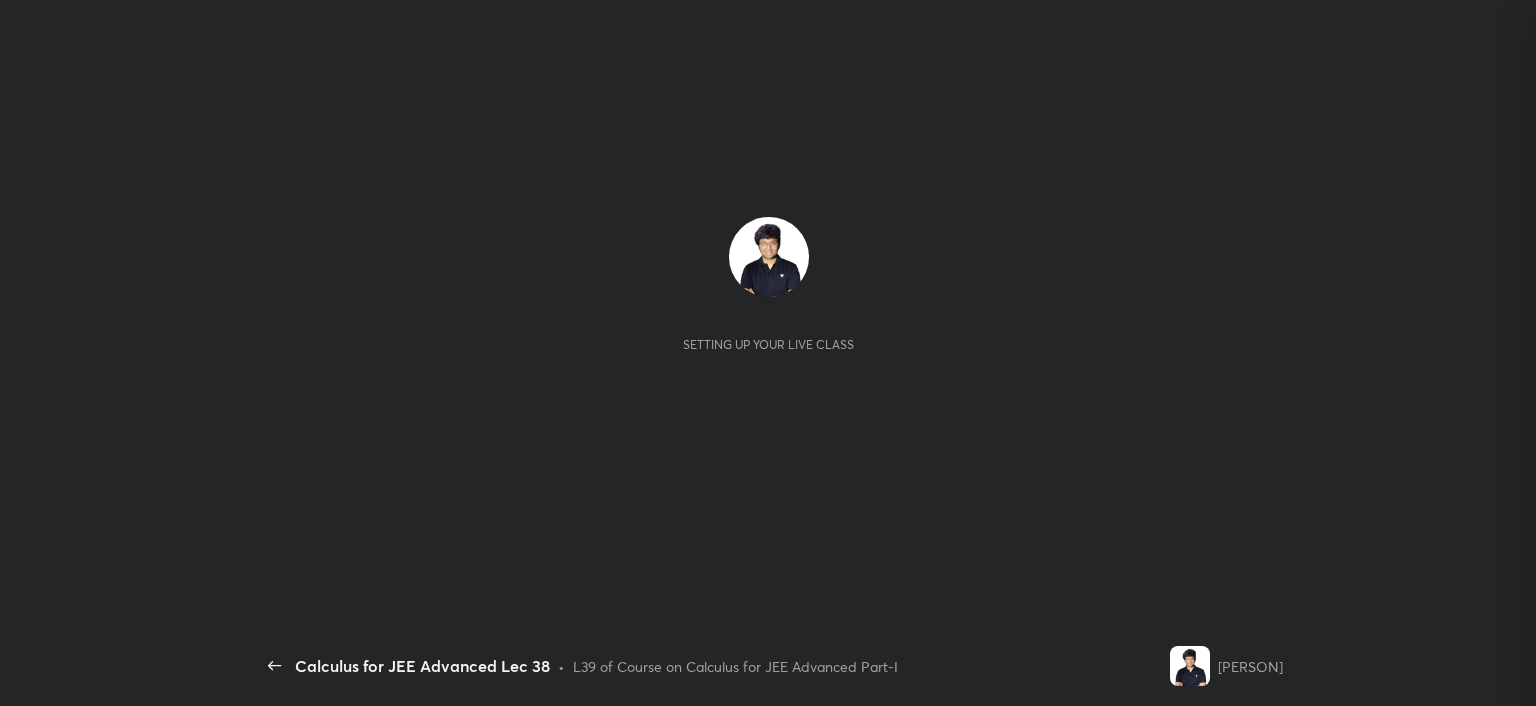 scroll, scrollTop: 0, scrollLeft: 0, axis: both 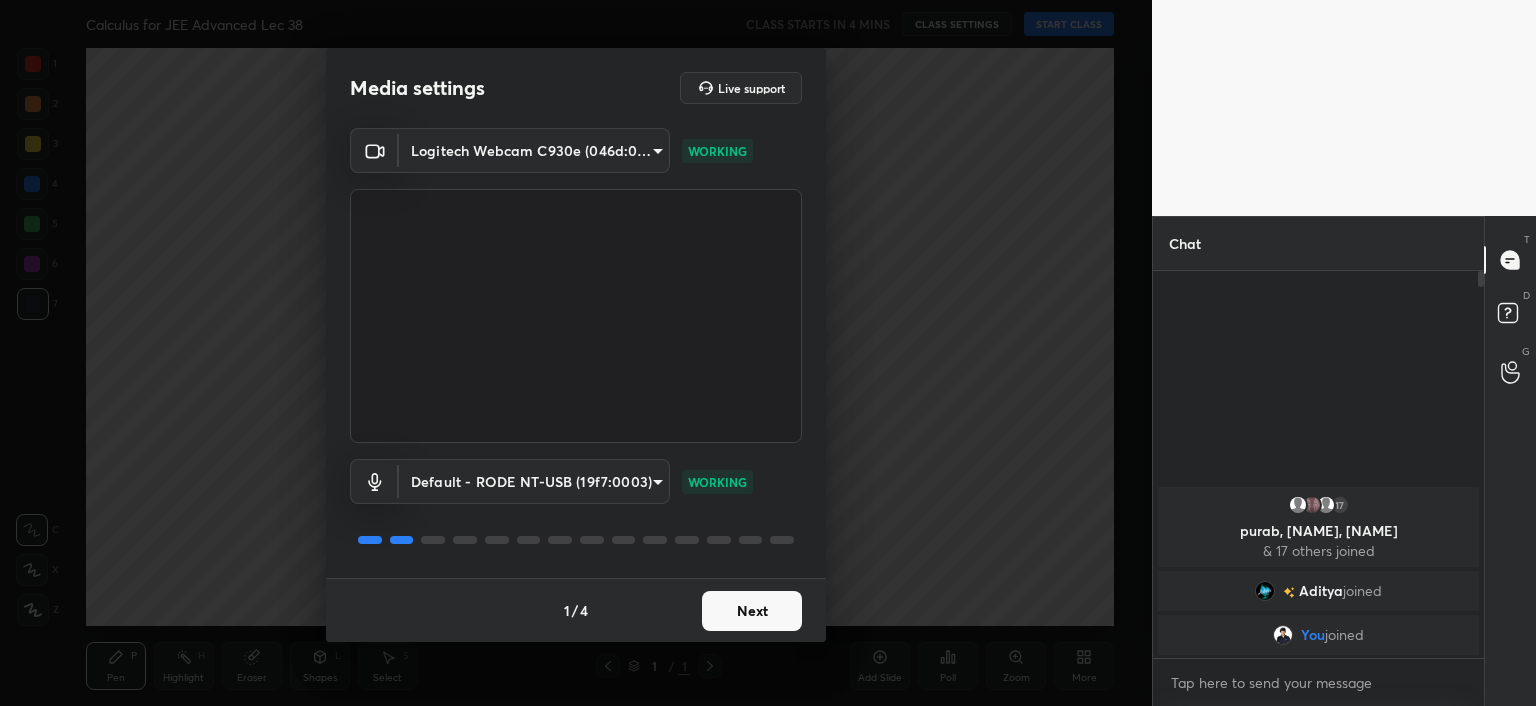 click on "Next" at bounding box center [752, 611] 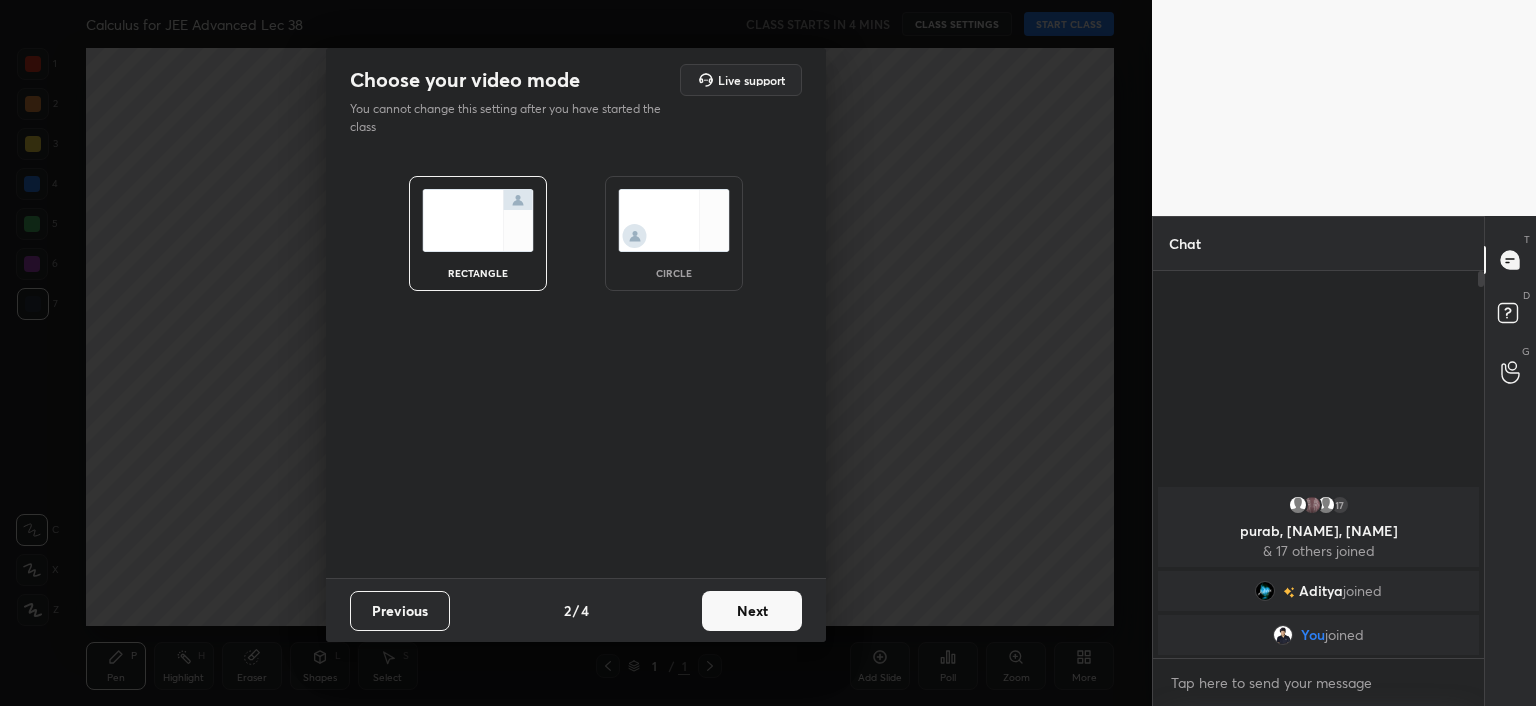 click on "Next" at bounding box center (752, 611) 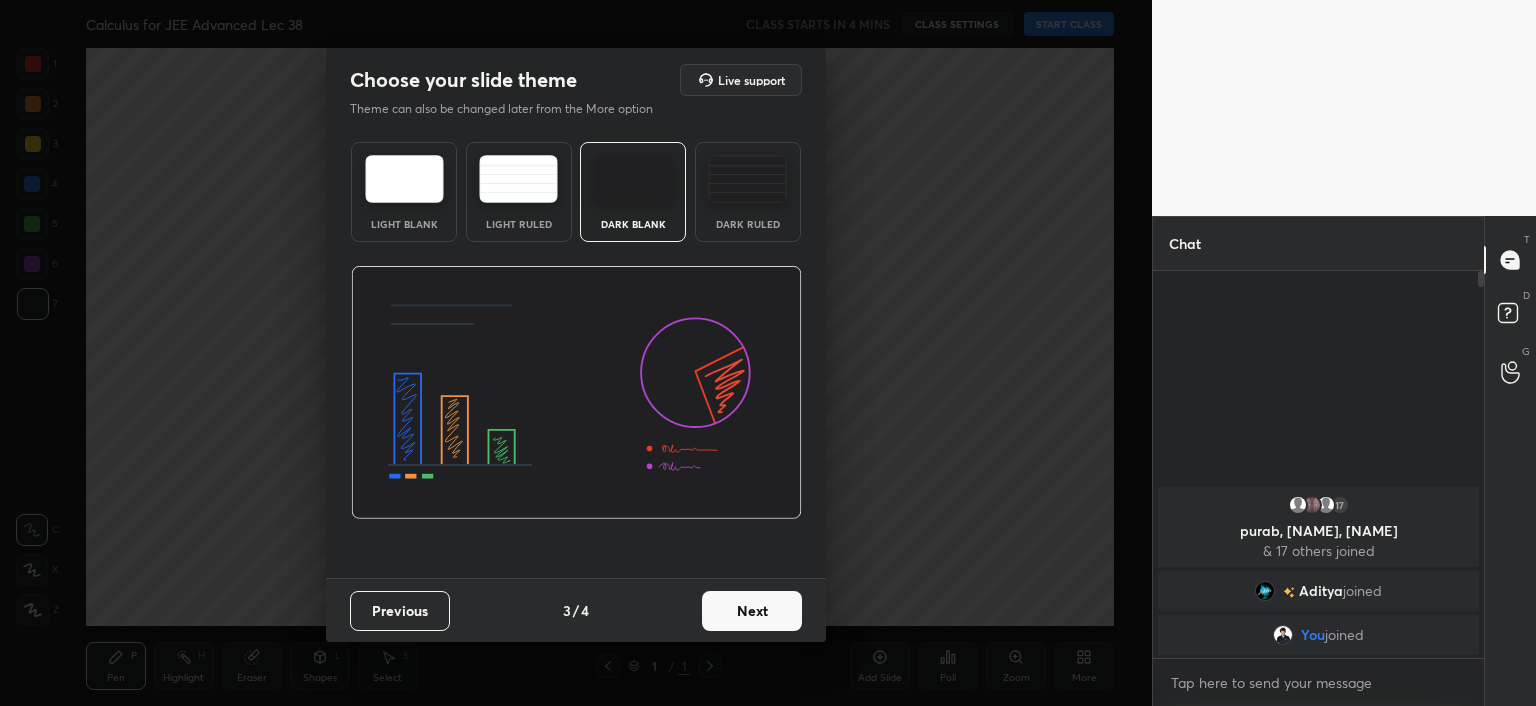 click on "Next" at bounding box center [752, 611] 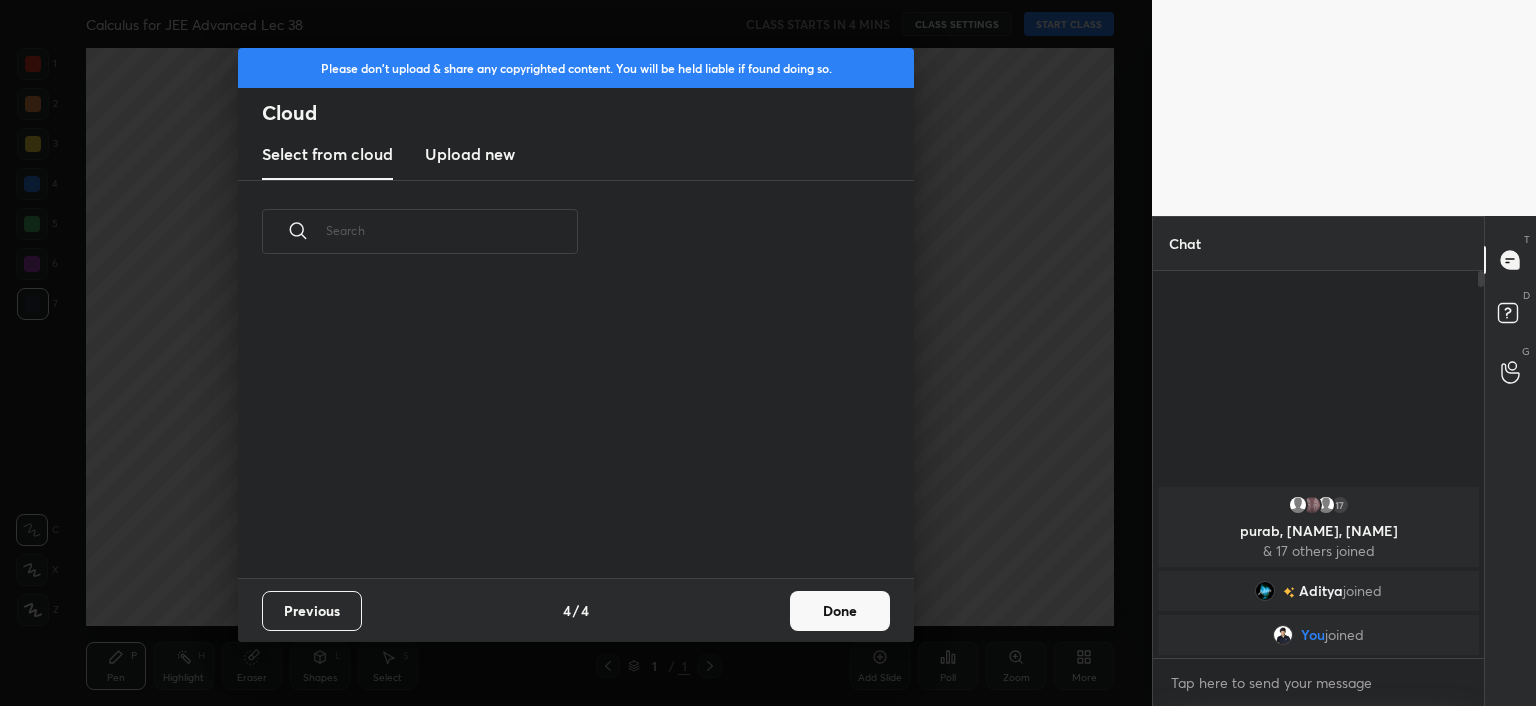 scroll, scrollTop: 6, scrollLeft: 10, axis: both 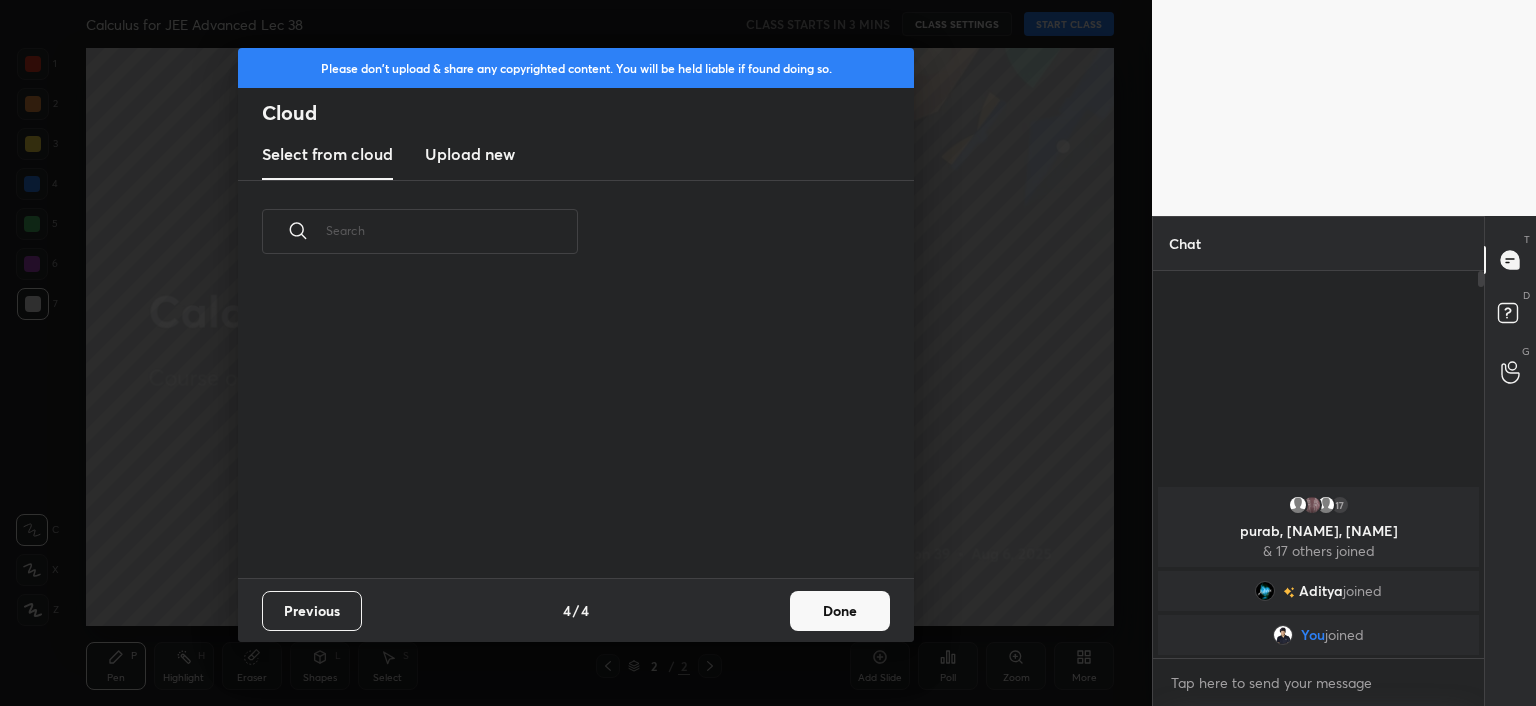 click on "Done" at bounding box center (840, 611) 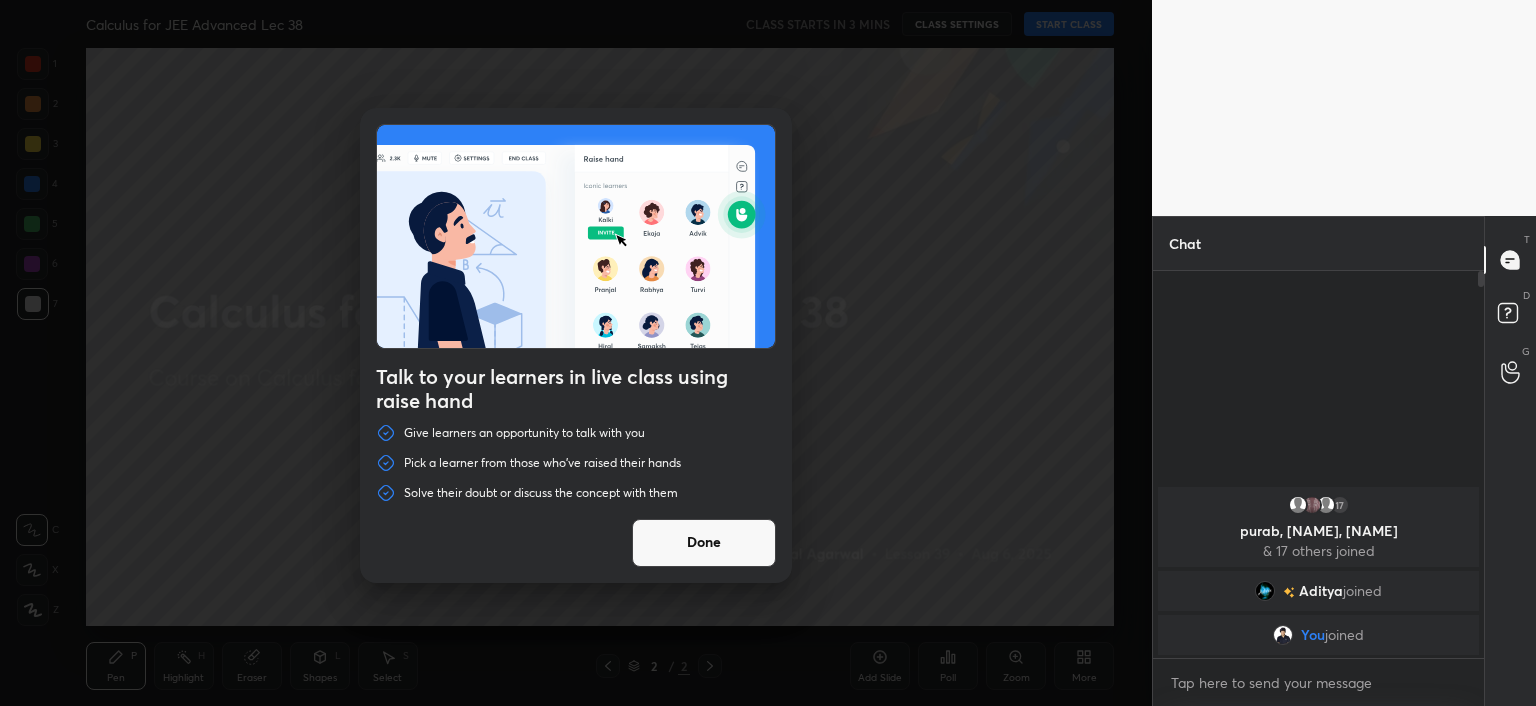 click on "Done" at bounding box center [704, 543] 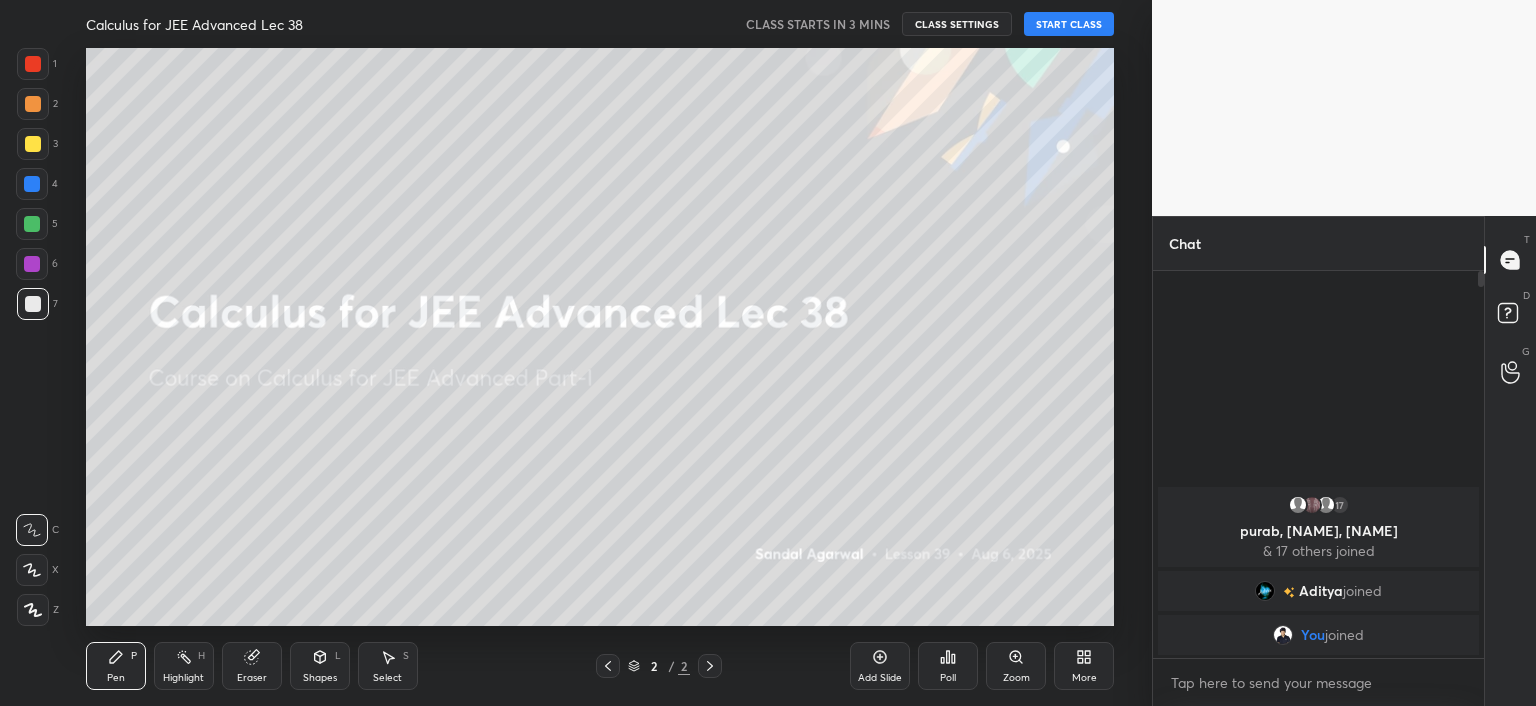 click on "Eraser" at bounding box center (252, 666) 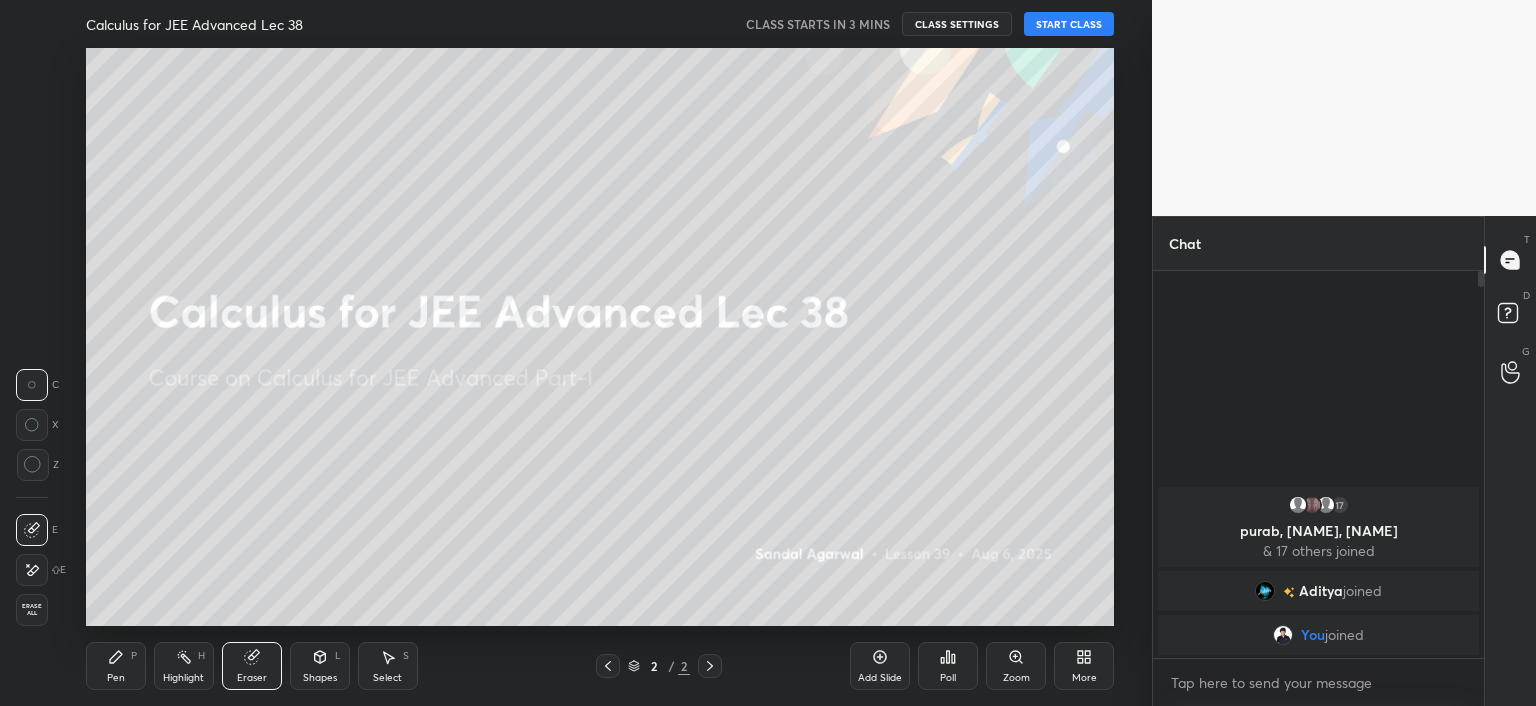 click on "P" at bounding box center [134, 656] 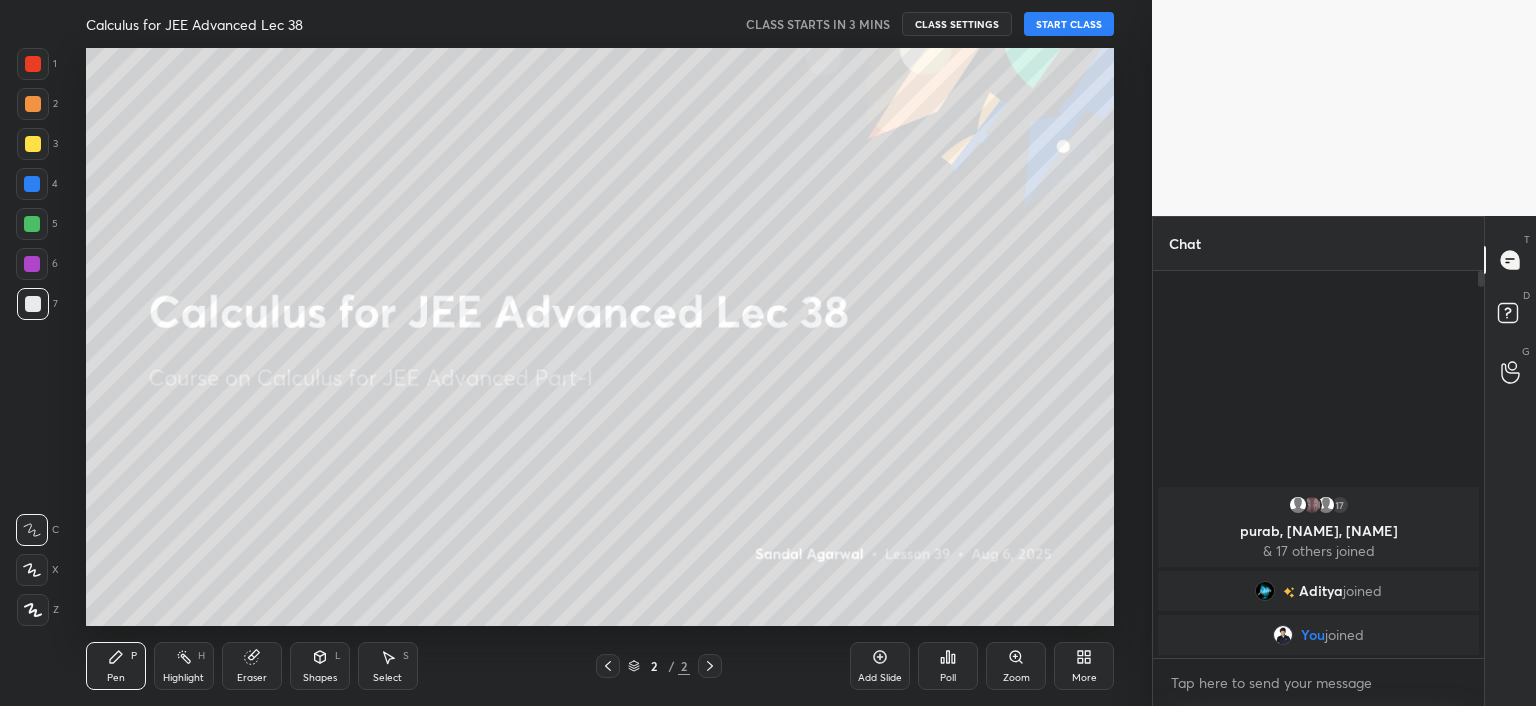 click 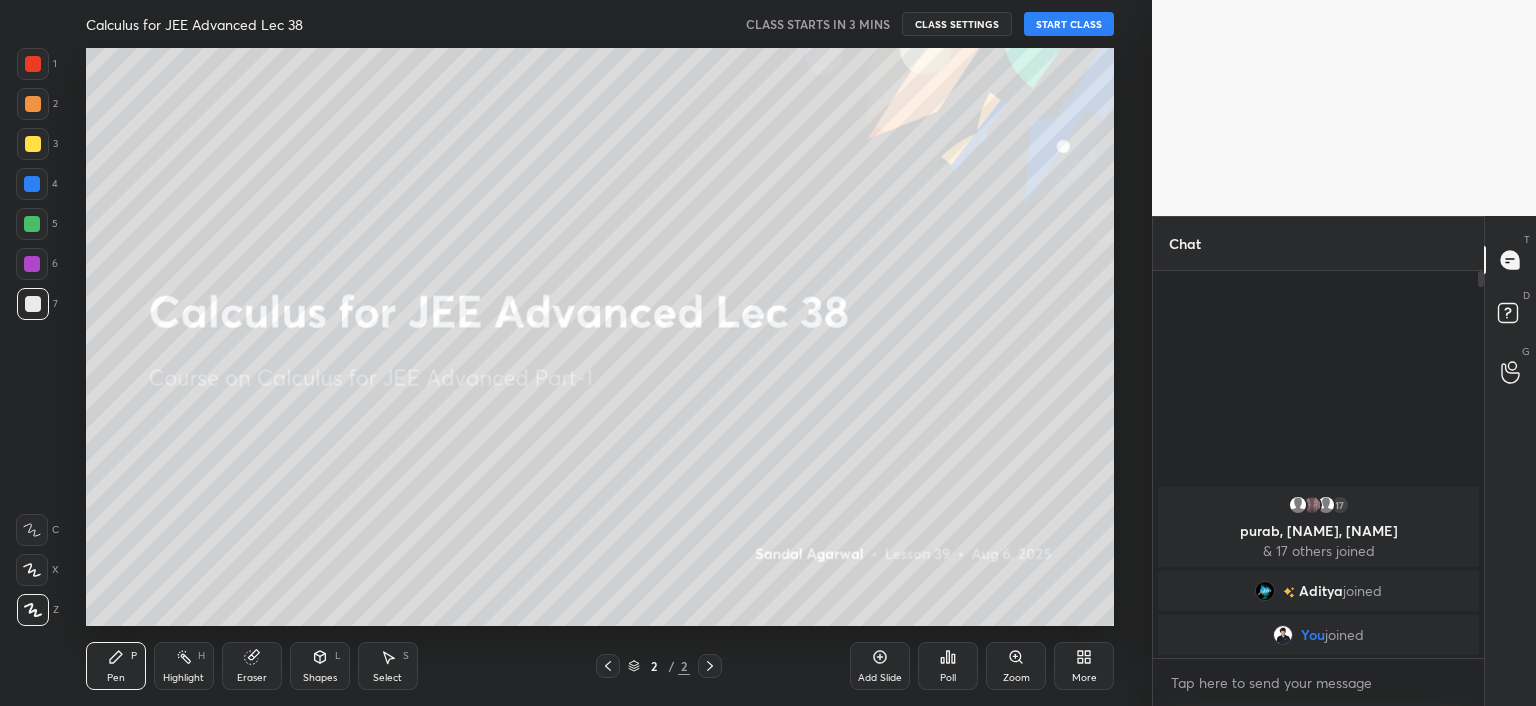 click on "Eraser" at bounding box center (252, 666) 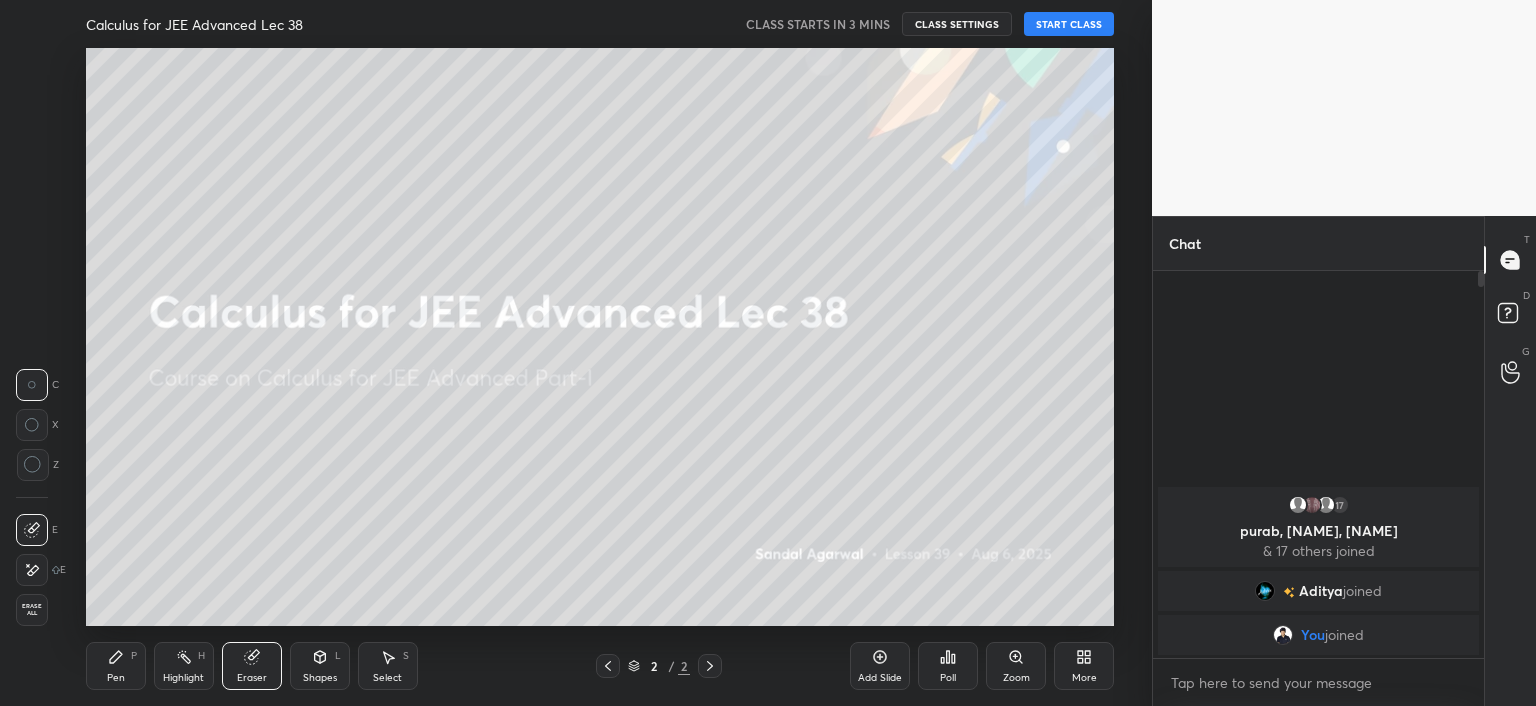 click 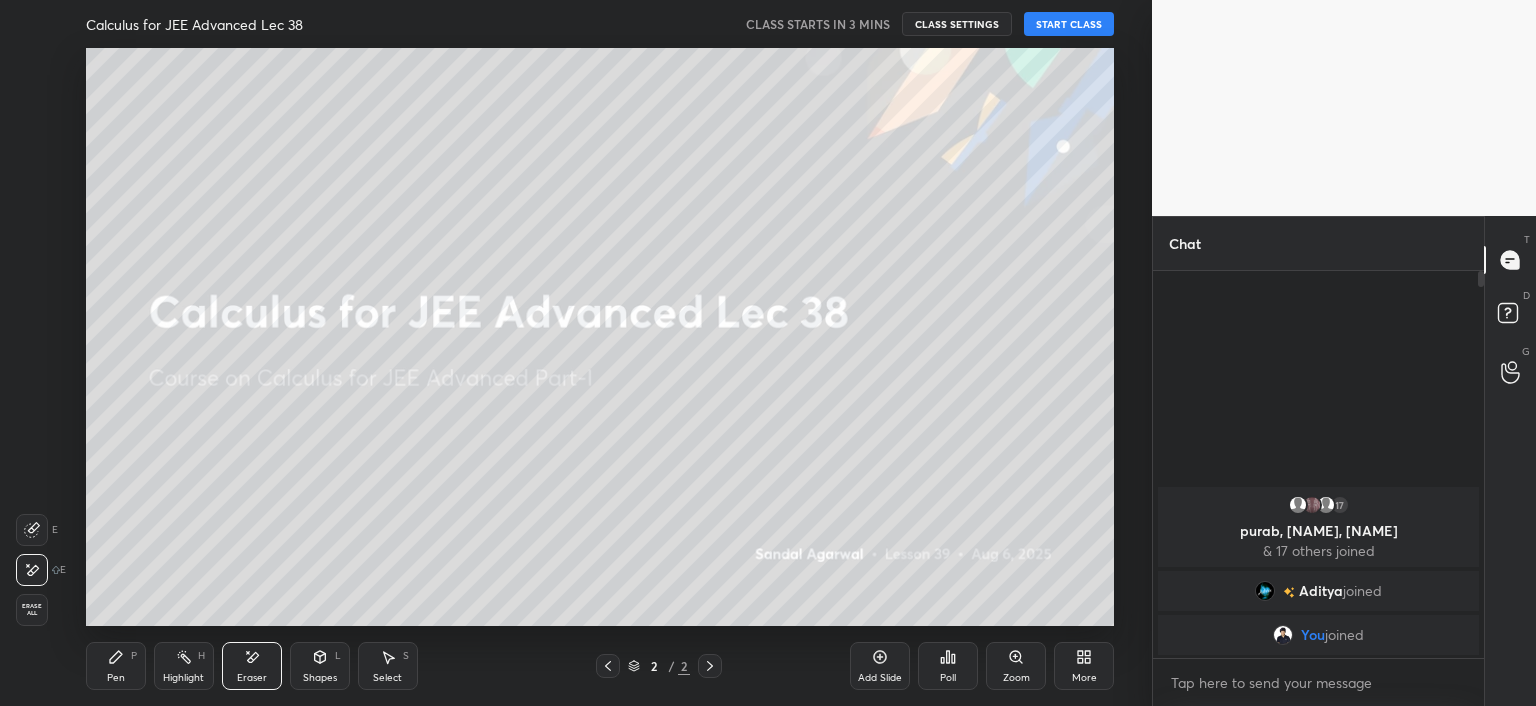 click on "Pen P" at bounding box center [116, 666] 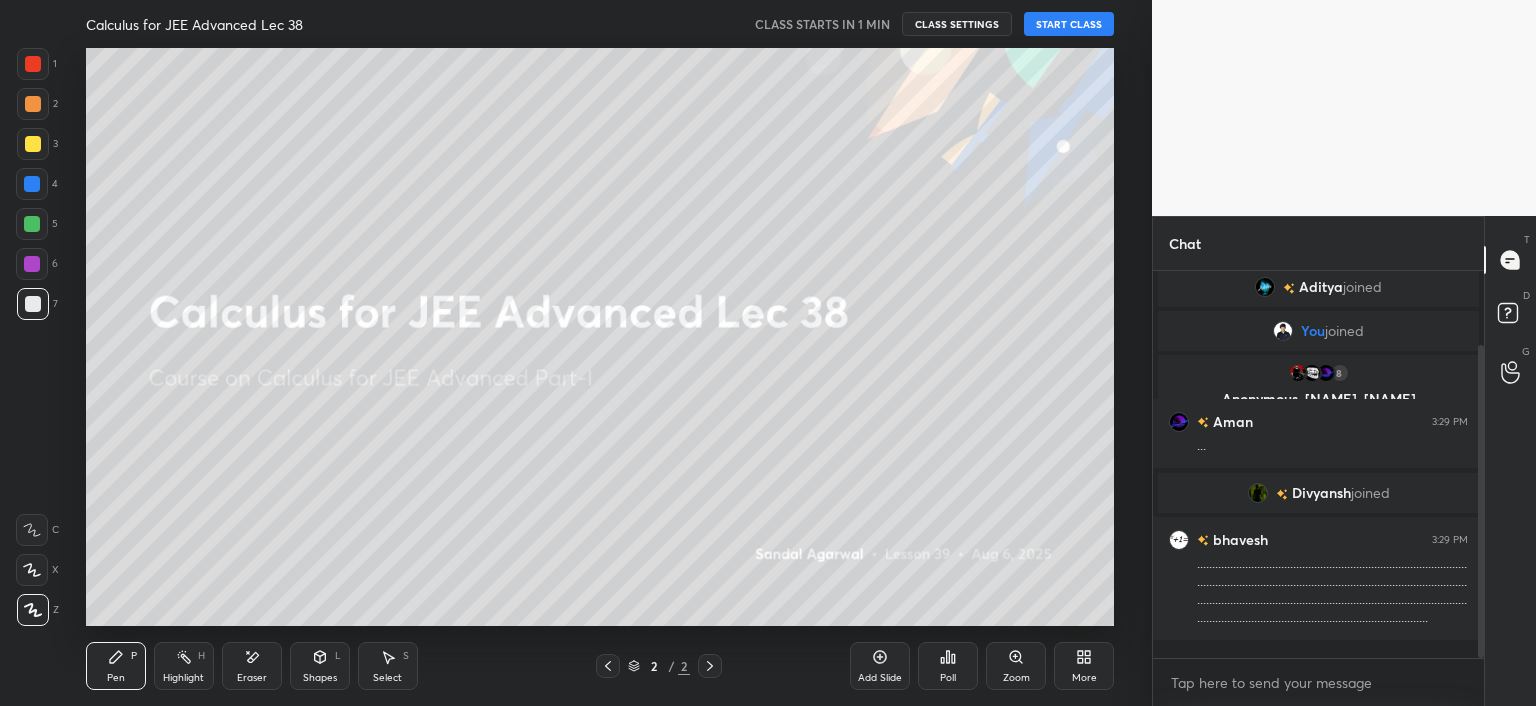 scroll, scrollTop: 180, scrollLeft: 0, axis: vertical 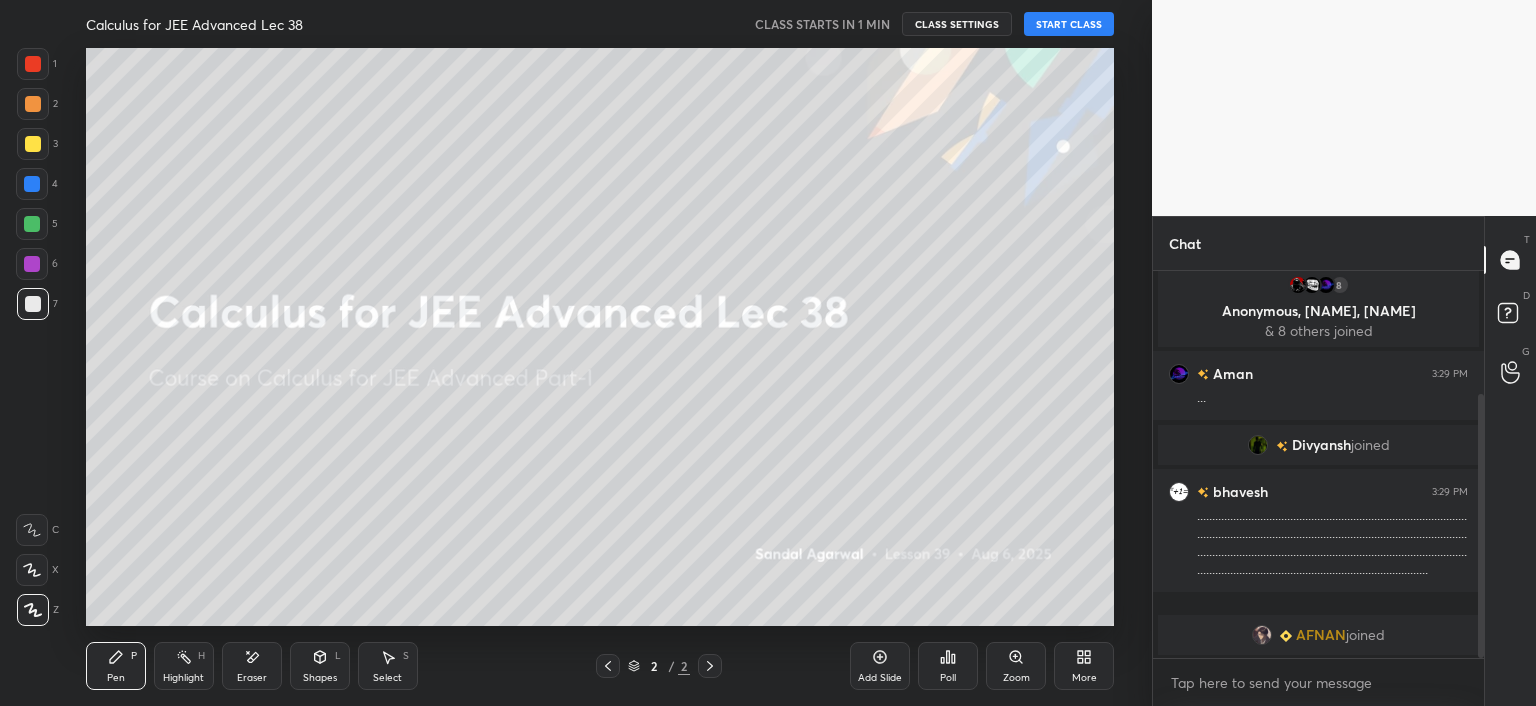 click on "START CLASS" at bounding box center [1069, 24] 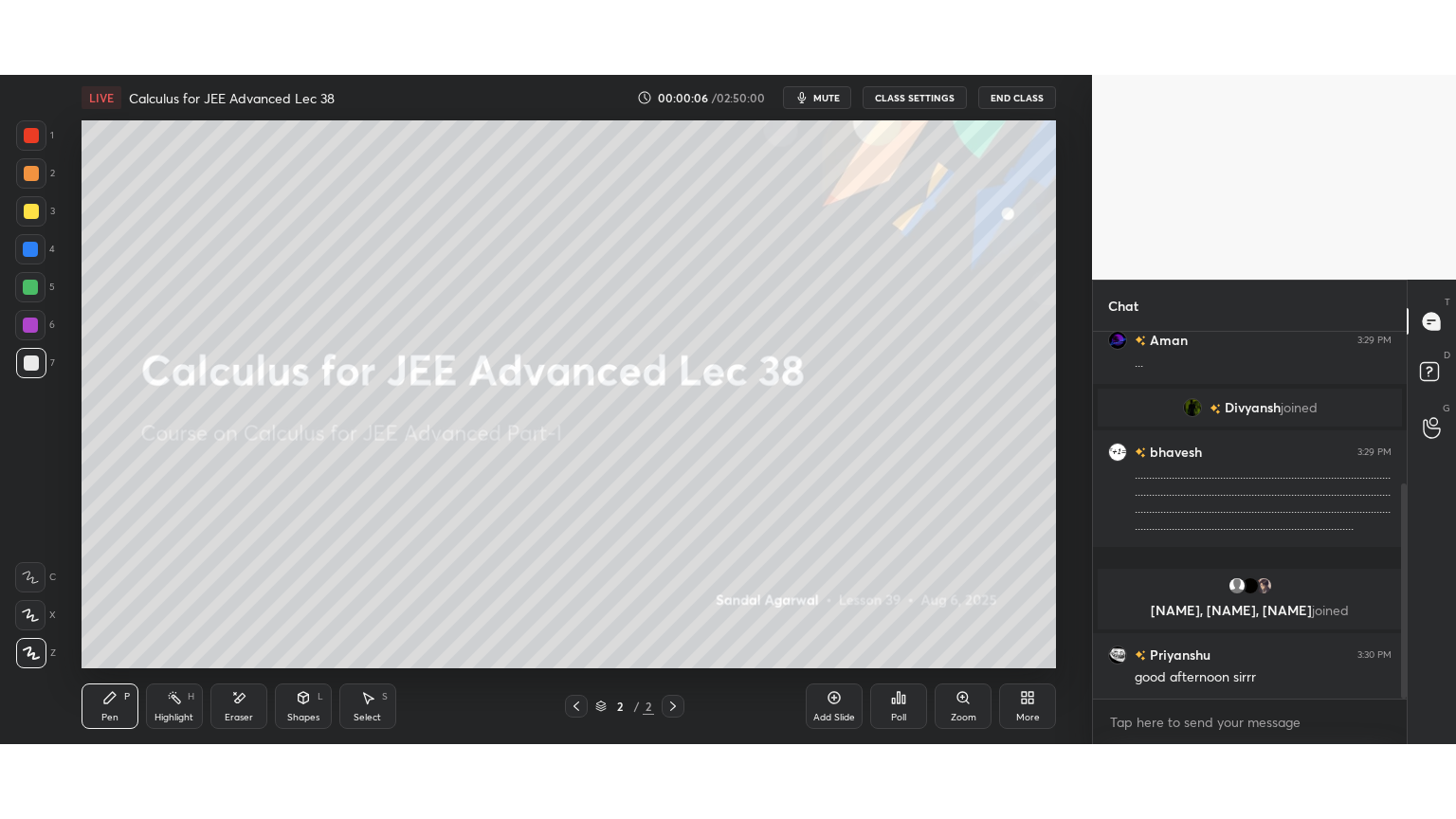 scroll, scrollTop: 326, scrollLeft: 0, axis: vertical 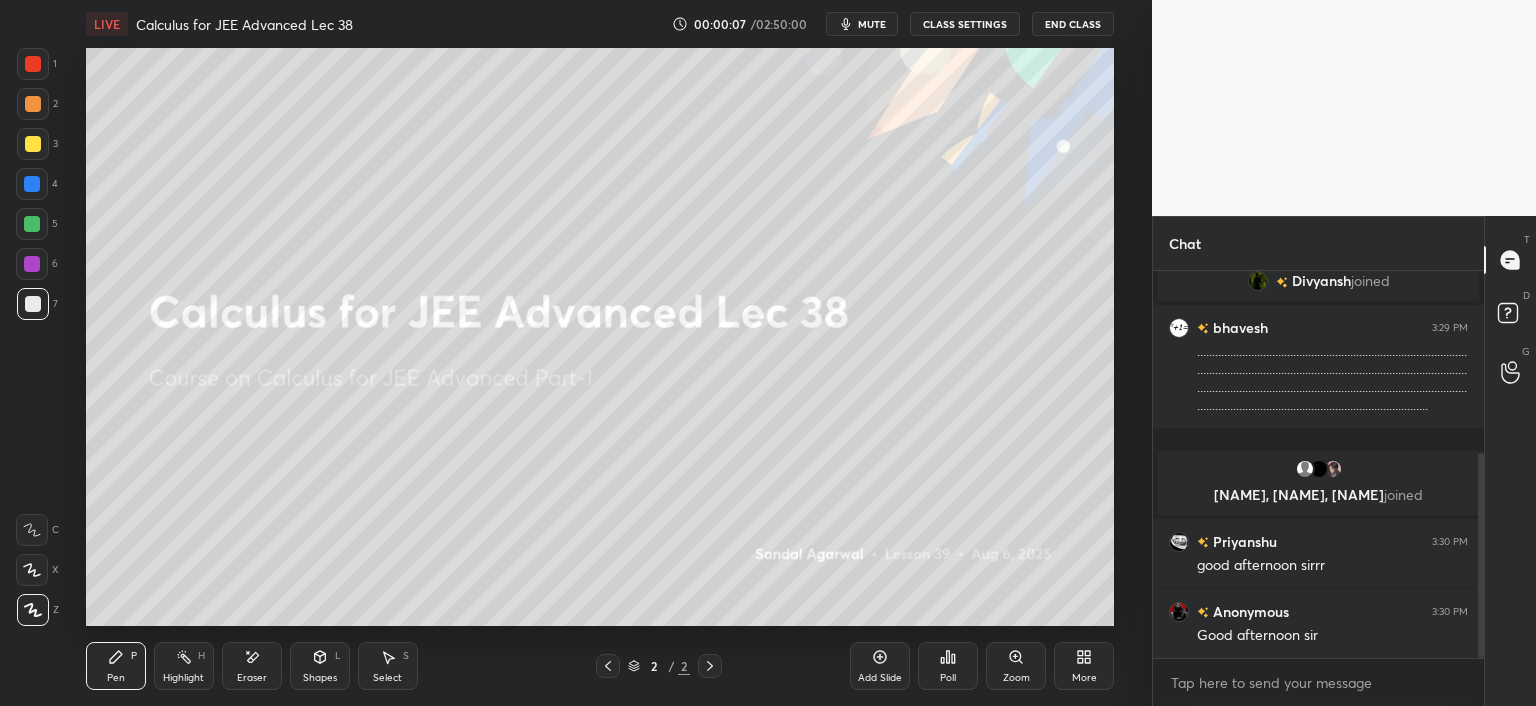 click on "More" at bounding box center (1084, 666) 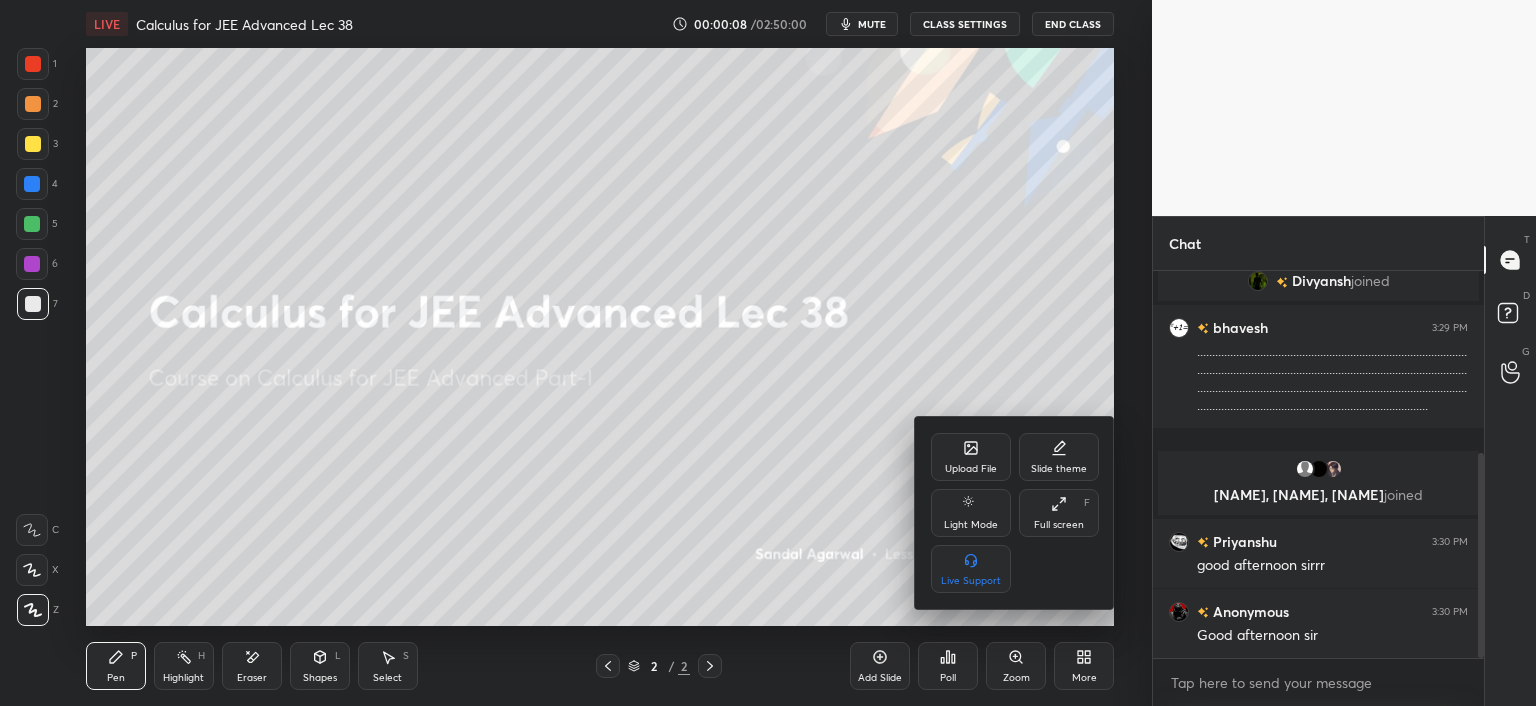 click on "Full screen" at bounding box center [1059, 525] 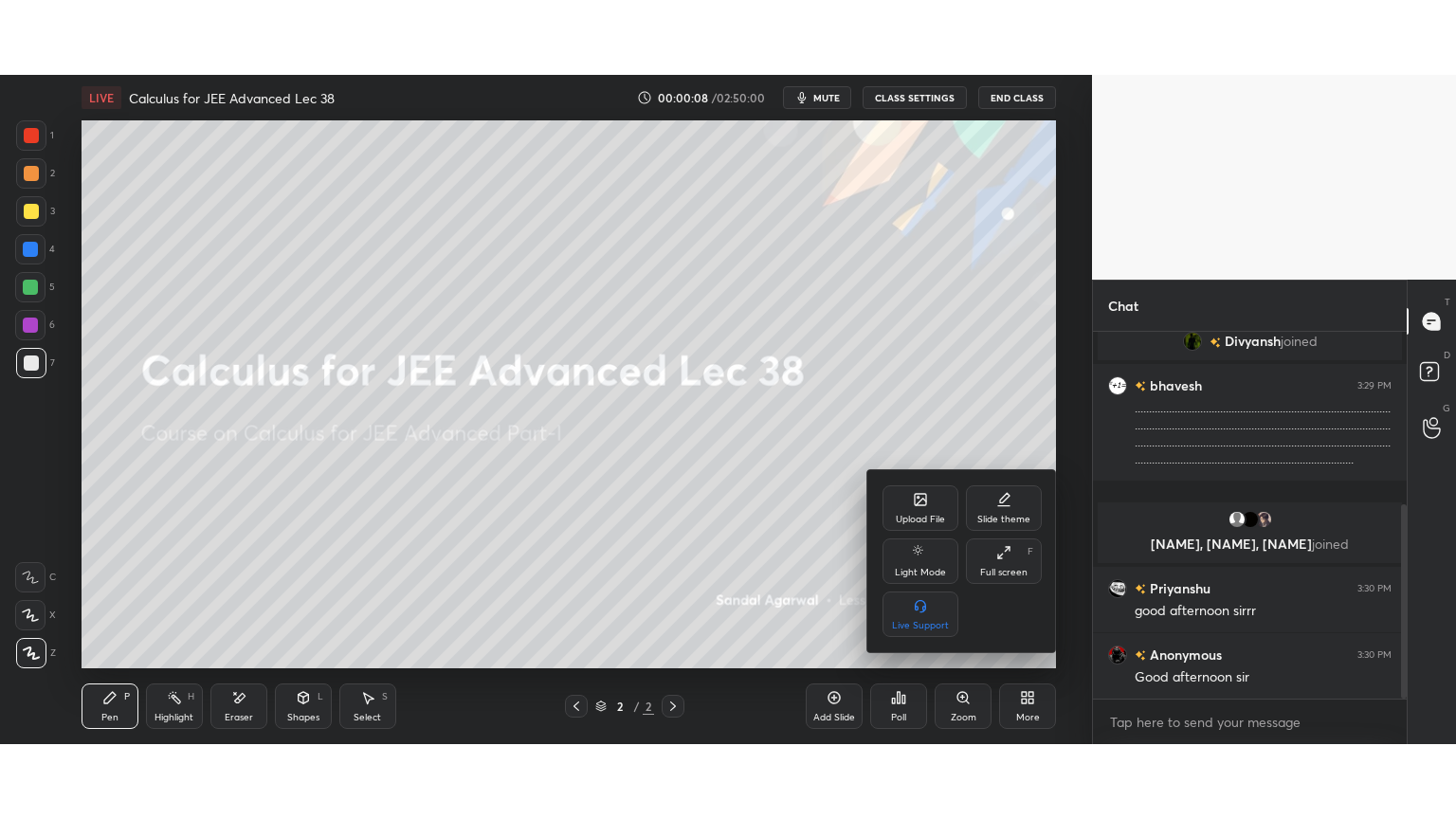 scroll, scrollTop: 94094, scrollLeft: 93776, axis: both 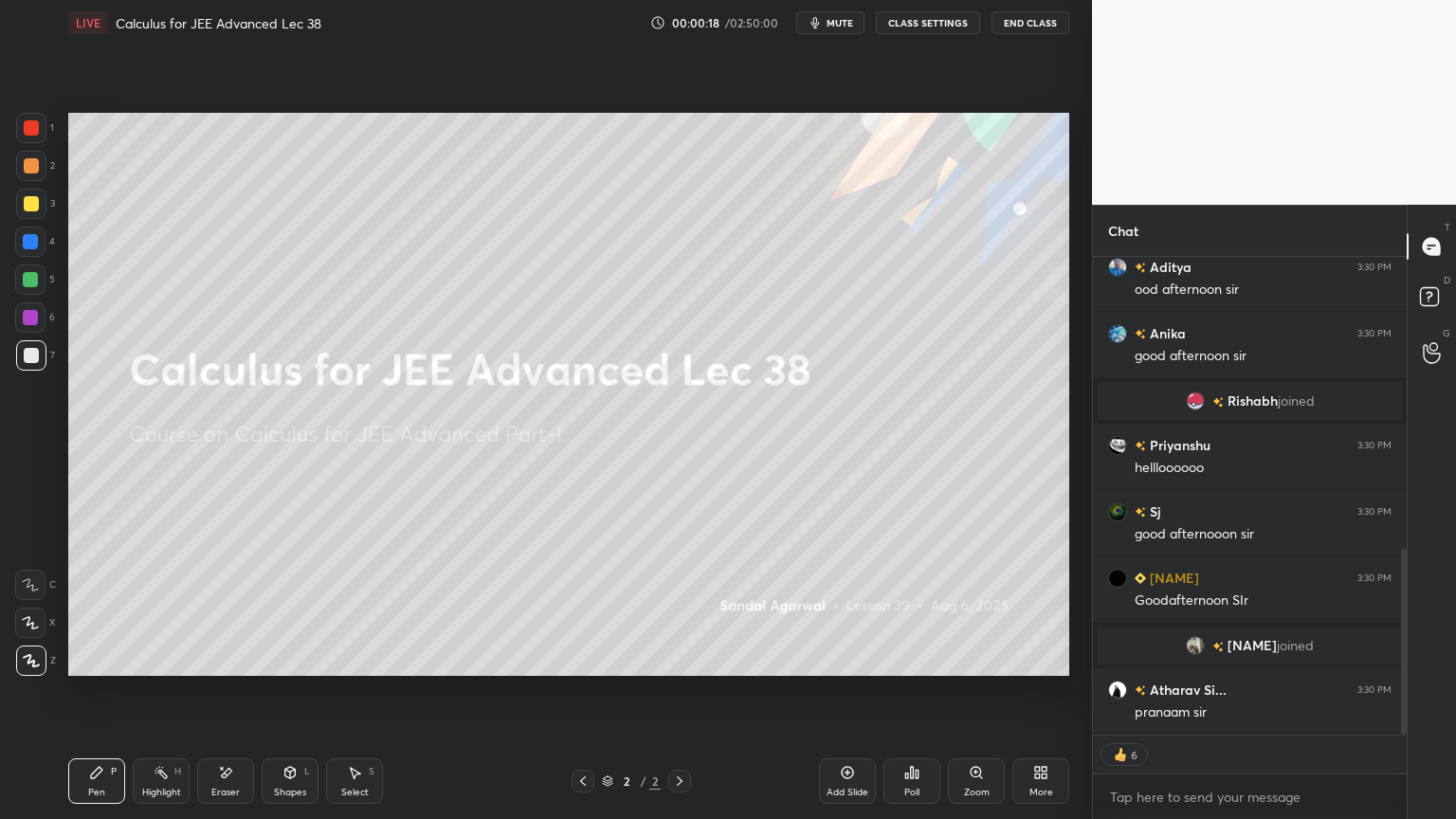 click on "Eraser" at bounding box center [226, 792] 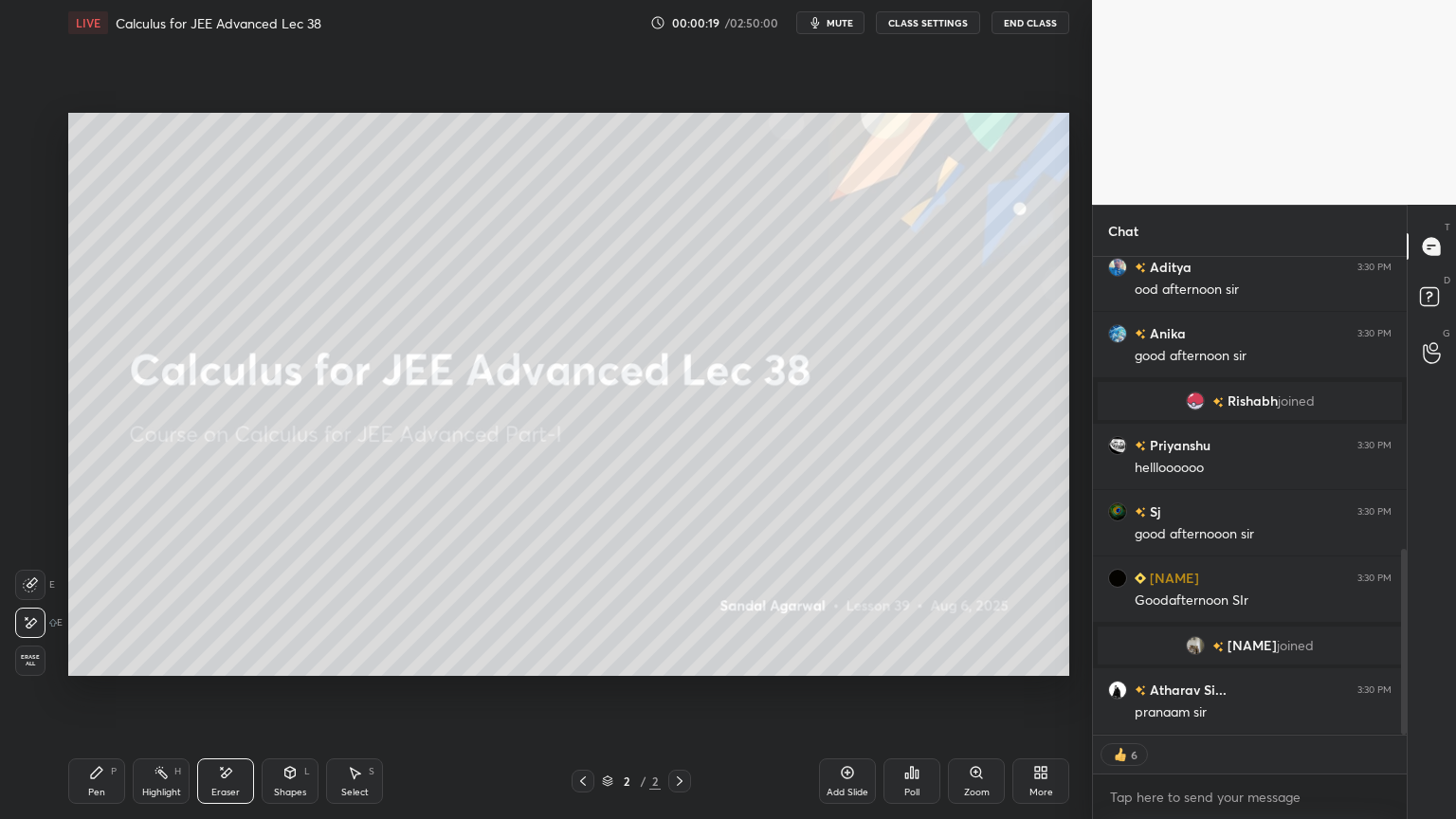 drag, startPoint x: 160, startPoint y: 792, endPoint x: 101, endPoint y: 788, distance: 59.1354 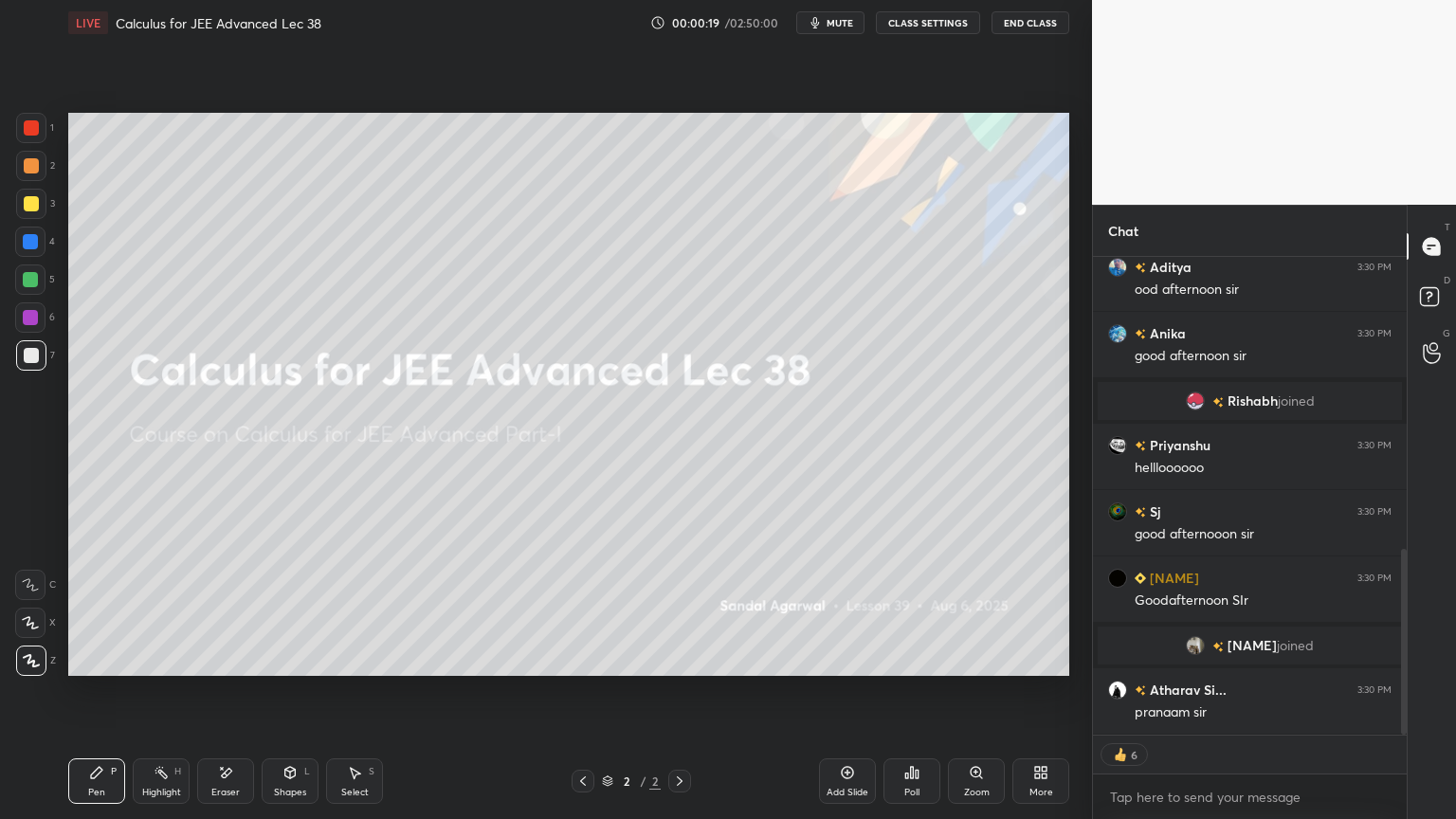 click 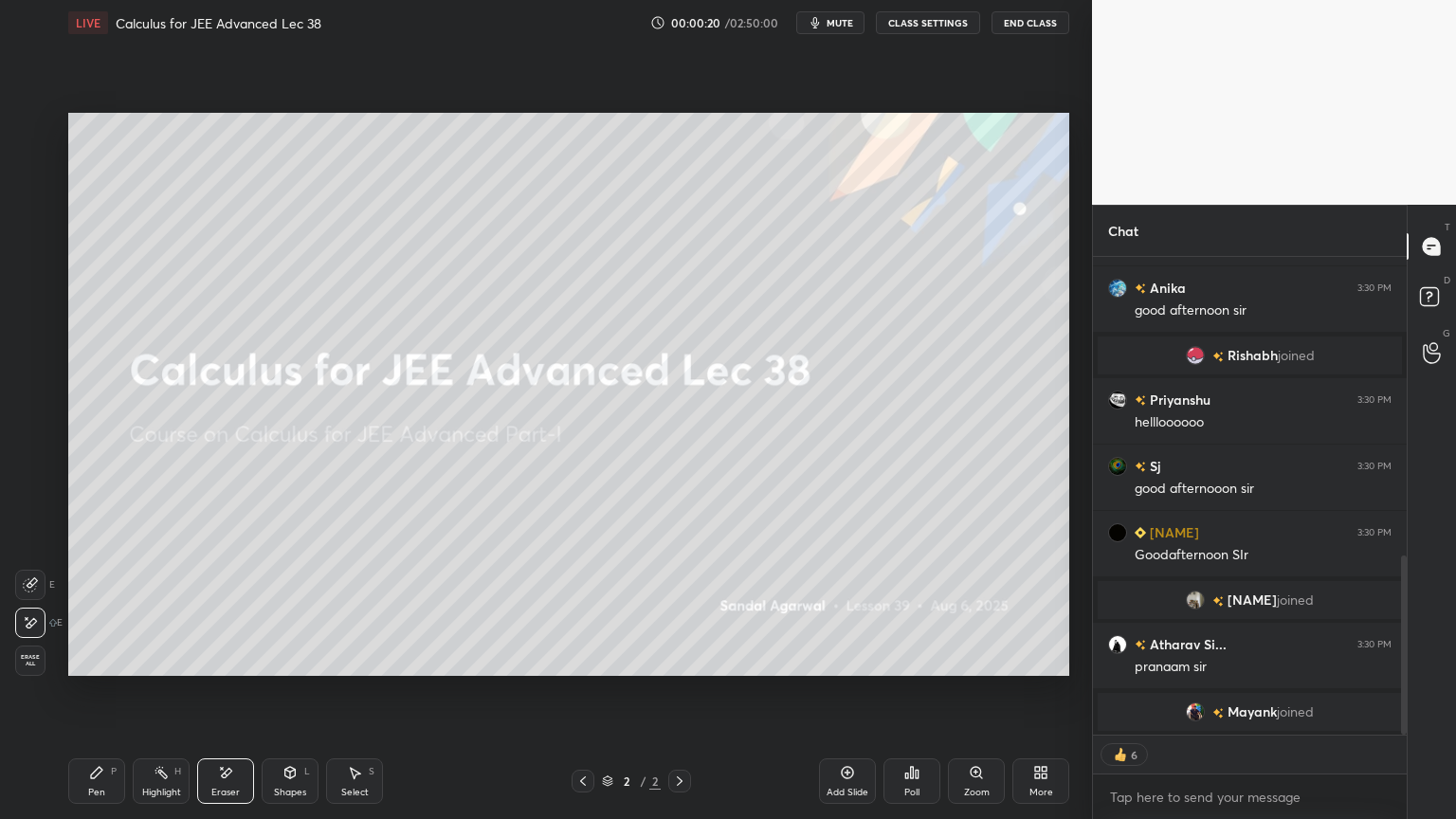 click on "Pen P" at bounding box center (97, 781) 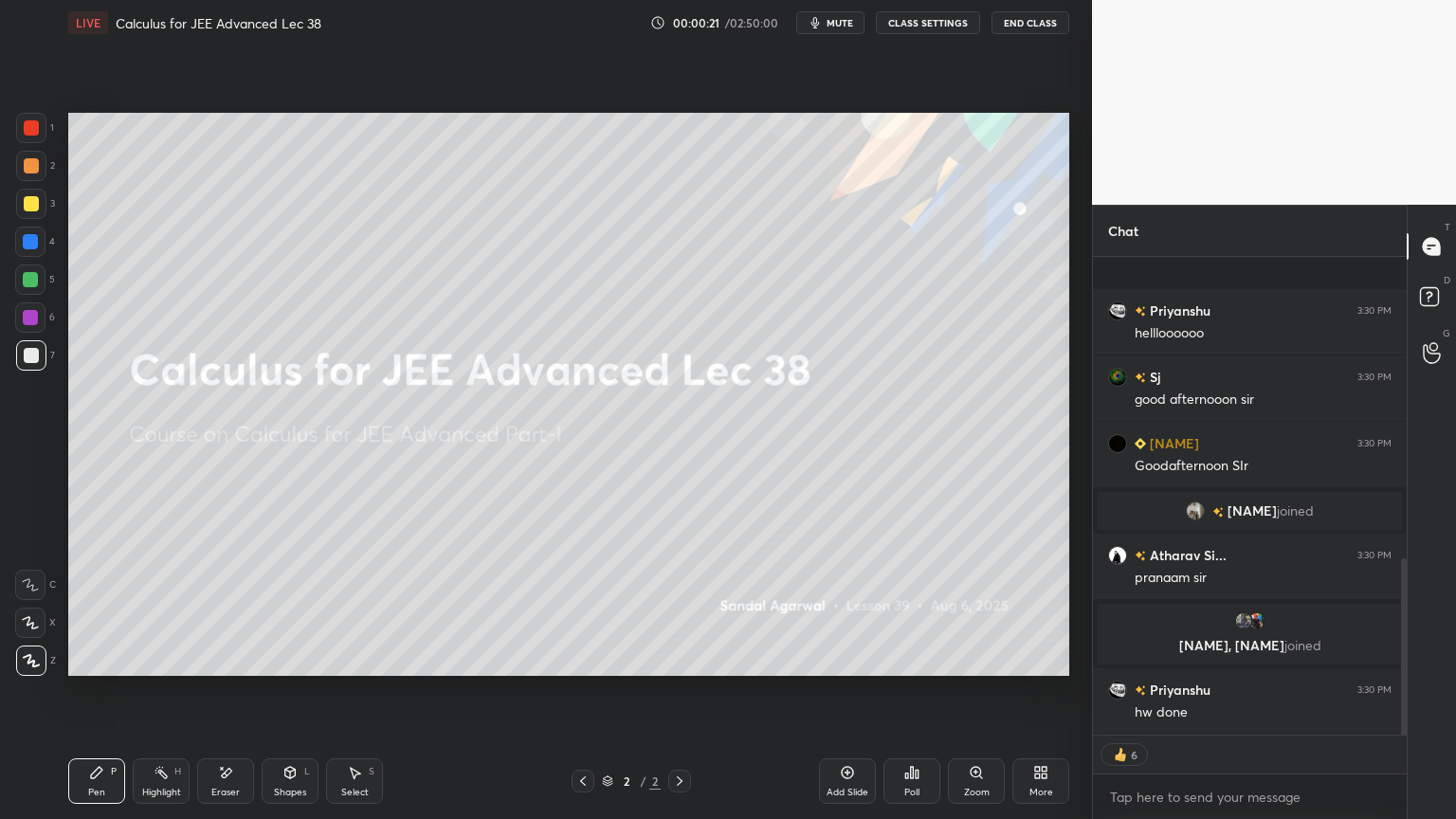 scroll, scrollTop: 885, scrollLeft: 0, axis: vertical 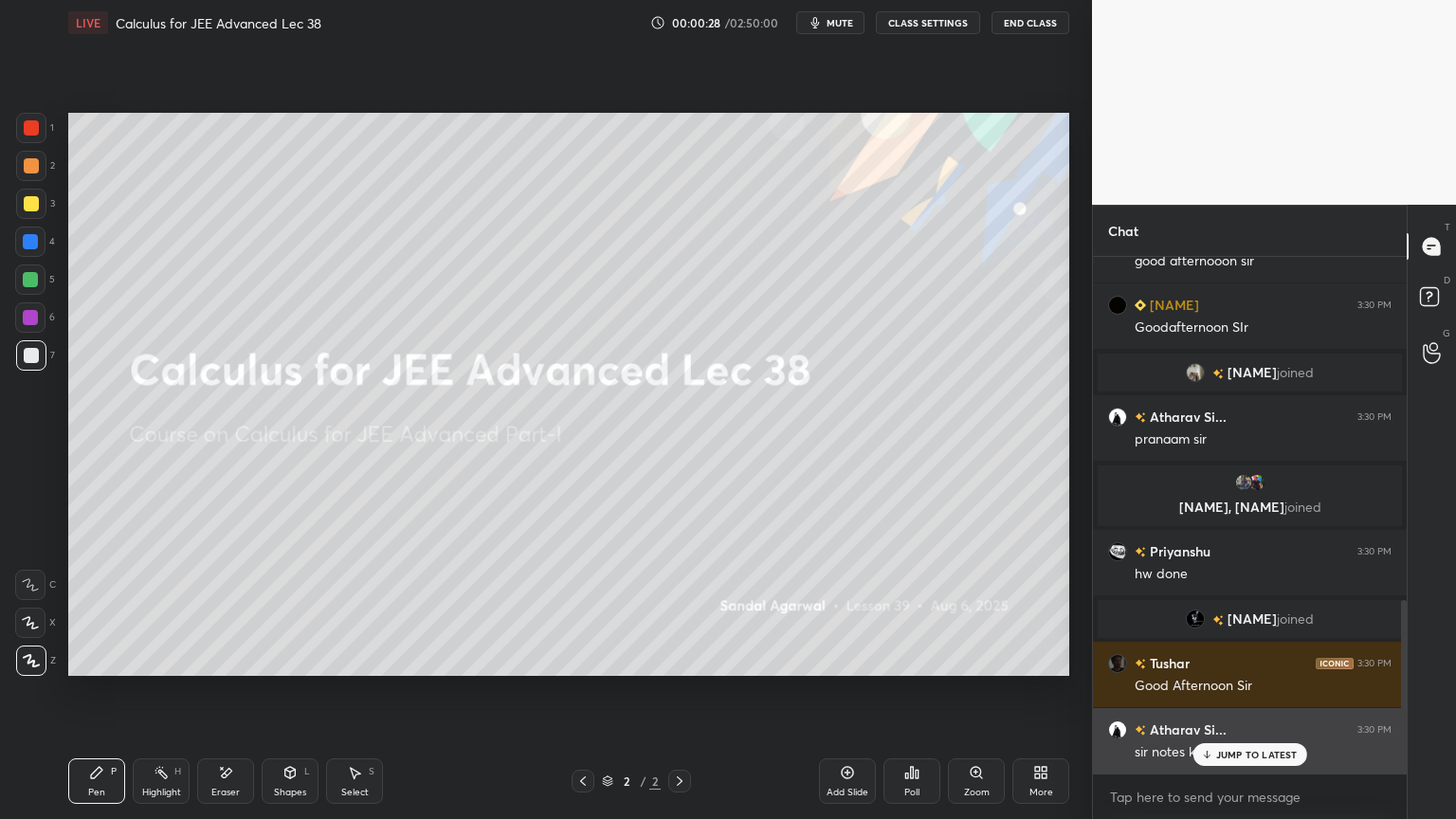 click on "JUMP TO LATEST" at bounding box center (1257, 755) 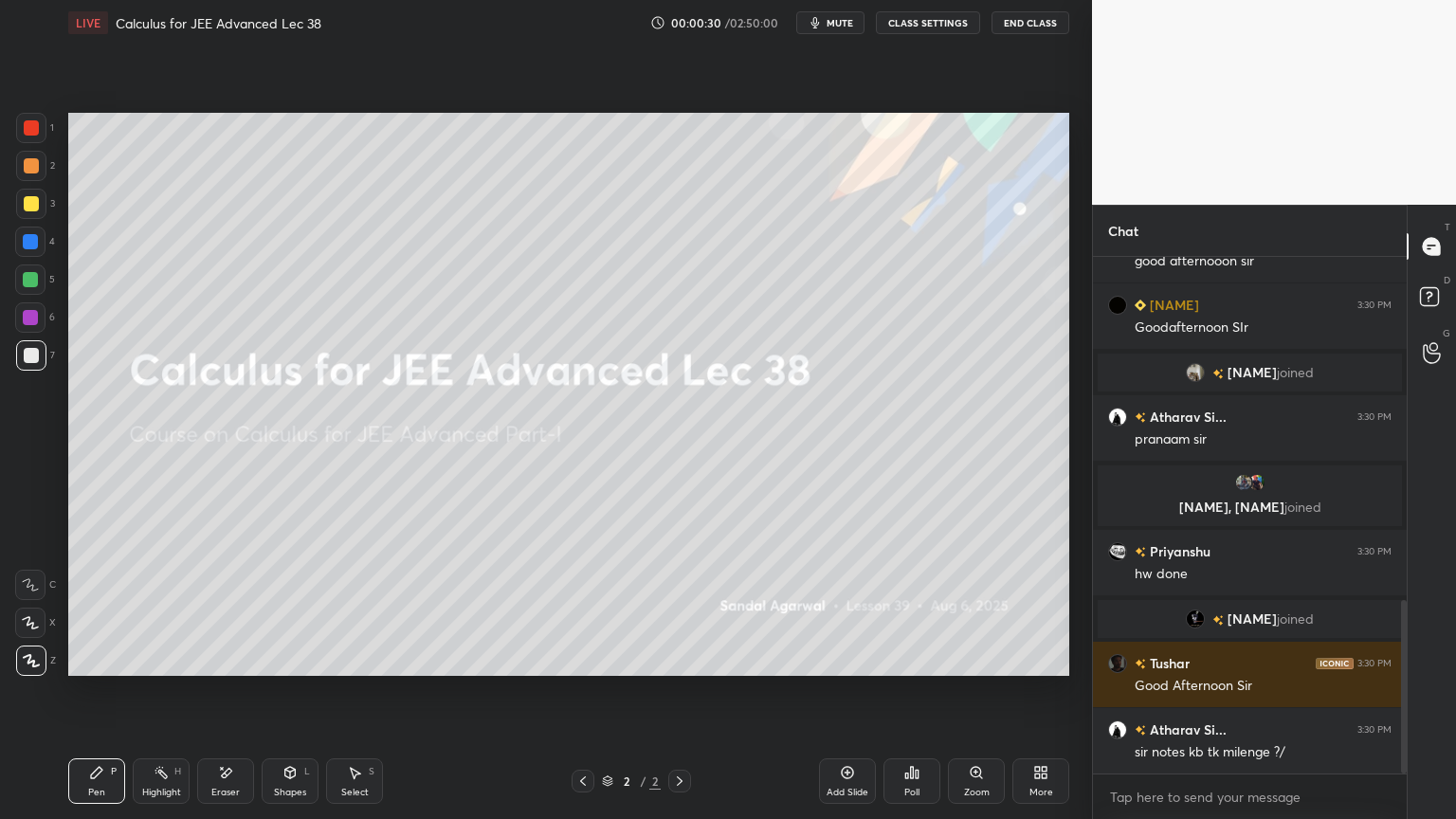 scroll, scrollTop: 1091, scrollLeft: 0, axis: vertical 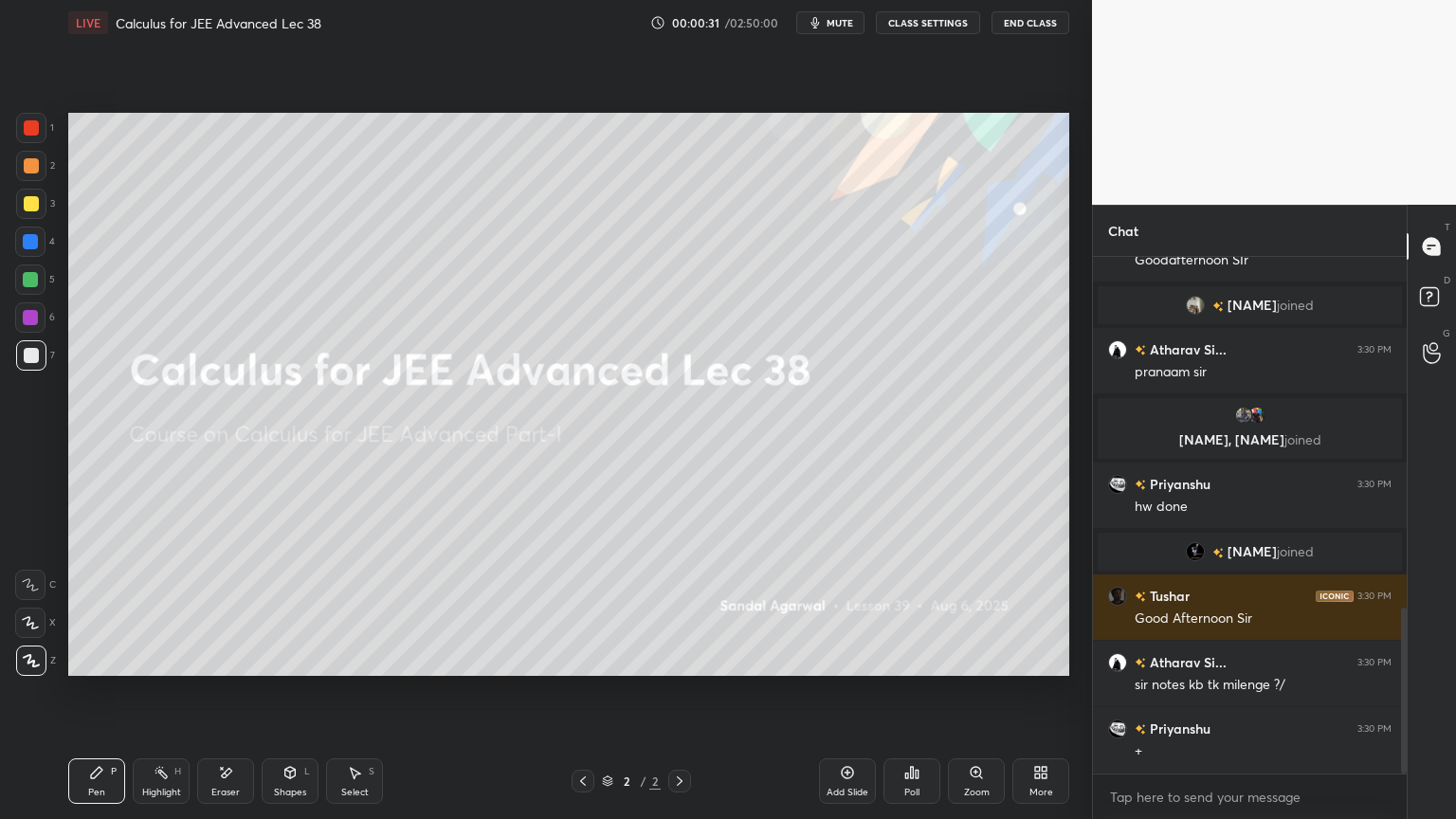 click at bounding box center [30, 280] 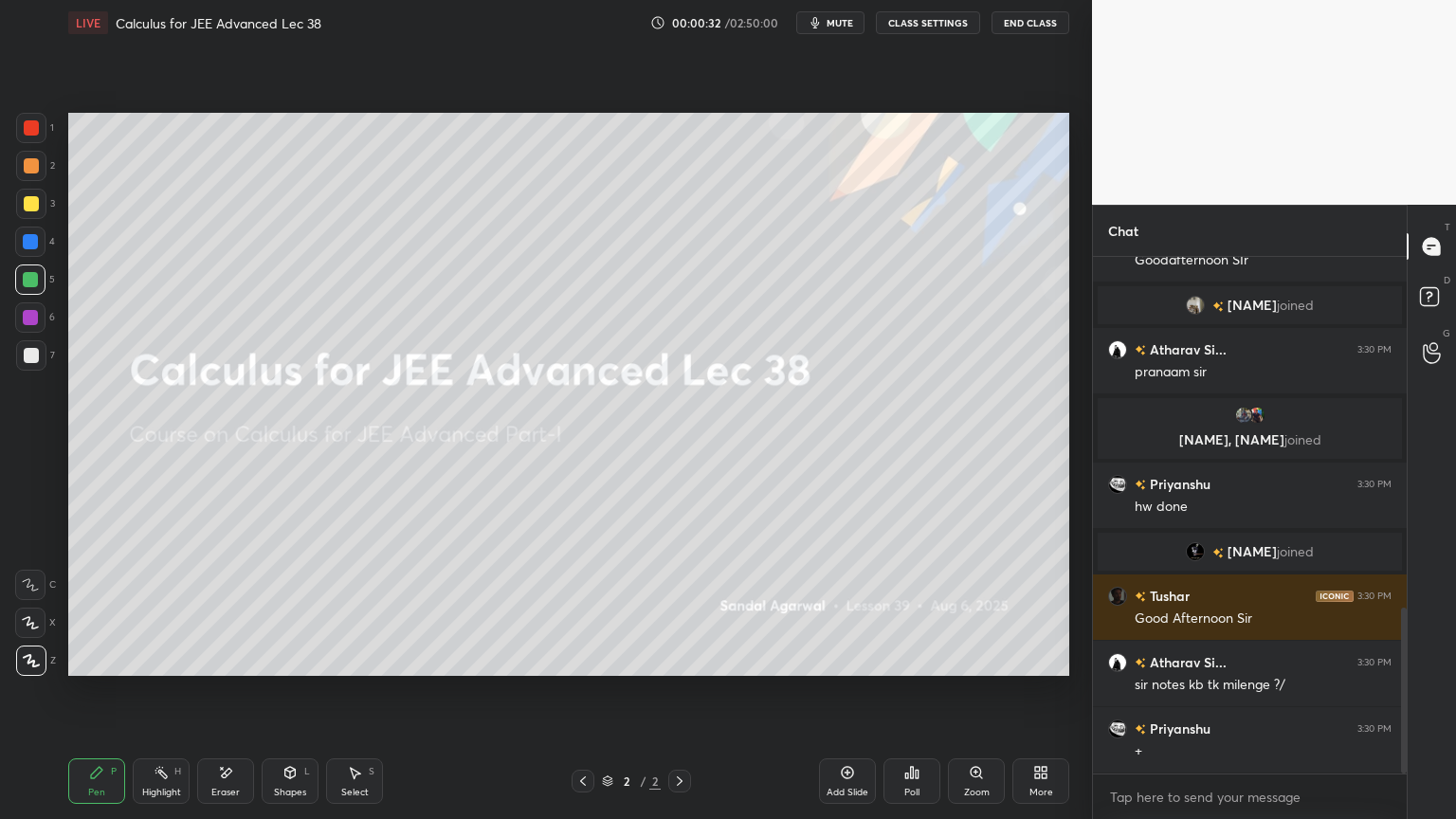 click at bounding box center [31, 355] 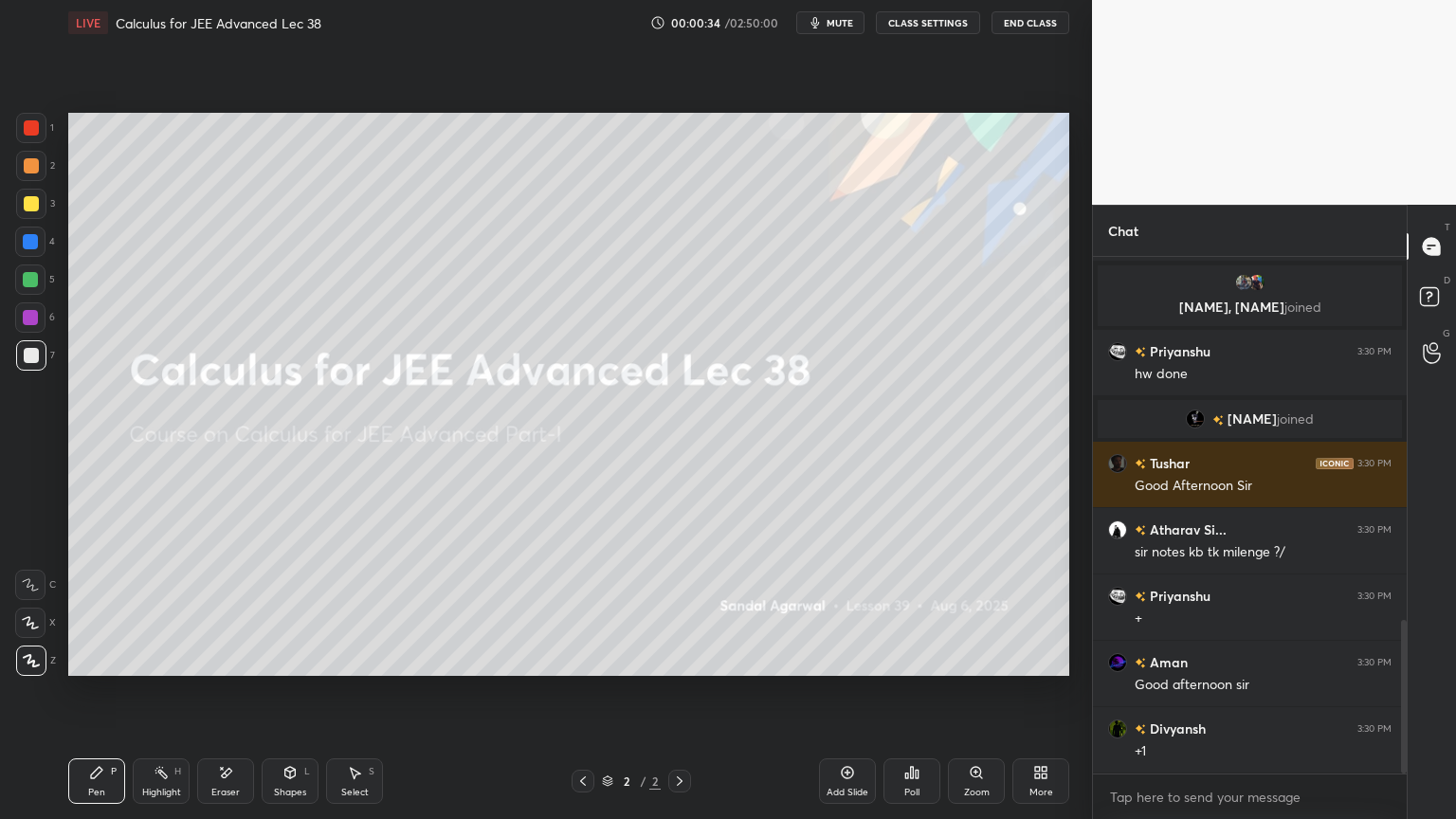 scroll, scrollTop: 1289, scrollLeft: 0, axis: vertical 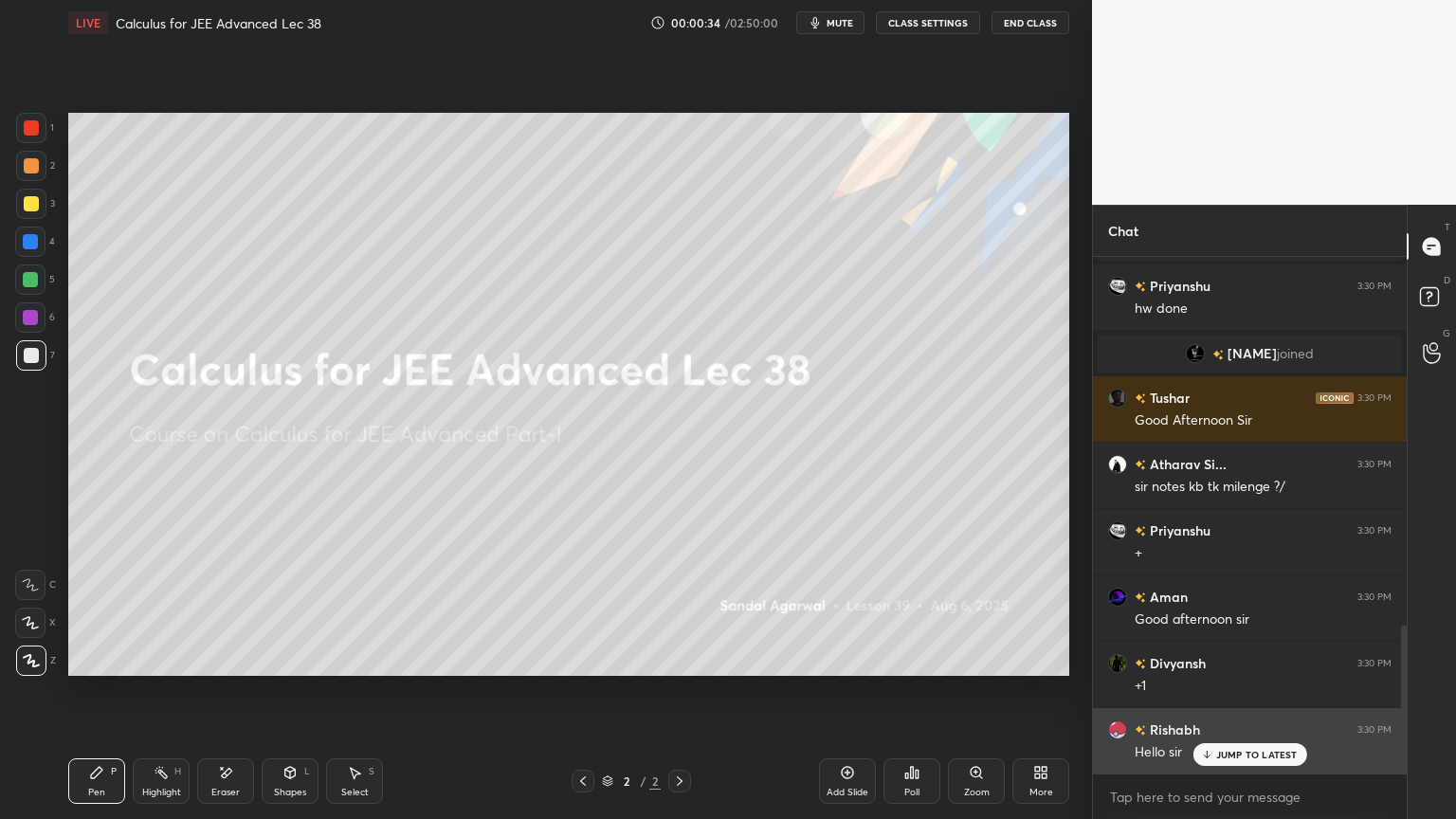 click 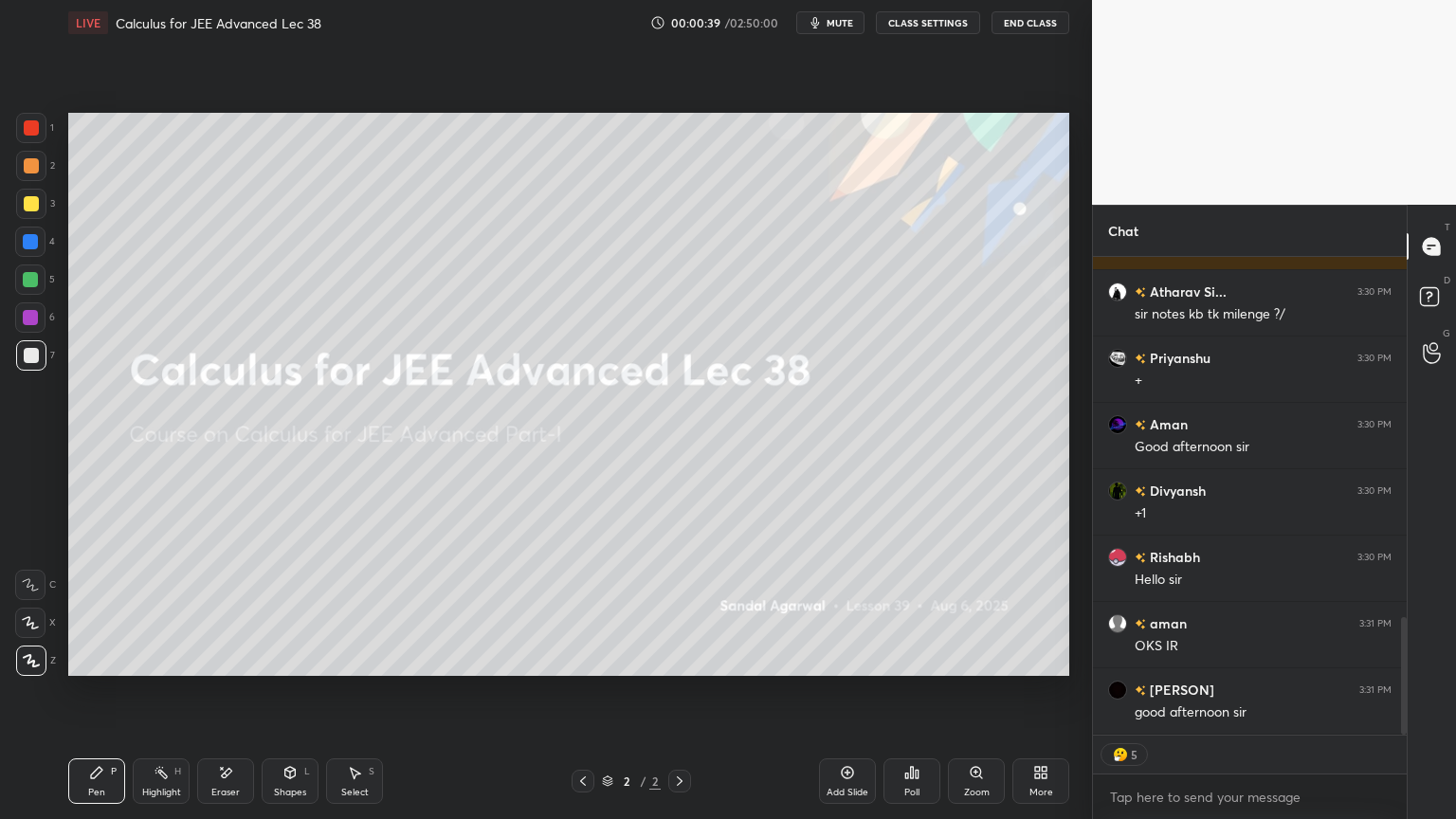 click 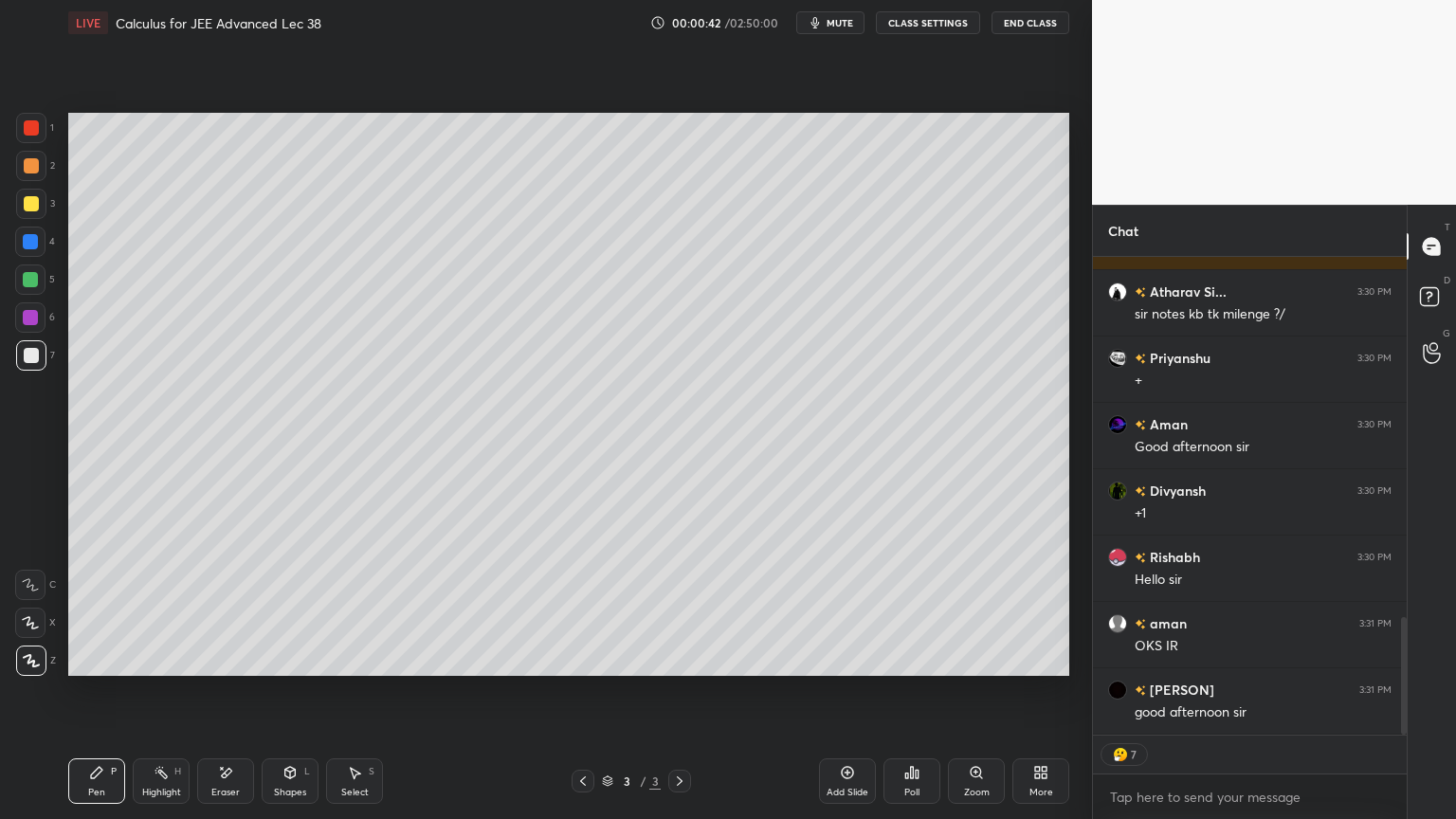 click at bounding box center (31, 166) 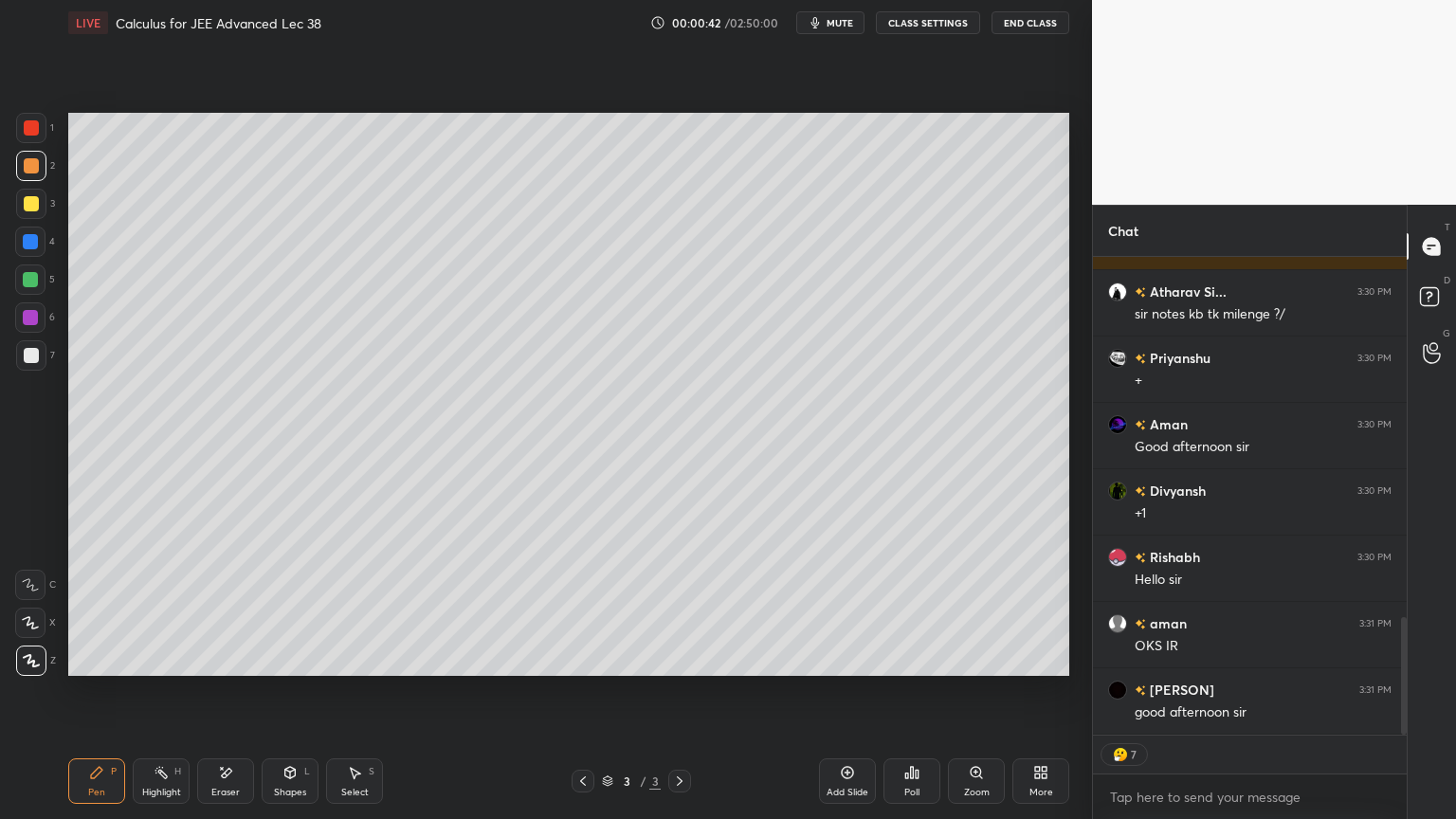 click at bounding box center [31, 204] 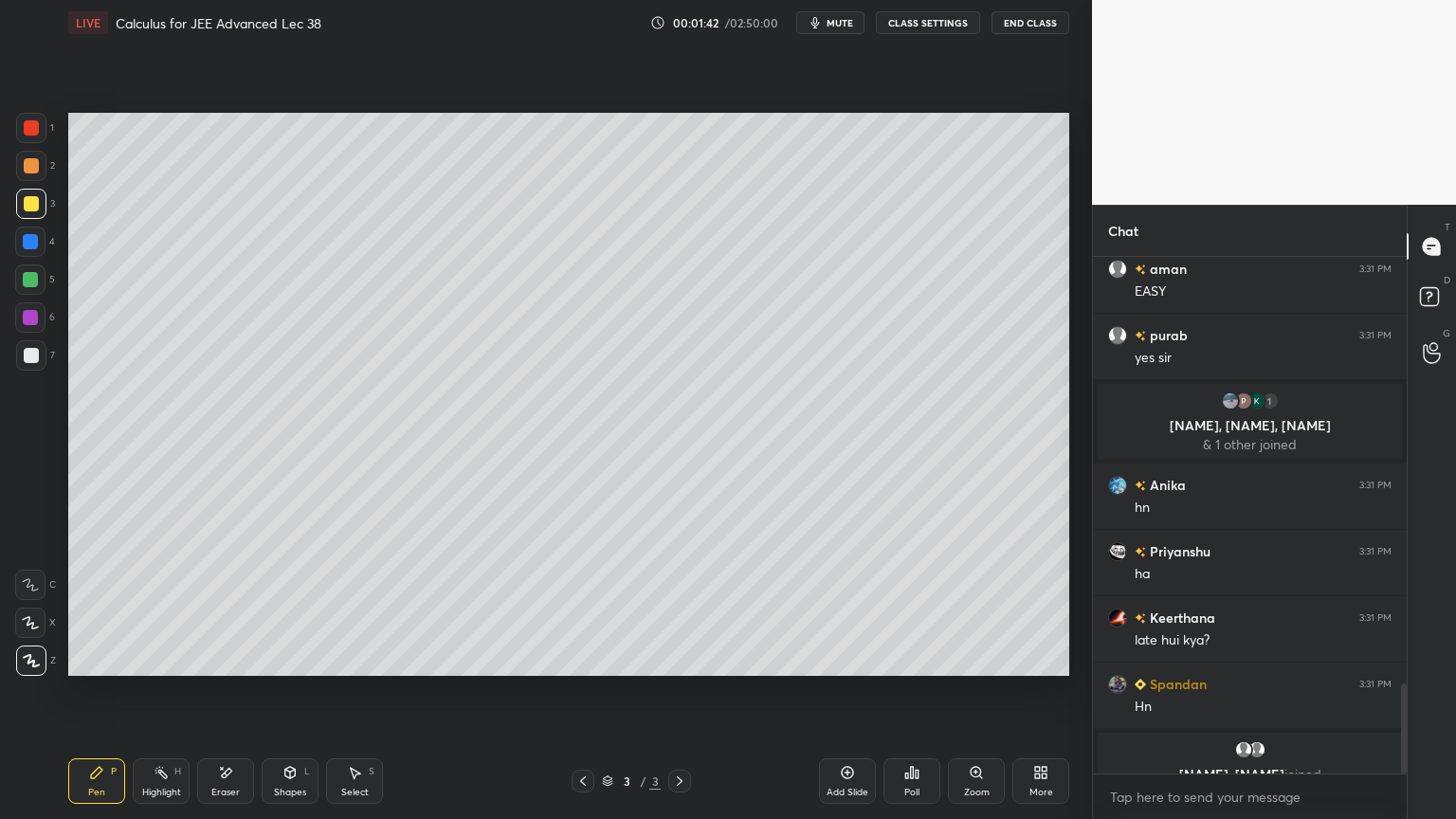 scroll, scrollTop: 2517, scrollLeft: 0, axis: vertical 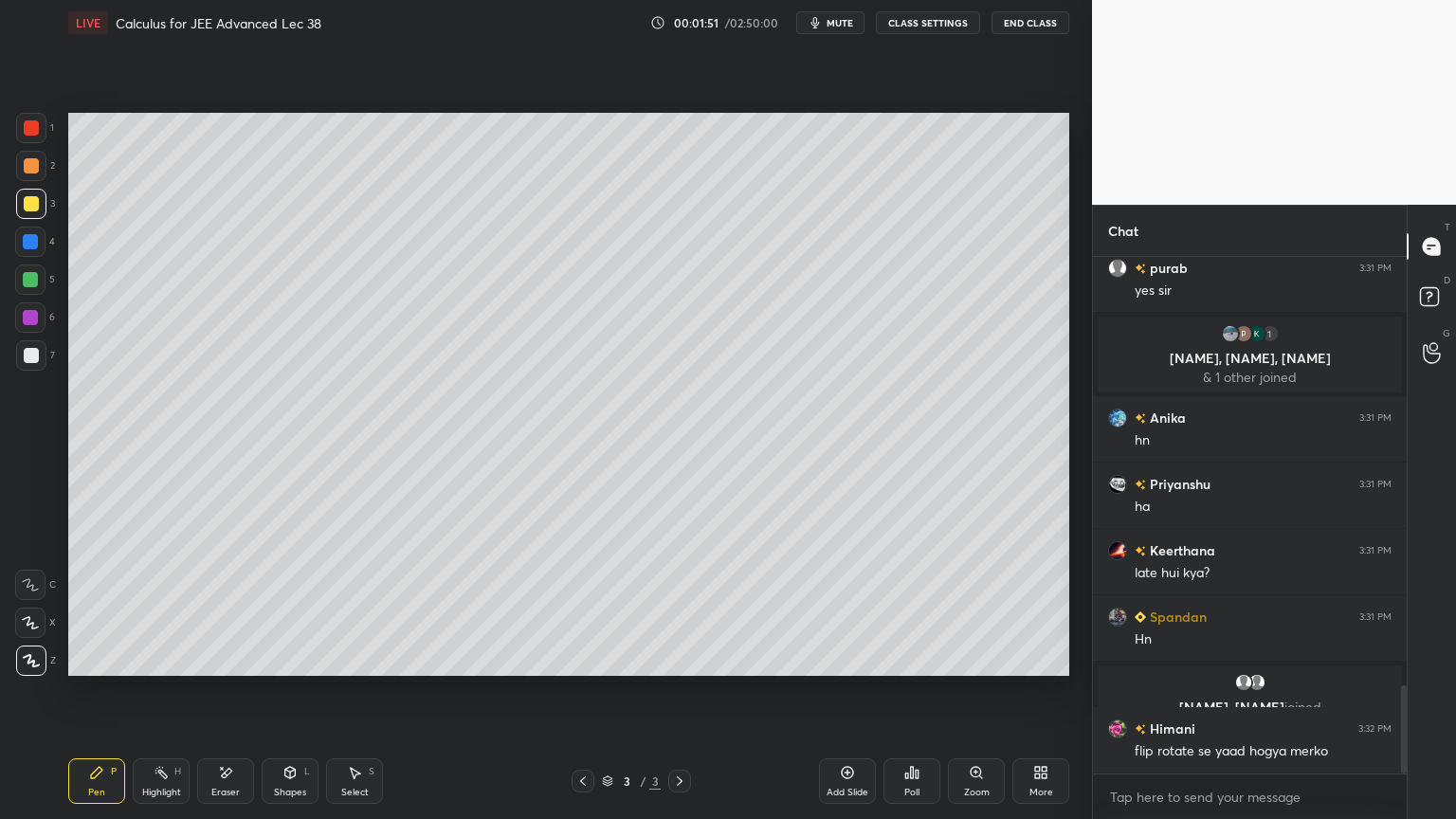click 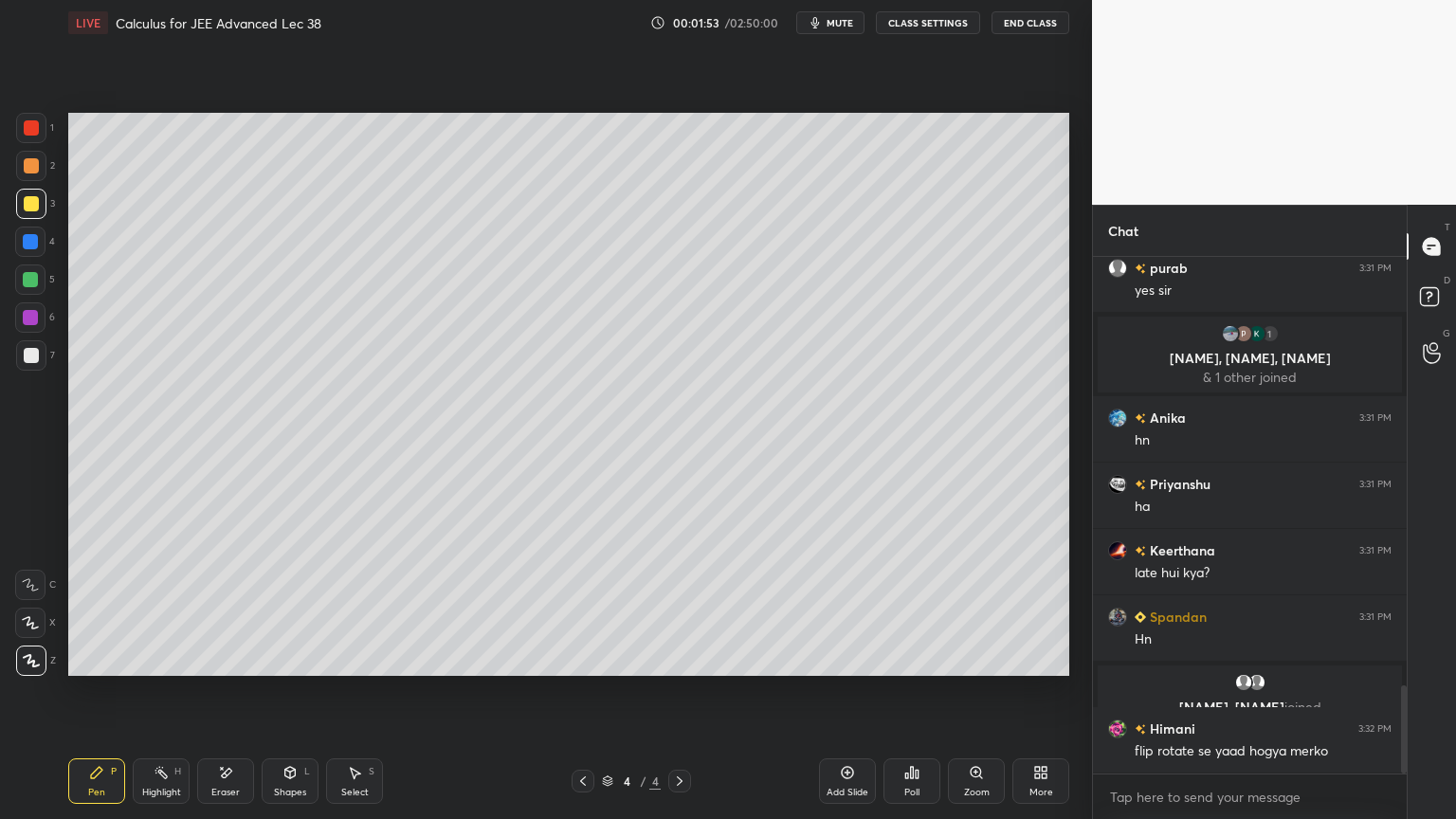 scroll, scrollTop: 2582, scrollLeft: 0, axis: vertical 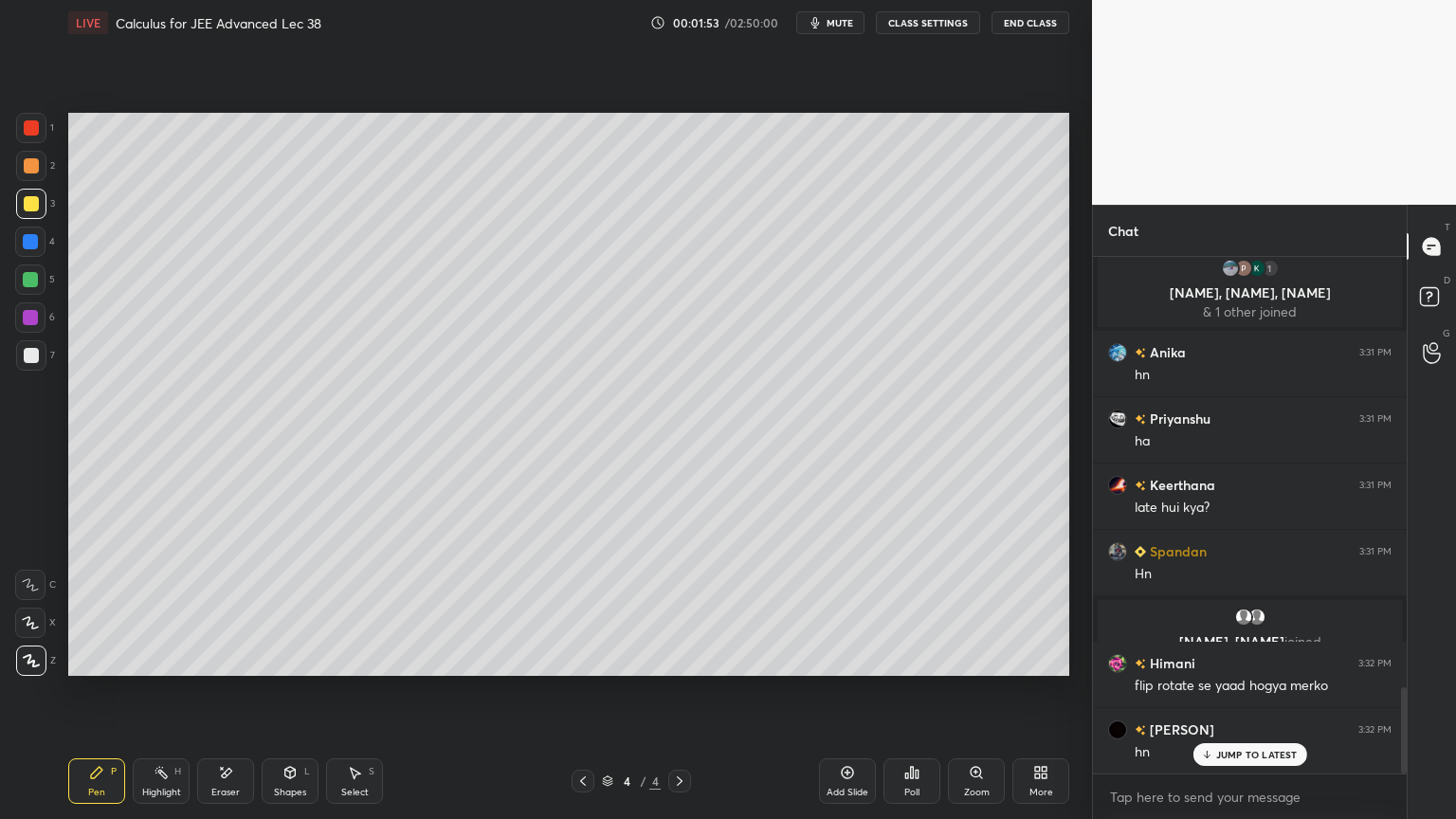 drag, startPoint x: 160, startPoint y: 775, endPoint x: 117, endPoint y: 776, distance: 43.011626 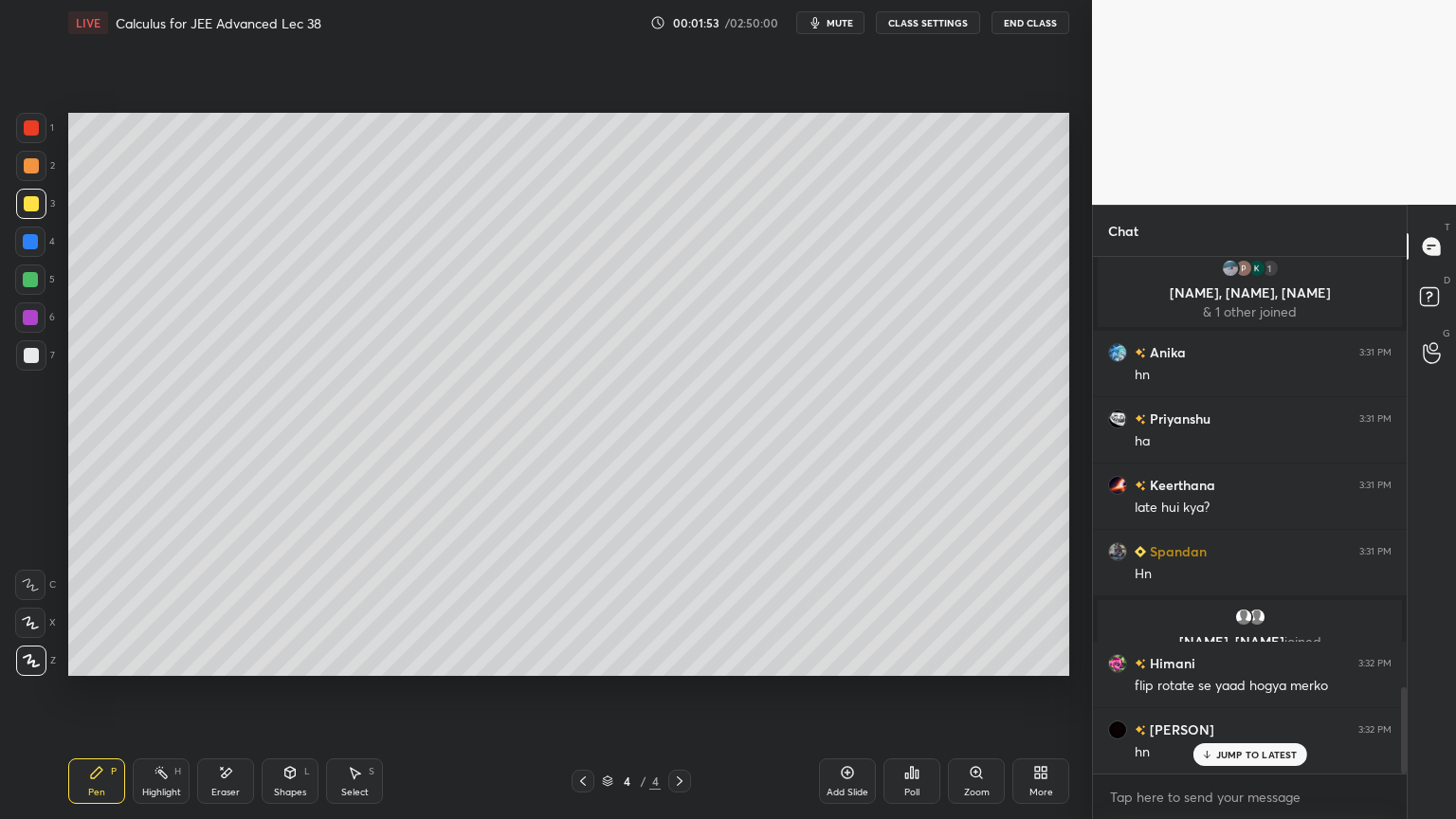 click 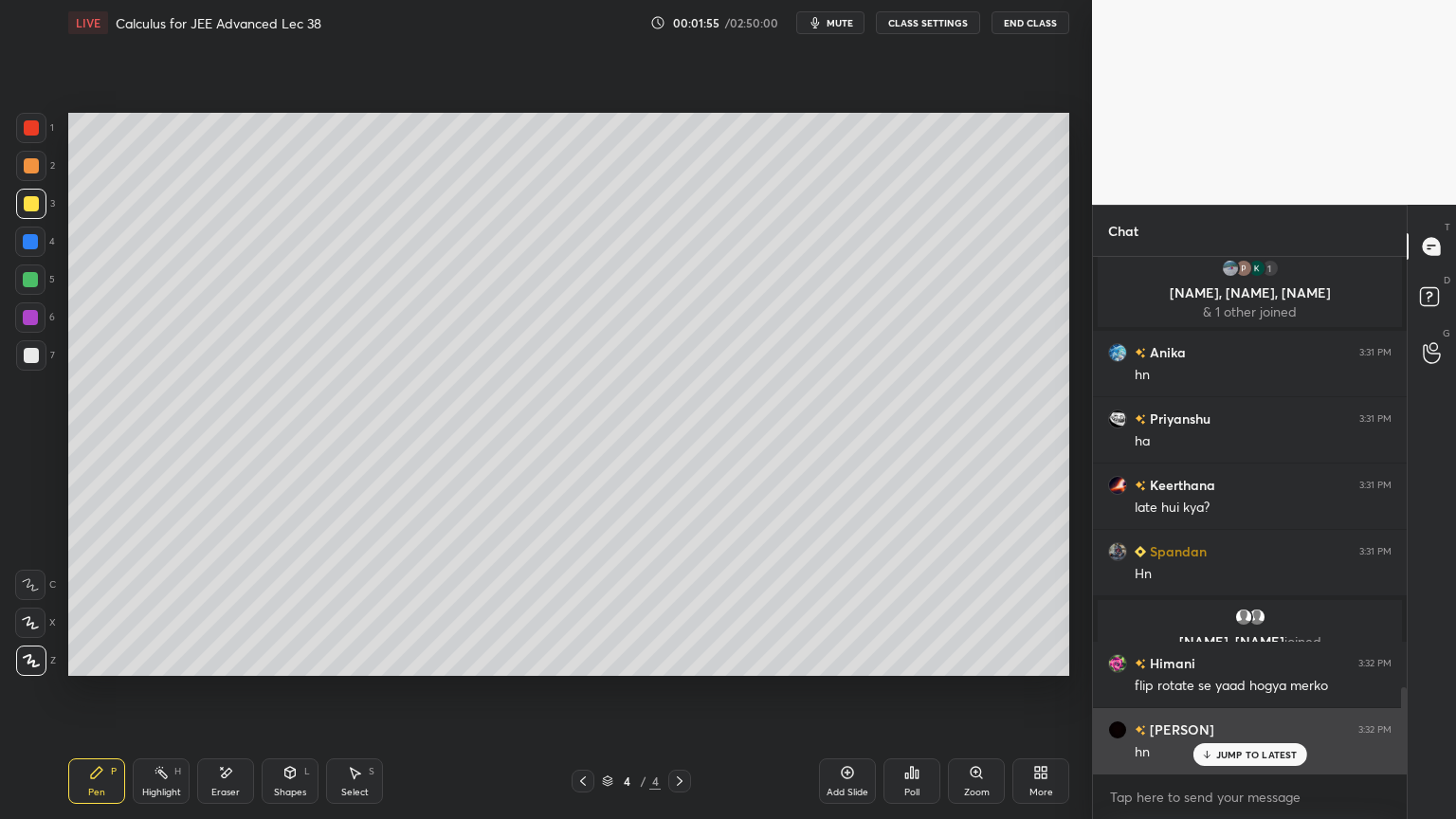 click on "JUMP TO LATEST" at bounding box center [1257, 755] 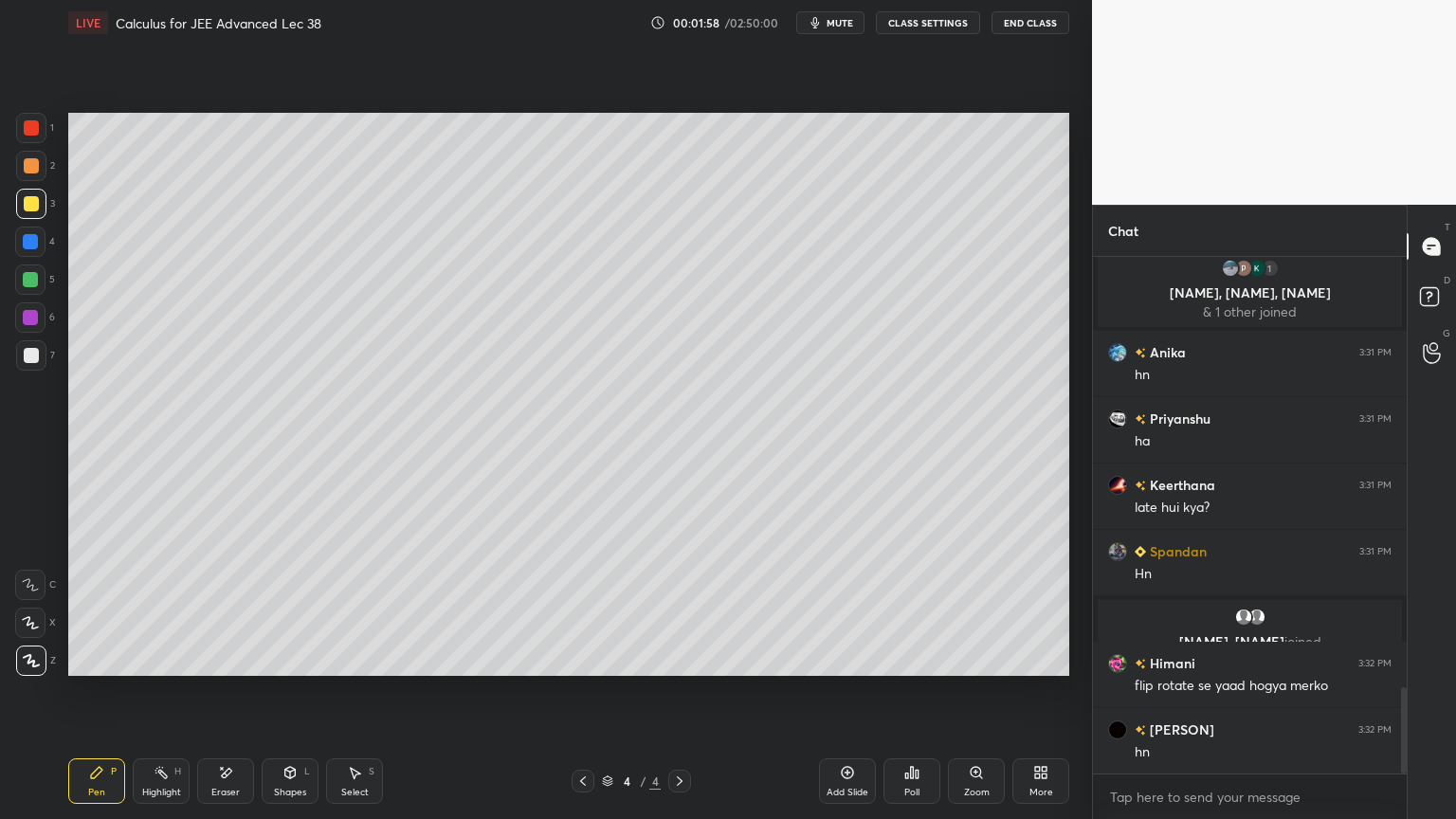 click at bounding box center (31, 355) 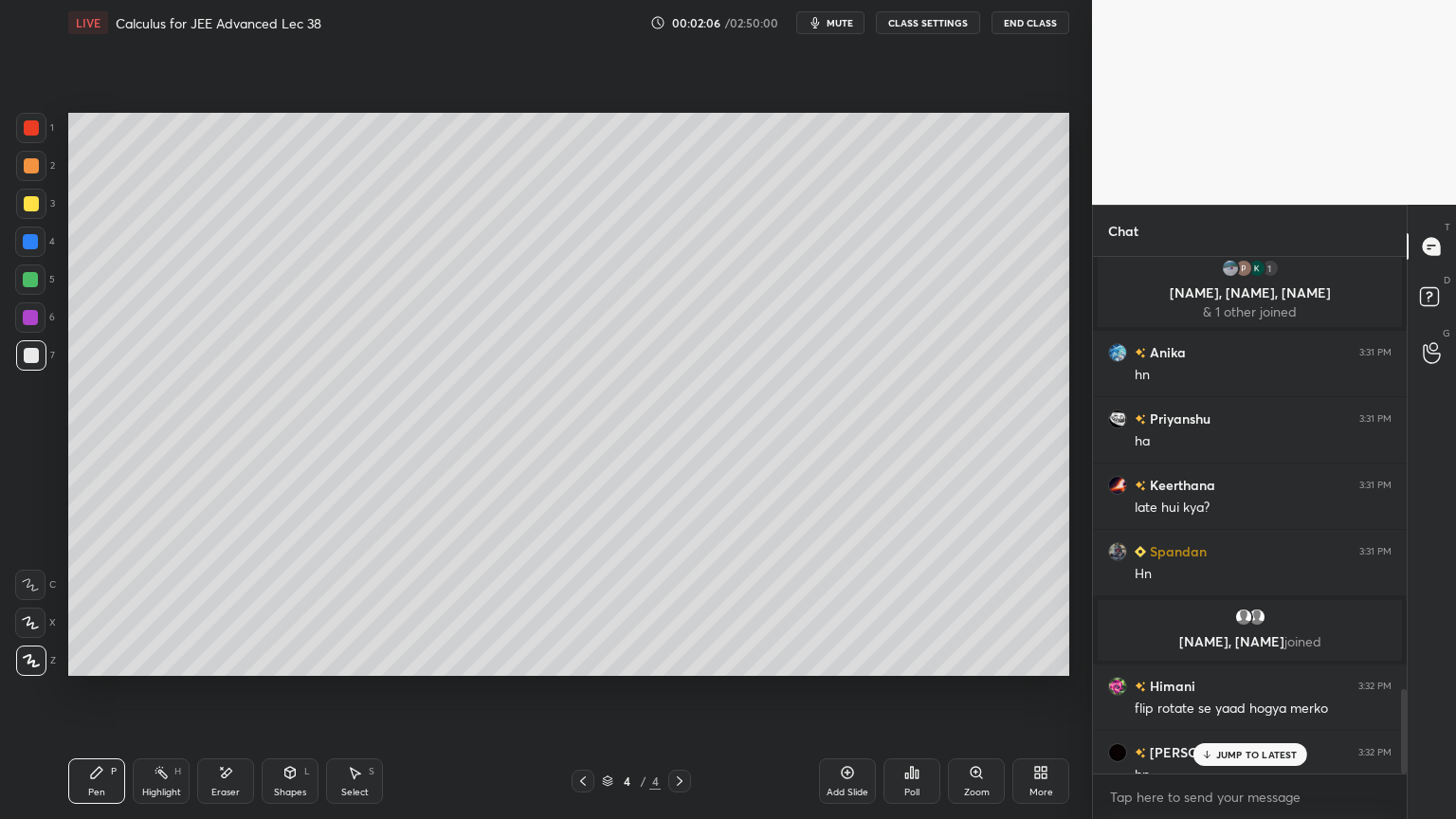 scroll, scrollTop: 2650, scrollLeft: 0, axis: vertical 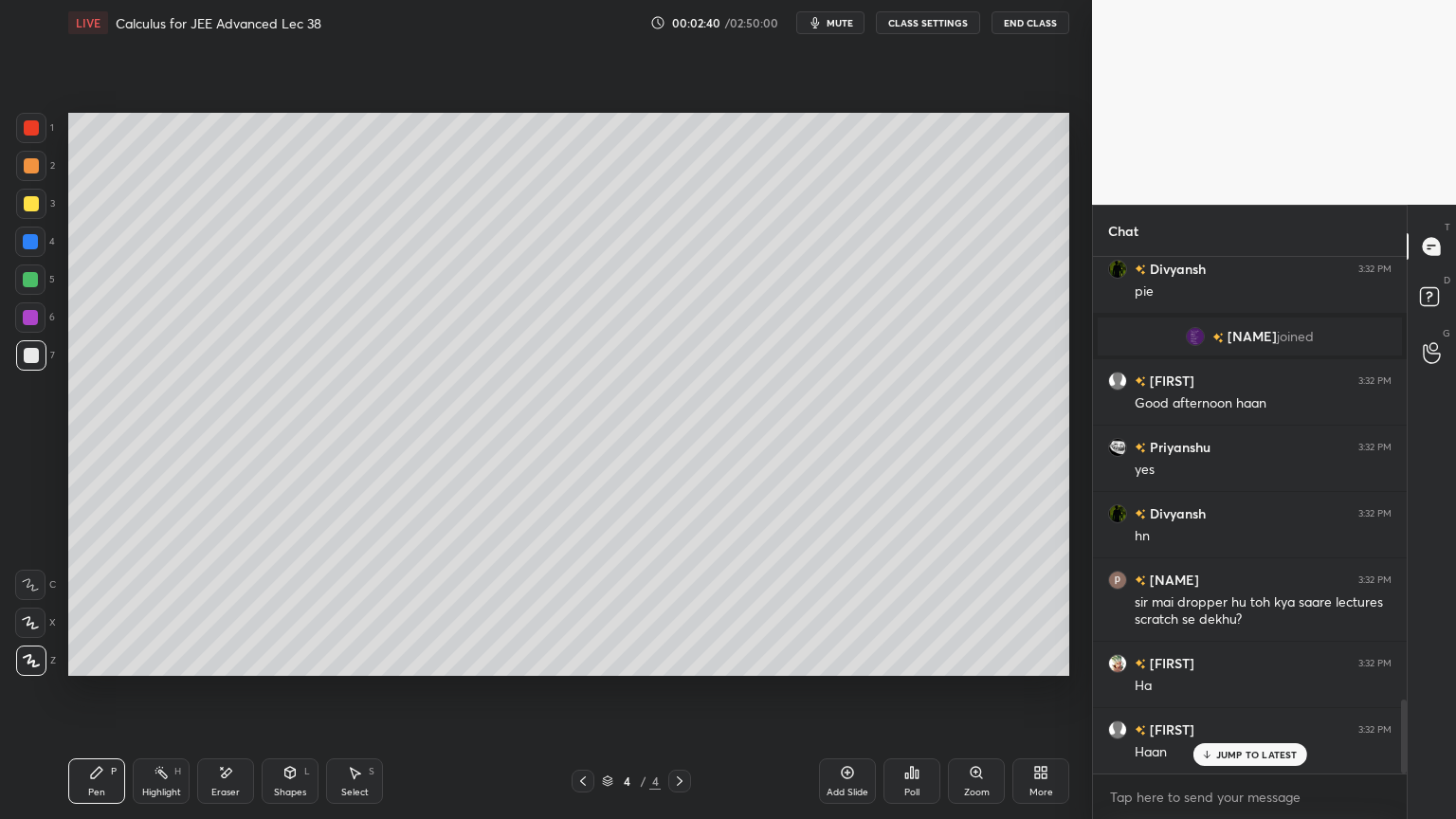 click on "Eraser" at bounding box center (226, 781) 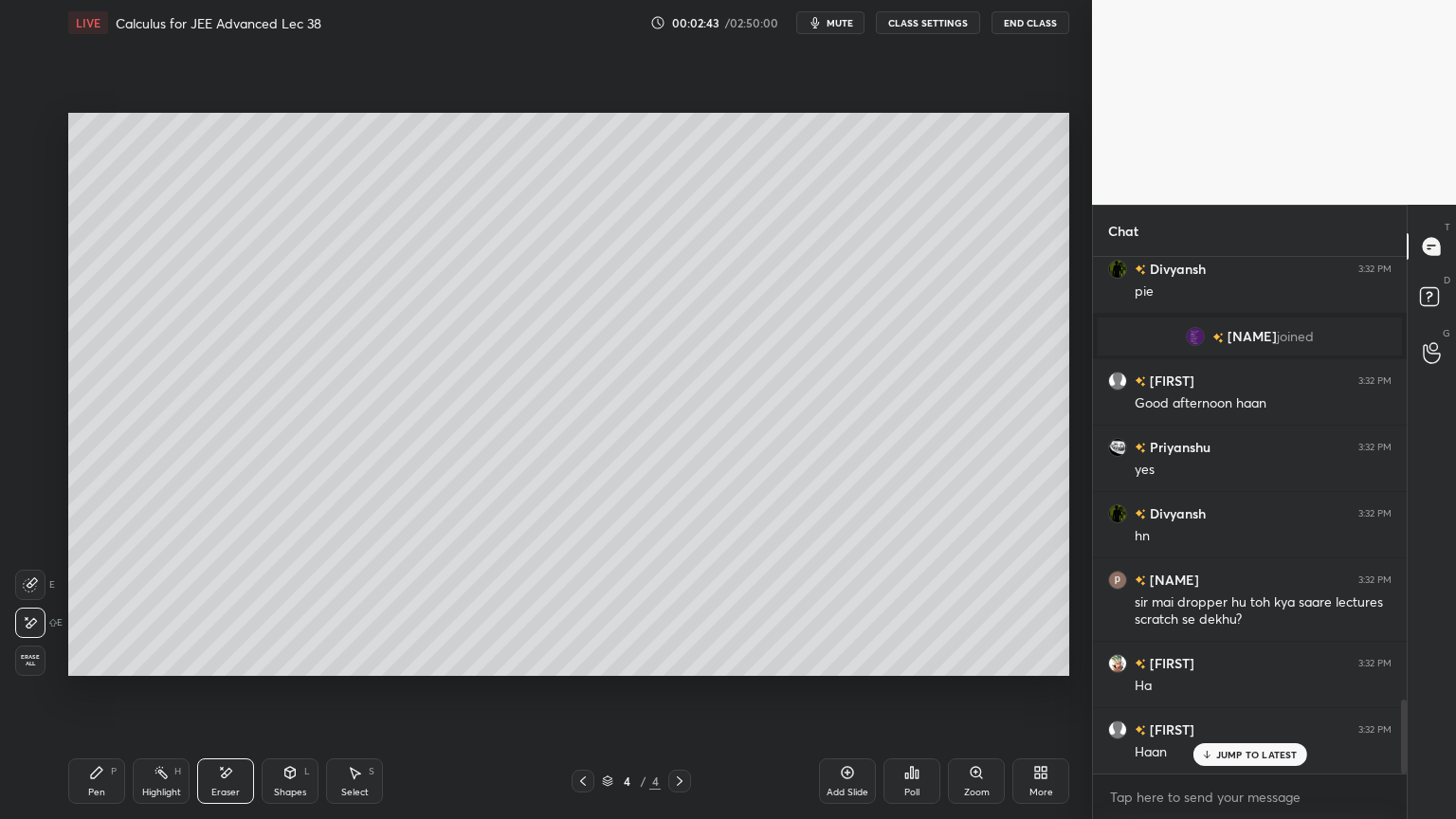 drag, startPoint x: 88, startPoint y: 786, endPoint x: 95, endPoint y: 751, distance: 35.69314 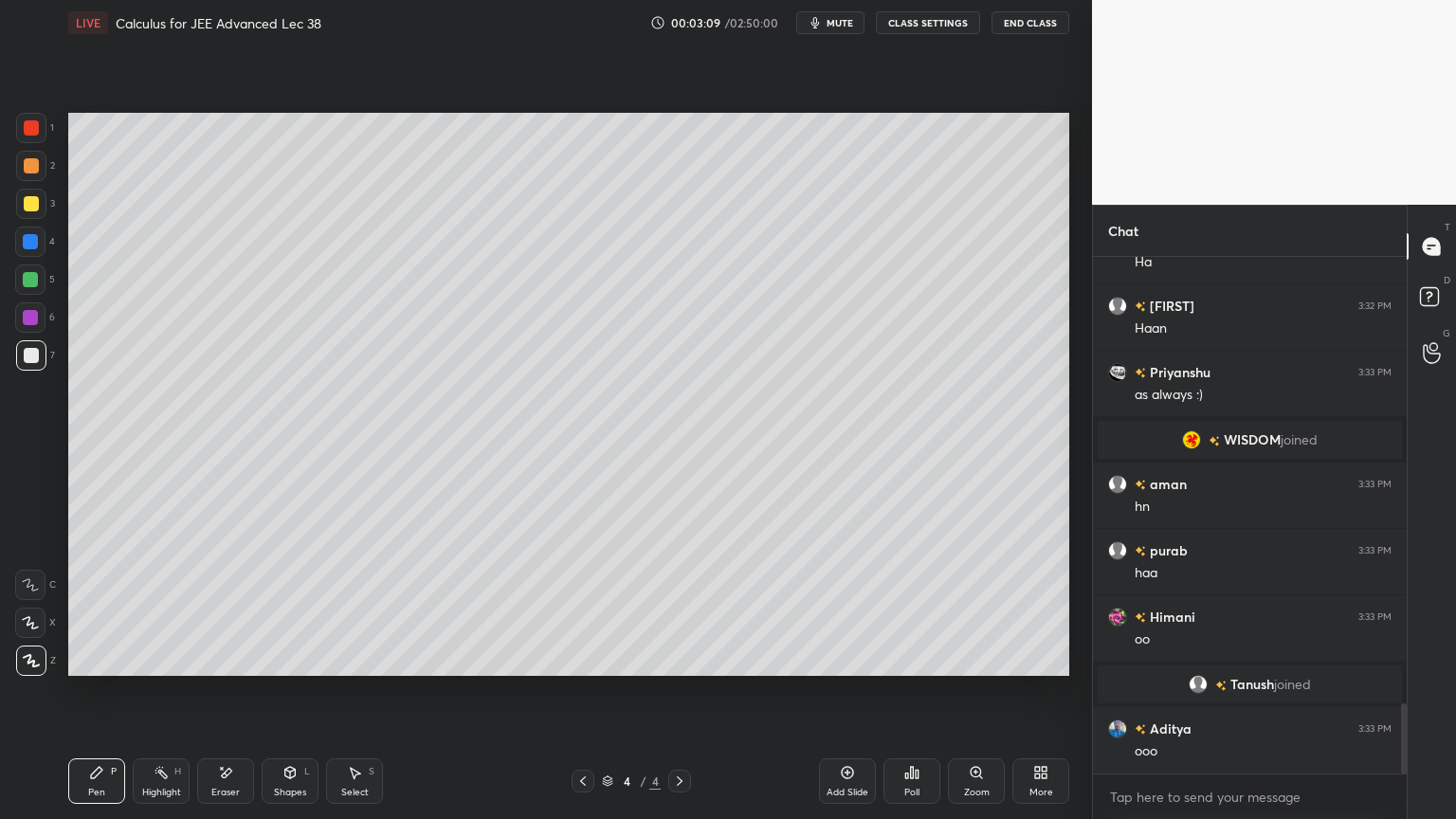 scroll, scrollTop: 3363, scrollLeft: 0, axis: vertical 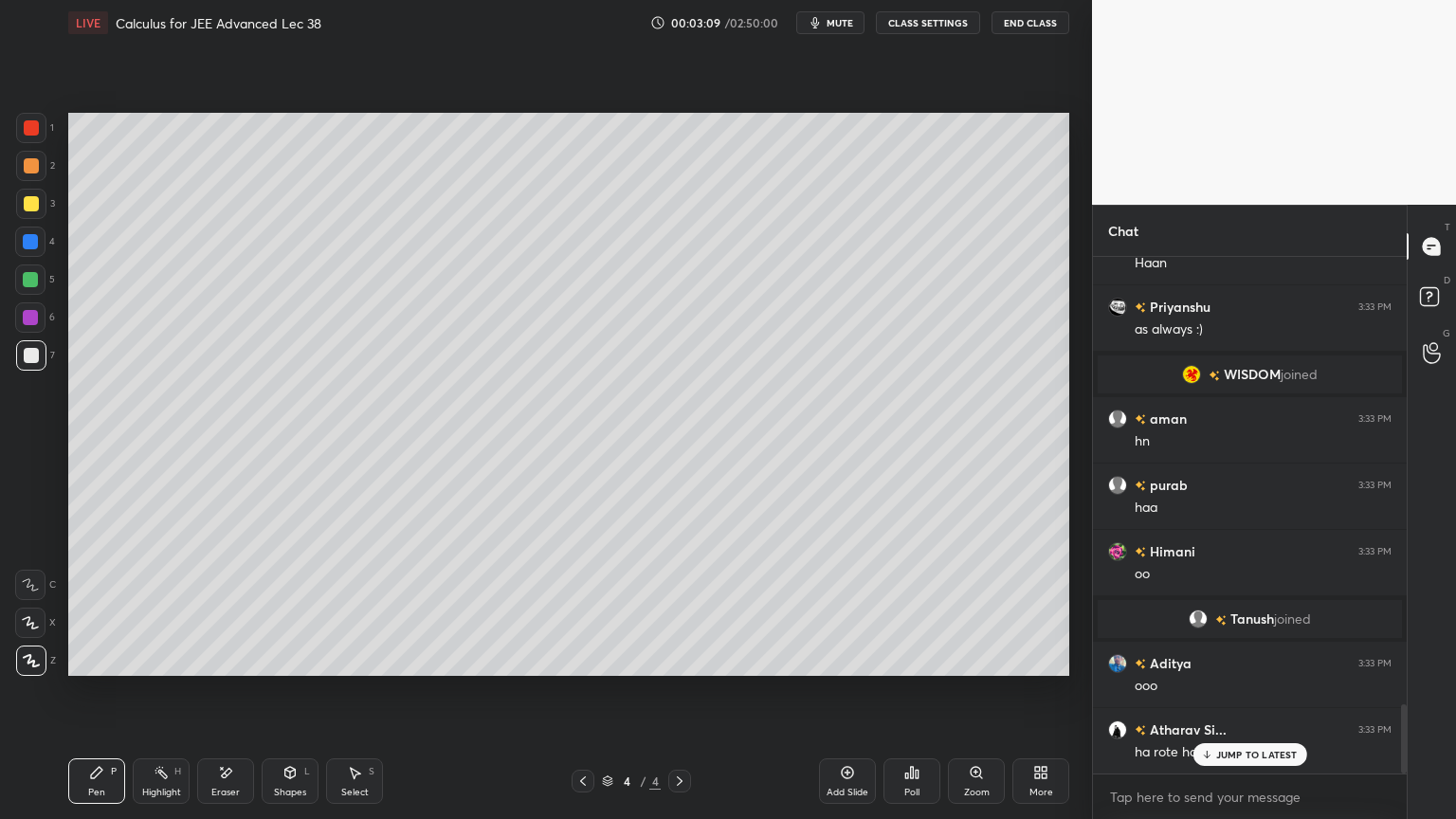 click 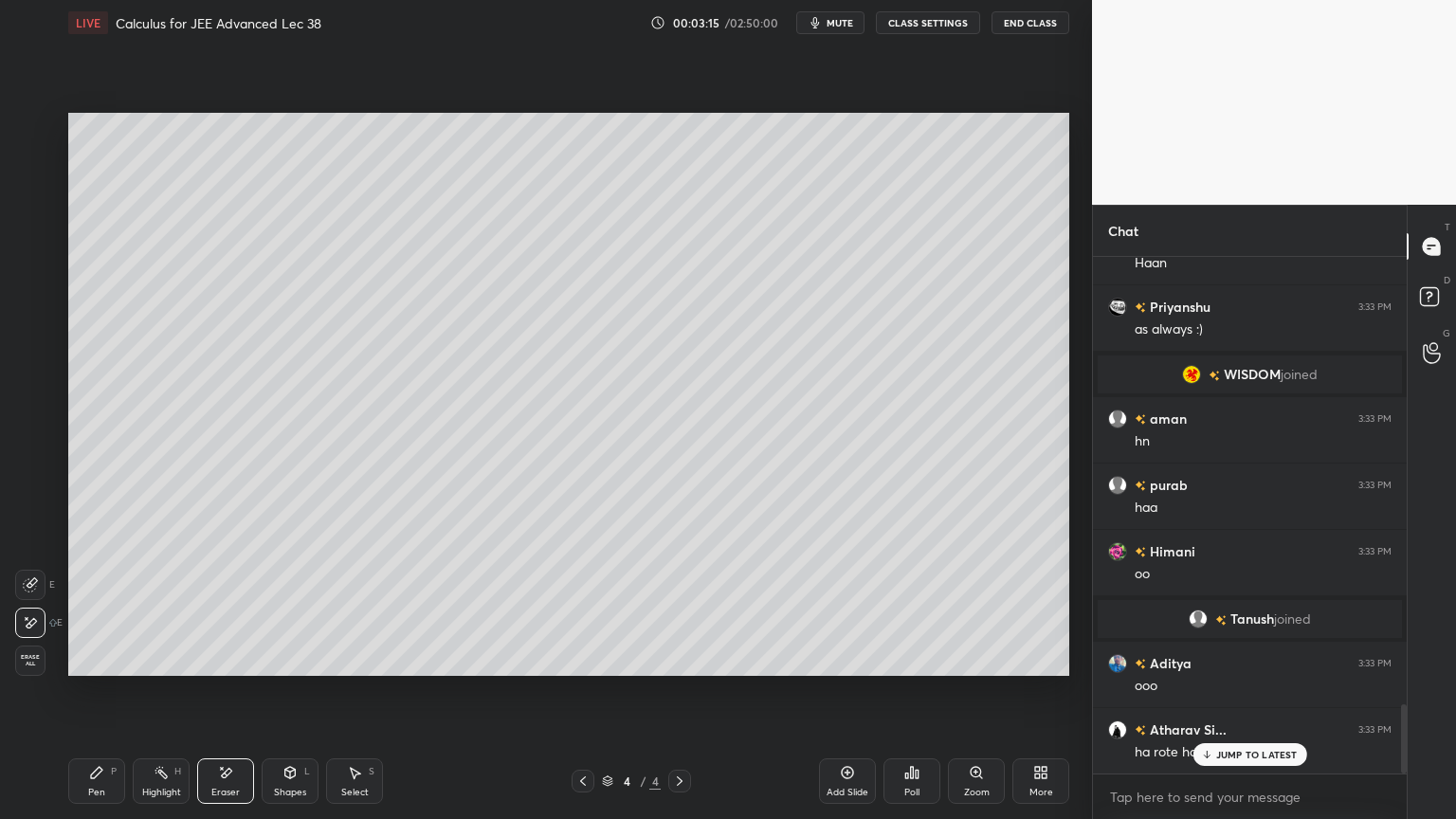 click 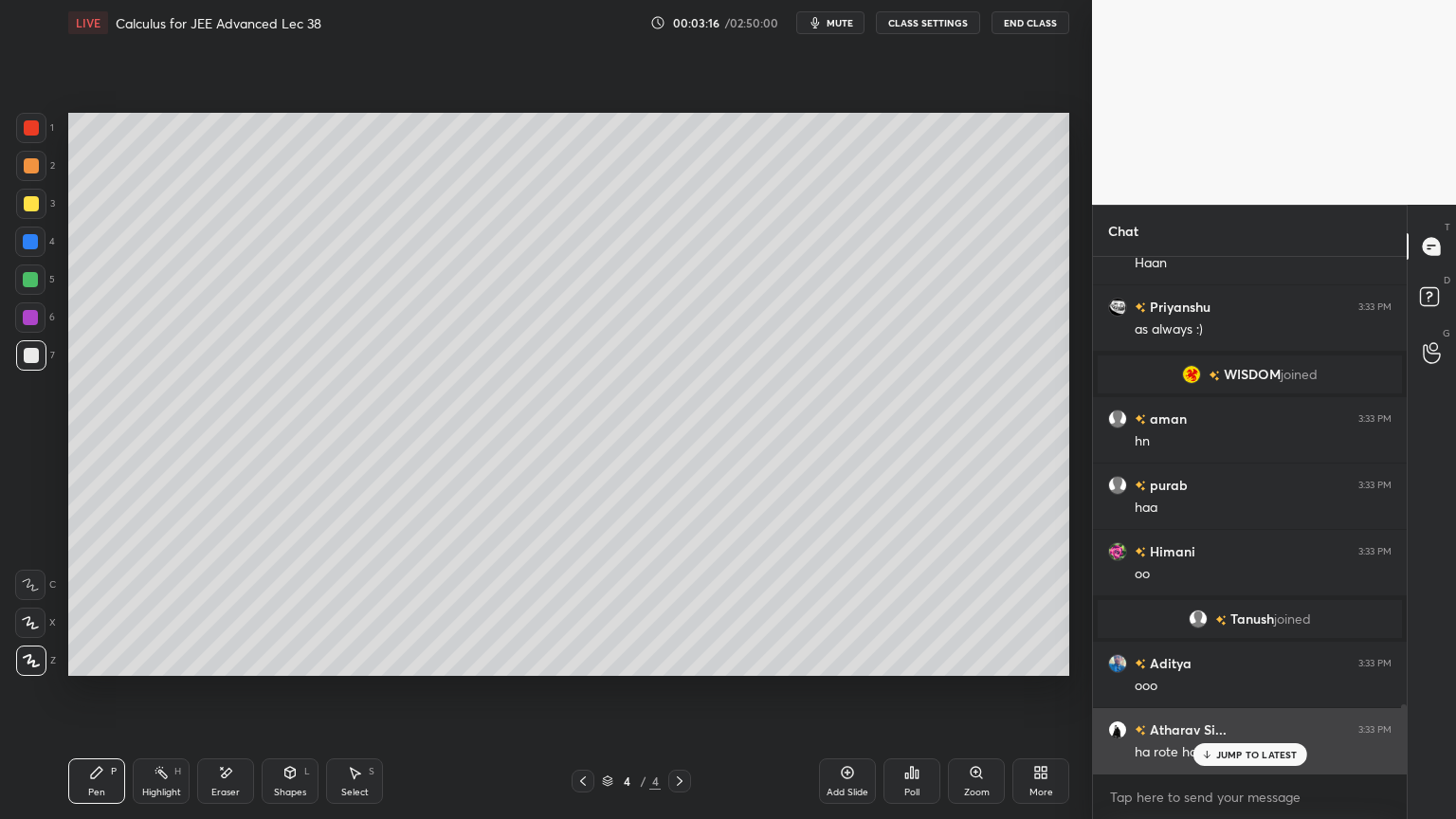 click on "JUMP TO LATEST" at bounding box center (1257, 755) 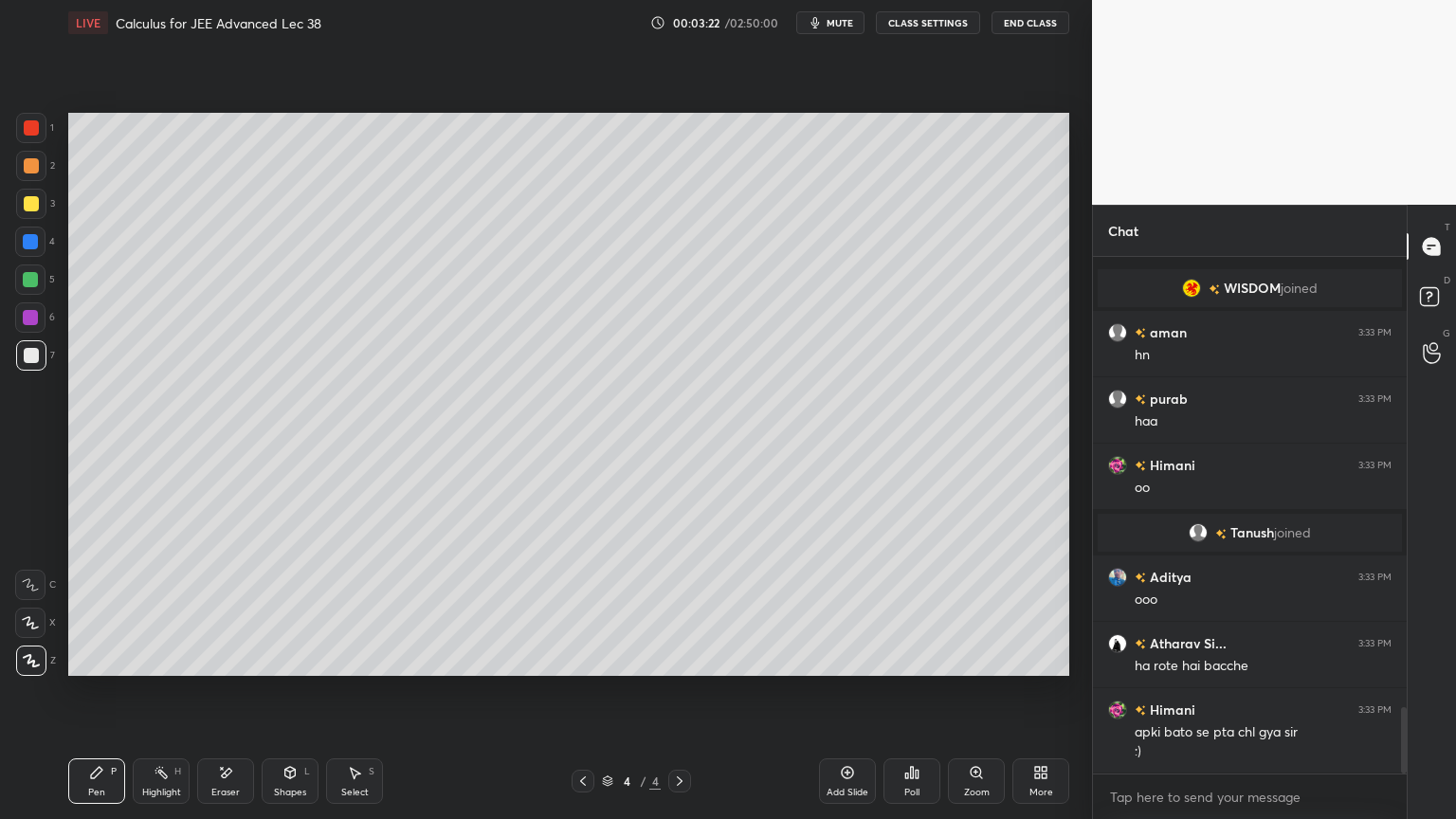 scroll, scrollTop: 3533, scrollLeft: 0, axis: vertical 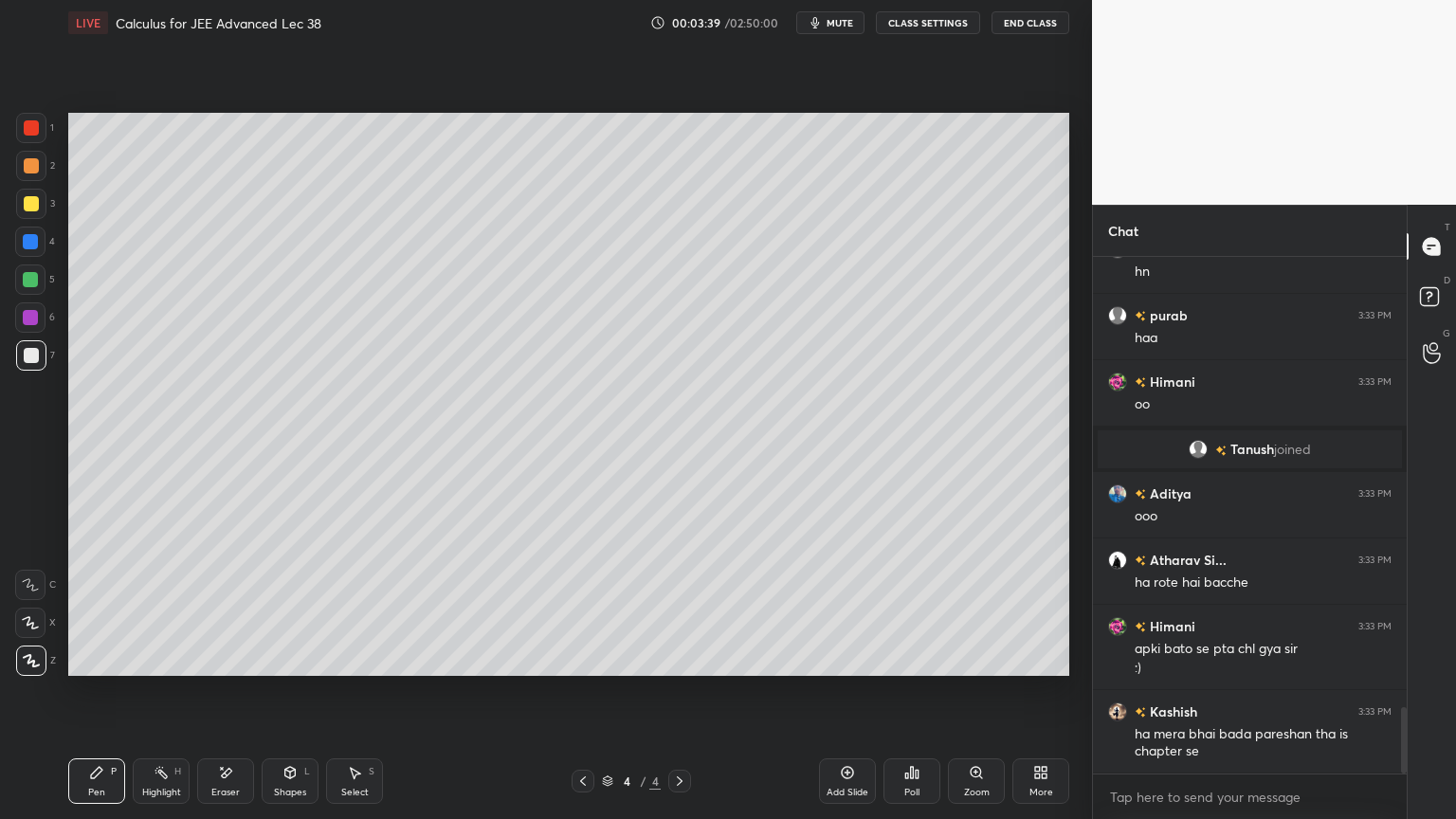 click at bounding box center [31, 204] 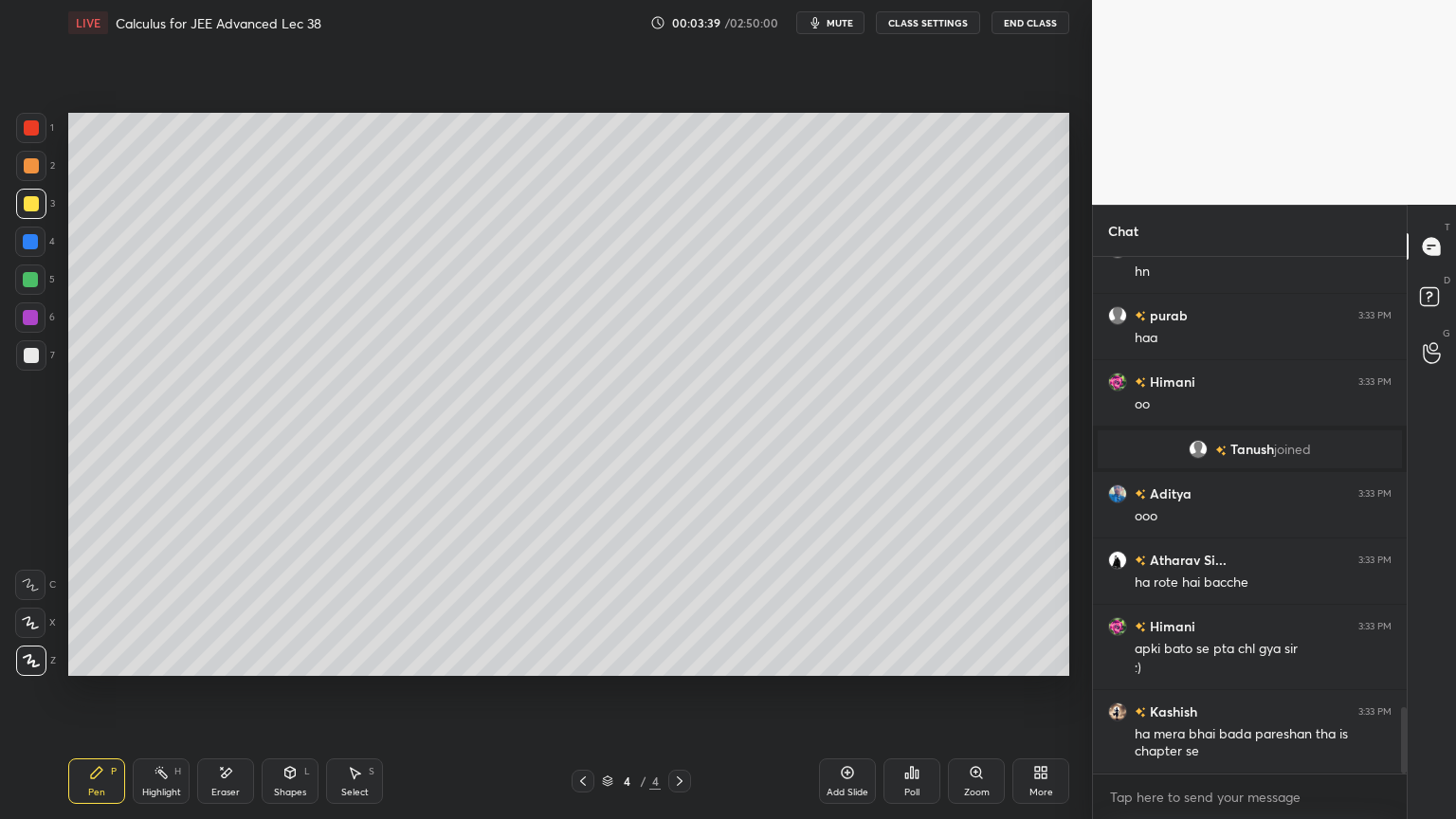 click at bounding box center [31, 355] 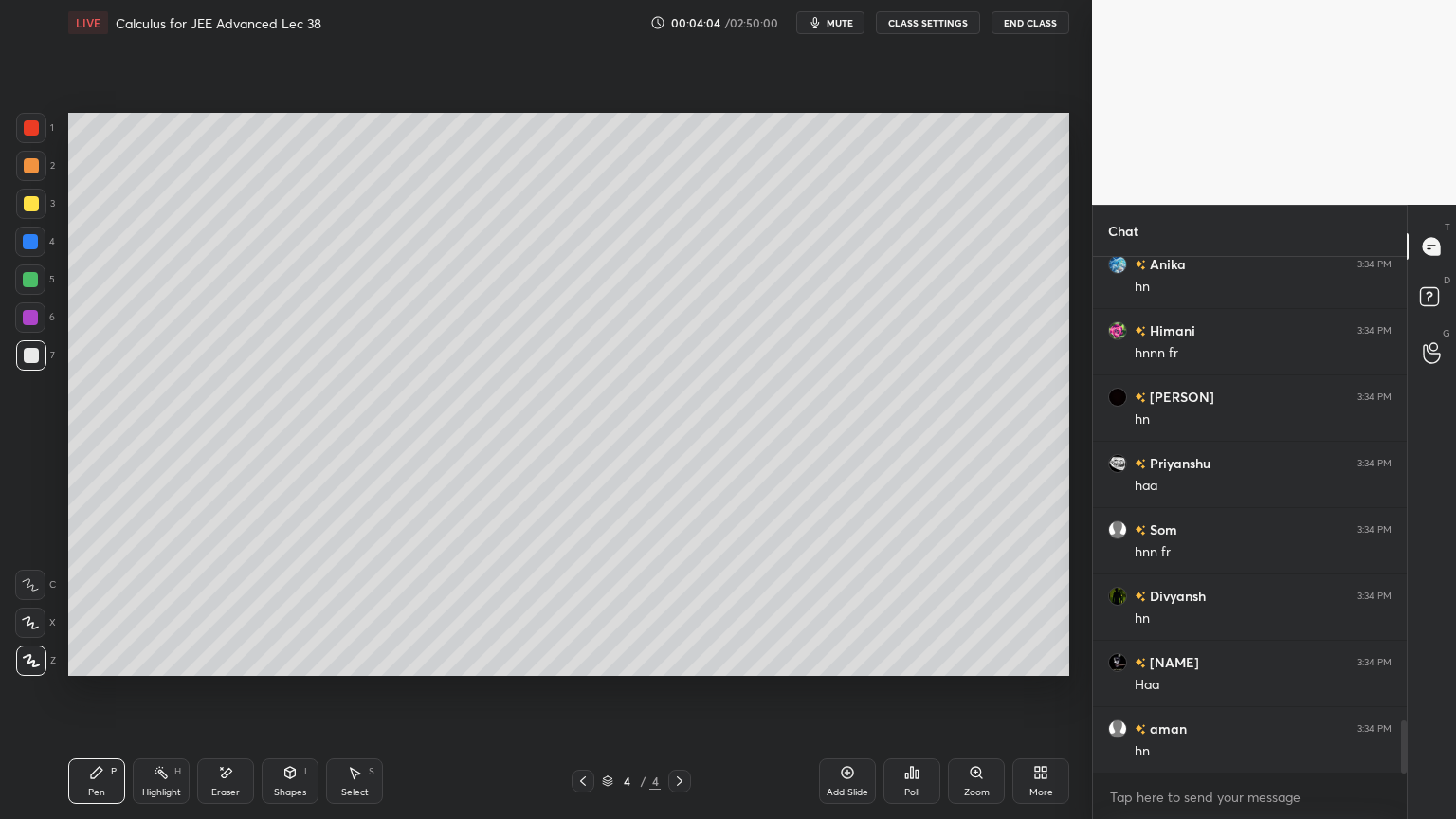 scroll, scrollTop: 4573, scrollLeft: 0, axis: vertical 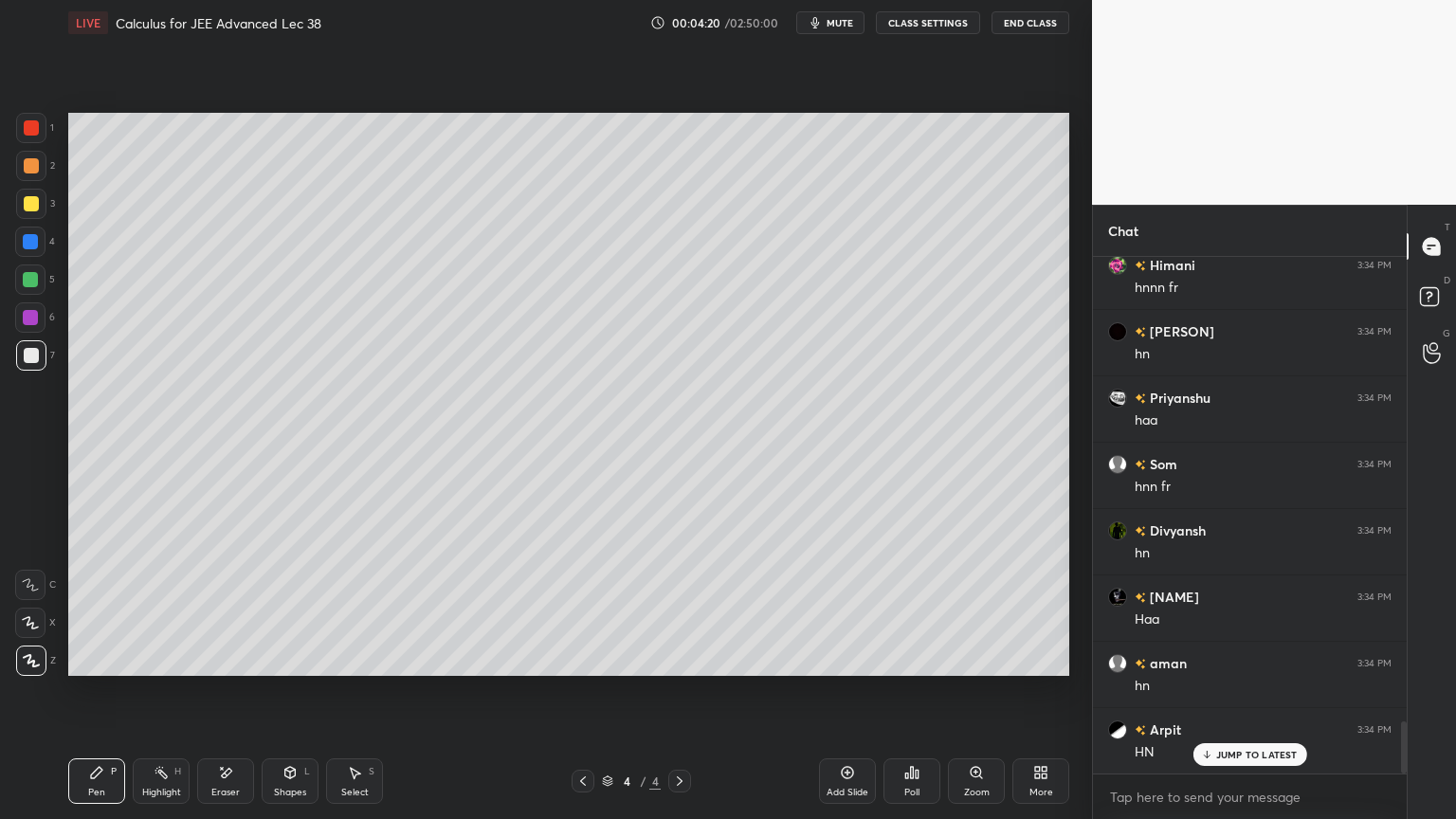 click on "Select S" at bounding box center [355, 781] 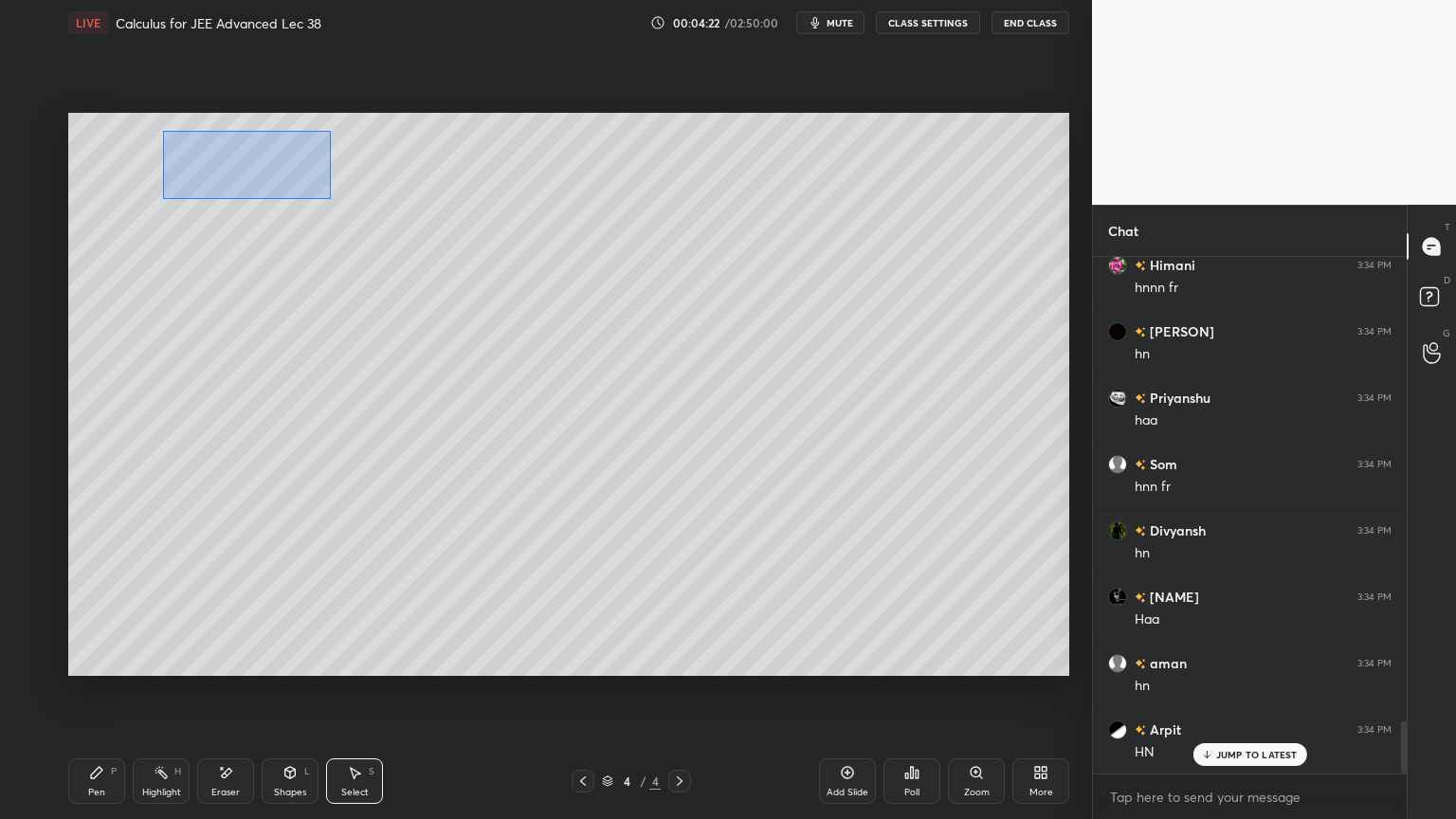 drag, startPoint x: 163, startPoint y: 131, endPoint x: 279, endPoint y: 180, distance: 125.92458 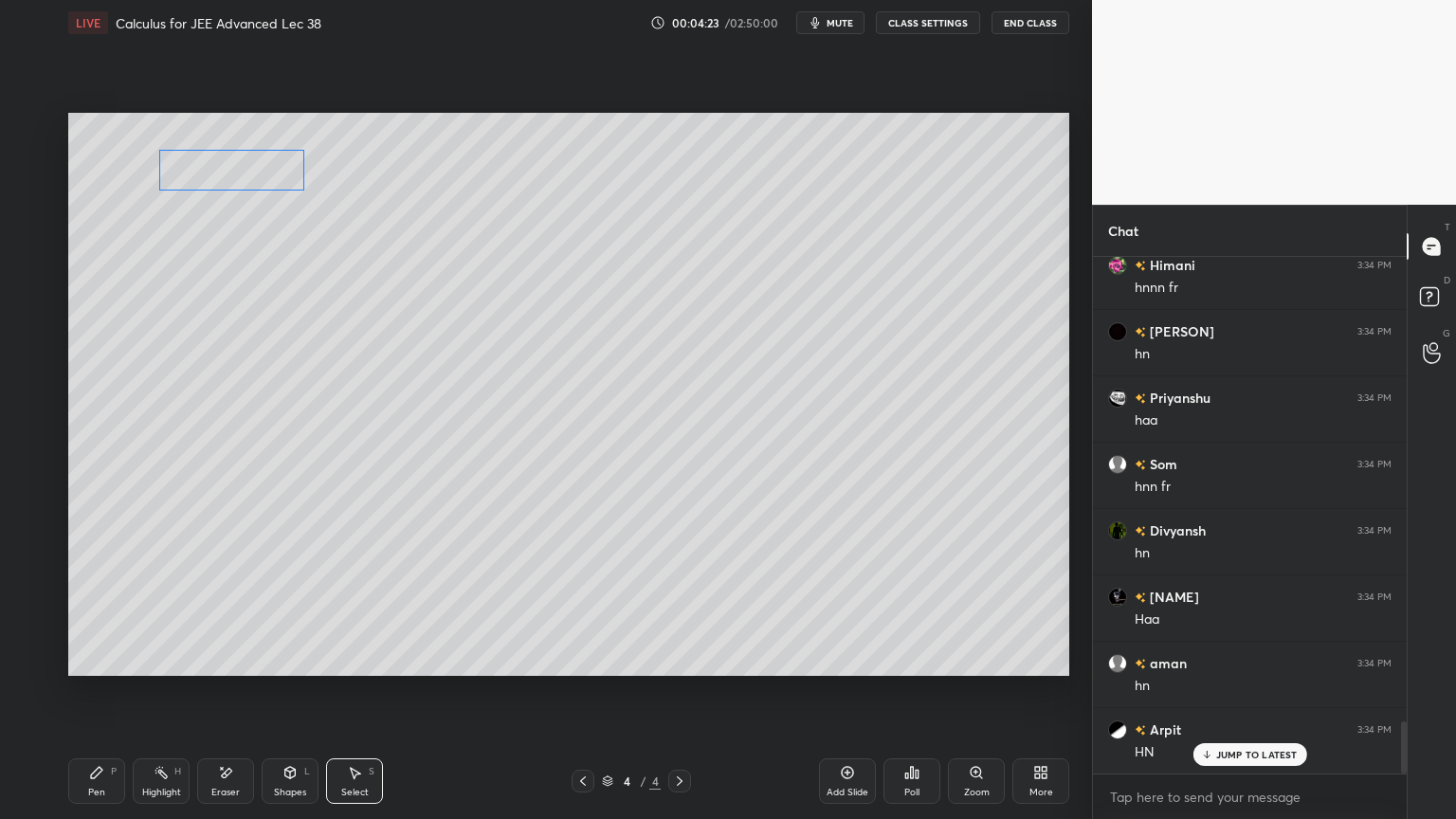 drag, startPoint x: 260, startPoint y: 164, endPoint x: 248, endPoint y: 191, distance: 29.54657 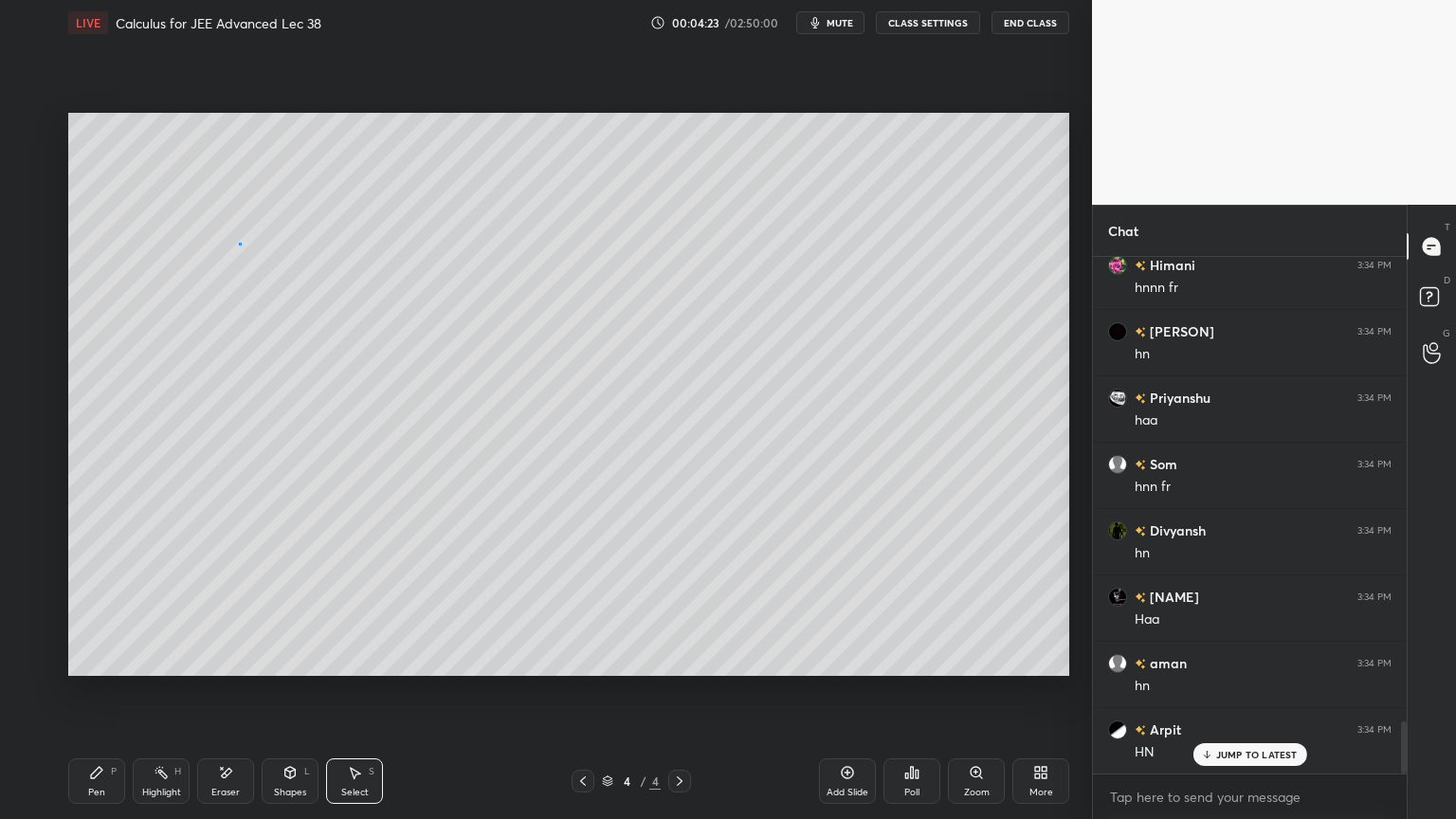 click on "0 ° Undo Copy Duplicate Duplicate to new slide Delete" at bounding box center [569, 394] 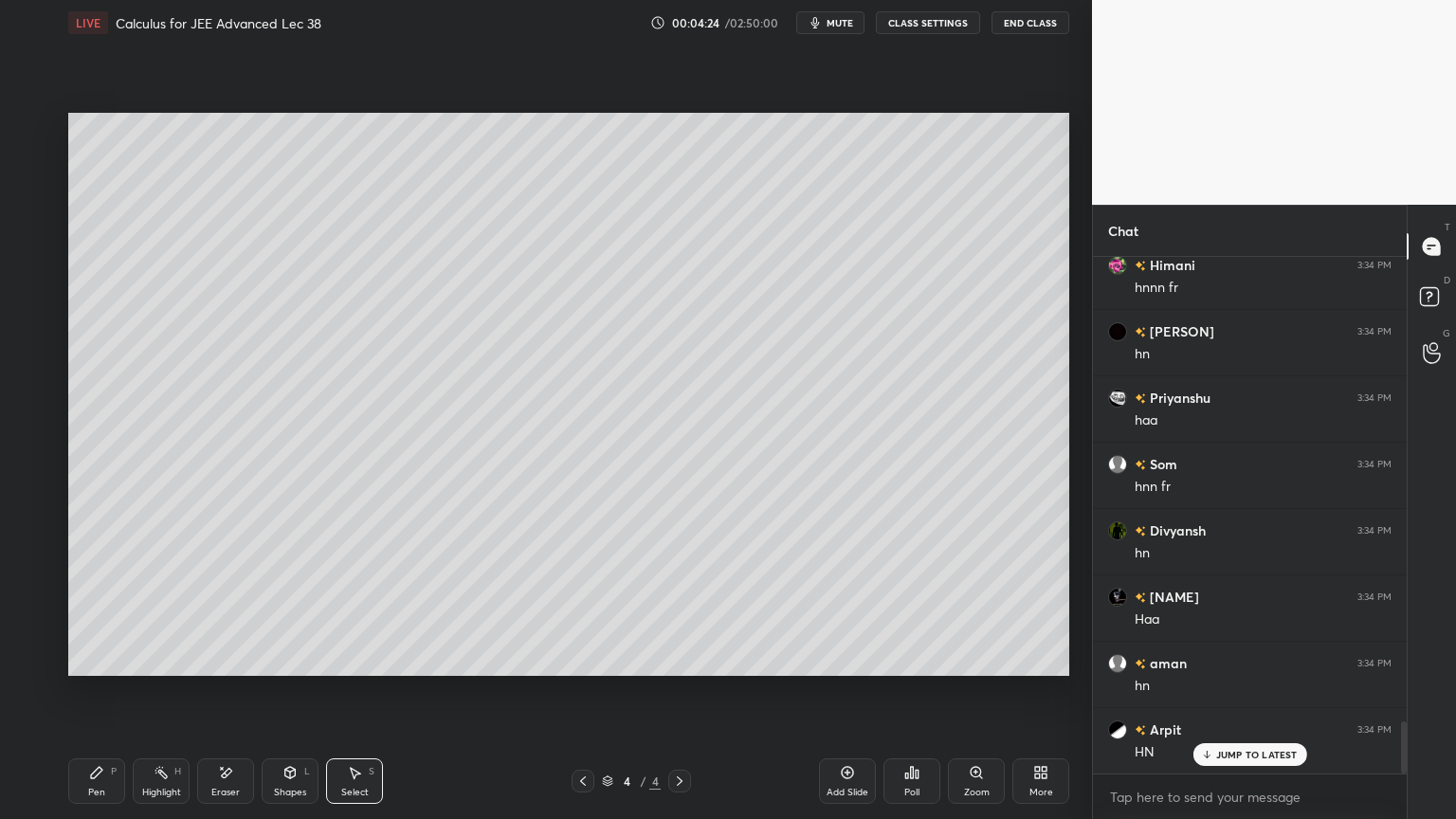 click on "Pen P" at bounding box center [97, 781] 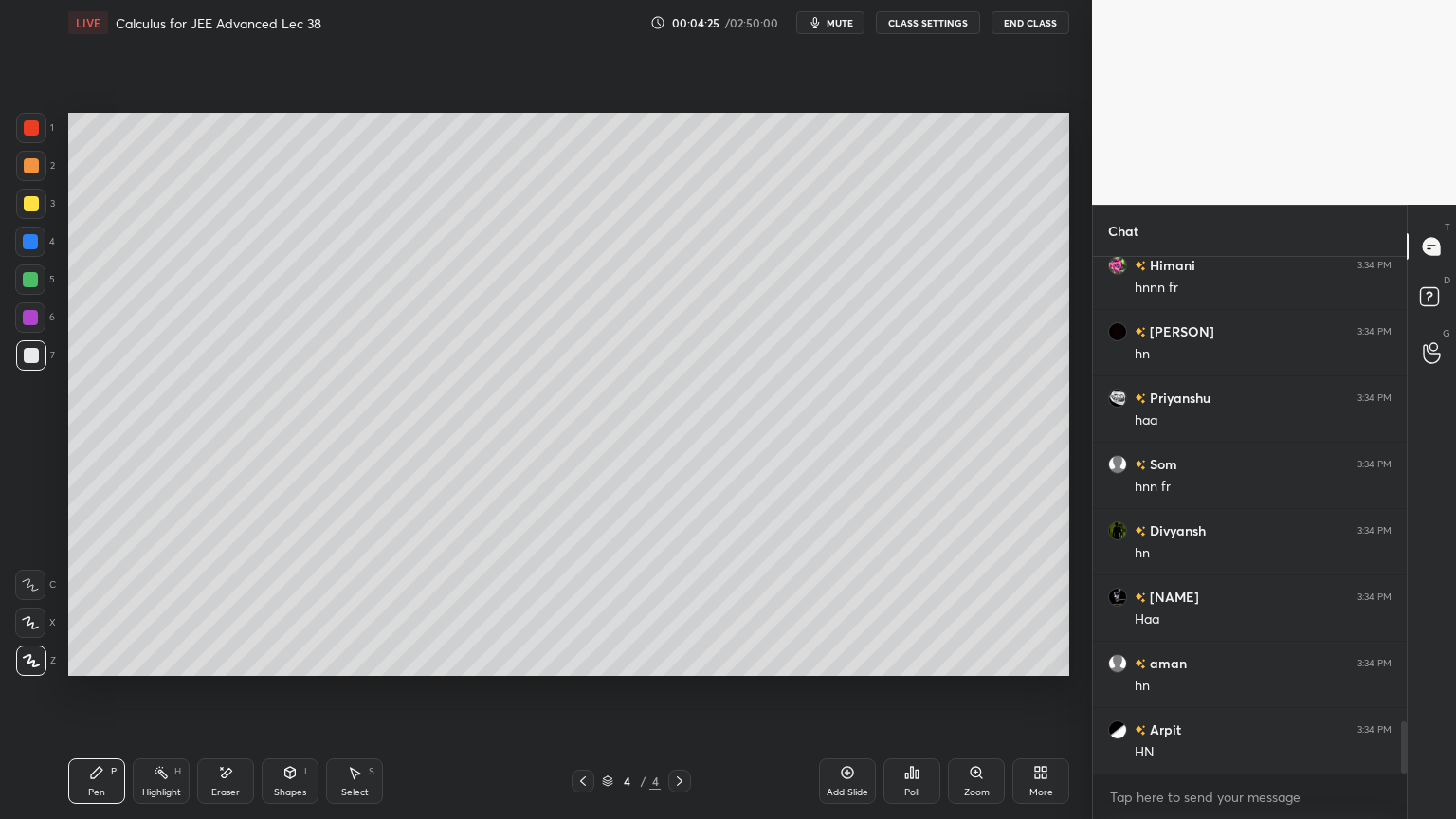 scroll, scrollTop: 4640, scrollLeft: 0, axis: vertical 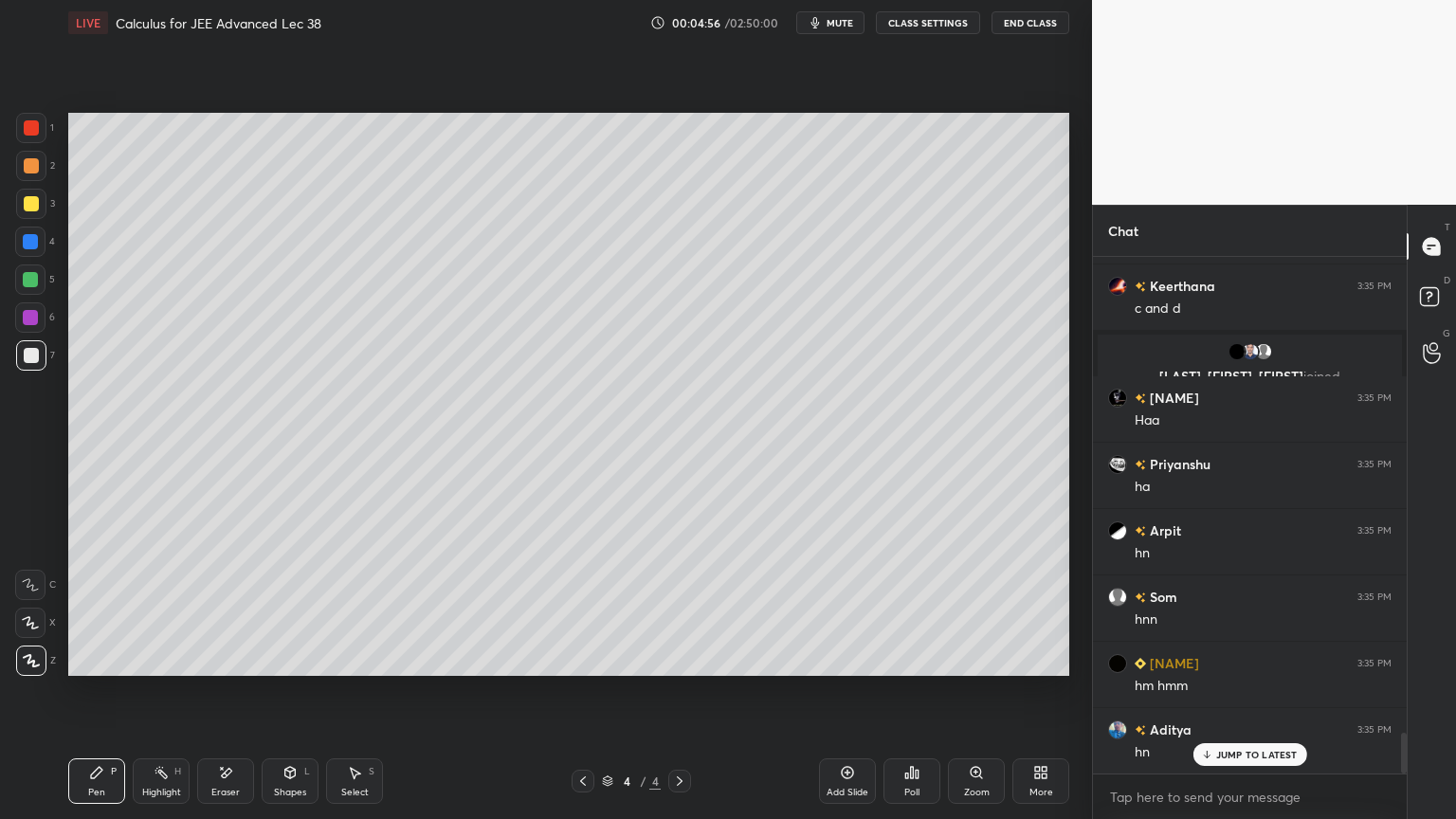 drag, startPoint x: 220, startPoint y: 779, endPoint x: 224, endPoint y: 769, distance: 10.7703296 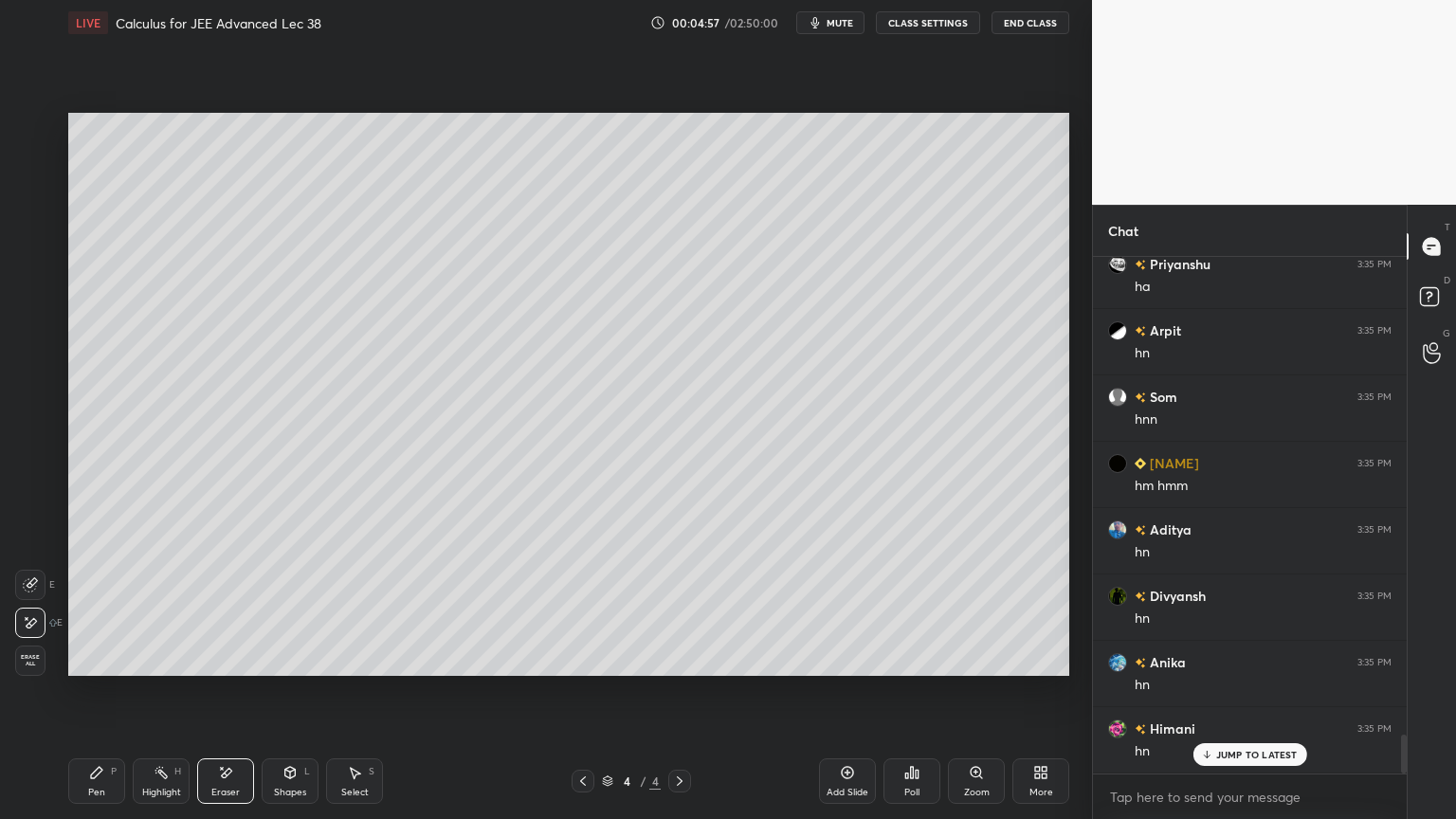 scroll, scrollTop: 6343, scrollLeft: 0, axis: vertical 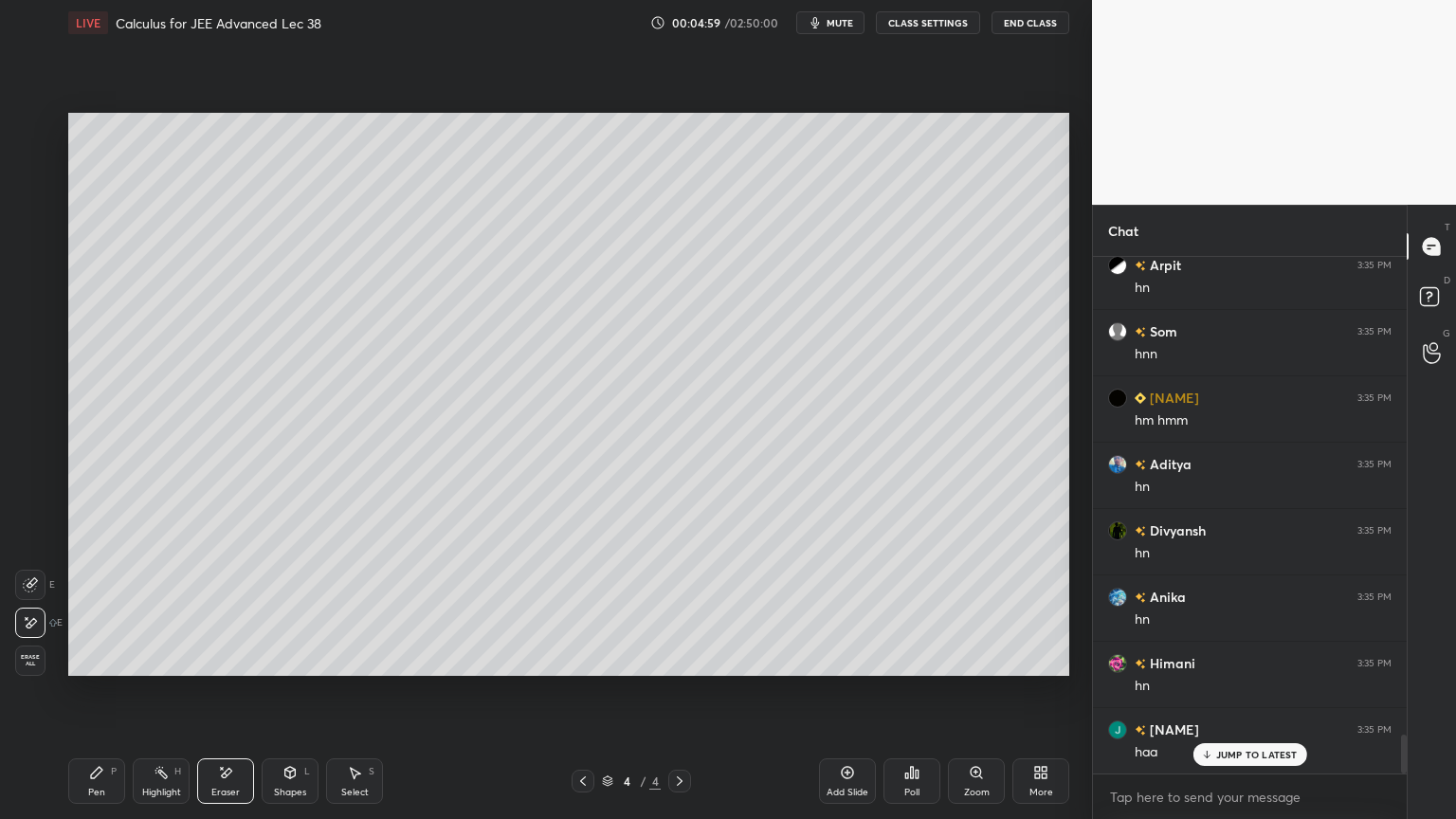 click 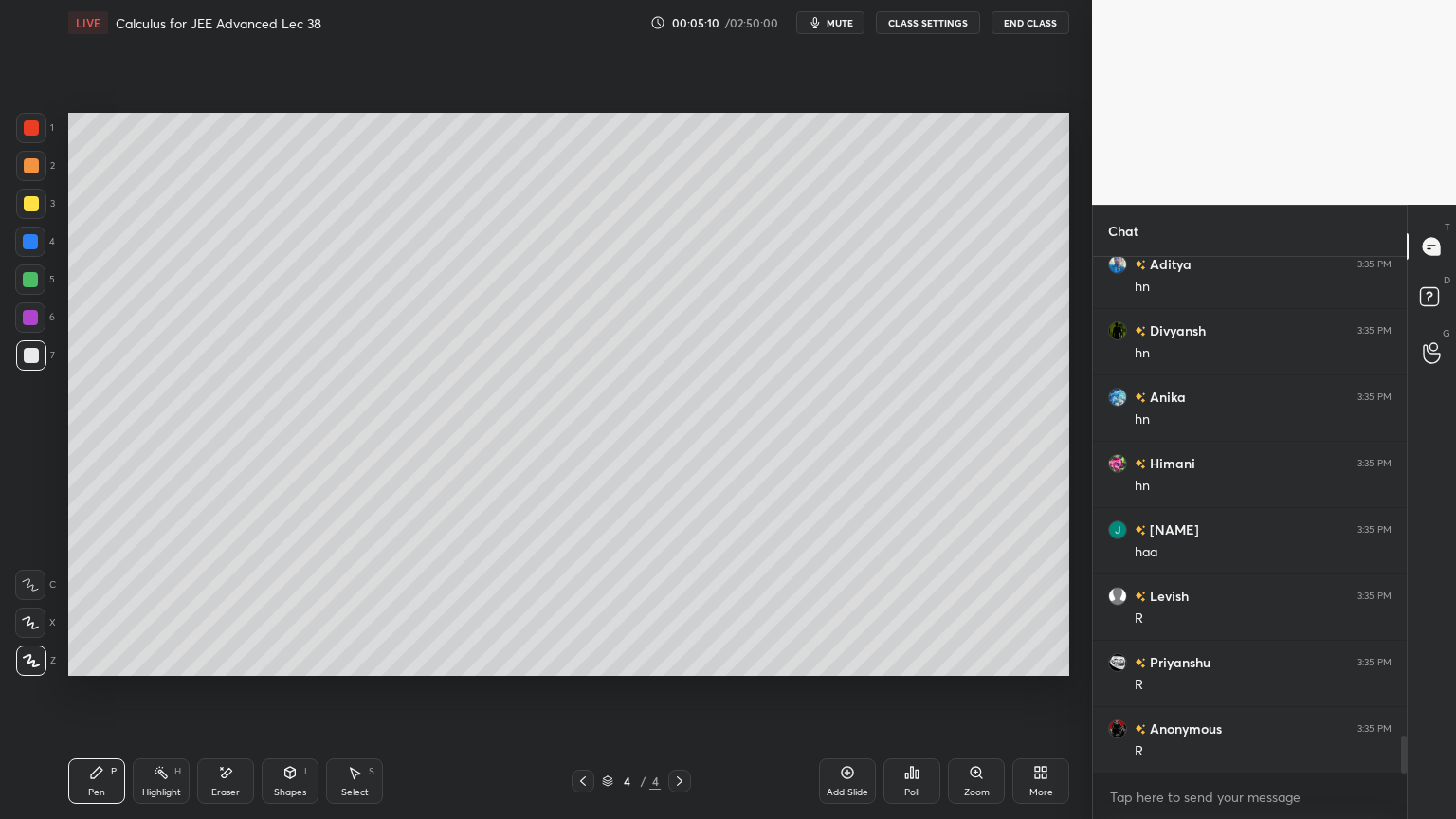 scroll, scrollTop: 6609, scrollLeft: 0, axis: vertical 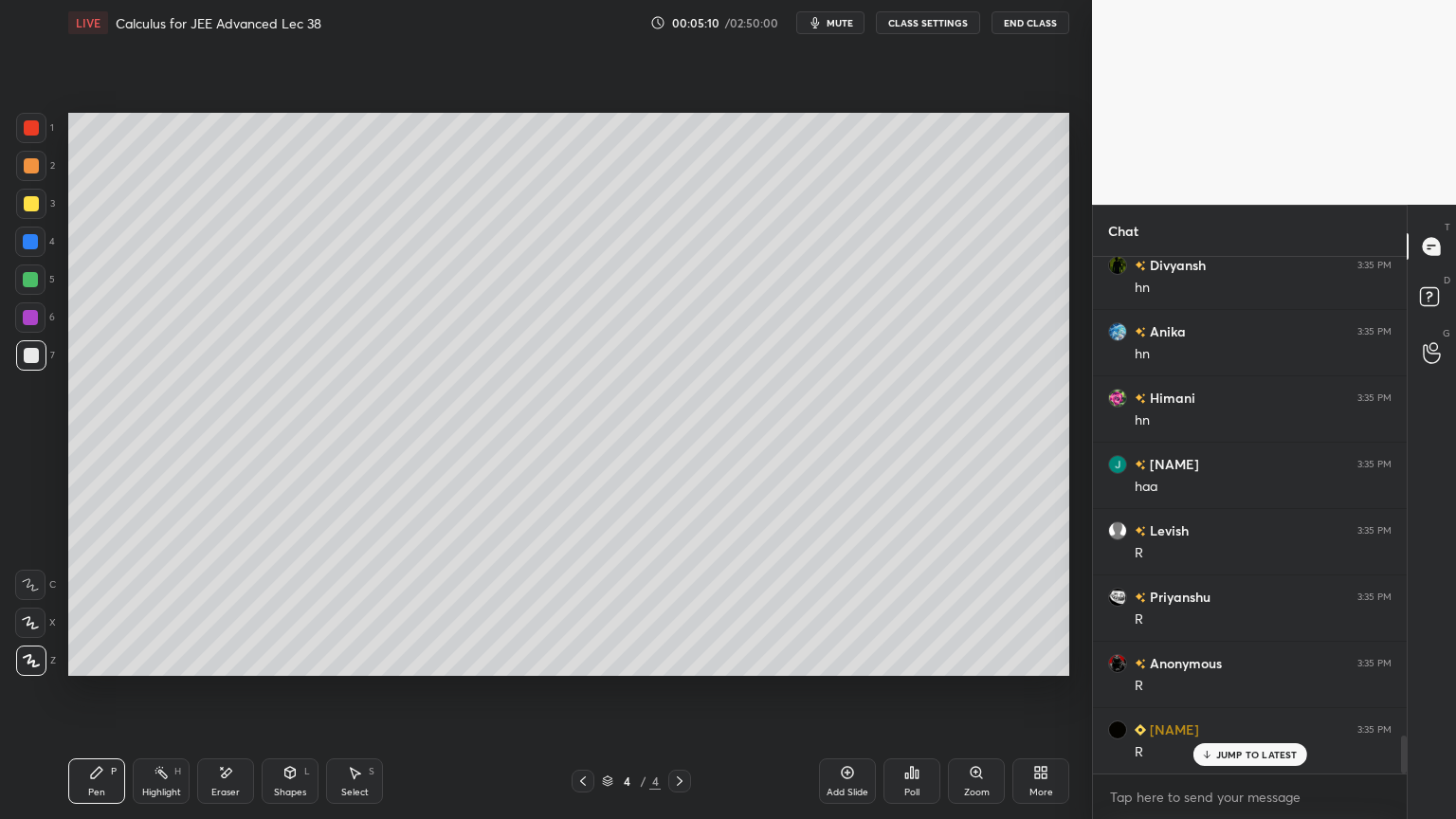 drag, startPoint x: 233, startPoint y: 777, endPoint x: 231, endPoint y: 749, distance: 28.071338 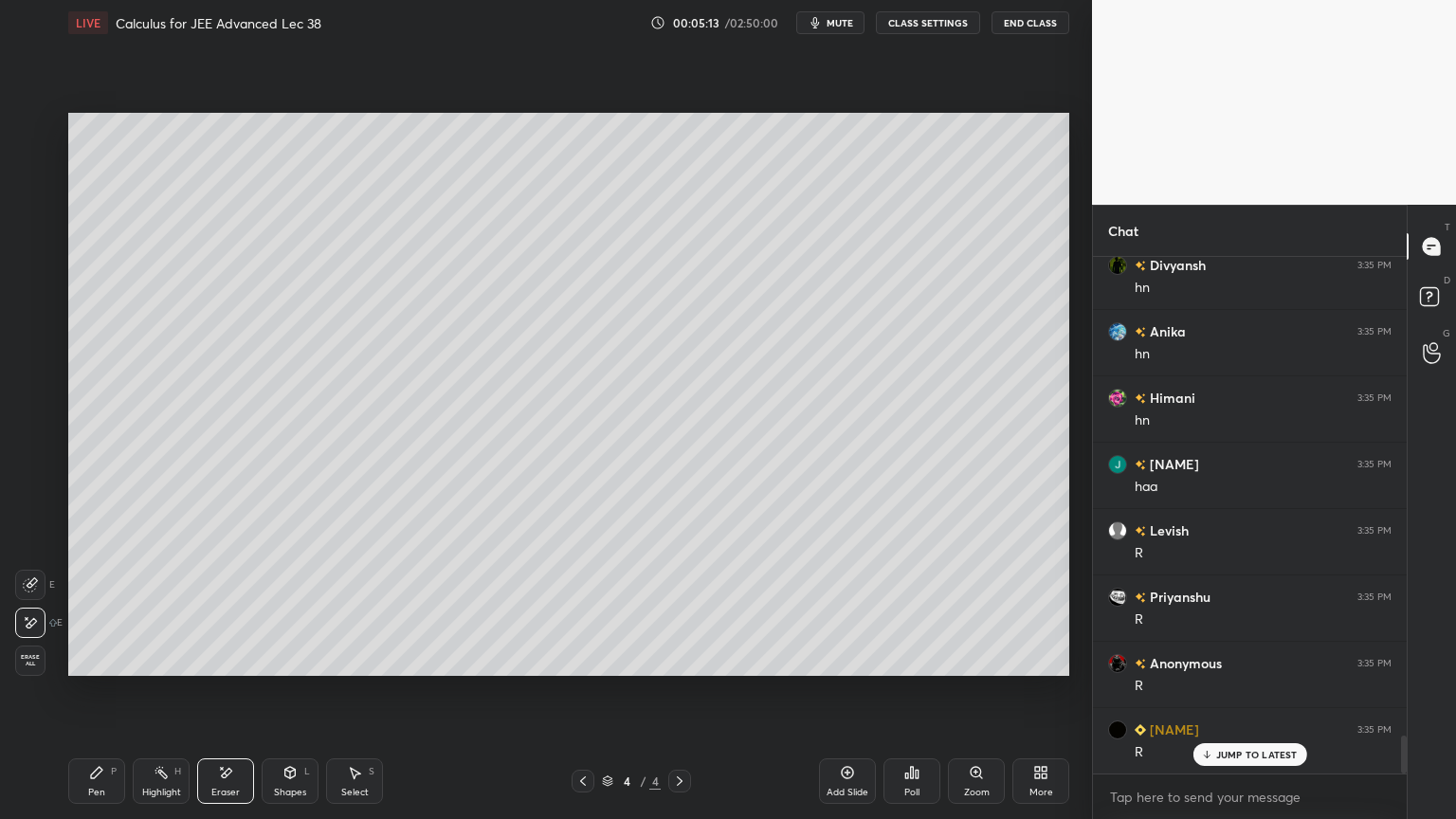 click on "Pen P" at bounding box center (97, 781) 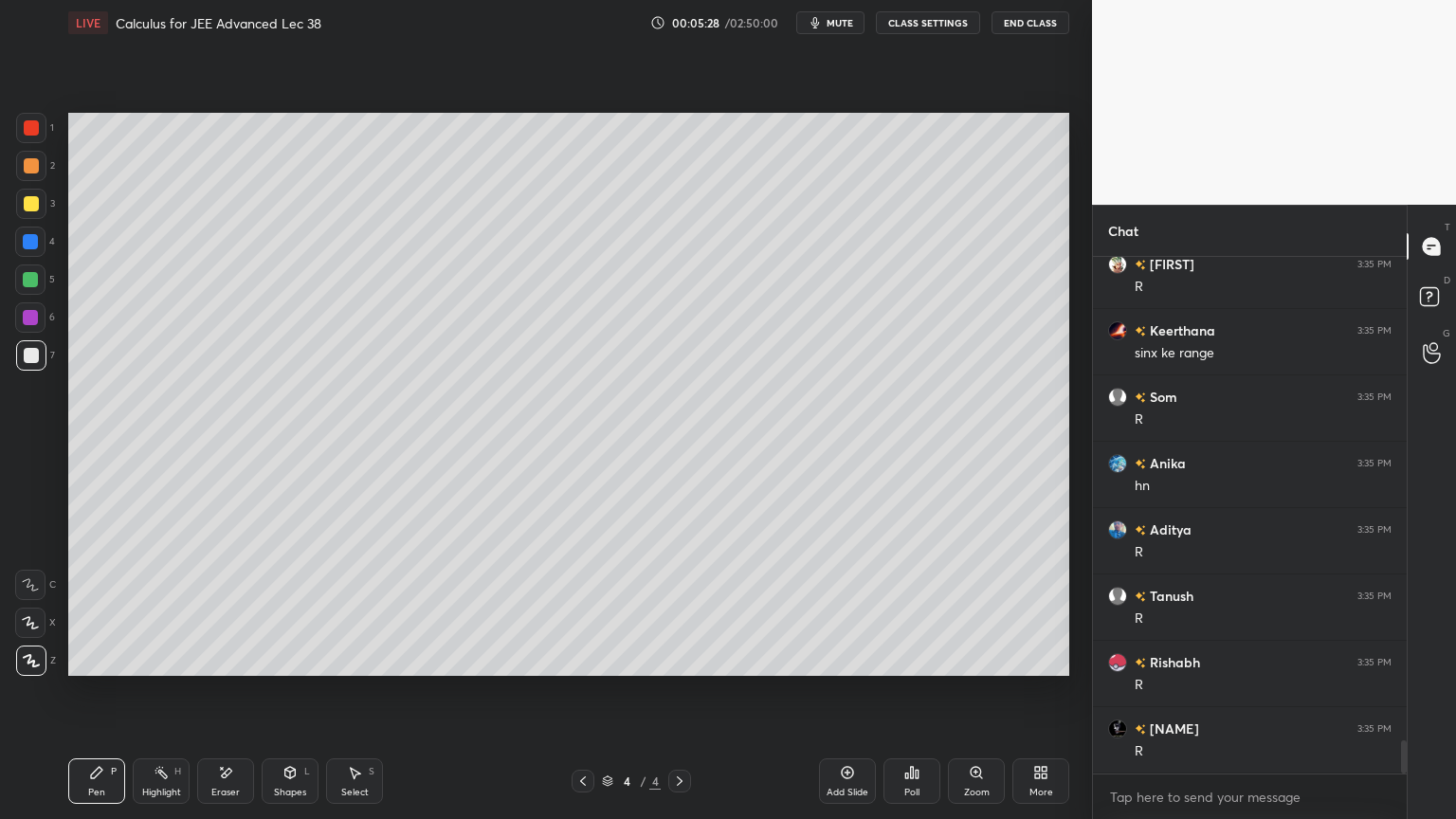 scroll, scrollTop: 7538, scrollLeft: 0, axis: vertical 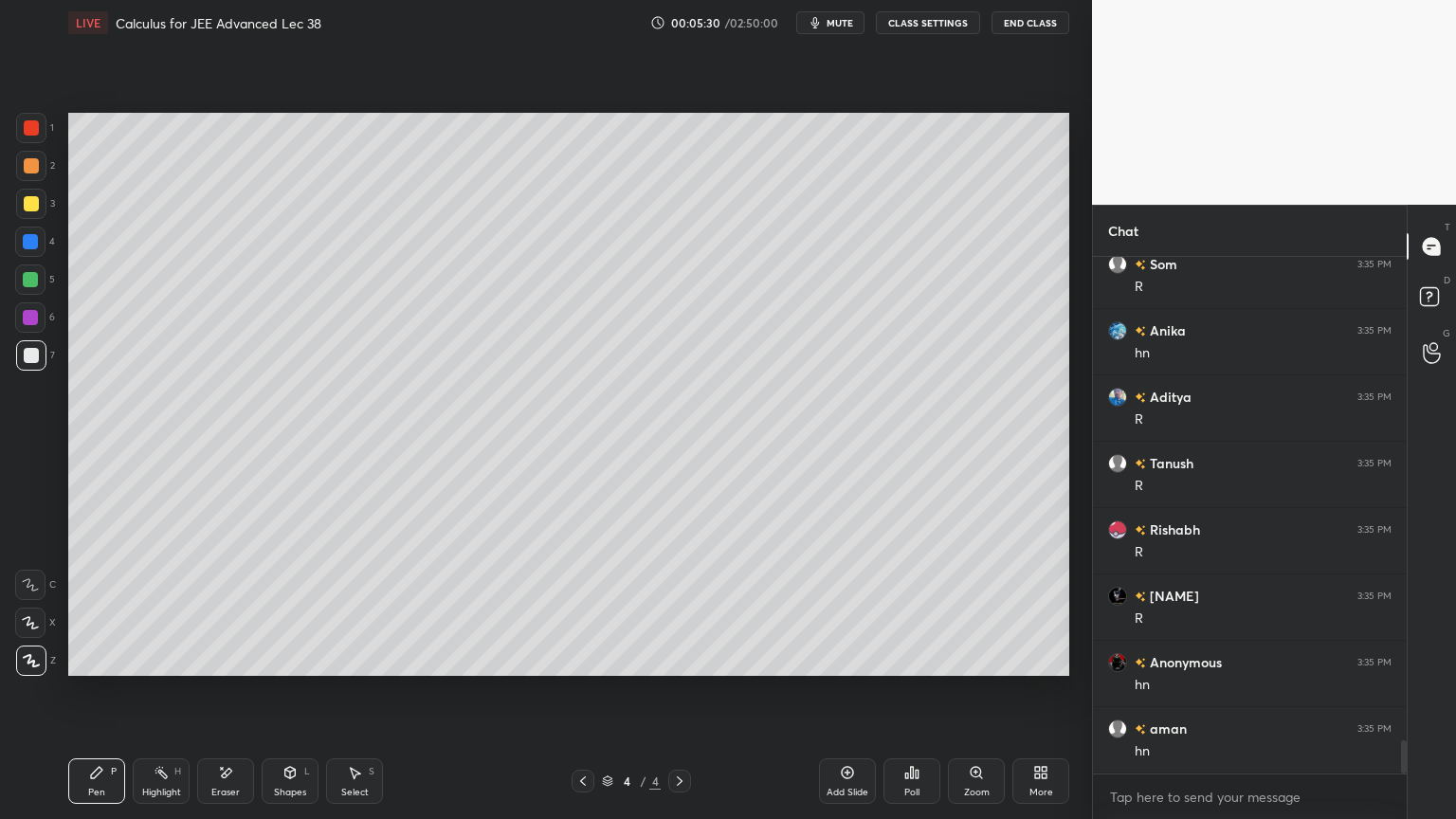 click on "Eraser" at bounding box center [226, 781] 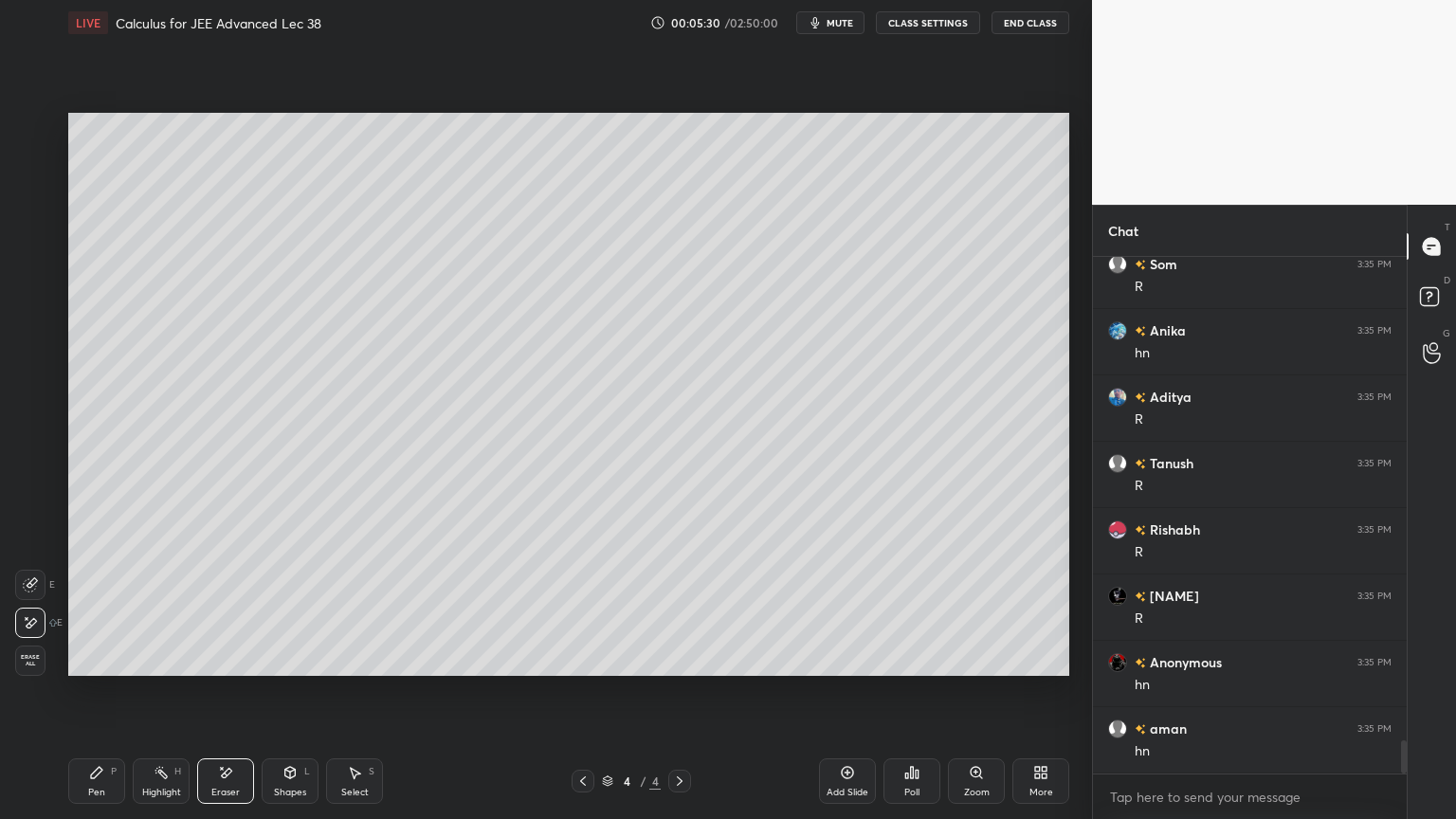 scroll, scrollTop: 7738, scrollLeft: 0, axis: vertical 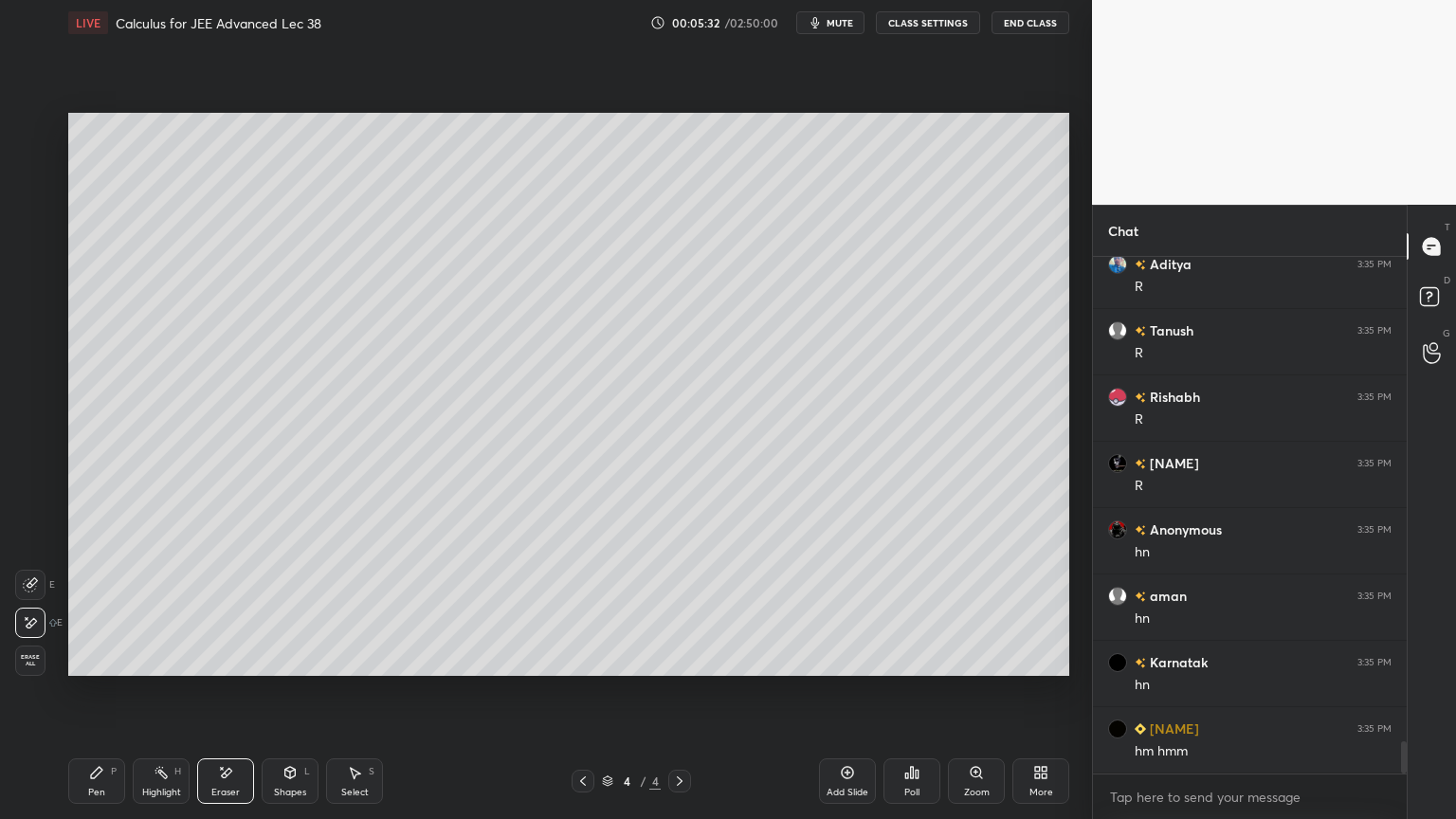 drag, startPoint x: 107, startPoint y: 775, endPoint x: 106, endPoint y: 762, distance: 13.038405 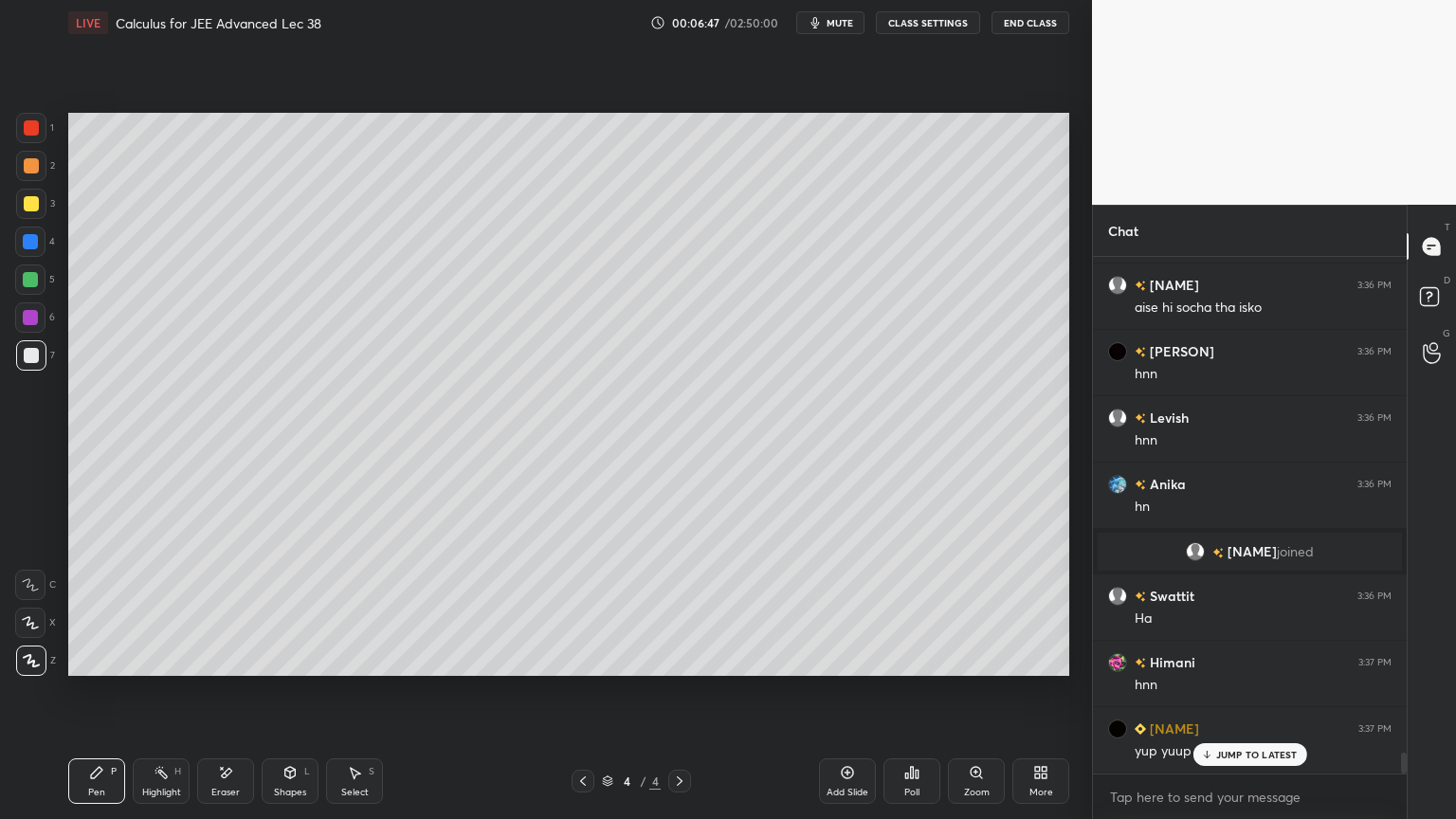 scroll, scrollTop: 12069, scrollLeft: 0, axis: vertical 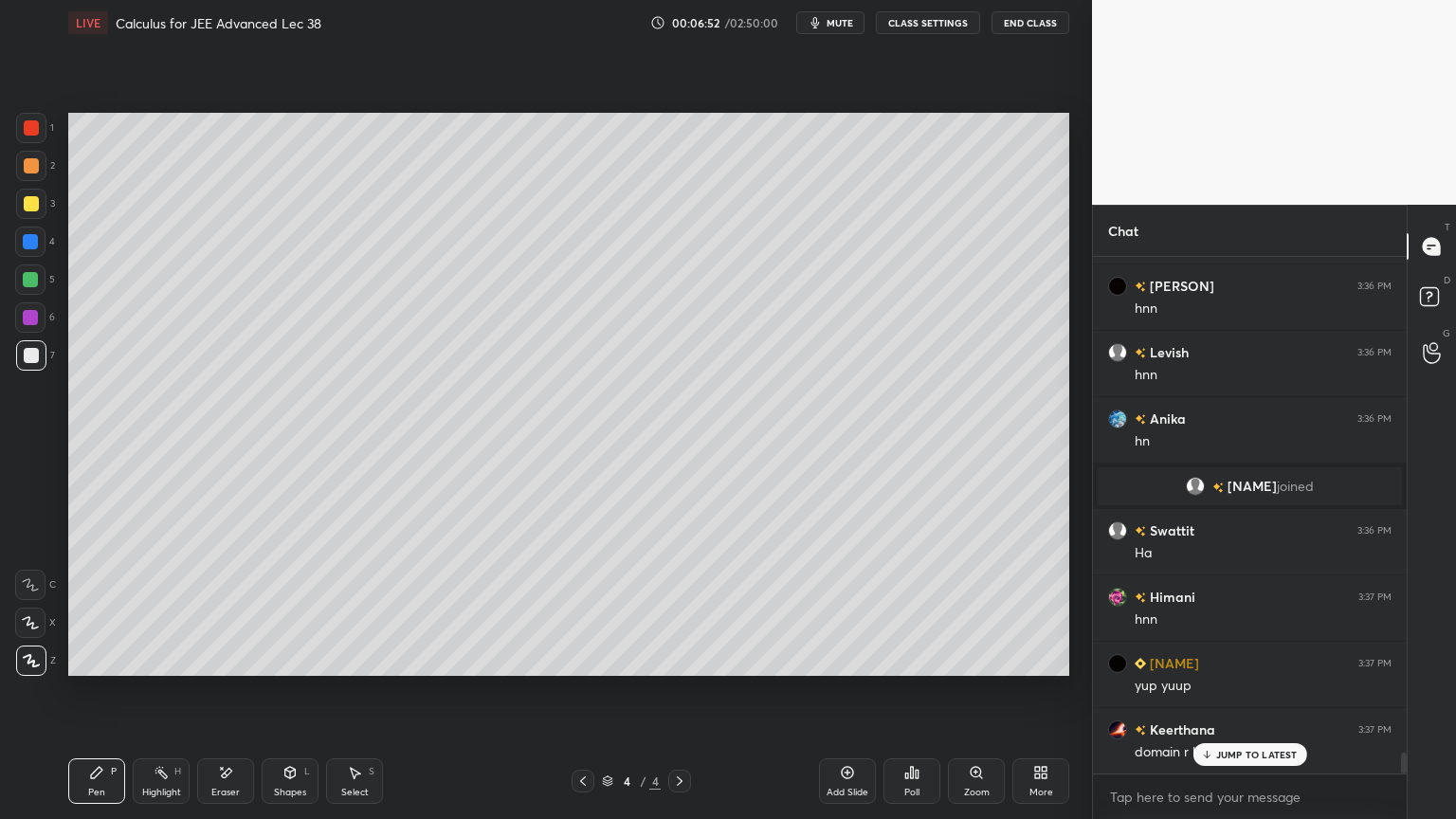 click on "Add Slide" at bounding box center [847, 781] 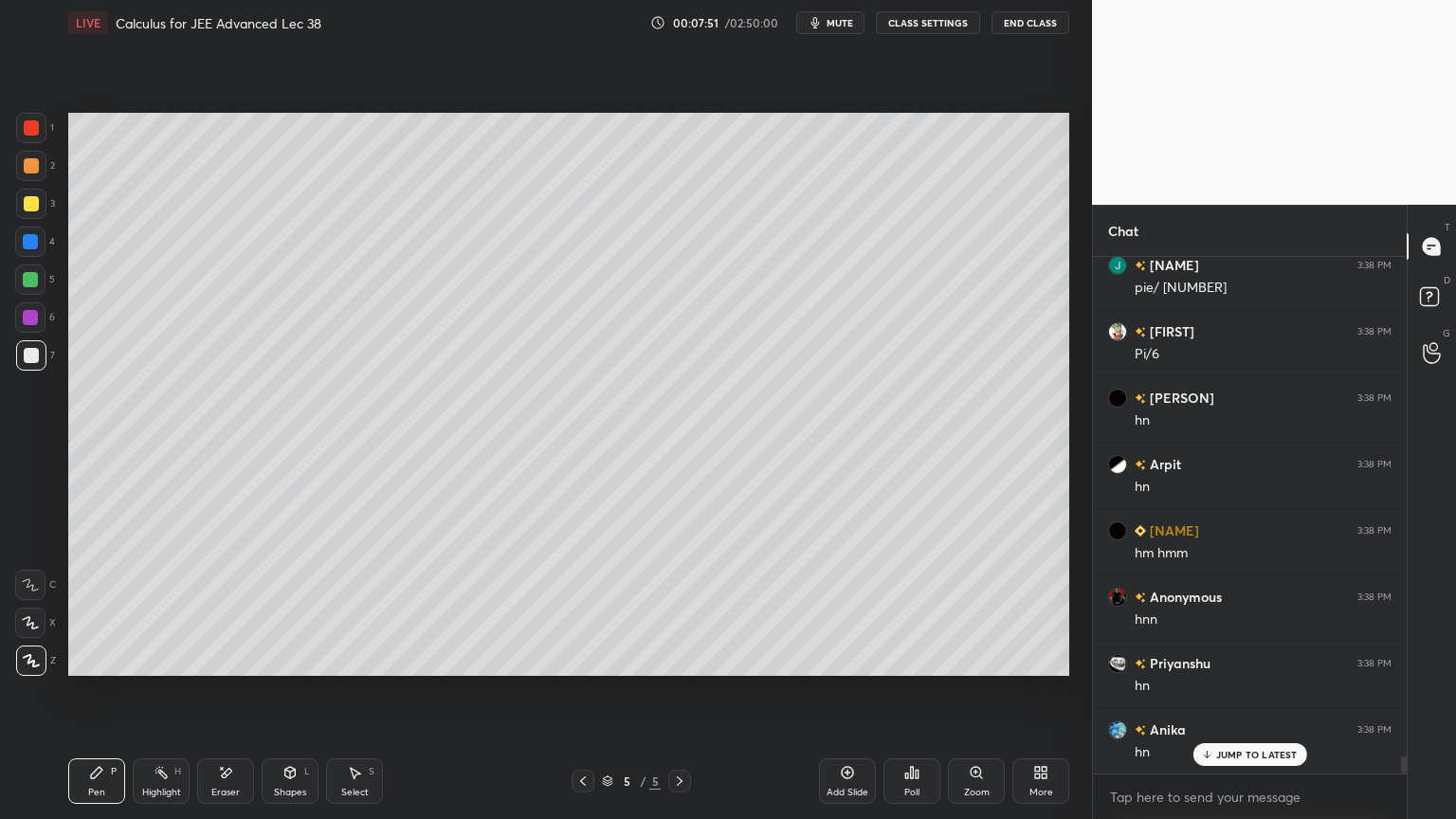 scroll, scrollTop: 15007, scrollLeft: 0, axis: vertical 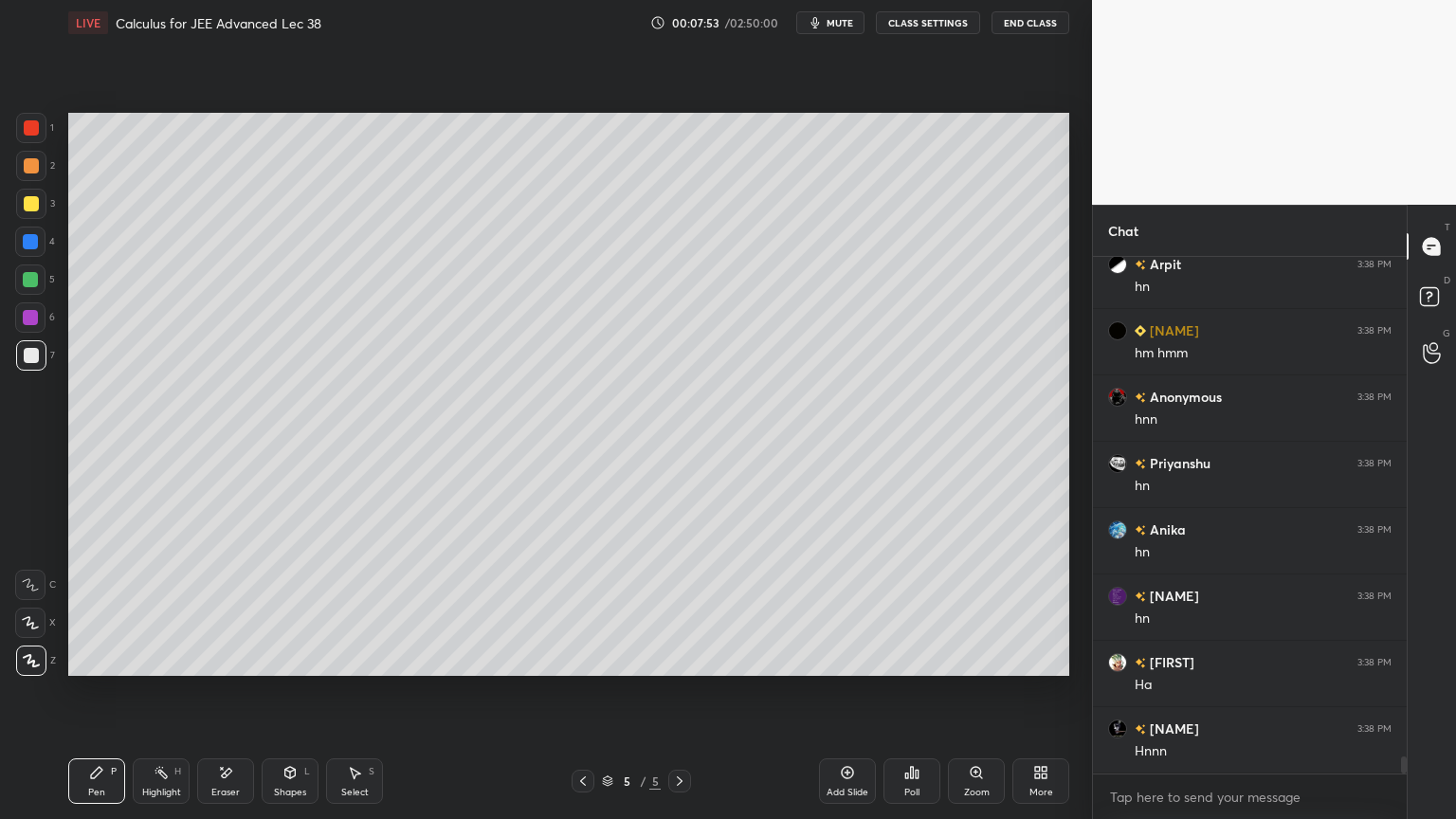 click 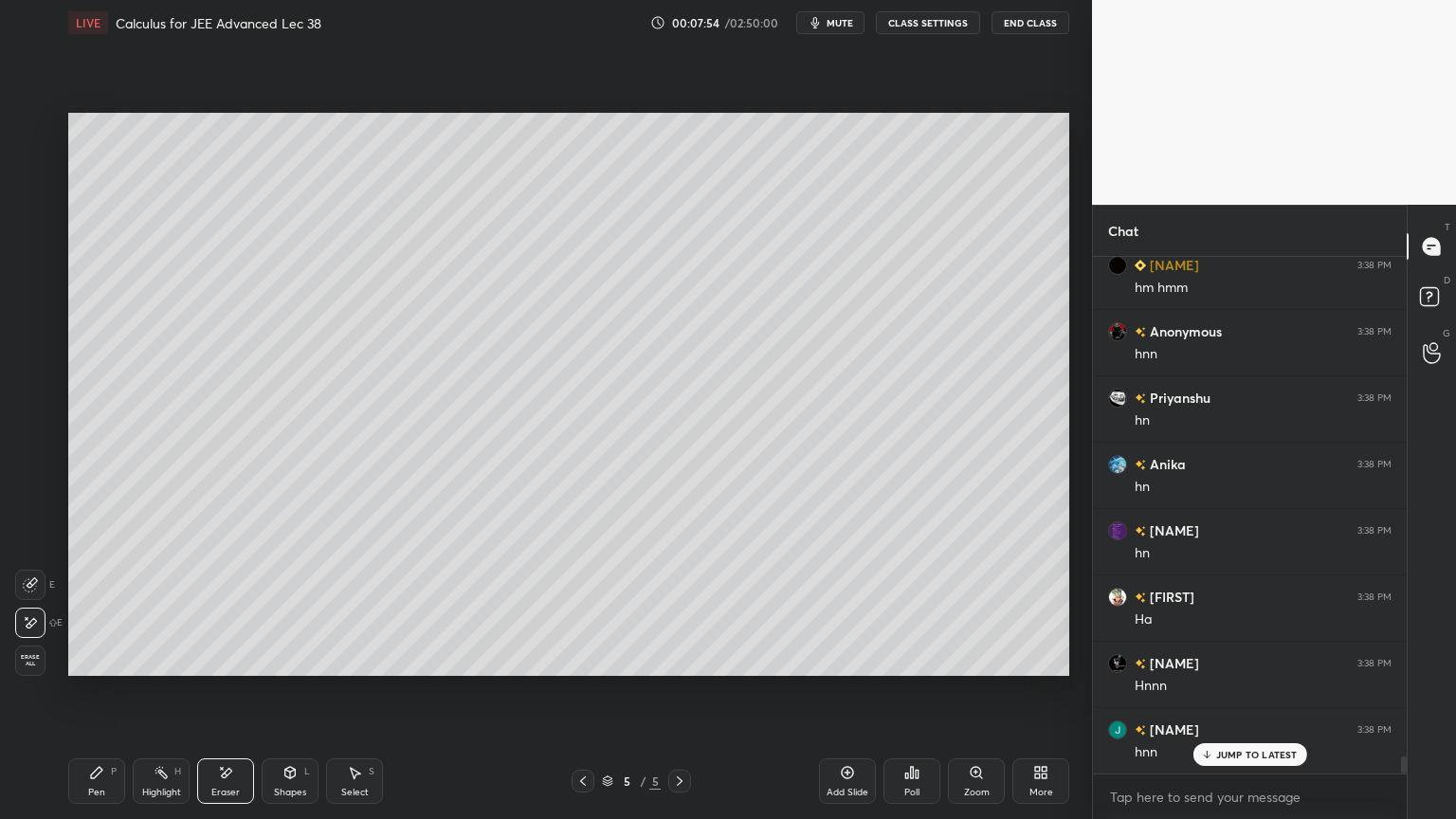 click on "Pen P" at bounding box center [97, 781] 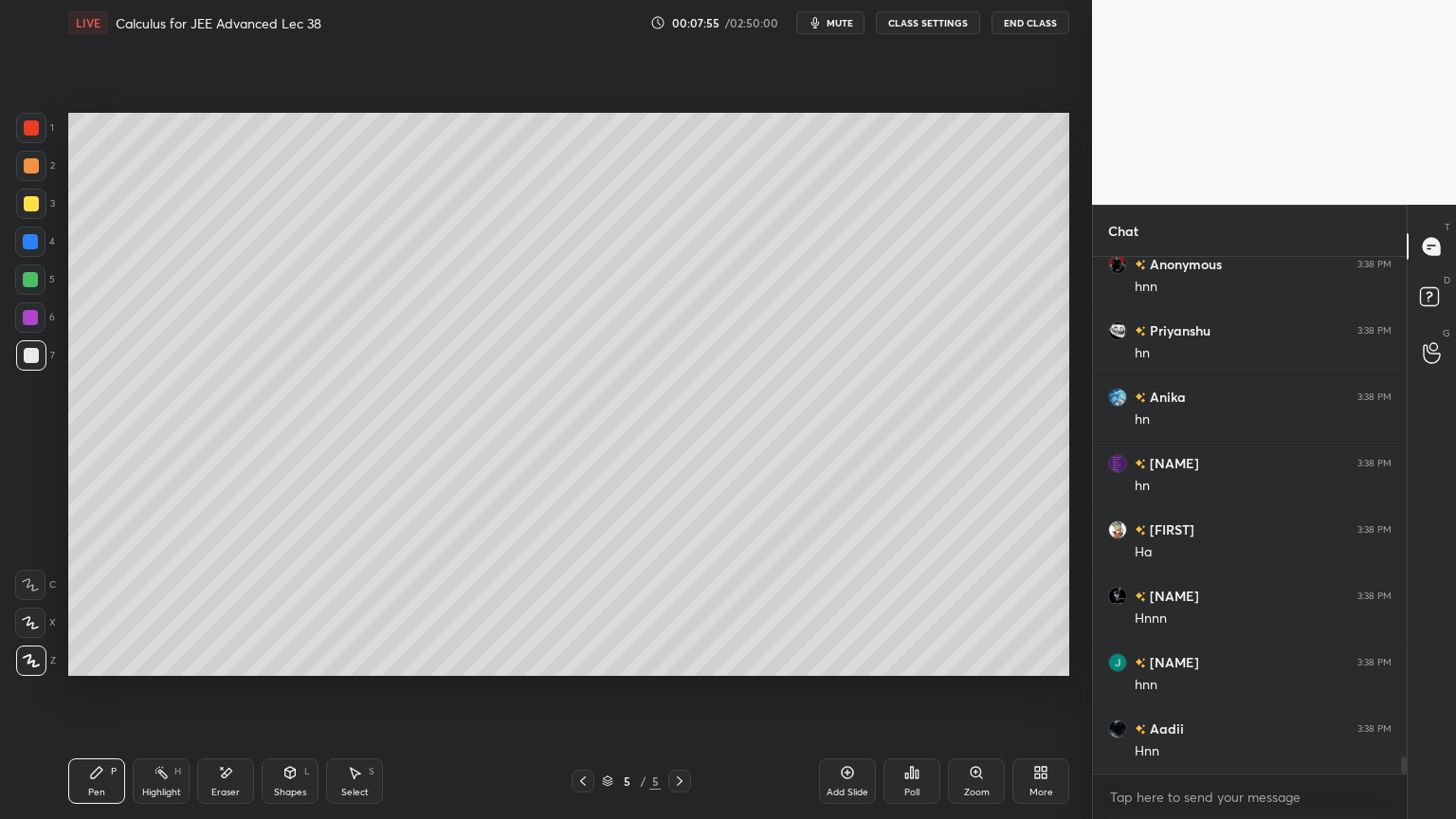 drag, startPoint x: 31, startPoint y: 158, endPoint x: 56, endPoint y: 154, distance: 25.317978 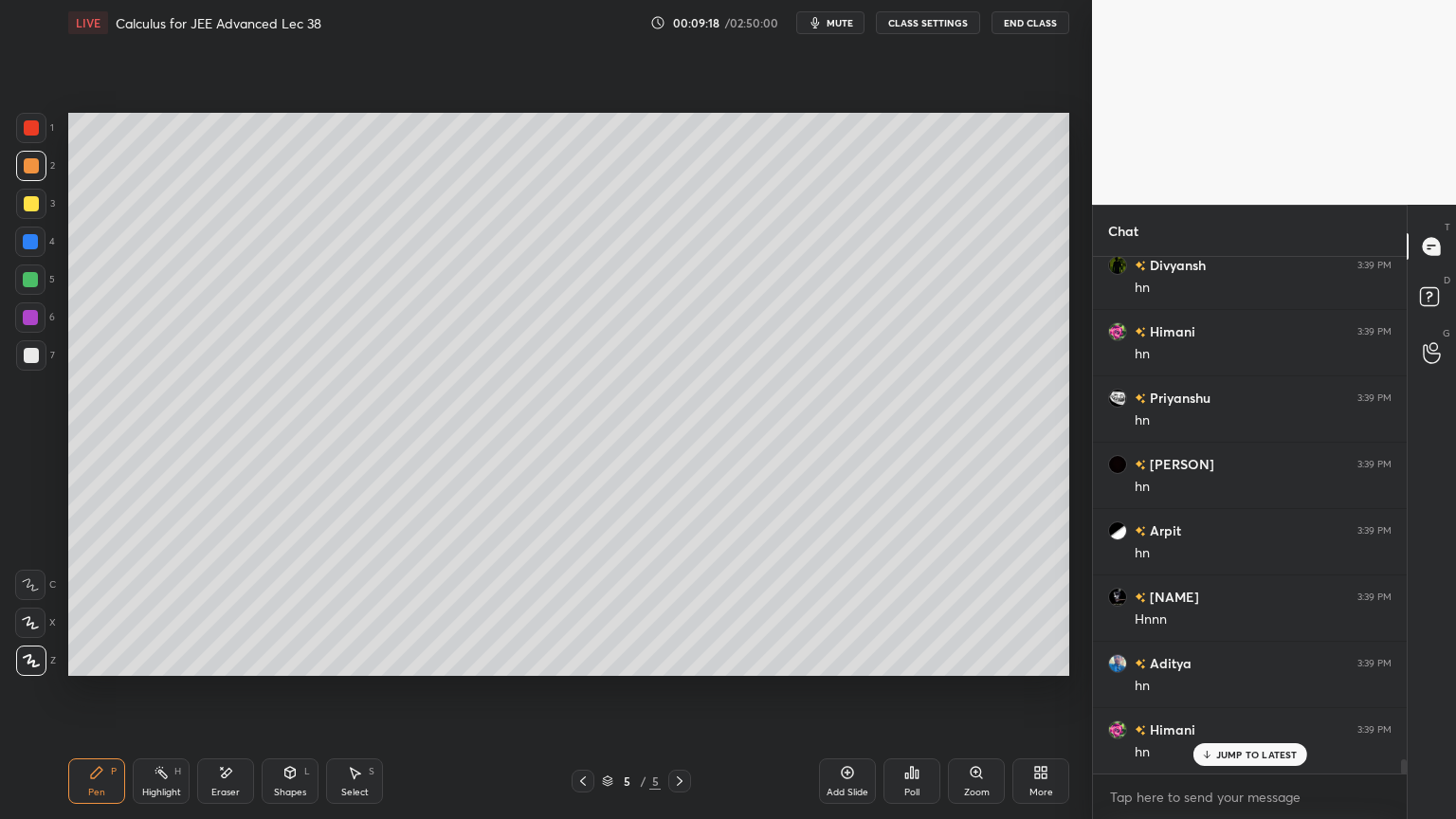scroll, scrollTop: 18256, scrollLeft: 0, axis: vertical 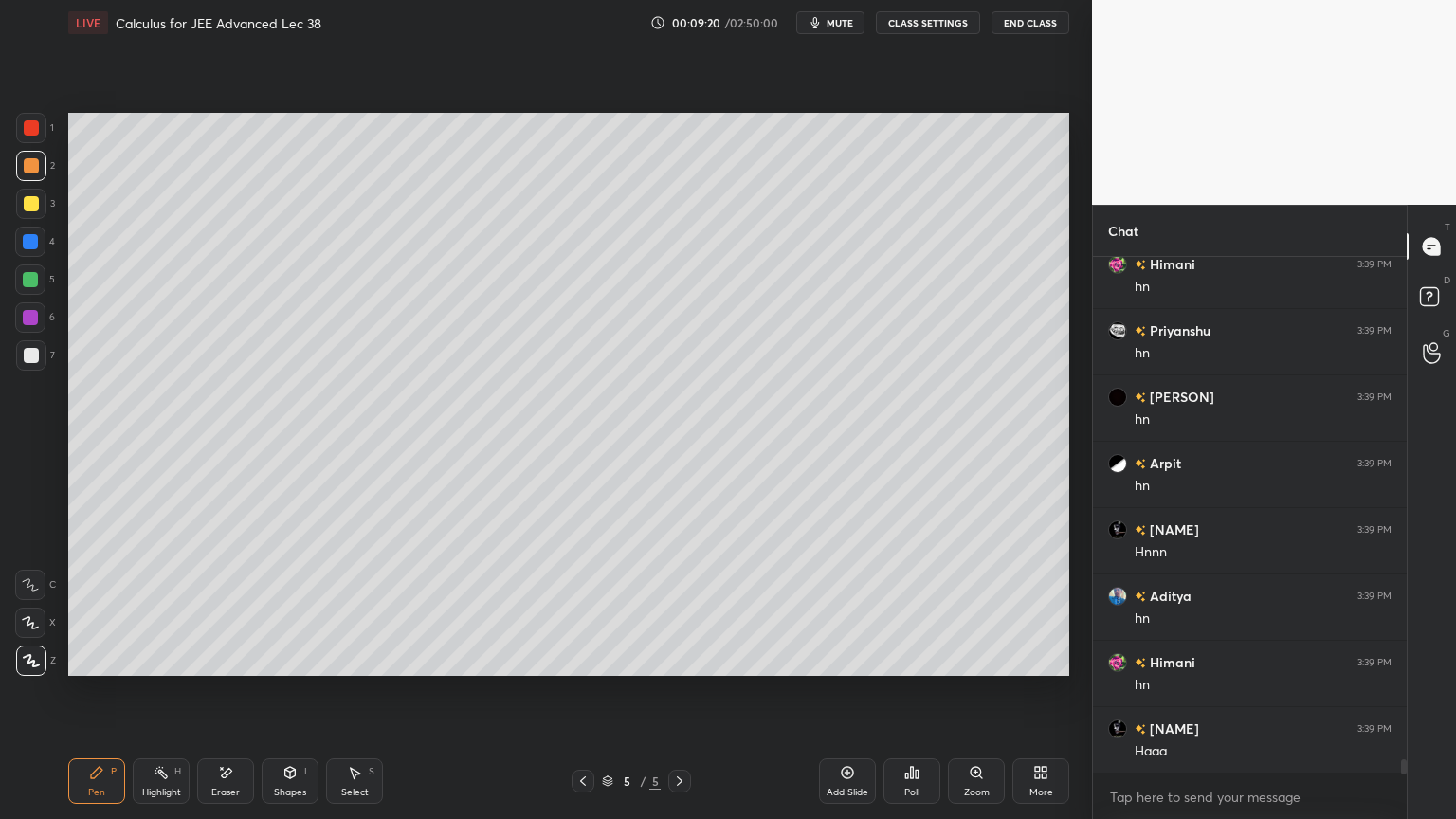 click on "Select S" at bounding box center [355, 781] 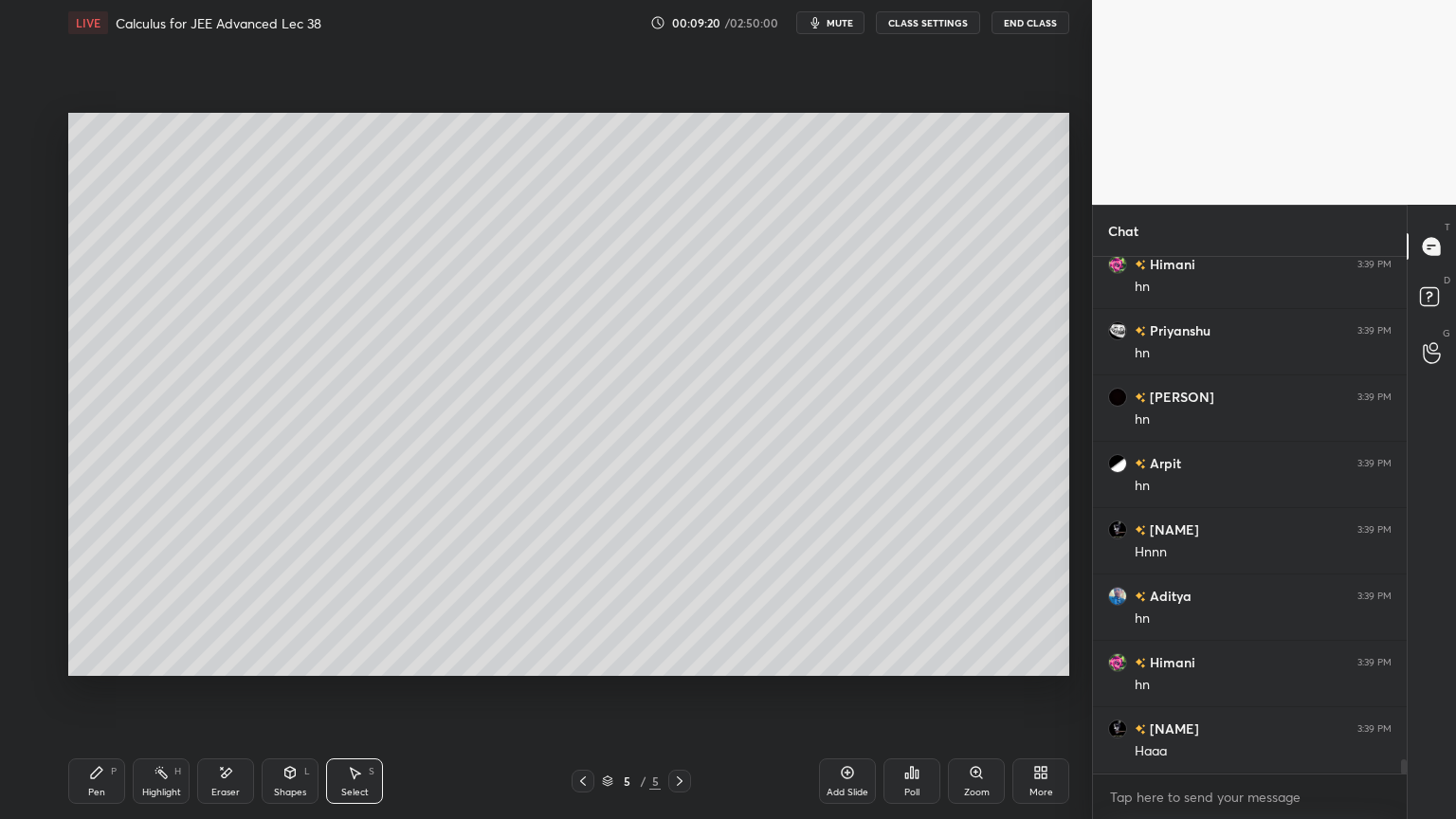 click 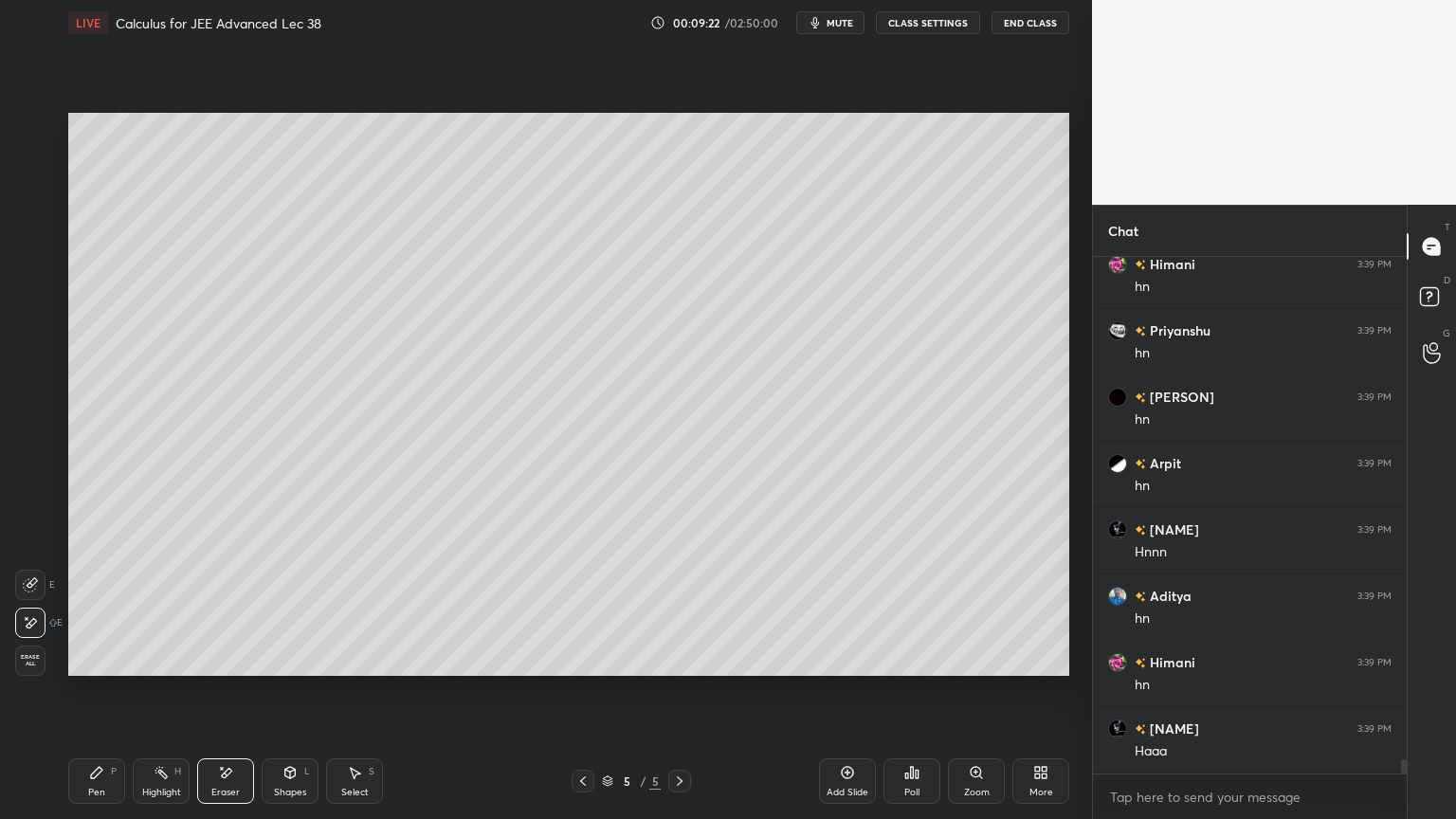 click on "Pen P Highlight H Eraser Shapes L Select S" at bounding box center [256, 781] 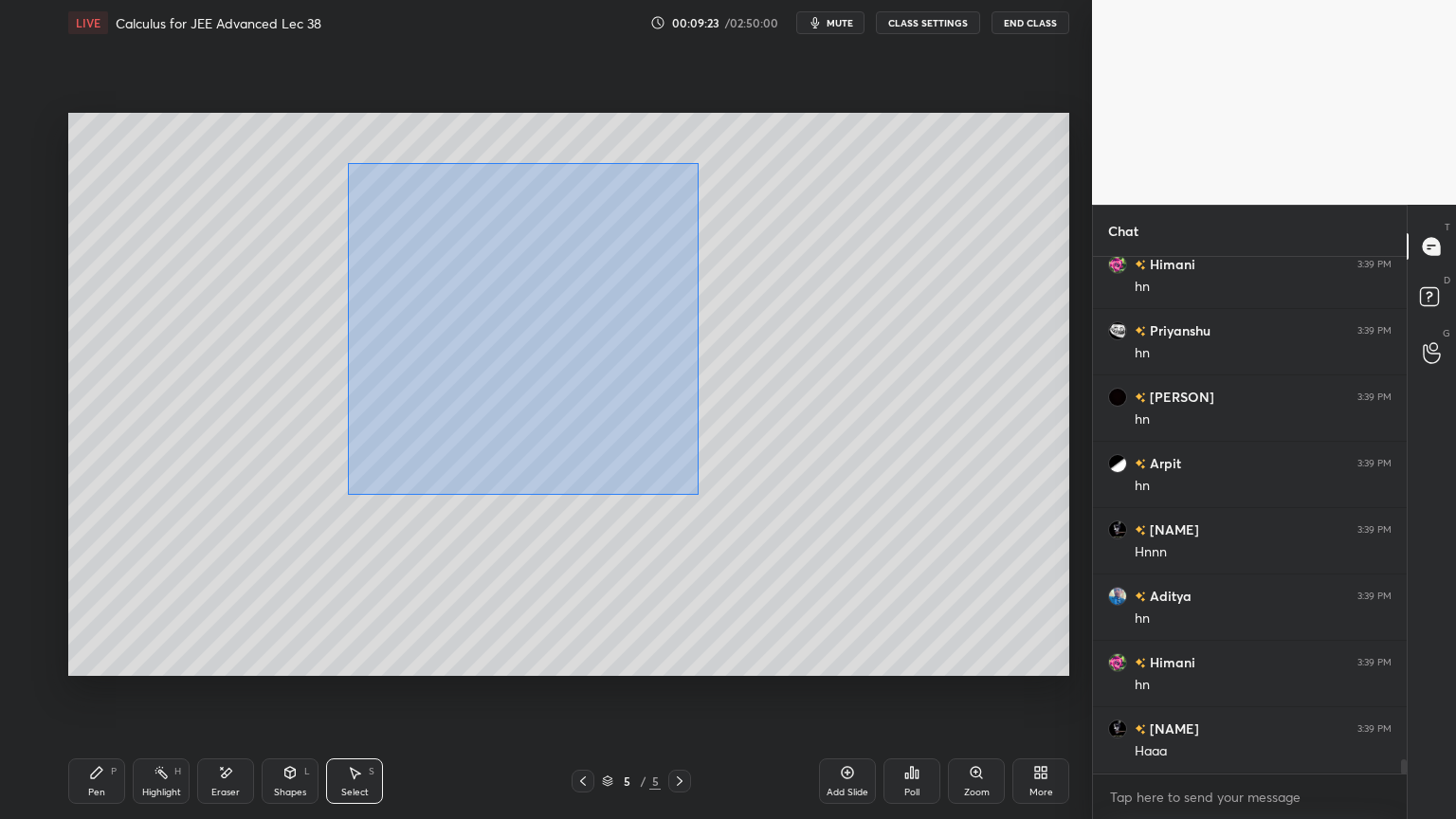 drag, startPoint x: 346, startPoint y: 163, endPoint x: 715, endPoint y: 530, distance: 520.4325 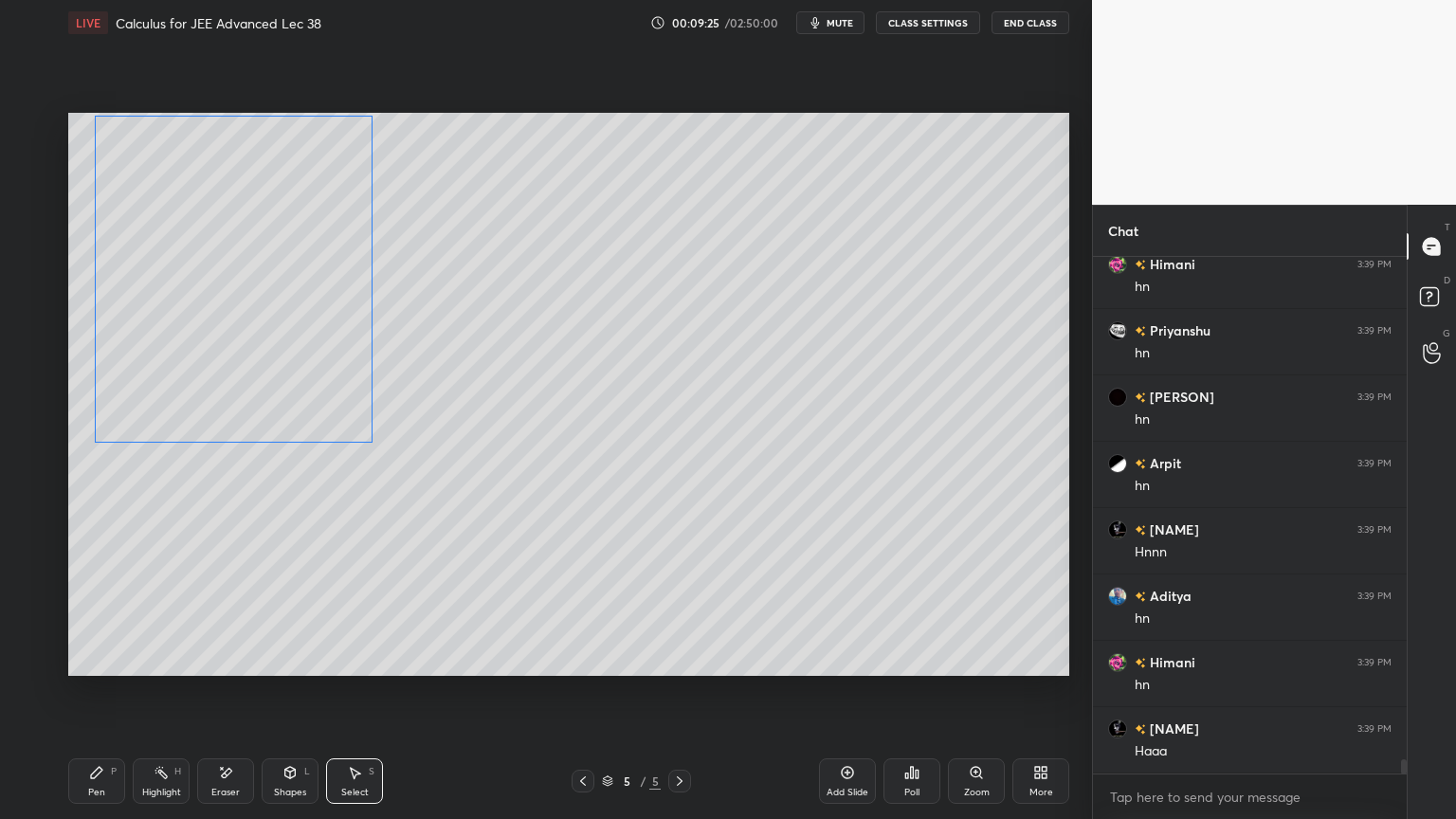 drag, startPoint x: 548, startPoint y: 362, endPoint x: 290, endPoint y: 312, distance: 262.8003 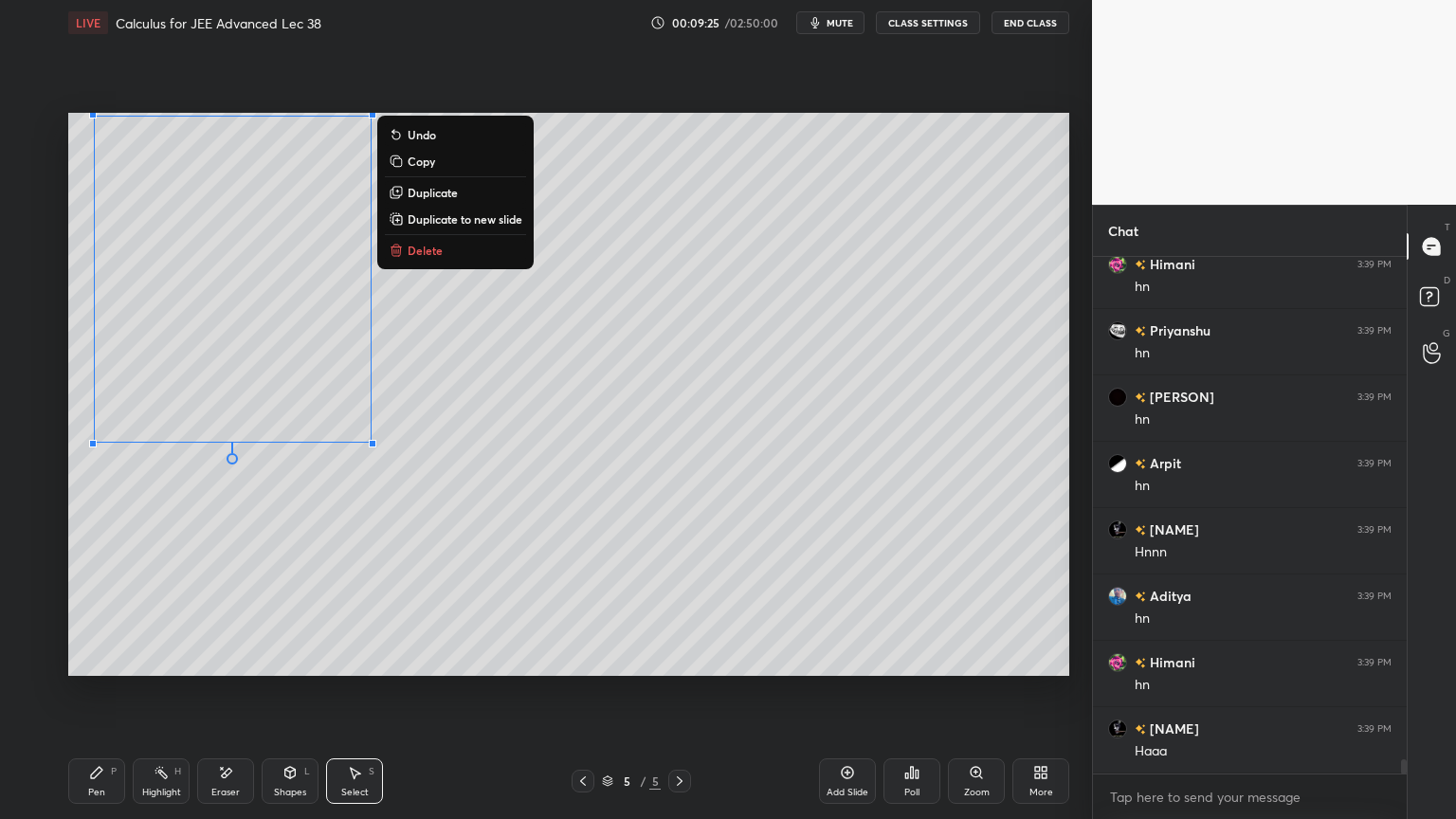 drag, startPoint x: 439, startPoint y: 390, endPoint x: 381, endPoint y: 479, distance: 106.23088 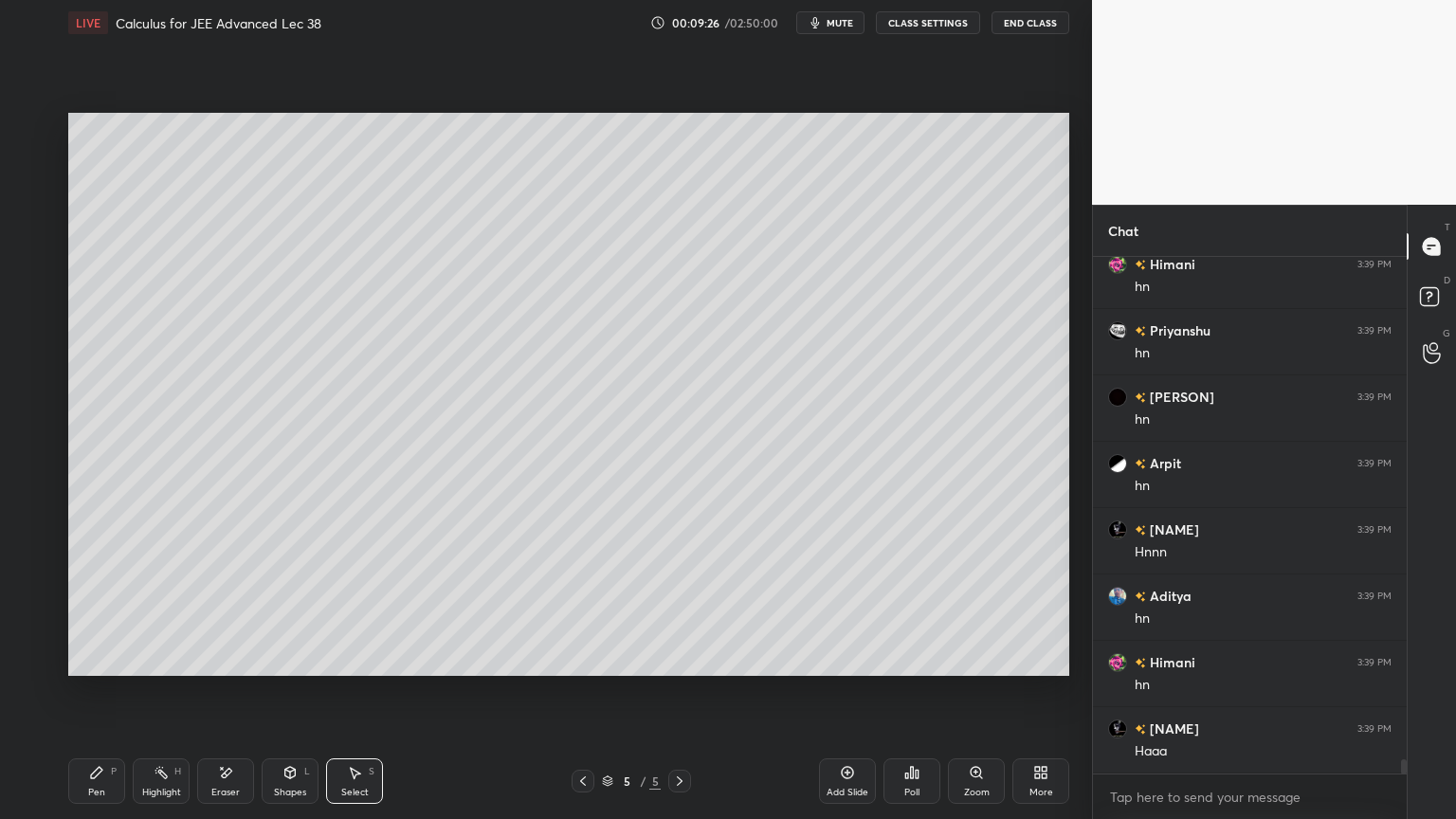 click on "Pen P" at bounding box center [97, 781] 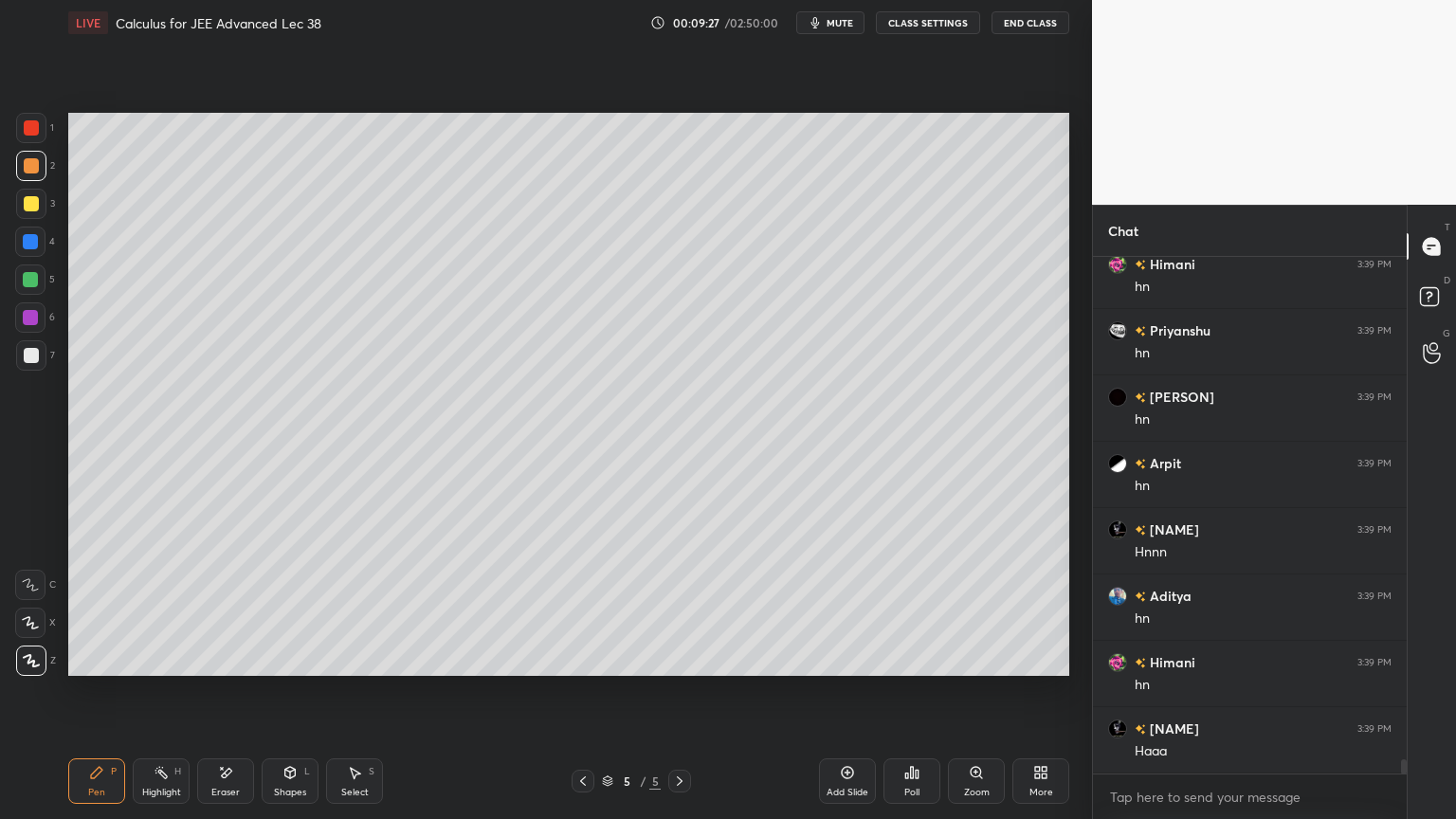 click at bounding box center [31, 355] 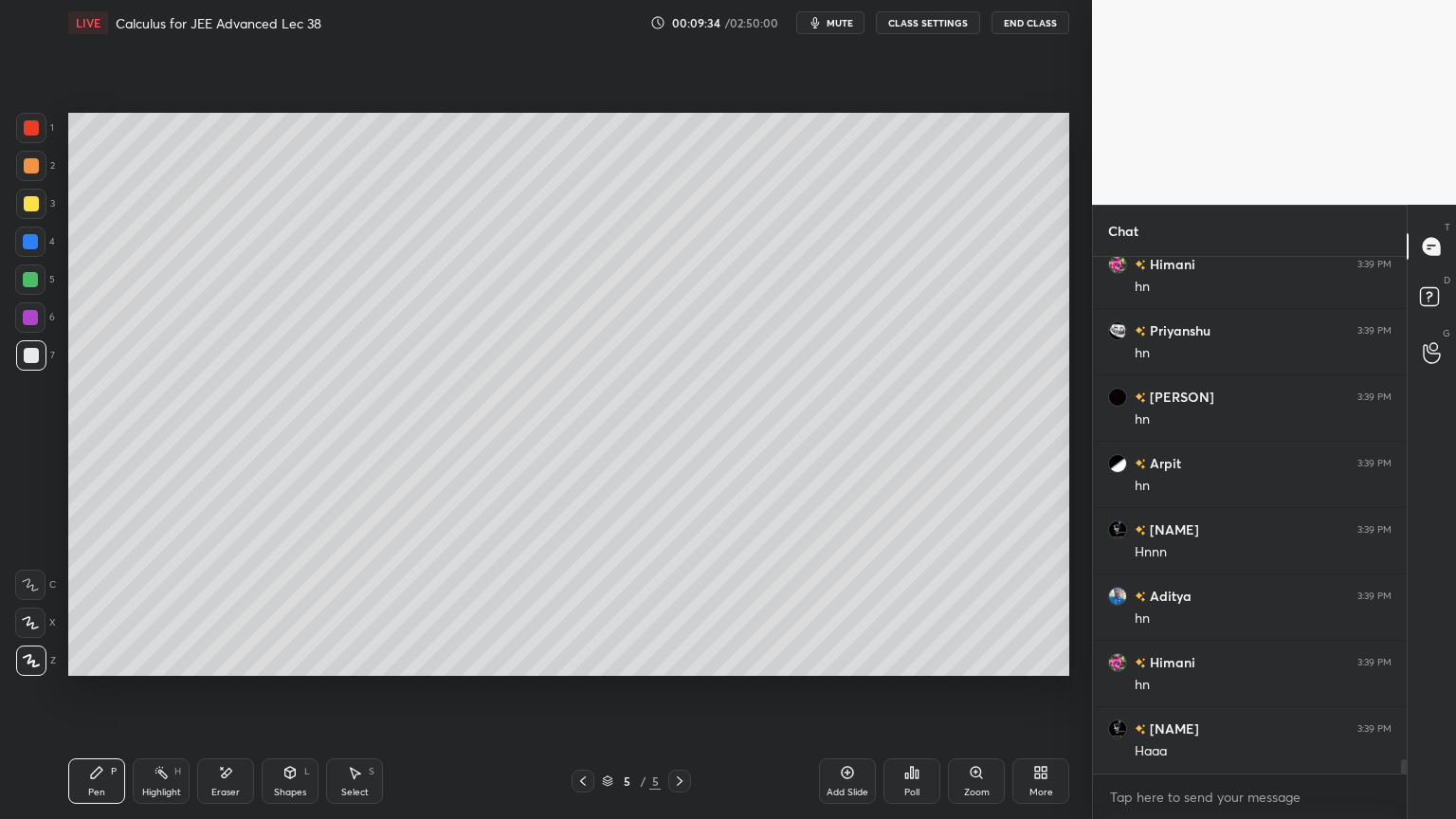 scroll, scrollTop: 18301, scrollLeft: 0, axis: vertical 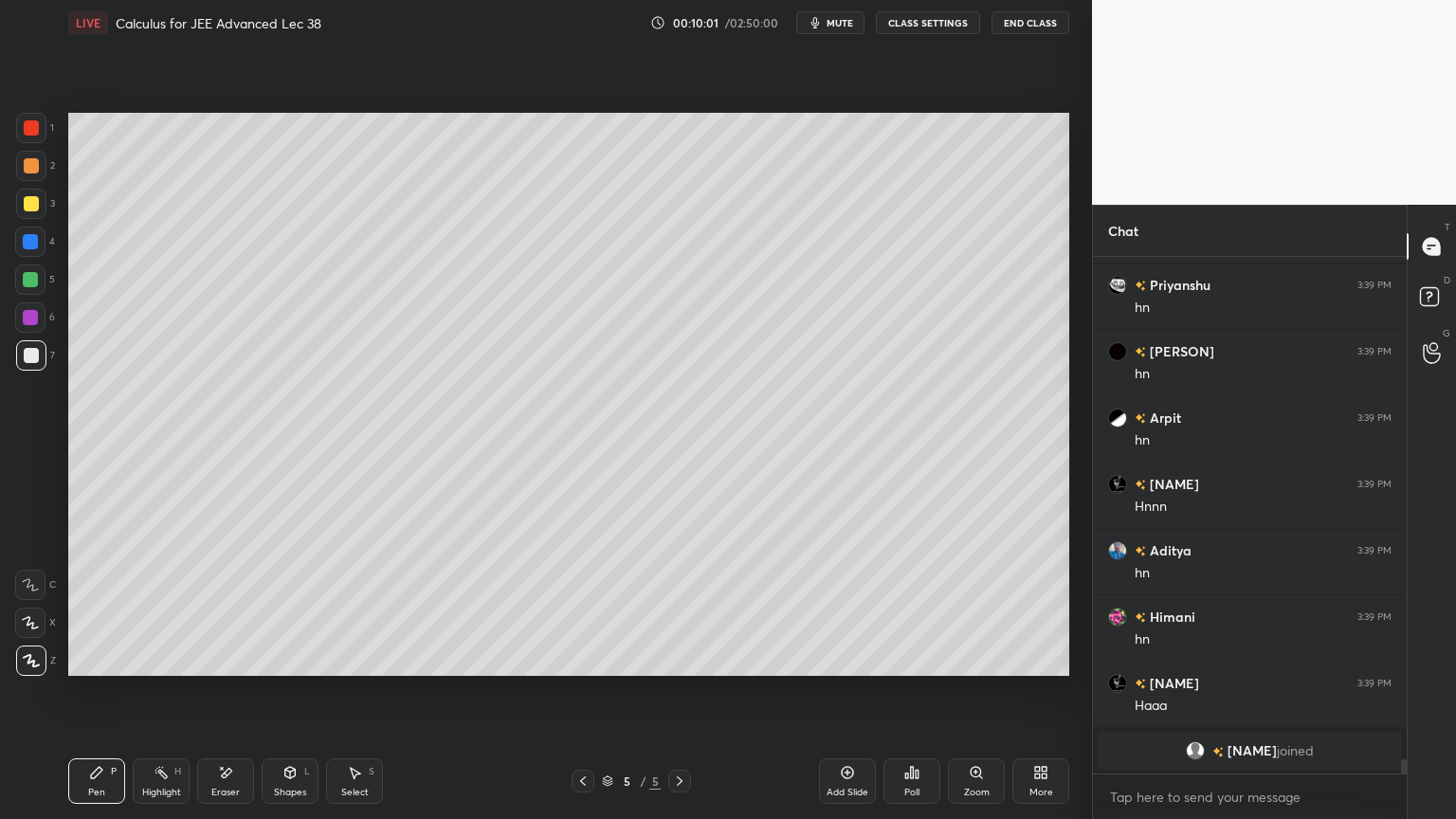 click at bounding box center (31, 204) 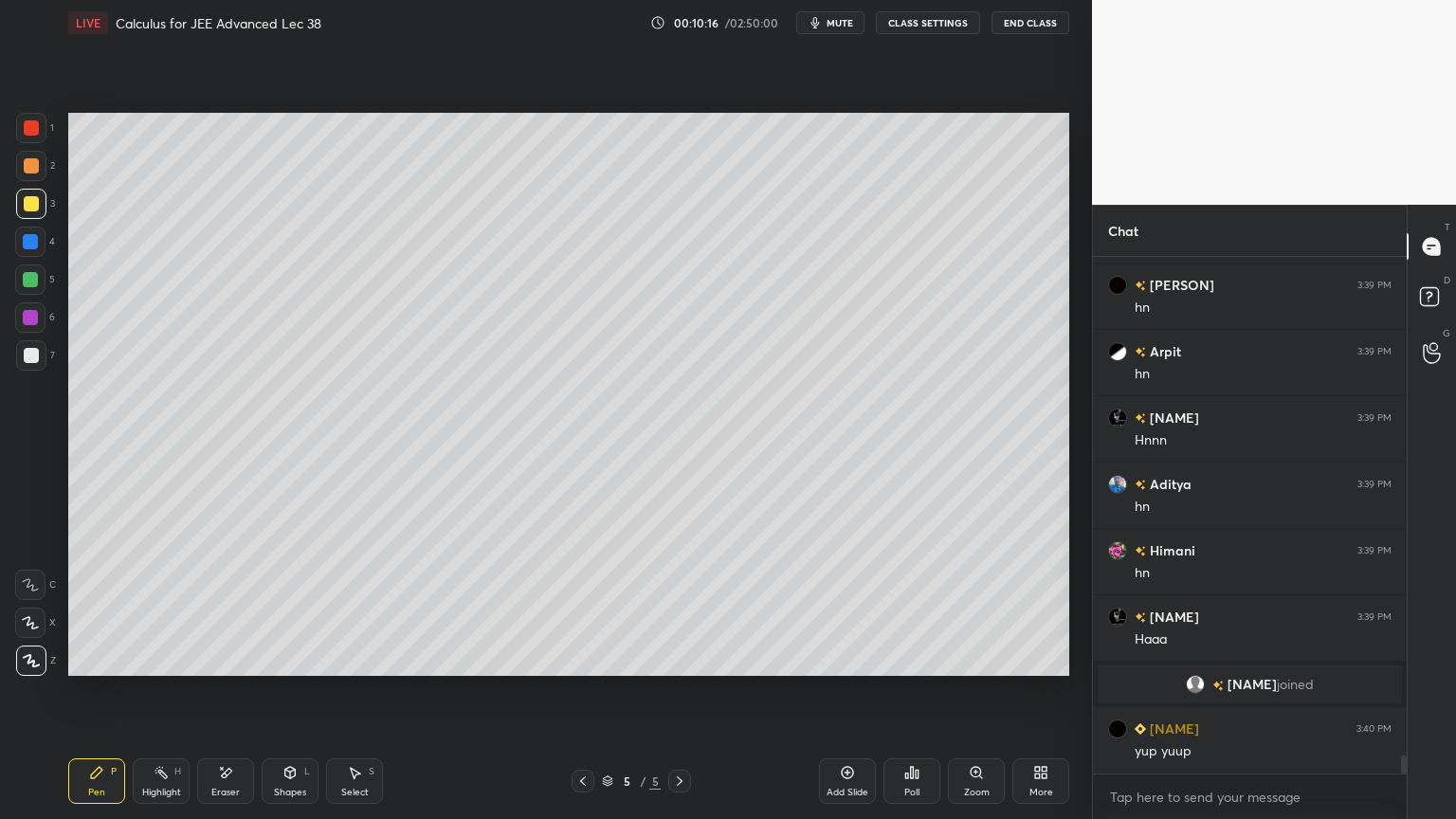 scroll, scrollTop: 14187, scrollLeft: 0, axis: vertical 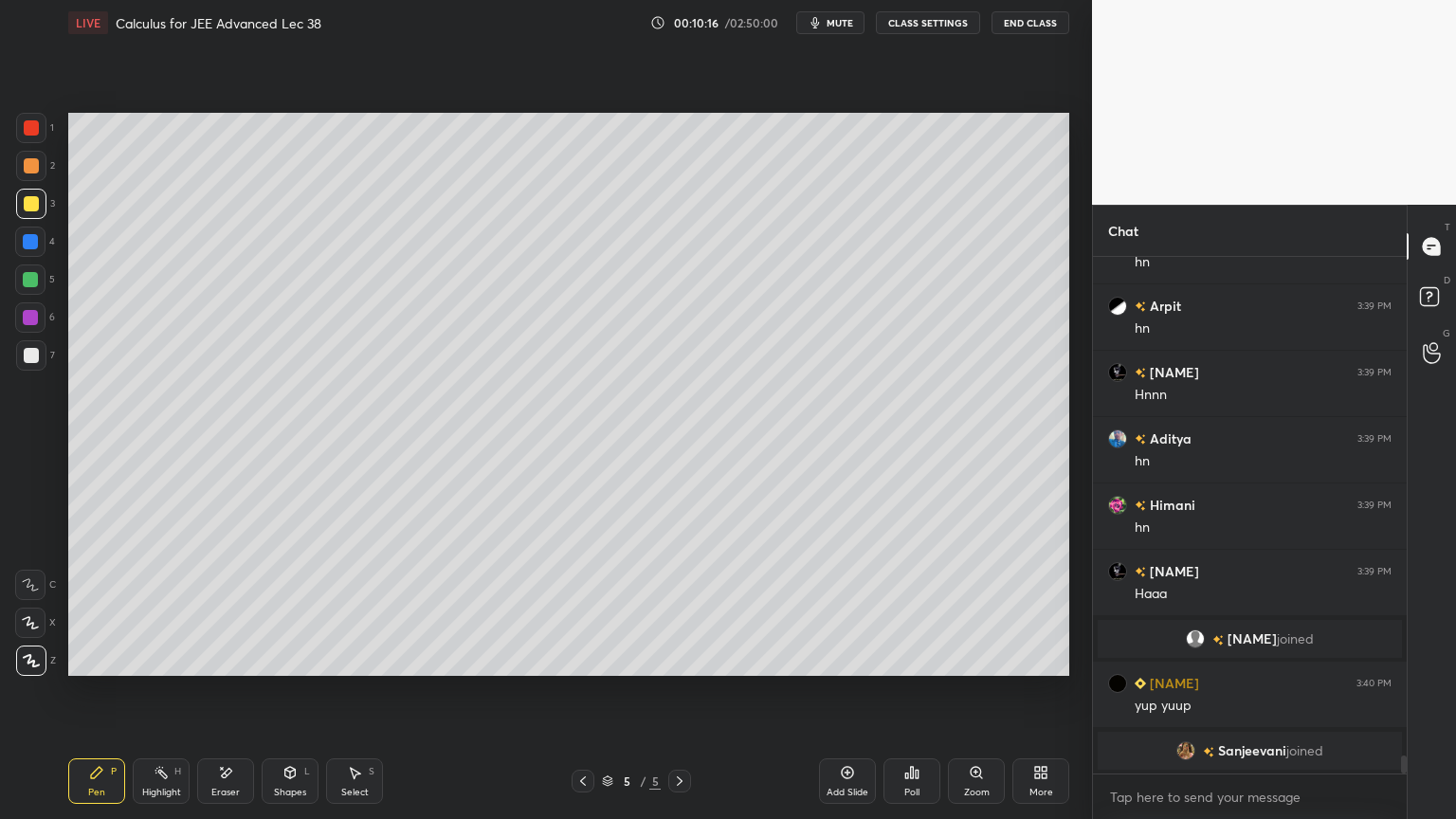 click at bounding box center (31, 128) 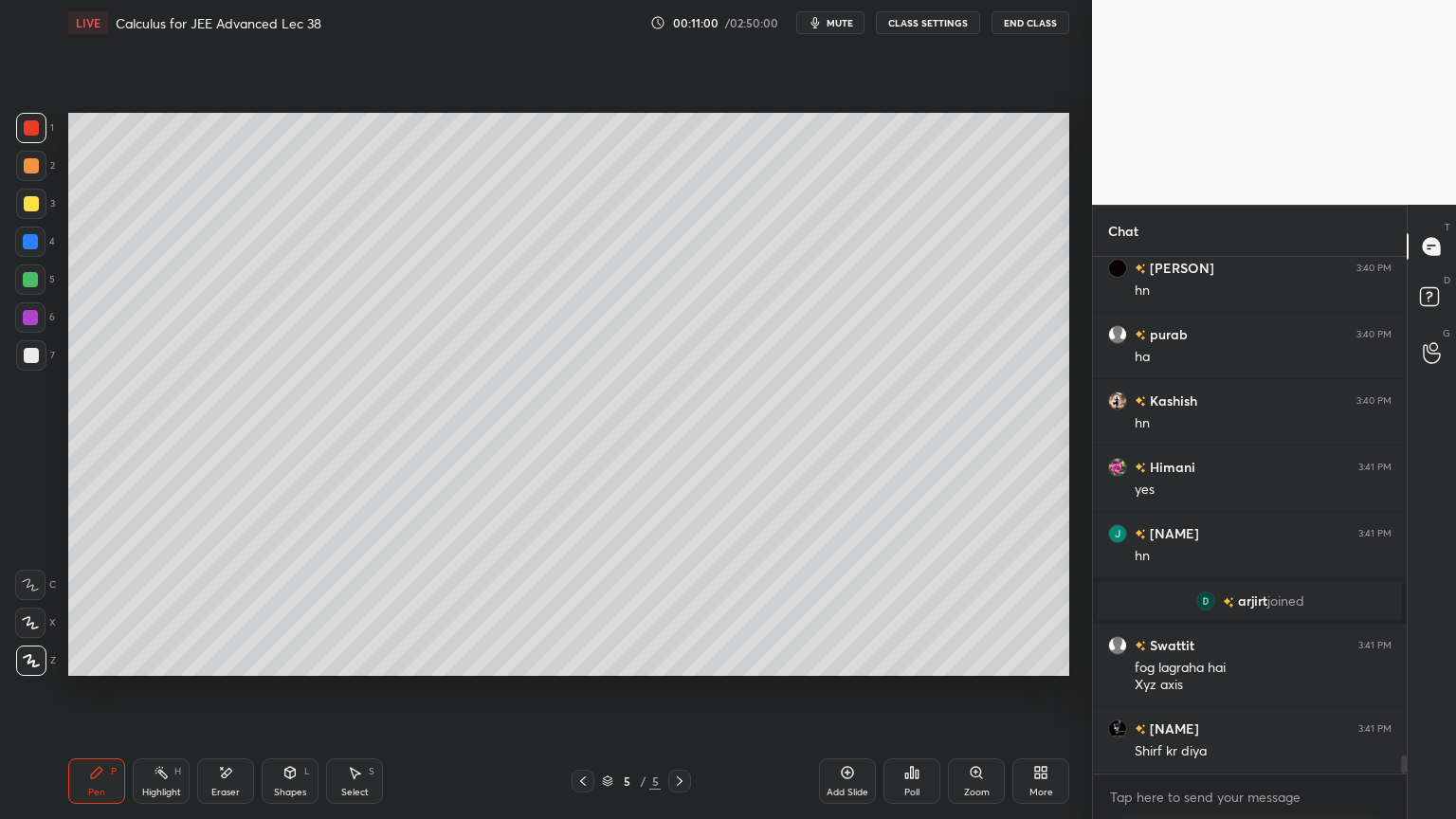 scroll, scrollTop: 14715, scrollLeft: 0, axis: vertical 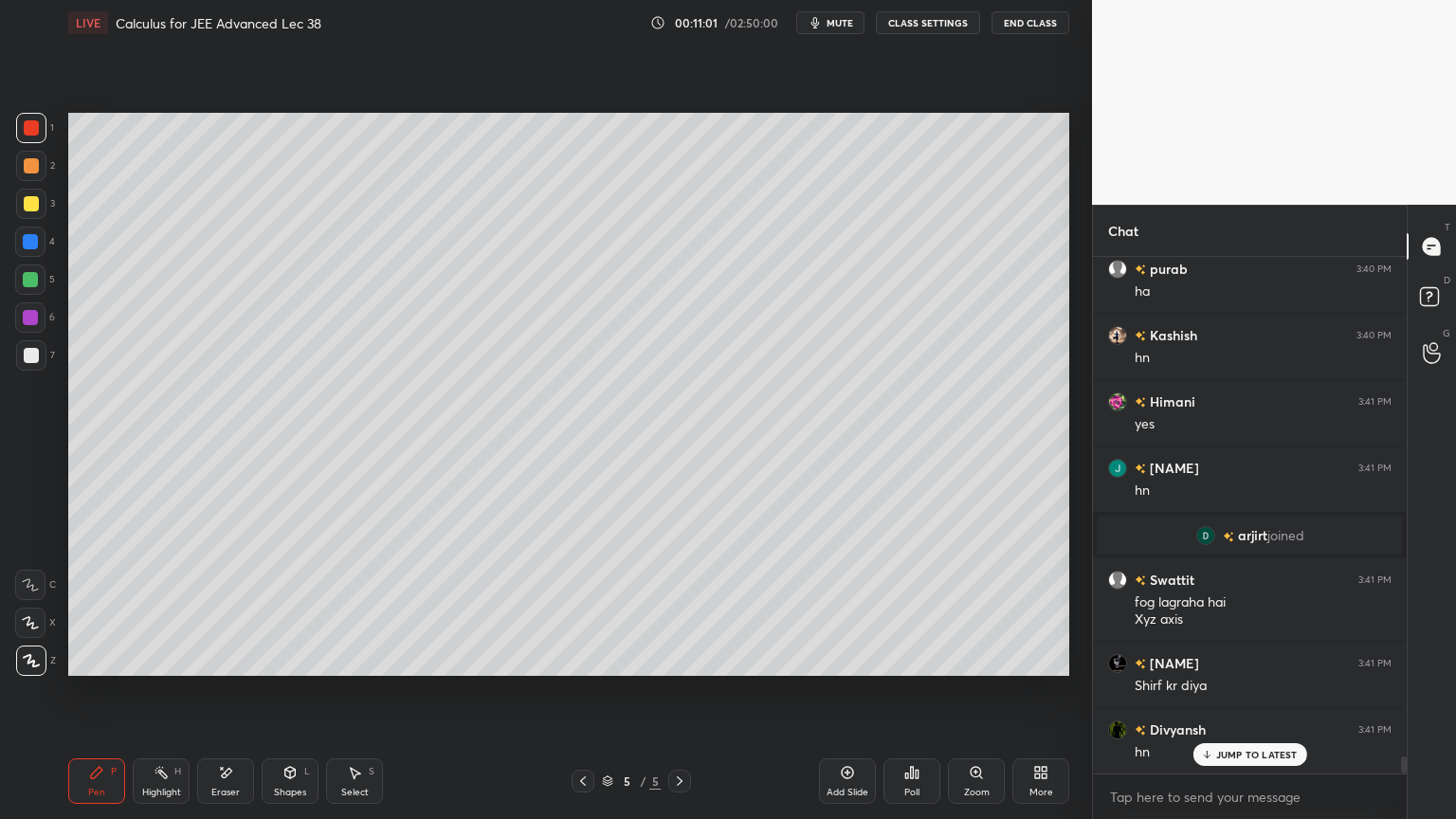click on "Eraser" at bounding box center (226, 781) 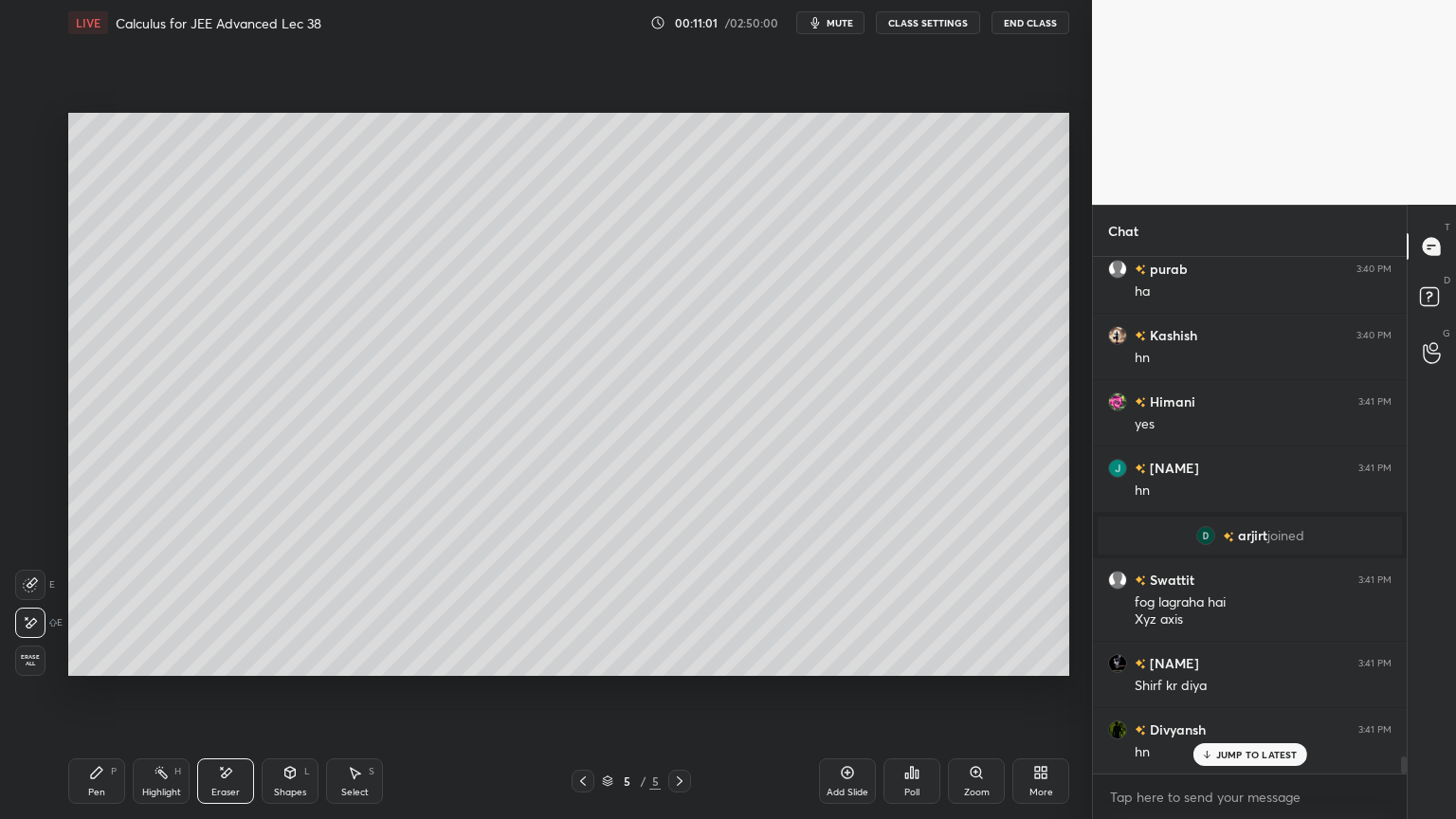 scroll, scrollTop: 14761, scrollLeft: 0, axis: vertical 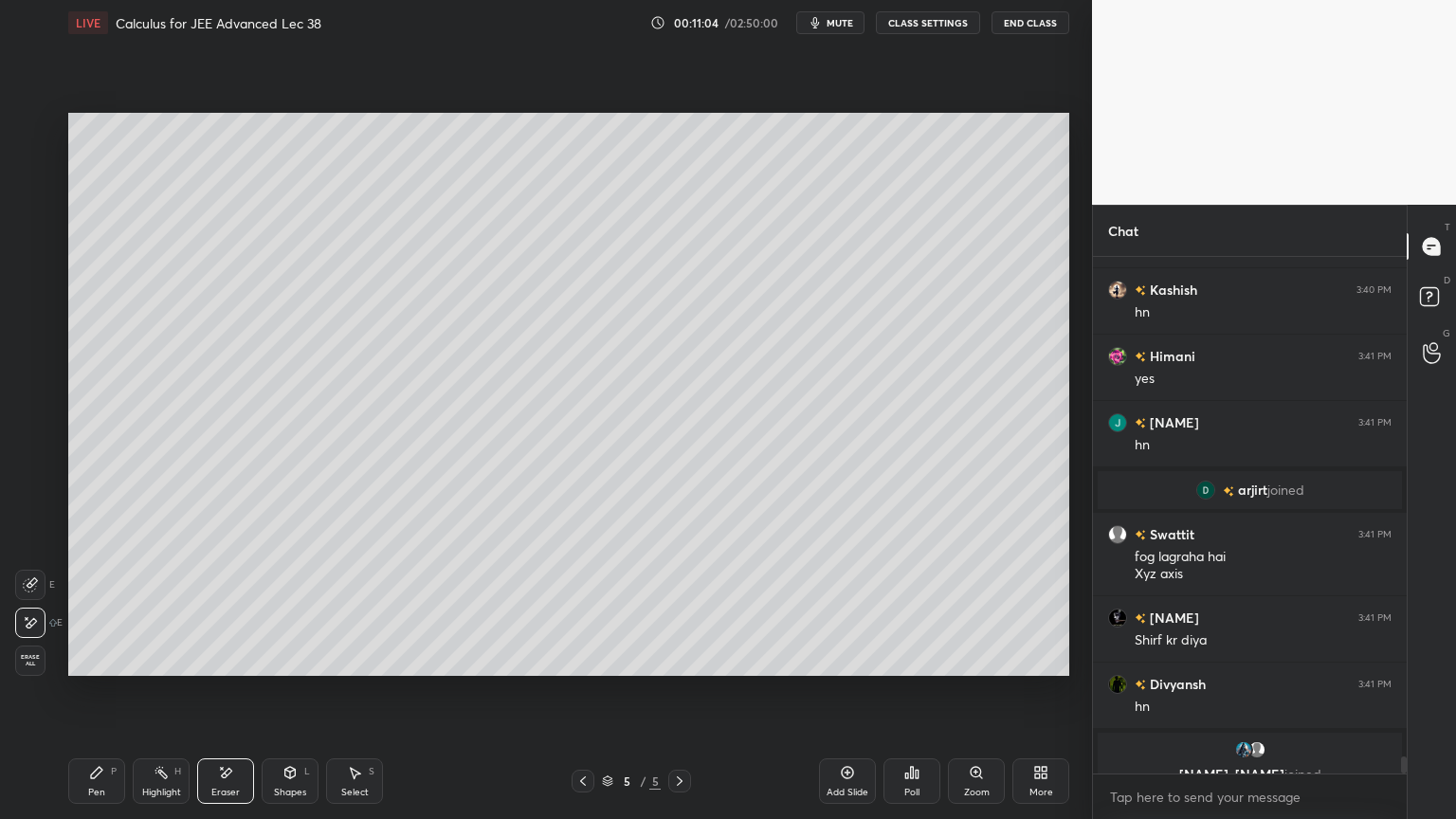 click 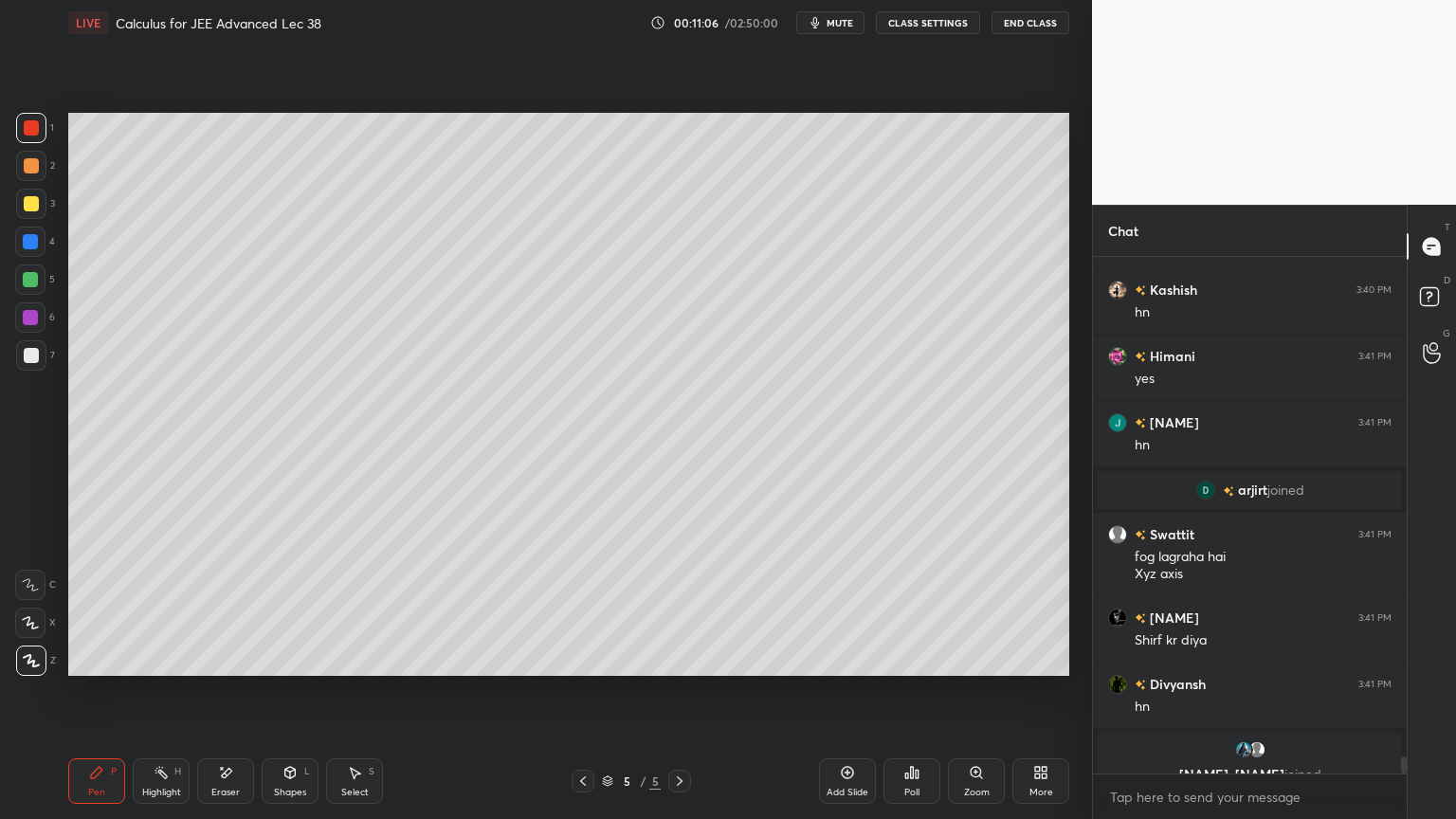 drag, startPoint x: 30, startPoint y: 355, endPoint x: 53, endPoint y: 361, distance: 23.769729 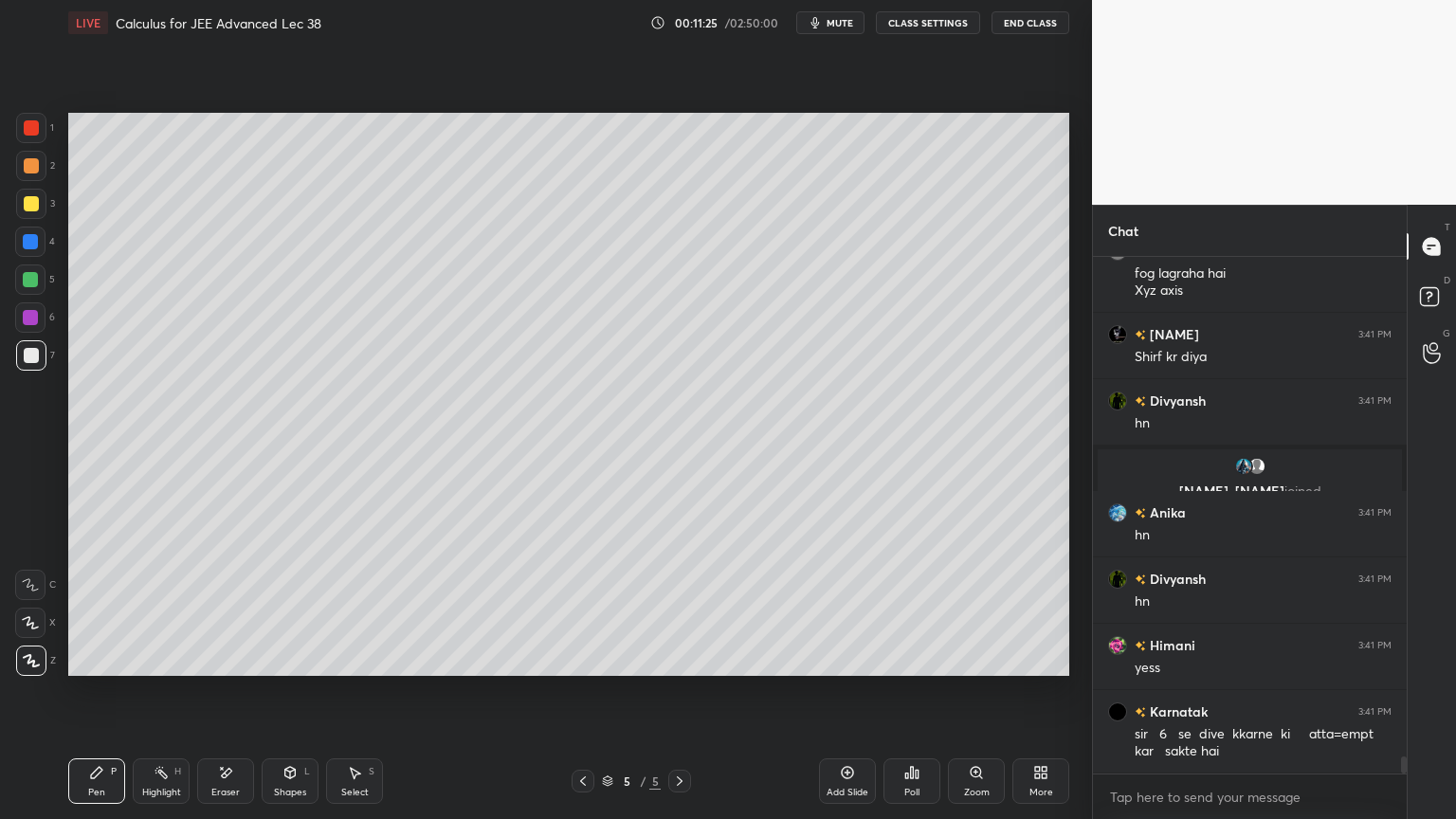 scroll, scrollTop: 15113, scrollLeft: 0, axis: vertical 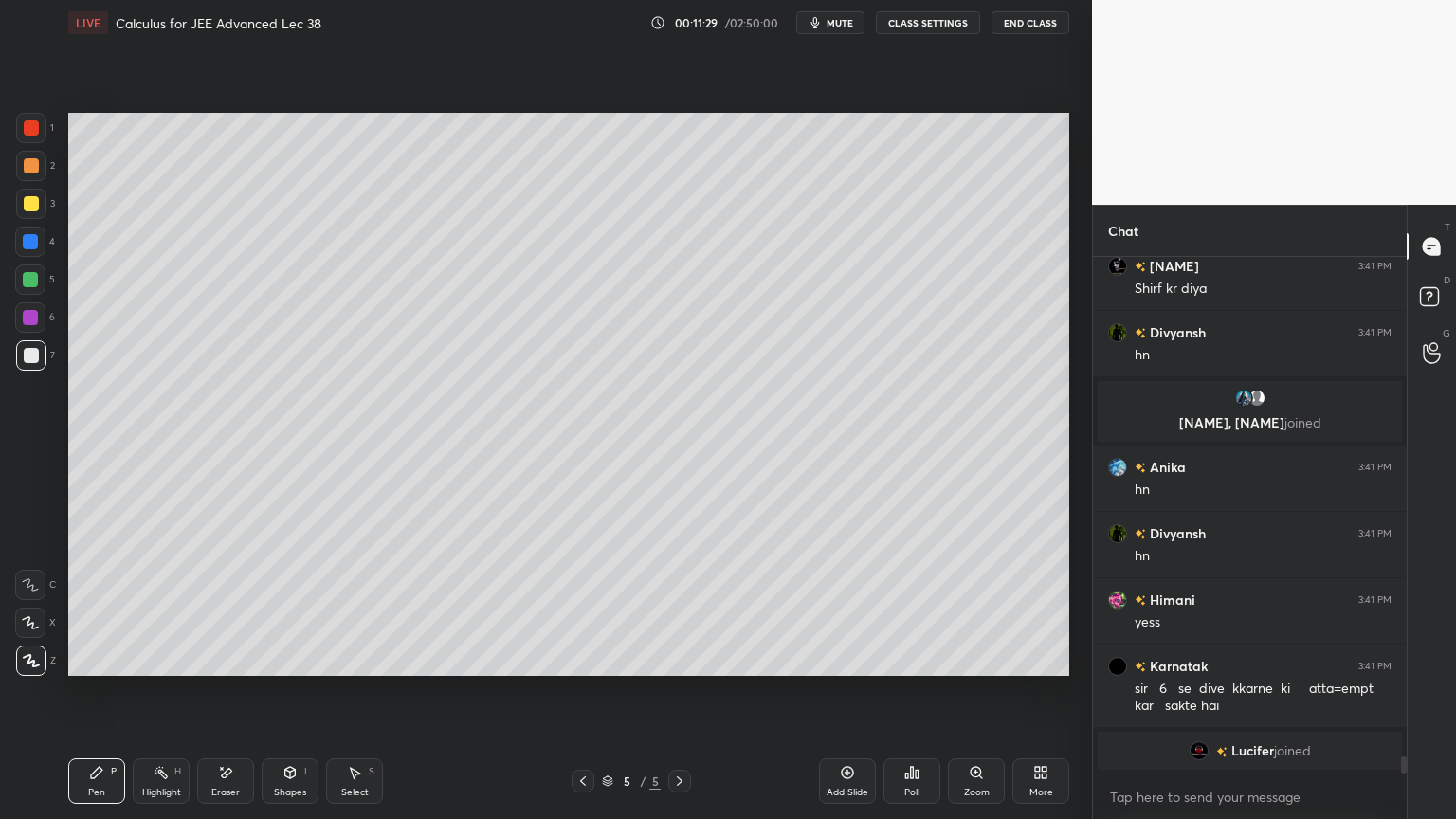 drag, startPoint x: 31, startPoint y: 118, endPoint x: 61, endPoint y: 148, distance: 42.426407 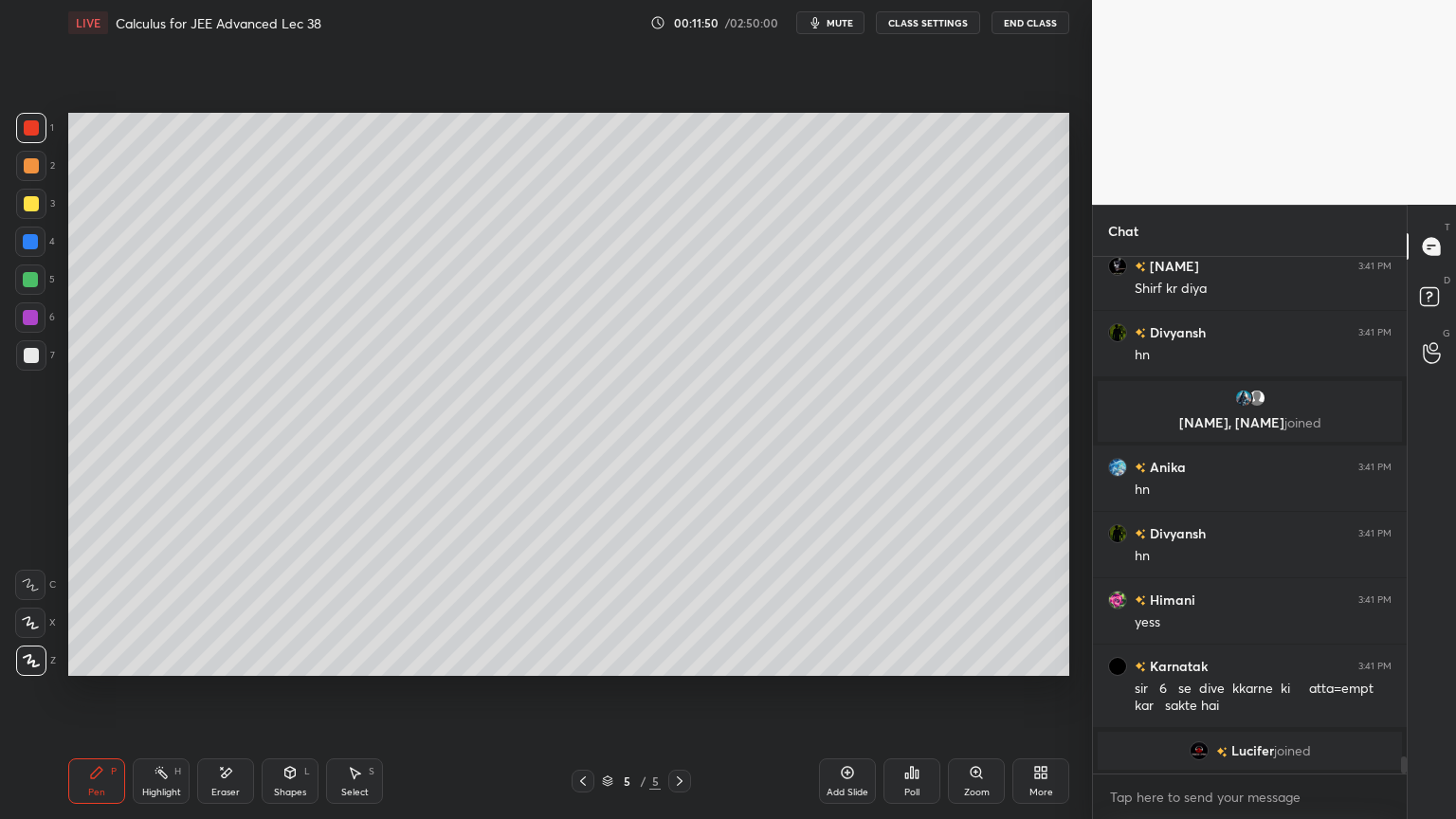 drag, startPoint x: 34, startPoint y: 241, endPoint x: 63, endPoint y: 244, distance: 29.154759 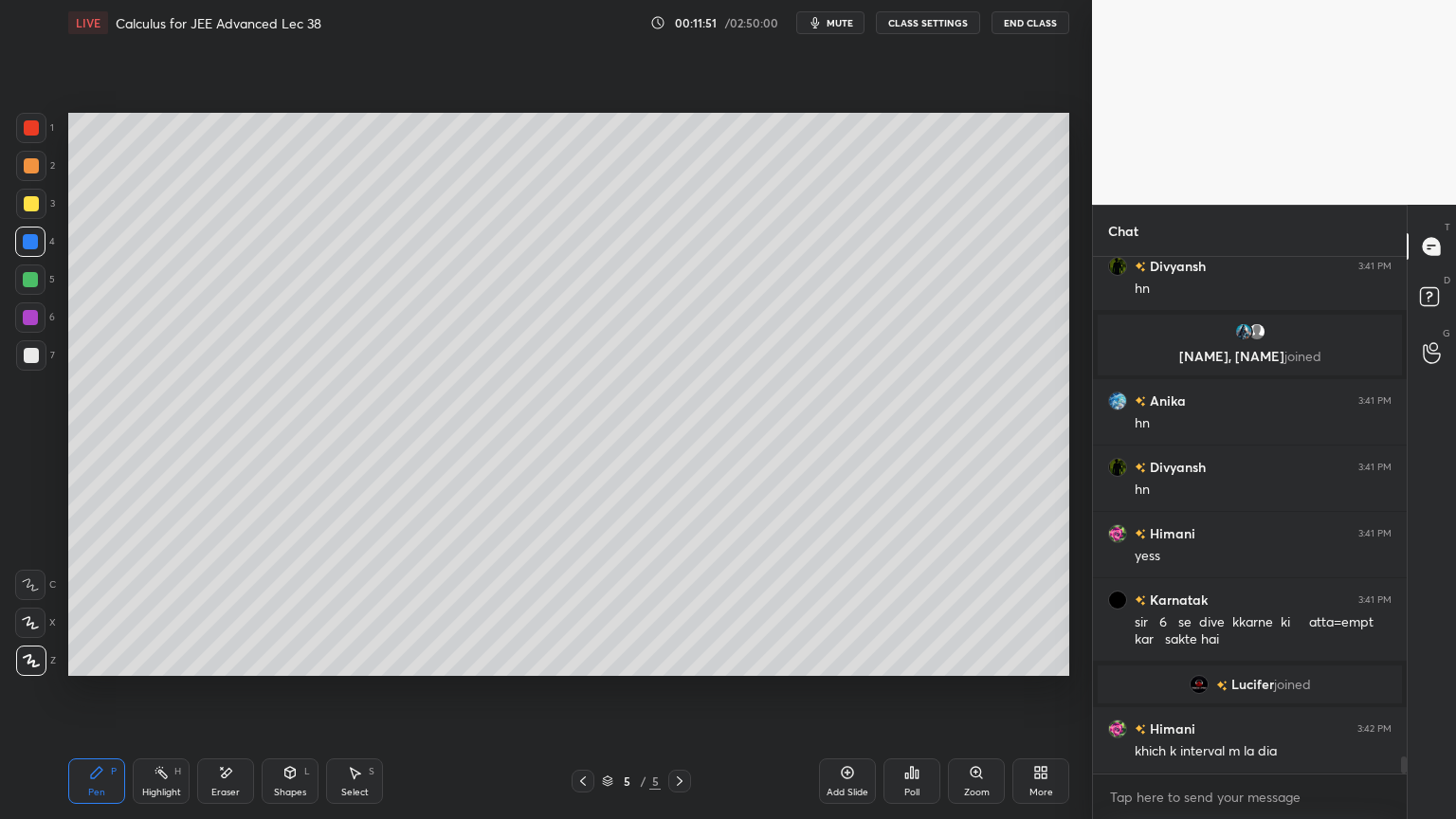 scroll, scrollTop: 14934, scrollLeft: 0, axis: vertical 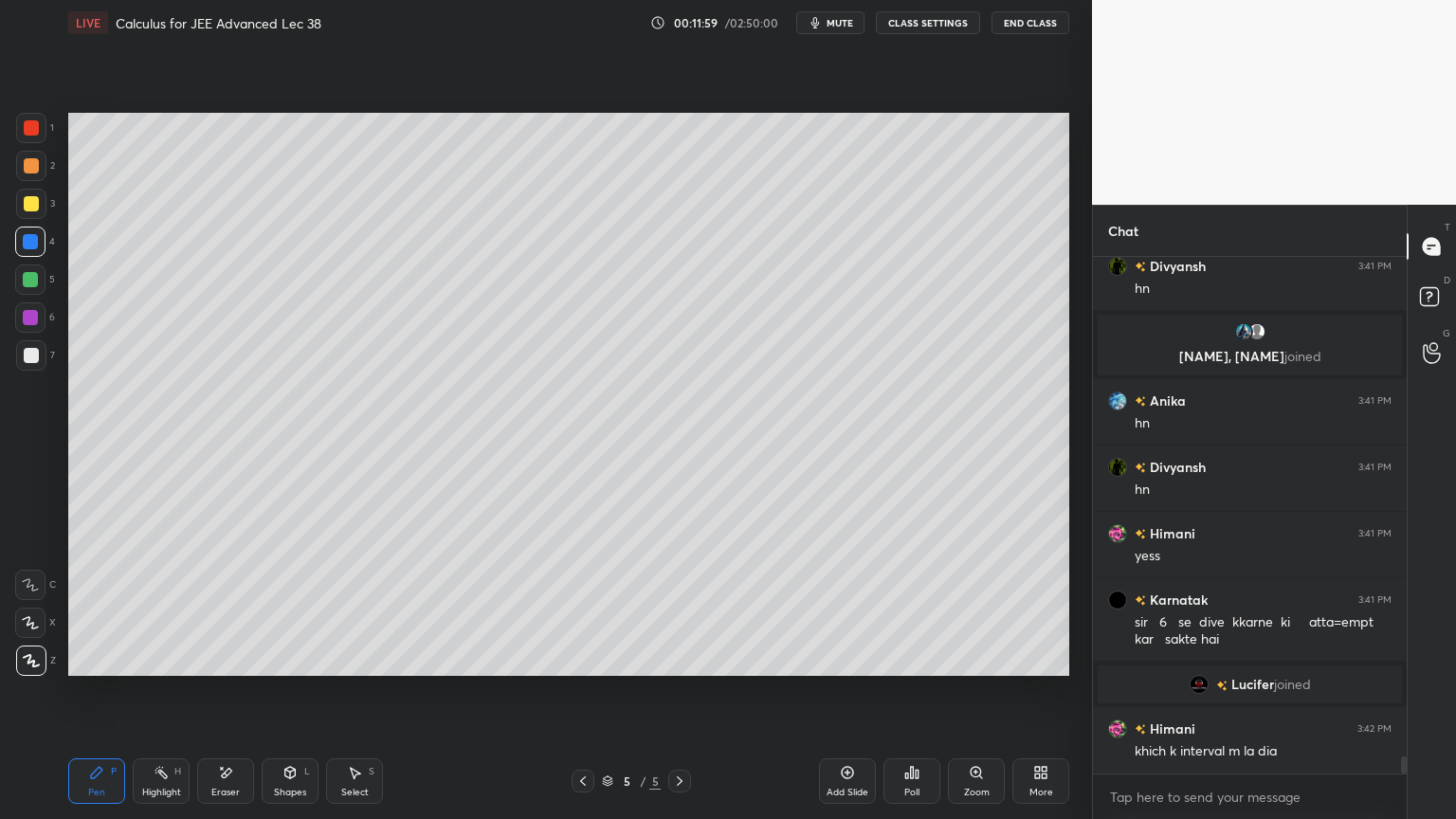 click at bounding box center [31, 355] 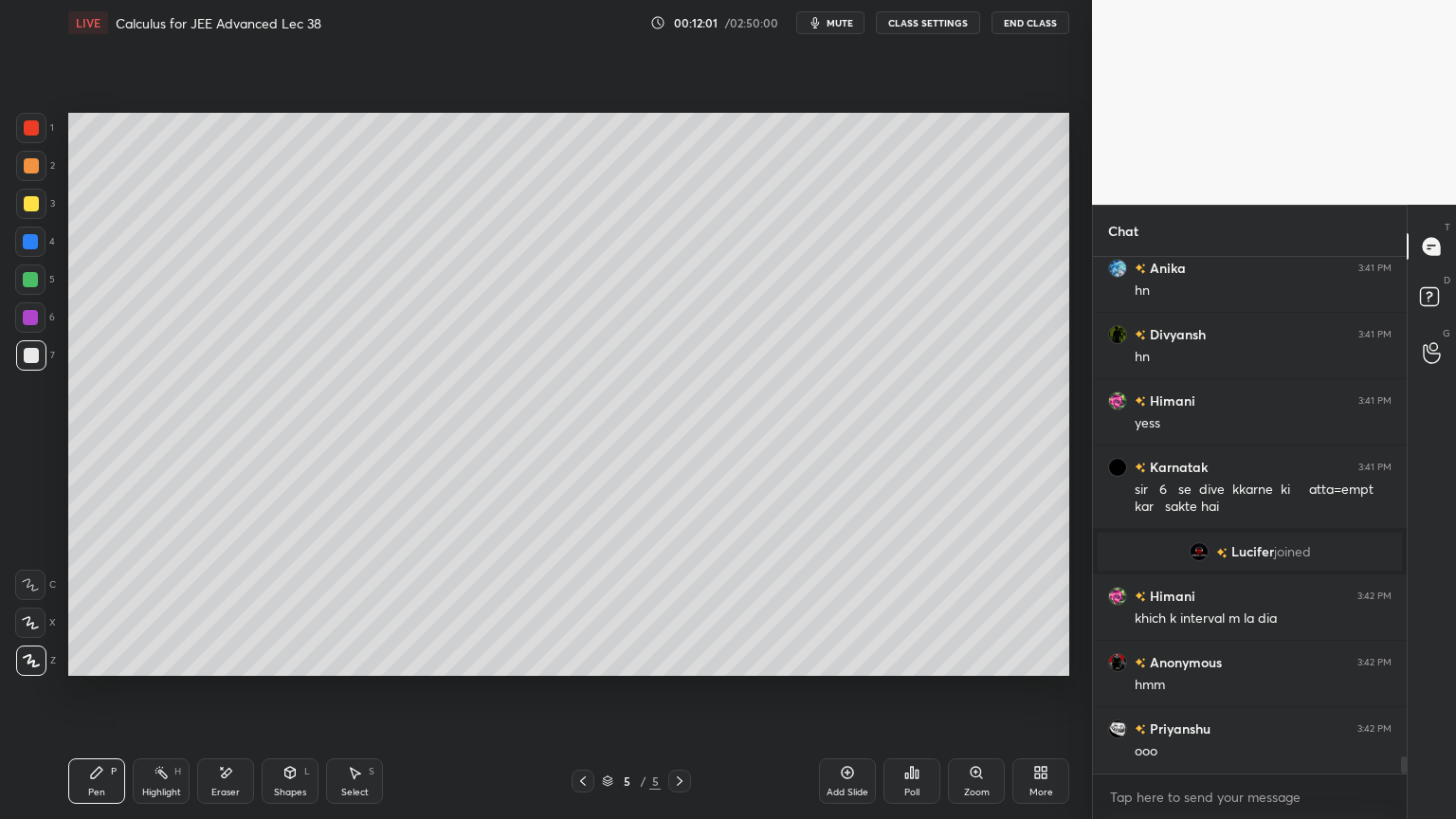drag, startPoint x: 33, startPoint y: 164, endPoint x: 46, endPoint y: 195, distance: 33.615473 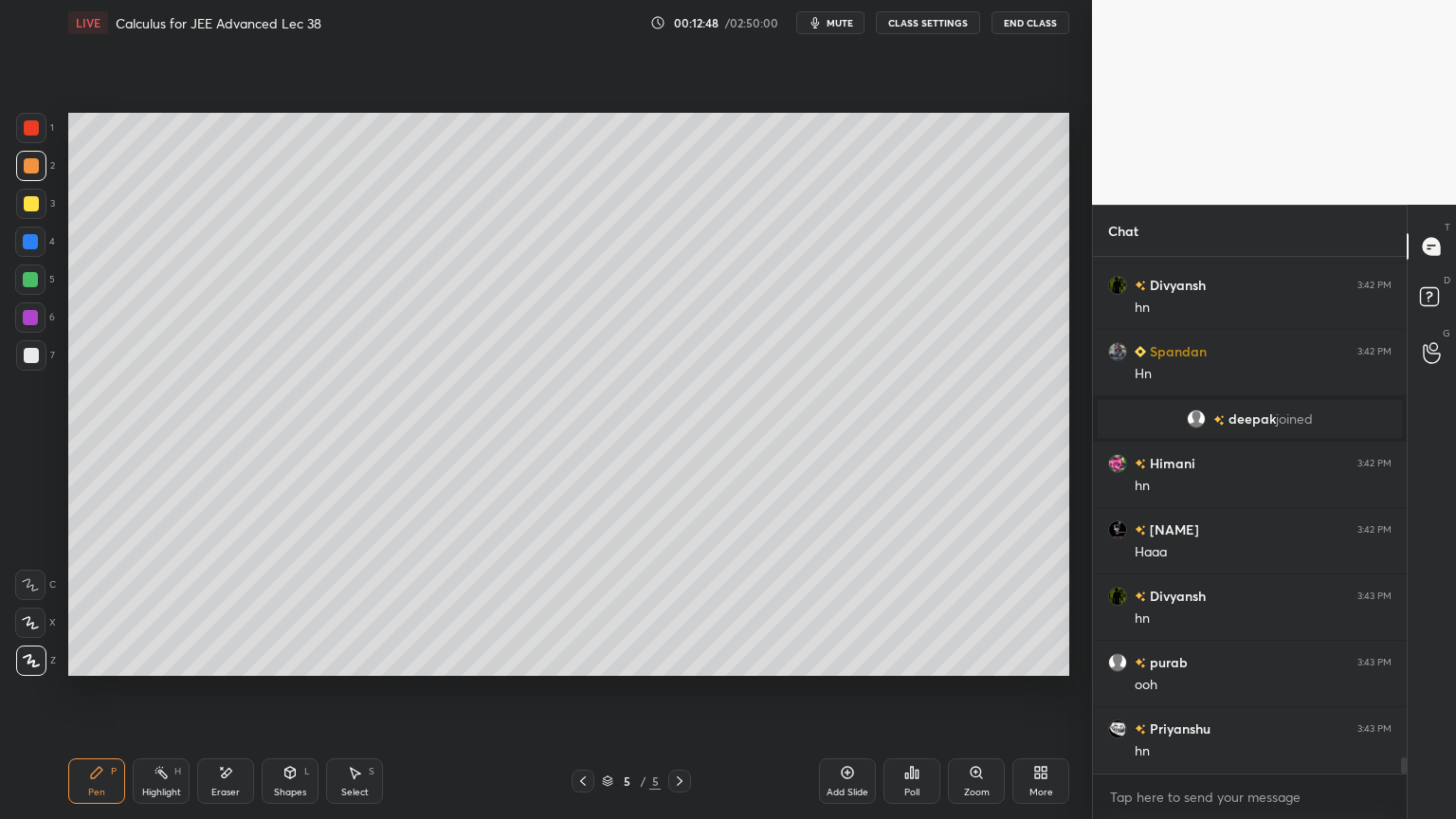 scroll, scrollTop: 15914, scrollLeft: 0, axis: vertical 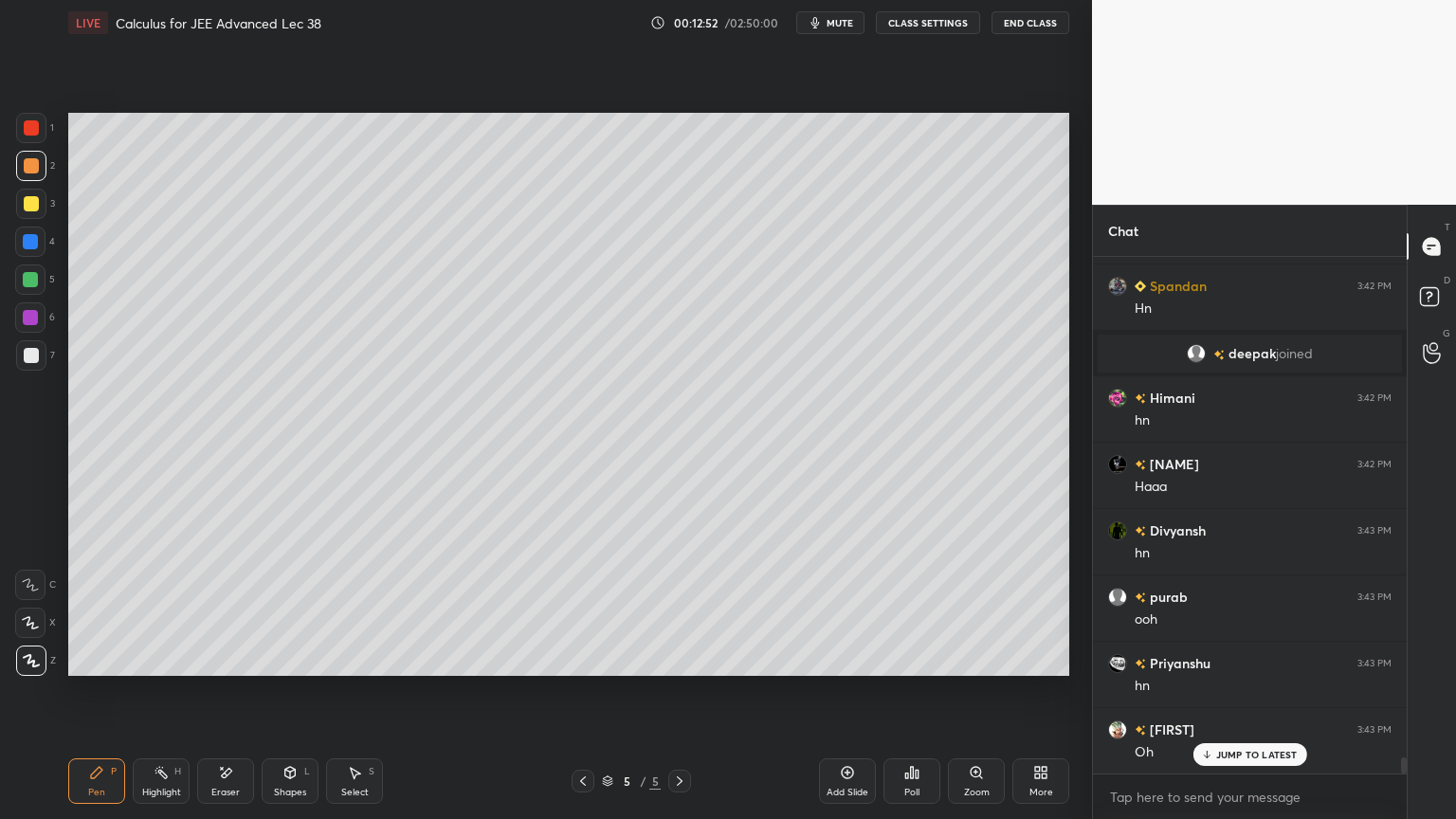 click on "Highlight H" at bounding box center [161, 781] 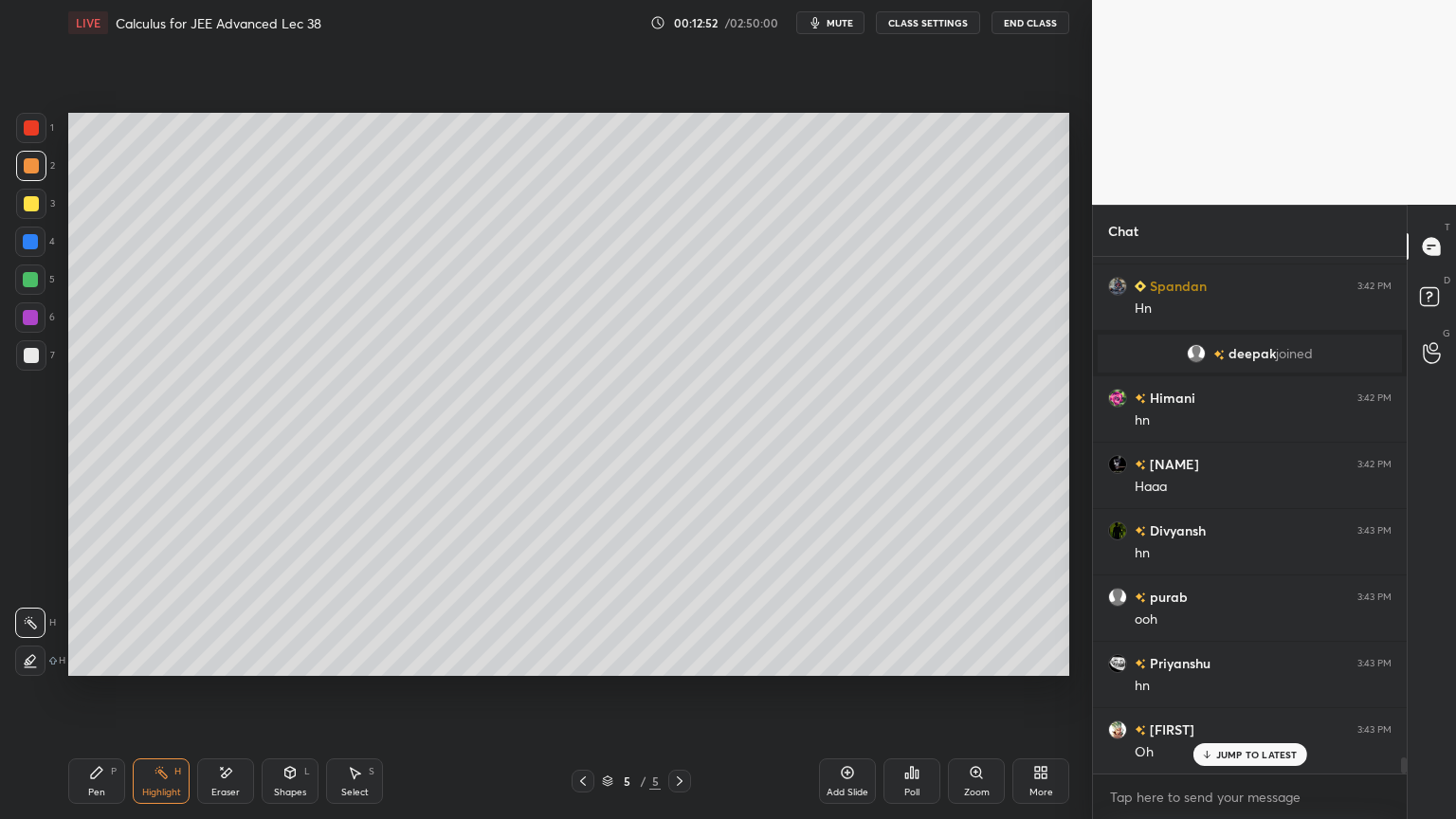 click on "Pen P" at bounding box center [97, 781] 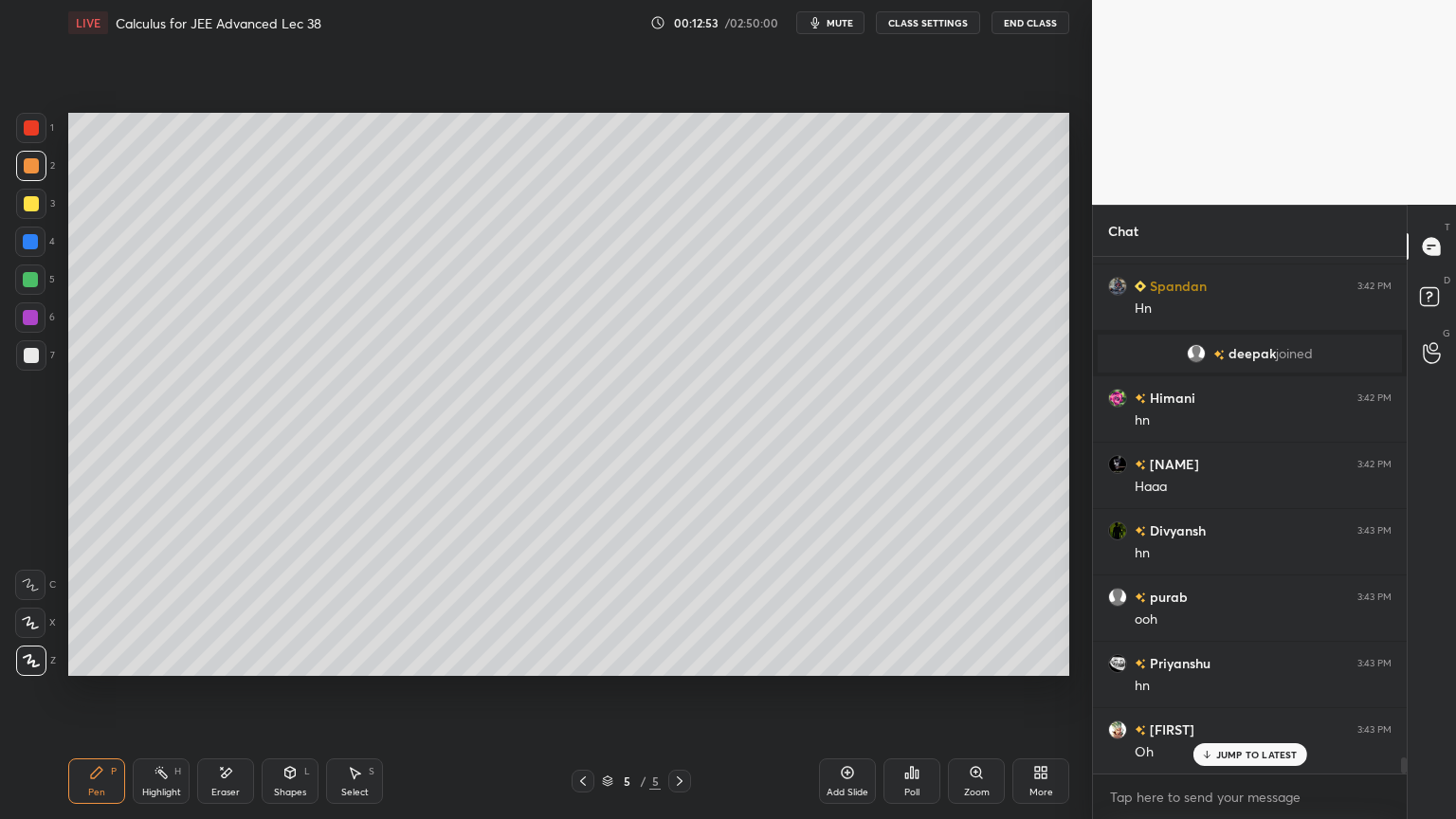 drag, startPoint x: 34, startPoint y: 355, endPoint x: 61, endPoint y: 341, distance: 30.413813 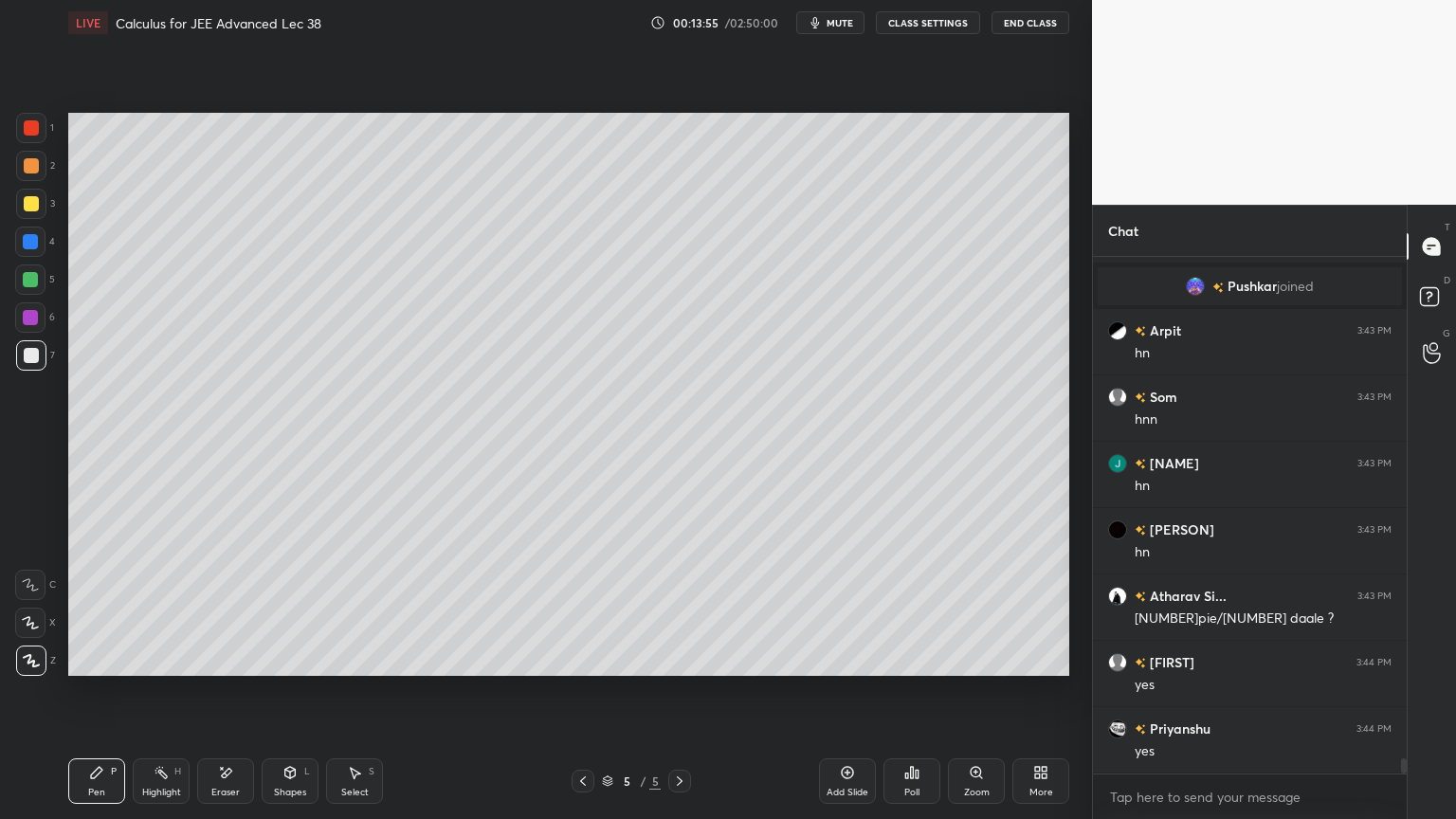 scroll, scrollTop: 16755, scrollLeft: 0, axis: vertical 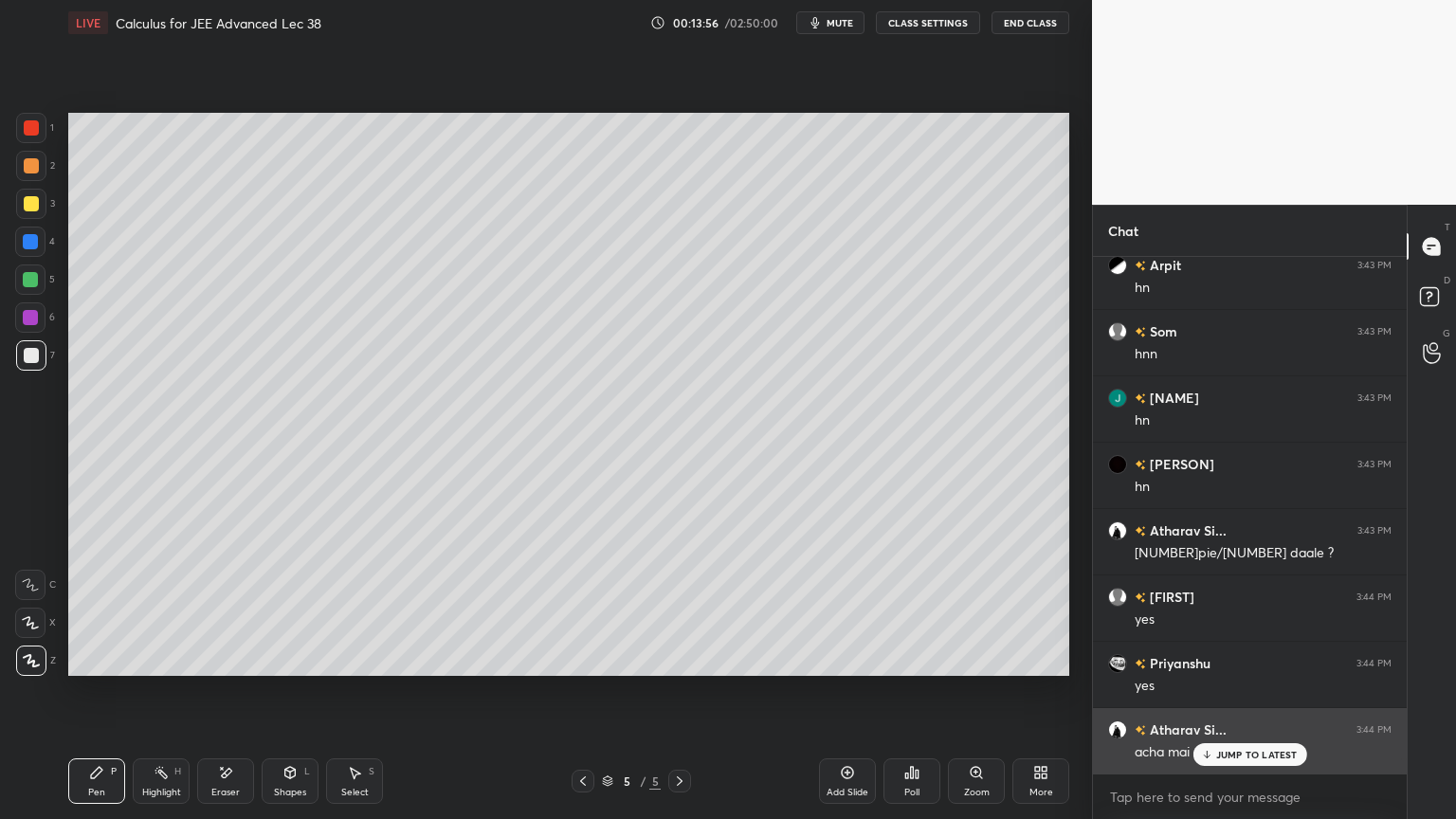 click on "JUMP TO LATEST" at bounding box center [1257, 755] 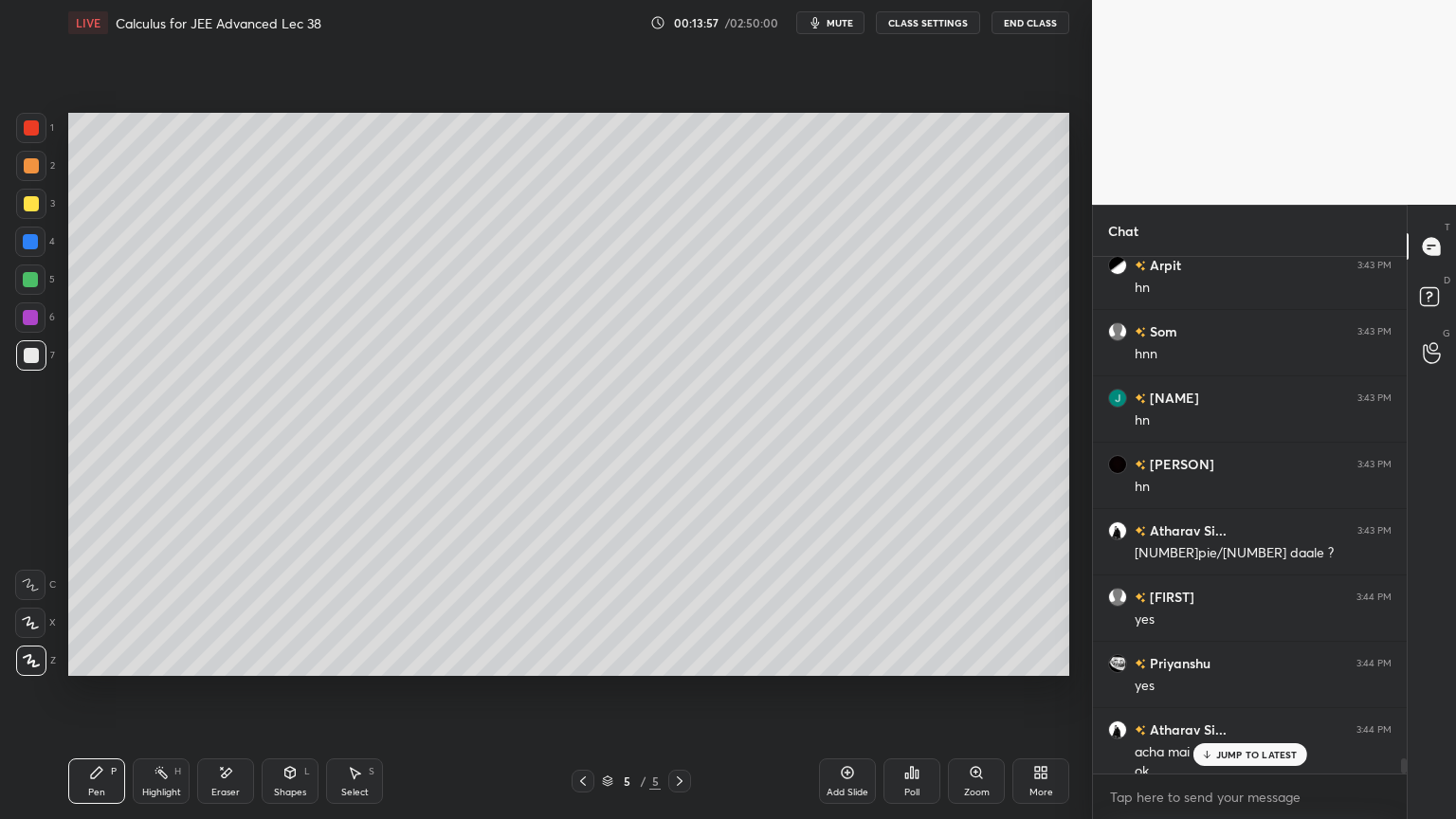 scroll, scrollTop: 16774, scrollLeft: 0, axis: vertical 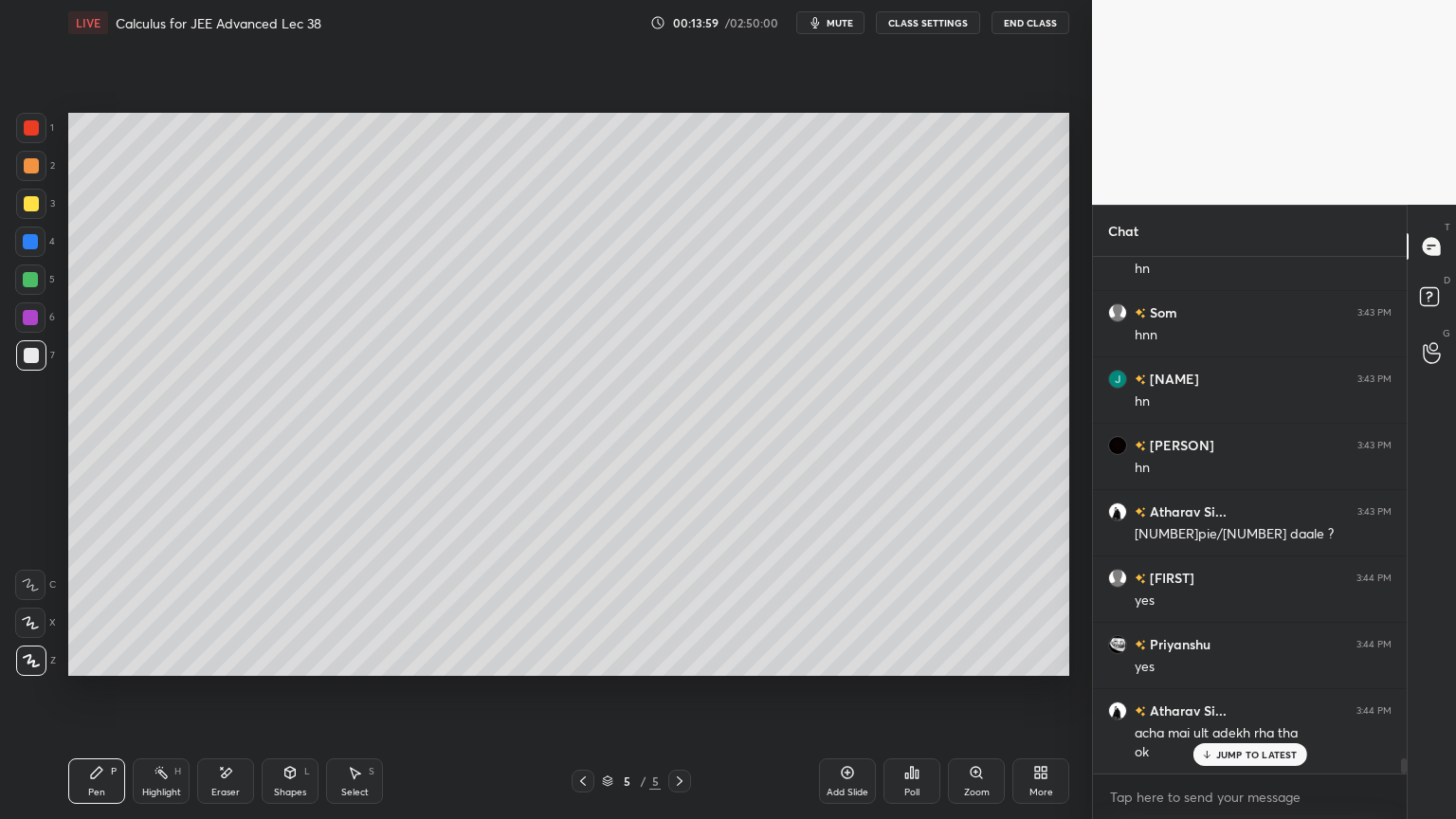 drag, startPoint x: 231, startPoint y: 781, endPoint x: 395, endPoint y: 707, distance: 179.92221 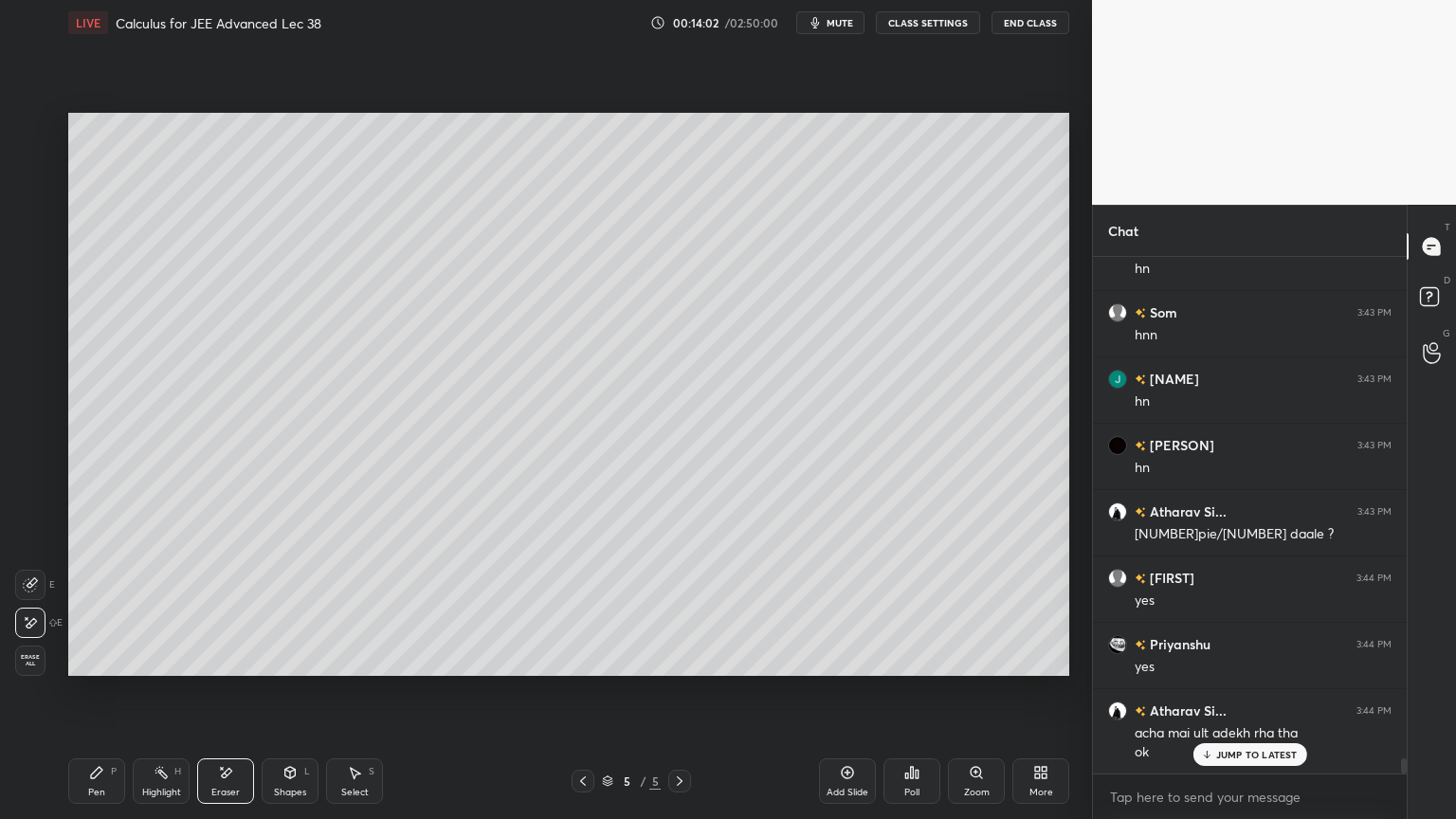 click on "Pen P" at bounding box center (97, 781) 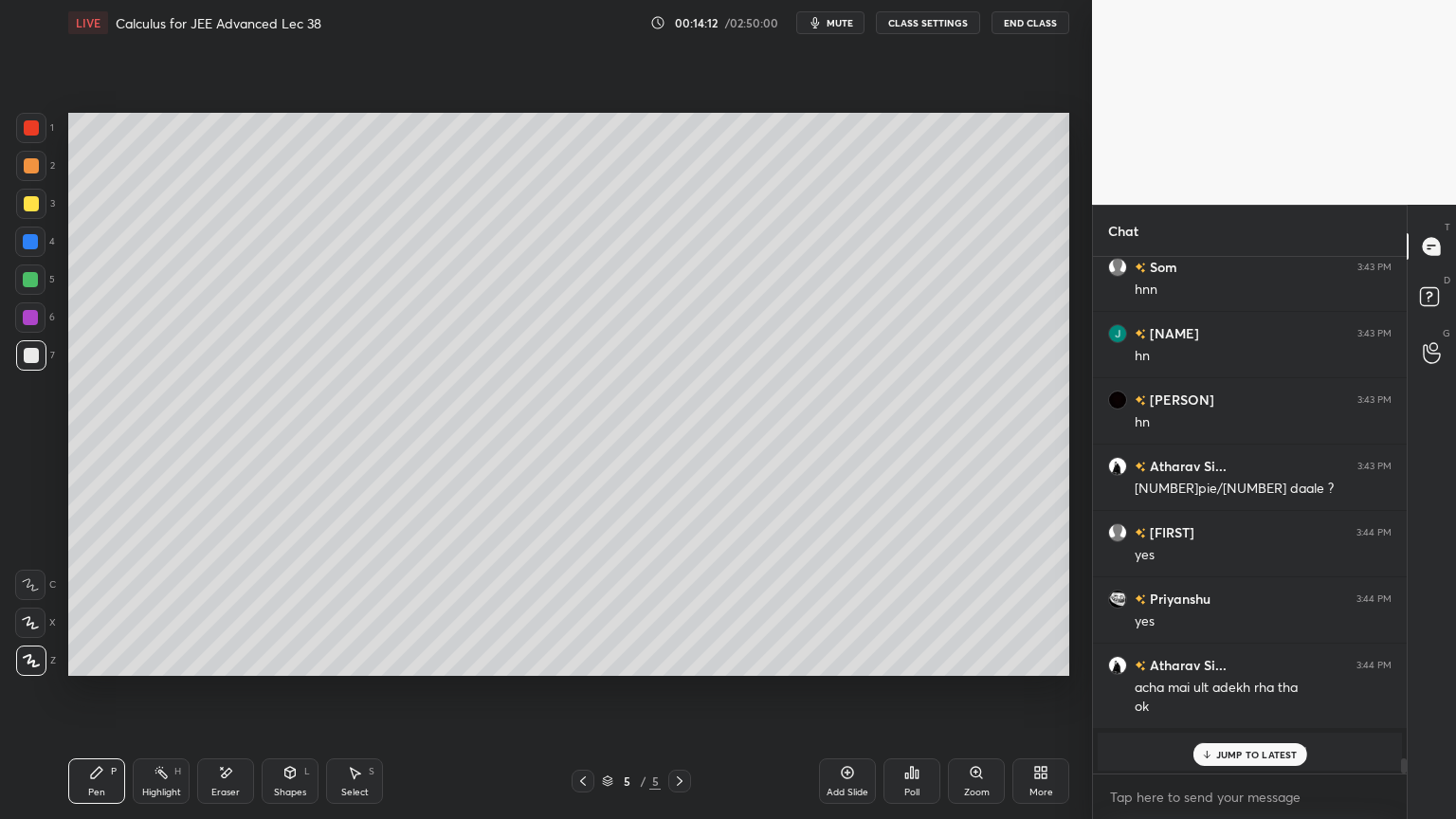 scroll, scrollTop: 16887, scrollLeft: 0, axis: vertical 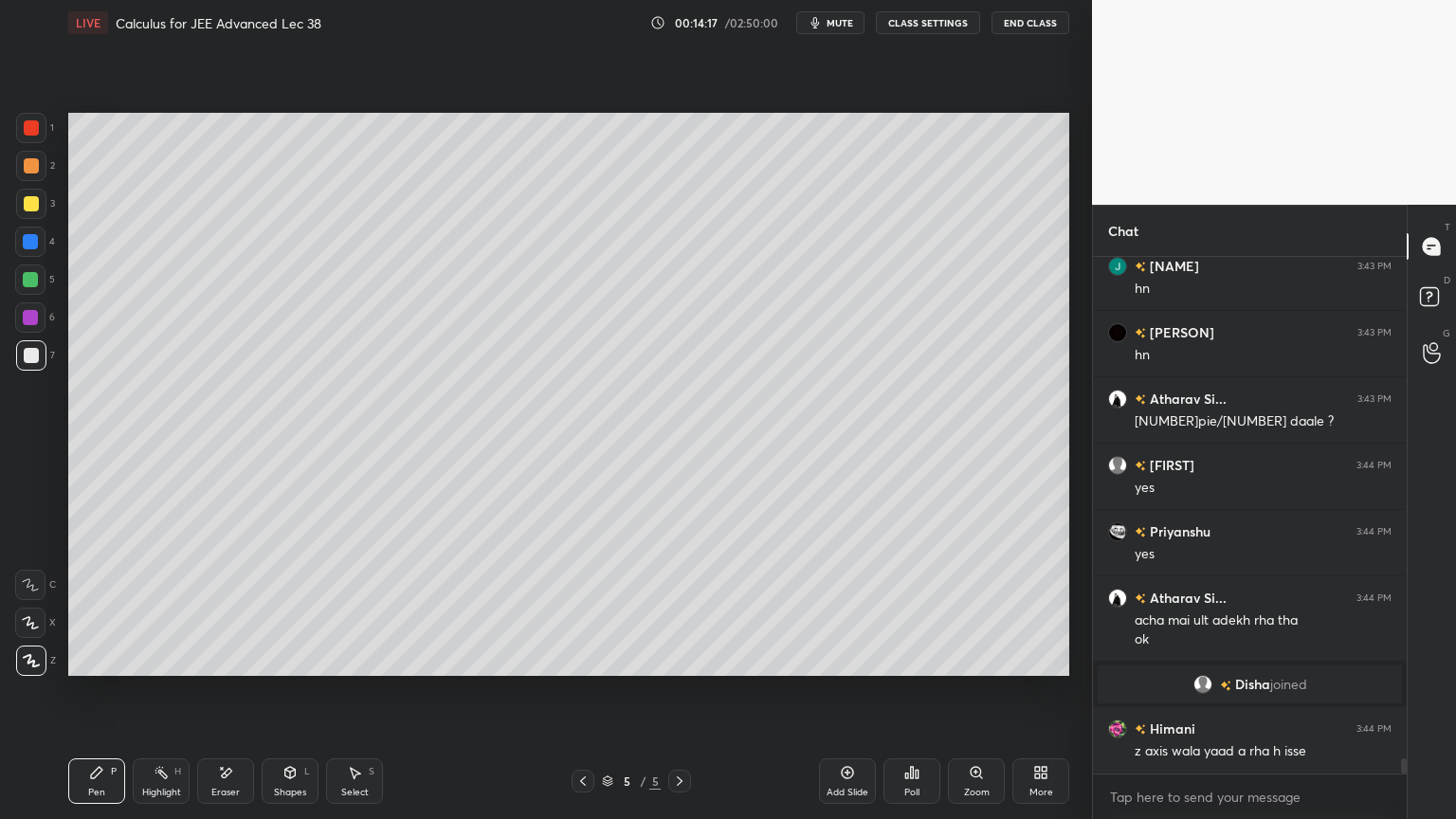 click 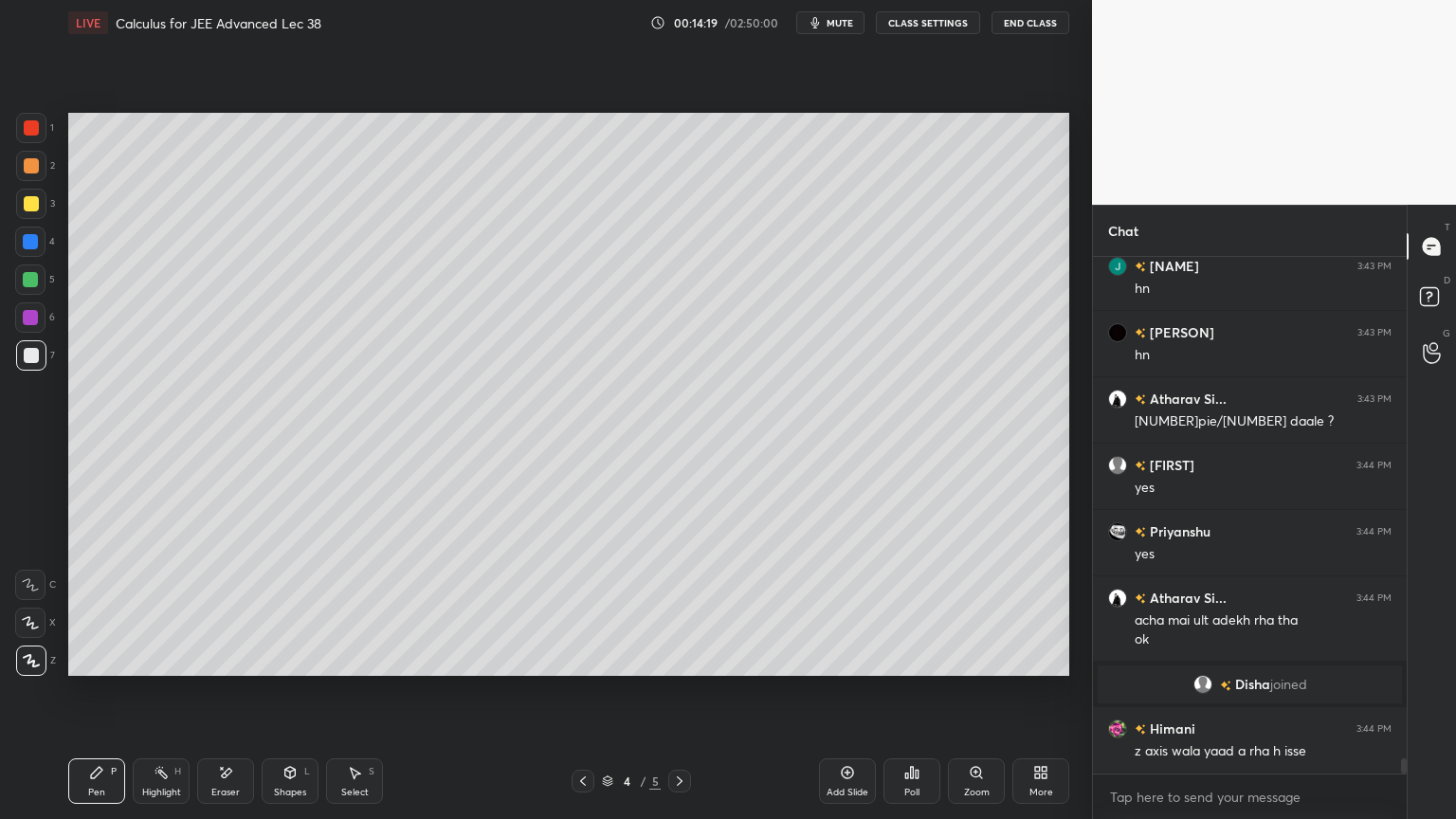 scroll, scrollTop: 16953, scrollLeft: 0, axis: vertical 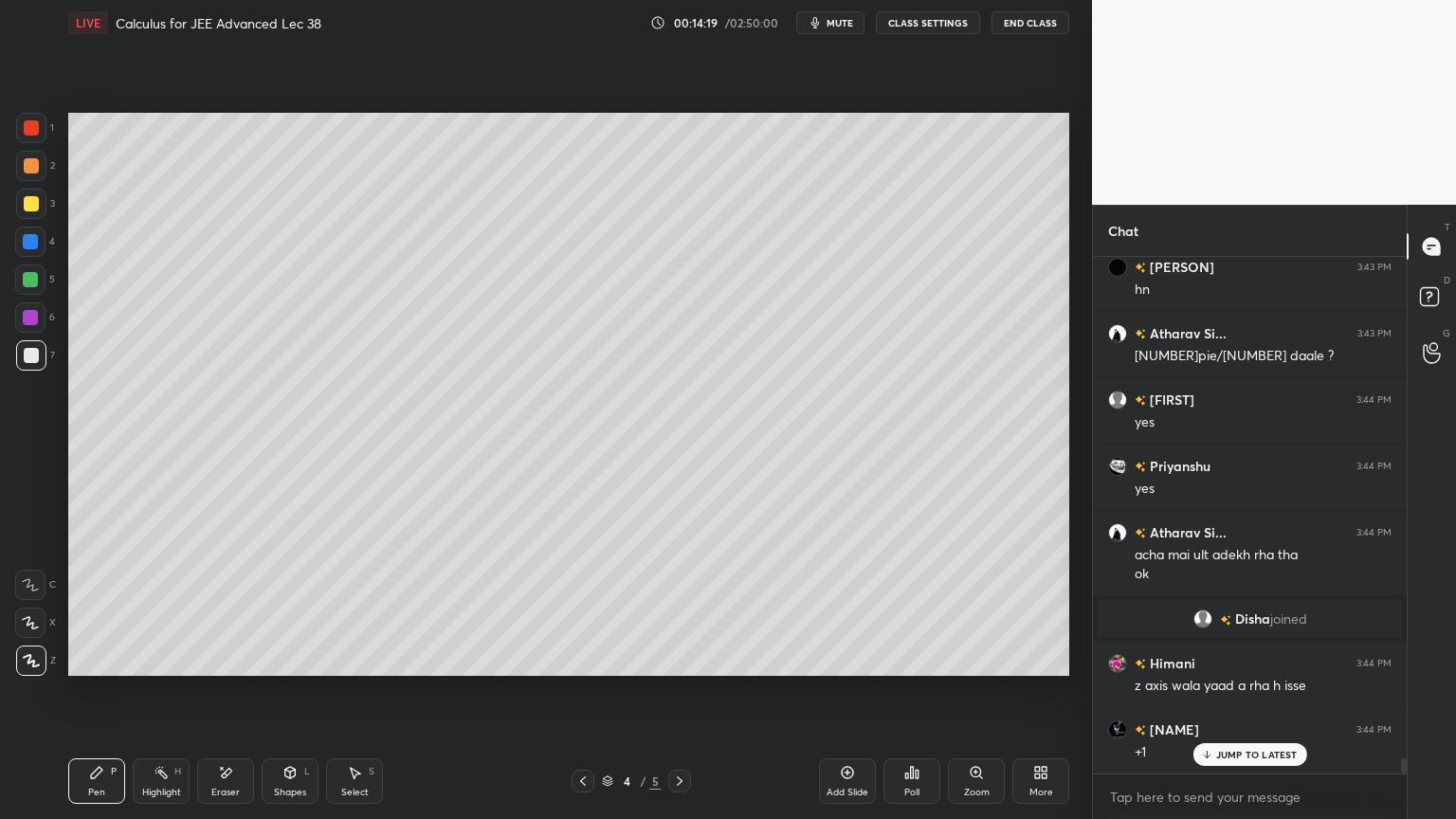 click 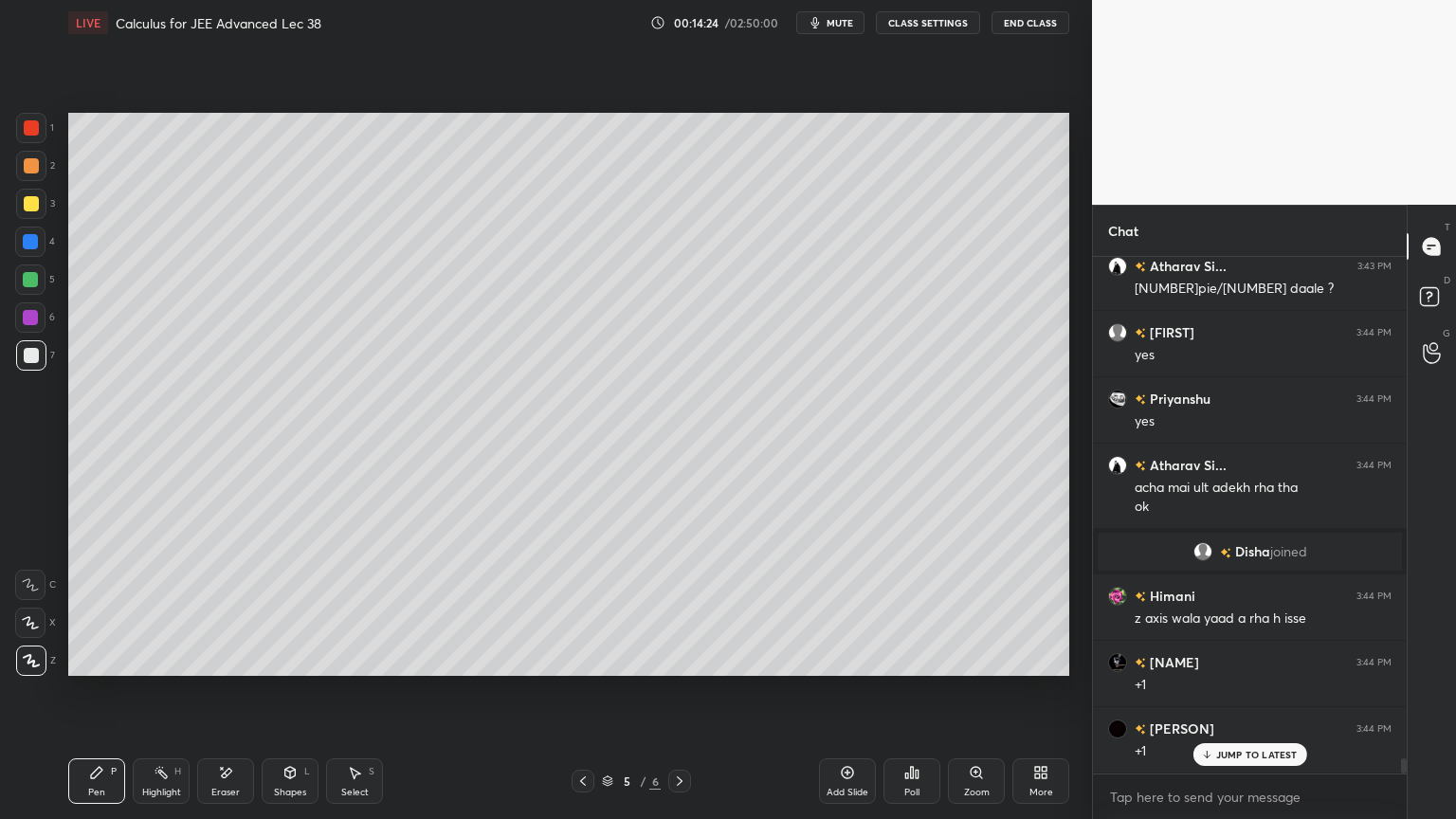 scroll, scrollTop: 17085, scrollLeft: 0, axis: vertical 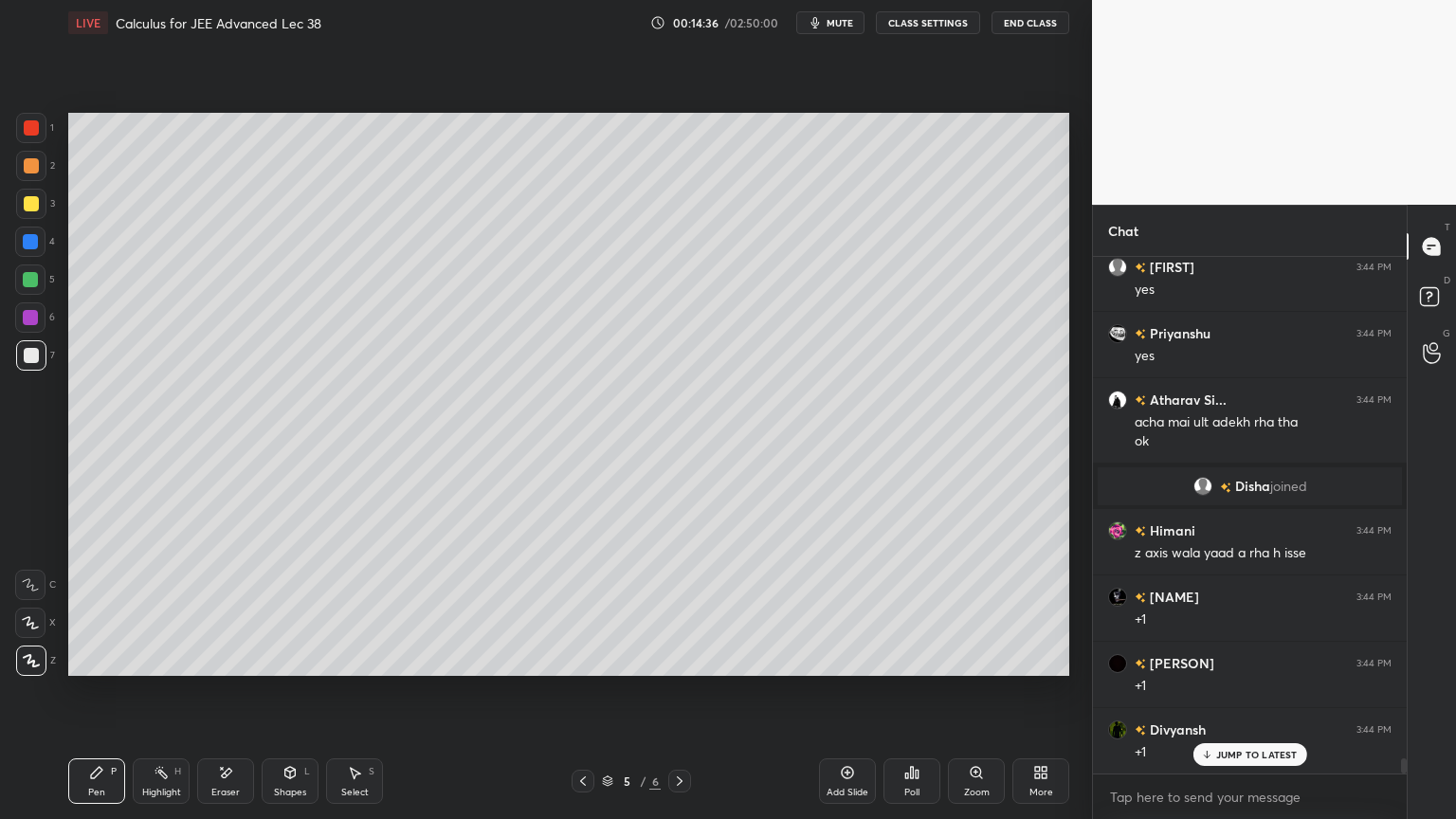 click on "Eraser" at bounding box center [226, 781] 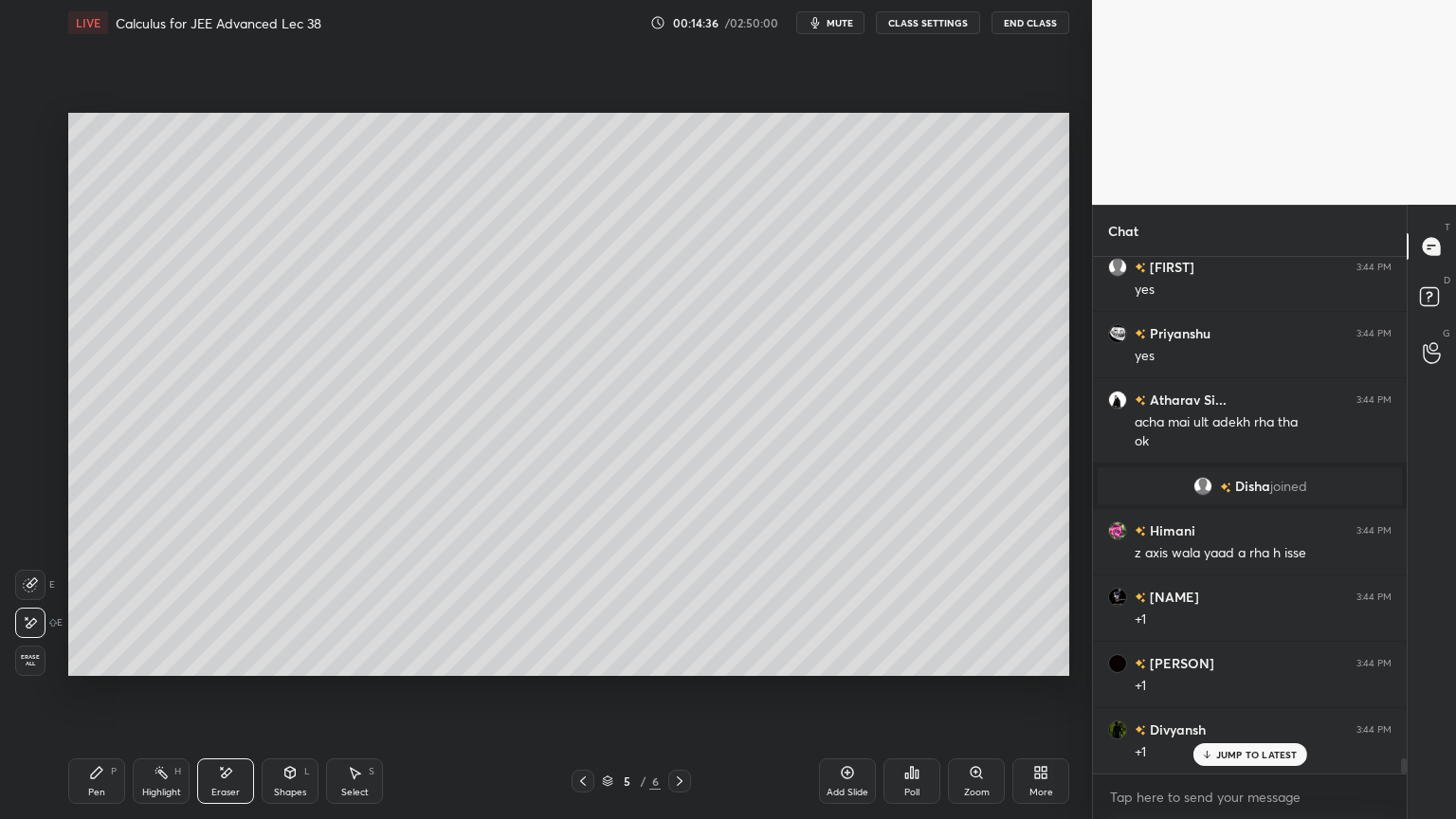 click on "Select S" at bounding box center [355, 781] 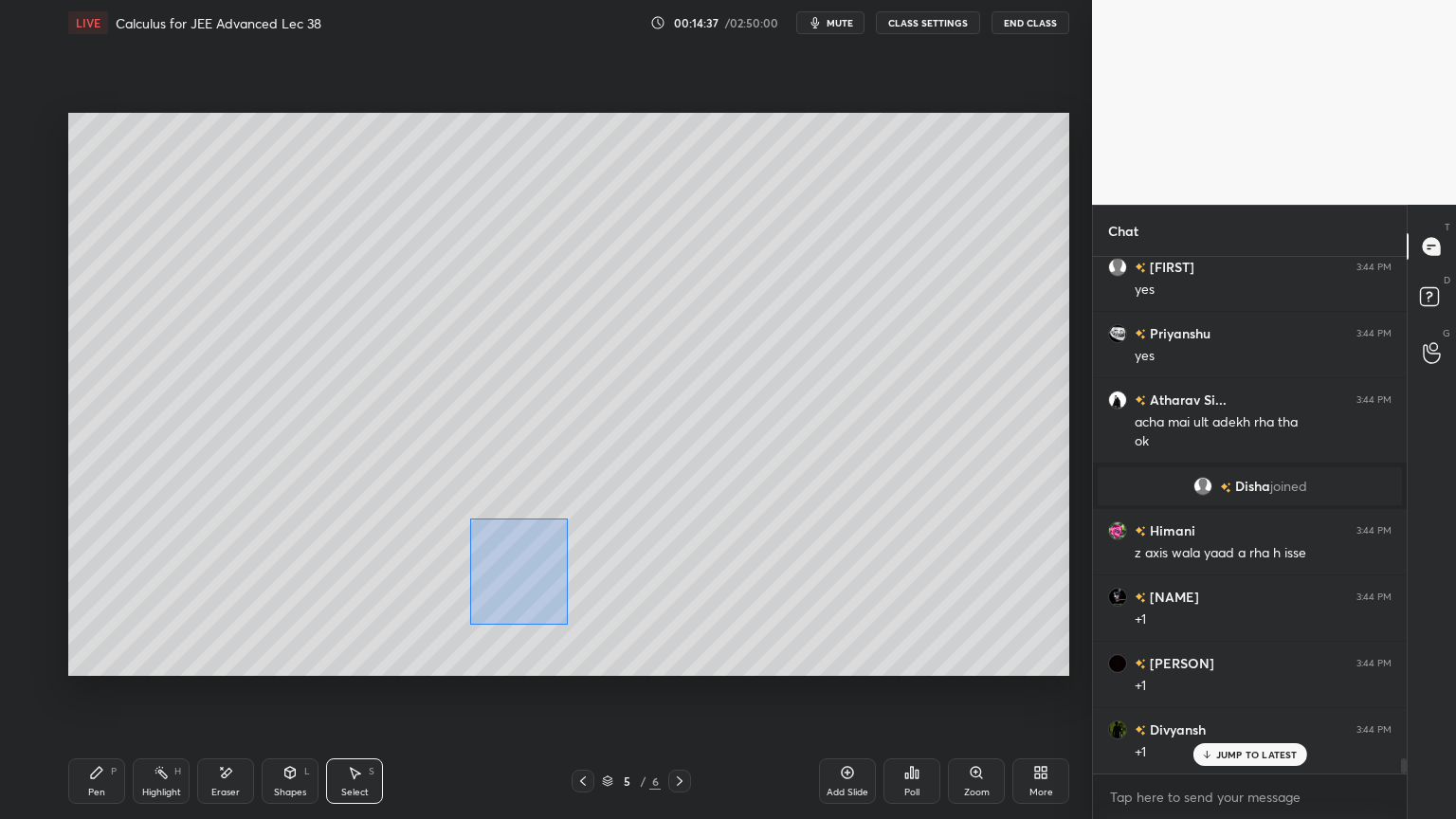 drag, startPoint x: 493, startPoint y: 562, endPoint x: 555, endPoint y: 601, distance: 73.2462 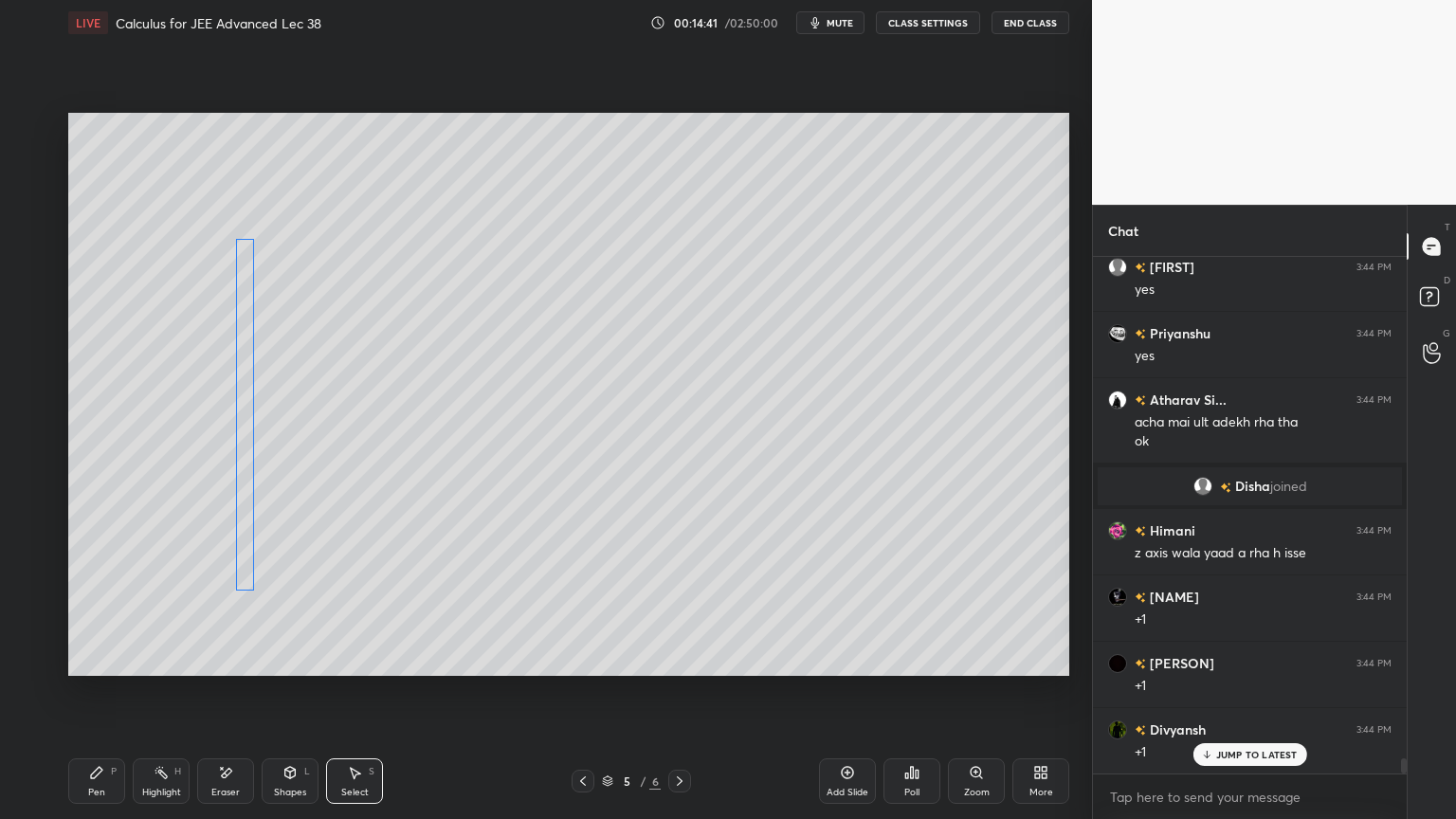 drag, startPoint x: 491, startPoint y: 547, endPoint x: 244, endPoint y: 555, distance: 247.1295 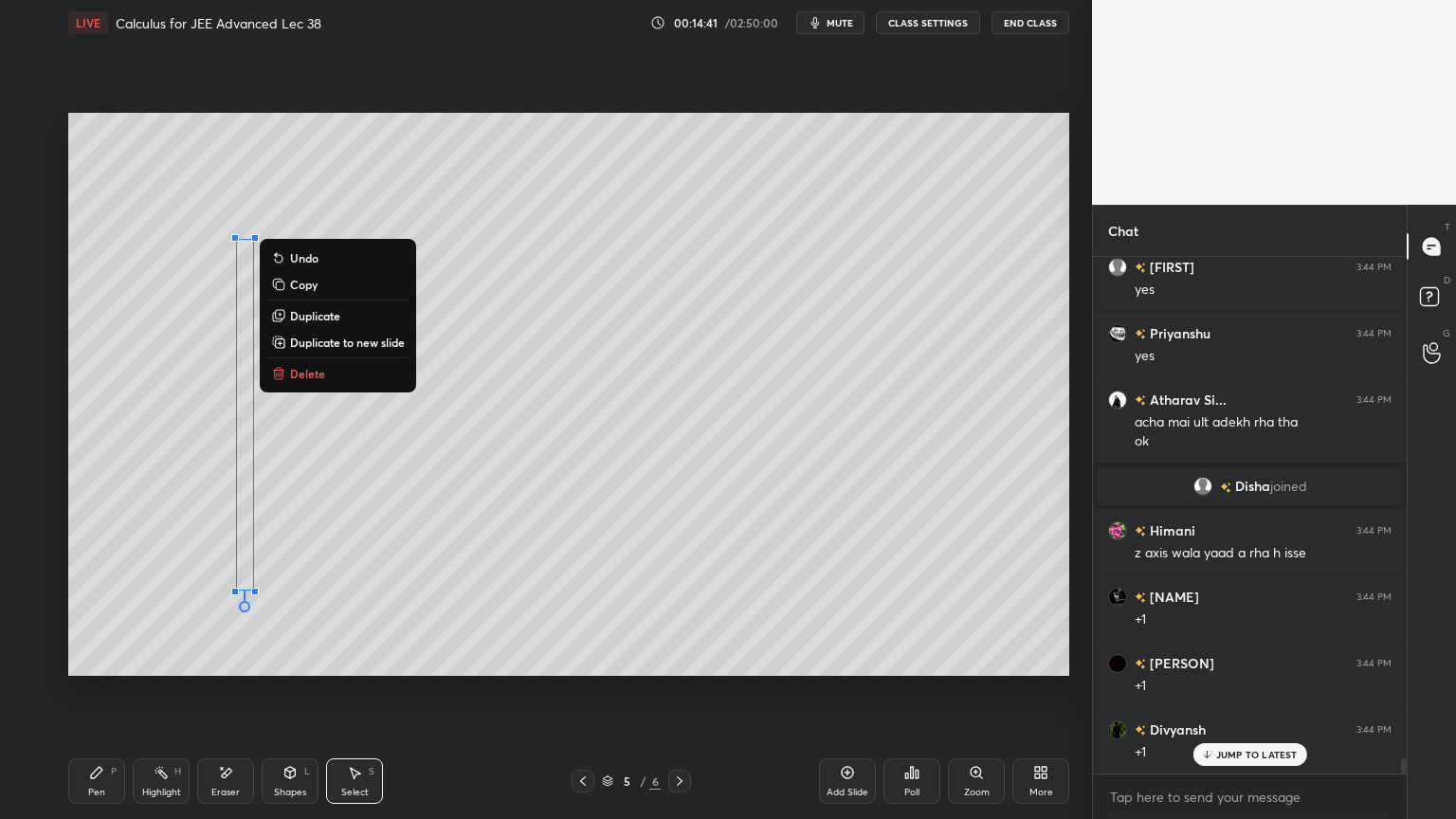 drag, startPoint x: 155, startPoint y: 617, endPoint x: 182, endPoint y: 692, distance: 79.71198 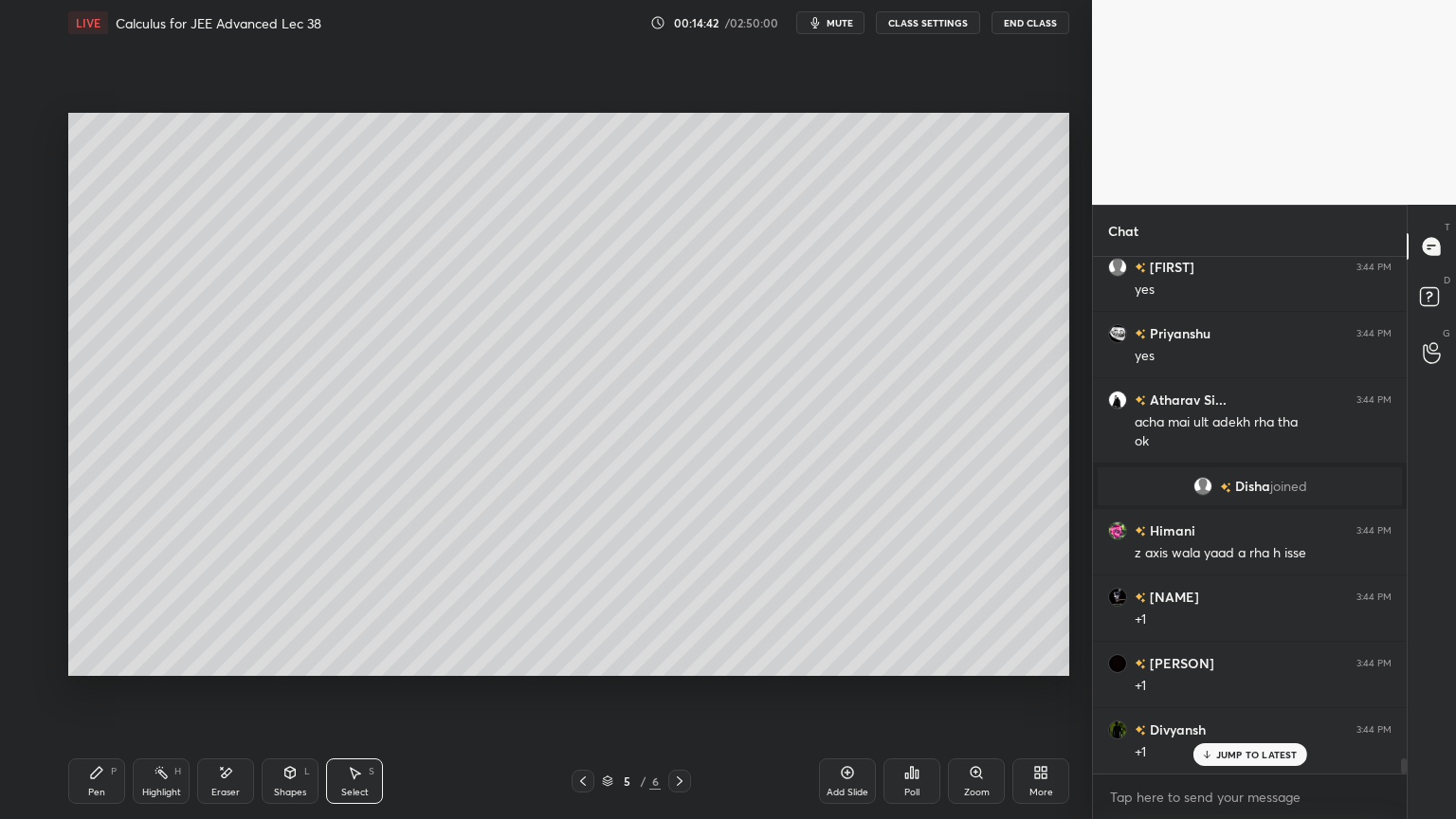 click on "Eraser" at bounding box center (226, 781) 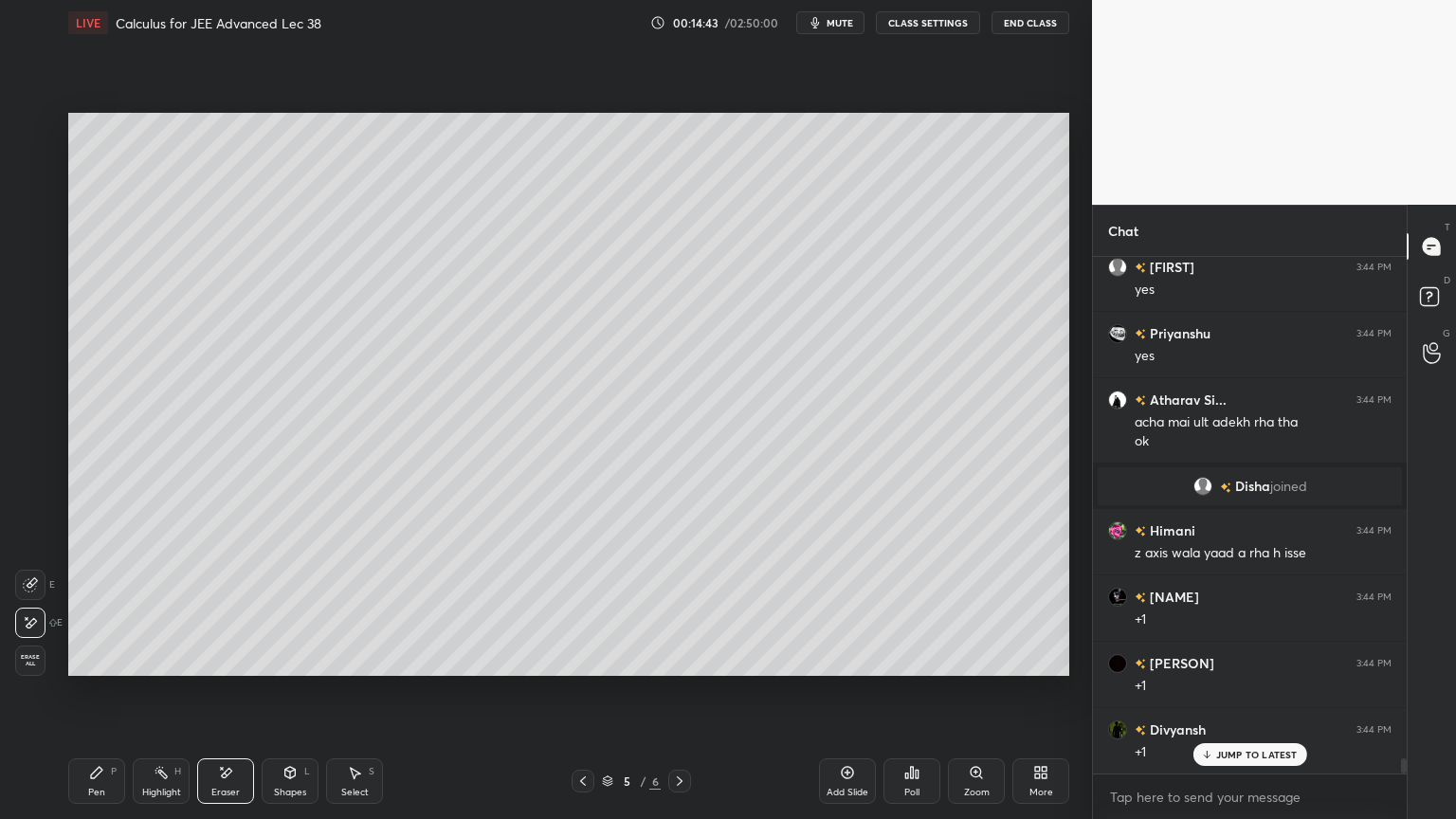 click on "Pen P" at bounding box center (97, 781) 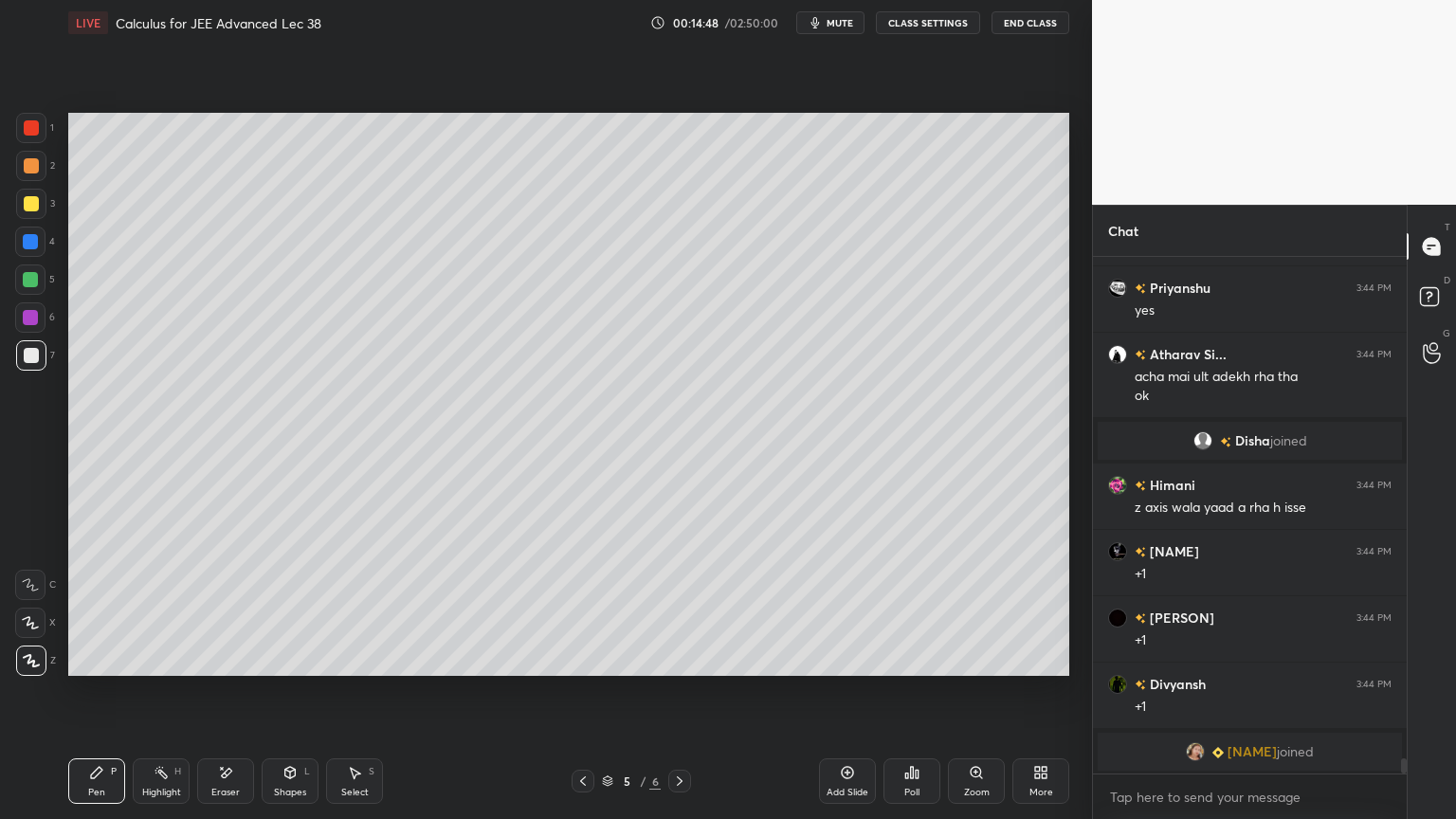 scroll, scrollTop: 17154, scrollLeft: 0, axis: vertical 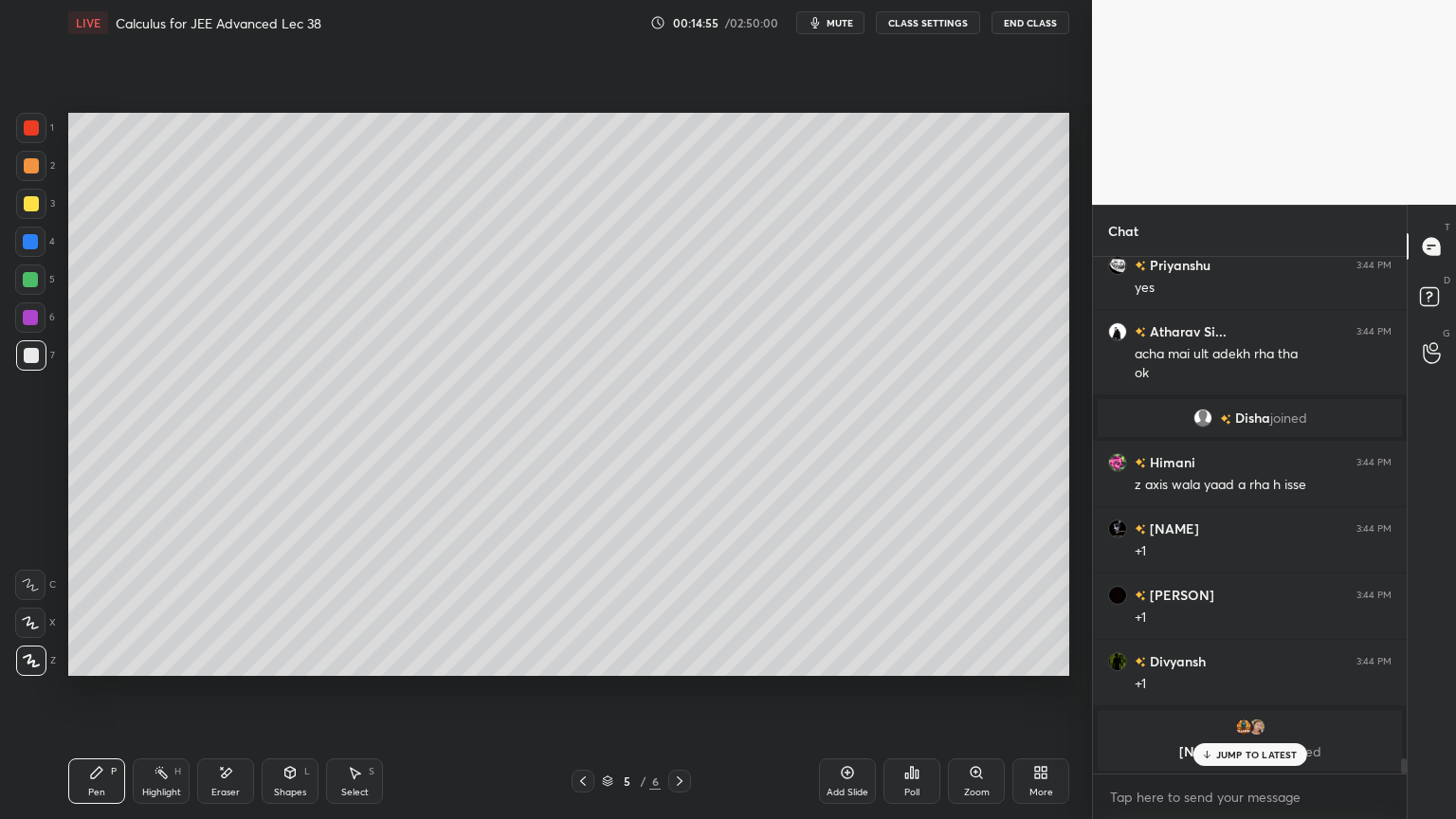 drag, startPoint x: 26, startPoint y: 170, endPoint x: 38, endPoint y: 197, distance: 29.546573 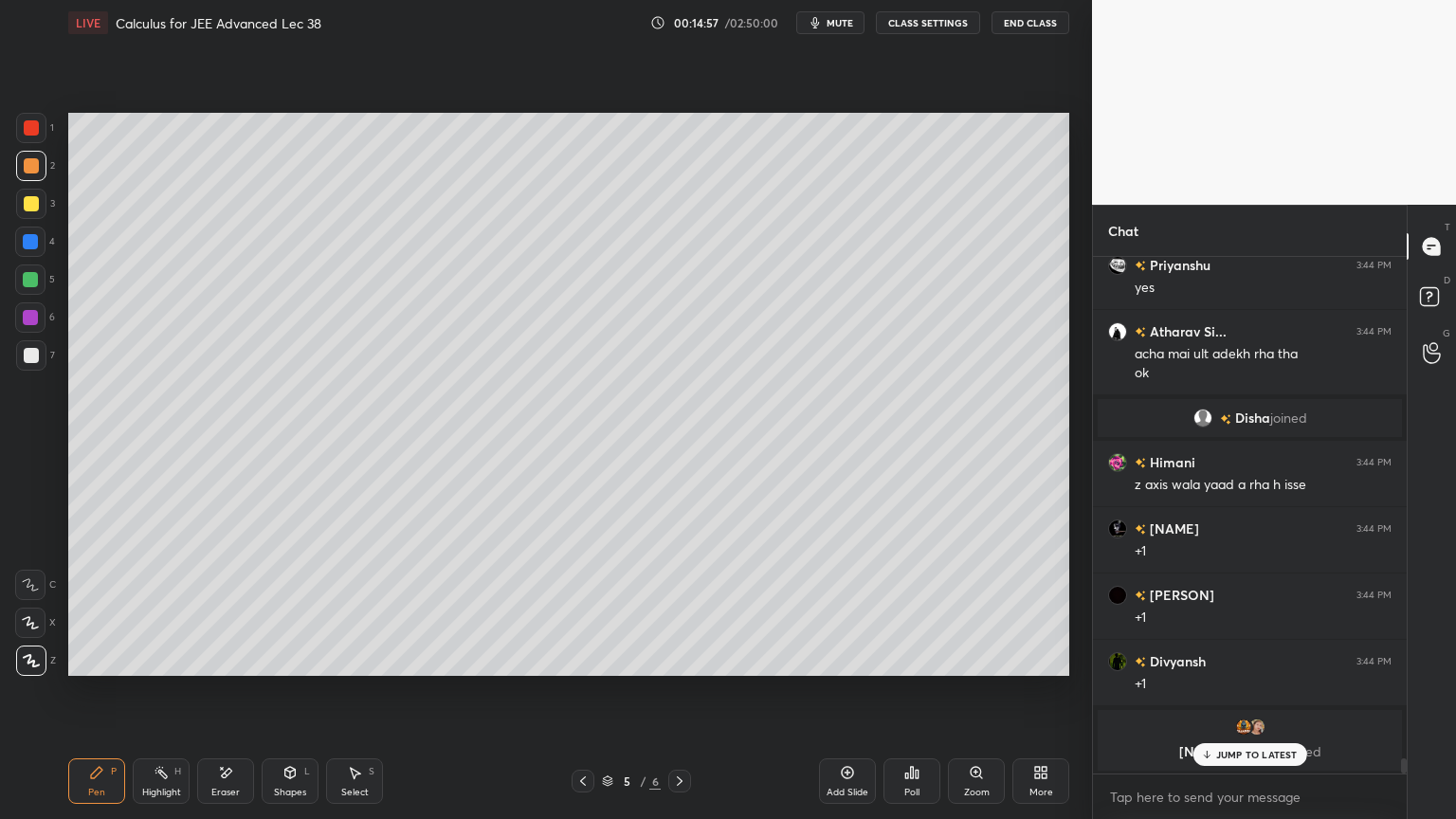 drag, startPoint x: 679, startPoint y: 781, endPoint x: 644, endPoint y: 762, distance: 39.824616 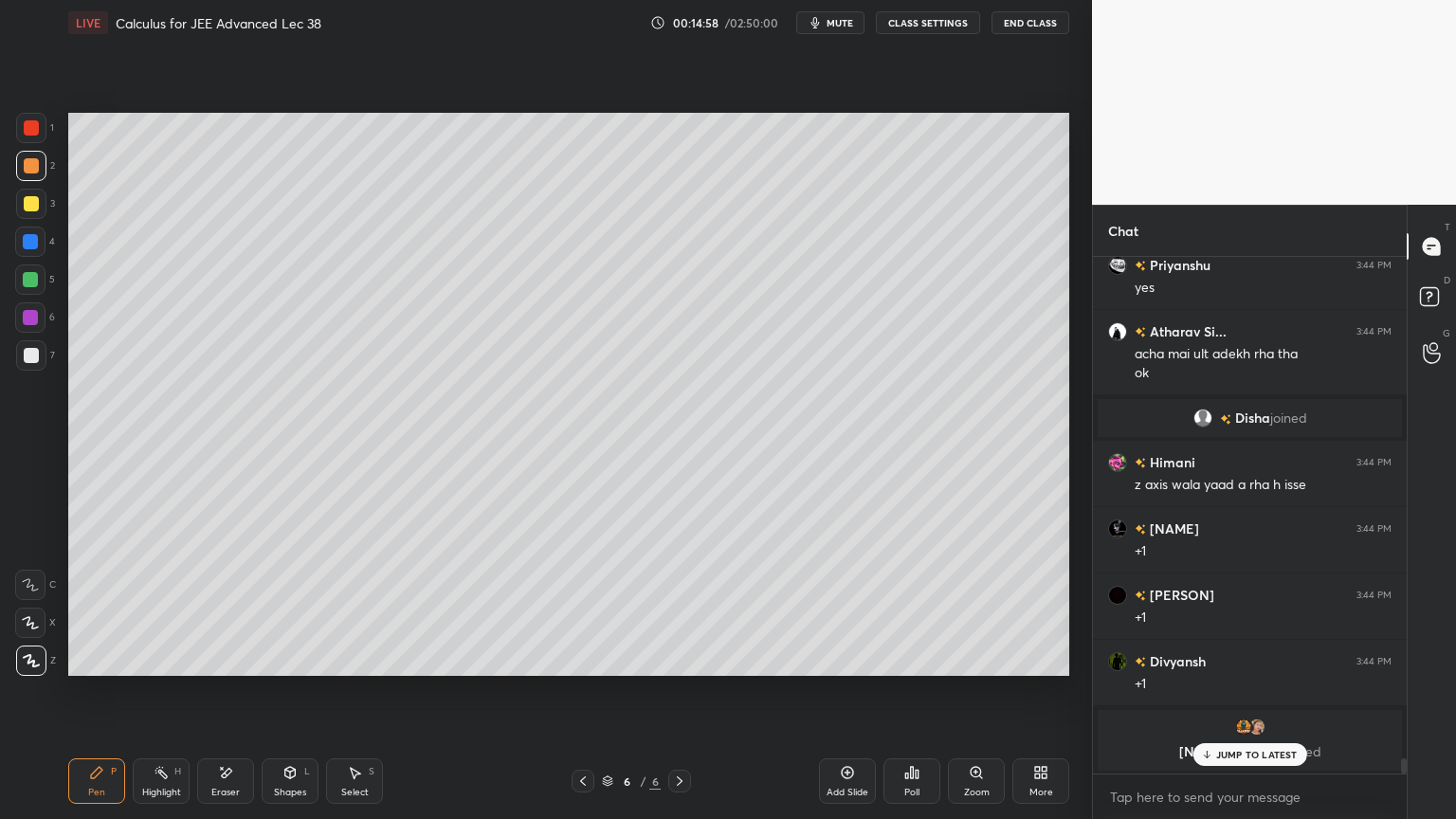 drag, startPoint x: 584, startPoint y: 777, endPoint x: 638, endPoint y: 755, distance: 58.309519 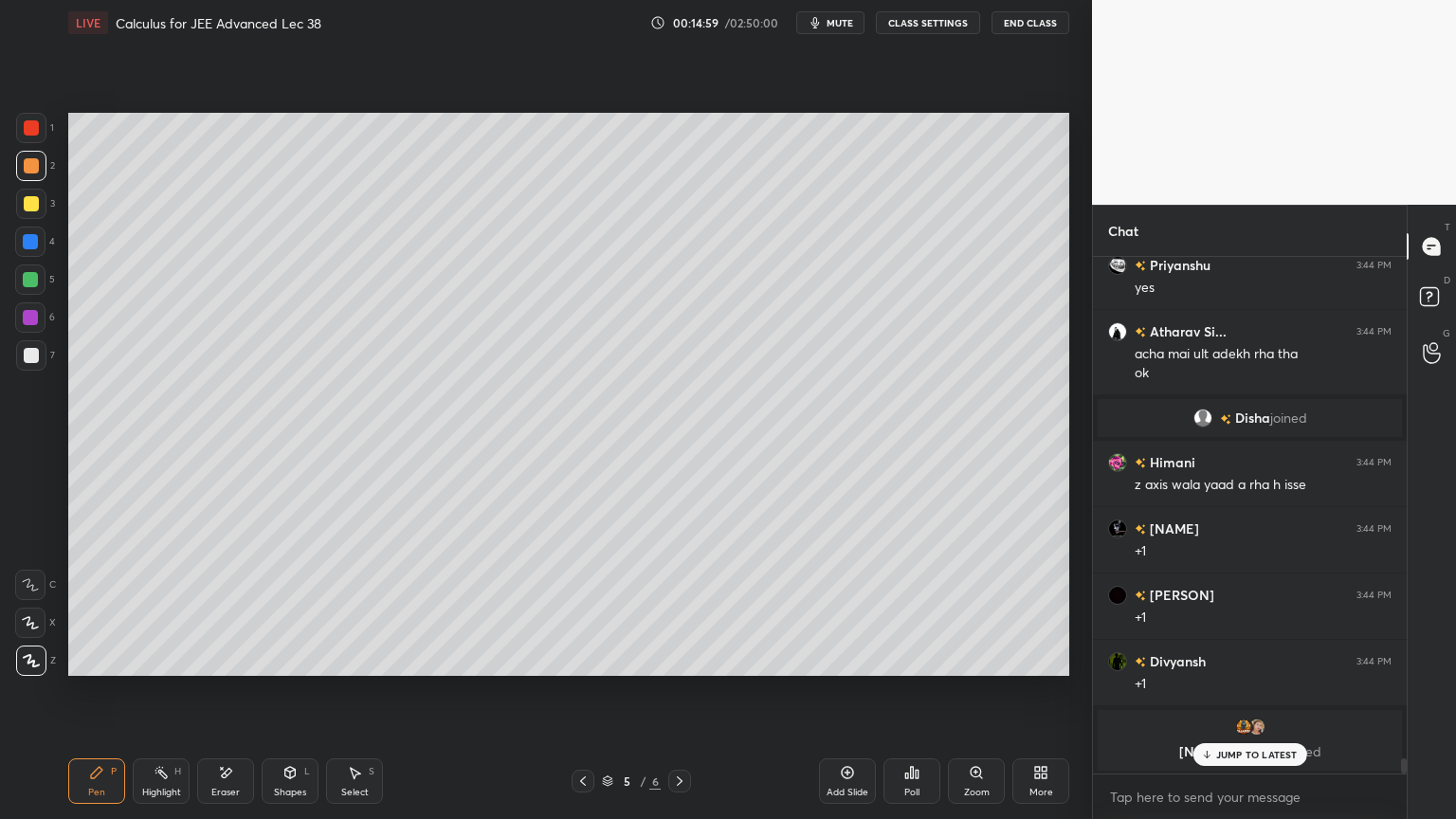 click 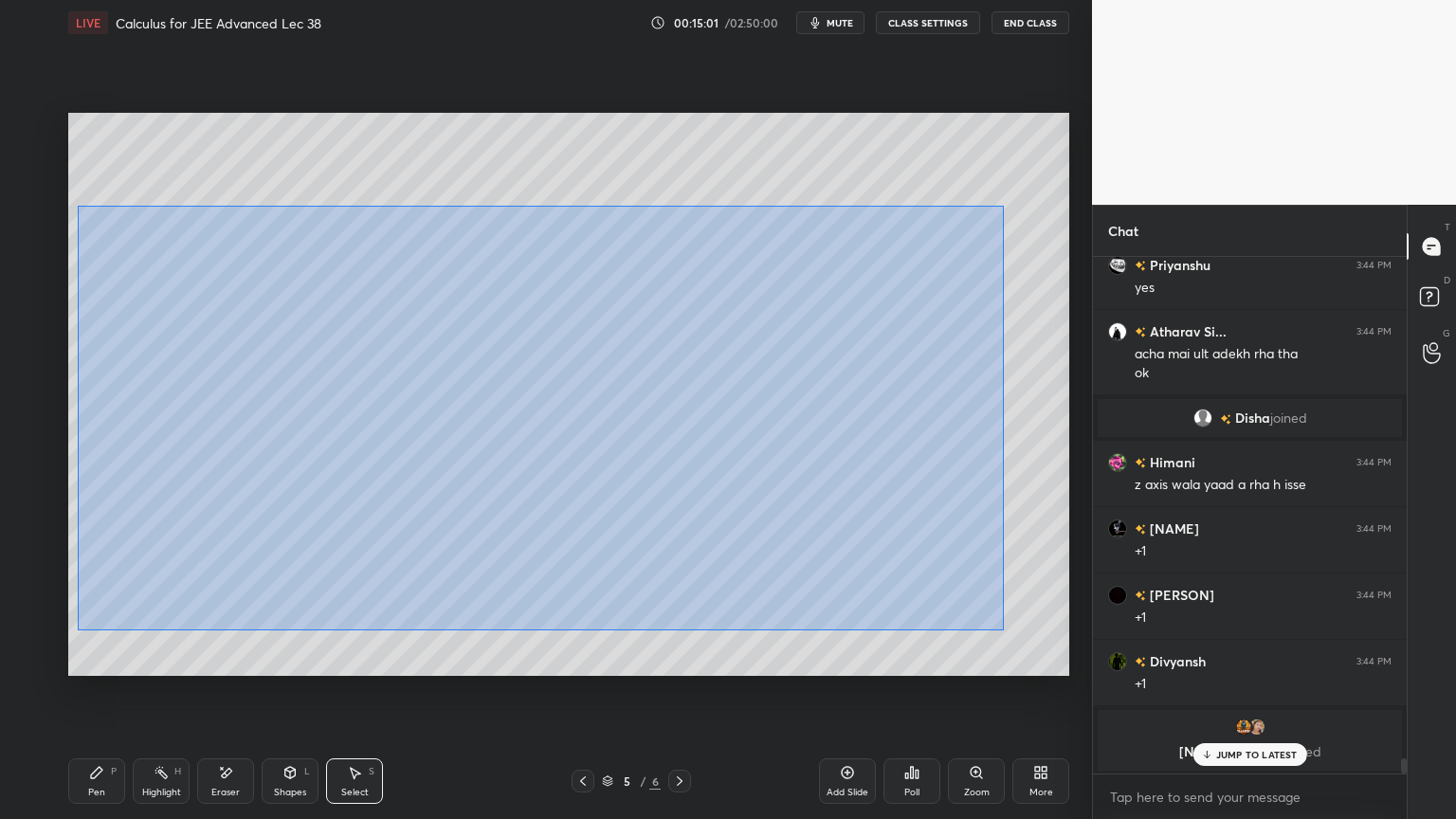 drag, startPoint x: 78, startPoint y: 205, endPoint x: 1039, endPoint y: 609, distance: 1042.467 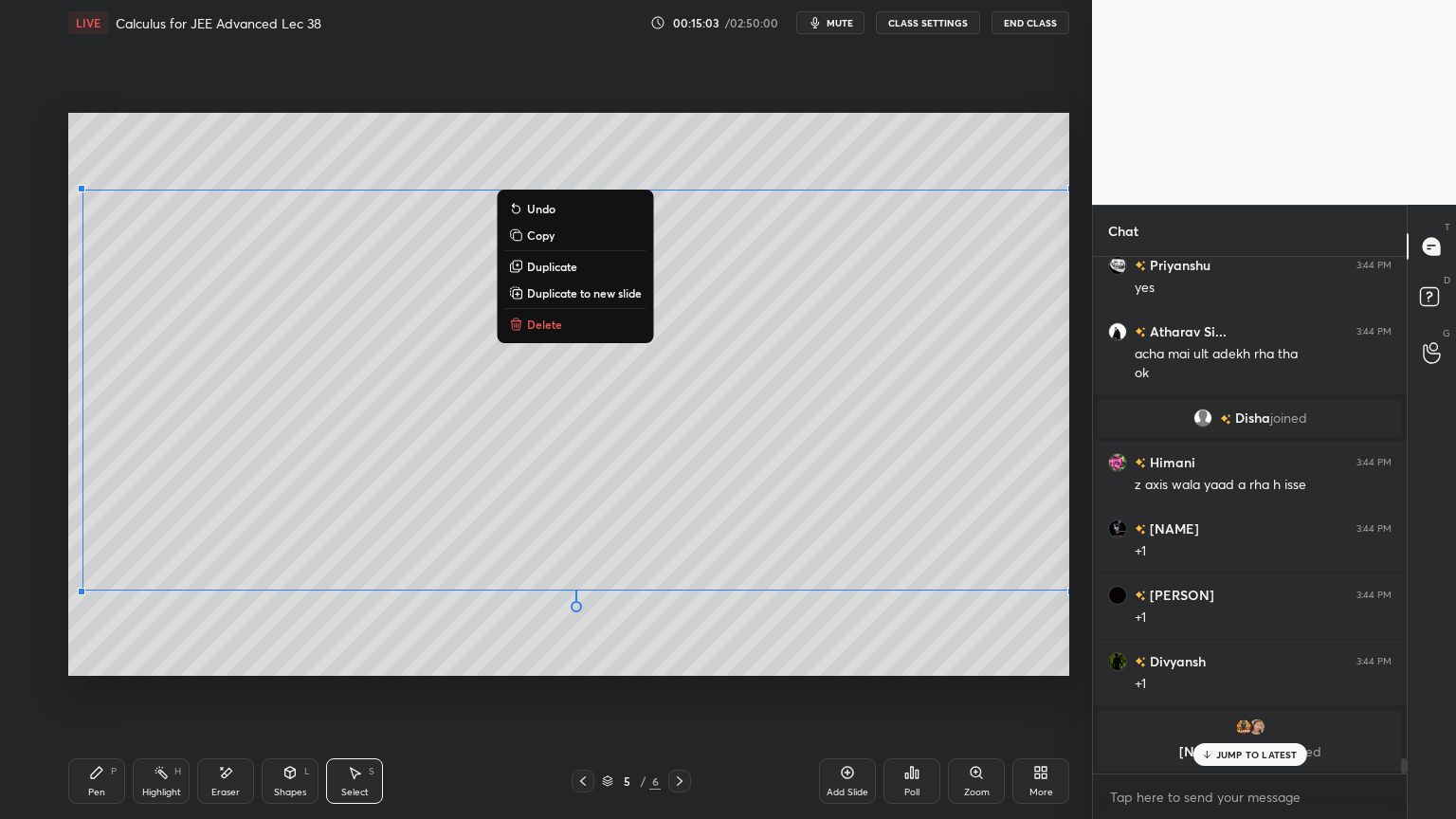 drag, startPoint x: 973, startPoint y: 235, endPoint x: 1069, endPoint y: 191, distance: 105.60303 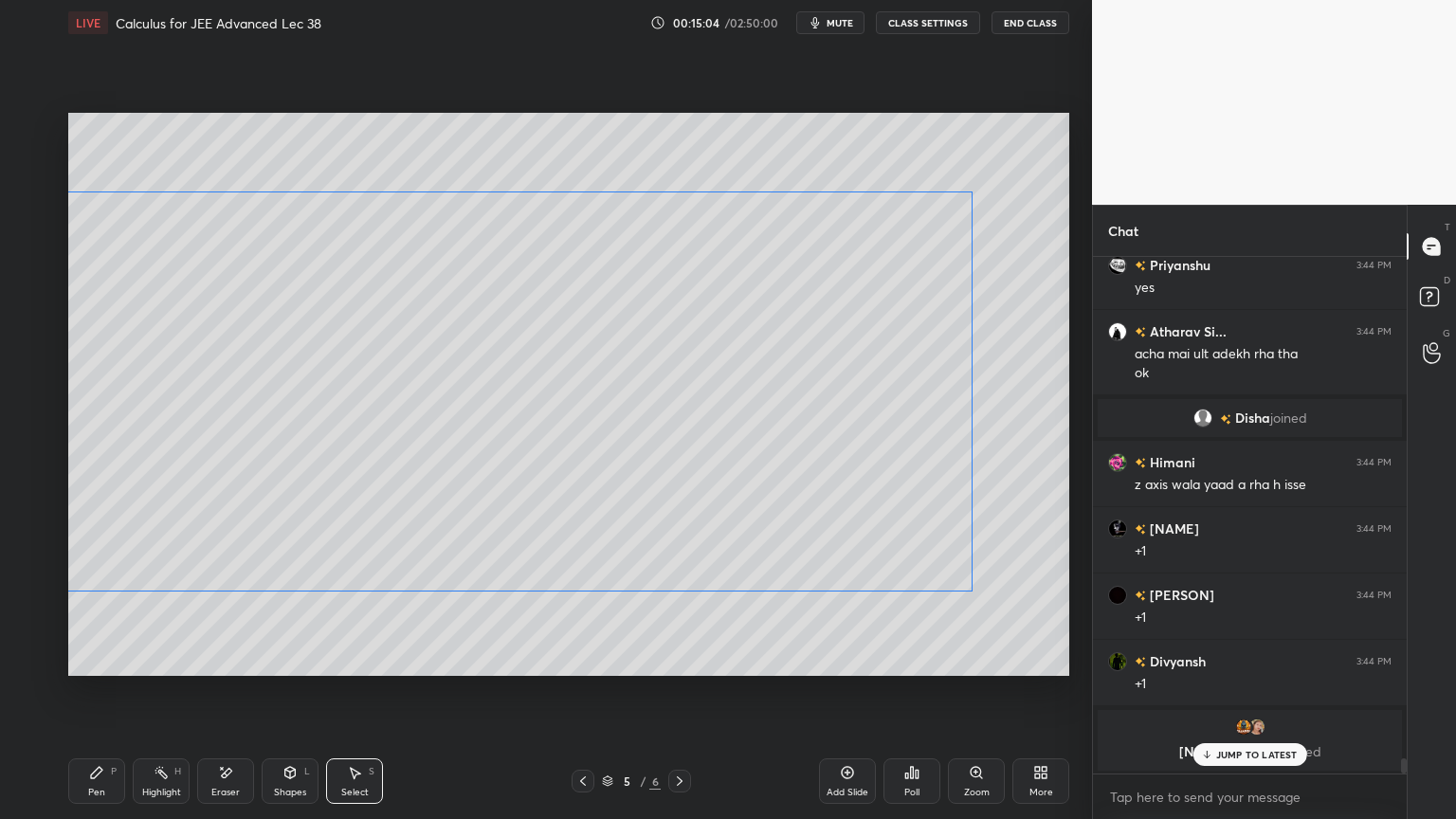drag, startPoint x: 894, startPoint y: 315, endPoint x: 774, endPoint y: 315, distance: 120 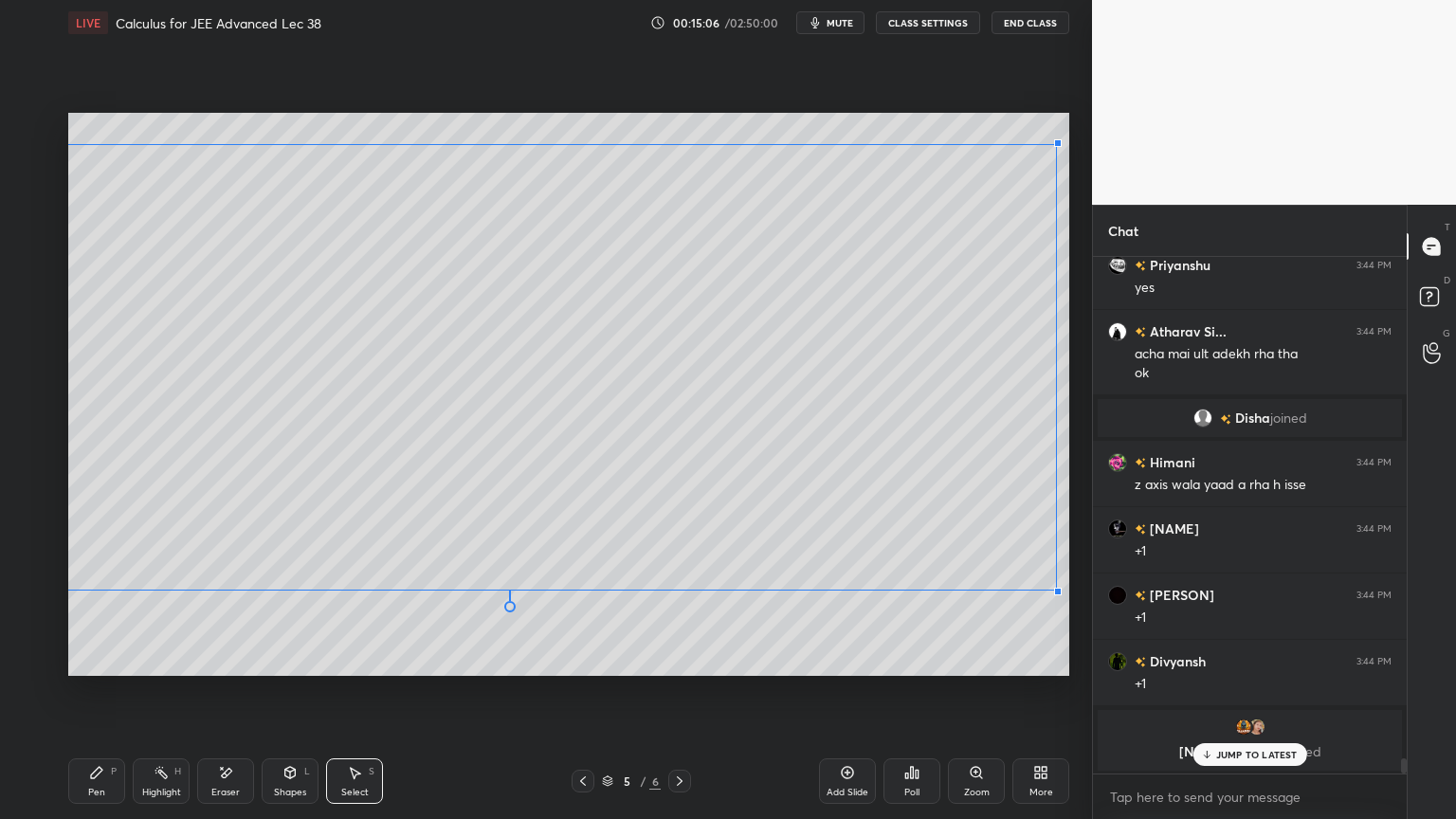 drag, startPoint x: 951, startPoint y: 189, endPoint x: 1050, endPoint y: 151, distance: 106.04244 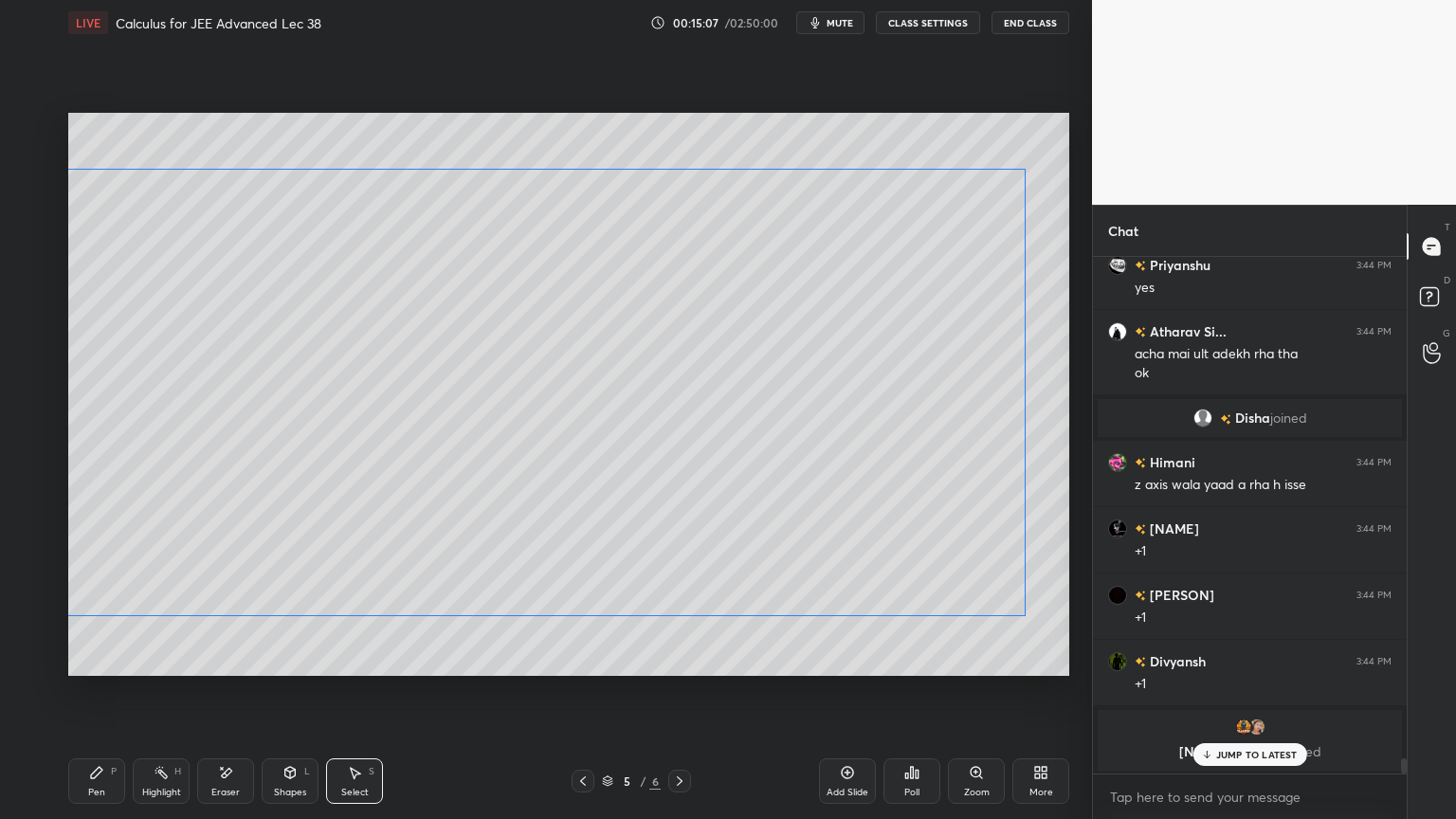 drag, startPoint x: 958, startPoint y: 254, endPoint x: 926, endPoint y: 288, distance: 46.69047 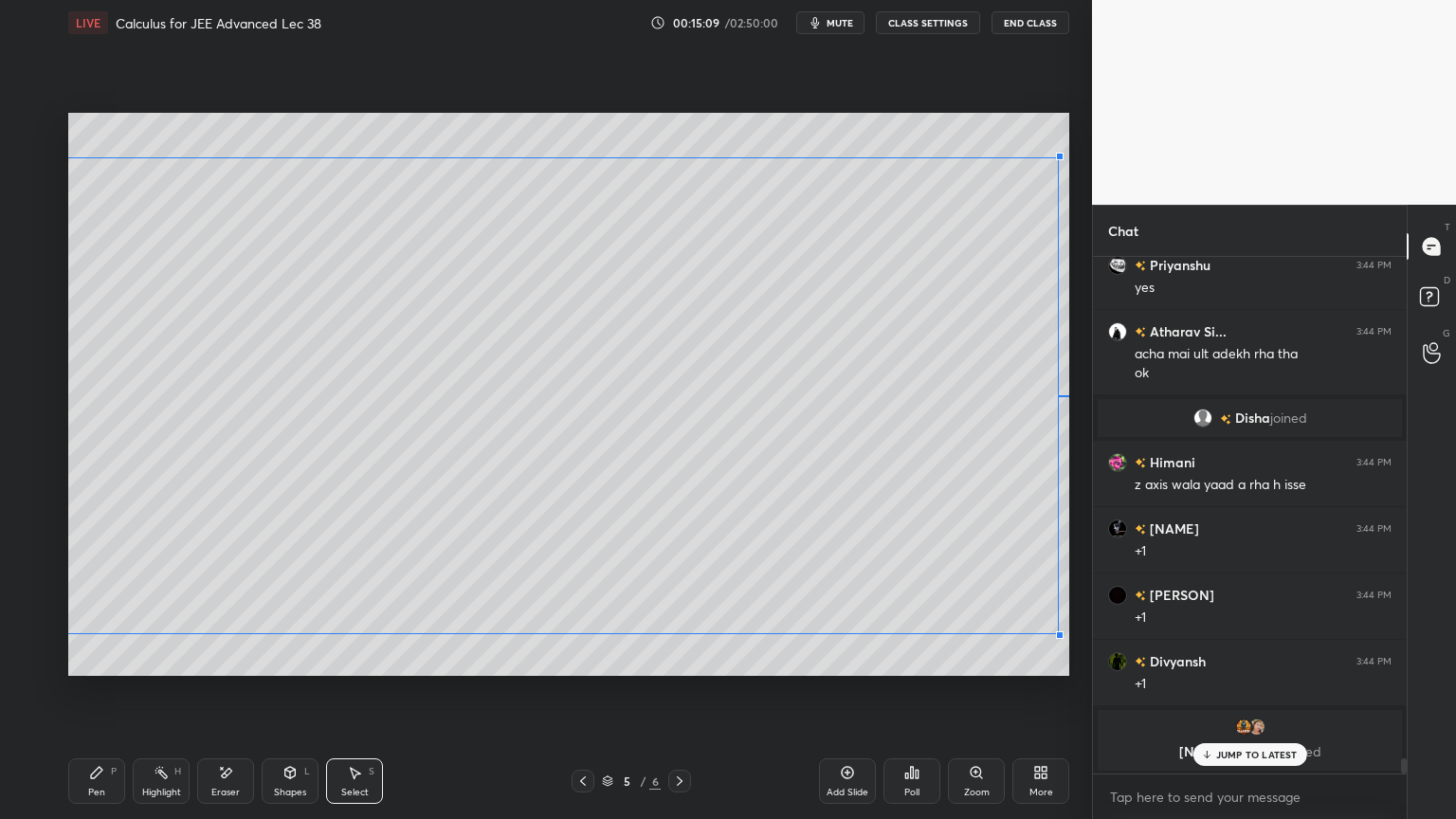 drag, startPoint x: 1017, startPoint y: 180, endPoint x: 1058, endPoint y: 157, distance: 47.01064 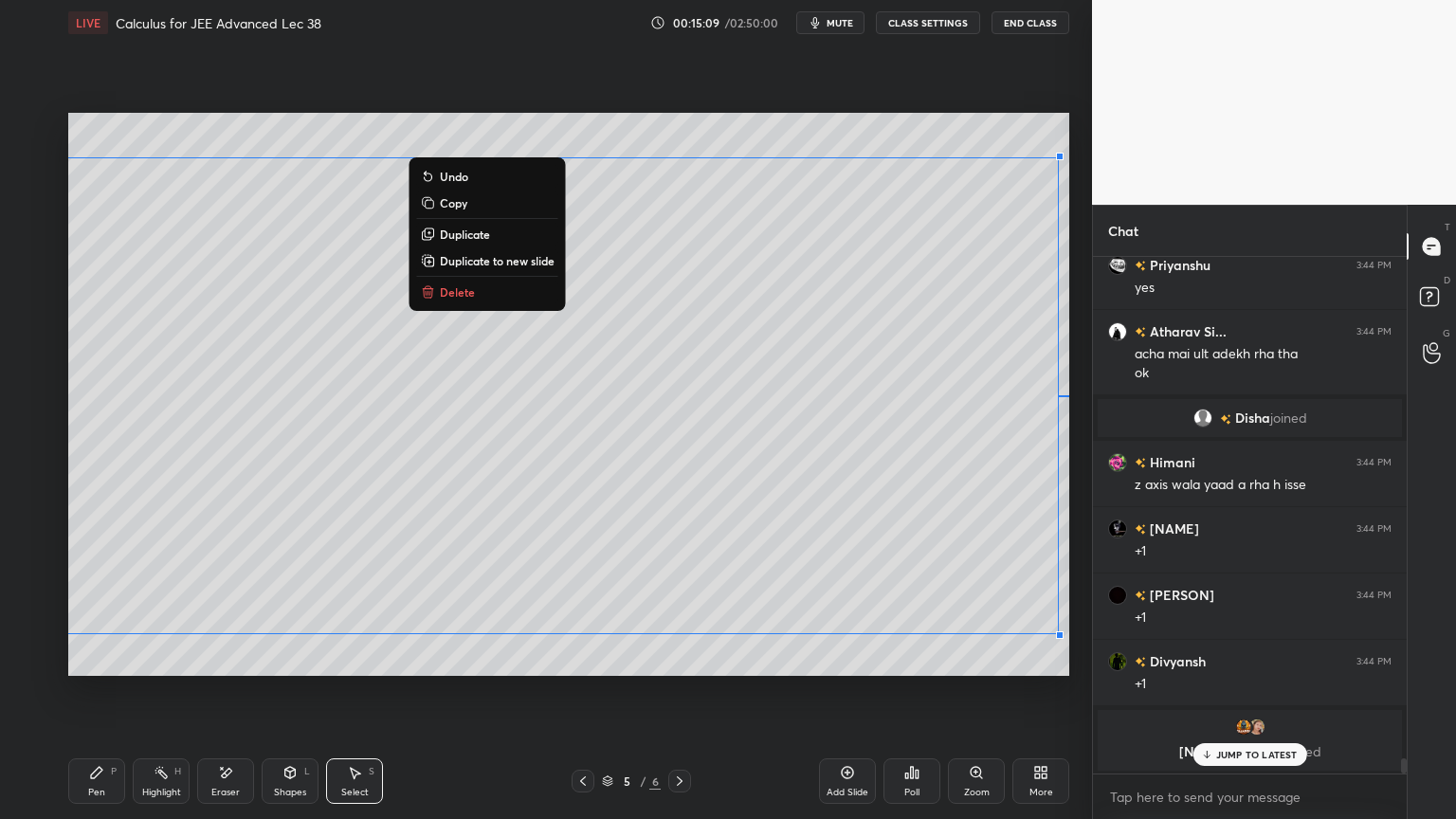 click on "0 ° Undo Copy Duplicate Duplicate to new slide Delete" at bounding box center (569, 394) 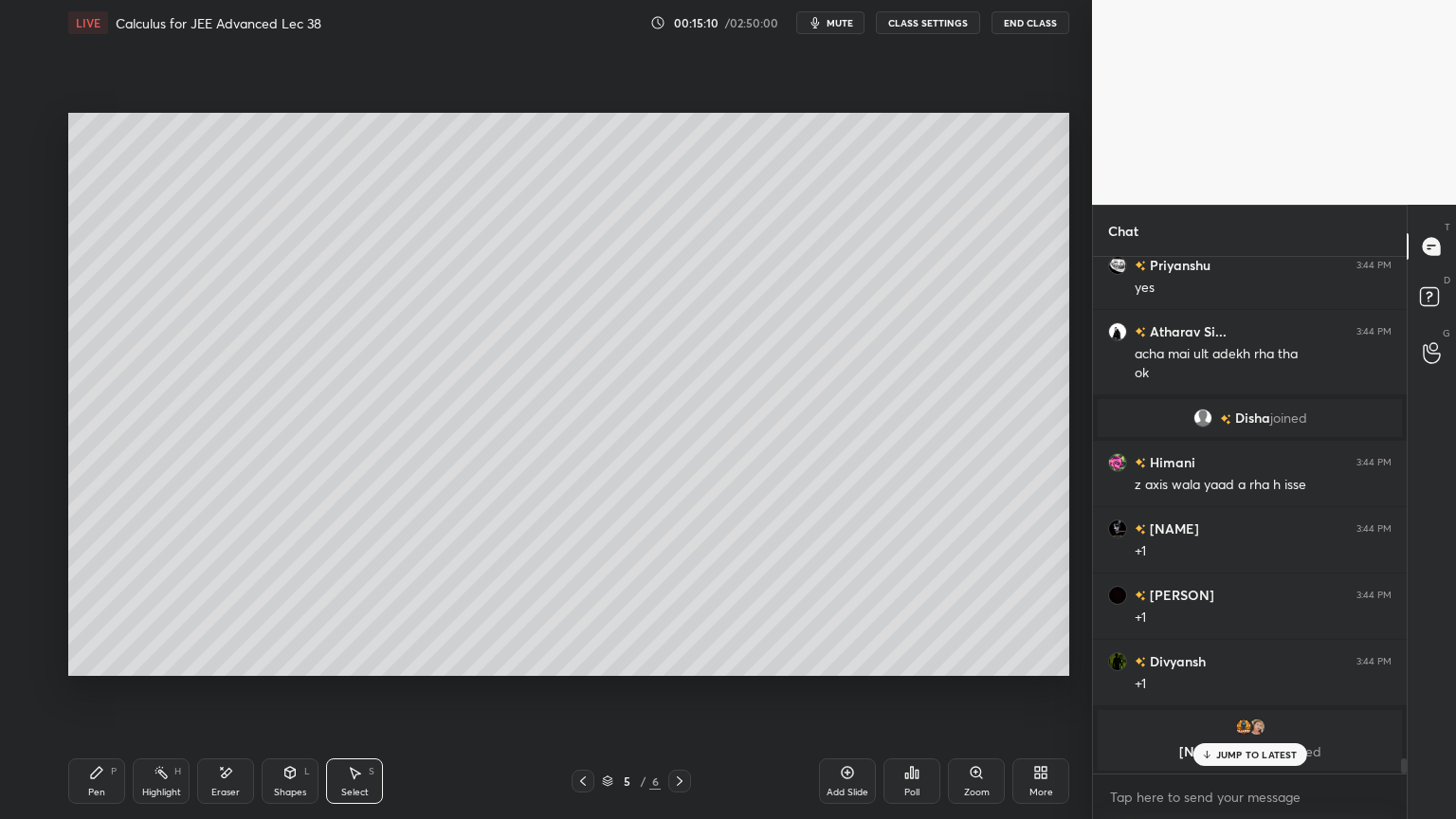 click on "Pen P" at bounding box center [97, 781] 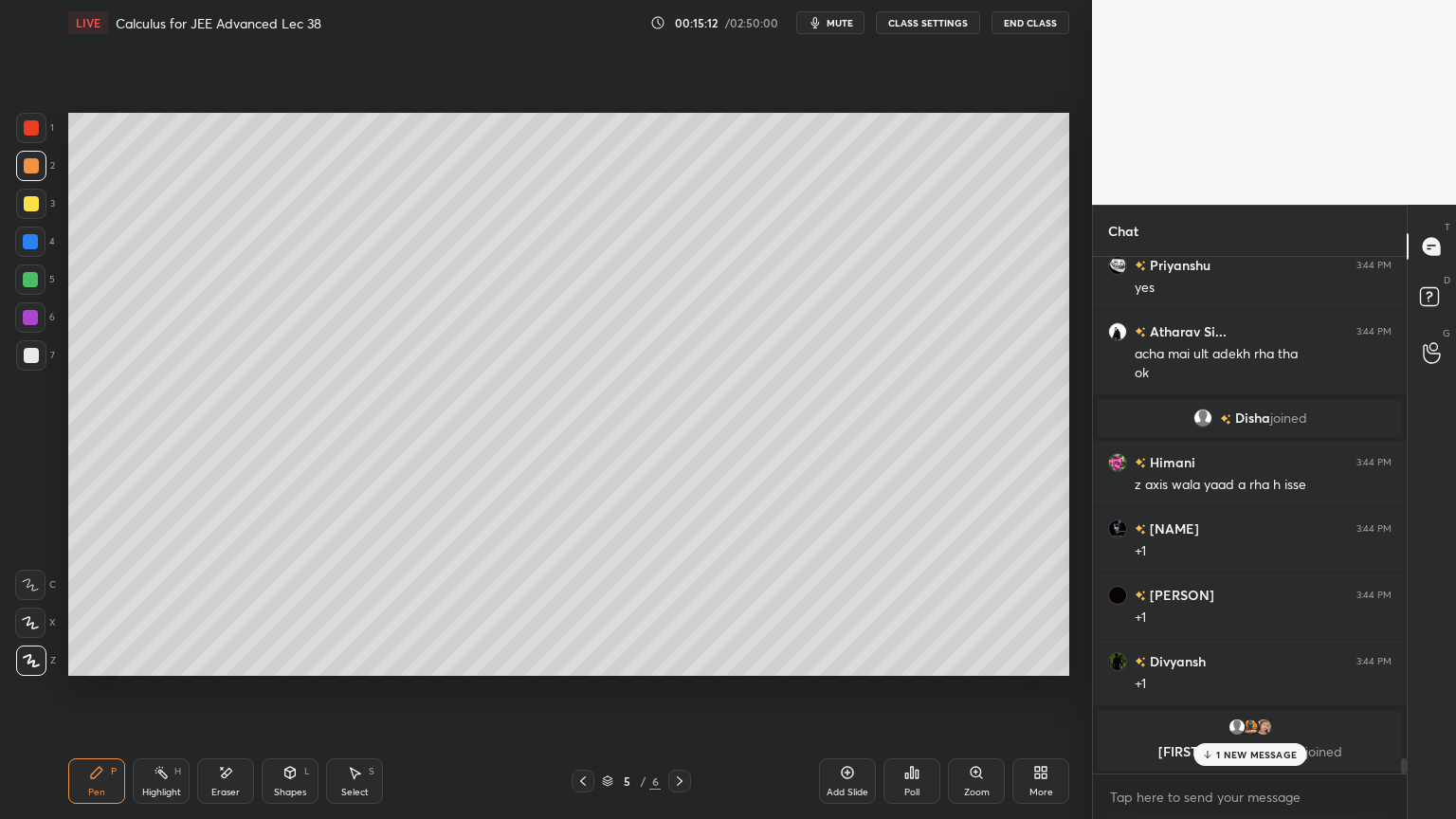scroll, scrollTop: 16695, scrollLeft: 0, axis: vertical 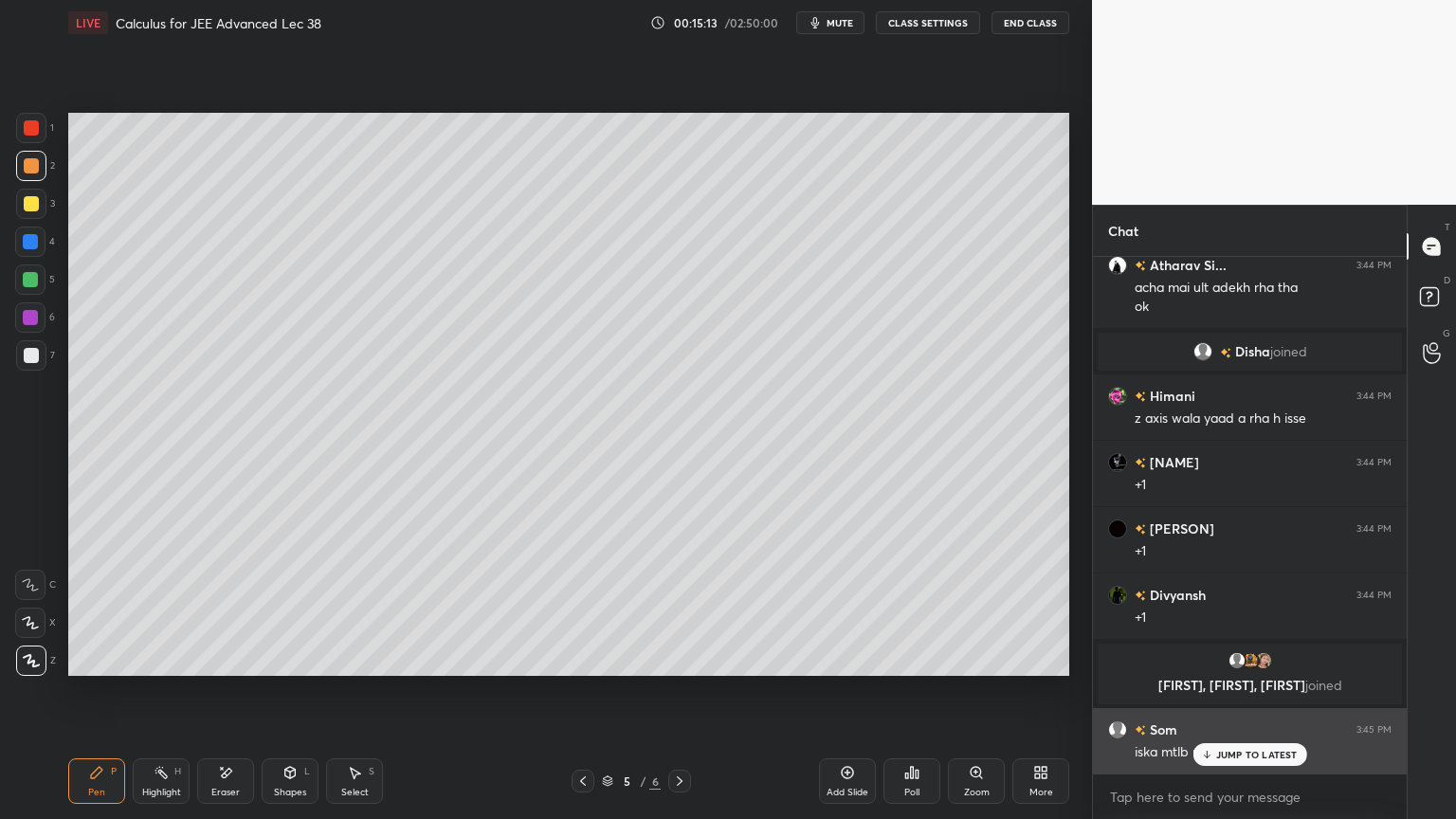 drag, startPoint x: 1236, startPoint y: 751, endPoint x: 1246, endPoint y: 747, distance: 10.77033 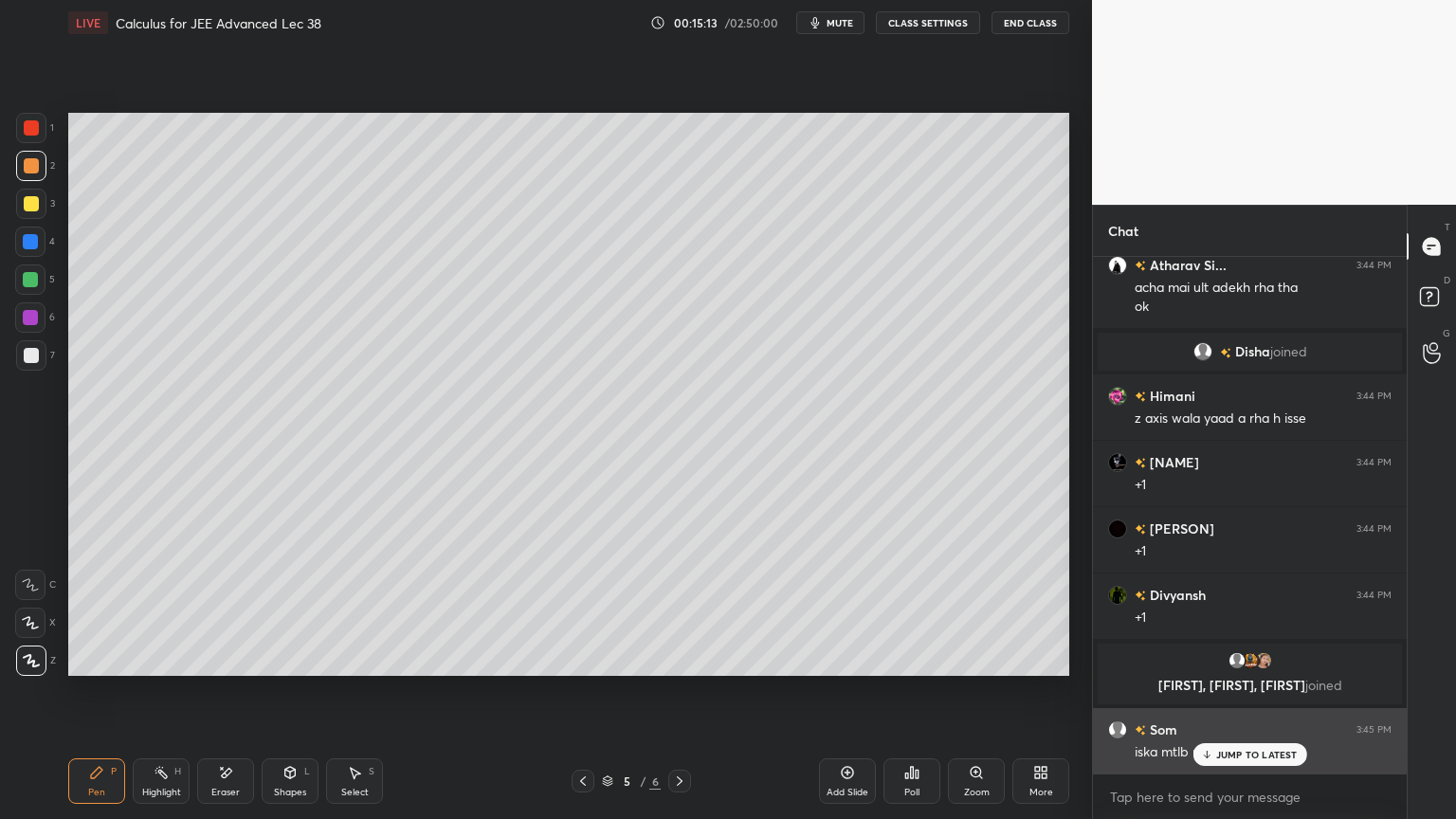click on "JUMP TO LATEST" at bounding box center [1257, 755] 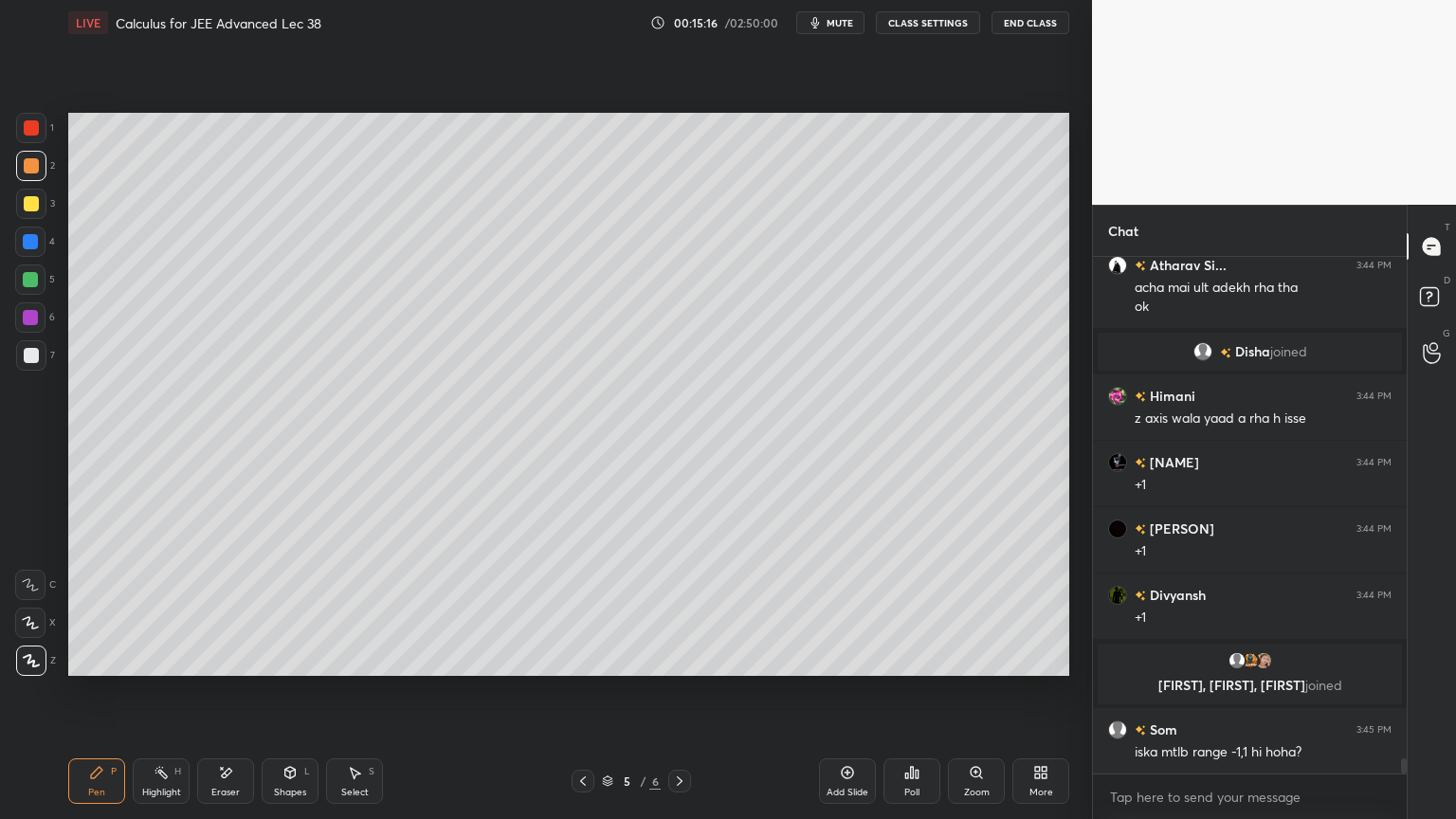 drag, startPoint x: 33, startPoint y: 353, endPoint x: 44, endPoint y: 345, distance: 13.601471 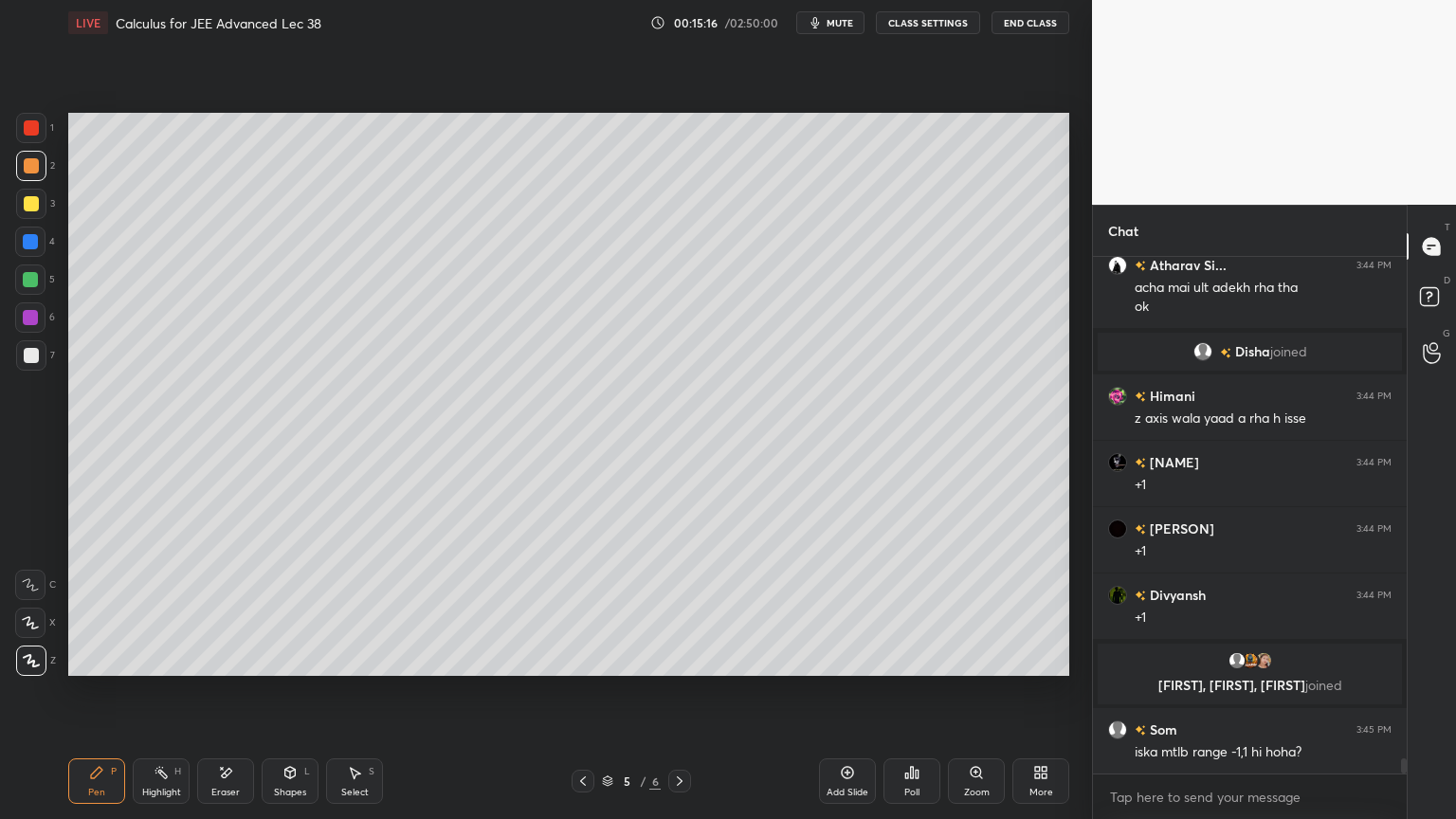 click at bounding box center [31, 355] 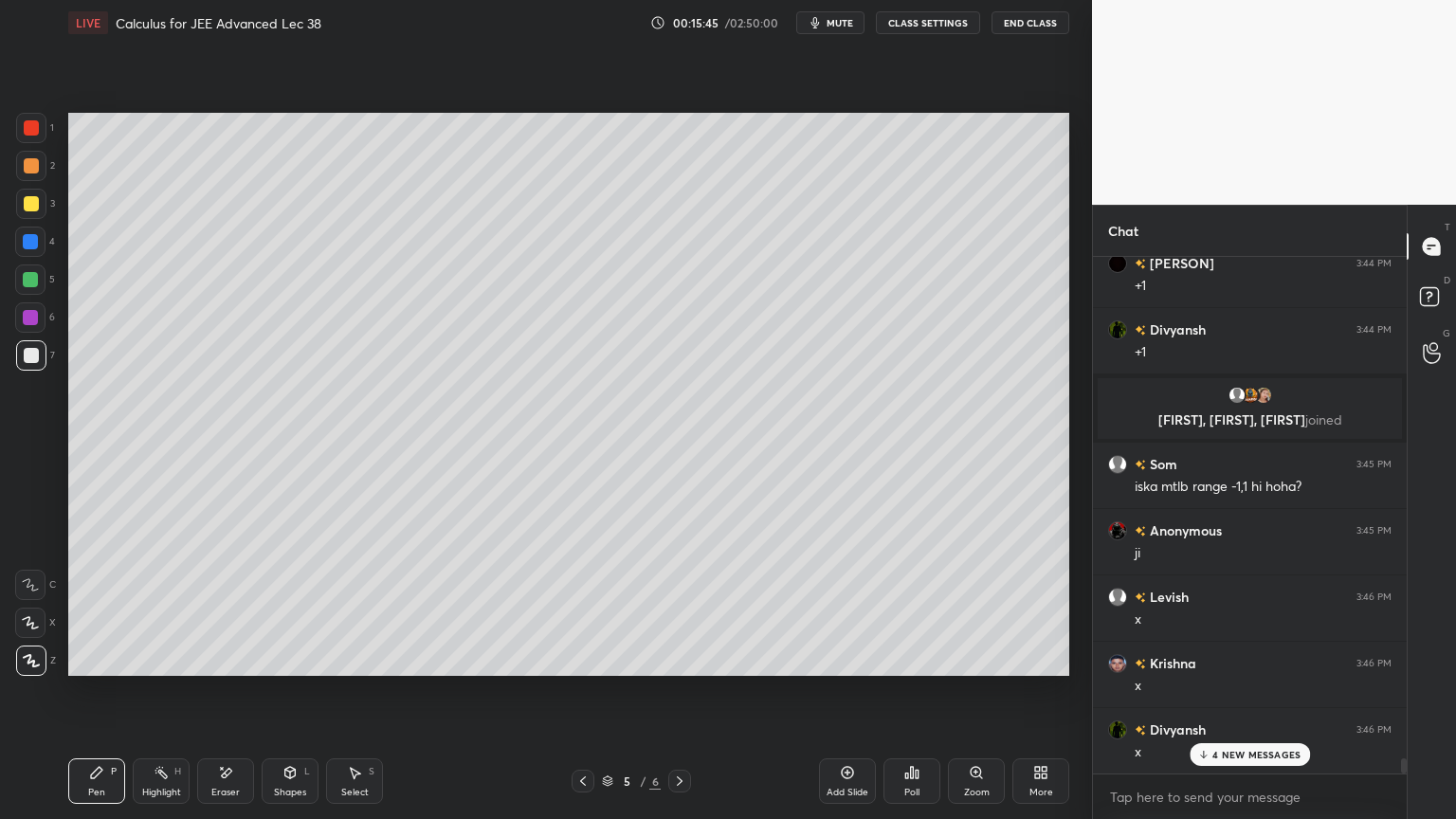 scroll, scrollTop: 17226, scrollLeft: 0, axis: vertical 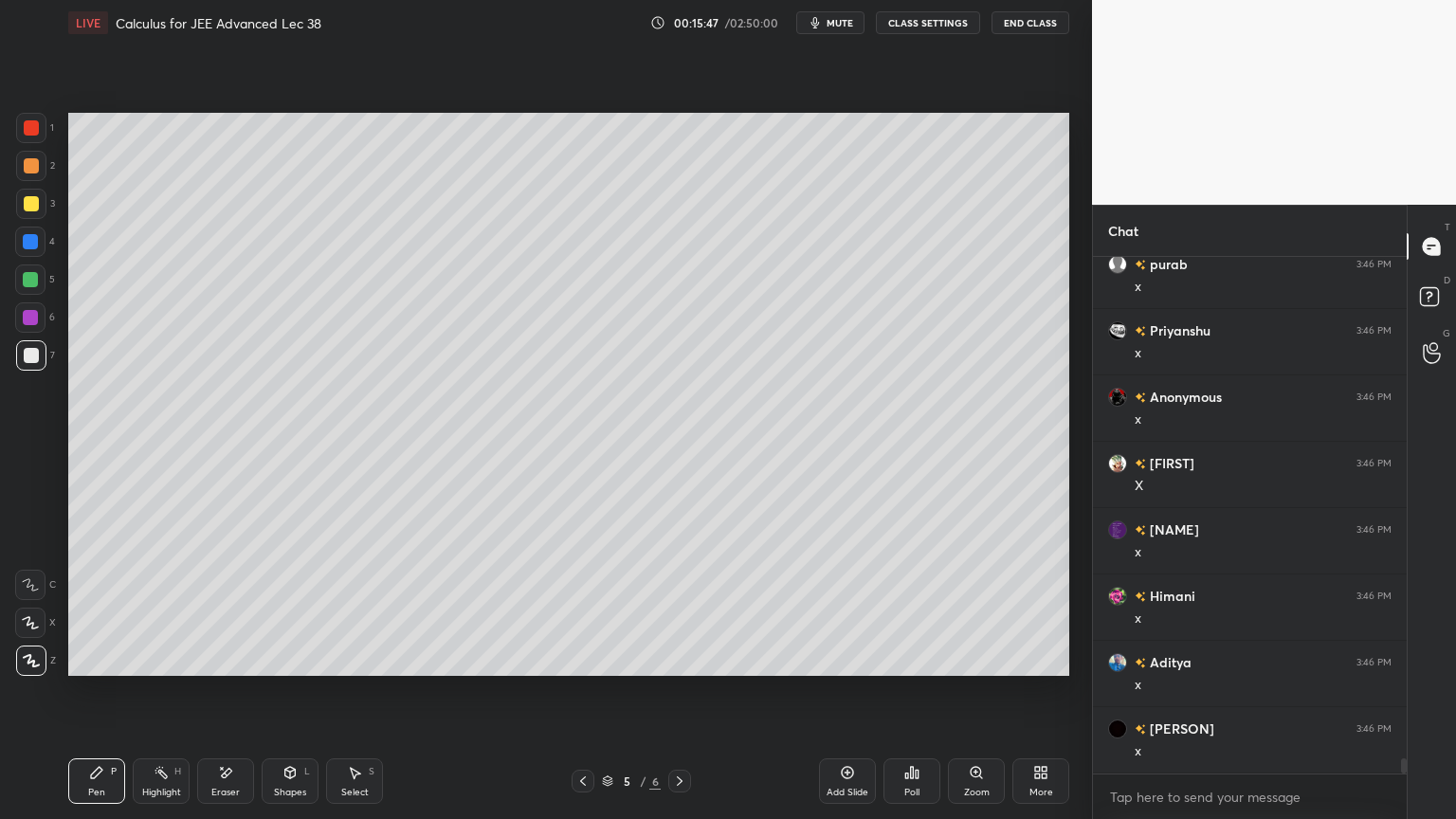 click on "Select" at bounding box center [355, 792] 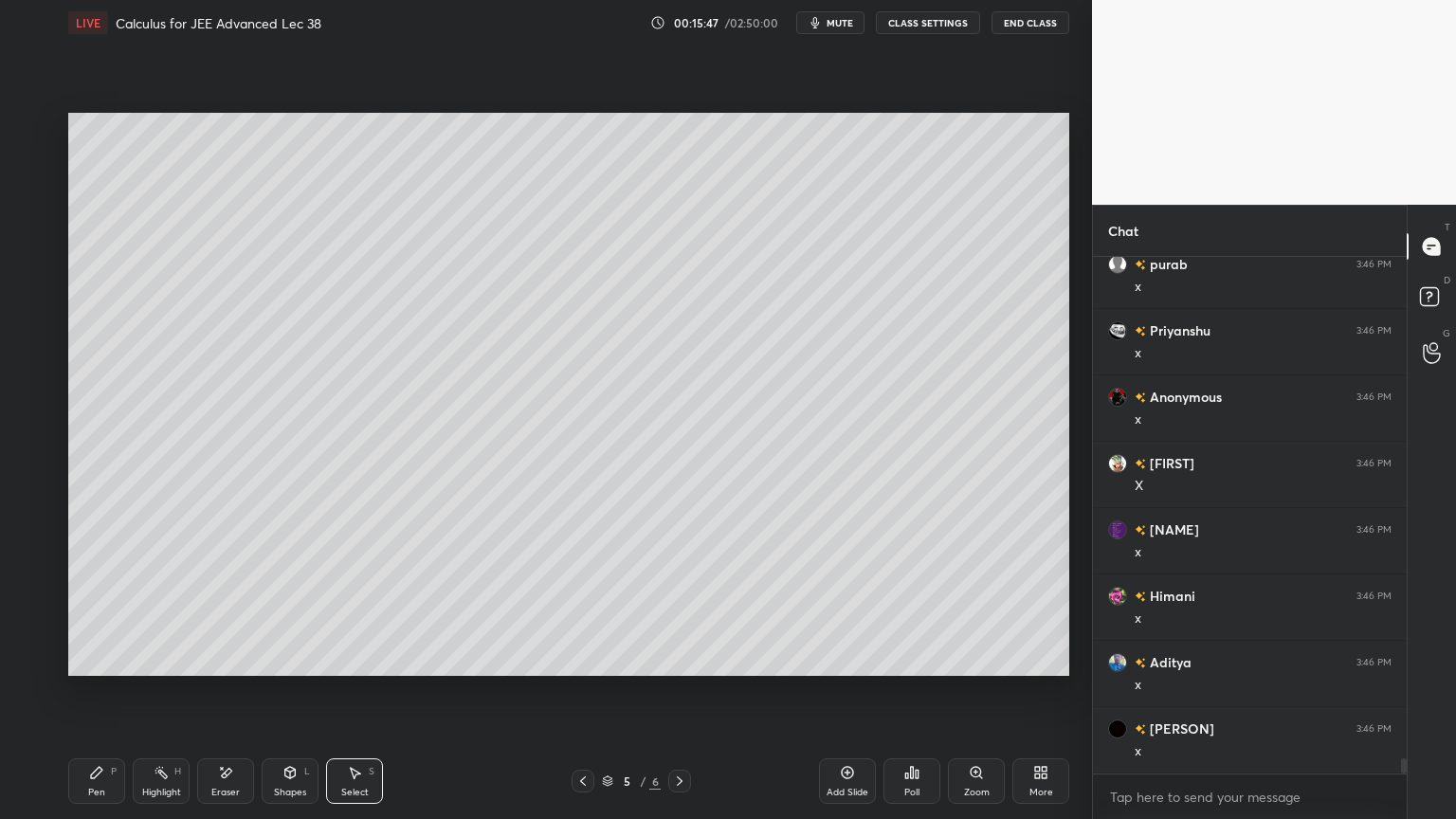 scroll, scrollTop: 17624, scrollLeft: 0, axis: vertical 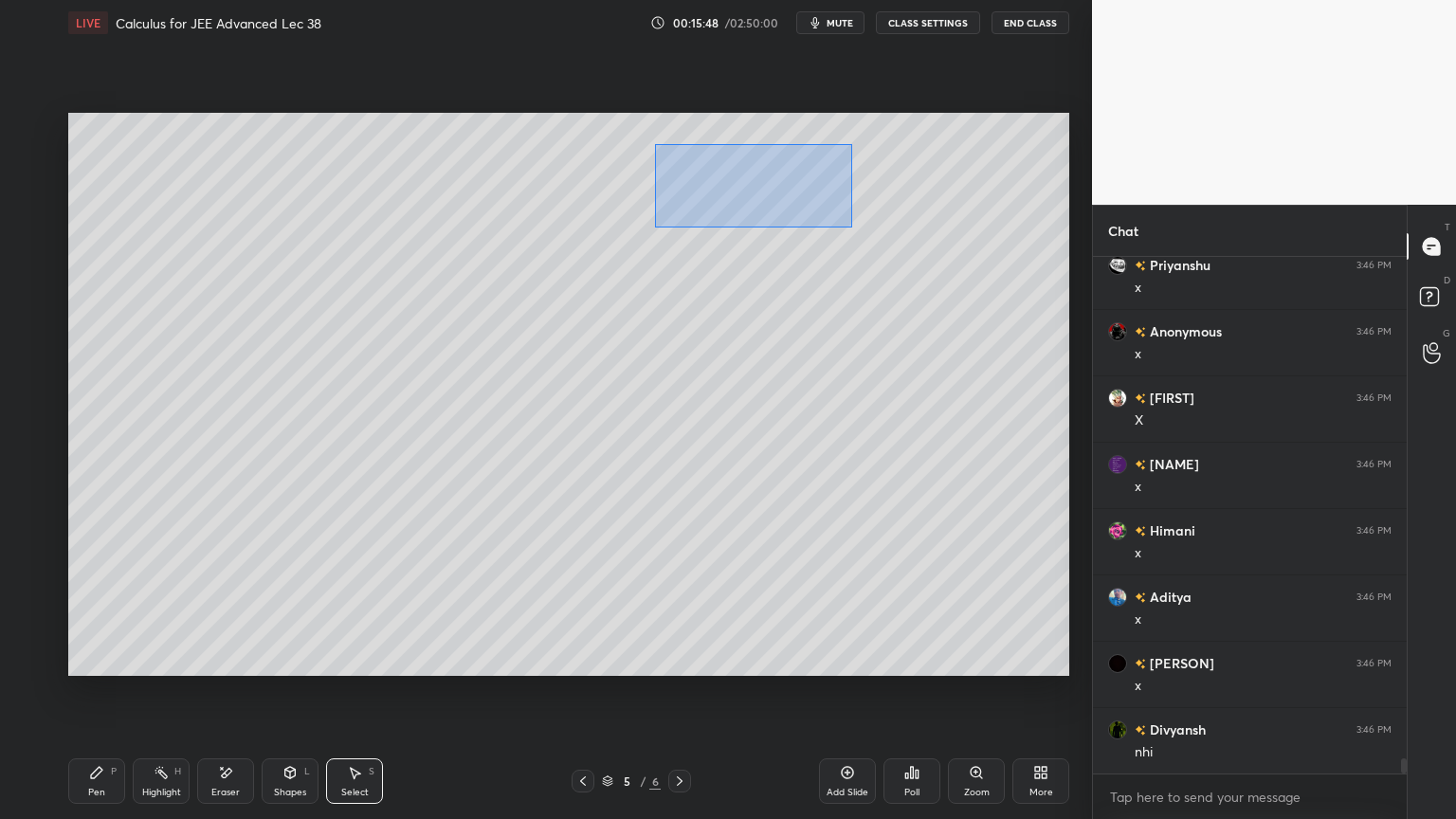 drag, startPoint x: 654, startPoint y: 144, endPoint x: 862, endPoint y: 229, distance: 224.69757 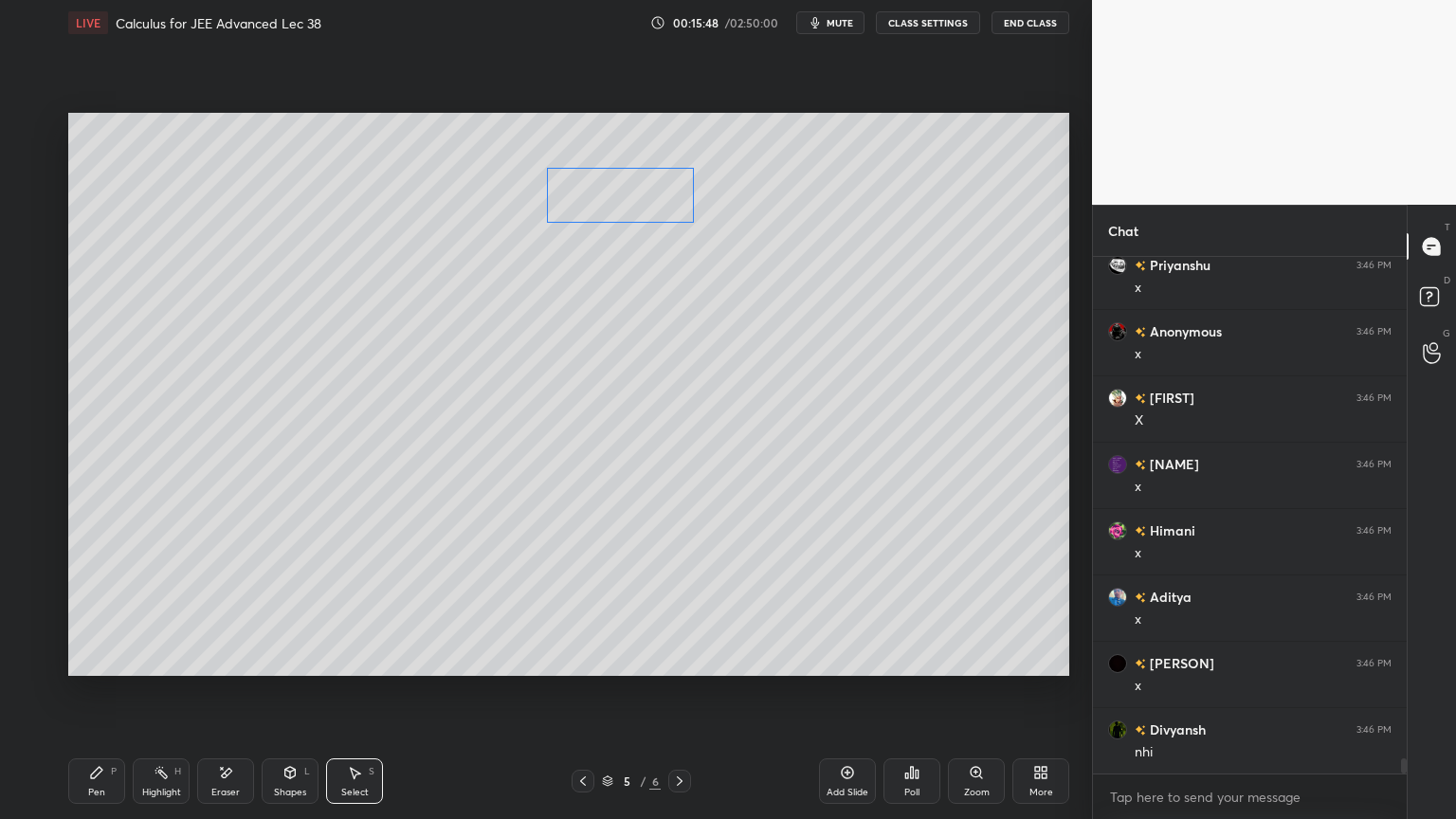 drag, startPoint x: 750, startPoint y: 195, endPoint x: 611, endPoint y: 186, distance: 139.29106 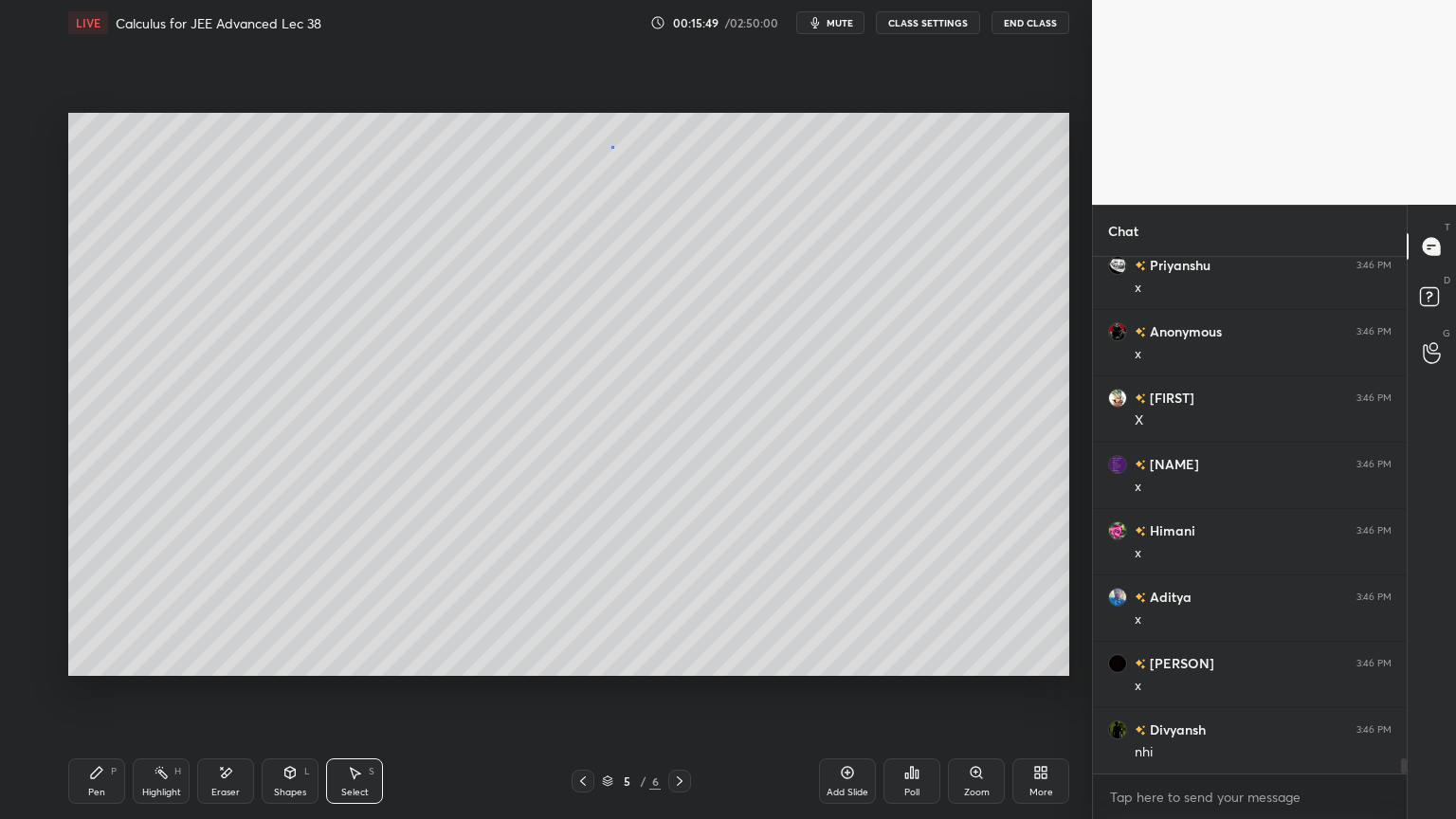 drag, startPoint x: 612, startPoint y: 146, endPoint x: 616, endPoint y: 163, distance: 17.464249 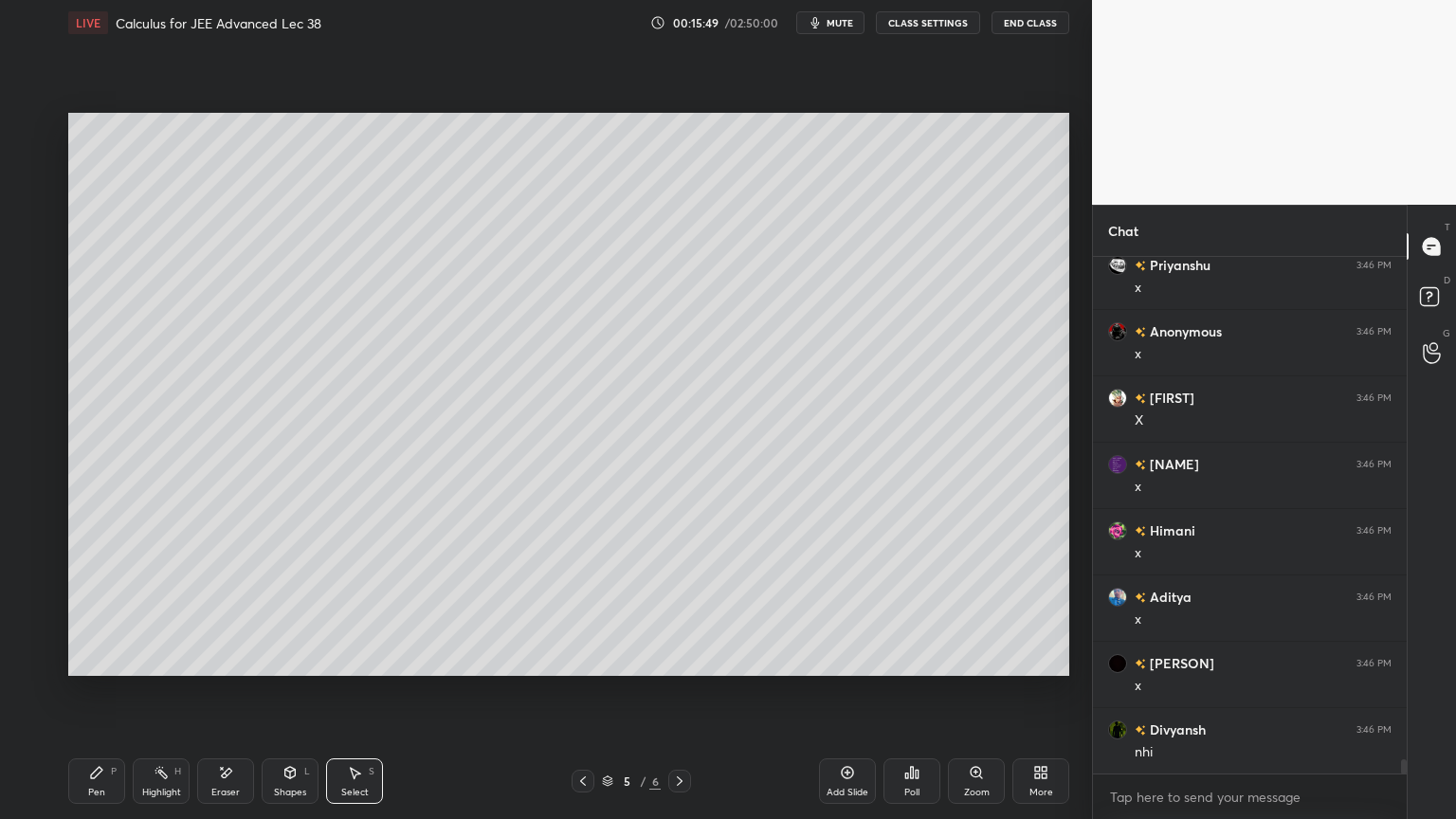 scroll, scrollTop: 17691, scrollLeft: 0, axis: vertical 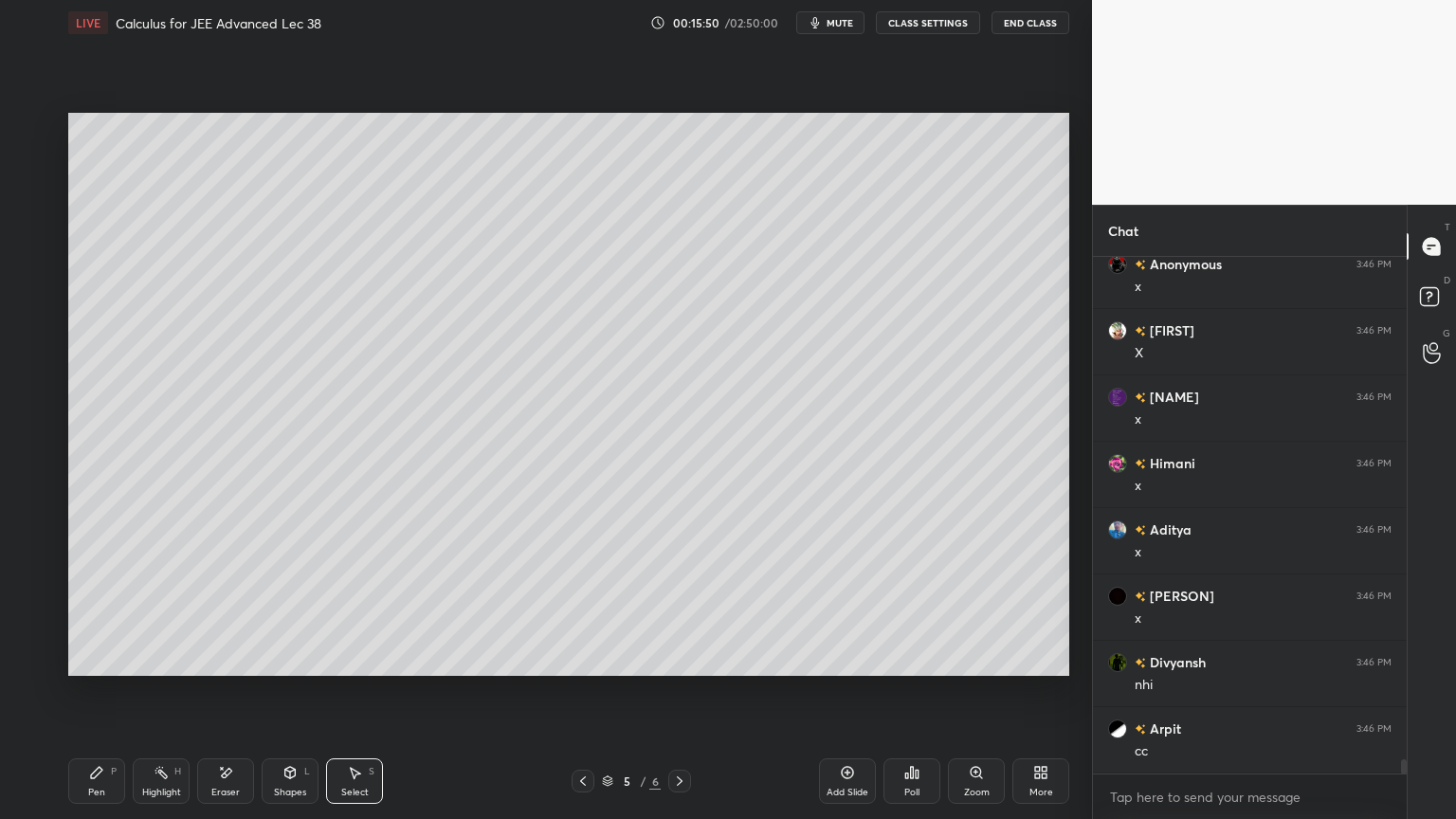 click on "Pen" at bounding box center (97, 792) 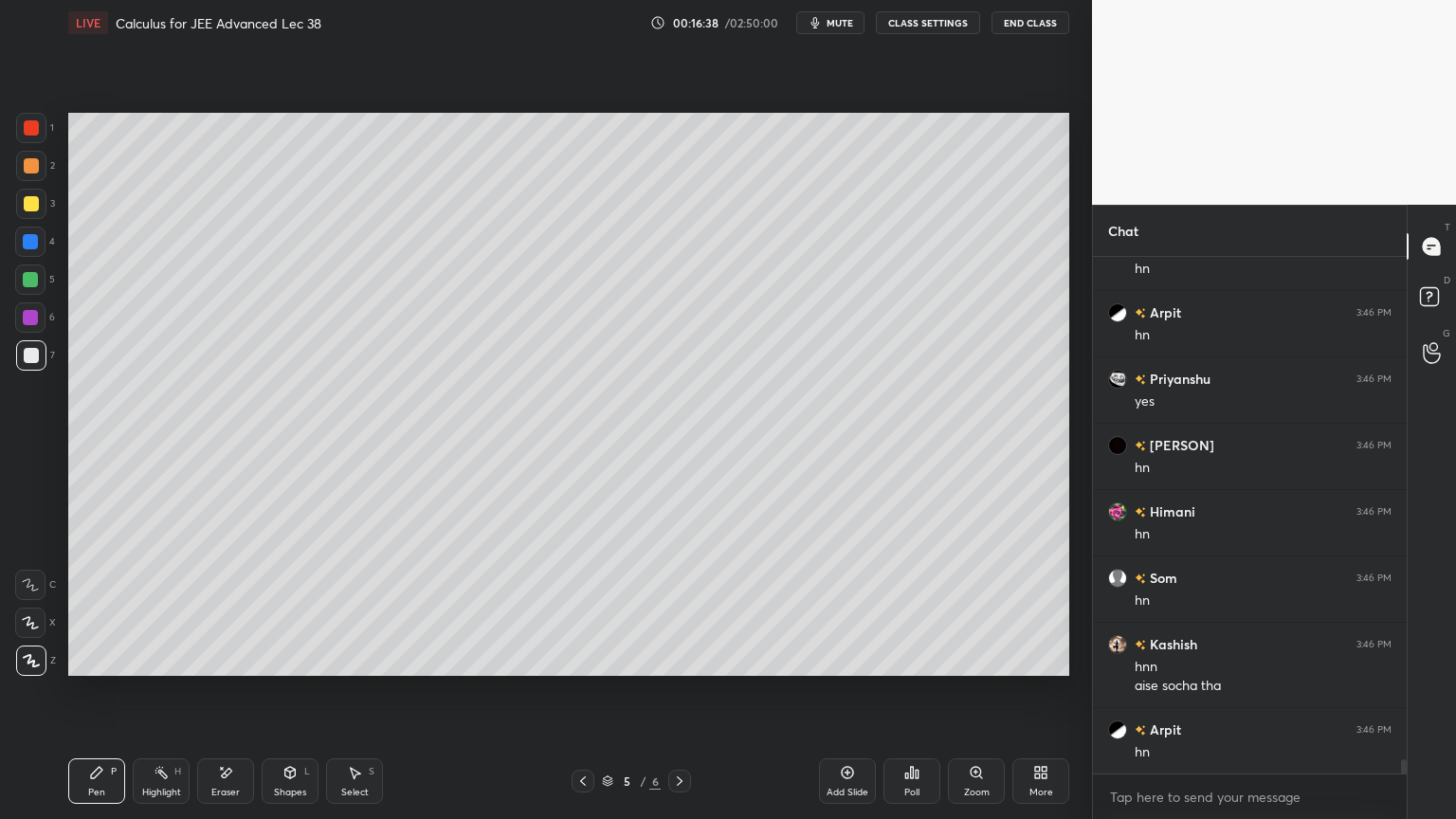 scroll, scrollTop: 18373, scrollLeft: 0, axis: vertical 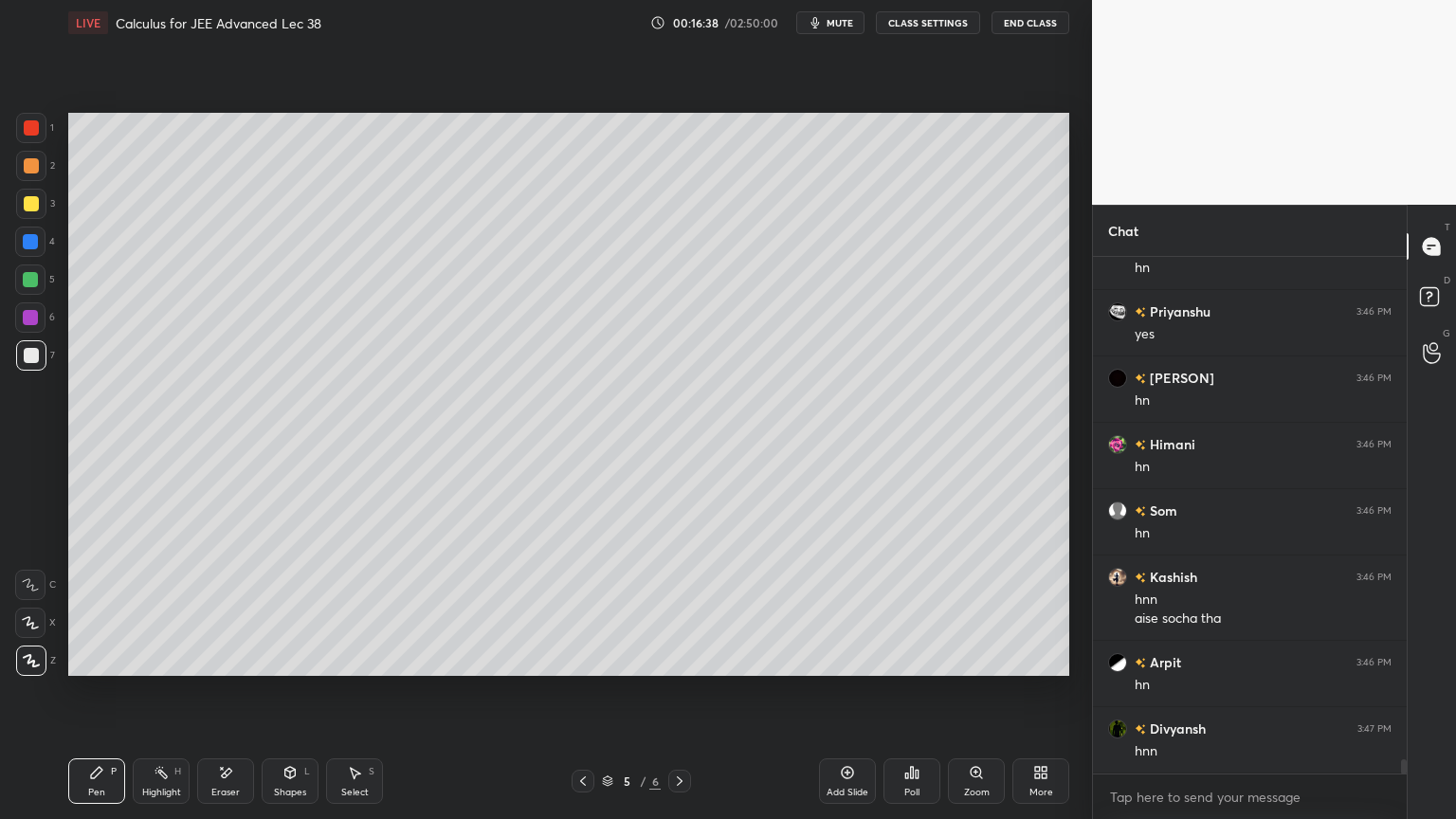 drag, startPoint x: 240, startPoint y: 773, endPoint x: 254, endPoint y: 768, distance: 14.866069 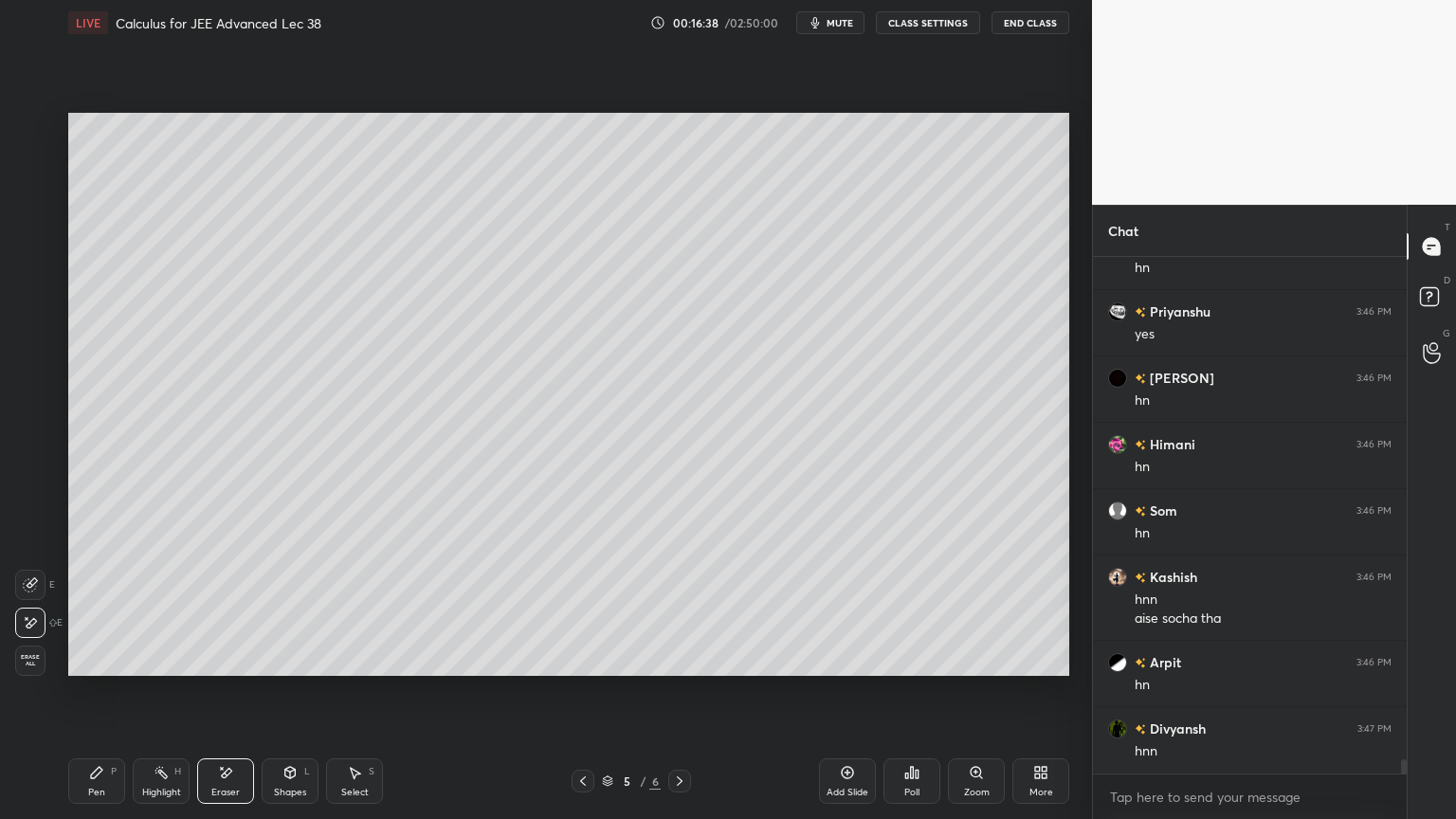 click on "Highlight H" at bounding box center (161, 781) 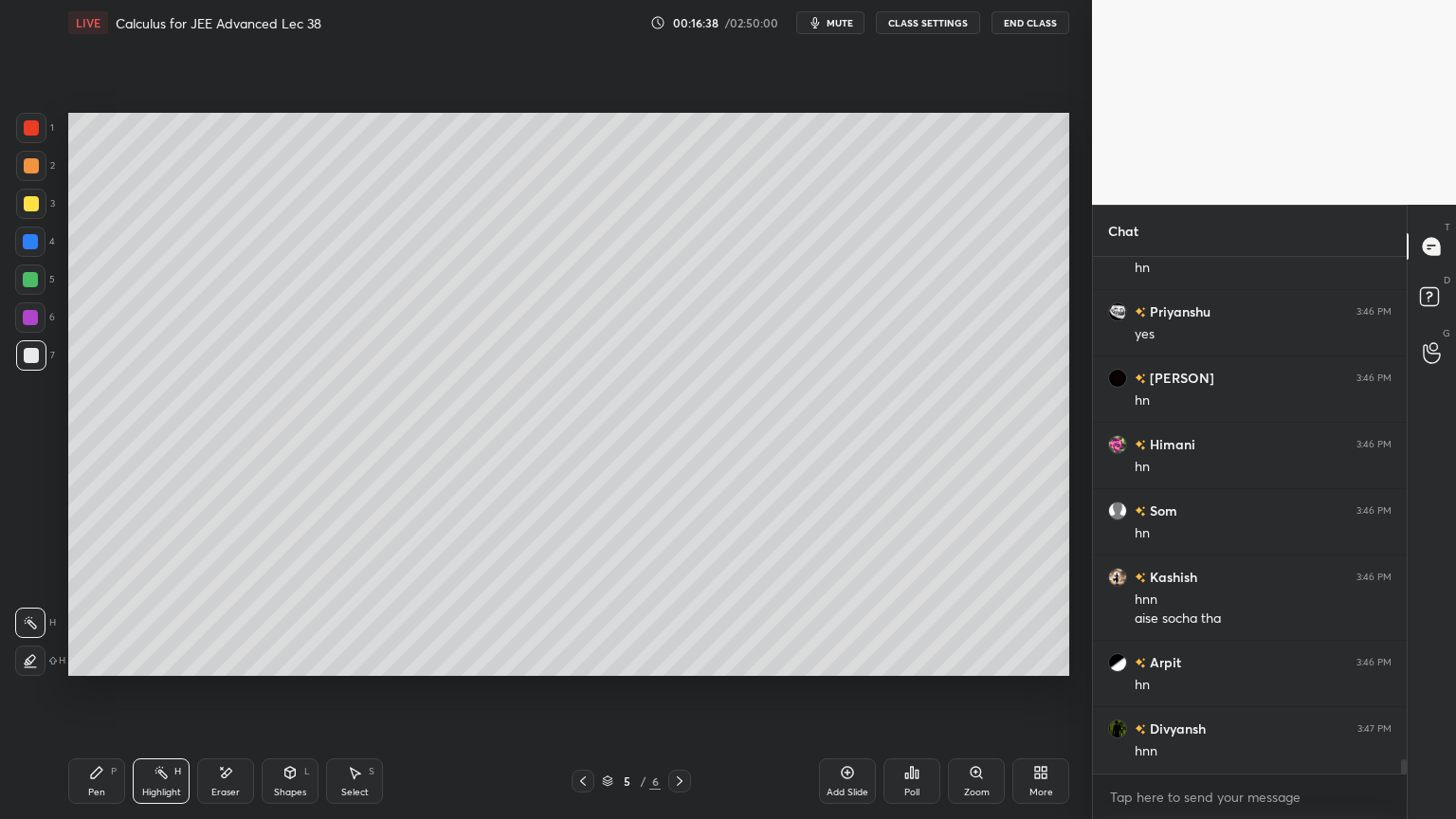 drag, startPoint x: 110, startPoint y: 778, endPoint x: 211, endPoint y: 768, distance: 101.493842 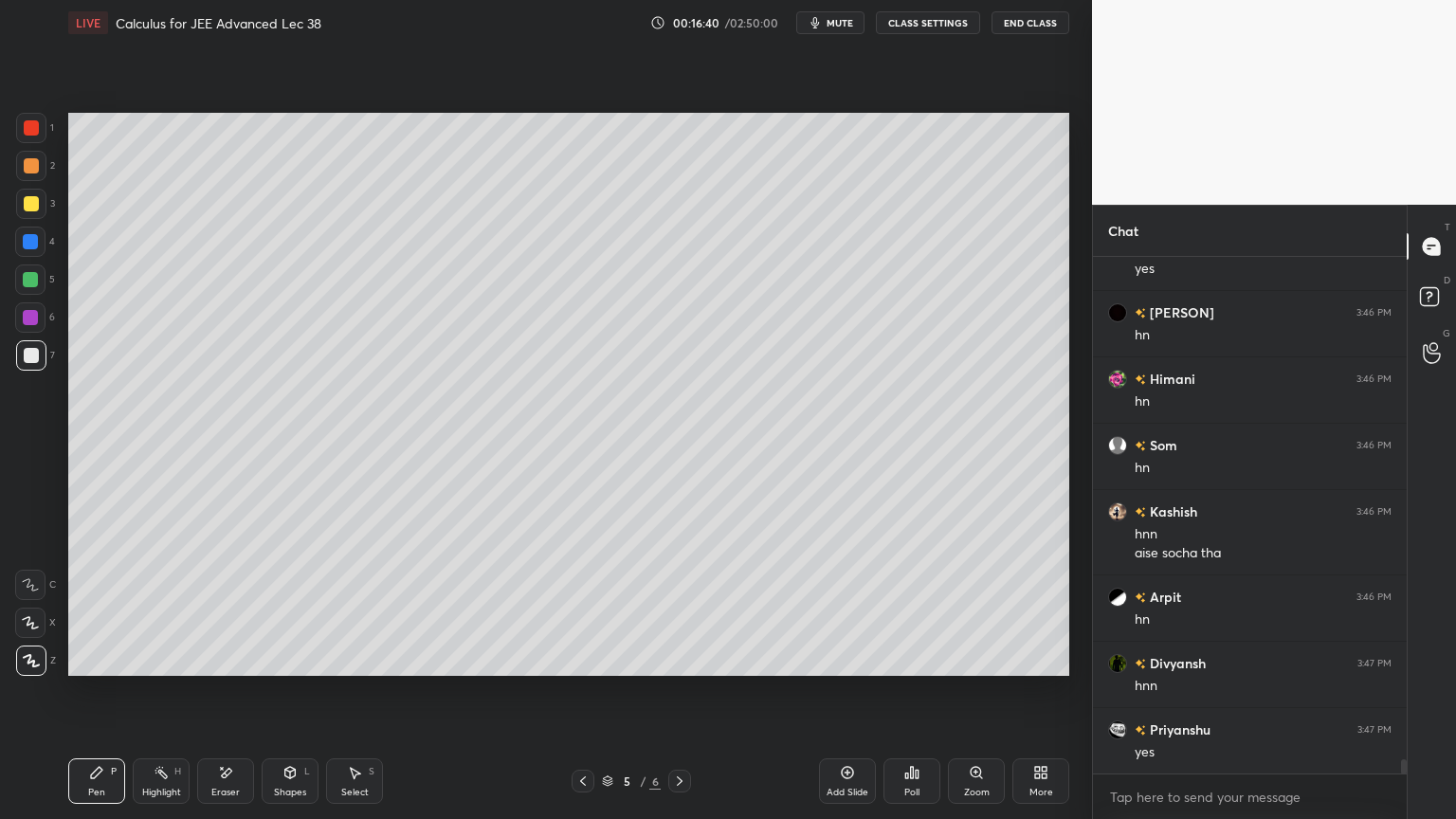 scroll, scrollTop: 18506, scrollLeft: 0, axis: vertical 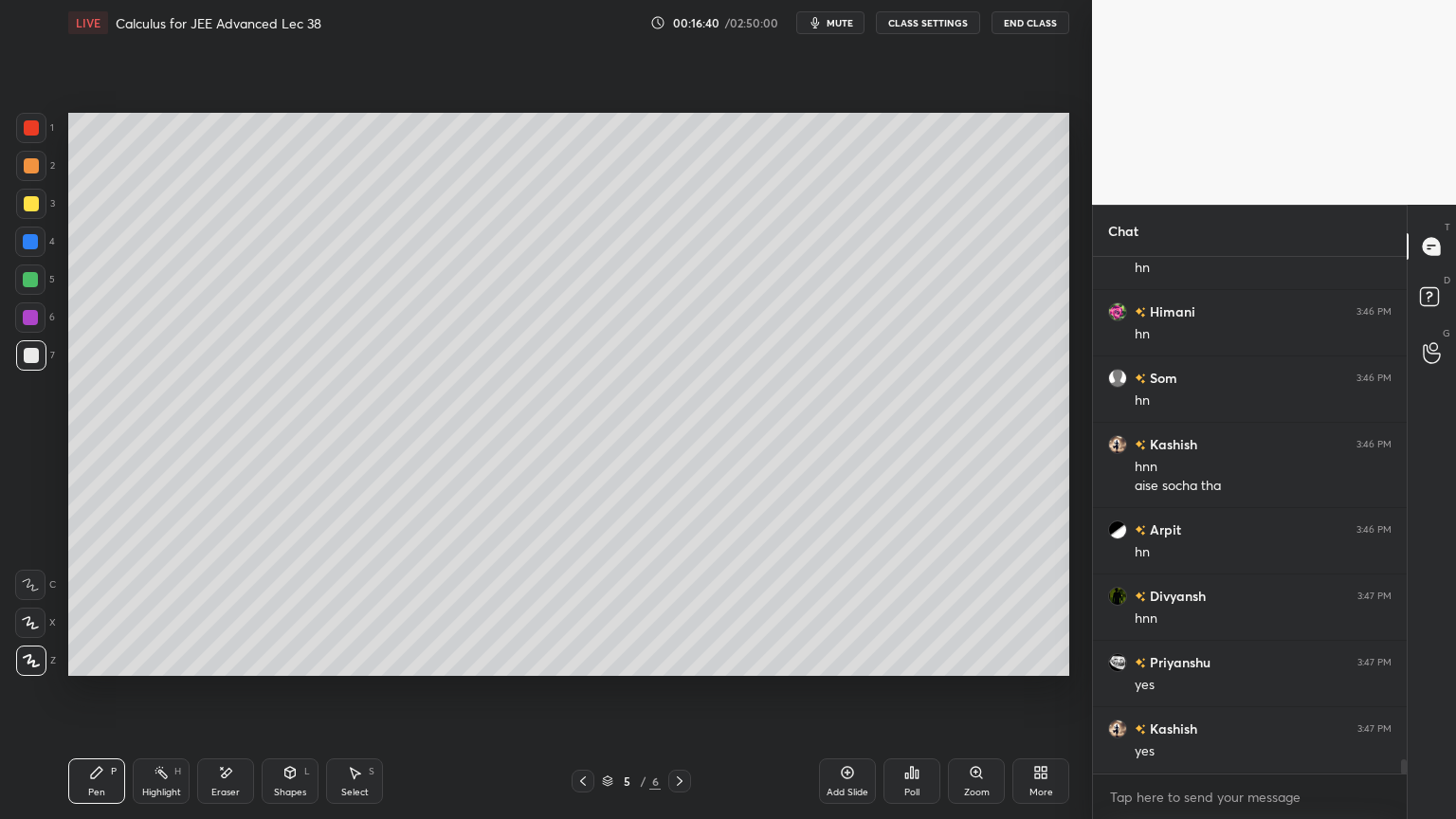 click on "Eraser" at bounding box center (226, 781) 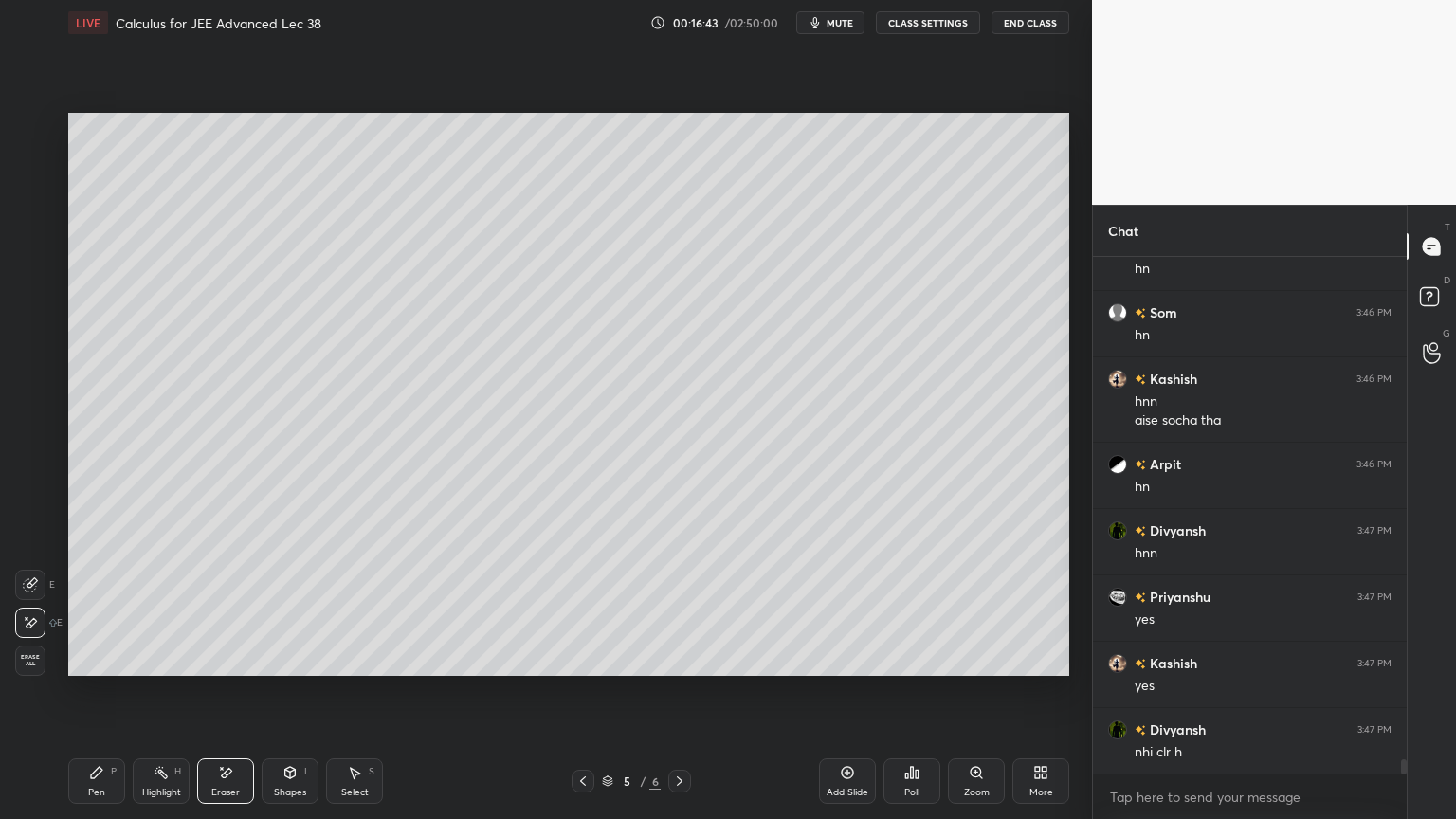 scroll, scrollTop: 18639, scrollLeft: 0, axis: vertical 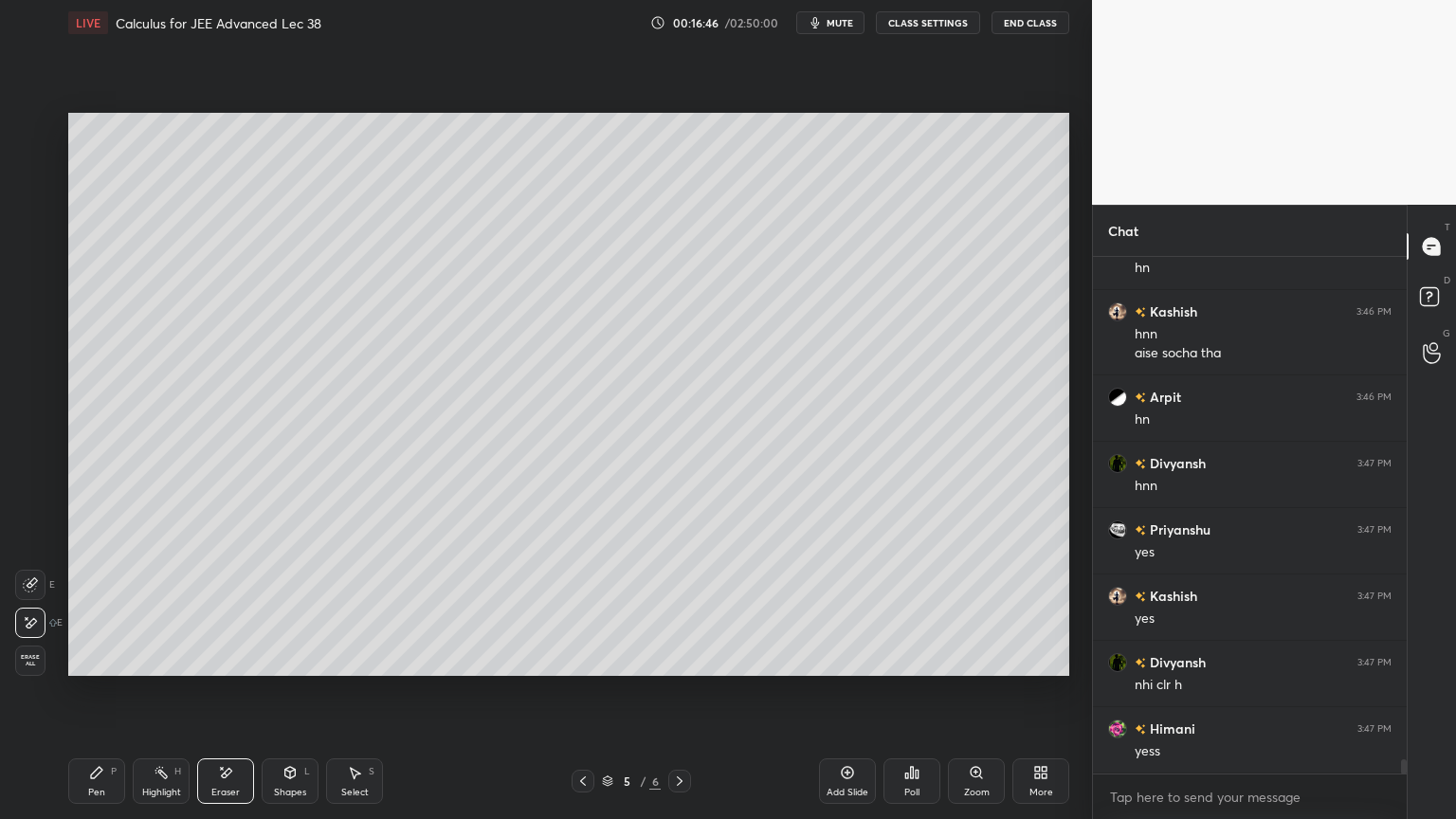 click on "Pen P" at bounding box center [97, 781] 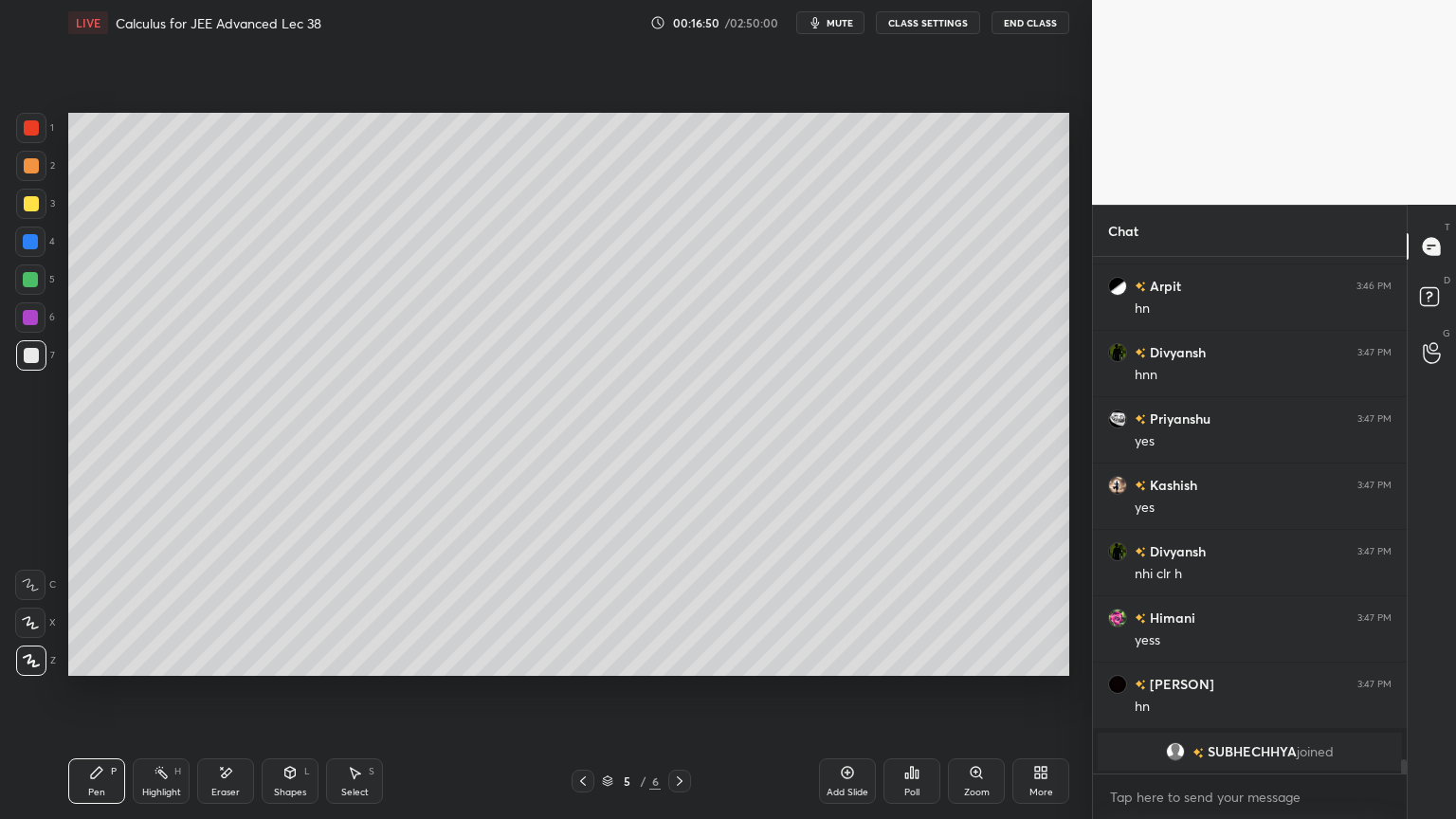 scroll, scrollTop: 18817, scrollLeft: 0, axis: vertical 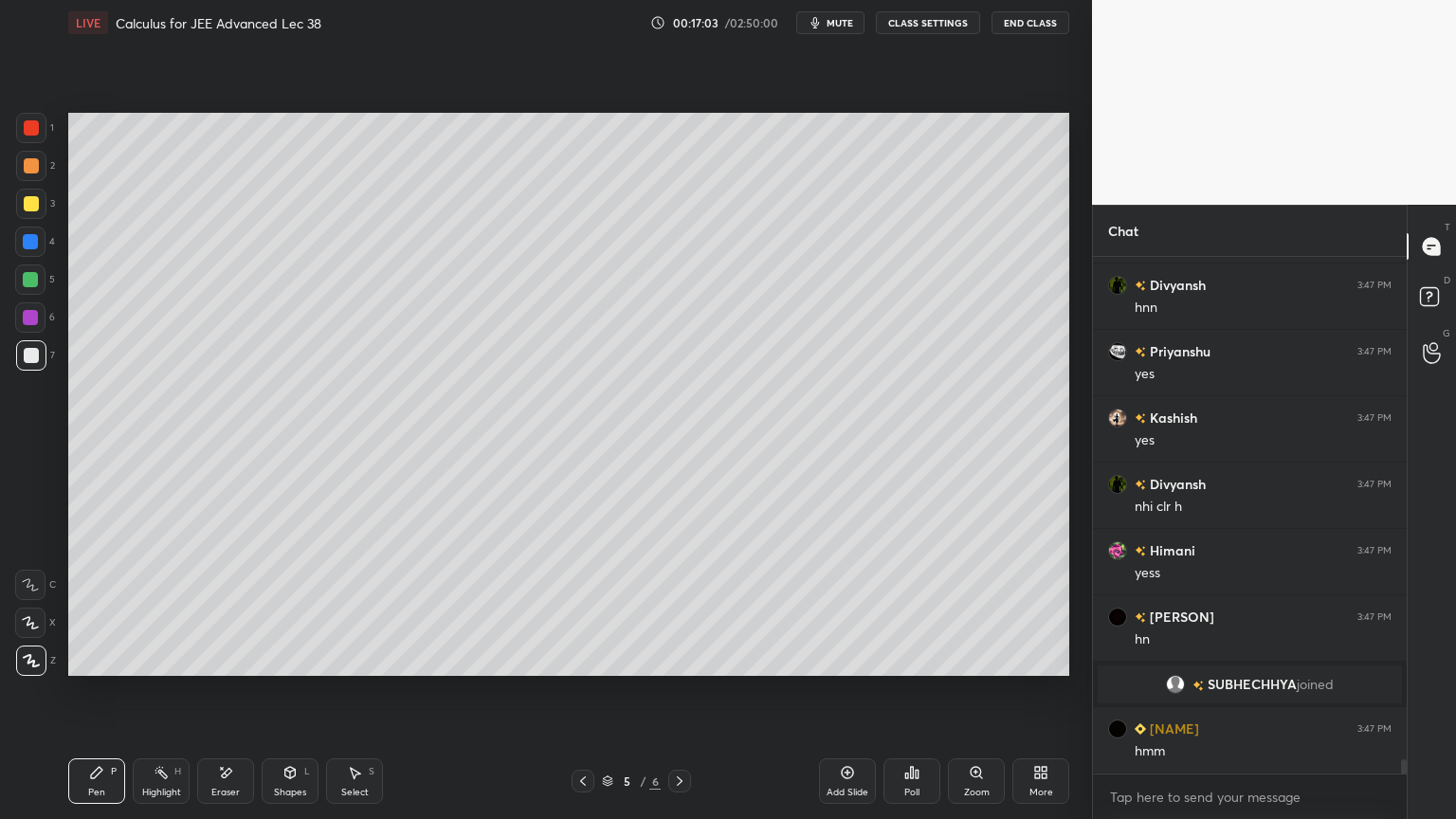 click on "Select S" at bounding box center (355, 781) 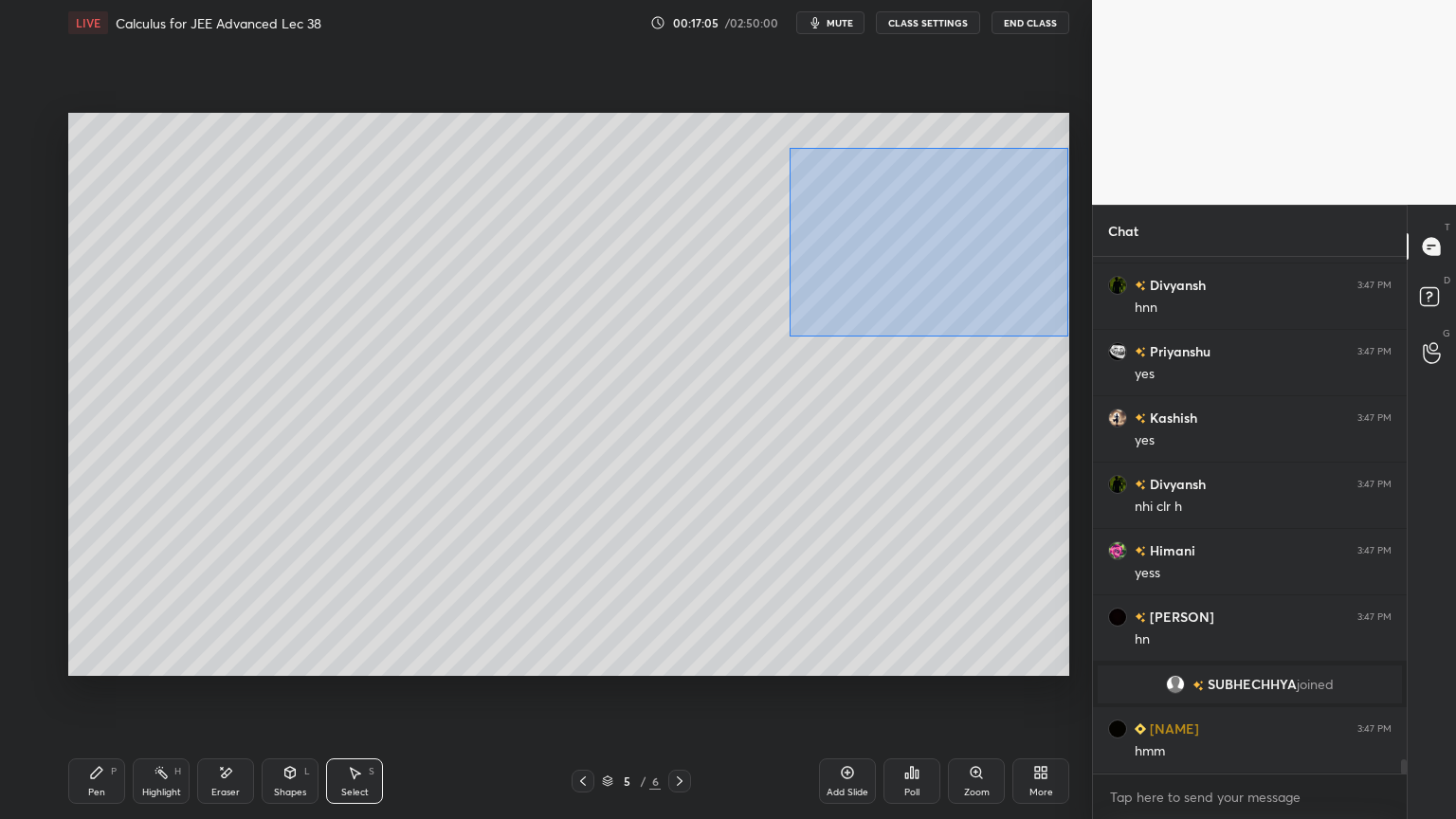 drag, startPoint x: 789, startPoint y: 147, endPoint x: 1041, endPoint y: 332, distance: 312.61638 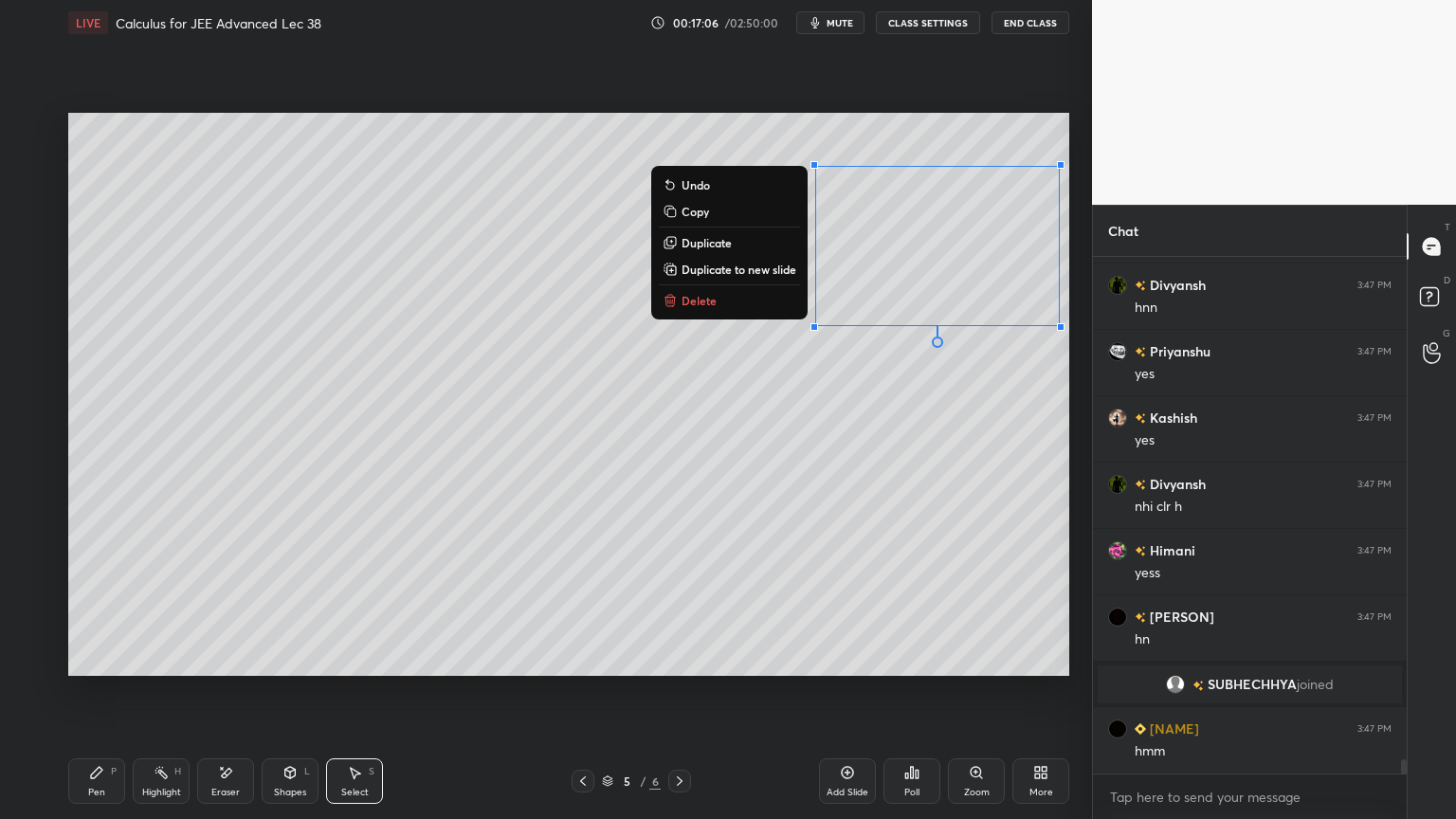 drag, startPoint x: 683, startPoint y: 302, endPoint x: 663, endPoint y: 328, distance: 32.802439 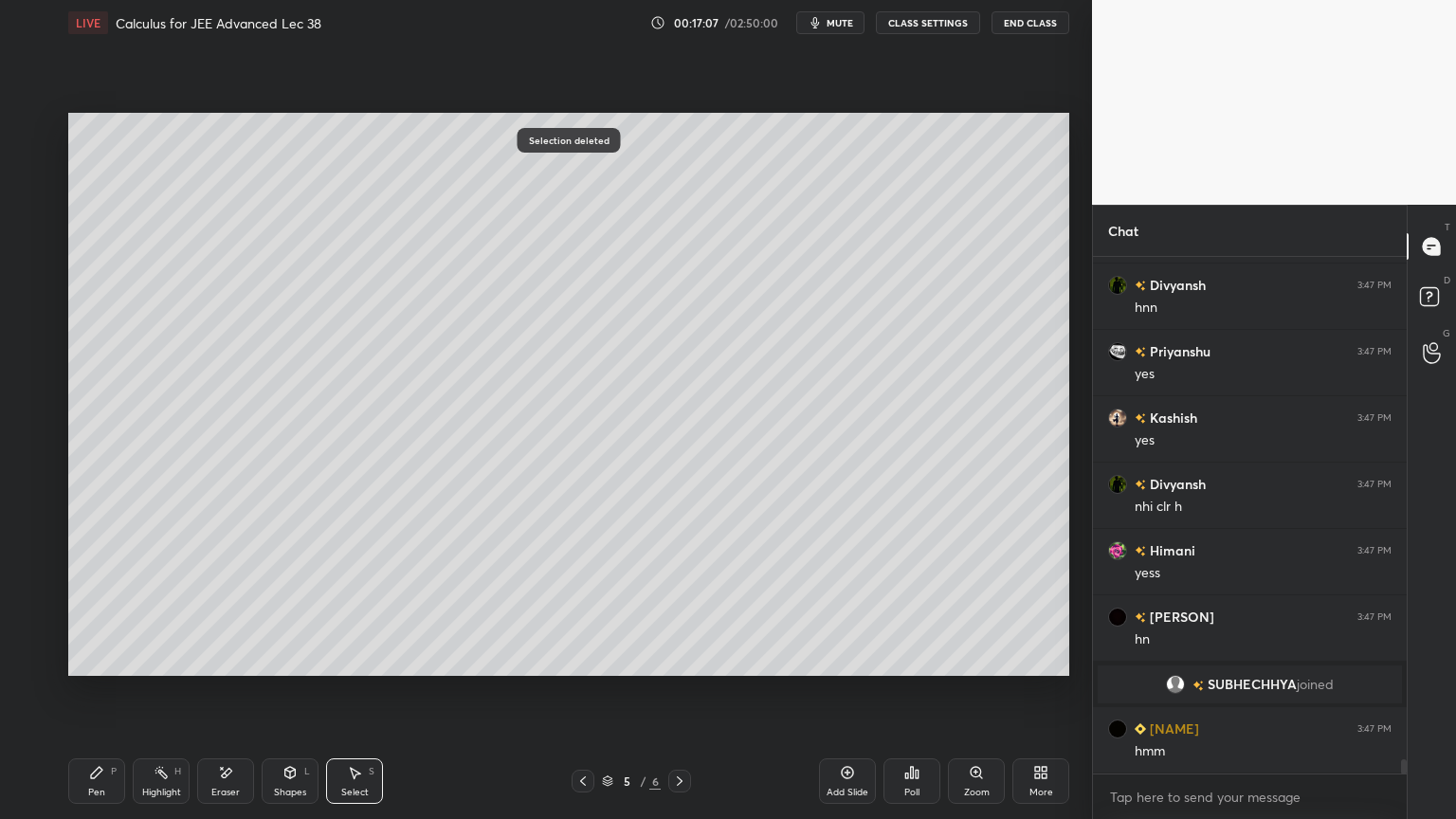 drag, startPoint x: 102, startPoint y: 787, endPoint x: 136, endPoint y: 690, distance: 102.786186 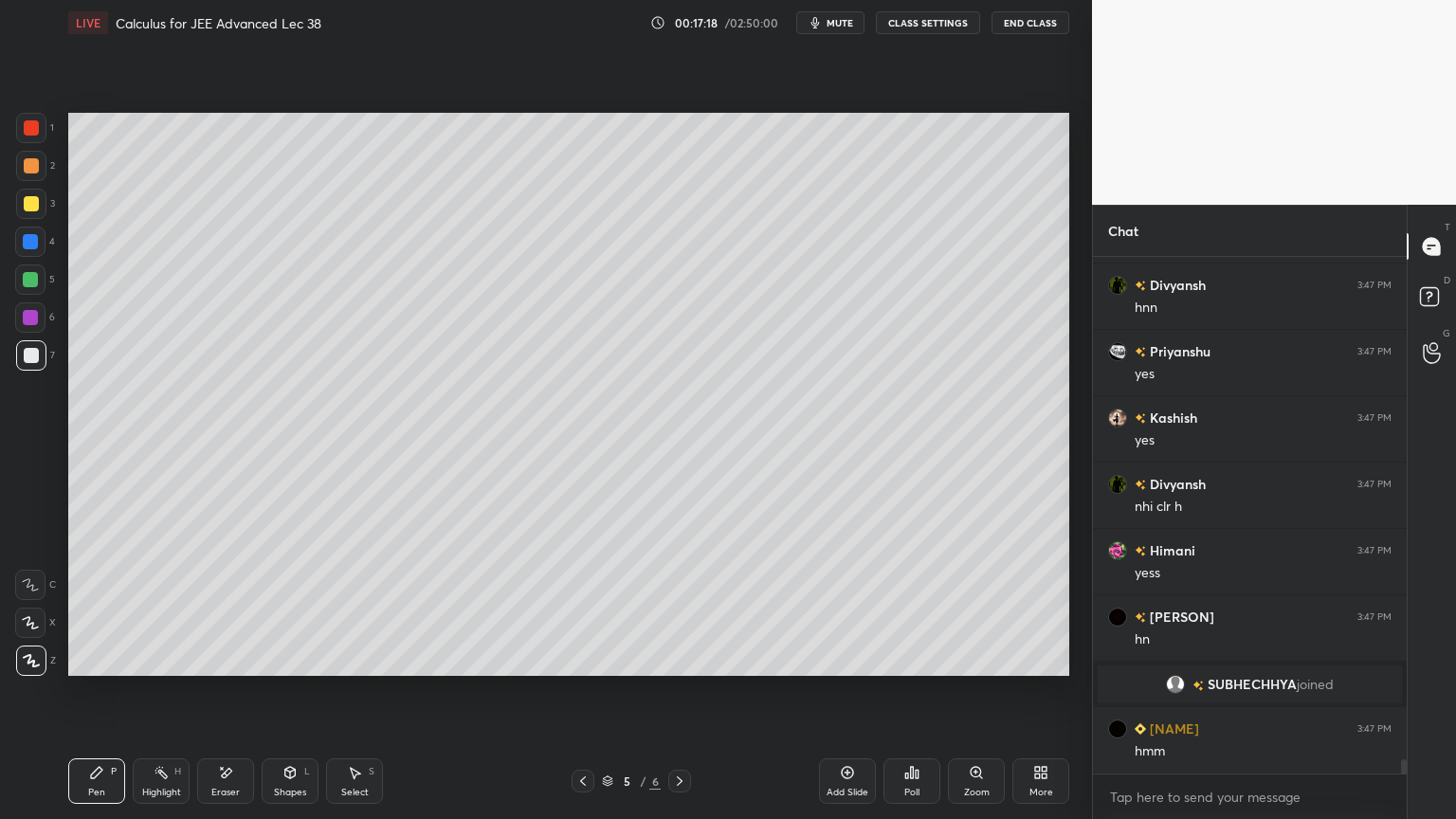 click at bounding box center [31, 204] 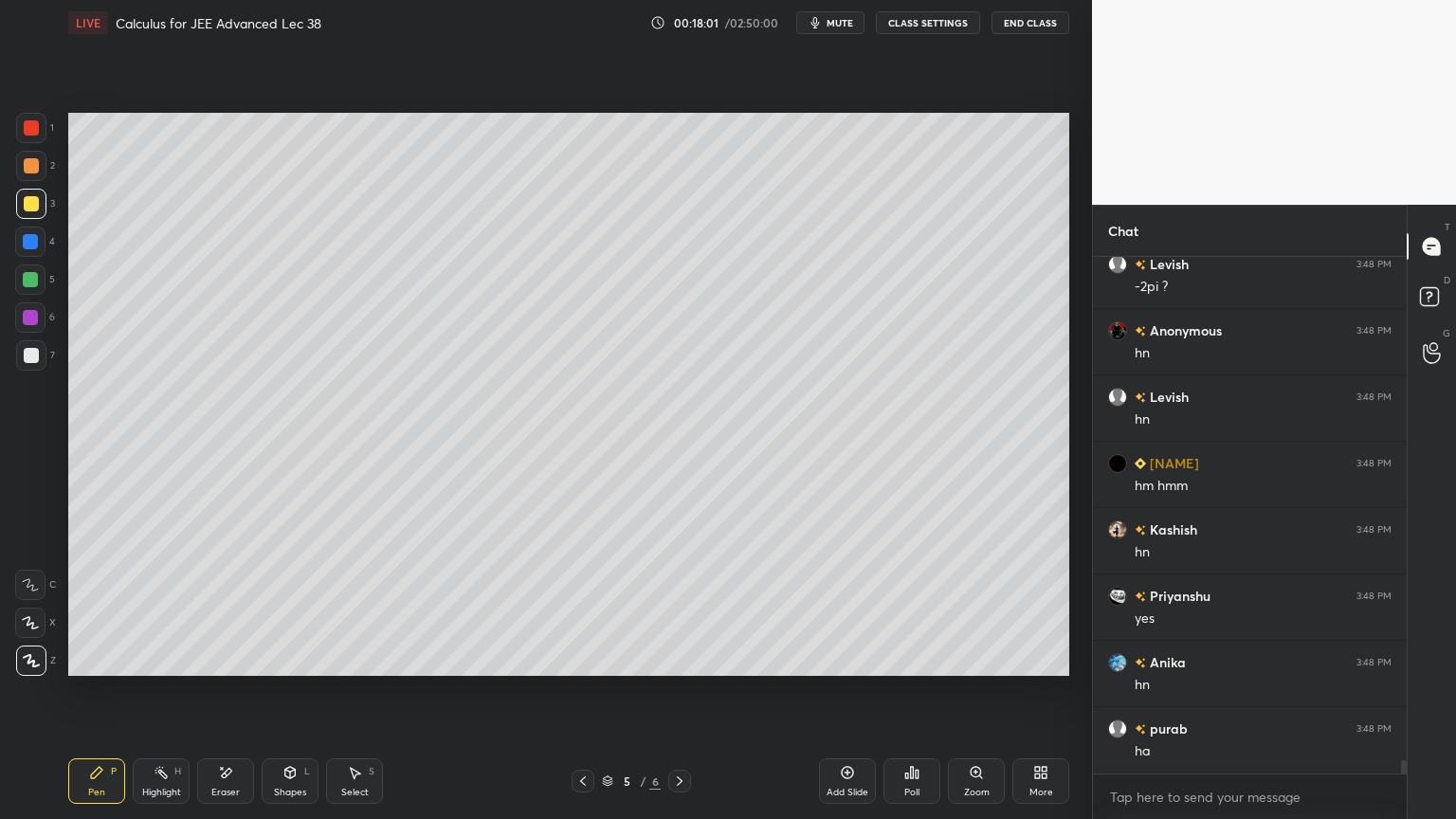 scroll, scrollTop: 19944, scrollLeft: 0, axis: vertical 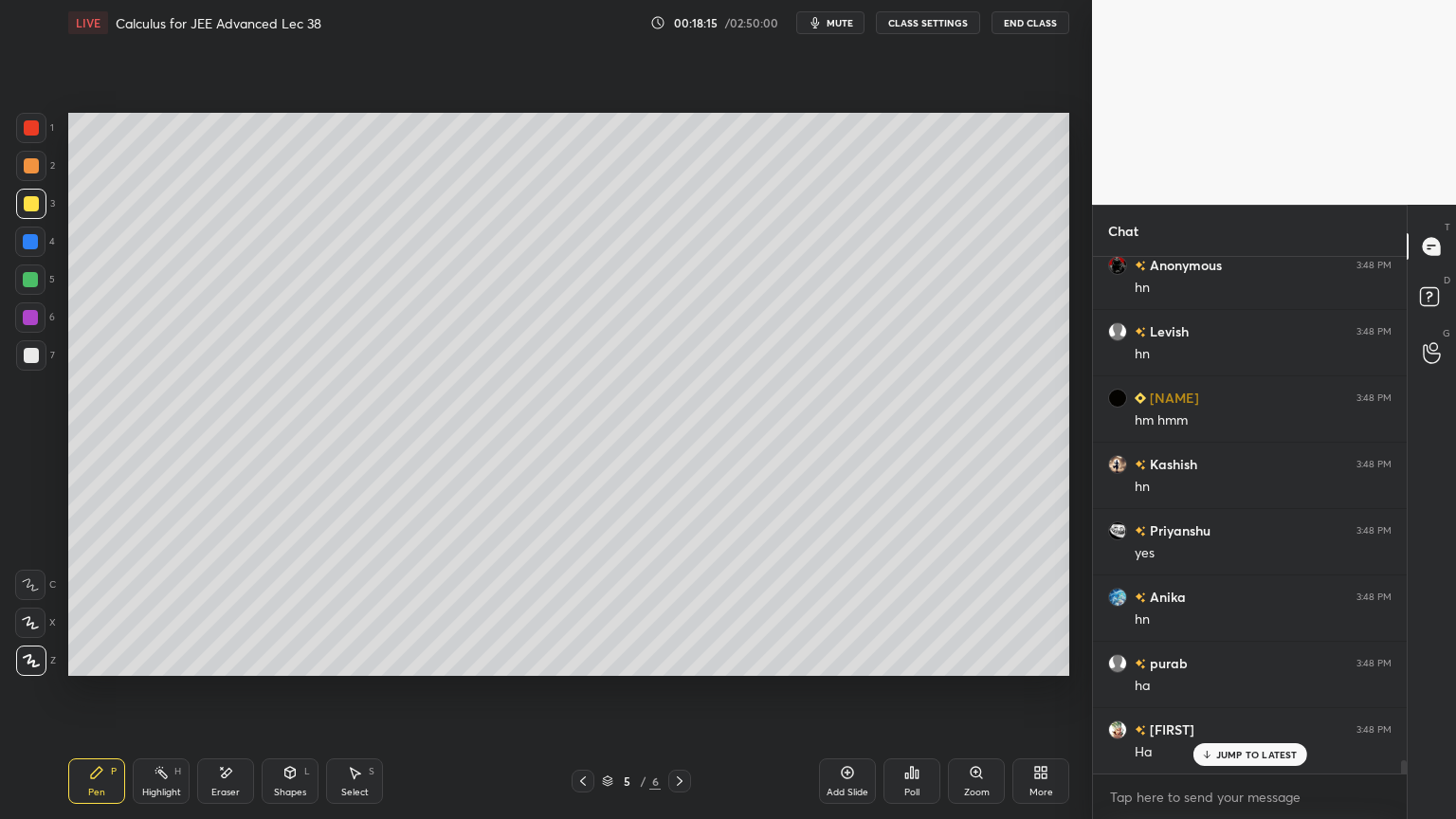 drag, startPoint x: 29, startPoint y: 125, endPoint x: 64, endPoint y: 139, distance: 38 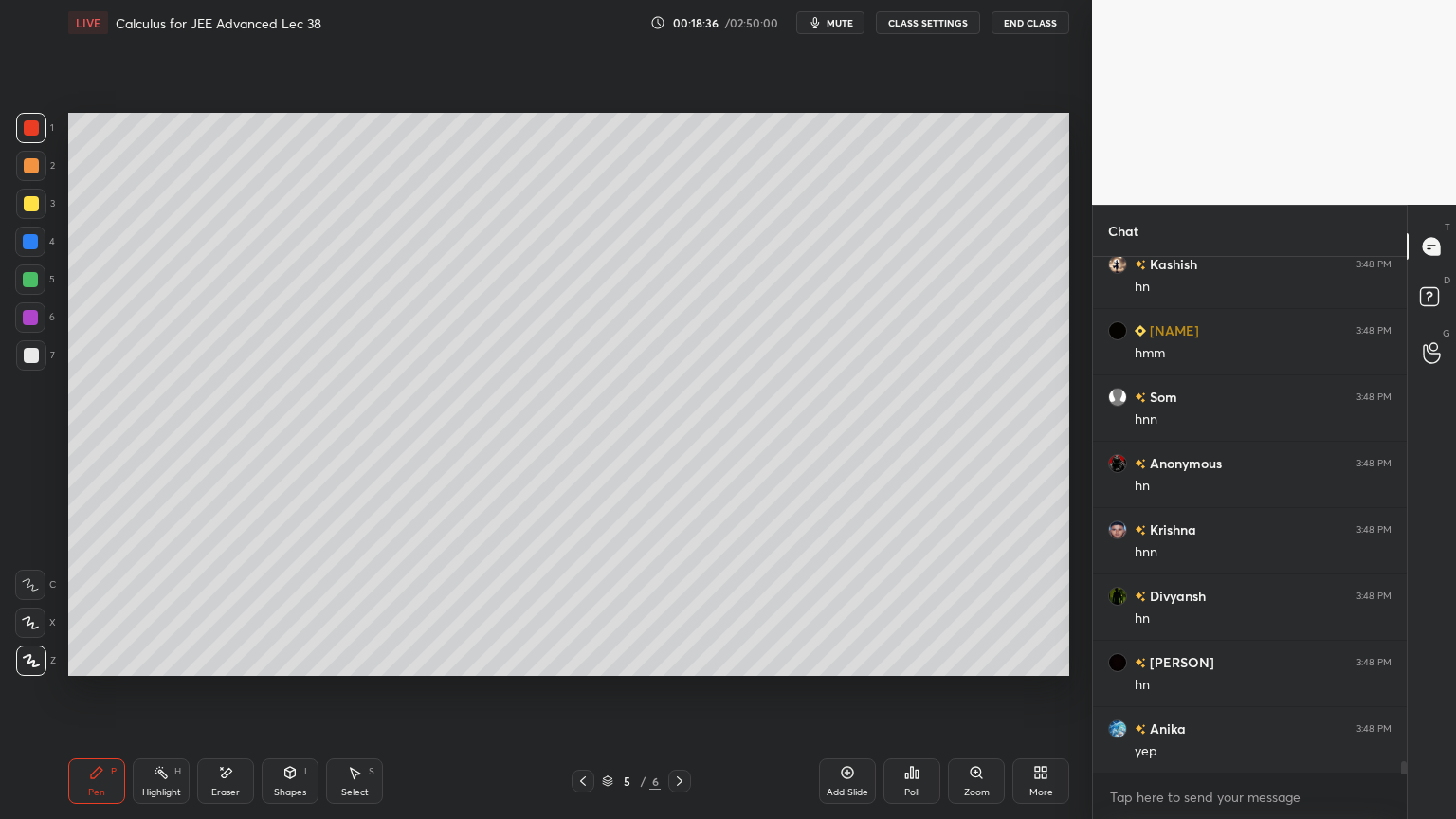scroll, scrollTop: 20740, scrollLeft: 0, axis: vertical 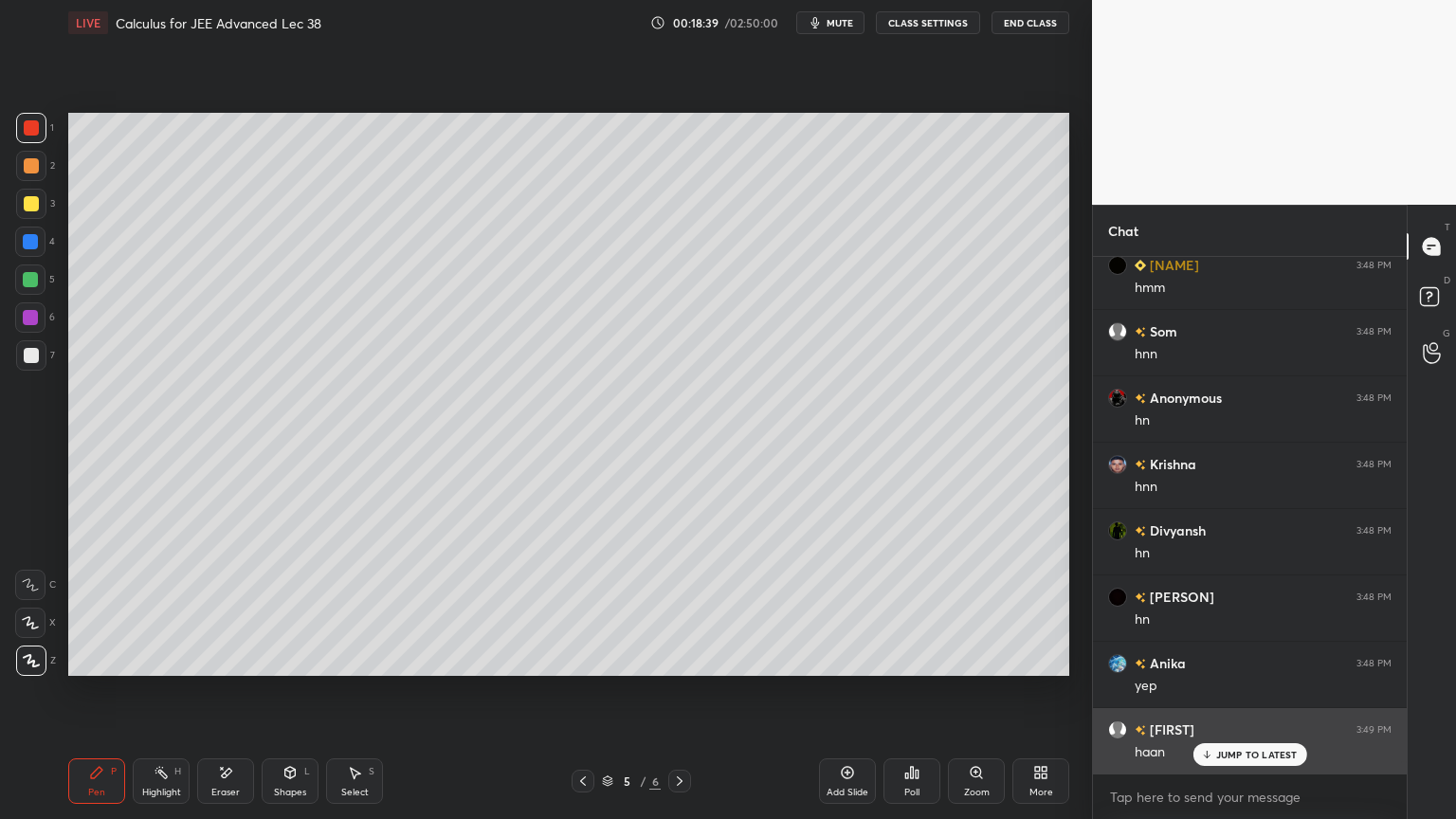 click on "JUMP TO LATEST" at bounding box center (1257, 755) 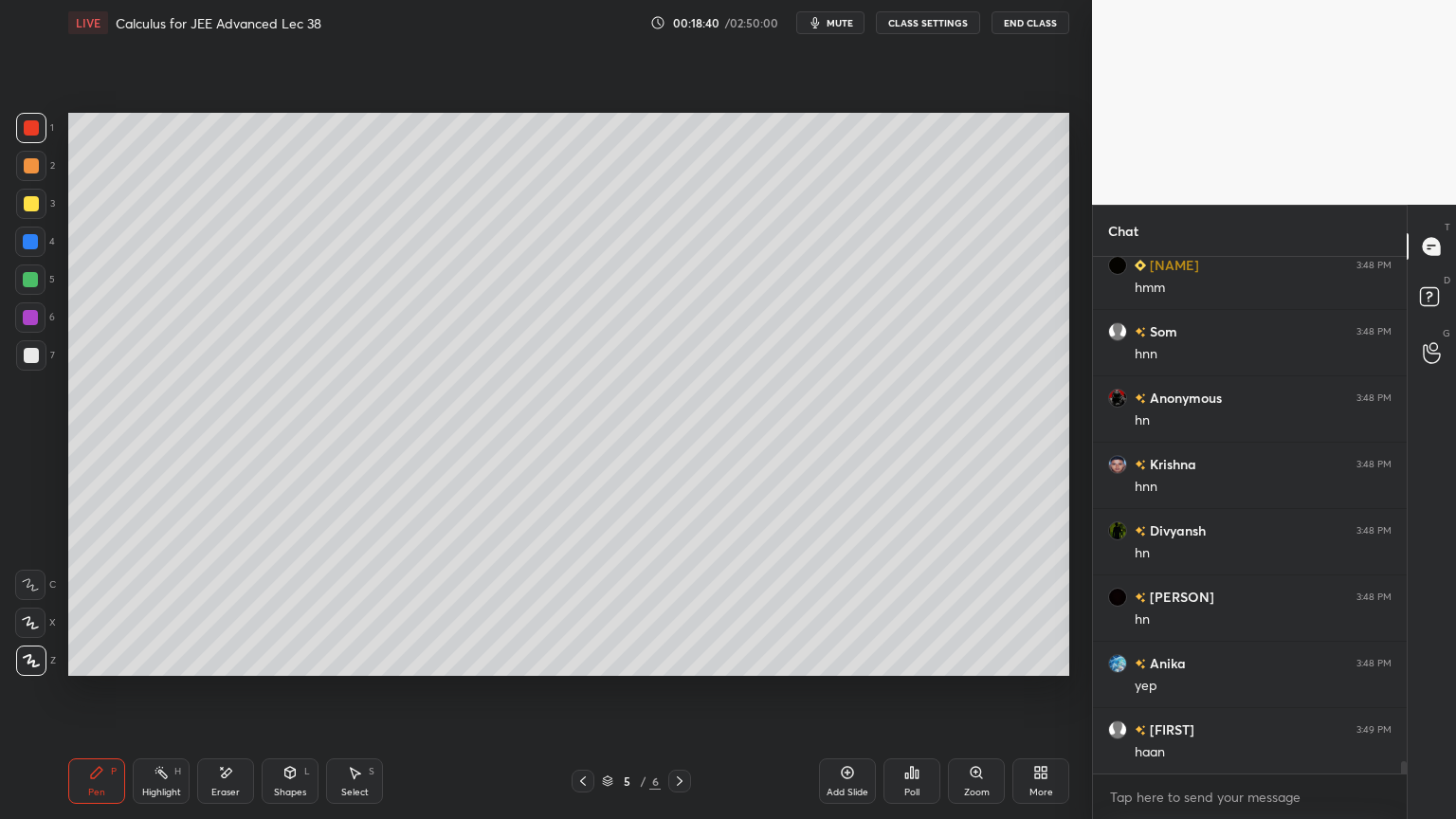 drag, startPoint x: 166, startPoint y: 783, endPoint x: 126, endPoint y: 781, distance: 40.049969 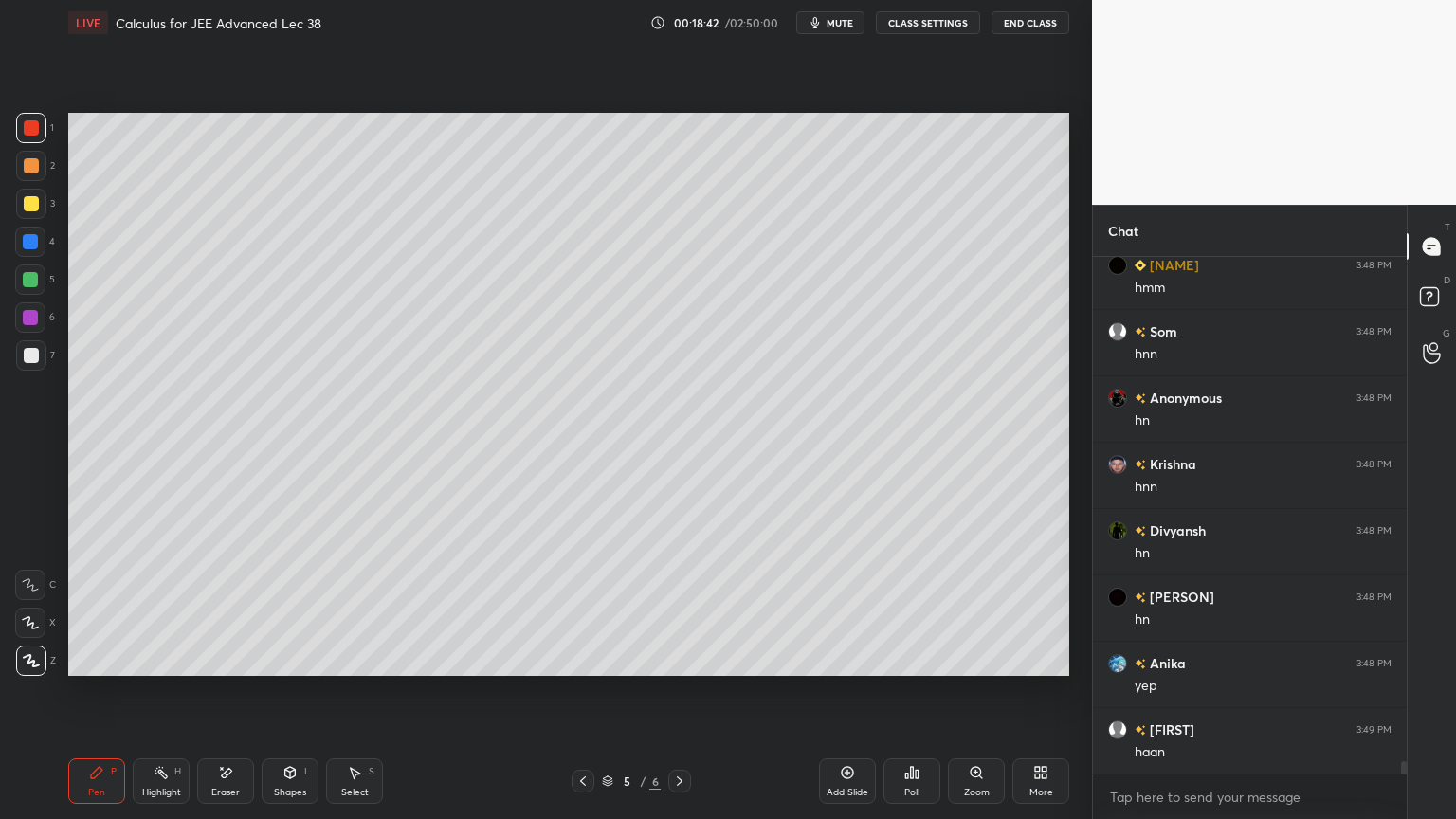 scroll, scrollTop: 20808, scrollLeft: 0, axis: vertical 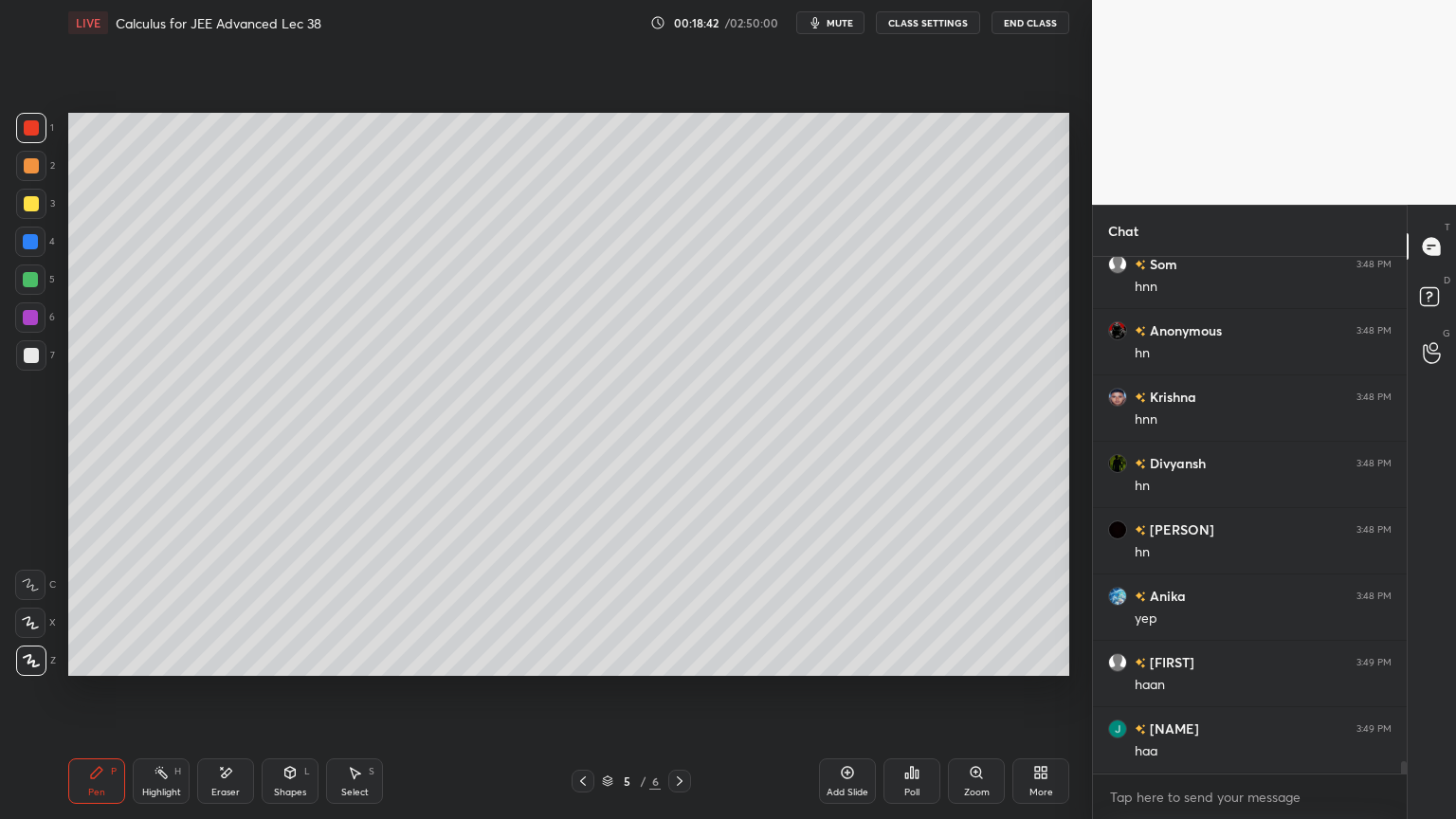 click 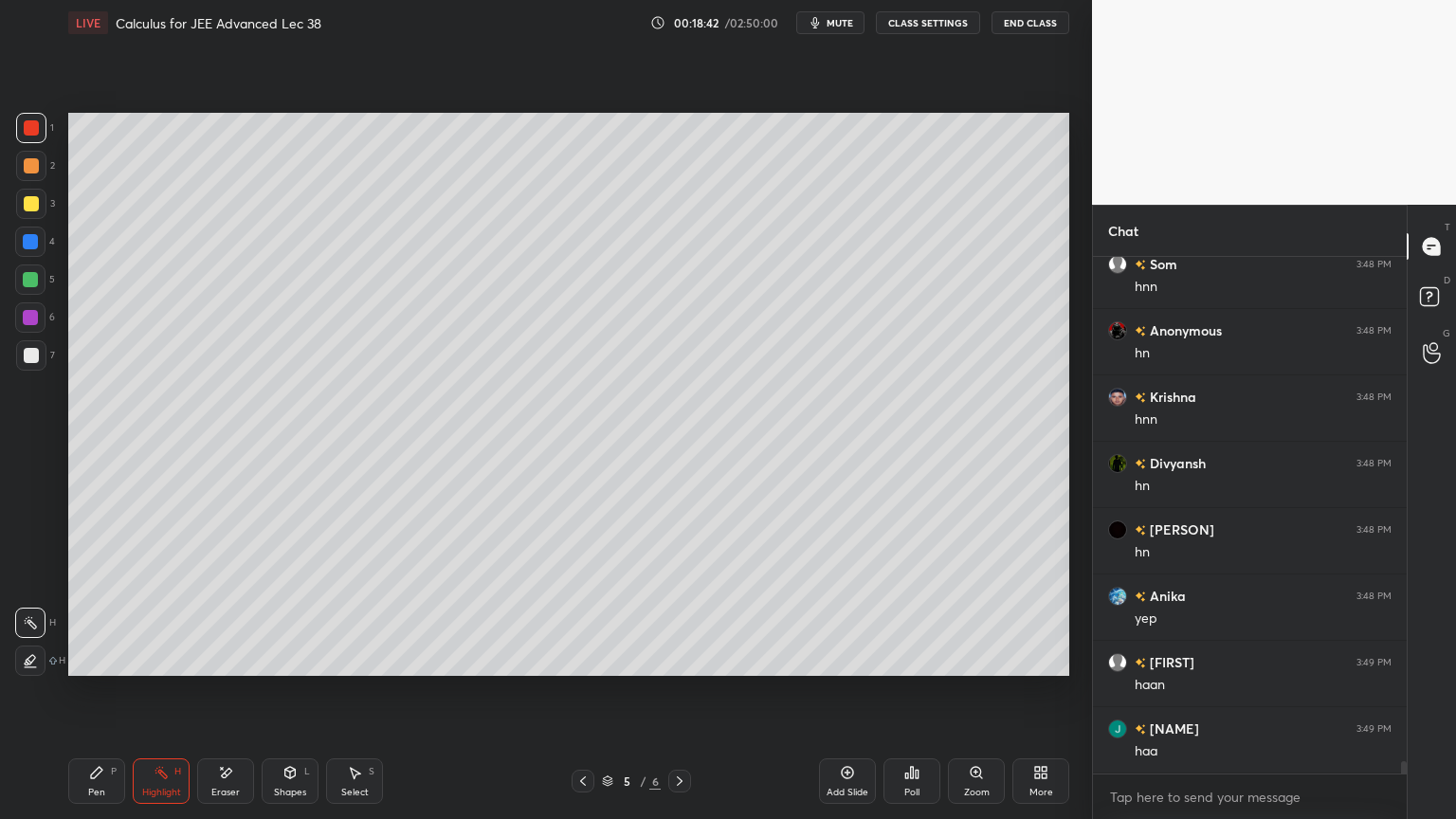 click on "Pen P" at bounding box center [97, 781] 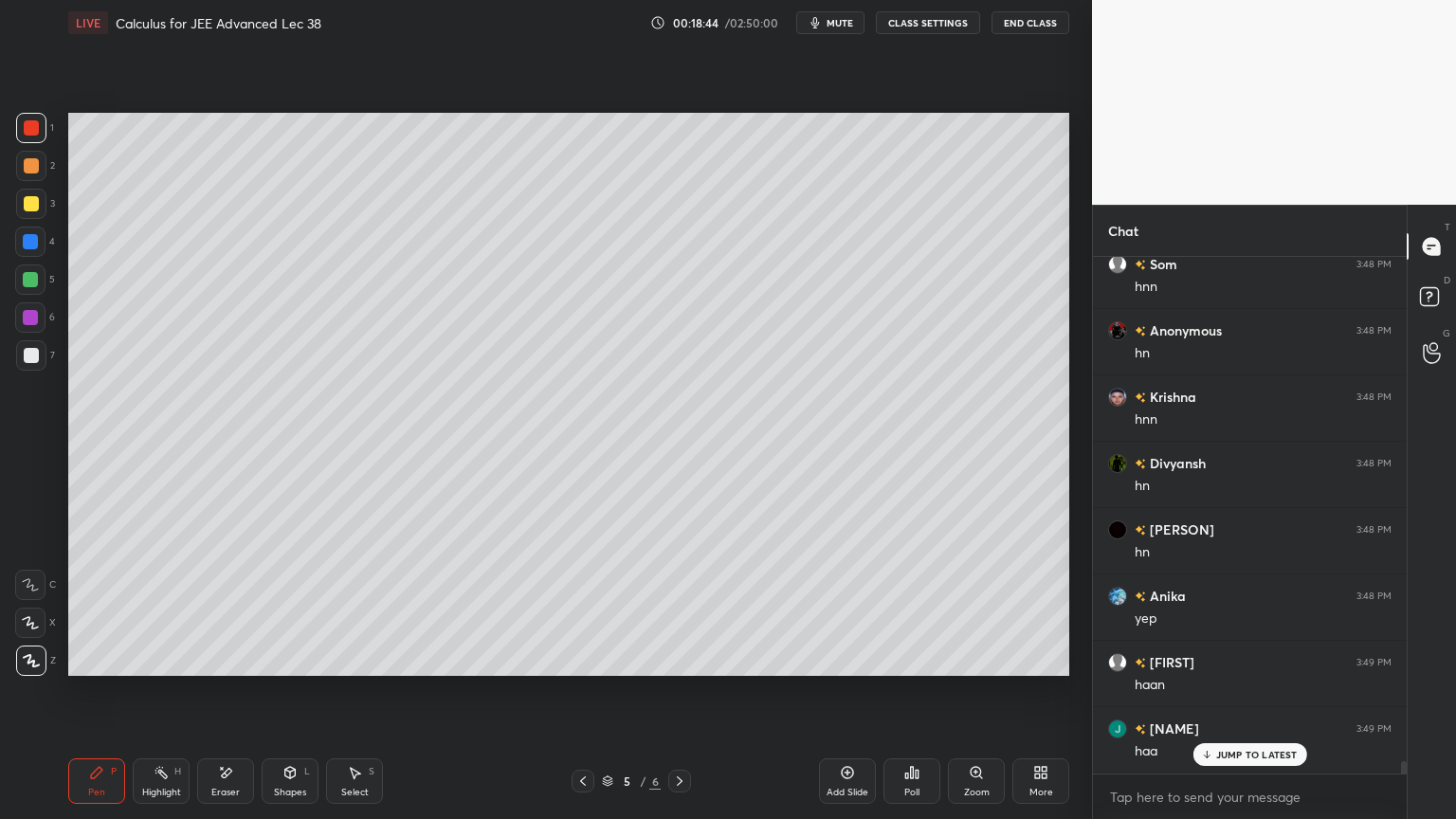 scroll, scrollTop: 20873, scrollLeft: 0, axis: vertical 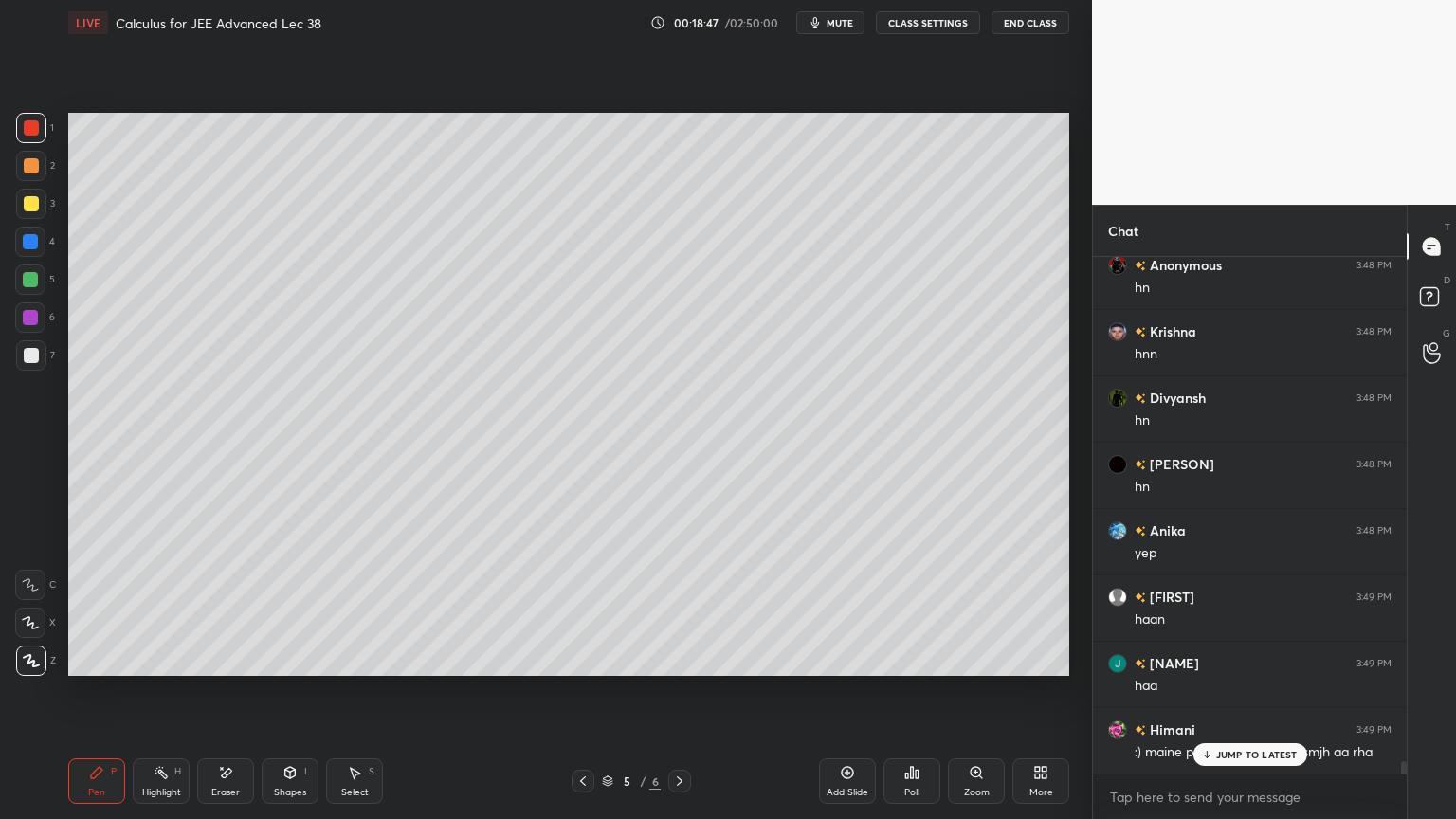click on "JUMP TO LATEST" at bounding box center (1249, 755) 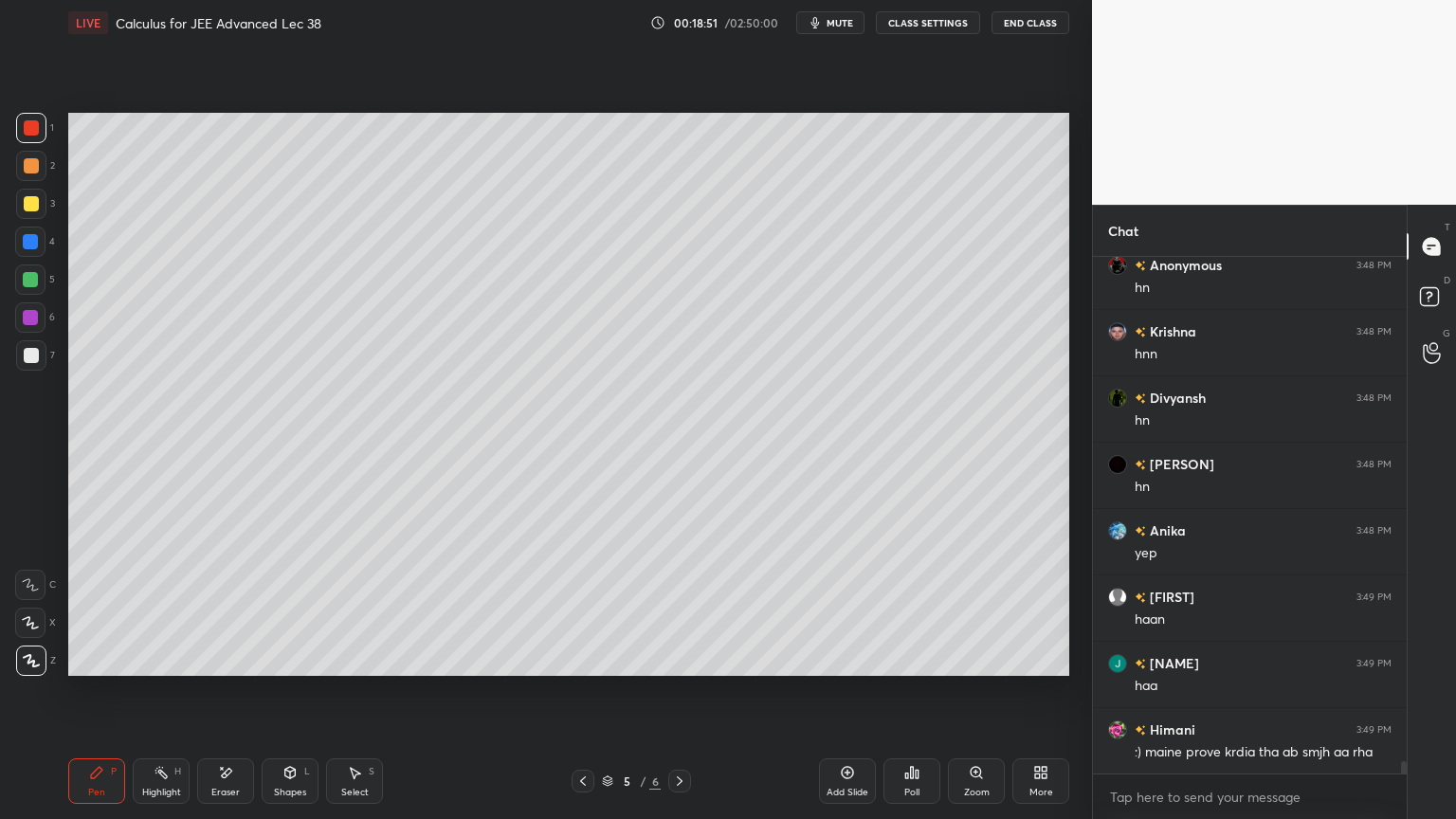 drag, startPoint x: 160, startPoint y: 769, endPoint x: 110, endPoint y: 766, distance: 50.08992 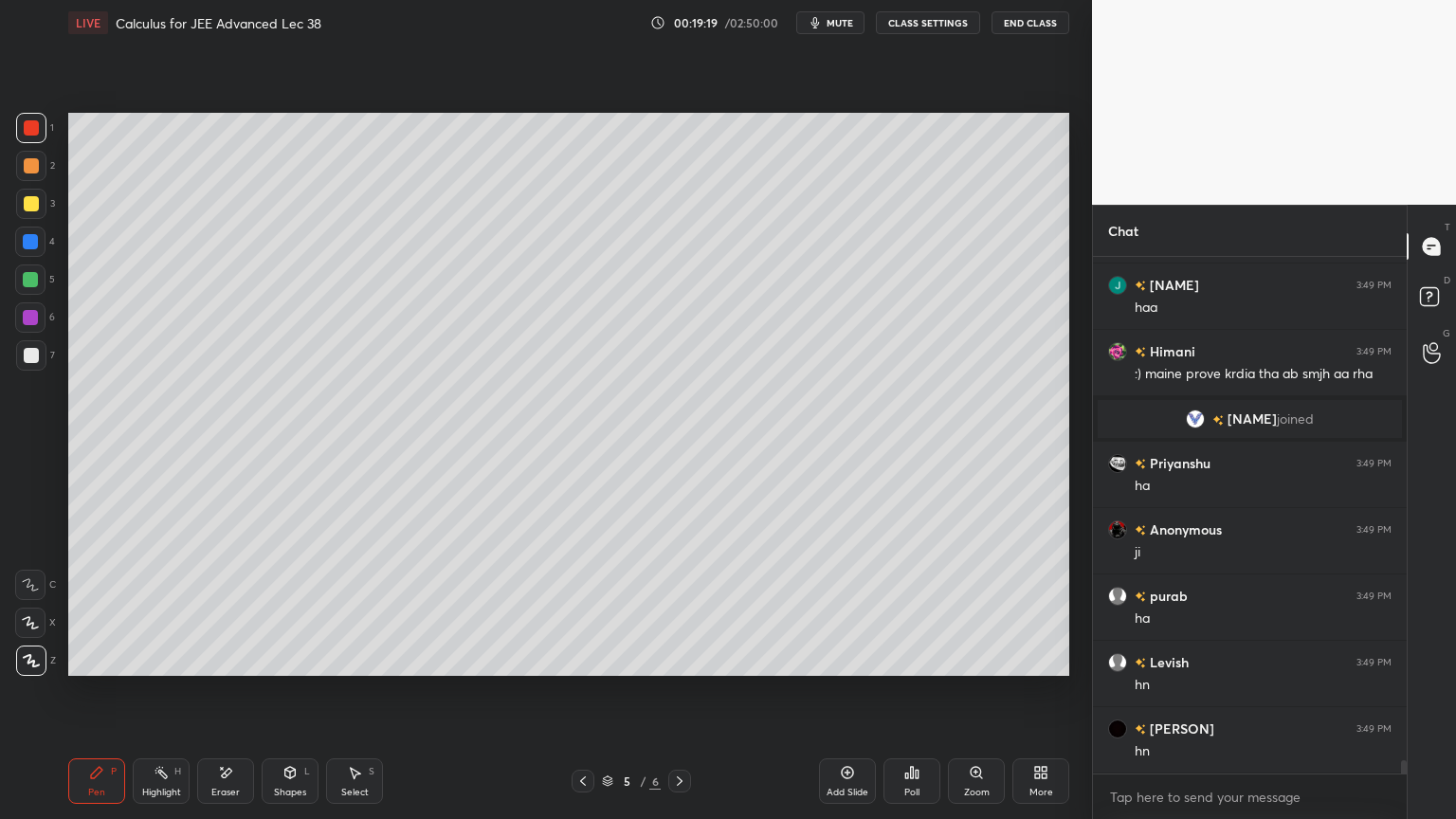scroll, scrollTop: 20126, scrollLeft: 0, axis: vertical 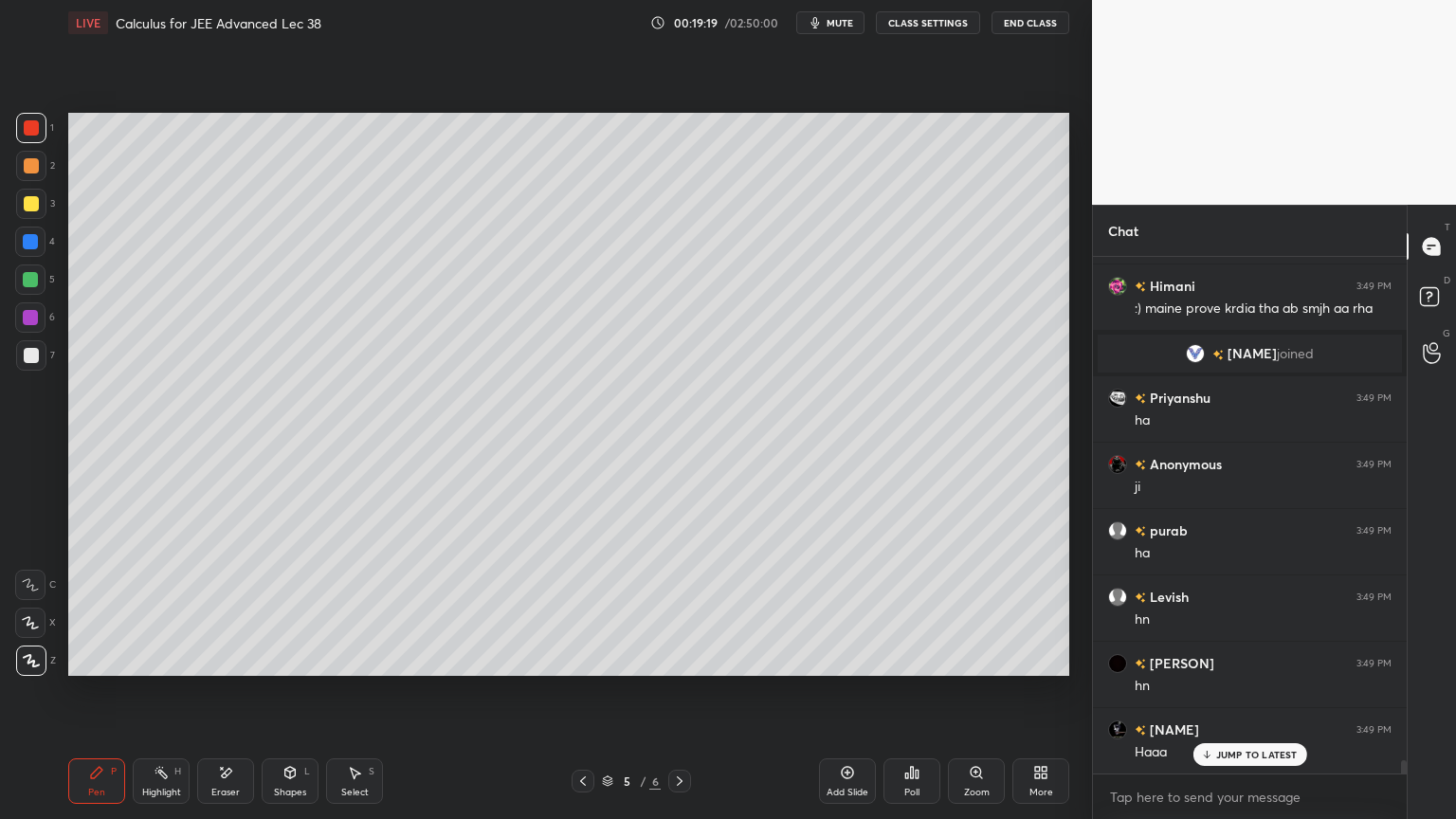 click at bounding box center (31, 355) 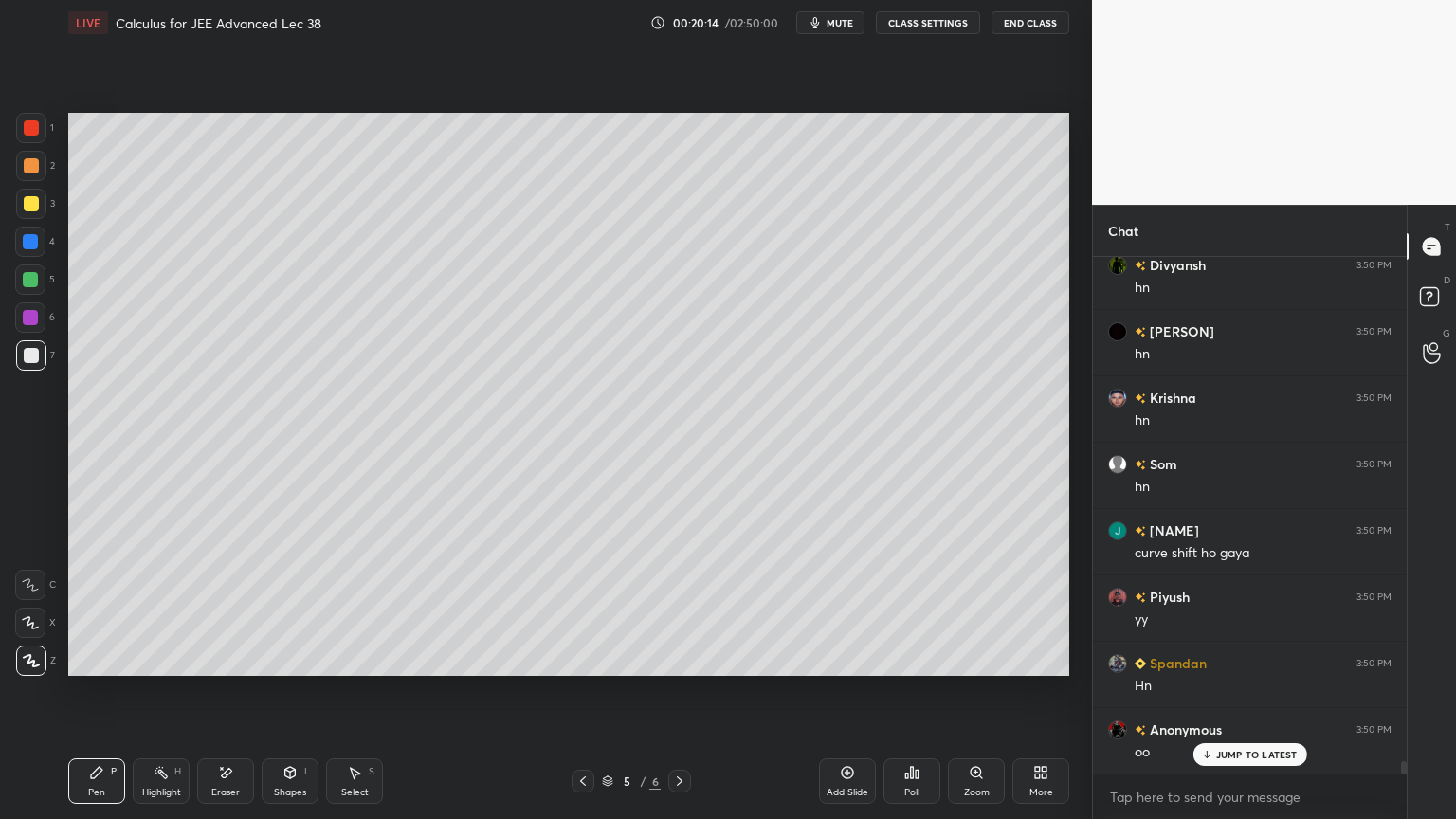 scroll, scrollTop: 20724, scrollLeft: 0, axis: vertical 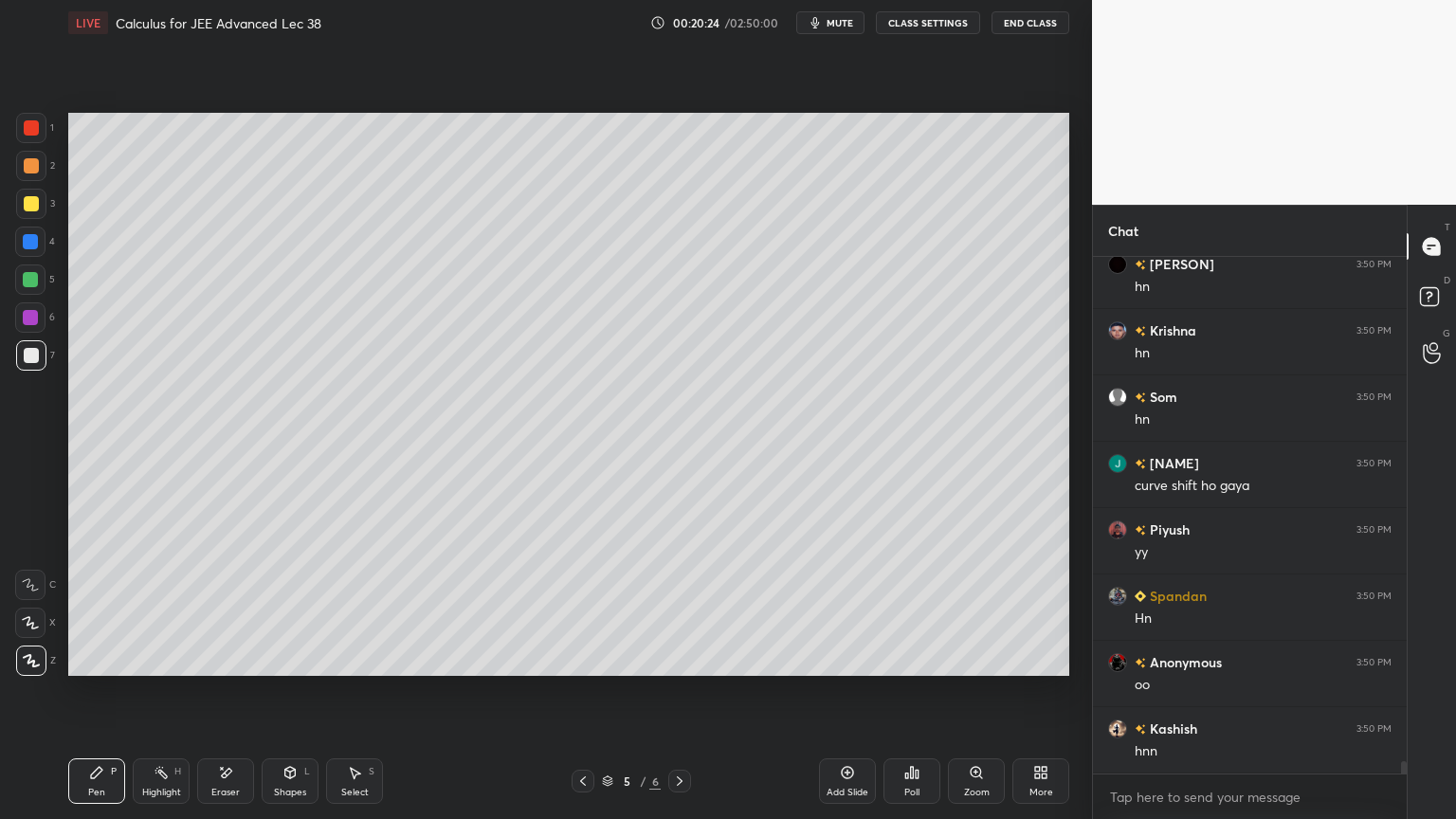 click on "Eraser" at bounding box center [226, 781] 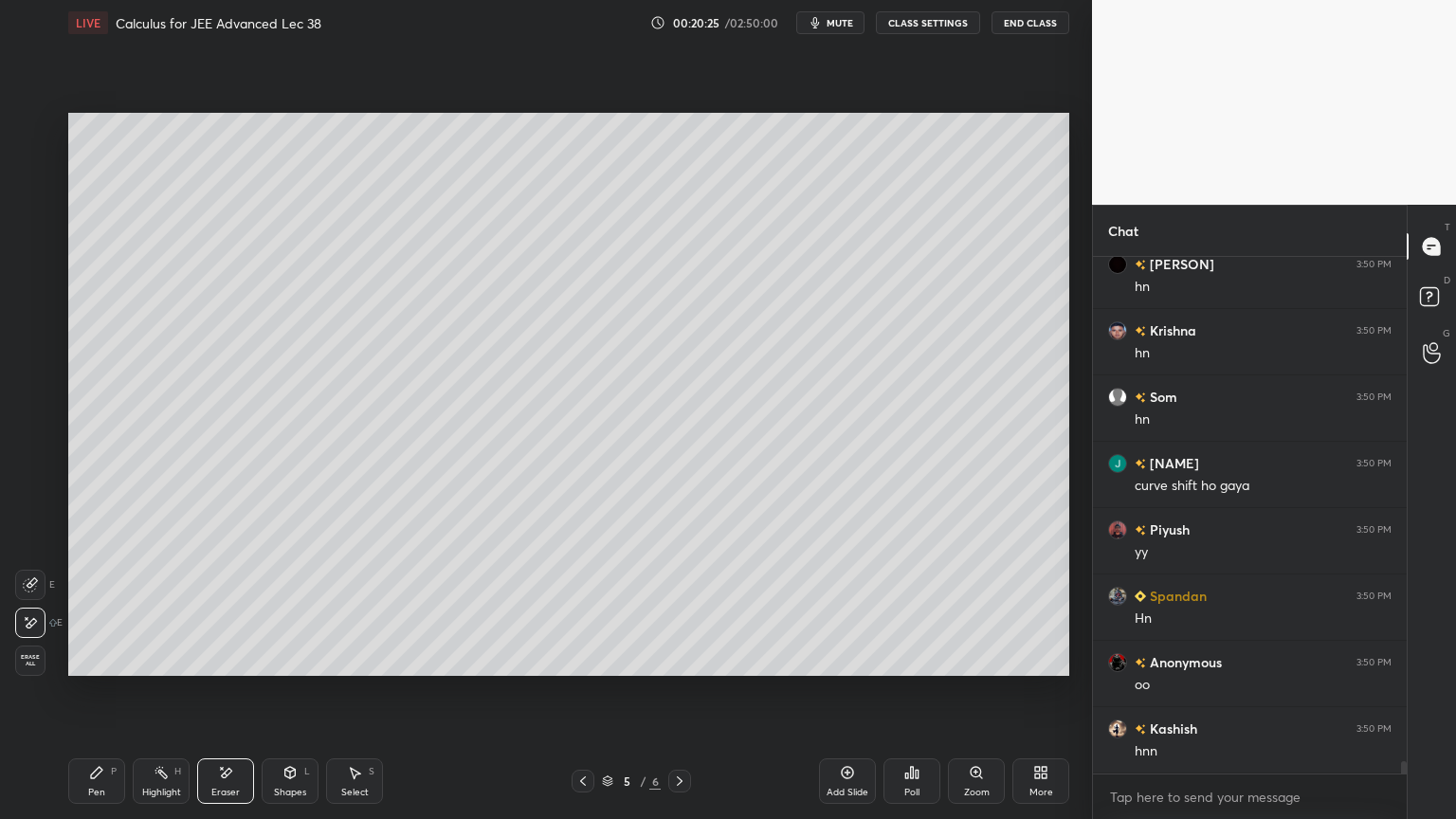 click on "Pen P" at bounding box center [97, 781] 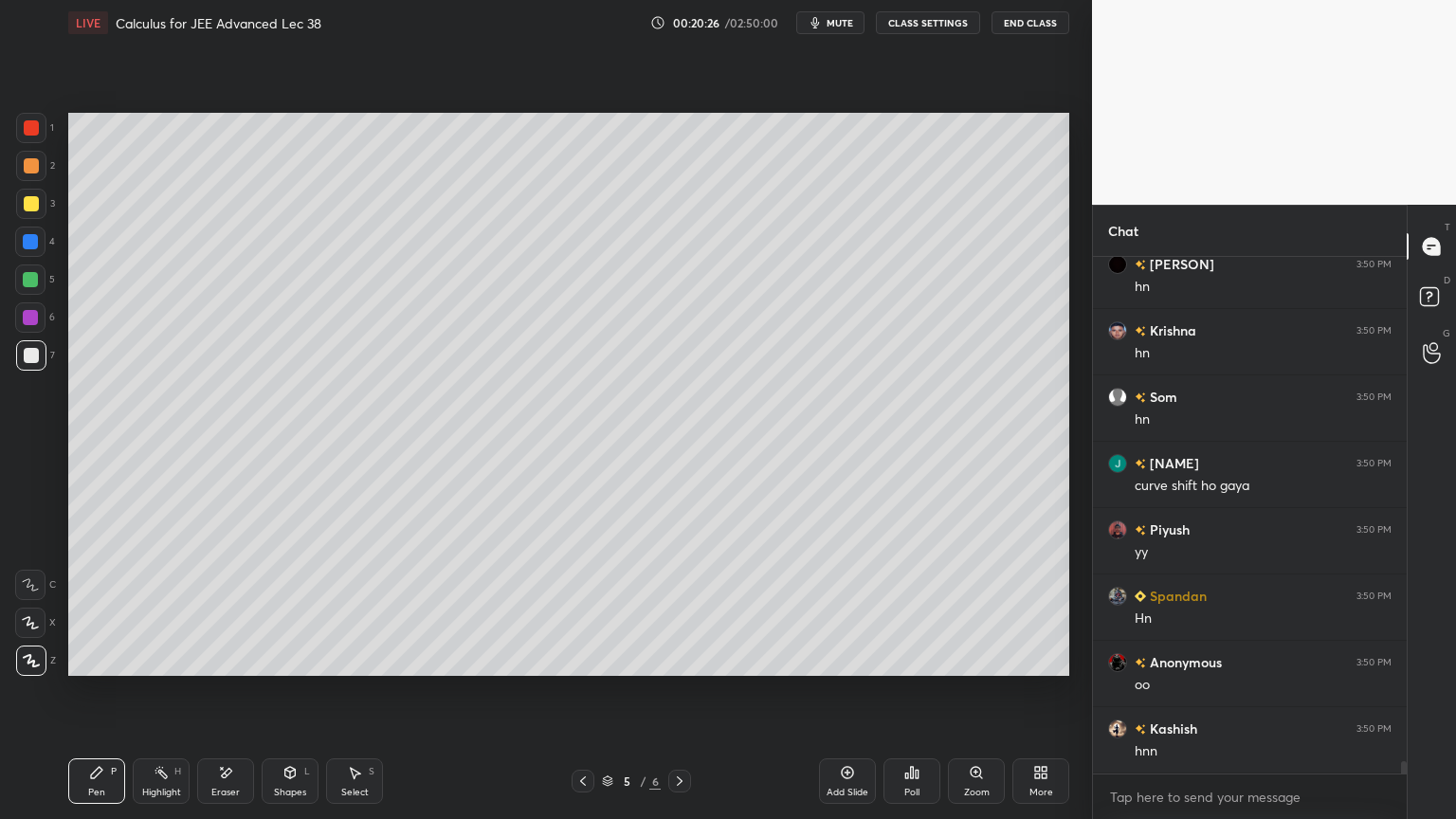 click 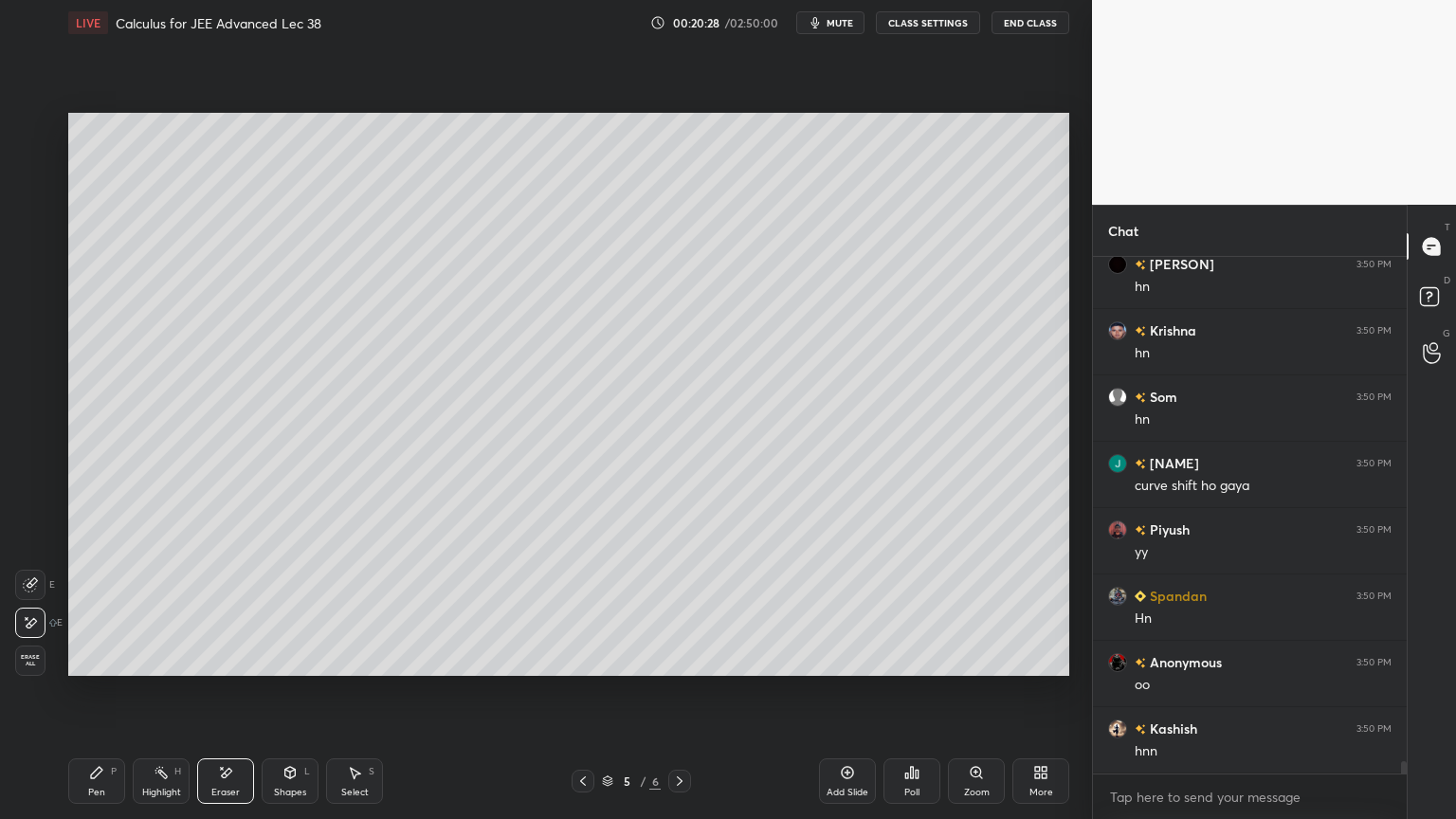 drag, startPoint x: 103, startPoint y: 789, endPoint x: 109, endPoint y: 777, distance: 13.416408 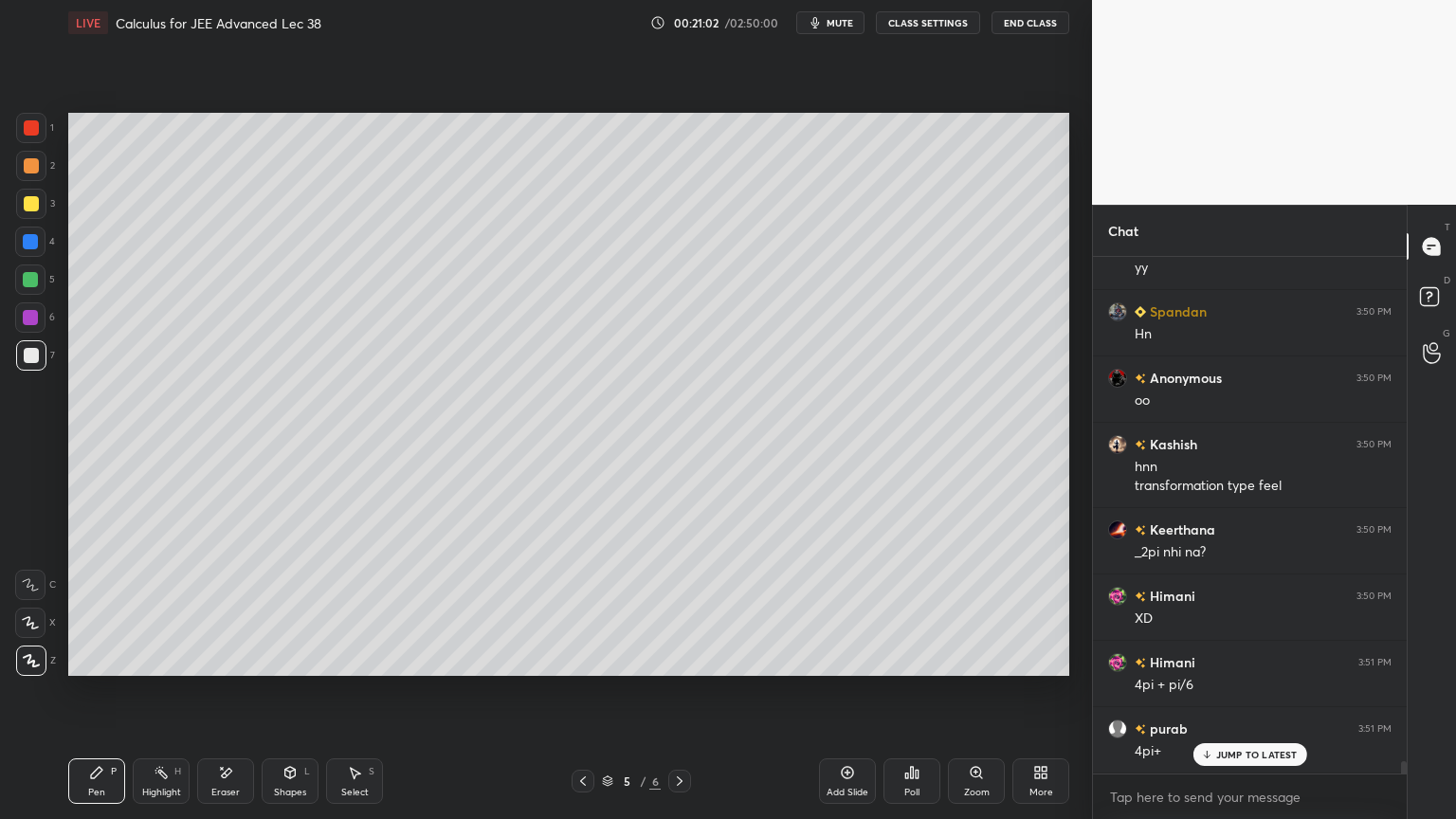 scroll, scrollTop: 21074, scrollLeft: 0, axis: vertical 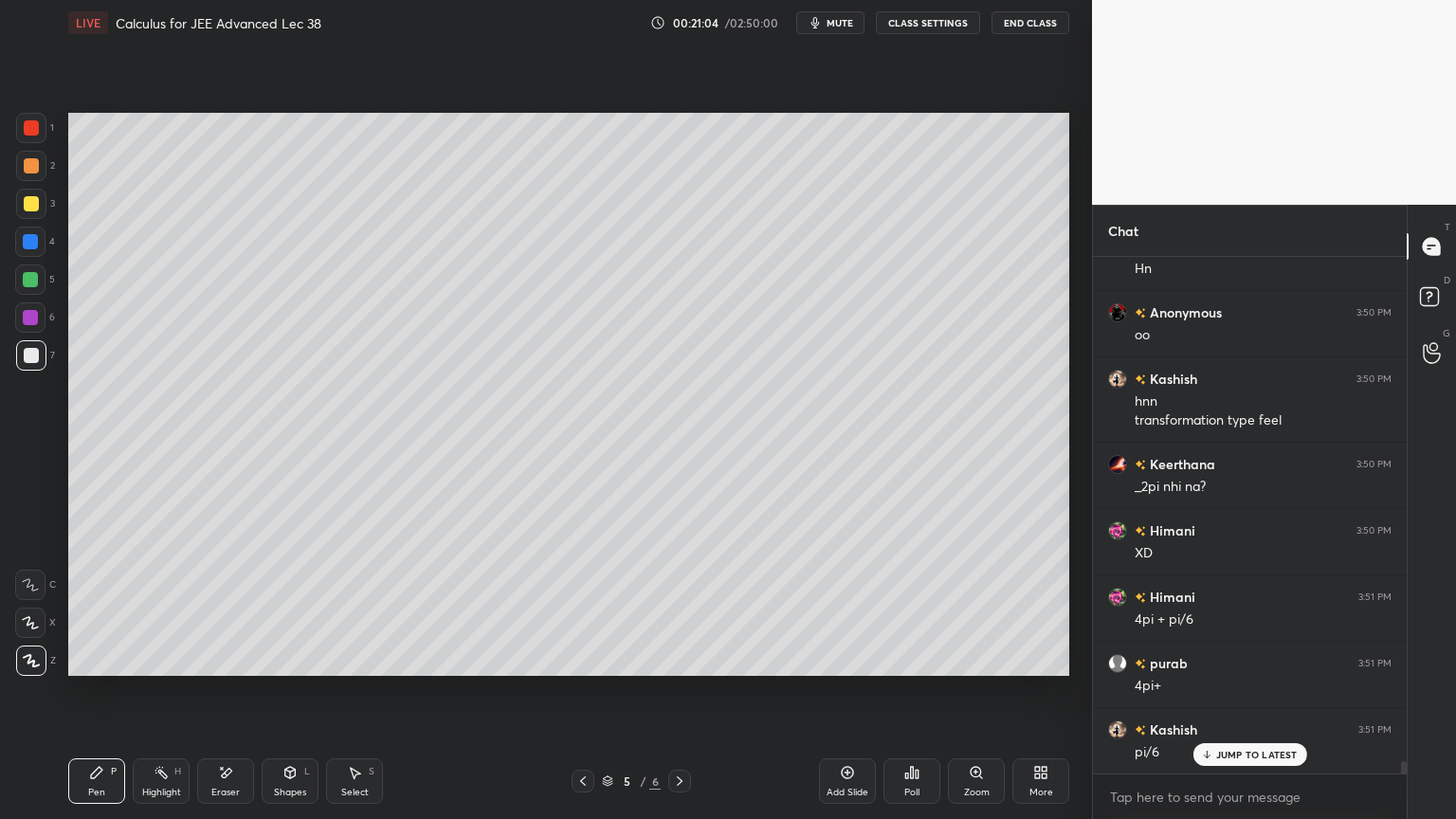 click 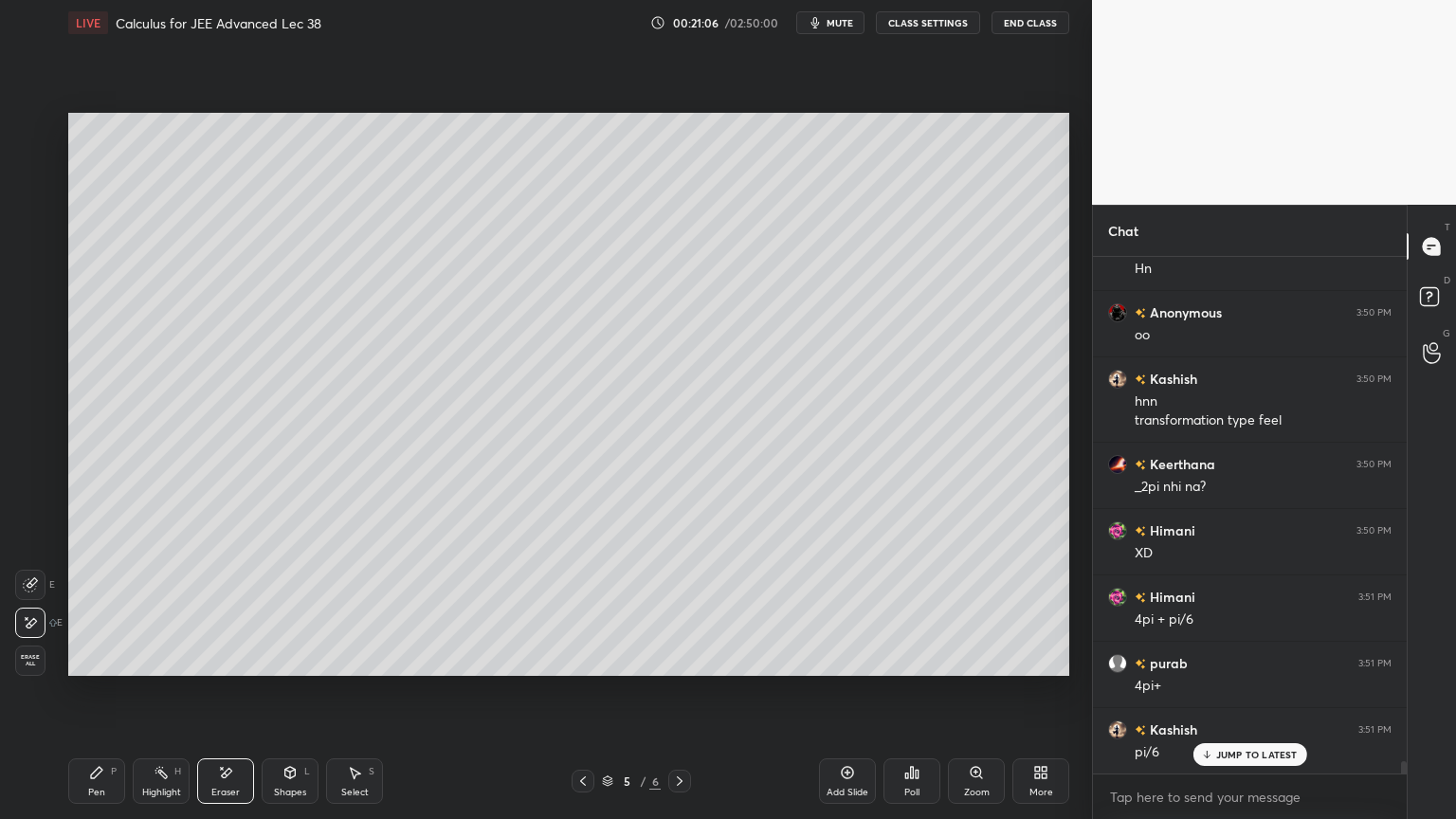 drag, startPoint x: 103, startPoint y: 781, endPoint x: 172, endPoint y: 724, distance: 89.499 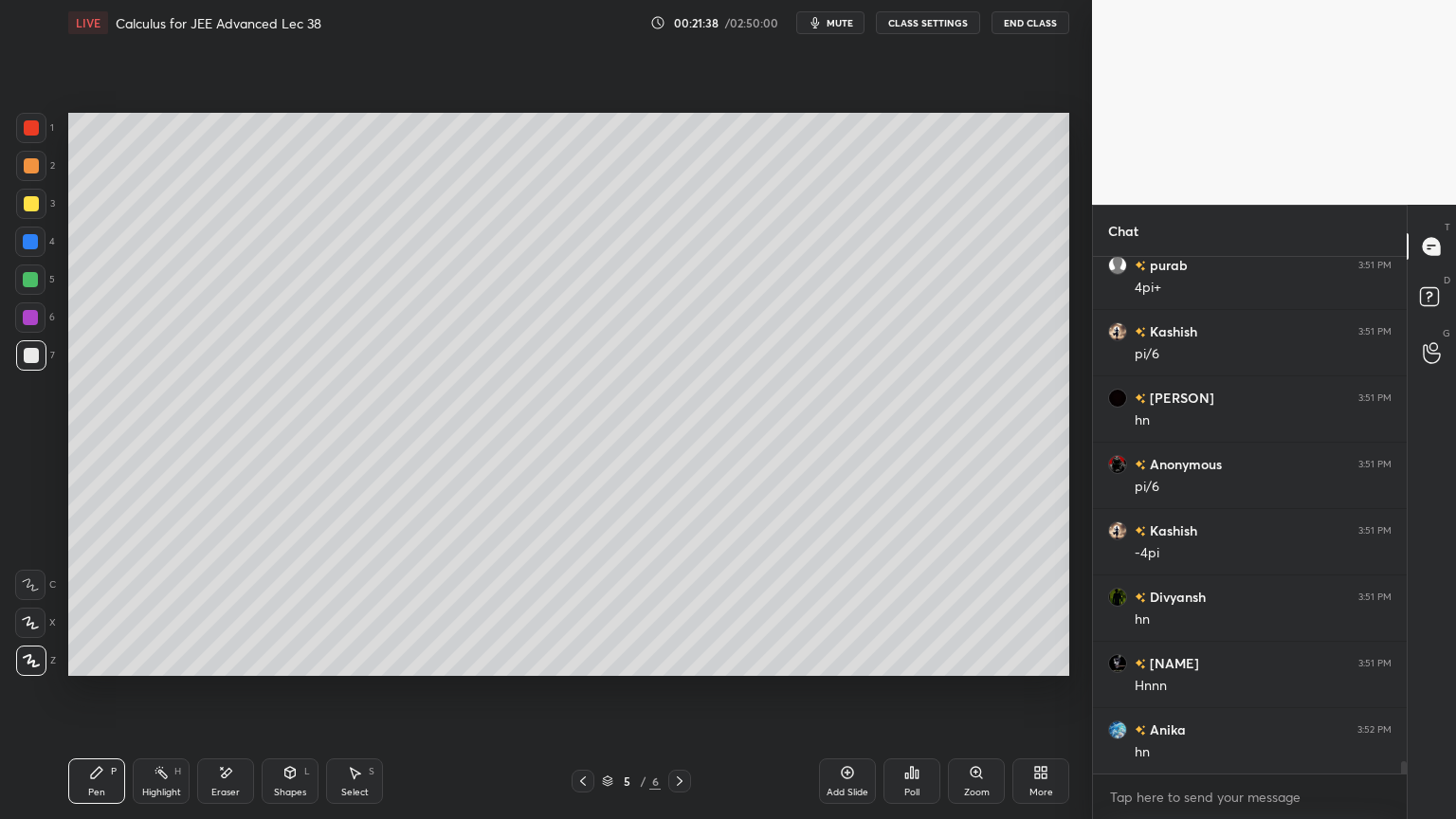 scroll, scrollTop: 21540, scrollLeft: 0, axis: vertical 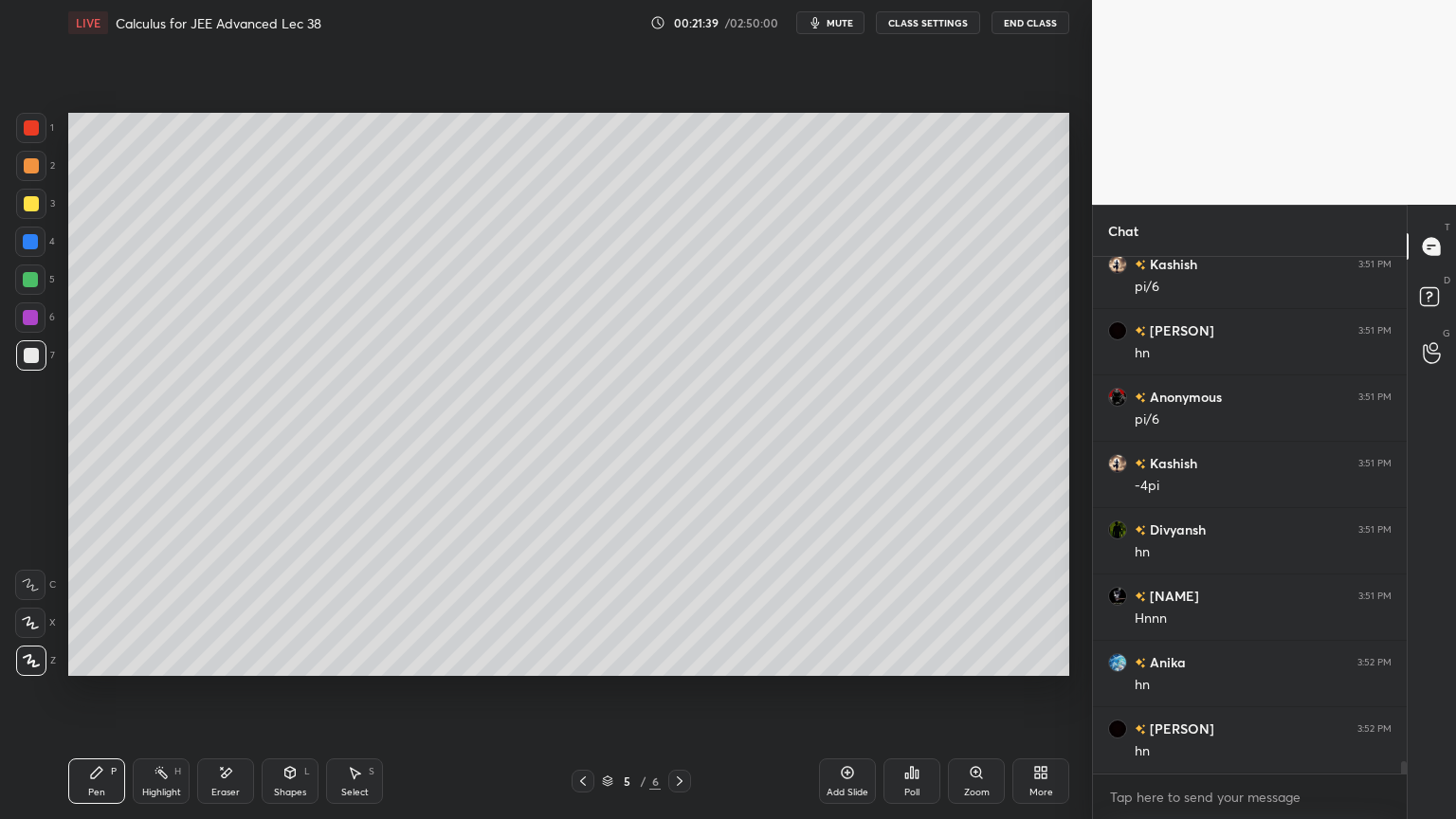 click at bounding box center (31, 128) 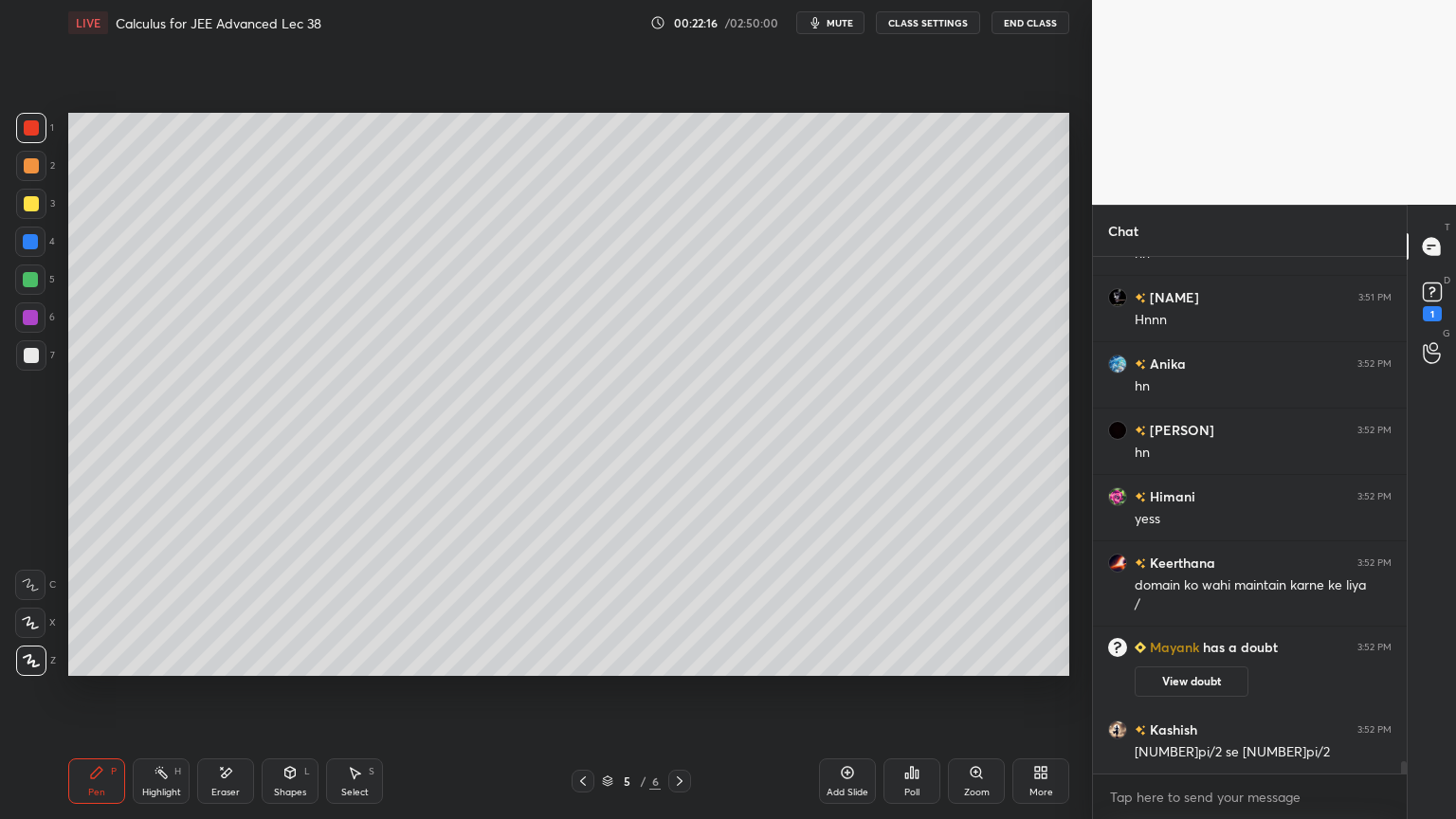 scroll, scrollTop: 21339, scrollLeft: 0, axis: vertical 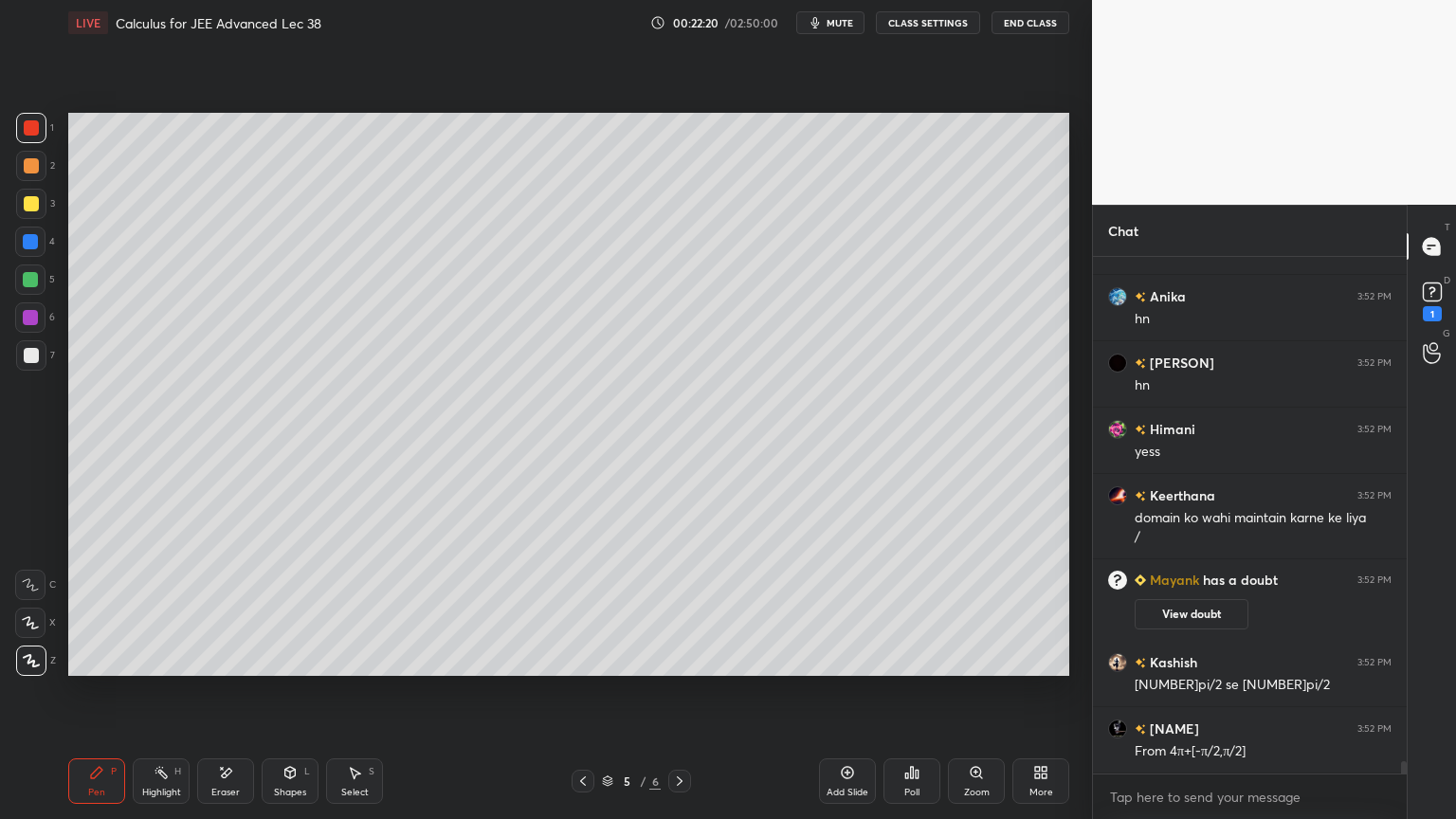 click at bounding box center [31, 355] 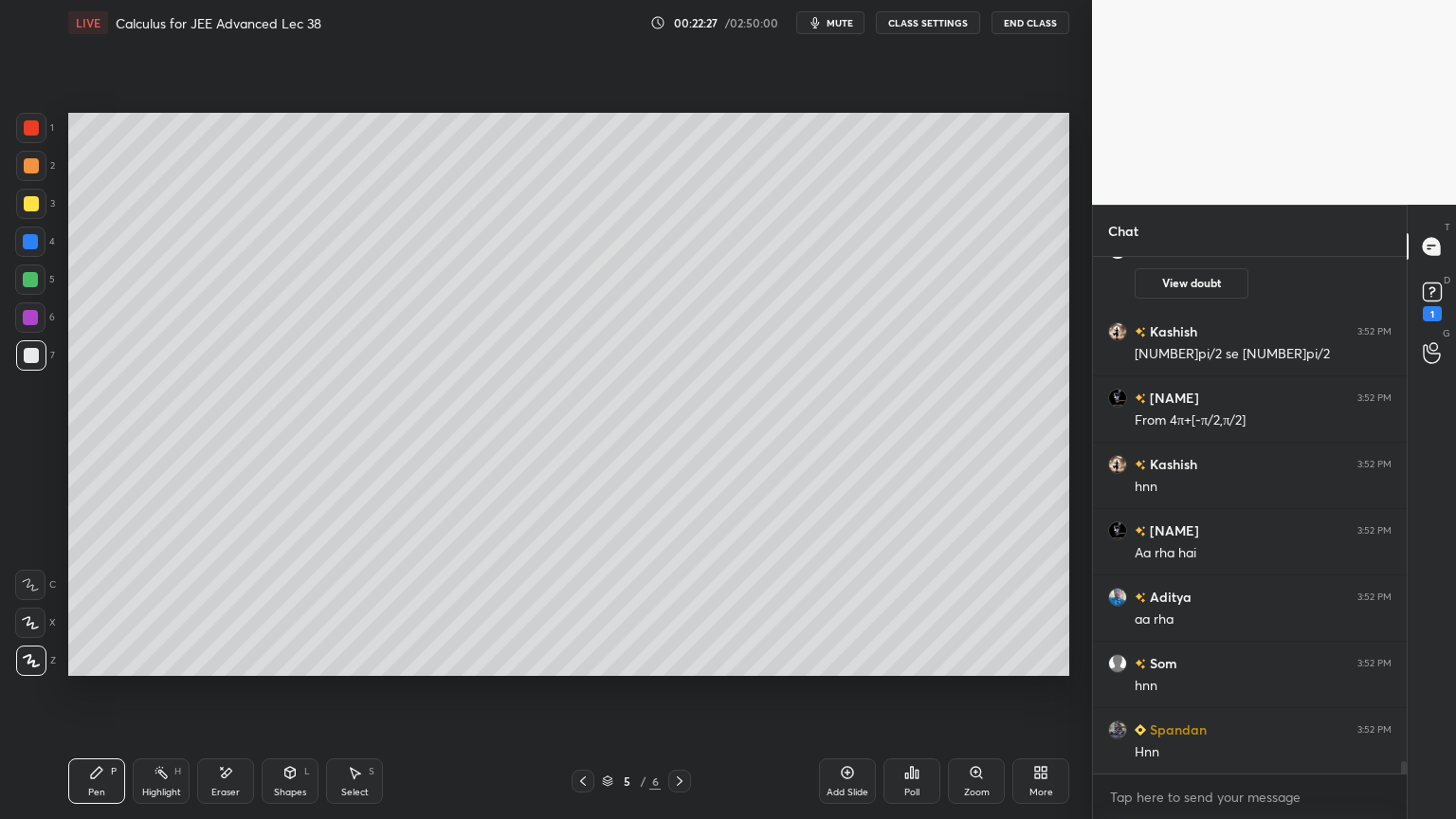 scroll, scrollTop: 21737, scrollLeft: 0, axis: vertical 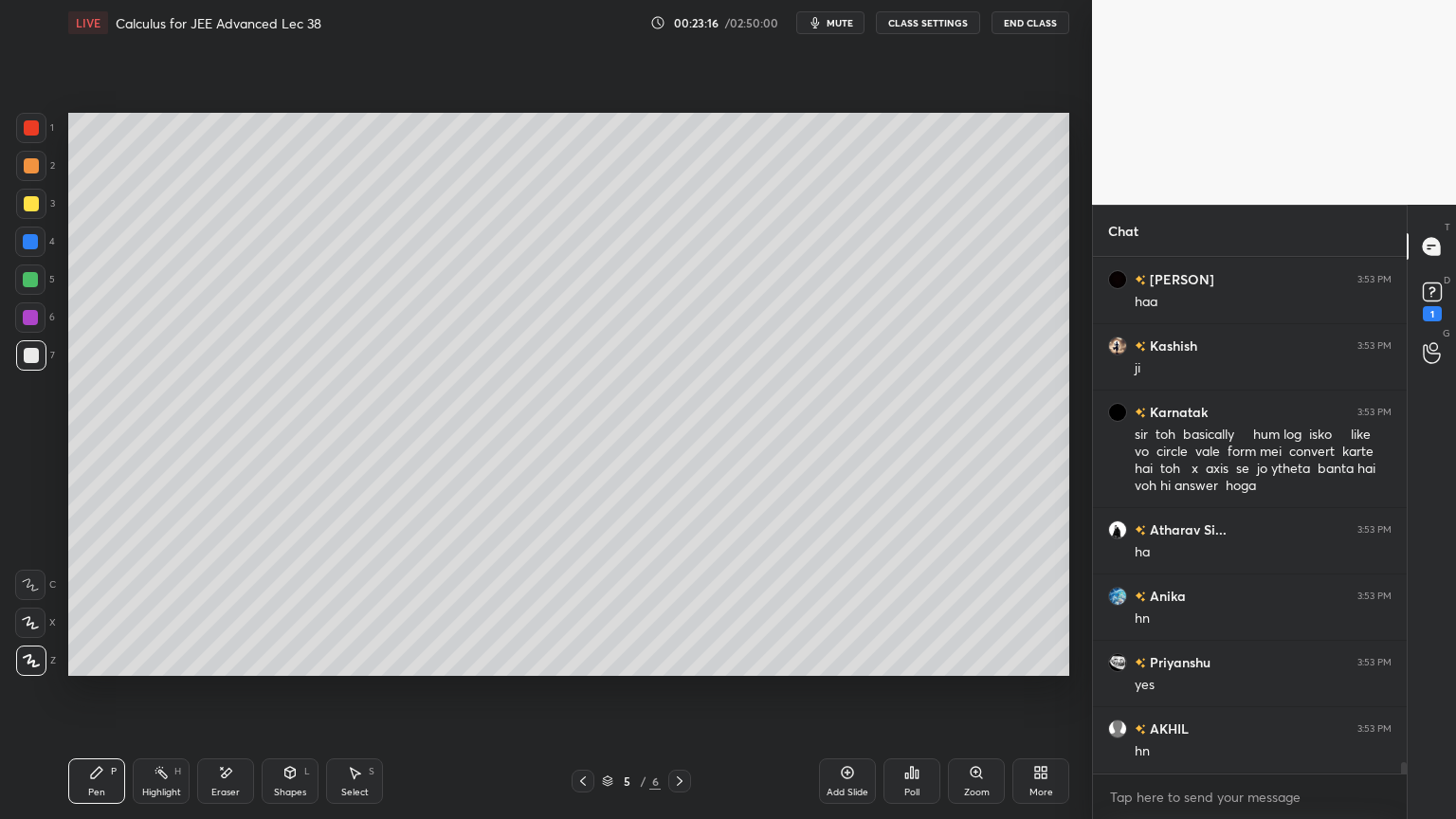 click on "Eraser" at bounding box center (226, 781) 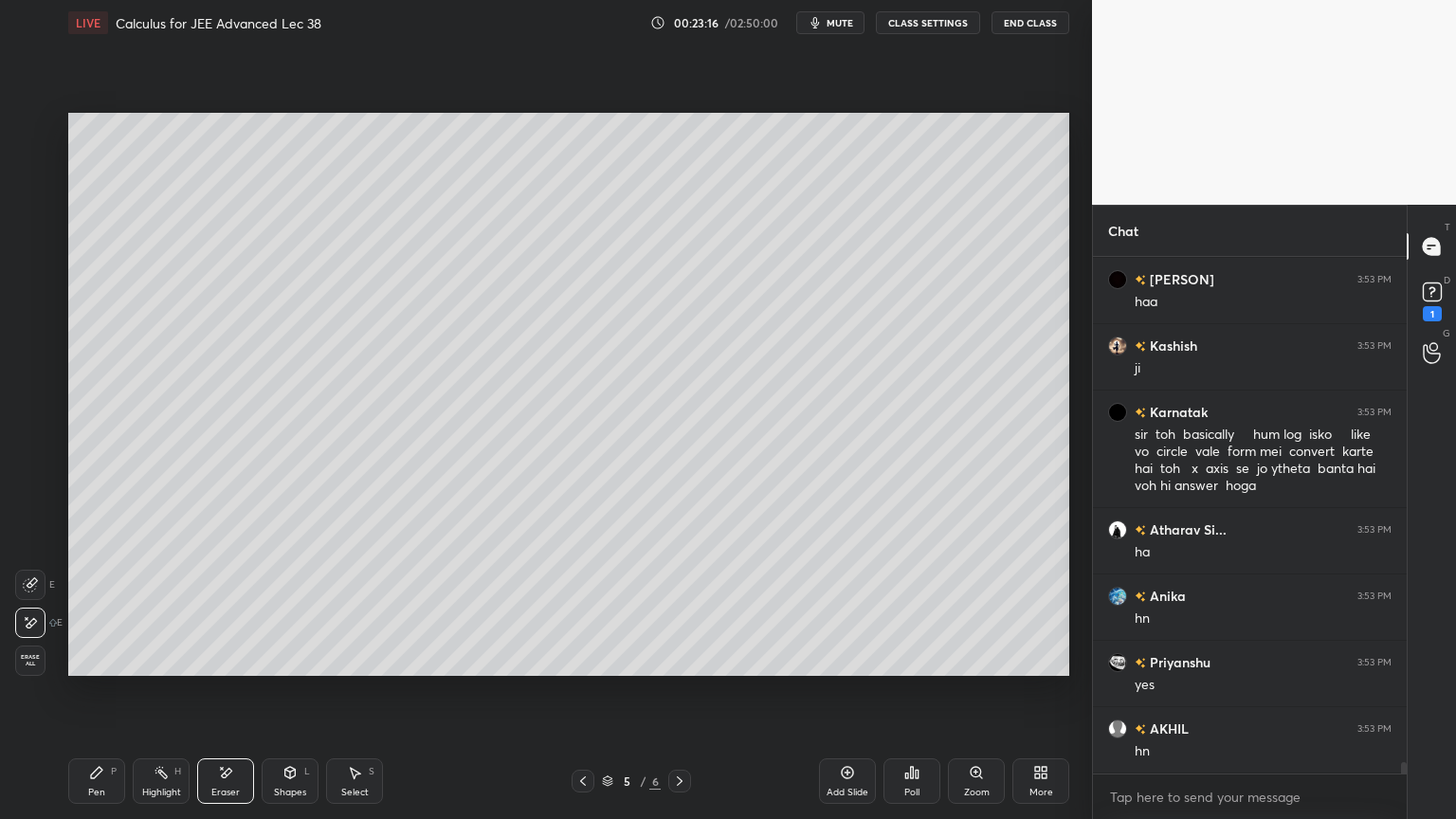 drag, startPoint x: 357, startPoint y: 784, endPoint x: 470, endPoint y: 699, distance: 141.4001 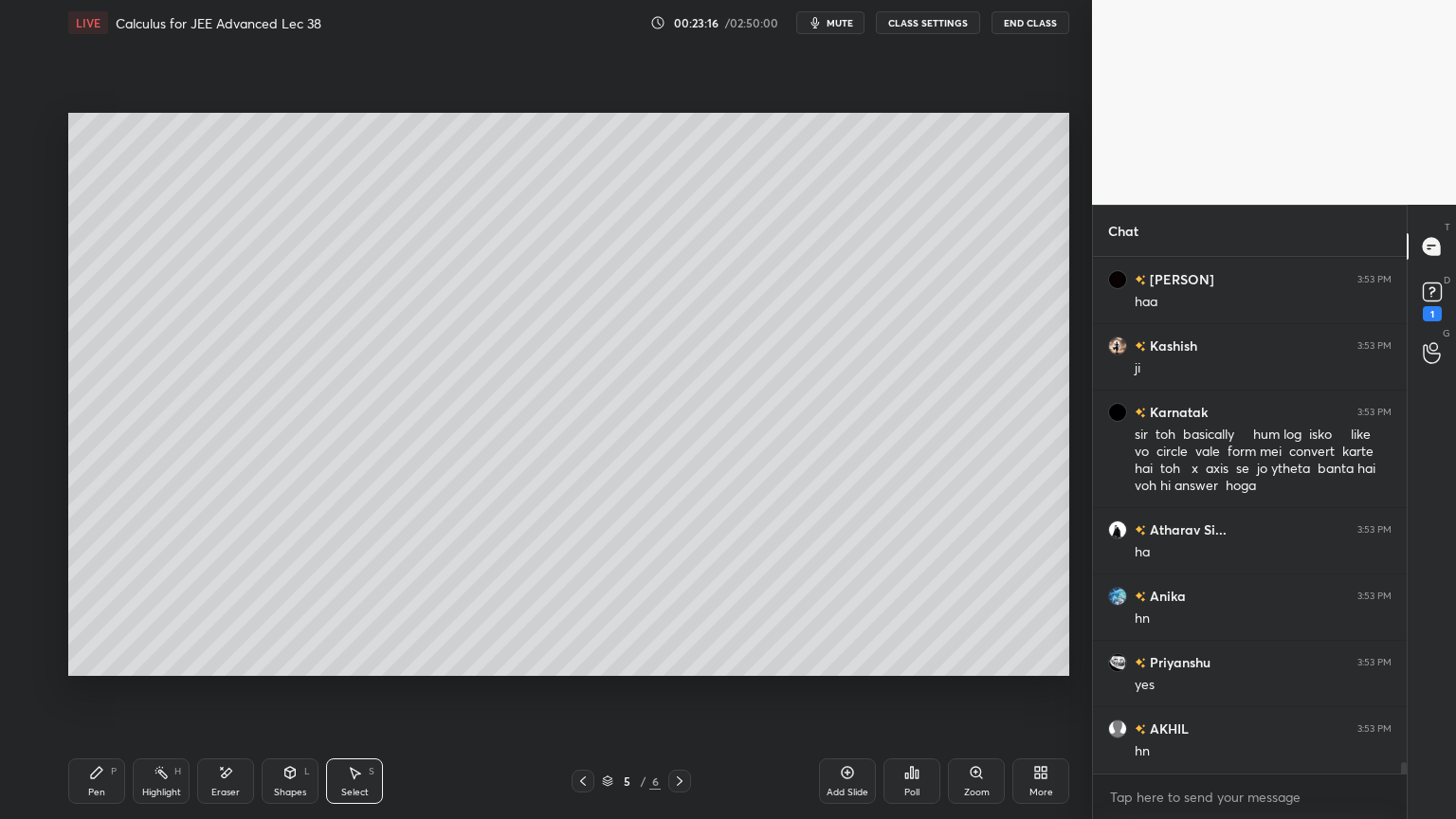 scroll, scrollTop: 22193, scrollLeft: 0, axis: vertical 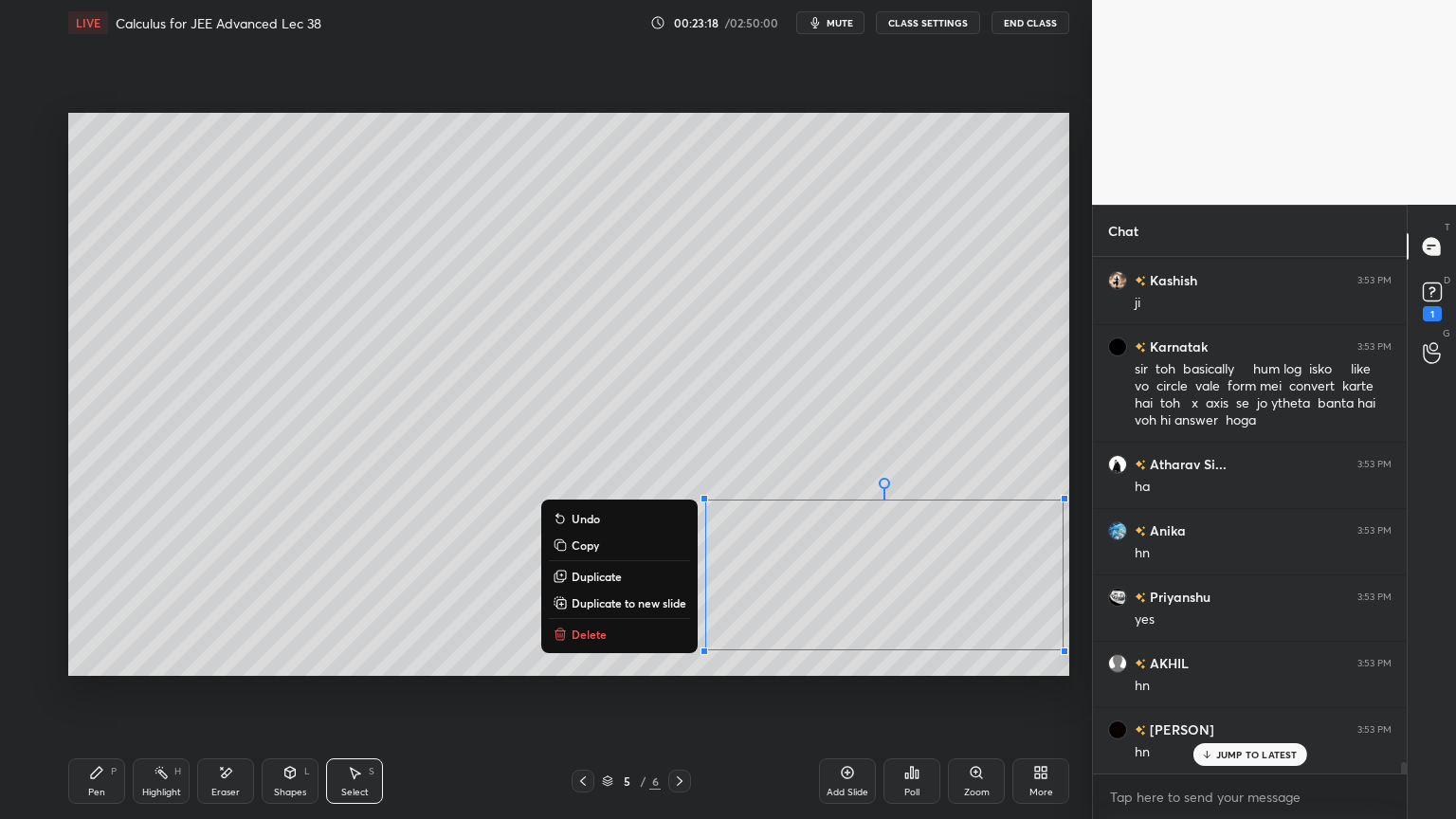 drag, startPoint x: 699, startPoint y: 496, endPoint x: 1042, endPoint y: 646, distance: 374.3648 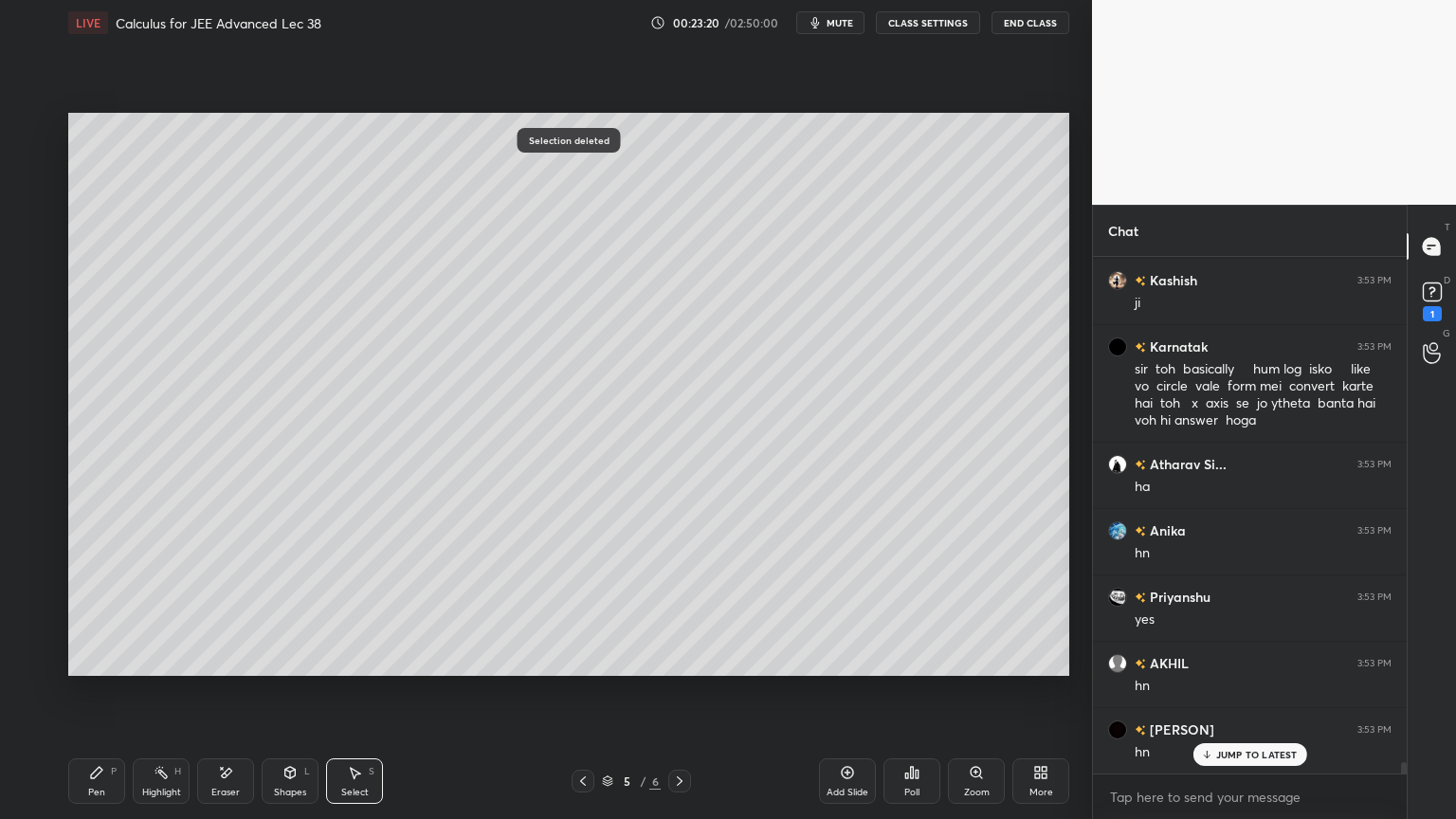 click on "Eraser" at bounding box center (226, 781) 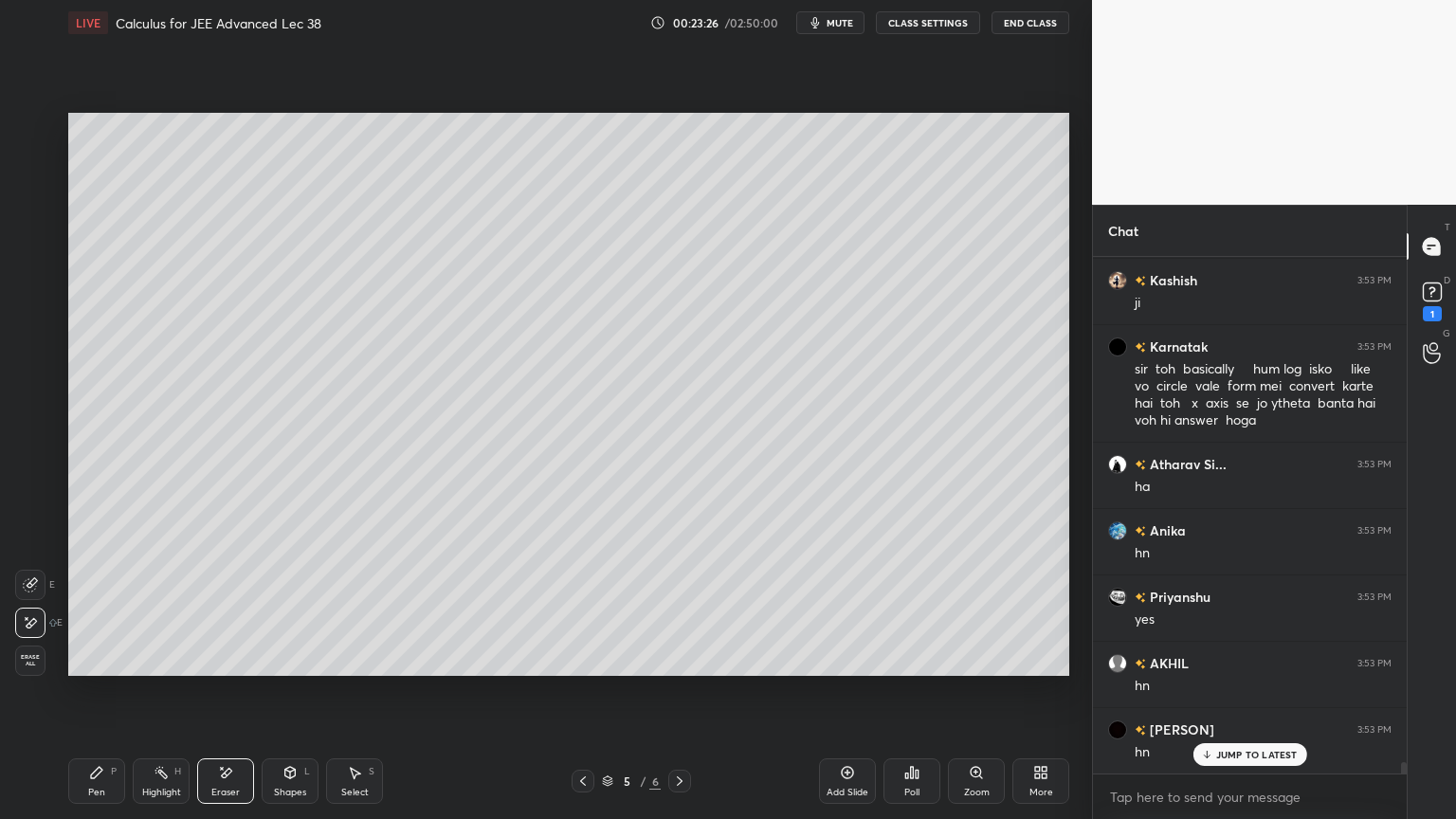 click on "Pen P" at bounding box center (97, 781) 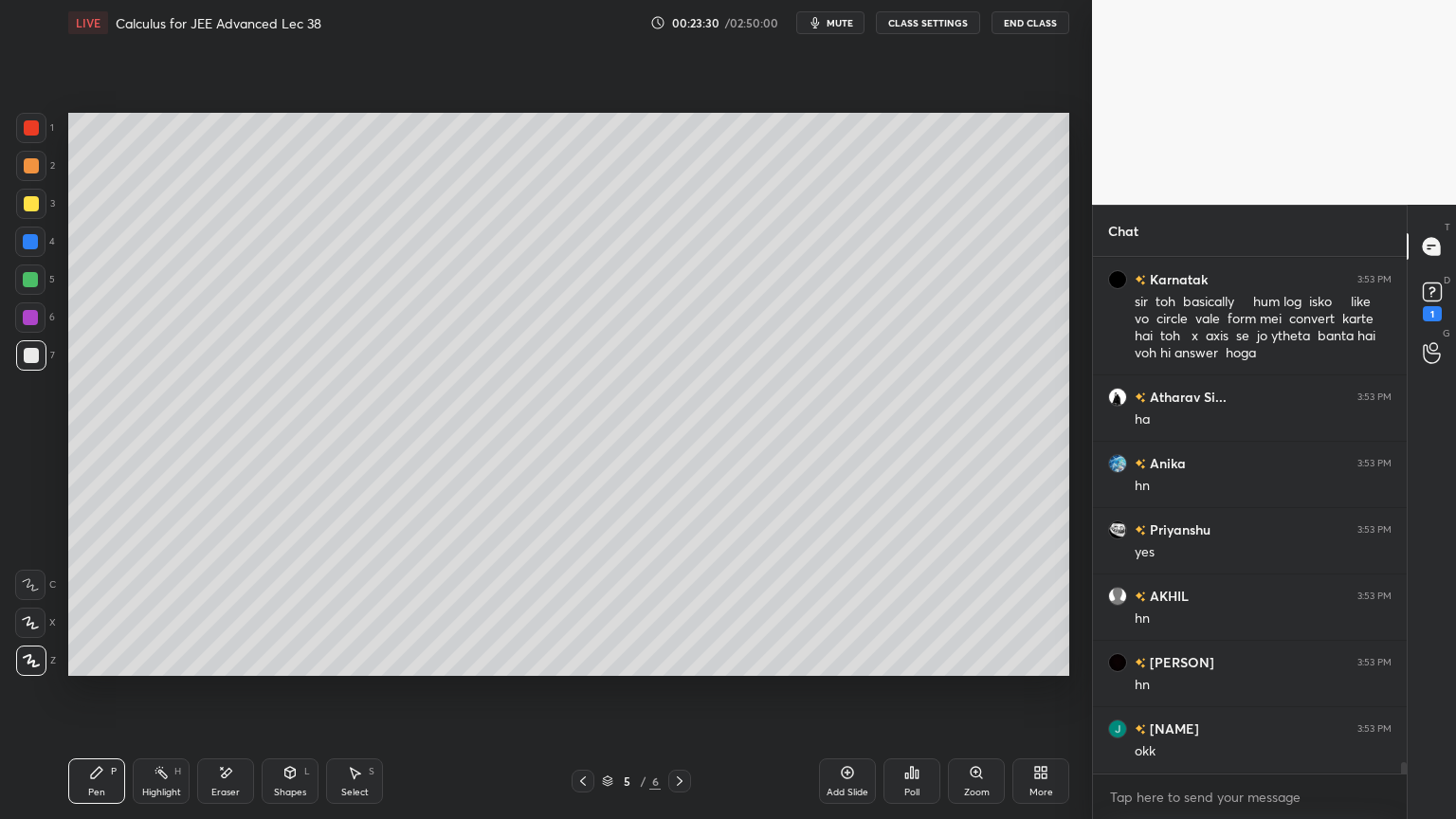 scroll, scrollTop: 22305, scrollLeft: 0, axis: vertical 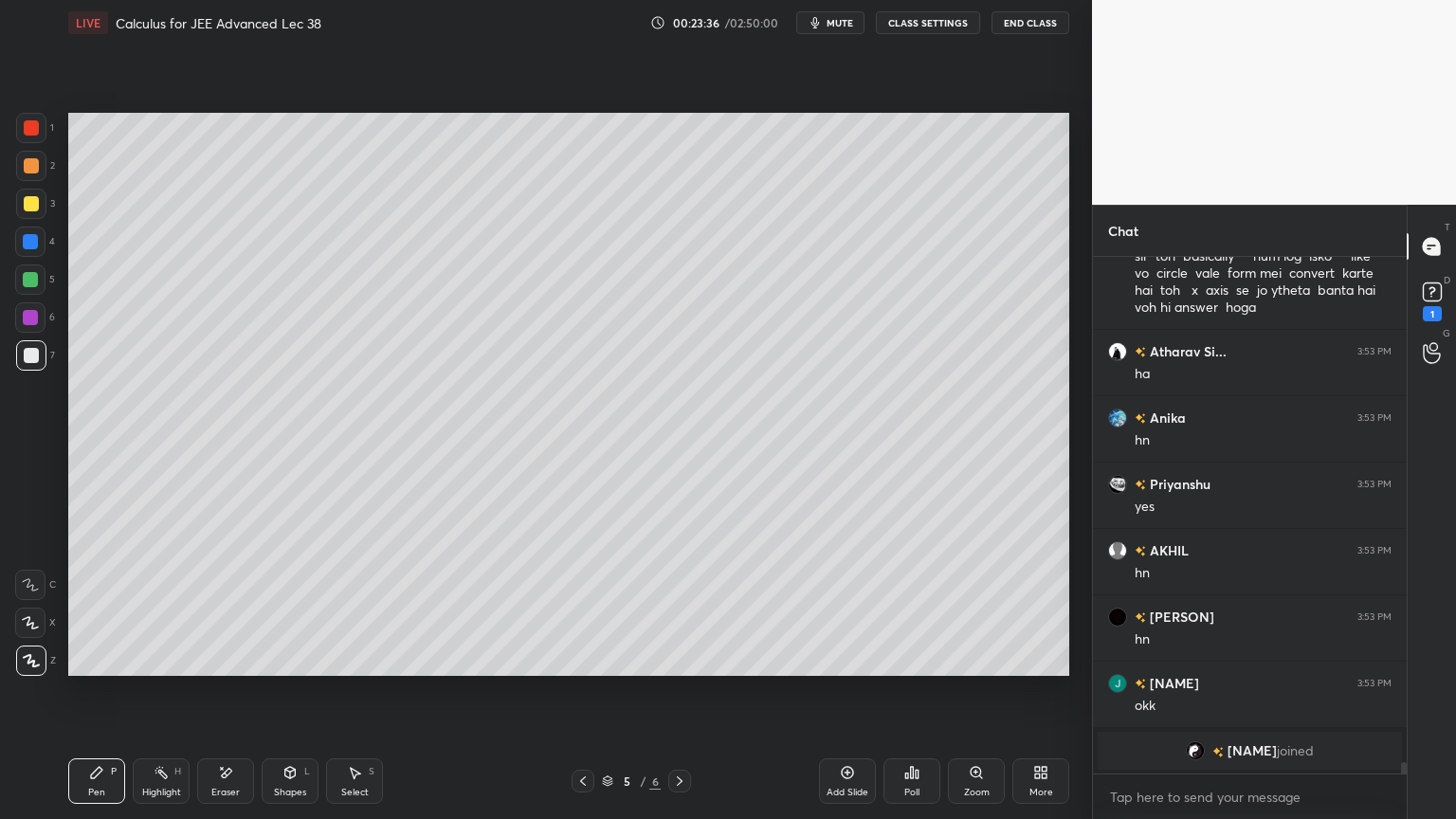 click 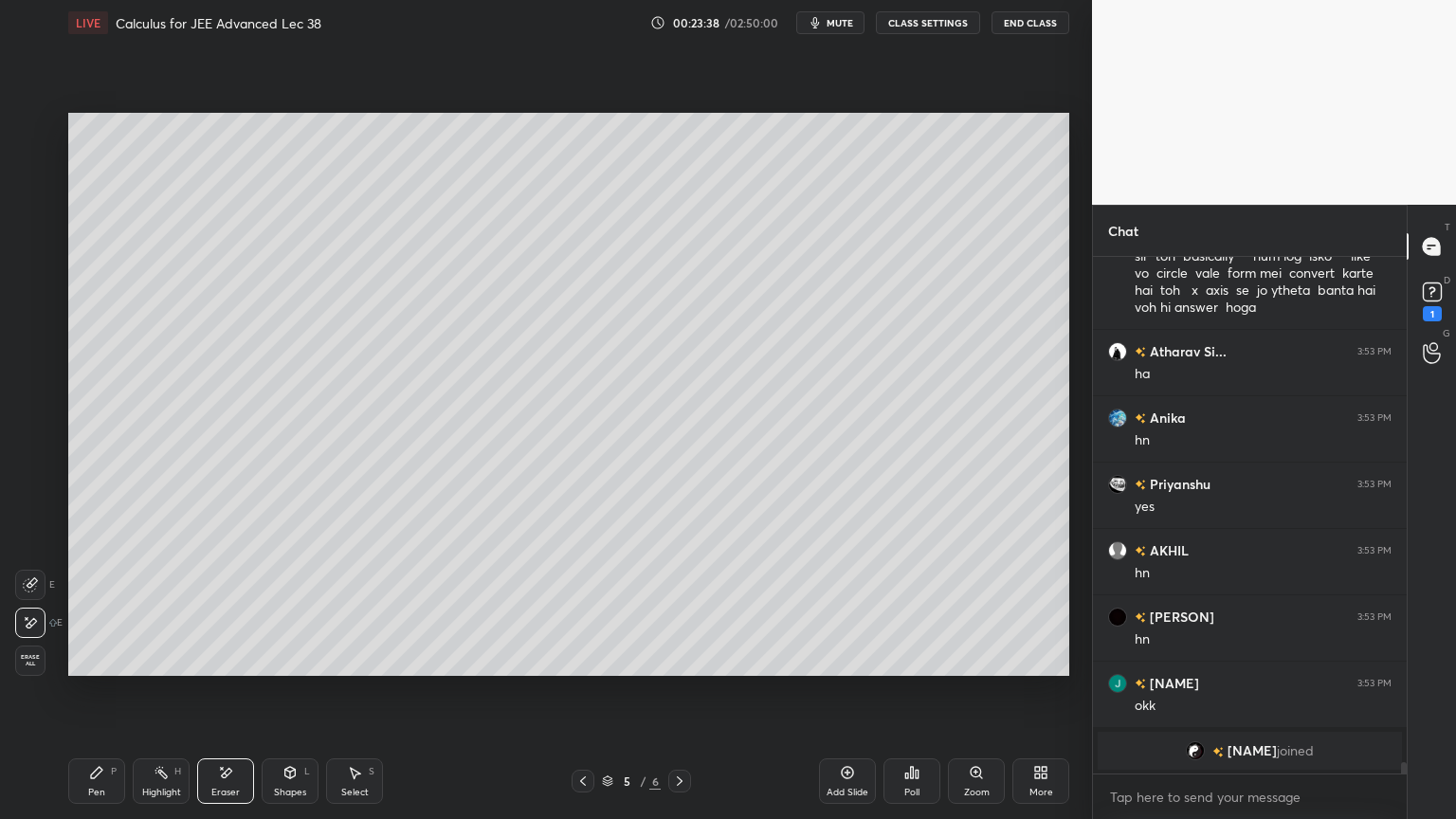 click 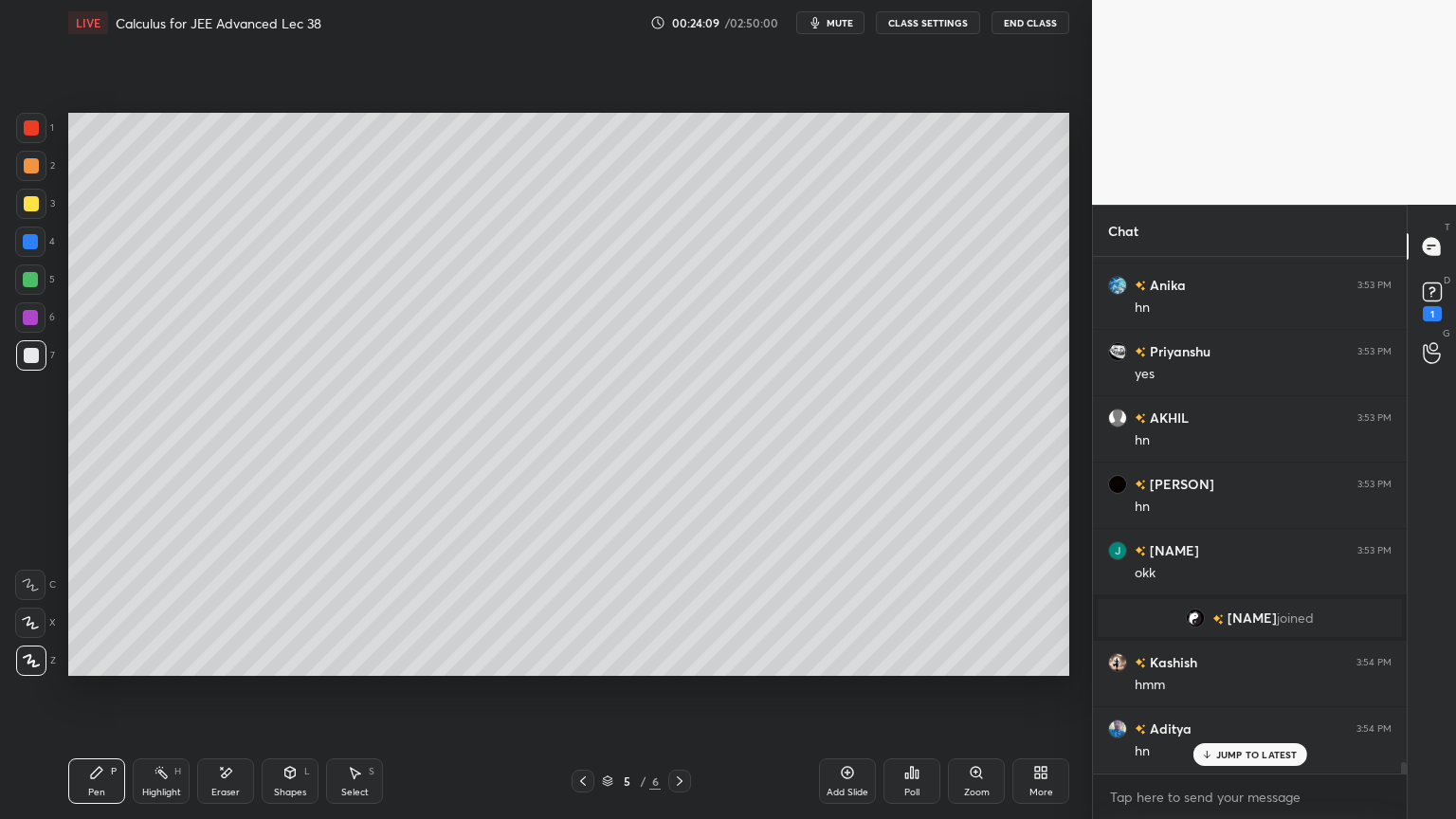 scroll, scrollTop: 22280, scrollLeft: 0, axis: vertical 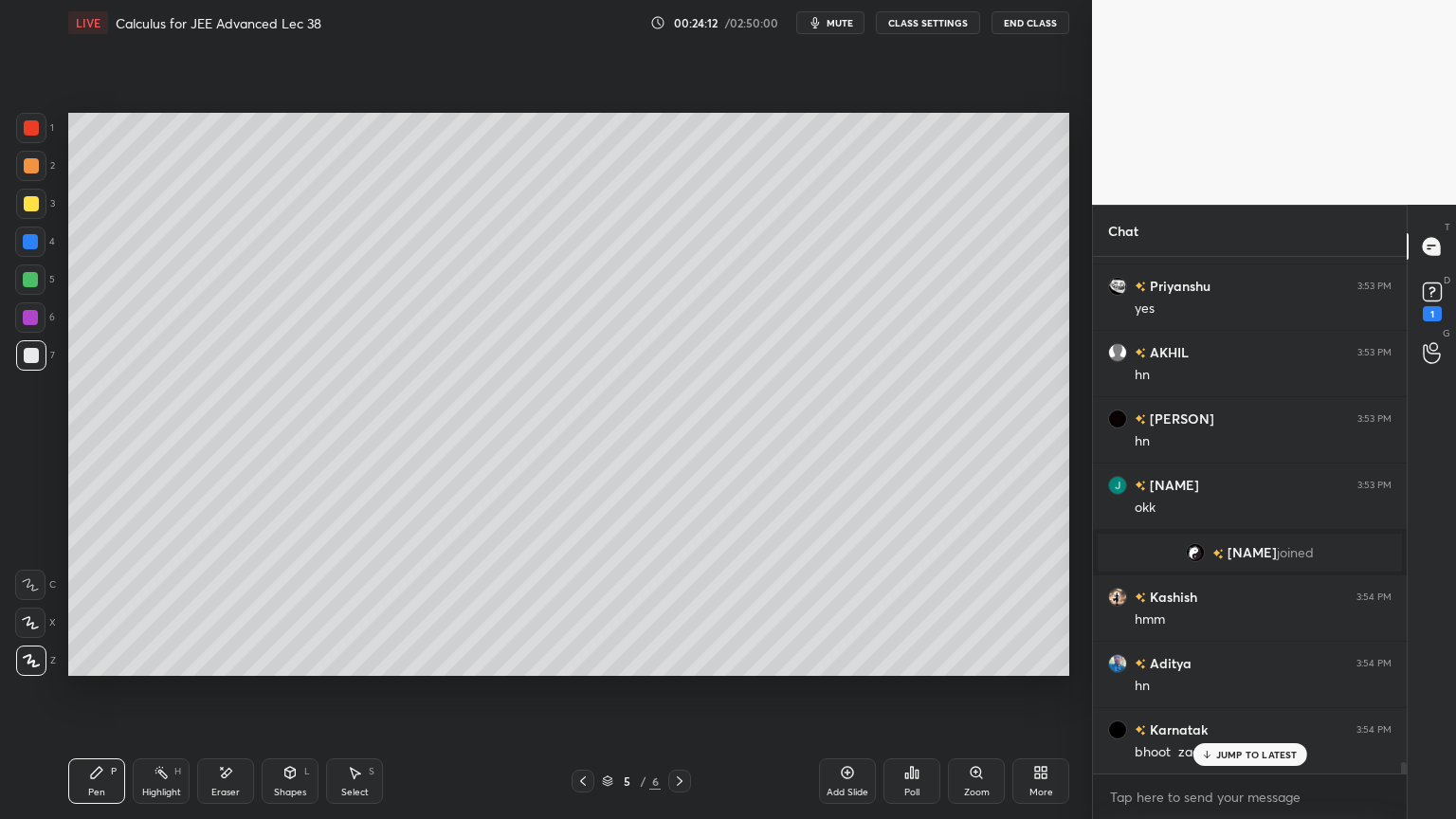 click on "JUMP TO LATEST" at bounding box center [1249, 755] 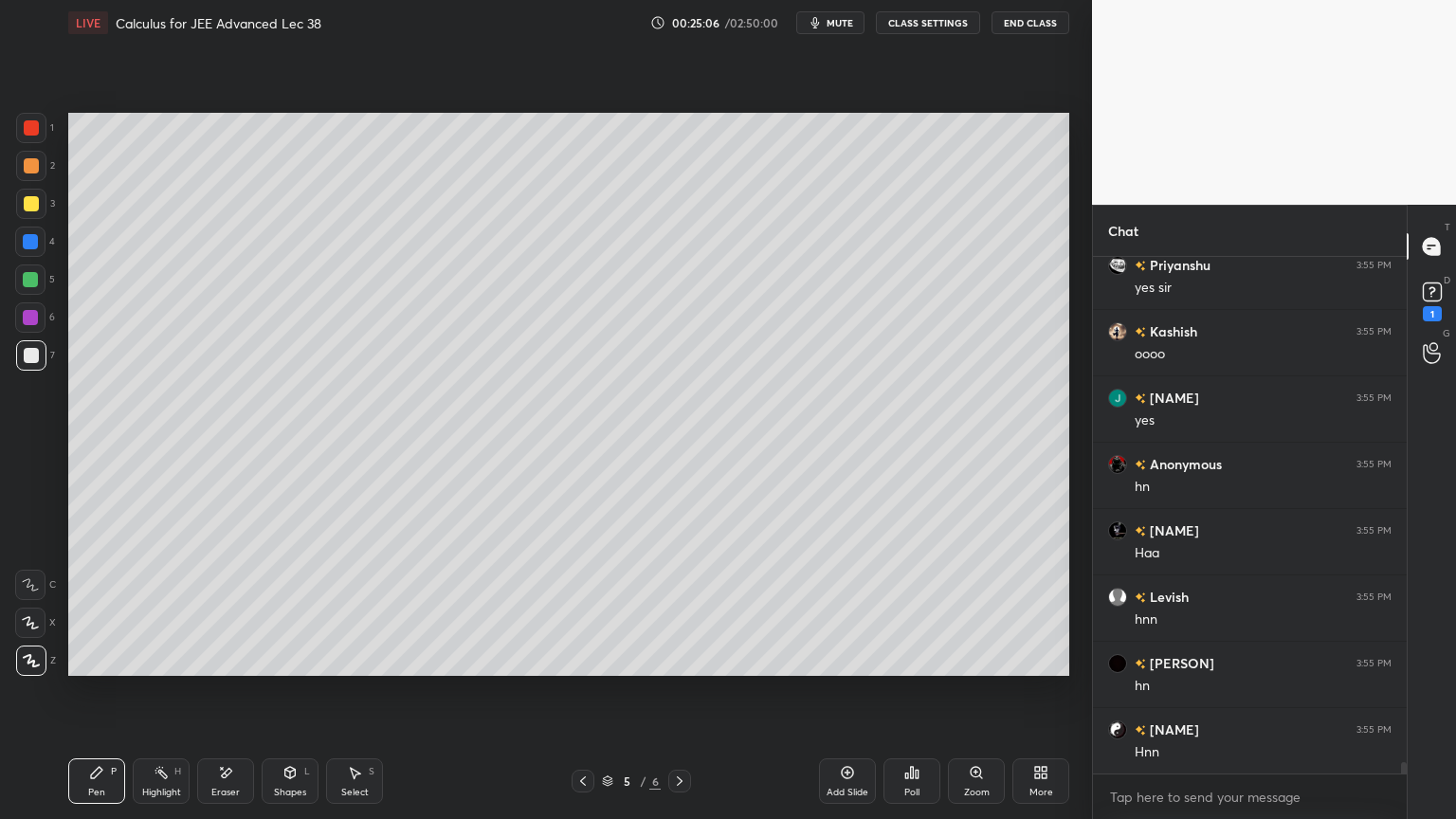 scroll, scrollTop: 23565, scrollLeft: 0, axis: vertical 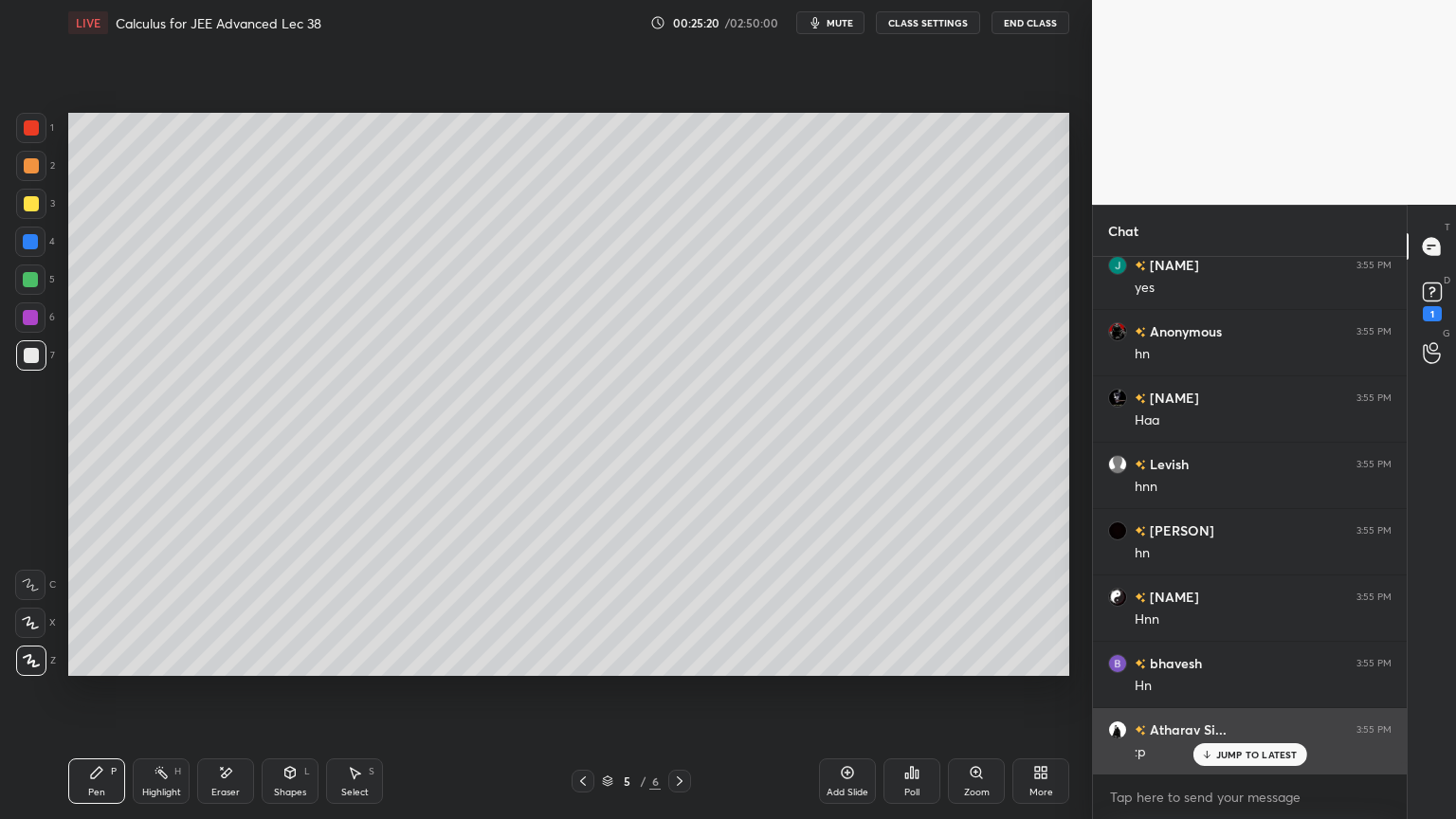 drag, startPoint x: 1217, startPoint y: 754, endPoint x: 1186, endPoint y: 750, distance: 31.257 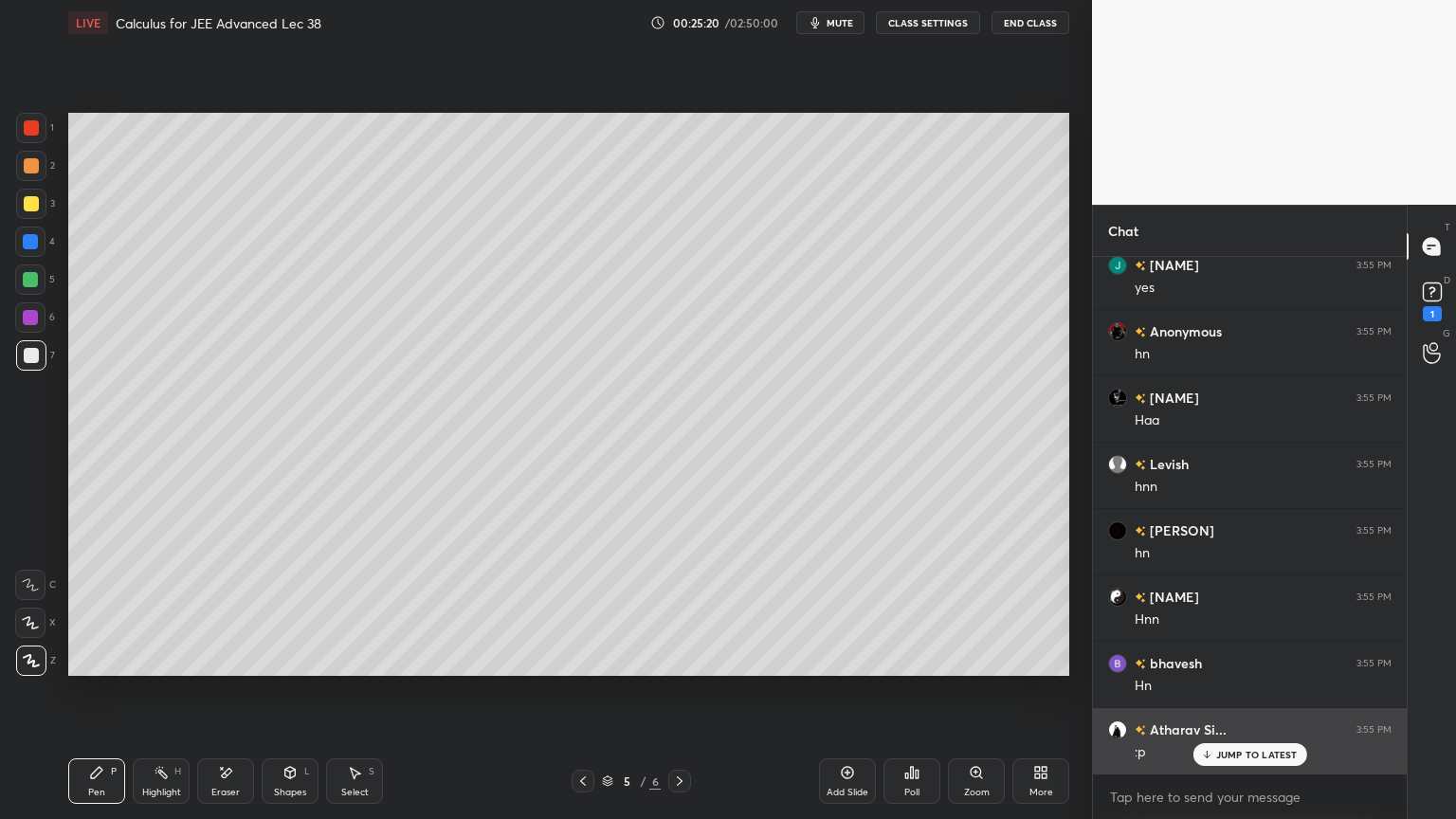 click on "JUMP TO LATEST" at bounding box center [1257, 755] 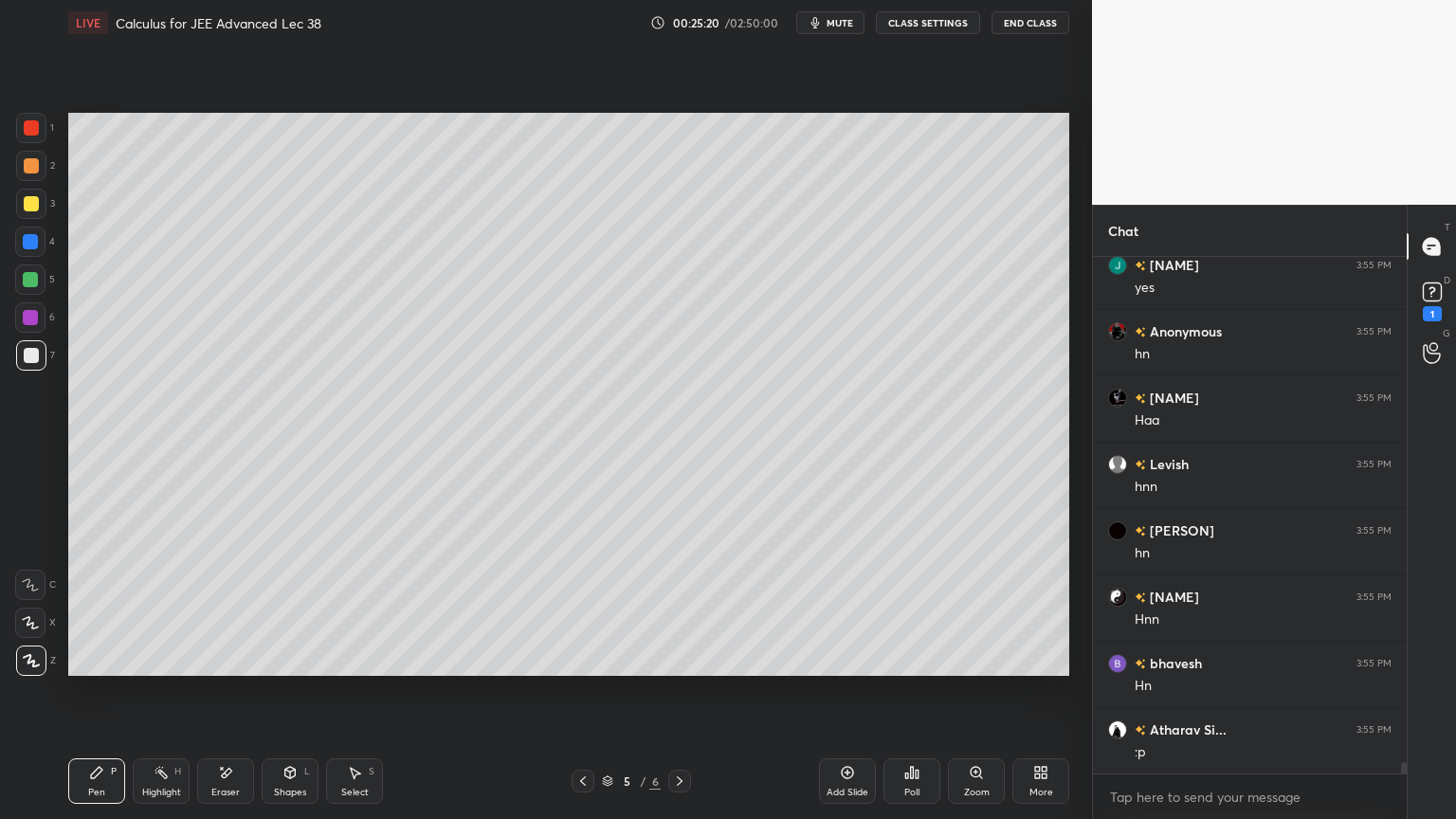 scroll, scrollTop: 23633, scrollLeft: 0, axis: vertical 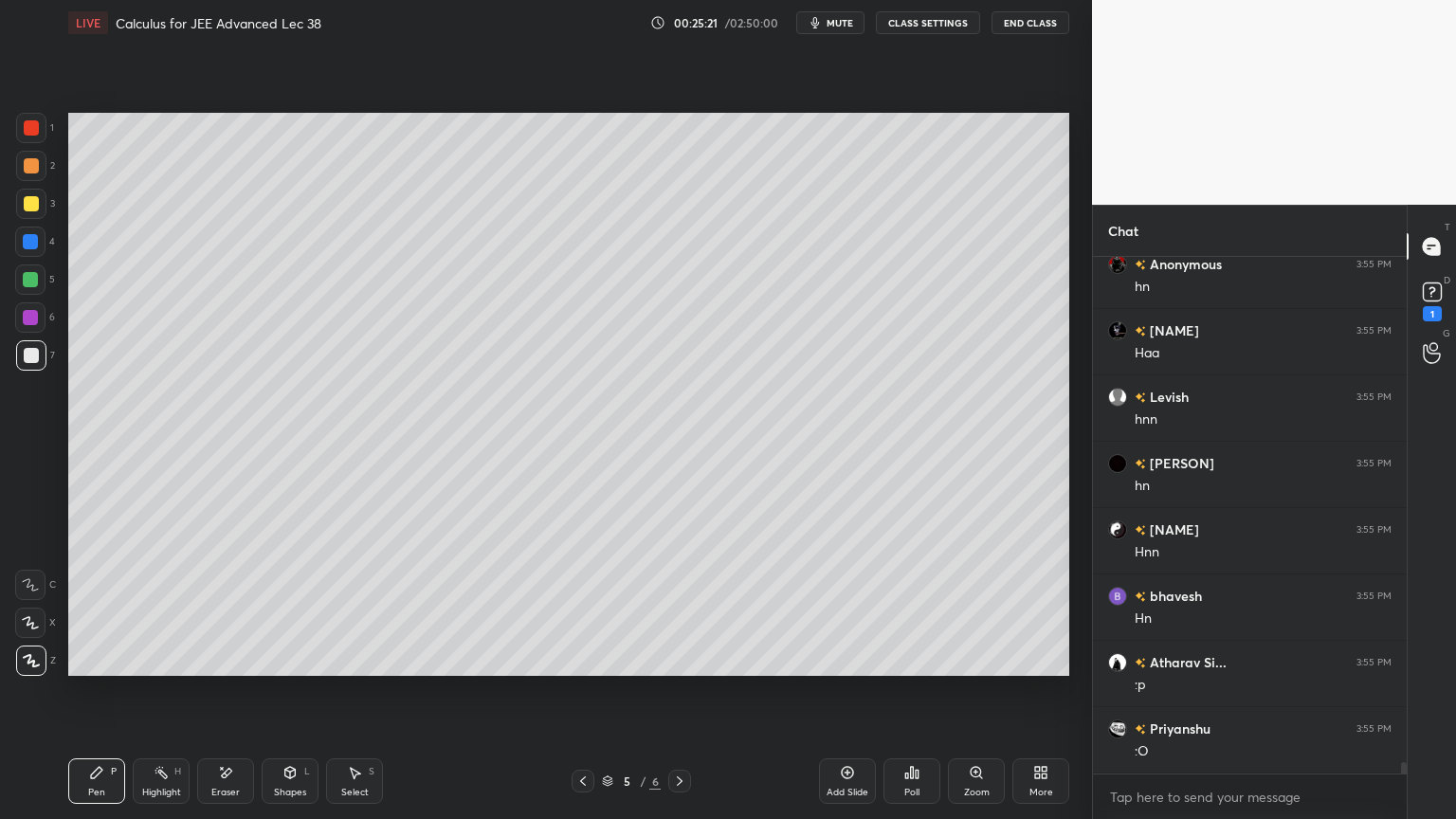 drag, startPoint x: 149, startPoint y: 787, endPoint x: 103, endPoint y: 780, distance: 46.52956 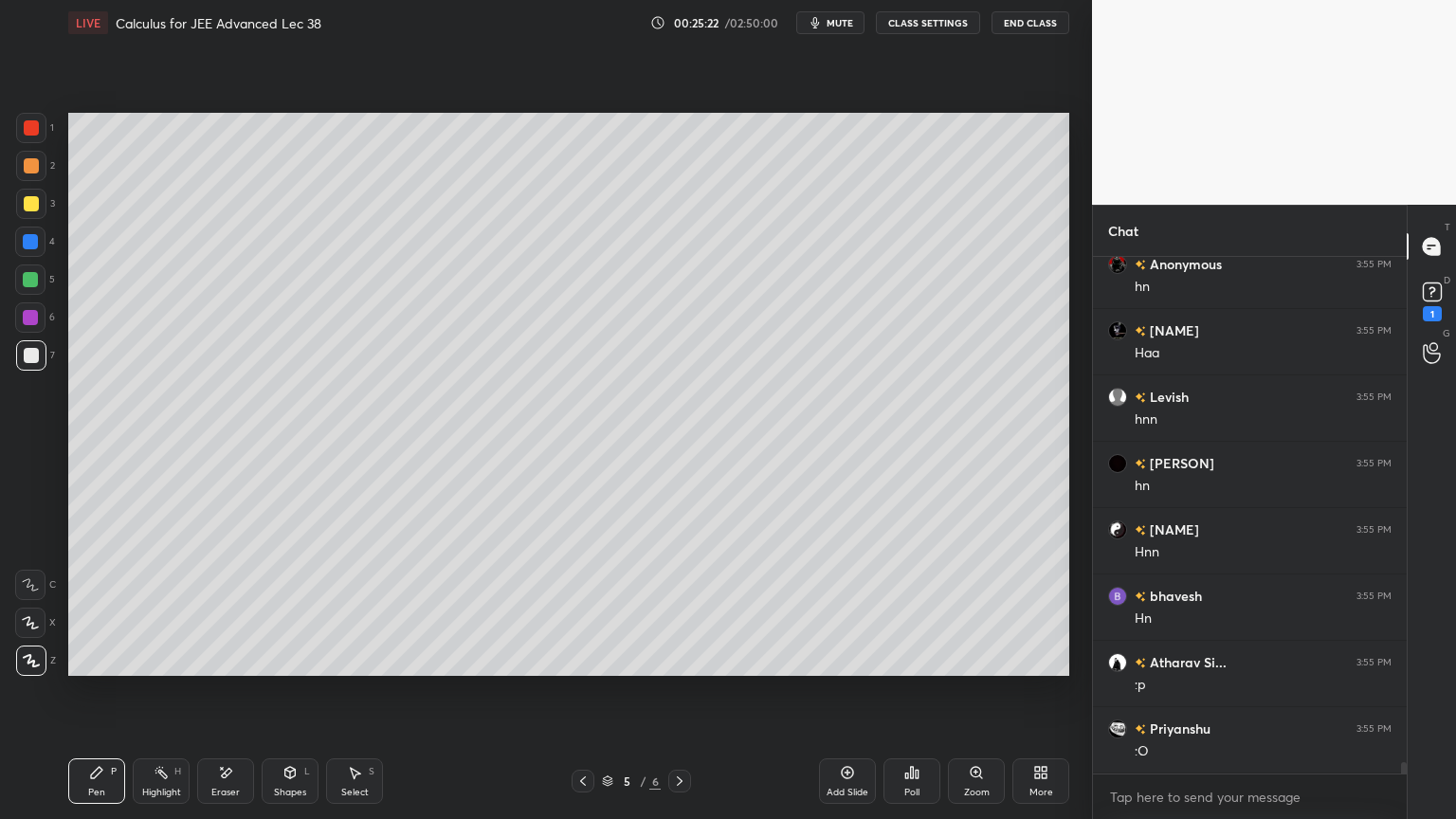 click on "Highlight H" at bounding box center [161, 781] 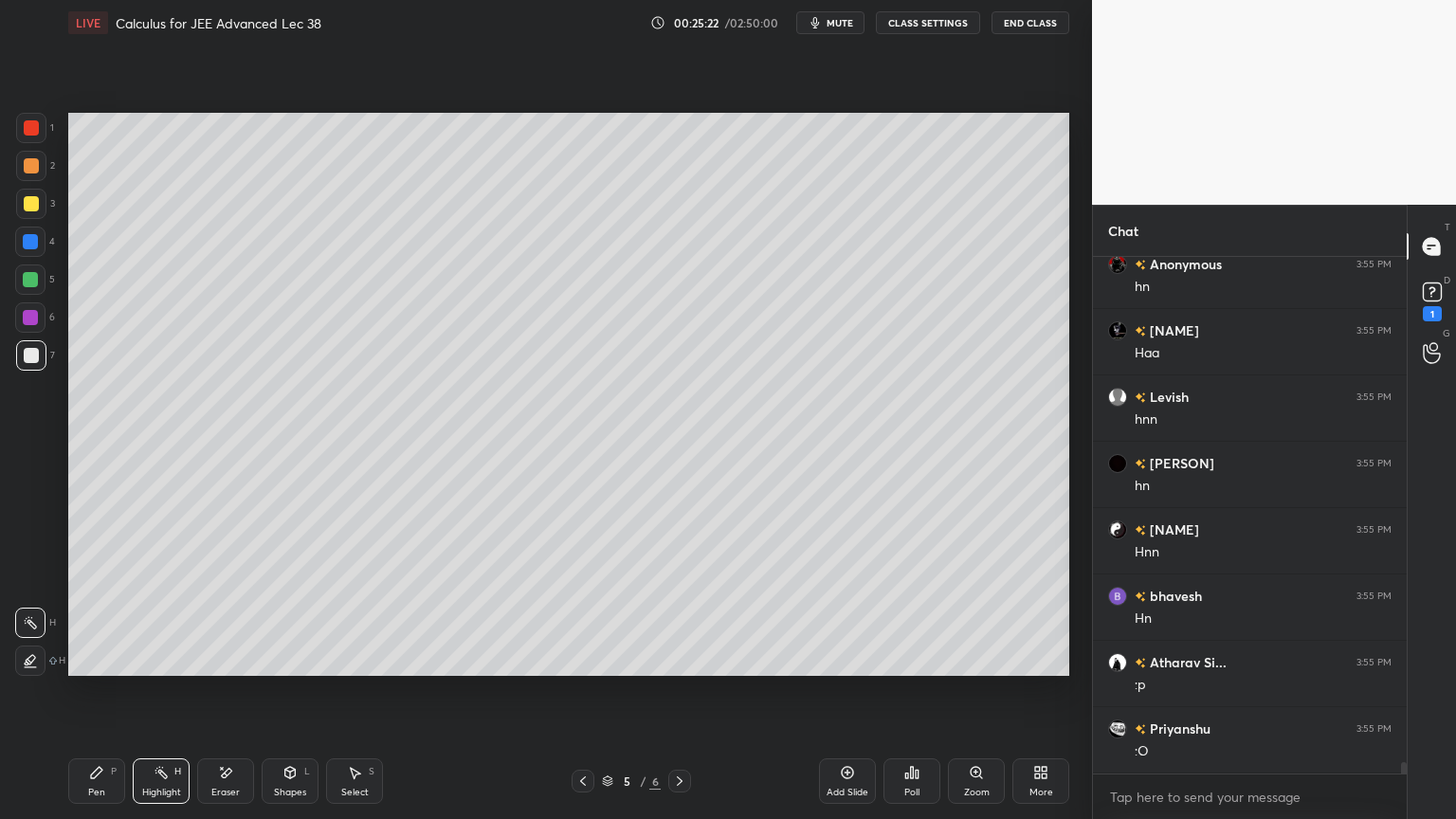 click on "Pen P" at bounding box center (97, 781) 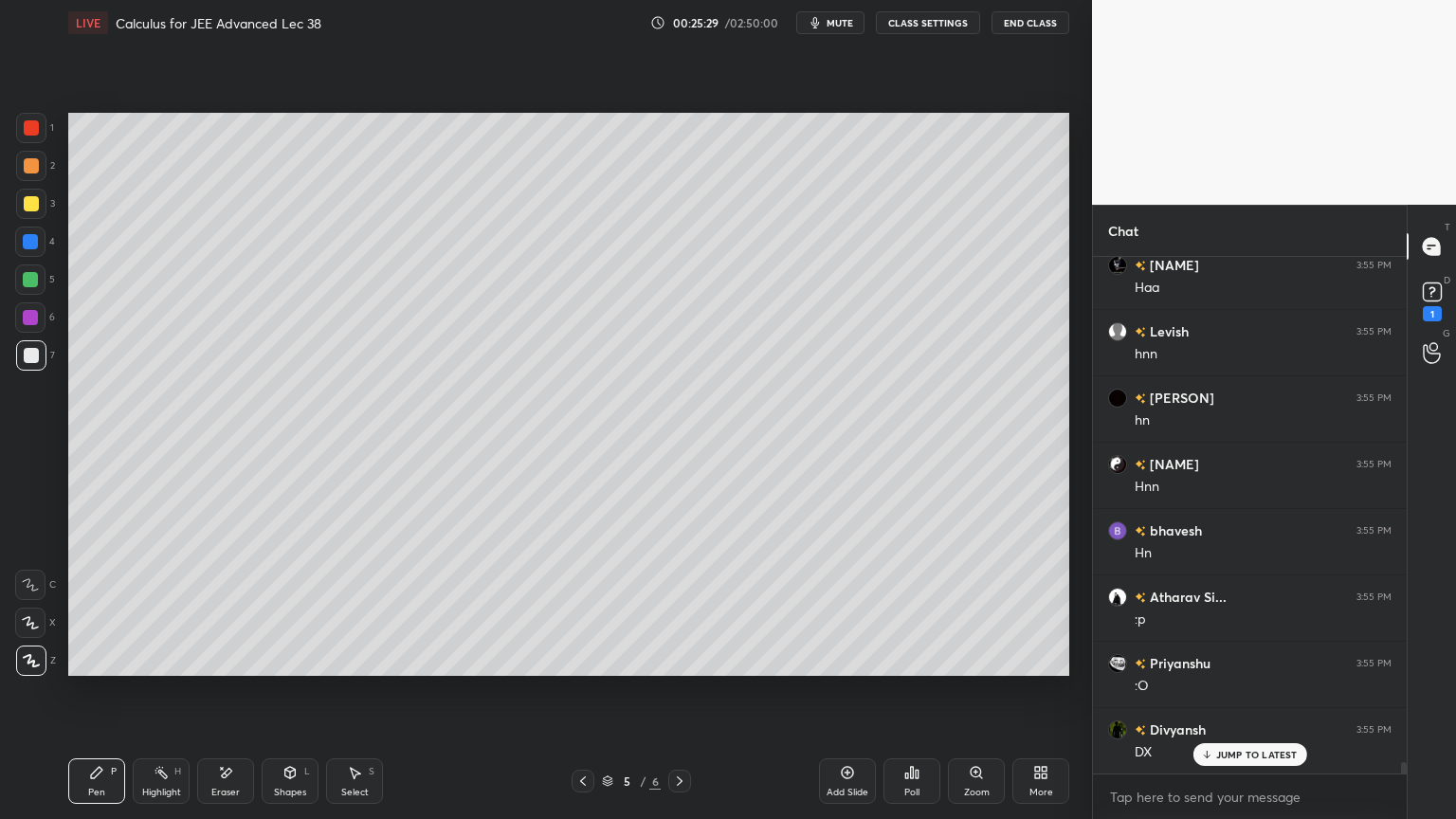 scroll, scrollTop: 23765, scrollLeft: 0, axis: vertical 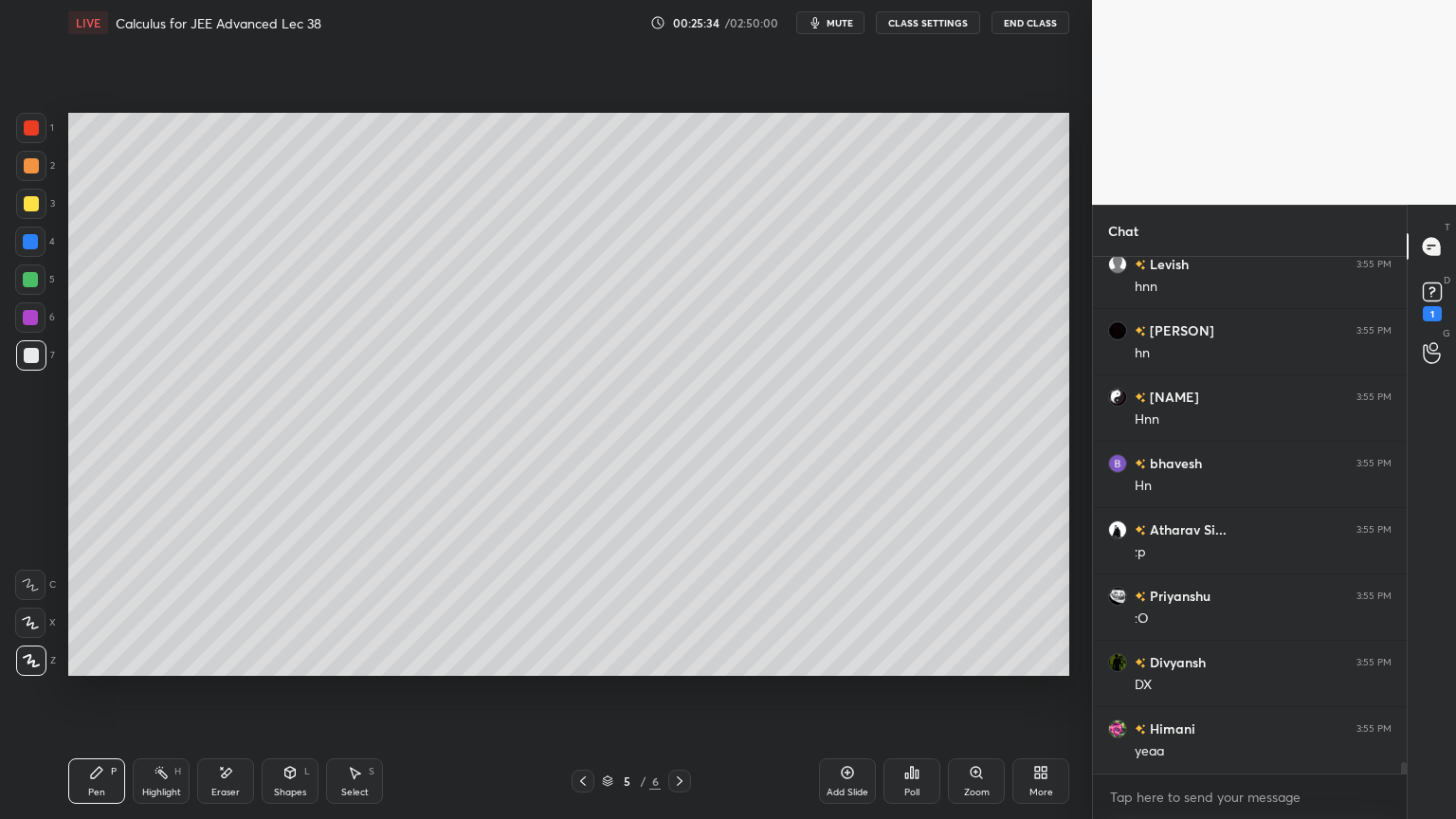 click at bounding box center [31, 128] 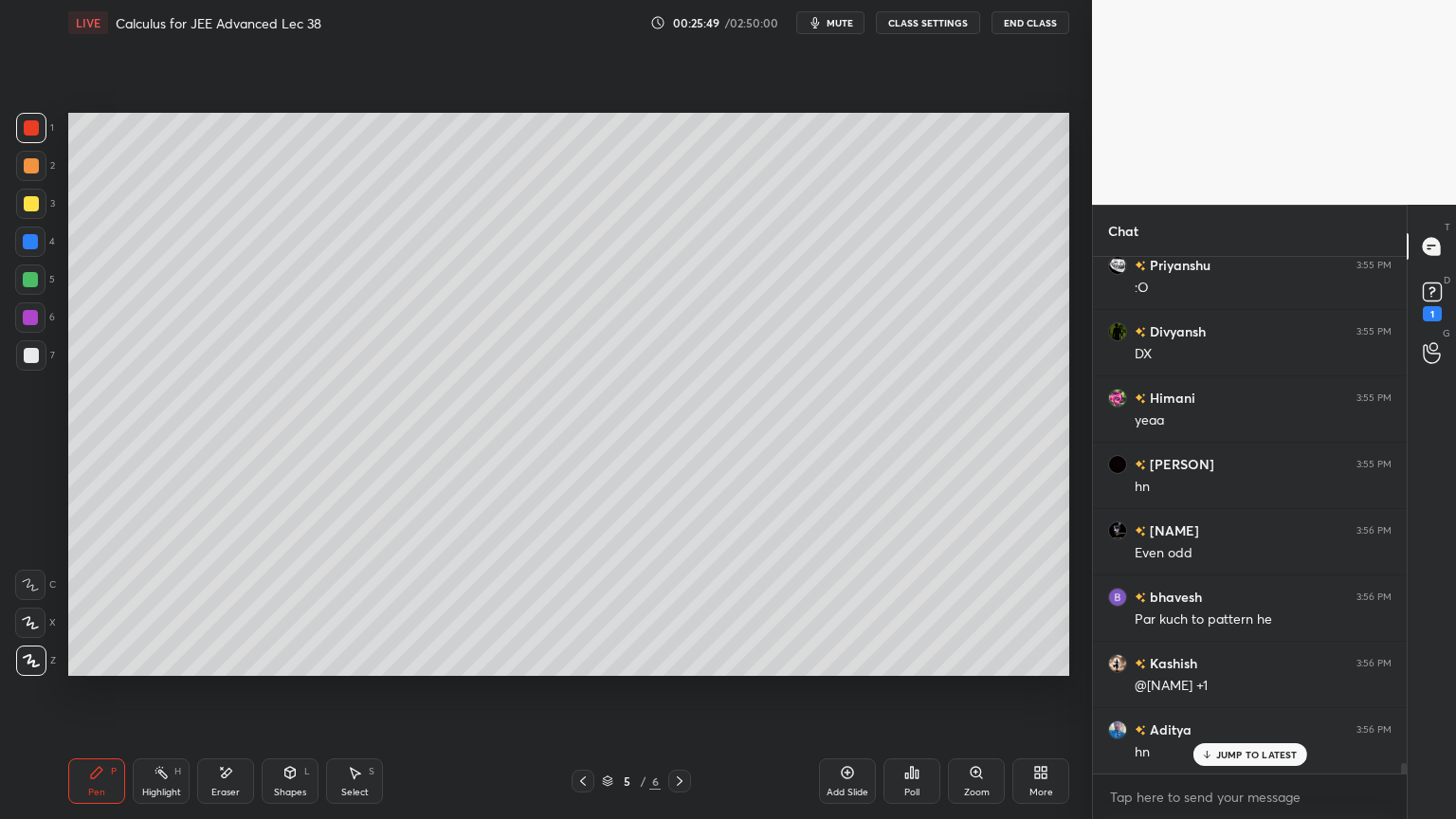 scroll, scrollTop: 24229, scrollLeft: 0, axis: vertical 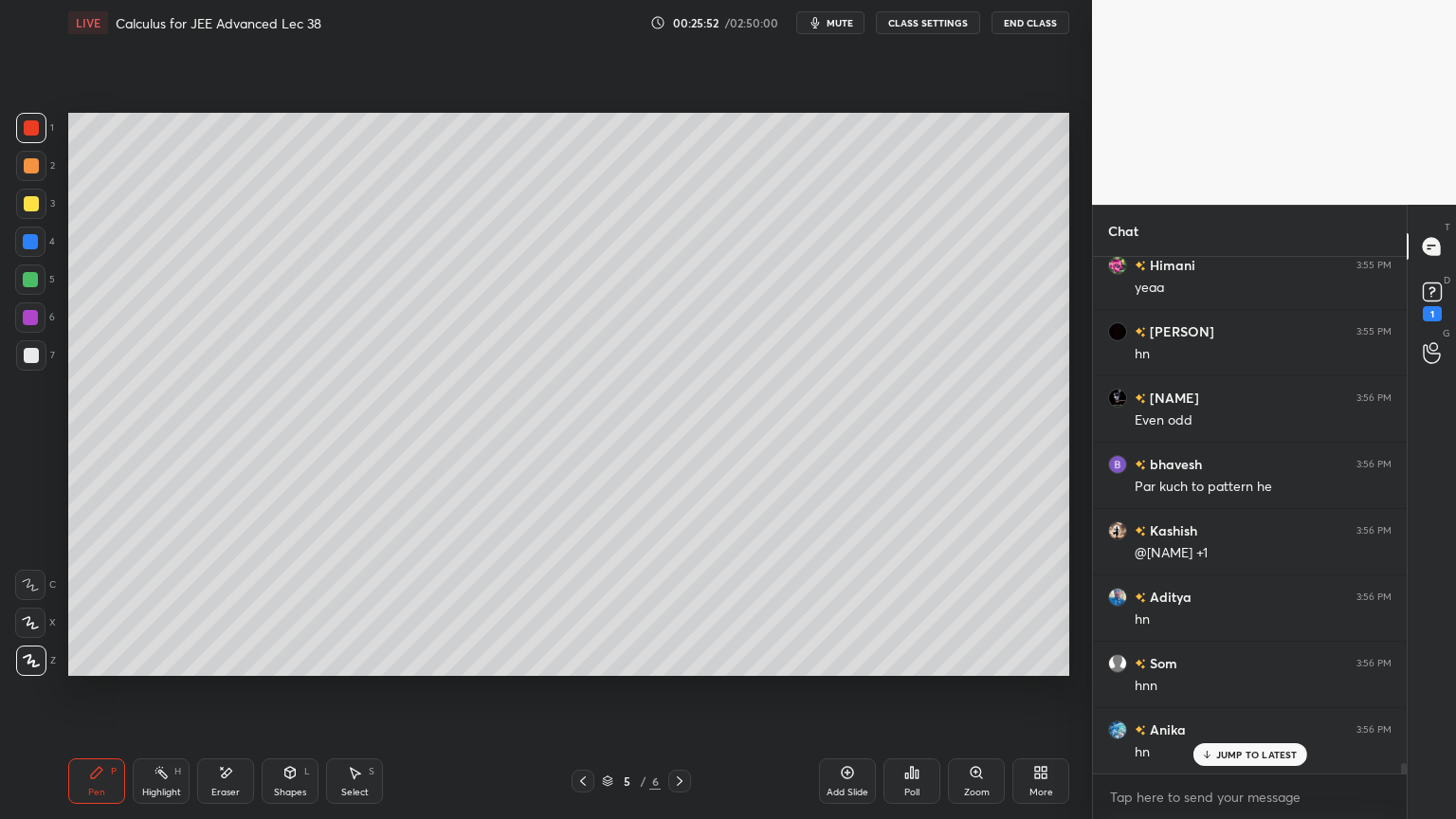 drag, startPoint x: 34, startPoint y: 318, endPoint x: 50, endPoint y: 318, distance: 16 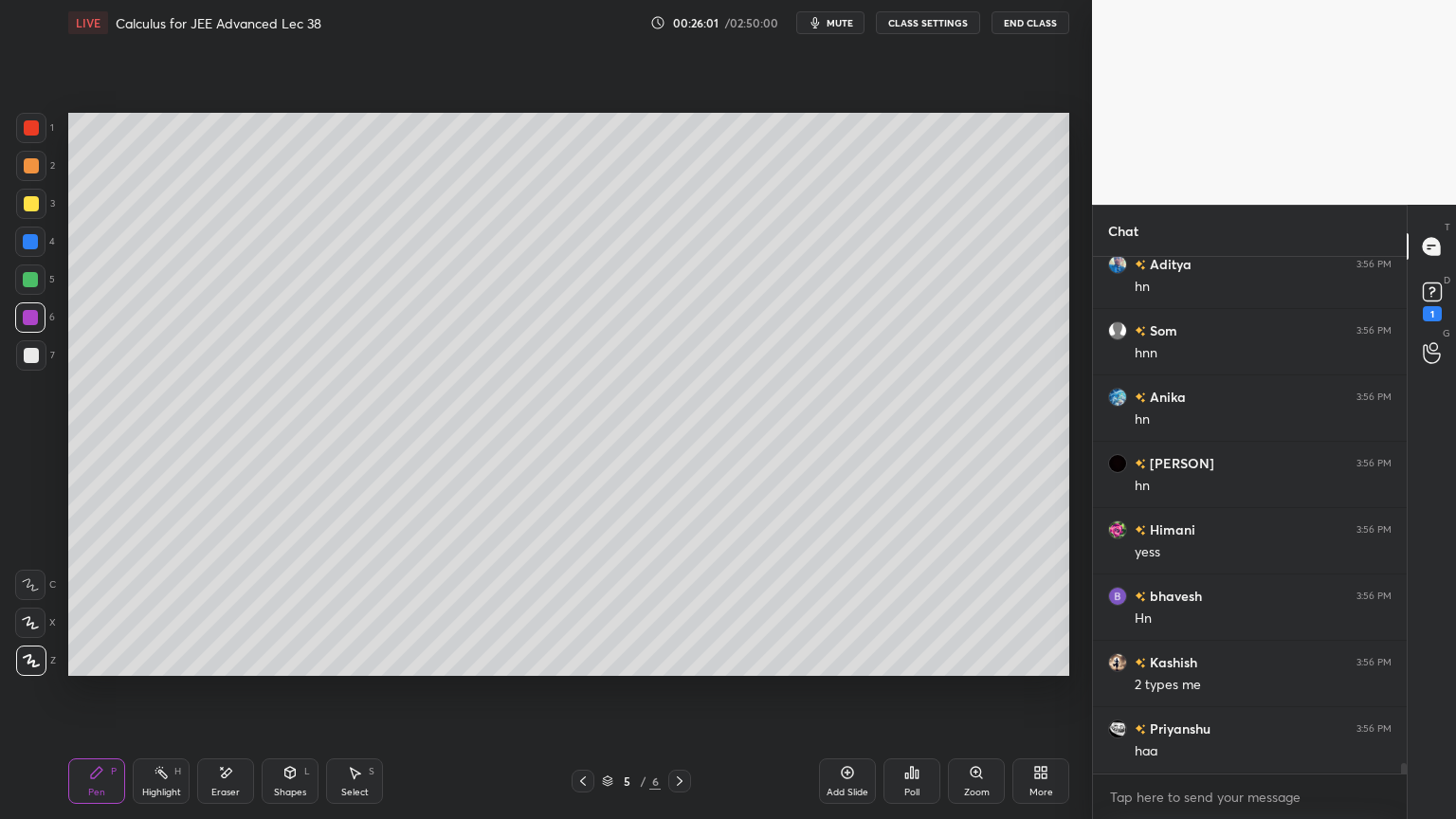 scroll, scrollTop: 24627, scrollLeft: 0, axis: vertical 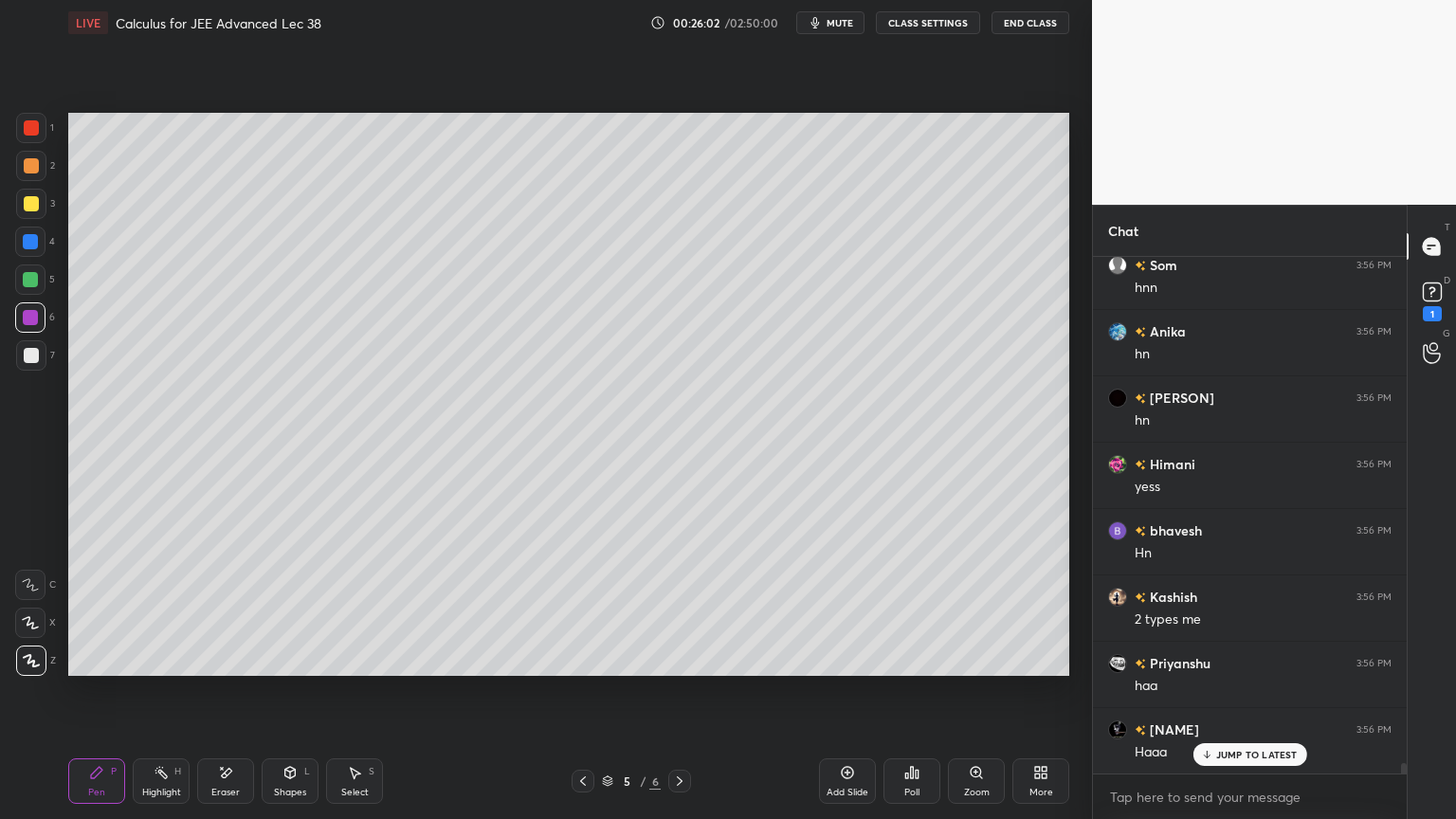click at bounding box center [31, 355] 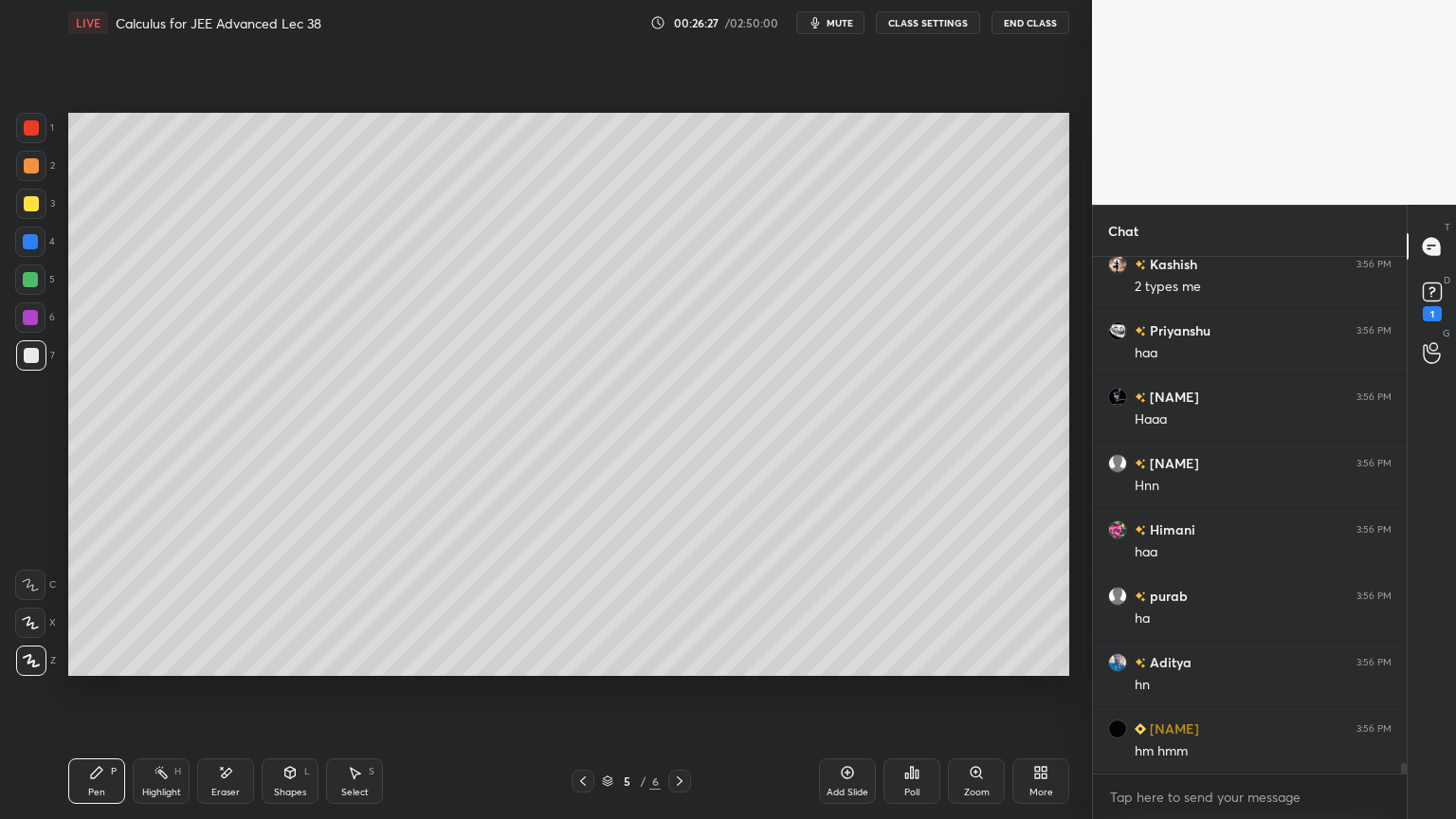 scroll, scrollTop: 25025, scrollLeft: 0, axis: vertical 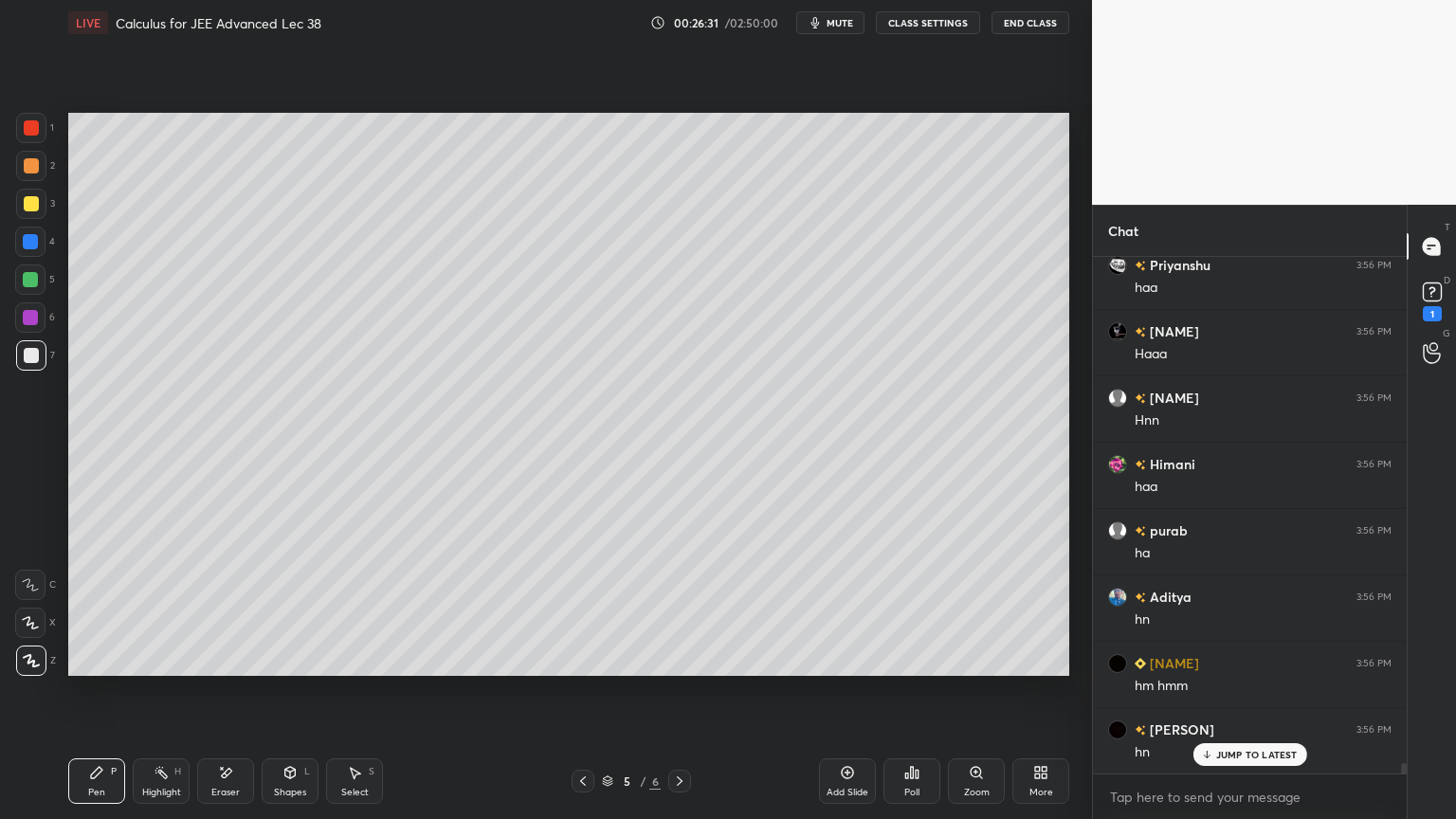 click at bounding box center (31, 128) 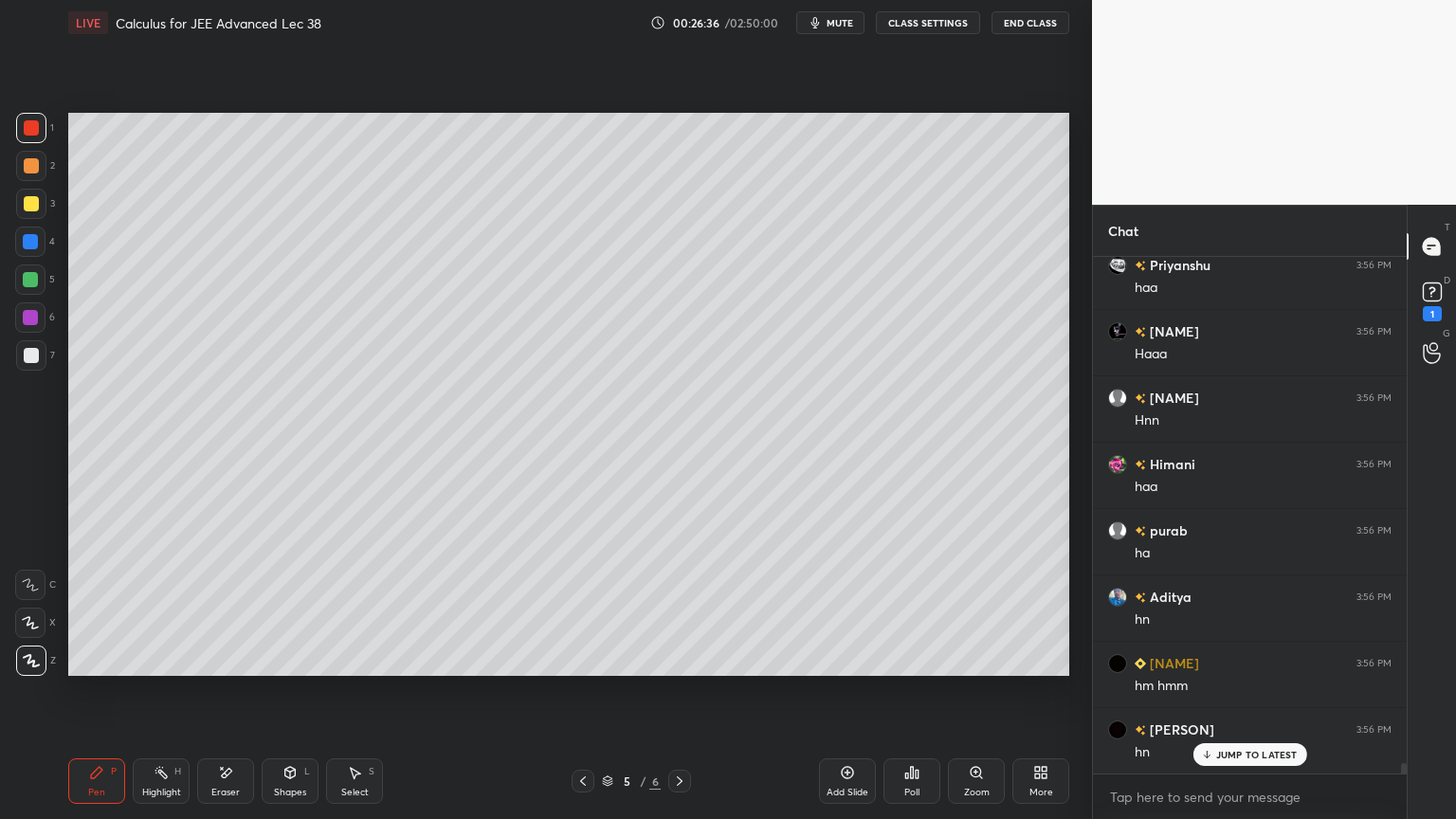 click at bounding box center [31, 355] 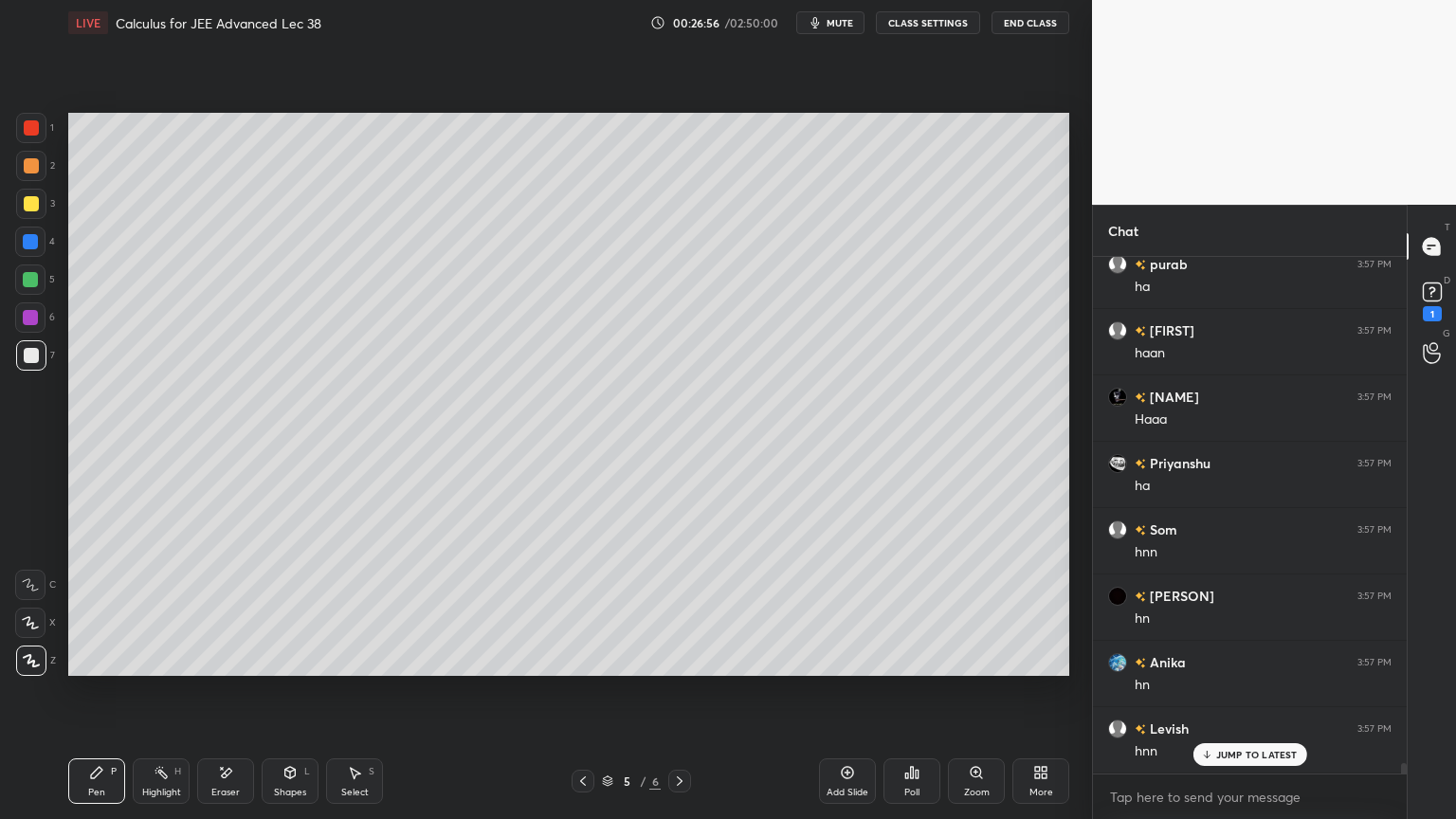 scroll, scrollTop: 25689, scrollLeft: 0, axis: vertical 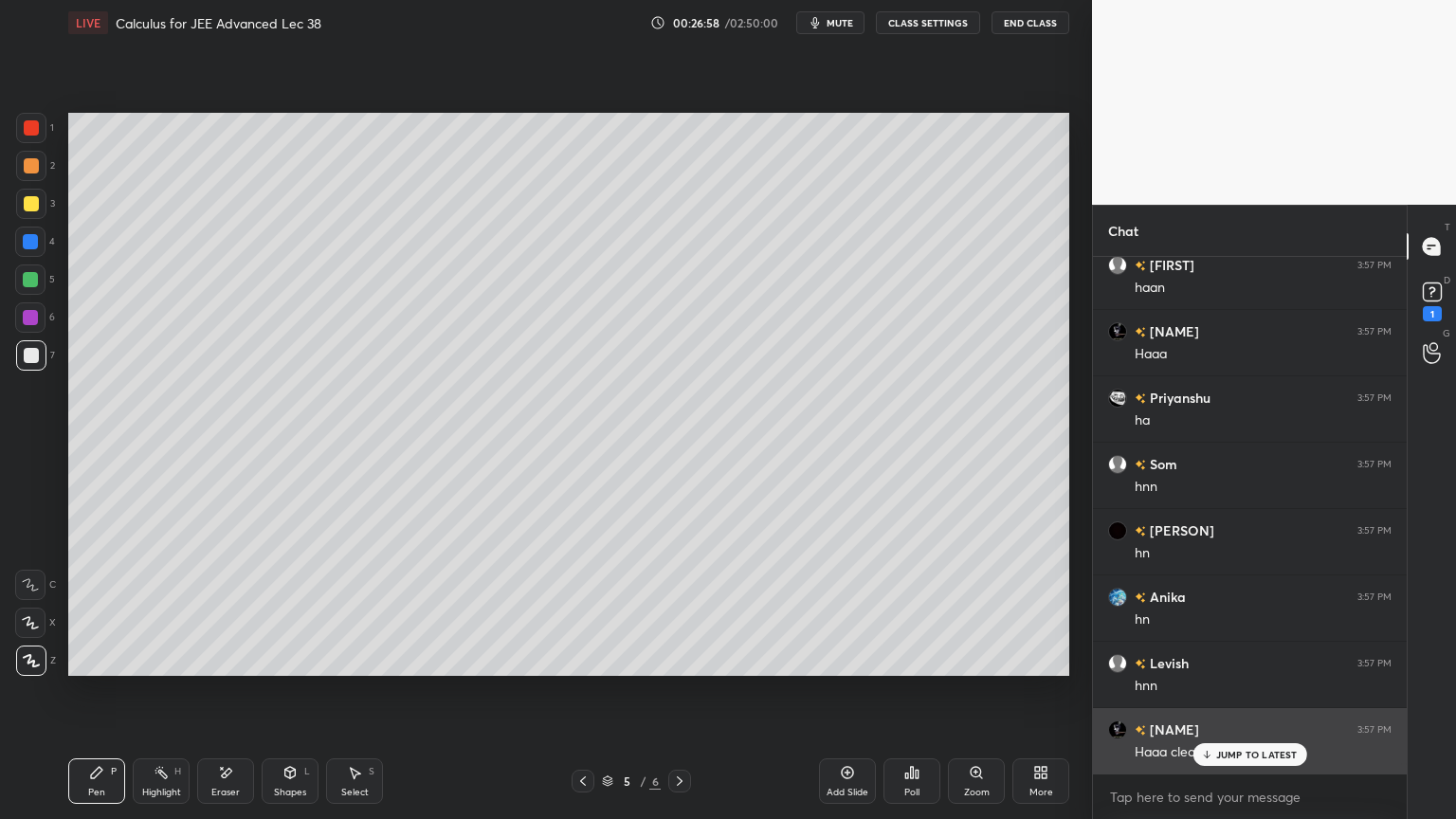 click on "JUMP TO LATEST" at bounding box center [1257, 755] 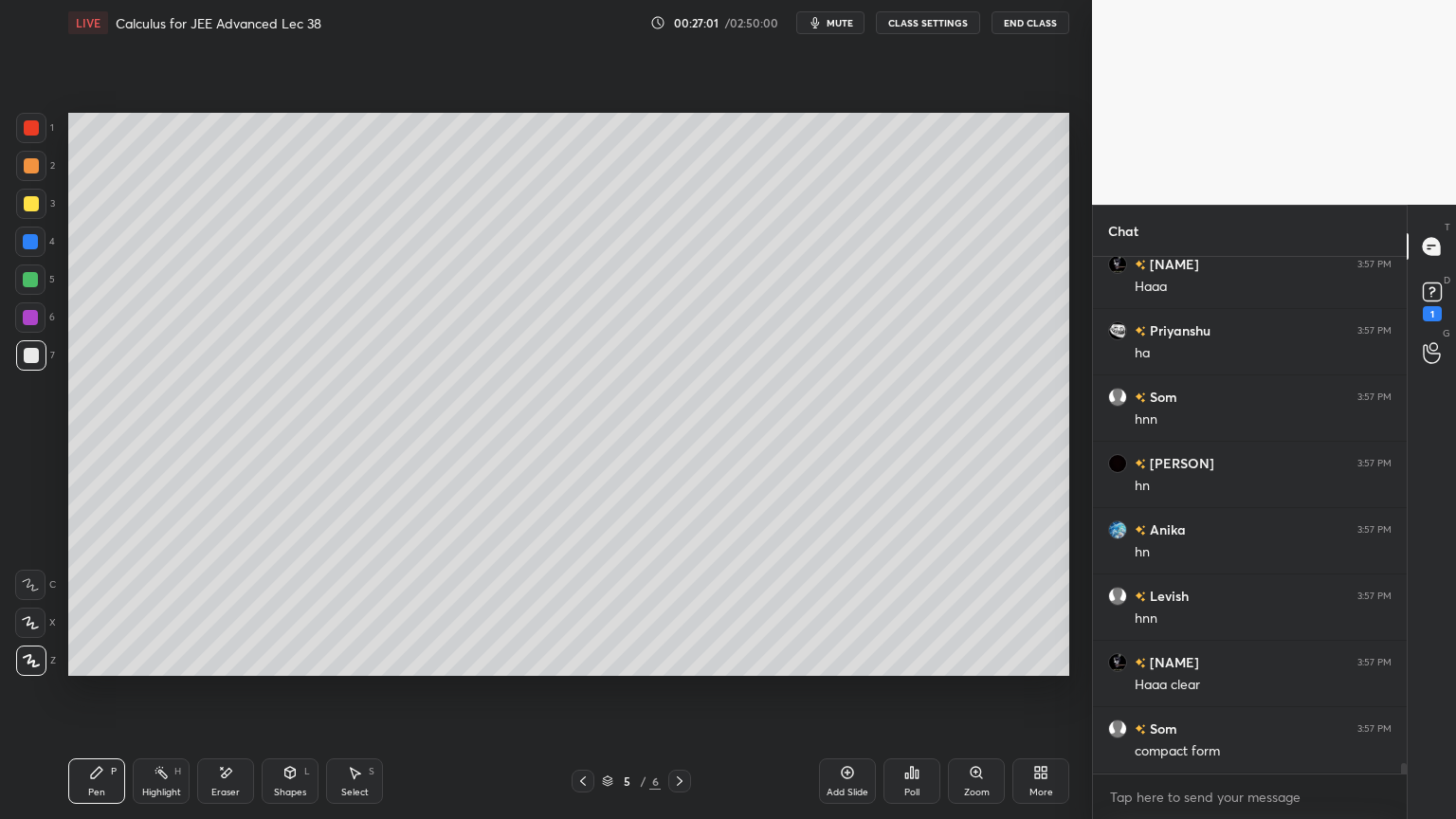 scroll, scrollTop: 25821, scrollLeft: 0, axis: vertical 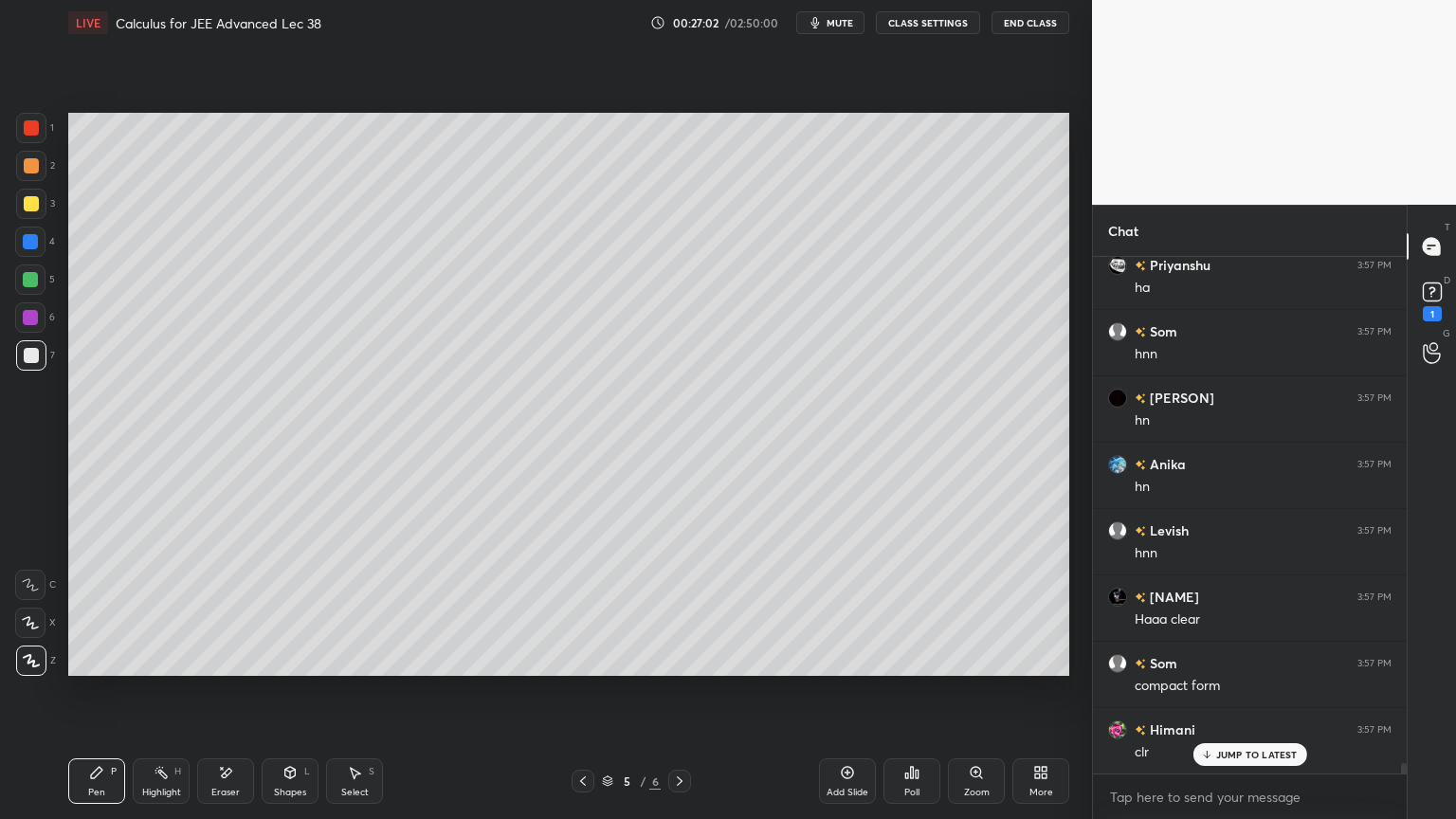 click at bounding box center [30, 318] 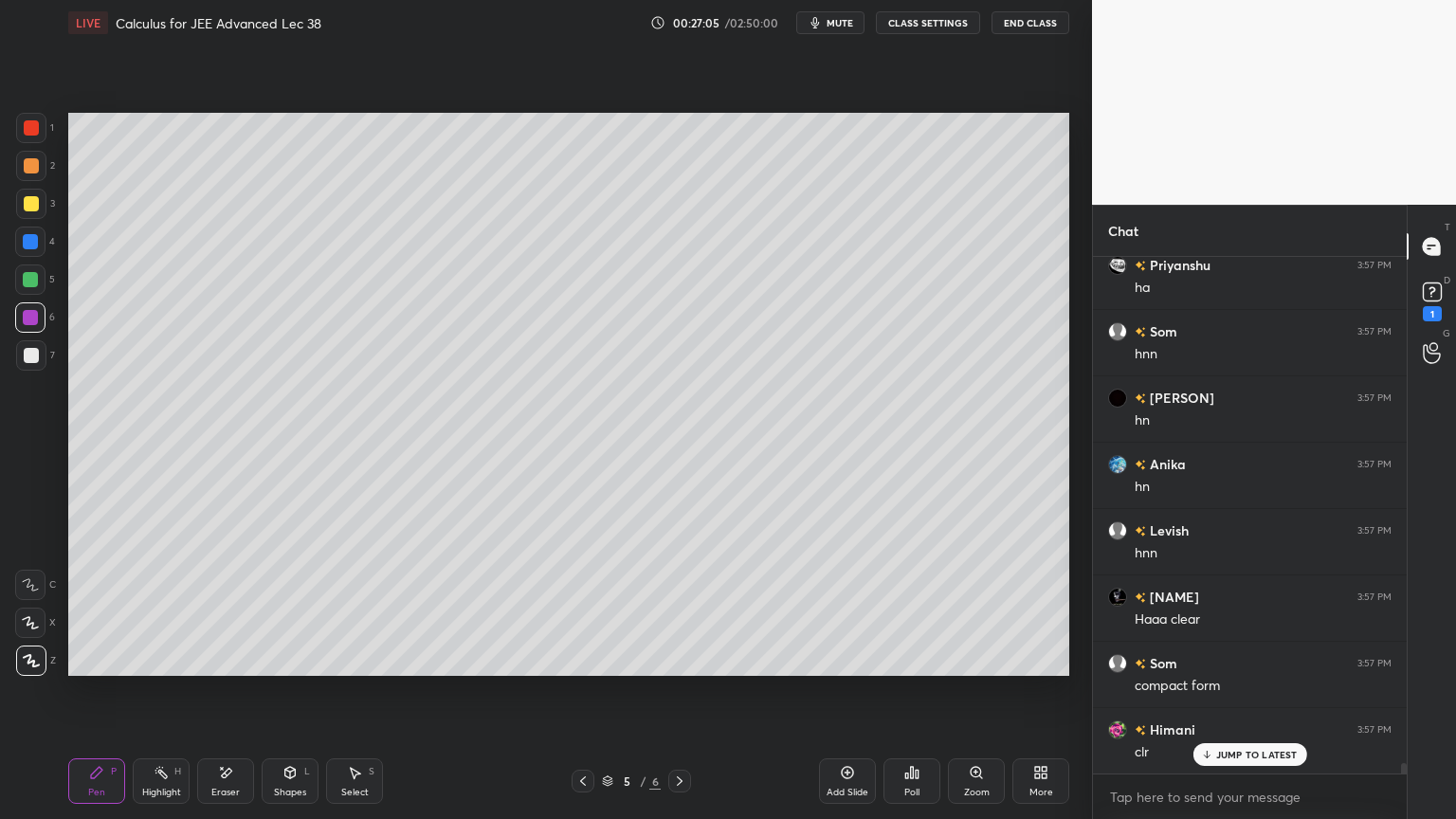 click on "Eraser" at bounding box center (226, 781) 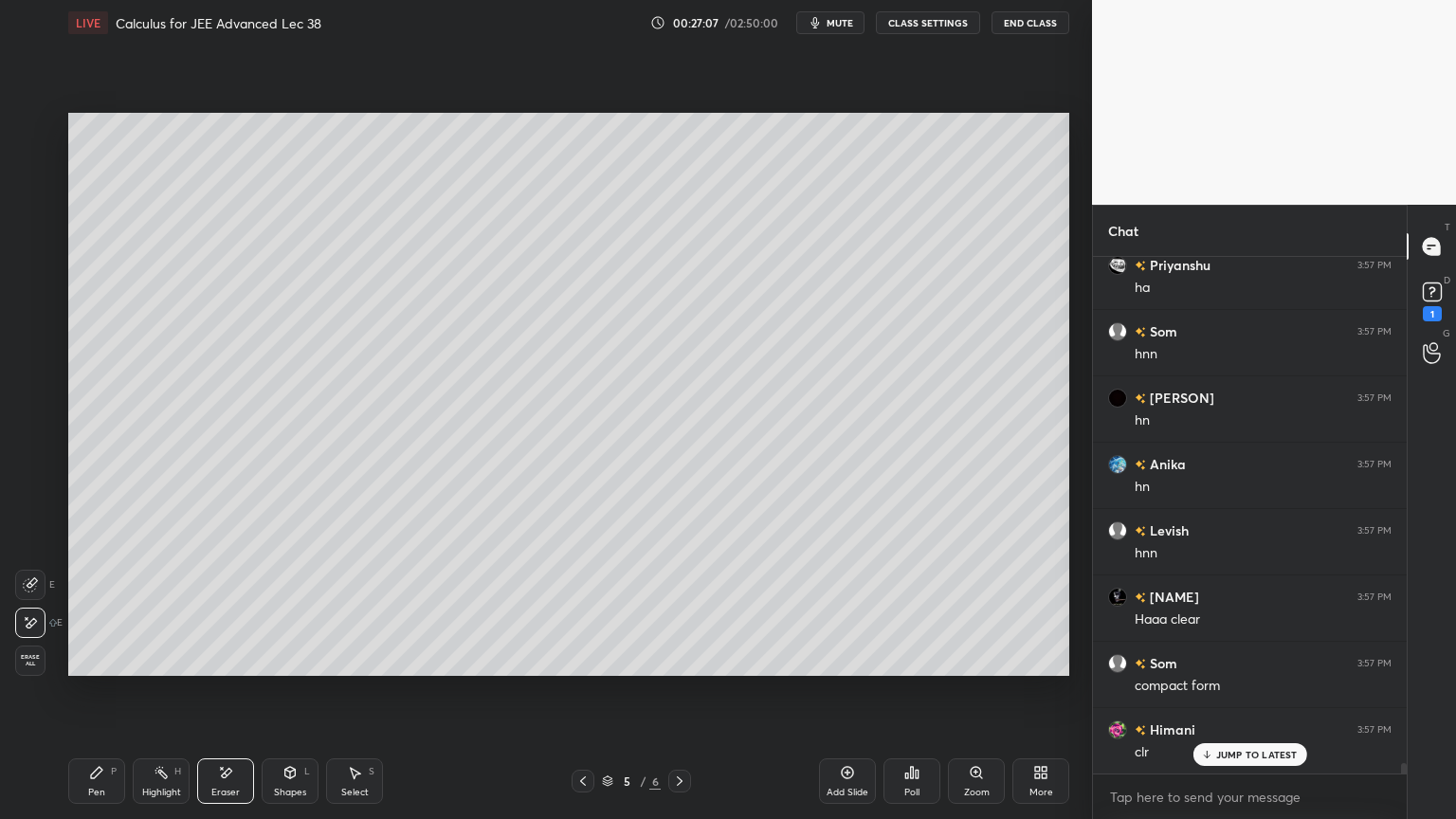 click on "Pen" at bounding box center (97, 792) 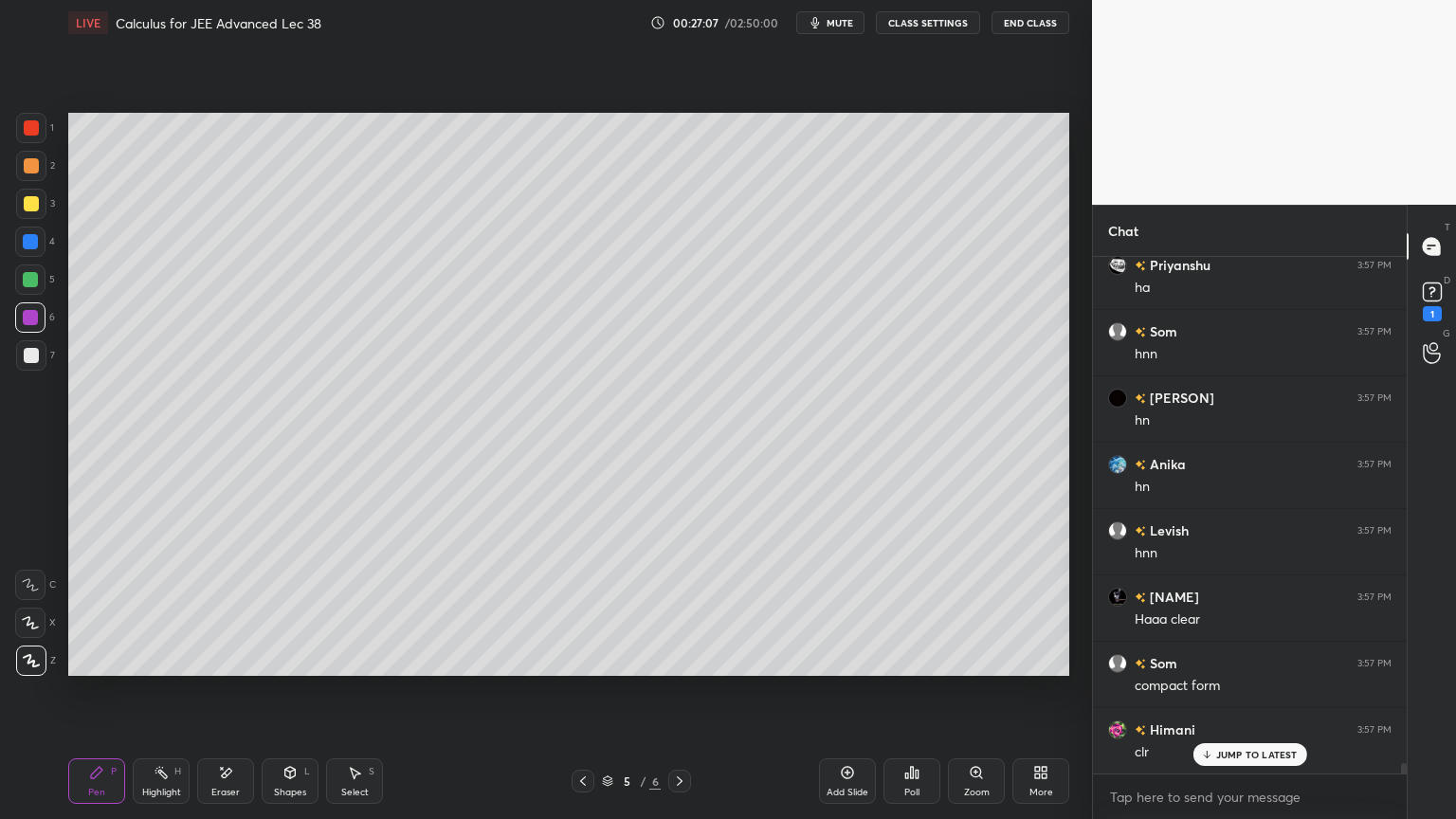 scroll, scrollTop: 25889, scrollLeft: 0, axis: vertical 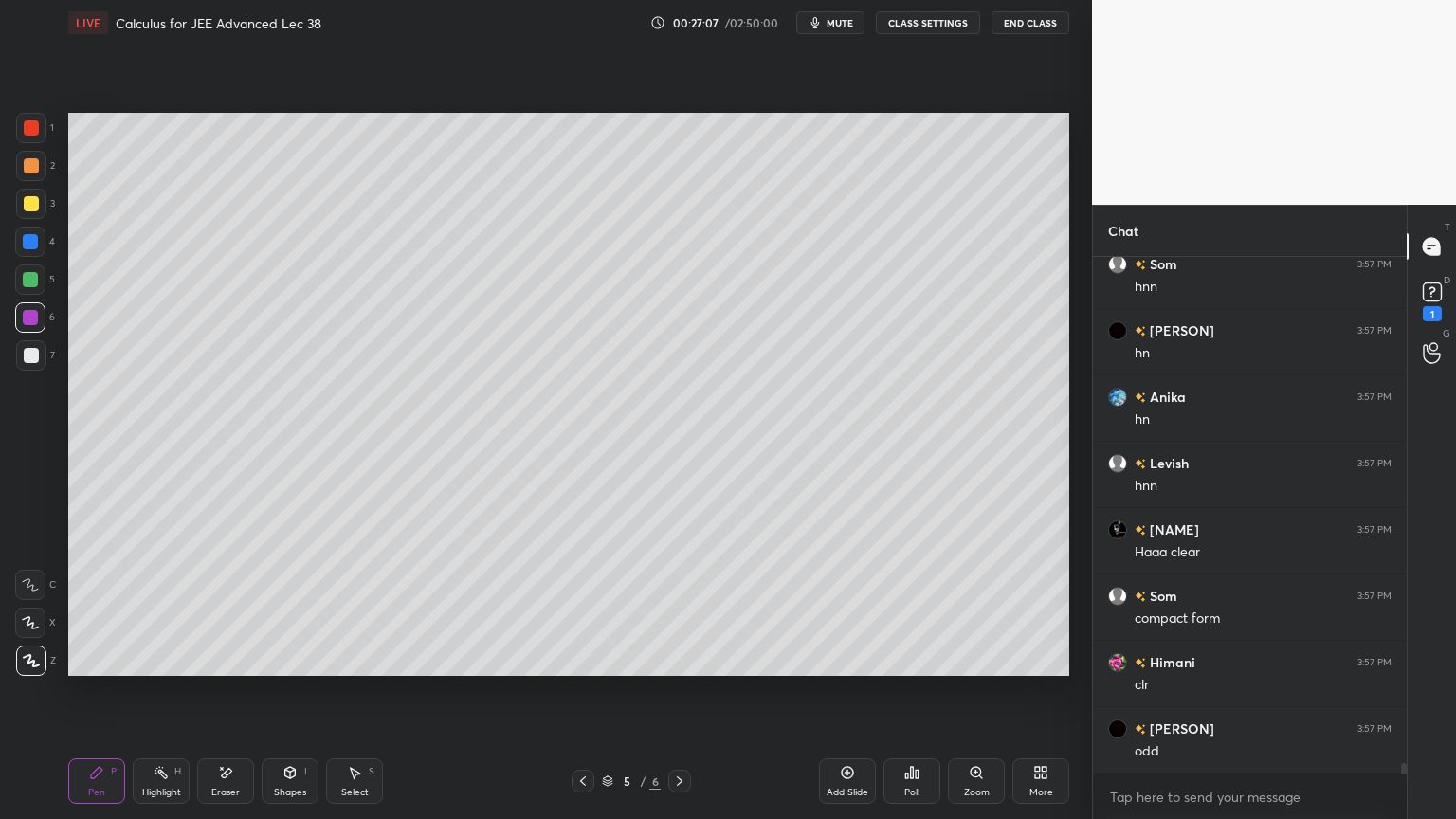 click at bounding box center (31, 355) 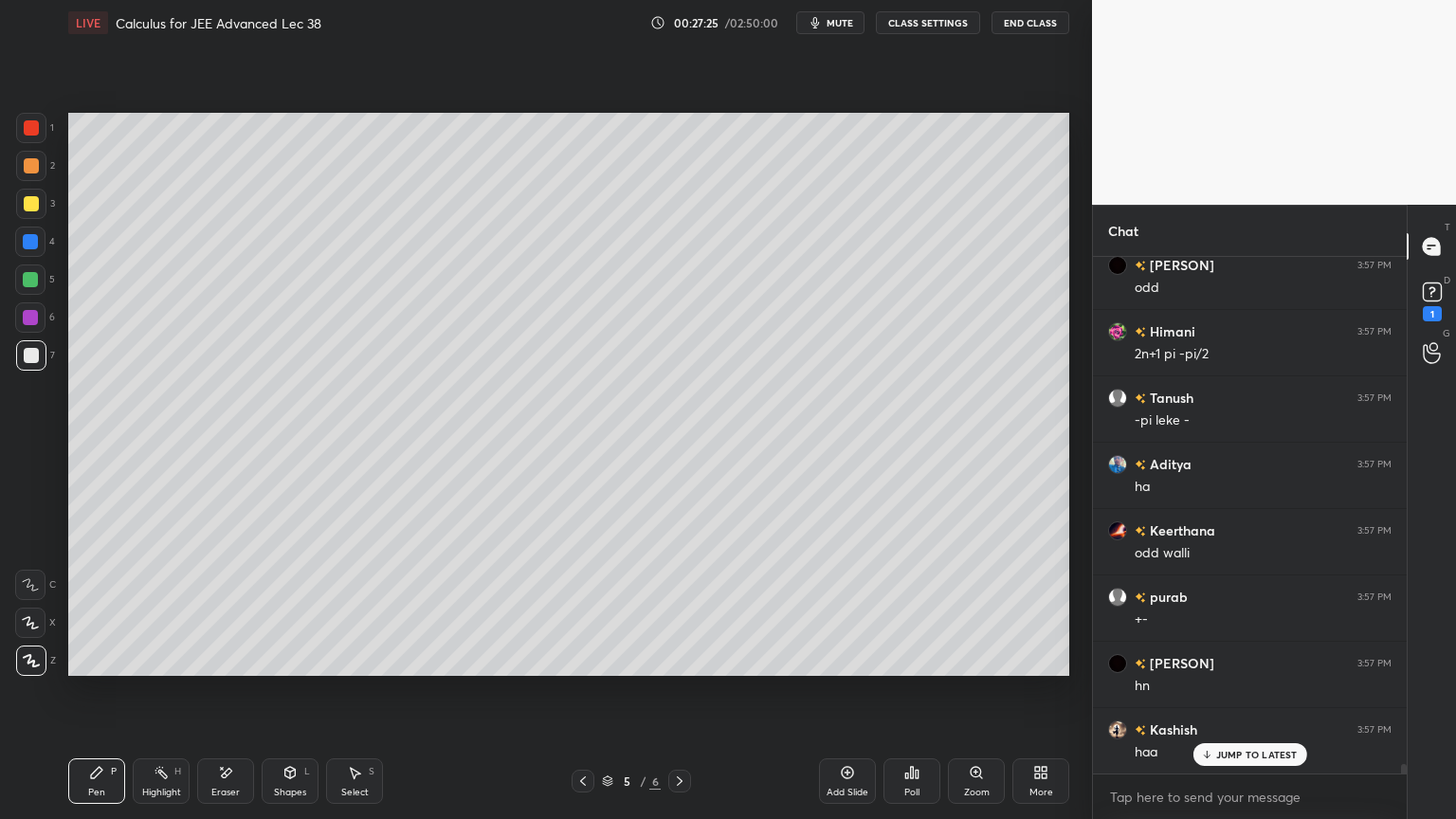 scroll, scrollTop: 26419, scrollLeft: 0, axis: vertical 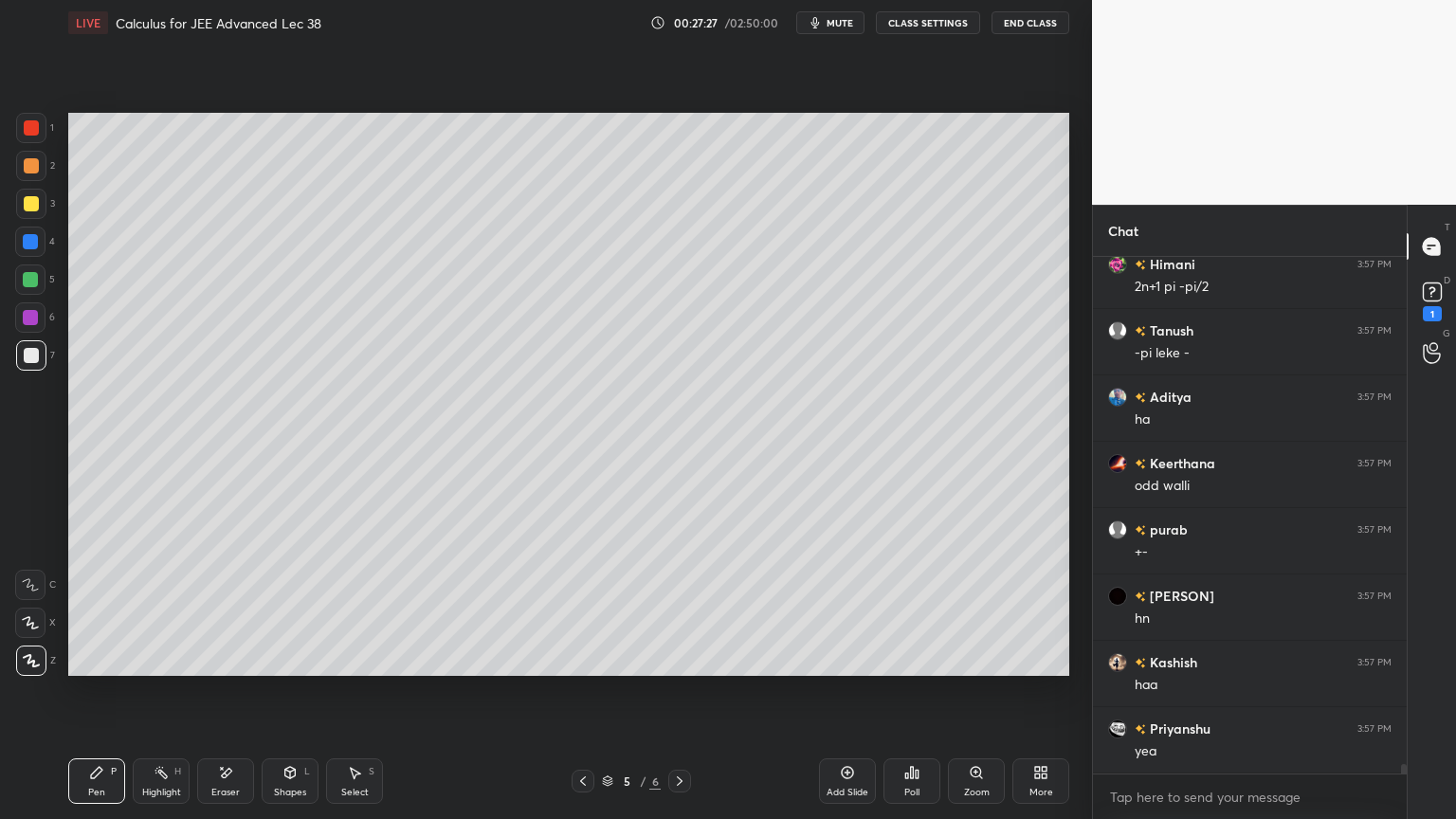 click on "Eraser" at bounding box center (226, 781) 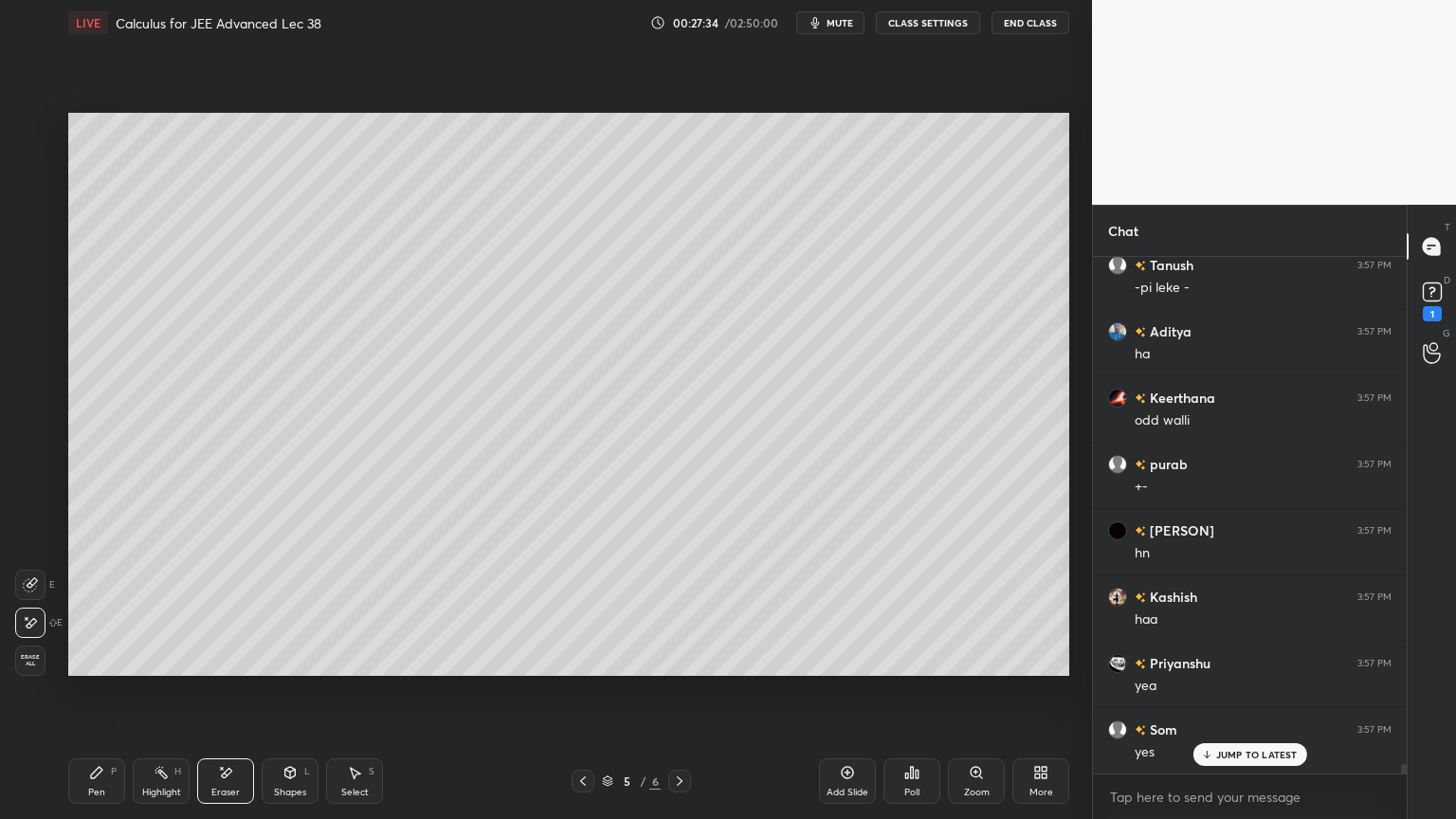 scroll, scrollTop: 26530, scrollLeft: 0, axis: vertical 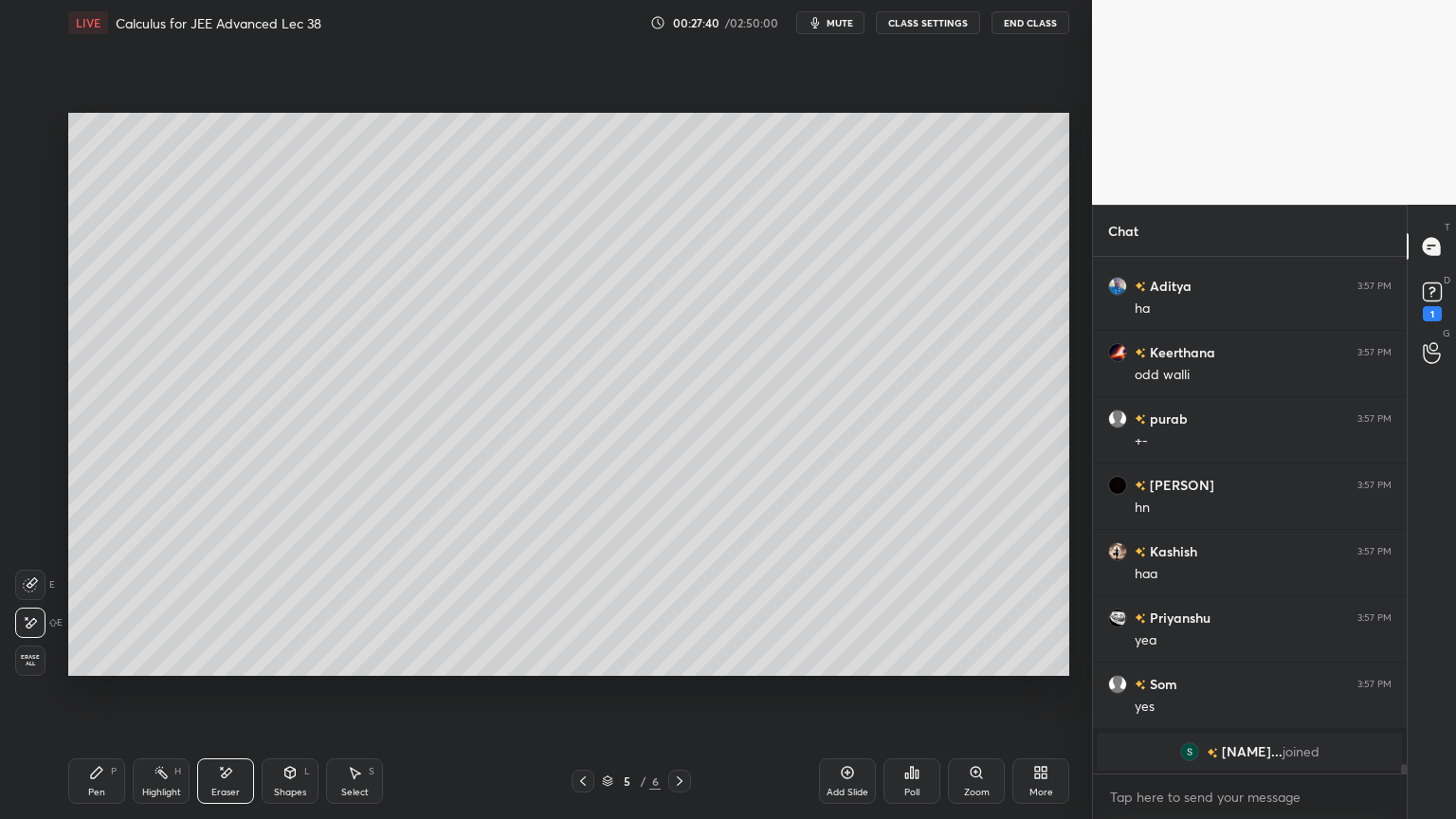click 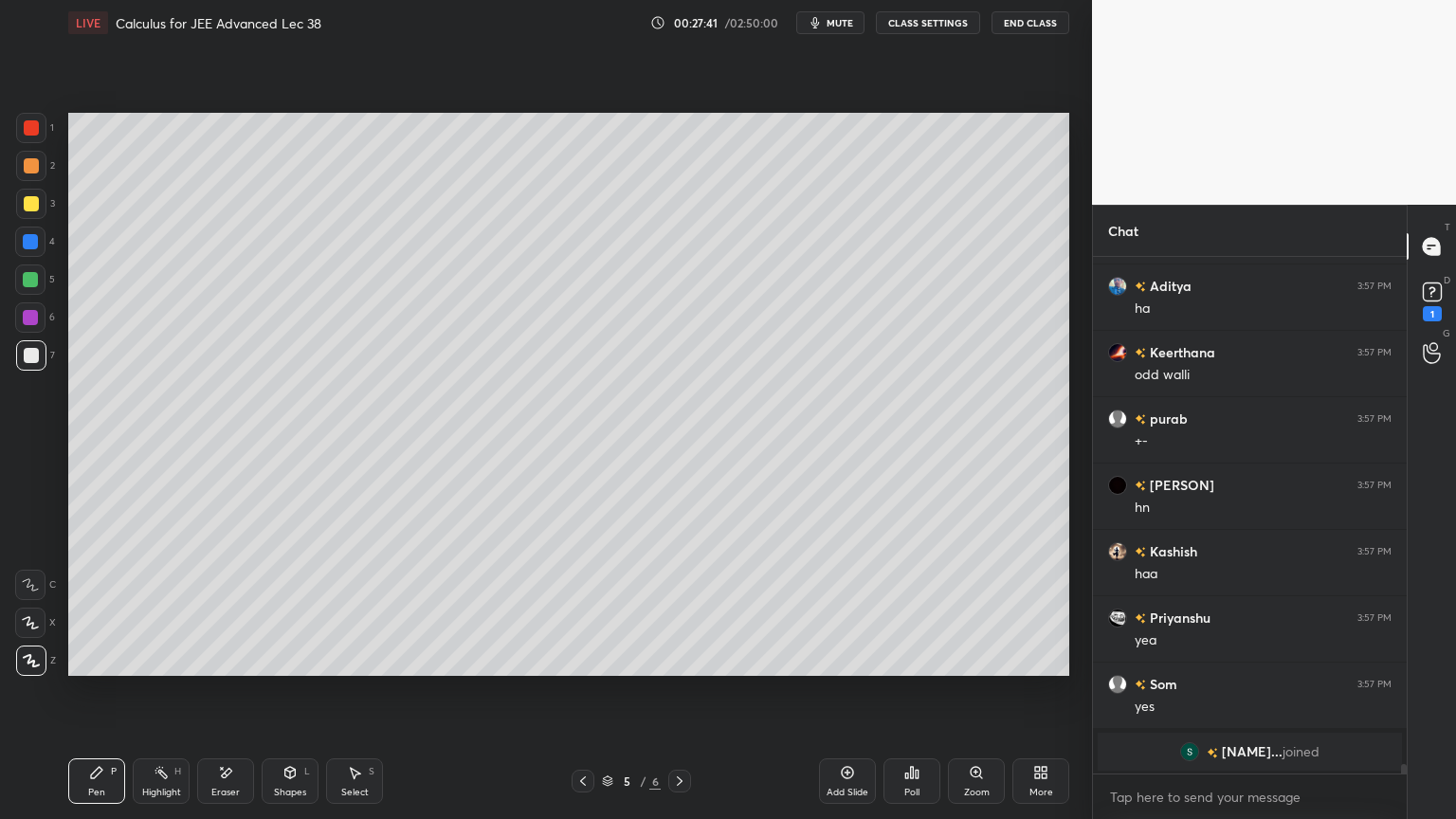 click on "Select" at bounding box center [355, 792] 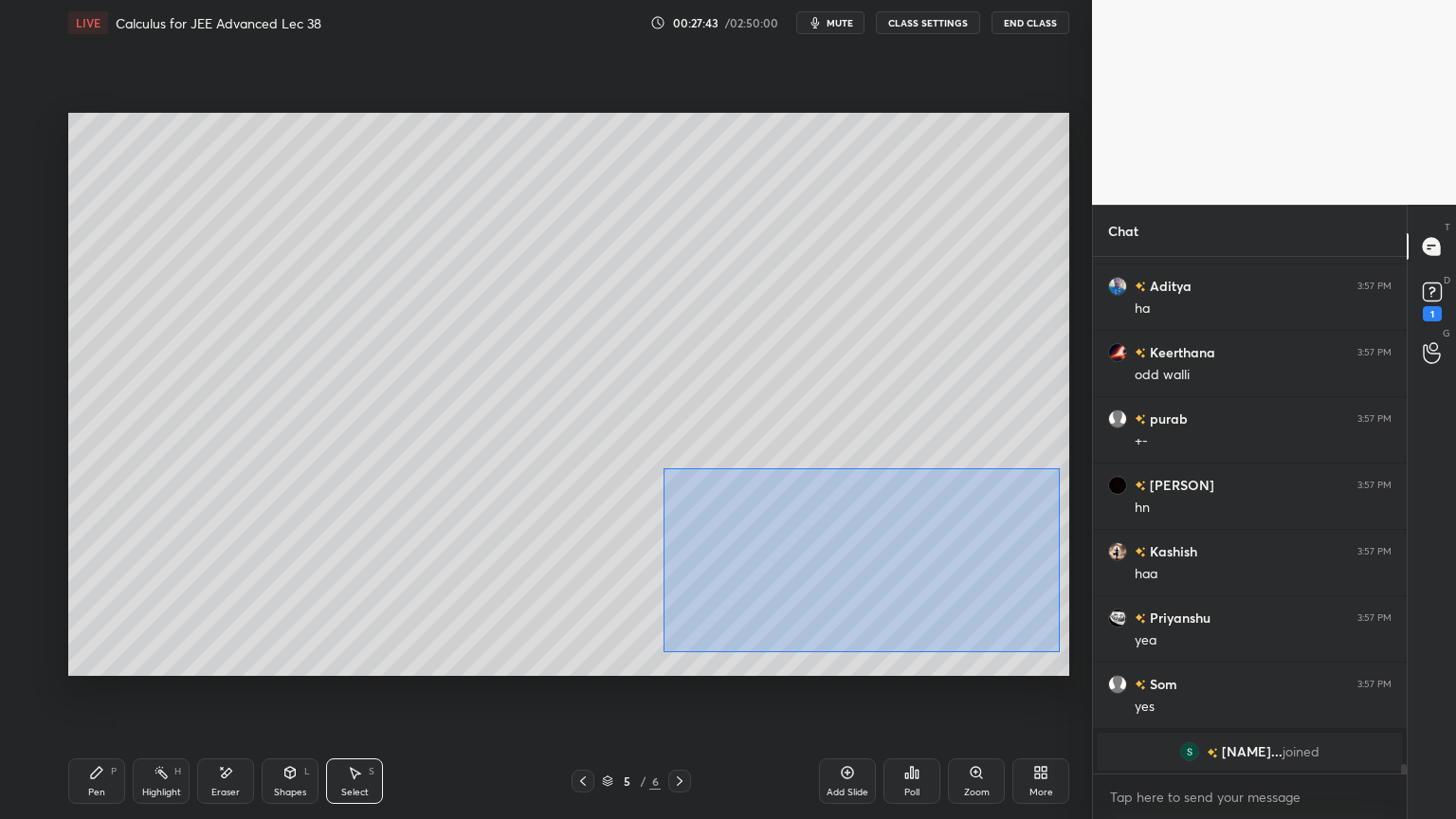 drag, startPoint x: 664, startPoint y: 469, endPoint x: 979, endPoint y: 604, distance: 342.70979 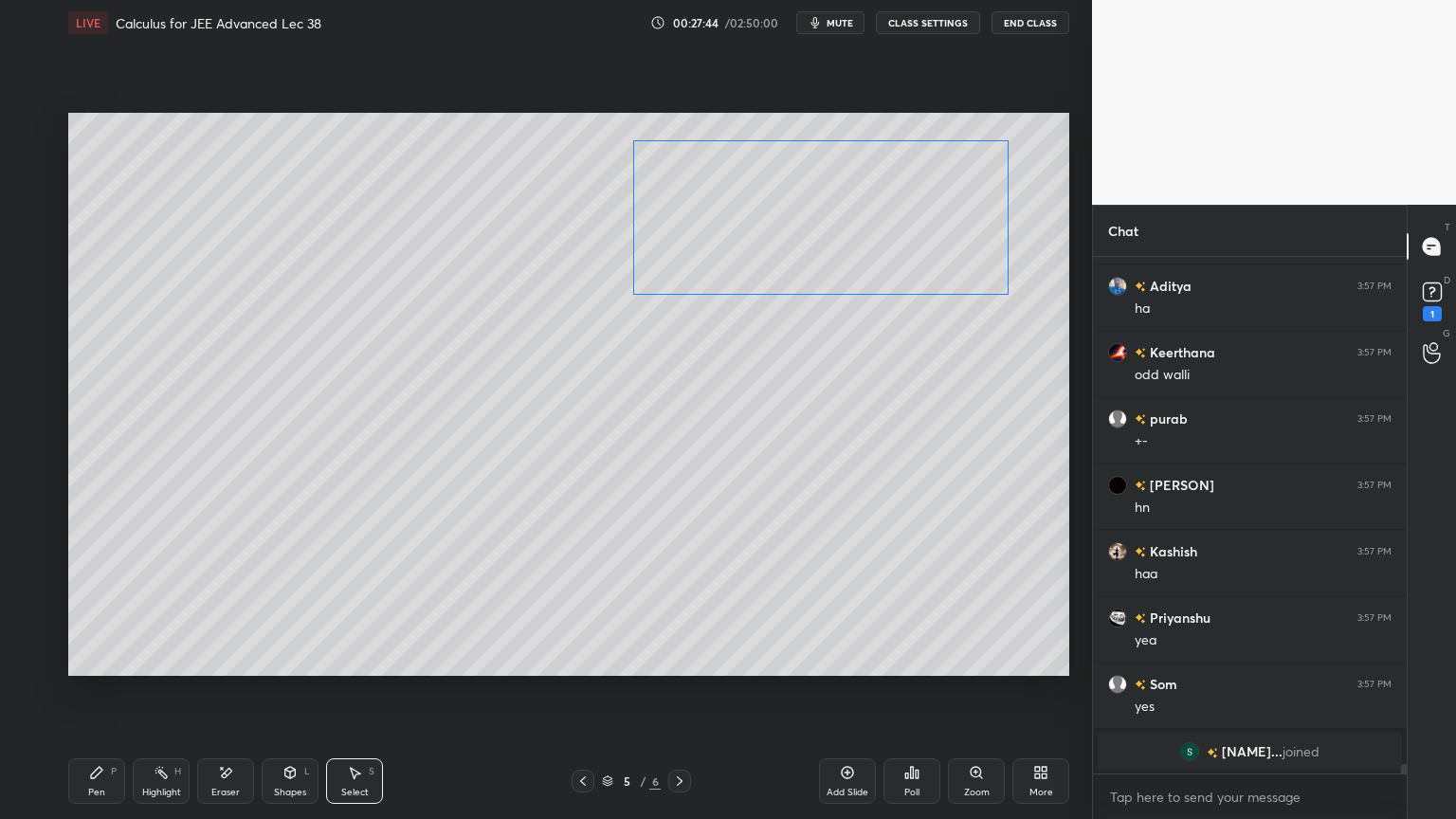 drag, startPoint x: 950, startPoint y: 597, endPoint x: 905, endPoint y: 300, distance: 300.3897 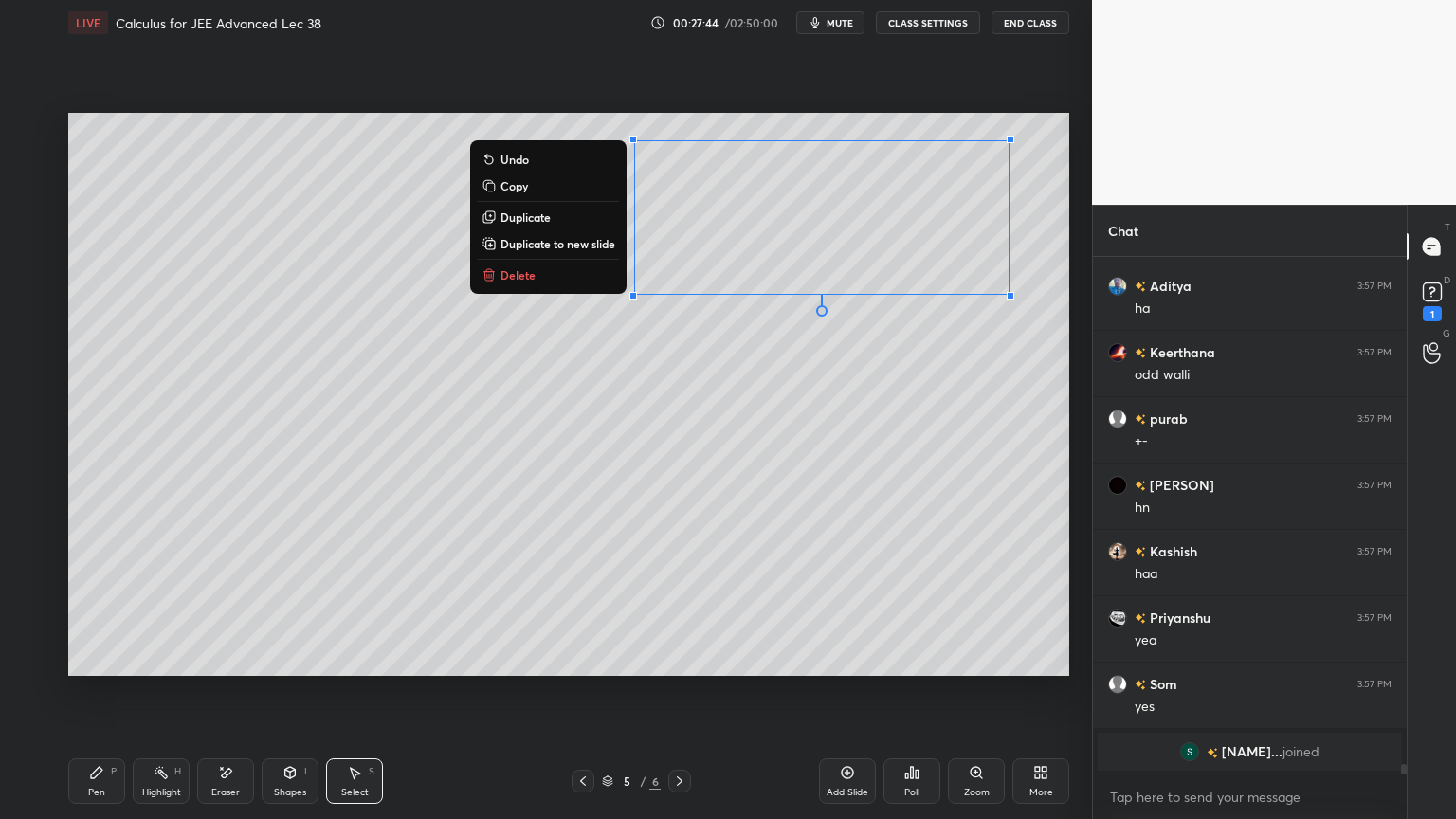 click on "0 ° Undo Copy Duplicate Duplicate to new slide Delete" at bounding box center [569, 394] 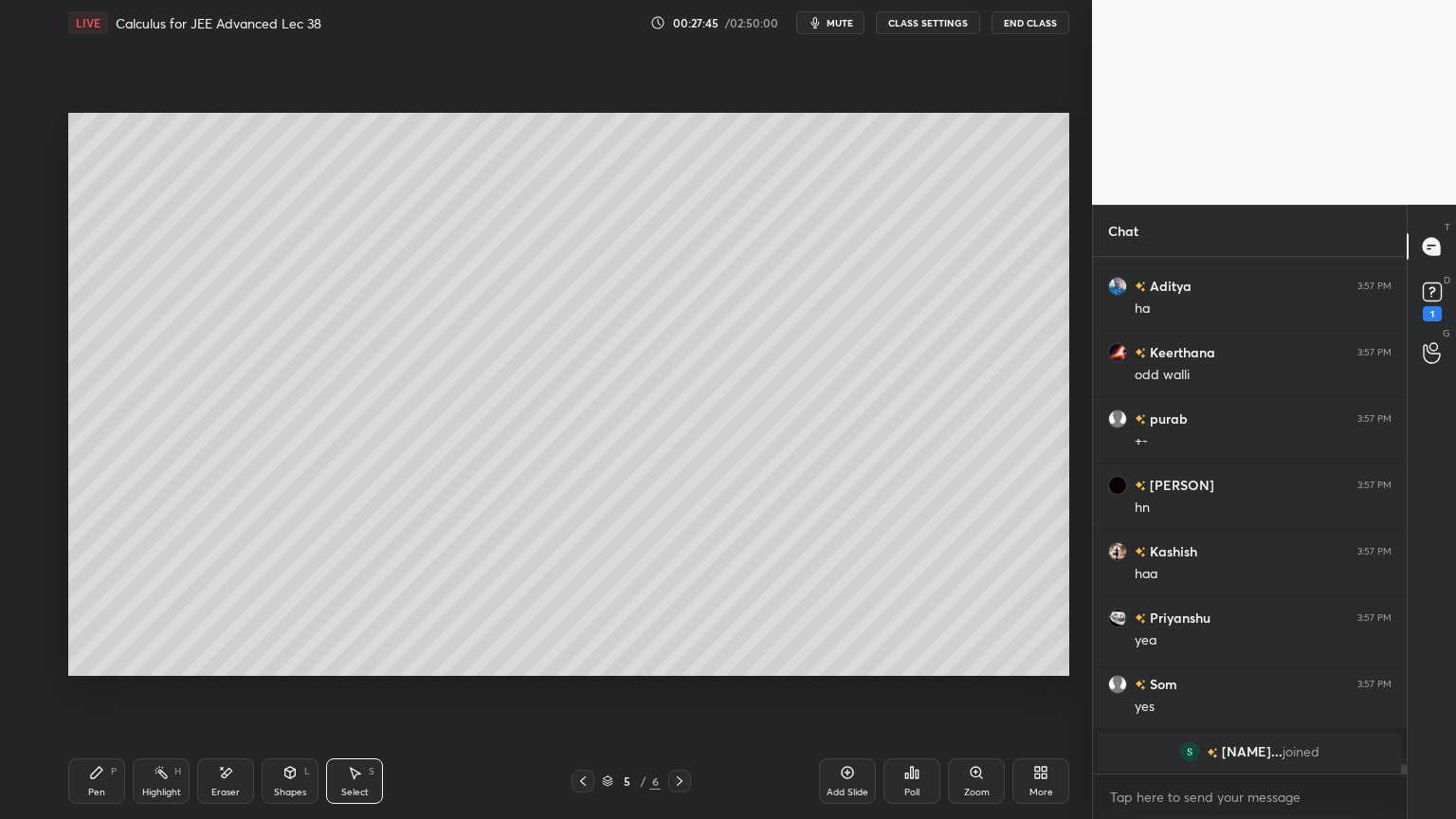 click on "Pen P" at bounding box center [97, 781] 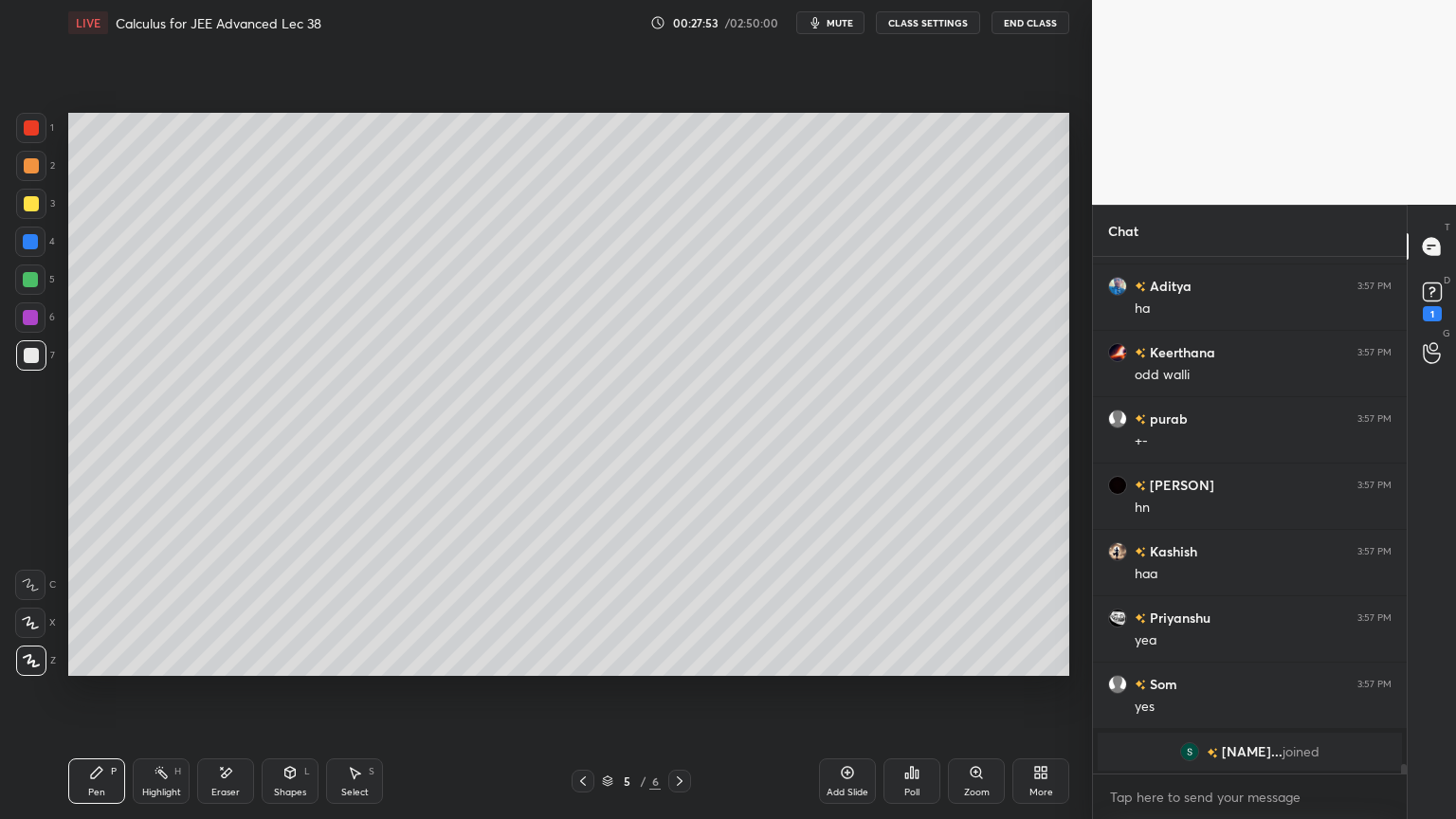 click on "Eraser" at bounding box center (226, 781) 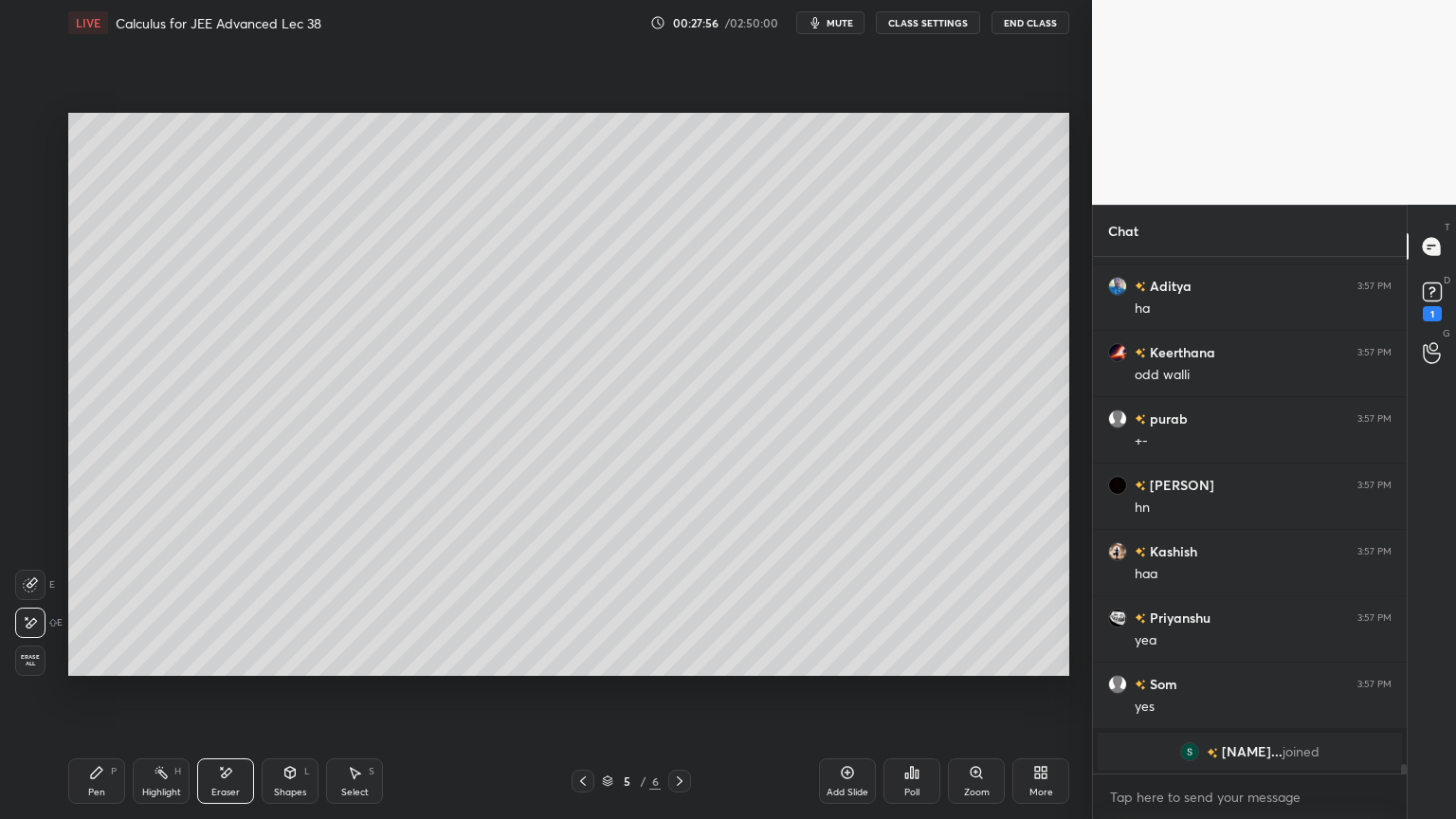click on "Pen P" at bounding box center (97, 781) 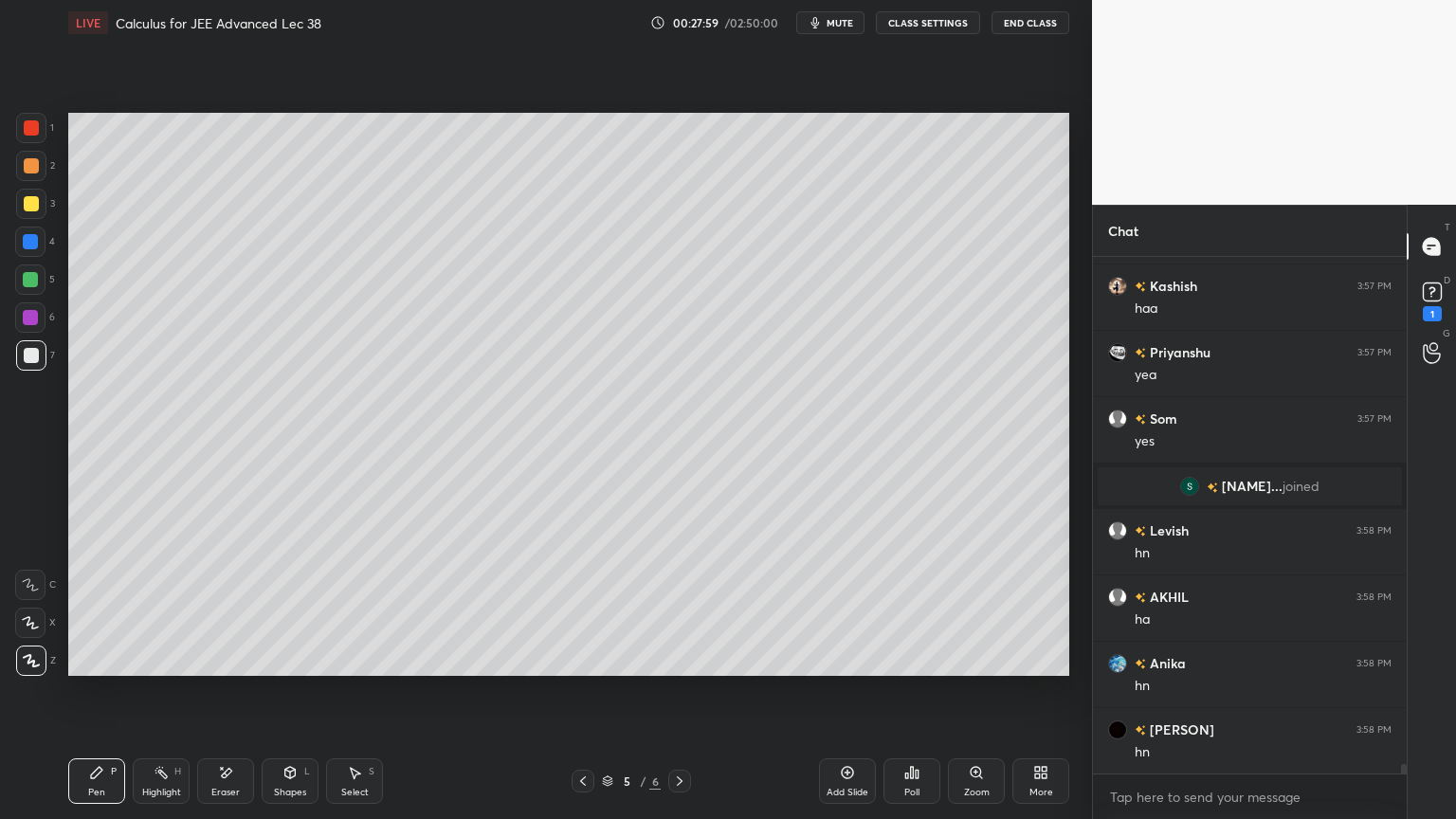 scroll, scrollTop: 26863, scrollLeft: 0, axis: vertical 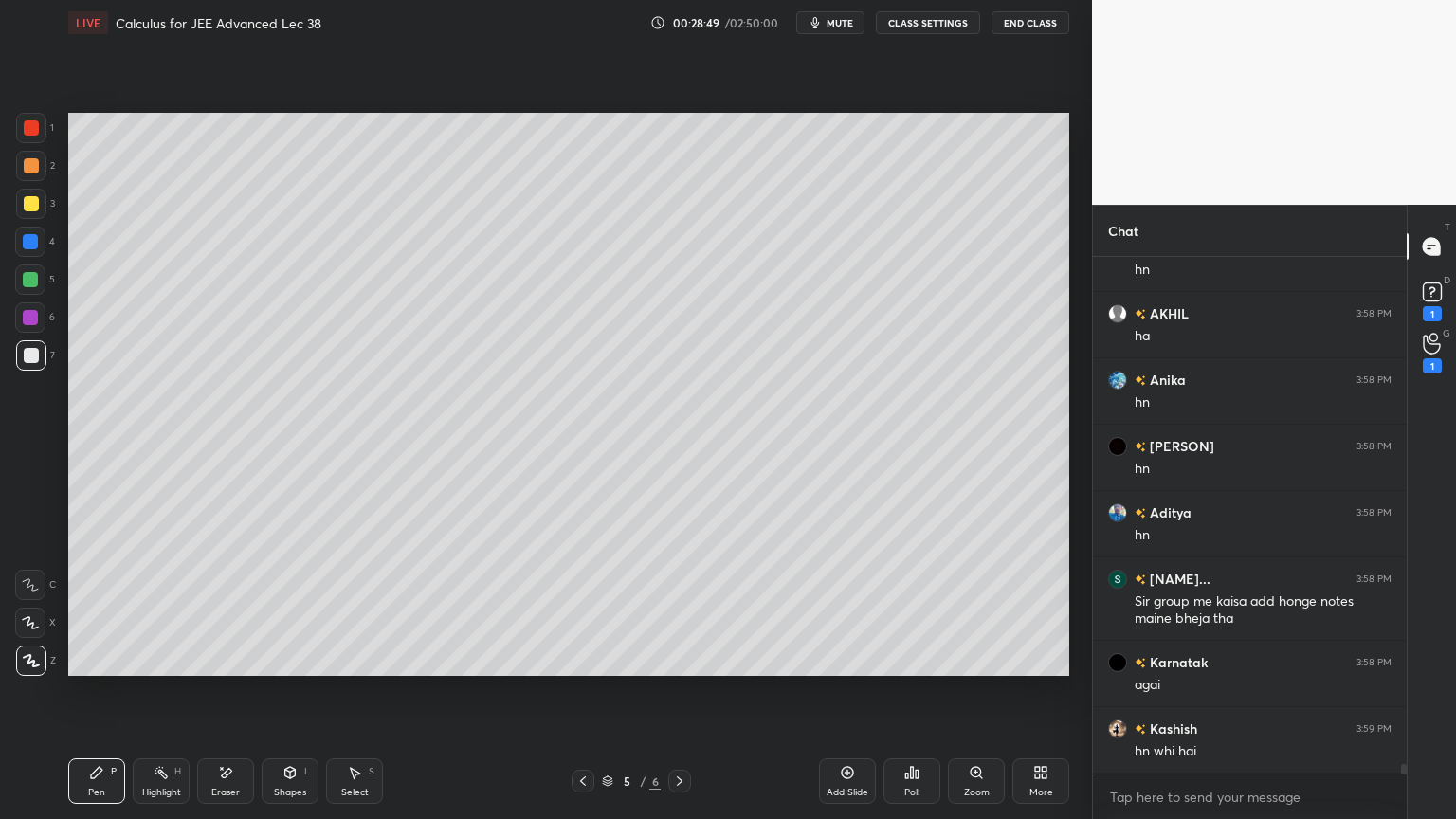 click on "Eraser" at bounding box center [226, 781] 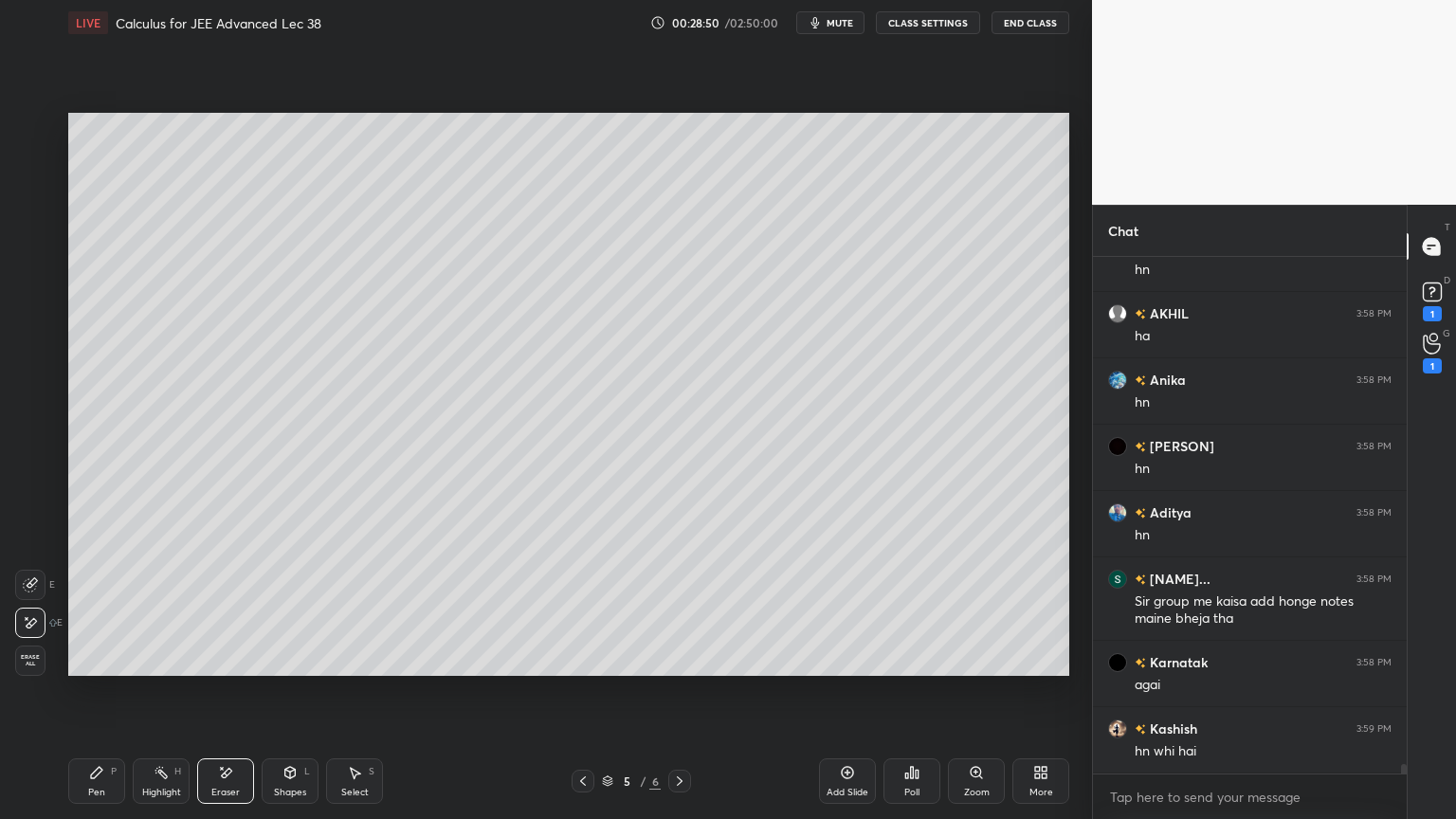 drag, startPoint x: 100, startPoint y: 777, endPoint x: 113, endPoint y: 778, distance: 13.038405 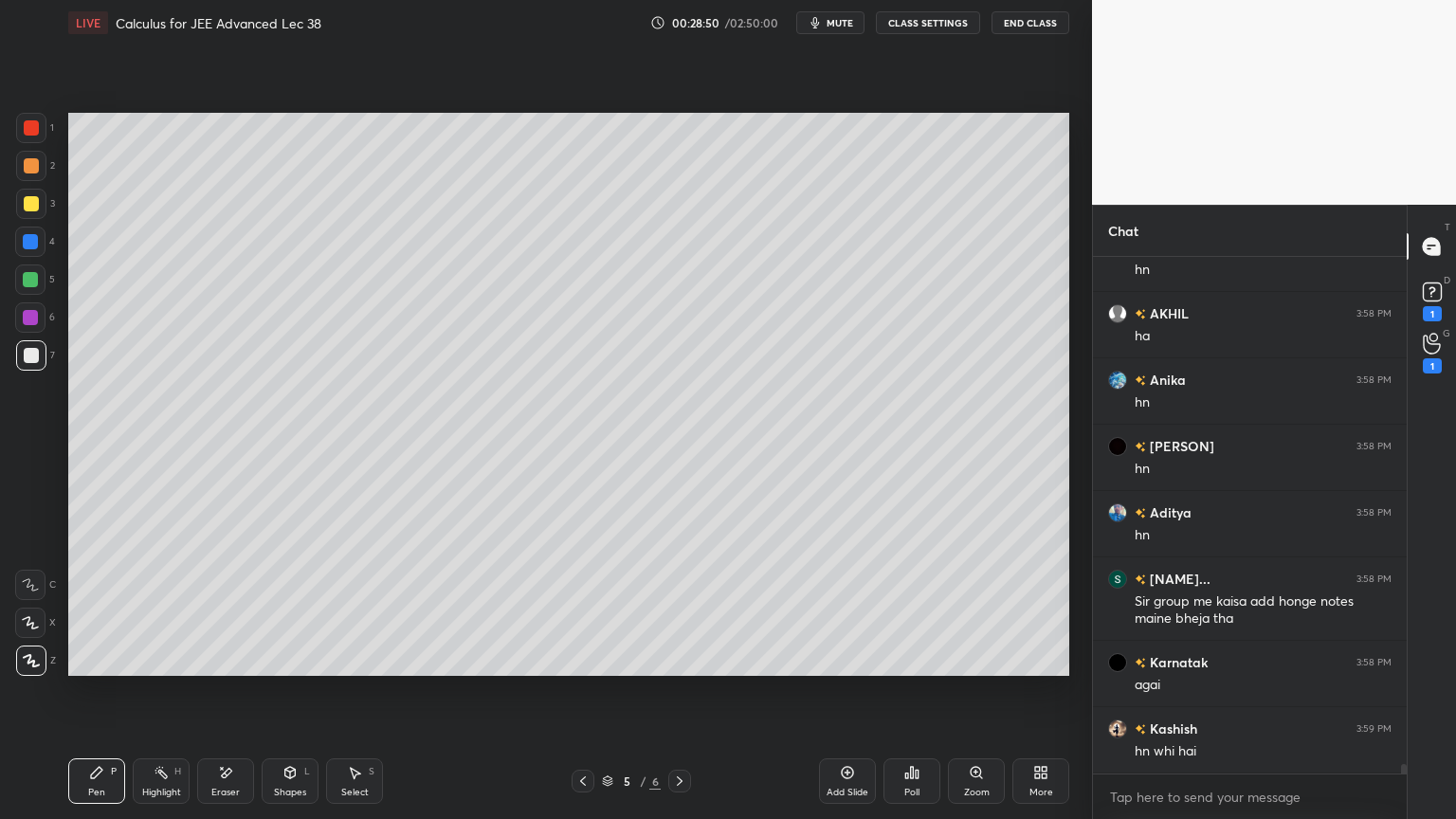 scroll, scrollTop: 27125, scrollLeft: 0, axis: vertical 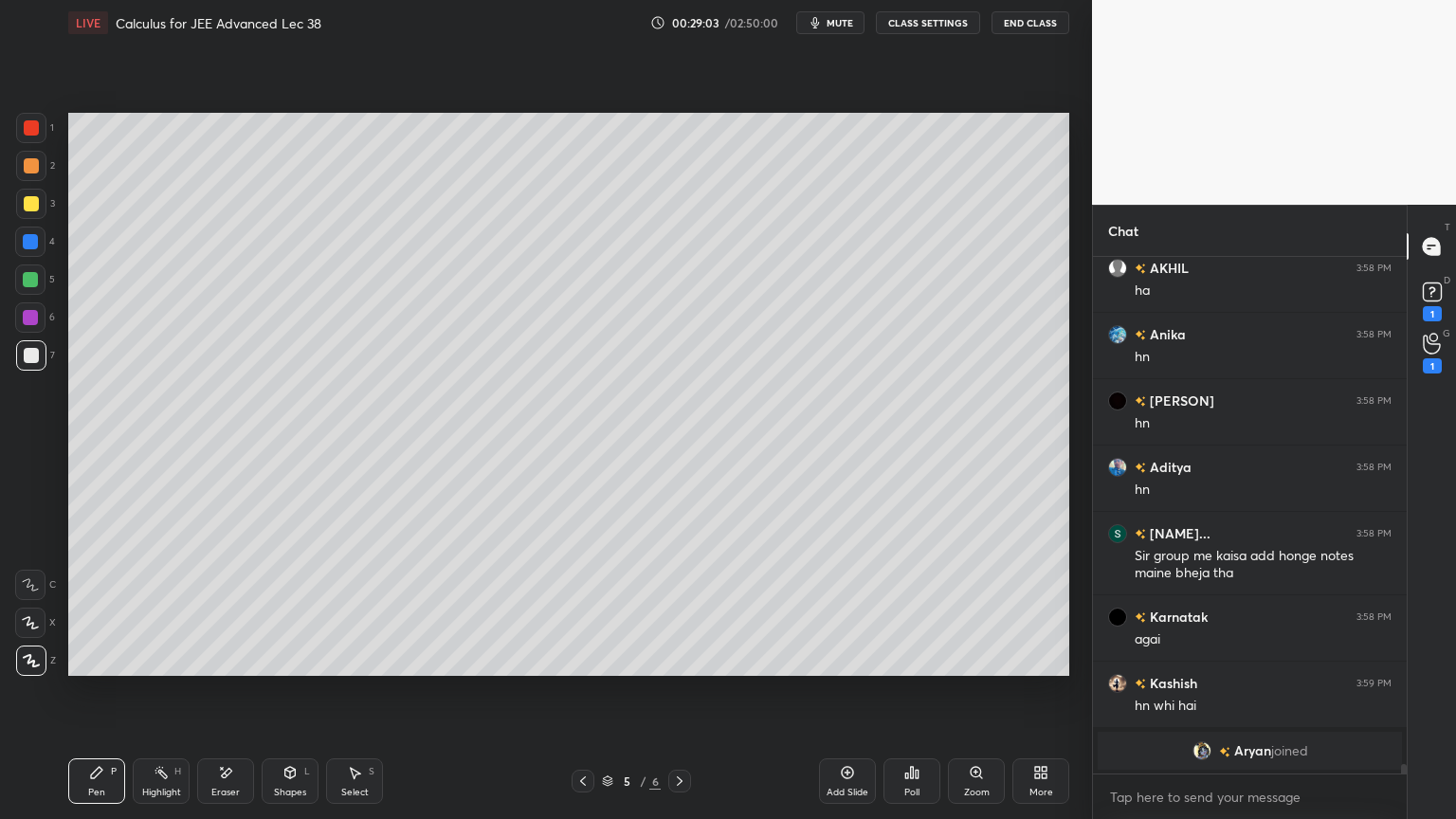 click 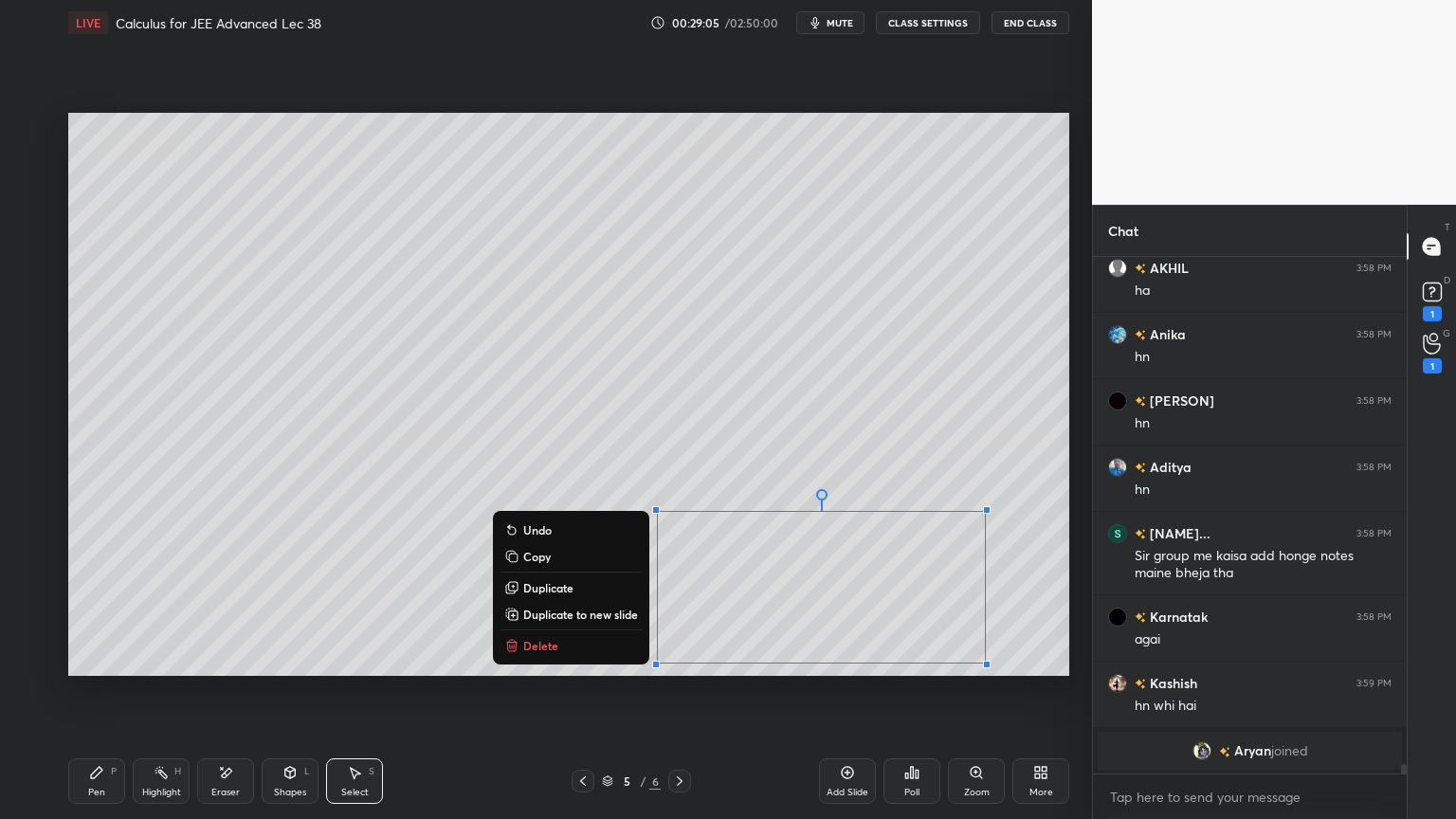 drag, startPoint x: 636, startPoint y: 500, endPoint x: 885, endPoint y: 654, distance: 292.77466 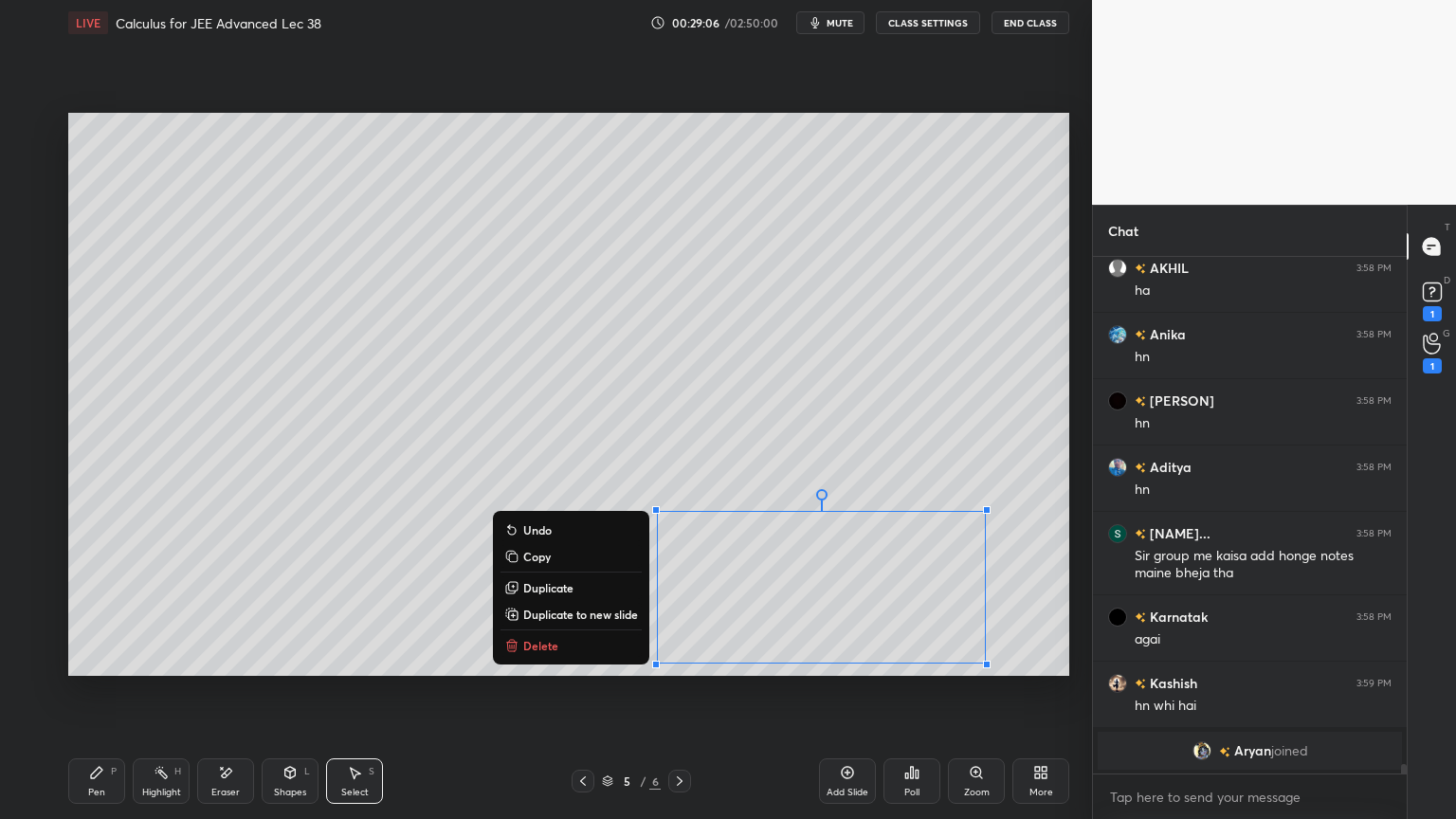 drag, startPoint x: 536, startPoint y: 651, endPoint x: 527, endPoint y: 657, distance: 10.816654 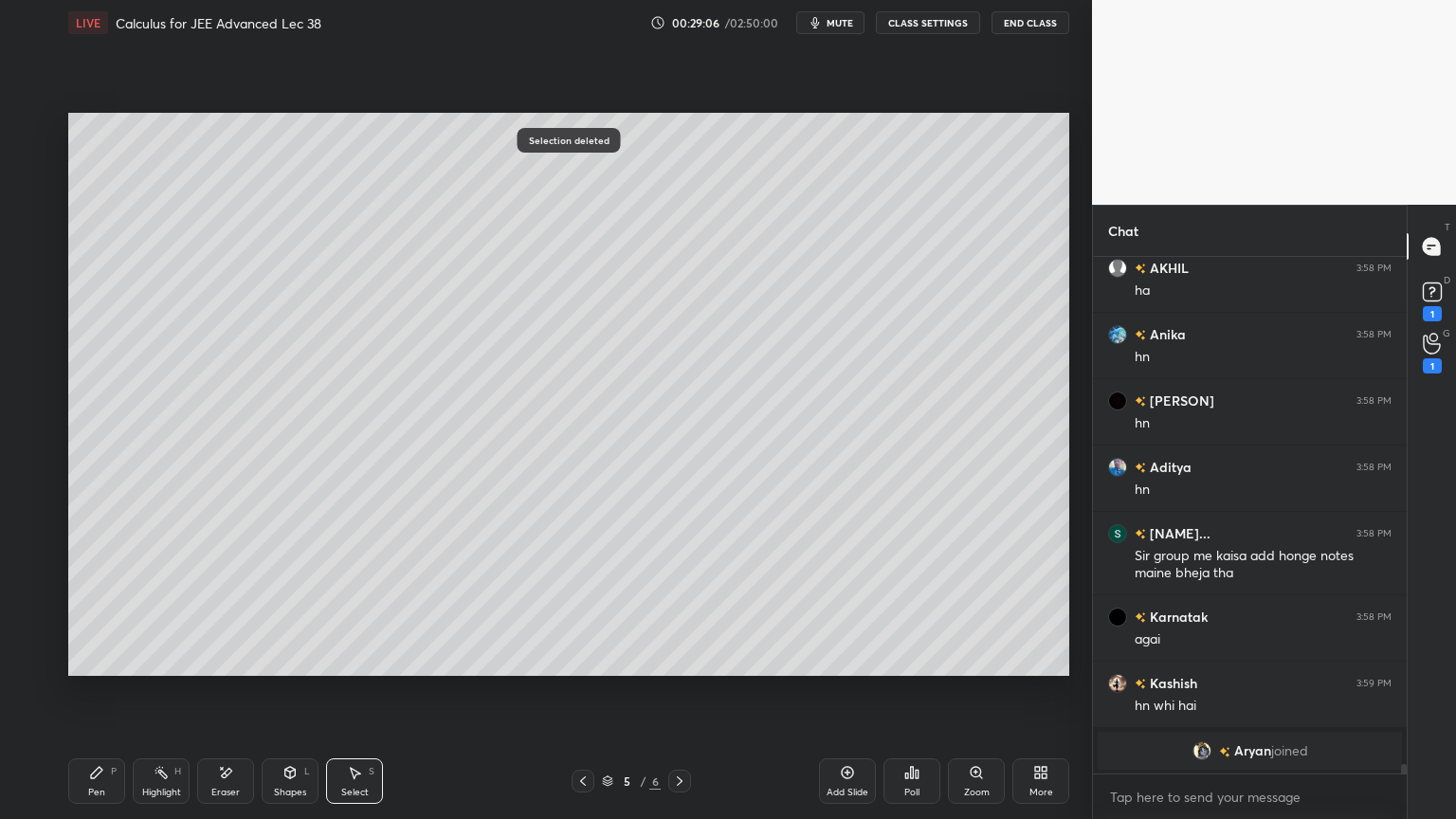 drag, startPoint x: 153, startPoint y: 790, endPoint x: 118, endPoint y: 782, distance: 35.902646 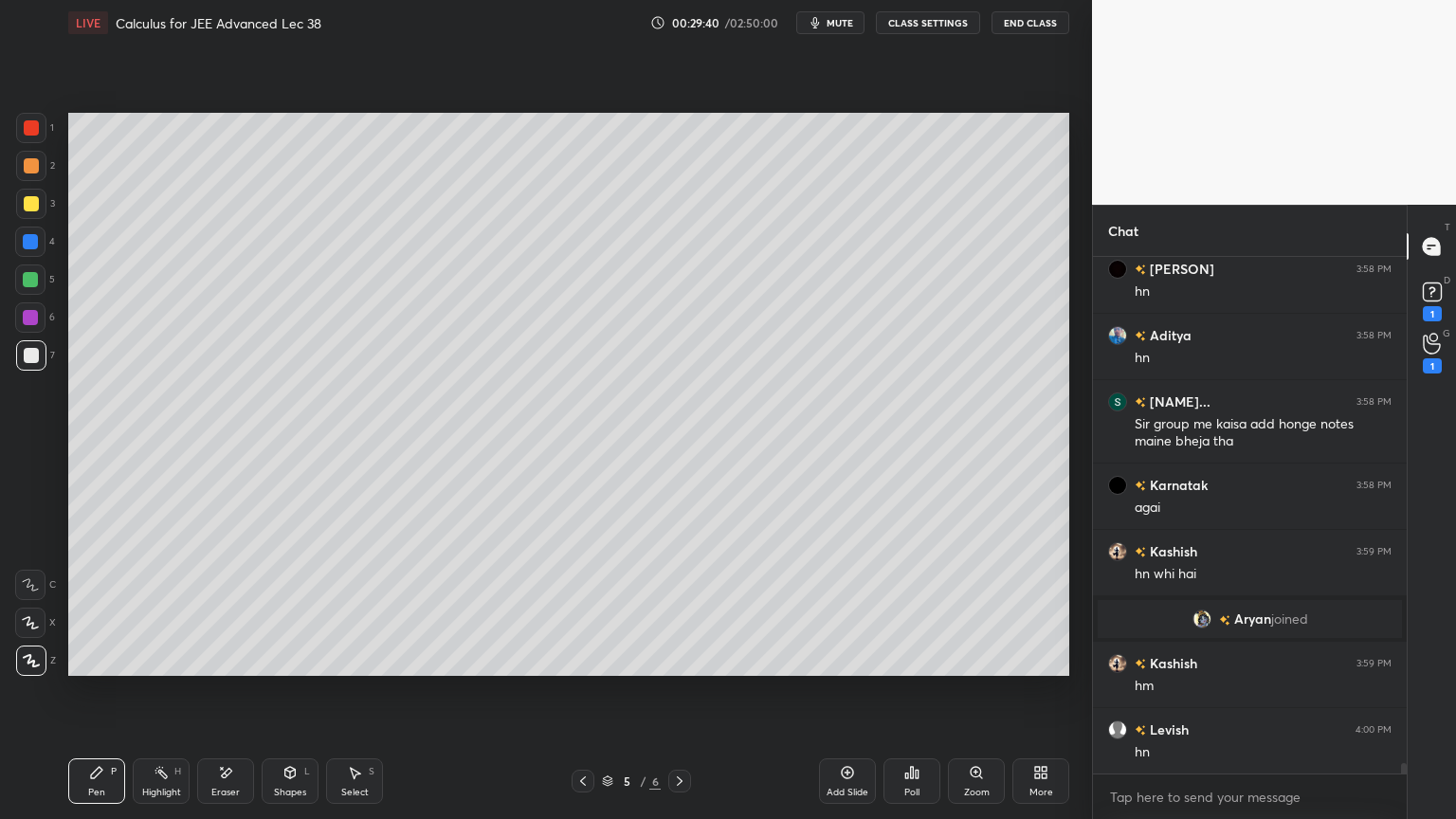 scroll, scrollTop: 25877, scrollLeft: 0, axis: vertical 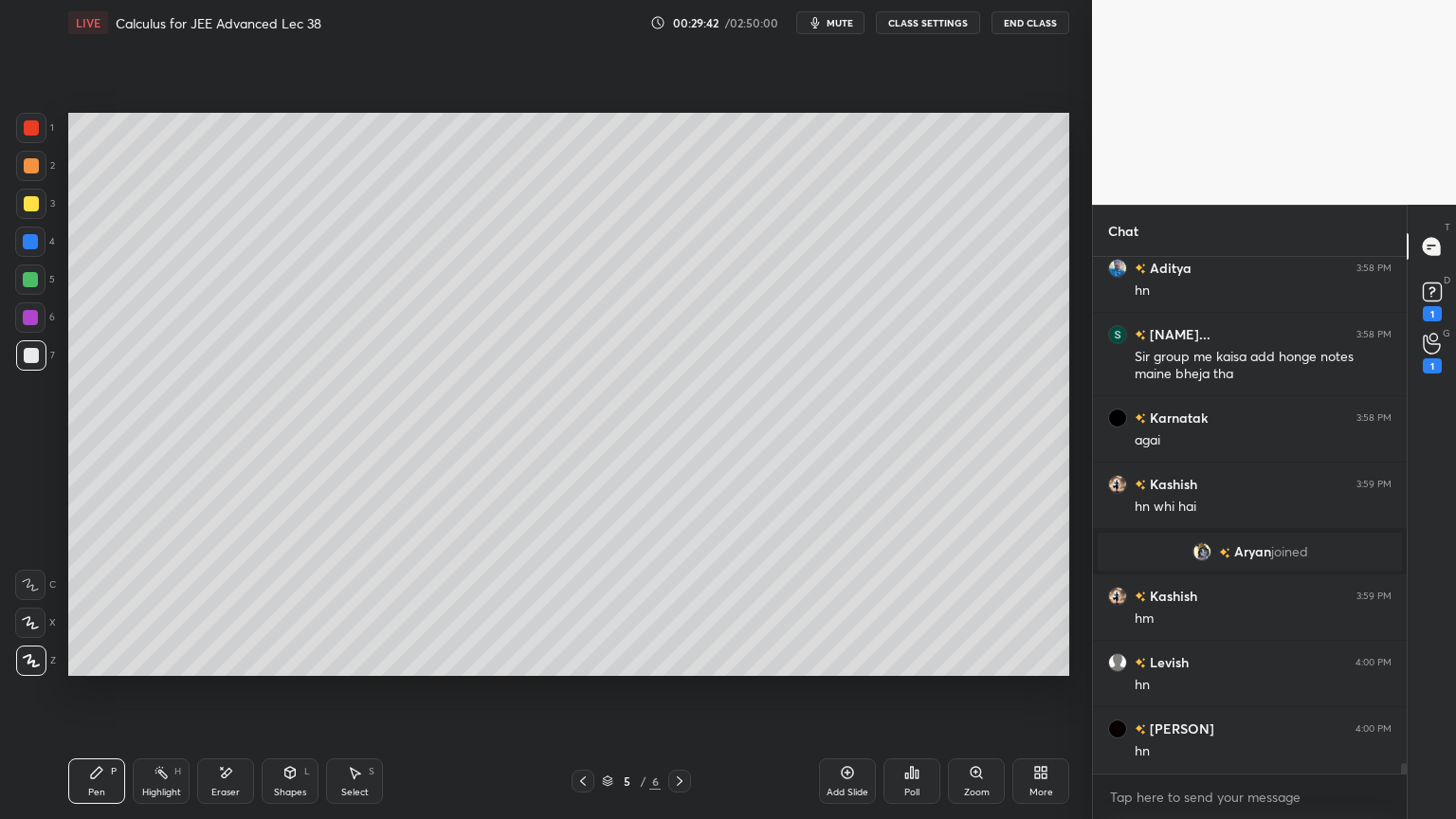 click 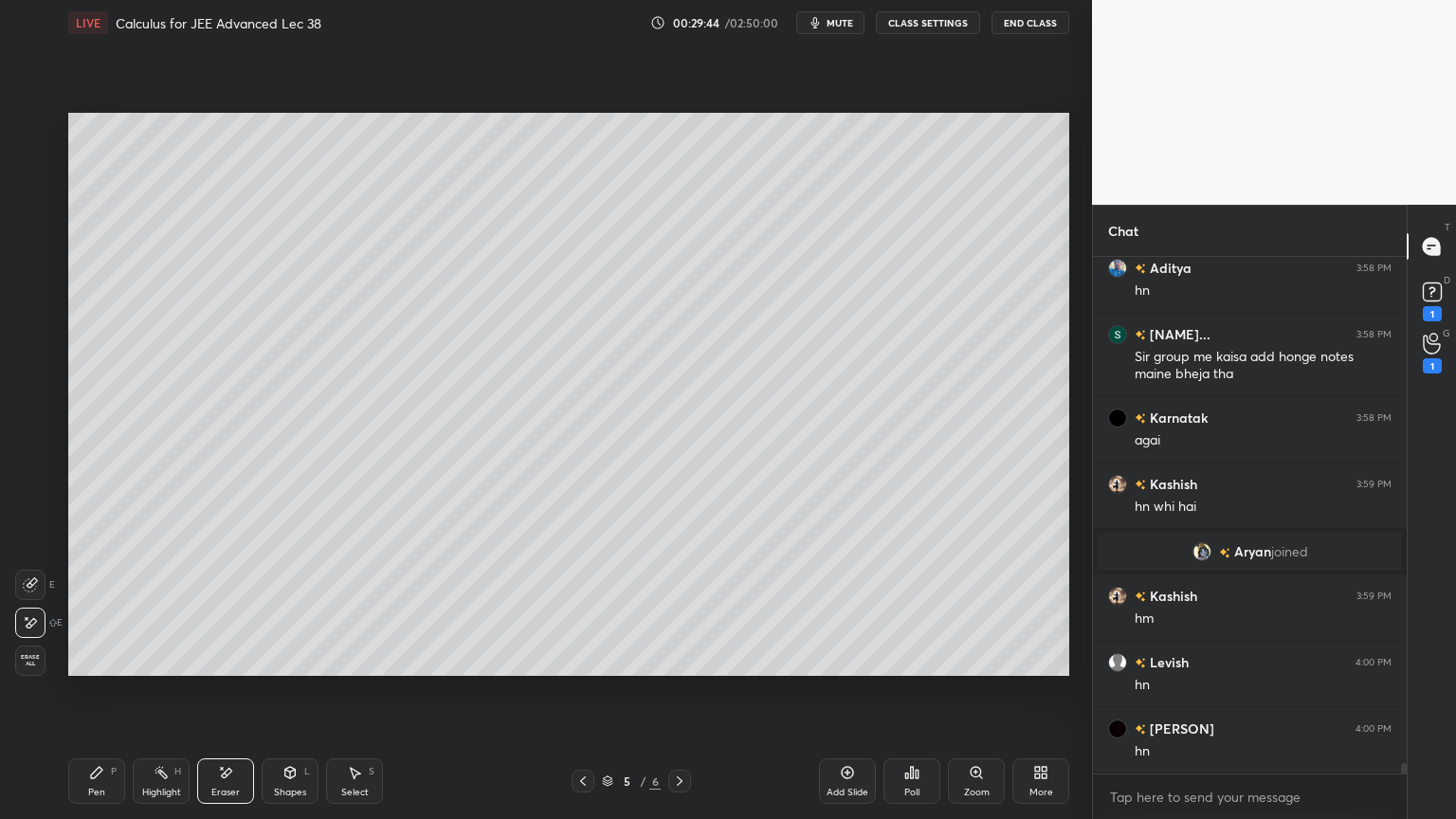 click on "Pen" at bounding box center (97, 792) 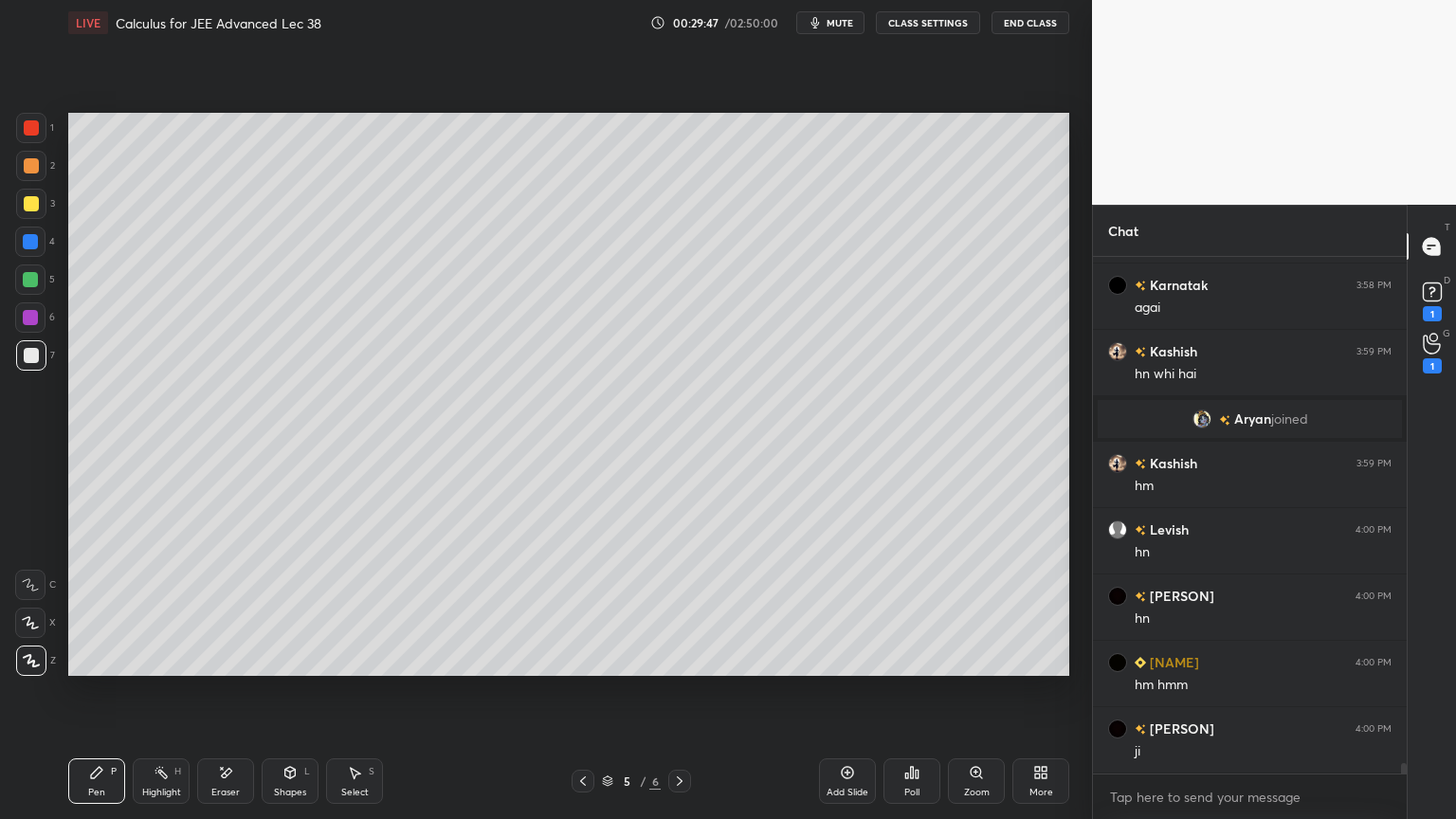 scroll, scrollTop: 26055, scrollLeft: 0, axis: vertical 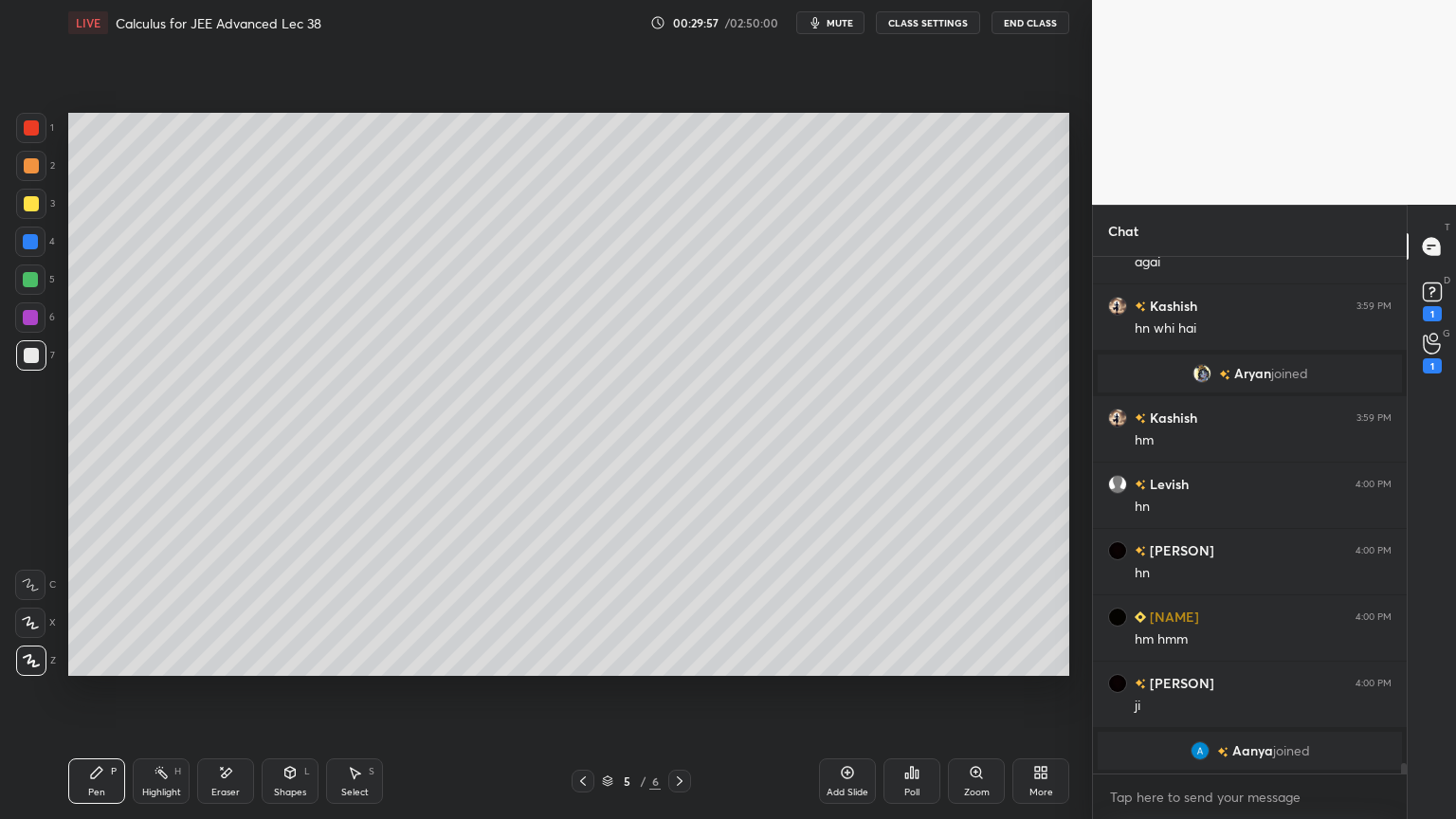 drag, startPoint x: 136, startPoint y: 784, endPoint x: 126, endPoint y: 780, distance: 10.7703296 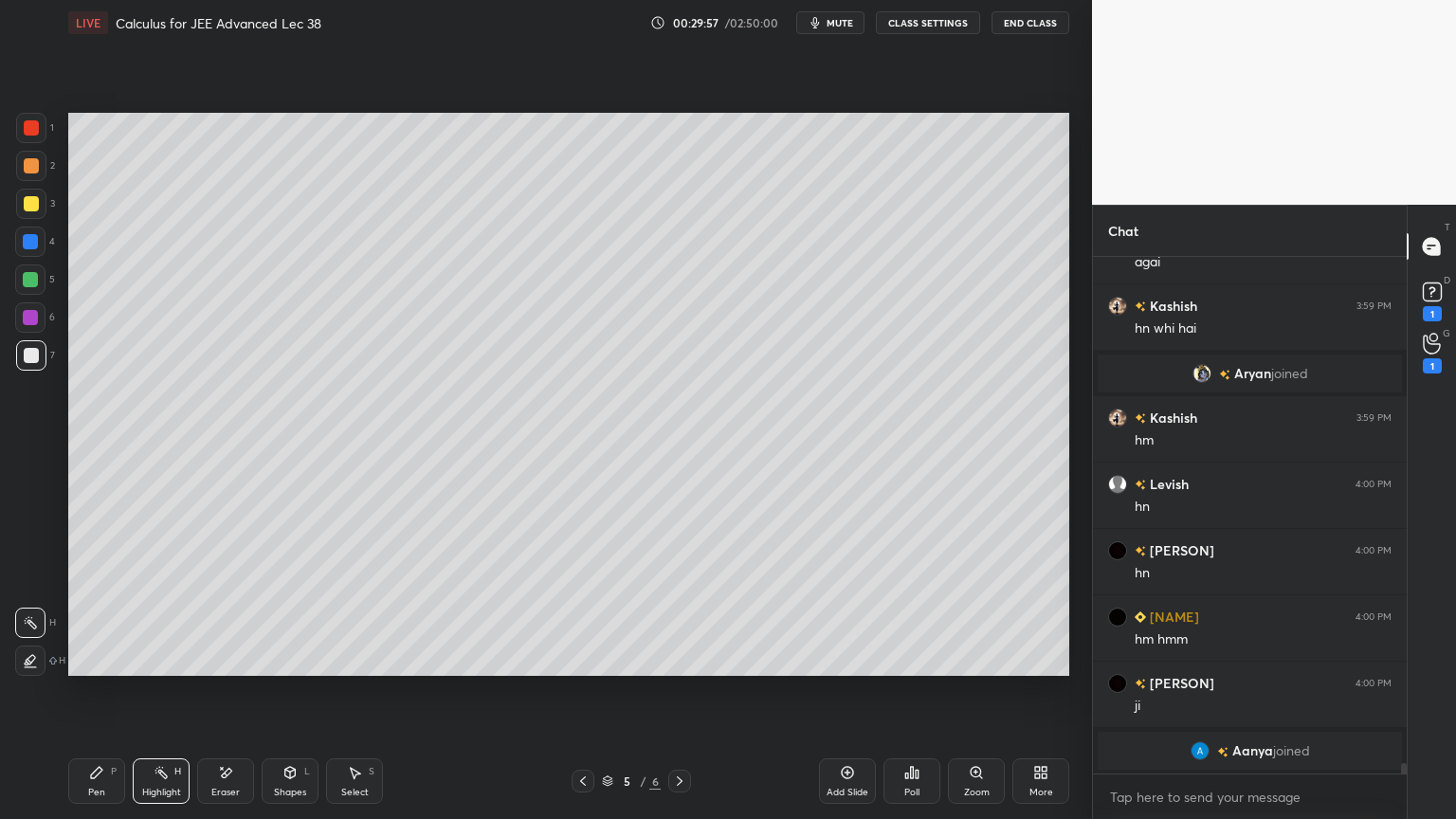 drag, startPoint x: 102, startPoint y: 777, endPoint x: 189, endPoint y: 699, distance: 116.84605 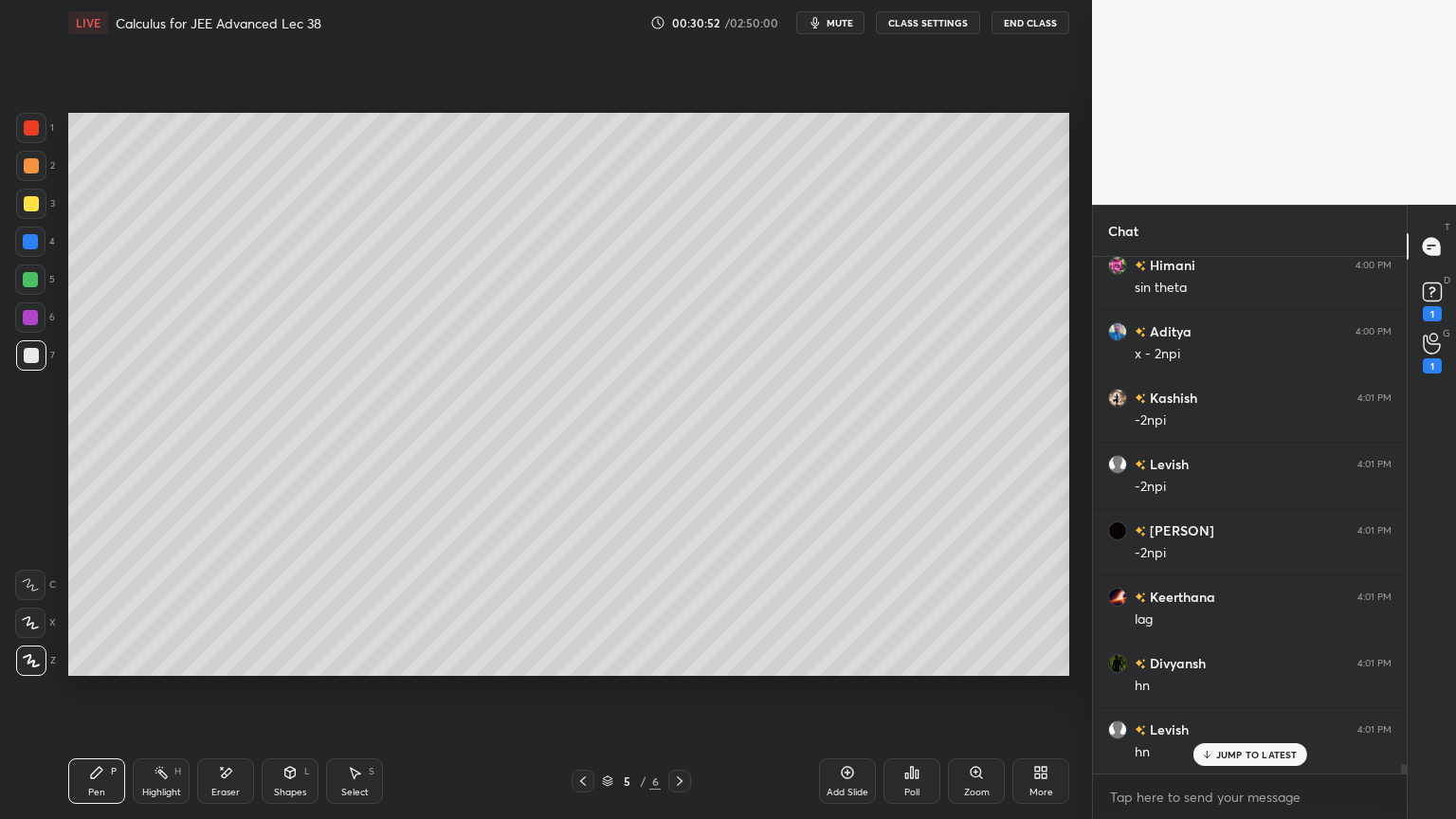 scroll, scrollTop: 27041, scrollLeft: 0, axis: vertical 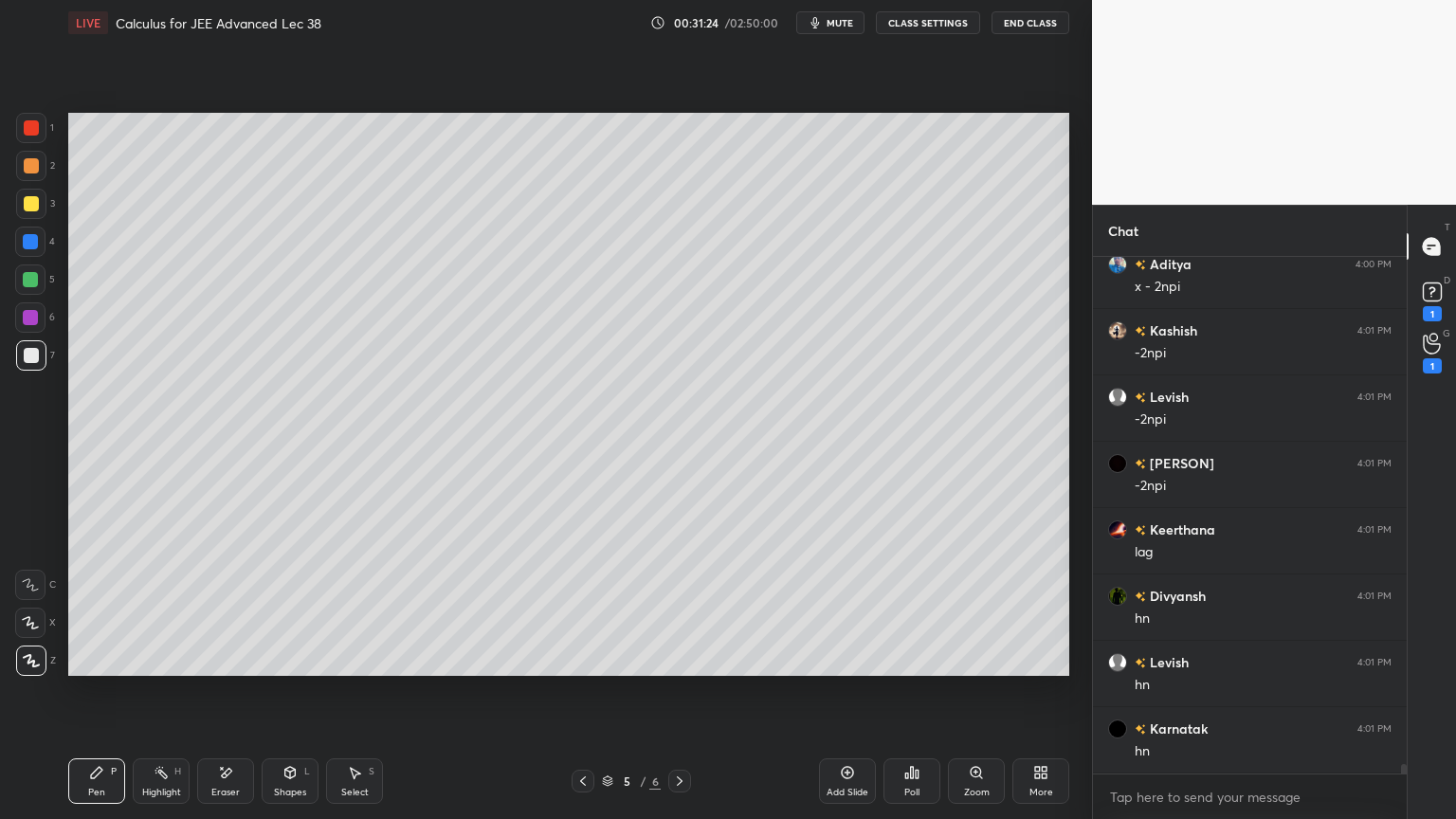 click on "Select S" at bounding box center (355, 781) 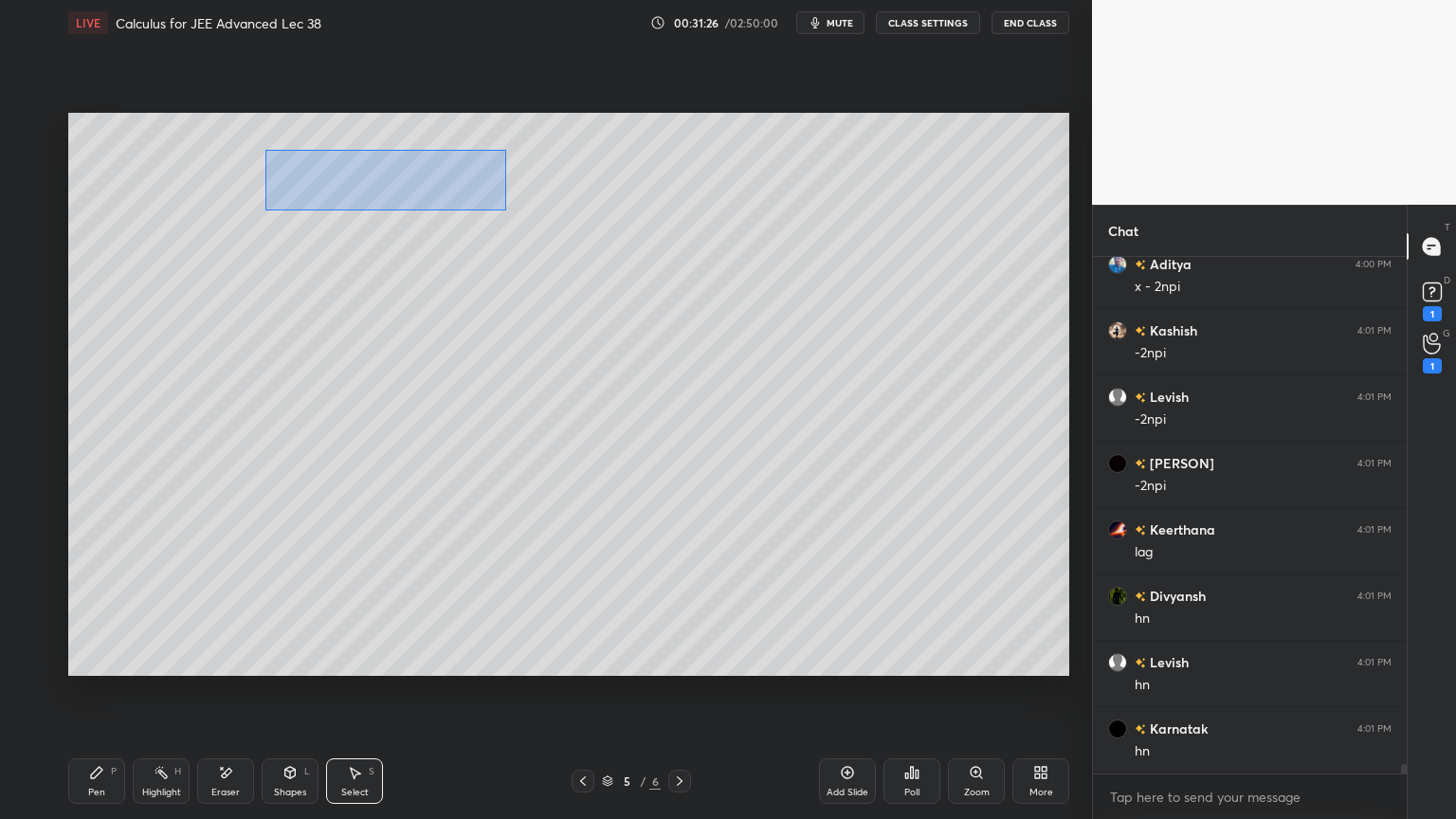 drag, startPoint x: 293, startPoint y: 181, endPoint x: 504, endPoint y: 208, distance: 212.72047 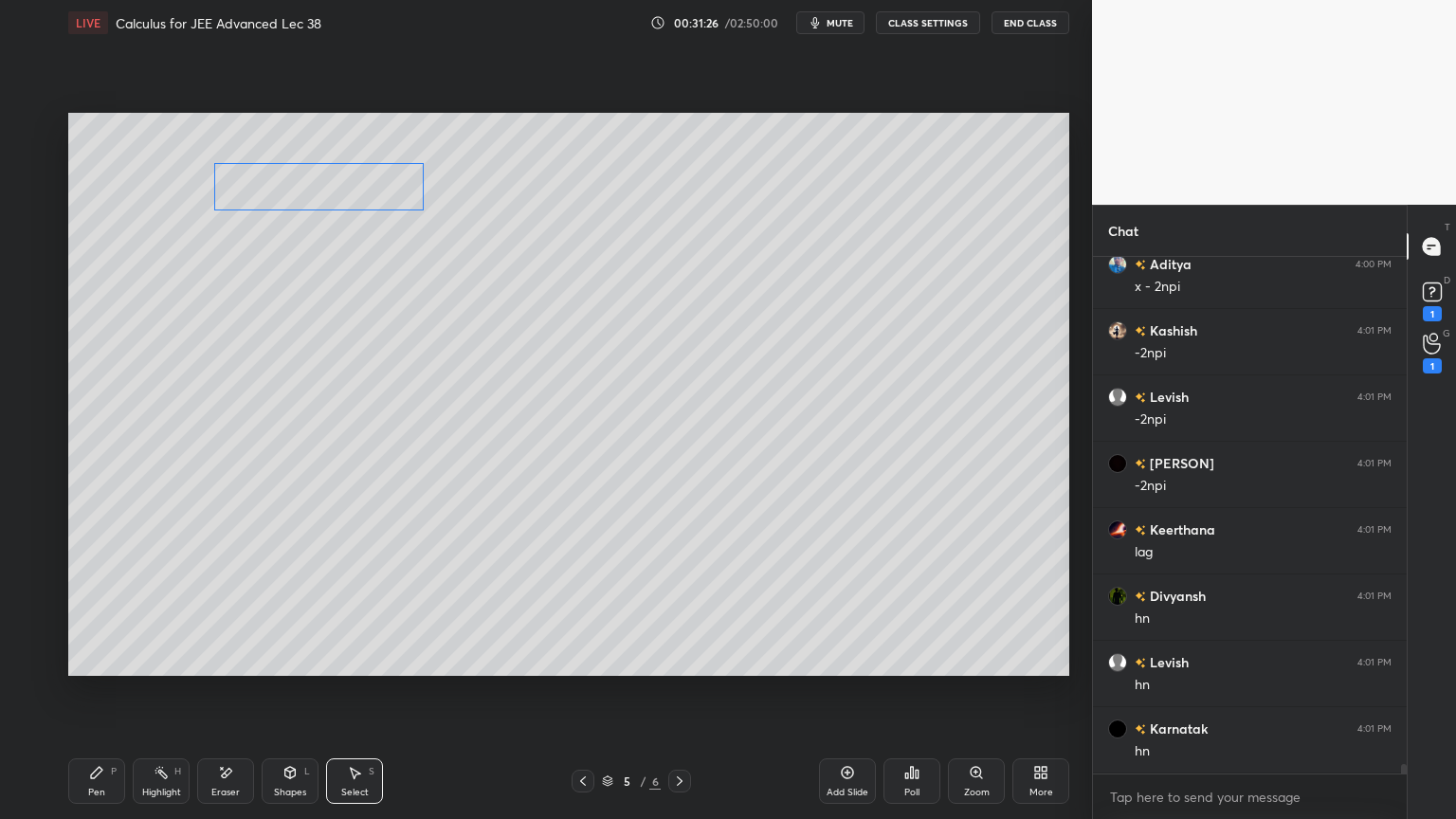 drag, startPoint x: 411, startPoint y: 187, endPoint x: 332, endPoint y: 187, distance: 79 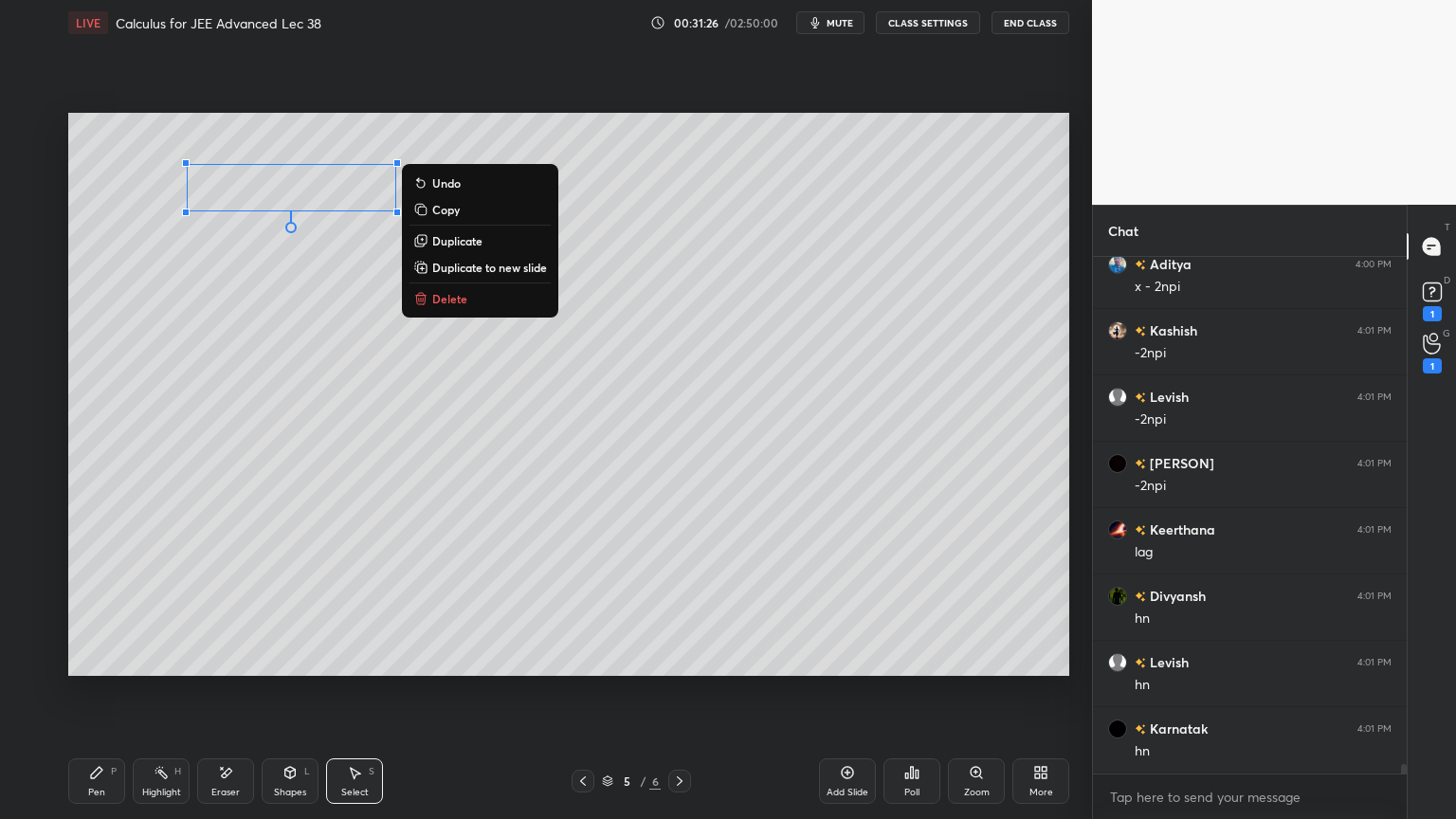 click on "0 ° Undo Copy Duplicate Duplicate to new slide Delete" at bounding box center (569, 394) 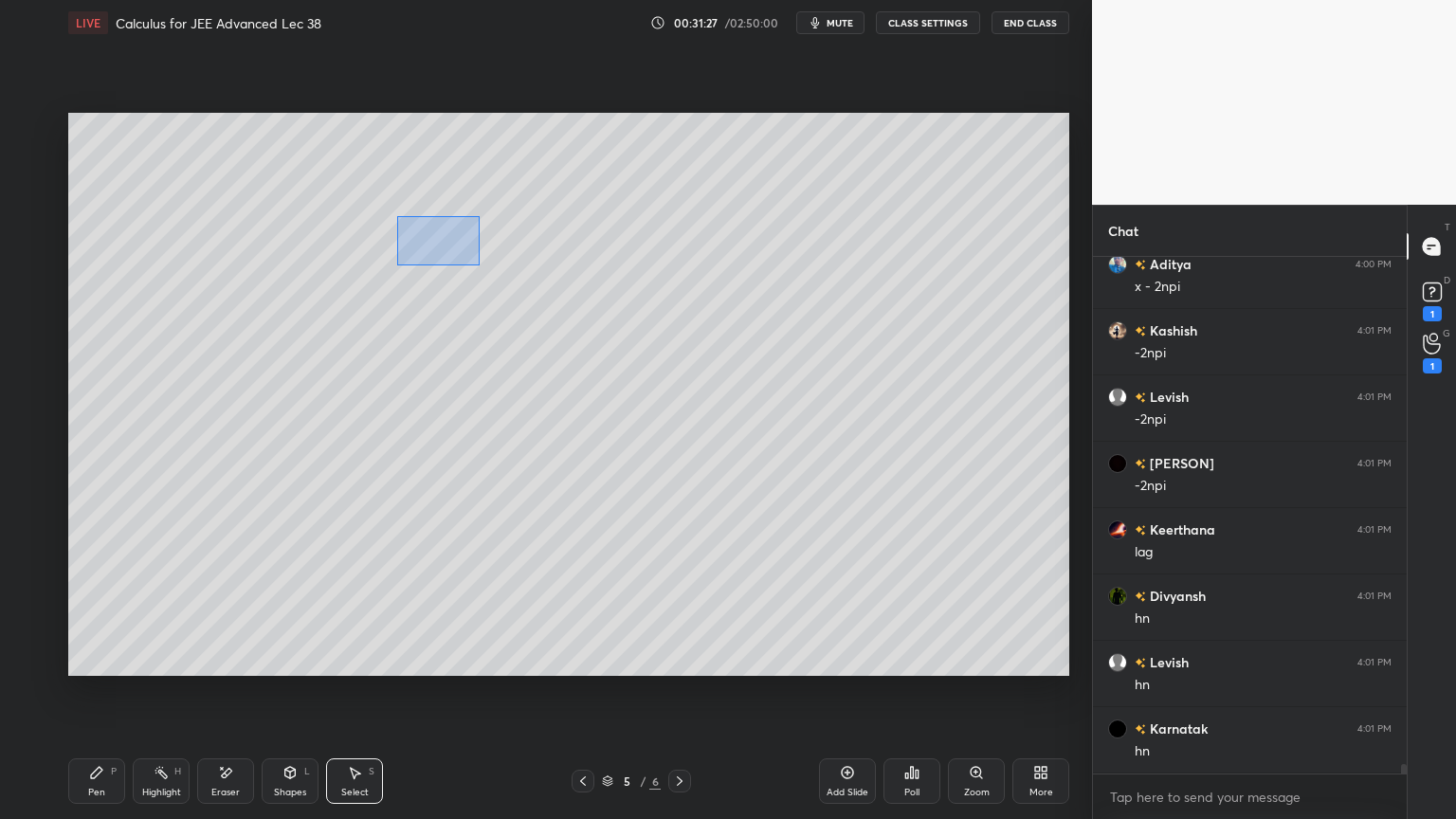 drag, startPoint x: 427, startPoint y: 243, endPoint x: 496, endPoint y: 260, distance: 71.06335 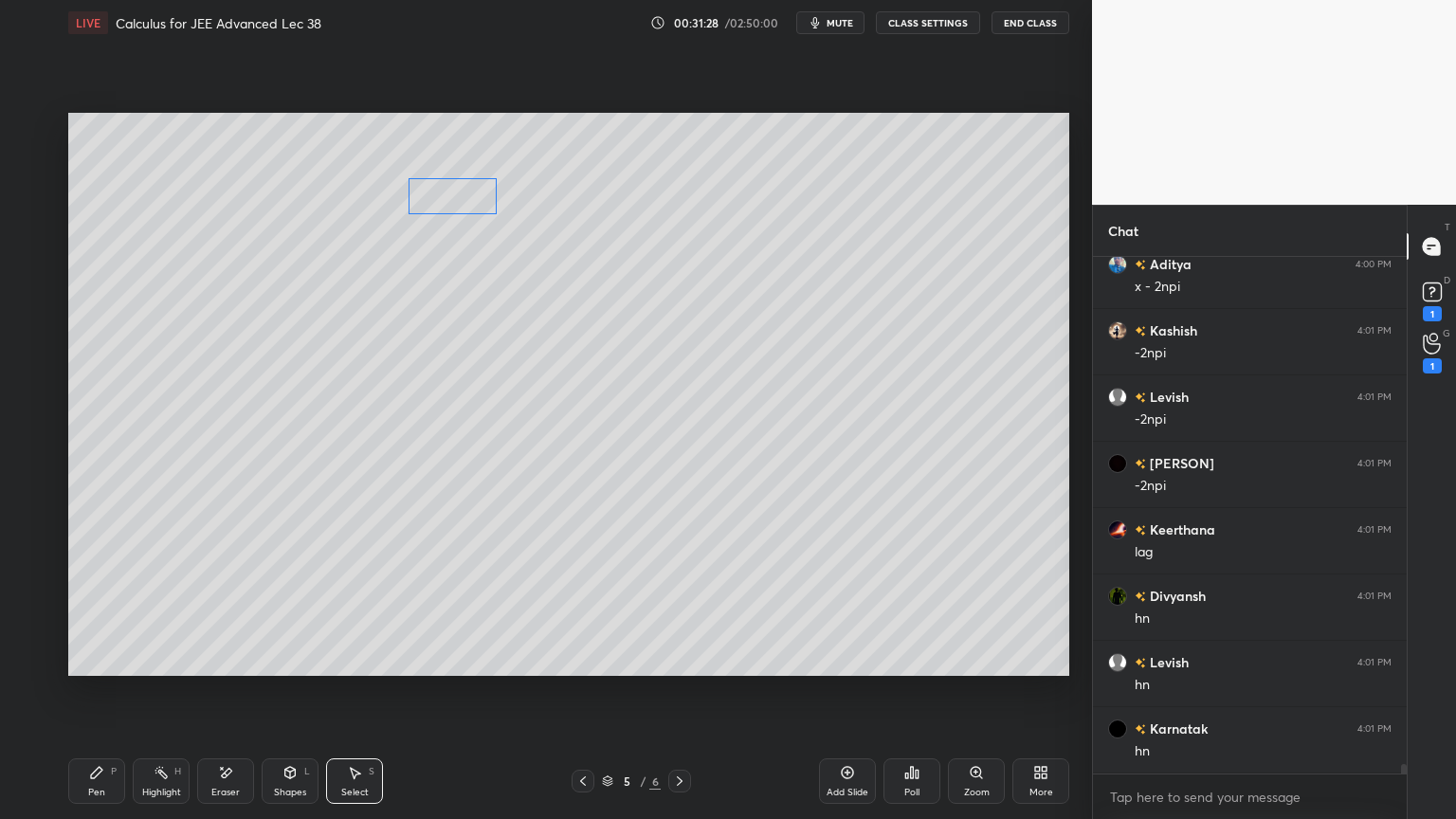 drag, startPoint x: 467, startPoint y: 235, endPoint x: 453, endPoint y: 222, distance: 19.104973 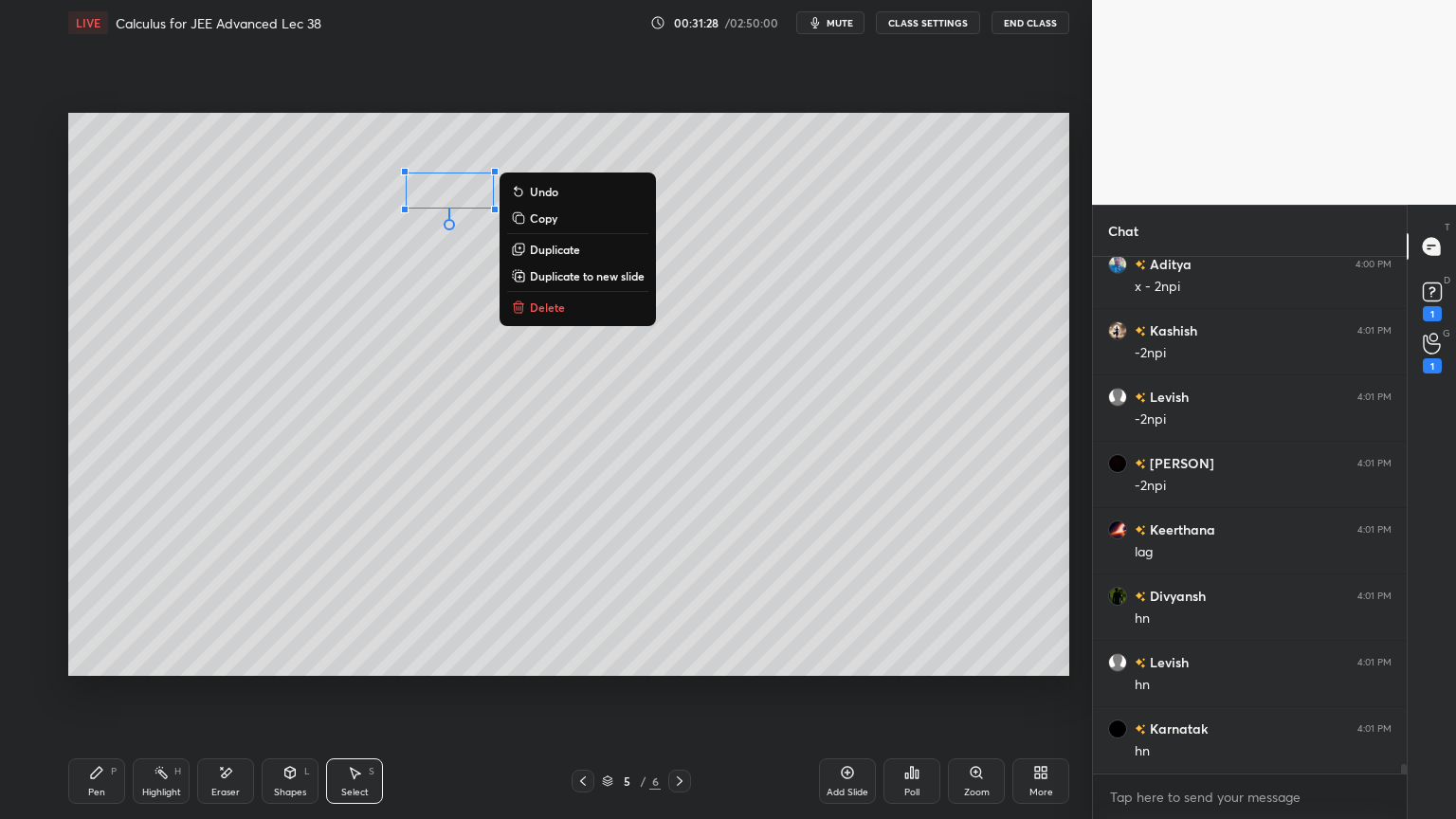 click on "0 ° Undo Copy Duplicate Duplicate to new slide Delete" at bounding box center (569, 394) 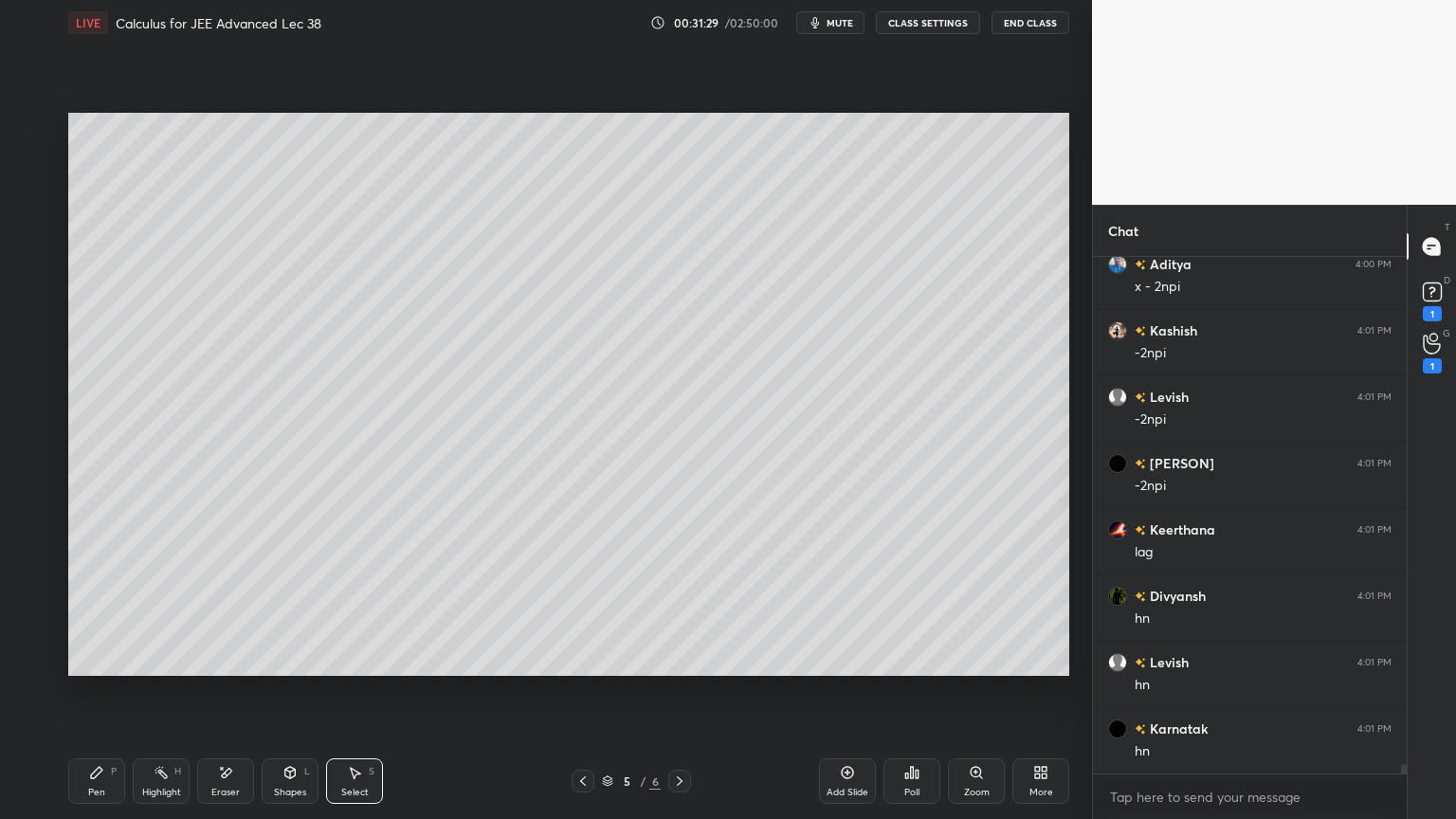 click on "Pen P" at bounding box center (97, 781) 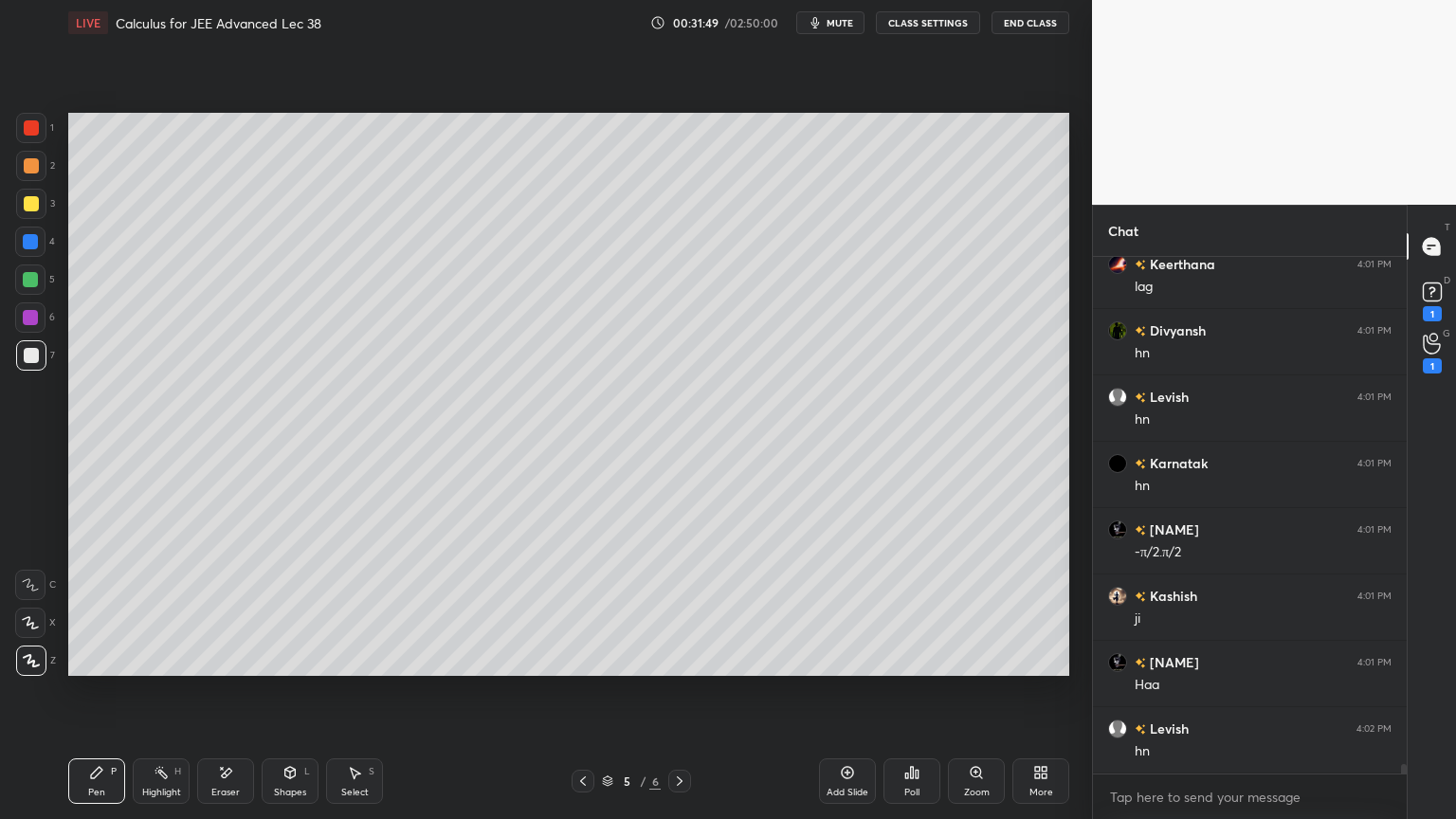 scroll, scrollTop: 27372, scrollLeft: 0, axis: vertical 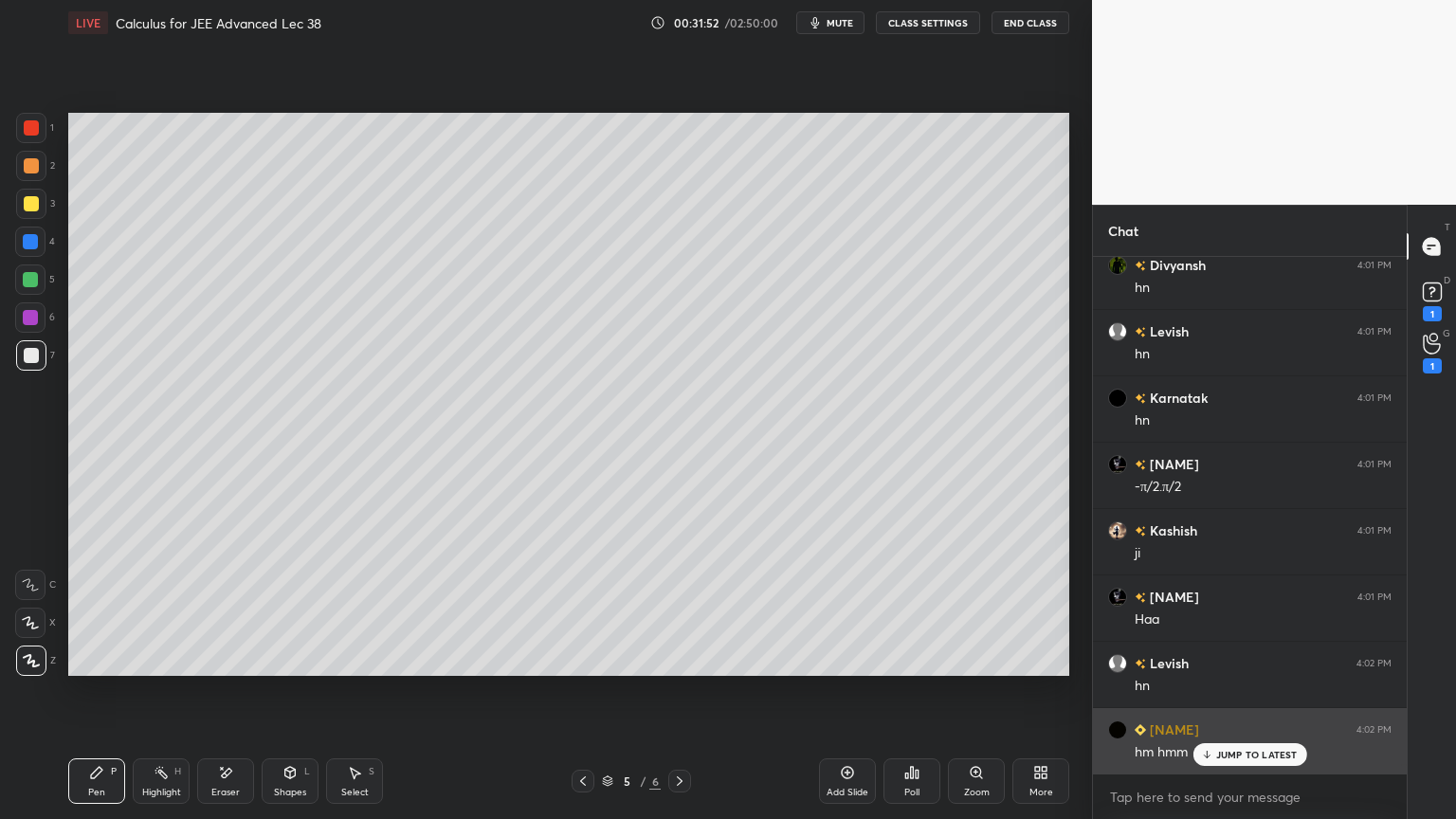 click on "JUMP TO LATEST" at bounding box center (1257, 755) 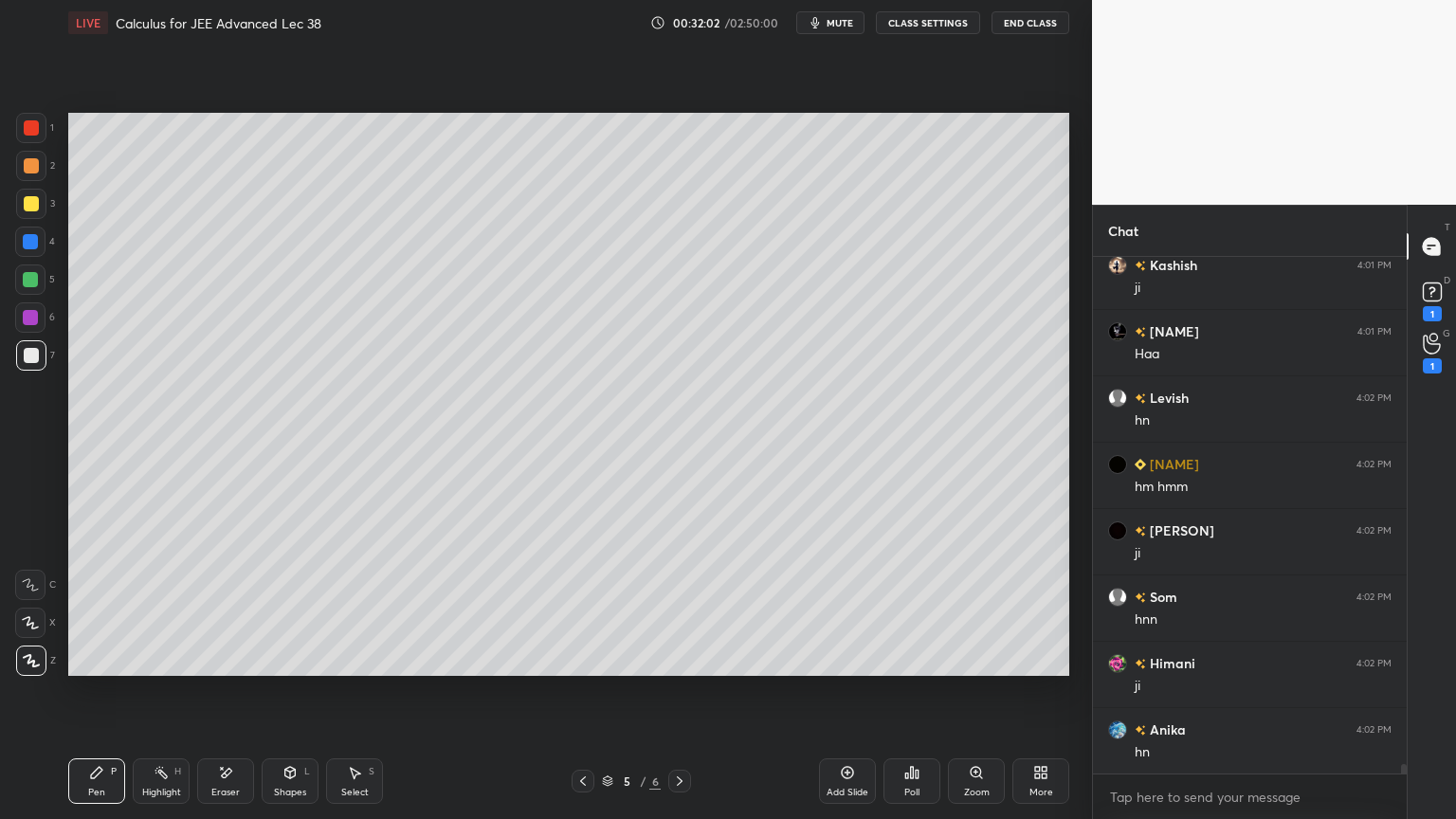 scroll, scrollTop: 27705, scrollLeft: 0, axis: vertical 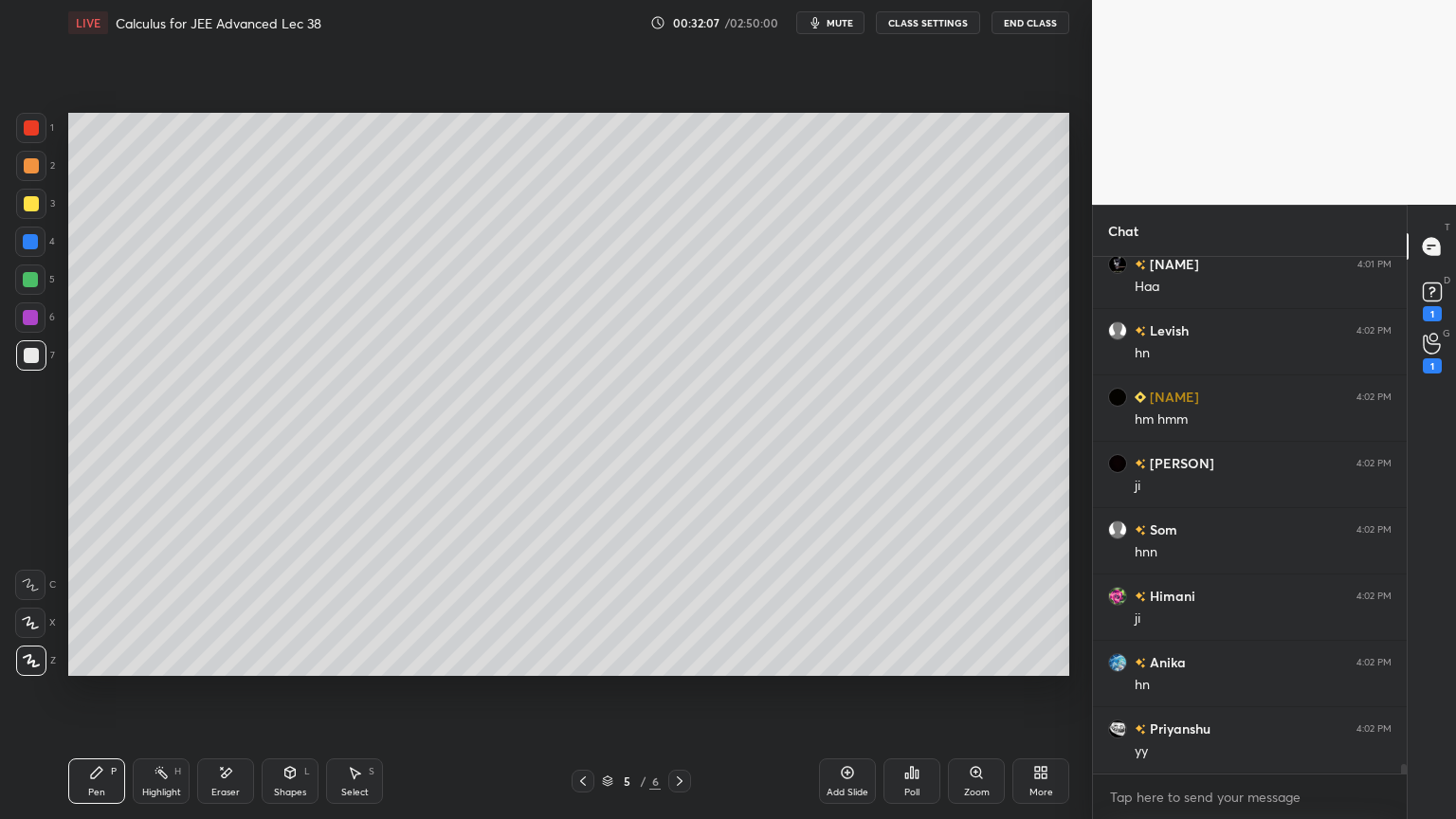 click on "Eraser" at bounding box center (226, 781) 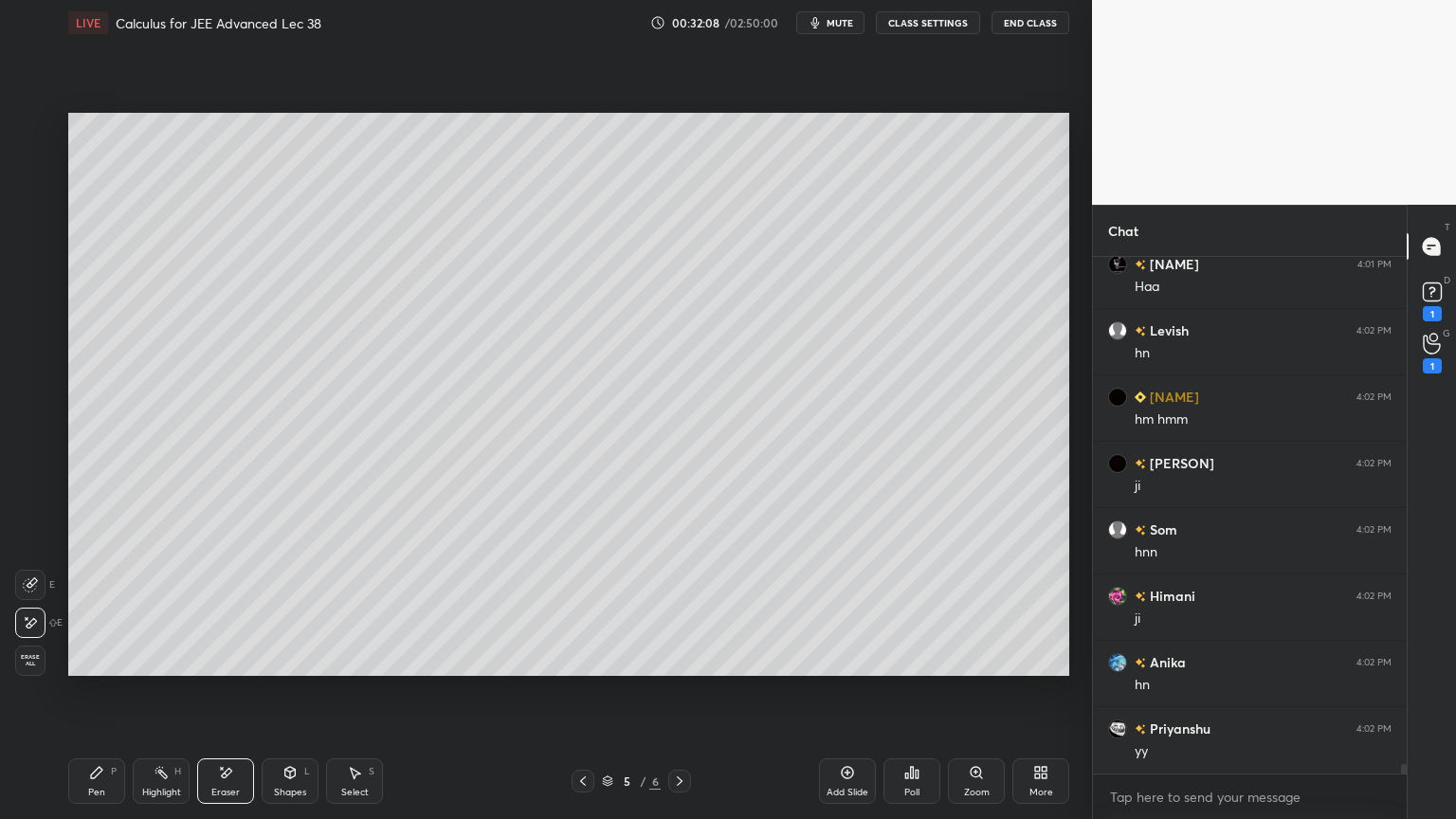 click on "Pen P" at bounding box center [97, 781] 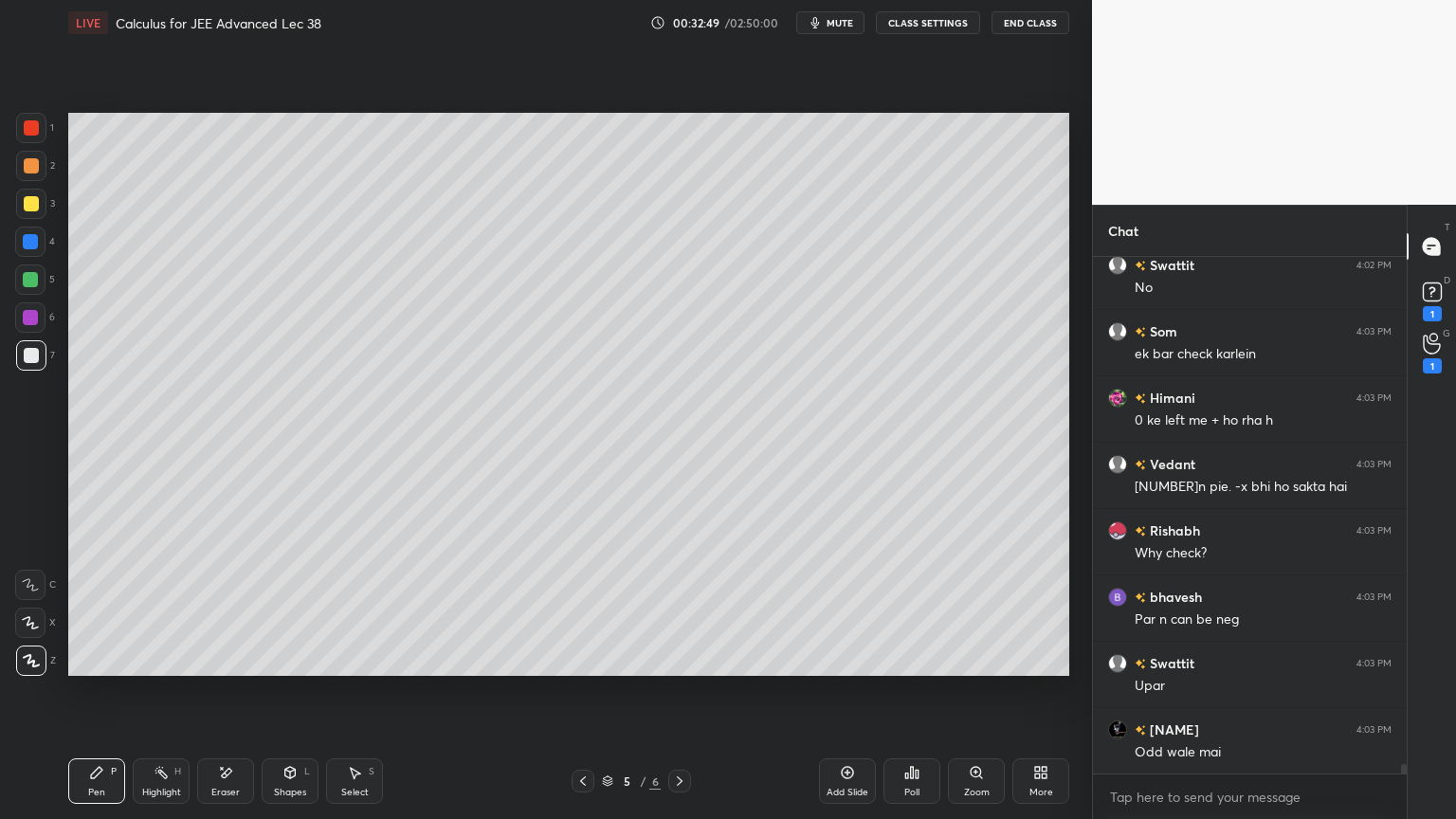 scroll, scrollTop: 28965, scrollLeft: 0, axis: vertical 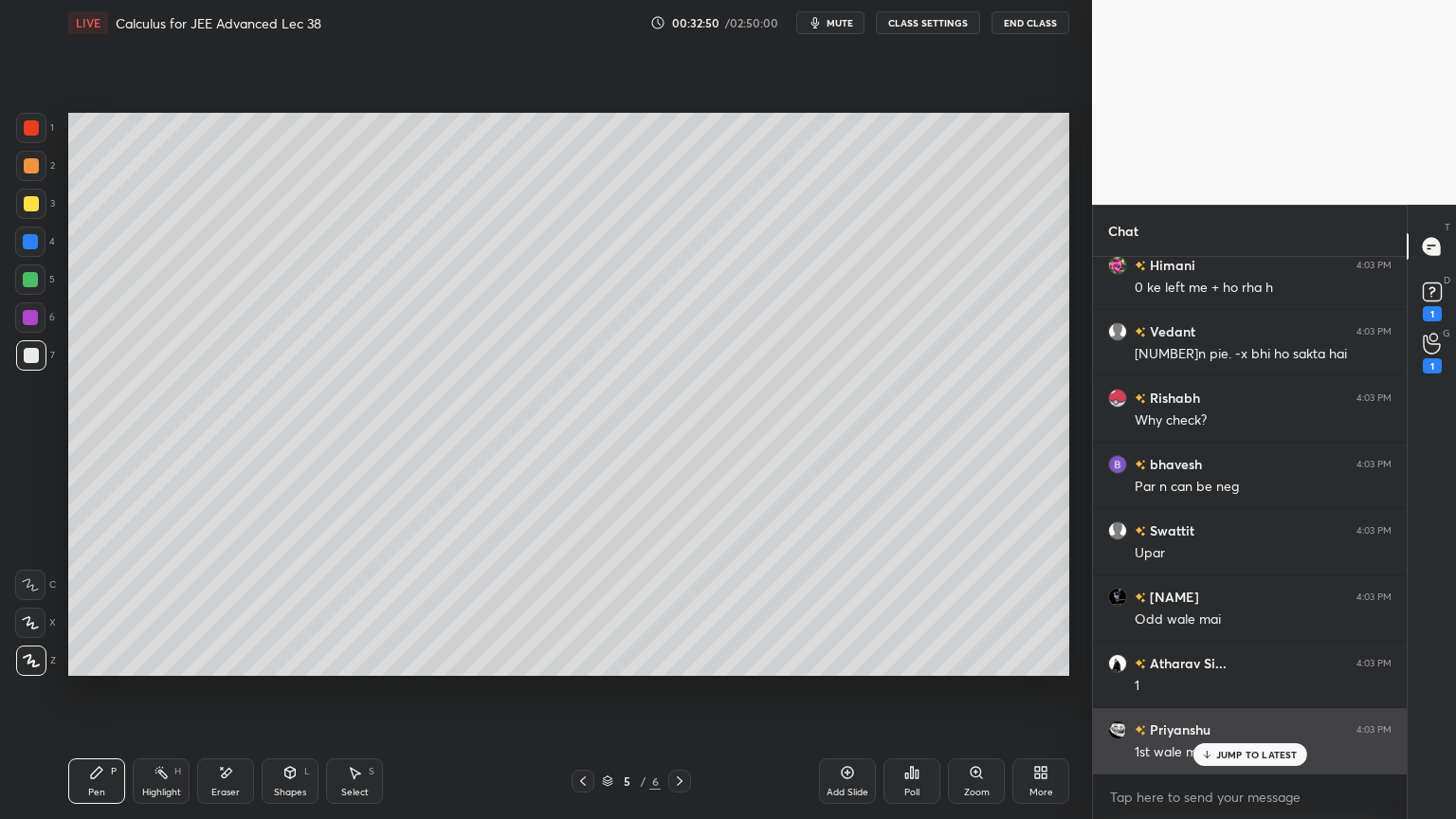 click on "JUMP TO LATEST" at bounding box center (1257, 755) 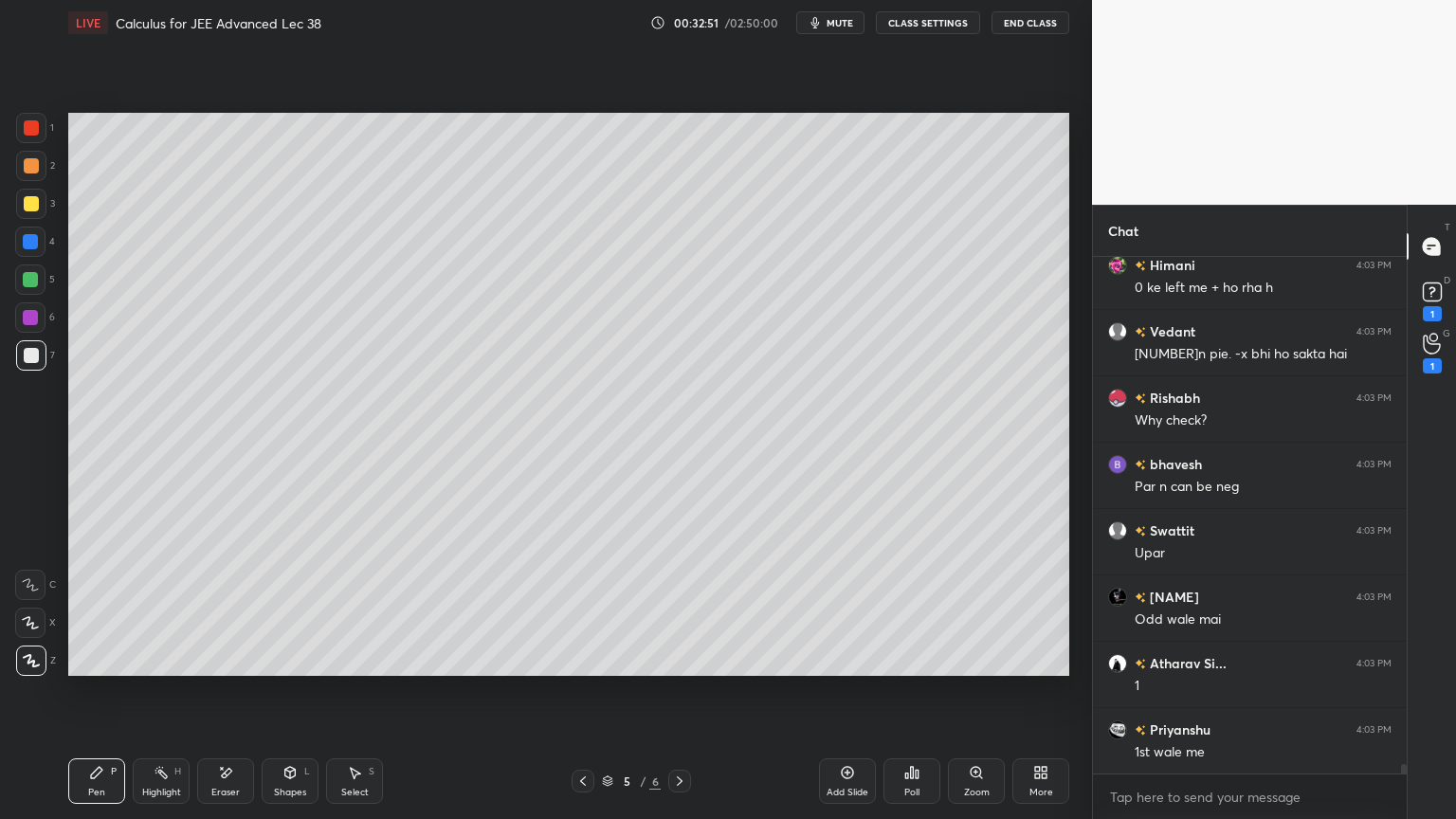 scroll, scrollTop: 29032, scrollLeft: 0, axis: vertical 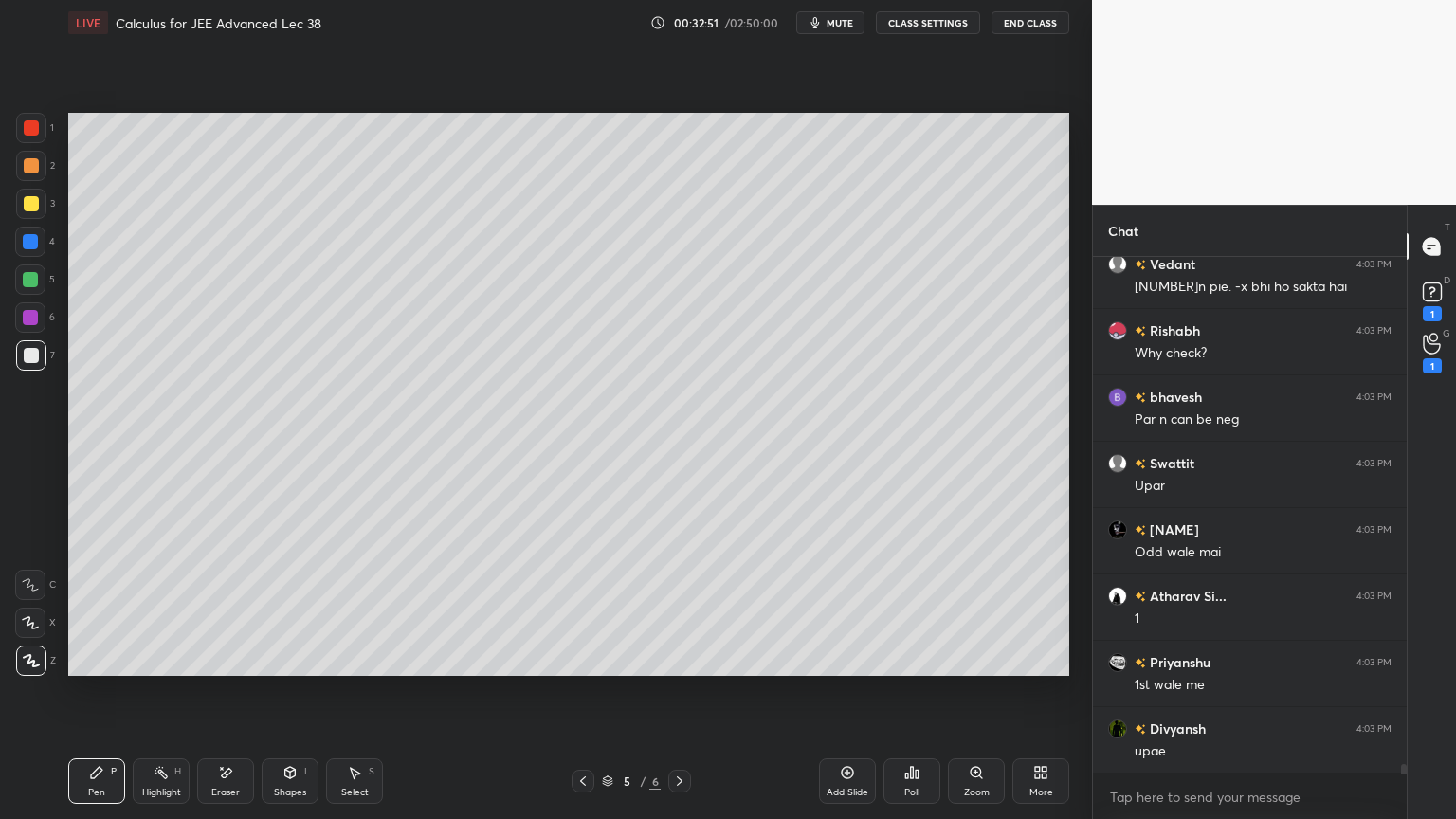 click on "Add Slide" at bounding box center [847, 781] 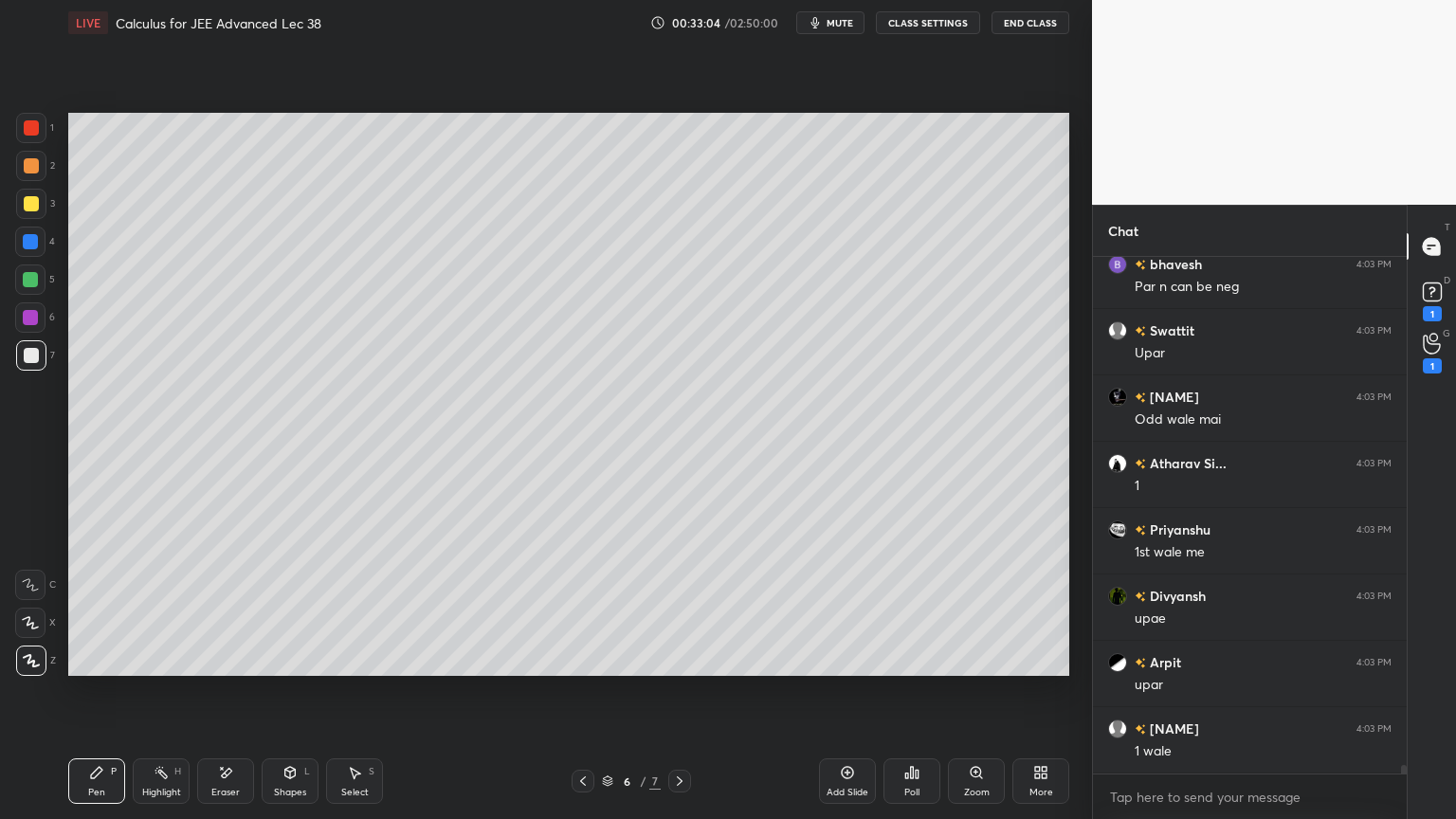 scroll, scrollTop: 29230, scrollLeft: 0, axis: vertical 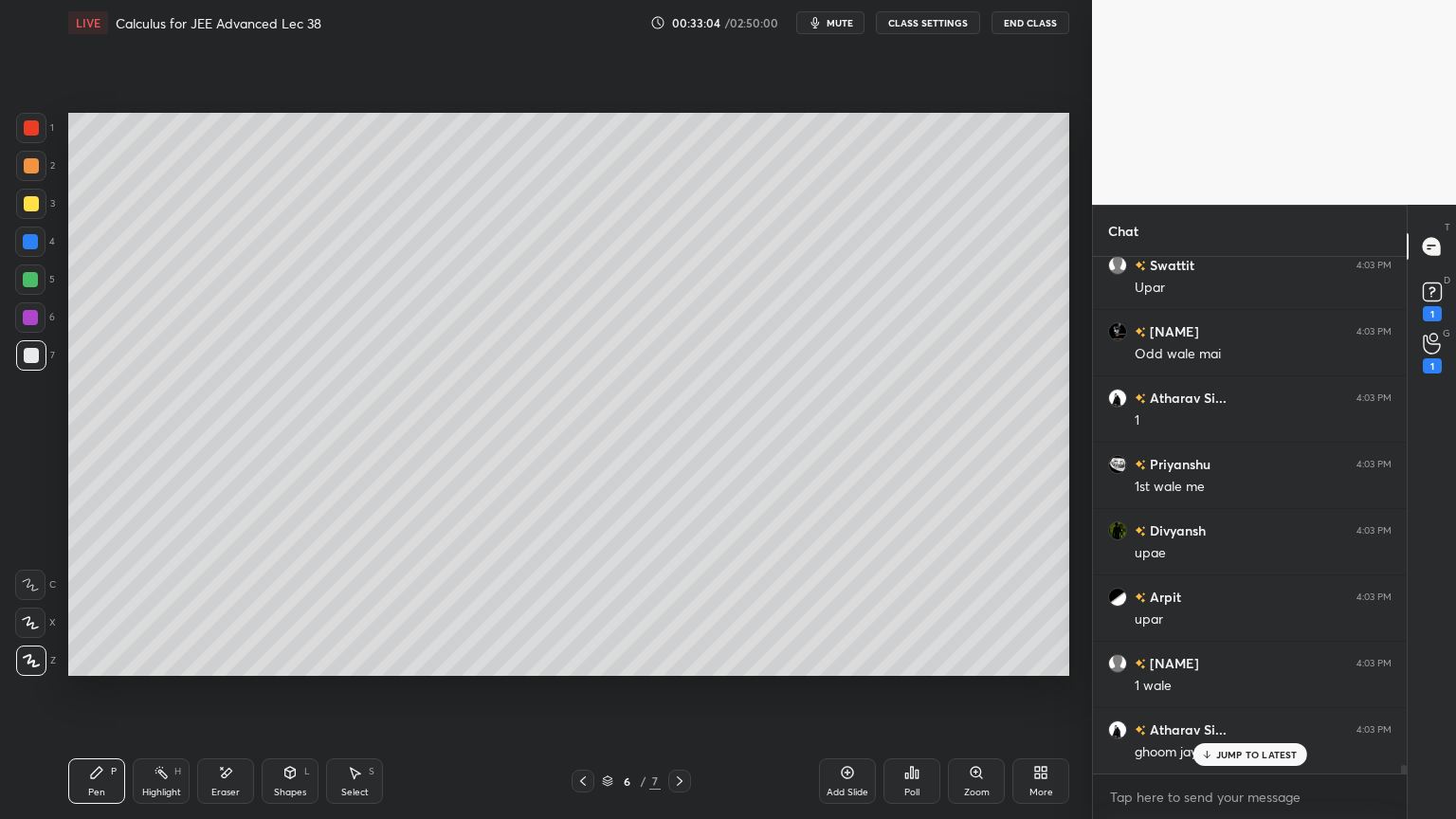 drag, startPoint x: 585, startPoint y: 774, endPoint x: 615, endPoint y: 749, distance: 39.051248 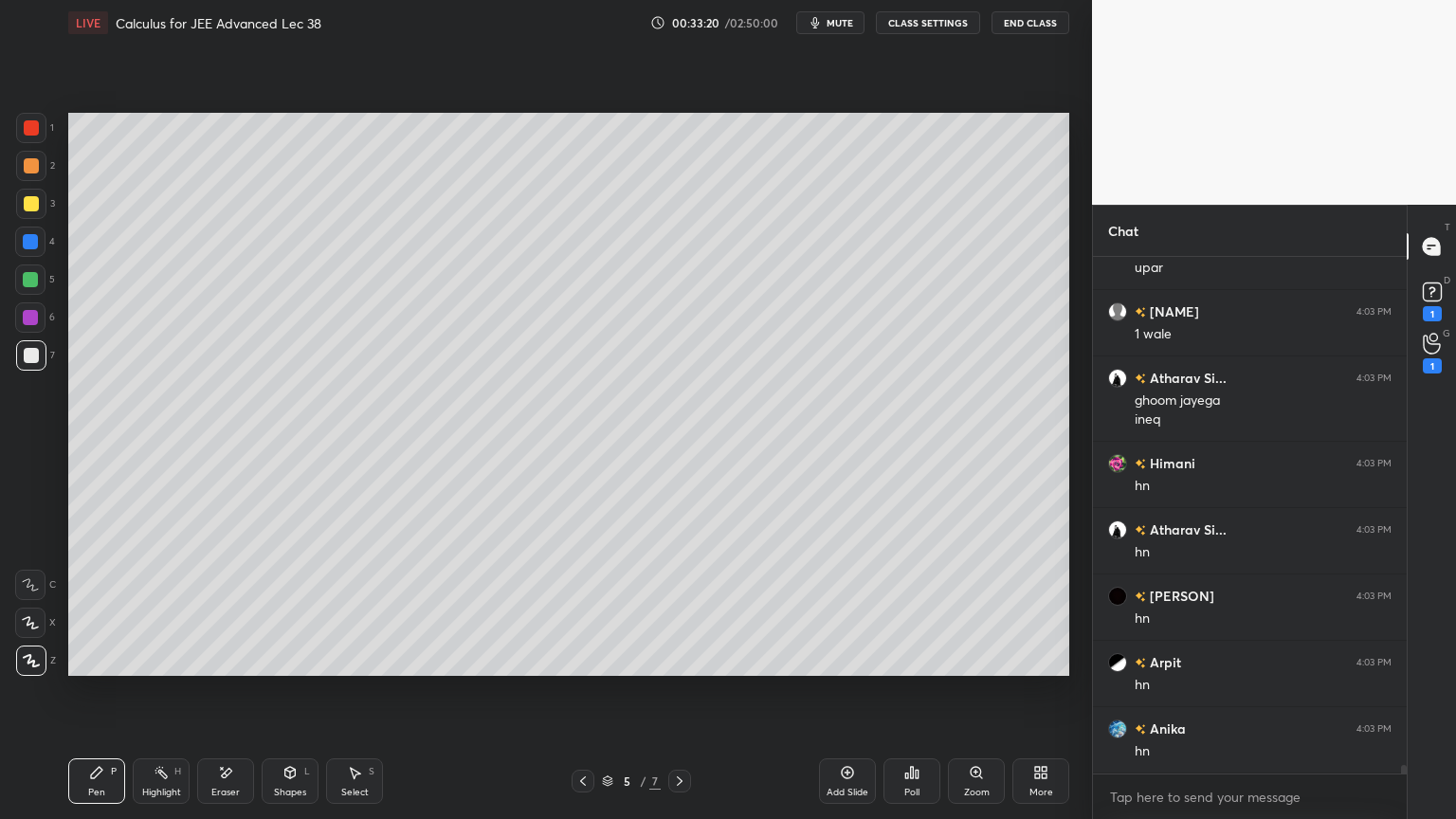 scroll, scrollTop: 29647, scrollLeft: 0, axis: vertical 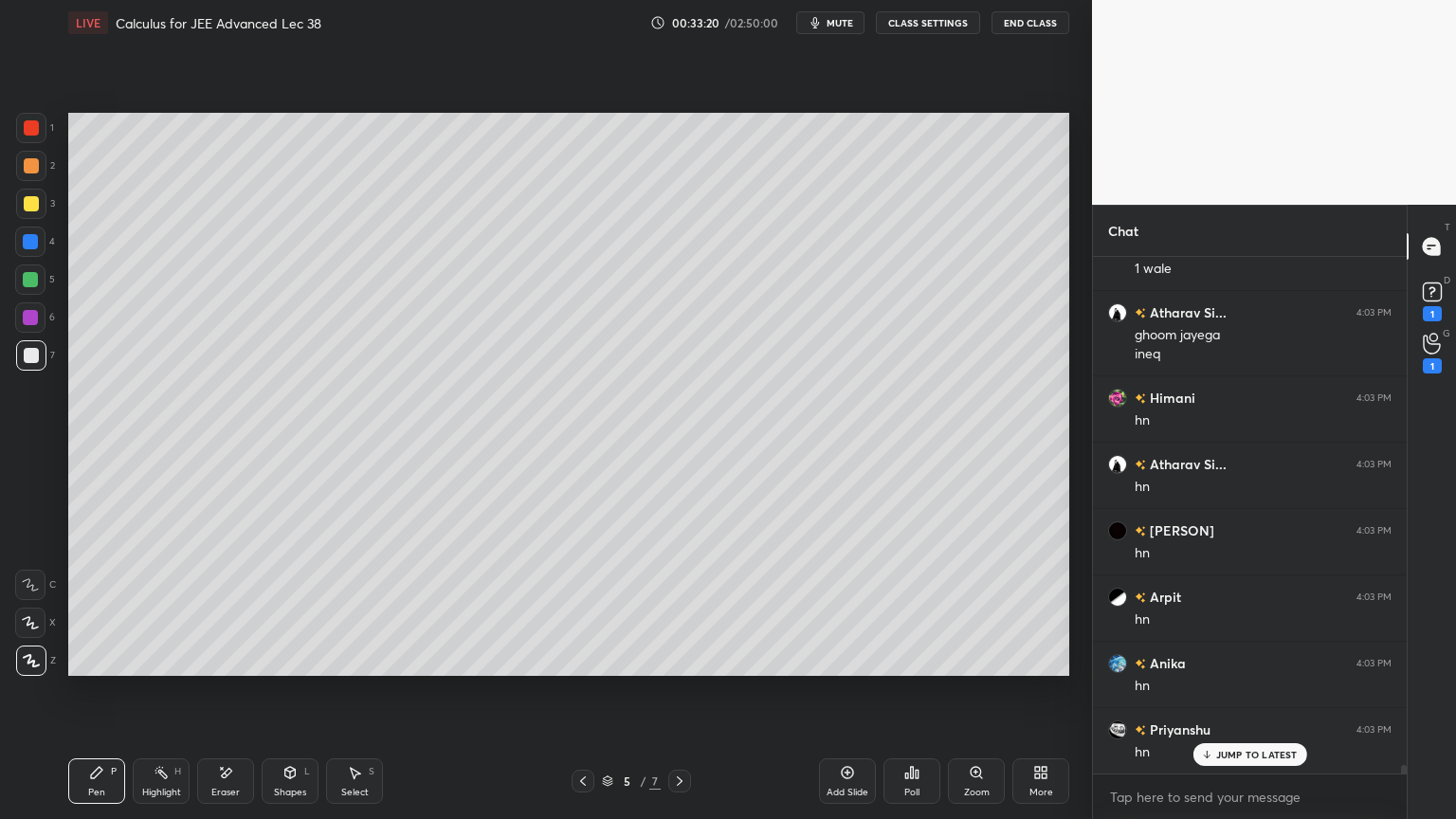 click 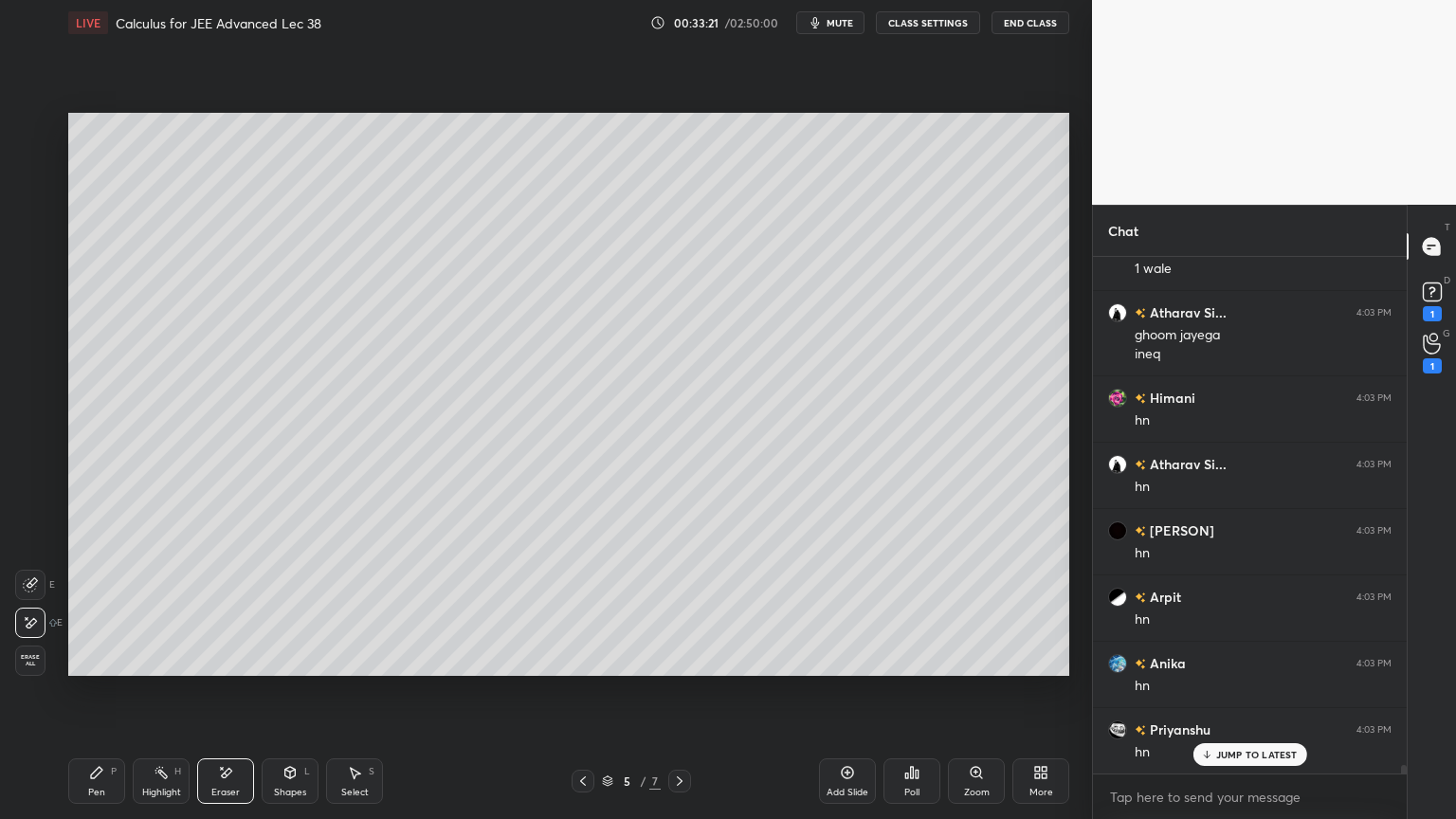scroll, scrollTop: 29714, scrollLeft: 0, axis: vertical 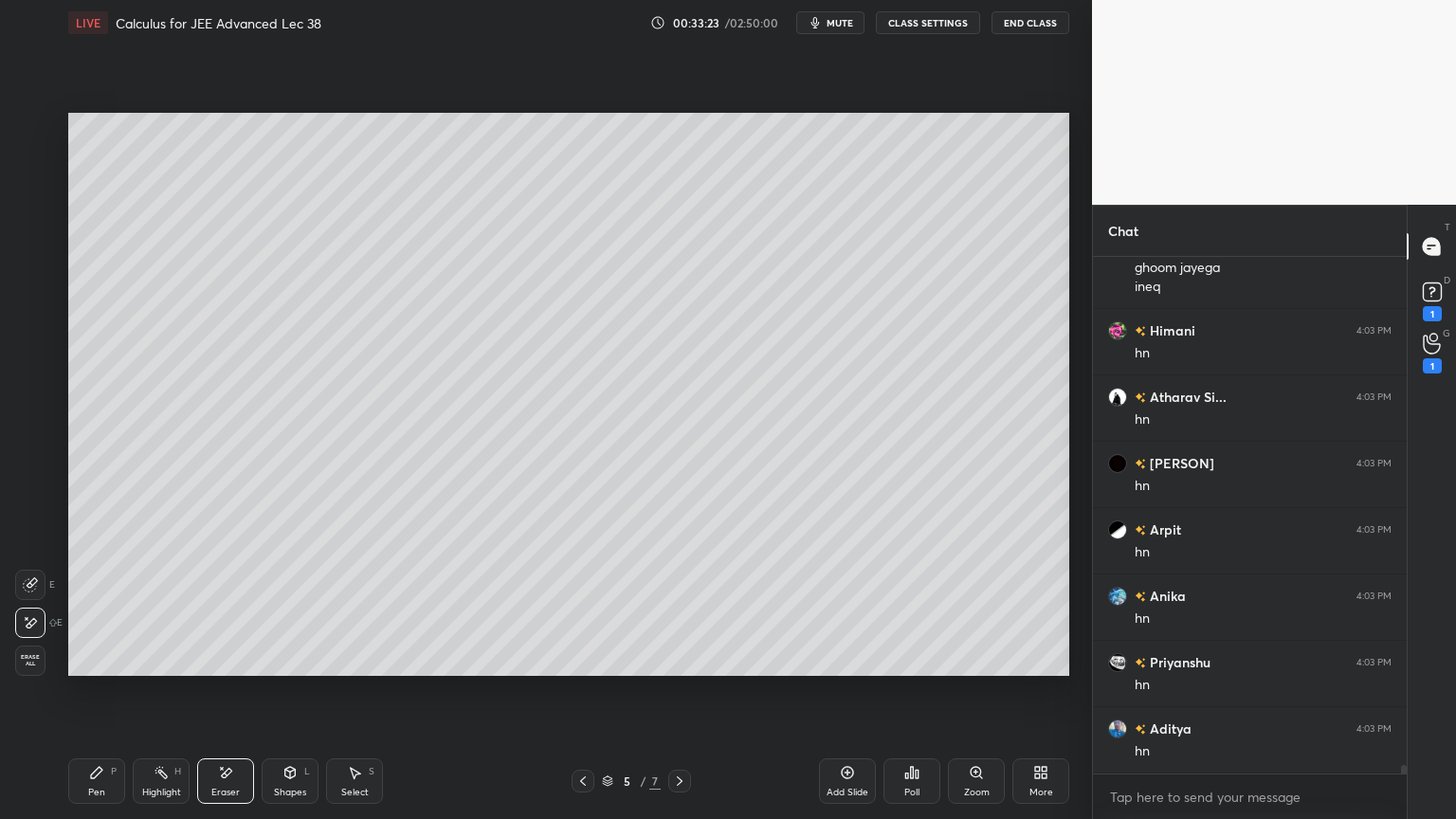 click on "Pen P" at bounding box center [97, 781] 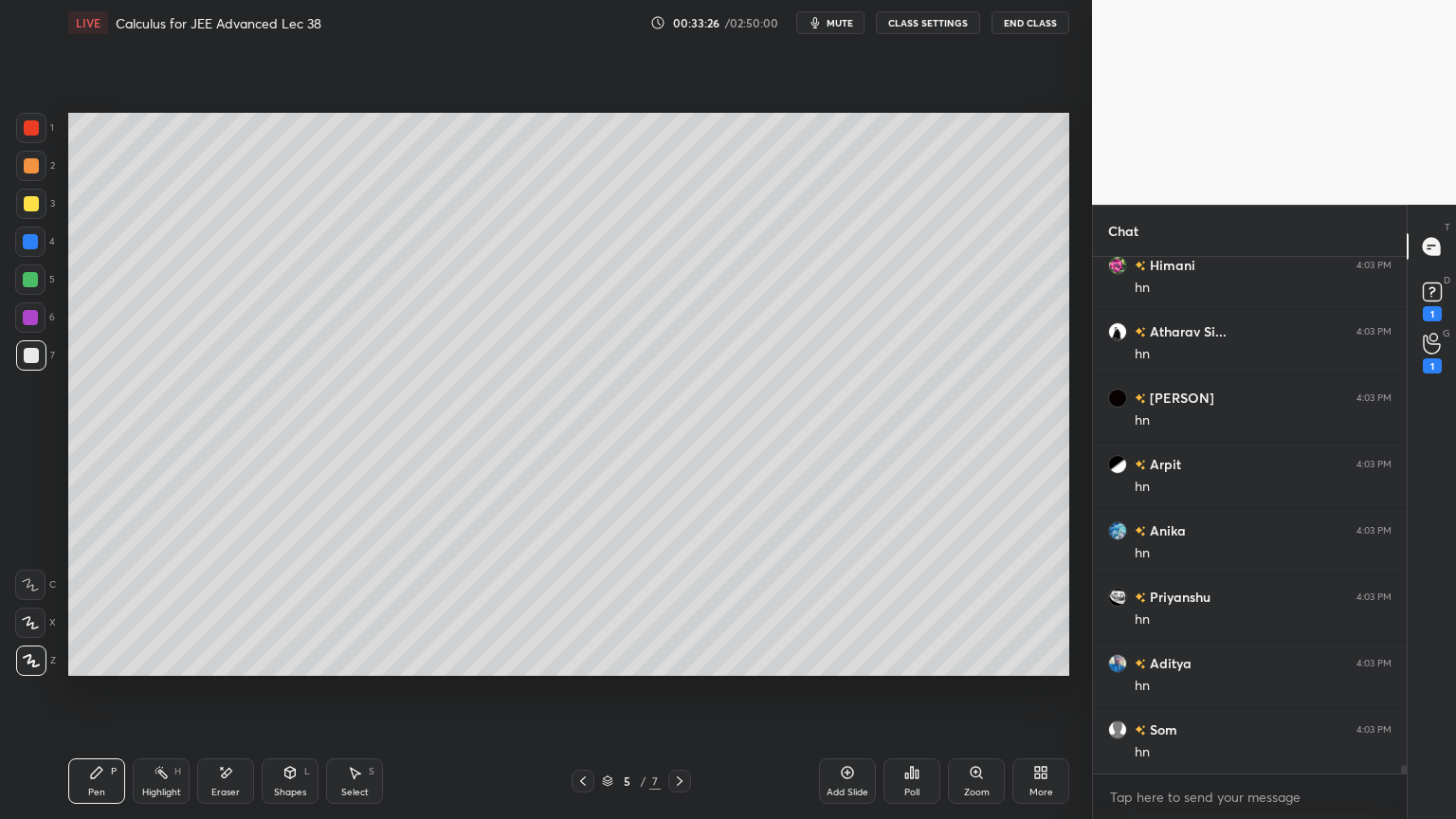 scroll, scrollTop: 29847, scrollLeft: 0, axis: vertical 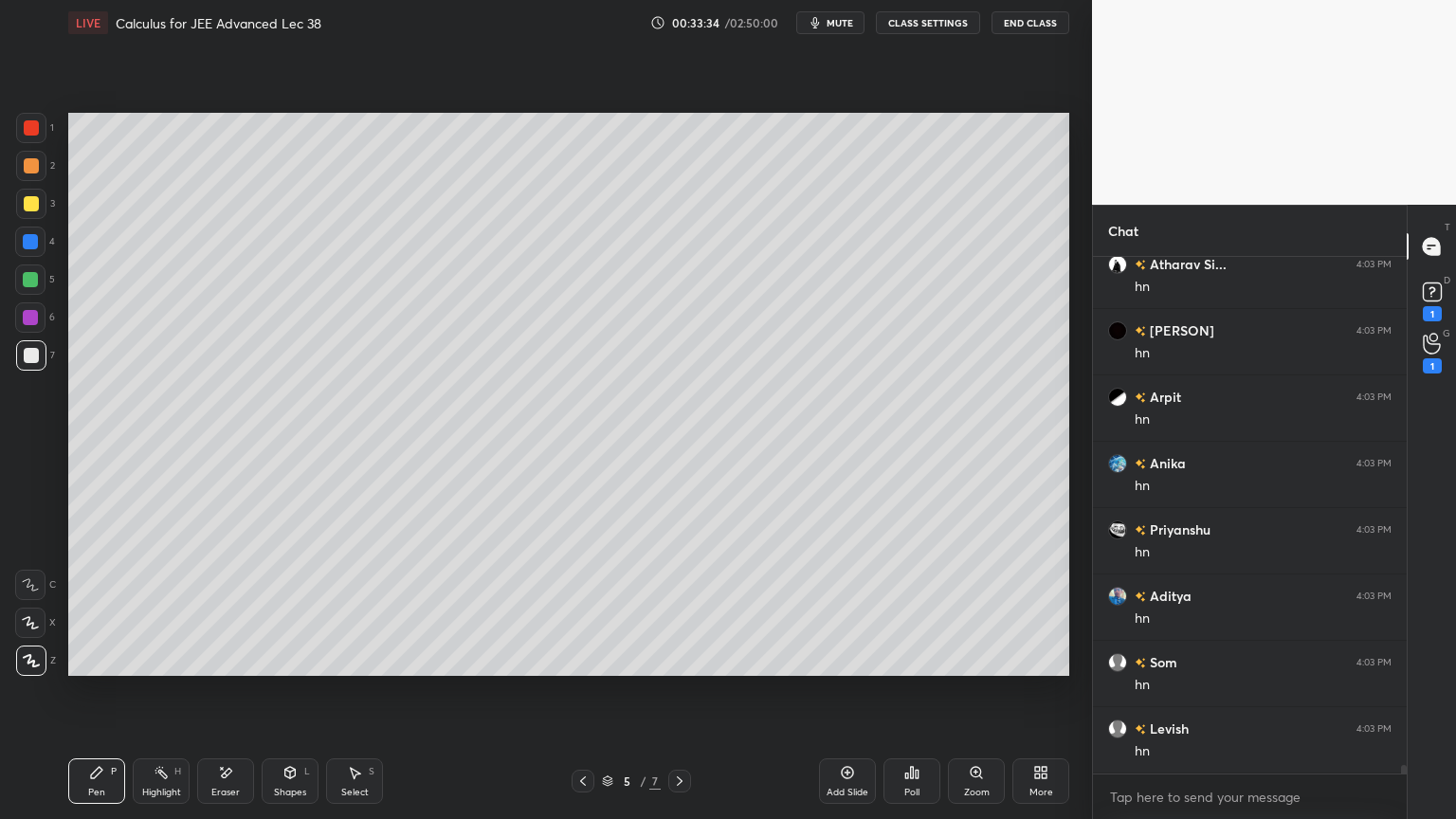 drag, startPoint x: 162, startPoint y: 779, endPoint x: 109, endPoint y: 779, distance: 53 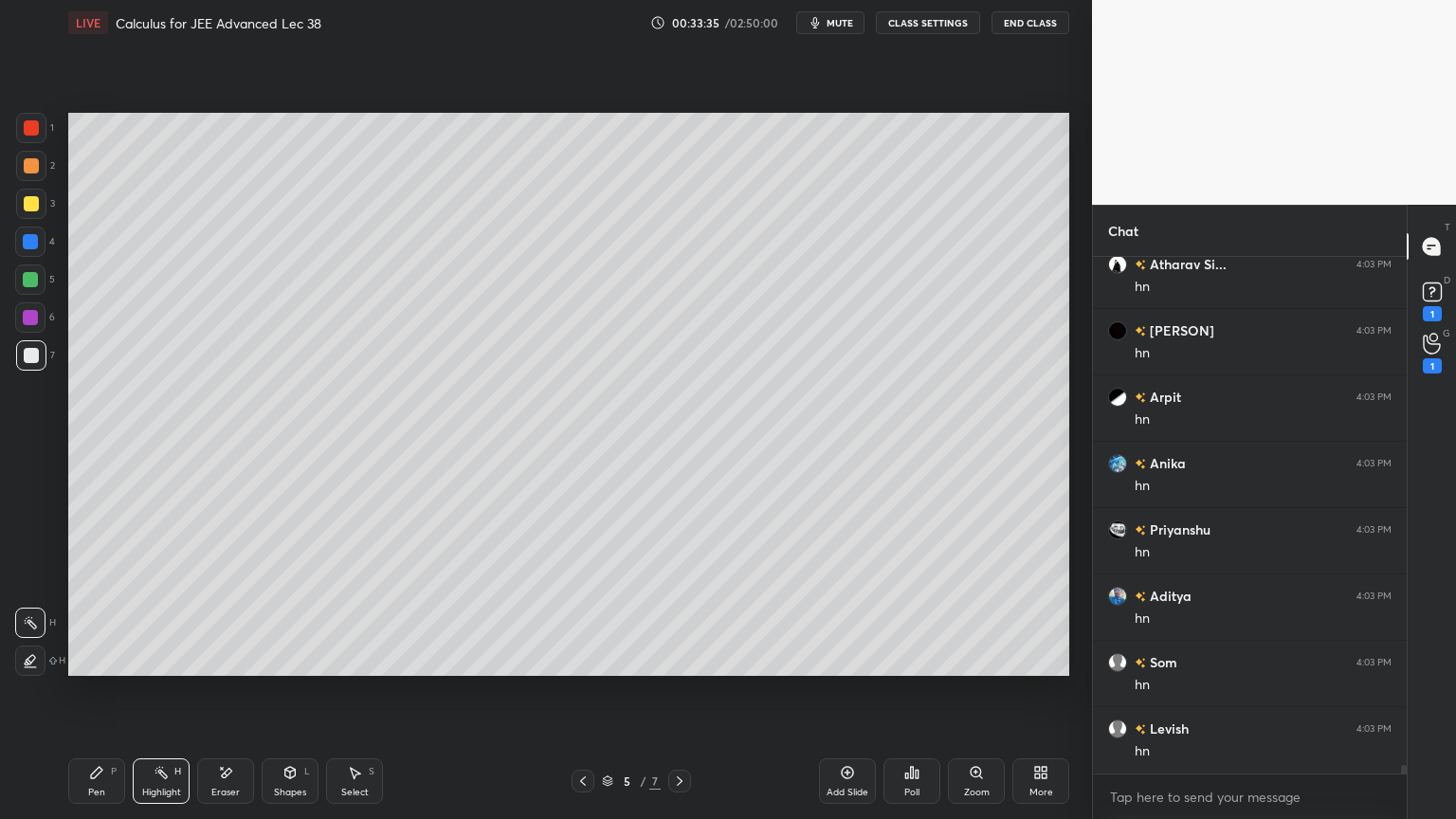 click on "Highlight H" at bounding box center (161, 781) 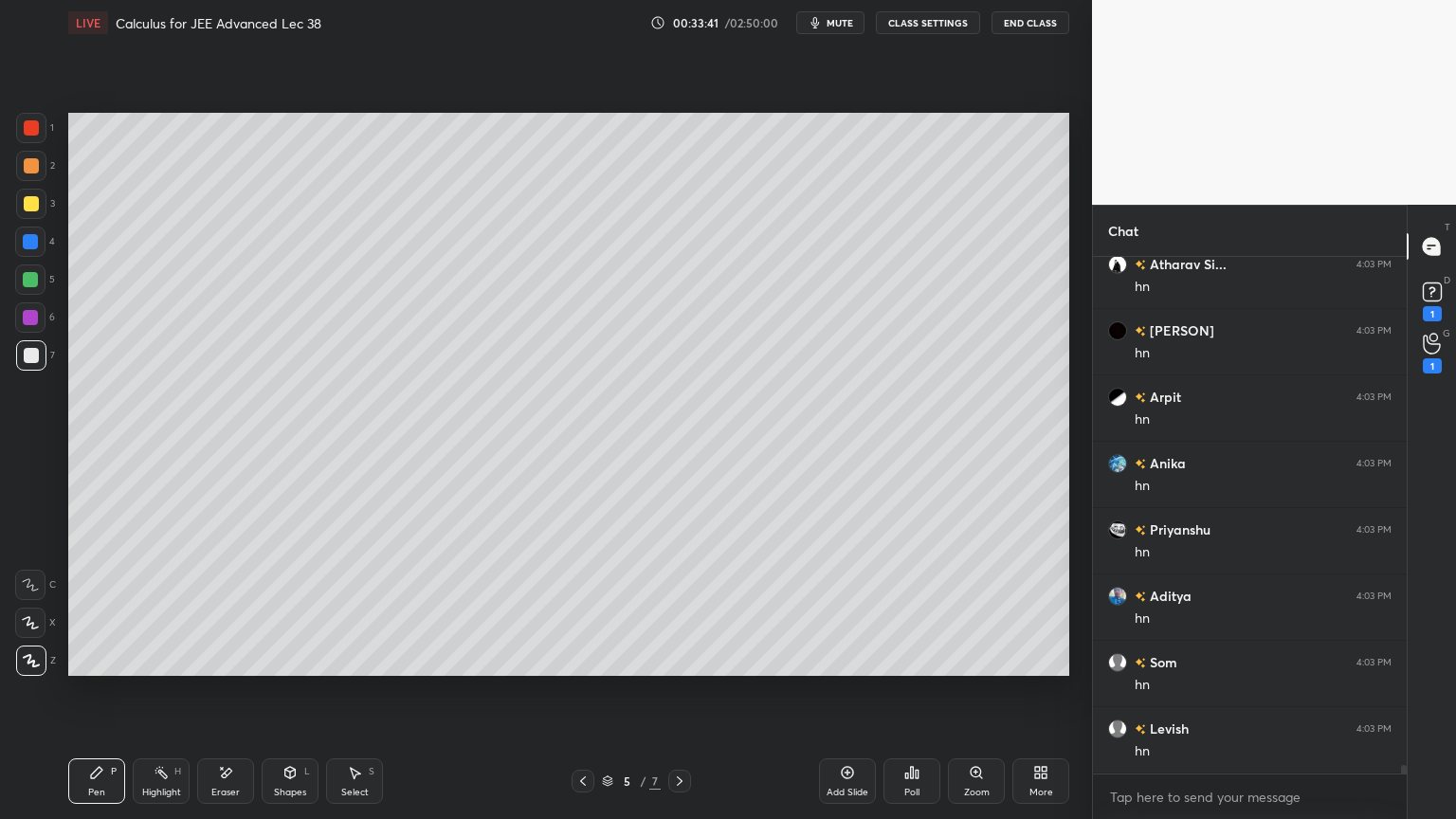 click on "Highlight" at bounding box center (161, 792) 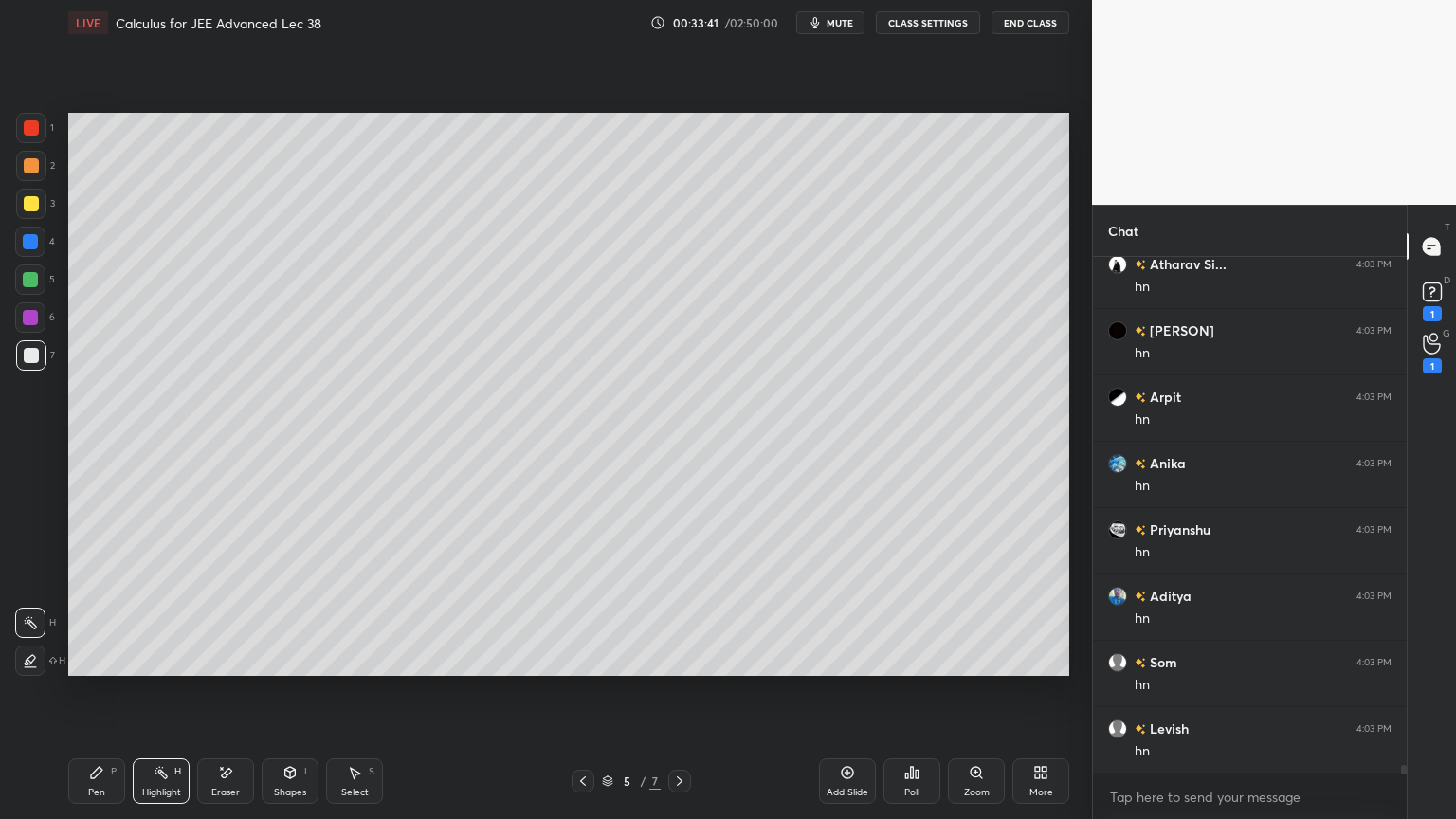 click on "Pen P" at bounding box center [97, 781] 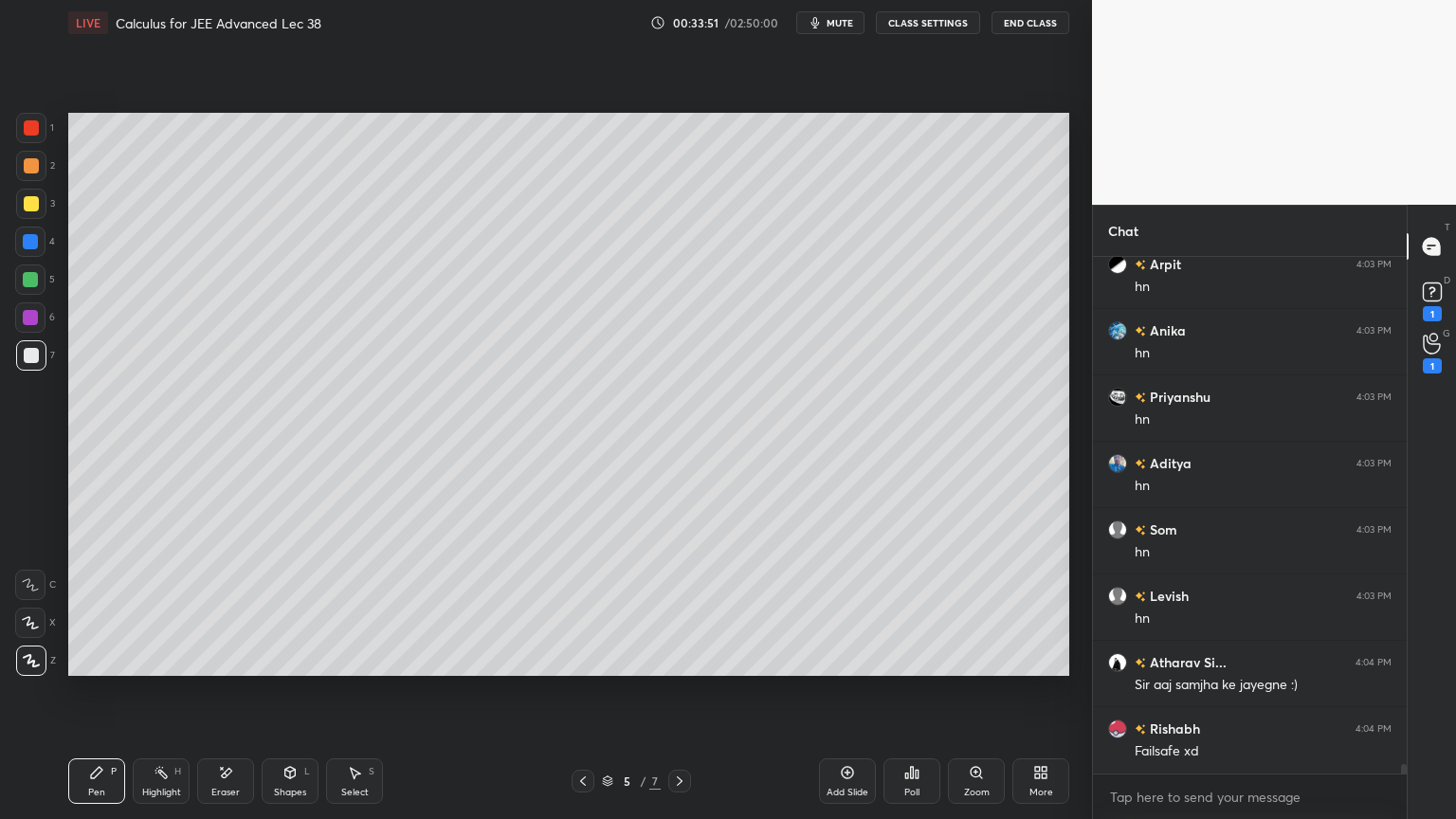 scroll, scrollTop: 28990, scrollLeft: 0, axis: vertical 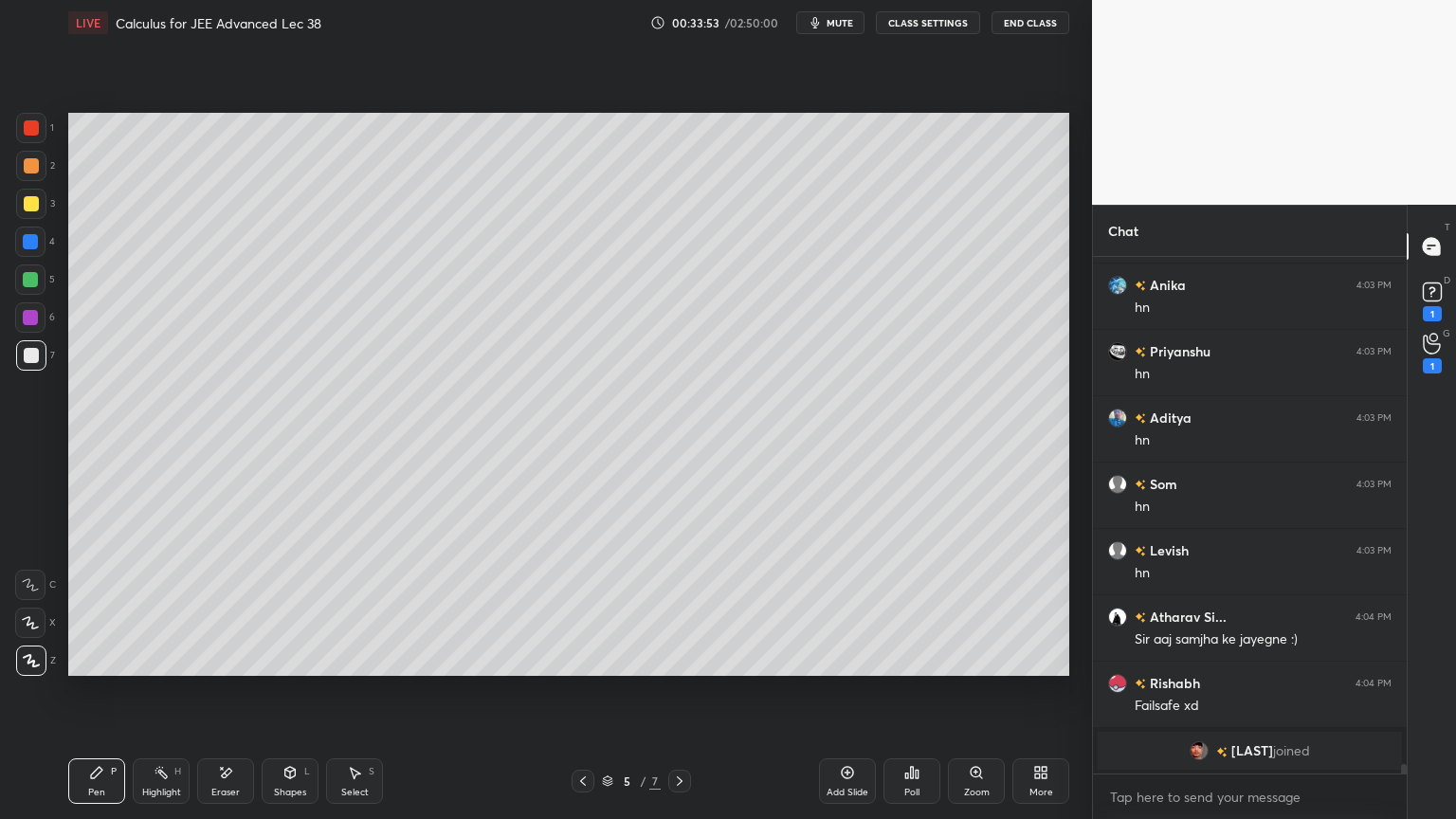 drag, startPoint x: 150, startPoint y: 776, endPoint x: 94, endPoint y: 768, distance: 56.568542 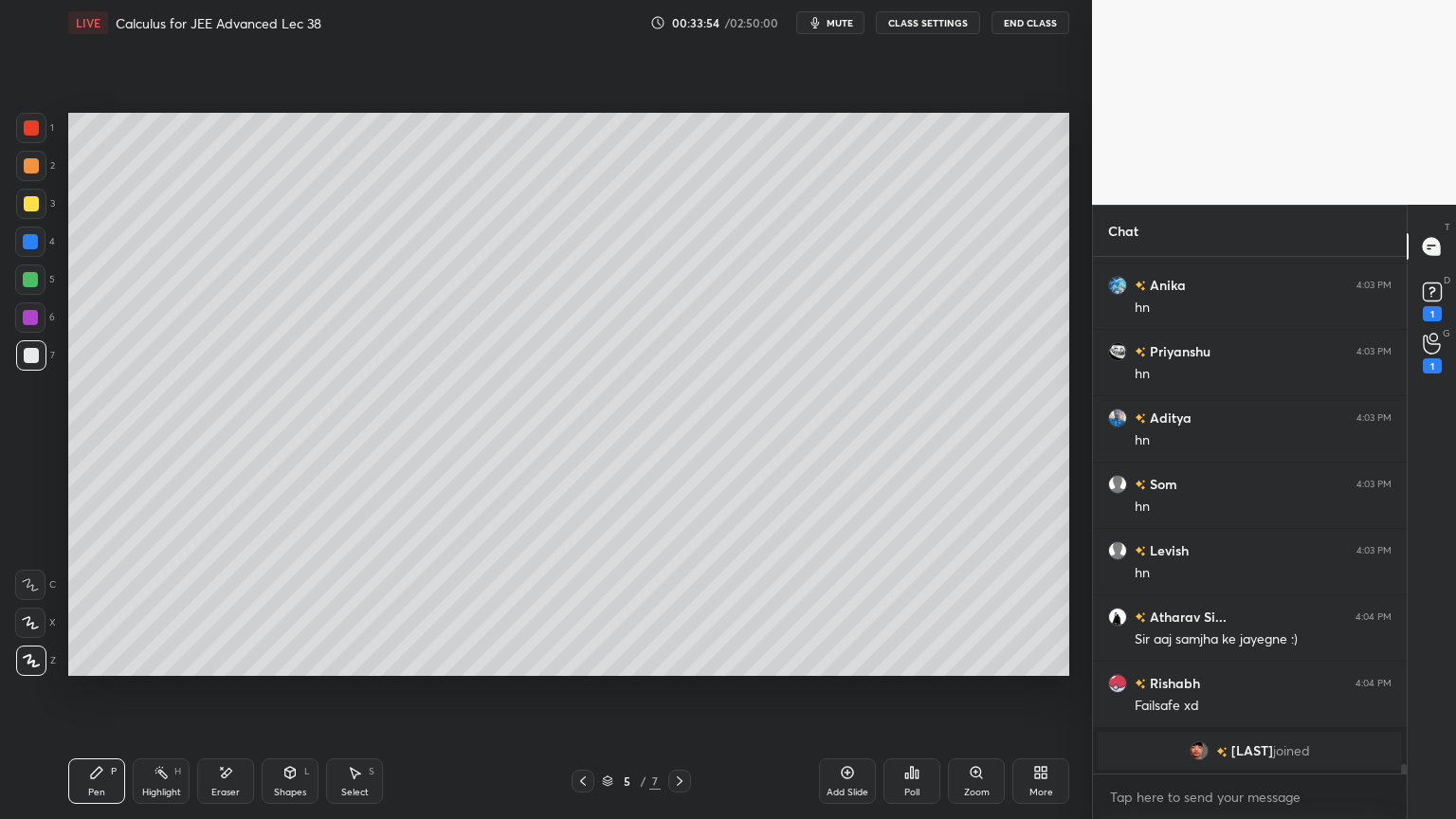 click on "Add Slide" at bounding box center (847, 781) 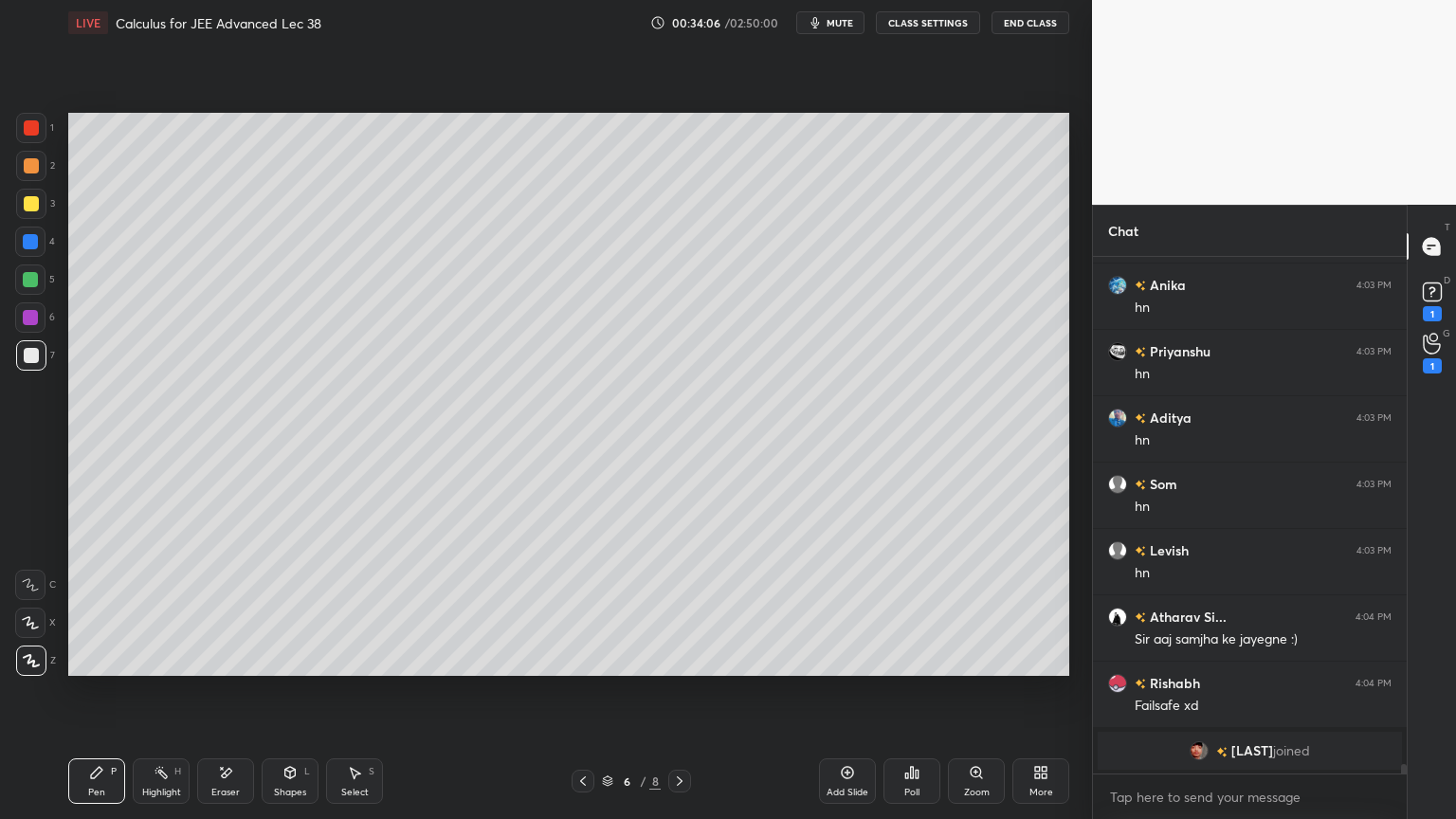 drag, startPoint x: 588, startPoint y: 785, endPoint x: 603, endPoint y: 782, distance: 15.29706 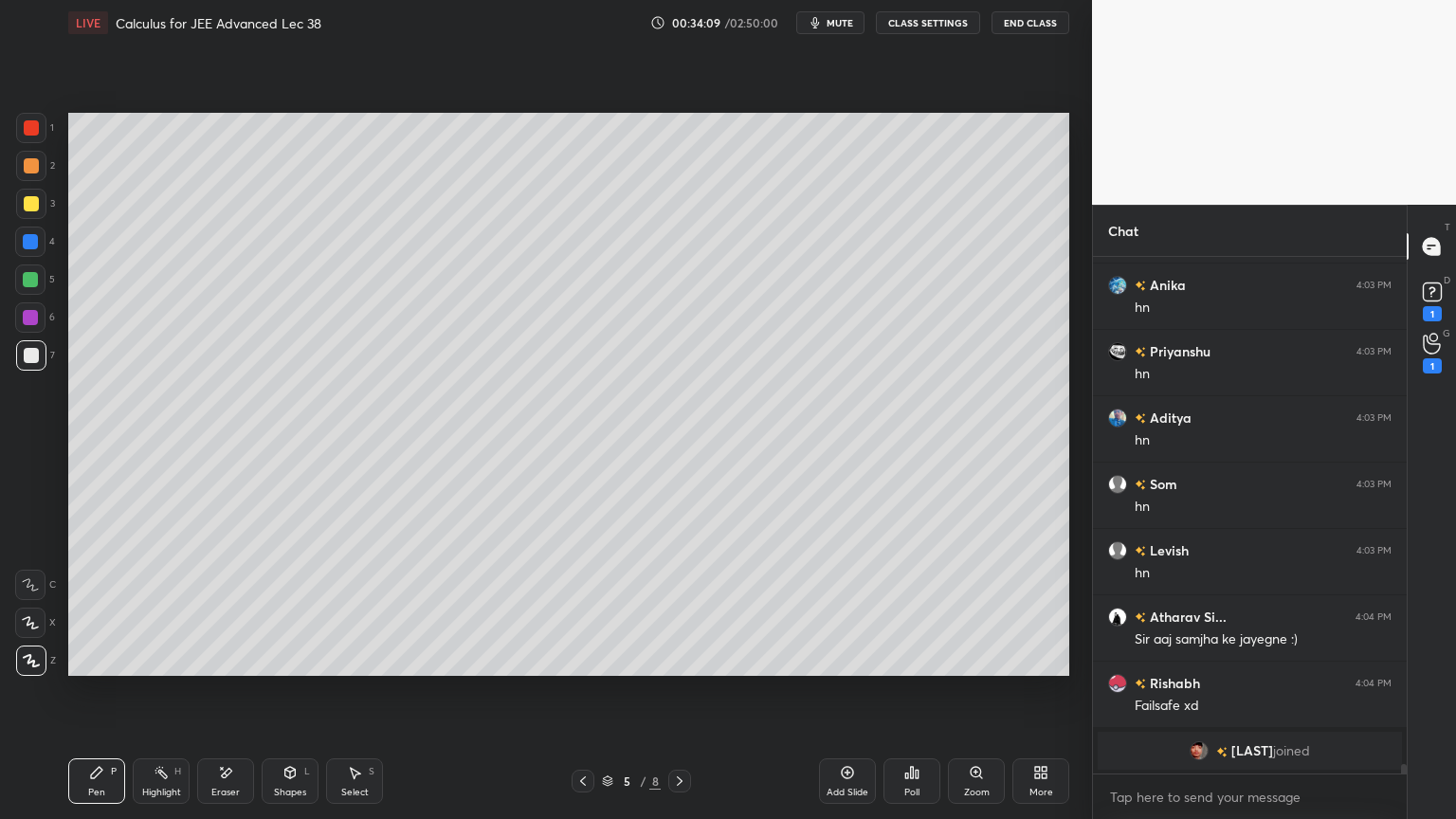 click 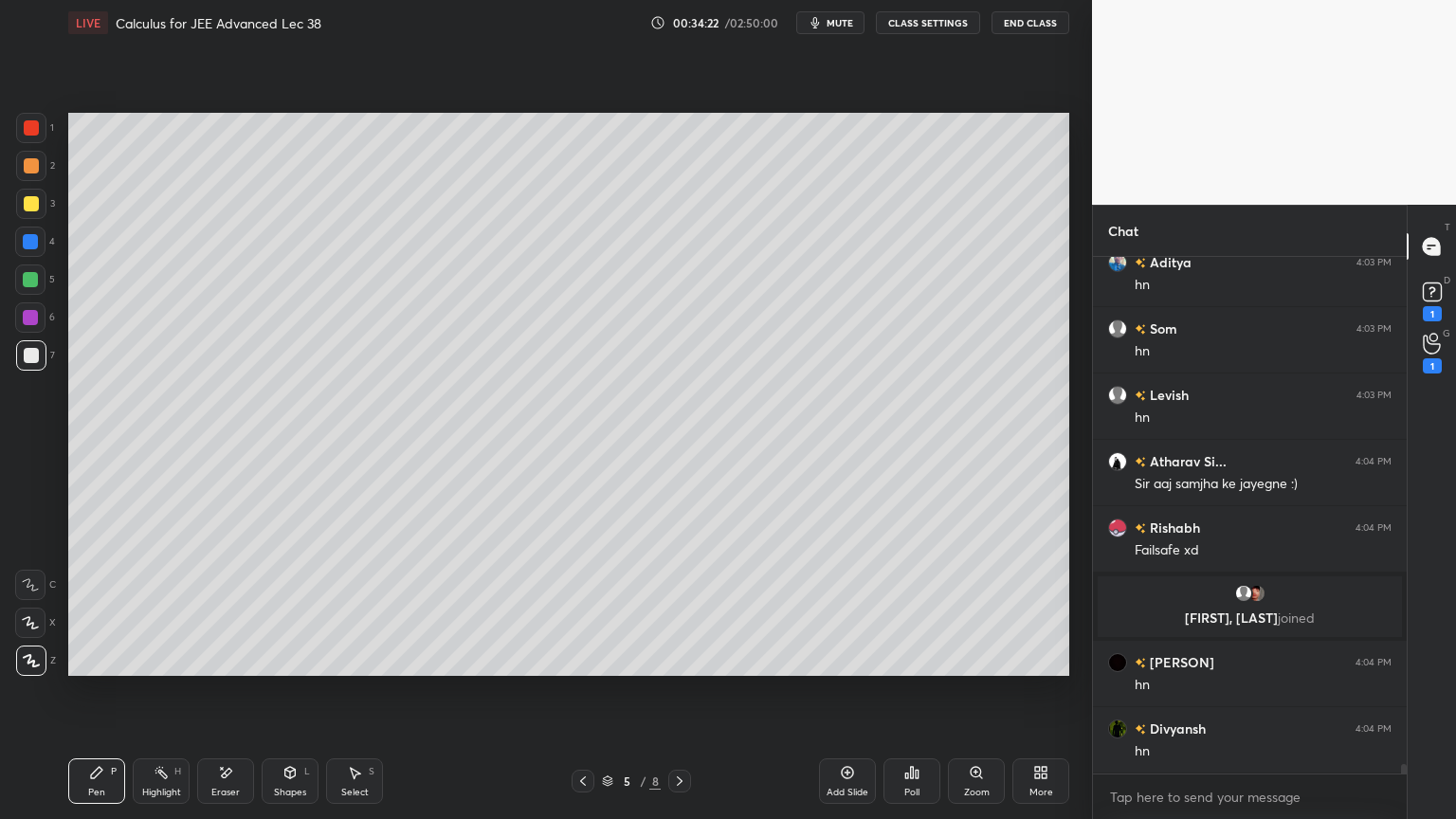 scroll, scrollTop: 29154, scrollLeft: 0, axis: vertical 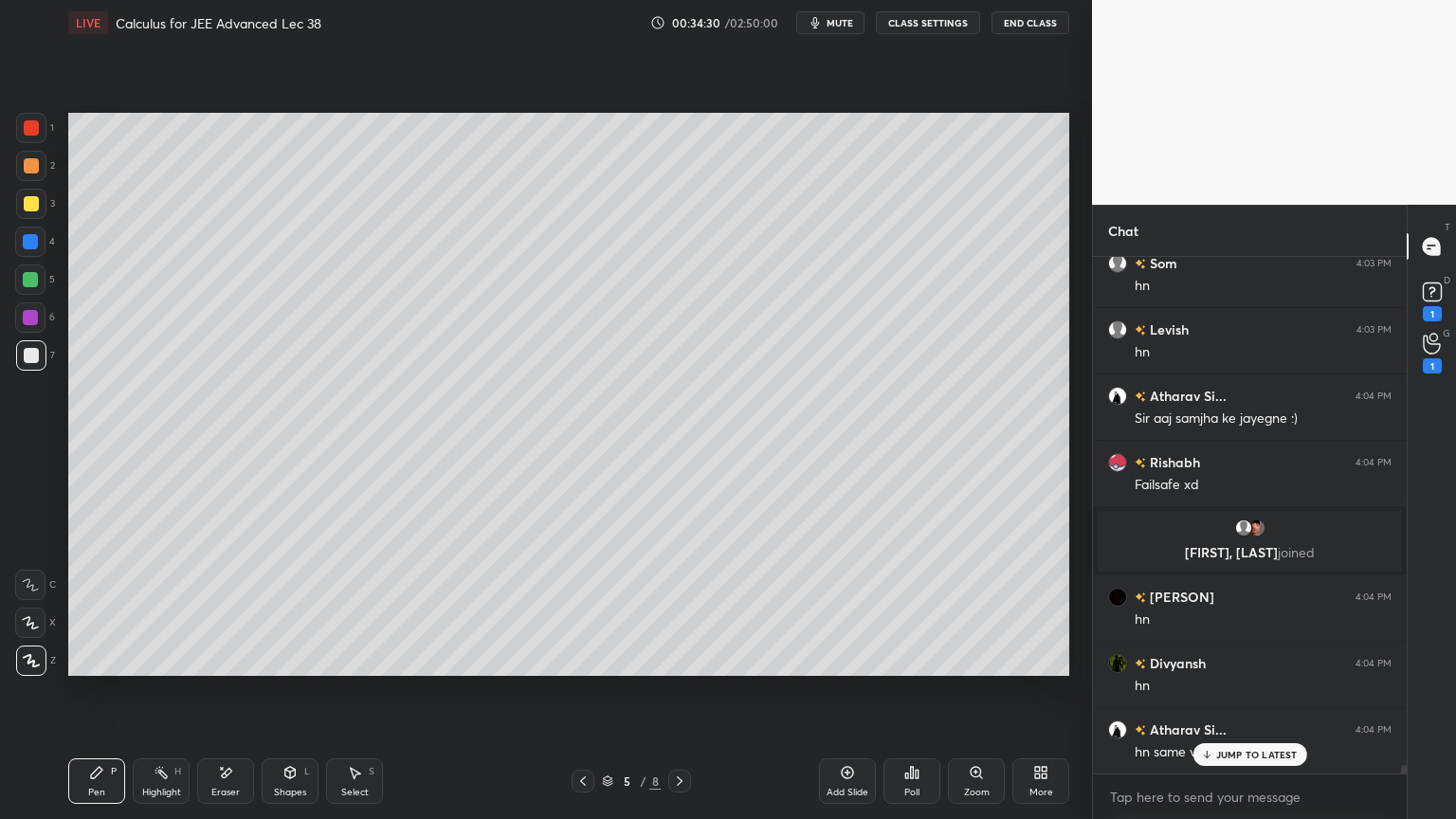 click at bounding box center (680, 781) 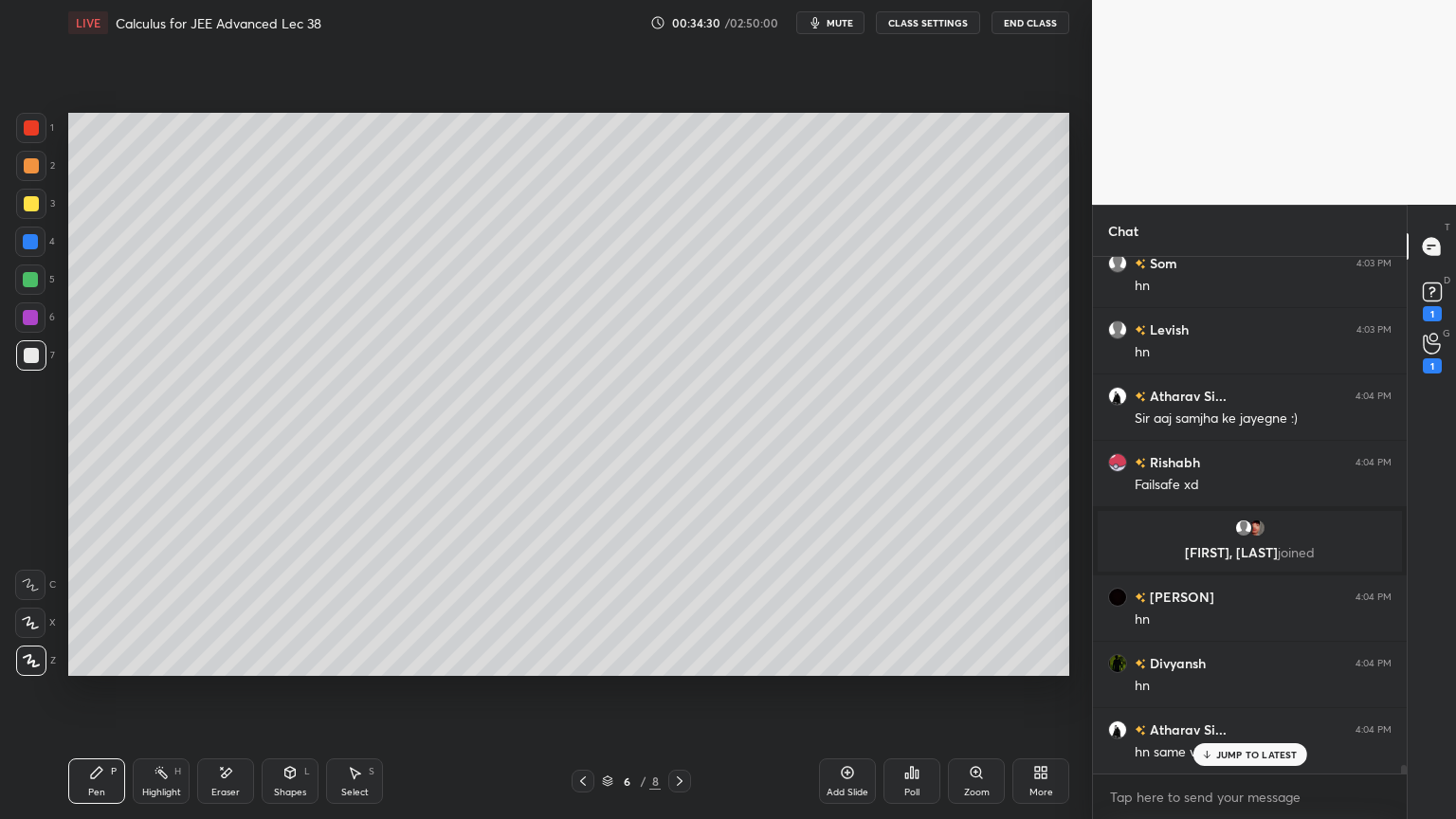 scroll, scrollTop: 29221, scrollLeft: 0, axis: vertical 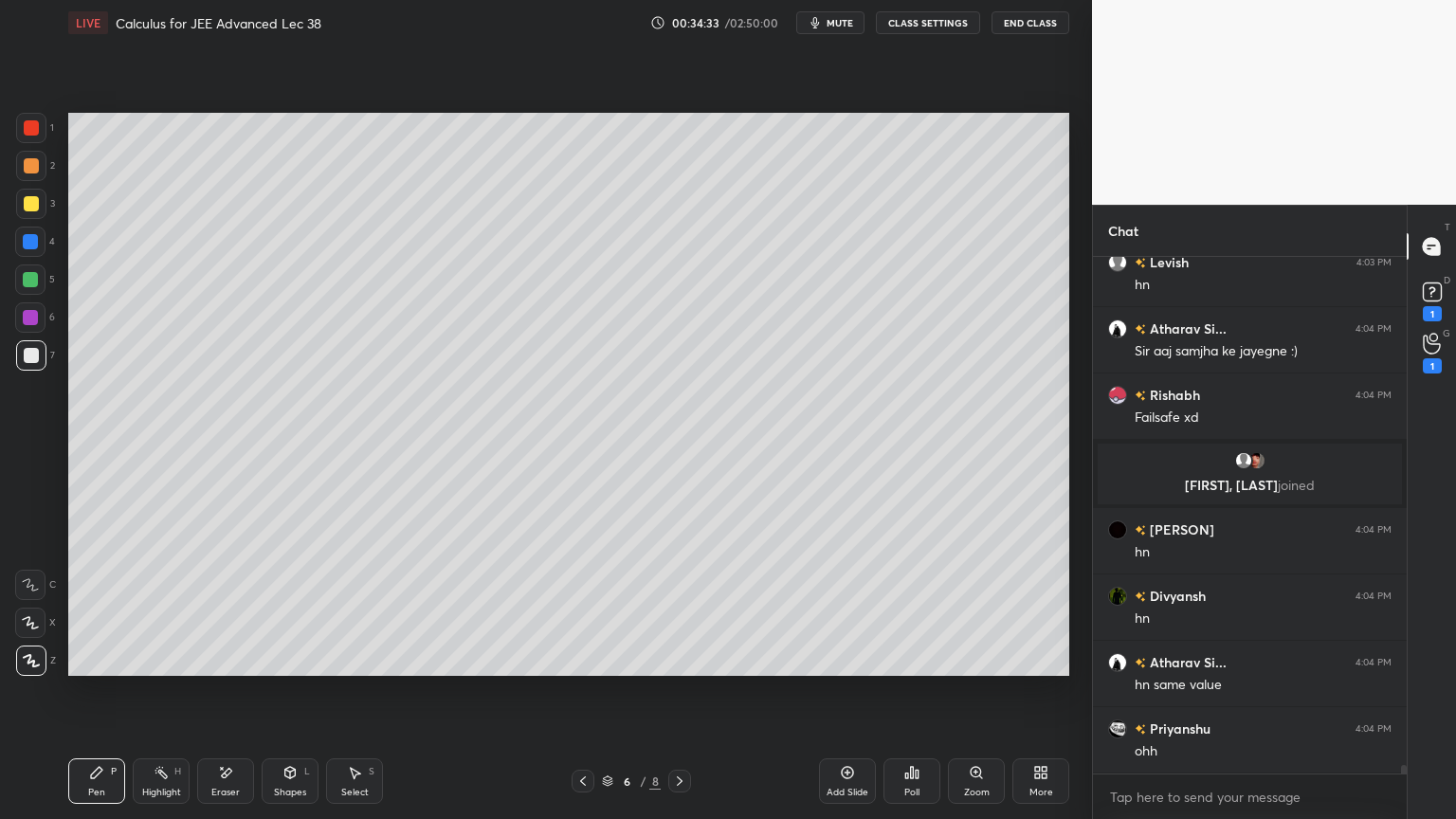 click 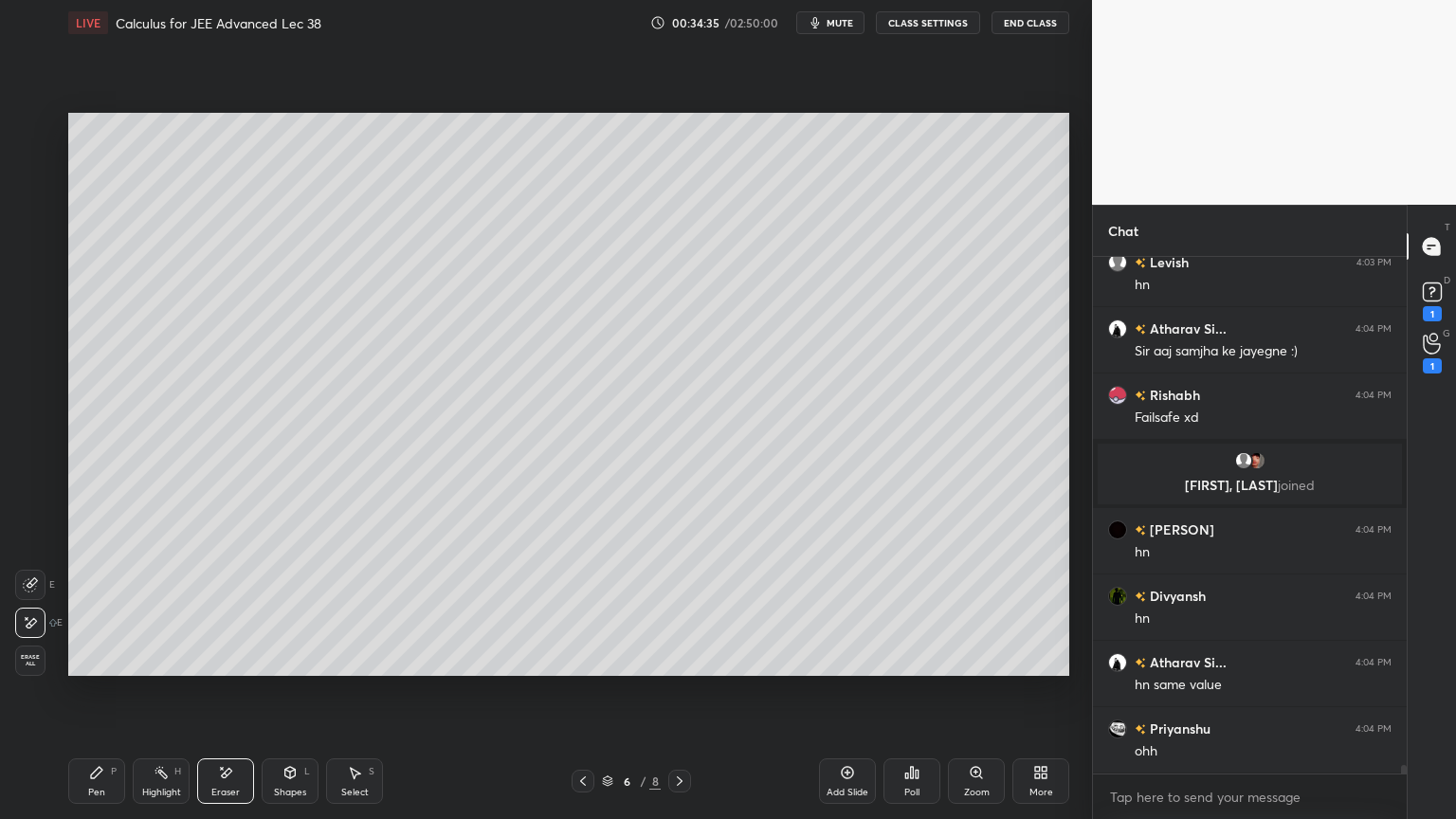 scroll, scrollTop: 29287, scrollLeft: 0, axis: vertical 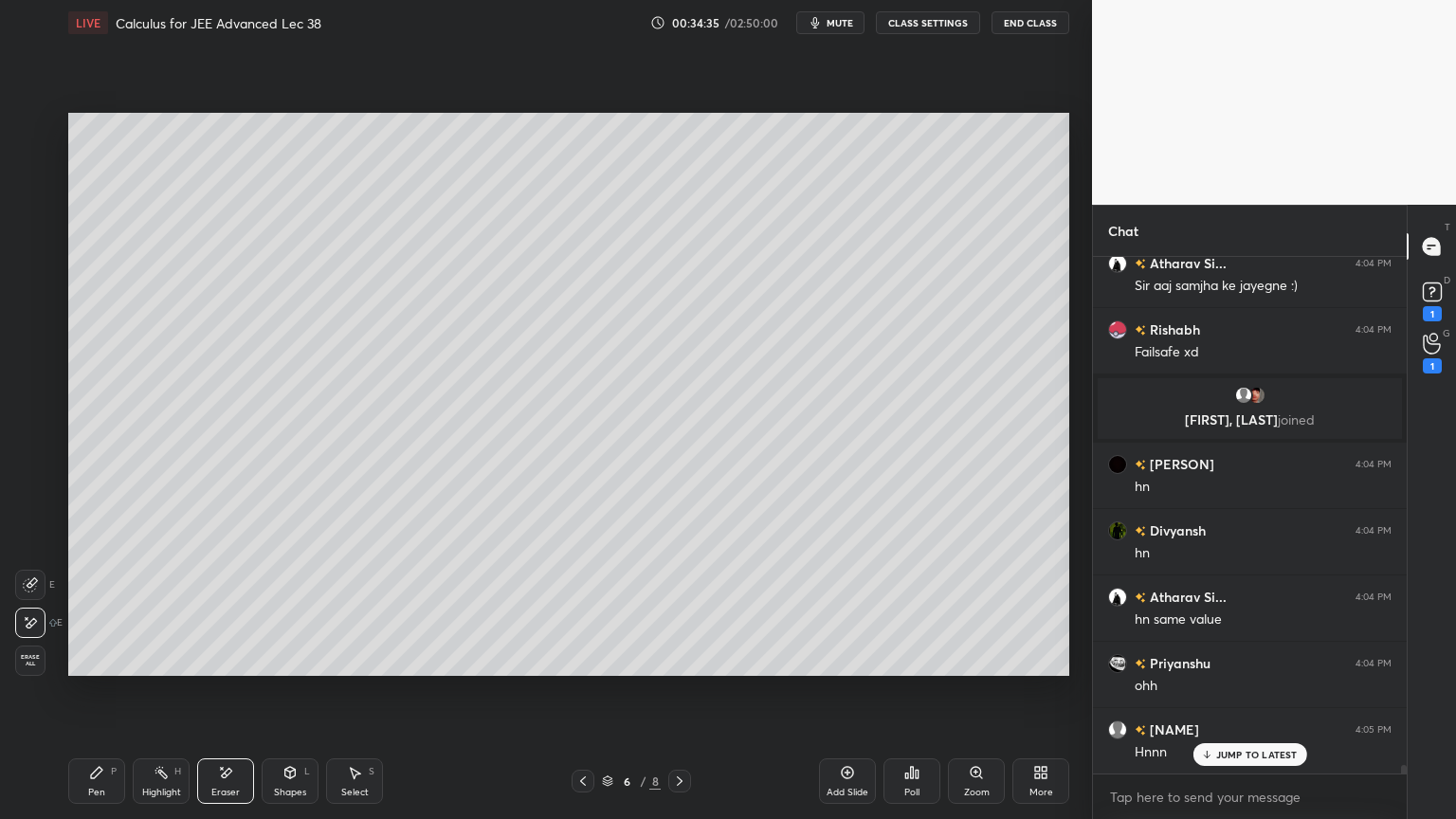 click on "Pen P" at bounding box center [97, 781] 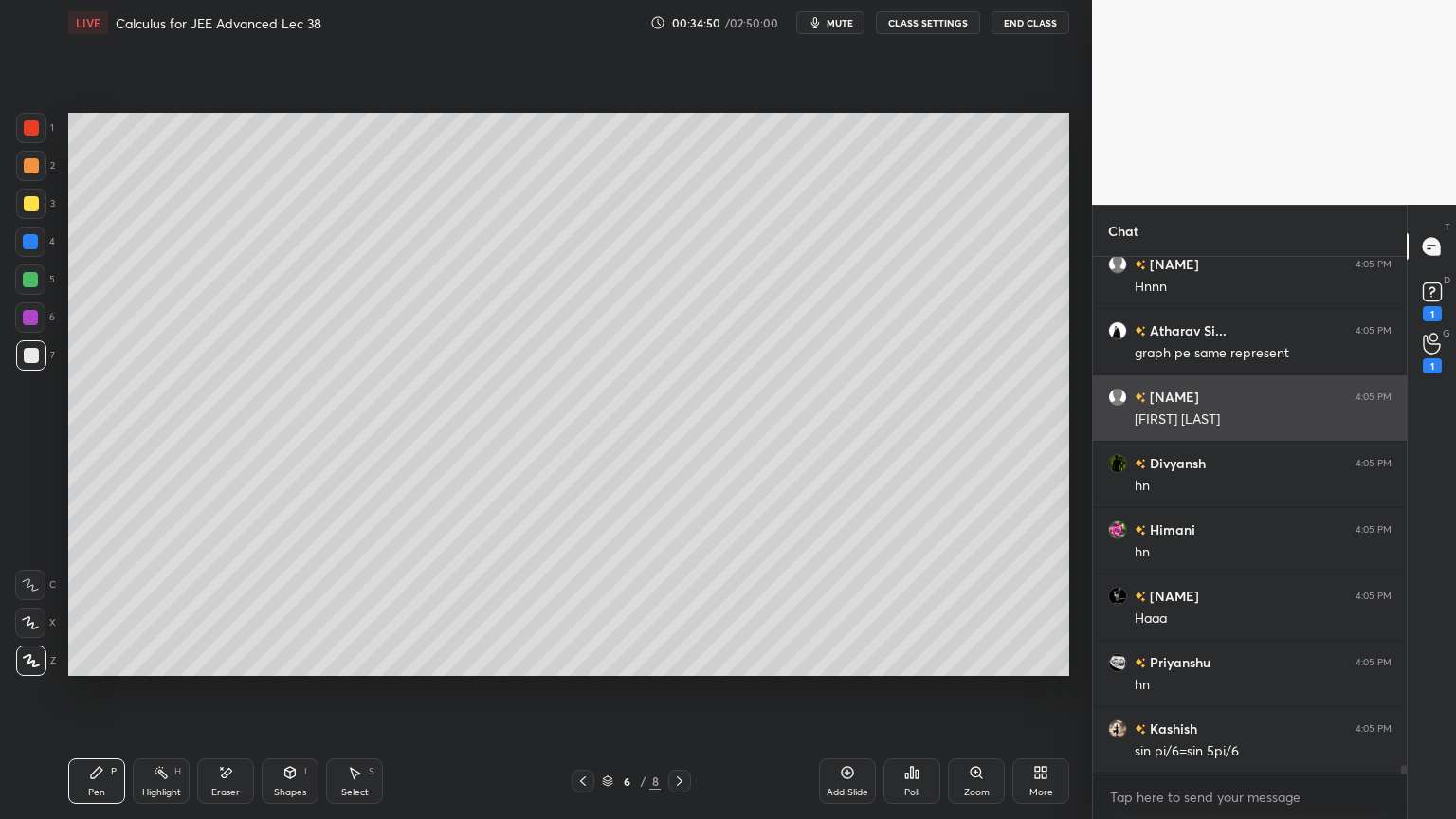 scroll, scrollTop: 29818, scrollLeft: 0, axis: vertical 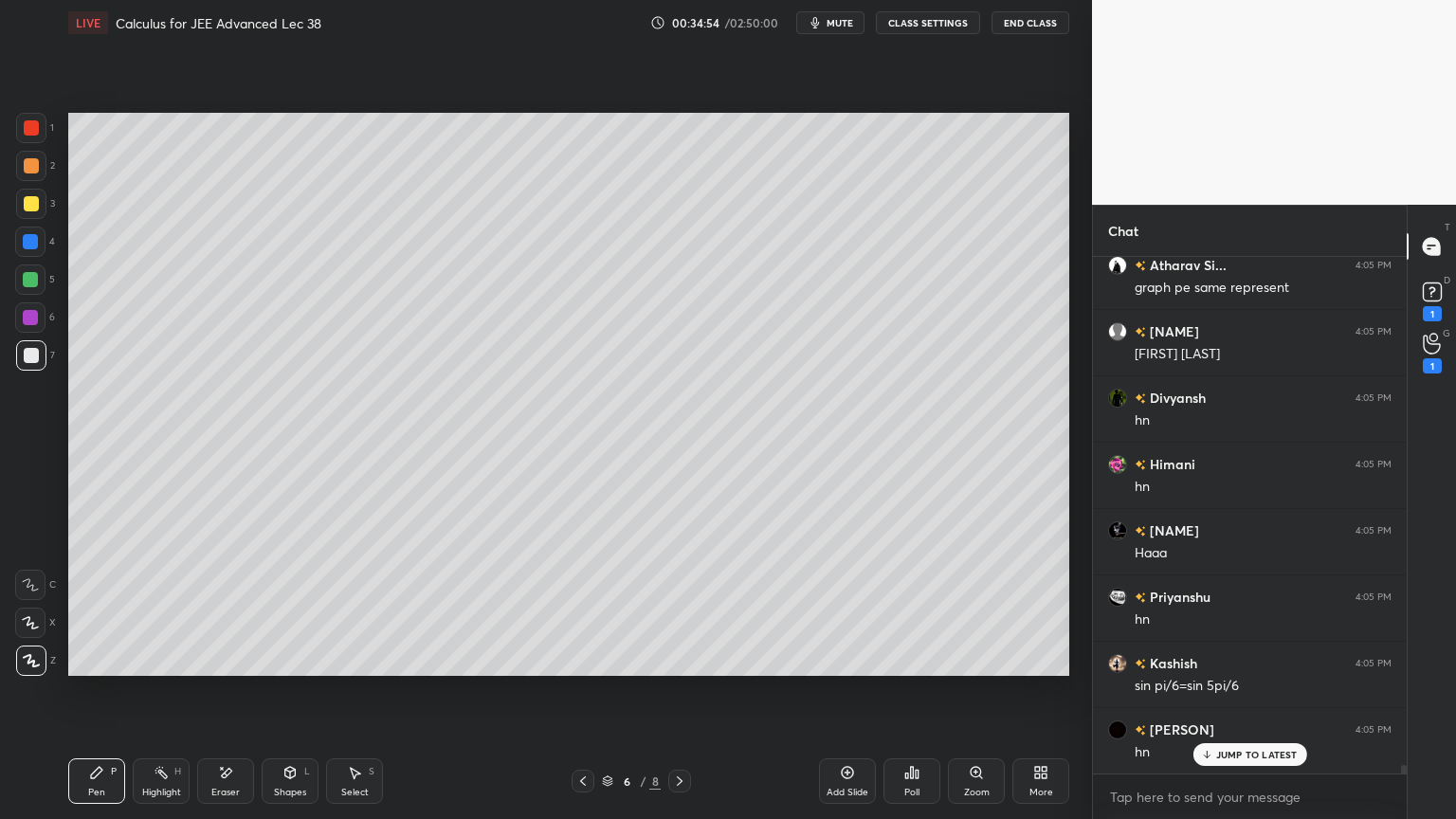 click 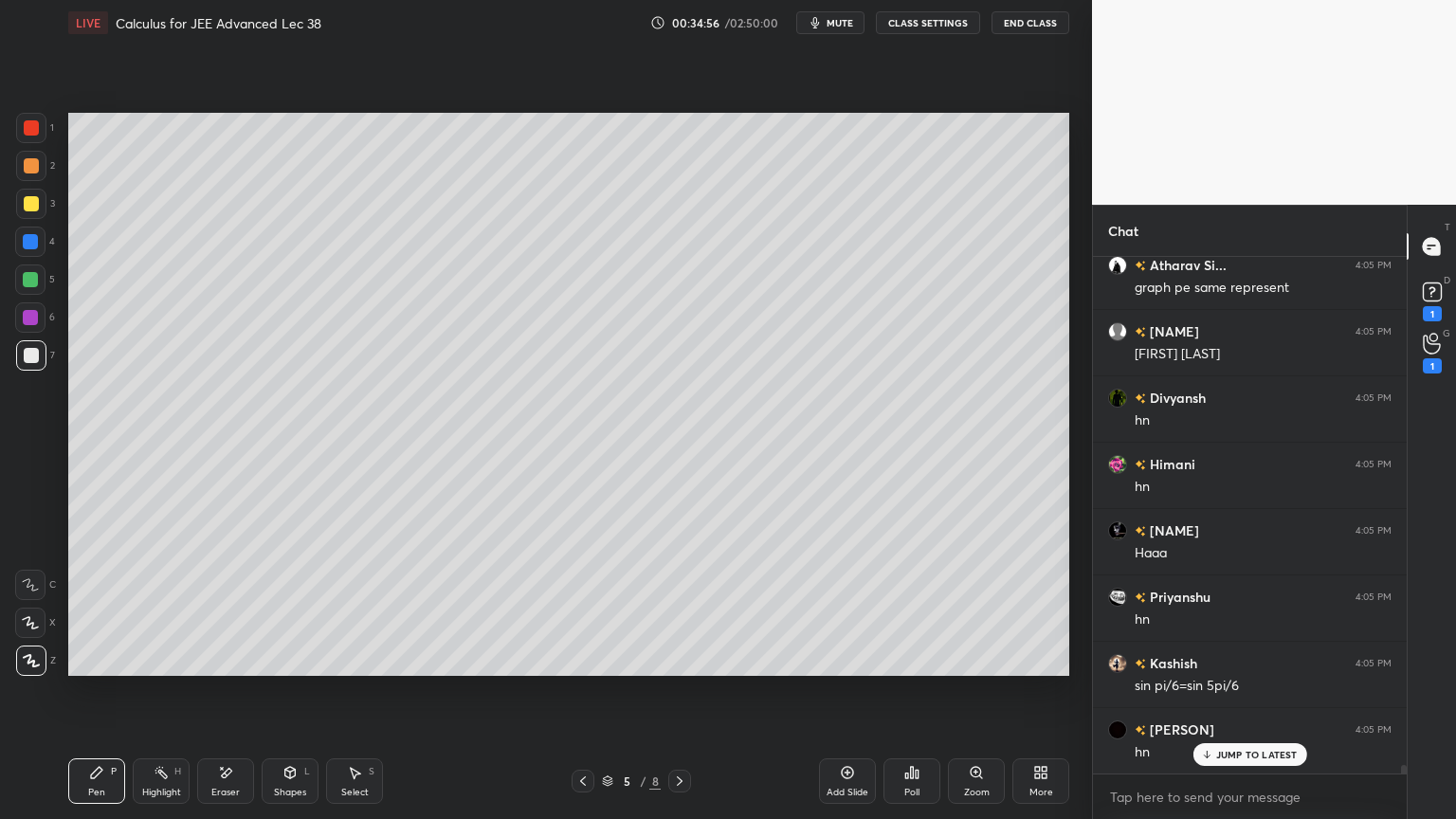 click 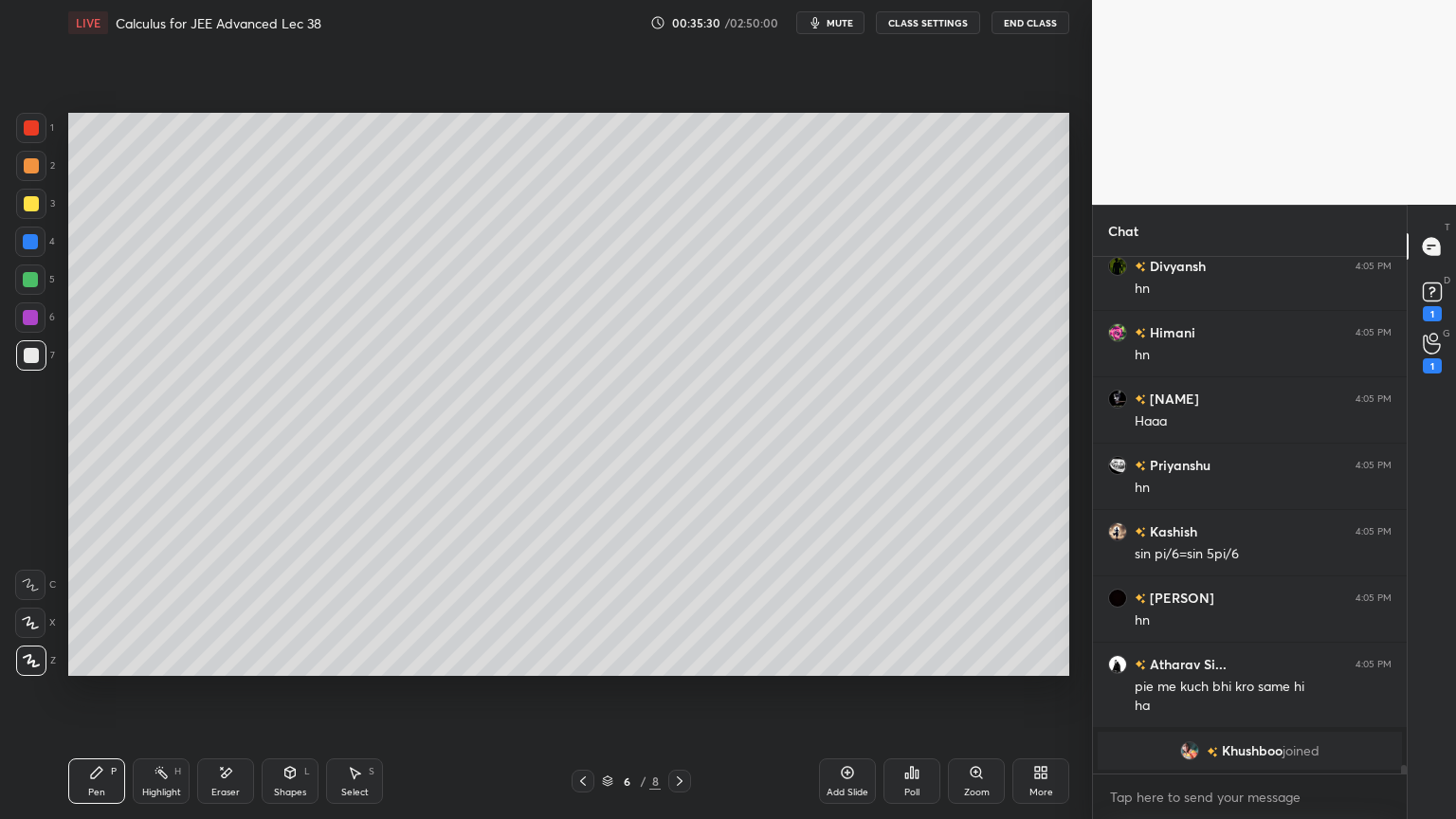 scroll, scrollTop: 29741, scrollLeft: 0, axis: vertical 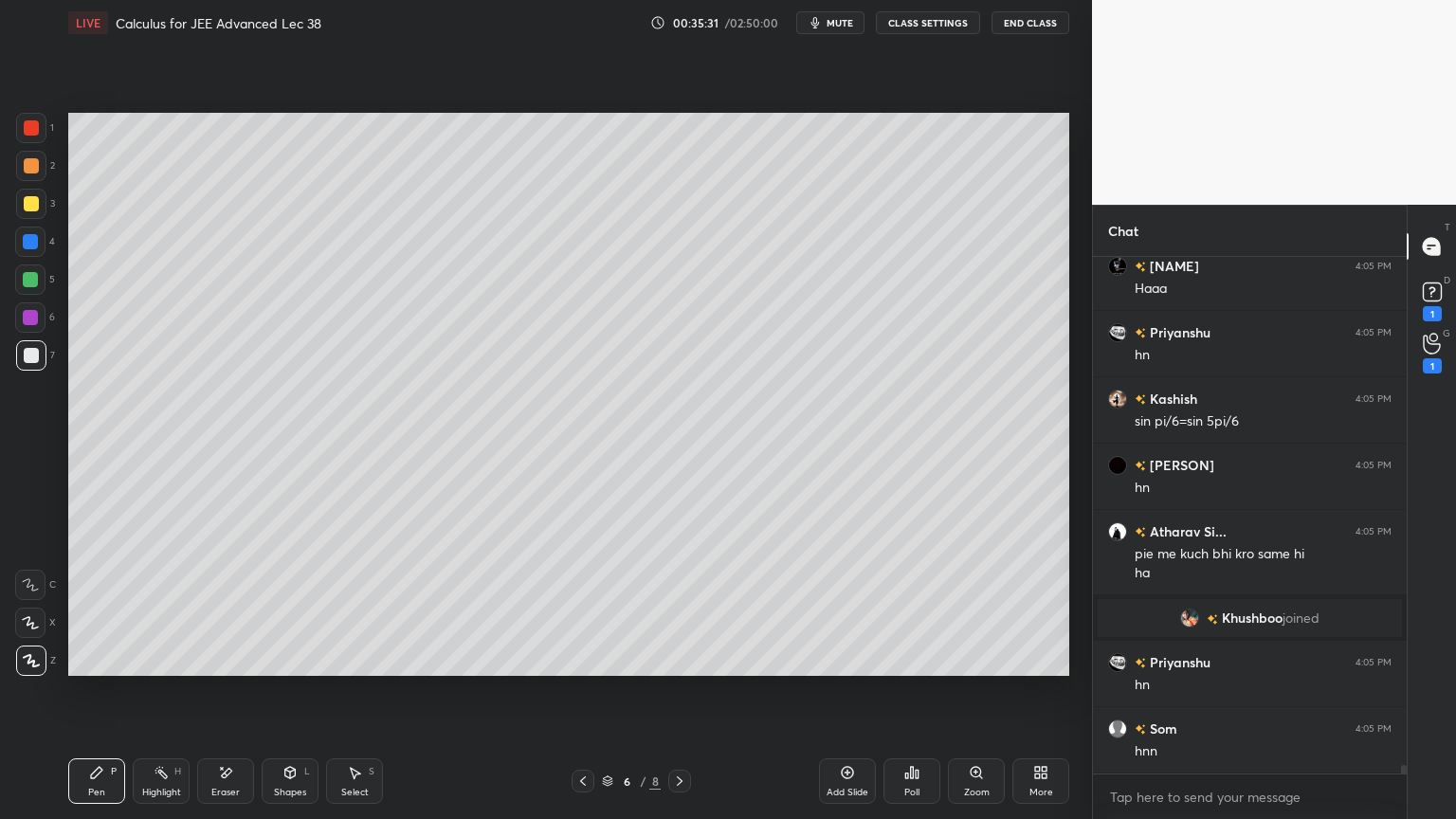 drag, startPoint x: 229, startPoint y: 781, endPoint x: 262, endPoint y: 758, distance: 40.224371 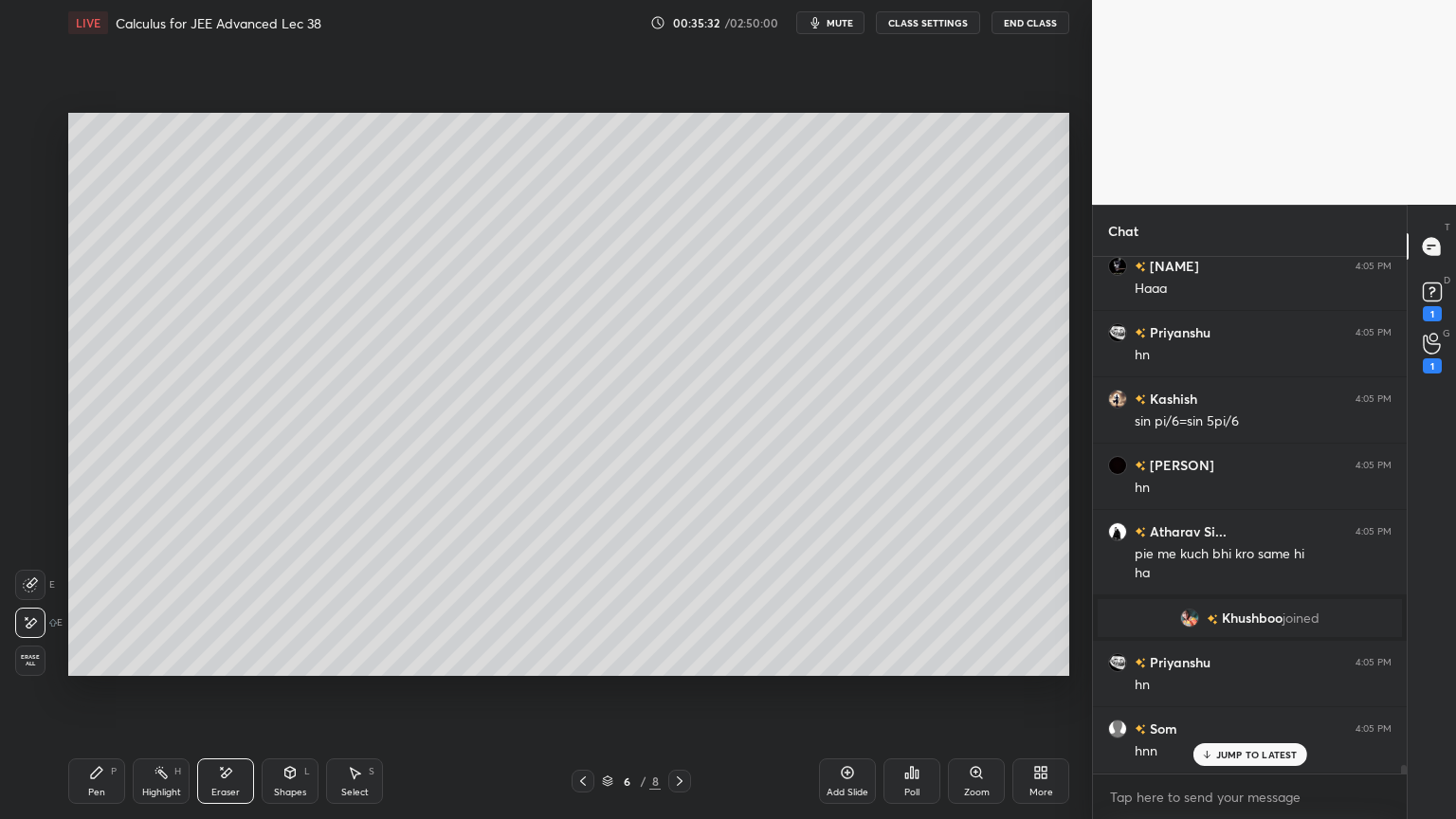 scroll, scrollTop: 29806, scrollLeft: 0, axis: vertical 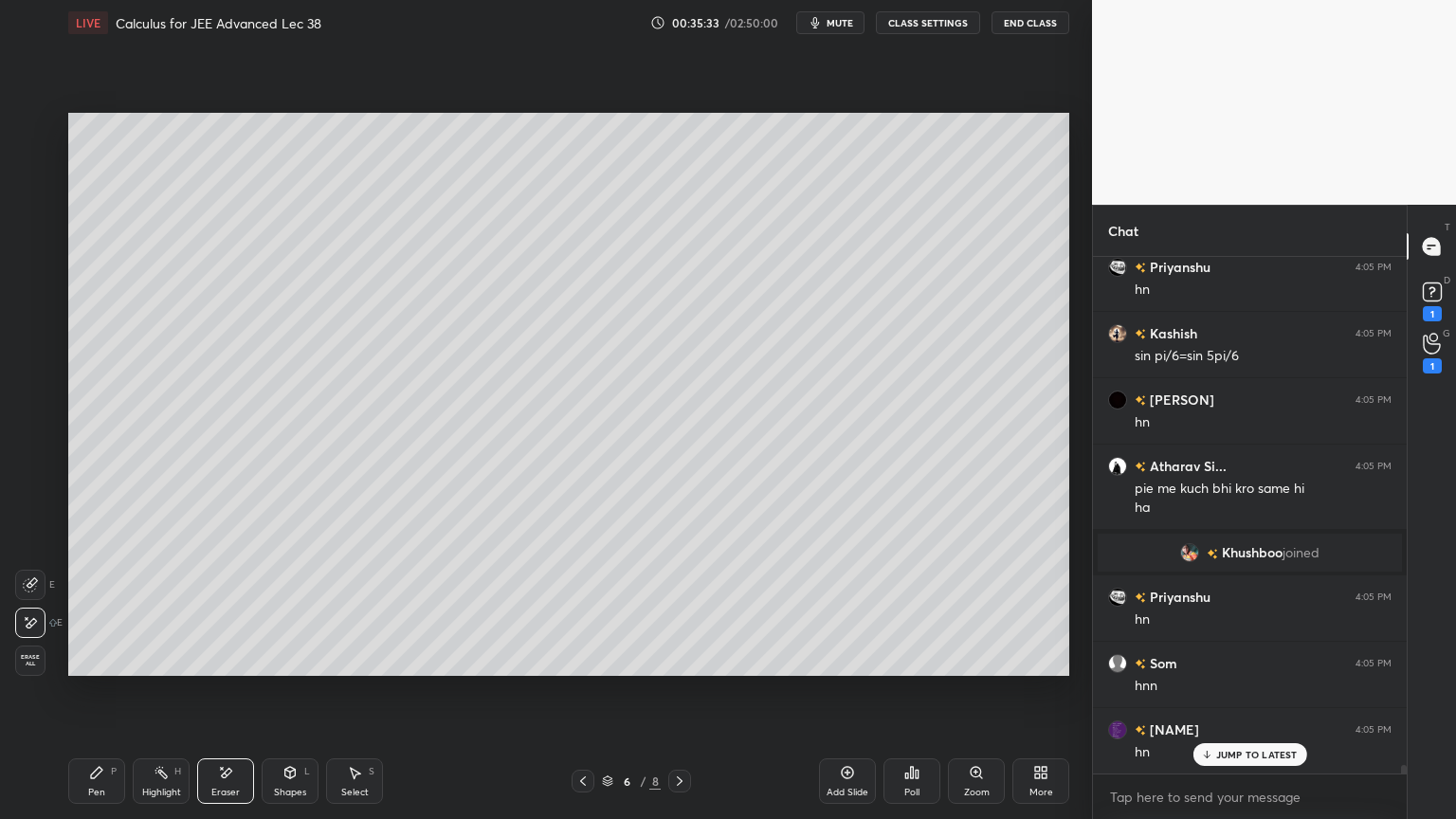 click on "Pen P" at bounding box center (97, 781) 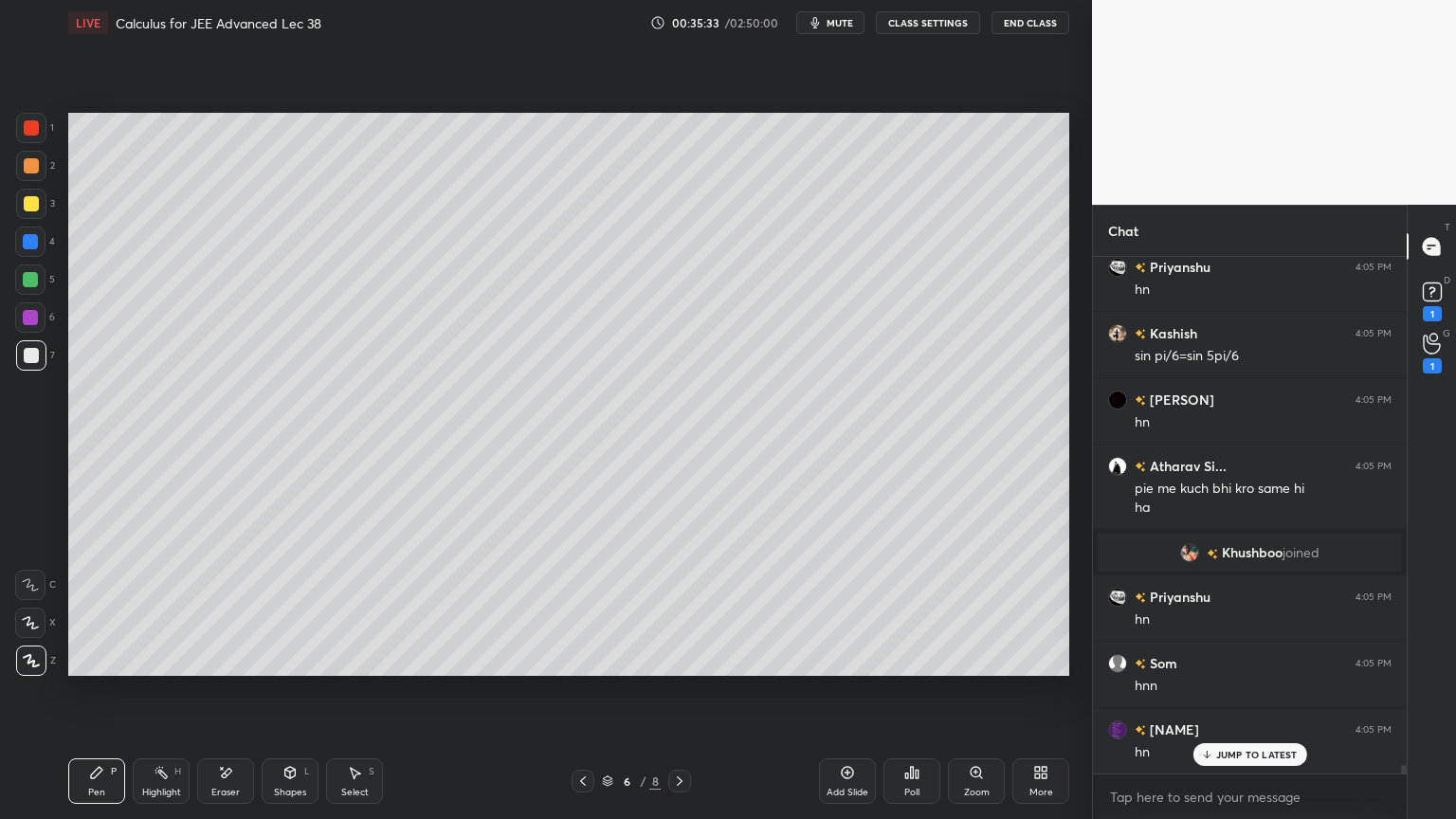 scroll, scrollTop: 29939, scrollLeft: 0, axis: vertical 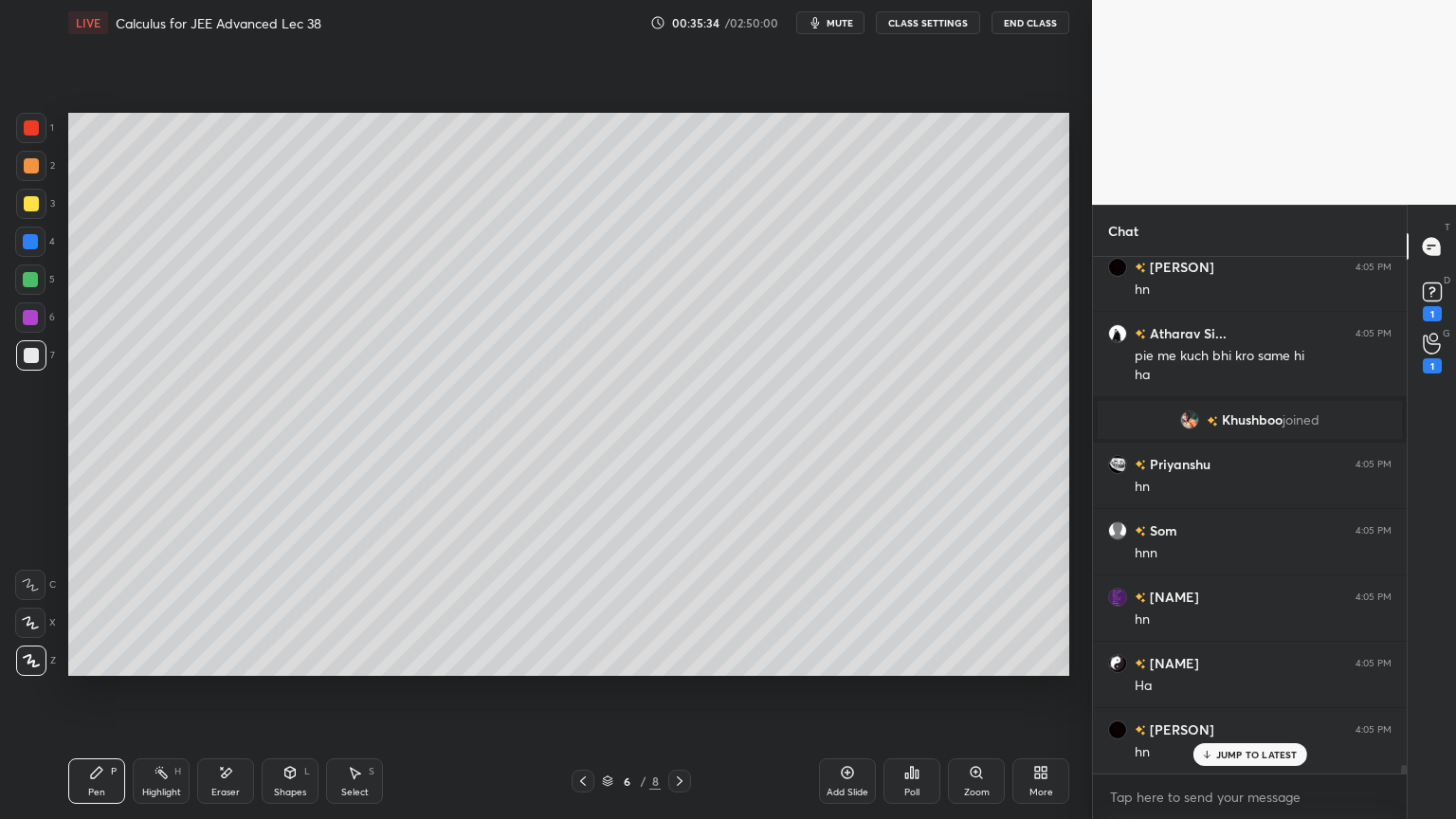 click 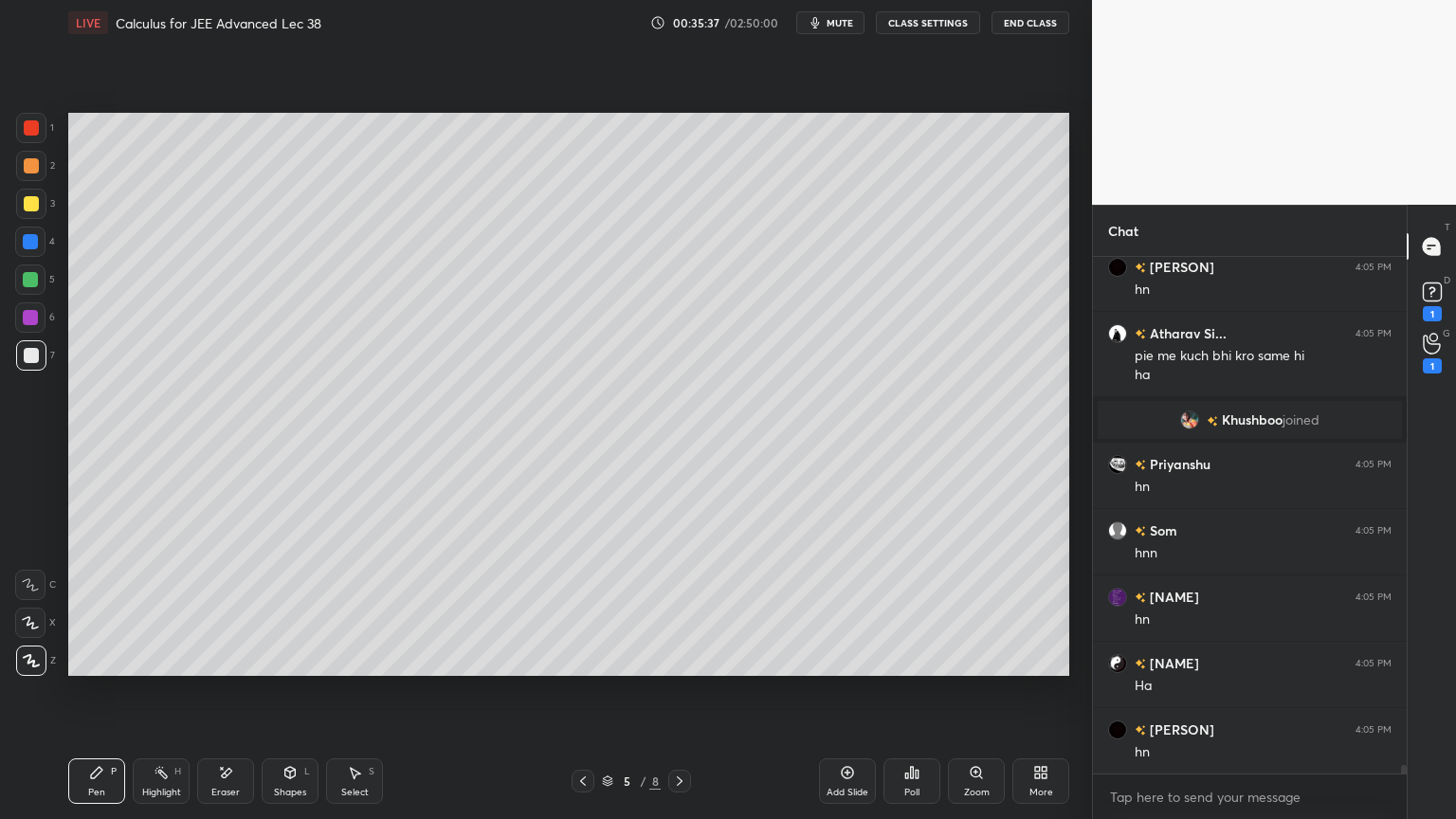 scroll, scrollTop: 30006, scrollLeft: 0, axis: vertical 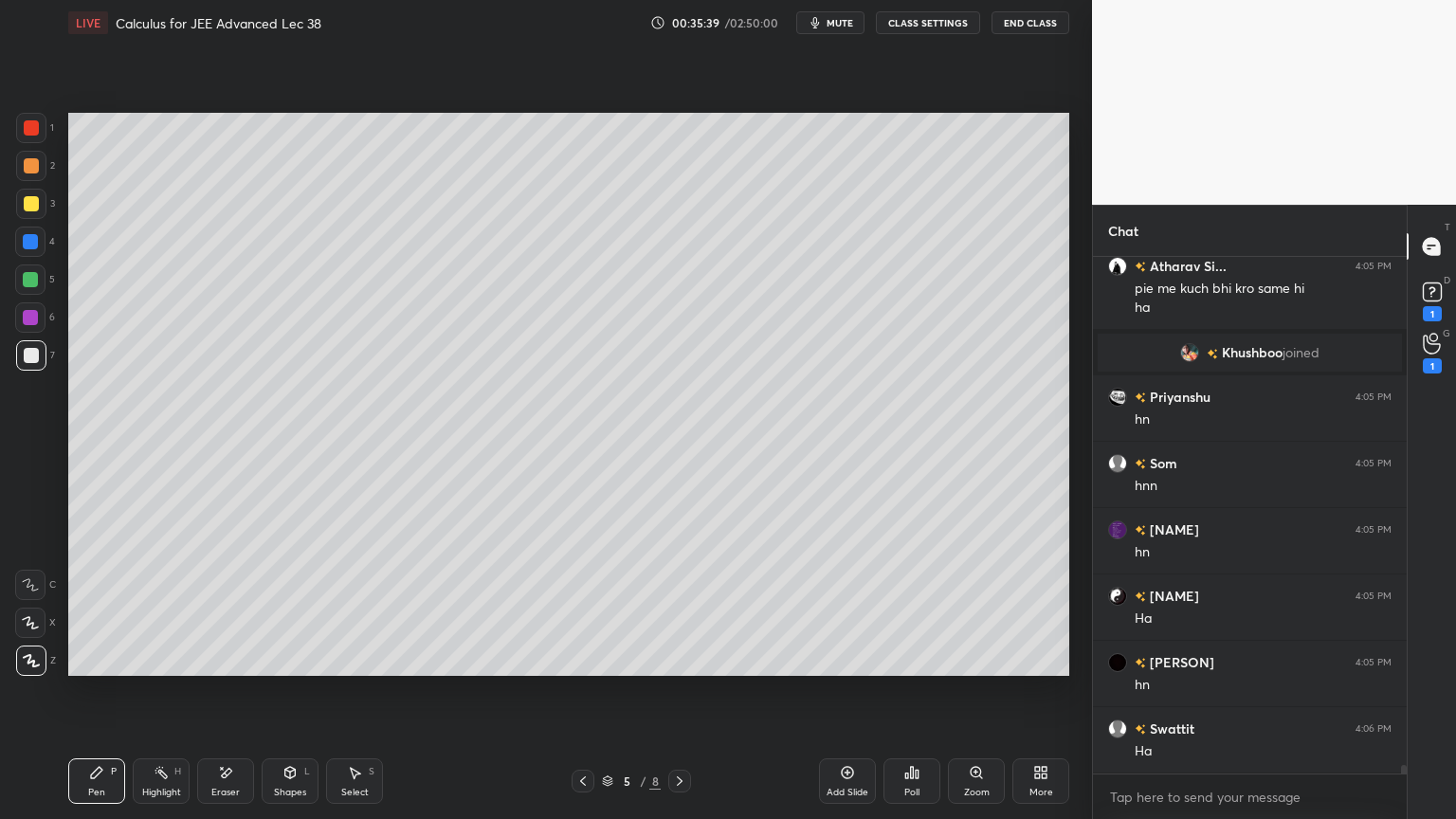drag, startPoint x: 157, startPoint y: 779, endPoint x: 144, endPoint y: 780, distance: 13.038405 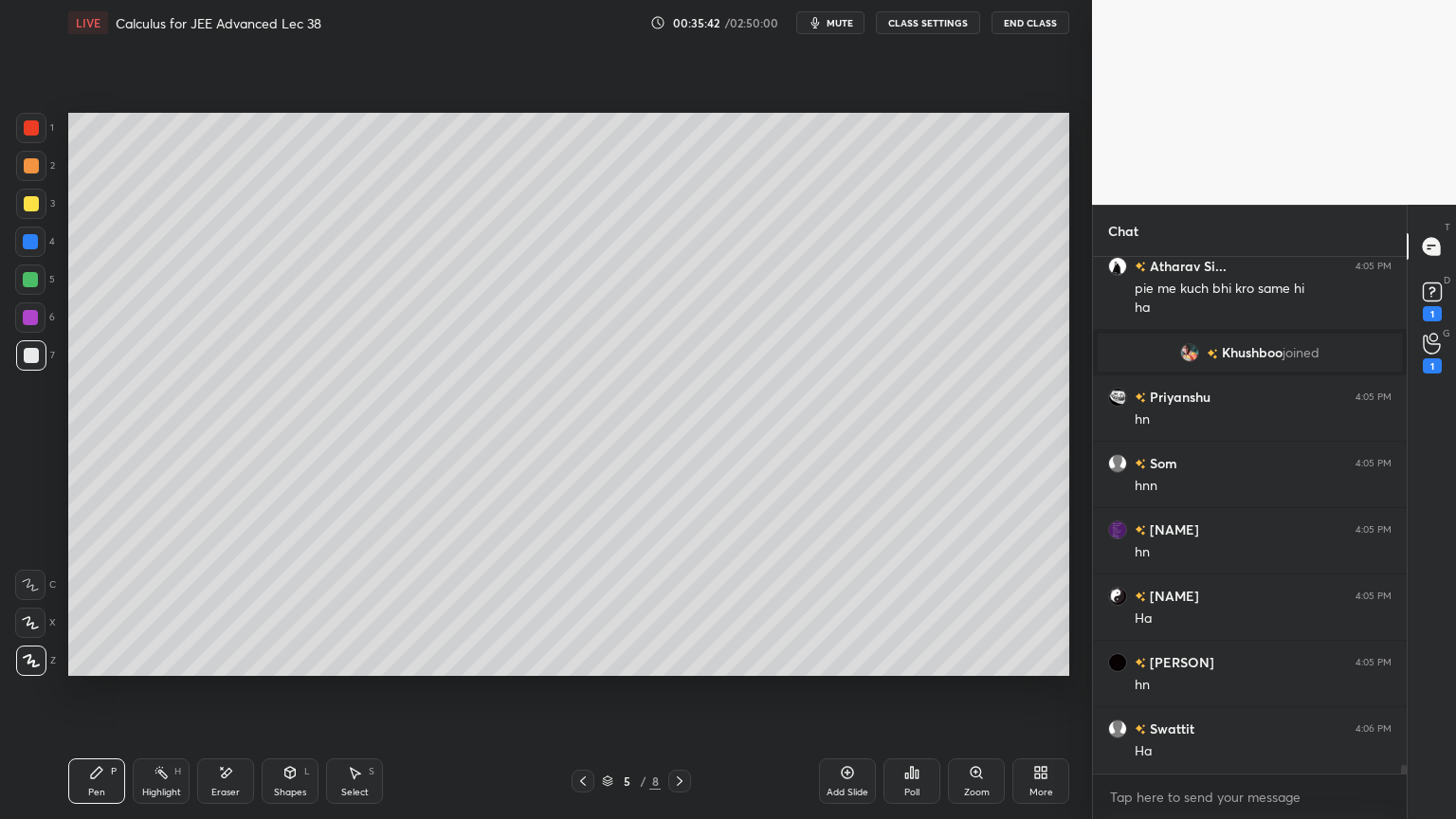 click 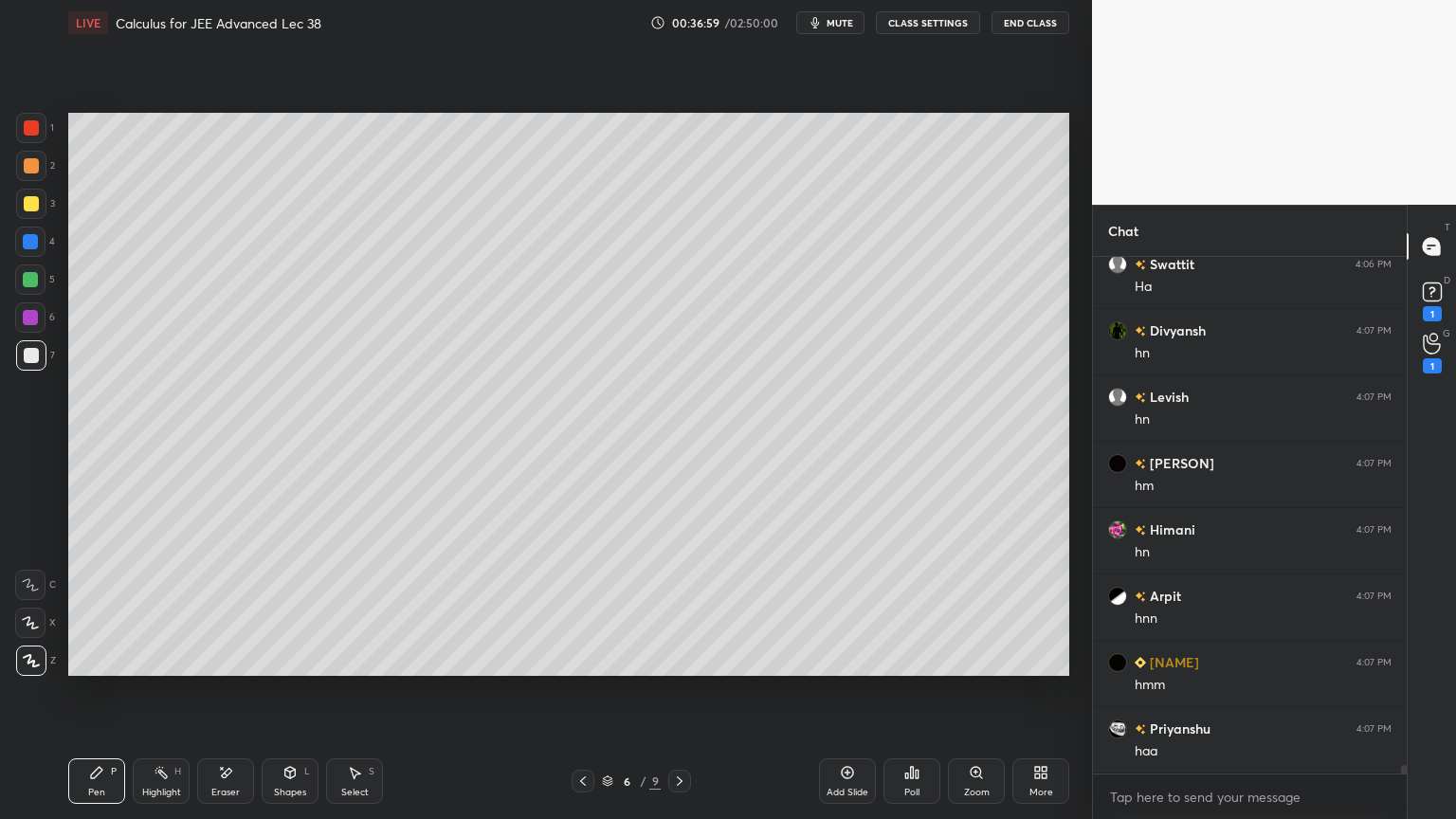 scroll, scrollTop: 30735, scrollLeft: 0, axis: vertical 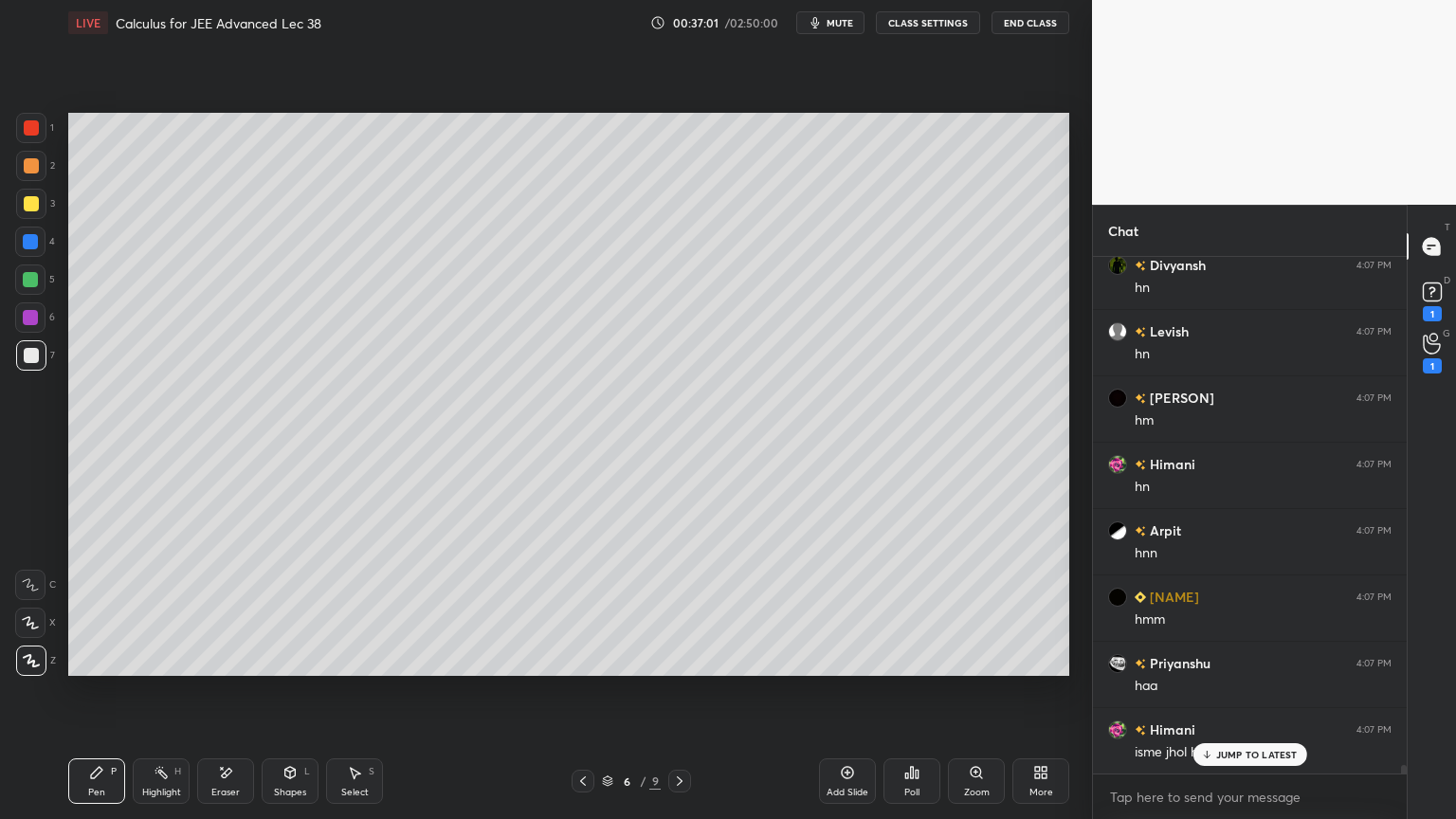 click 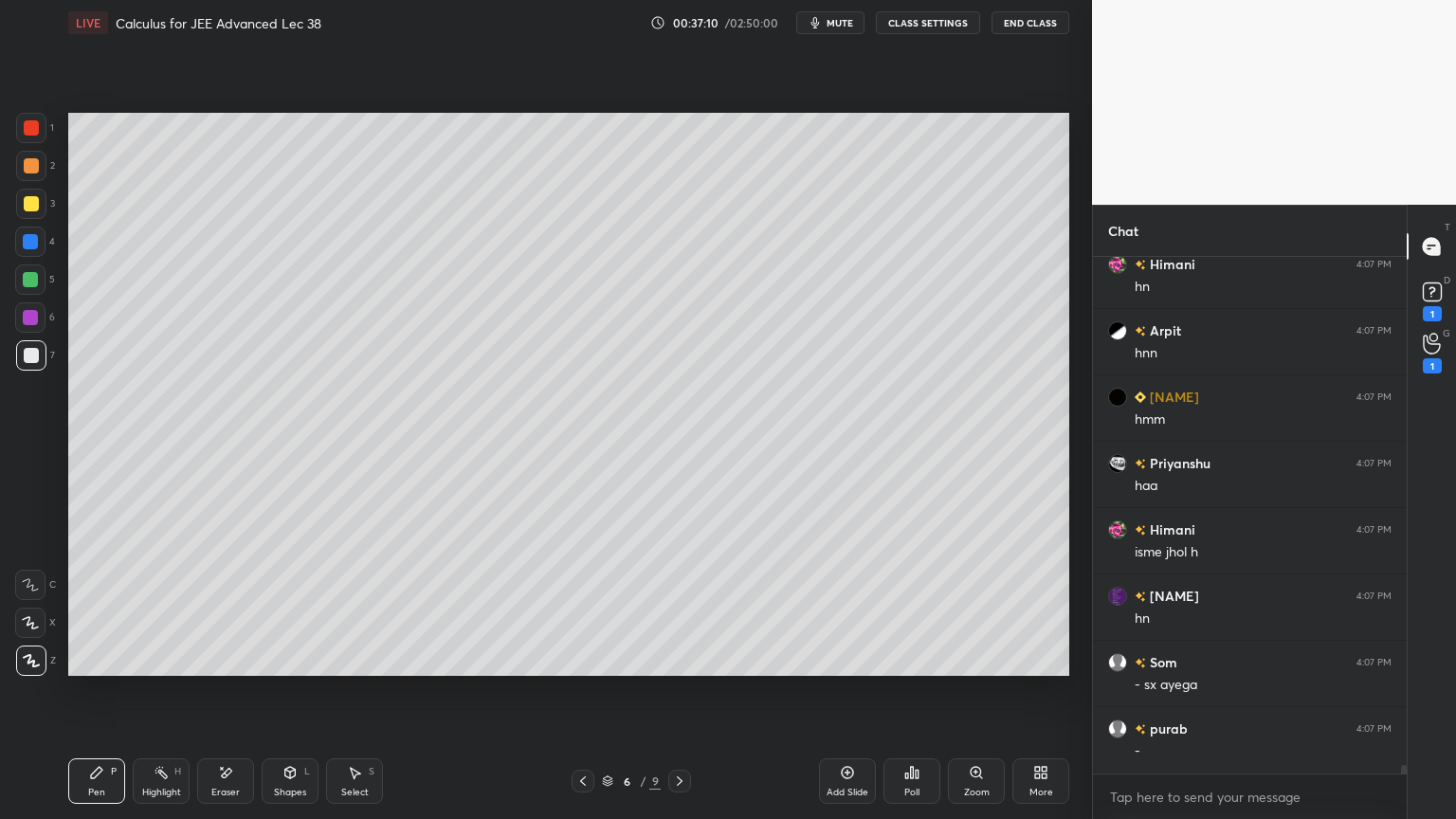 scroll, scrollTop: 31001, scrollLeft: 0, axis: vertical 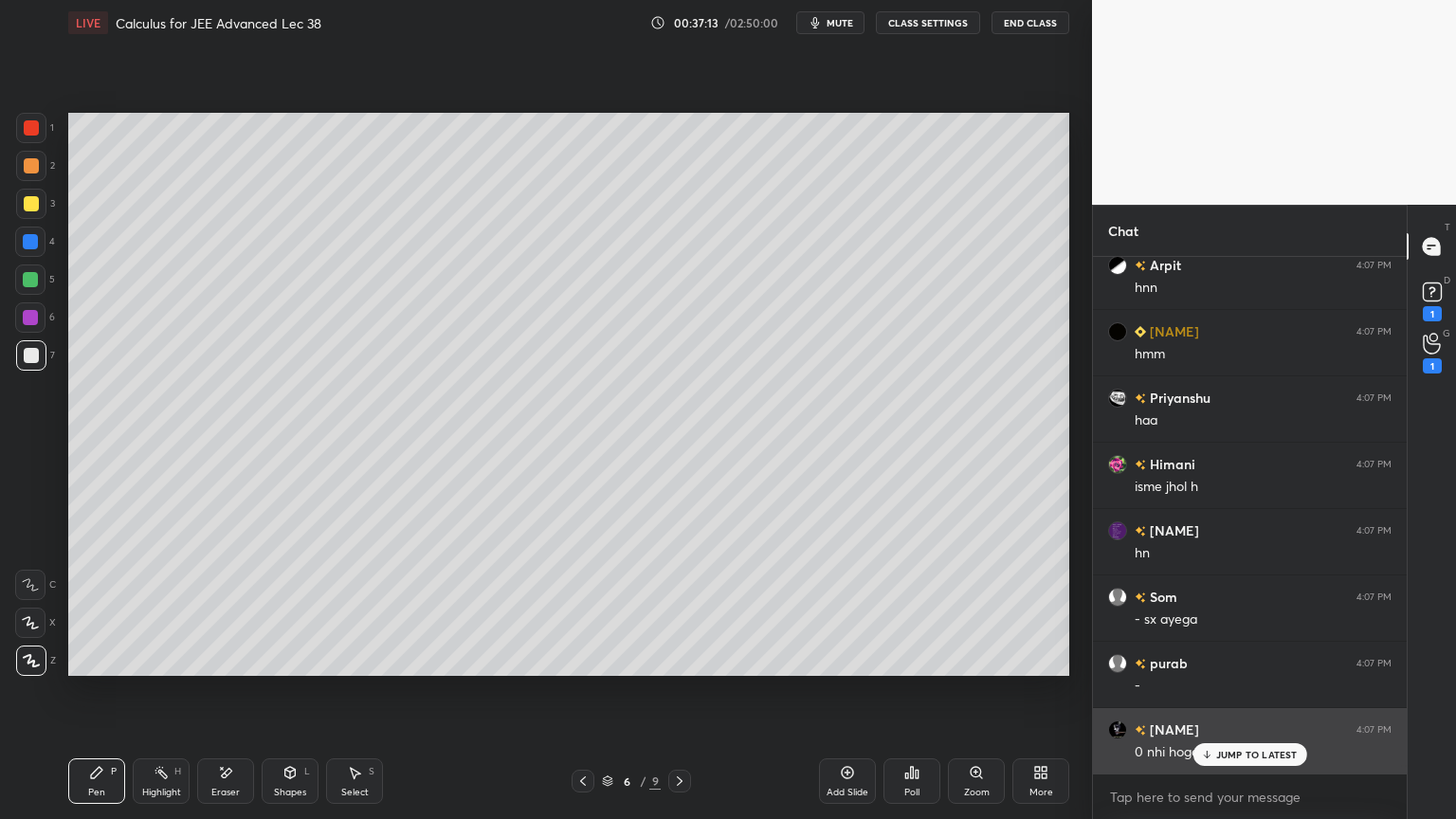 click 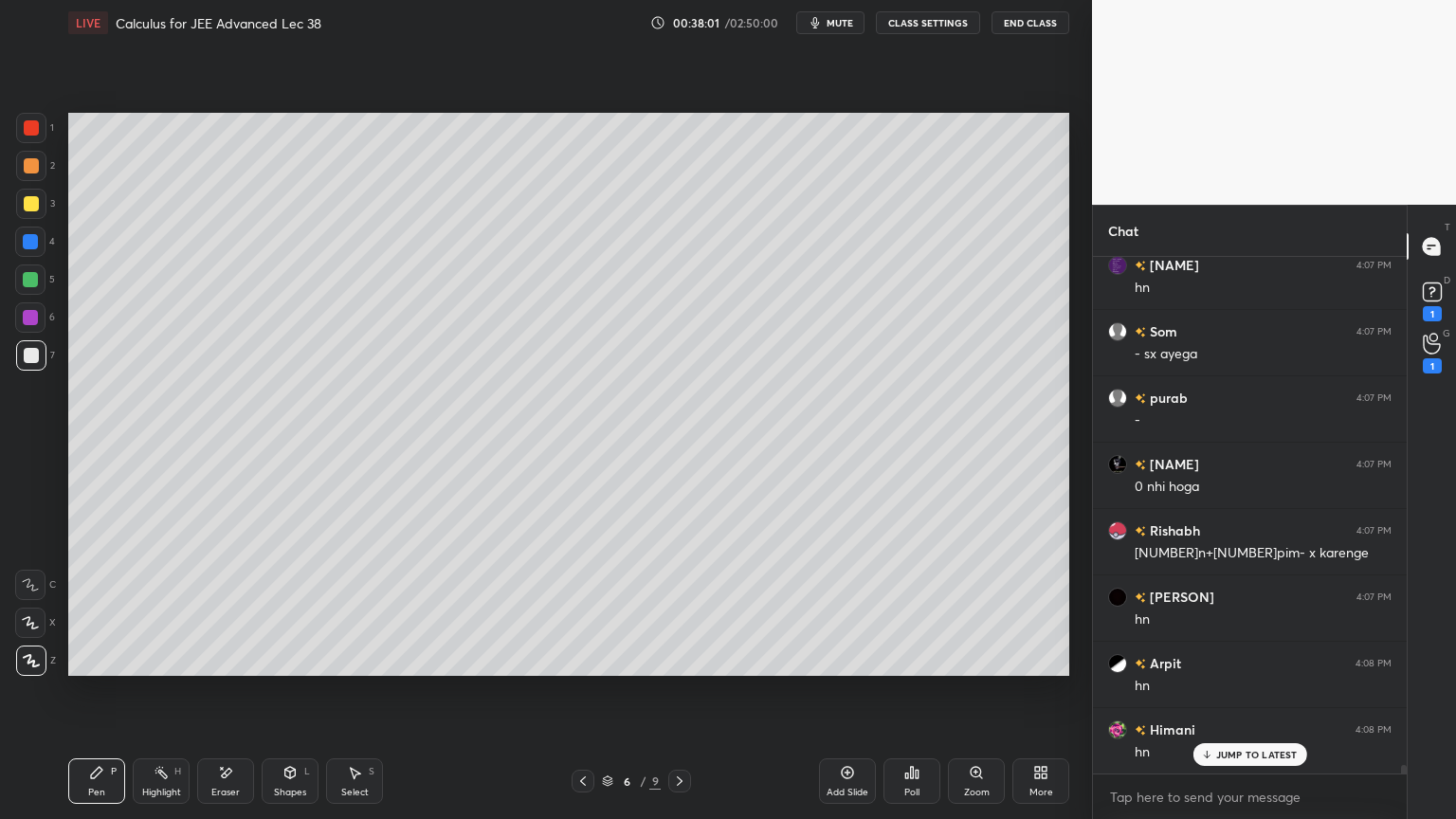 scroll, scrollTop: 31333, scrollLeft: 0, axis: vertical 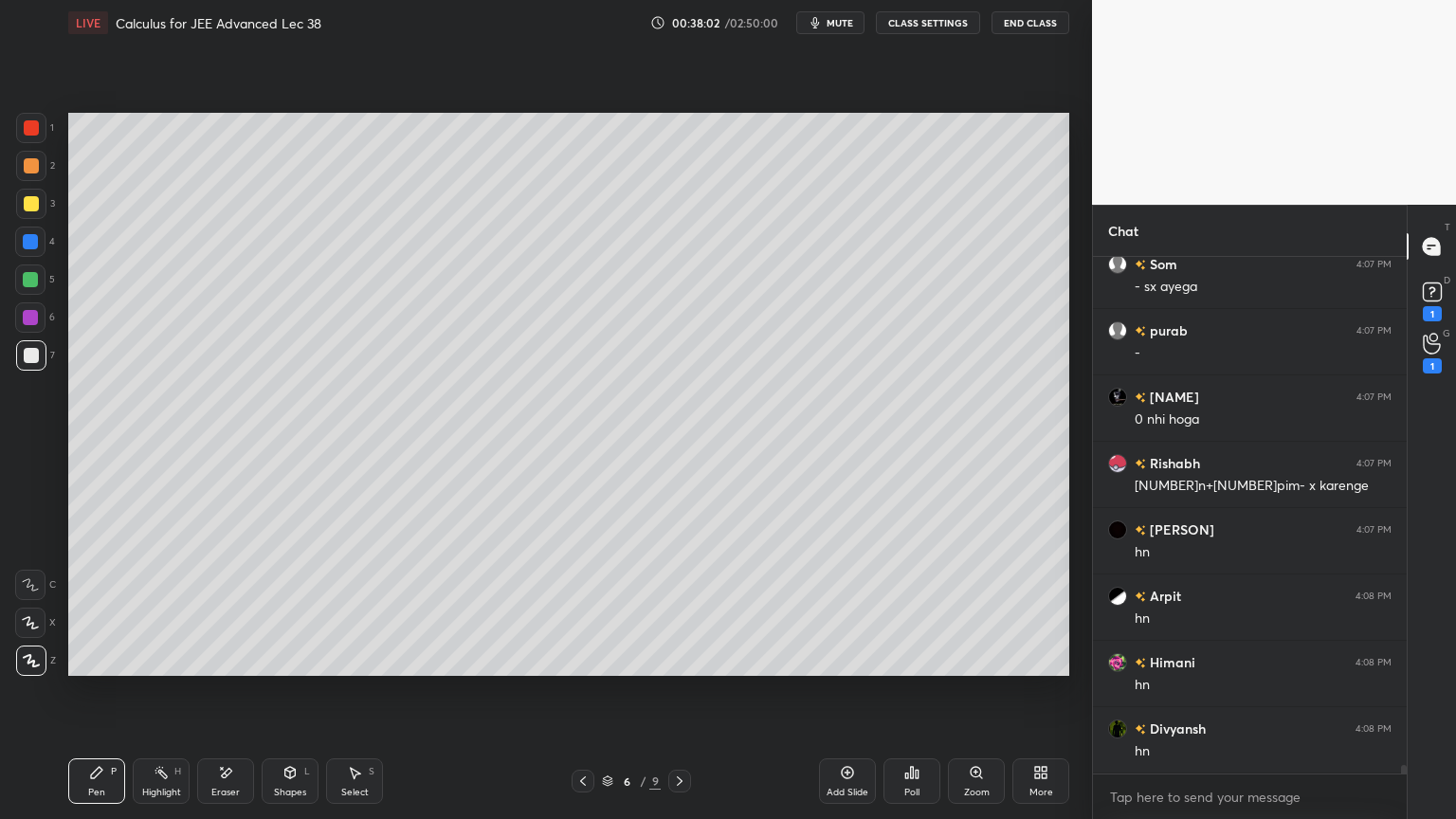 drag, startPoint x: 221, startPoint y: 793, endPoint x: 271, endPoint y: 779, distance: 51.92302 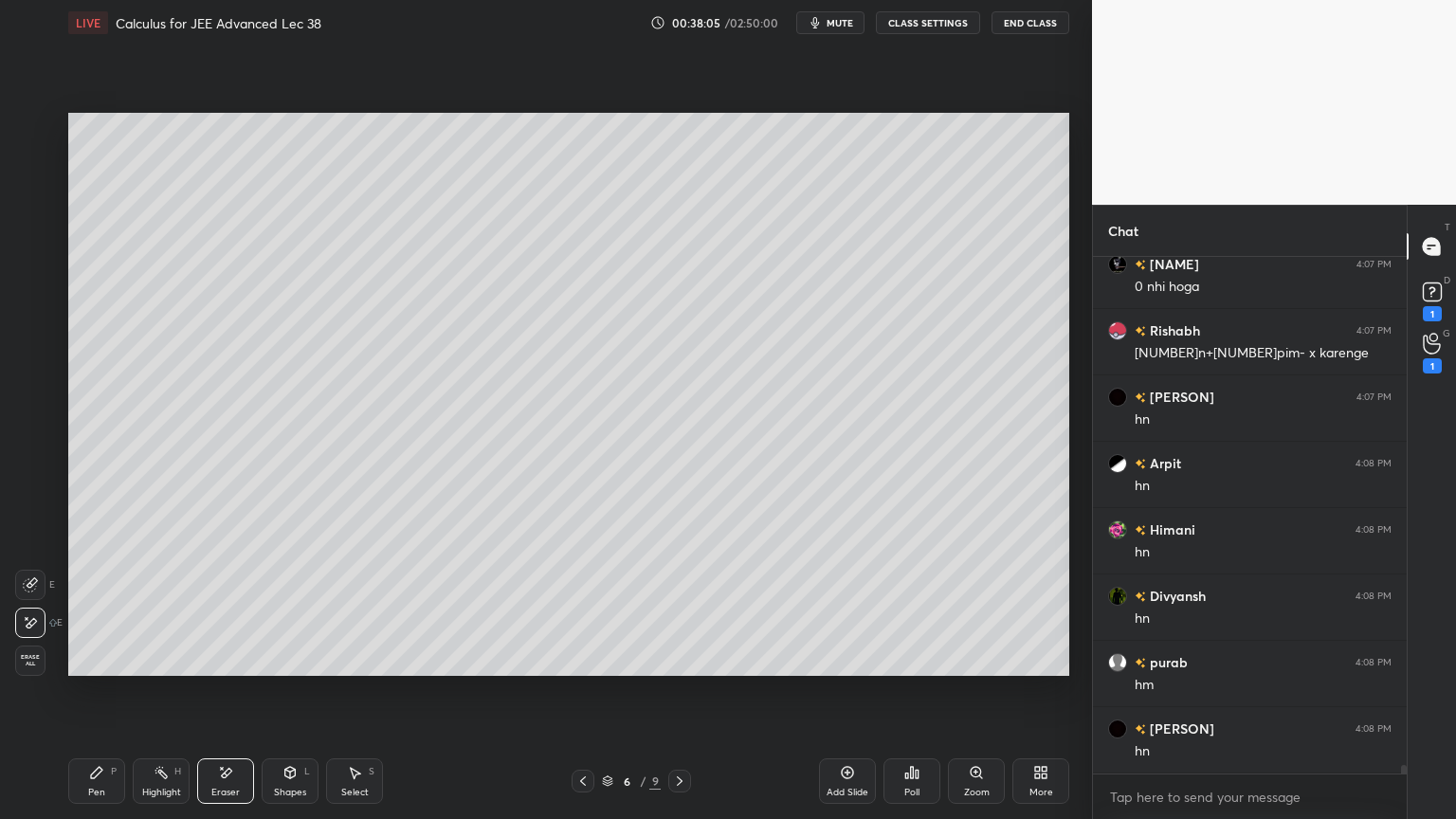 scroll, scrollTop: 31532, scrollLeft: 0, axis: vertical 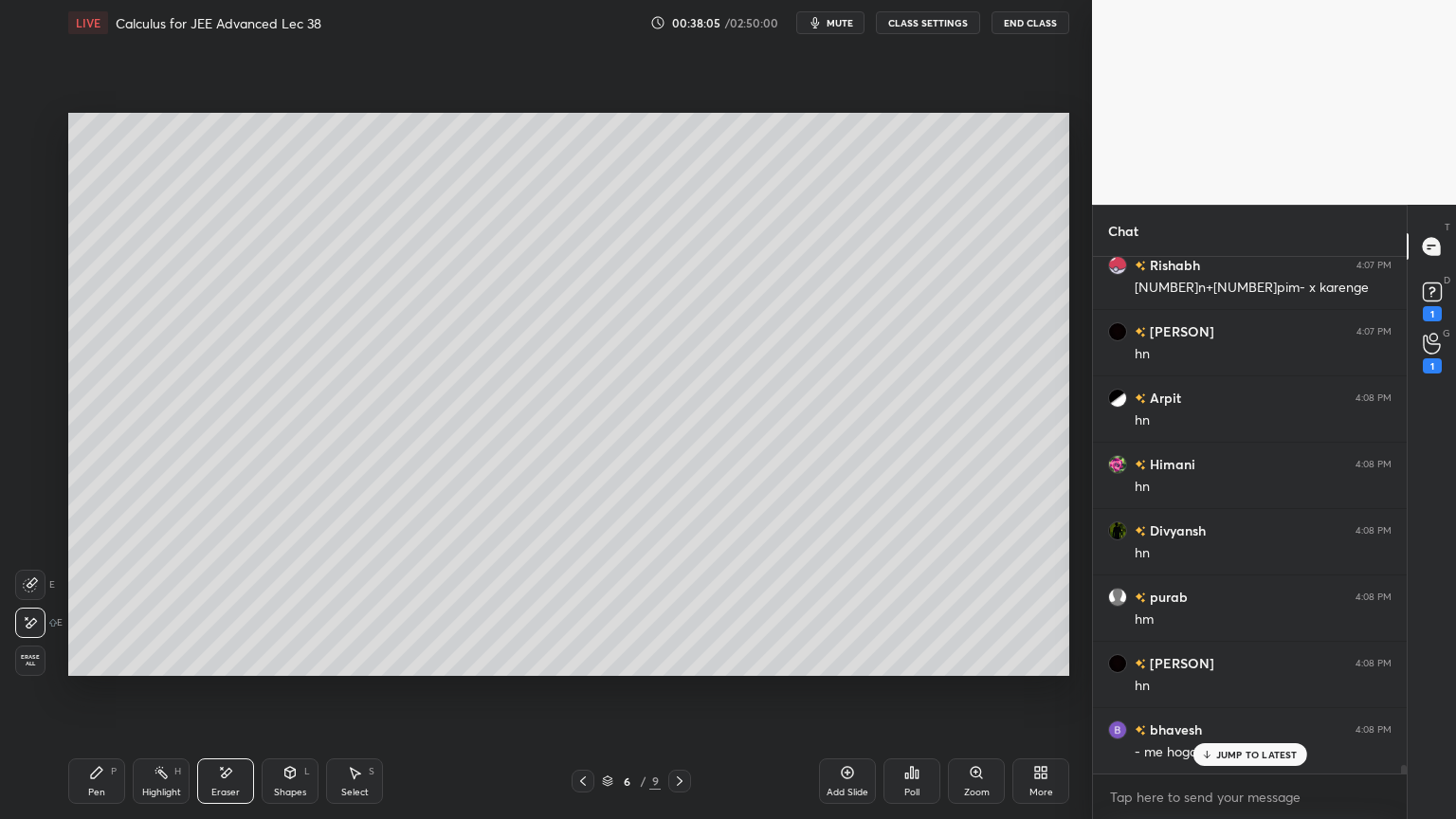 click on "Pen P" at bounding box center [97, 781] 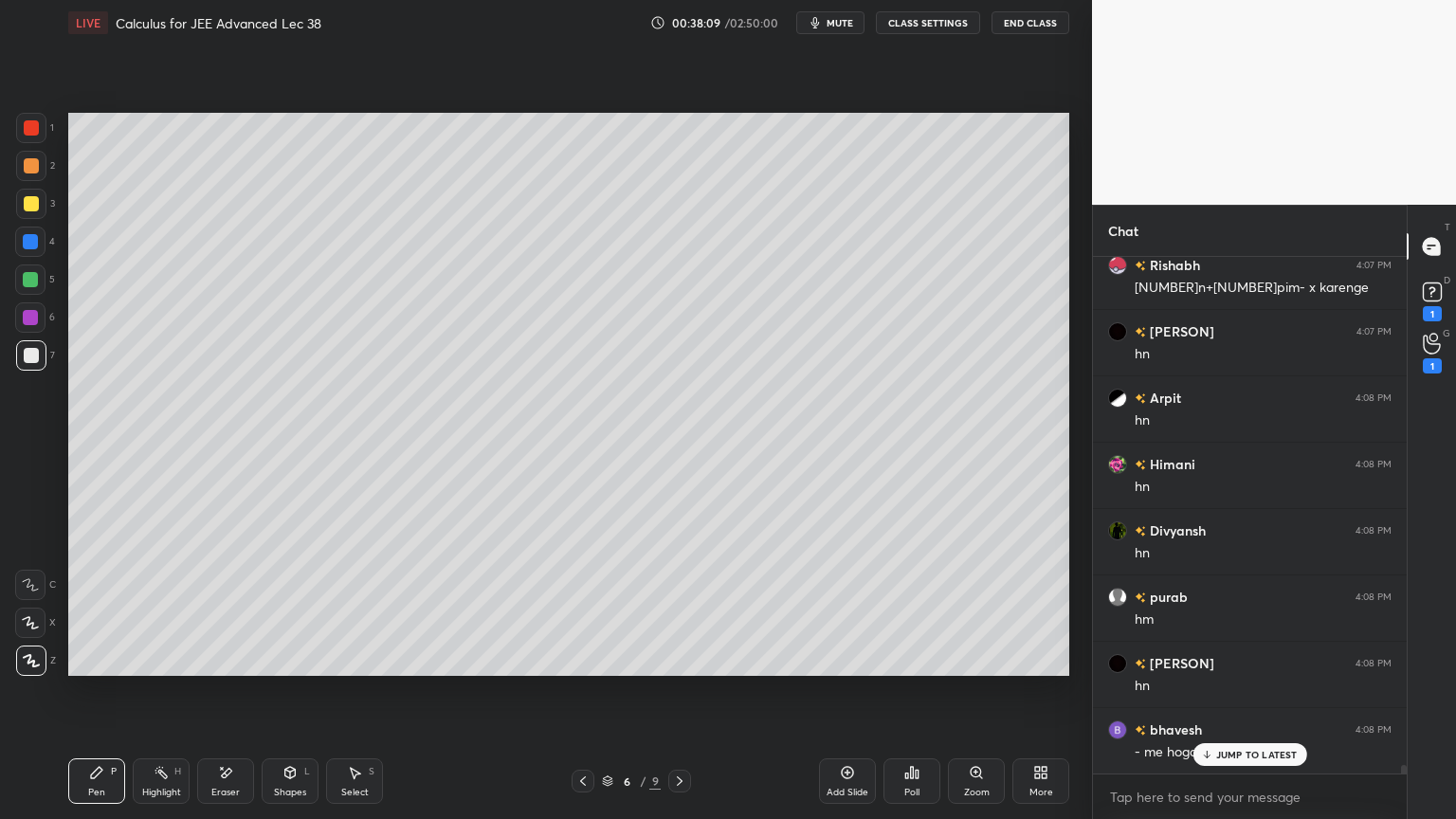 click on "Eraser" at bounding box center (226, 792) 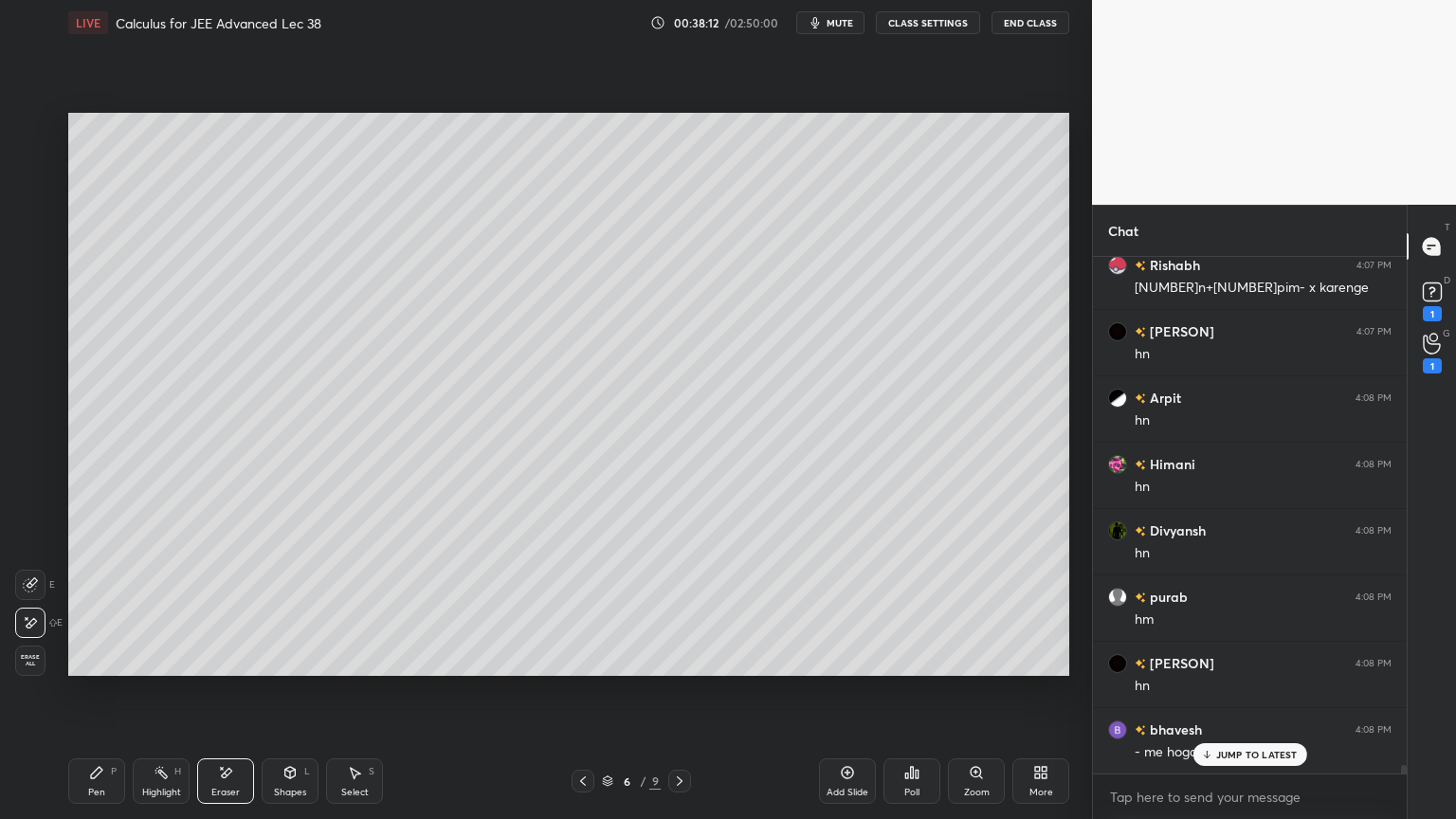 drag, startPoint x: 360, startPoint y: 786, endPoint x: 445, endPoint y: 739, distance: 97.12878 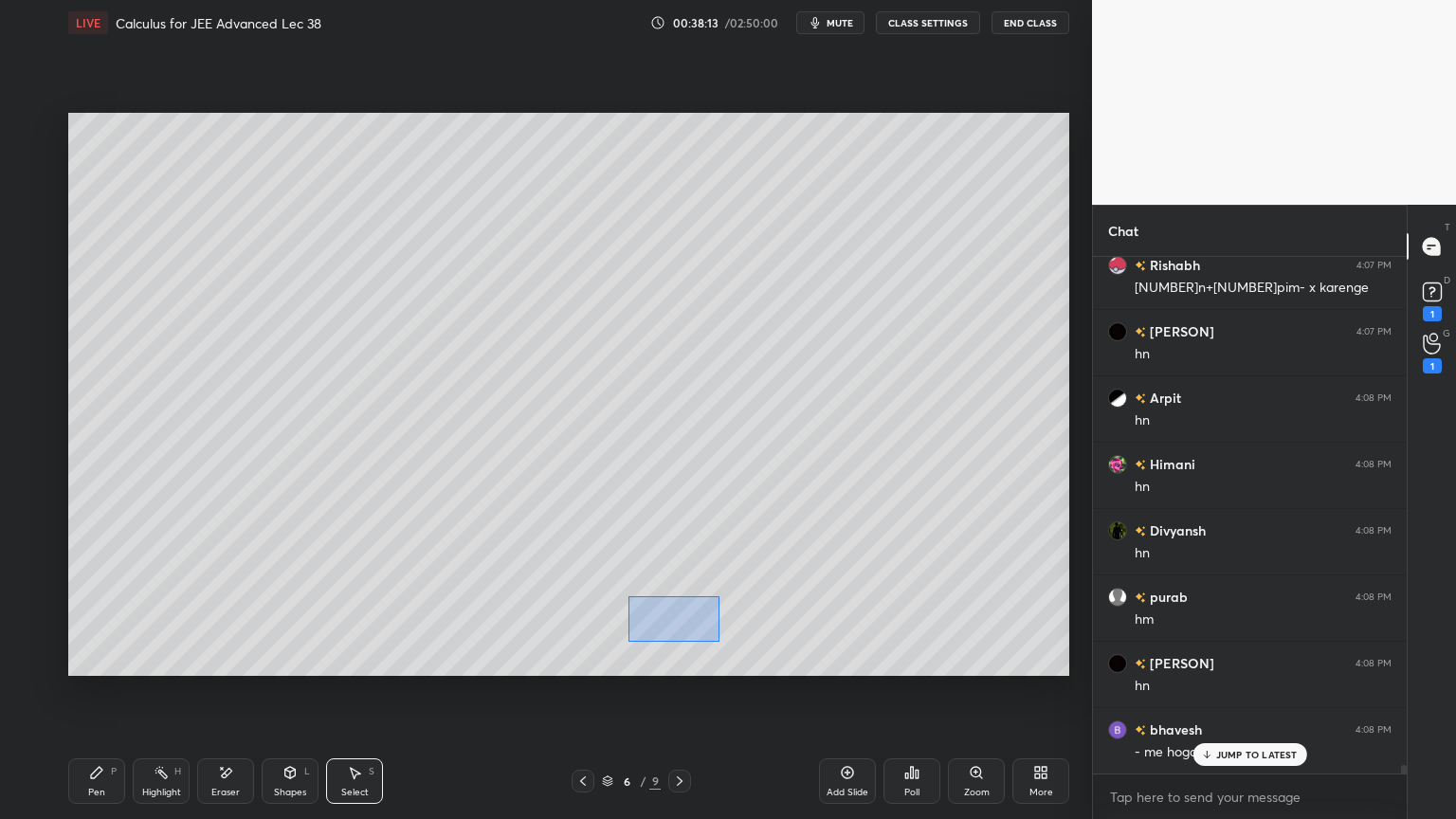 drag, startPoint x: 628, startPoint y: 595, endPoint x: 708, endPoint y: 639, distance: 91.3017 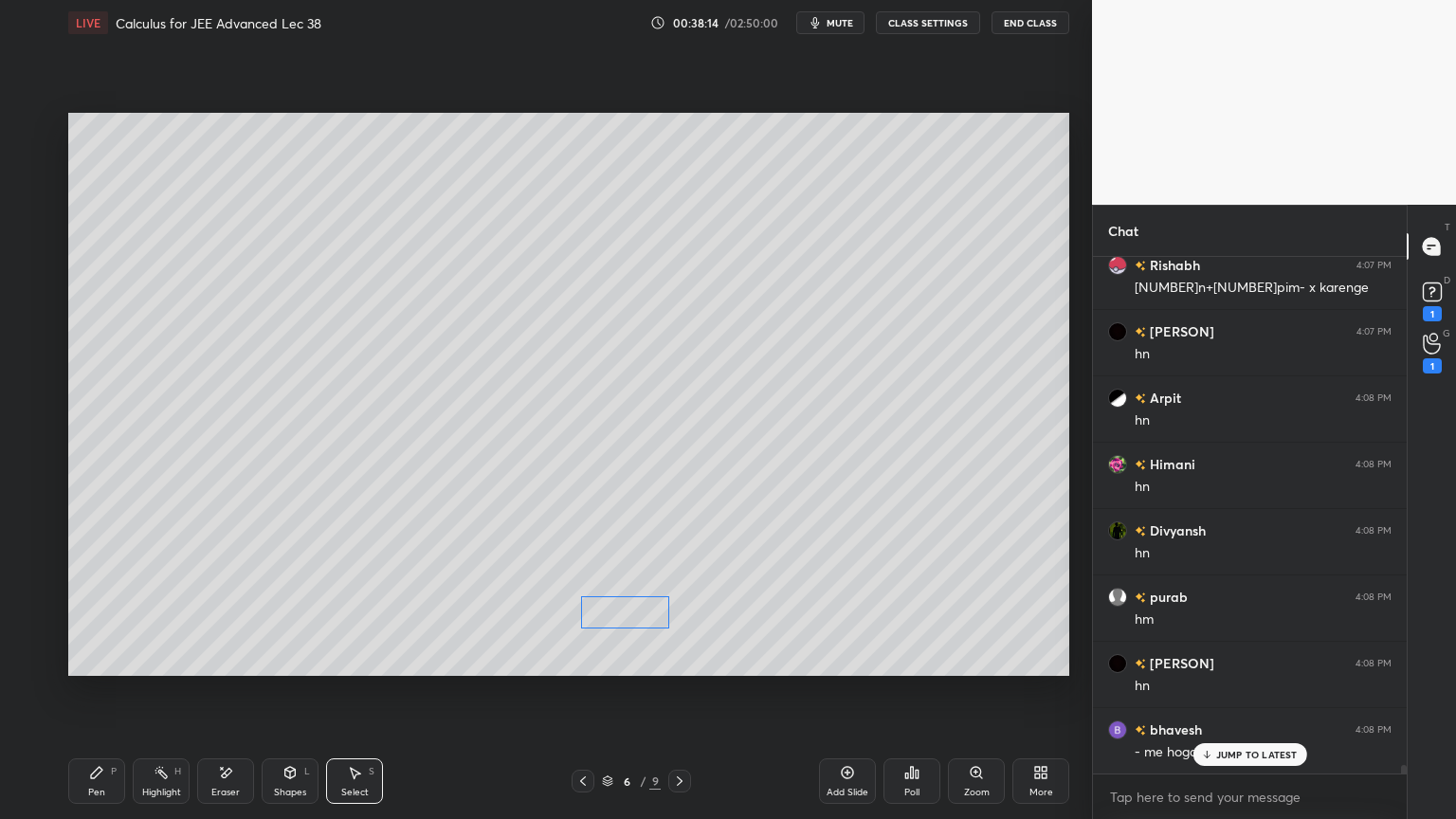 drag, startPoint x: 669, startPoint y: 624, endPoint x: 625, endPoint y: 633, distance: 44.911023 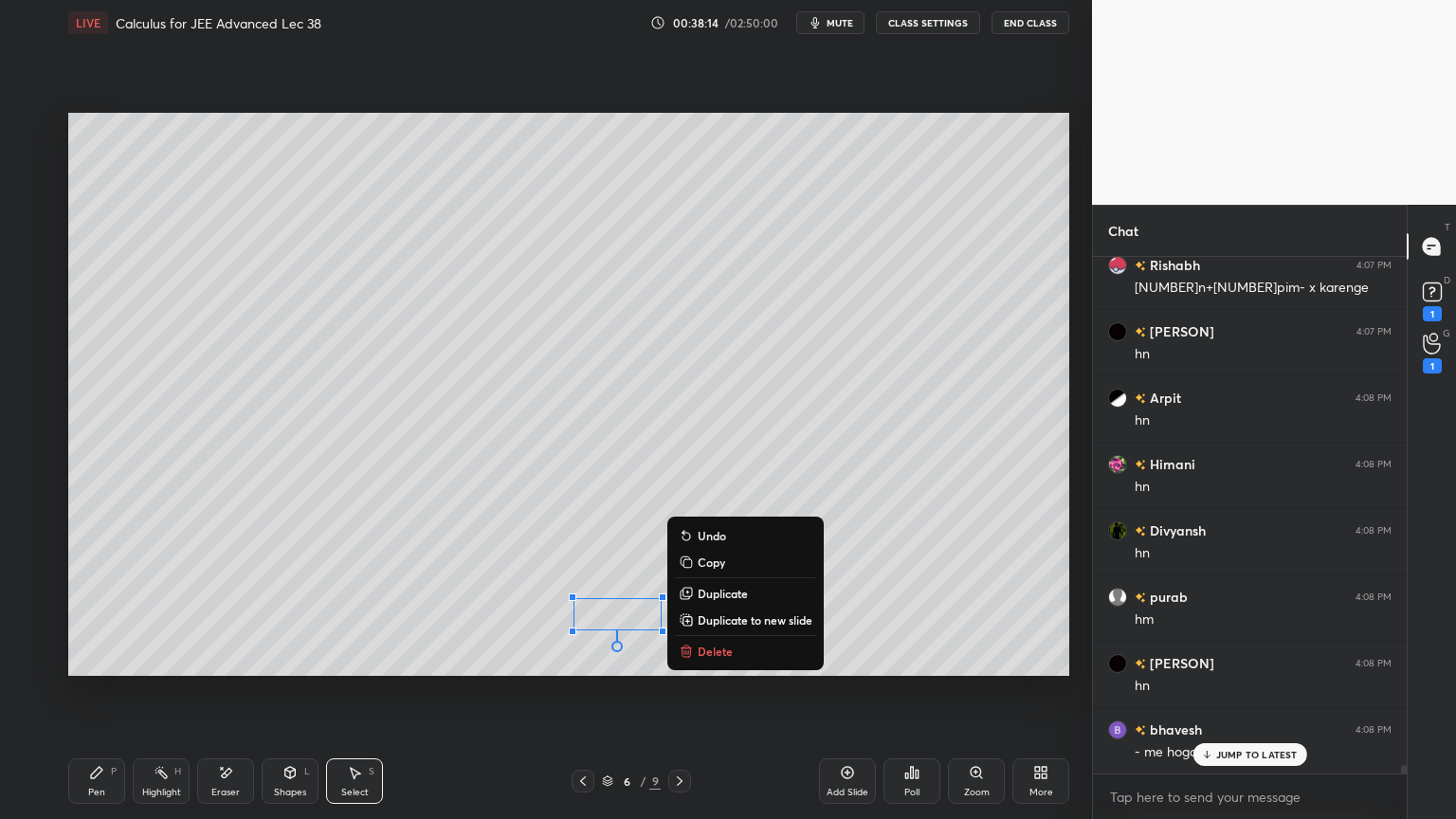 click on "0 ° Undo Copy Duplicate Duplicate to new slide Delete" at bounding box center (569, 394) 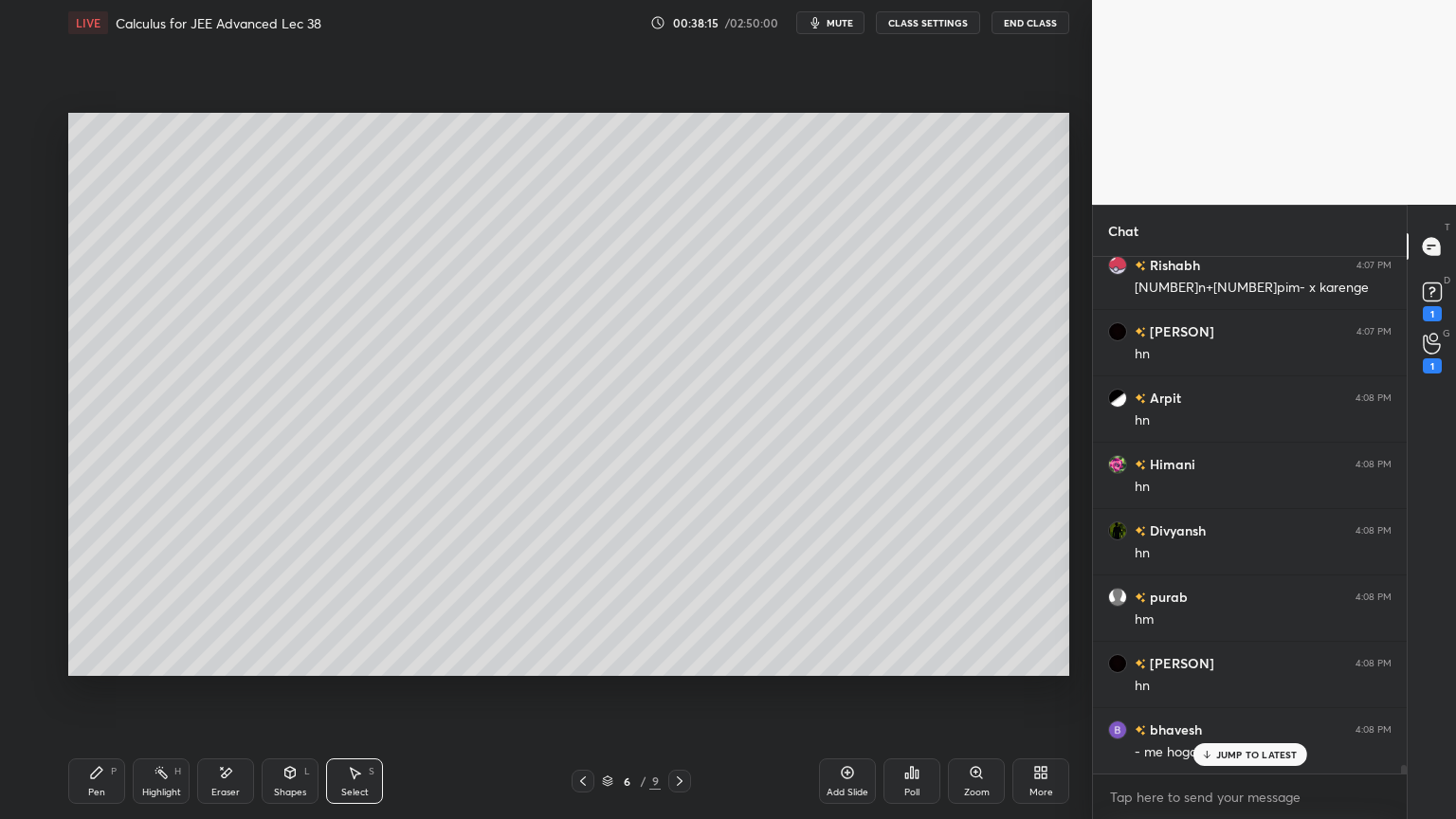 click on "Pen P" at bounding box center [97, 781] 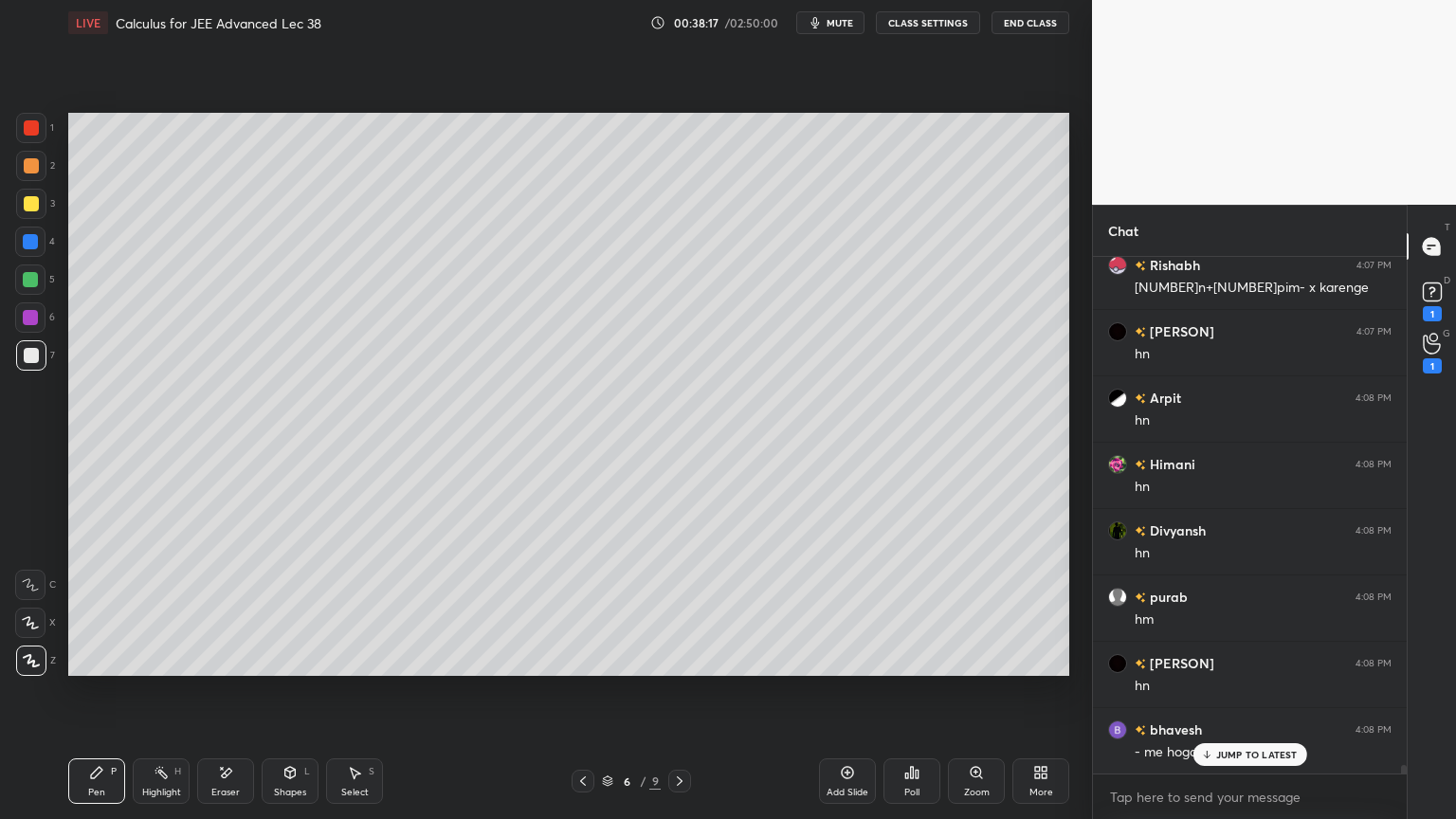 scroll, scrollTop: 31599, scrollLeft: 0, axis: vertical 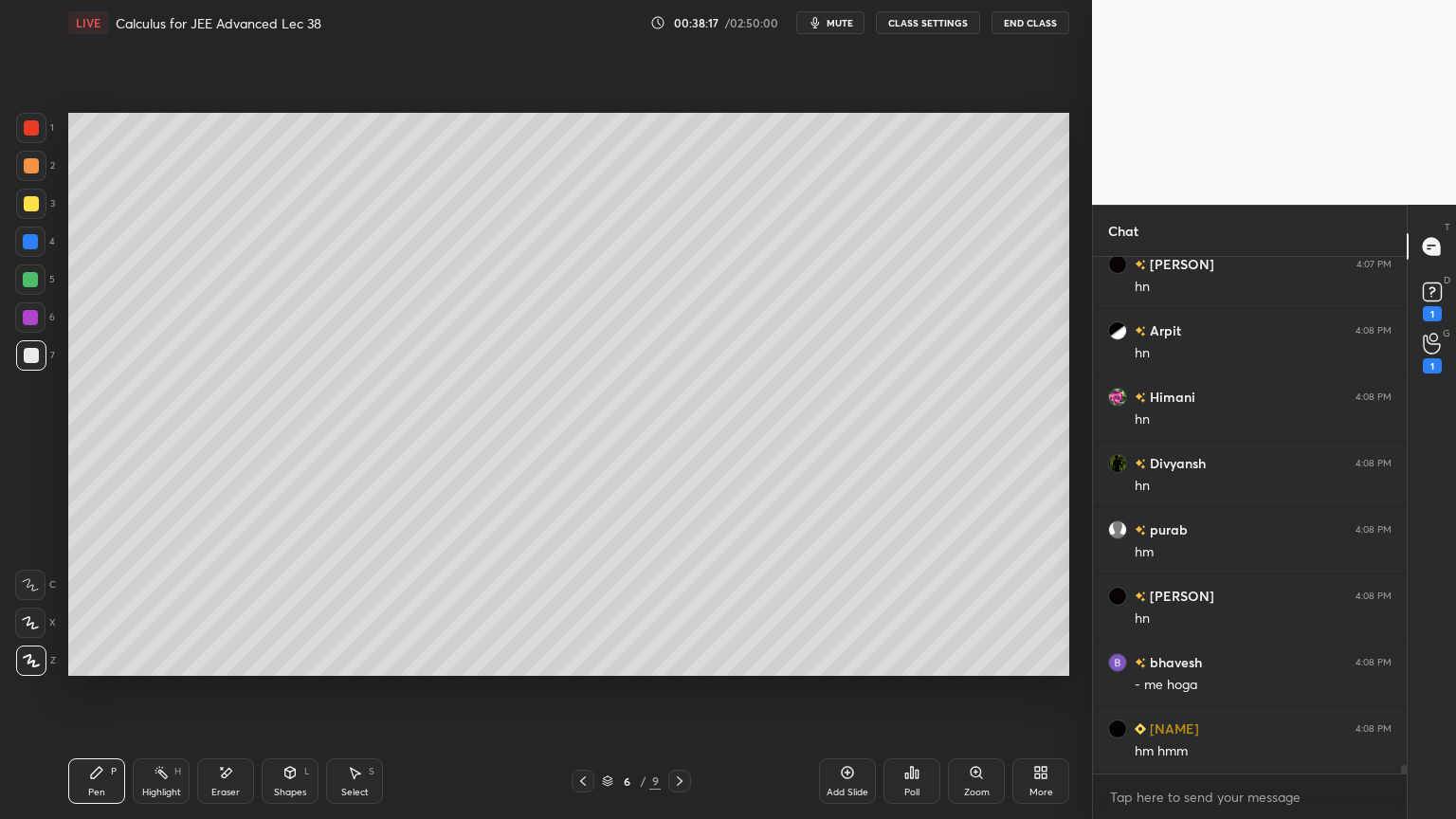 click on "Eraser" at bounding box center (226, 792) 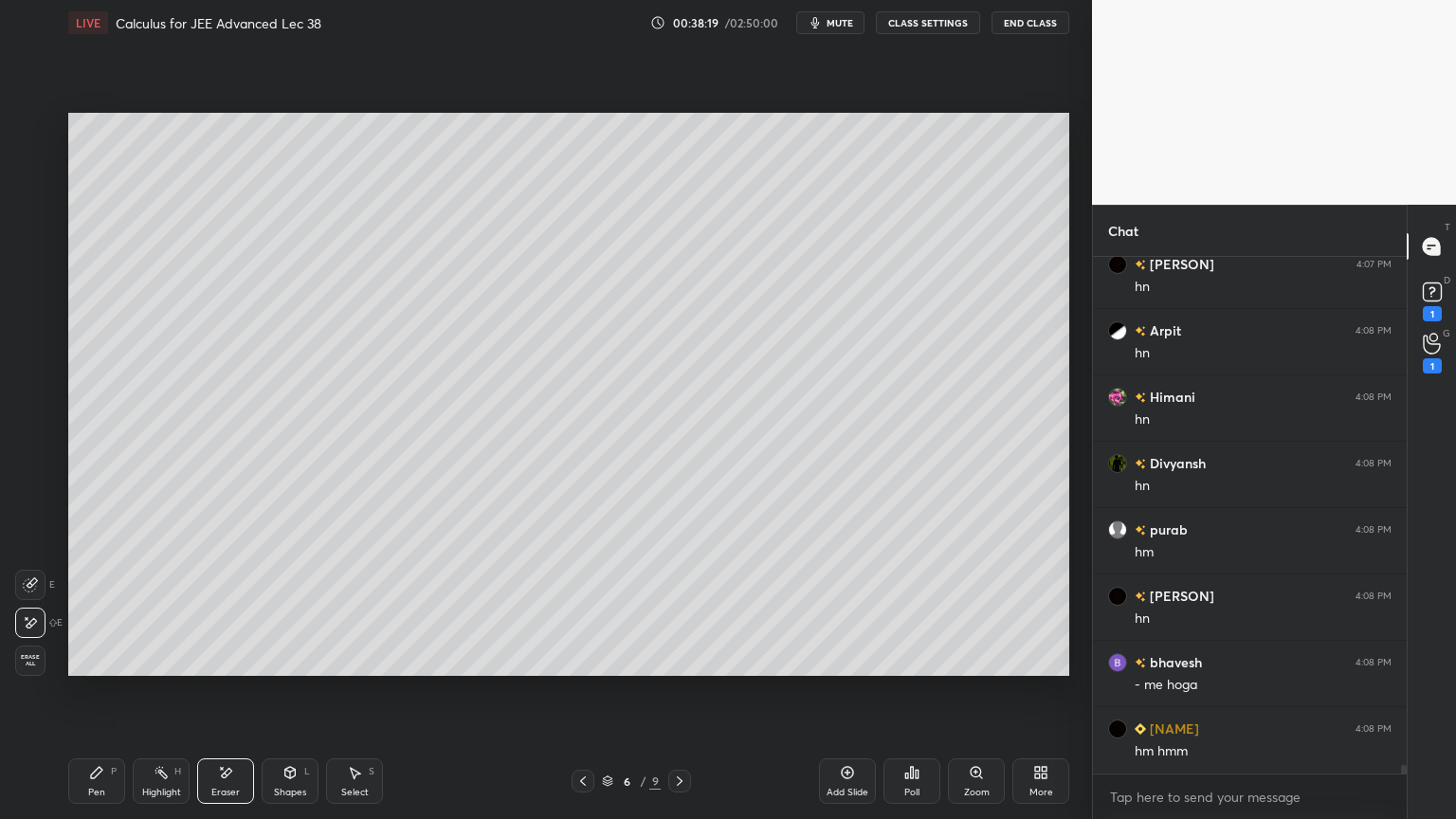 click on "Pen" at bounding box center (97, 792) 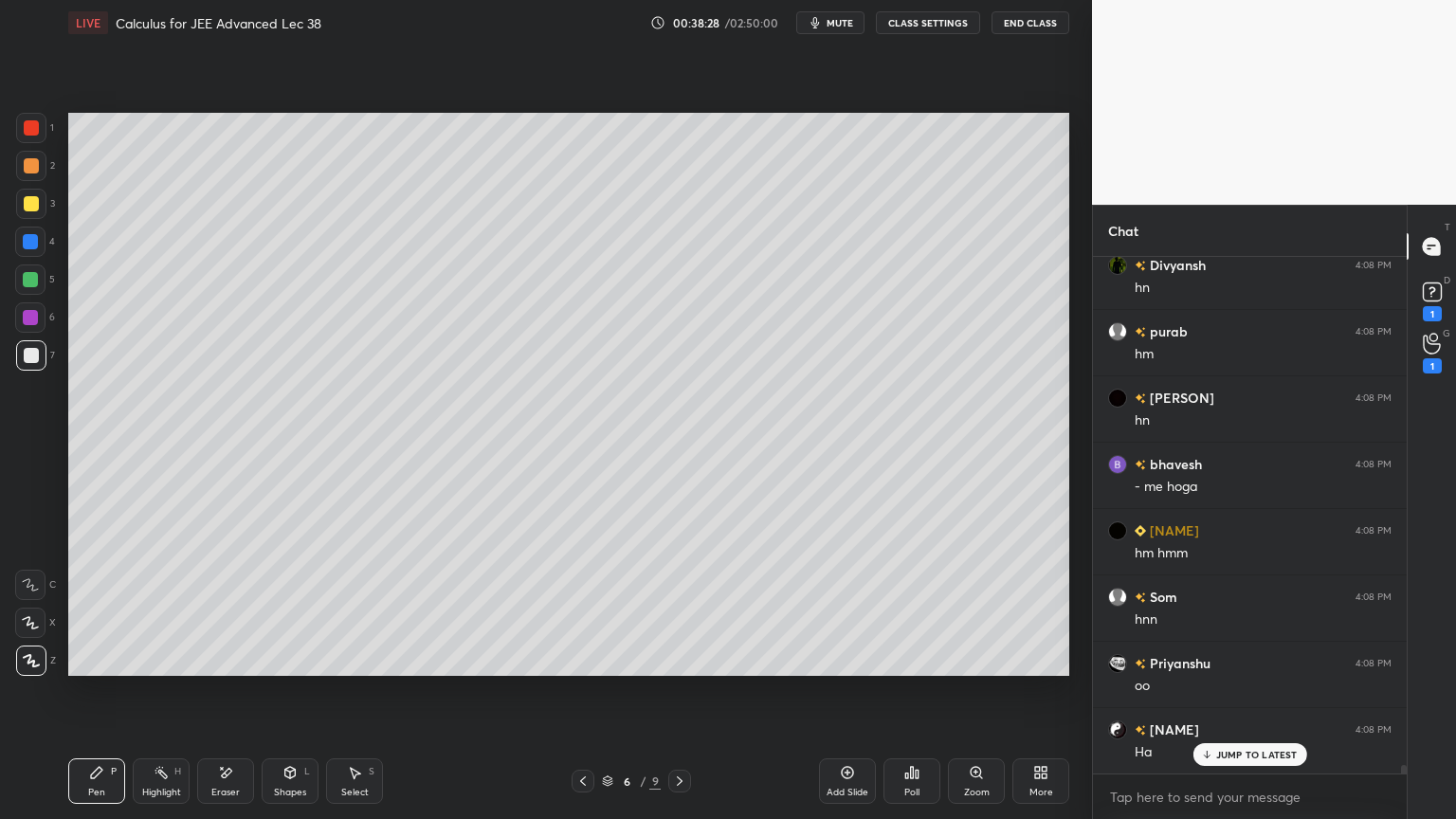 scroll, scrollTop: 31864, scrollLeft: 0, axis: vertical 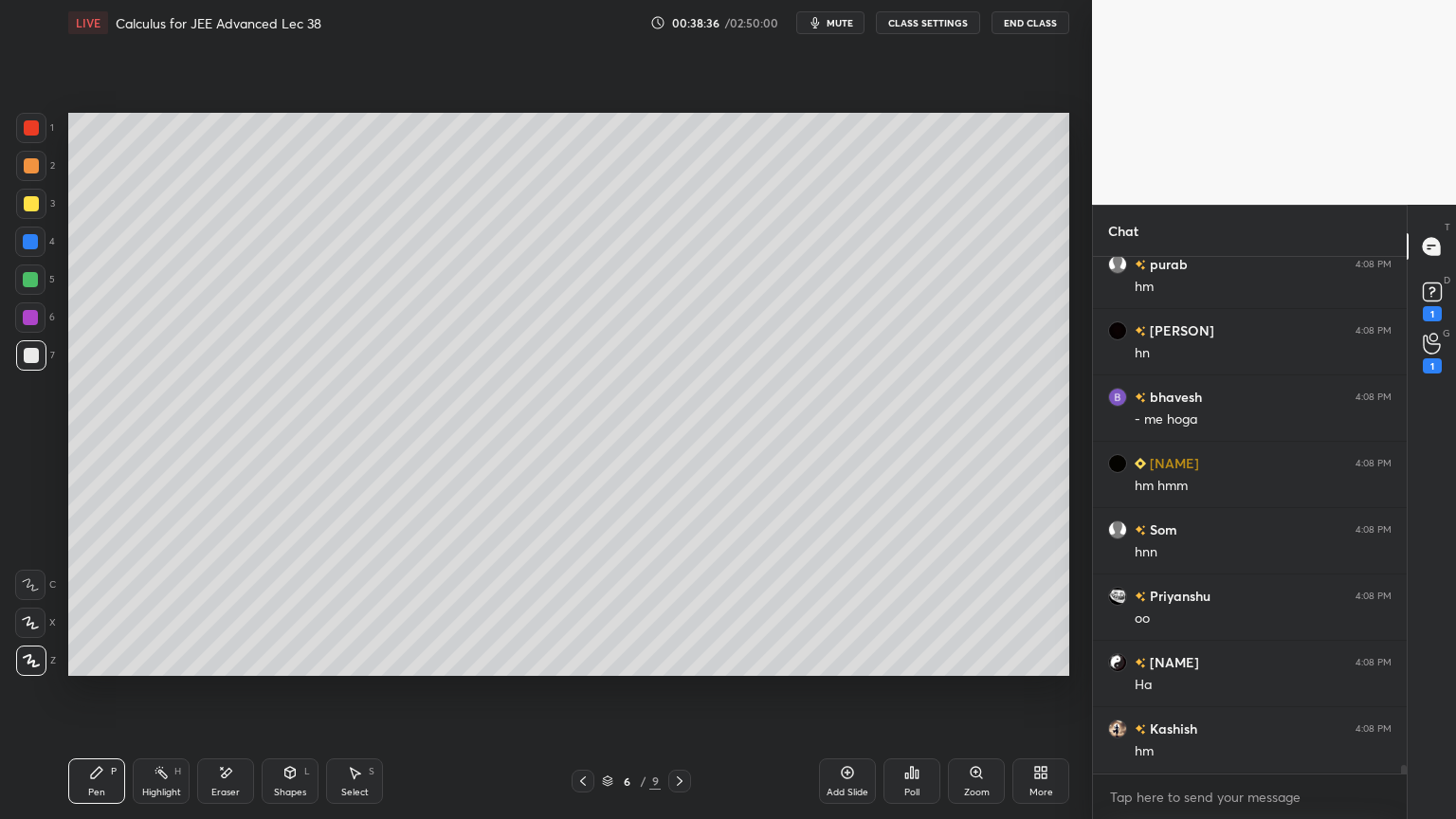drag, startPoint x: 211, startPoint y: 775, endPoint x: 221, endPoint y: 738, distance: 38.327536 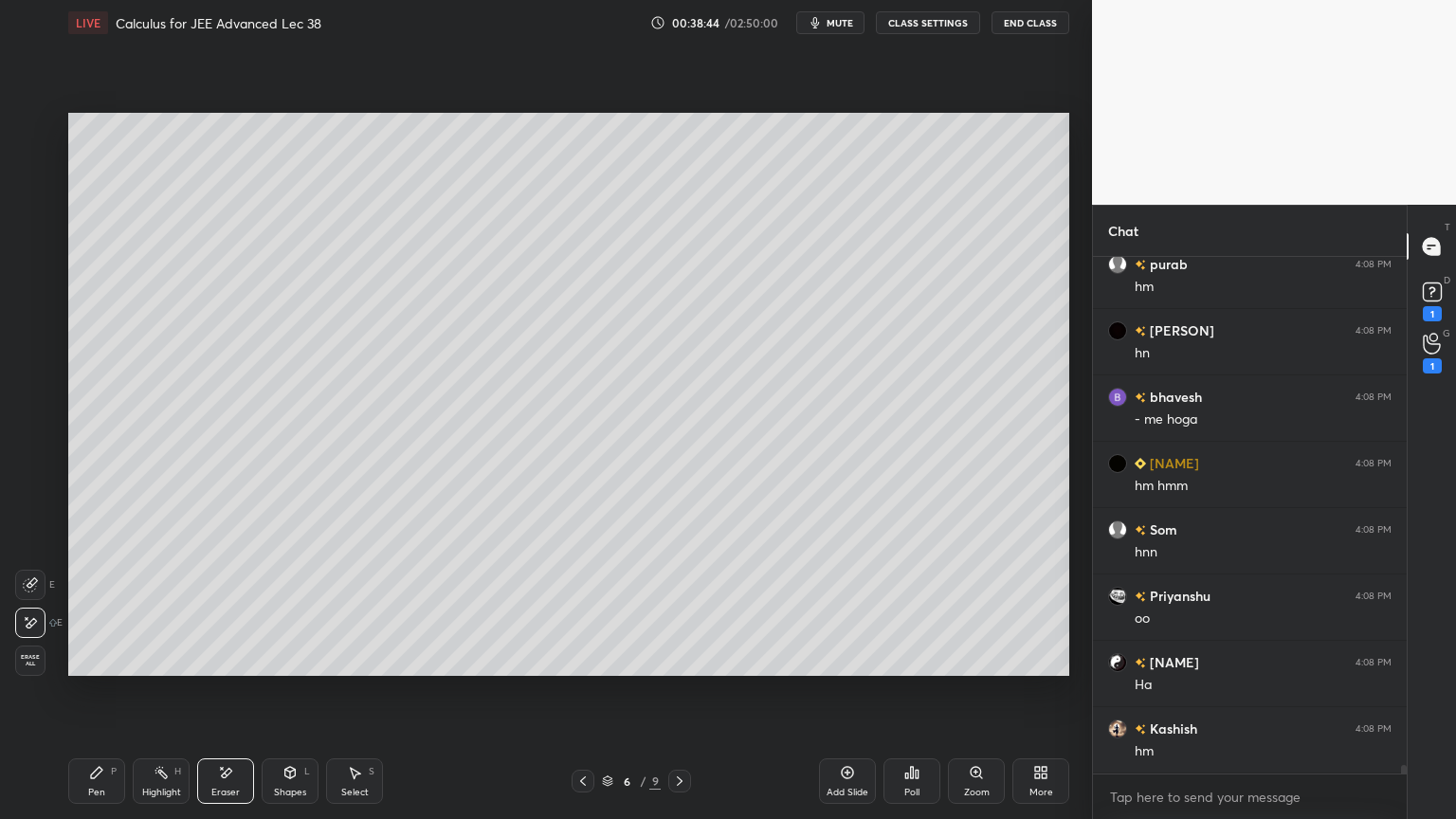 click 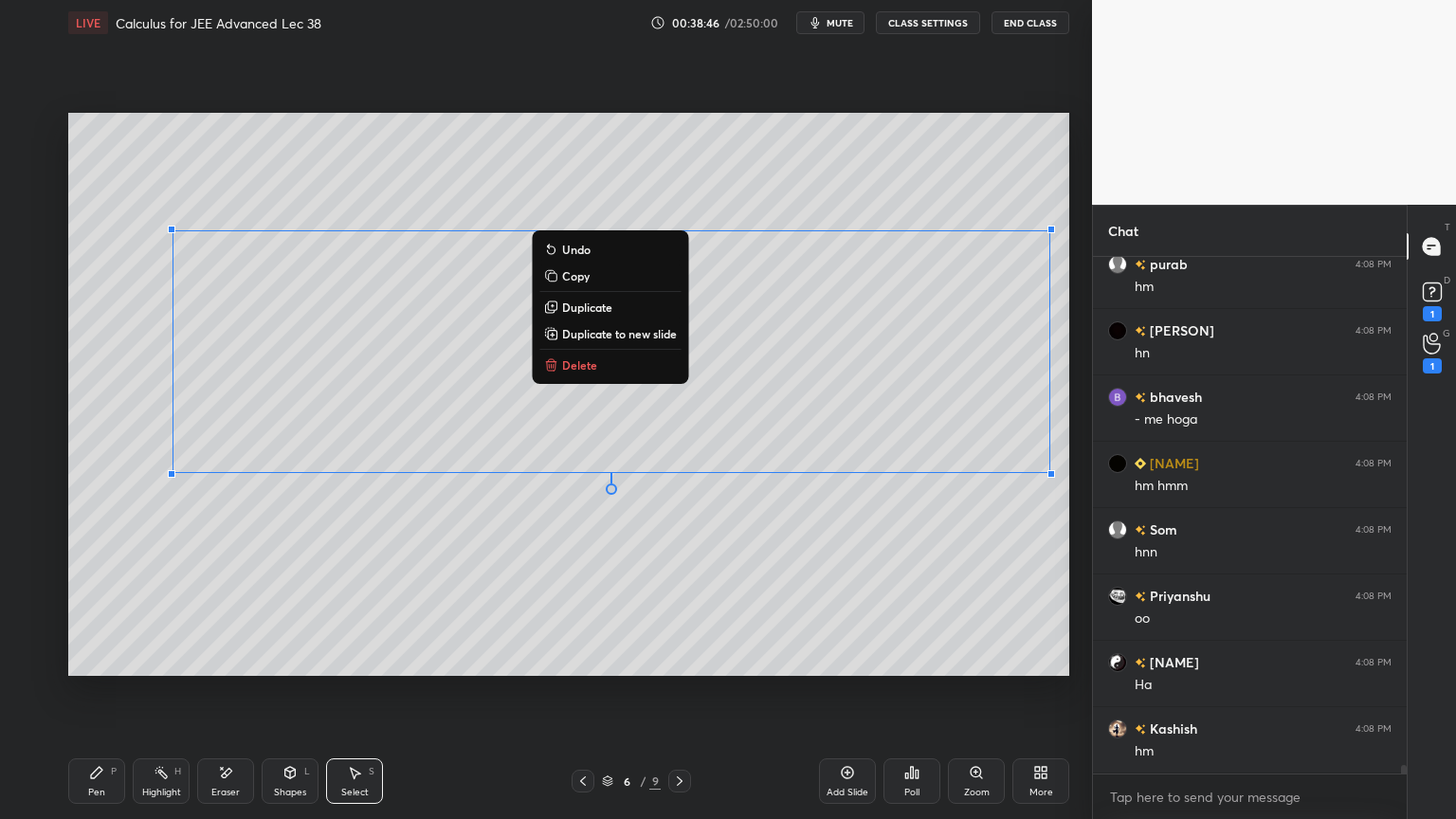 drag, startPoint x: 156, startPoint y: 225, endPoint x: 996, endPoint y: 451, distance: 869.8713 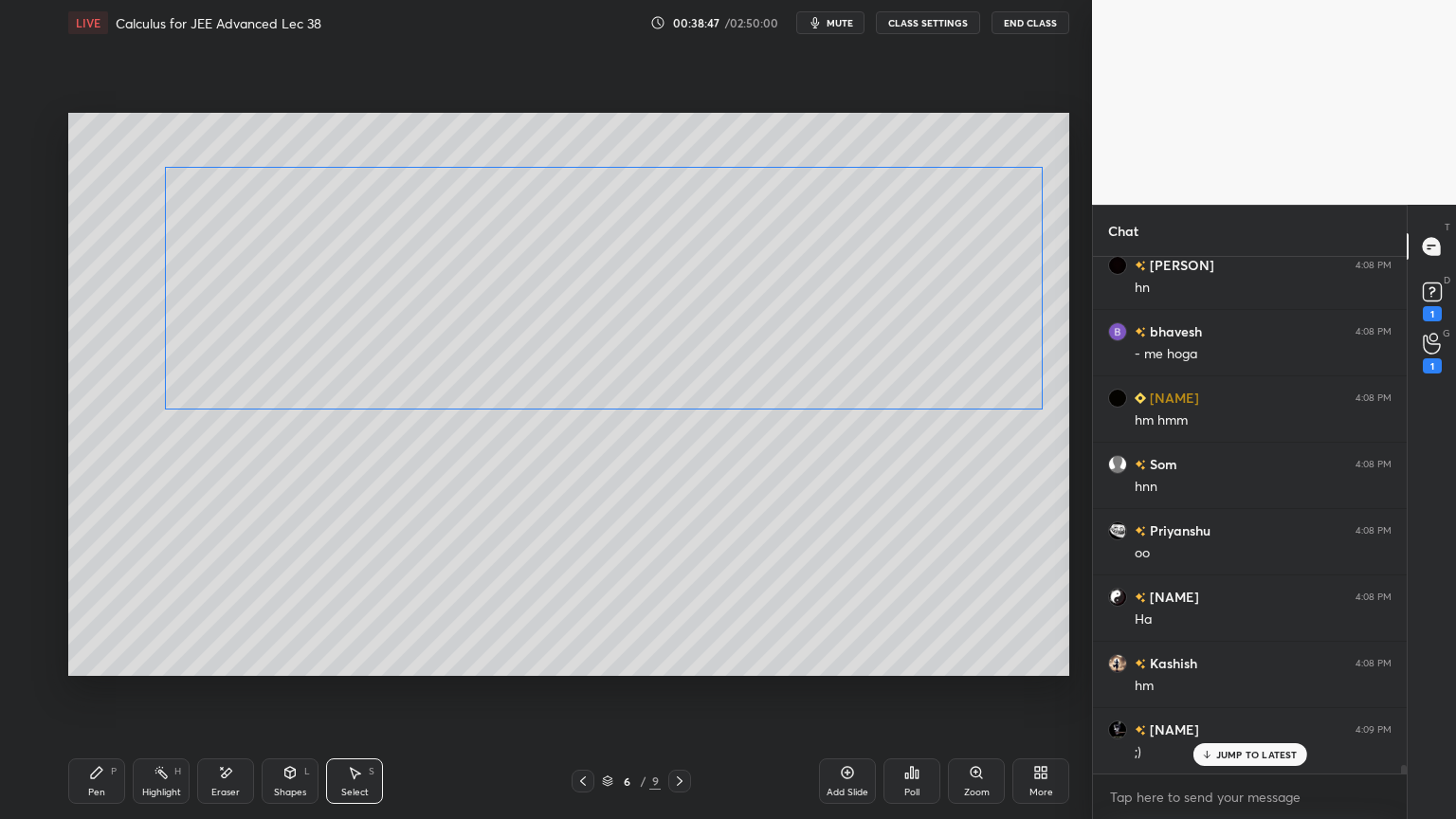 drag, startPoint x: 916, startPoint y: 371, endPoint x: 910, endPoint y: 342, distance: 29.614186 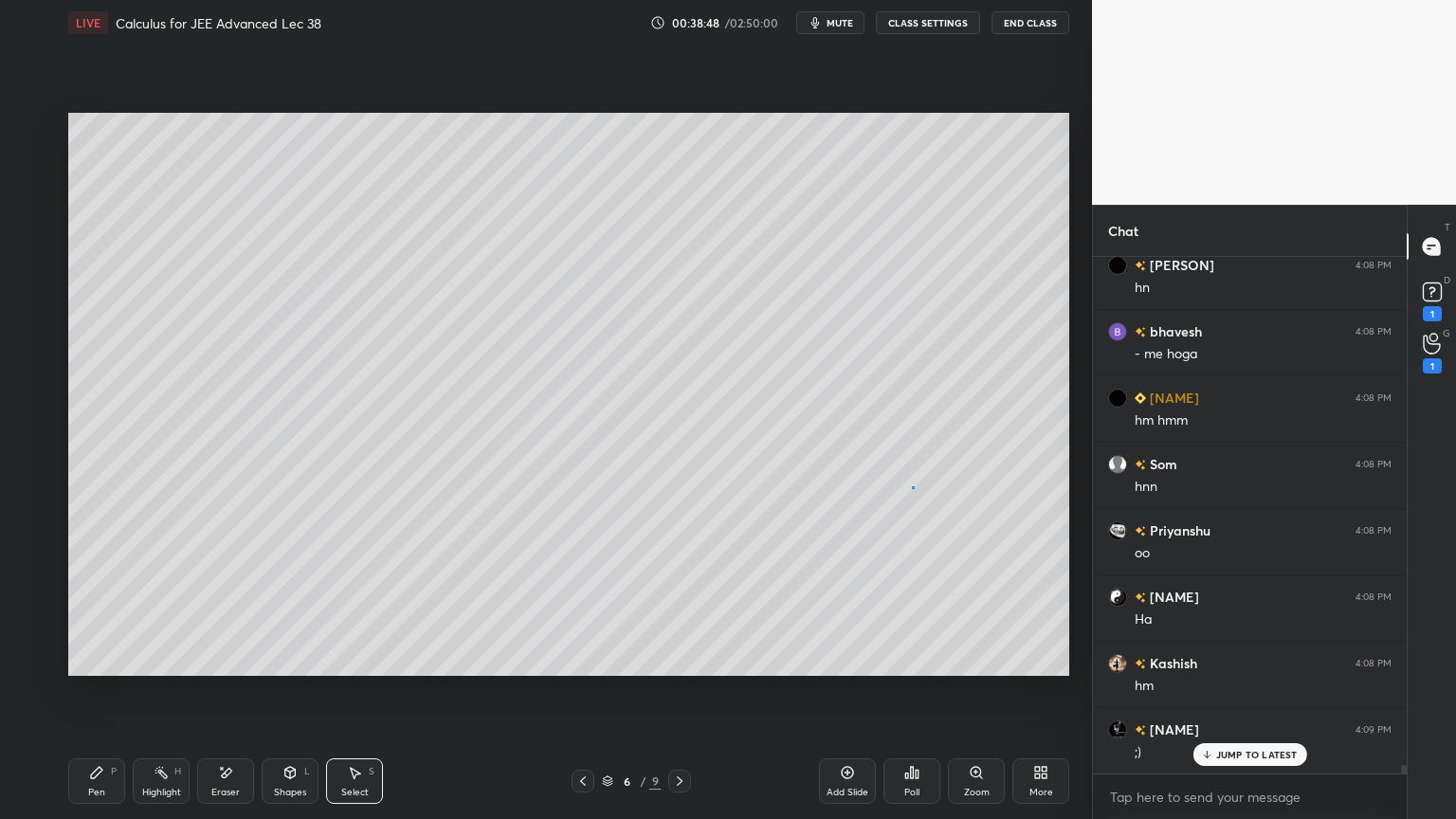 click on "0 ° Undo Copy Duplicate Duplicate to new slide Delete" at bounding box center (569, 394) 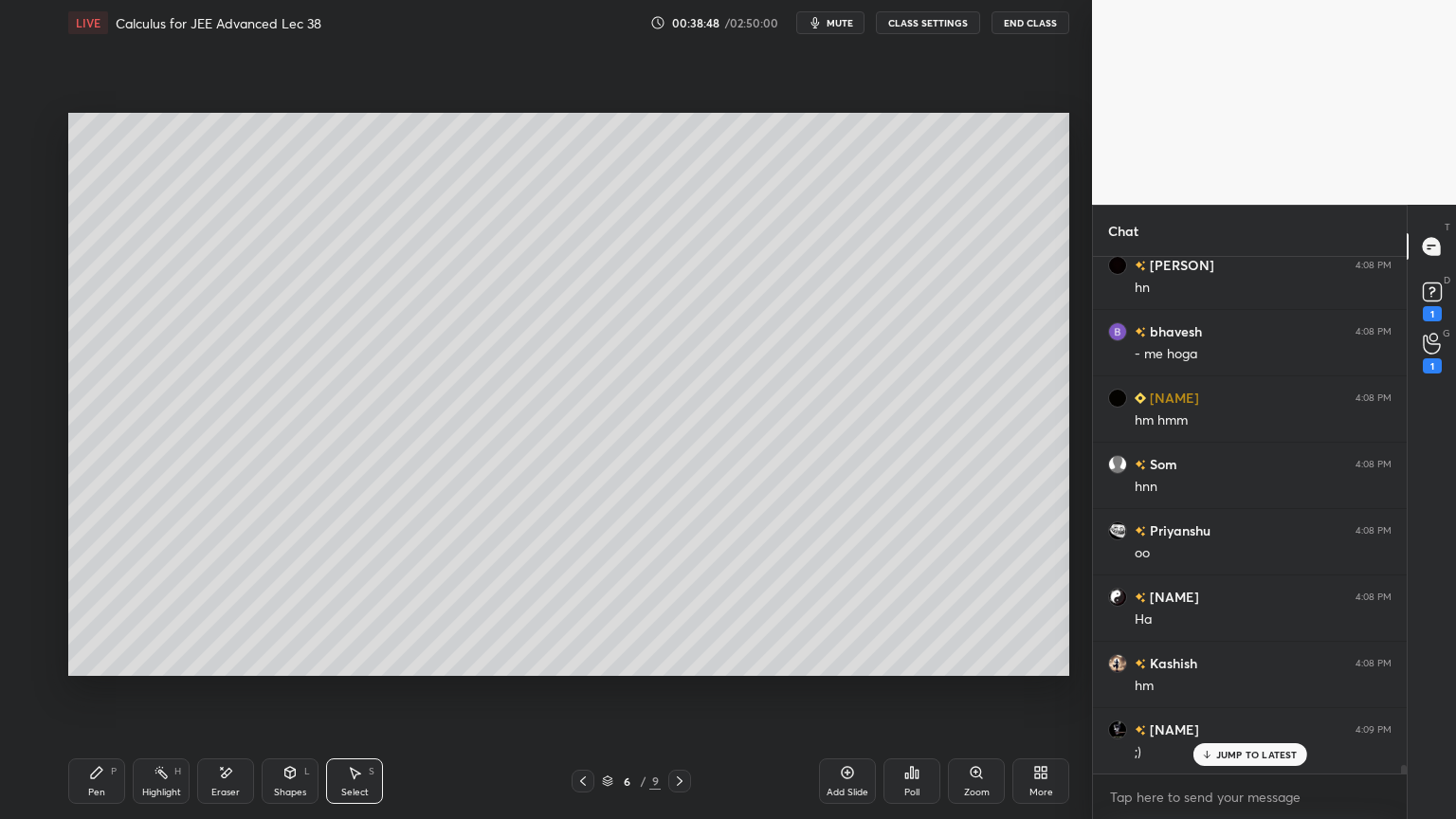 click on "Pen P" at bounding box center (97, 781) 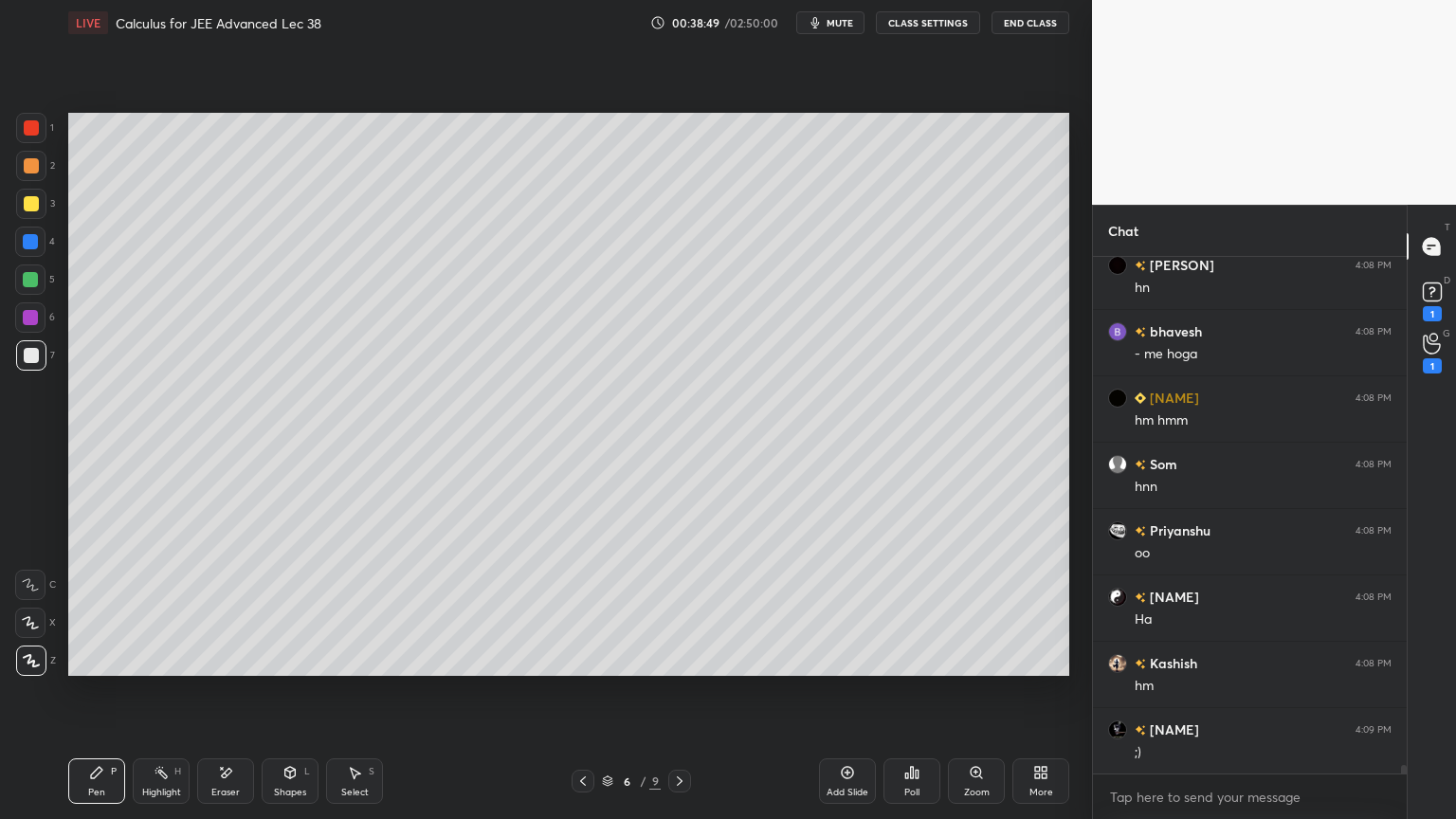 scroll, scrollTop: 31997, scrollLeft: 0, axis: vertical 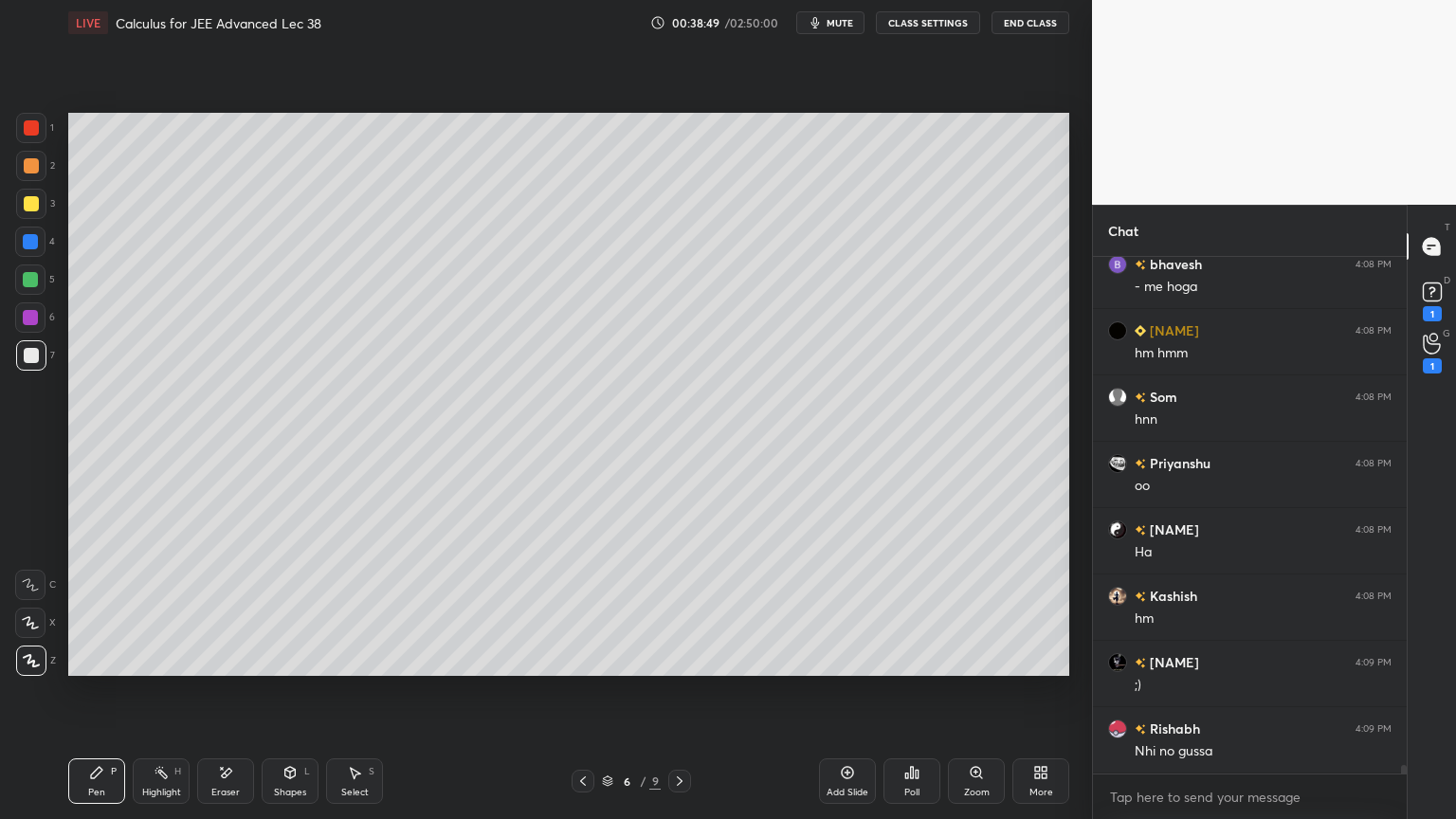 click on "Select S" at bounding box center [355, 781] 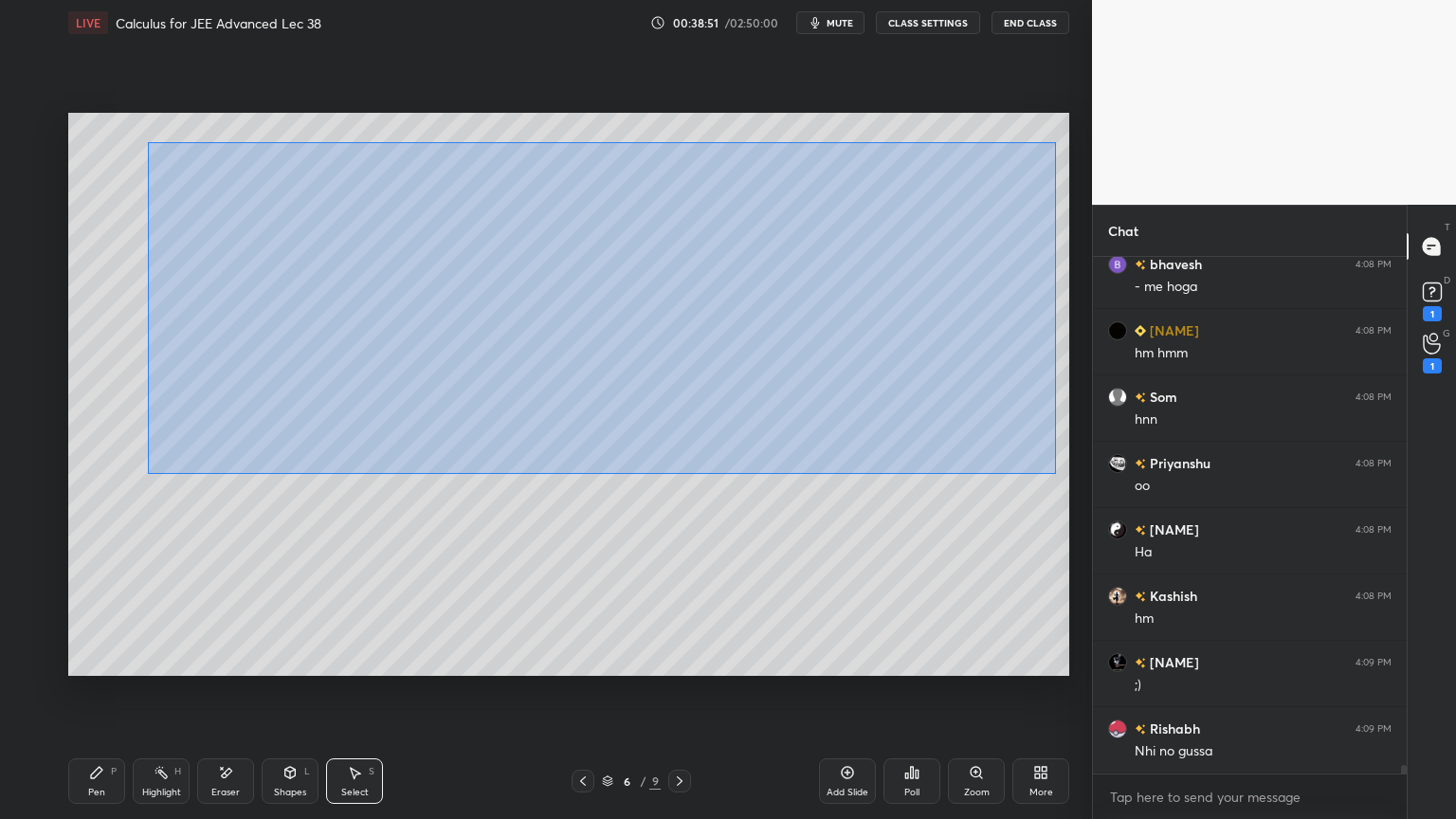 drag, startPoint x: 162, startPoint y: 171, endPoint x: 1040, endPoint y: 458, distance: 923.71695 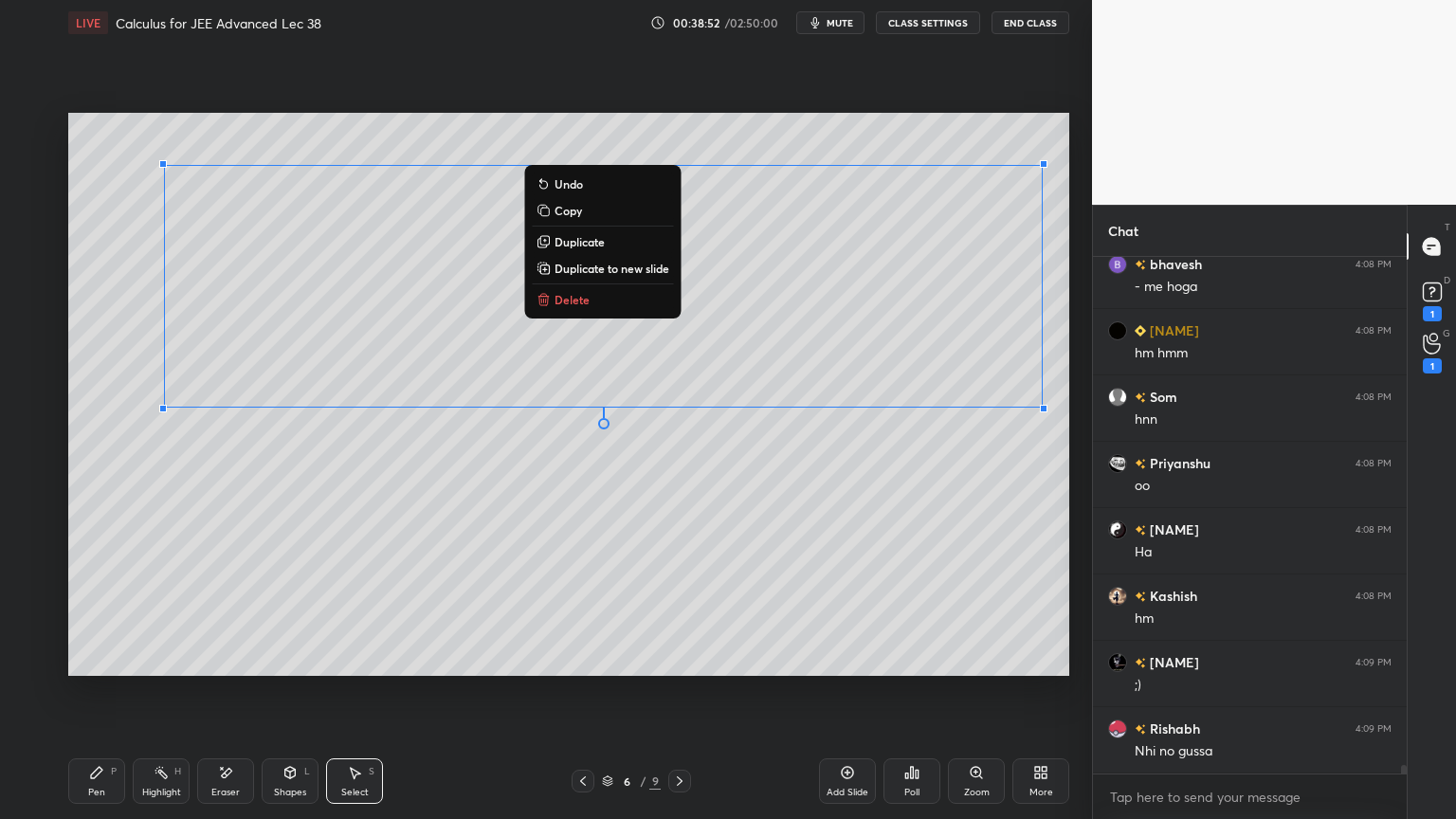 scroll, scrollTop: 32062, scrollLeft: 0, axis: vertical 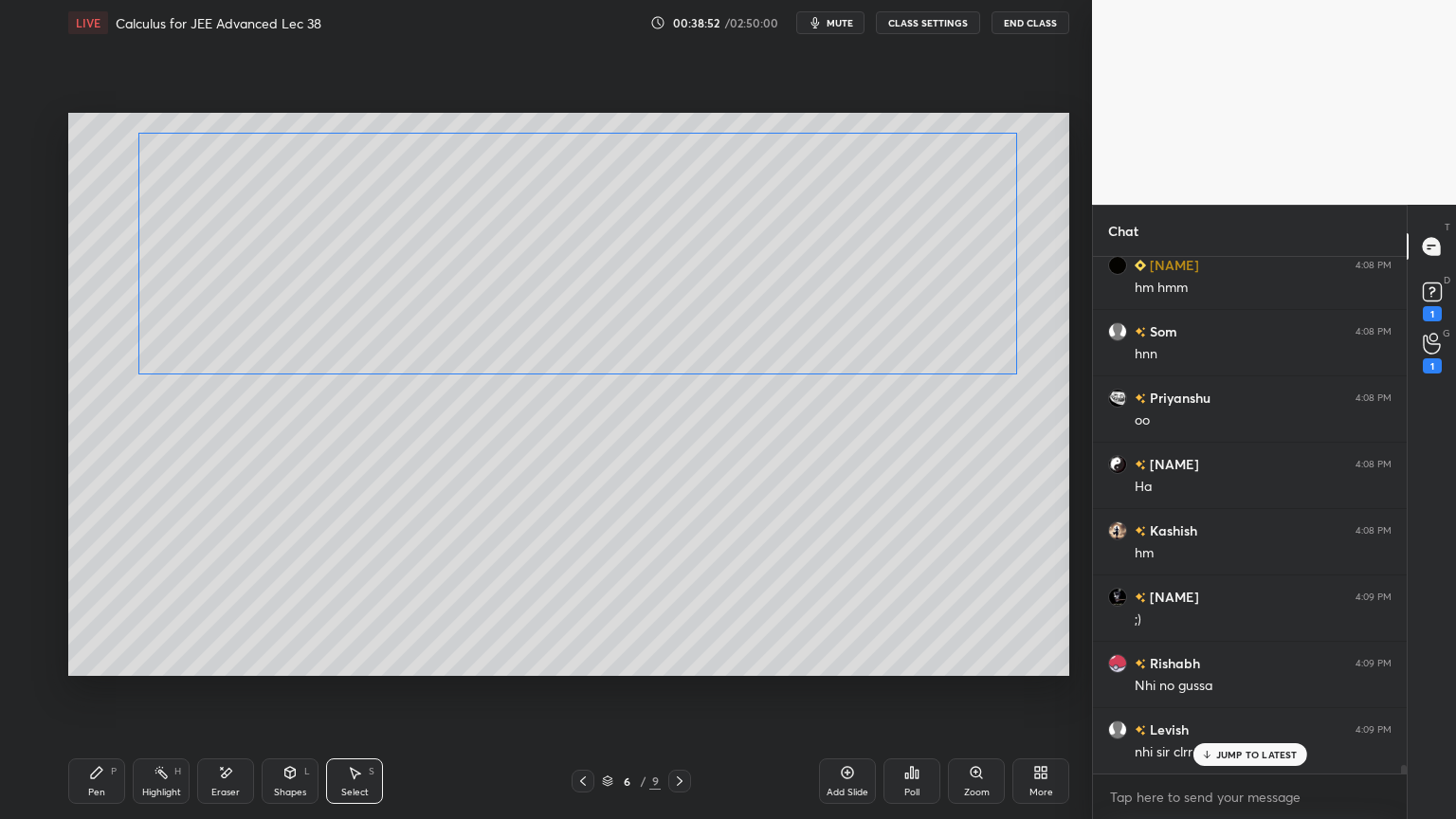 drag, startPoint x: 974, startPoint y: 380, endPoint x: 938, endPoint y: 417, distance: 51.623638 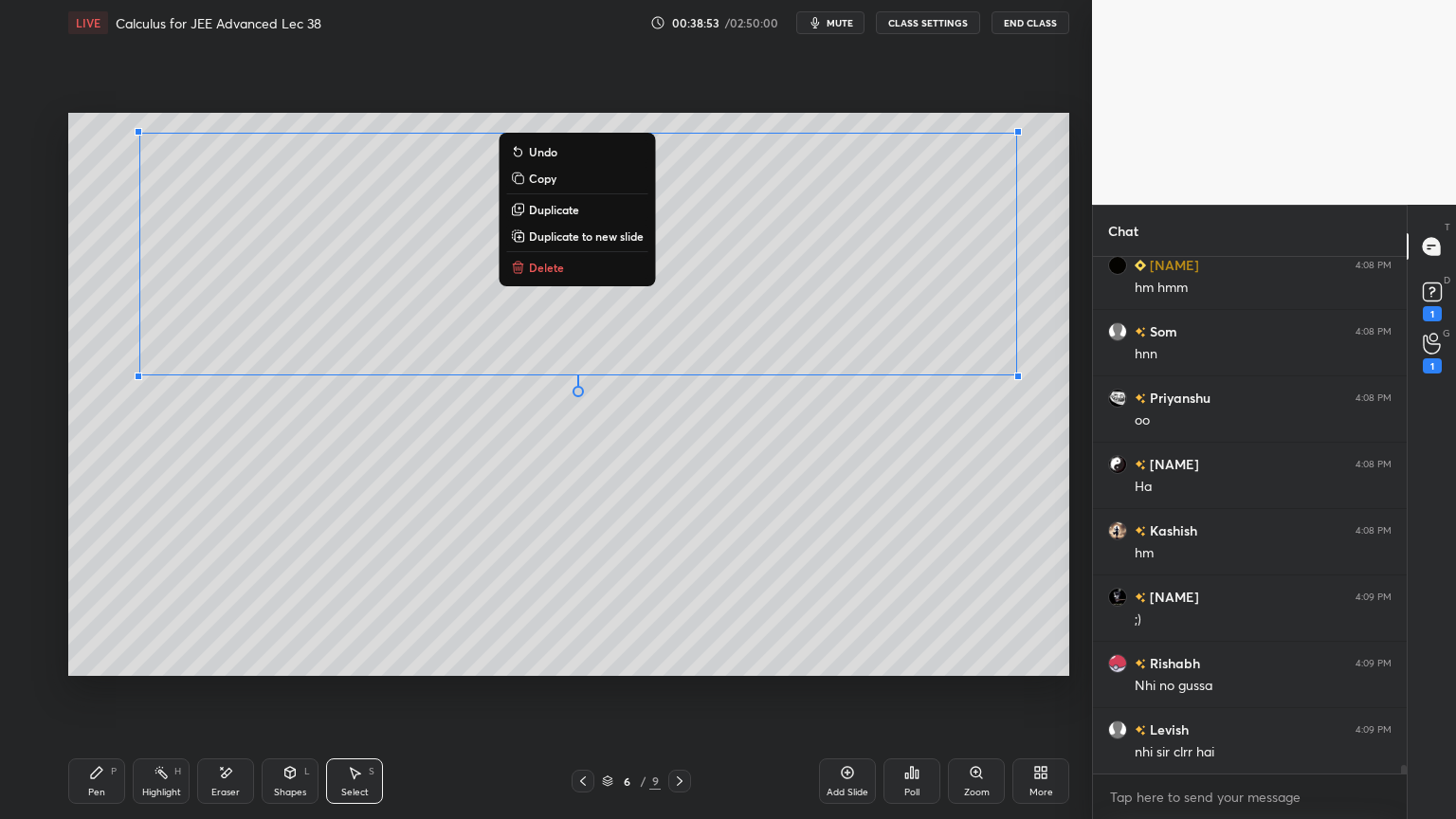 scroll, scrollTop: 32130, scrollLeft: 0, axis: vertical 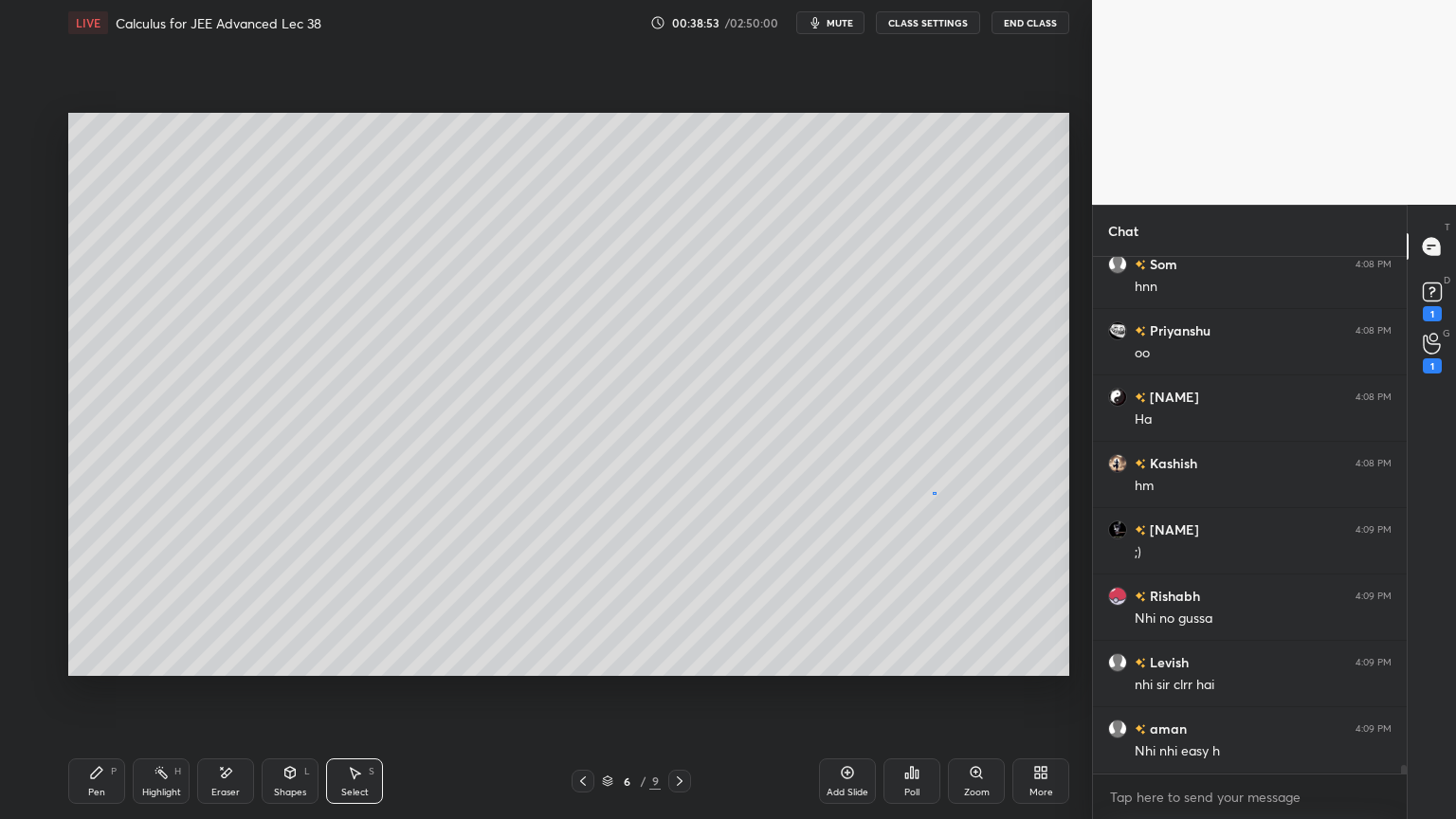 click on "0 ° Undo Copy Duplicate Duplicate to new slide Delete" at bounding box center [569, 394] 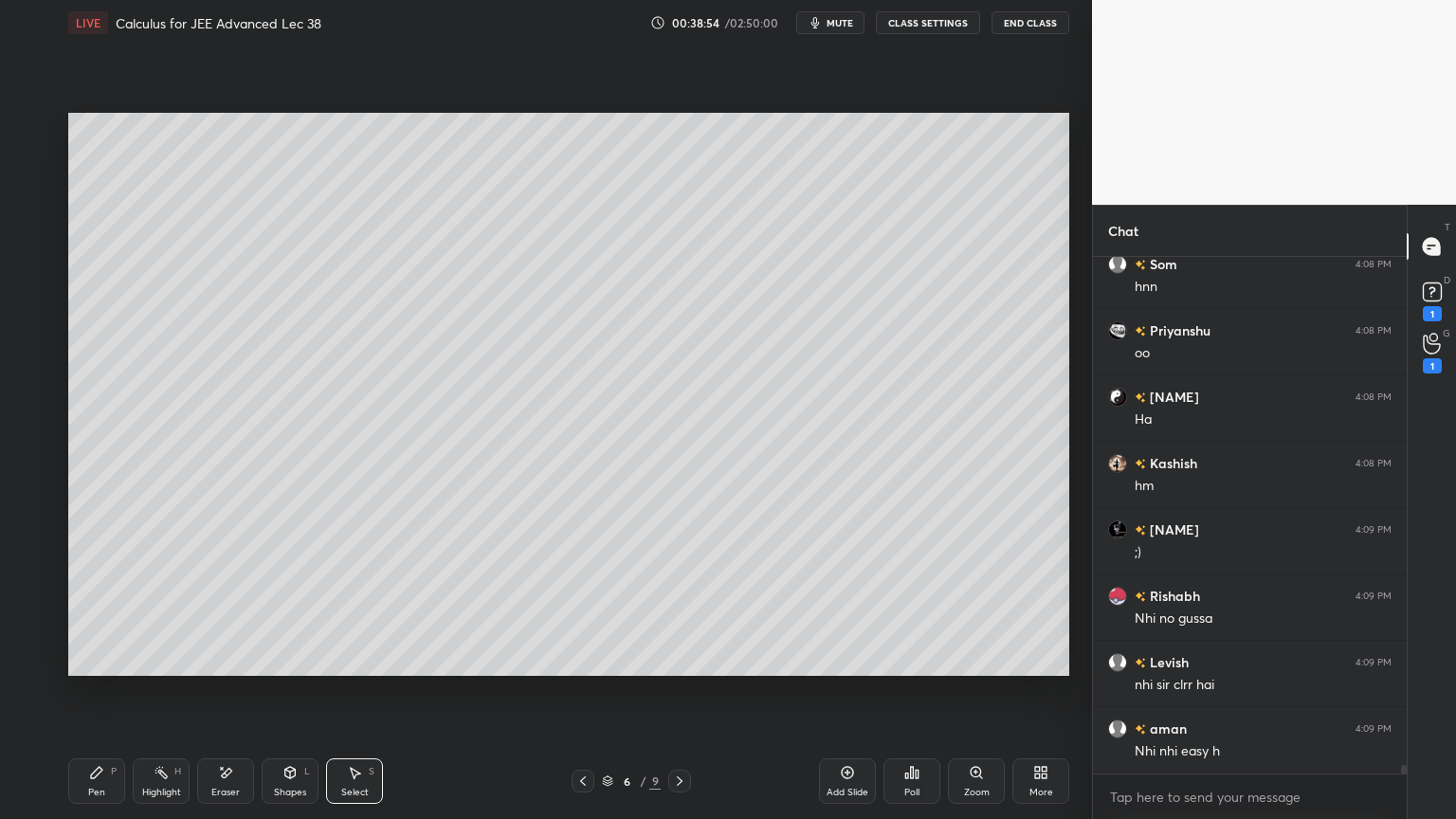 click on "Eraser" at bounding box center (226, 781) 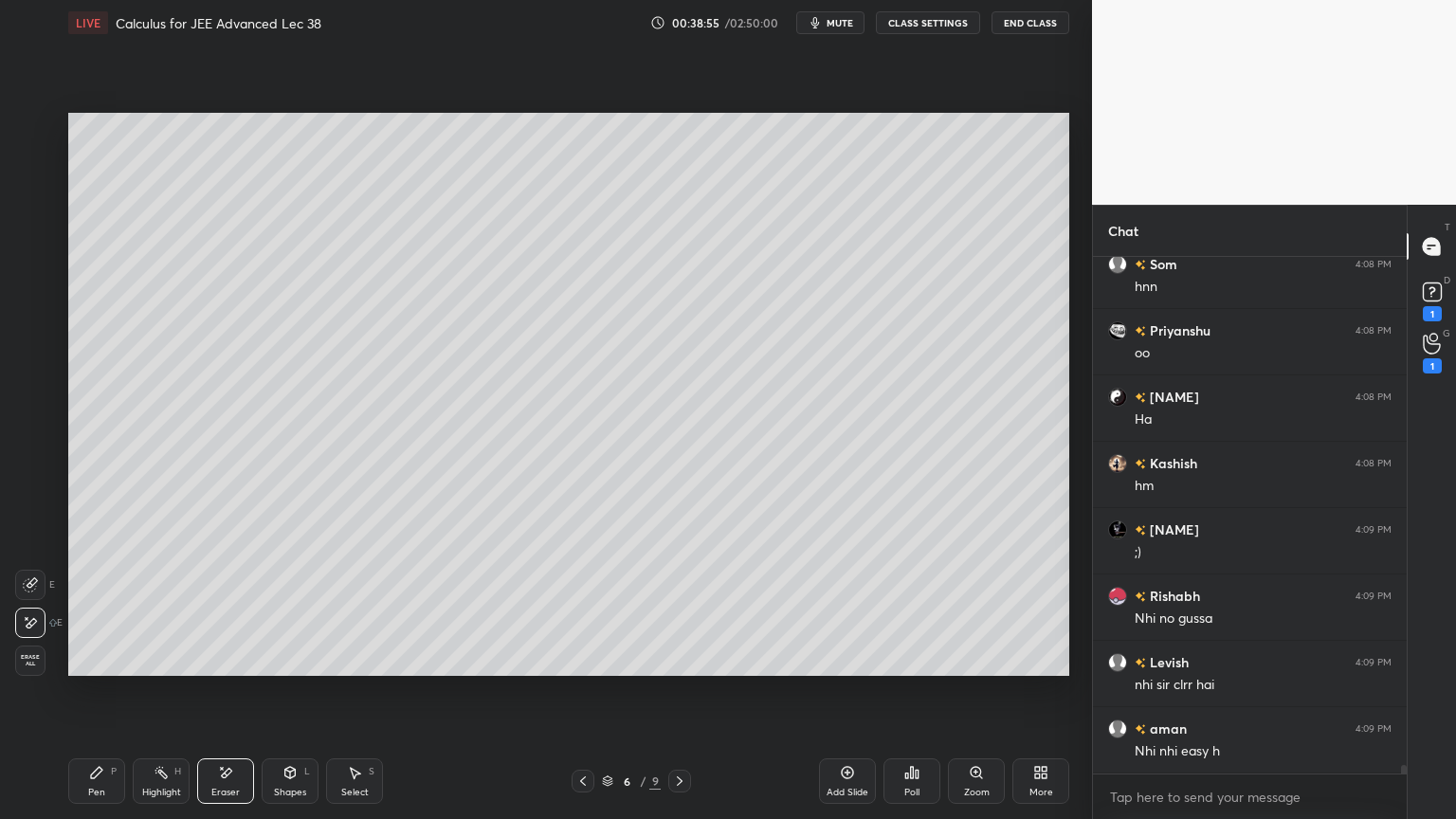 click on "Pen P" at bounding box center [97, 781] 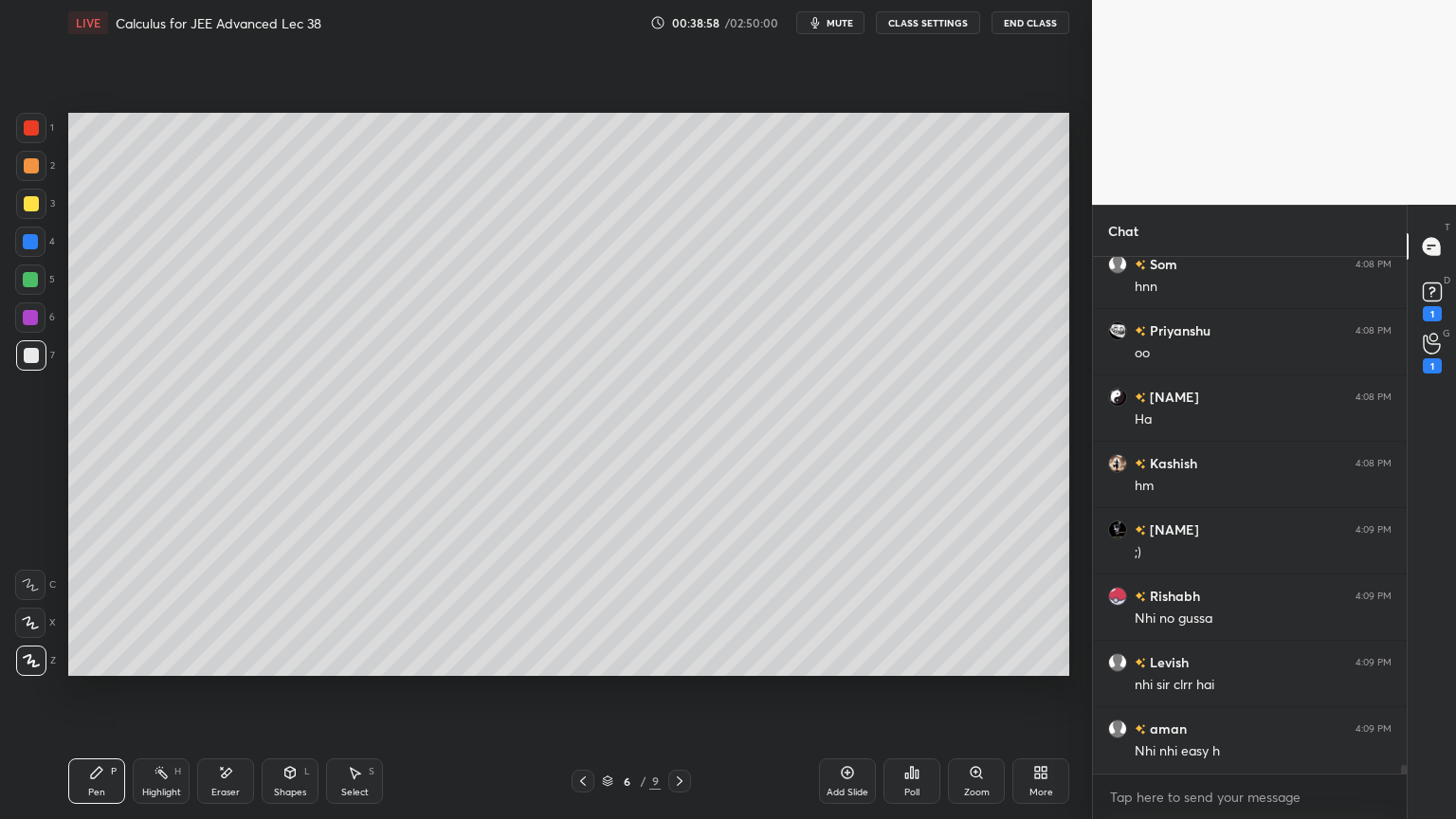 drag, startPoint x: 353, startPoint y: 772, endPoint x: 348, endPoint y: 683, distance: 89.14034 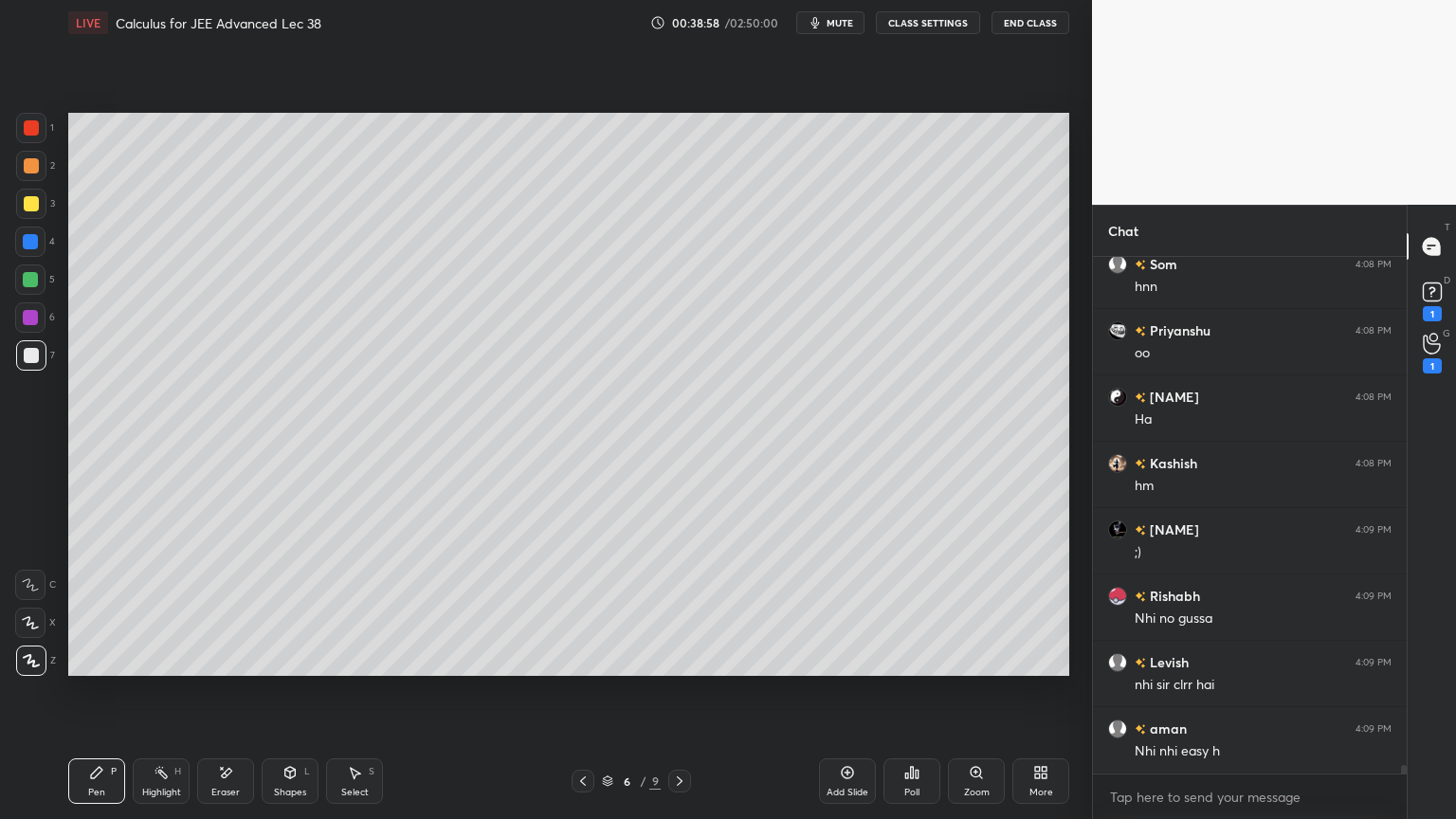 click 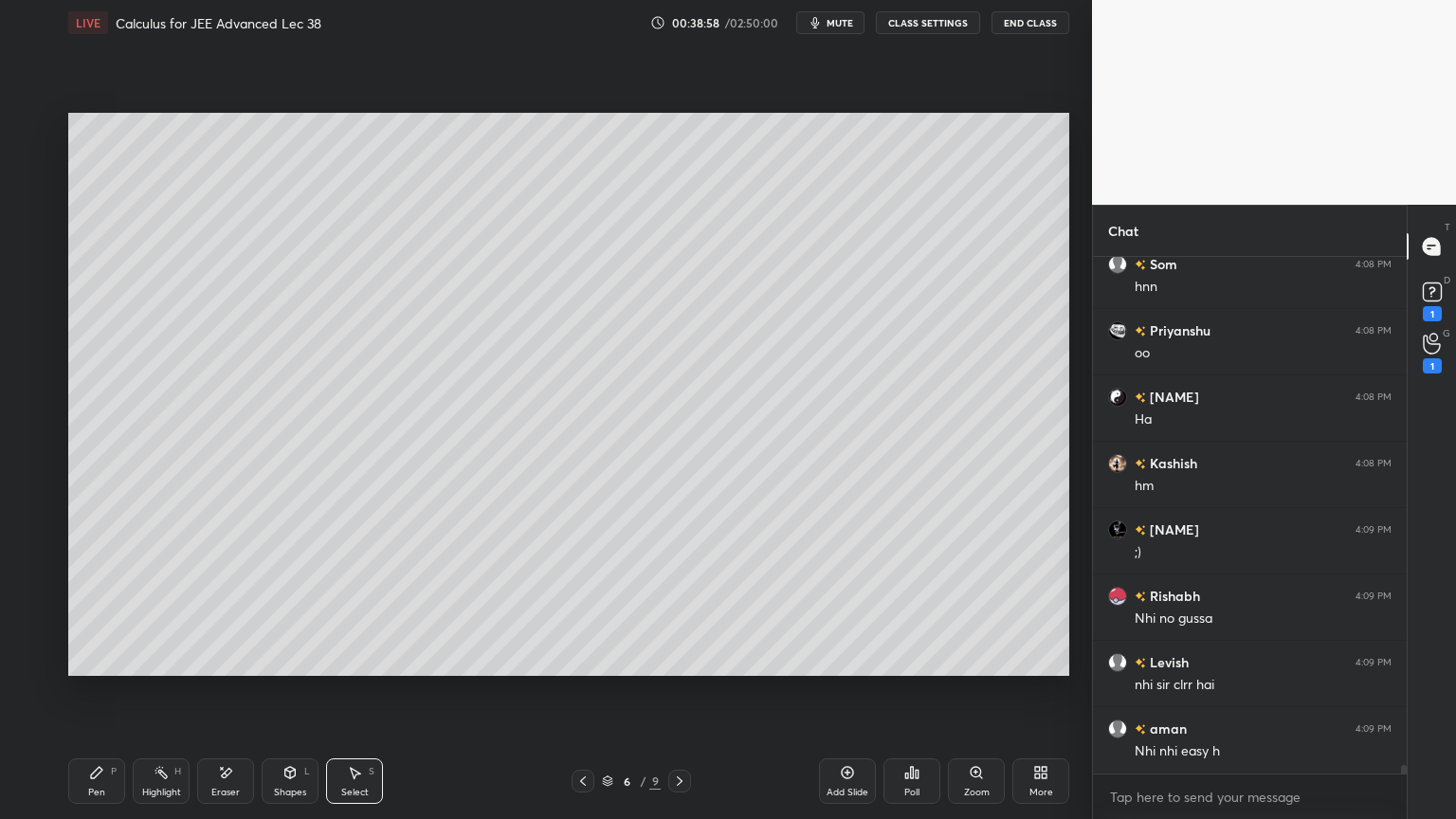 scroll, scrollTop: 32195, scrollLeft: 0, axis: vertical 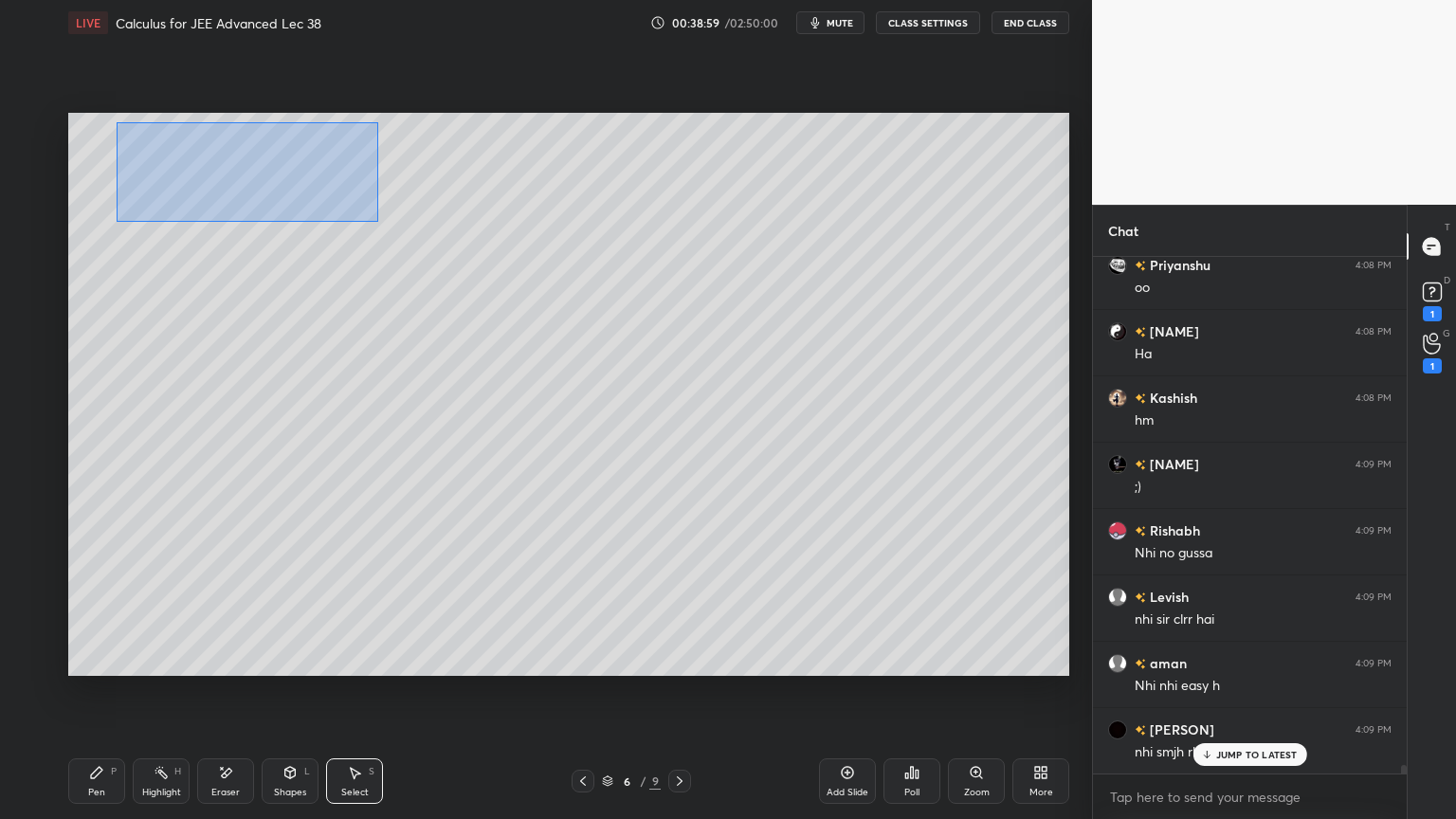 drag, startPoint x: 116, startPoint y: 121, endPoint x: 338, endPoint y: 189, distance: 232.18096 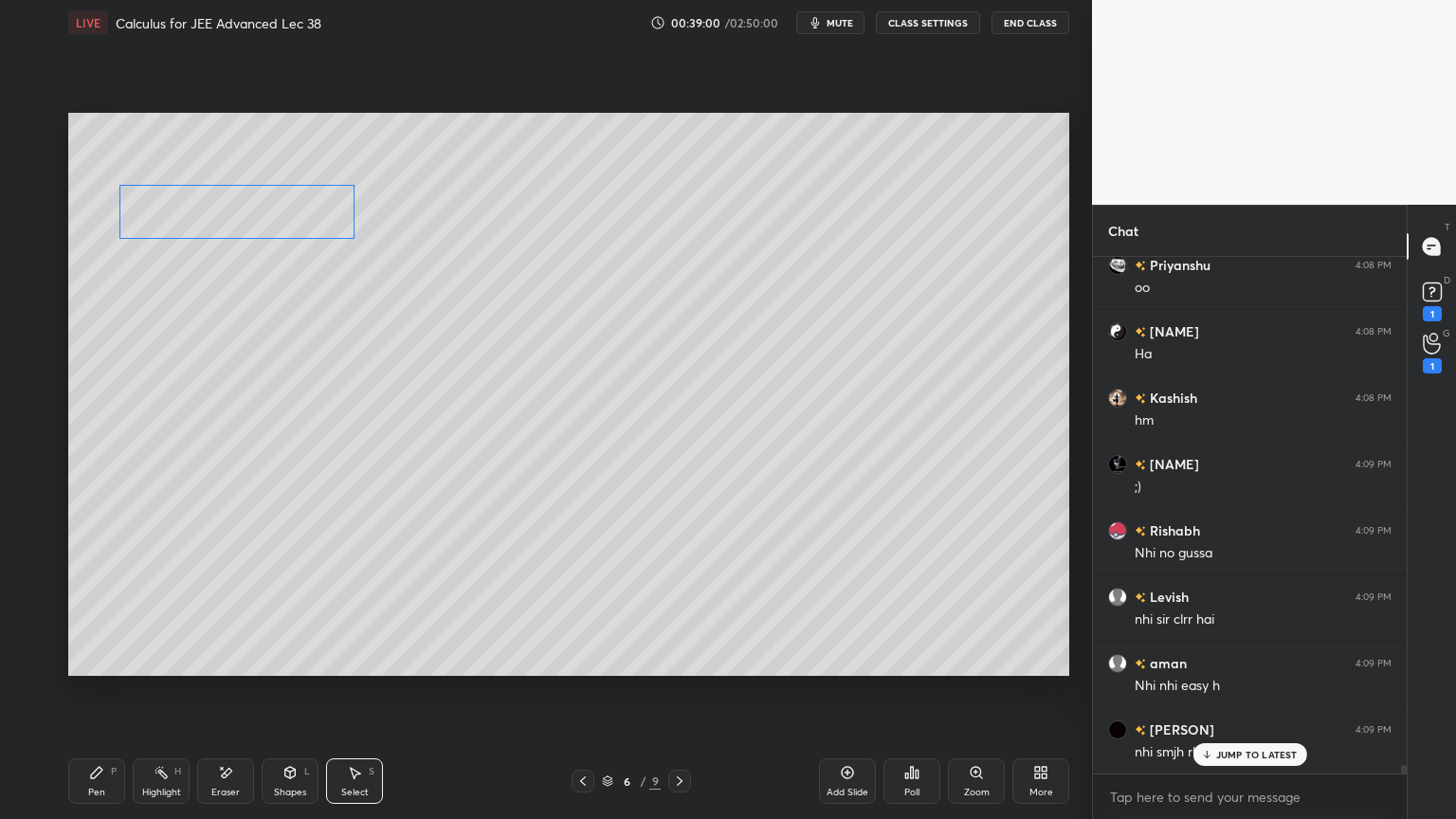 drag, startPoint x: 318, startPoint y: 174, endPoint x: 299, endPoint y: 227, distance: 56.3028 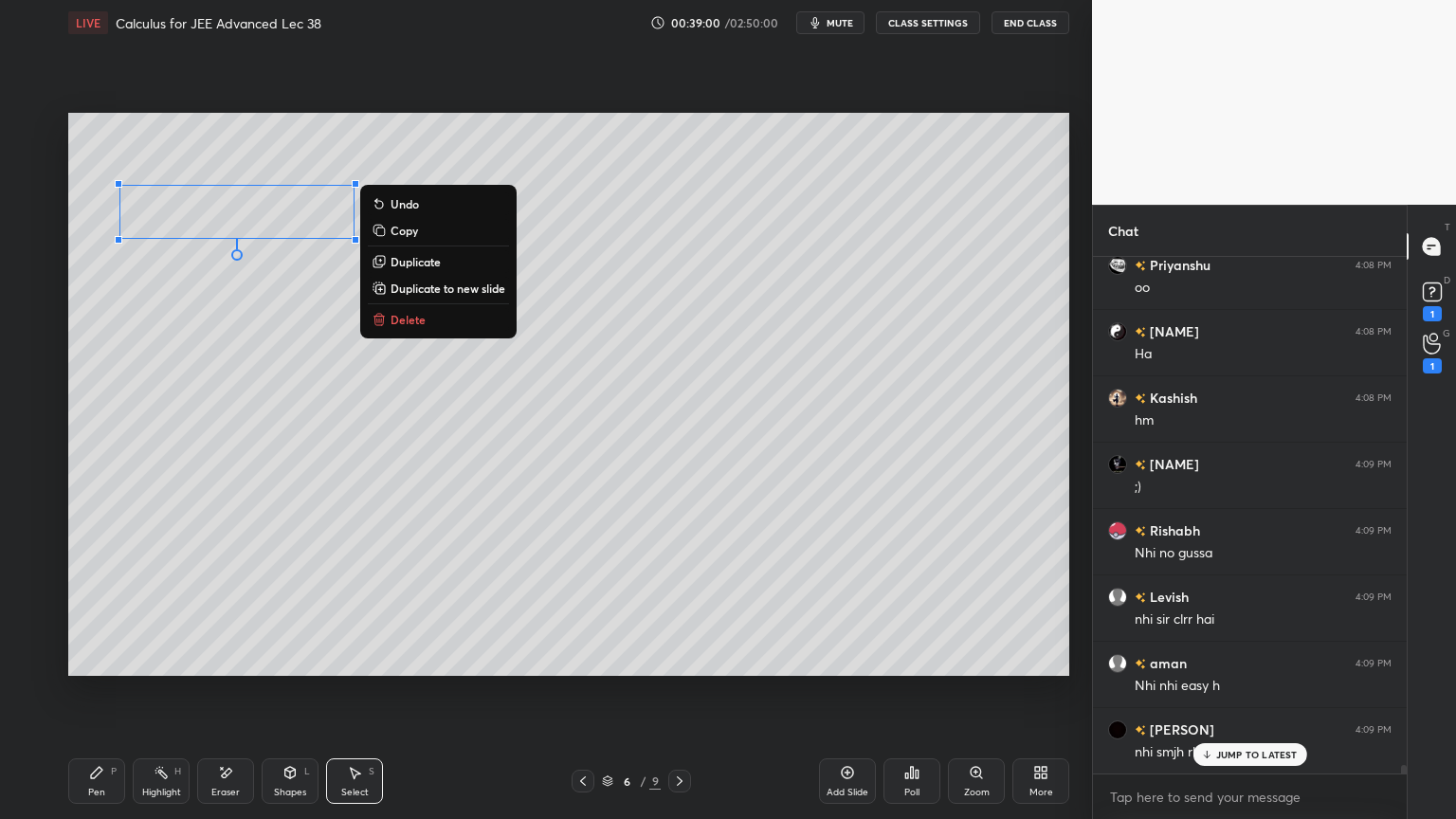click on "0 ° Undo Copy Duplicate Duplicate to new slide Delete" at bounding box center [569, 394] 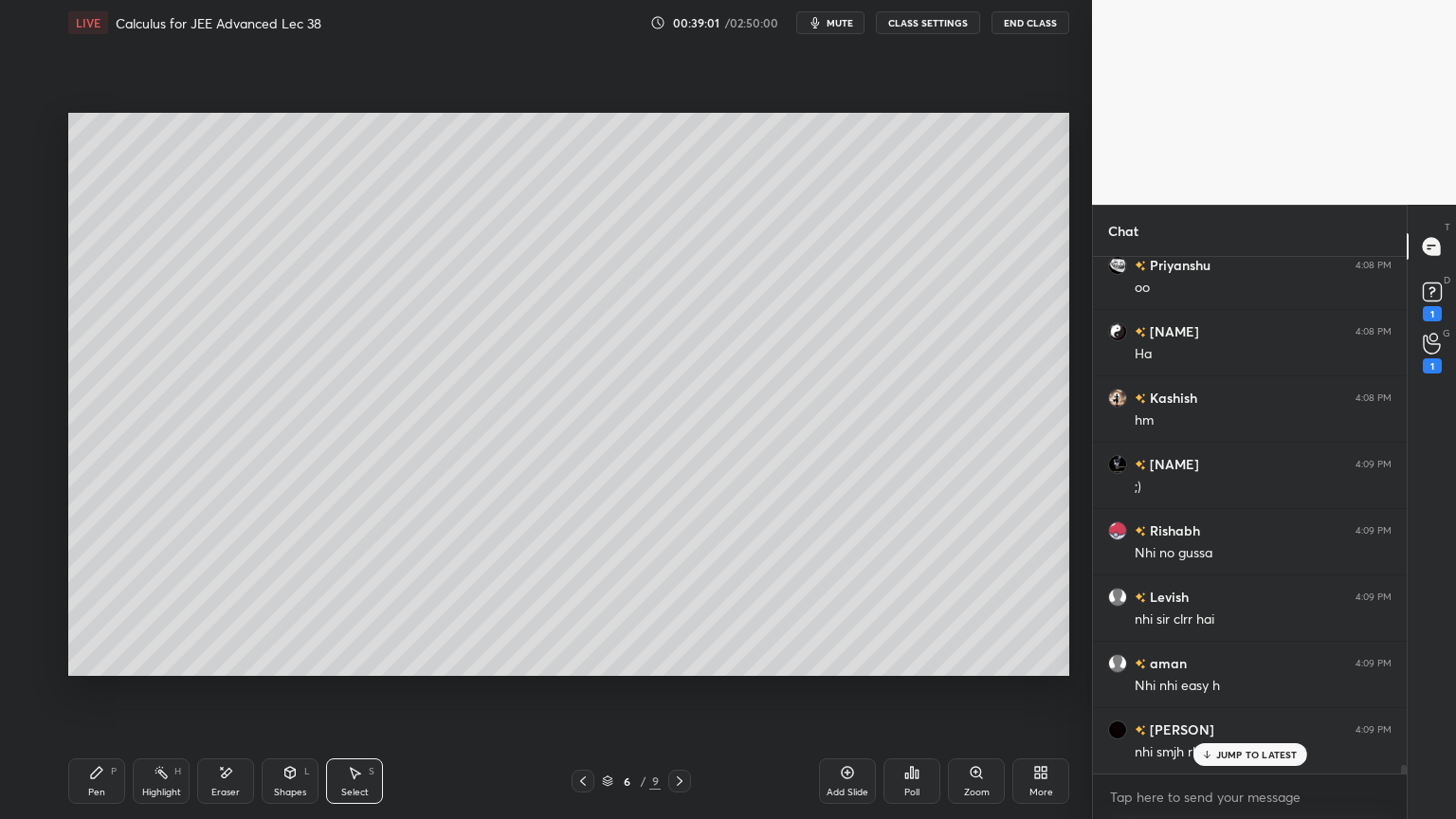 click on "Pen P" at bounding box center [97, 781] 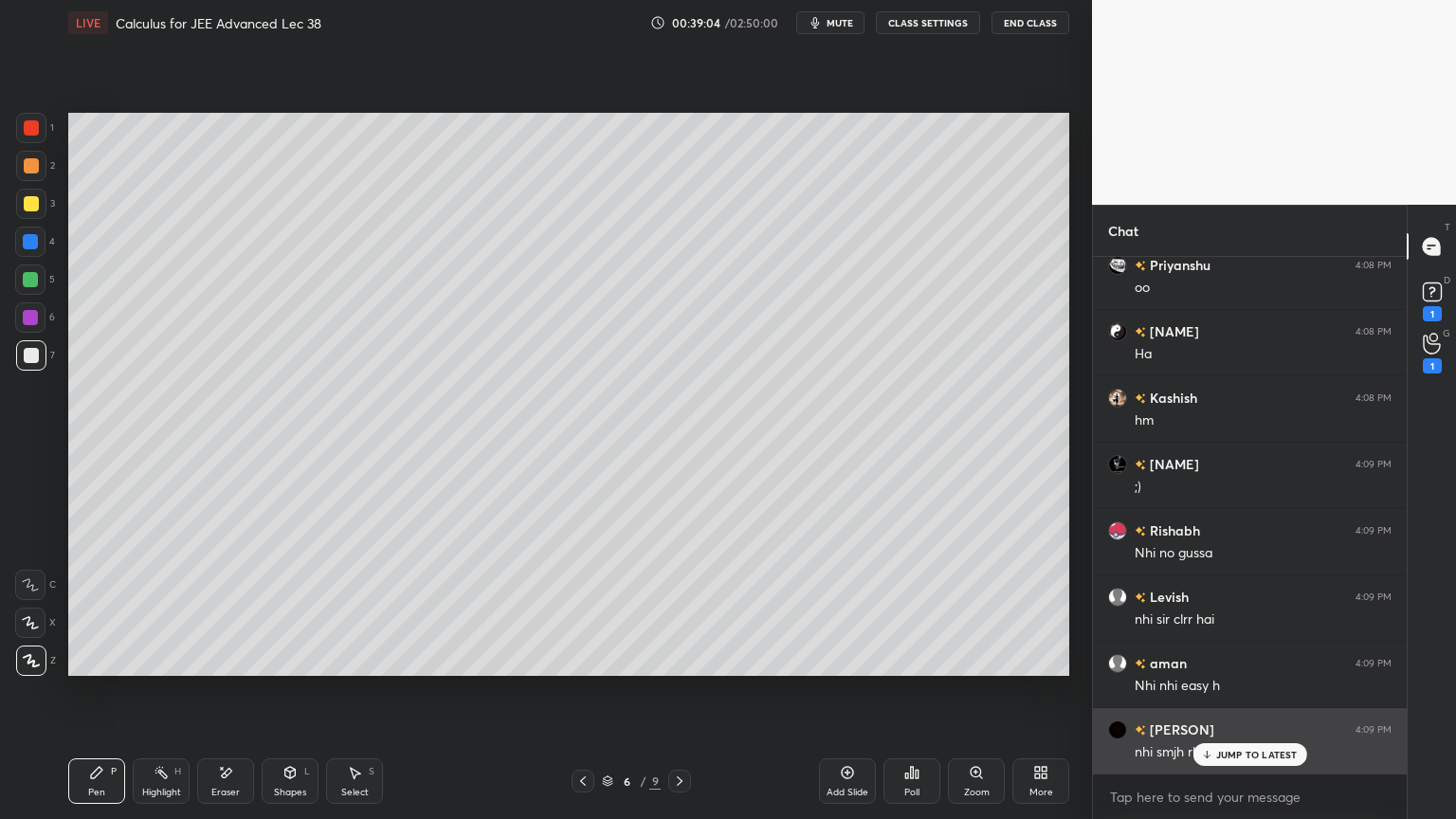 click on "JUMP TO LATEST" at bounding box center [1257, 755] 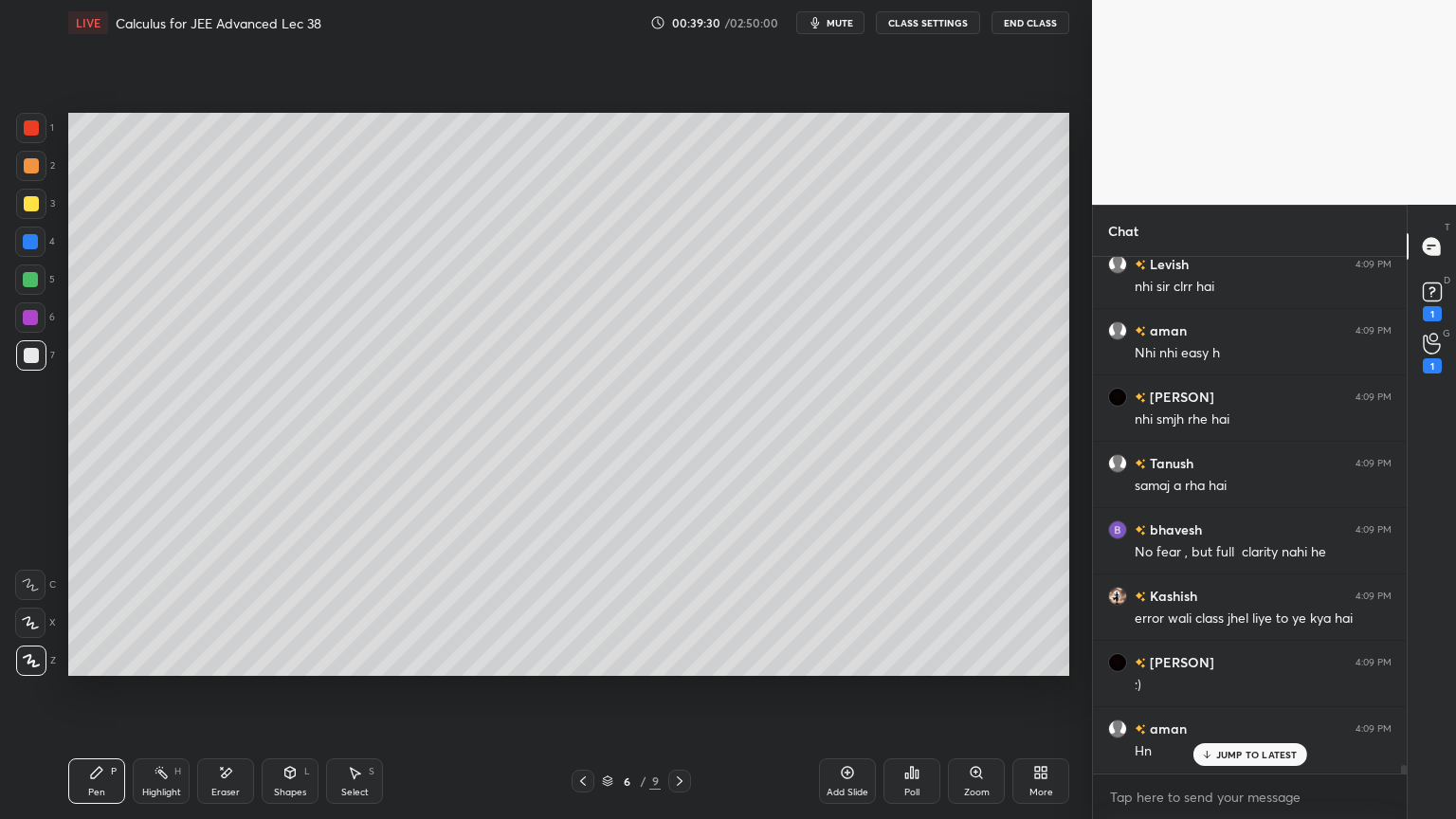 scroll, scrollTop: 32593, scrollLeft: 0, axis: vertical 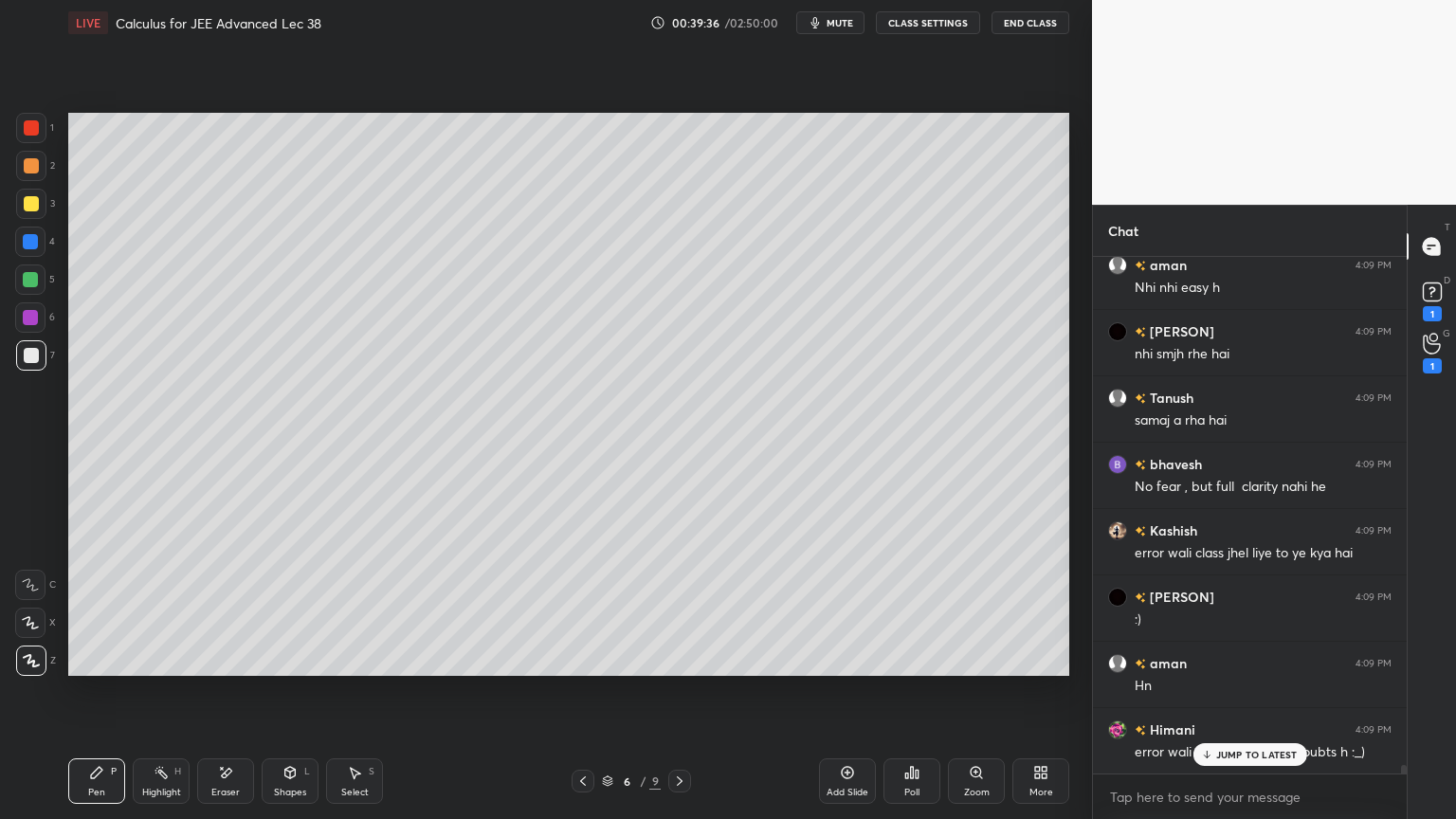 drag, startPoint x: 363, startPoint y: 794, endPoint x: 354, endPoint y: 771, distance: 24.698178 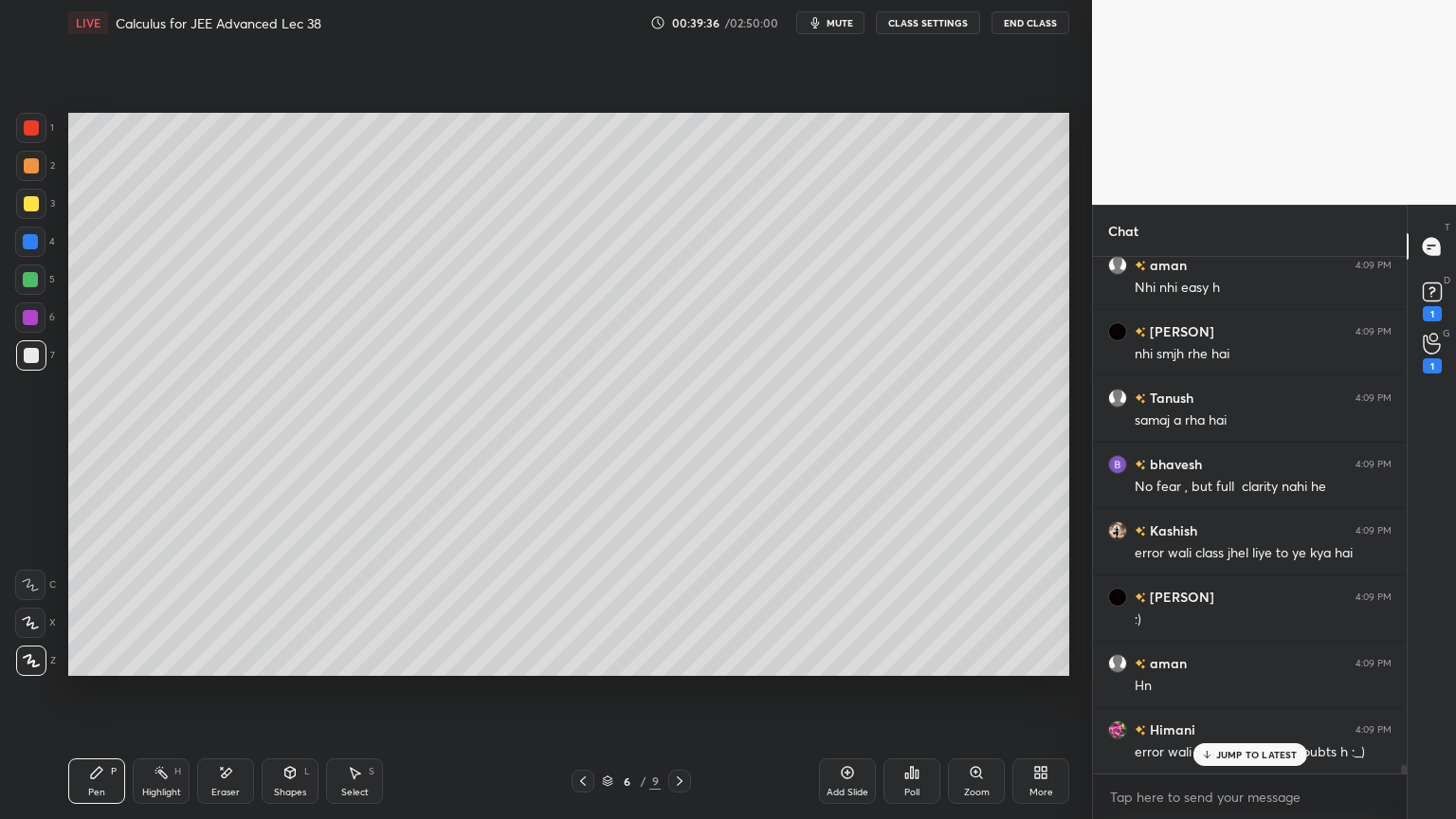 click on "Select" at bounding box center (355, 792) 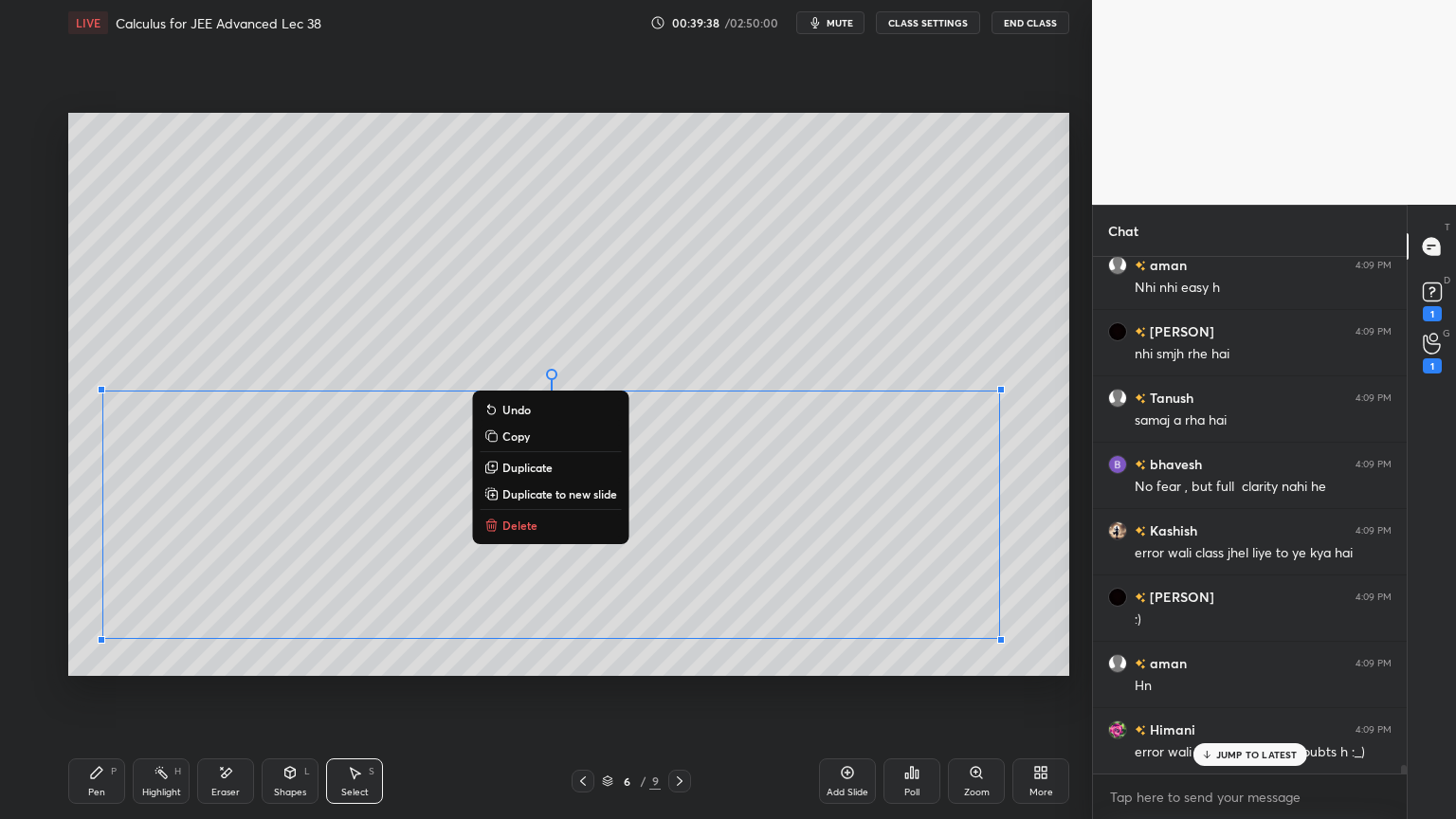 drag, startPoint x: 79, startPoint y: 386, endPoint x: 1030, endPoint y: 671, distance: 992.787 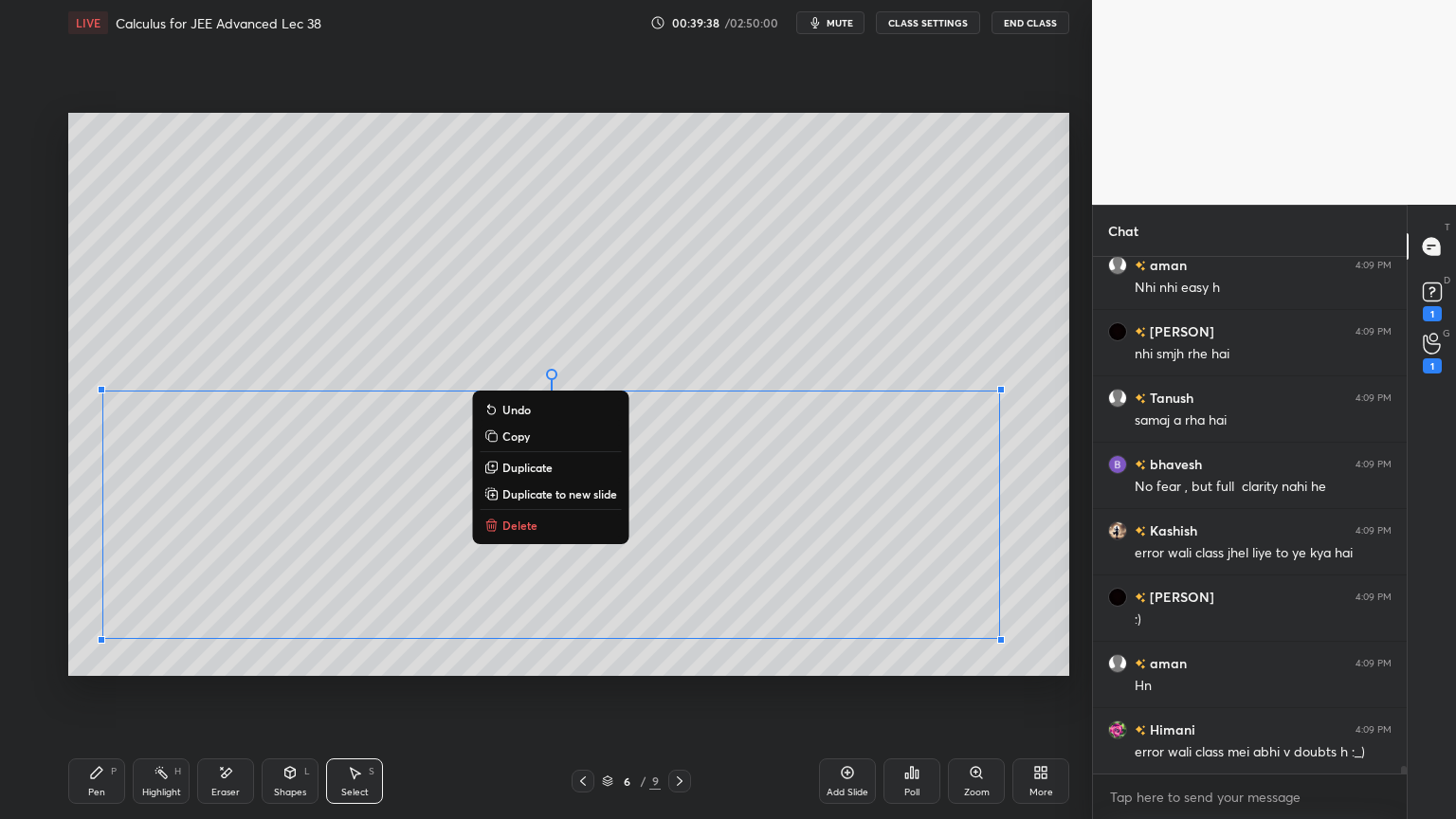 scroll, scrollTop: 32660, scrollLeft: 0, axis: vertical 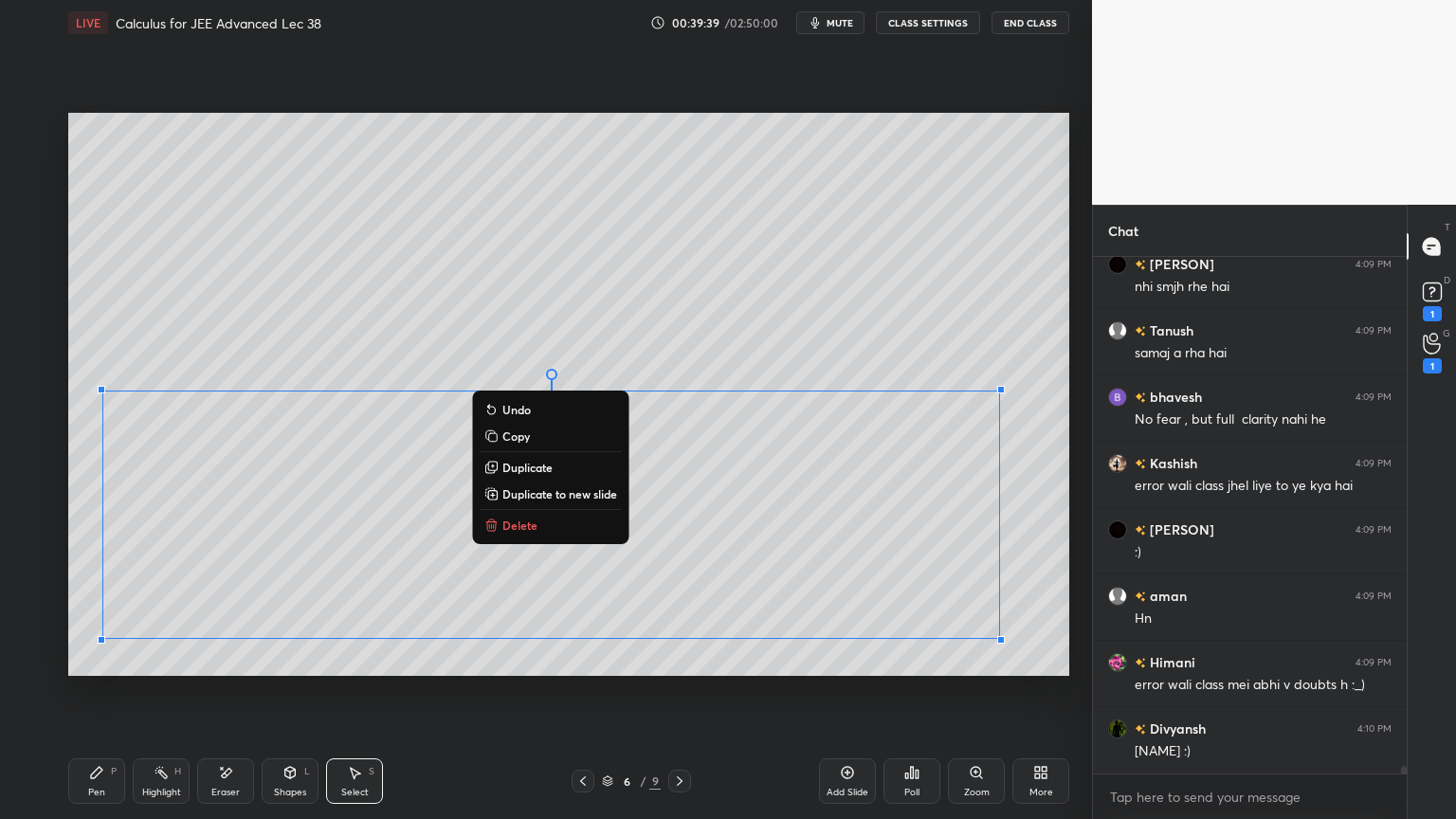 drag, startPoint x: 563, startPoint y: 490, endPoint x: 568, endPoint y: 538, distance: 48.25971 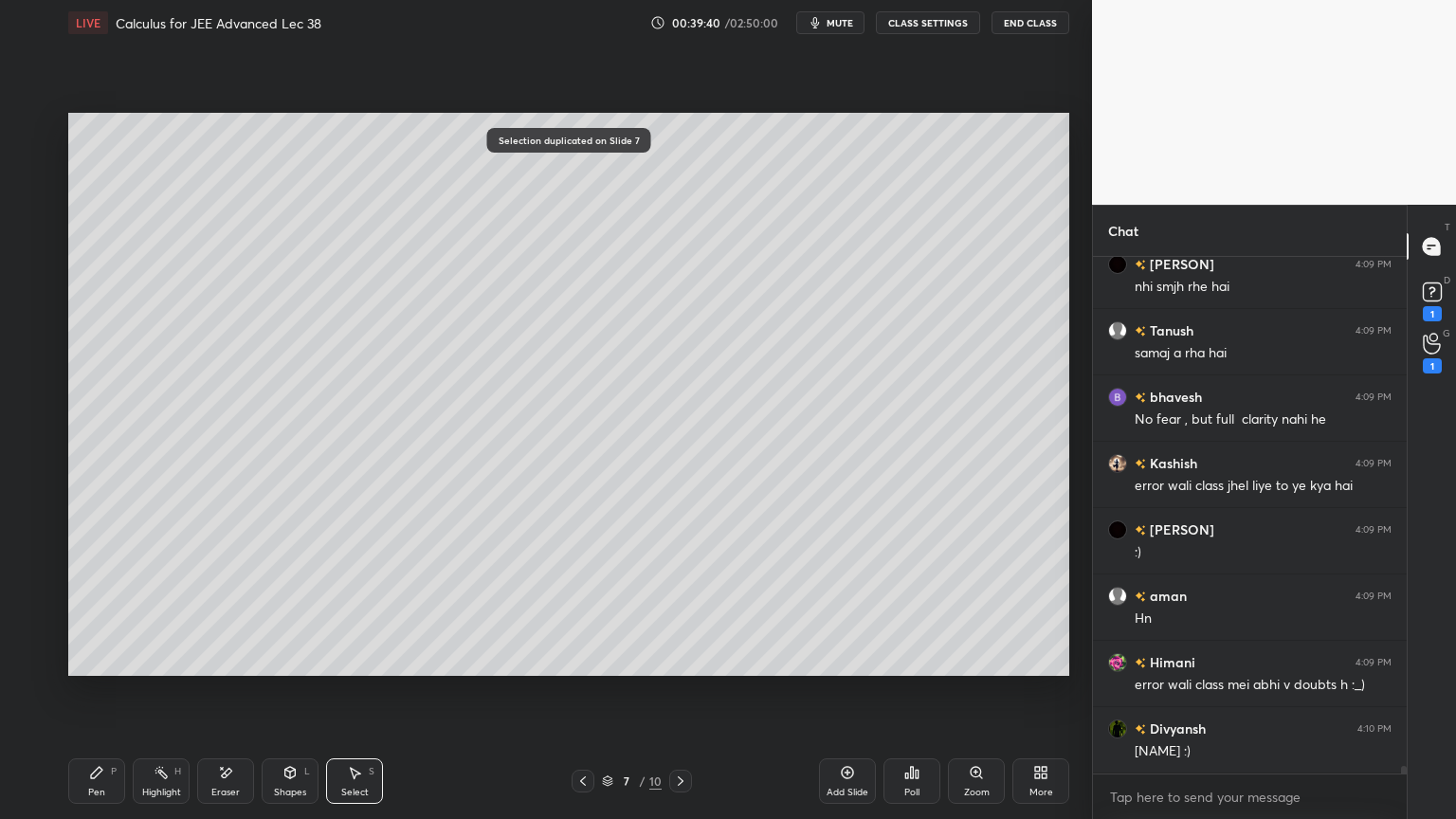 click 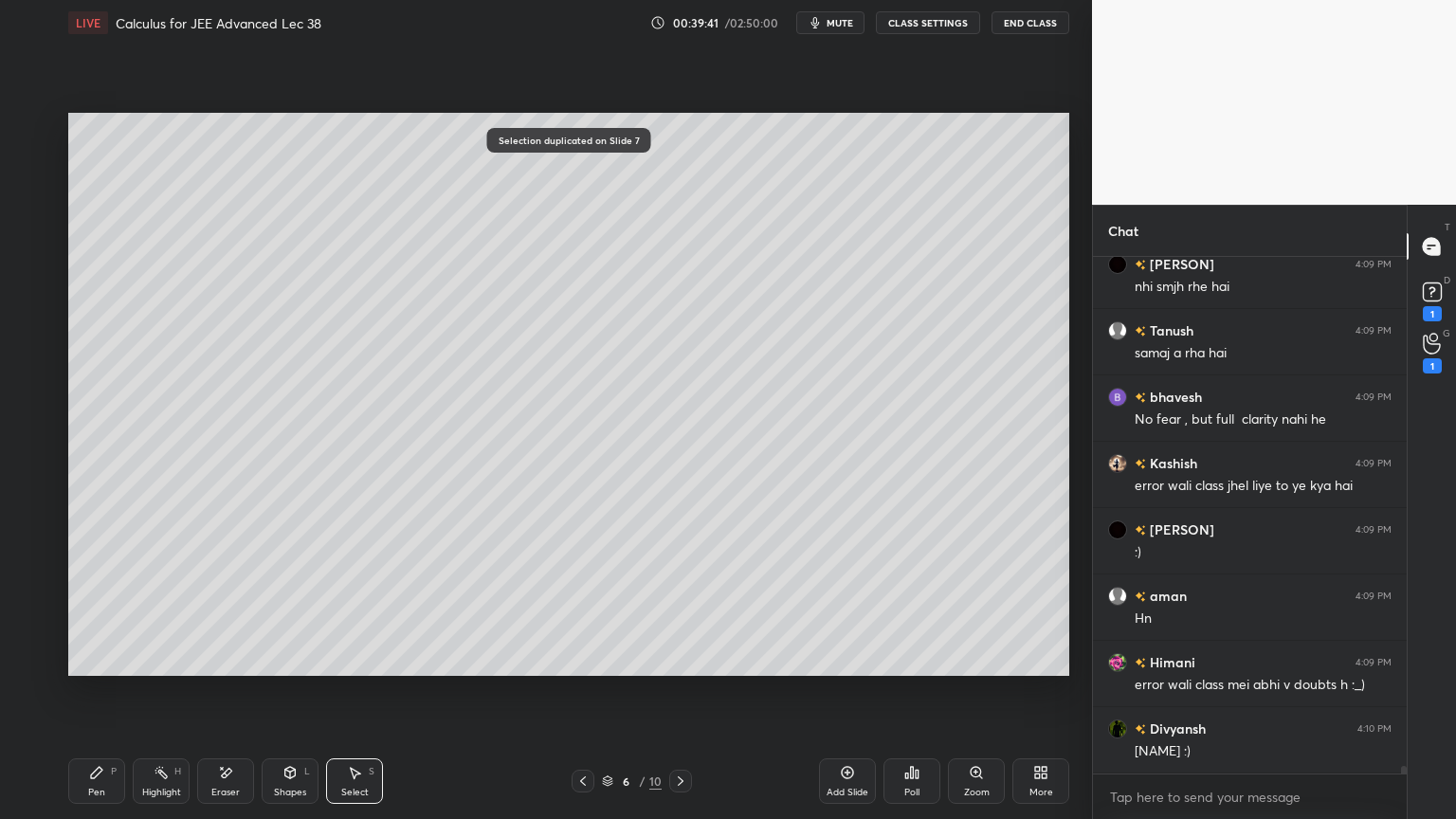 click on "Pen P" at bounding box center (97, 781) 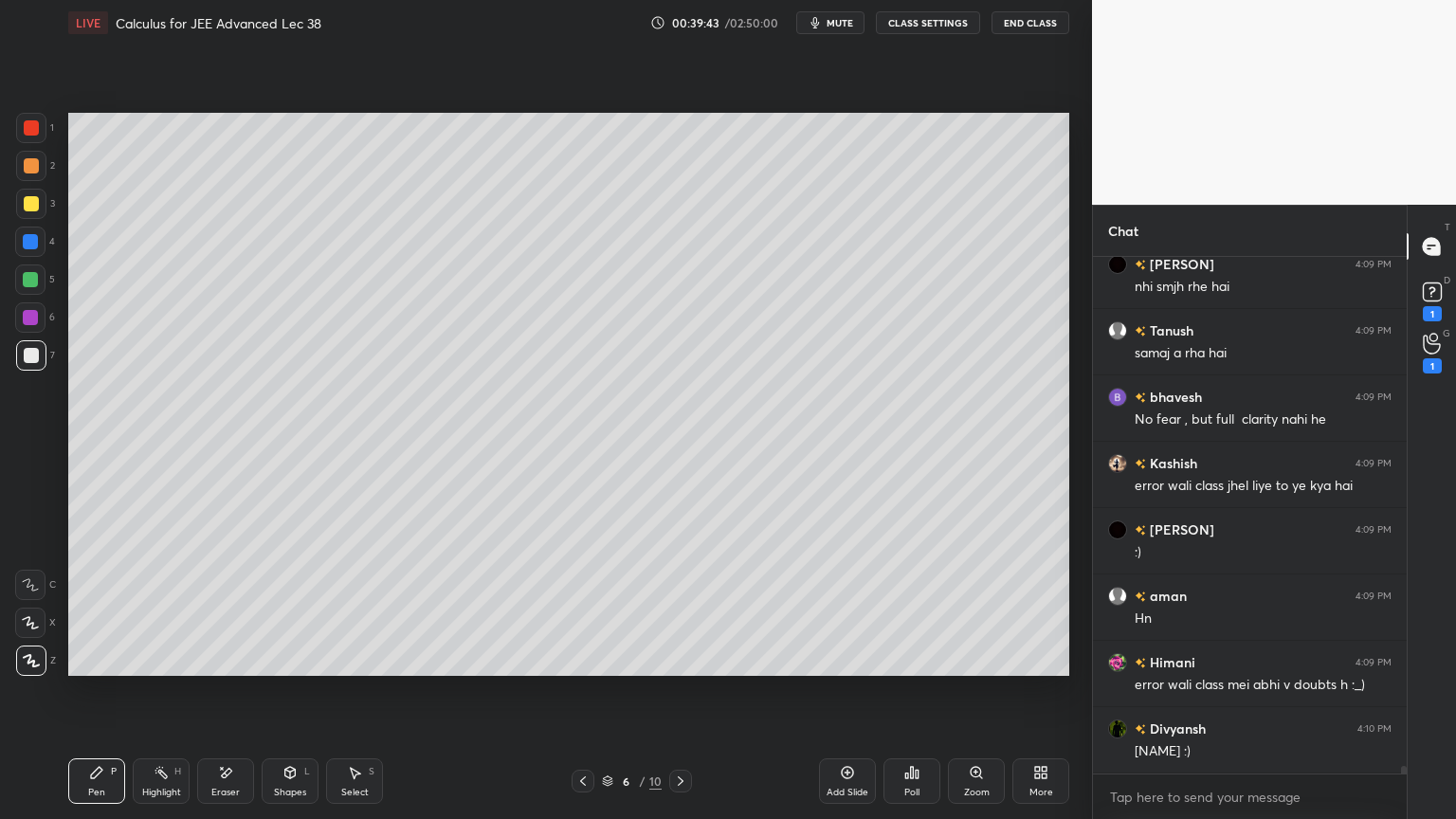 click at bounding box center (31, 166) 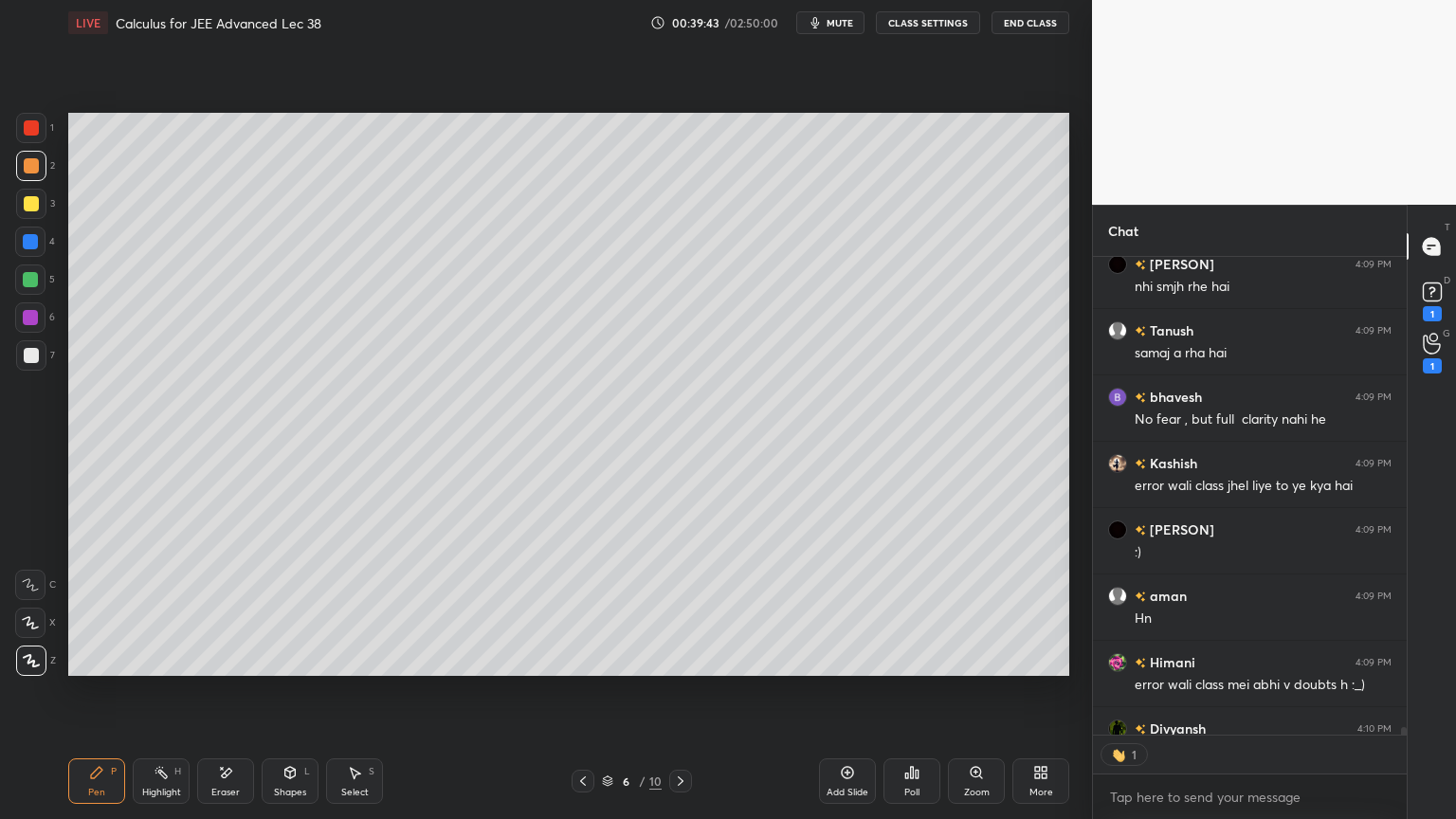 scroll, scrollTop: 473, scrollLeft: 308, axis: both 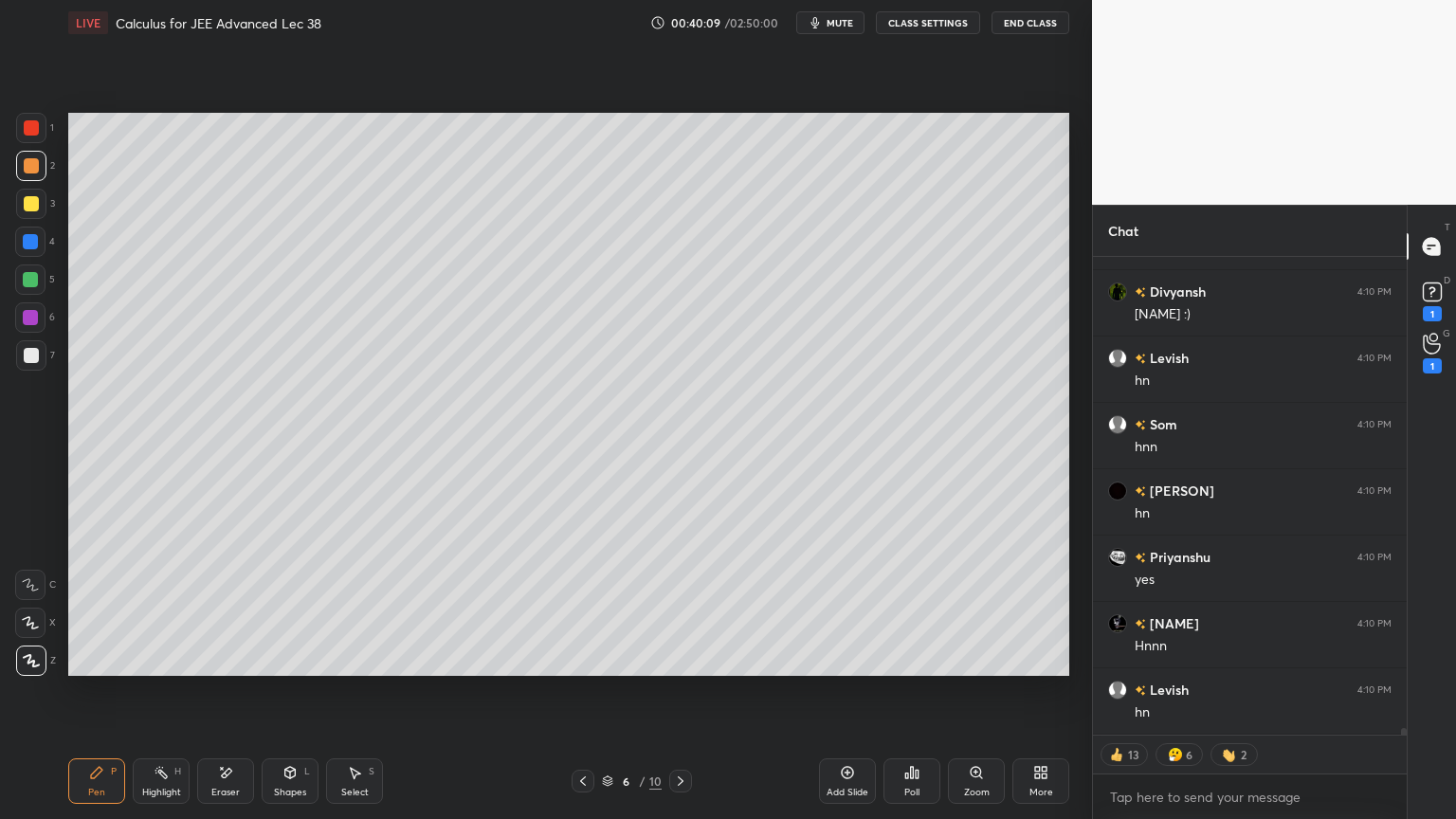 drag, startPoint x: 222, startPoint y: 776, endPoint x: 250, endPoint y: 710, distance: 71.69379 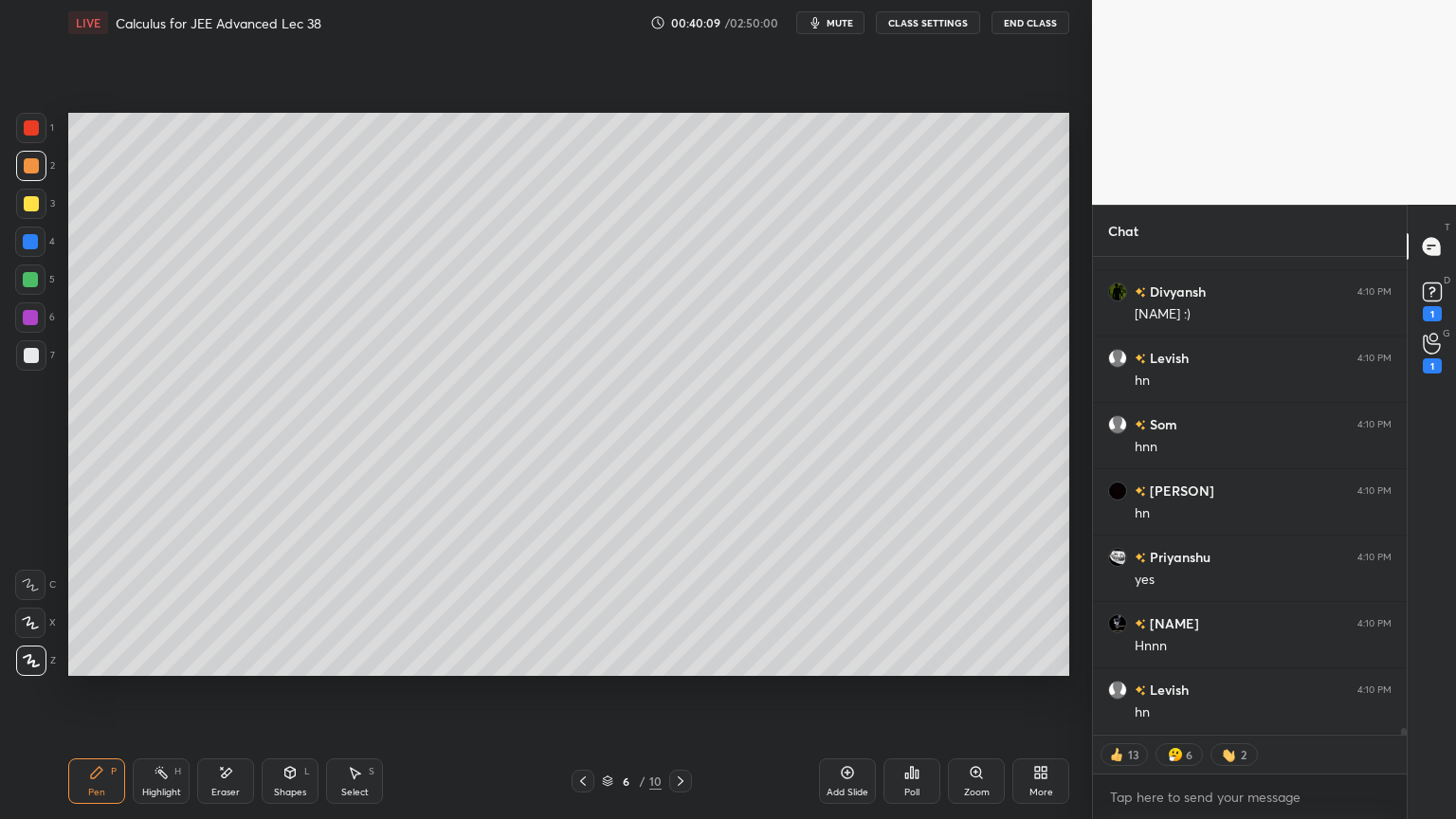 click 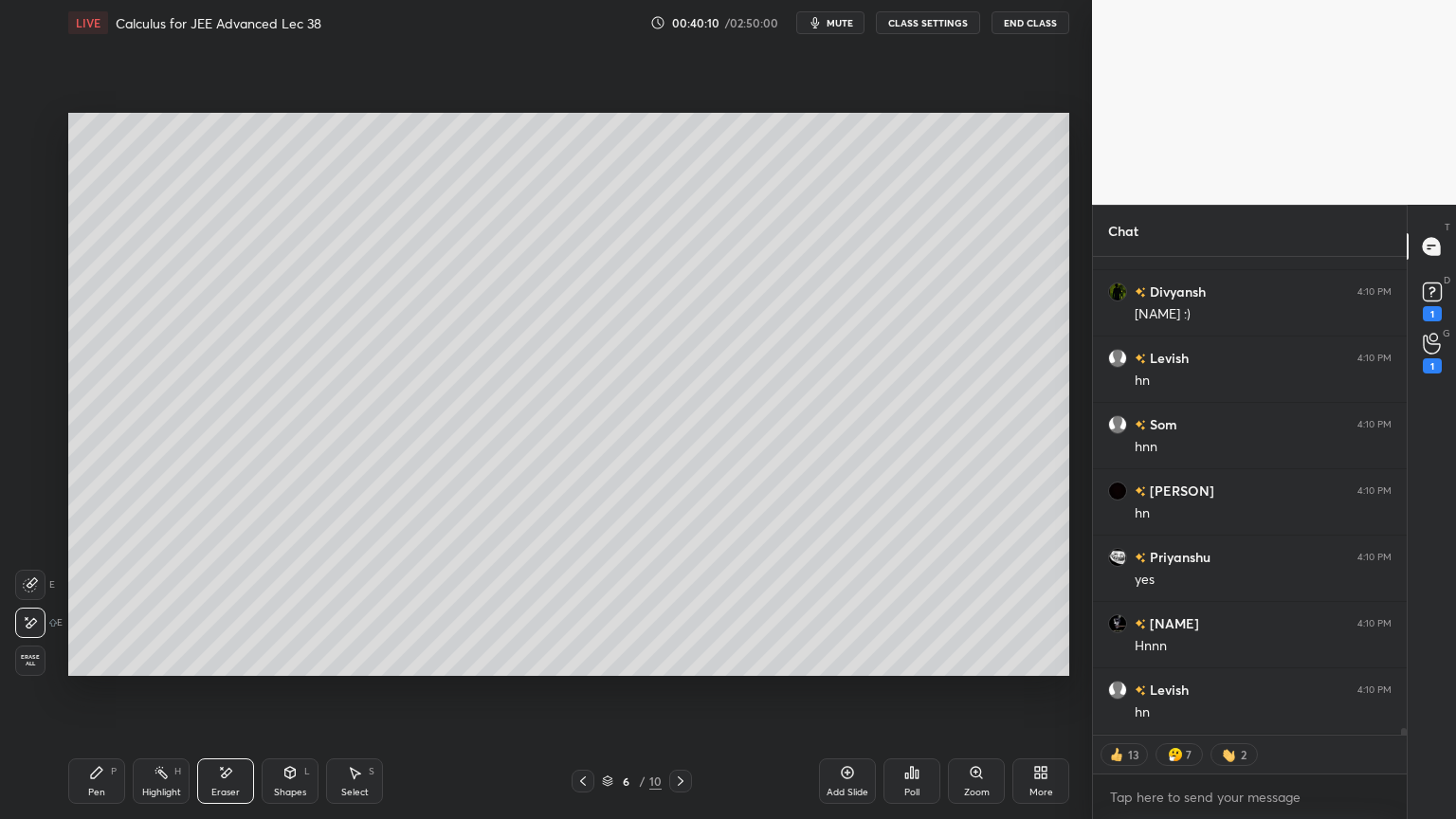 click on "Pen P" at bounding box center (97, 781) 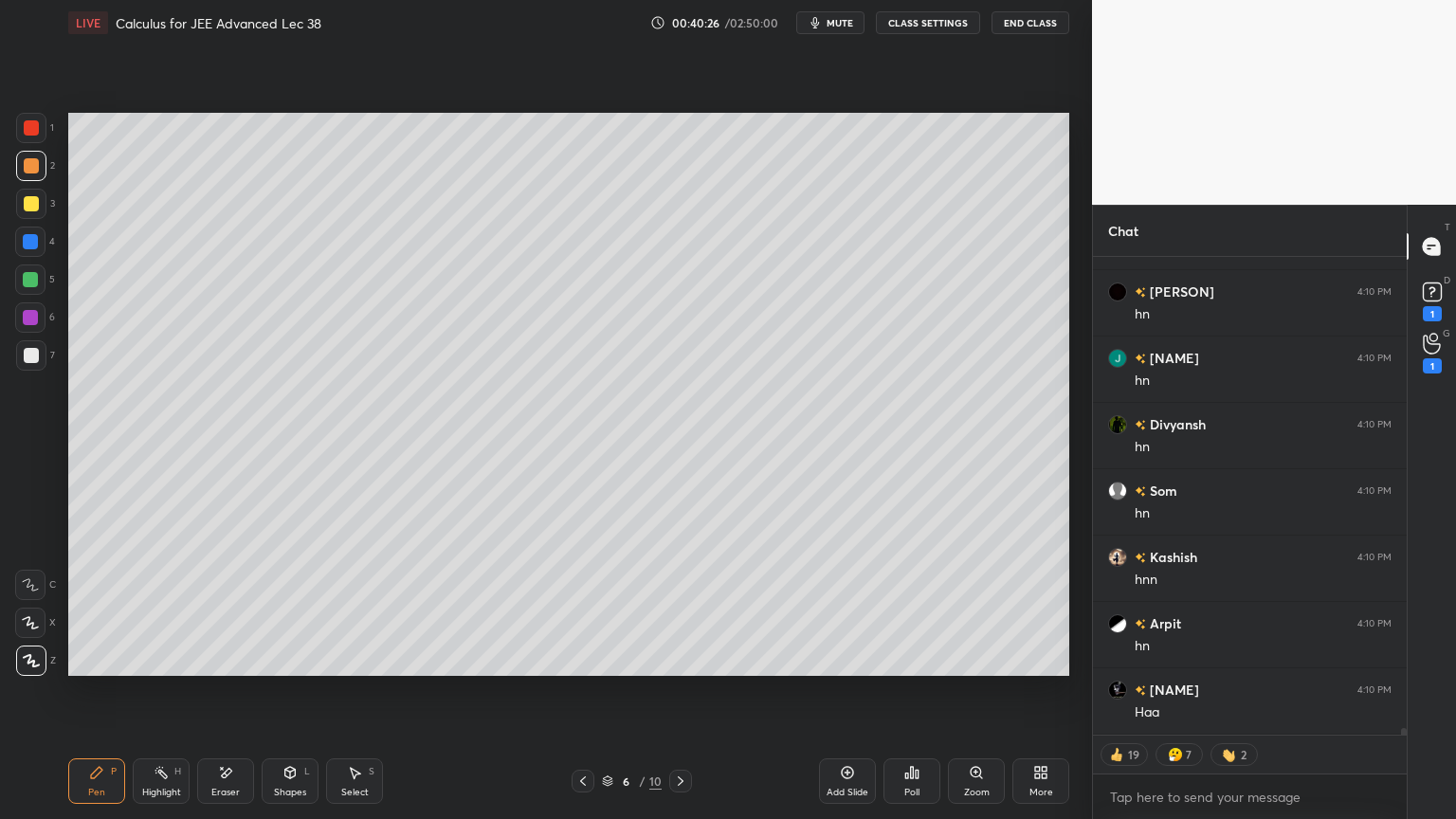 scroll, scrollTop: 33695, scrollLeft: 0, axis: vertical 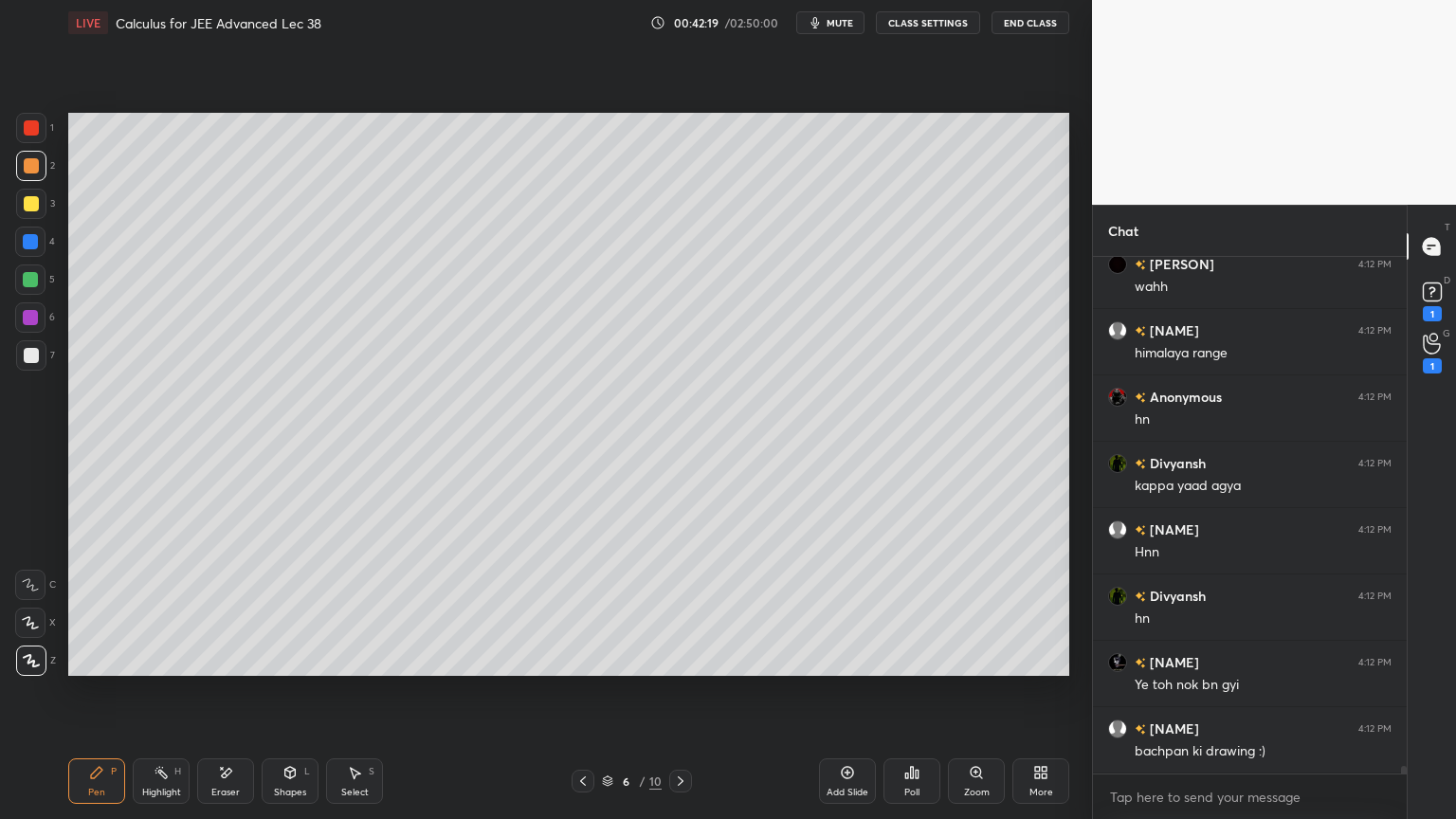 click on "Add Slide" at bounding box center (847, 781) 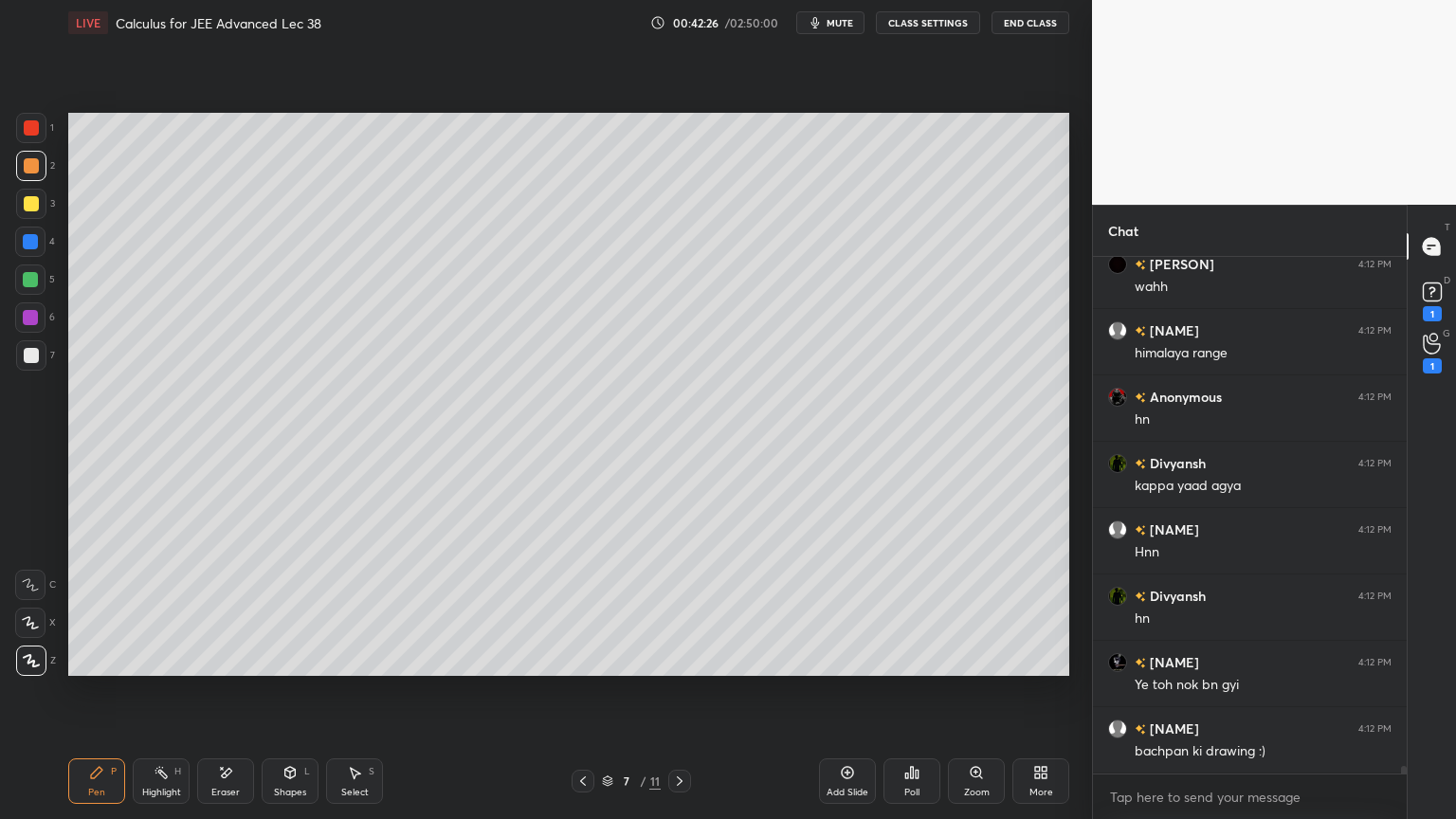 scroll, scrollTop: 34462, scrollLeft: 0, axis: vertical 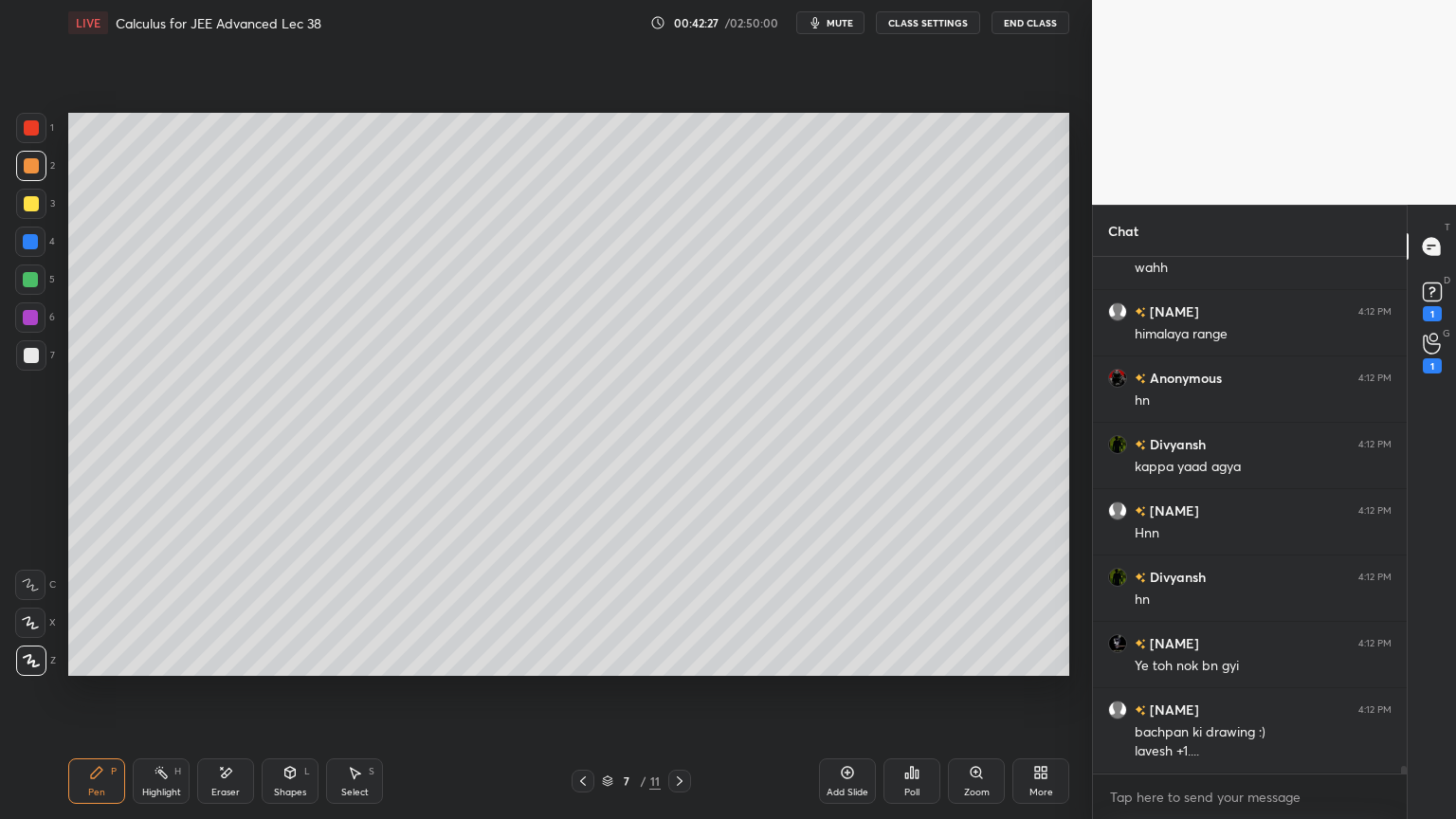 click 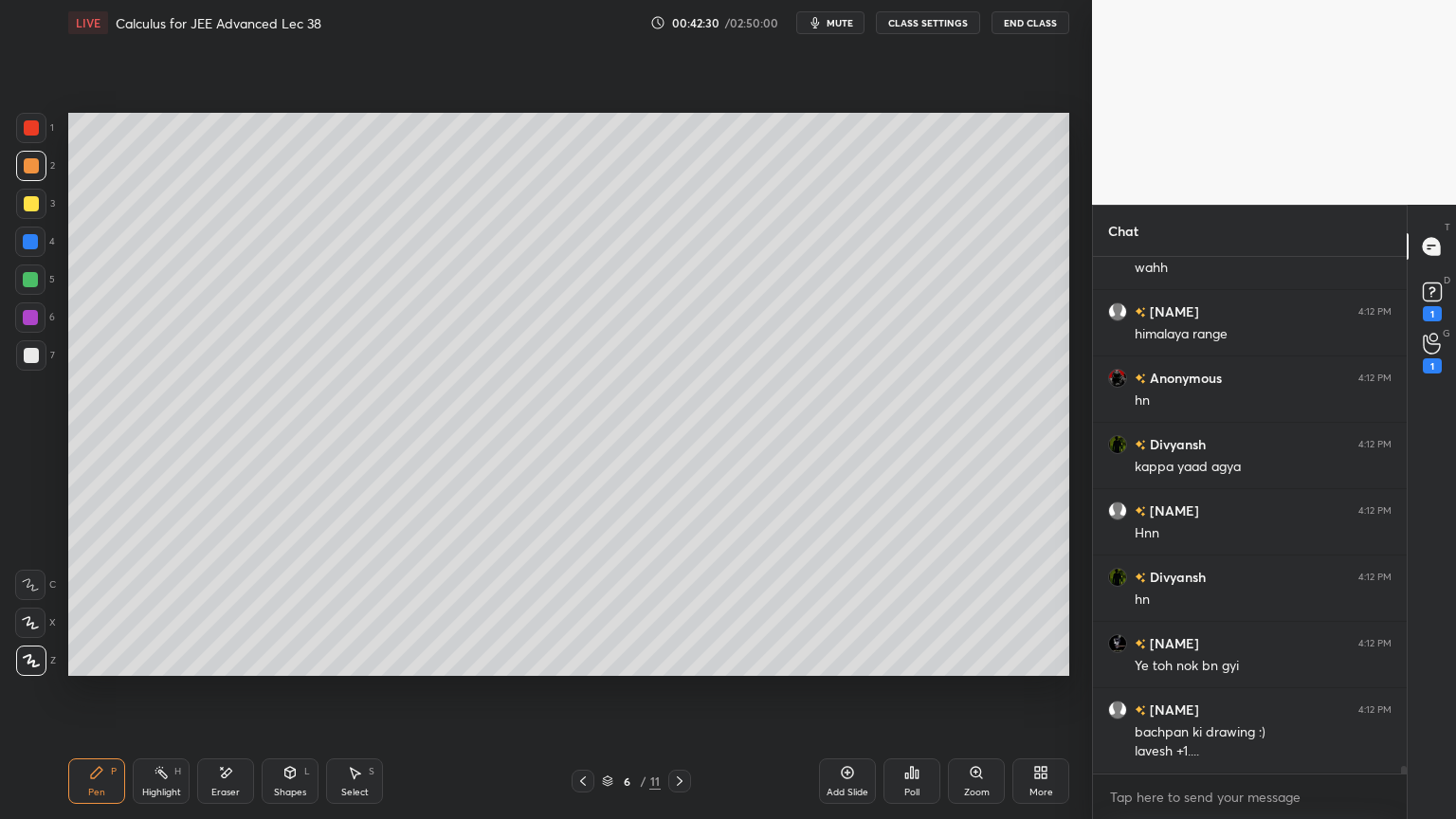 scroll, scrollTop: 34527, scrollLeft: 0, axis: vertical 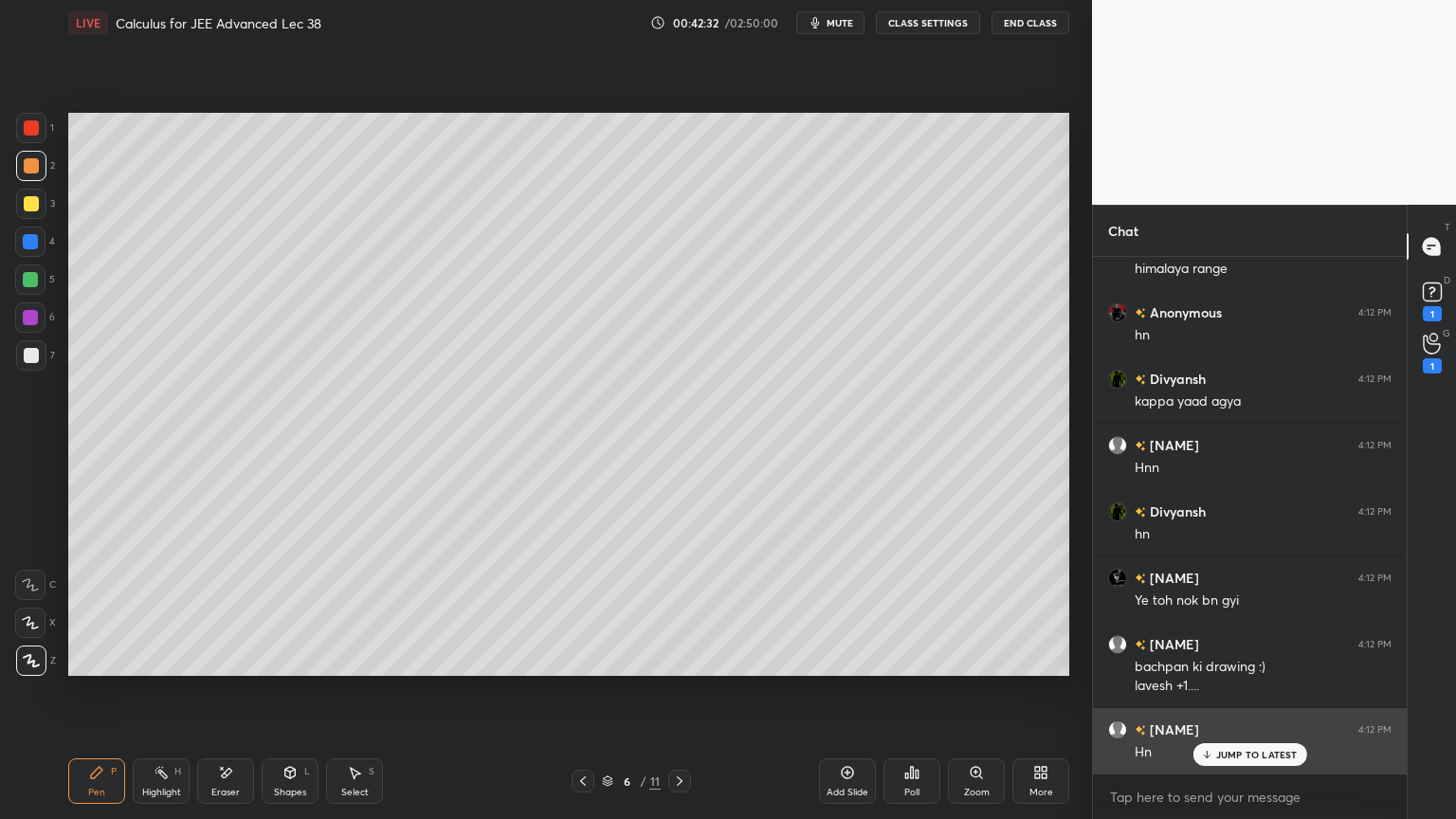 click on "JUMP TO LATEST" at bounding box center [1257, 755] 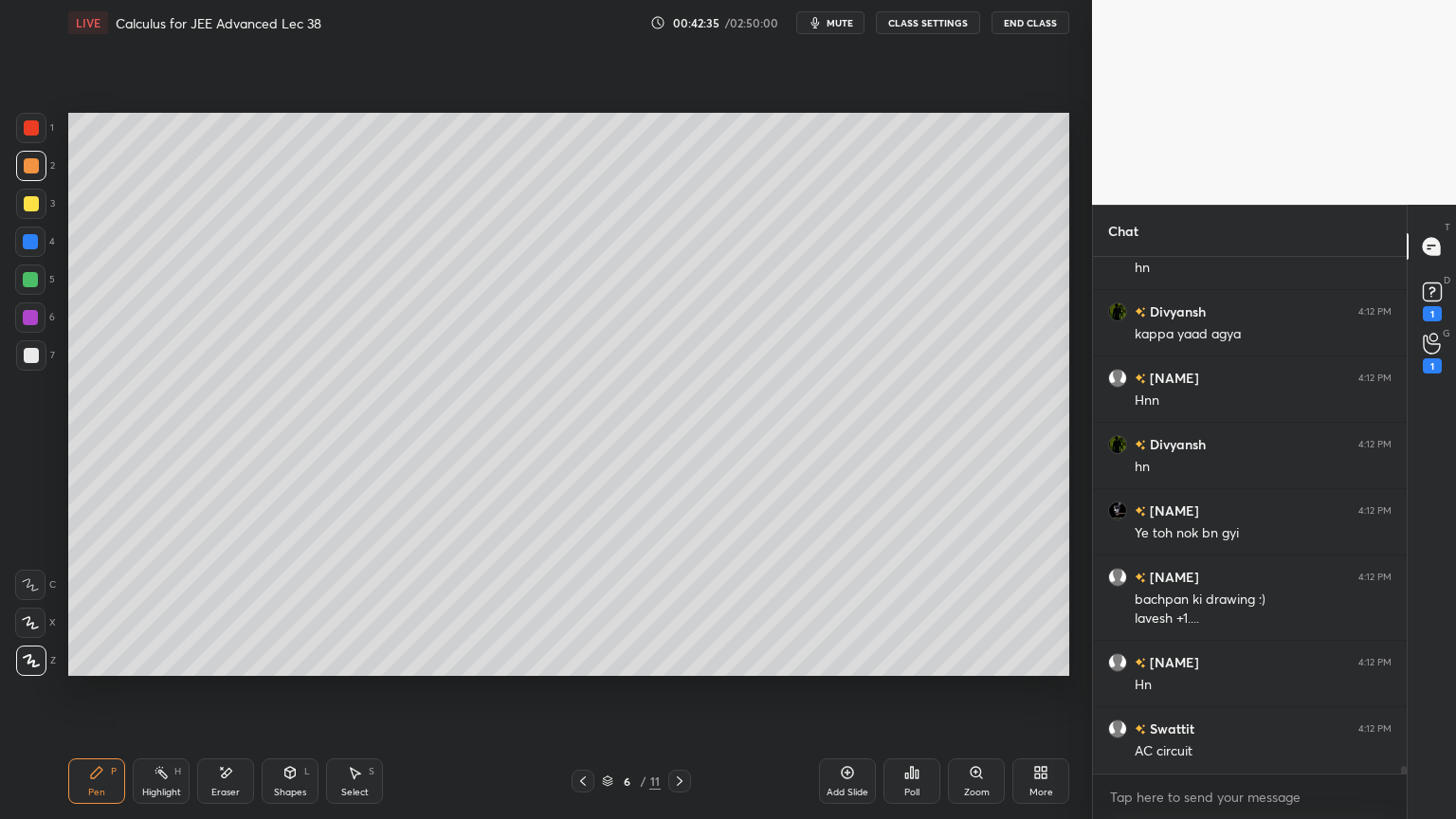 scroll, scrollTop: 34660, scrollLeft: 0, axis: vertical 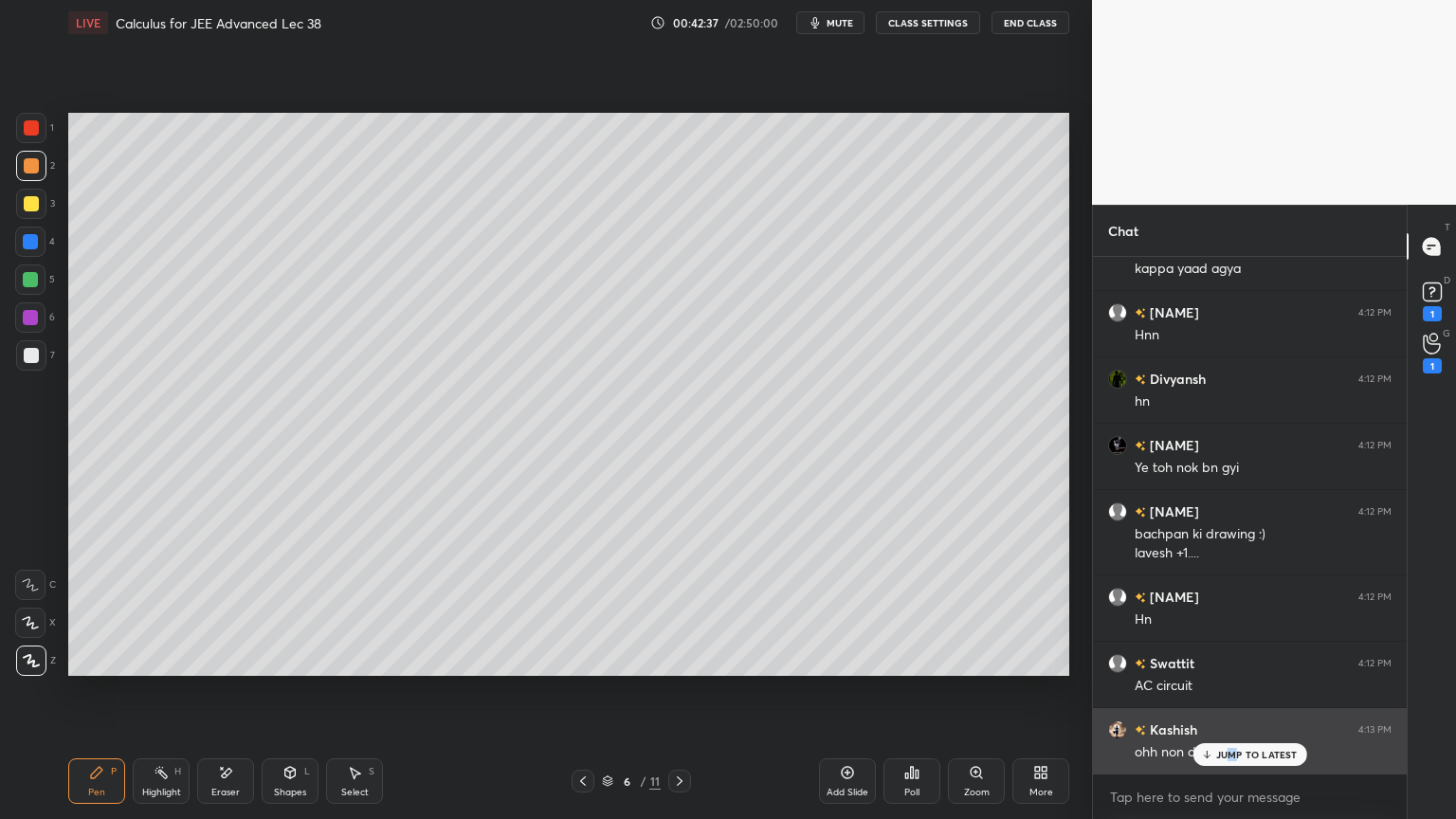 drag, startPoint x: 1233, startPoint y: 756, endPoint x: 1218, endPoint y: 749, distance: 16.552945 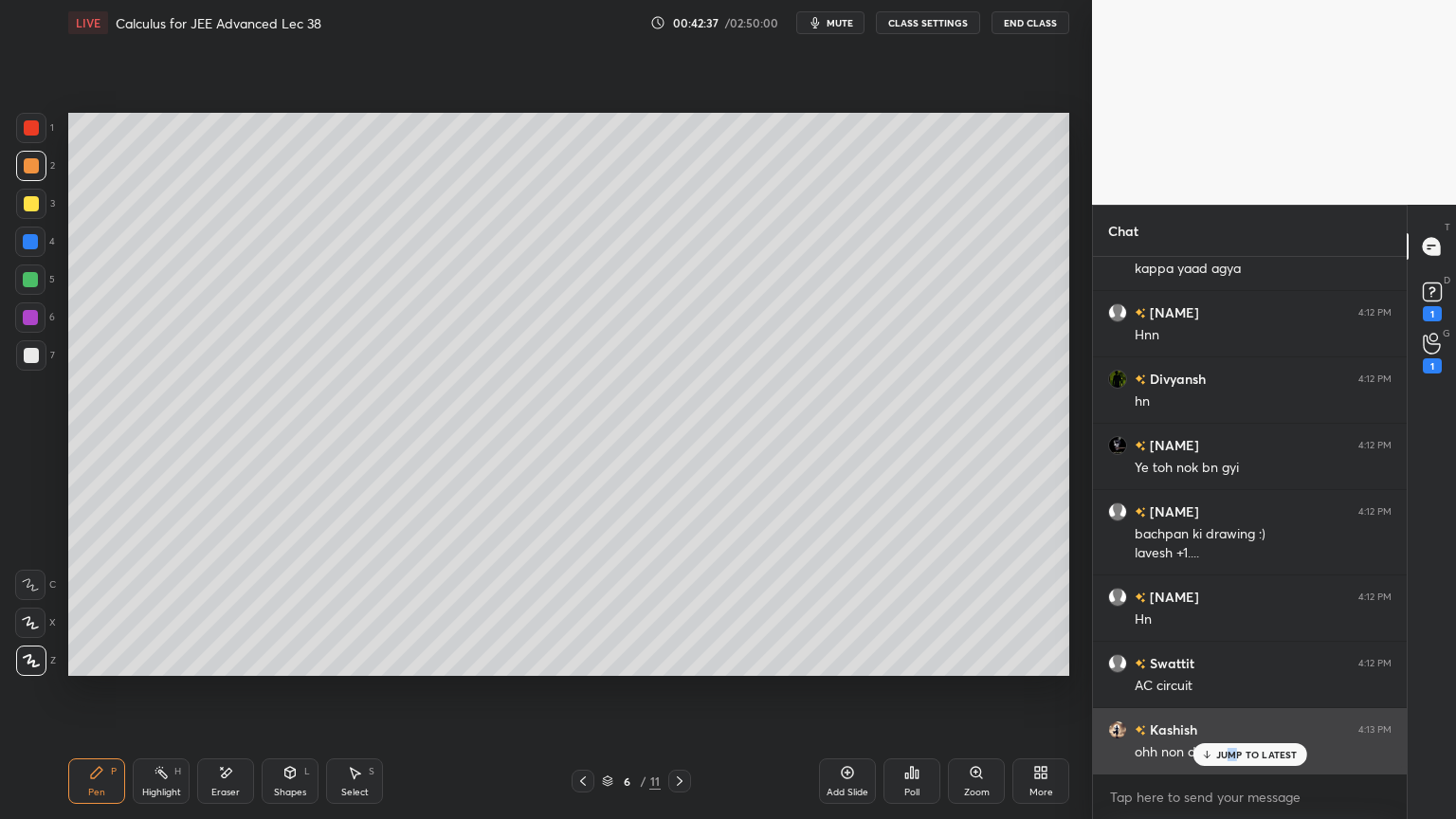 click on "JUMP TO LATEST" at bounding box center [1257, 755] 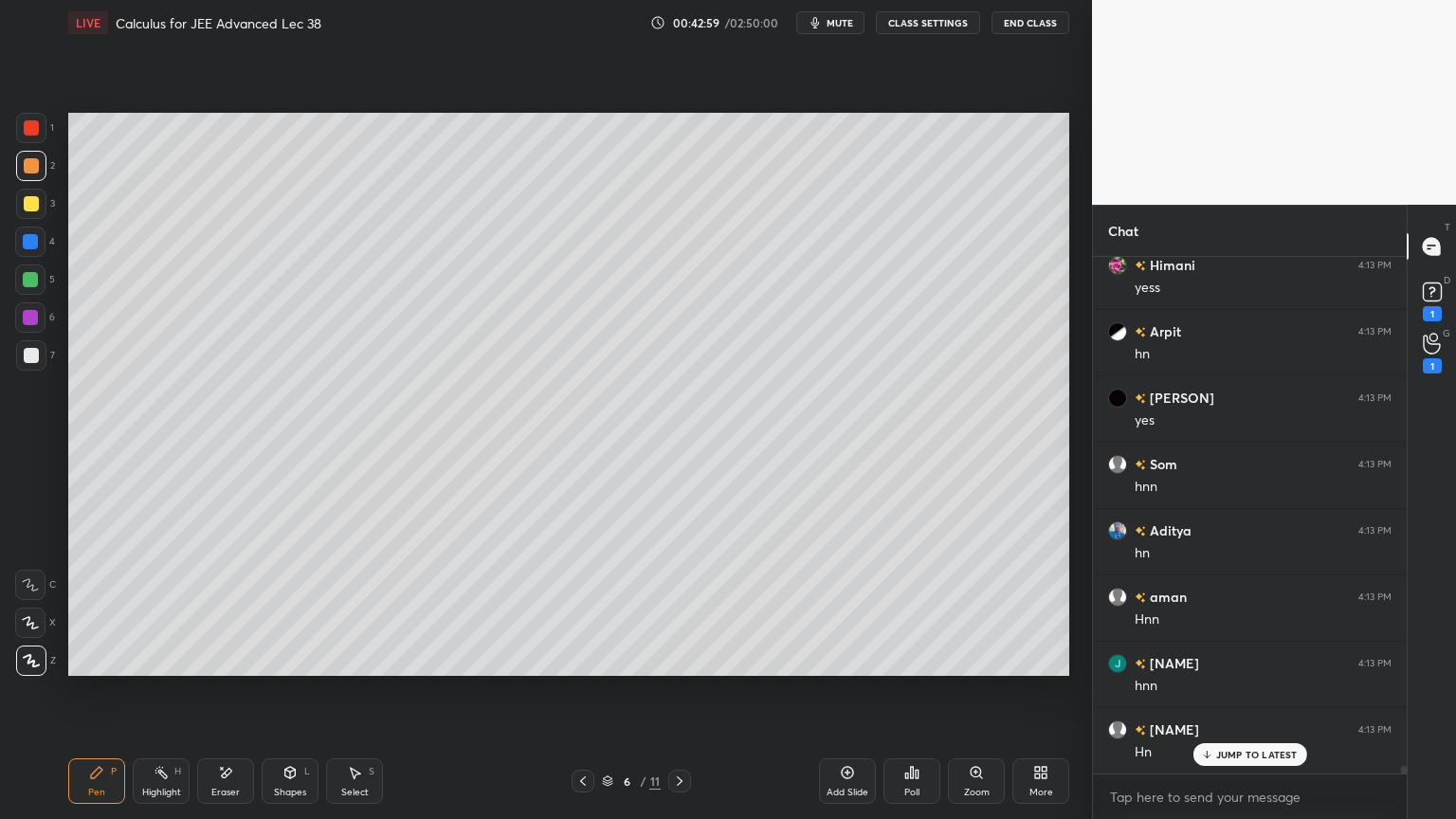 scroll, scrollTop: 36187, scrollLeft: 0, axis: vertical 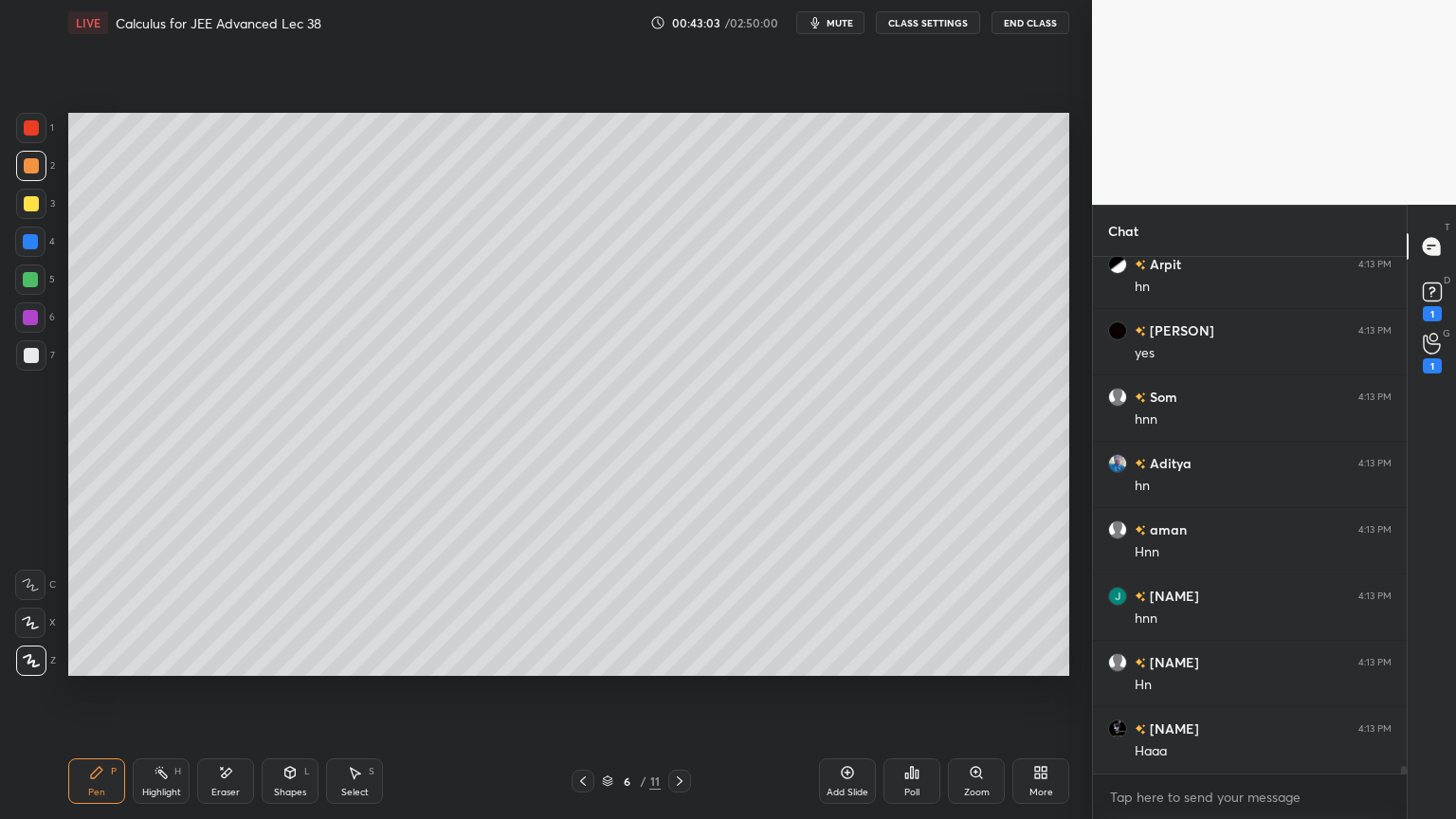 click at bounding box center (583, 781) 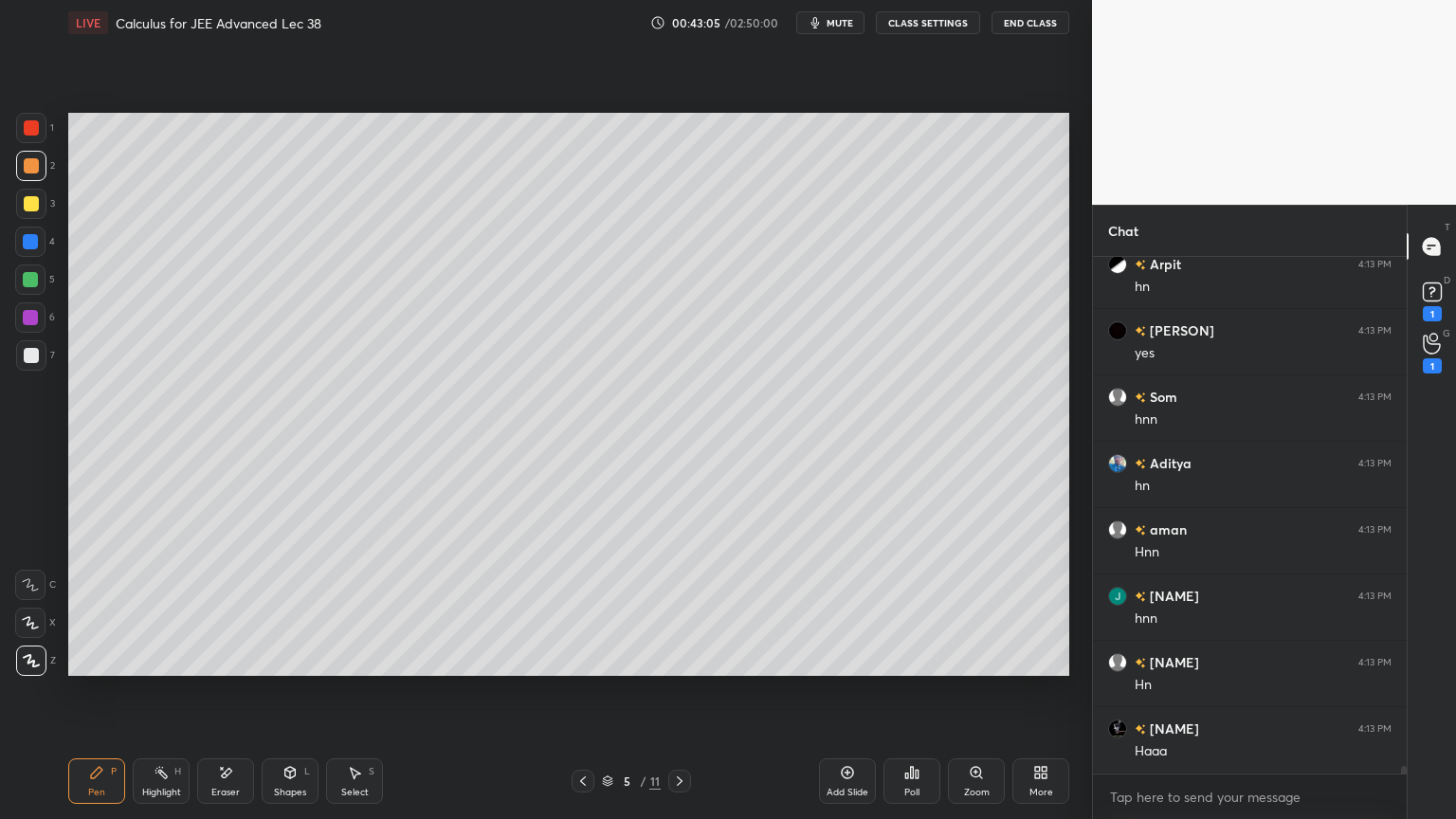 scroll, scrollTop: 36252, scrollLeft: 0, axis: vertical 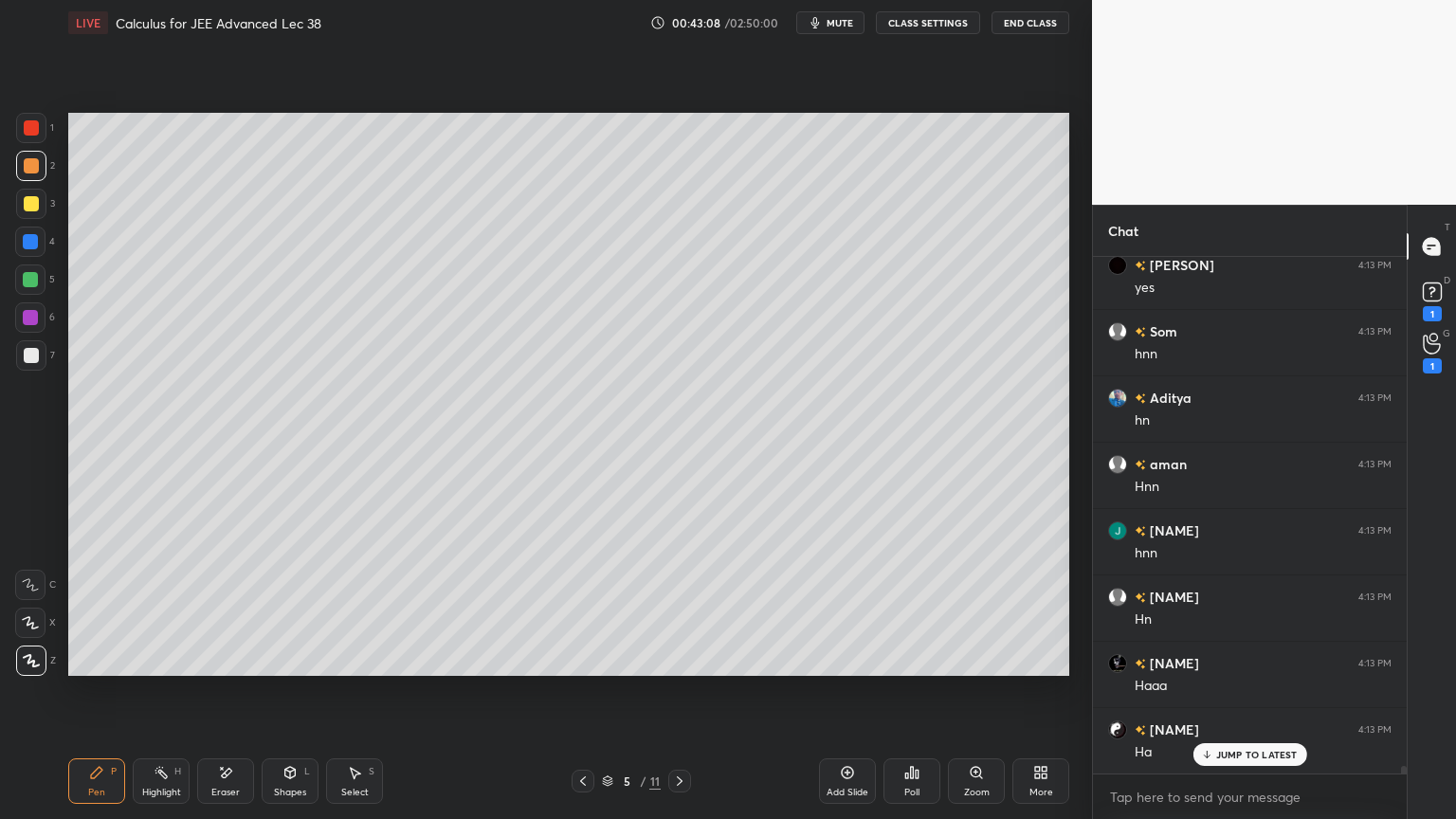 click at bounding box center (31, 355) 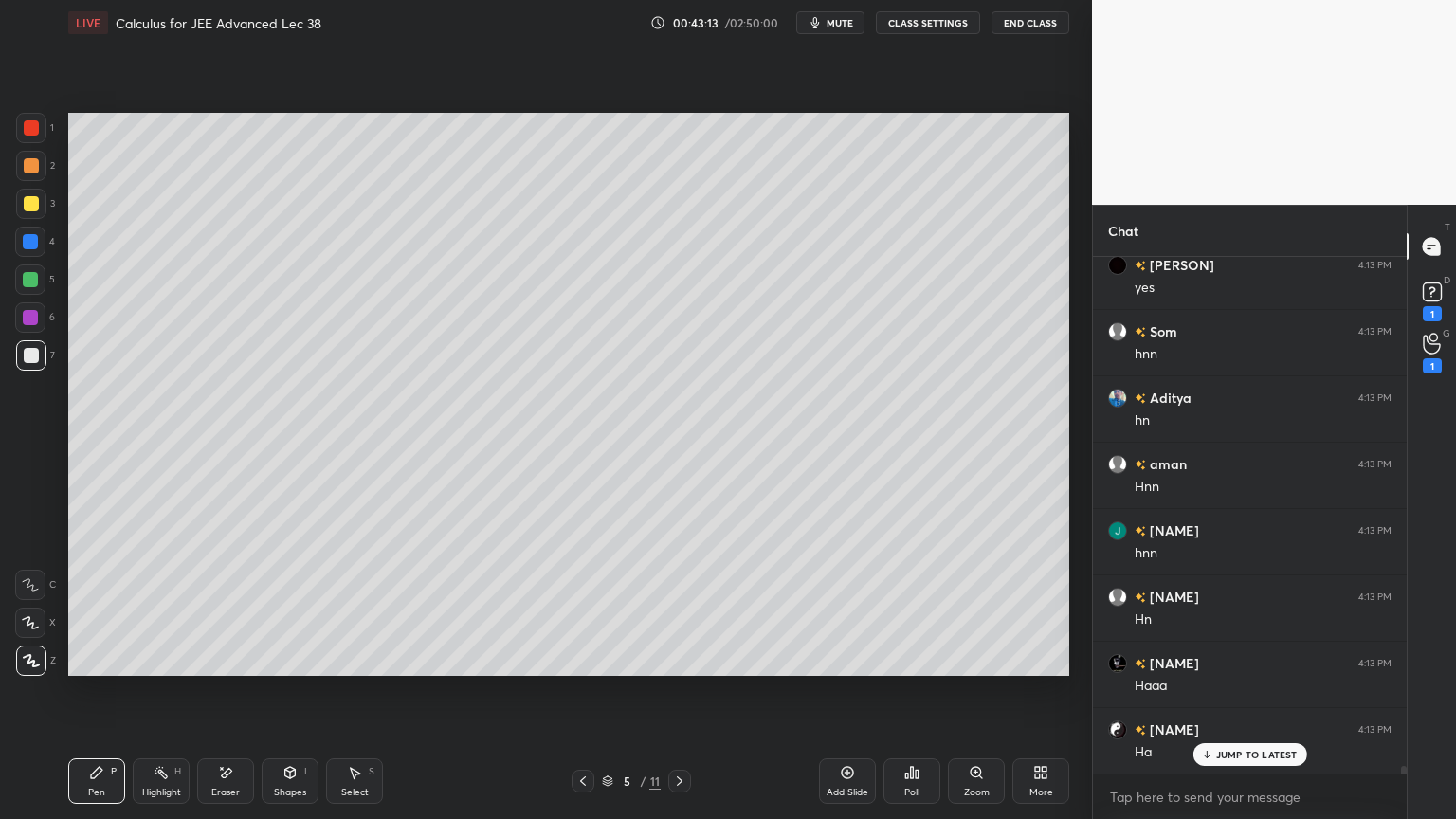 click 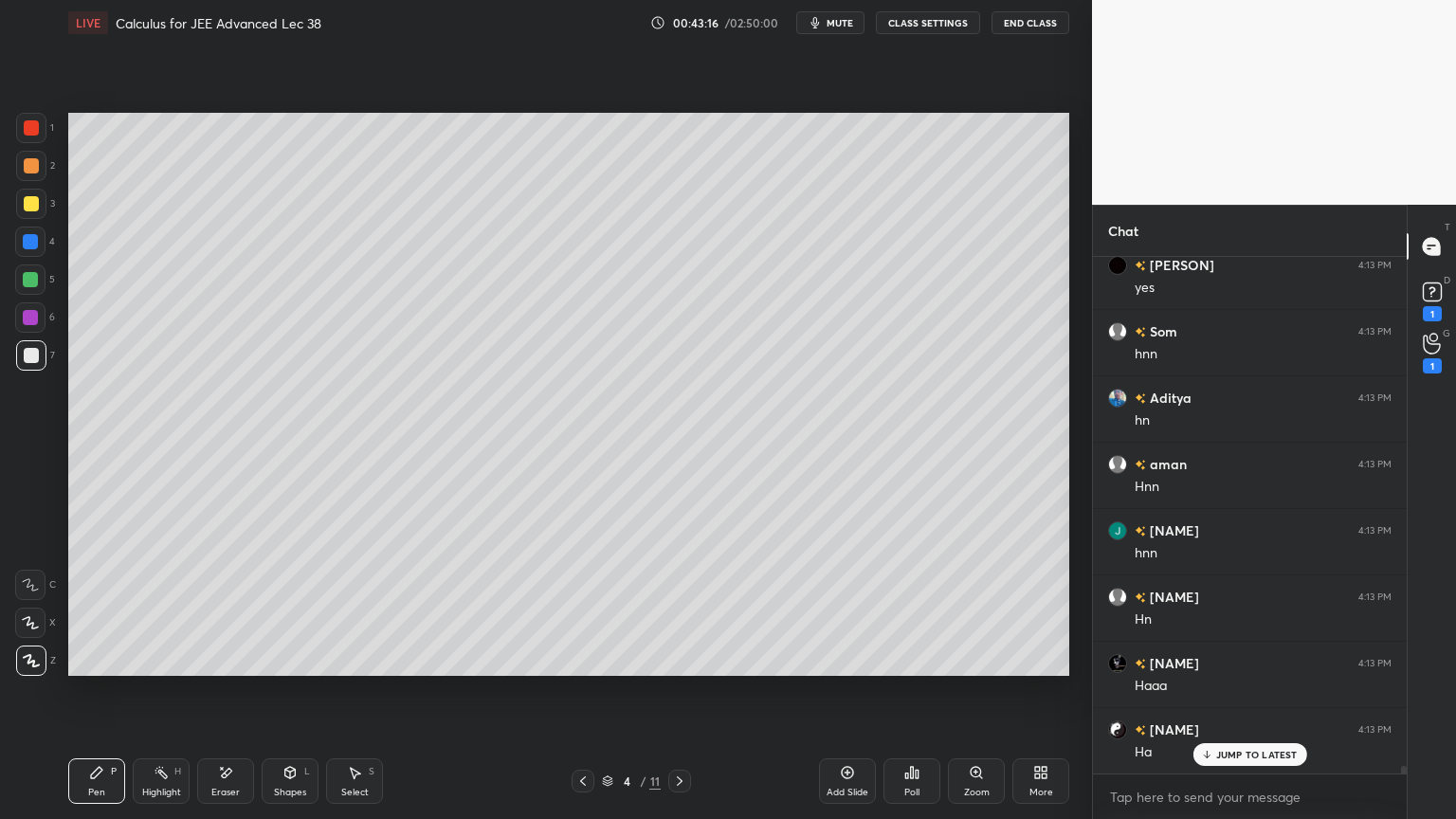 click 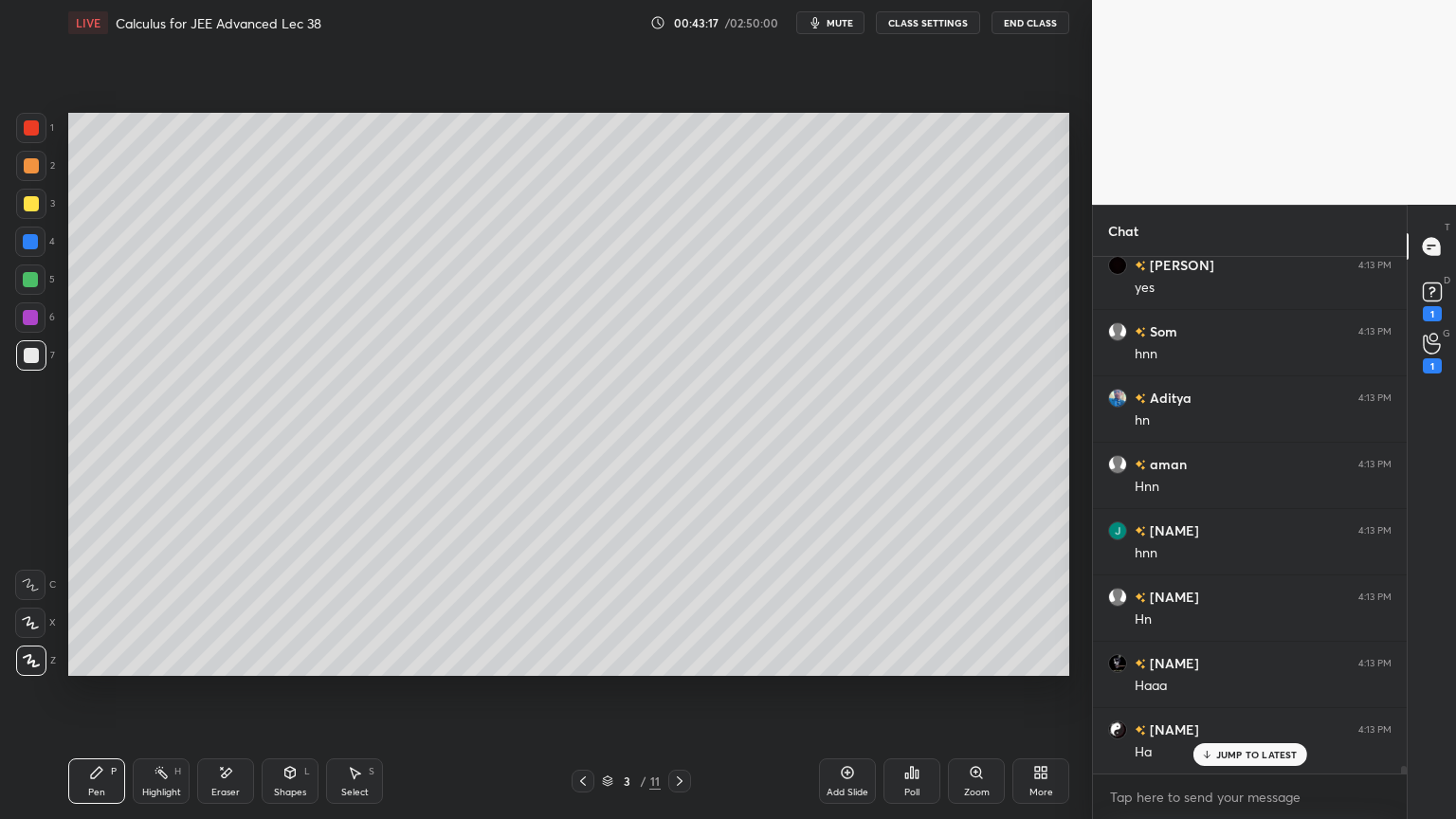 click 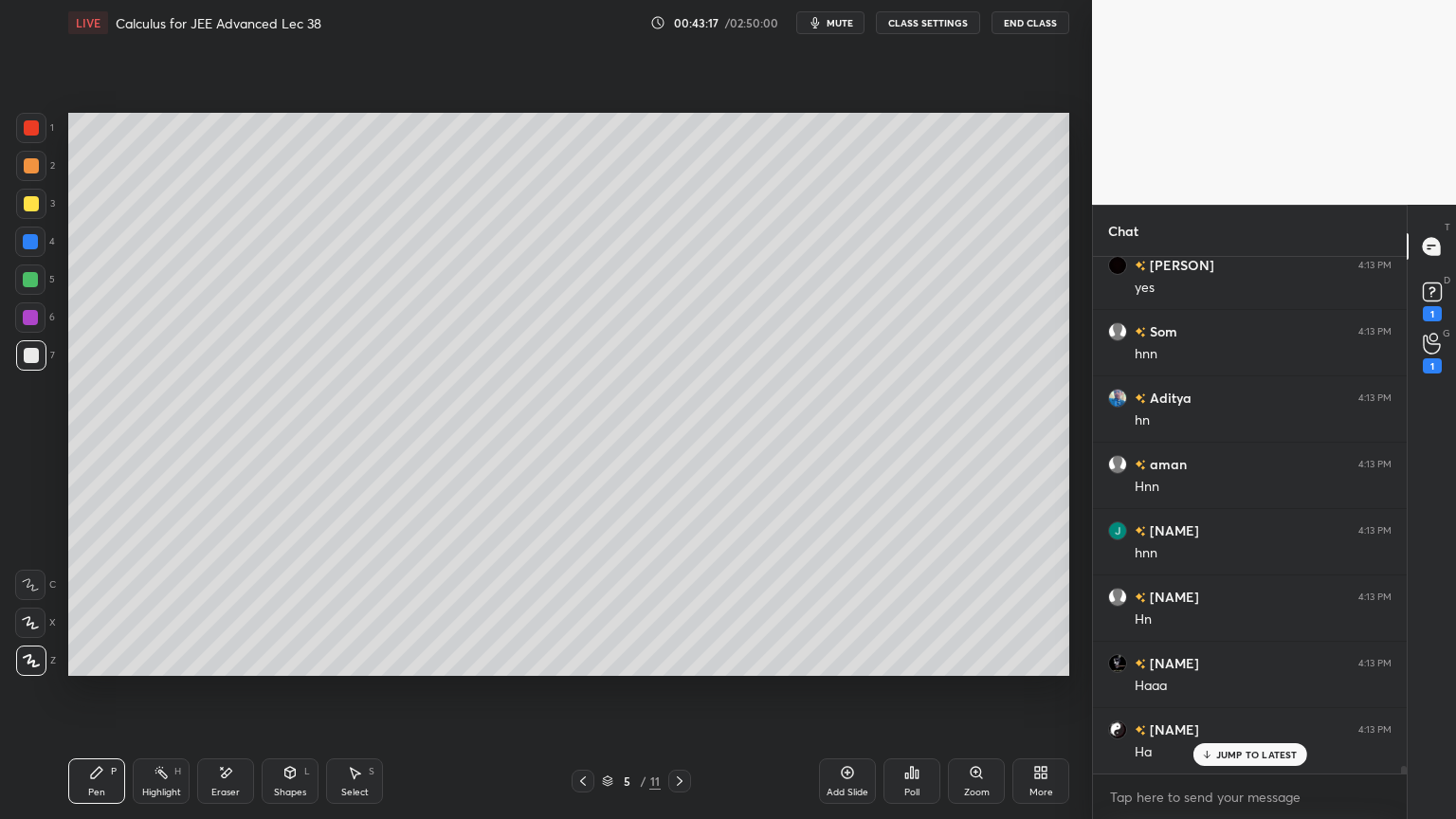 click 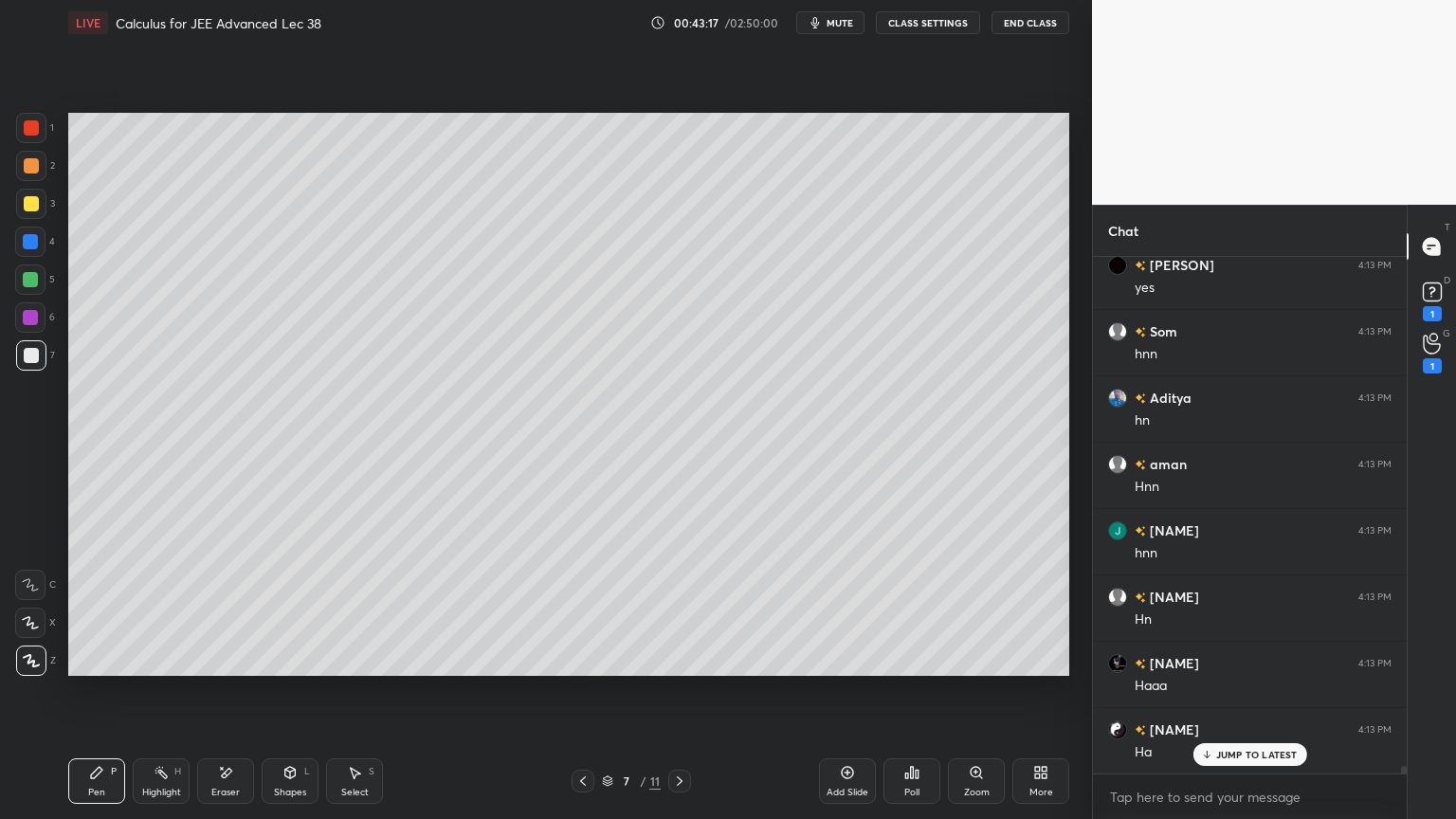 click 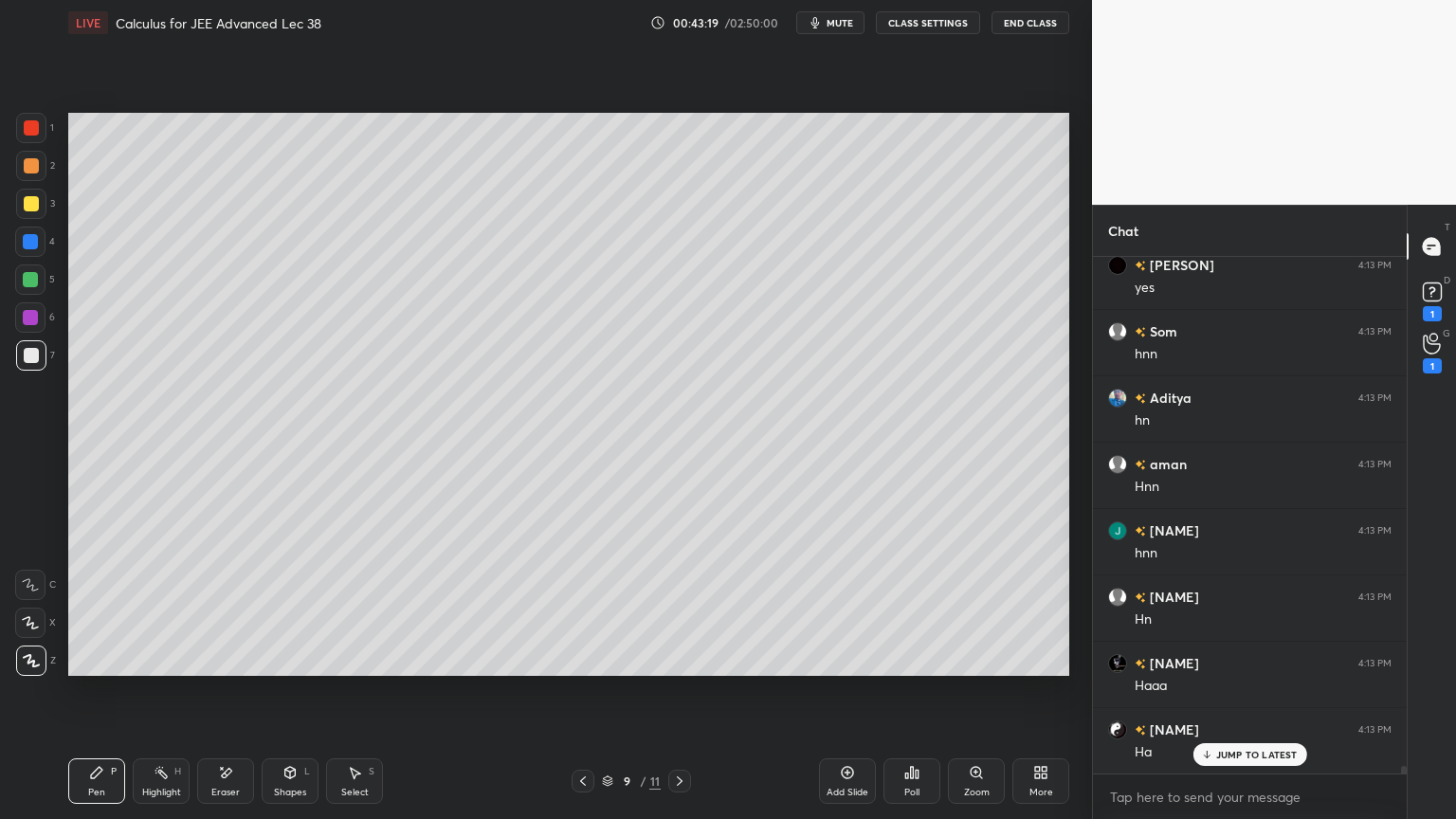 click 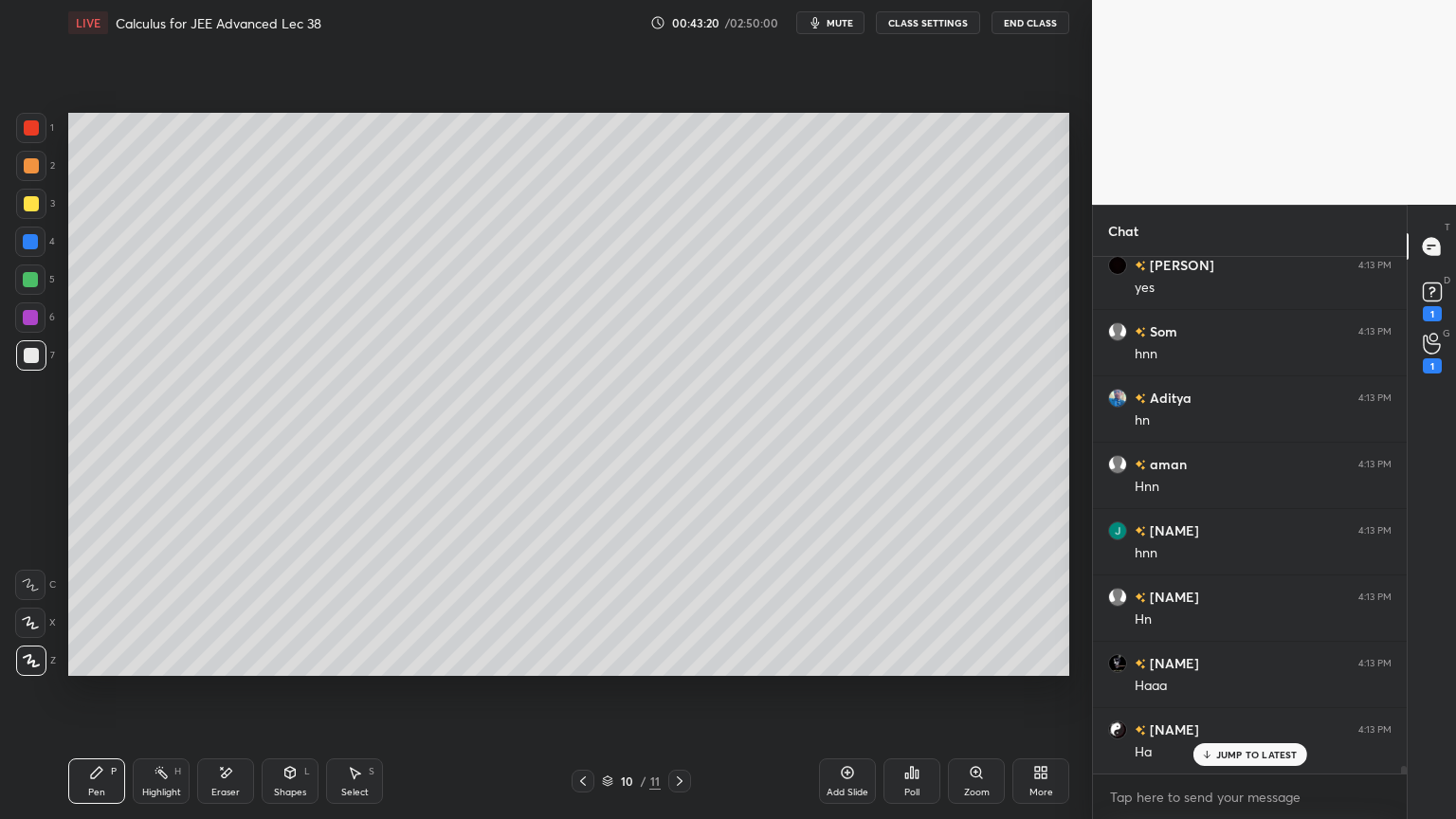 click 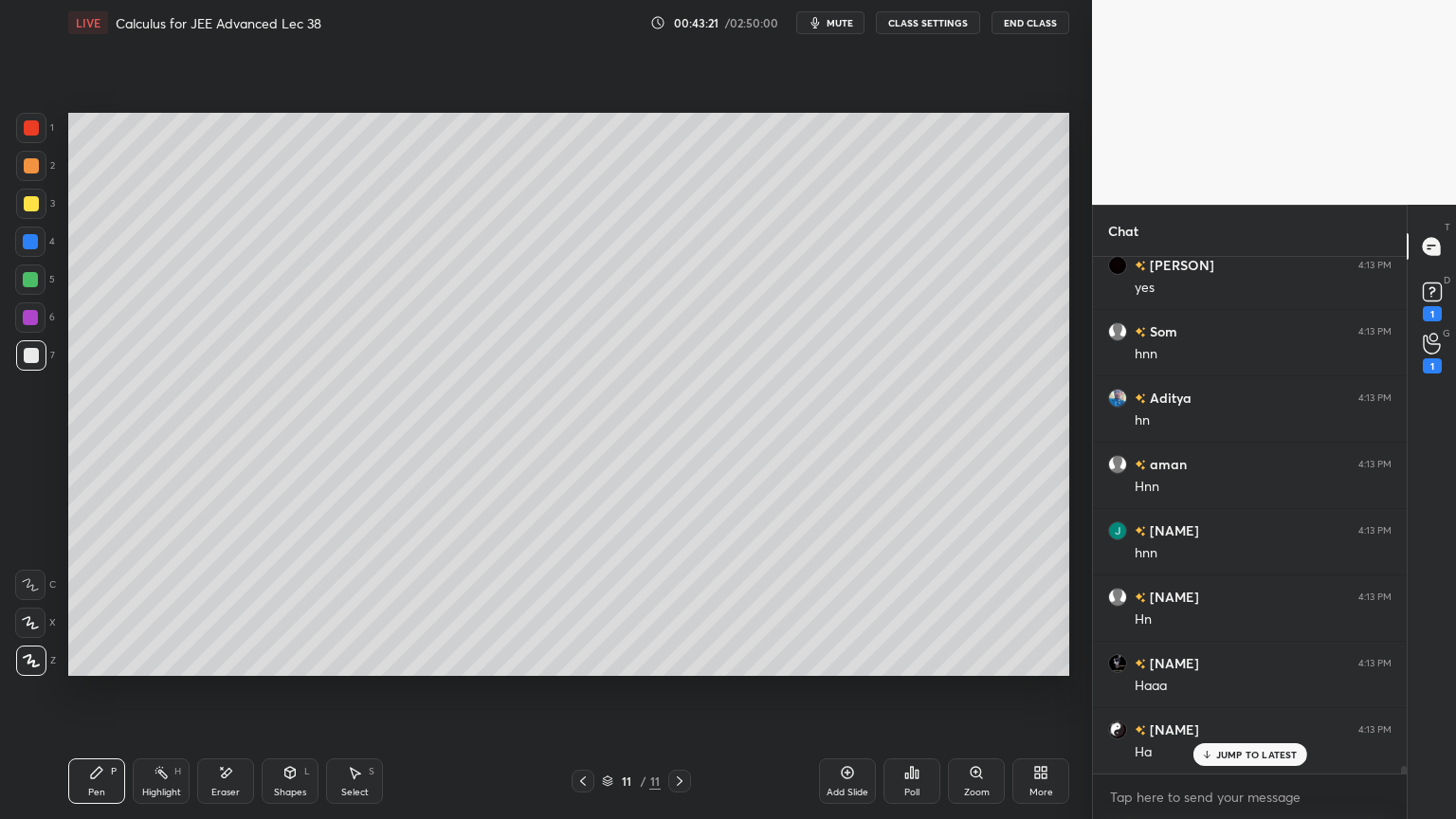 click on "Add Slide" at bounding box center (847, 781) 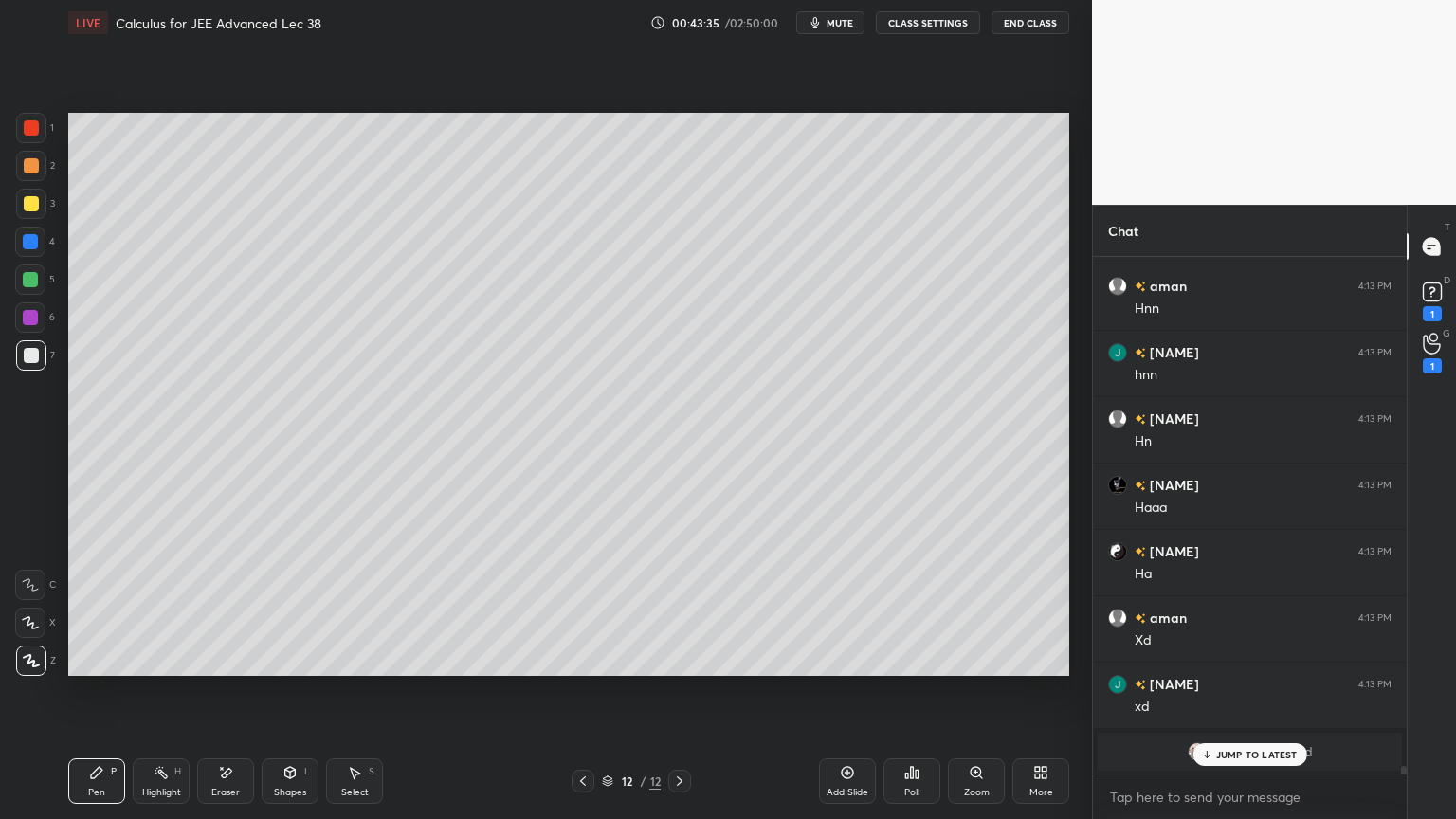 scroll, scrollTop: 36498, scrollLeft: 0, axis: vertical 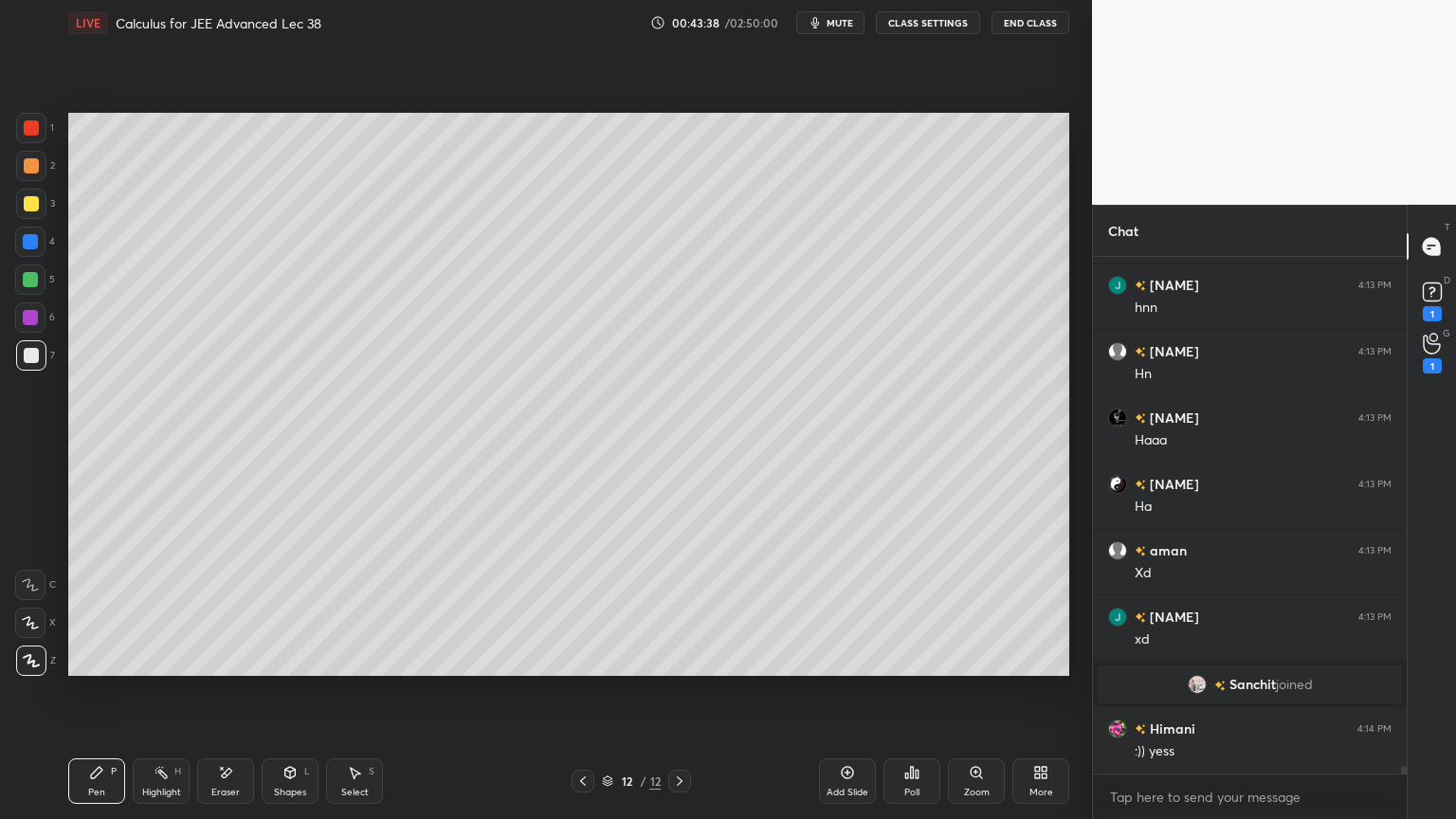 click on "Eraser" at bounding box center [226, 781] 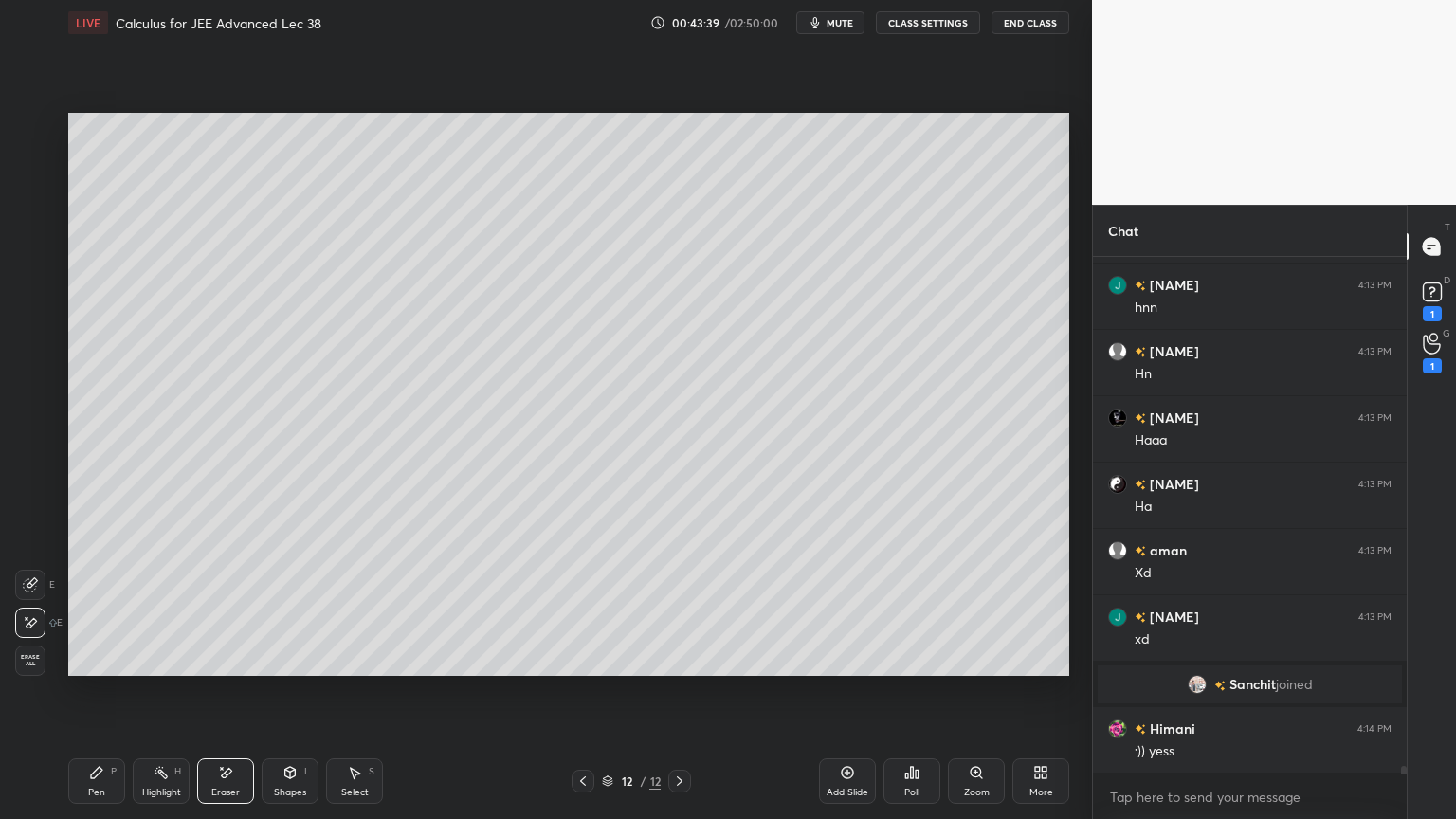 scroll, scrollTop: 36563, scrollLeft: 0, axis: vertical 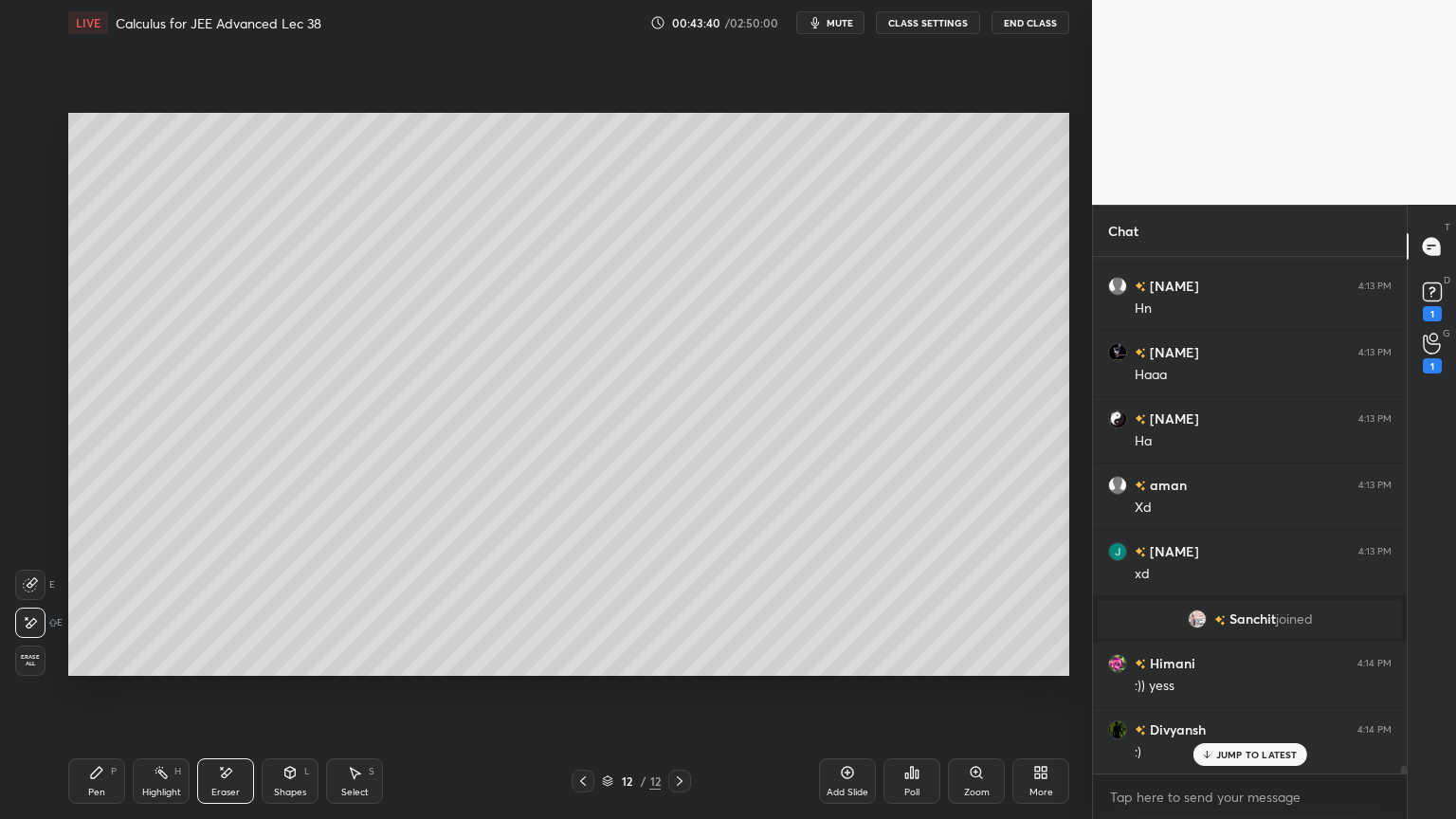 click 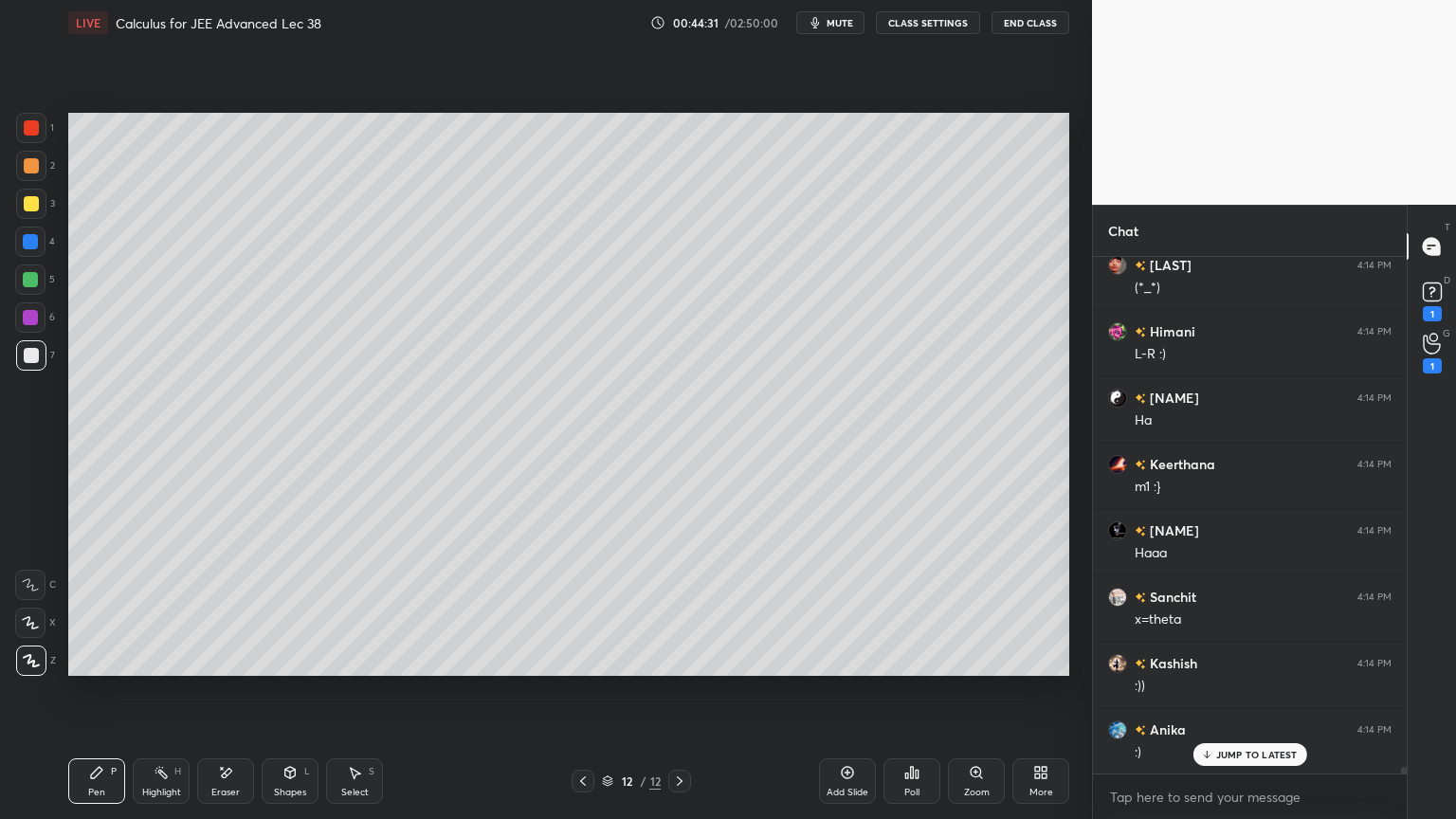 scroll, scrollTop: 38754, scrollLeft: 0, axis: vertical 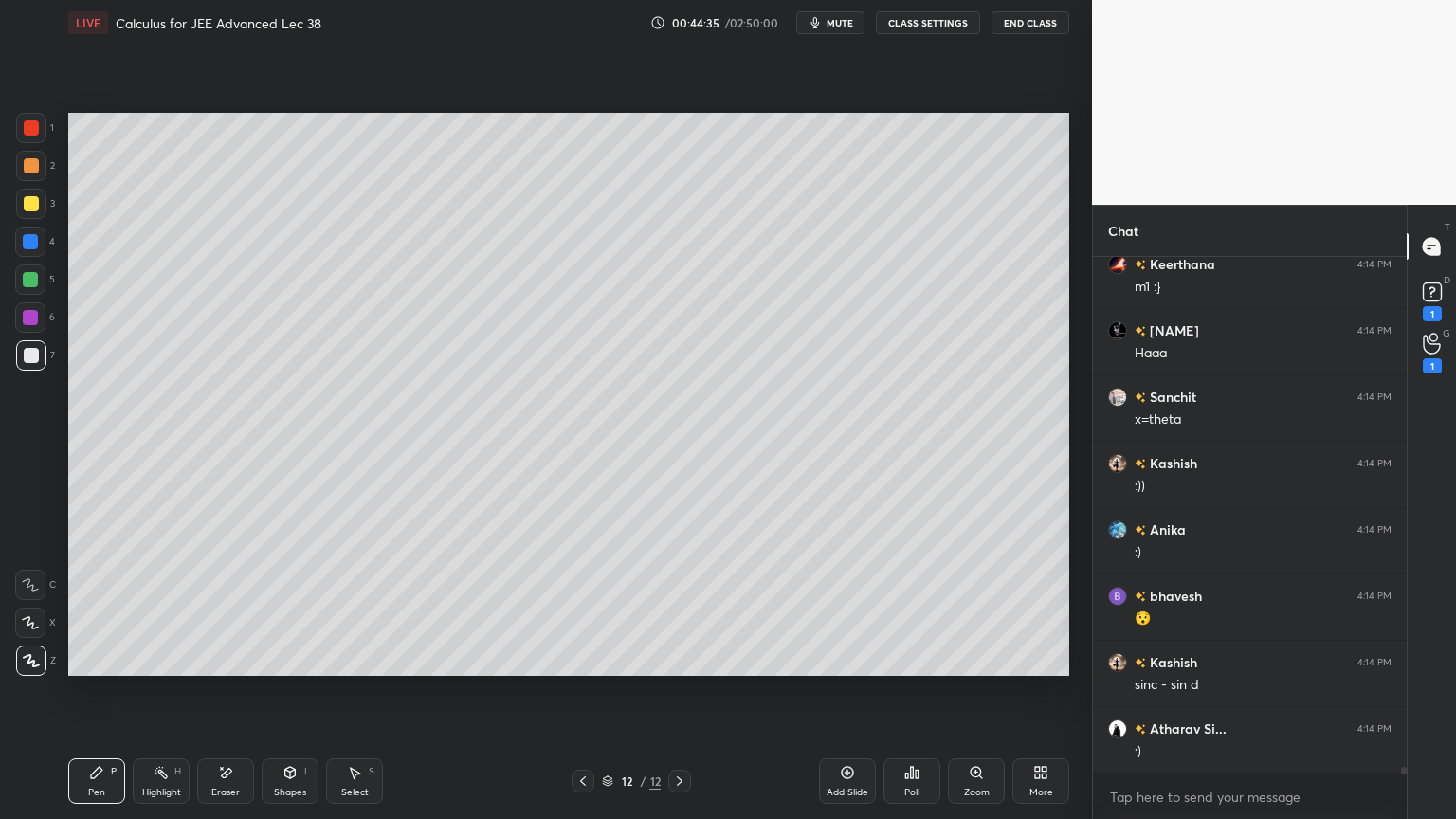 drag, startPoint x: 232, startPoint y: 792, endPoint x: 245, endPoint y: 792, distance: 13 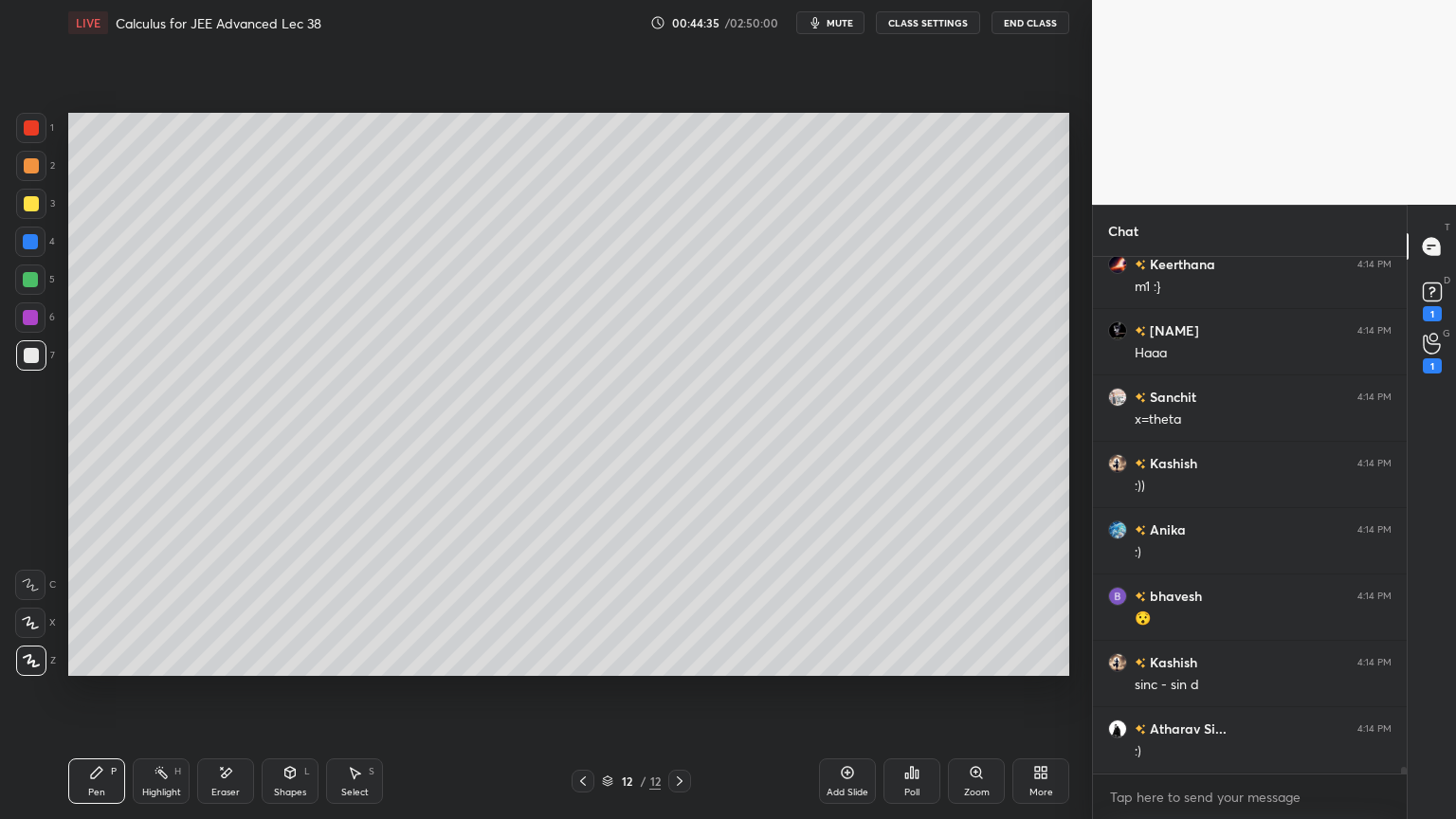 click on "Eraser" at bounding box center [226, 792] 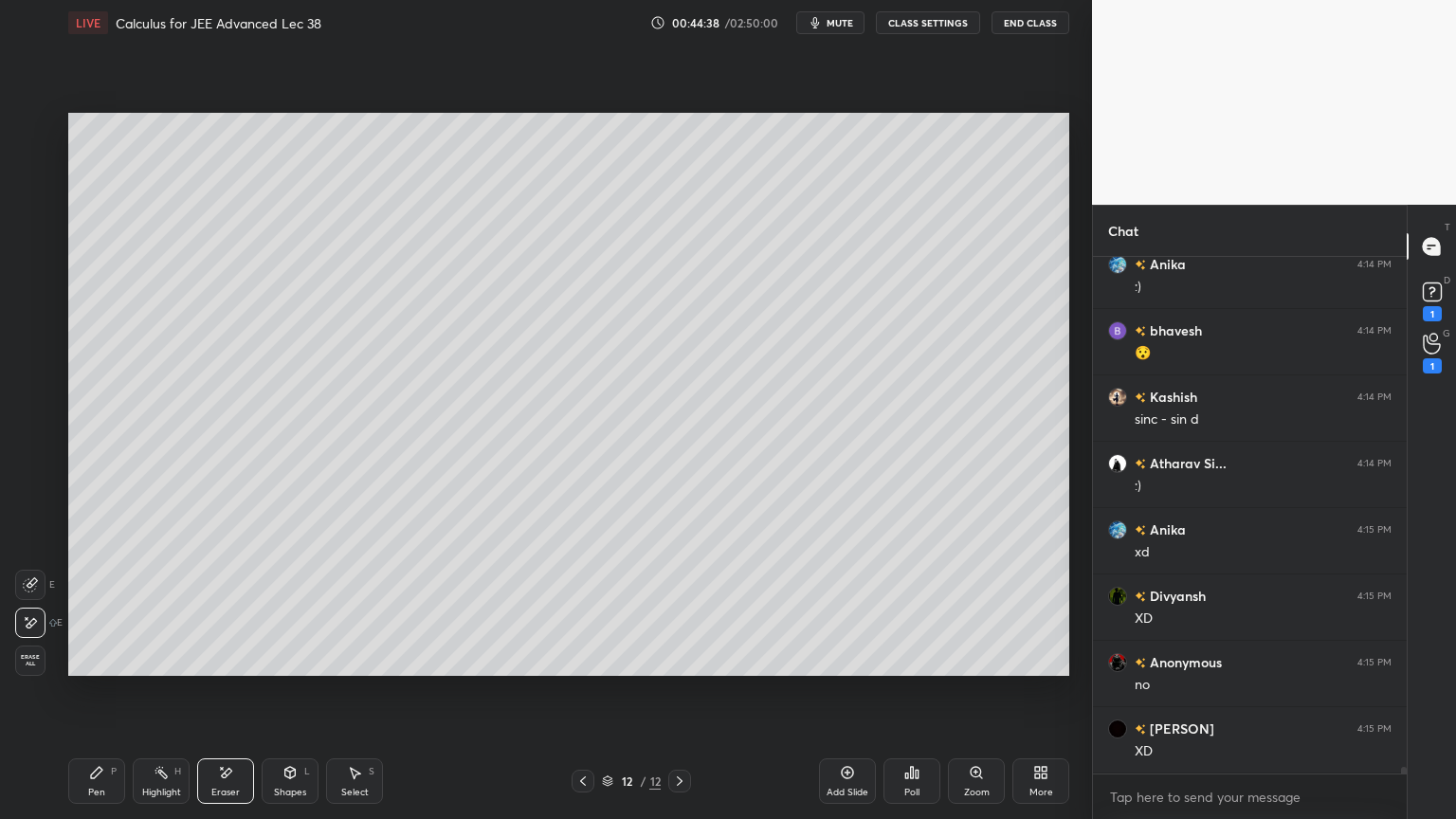 scroll, scrollTop: 39285, scrollLeft: 0, axis: vertical 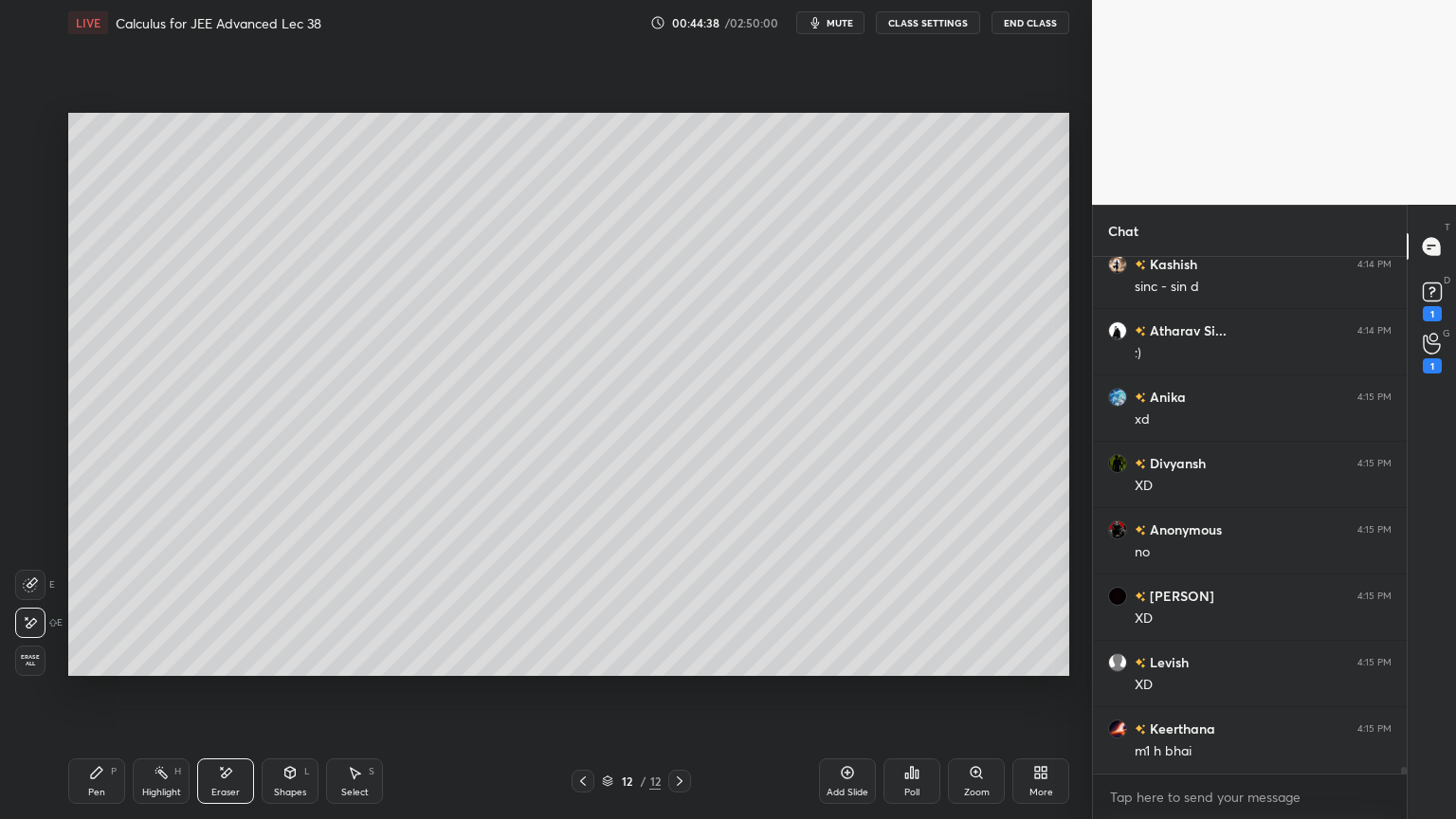 click 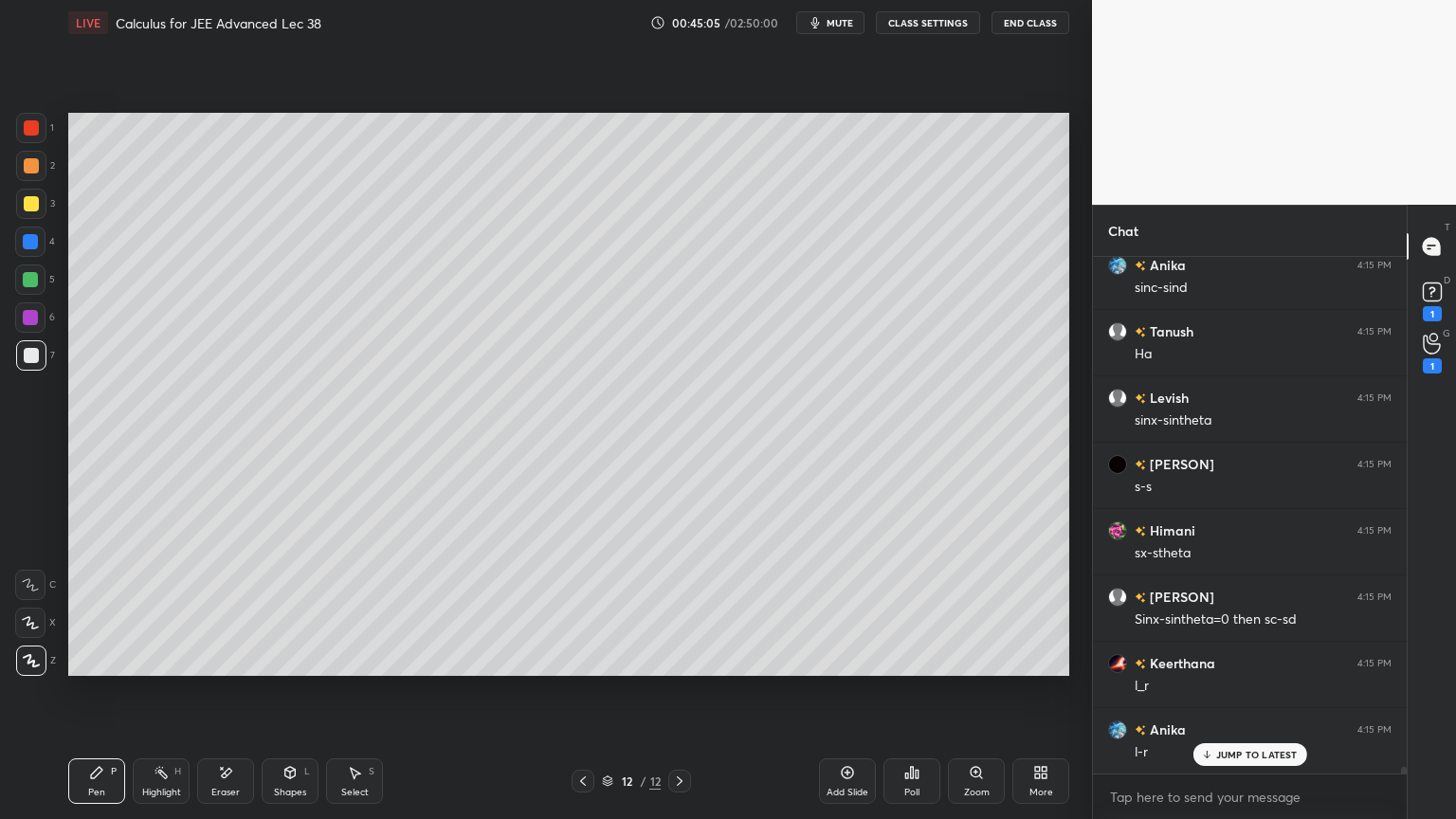 scroll, scrollTop: 40877, scrollLeft: 0, axis: vertical 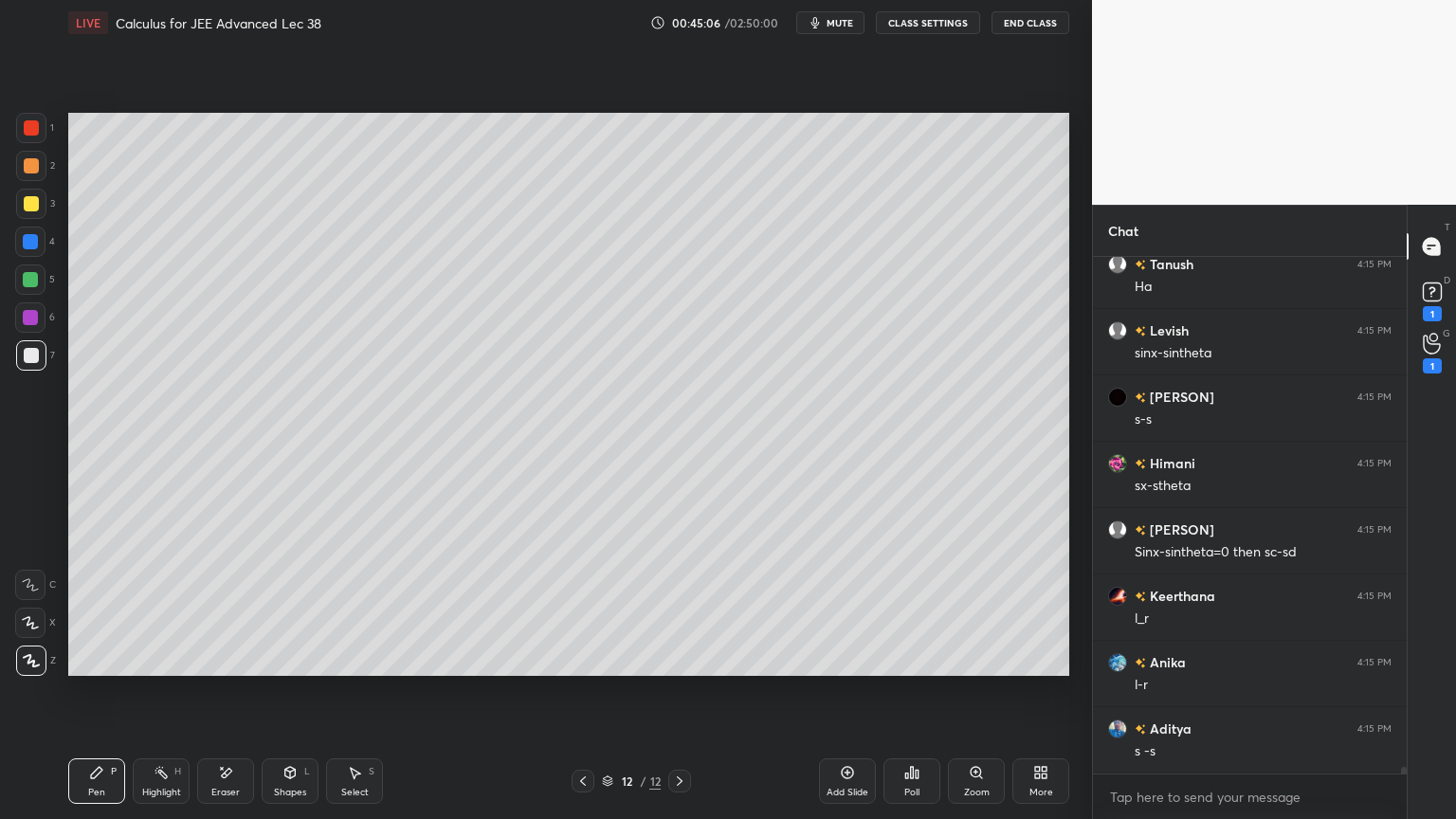 click on "Eraser" at bounding box center [226, 781] 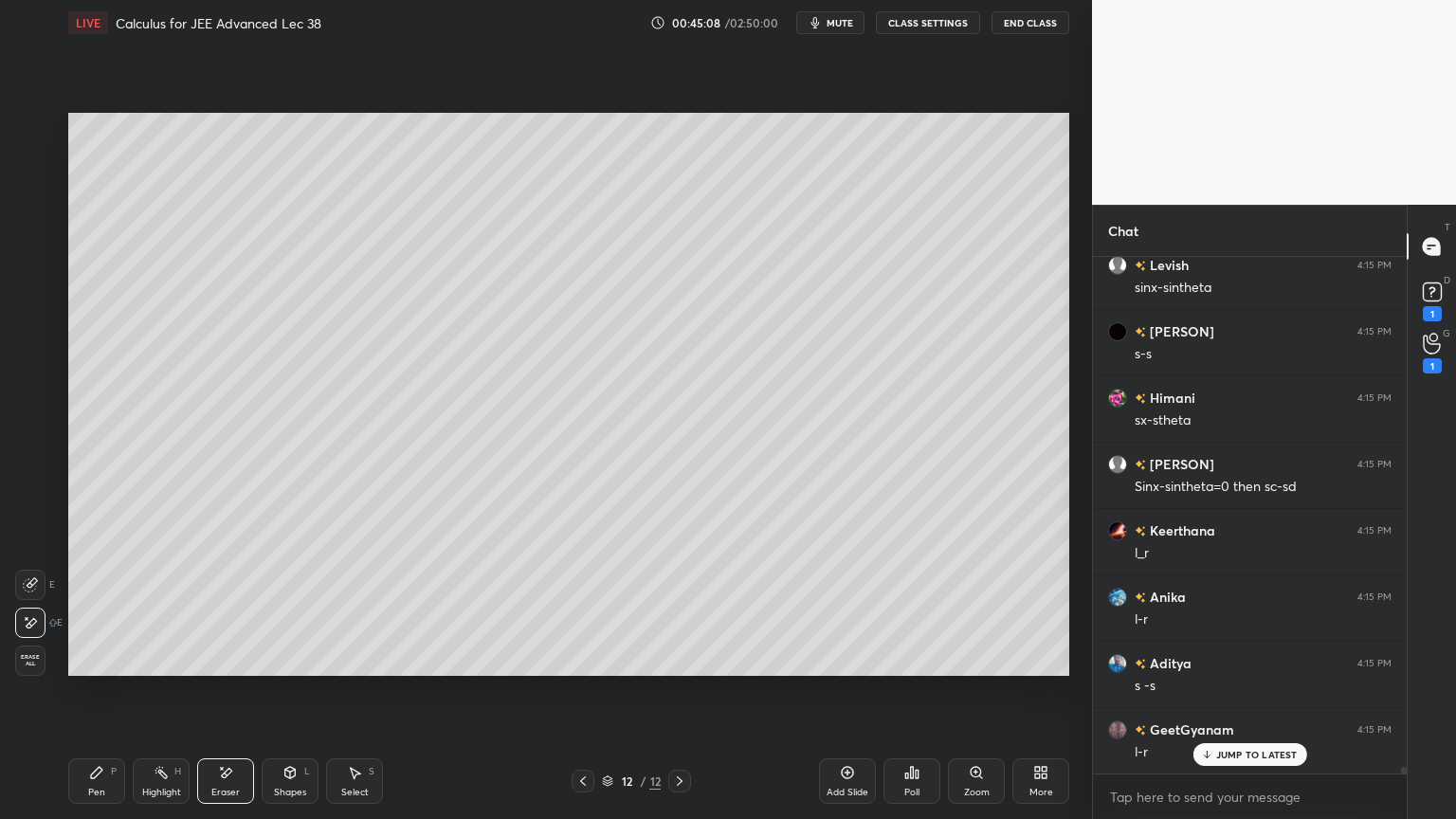 click 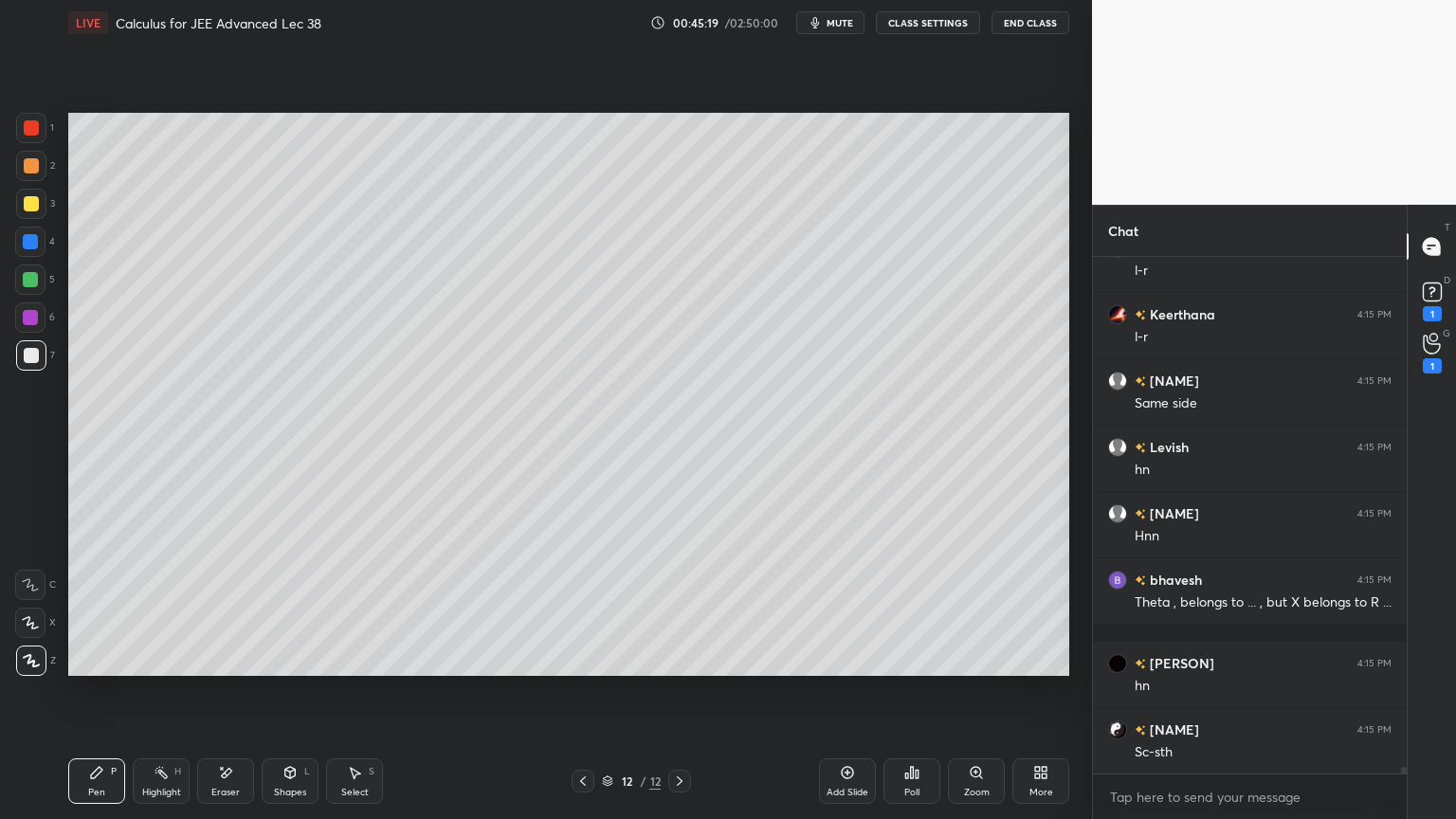 scroll, scrollTop: 41491, scrollLeft: 0, axis: vertical 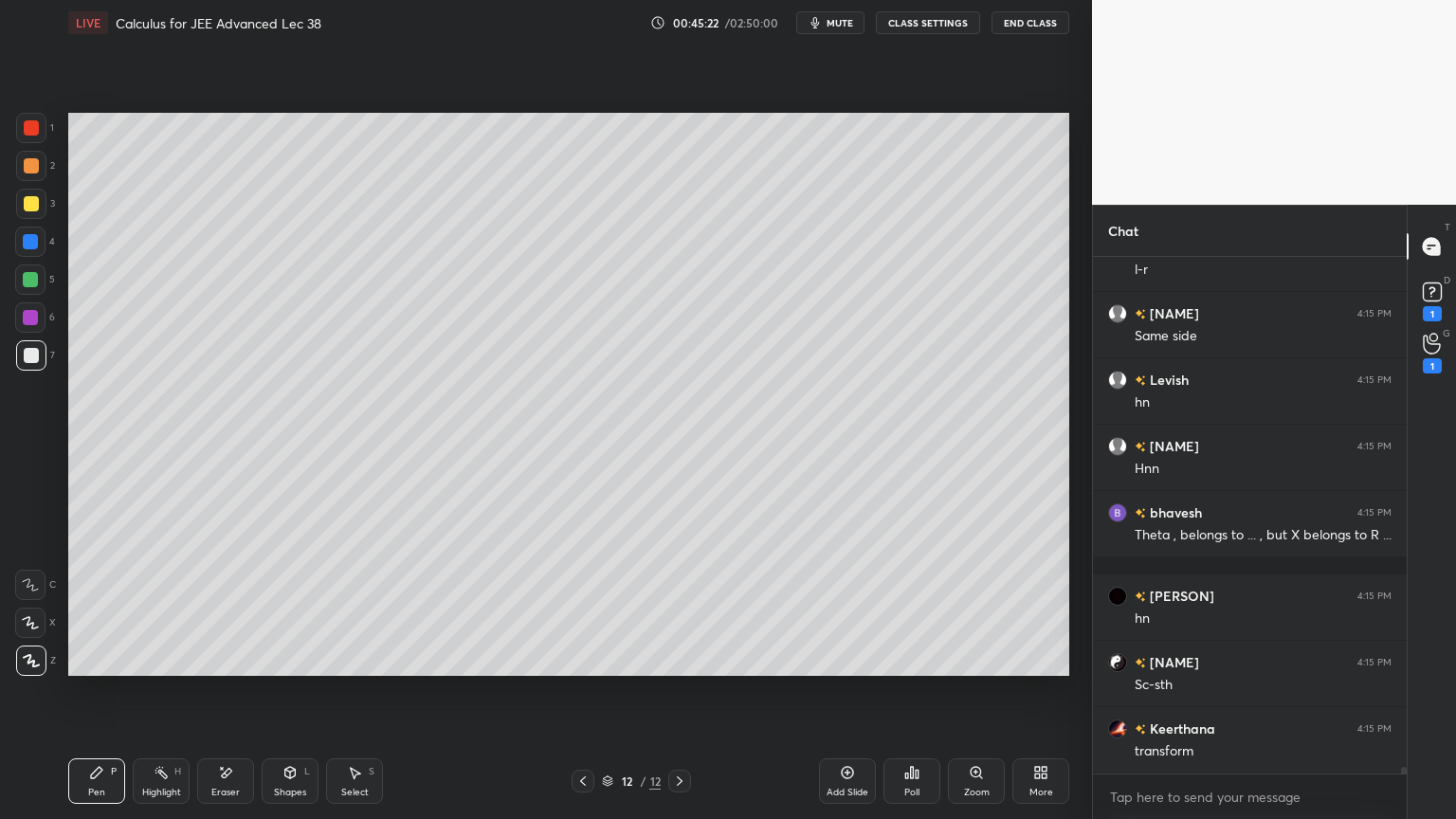 click on "Eraser" at bounding box center (226, 792) 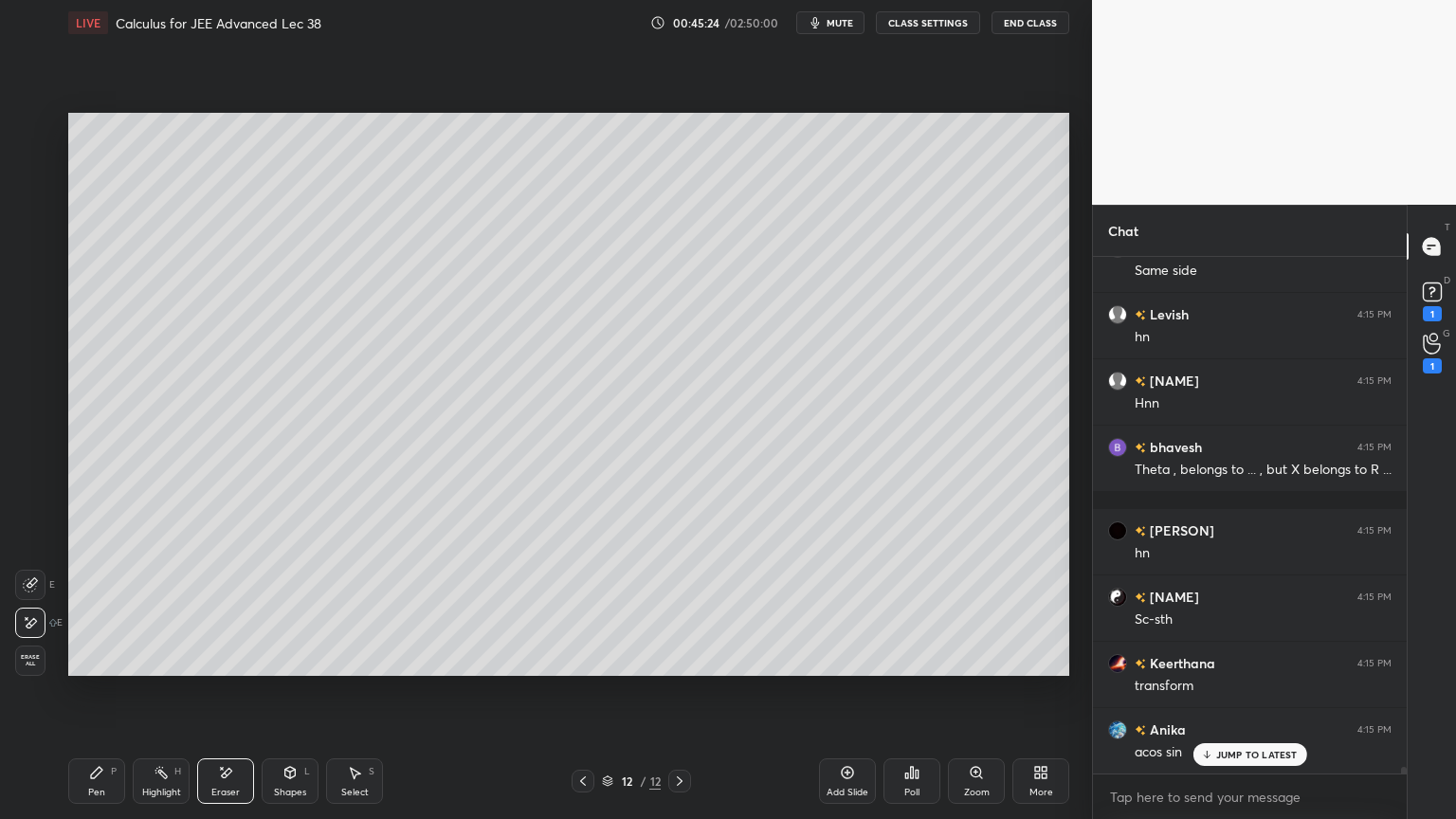 drag, startPoint x: 89, startPoint y: 781, endPoint x: 100, endPoint y: 770, distance: 15.55635 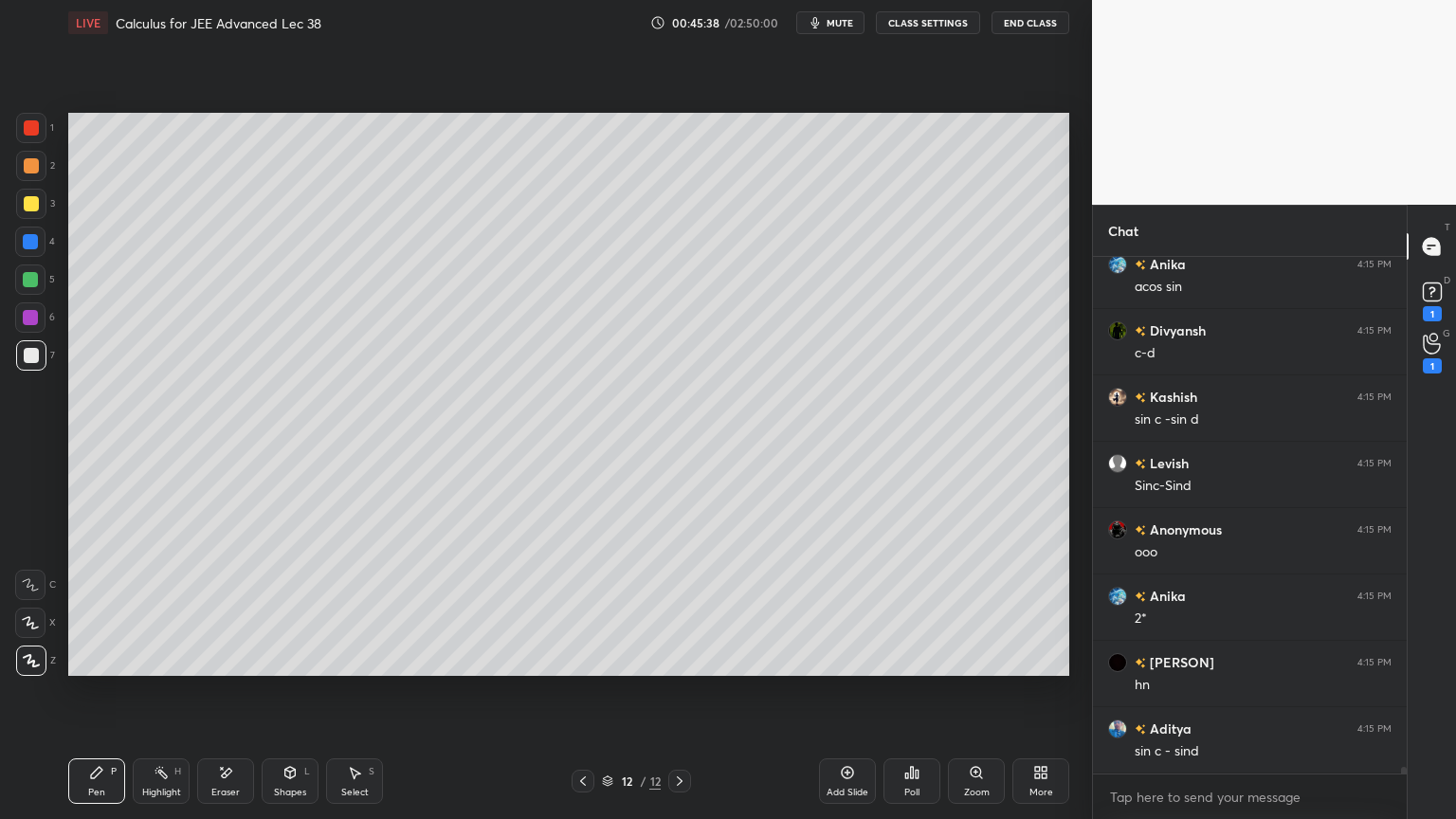 scroll, scrollTop: 42088, scrollLeft: 0, axis: vertical 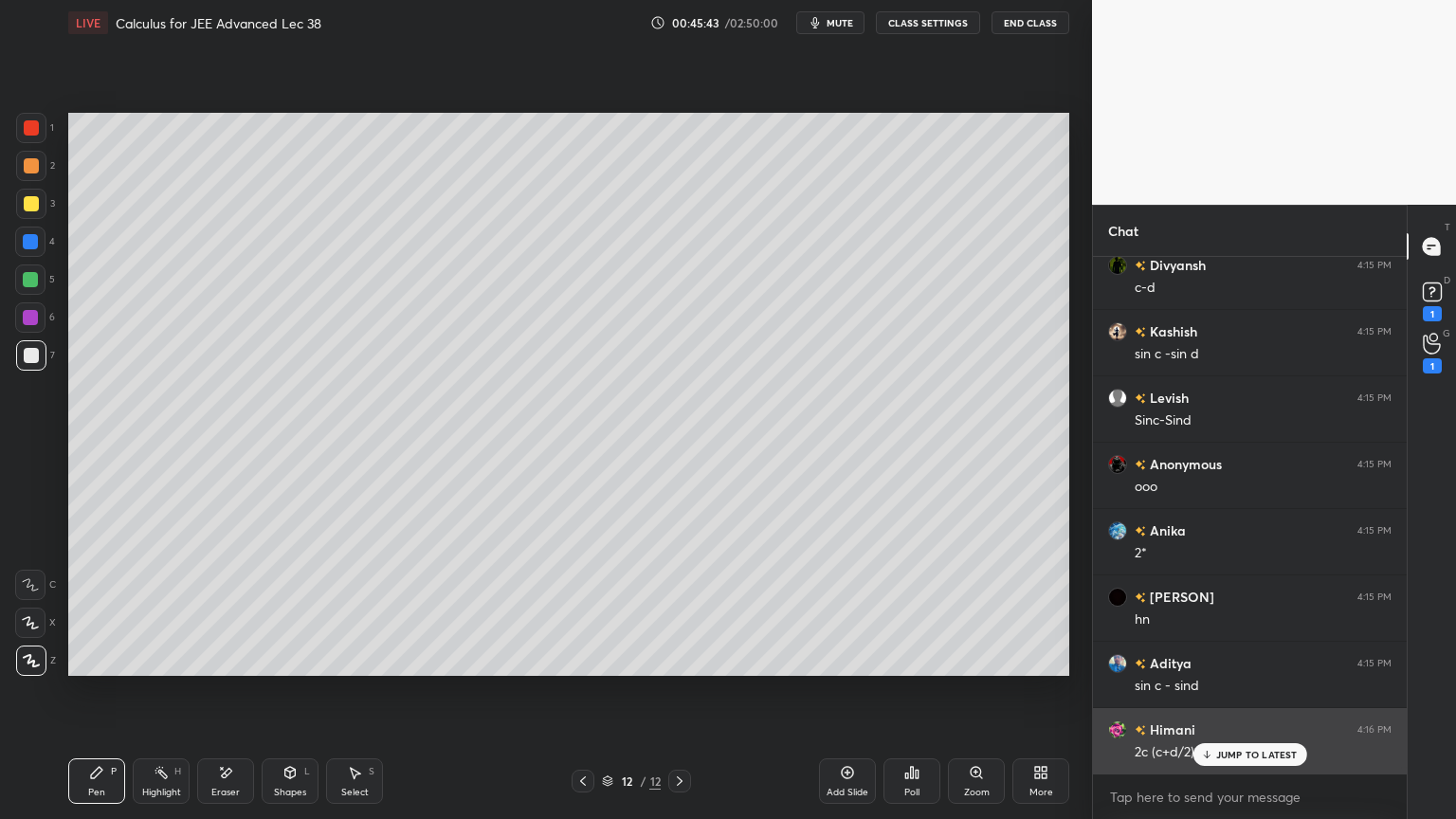 click on "JUMP TO LATEST" at bounding box center (1257, 755) 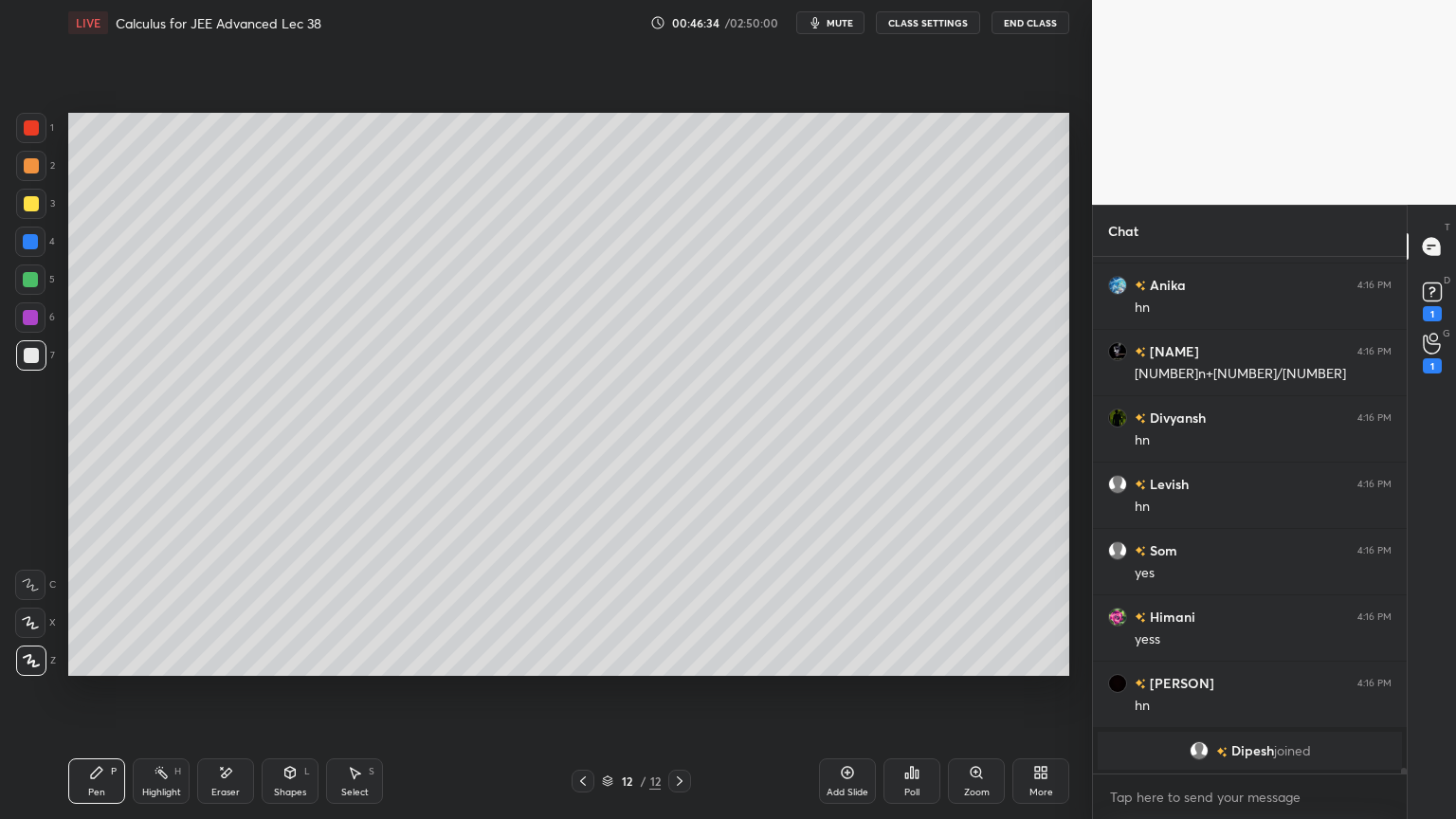 scroll, scrollTop: 40791, scrollLeft: 0, axis: vertical 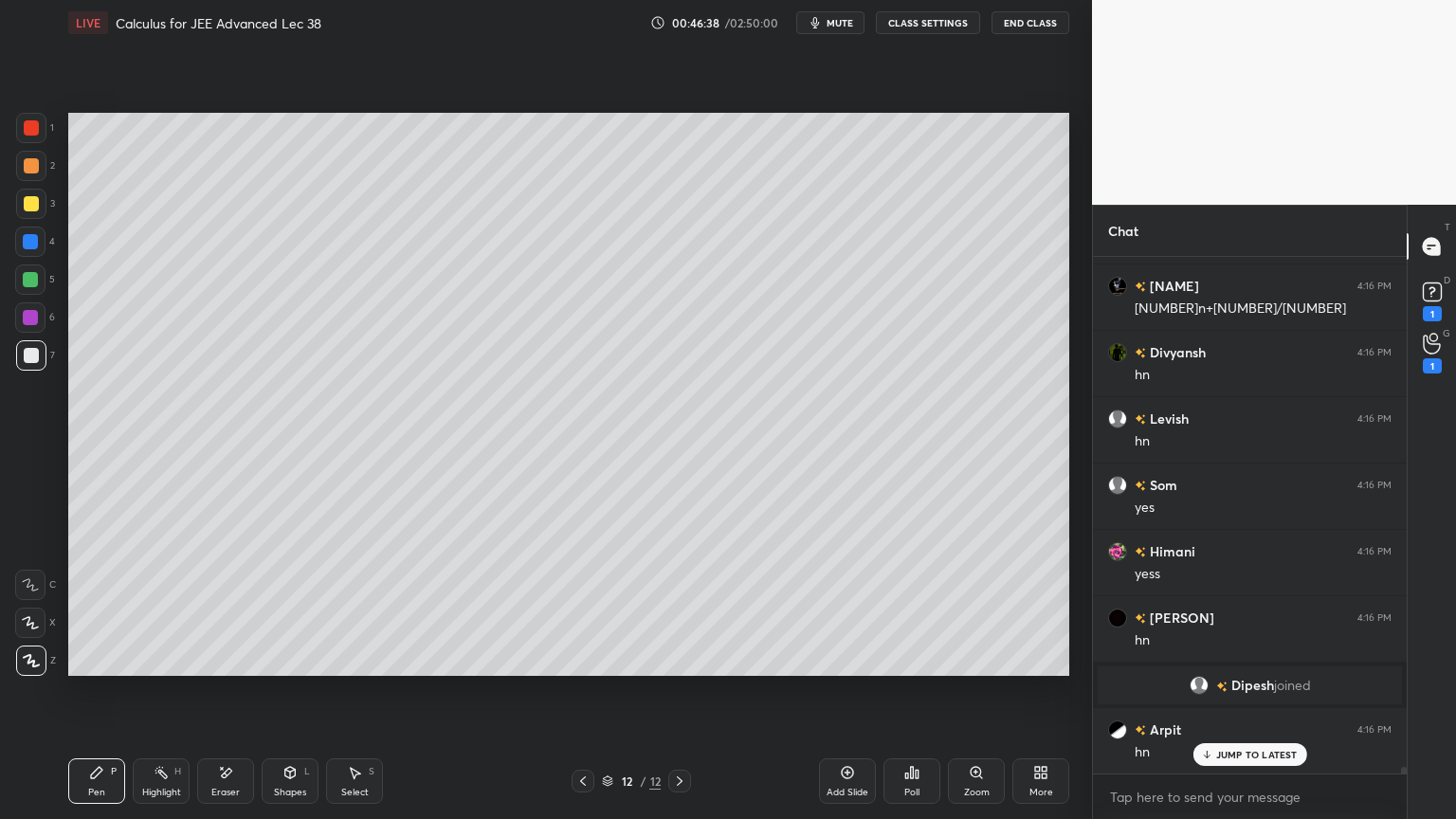 click on "JUMP TO LATEST" at bounding box center (1257, 755) 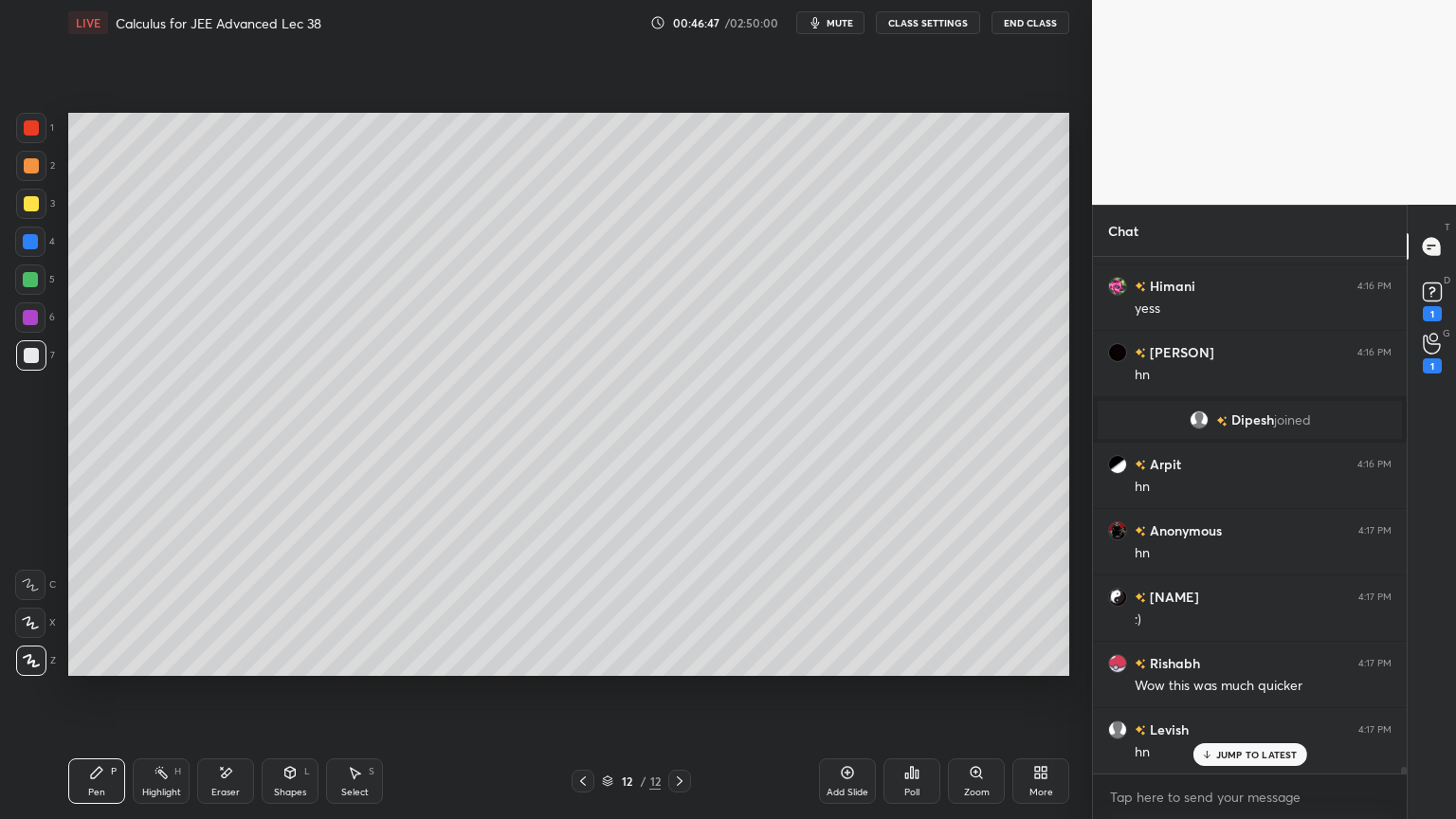 scroll, scrollTop: 41102, scrollLeft: 0, axis: vertical 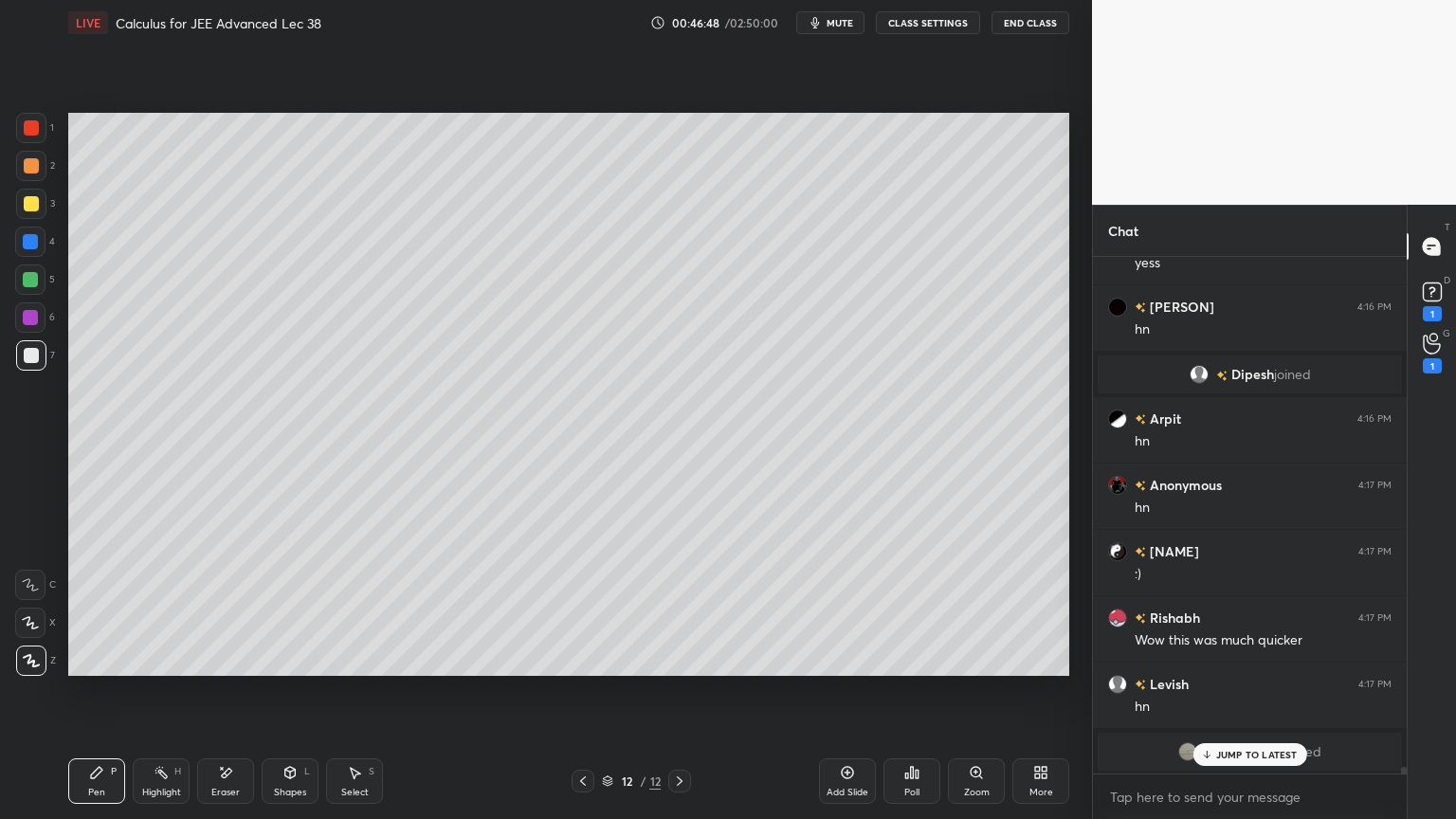 click on "JUMP TO LATEST" at bounding box center [1257, 755] 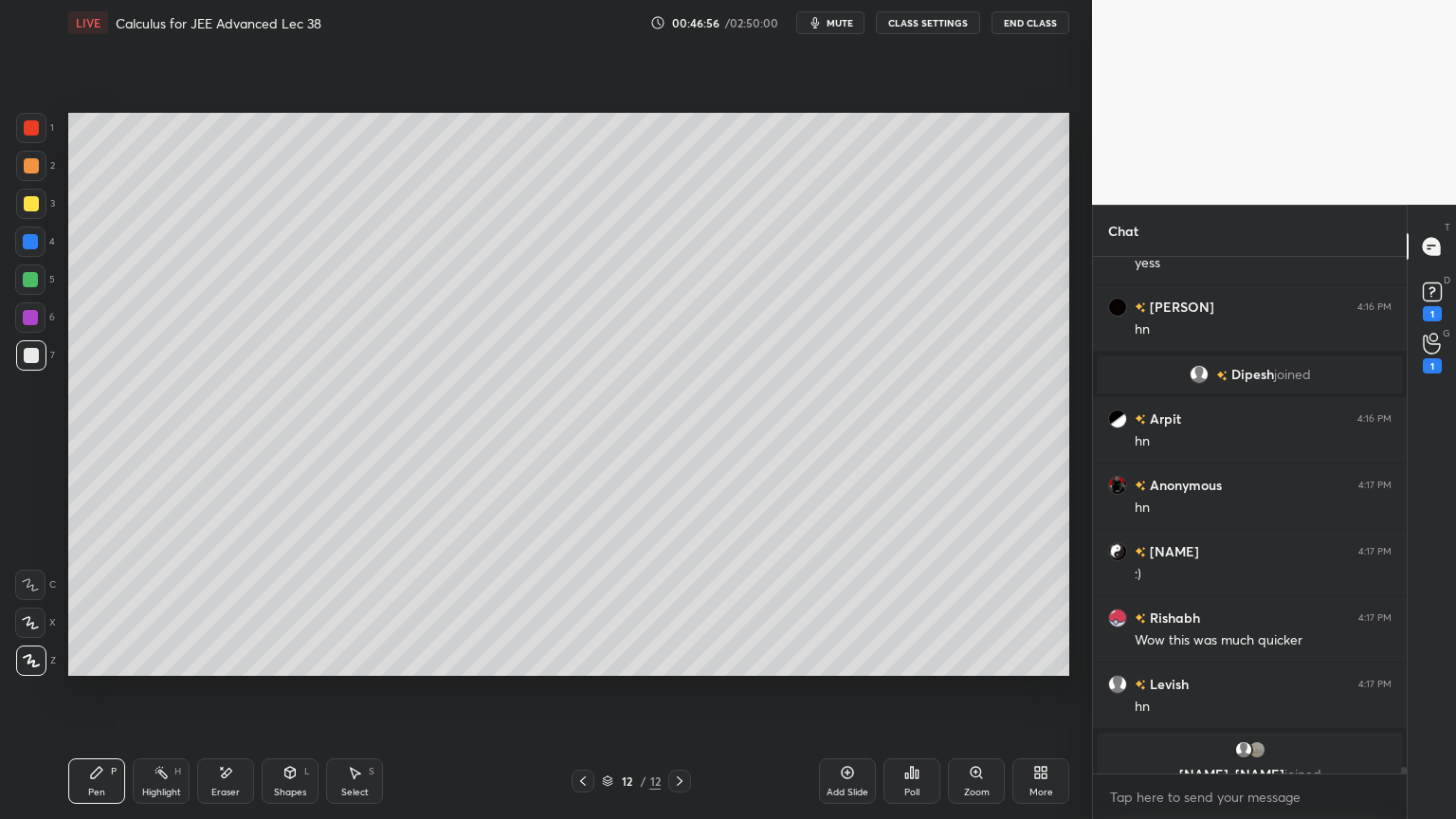 scroll, scrollTop: 41124, scrollLeft: 0, axis: vertical 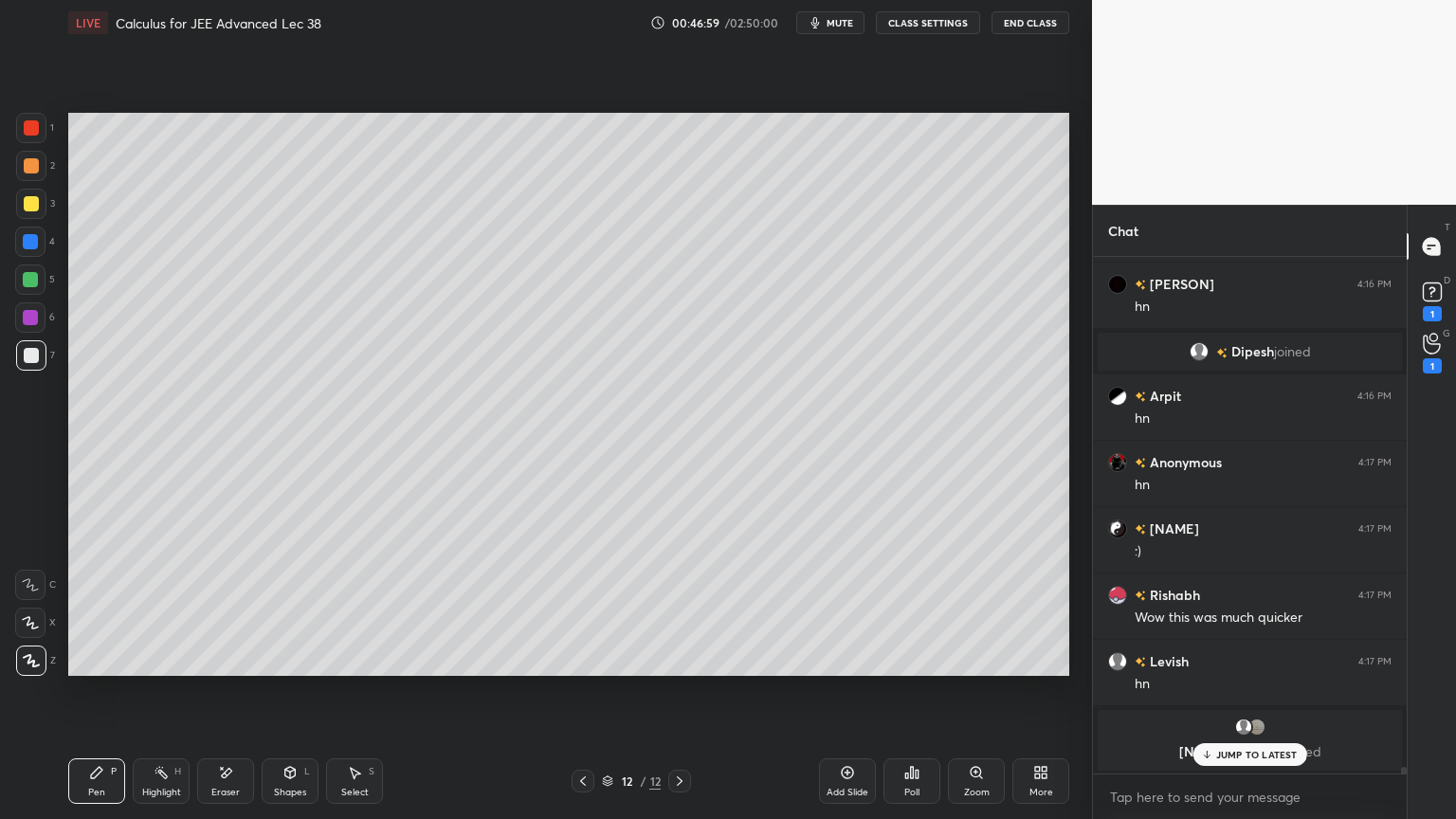click on "JUMP TO LATEST" at bounding box center [1257, 755] 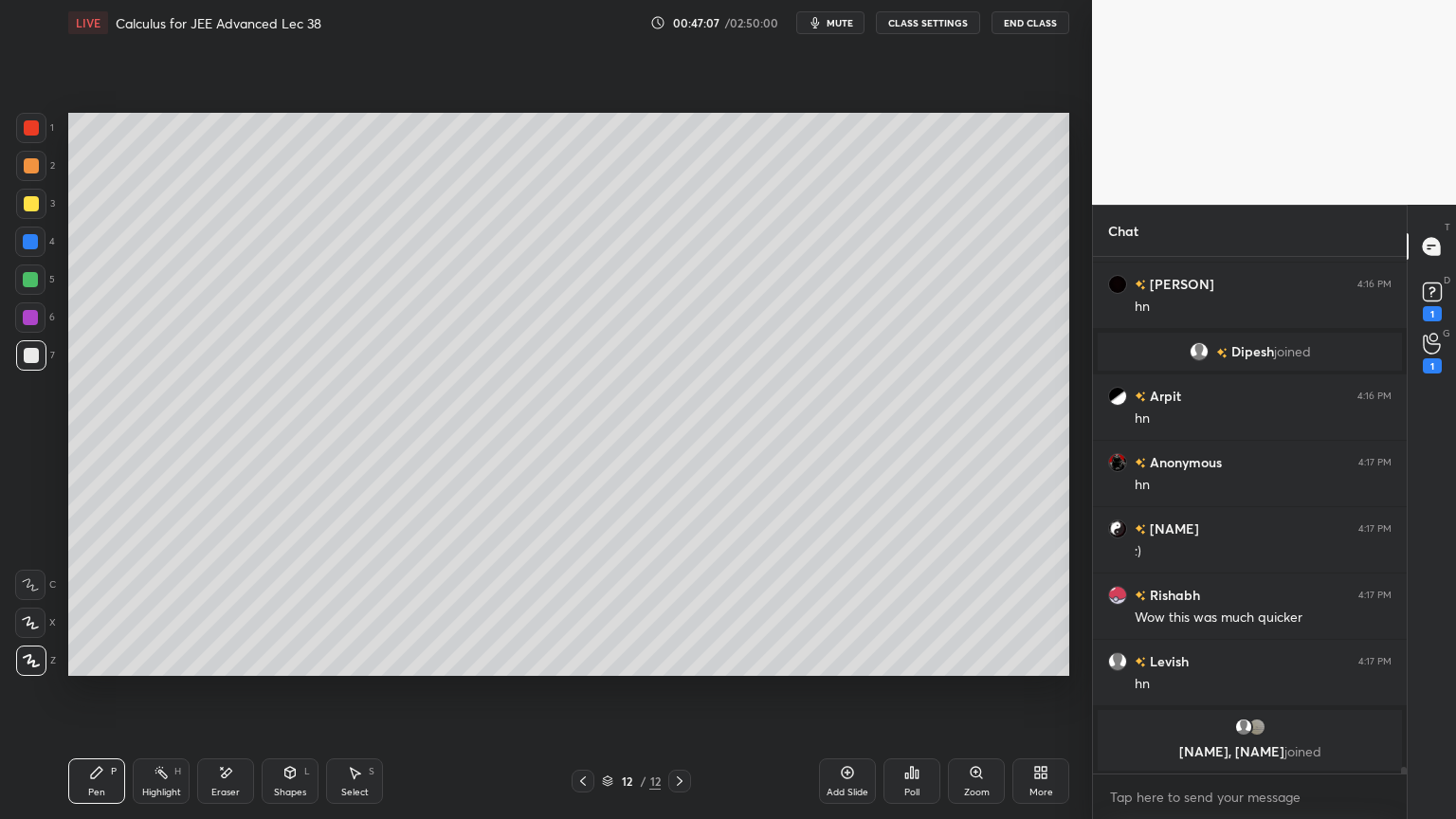 scroll, scrollTop: 41078, scrollLeft: 0, axis: vertical 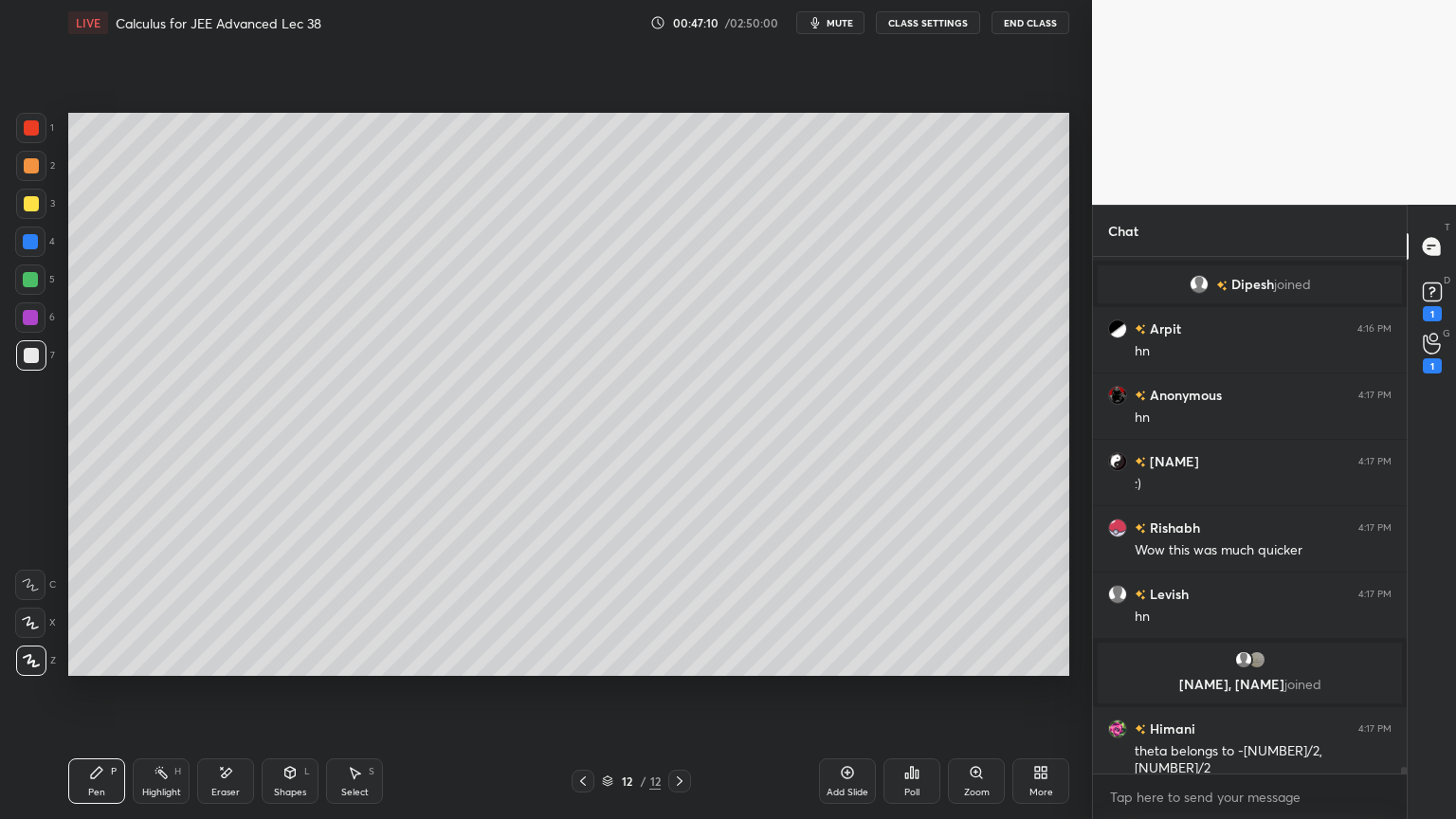 drag, startPoint x: 222, startPoint y: 772, endPoint x: 236, endPoint y: 770, distance: 14.142136 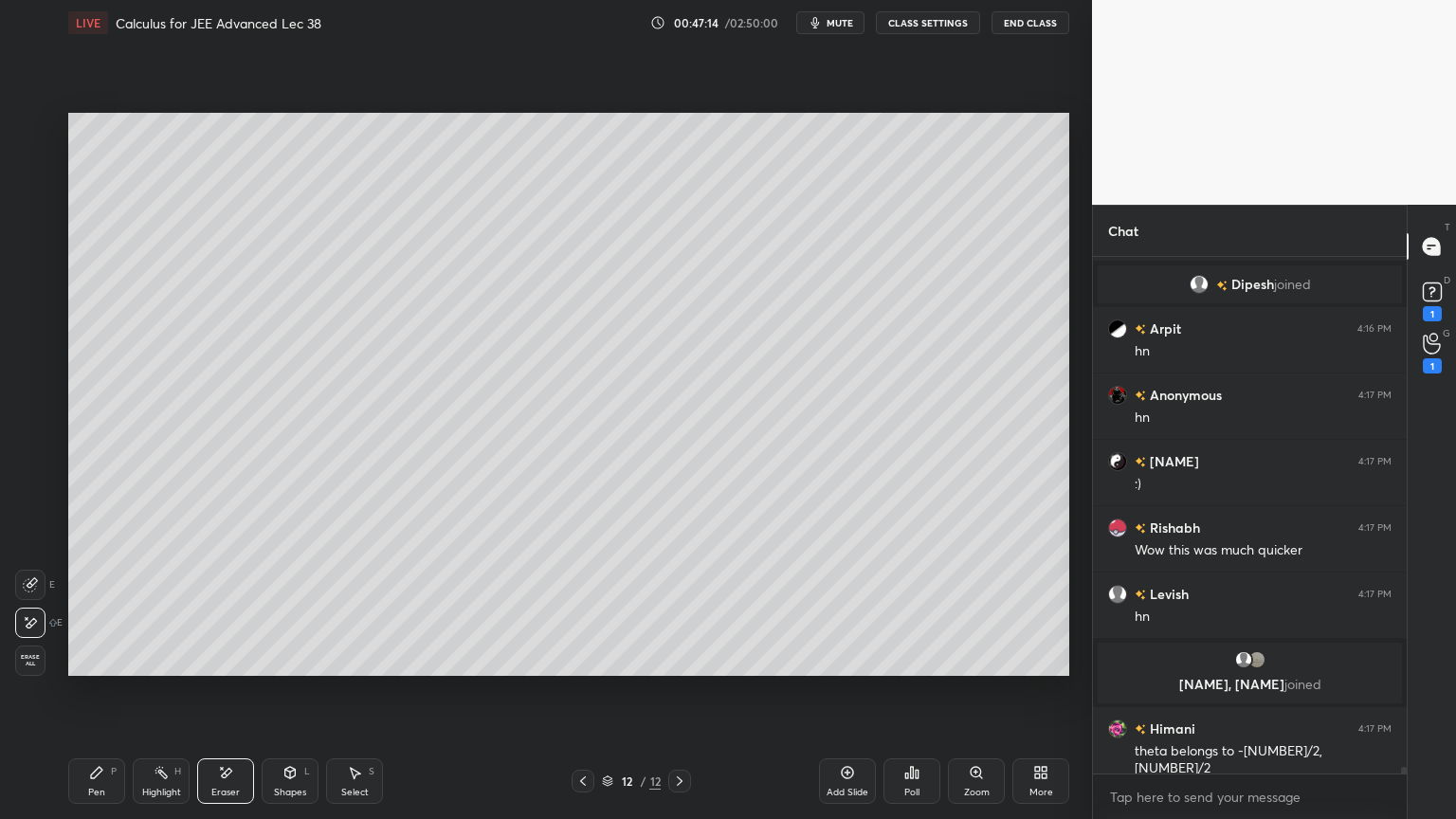 click on "Pen" at bounding box center (97, 792) 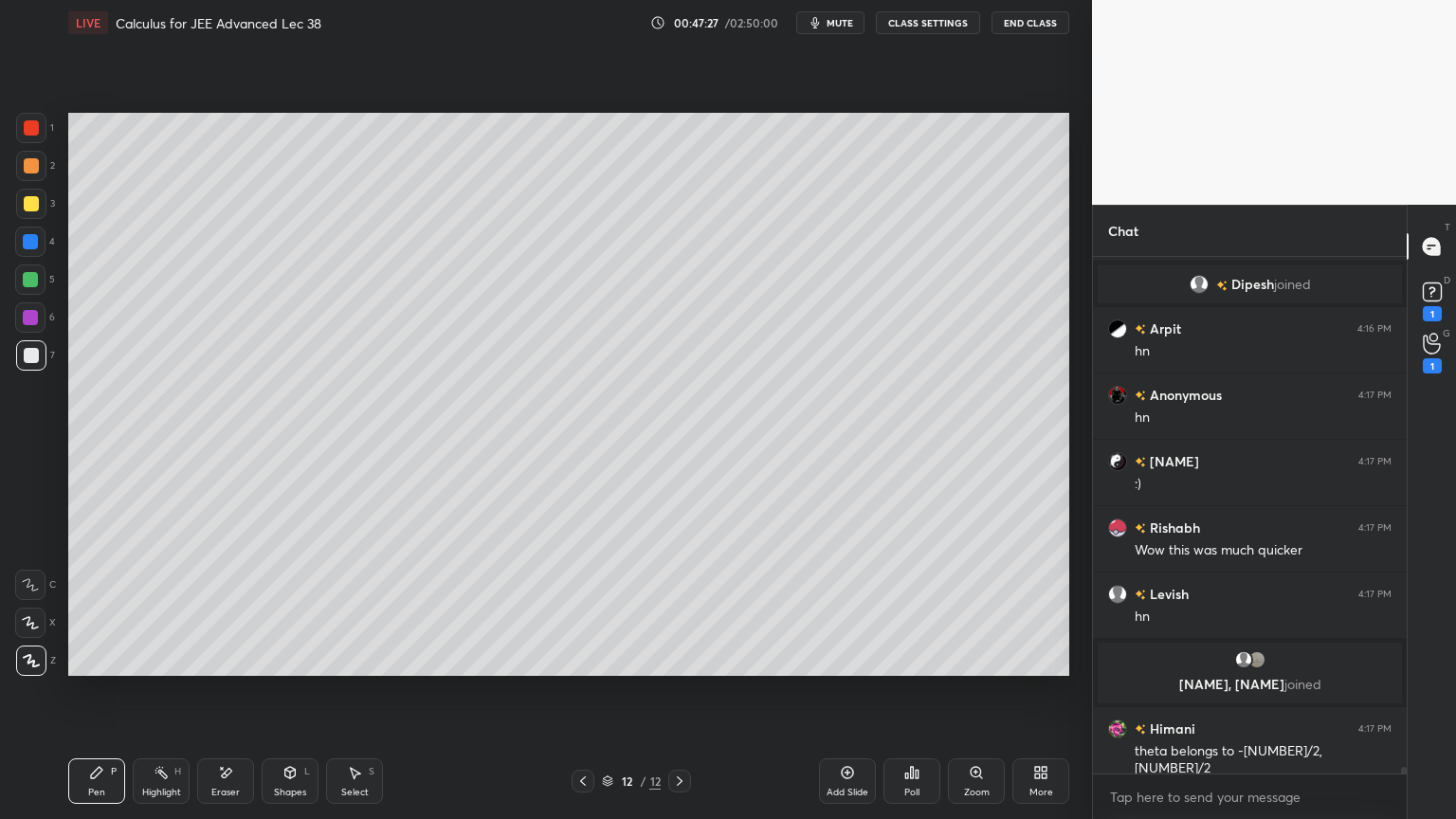 scroll, scrollTop: 41143, scrollLeft: 0, axis: vertical 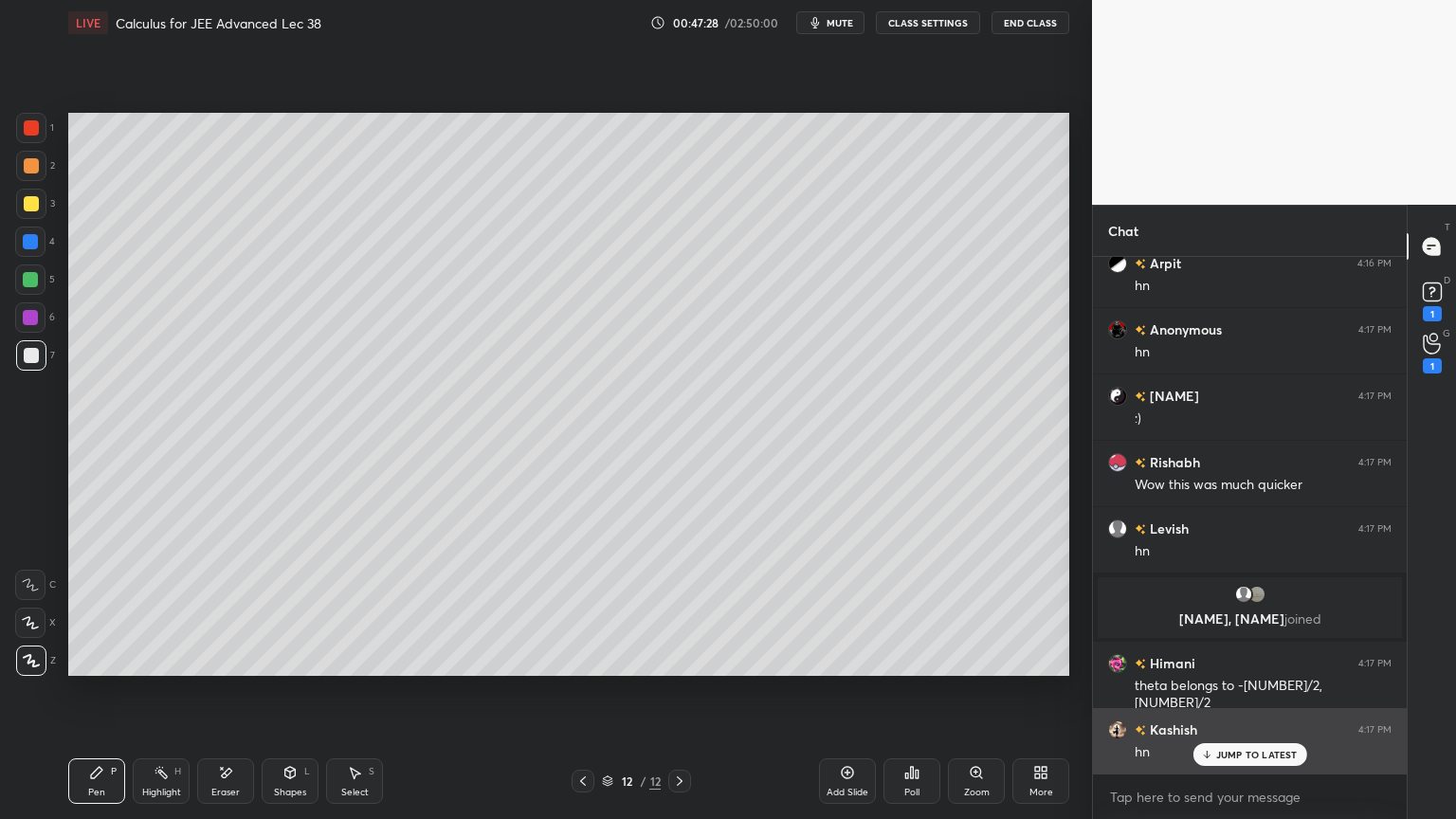 click on "JUMP TO LATEST" at bounding box center [1257, 755] 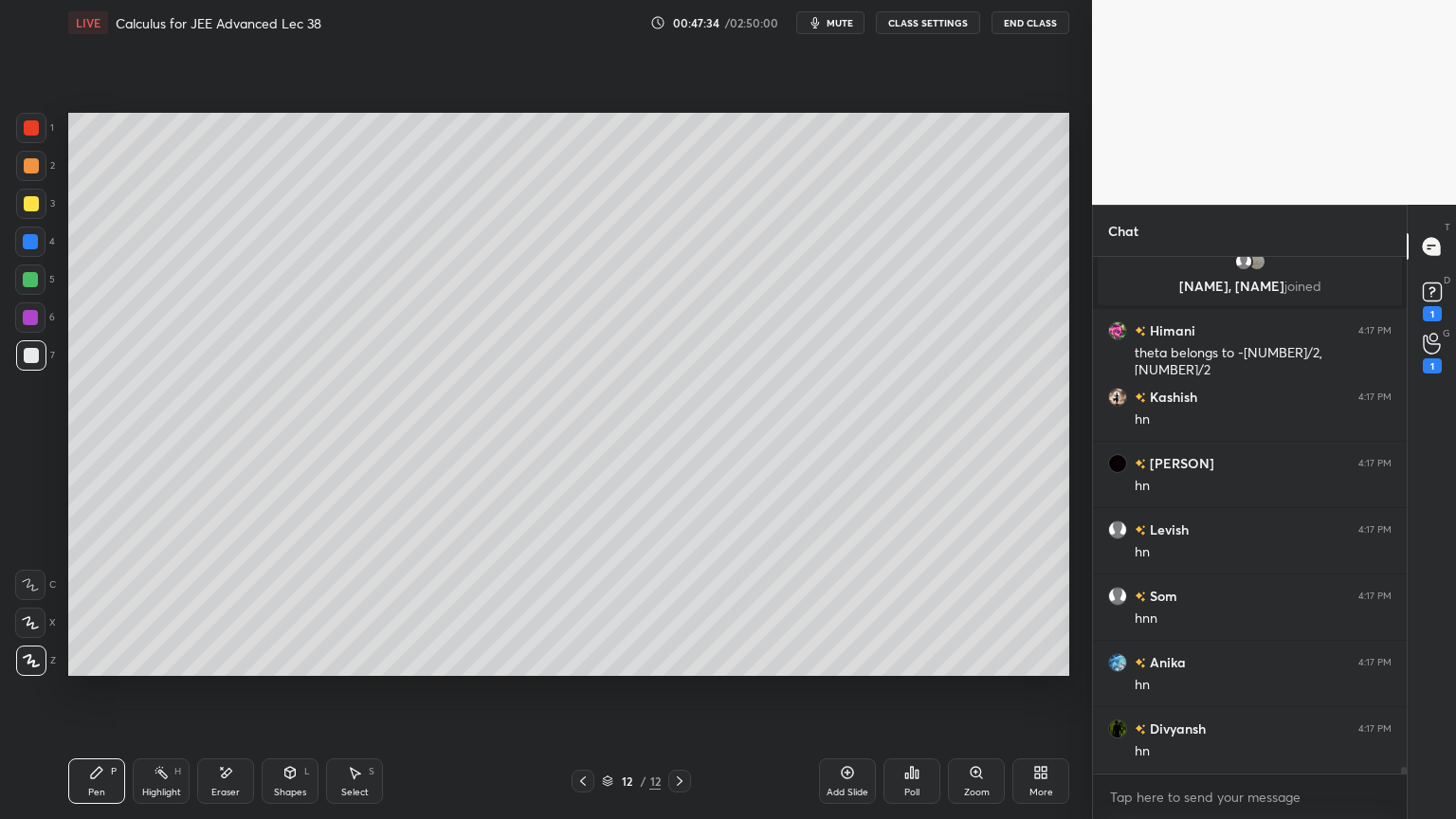 scroll, scrollTop: 41542, scrollLeft: 0, axis: vertical 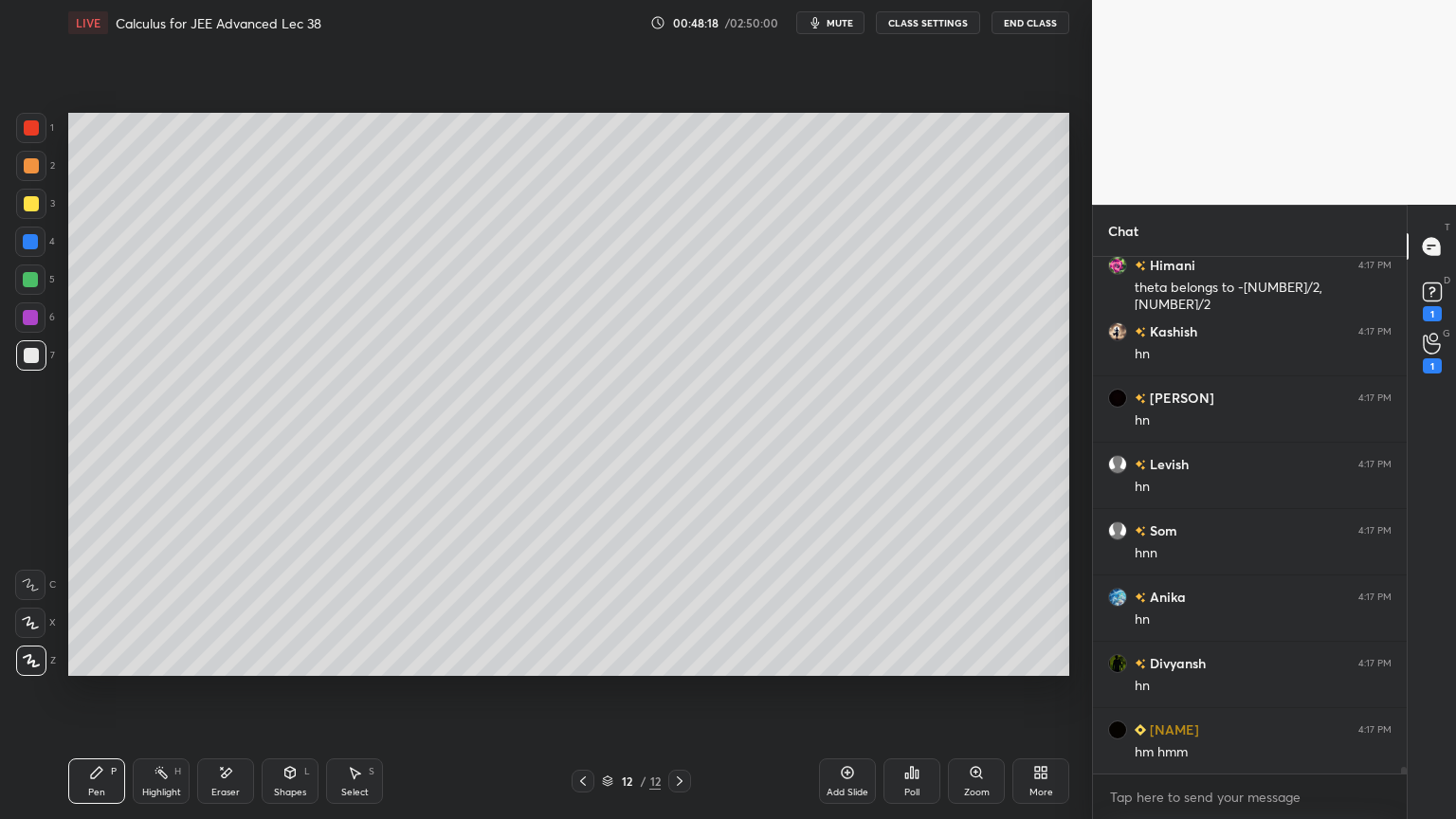 drag, startPoint x: 223, startPoint y: 791, endPoint x: 347, endPoint y: 721, distance: 142.39382 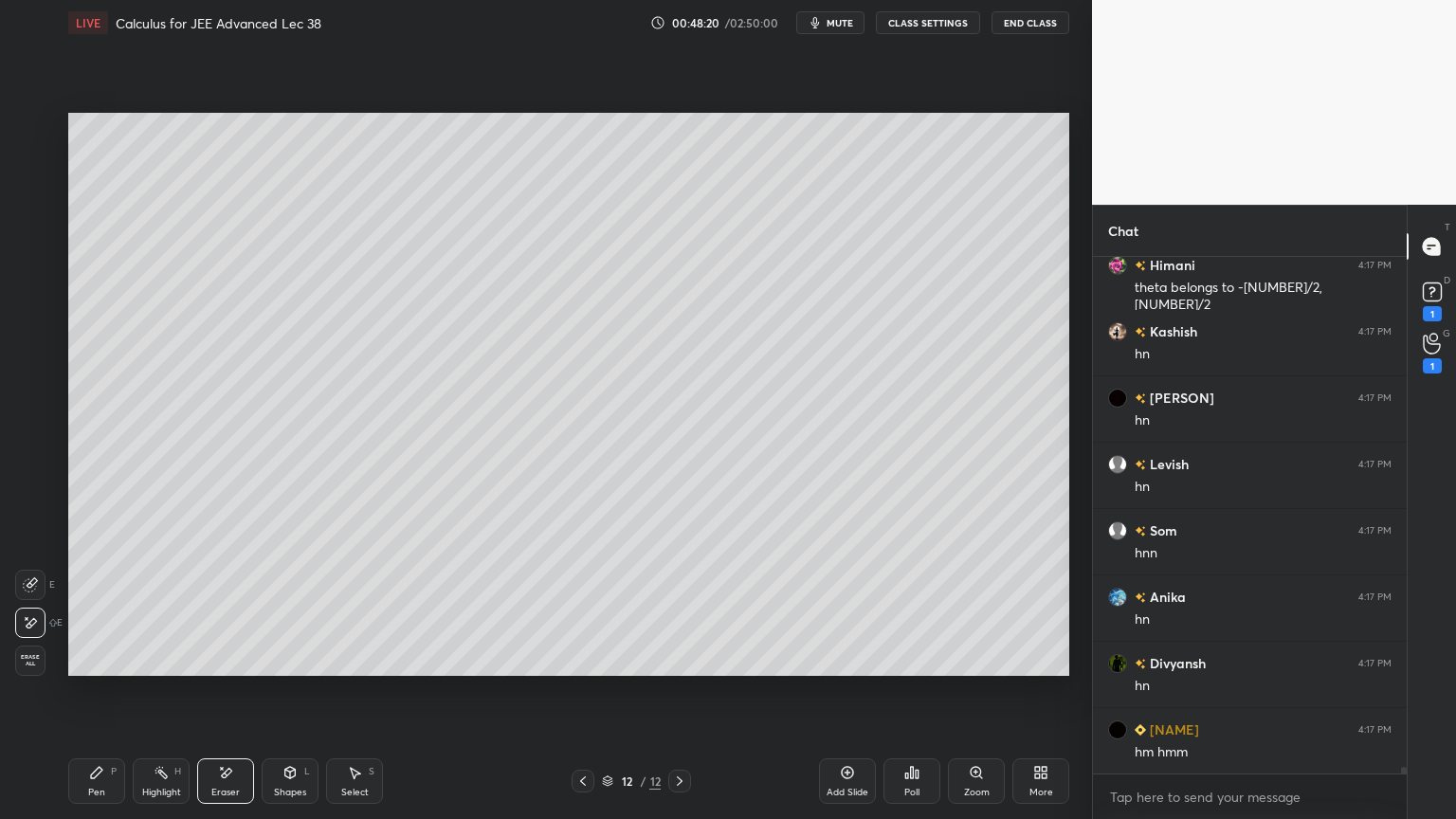 click on "Pen P" at bounding box center (97, 781) 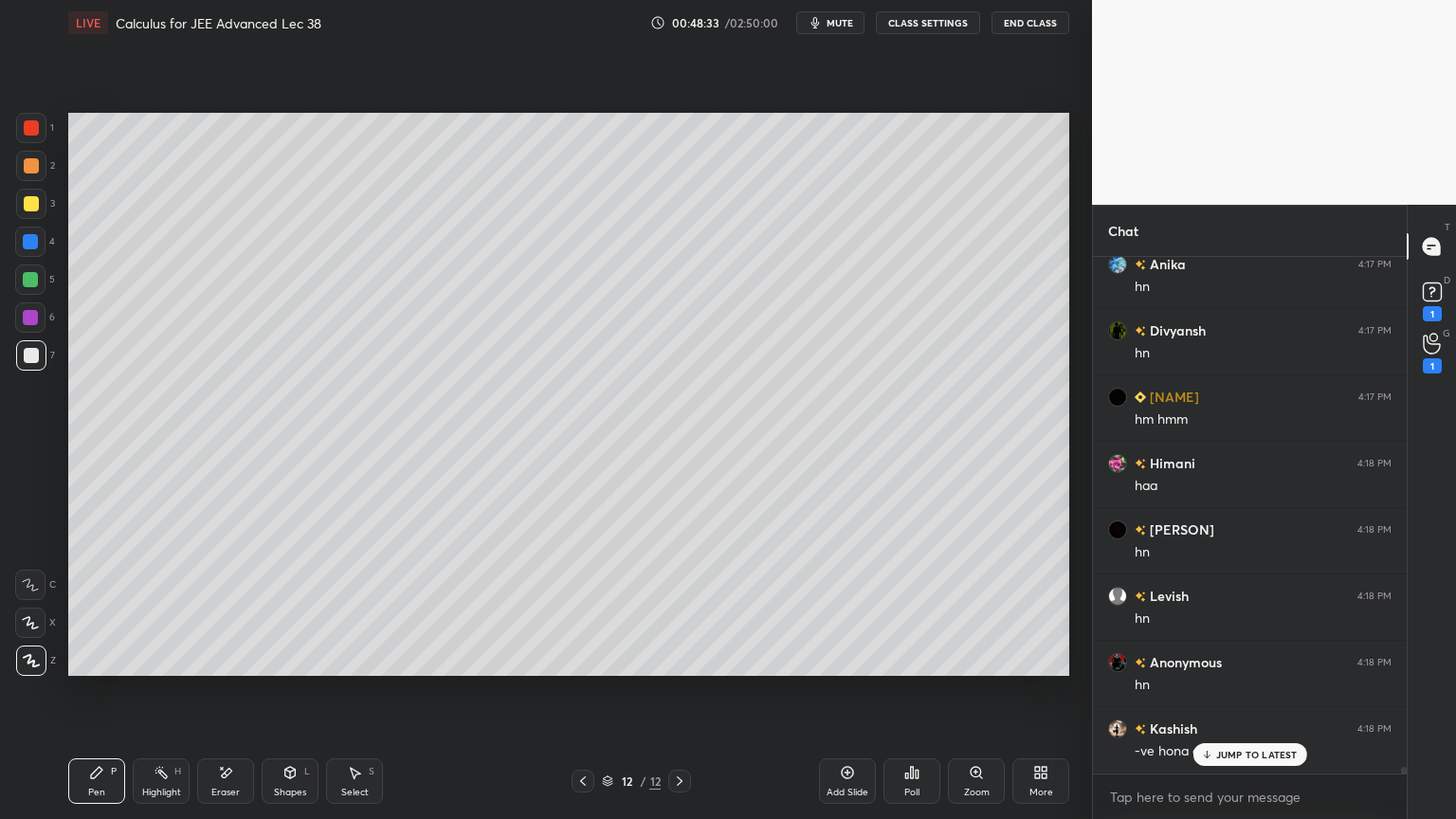 scroll, scrollTop: 41940, scrollLeft: 0, axis: vertical 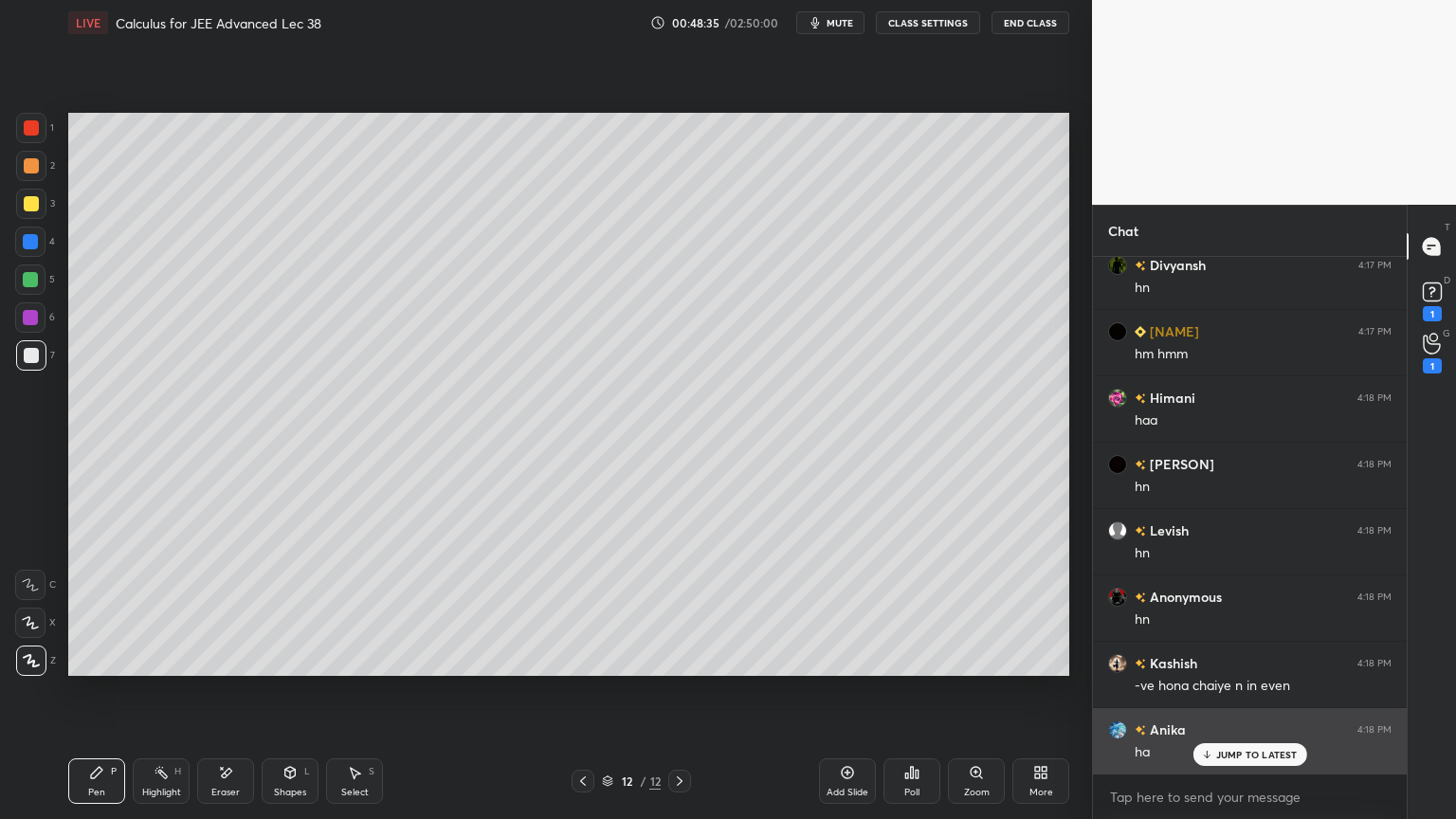click on "JUMP TO LATEST" at bounding box center (1257, 755) 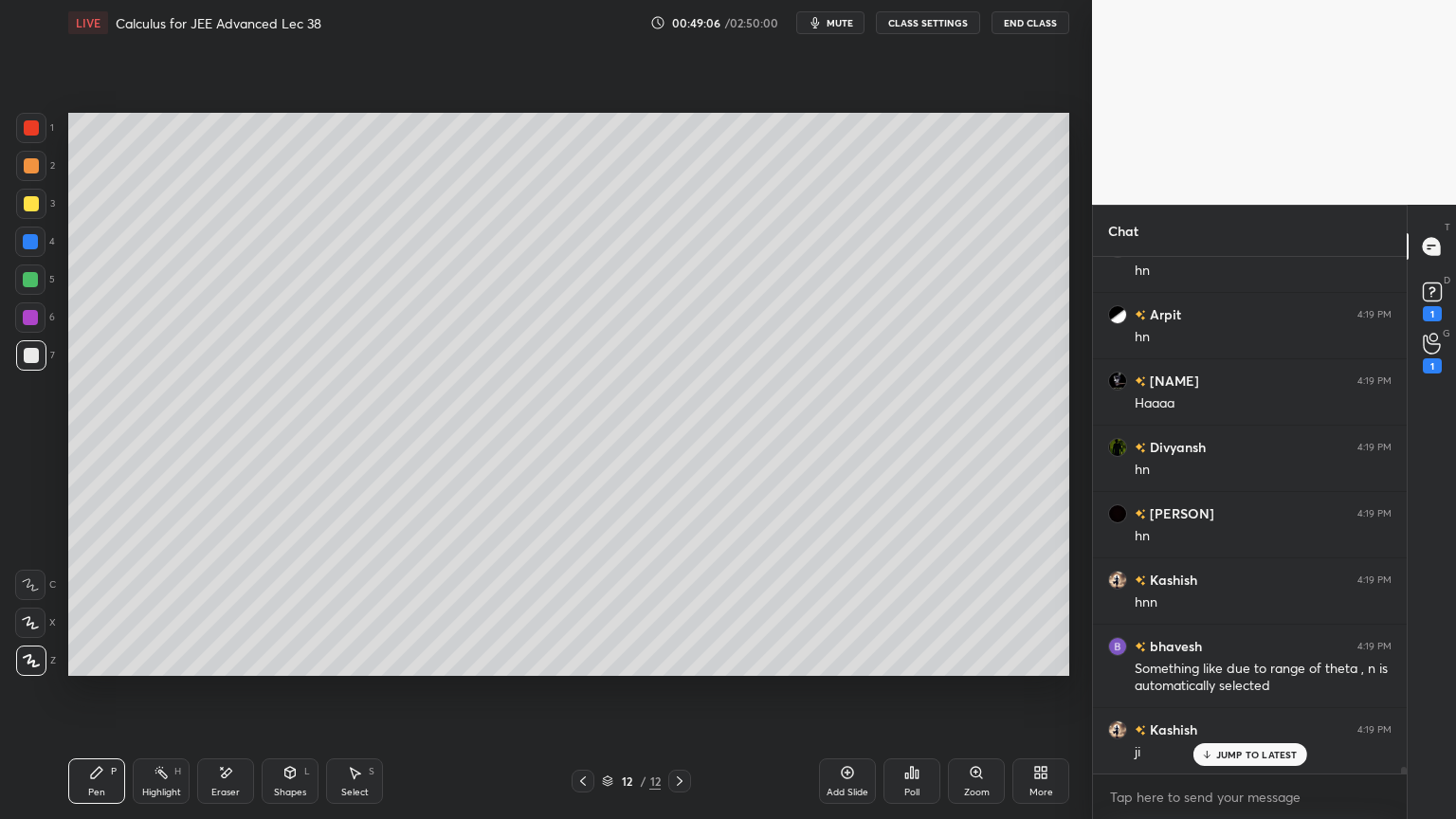 scroll, scrollTop: 42621, scrollLeft: 0, axis: vertical 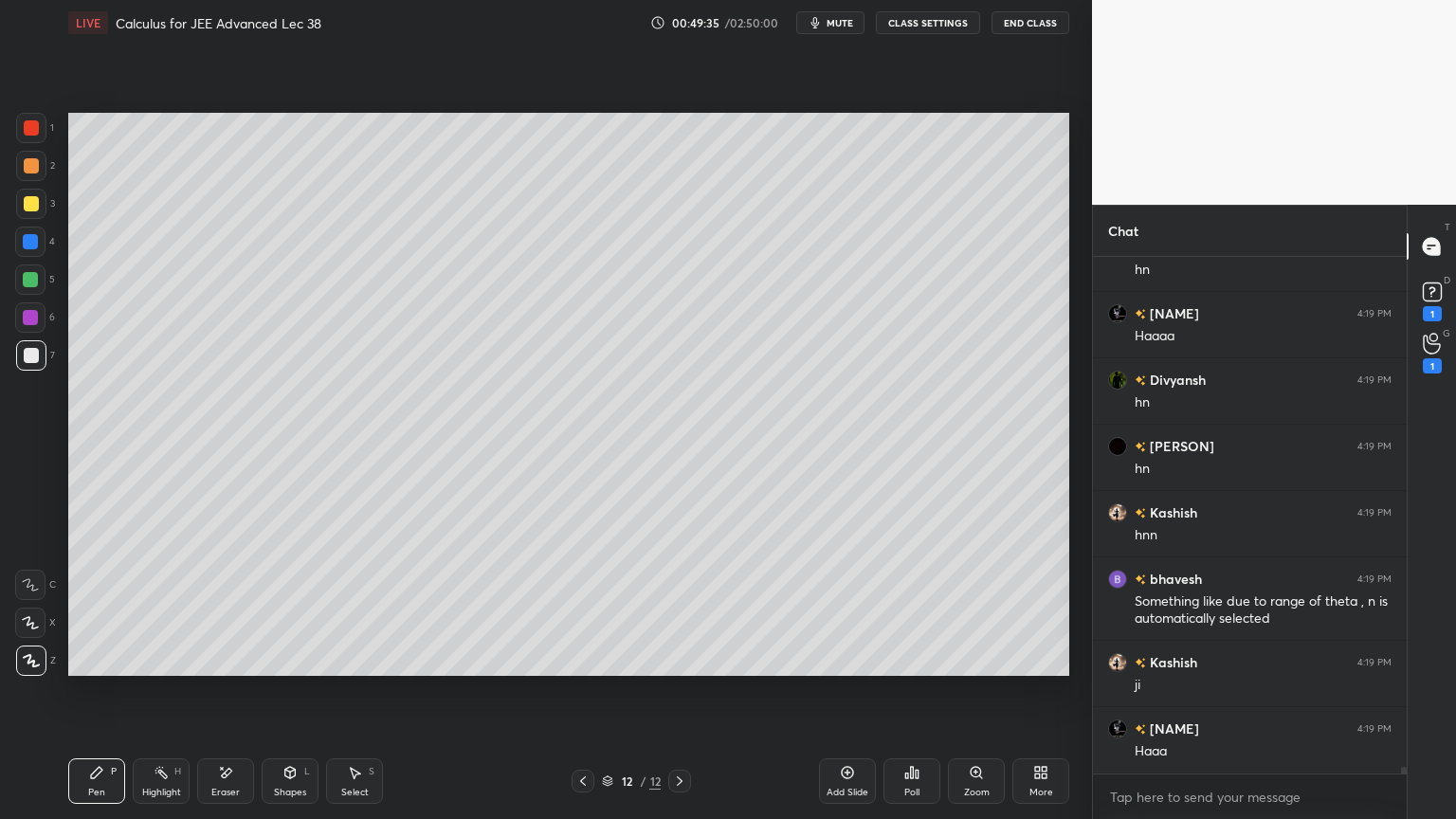 click on "Eraser" at bounding box center [226, 781] 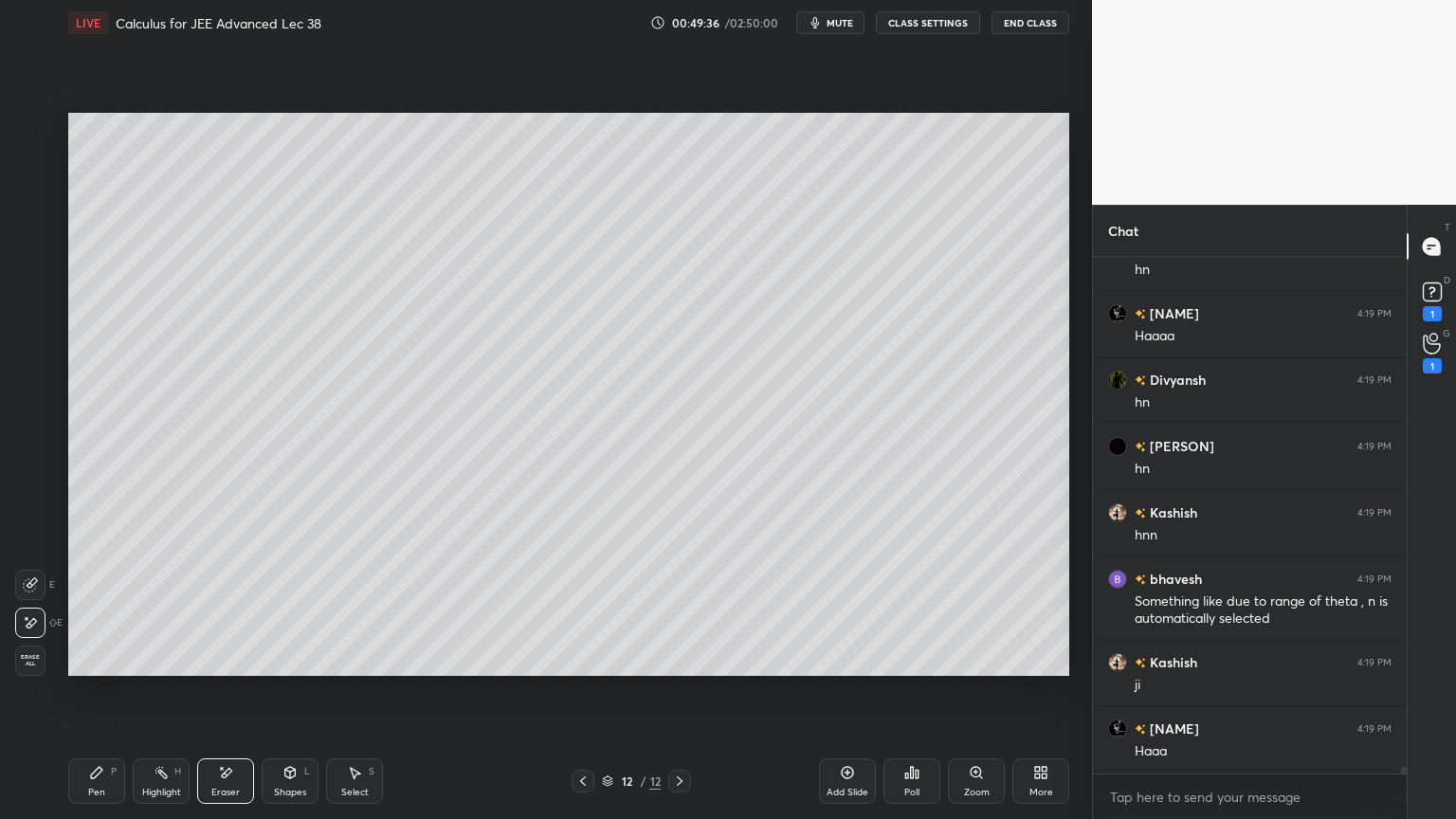 drag, startPoint x: 99, startPoint y: 792, endPoint x: 296, endPoint y: 689, distance: 222.3016 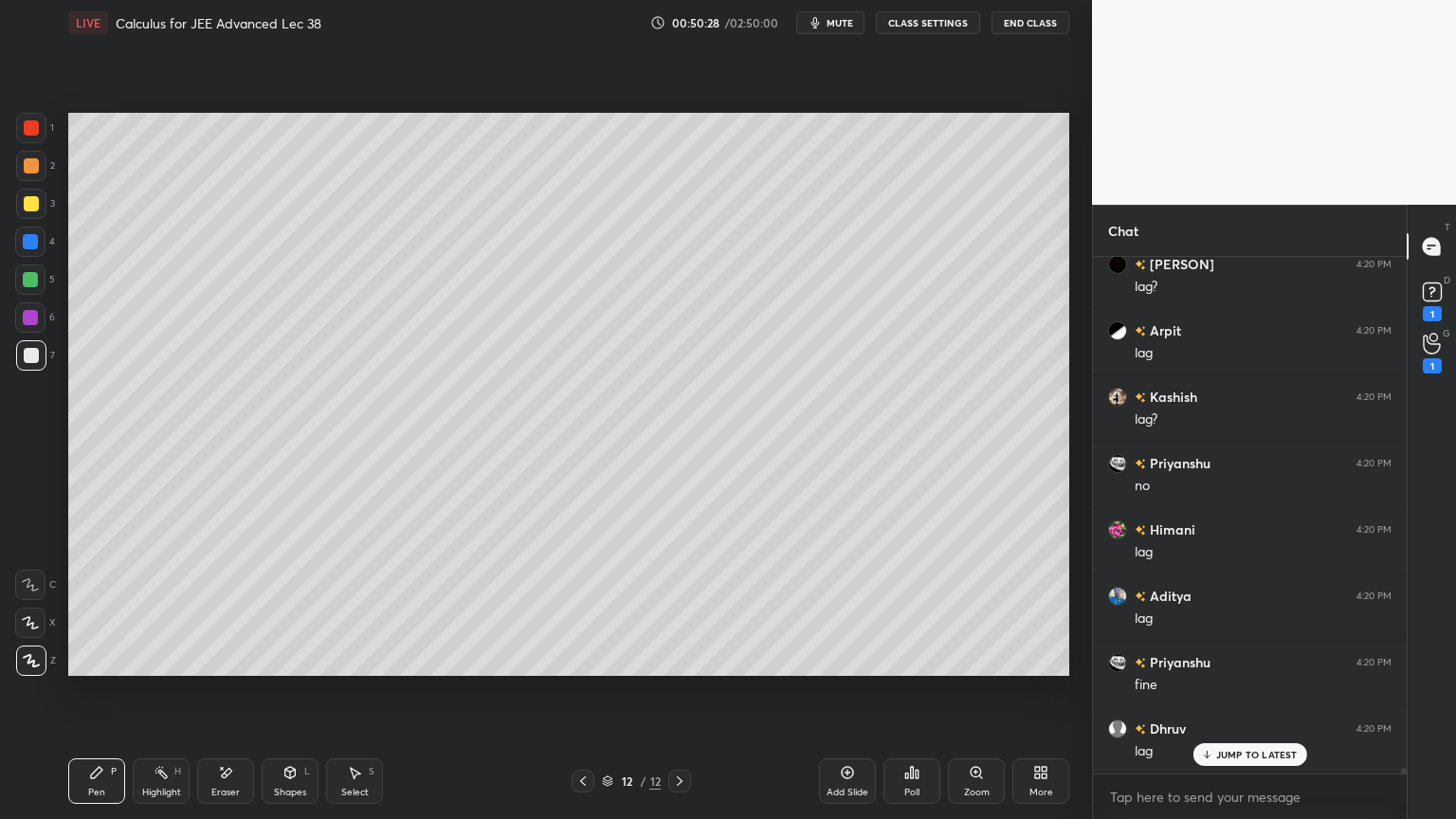 scroll, scrollTop: 44146, scrollLeft: 0, axis: vertical 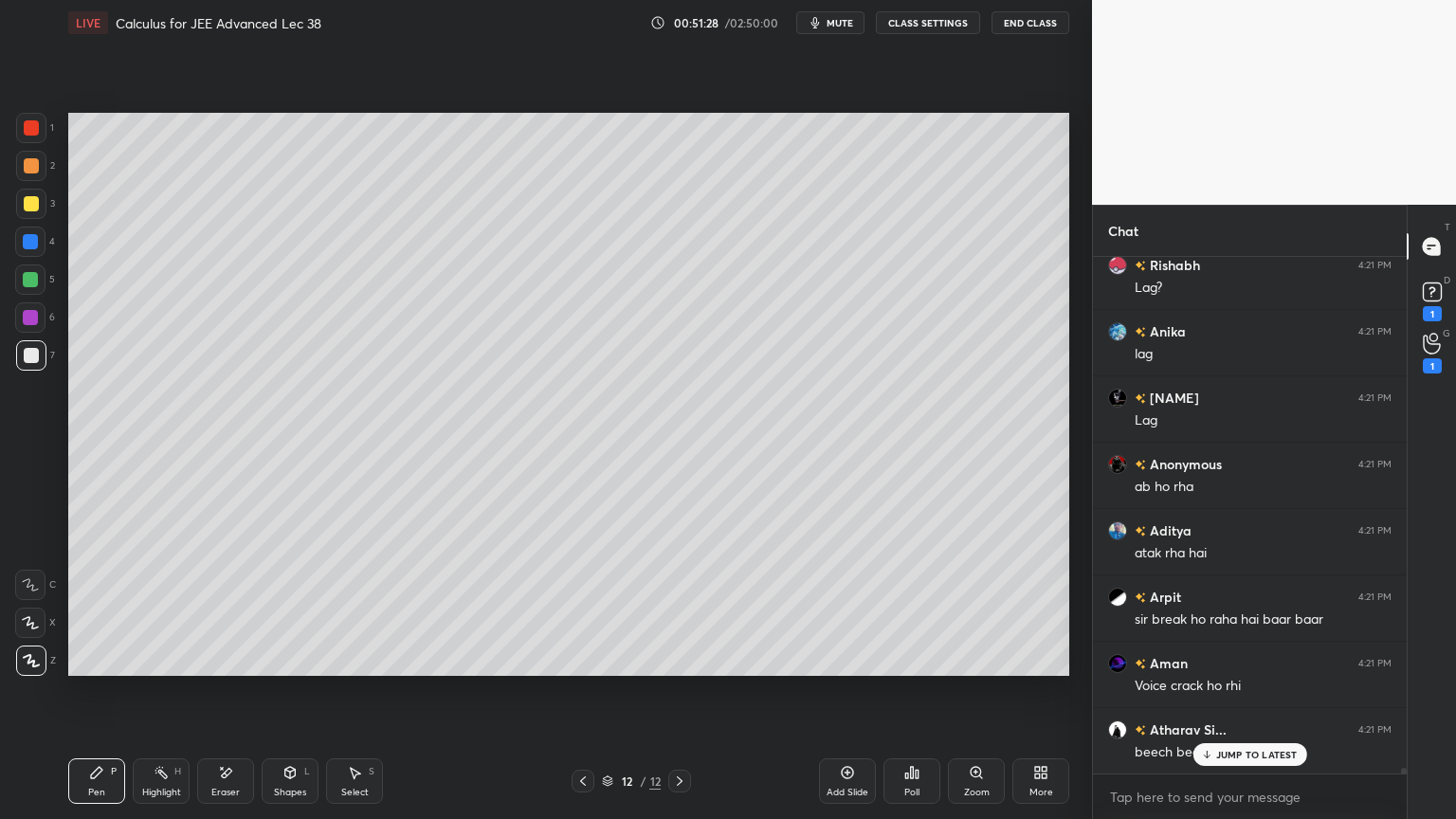 click 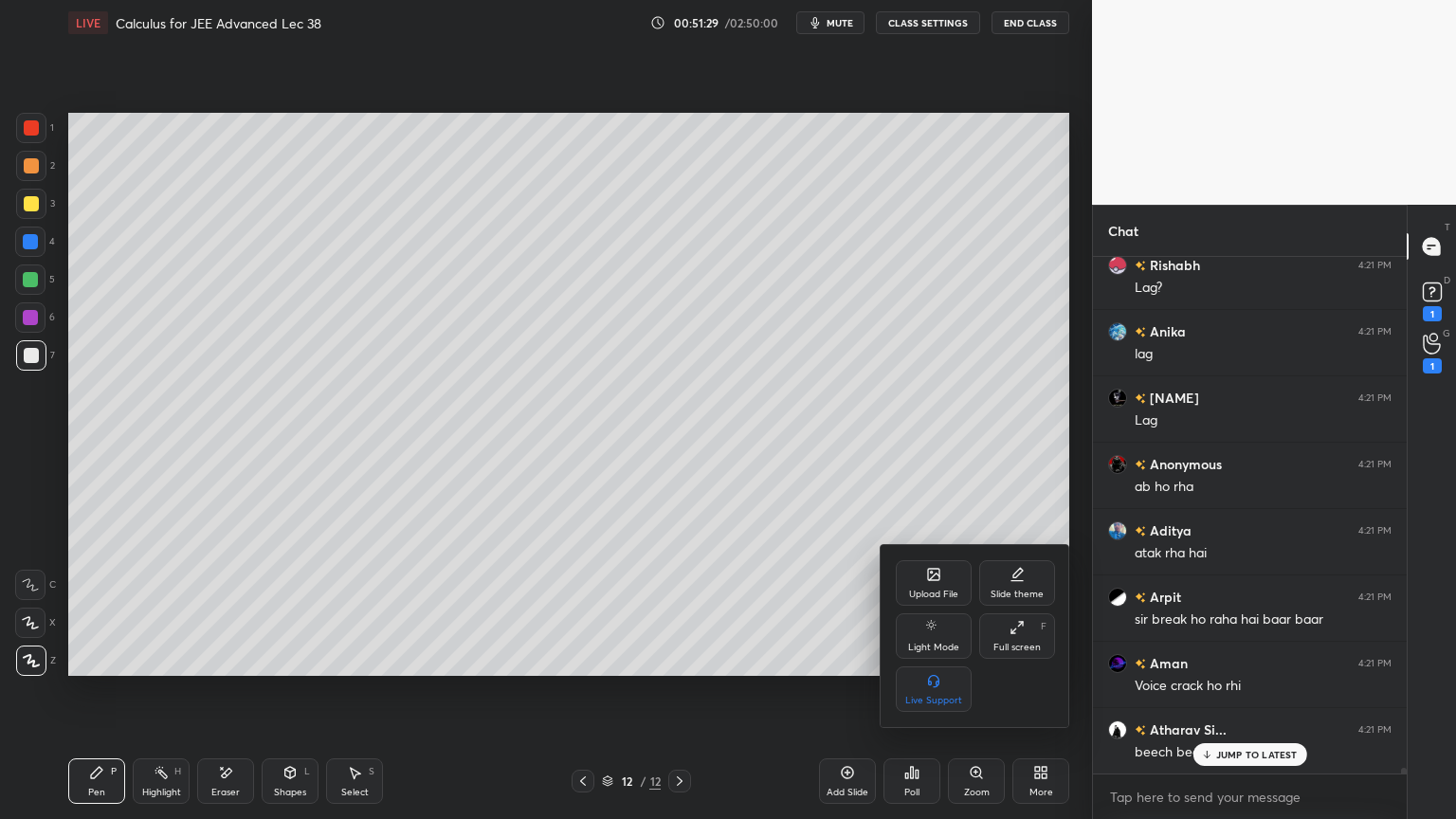 click on "Full screen F" at bounding box center (1017, 636) 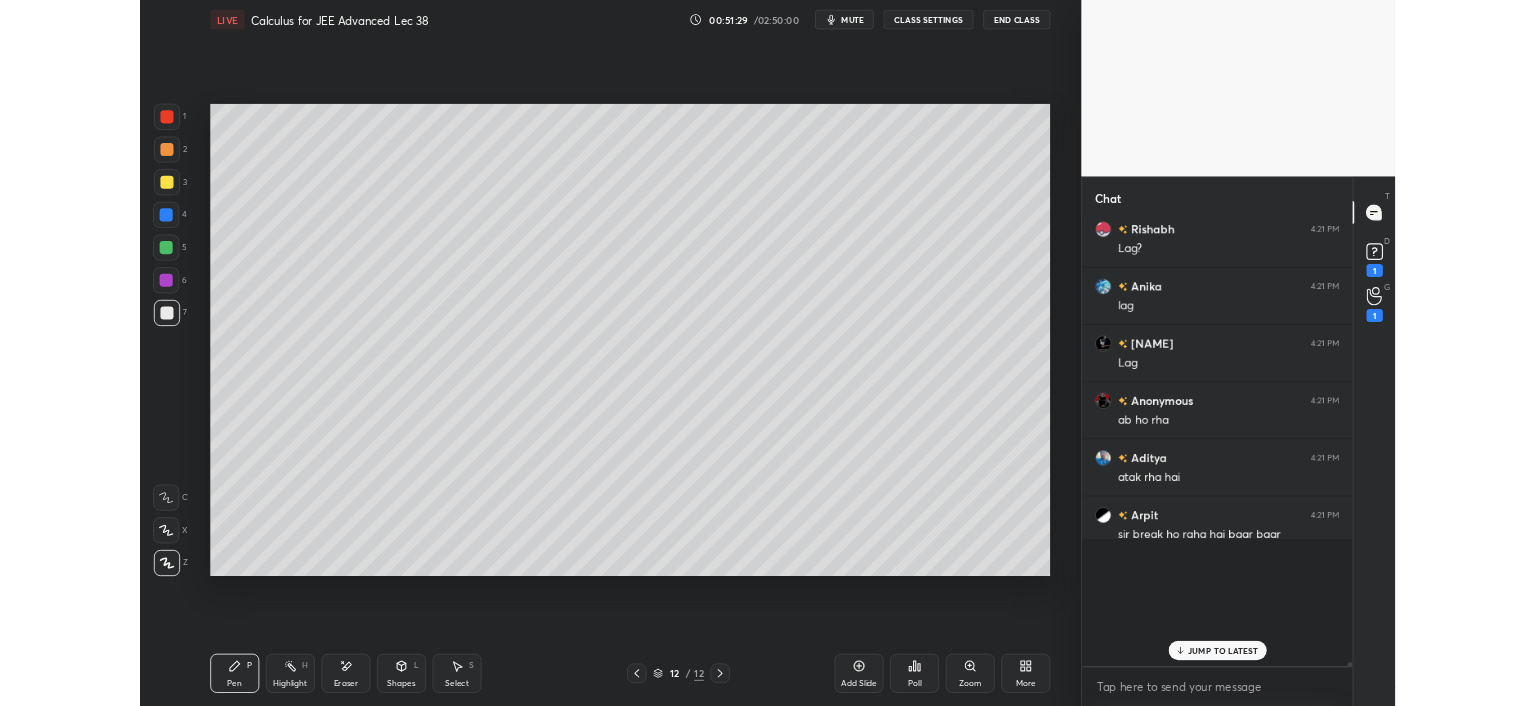 scroll, scrollTop: 578, scrollLeft: 1072, axis: both 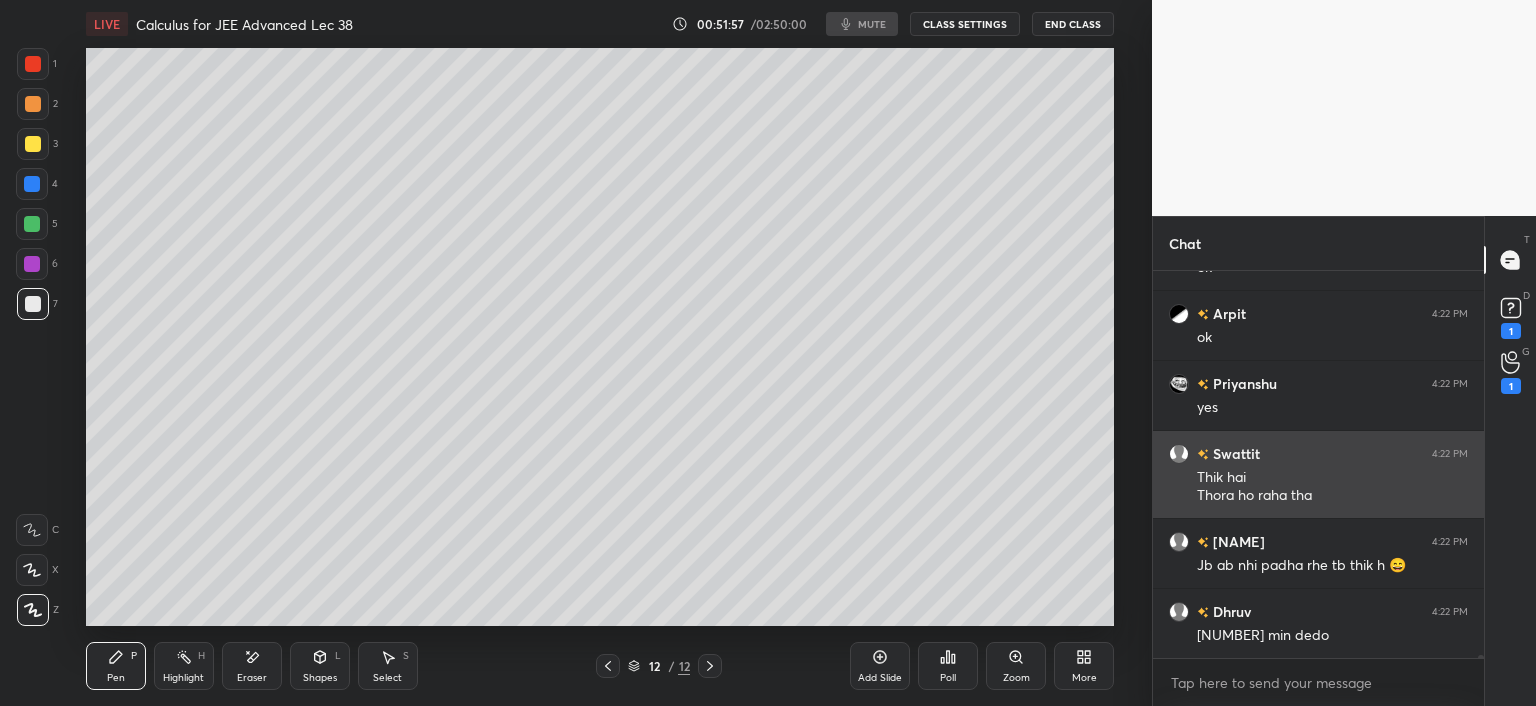 type on "x" 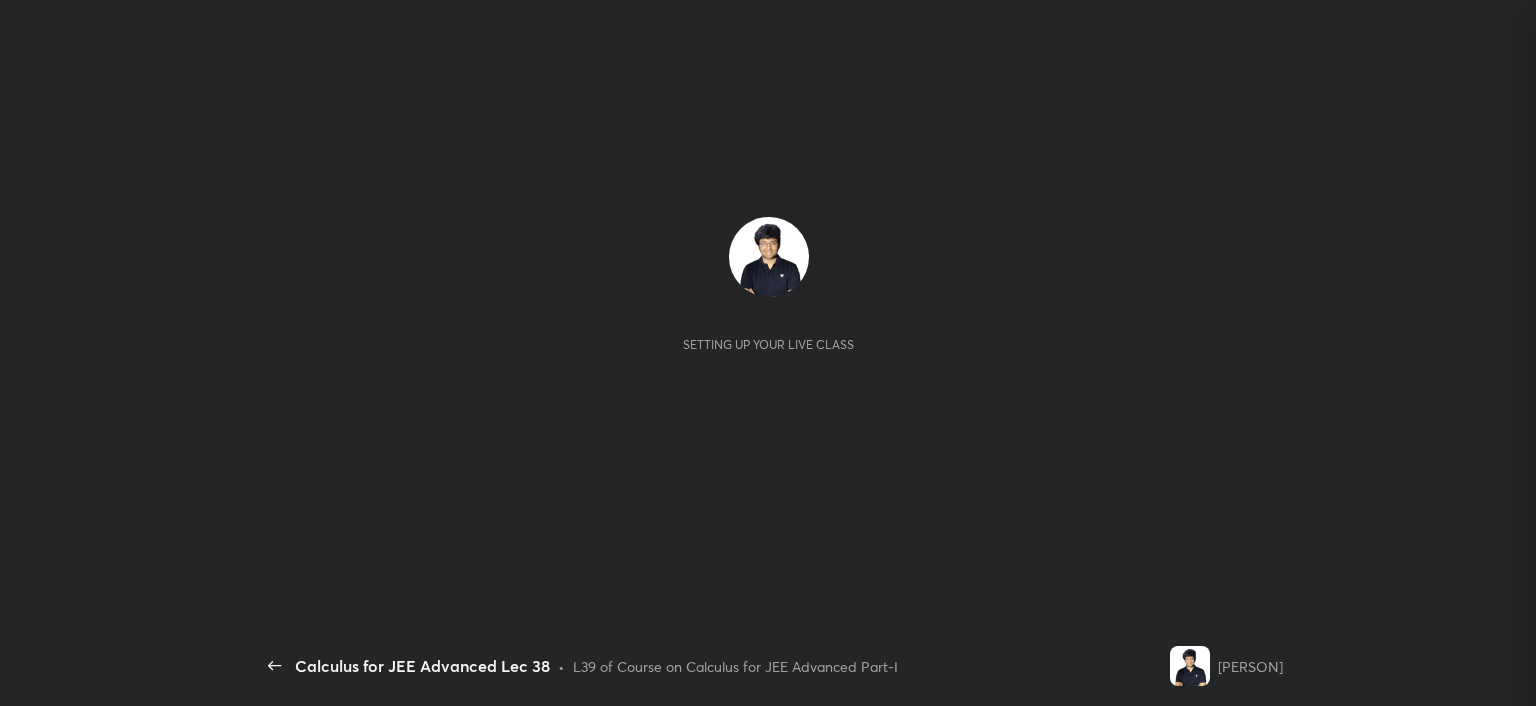scroll, scrollTop: 0, scrollLeft: 0, axis: both 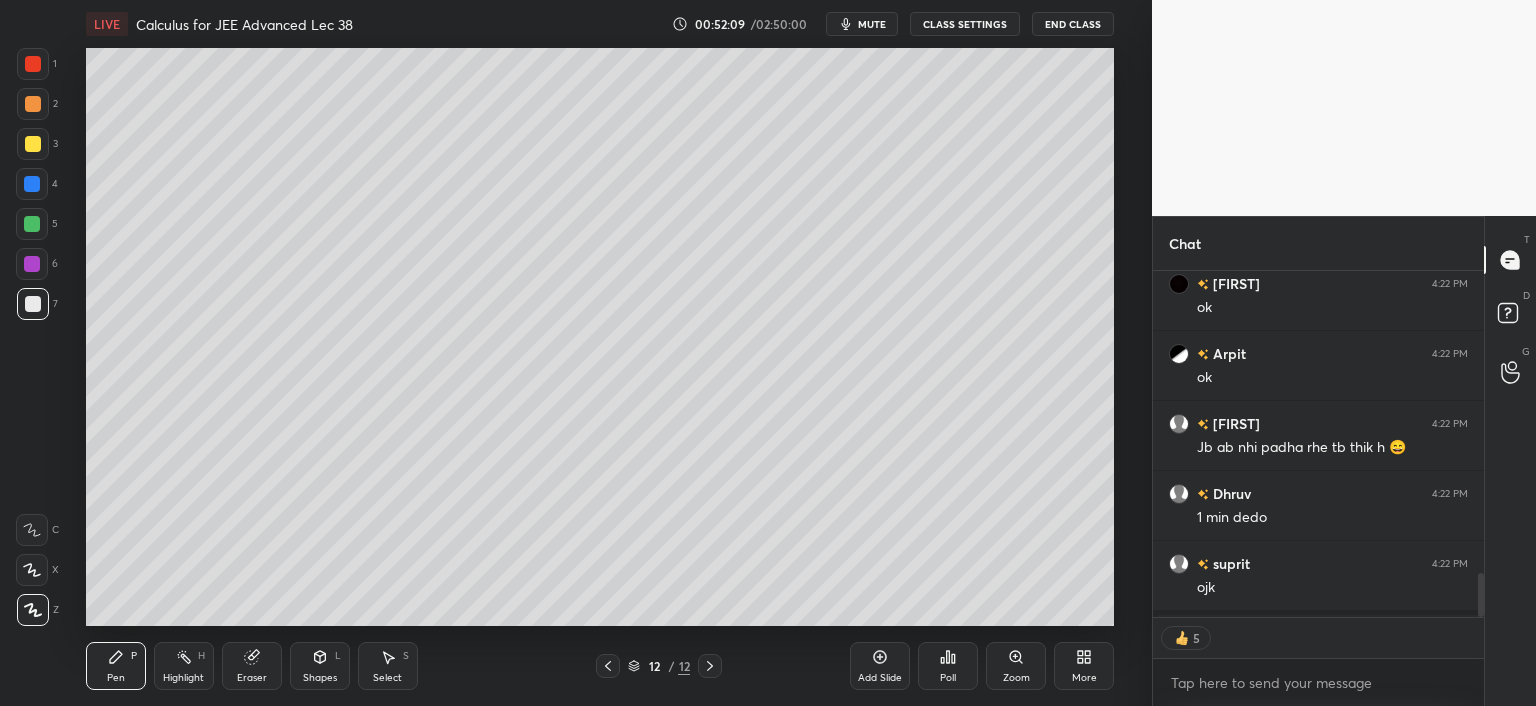 click on "More" at bounding box center [1084, 678] 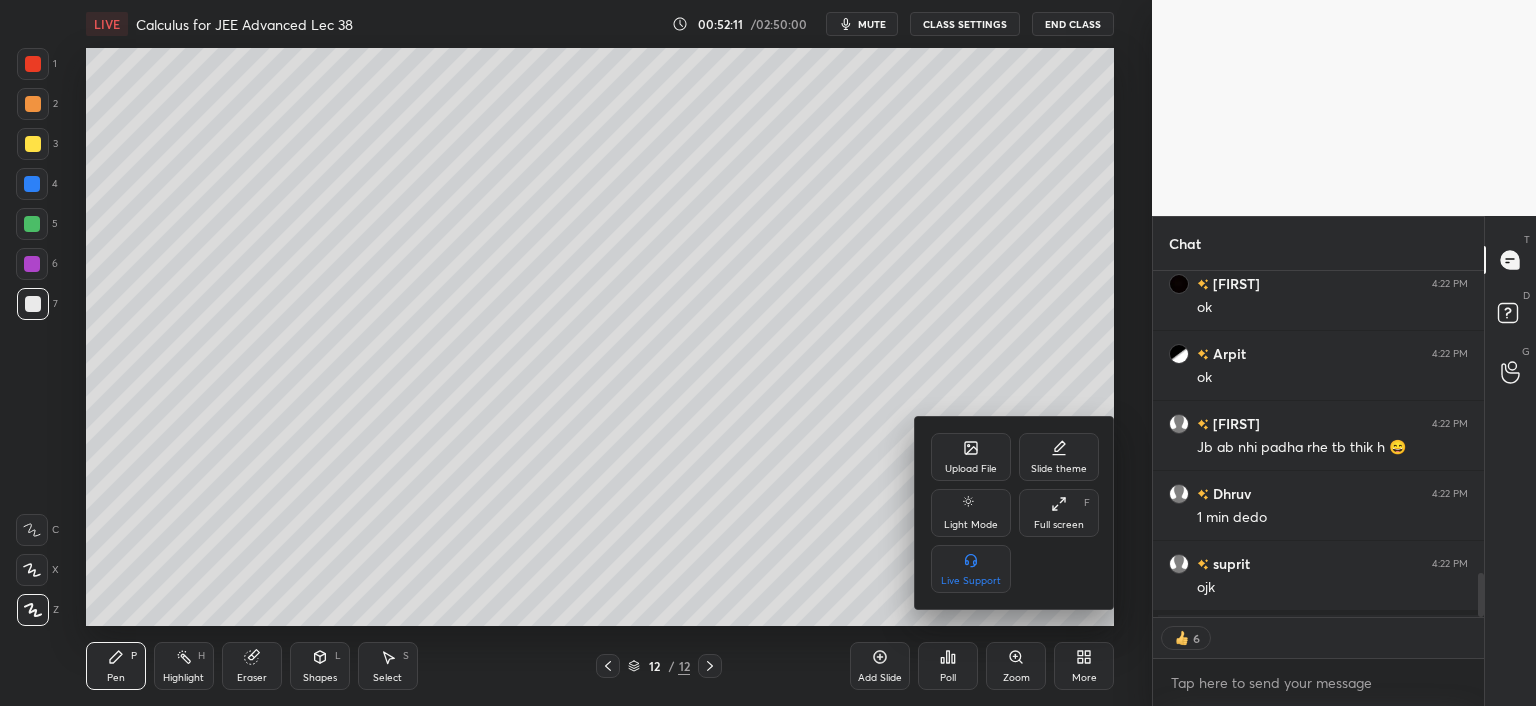 click on "Full screen" at bounding box center (1059, 525) 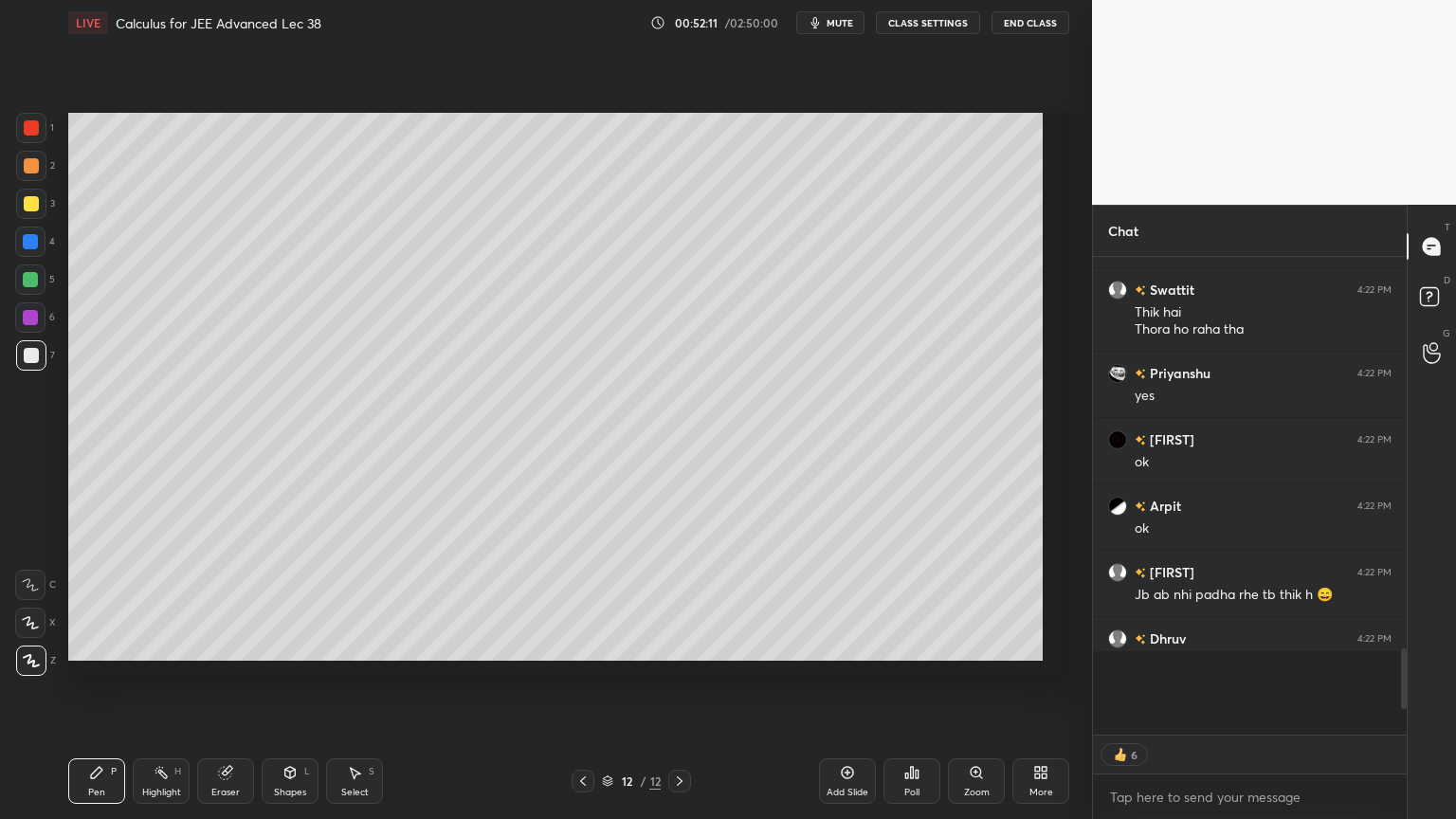 scroll, scrollTop: 94094, scrollLeft: 93776, axis: both 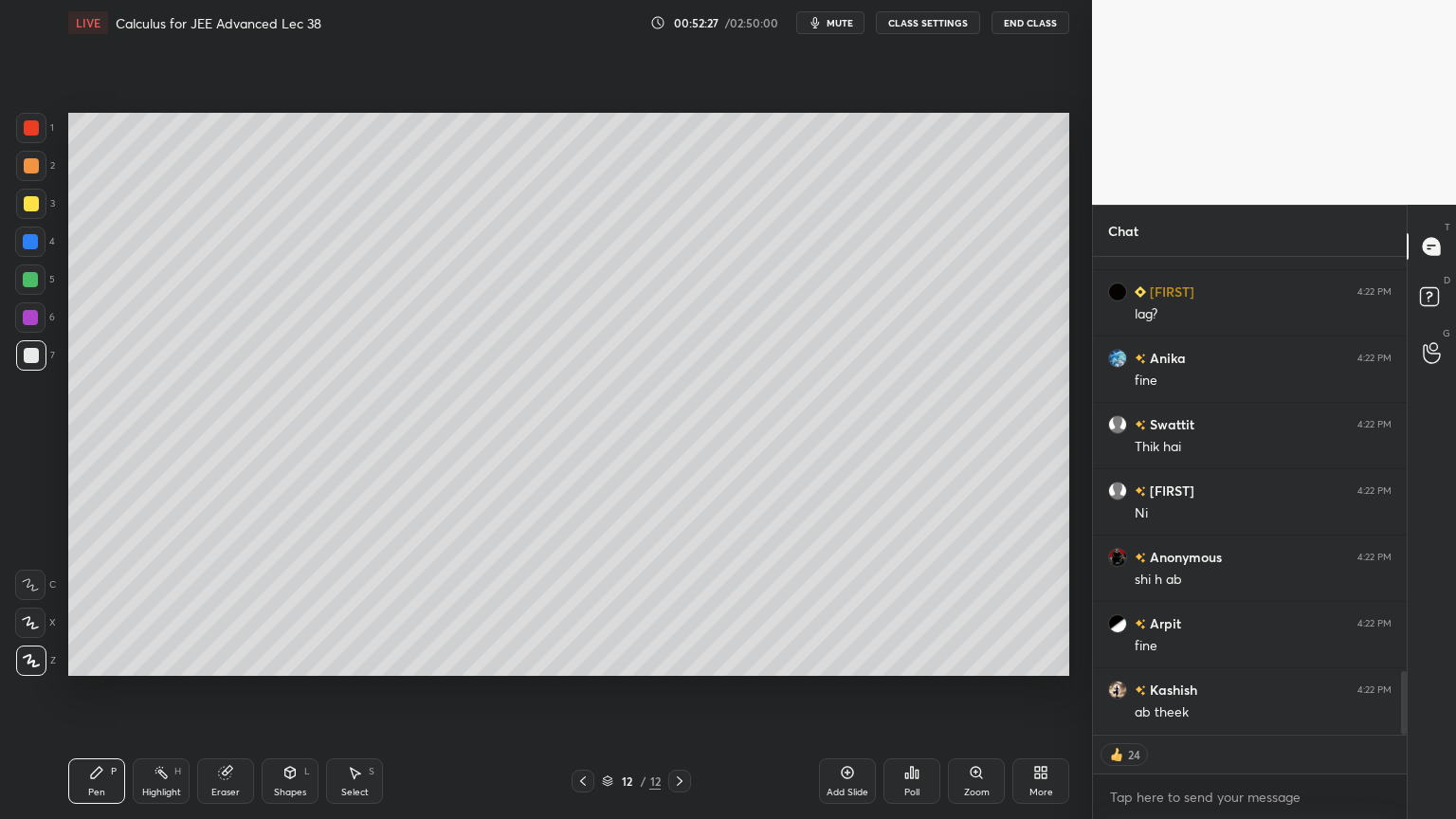 drag, startPoint x: 220, startPoint y: 787, endPoint x: 233, endPoint y: 780, distance: 14.764823 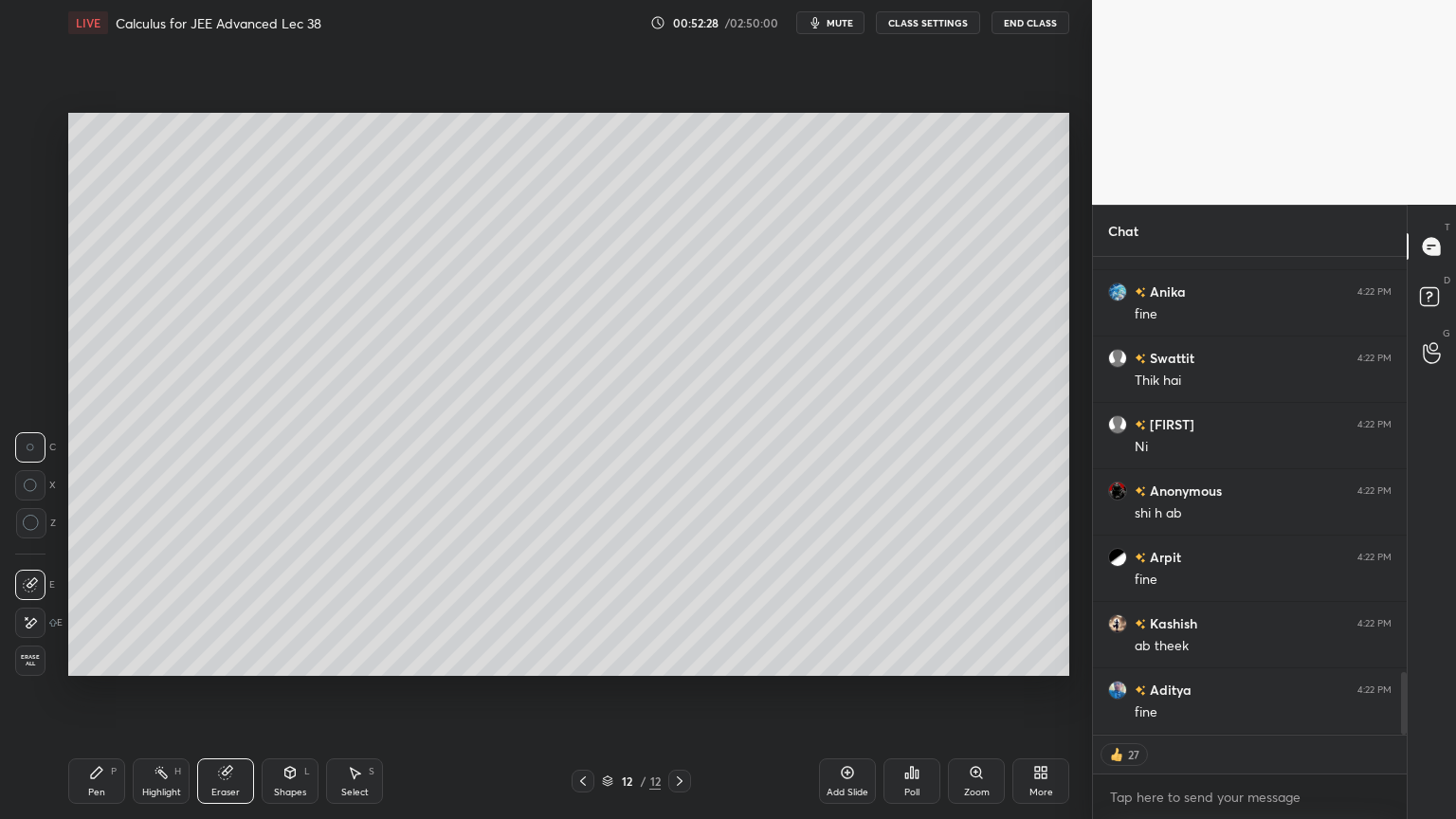 drag, startPoint x: 15, startPoint y: 630, endPoint x: 55, endPoint y: 644, distance: 42.37924 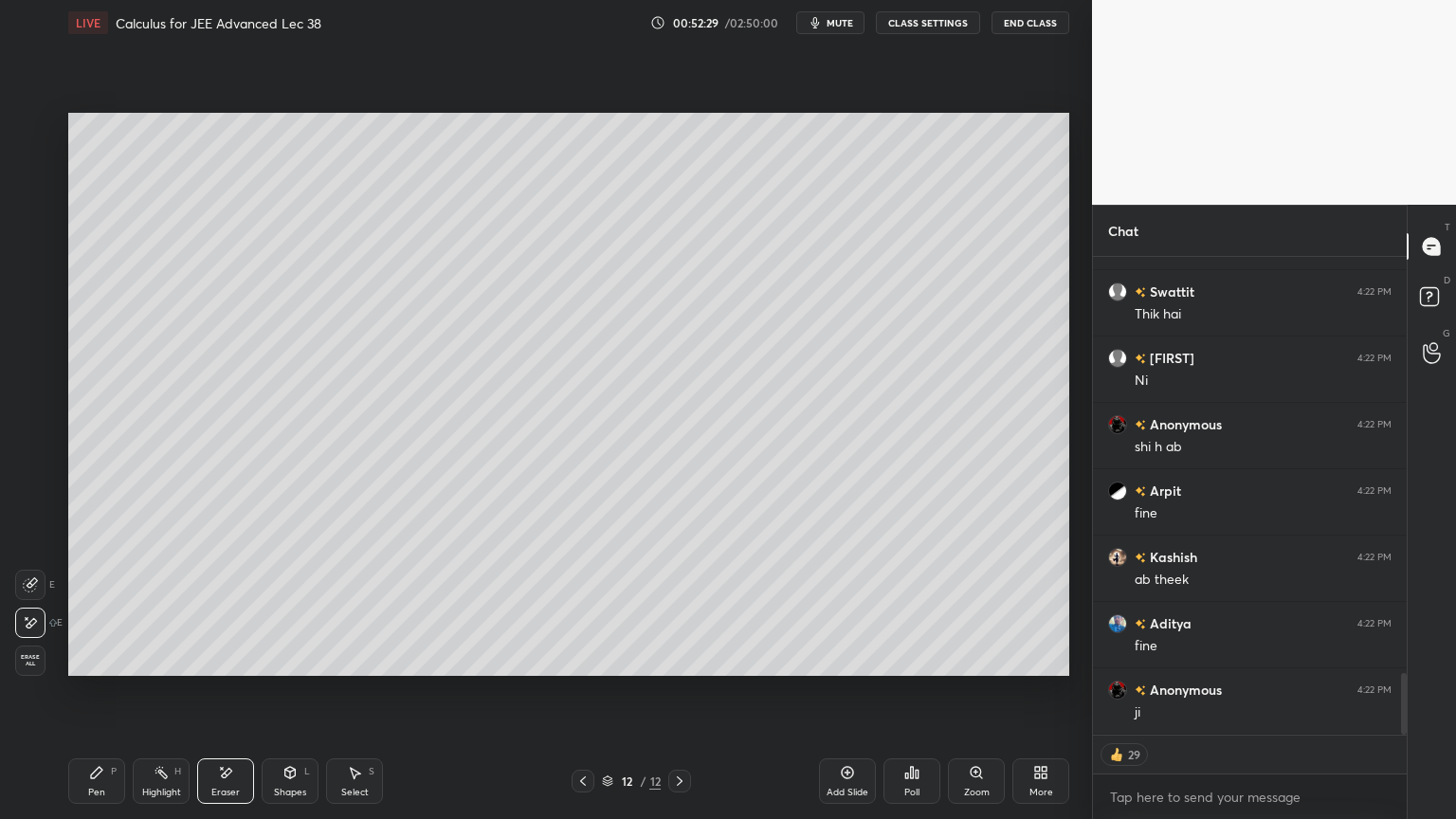 click on "Pen P" at bounding box center (97, 781) 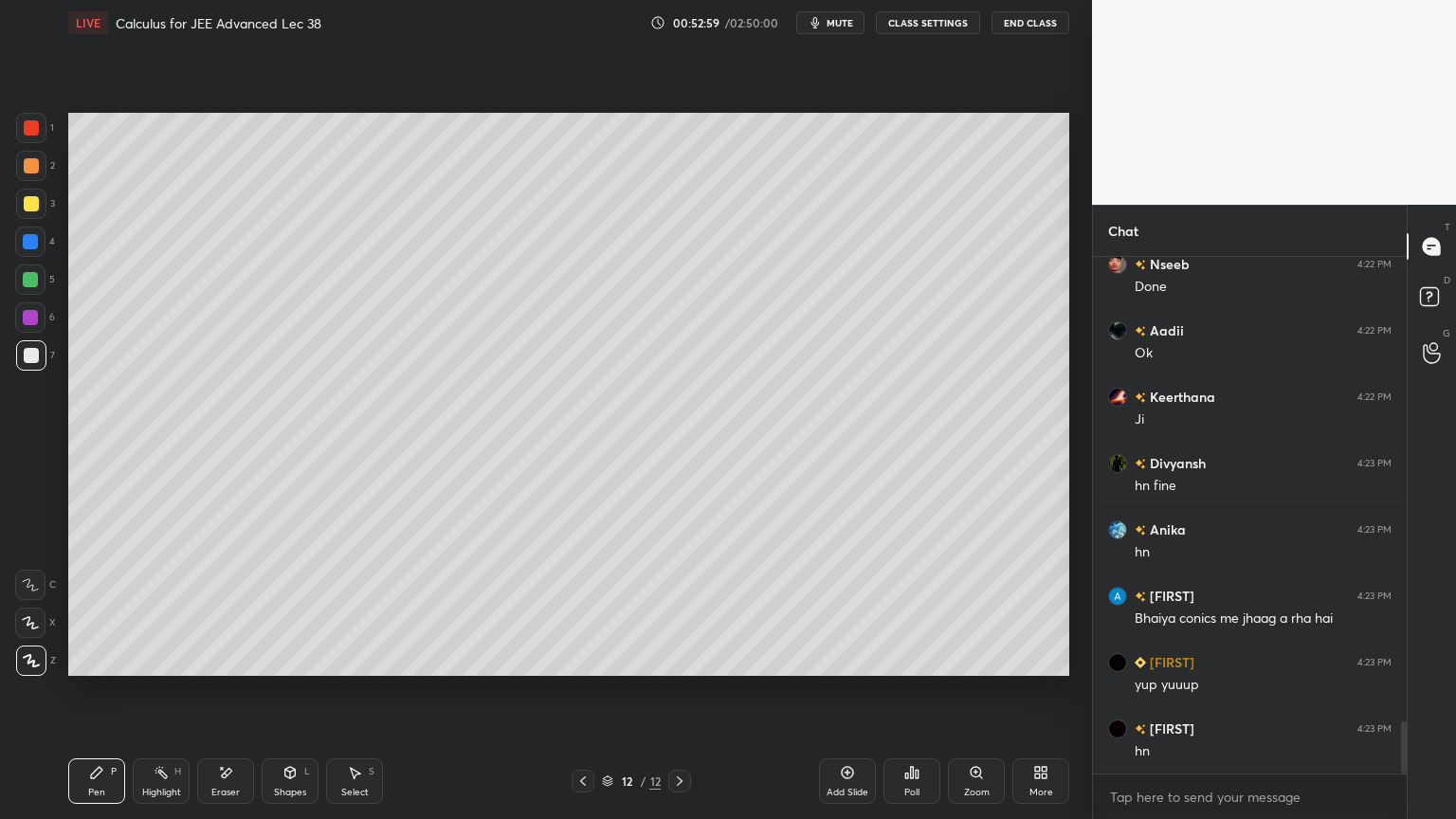 click on "Eraser" at bounding box center (226, 792) 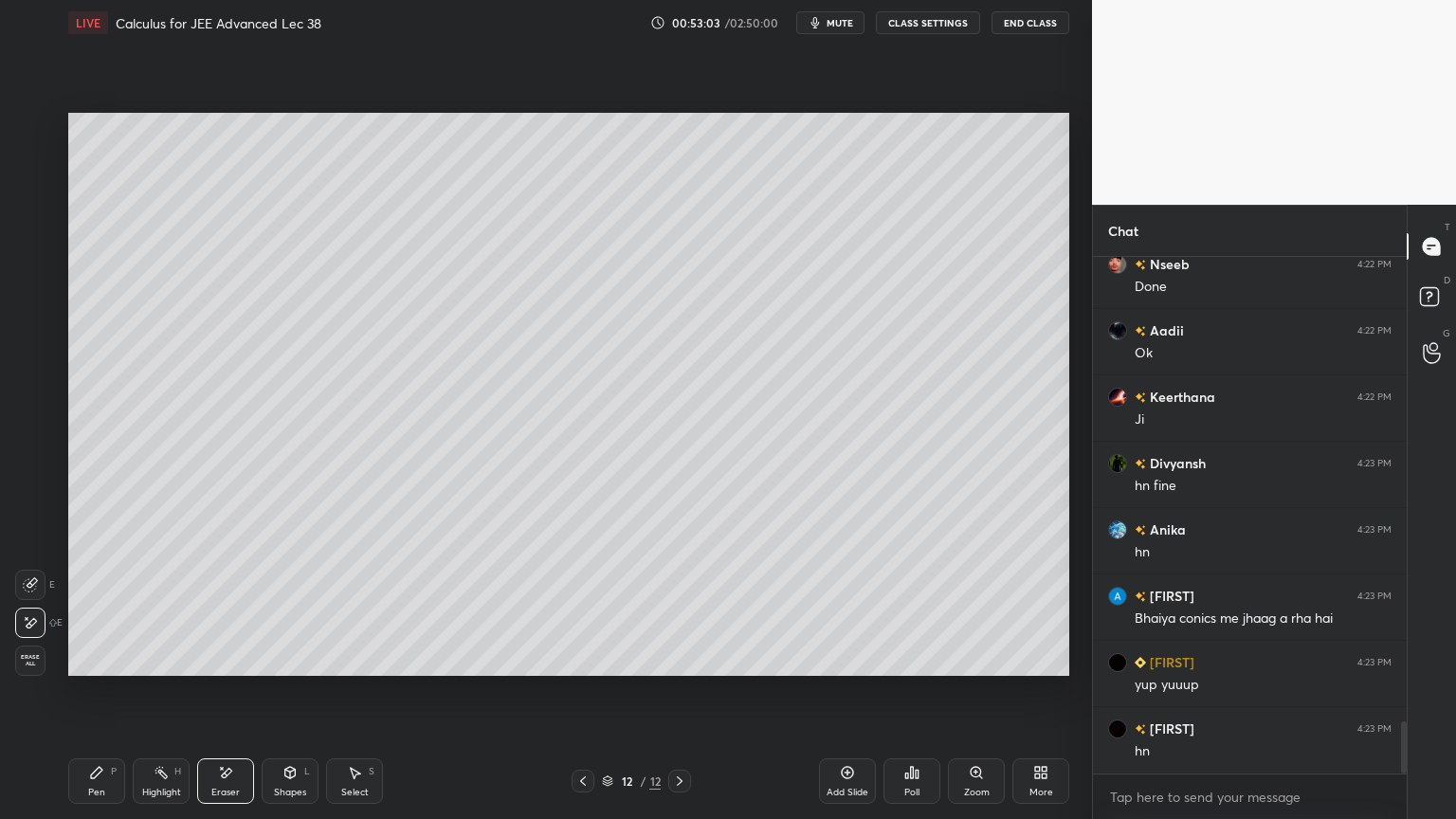 click 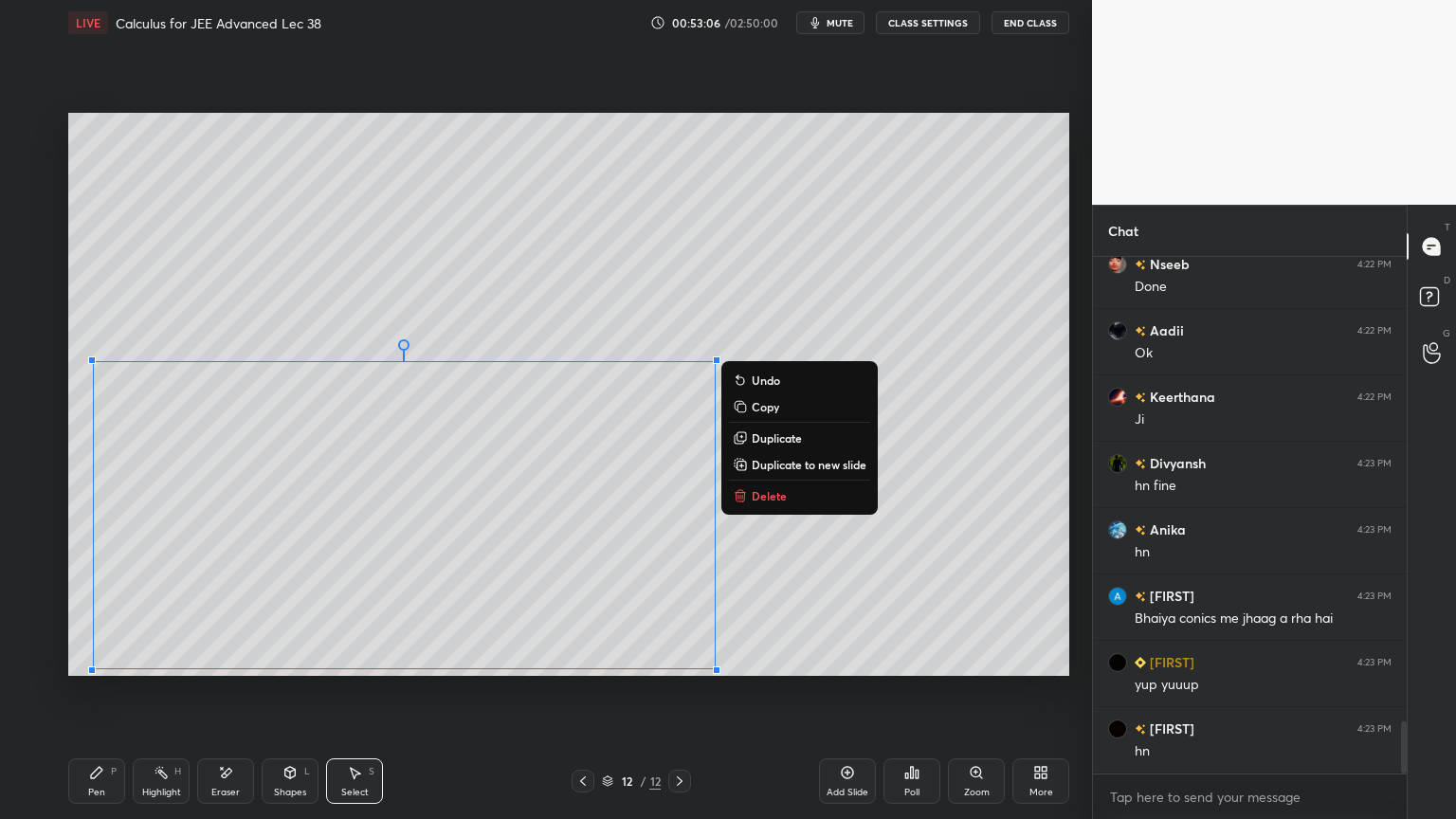 drag, startPoint x: 73, startPoint y: 422, endPoint x: 555, endPoint y: 667, distance: 540.69307 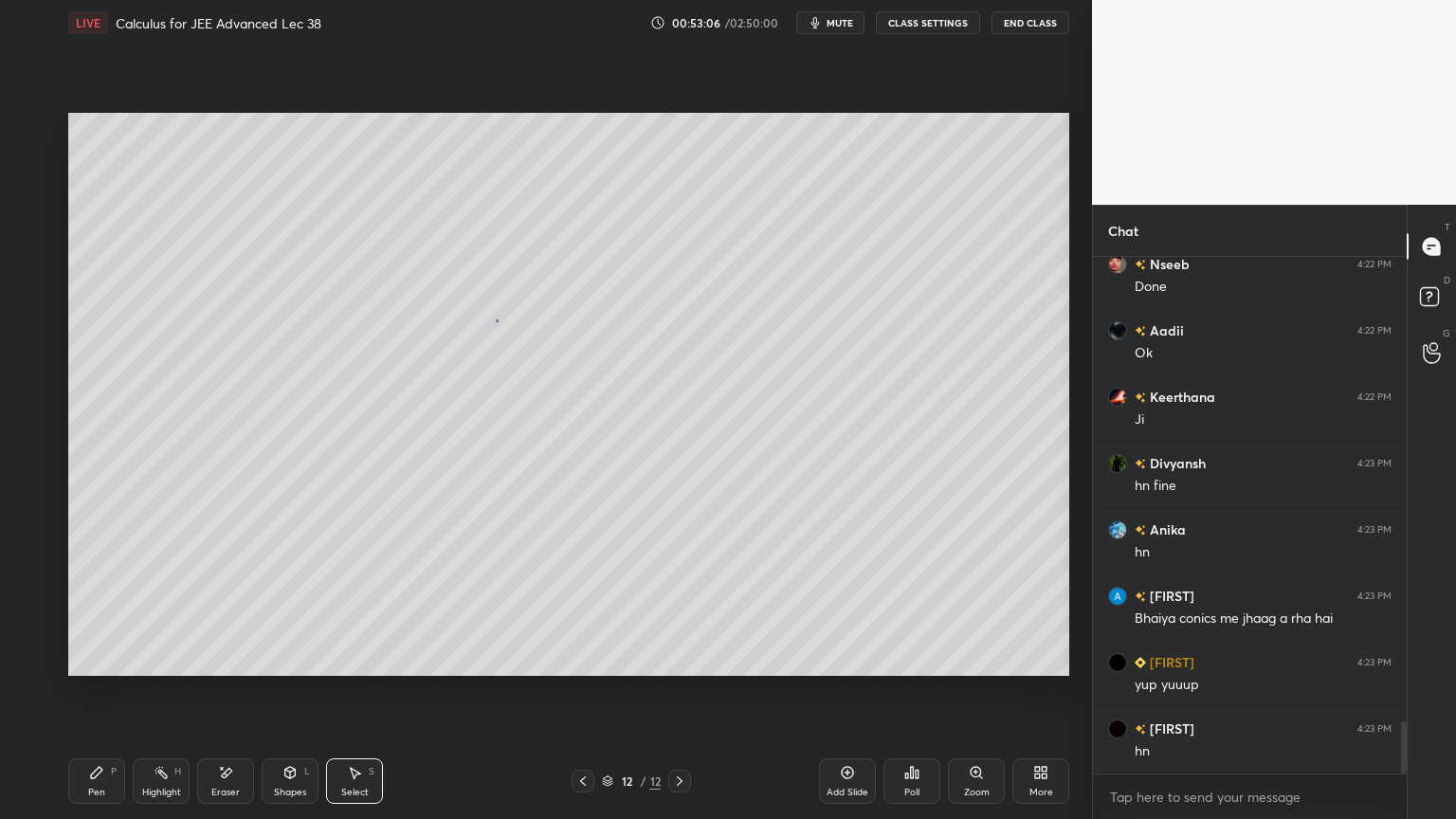 drag, startPoint x: 496, startPoint y: 319, endPoint x: 488, endPoint y: 337, distance: 19.697716 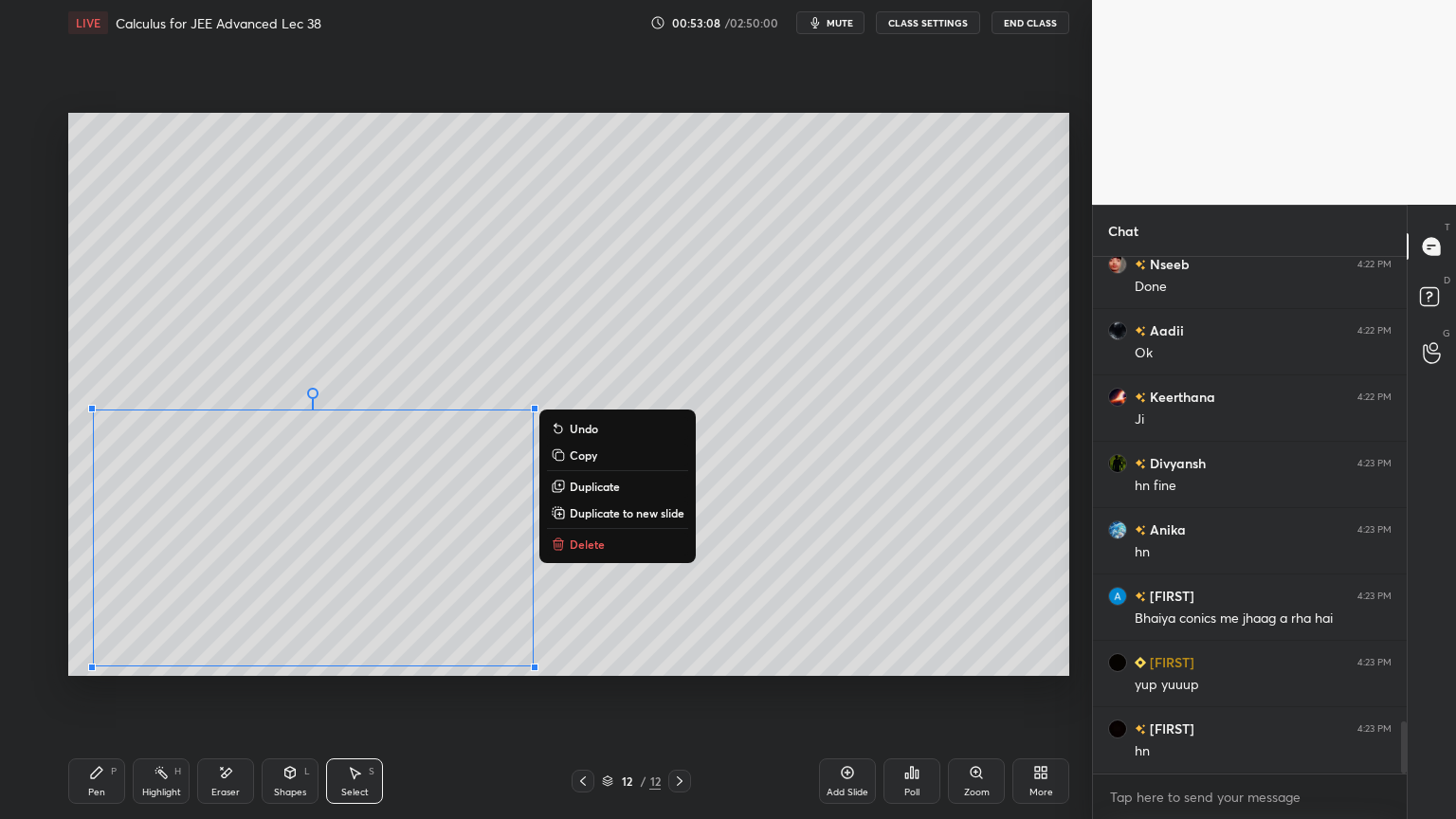 drag, startPoint x: 74, startPoint y: 408, endPoint x: 587, endPoint y: 670, distance: 576.0321 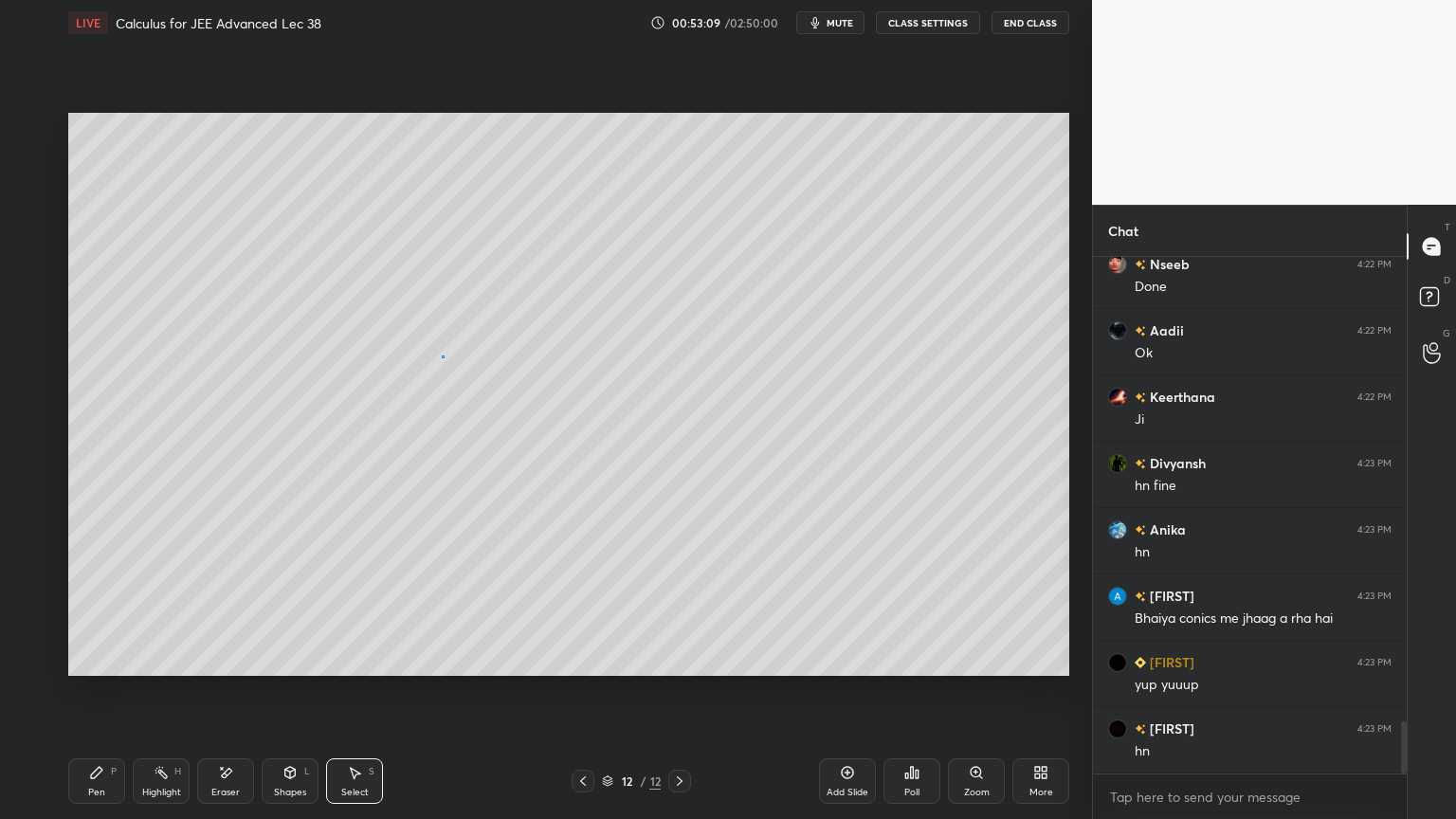 click on "0 ° Undo Copy Duplicate Duplicate to new slide Delete" at bounding box center [569, 394] 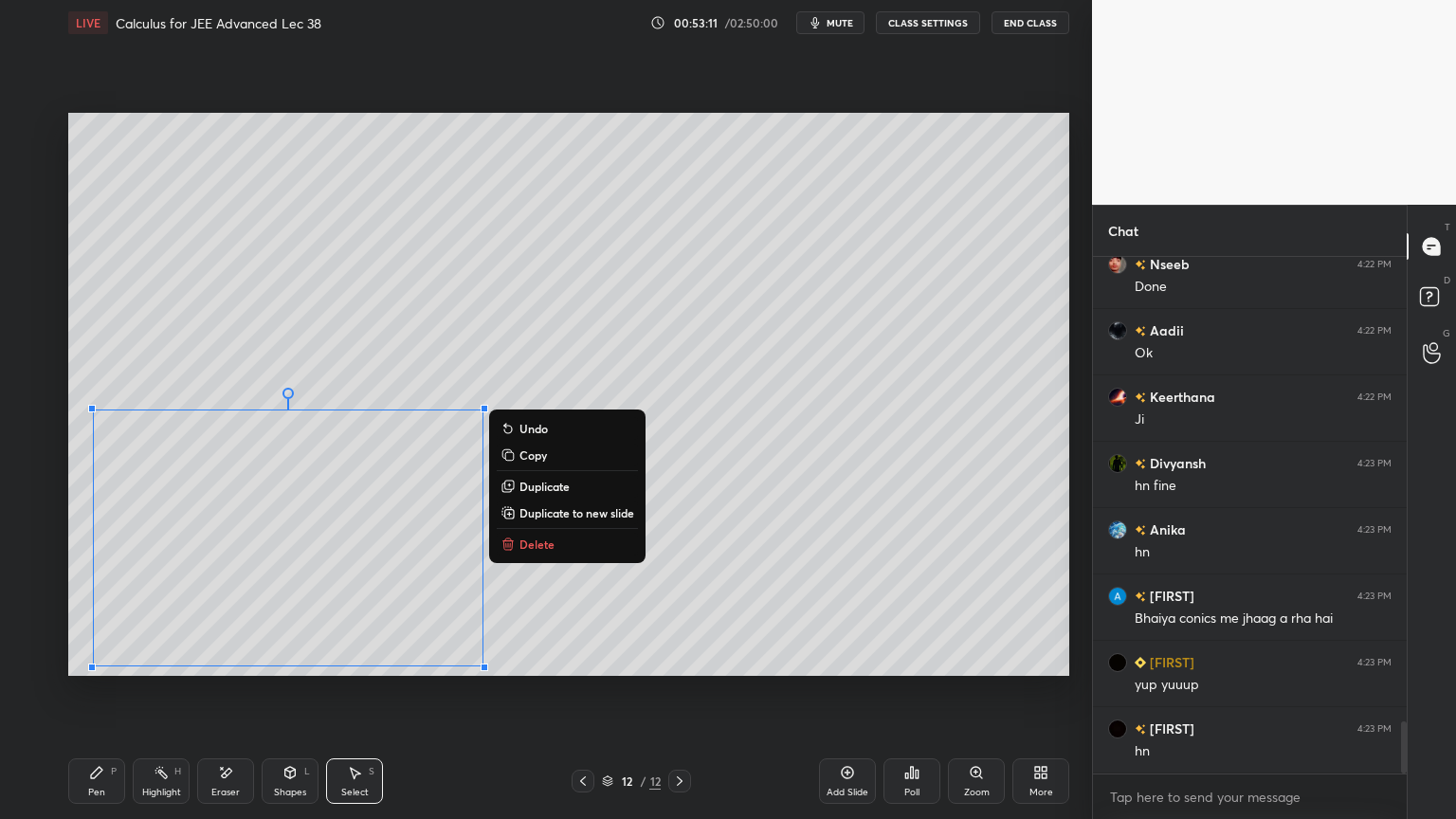 drag, startPoint x: 80, startPoint y: 399, endPoint x: 519, endPoint y: 607, distance: 485.7829 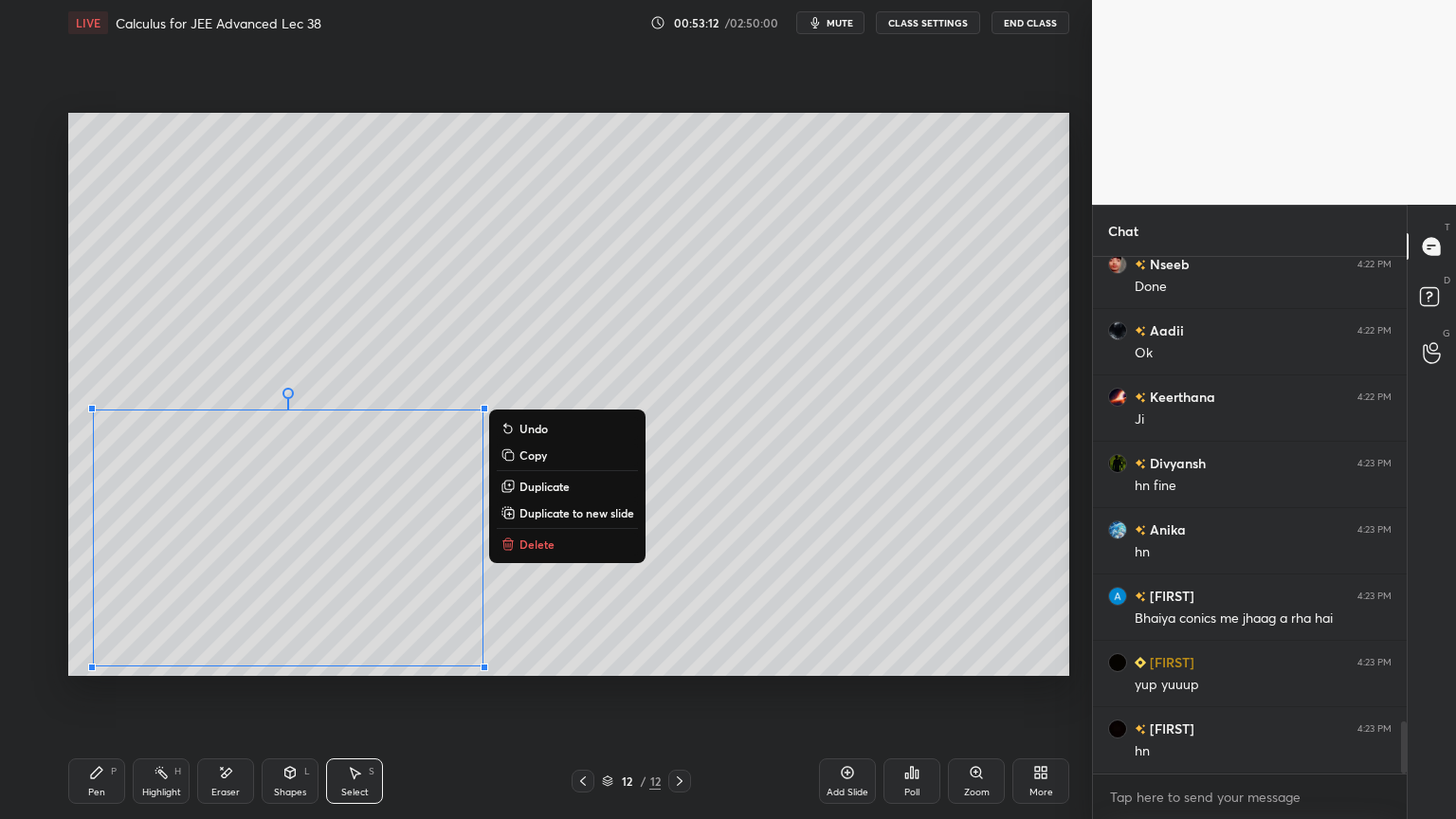 click on "Delete" at bounding box center [537, 544] 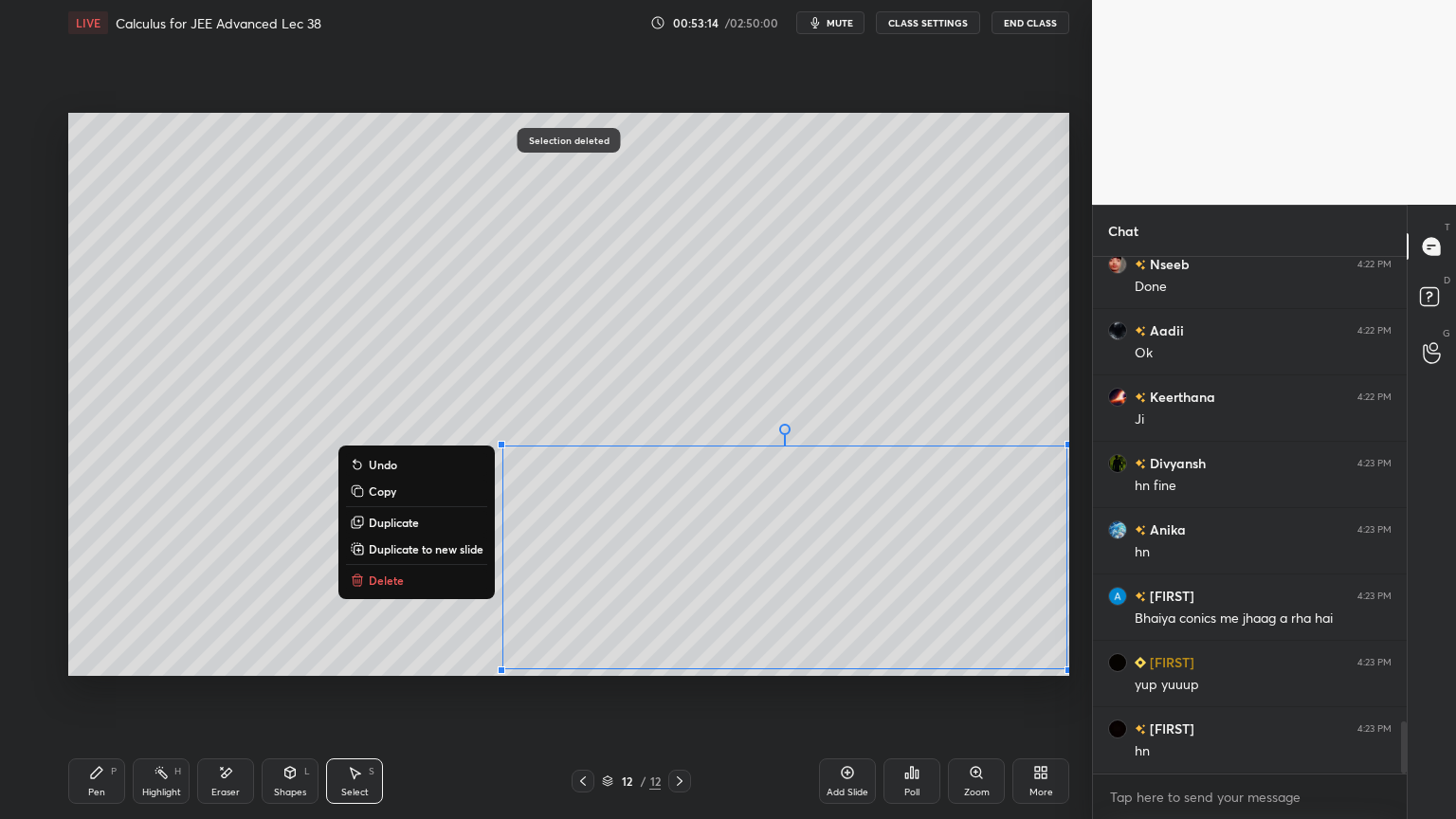 drag, startPoint x: 489, startPoint y: 531, endPoint x: 784, endPoint y: 678, distance: 329.59672 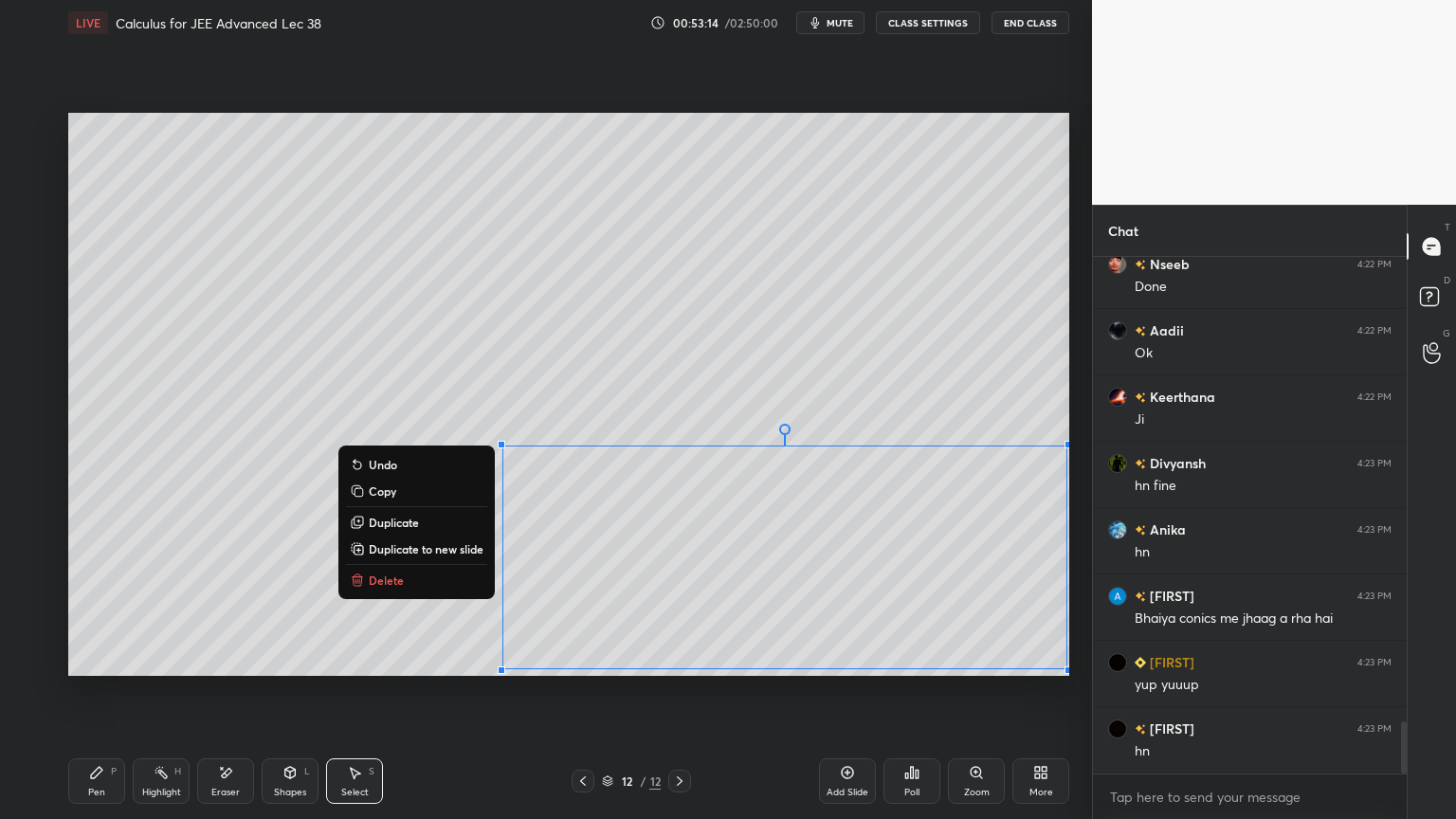 click on "0 ° Undo Copy Duplicate Duplicate to new slide Delete" at bounding box center (569, 394) 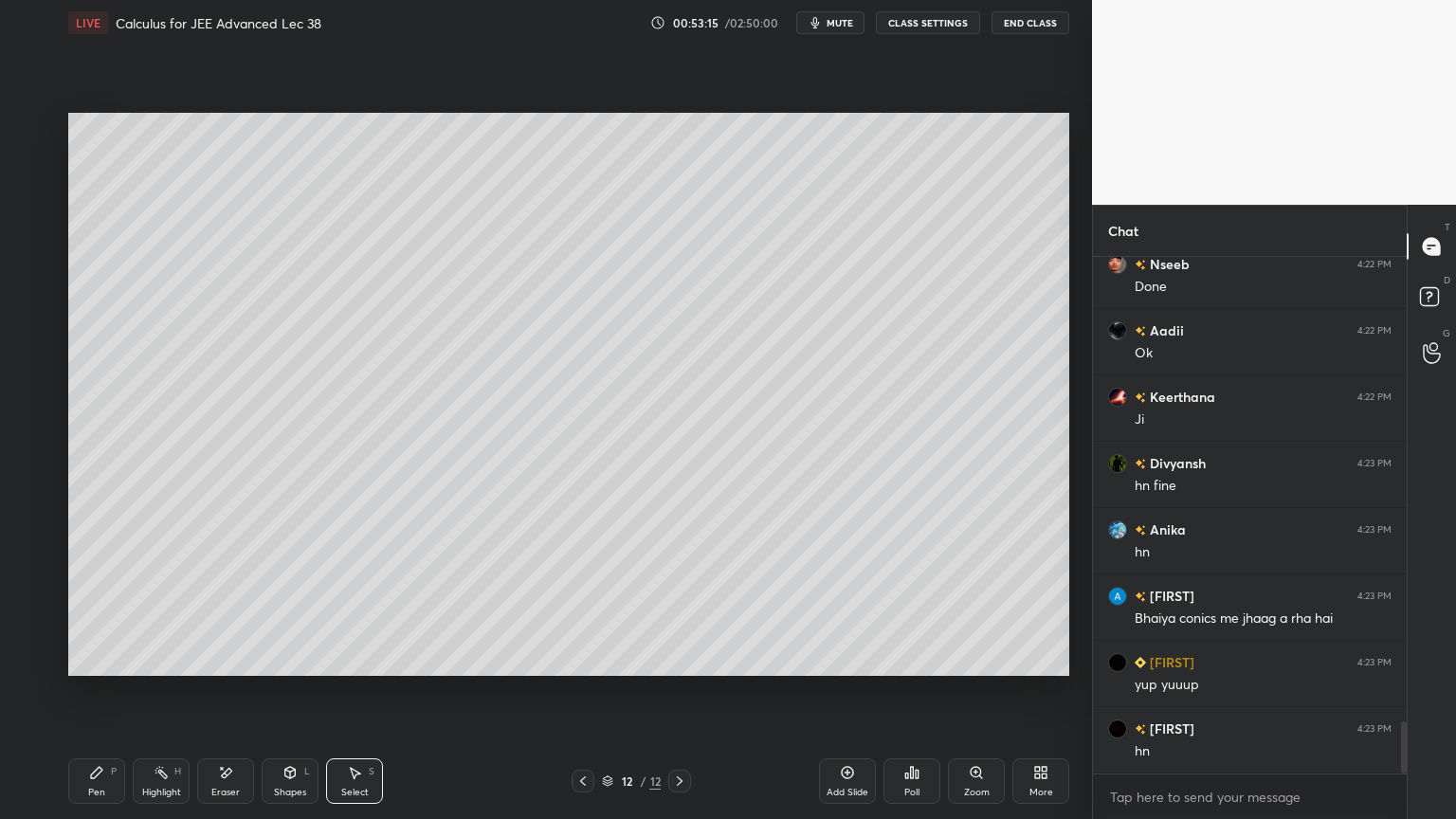 click on "Eraser" at bounding box center [226, 781] 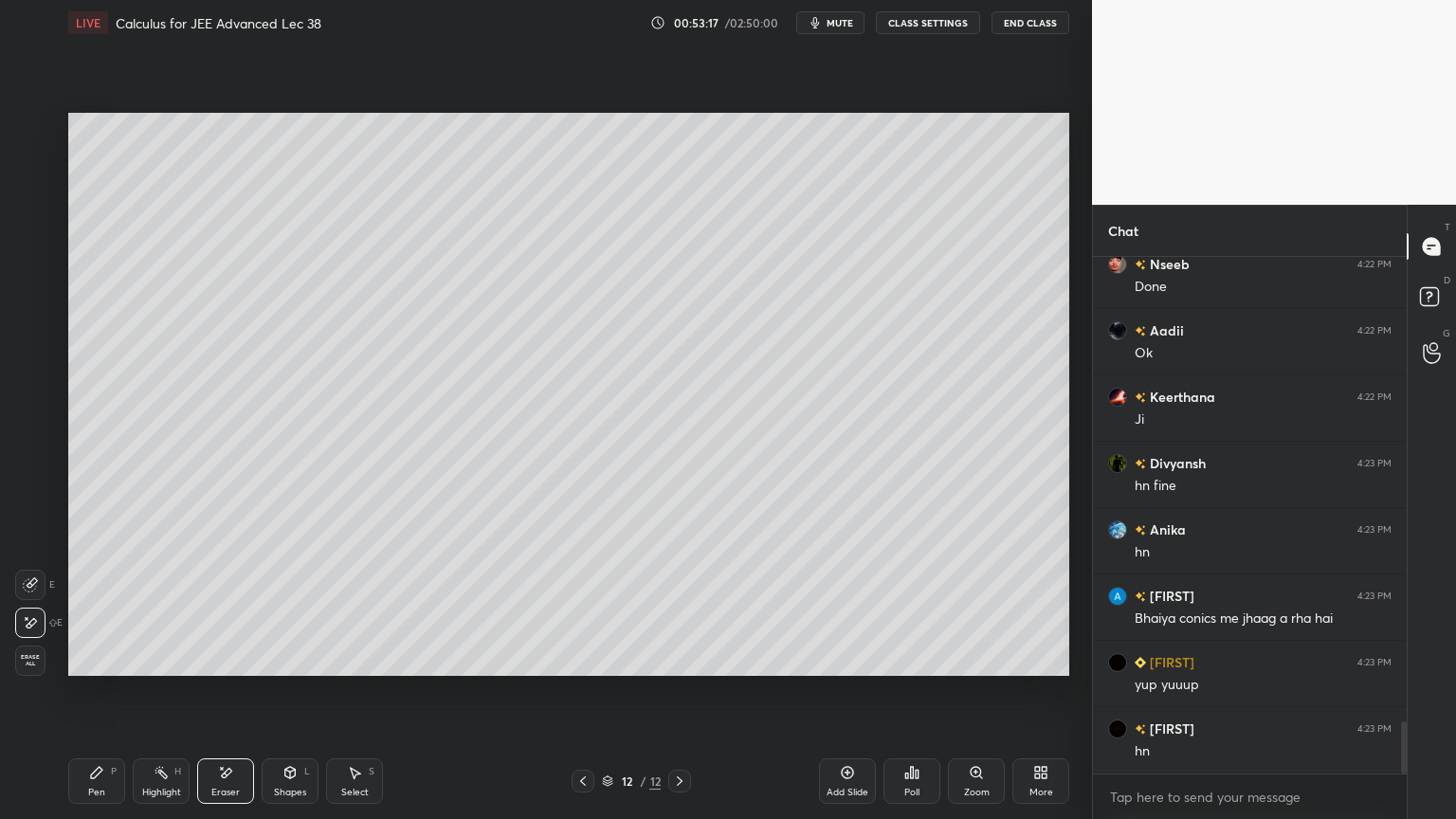 click on "Pen" at bounding box center (97, 792) 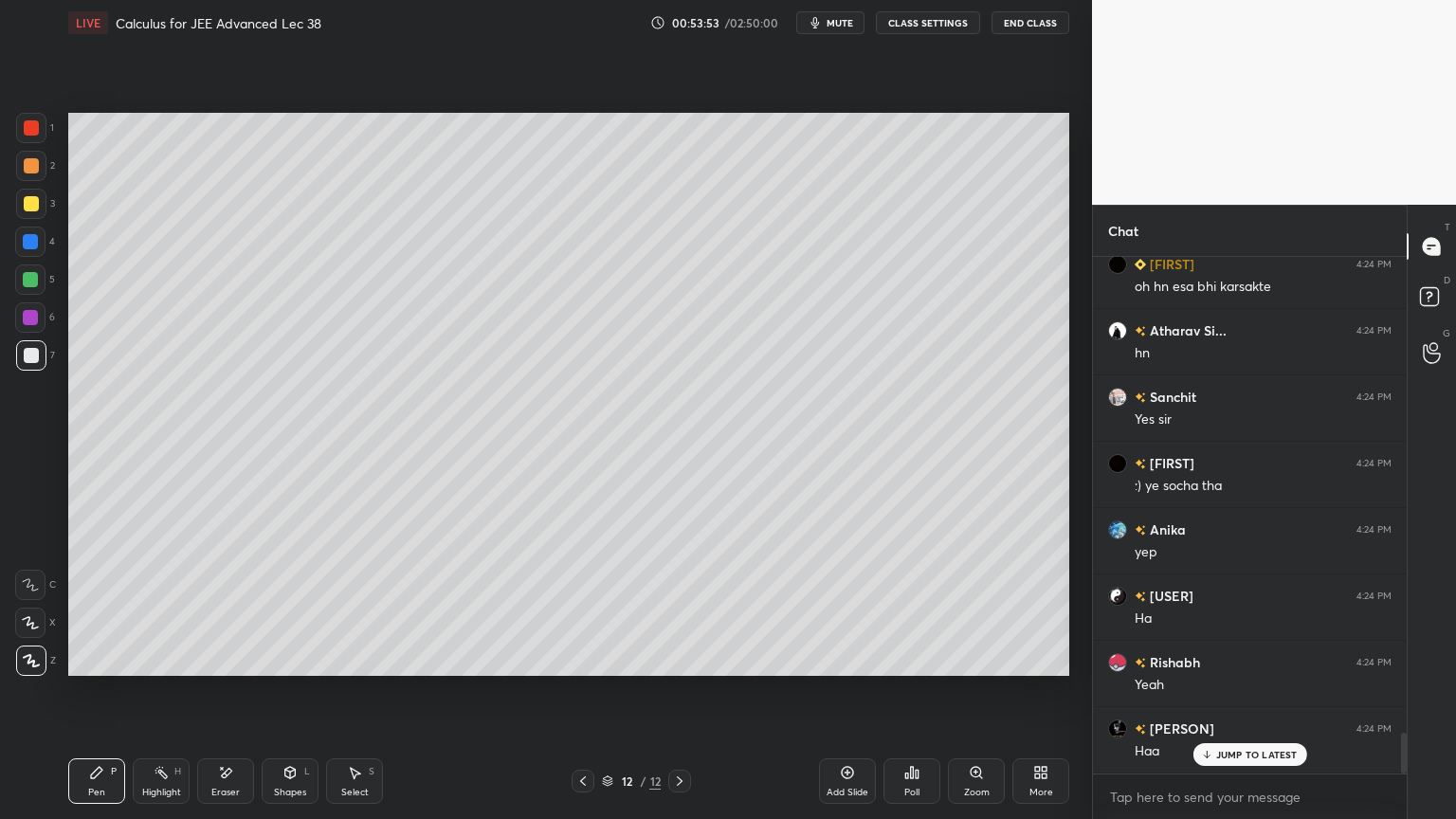 scroll, scrollTop: 5991, scrollLeft: 0, axis: vertical 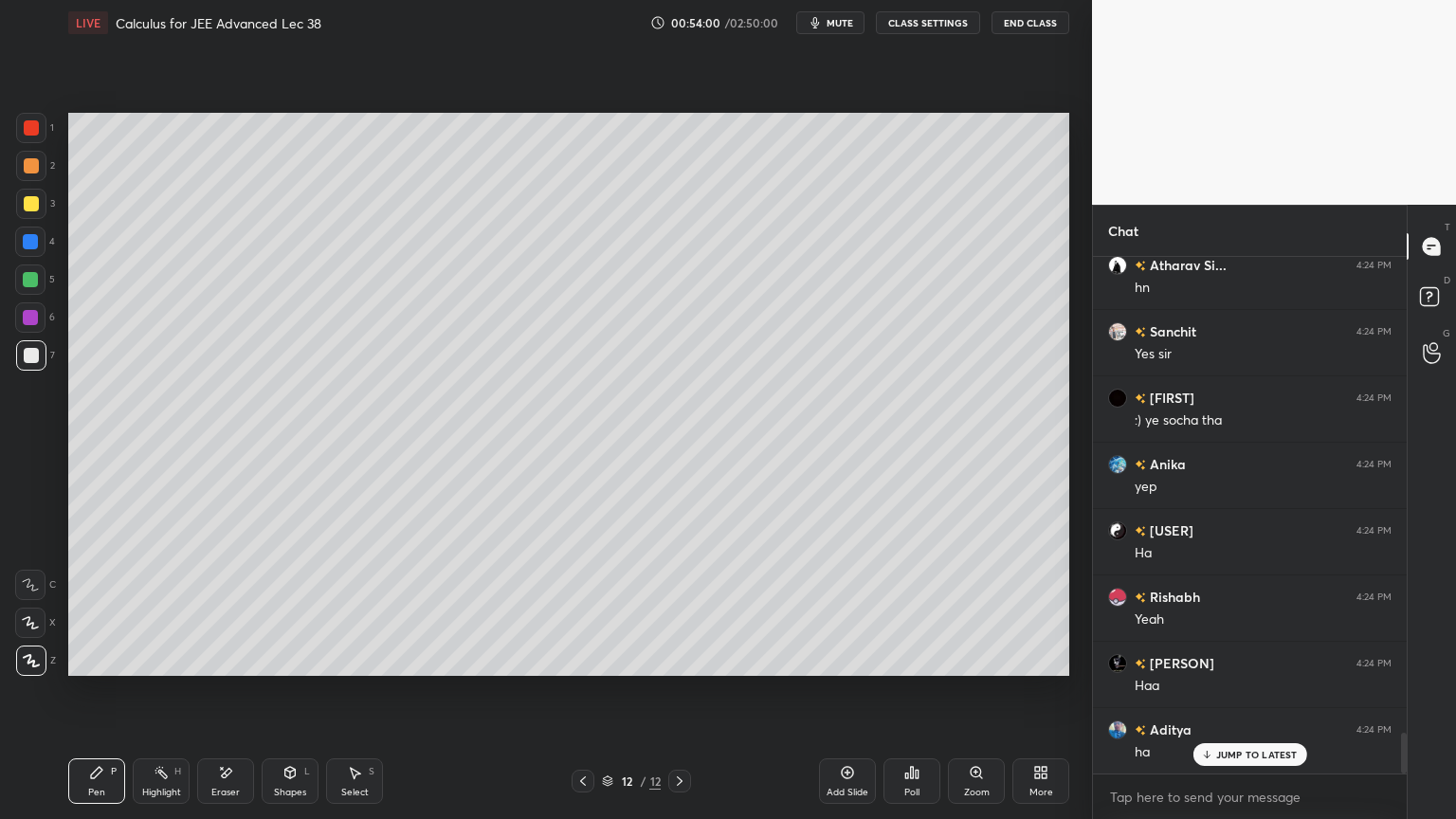 click on "Eraser" at bounding box center (226, 781) 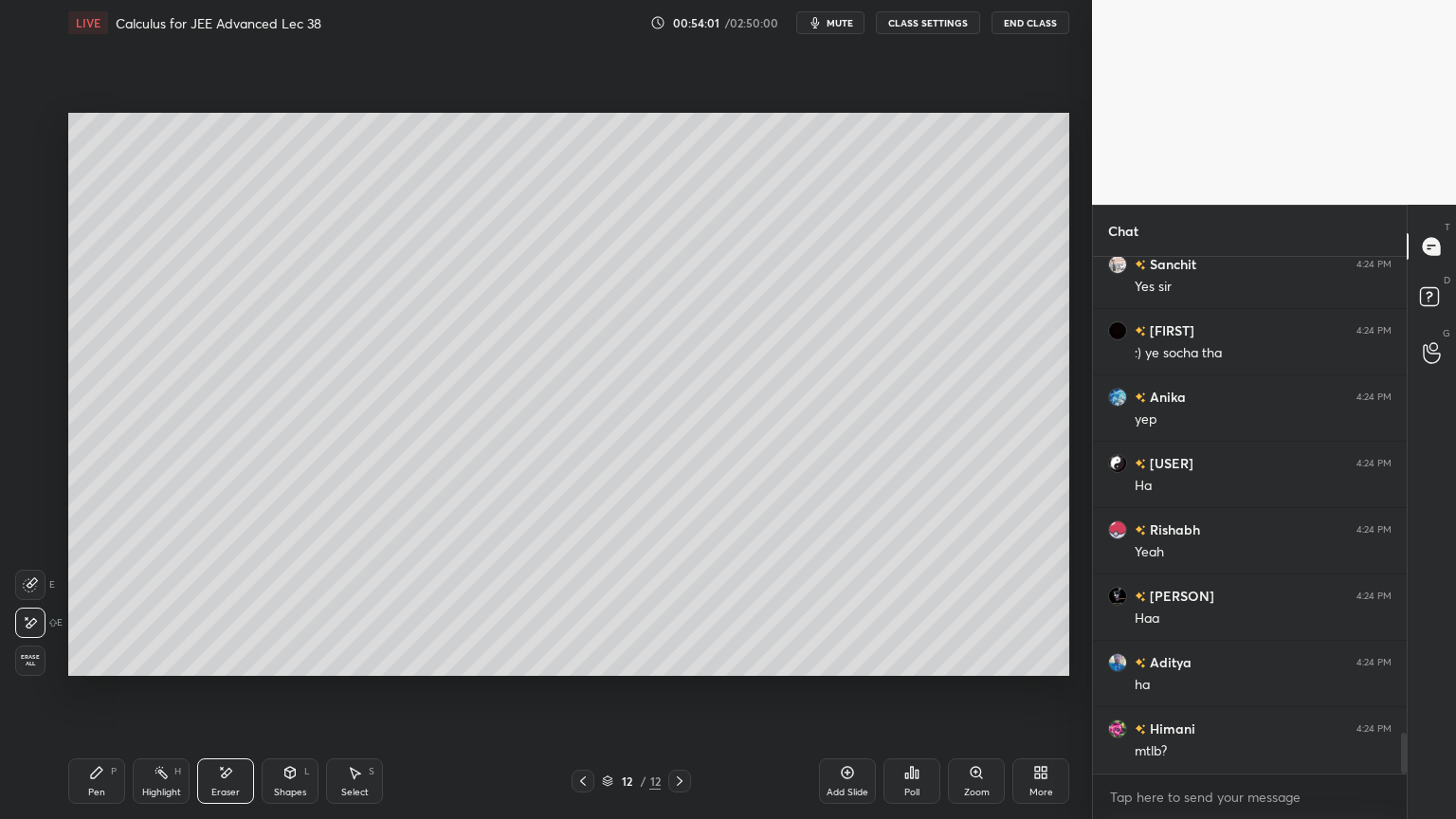 scroll, scrollTop: 6124, scrollLeft: 0, axis: vertical 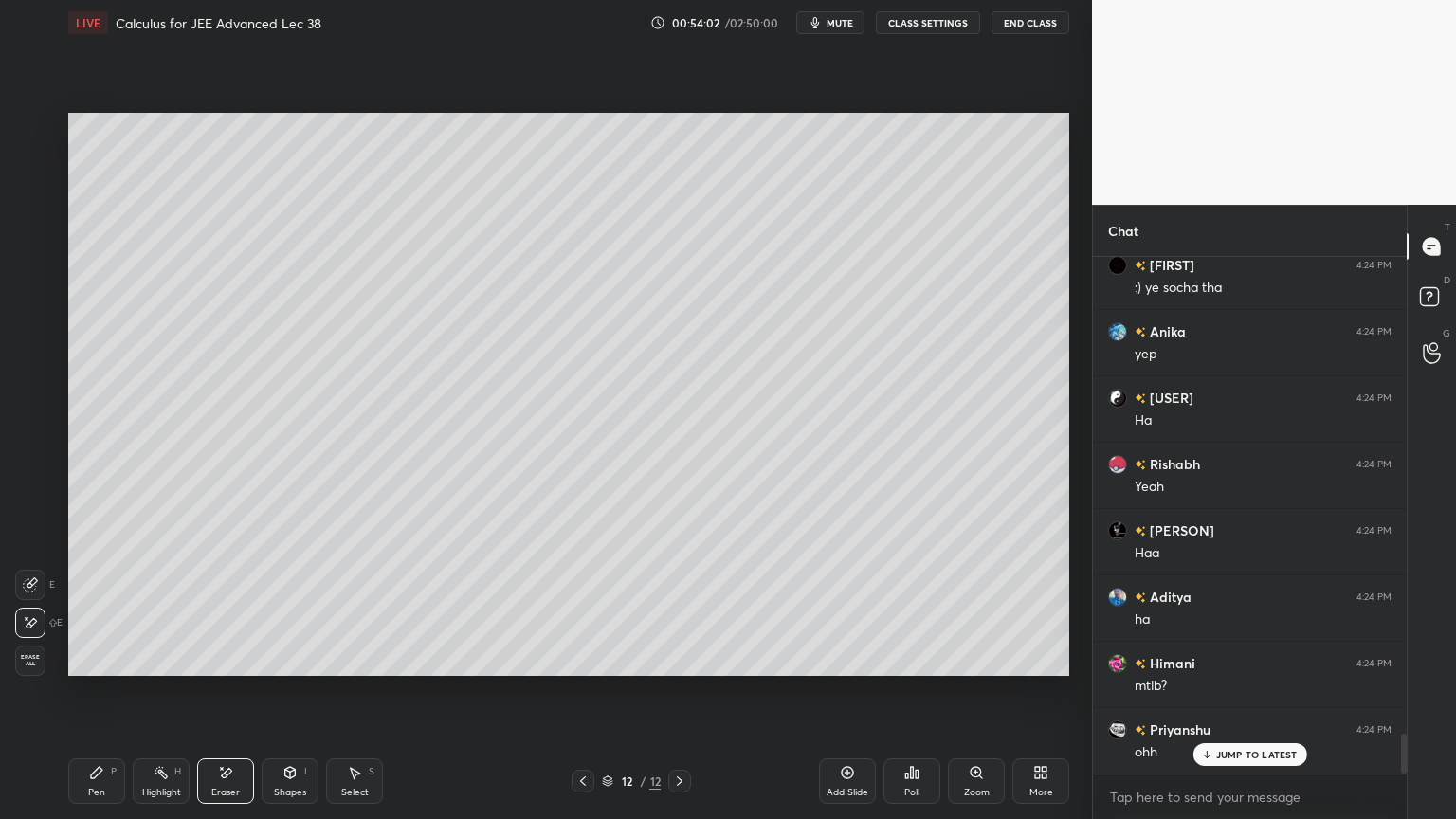 drag, startPoint x: 155, startPoint y: 780, endPoint x: 95, endPoint y: 779, distance: 60.00833 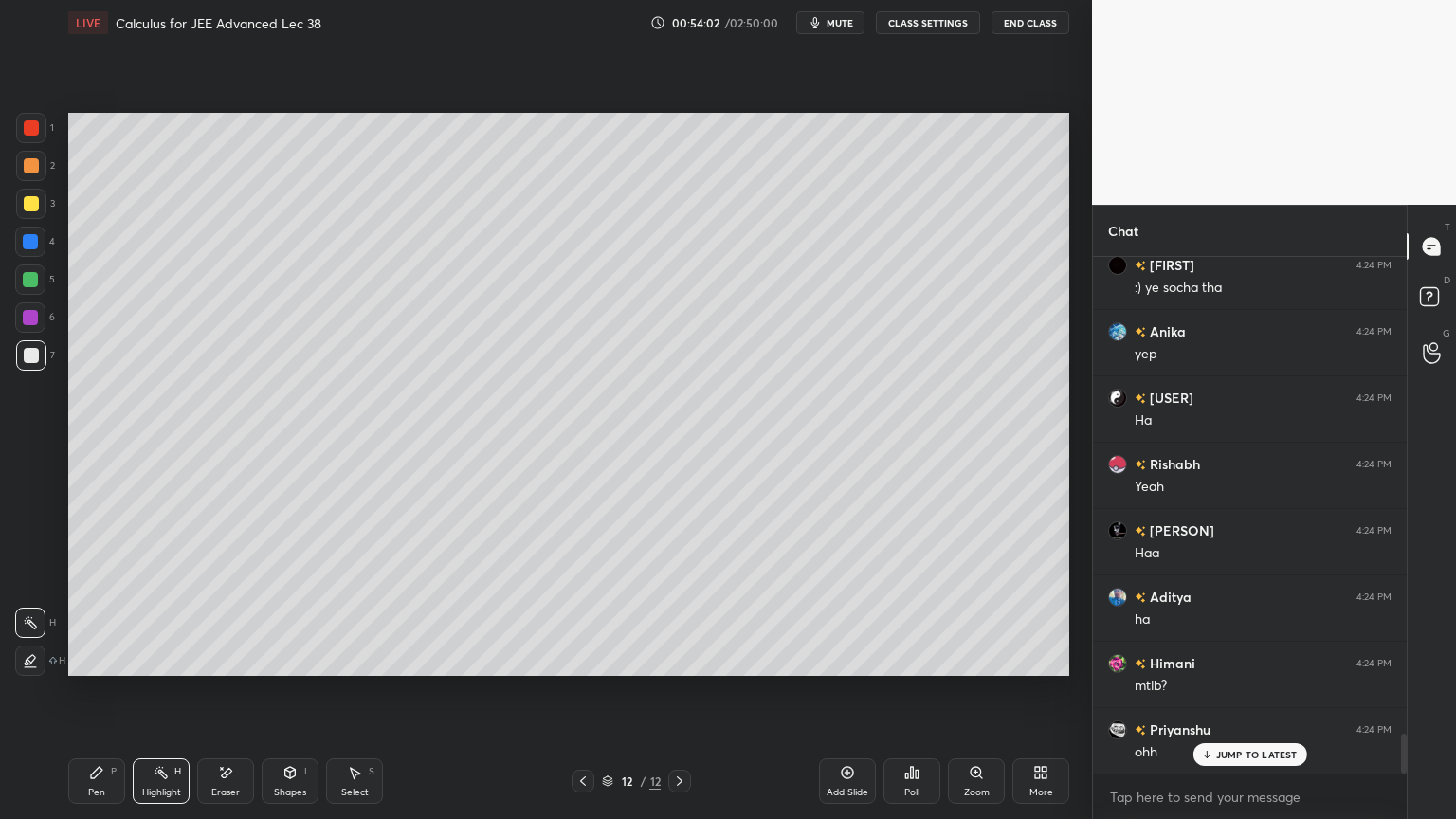 drag, startPoint x: 95, startPoint y: 779, endPoint x: 136, endPoint y: 793, distance: 43.32436 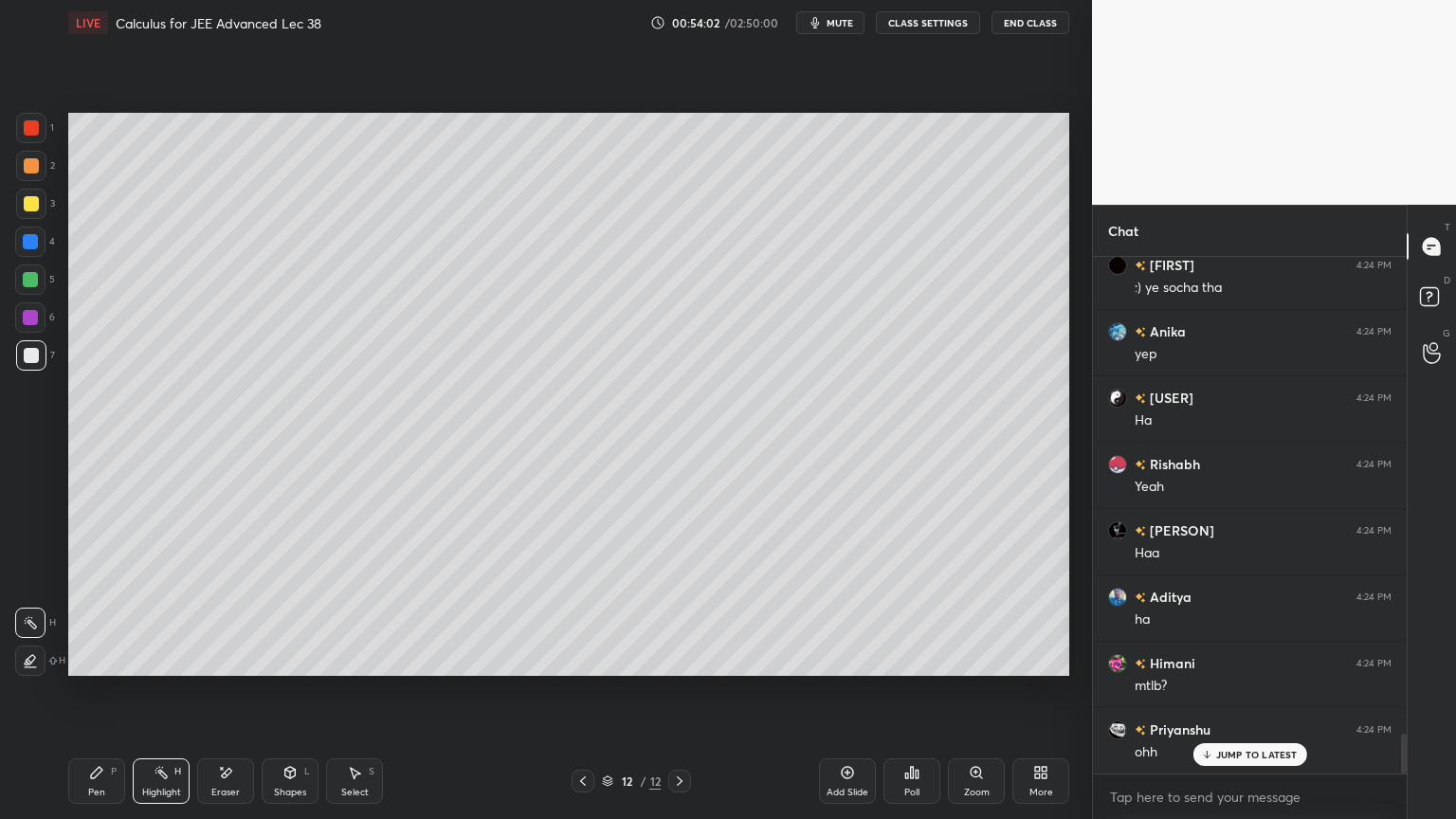 click on "Pen P" at bounding box center [97, 781] 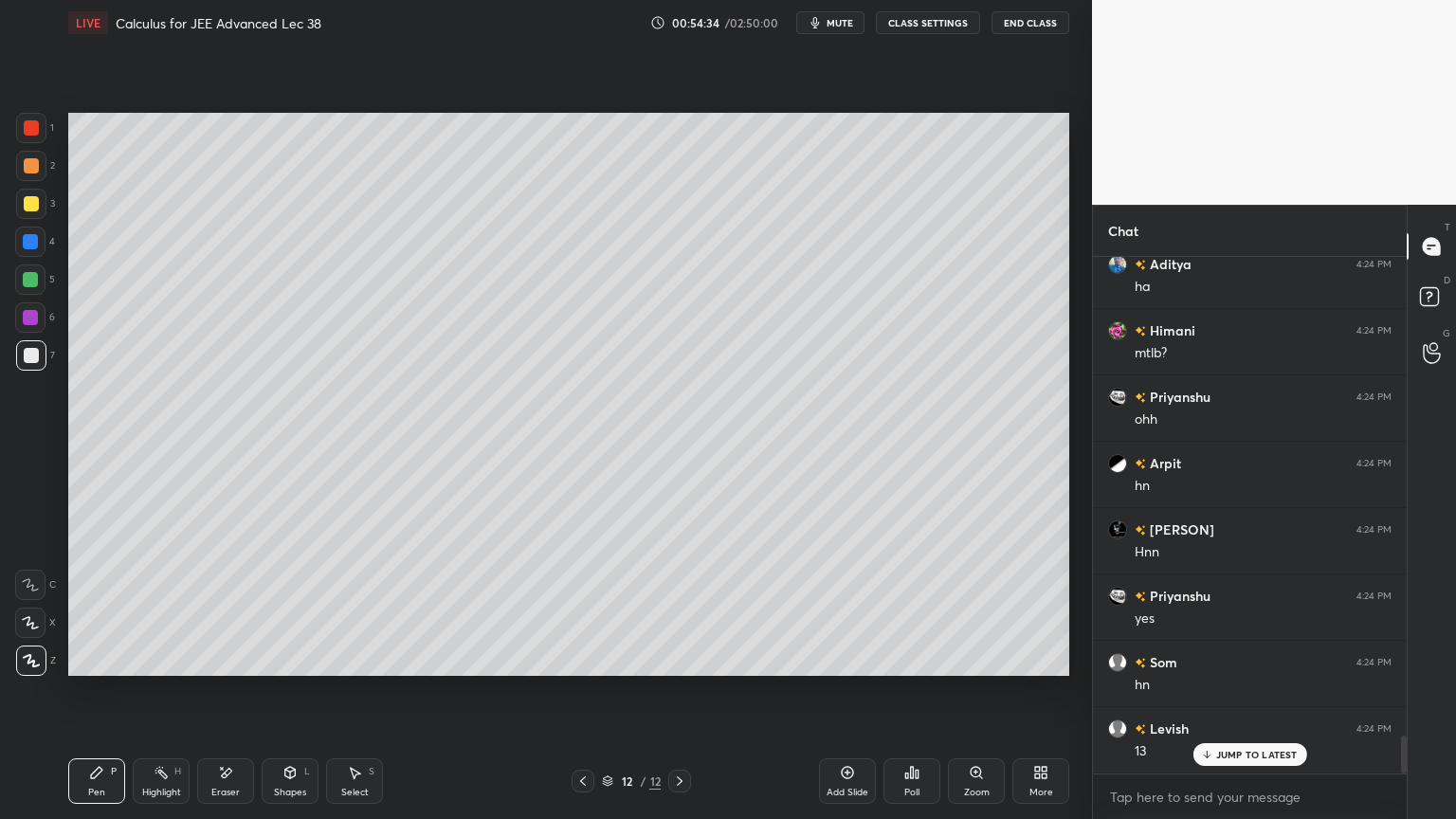 scroll, scrollTop: 6522, scrollLeft: 0, axis: vertical 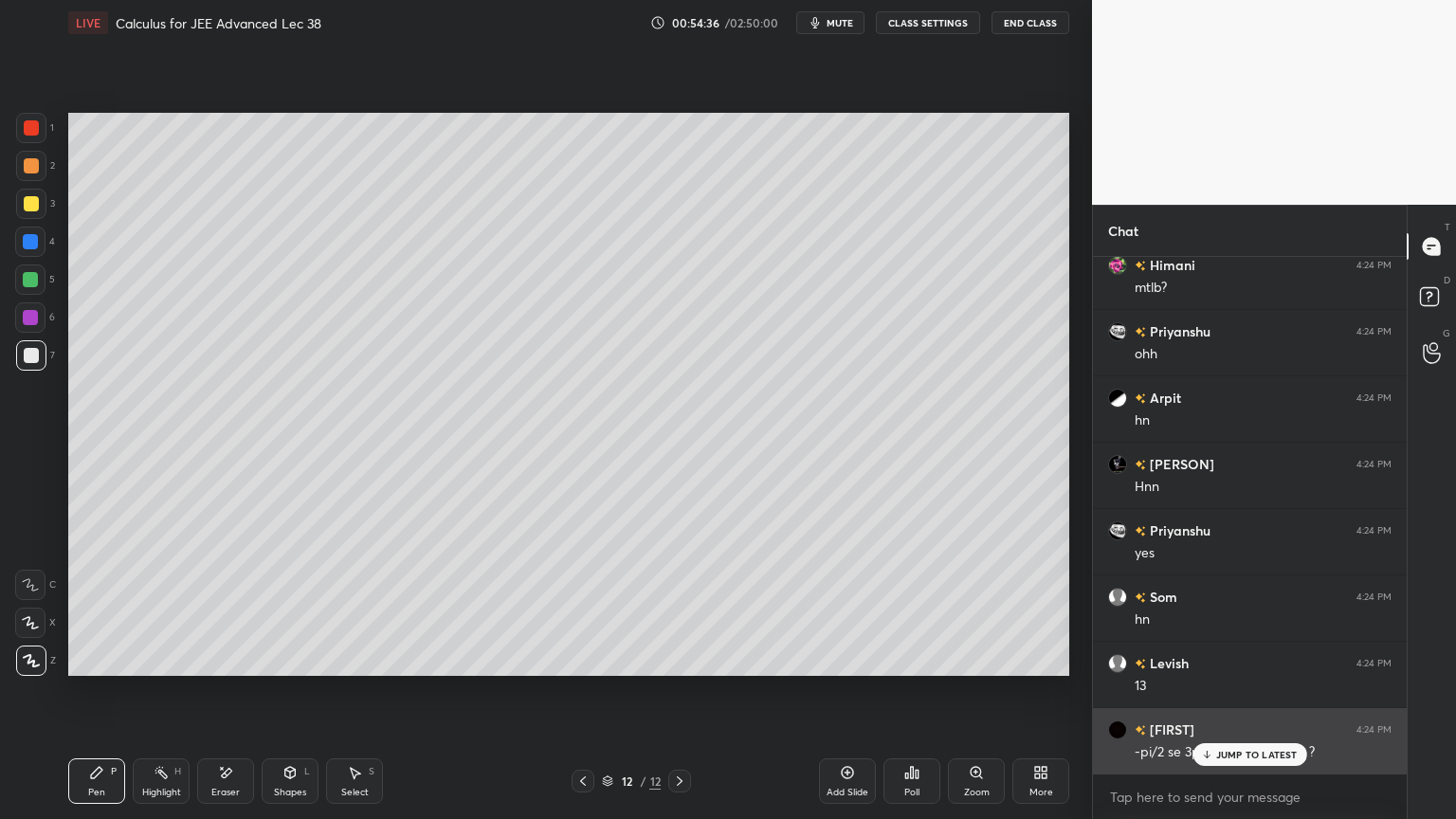 click on "JUMP TO LATEST" at bounding box center [1257, 755] 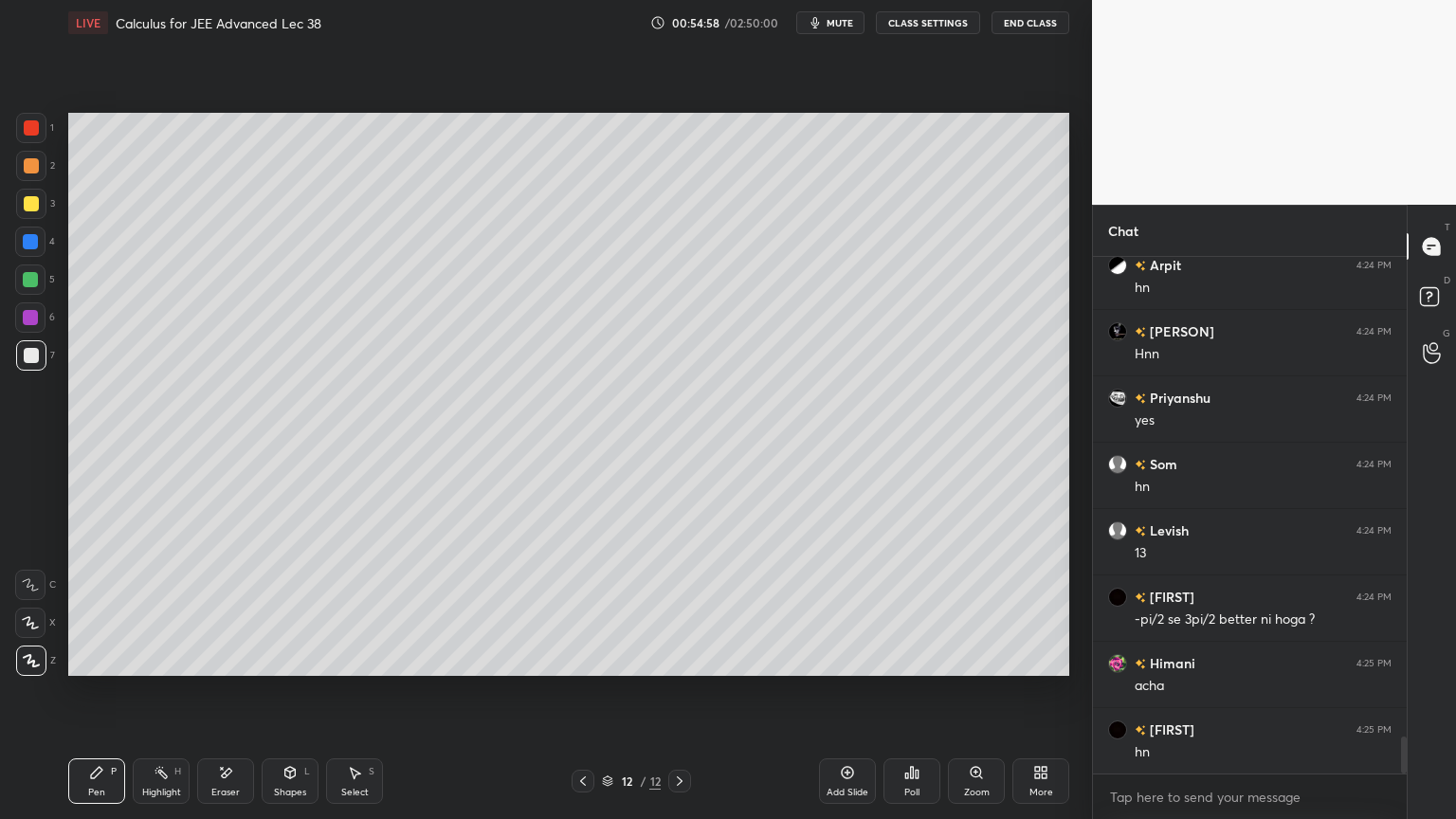 scroll, scrollTop: 6722, scrollLeft: 0, axis: vertical 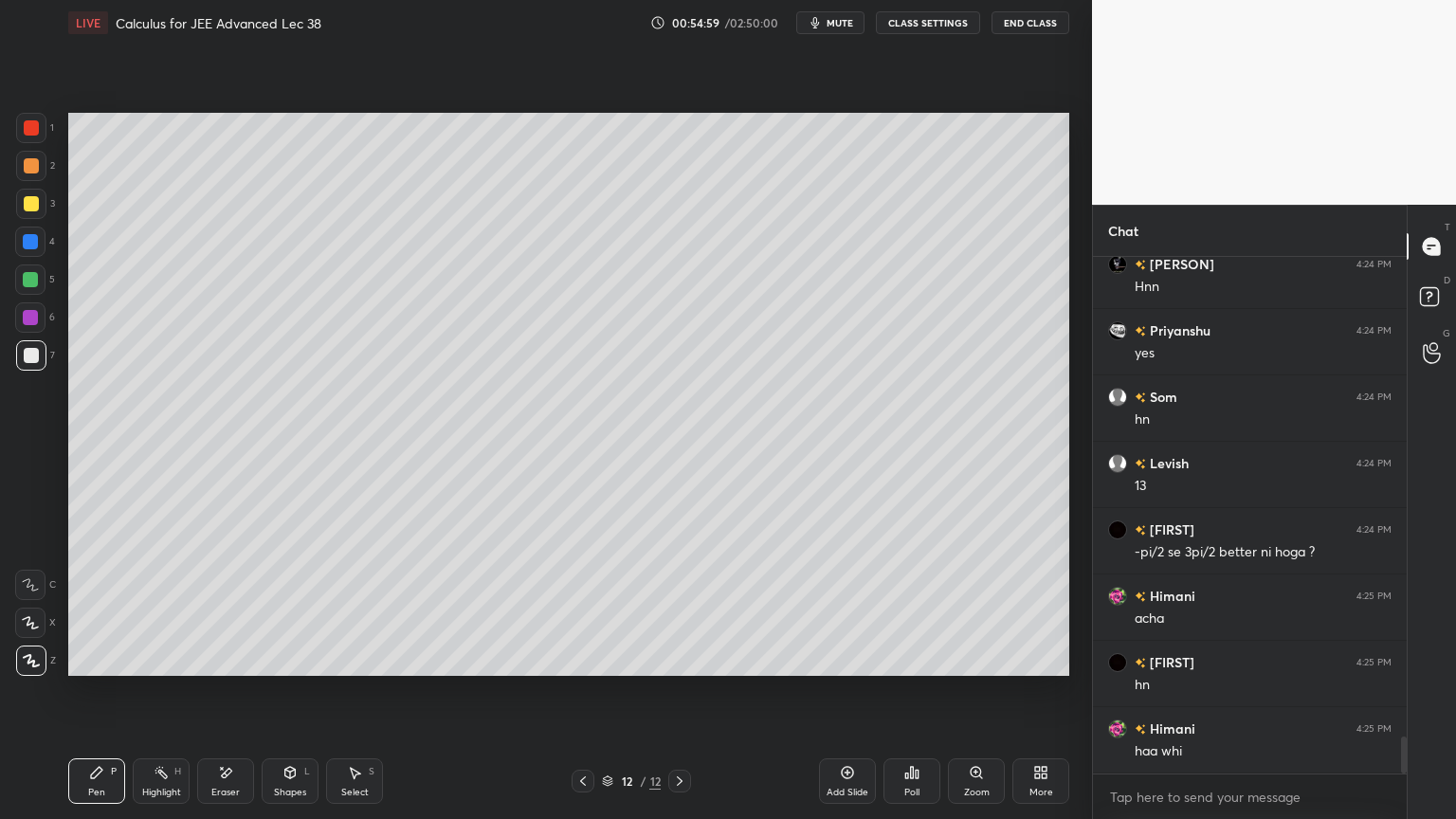 click 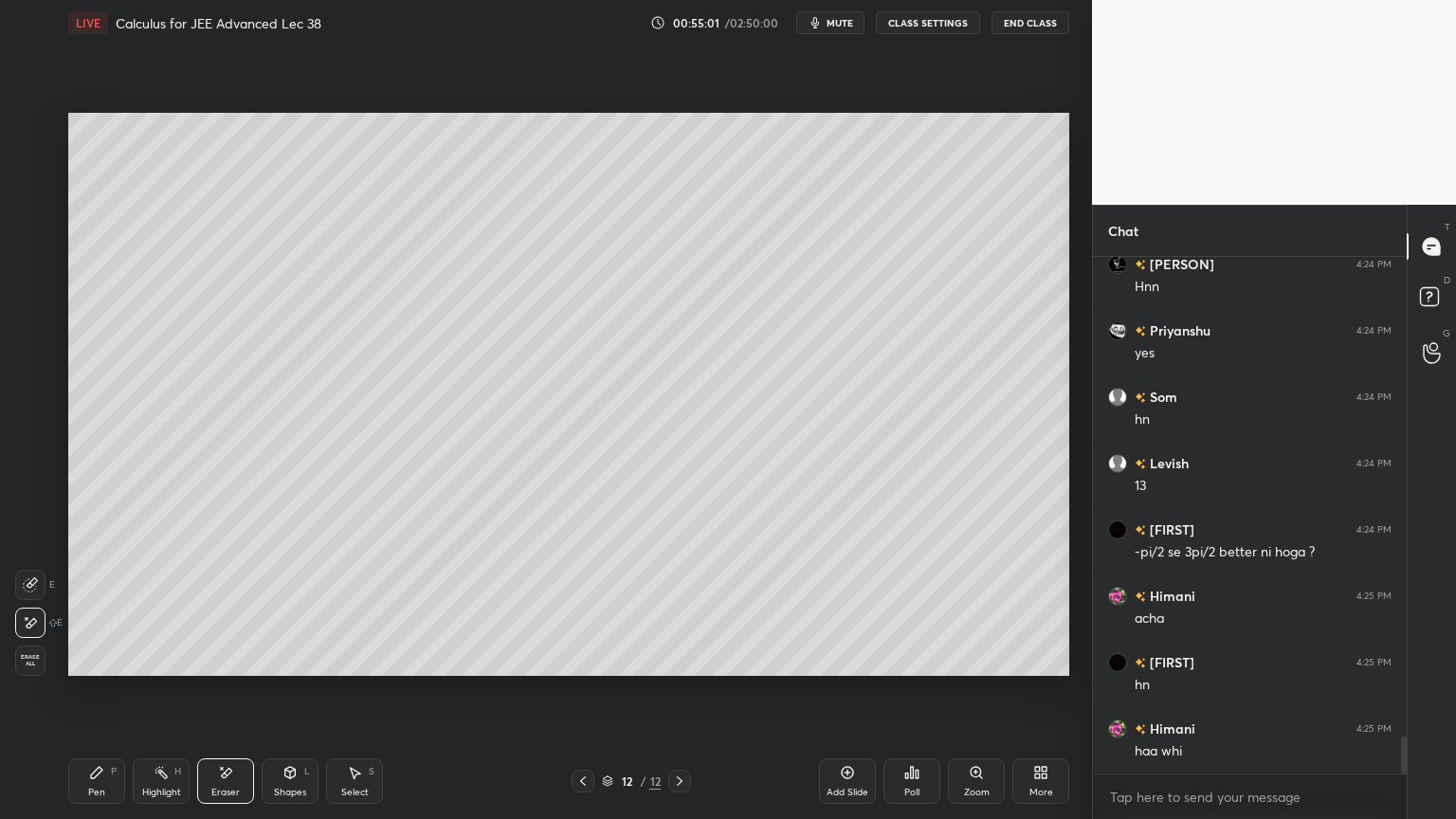 drag, startPoint x: 92, startPoint y: 773, endPoint x: 102, endPoint y: 756, distance: 19.723083 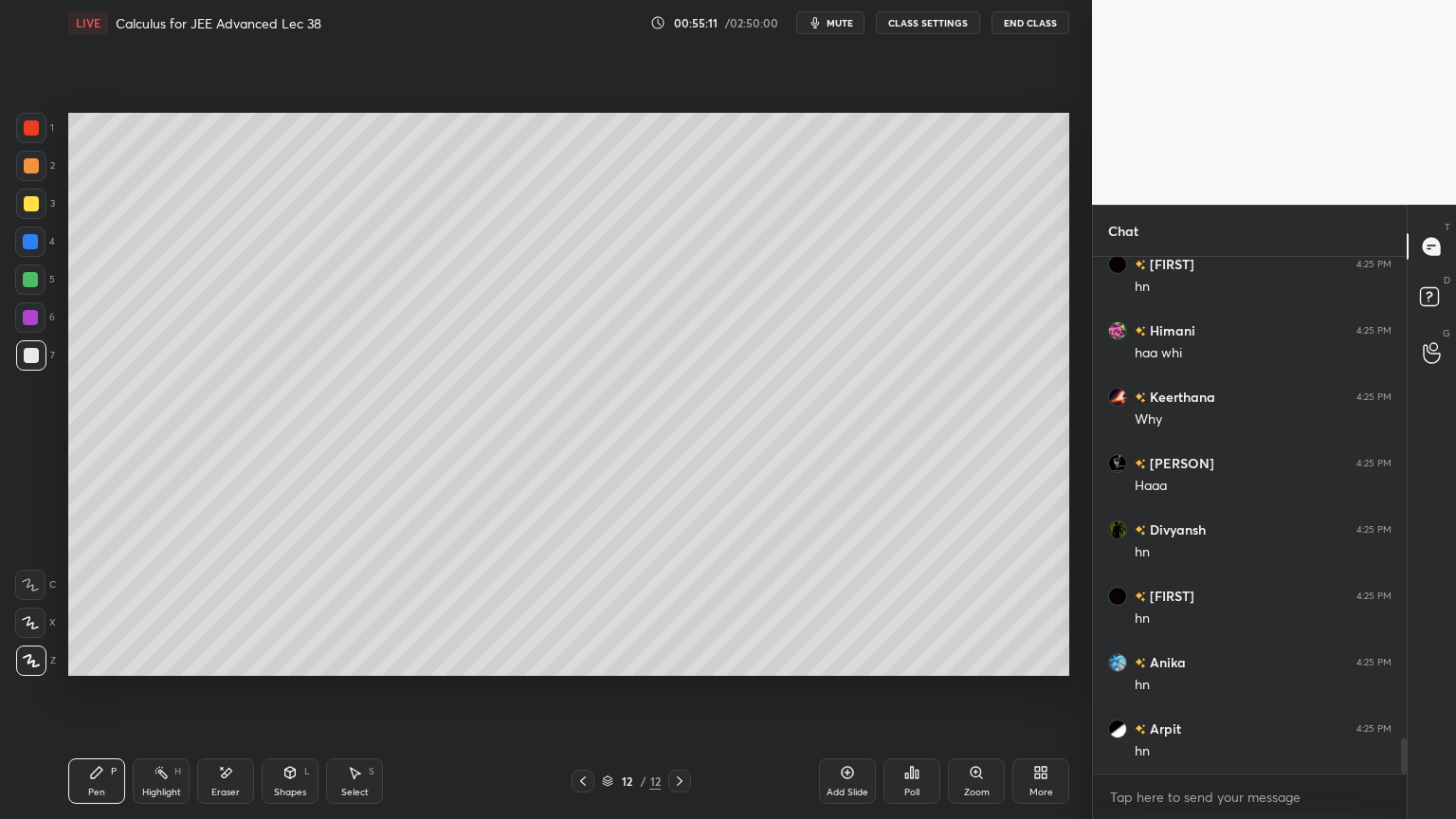 scroll, scrollTop: 7185, scrollLeft: 0, axis: vertical 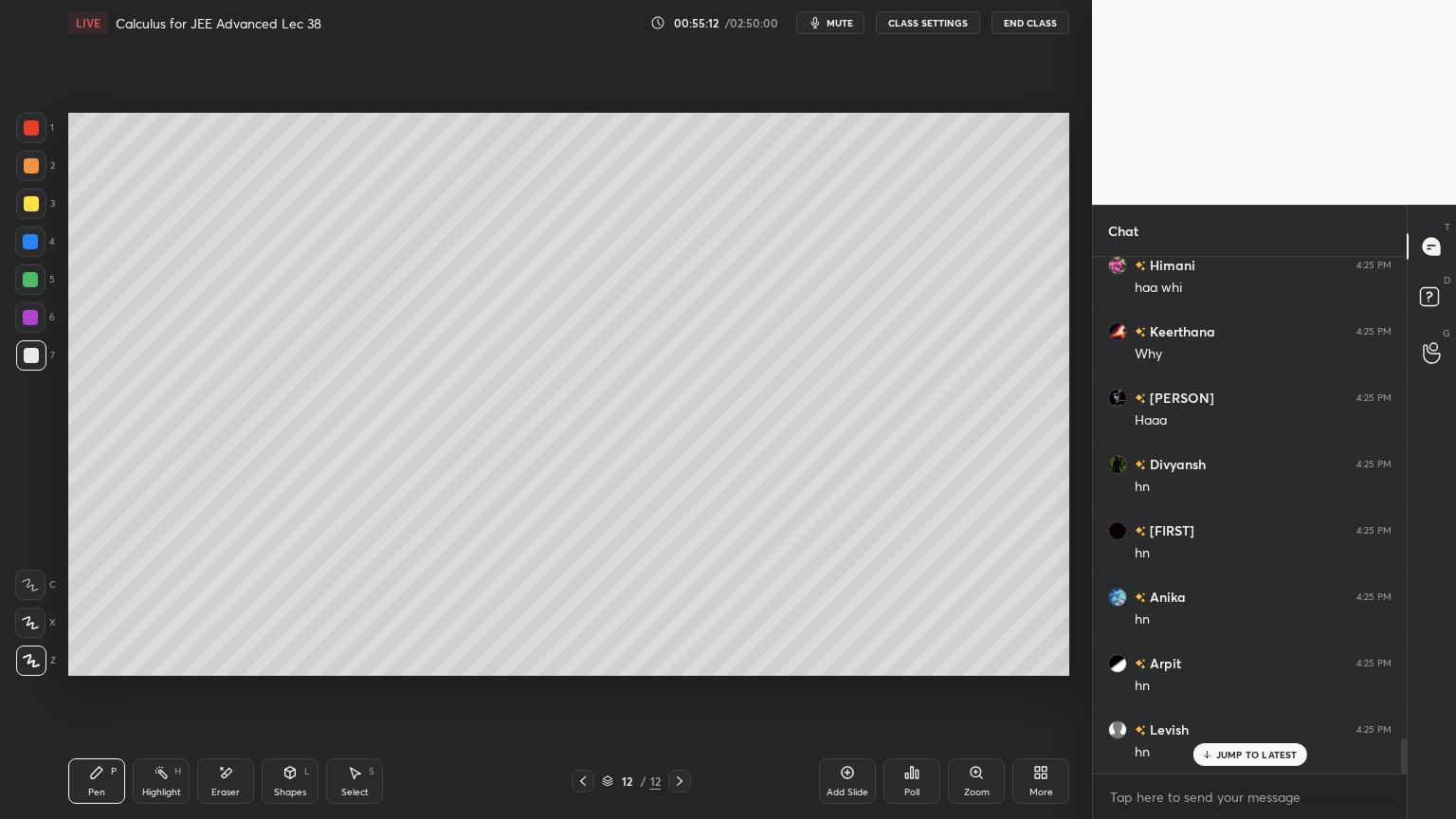 click on "Eraser" at bounding box center (226, 781) 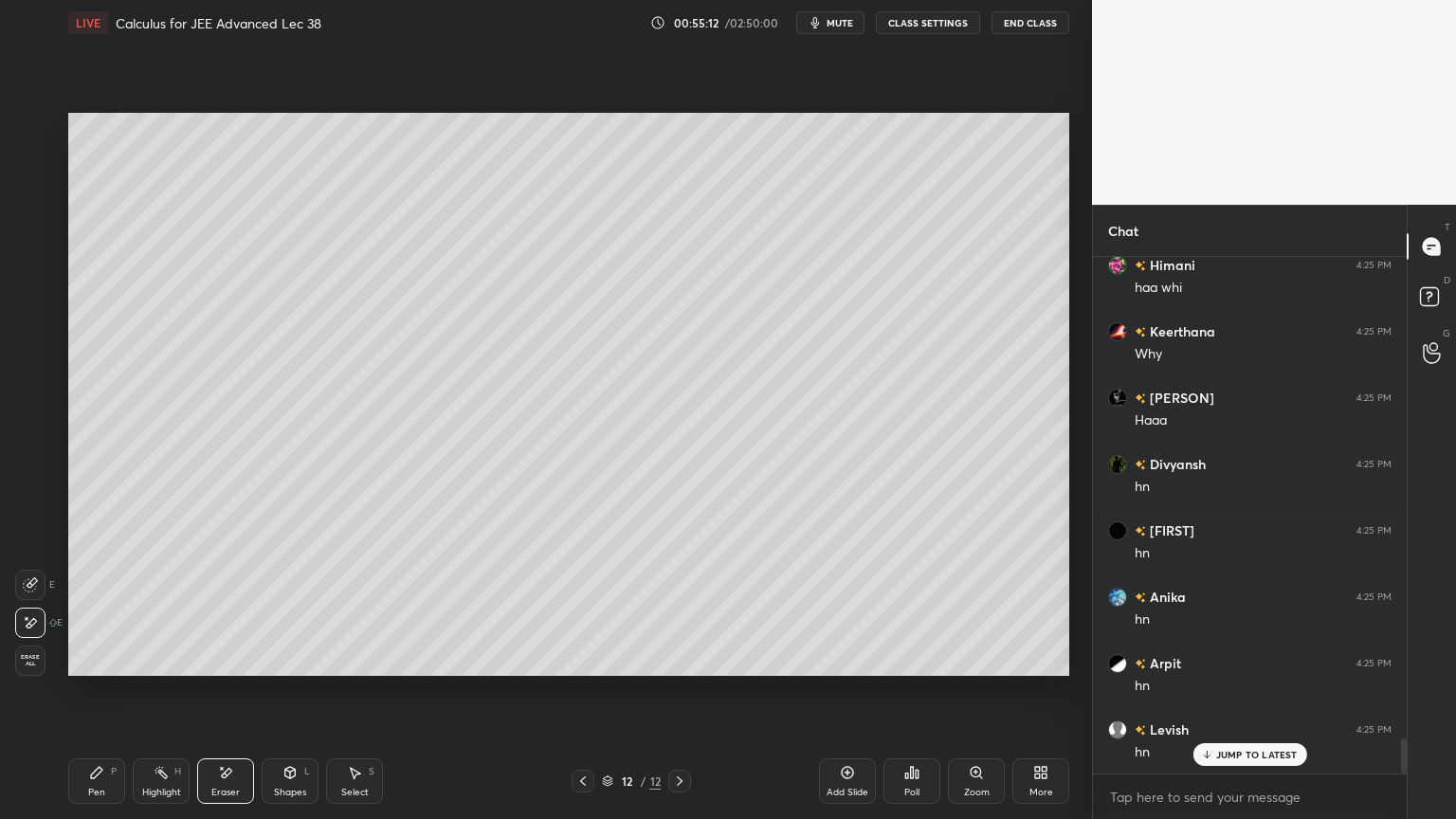 scroll, scrollTop: 7253, scrollLeft: 0, axis: vertical 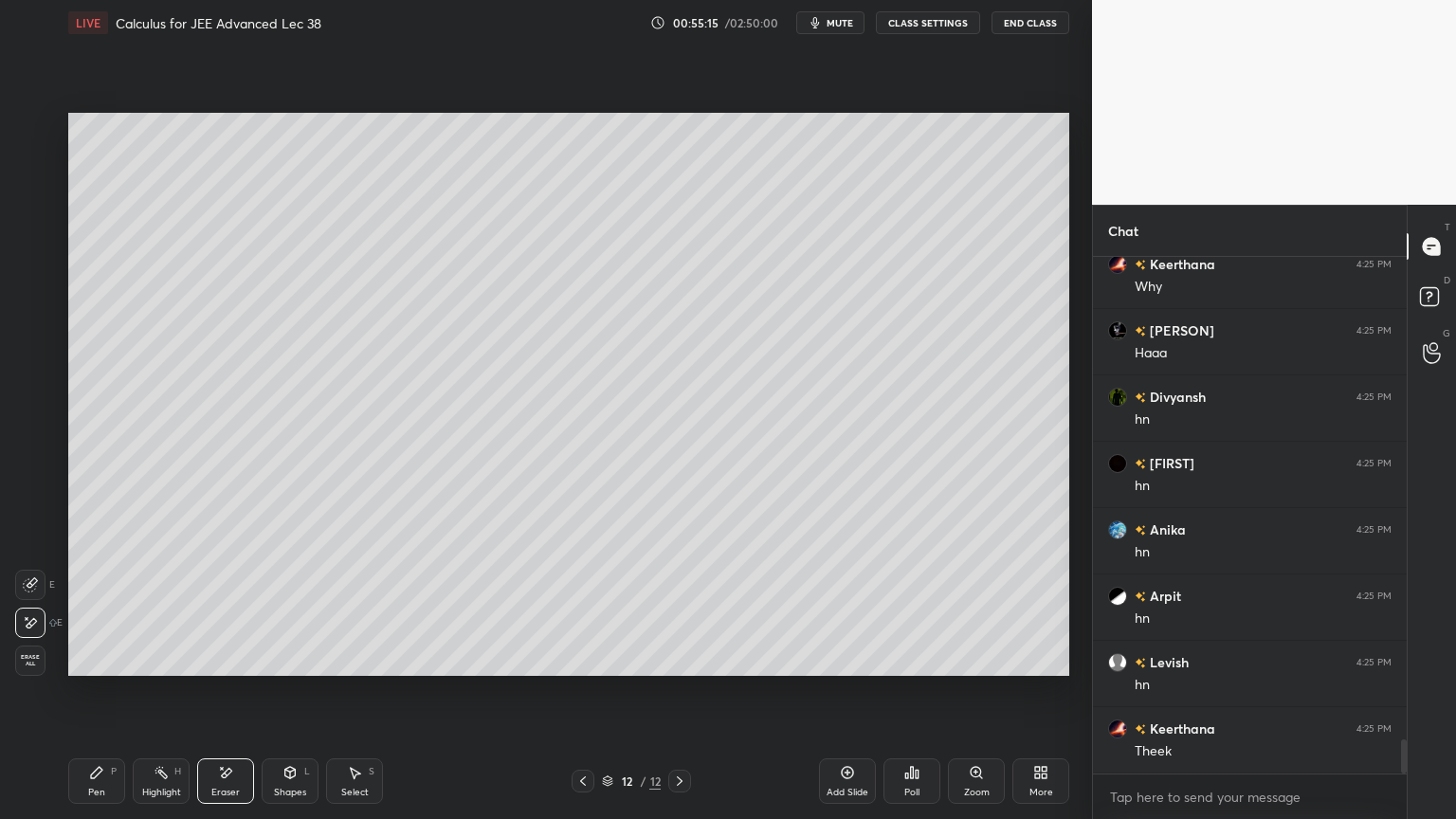 click on "Pen P" at bounding box center [97, 781] 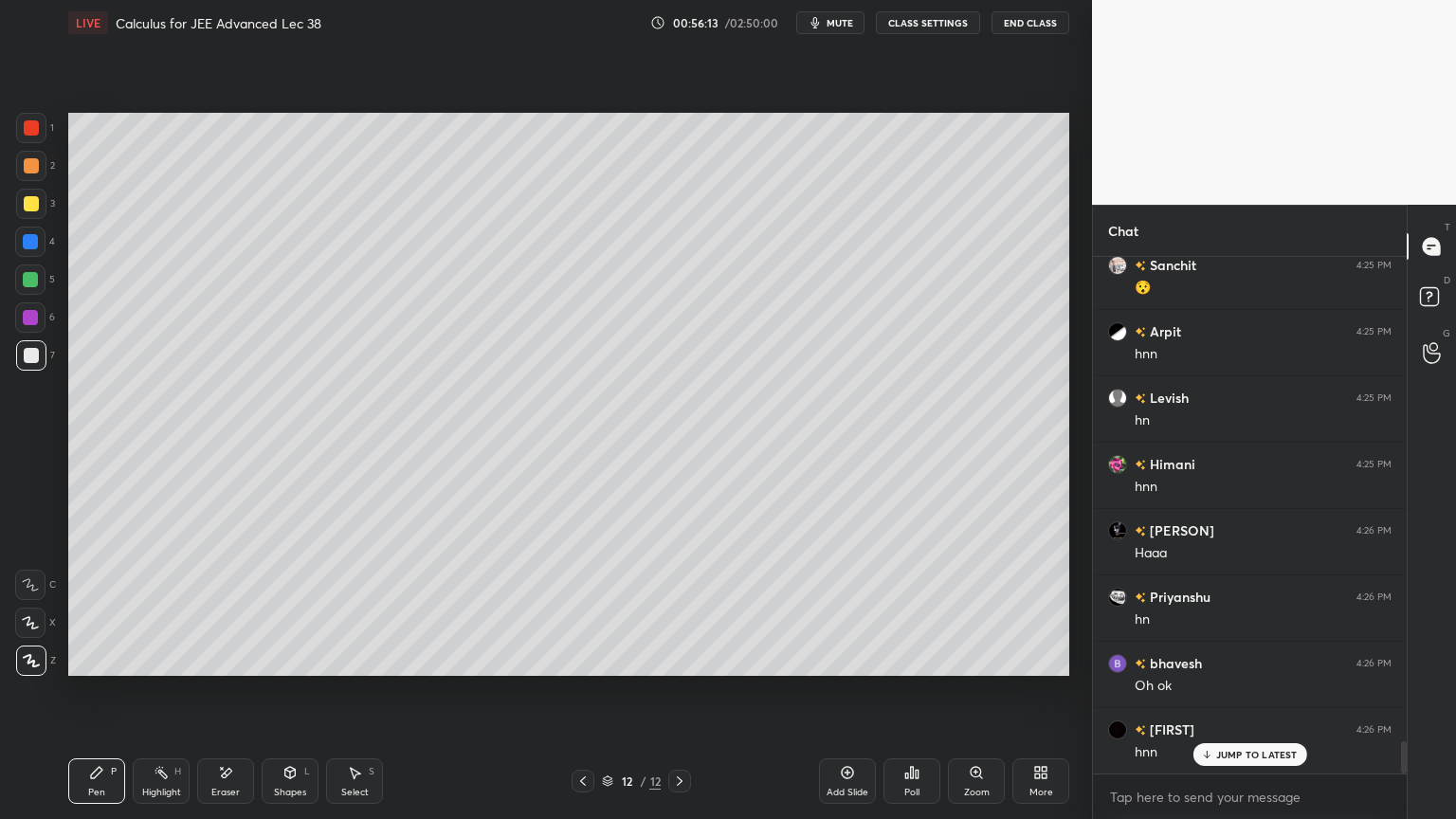 scroll, scrollTop: 7916, scrollLeft: 0, axis: vertical 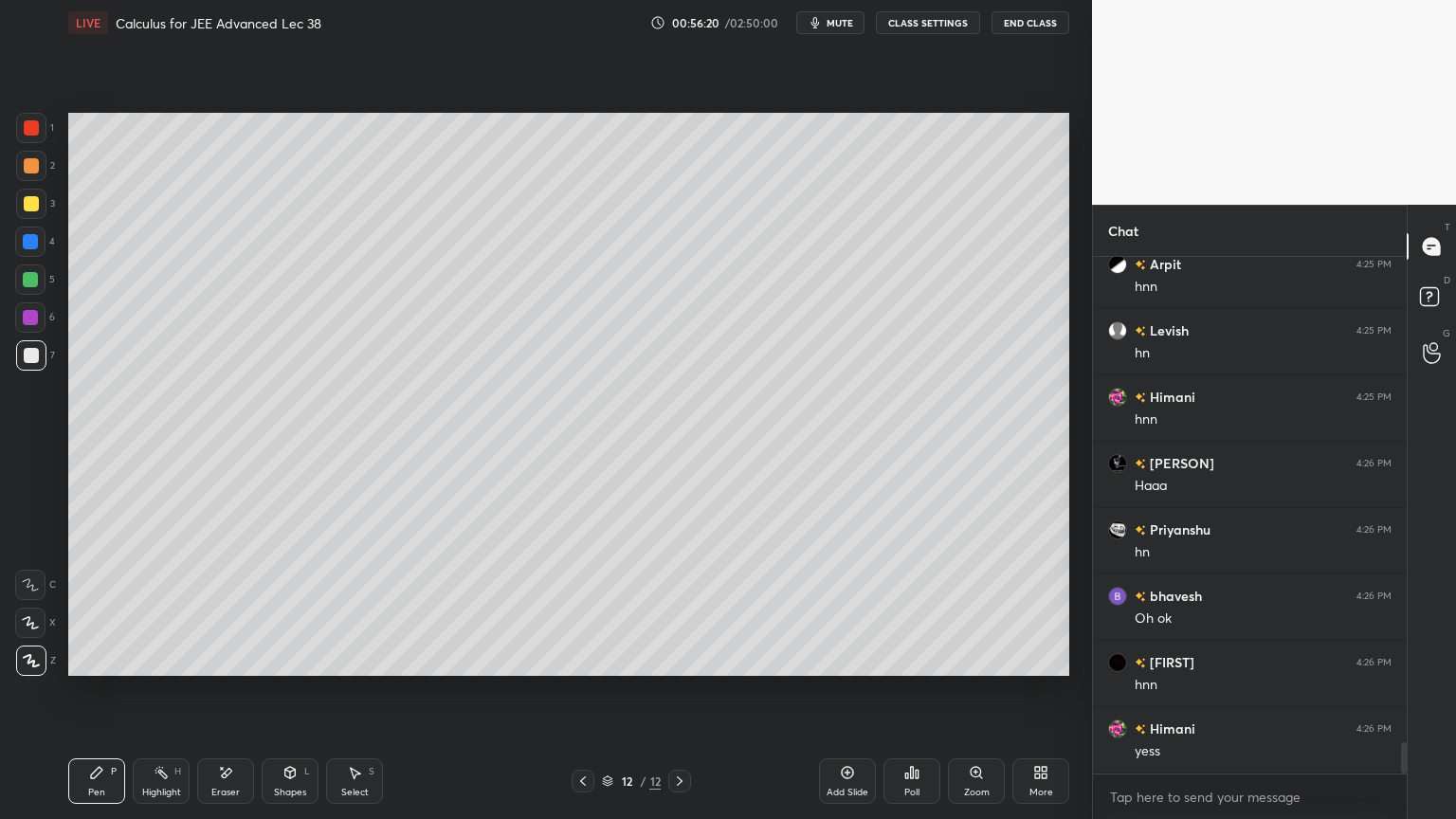 click 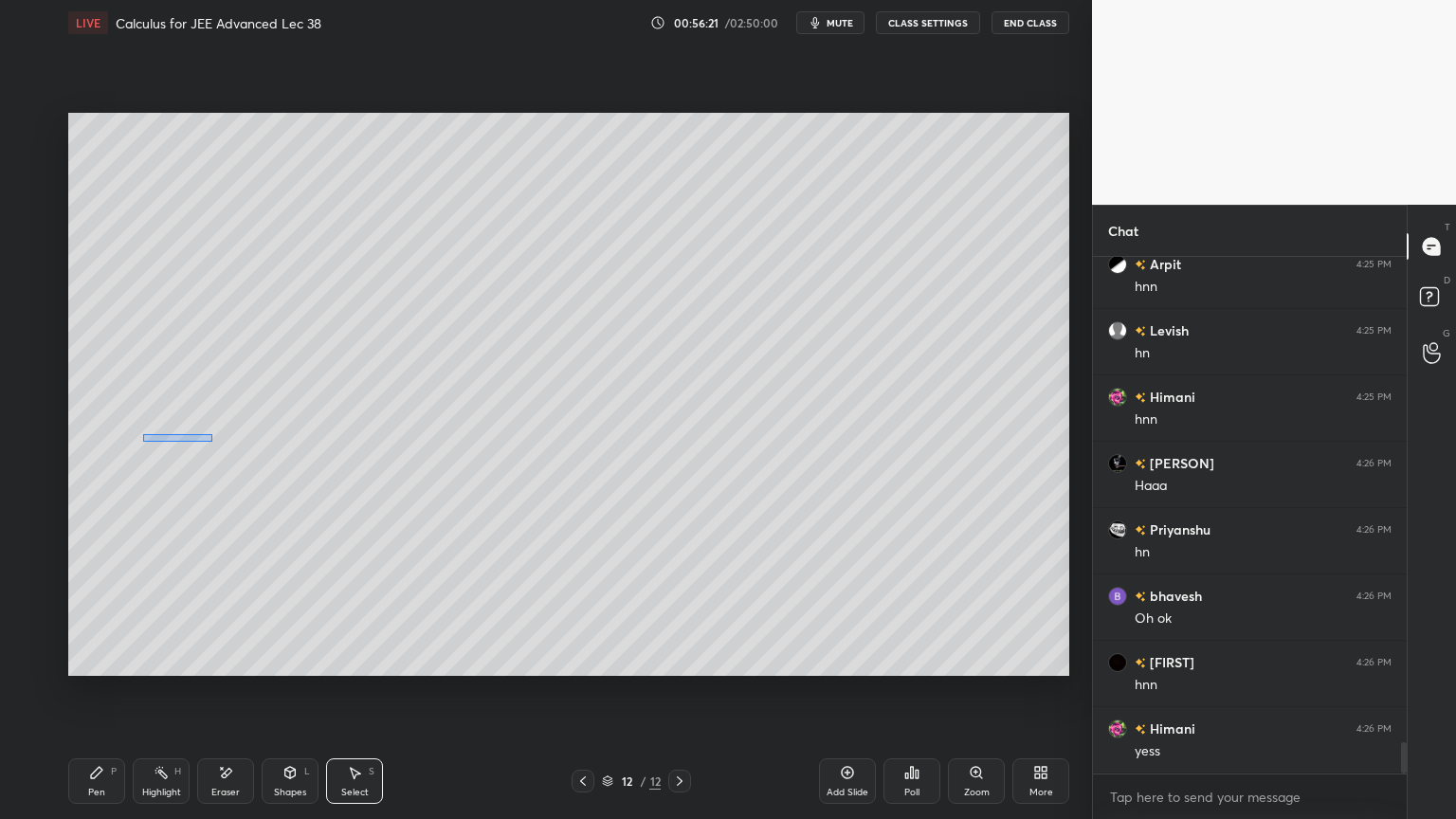 drag, startPoint x: 142, startPoint y: 433, endPoint x: 200, endPoint y: 440, distance: 58.420887 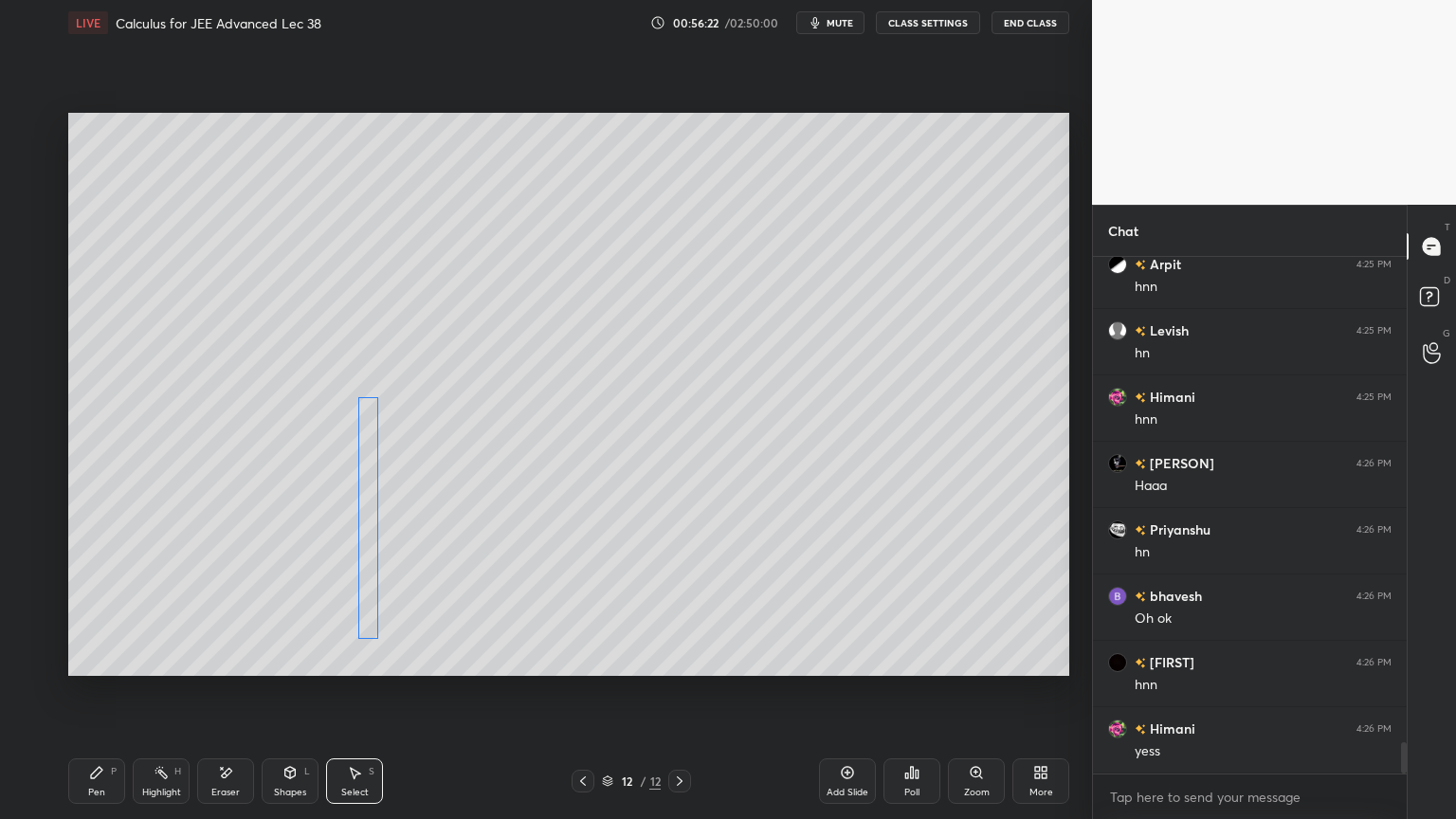 drag, startPoint x: 178, startPoint y: 438, endPoint x: 356, endPoint y: 428, distance: 178.28068 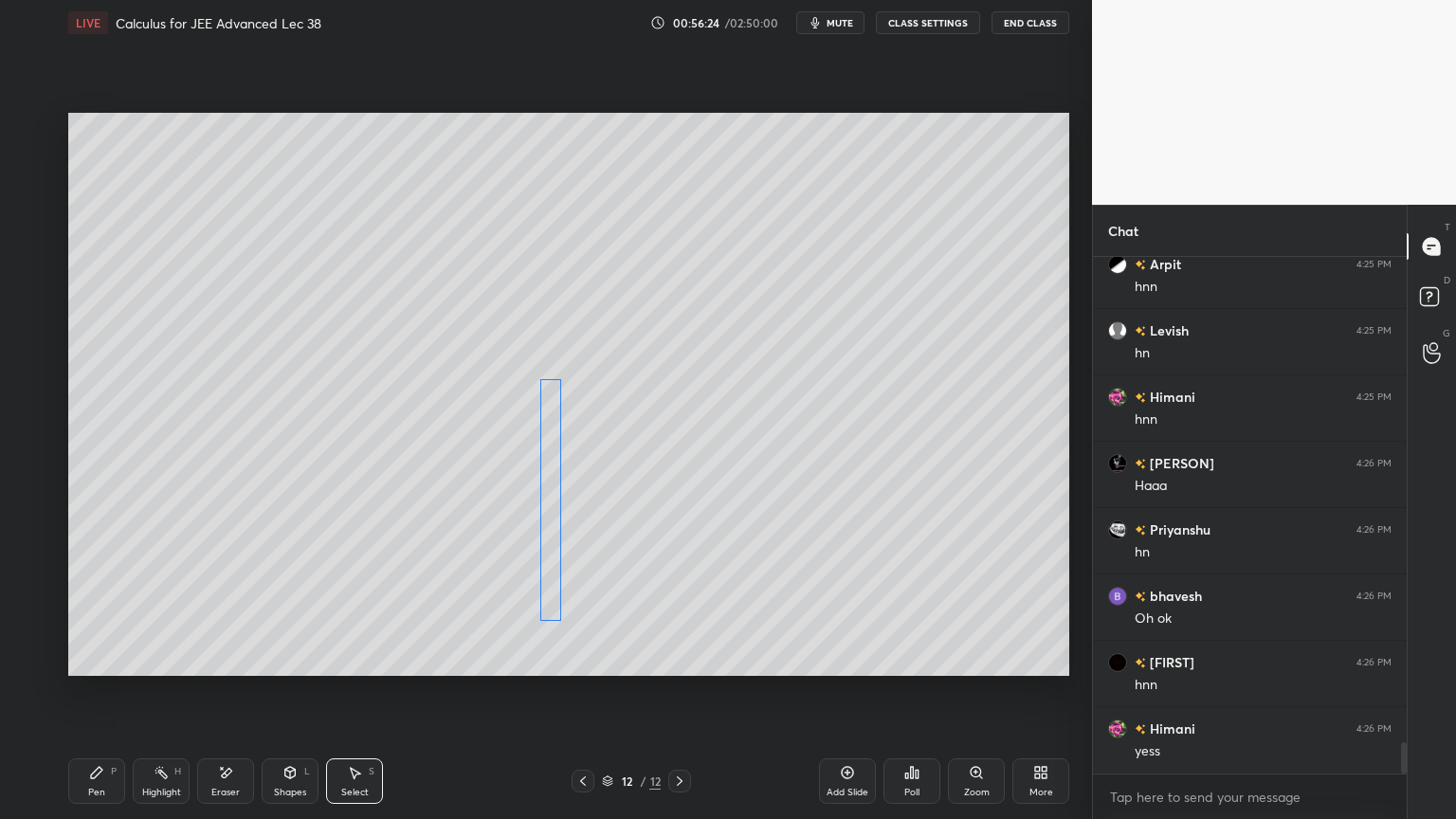 drag, startPoint x: 368, startPoint y: 423, endPoint x: 548, endPoint y: 420, distance: 180.025 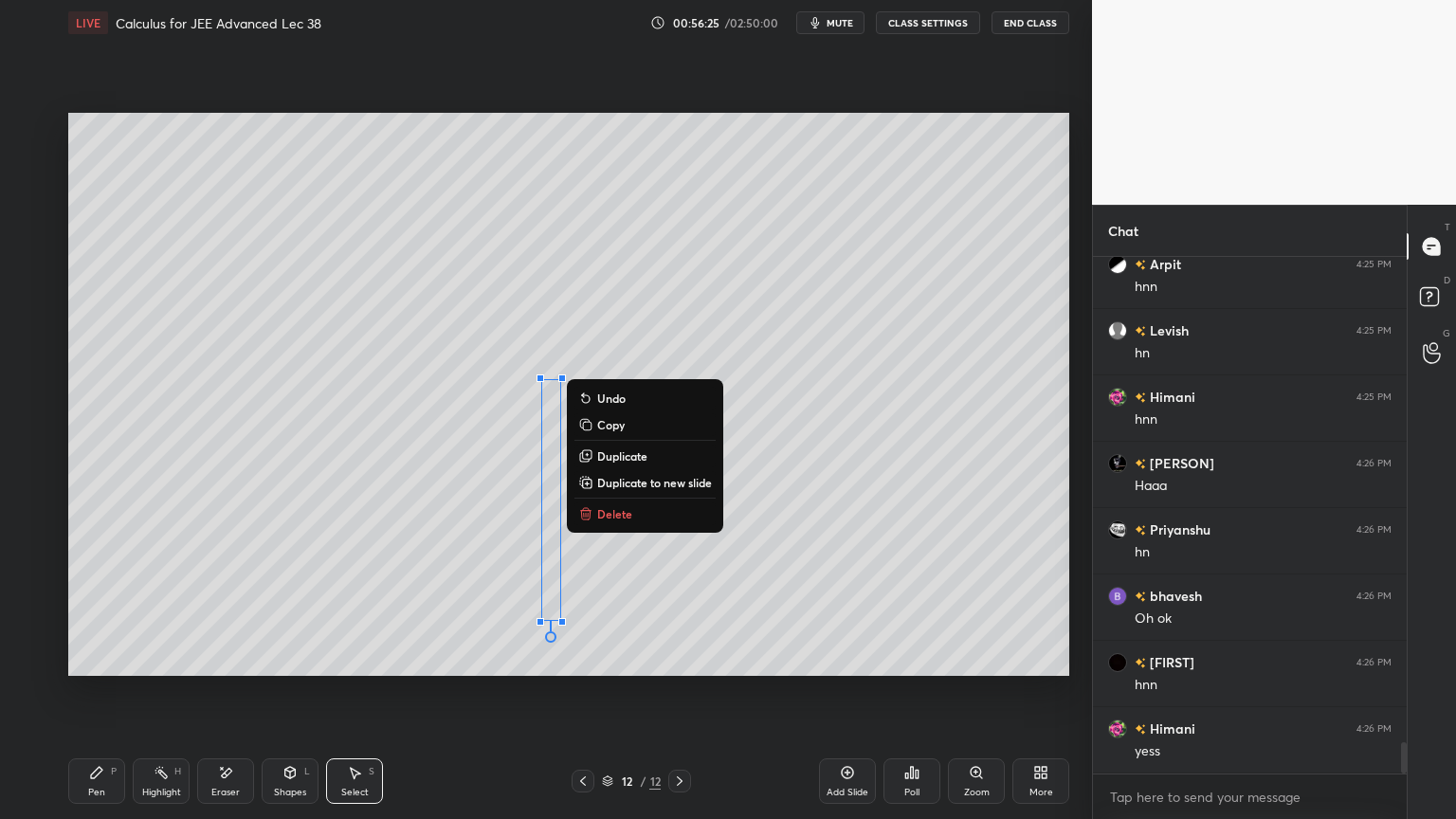 scroll, scrollTop: 7962, scrollLeft: 0, axis: vertical 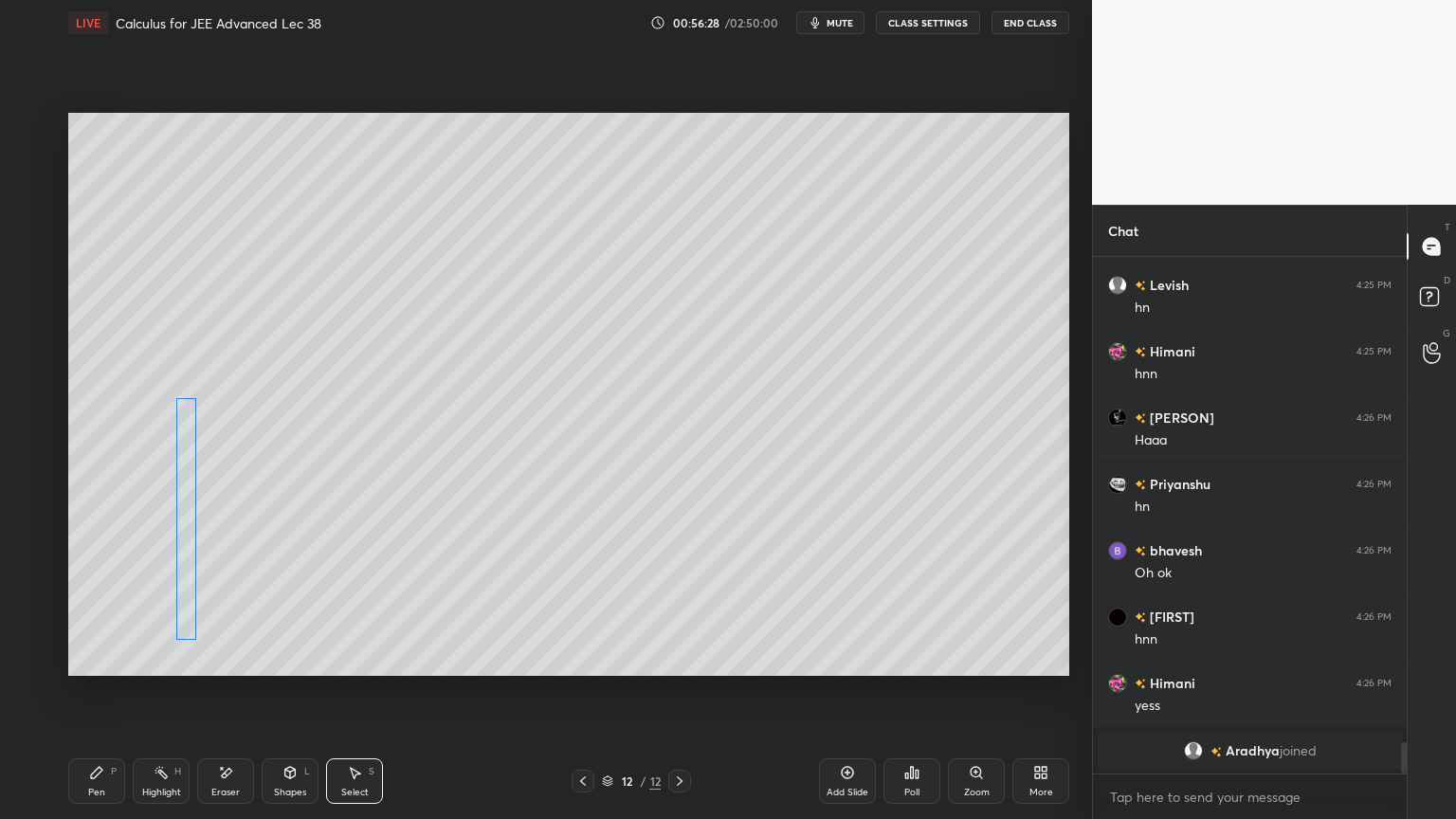 drag, startPoint x: 543, startPoint y: 421, endPoint x: 237, endPoint y: 434, distance: 306.27602 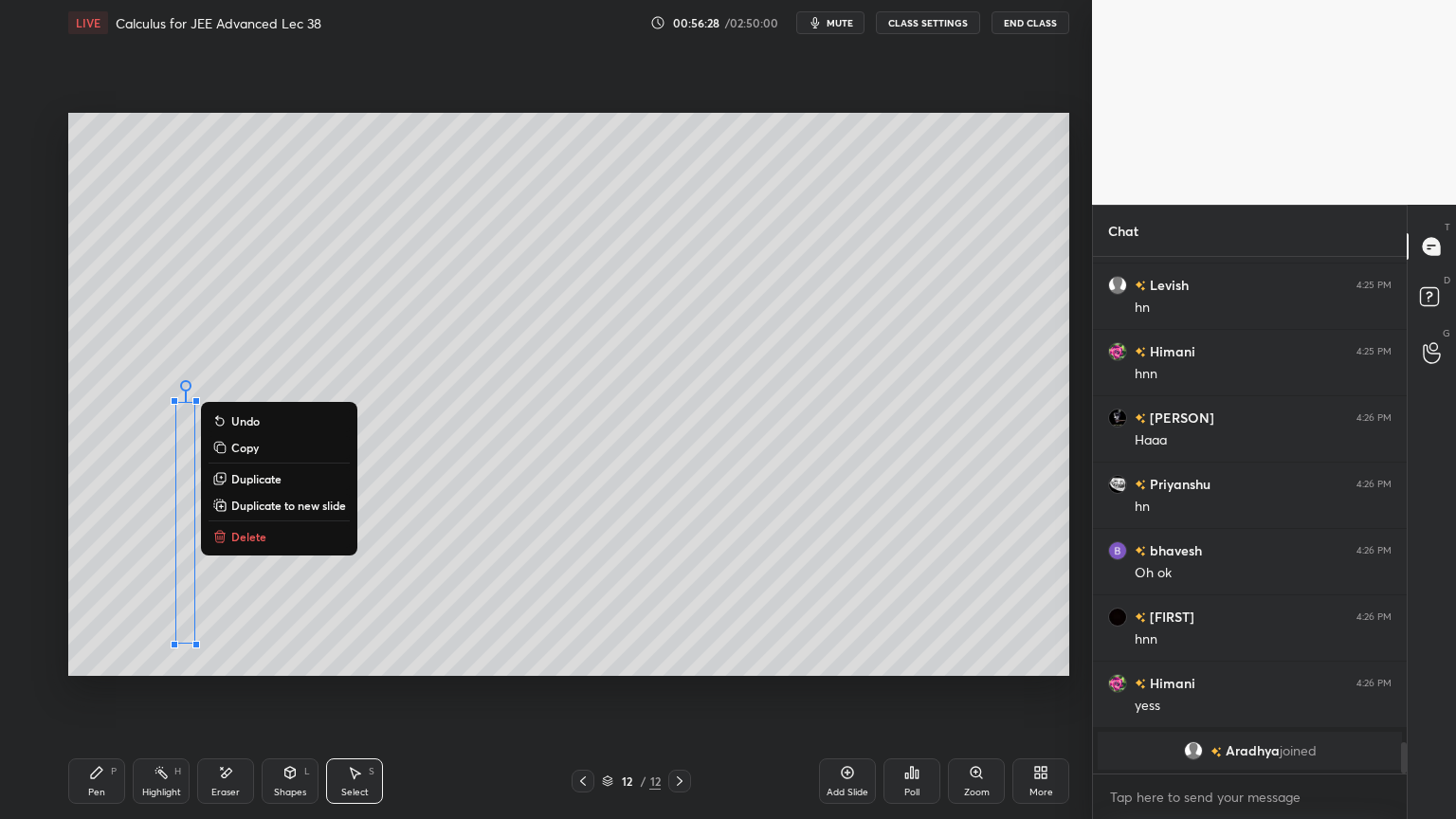 click on "0 ° Undo Copy Duplicate Duplicate to new slide Delete" at bounding box center [569, 394] 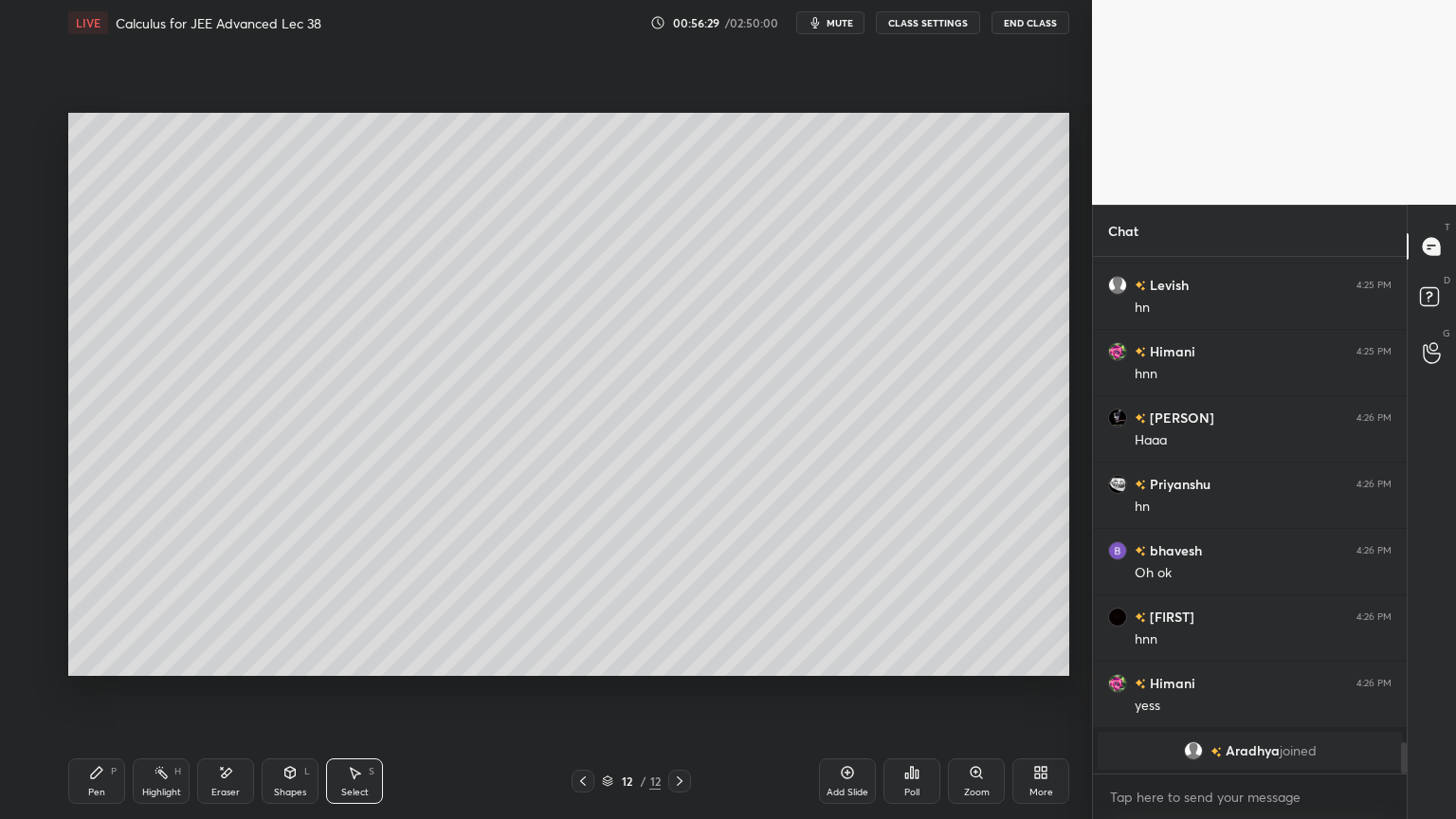 click 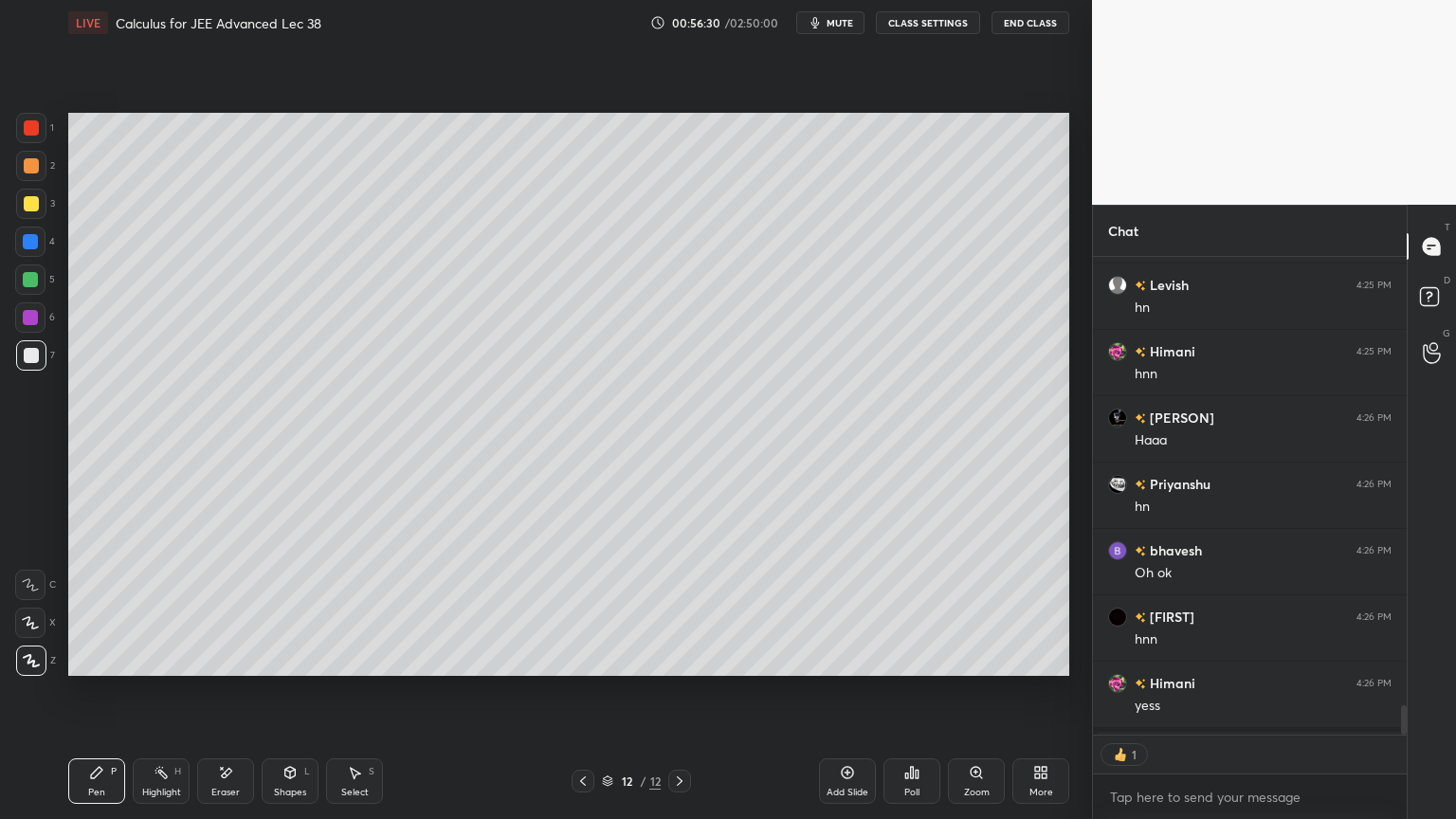 scroll, scrollTop: 473, scrollLeft: 308, axis: both 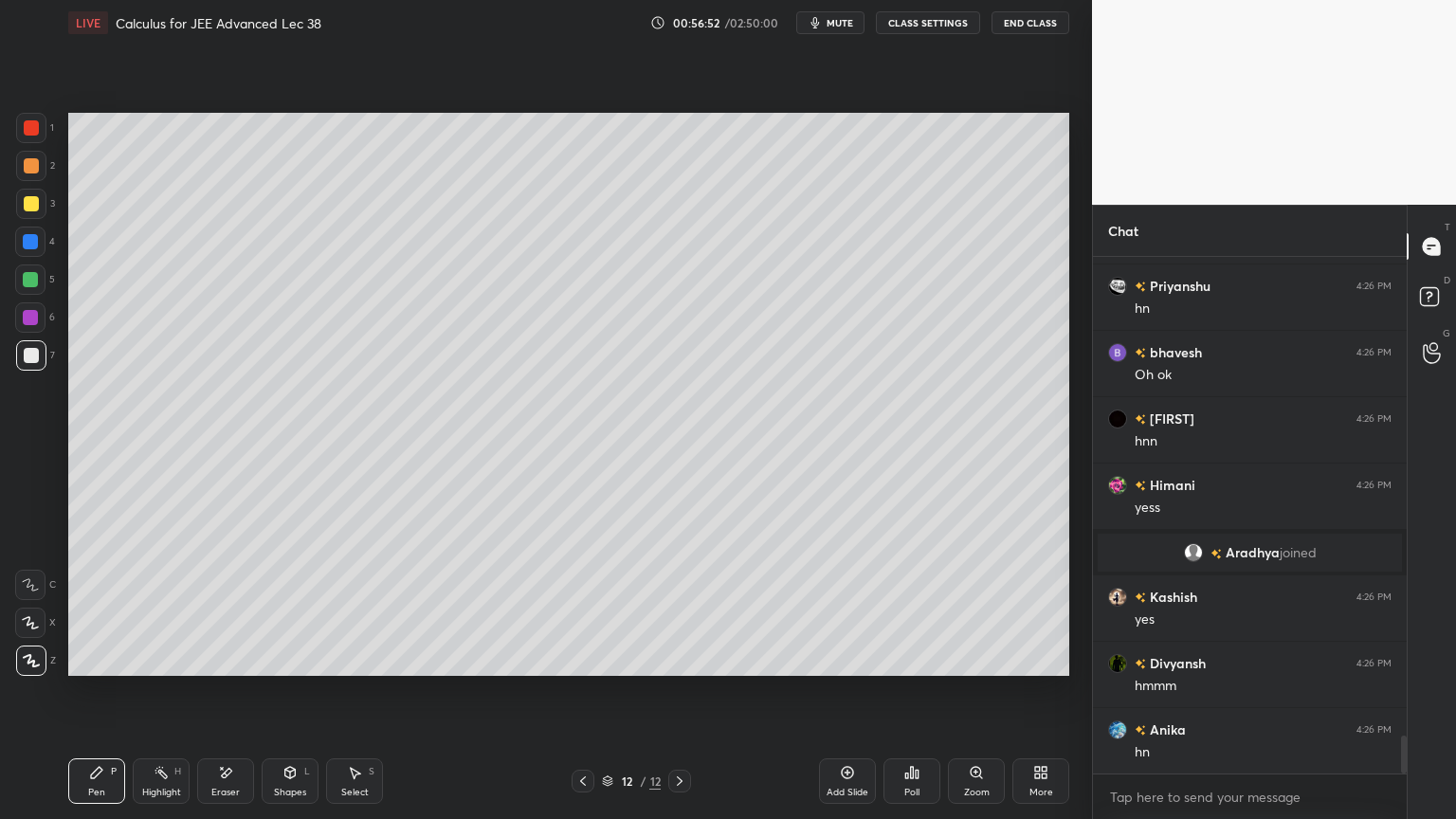 click 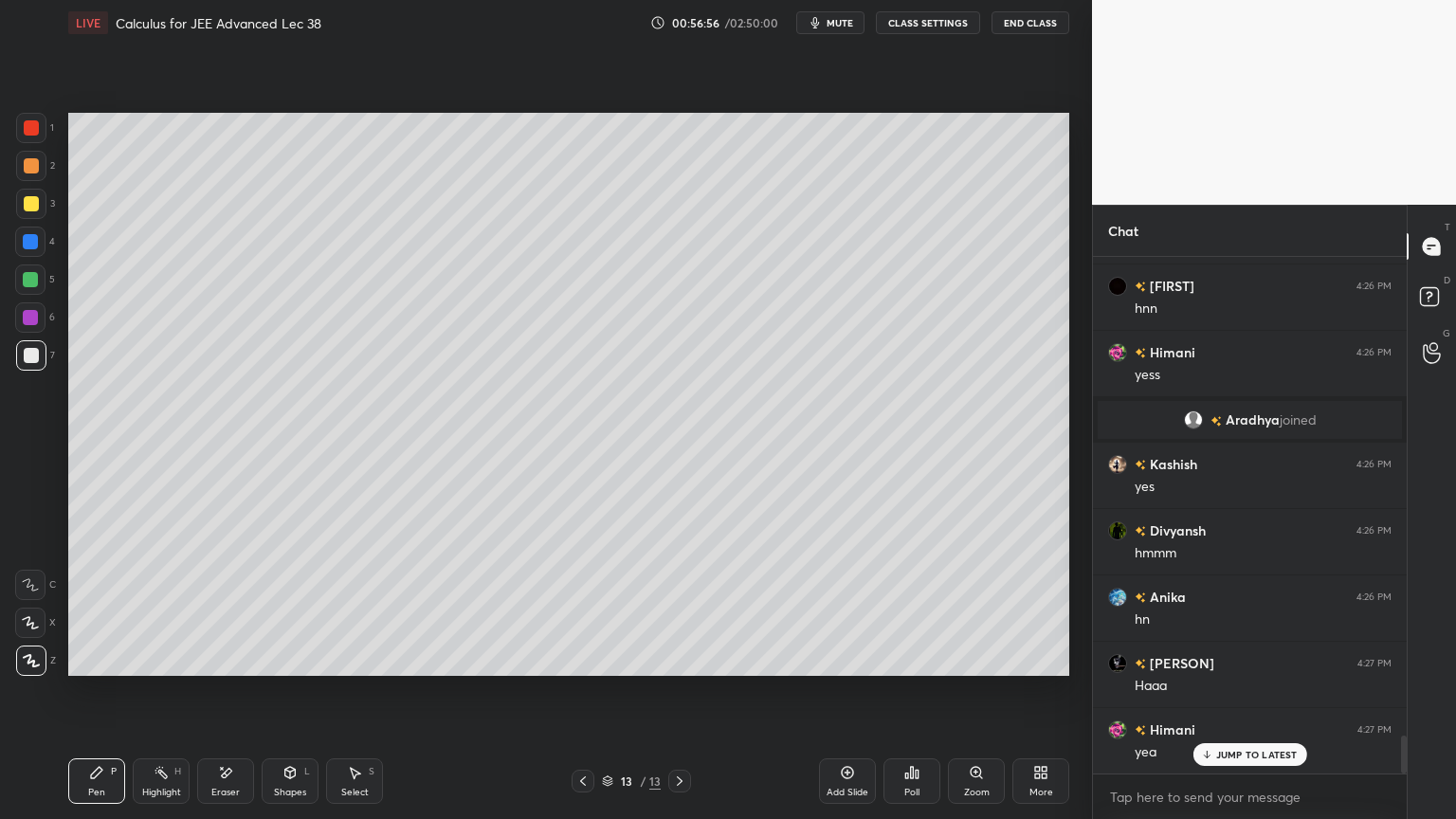 scroll, scrollTop: 6638, scrollLeft: 0, axis: vertical 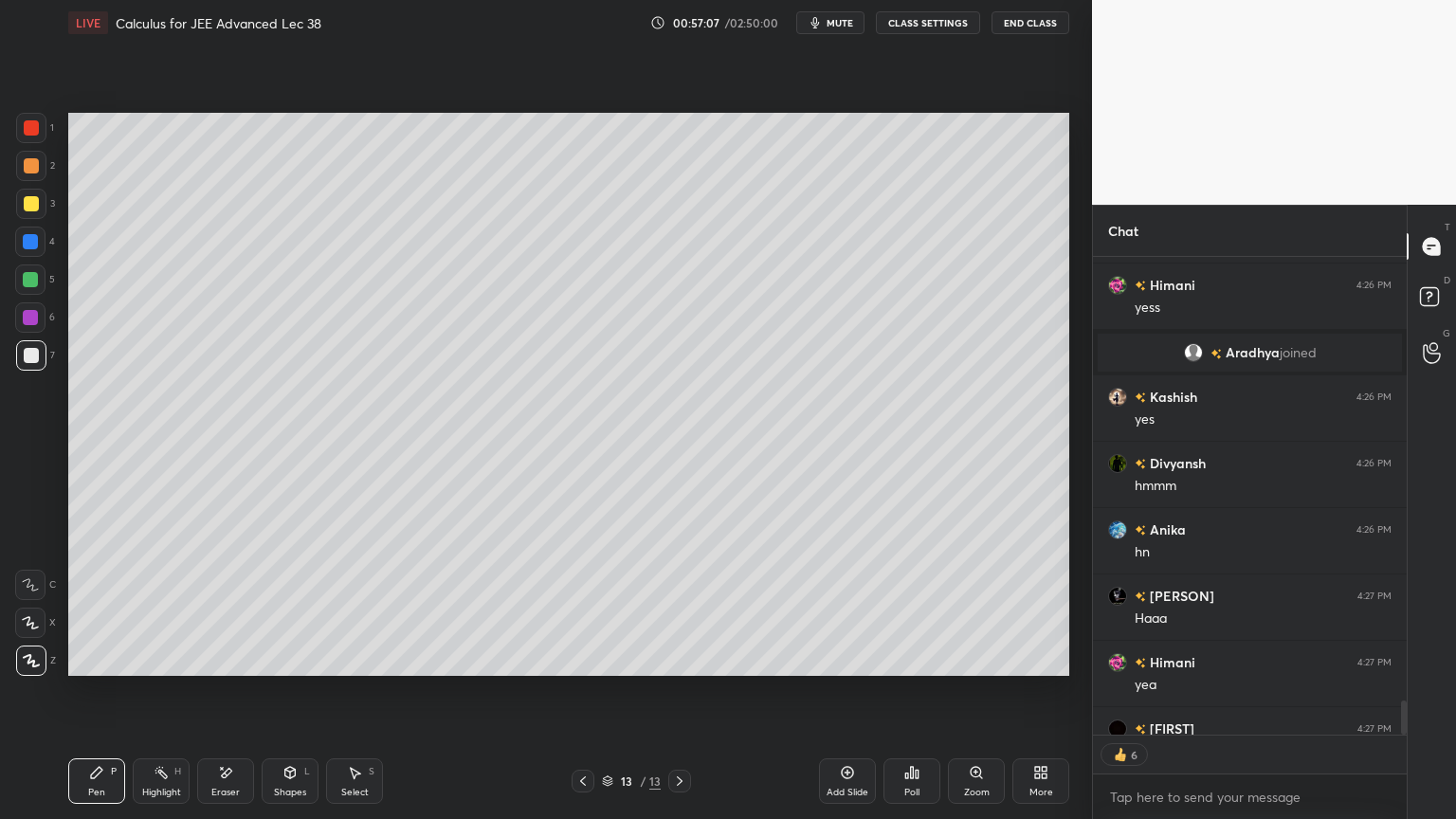 click on "Eraser" at bounding box center (226, 781) 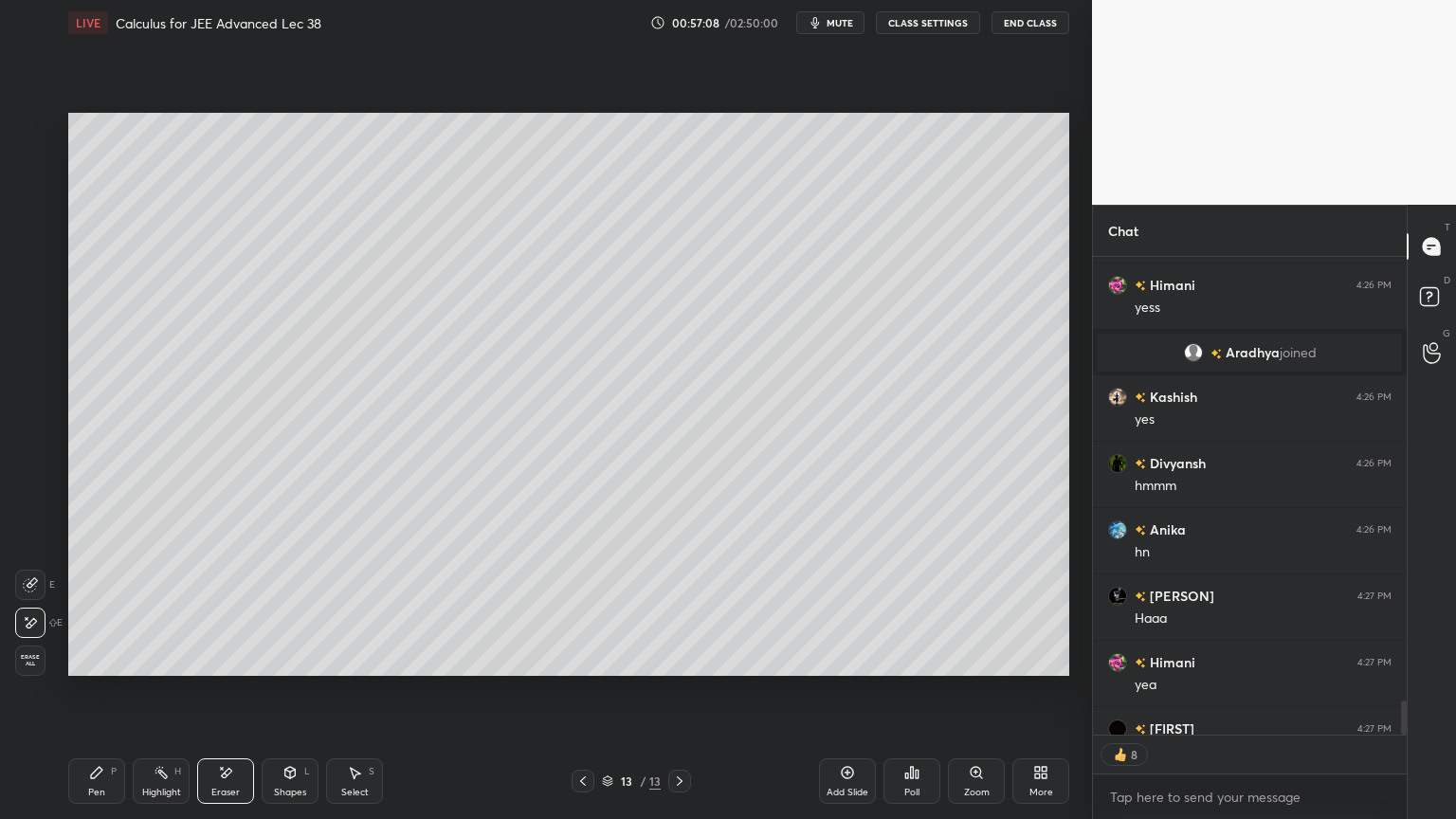 click on "Pen P" at bounding box center (97, 781) 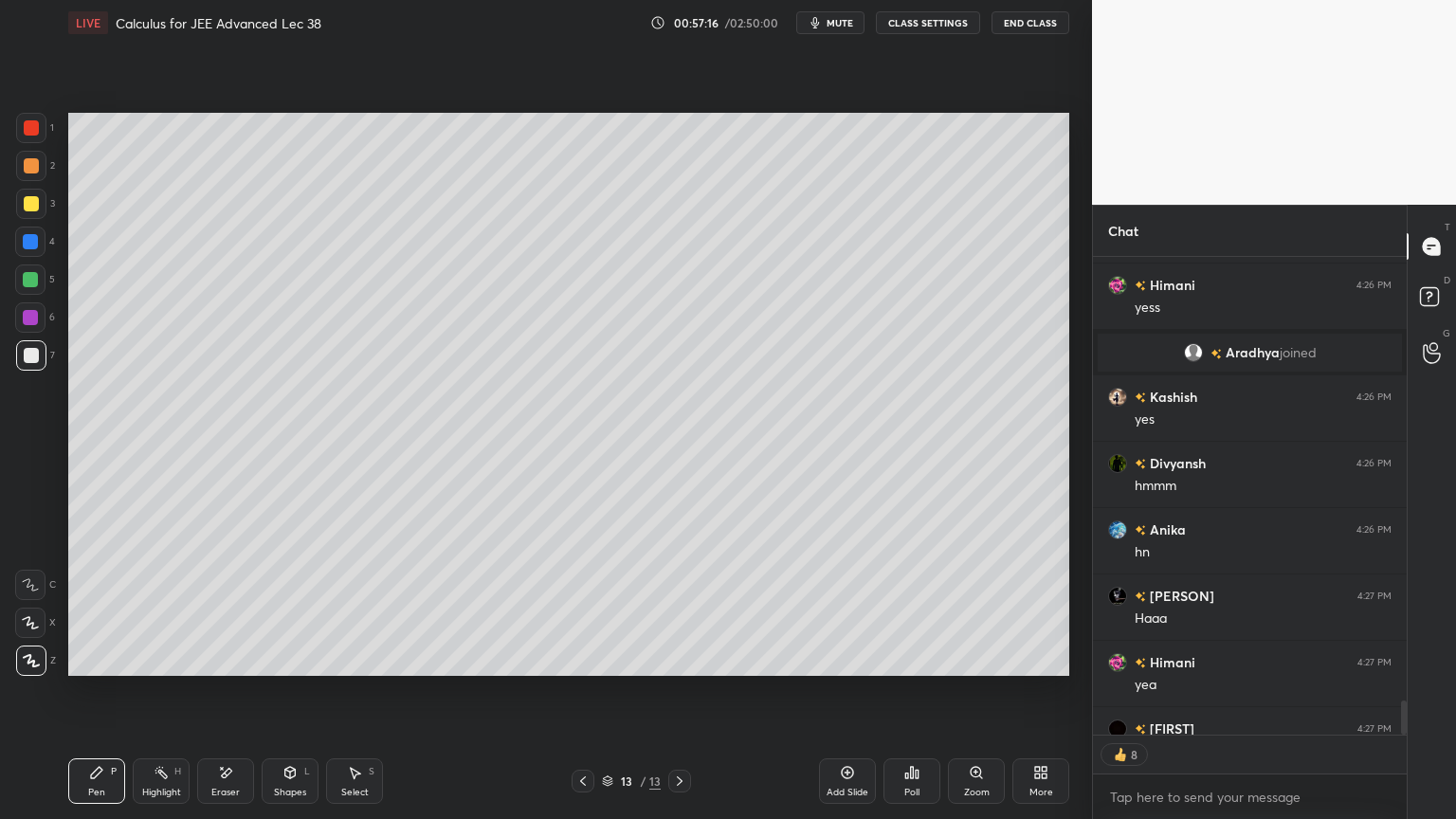 scroll, scrollTop: 6696, scrollLeft: 0, axis: vertical 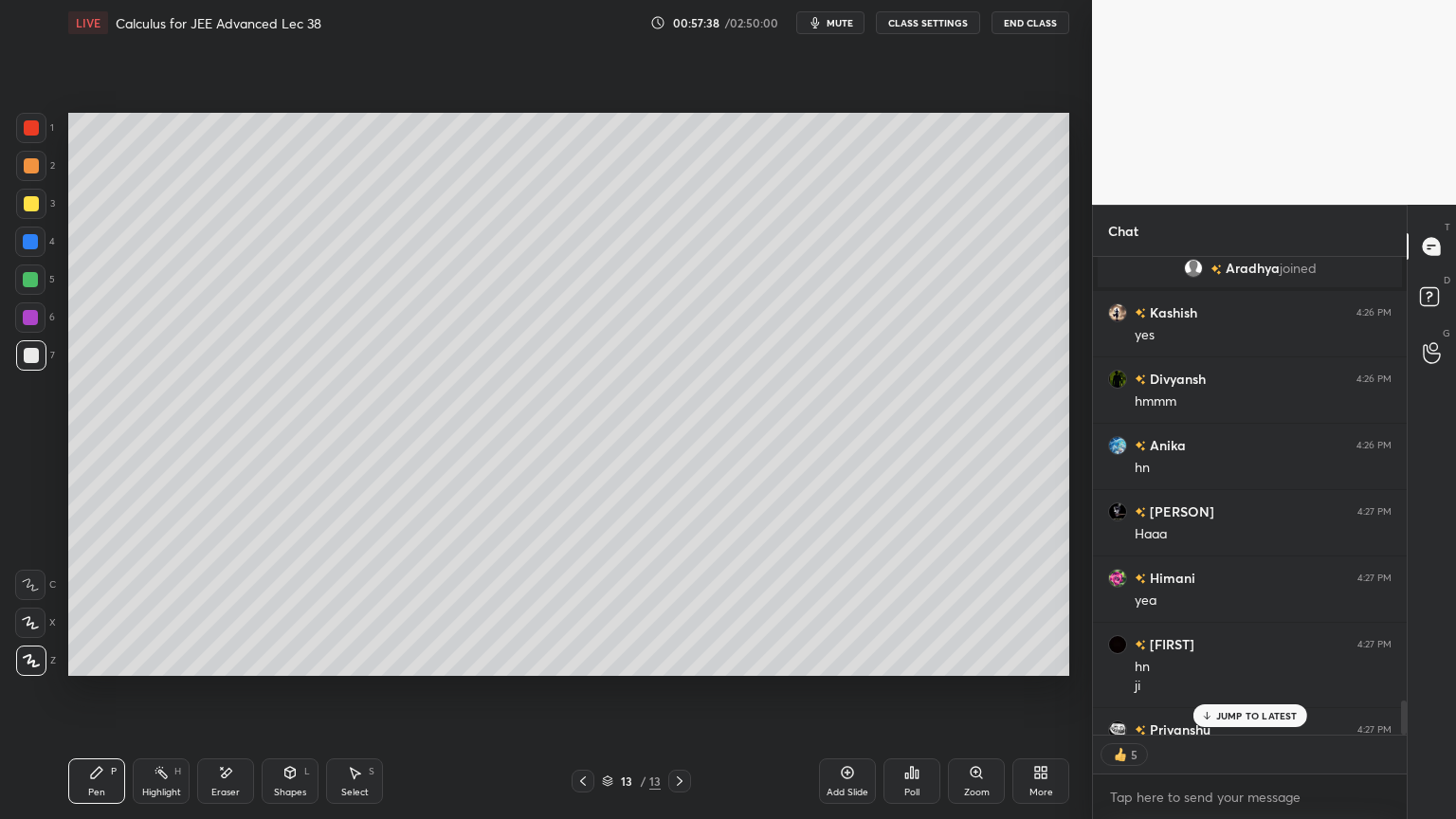 click 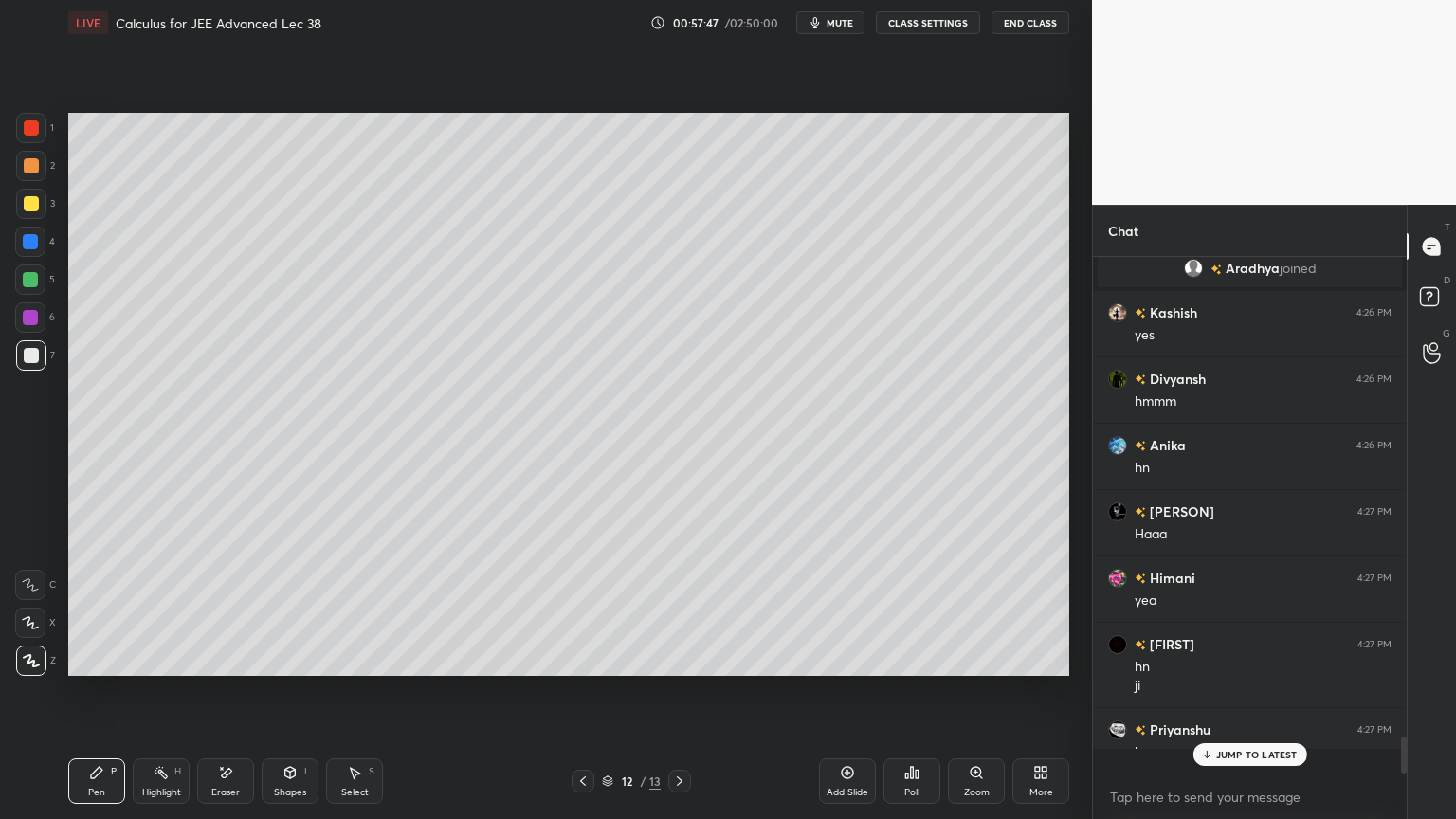scroll, scrollTop: 6, scrollLeft: 6, axis: both 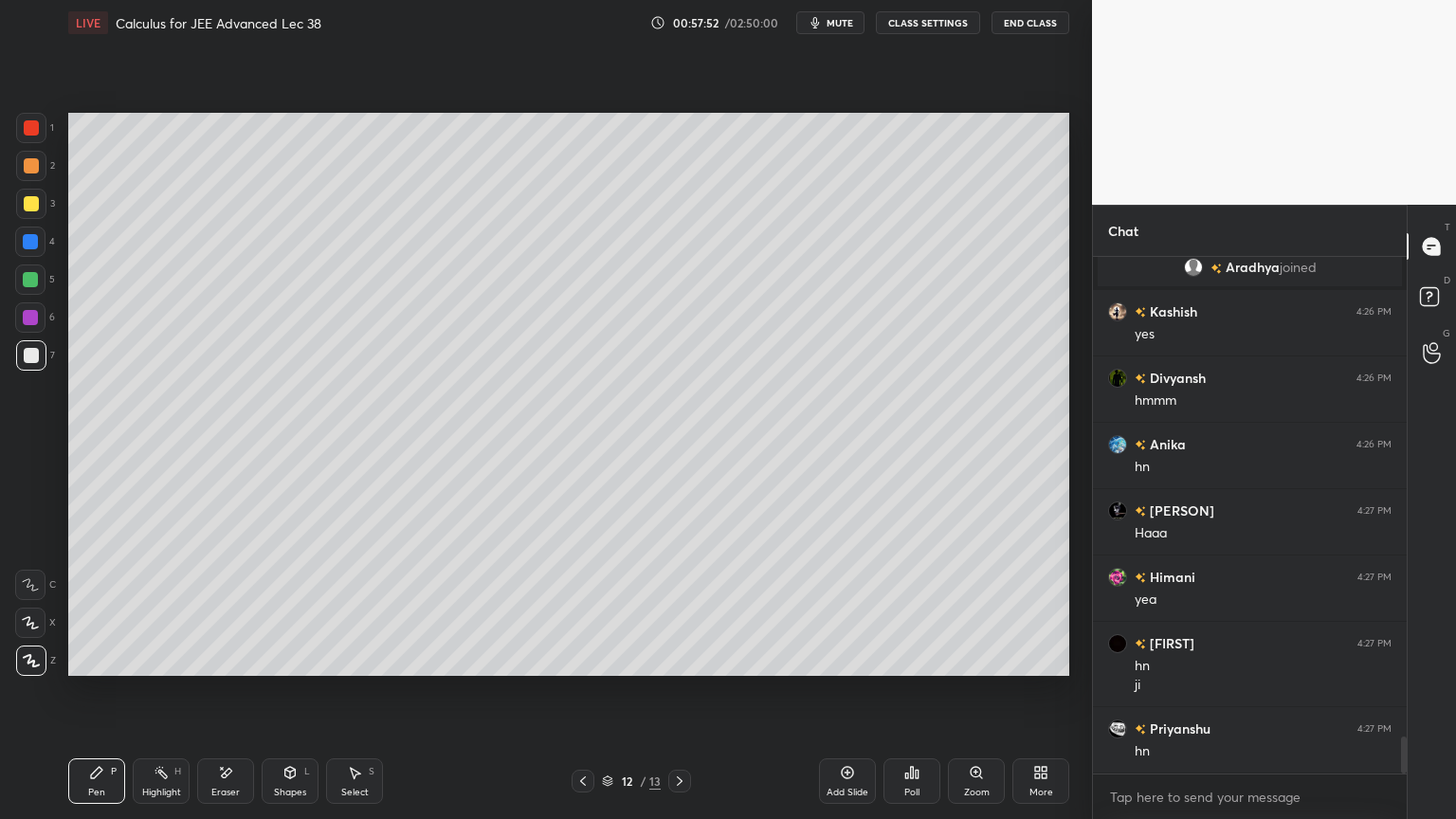 click 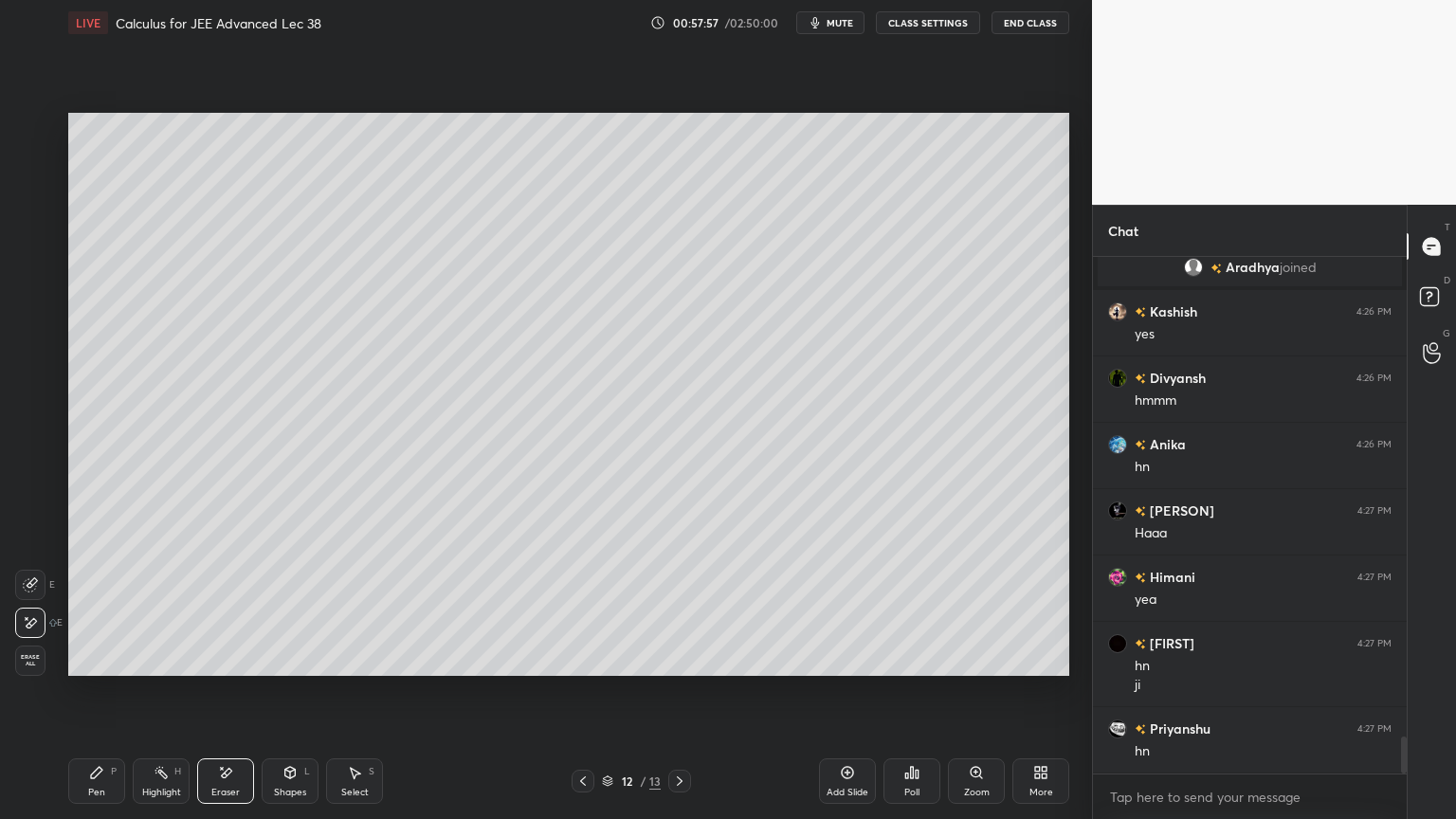 drag, startPoint x: 96, startPoint y: 770, endPoint x: 122, endPoint y: 721, distance: 55.47071 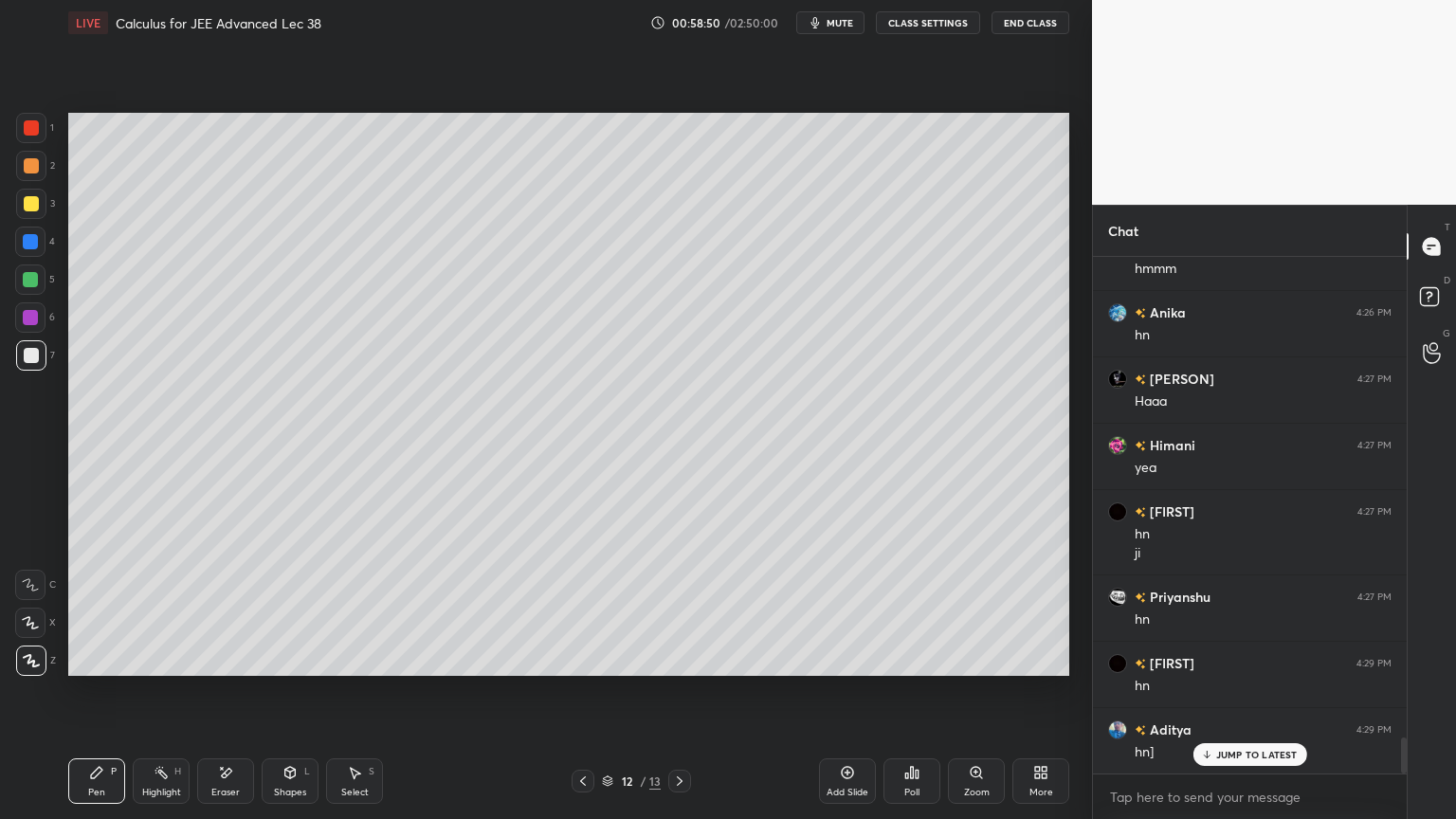 scroll, scrollTop: 6923, scrollLeft: 0, axis: vertical 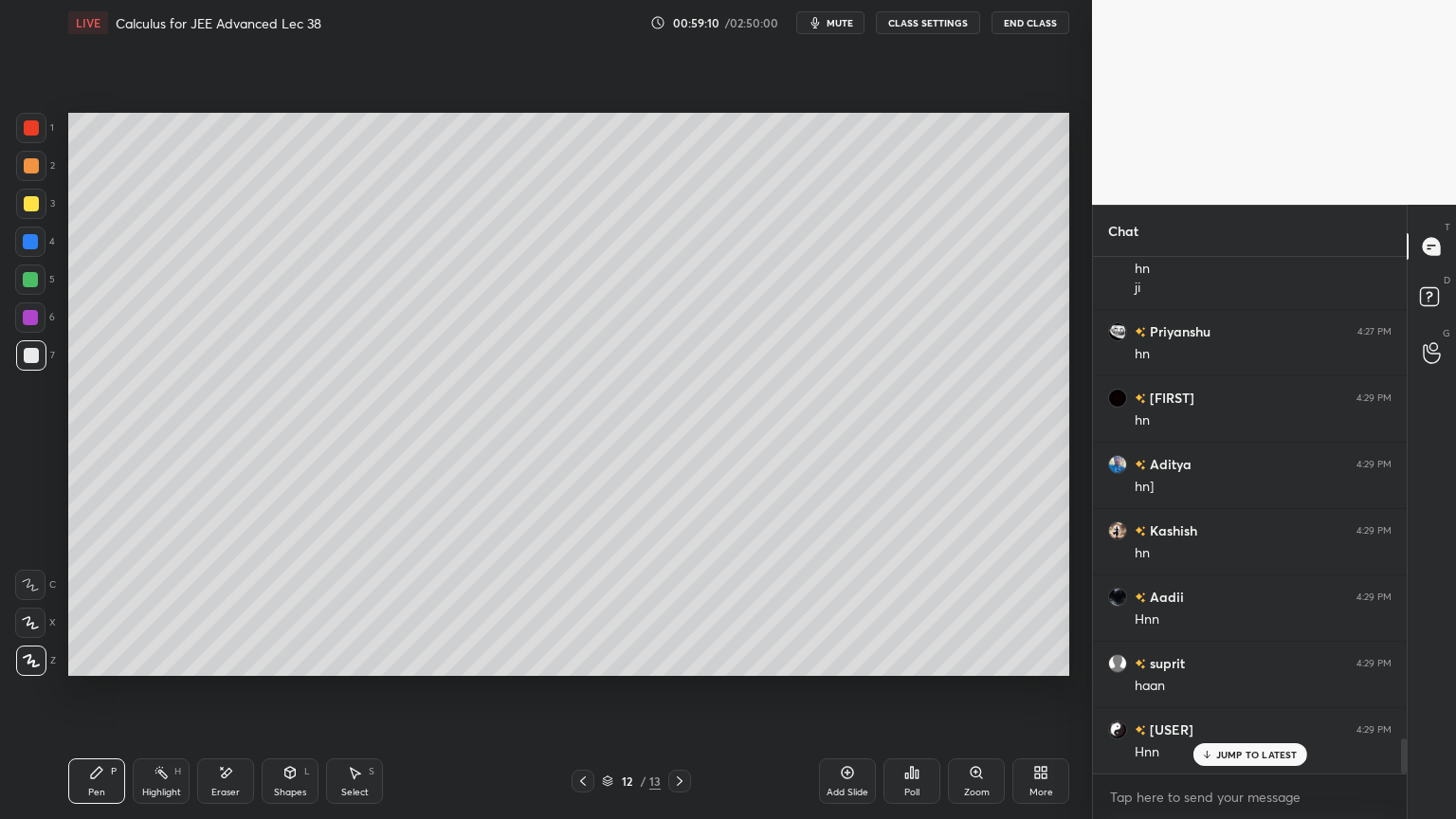 click 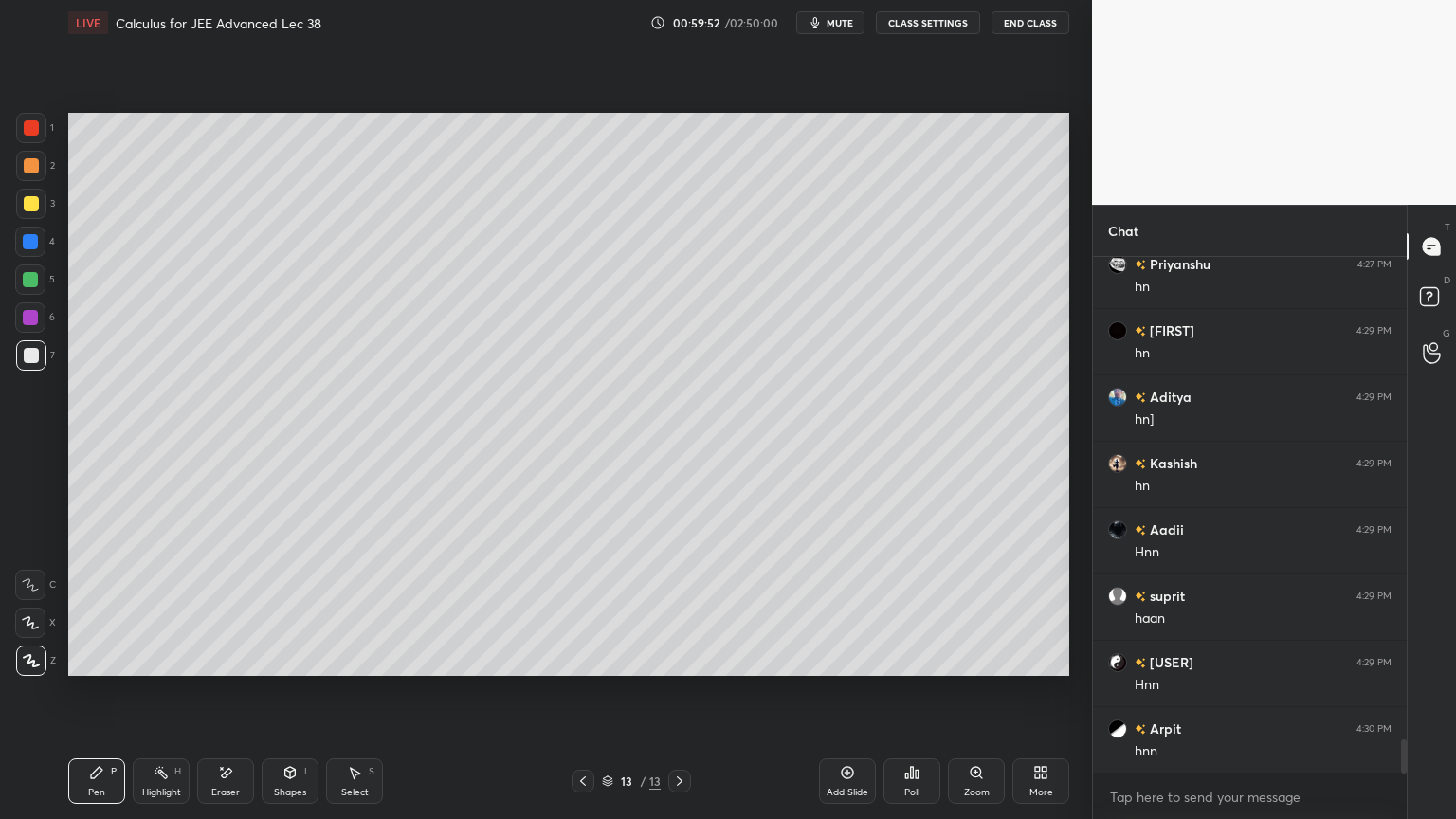 scroll, scrollTop: 7253, scrollLeft: 0, axis: vertical 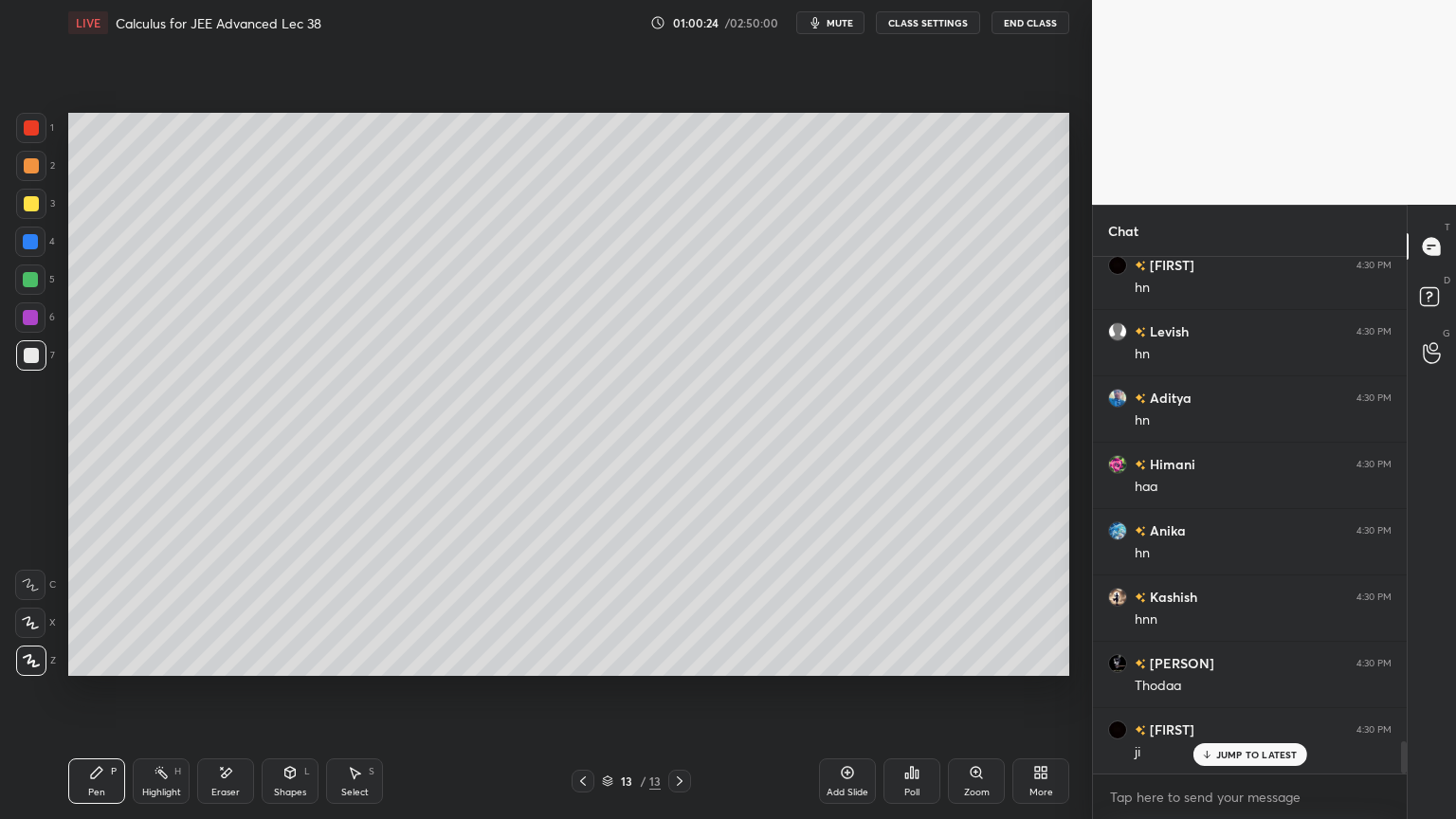 click on "JUMP TO LATEST" at bounding box center (1257, 755) 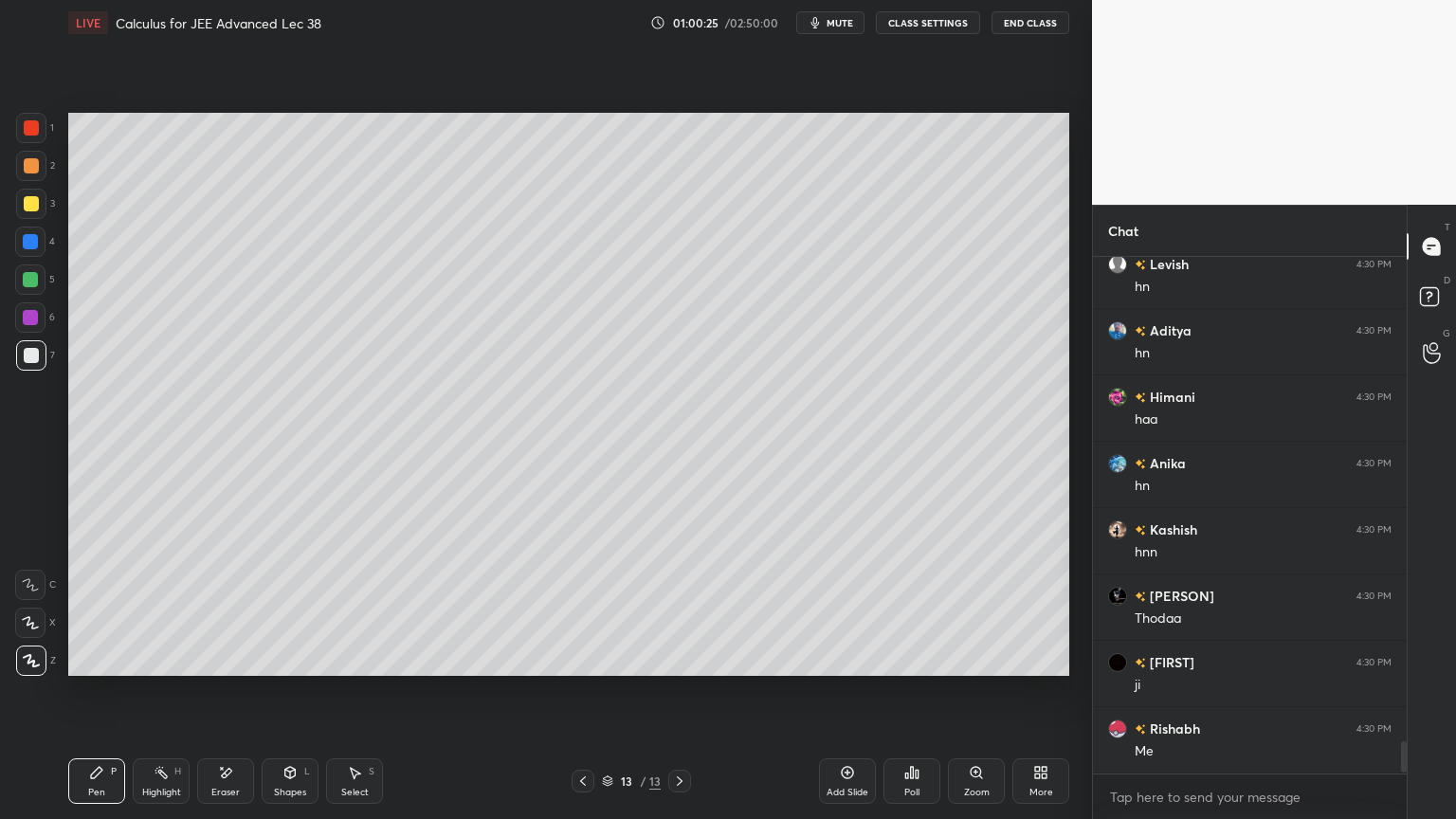 scroll, scrollTop: 8117, scrollLeft: 0, axis: vertical 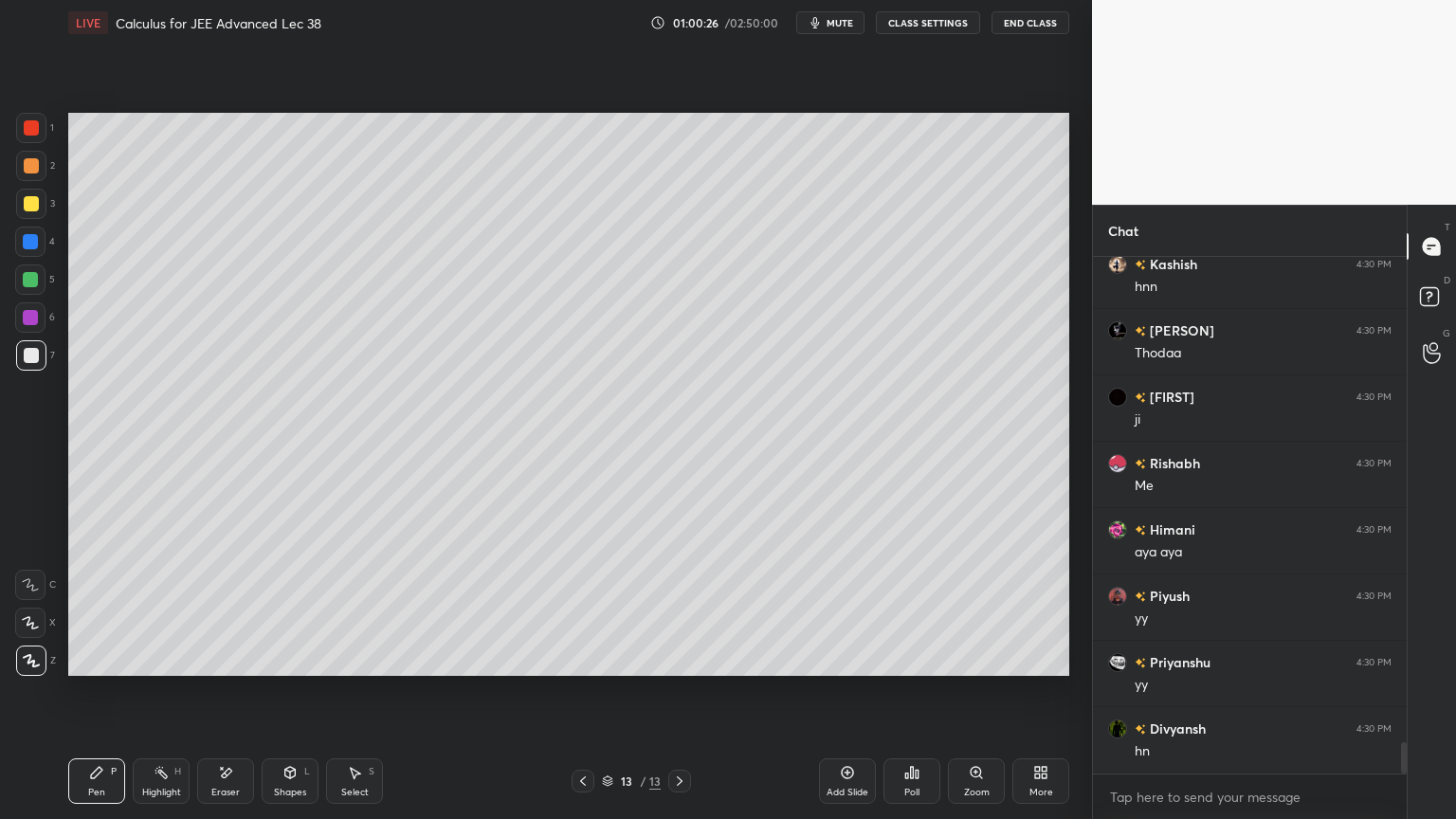 click on "Add Slide" at bounding box center (847, 781) 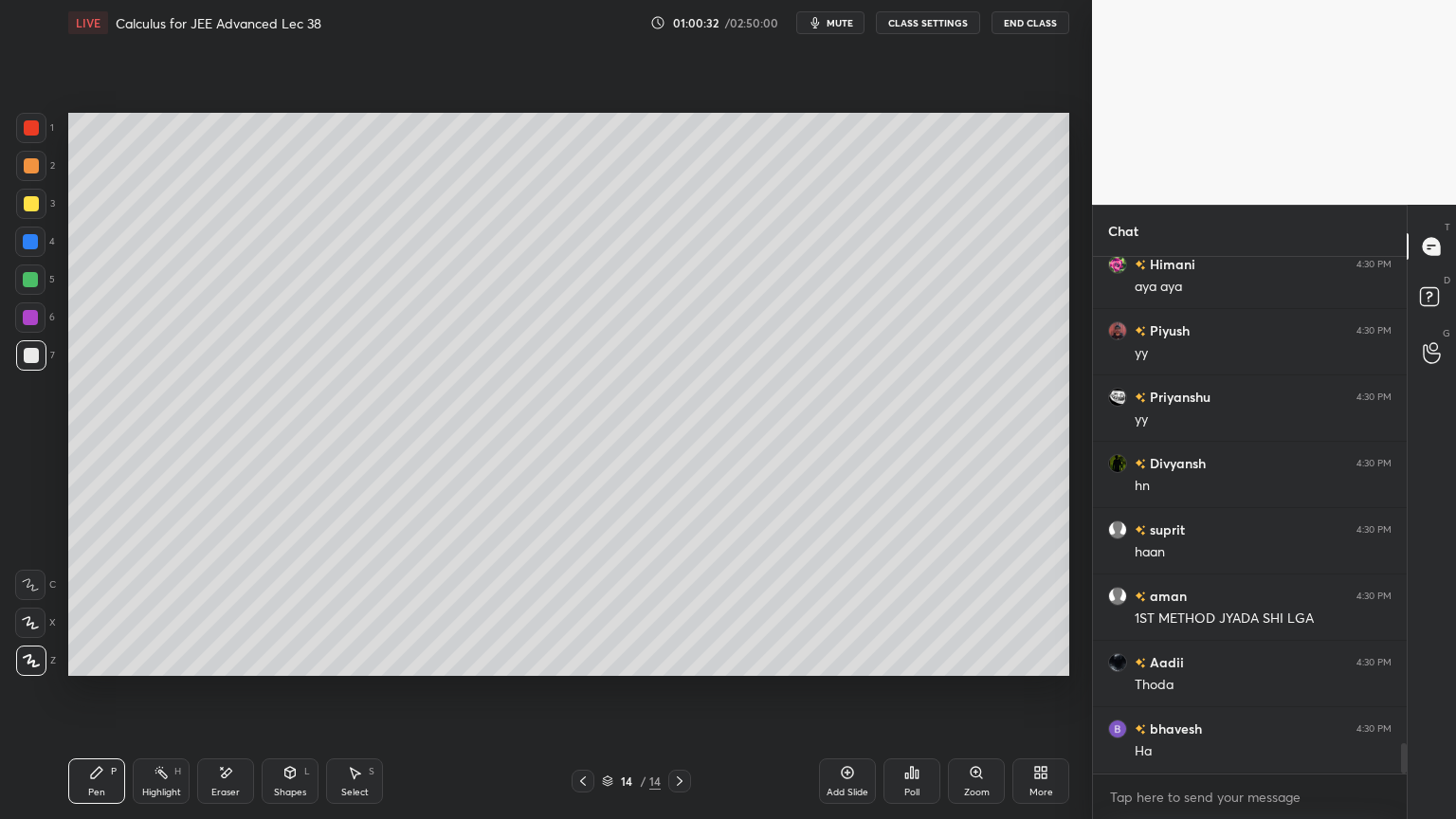 scroll, scrollTop: 8448, scrollLeft: 0, axis: vertical 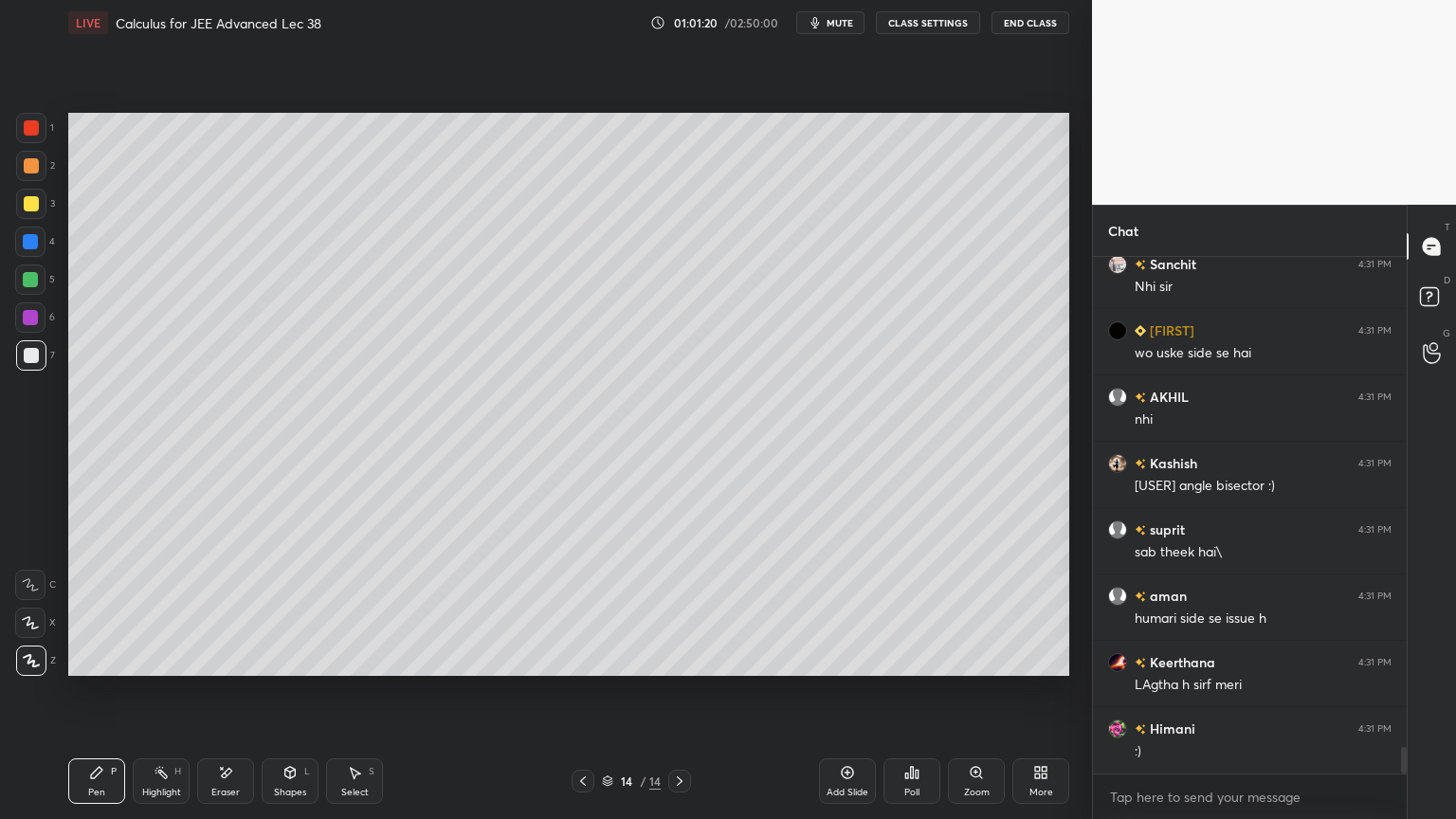 click on "Eraser" at bounding box center (226, 792) 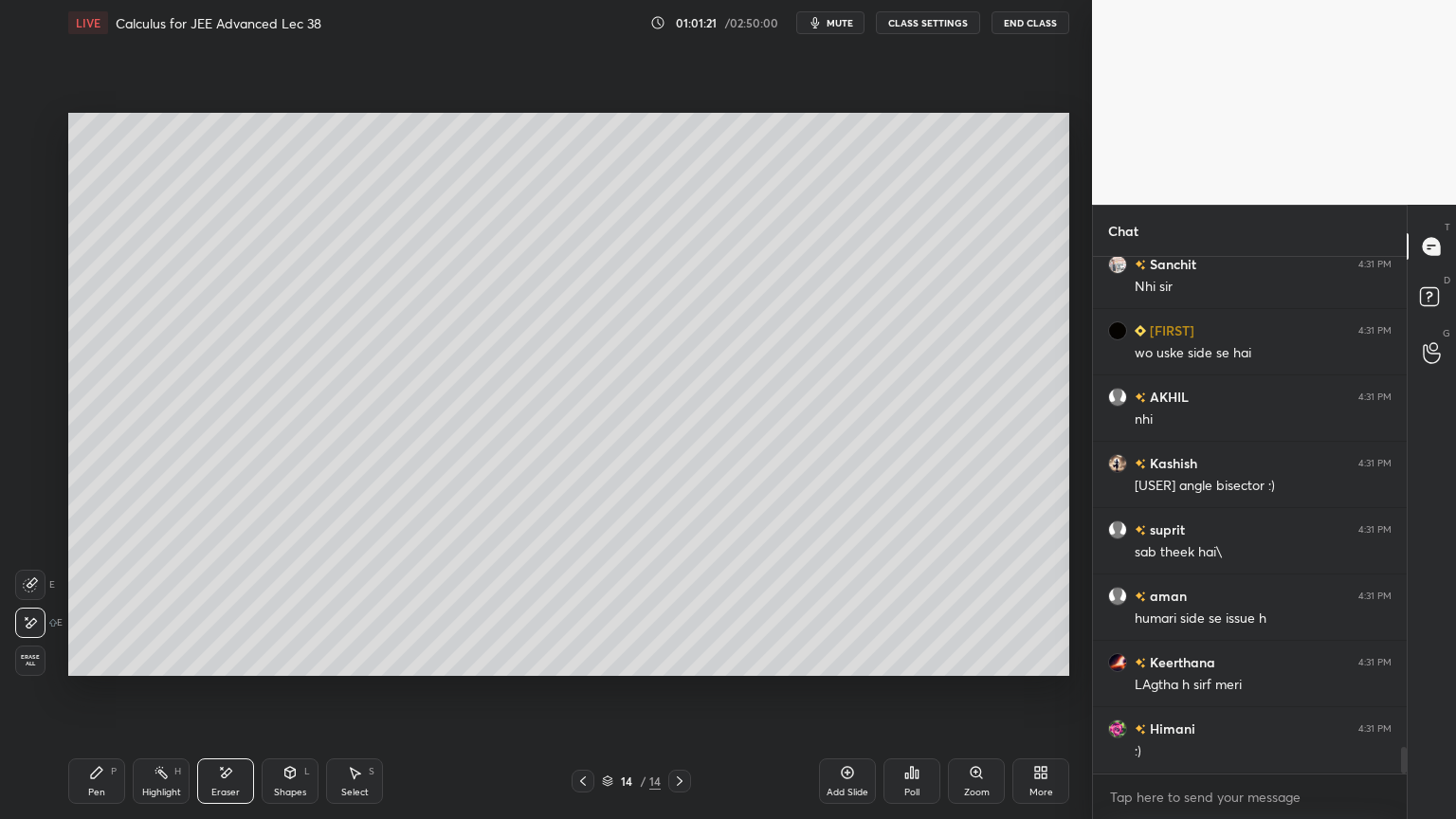 drag, startPoint x: 99, startPoint y: 788, endPoint x: 183, endPoint y: 701, distance: 120.93387 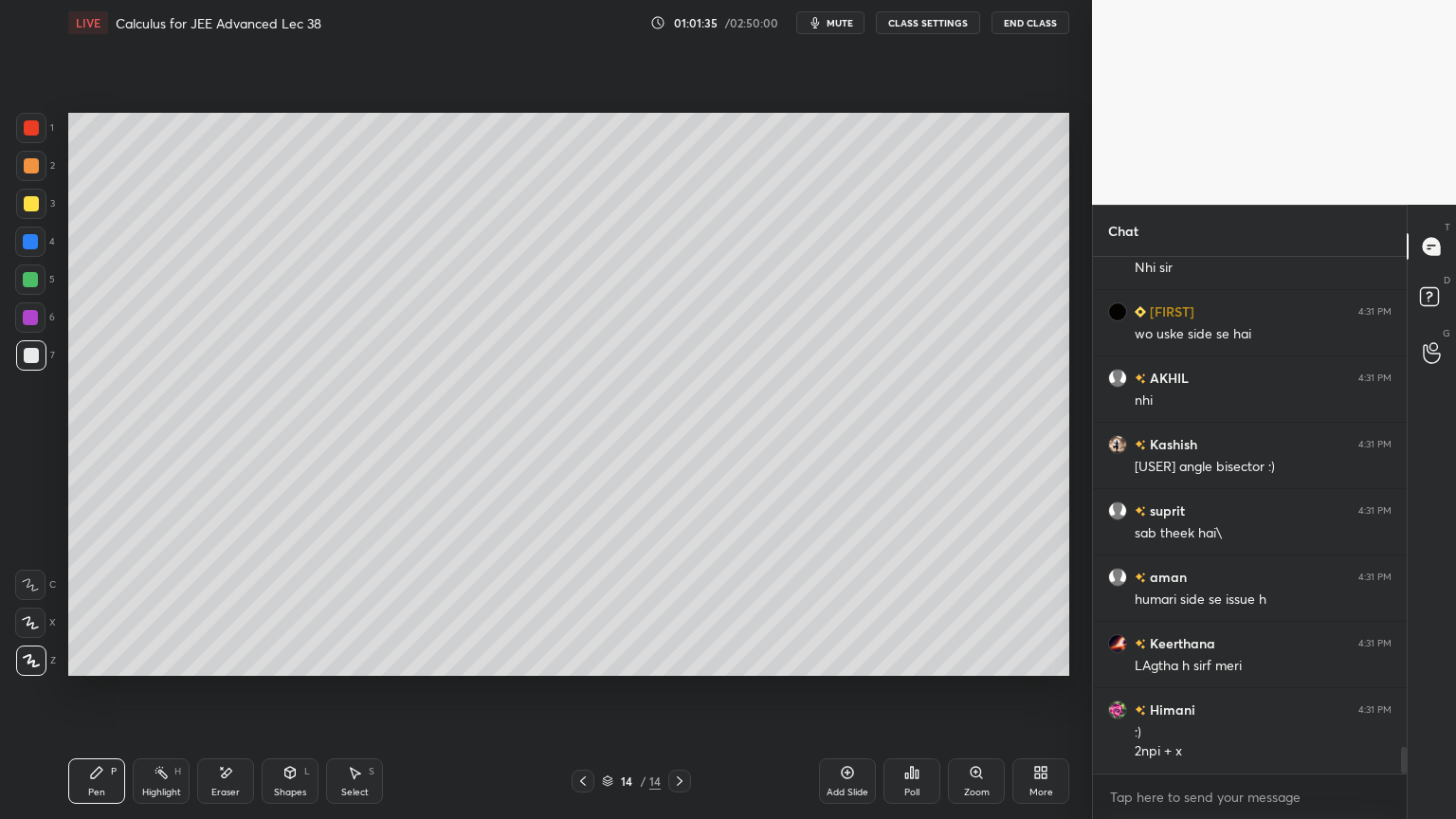 scroll, scrollTop: 9661, scrollLeft: 0, axis: vertical 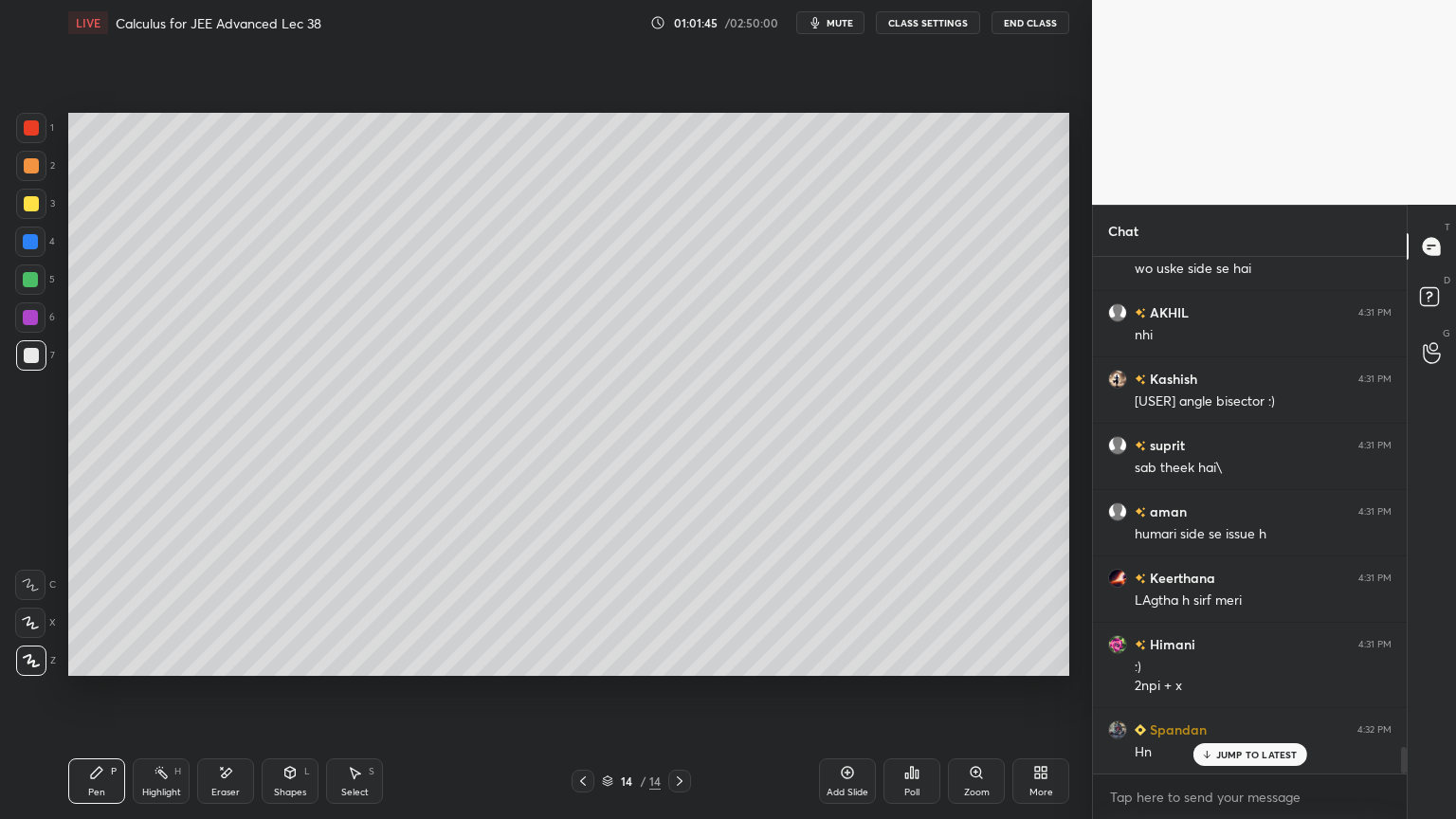 drag, startPoint x: 235, startPoint y: 772, endPoint x: 245, endPoint y: 747, distance: 26.925824 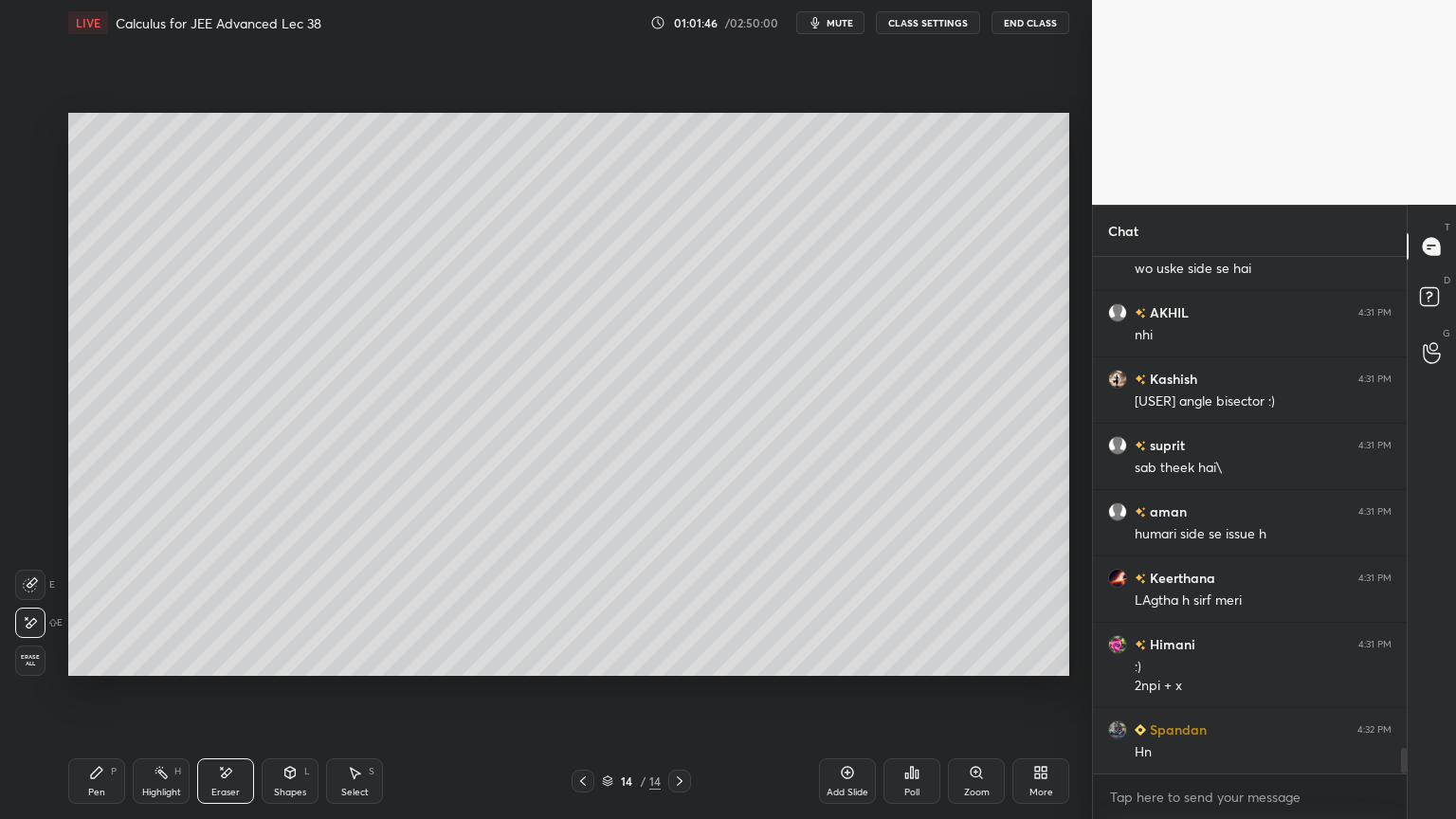 scroll, scrollTop: 9728, scrollLeft: 0, axis: vertical 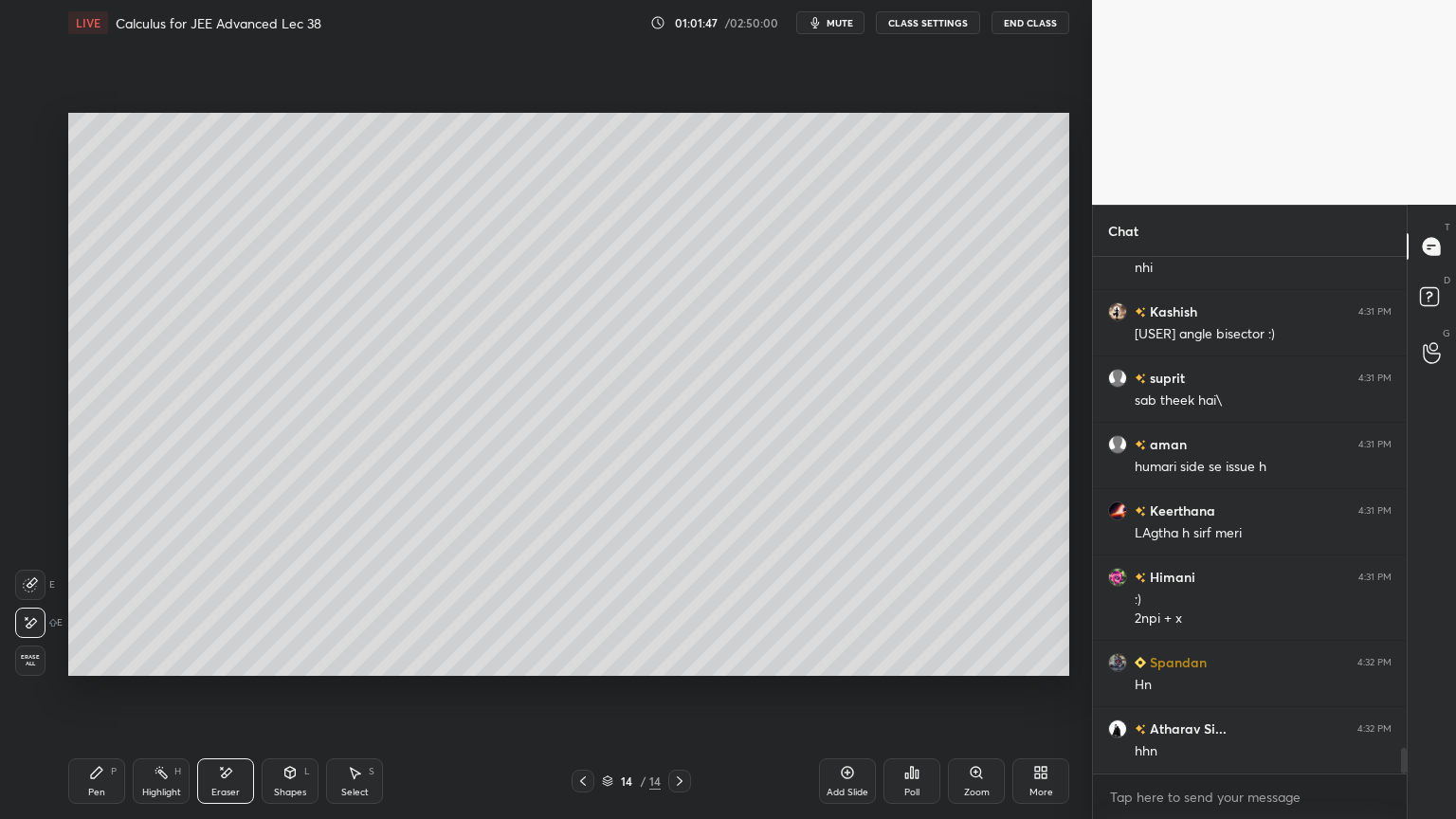 drag, startPoint x: 115, startPoint y: 766, endPoint x: 116, endPoint y: 751, distance: 15.0333 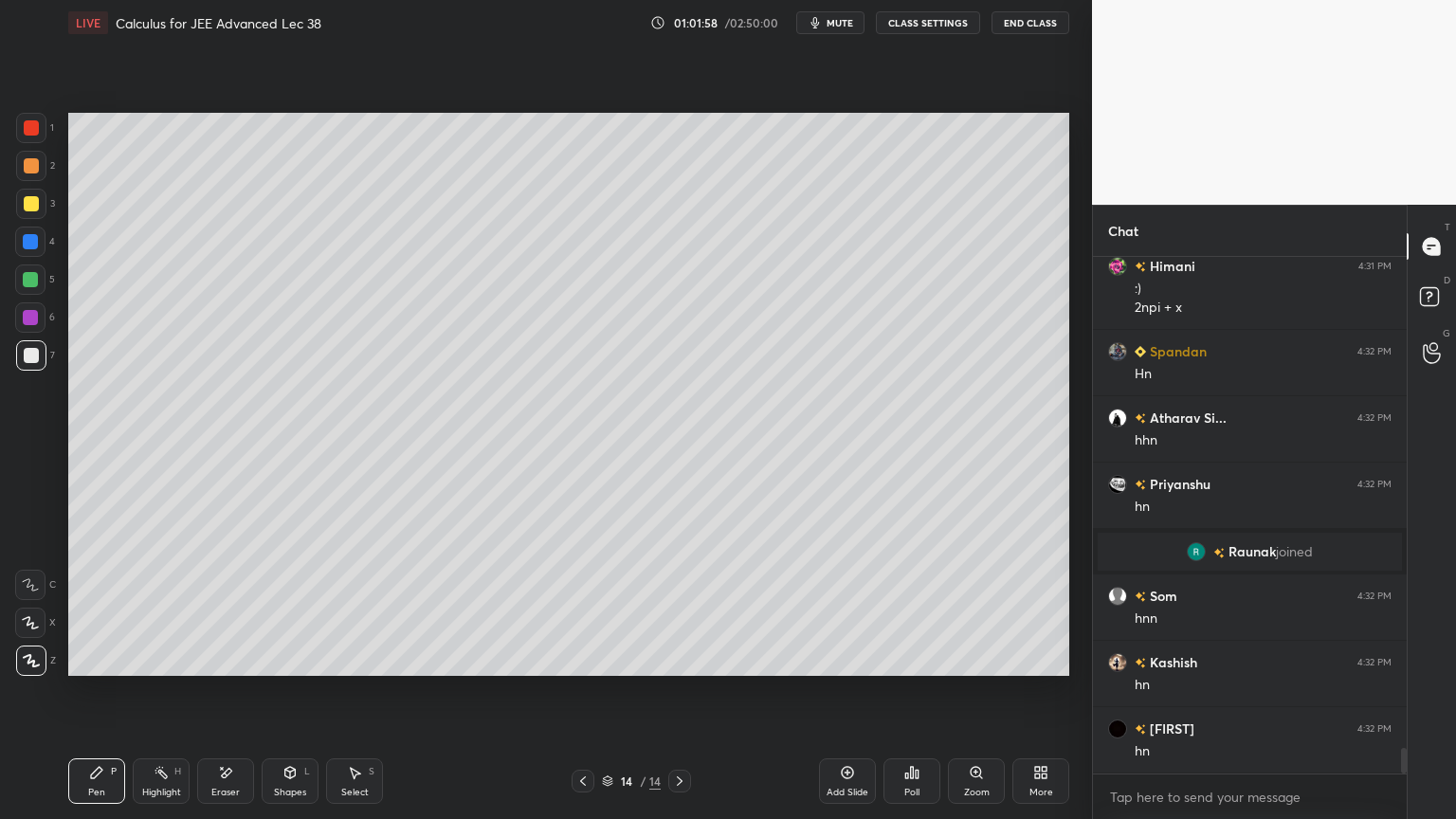 scroll, scrollTop: 10105, scrollLeft: 0, axis: vertical 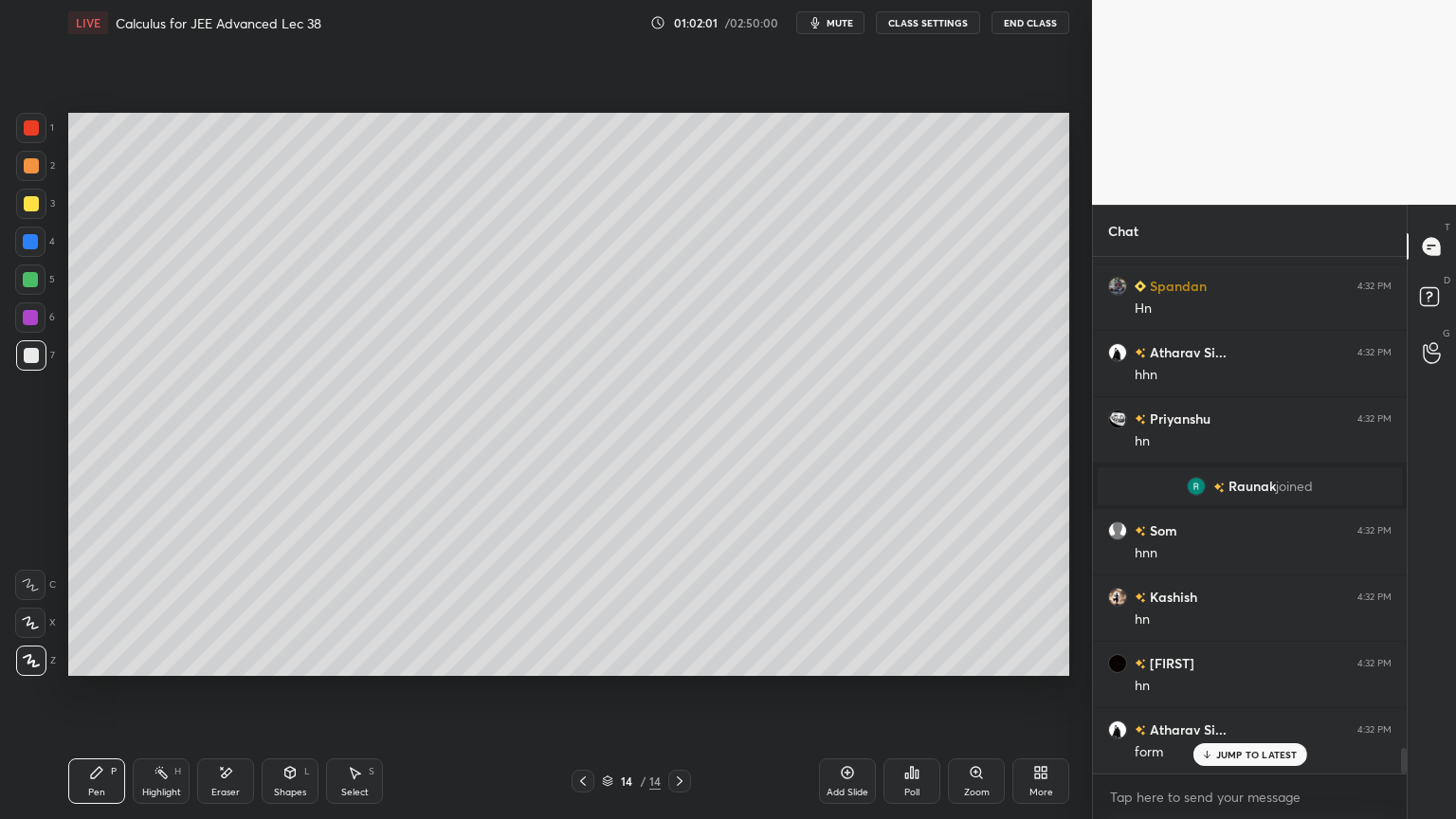 click on "Eraser" at bounding box center [226, 792] 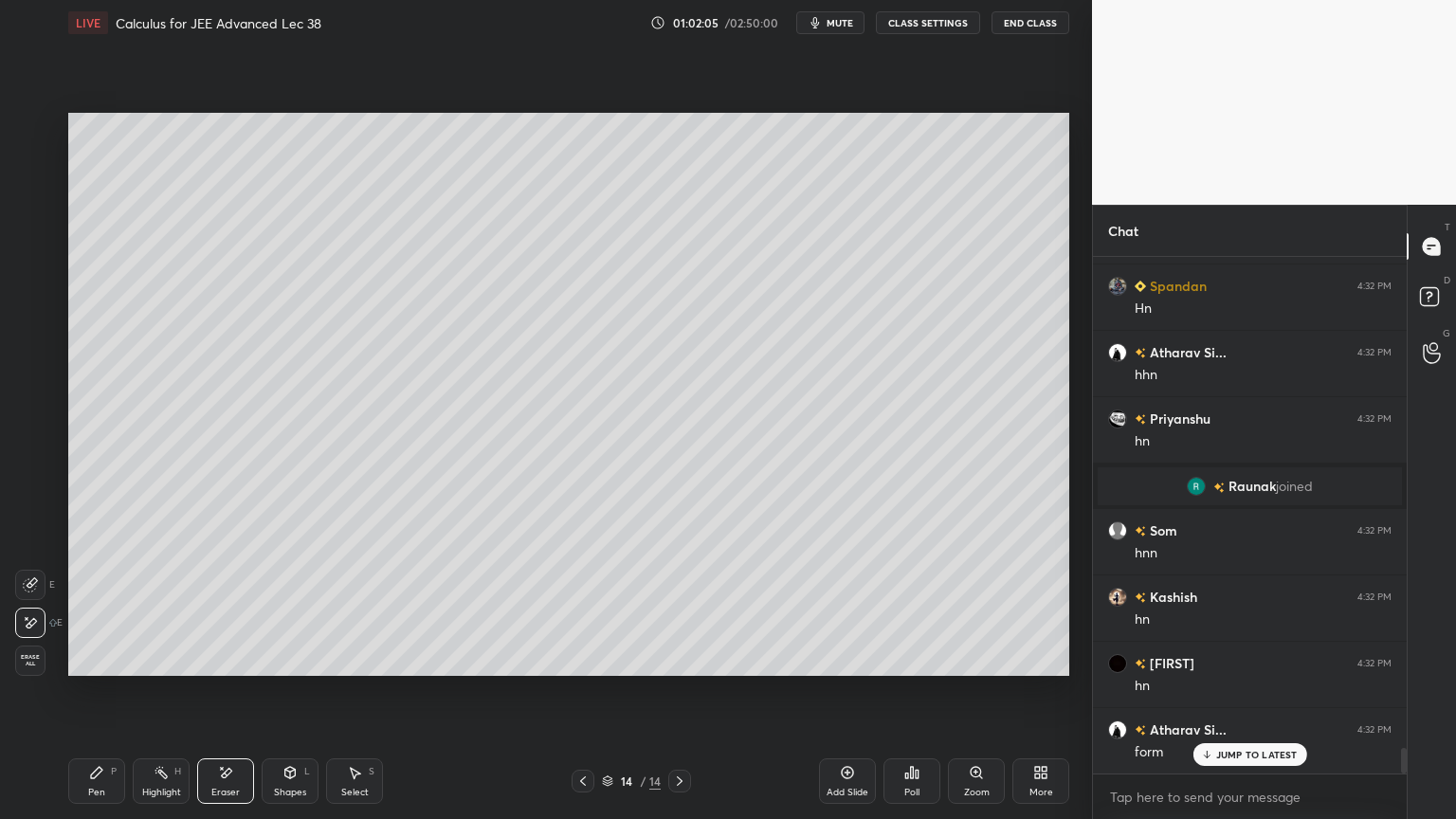 click on "Pen" at bounding box center [97, 792] 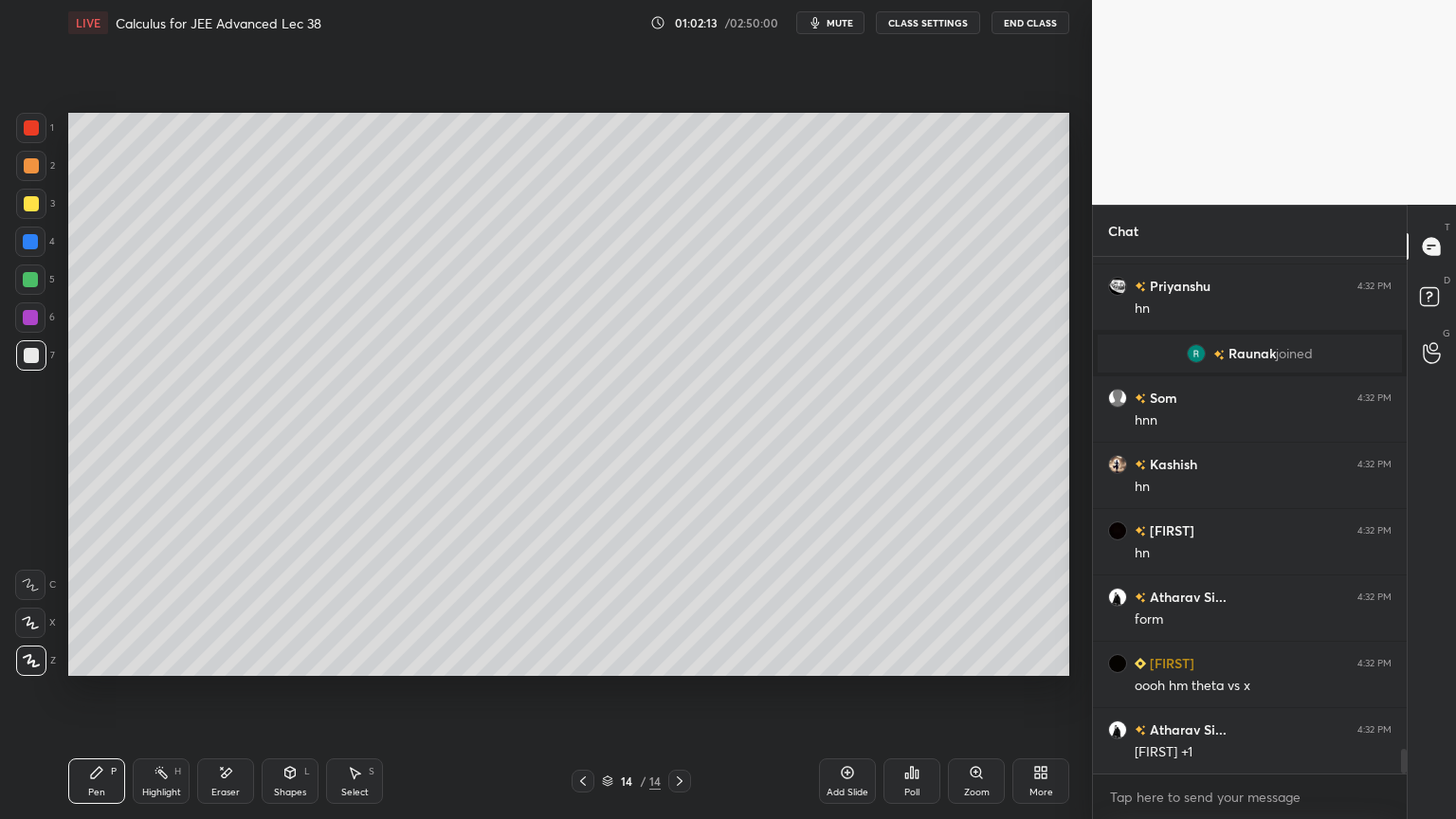 scroll, scrollTop: 10305, scrollLeft: 0, axis: vertical 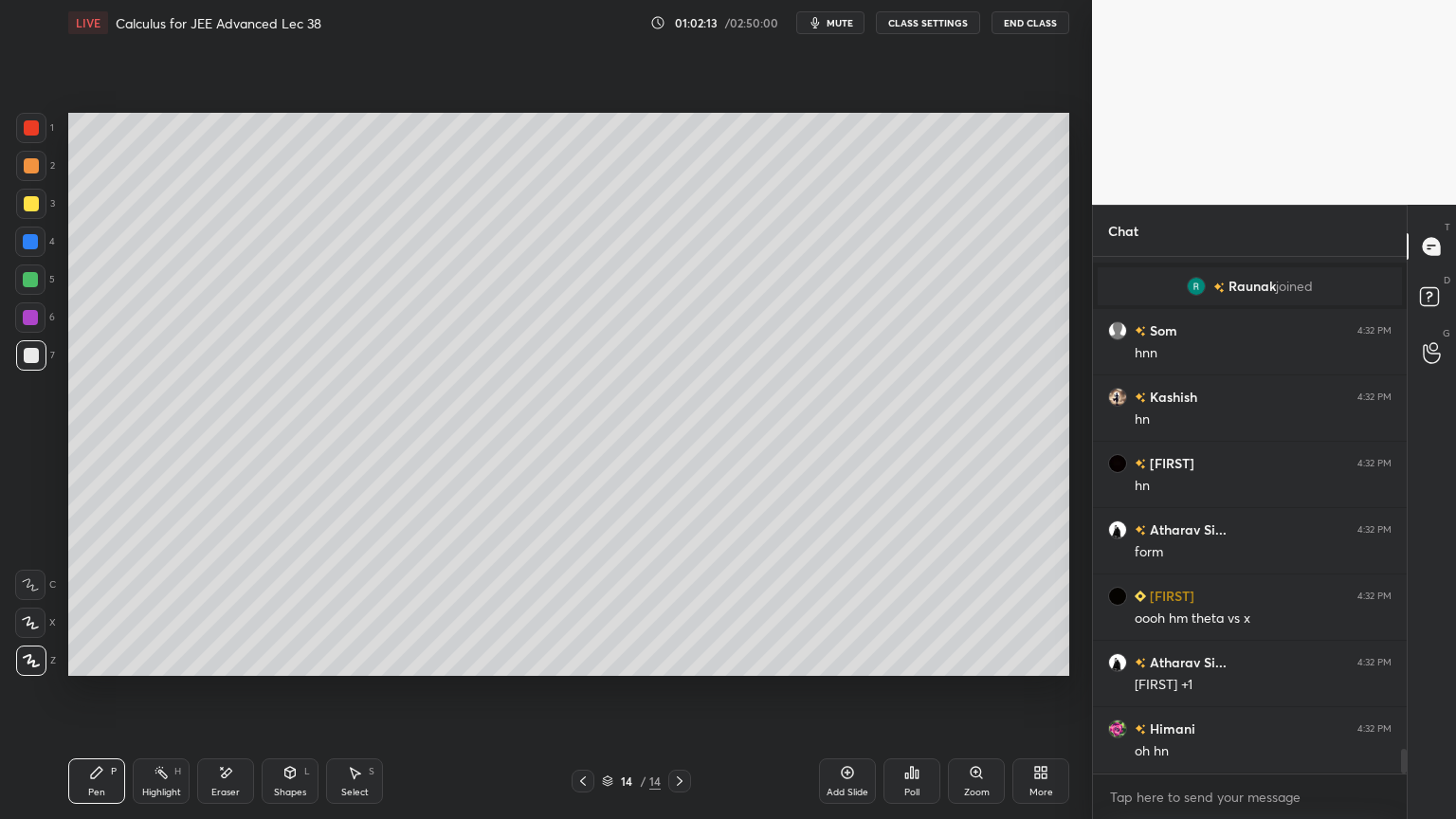 click 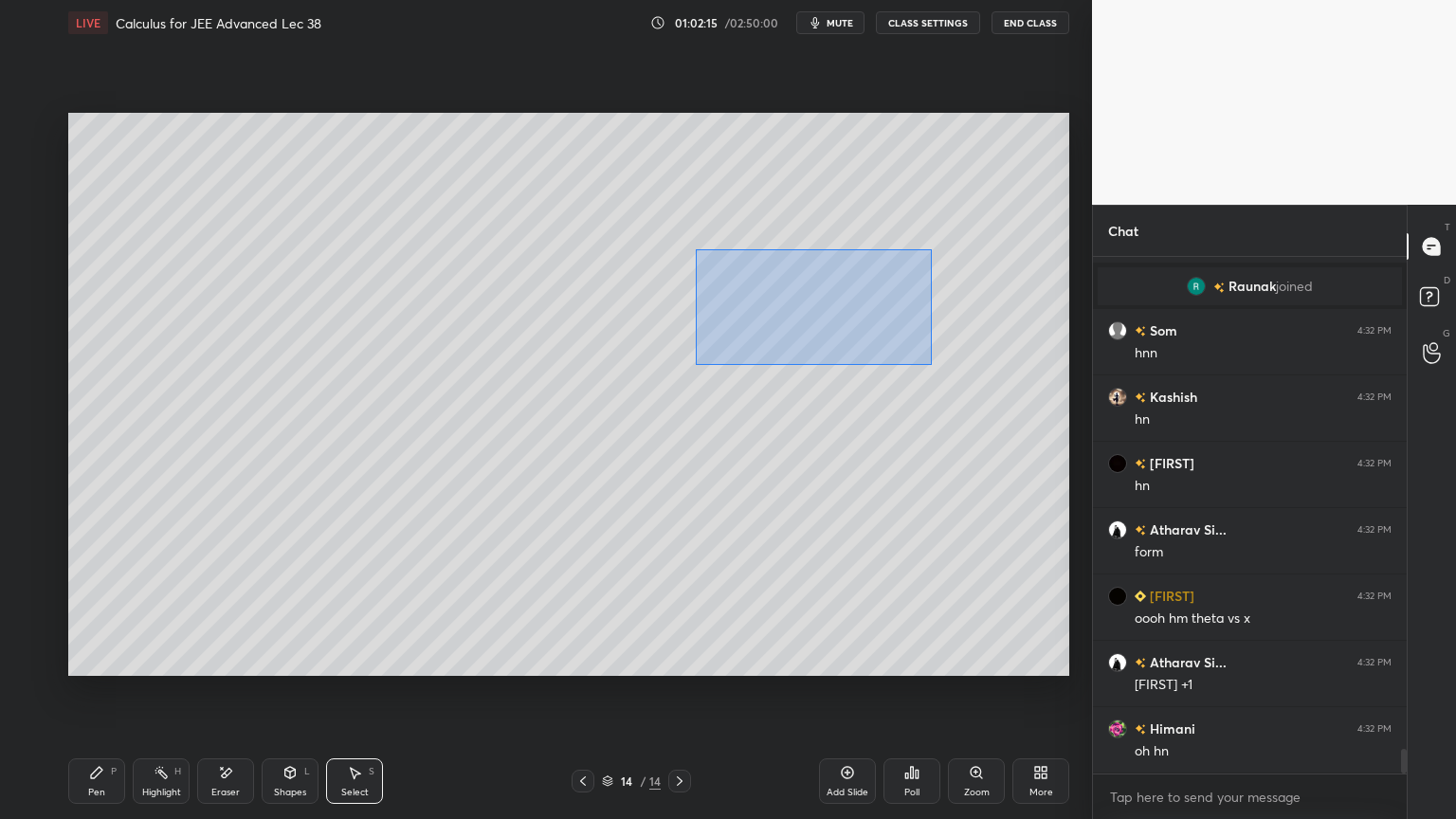 drag, startPoint x: 699, startPoint y: 255, endPoint x: 813, endPoint y: 340, distance: 142.2006 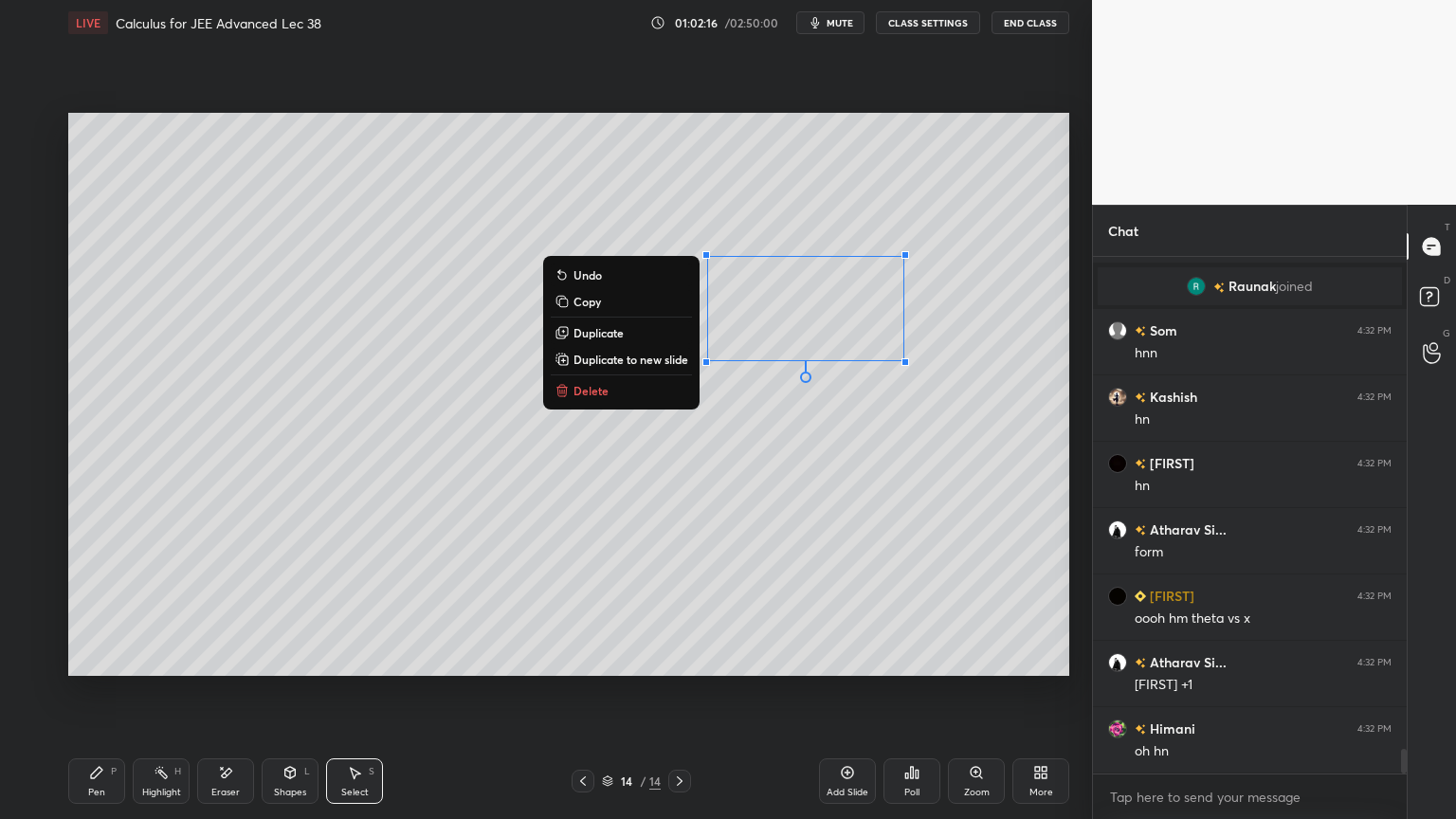 click on "Duplicate to new slide" at bounding box center [630, 359] 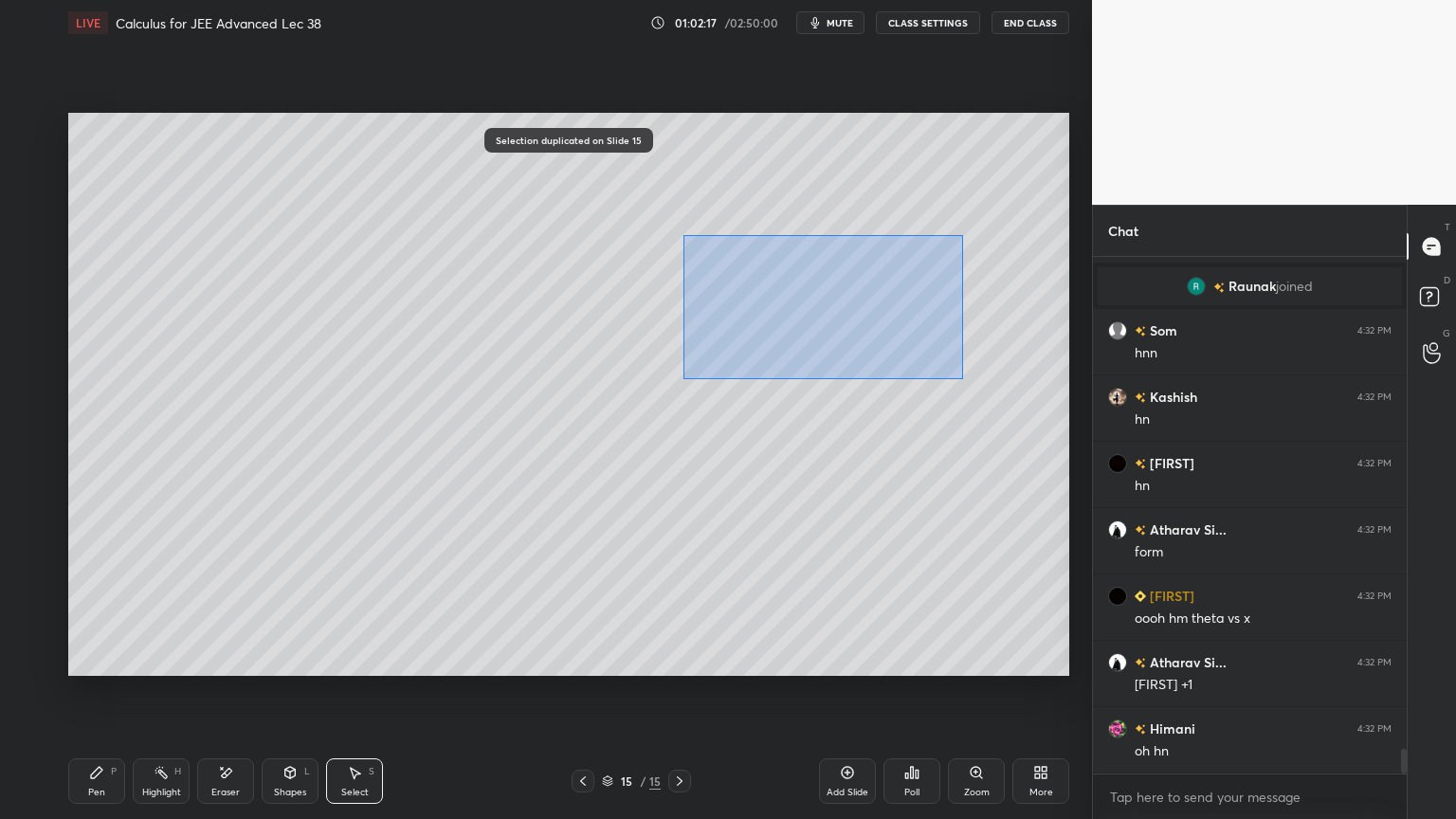 drag, startPoint x: 686, startPoint y: 244, endPoint x: 879, endPoint y: 296, distance: 199.8825 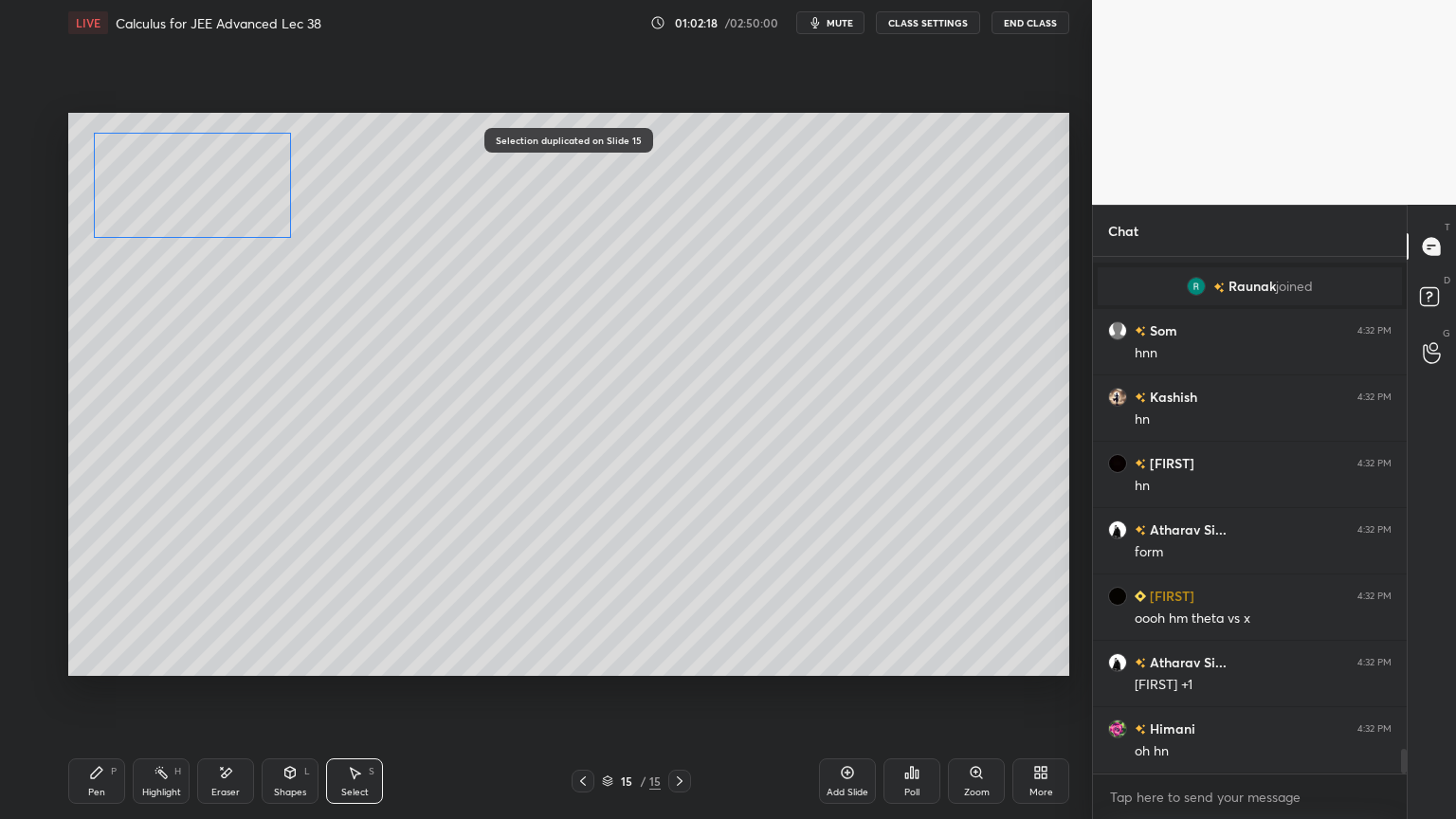 drag, startPoint x: 844, startPoint y: 296, endPoint x: 239, endPoint y: 229, distance: 608.6986 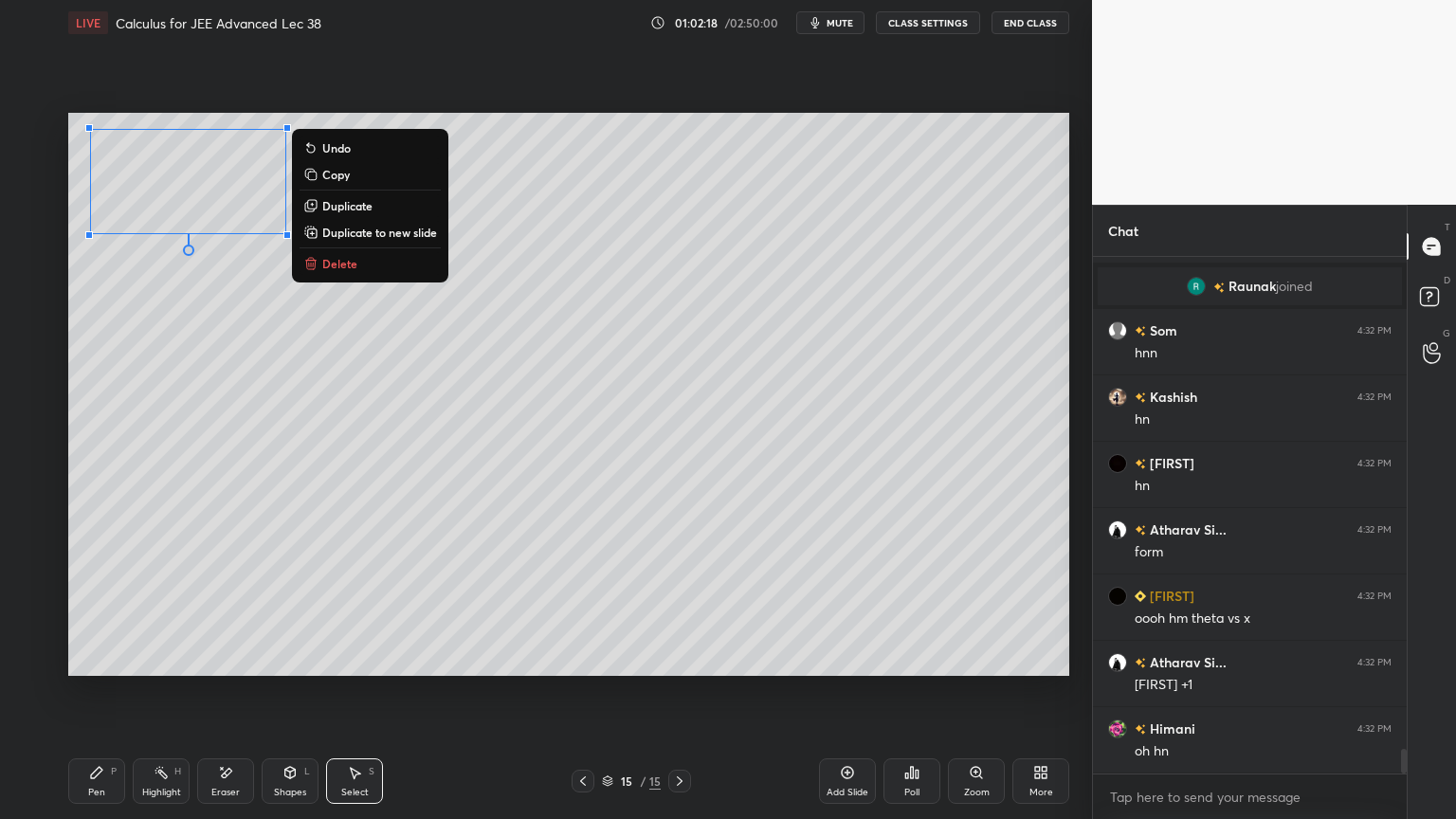 click on "0 ° Undo Copy Duplicate Duplicate to new slide Delete" at bounding box center (569, 394) 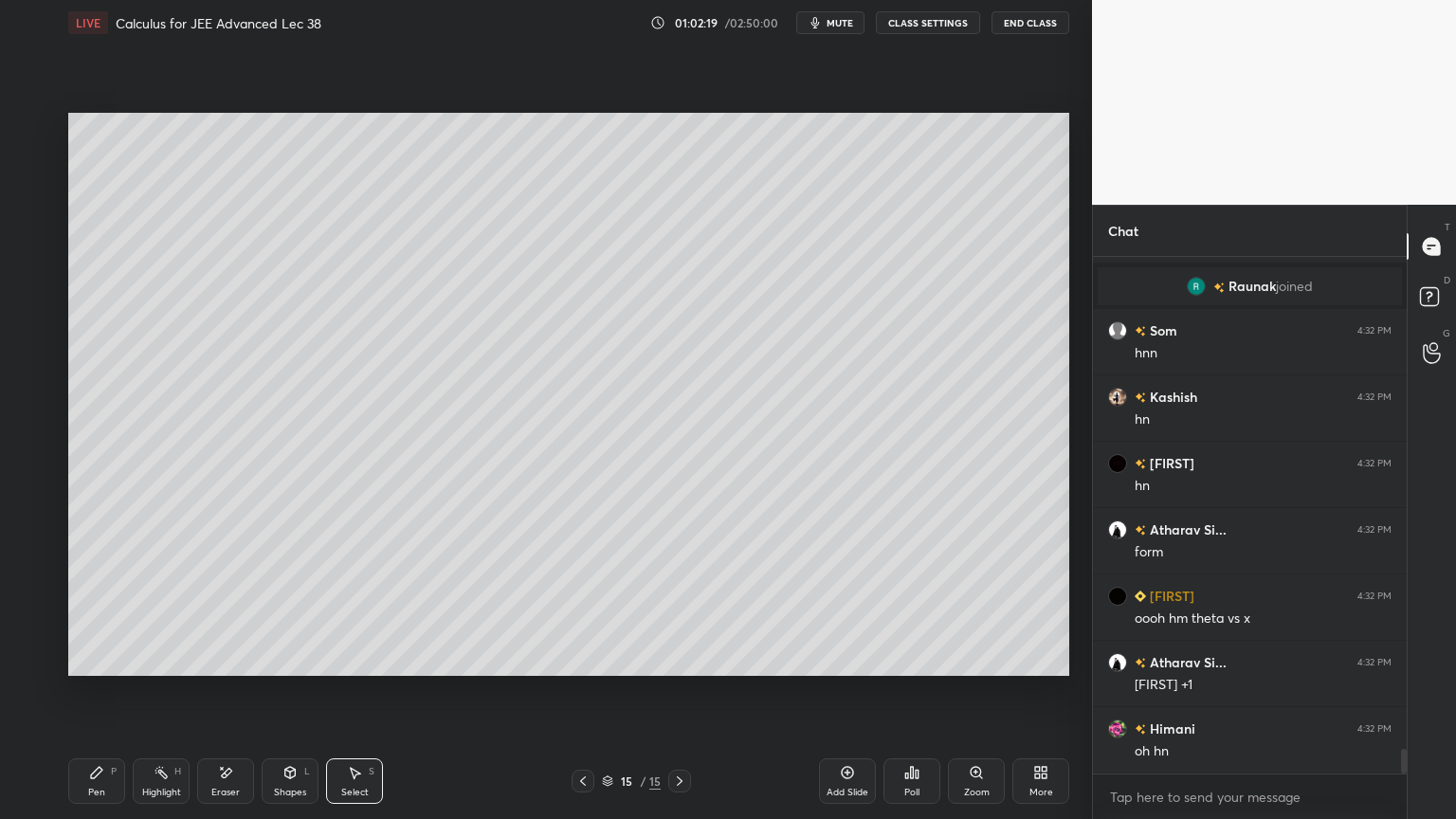 click on "Pen P" at bounding box center (97, 781) 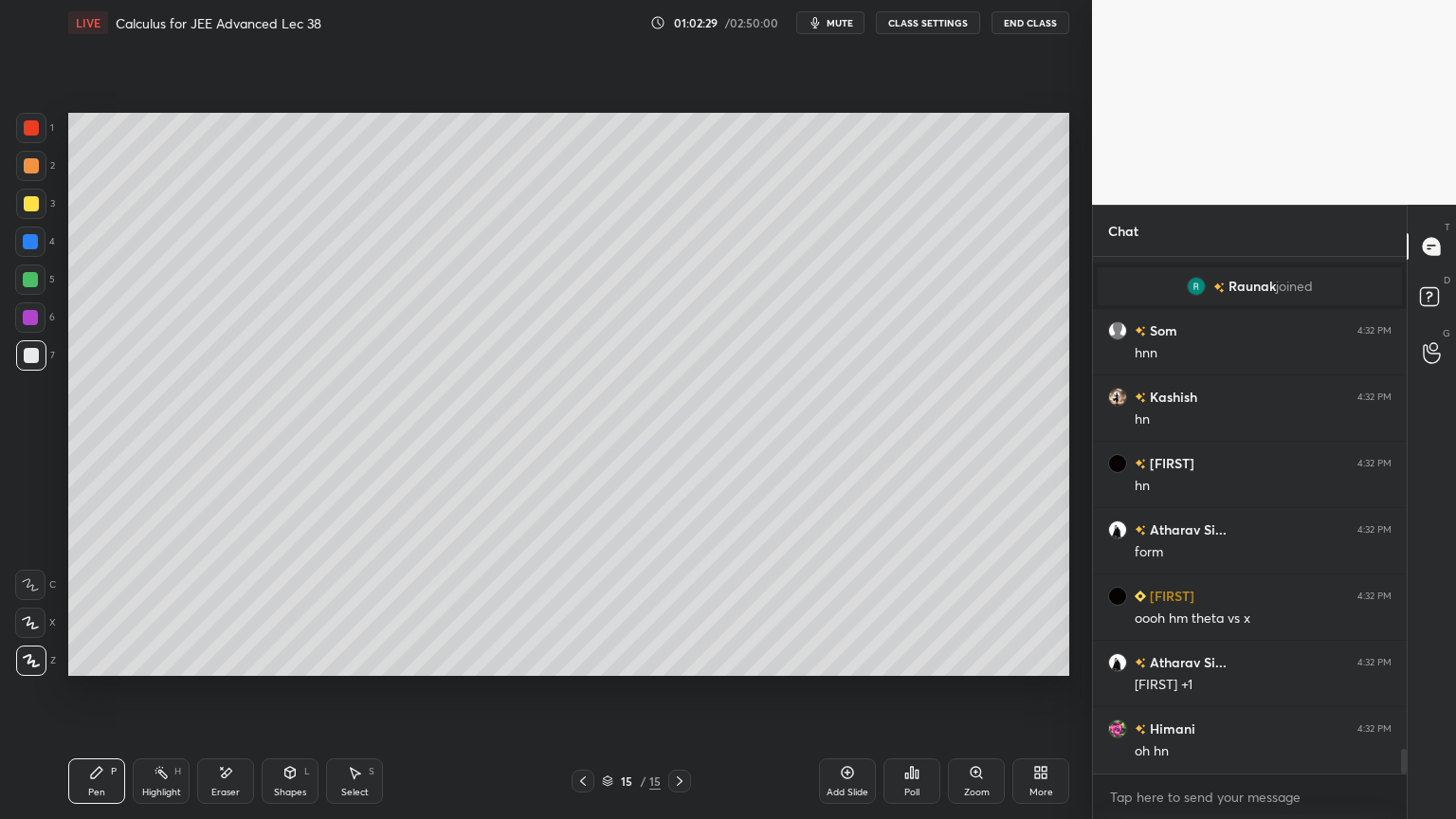 drag, startPoint x: 34, startPoint y: 126, endPoint x: 60, endPoint y: 166, distance: 47.70744 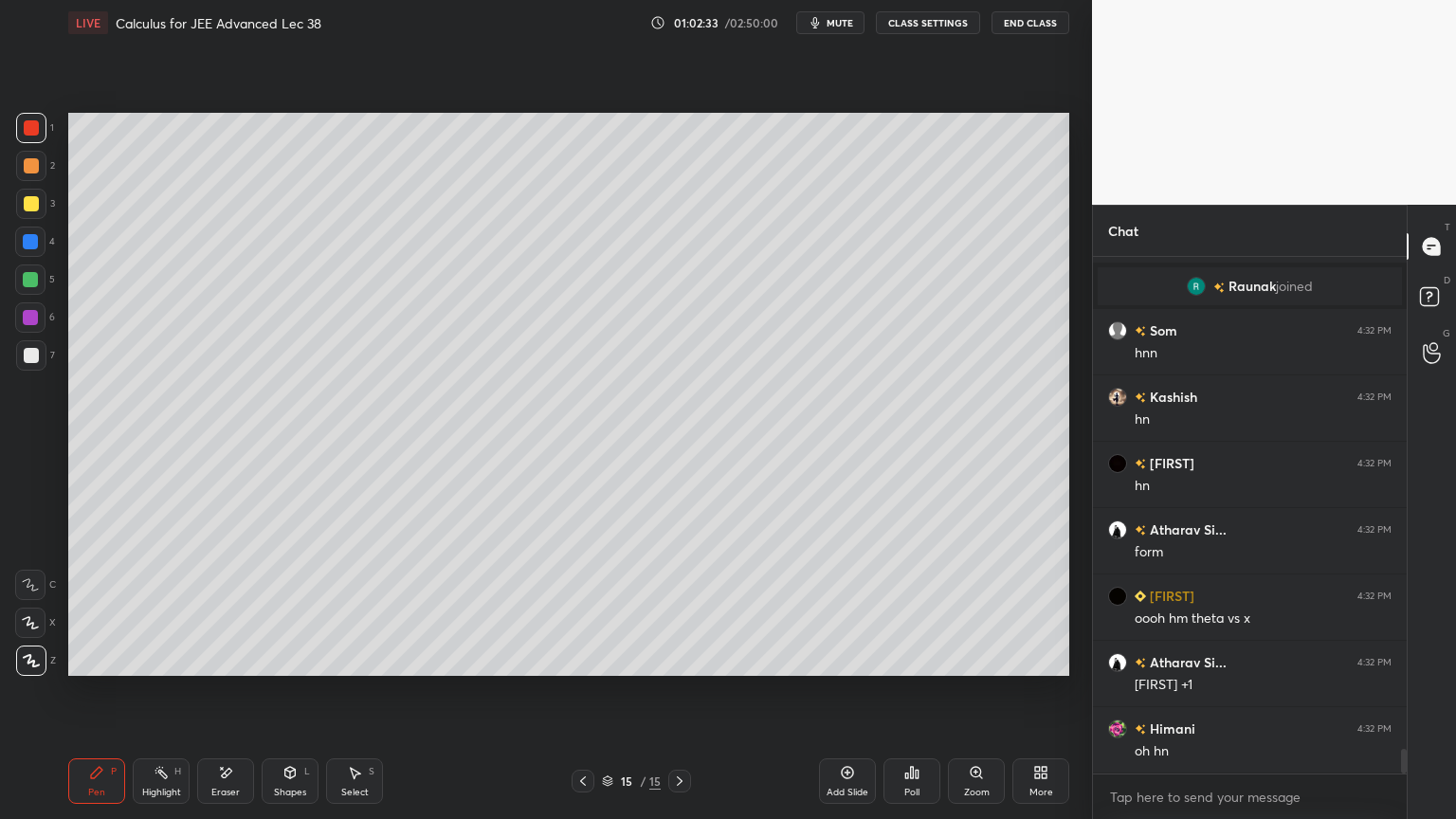 click on "S" at bounding box center (372, 772) 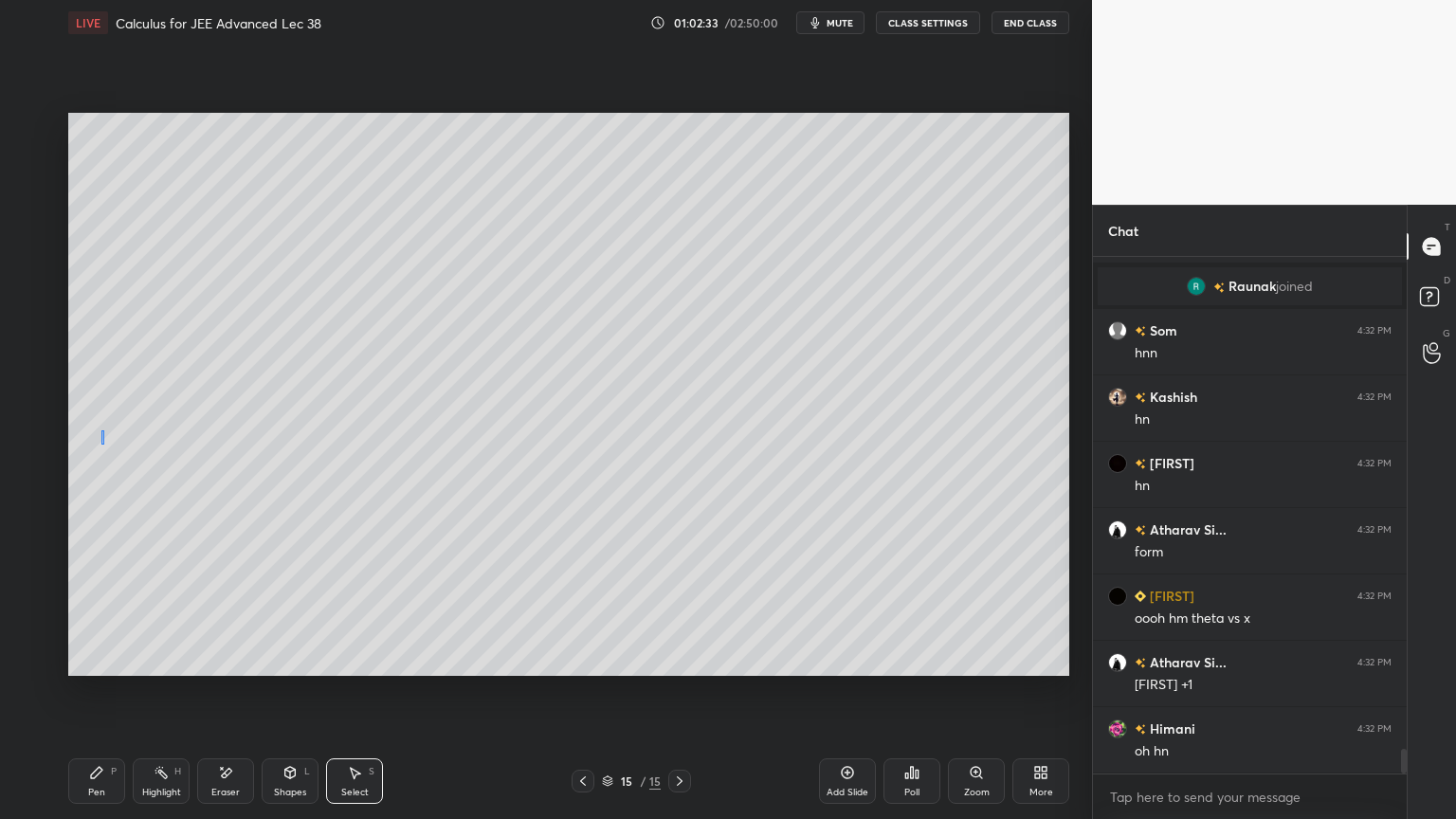 drag, startPoint x: 102, startPoint y: 444, endPoint x: 242, endPoint y: 529, distance: 163.78339 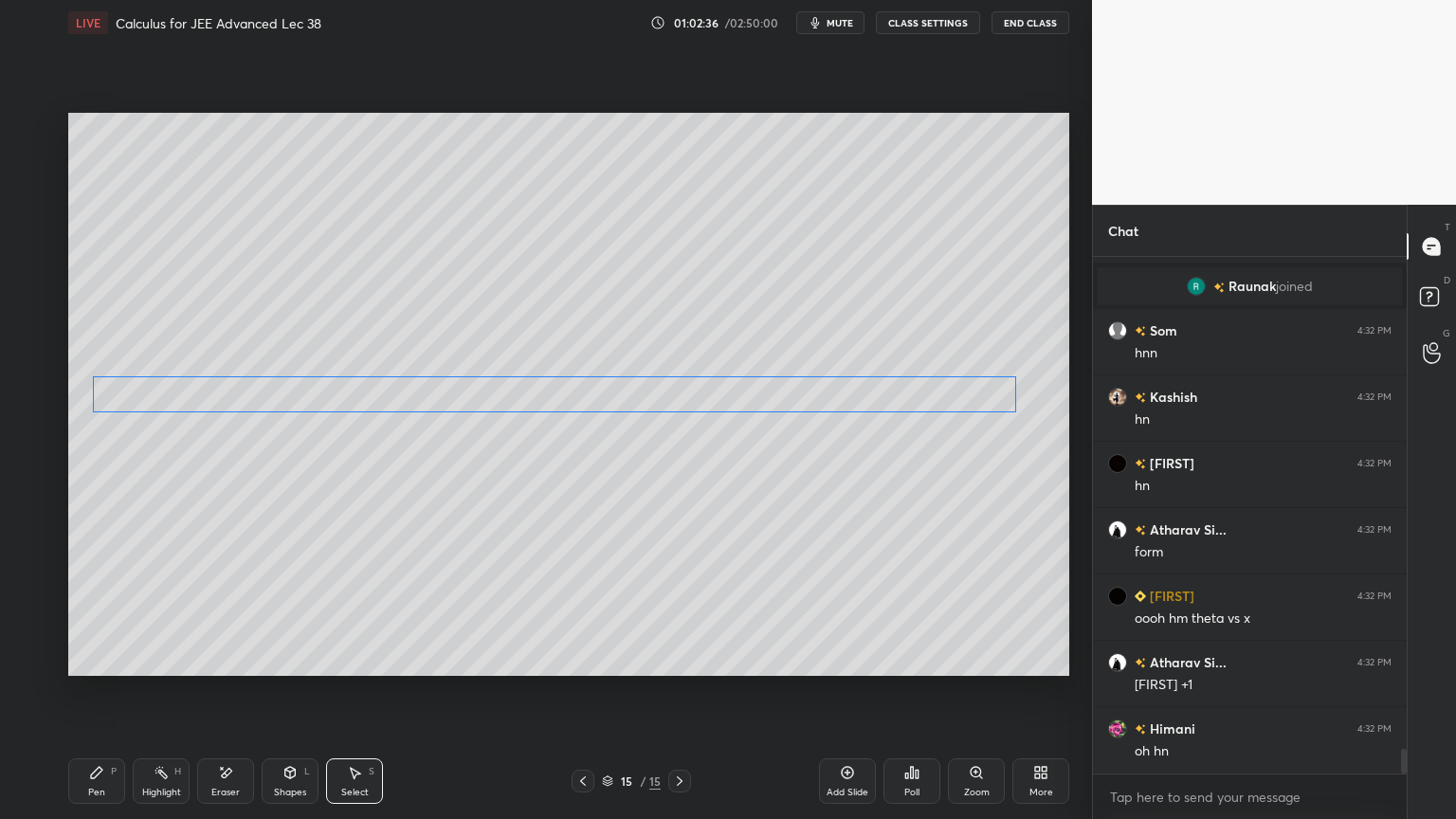 drag, startPoint x: 197, startPoint y: 447, endPoint x: 190, endPoint y: 401, distance: 46.52956 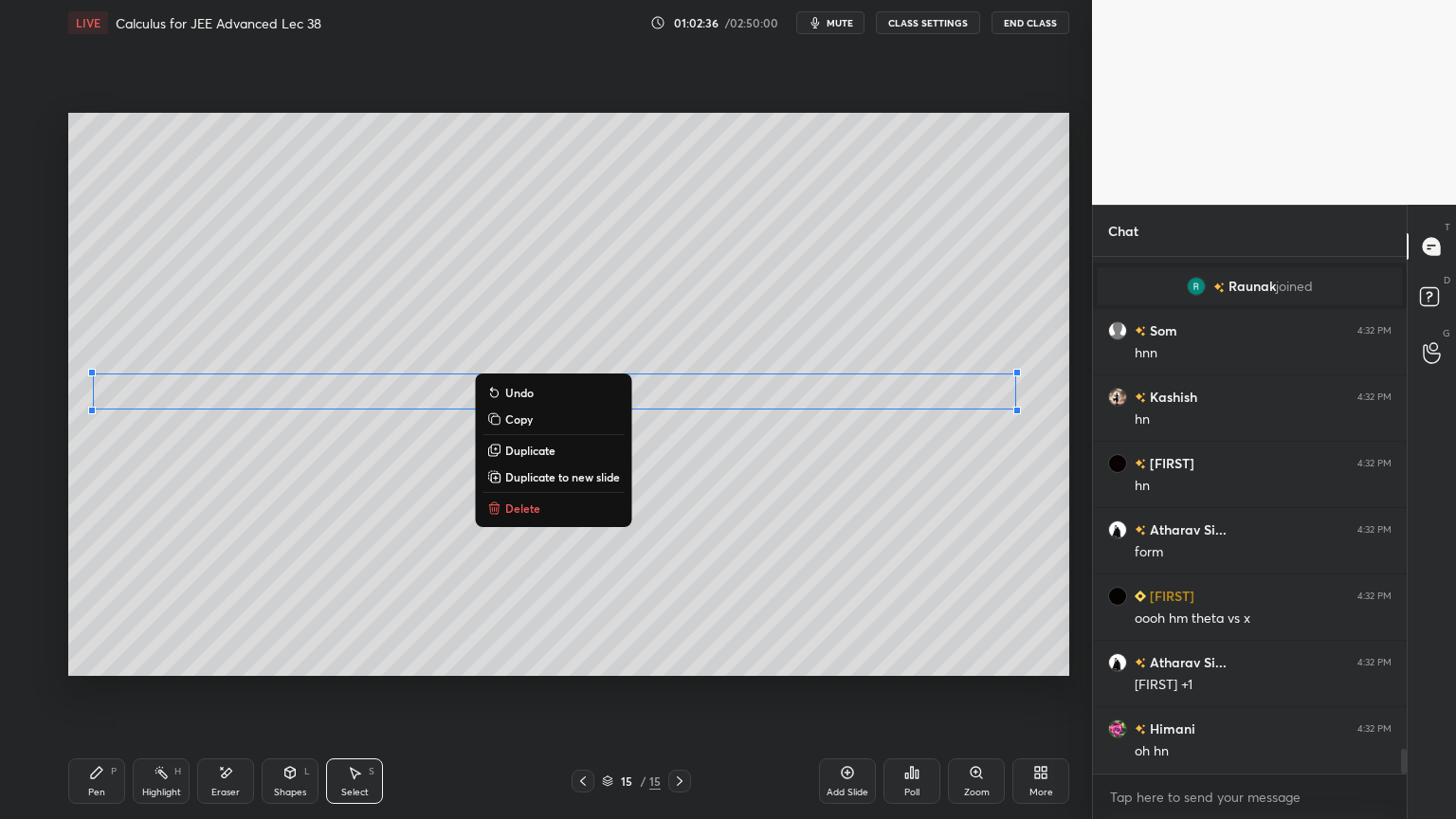 click on "0 ° Undo Copy Duplicate Duplicate to new slide Delete" at bounding box center (569, 394) 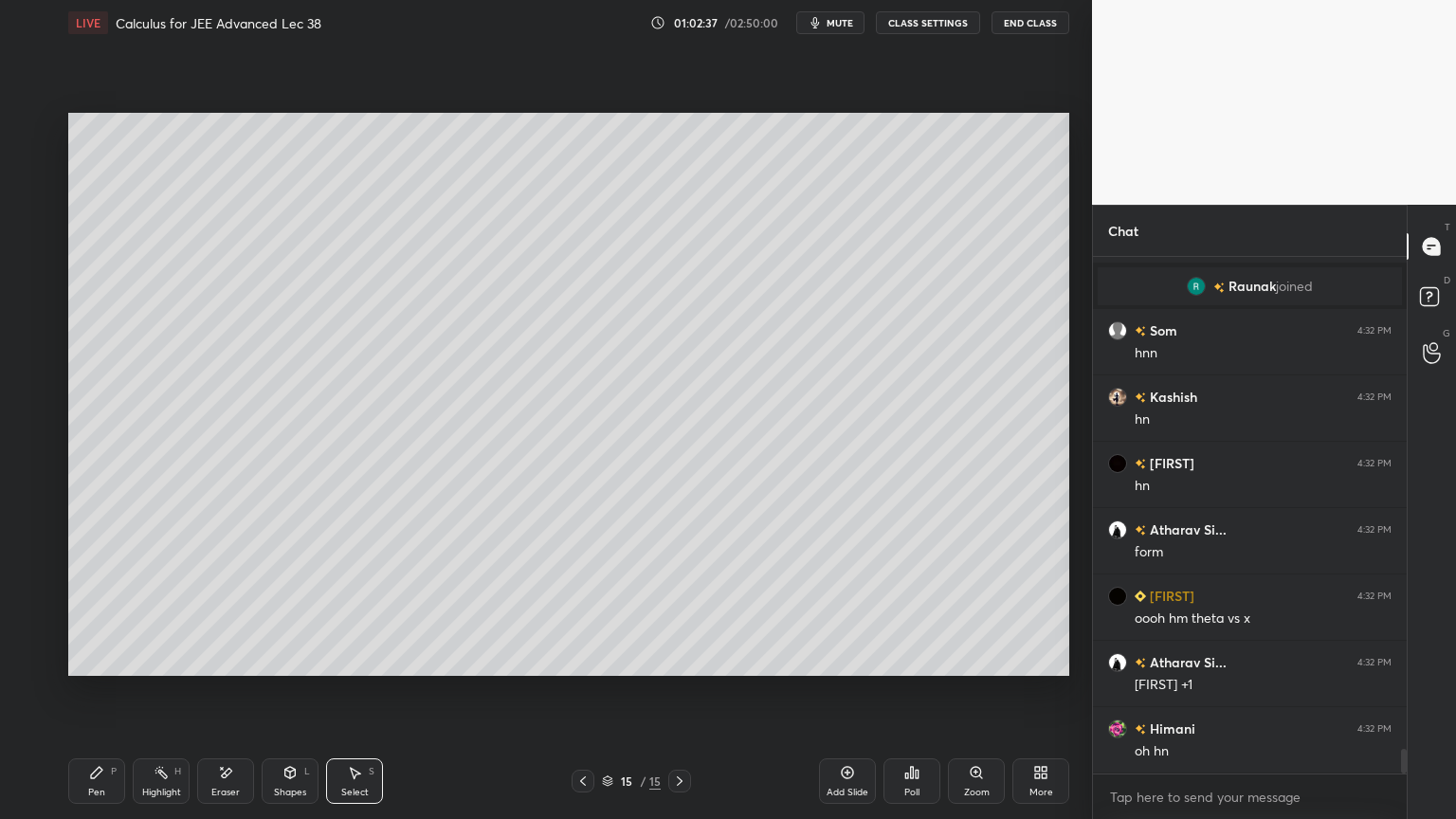 click 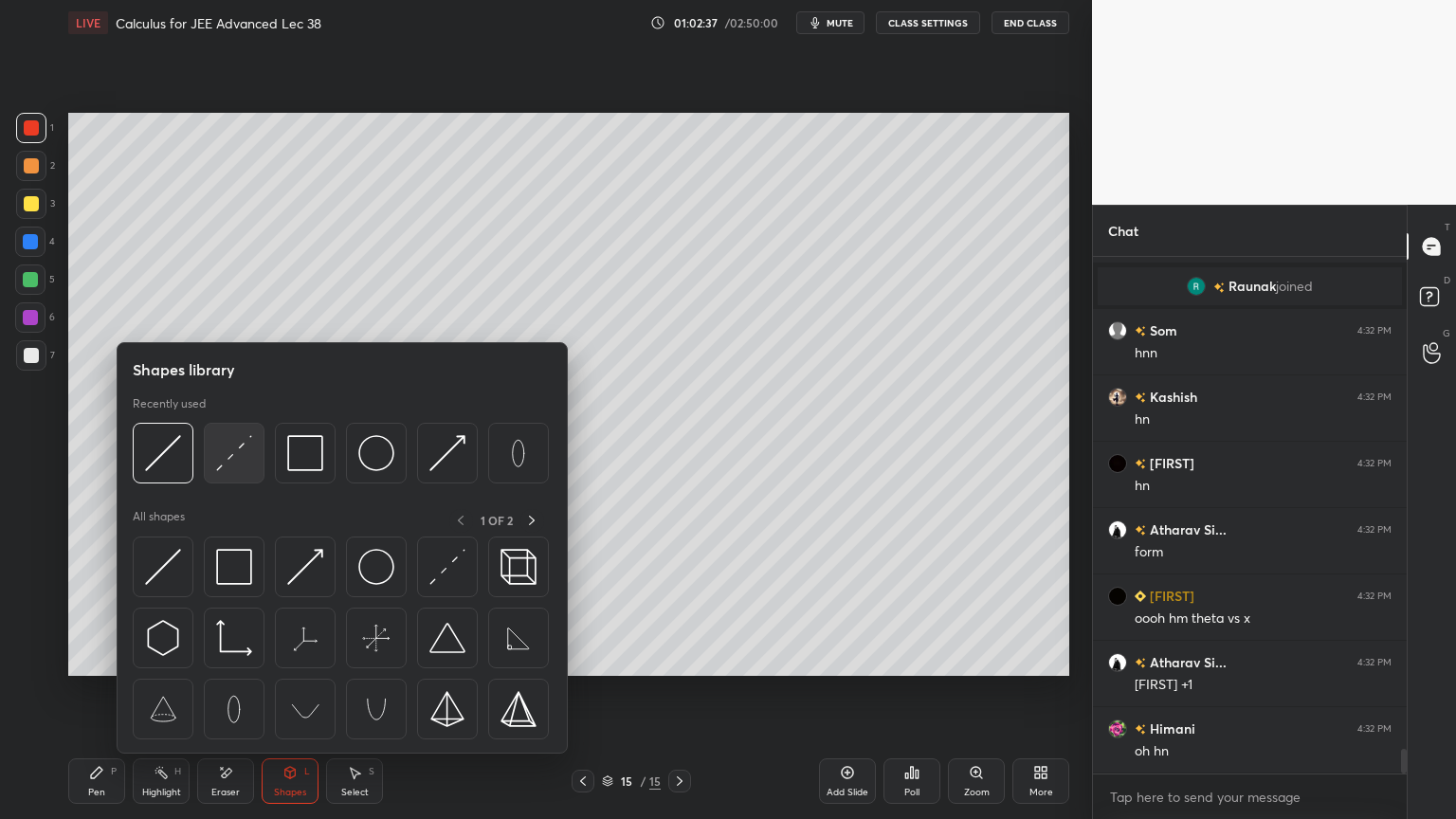 click at bounding box center (234, 453) 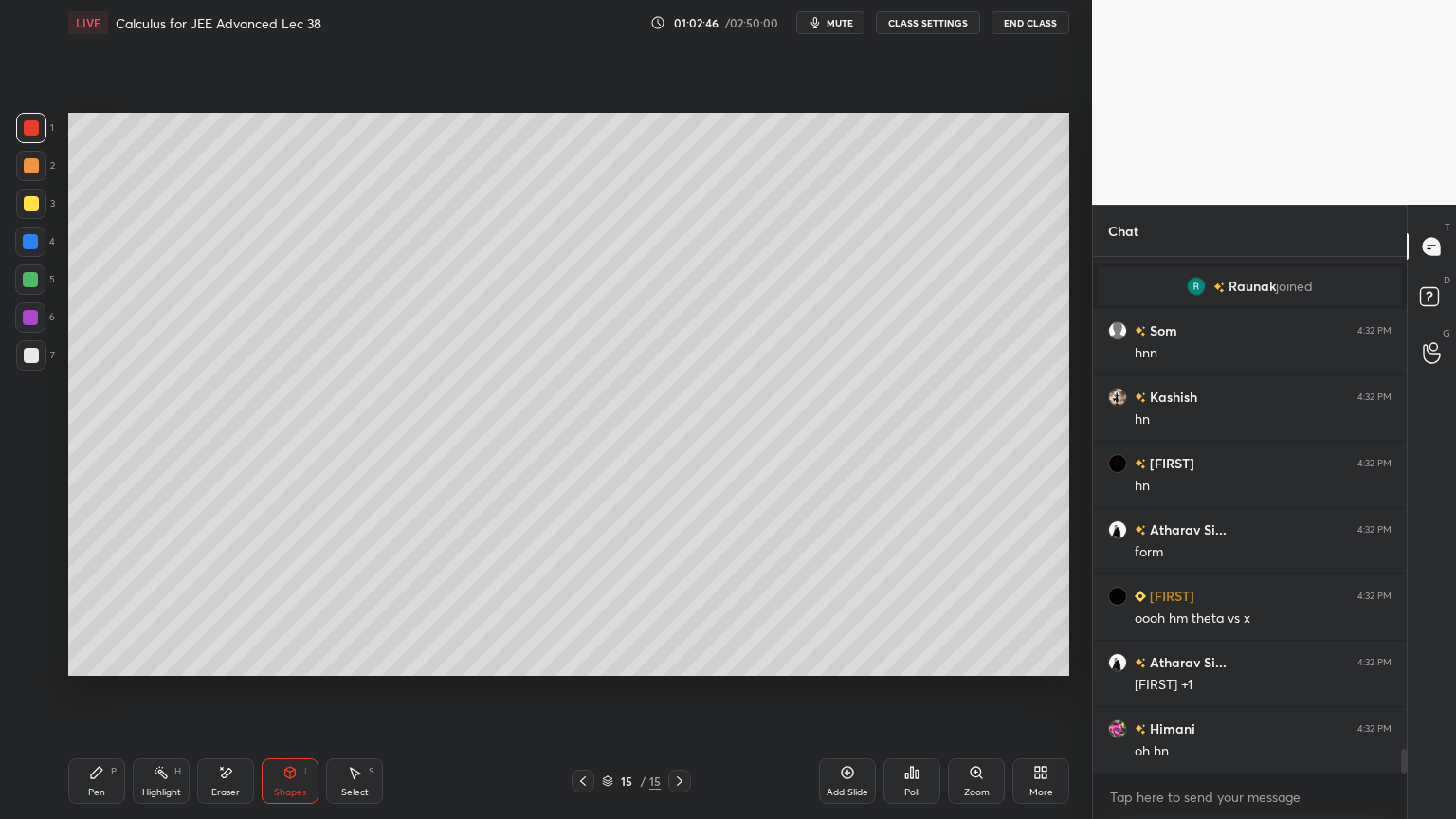 click 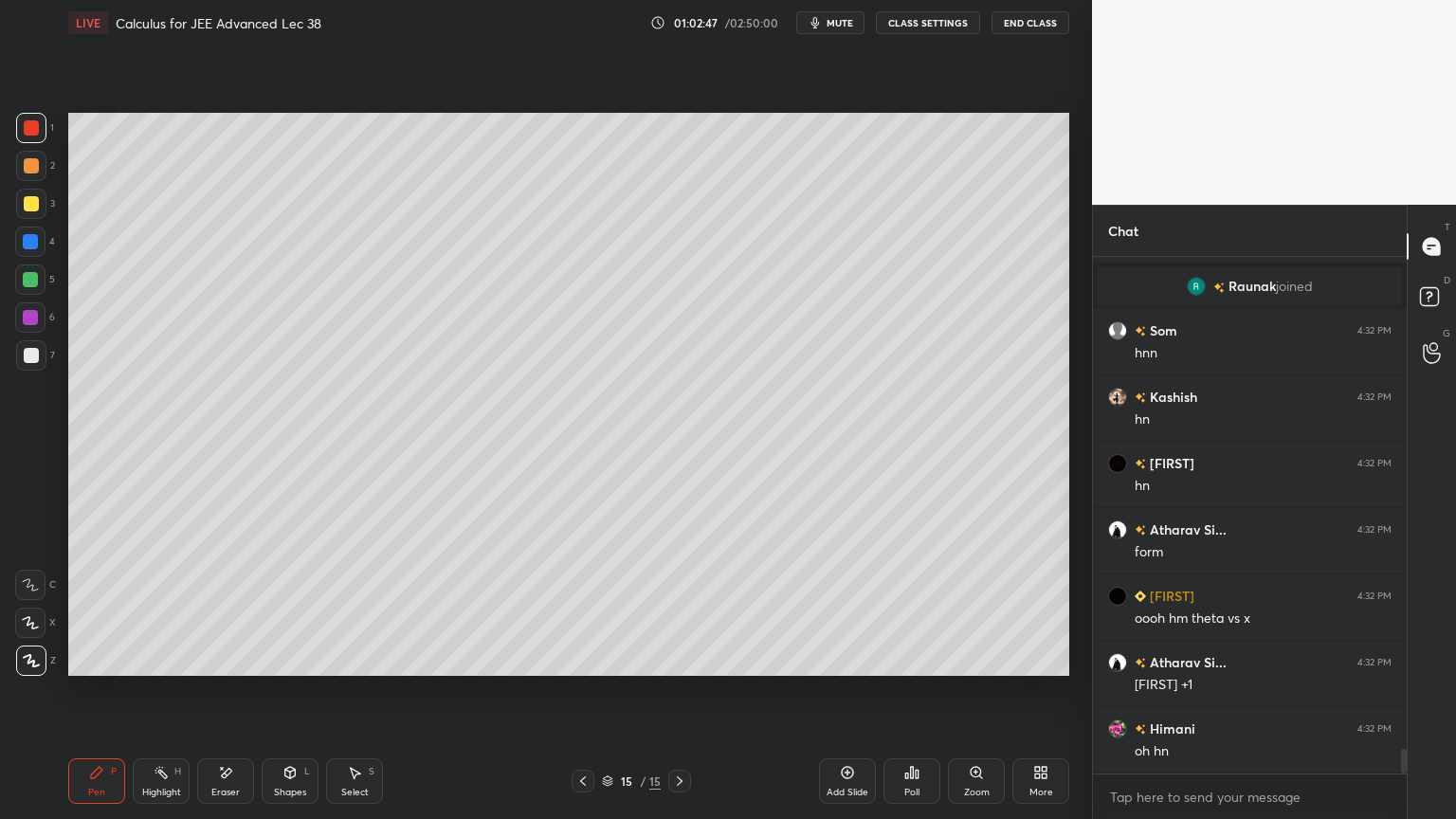 click at bounding box center [31, 355] 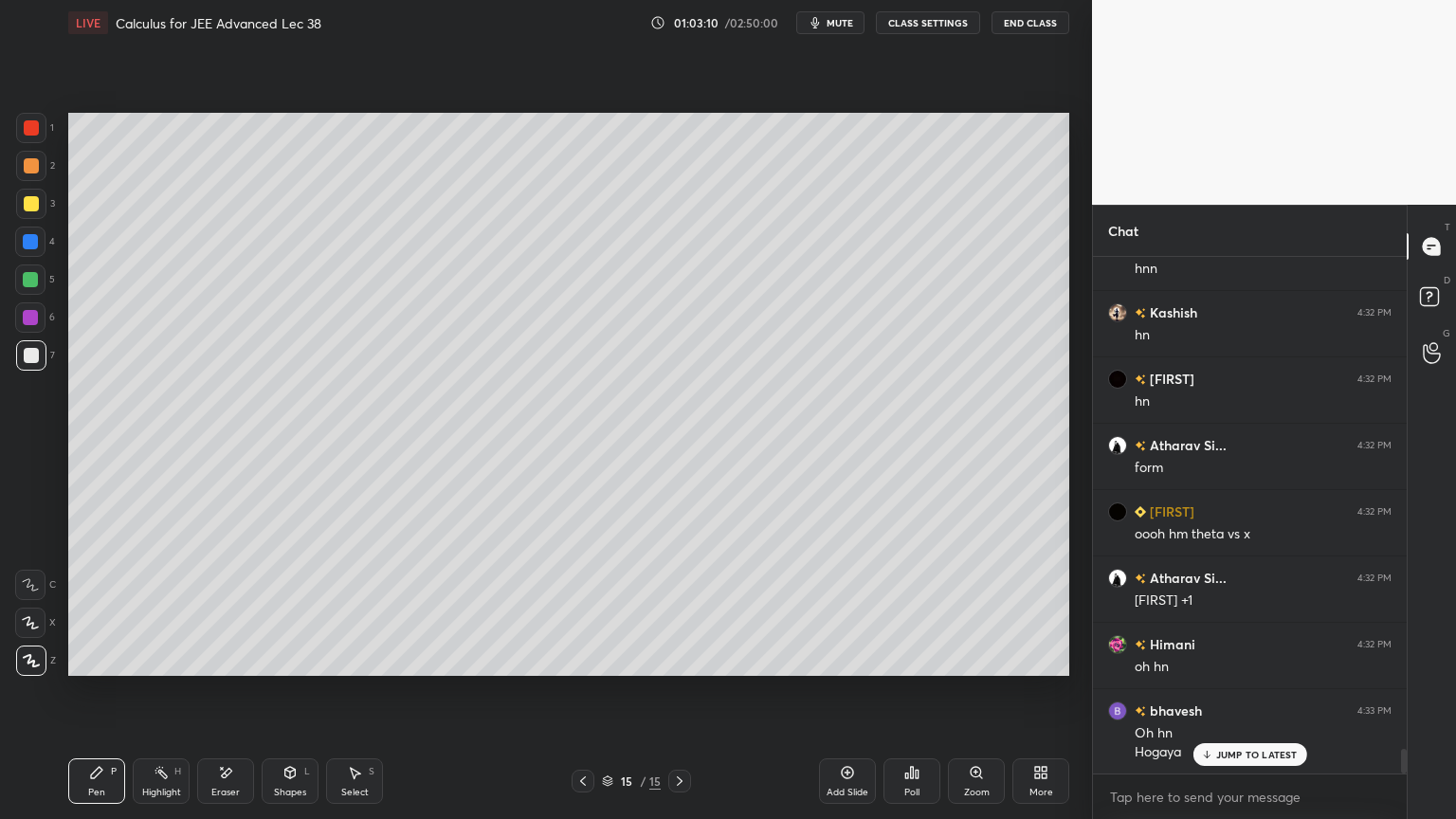 scroll, scrollTop: 10456, scrollLeft: 0, axis: vertical 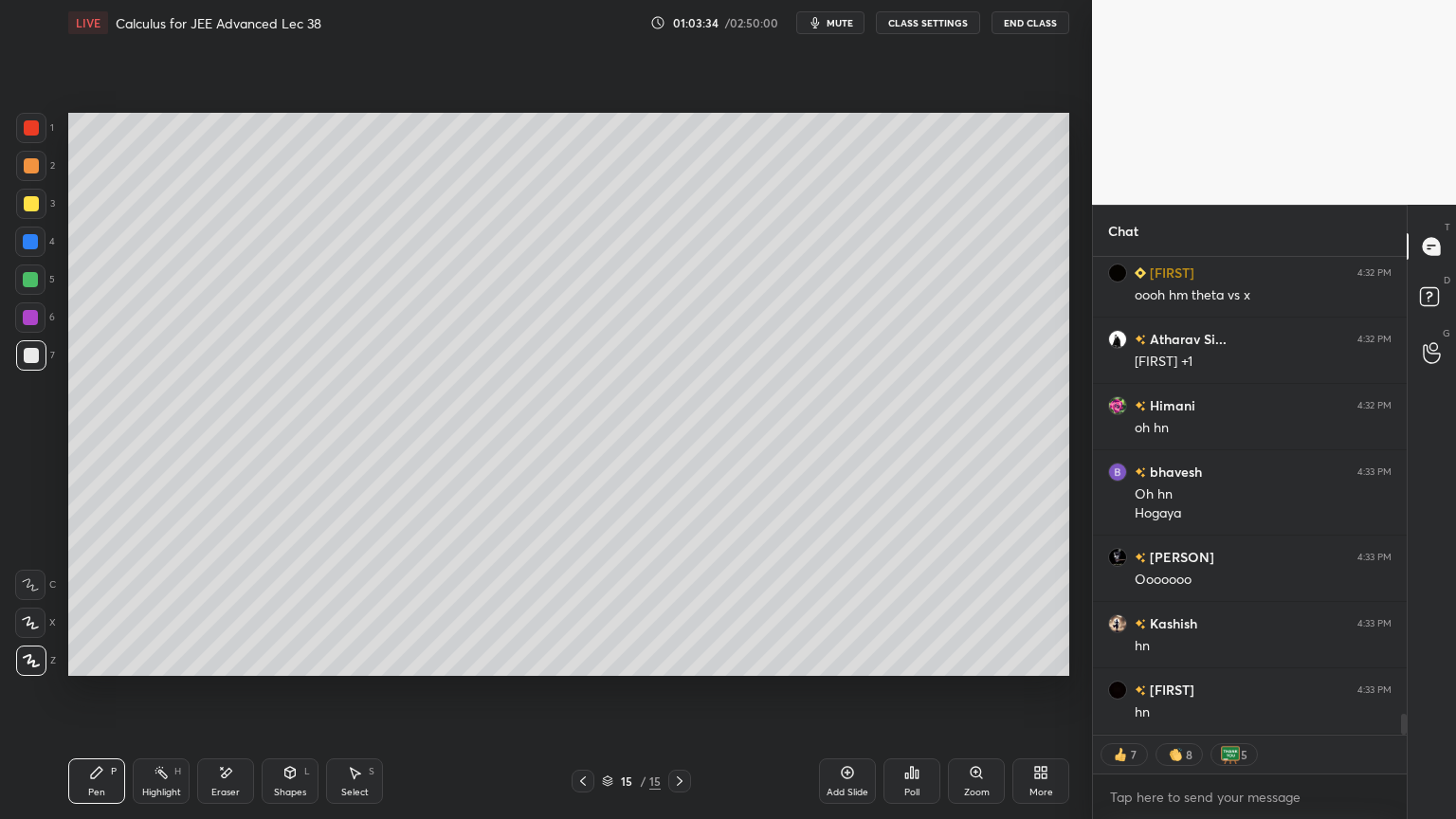 drag, startPoint x: 284, startPoint y: 770, endPoint x: 276, endPoint y: 765, distance: 9.43398 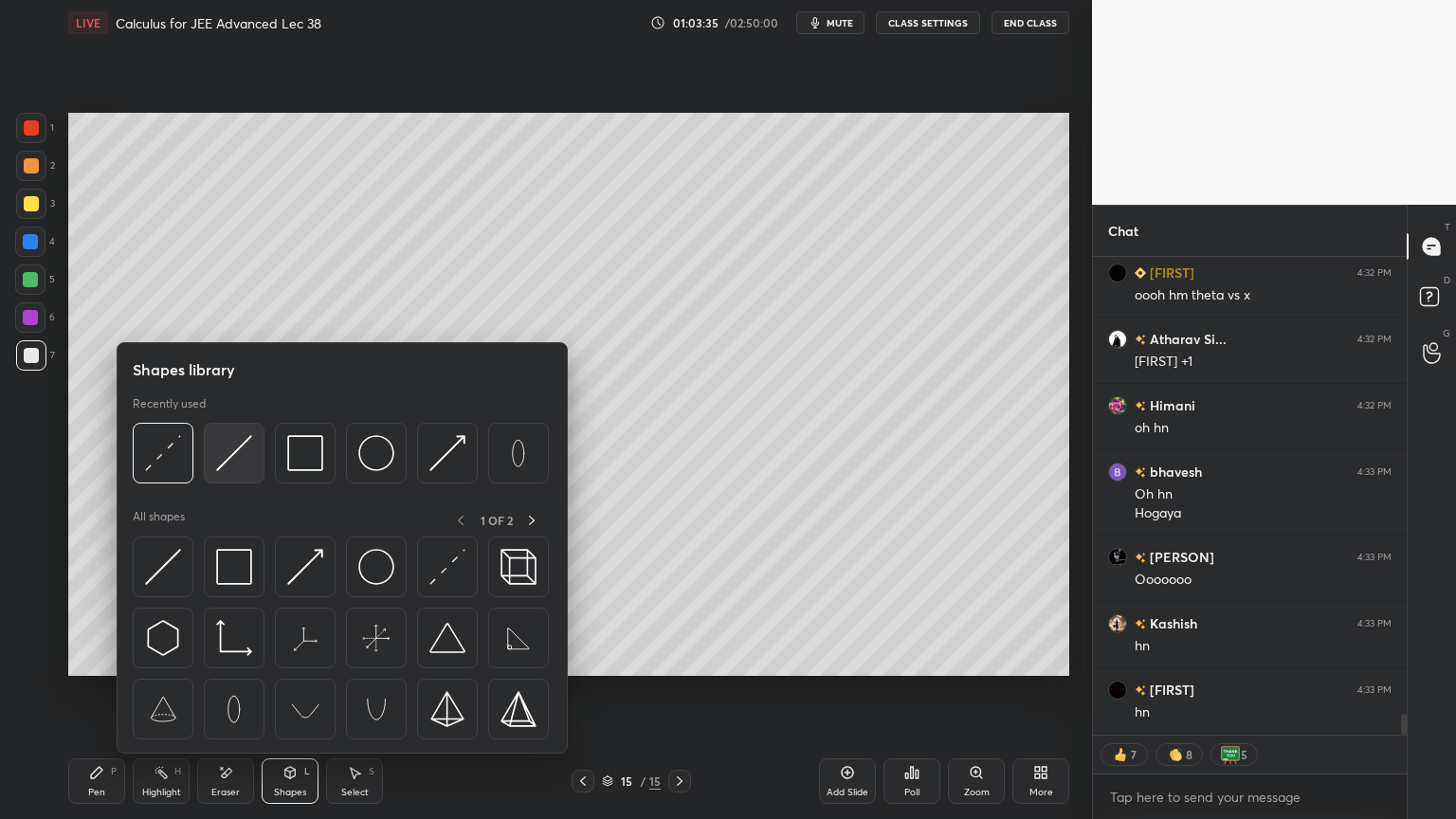 click at bounding box center (234, 453) 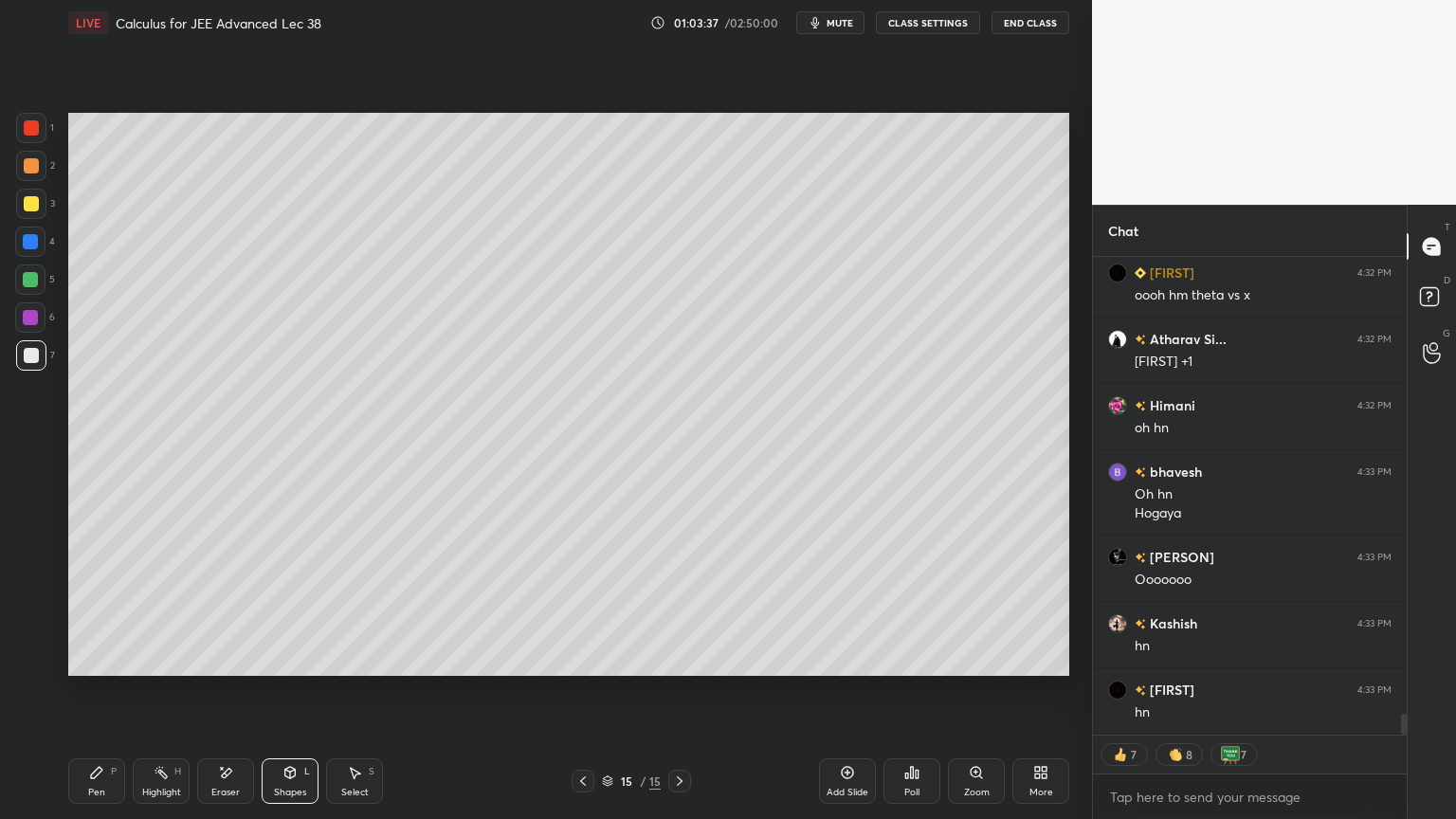 click at bounding box center [31, 204] 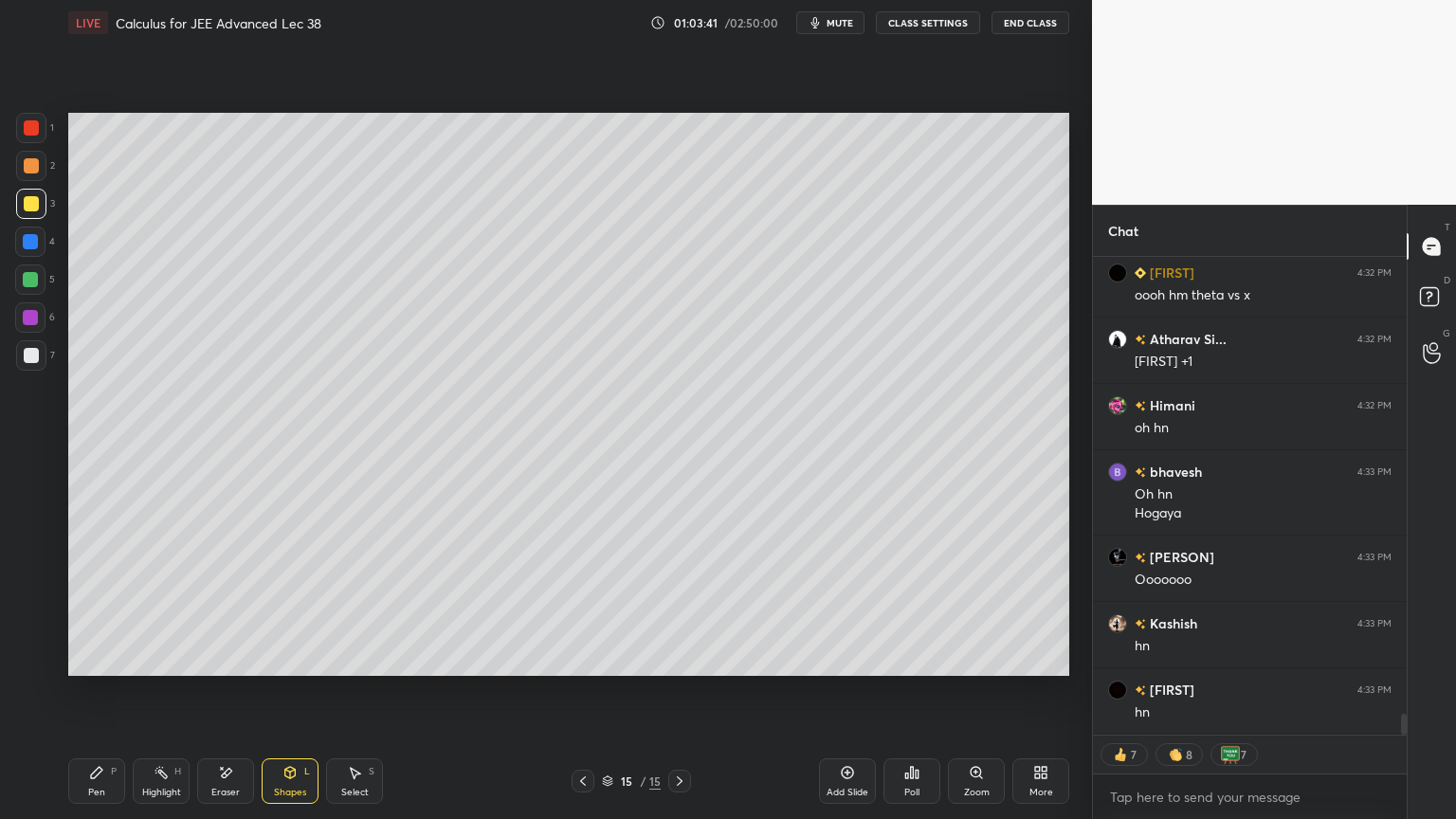 scroll, scrollTop: 10694, scrollLeft: 0, axis: vertical 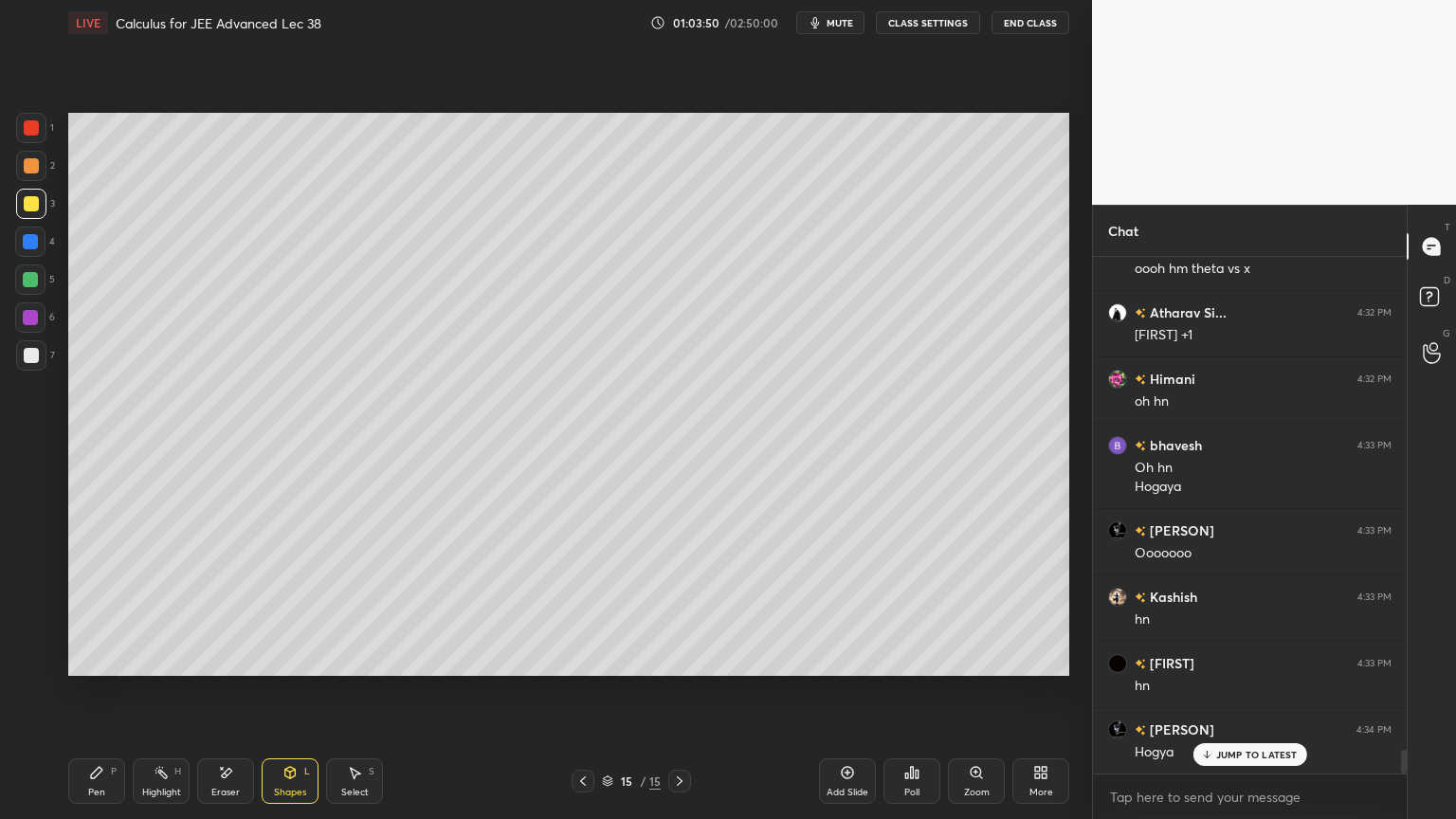 drag, startPoint x: 152, startPoint y: 778, endPoint x: 111, endPoint y: 764, distance: 43.32436 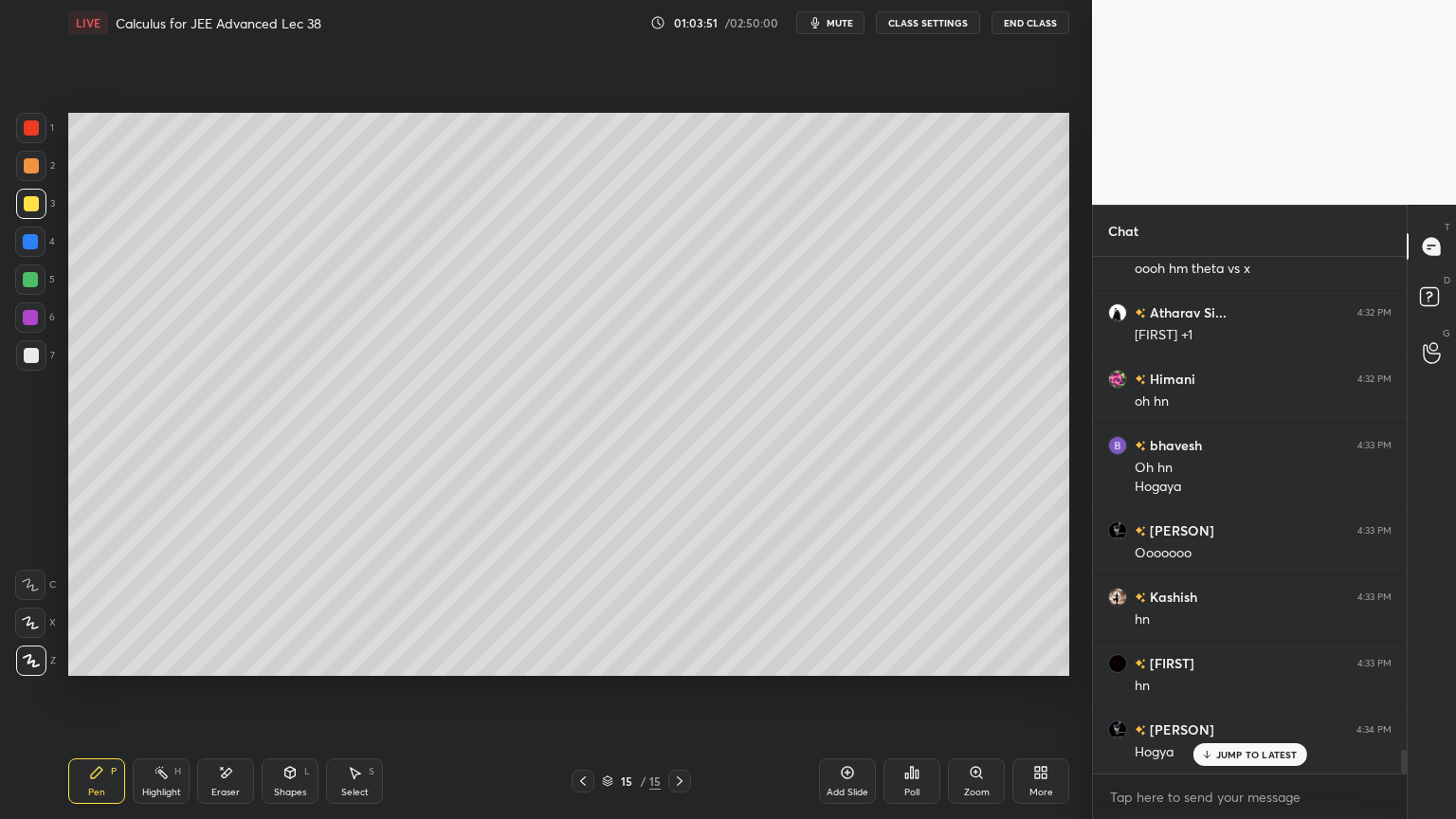 click at bounding box center [31, 355] 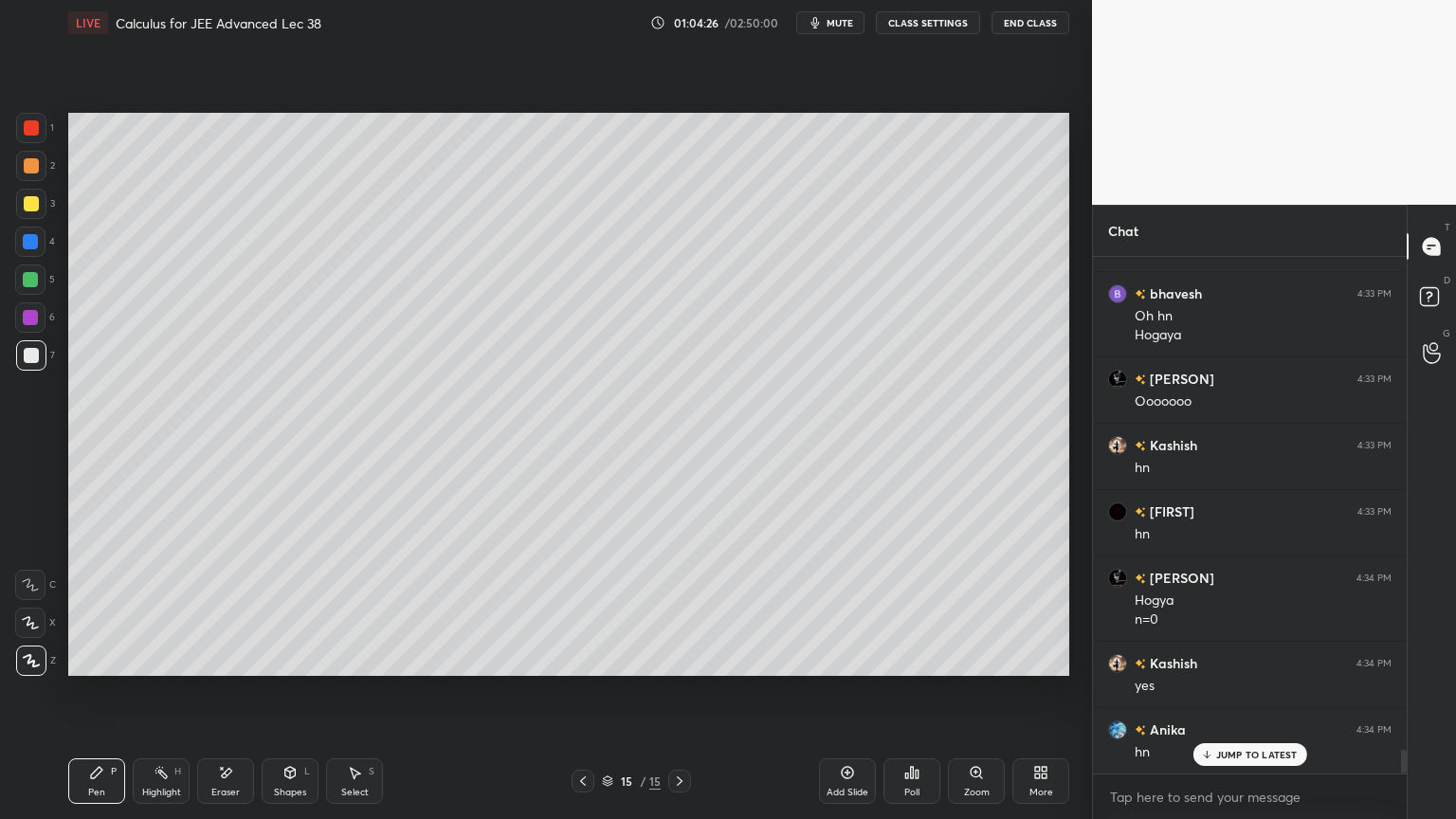 scroll, scrollTop: 10874, scrollLeft: 0, axis: vertical 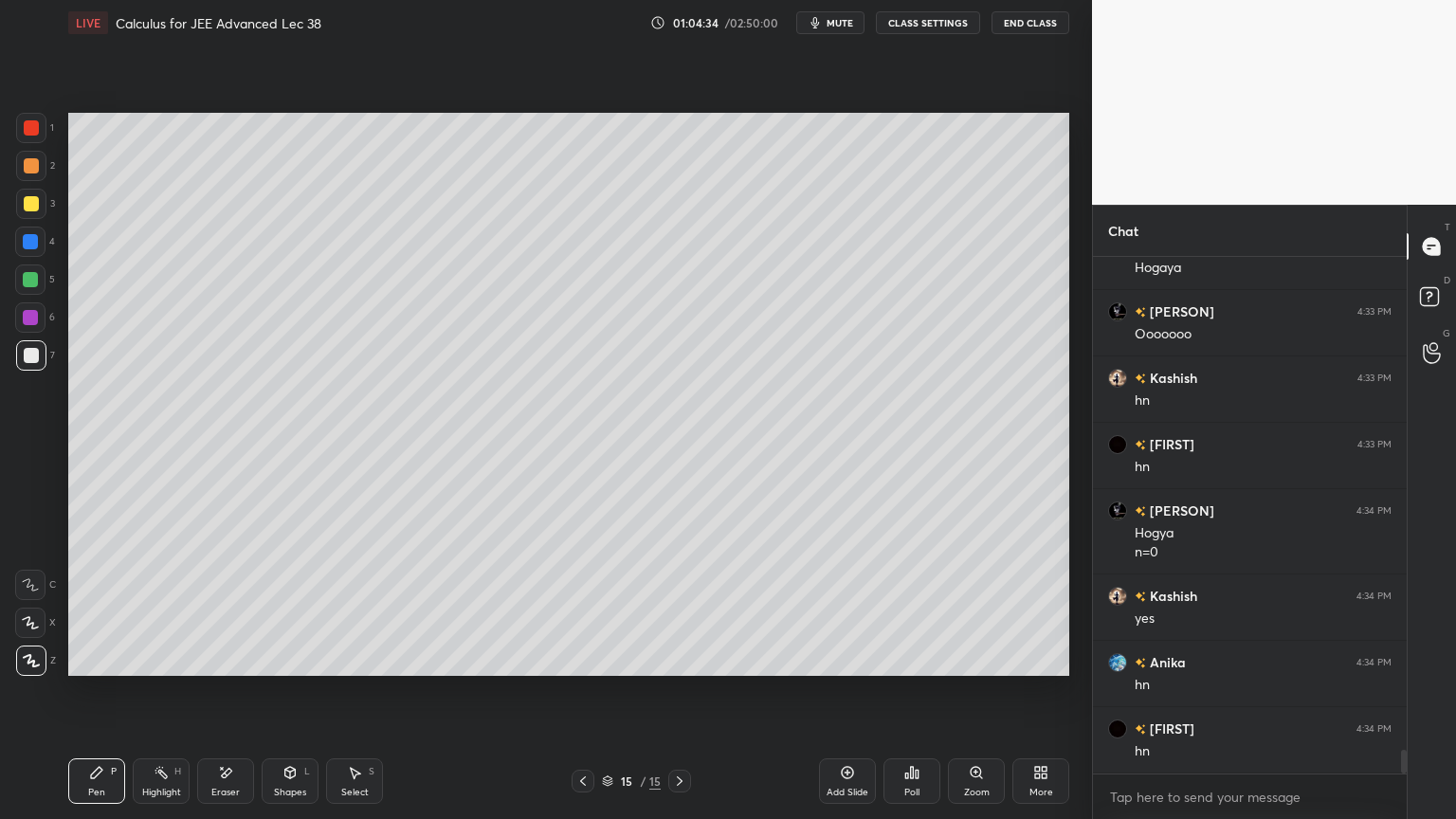 click at bounding box center [31, 204] 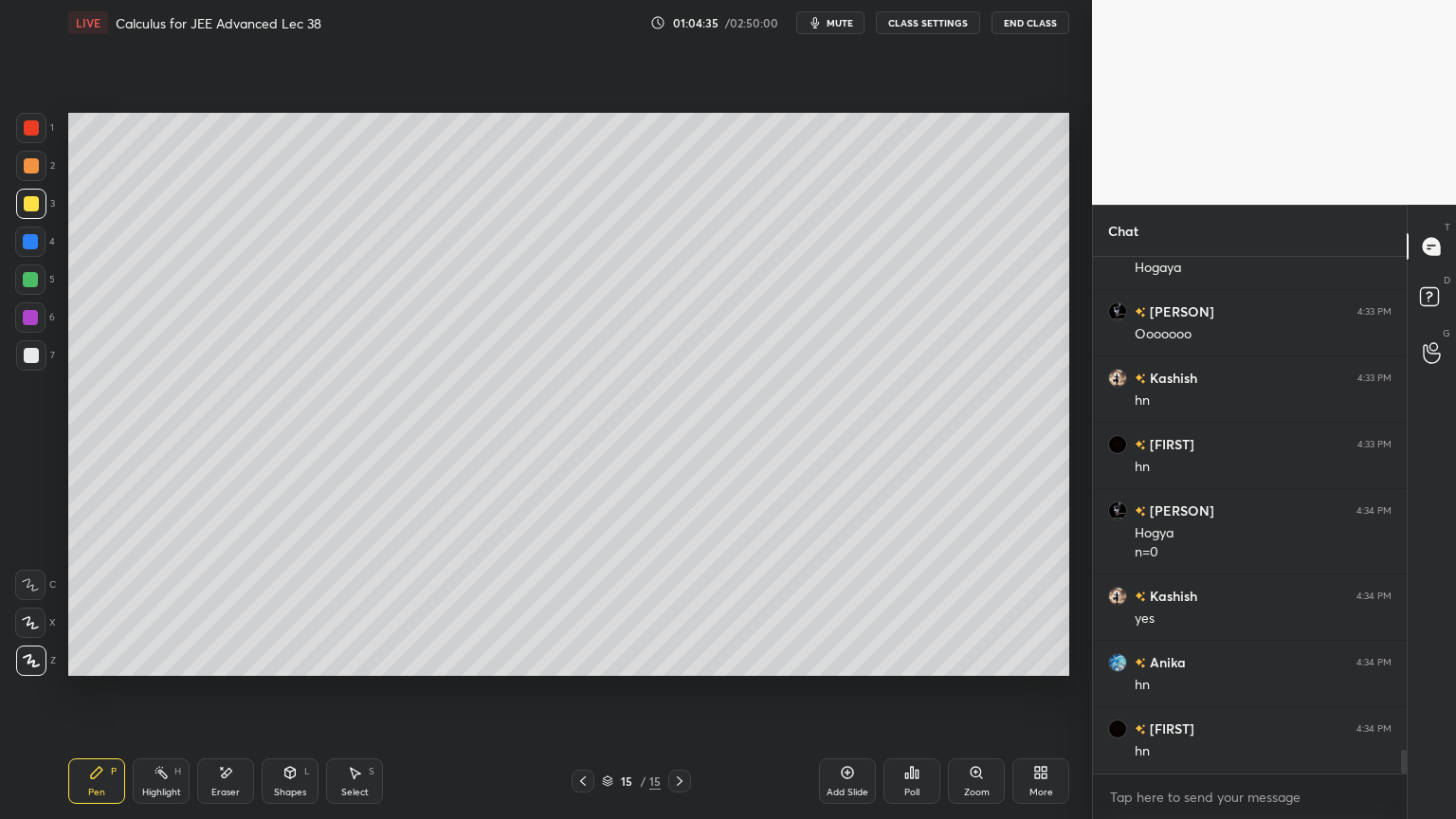 click on "Eraser" at bounding box center (226, 781) 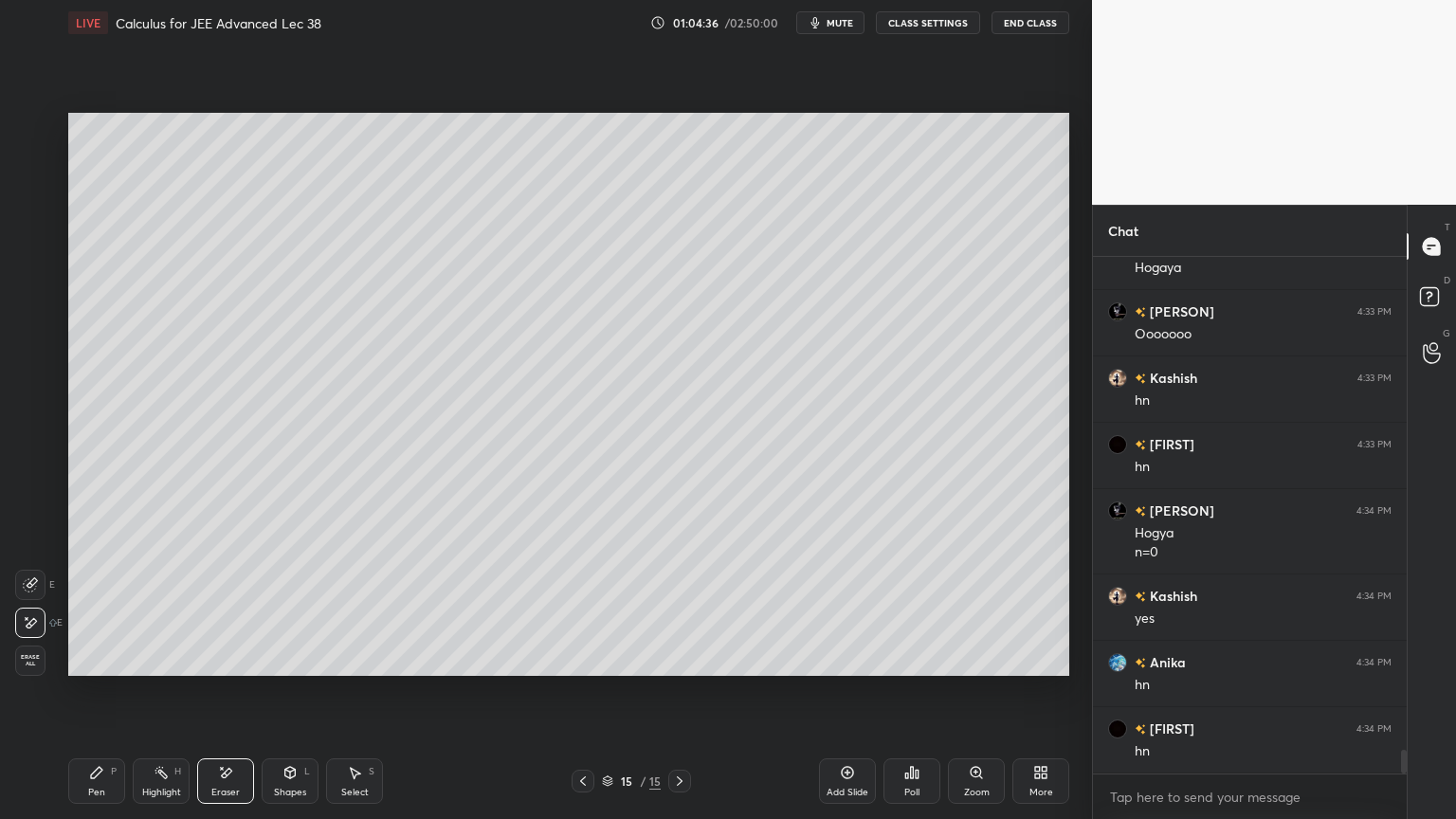click 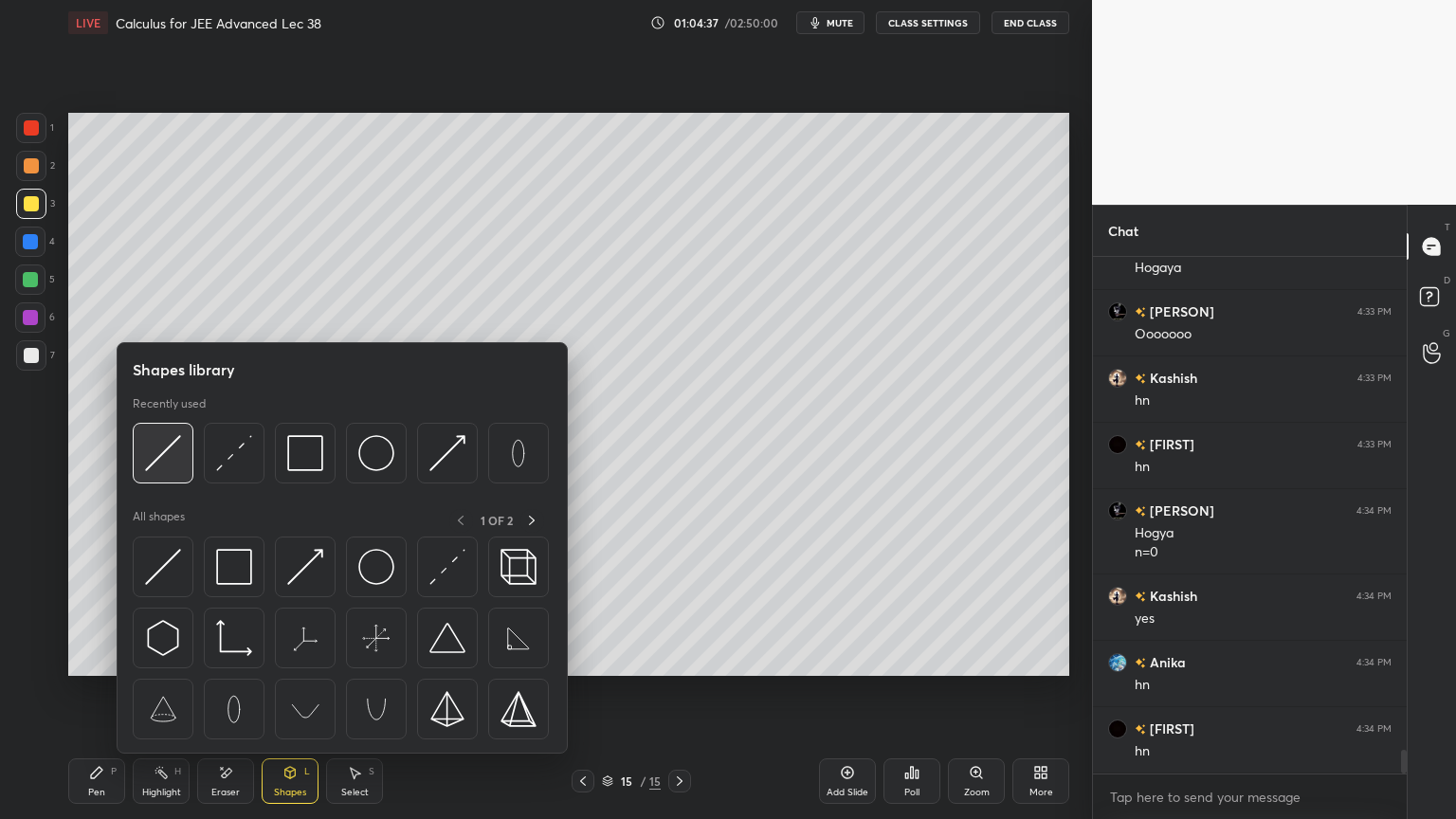 click at bounding box center [163, 453] 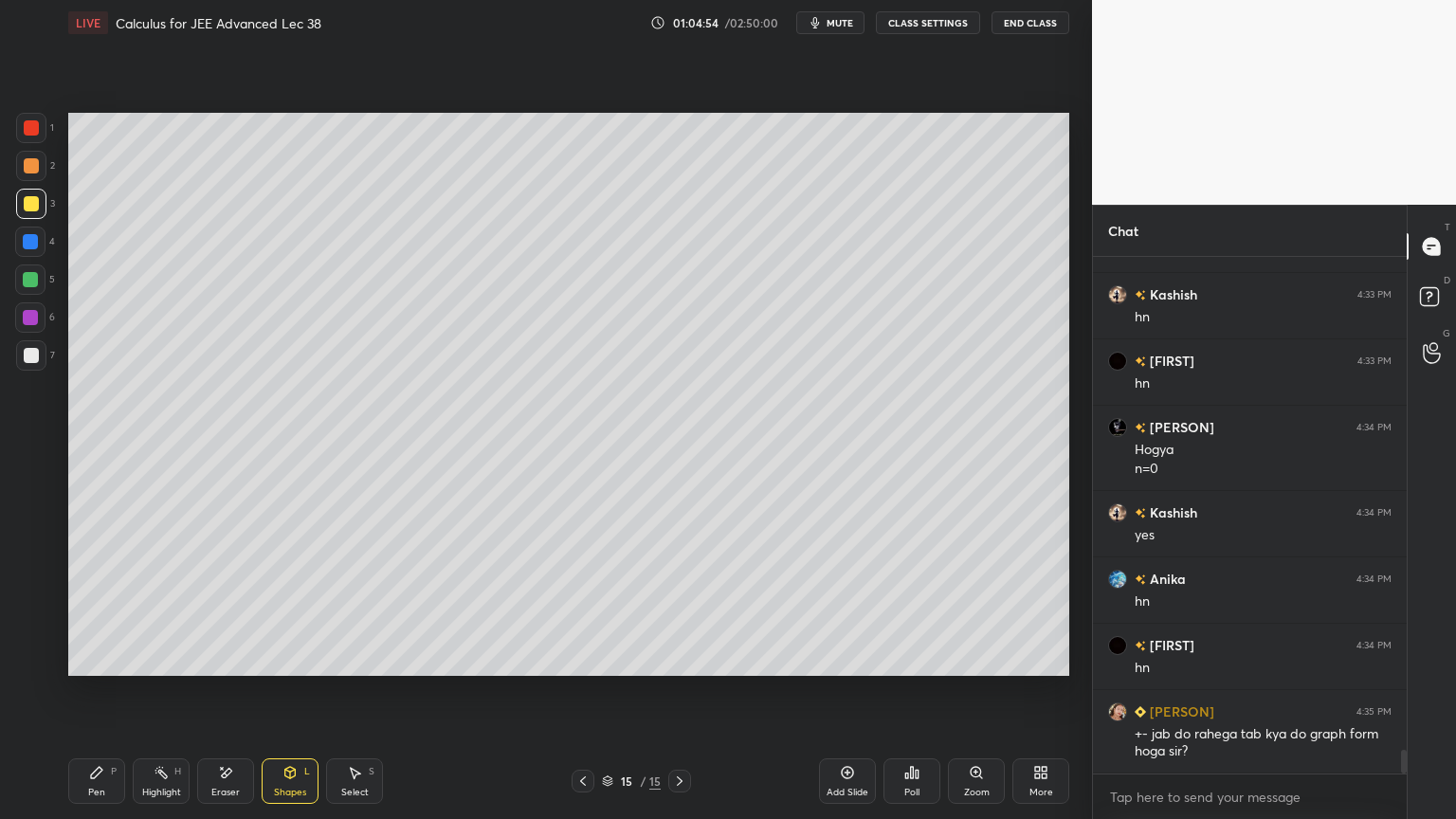 scroll, scrollTop: 11022, scrollLeft: 0, axis: vertical 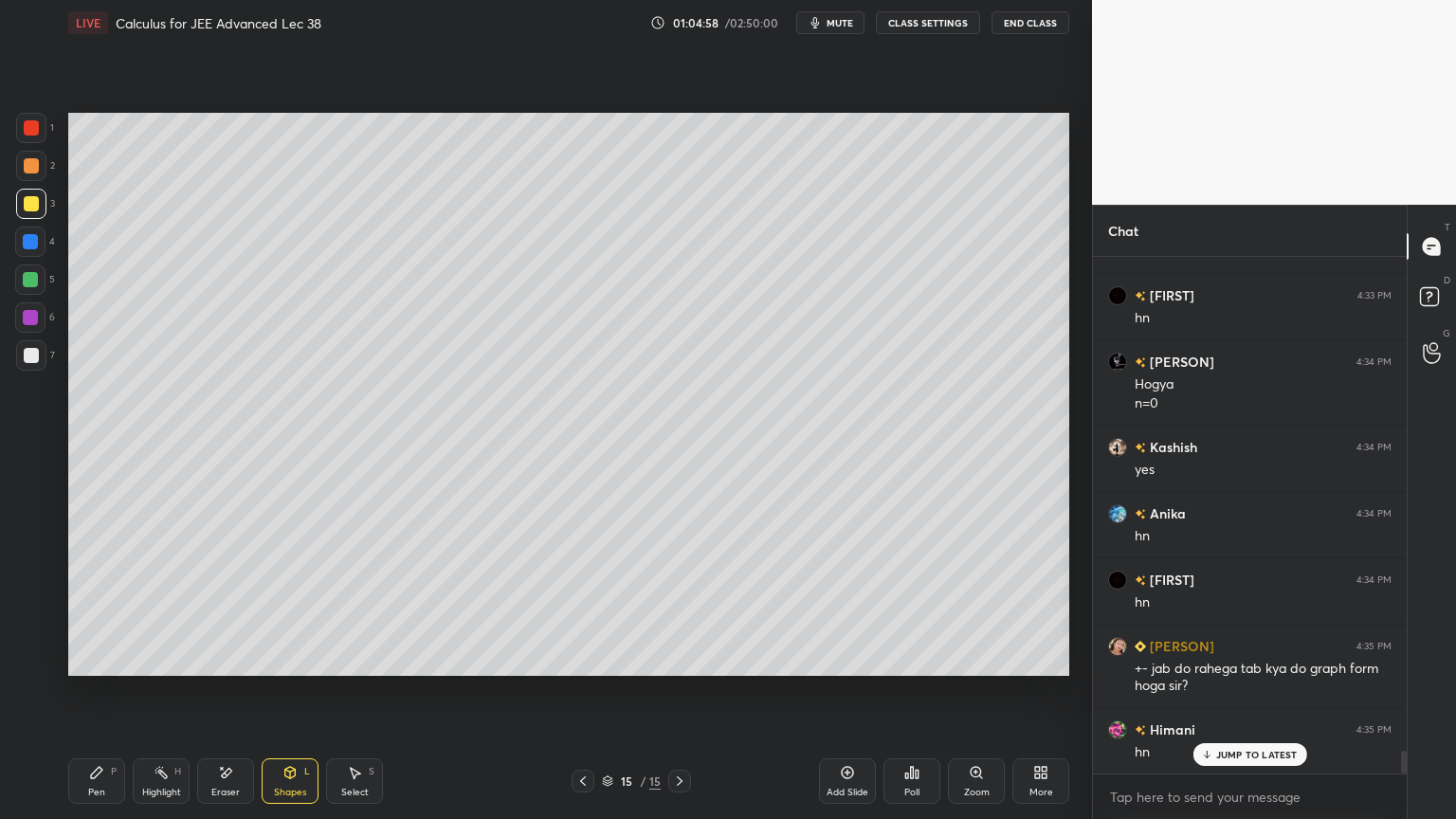 click on "Pen P" at bounding box center [97, 781] 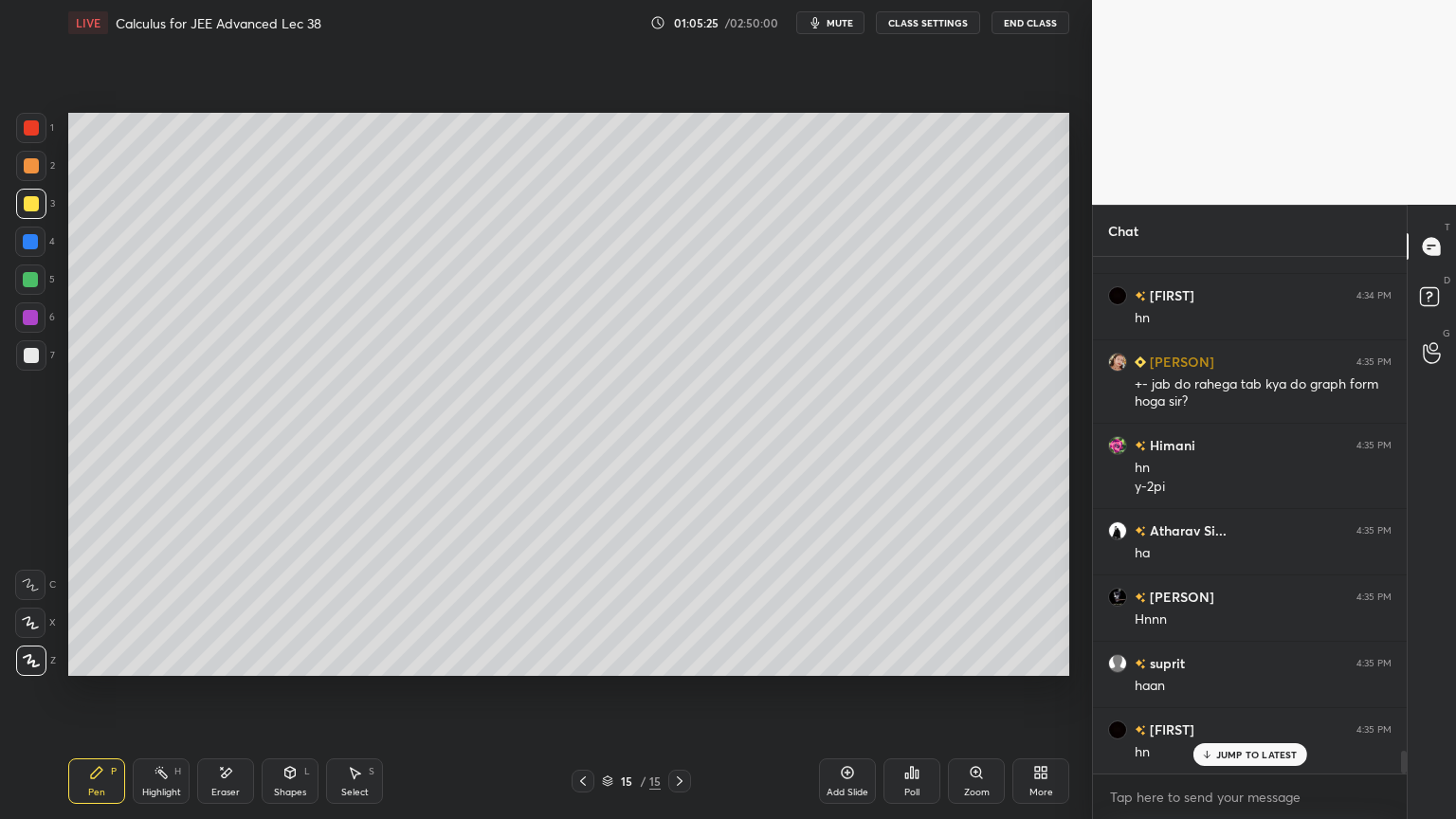 scroll, scrollTop: 11374, scrollLeft: 0, axis: vertical 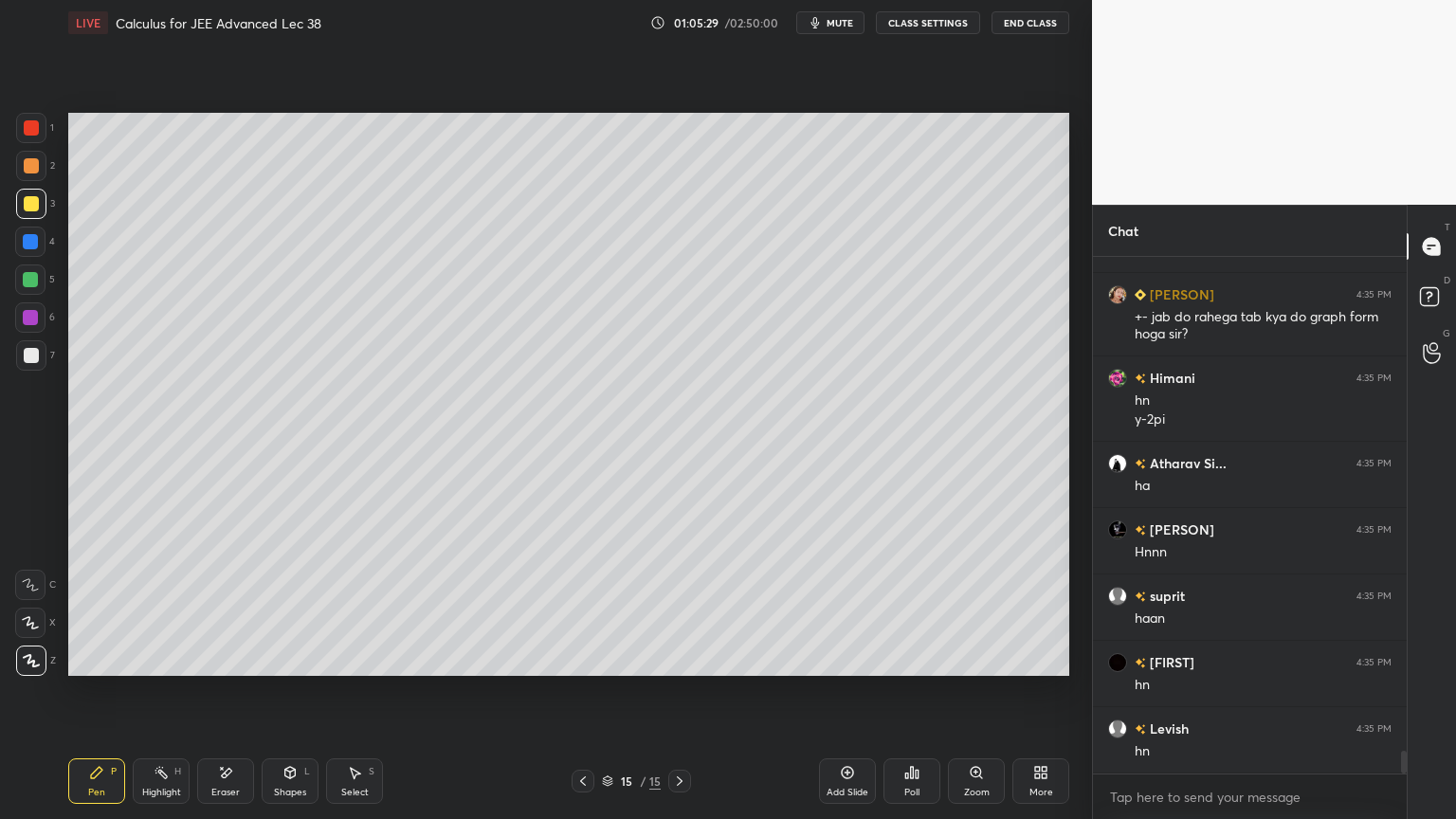 click on "Eraser" at bounding box center [226, 781] 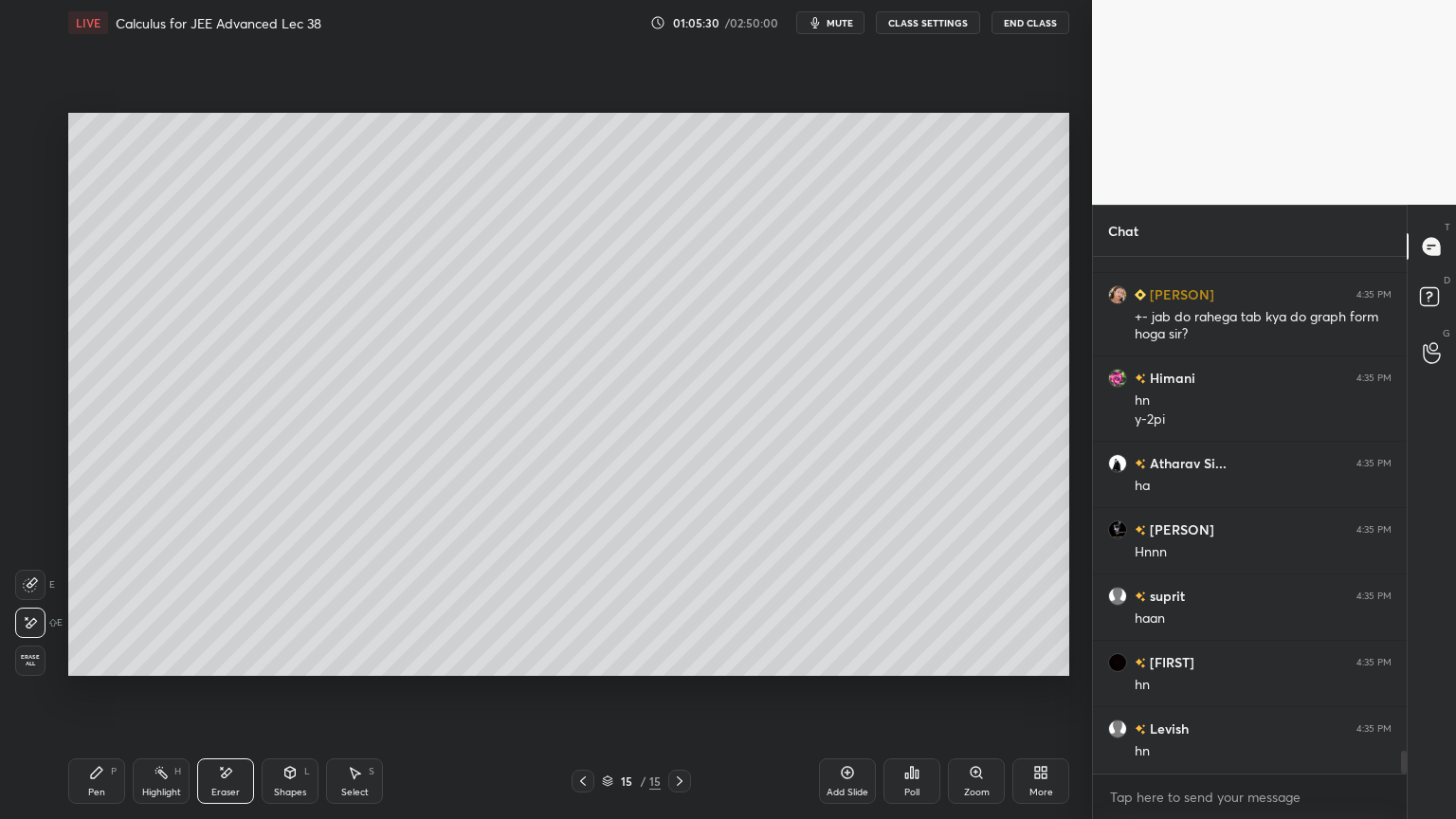 click on "P" at bounding box center (114, 772) 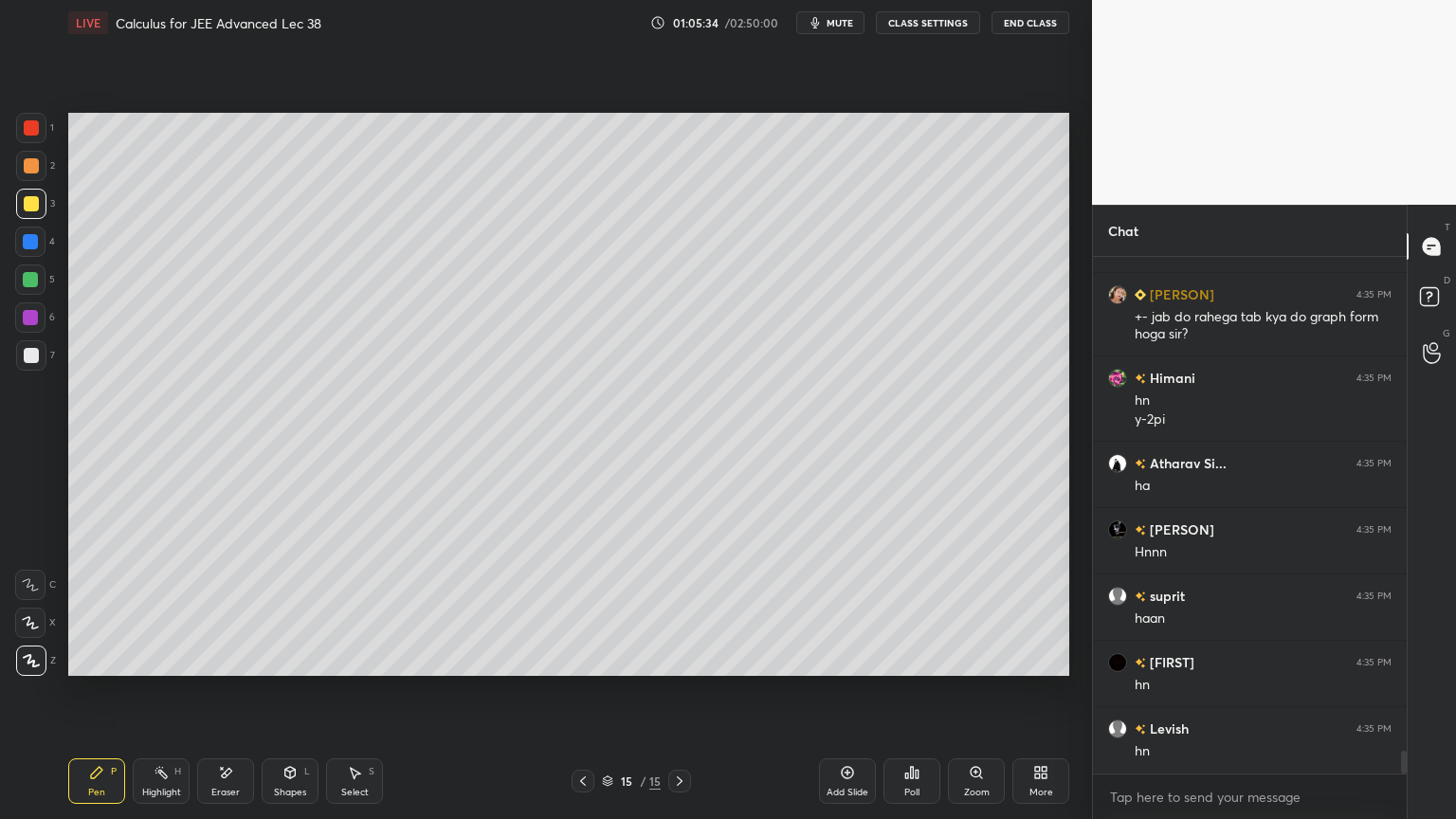 click 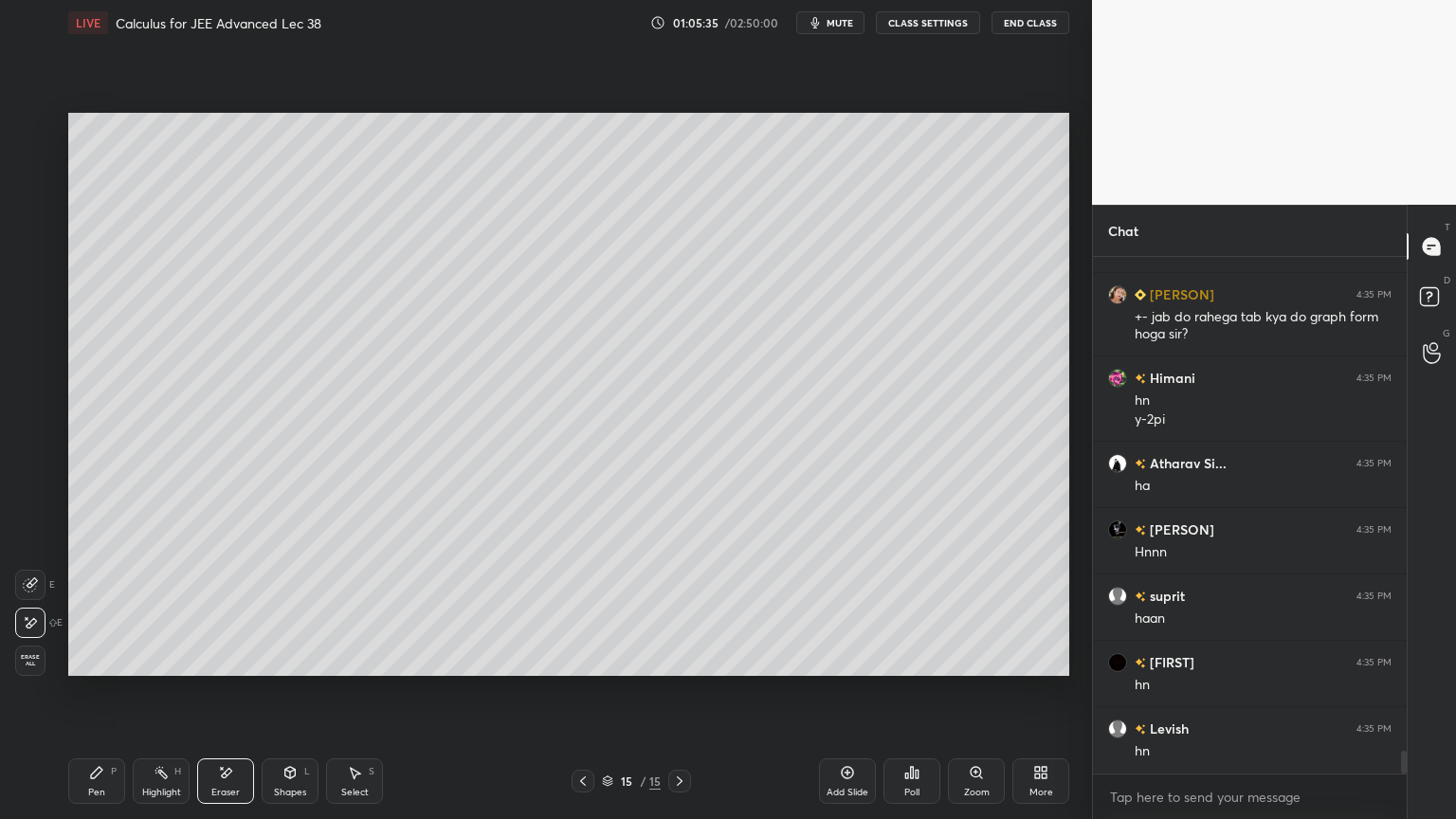 click 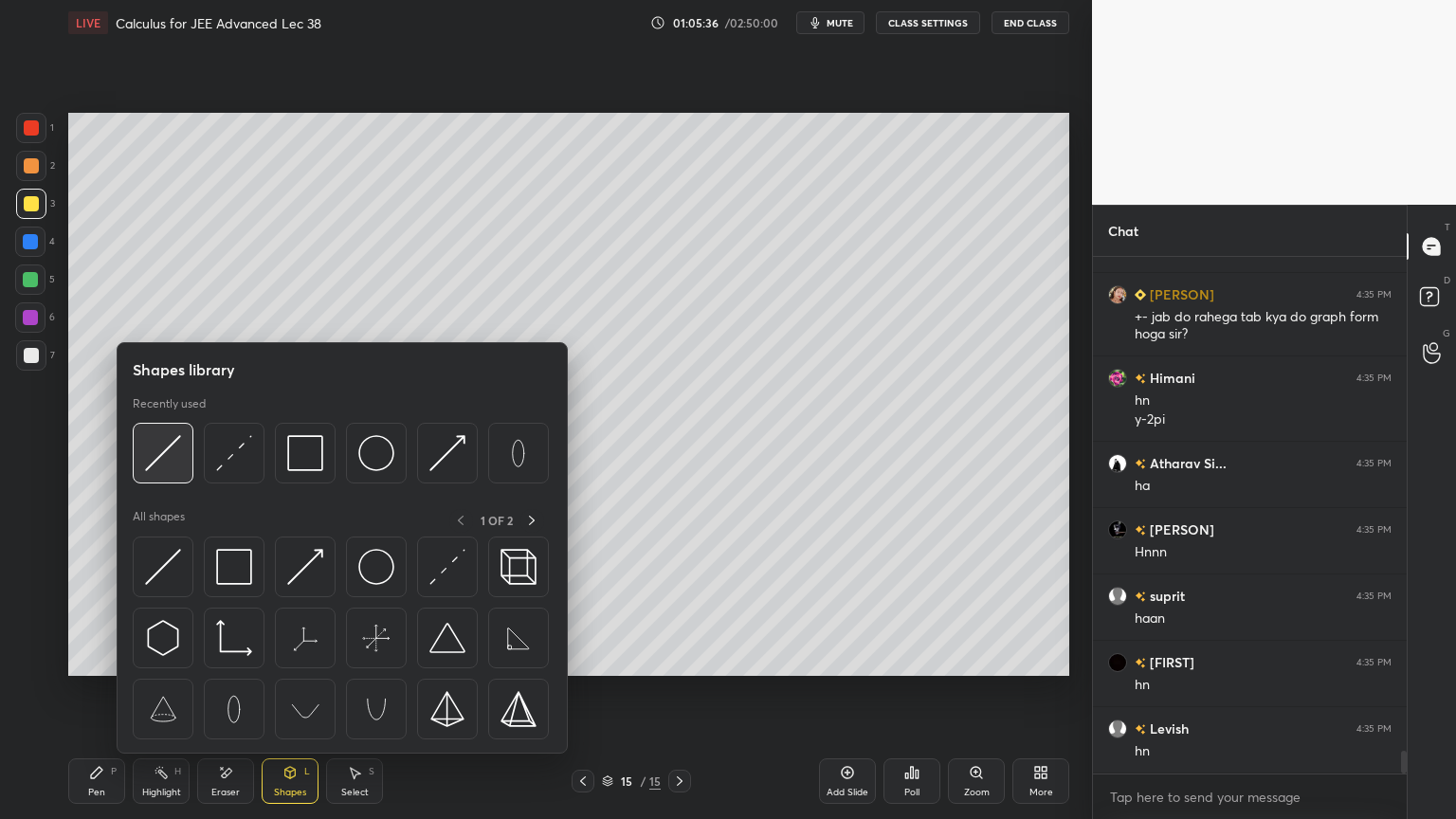 click at bounding box center (163, 453) 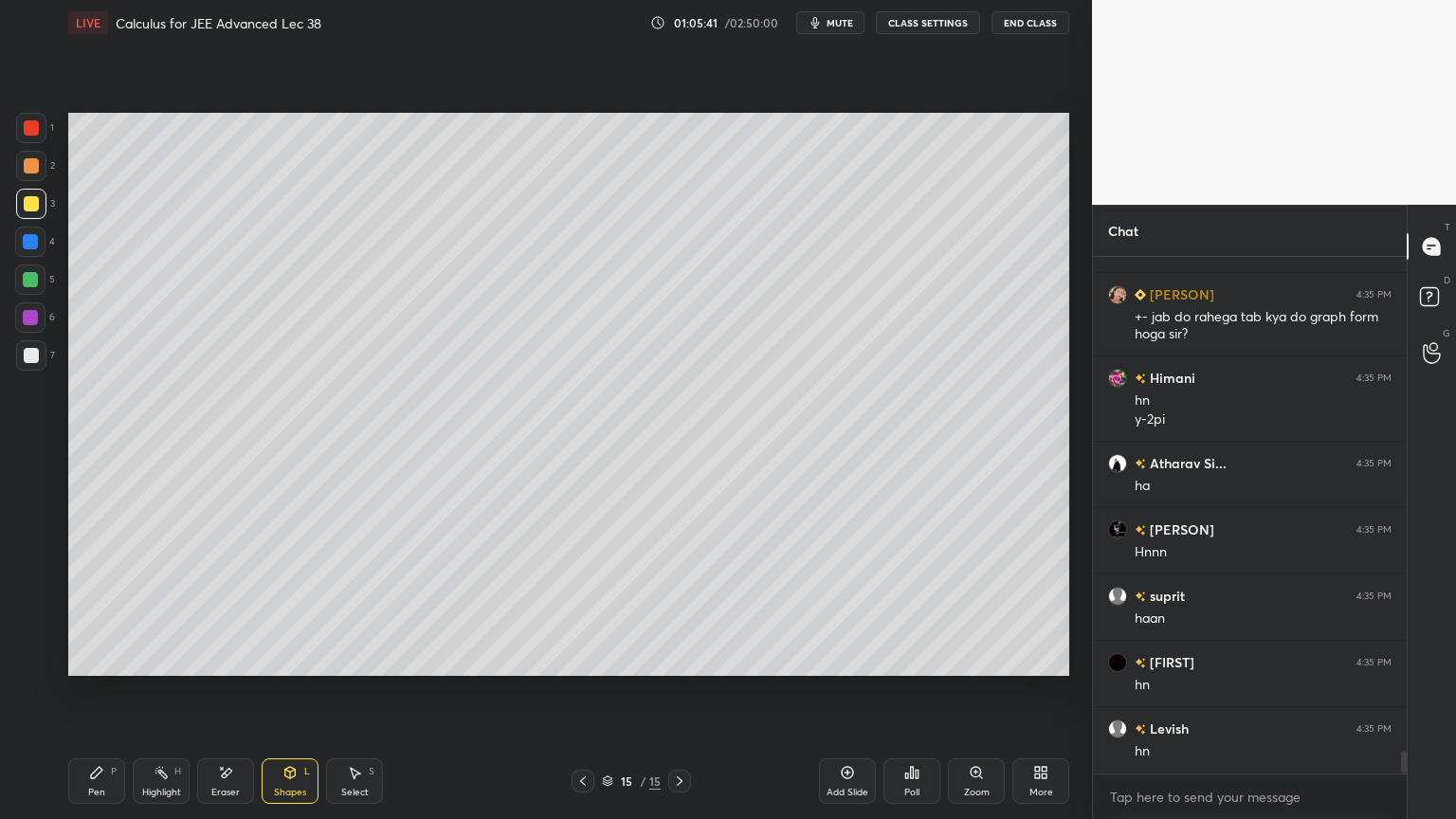 drag, startPoint x: 356, startPoint y: 768, endPoint x: 350, endPoint y: 689, distance: 79.22752 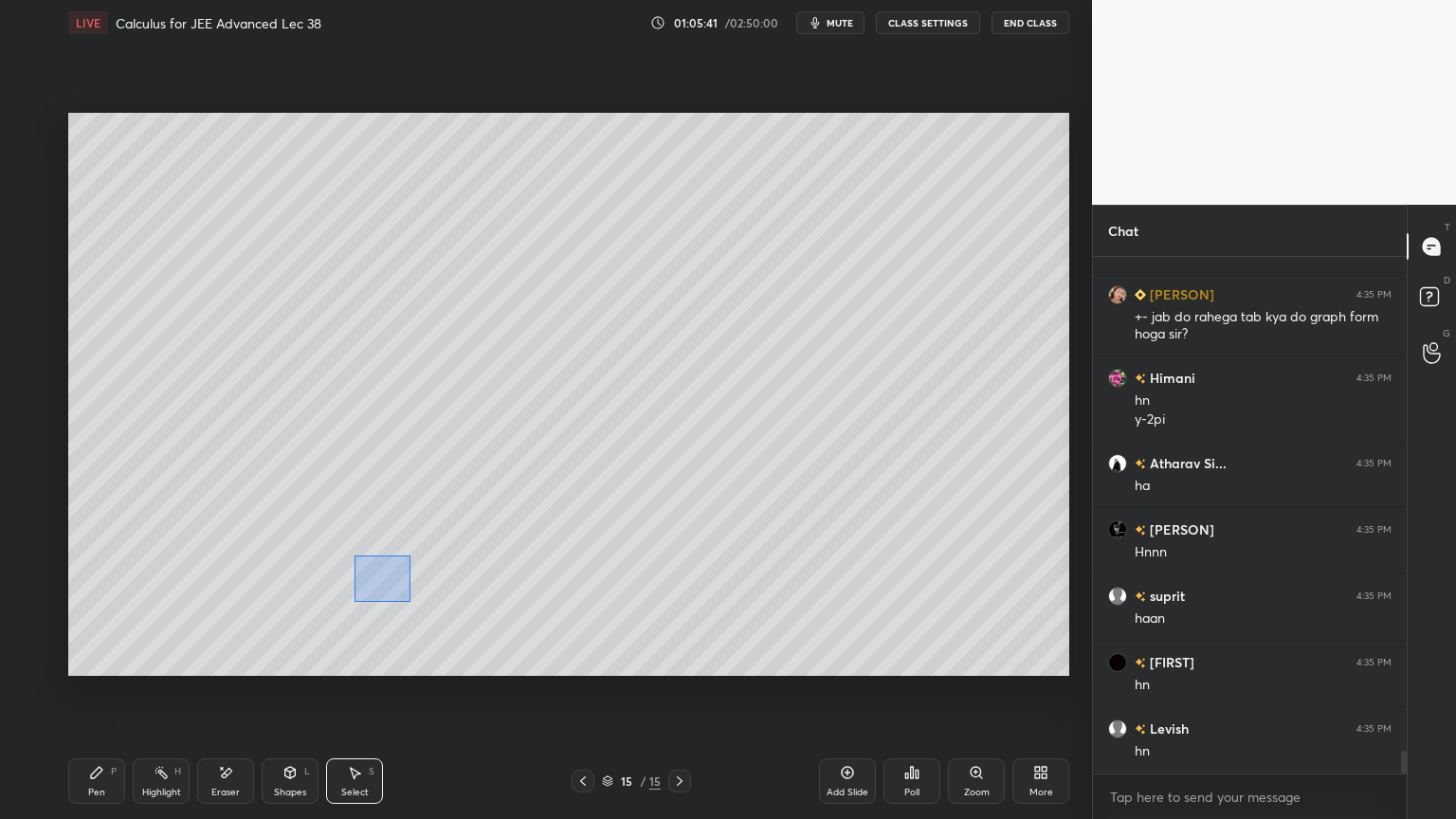 drag, startPoint x: 368, startPoint y: 561, endPoint x: 410, endPoint y: 603, distance: 59.39697 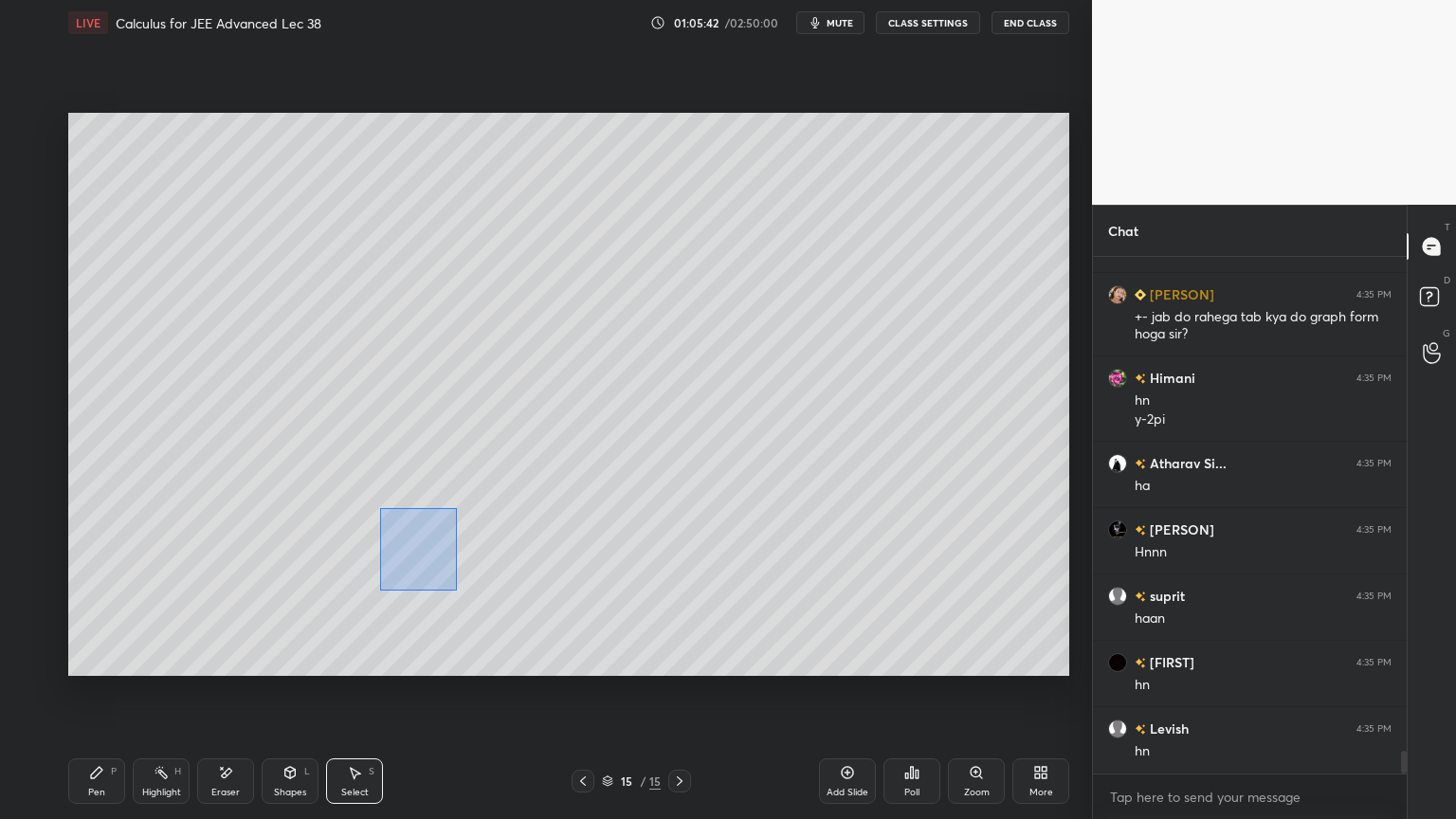 drag, startPoint x: 388, startPoint y: 525, endPoint x: 460, endPoint y: 592, distance: 98.35141 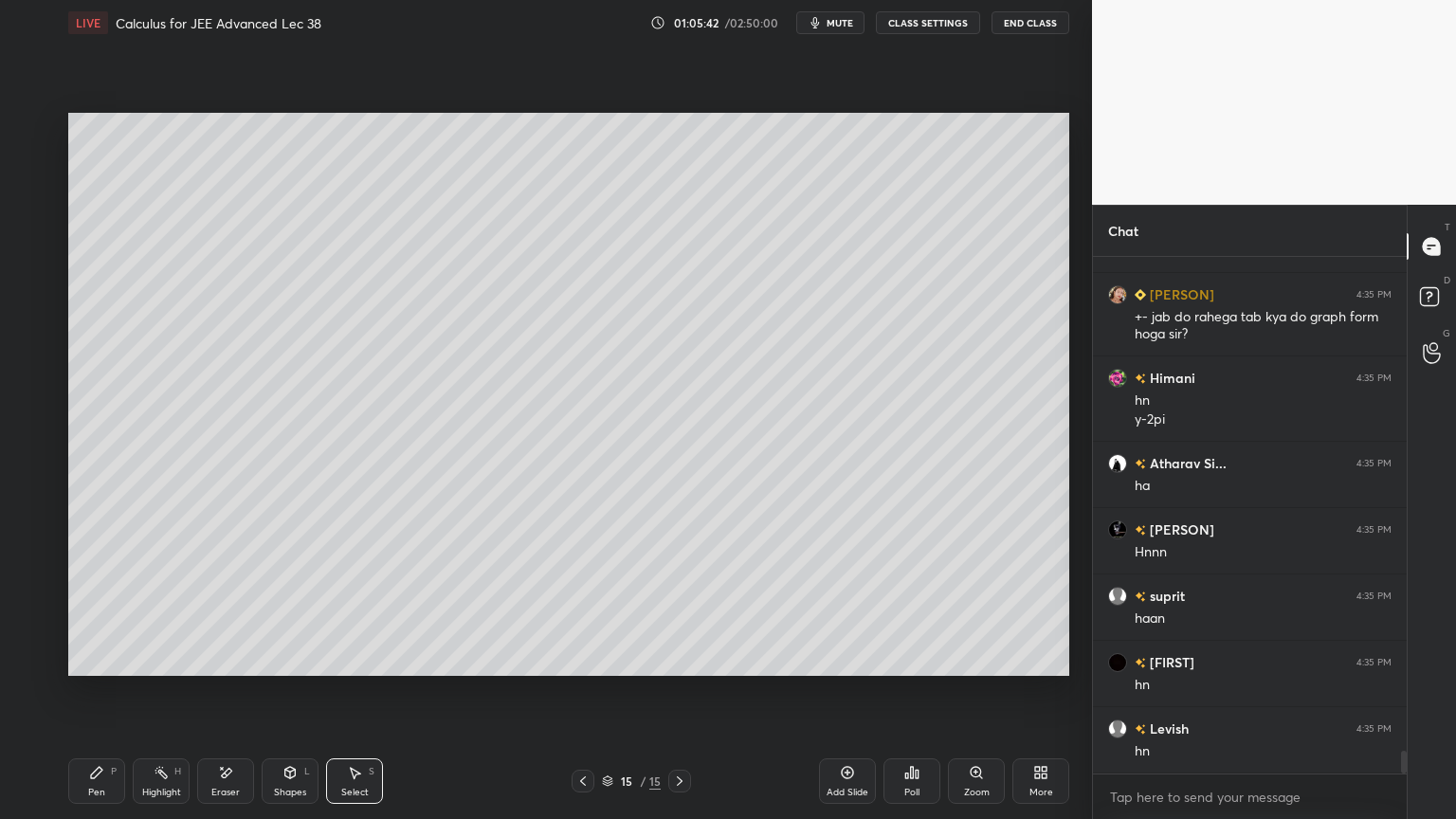click on "0 ° Undo Copy Duplicate Duplicate to new slide Delete" at bounding box center (569, 394) 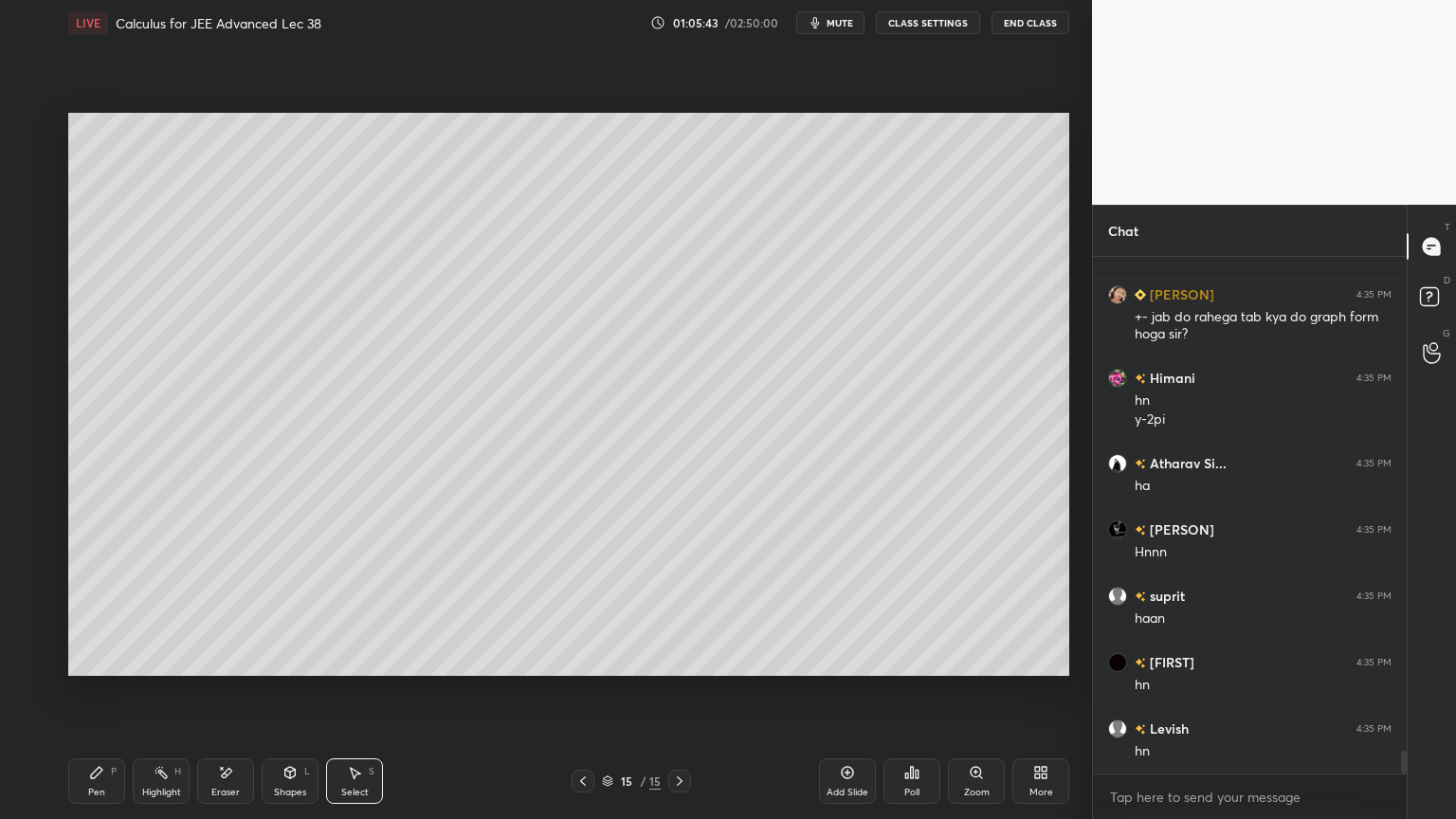 click on "Pen P" at bounding box center [97, 781] 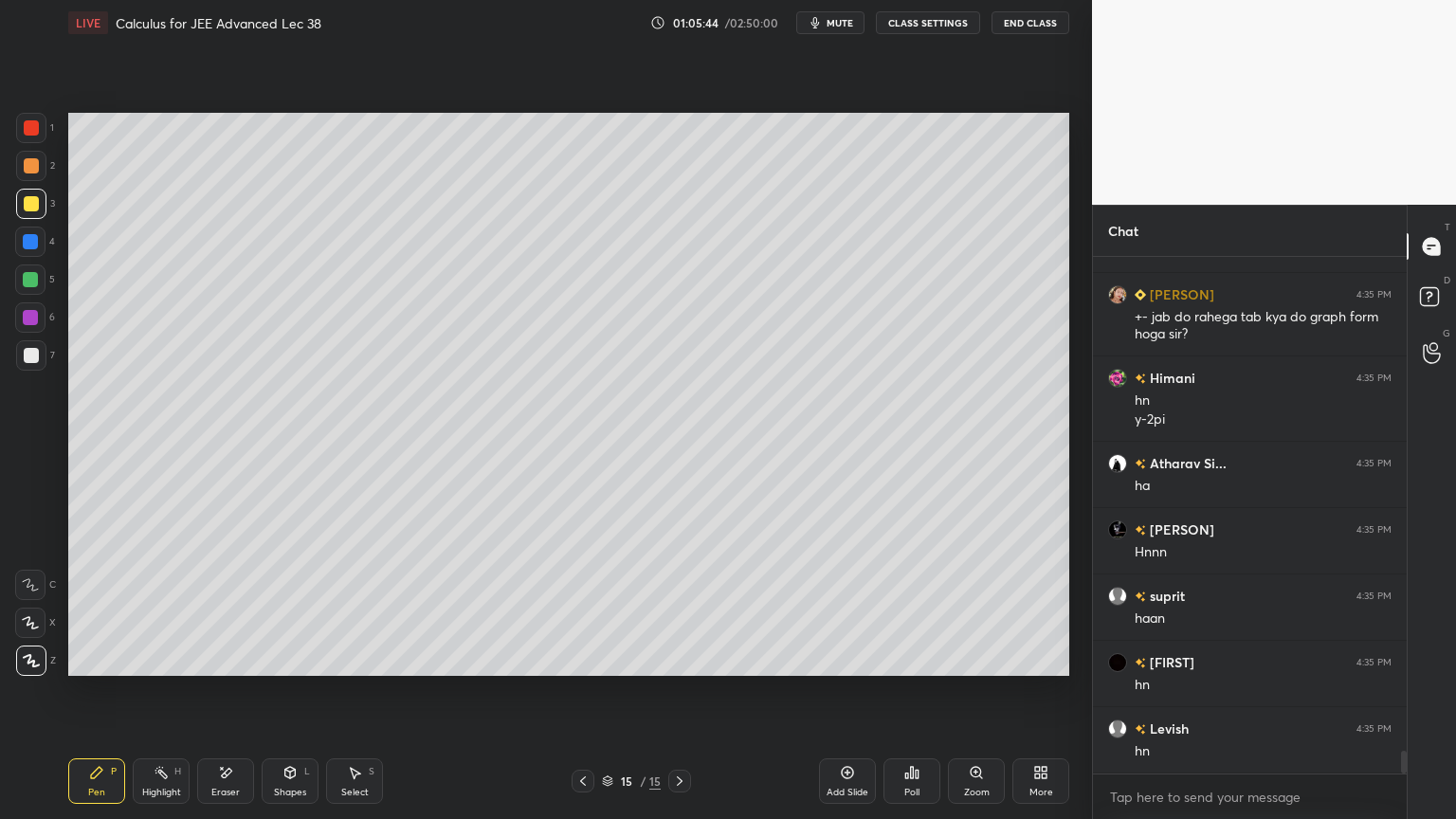 drag, startPoint x: 295, startPoint y: 777, endPoint x: 300, endPoint y: 758, distance: 19.646883 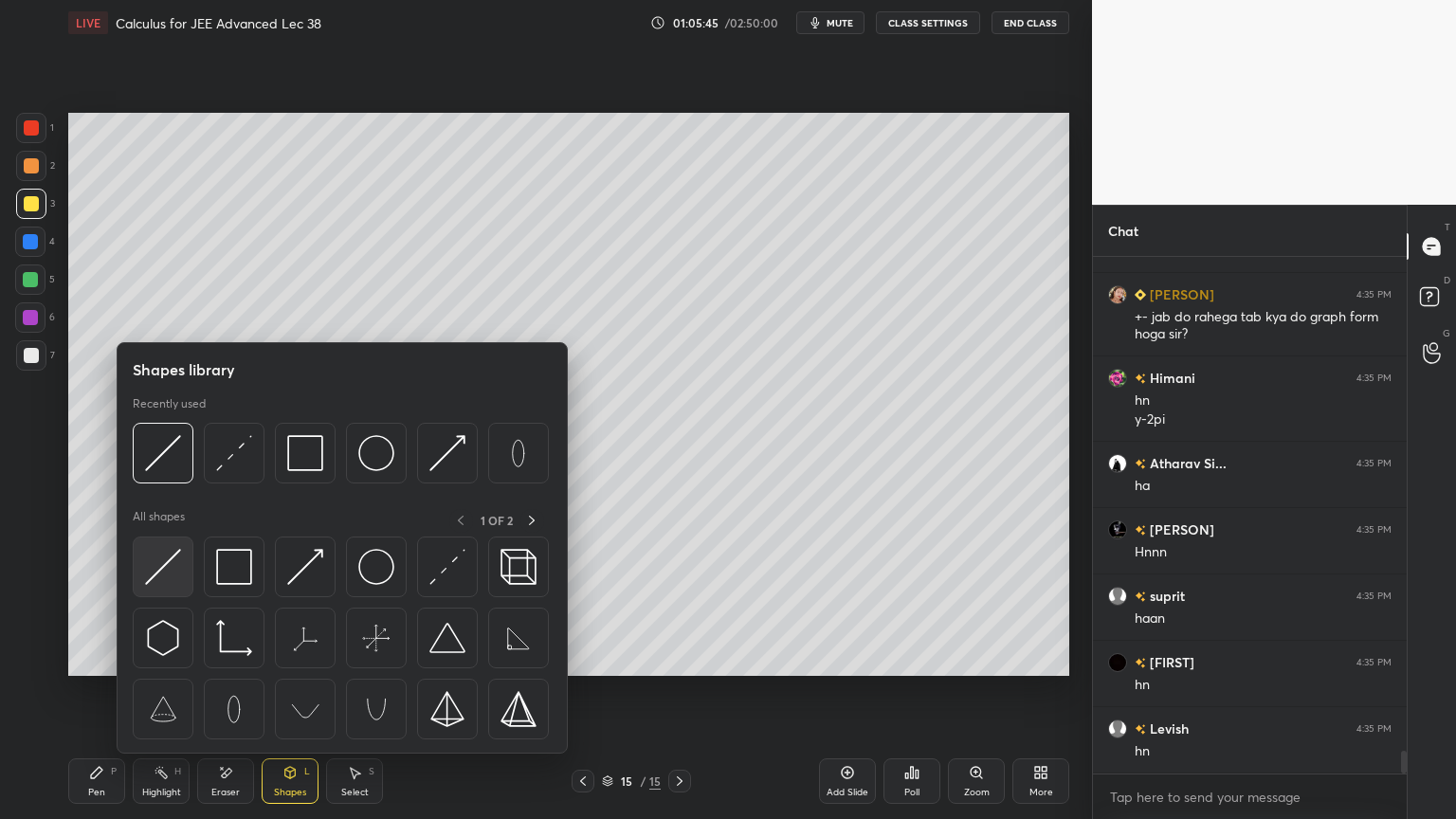 click at bounding box center [163, 567] 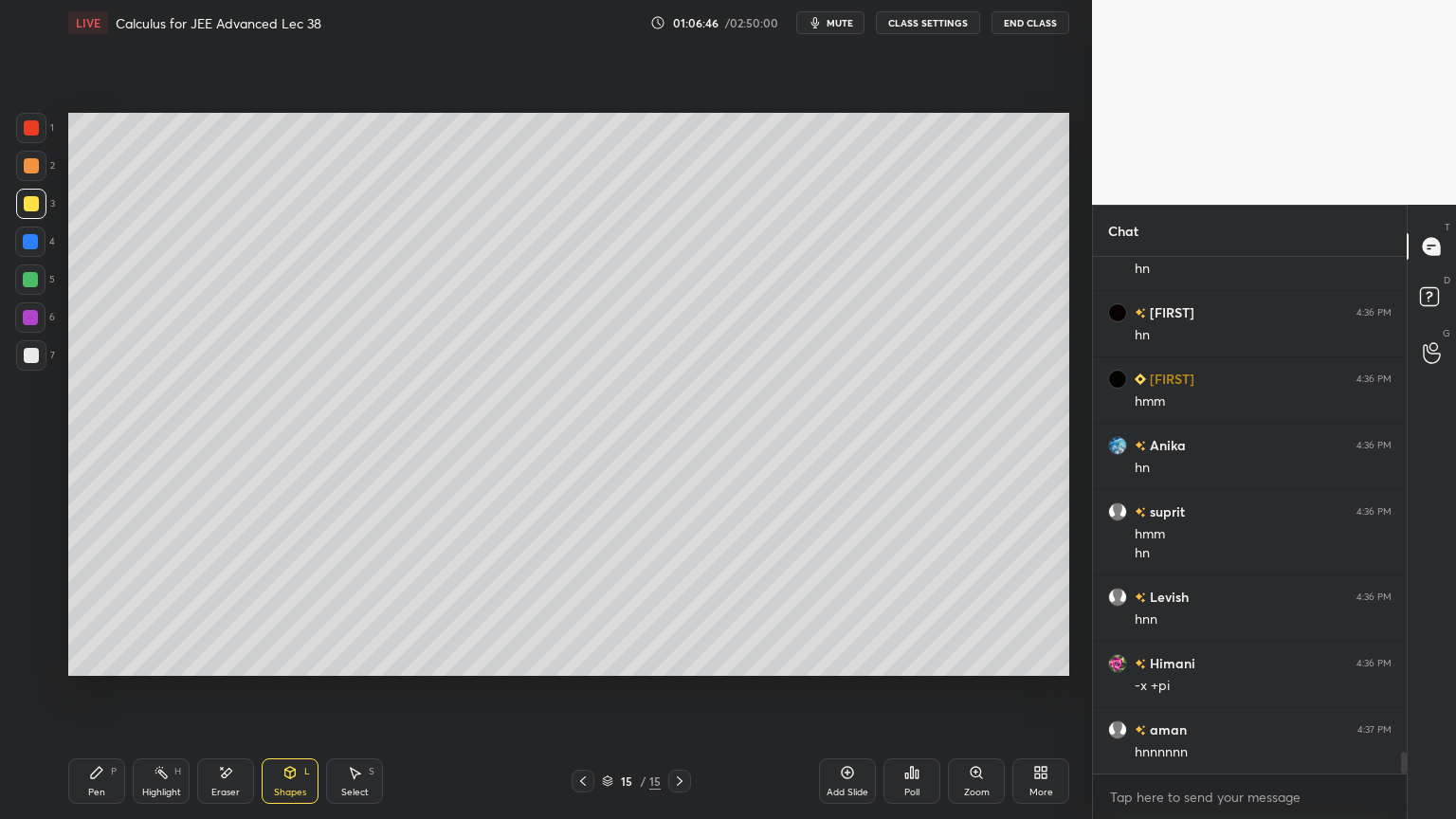 scroll, scrollTop: 11924, scrollLeft: 0, axis: vertical 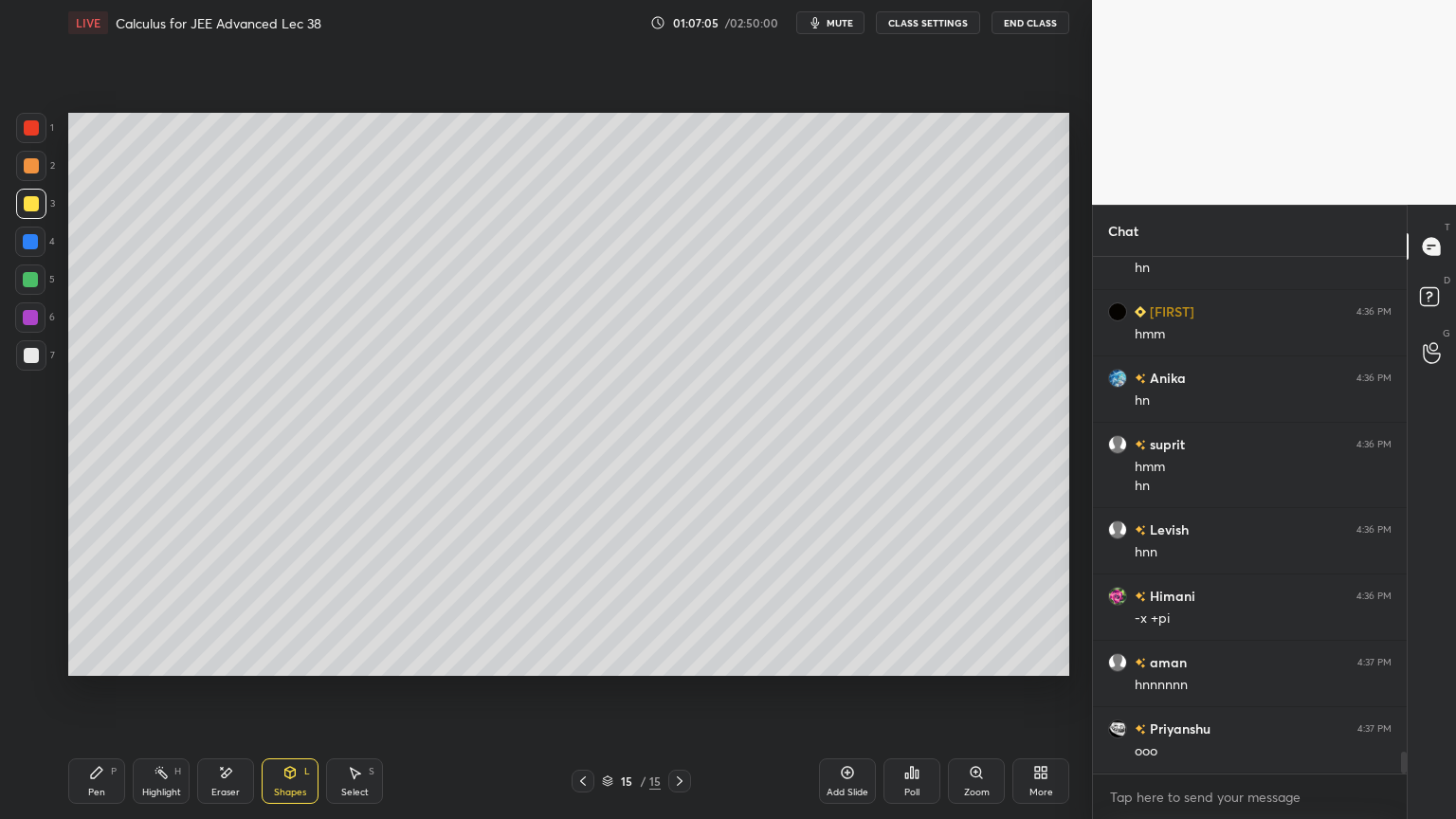 click on "Select S" at bounding box center (355, 781) 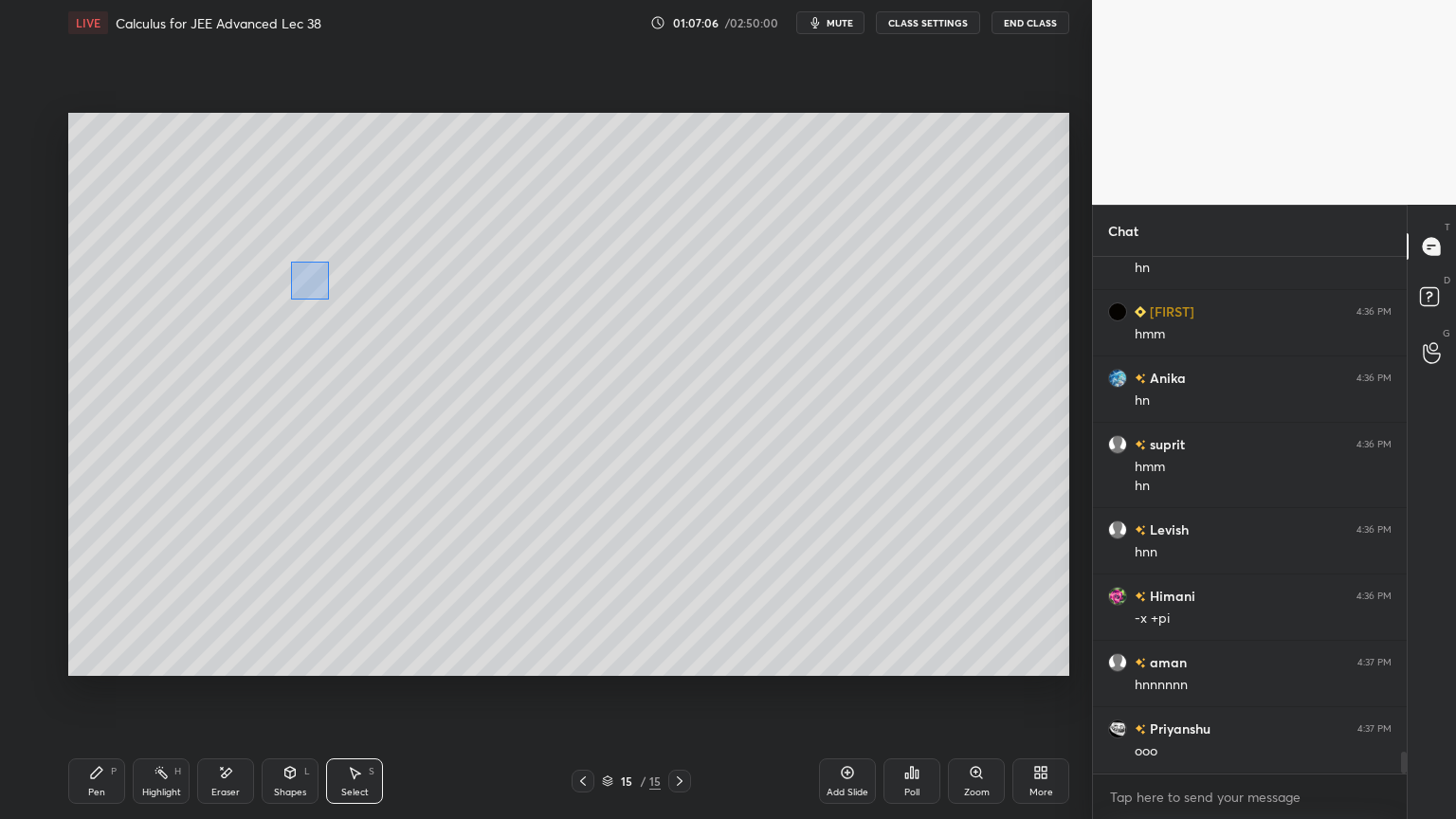 drag, startPoint x: 291, startPoint y: 262, endPoint x: 329, endPoint y: 299, distance: 53.03772 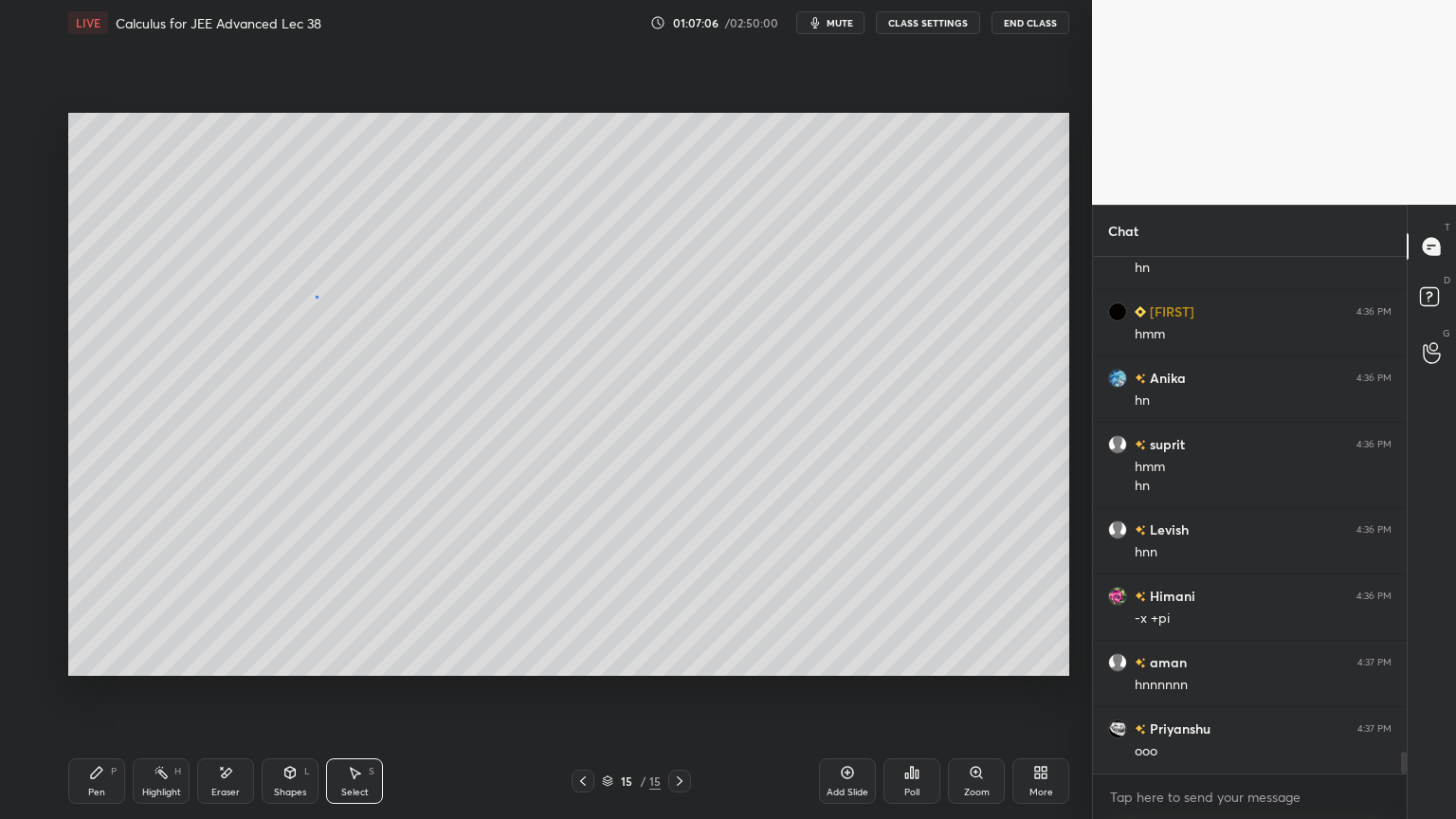 click on "0 ° Undo Copy Duplicate Duplicate to new slide Delete" at bounding box center [569, 394] 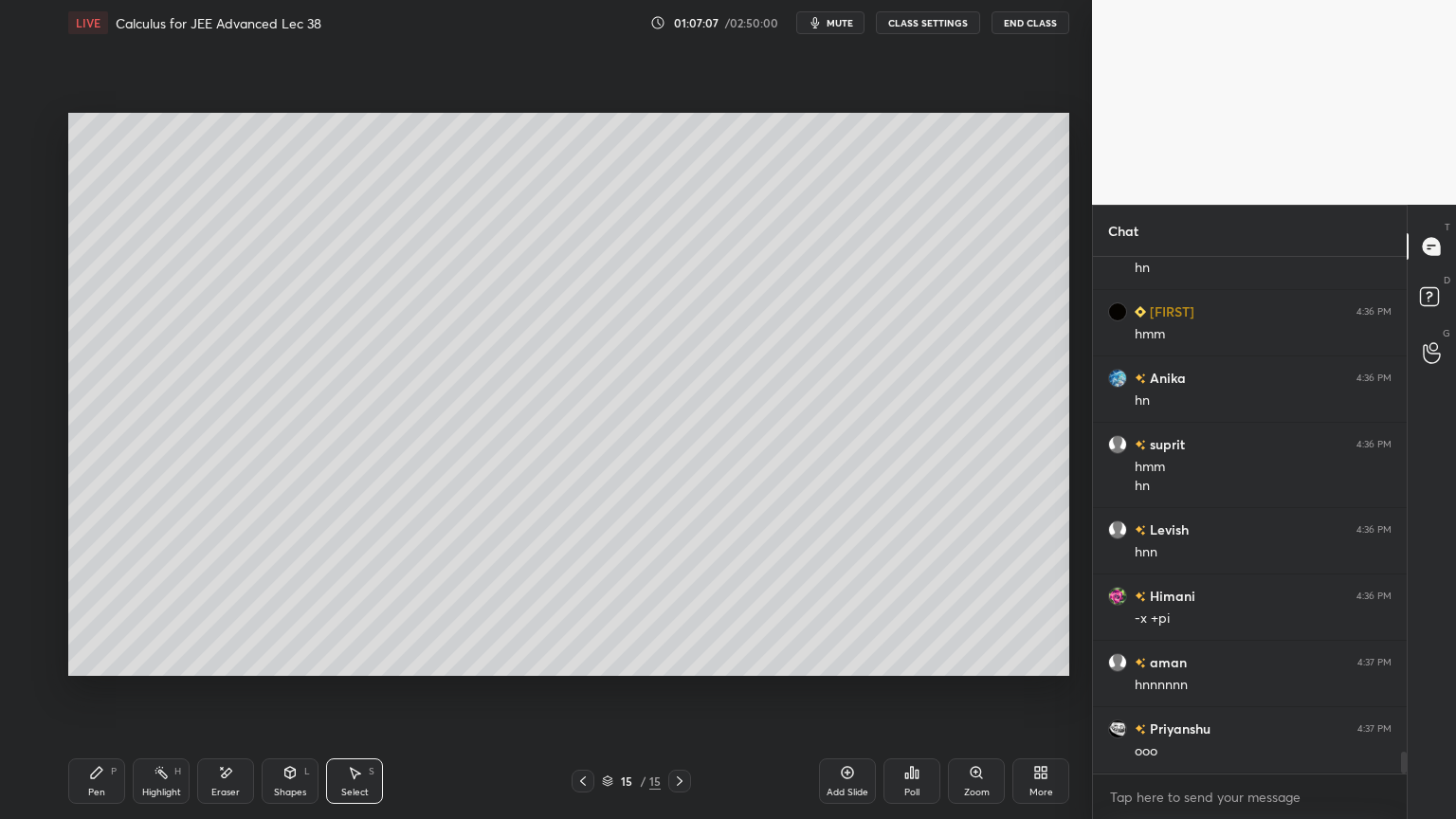click 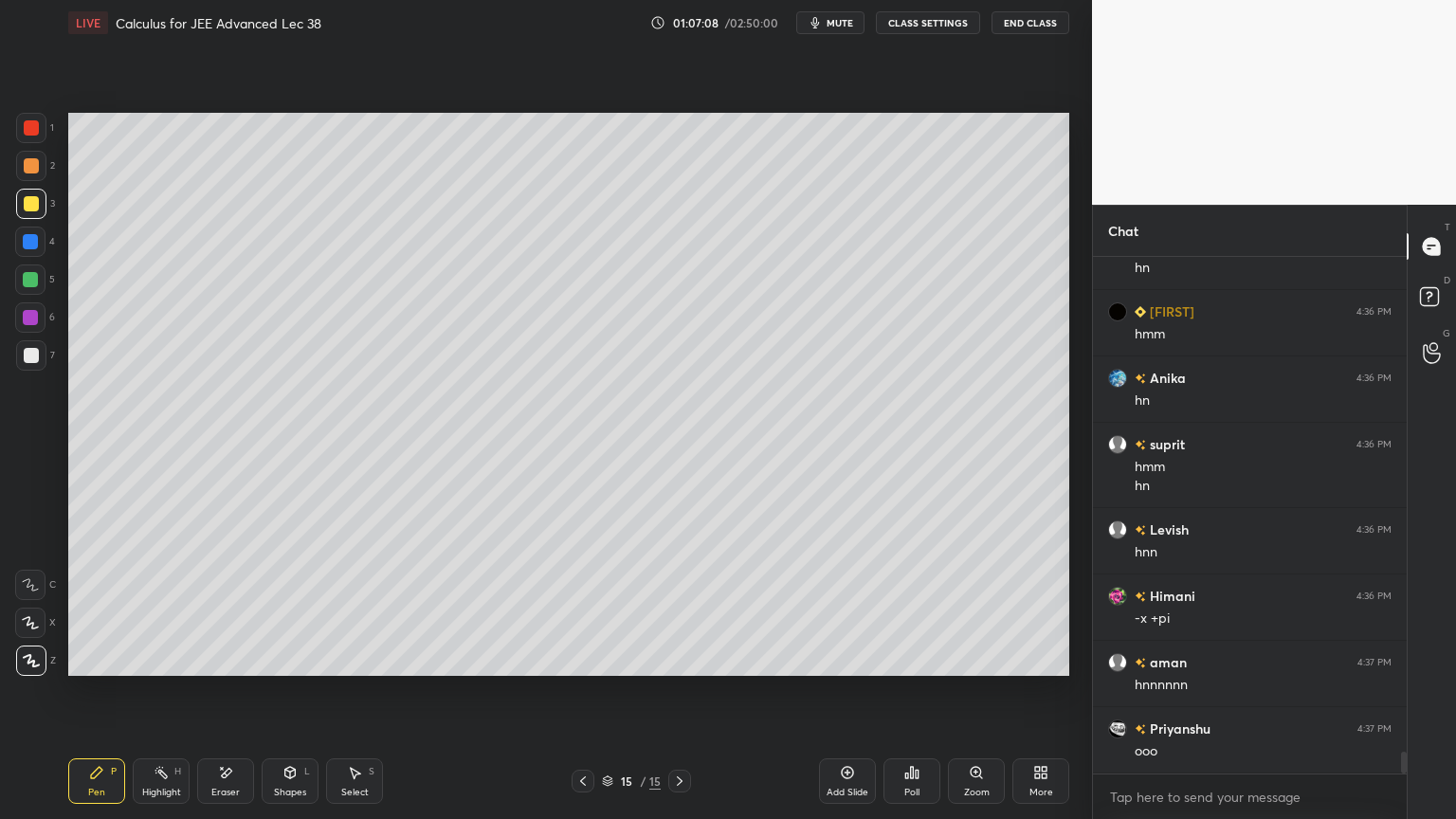 click on "Eraser" at bounding box center (226, 781) 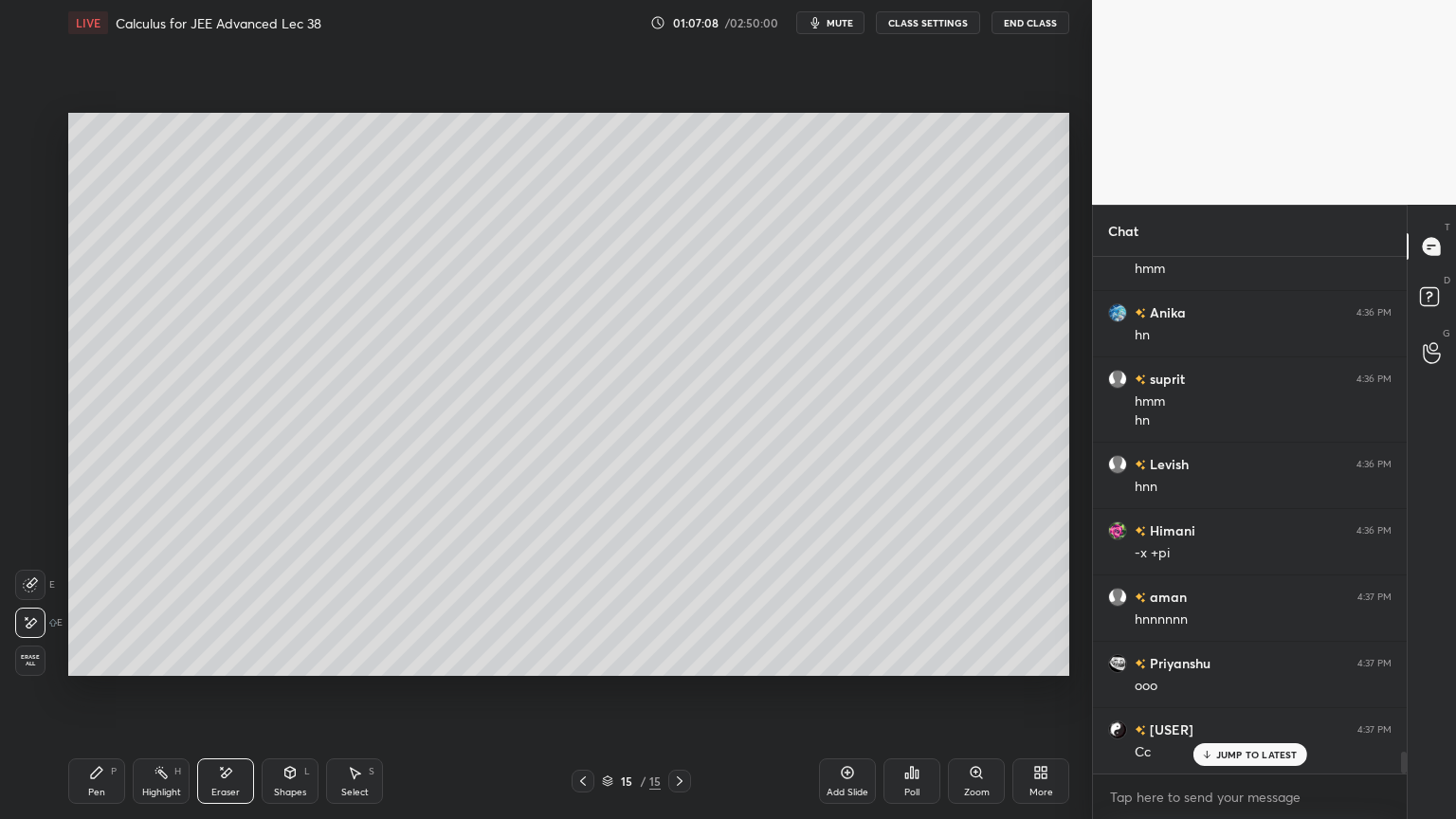 drag, startPoint x: 103, startPoint y: 793, endPoint x: 186, endPoint y: 740, distance: 98.47842 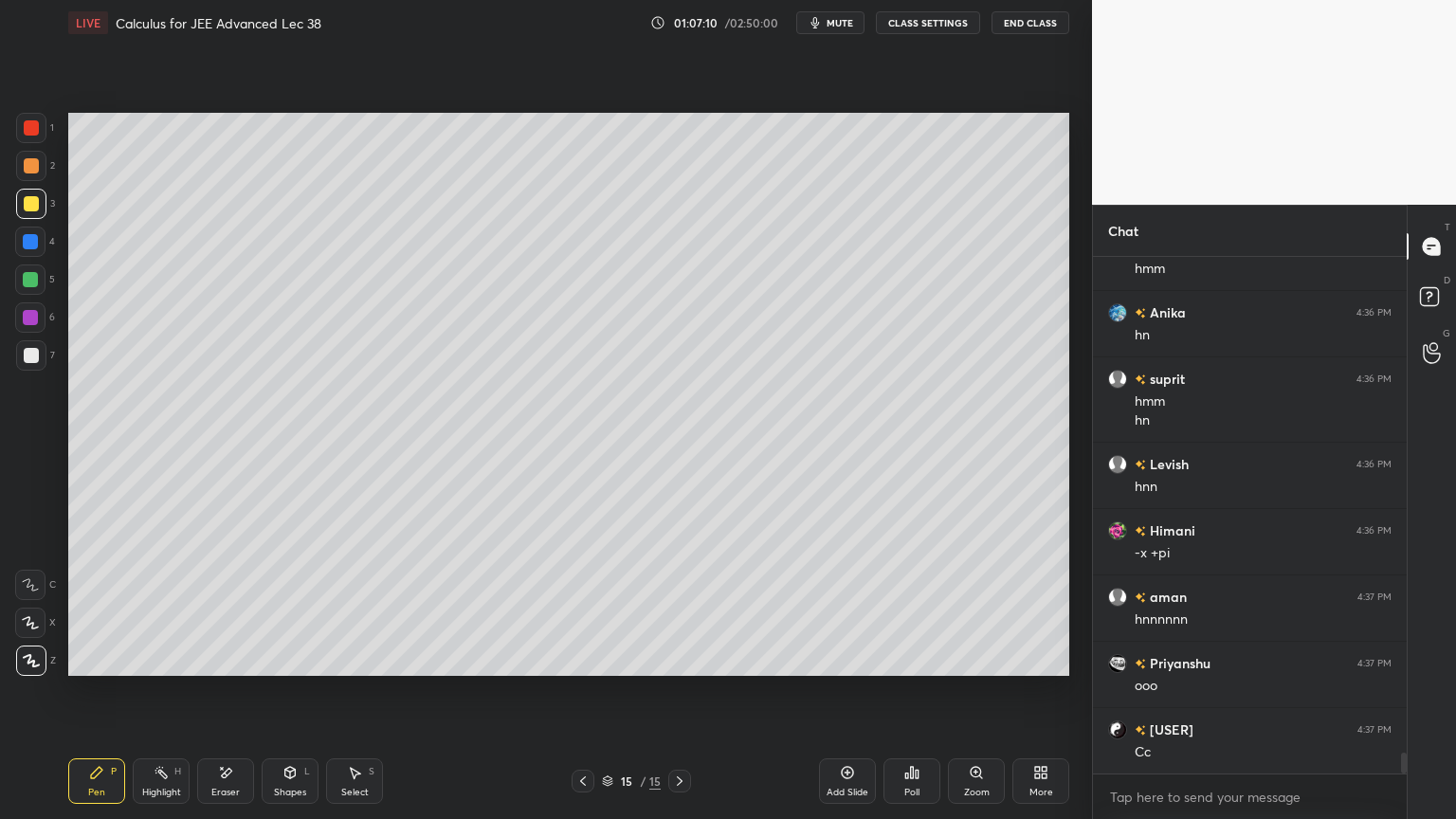 scroll, scrollTop: 12057, scrollLeft: 0, axis: vertical 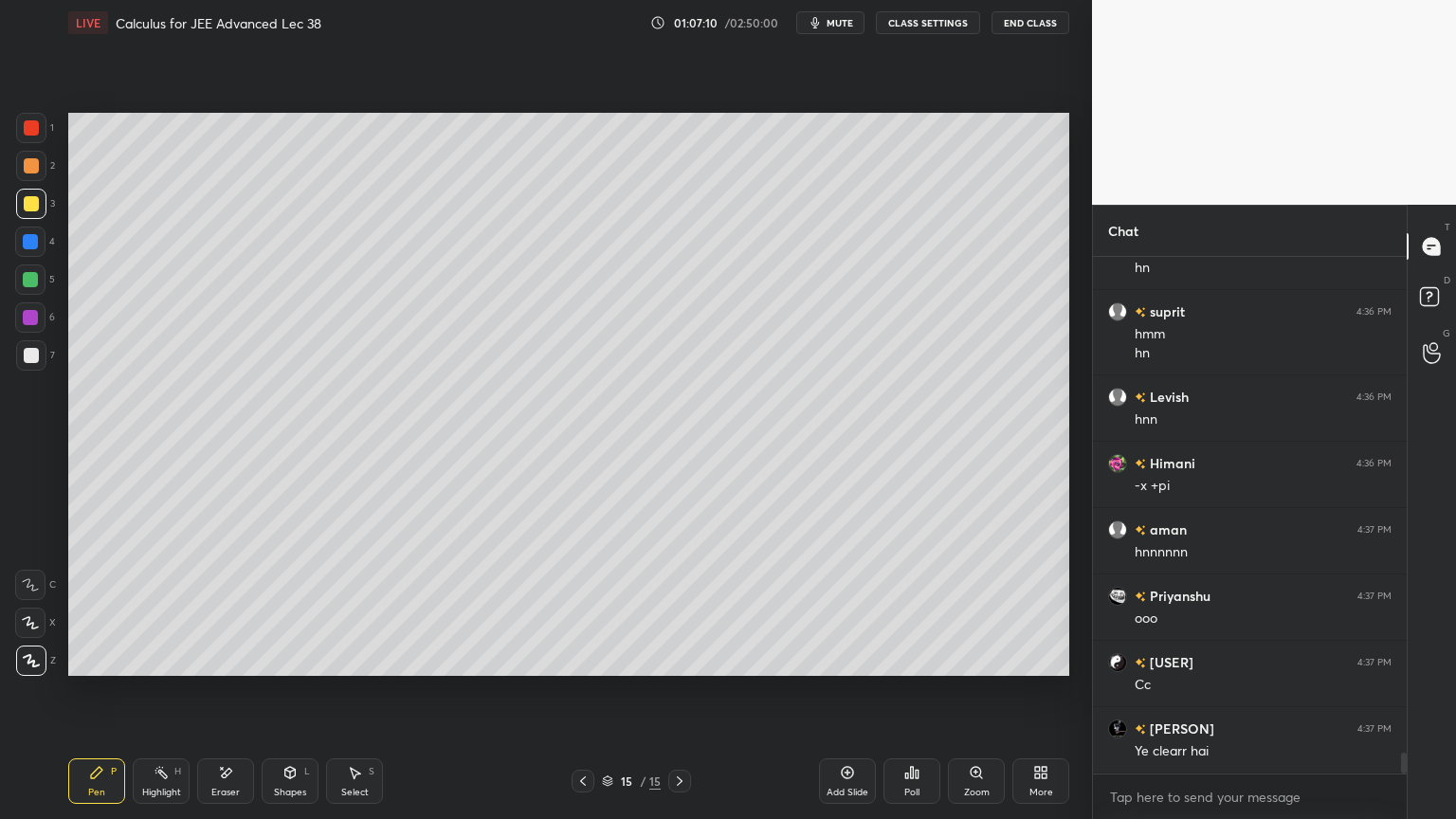 click on "Highlight H" at bounding box center (161, 781) 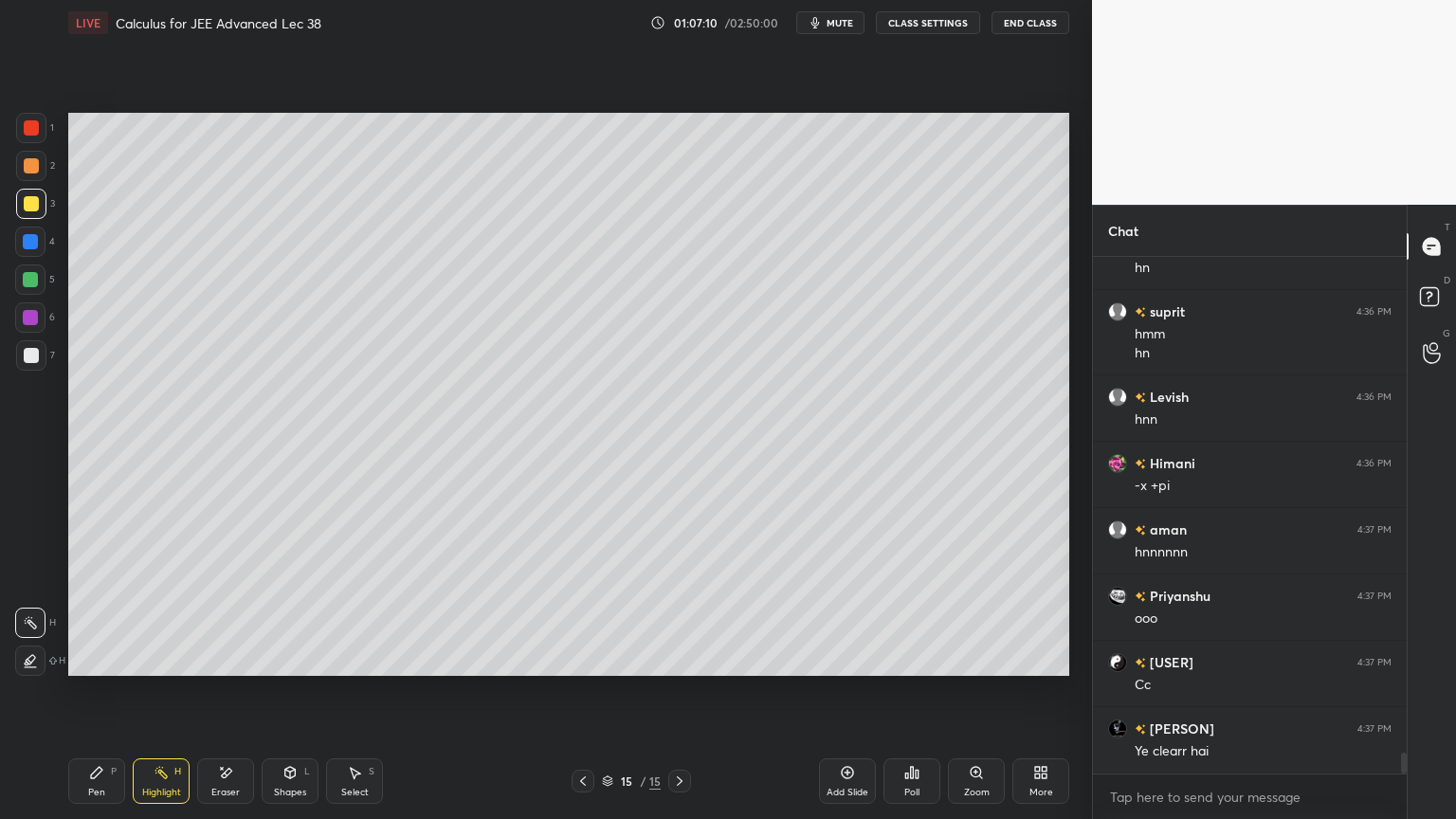 click on "Pen P" at bounding box center [97, 781] 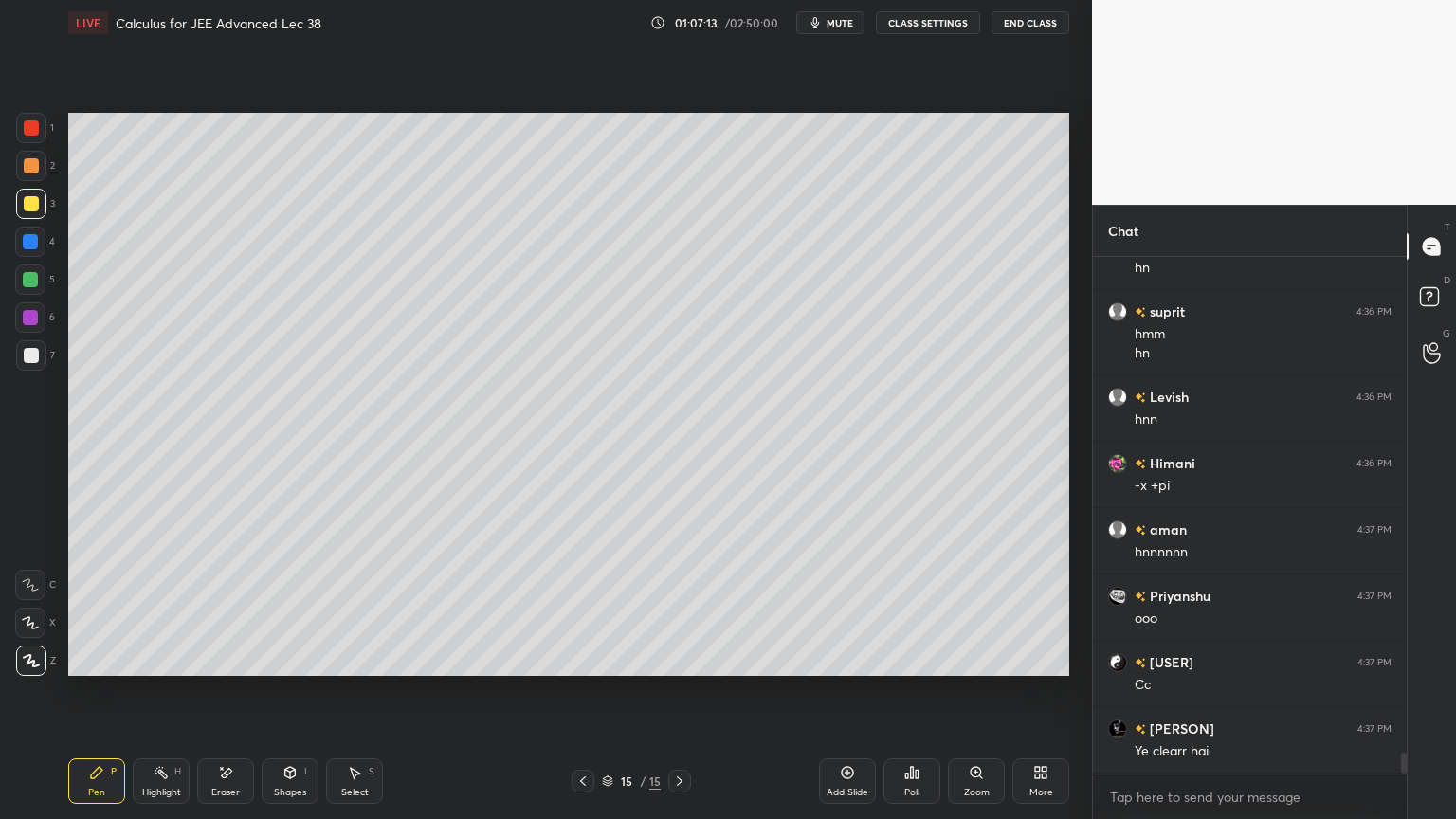 click on "Add Slide" at bounding box center [847, 781] 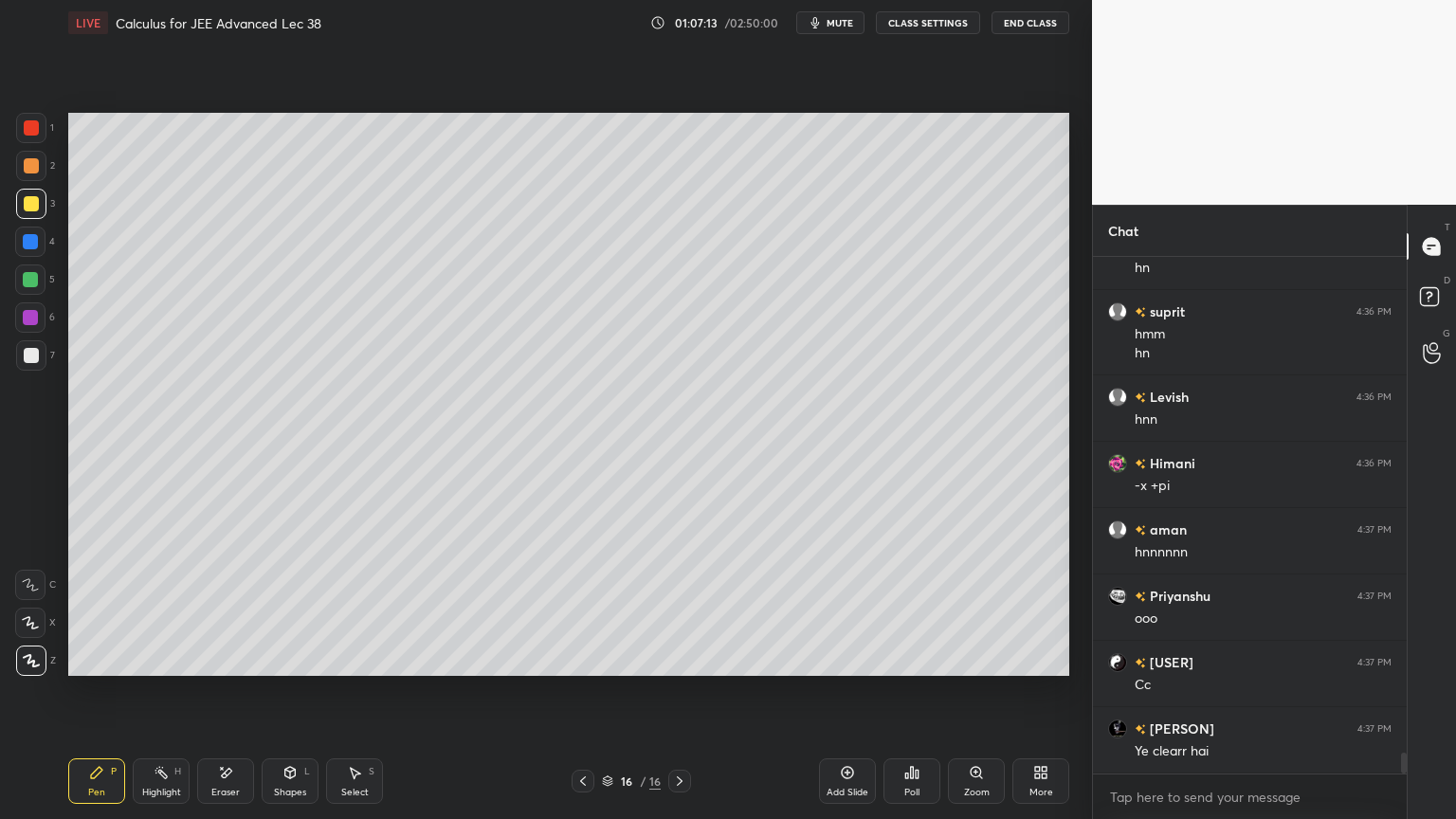 scroll, scrollTop: 12122, scrollLeft: 0, axis: vertical 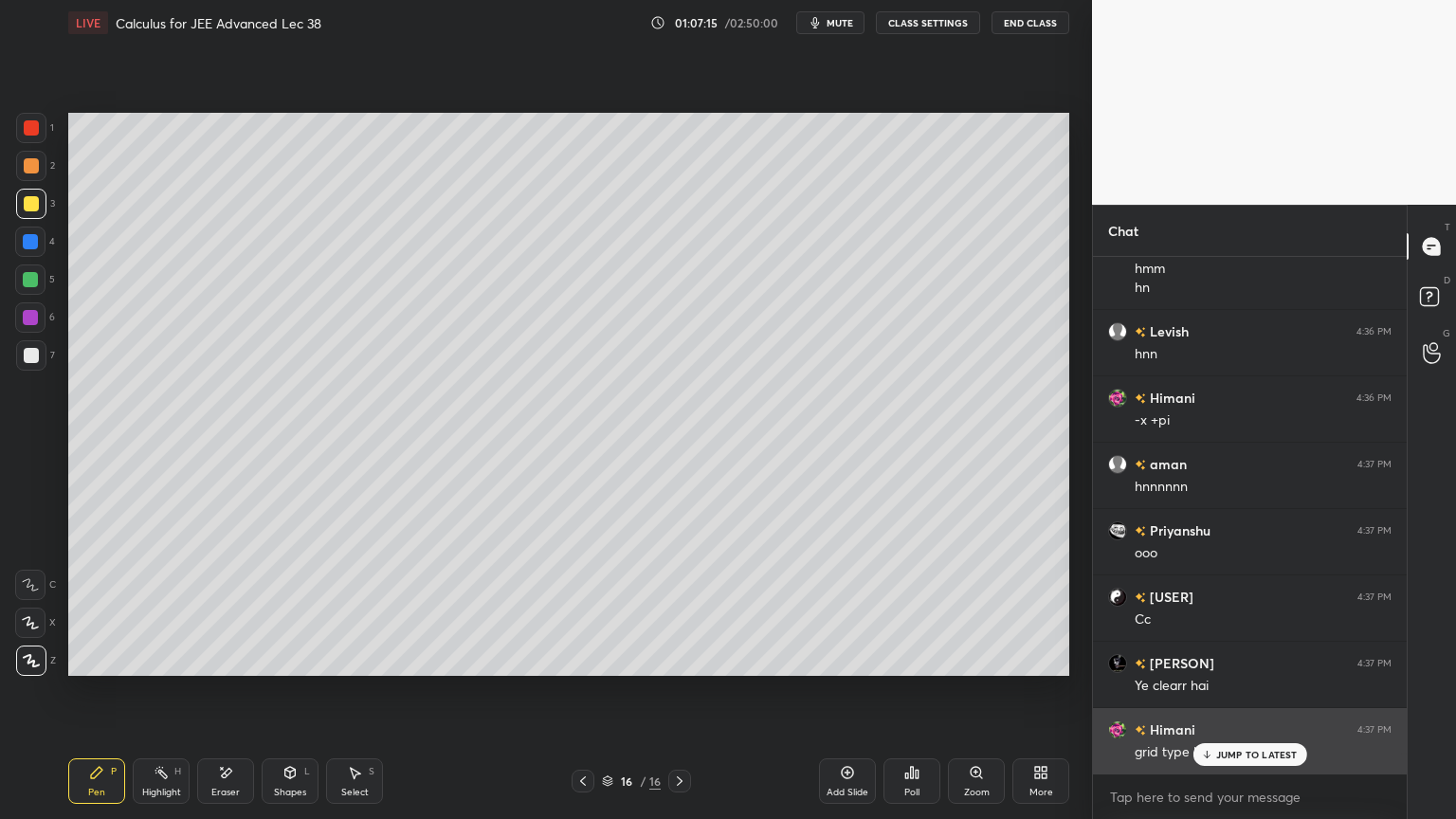 drag, startPoint x: 1215, startPoint y: 747, endPoint x: 1206, endPoint y: 746, distance: 9.055385 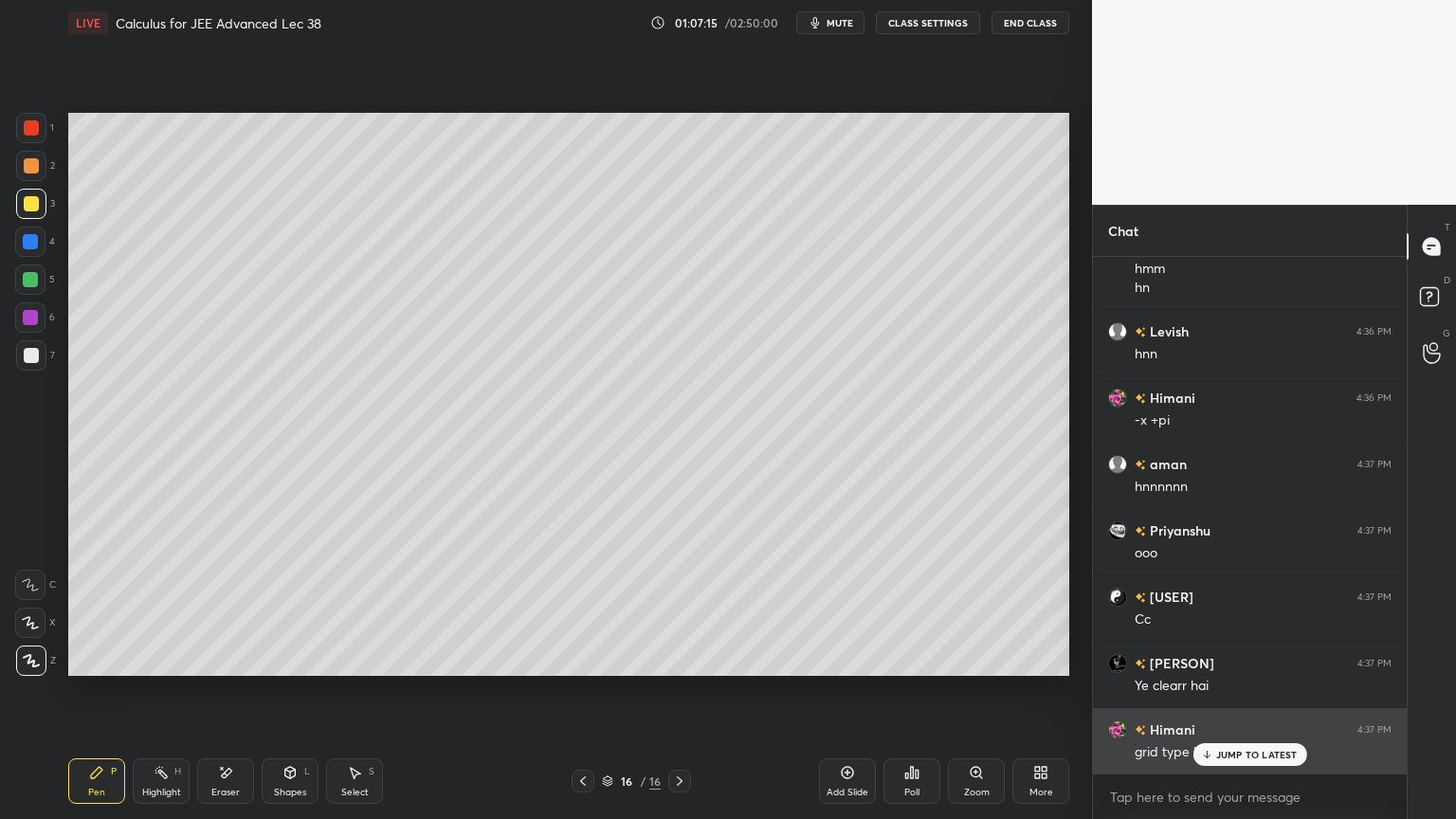 click on "JUMP TO LATEST" at bounding box center [1249, 755] 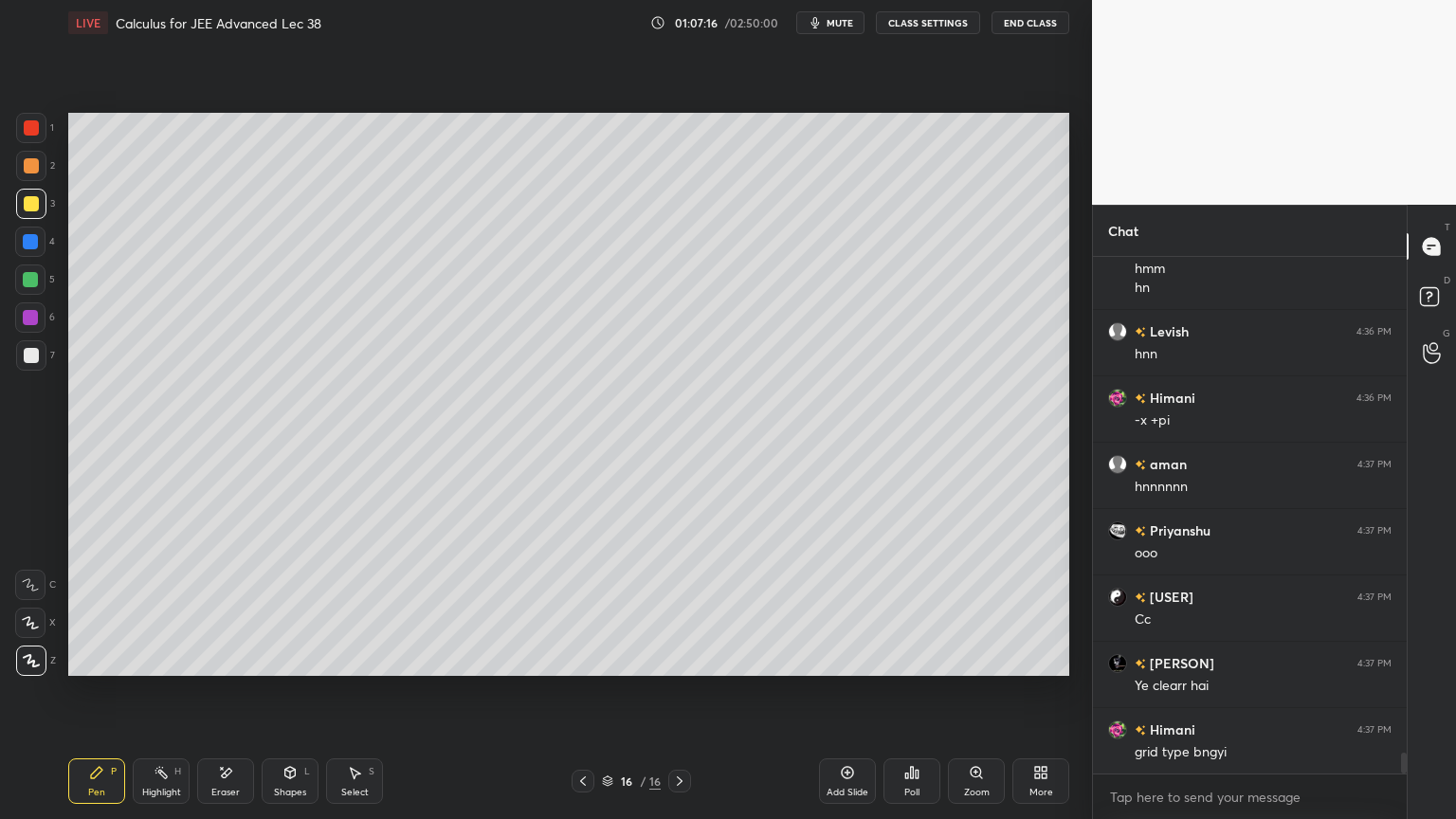 click 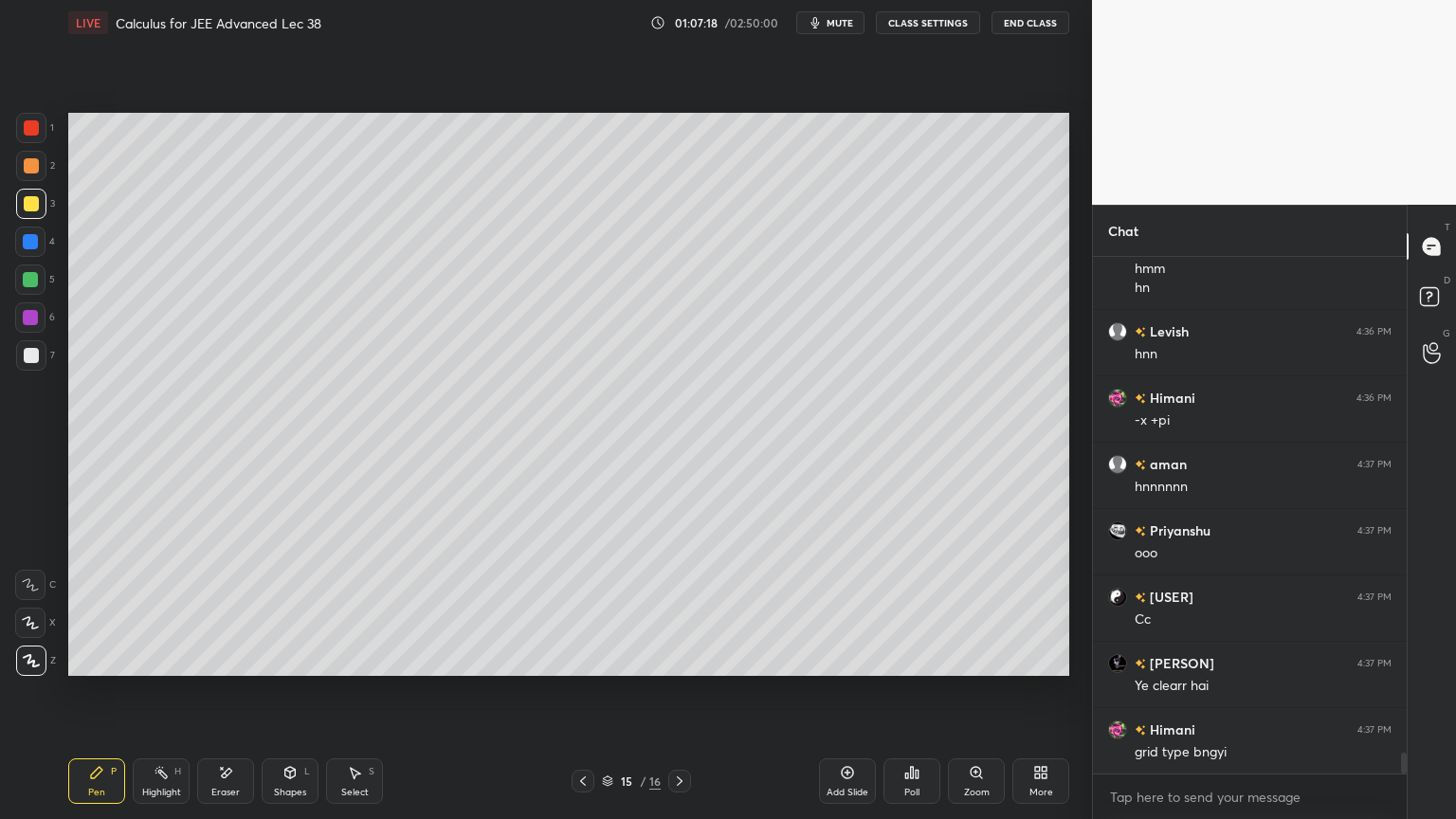 click 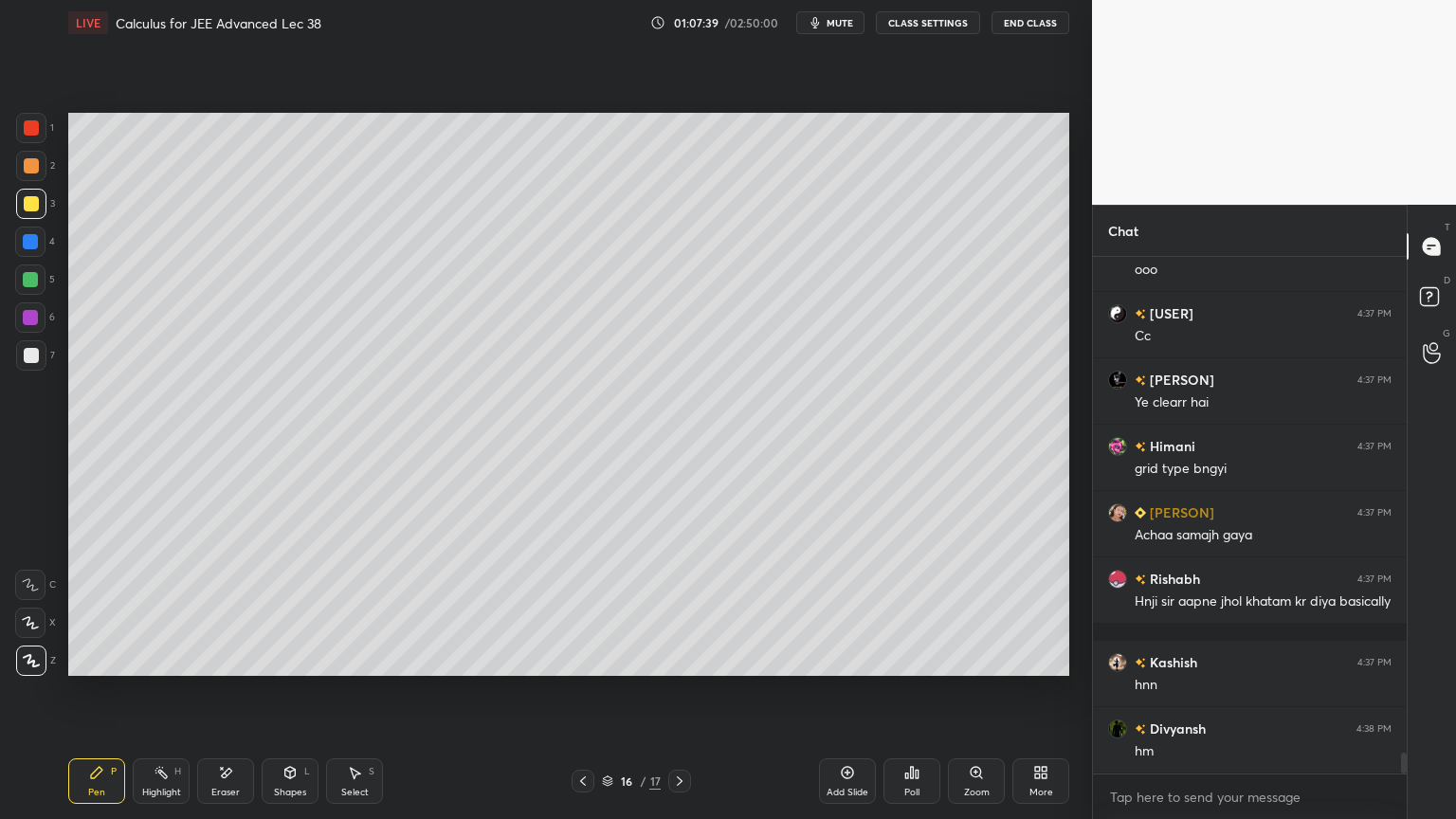 scroll, scrollTop: 12471, scrollLeft: 0, axis: vertical 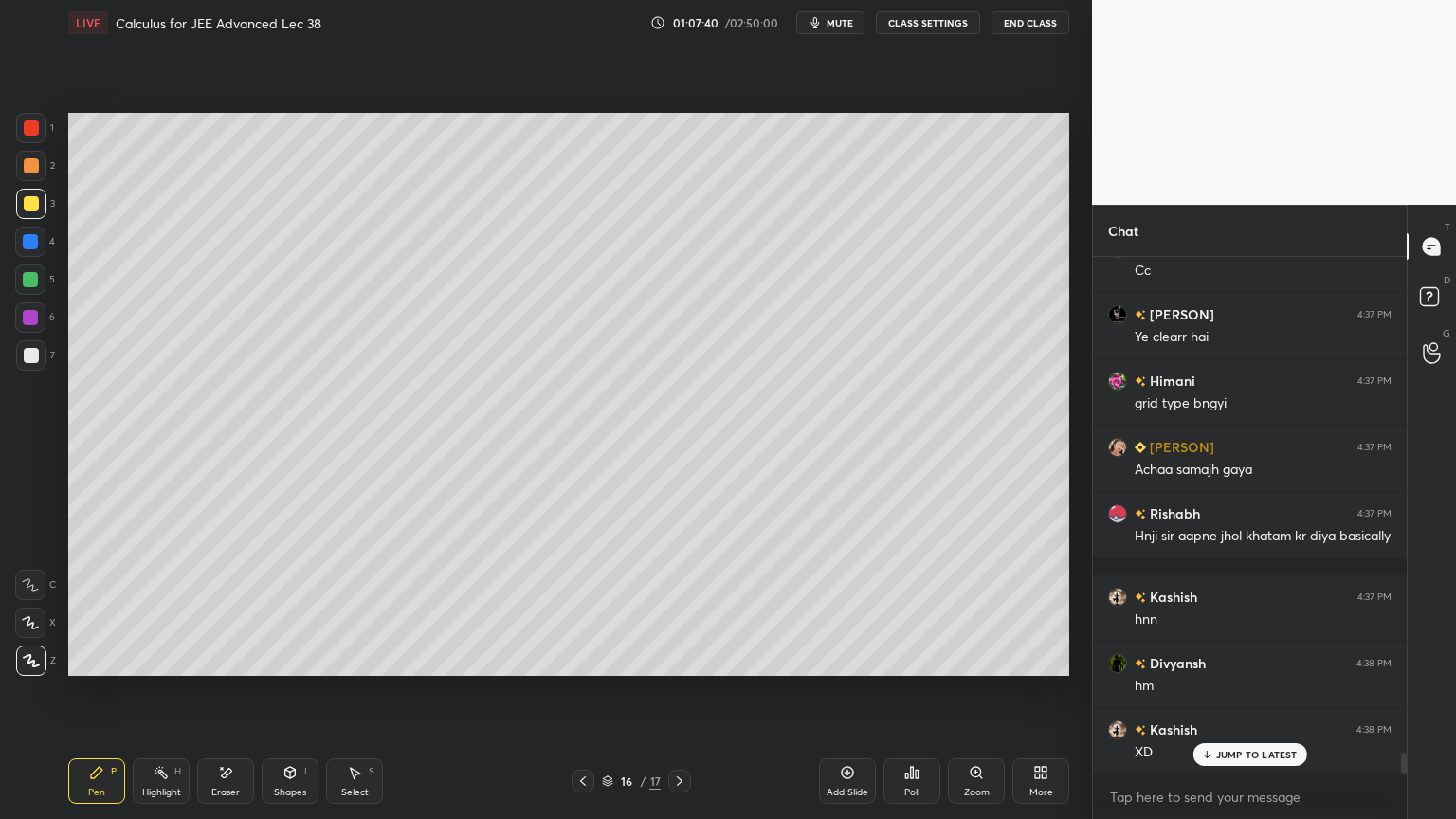 click at bounding box center [31, 355] 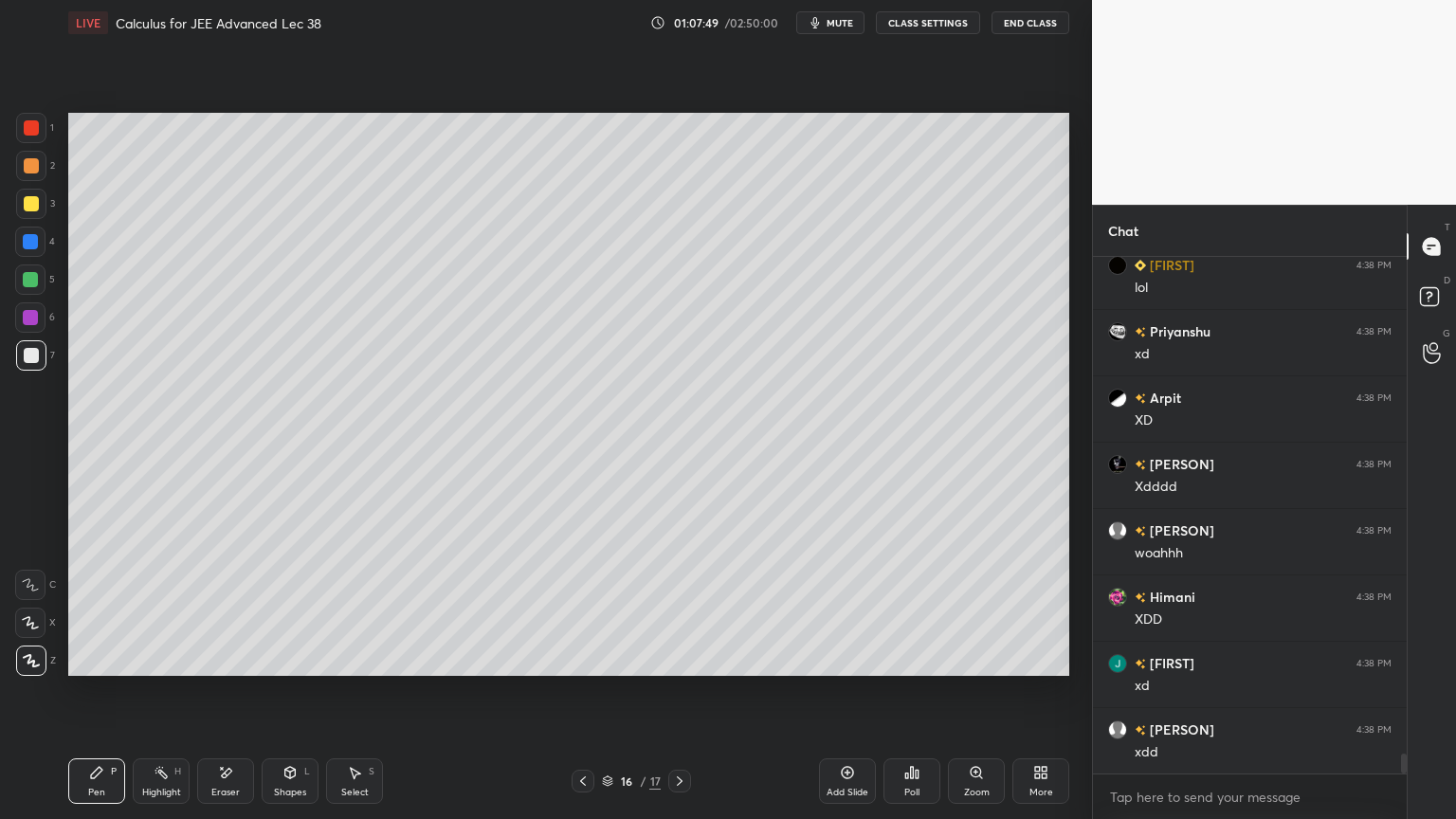 scroll, scrollTop: 13069, scrollLeft: 0, axis: vertical 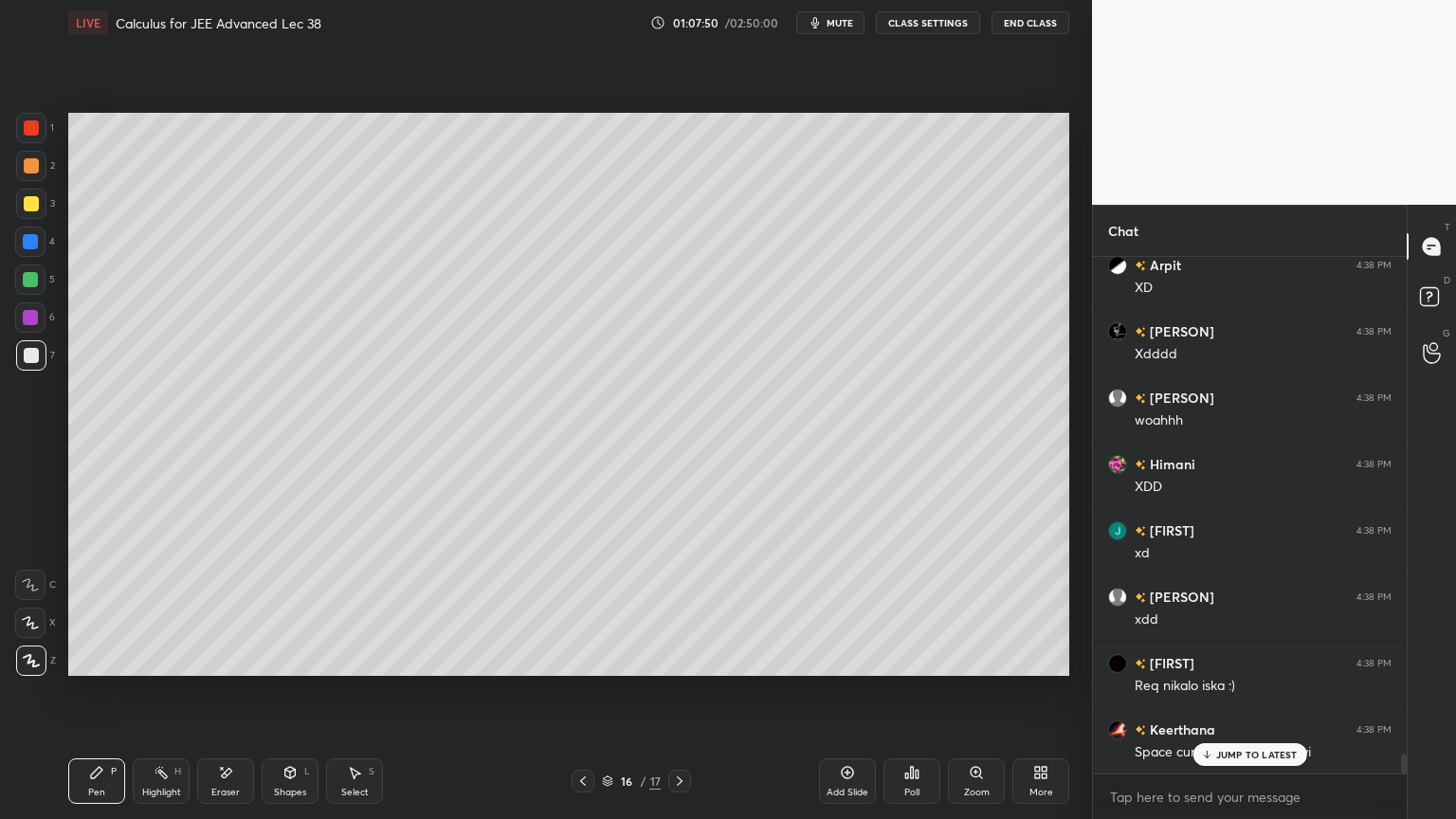 click 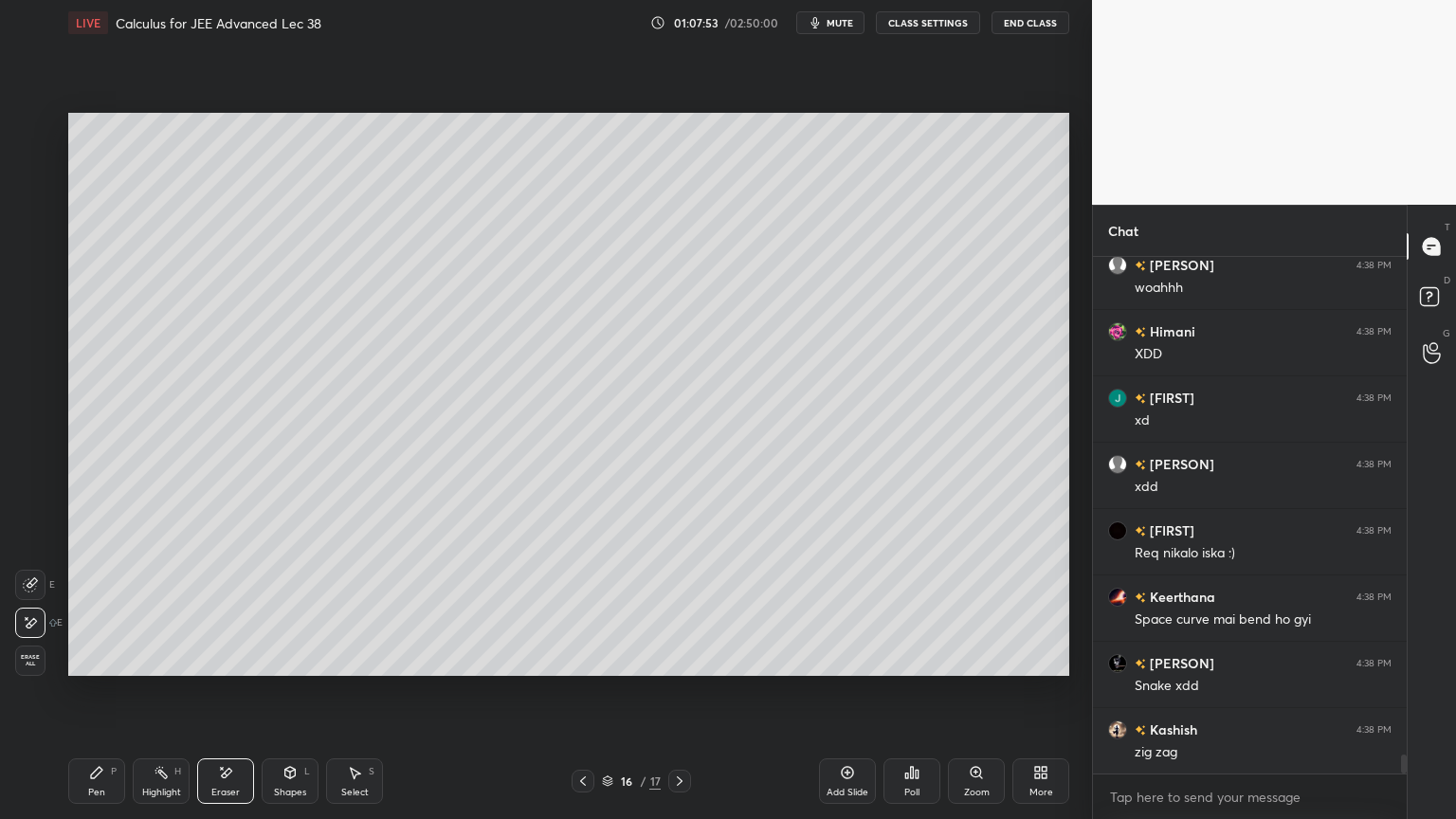 scroll, scrollTop: 13334, scrollLeft: 0, axis: vertical 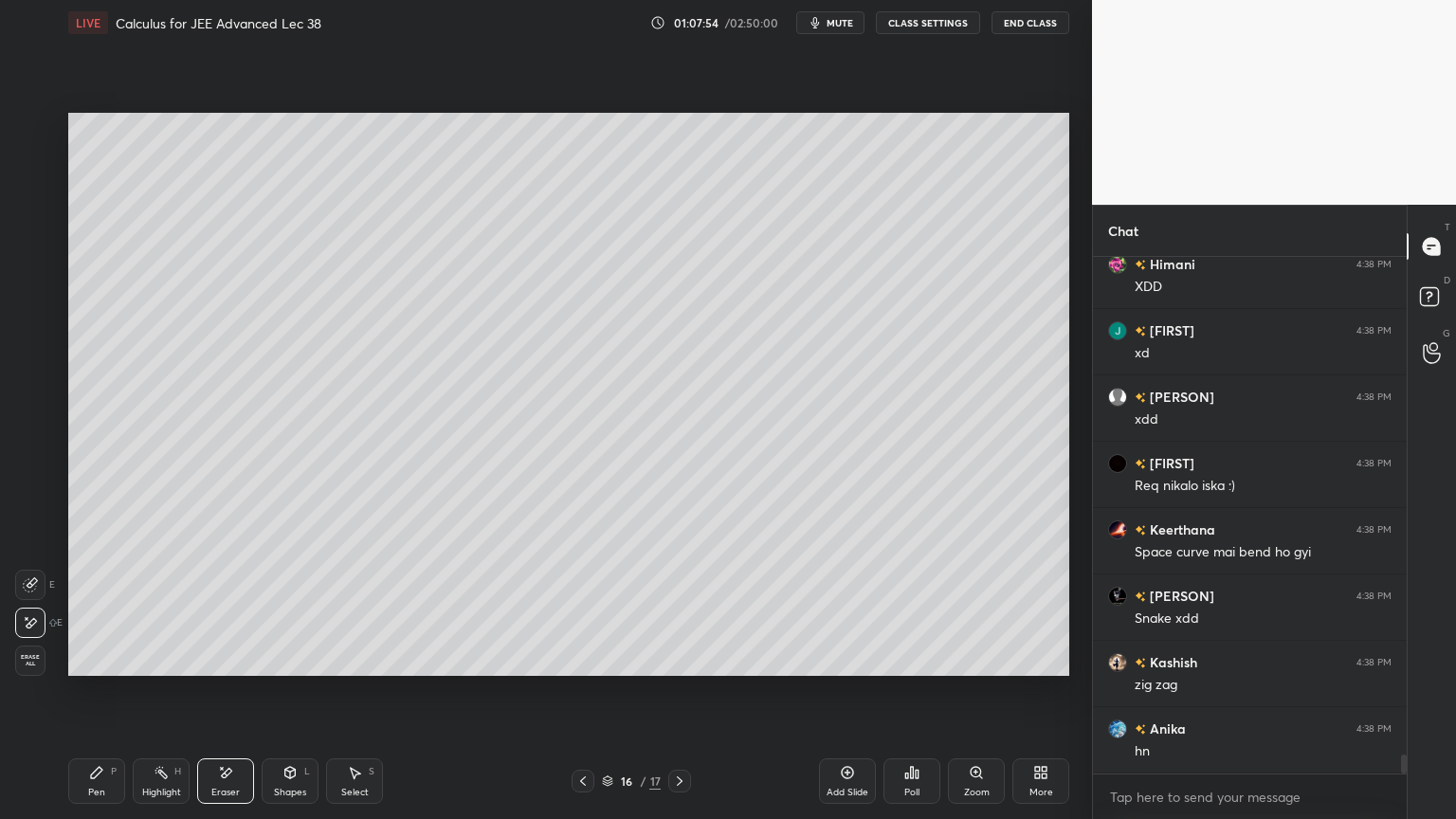 click on "Pen P" at bounding box center [97, 781] 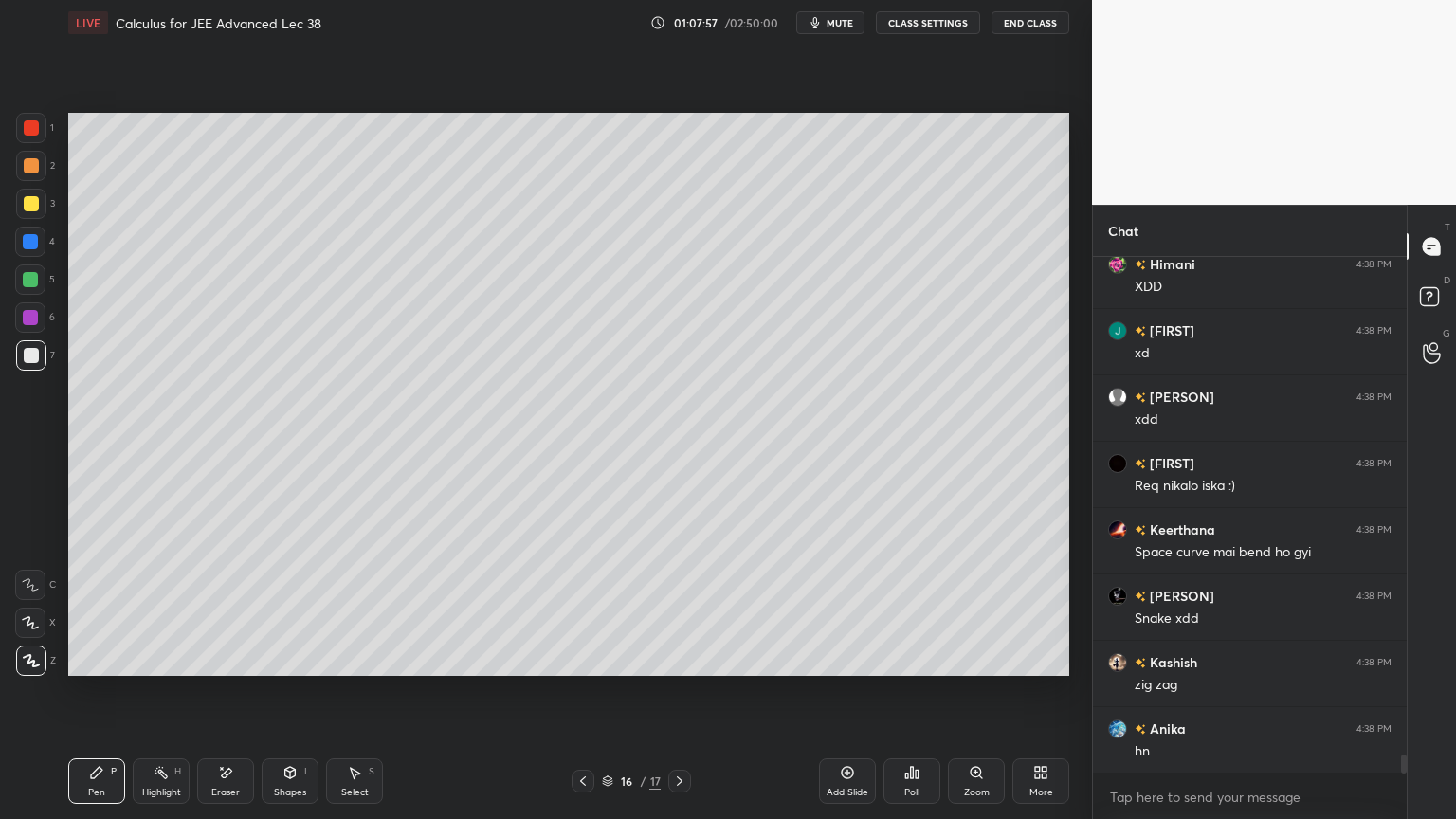 click 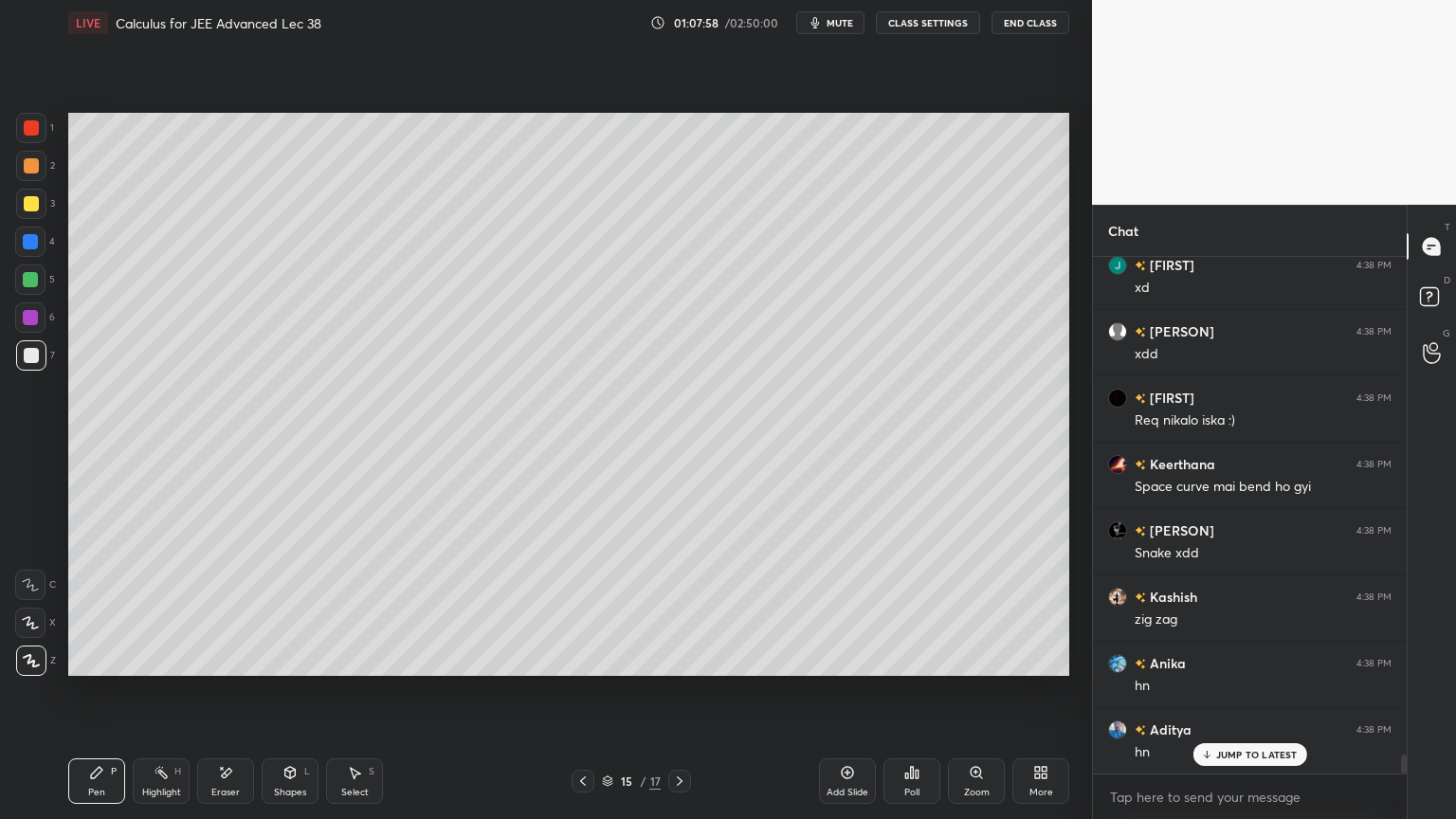 scroll, scrollTop: 13467, scrollLeft: 0, axis: vertical 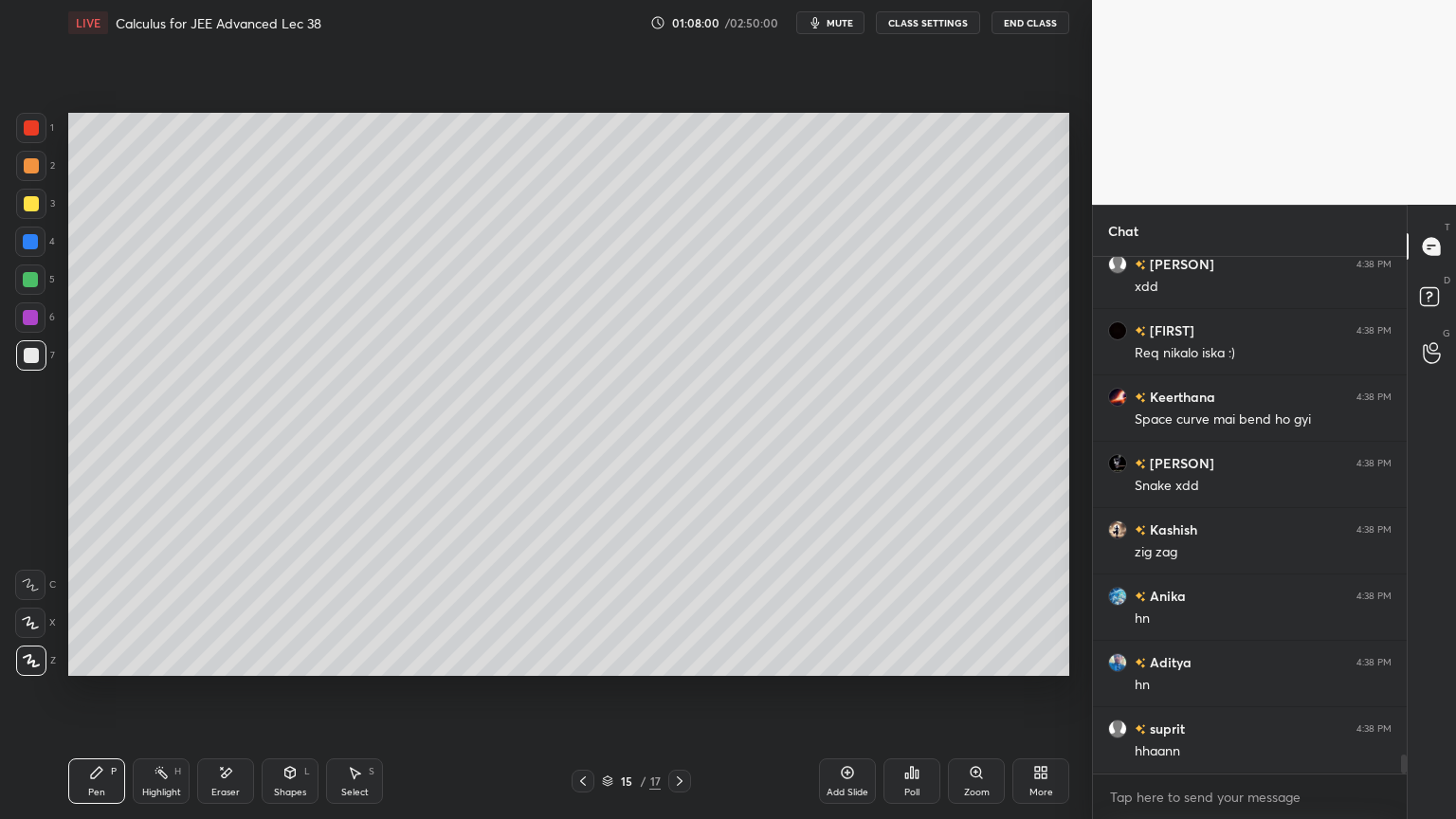 click 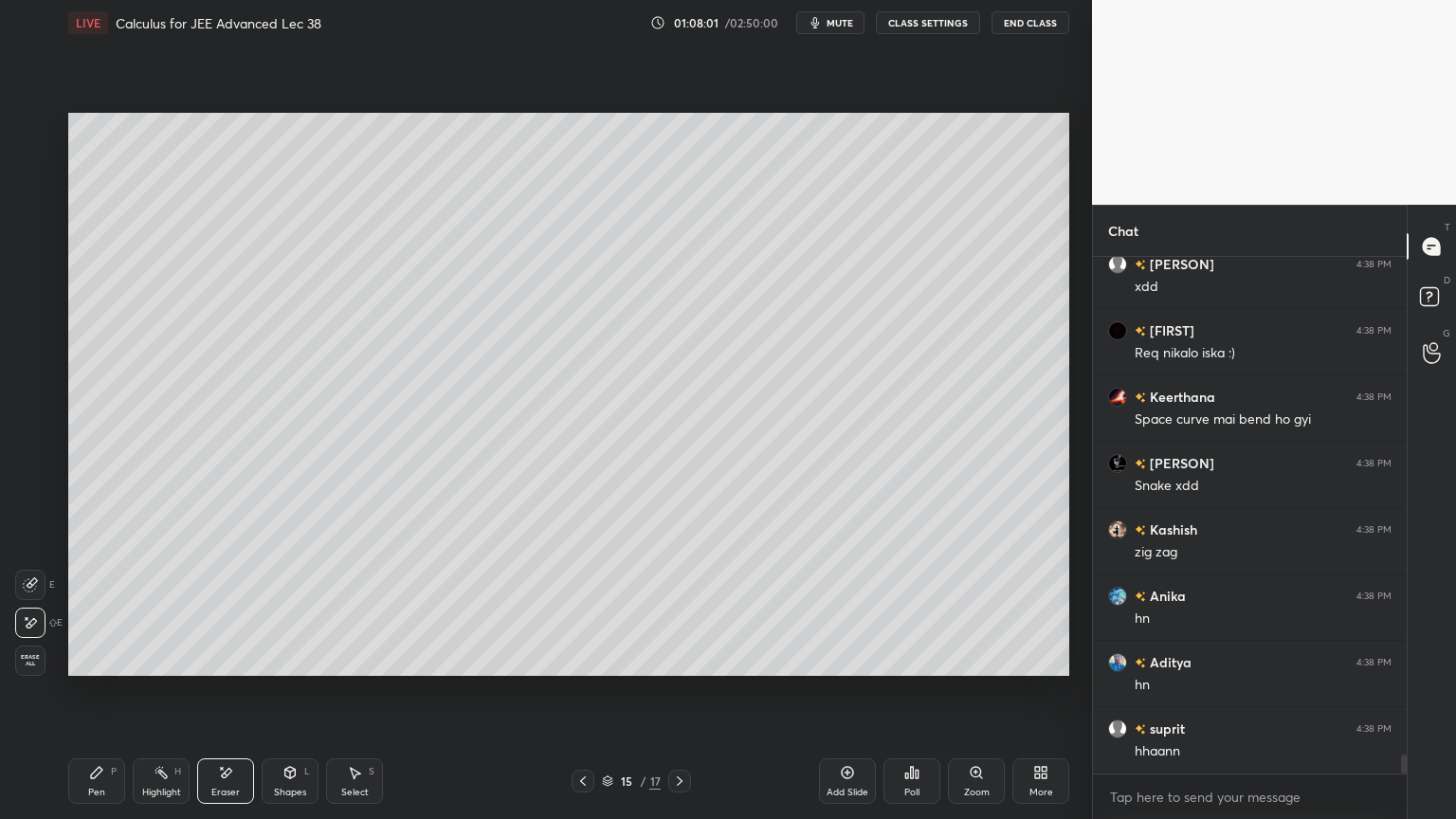 scroll, scrollTop: 13532, scrollLeft: 0, axis: vertical 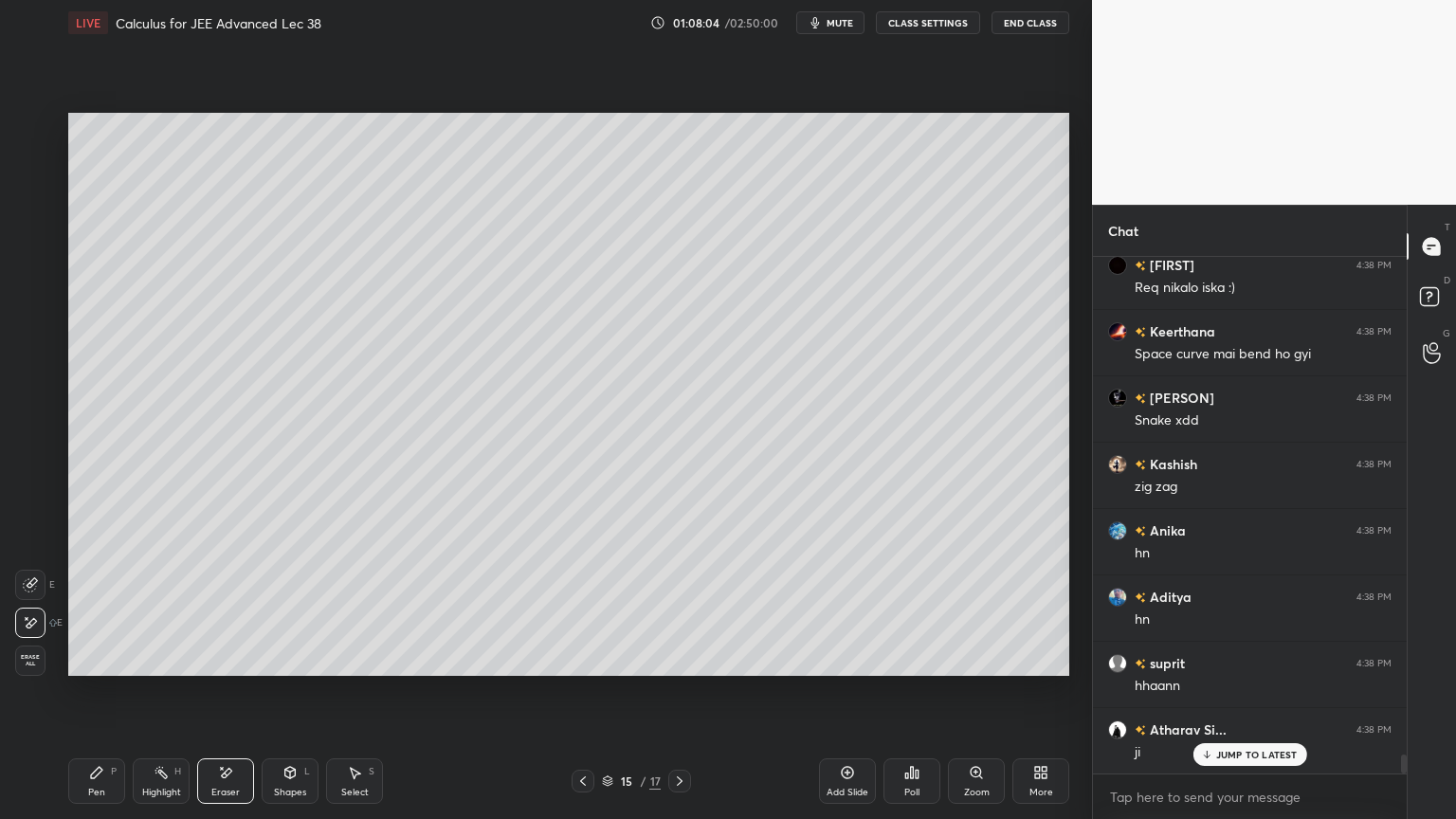 click on "Pen" at bounding box center (97, 792) 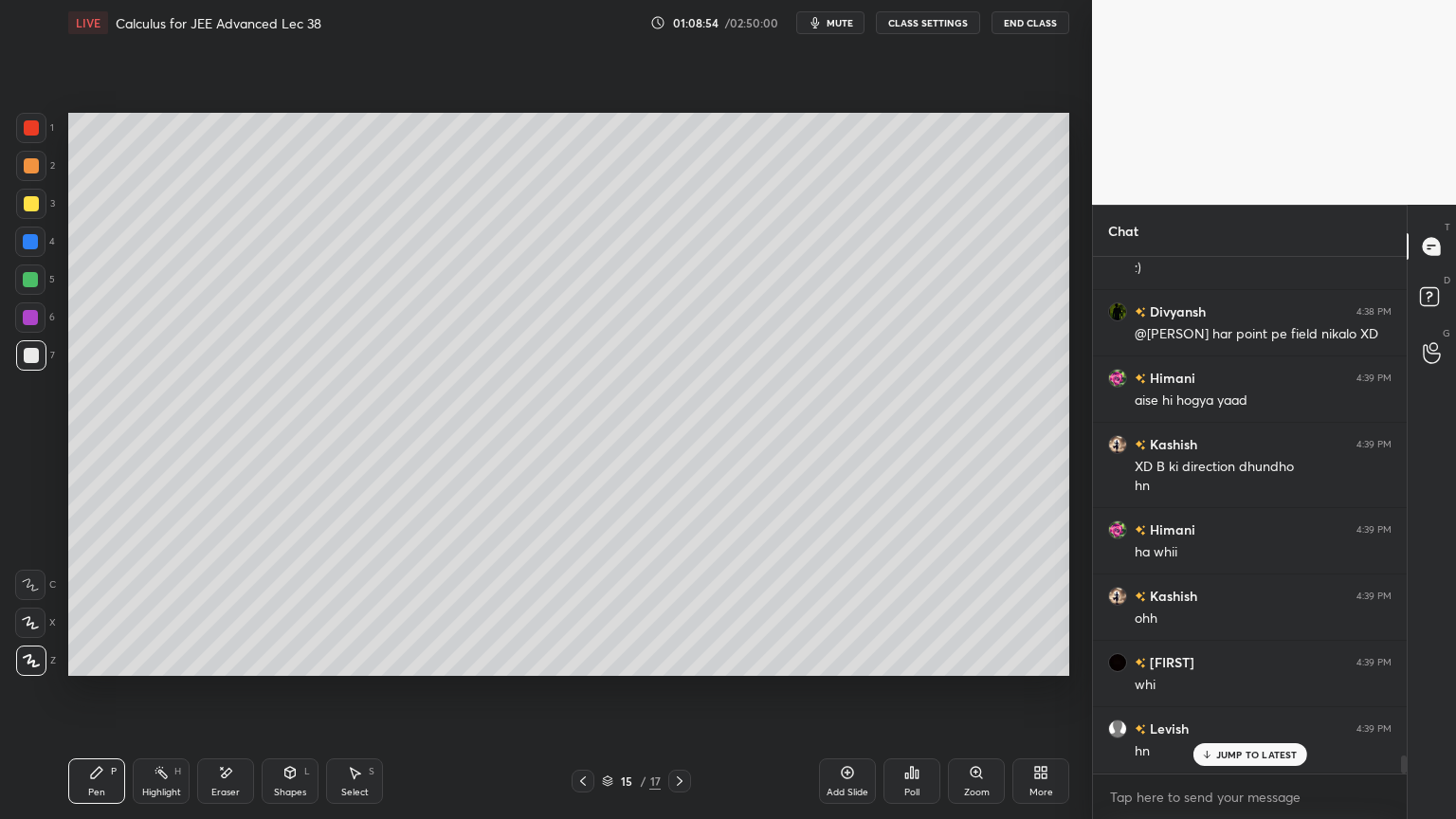 scroll, scrollTop: 14348, scrollLeft: 0, axis: vertical 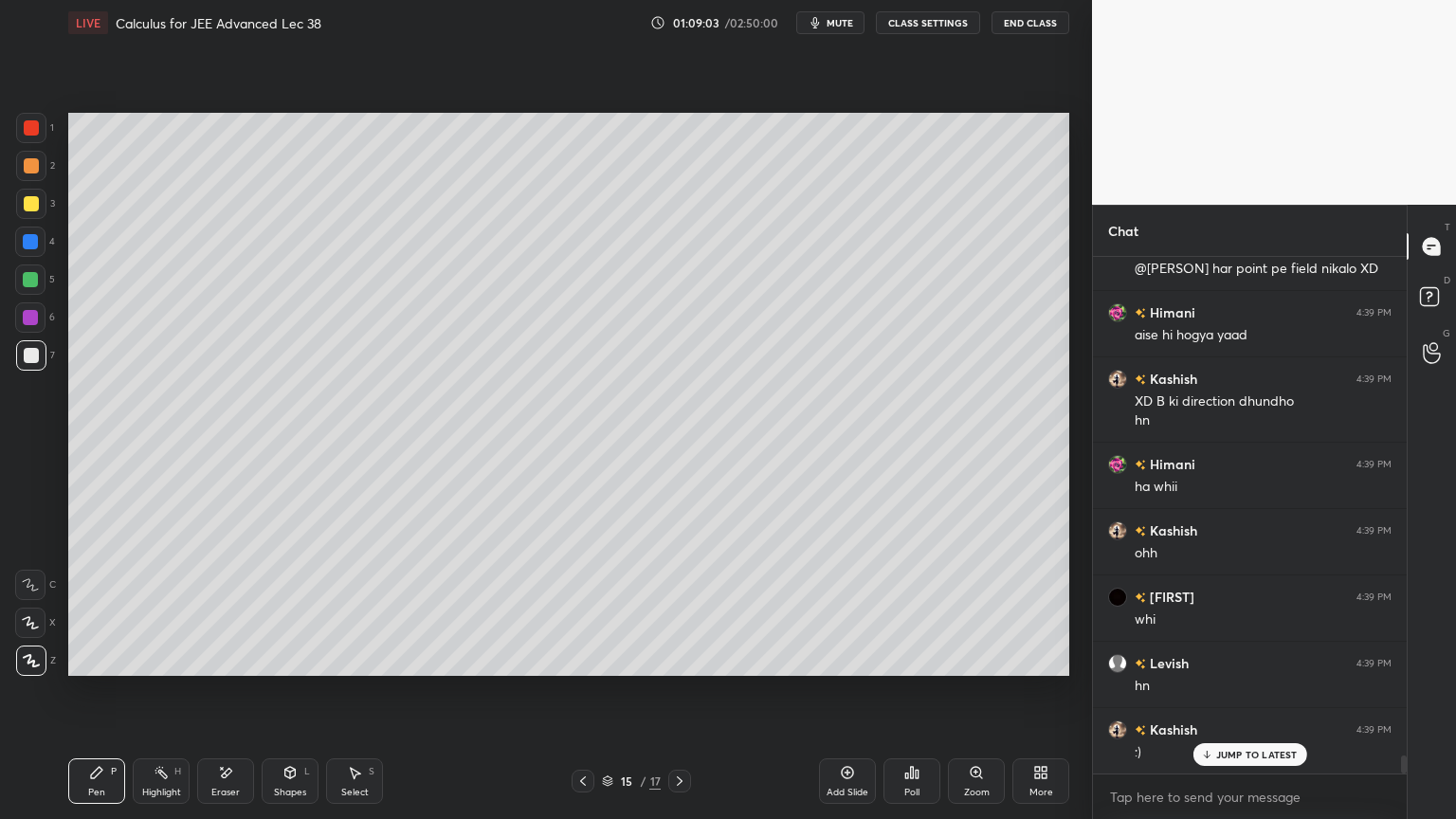 drag, startPoint x: 146, startPoint y: 777, endPoint x: 104, endPoint y: 772, distance: 42.296572 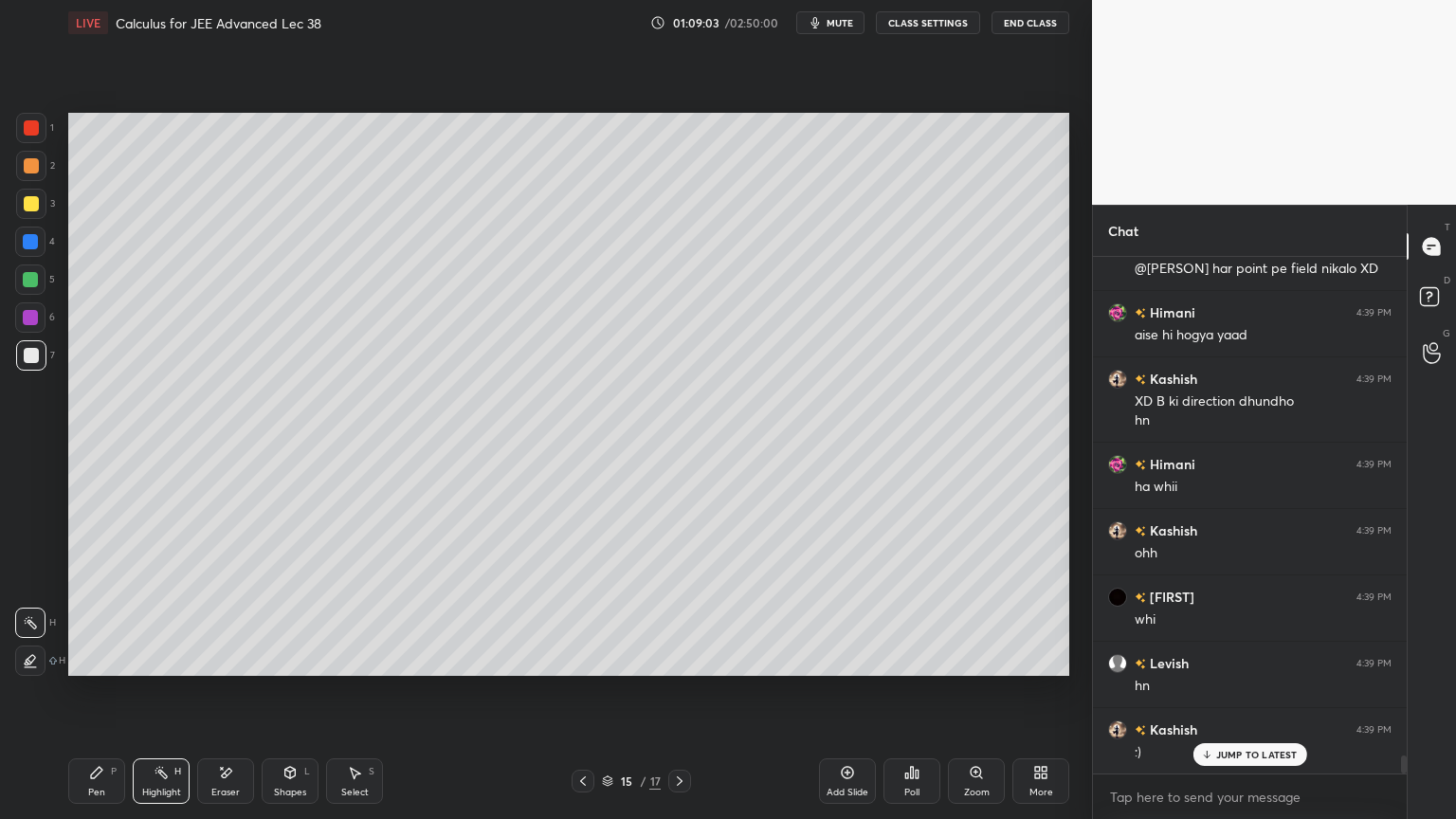 drag, startPoint x: 104, startPoint y: 772, endPoint x: 167, endPoint y: 764, distance: 63.50591 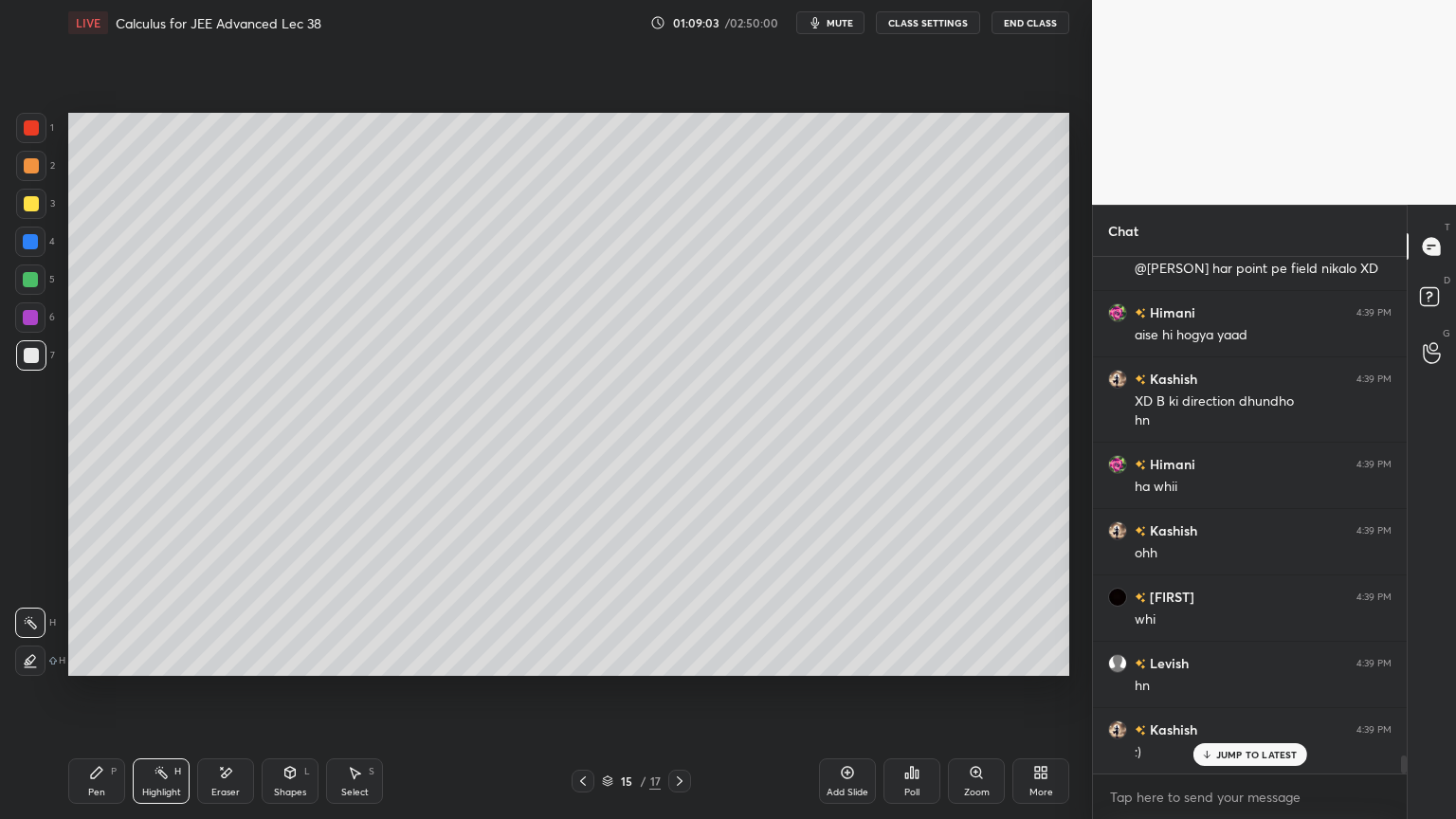click on "Pen P" at bounding box center [97, 781] 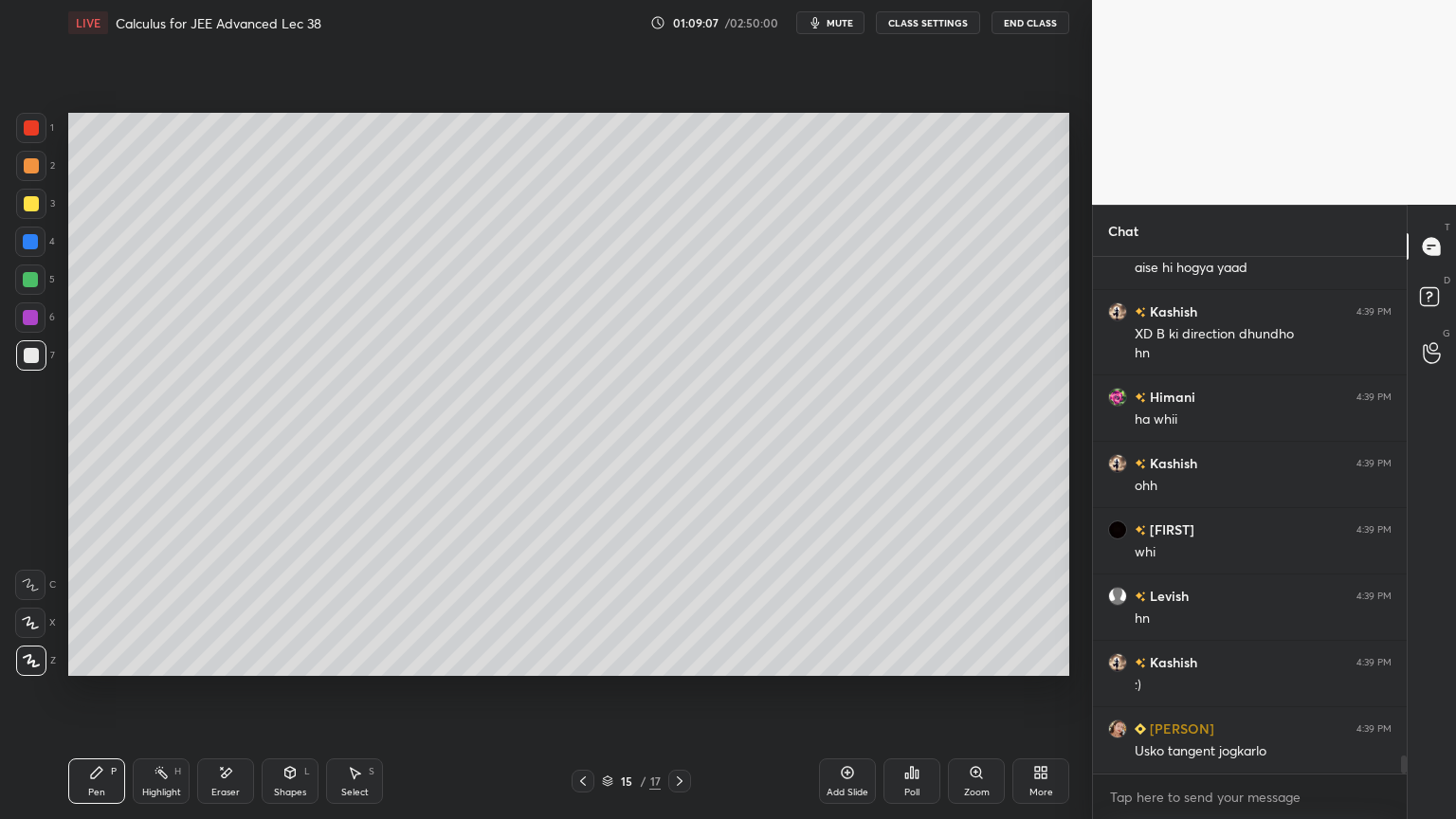 scroll, scrollTop: 14460, scrollLeft: 0, axis: vertical 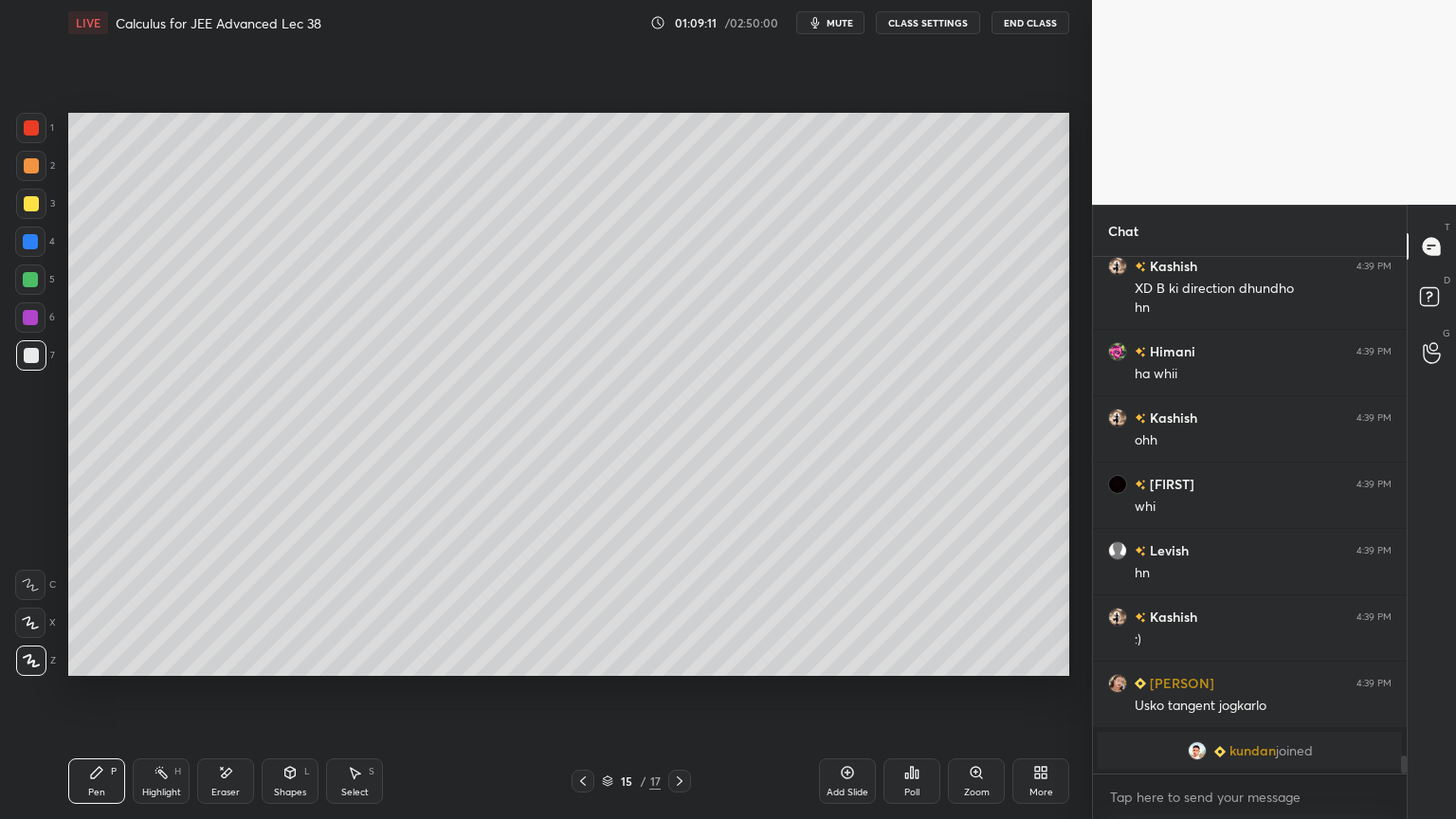 drag, startPoint x: 137, startPoint y: 779, endPoint x: 120, endPoint y: 781, distance: 17.117243 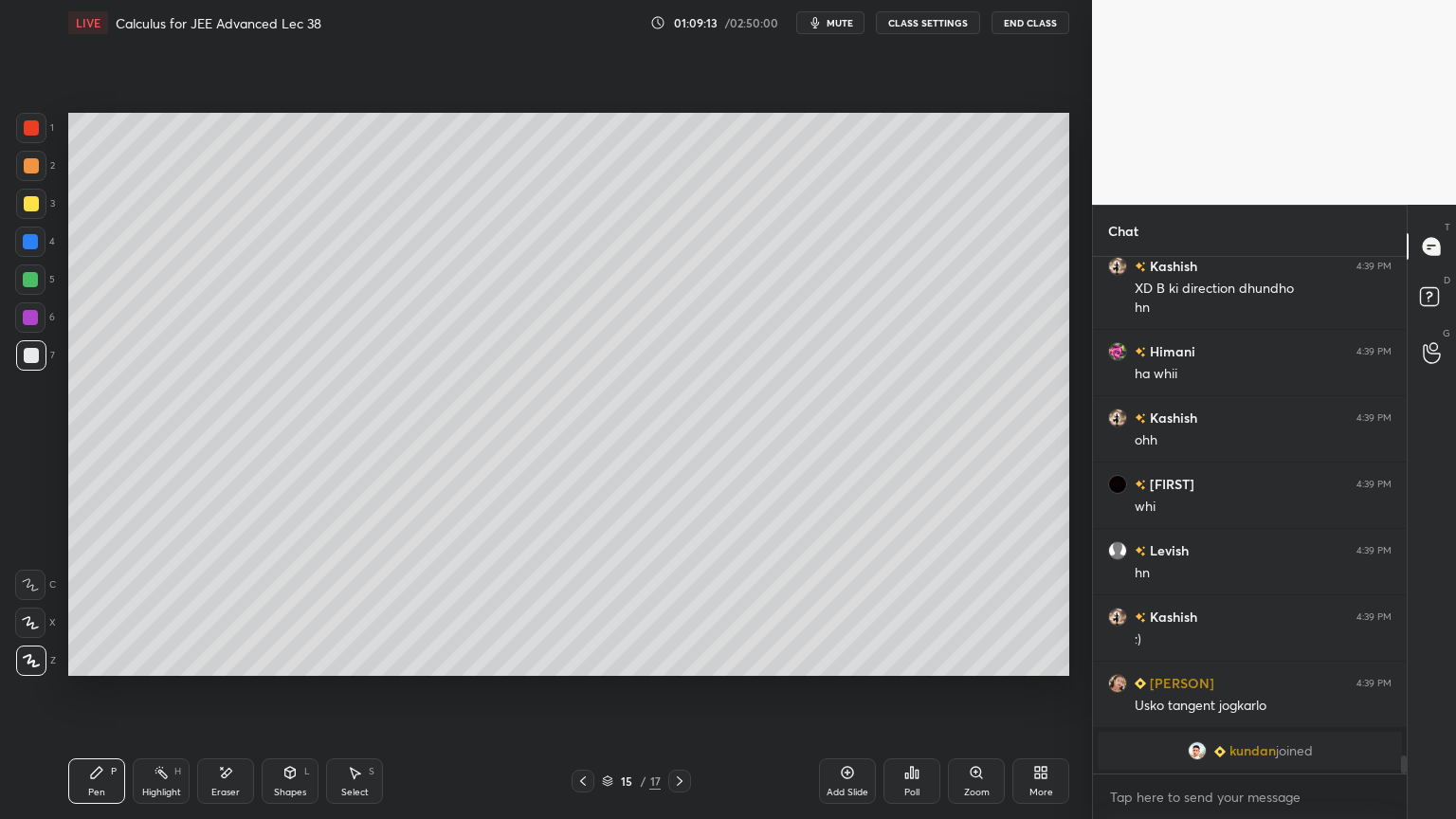 click 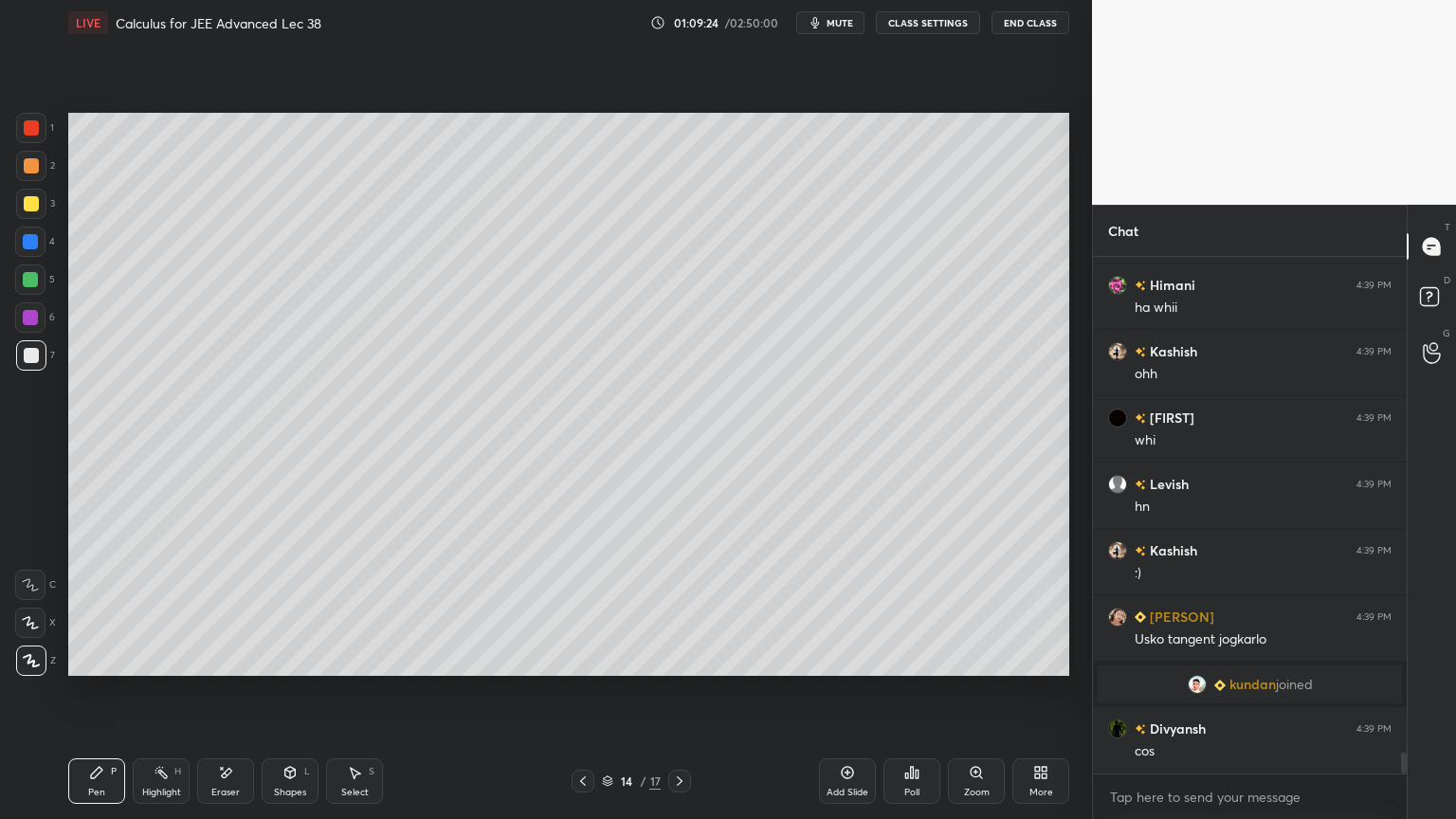 scroll, scrollTop: 12107, scrollLeft: 0, axis: vertical 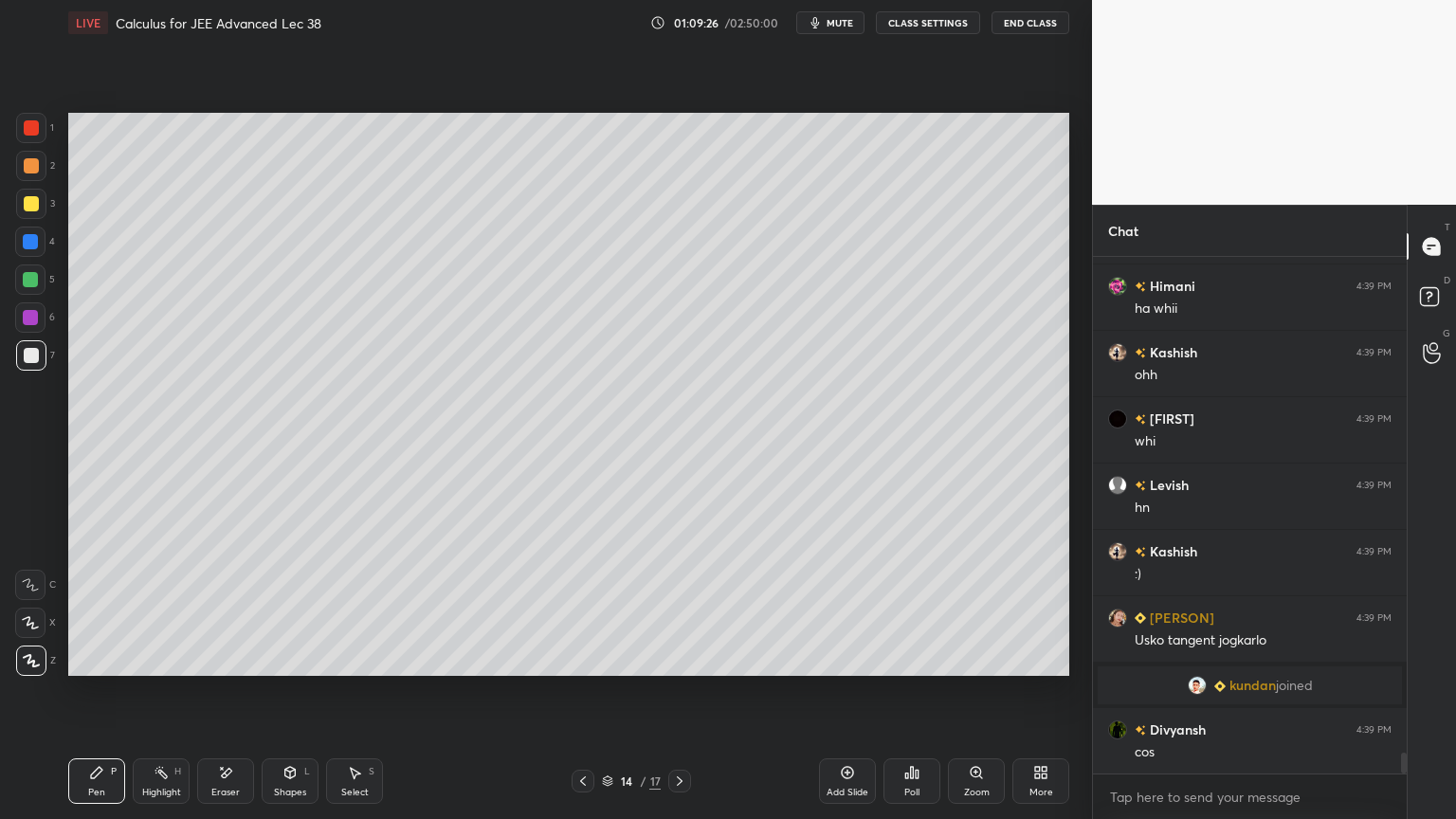 click on "Eraser" at bounding box center (226, 781) 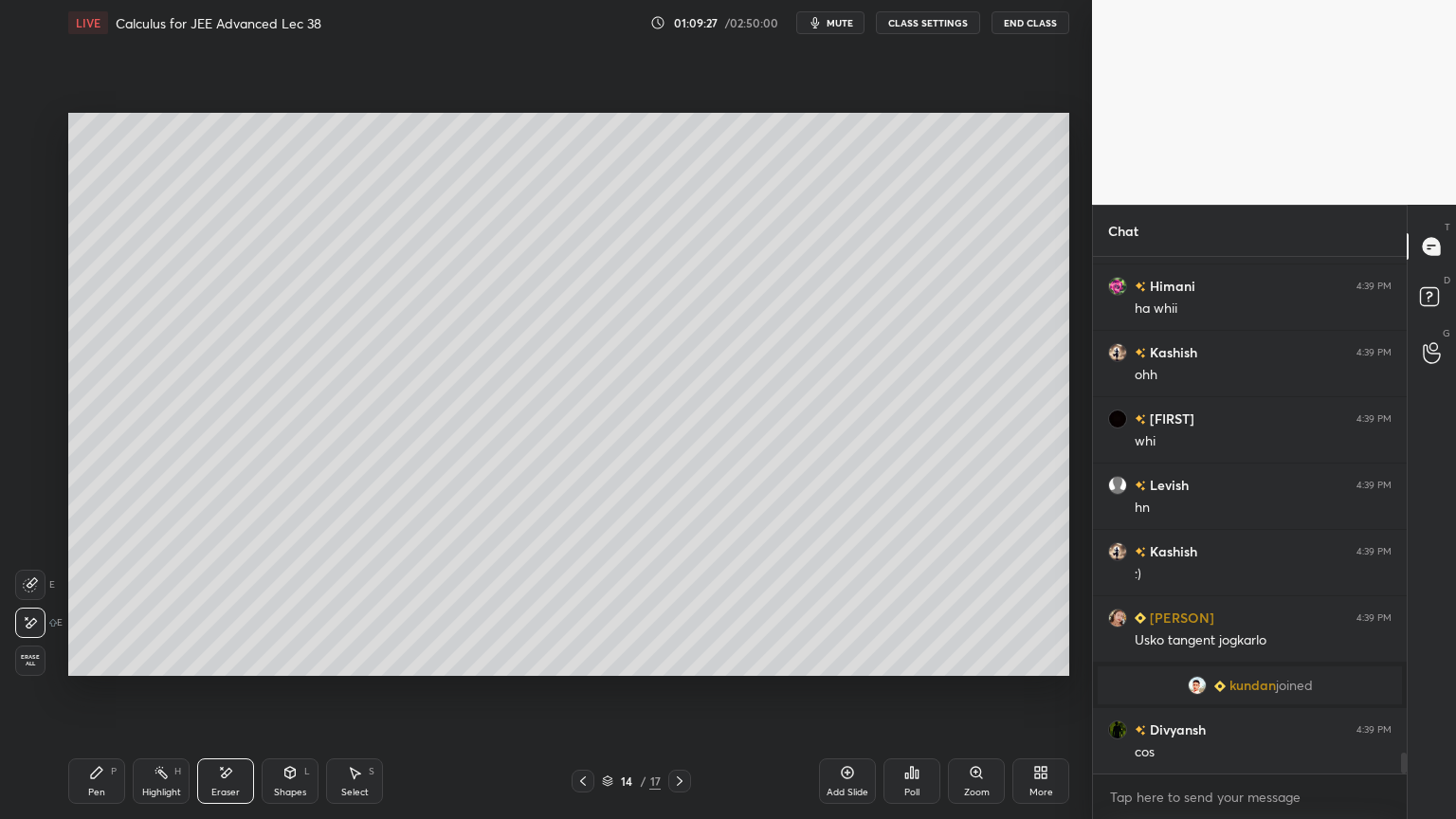 drag, startPoint x: 100, startPoint y: 791, endPoint x: 121, endPoint y: 721, distance: 73.082146 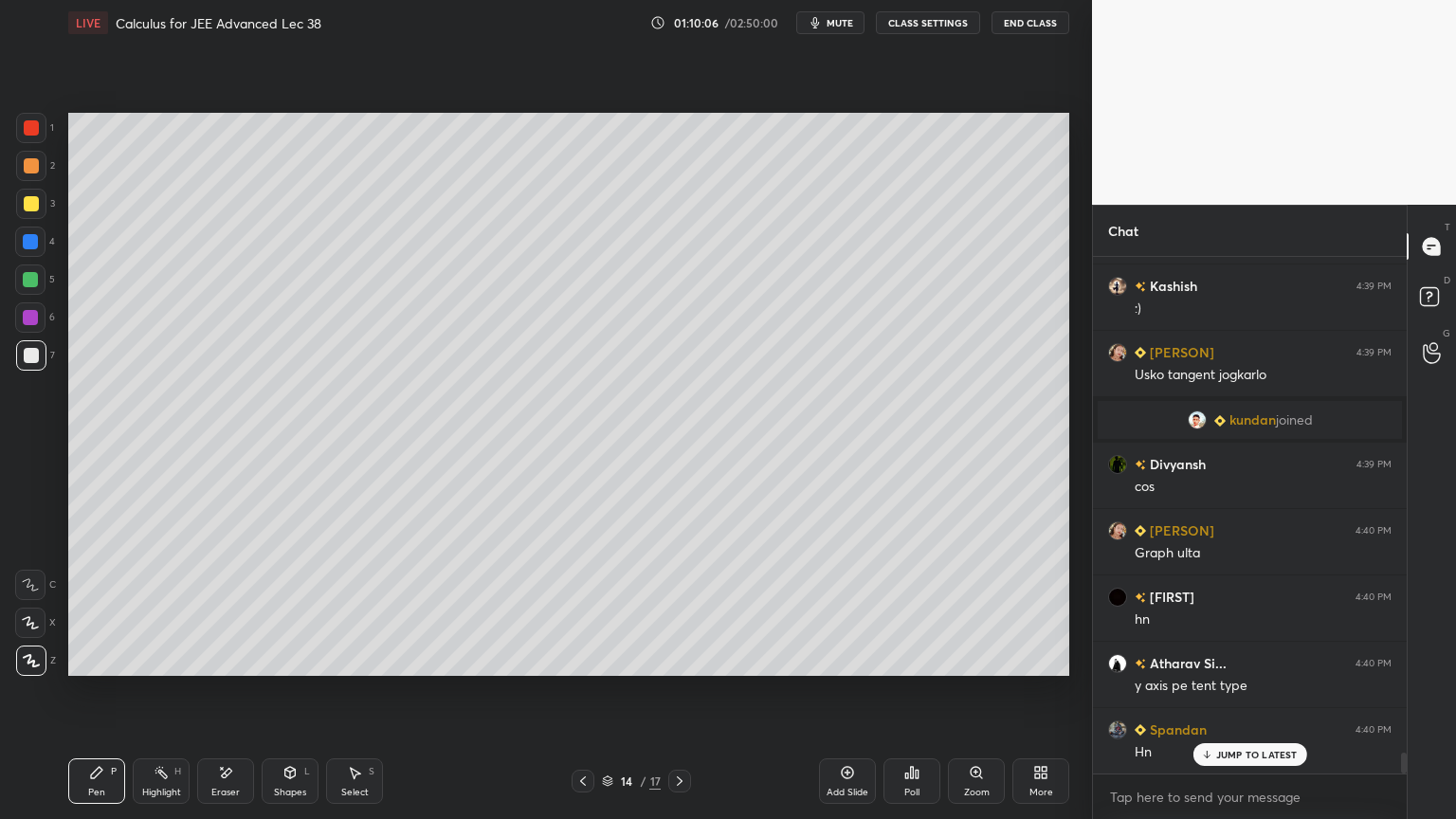 scroll, scrollTop: 12440, scrollLeft: 0, axis: vertical 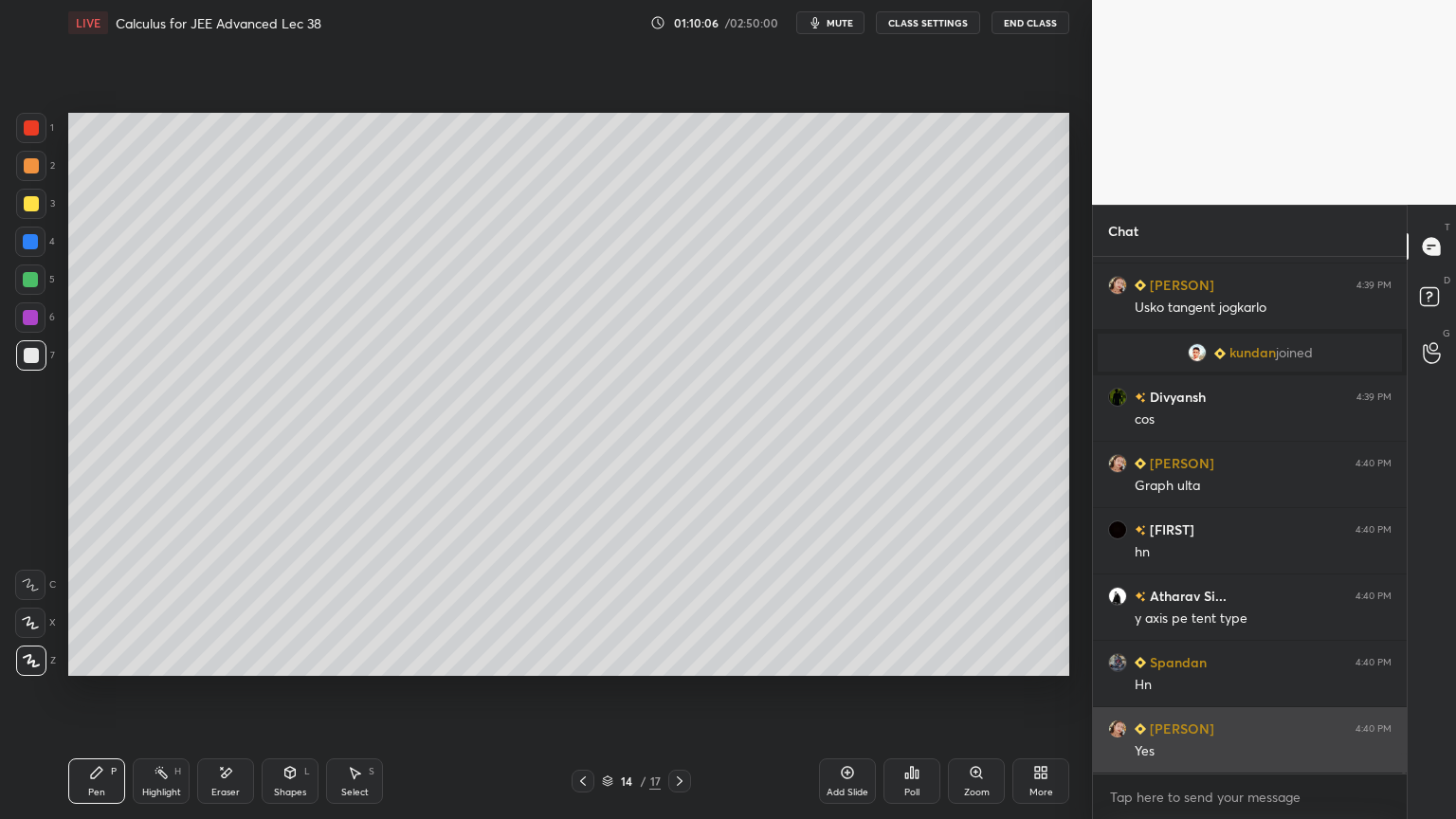 click on "[USER] 4:39 PM hn [USER] 4:39 PM :) [USER] 4:39 PM Usko tangent jogkarlo [USER]  joined [USER] 4:39 PM cos [USER] 4:40 PM Graph ulta [USER] 4:40 PM hn [USER] 4:40 PM y axis pe tent type [USER] 4:40 PM Hn [USER] 4:40 PM Yes" at bounding box center (1249, 515) 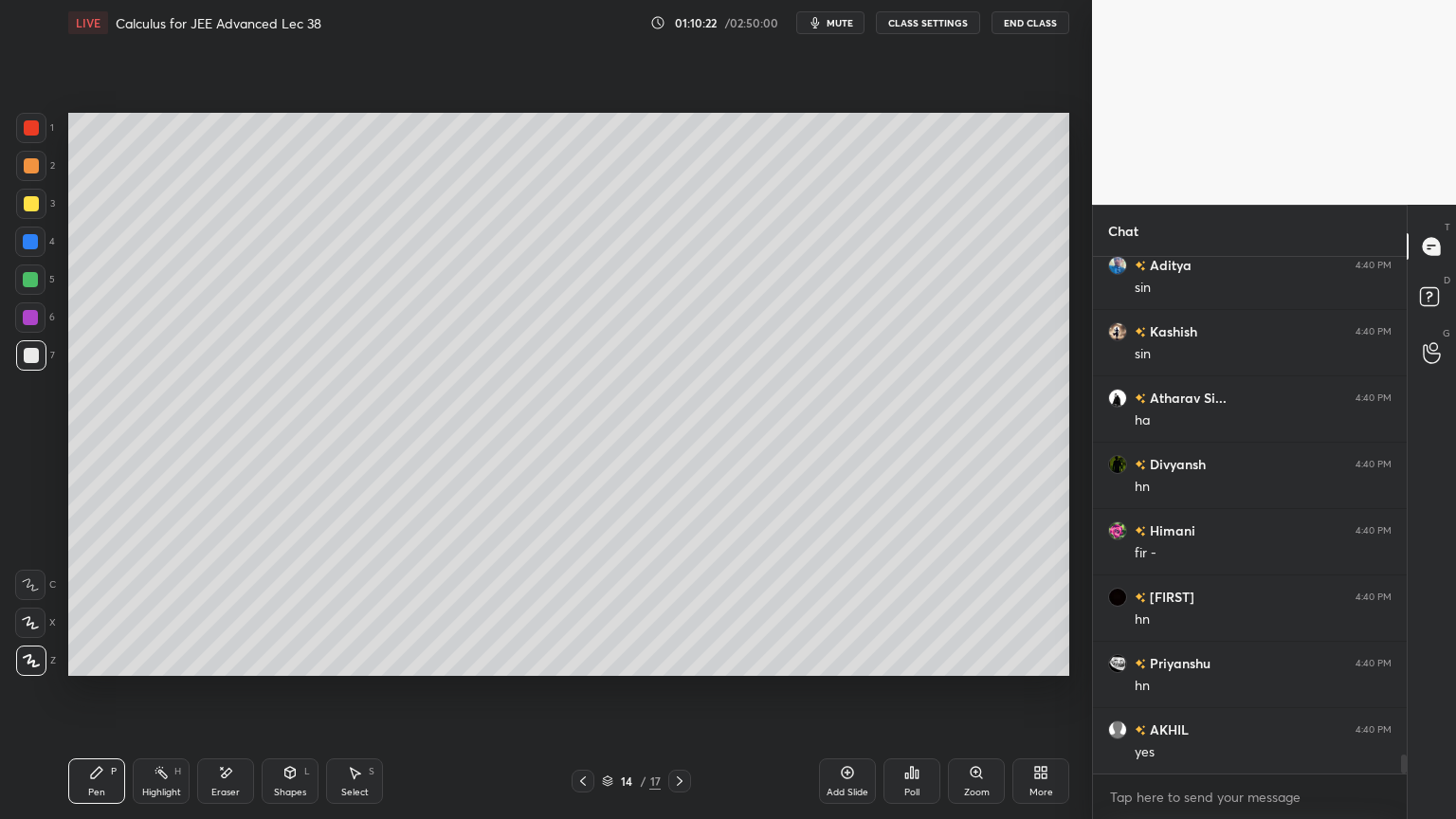 scroll, scrollTop: 13236, scrollLeft: 0, axis: vertical 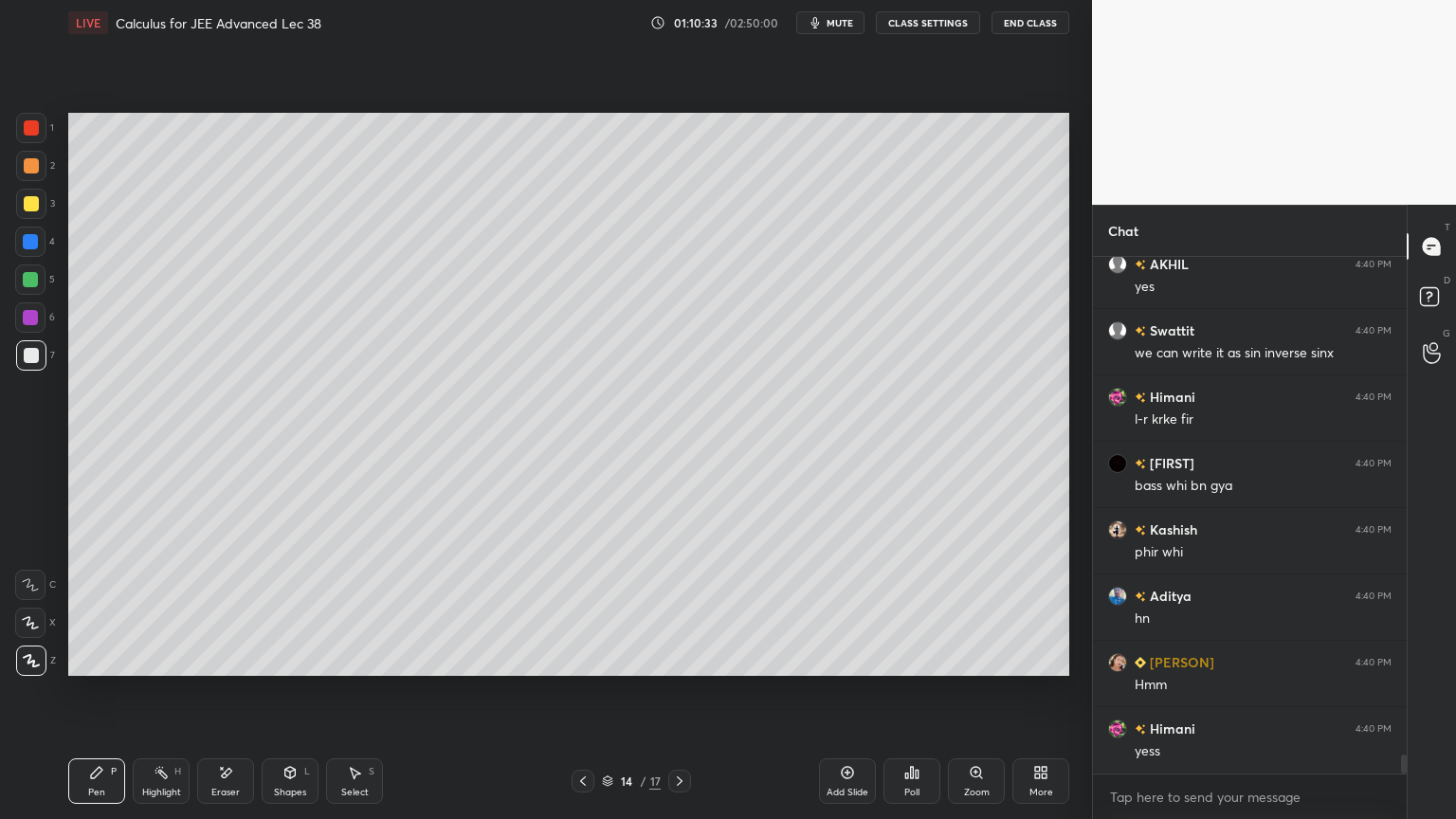 click 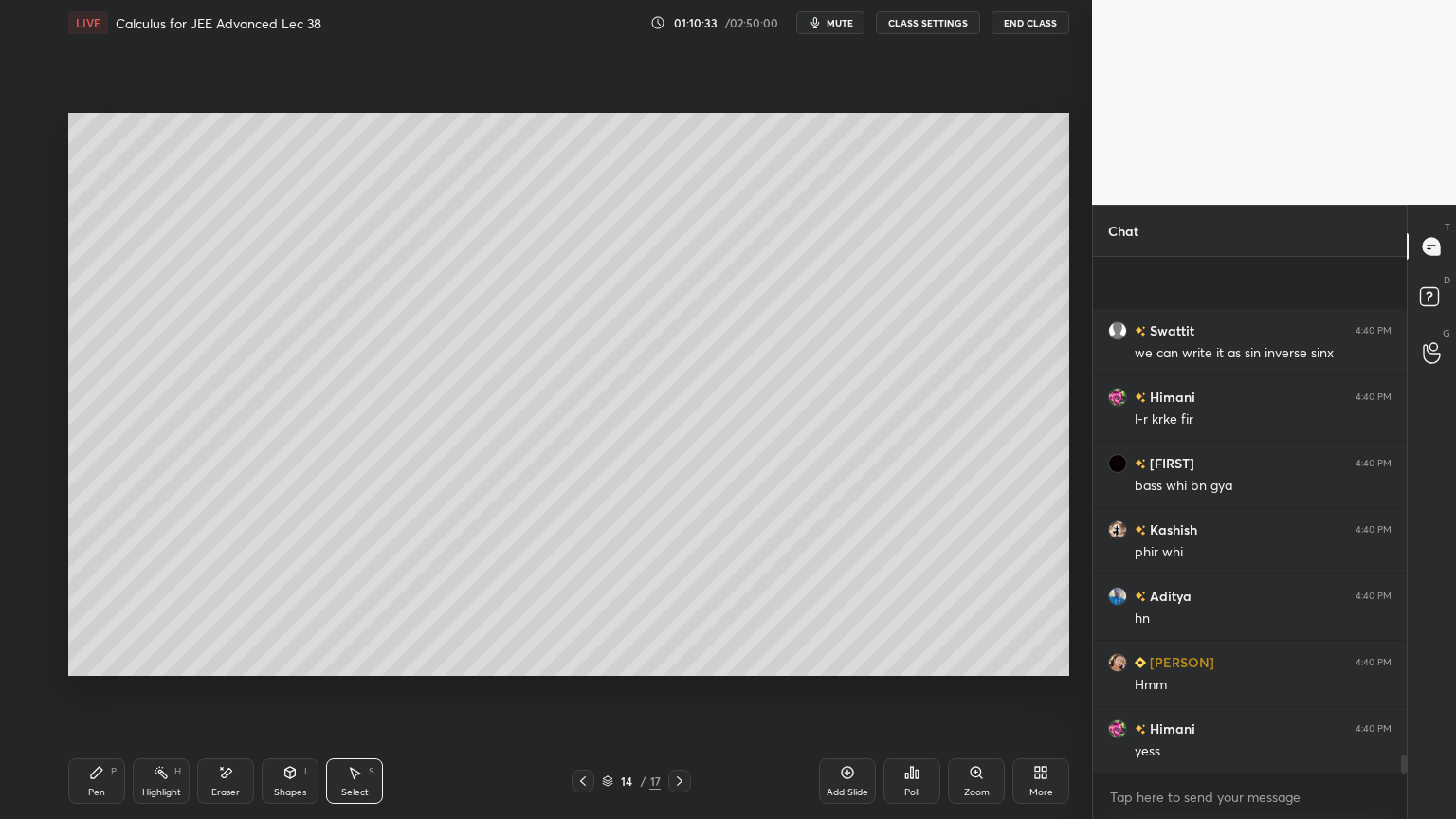 scroll, scrollTop: 13767, scrollLeft: 0, axis: vertical 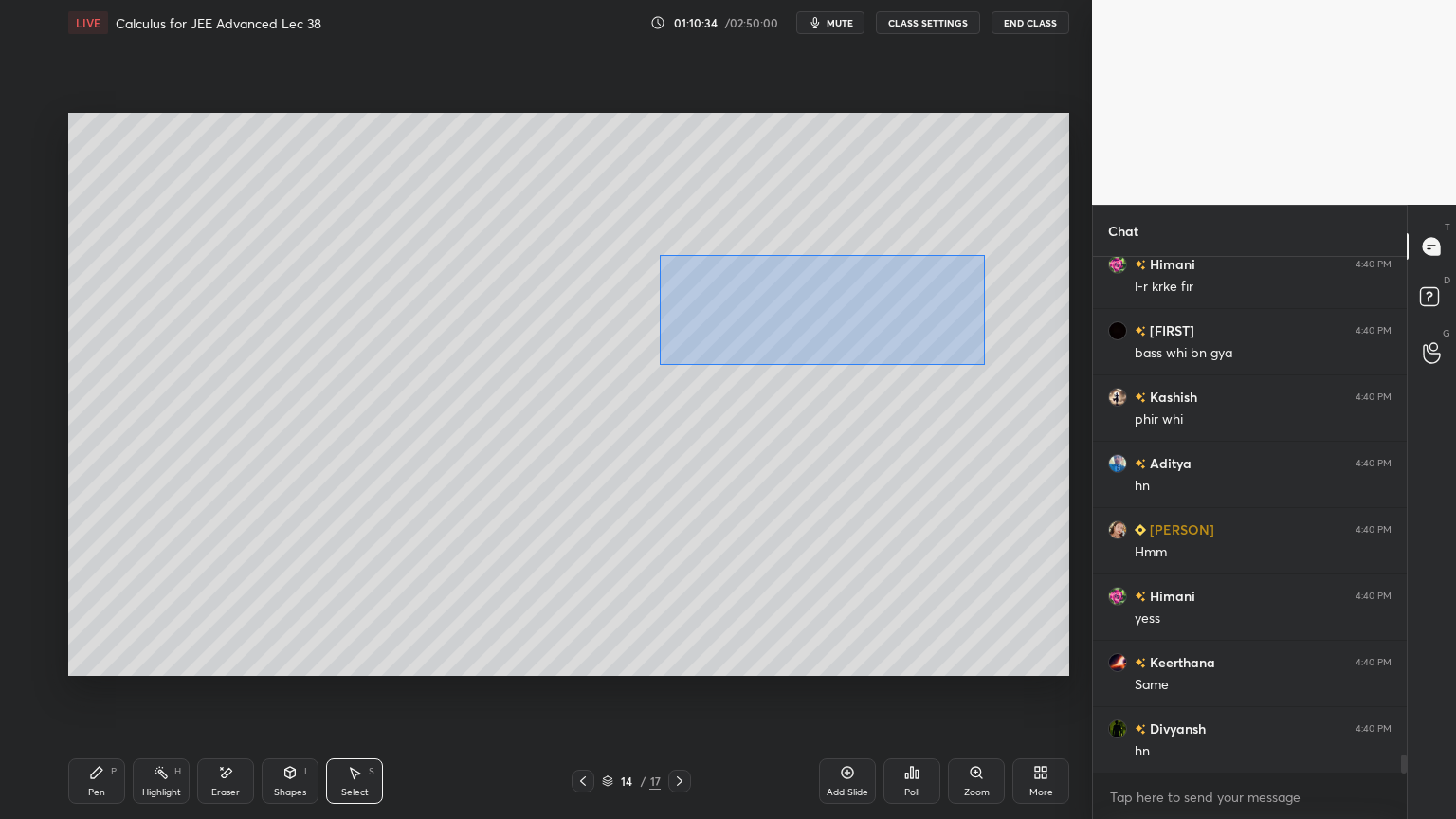drag, startPoint x: 659, startPoint y: 254, endPoint x: 974, endPoint y: 363, distance: 333.32567 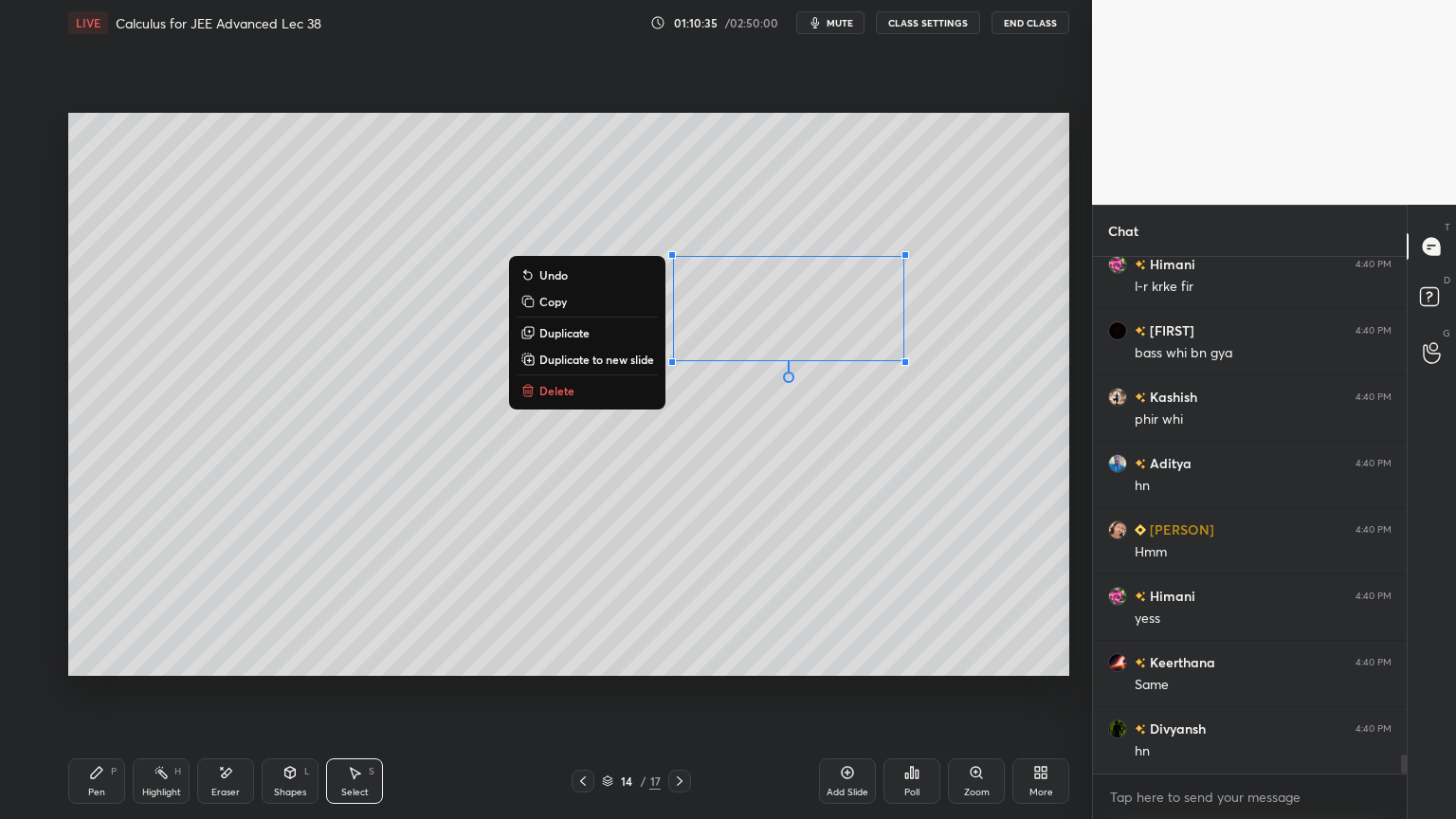 drag, startPoint x: 569, startPoint y: 332, endPoint x: 687, endPoint y: 322, distance: 118.42297 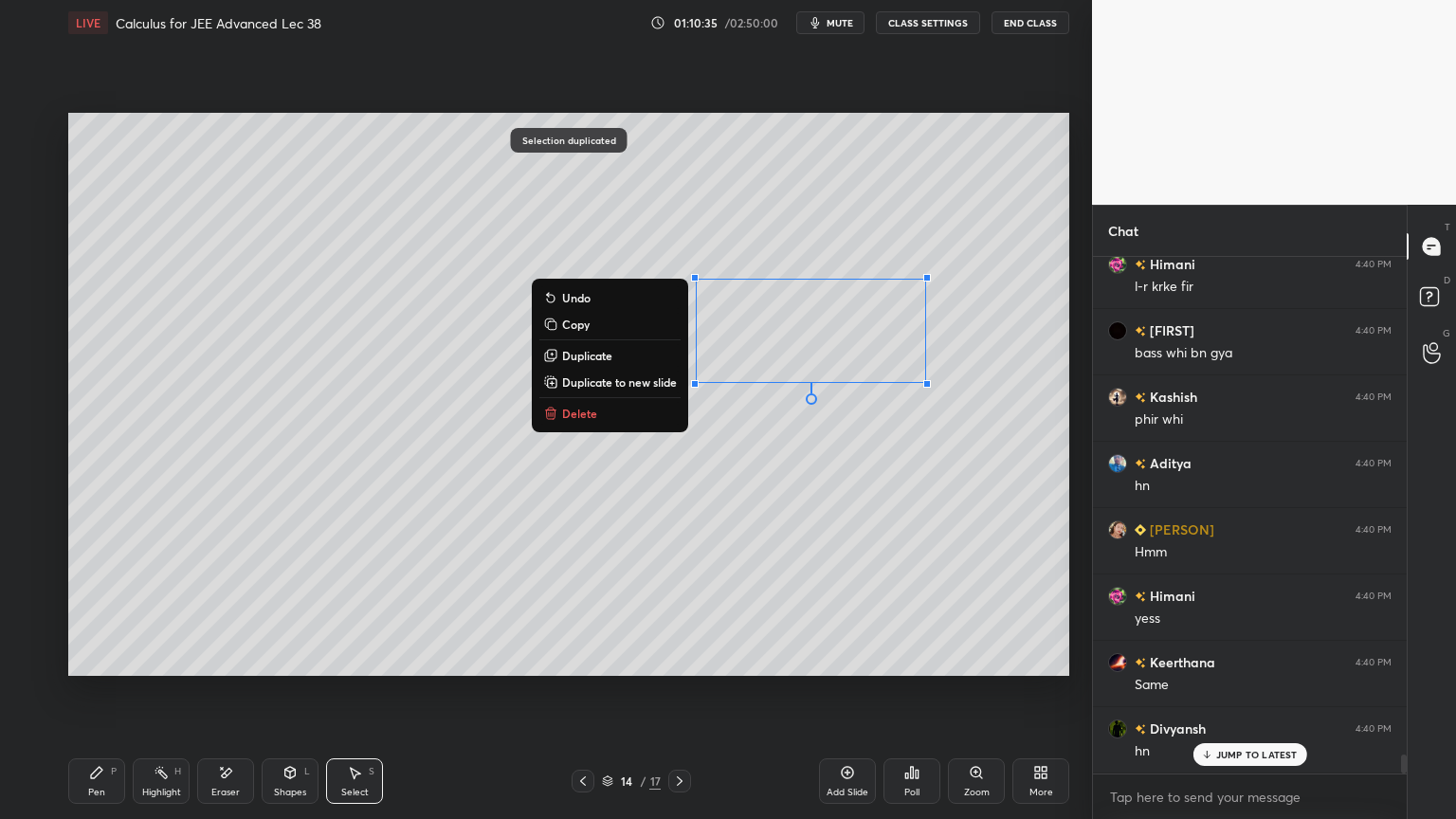 scroll, scrollTop: 13832, scrollLeft: 0, axis: vertical 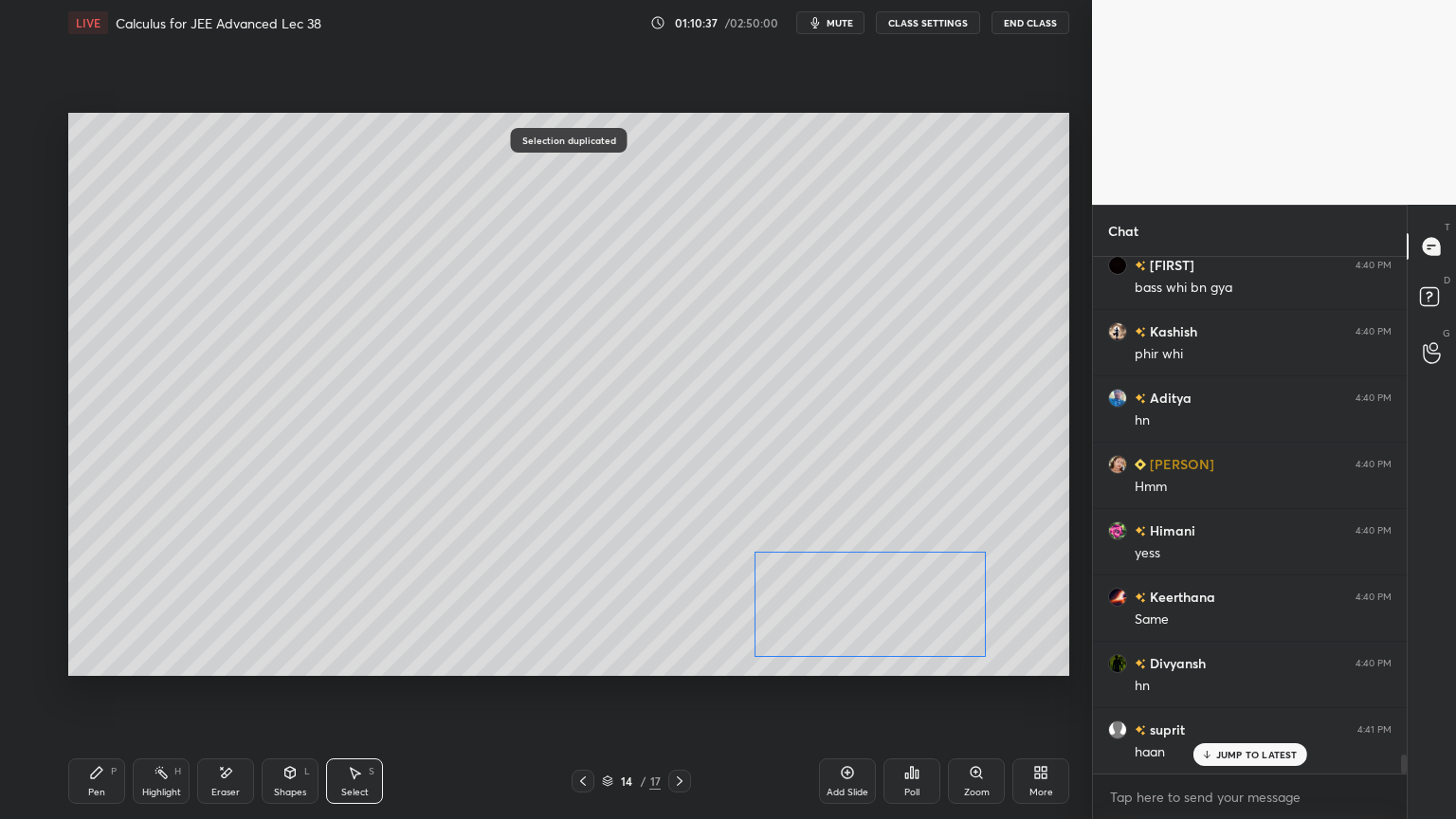 drag, startPoint x: 774, startPoint y: 318, endPoint x: 700, endPoint y: 595, distance: 286.71414 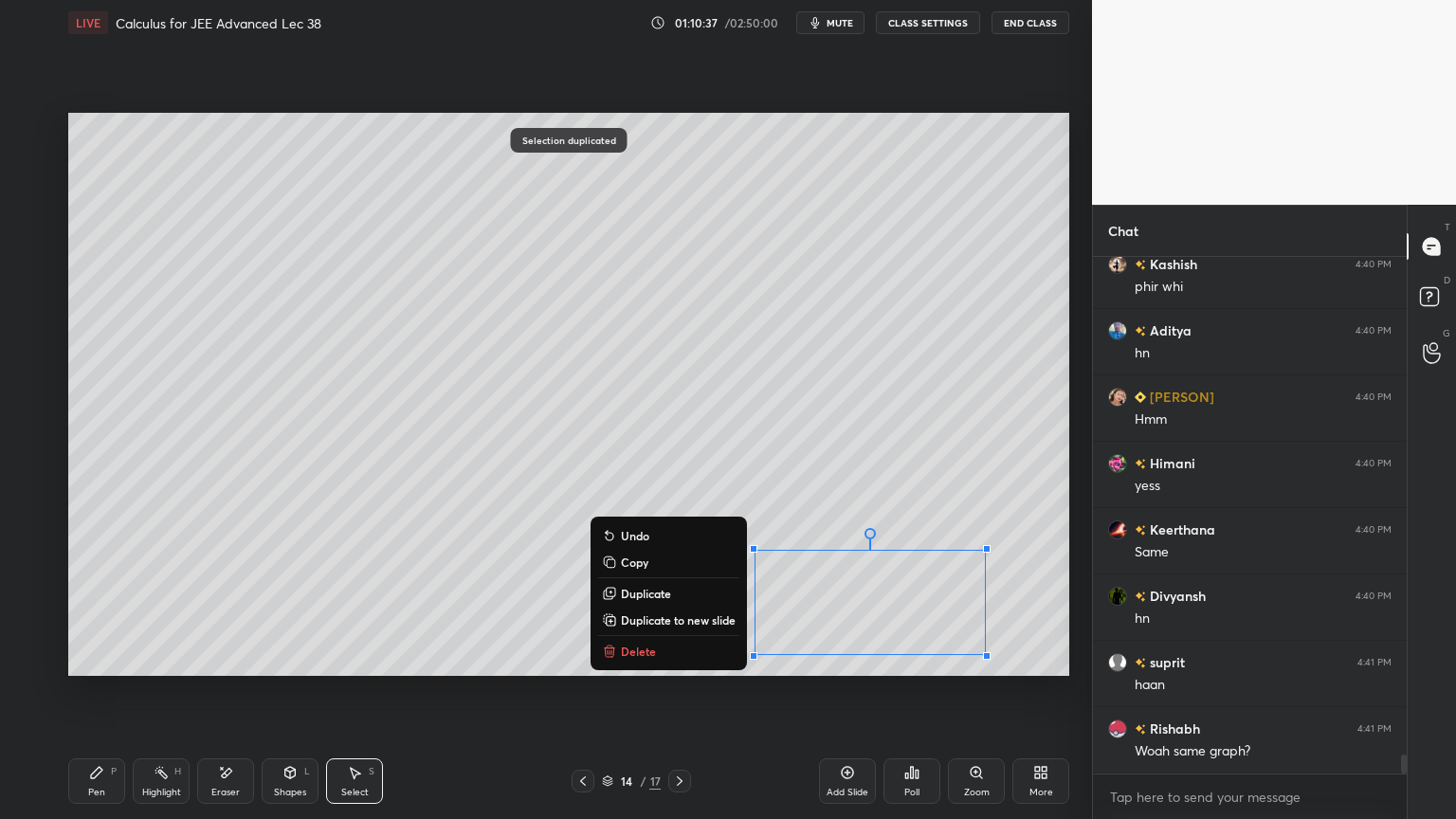 click on "0 ° Undo Copy Duplicate Duplicate to new slide Delete" at bounding box center (569, 394) 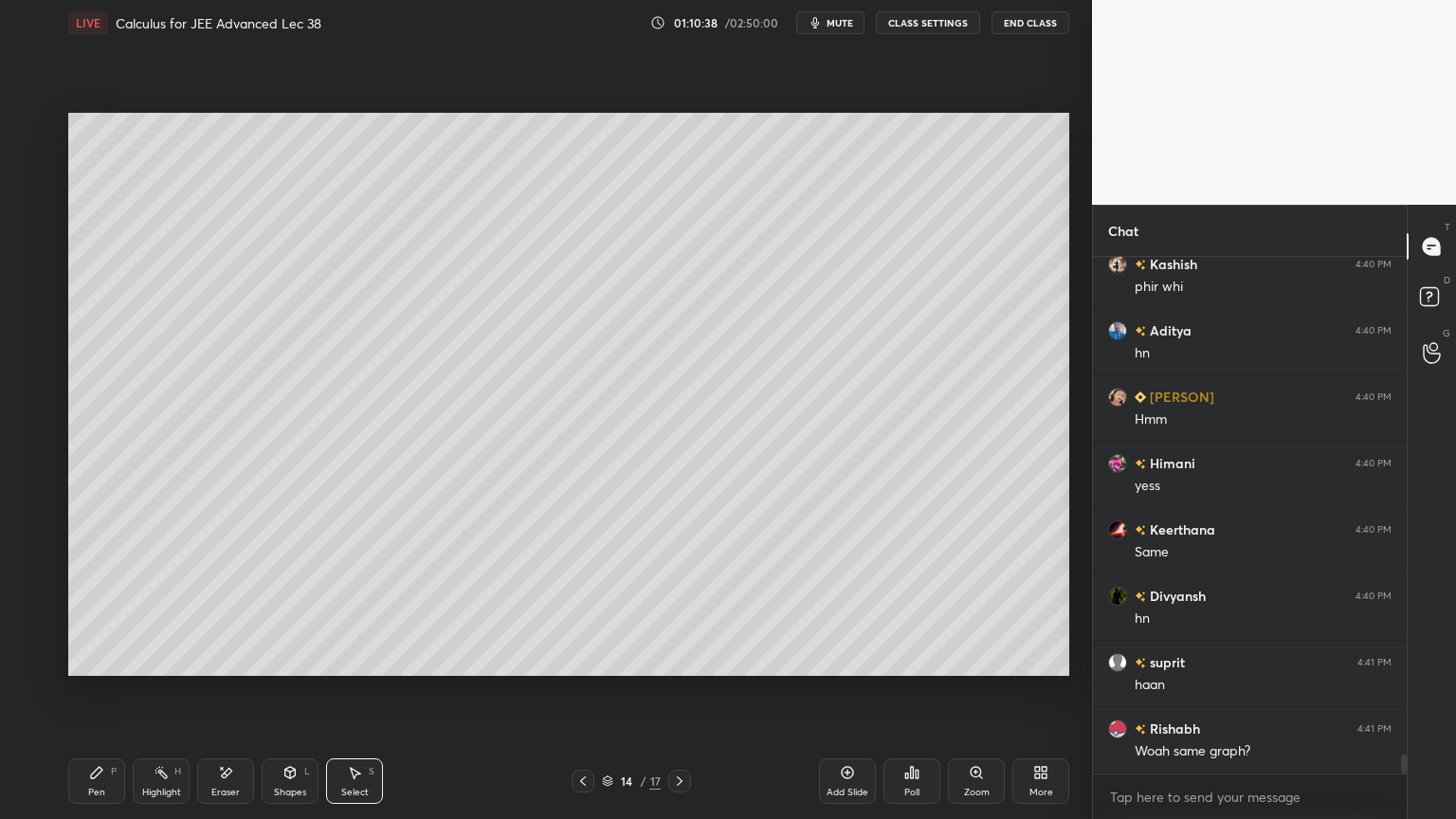 drag, startPoint x: 119, startPoint y: 789, endPoint x: 135, endPoint y: 784, distance: 16.763055 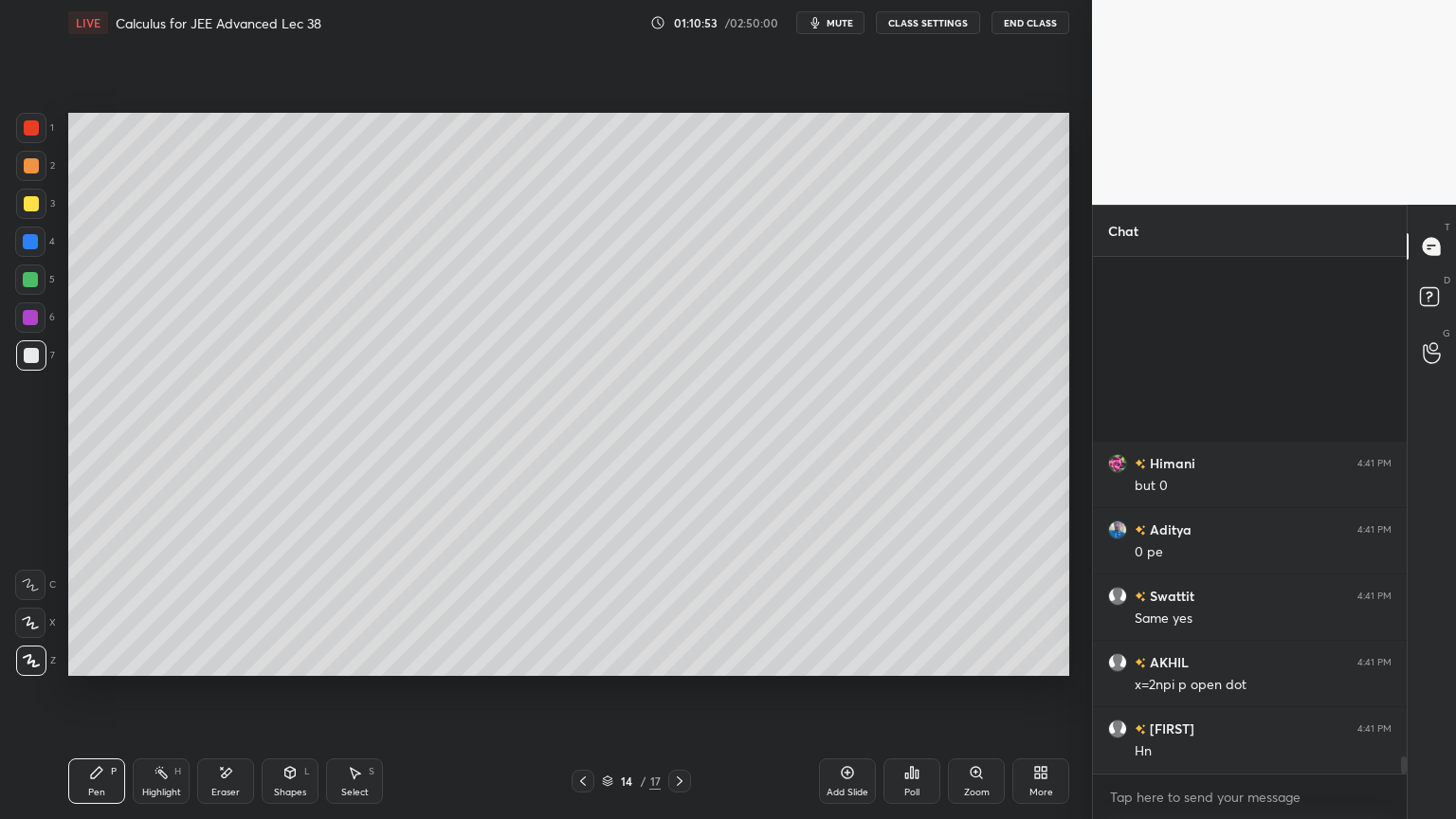 scroll, scrollTop: 15094, scrollLeft: 0, axis: vertical 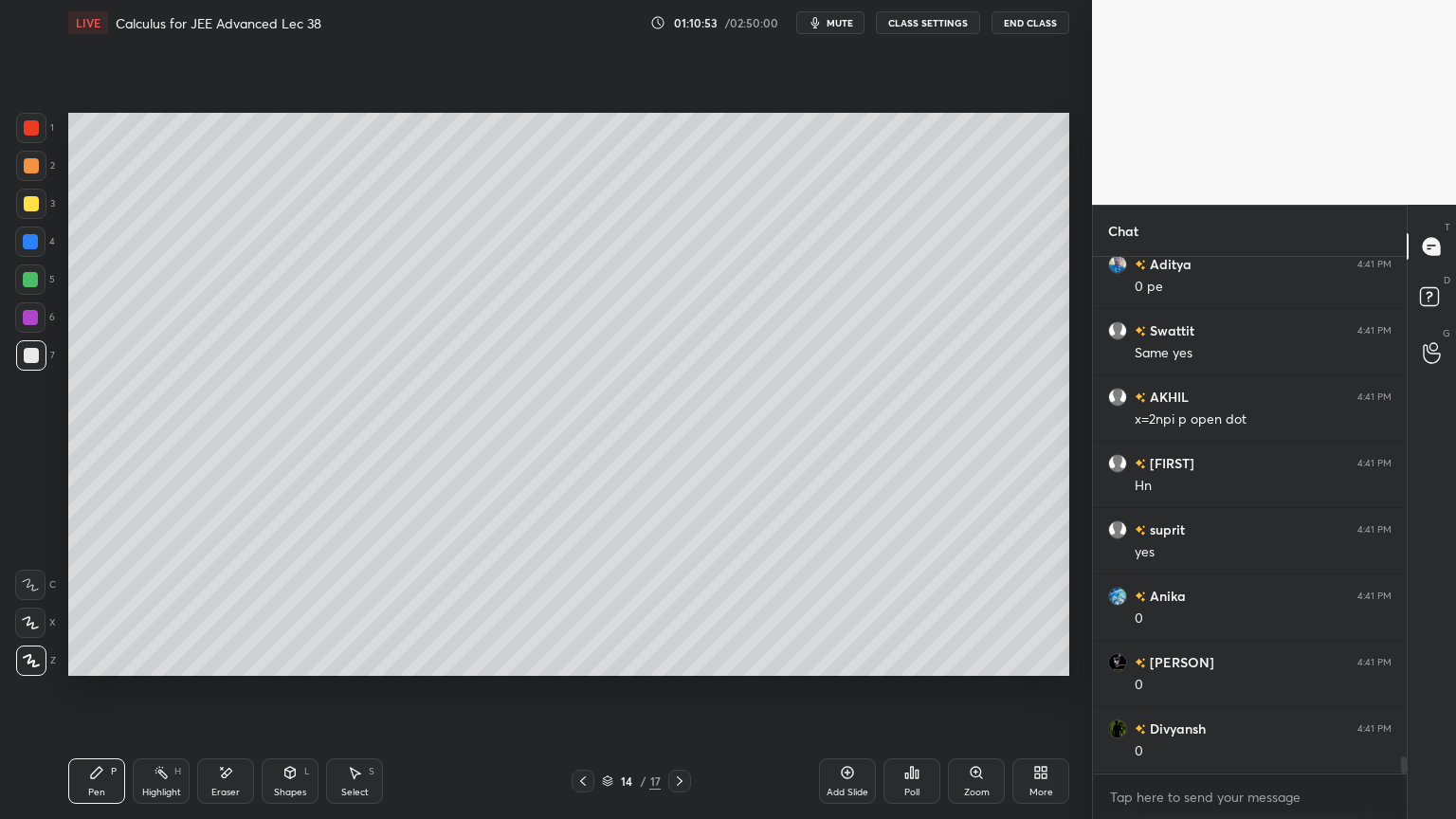 click 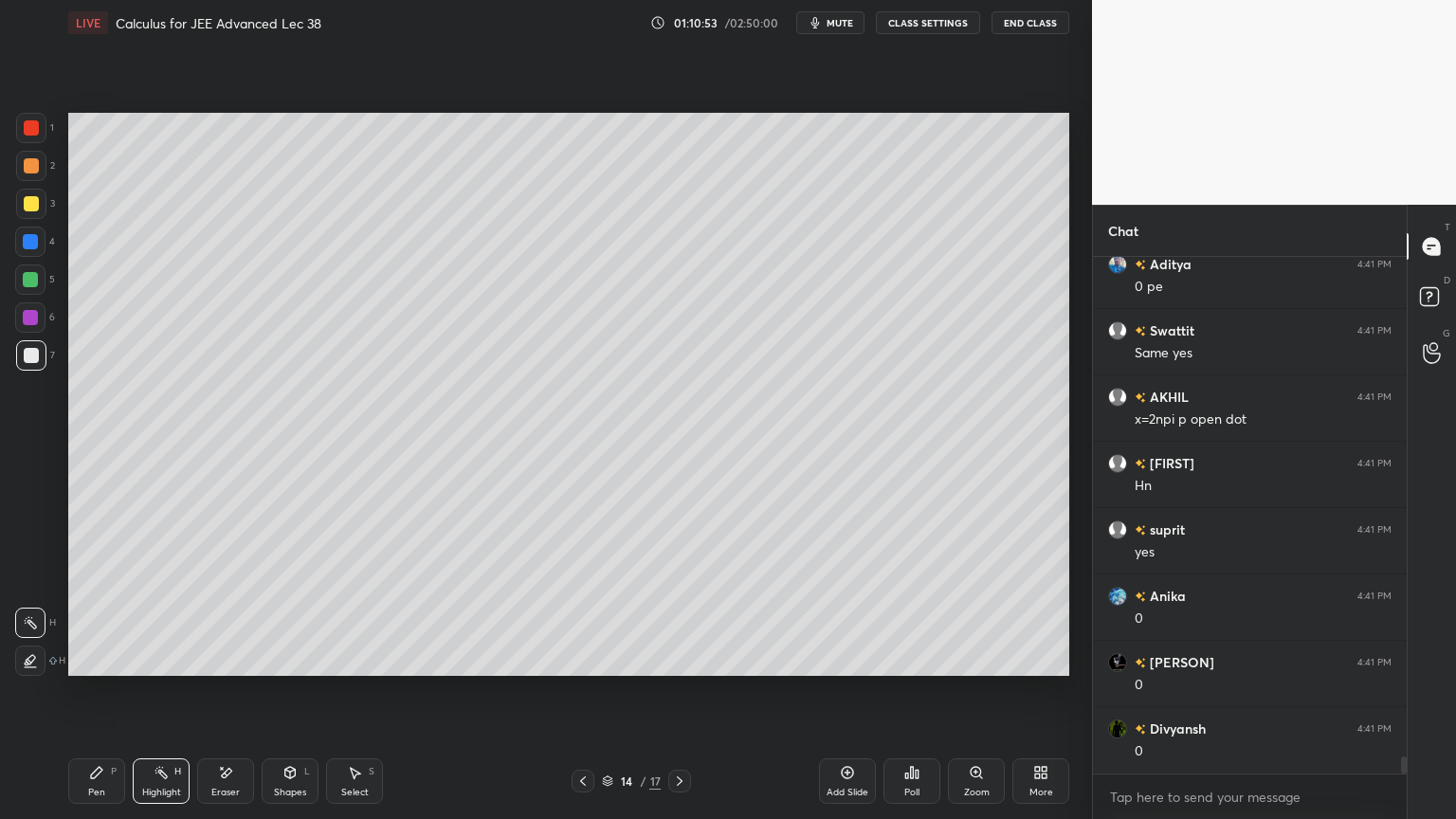 click on "Pen P" at bounding box center (97, 781) 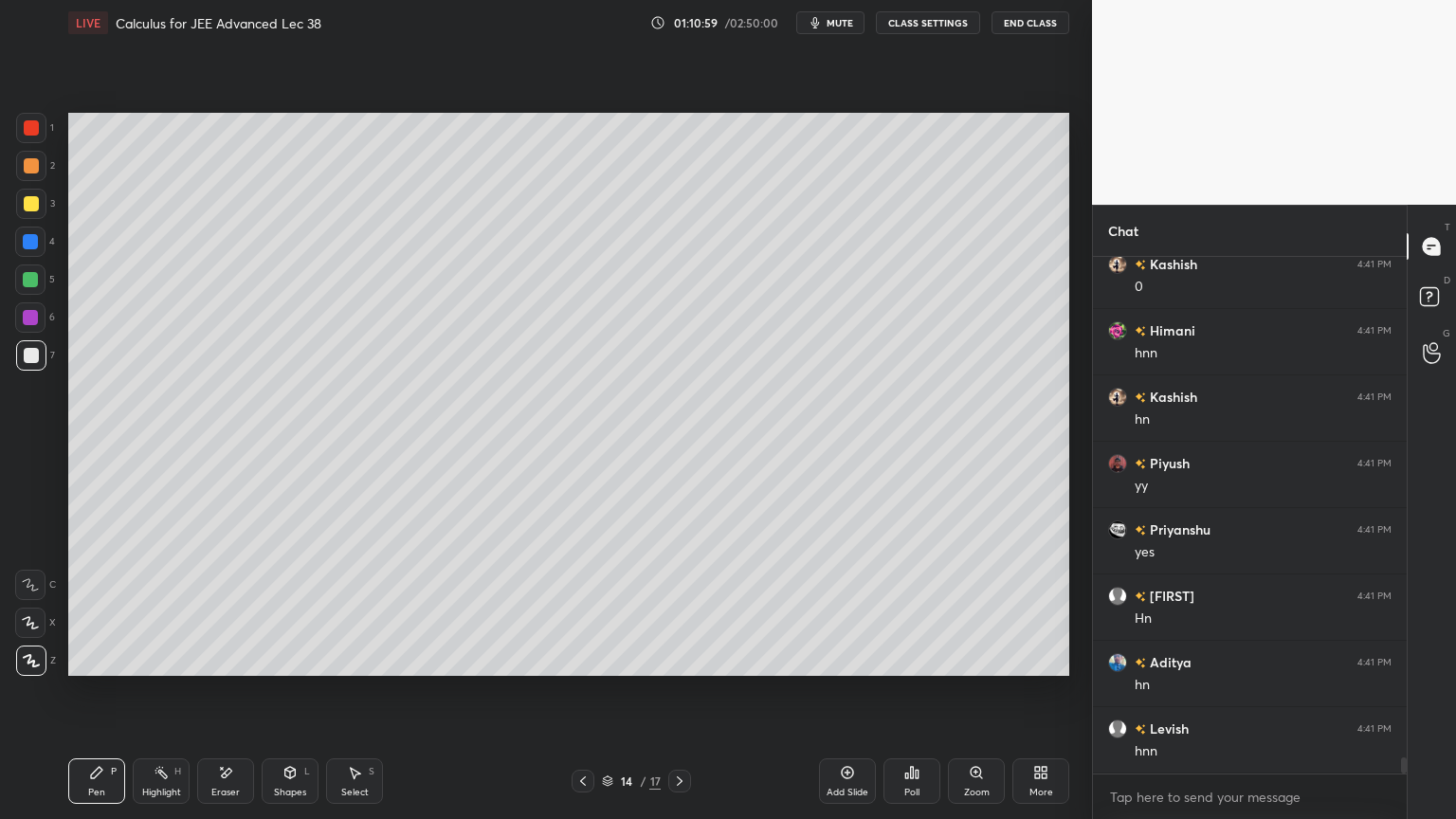 scroll, scrollTop: 15690, scrollLeft: 0, axis: vertical 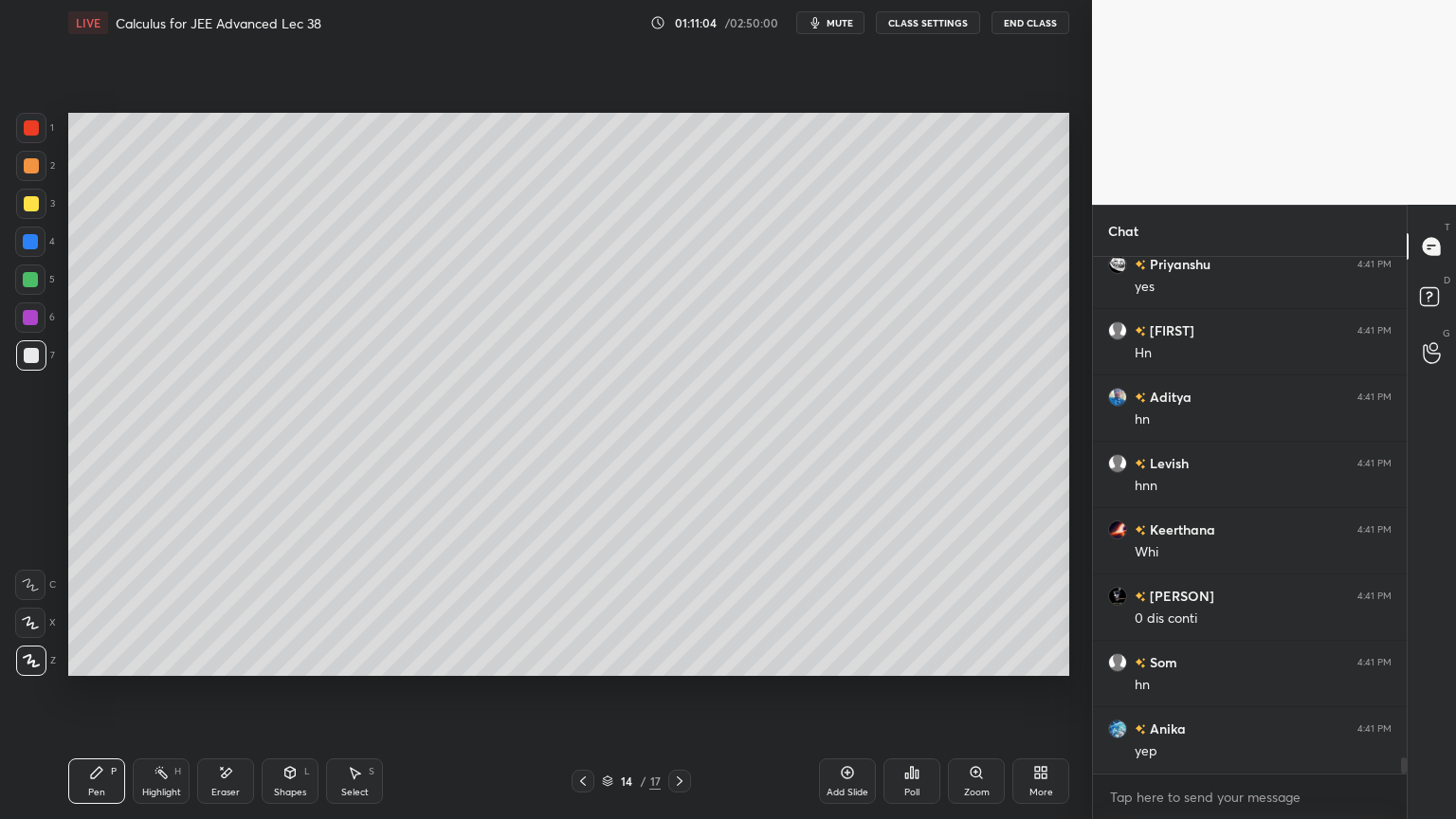 click 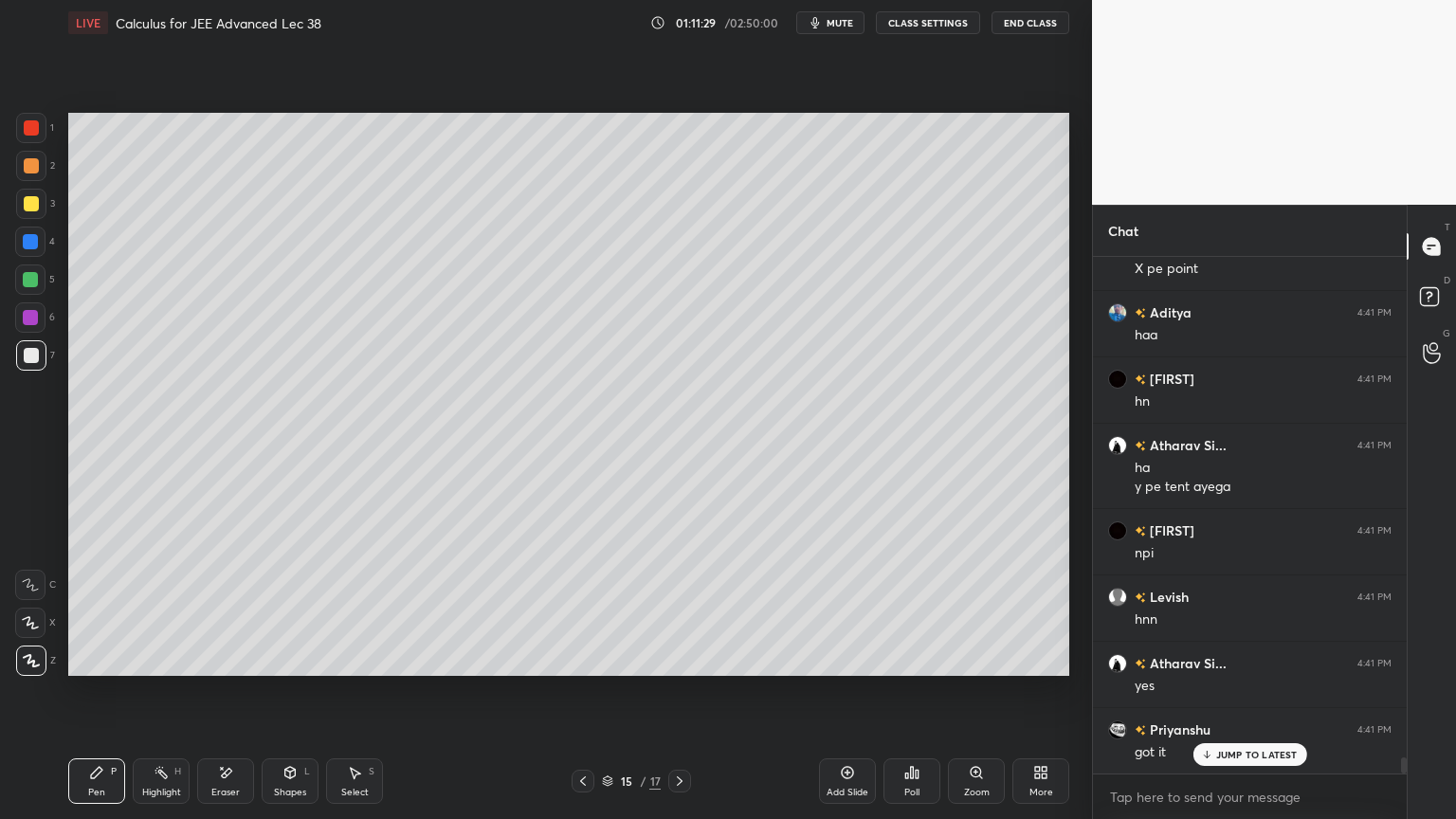 drag, startPoint x: 586, startPoint y: 778, endPoint x: 631, endPoint y: 680, distance: 107.83784 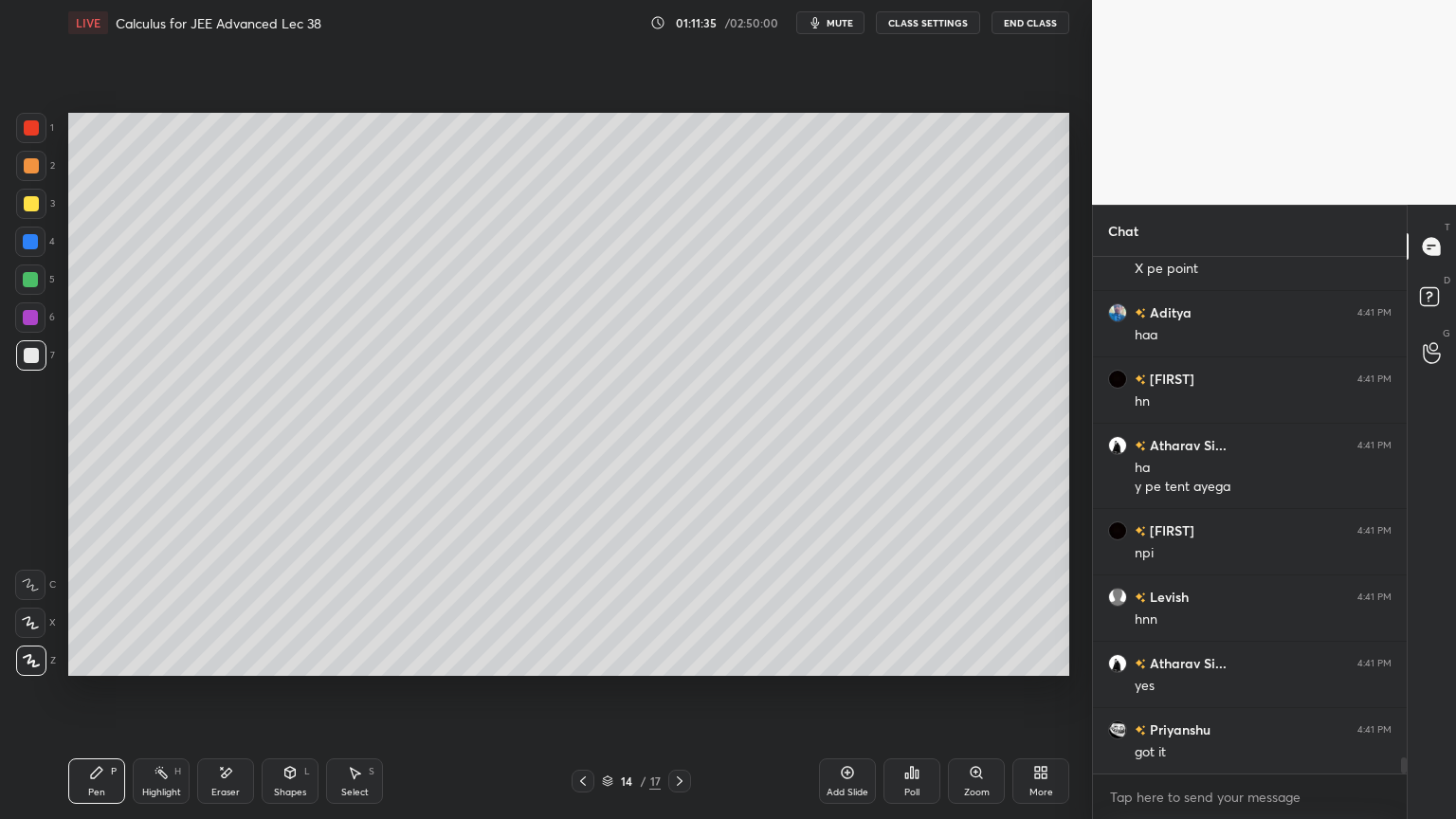 scroll, scrollTop: 16572, scrollLeft: 0, axis: vertical 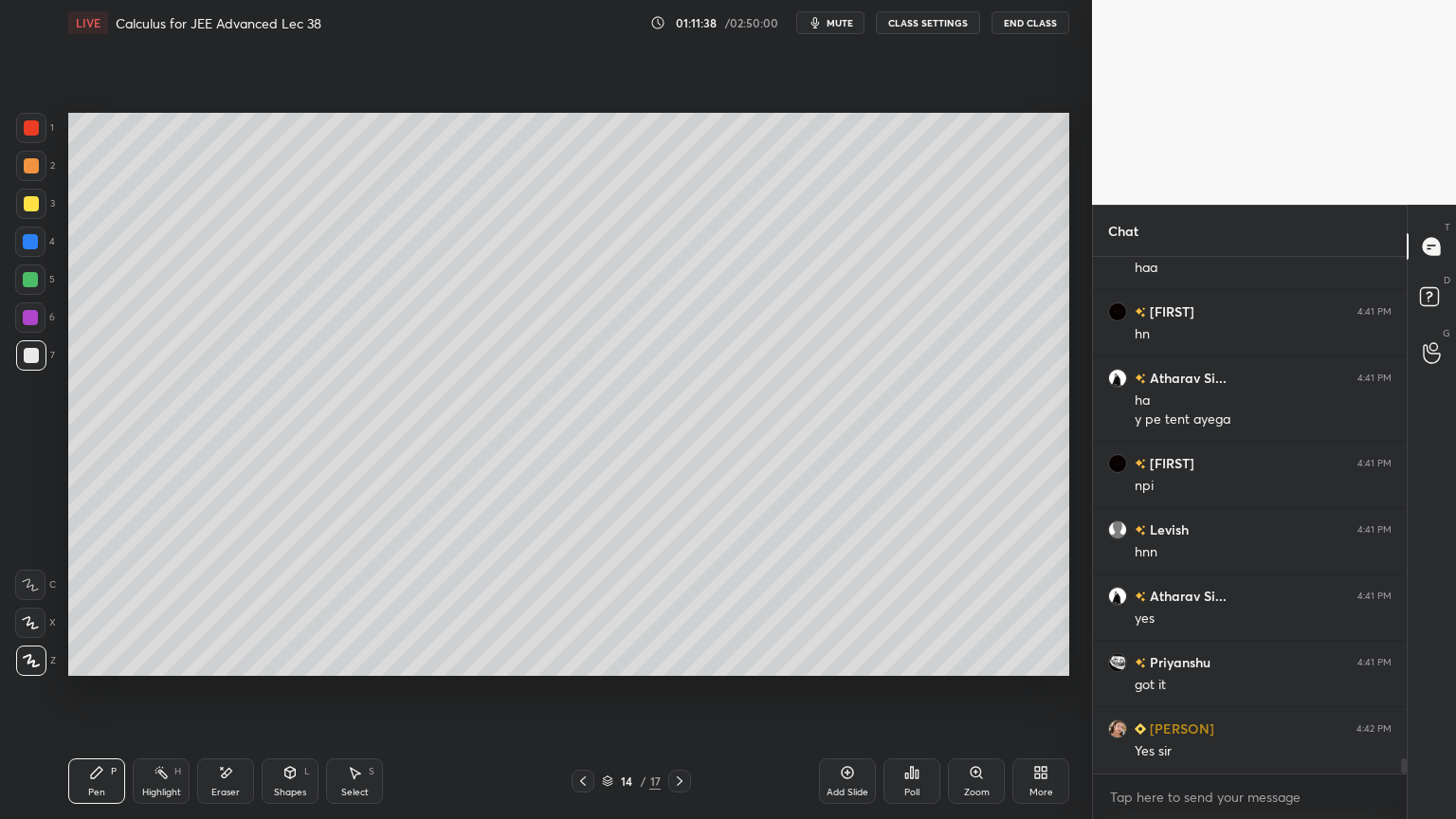 click 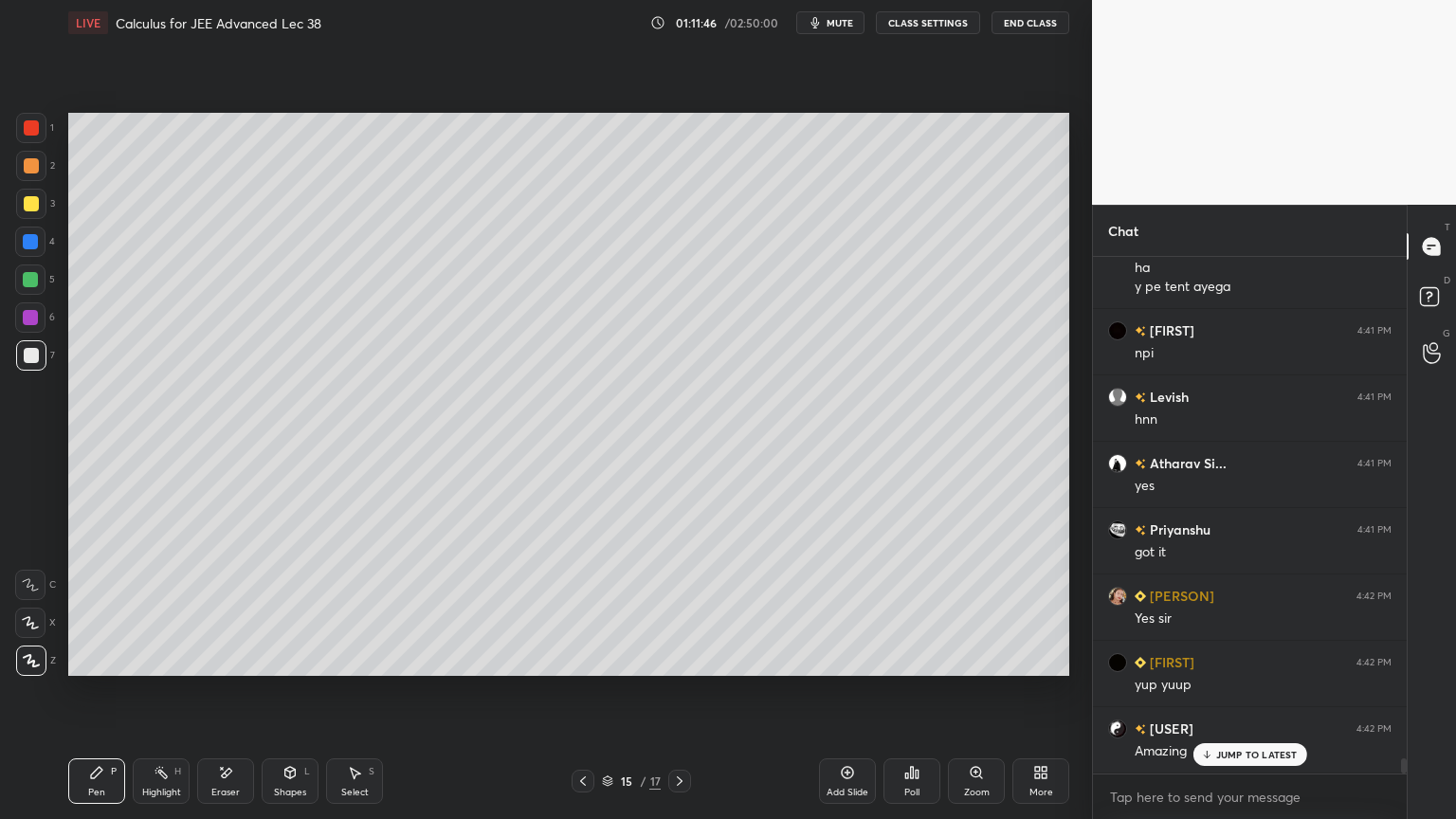scroll, scrollTop: 16771, scrollLeft: 0, axis: vertical 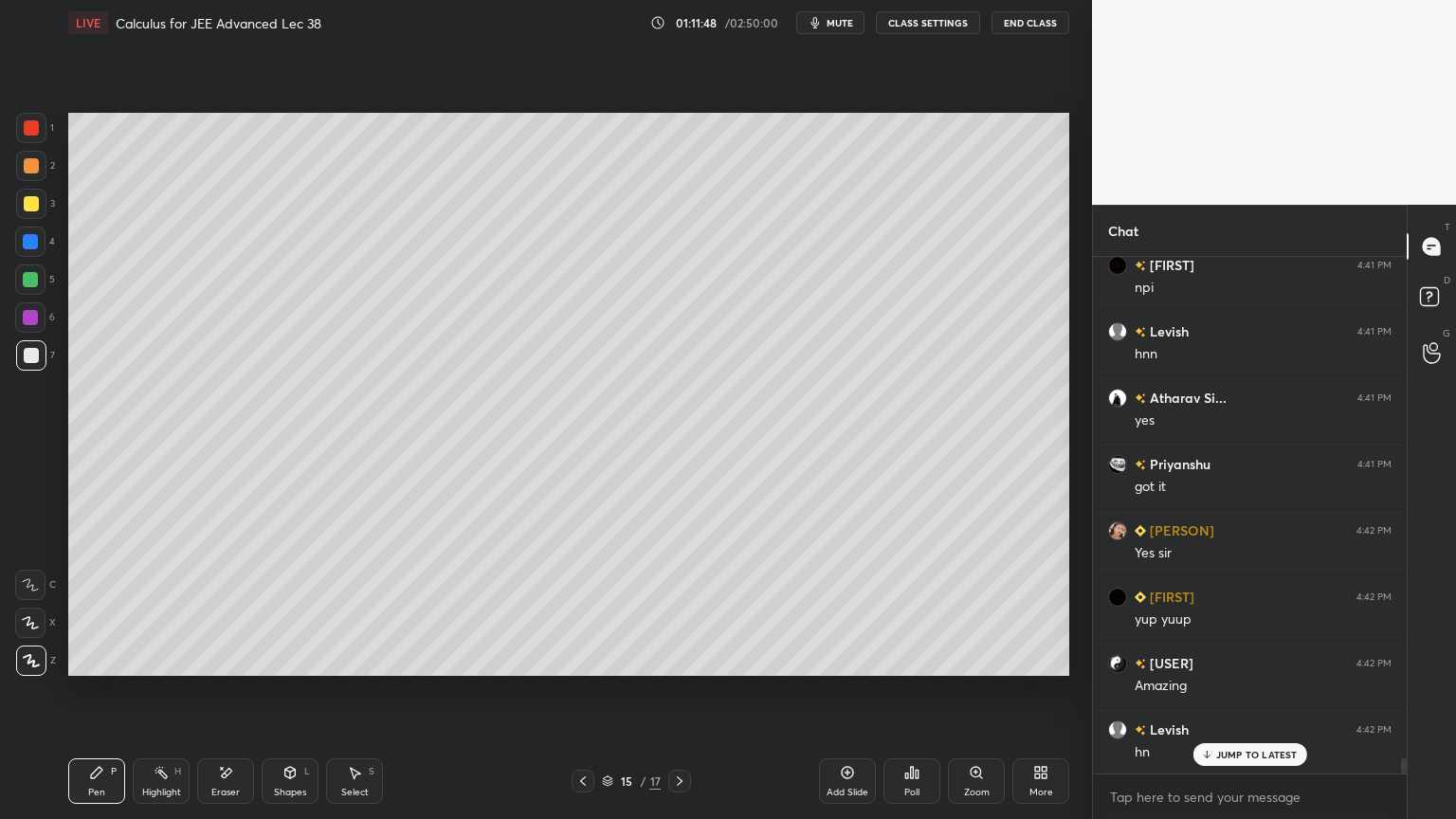 click 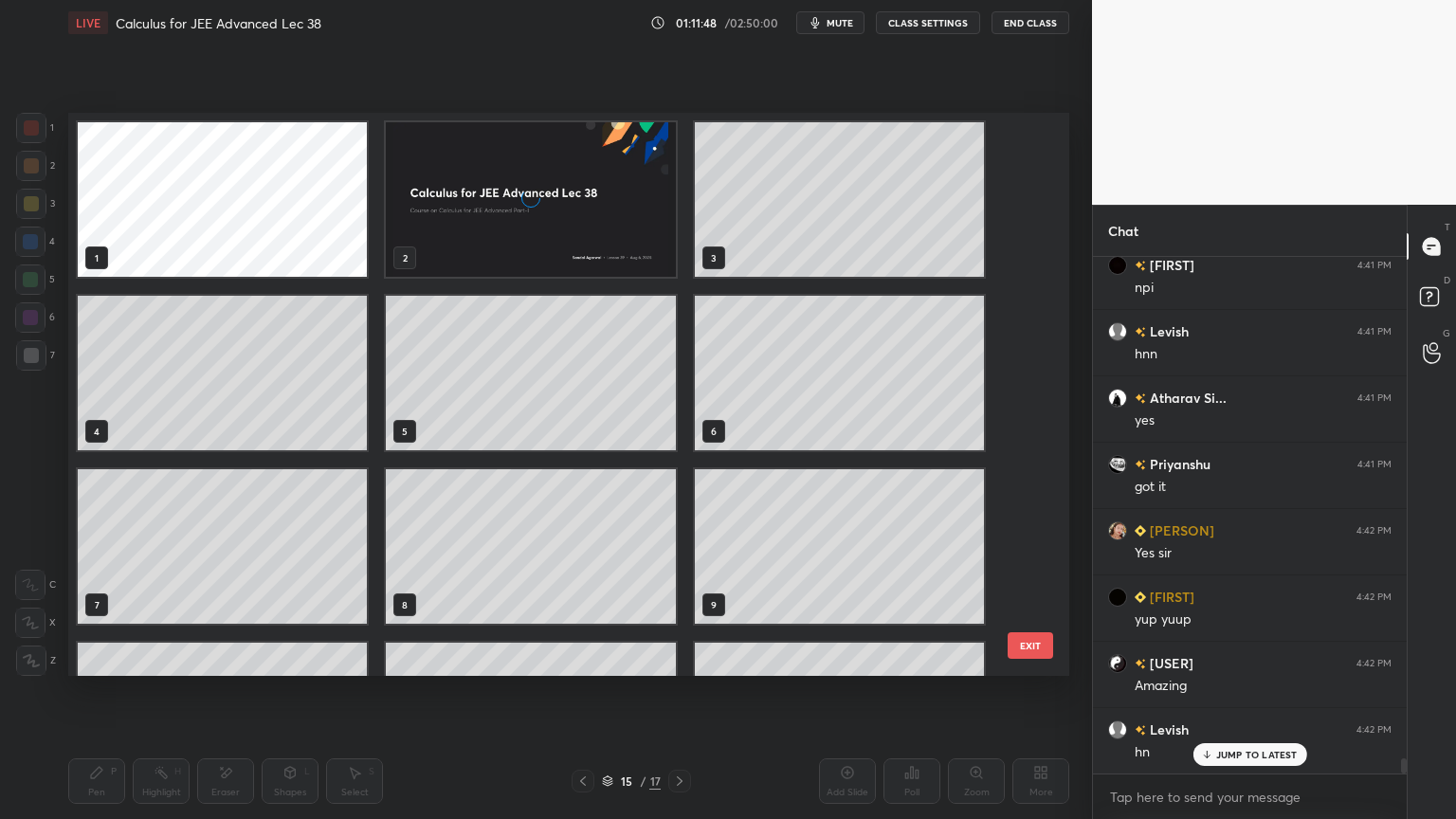 scroll, scrollTop: 303, scrollLeft: 0, axis: vertical 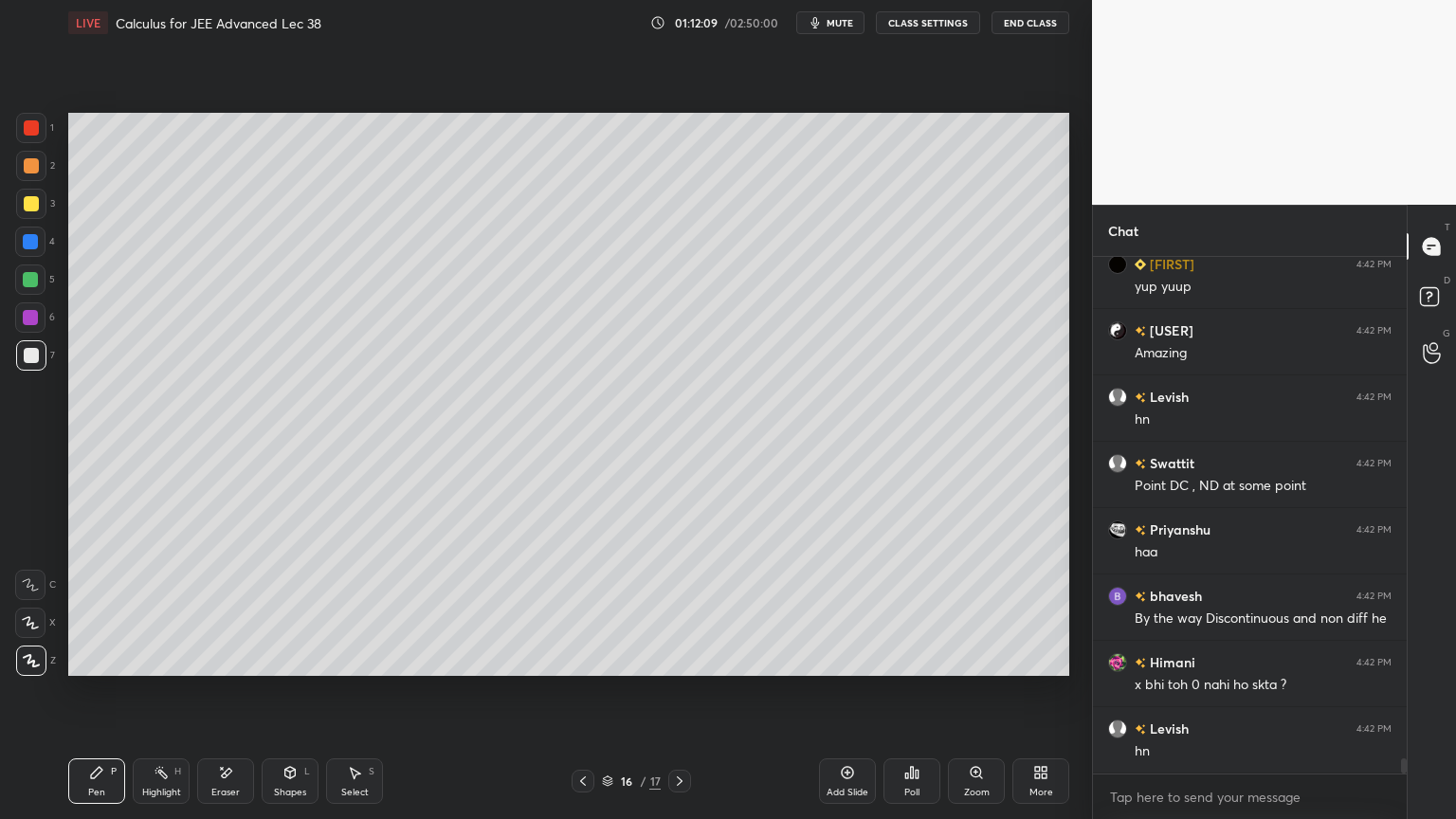 click 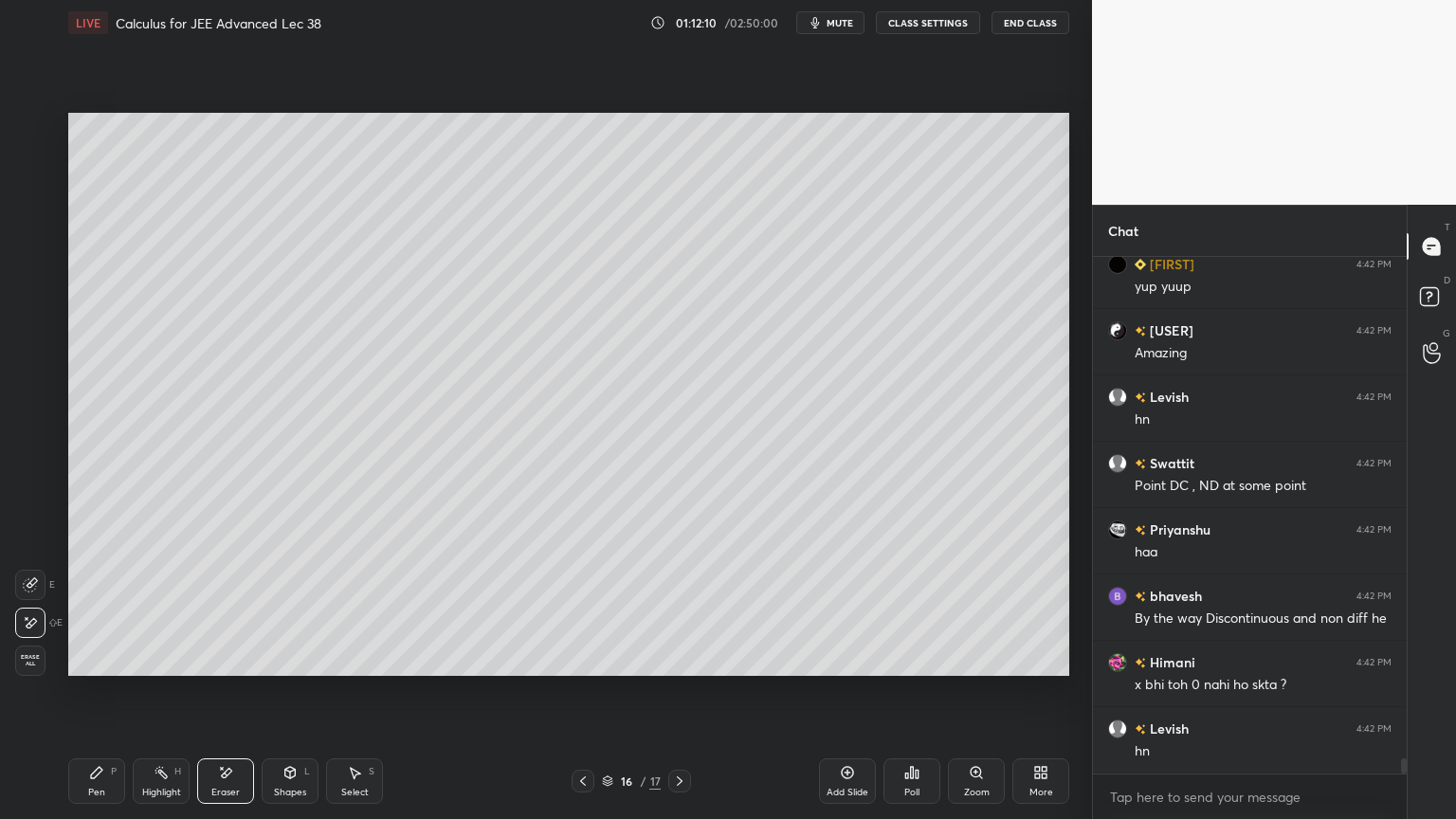 click on "Pen P" at bounding box center (97, 781) 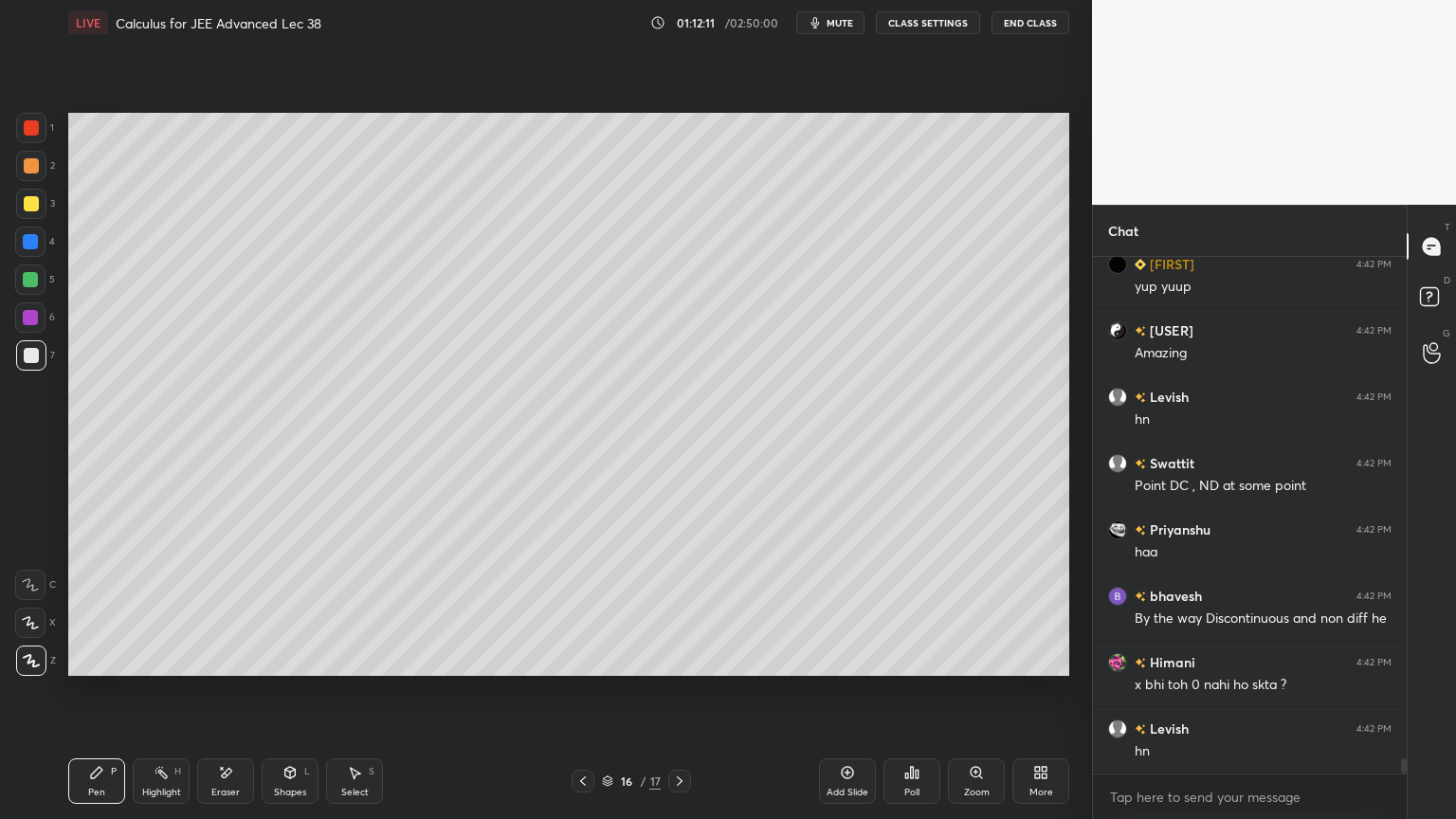 click at bounding box center (31, 204) 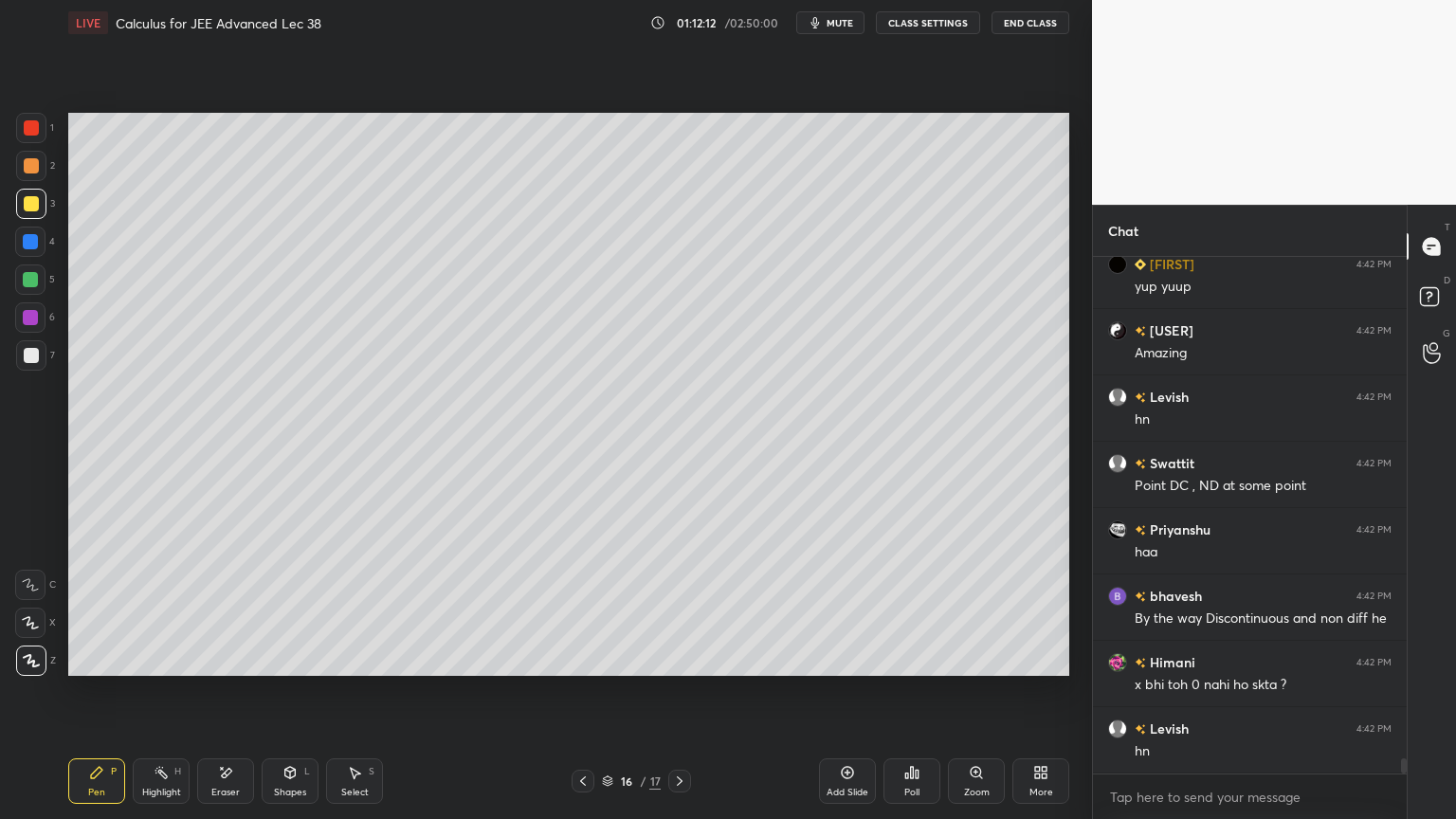 click at bounding box center [31, 166] 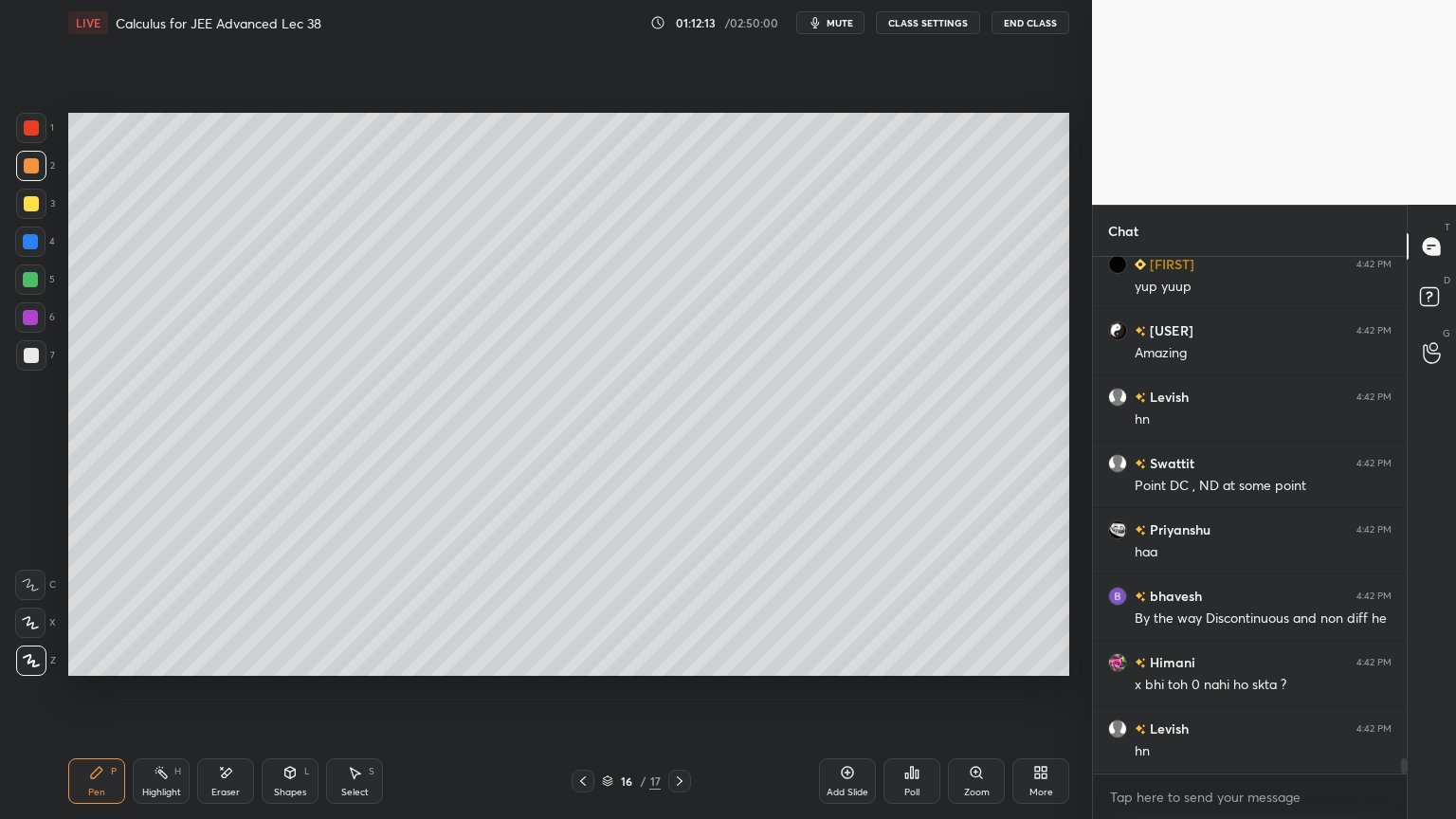 scroll, scrollTop: 17169, scrollLeft: 0, axis: vertical 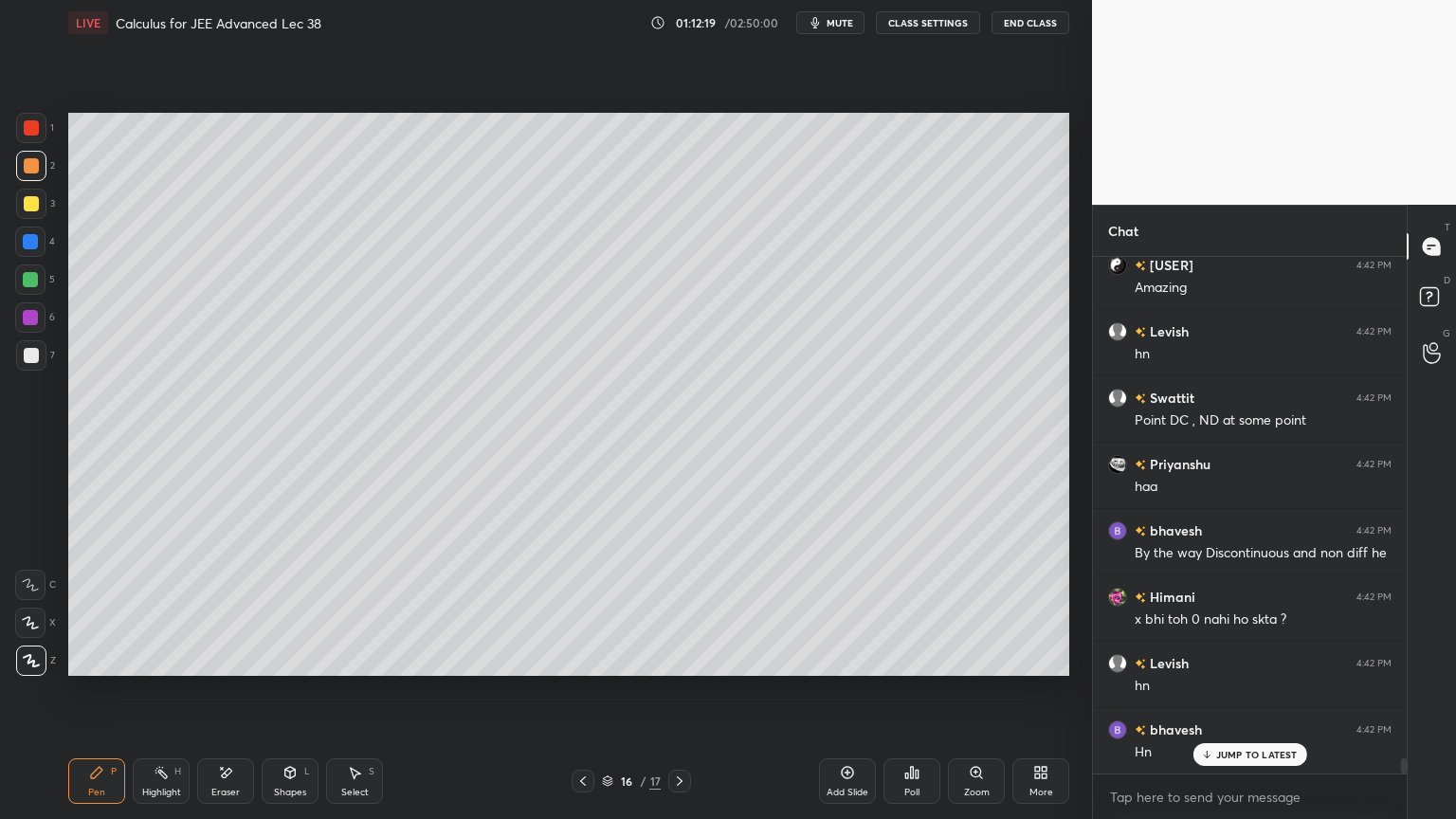 drag, startPoint x: 152, startPoint y: 764, endPoint x: 110, endPoint y: 778, distance: 44.271887 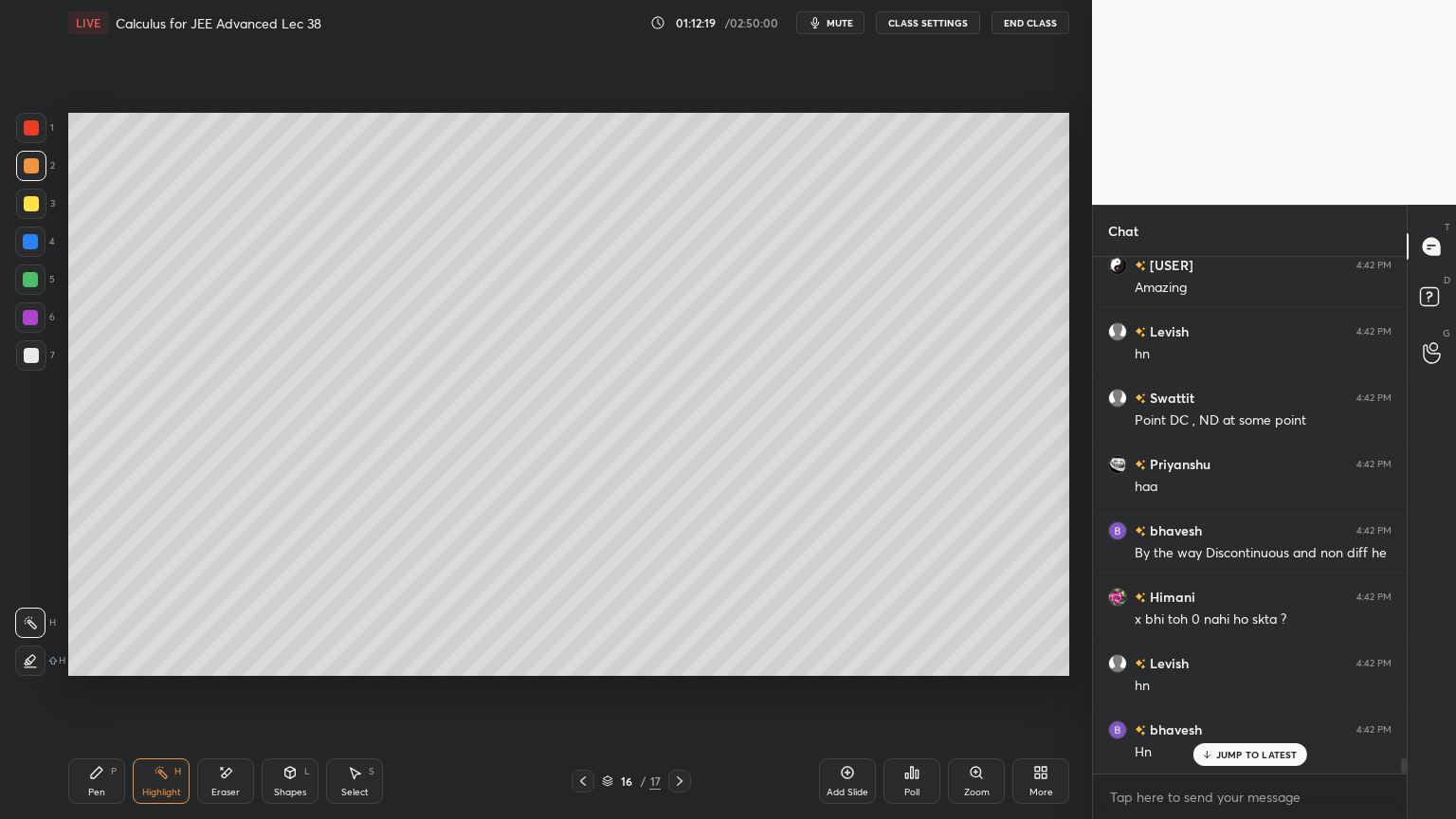 drag, startPoint x: 110, startPoint y: 778, endPoint x: 110, endPoint y: 719, distance: 59 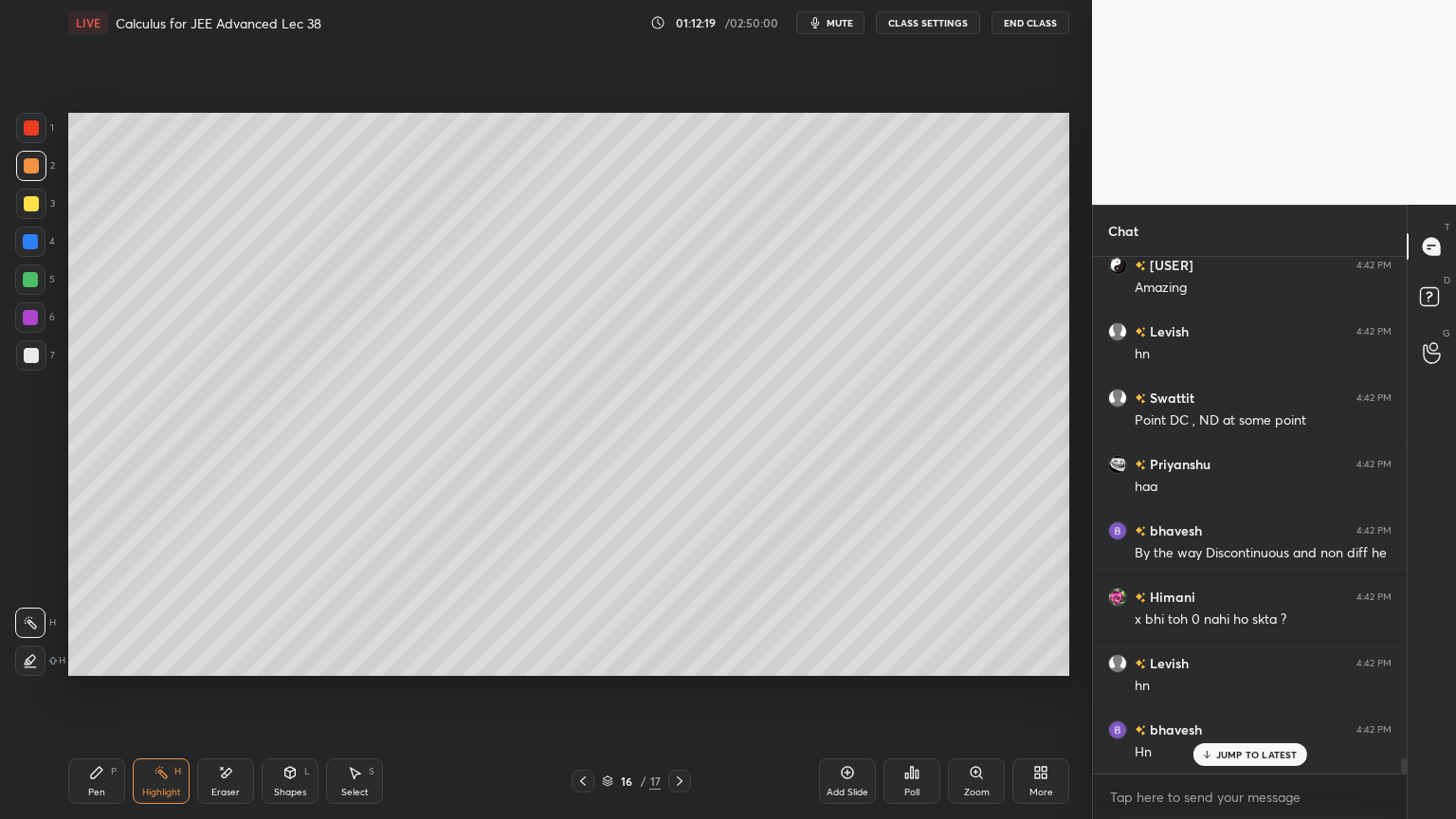 click on "Pen P" at bounding box center (97, 781) 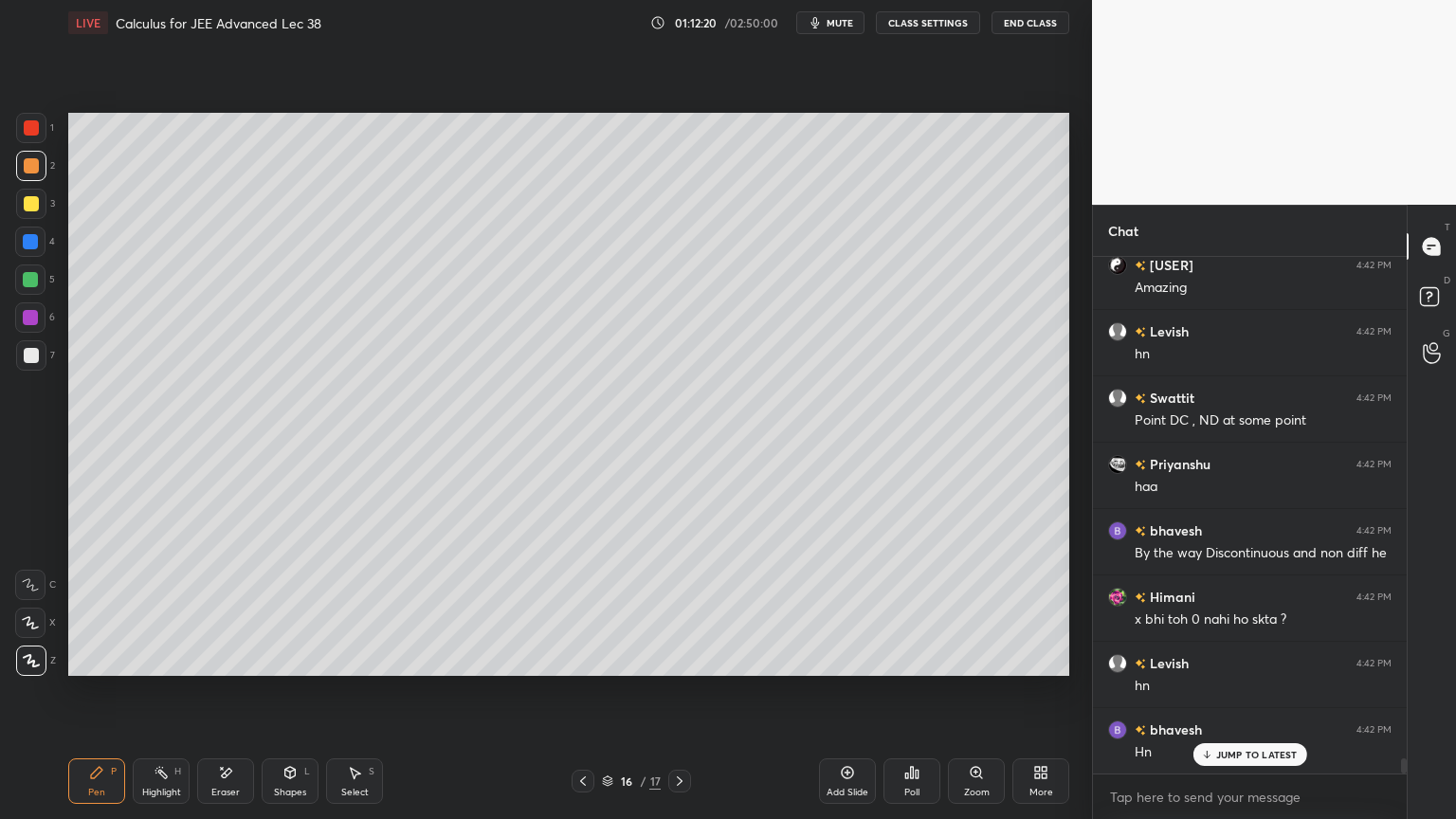 click at bounding box center (31, 355) 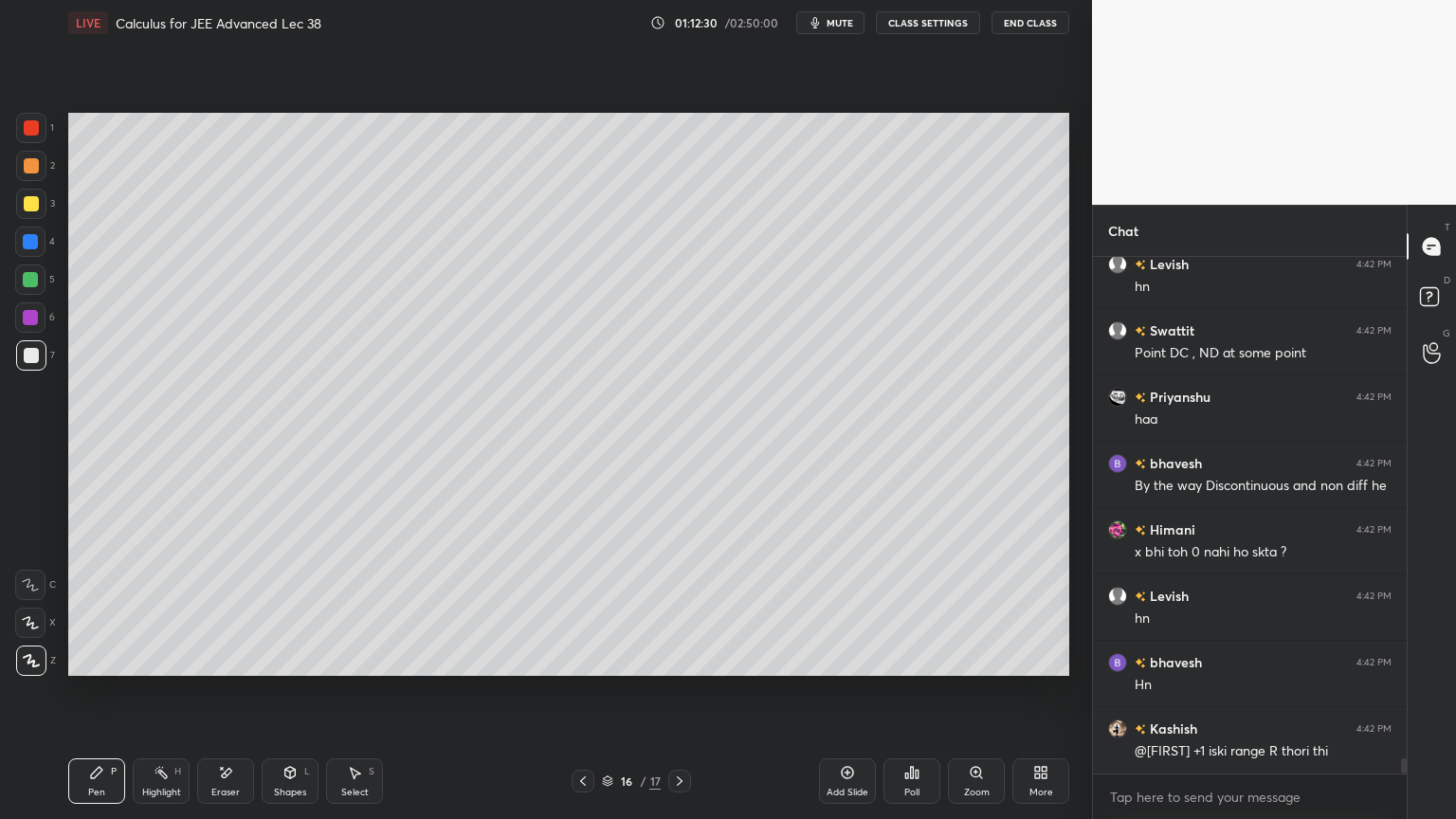 scroll, scrollTop: 17301, scrollLeft: 0, axis: vertical 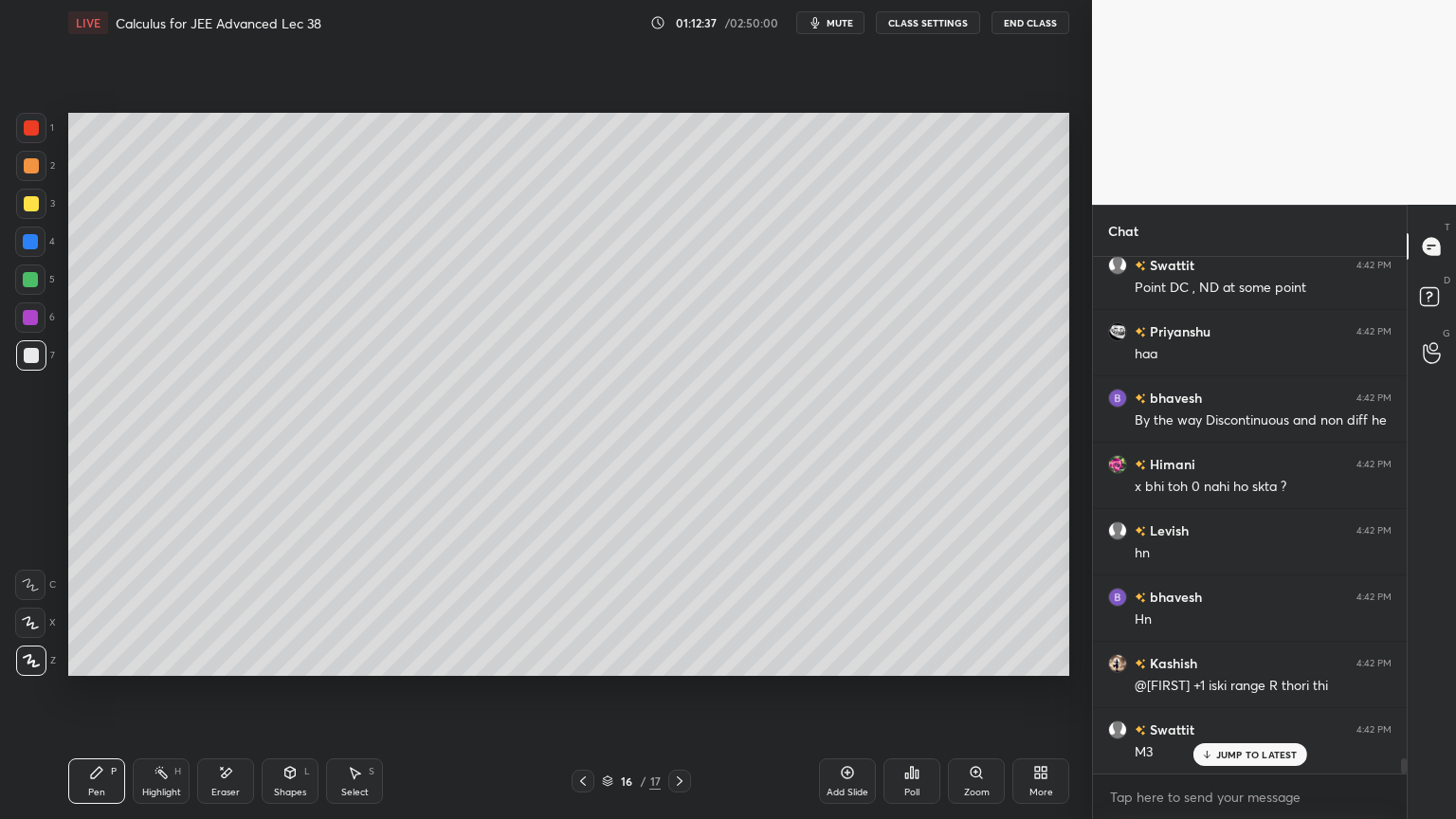click on "Highlight" at bounding box center (161, 792) 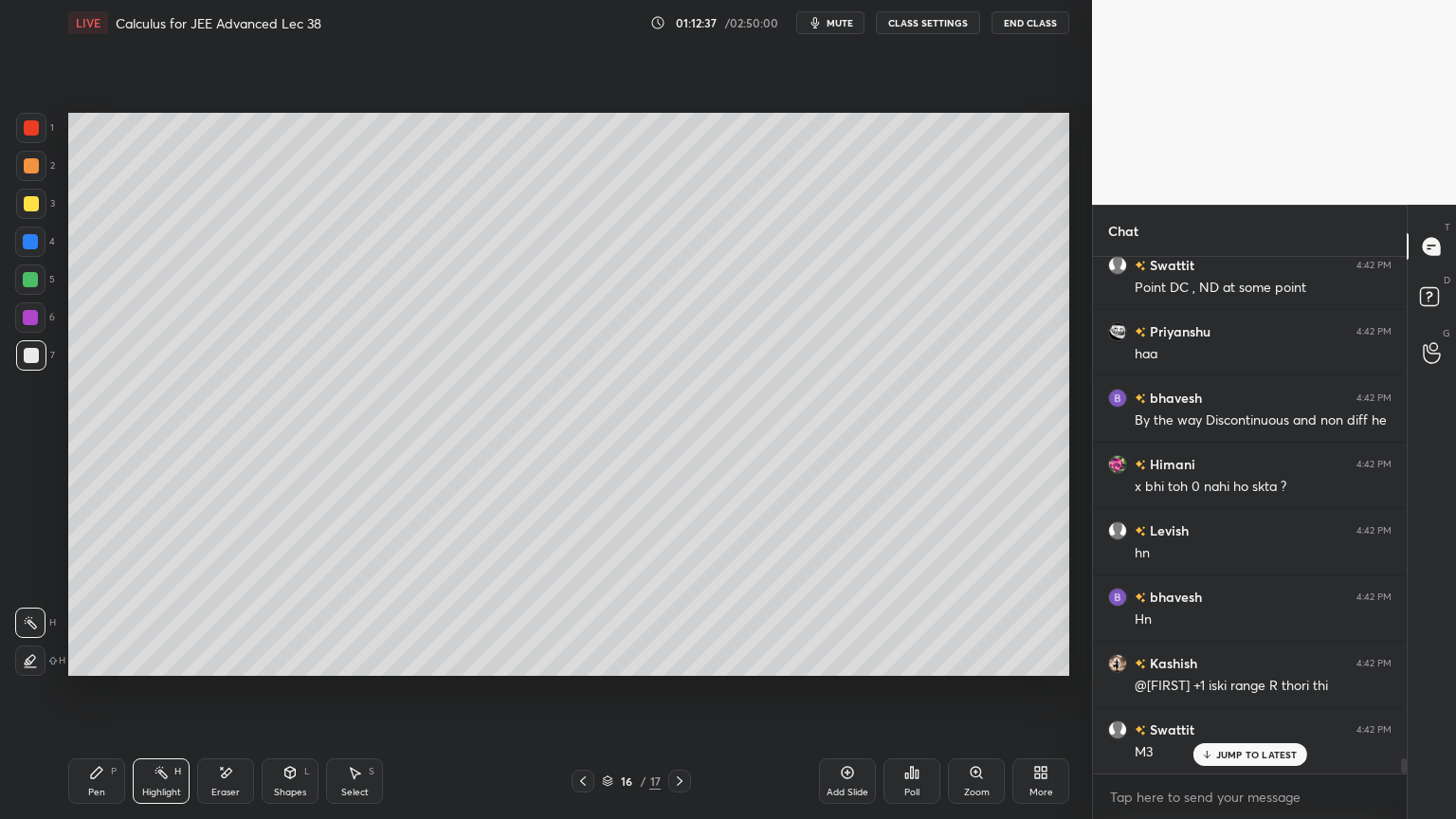 click on "Pen P" at bounding box center [97, 781] 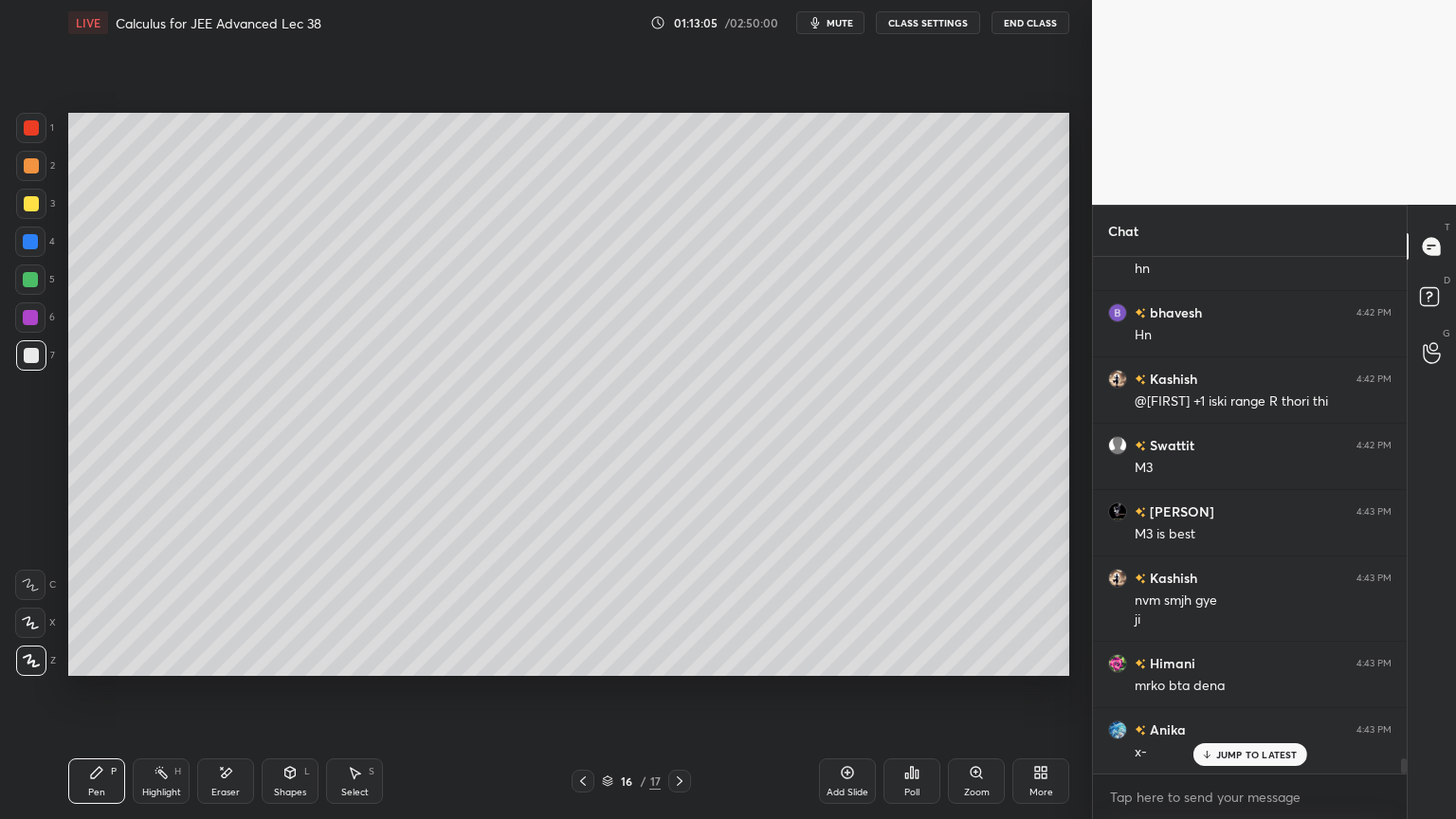 scroll, scrollTop: 17653, scrollLeft: 0, axis: vertical 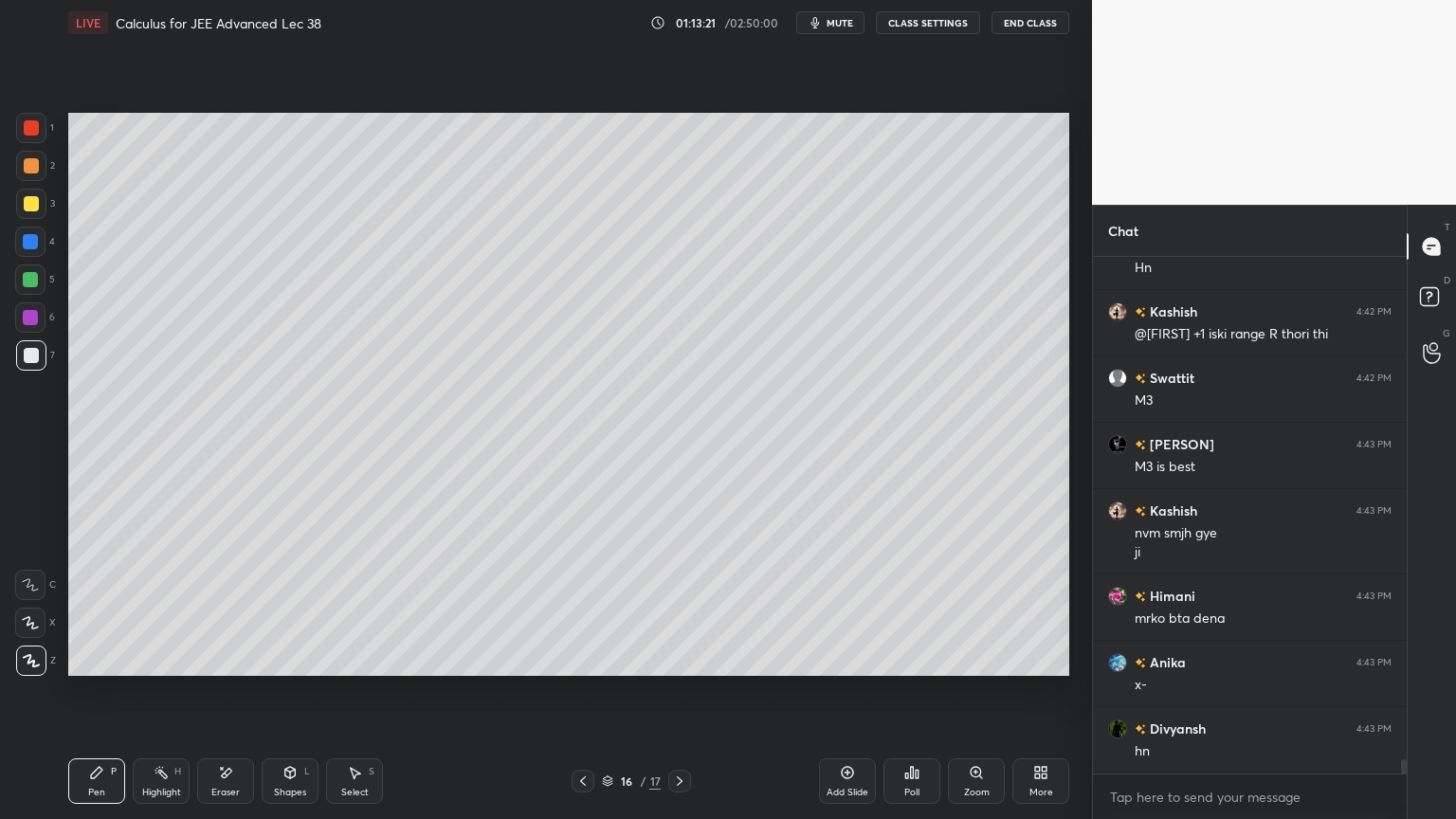 drag, startPoint x: 234, startPoint y: 781, endPoint x: 391, endPoint y: 688, distance: 182.4774 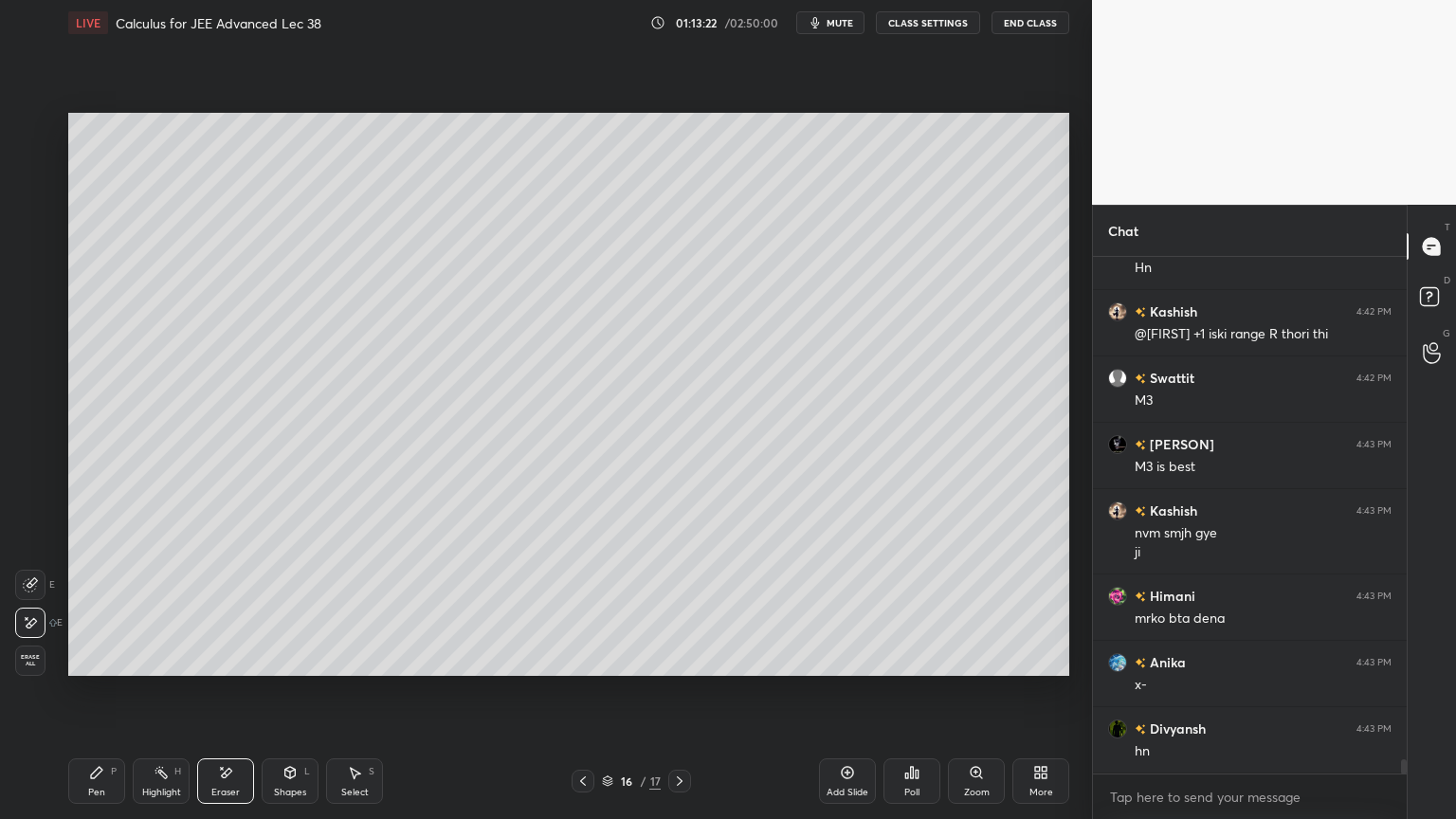 click on "Pen P" at bounding box center (97, 781) 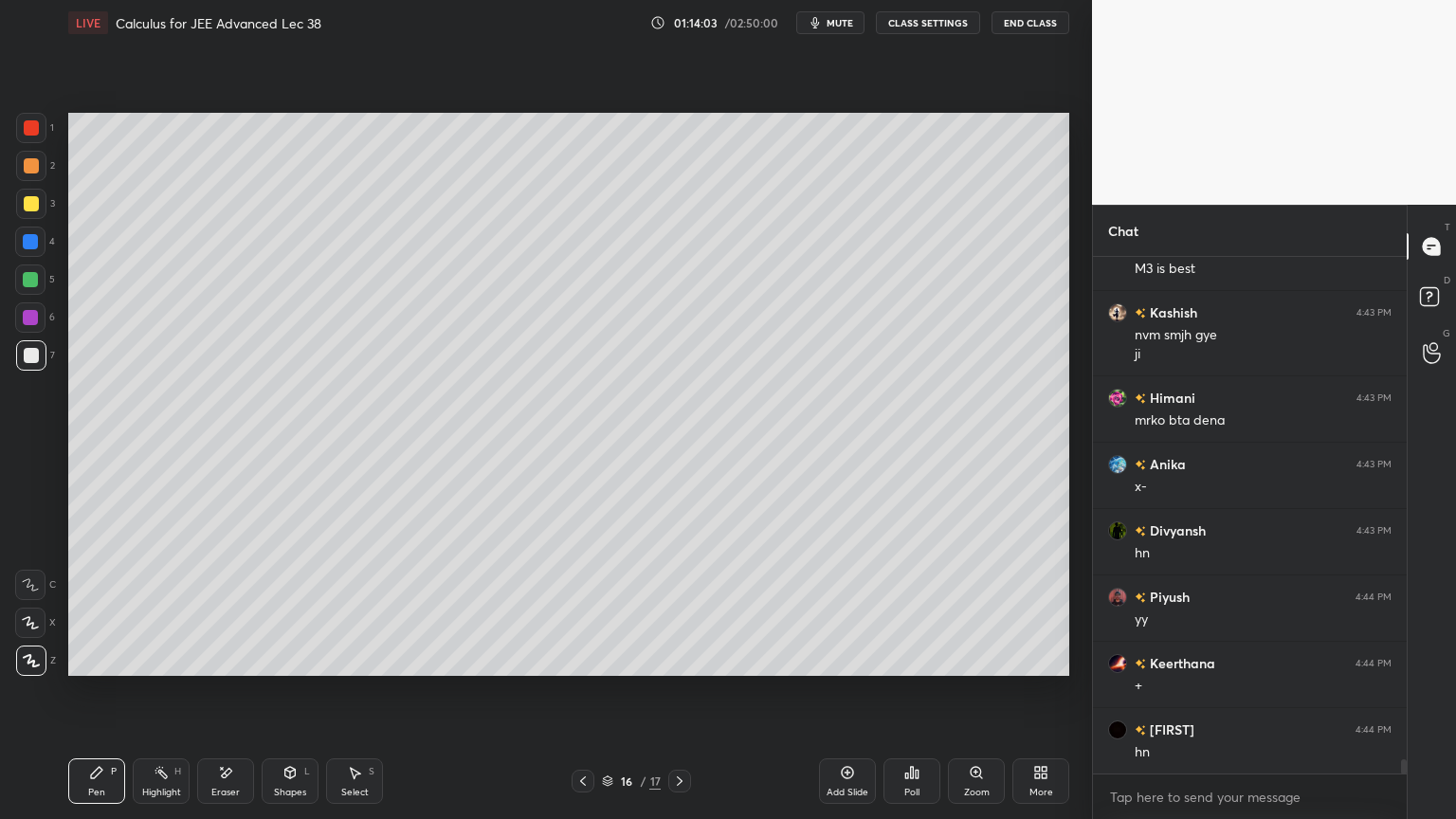 scroll, scrollTop: 17918, scrollLeft: 0, axis: vertical 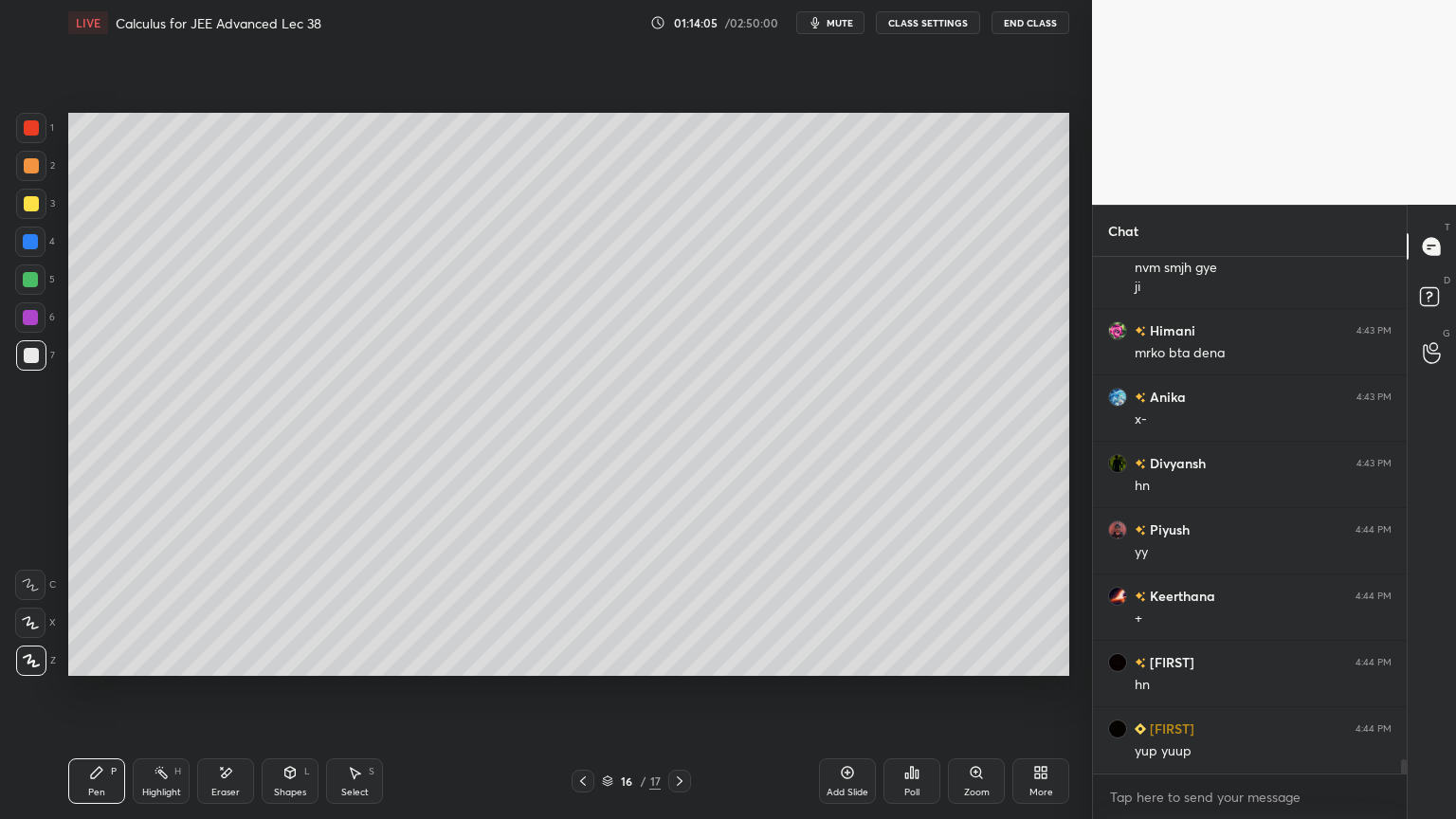 drag, startPoint x: 228, startPoint y: 787, endPoint x: 320, endPoint y: 759, distance: 96.16652 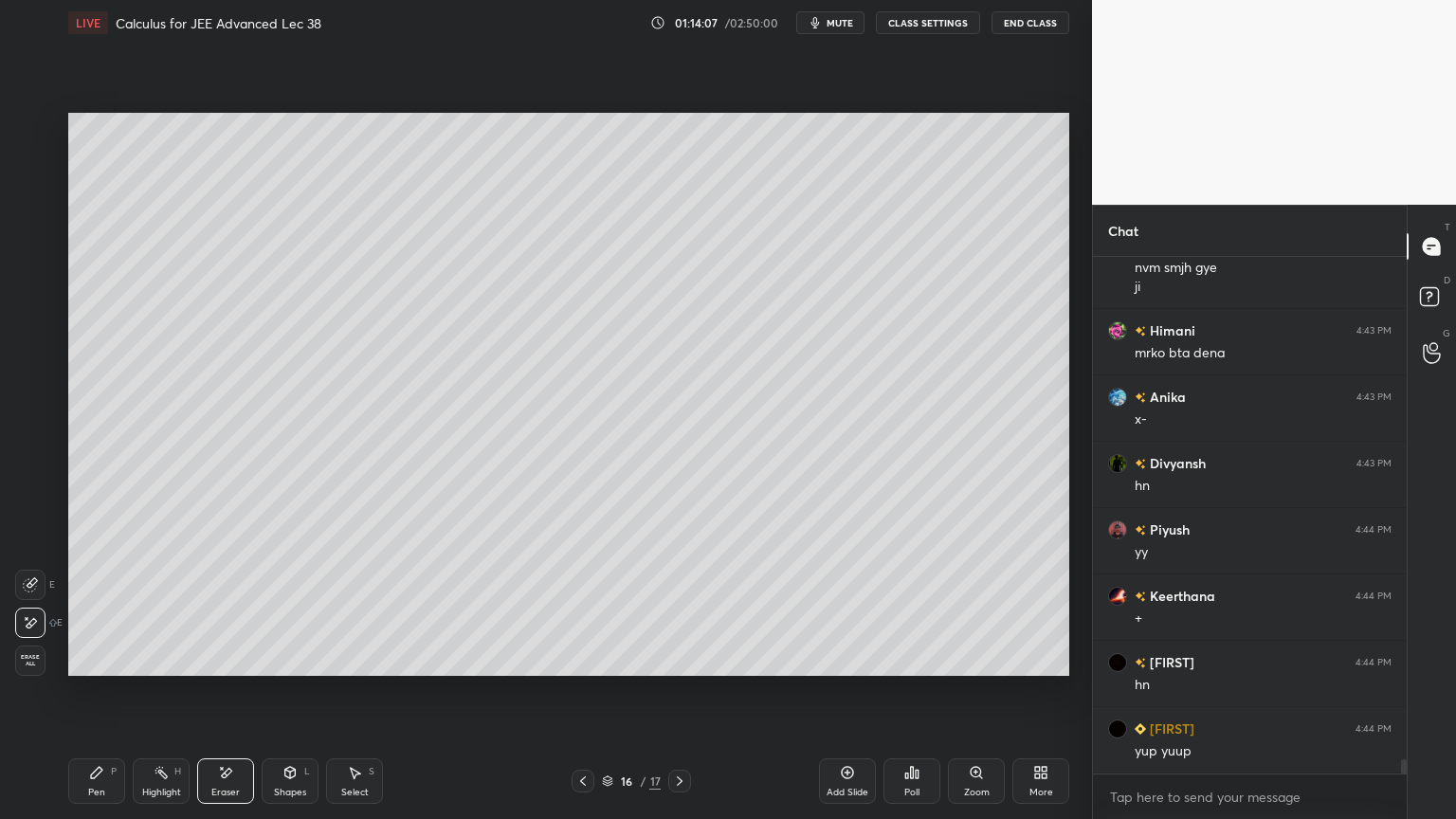 click on "Pen" at bounding box center (97, 792) 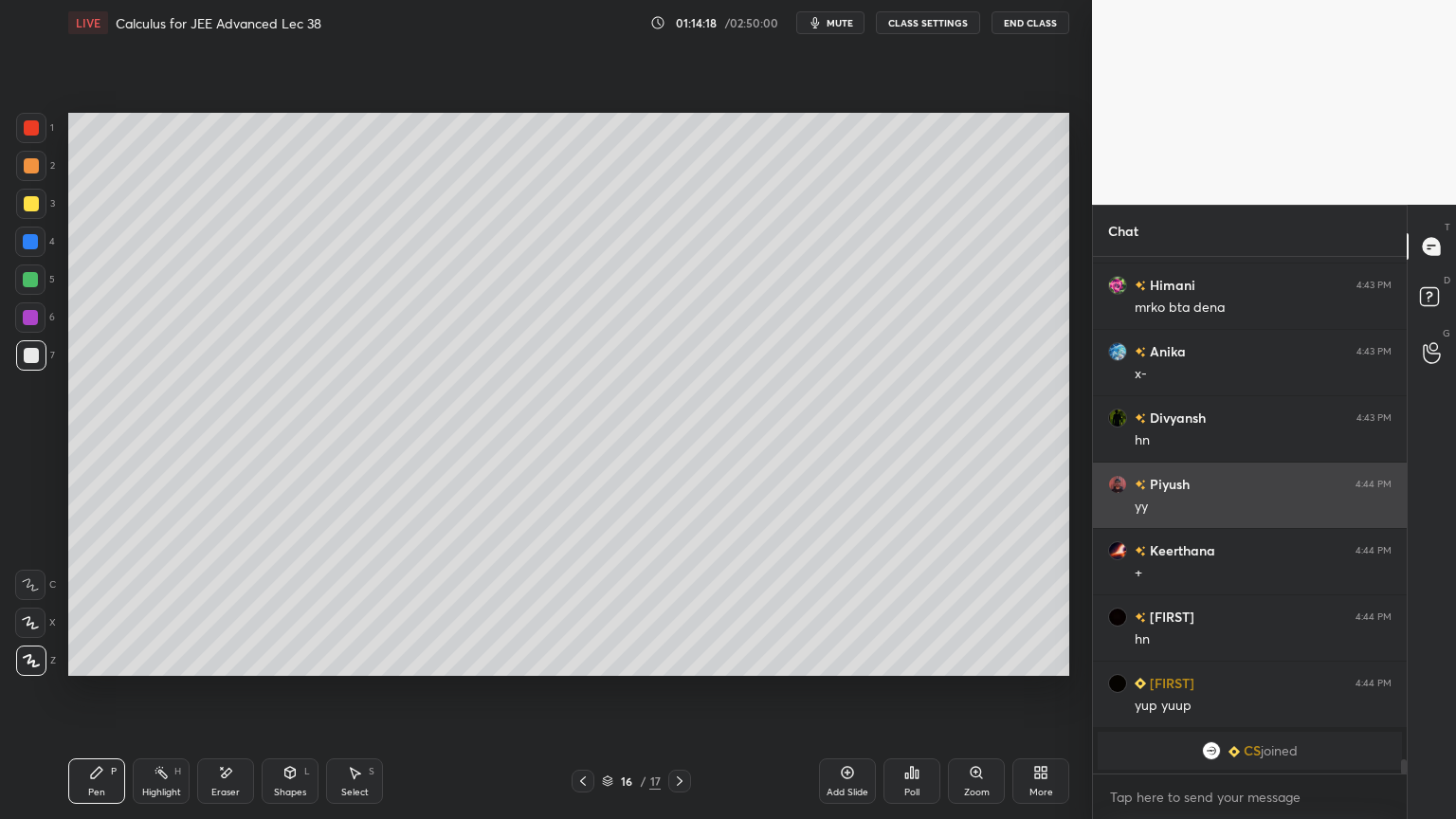 scroll, scrollTop: 16326, scrollLeft: 0, axis: vertical 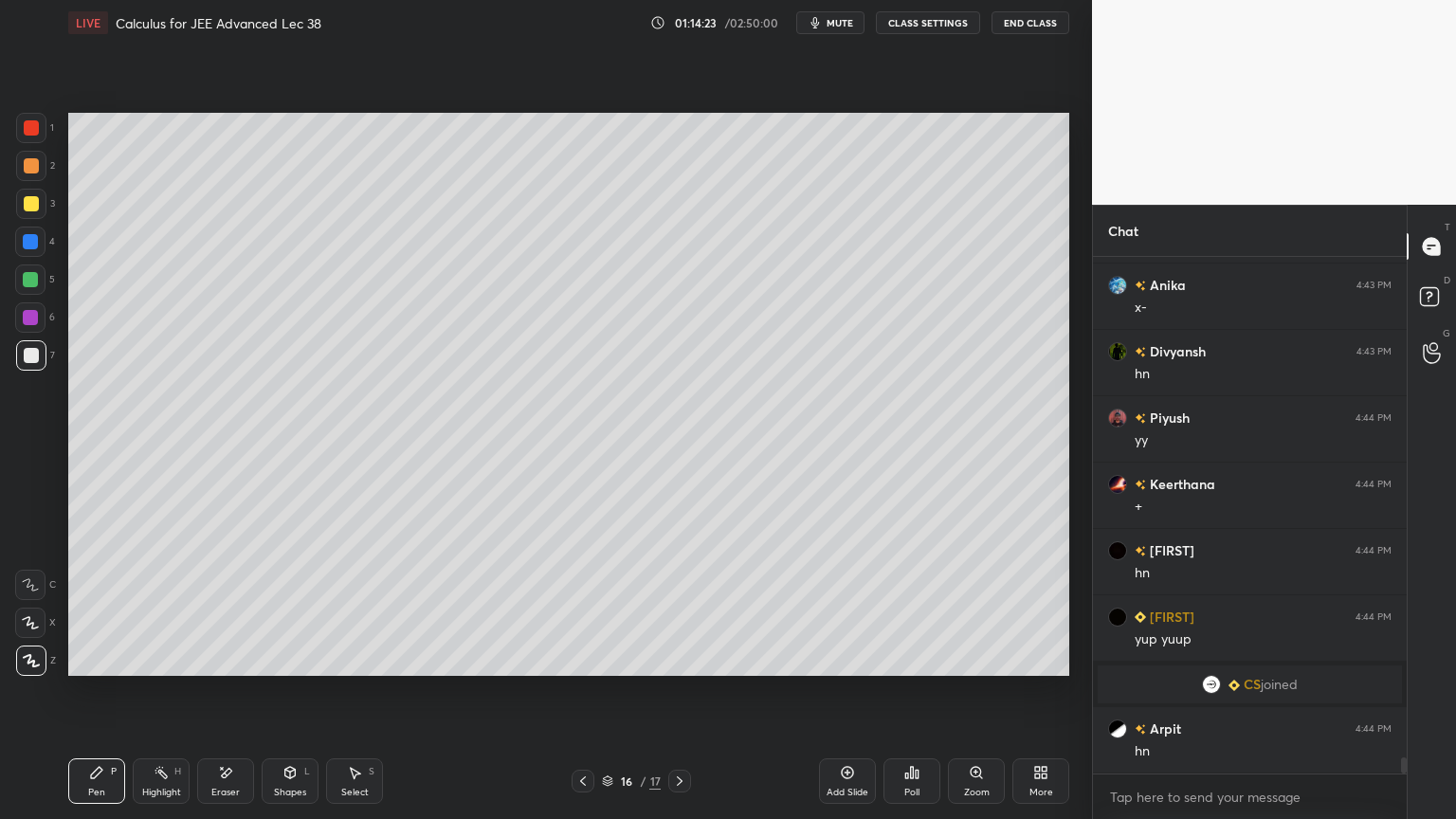 click 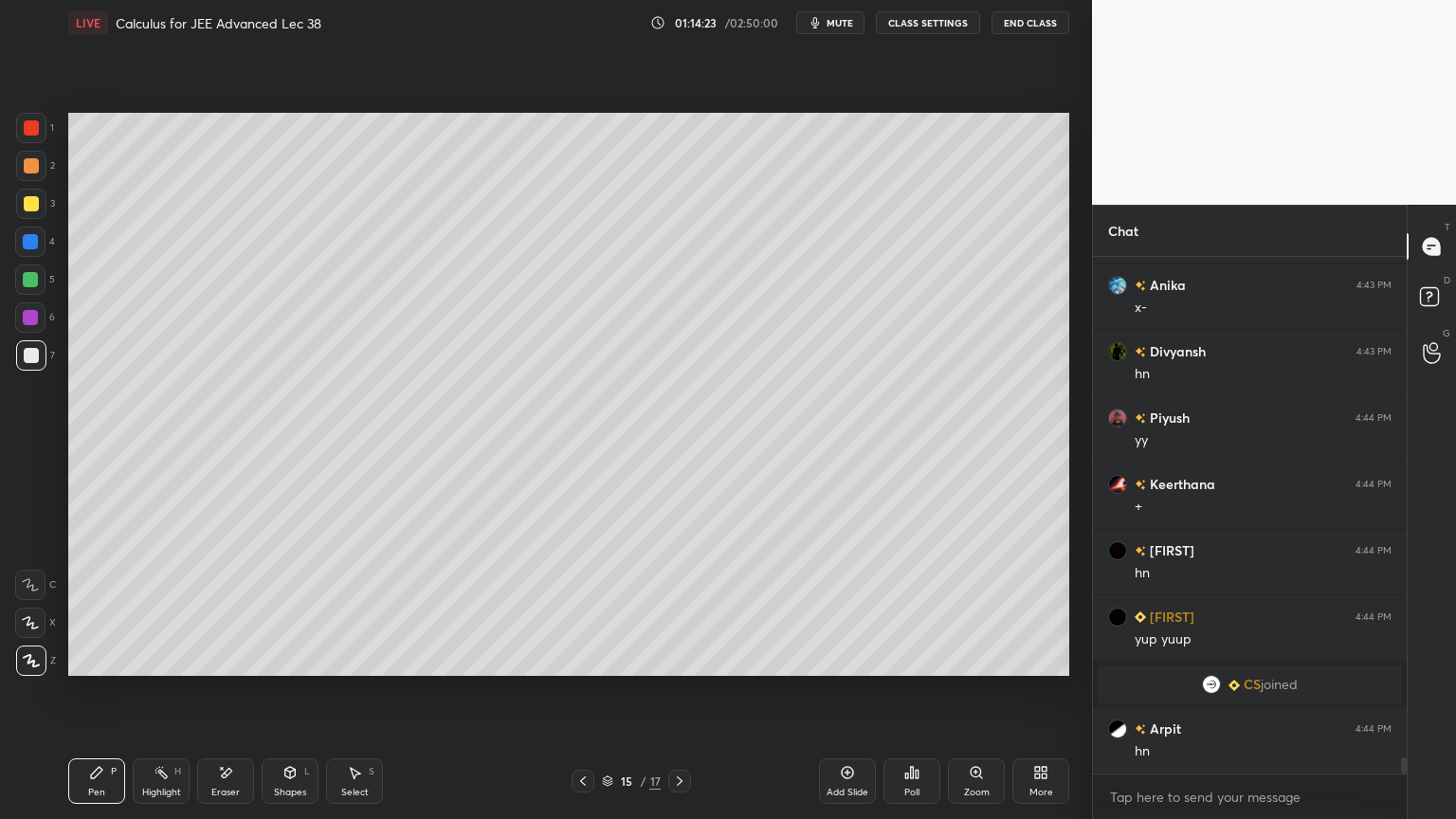 click 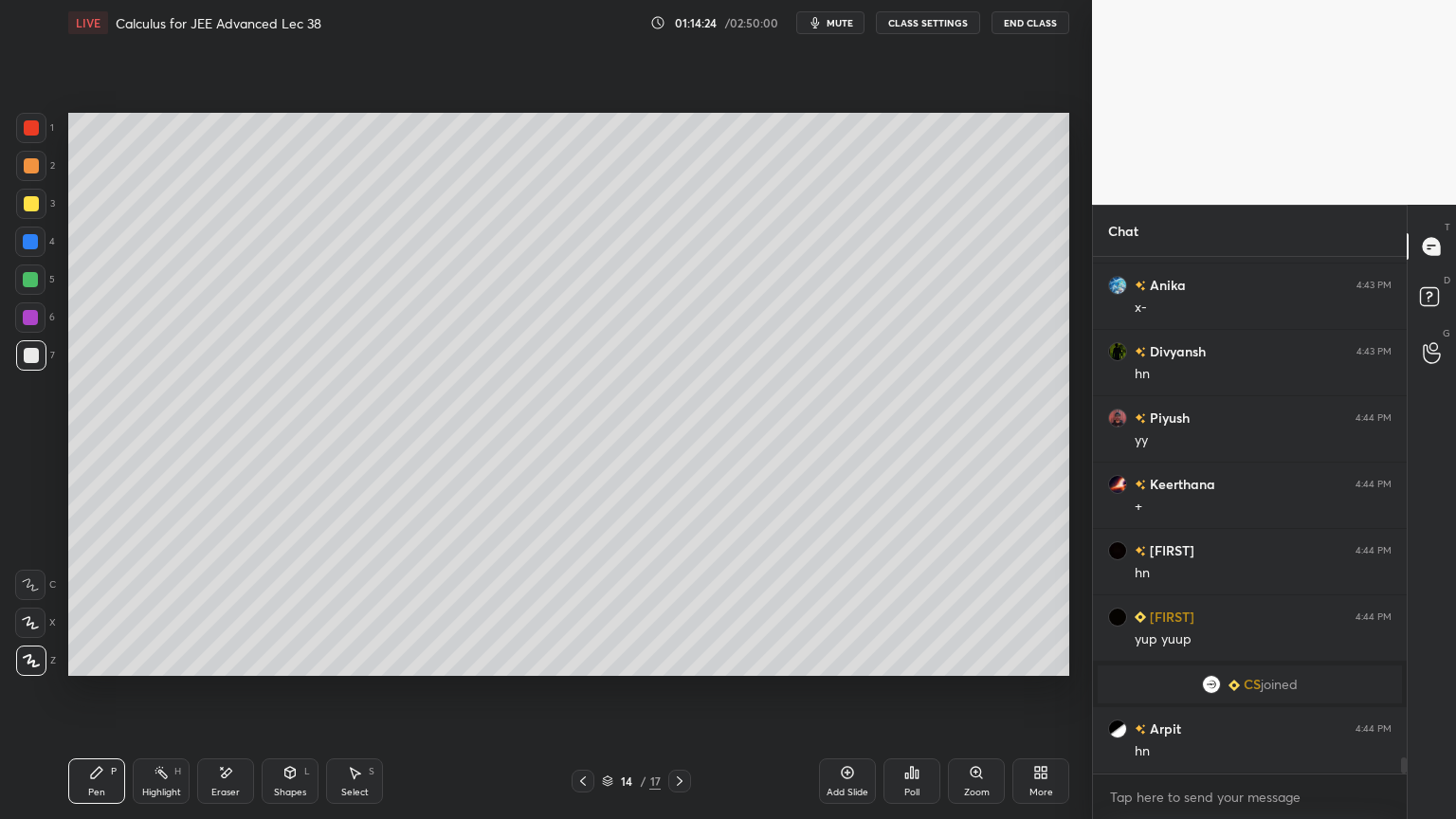 scroll, scrollTop: 16391, scrollLeft: 0, axis: vertical 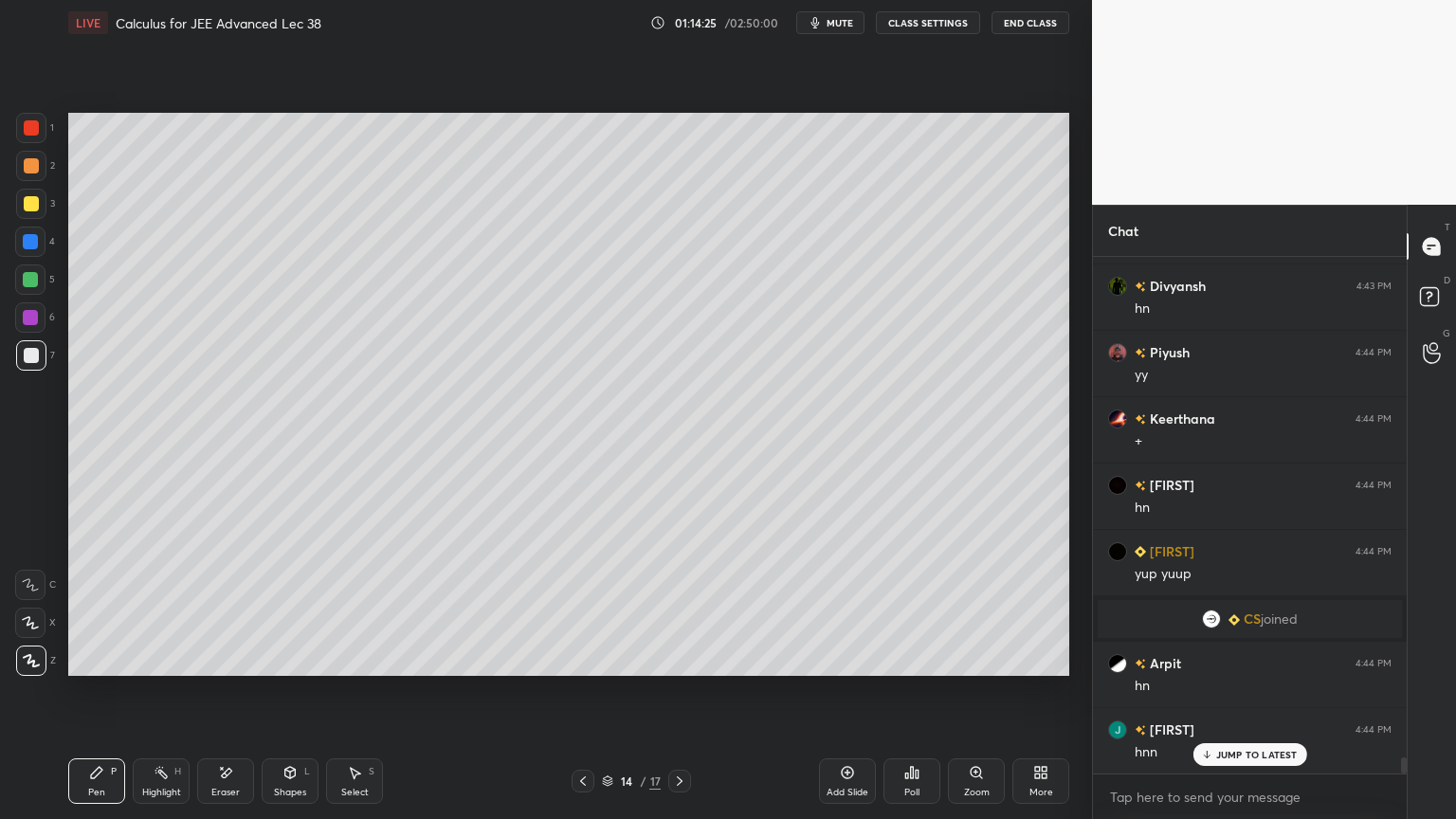 click 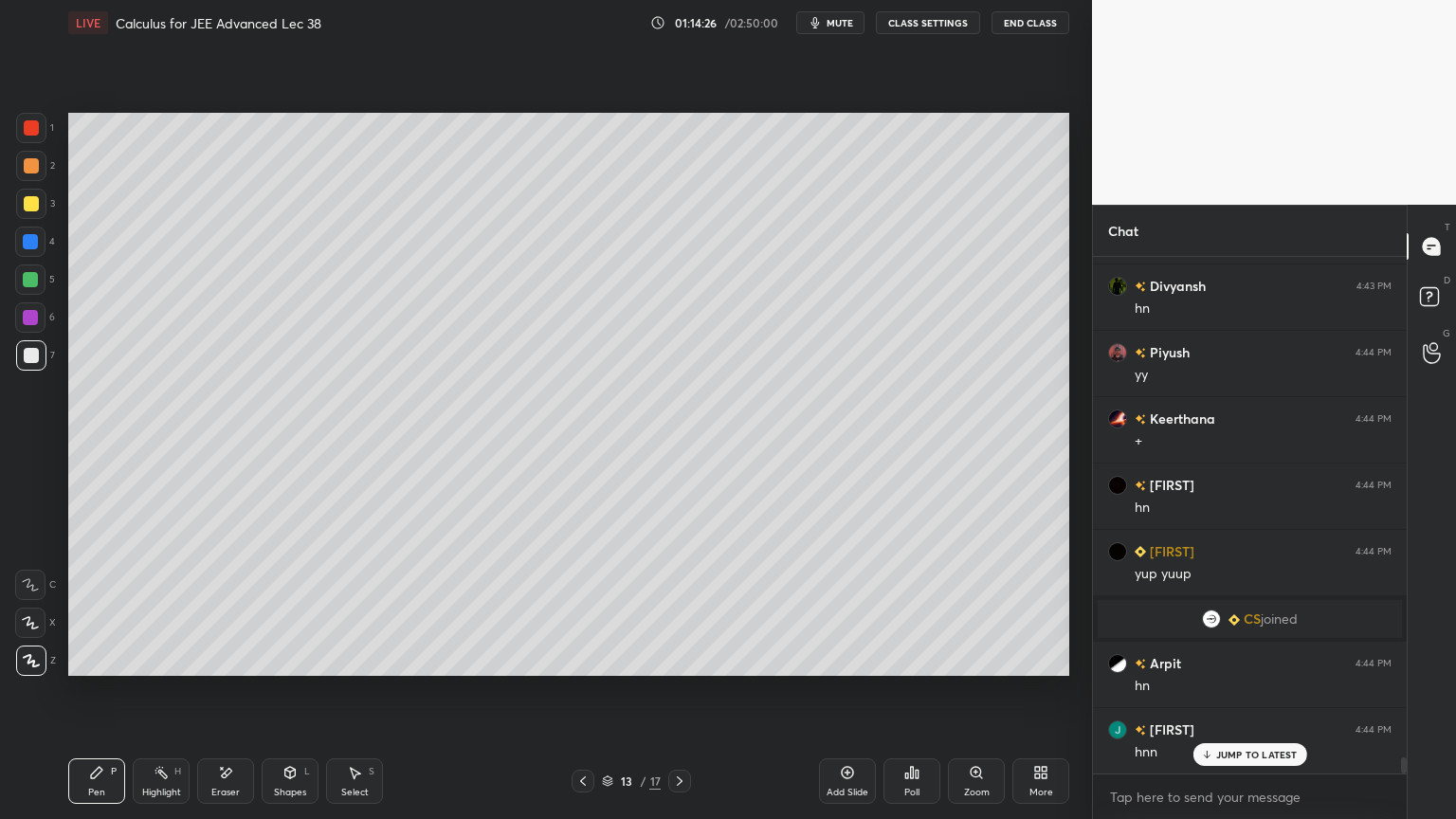 click 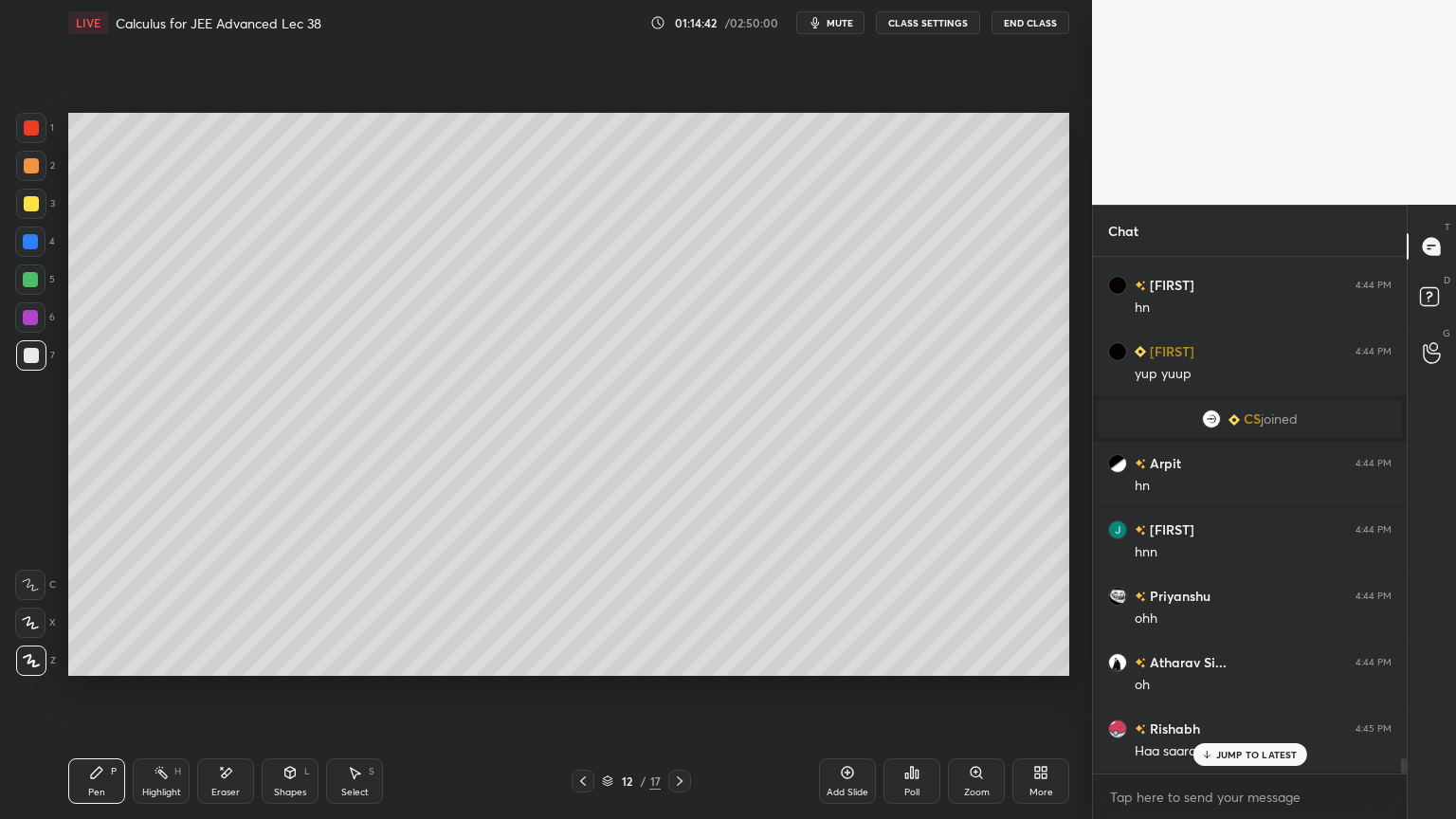 scroll, scrollTop: 16657, scrollLeft: 0, axis: vertical 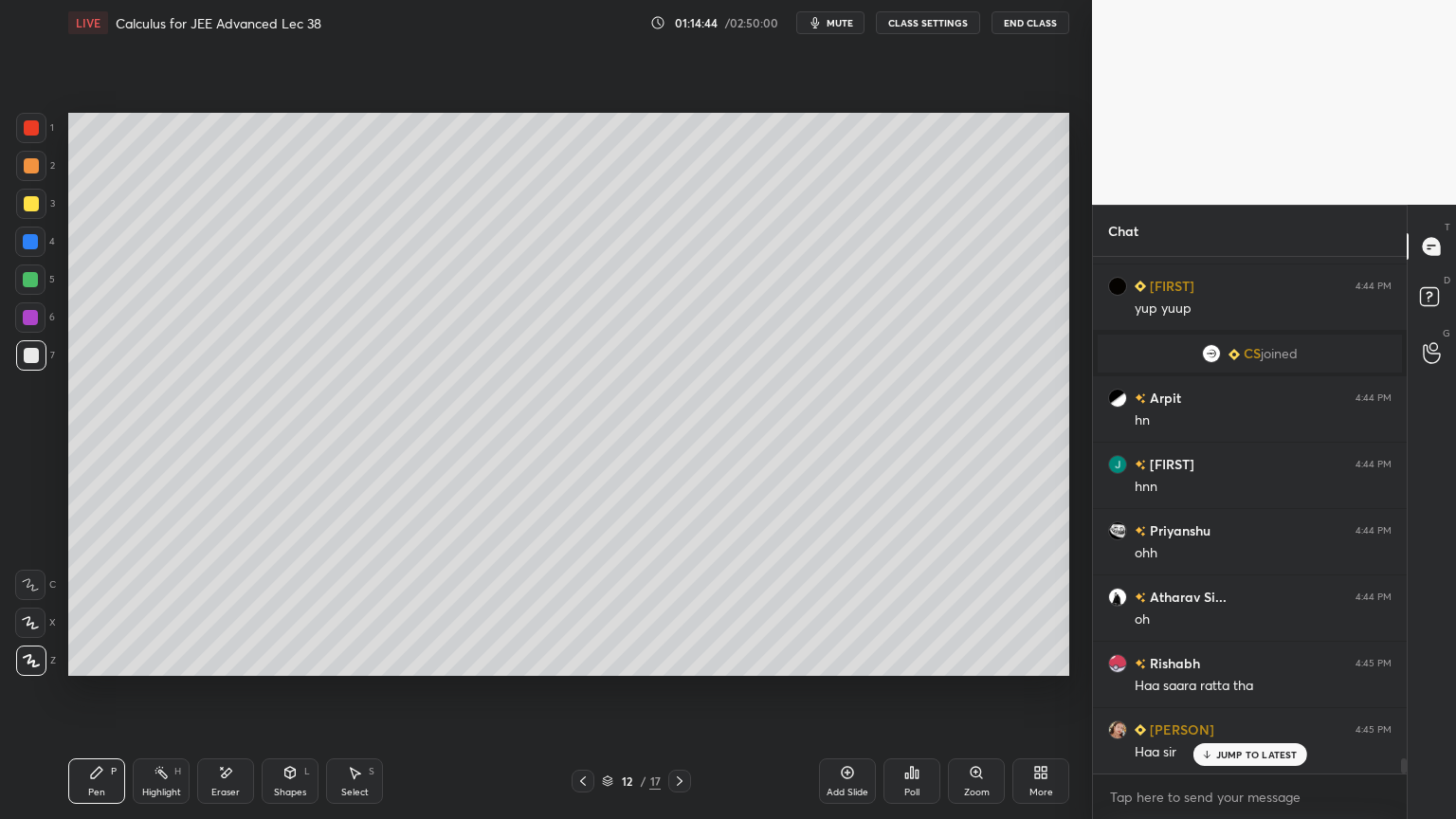 click 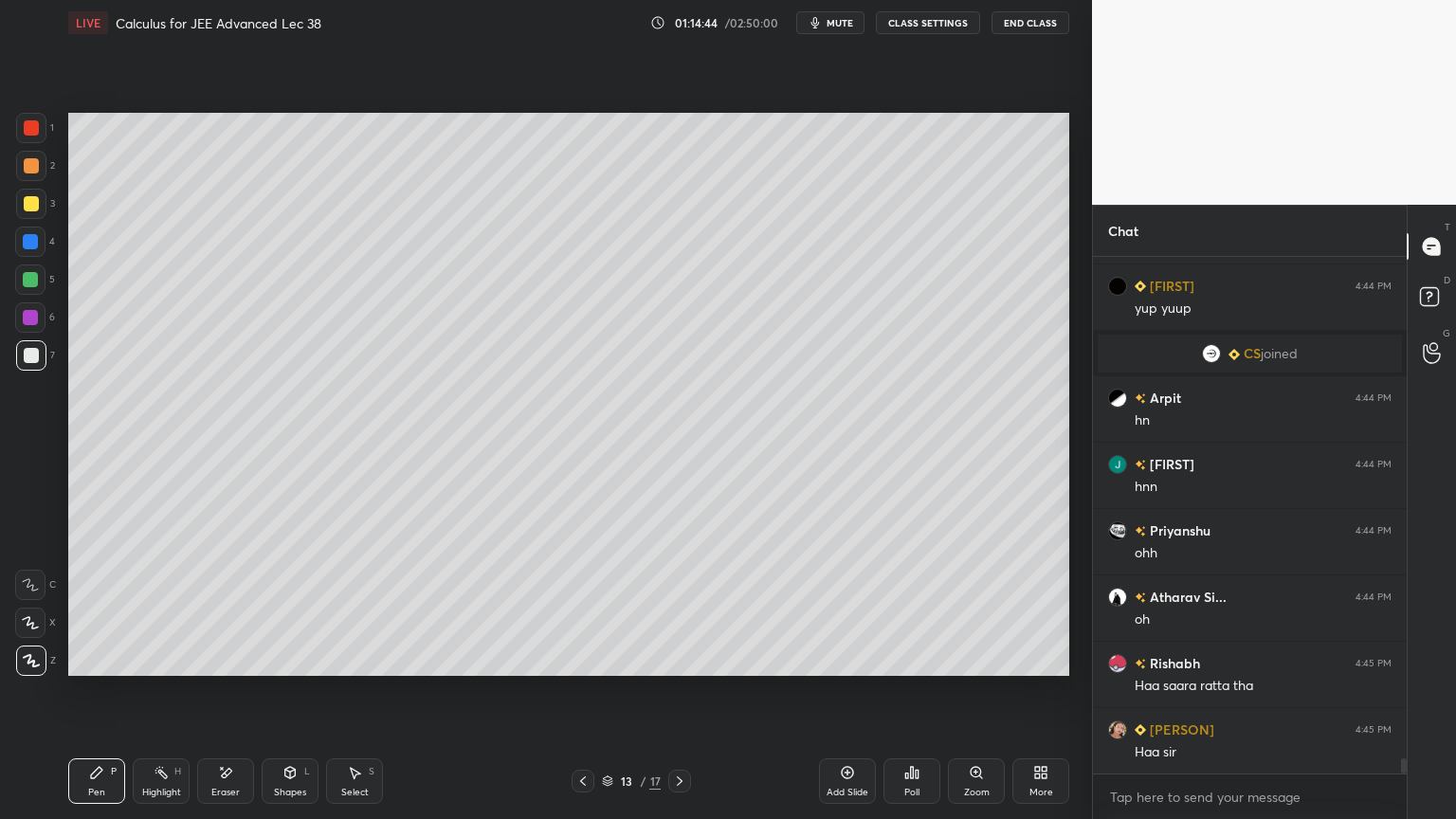 scroll, scrollTop: 16724, scrollLeft: 0, axis: vertical 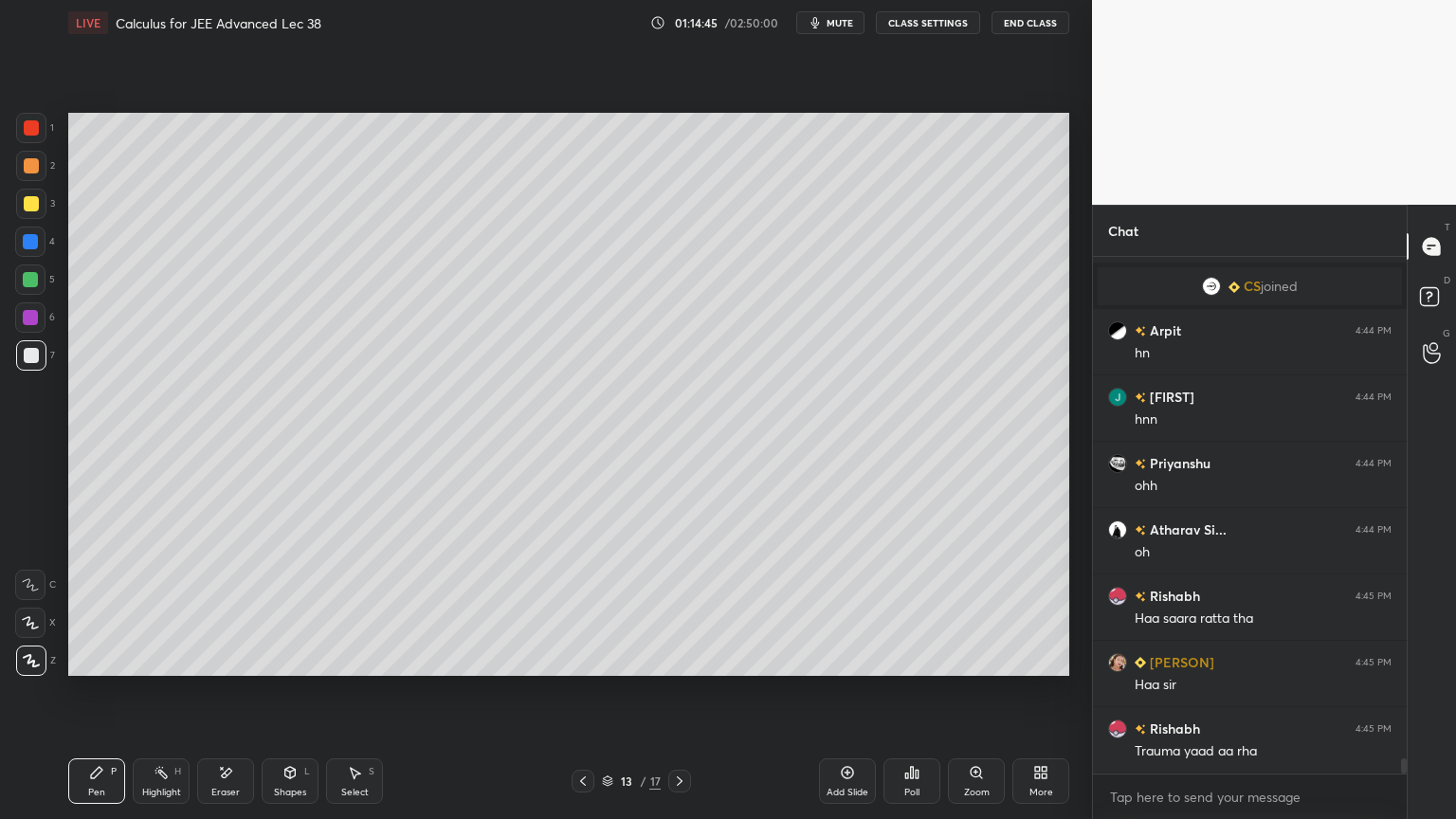 click 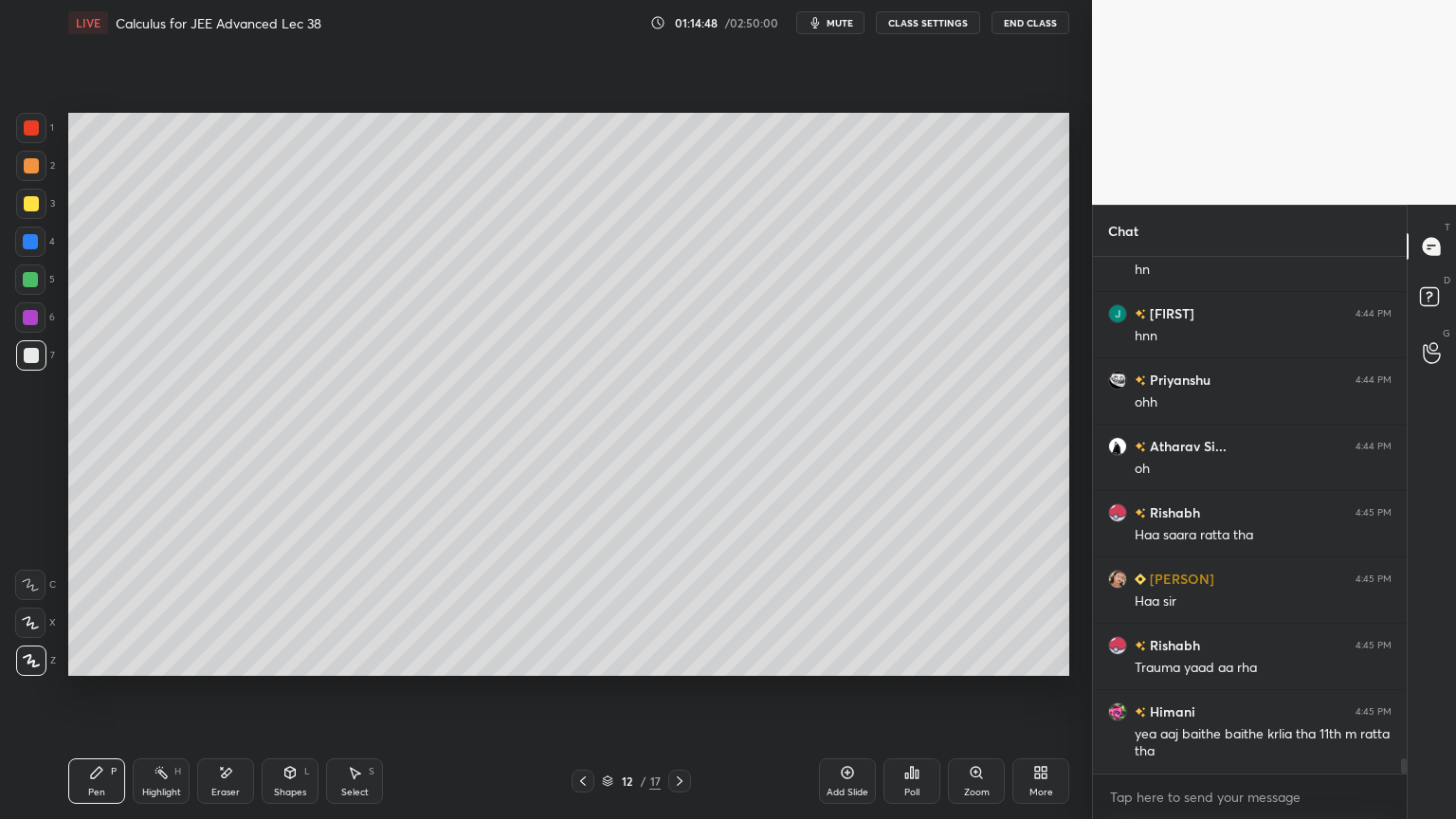 scroll, scrollTop: 16873, scrollLeft: 0, axis: vertical 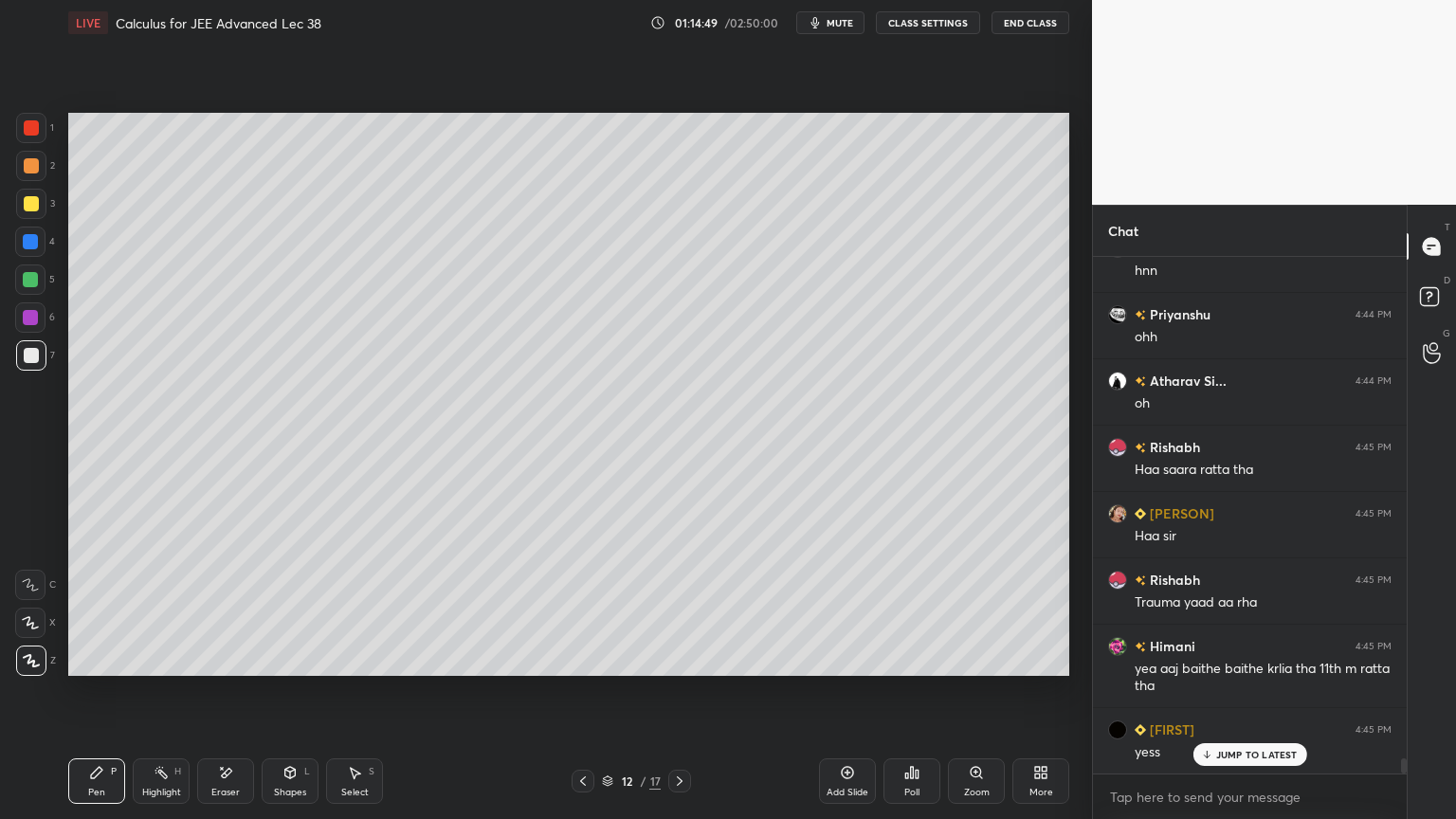 click 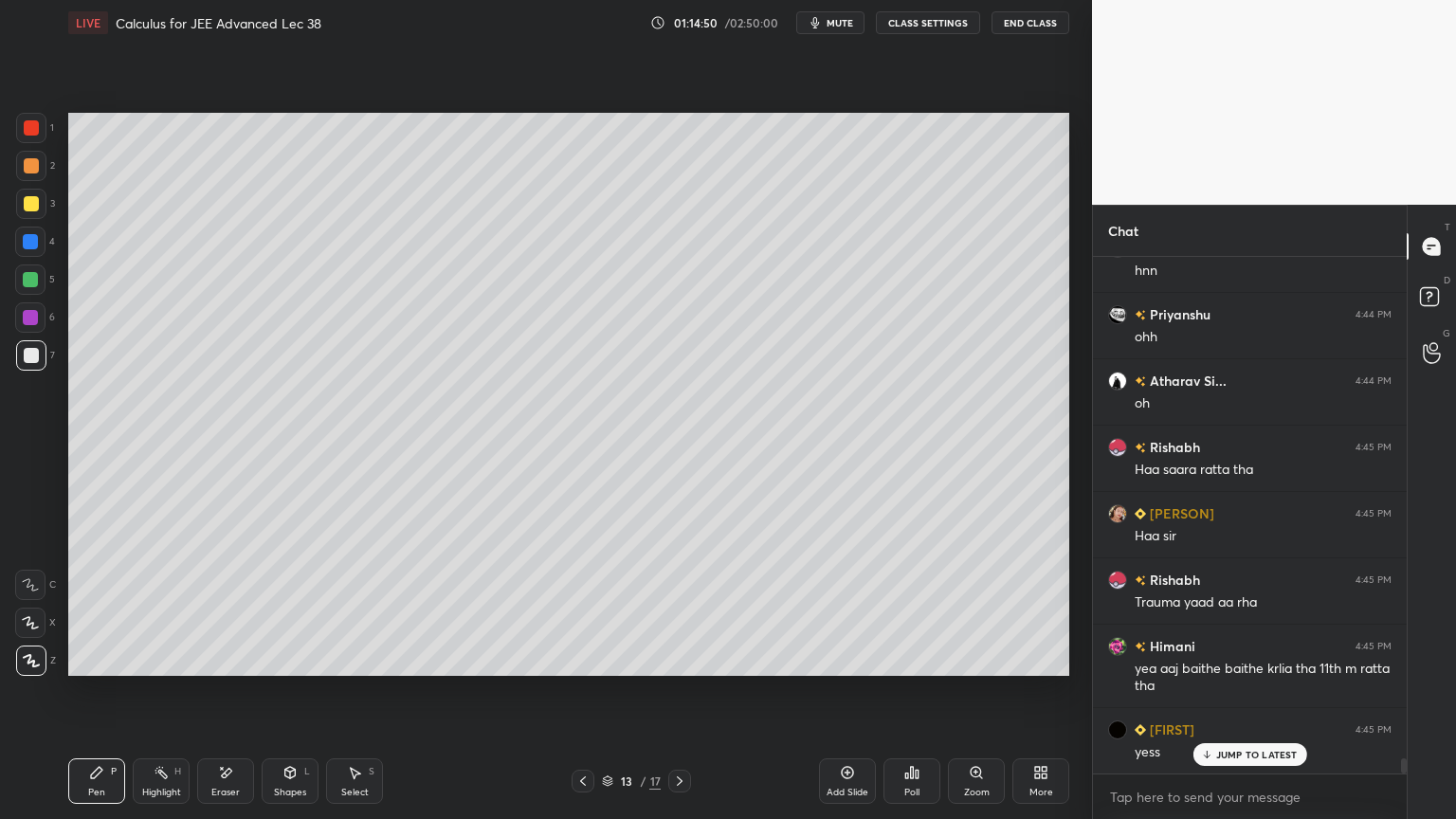 click 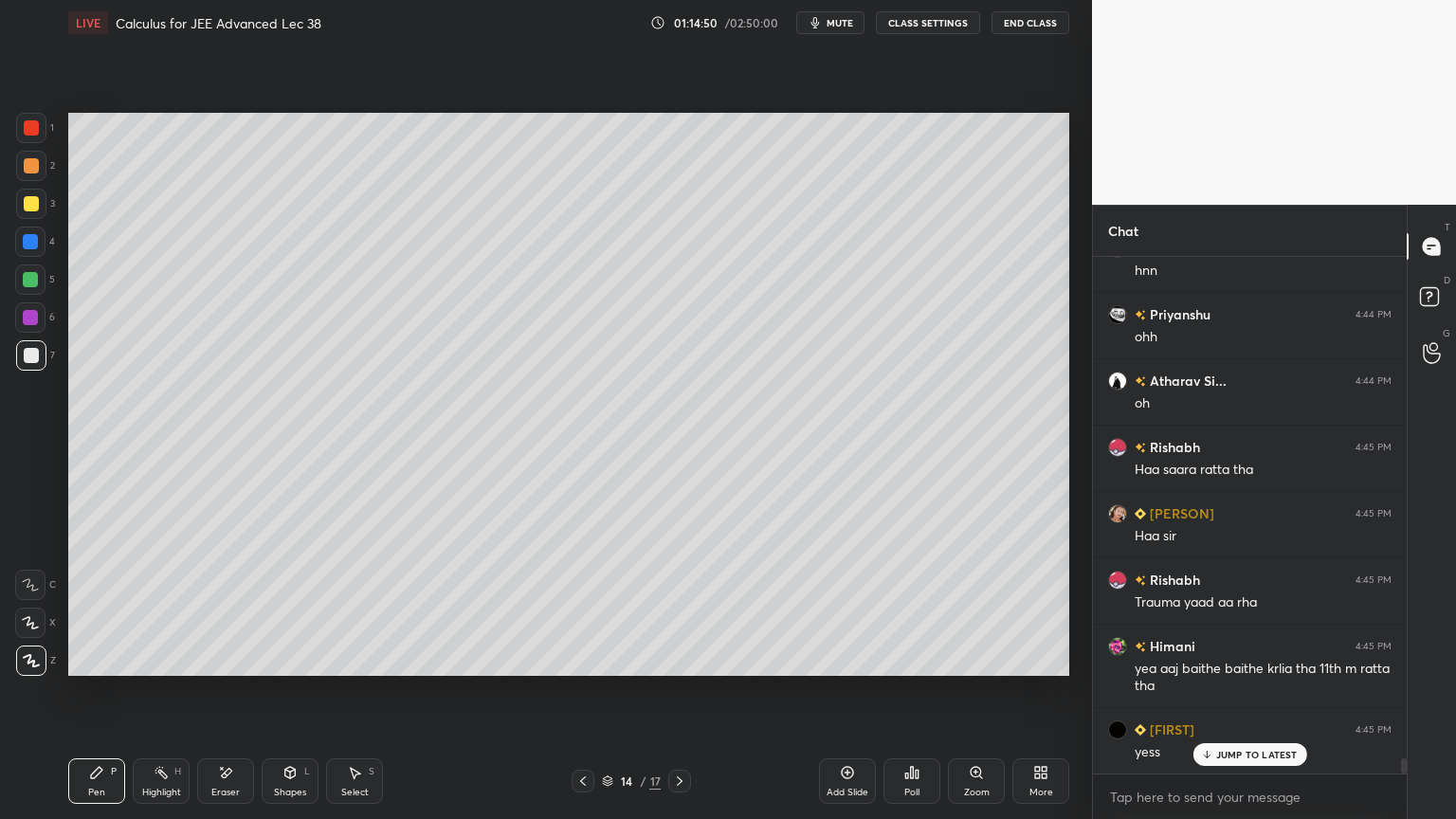 click 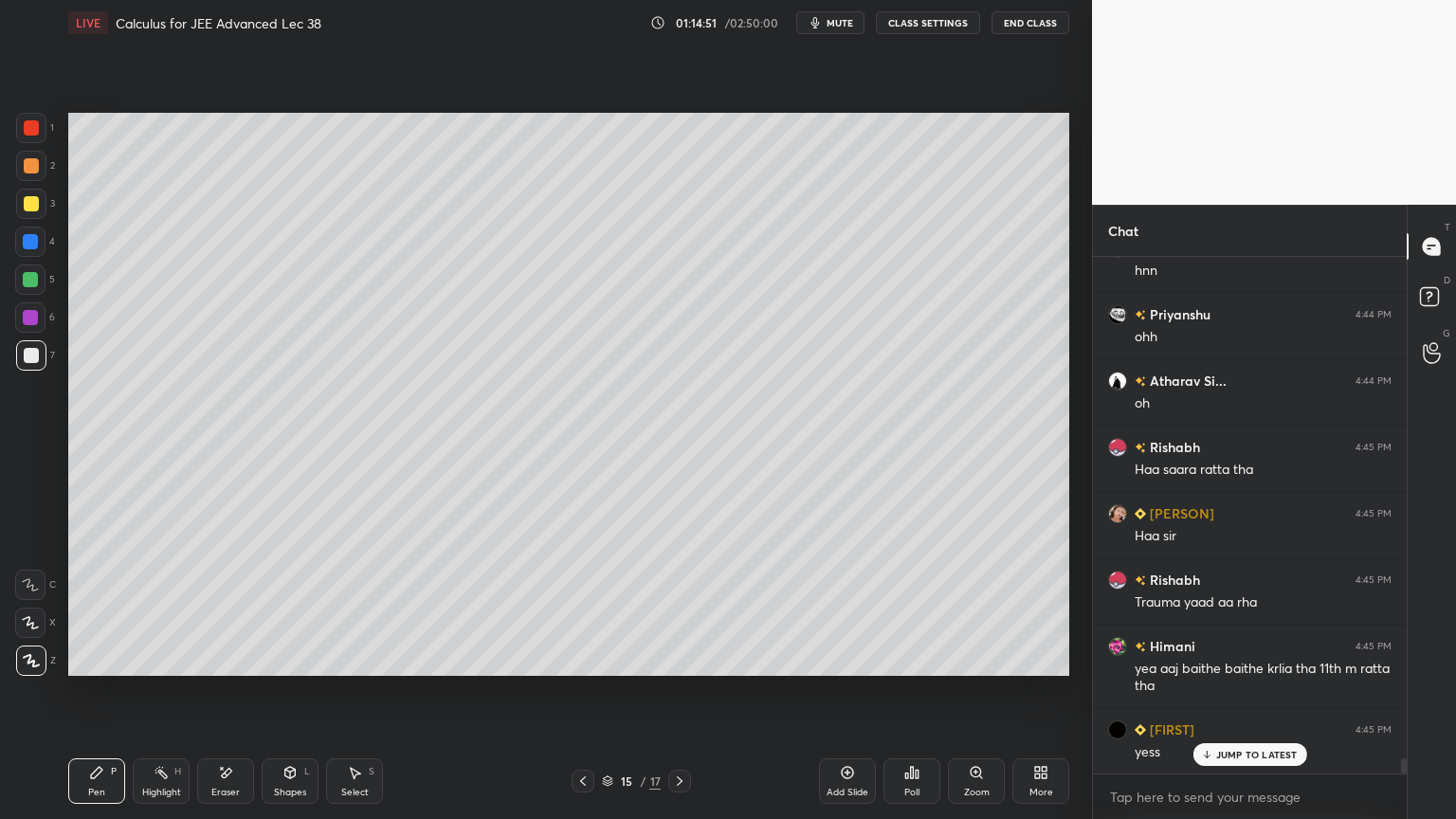 click 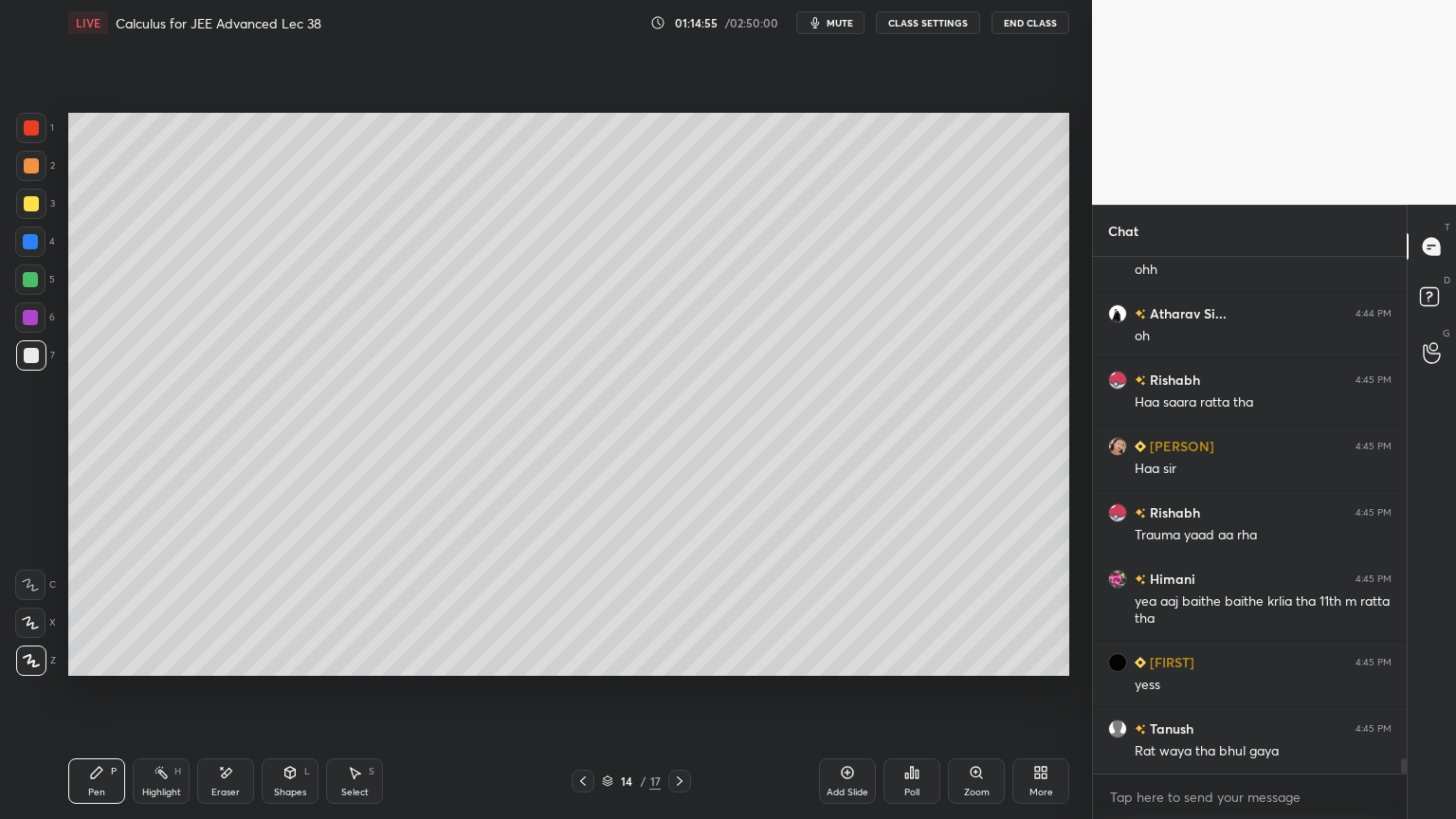 scroll, scrollTop: 17006, scrollLeft: 0, axis: vertical 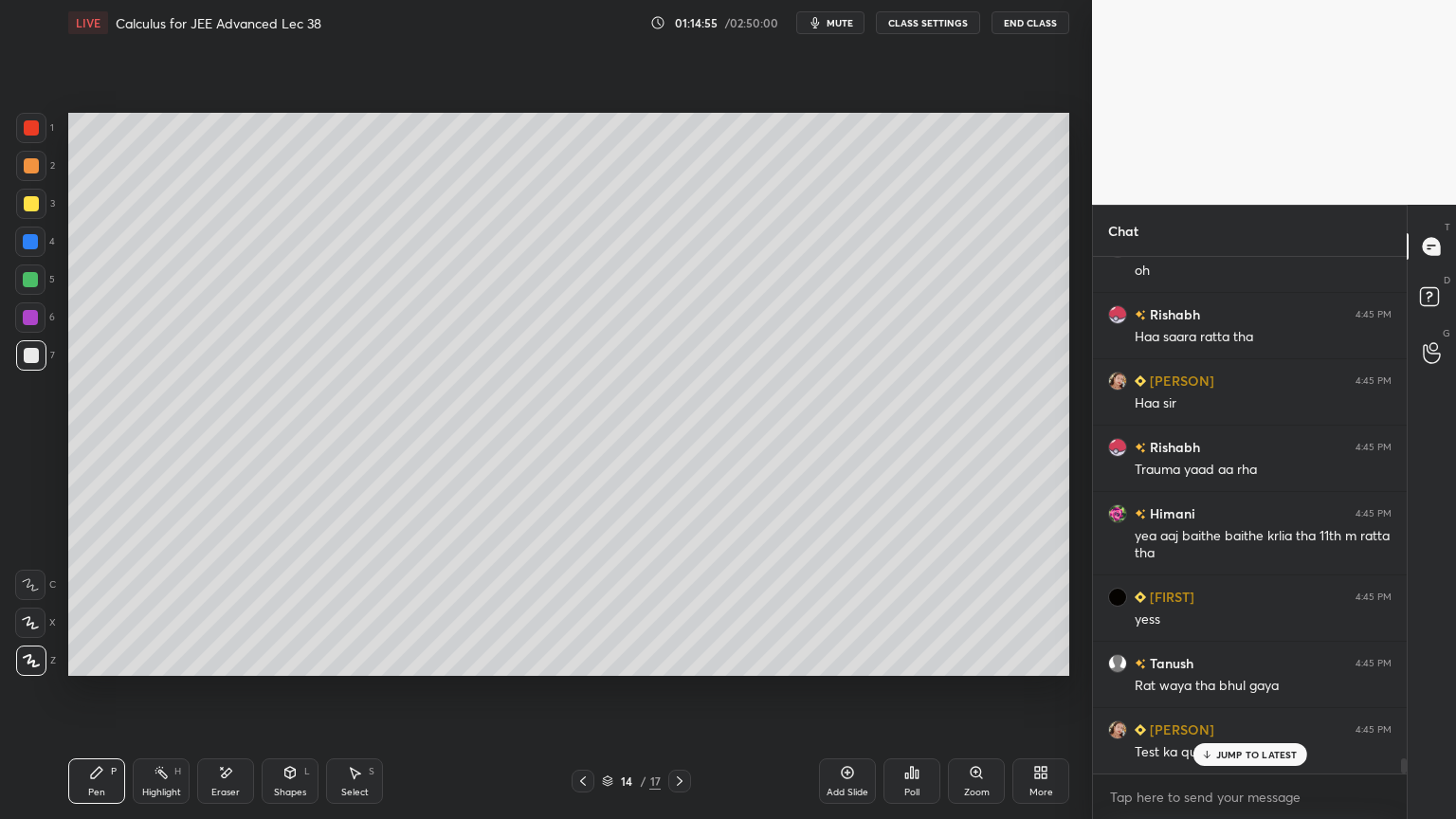 click 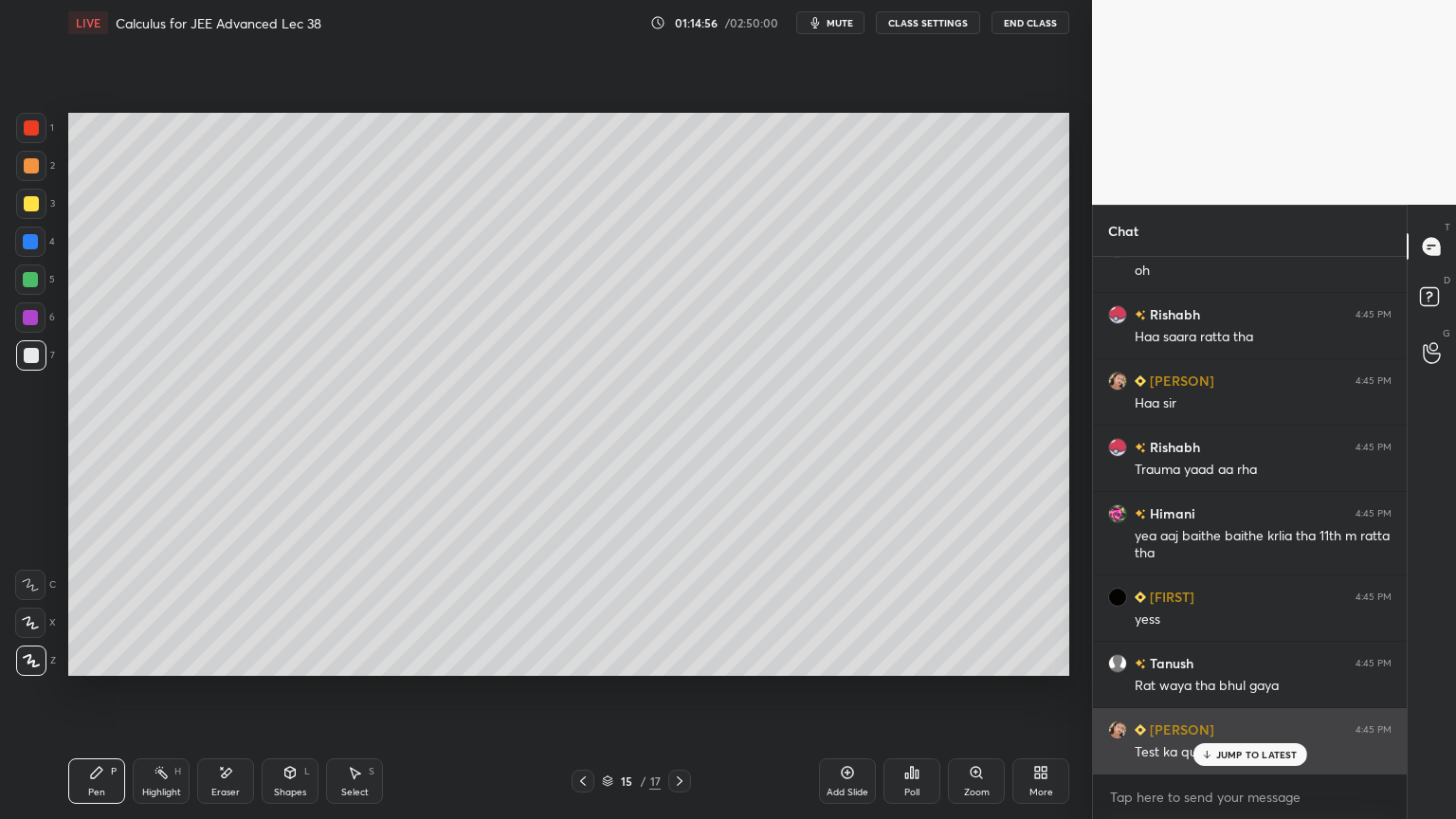 drag, startPoint x: 1245, startPoint y: 754, endPoint x: 1182, endPoint y: 752, distance: 63.0317 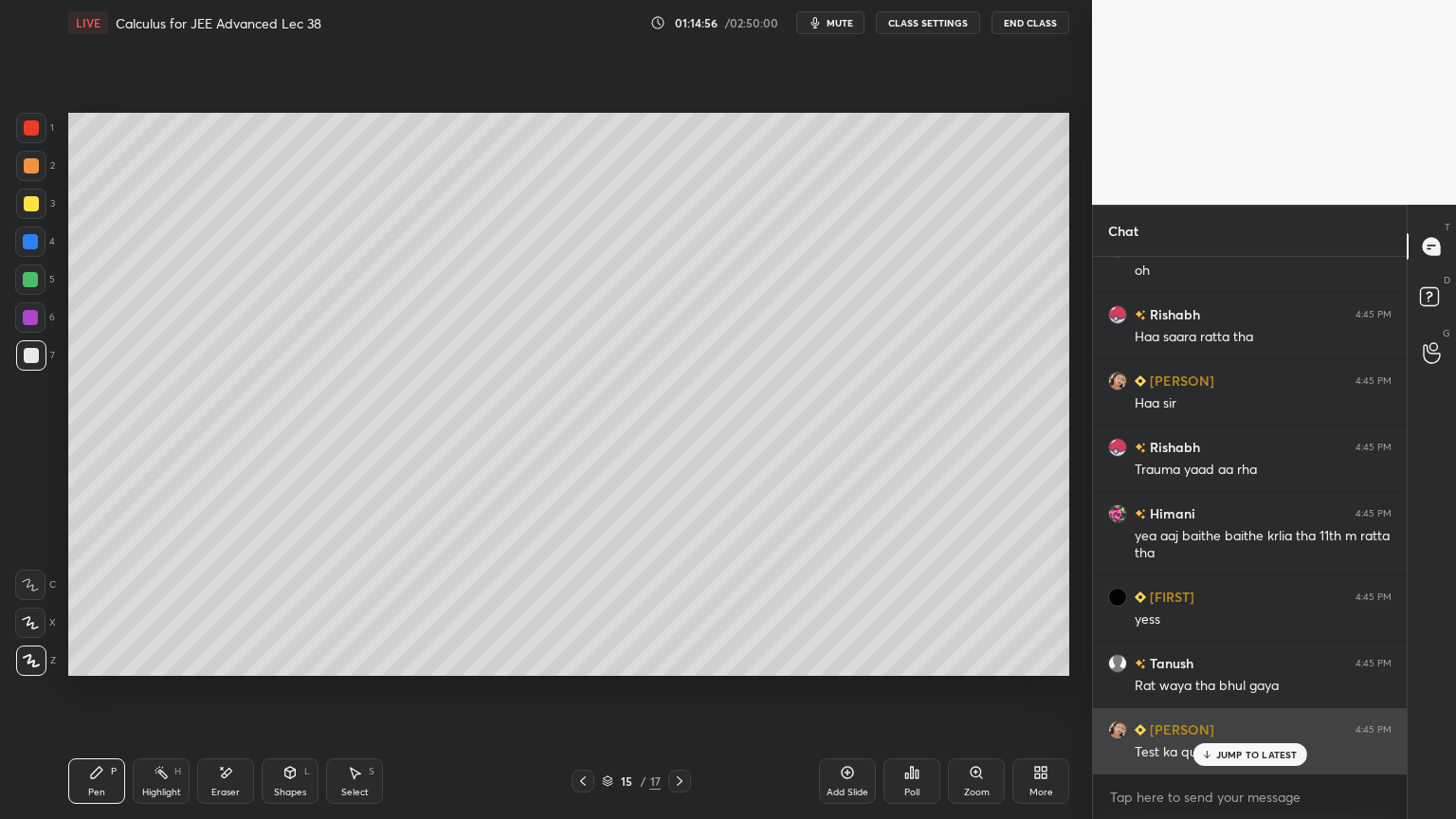 click on "JUMP TO LATEST" at bounding box center (1257, 755) 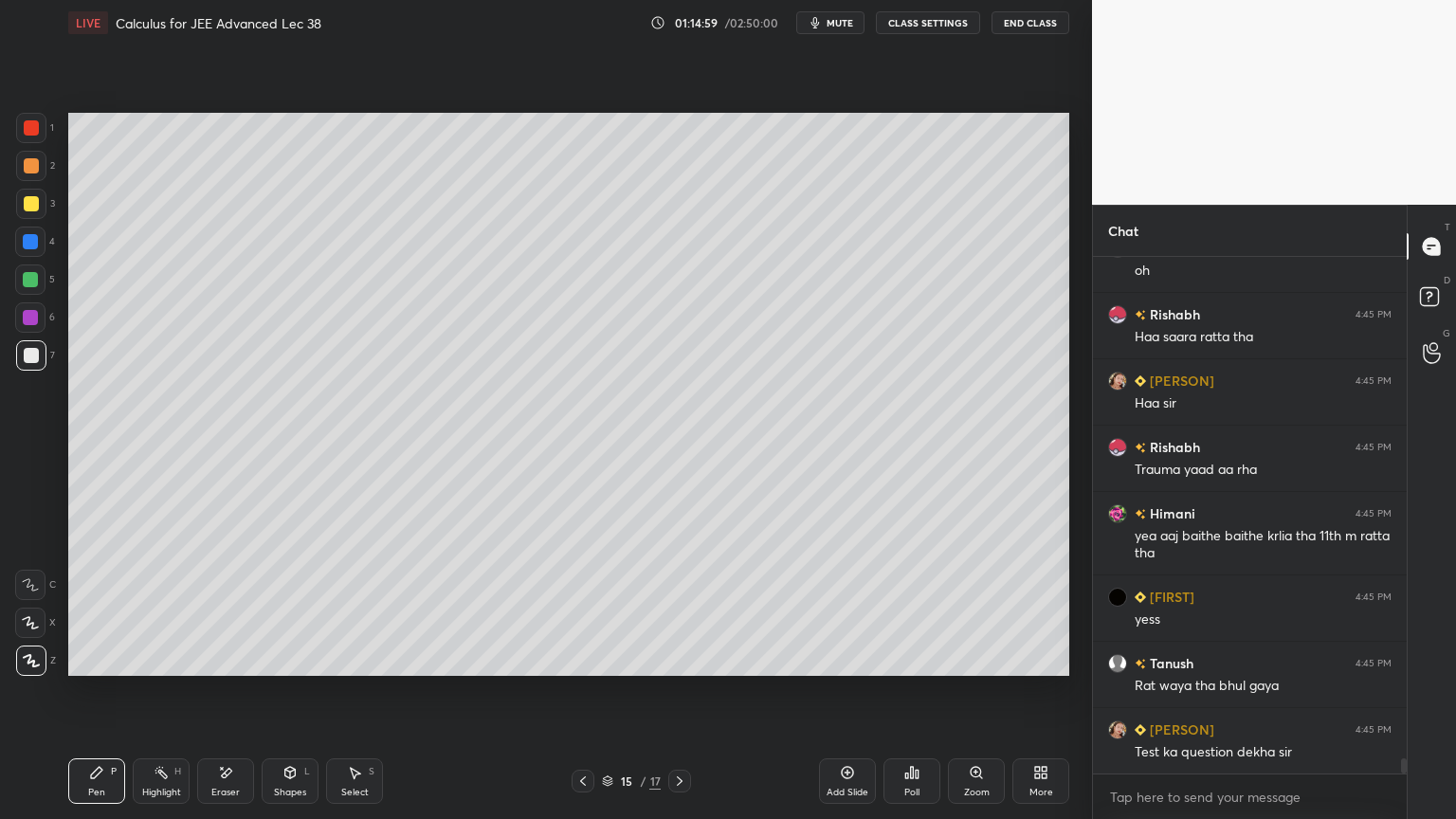 click 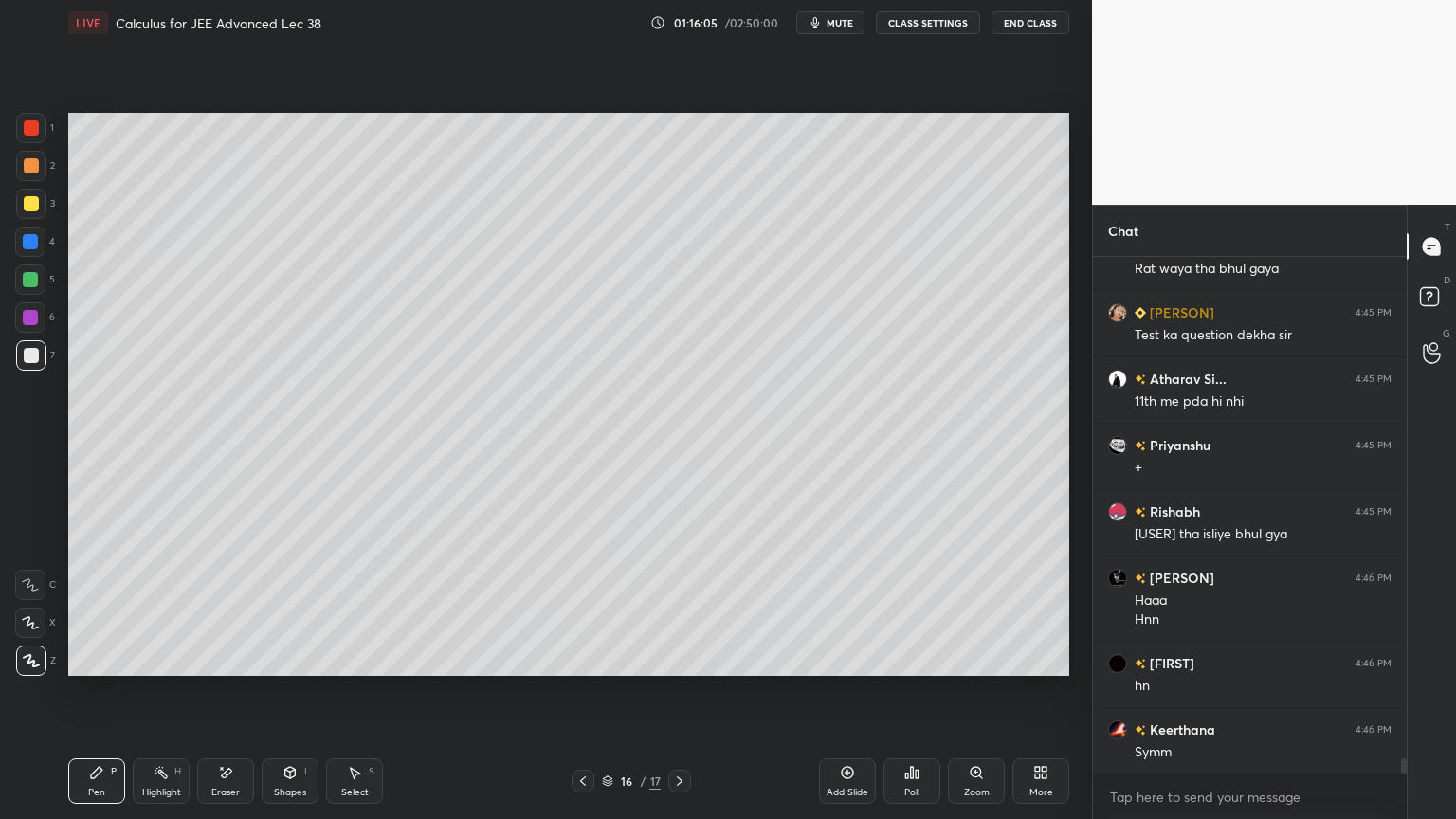 scroll, scrollTop: 17490, scrollLeft: 0, axis: vertical 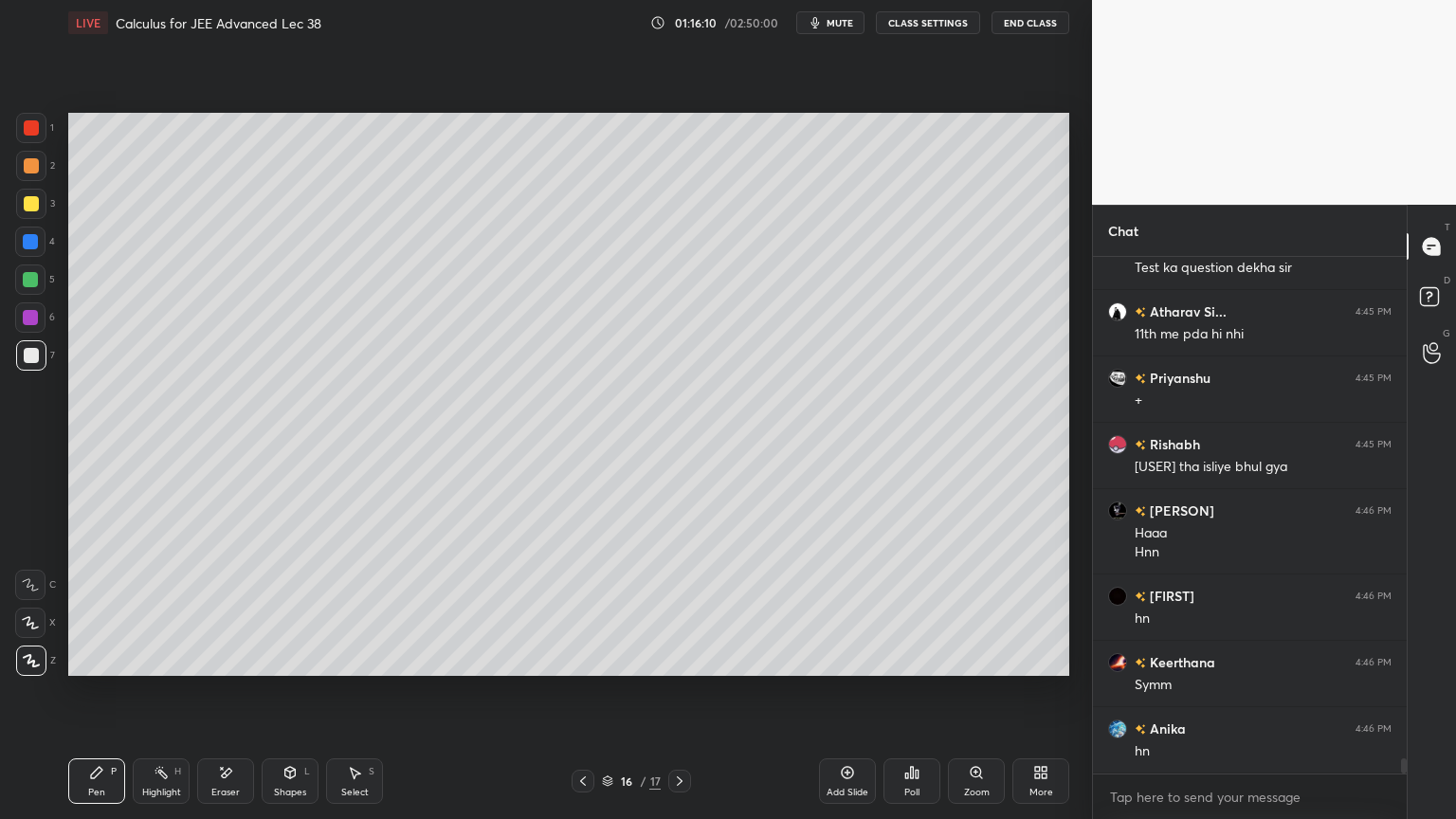 click on "Add Slide" at bounding box center (847, 781) 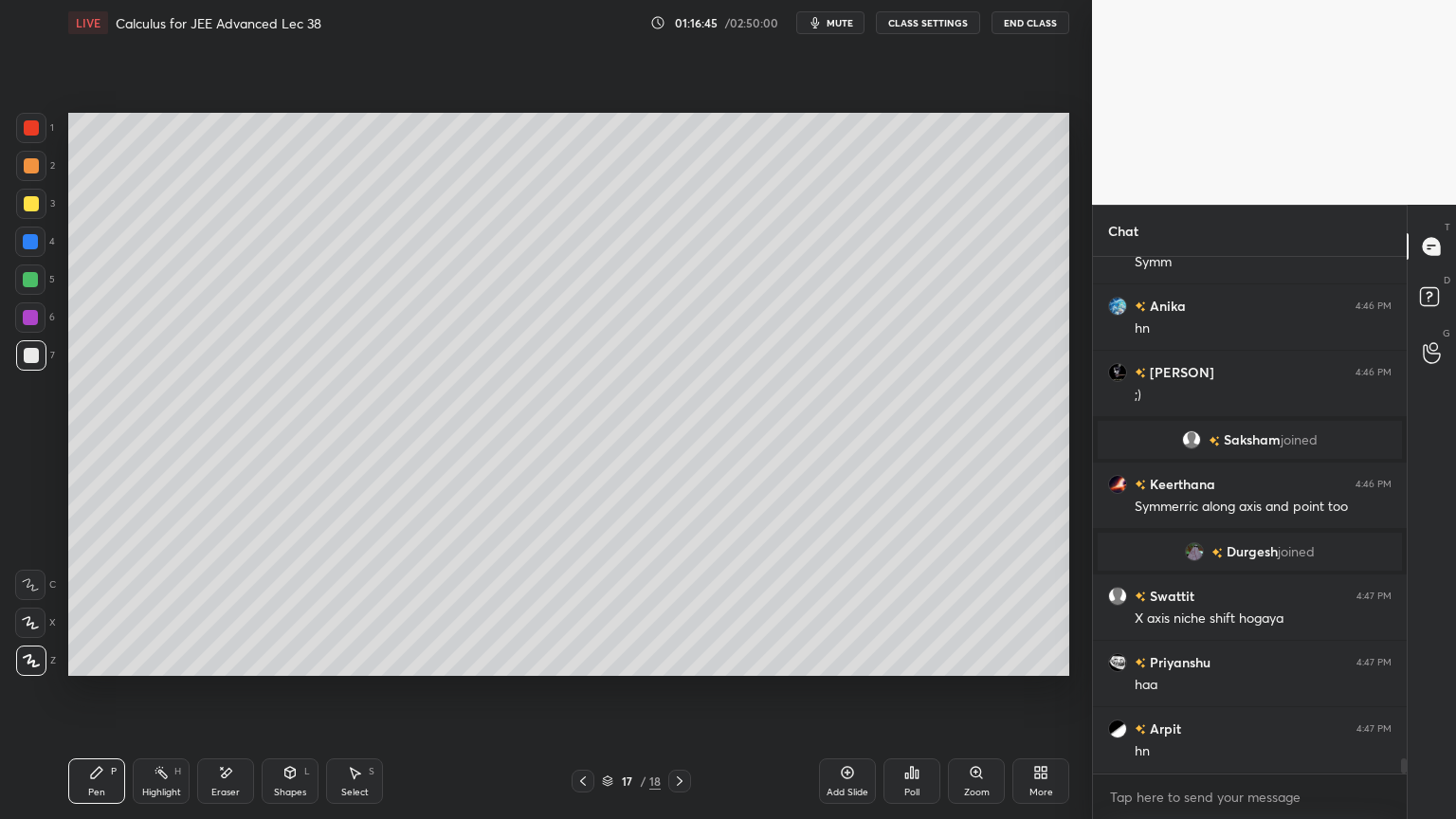 scroll, scrollTop: 17582, scrollLeft: 0, axis: vertical 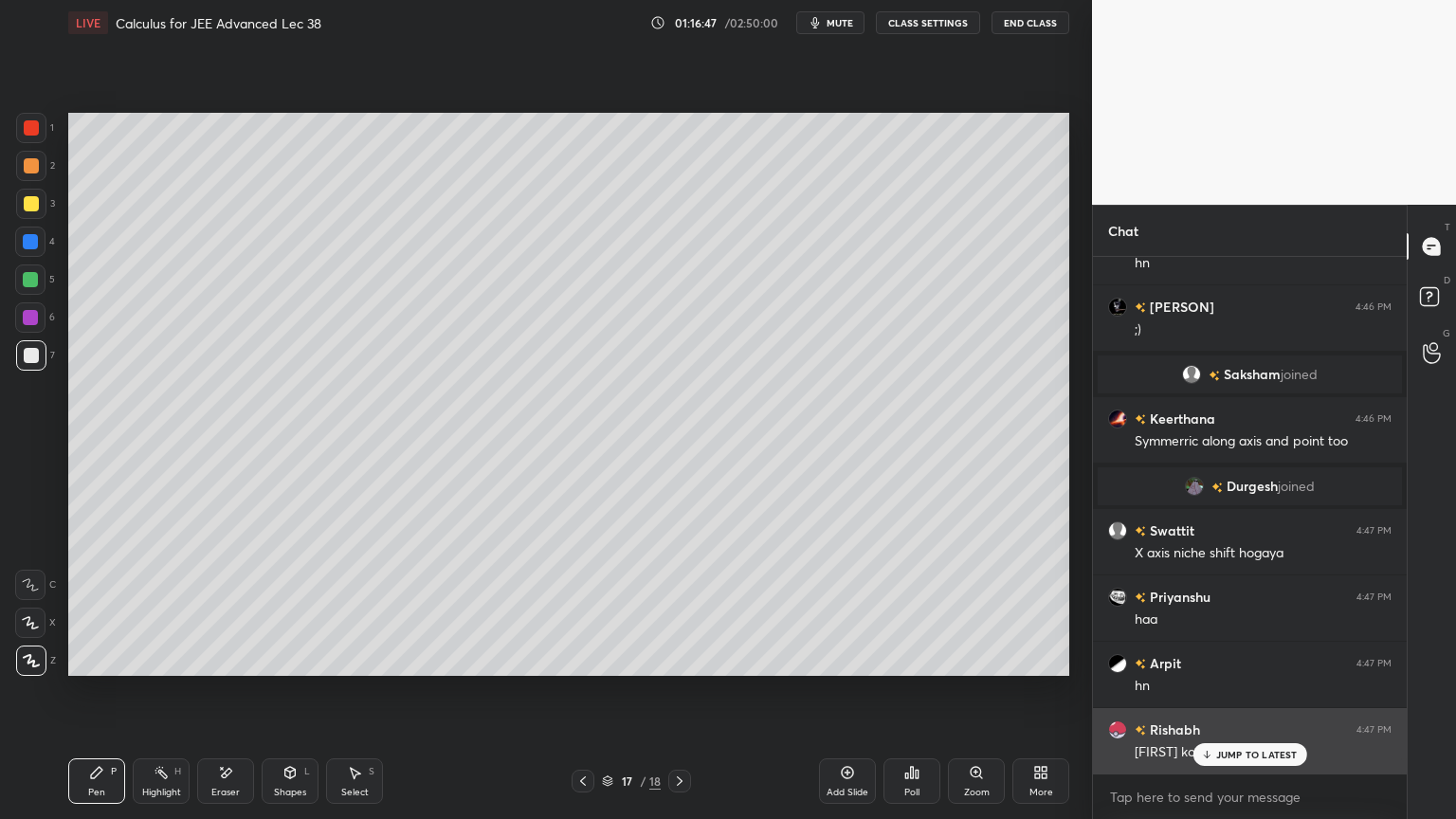 click on "JUMP TO LATEST" at bounding box center [1257, 755] 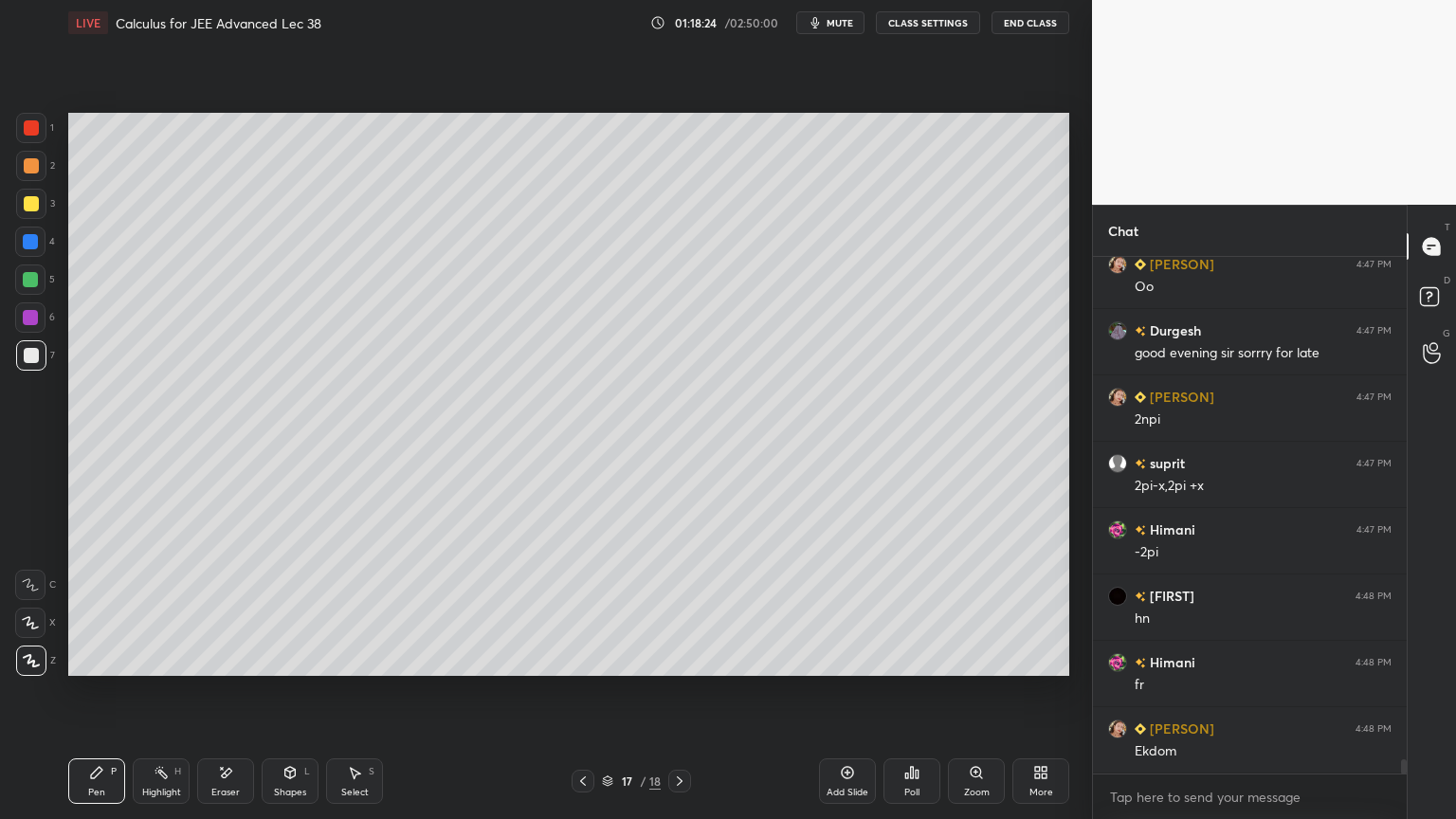 scroll, scrollTop: 18378, scrollLeft: 0, axis: vertical 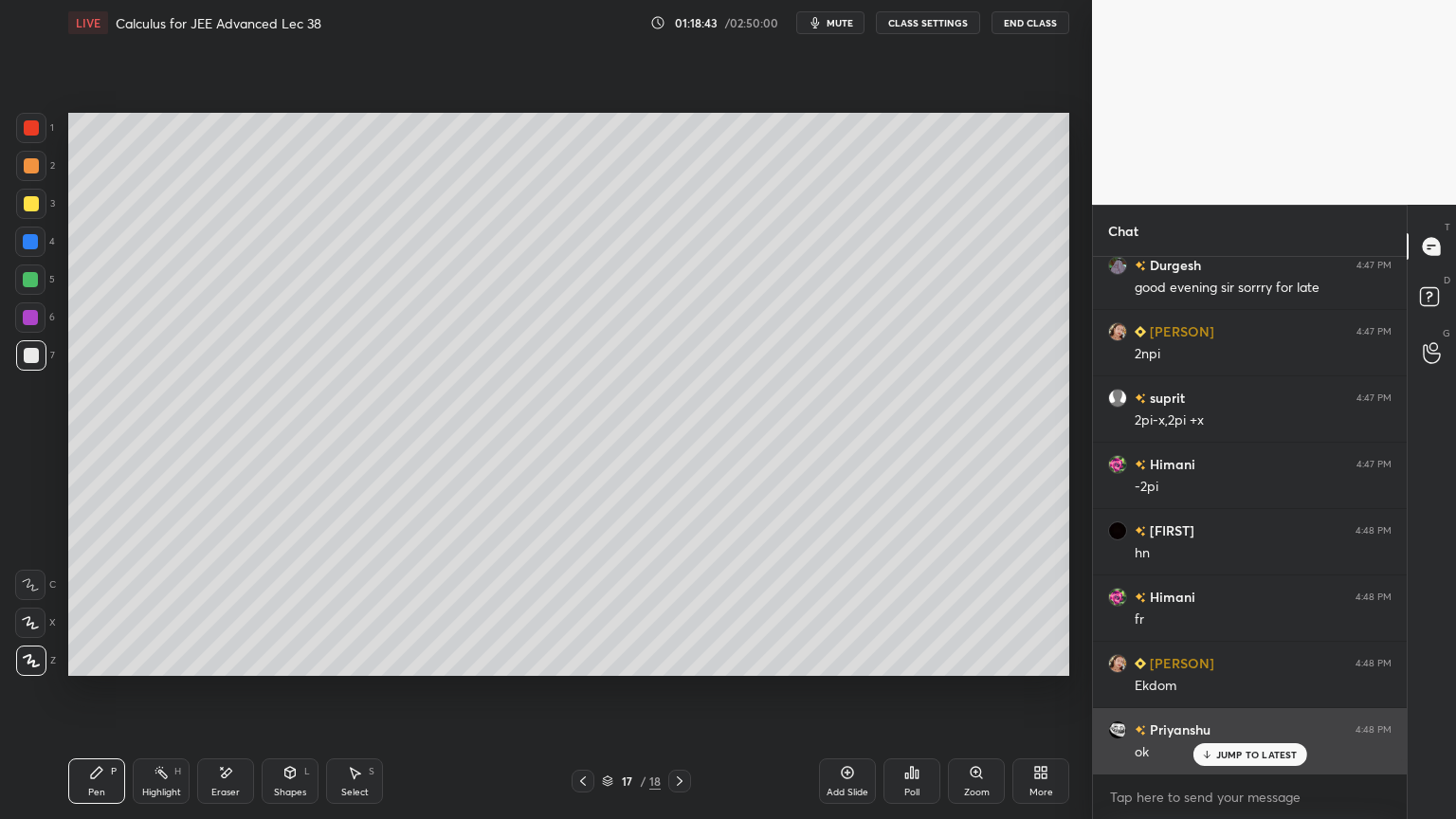 click on "JUMP TO LATEST" at bounding box center (1257, 755) 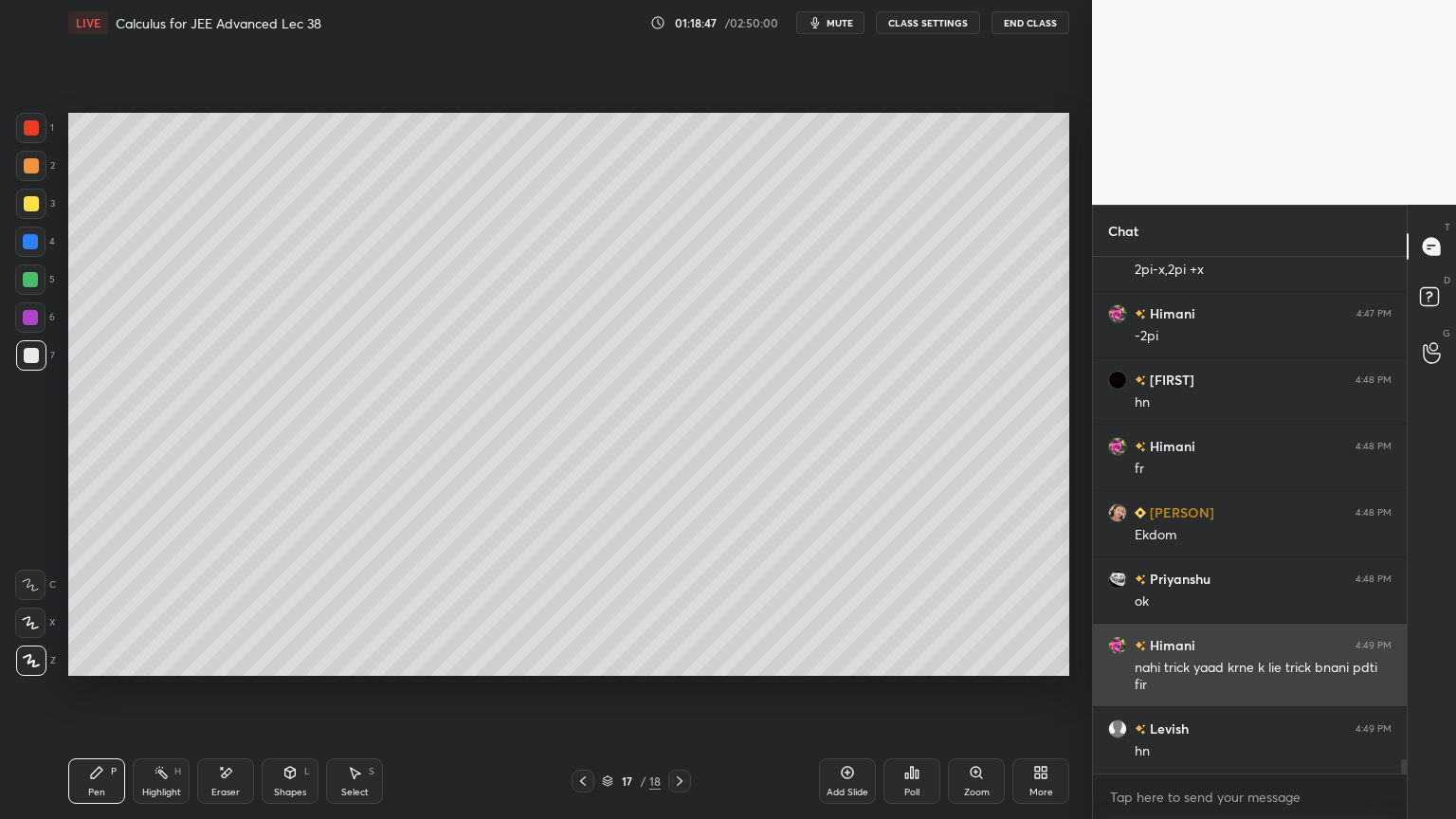 scroll, scrollTop: 18594, scrollLeft: 0, axis: vertical 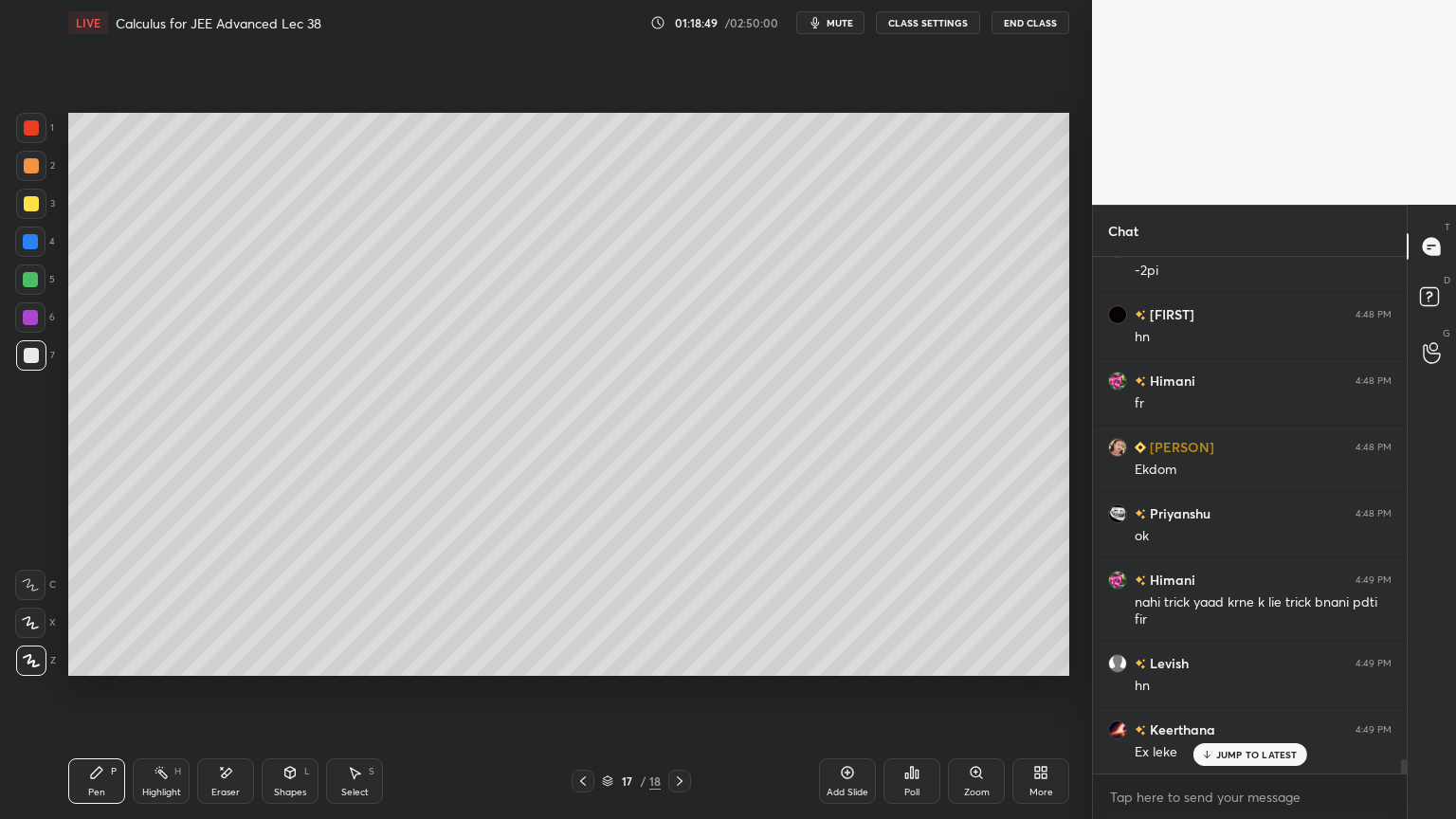 click 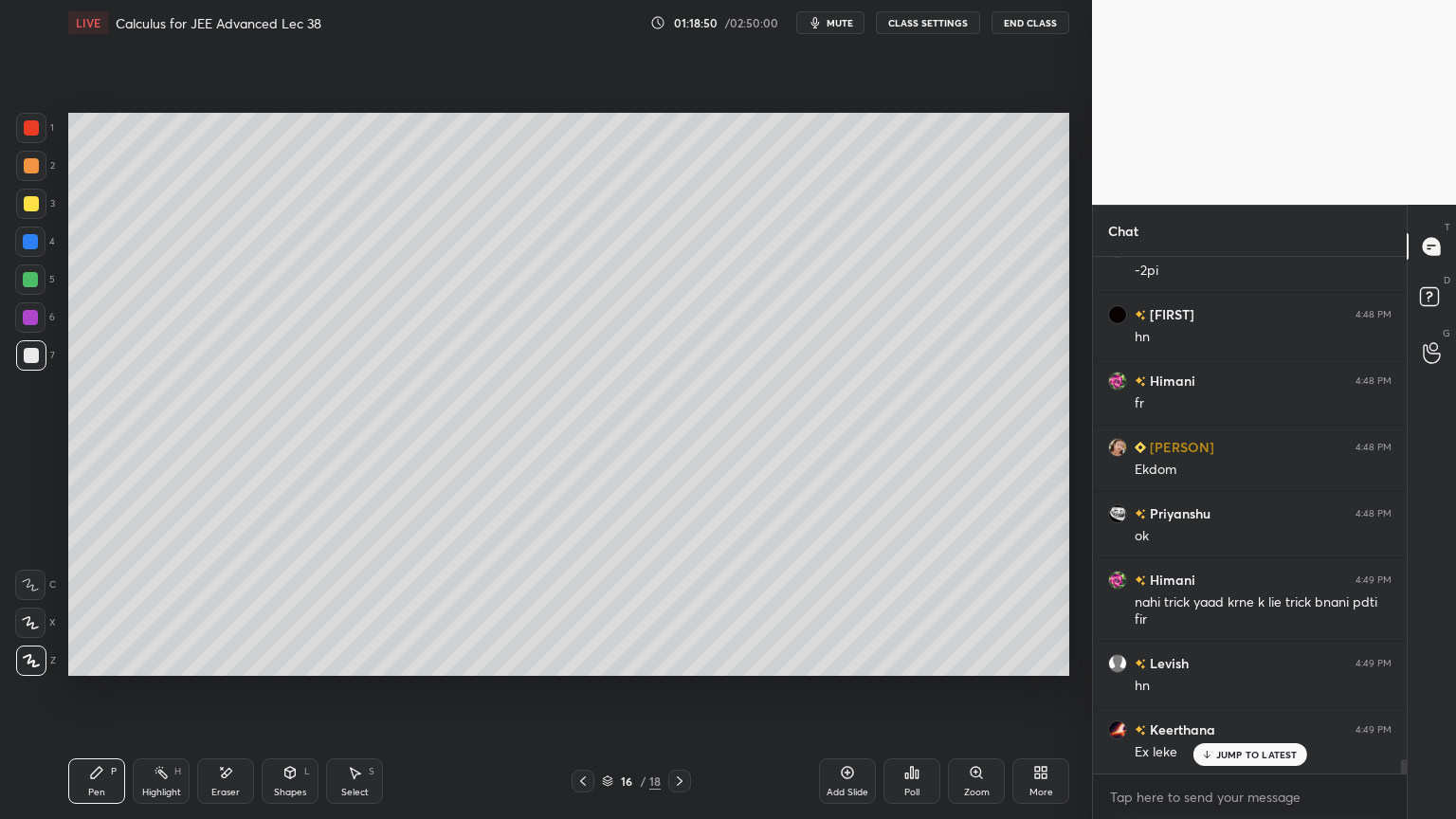click 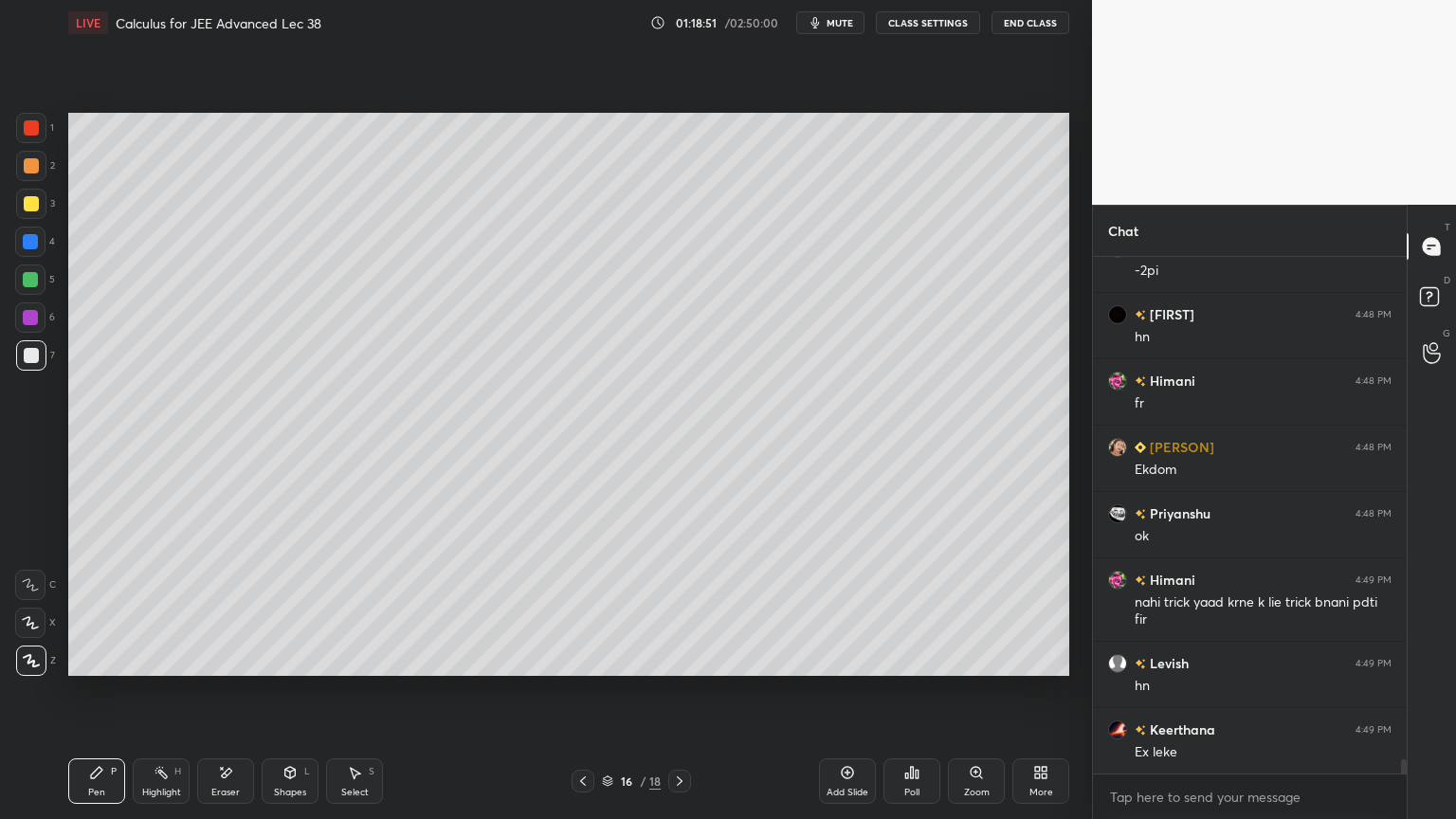 click 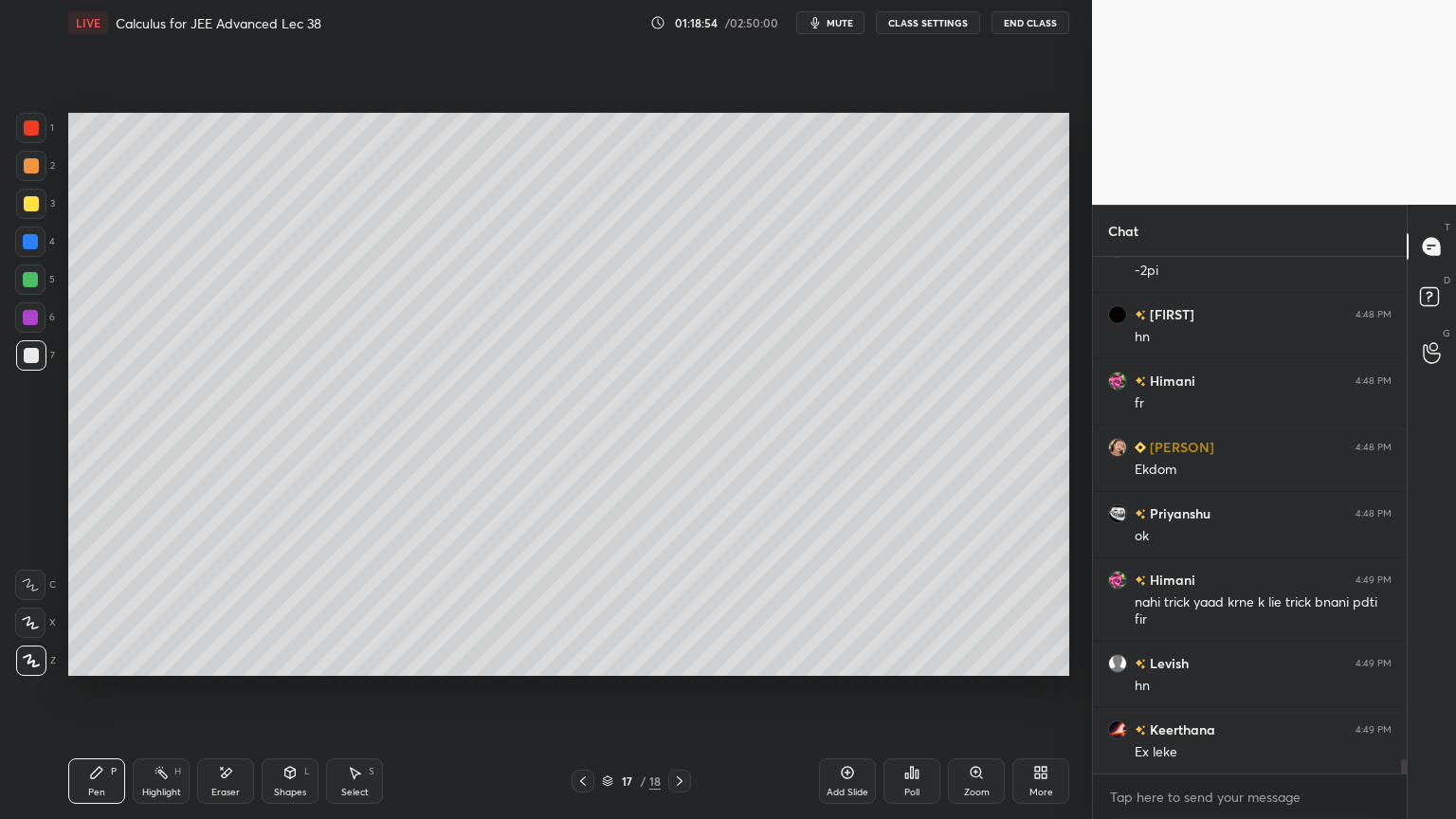 click on "Eraser" at bounding box center [226, 781] 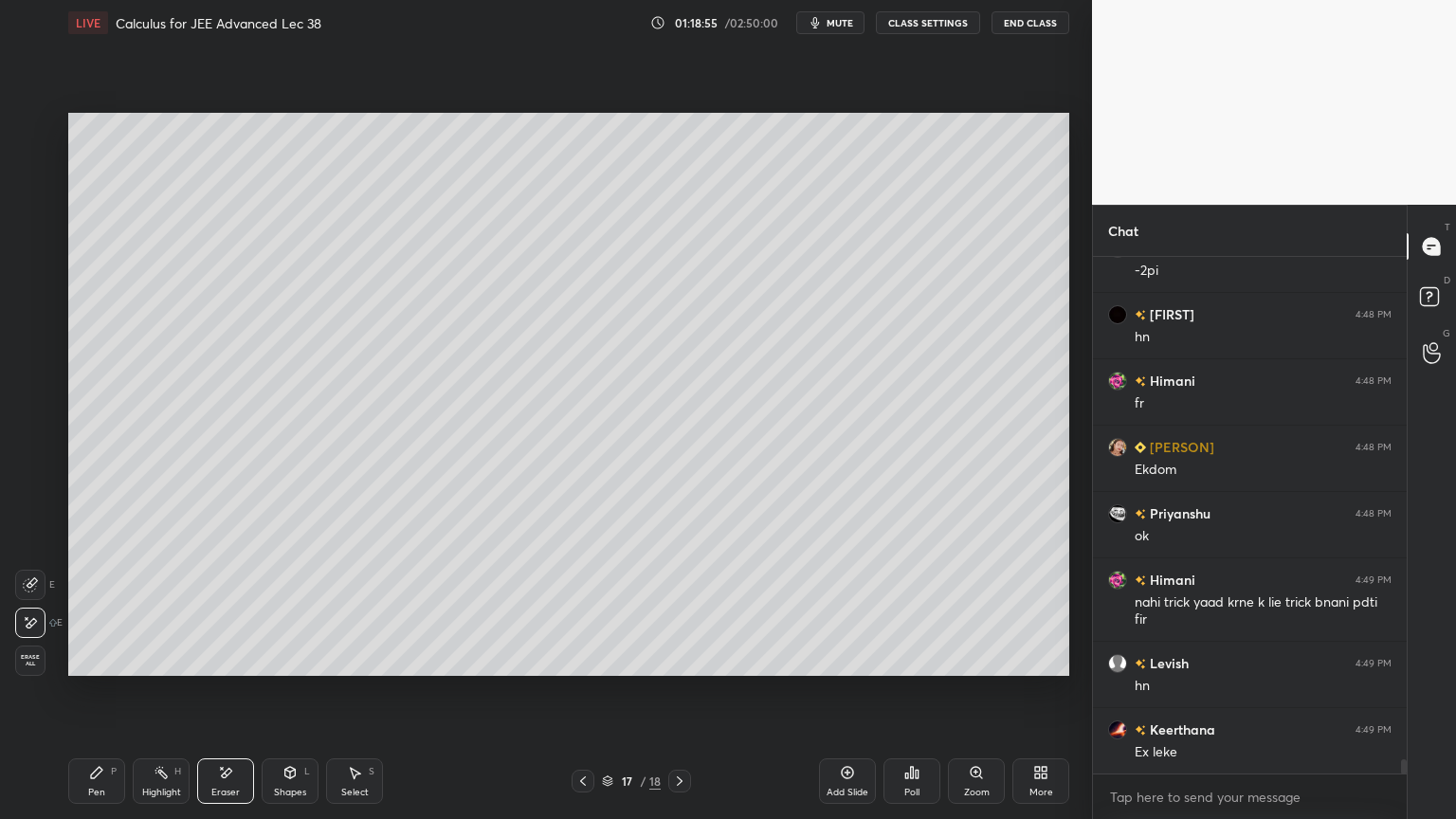 scroll, scrollTop: 18662, scrollLeft: 0, axis: vertical 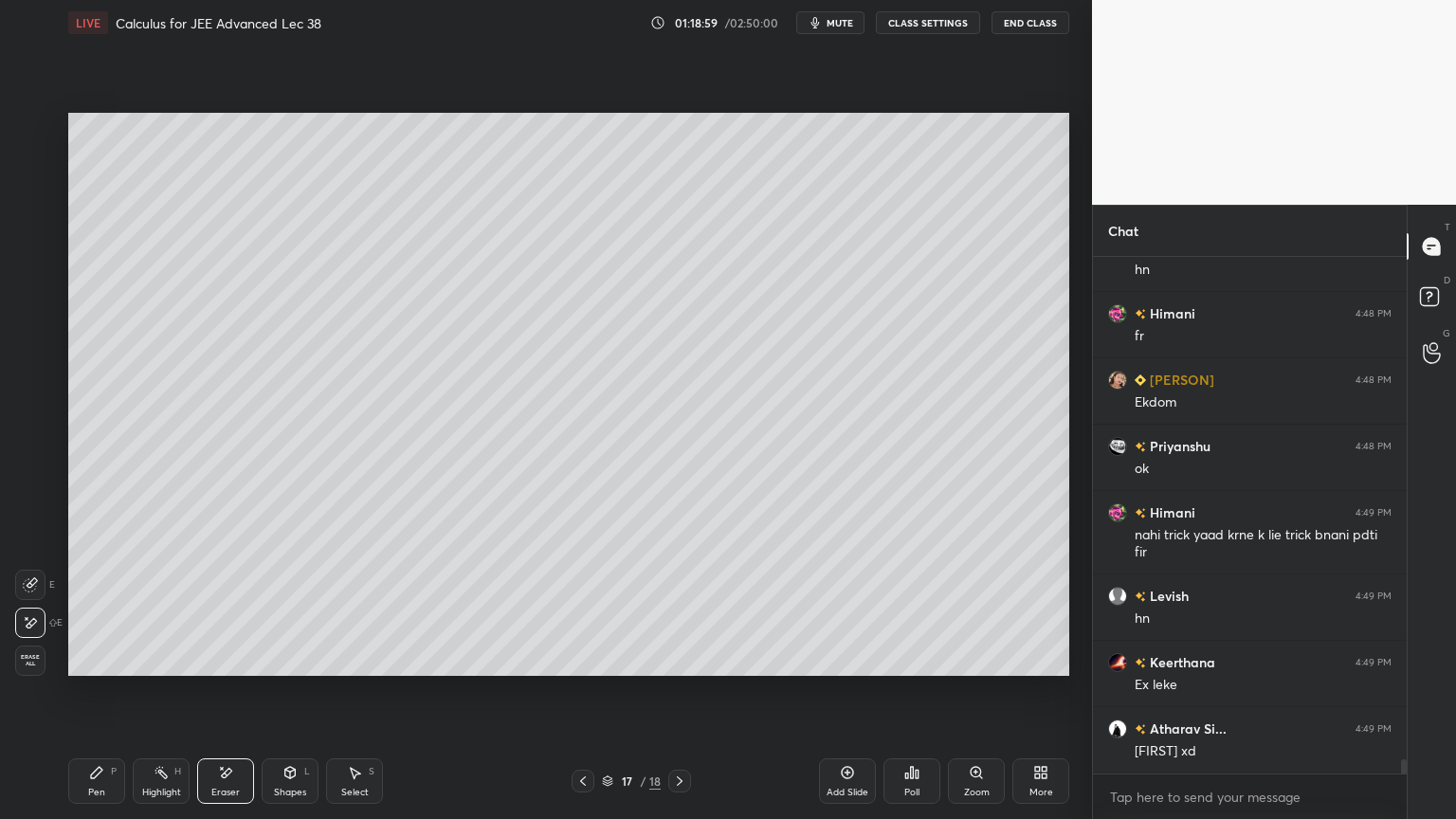 click on "Pen" at bounding box center [97, 792] 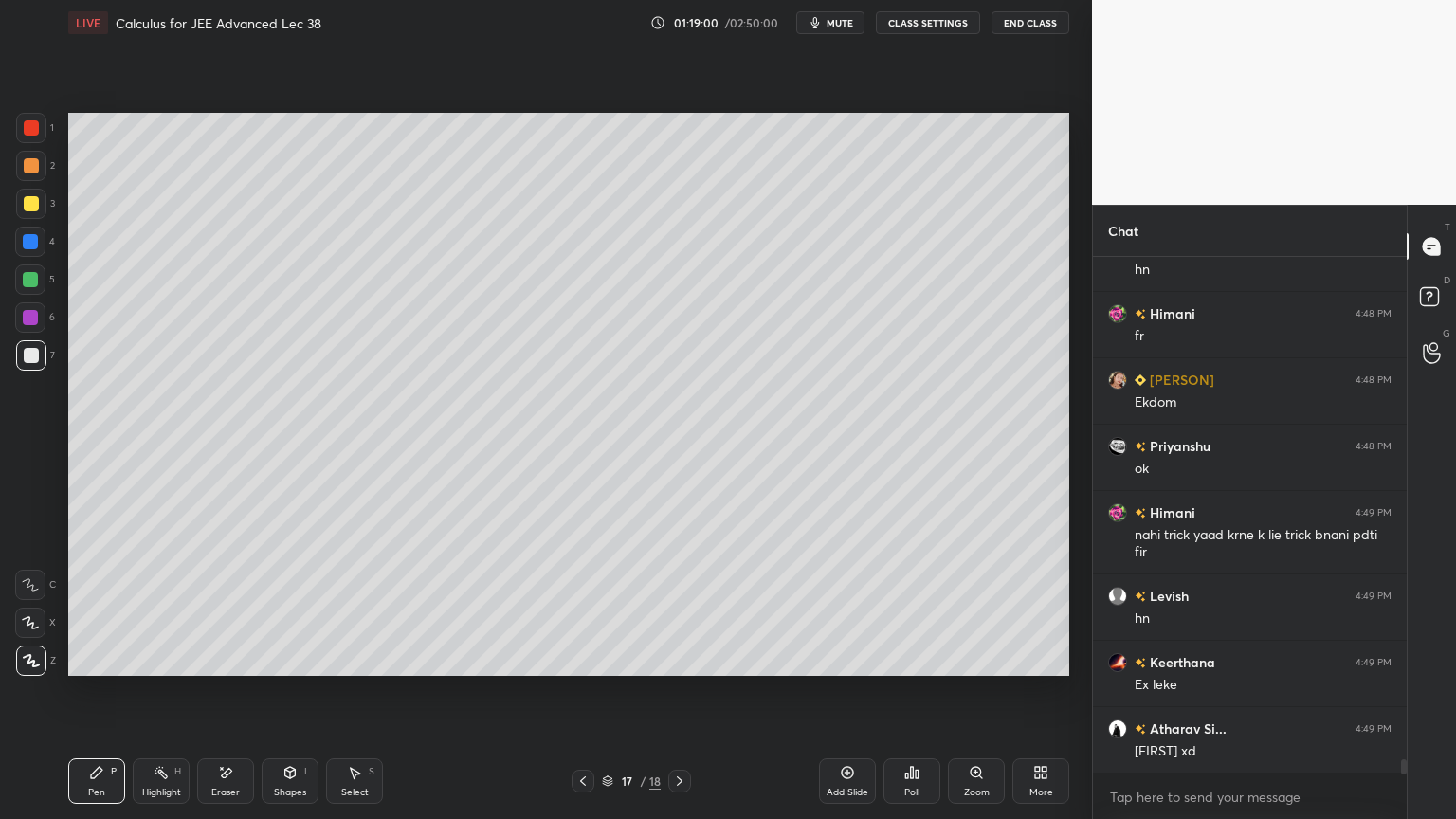 drag, startPoint x: 222, startPoint y: 779, endPoint x: 235, endPoint y: 680, distance: 99.84989 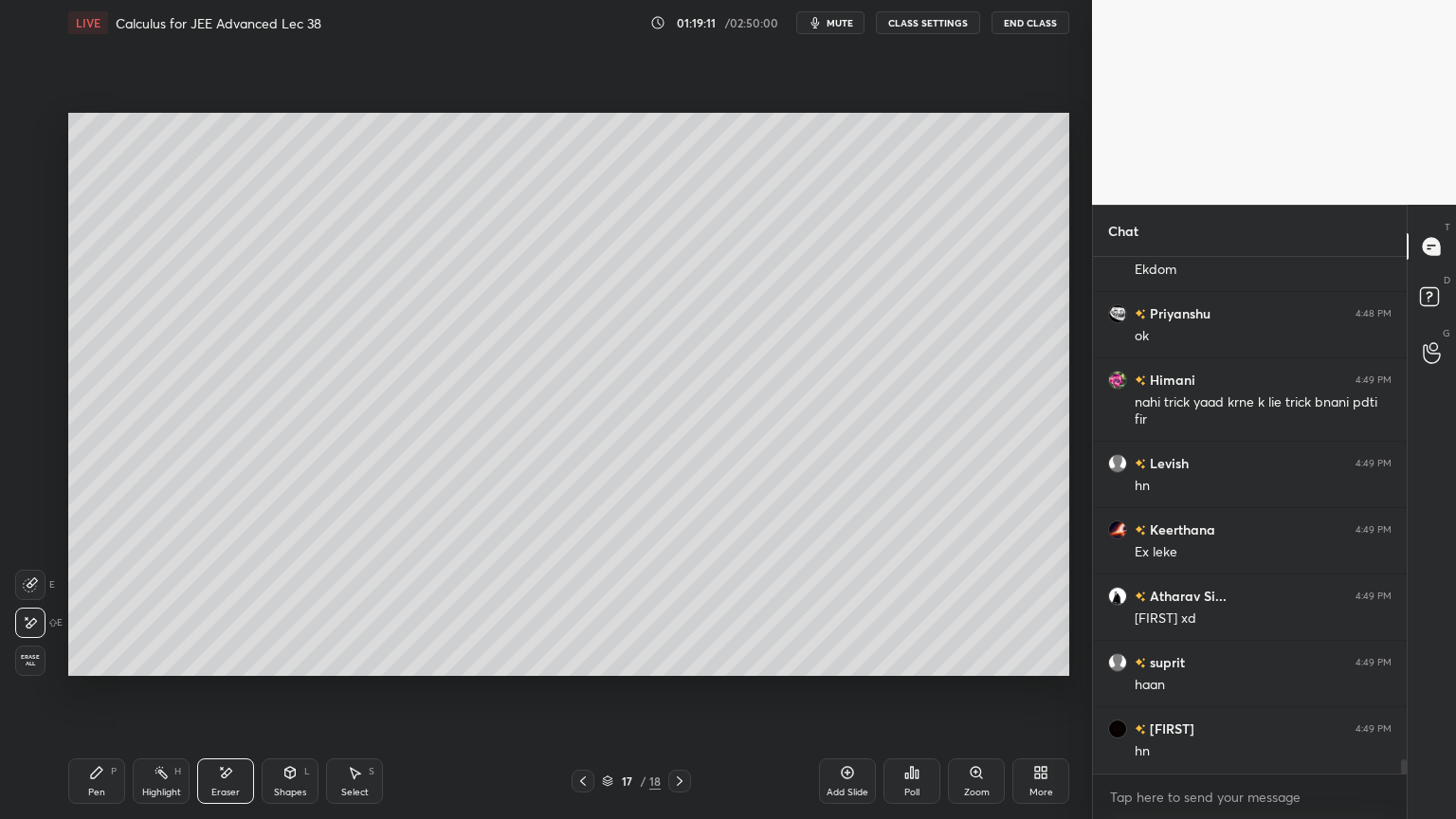 scroll, scrollTop: 18860, scrollLeft: 0, axis: vertical 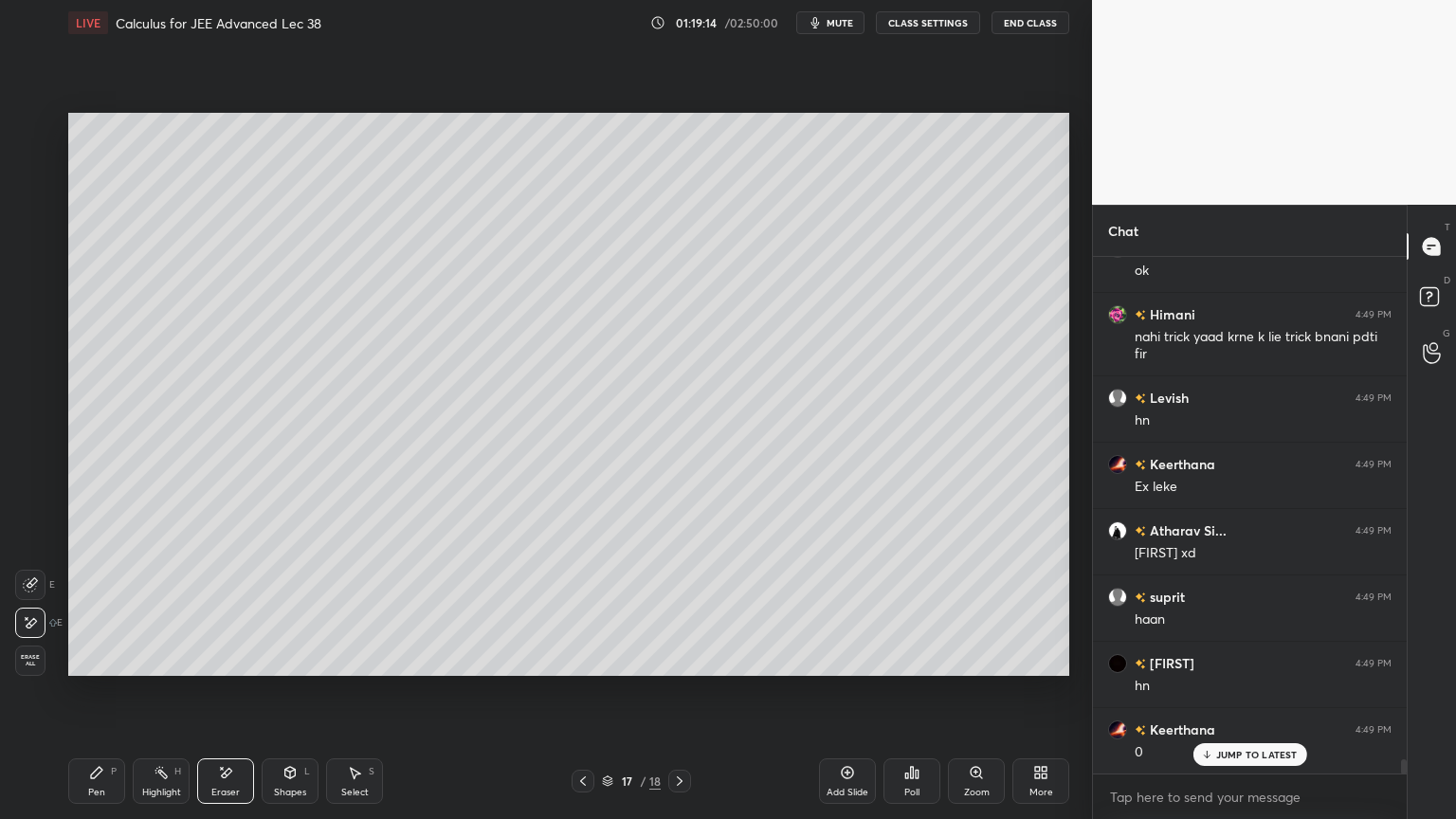 click on "Pen P" at bounding box center (97, 781) 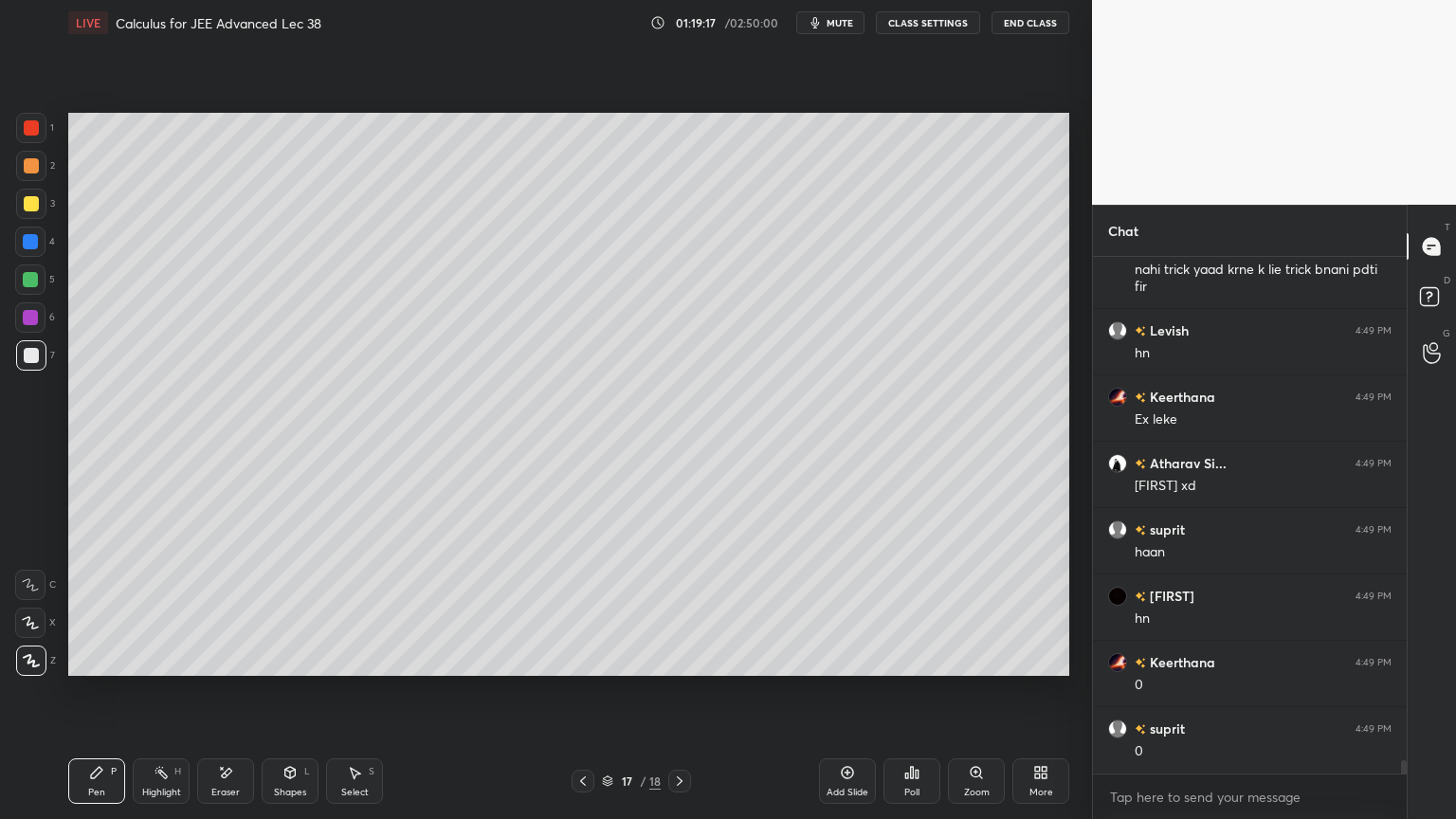 scroll, scrollTop: 18992, scrollLeft: 0, axis: vertical 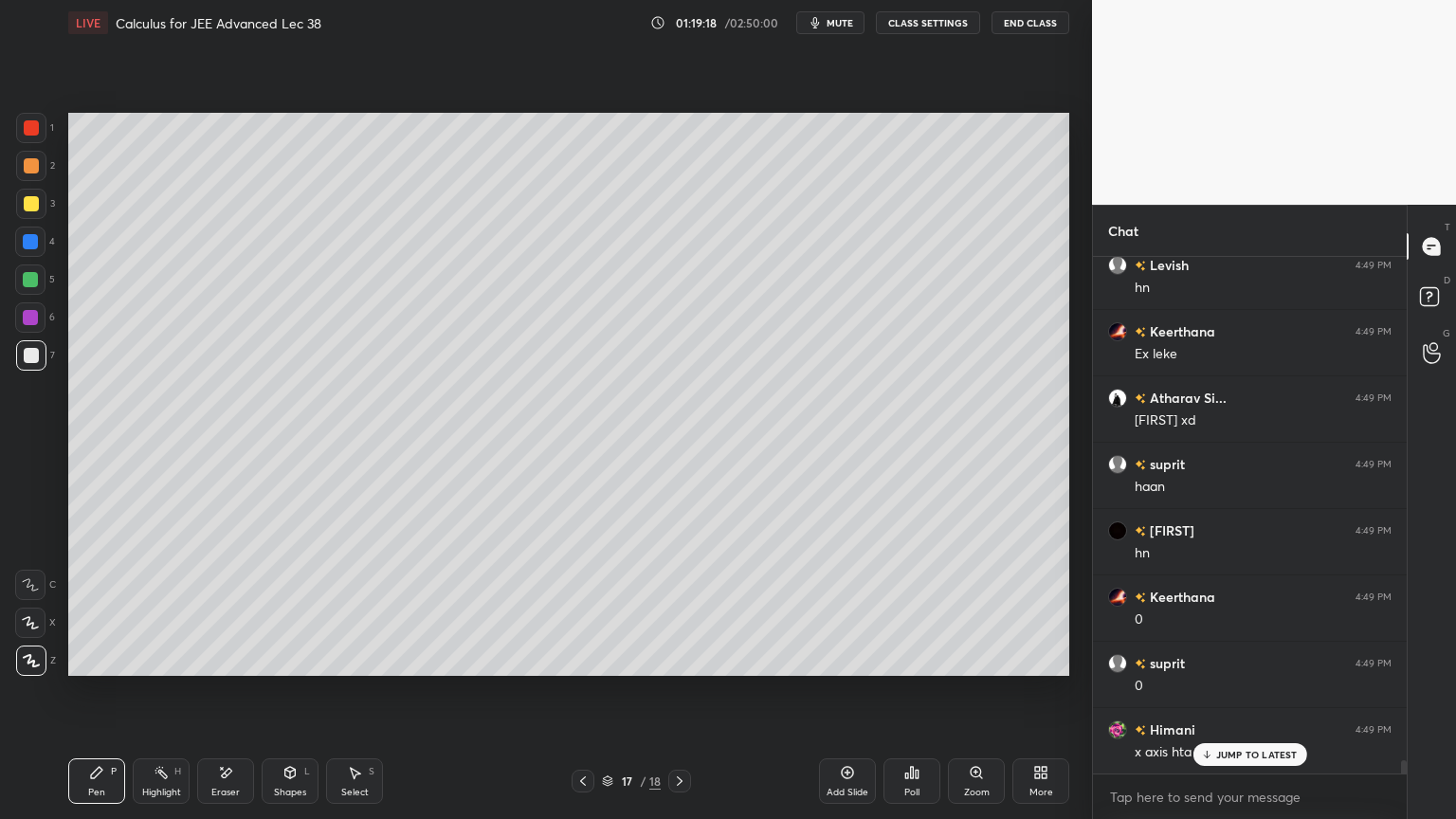 click on "Eraser" at bounding box center (226, 781) 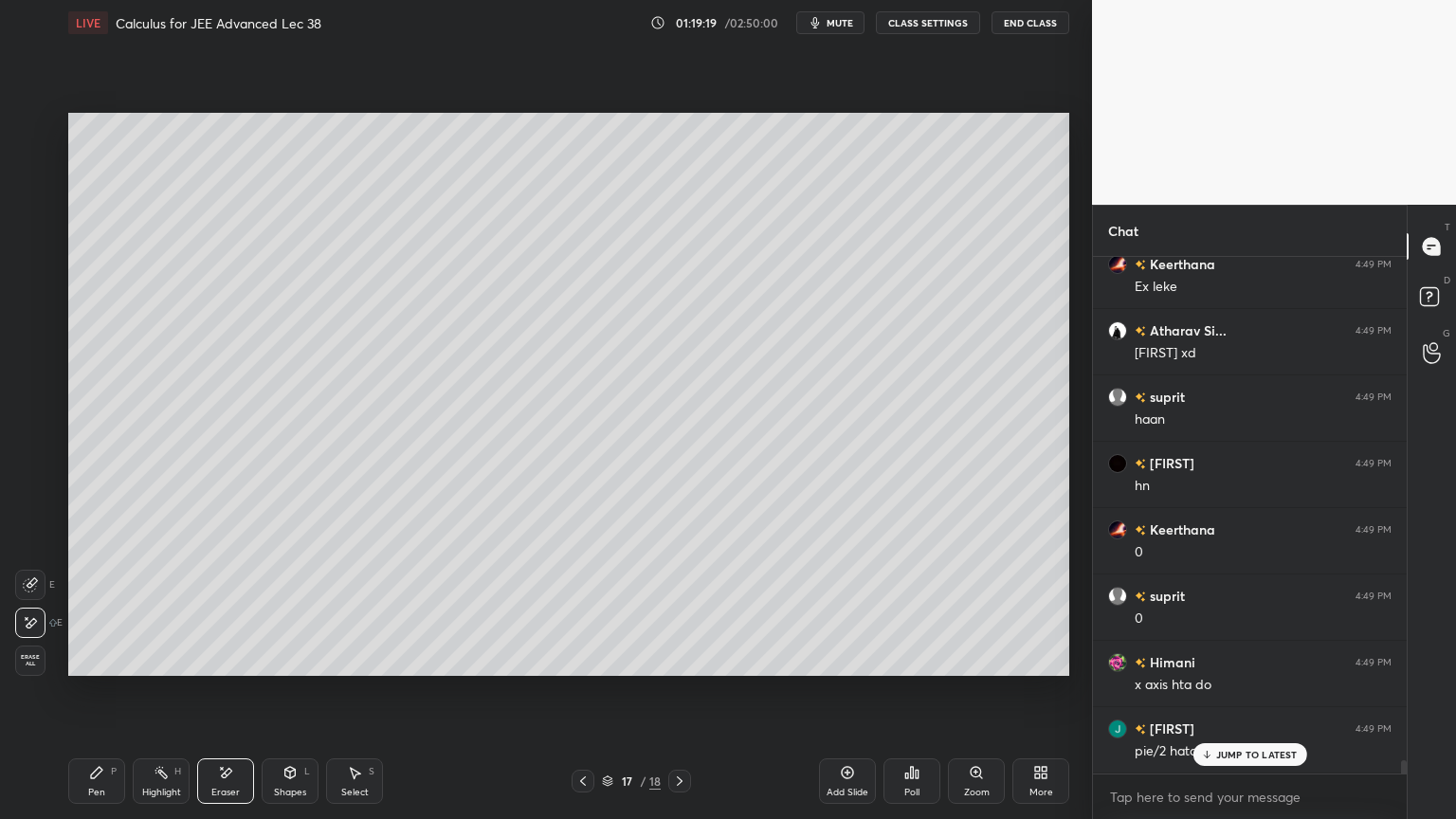 scroll, scrollTop: 19258, scrollLeft: 0, axis: vertical 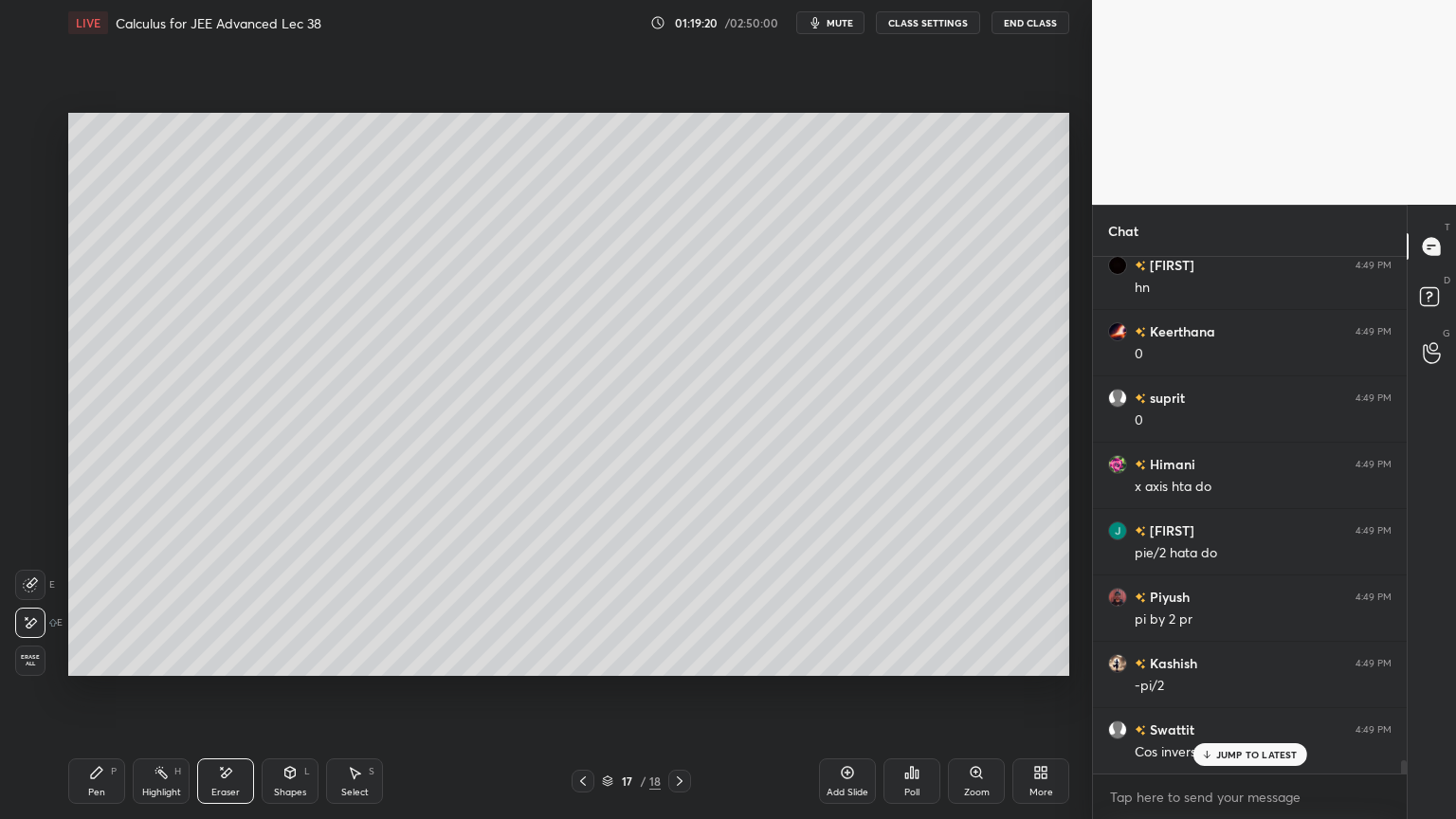 click on "Pen P" at bounding box center [97, 781] 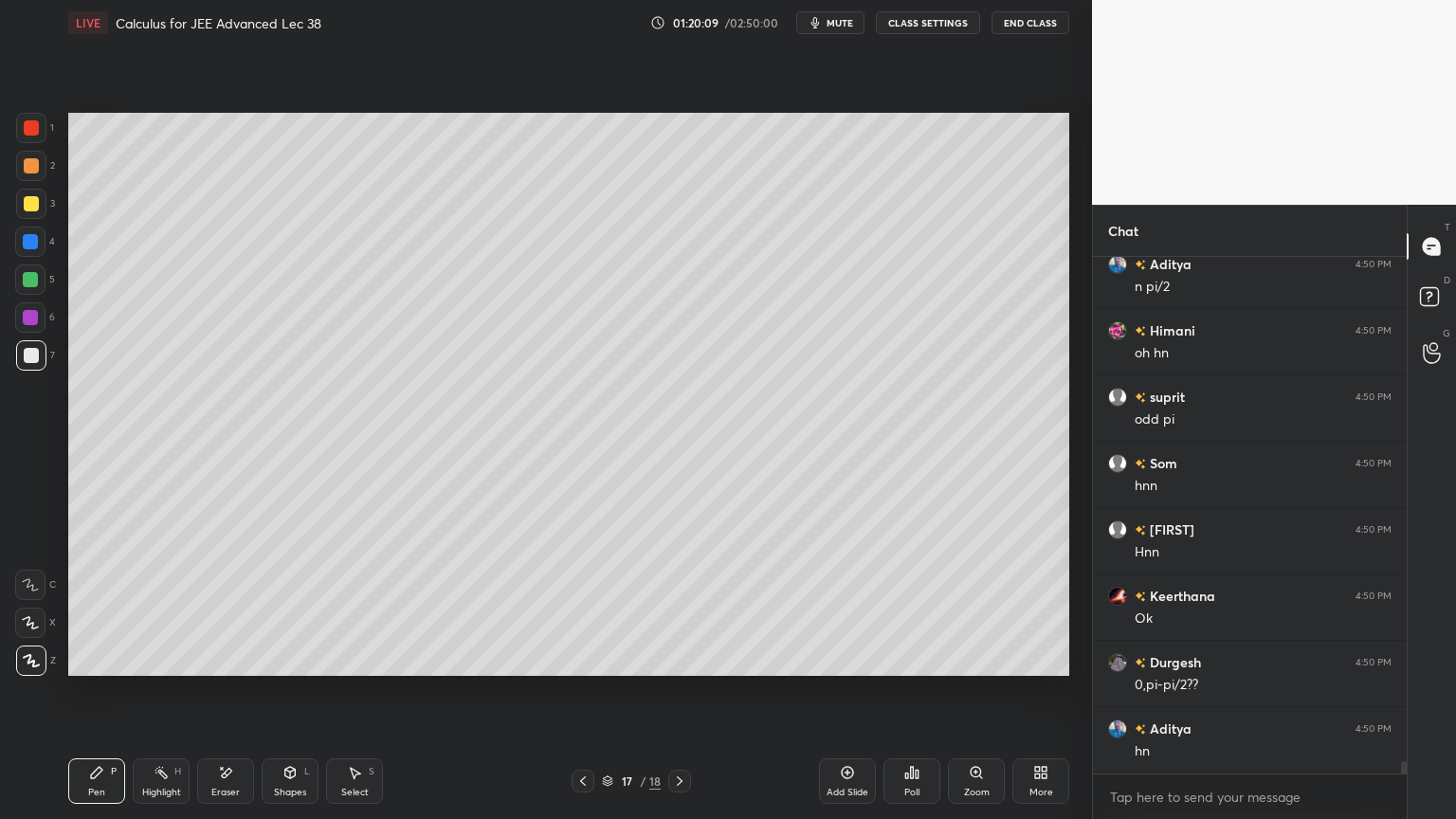 scroll, scrollTop: 21048, scrollLeft: 0, axis: vertical 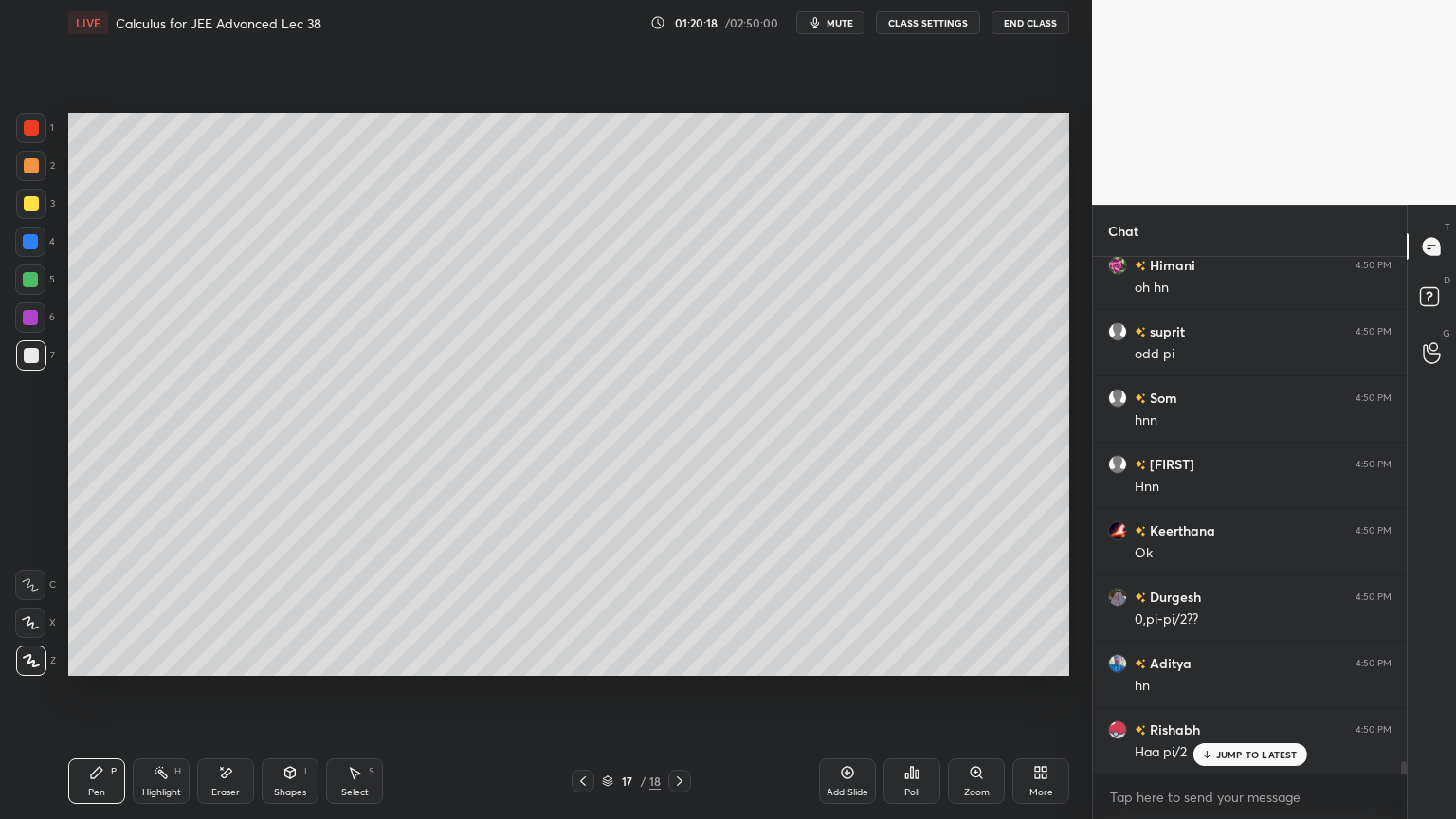drag, startPoint x: 161, startPoint y: 780, endPoint x: 139, endPoint y: 782, distance: 22.090722 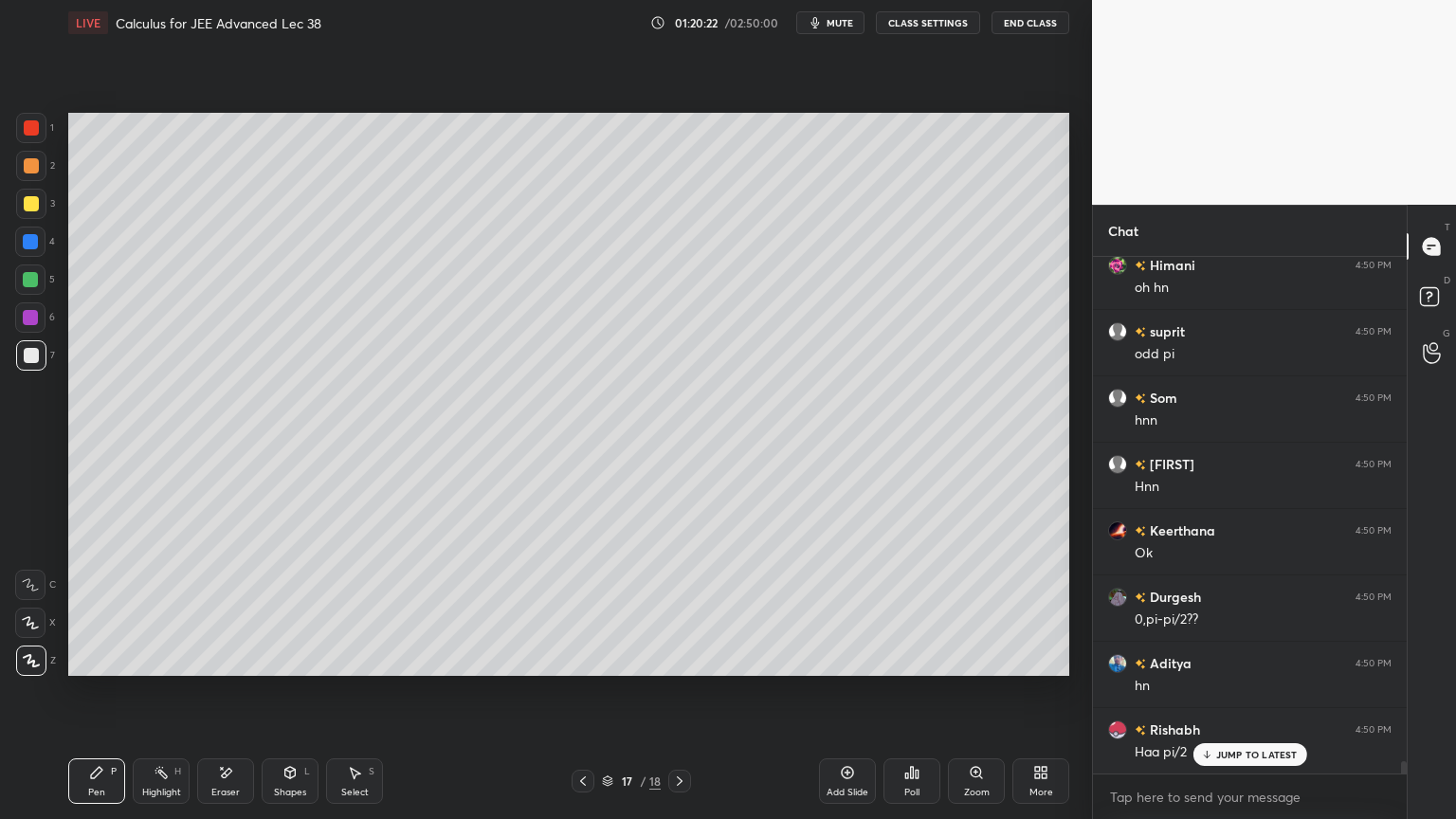 click on "JUMP TO LATEST" at bounding box center [1257, 755] 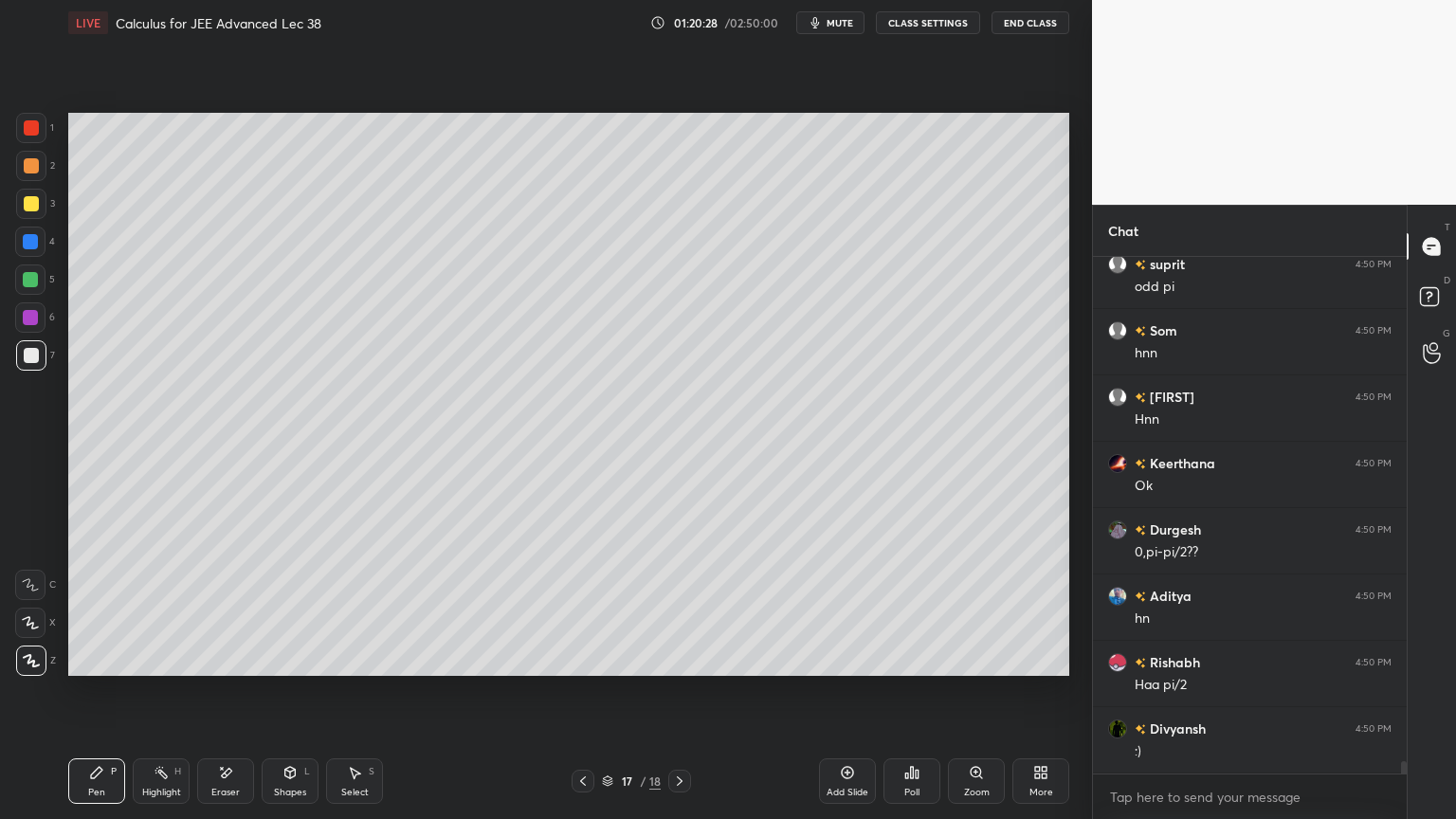 click on "Add Slide" at bounding box center (847, 781) 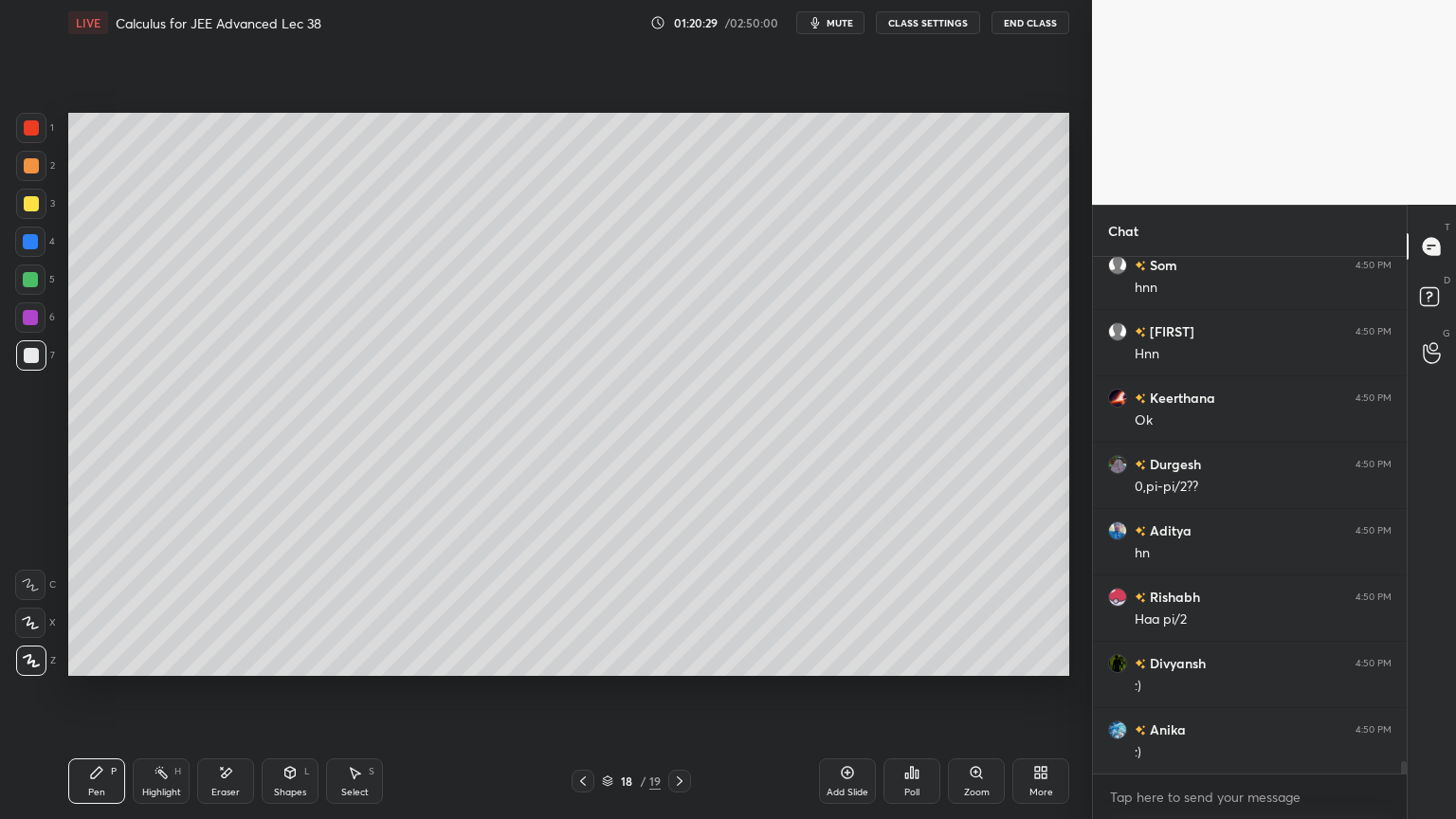 scroll, scrollTop: 21248, scrollLeft: 0, axis: vertical 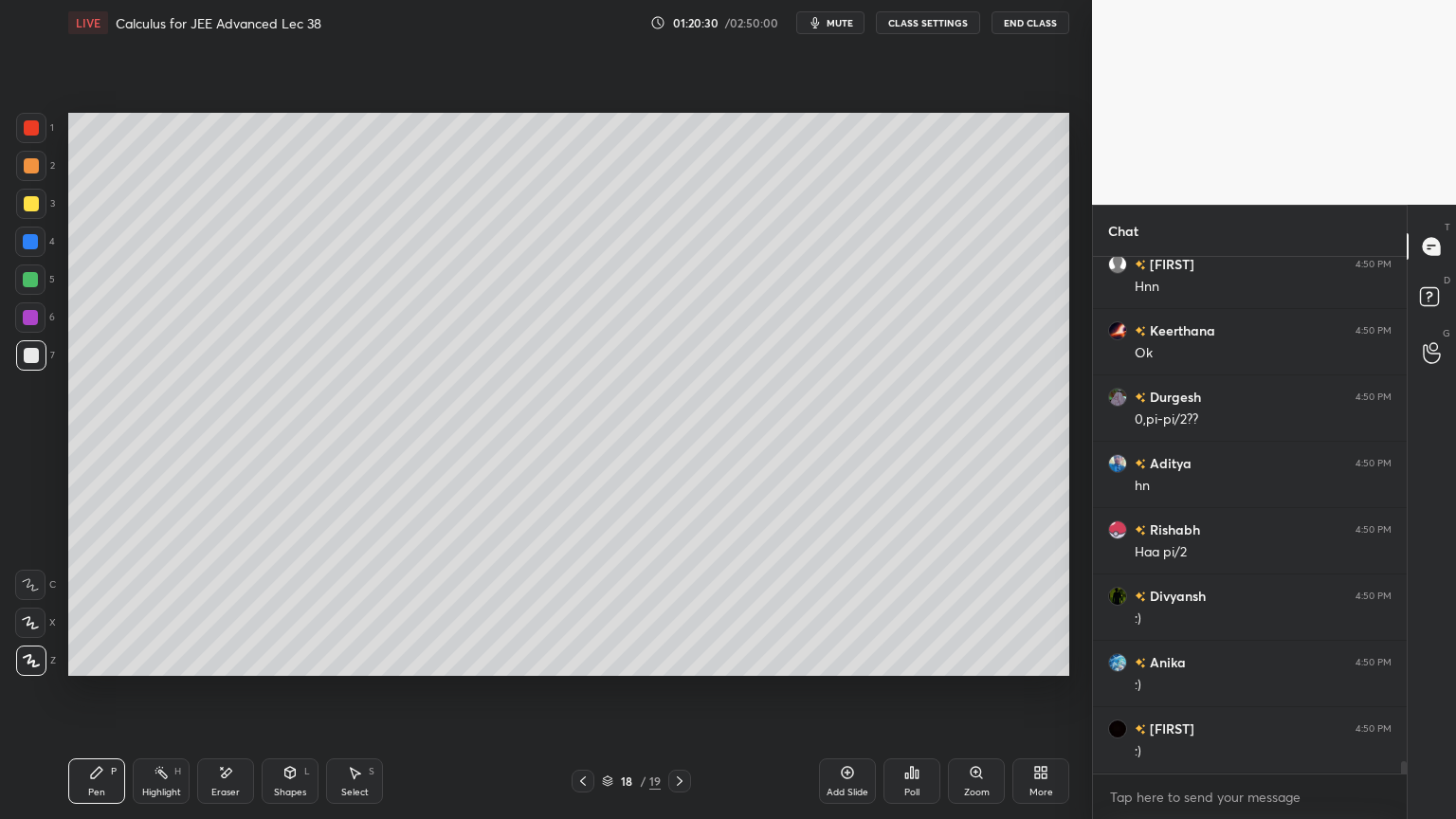 click at bounding box center [31, 166] 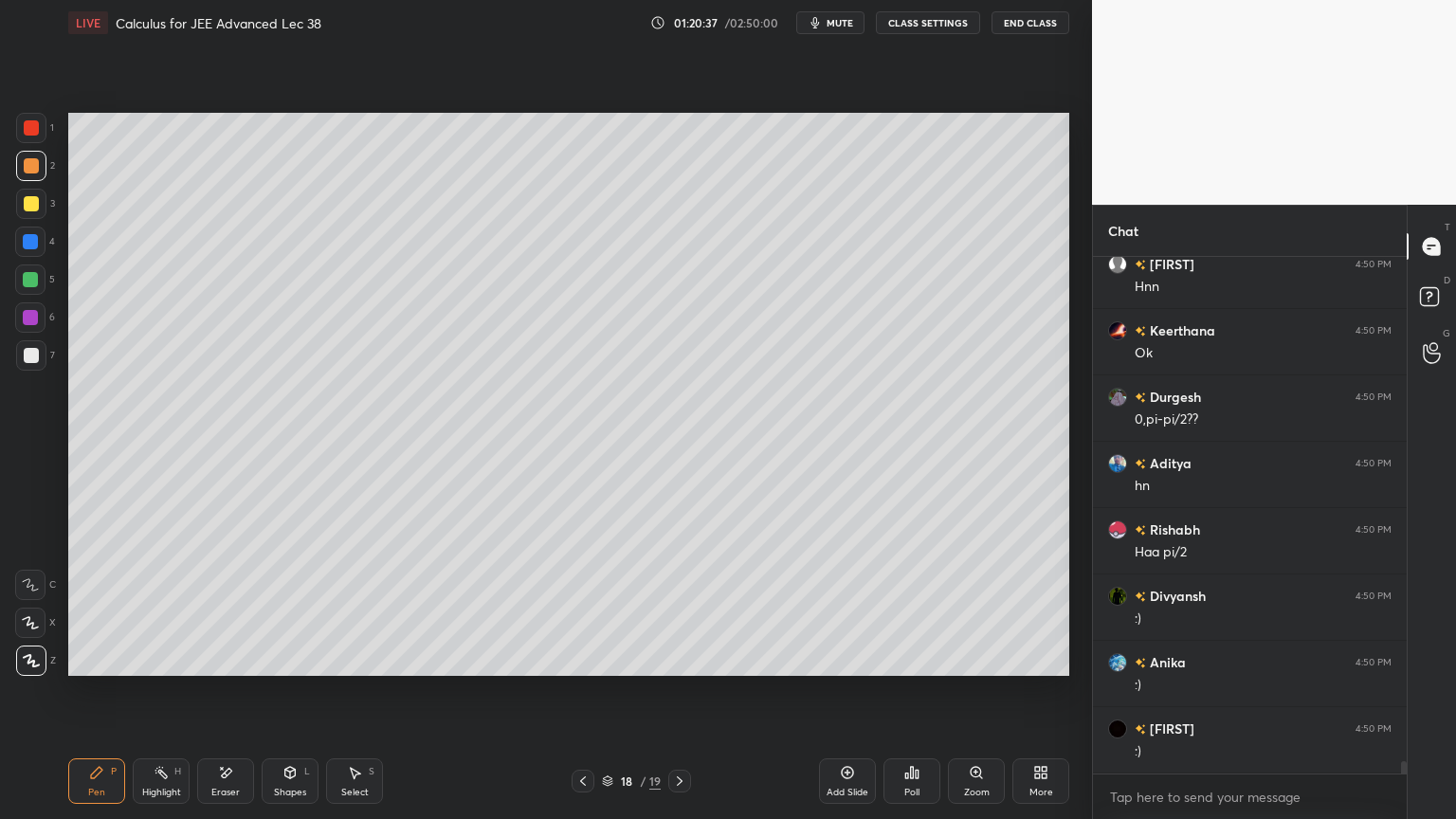 scroll, scrollTop: 21313, scrollLeft: 0, axis: vertical 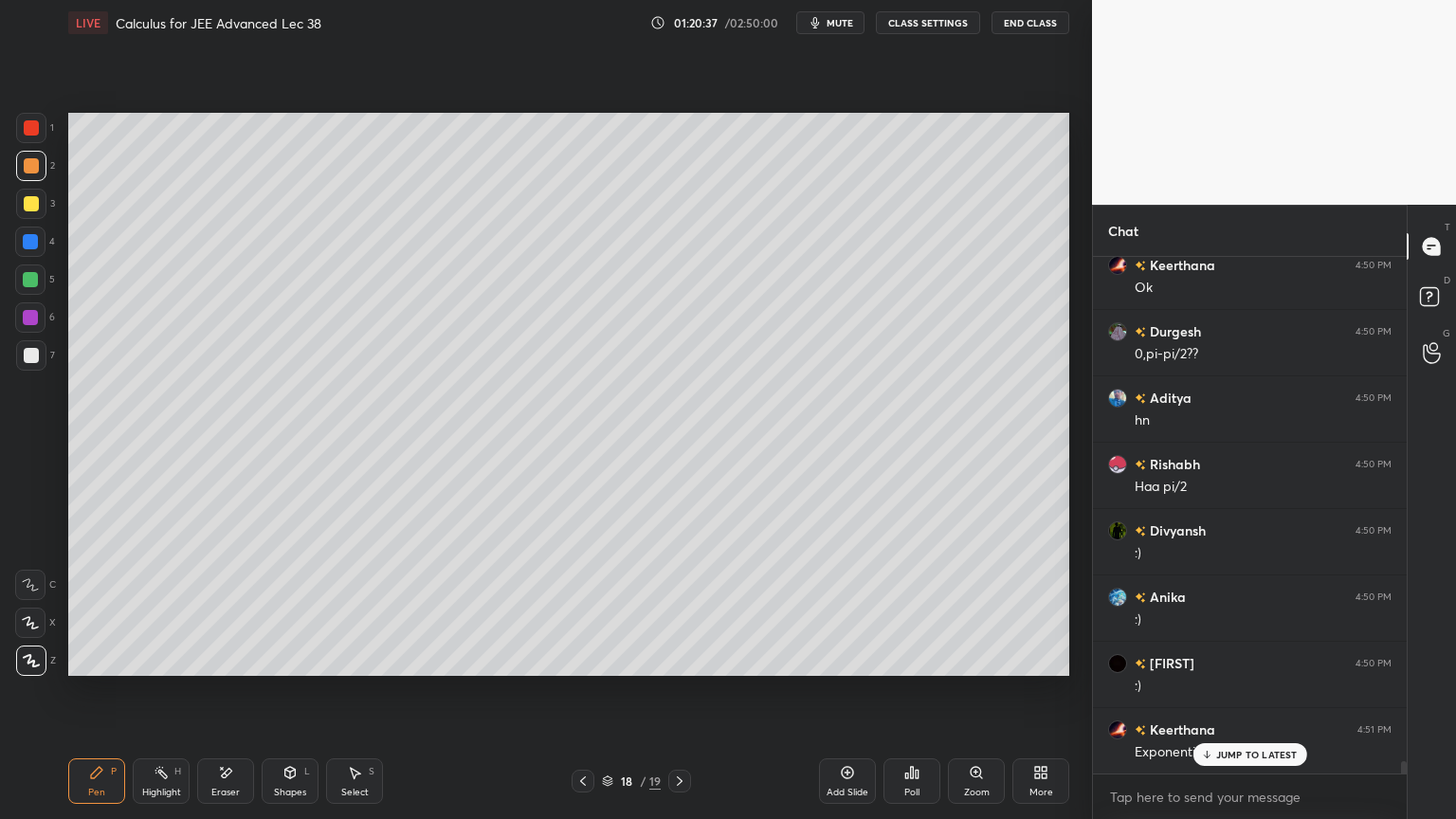 click at bounding box center [31, 355] 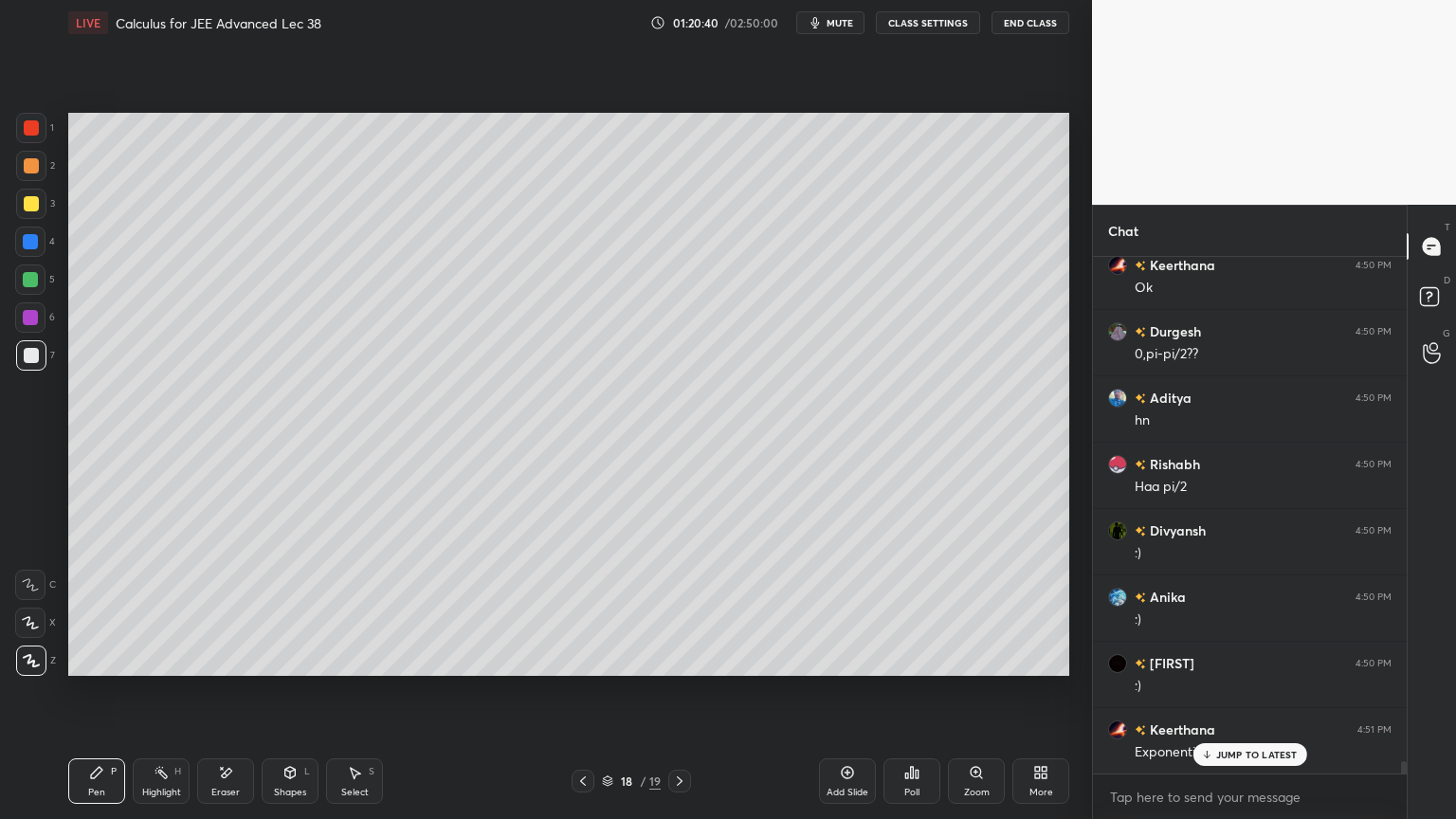 click on "JUMP TO LATEST" at bounding box center (1257, 755) 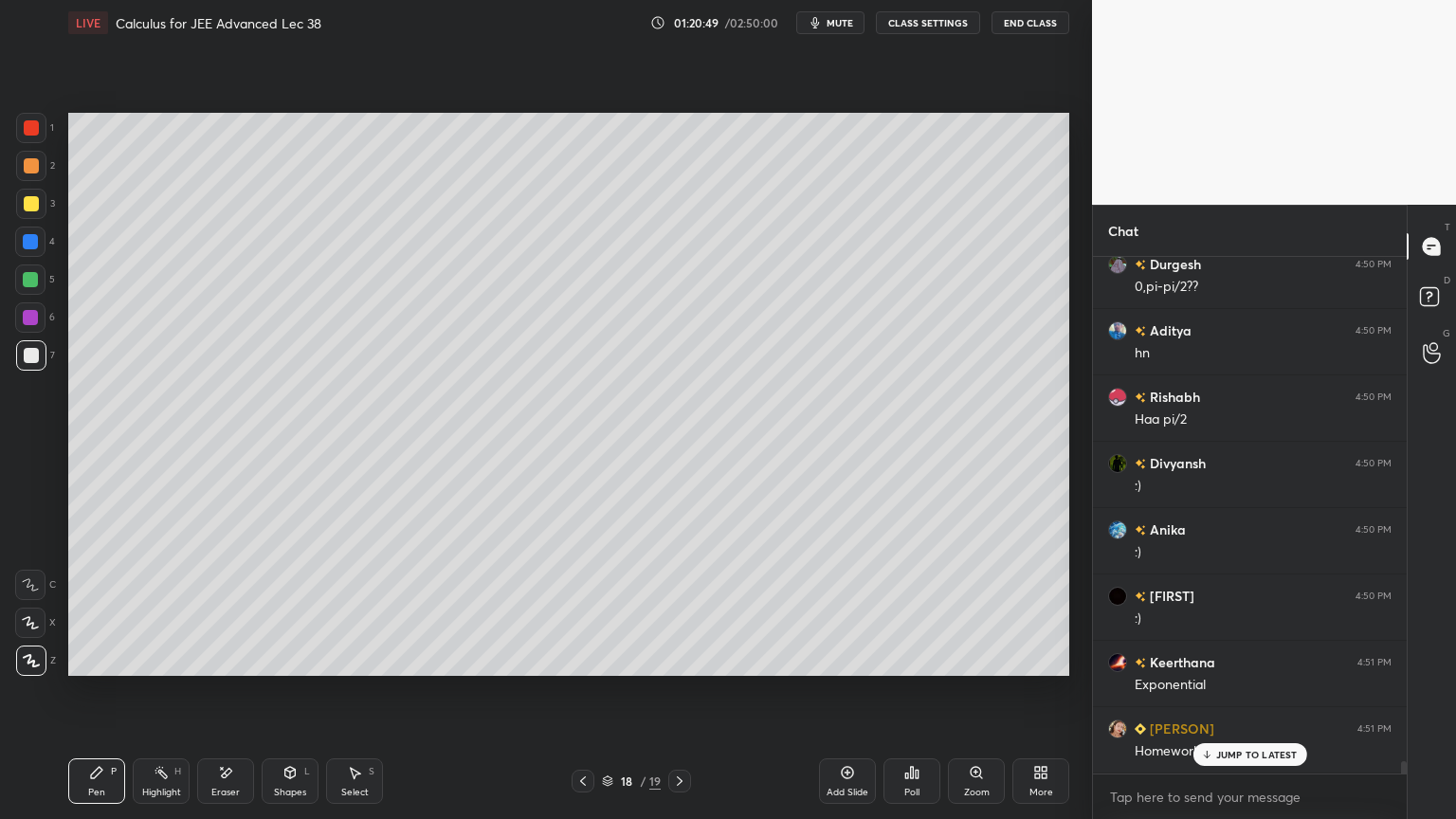 scroll, scrollTop: 21446, scrollLeft: 0, axis: vertical 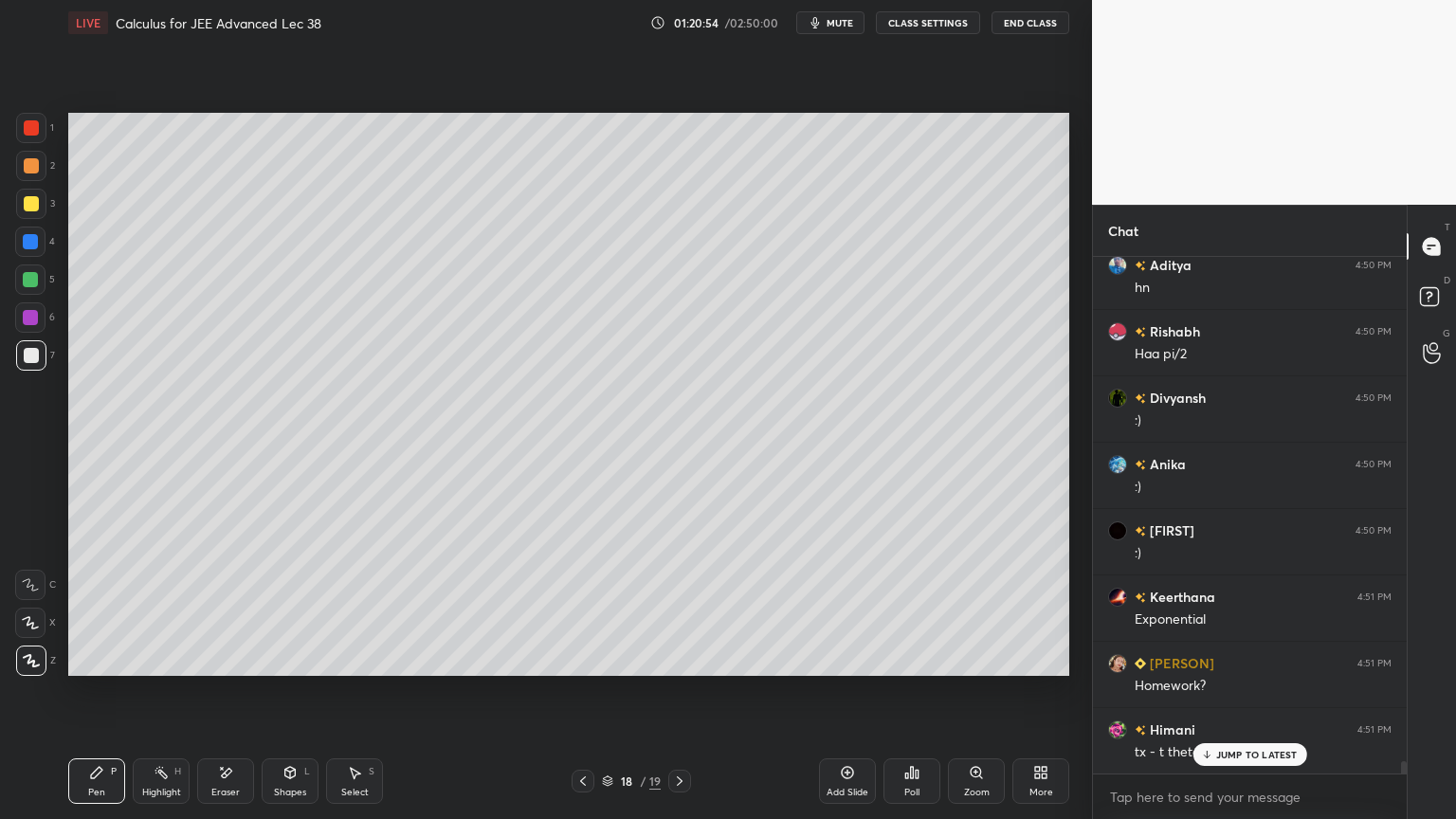 click on "Eraser" at bounding box center (226, 781) 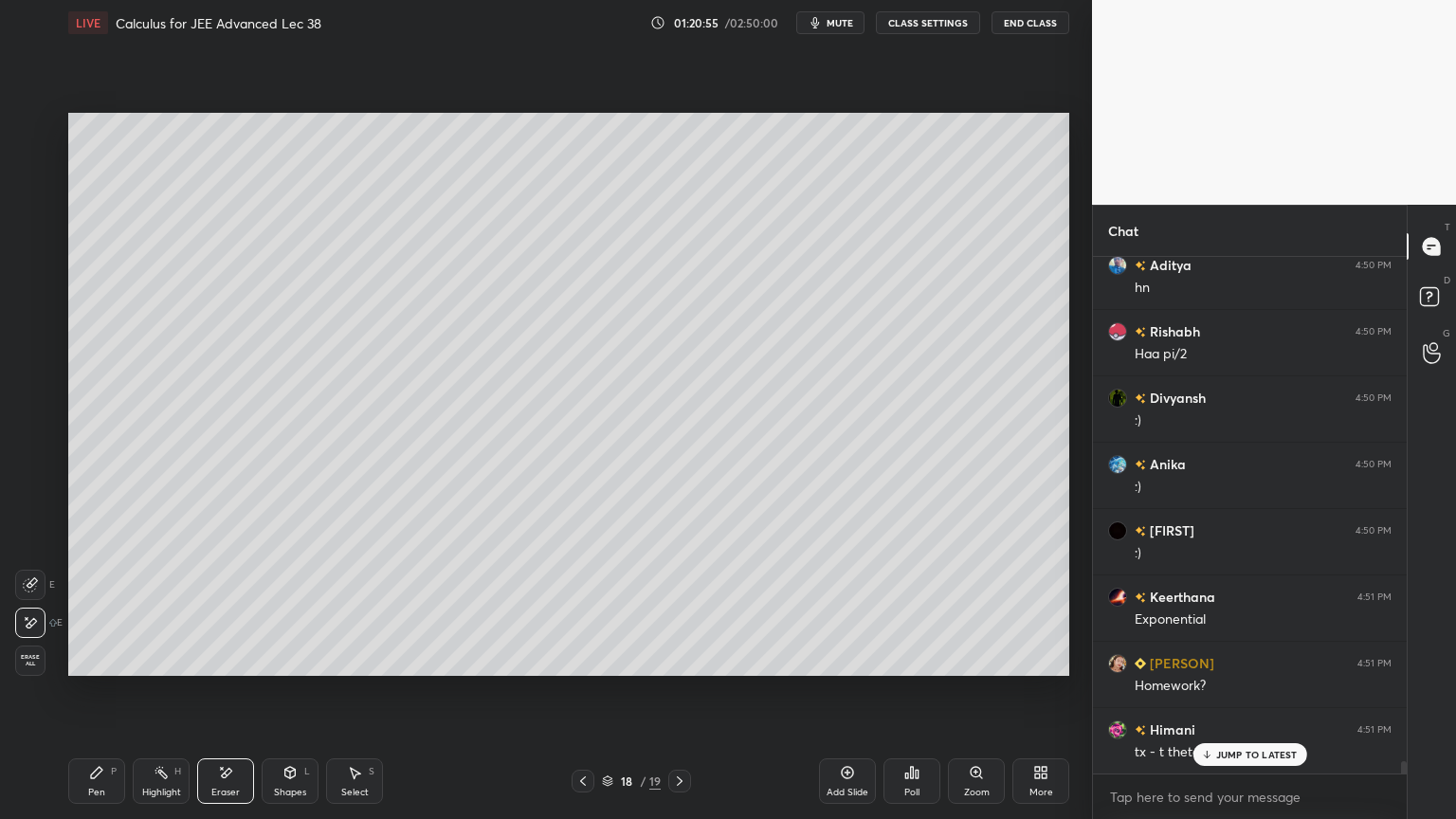 drag, startPoint x: 89, startPoint y: 774, endPoint x: 118, endPoint y: 706, distance: 73.92564 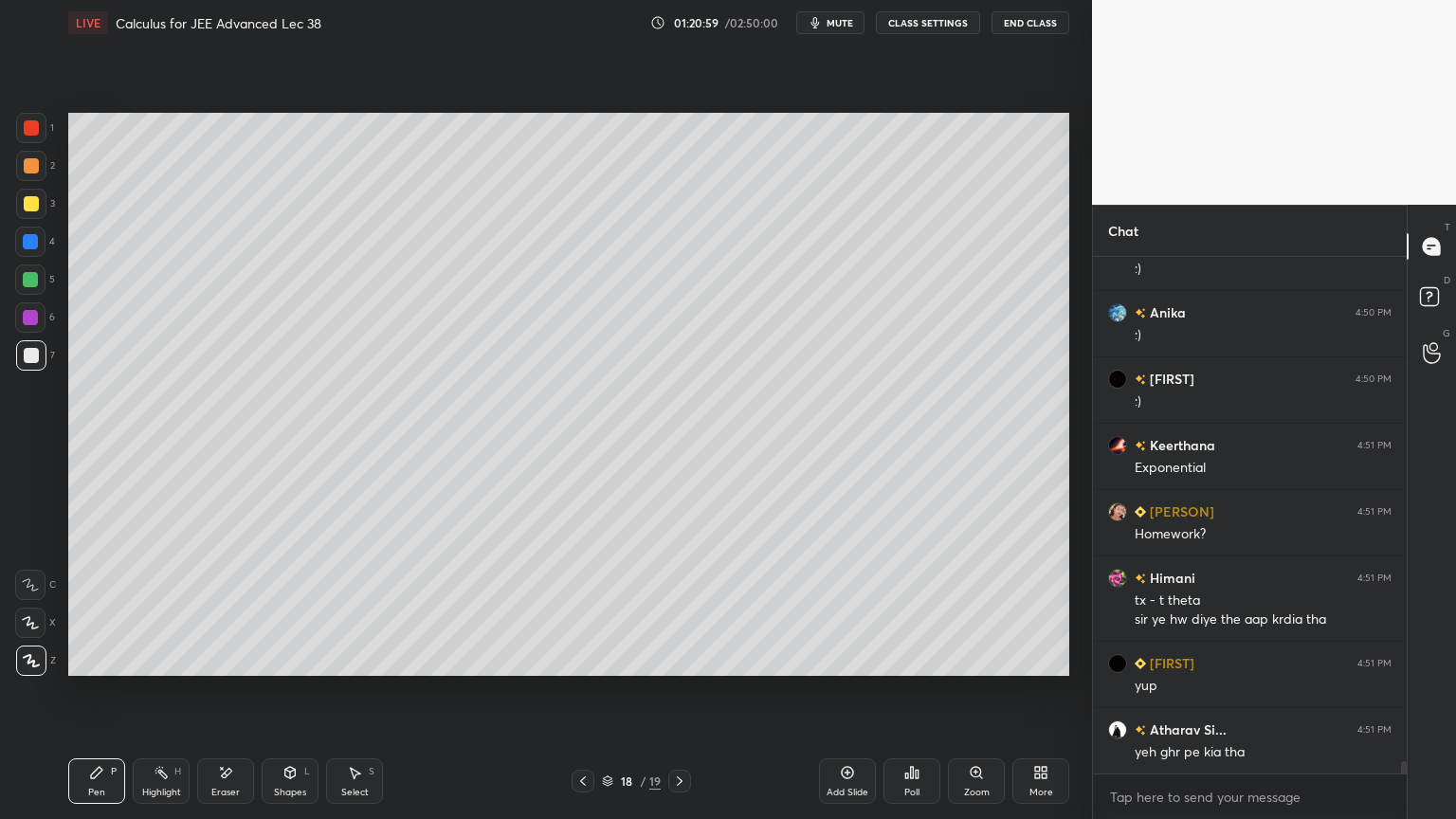 scroll, scrollTop: 21665, scrollLeft: 0, axis: vertical 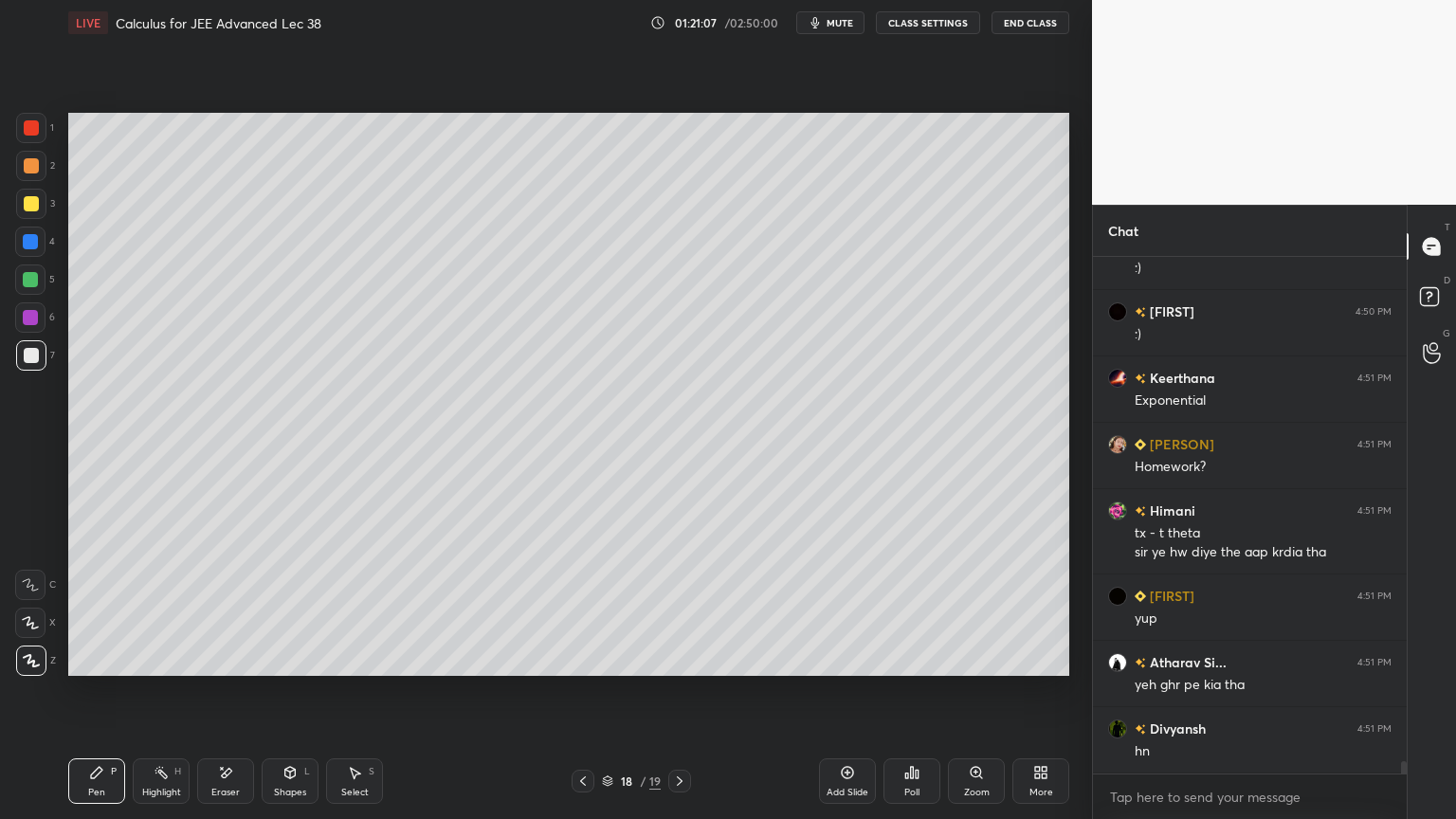 click on "Eraser" at bounding box center [226, 781] 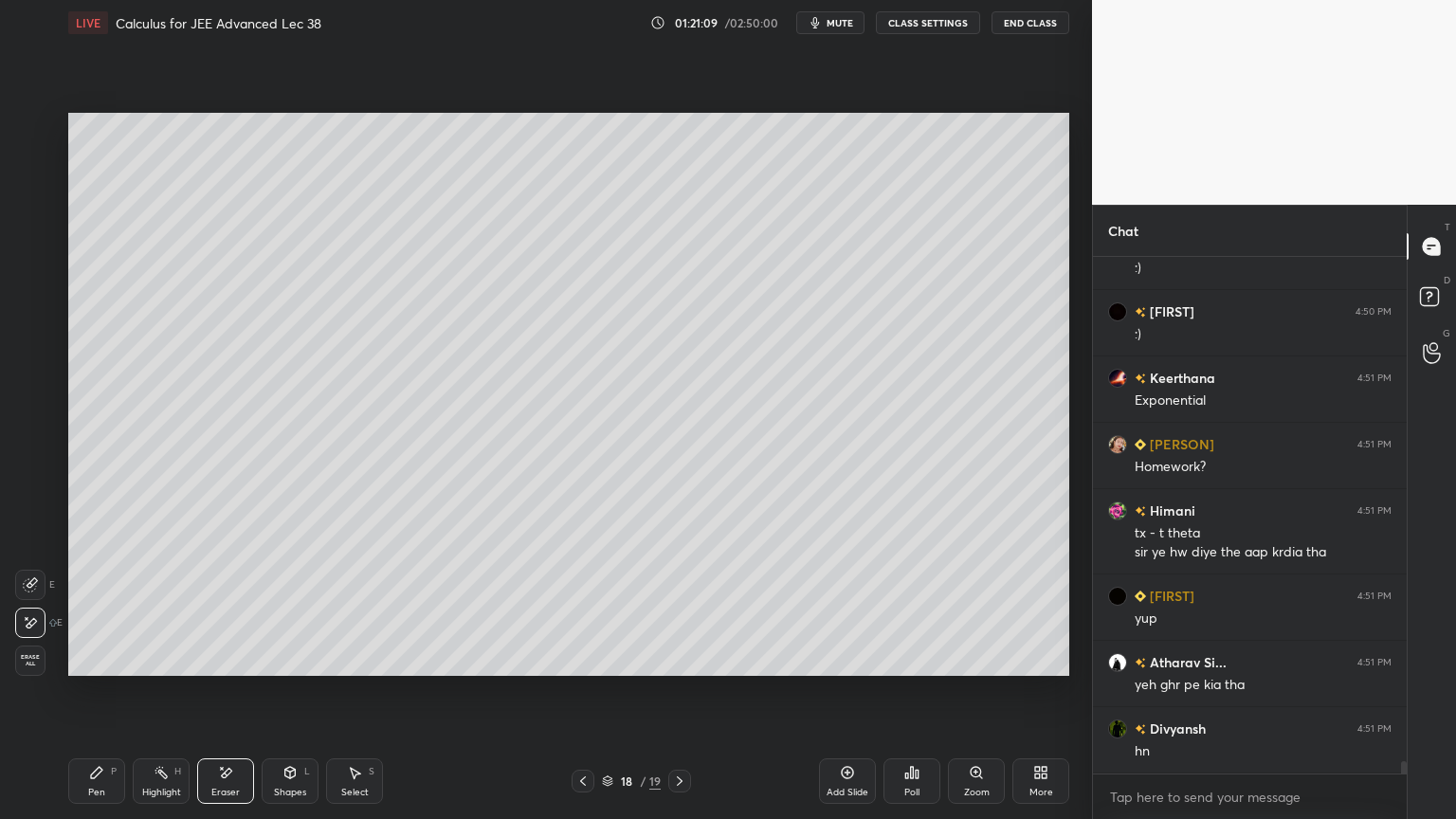drag, startPoint x: 91, startPoint y: 783, endPoint x: 172, endPoint y: 698, distance: 117.4138 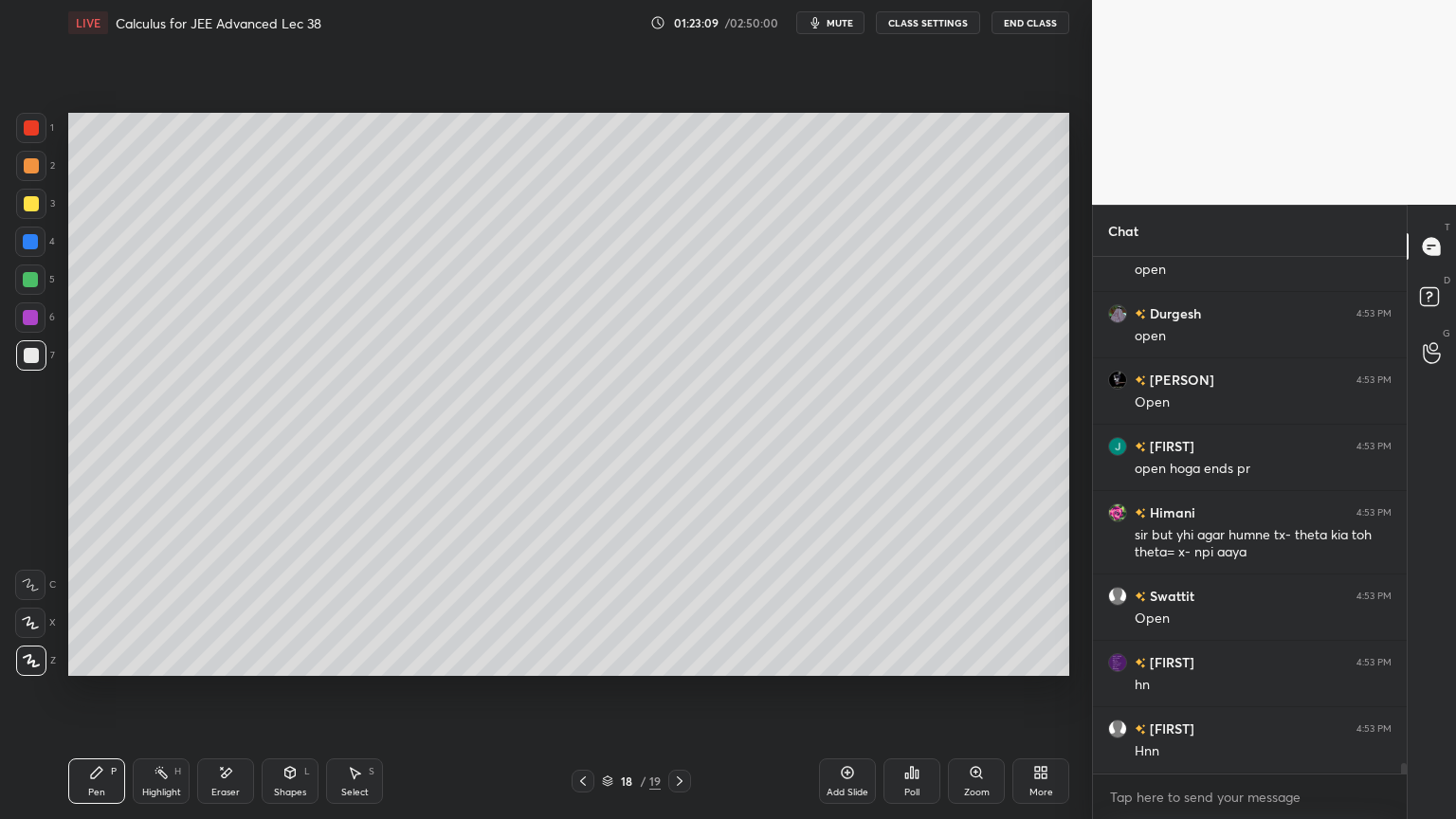 scroll, scrollTop: 25480, scrollLeft: 0, axis: vertical 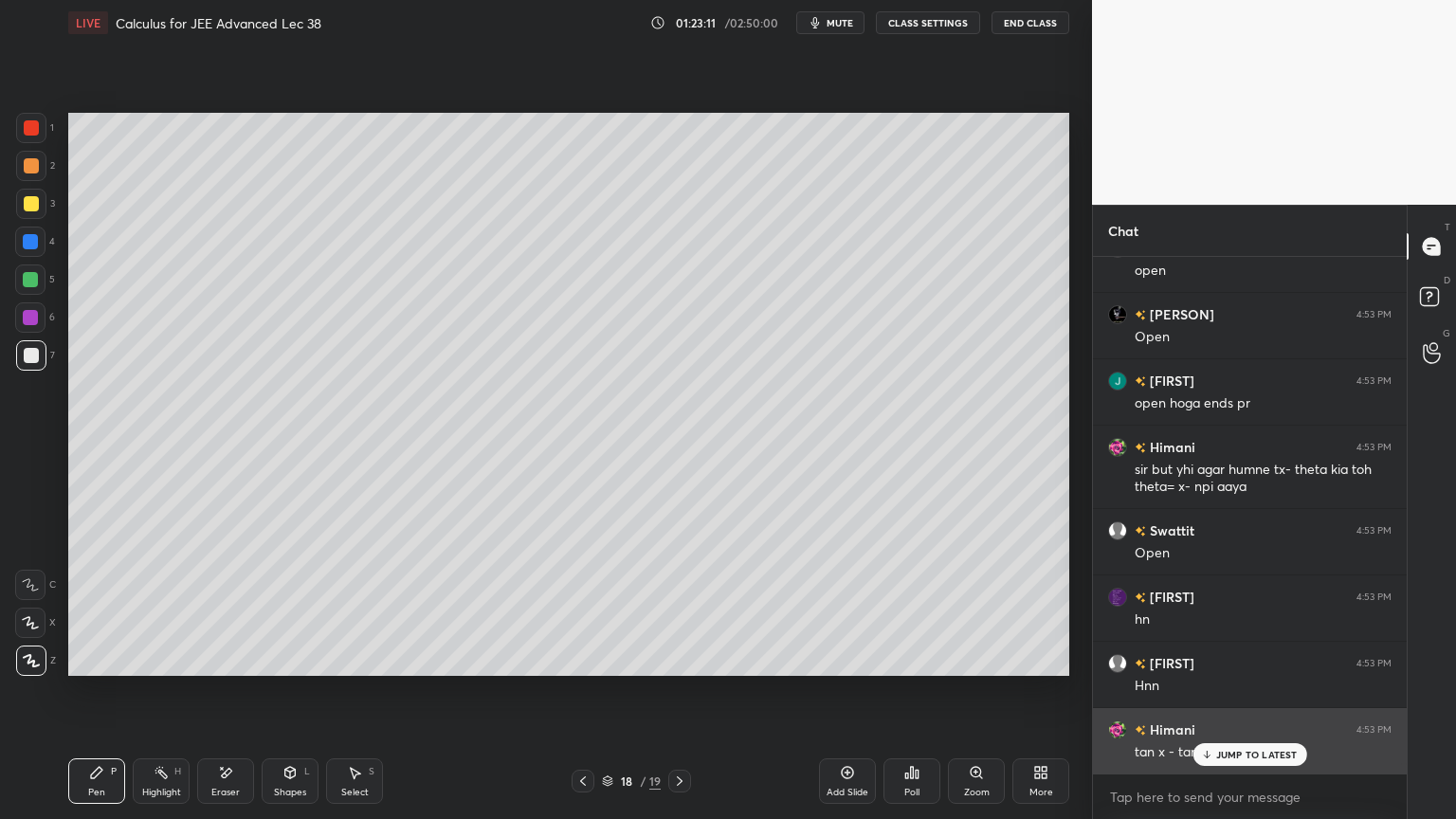 click on "JUMP TO LATEST" at bounding box center [1257, 755] 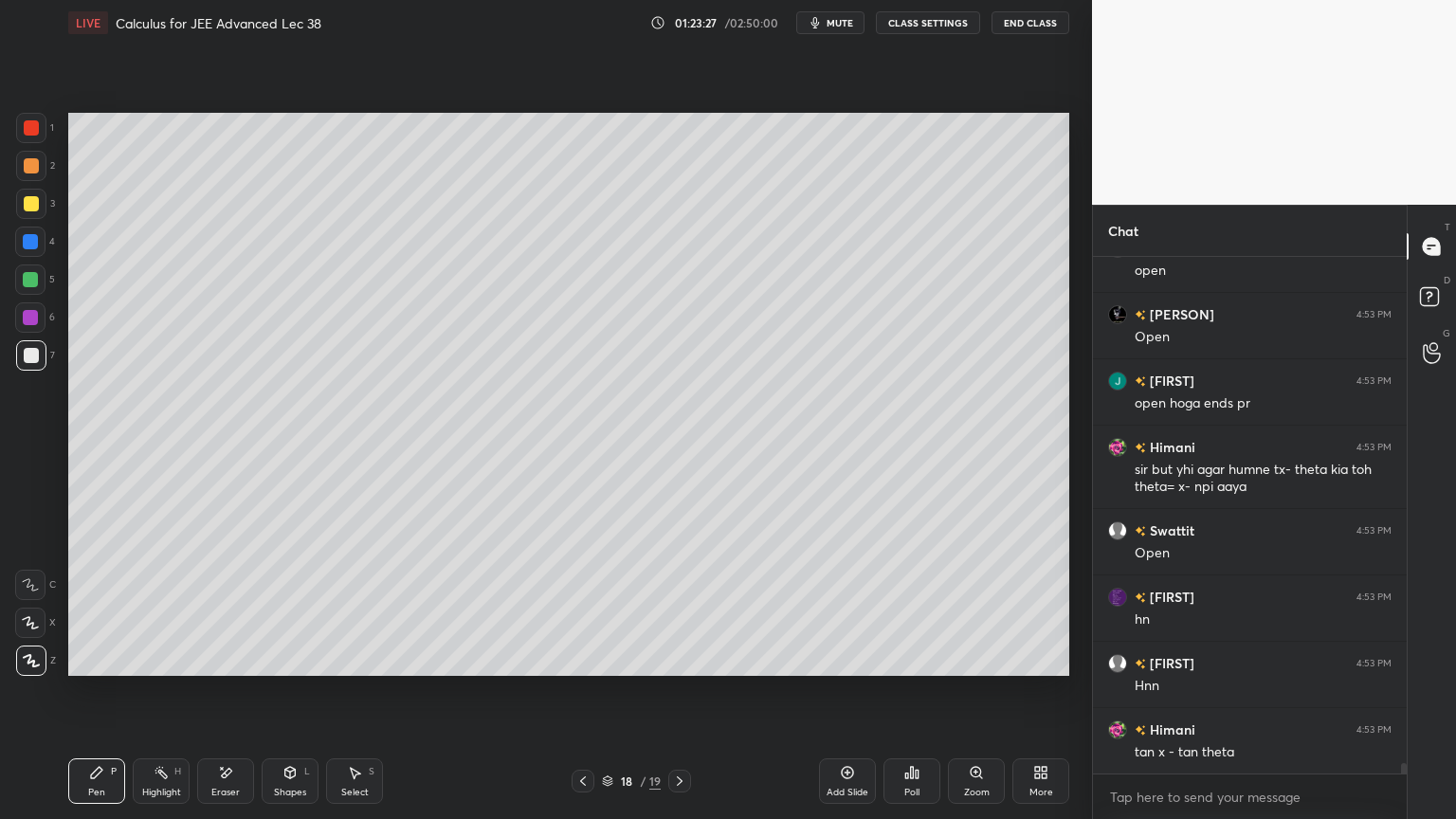 scroll, scrollTop: 25547, scrollLeft: 0, axis: vertical 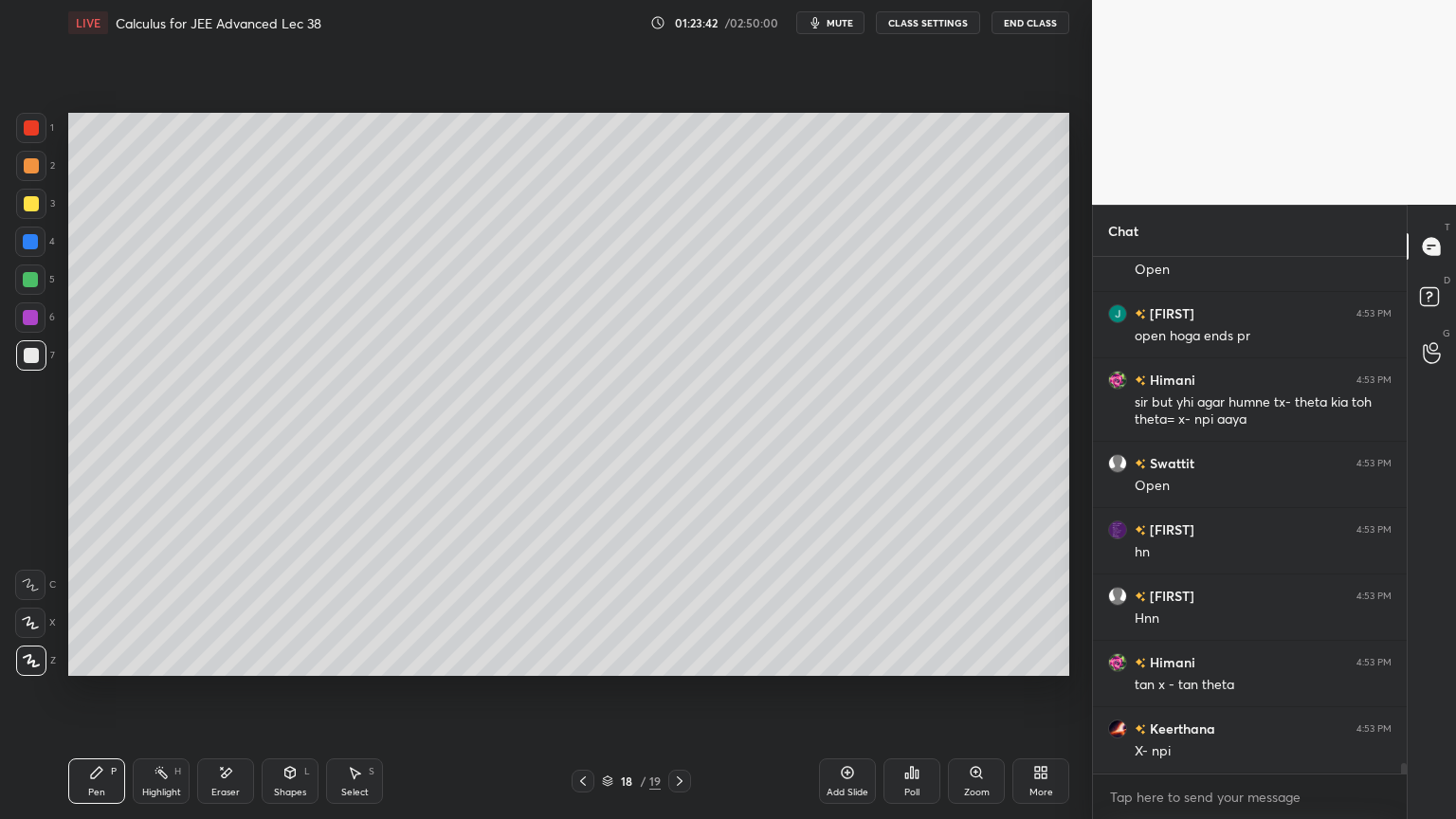 click at bounding box center (583, 781) 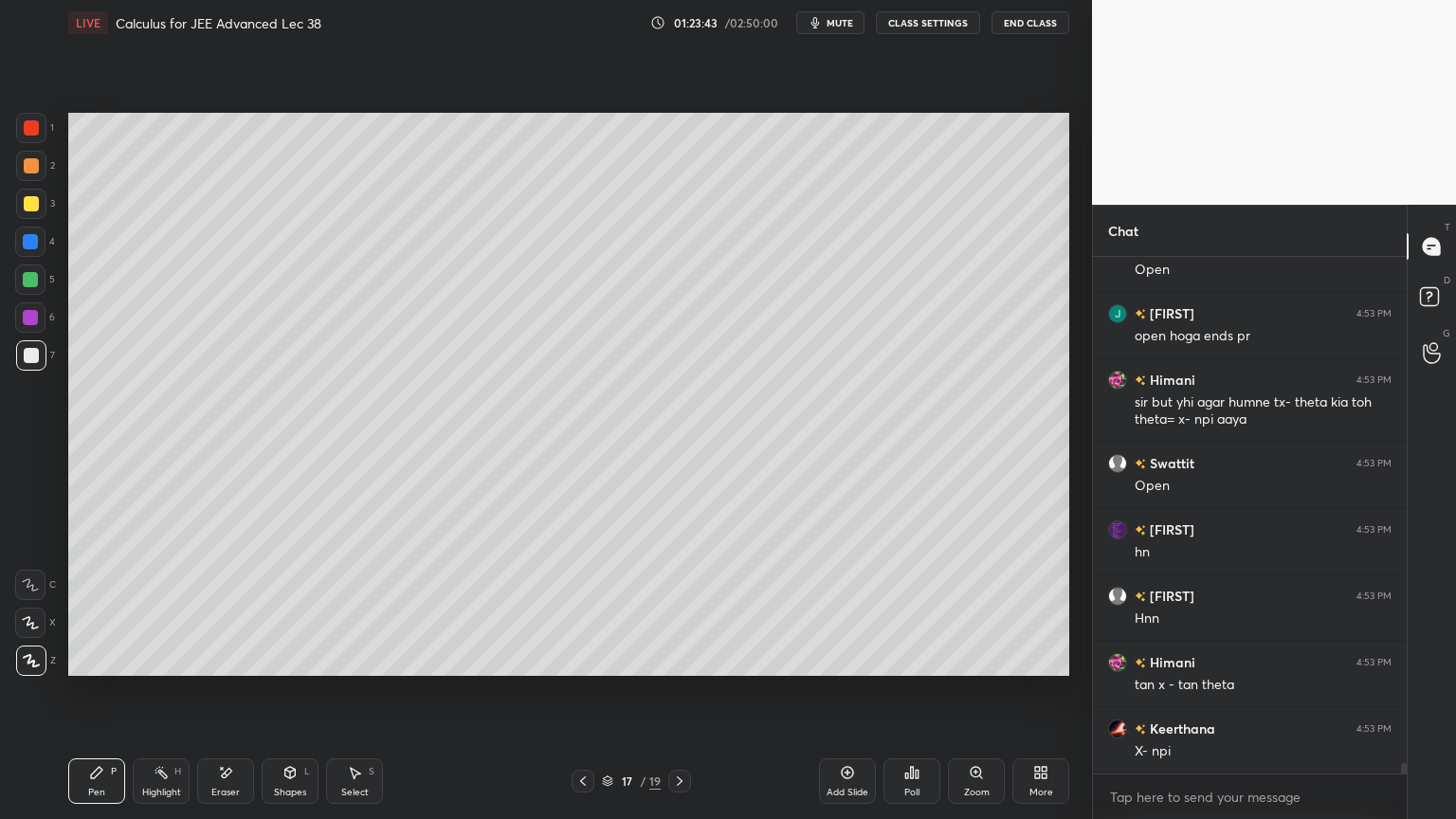 click at bounding box center (583, 781) 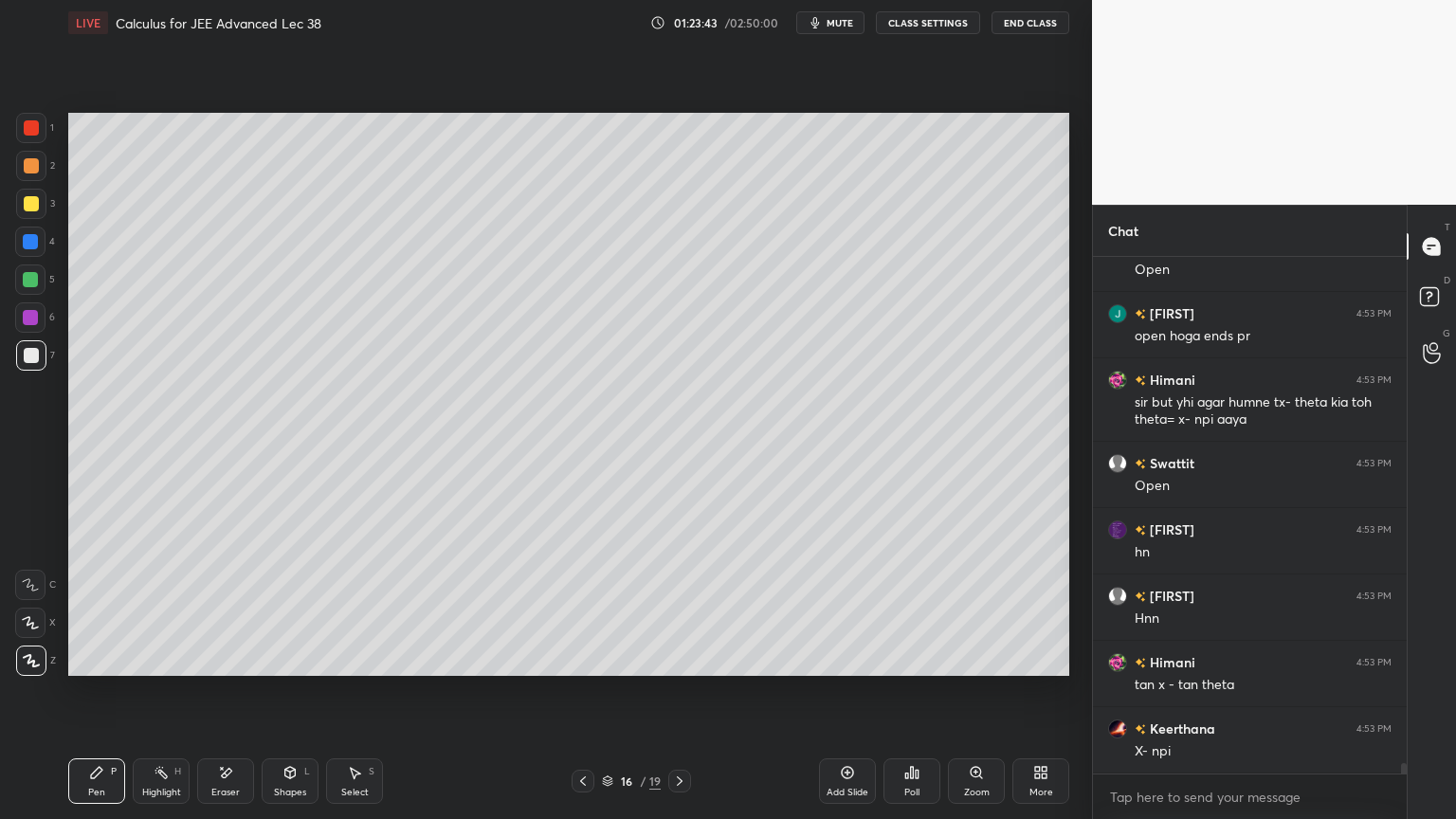 scroll, scrollTop: 25613, scrollLeft: 0, axis: vertical 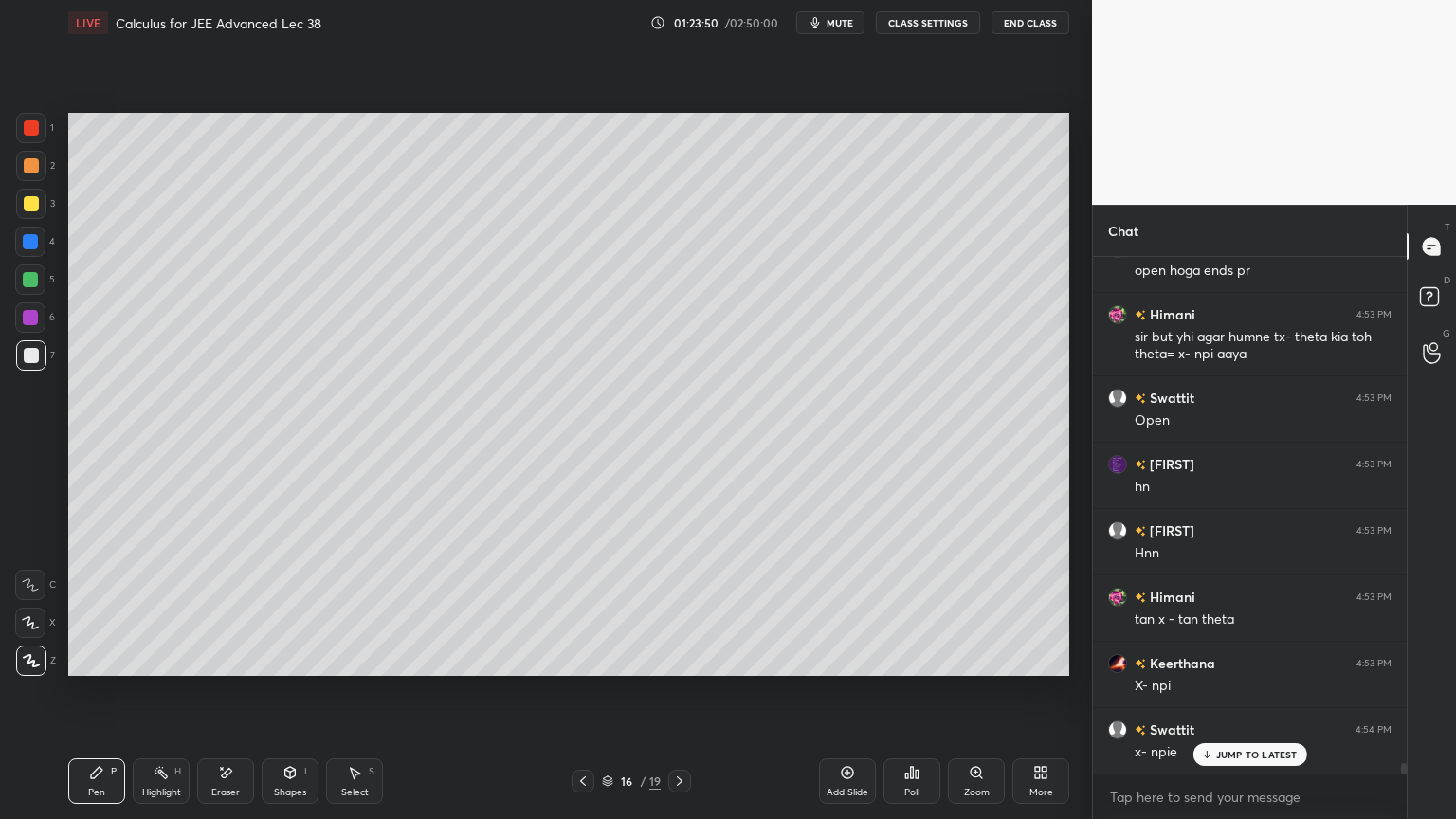 click 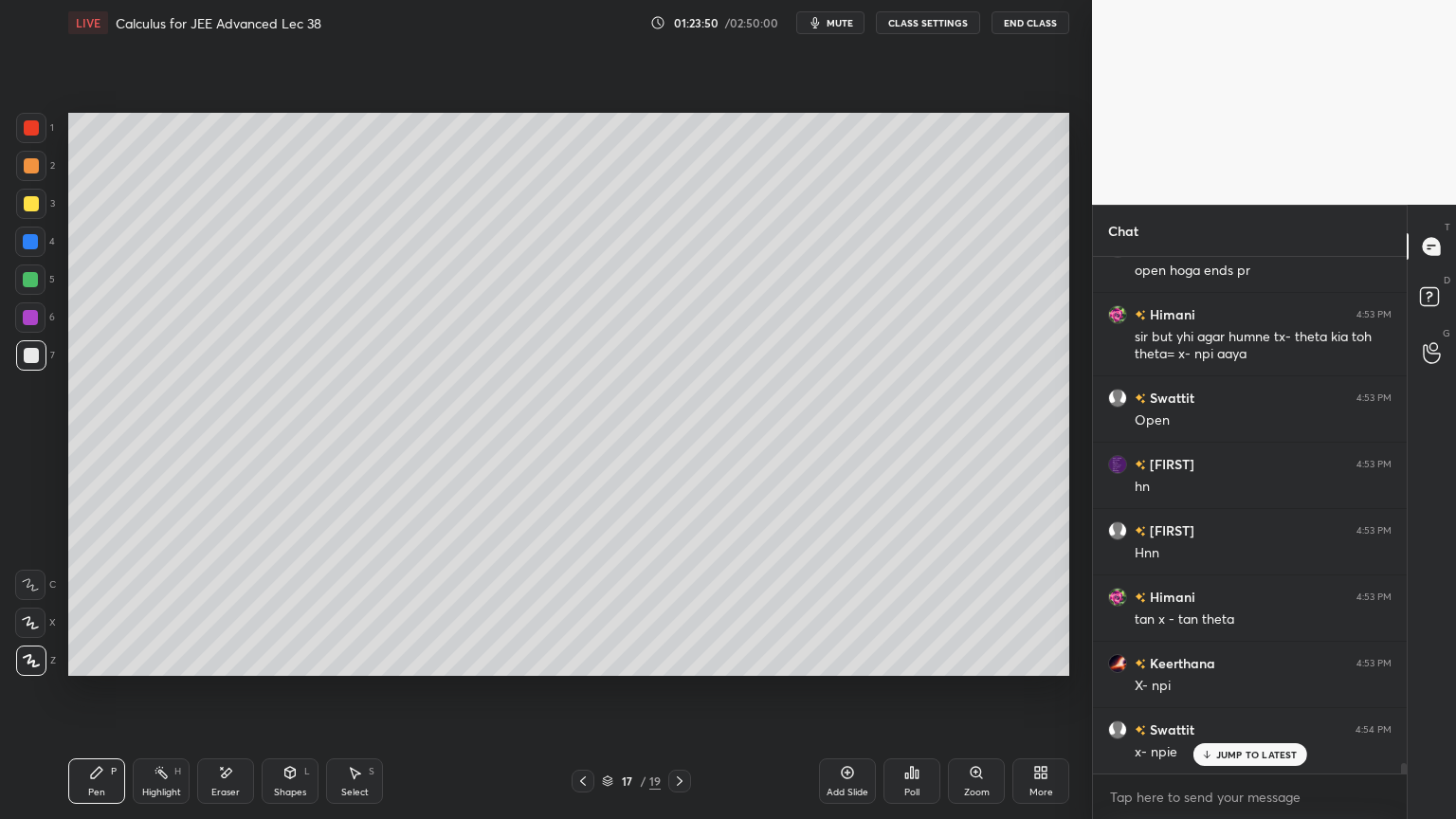 click 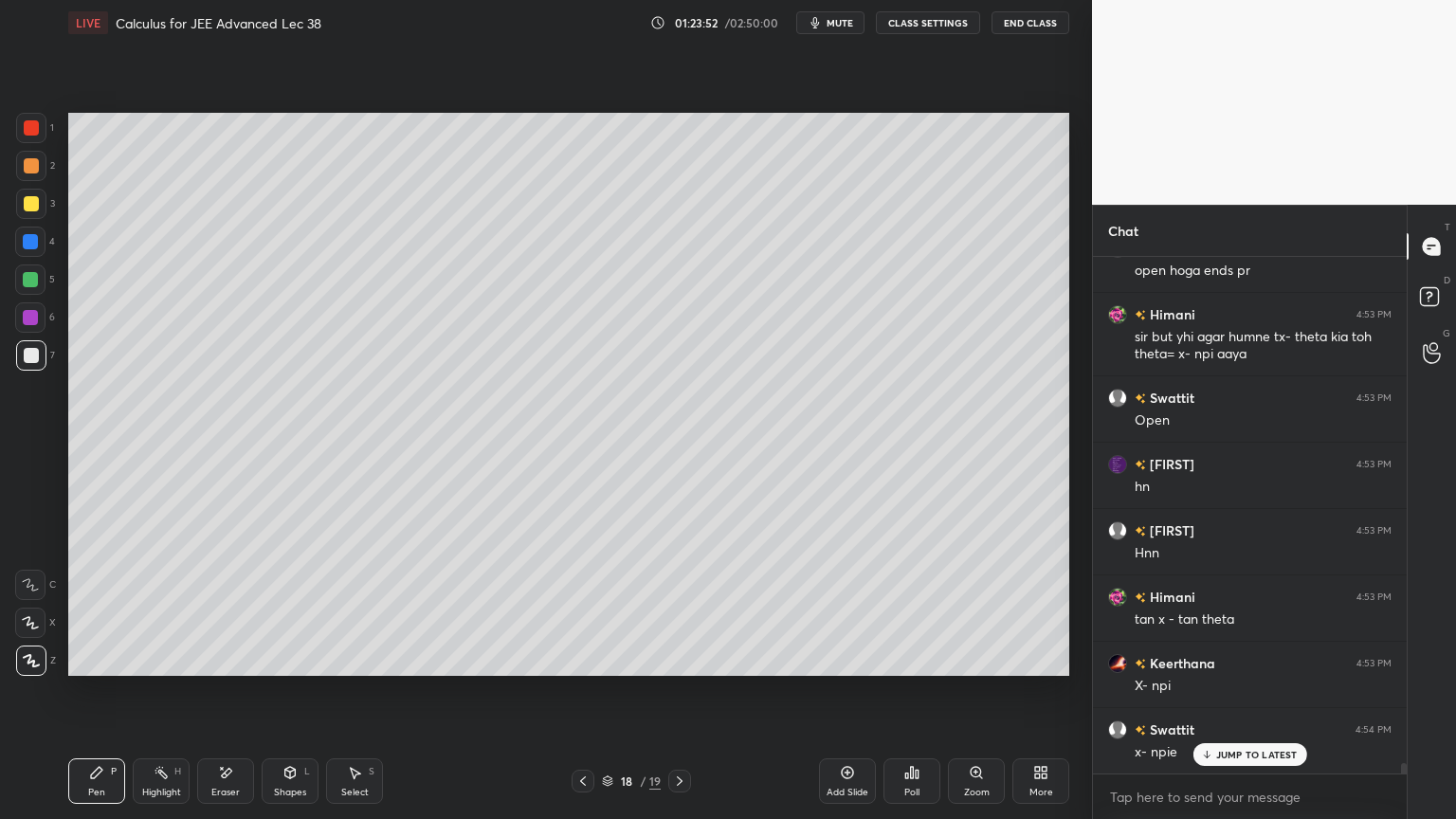 scroll, scrollTop: 25680, scrollLeft: 0, axis: vertical 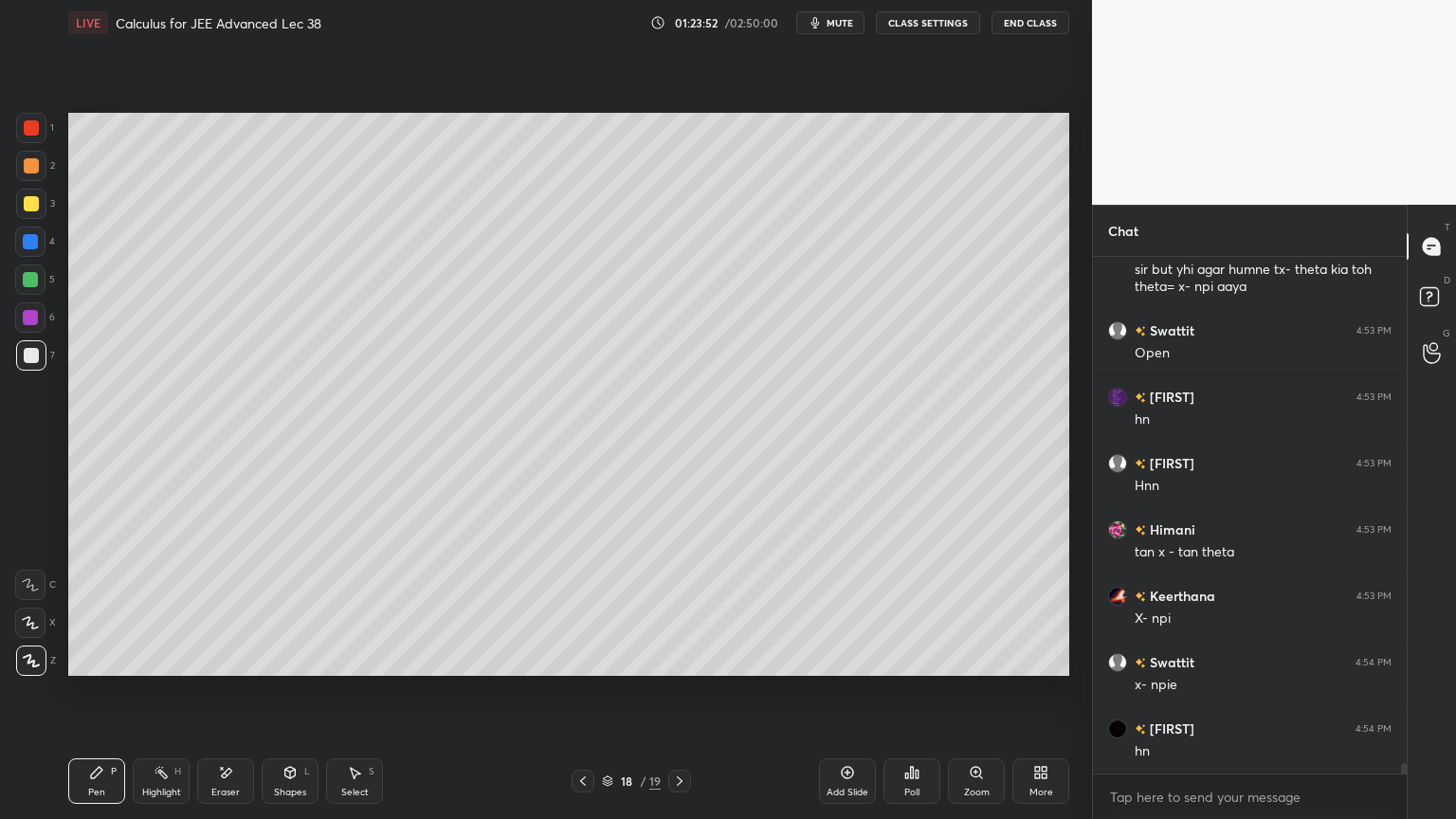 click 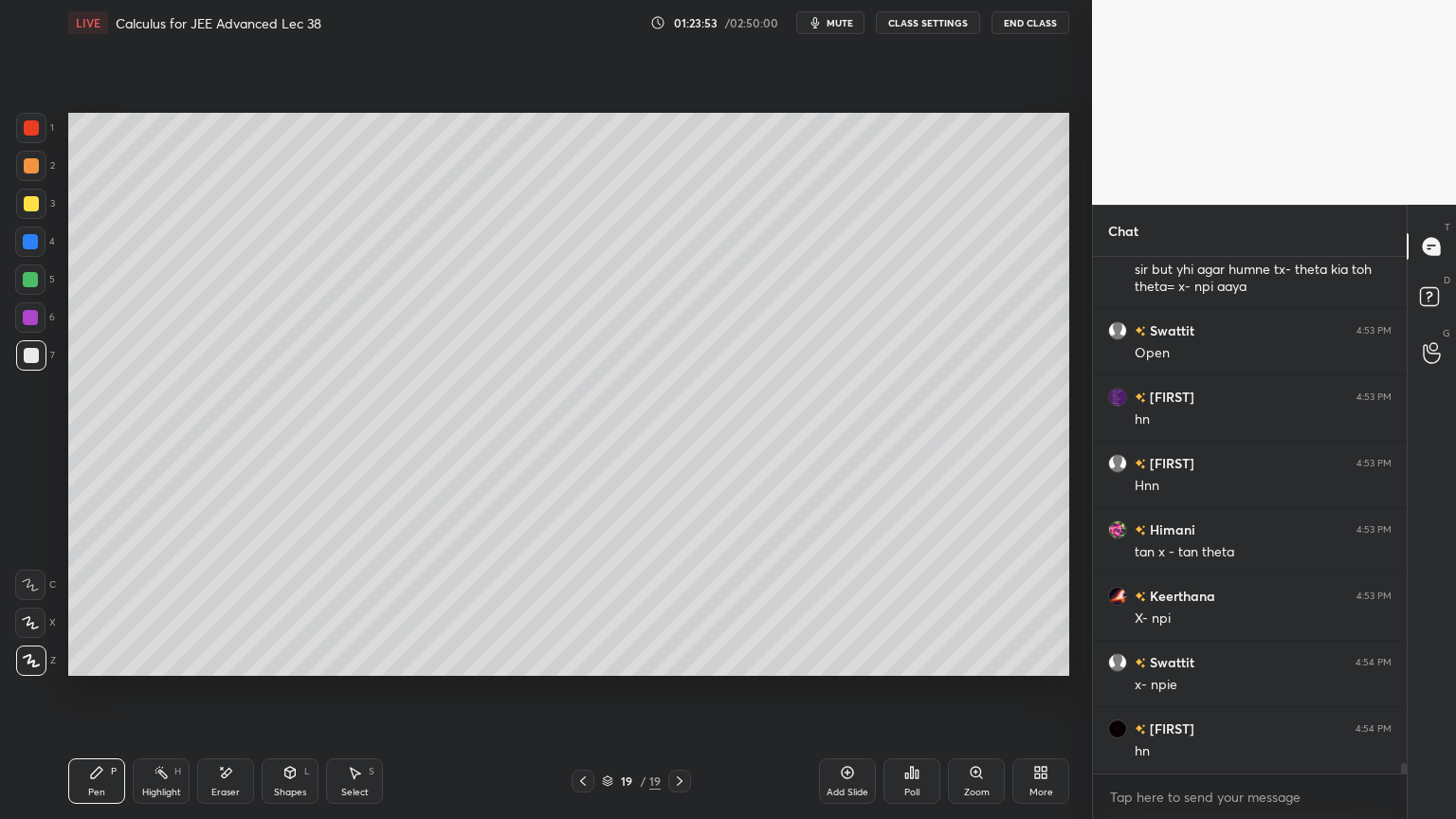 scroll, scrollTop: 25745, scrollLeft: 0, axis: vertical 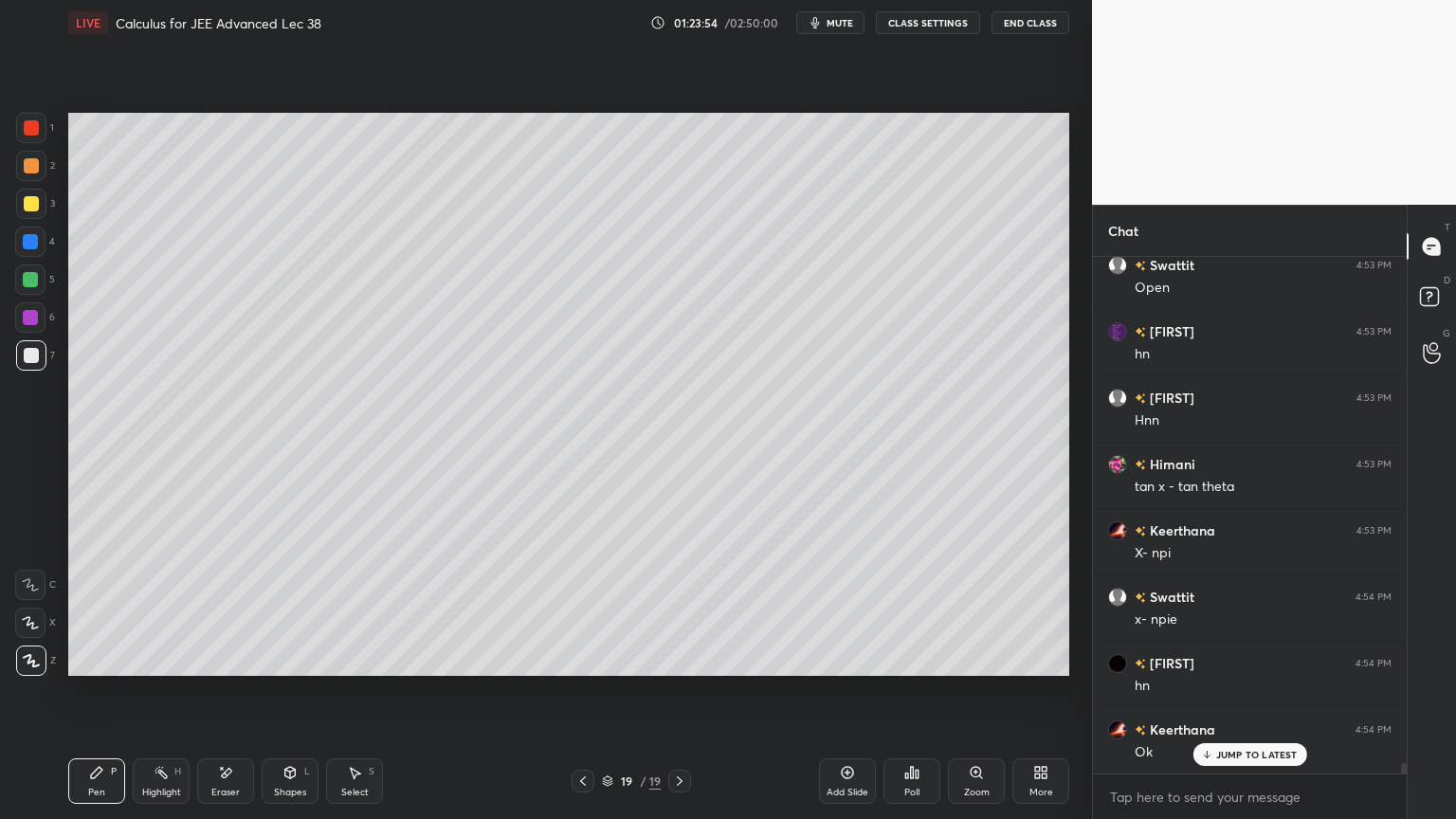 click 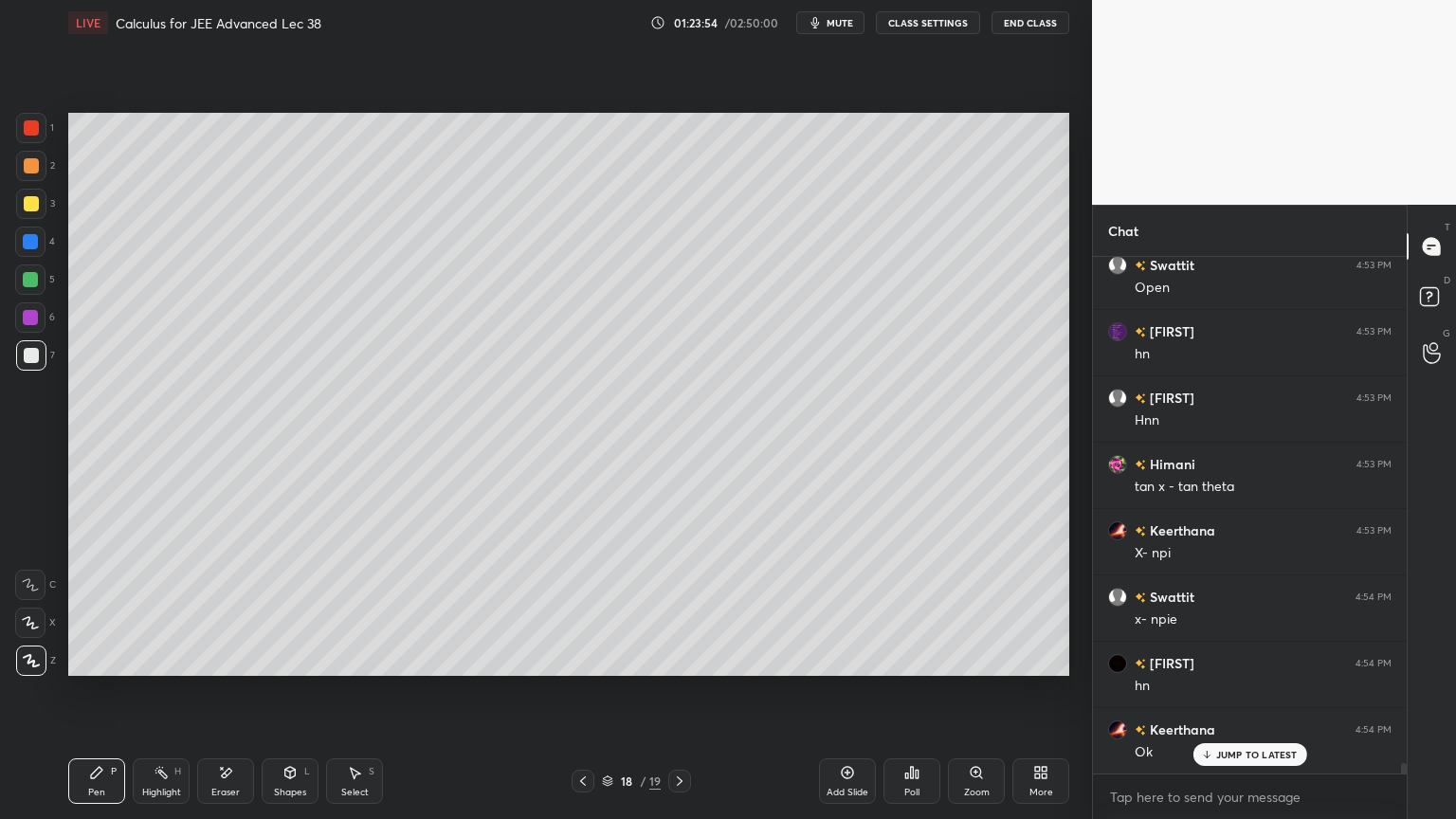 scroll, scrollTop: 25813, scrollLeft: 0, axis: vertical 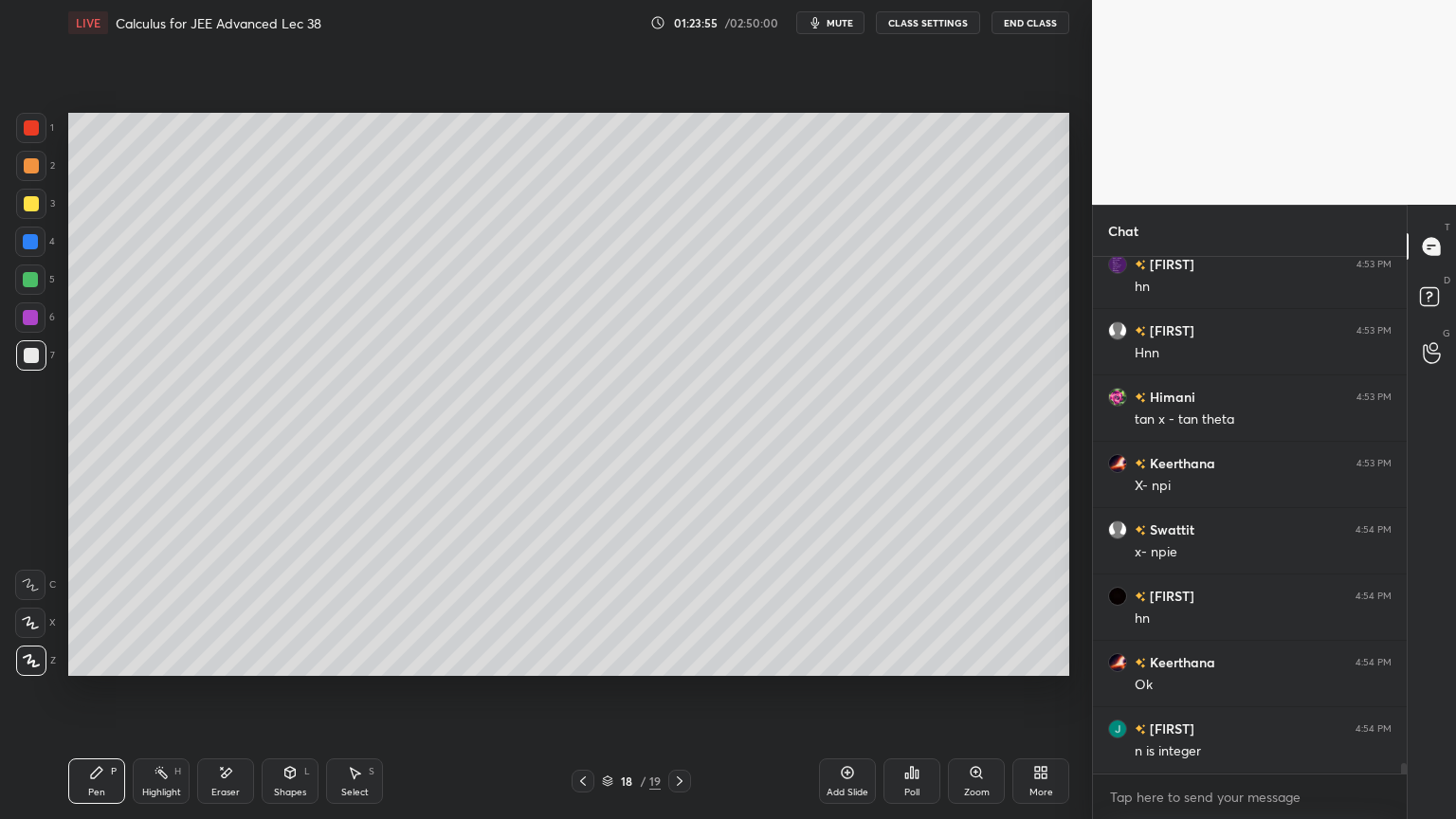 click on "Eraser" at bounding box center [226, 781] 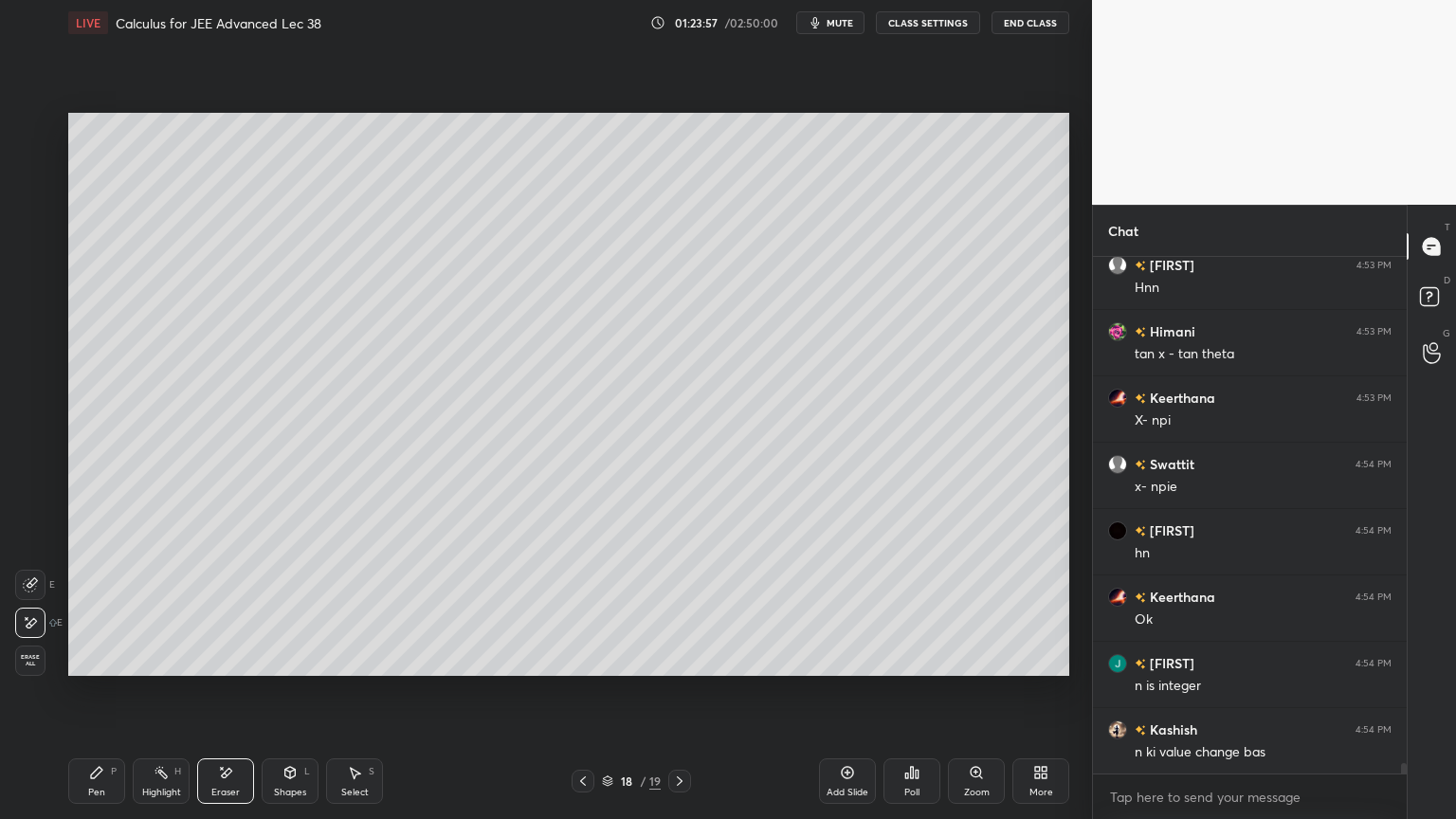 scroll, scrollTop: 25945, scrollLeft: 0, axis: vertical 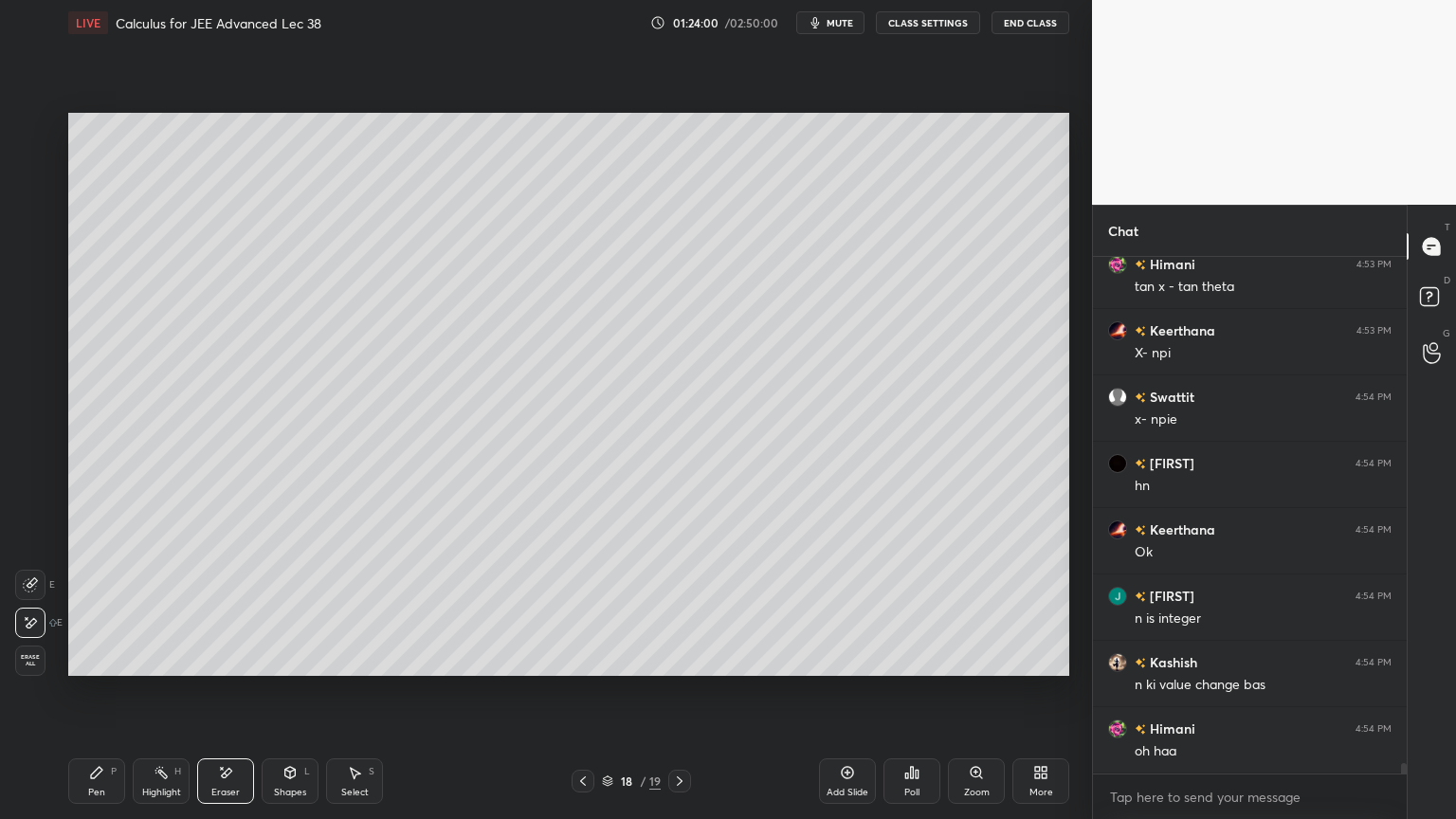 click 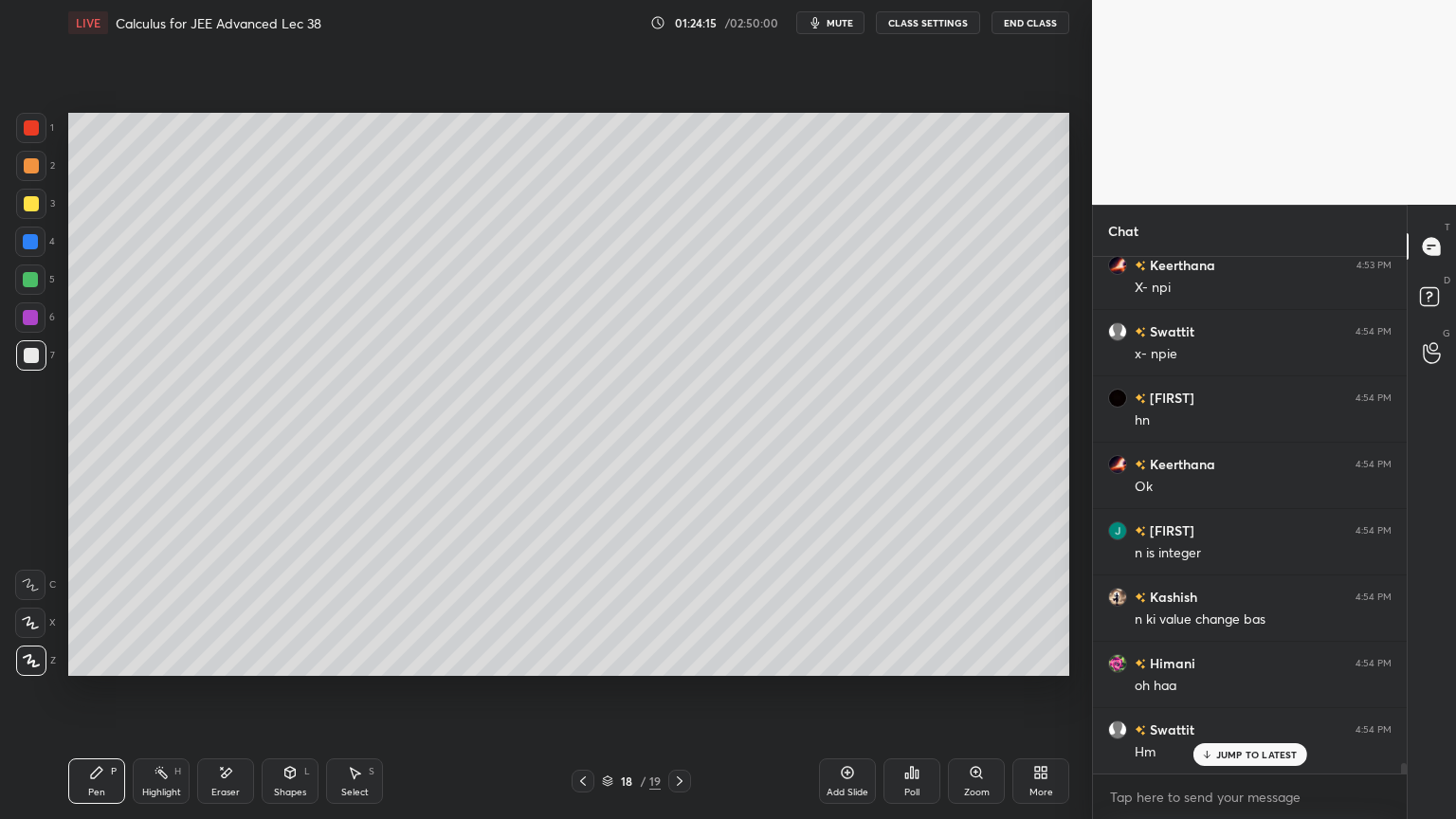 scroll, scrollTop: 26078, scrollLeft: 0, axis: vertical 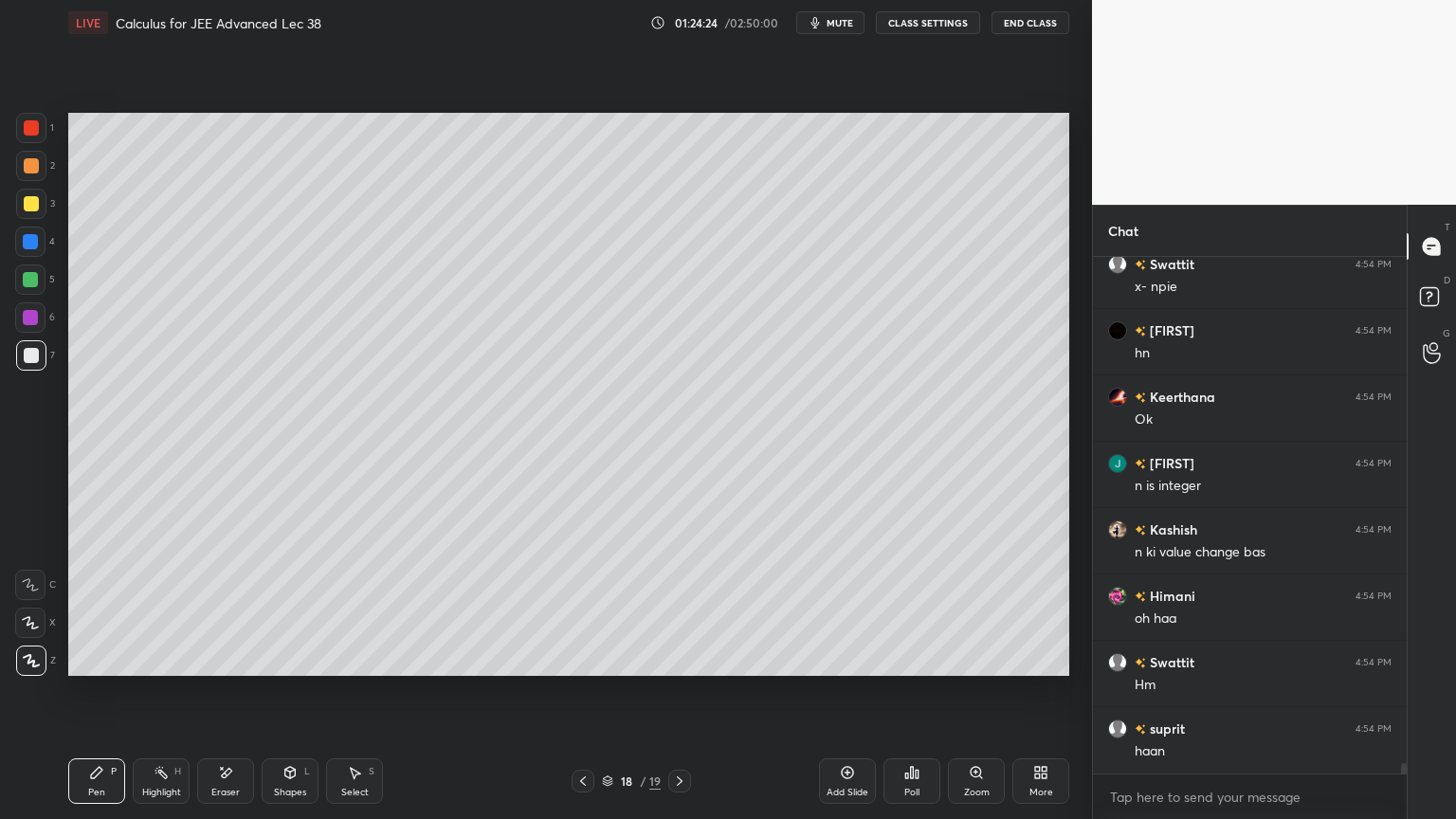 drag, startPoint x: 228, startPoint y: 780, endPoint x: 246, endPoint y: 720, distance: 62.64184 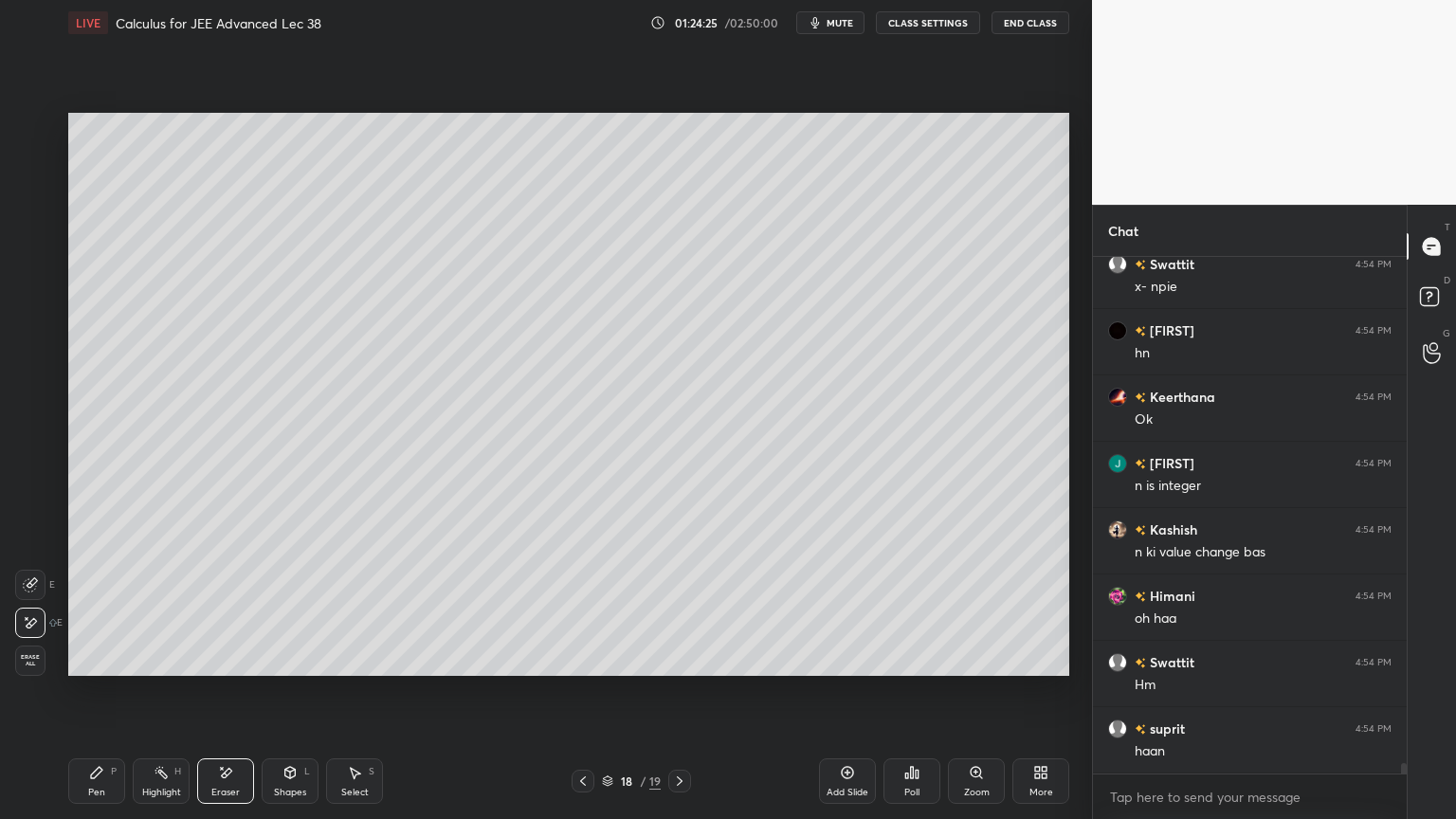 click on "Pen P" at bounding box center (97, 781) 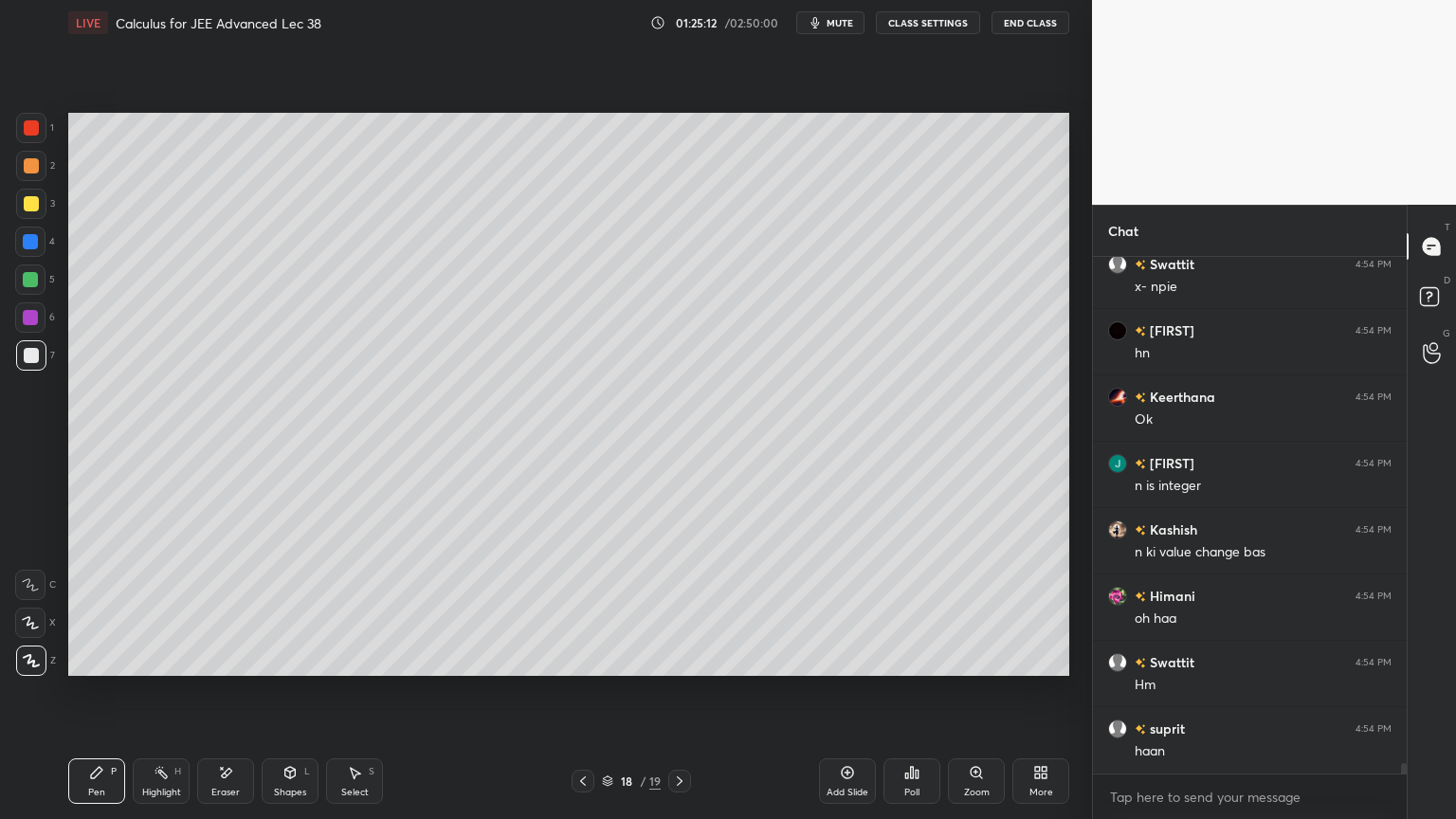 scroll, scrollTop: 26144, scrollLeft: 0, axis: vertical 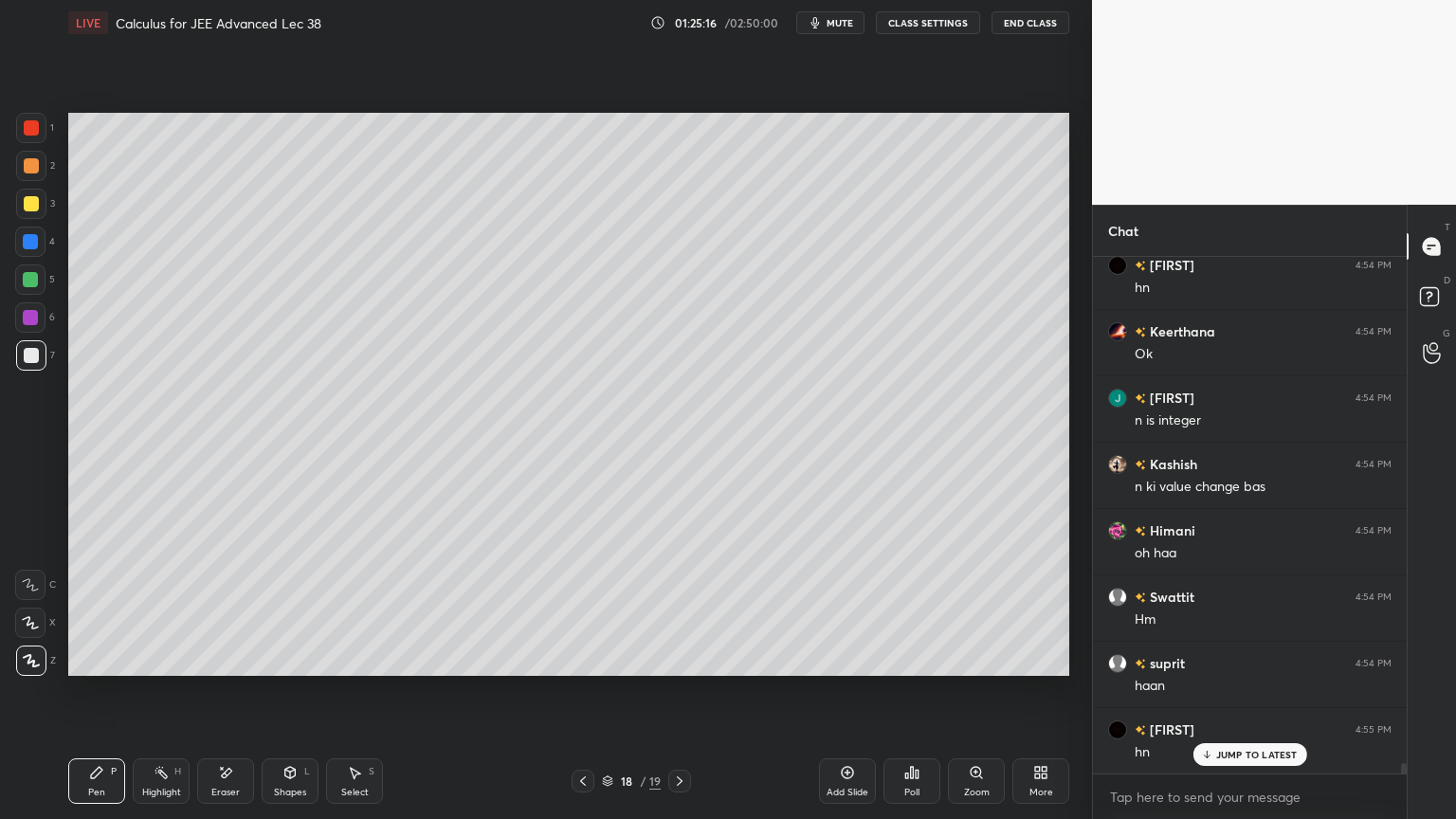 click on "Eraser" at bounding box center [226, 781] 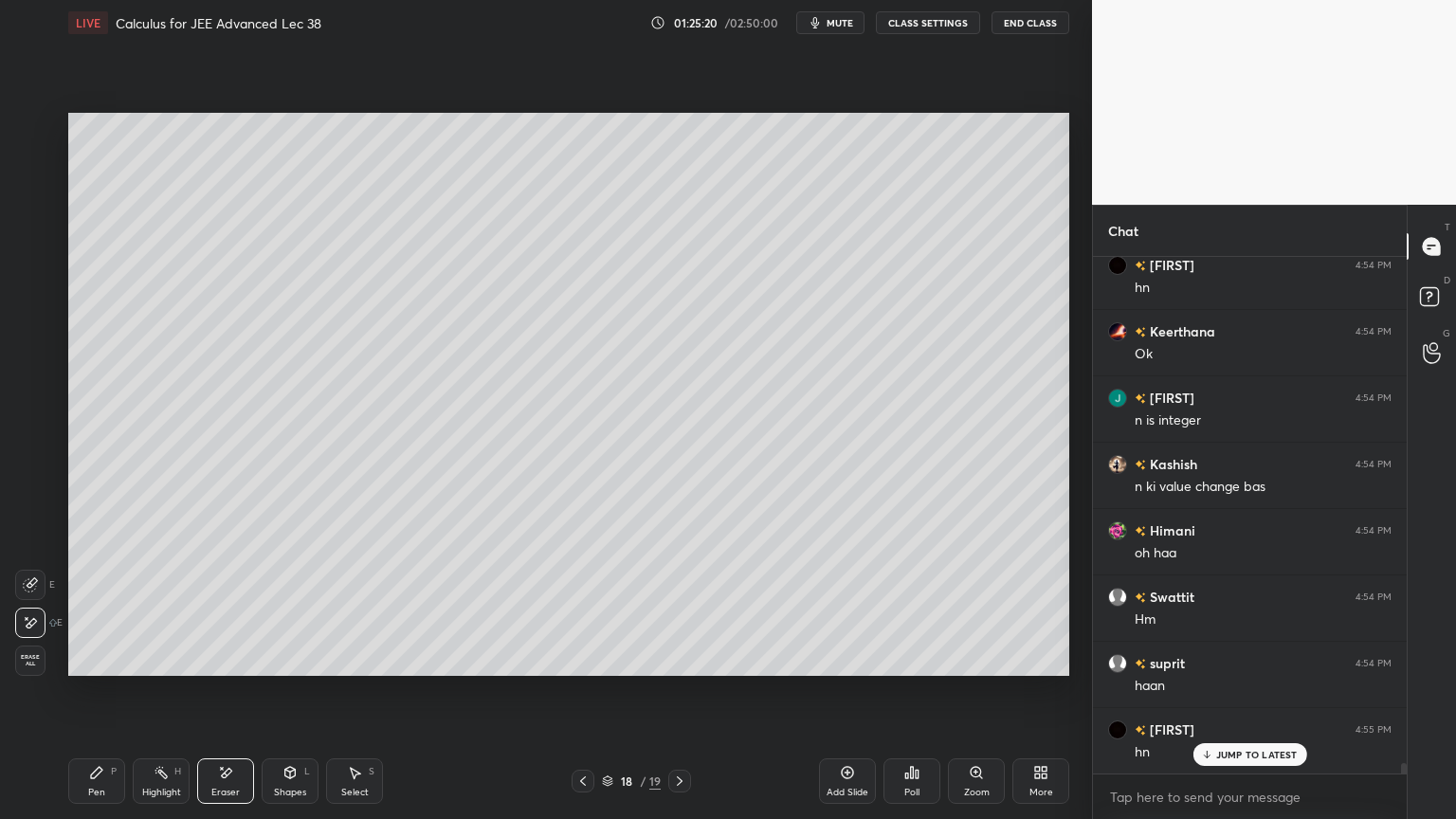 click on "Pen P" at bounding box center [97, 781] 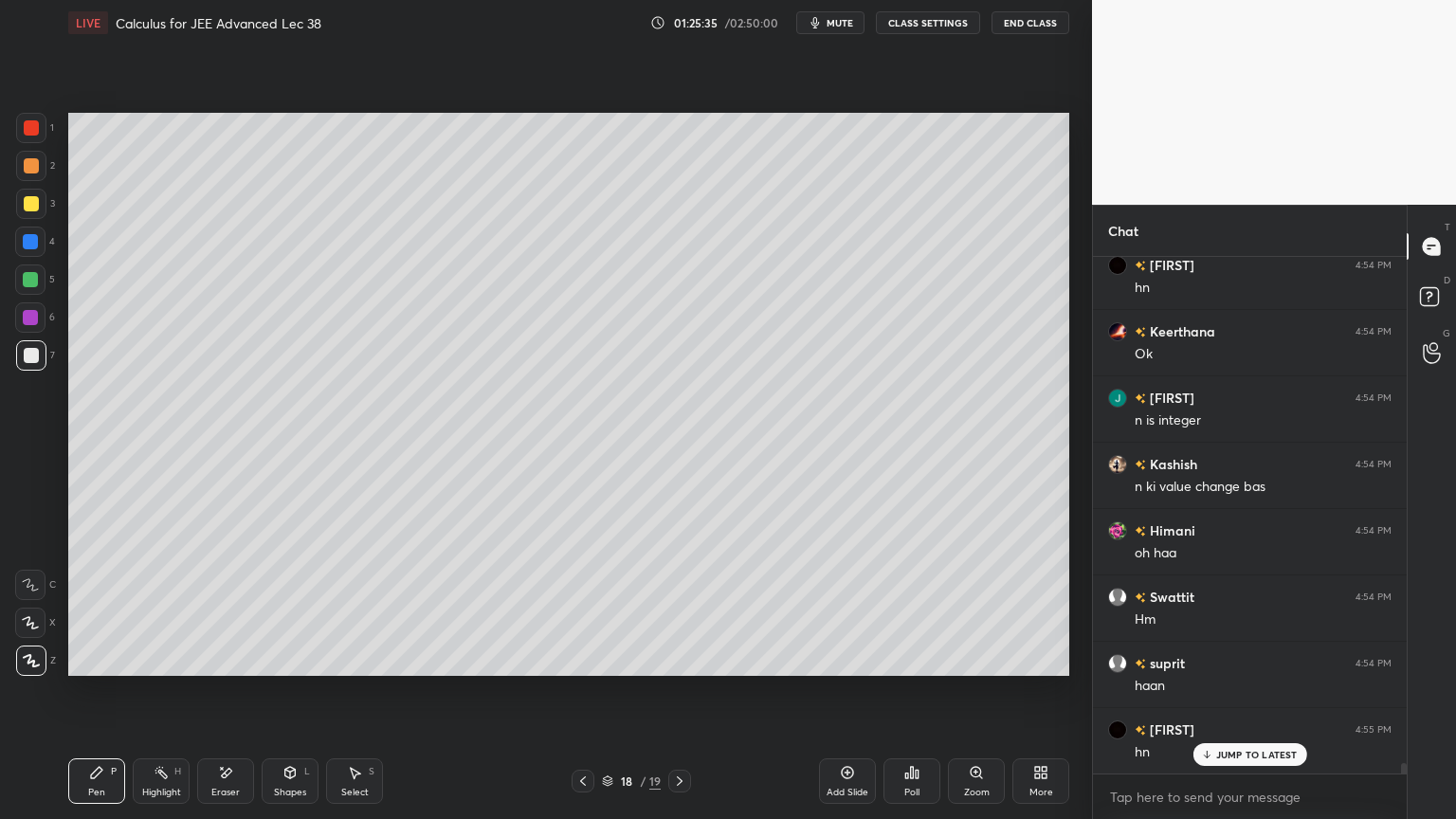 scroll, scrollTop: 26211, scrollLeft: 0, axis: vertical 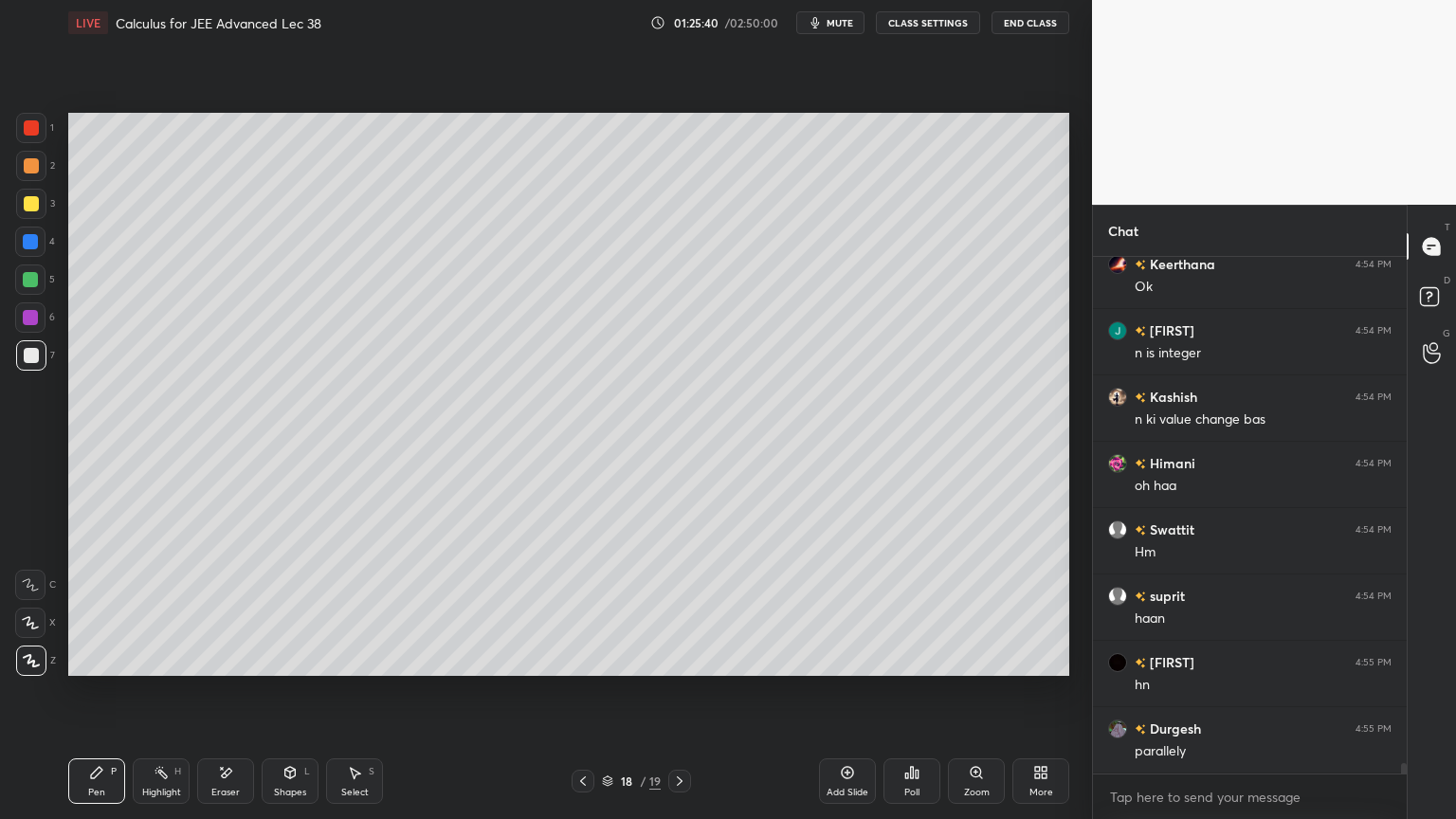 drag, startPoint x: 831, startPoint y: 780, endPoint x: 737, endPoint y: 747, distance: 99.62429 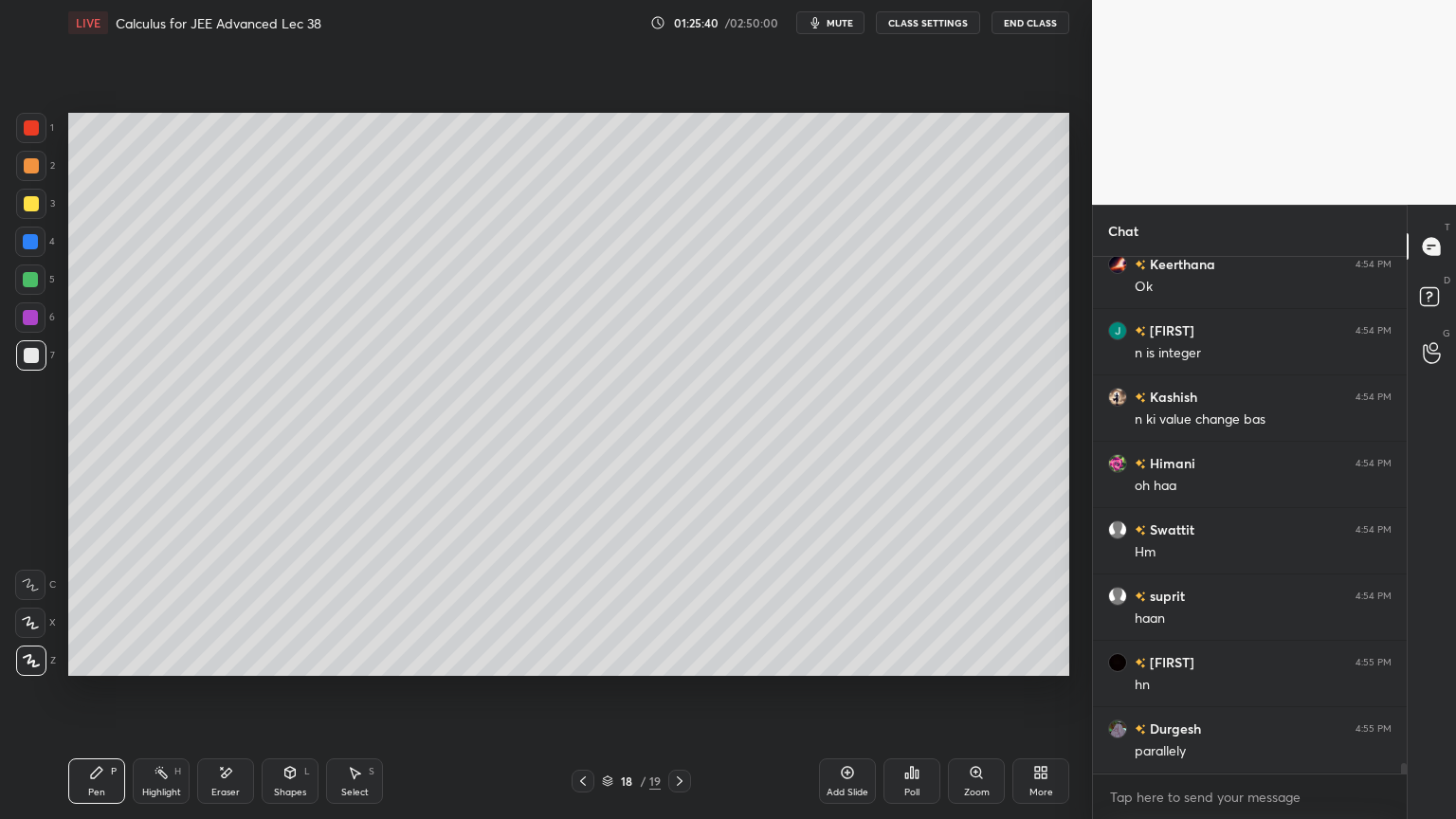 click on "Add Slide" at bounding box center (847, 781) 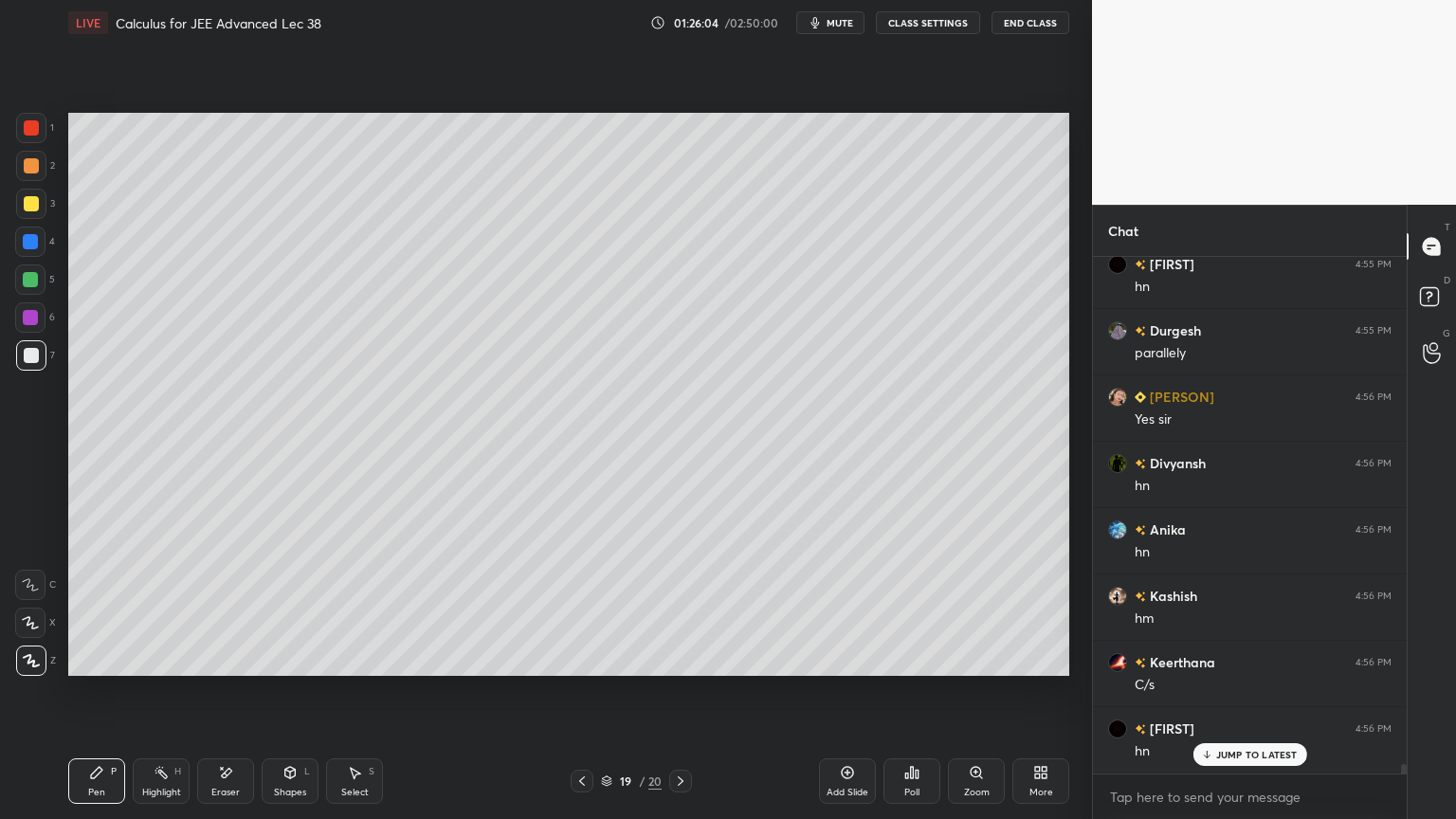 scroll, scrollTop: 26674, scrollLeft: 0, axis: vertical 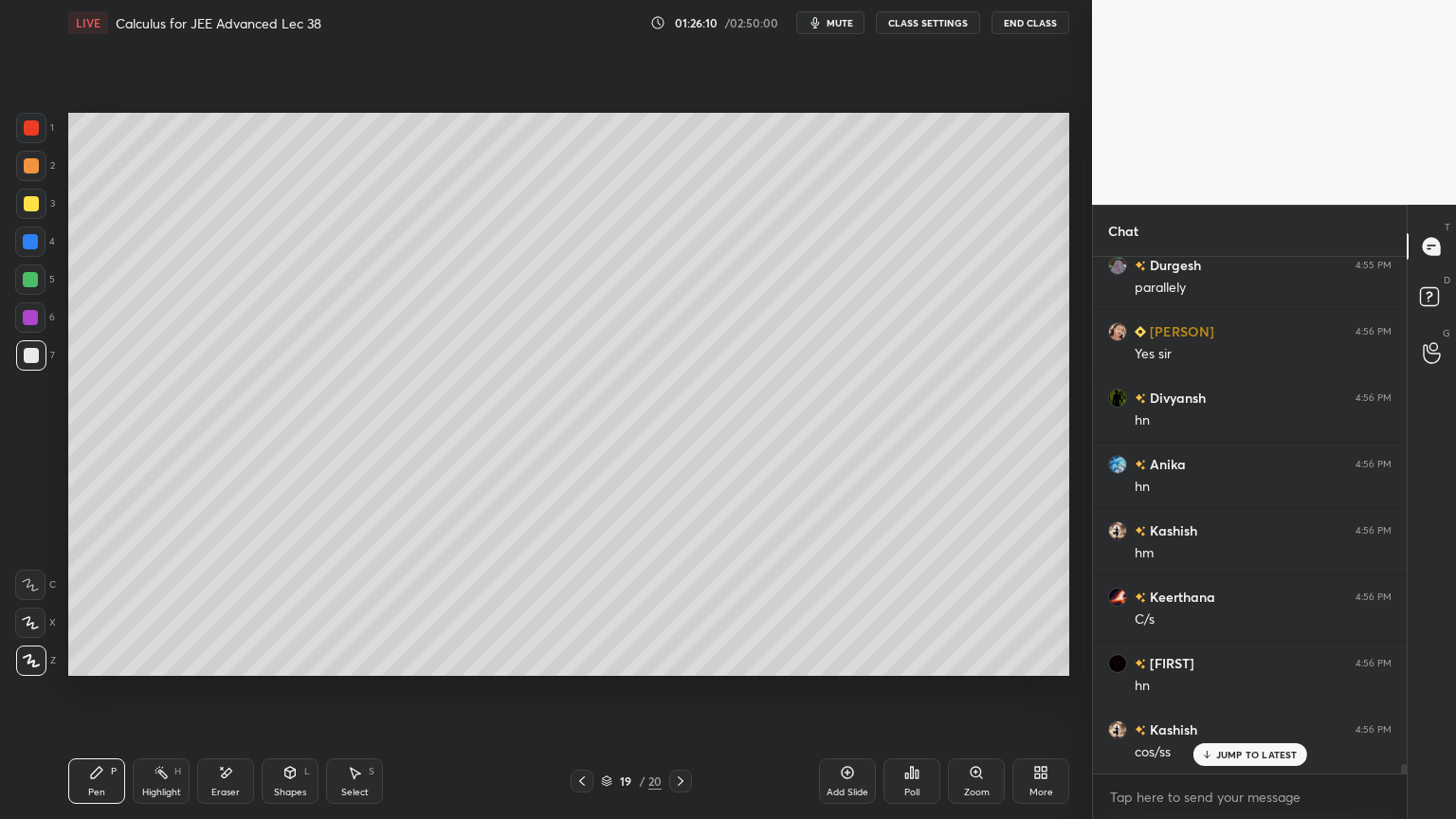 click on "JUMP TO LATEST" at bounding box center [1257, 755] 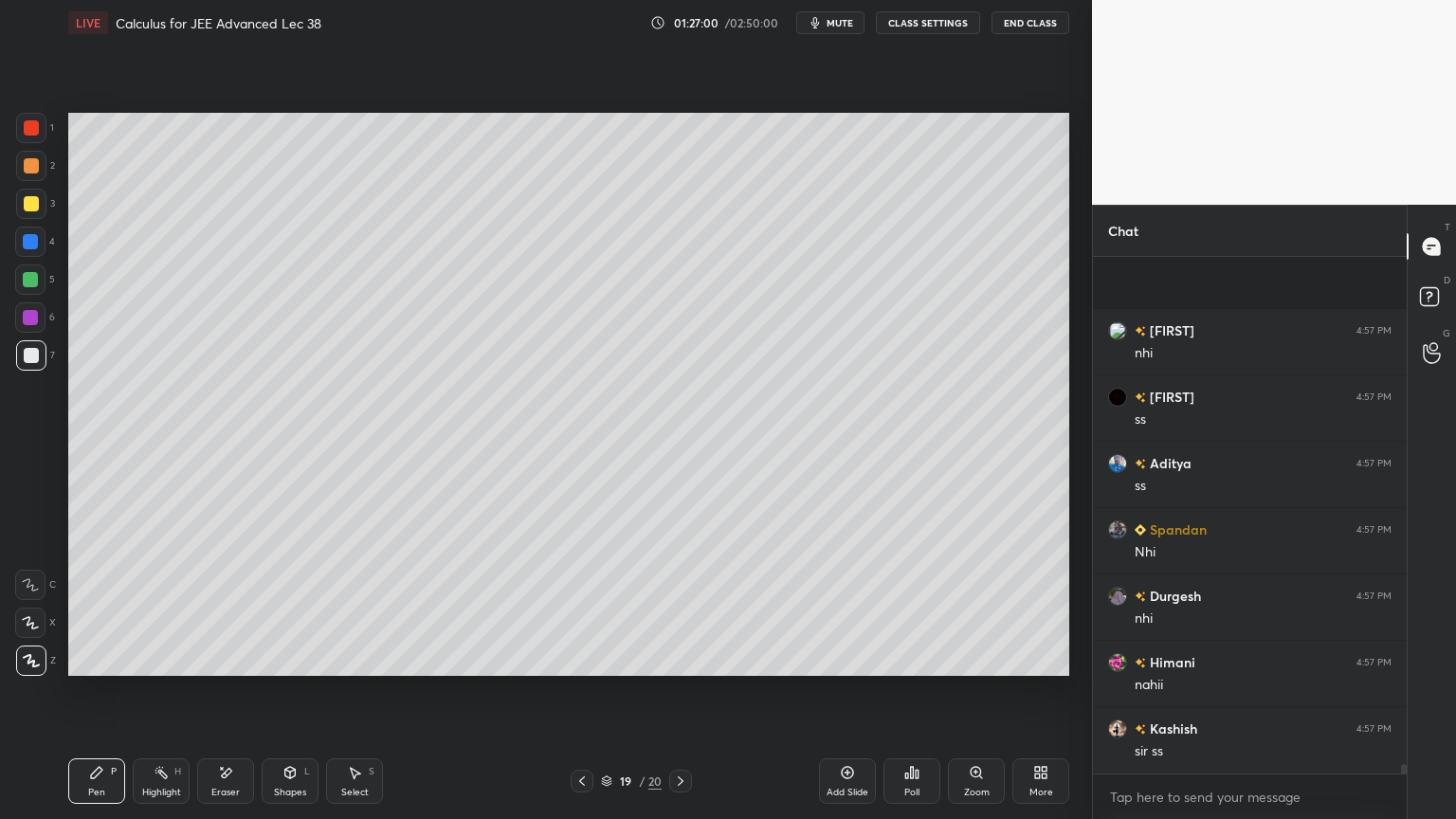 scroll, scrollTop: 28842, scrollLeft: 0, axis: vertical 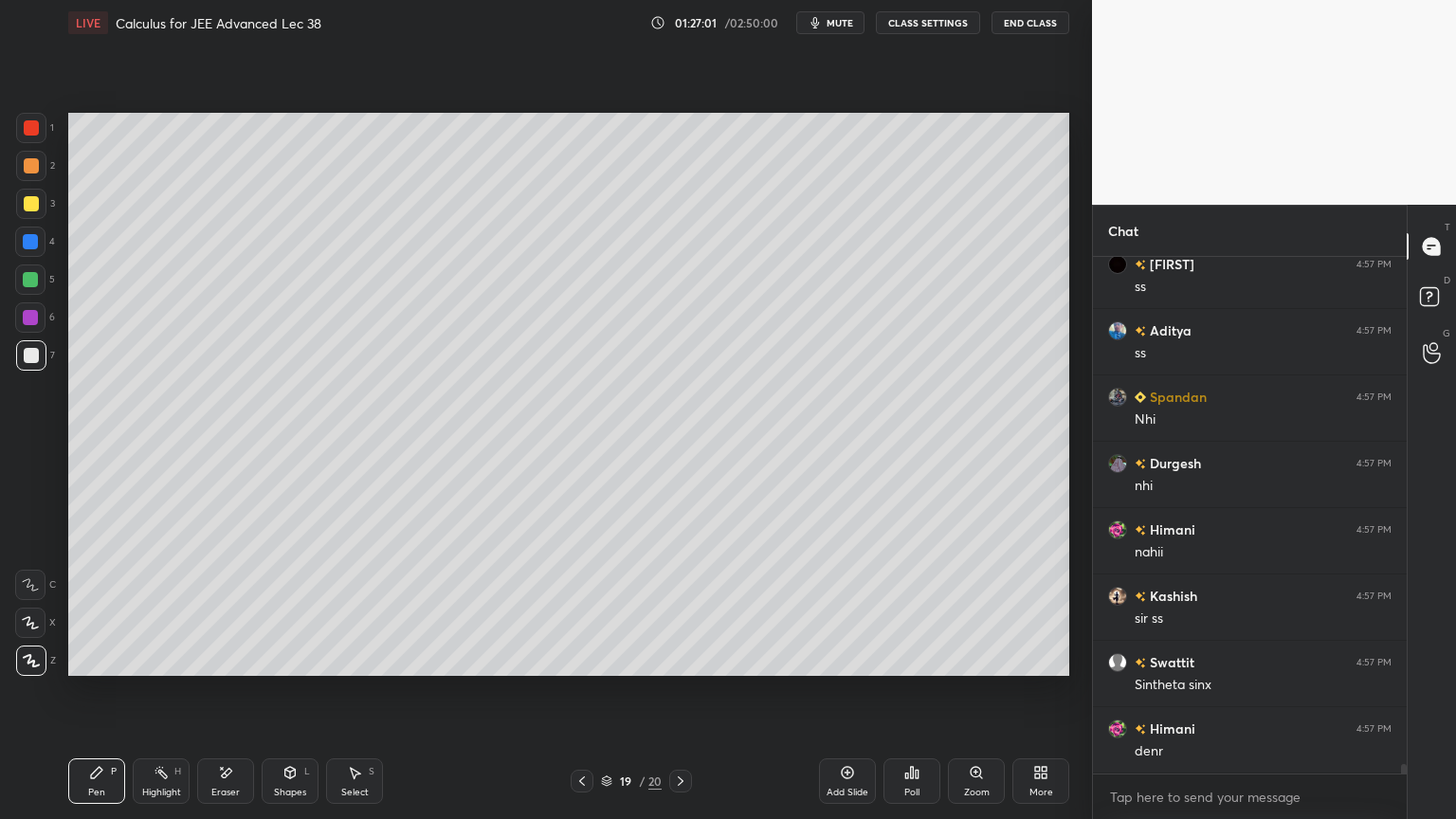 click on "Eraser" at bounding box center [226, 781] 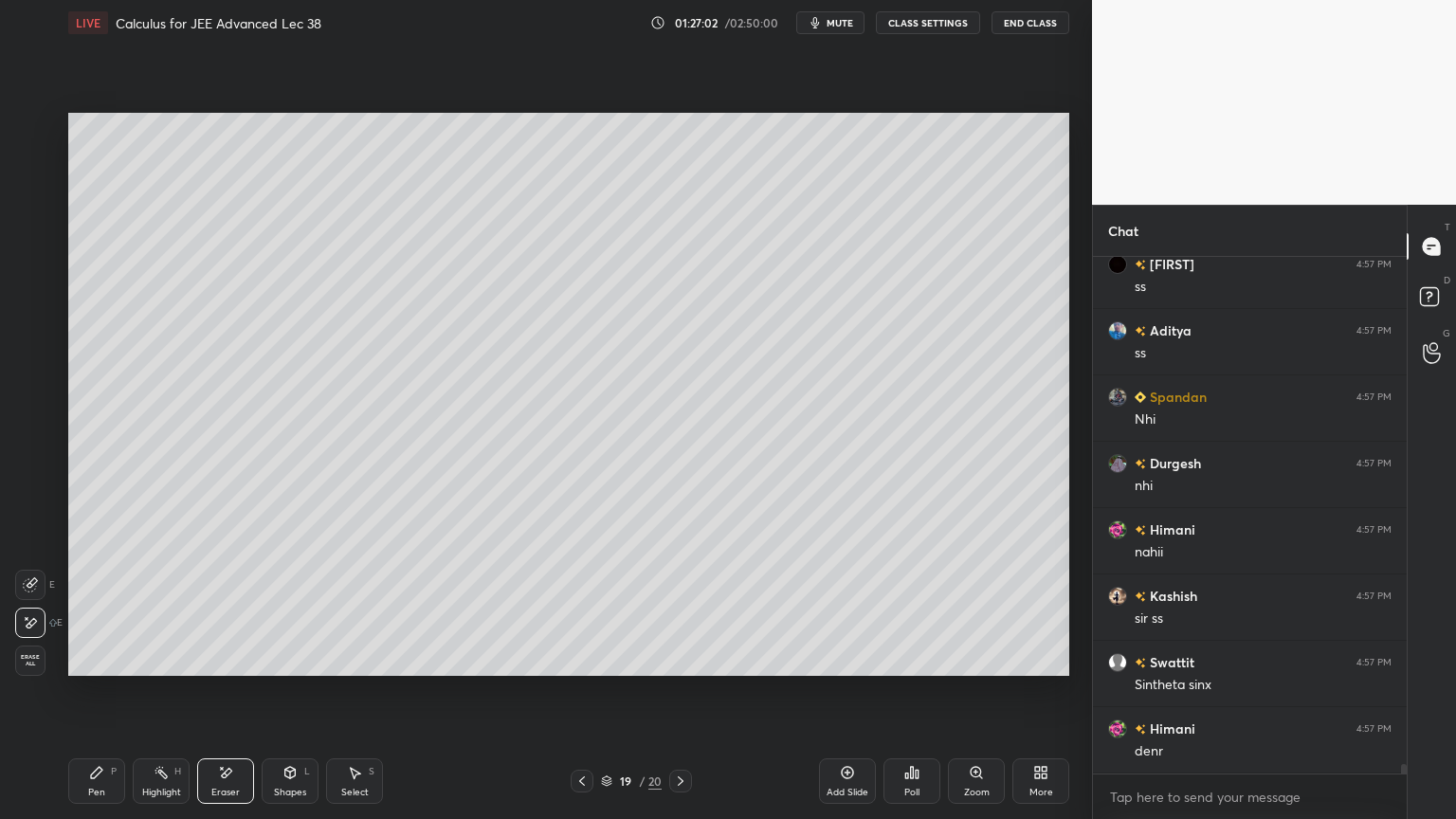click on "Pen" at bounding box center [97, 792] 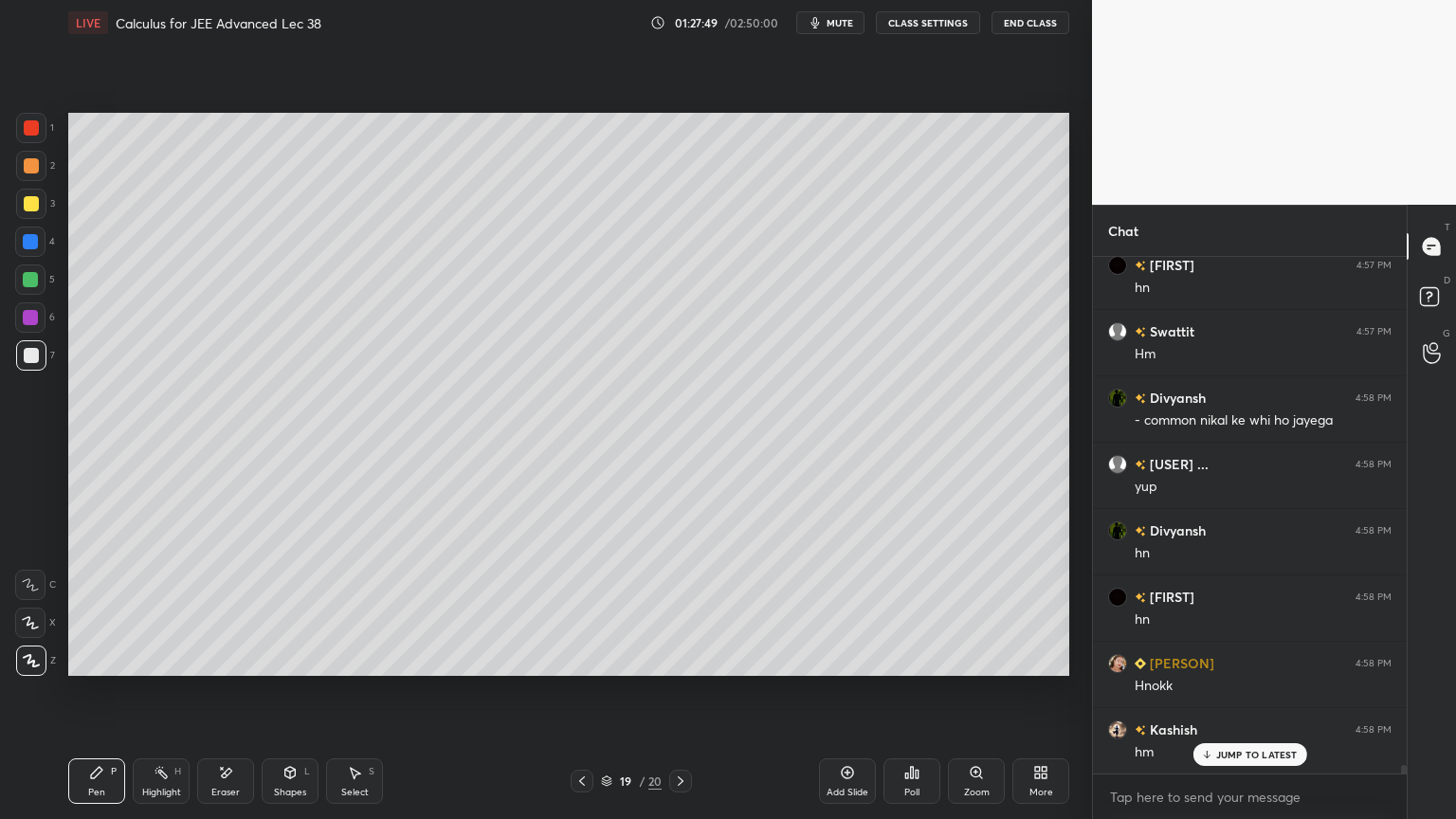 scroll, scrollTop: 30700, scrollLeft: 0, axis: vertical 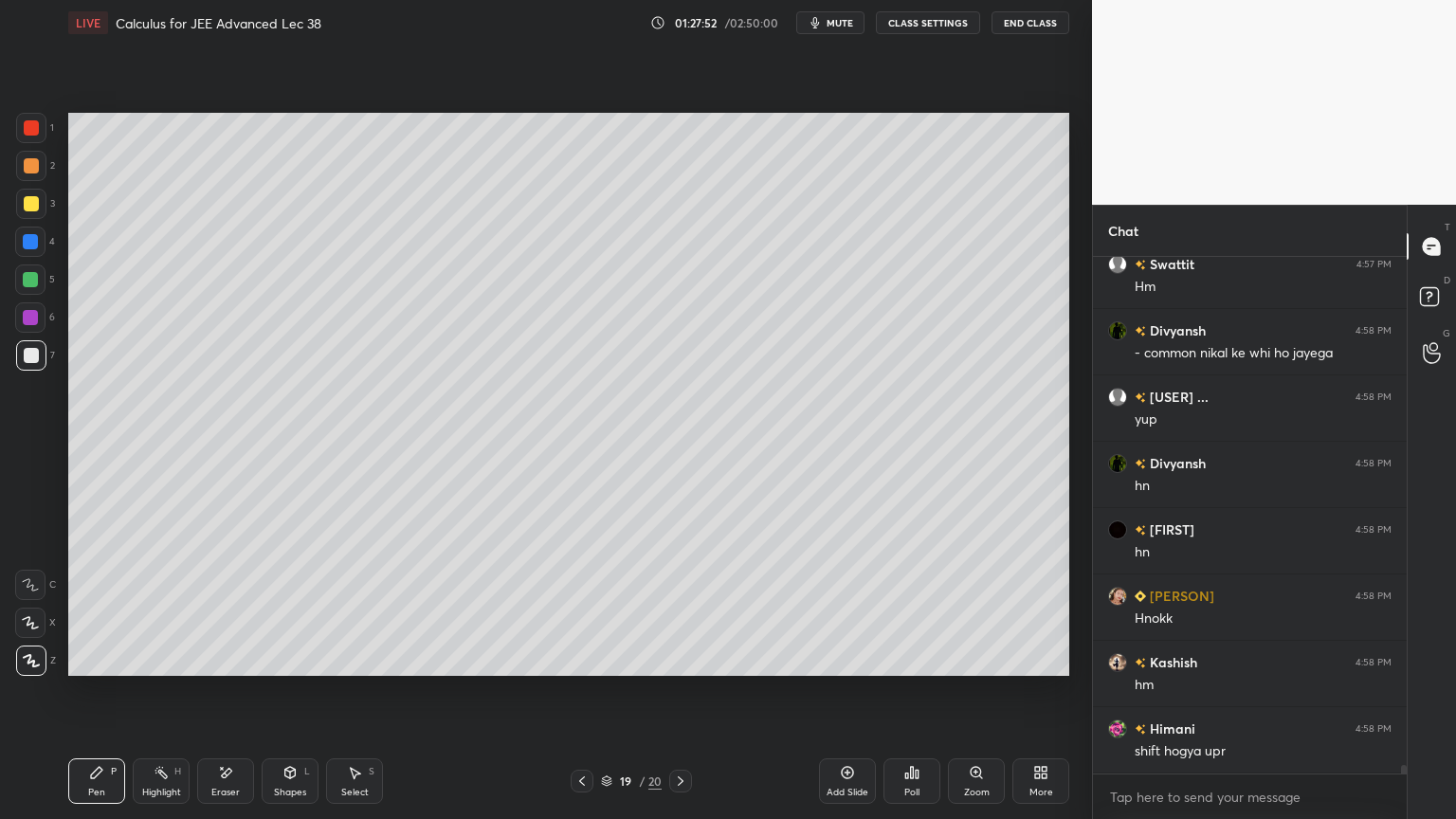 click 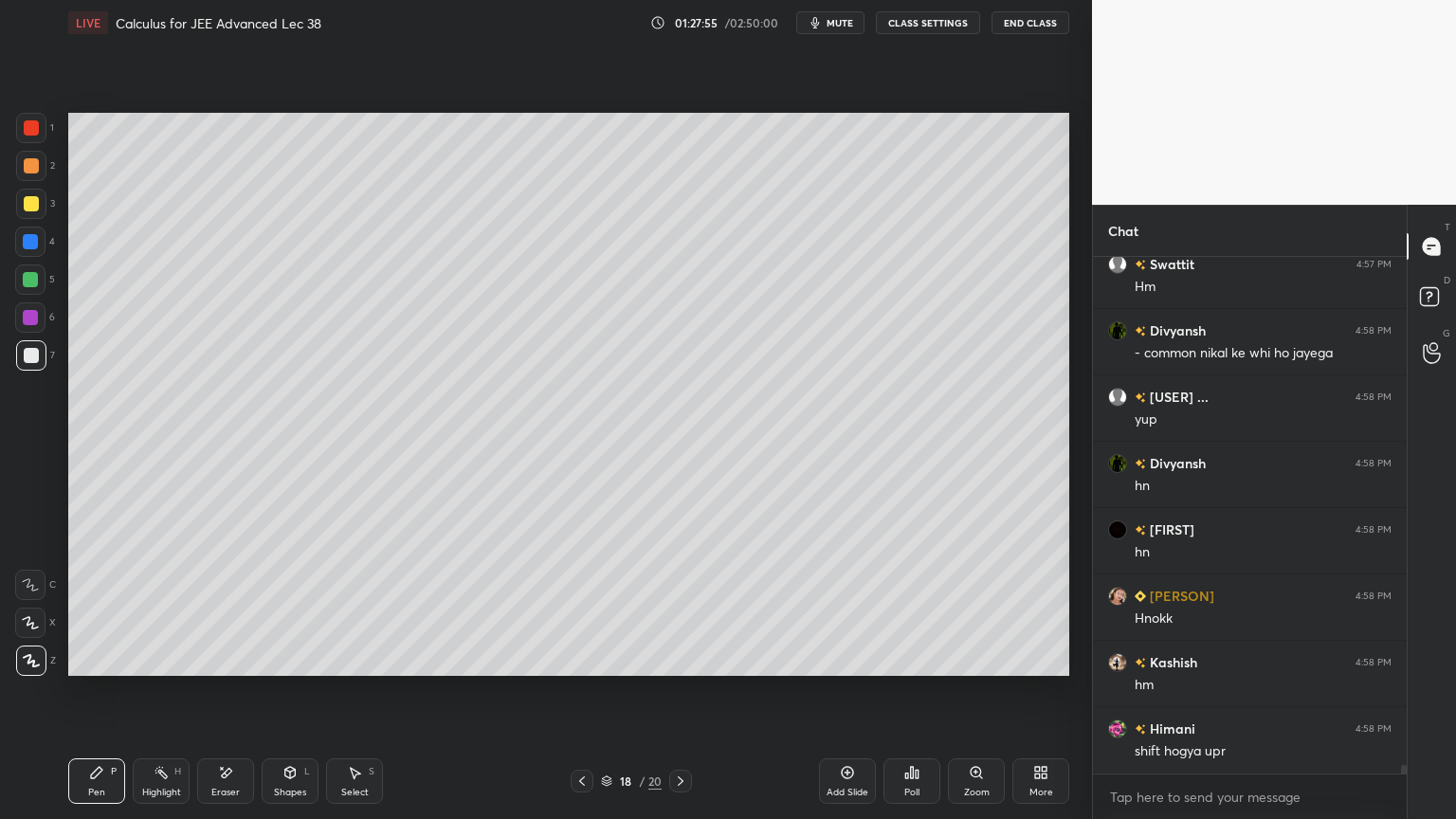 drag, startPoint x: 686, startPoint y: 779, endPoint x: 680, endPoint y: 756, distance: 24 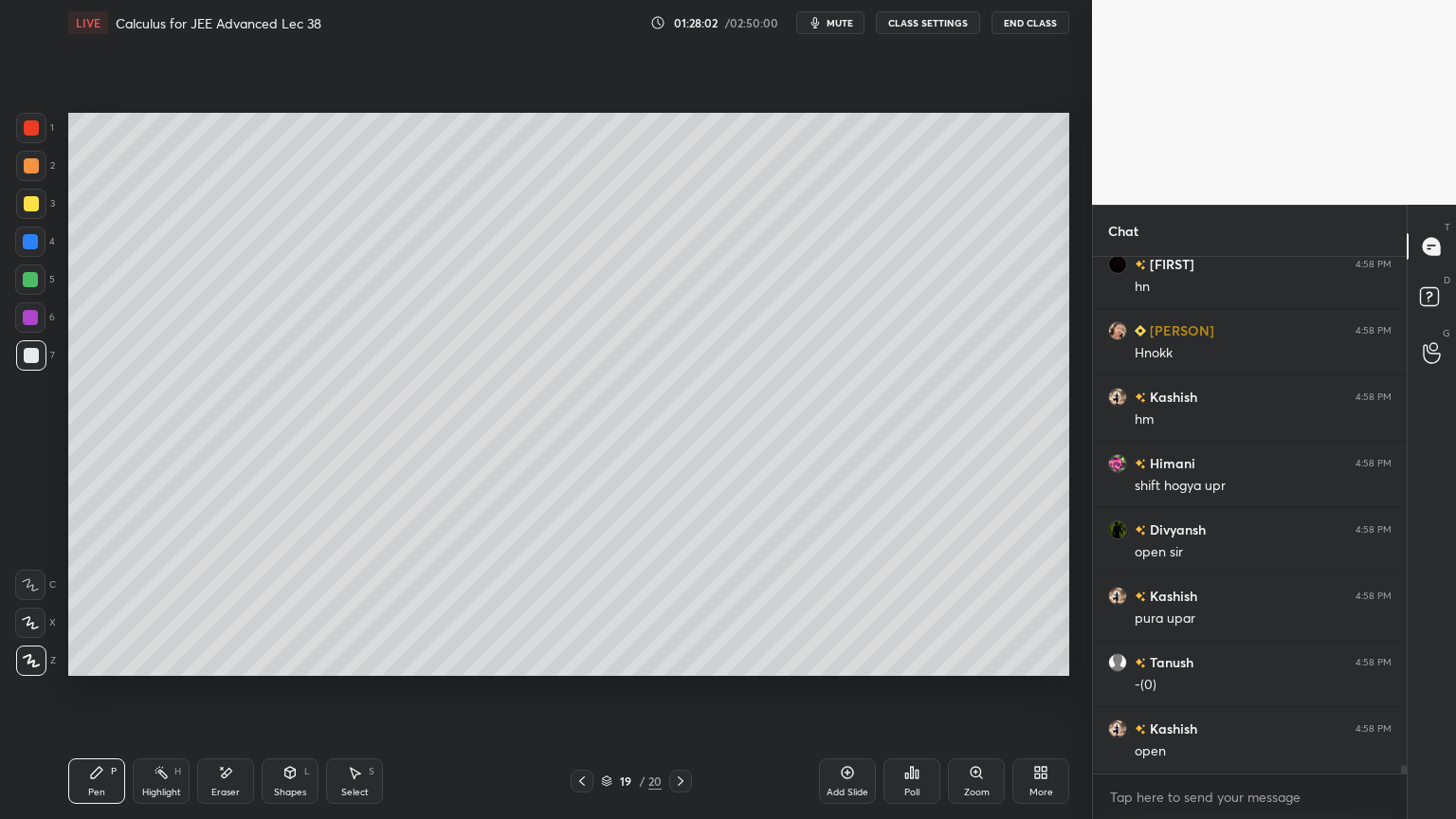 scroll, scrollTop: 31031, scrollLeft: 0, axis: vertical 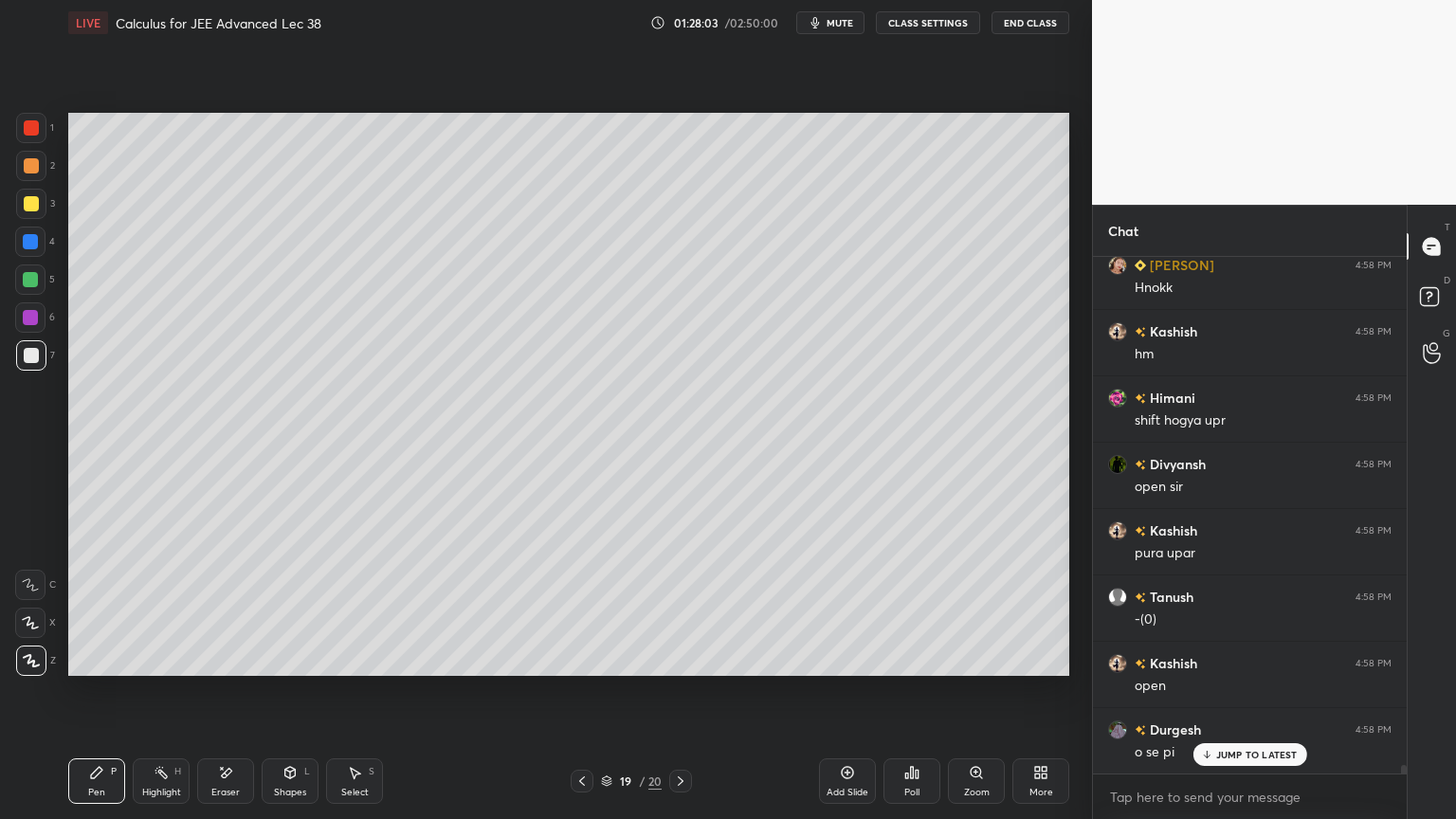 click on "Setting up your live class Poll for   secs No correct answer Start poll" at bounding box center (569, 394) 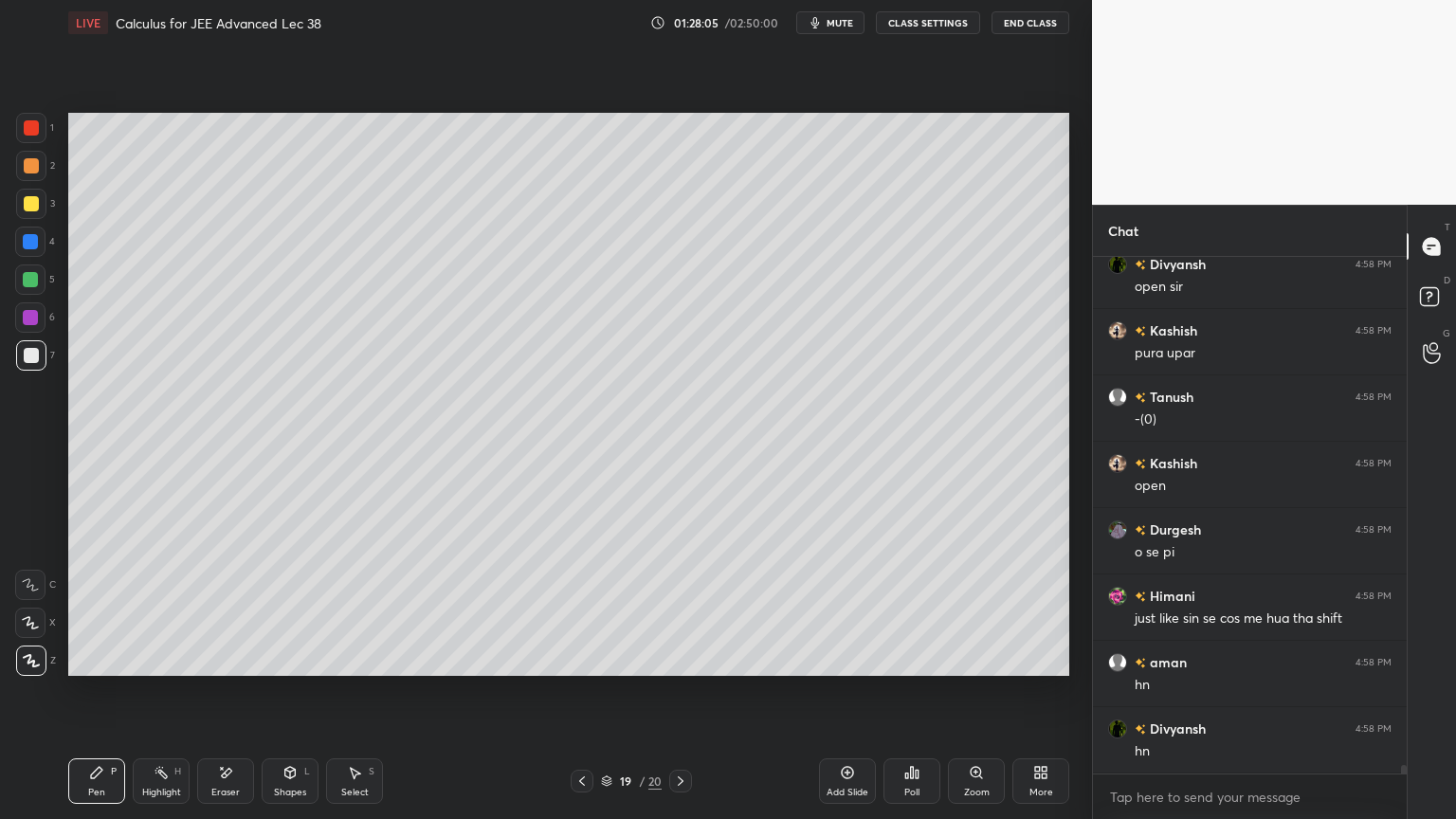scroll, scrollTop: 31296, scrollLeft: 0, axis: vertical 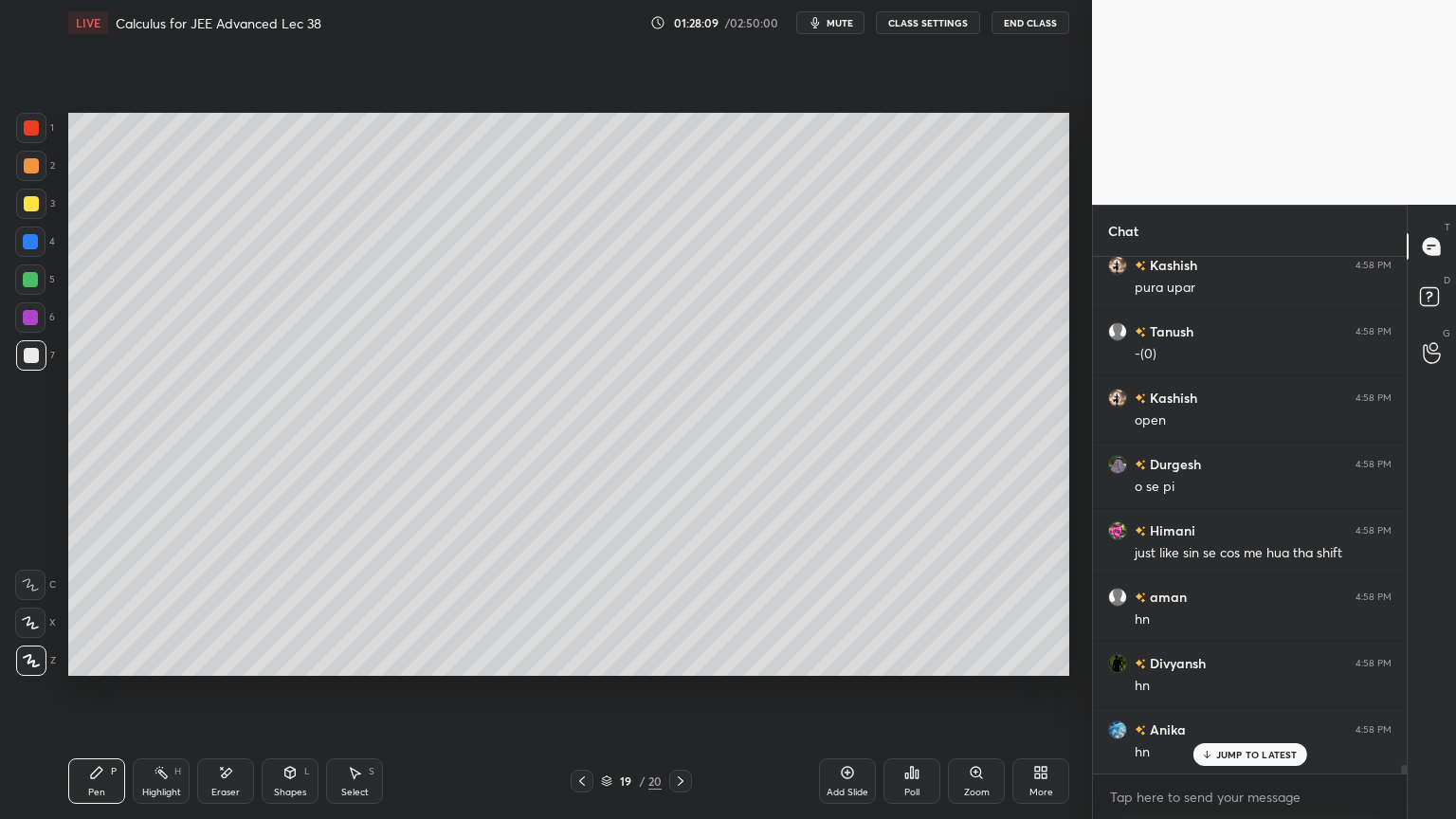 click 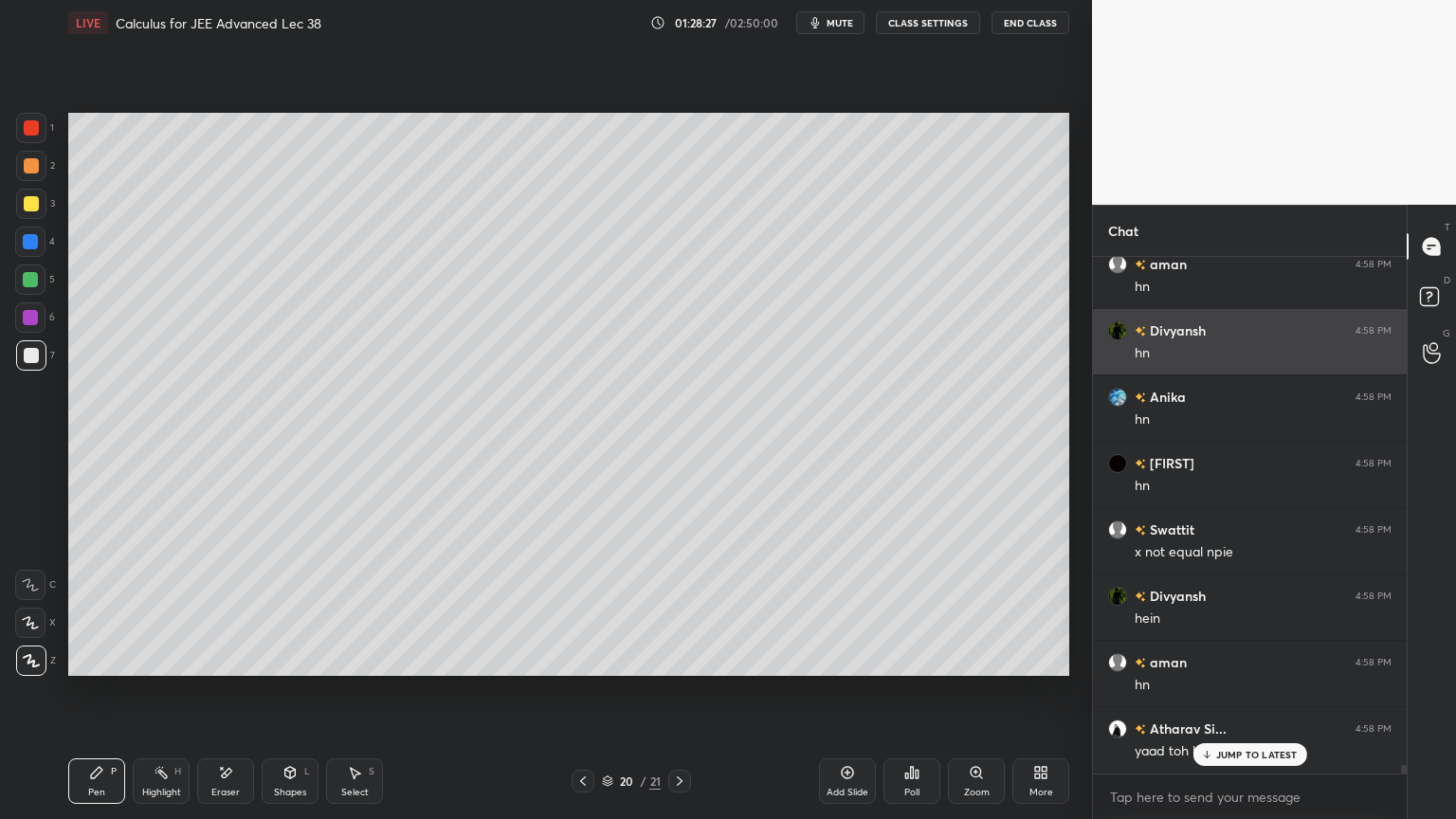 scroll, scrollTop: 31695, scrollLeft: 0, axis: vertical 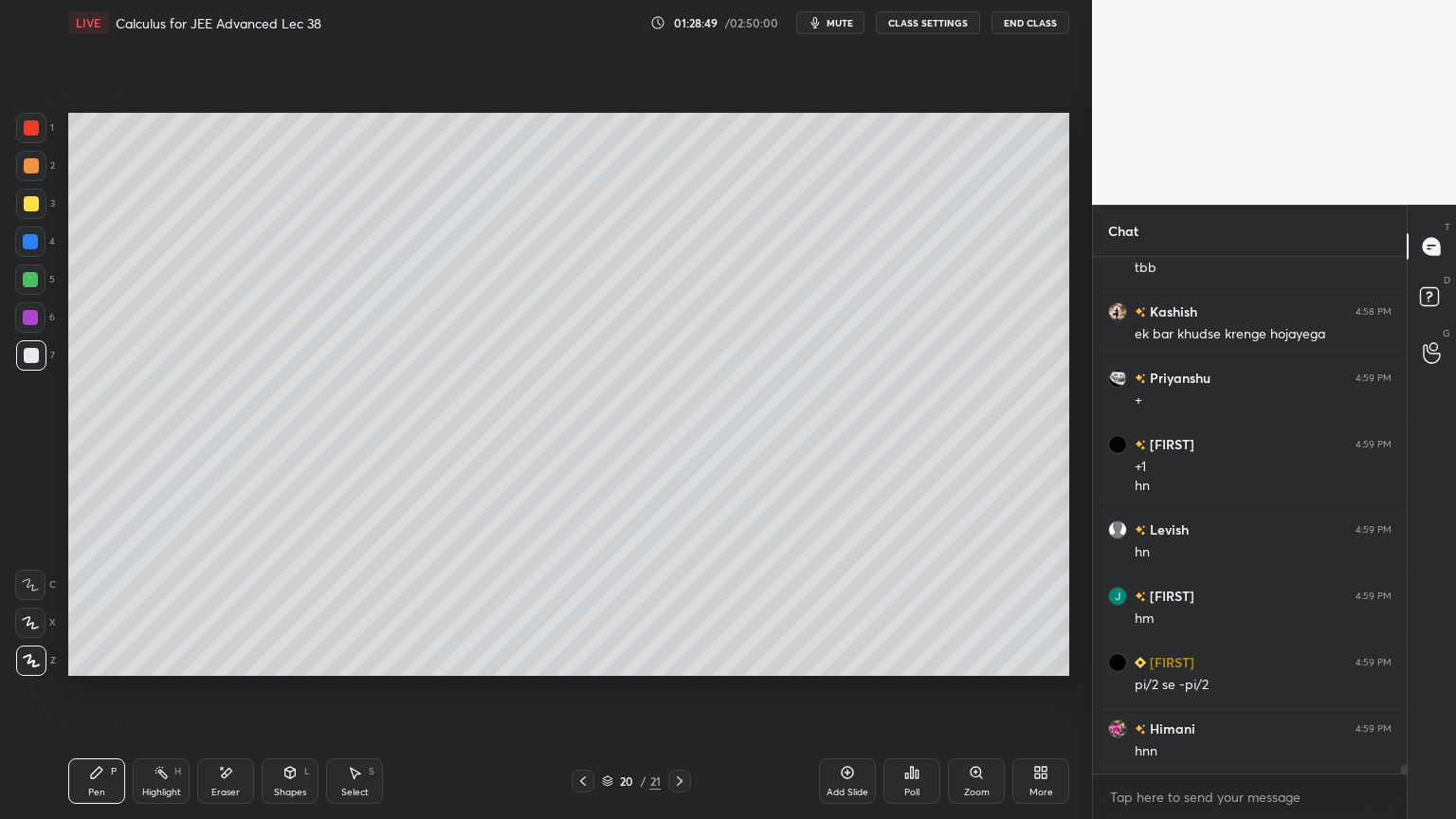 click at bounding box center (31, 166) 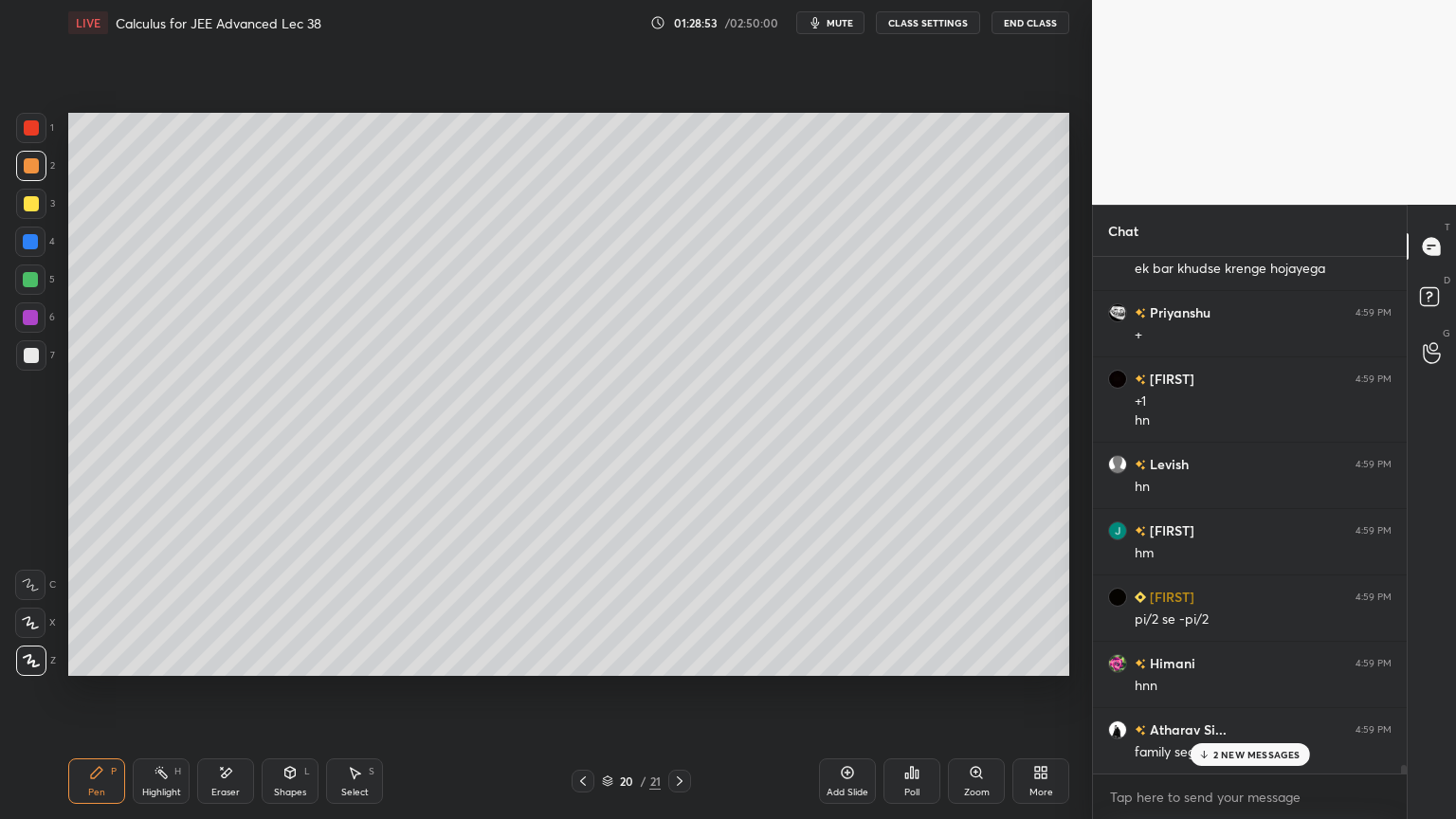 scroll, scrollTop: 32377, scrollLeft: 0, axis: vertical 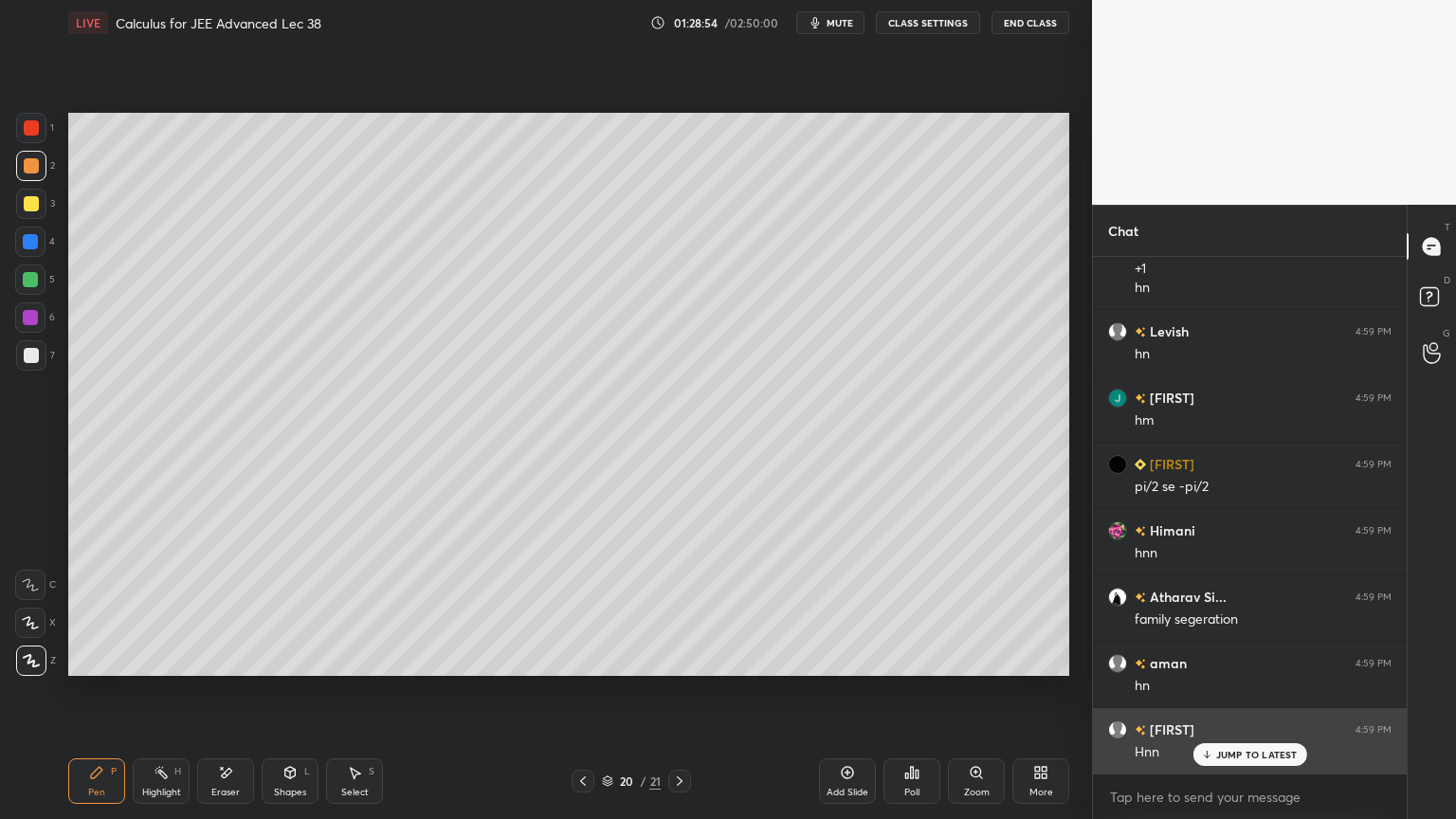 click on "JUMP TO LATEST" at bounding box center (1257, 755) 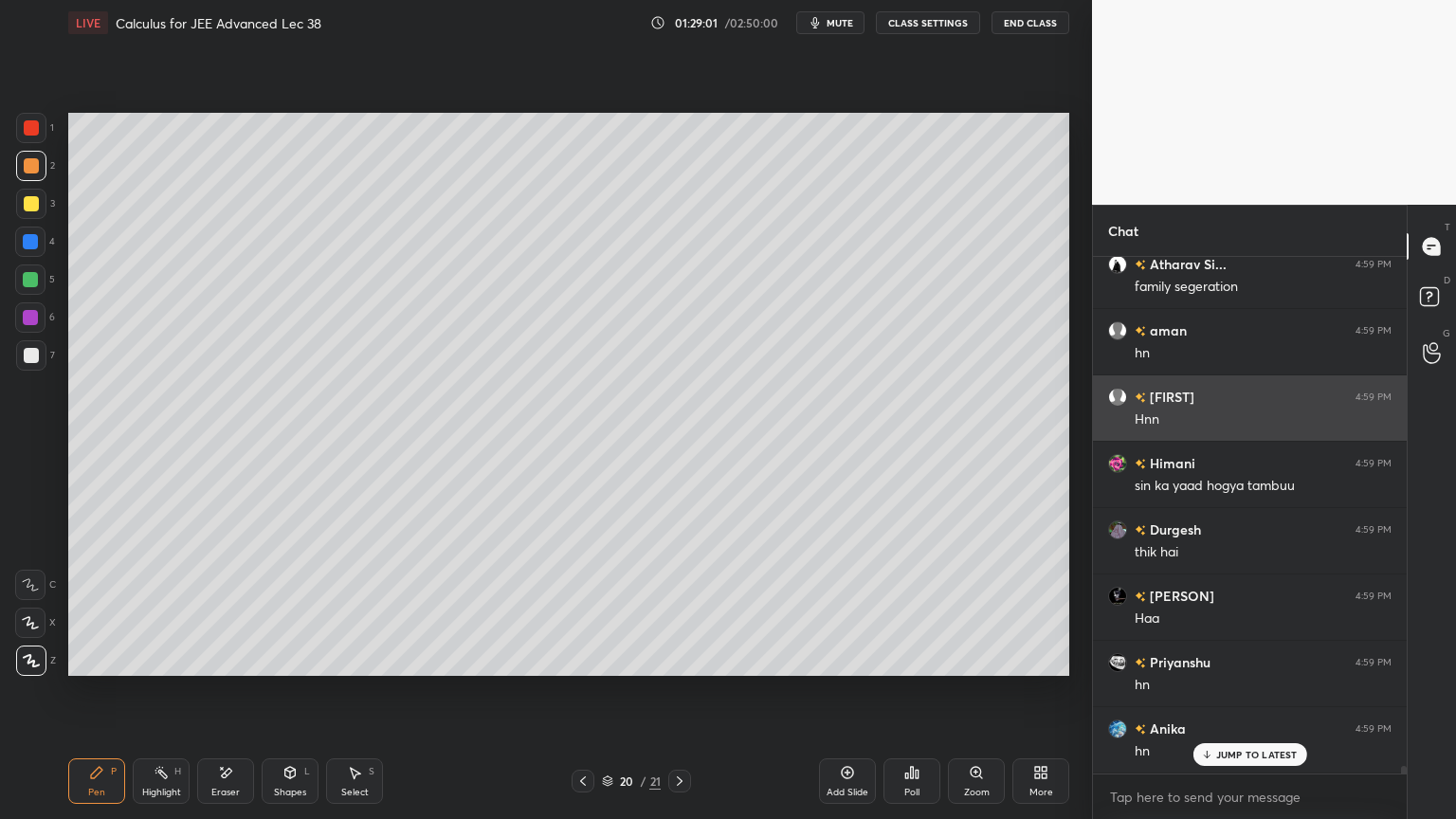 scroll, scrollTop: 32775, scrollLeft: 0, axis: vertical 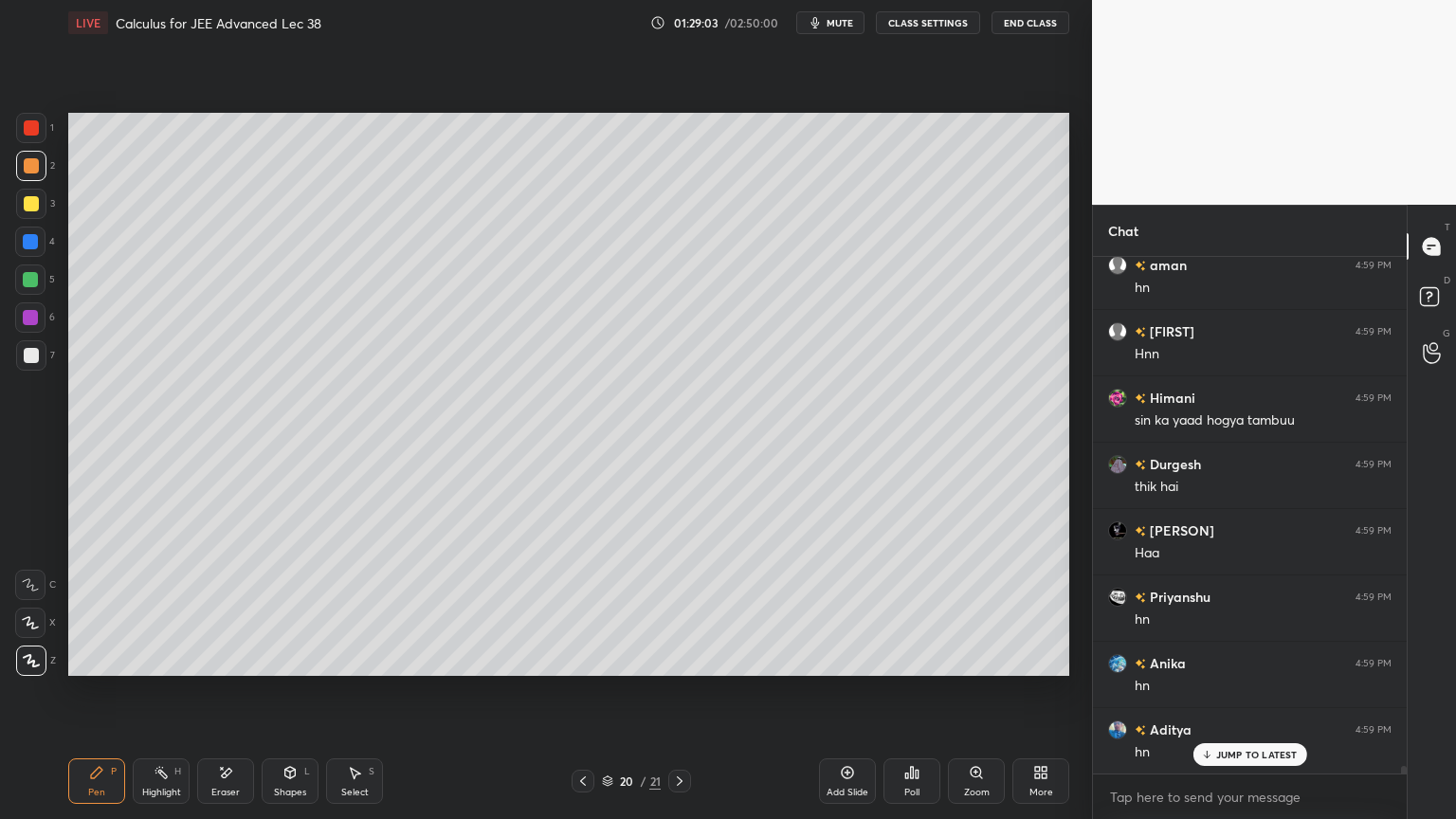 click on "Shapes L" at bounding box center (290, 781) 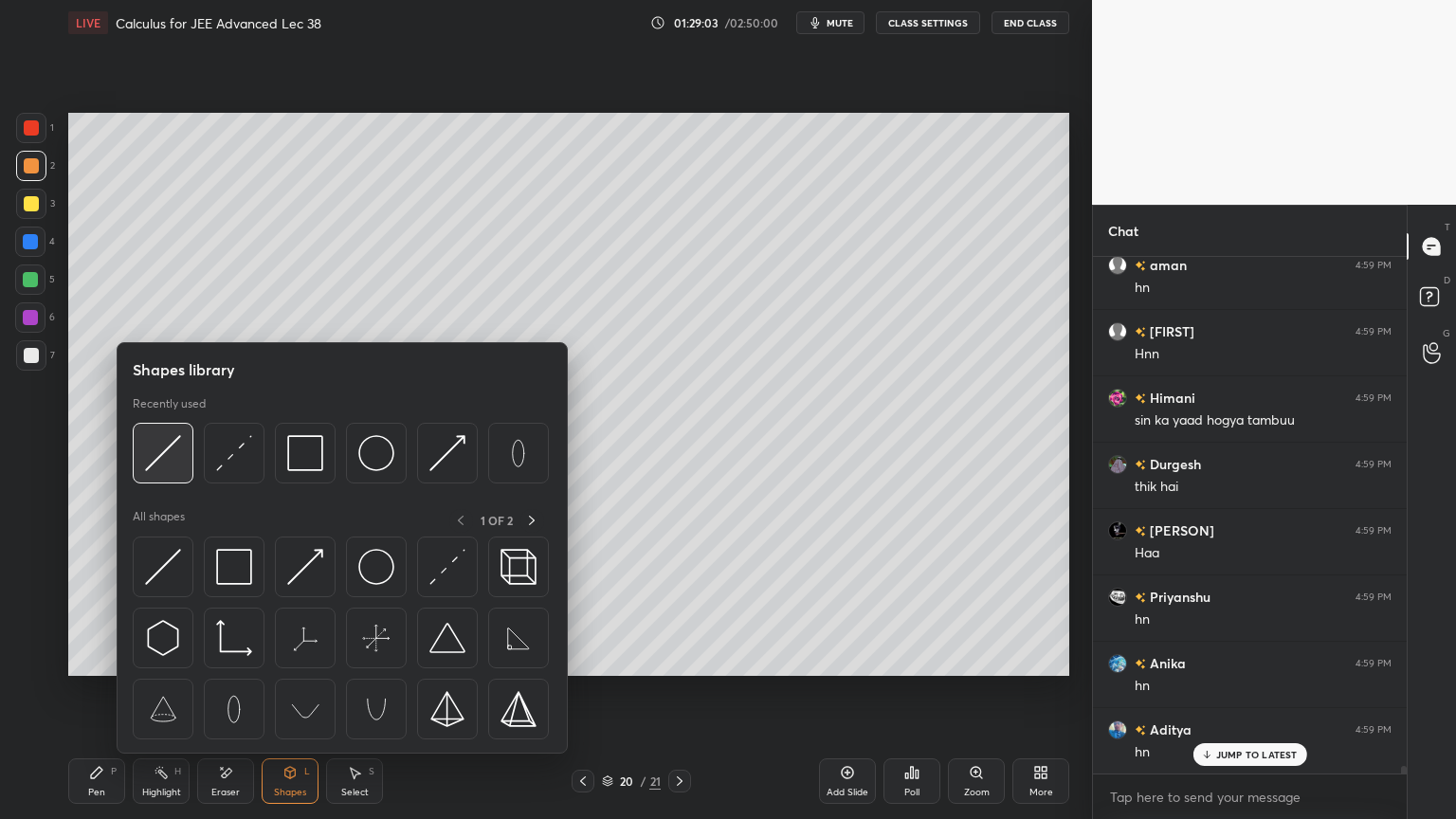 click at bounding box center (163, 453) 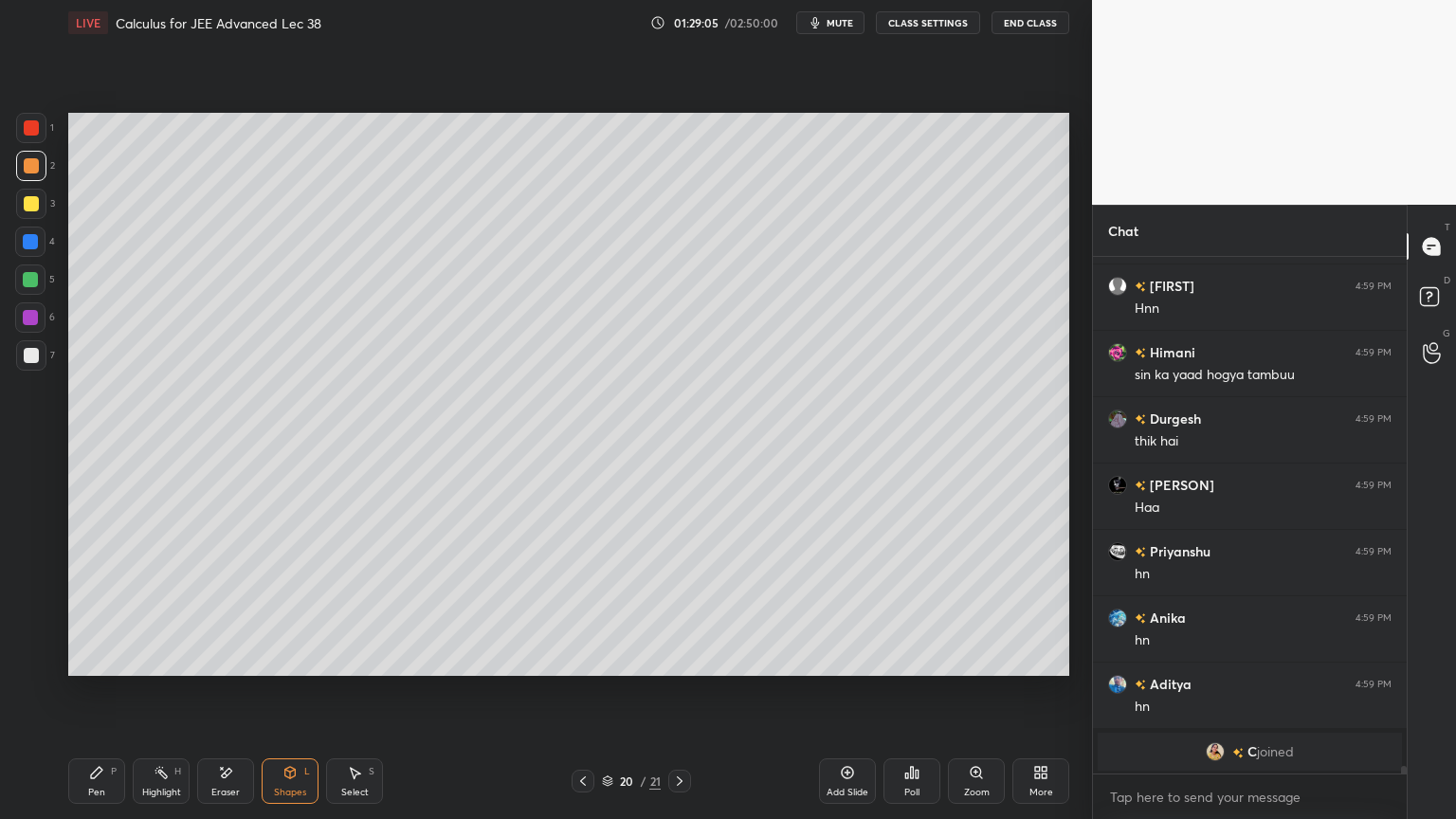 scroll, scrollTop: 32888, scrollLeft: 0, axis: vertical 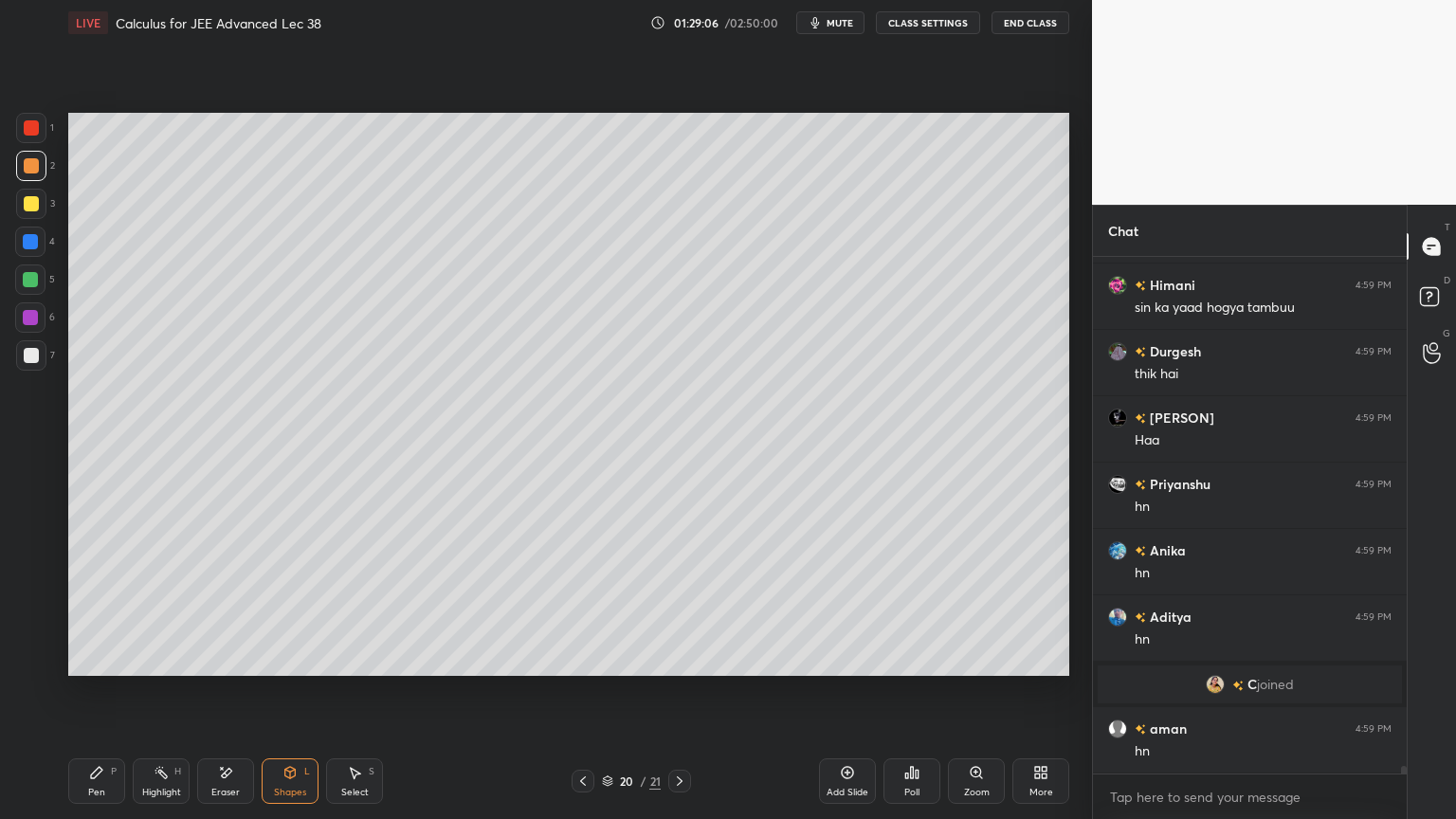 click on "Pen" at bounding box center (97, 792) 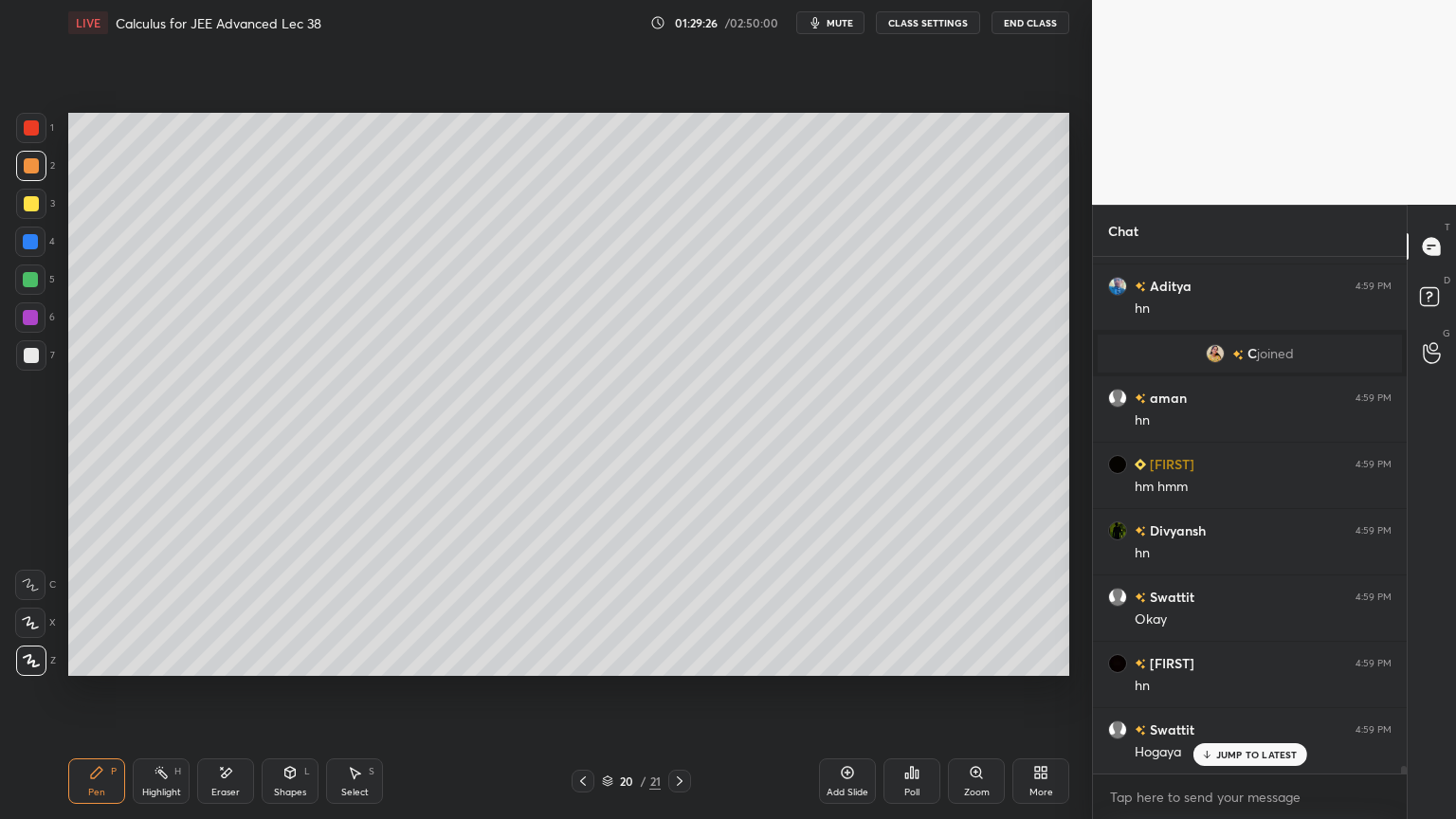scroll, scrollTop: 33286, scrollLeft: 0, axis: vertical 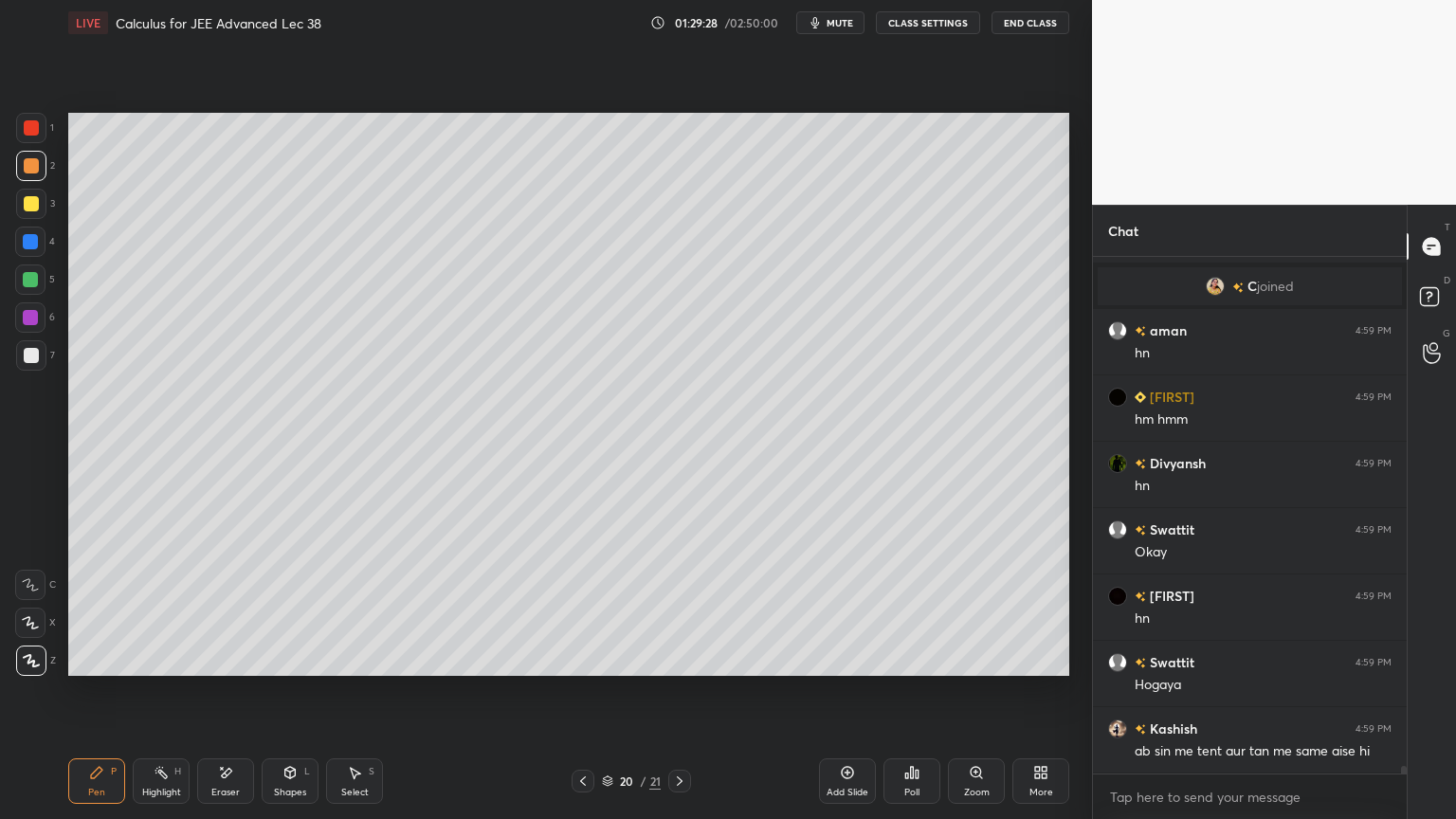 click on "Eraser" at bounding box center (226, 781) 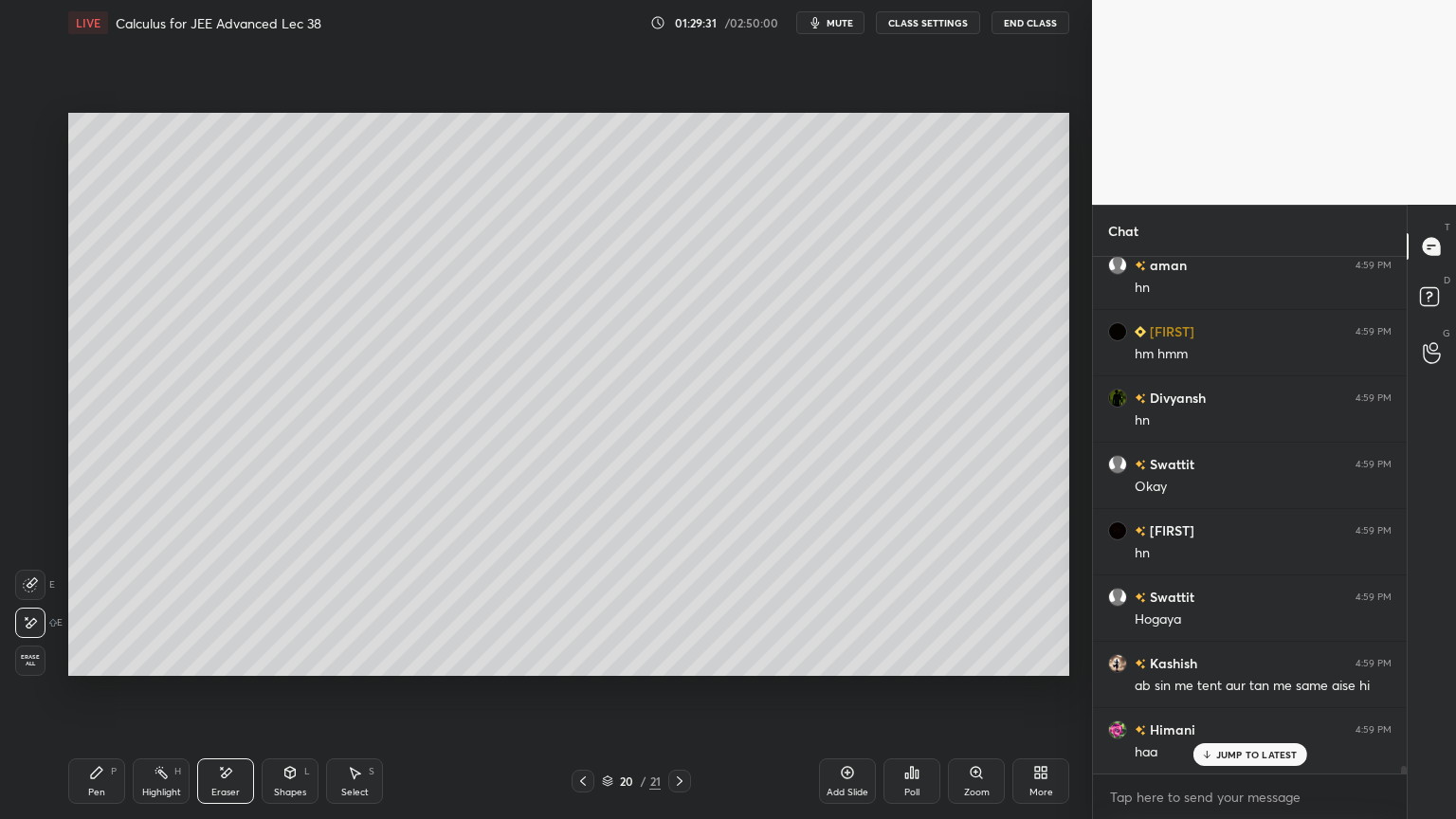 scroll, scrollTop: 33419, scrollLeft: 0, axis: vertical 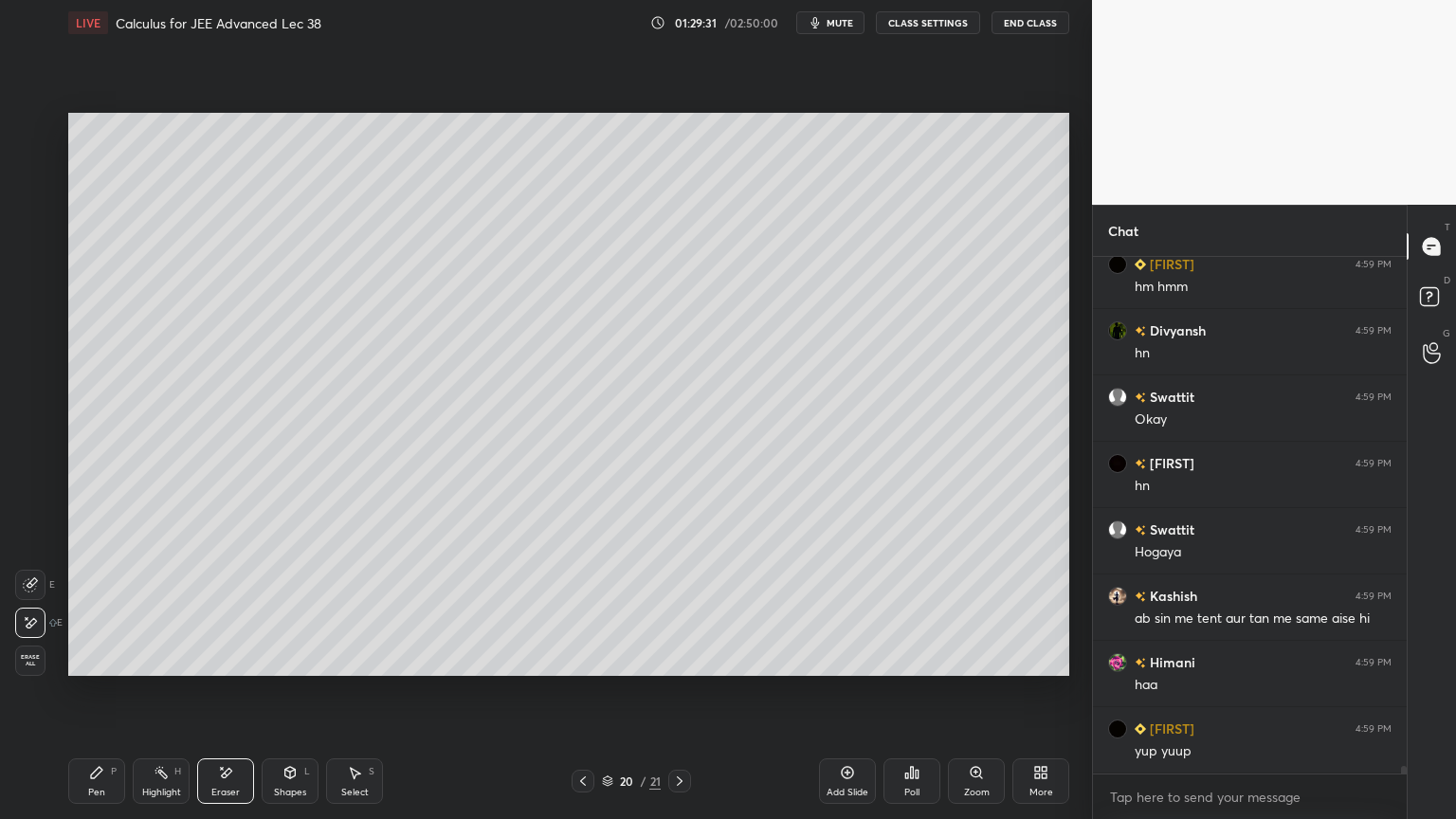 drag, startPoint x: 123, startPoint y: 782, endPoint x: 136, endPoint y: 774, distance: 15.264338 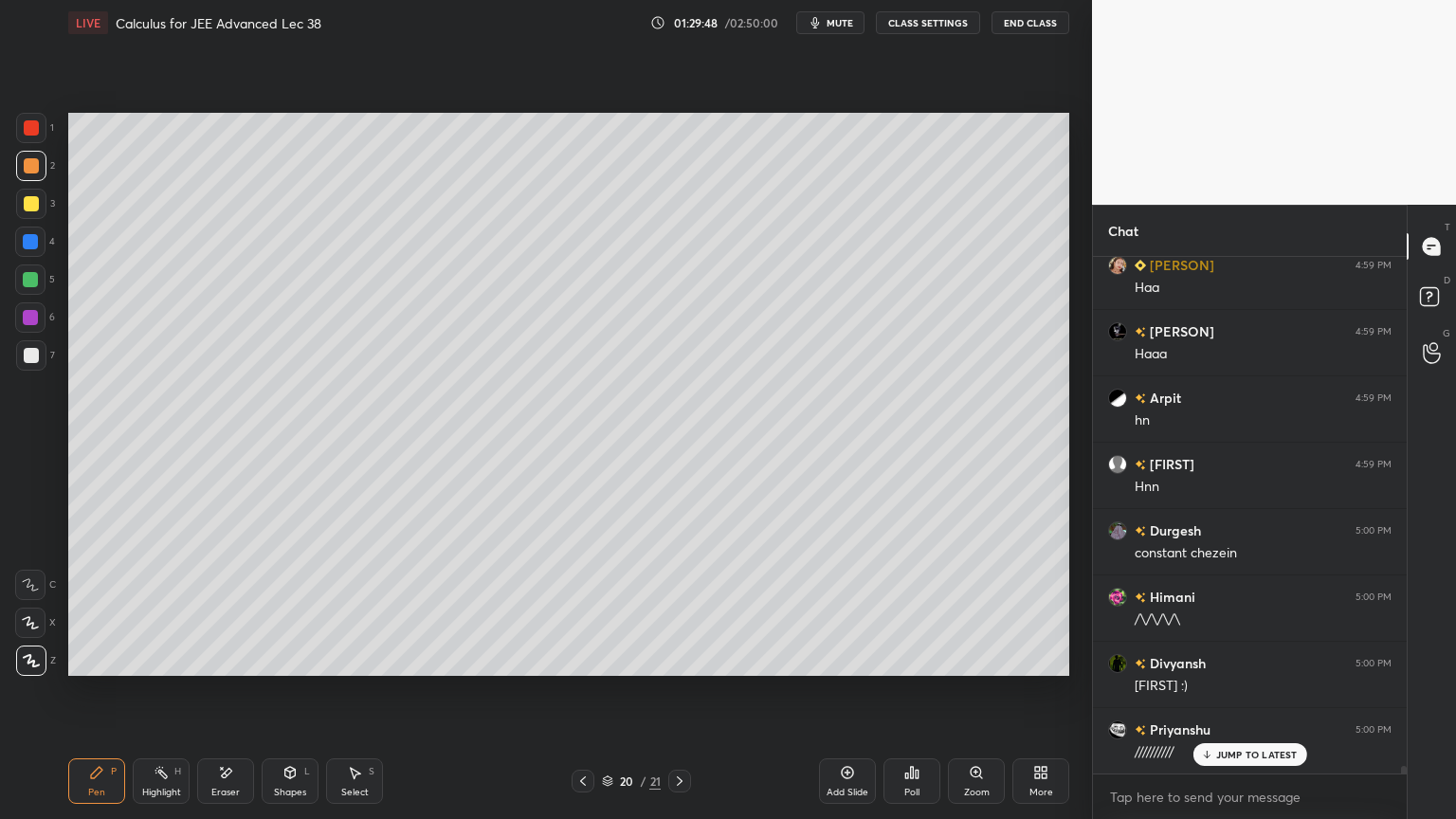 scroll, scrollTop: 34082, scrollLeft: 0, axis: vertical 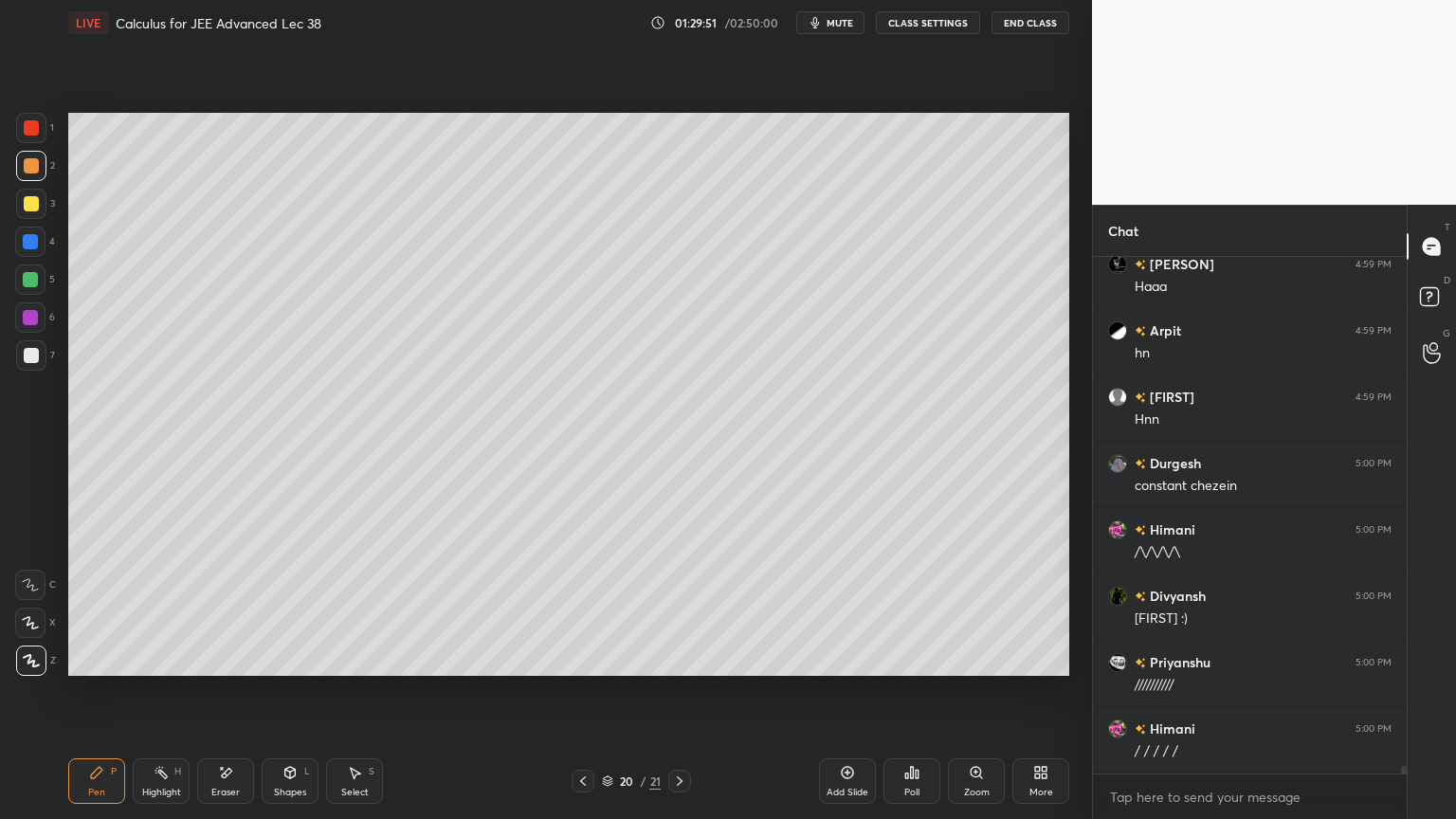 drag, startPoint x: 233, startPoint y: 775, endPoint x: 230, endPoint y: 756, distance: 19.23538 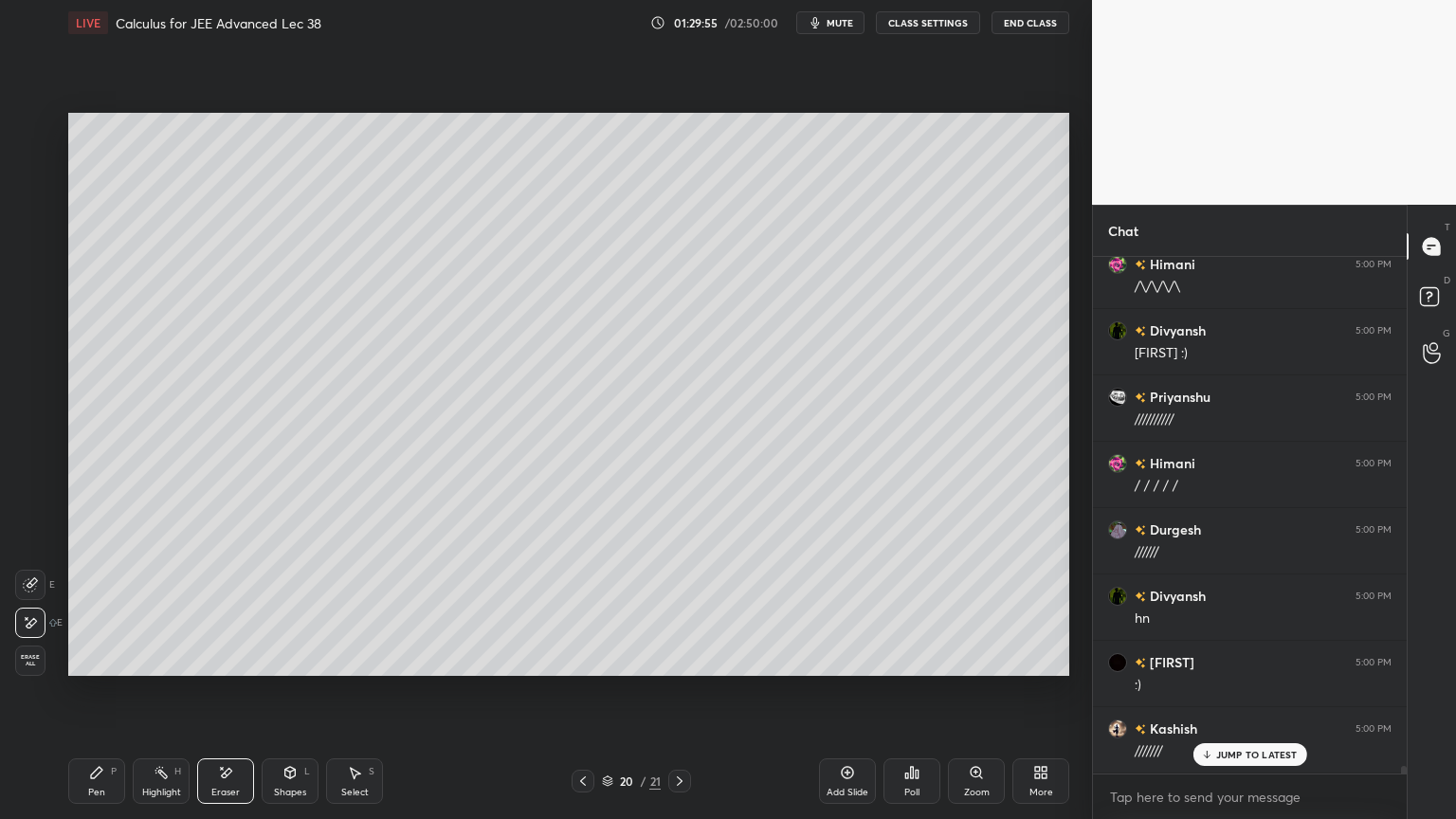 scroll, scrollTop: 34413, scrollLeft: 0, axis: vertical 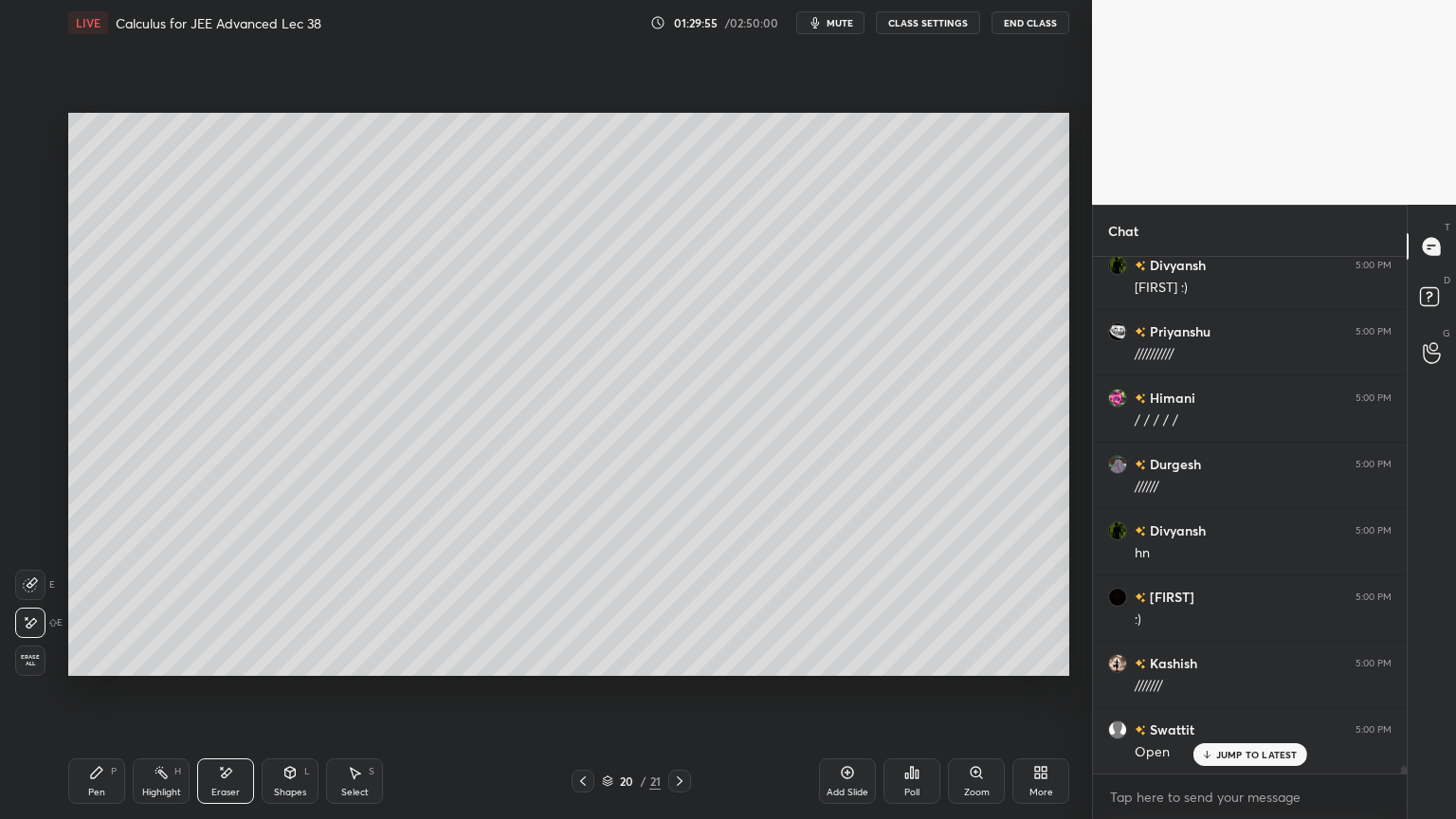 click 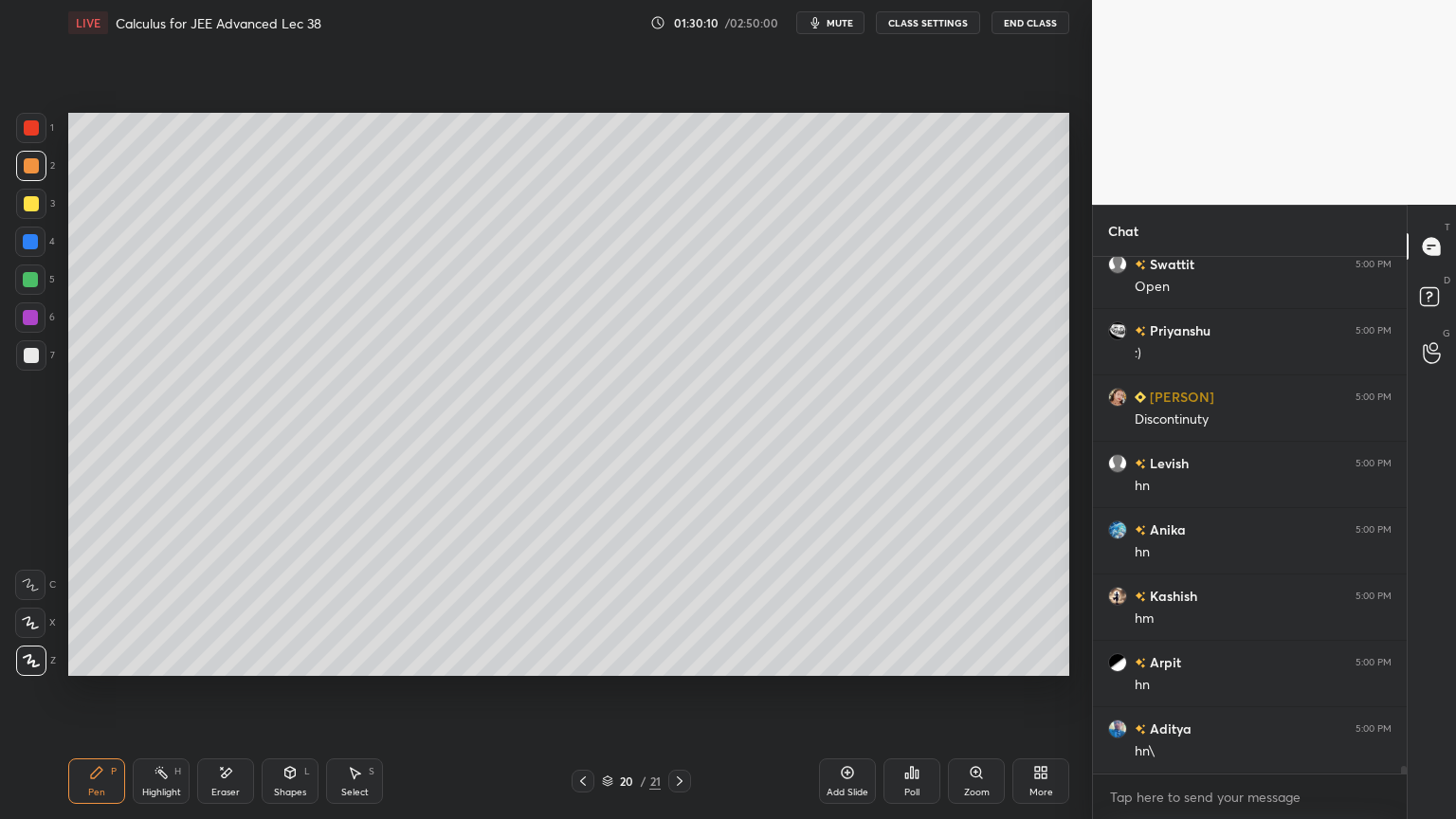 scroll, scrollTop: 34879, scrollLeft: 0, axis: vertical 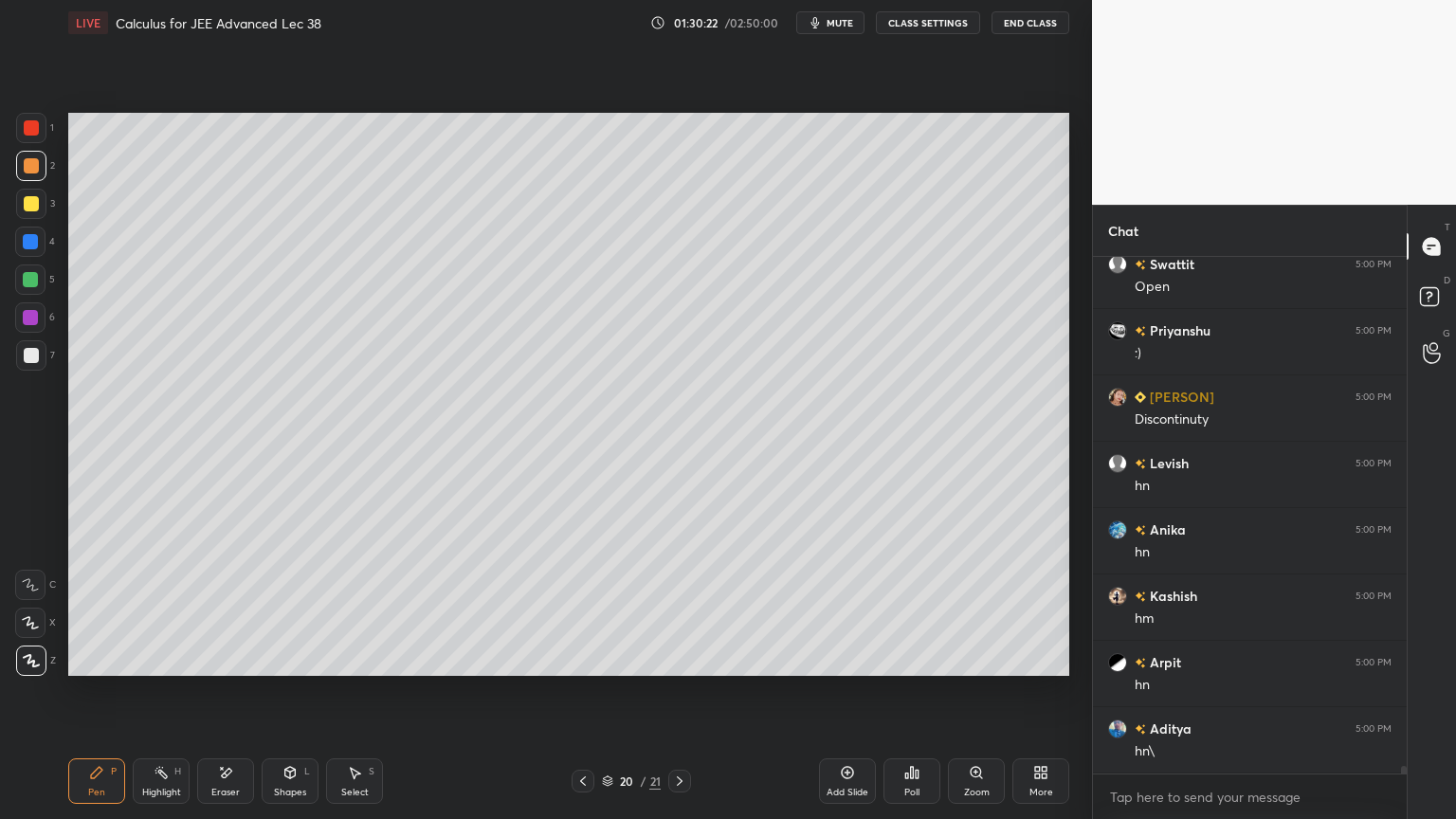 click on "Eraser" at bounding box center (226, 781) 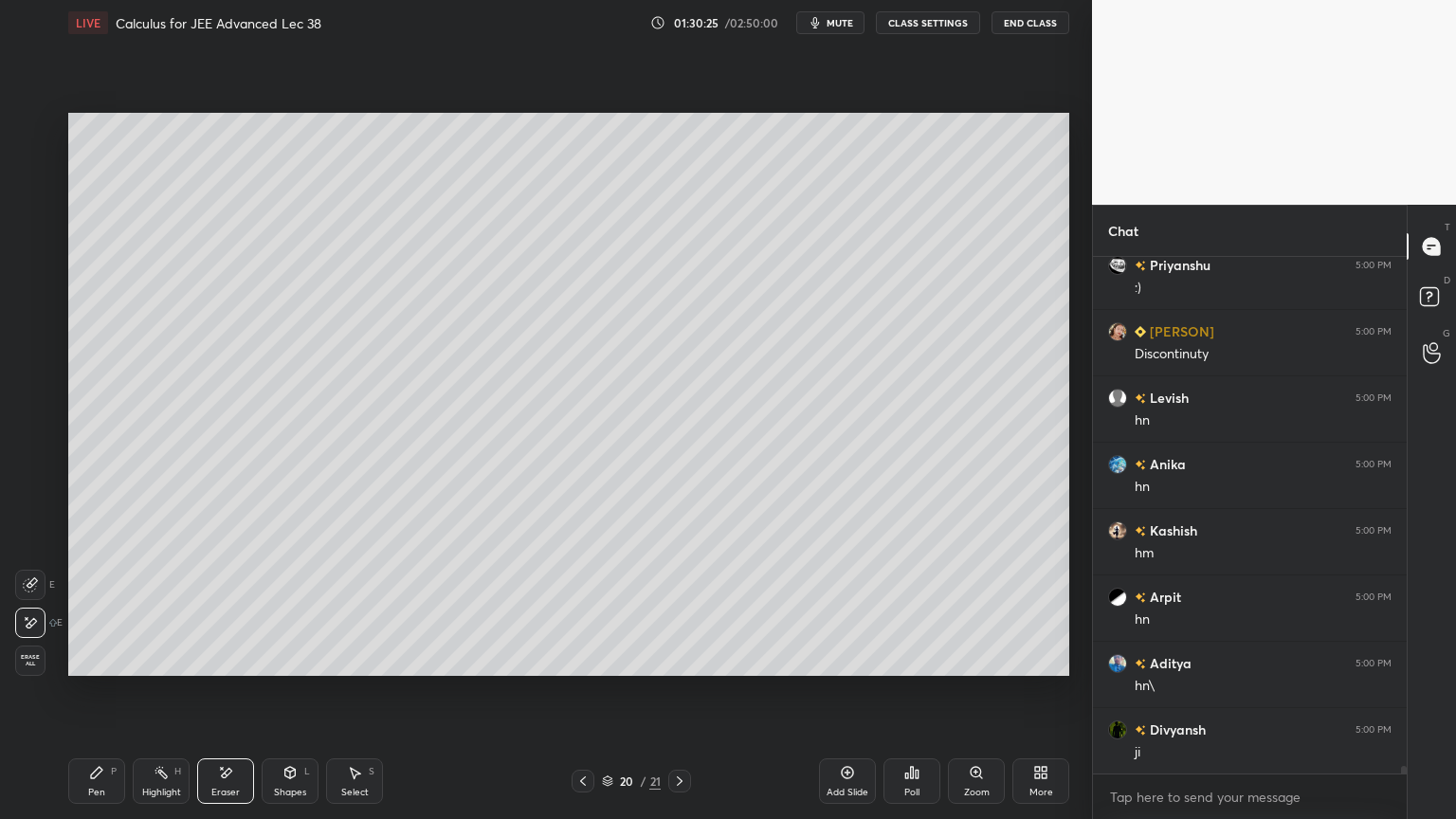 scroll, scrollTop: 35011, scrollLeft: 0, axis: vertical 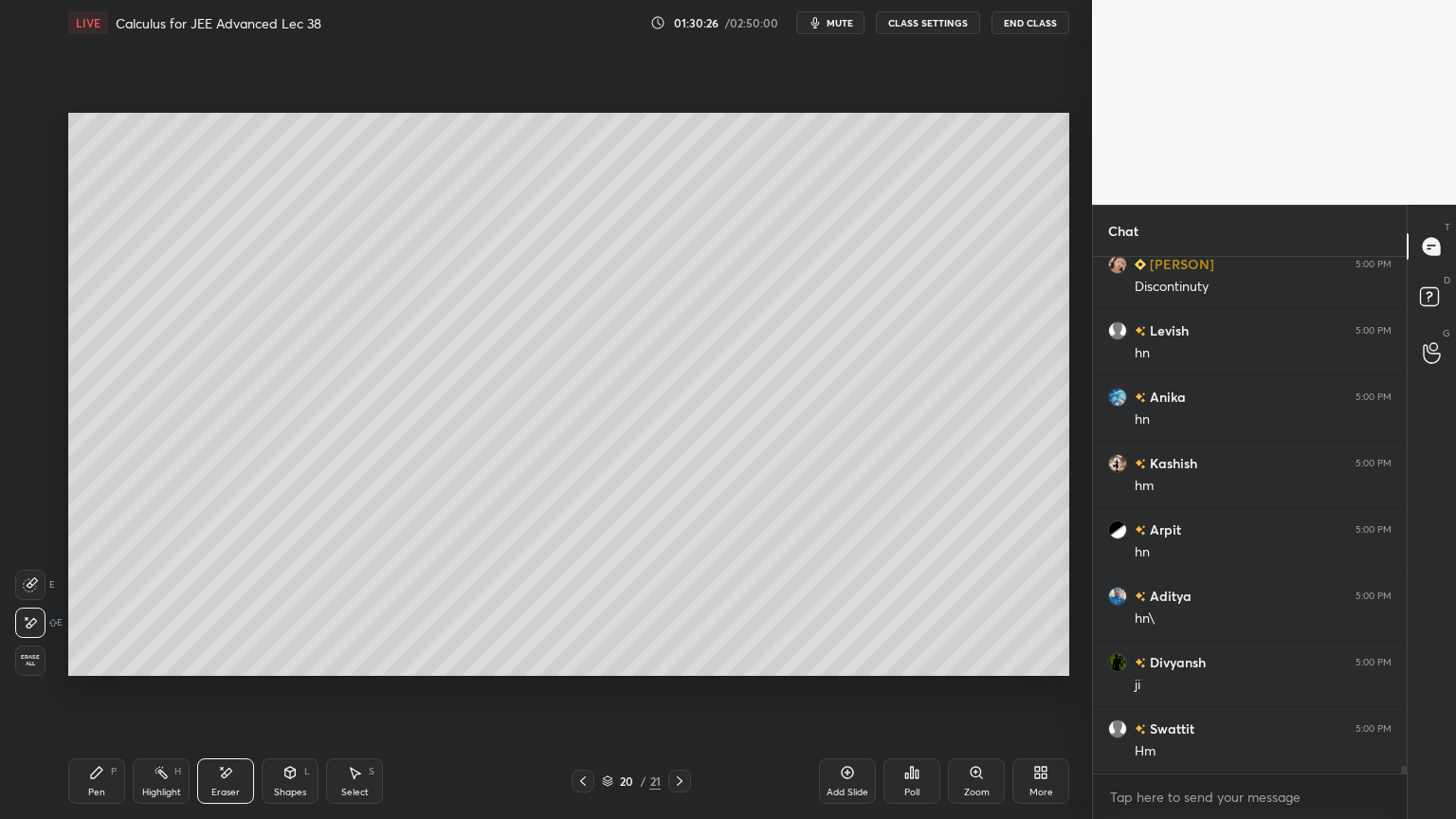 drag, startPoint x: 110, startPoint y: 782, endPoint x: 171, endPoint y: 697, distance: 104.6231 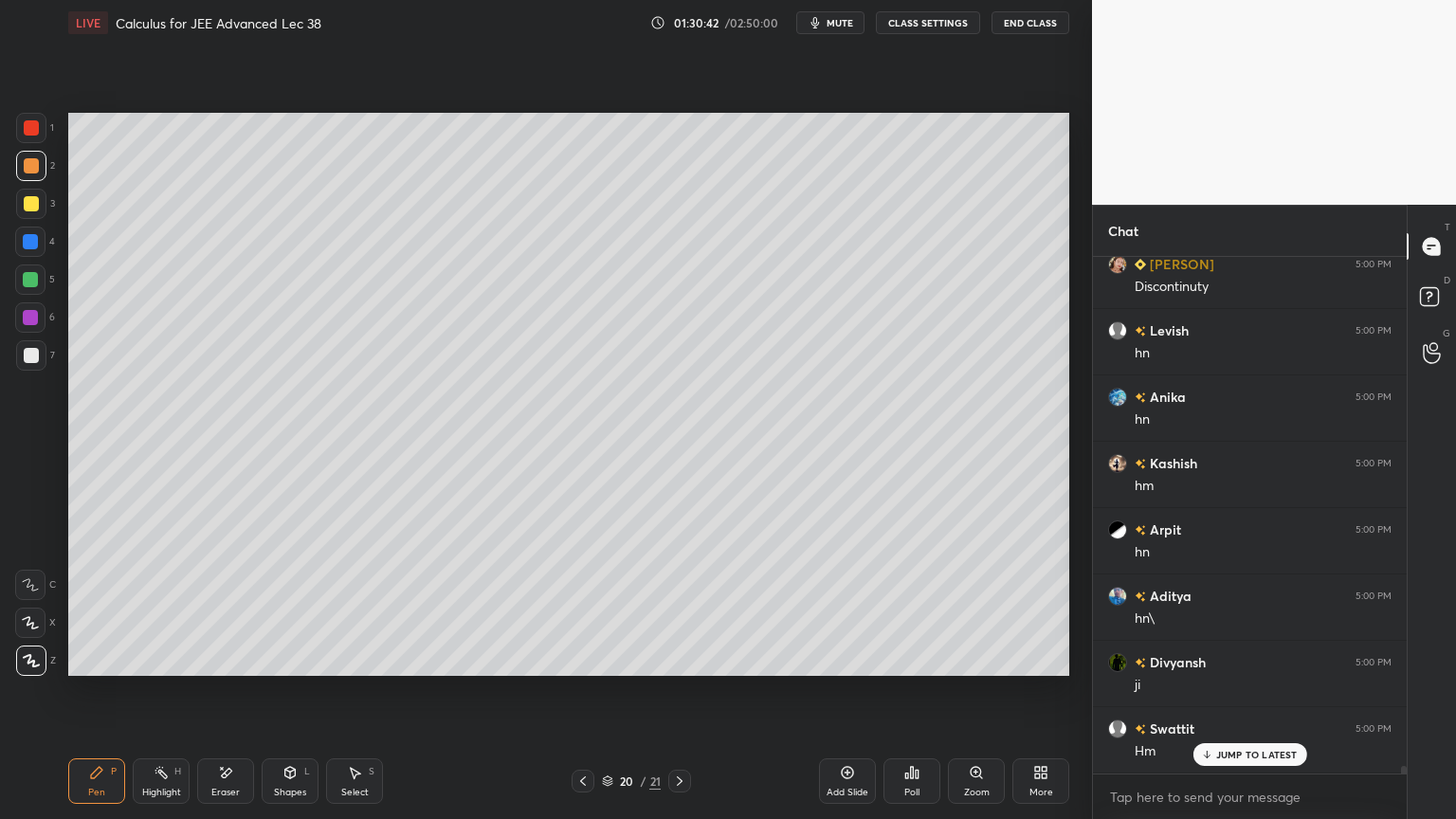 scroll, scrollTop: 35077, scrollLeft: 0, axis: vertical 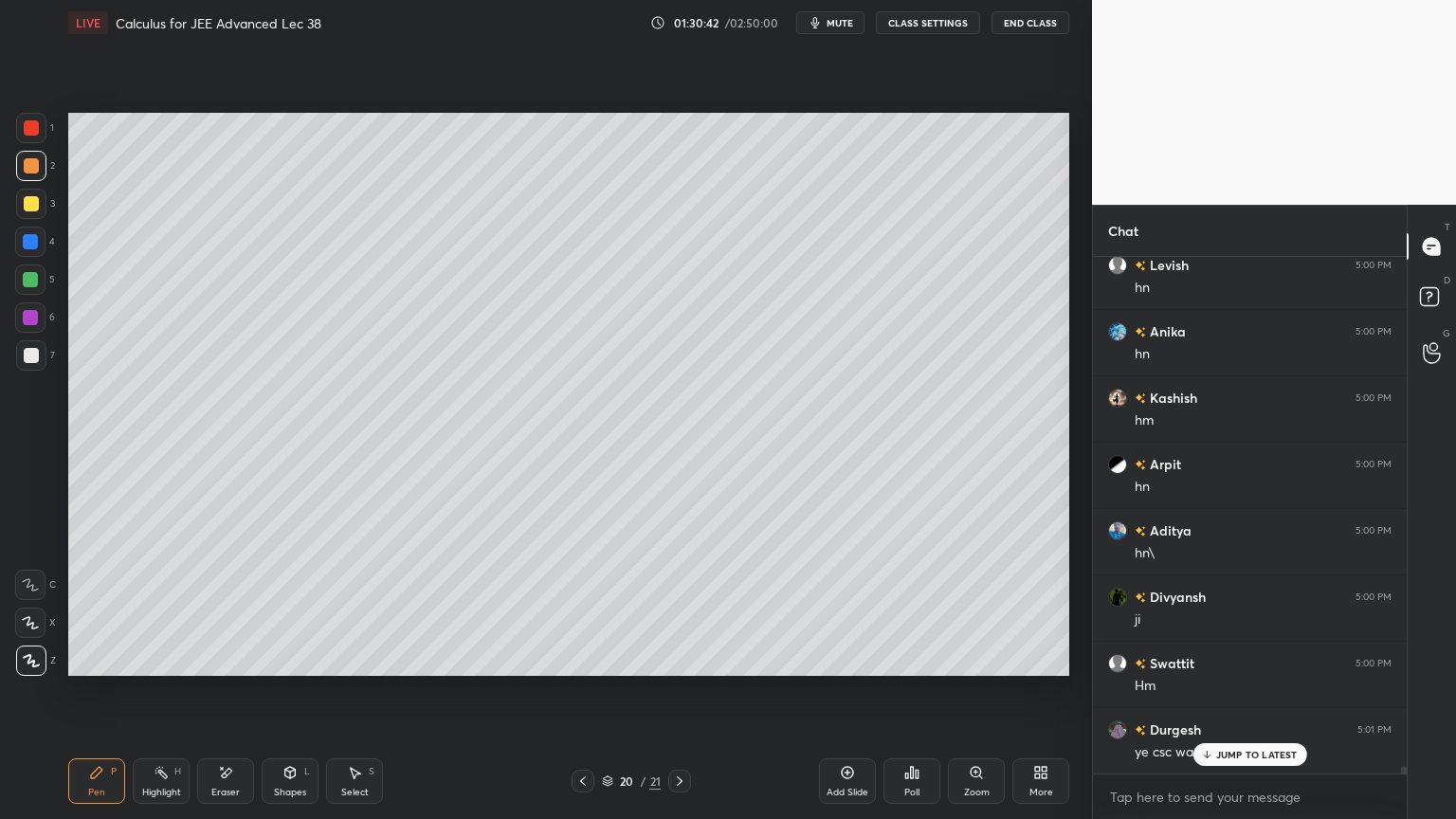 click on "Add Slide" at bounding box center [847, 792] 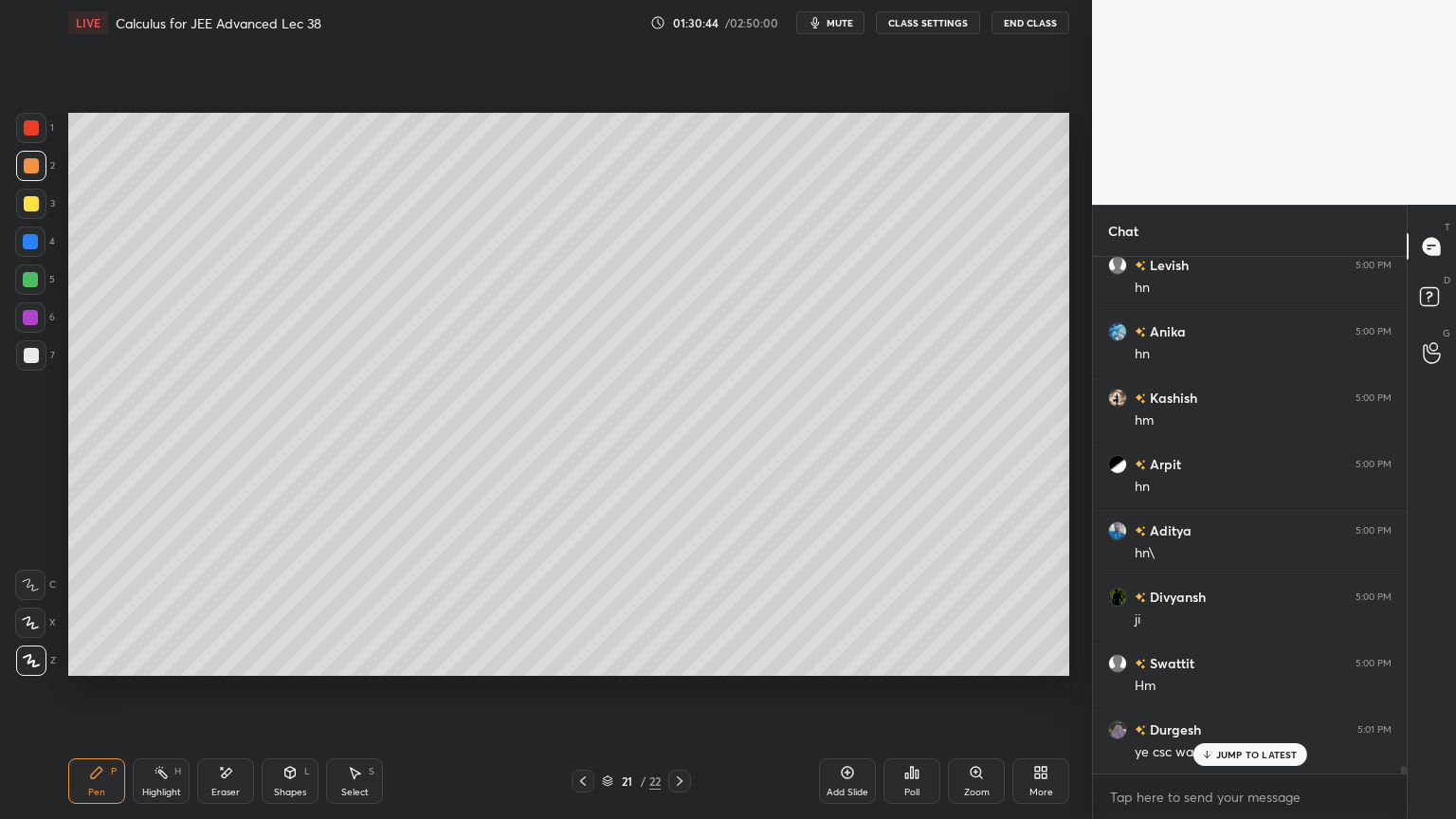 click at bounding box center (31, 355) 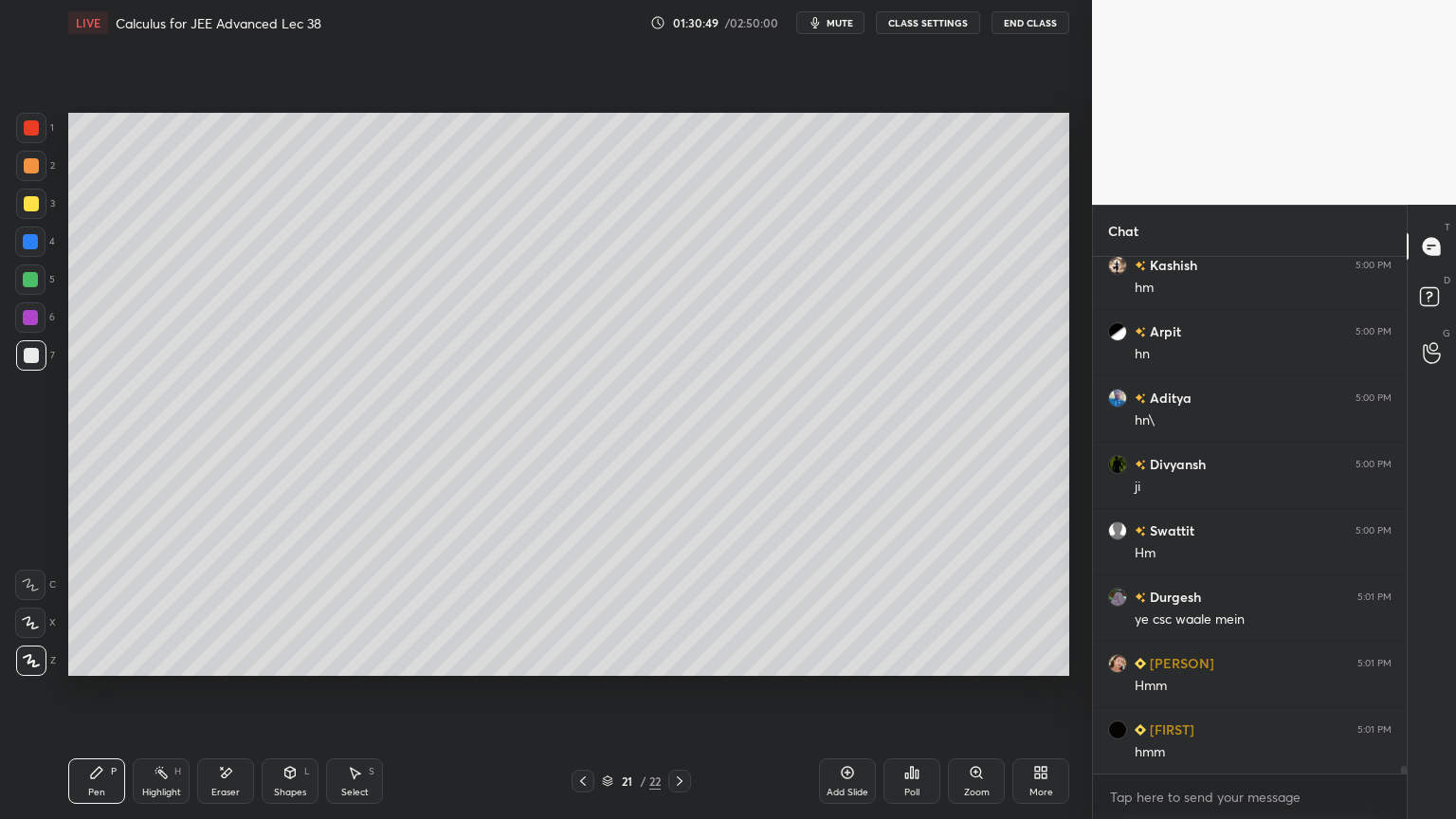 scroll, scrollTop: 35277, scrollLeft: 0, axis: vertical 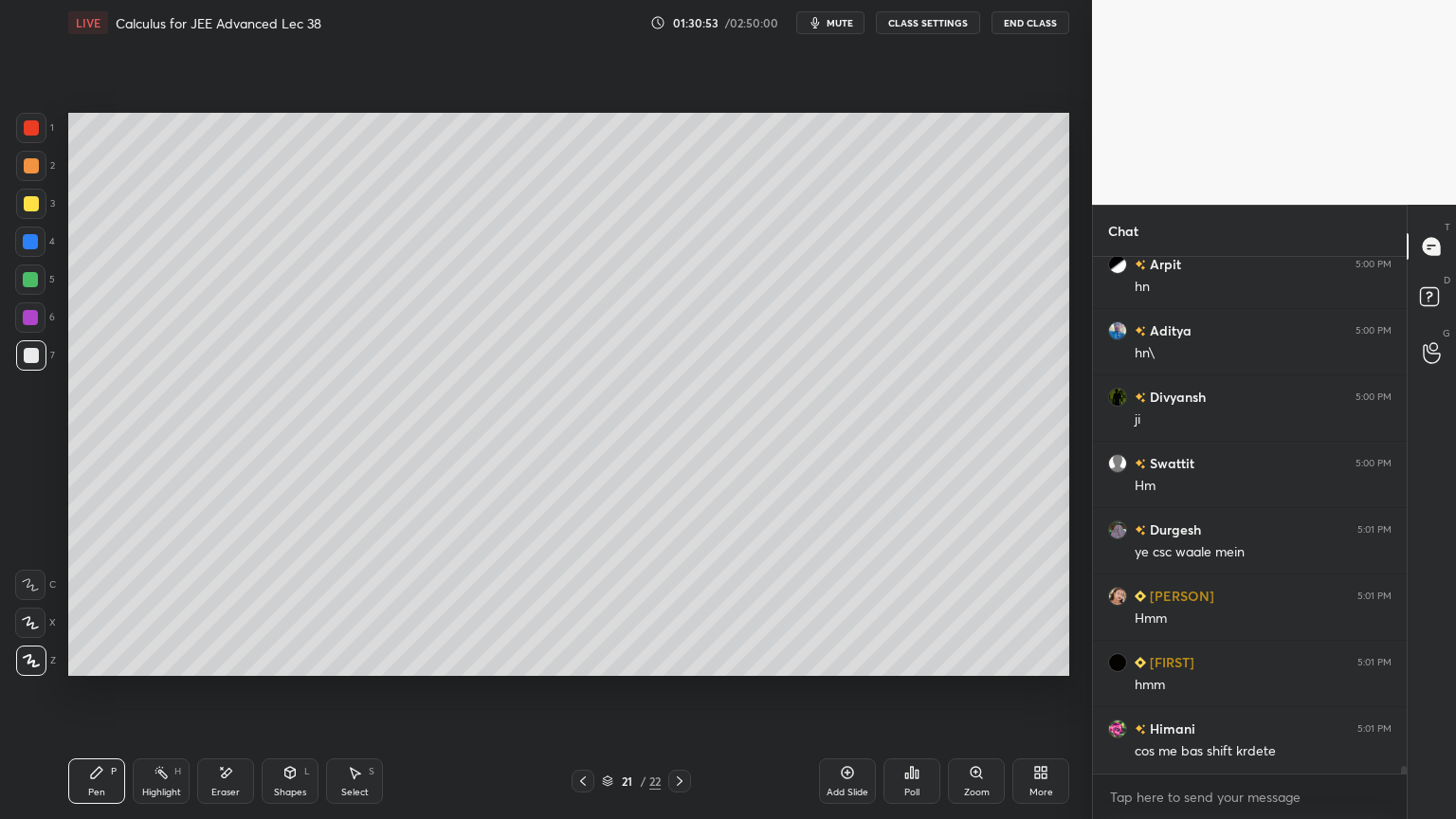 click at bounding box center (31, 166) 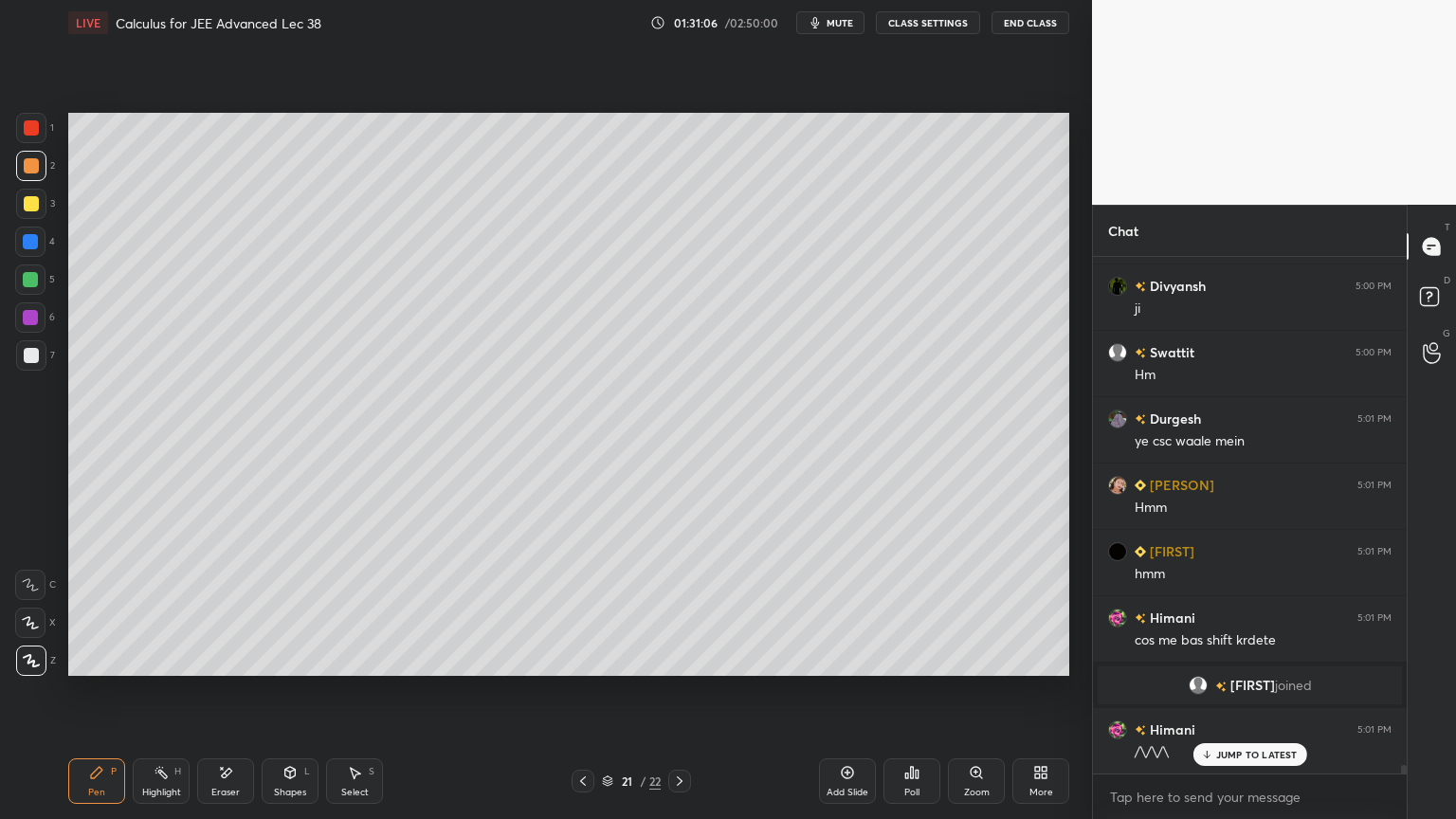 scroll, scrollTop: 30279, scrollLeft: 0, axis: vertical 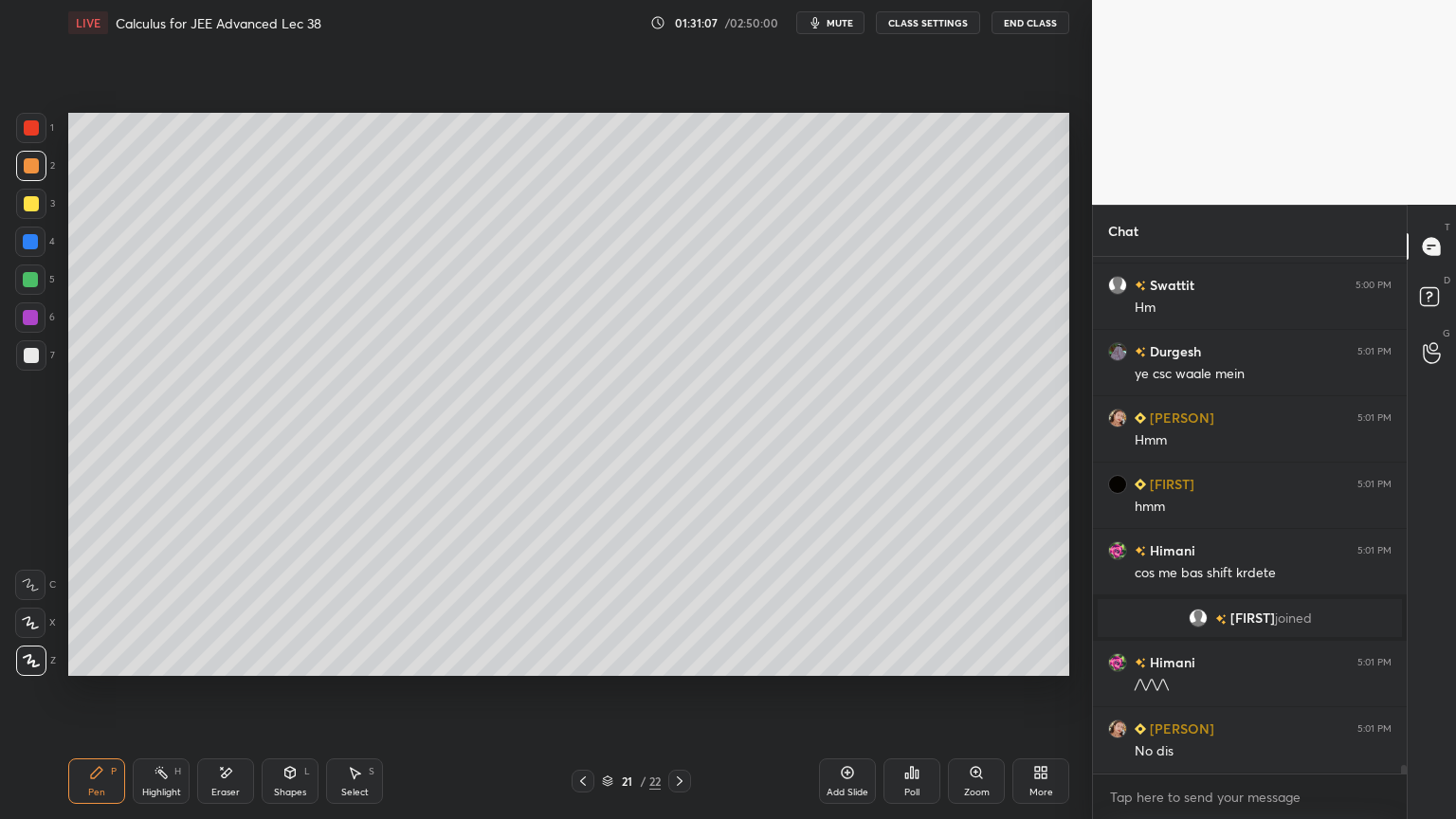 drag, startPoint x: 237, startPoint y: 780, endPoint x: 241, endPoint y: 685, distance: 95.08417 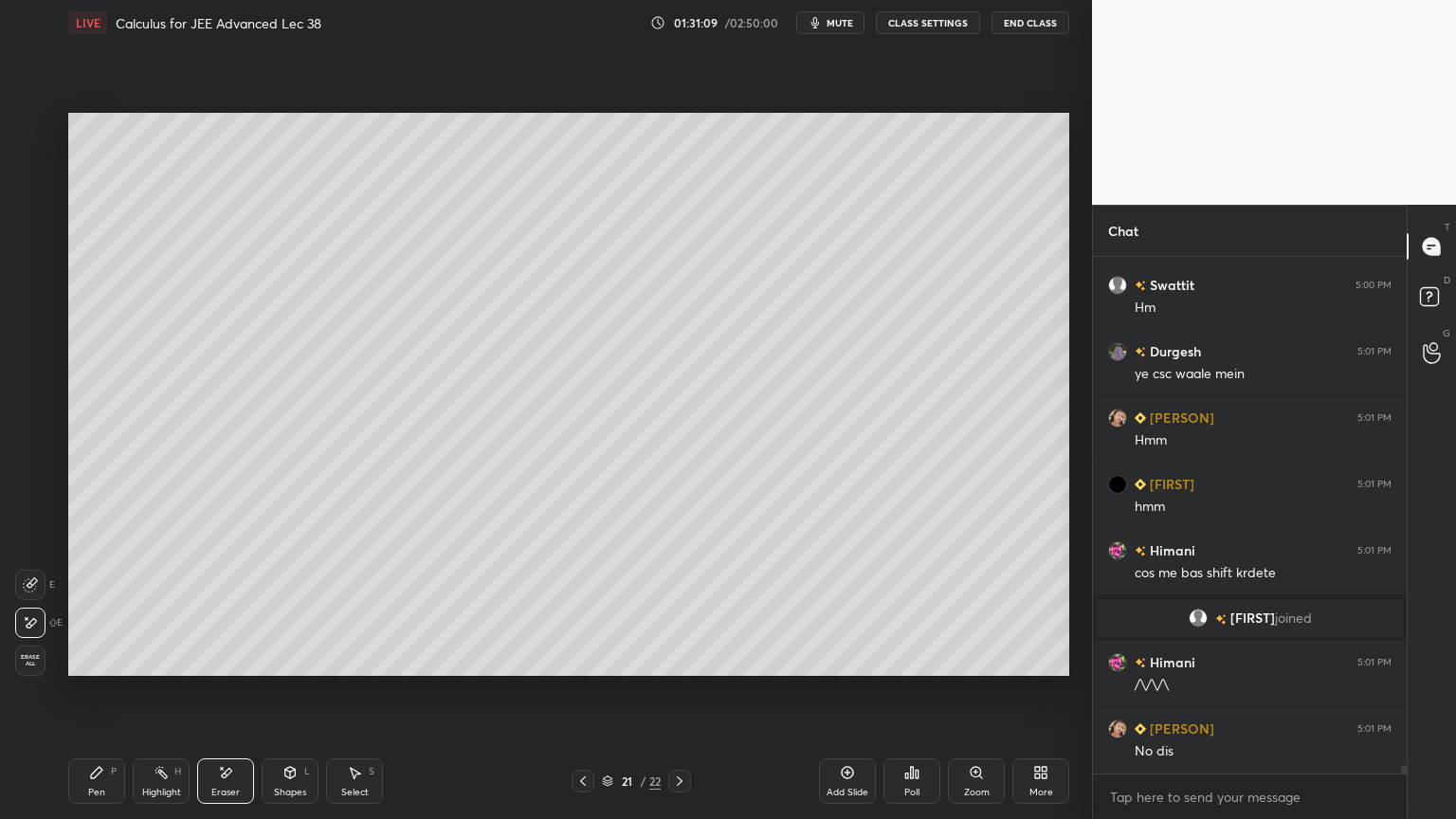 scroll, scrollTop: 30298, scrollLeft: 0, axis: vertical 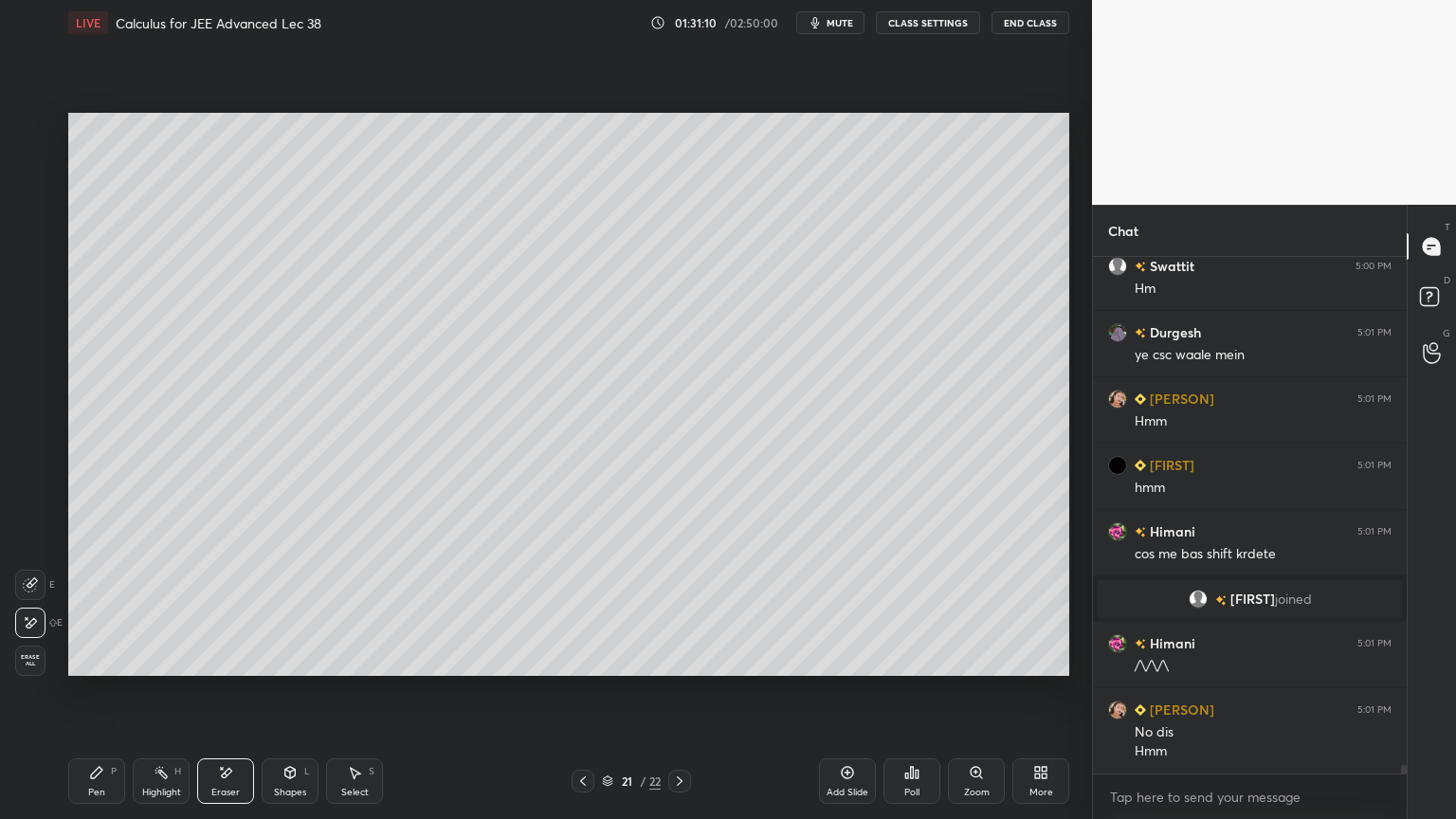 drag, startPoint x: 112, startPoint y: 759, endPoint x: 198, endPoint y: 700, distance: 104.29286 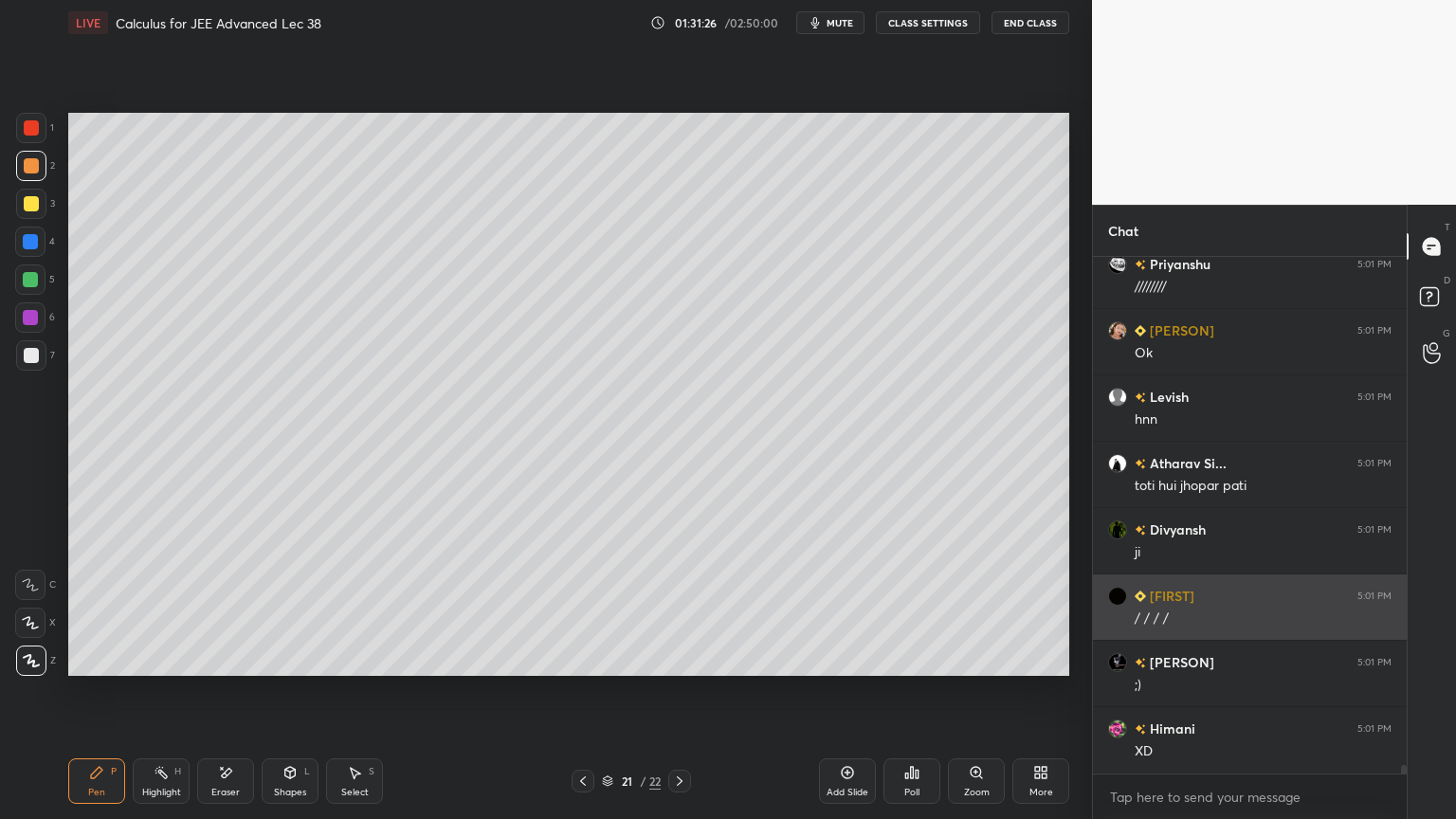 scroll, scrollTop: 31027, scrollLeft: 0, axis: vertical 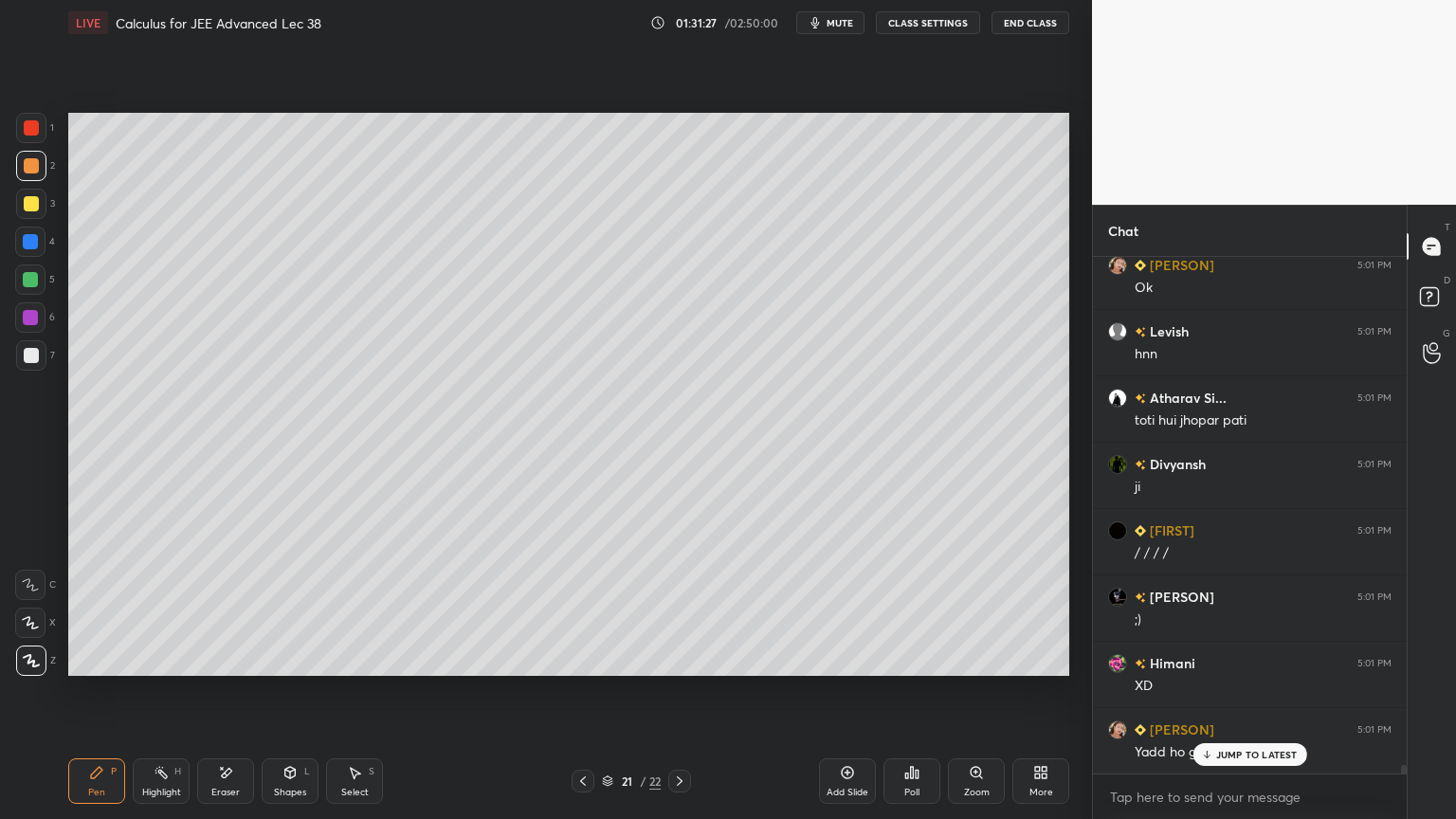 click on "JUMP TO LATEST" at bounding box center (1257, 755) 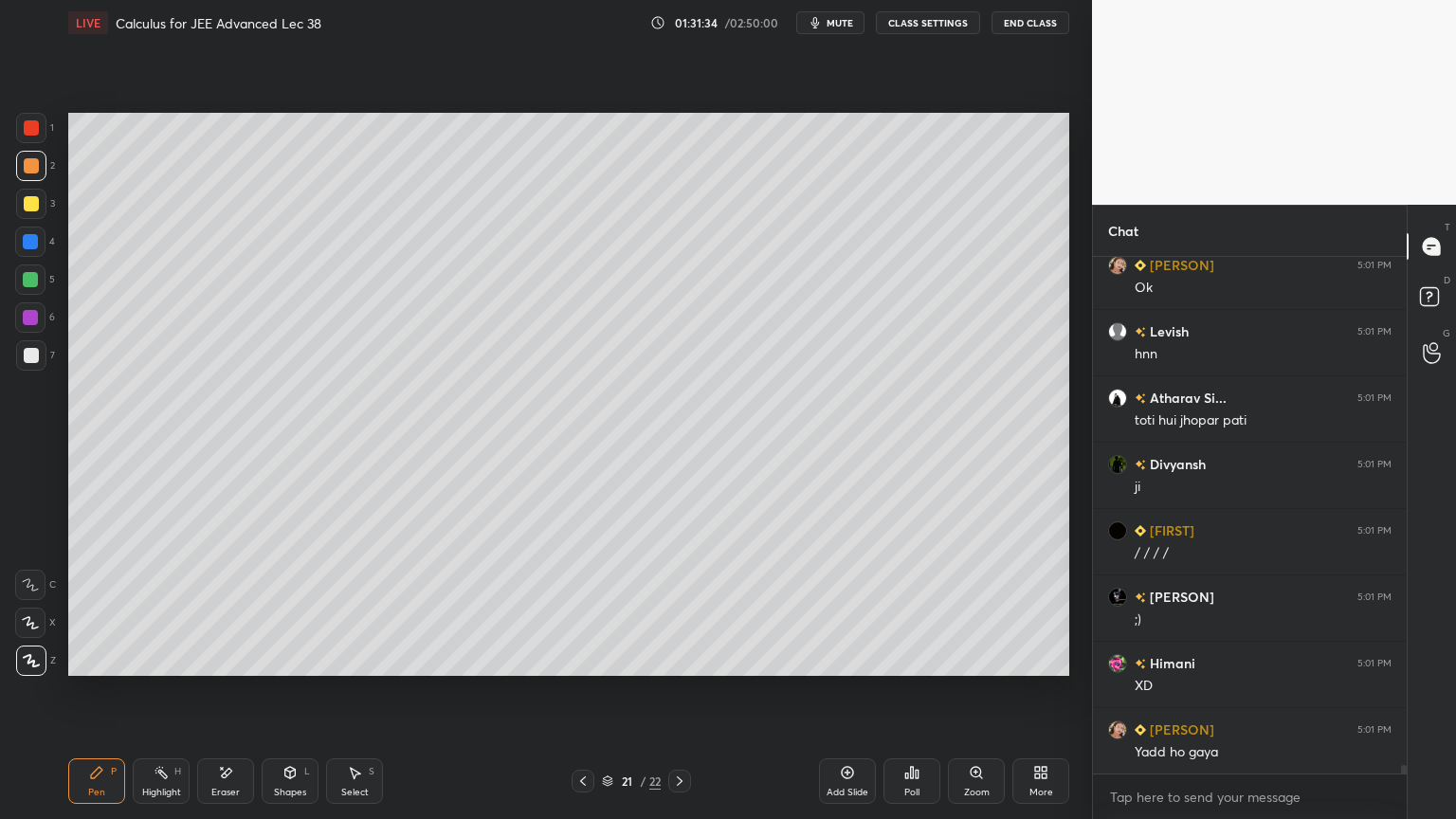 click on "Add Slide" at bounding box center (847, 792) 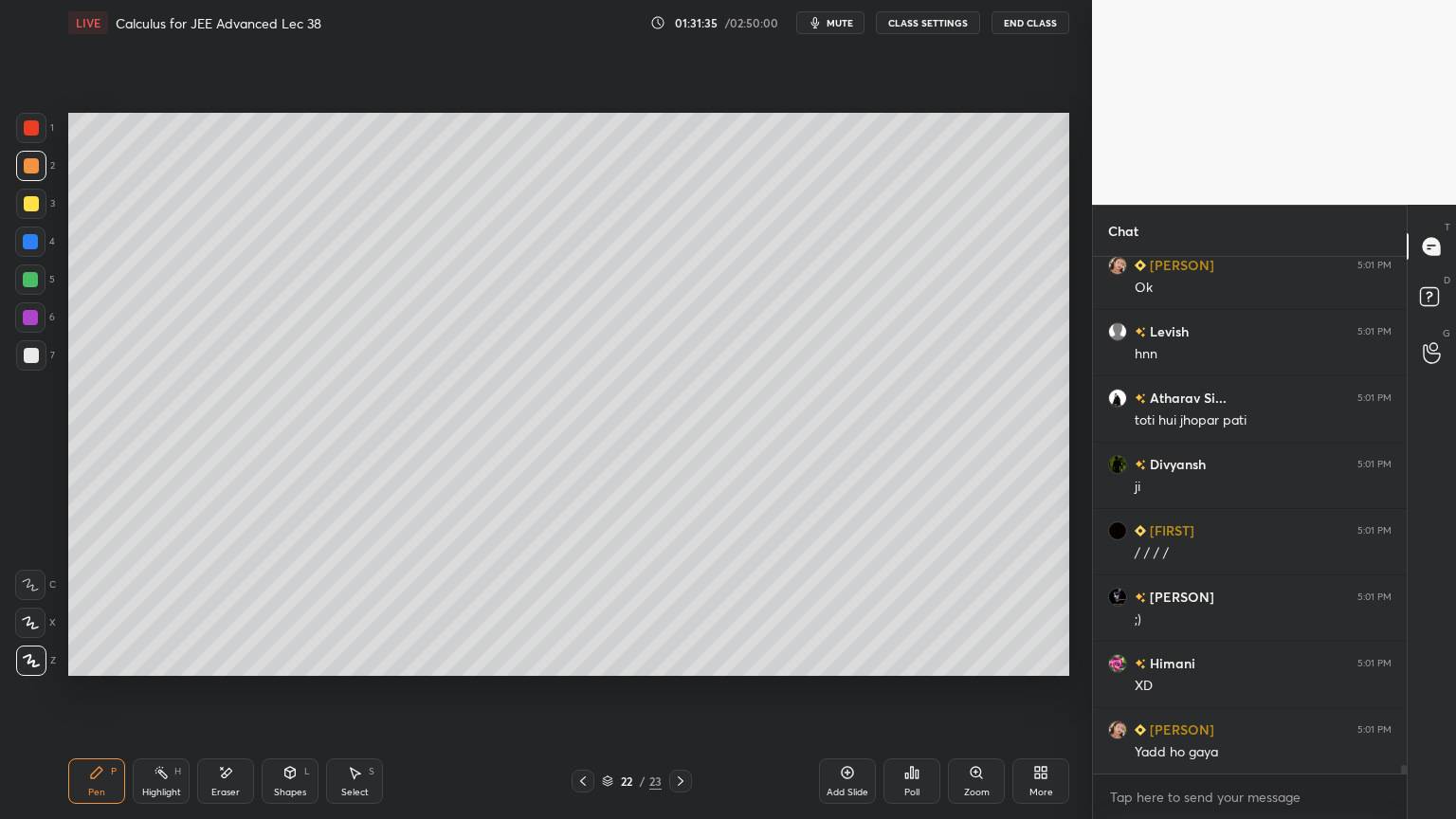 click at bounding box center (31, 355) 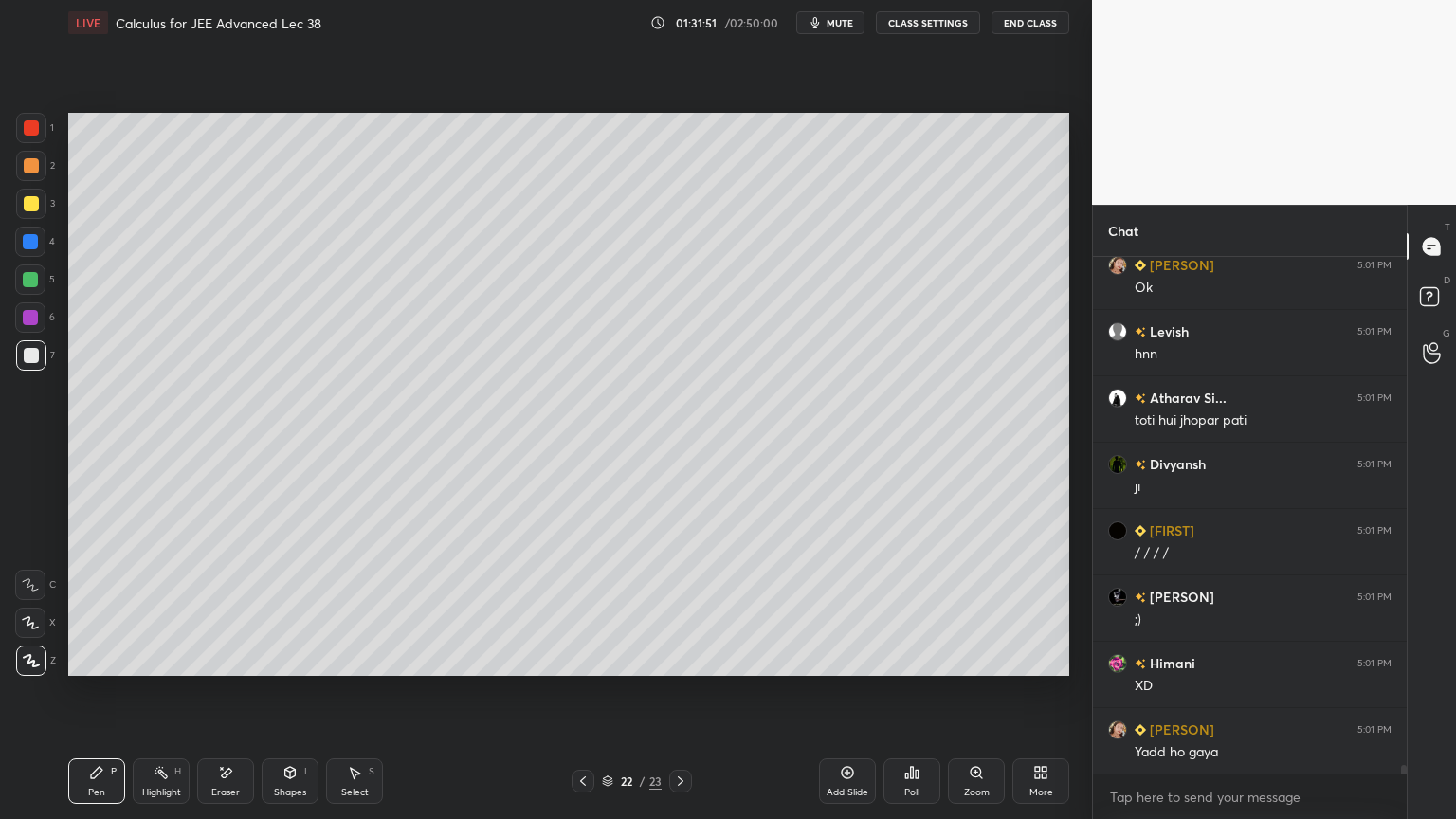 drag, startPoint x: 360, startPoint y: 774, endPoint x: 370, endPoint y: 767, distance: 12.206556 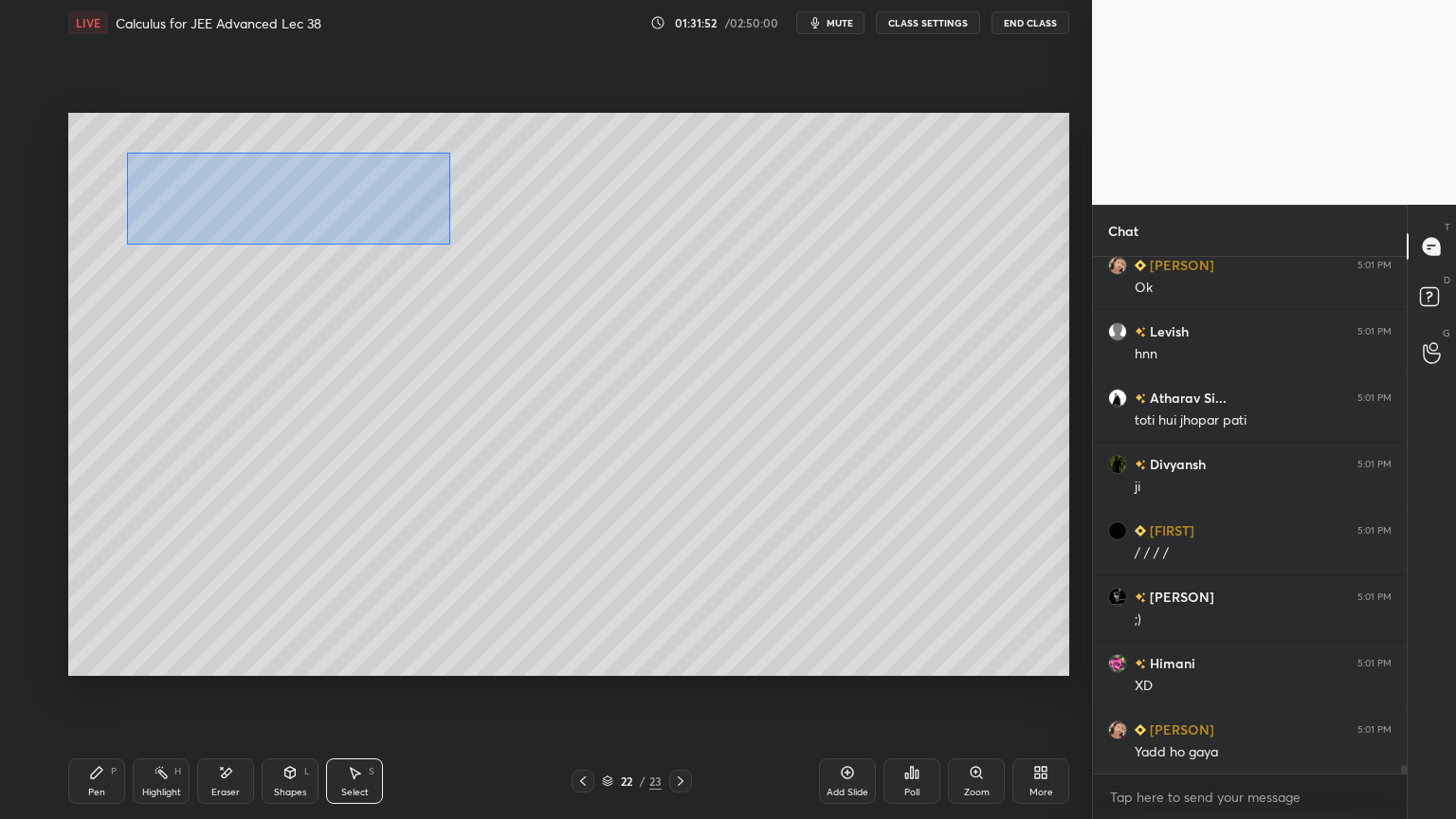 drag, startPoint x: 128, startPoint y: 157, endPoint x: 464, endPoint y: 242, distance: 346.58477 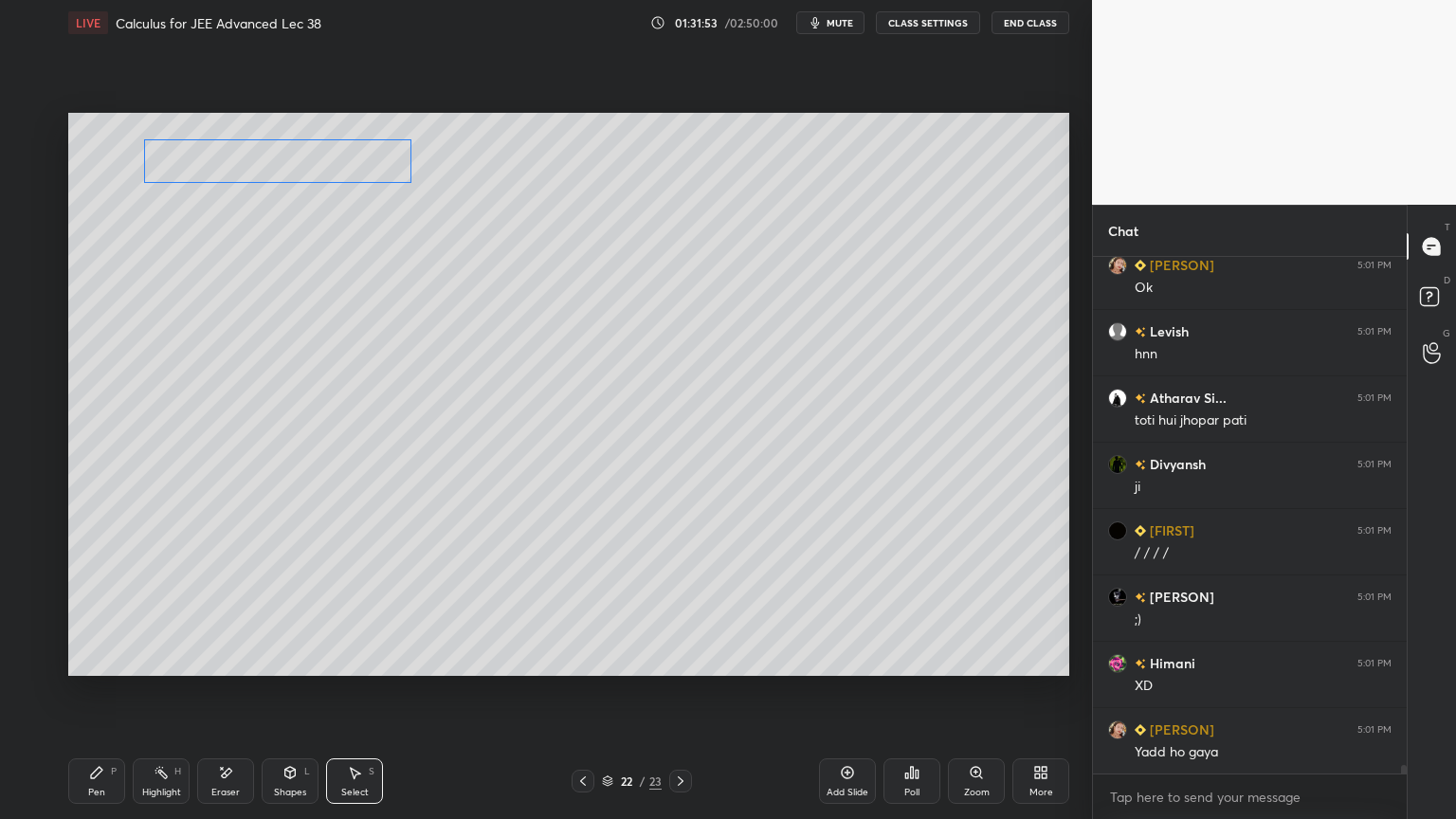 drag, startPoint x: 342, startPoint y: 195, endPoint x: 339, endPoint y: 170, distance: 25.179357 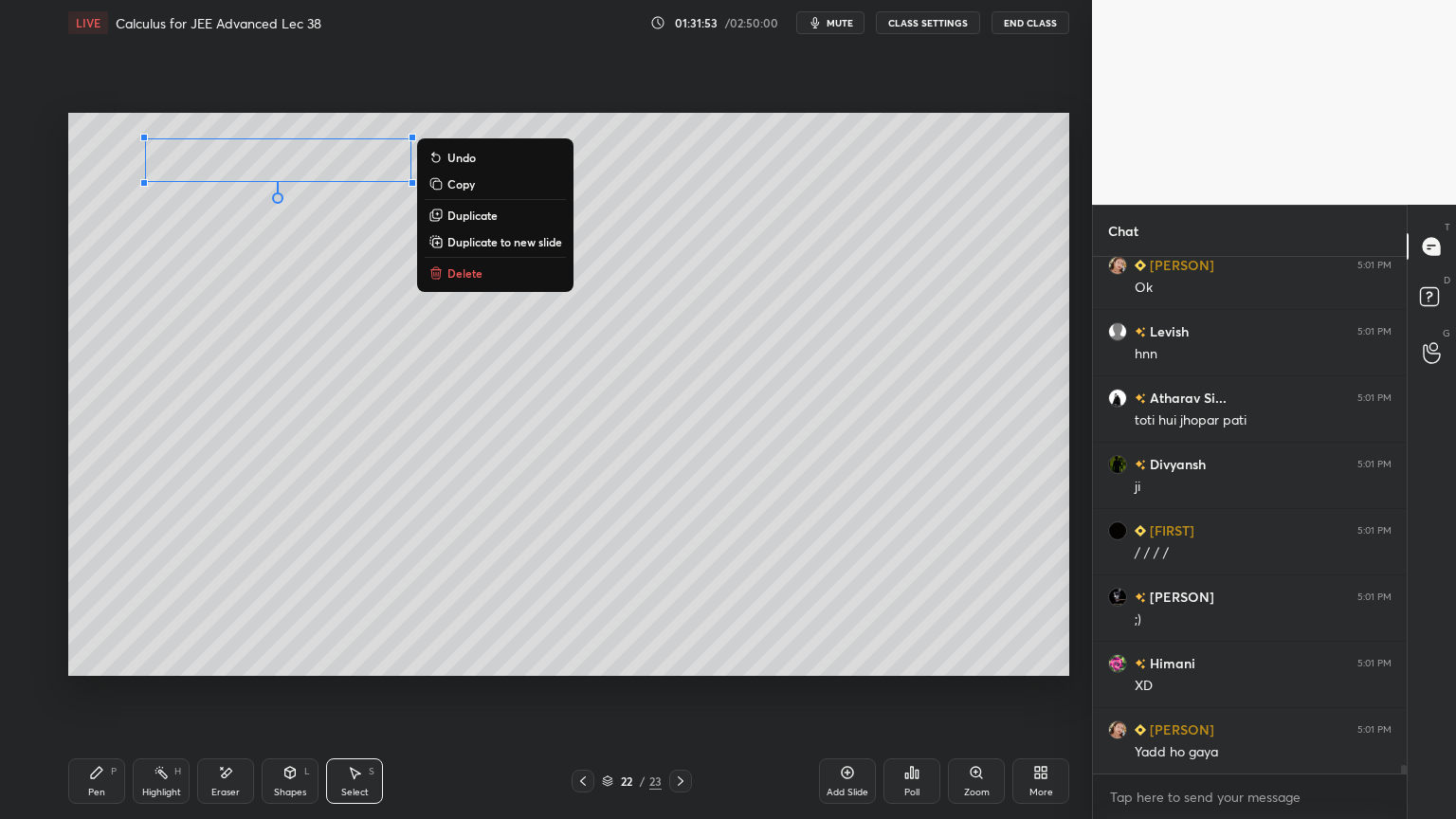 click on "0 ° Undo Copy Duplicate Duplicate to new slide Delete" at bounding box center (569, 394) 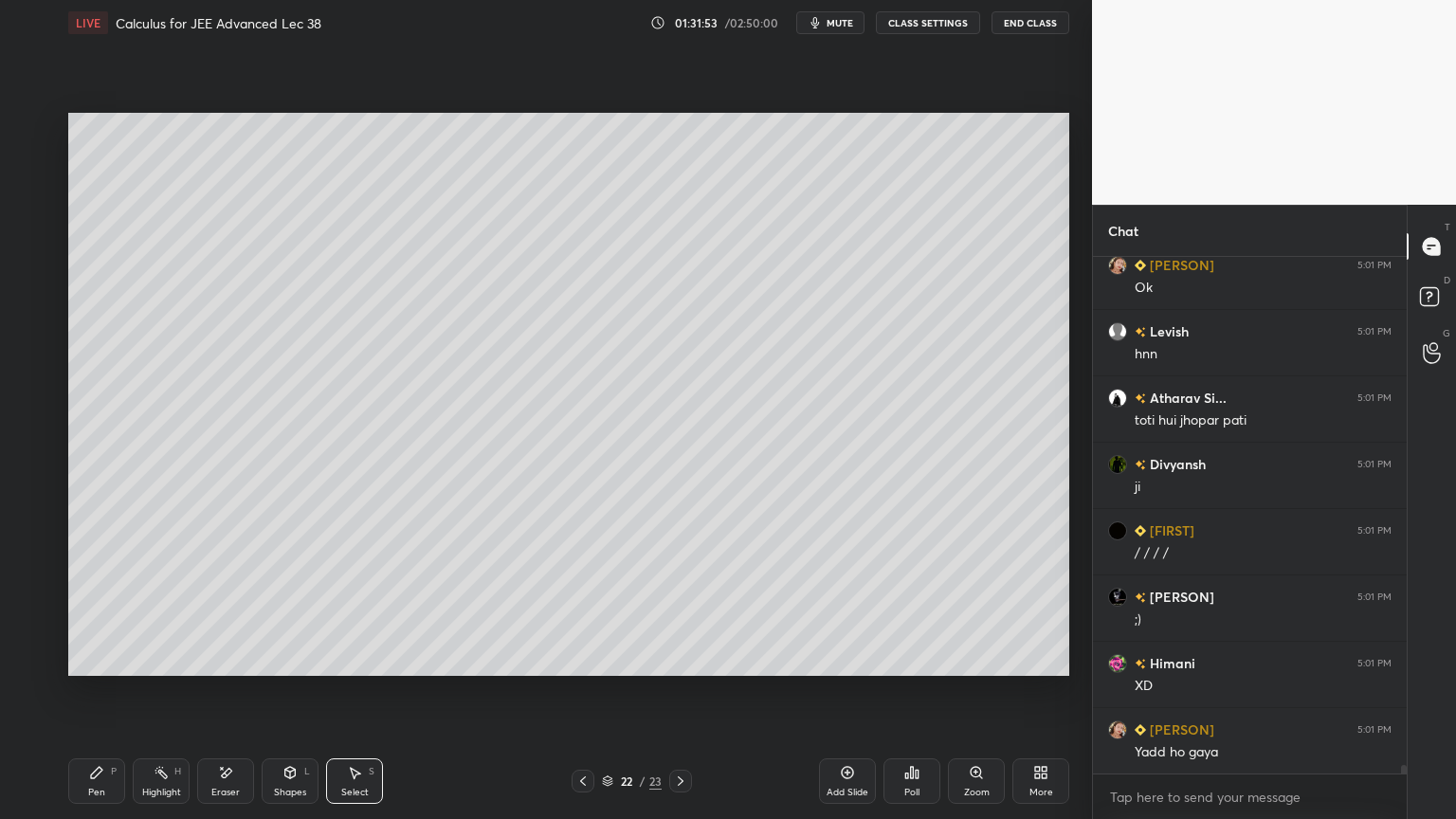 click on "Pen P" at bounding box center (97, 781) 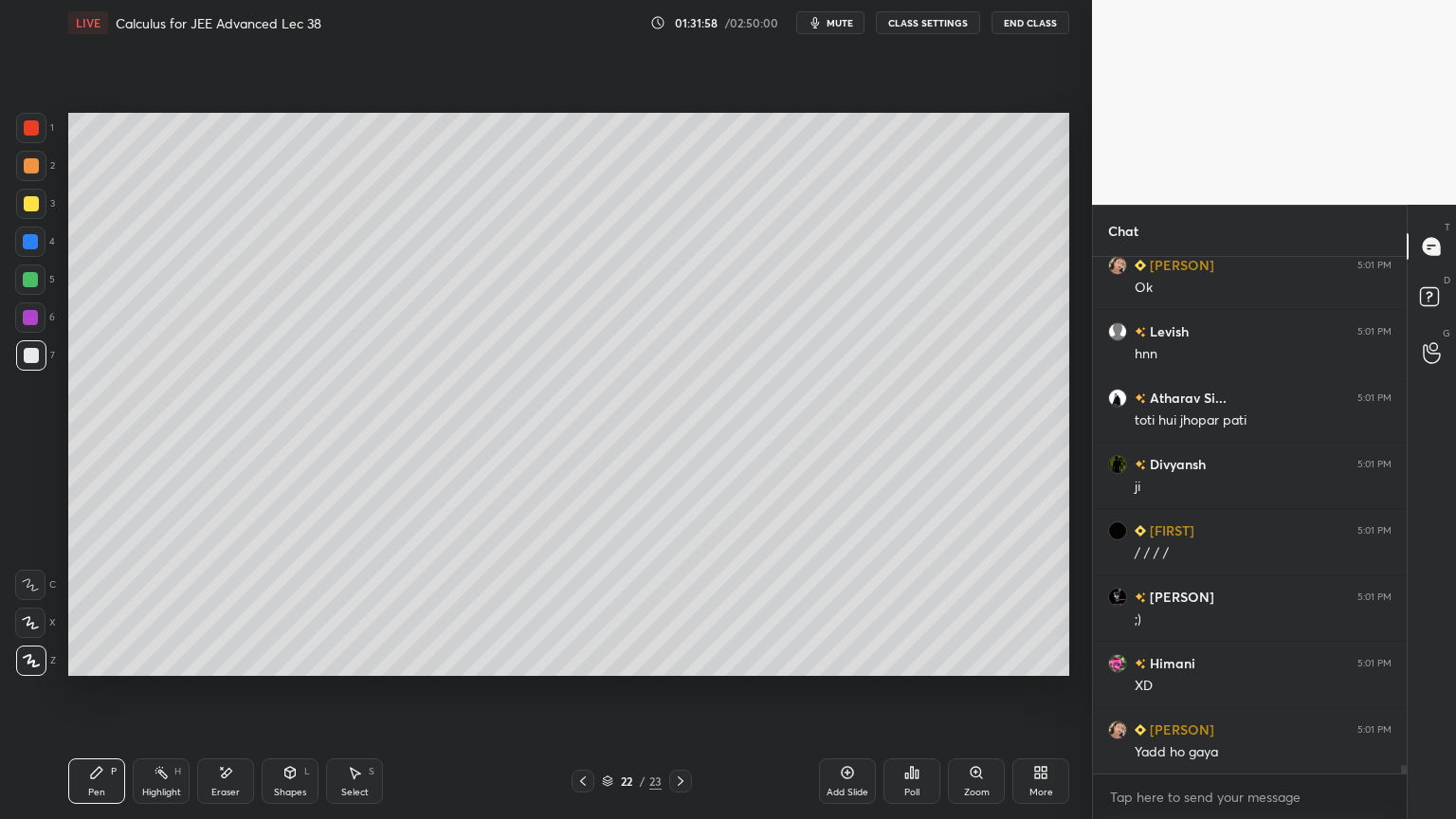 scroll, scrollTop: 31111, scrollLeft: 0, axis: vertical 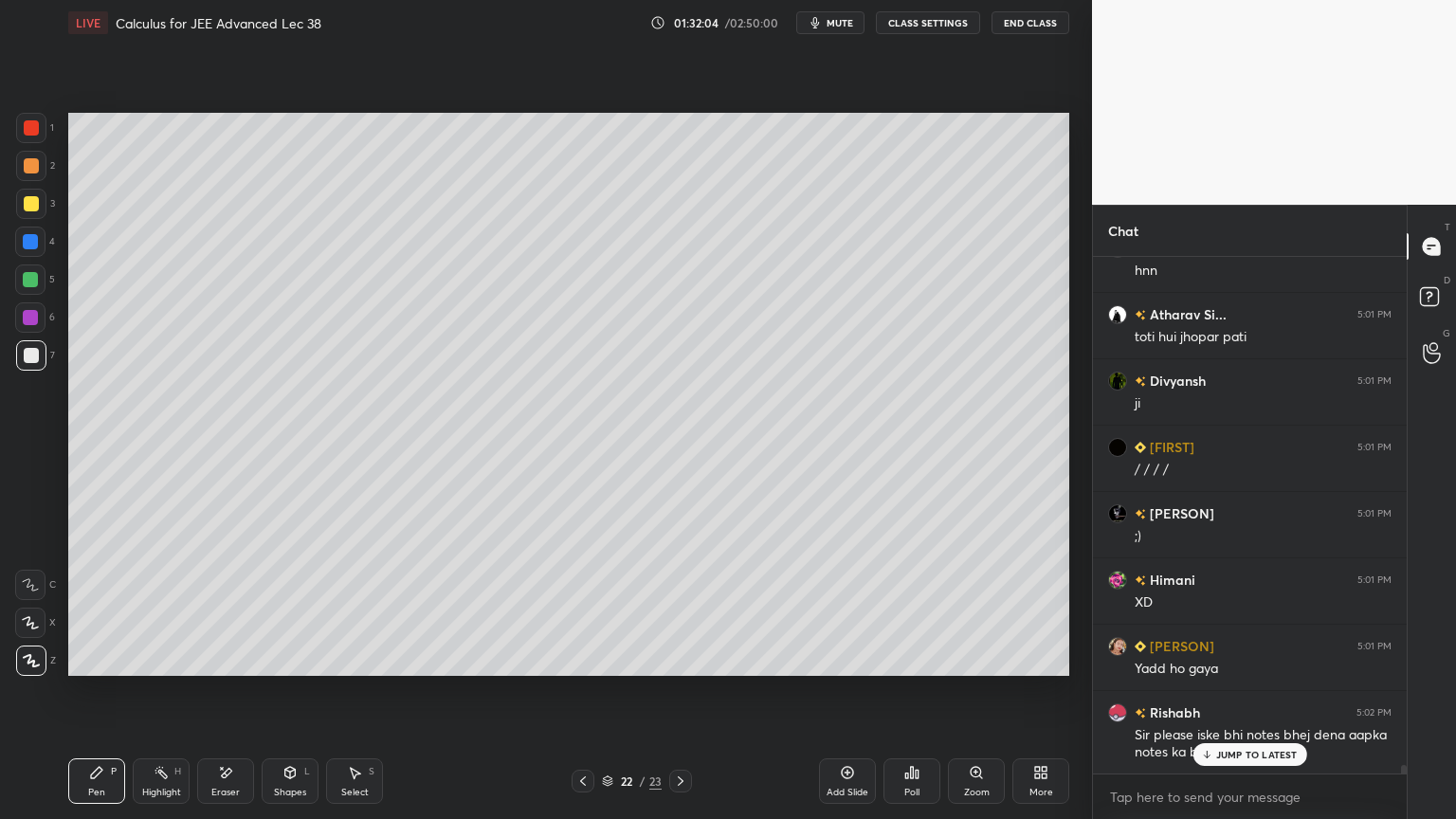 click on "JUMP TO LATEST" at bounding box center [1257, 755] 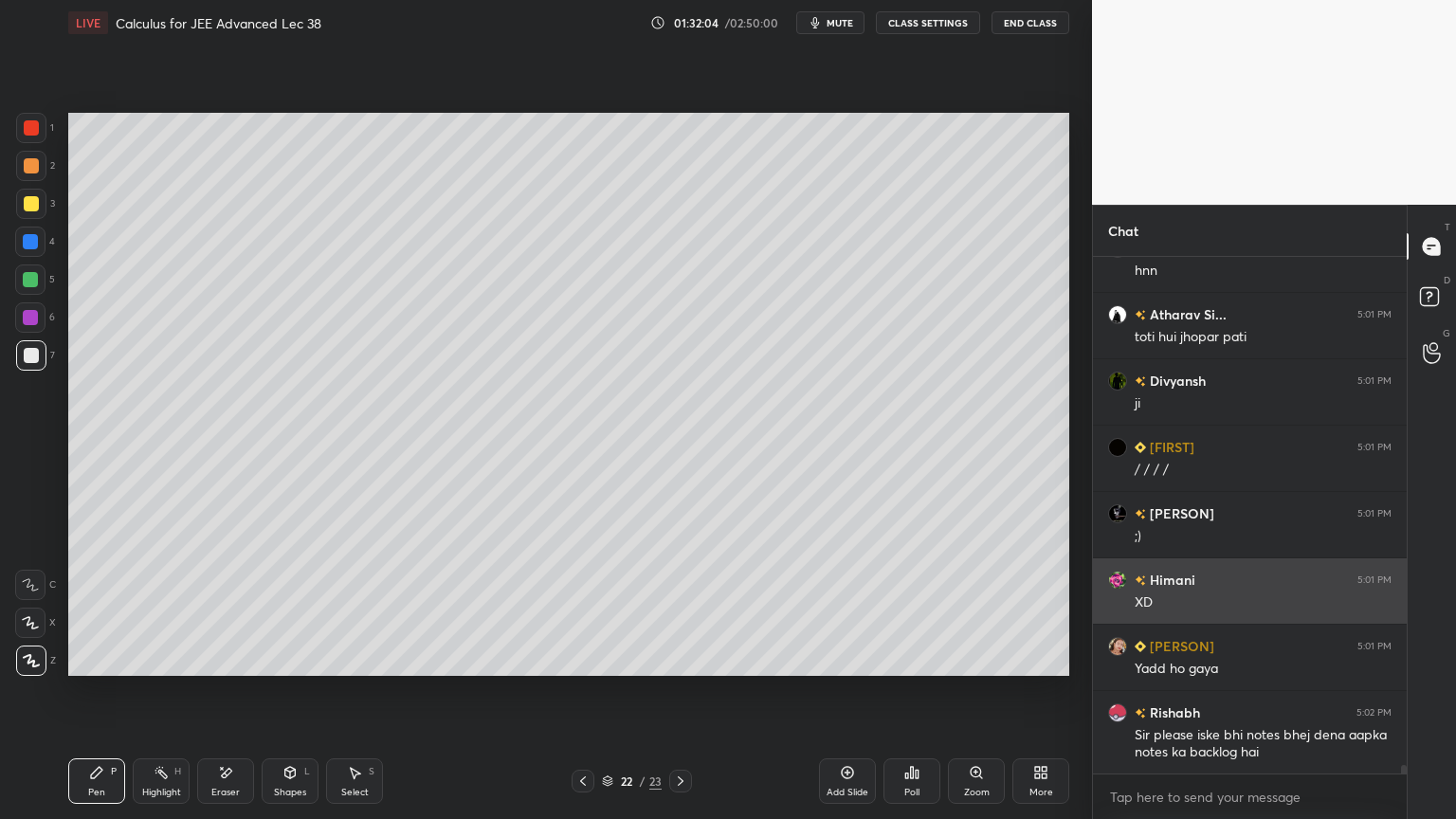 scroll, scrollTop: 31112, scrollLeft: 0, axis: vertical 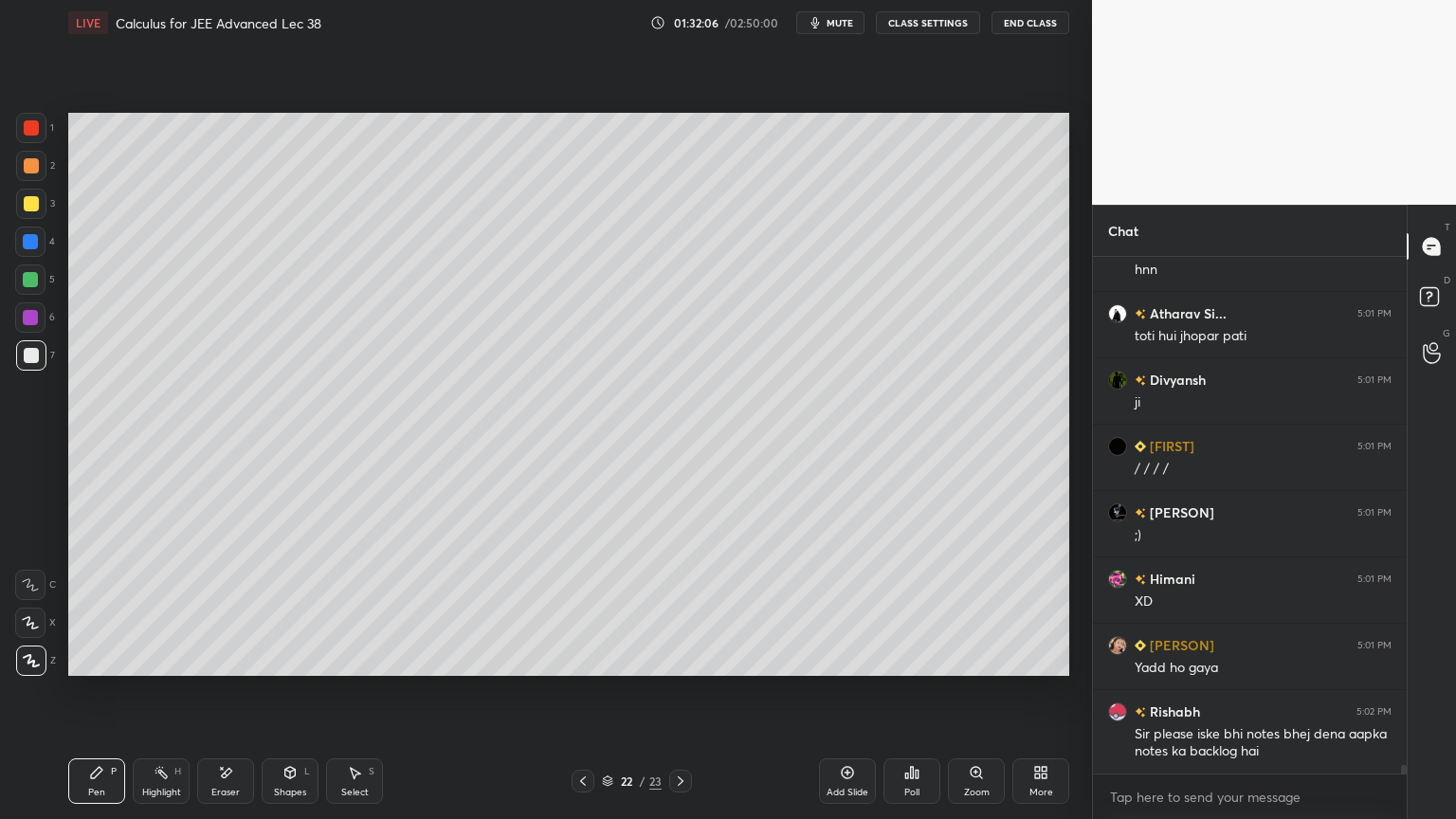 drag, startPoint x: 355, startPoint y: 773, endPoint x: 364, endPoint y: 737, distance: 37.107951 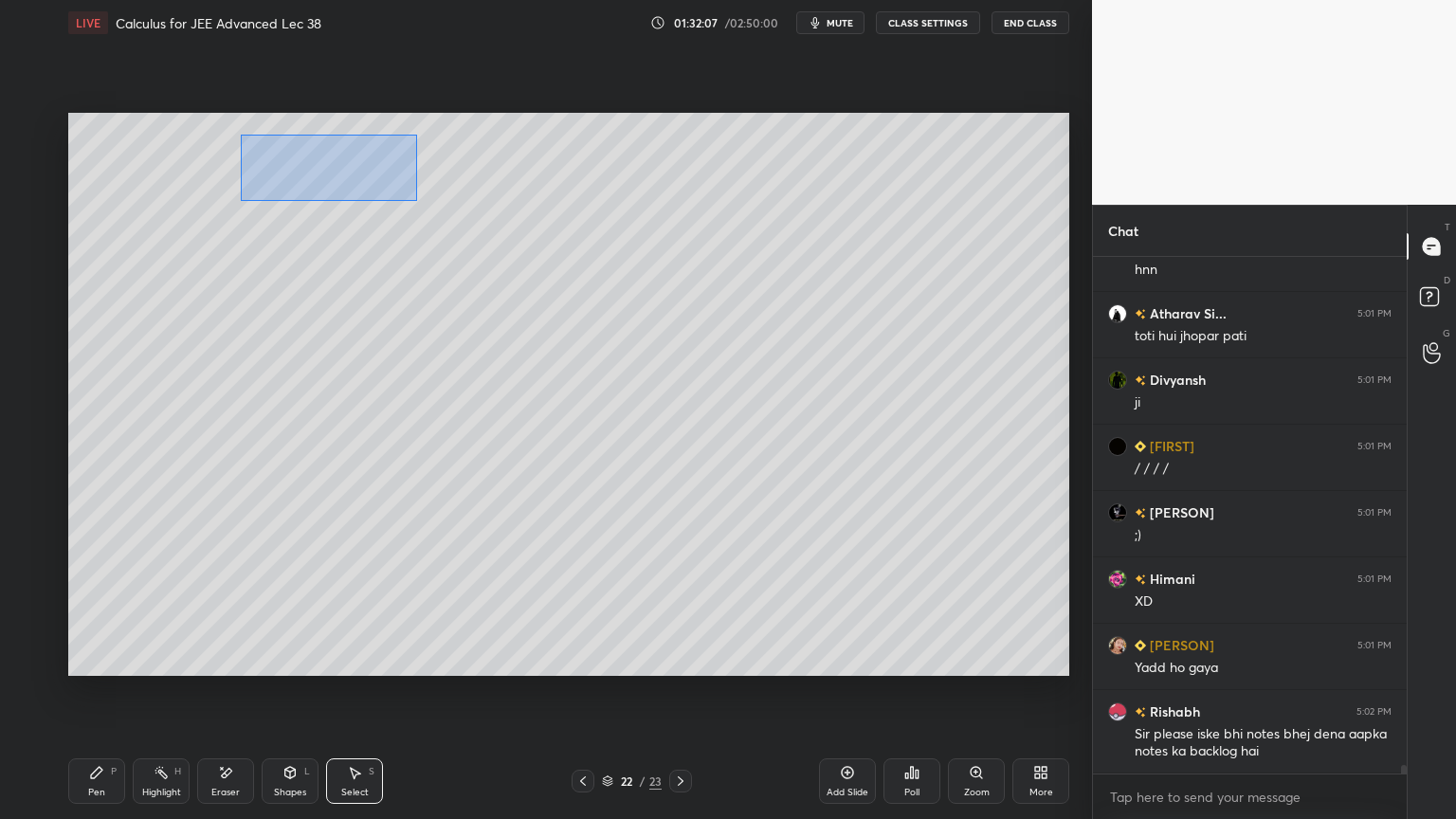drag, startPoint x: 248, startPoint y: 141, endPoint x: 420, endPoint y: 192, distance: 179.40178 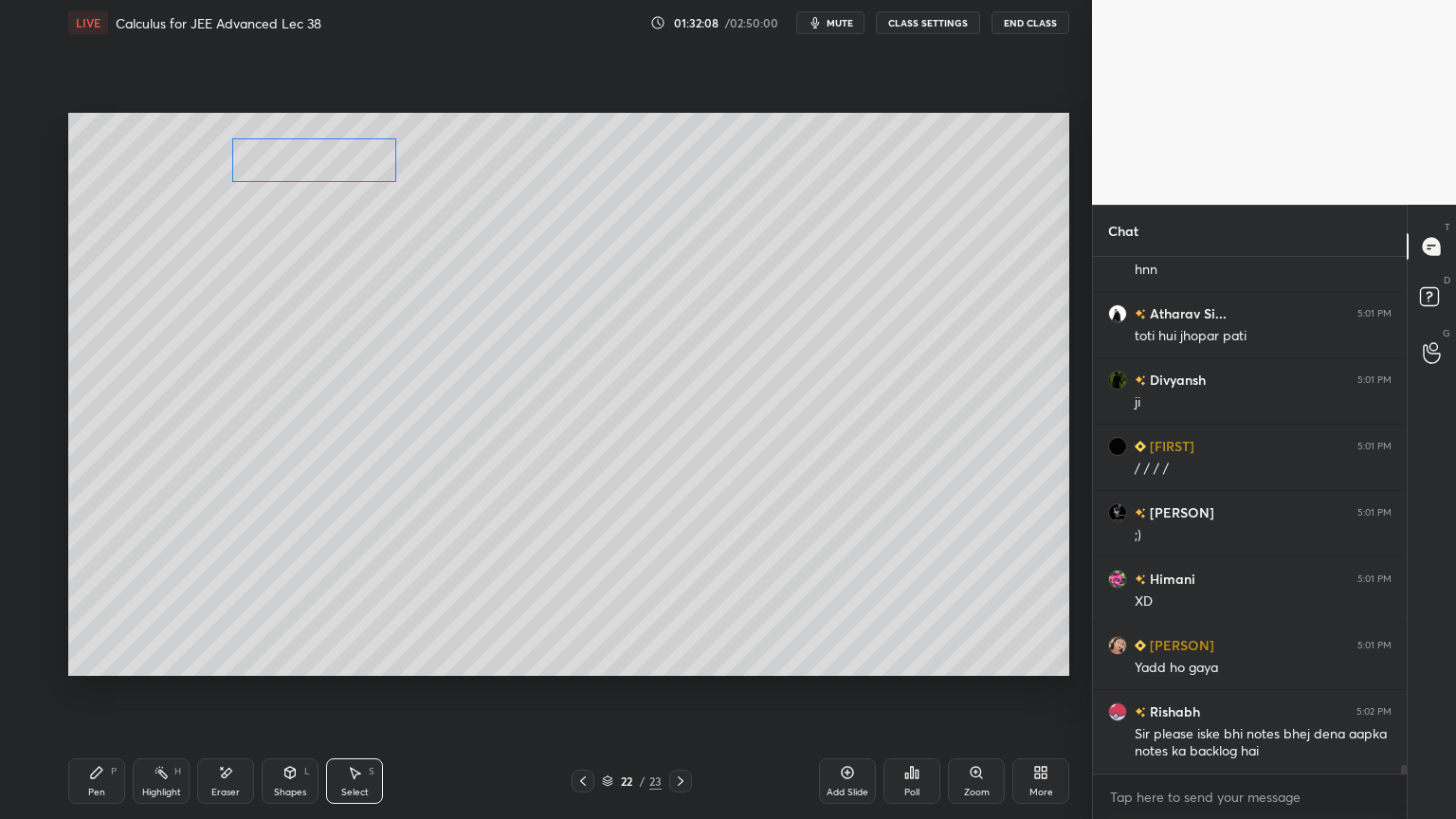 drag, startPoint x: 354, startPoint y: 165, endPoint x: 340, endPoint y: 167, distance: 14.142136 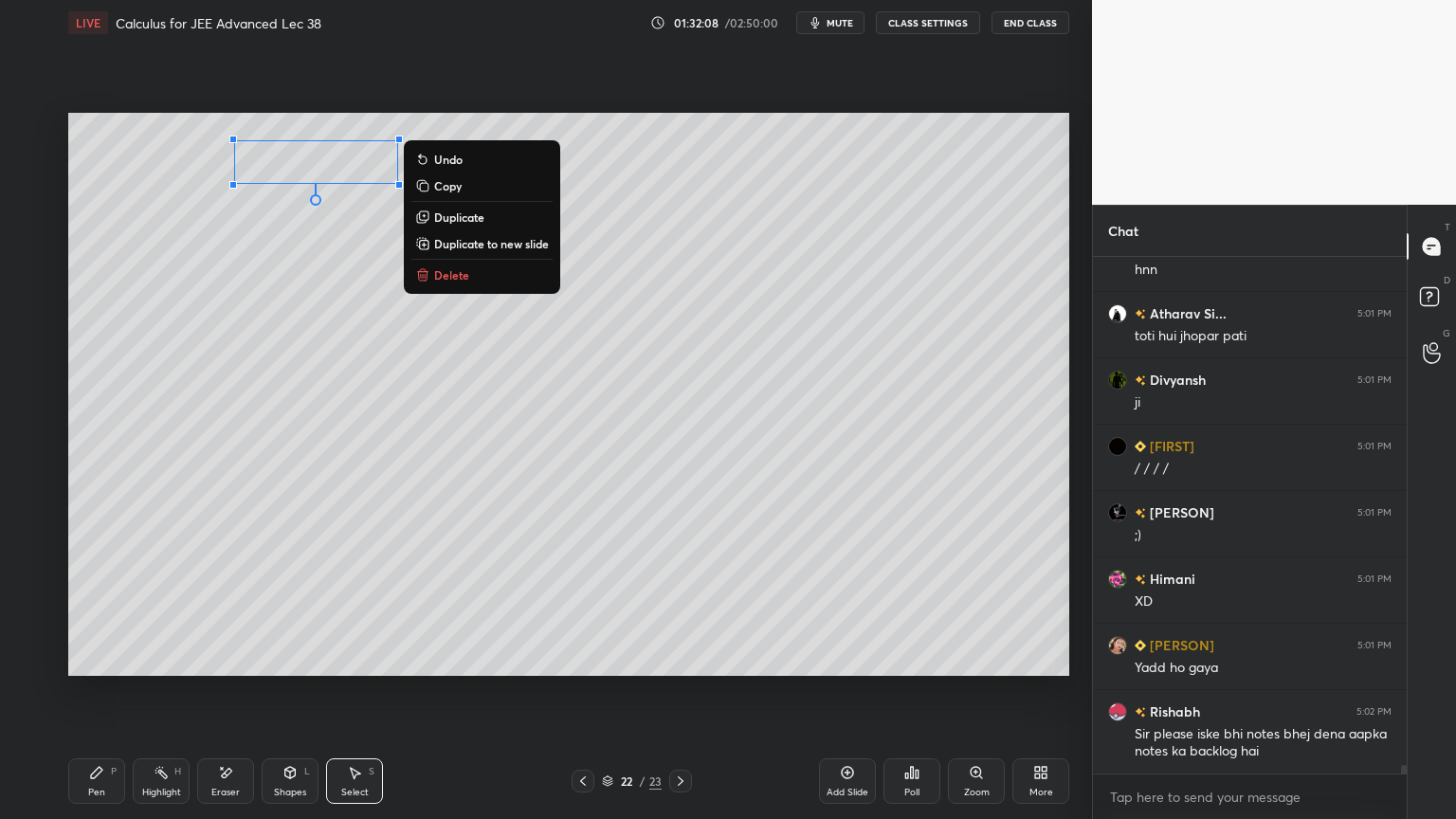 click on "0 ° Undo Copy Duplicate Duplicate to new slide Delete" at bounding box center [569, 394] 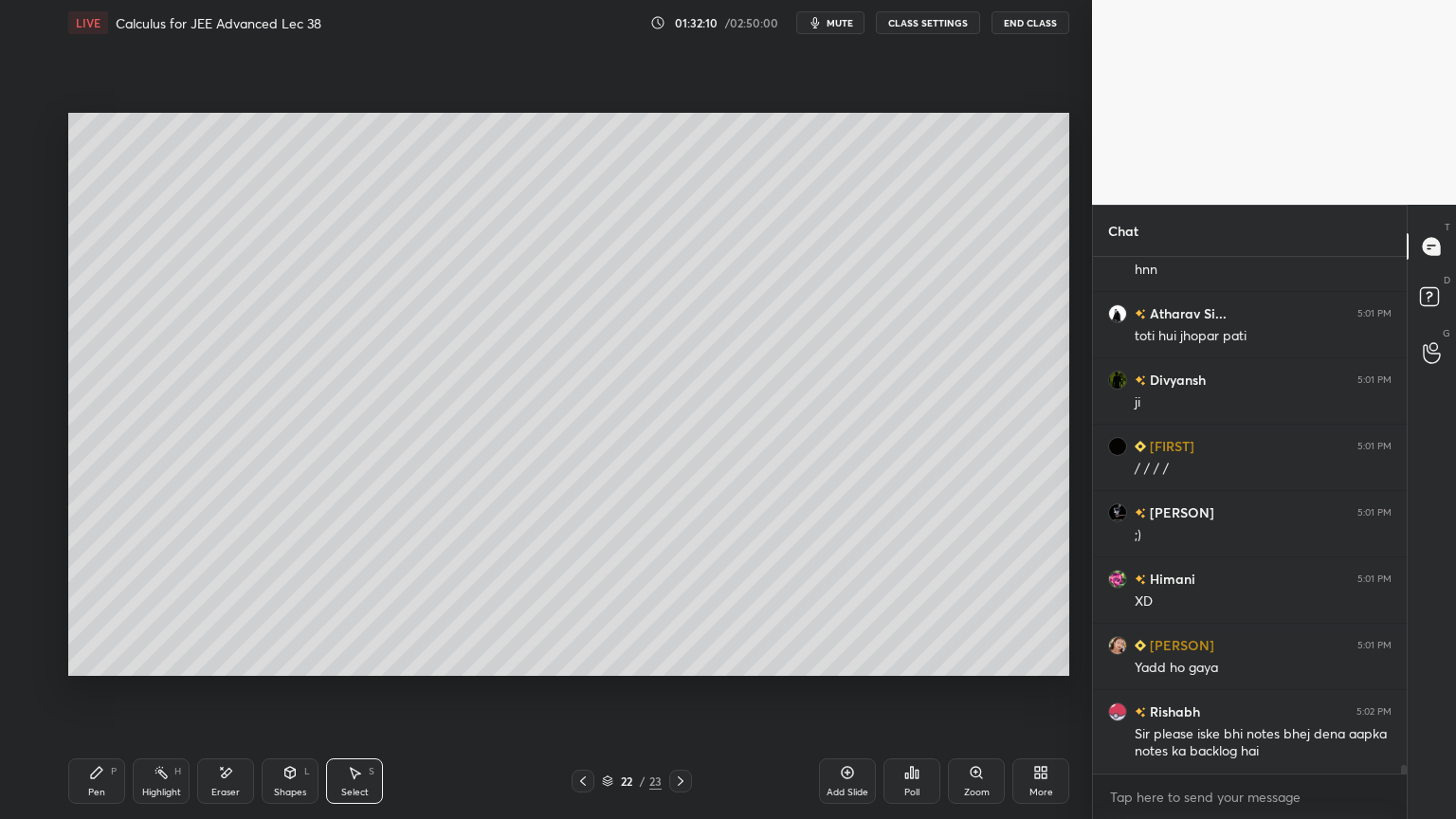 click on "Eraser" at bounding box center [226, 781] 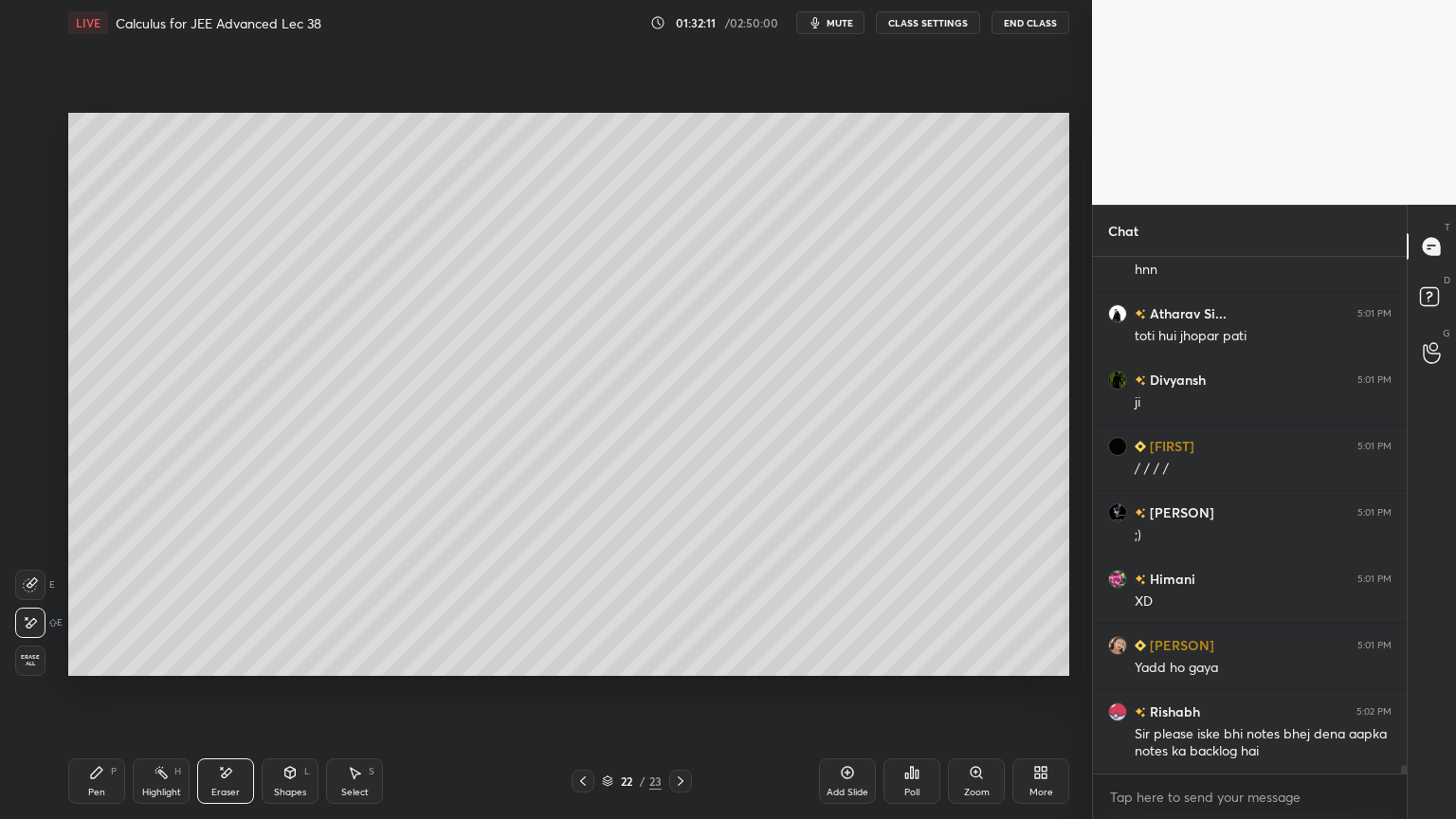 click on "Pen P" at bounding box center [97, 781] 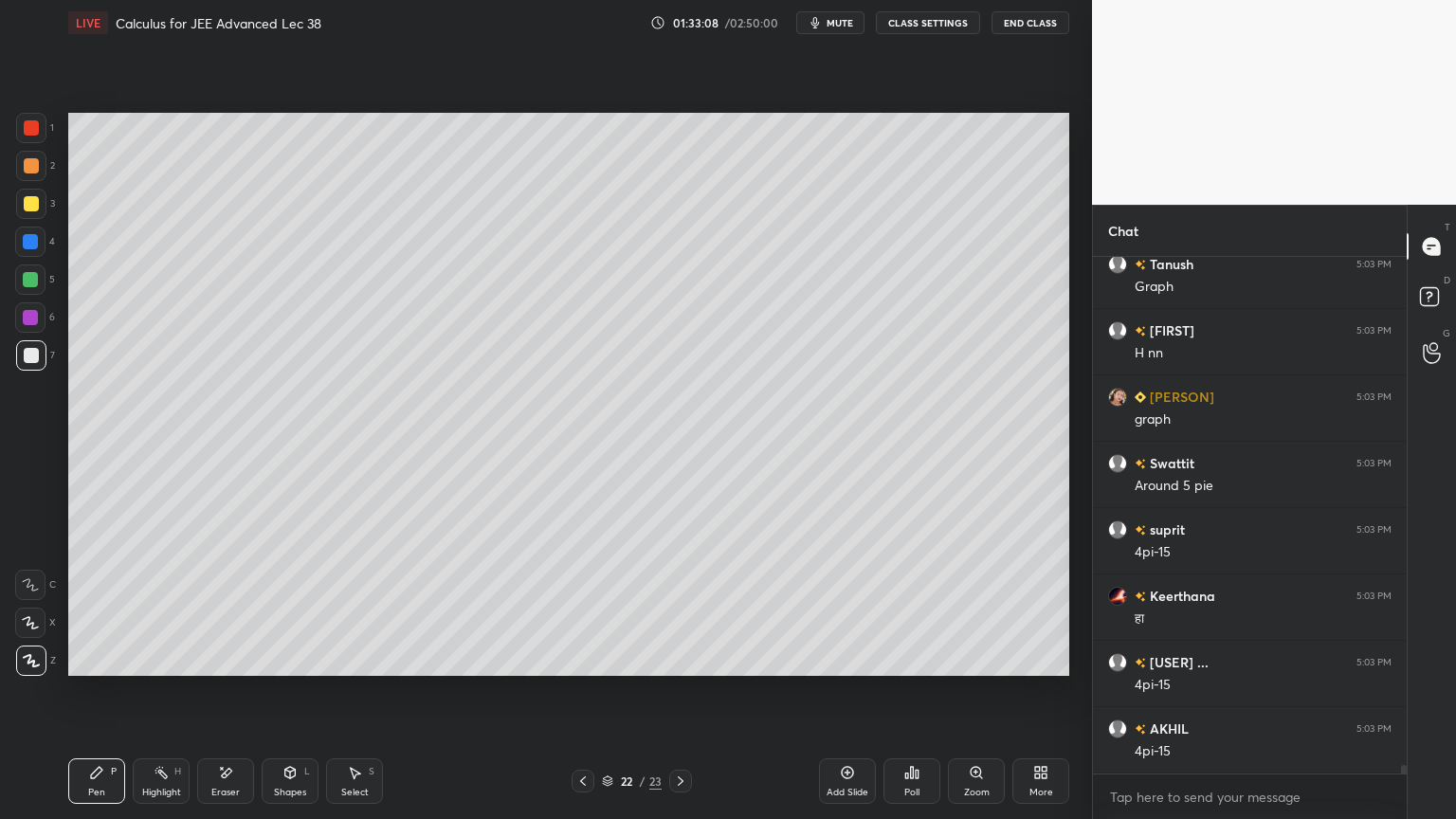 scroll, scrollTop: 32172, scrollLeft: 0, axis: vertical 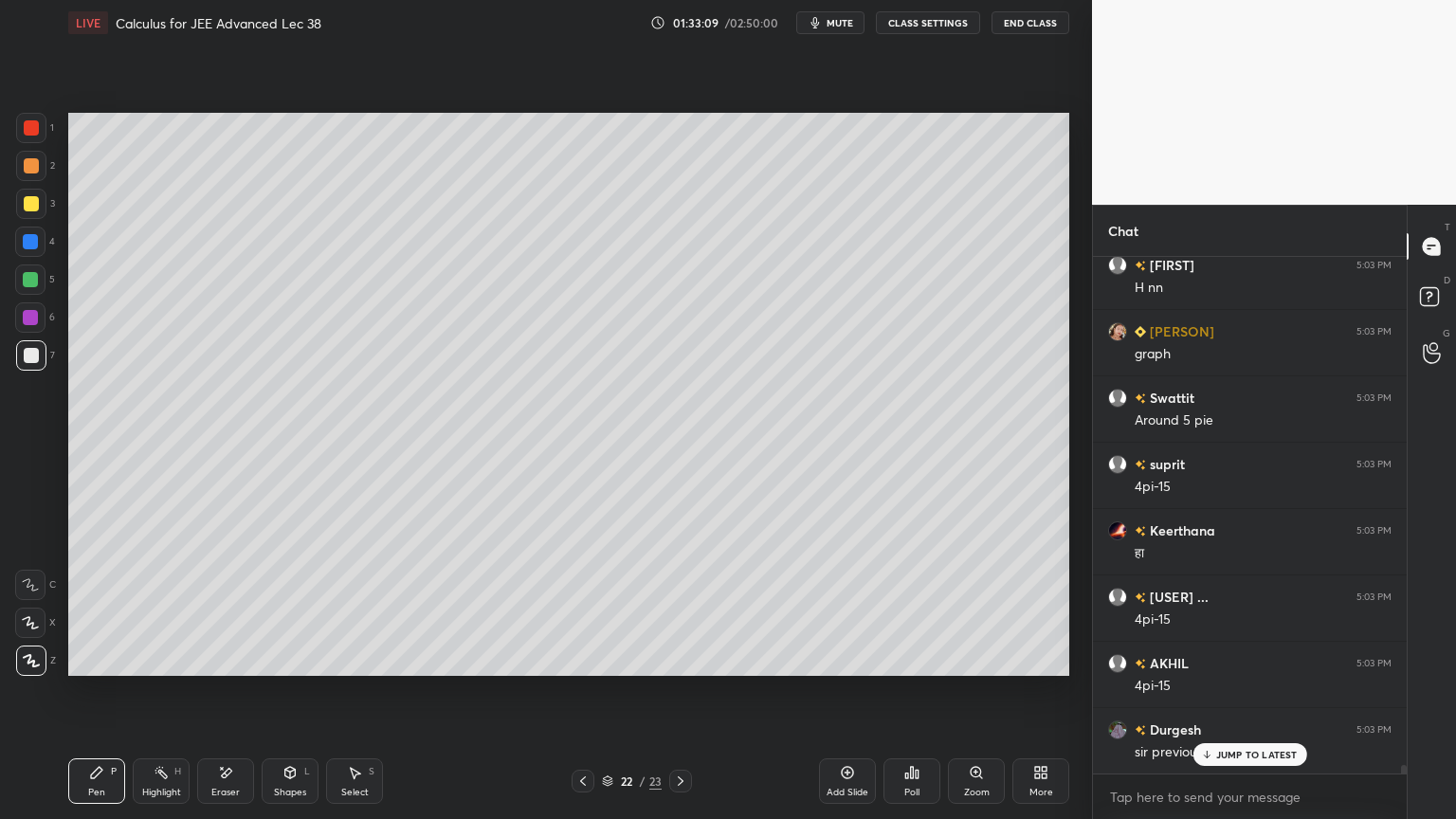 click on "JUMP TO LATEST" at bounding box center [1257, 755] 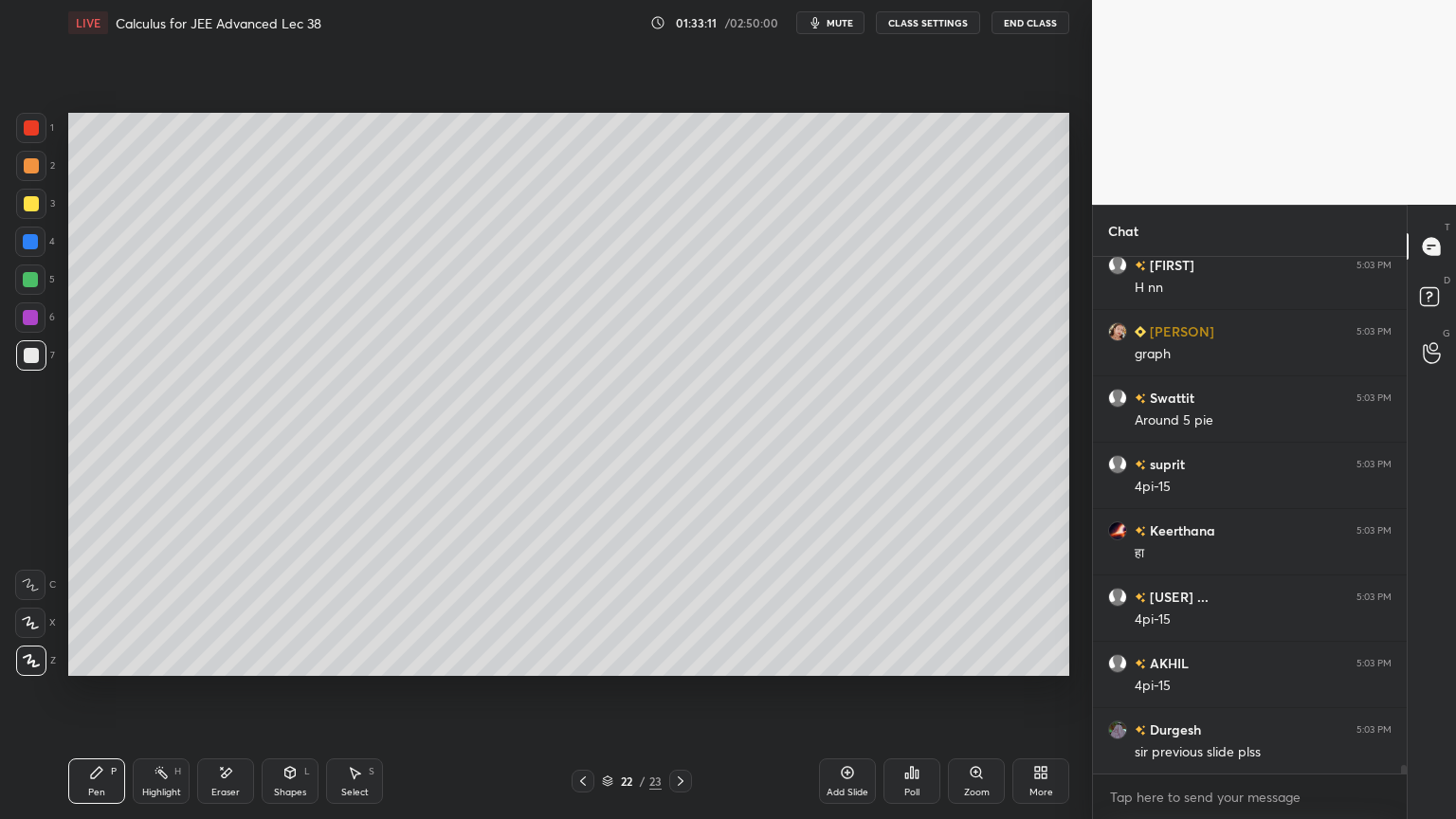 click at bounding box center (583, 781) 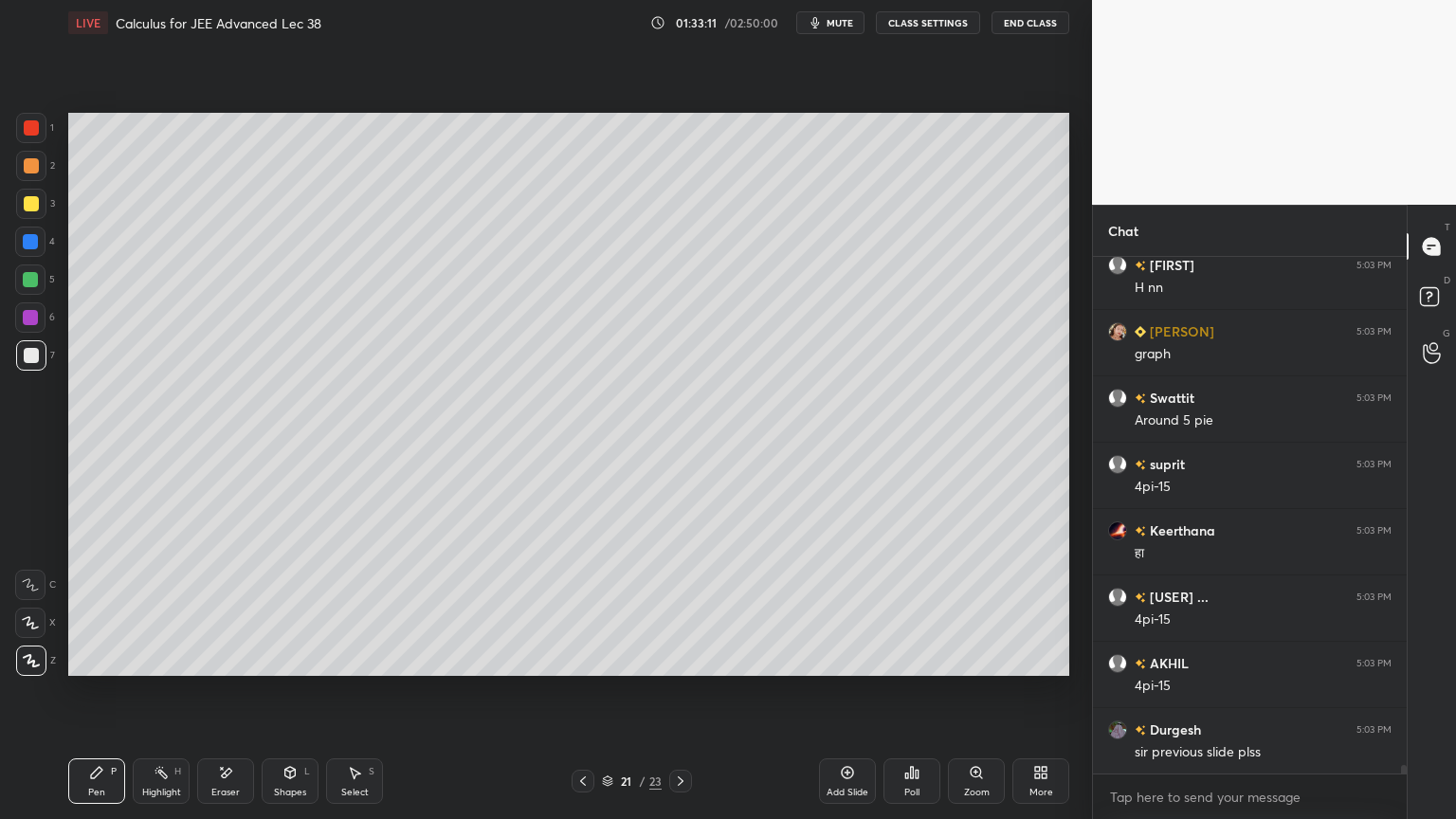 click 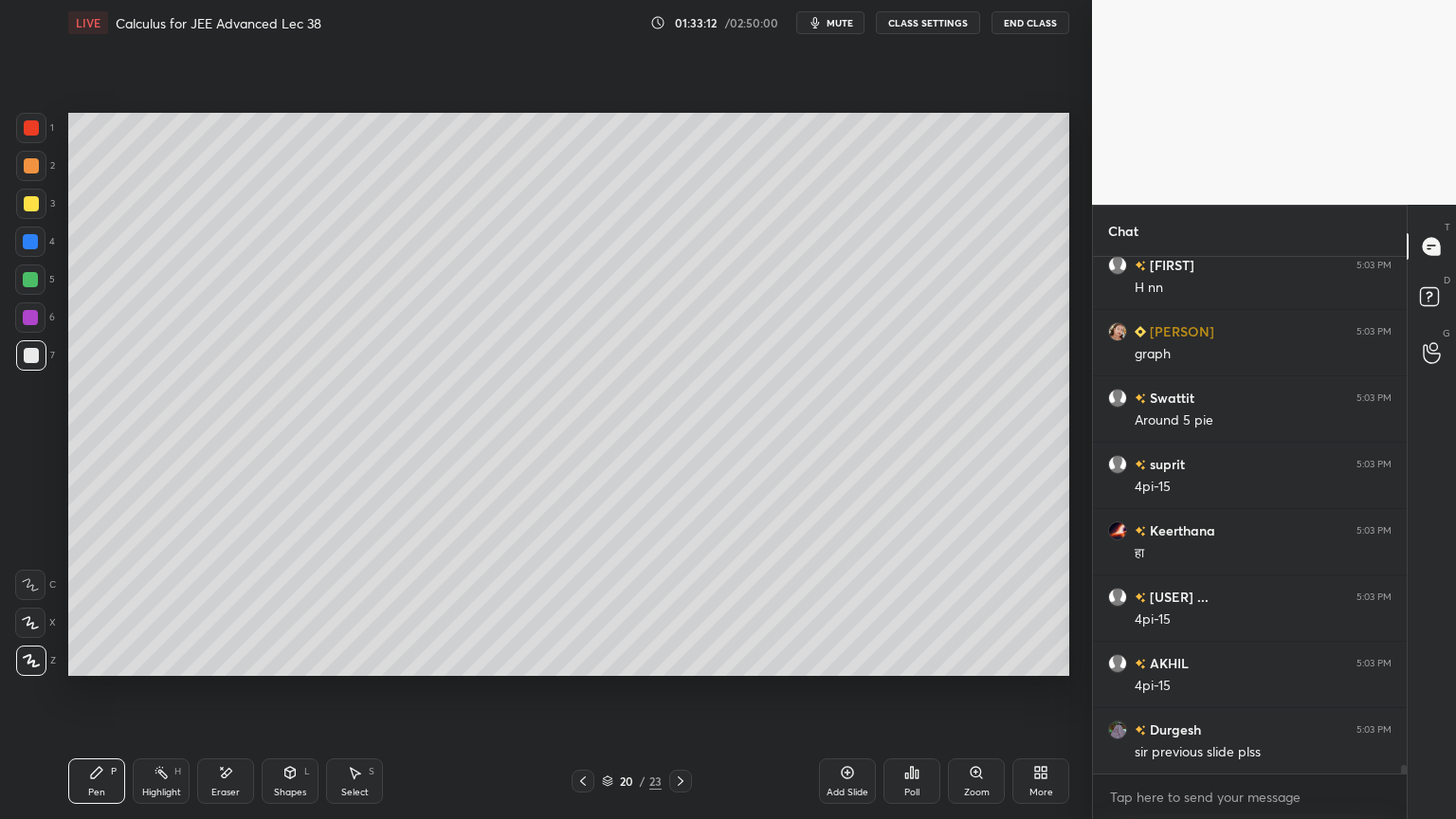 click 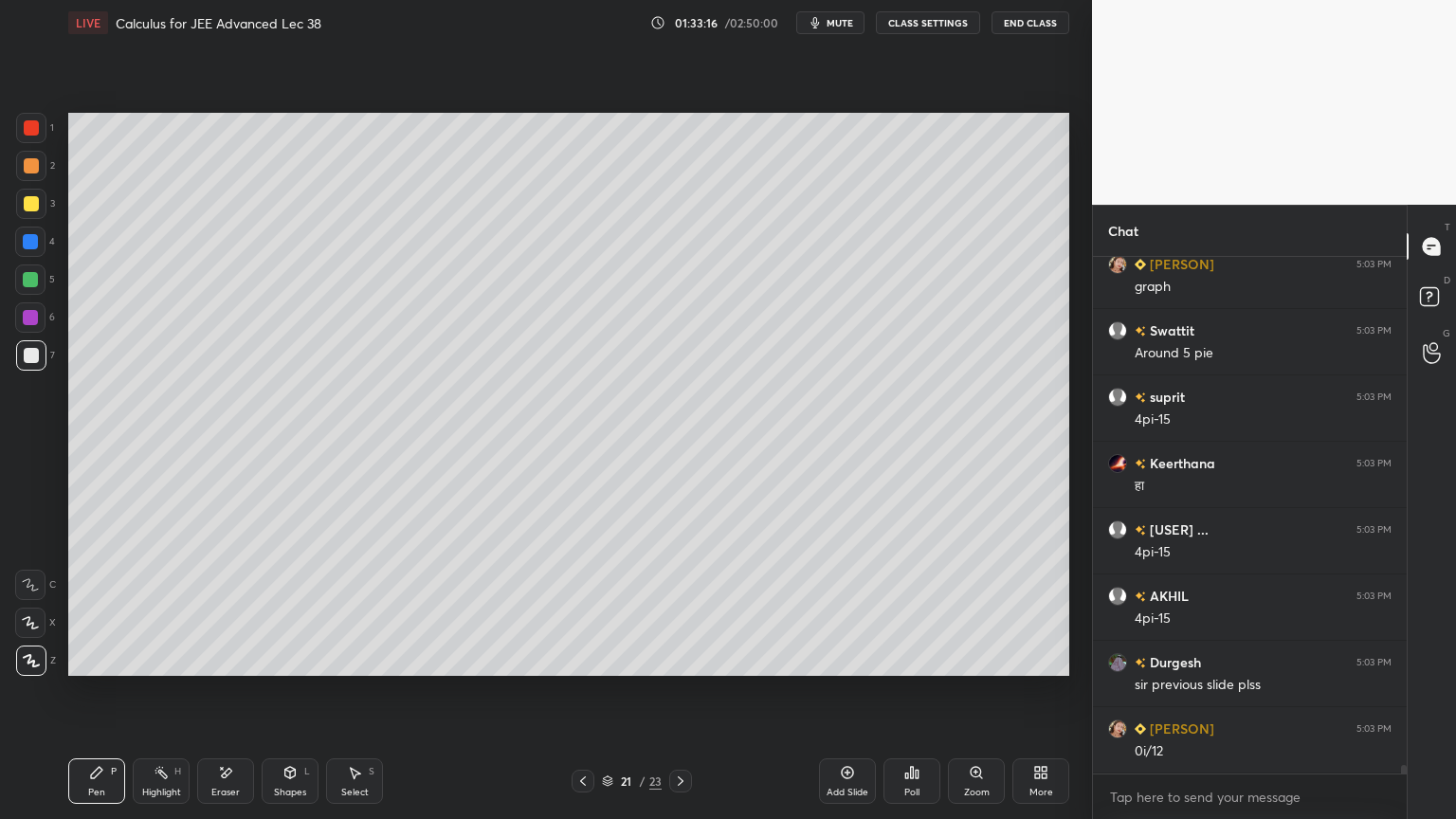 scroll, scrollTop: 32305, scrollLeft: 0, axis: vertical 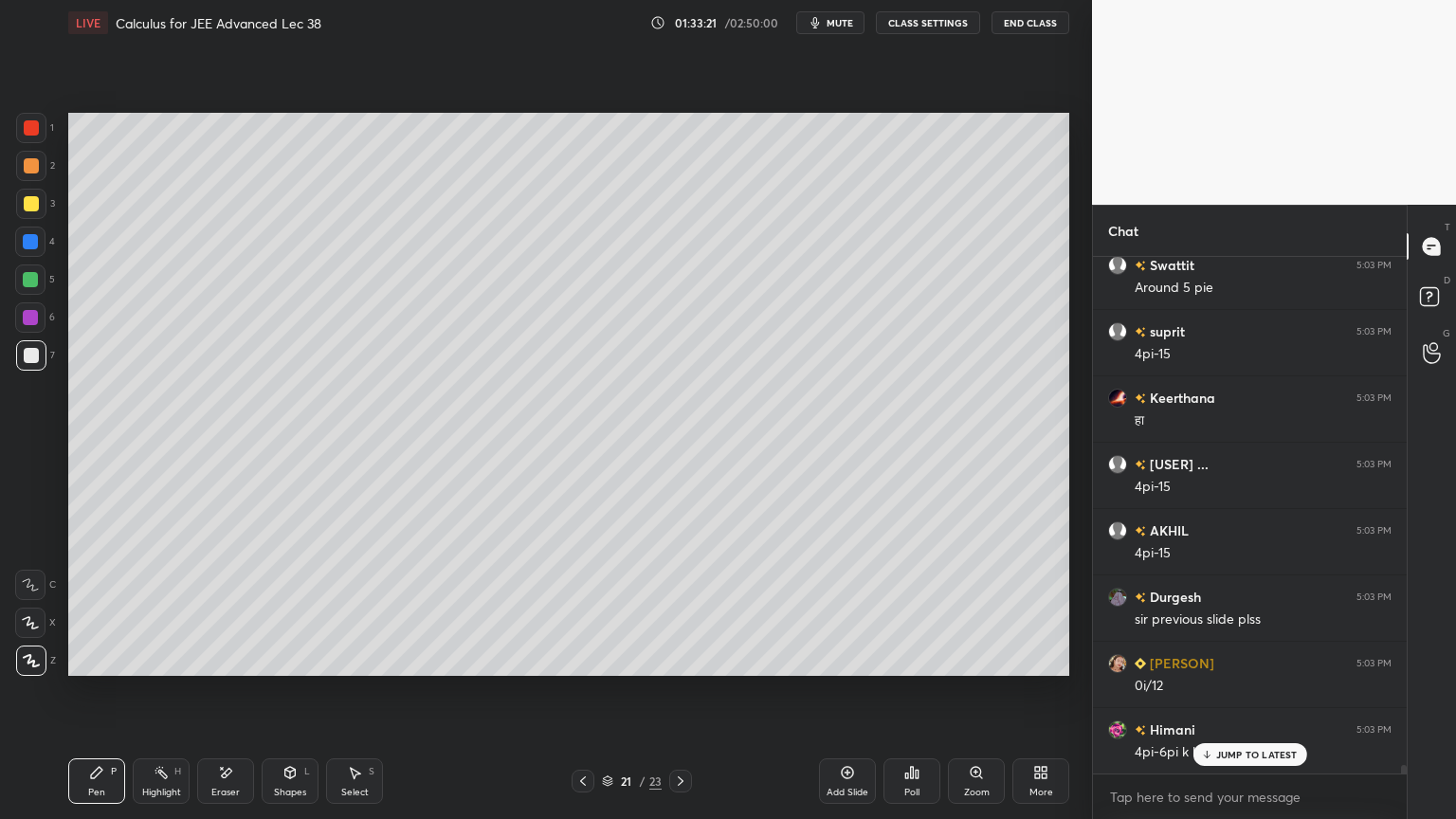 click 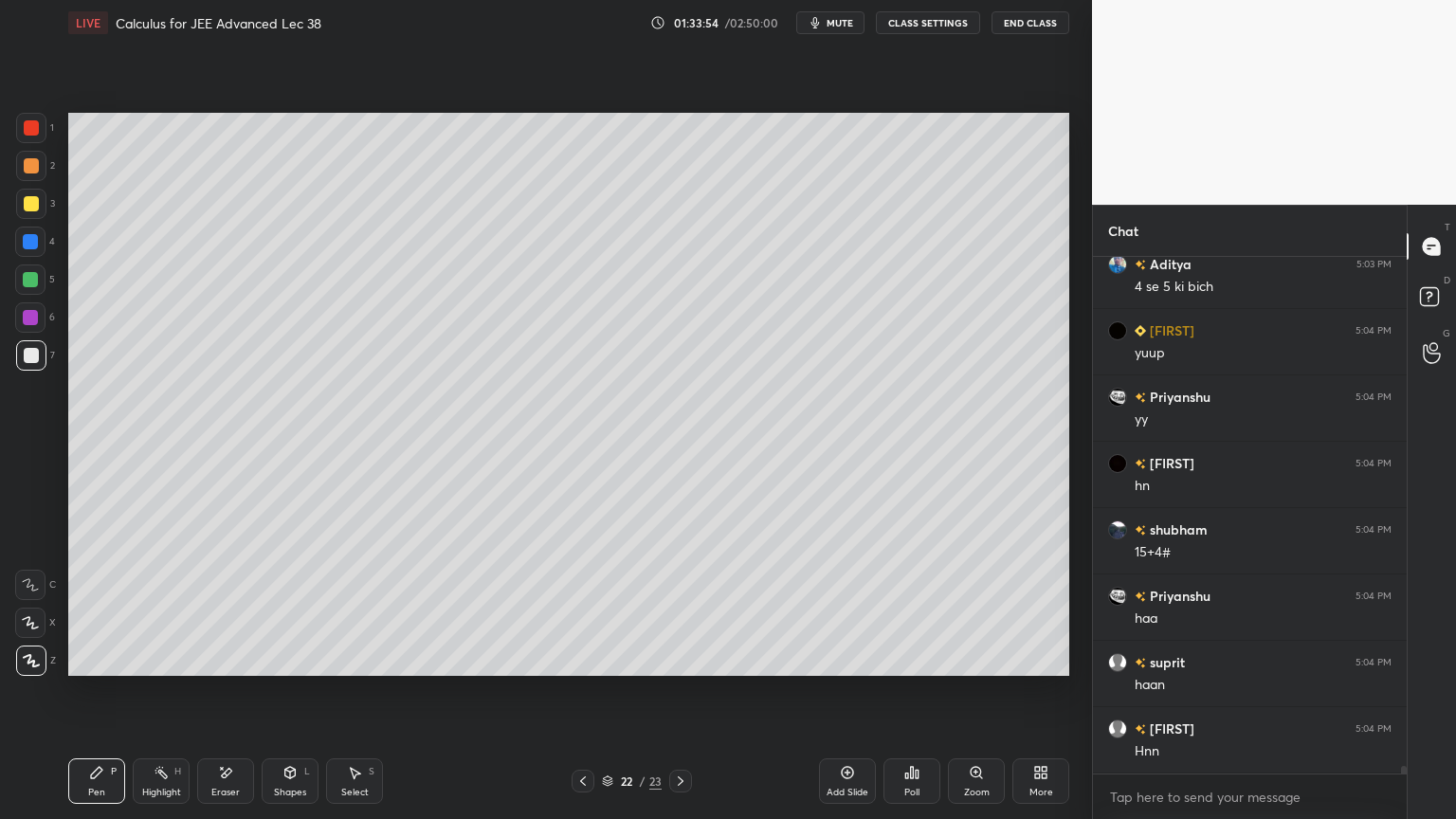 scroll, scrollTop: 33367, scrollLeft: 0, axis: vertical 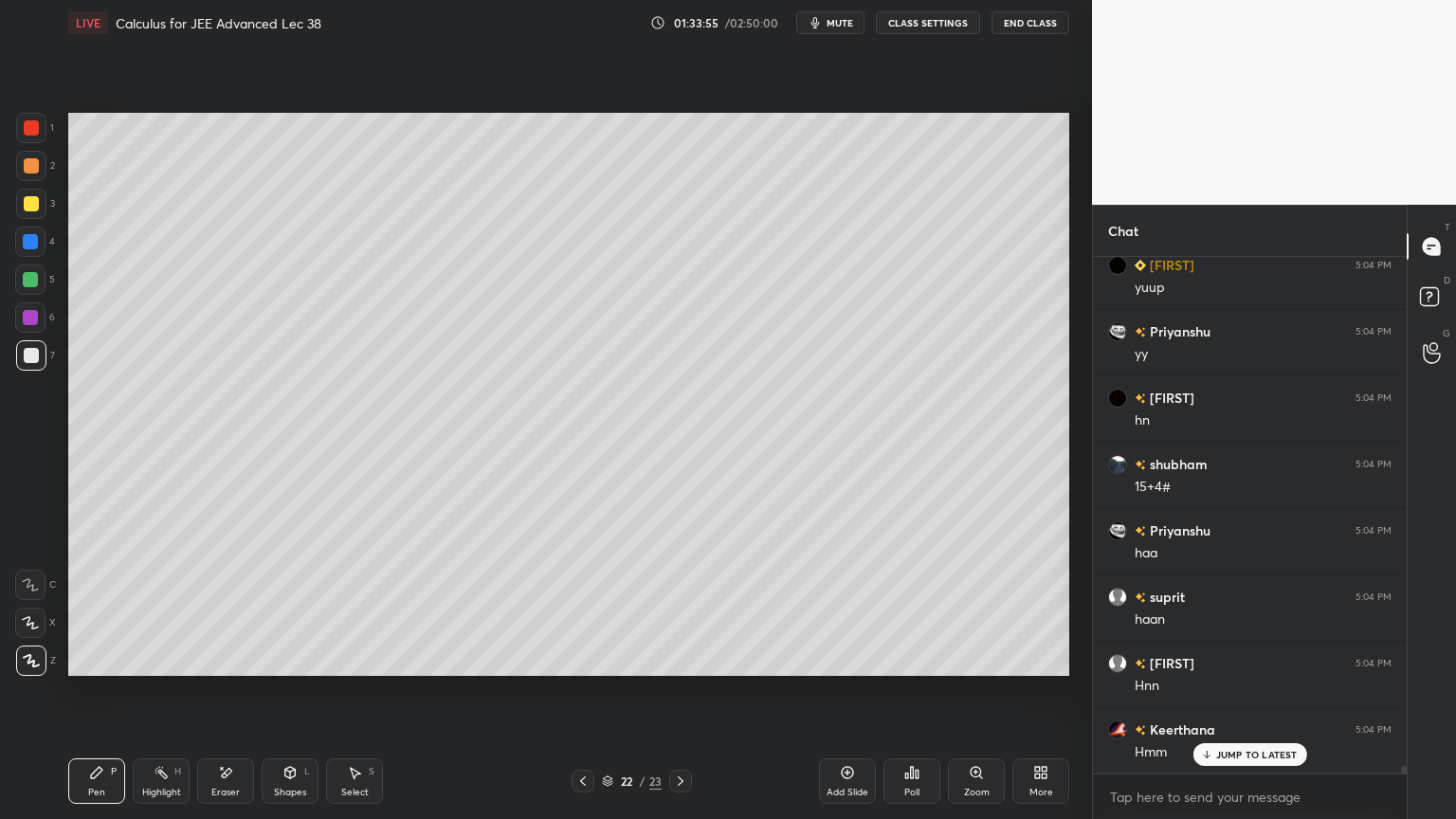 drag, startPoint x: 239, startPoint y: 763, endPoint x: 241, endPoint y: 739, distance: 24.083189 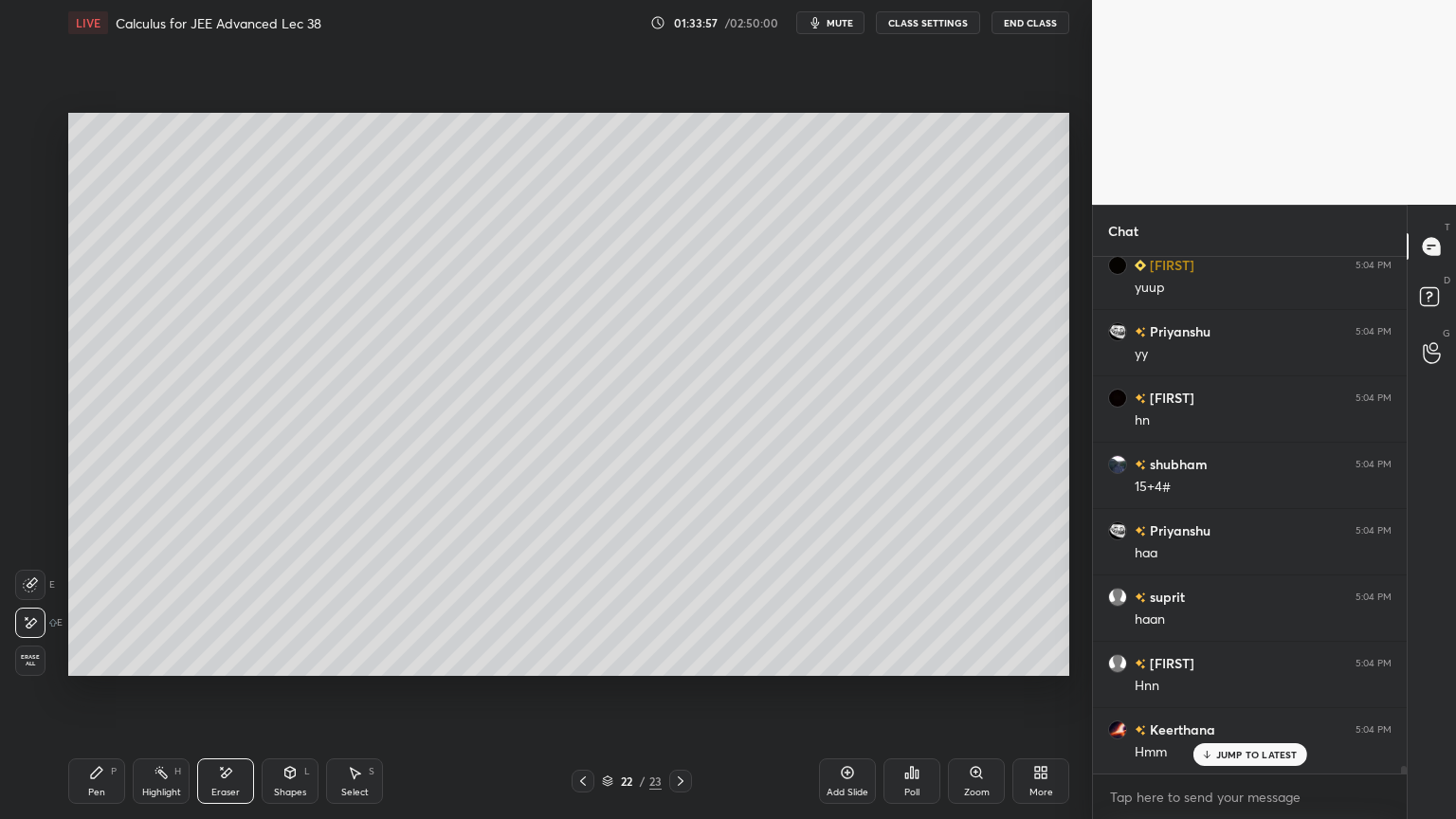 click on "Pen P" at bounding box center [97, 781] 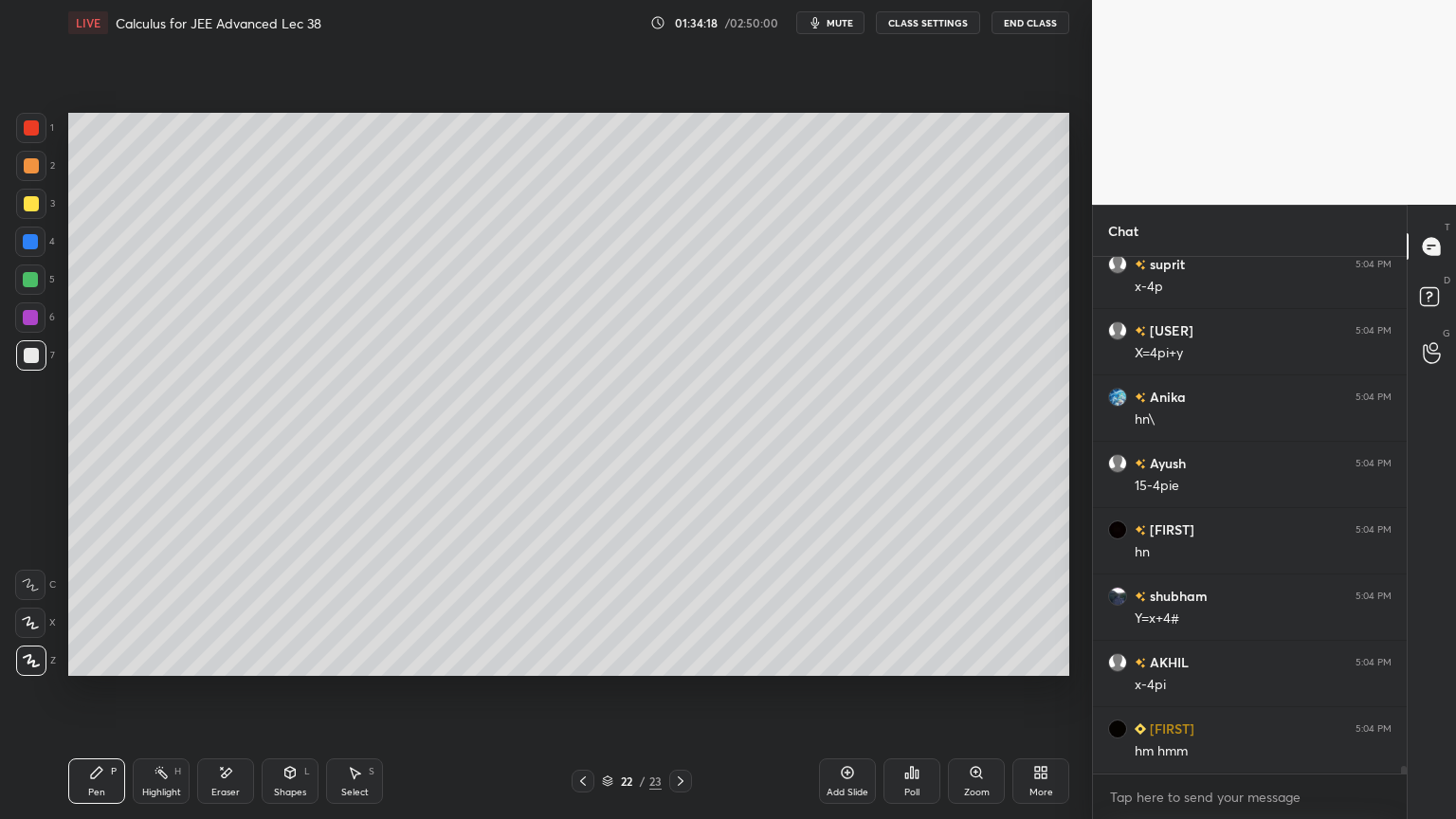scroll, scrollTop: 34561, scrollLeft: 0, axis: vertical 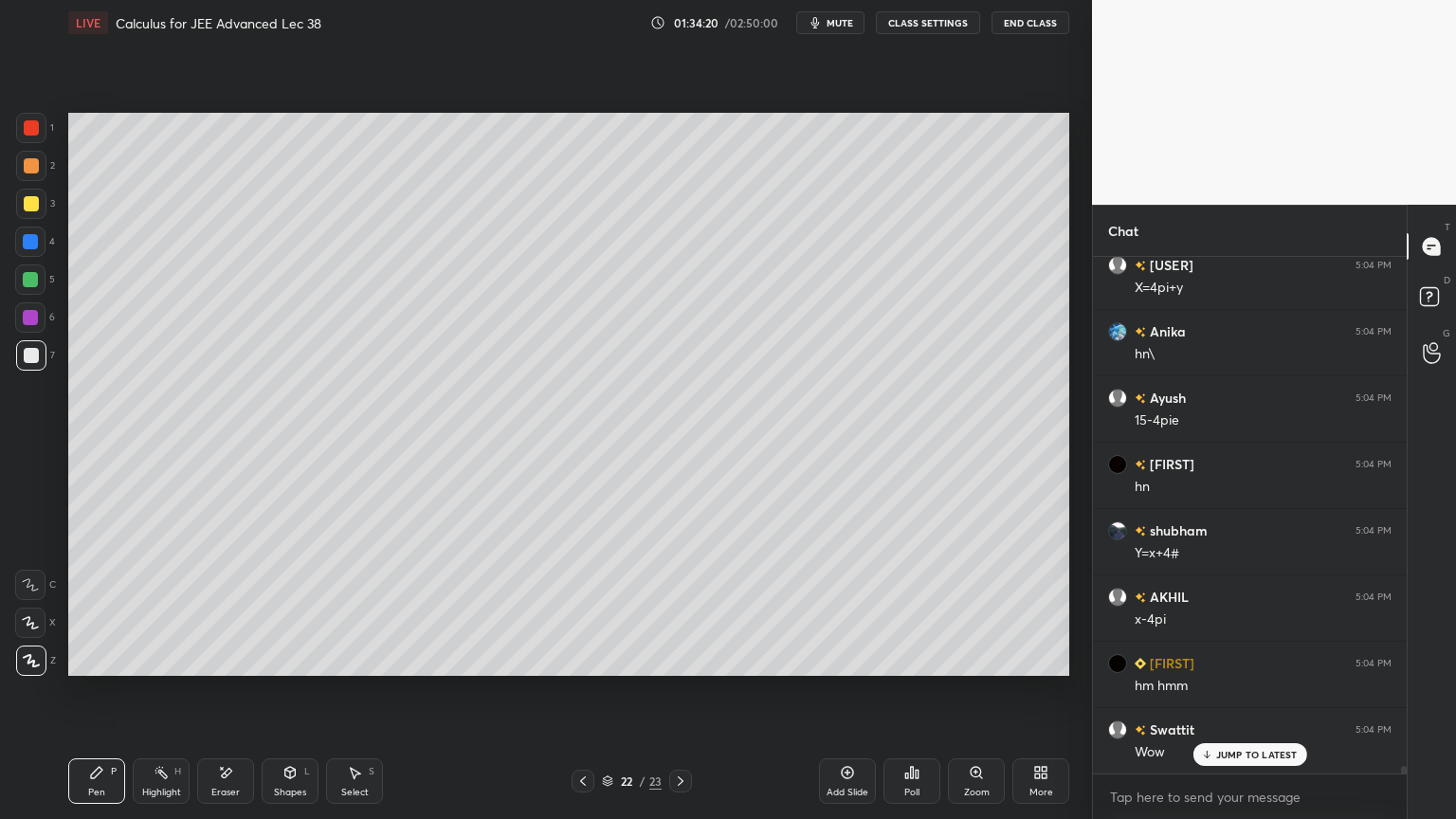 click on "Add Slide" at bounding box center [847, 781] 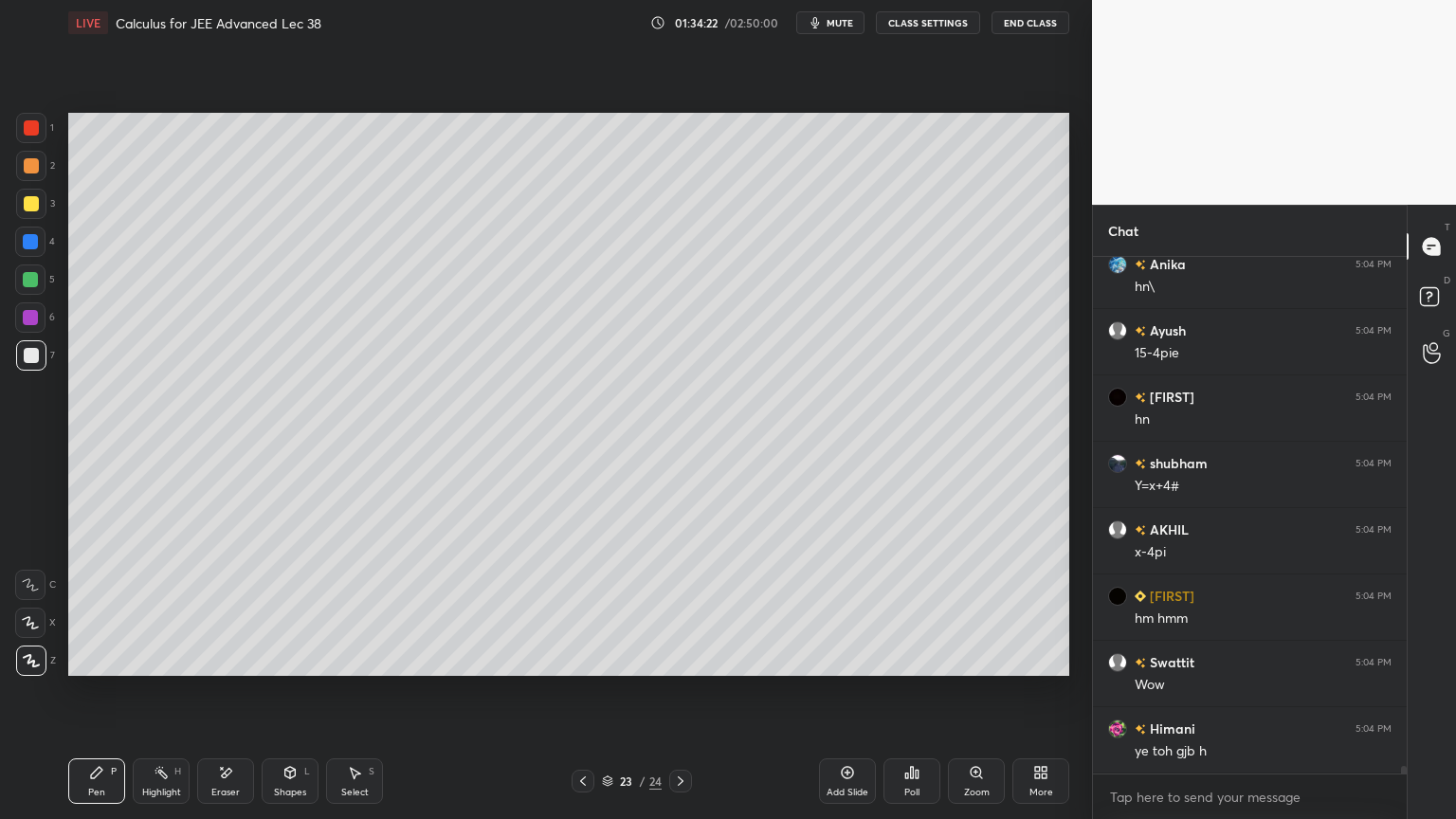 click at bounding box center [31, 204] 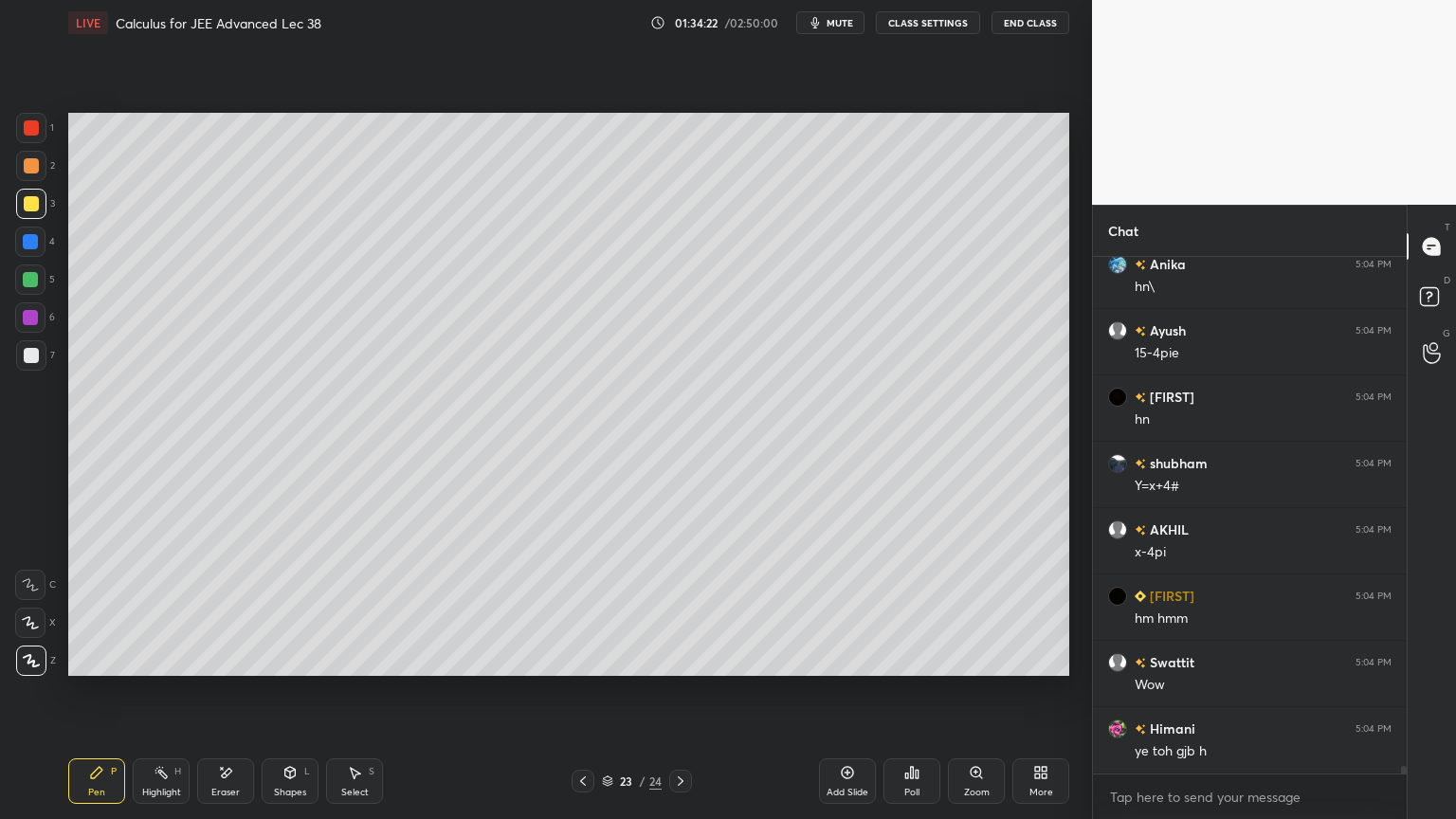 click at bounding box center [31, 166] 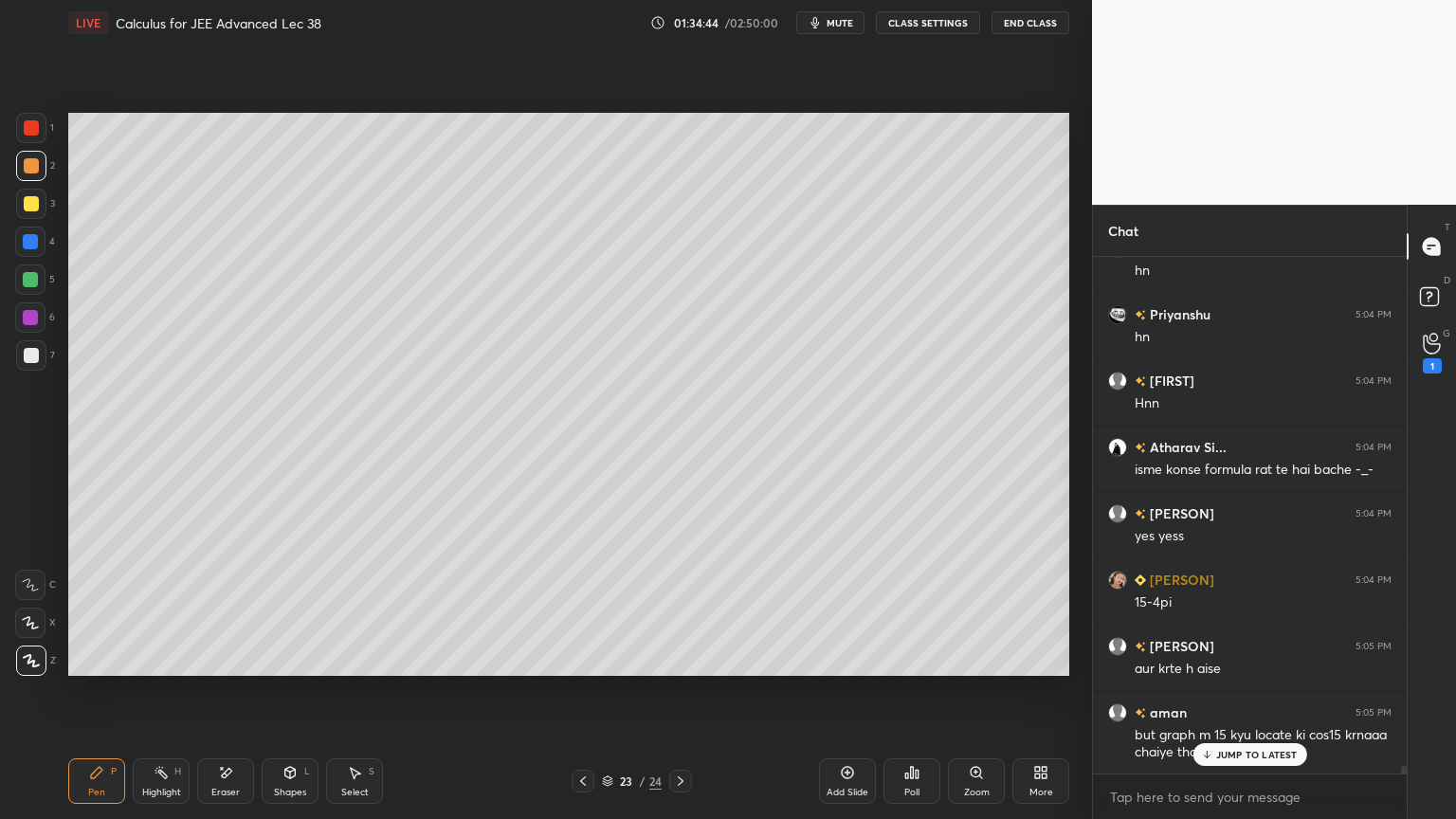 scroll, scrollTop: 35243, scrollLeft: 0, axis: vertical 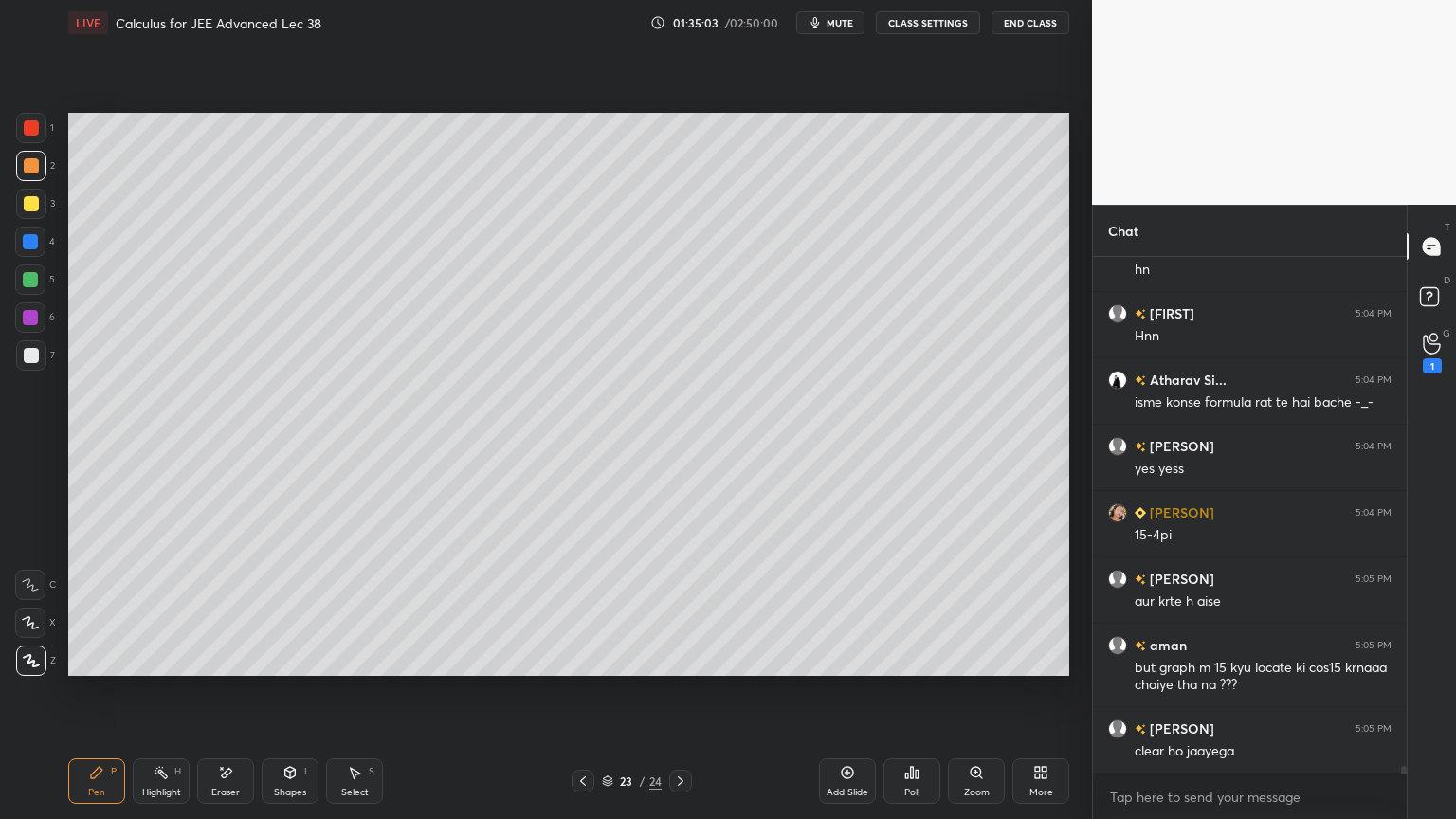 drag, startPoint x: 573, startPoint y: 783, endPoint x: 584, endPoint y: 776, distance: 13.038405 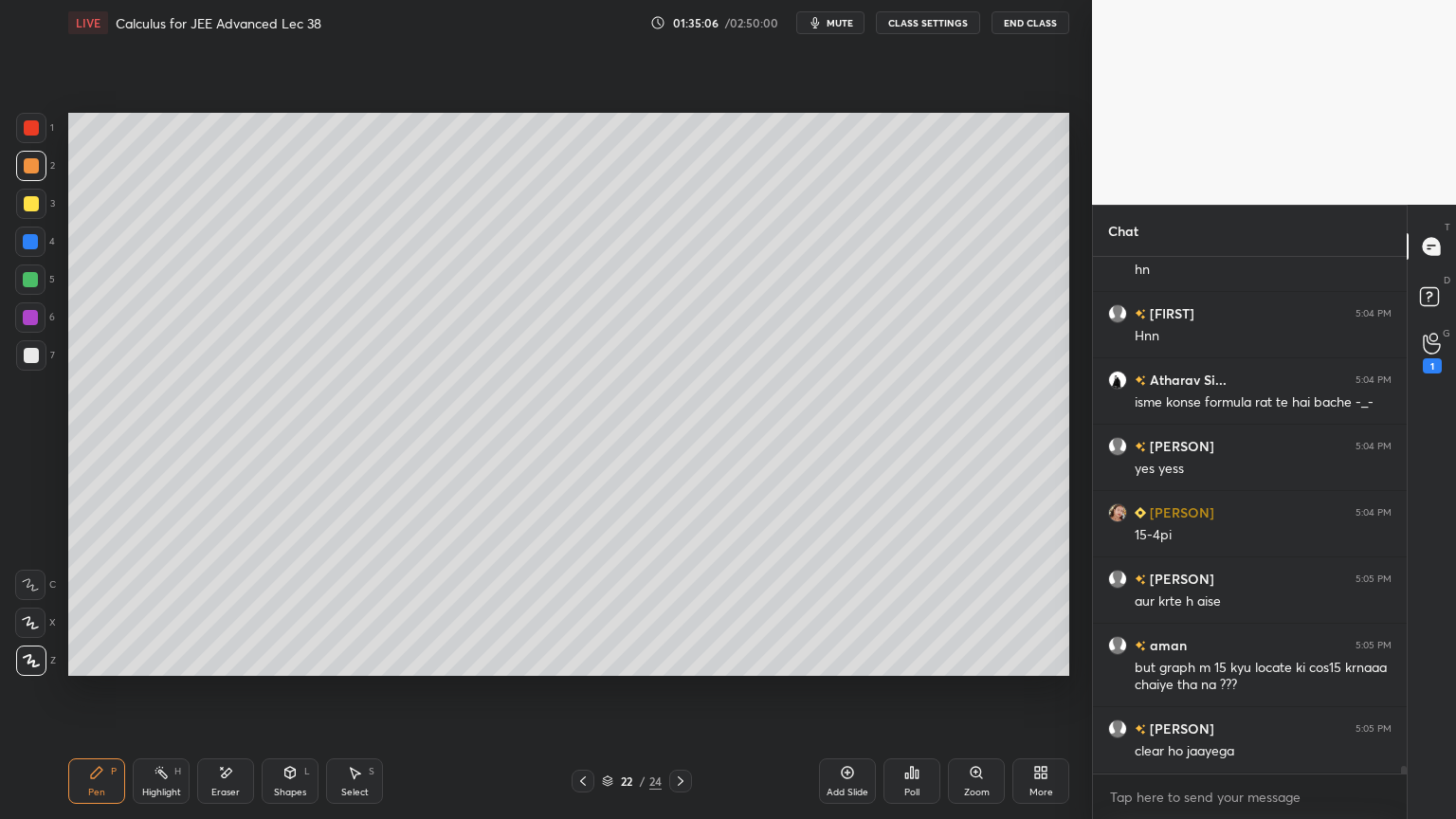 scroll, scrollTop: 35308, scrollLeft: 0, axis: vertical 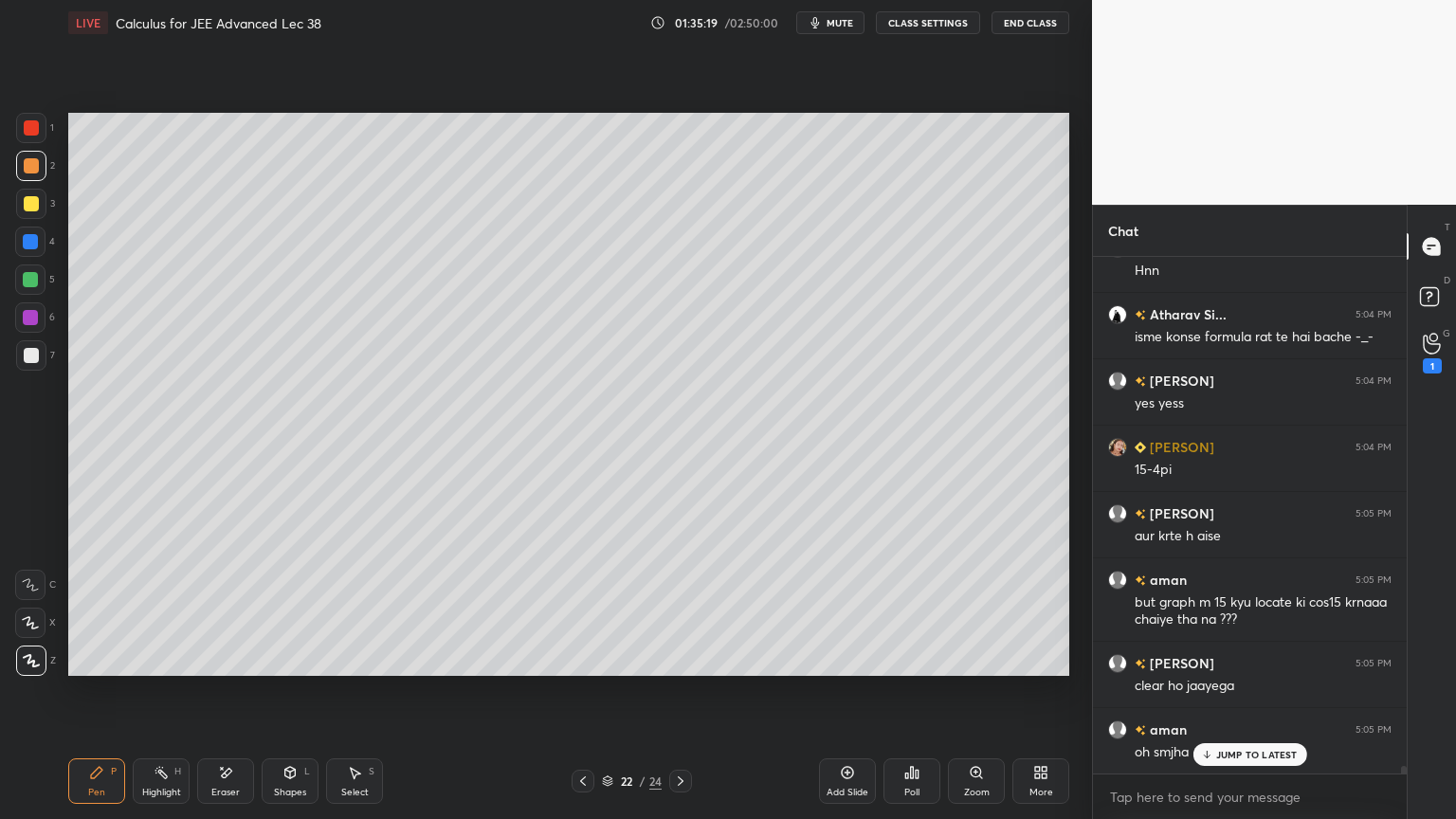 click on "Eraser" at bounding box center [226, 781] 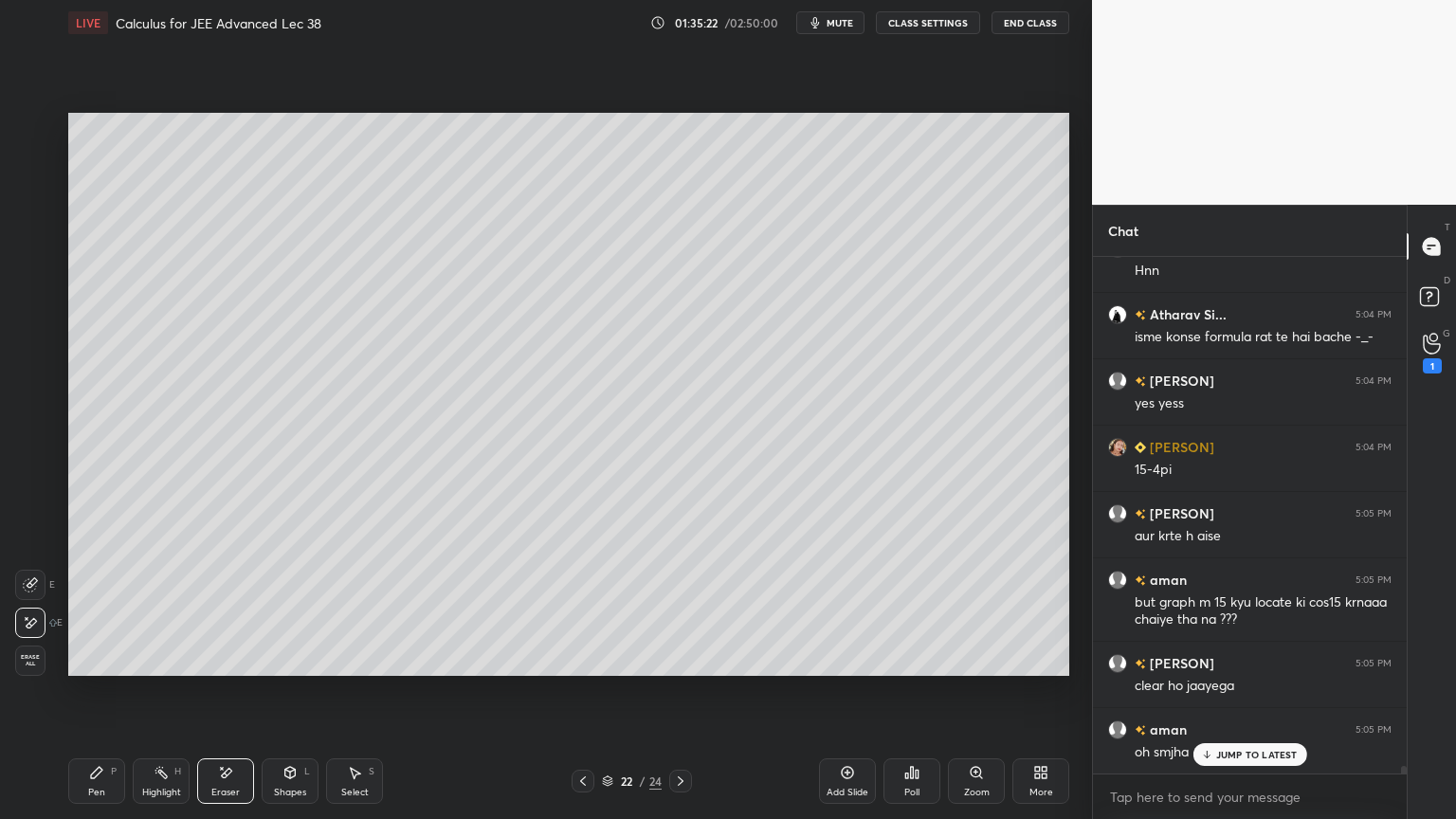 click on "Pen P Highlight H Eraser Shapes L Select S 22 / 24 Add Slide Poll Zoom More" at bounding box center (569, 781) 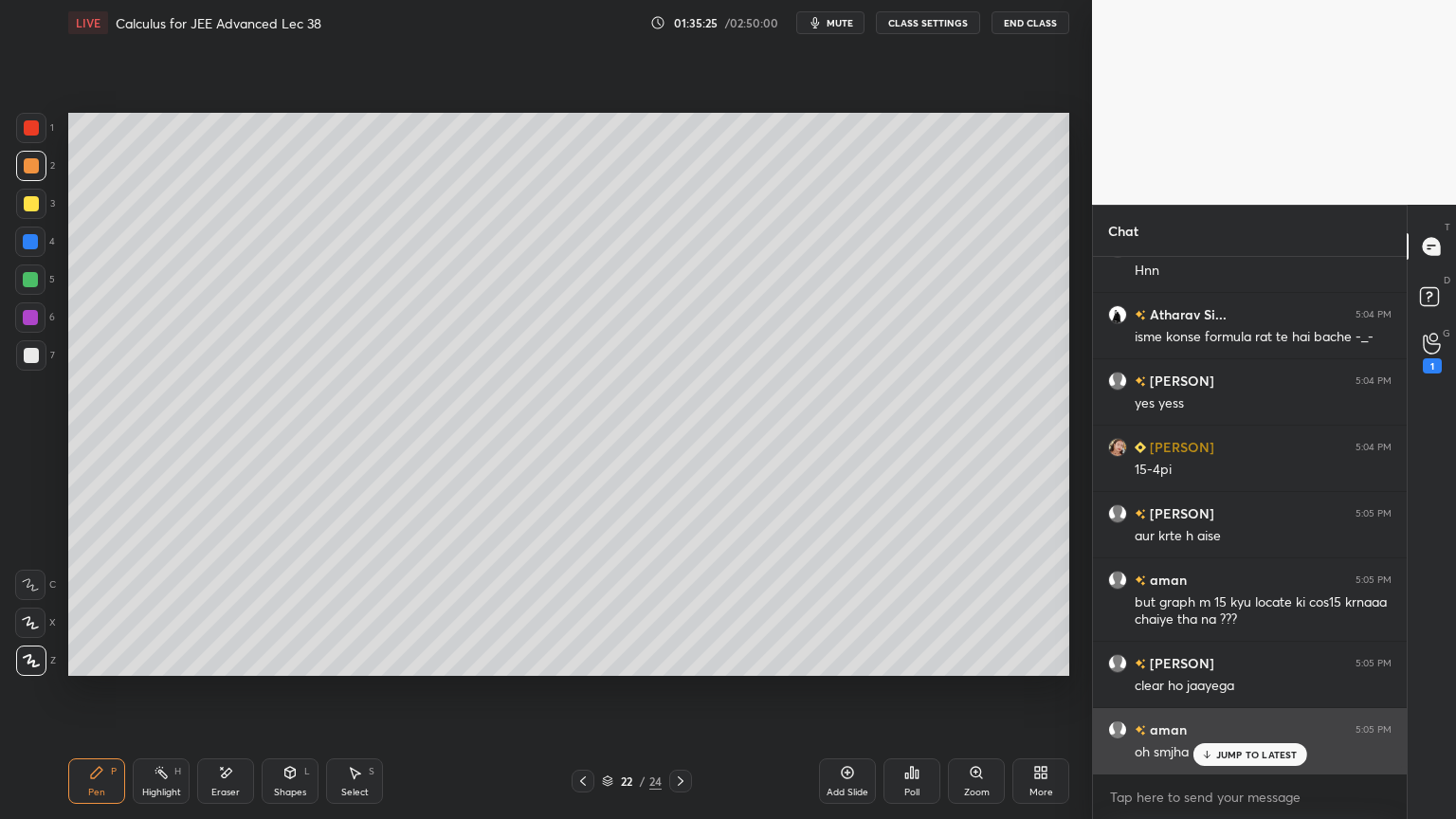click on "JUMP TO LATEST" at bounding box center (1257, 755) 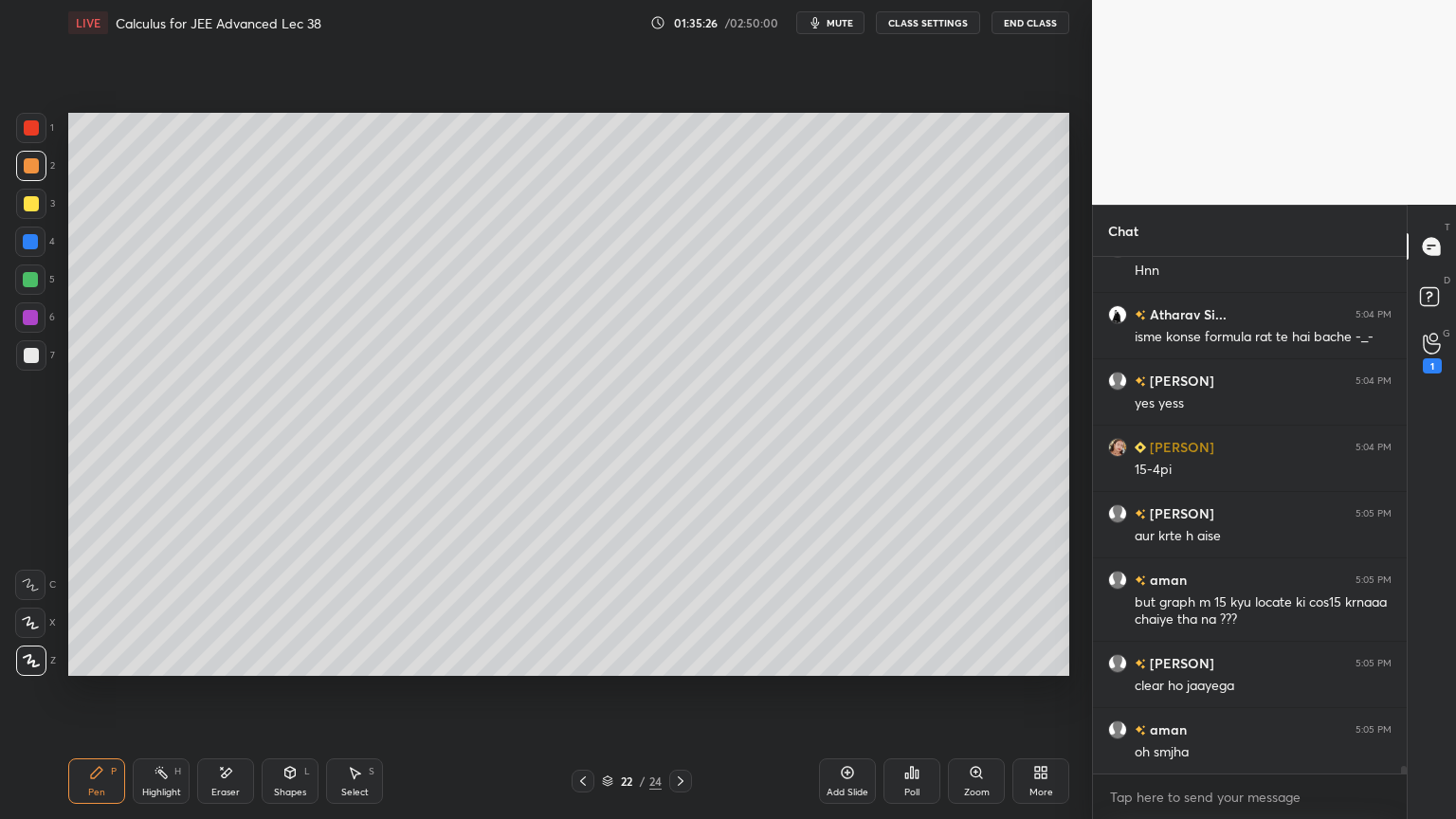 click 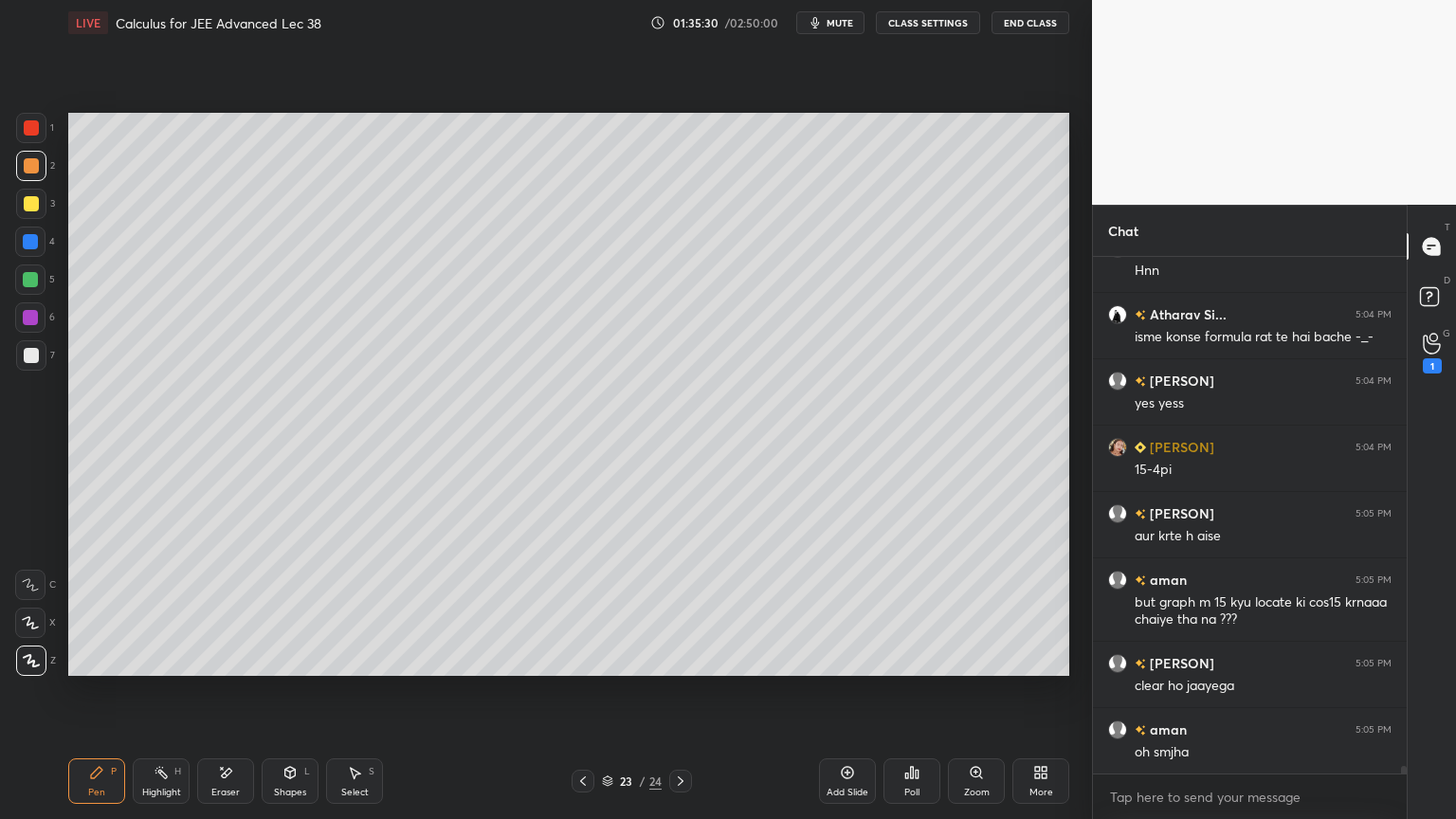 drag, startPoint x: 148, startPoint y: 777, endPoint x: 117, endPoint y: 776, distance: 31.01612 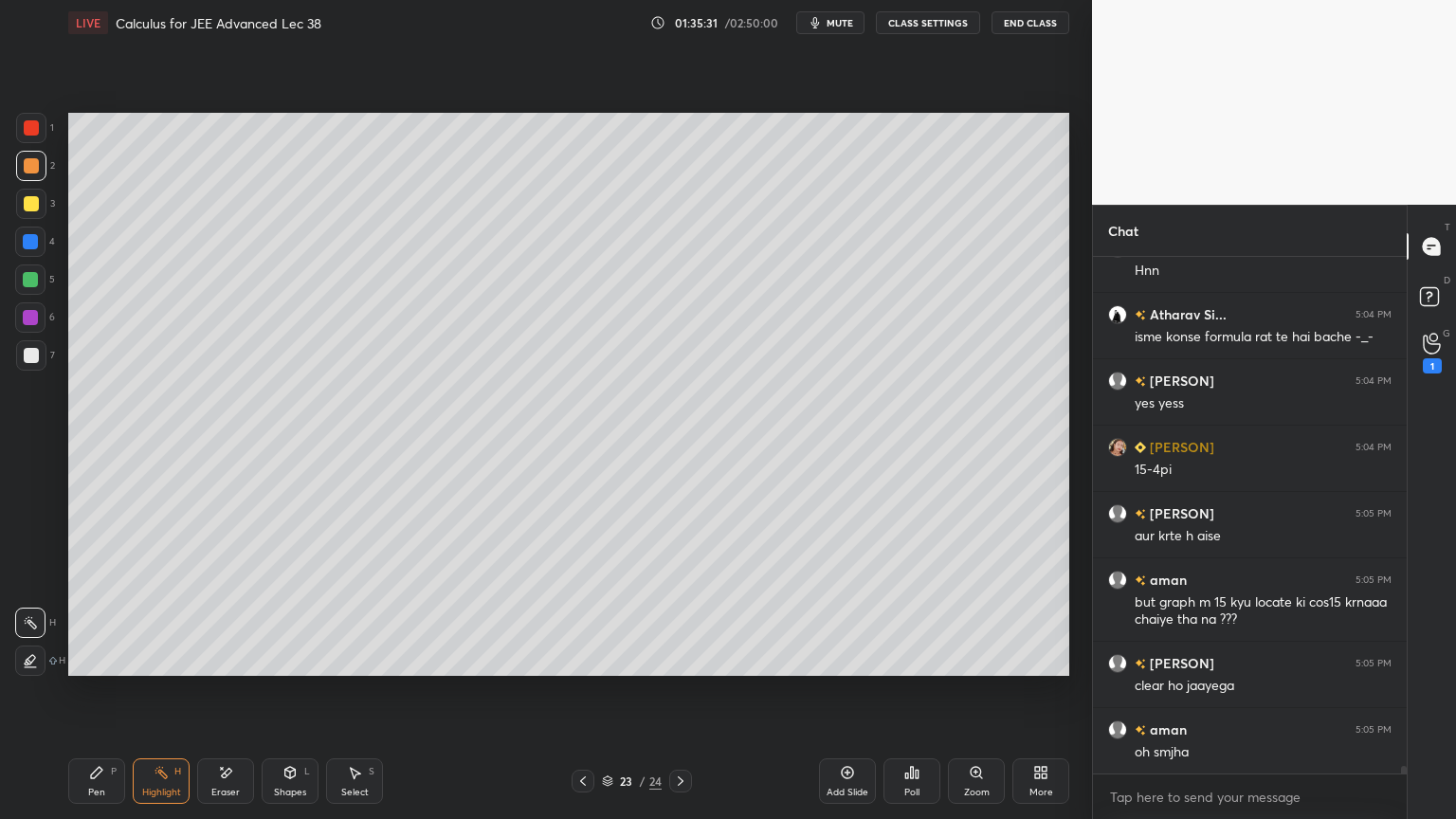drag, startPoint x: 107, startPoint y: 777, endPoint x: 147, endPoint y: 763, distance: 42.37924 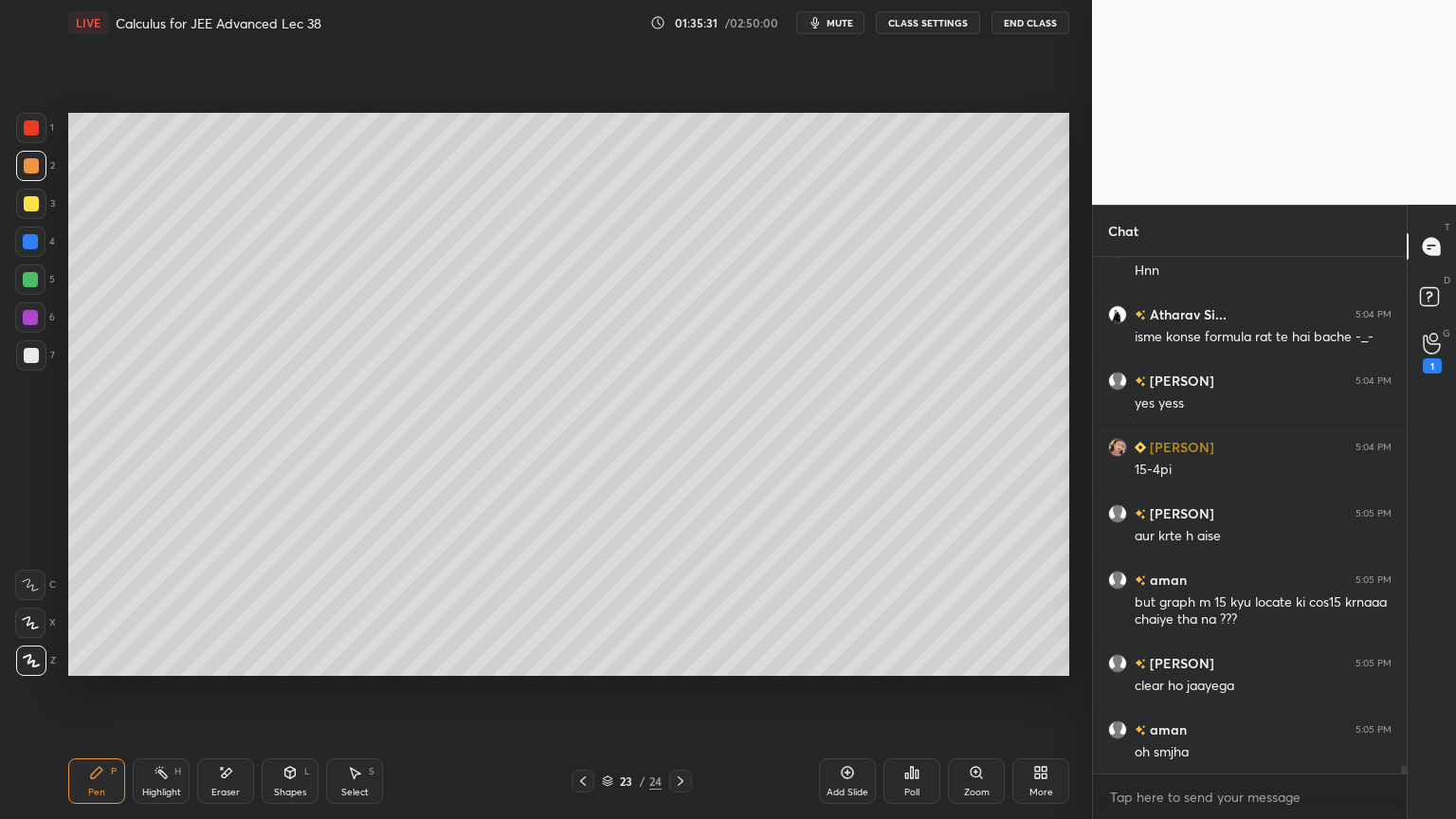 click at bounding box center [31, 355] 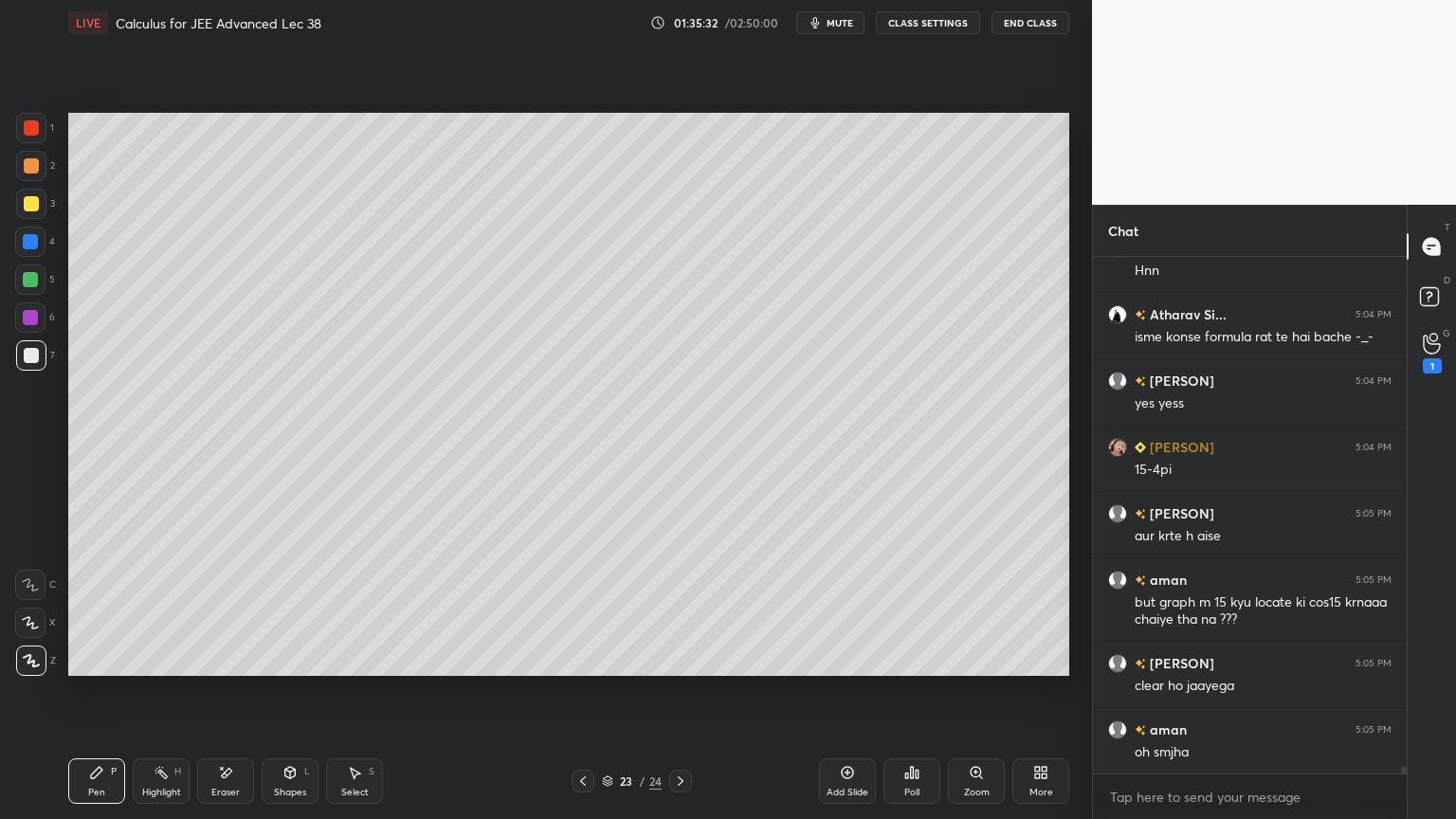 scroll, scrollTop: 35375, scrollLeft: 0, axis: vertical 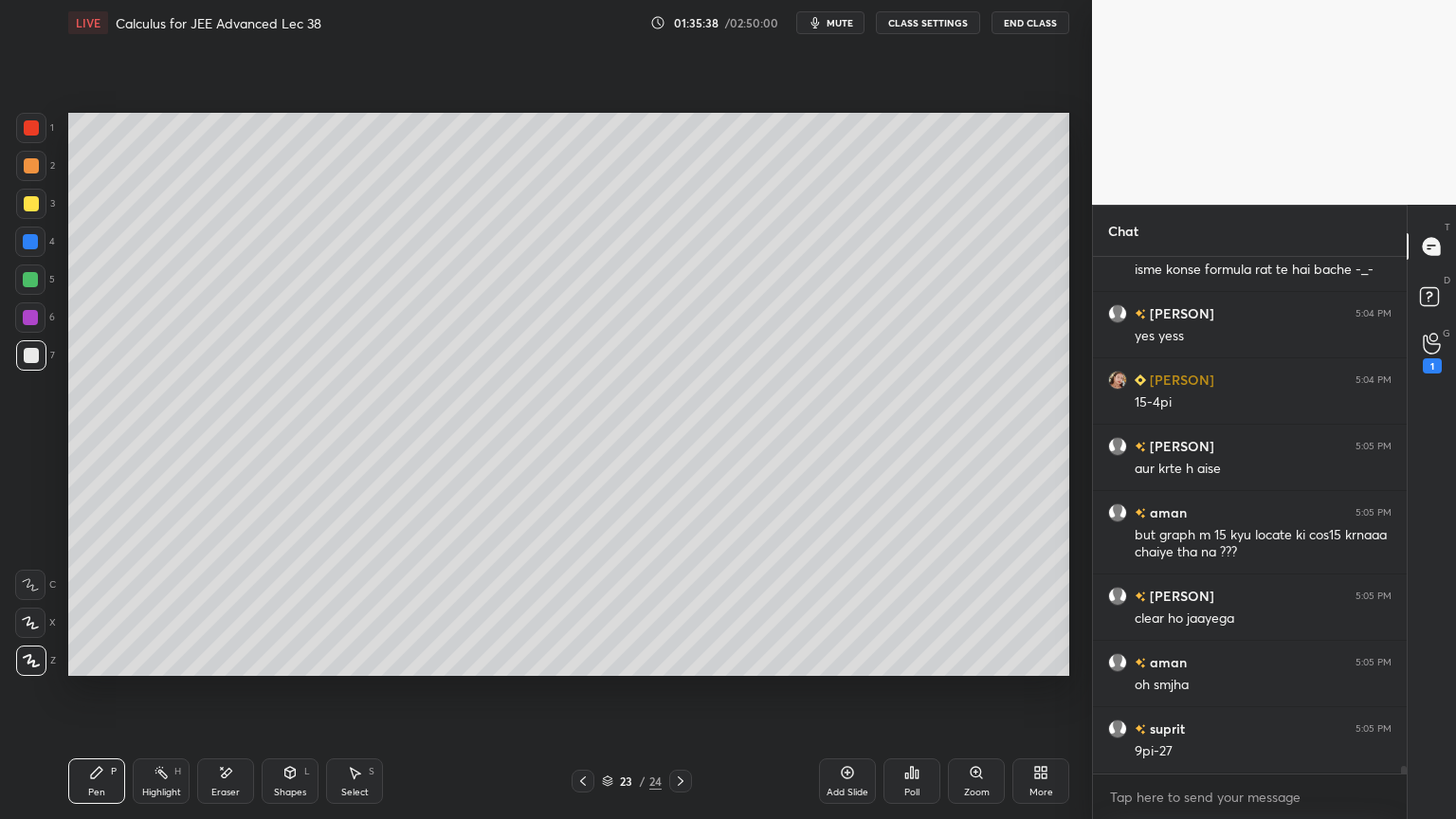 click on "Select S" at bounding box center (355, 781) 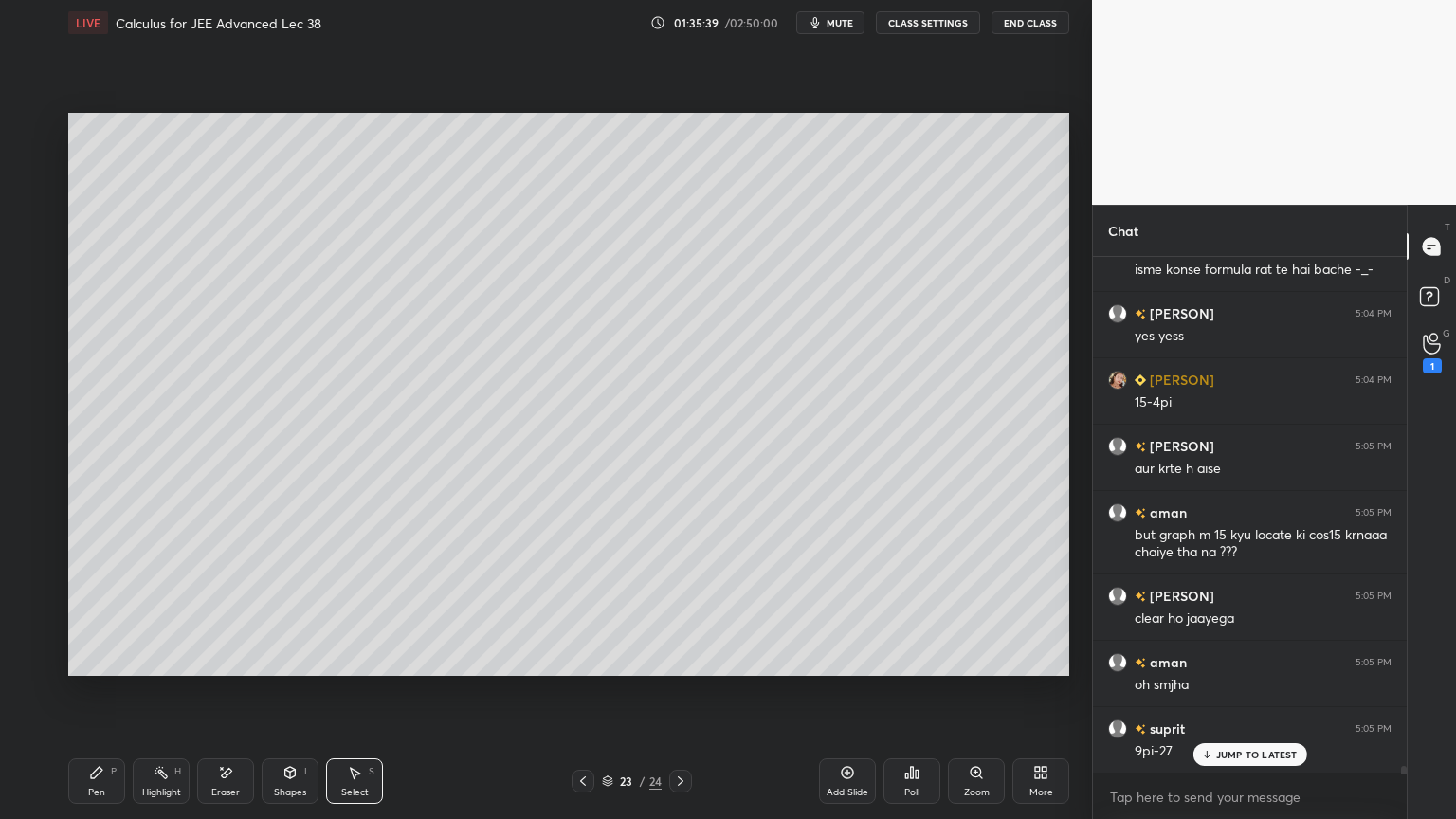 scroll, scrollTop: 35441, scrollLeft: 0, axis: vertical 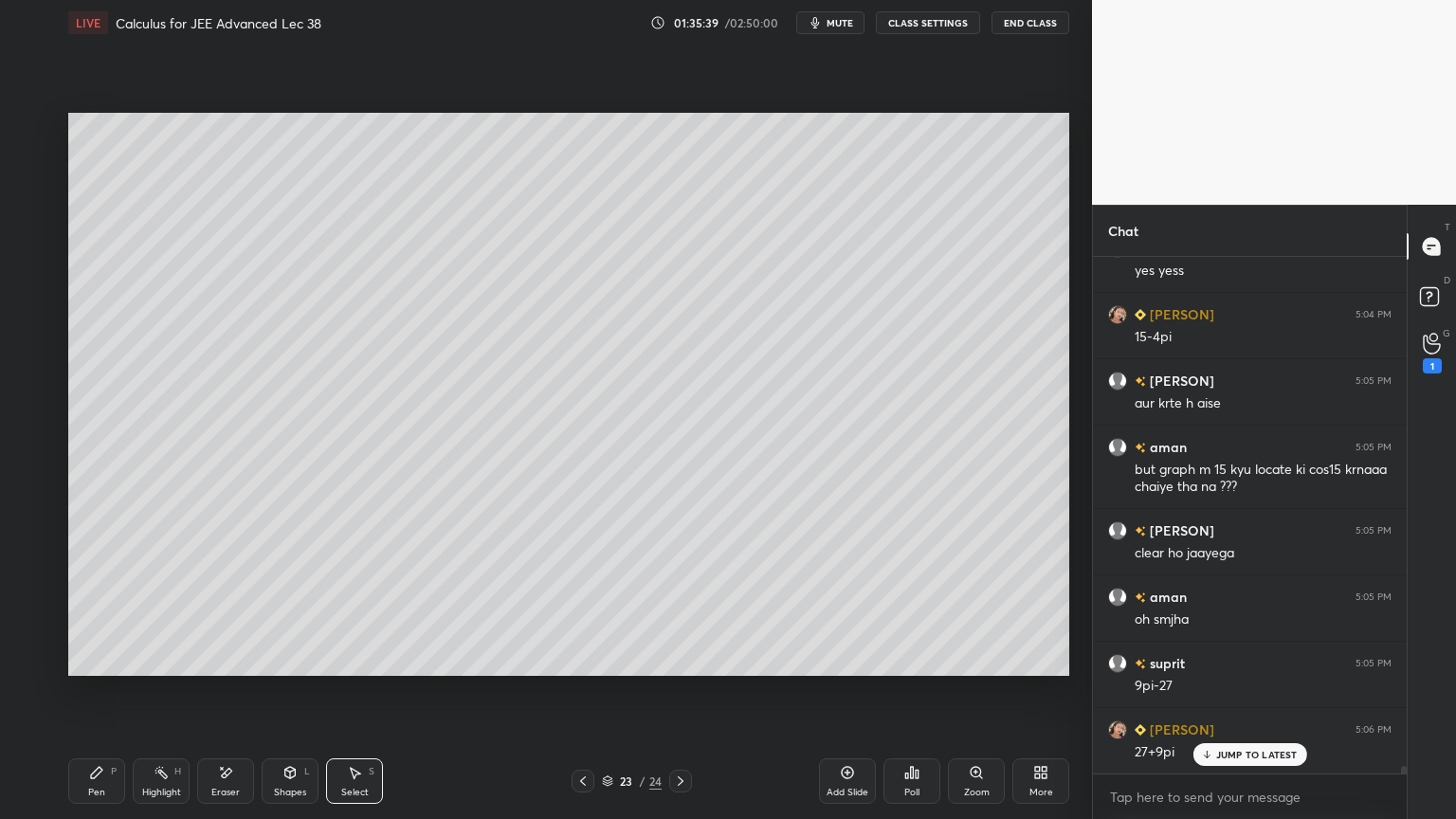 click on "0 ° Undo Copy Duplicate Duplicate to new slide Delete" at bounding box center (569, 394) 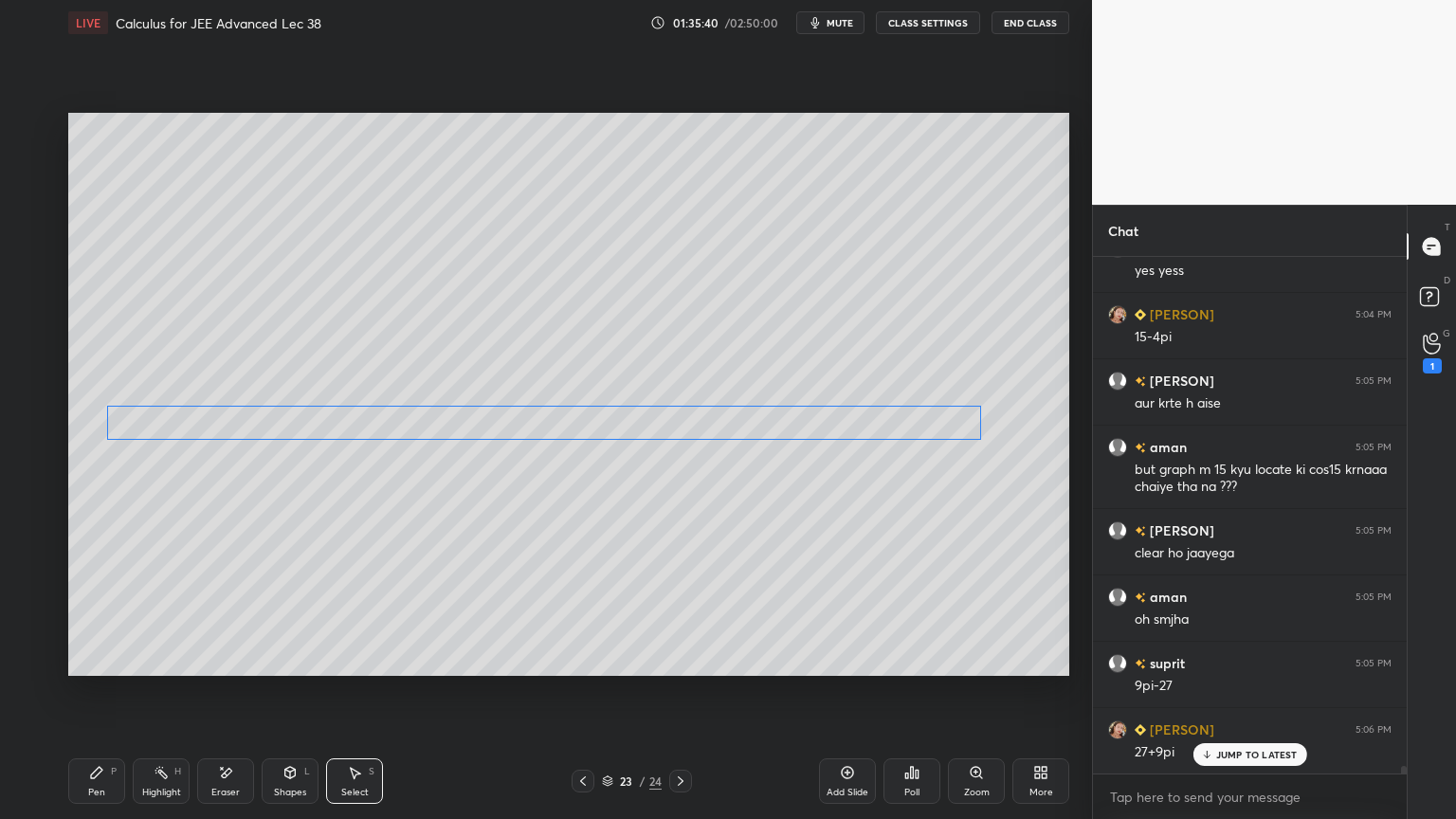 drag, startPoint x: 700, startPoint y: 500, endPoint x: 680, endPoint y: 474, distance: 32.80244 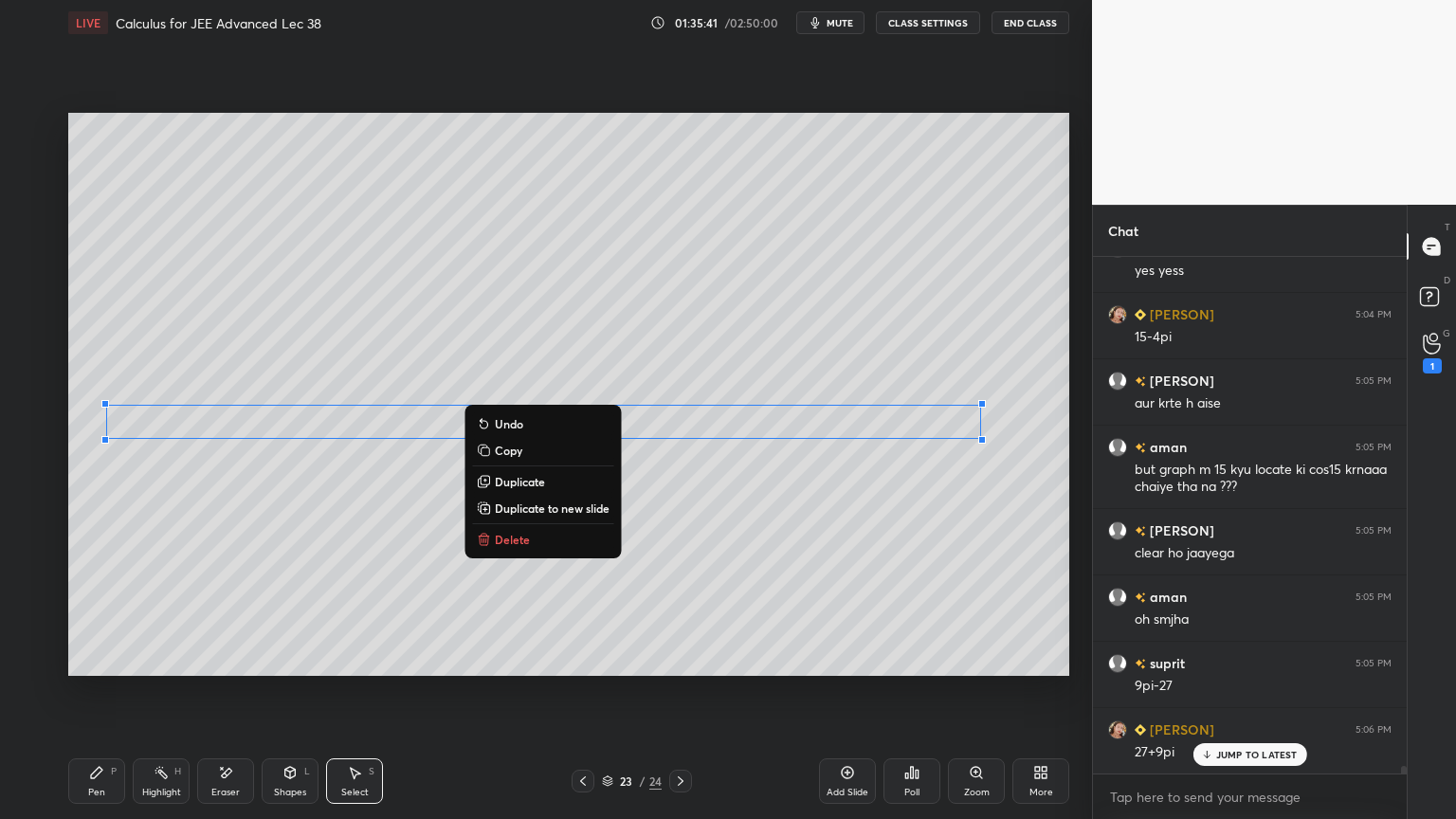 click on "0 ° Undo Copy Duplicate Duplicate to new slide Delete" at bounding box center [569, 394] 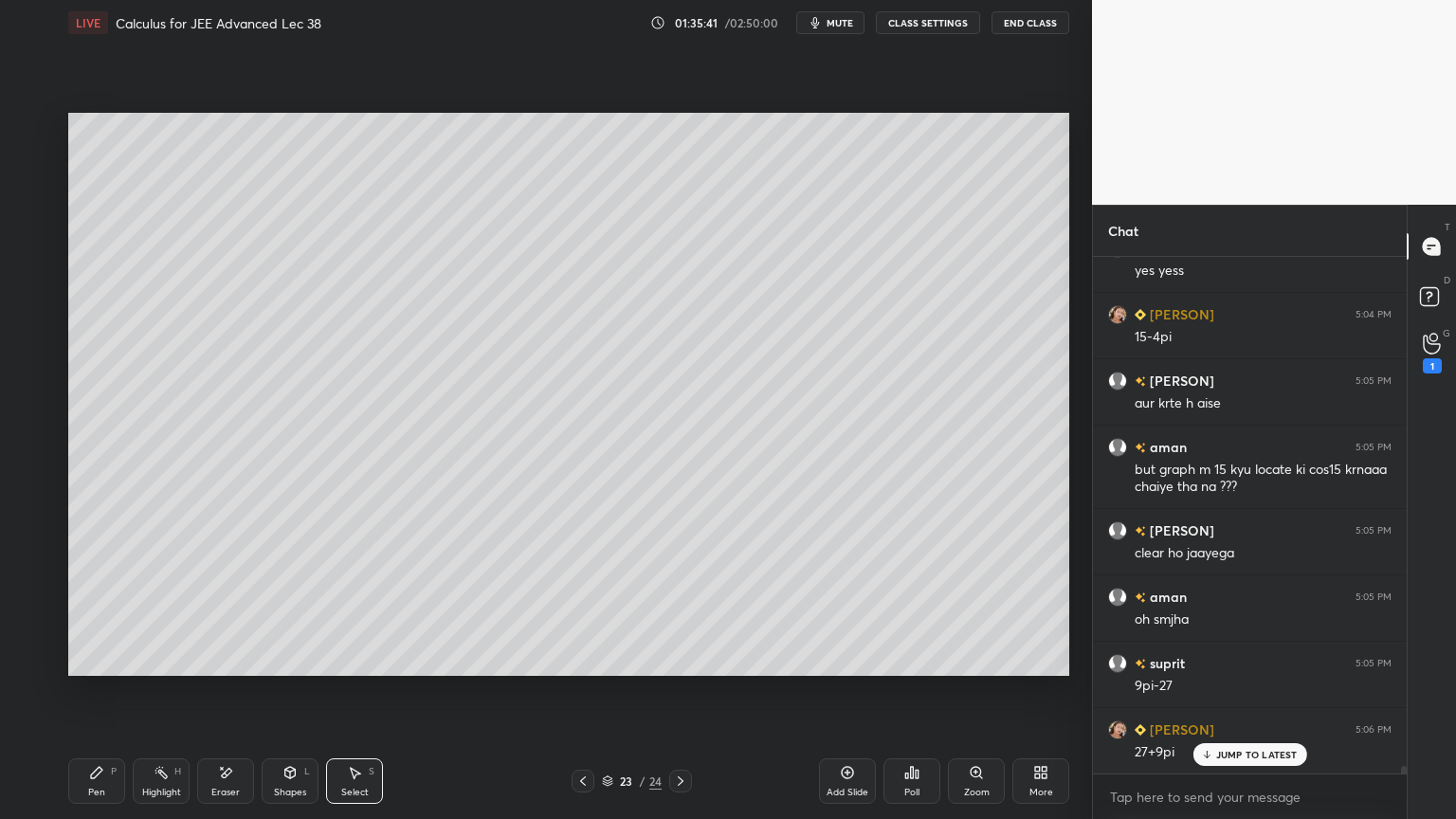 drag, startPoint x: 246, startPoint y: 779, endPoint x: 303, endPoint y: 701, distance: 96.60745 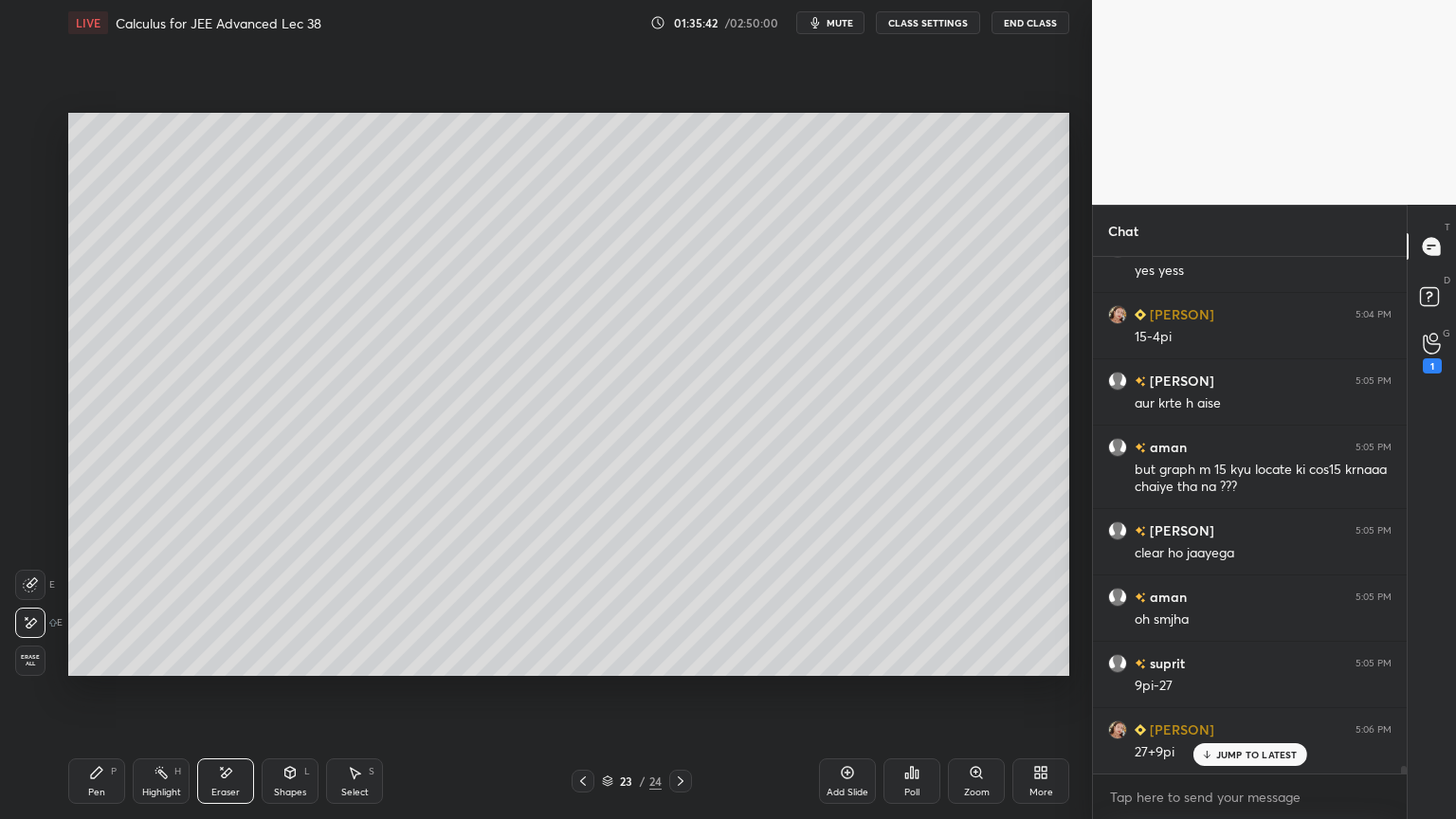 drag, startPoint x: 95, startPoint y: 786, endPoint x: 156, endPoint y: 691, distance: 112.89818 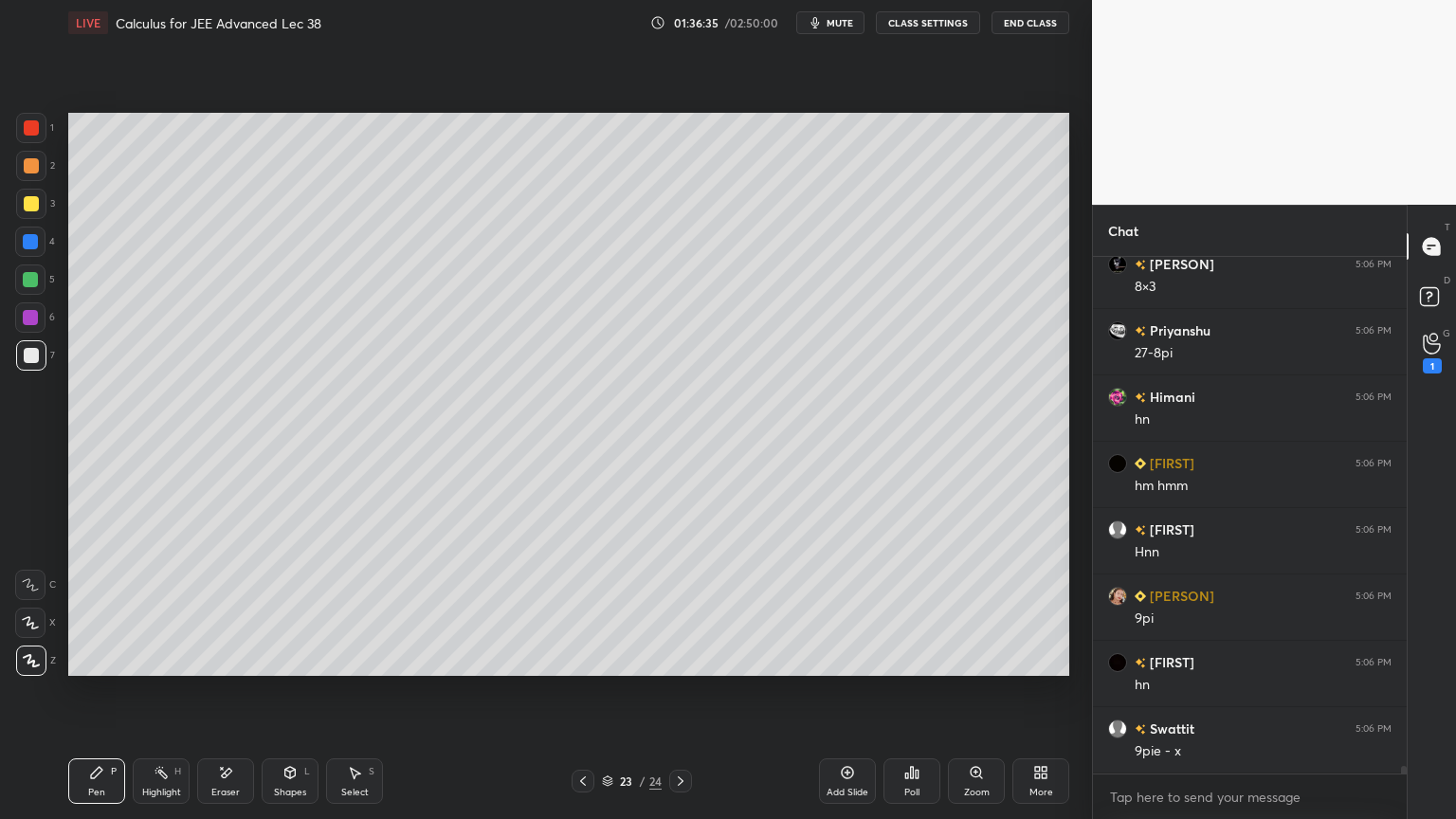 scroll, scrollTop: 36548, scrollLeft: 0, axis: vertical 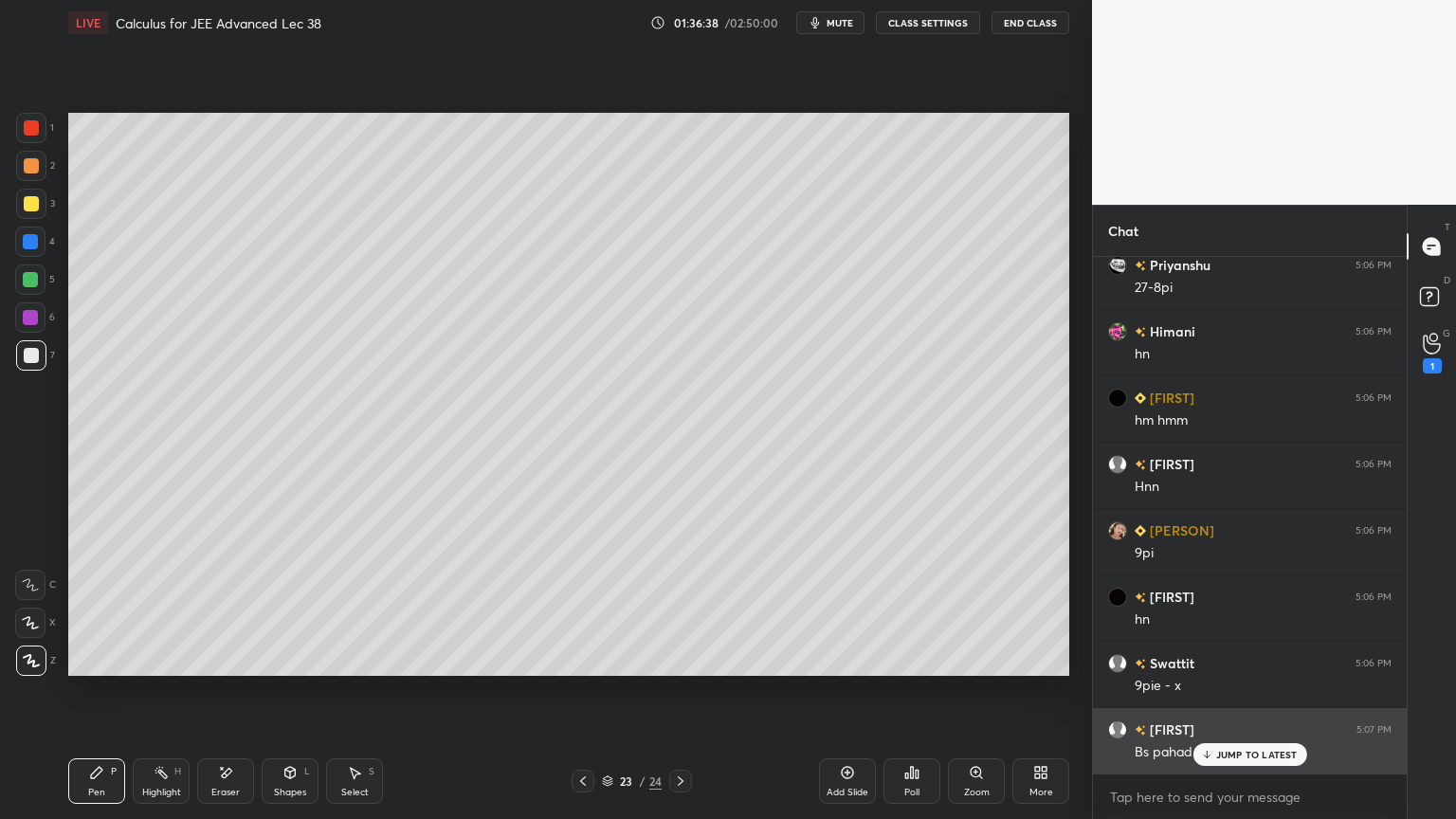 drag, startPoint x: 1222, startPoint y: 755, endPoint x: 1199, endPoint y: 709, distance: 51.42956 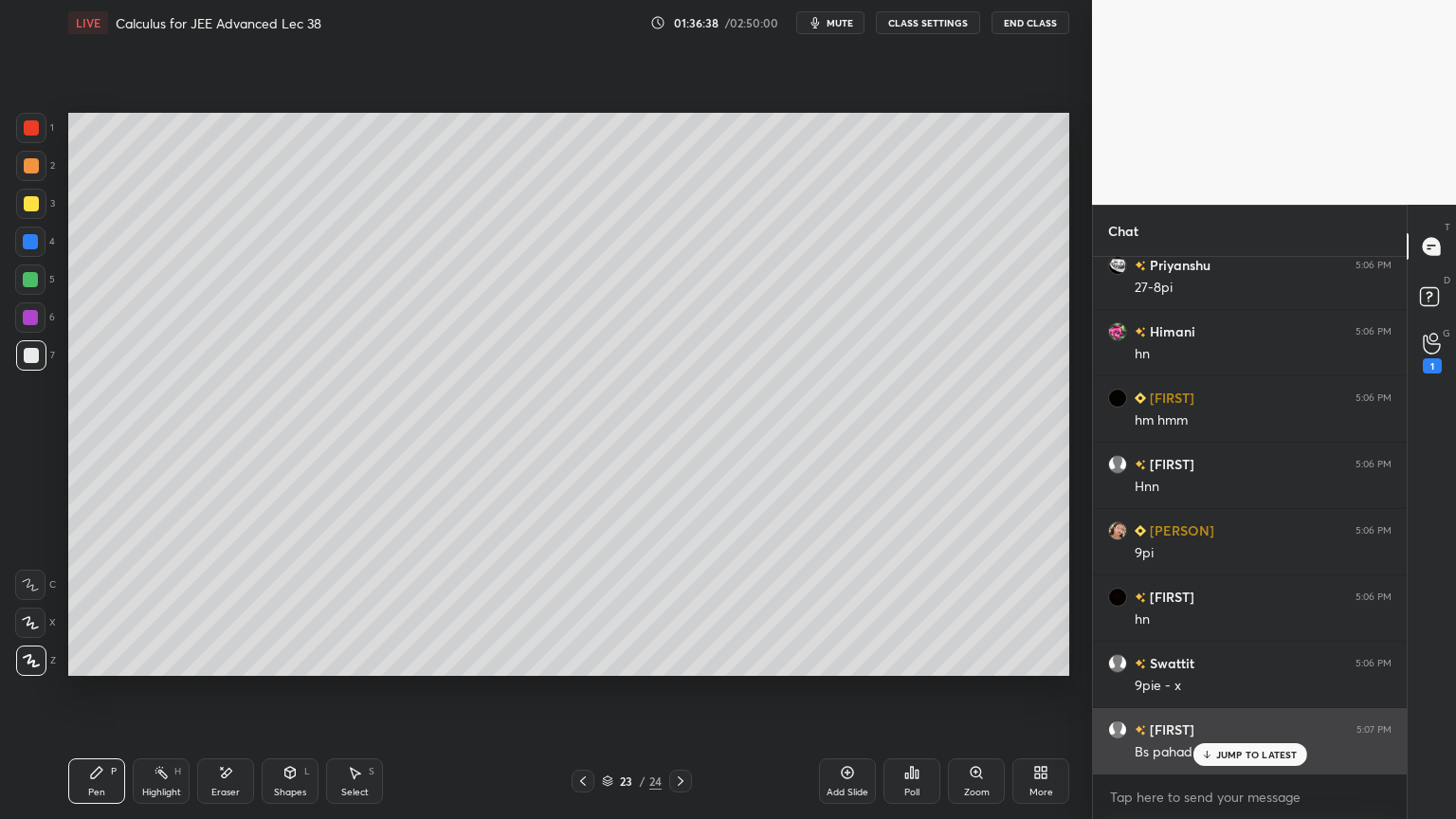 click on "JUMP TO LATEST" at bounding box center [1257, 755] 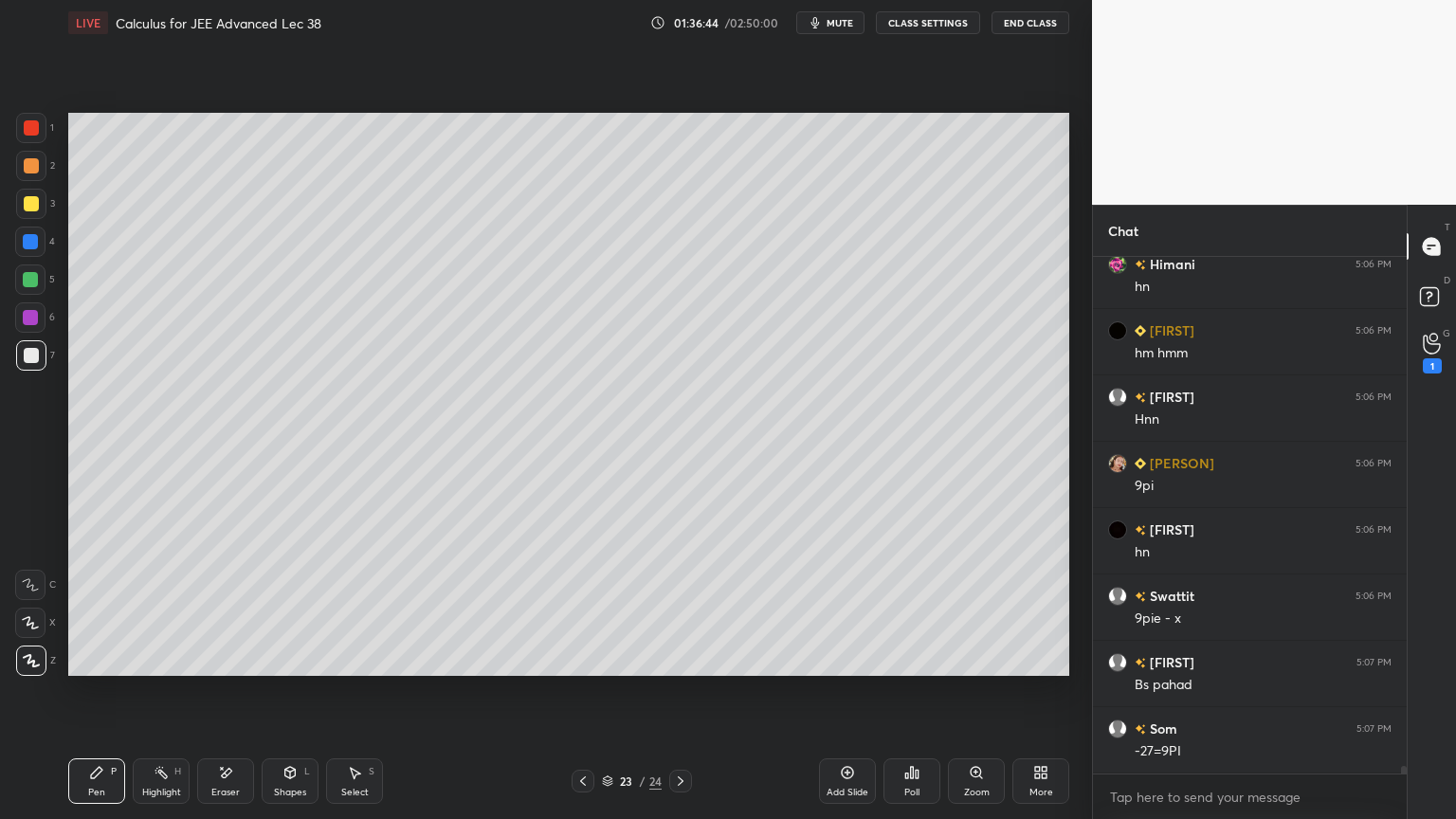 scroll, scrollTop: 36681, scrollLeft: 0, axis: vertical 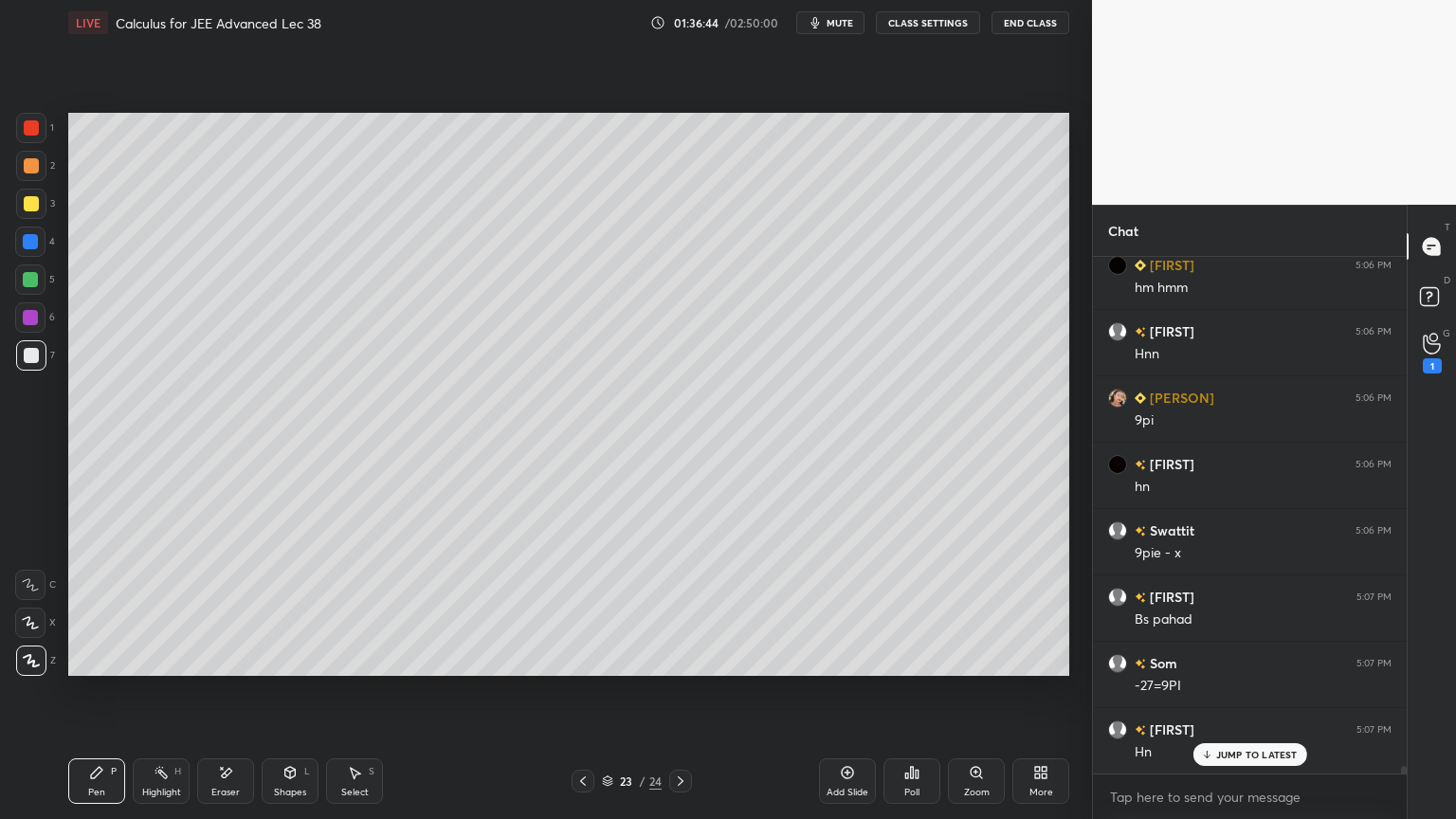 click on "Eraser" at bounding box center [226, 792] 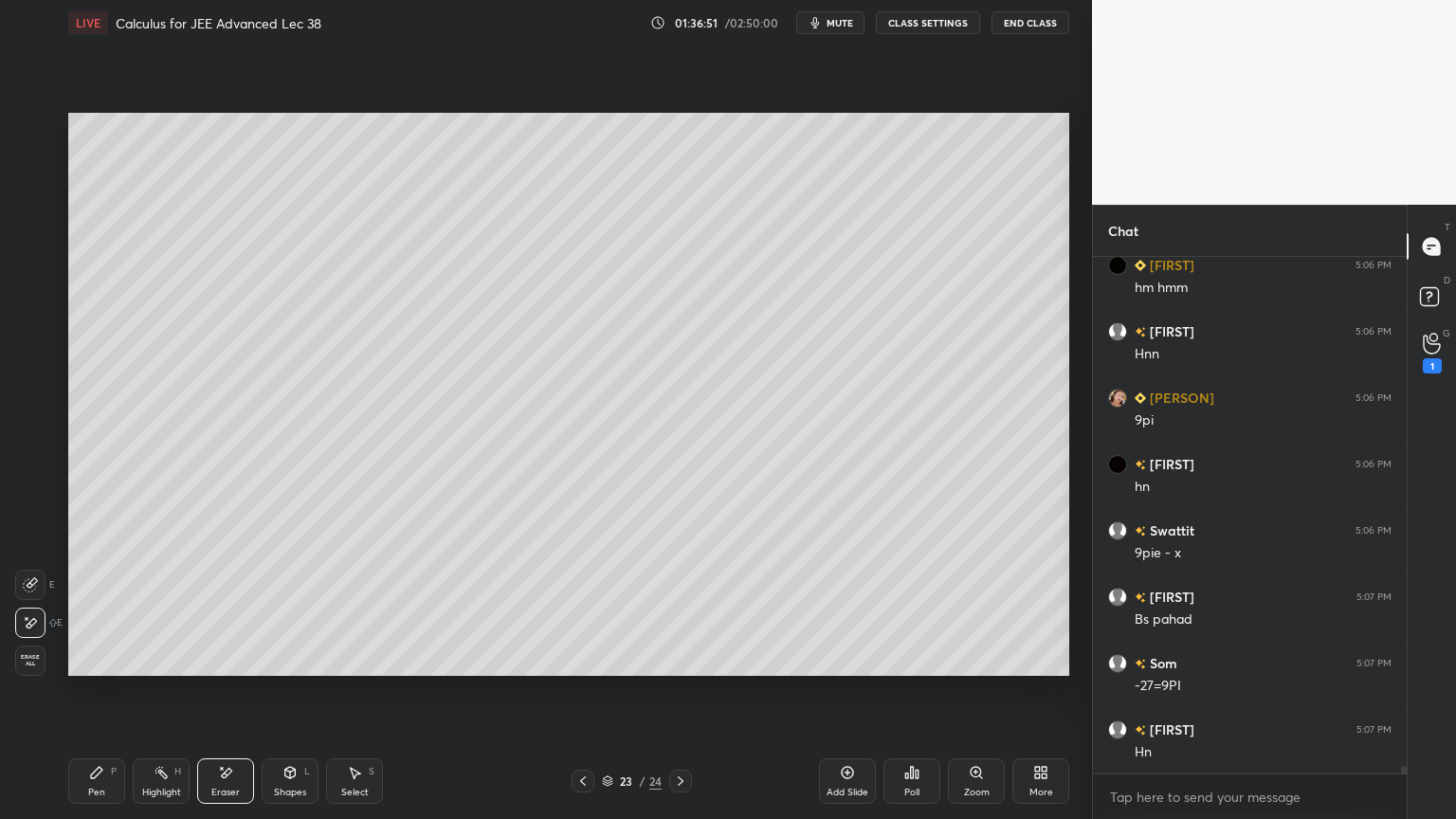 scroll, scrollTop: 36748, scrollLeft: 0, axis: vertical 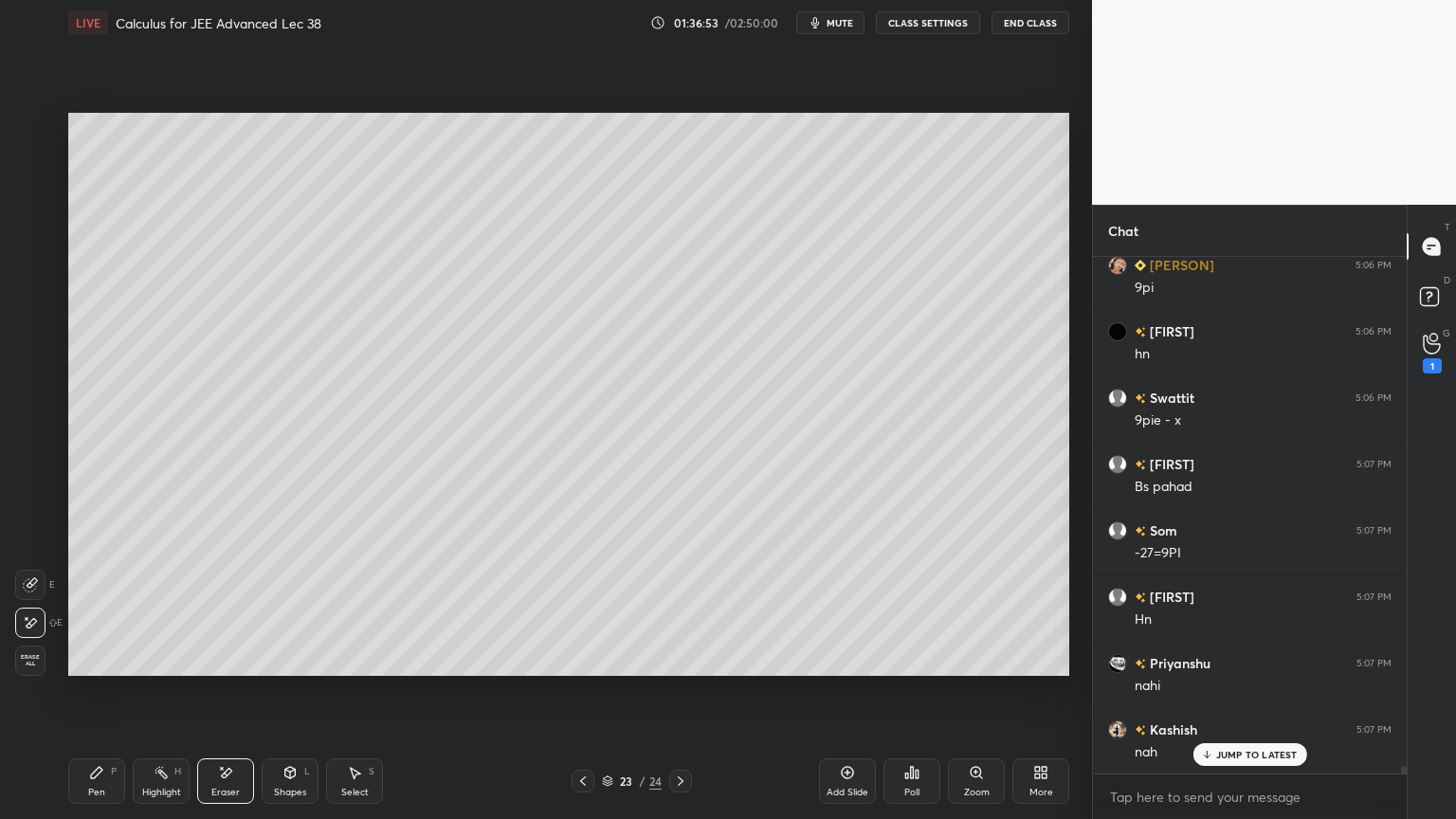click on "Pen P" at bounding box center [97, 781] 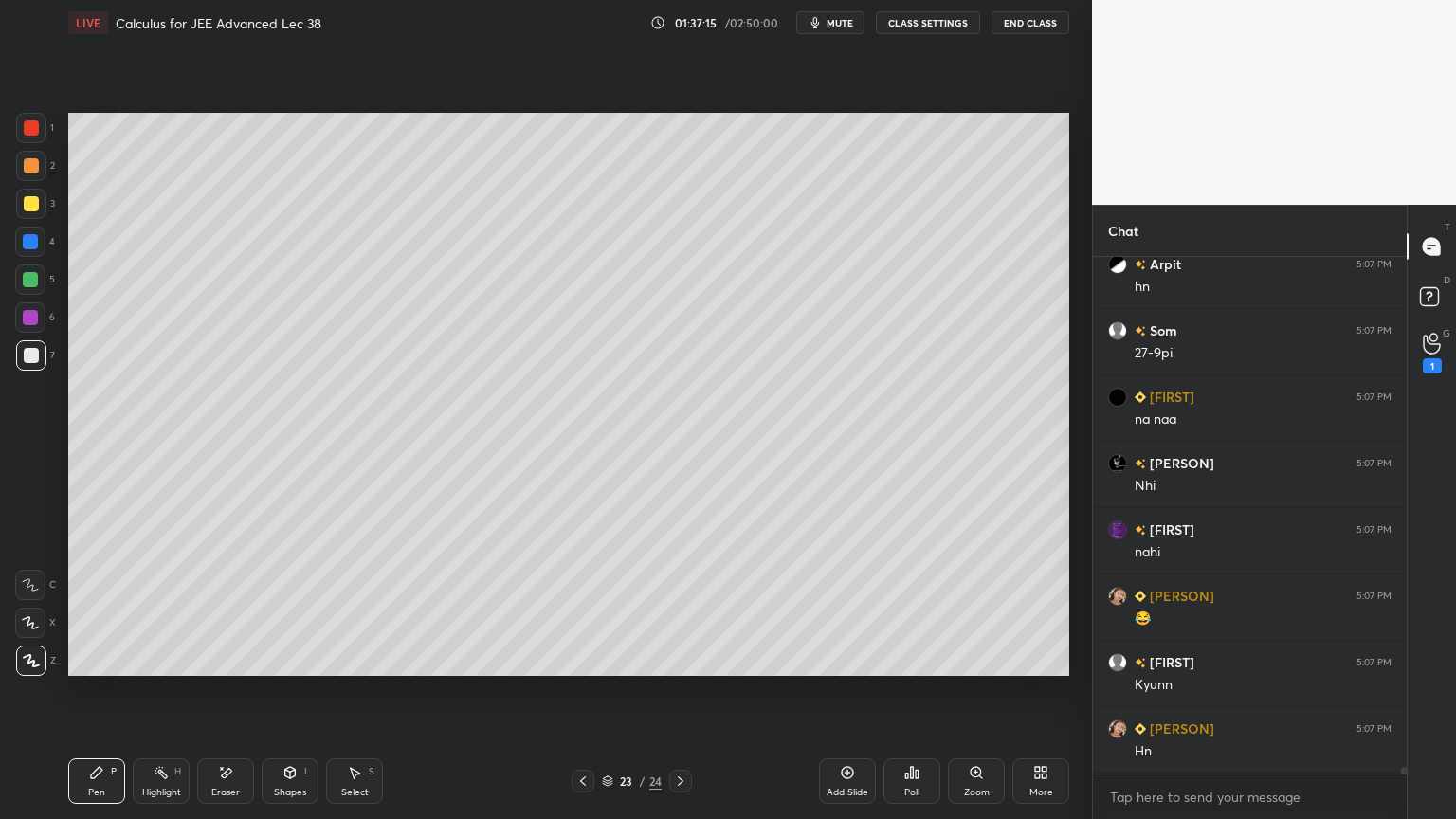 scroll, scrollTop: 37742, scrollLeft: 0, axis: vertical 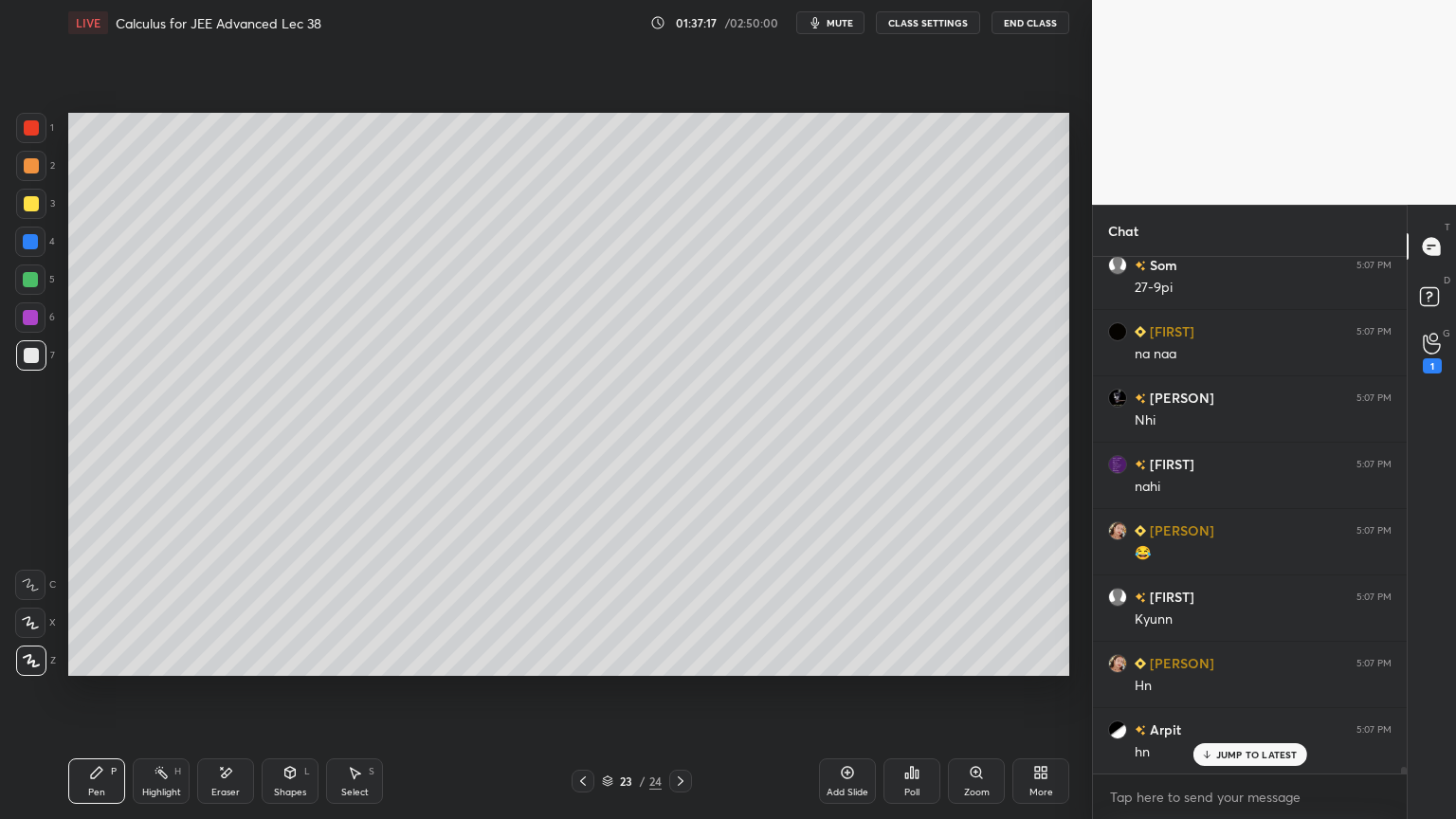 drag, startPoint x: 226, startPoint y: 775, endPoint x: 228, endPoint y: 715, distance: 60.03332 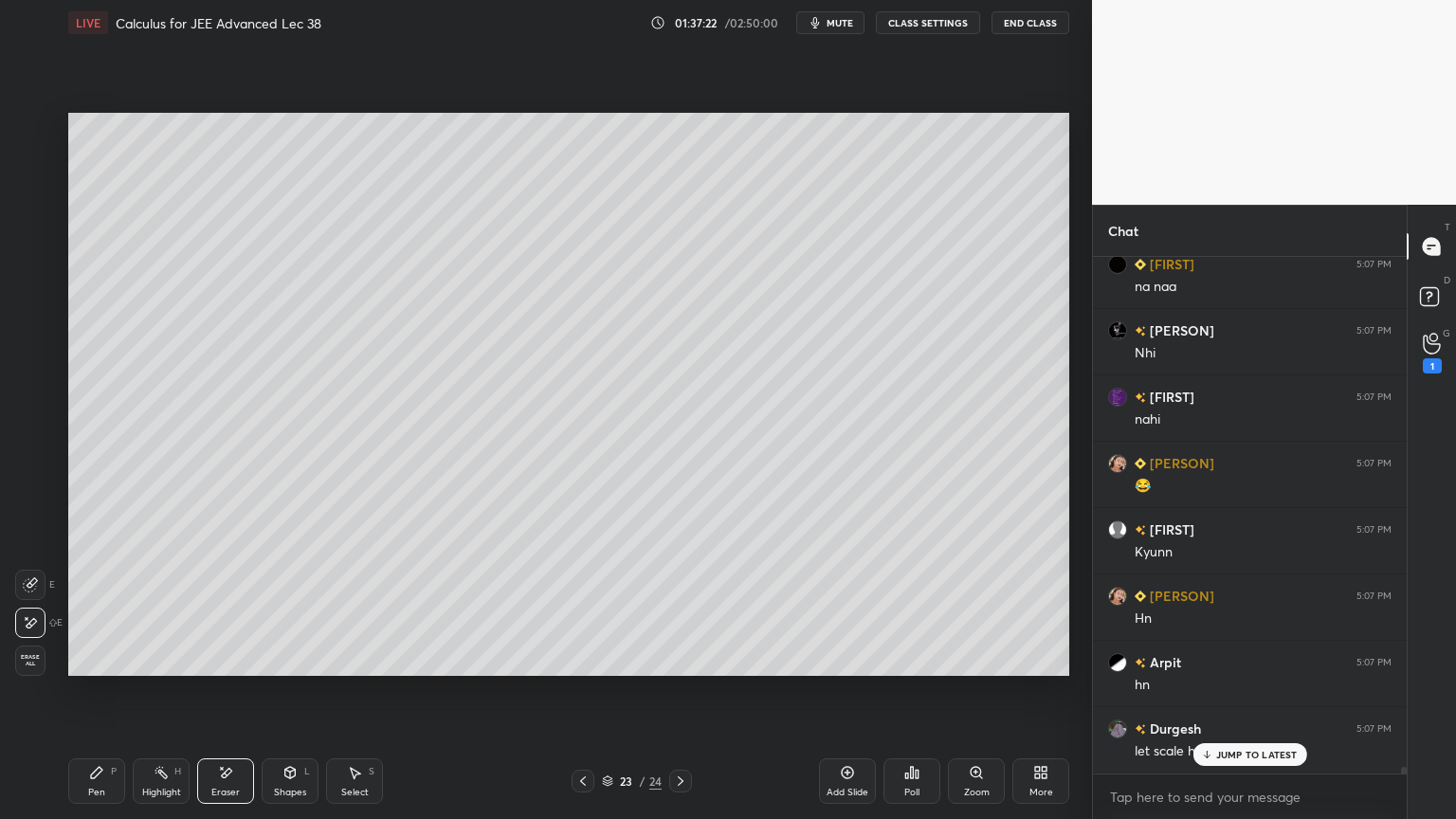 scroll, scrollTop: 37875, scrollLeft: 0, axis: vertical 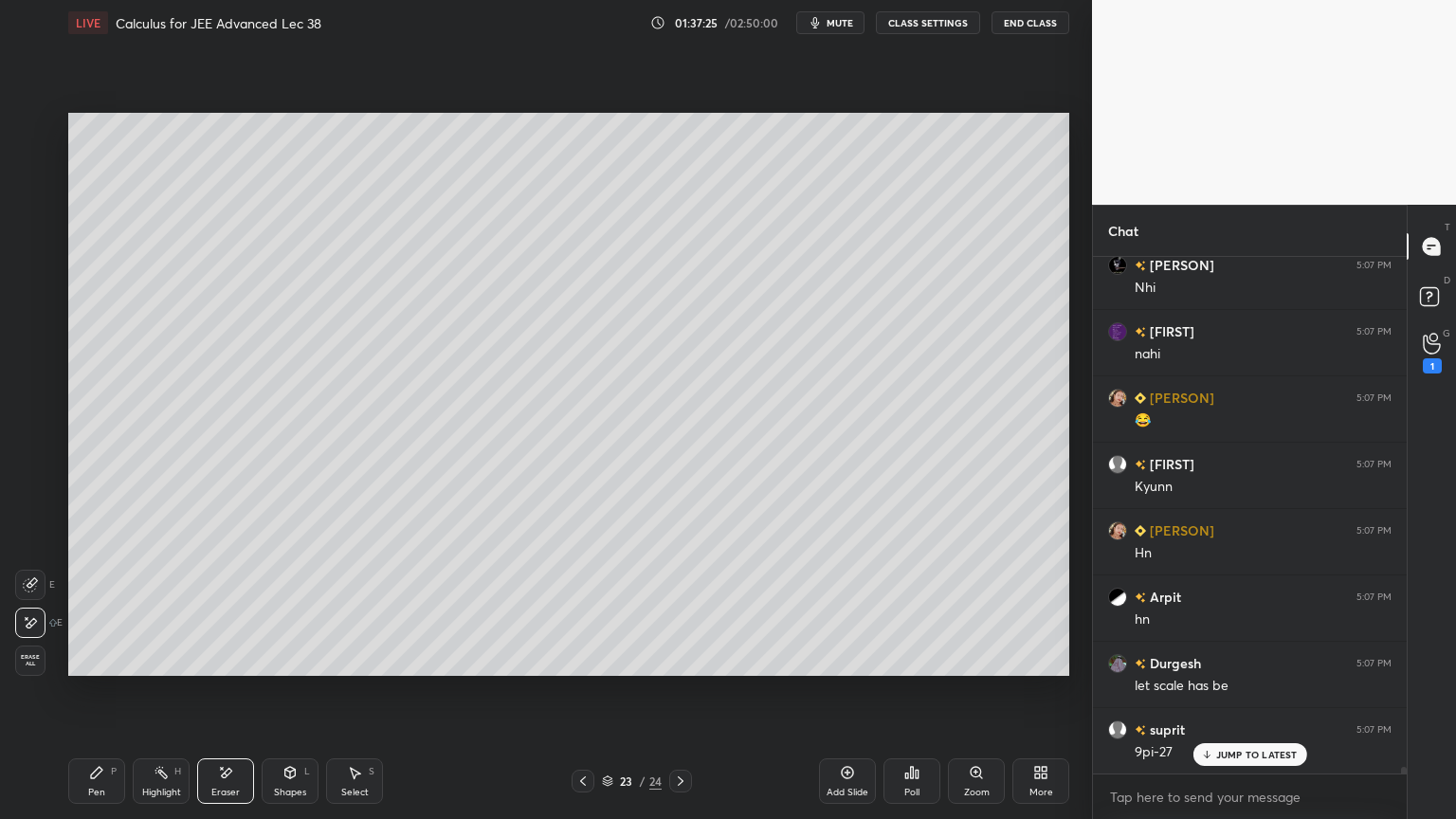 click on "Highlight H" at bounding box center (161, 781) 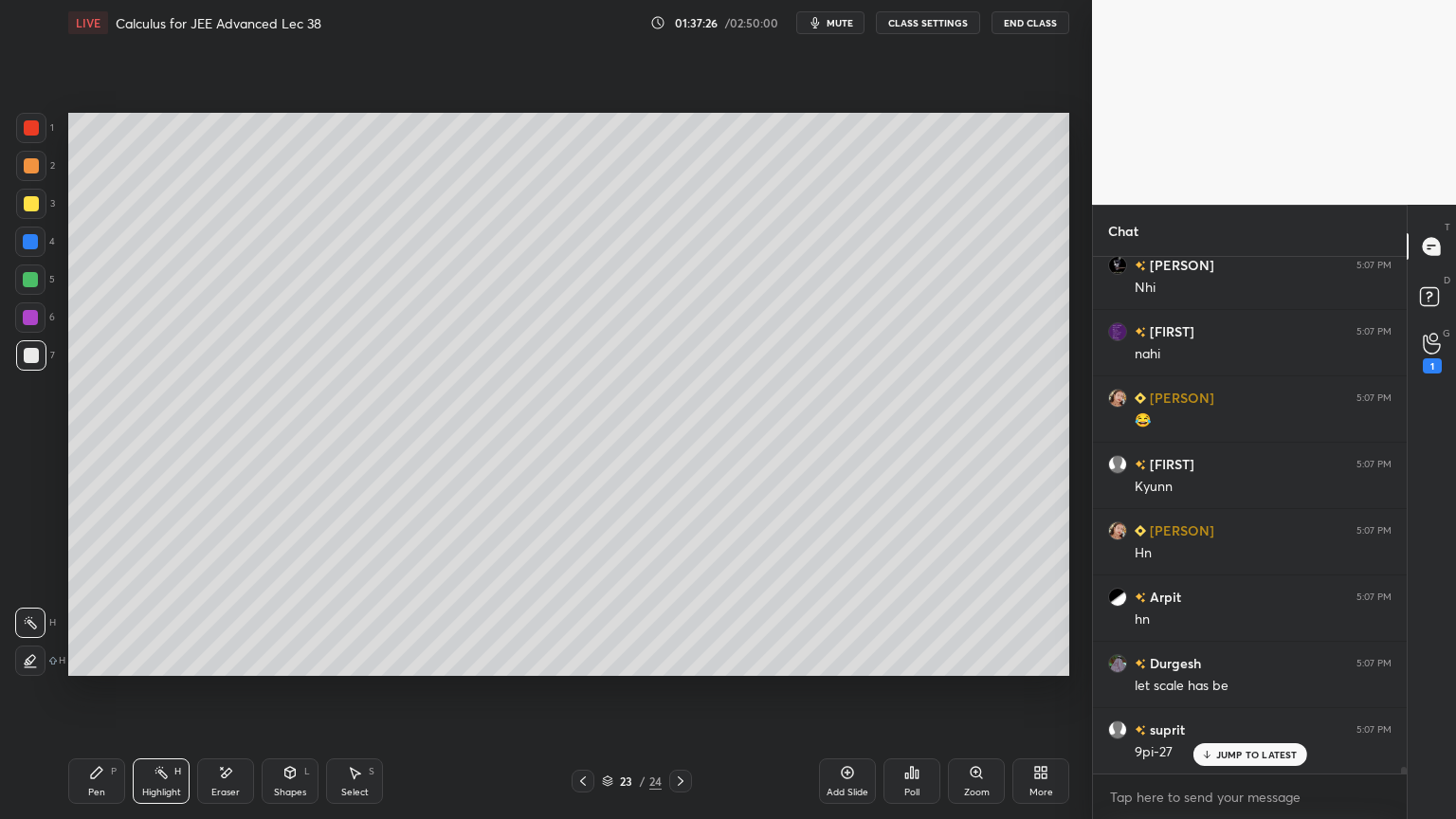 drag, startPoint x: 112, startPoint y: 780, endPoint x: 114, endPoint y: 765, distance: 15.132746 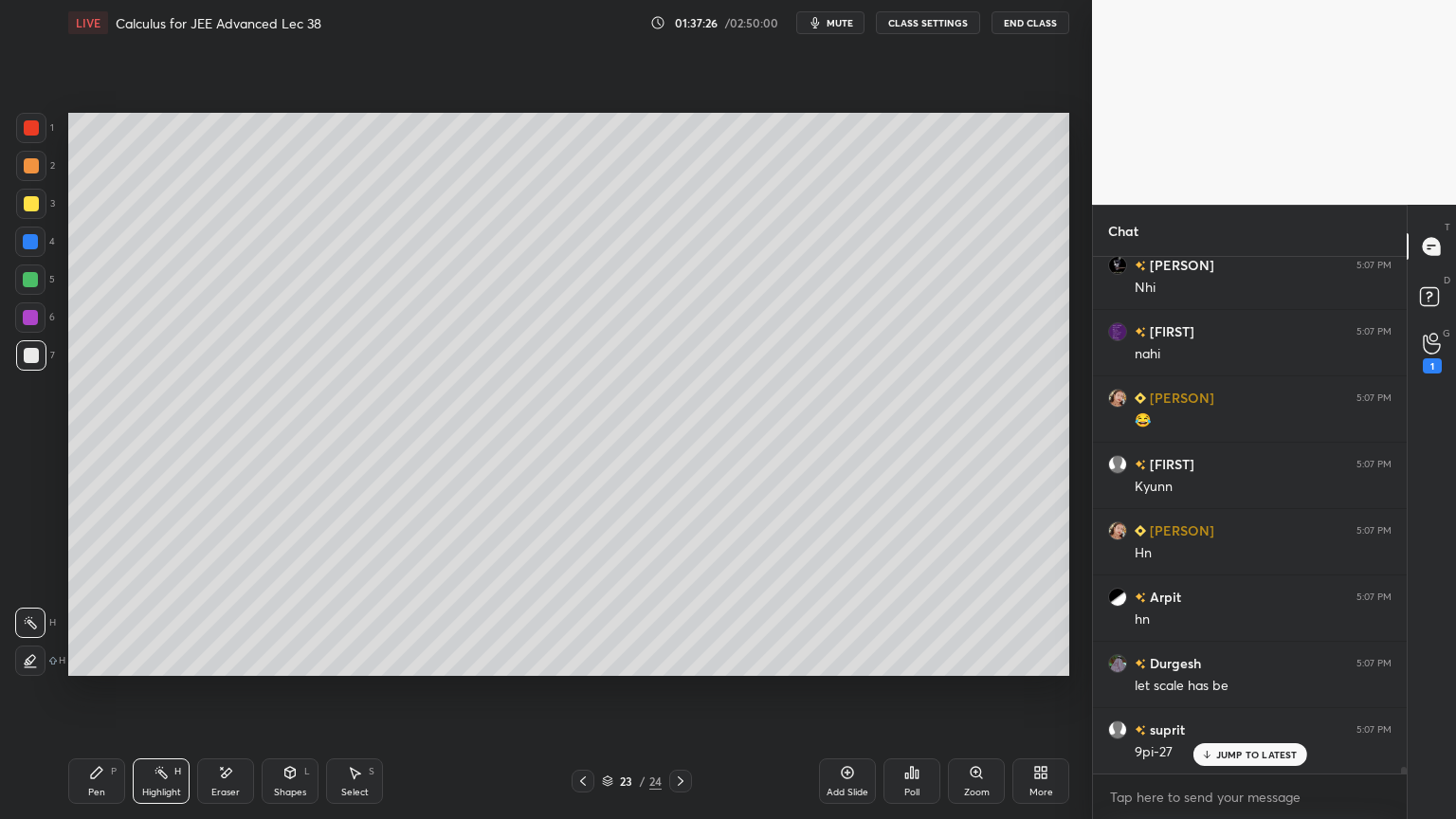 click on "Pen P" at bounding box center (97, 781) 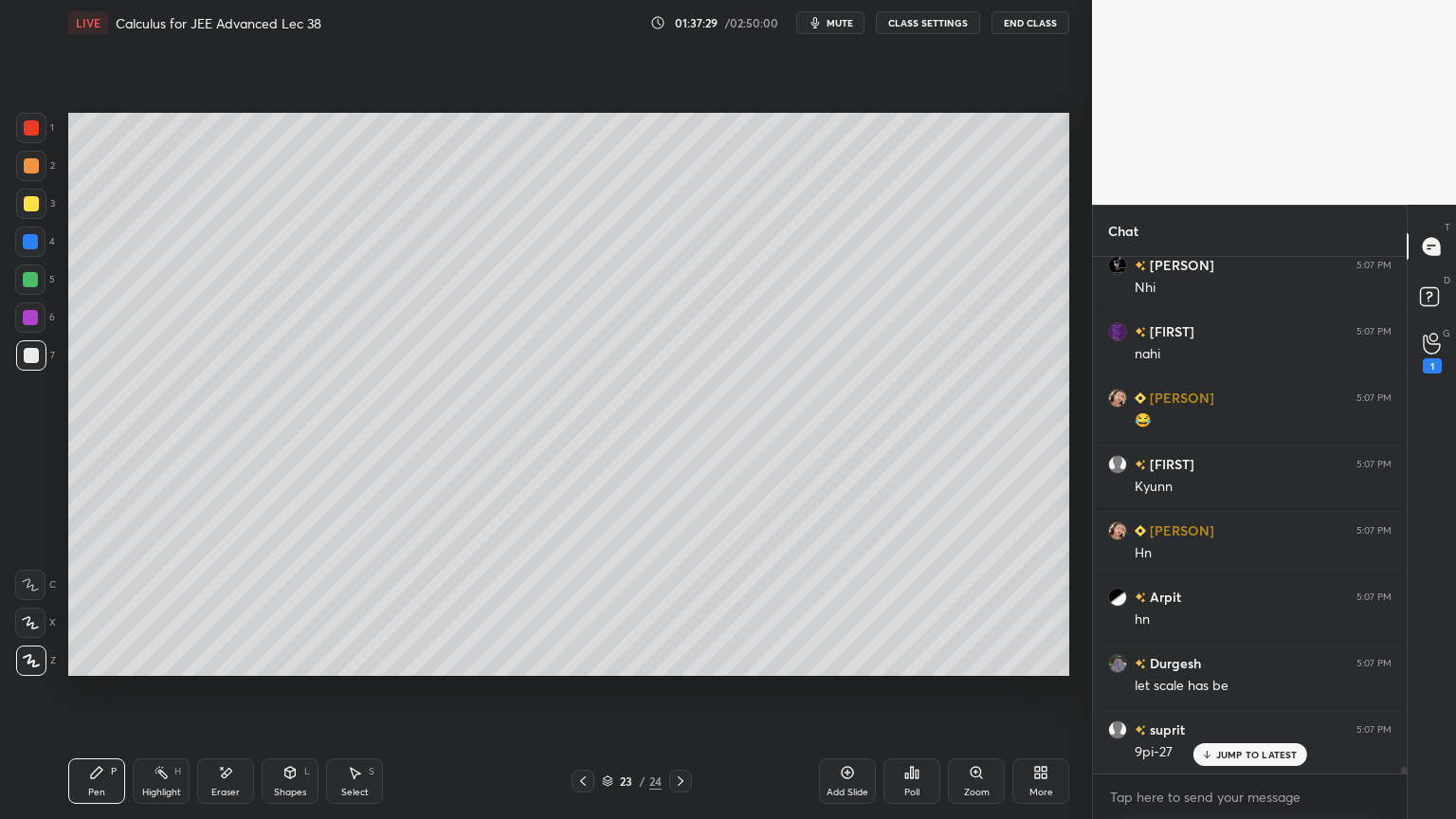 drag, startPoint x: 147, startPoint y: 781, endPoint x: 99, endPoint y: 785, distance: 48.166378 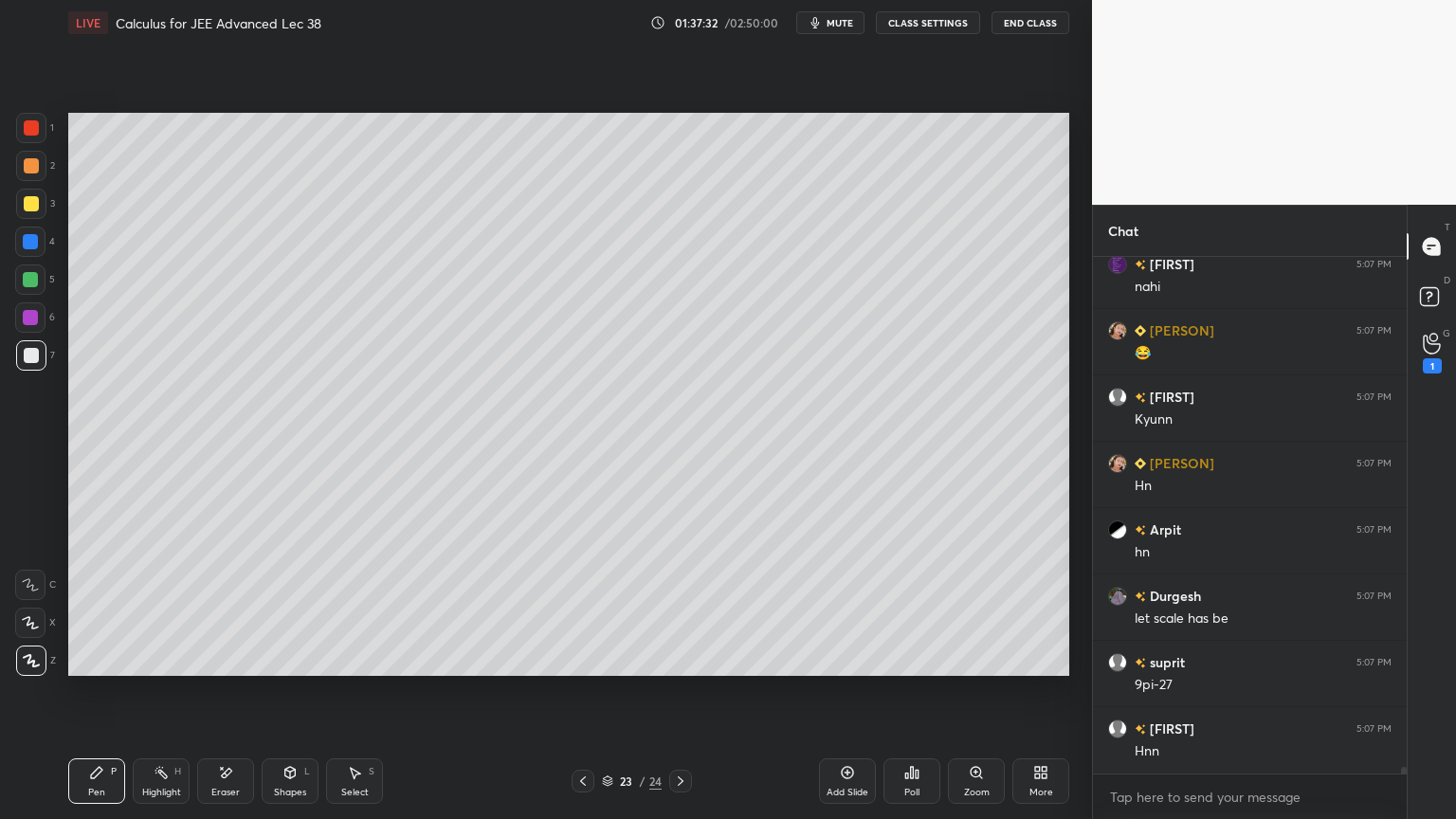 scroll, scrollTop: 38008, scrollLeft: 0, axis: vertical 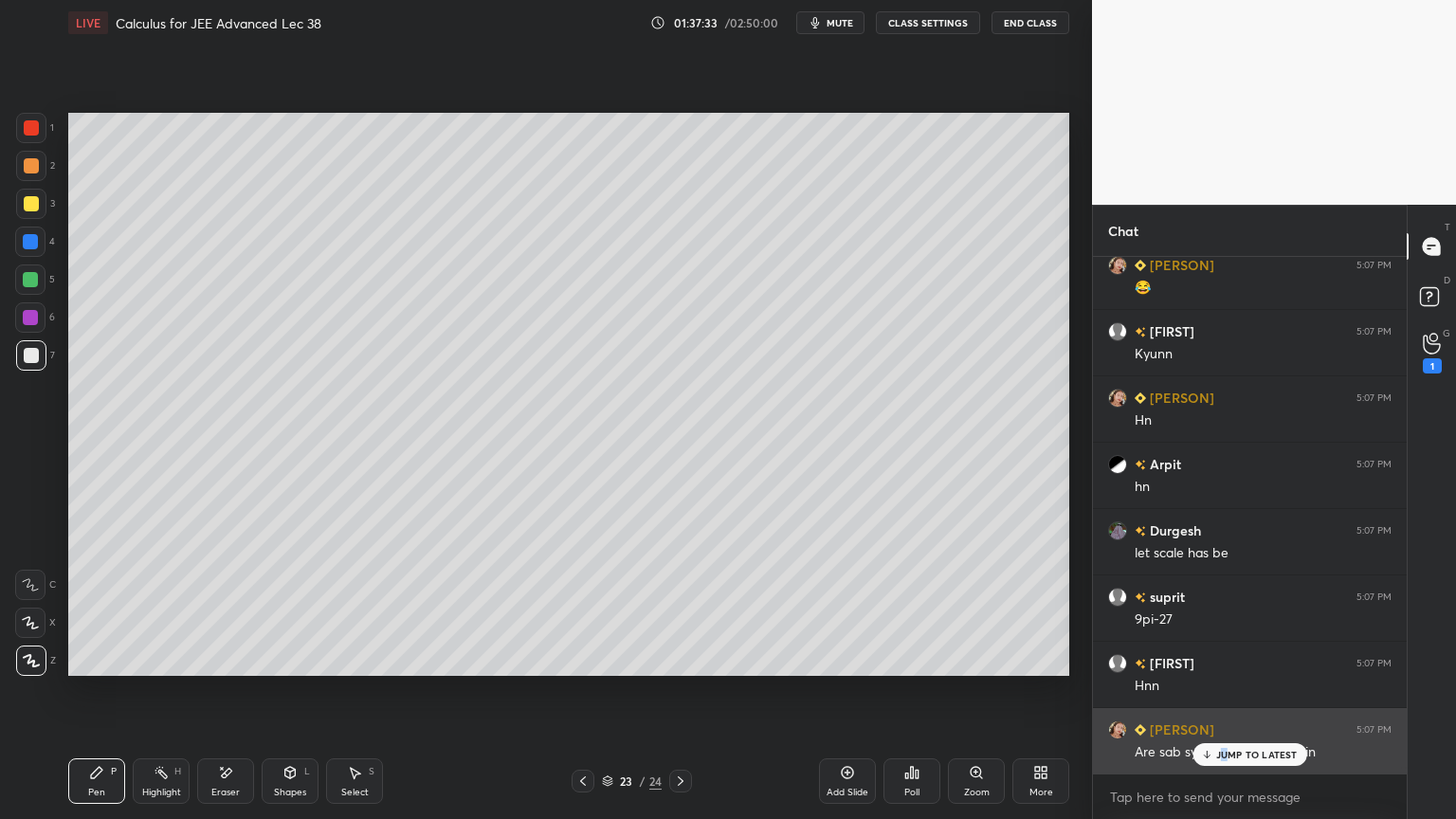 drag, startPoint x: 1225, startPoint y: 754, endPoint x: 1211, endPoint y: 750, distance: 14.56022 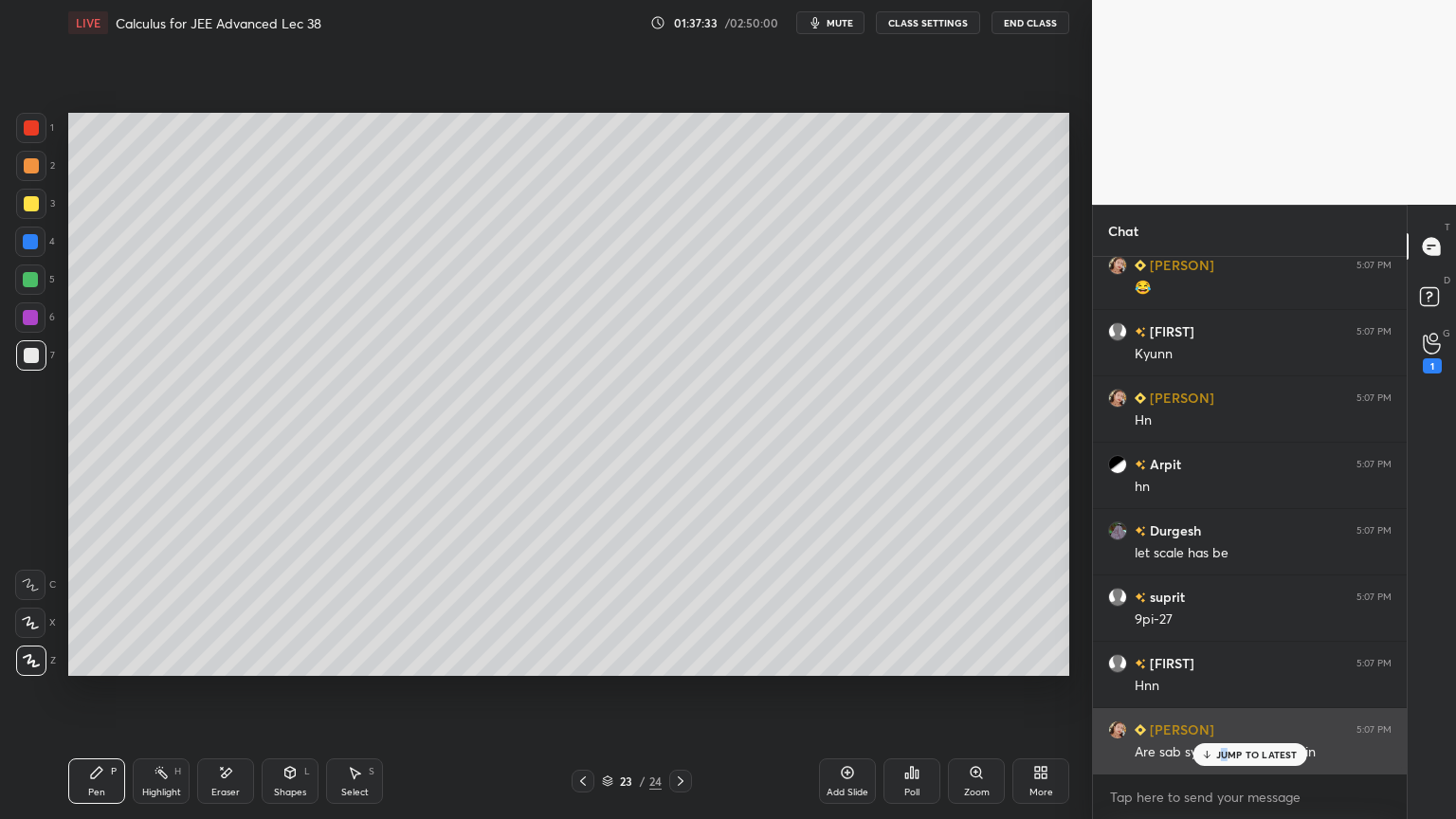 click on "JUMP TO LATEST" at bounding box center (1257, 755) 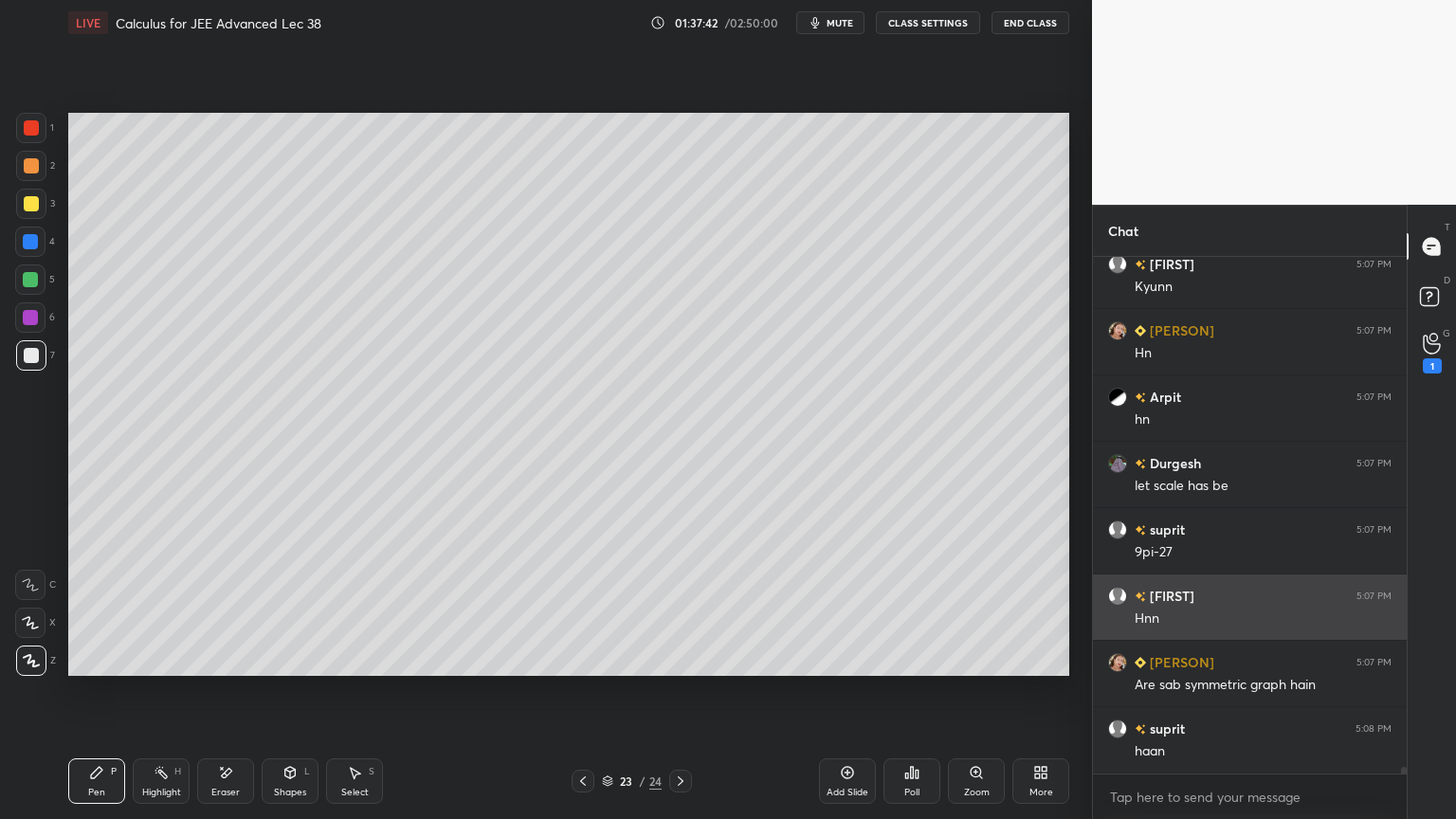 scroll, scrollTop: 38140, scrollLeft: 0, axis: vertical 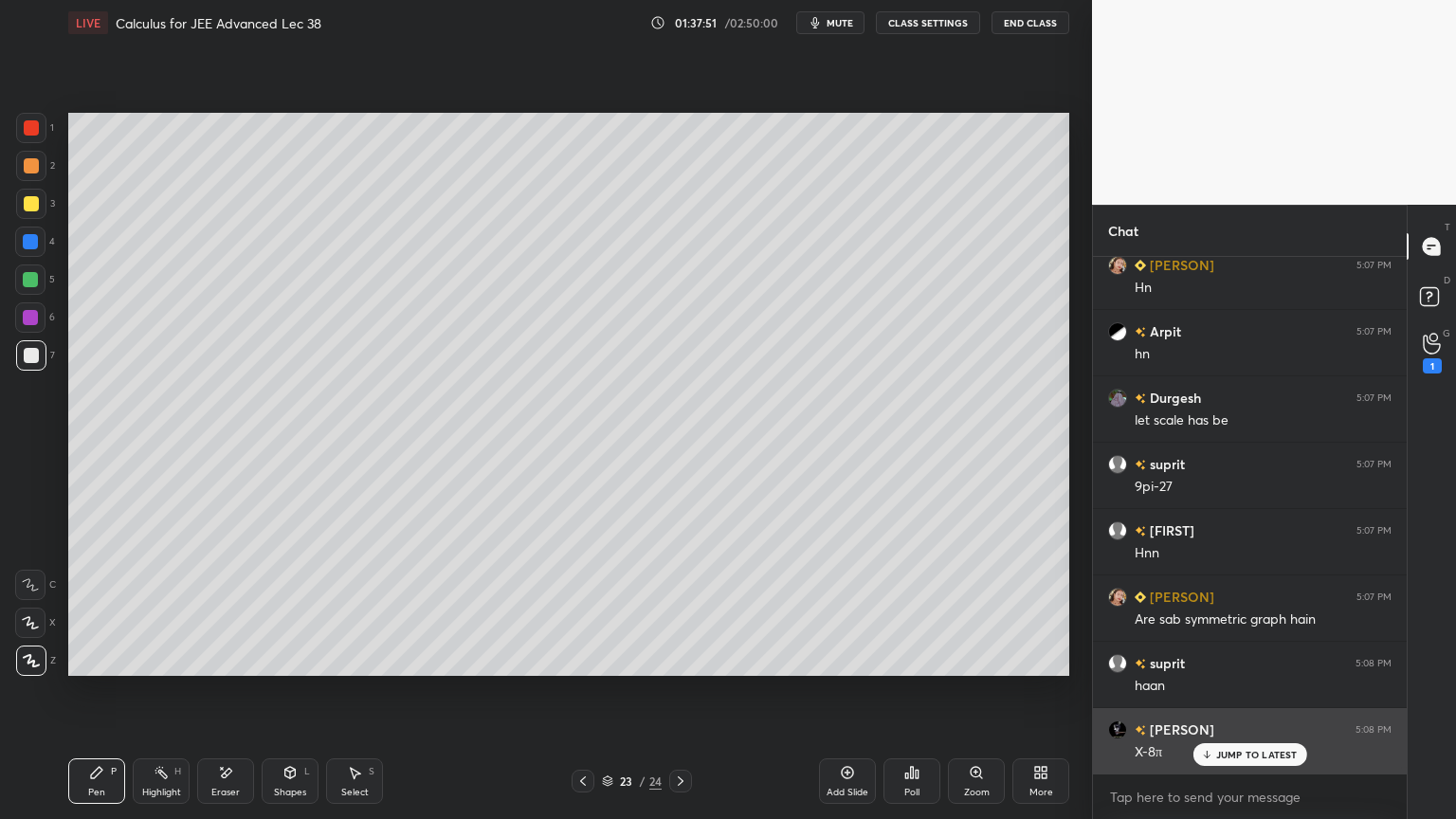 click on "JUMP TO LATEST" at bounding box center (1249, 755) 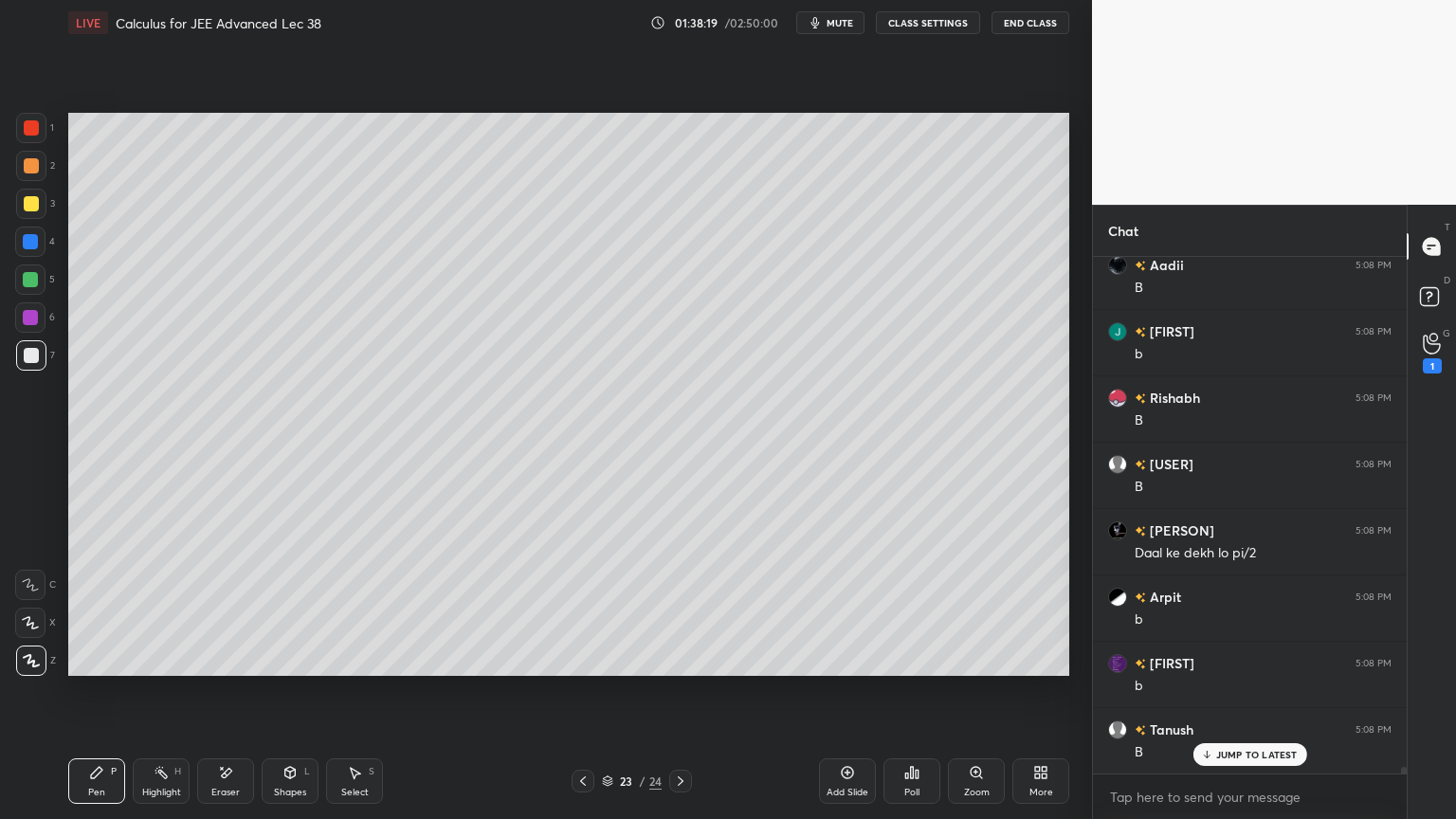 scroll, scrollTop: 40282, scrollLeft: 0, axis: vertical 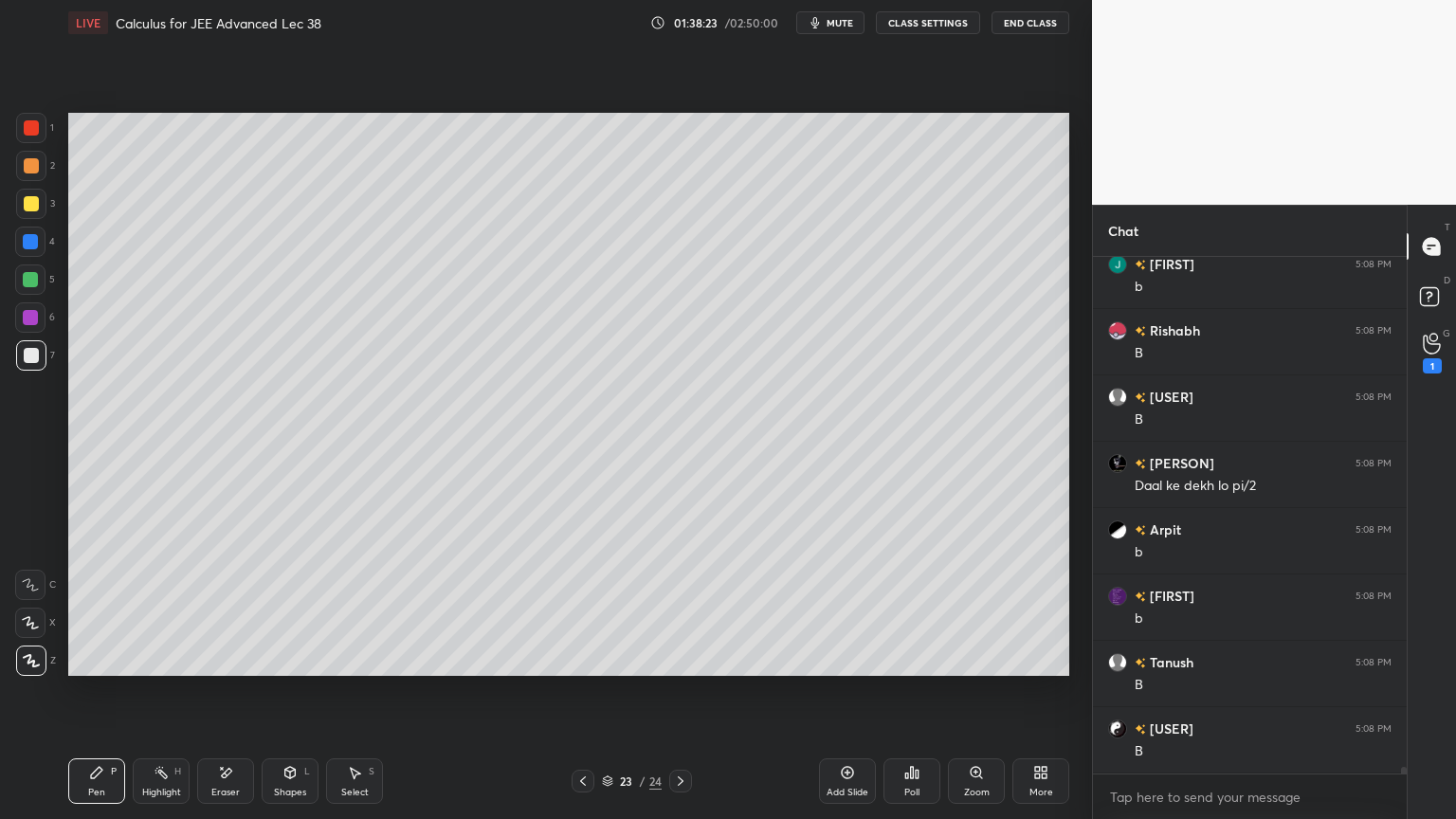click on "Eraser" at bounding box center (226, 781) 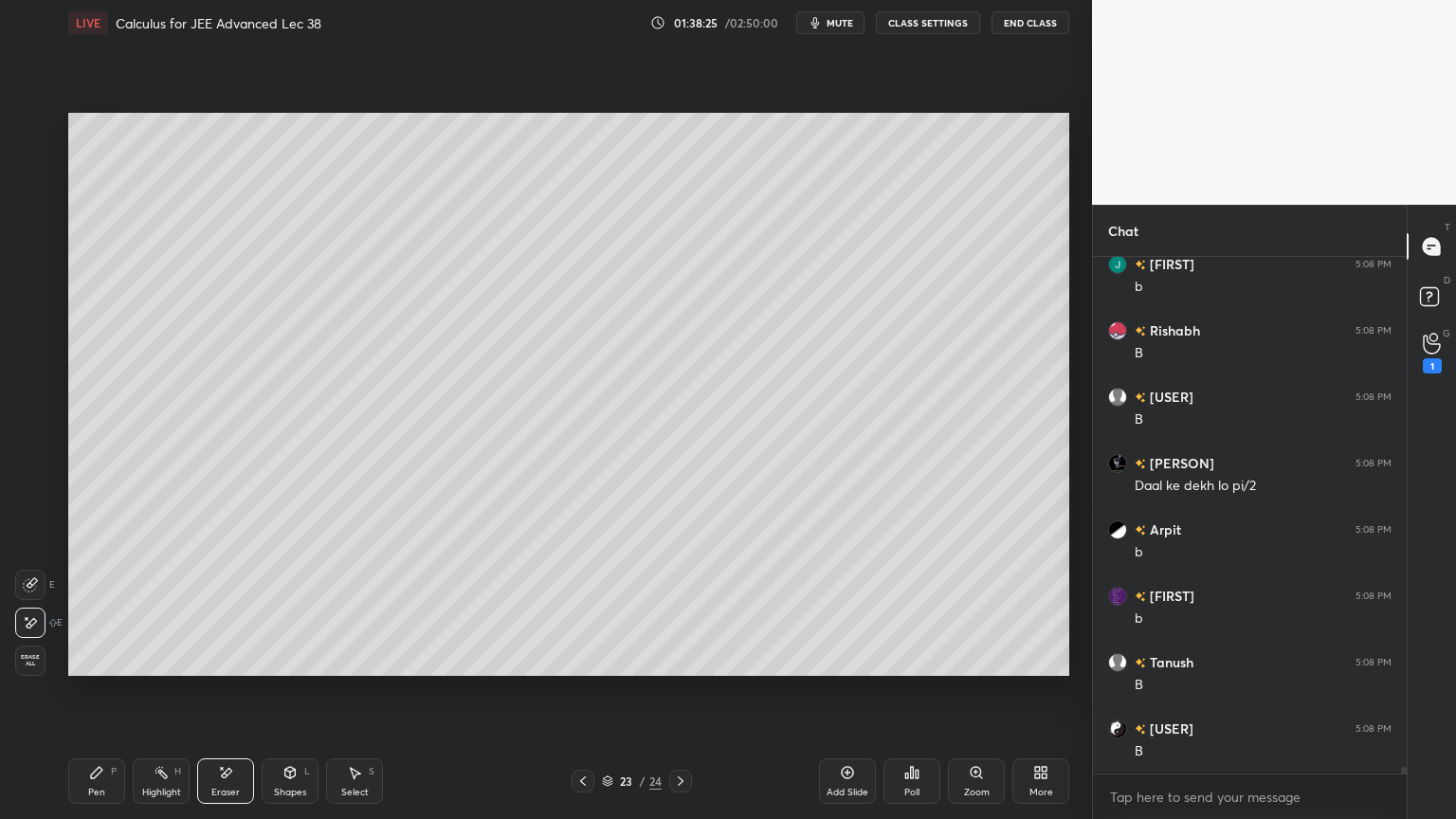 click on "Pen P" at bounding box center (97, 781) 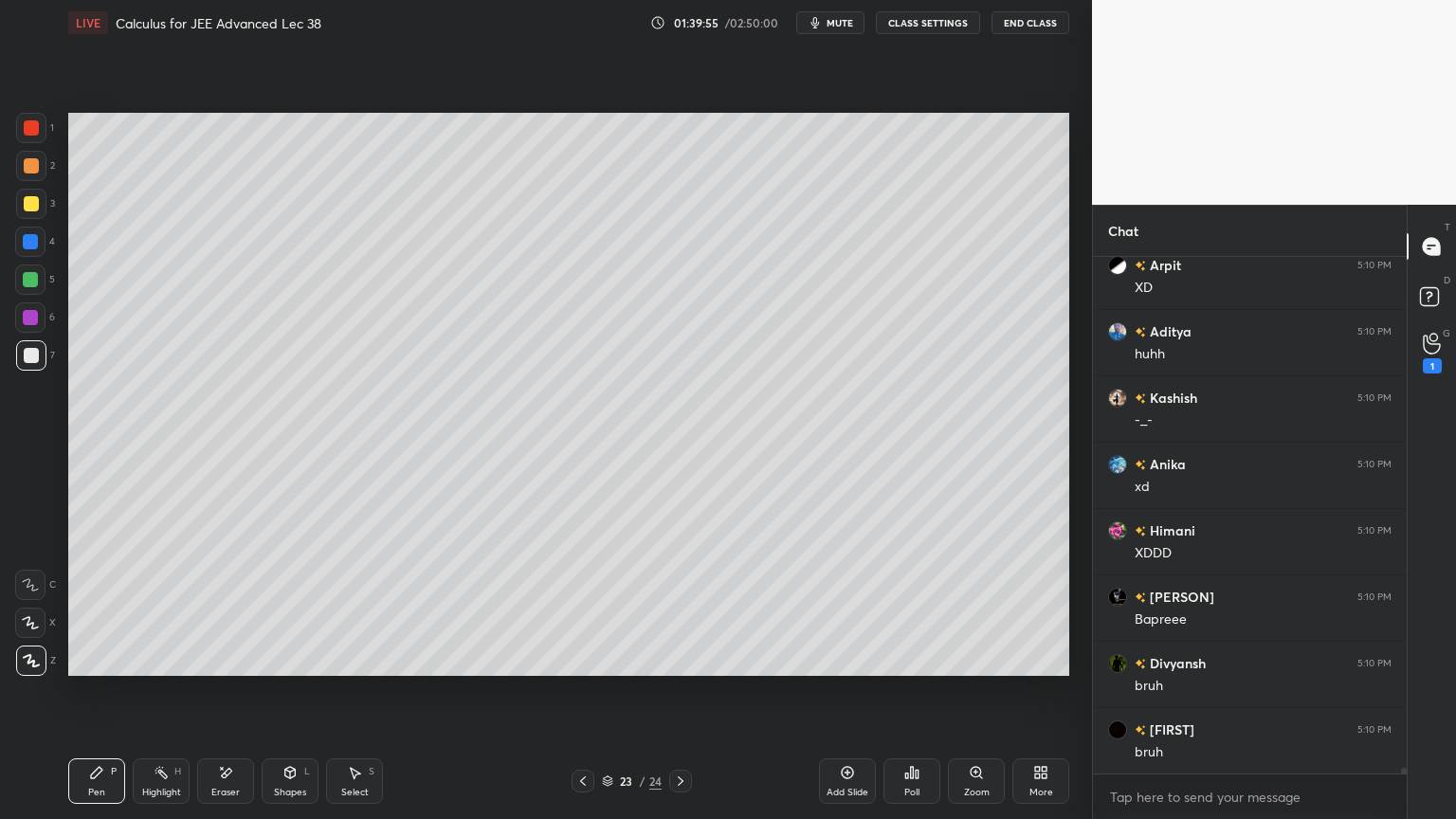 scroll, scrollTop: 43835, scrollLeft: 0, axis: vertical 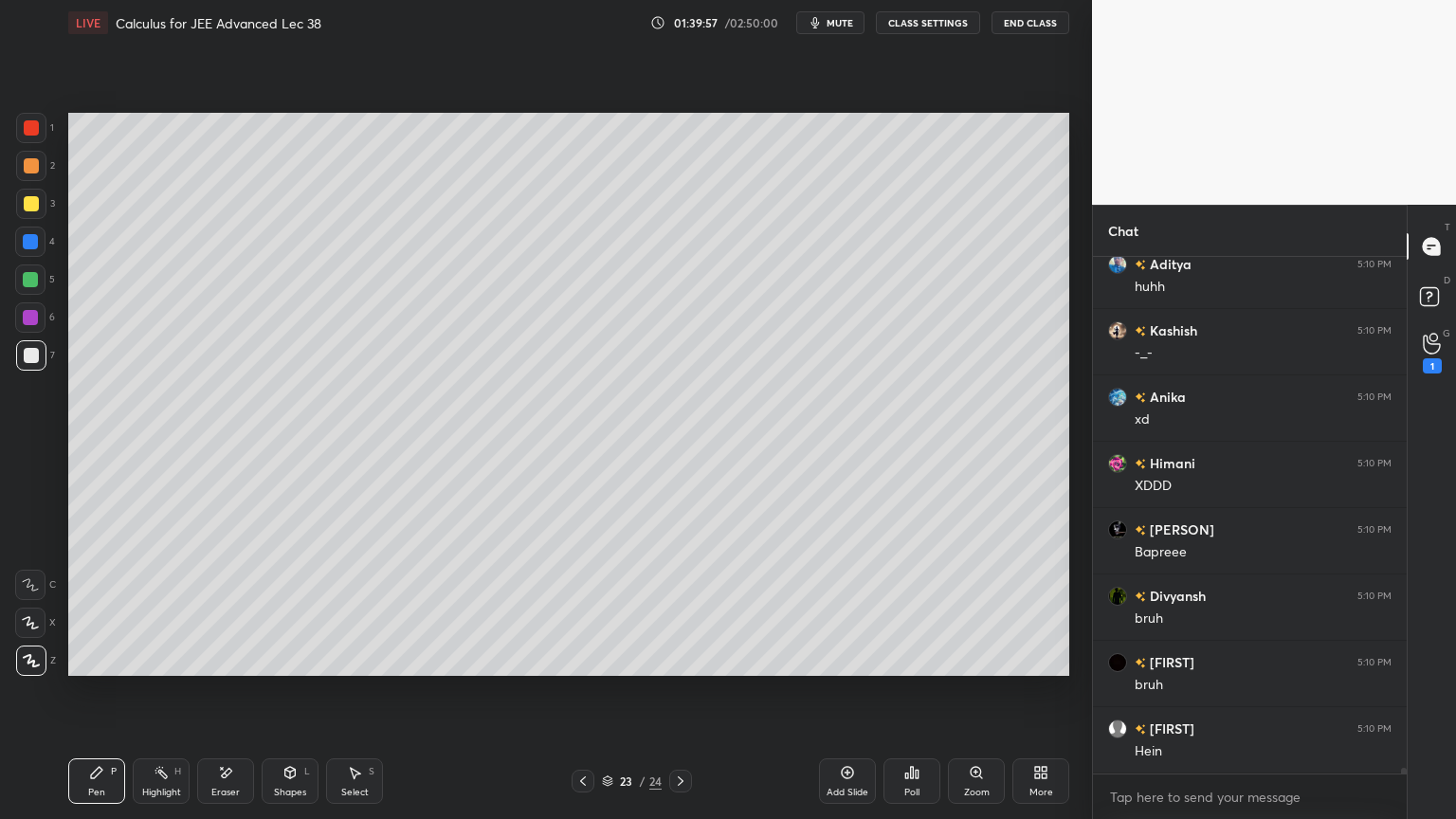 click on "Eraser" at bounding box center (226, 781) 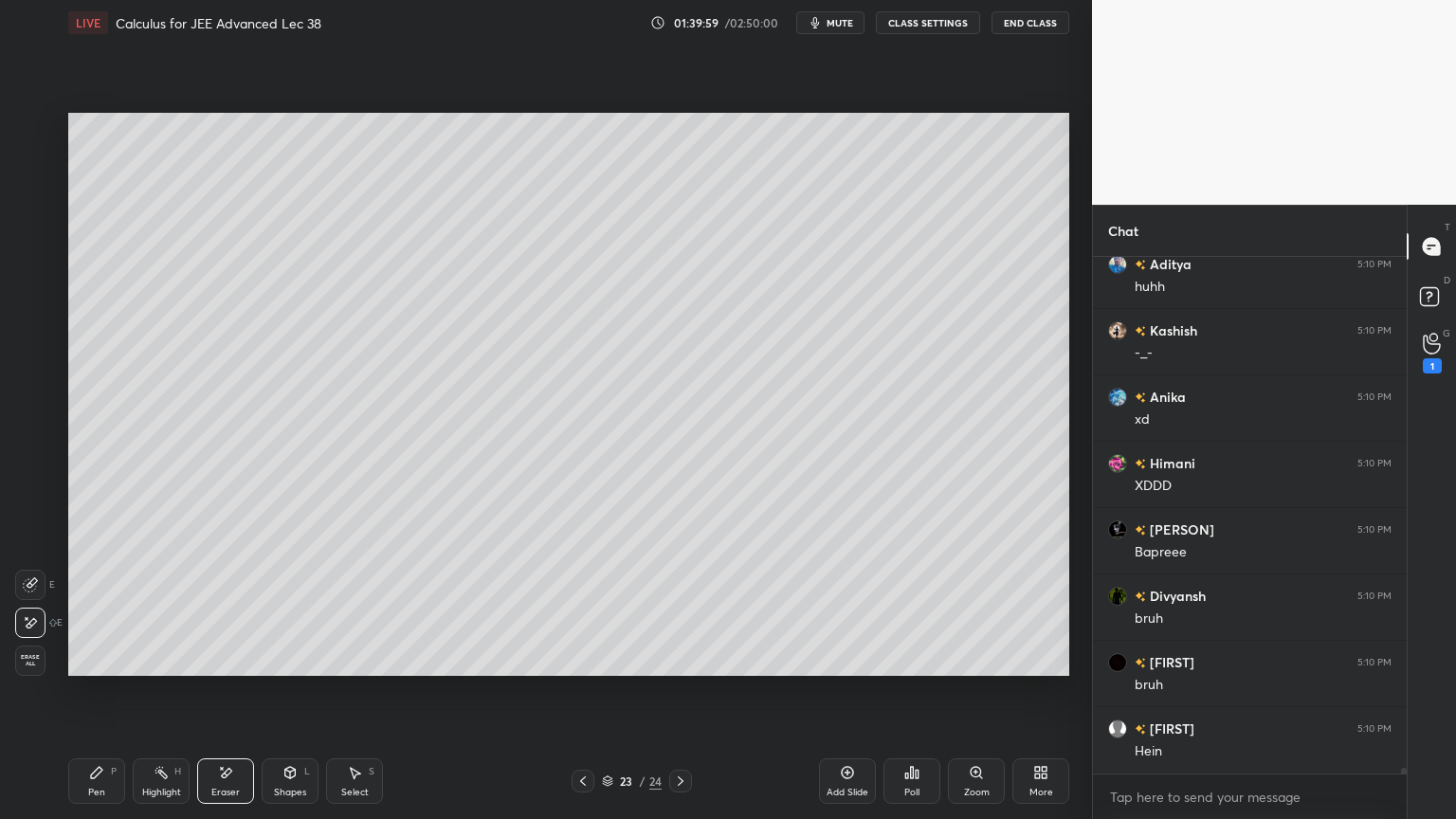 drag, startPoint x: 80, startPoint y: 781, endPoint x: 120, endPoint y: 792, distance: 41.48494 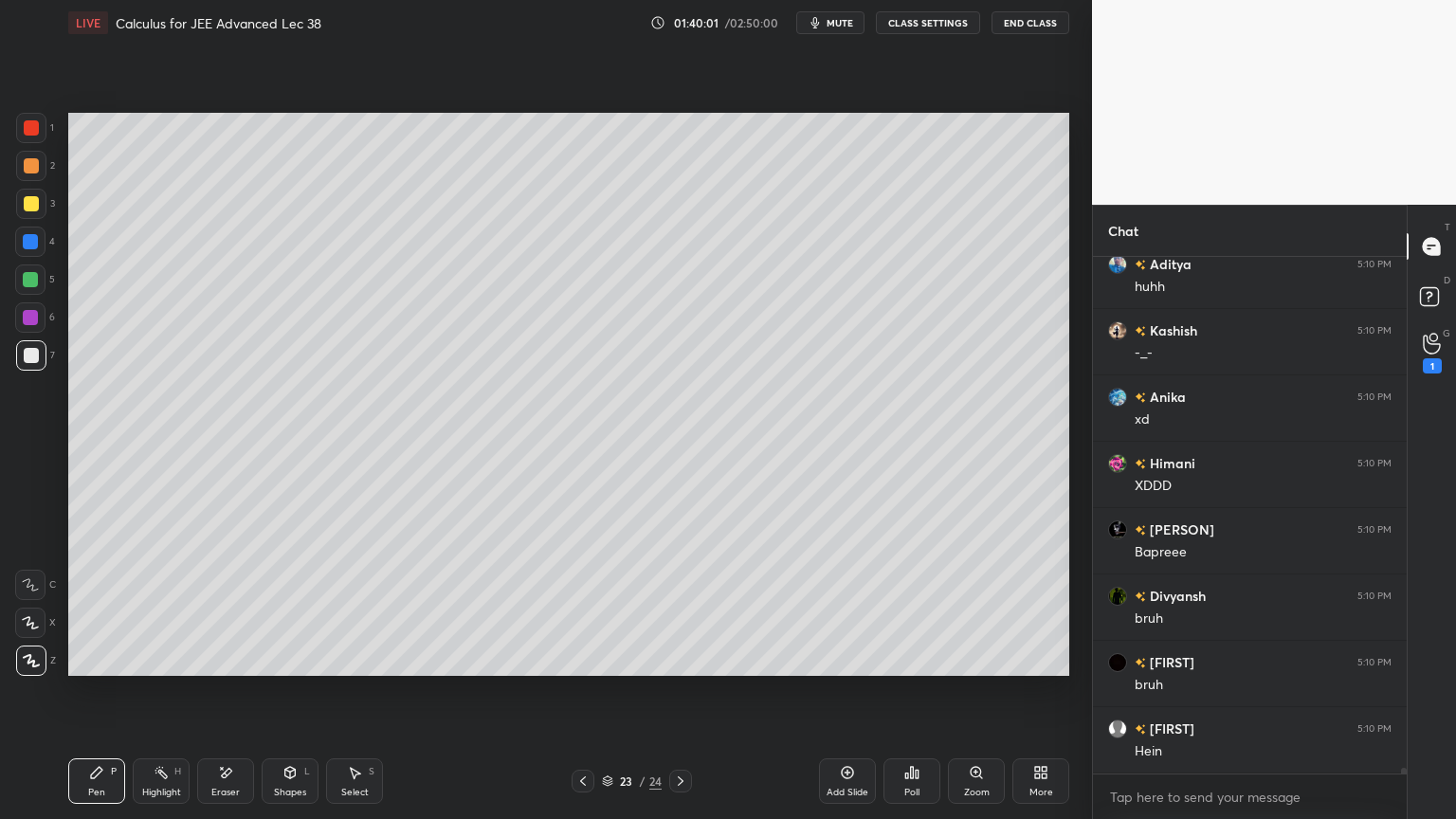 click on "Highlight H" at bounding box center (161, 781) 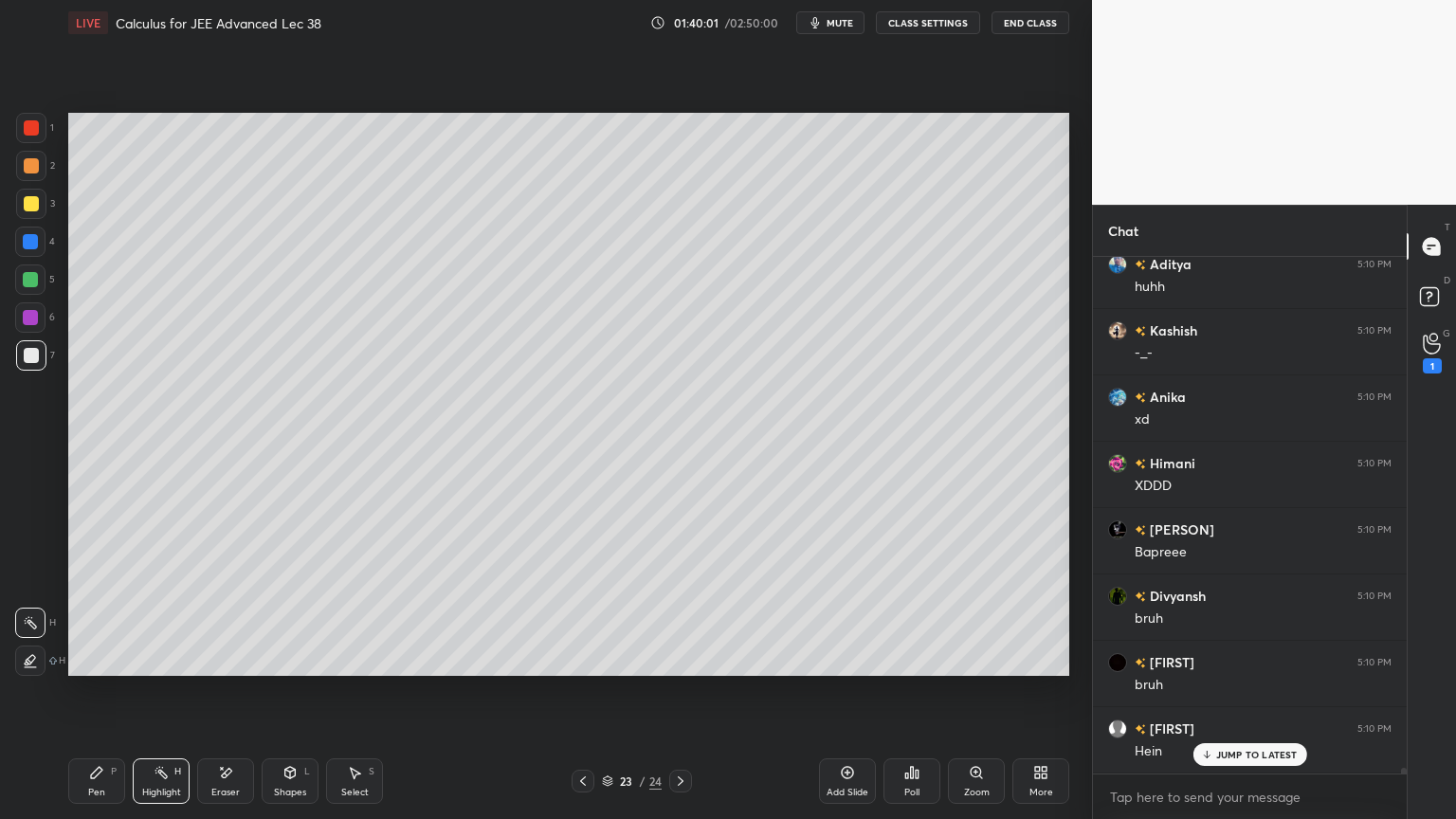 scroll, scrollTop: 43934, scrollLeft: 0, axis: vertical 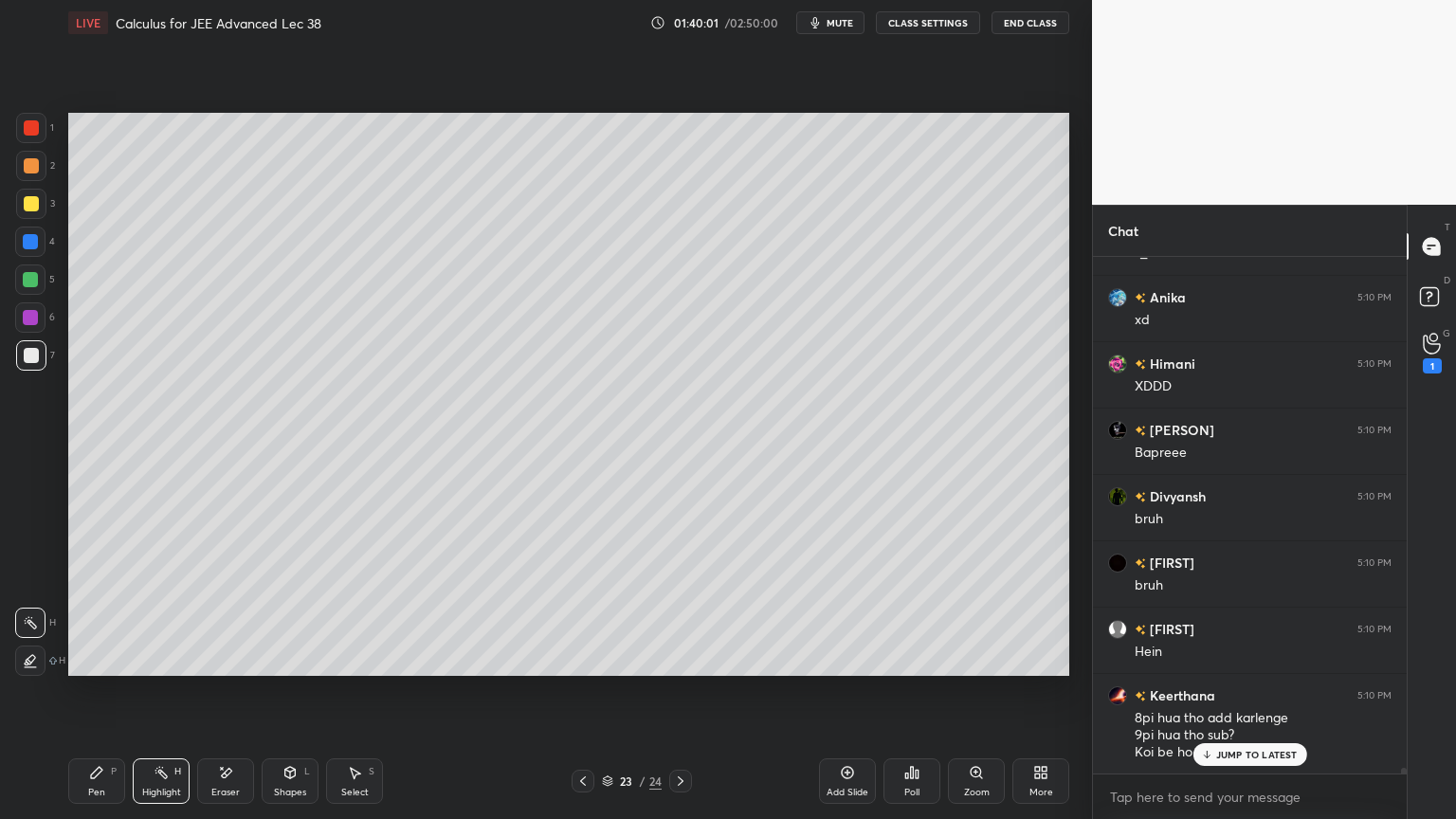 click on "Pen P" at bounding box center [97, 781] 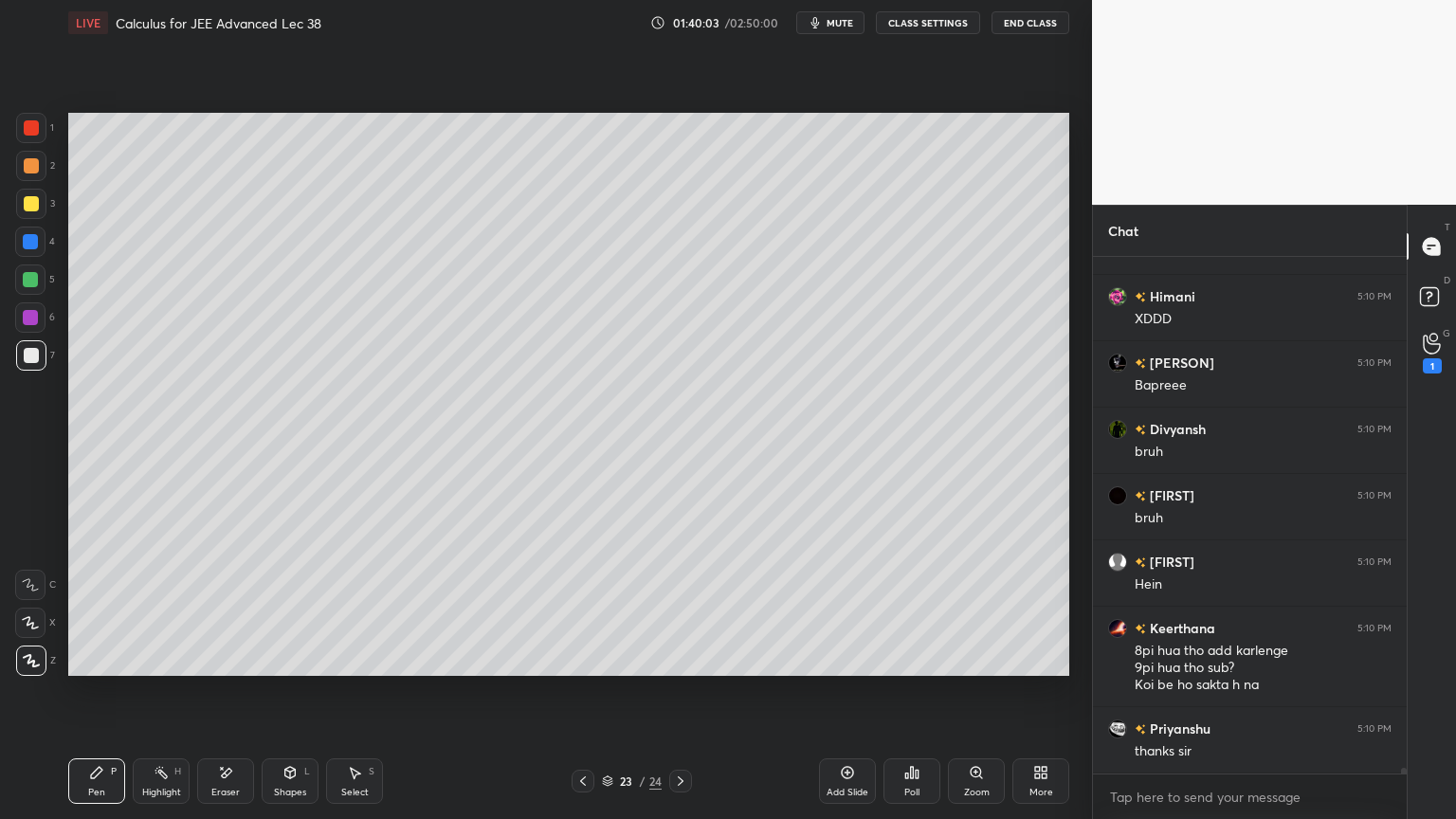 scroll, scrollTop: 44067, scrollLeft: 0, axis: vertical 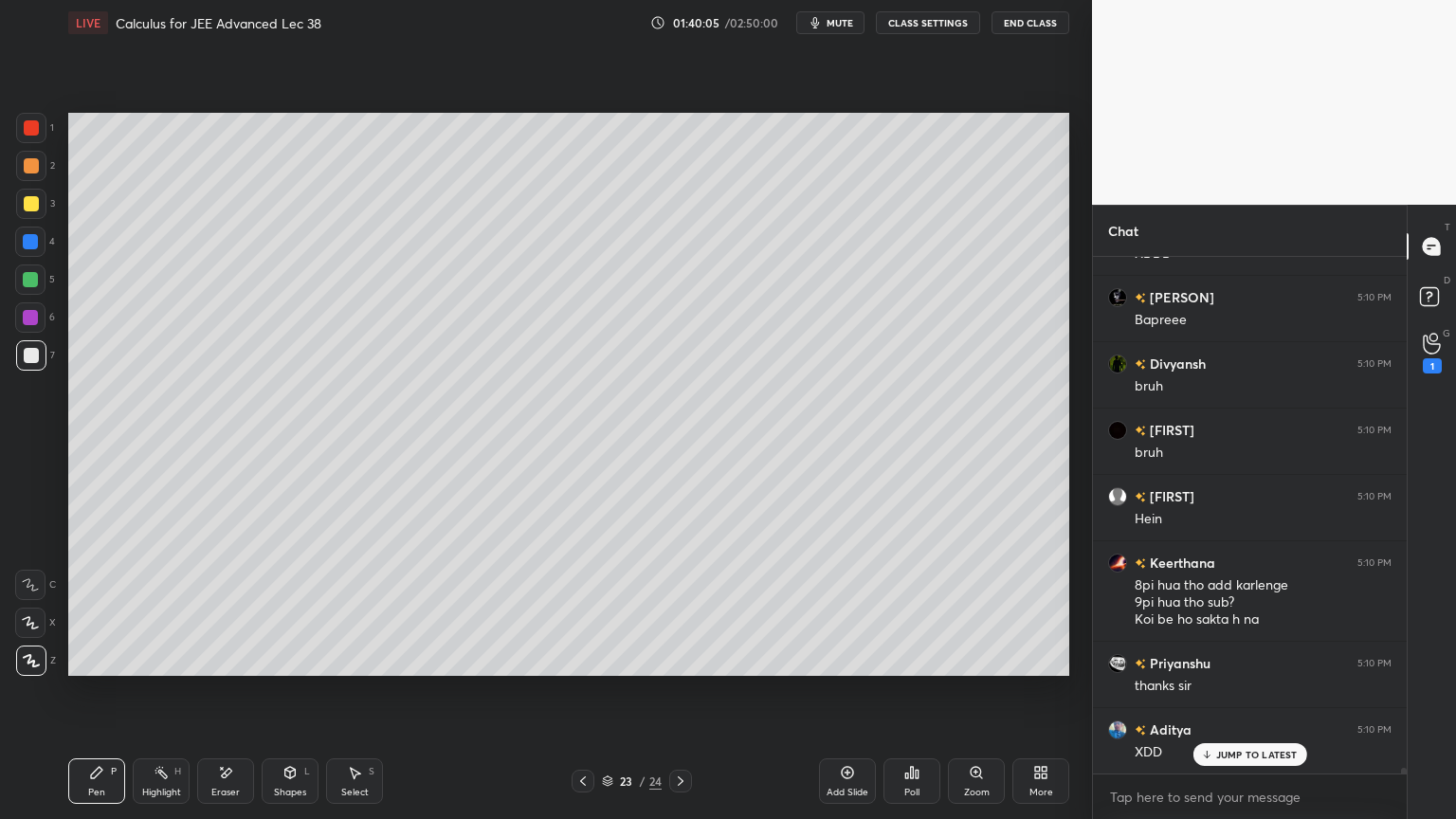 click 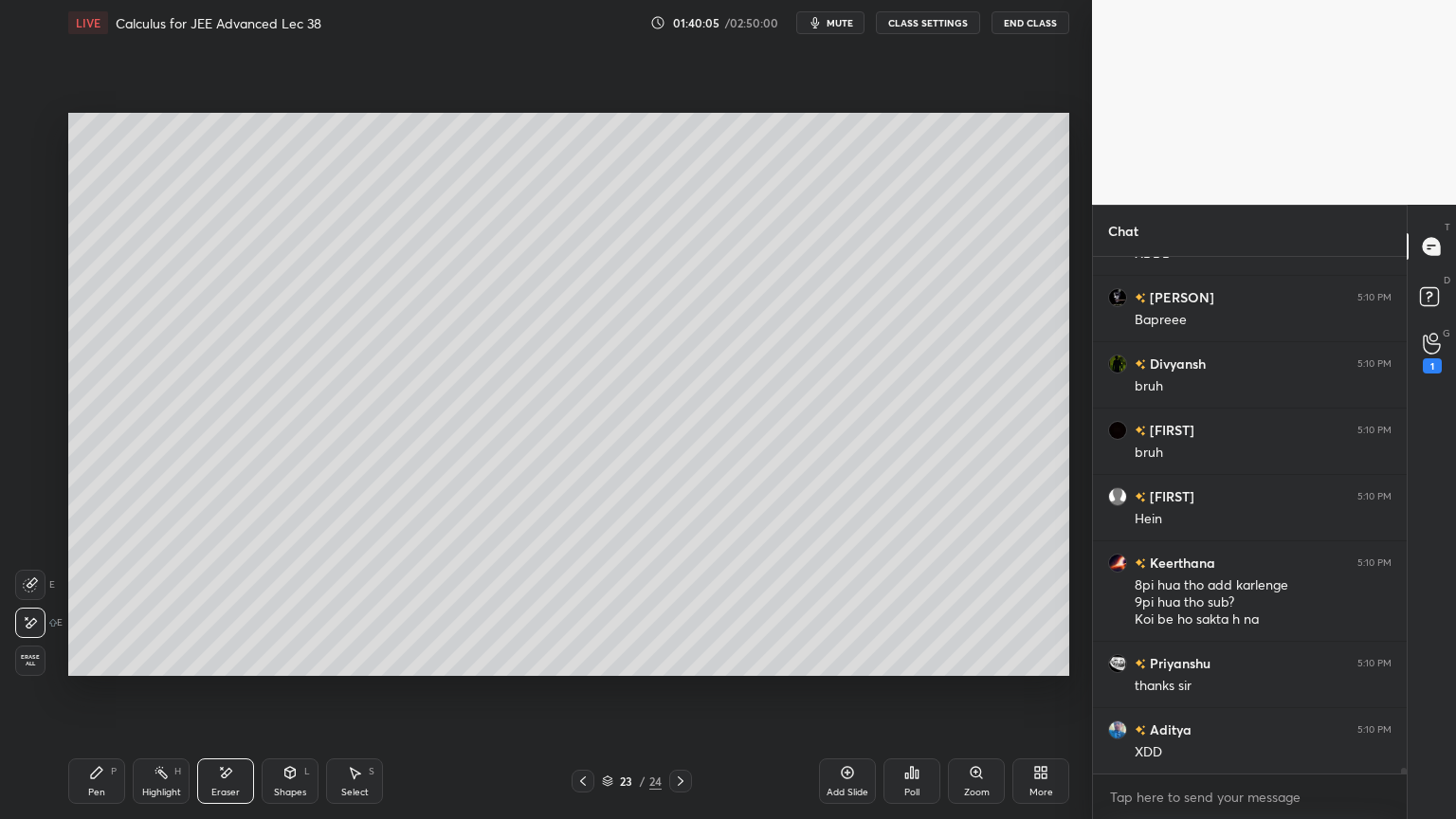 scroll, scrollTop: 44134, scrollLeft: 0, axis: vertical 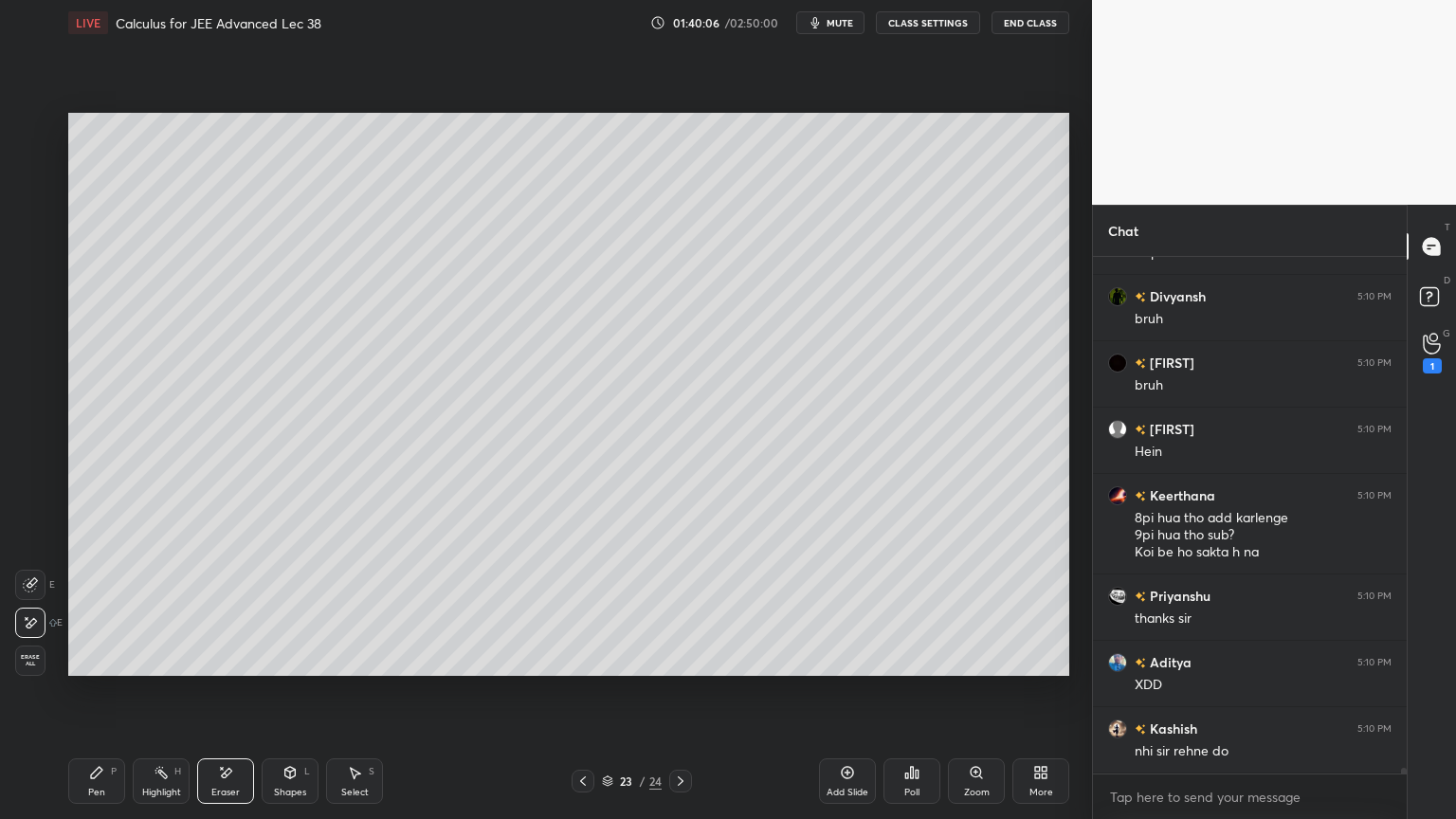 drag, startPoint x: 98, startPoint y: 805, endPoint x: 99, endPoint y: 766, distance: 39.01282 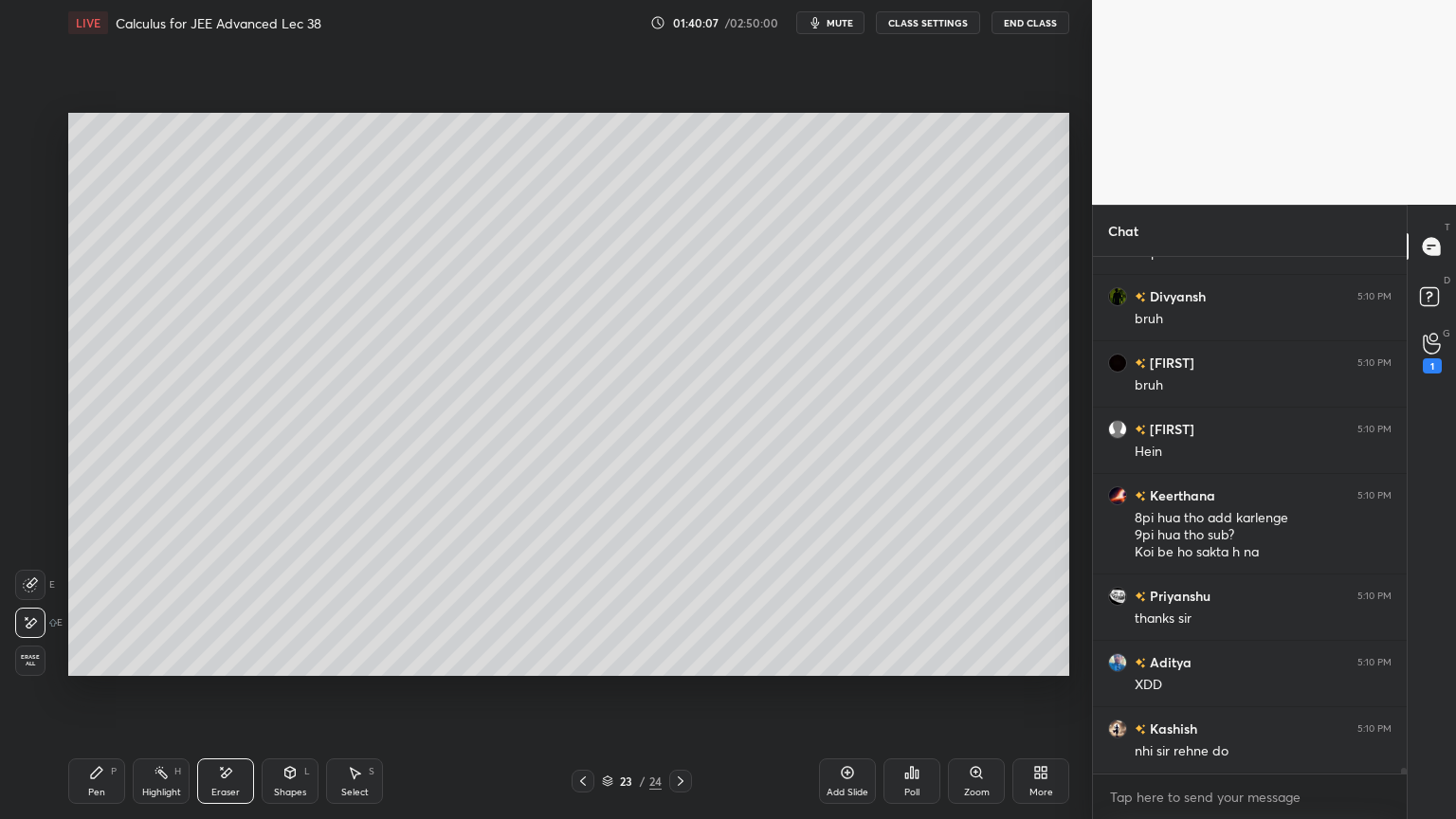 scroll, scrollTop: 44199, scrollLeft: 0, axis: vertical 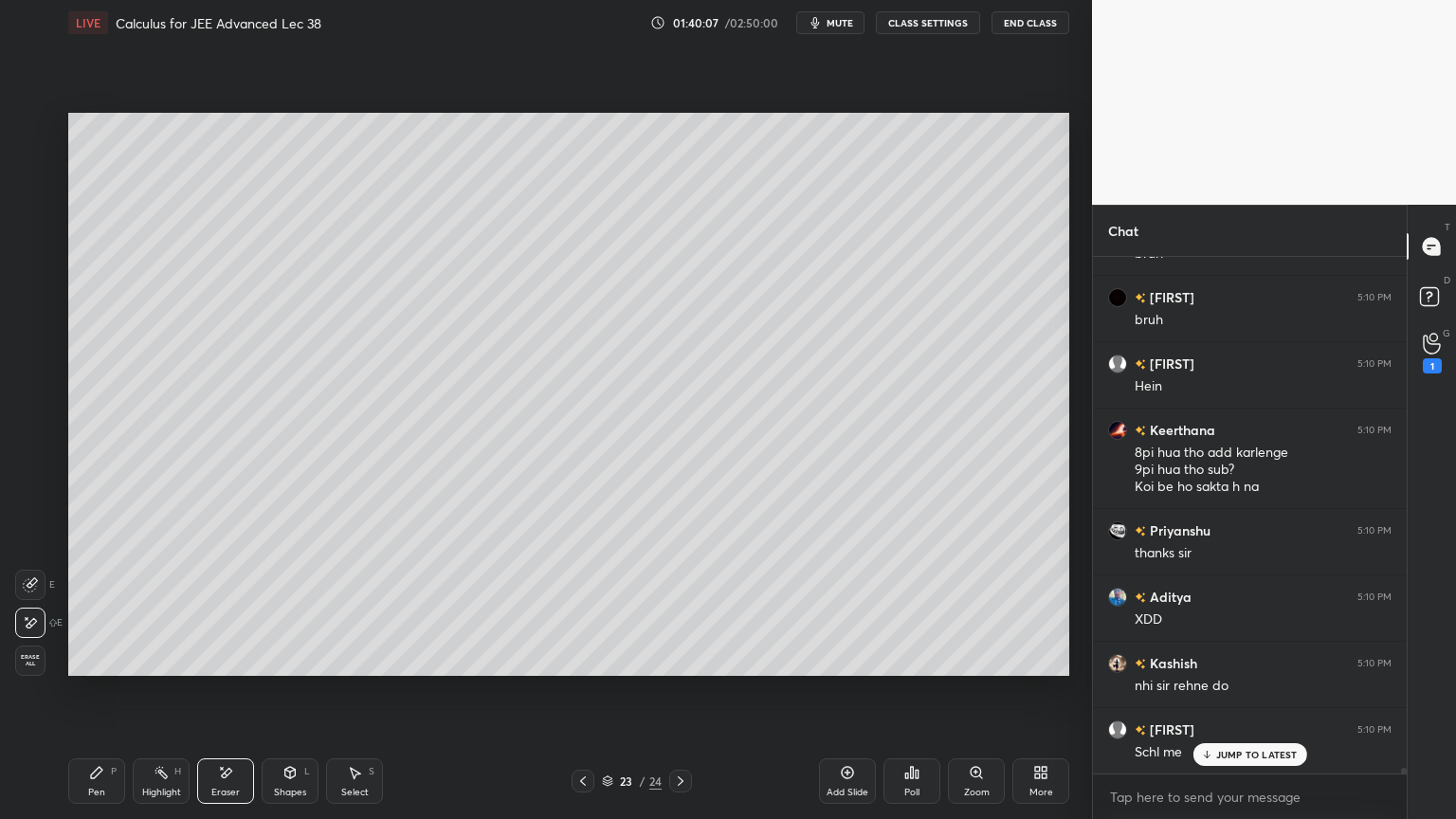 drag, startPoint x: 109, startPoint y: 785, endPoint x: 154, endPoint y: 682, distance: 112.4011 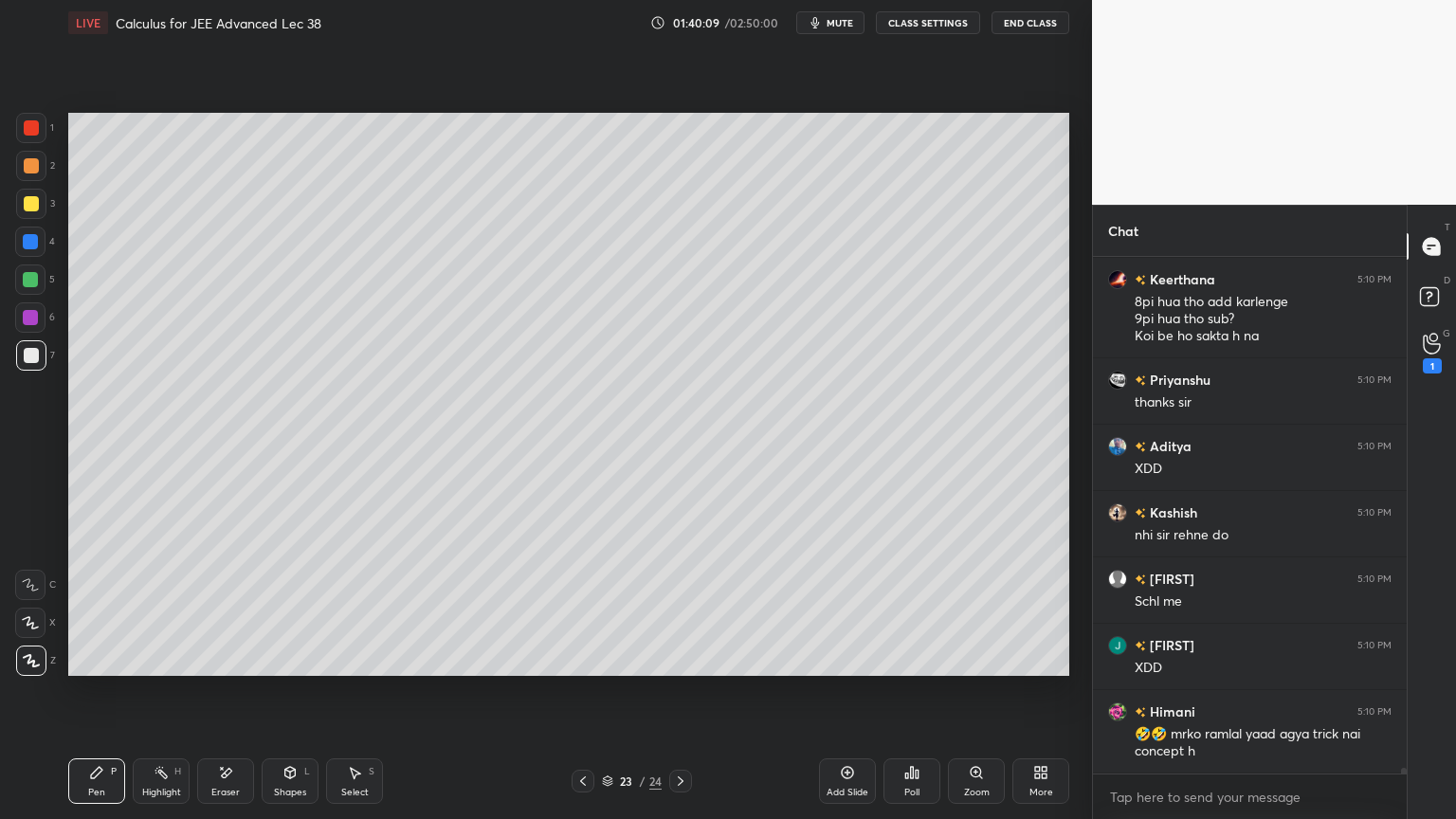 scroll, scrollTop: 44416, scrollLeft: 0, axis: vertical 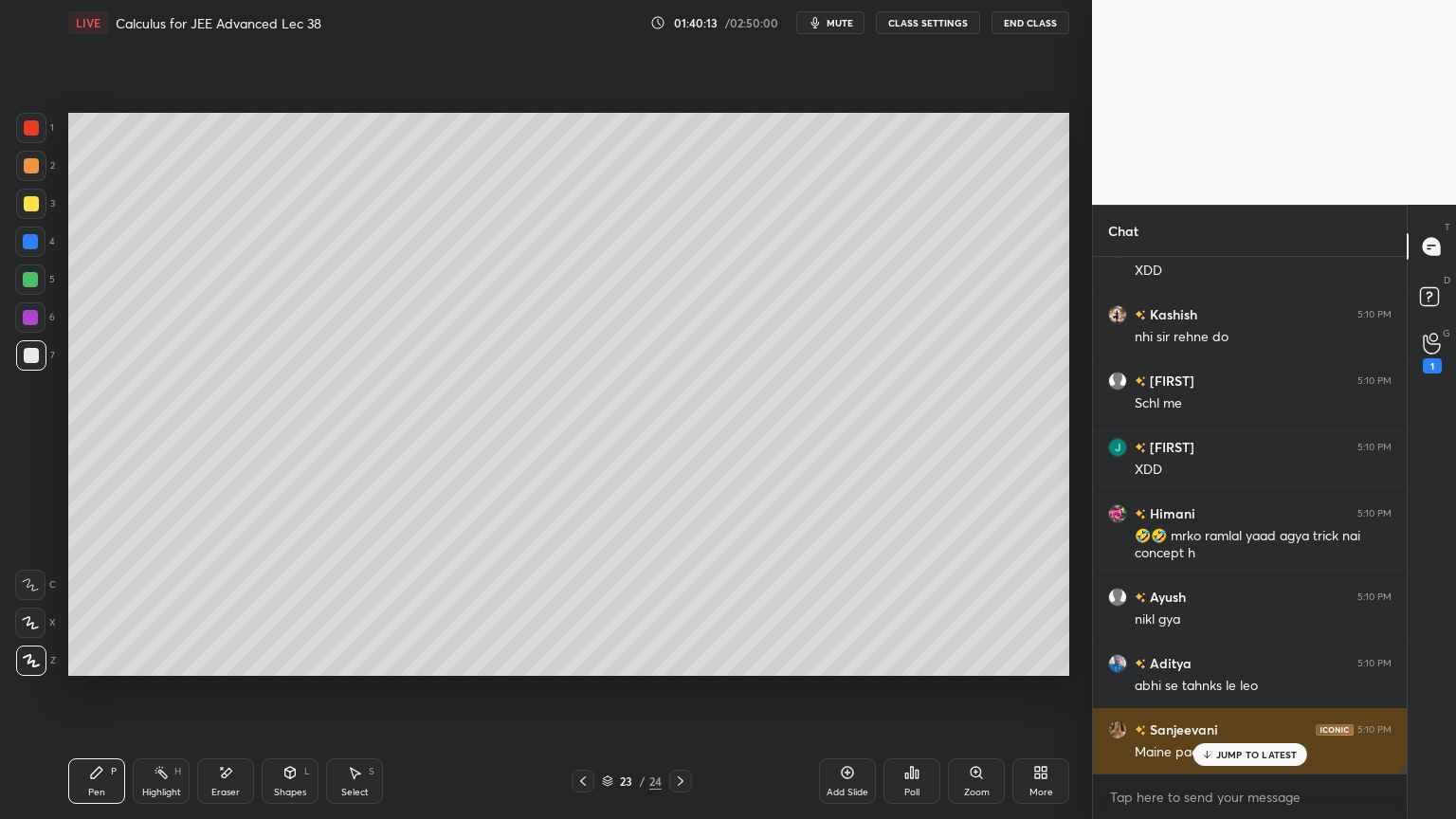 click on "JUMP TO LATEST" at bounding box center (1257, 755) 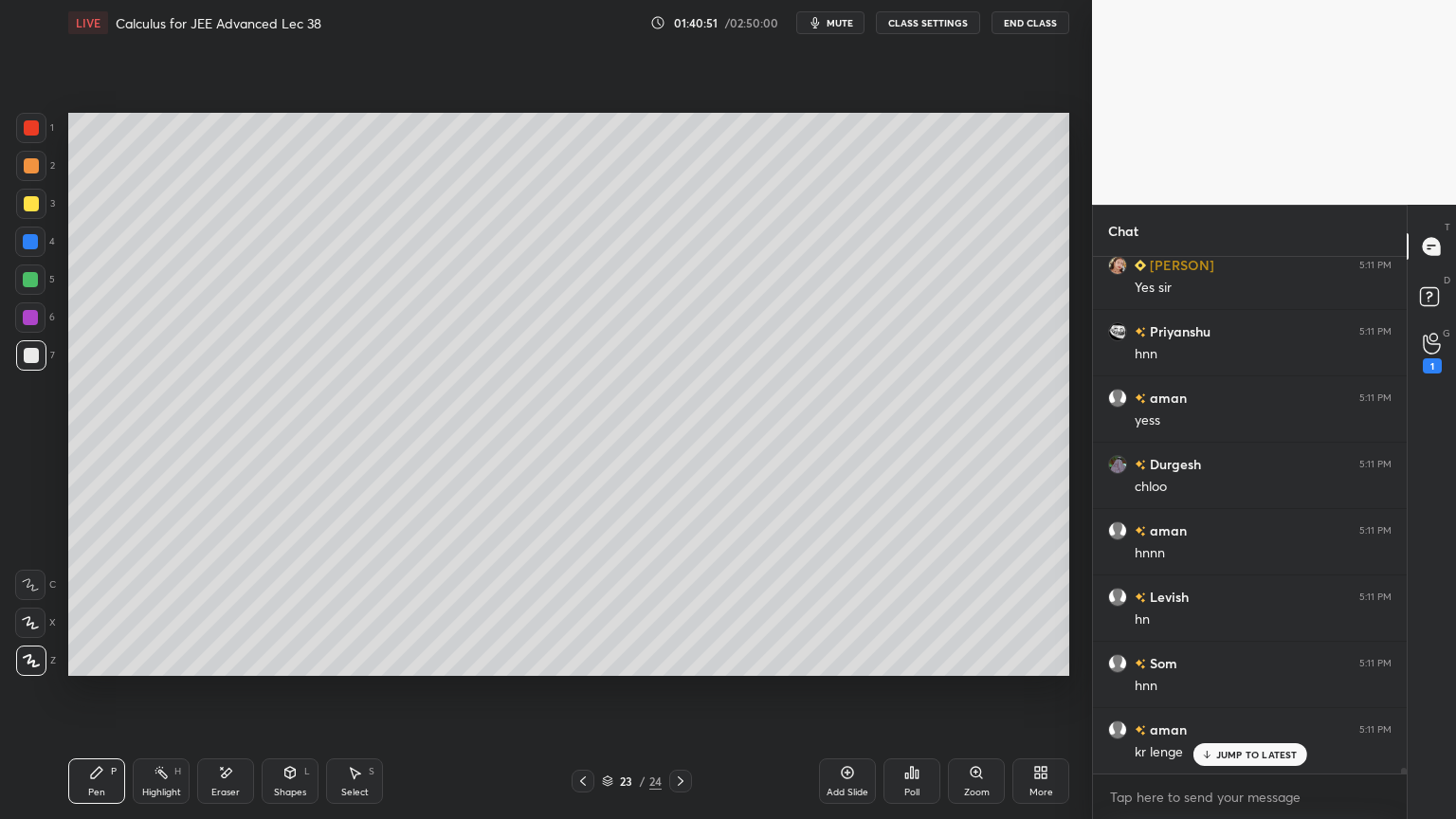 scroll, scrollTop: 46341, scrollLeft: 0, axis: vertical 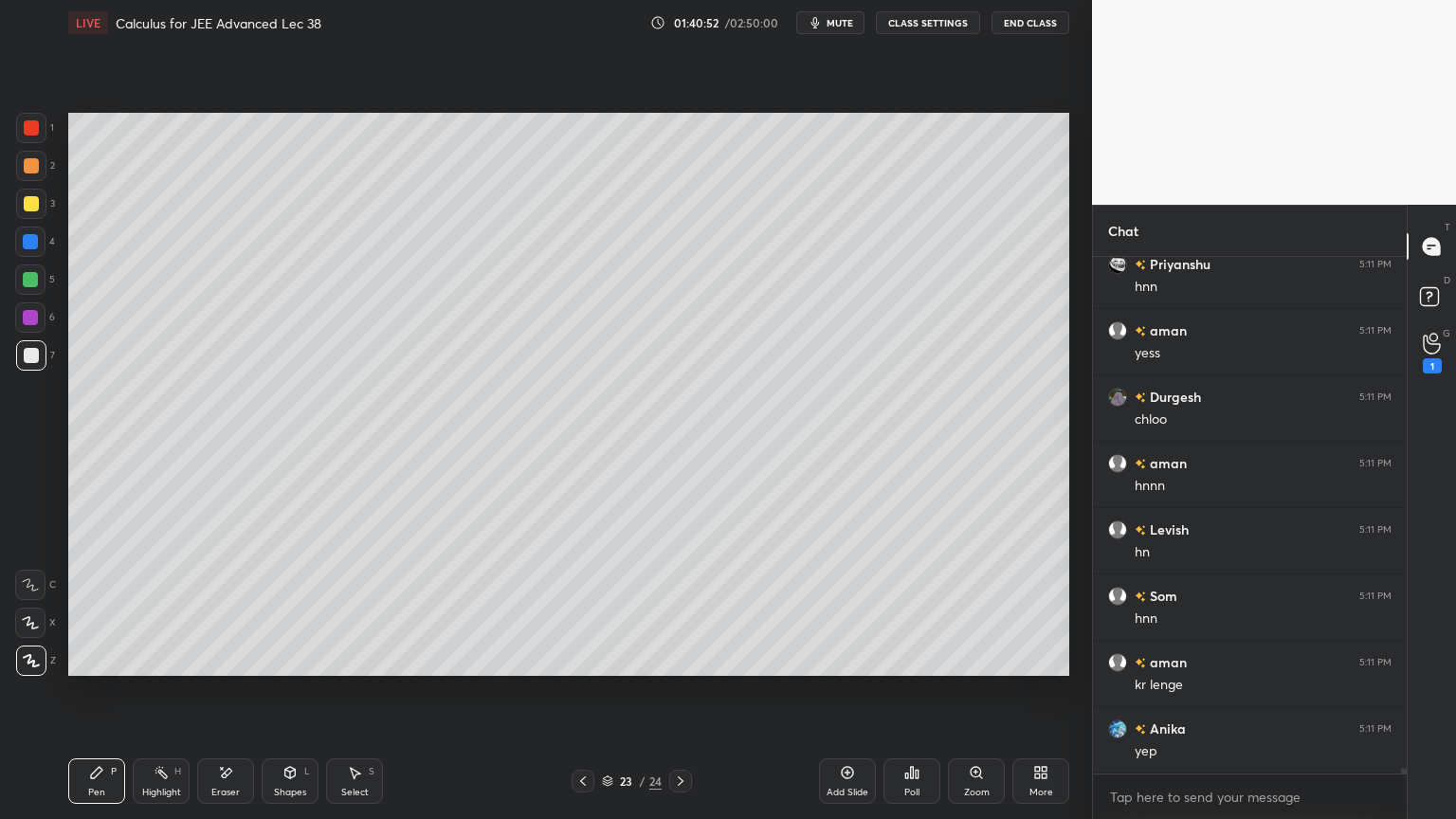 click on "Add Slide" at bounding box center [847, 781] 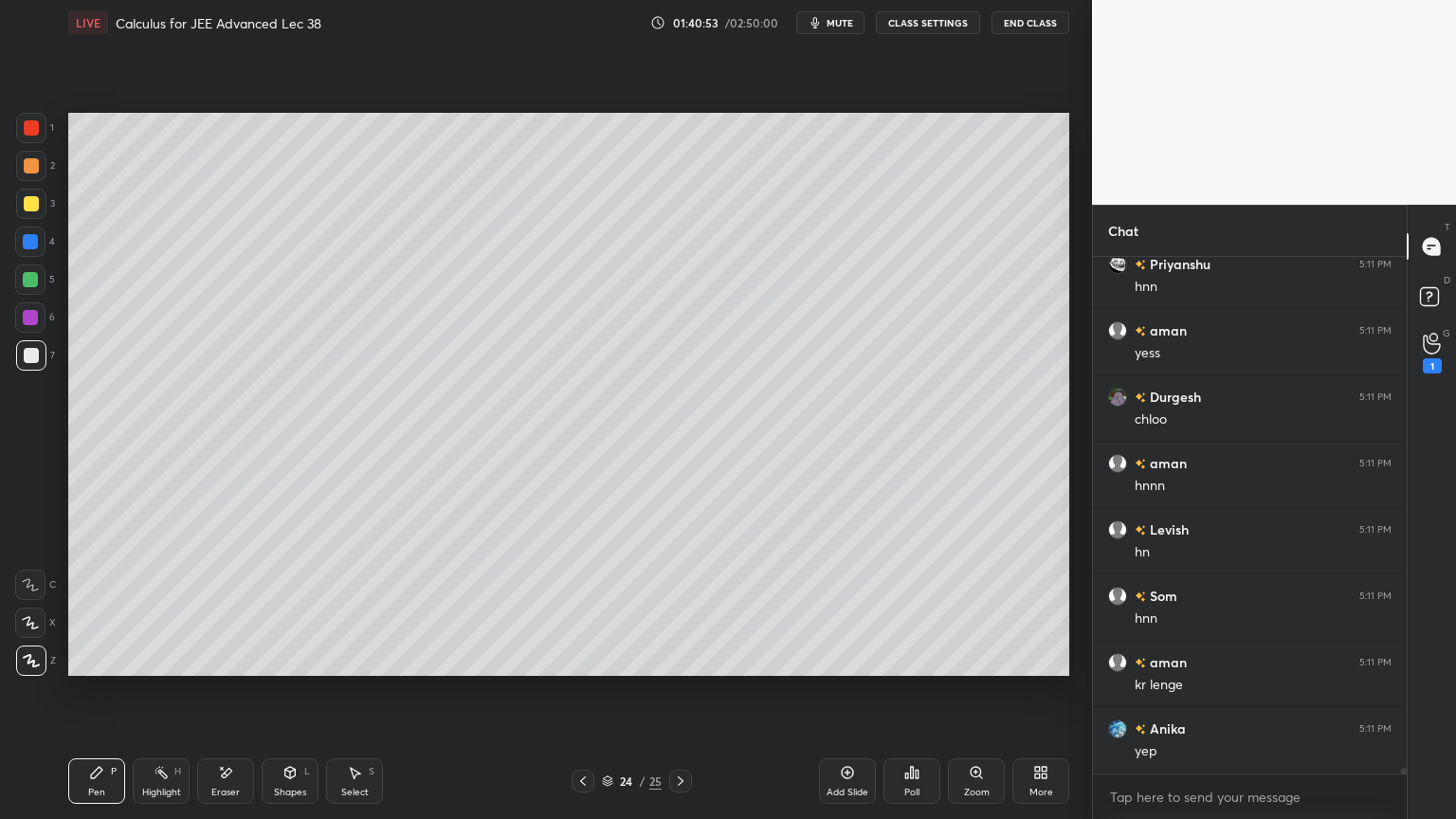 scroll, scrollTop: 46406, scrollLeft: 0, axis: vertical 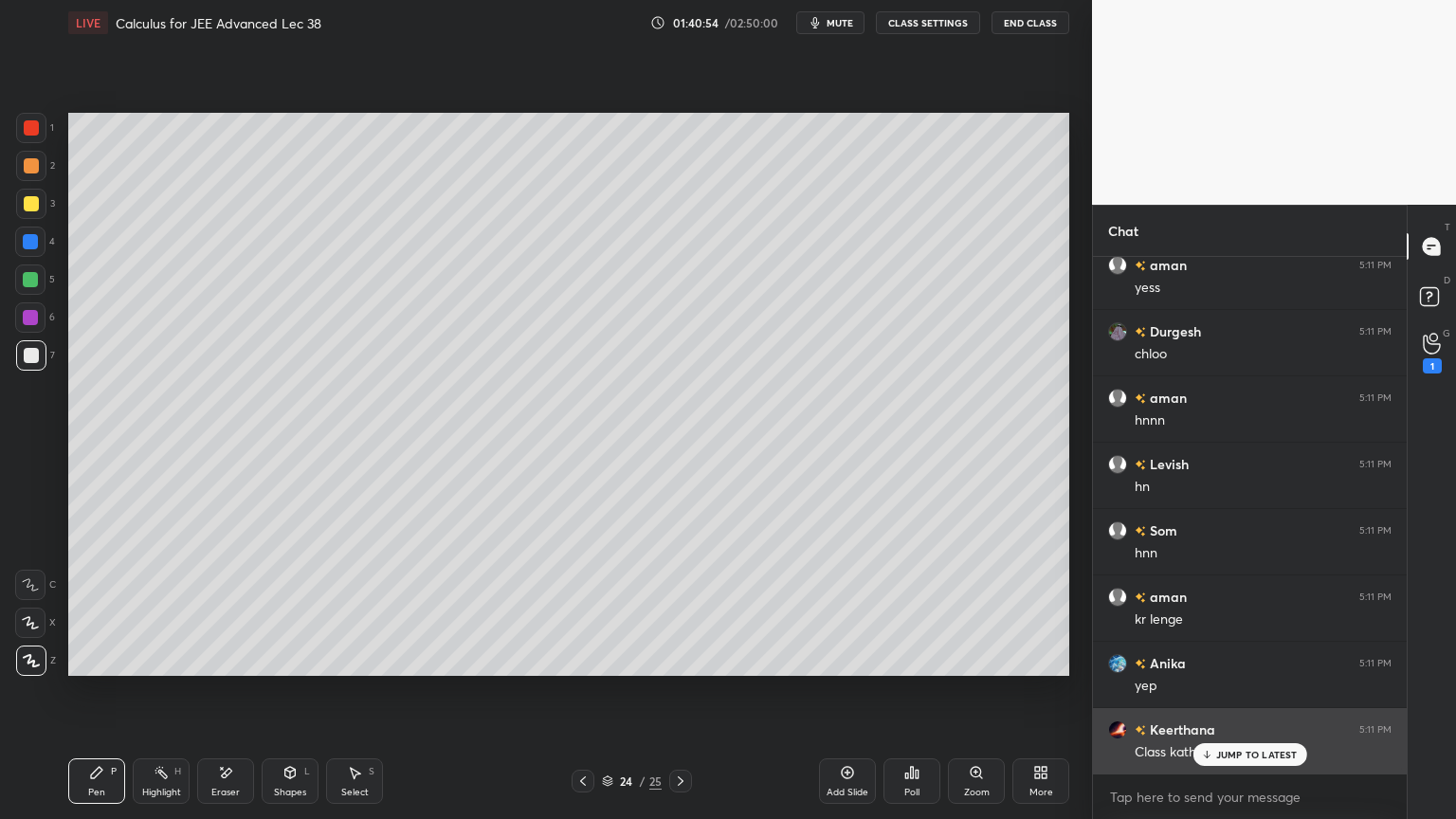 click on "JUMP TO LATEST" at bounding box center (1257, 755) 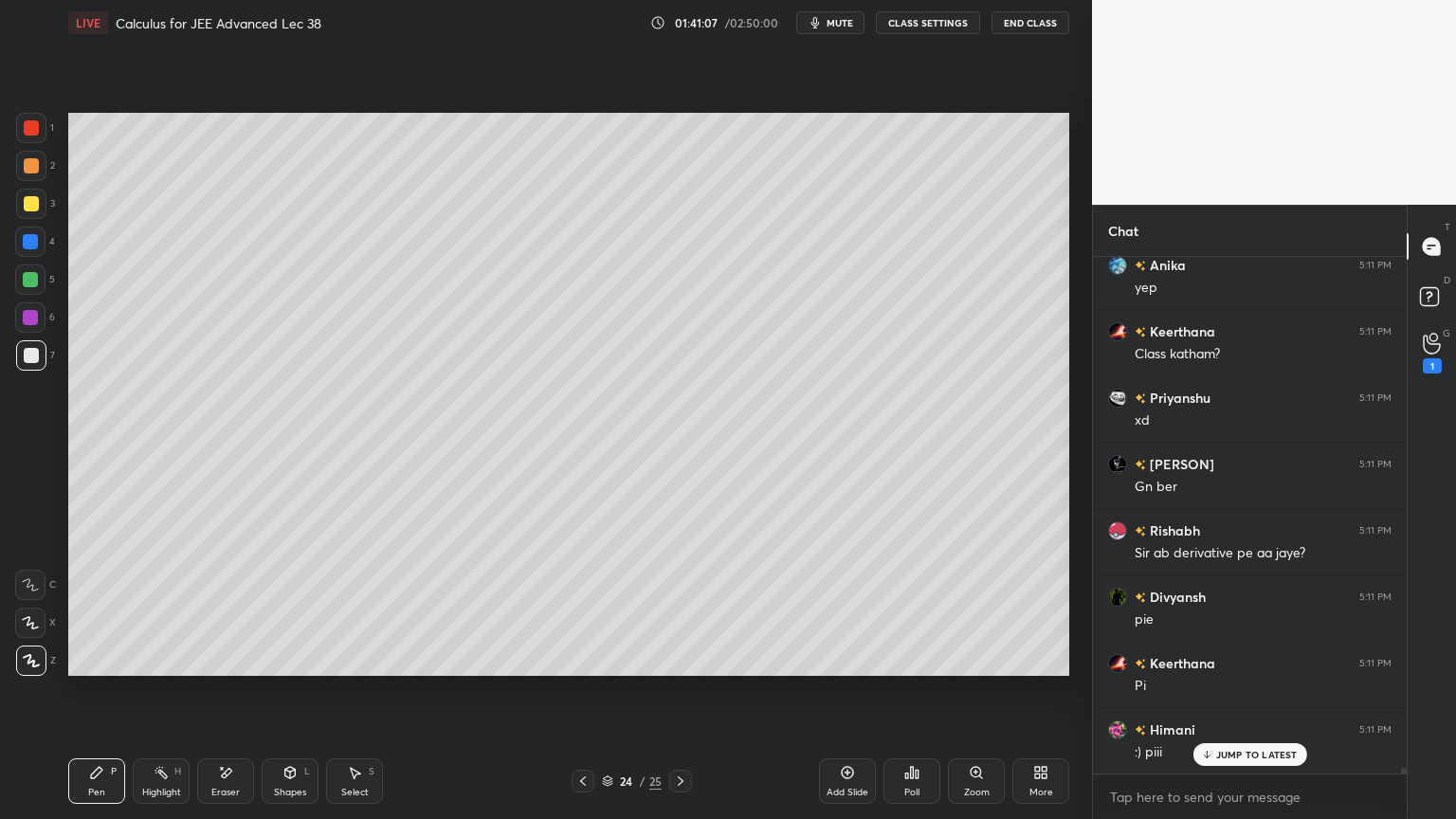scroll, scrollTop: 46872, scrollLeft: 0, axis: vertical 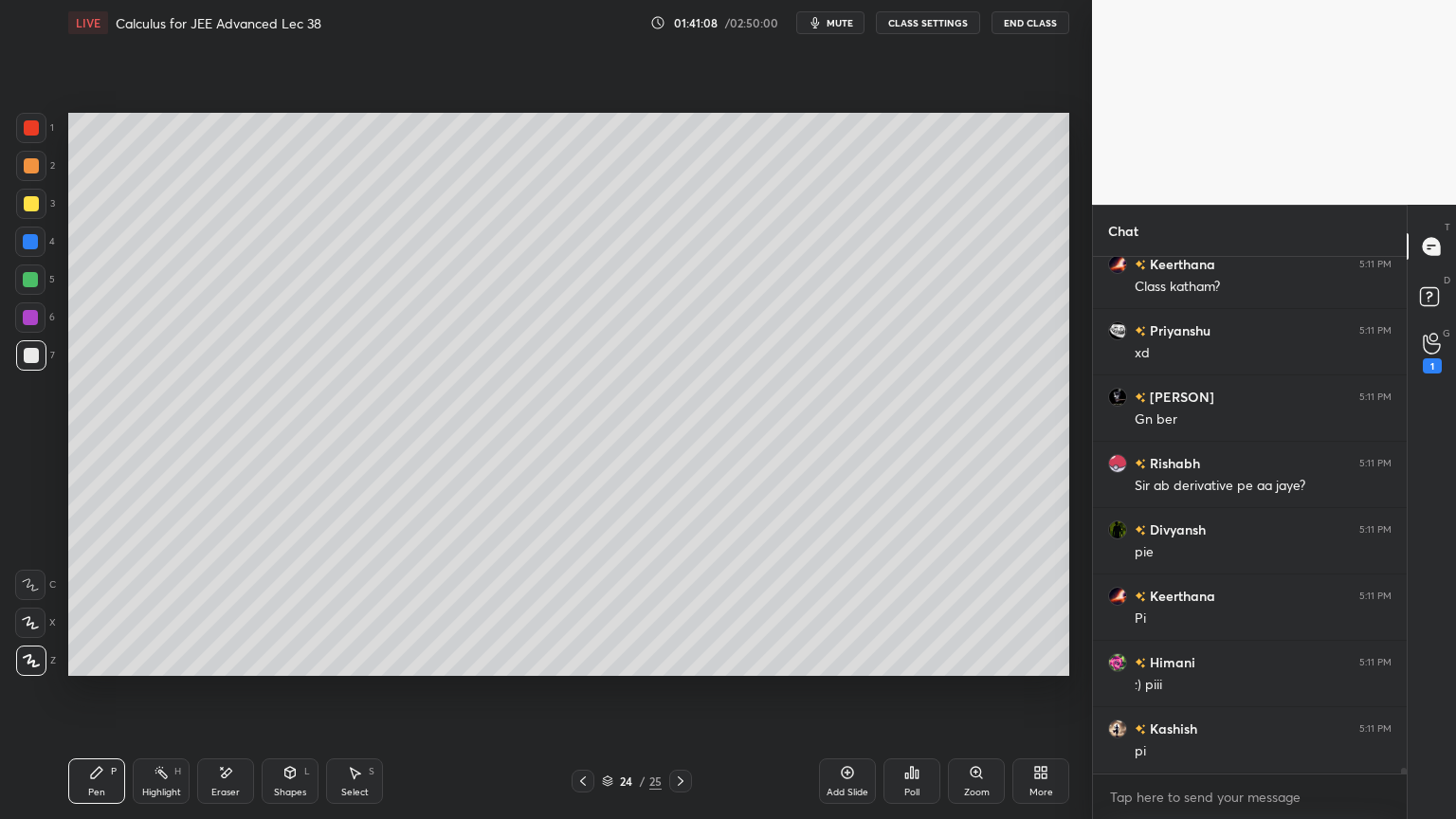 click at bounding box center [30, 318] 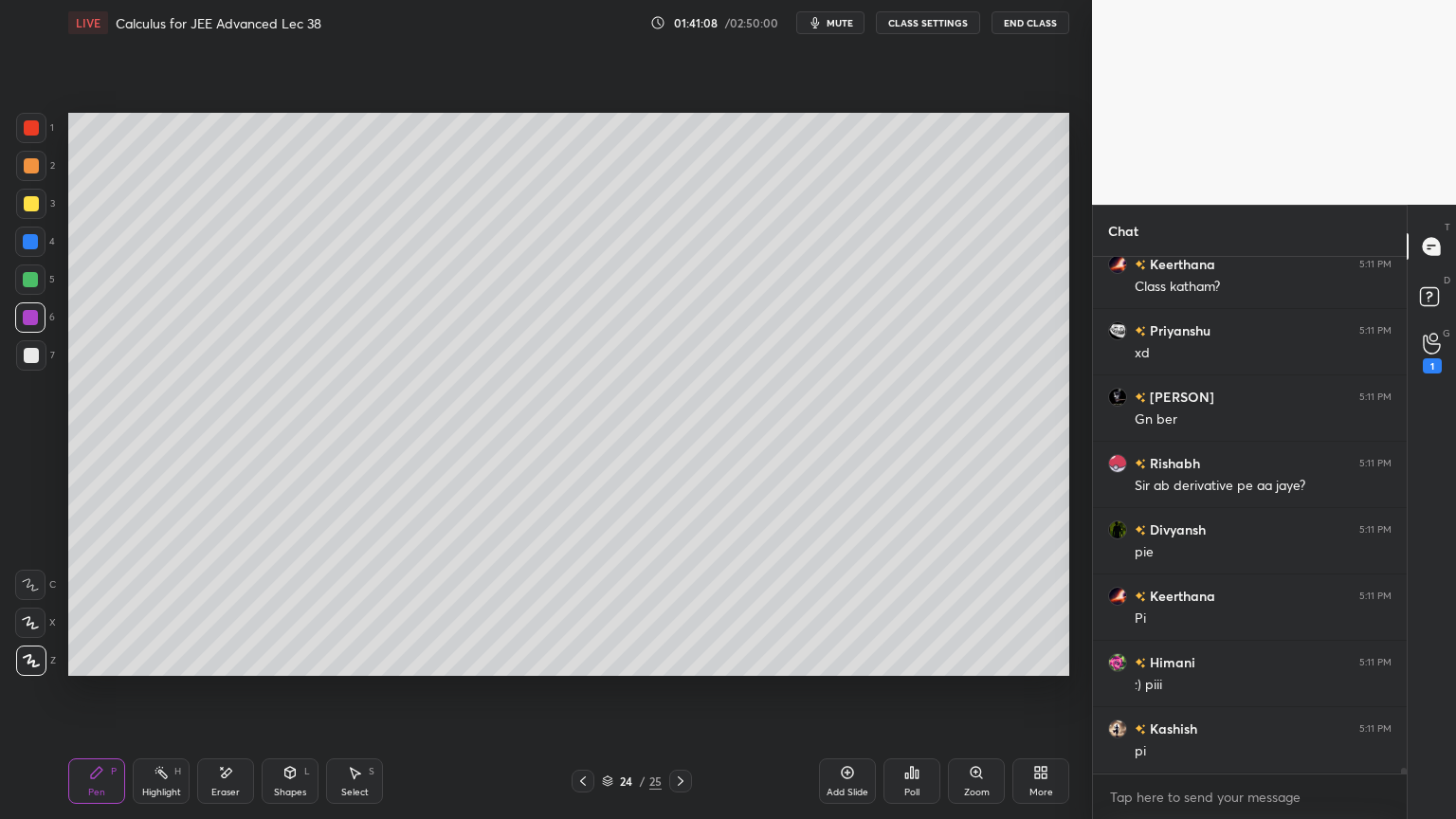 scroll, scrollTop: 46937, scrollLeft: 0, axis: vertical 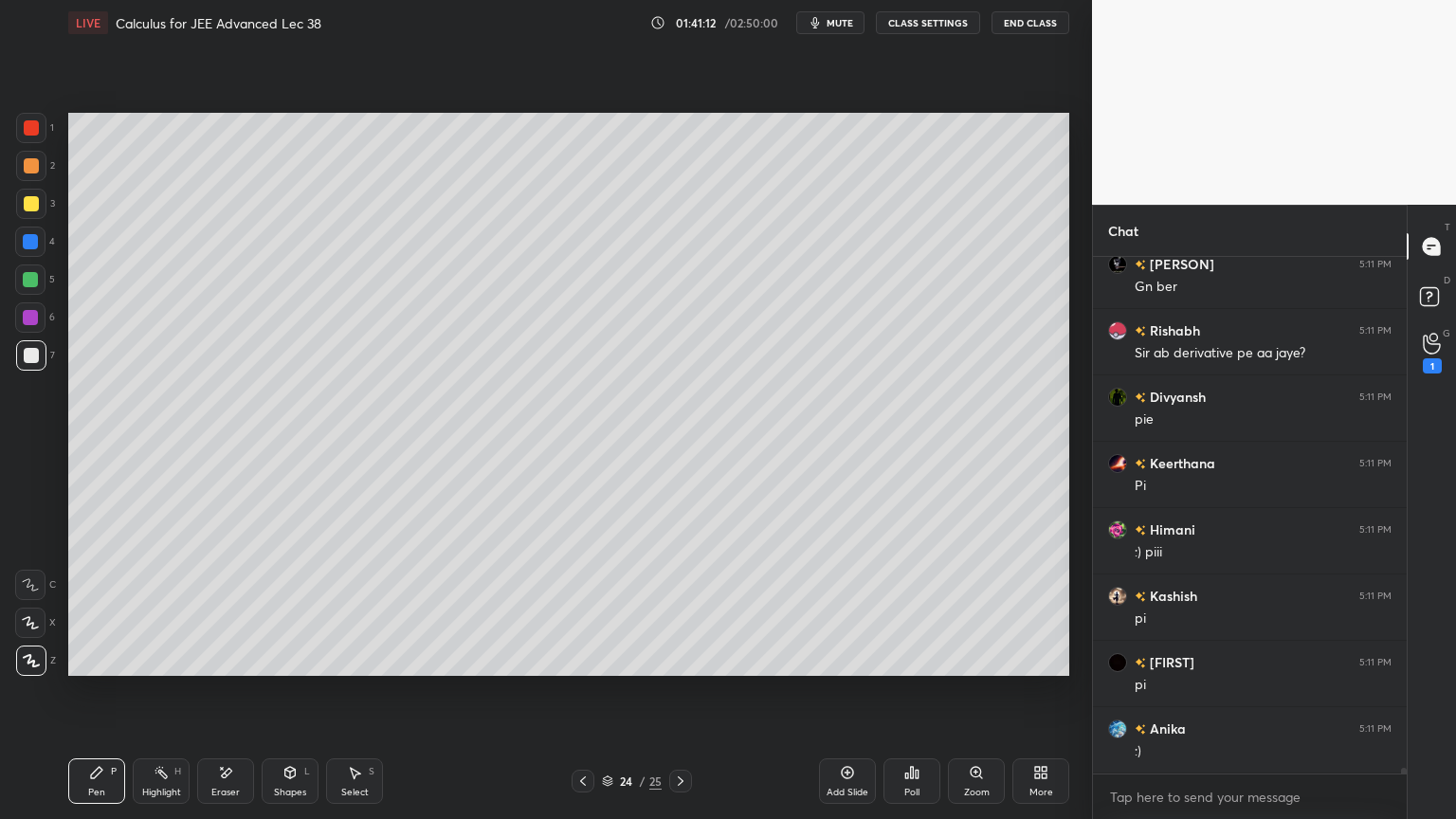 drag, startPoint x: 34, startPoint y: 200, endPoint x: 54, endPoint y: 197, distance: 20.223748 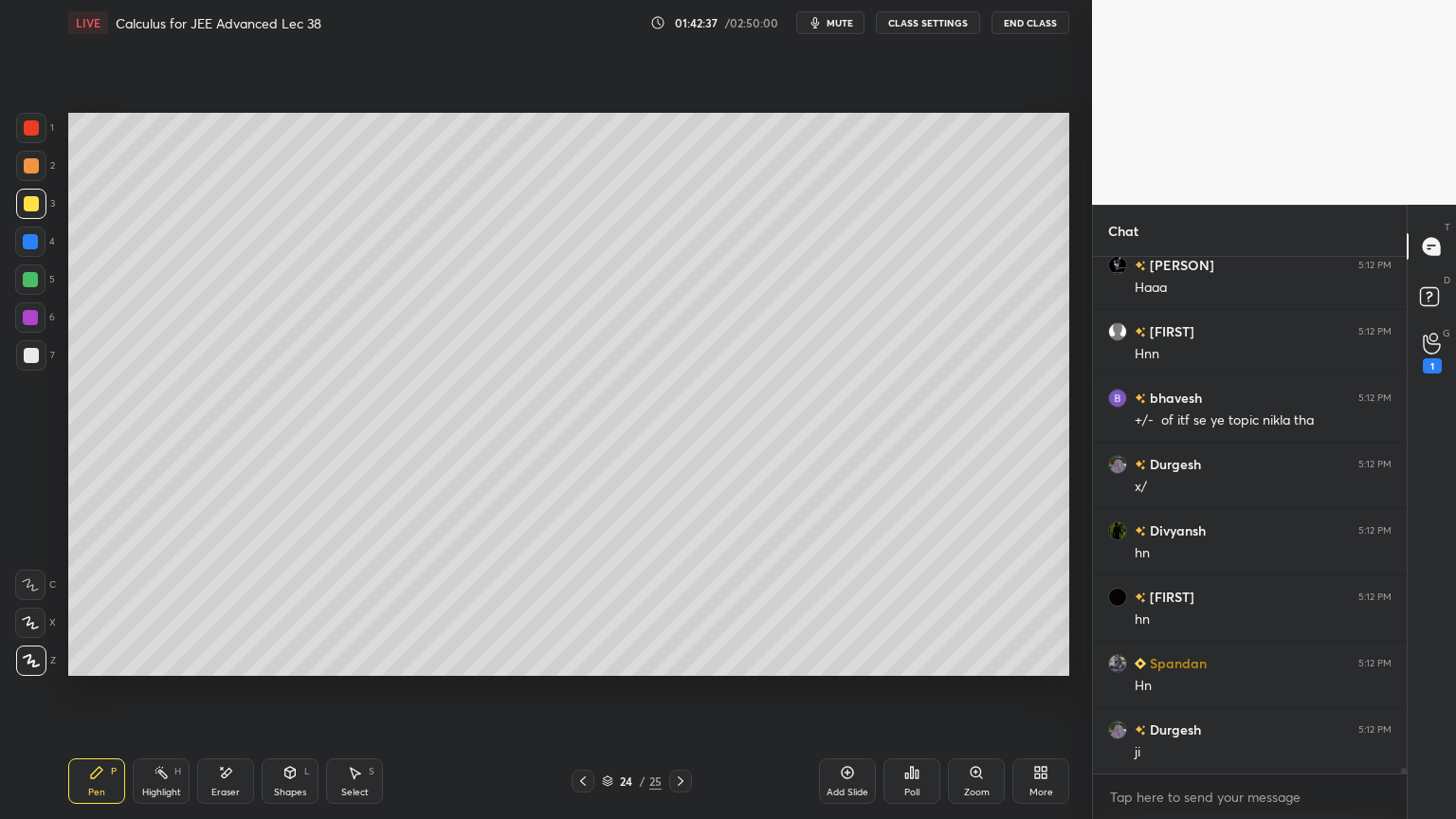 scroll, scrollTop: 49260, scrollLeft: 0, axis: vertical 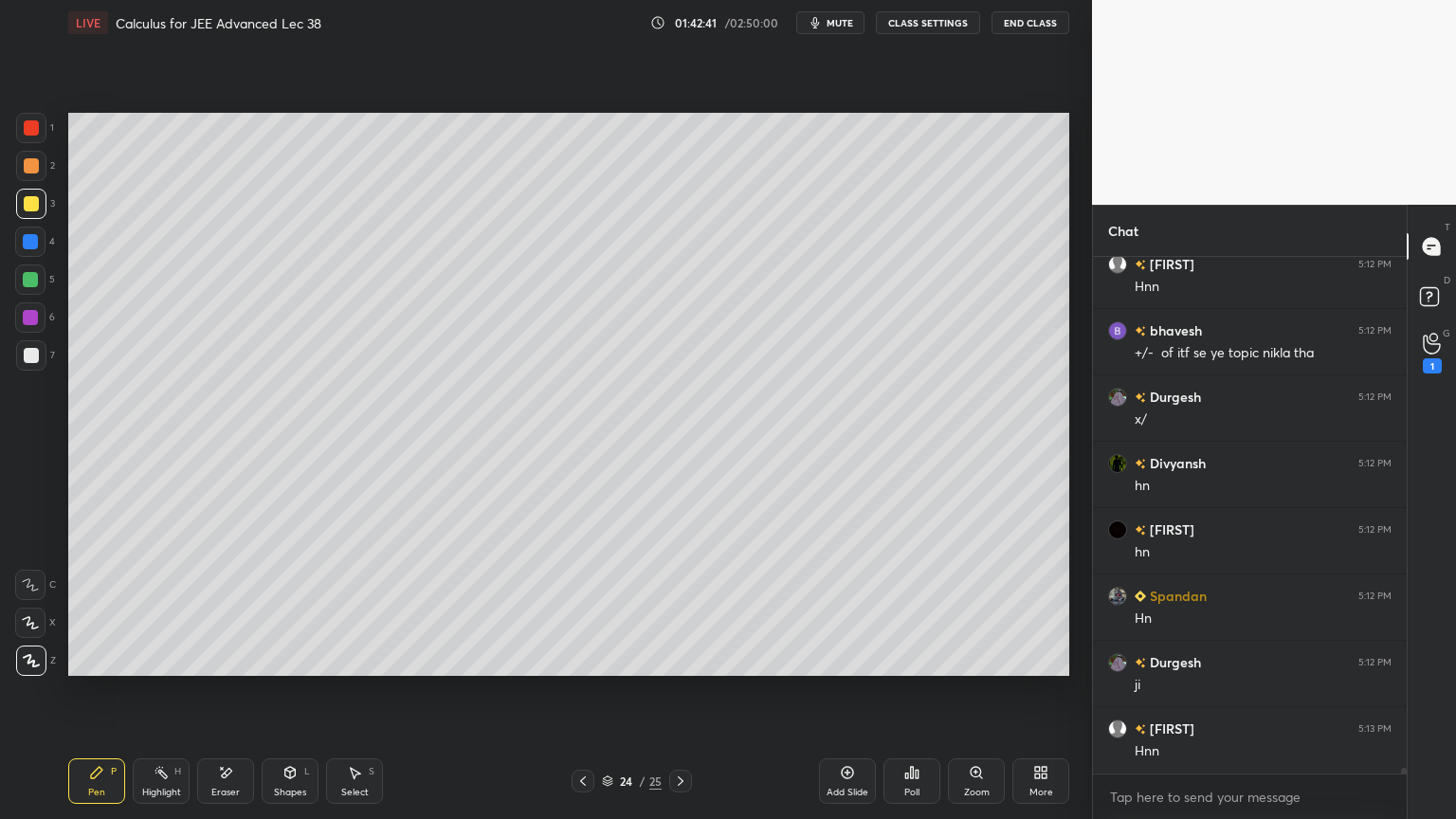 drag, startPoint x: 232, startPoint y: 764, endPoint x: 318, endPoint y: 694, distance: 110.88733 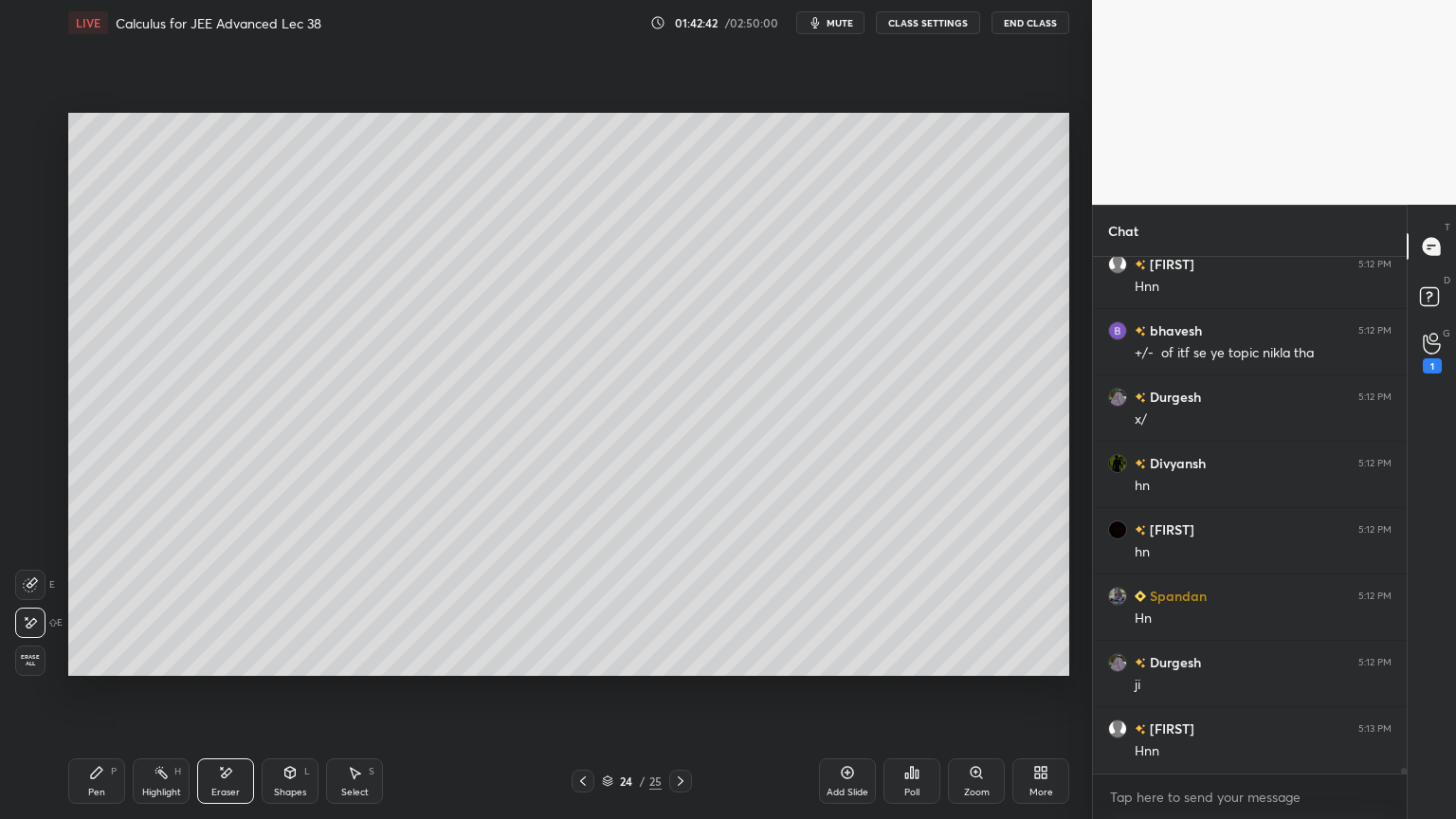 click on "Pen P" at bounding box center (97, 781) 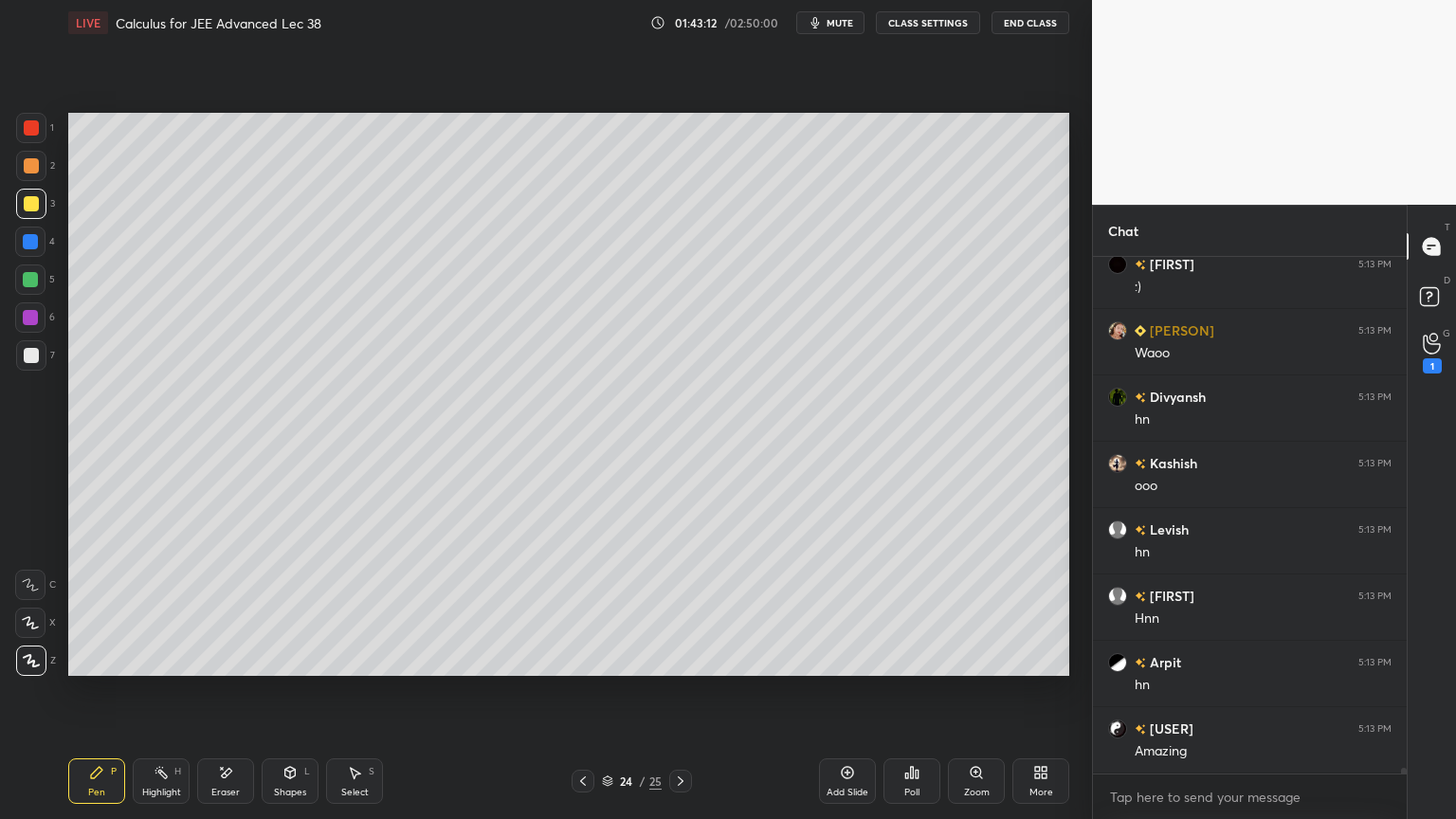 scroll, scrollTop: 50387, scrollLeft: 0, axis: vertical 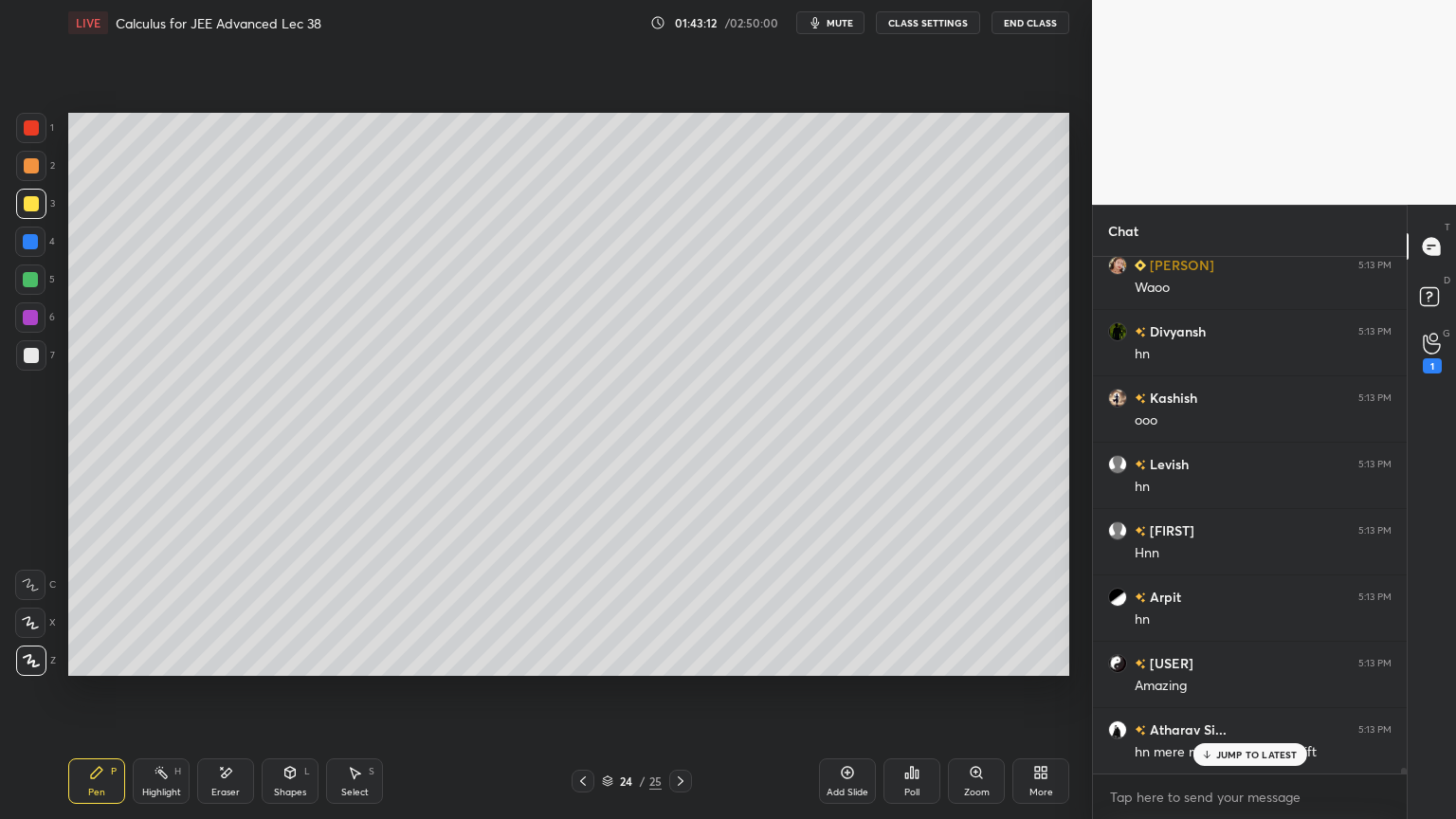 click at bounding box center (30, 318) 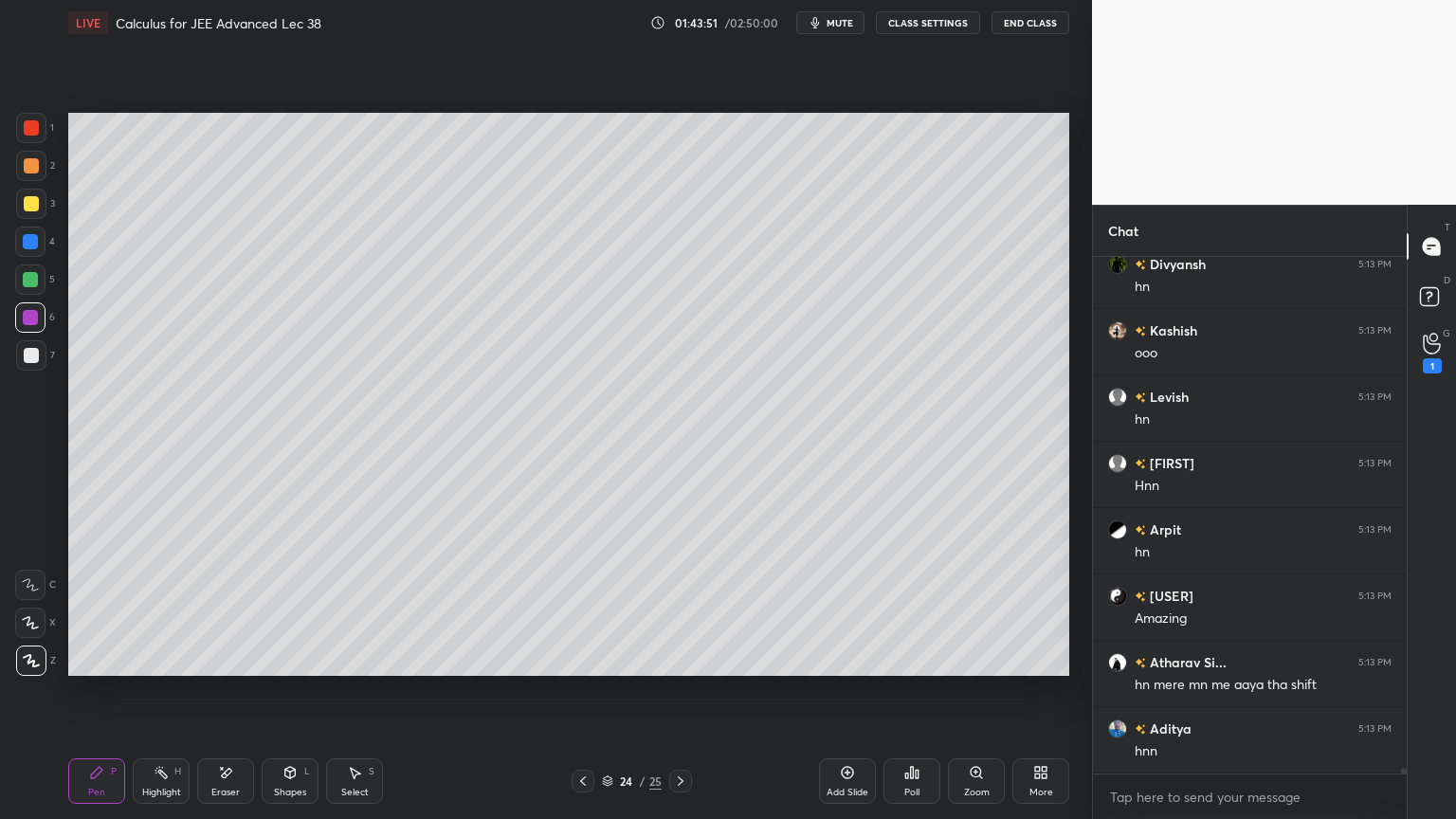 scroll, scrollTop: 50500, scrollLeft: 0, axis: vertical 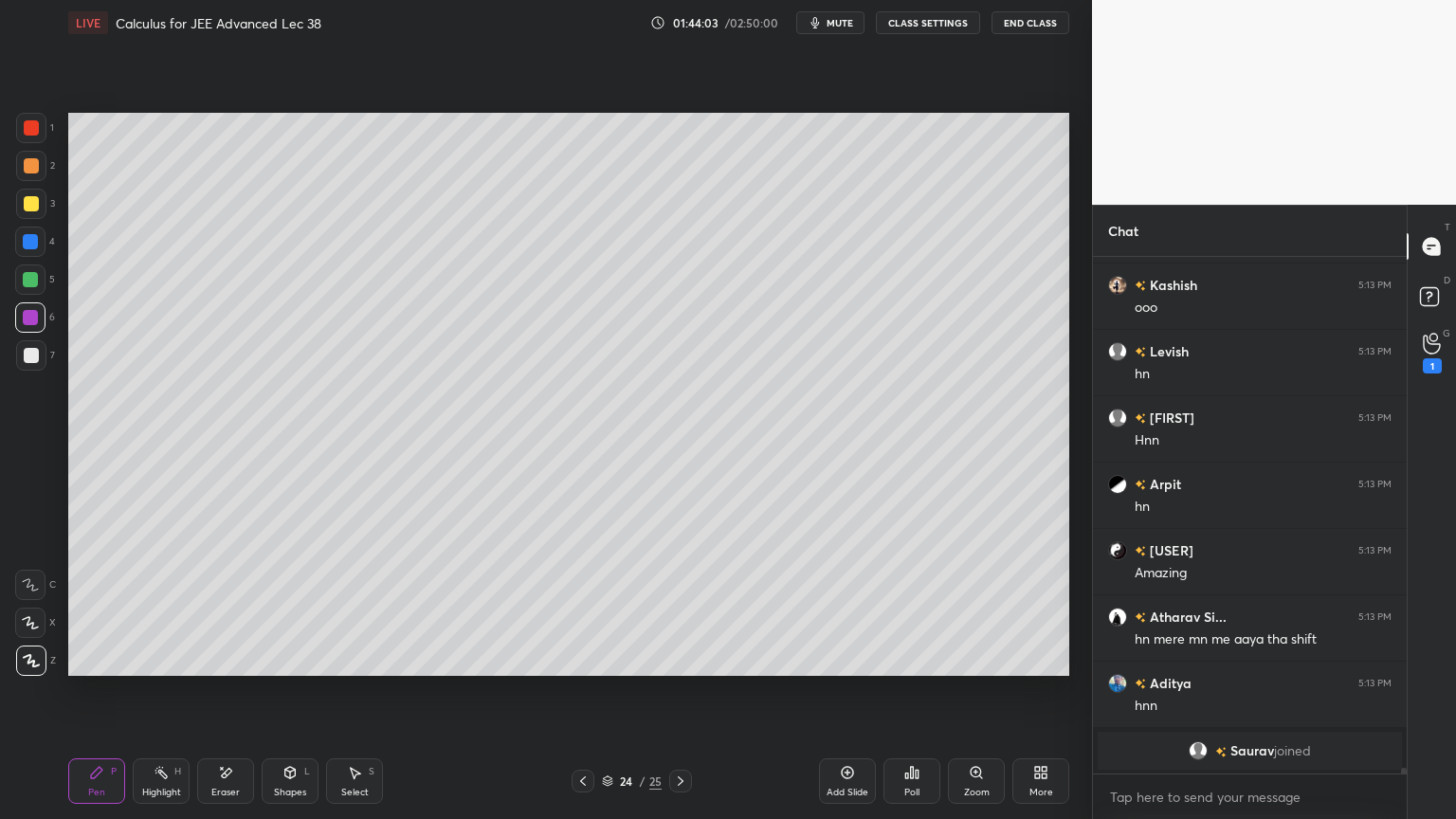 drag, startPoint x: 231, startPoint y: 774, endPoint x: 257, endPoint y: 722, distance: 58.137767 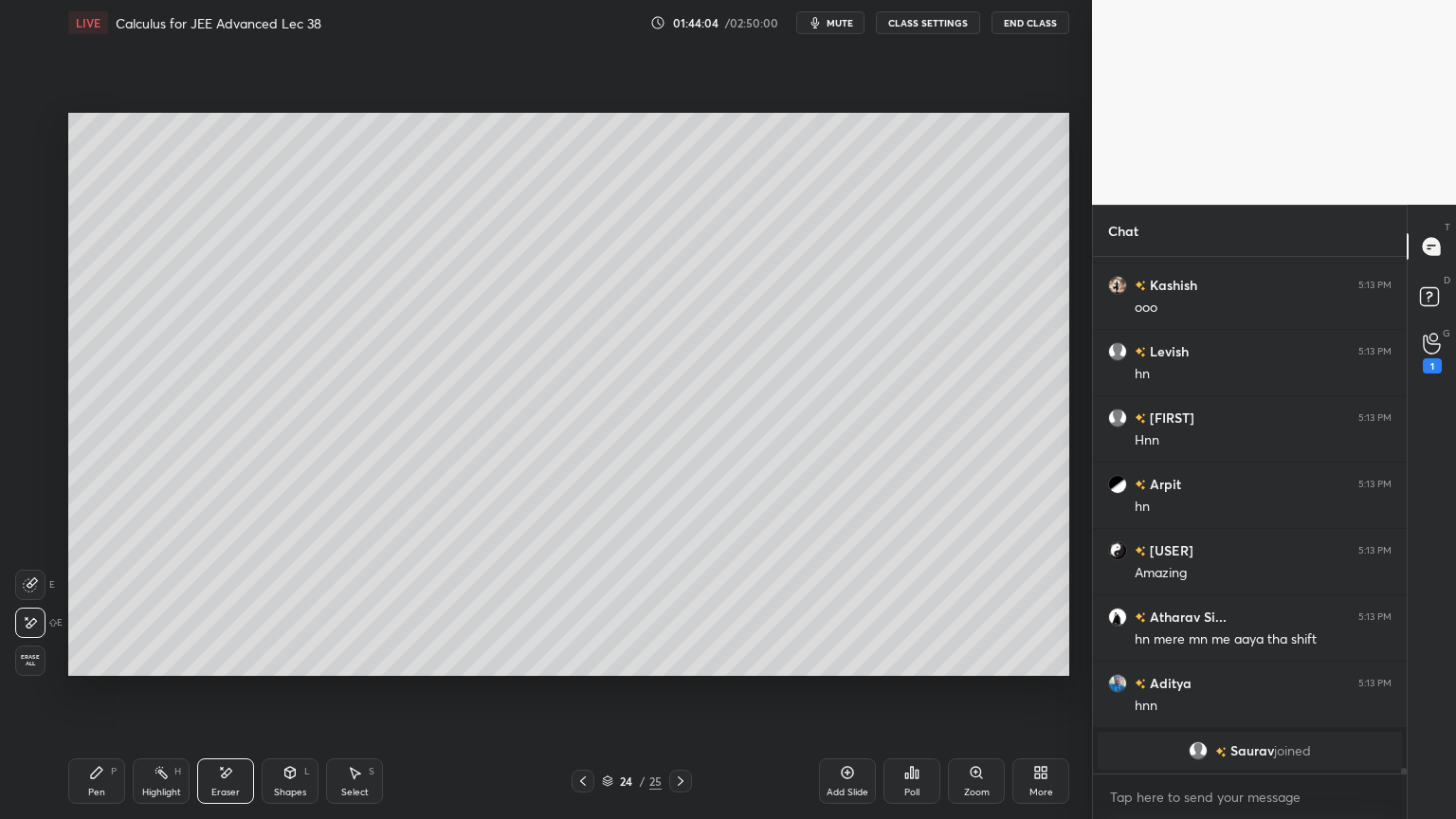 click on "Pen P" at bounding box center (97, 781) 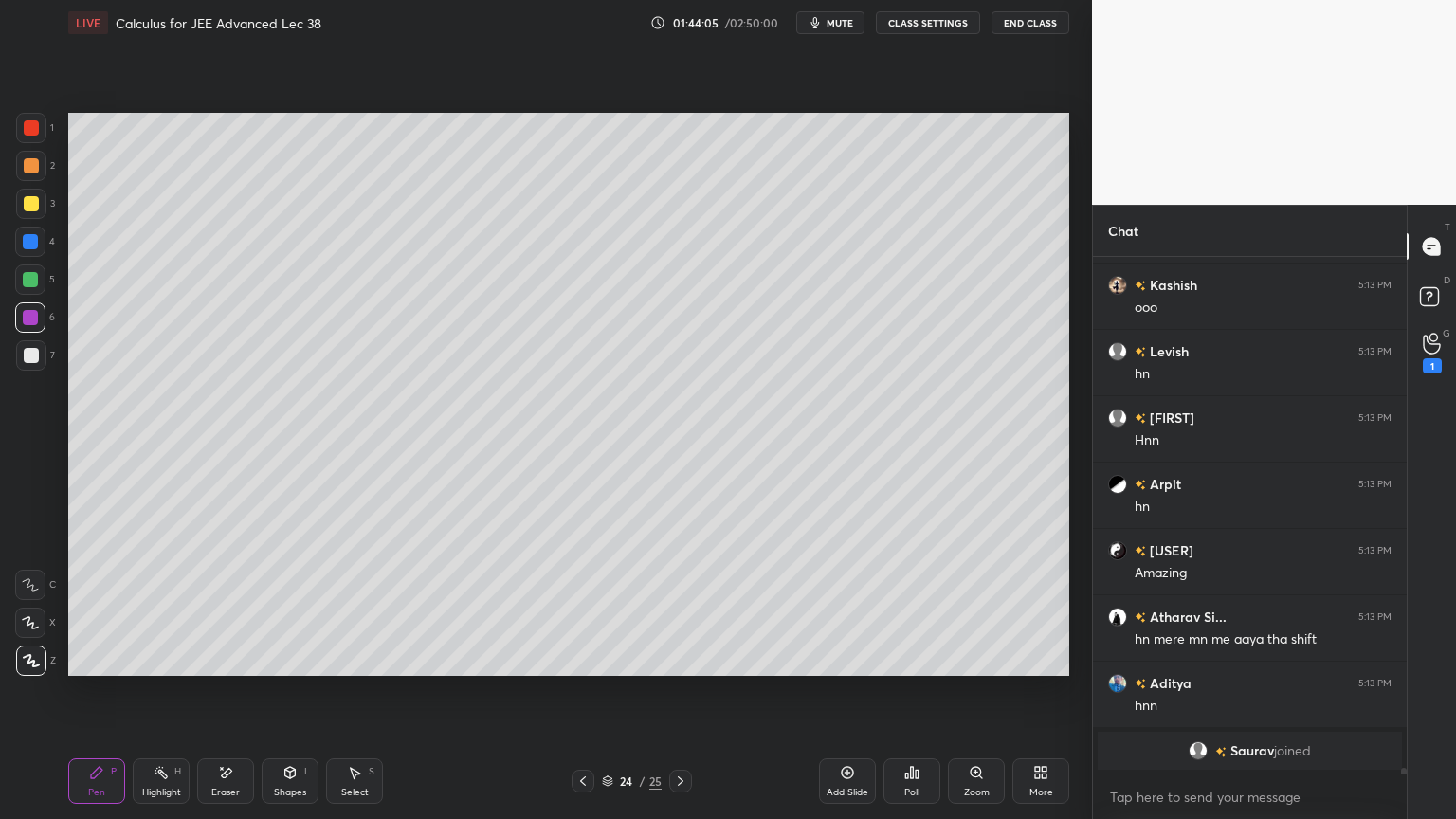 click 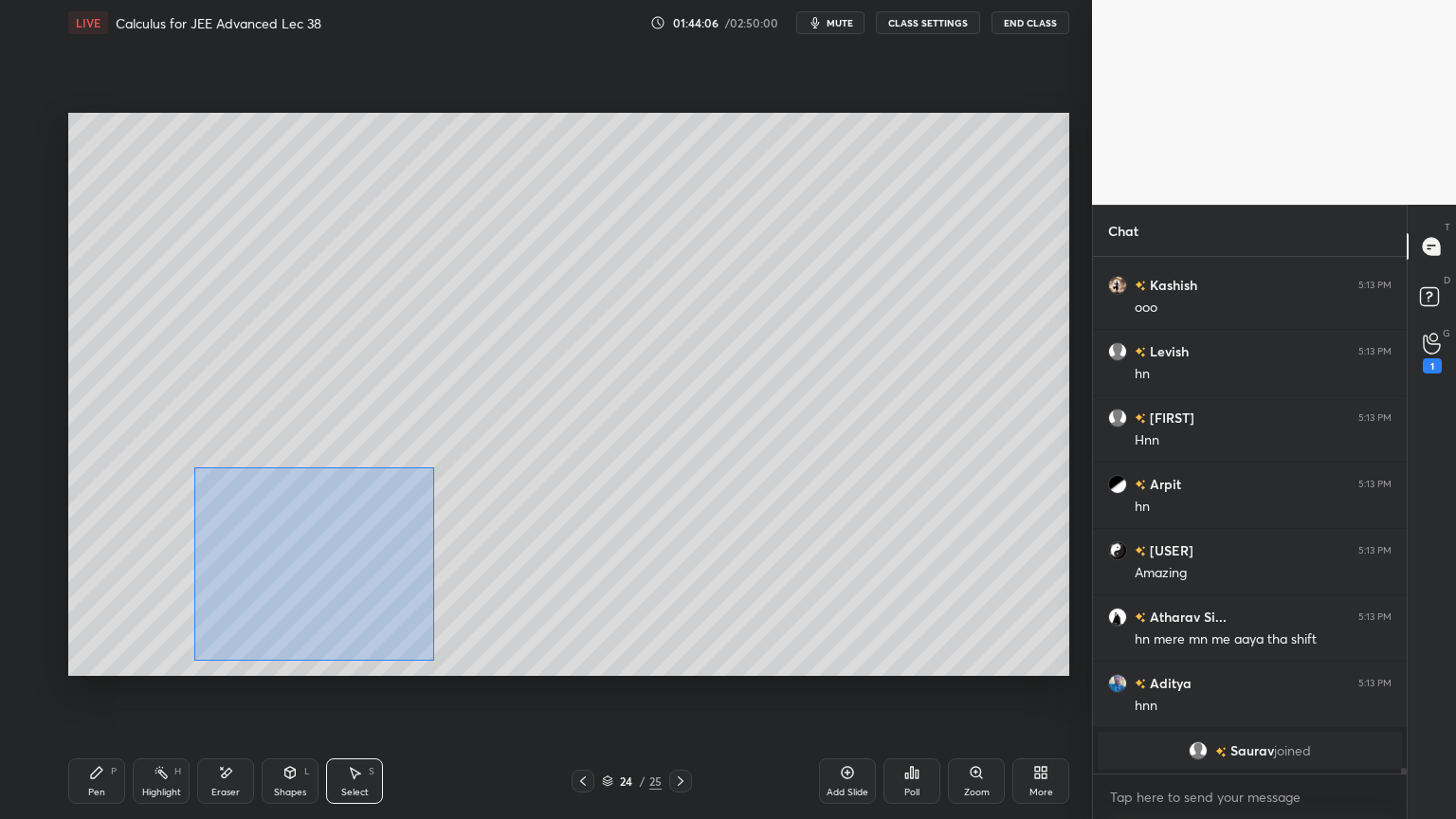 drag, startPoint x: 225, startPoint y: 489, endPoint x: 355, endPoint y: 573, distance: 154.7773 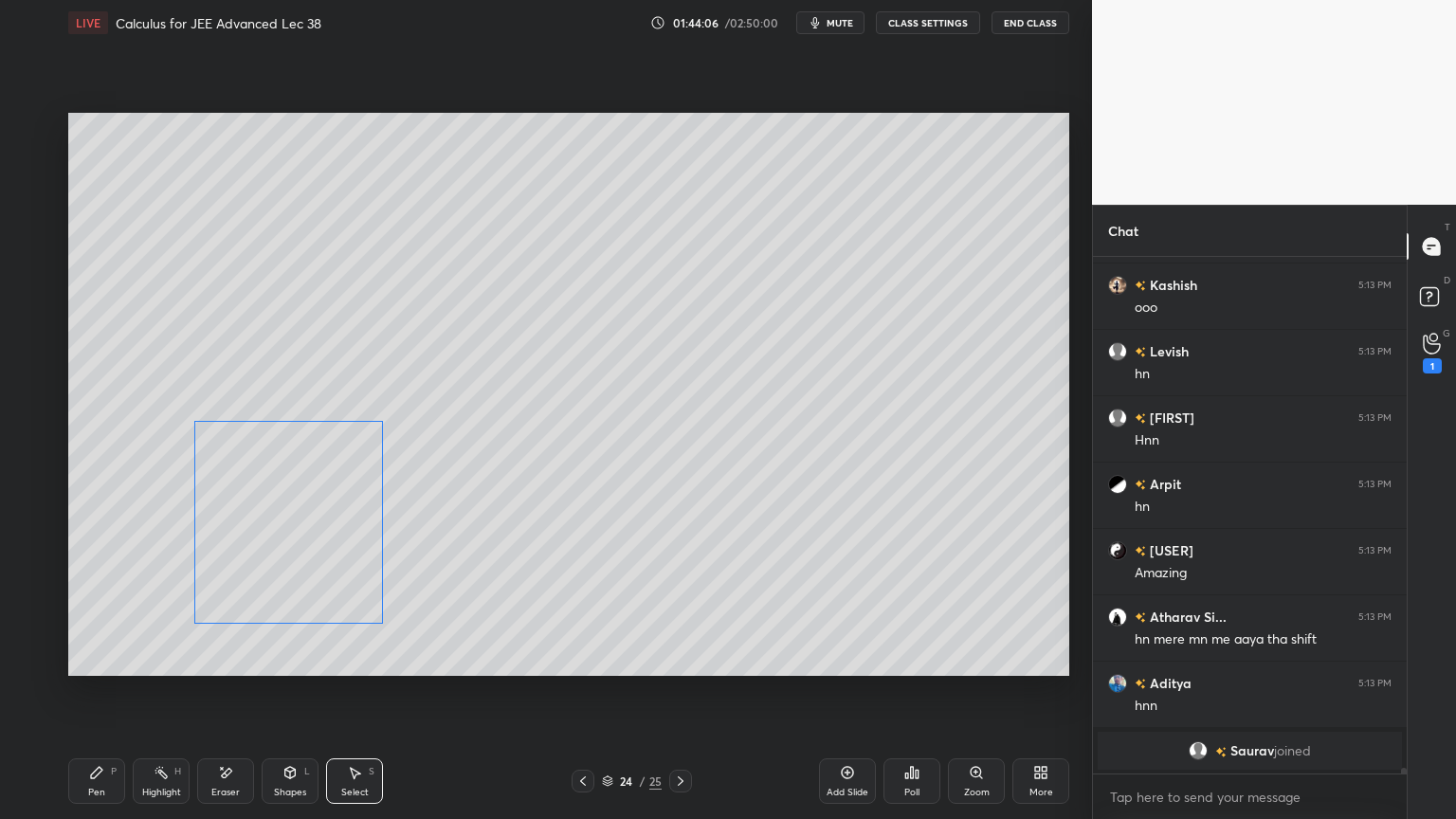 drag, startPoint x: 337, startPoint y: 541, endPoint x: 372, endPoint y: 585, distance: 56.22277 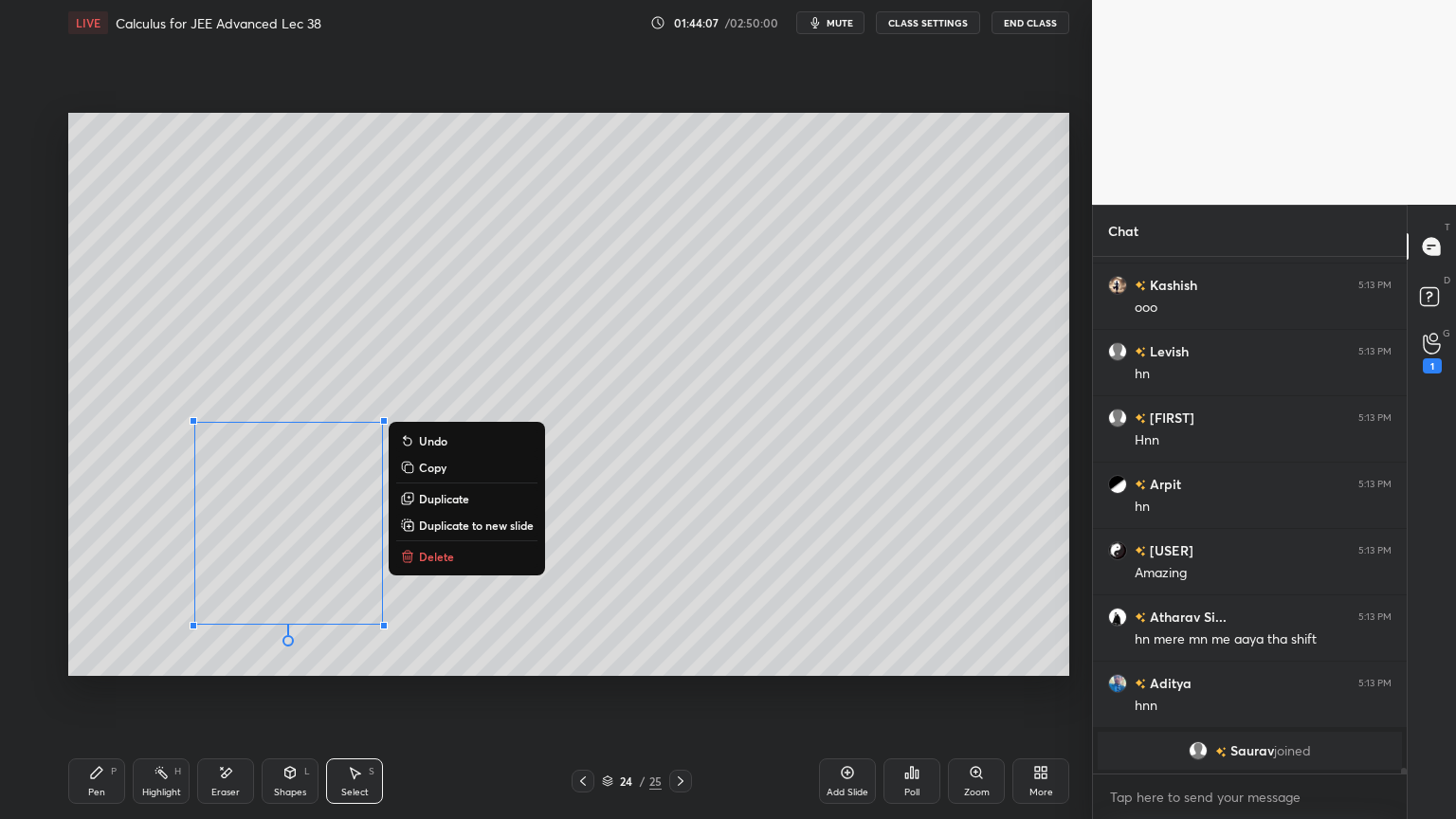click on "0 ° Undo Copy Duplicate Duplicate to new slide Delete" at bounding box center (569, 394) 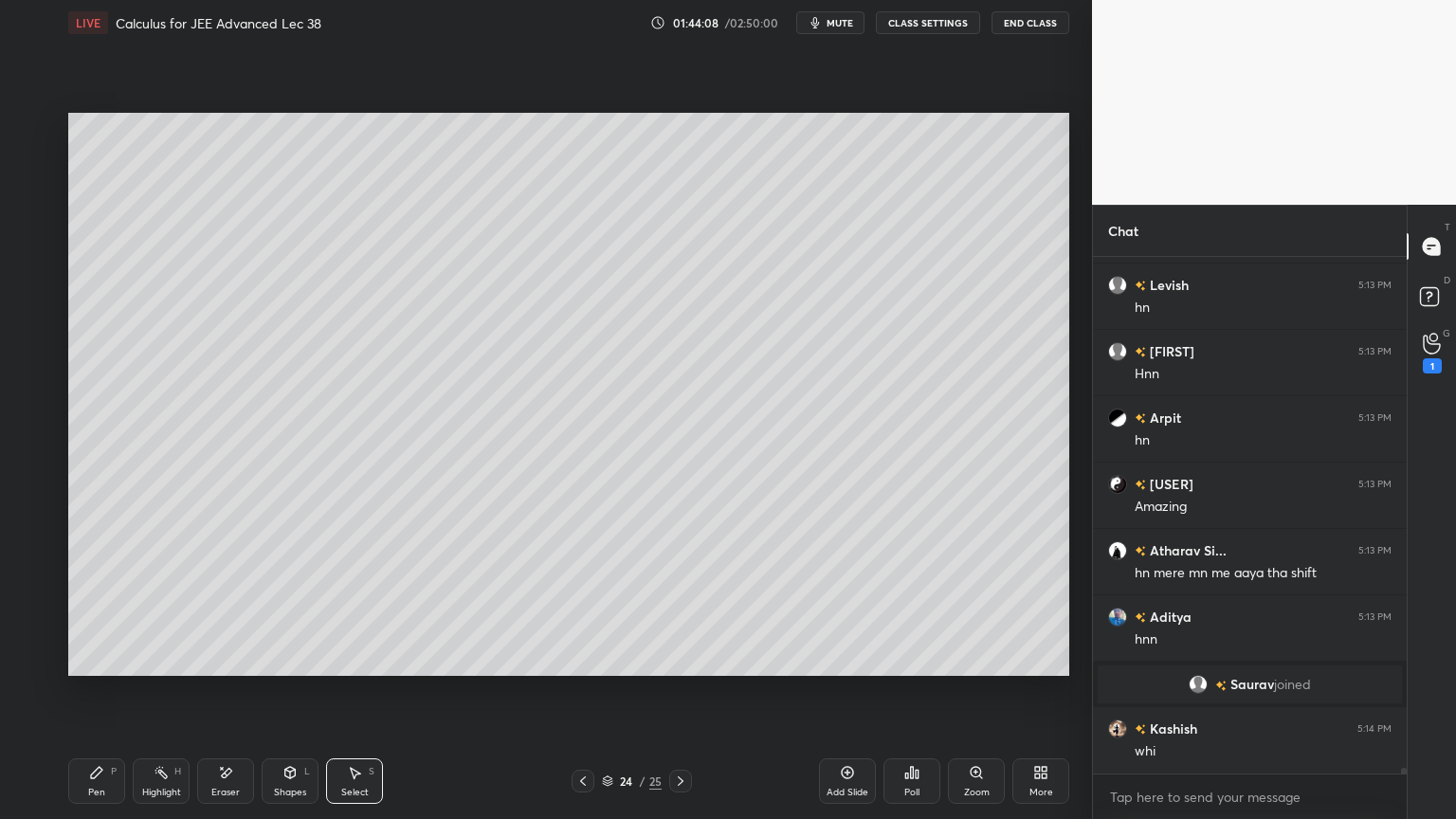 drag, startPoint x: 111, startPoint y: 780, endPoint x: 196, endPoint y: 793, distance: 85.98837 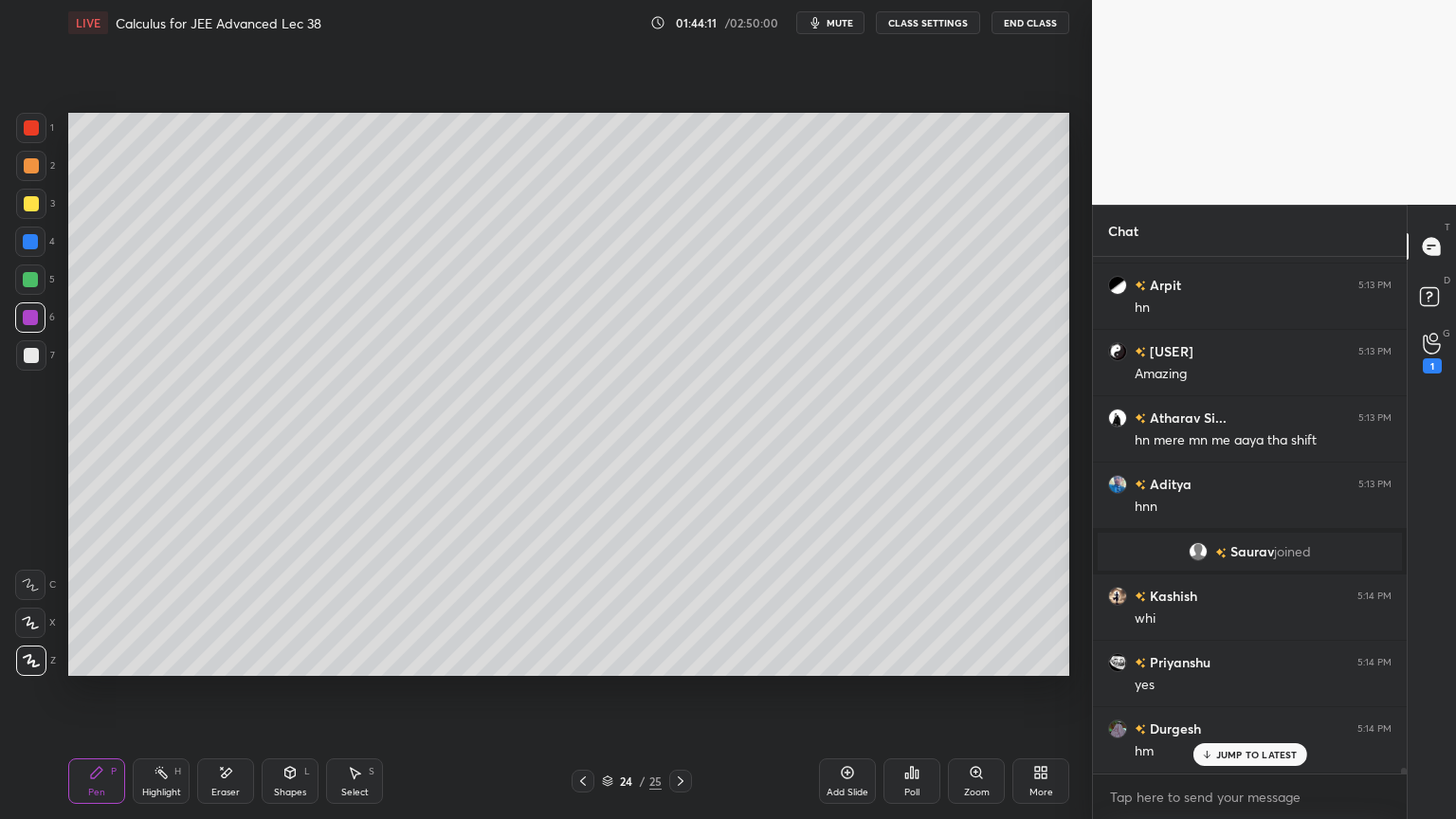 scroll, scrollTop: 44867, scrollLeft: 0, axis: vertical 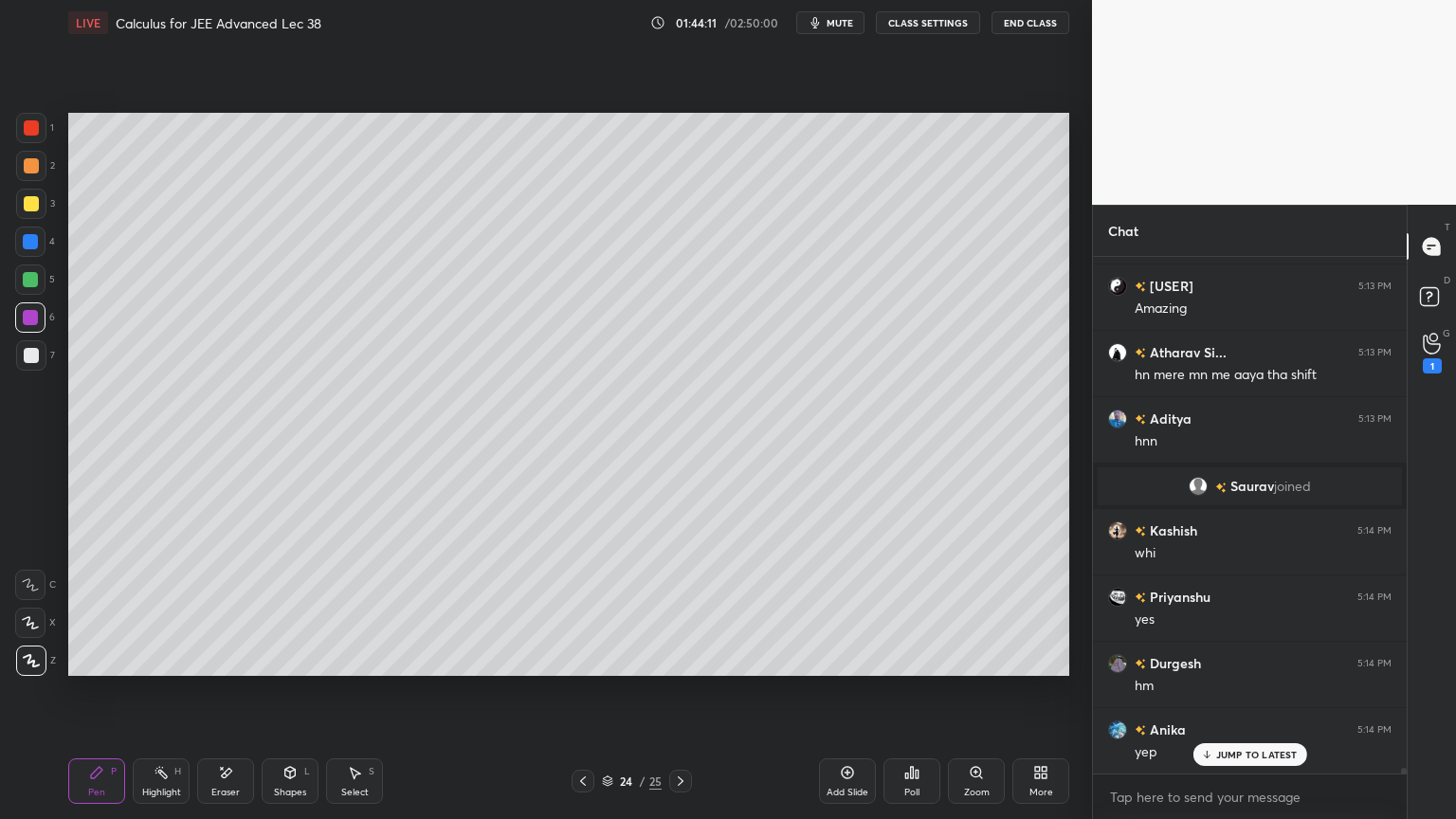 click 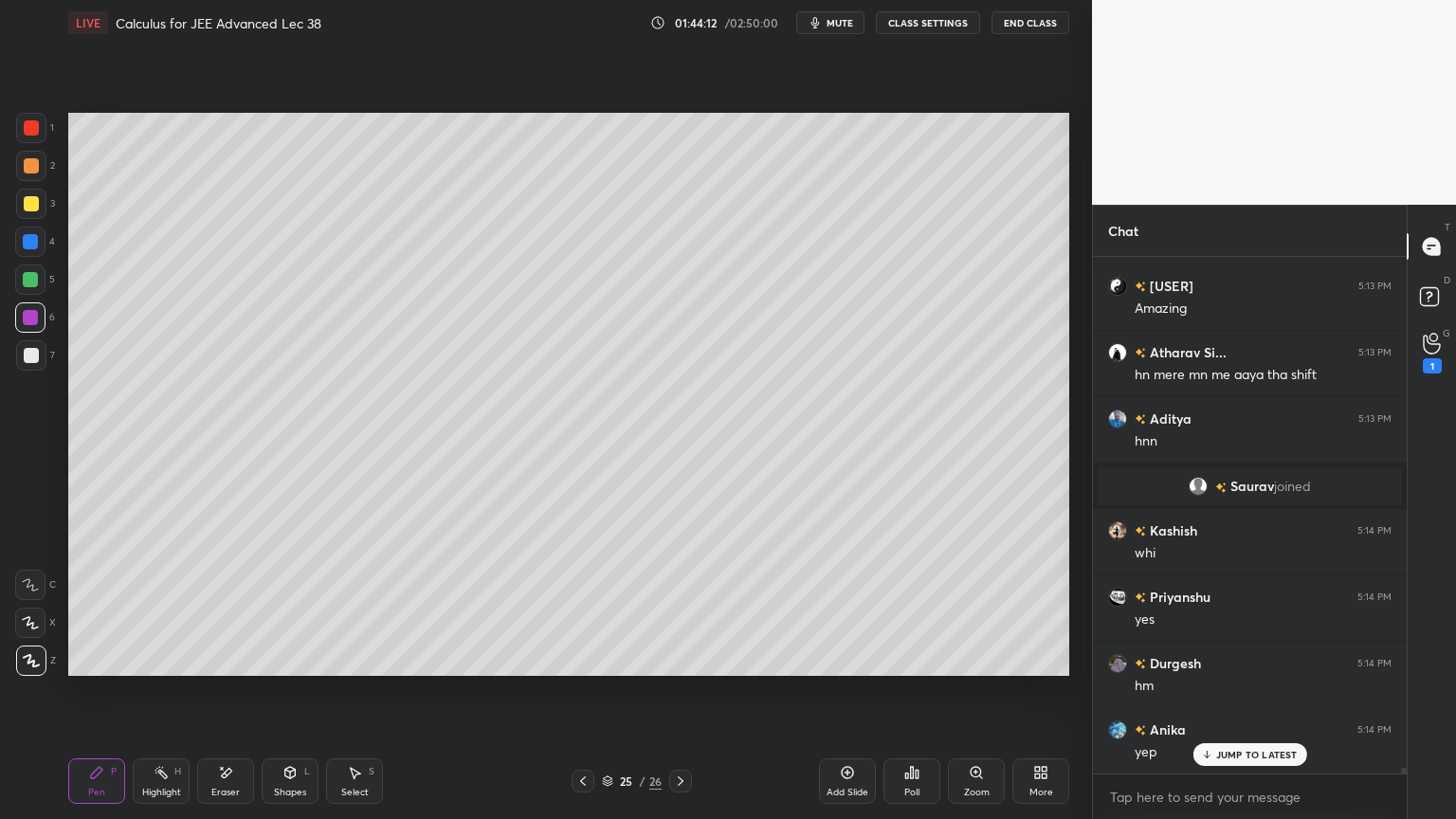 click at bounding box center (31, 355) 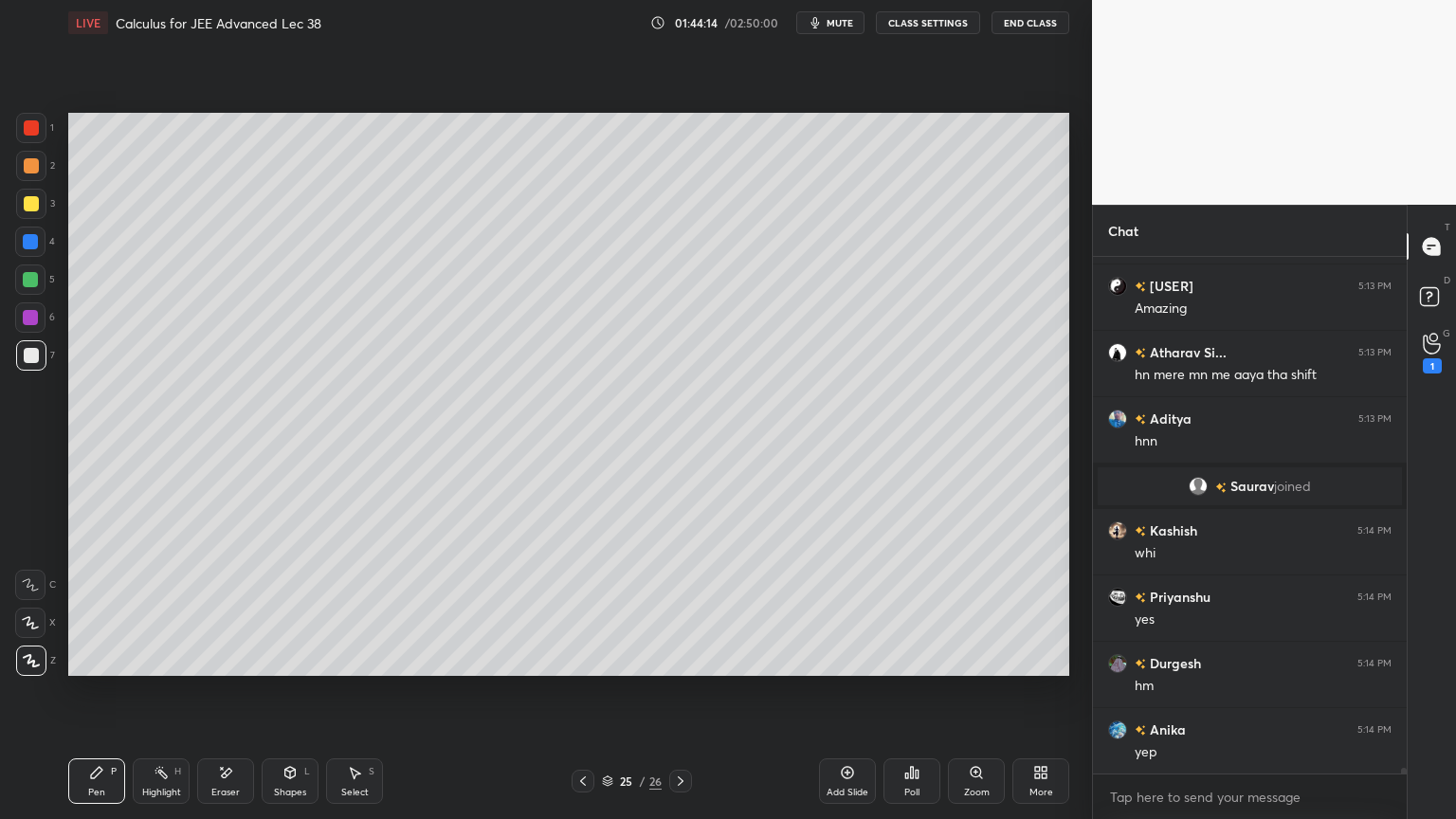 scroll, scrollTop: 44934, scrollLeft: 0, axis: vertical 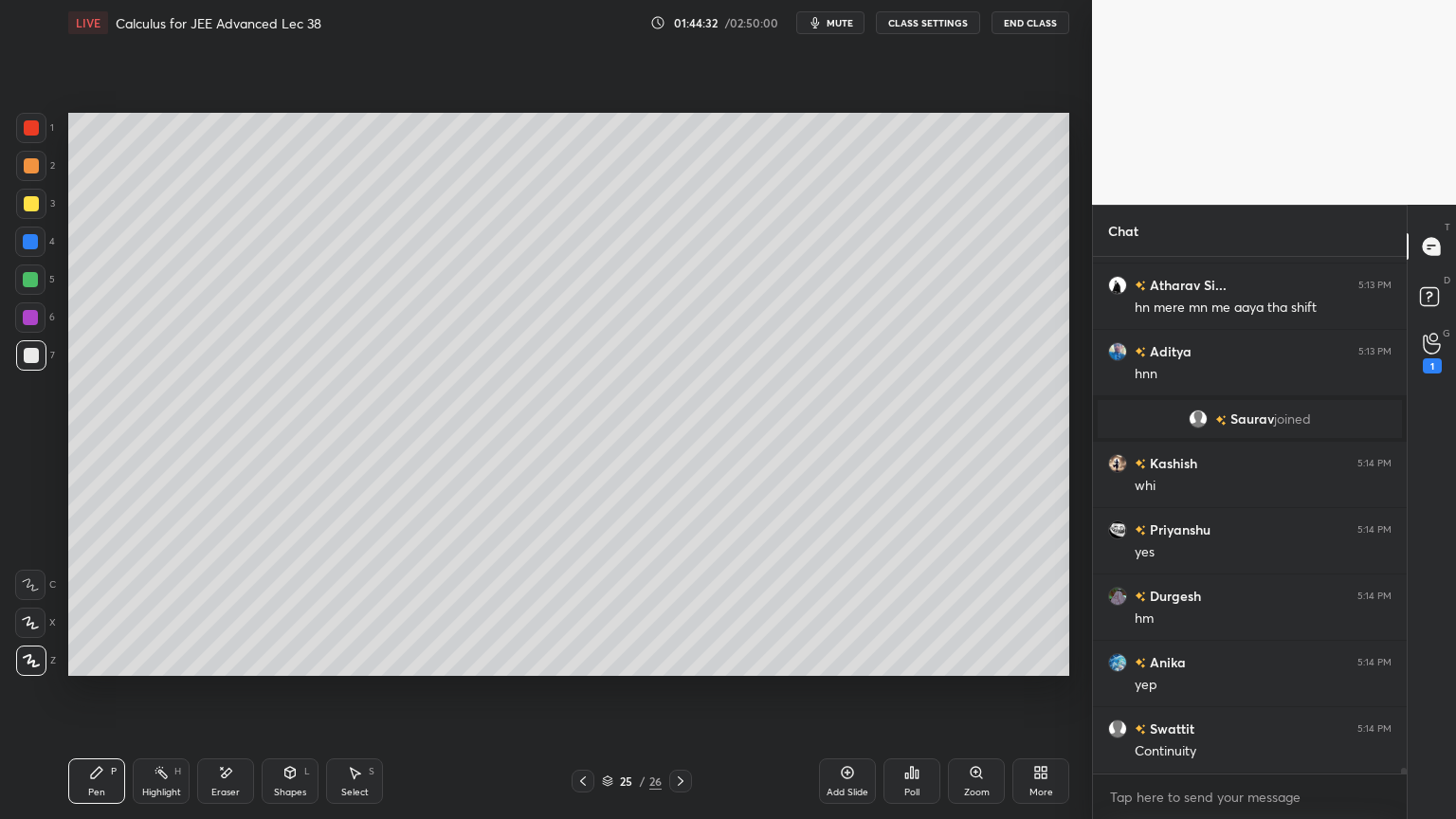 click on "Highlight H" at bounding box center (161, 781) 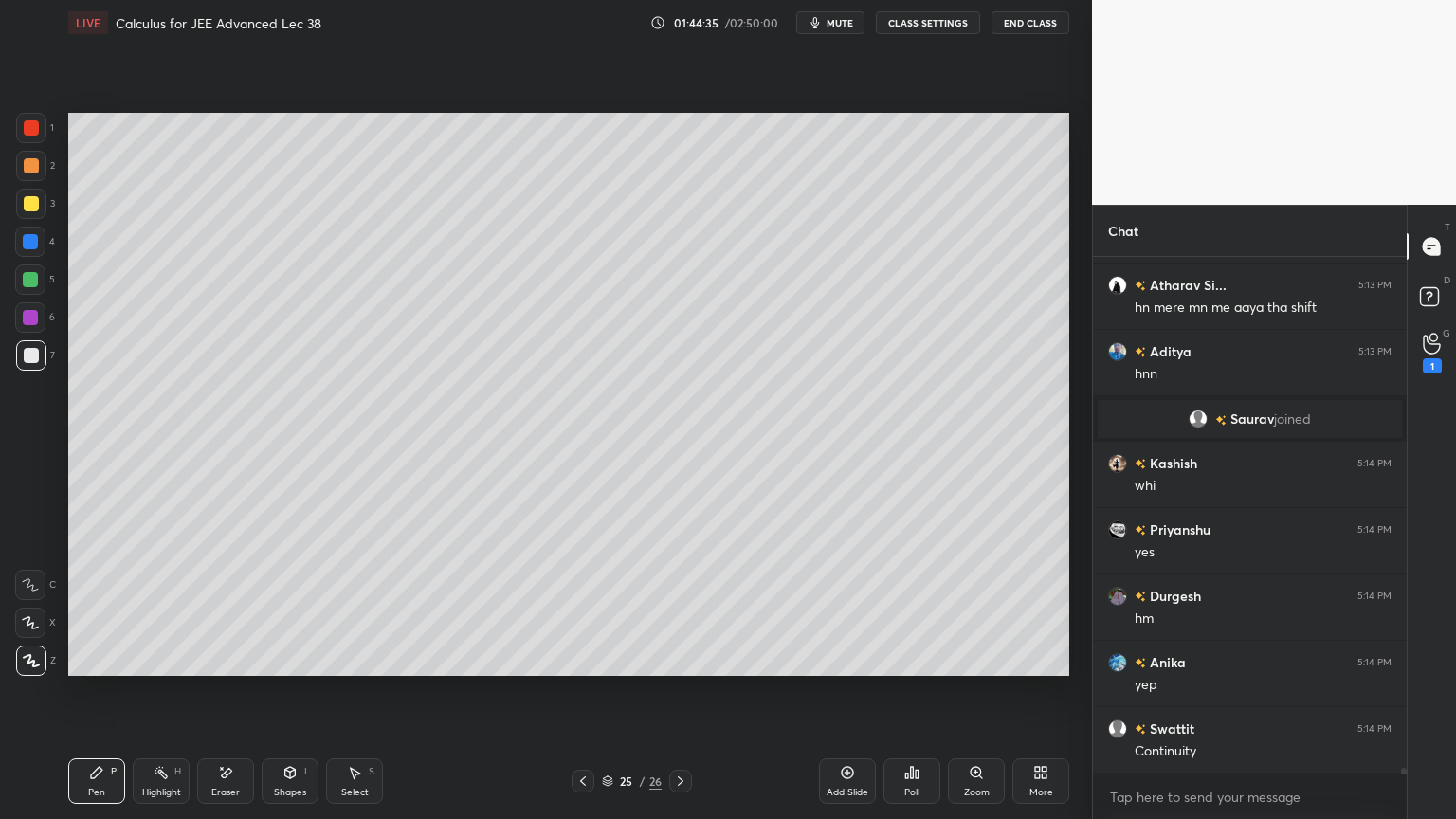 scroll, scrollTop: 45000, scrollLeft: 0, axis: vertical 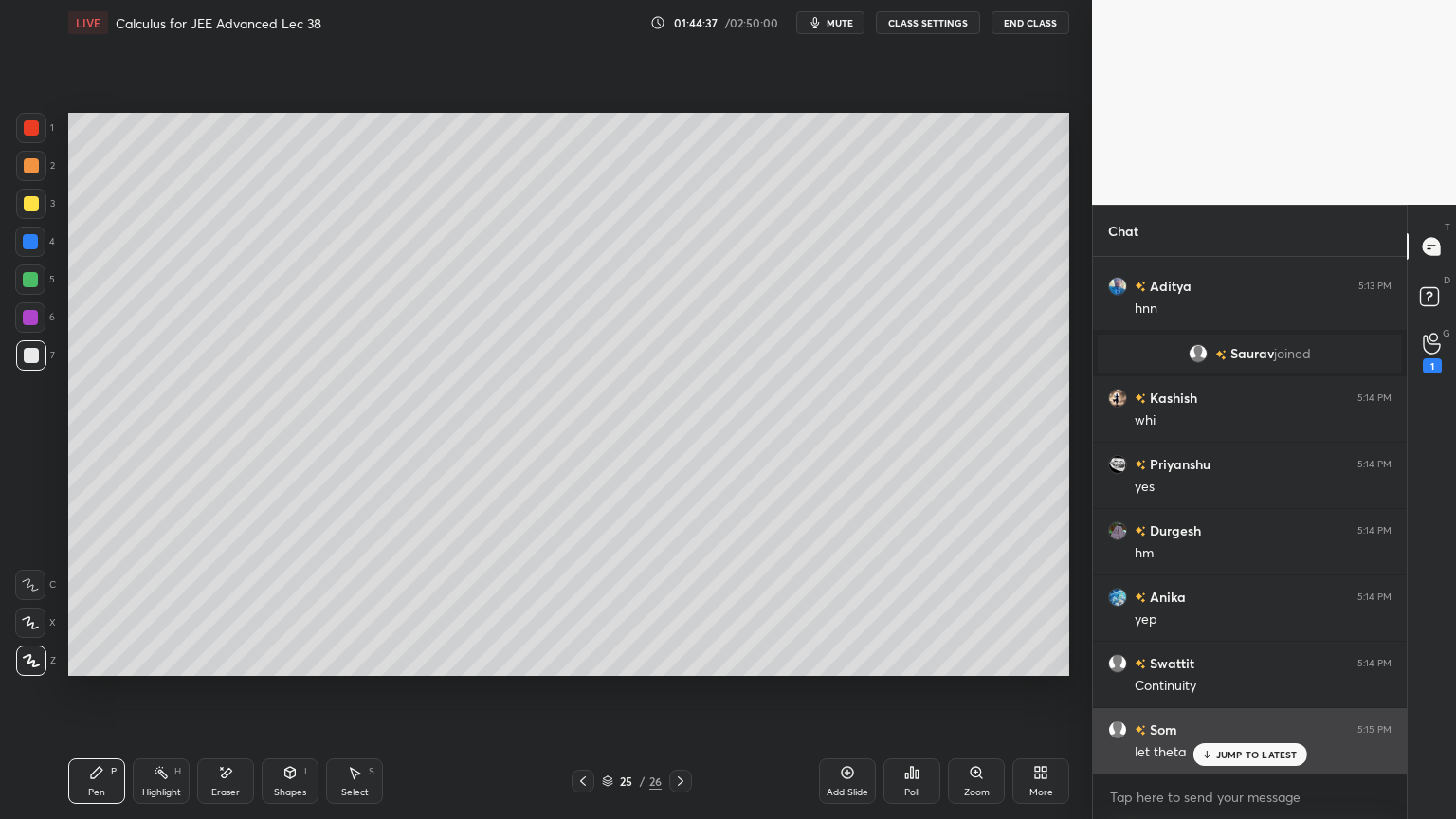 click on "JUMP TO LATEST" at bounding box center [1257, 755] 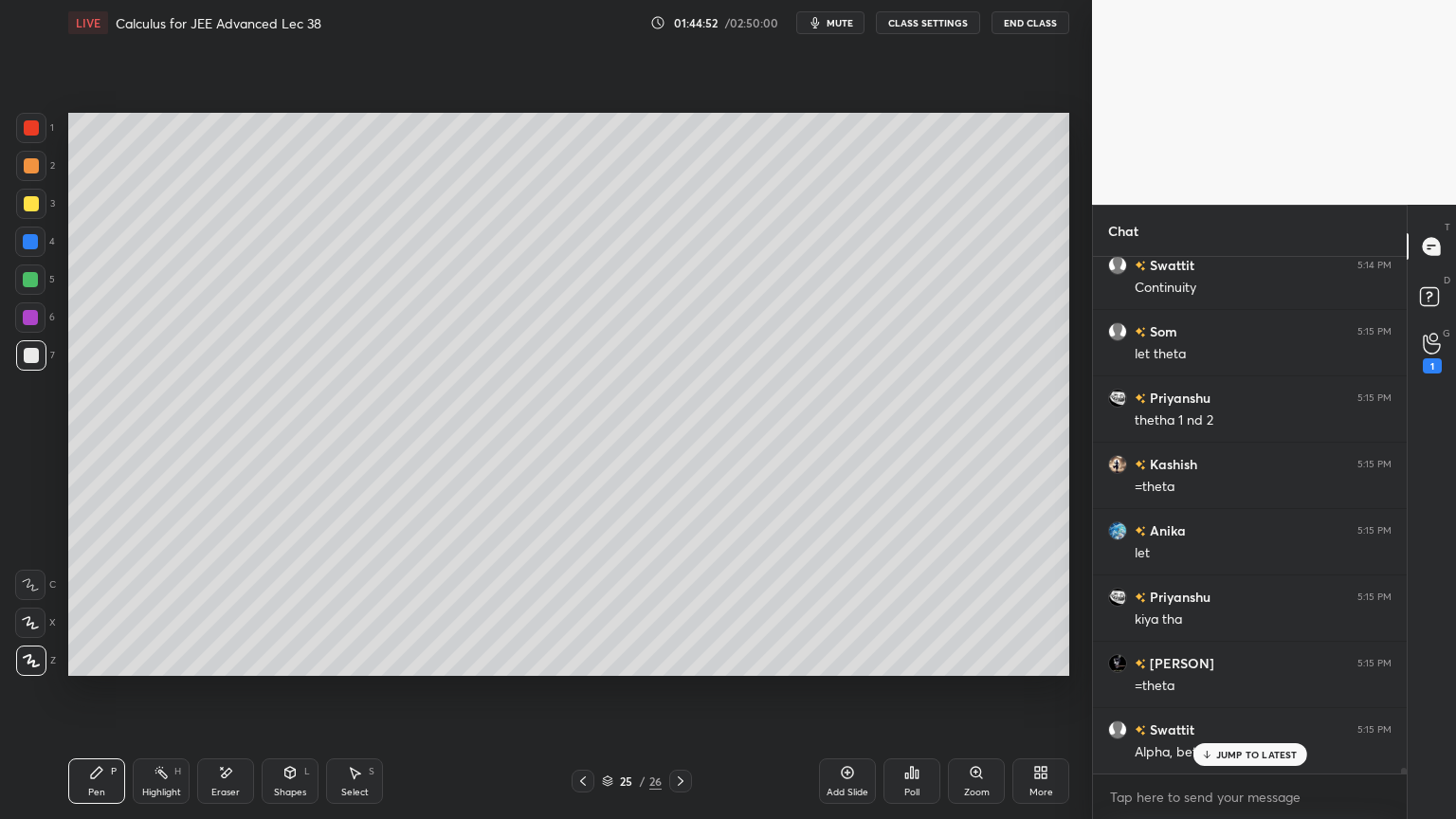 scroll, scrollTop: 45443, scrollLeft: 0, axis: vertical 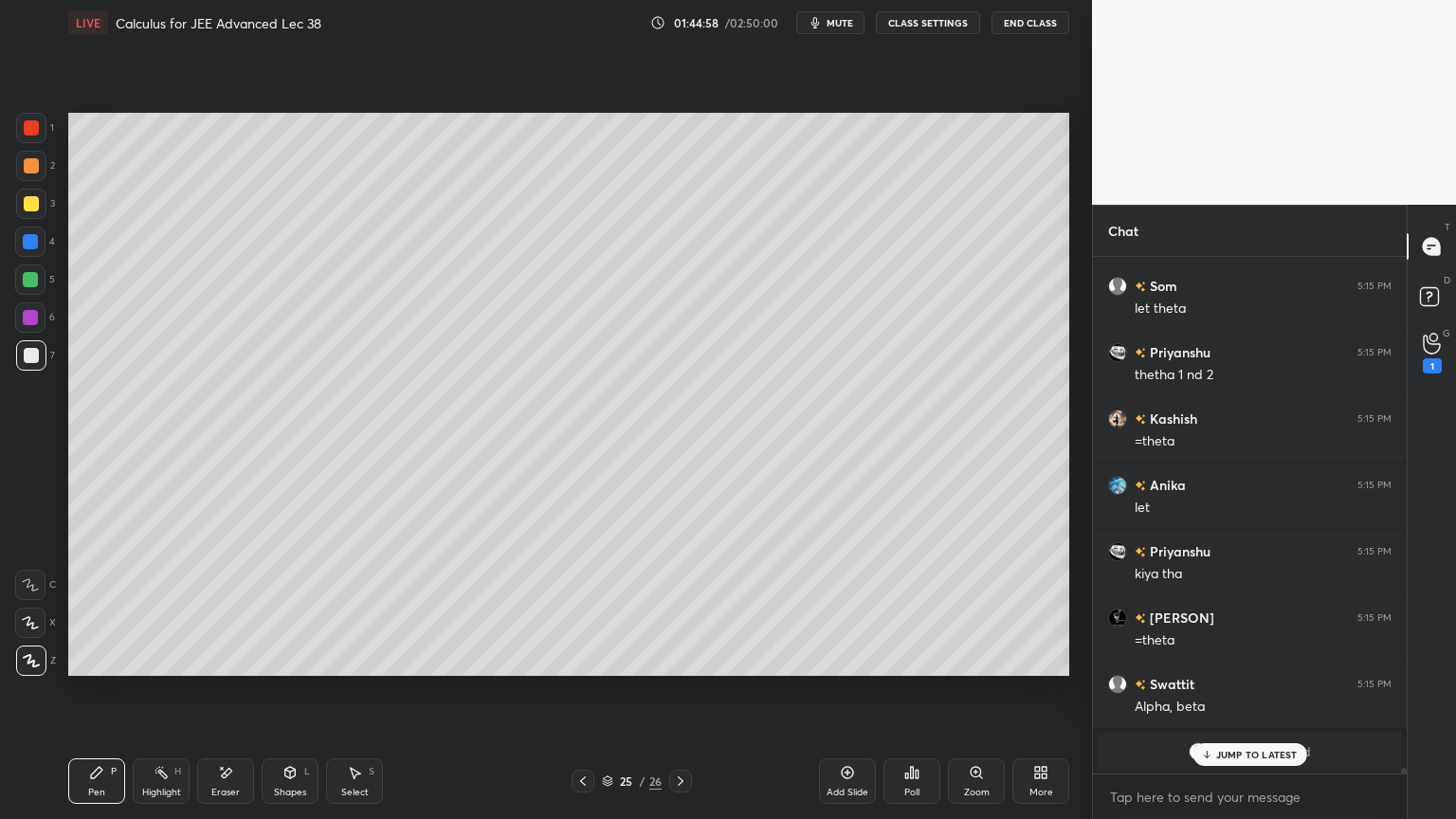click on "Select S" at bounding box center (355, 781) 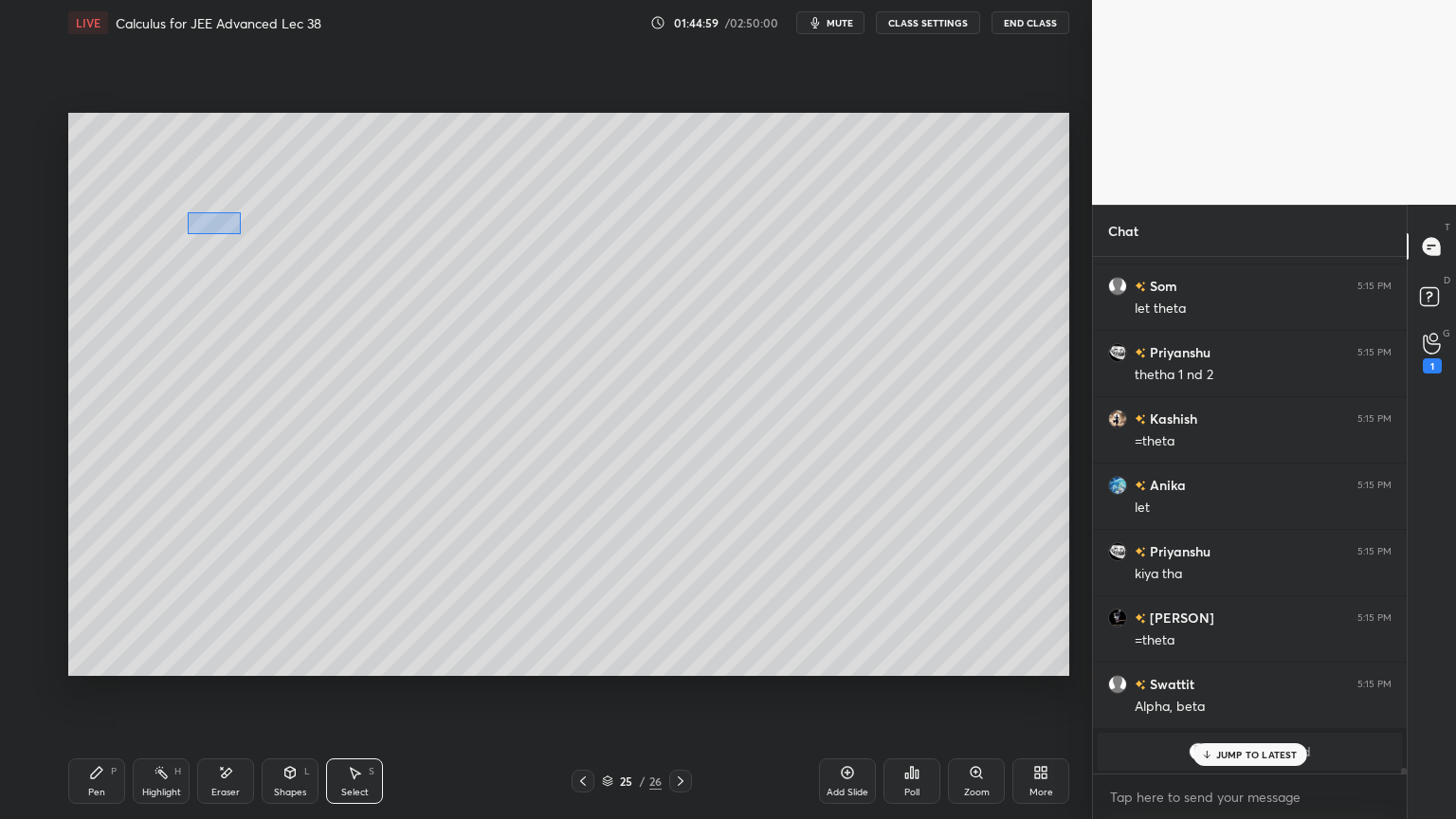 drag, startPoint x: 188, startPoint y: 212, endPoint x: 261, endPoint y: 240, distance: 78.18568 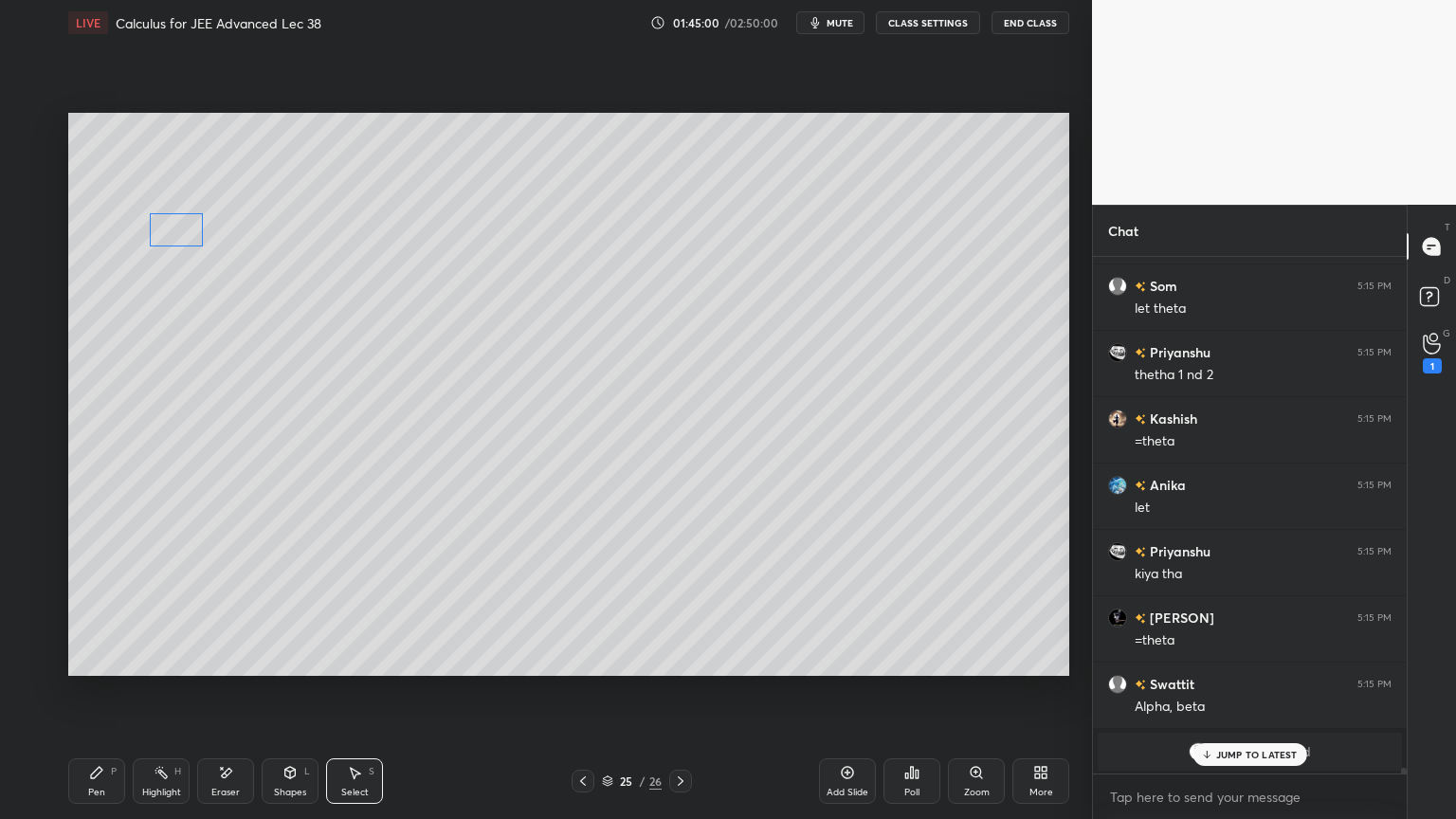 drag, startPoint x: 206, startPoint y: 229, endPoint x: 173, endPoint y: 229, distance: 33 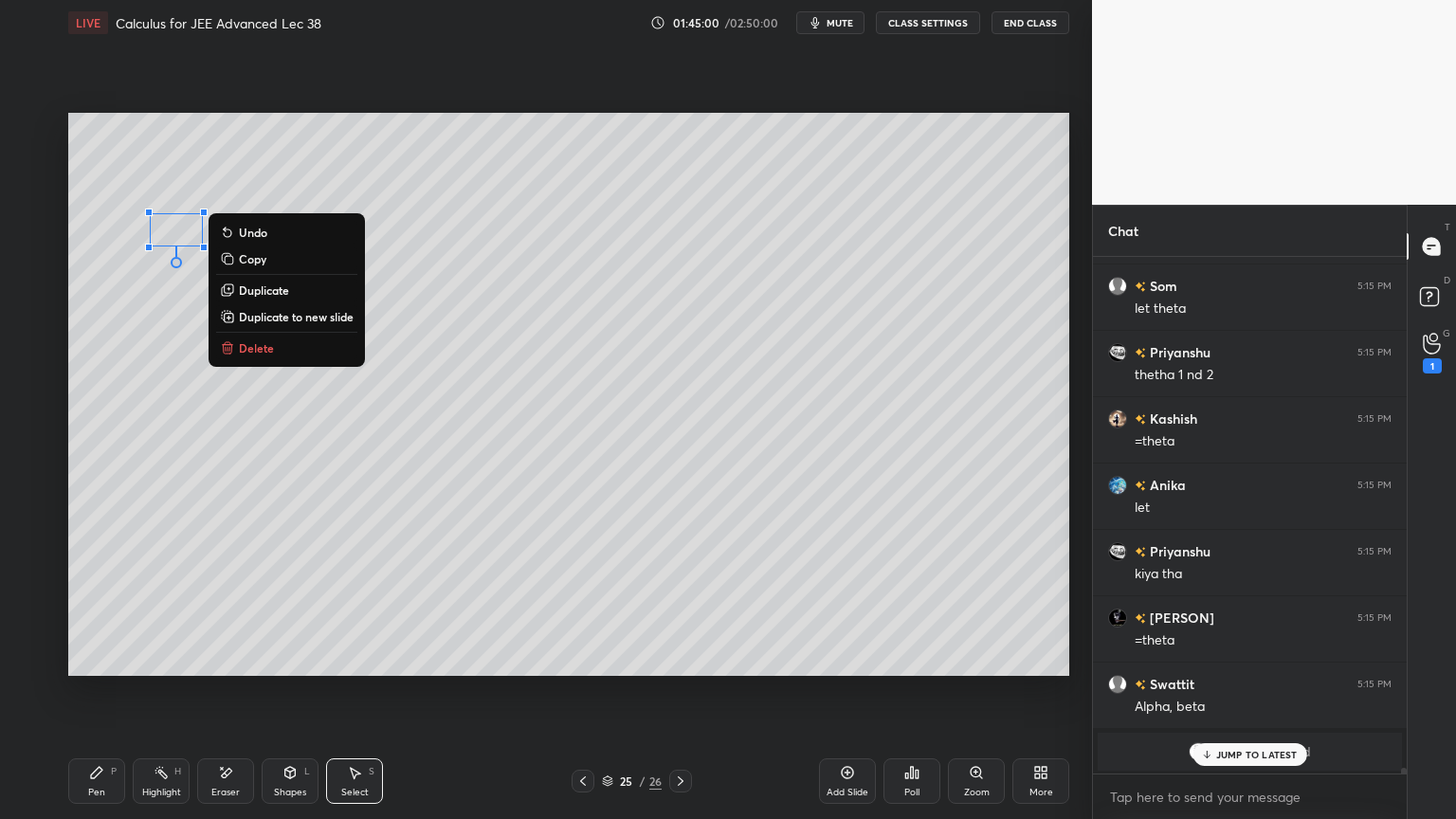 click on "0 ° Undo Copy Duplicate Duplicate to new slide Delete" at bounding box center [569, 394] 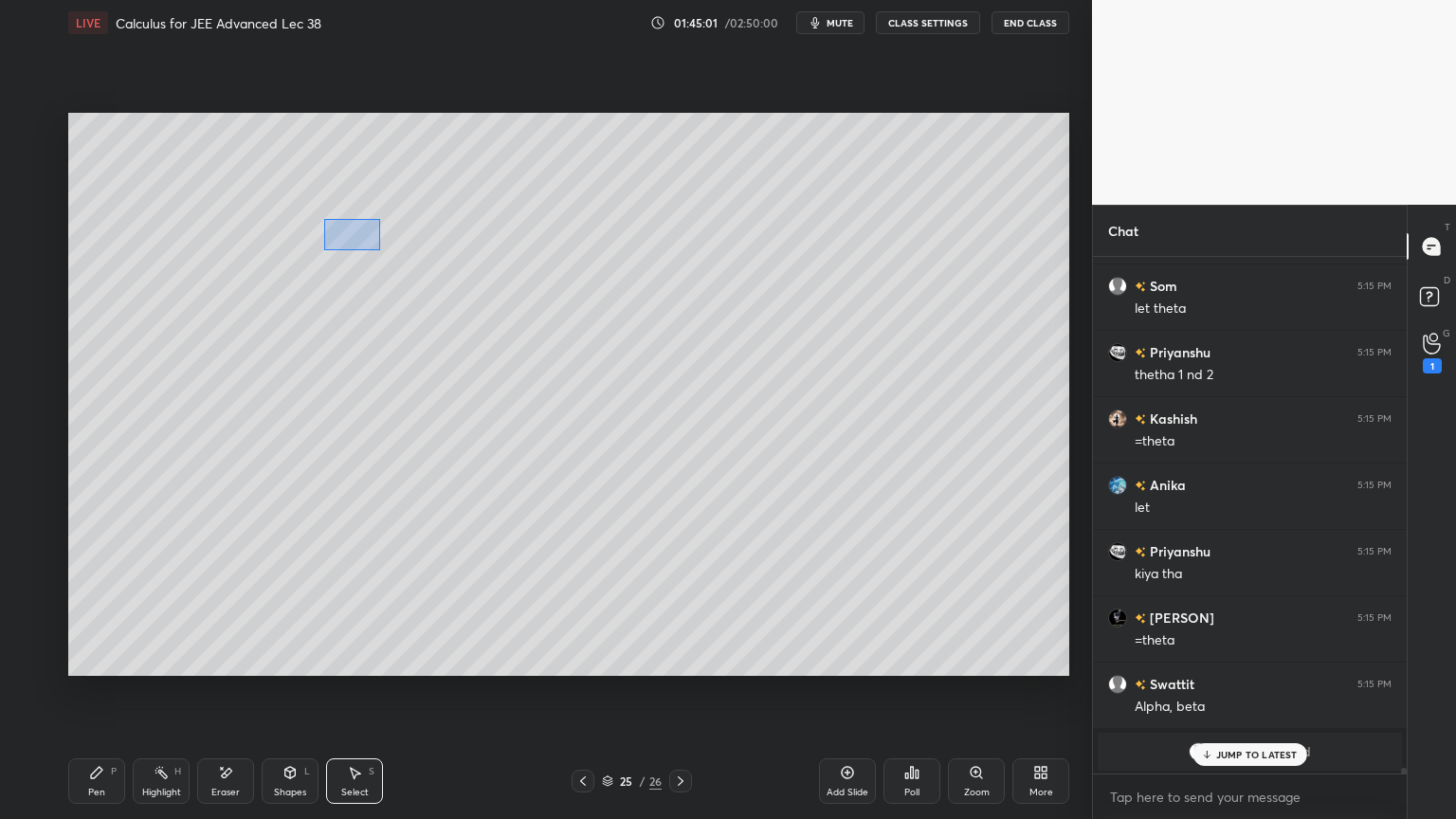 drag, startPoint x: 354, startPoint y: 236, endPoint x: 375, endPoint y: 250, distance: 25.23886 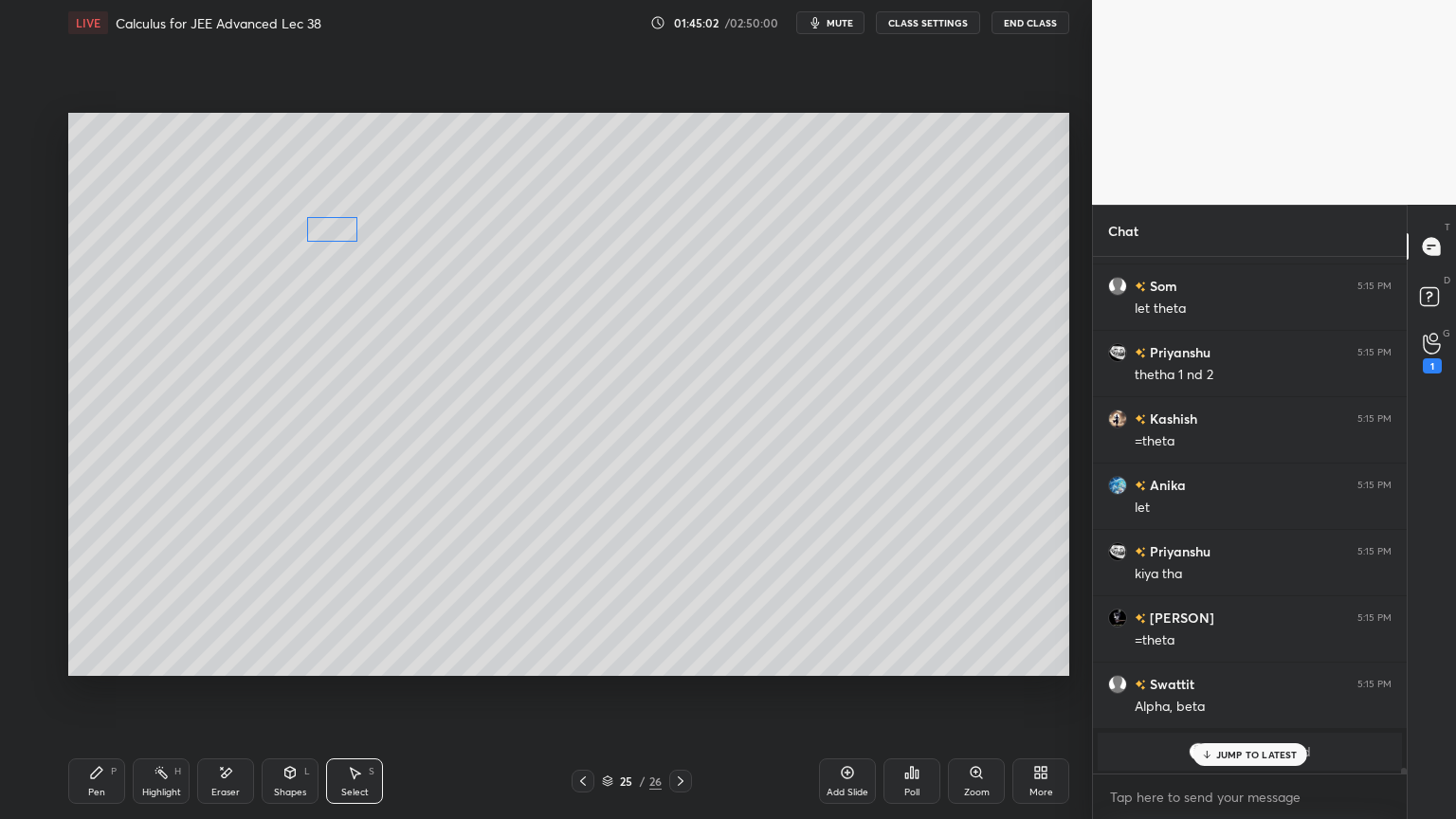 drag, startPoint x: 354, startPoint y: 240, endPoint x: 323, endPoint y: 240, distance: 31 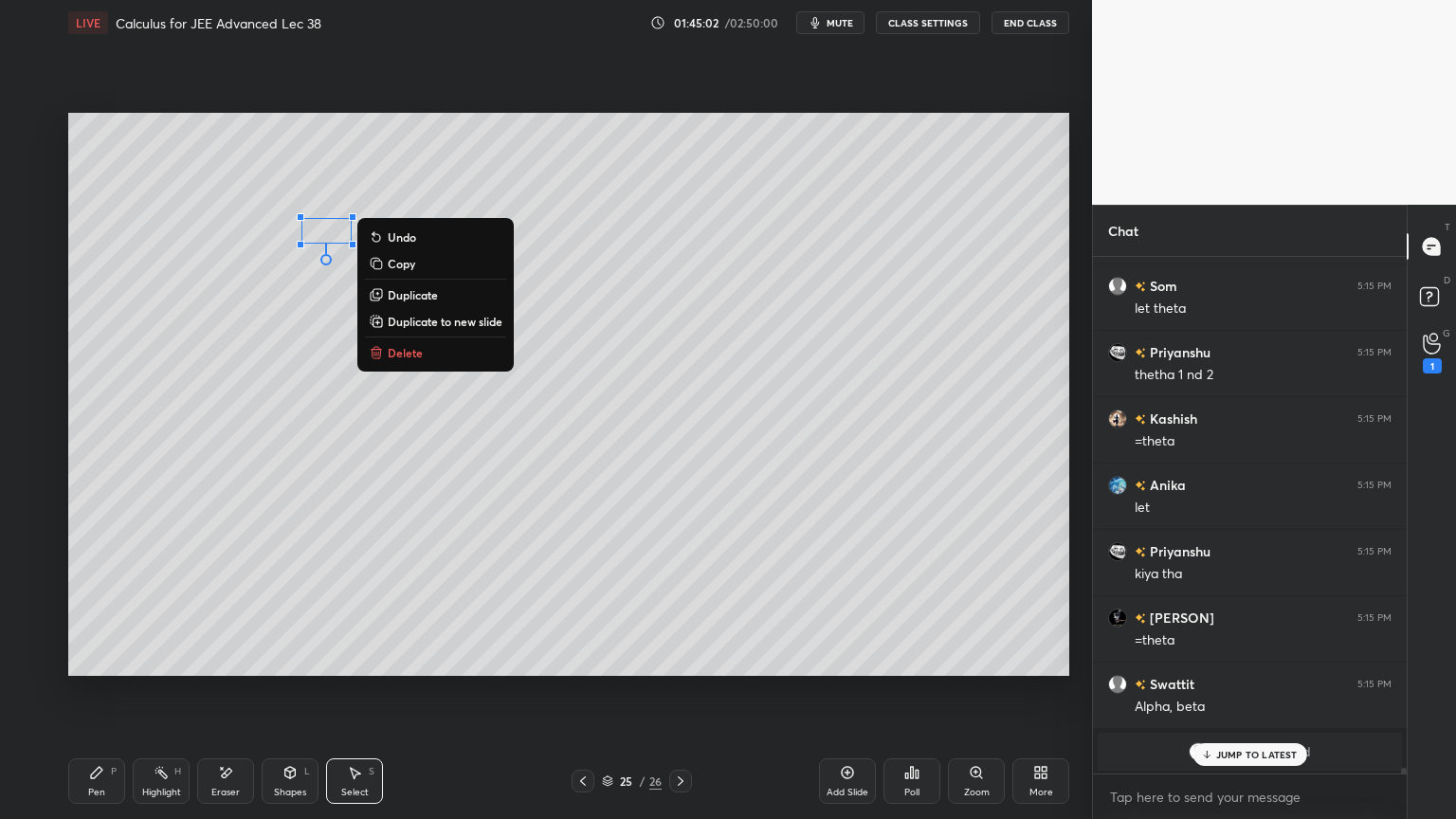 click on "0 ° Undo Copy Duplicate Duplicate to new slide Delete" at bounding box center (569, 394) 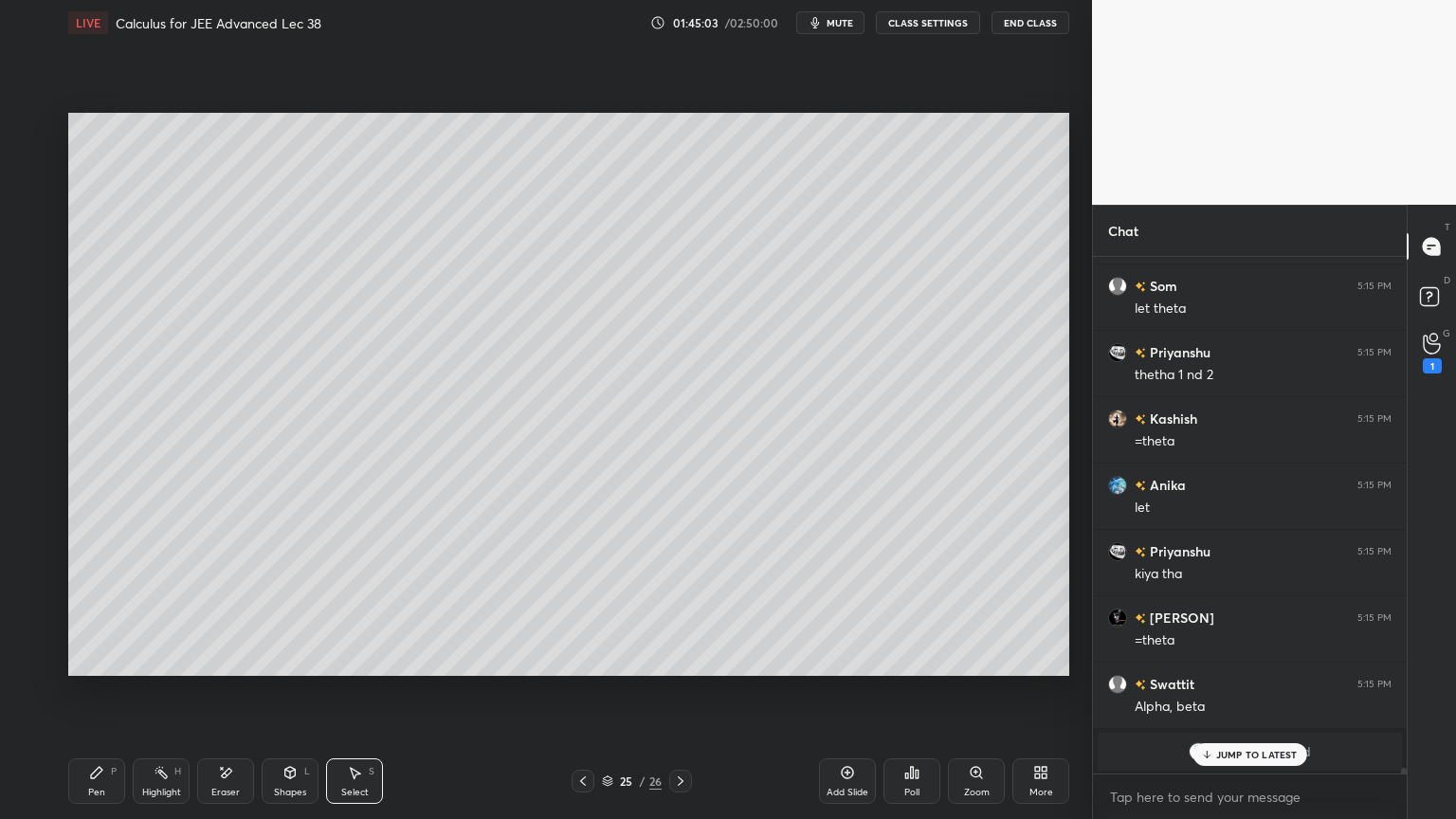 click on "P" at bounding box center (114, 772) 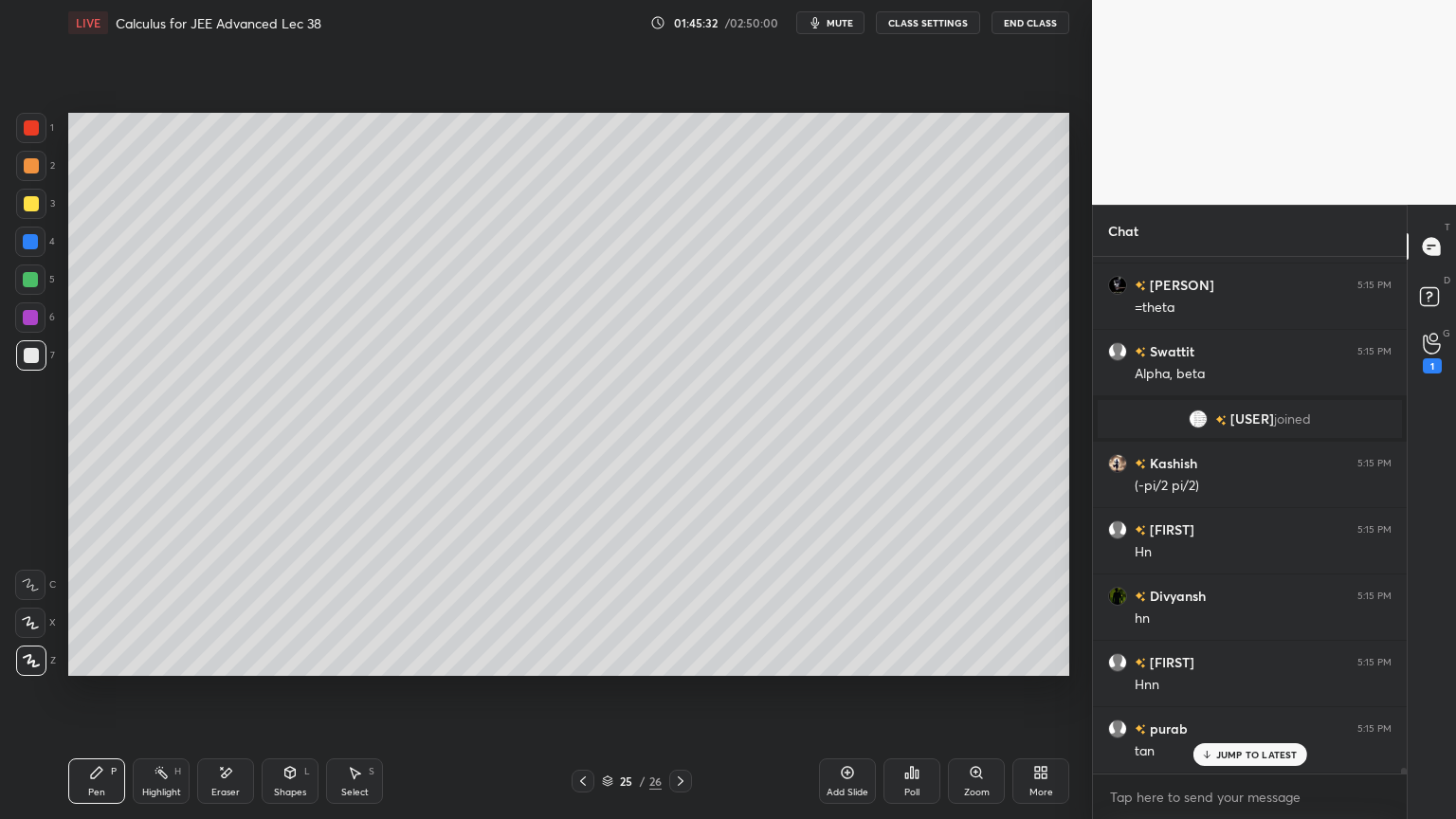 scroll, scrollTop: 45841, scrollLeft: 0, axis: vertical 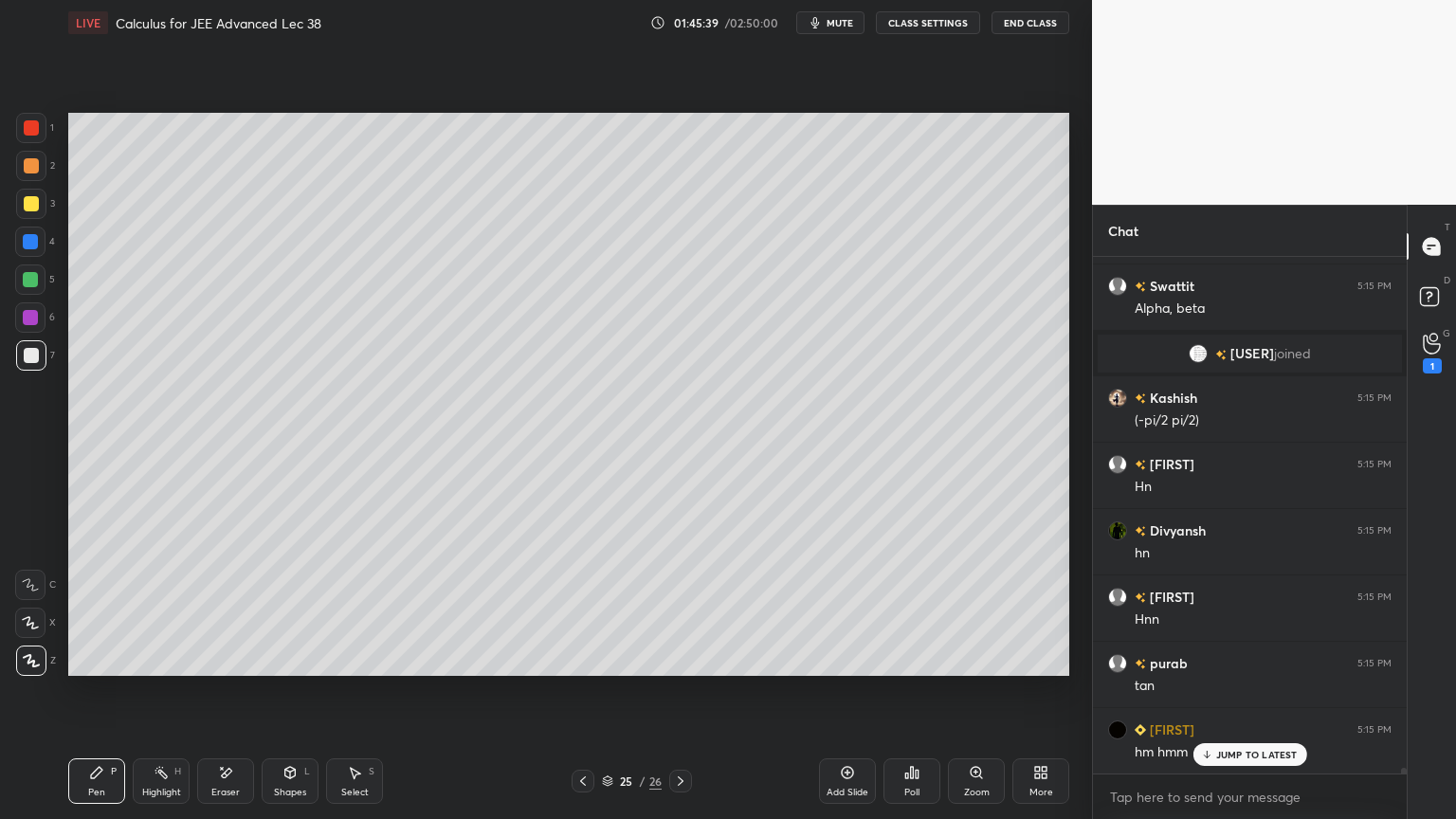 click 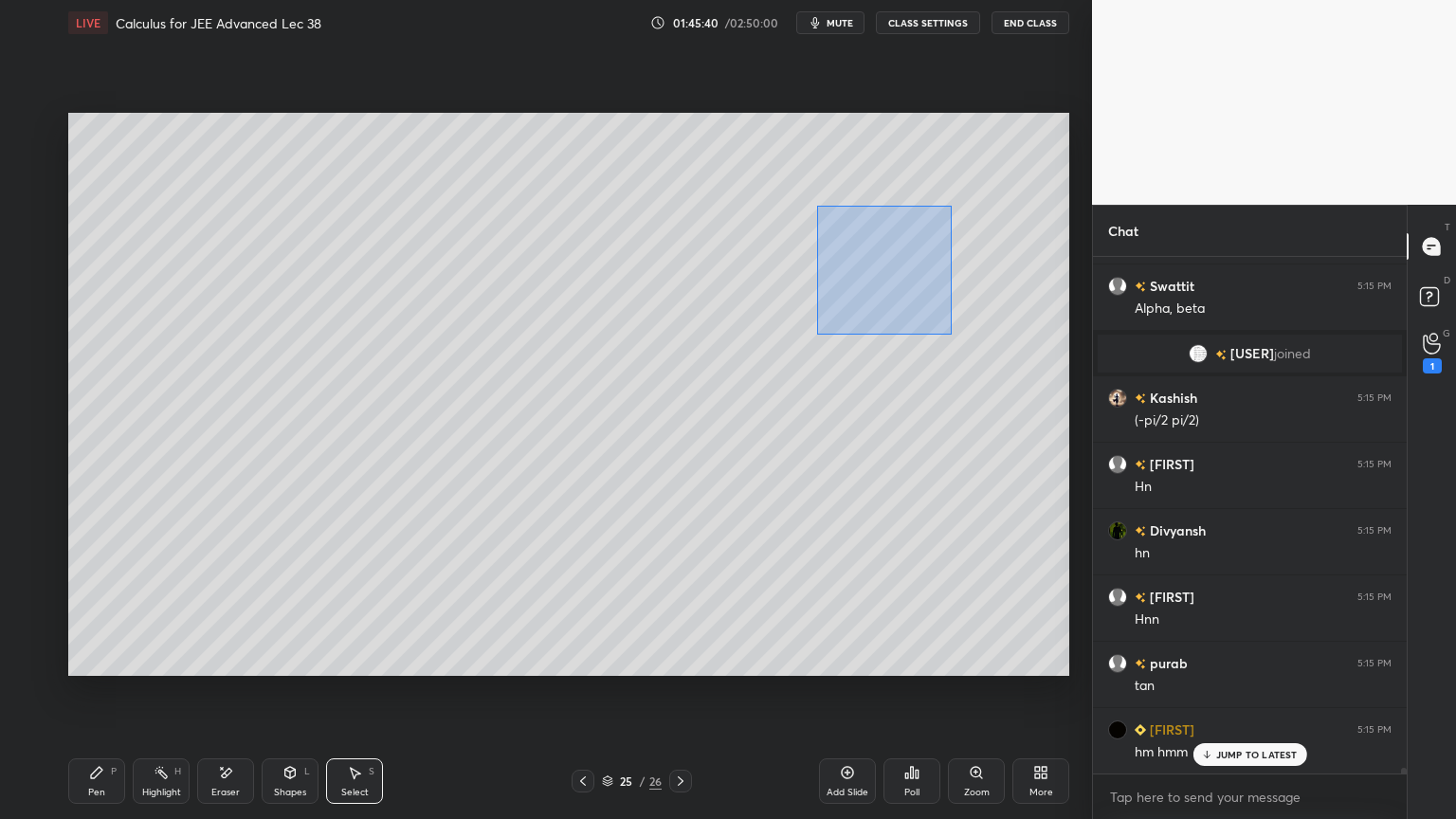 drag, startPoint x: 901, startPoint y: 316, endPoint x: 929, endPoint y: 313, distance: 28.160256 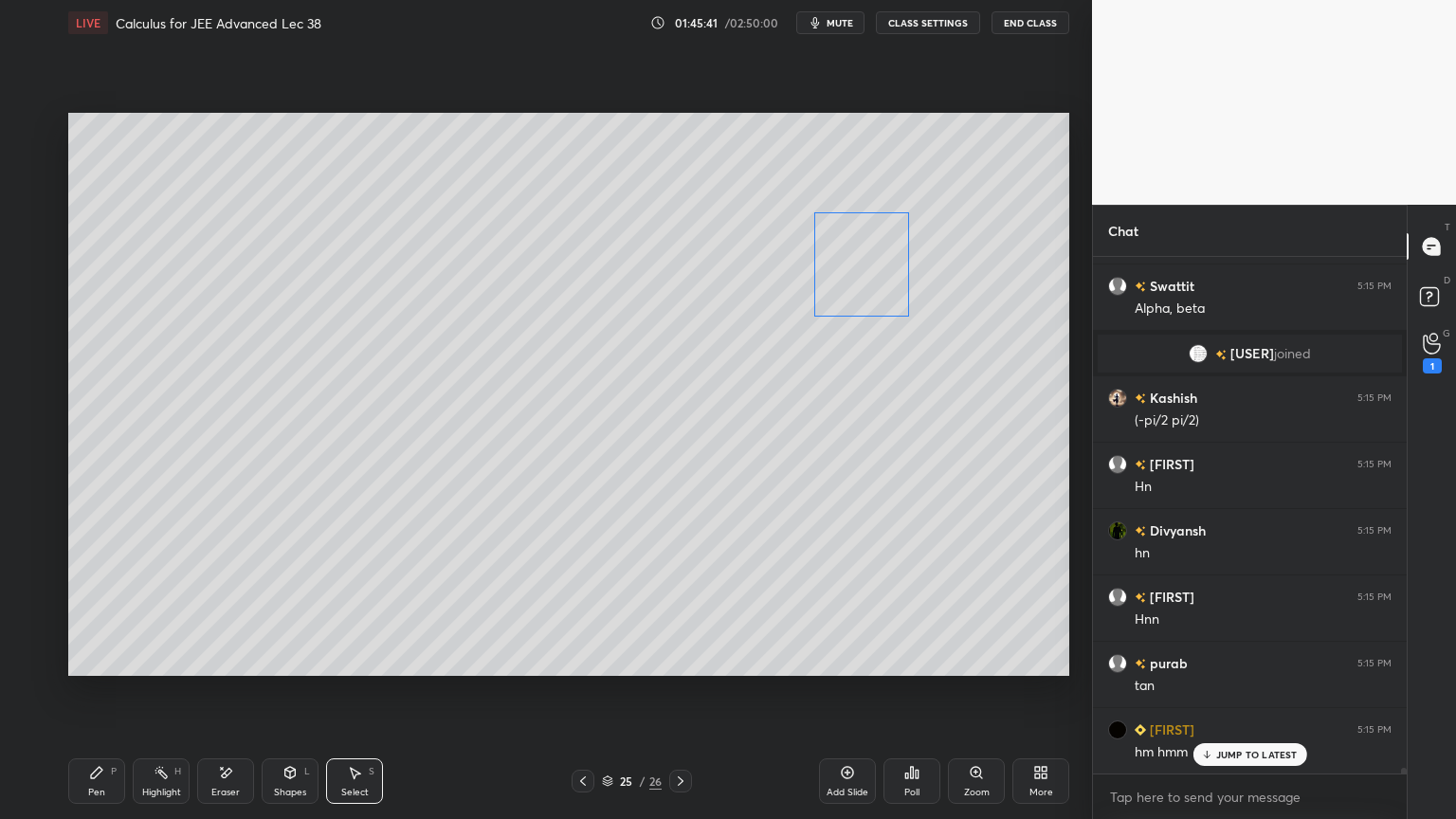 drag, startPoint x: 878, startPoint y: 258, endPoint x: 854, endPoint y: 245, distance: 27.294688 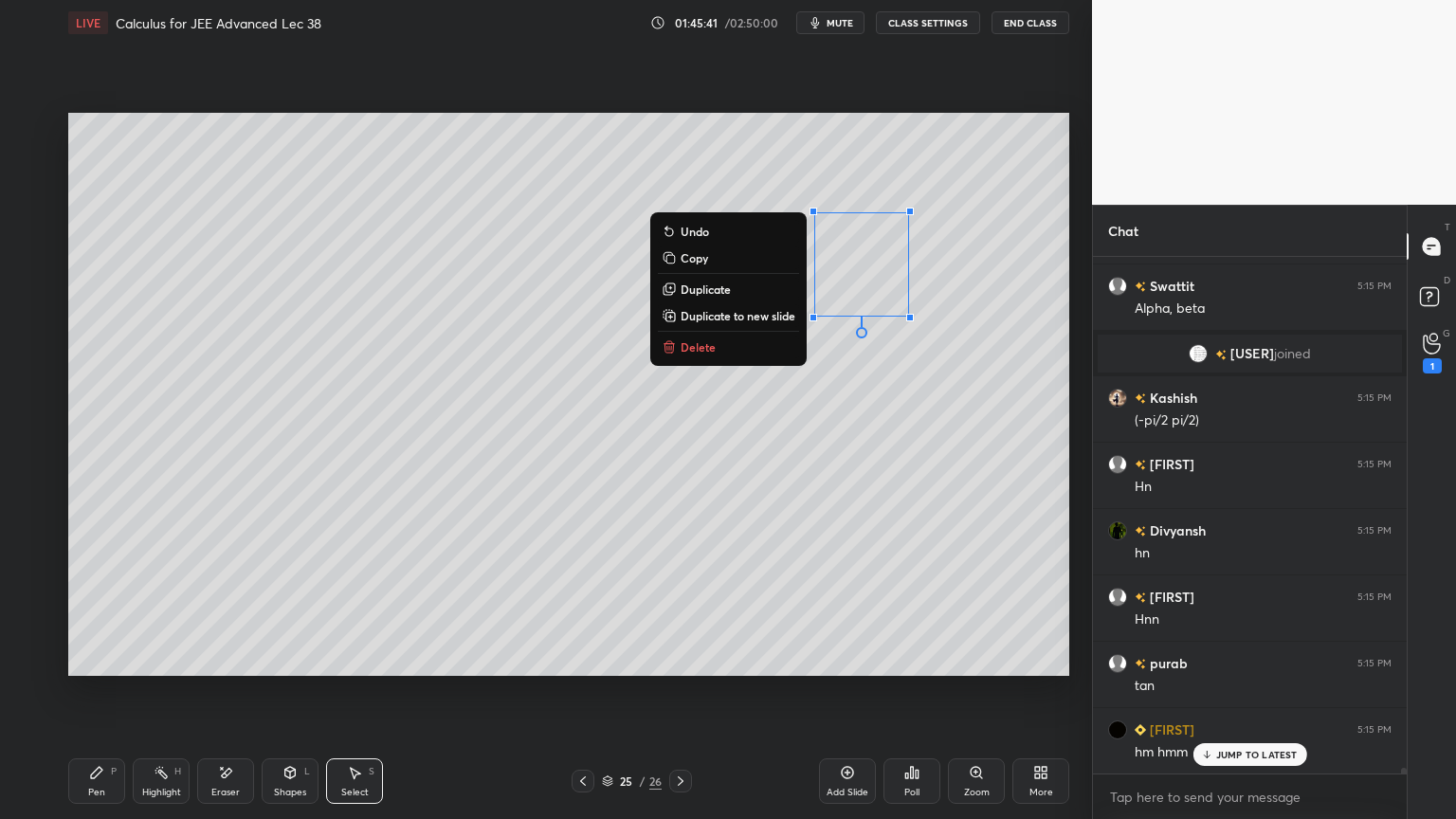 drag, startPoint x: 740, startPoint y: 442, endPoint x: 691, endPoint y: 469, distance: 55.9464 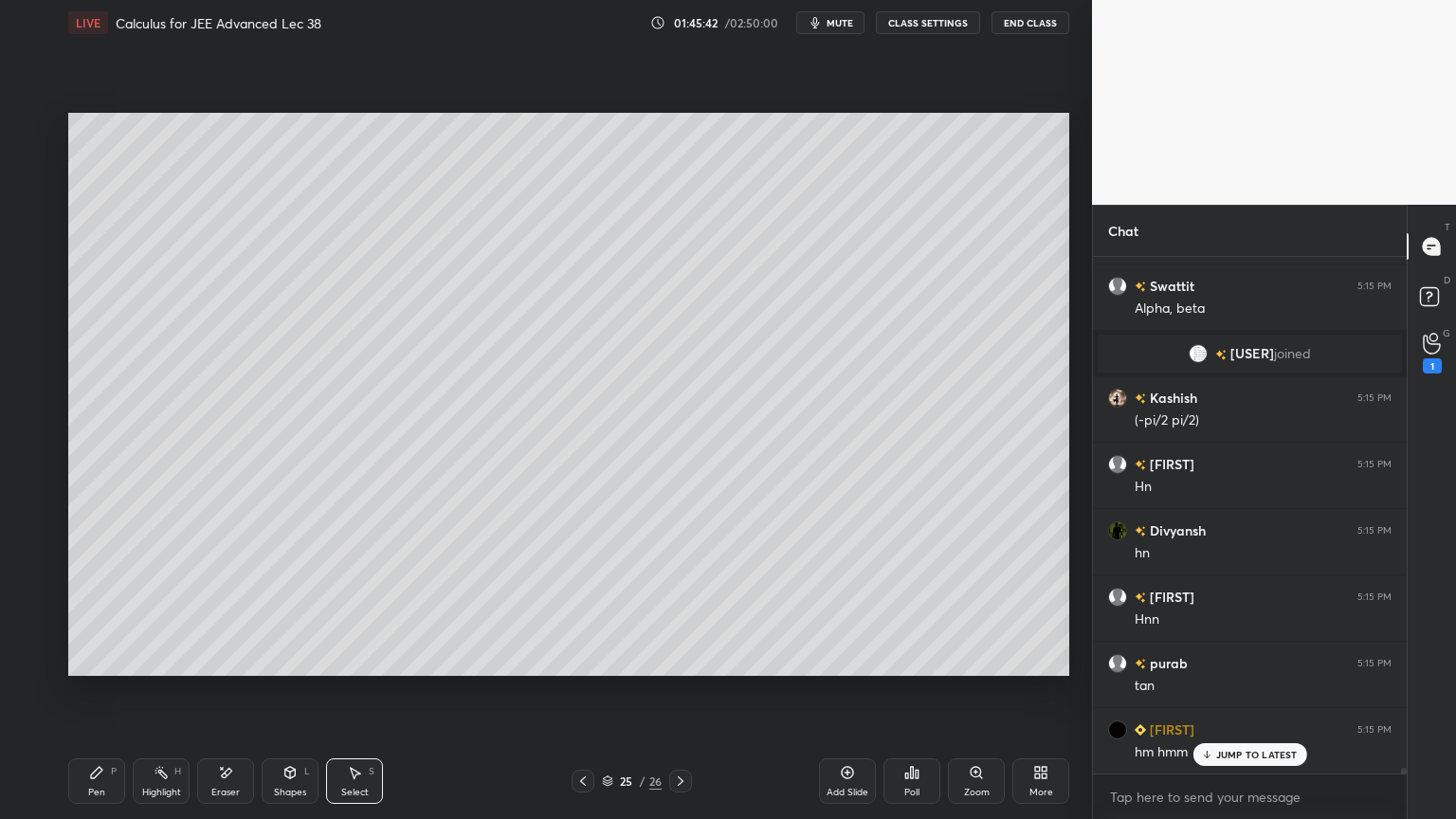 drag, startPoint x: 111, startPoint y: 774, endPoint x: 141, endPoint y: 738, distance: 46.8615 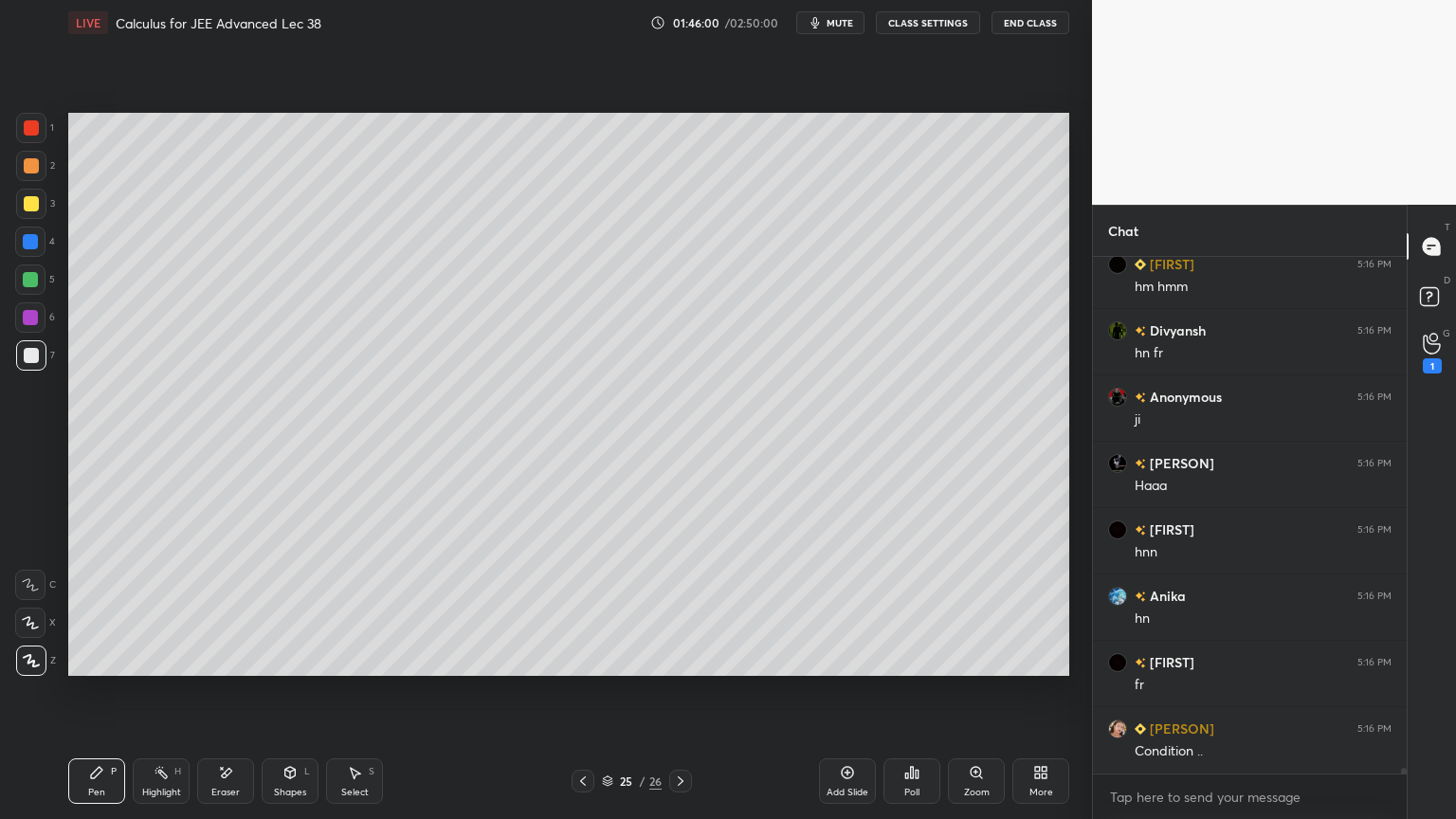 scroll, scrollTop: 46618, scrollLeft: 0, axis: vertical 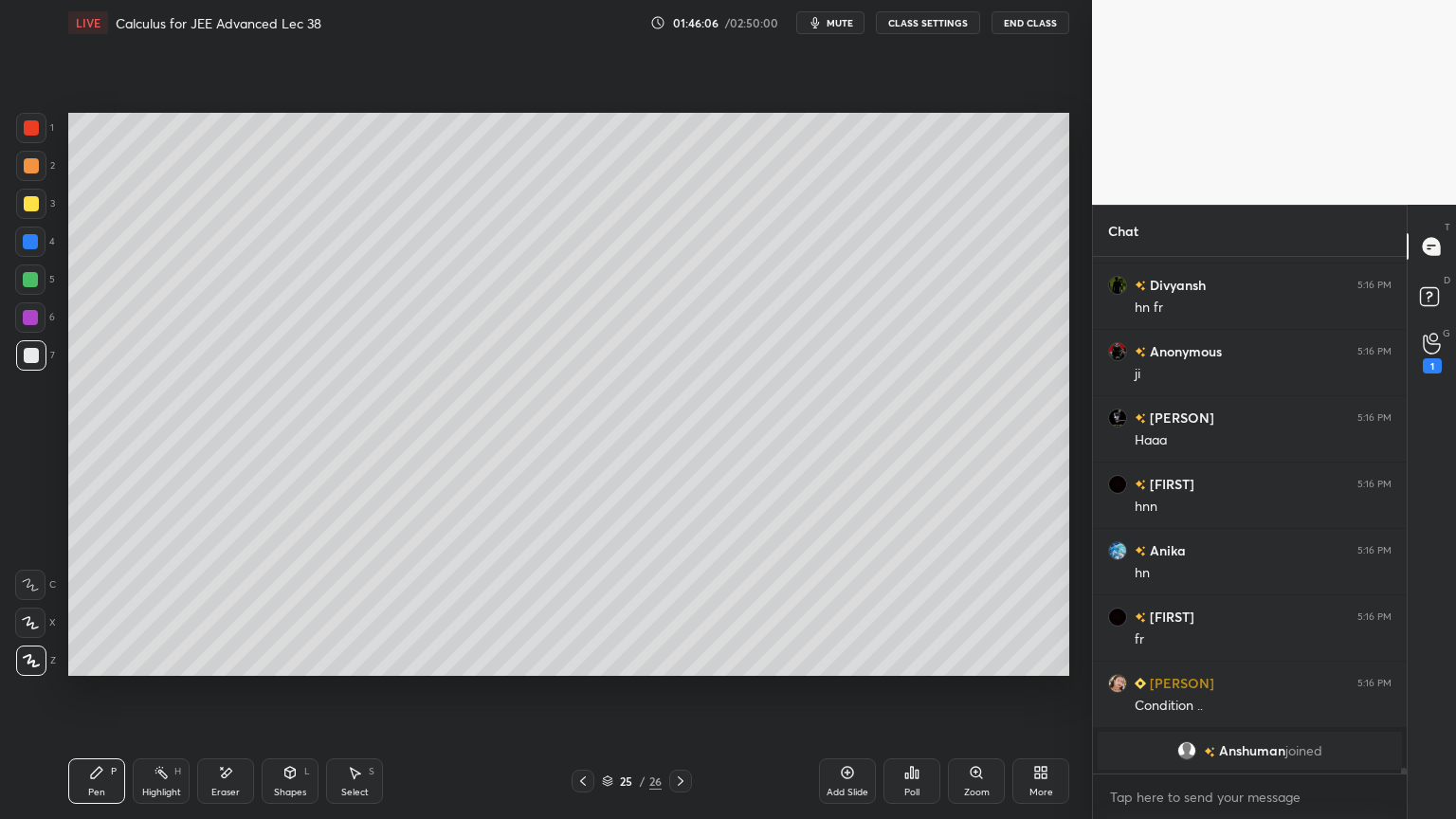 drag, startPoint x: 362, startPoint y: 782, endPoint x: 406, endPoint y: 709, distance: 85.234969 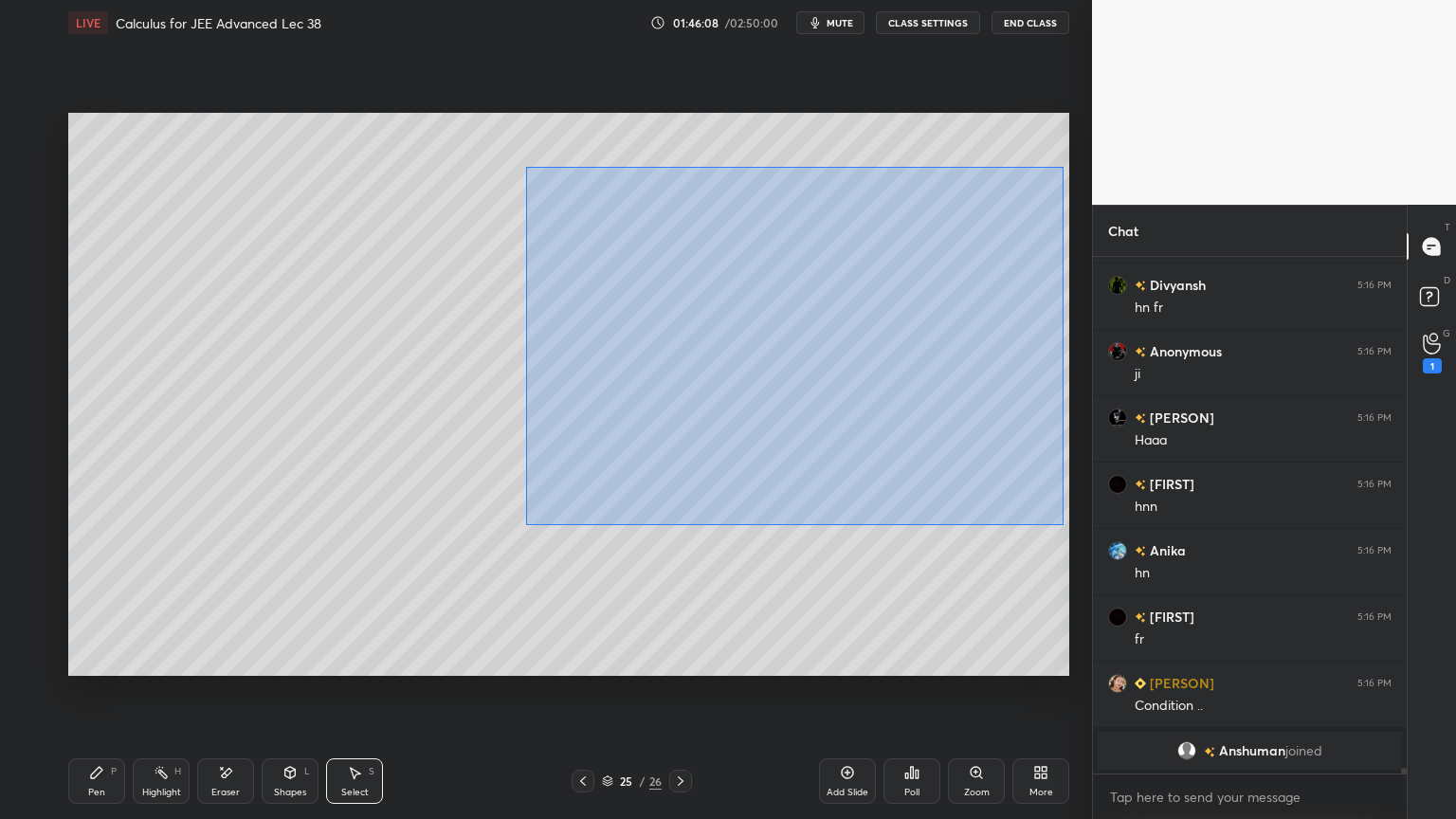 drag, startPoint x: 530, startPoint y: 241, endPoint x: 1011, endPoint y: 465, distance: 530.6006 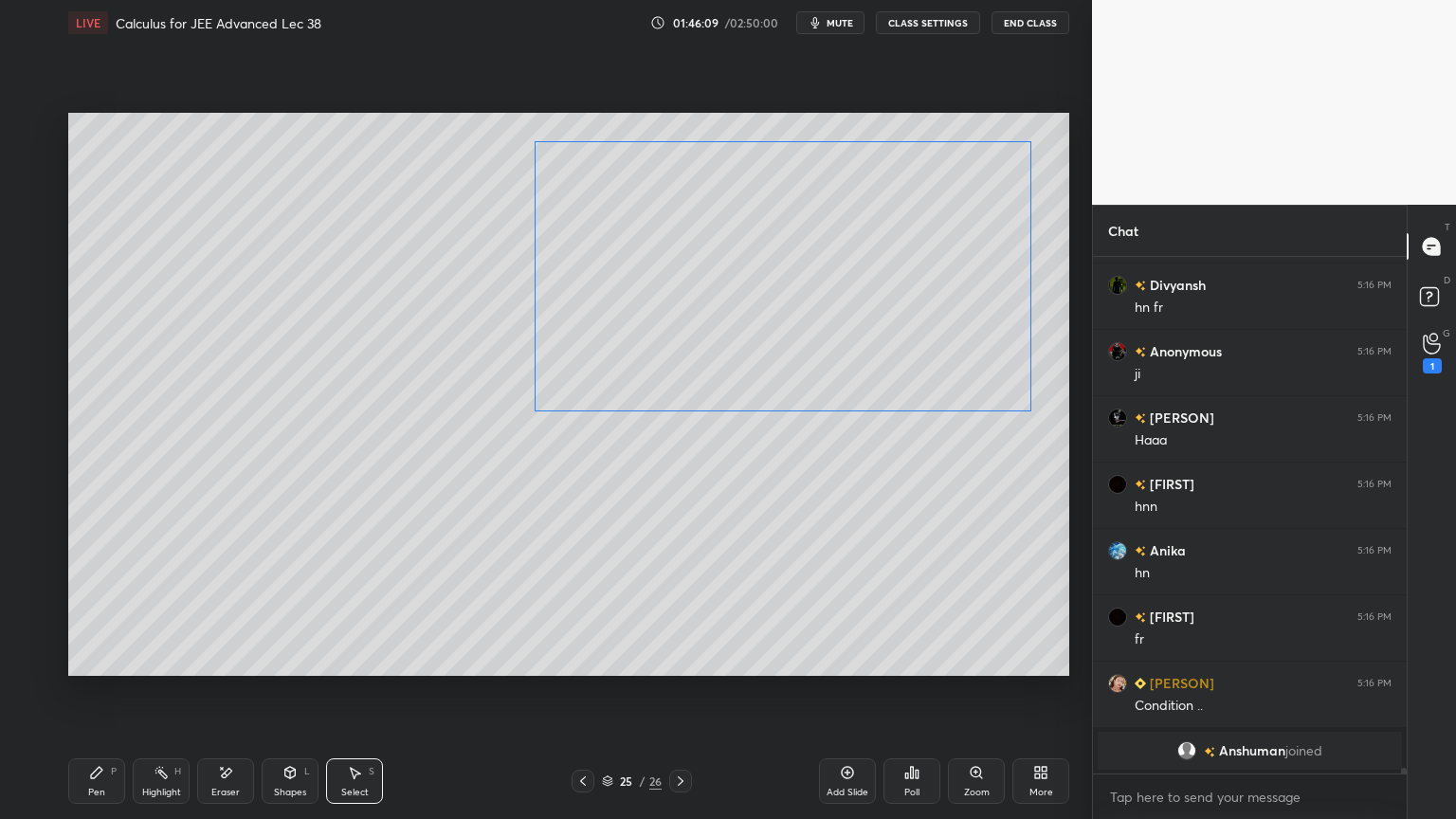 drag, startPoint x: 946, startPoint y: 378, endPoint x: 912, endPoint y: 442, distance: 72.47068 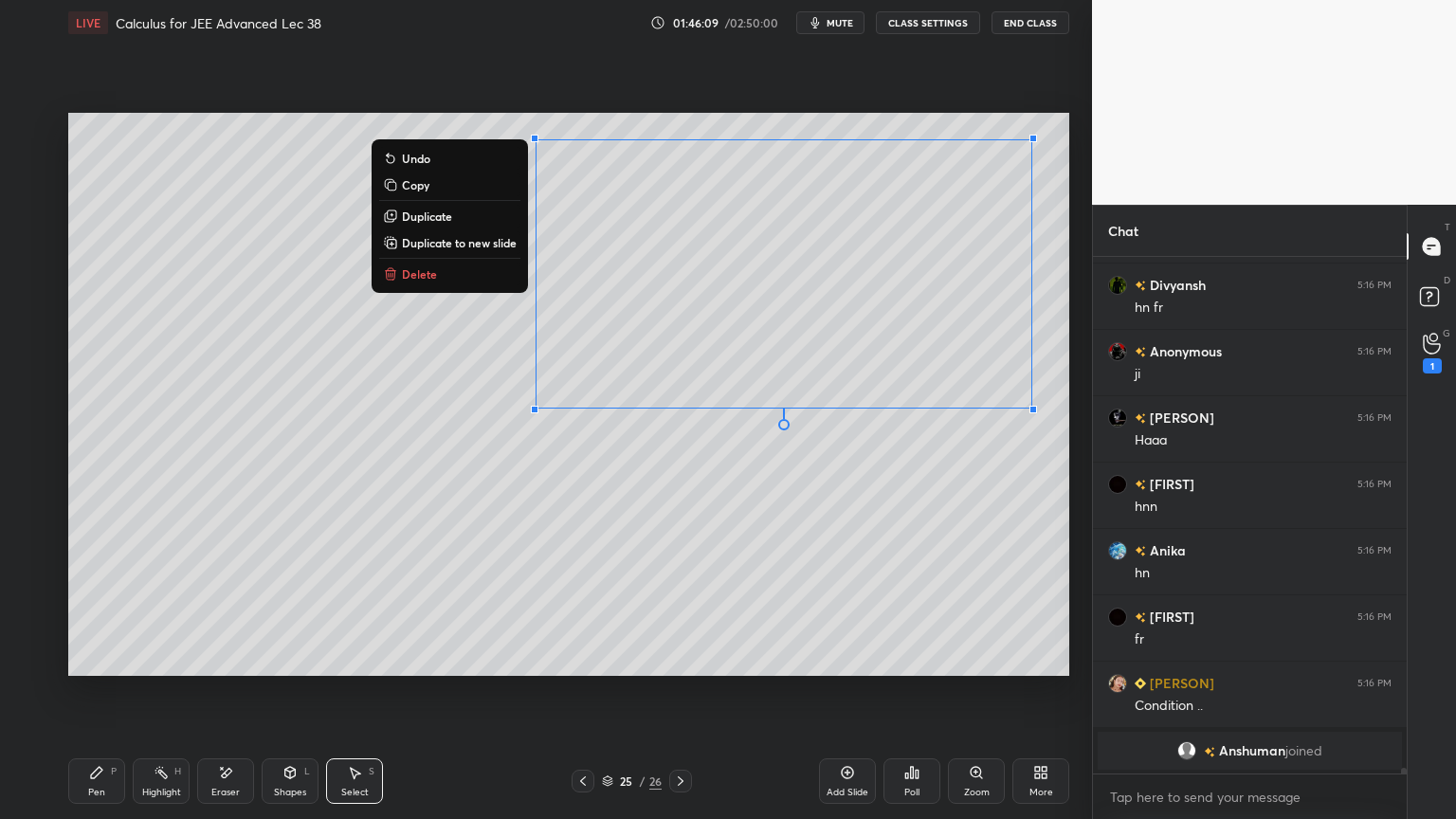 click on "0 ° Undo Copy Duplicate Duplicate to new slide Delete" at bounding box center [569, 394] 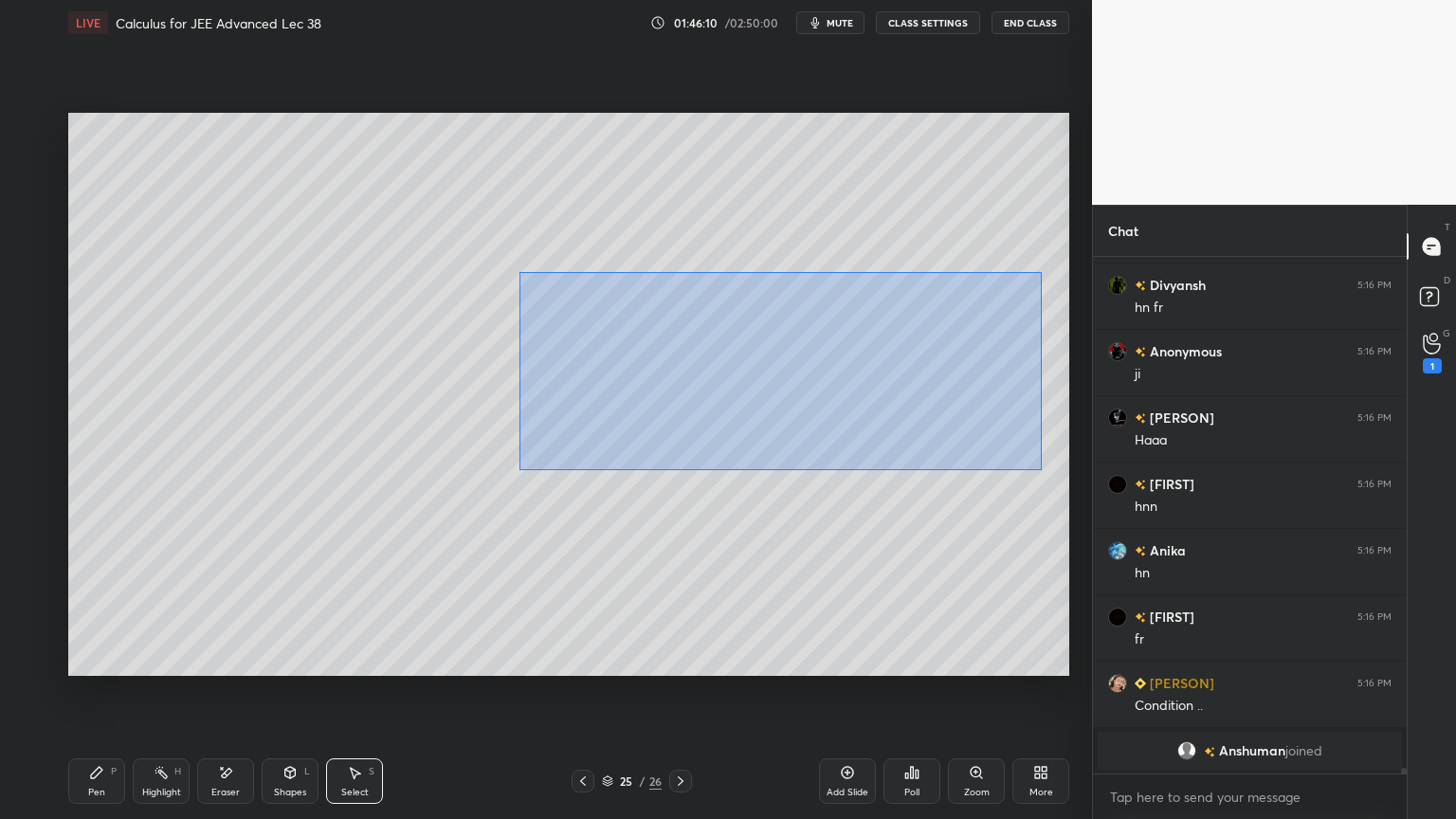 drag, startPoint x: 563, startPoint y: 335, endPoint x: 1039, endPoint y: 446, distance: 488.77091 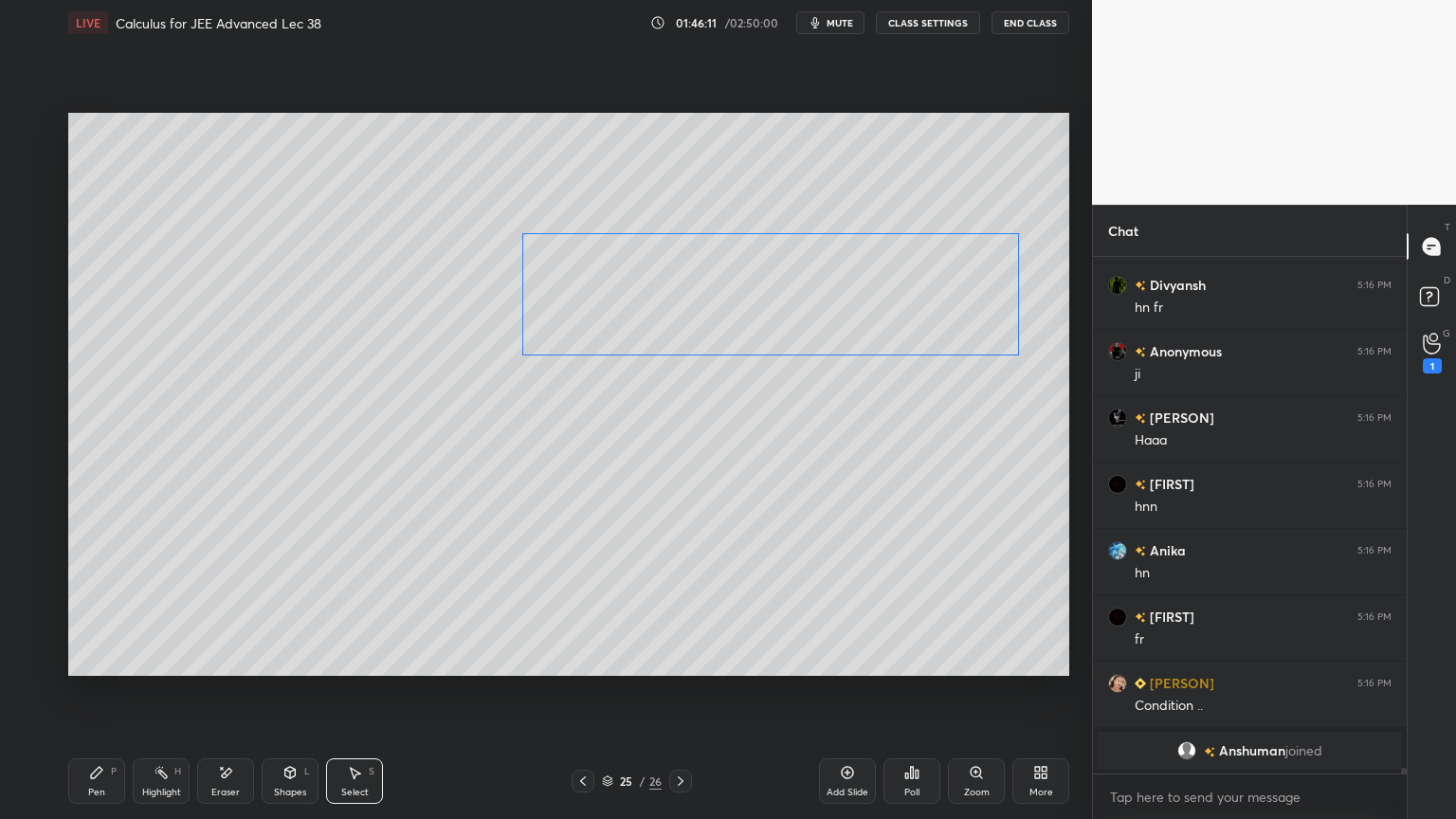 drag, startPoint x: 958, startPoint y: 362, endPoint x: 932, endPoint y: 329, distance: 42.0119 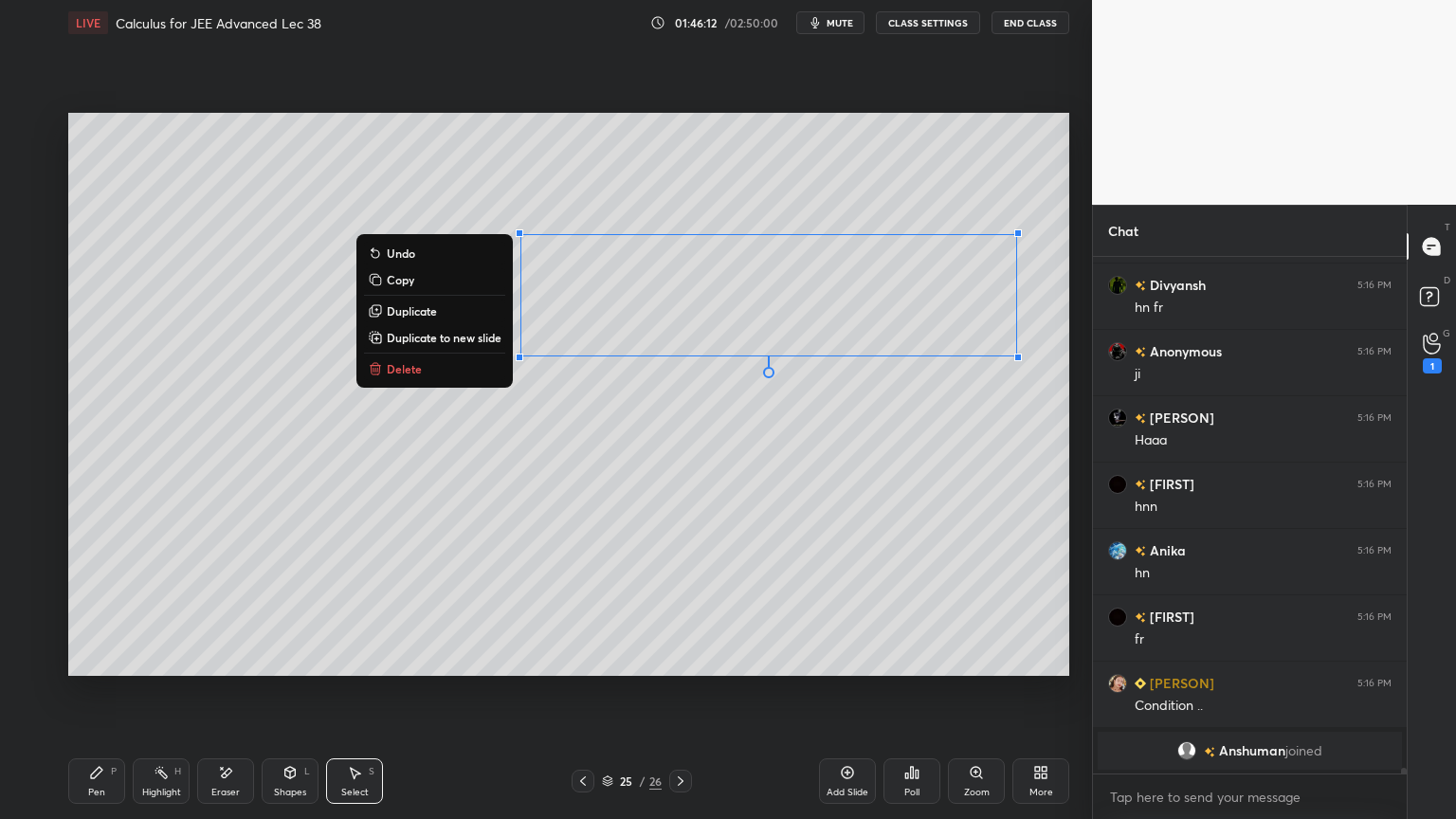 click on "0 ° Undo Copy Duplicate Duplicate to new slide Delete" at bounding box center (569, 394) 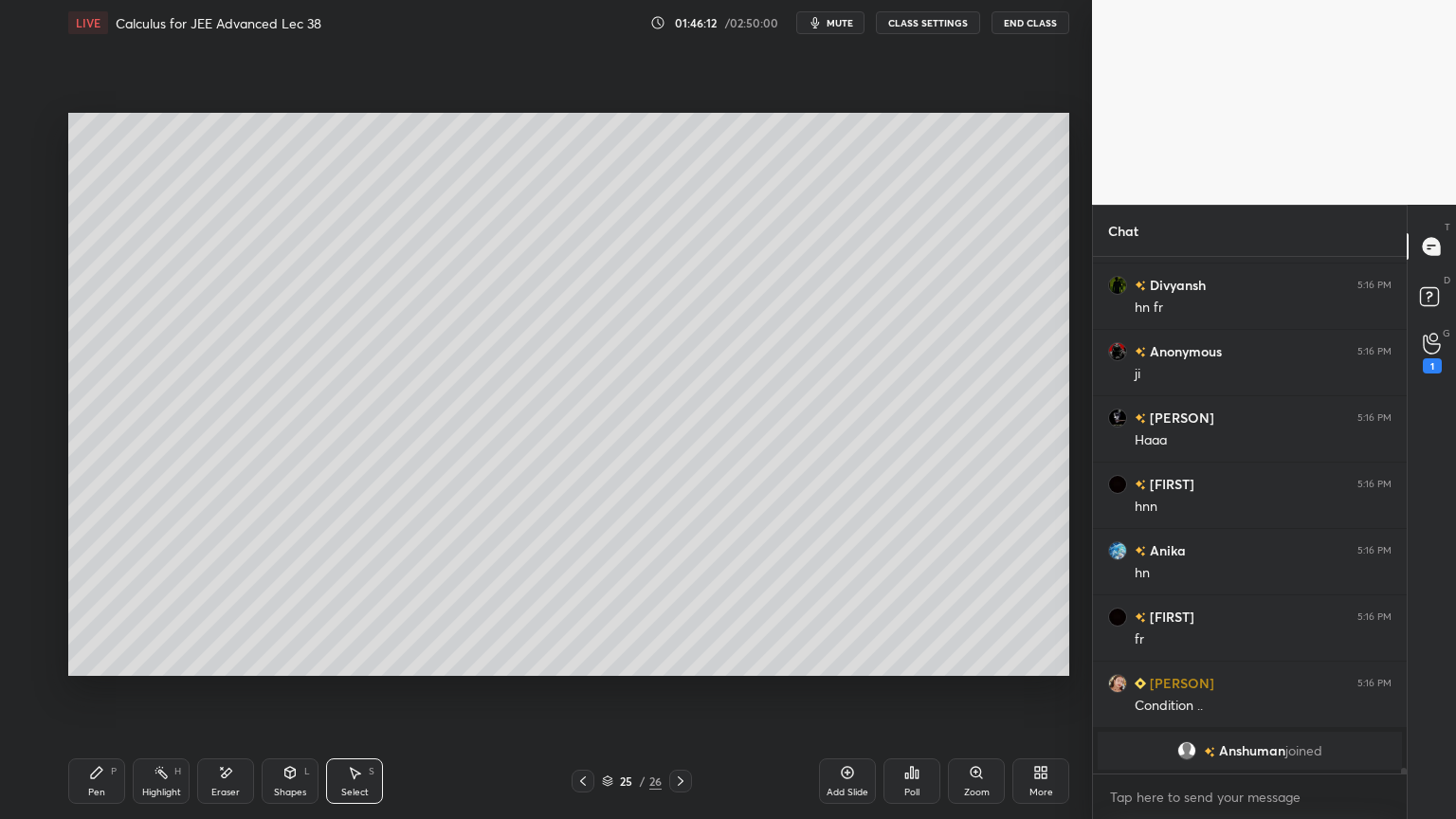 click on "Pen P" at bounding box center [97, 781] 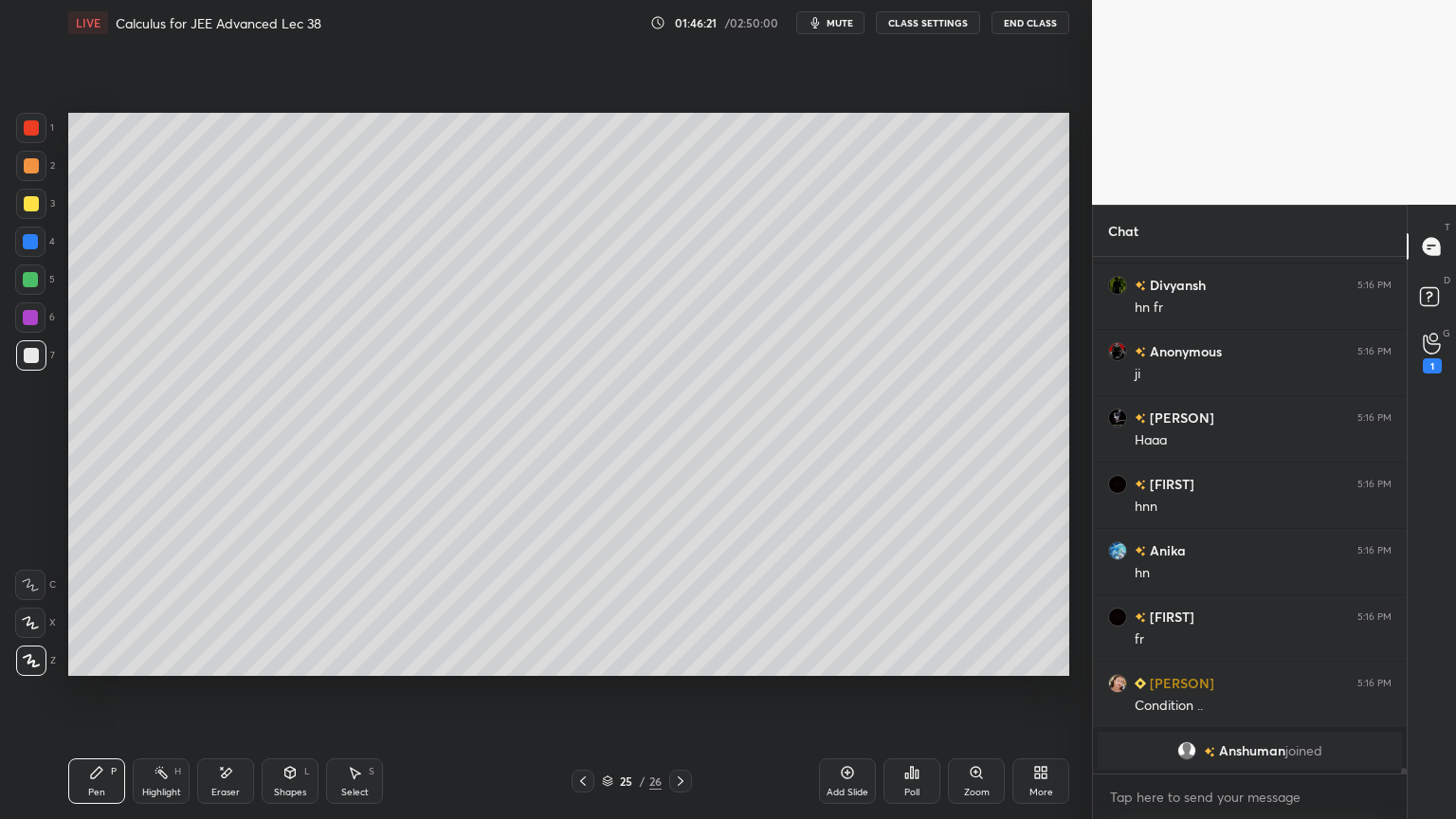 click 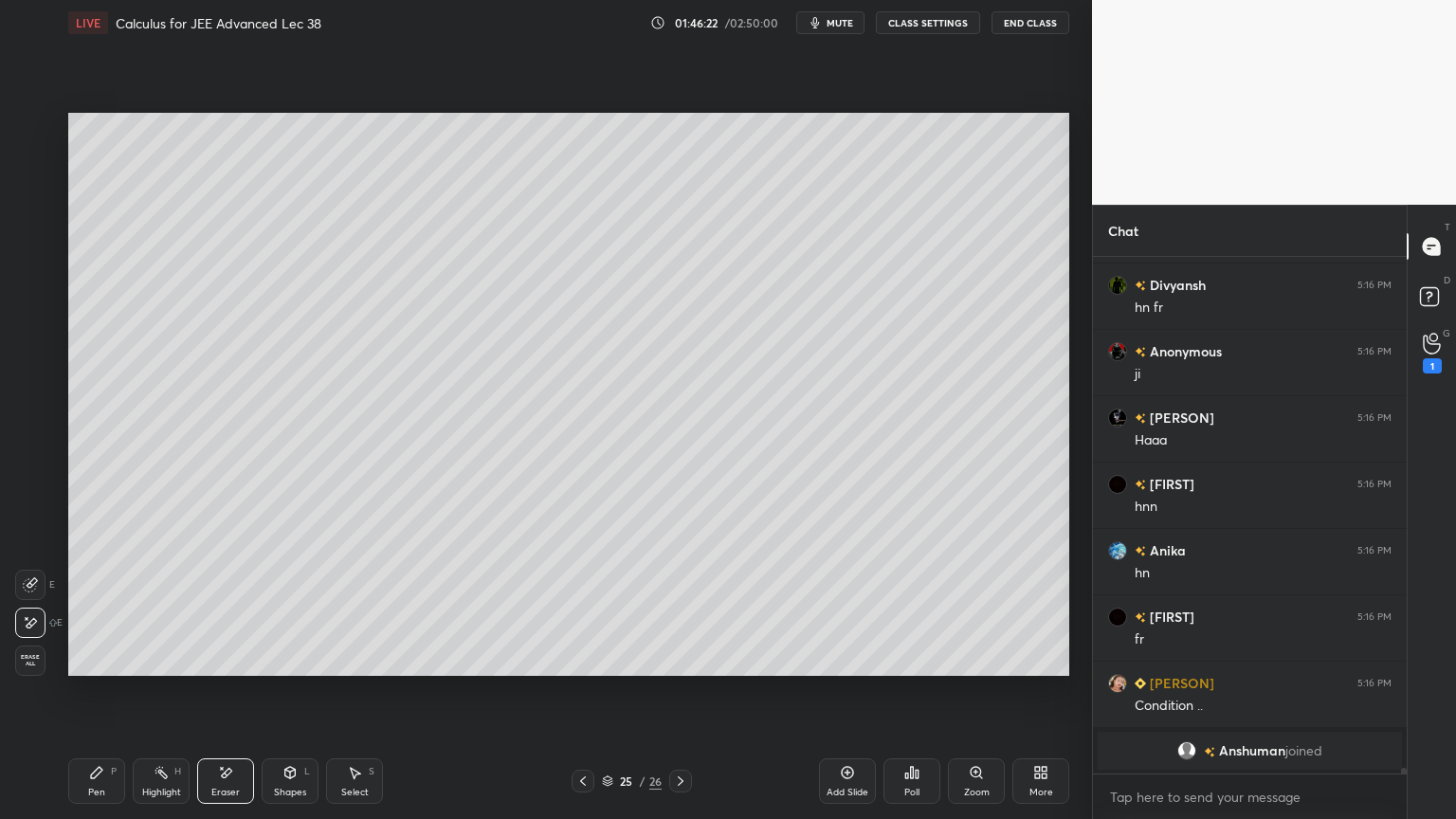 click on "Pen P" at bounding box center [97, 781] 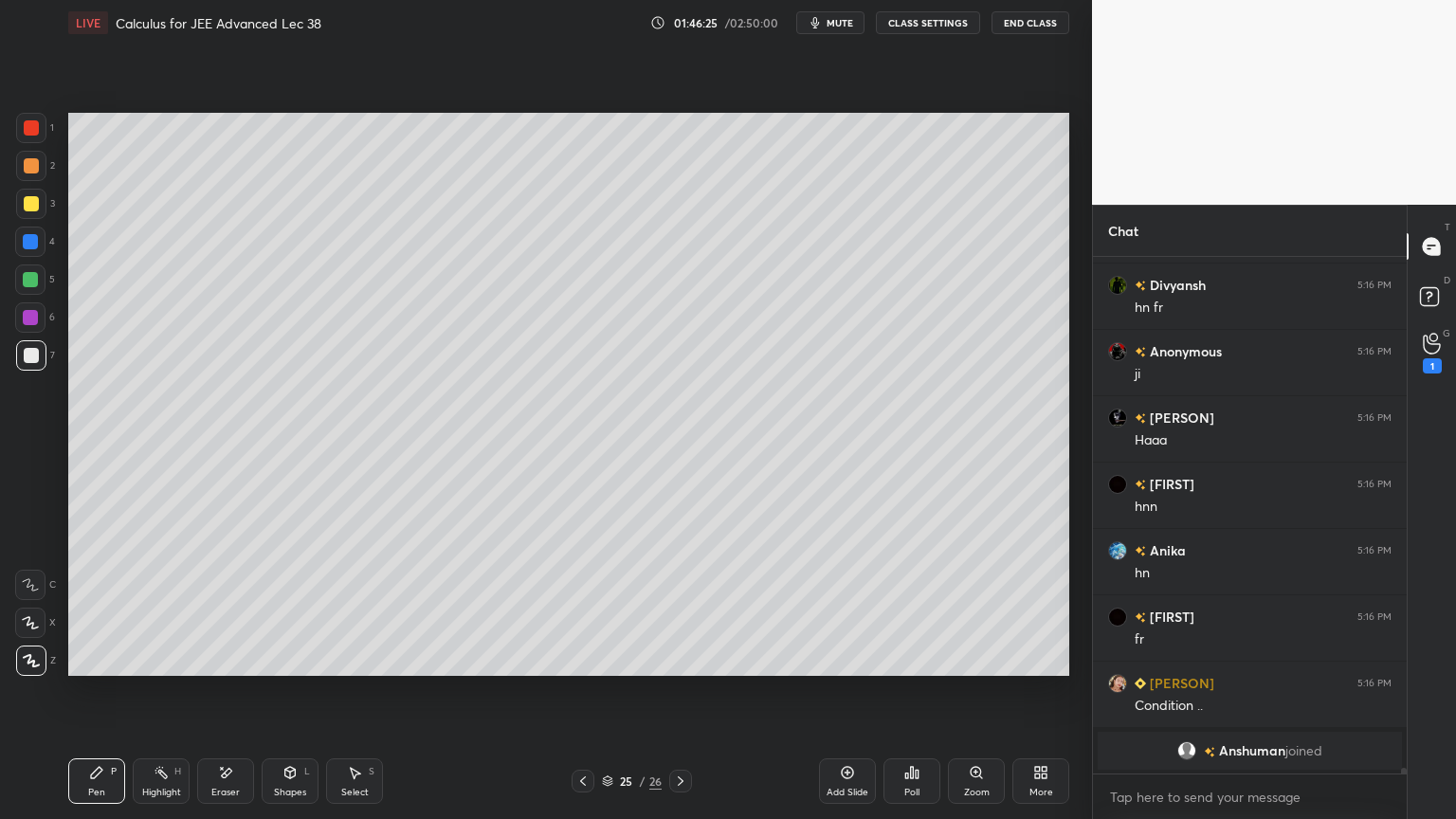 click on "Eraser" at bounding box center [226, 781] 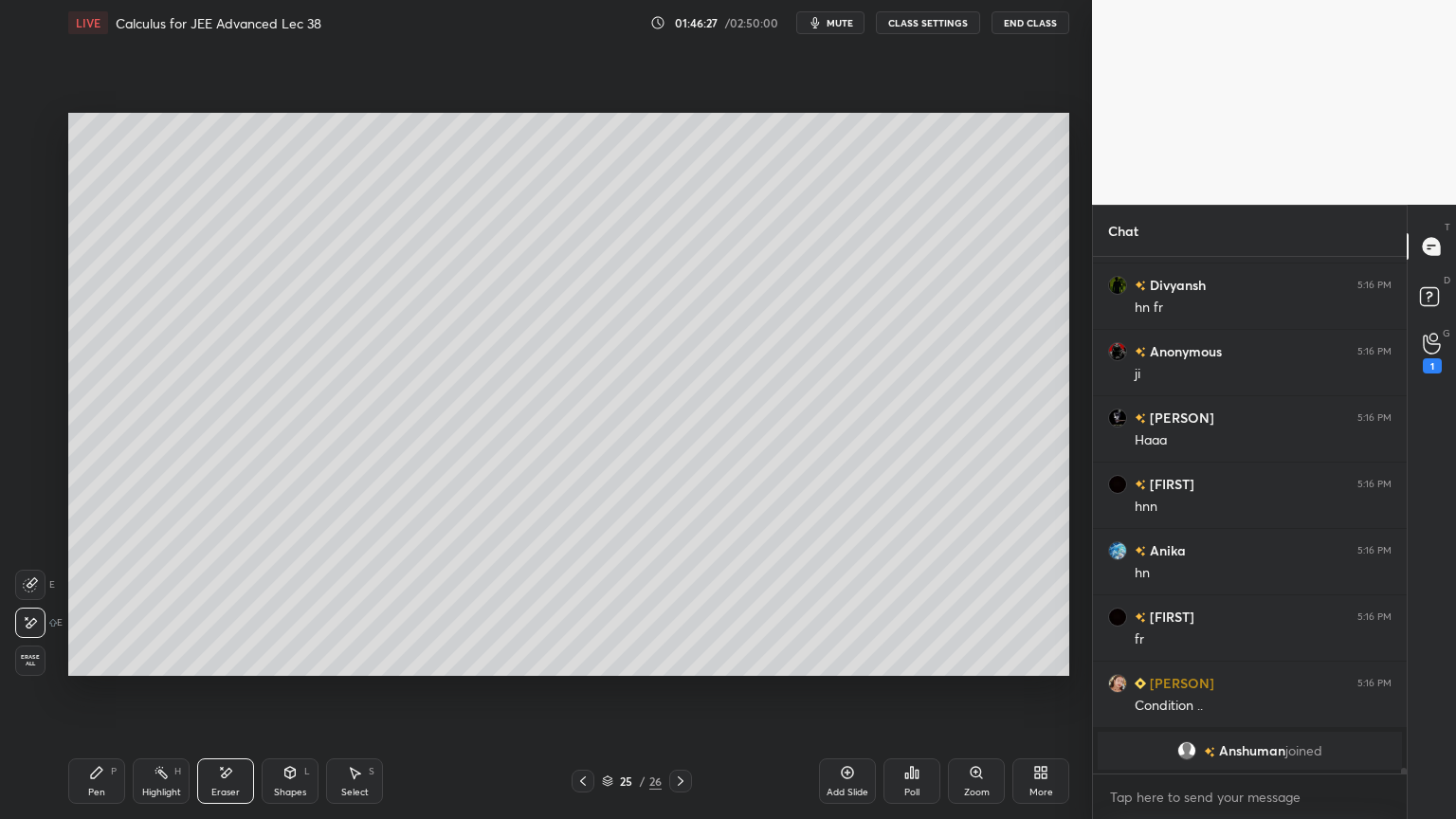click on "Pen P" at bounding box center (97, 781) 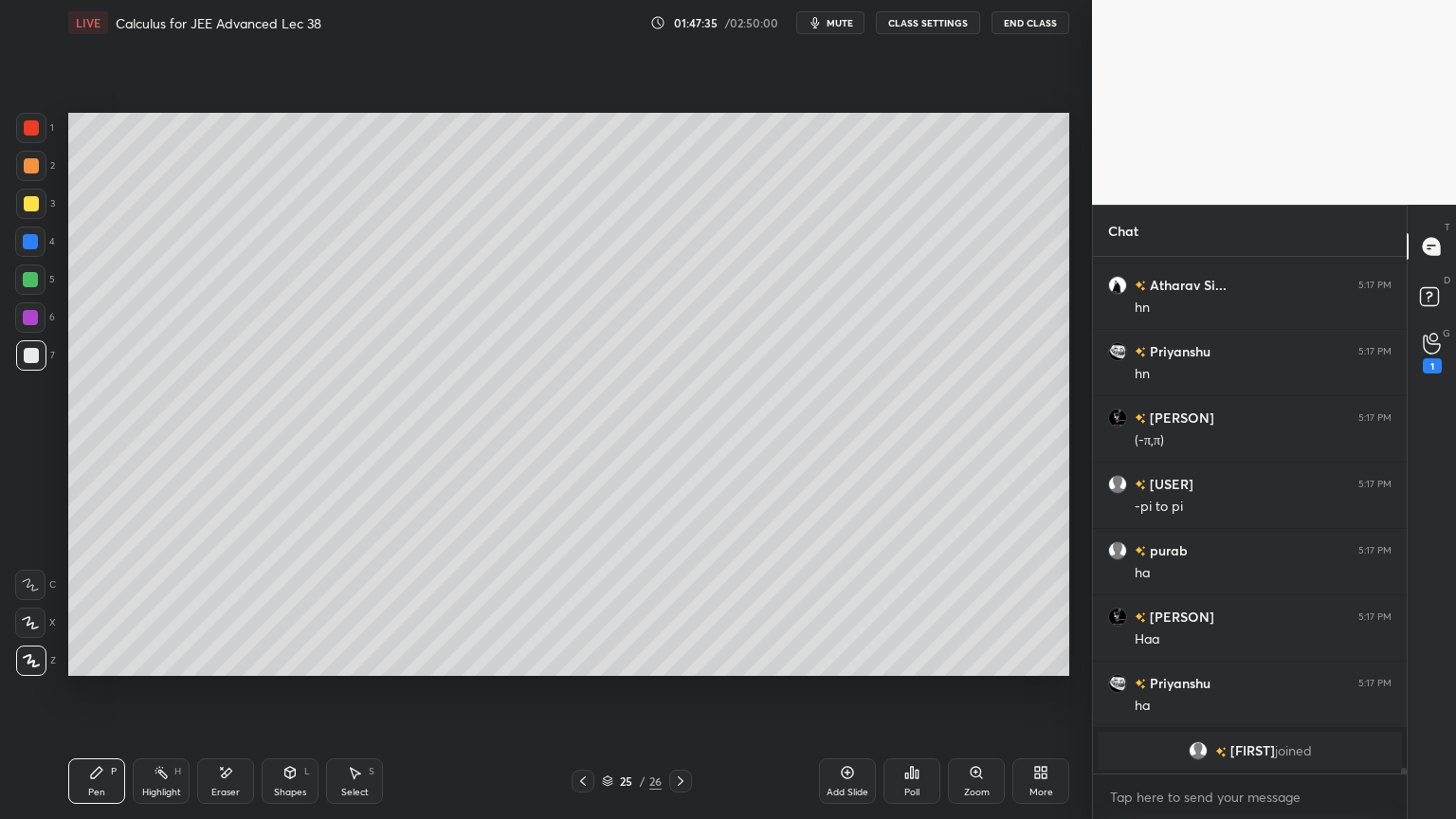 scroll, scrollTop: 47669, scrollLeft: 0, axis: vertical 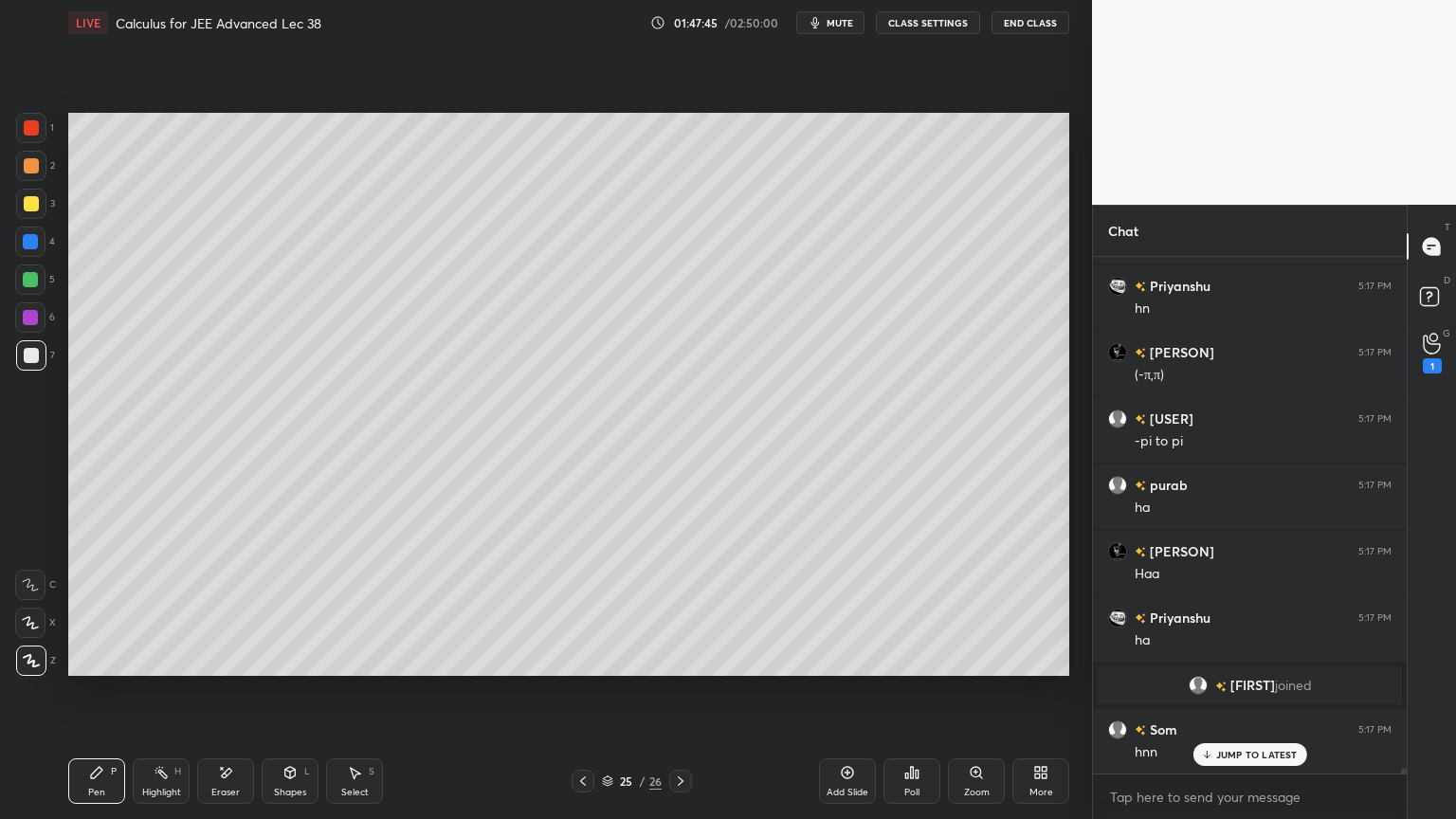click at bounding box center [31, 128] 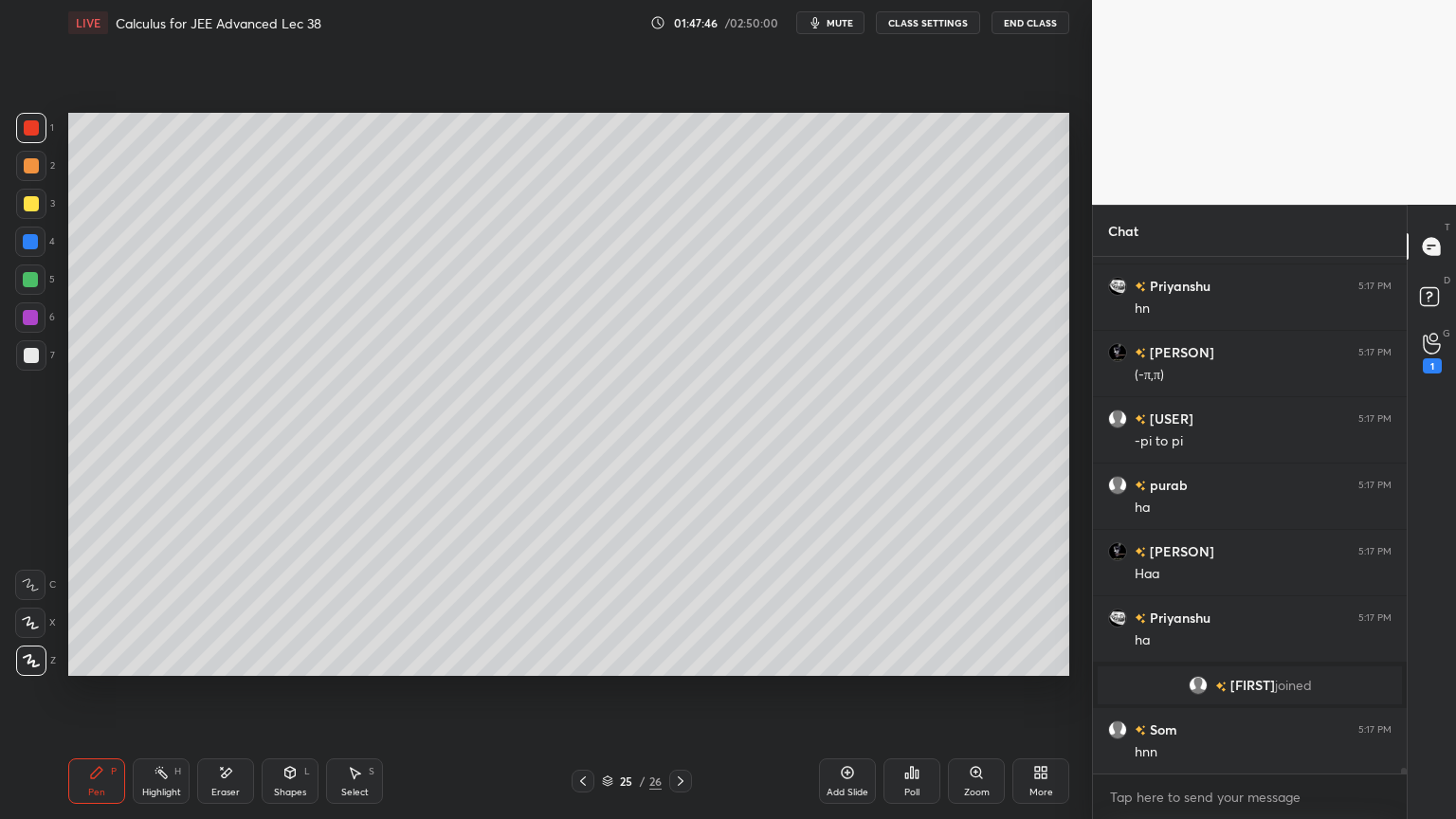 scroll, scrollTop: 47736, scrollLeft: 0, axis: vertical 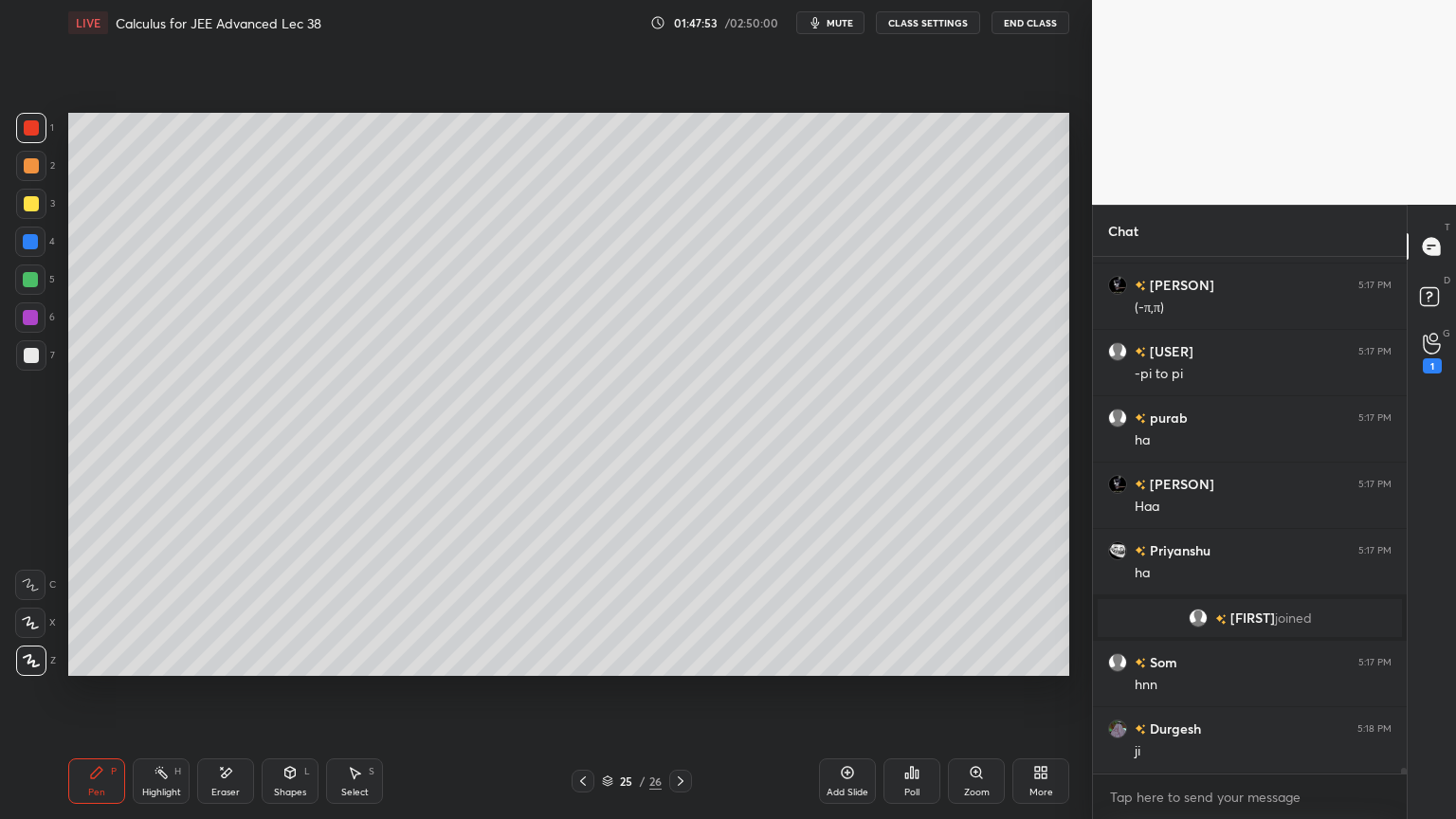 click 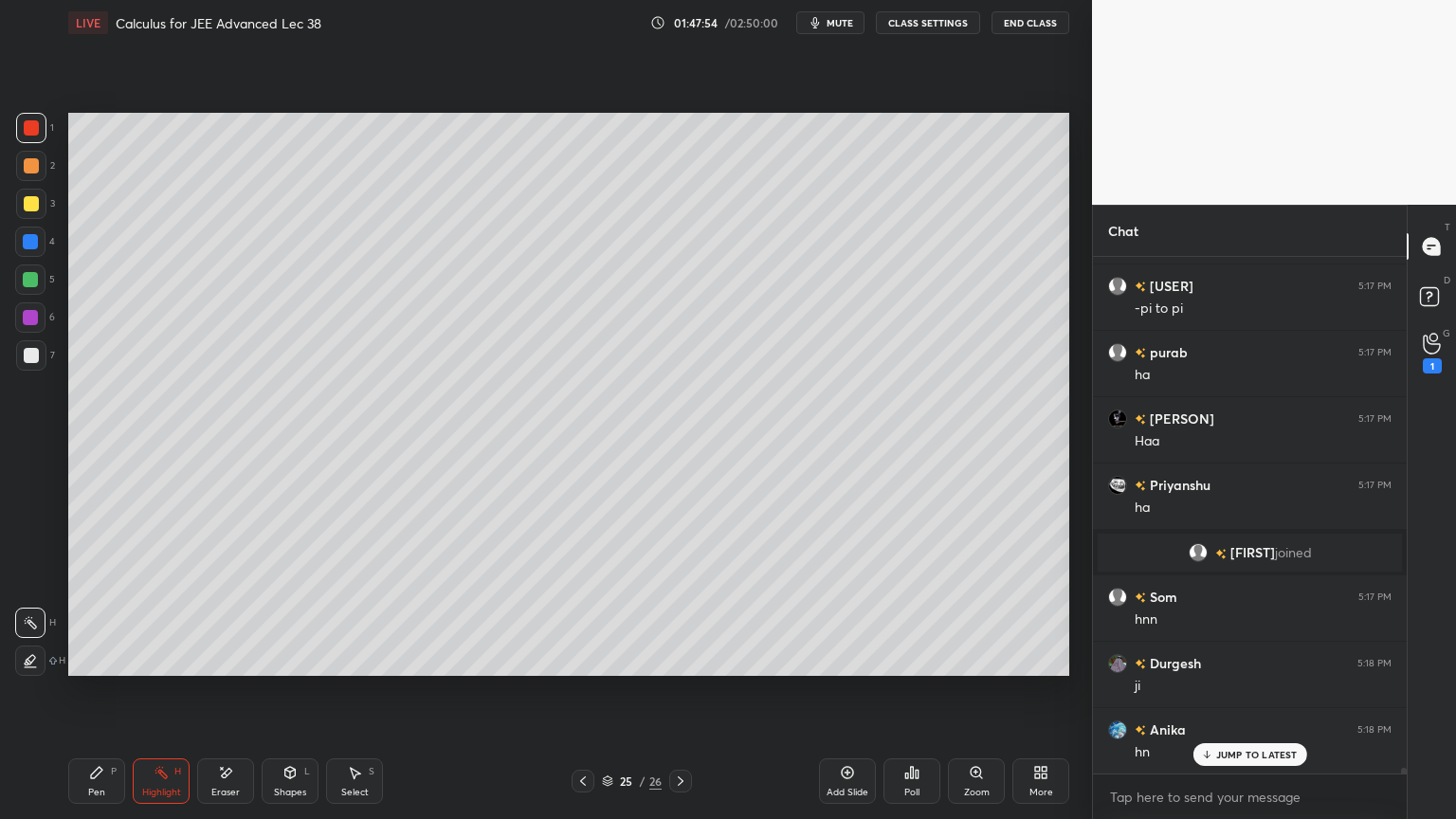 click on "Pen" at bounding box center (97, 792) 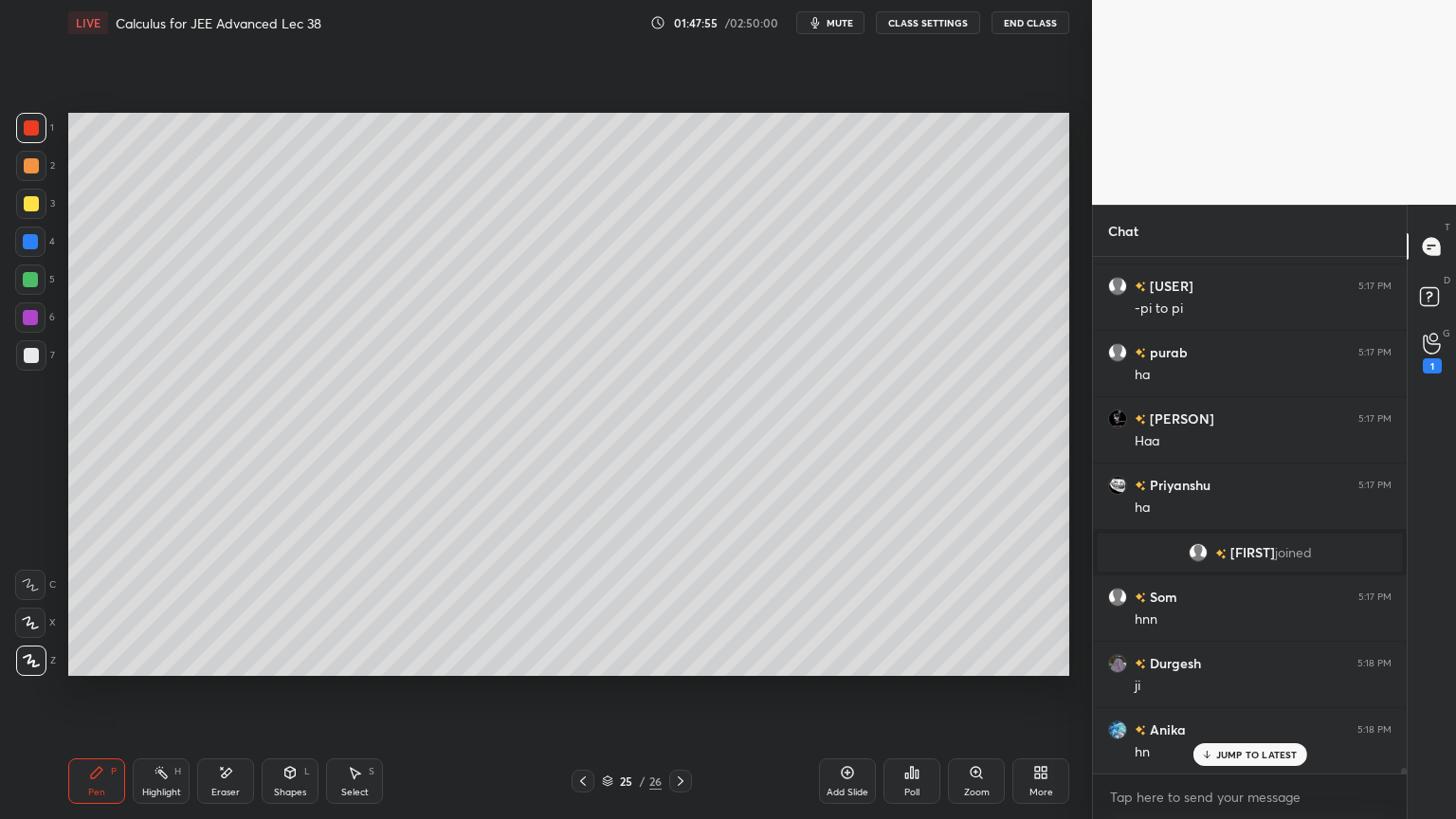 click on "Eraser" at bounding box center (226, 781) 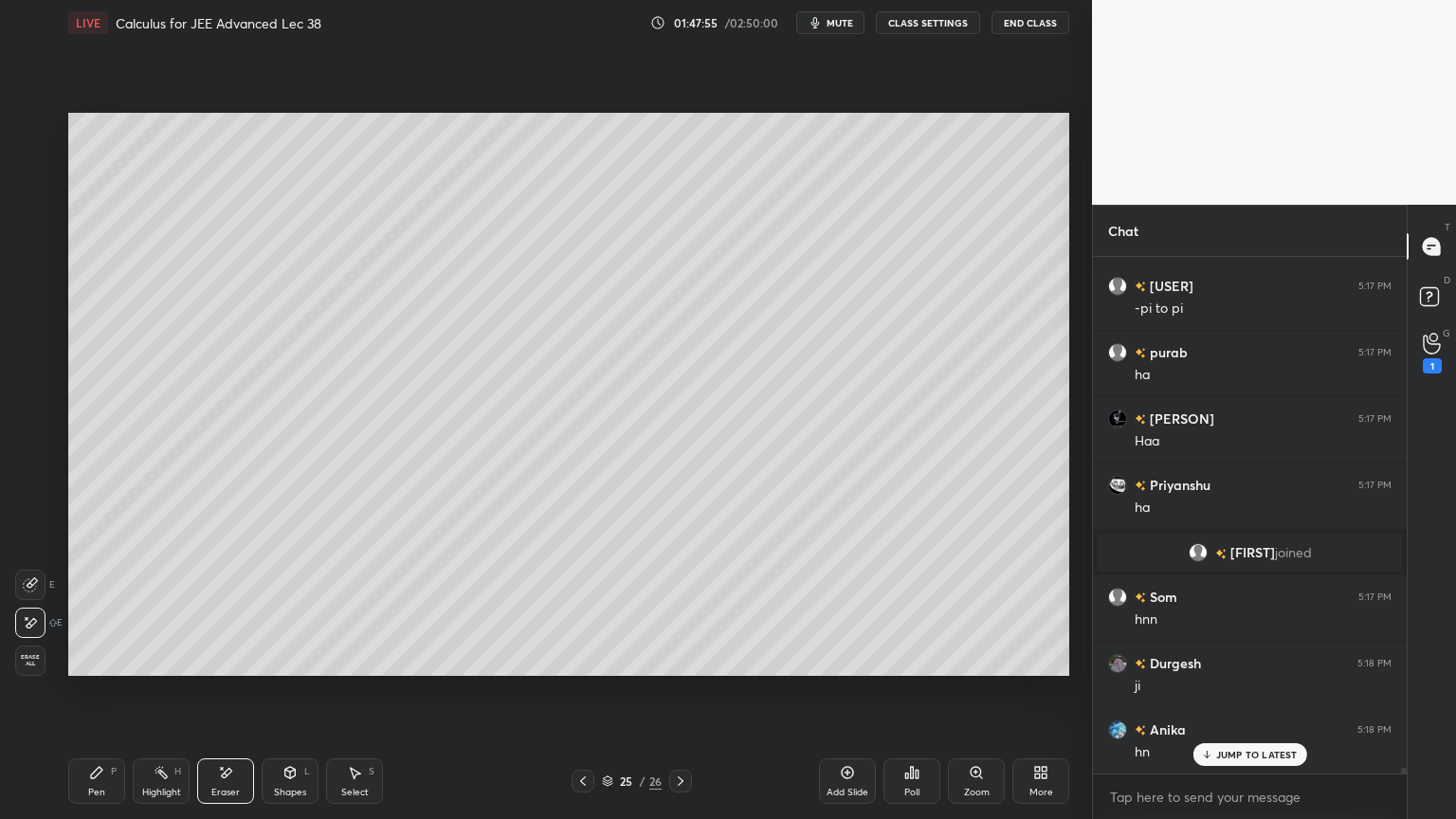 click 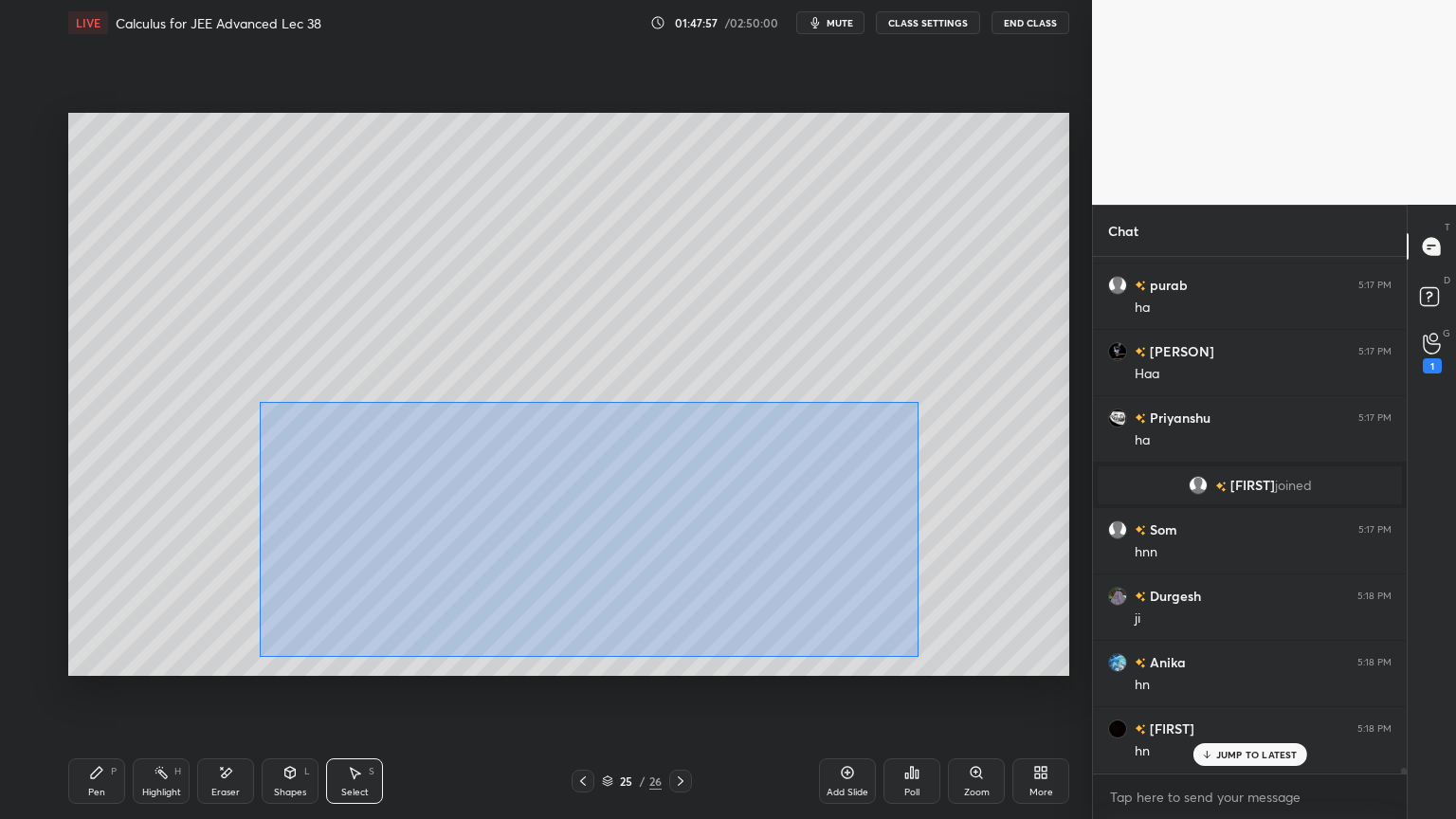 scroll, scrollTop: 47934, scrollLeft: 0, axis: vertical 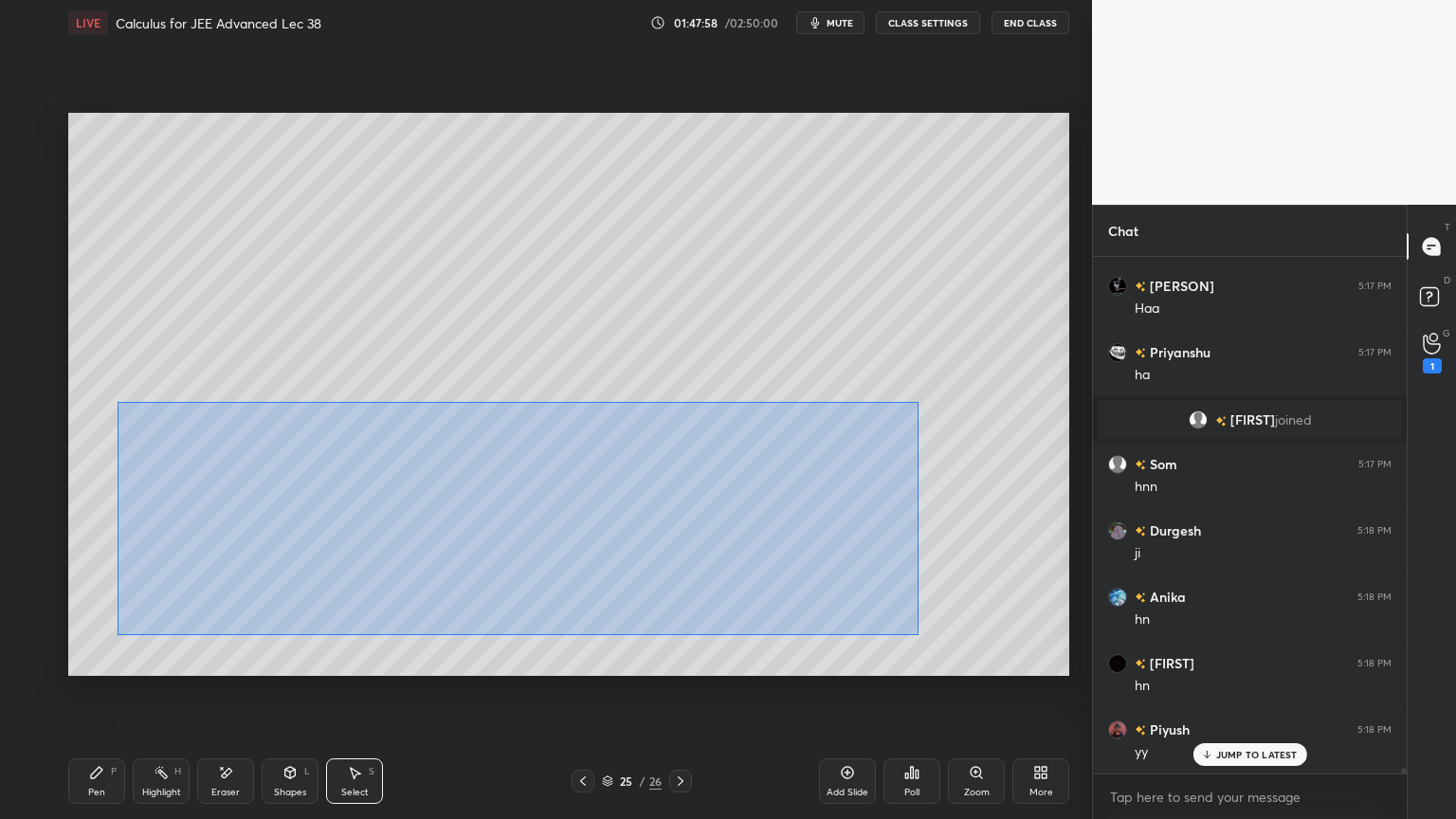drag, startPoint x: 900, startPoint y: 482, endPoint x: 116, endPoint y: 637, distance: 799.1752 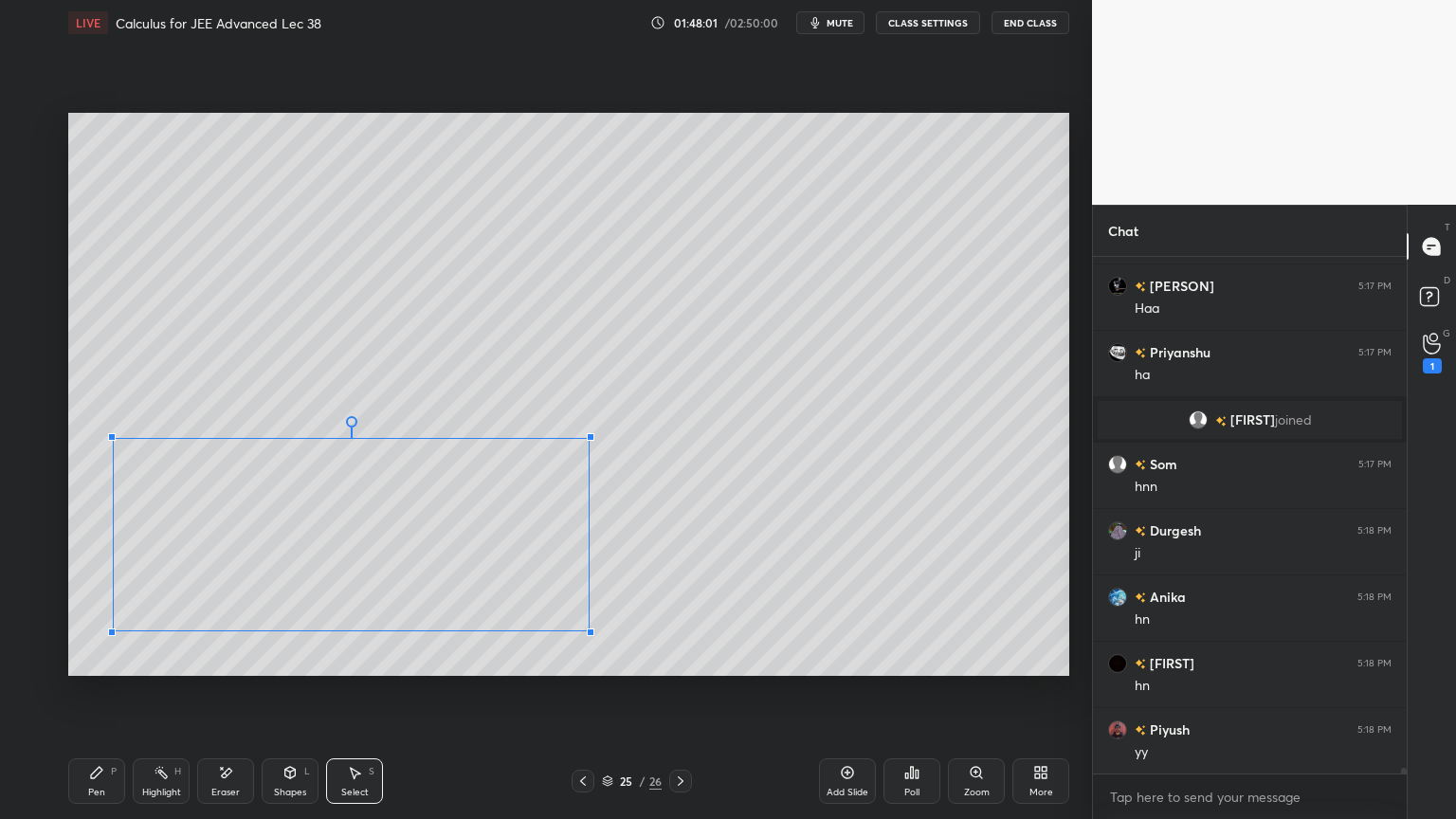 scroll, scrollTop: 48002, scrollLeft: 0, axis: vertical 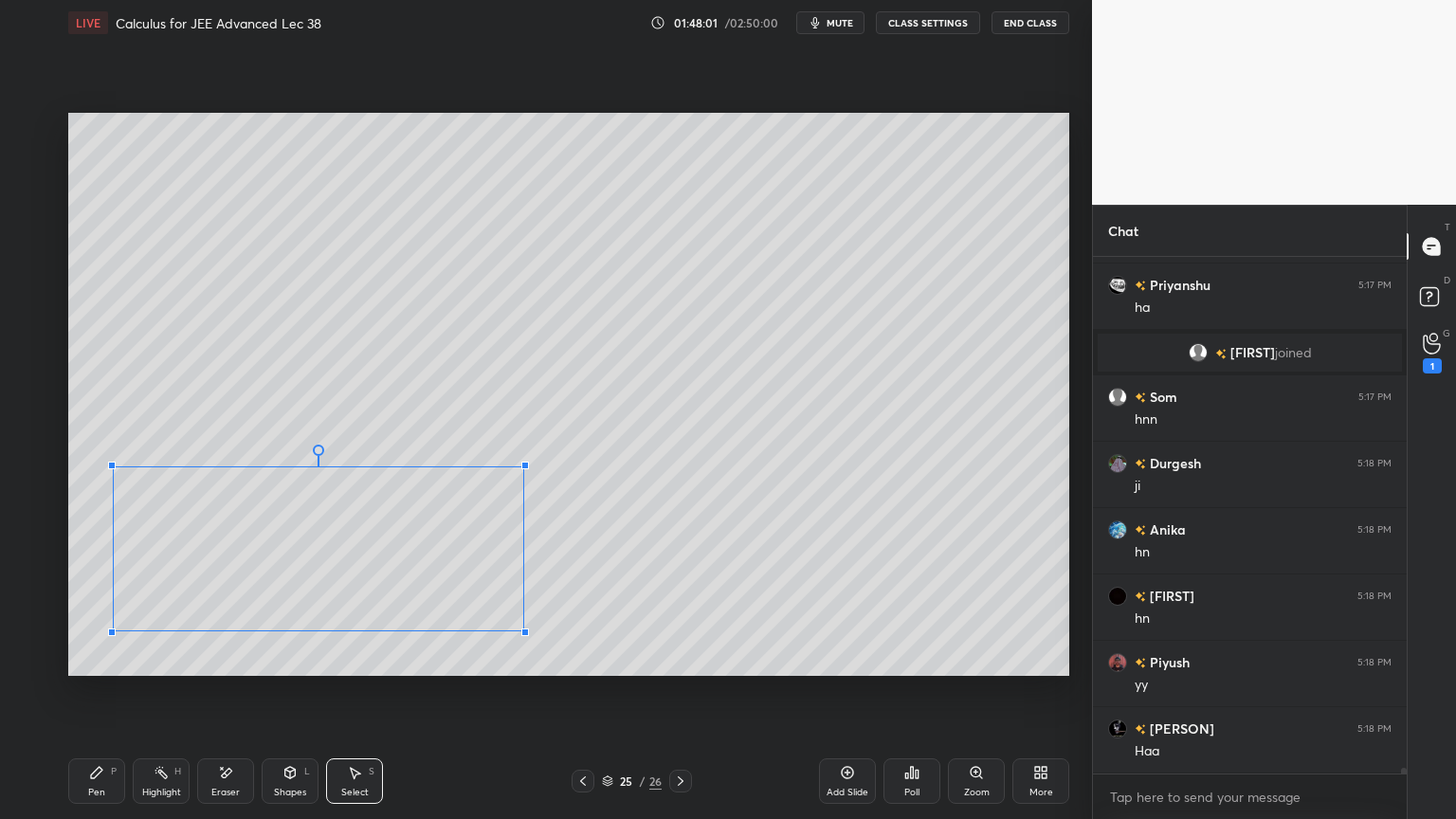 drag, startPoint x: 897, startPoint y: 355, endPoint x: 515, endPoint y: 463, distance: 396.9736 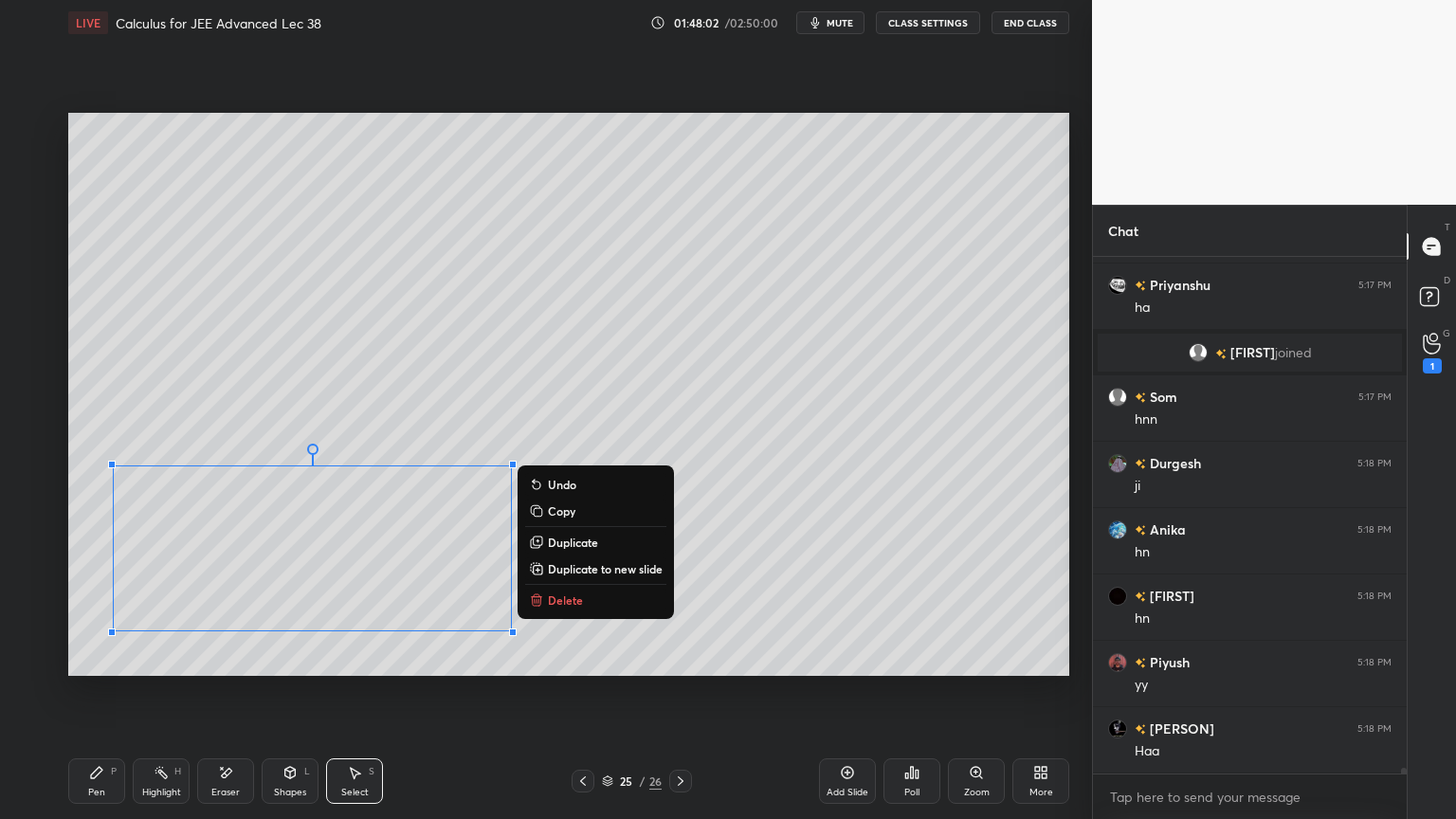 drag, startPoint x: 432, startPoint y: 410, endPoint x: 353, endPoint y: 522, distance: 137.05838 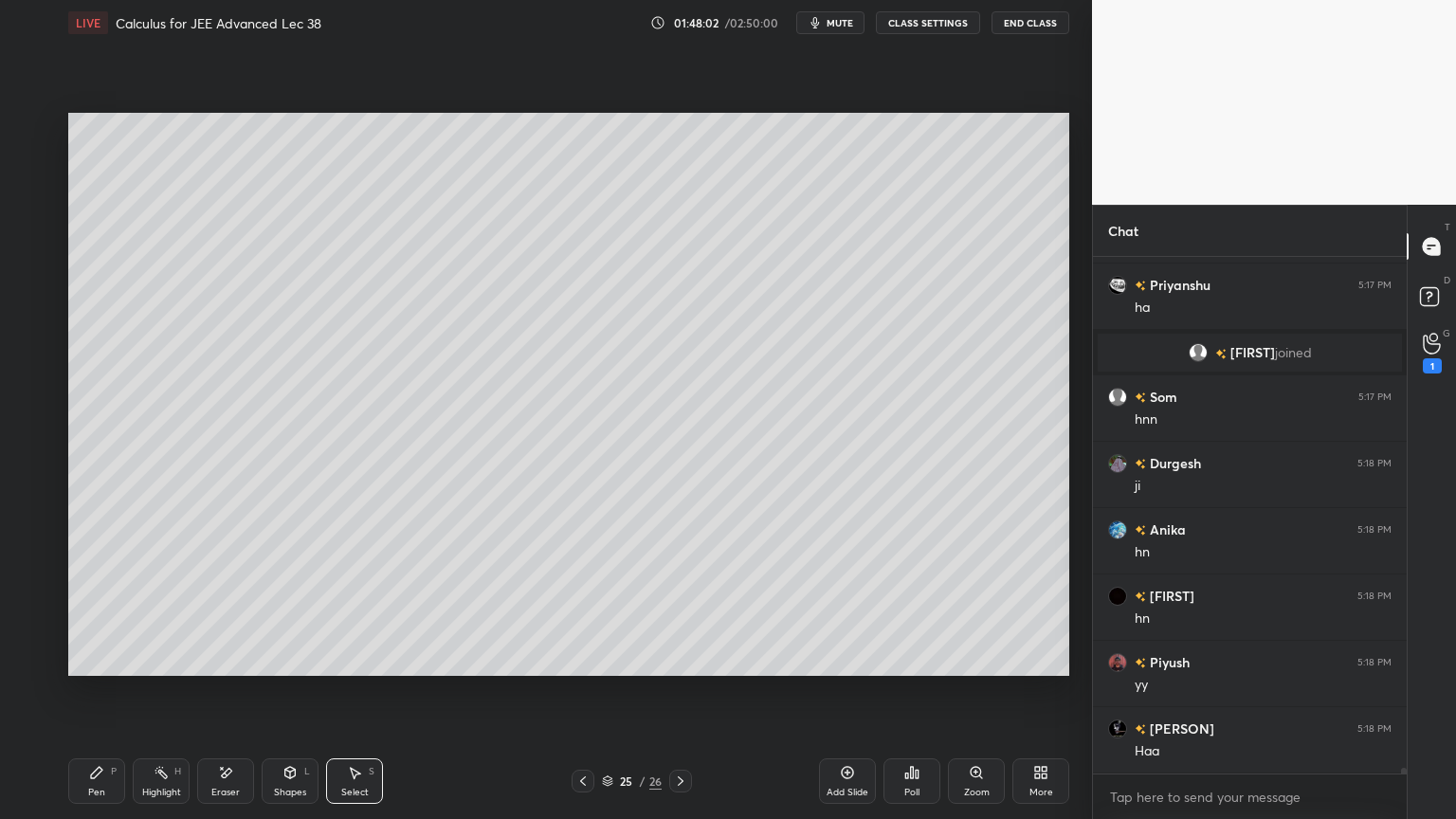 click on "Pen P" at bounding box center (97, 781) 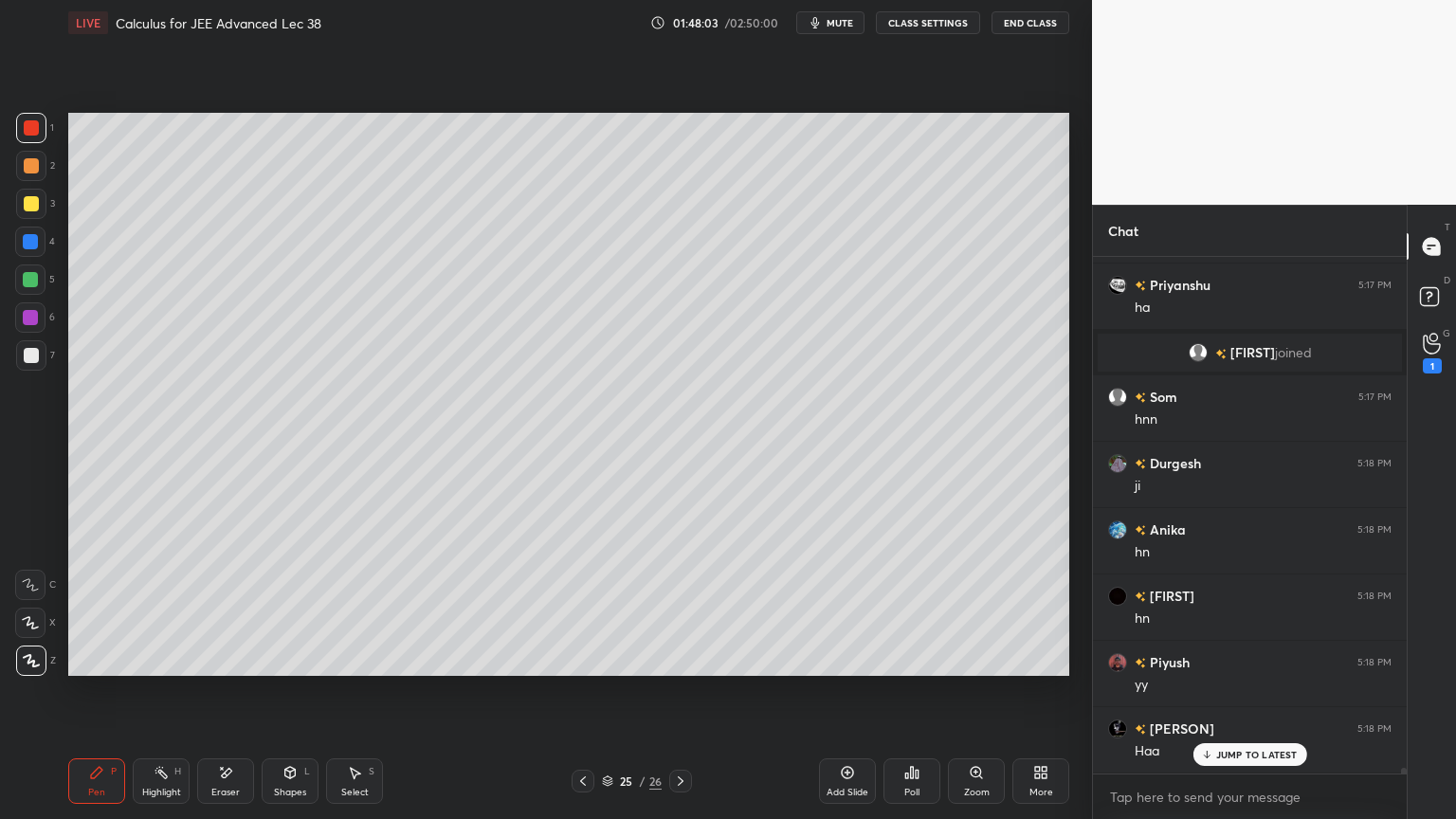 scroll, scrollTop: 48067, scrollLeft: 0, axis: vertical 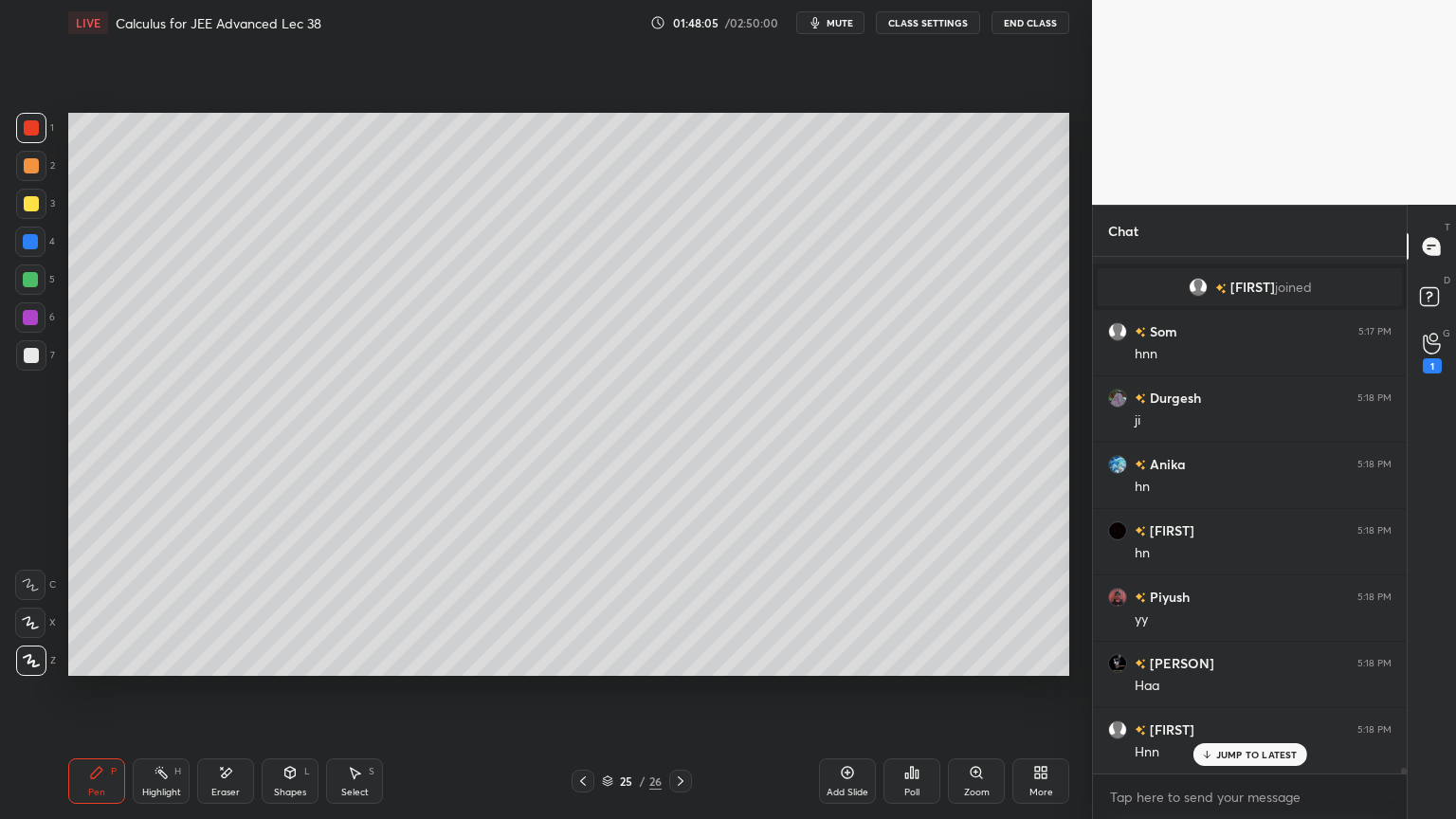 click on "Highlight H" at bounding box center (161, 781) 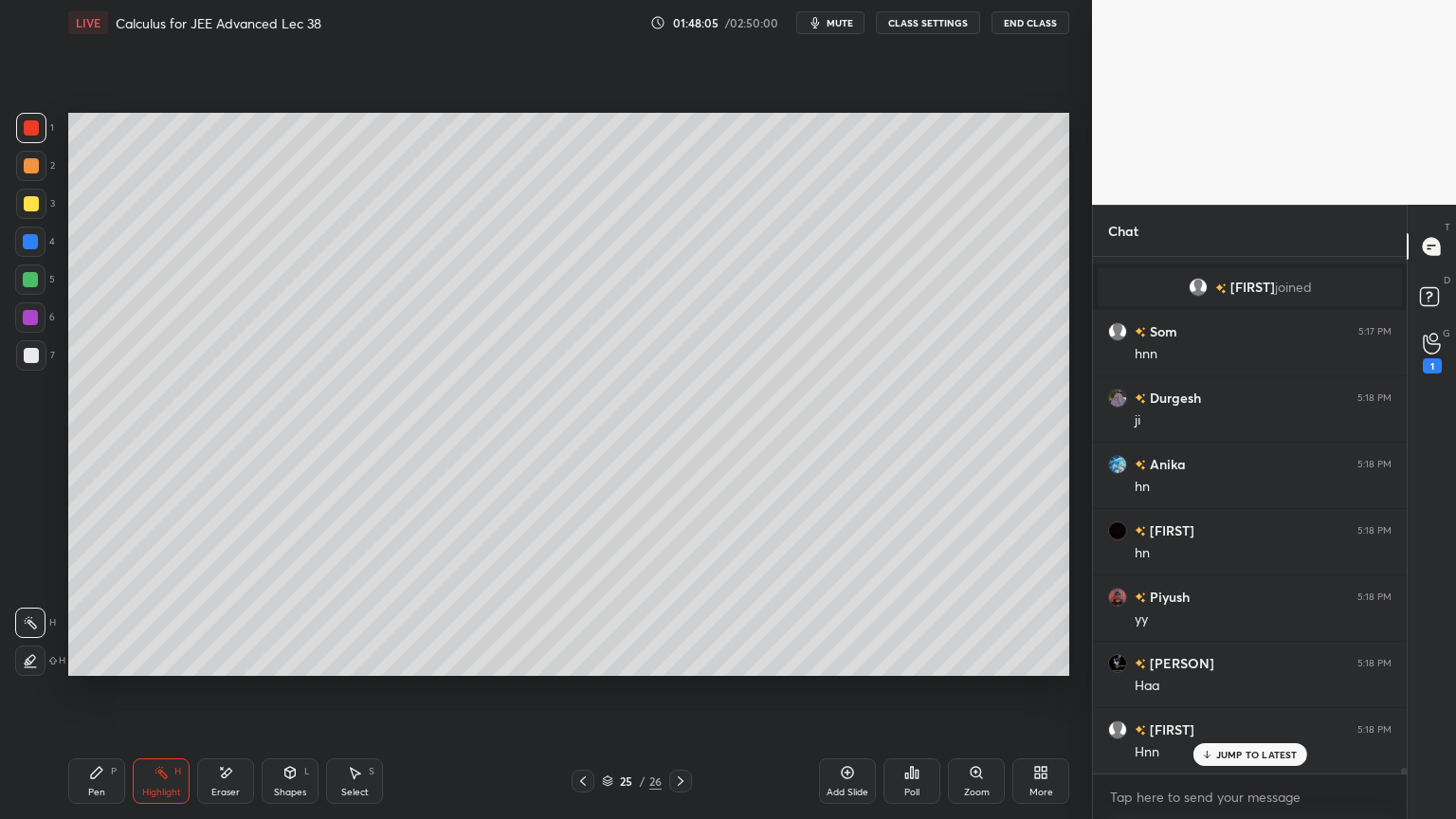 click on "Pen P" at bounding box center (97, 781) 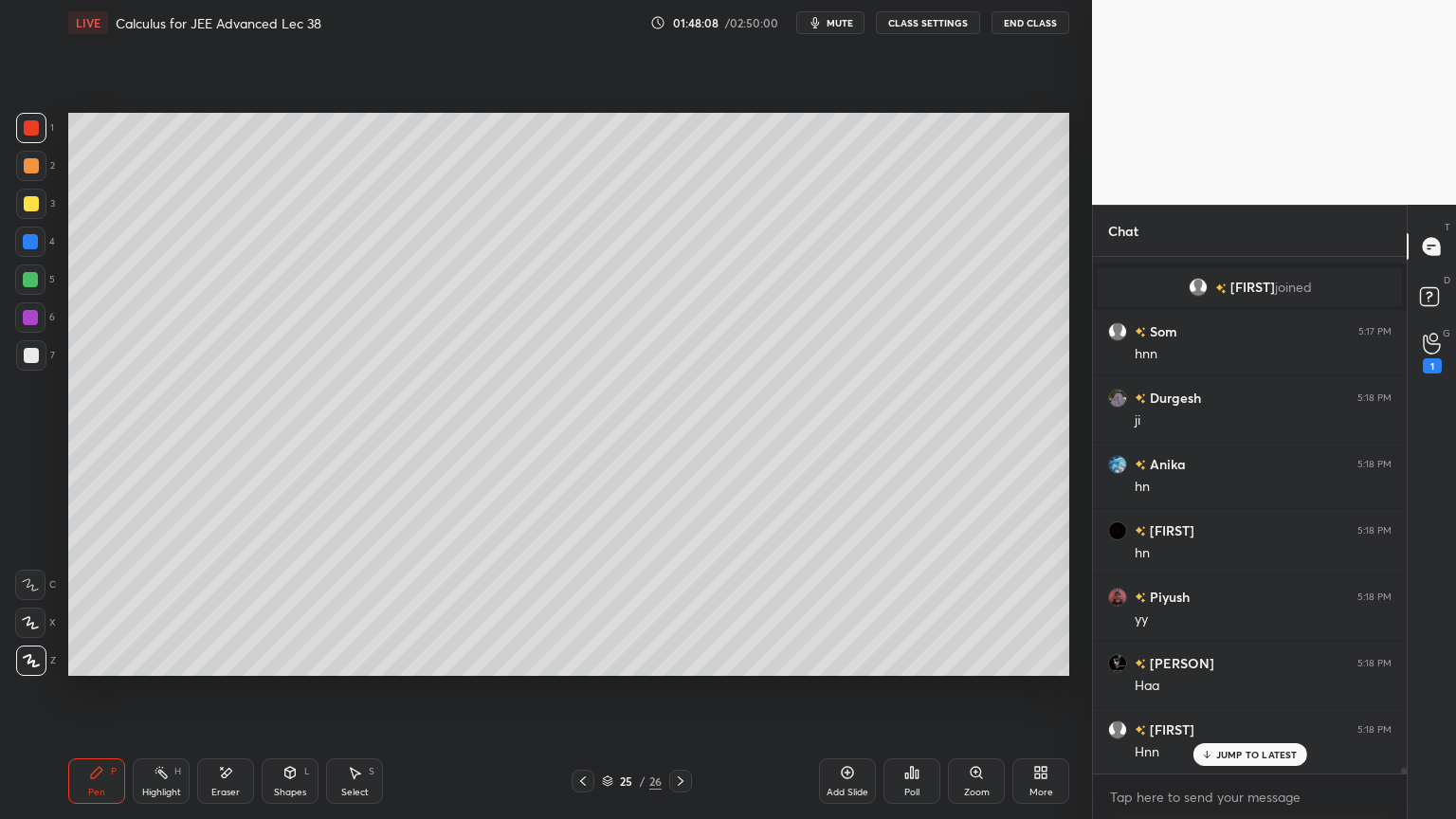 click on "Eraser" at bounding box center [226, 792] 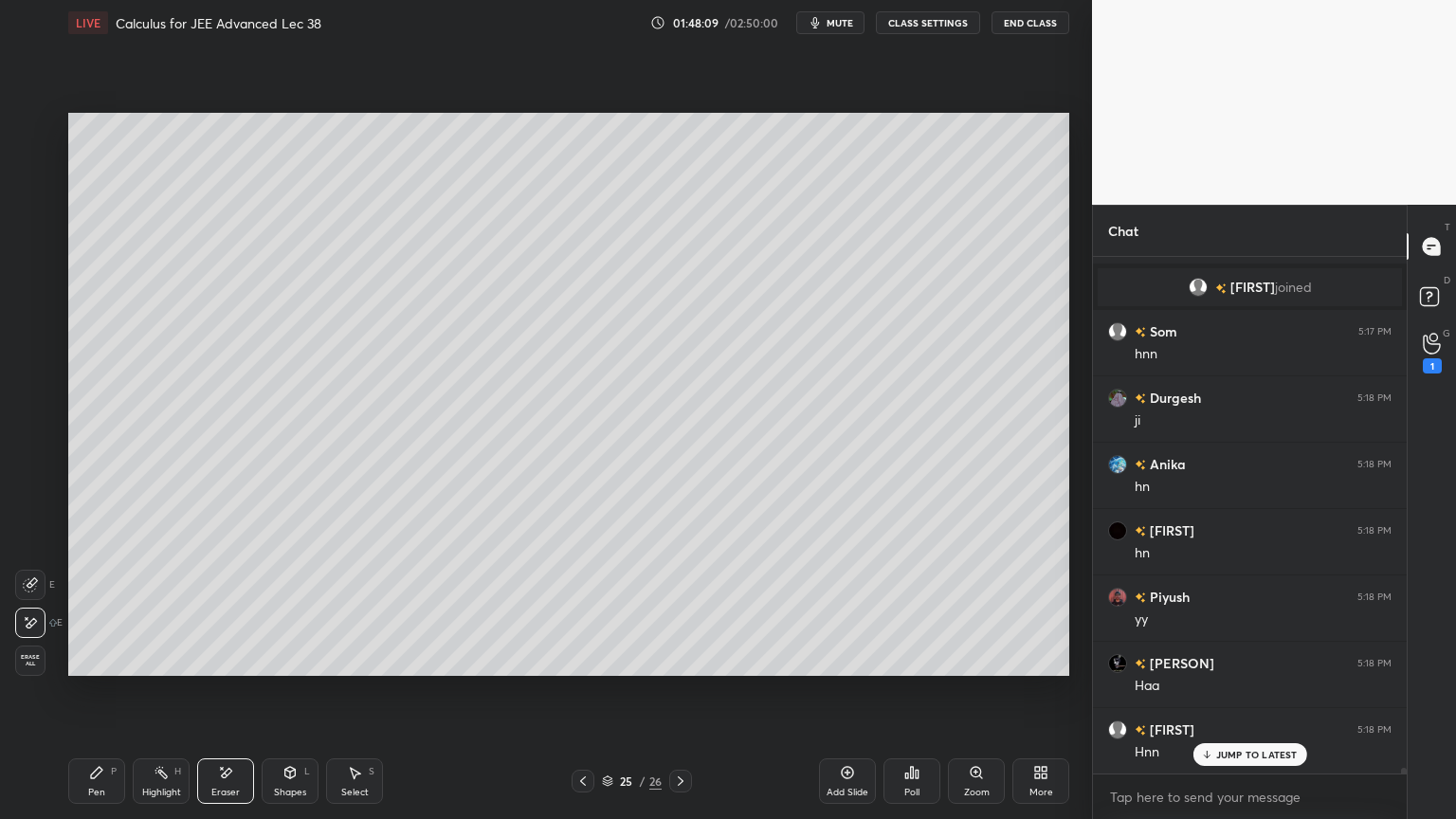 click on "Pen P" at bounding box center (97, 781) 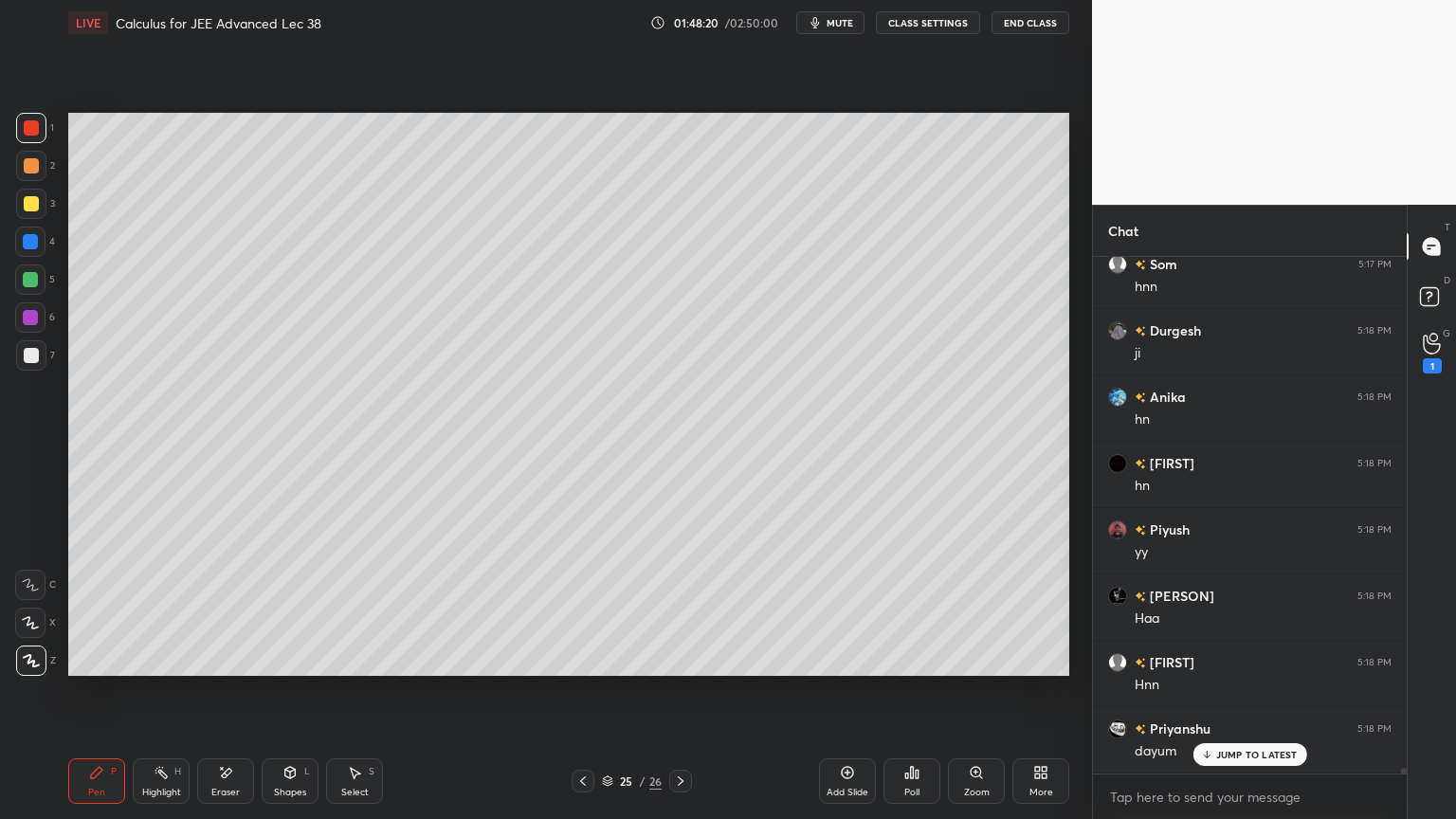 scroll, scrollTop: 48200, scrollLeft: 0, axis: vertical 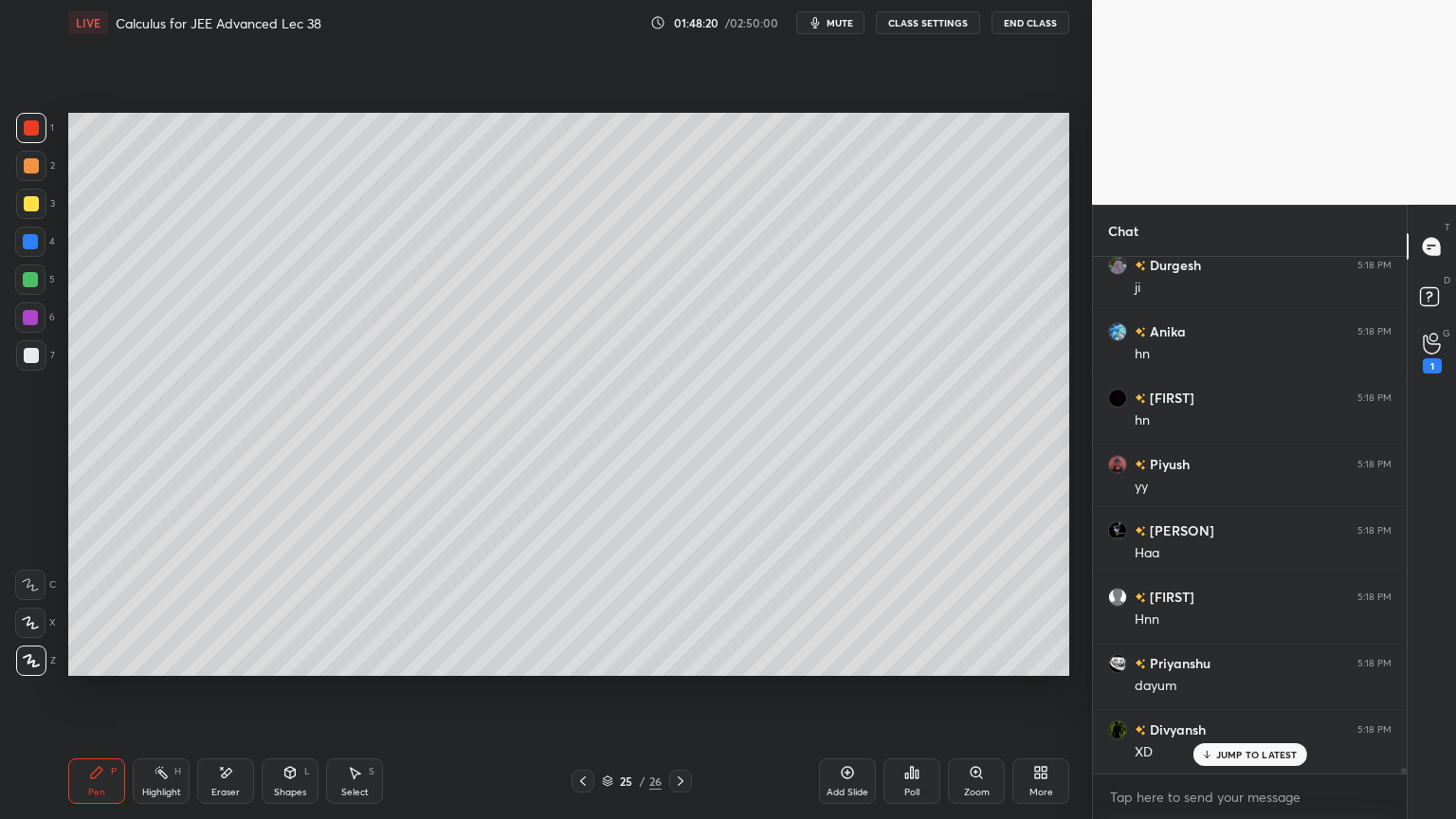 drag, startPoint x: 221, startPoint y: 792, endPoint x: 401, endPoint y: 733, distance: 189.42281 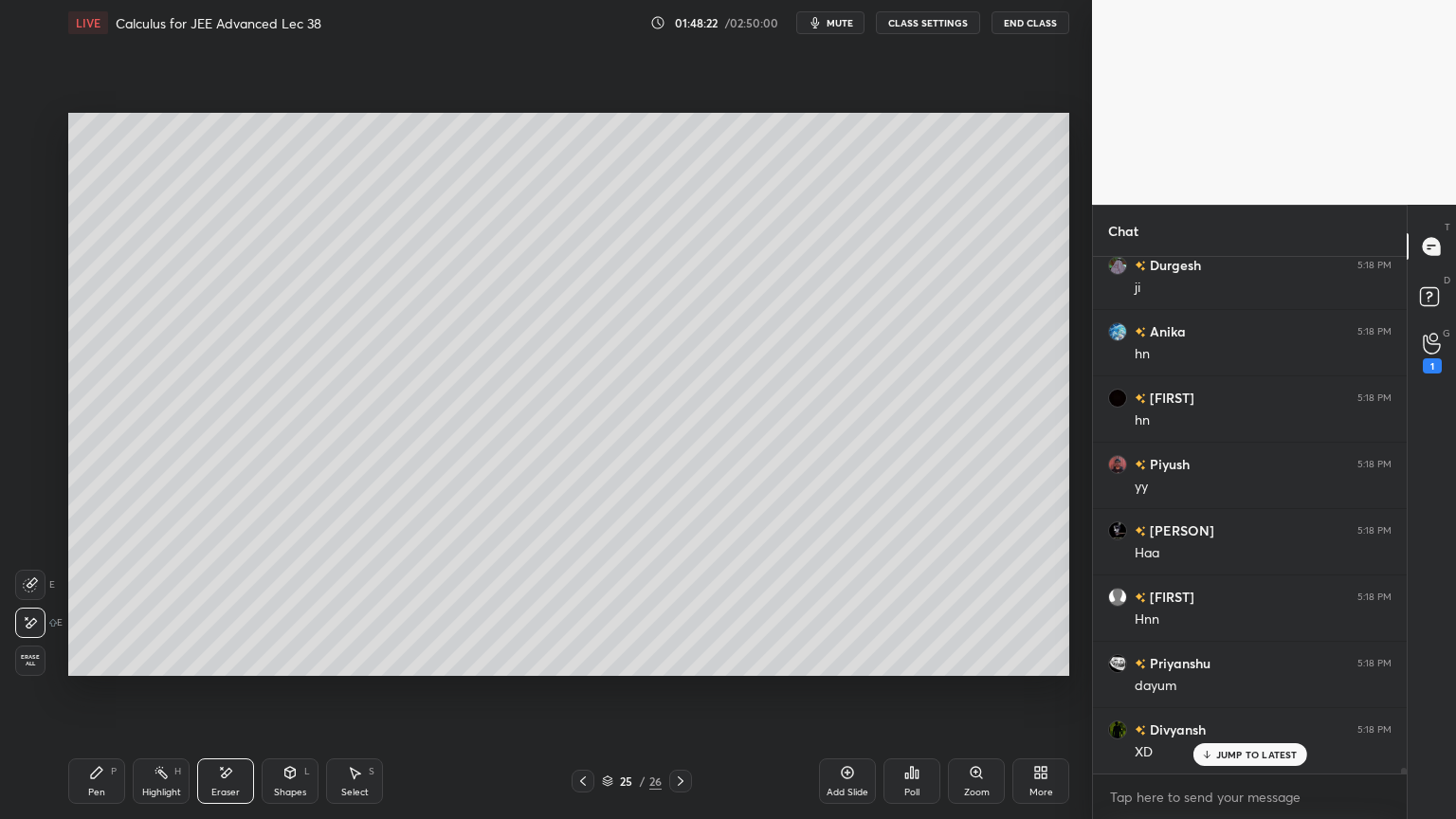scroll, scrollTop: 48267, scrollLeft: 0, axis: vertical 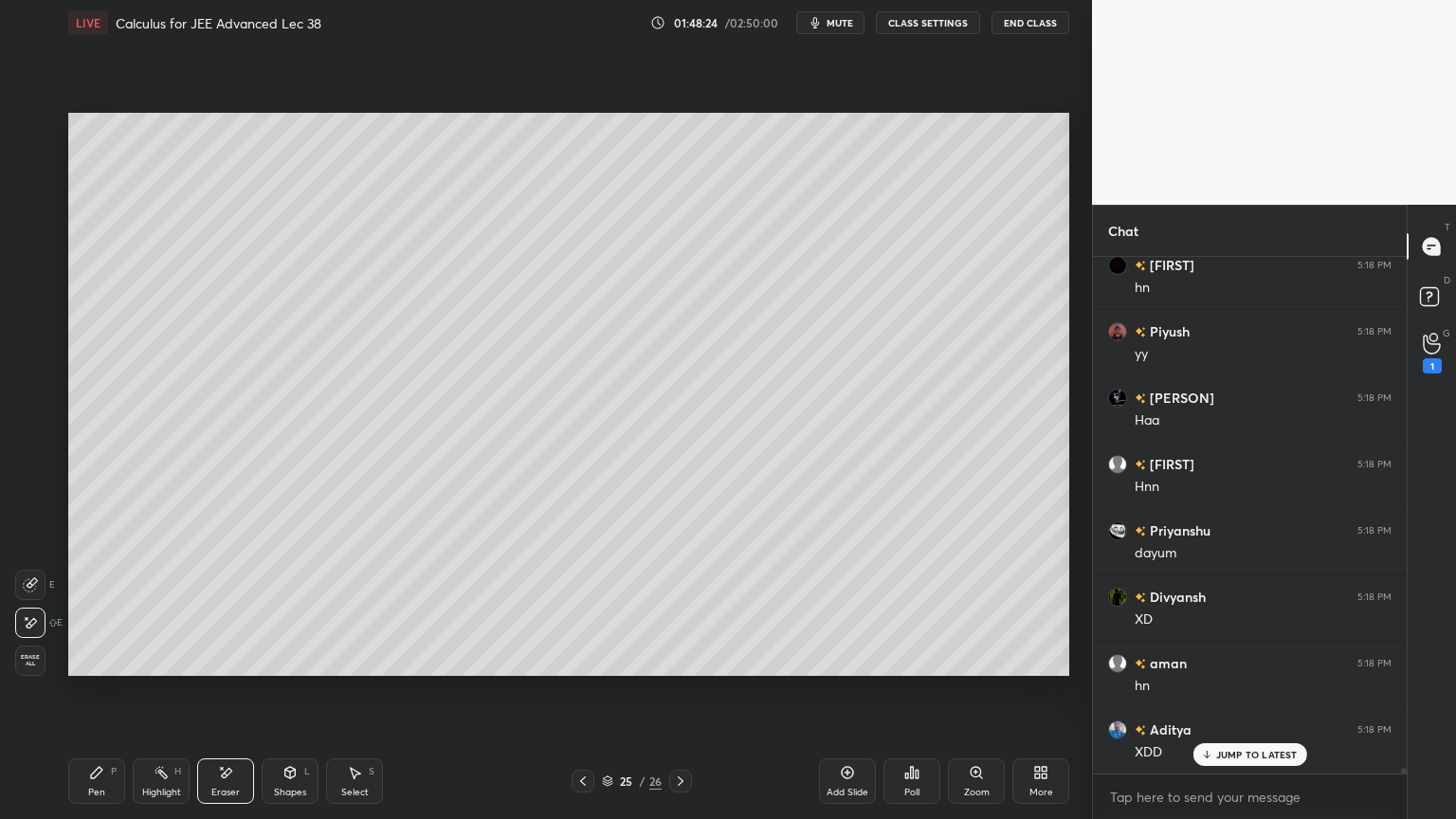 drag, startPoint x: 100, startPoint y: 784, endPoint x: 190, endPoint y: 774, distance: 90.55385 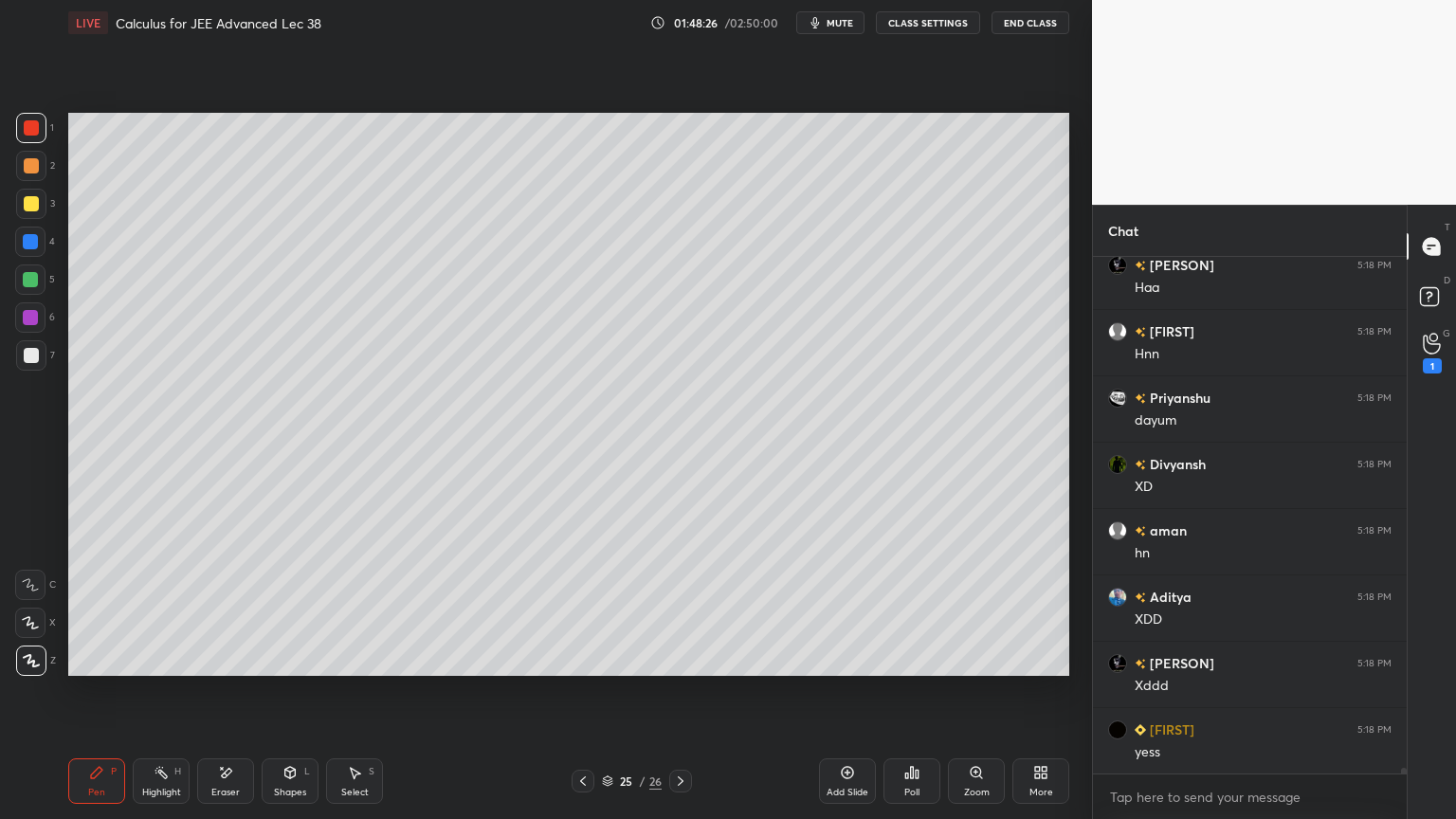 scroll, scrollTop: 48532, scrollLeft: 0, axis: vertical 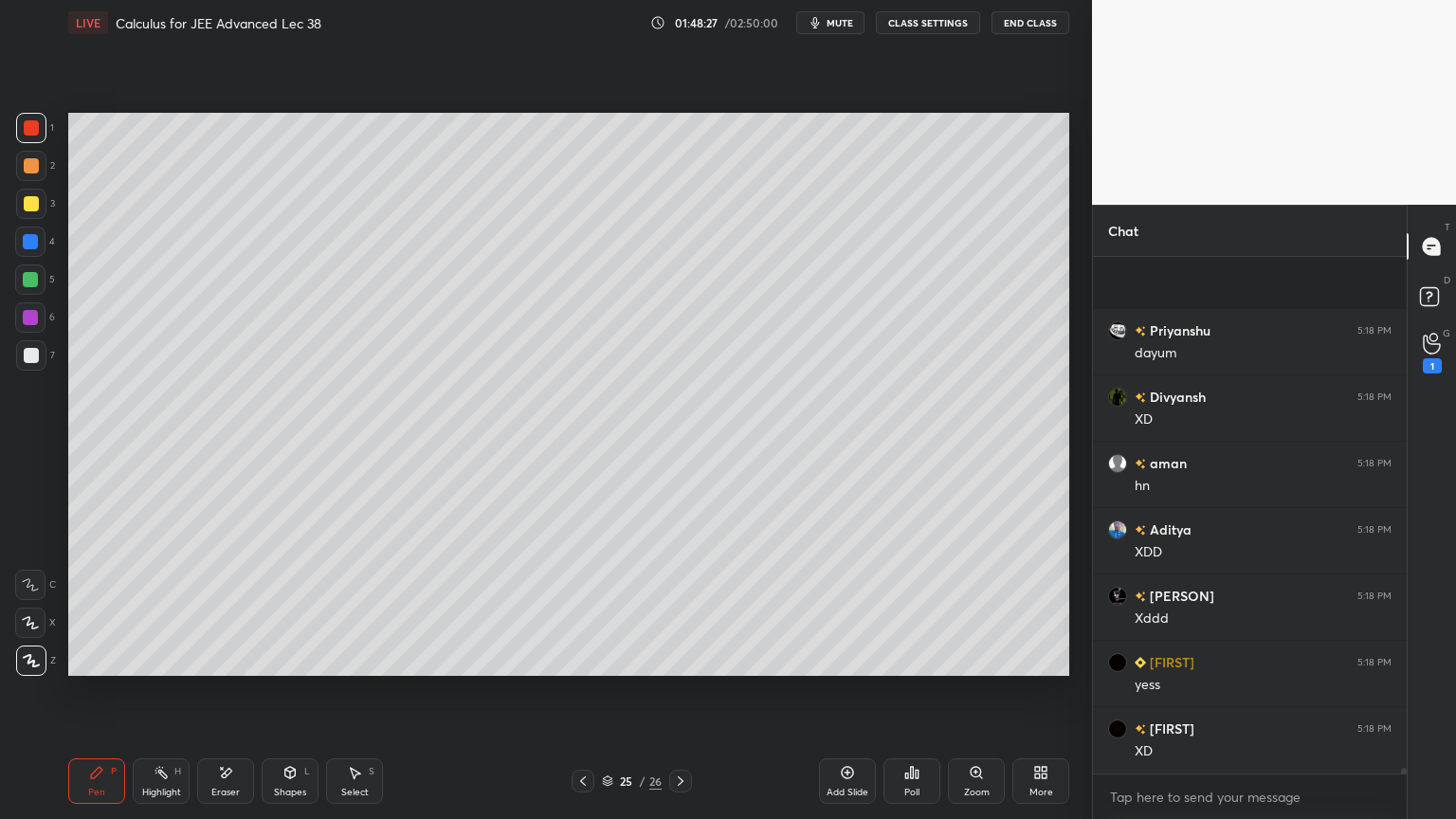click on "Highlight" at bounding box center [161, 792] 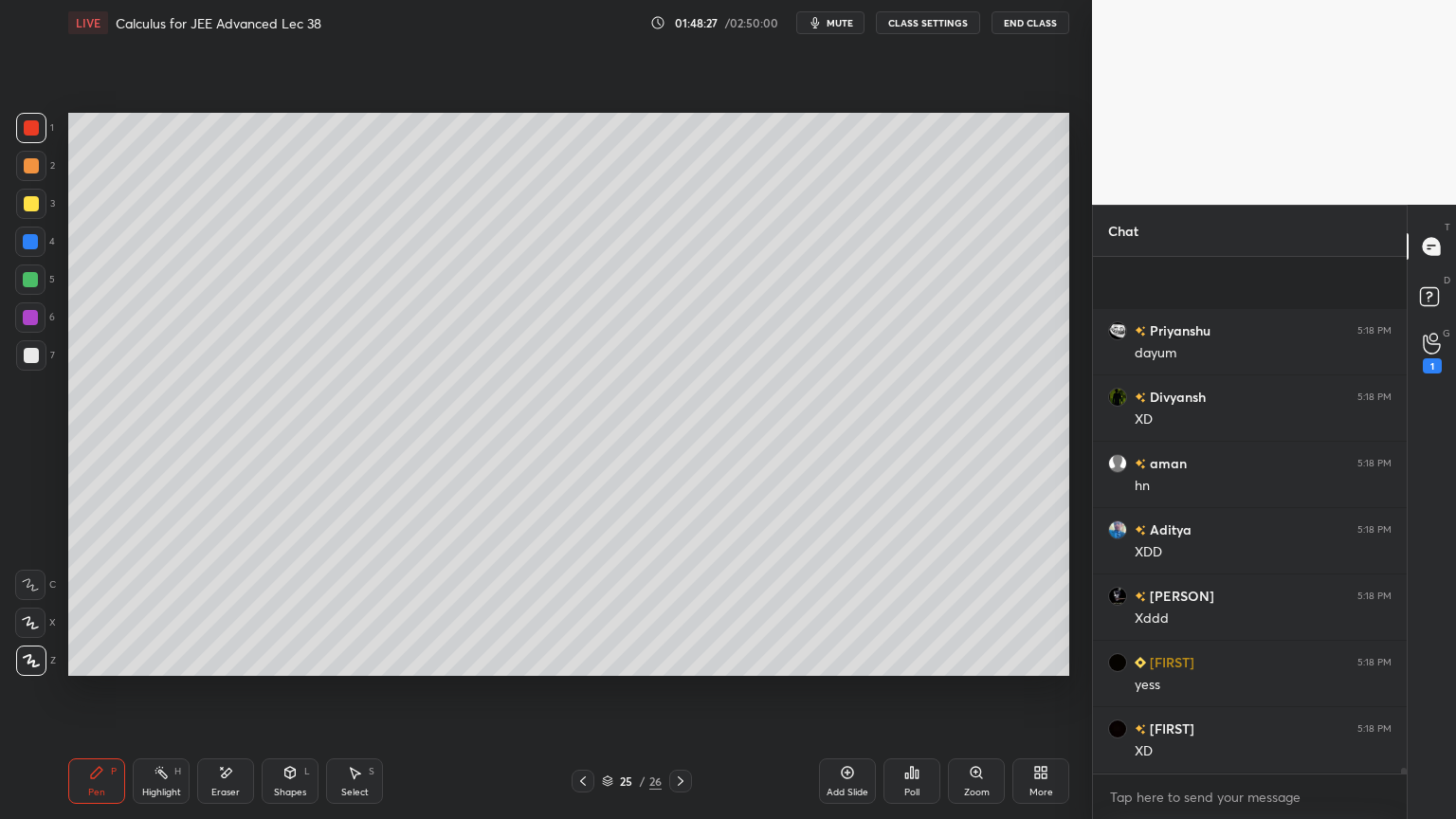 scroll, scrollTop: 48665, scrollLeft: 0, axis: vertical 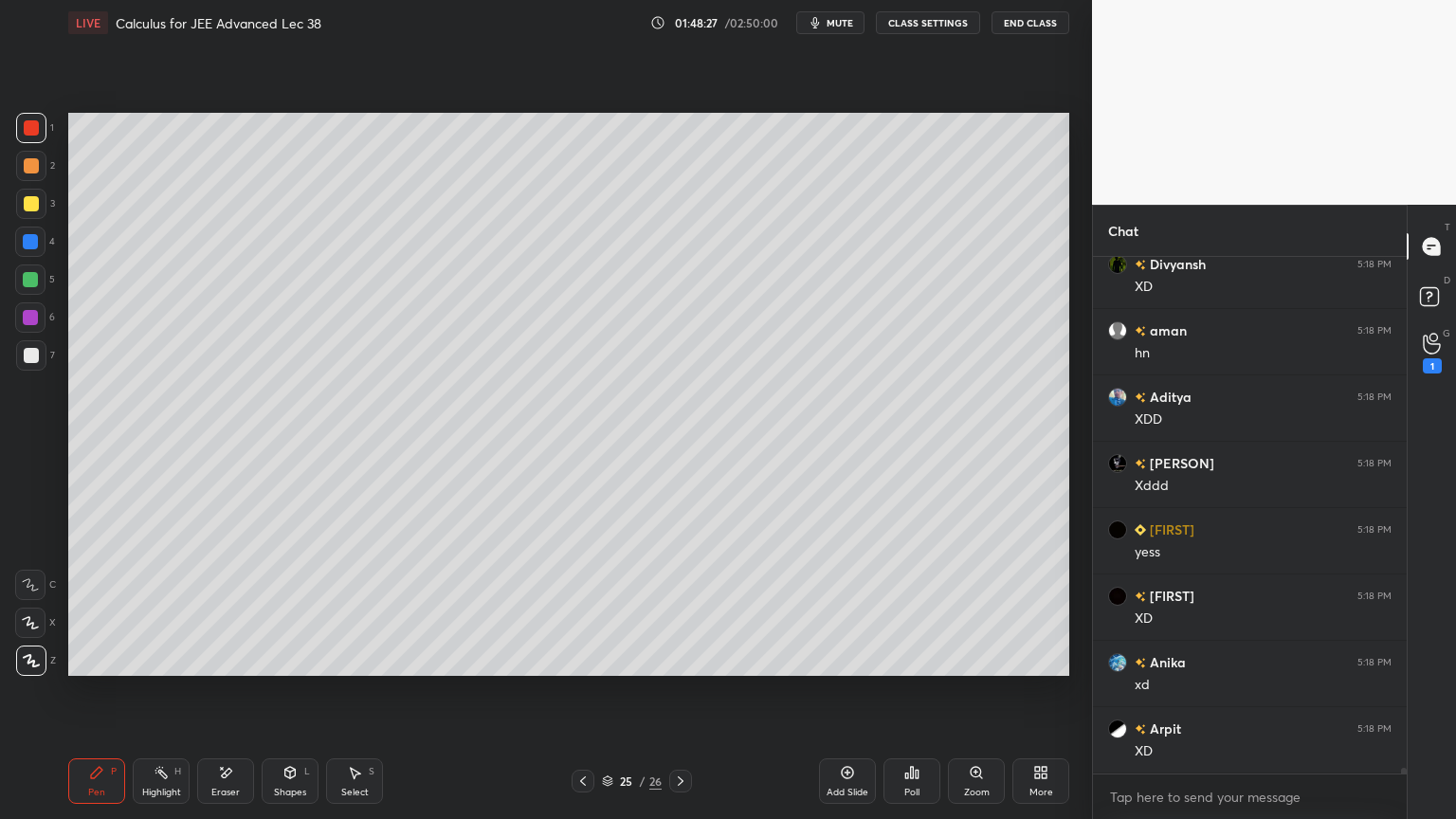 click on "Pen" at bounding box center [97, 792] 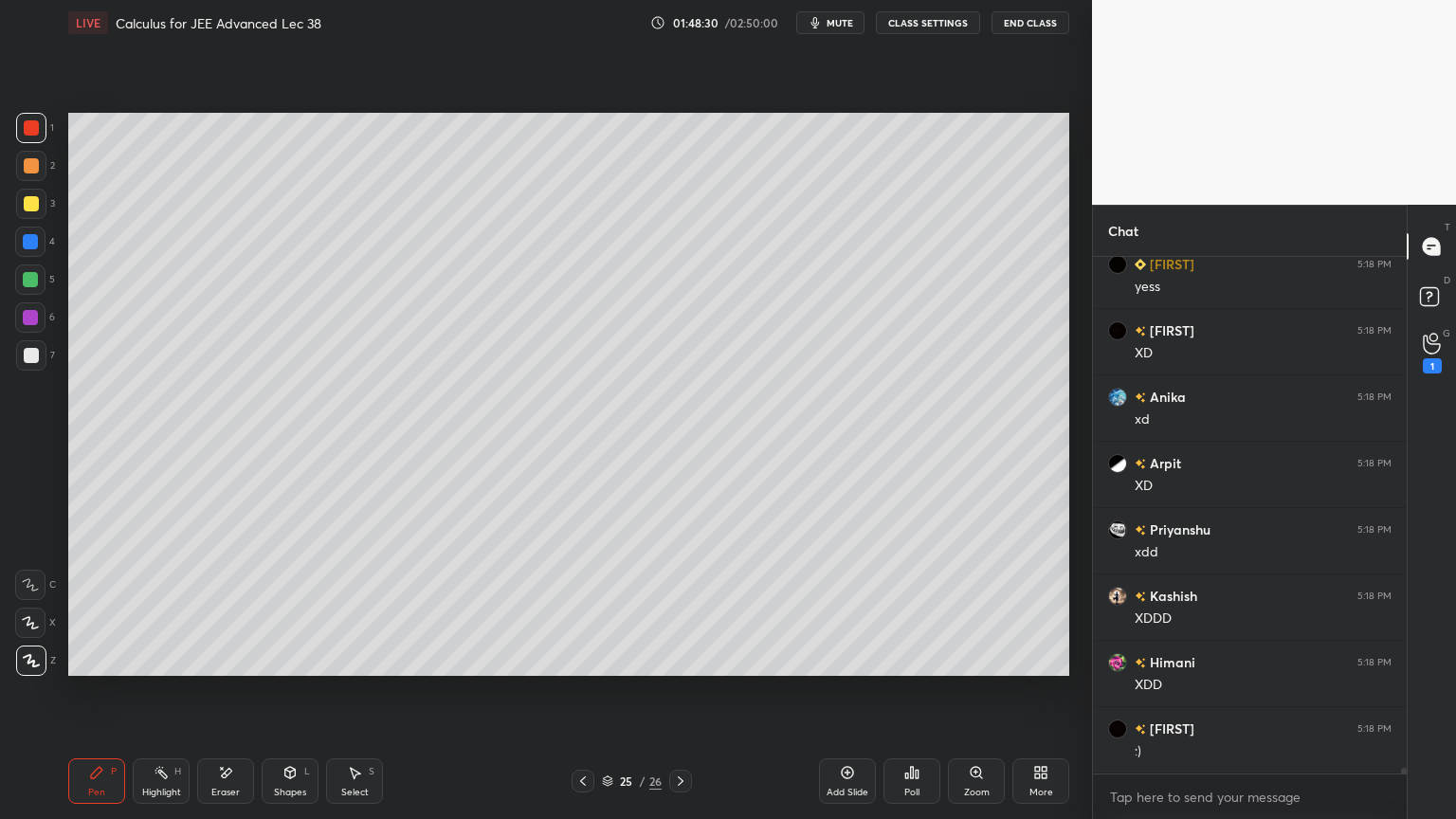 scroll, scrollTop: 48996, scrollLeft: 0, axis: vertical 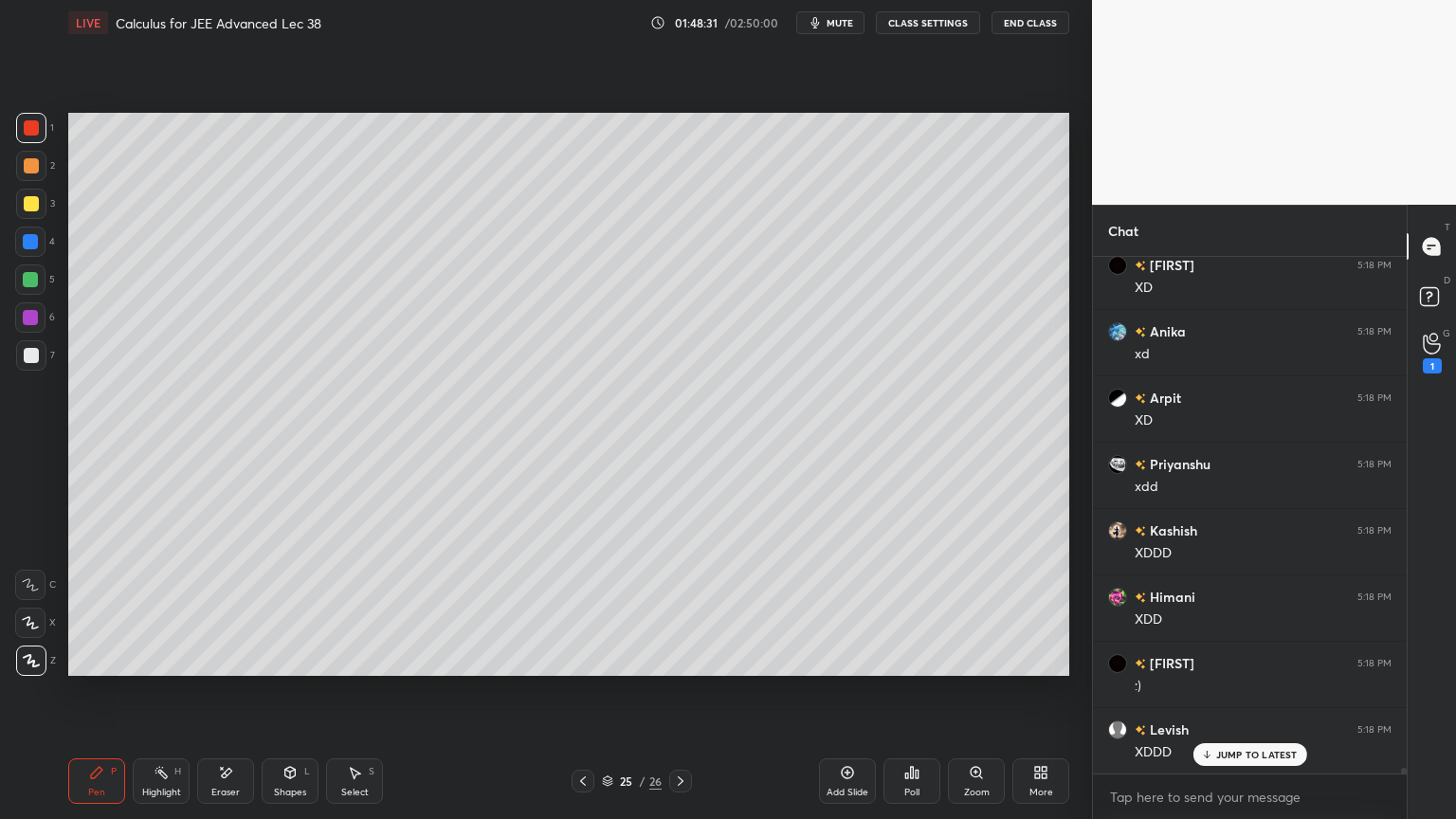click on "Pen P Highlight H Eraser Shapes L Select S" at bounding box center (256, 781) 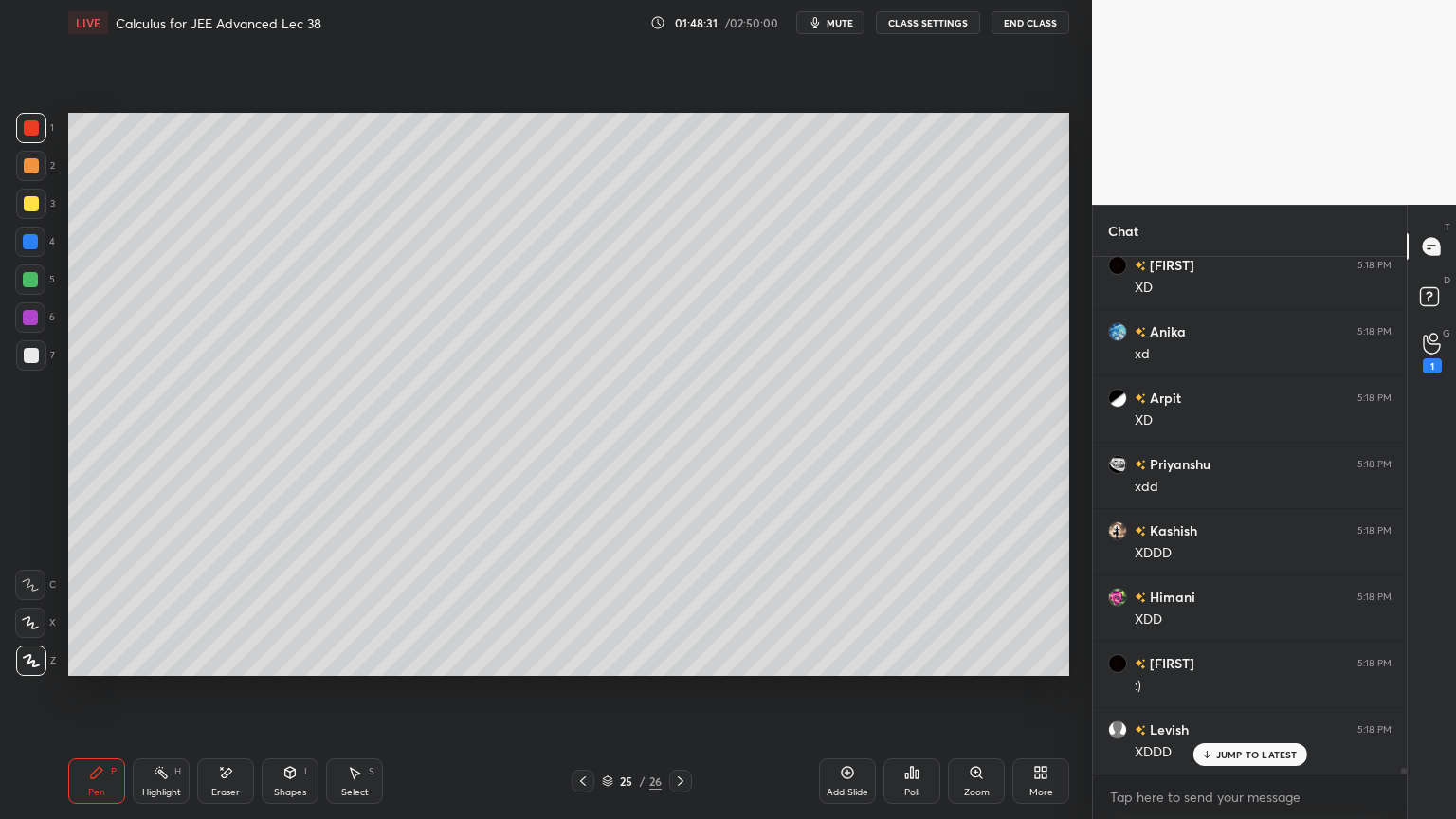 click on "Pen P" at bounding box center [97, 781] 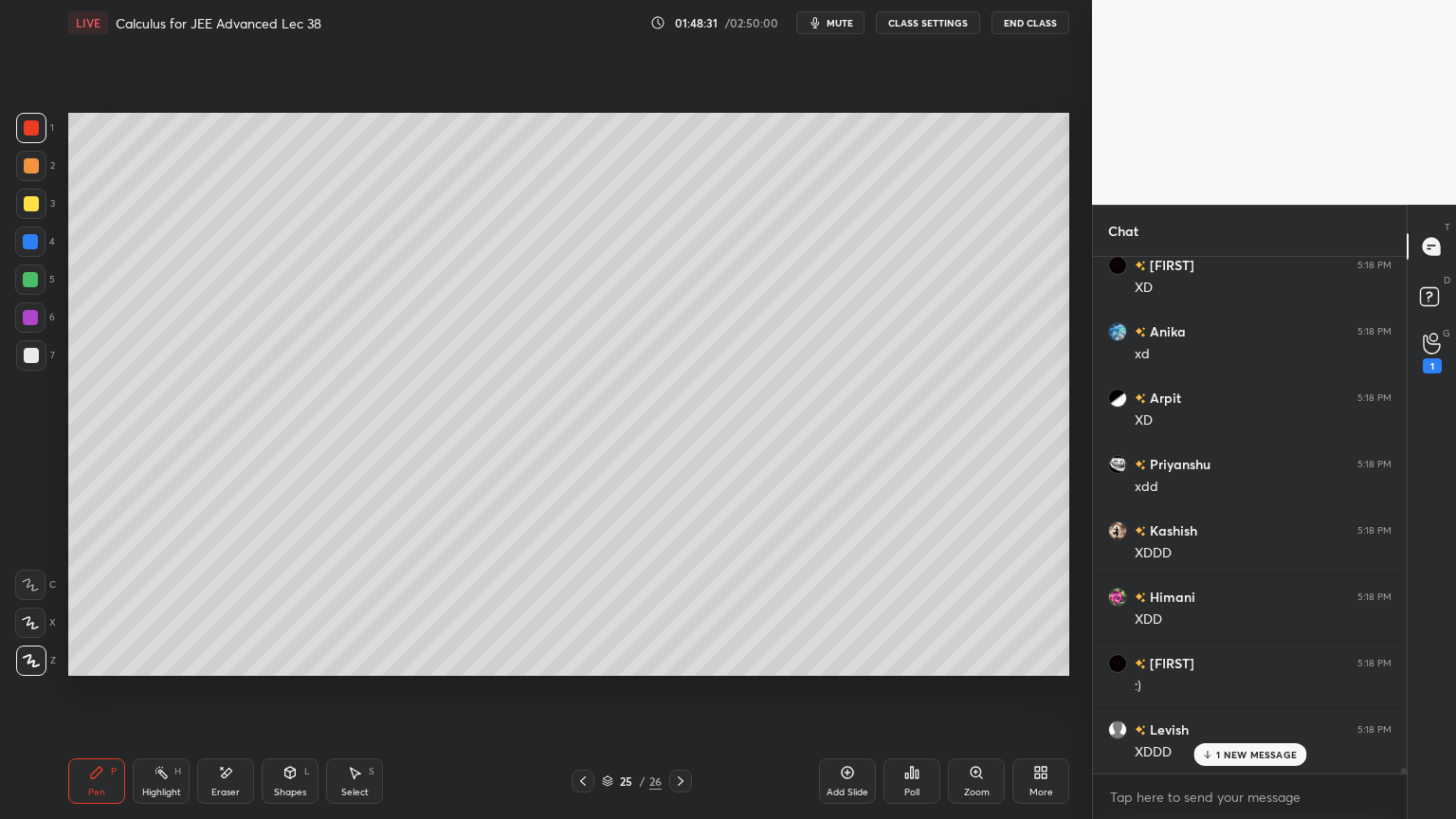 scroll, scrollTop: 49063, scrollLeft: 0, axis: vertical 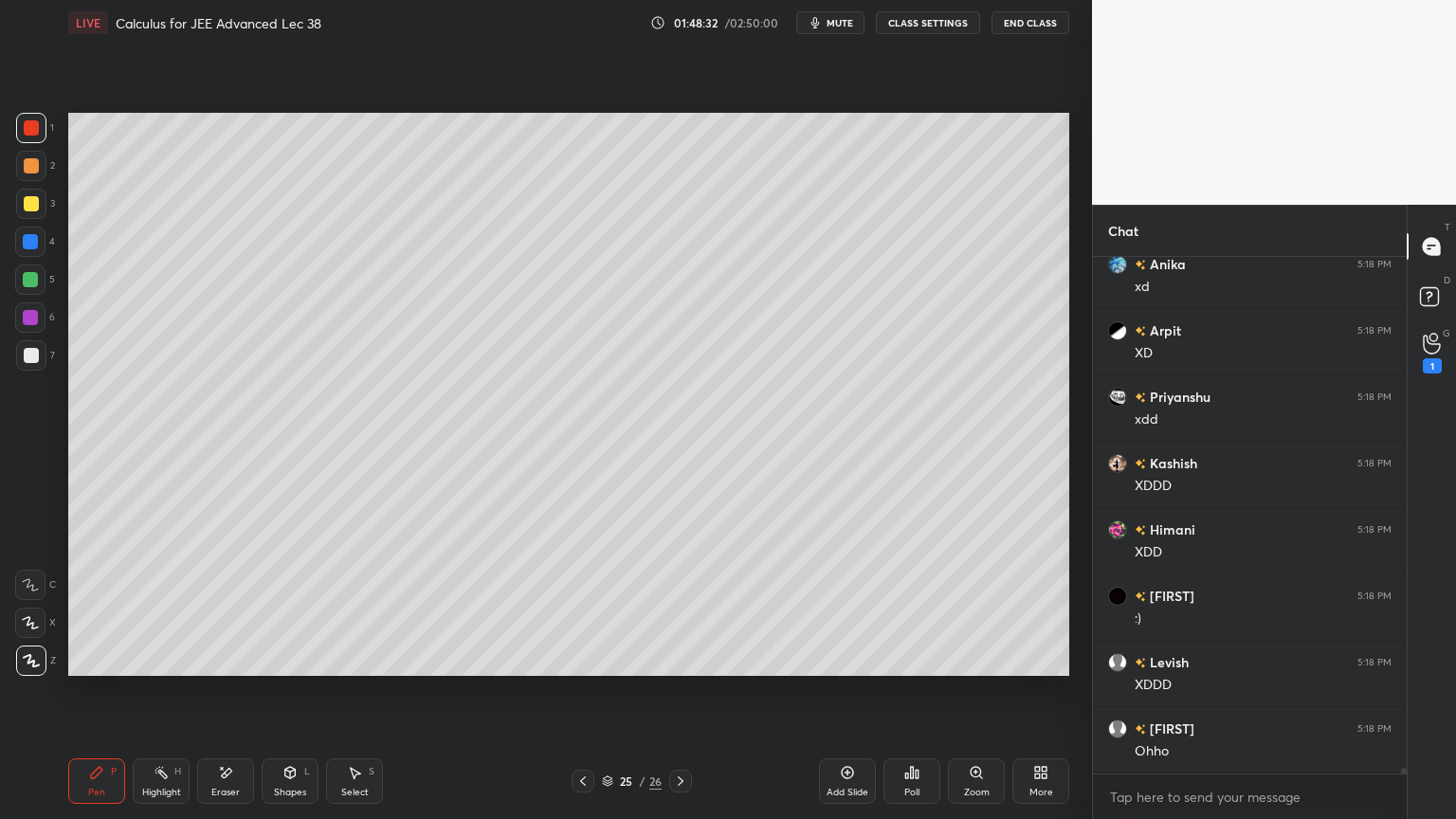 click on "Highlight" at bounding box center (161, 792) 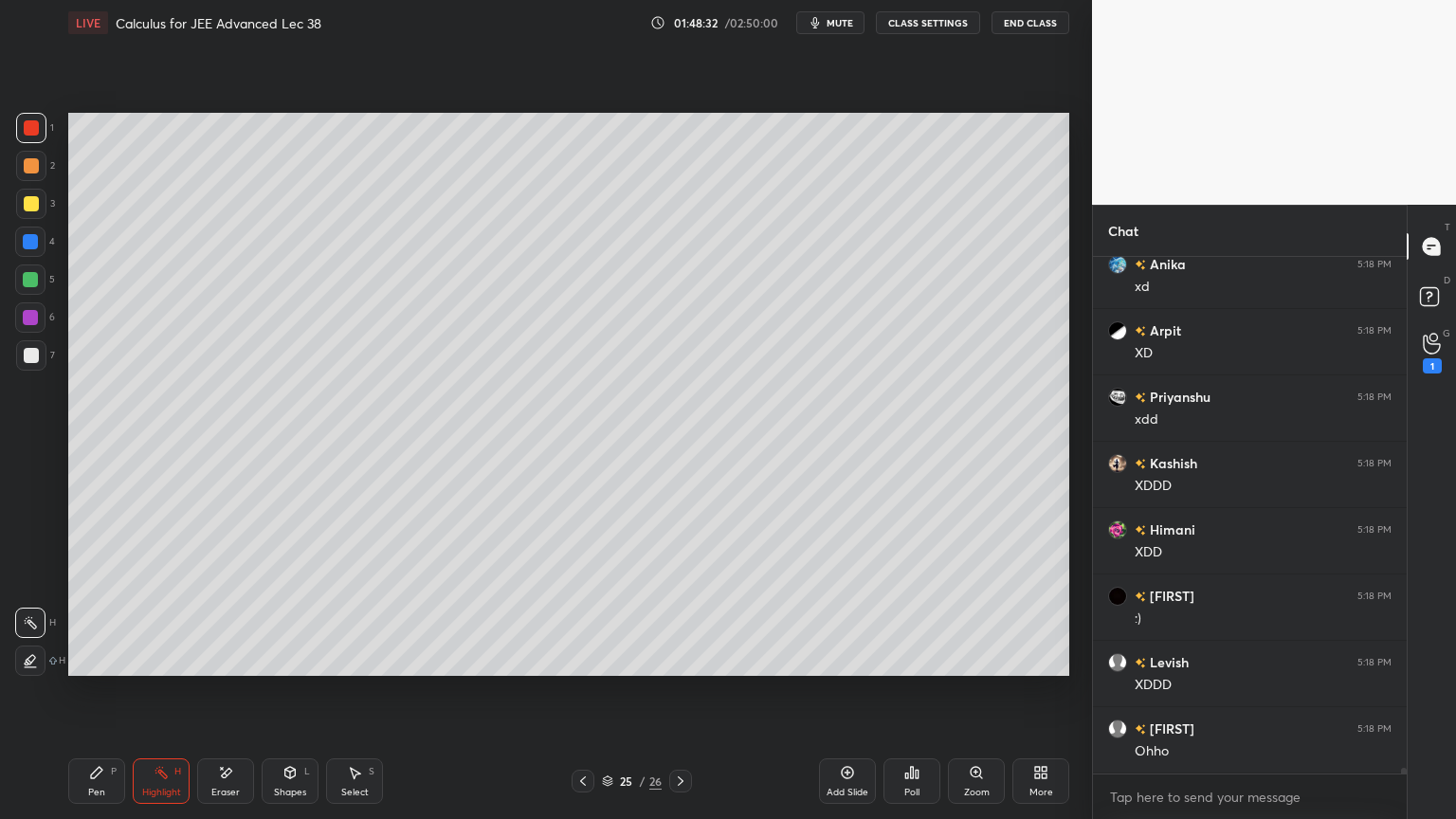 click on "Pen" at bounding box center [97, 792] 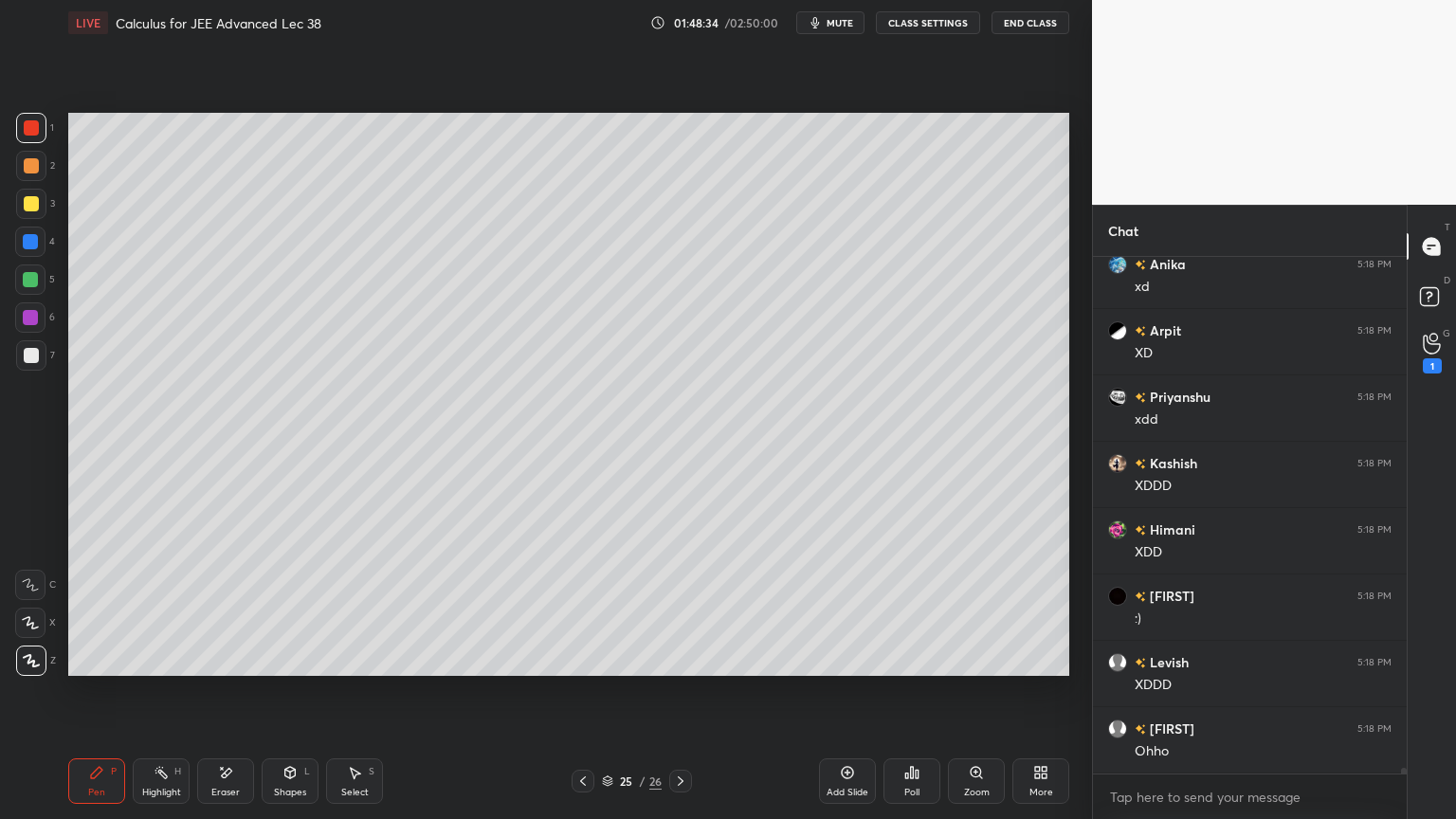 scroll, scrollTop: 49147, scrollLeft: 0, axis: vertical 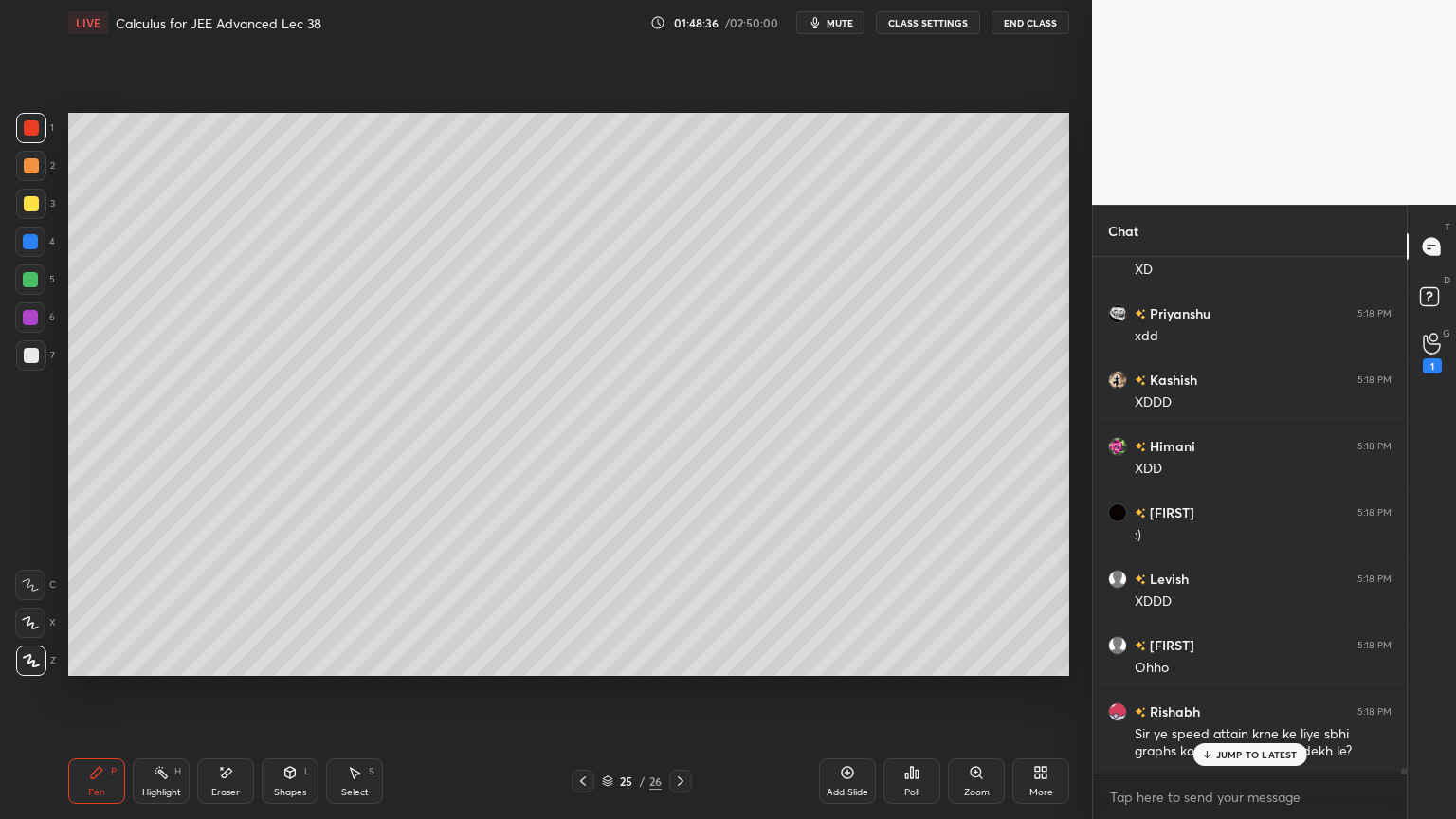 drag, startPoint x: 147, startPoint y: 780, endPoint x: 124, endPoint y: 780, distance: 23 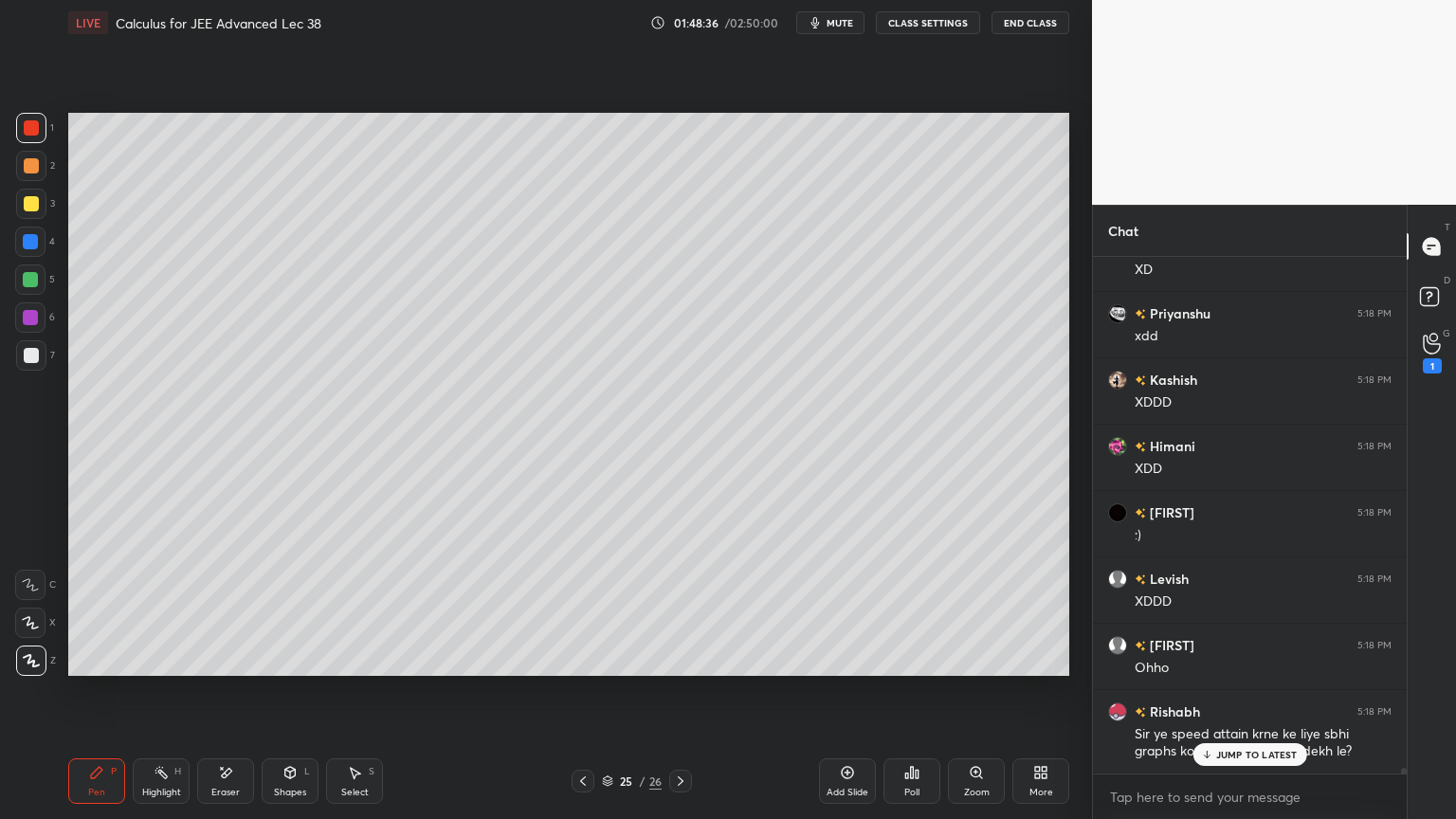 click on "Highlight H" at bounding box center [161, 781] 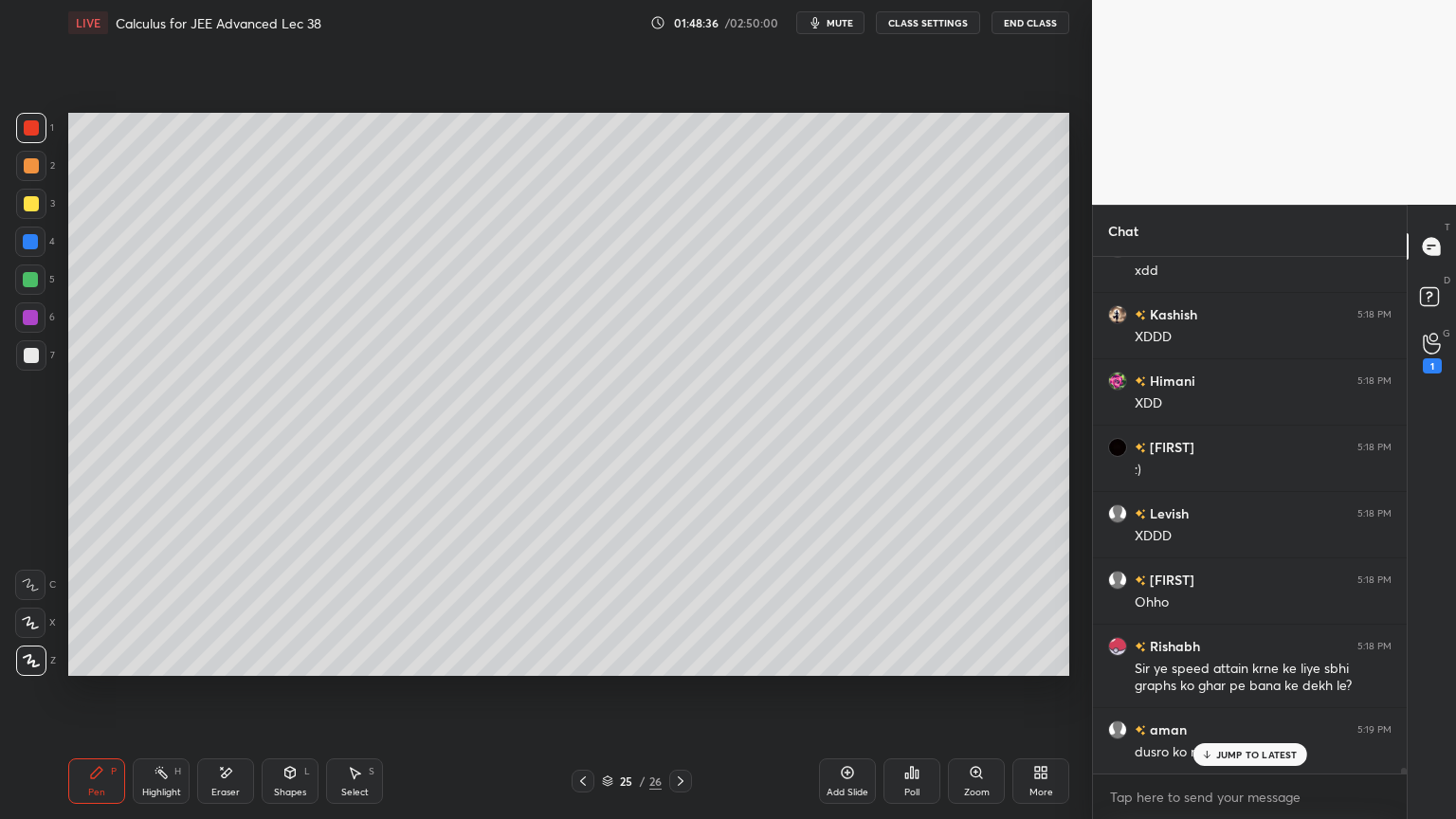 click on "Pen P" at bounding box center (97, 781) 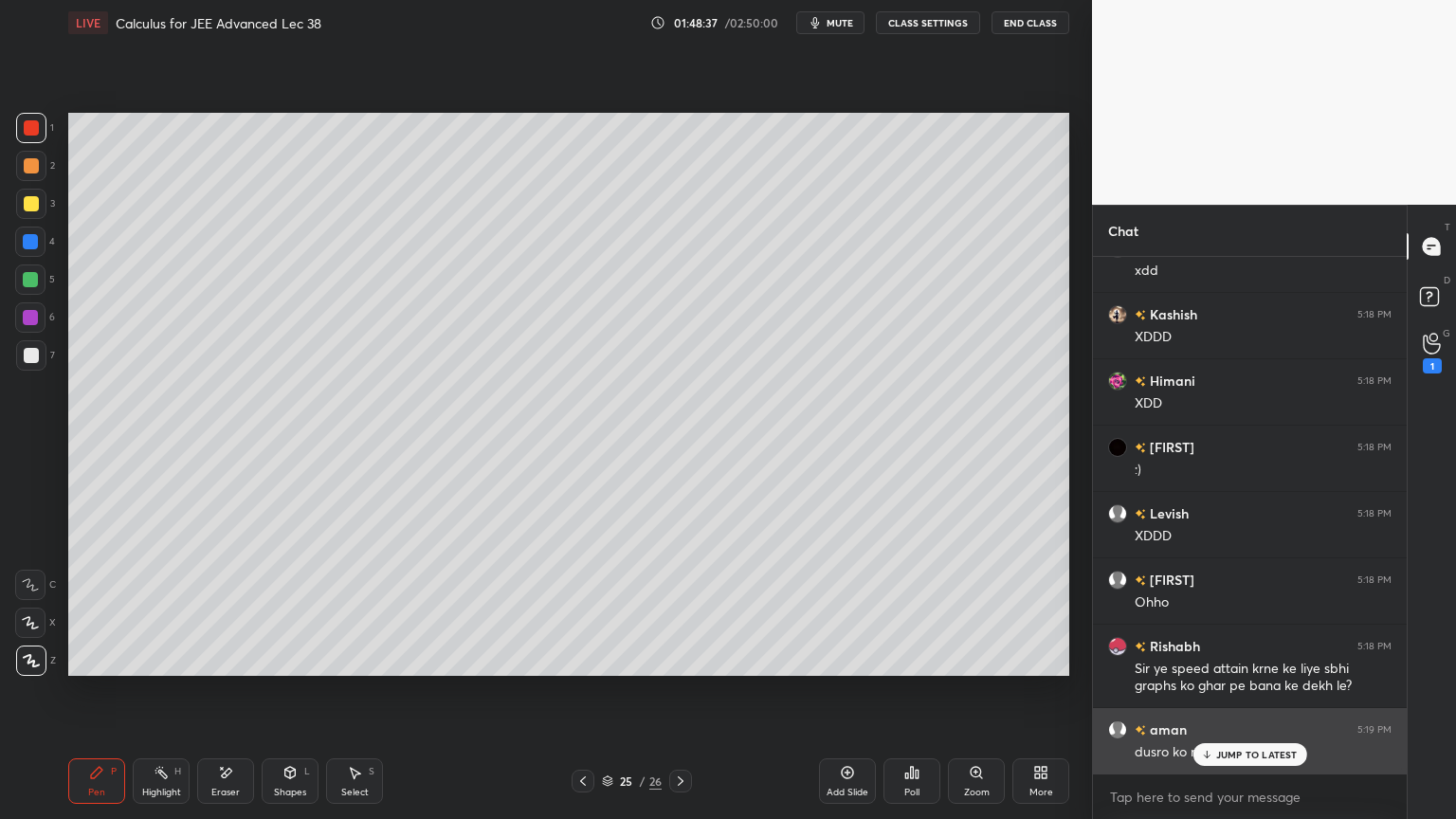 click on "JUMP TO LATEST" at bounding box center (1257, 755) 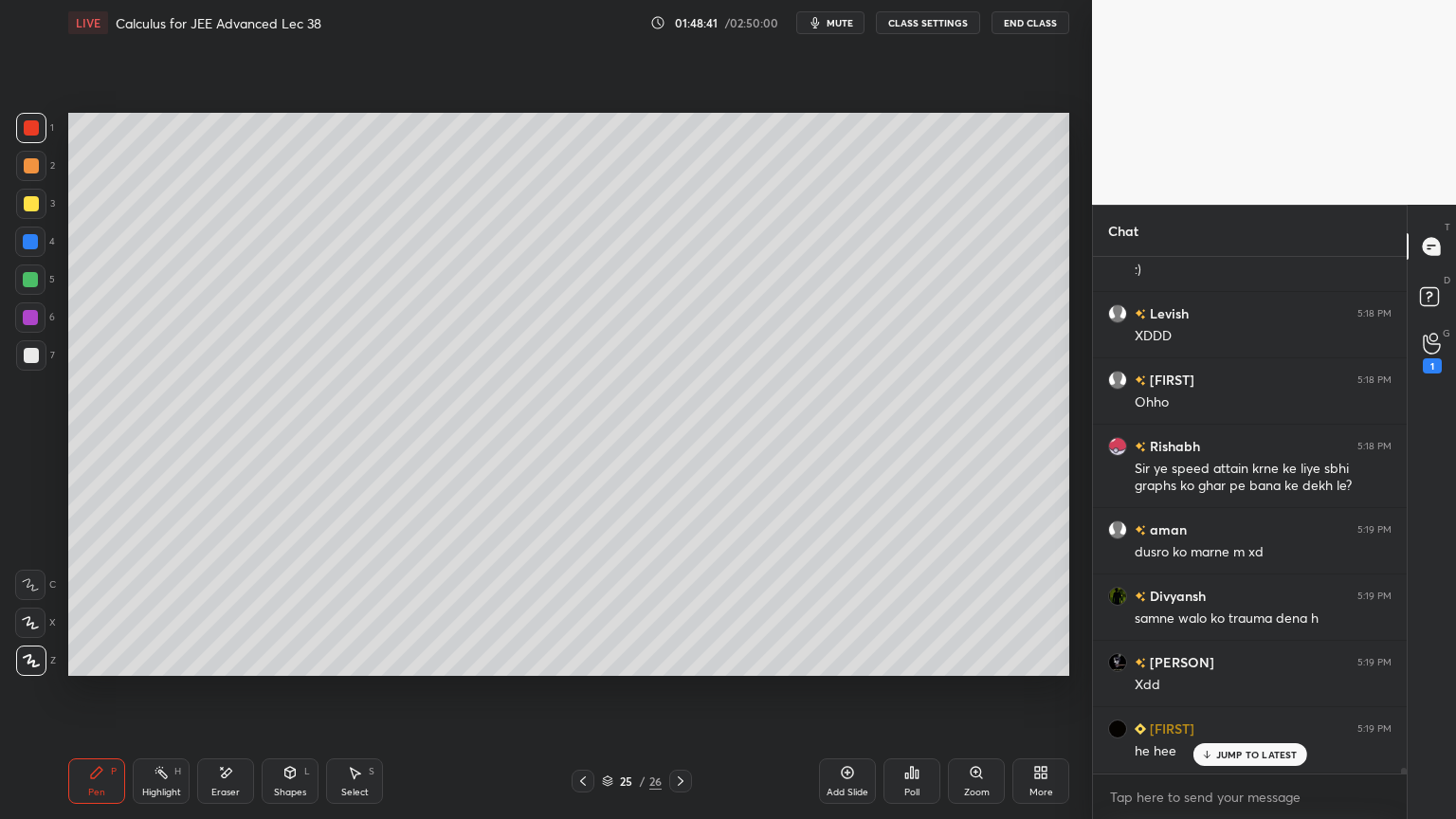 scroll, scrollTop: 49477, scrollLeft: 0, axis: vertical 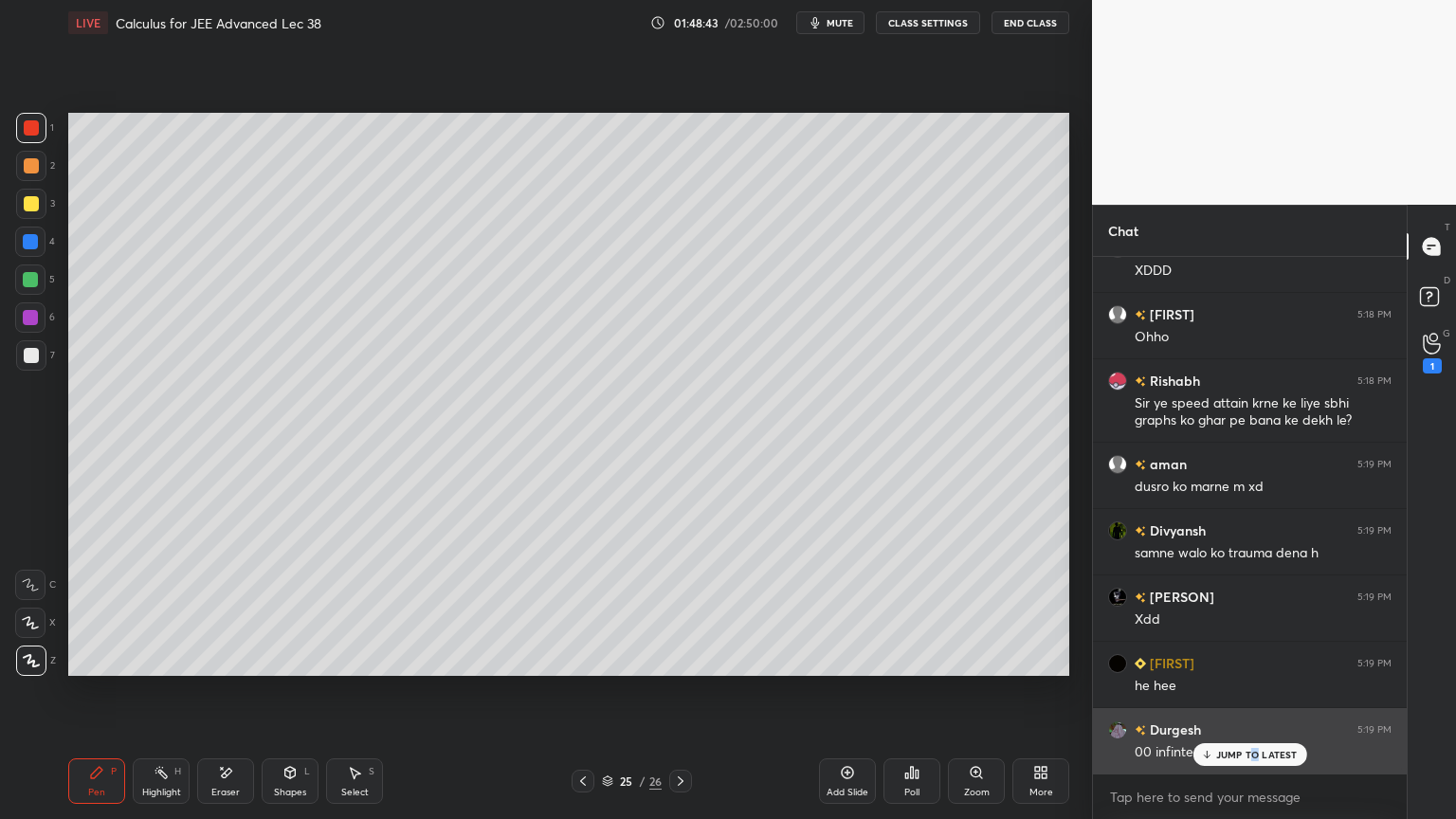click on "JUMP TO LATEST" at bounding box center [1257, 755] 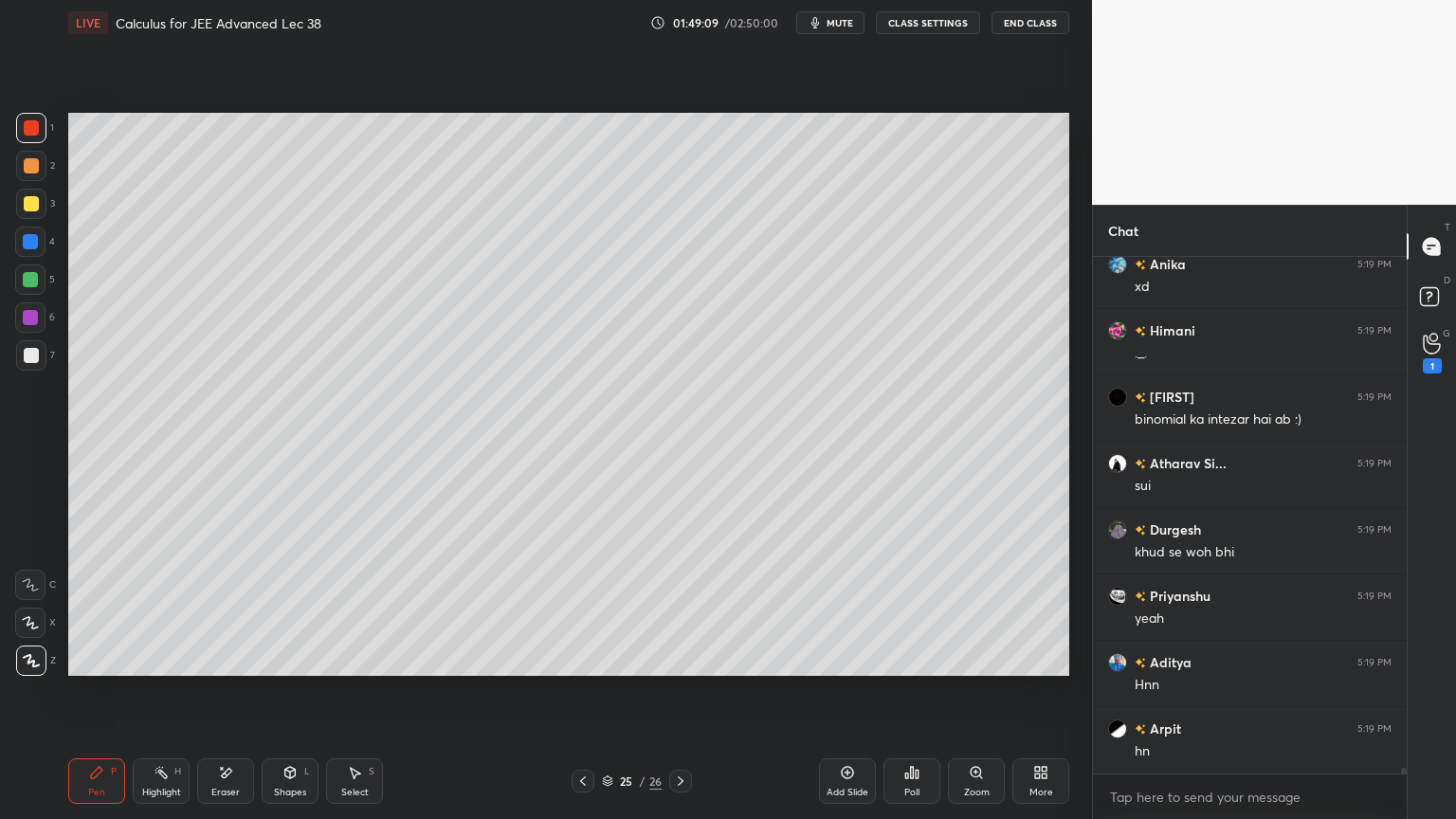 scroll, scrollTop: 50274, scrollLeft: 0, axis: vertical 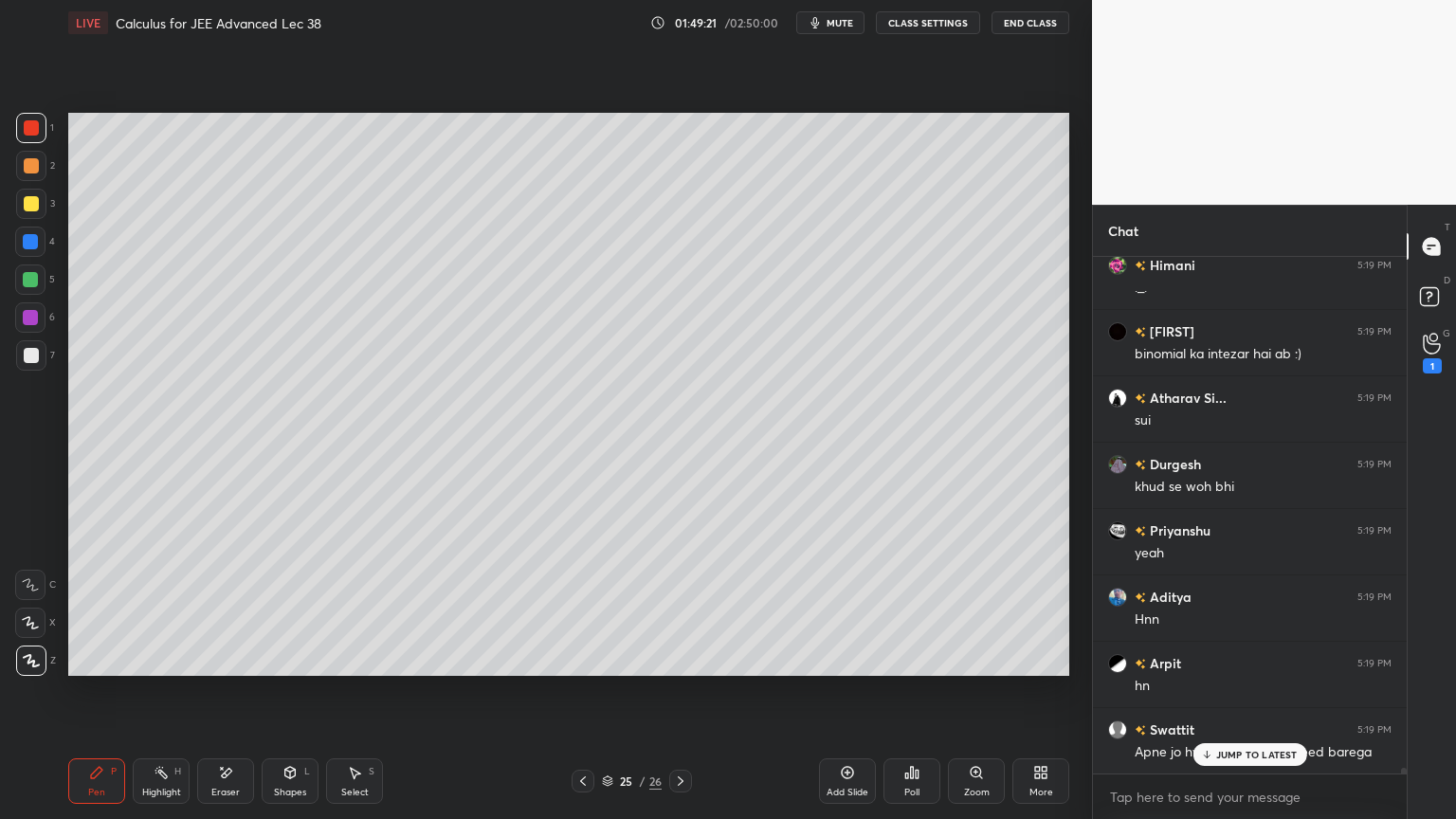 click on "JUMP TO LATEST" at bounding box center (1257, 755) 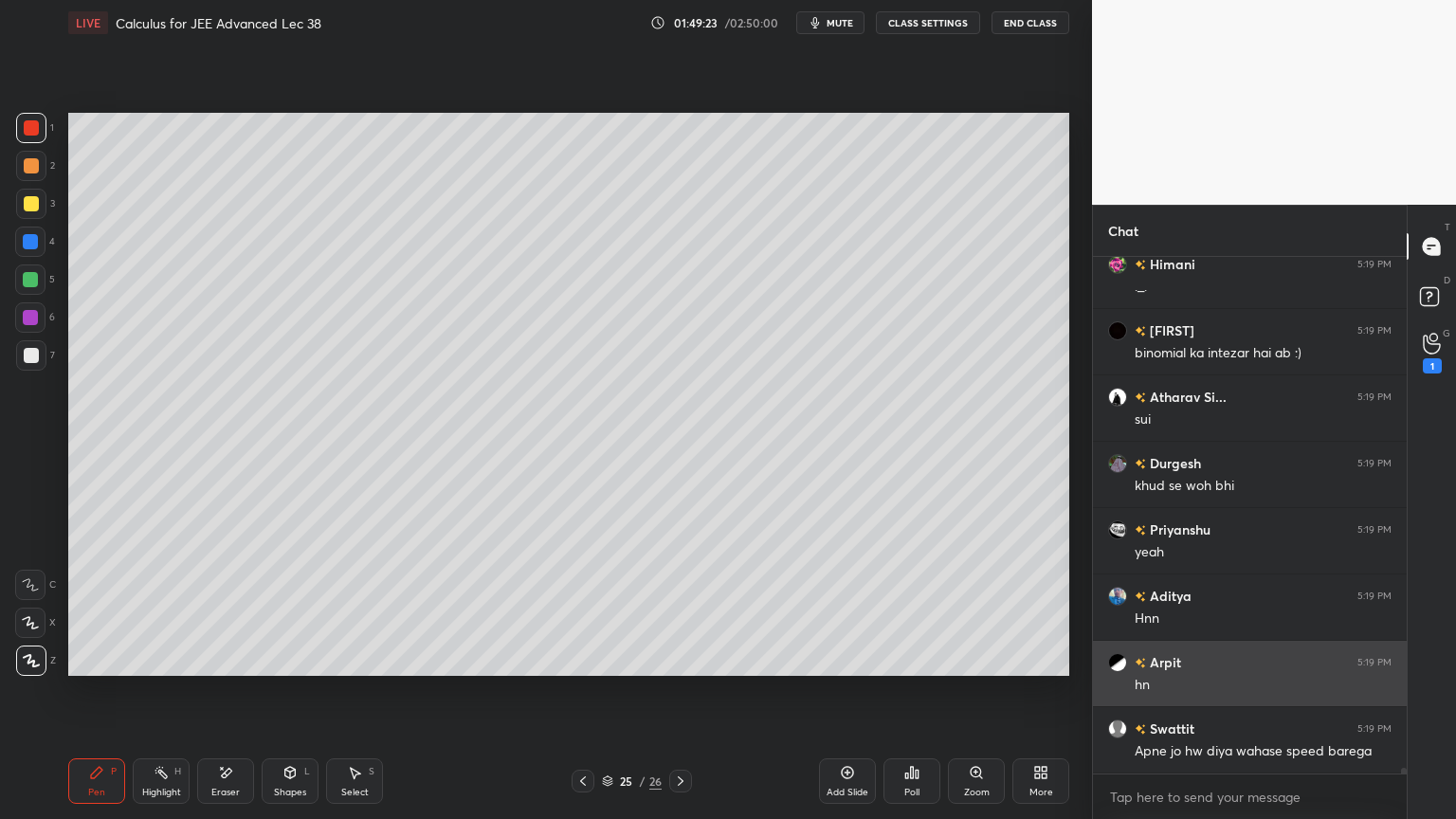 scroll, scrollTop: 50341, scrollLeft: 0, axis: vertical 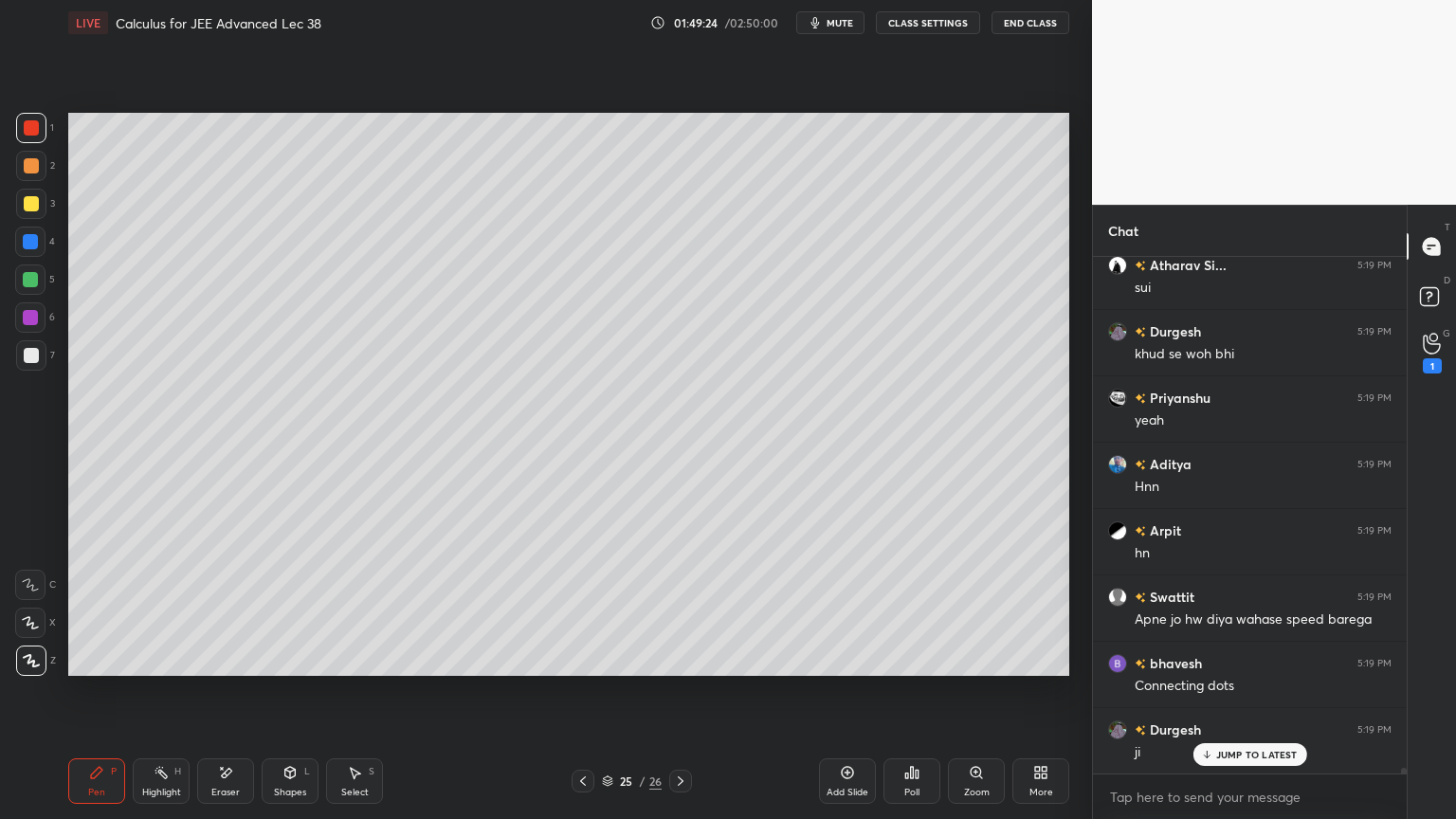 click on "Highlight H" at bounding box center [161, 781] 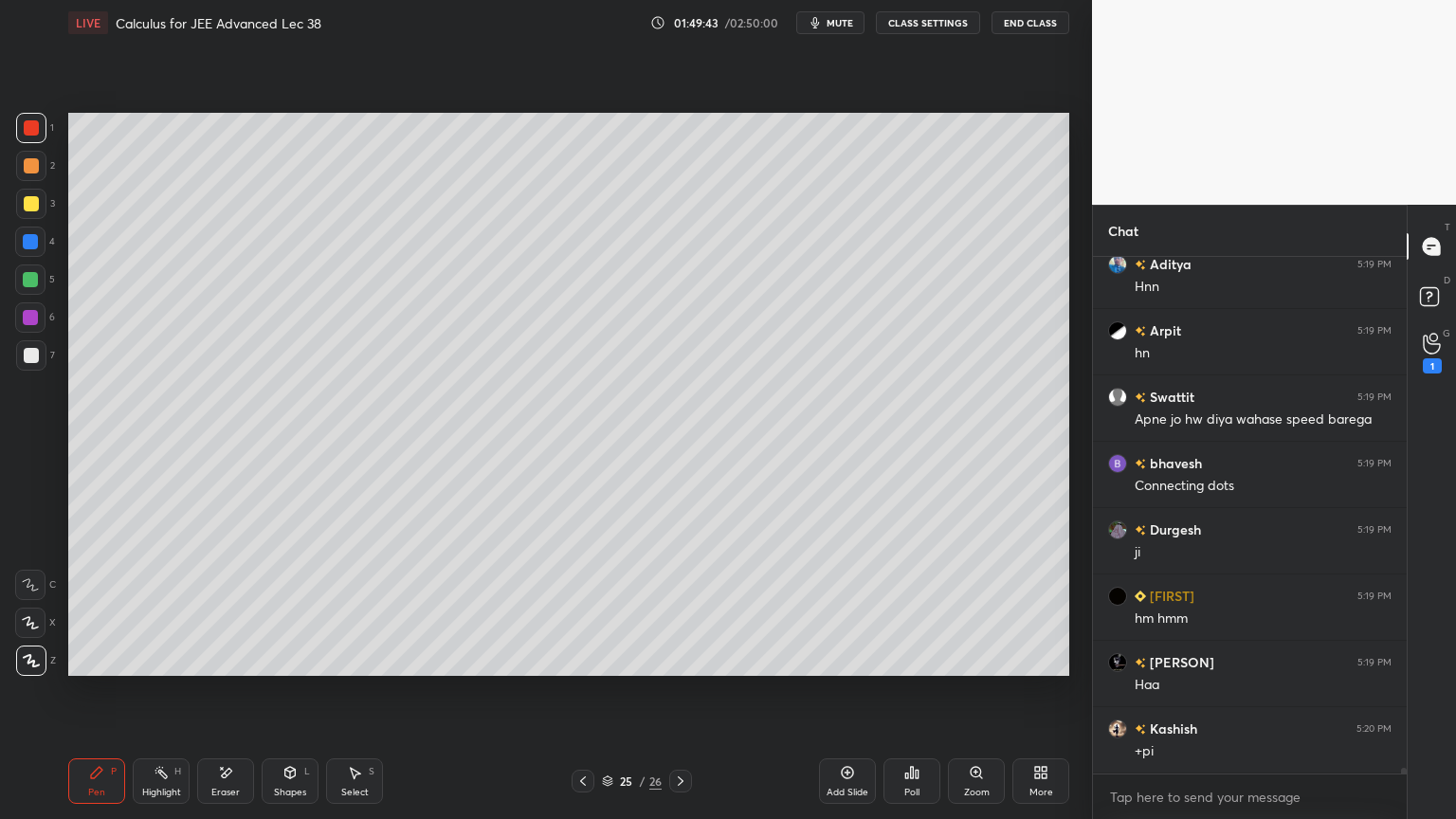 scroll, scrollTop: 50652, scrollLeft: 0, axis: vertical 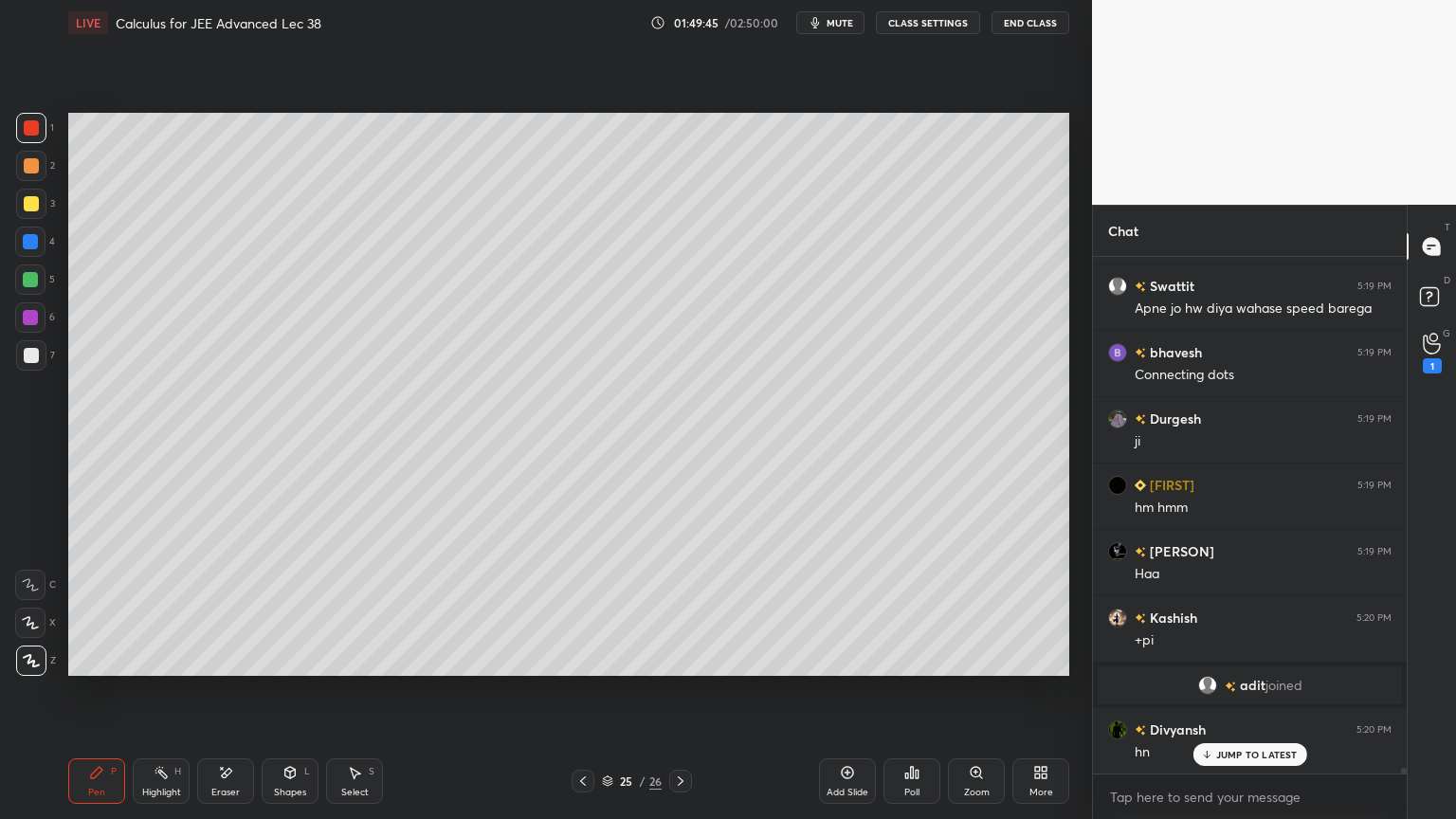 click on "Highlight H" at bounding box center (161, 781) 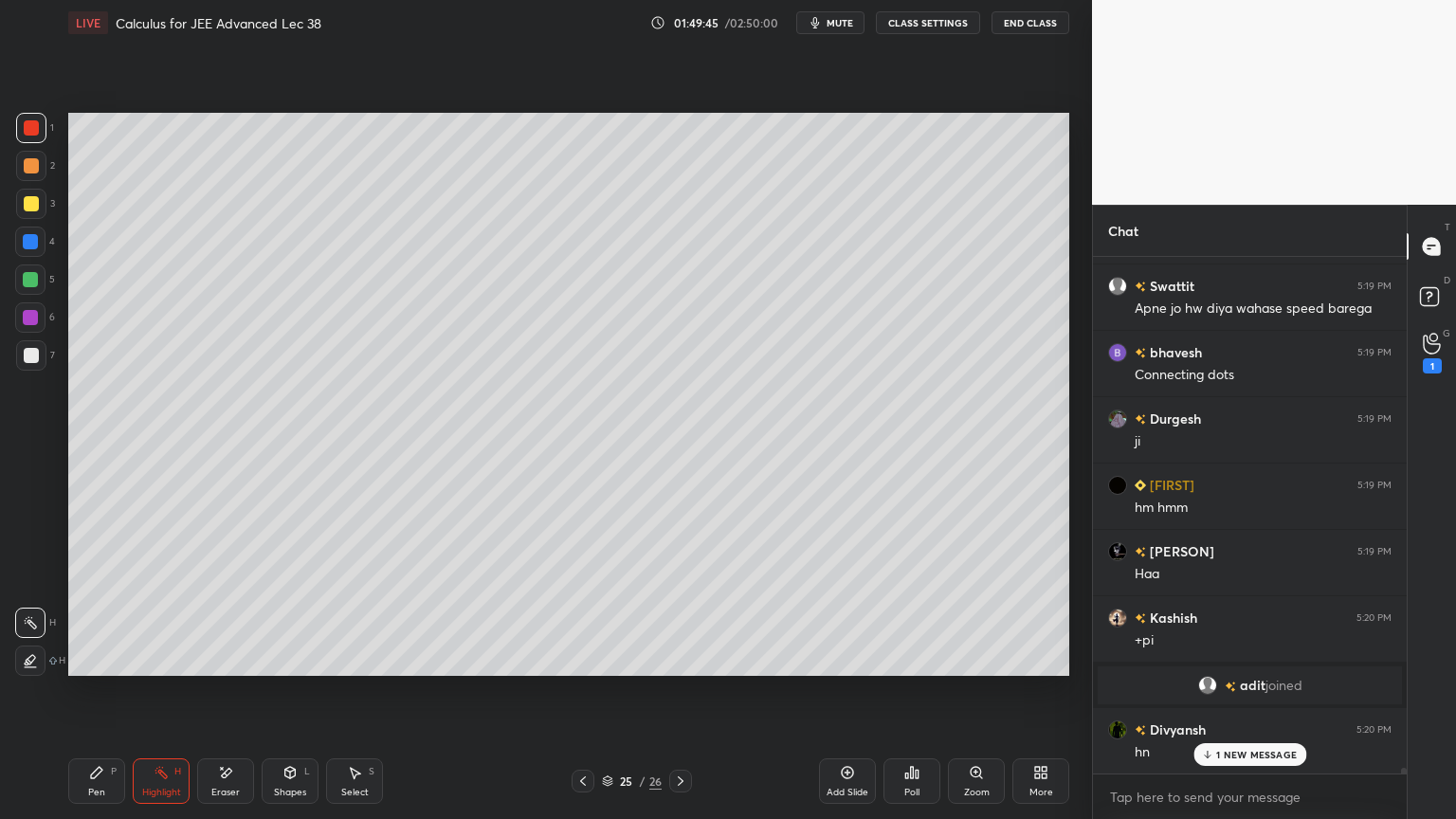 scroll, scrollTop: 49503, scrollLeft: 0, axis: vertical 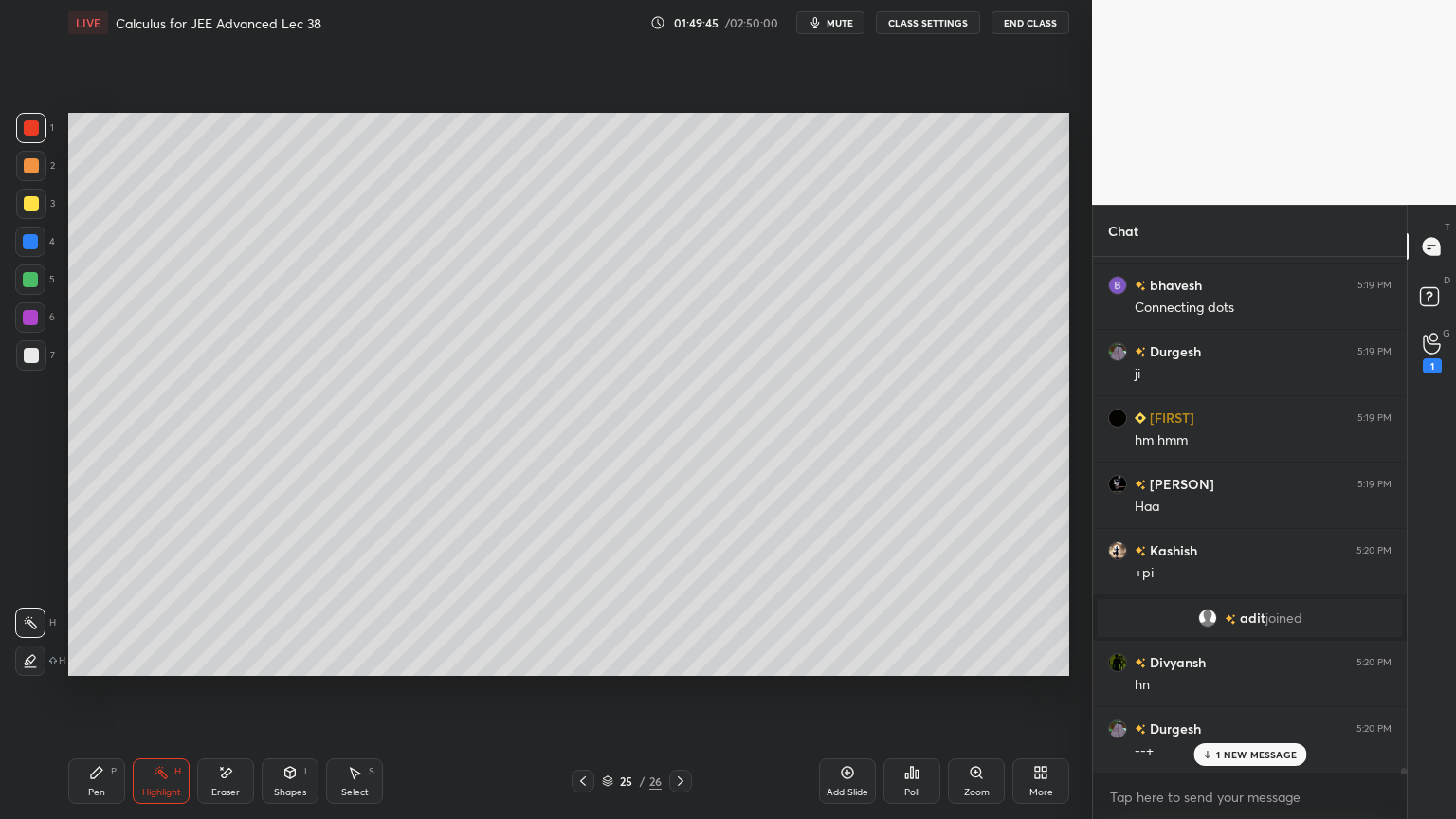 click on "Pen P" at bounding box center (97, 781) 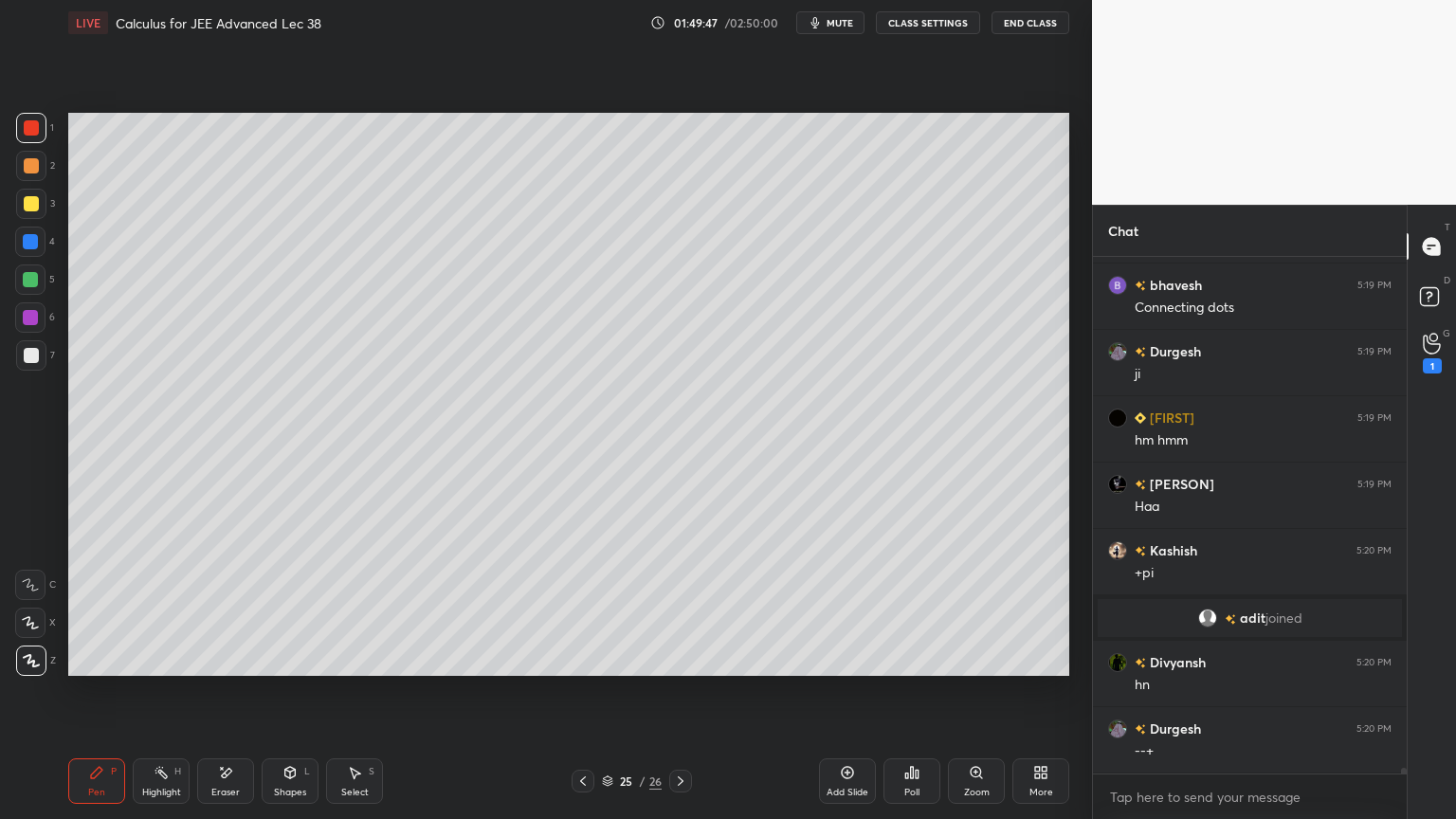 scroll, scrollTop: 49568, scrollLeft: 0, axis: vertical 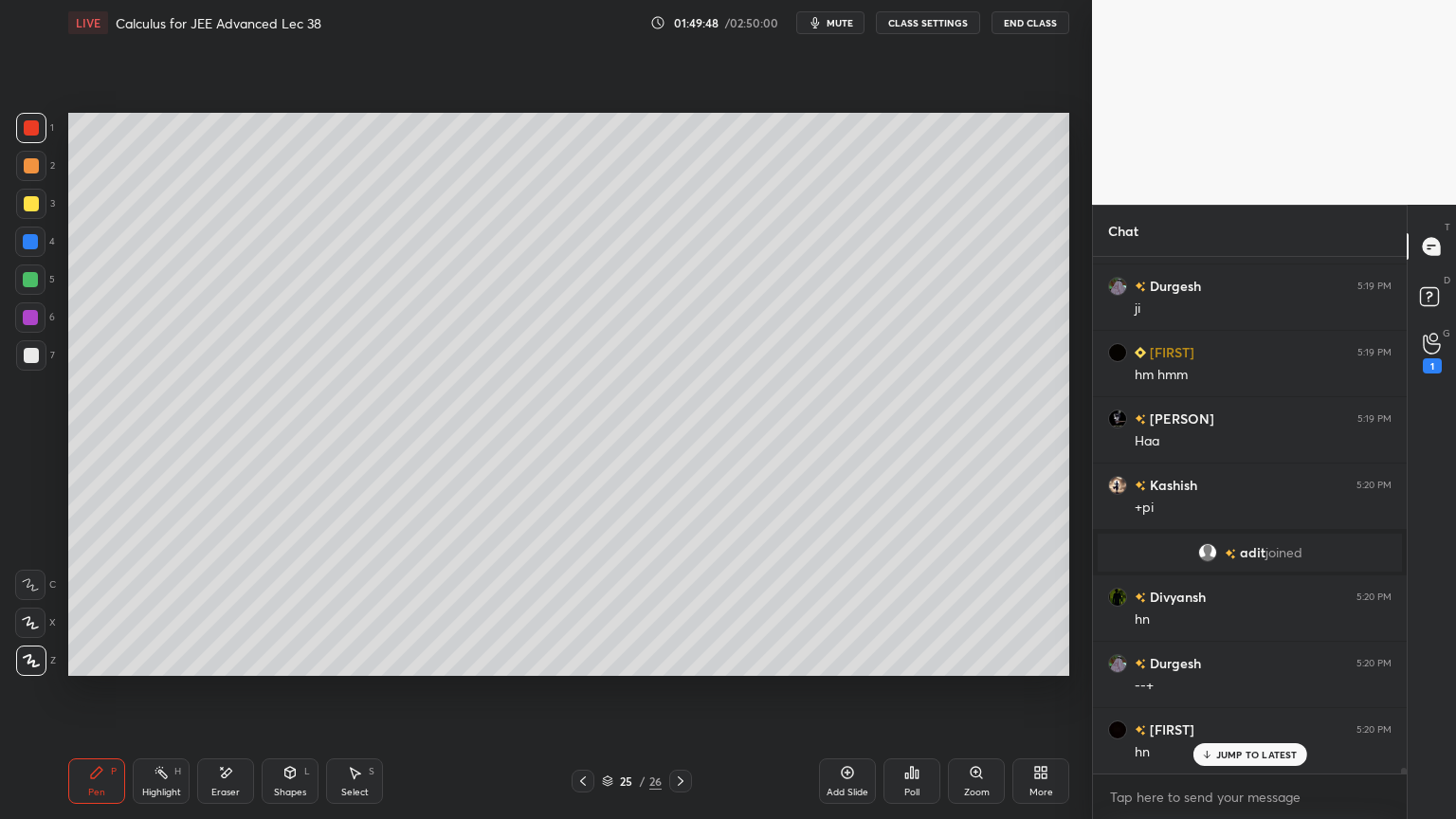 click on "Eraser" at bounding box center [226, 781] 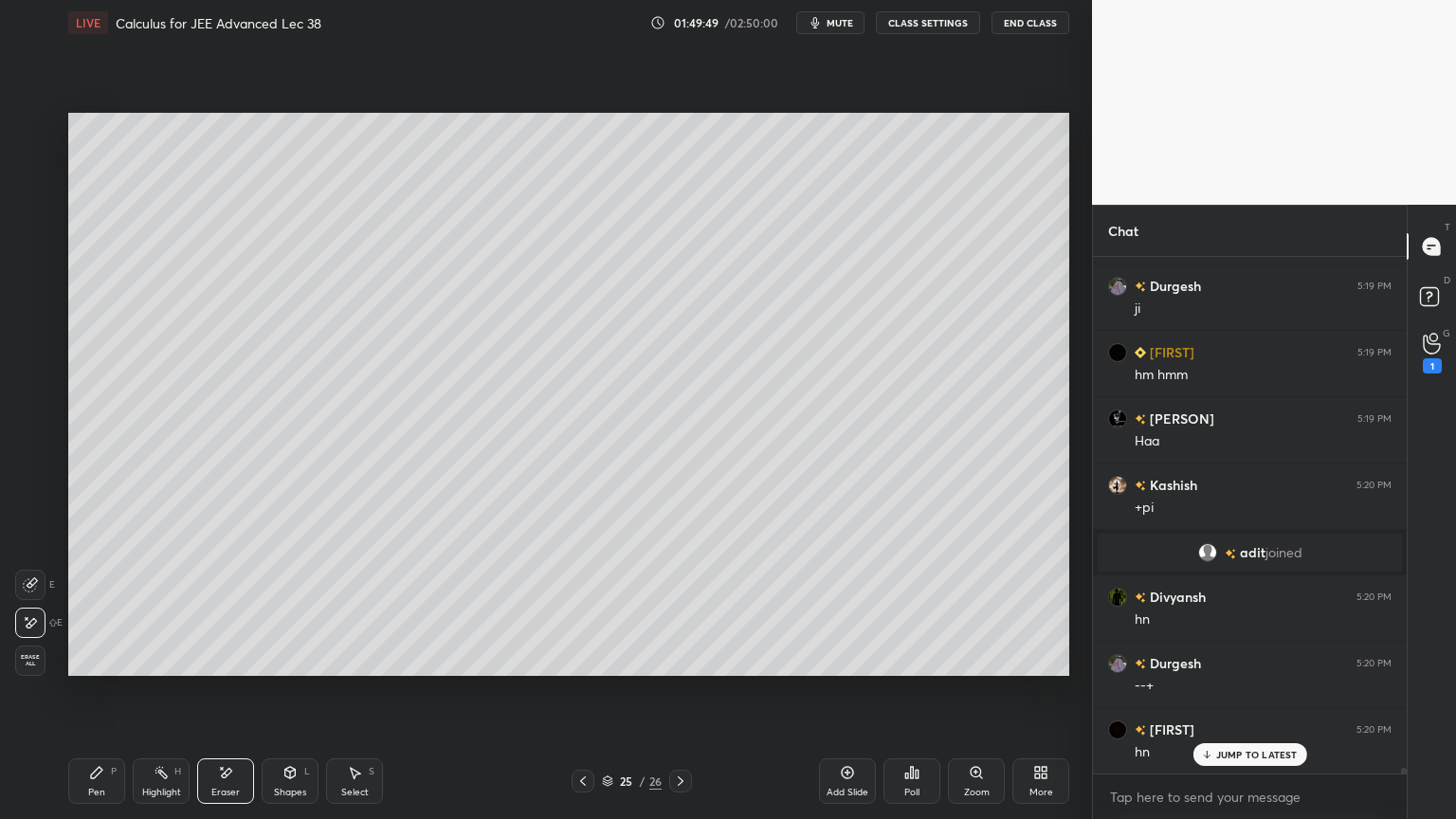 scroll, scrollTop: 49636, scrollLeft: 0, axis: vertical 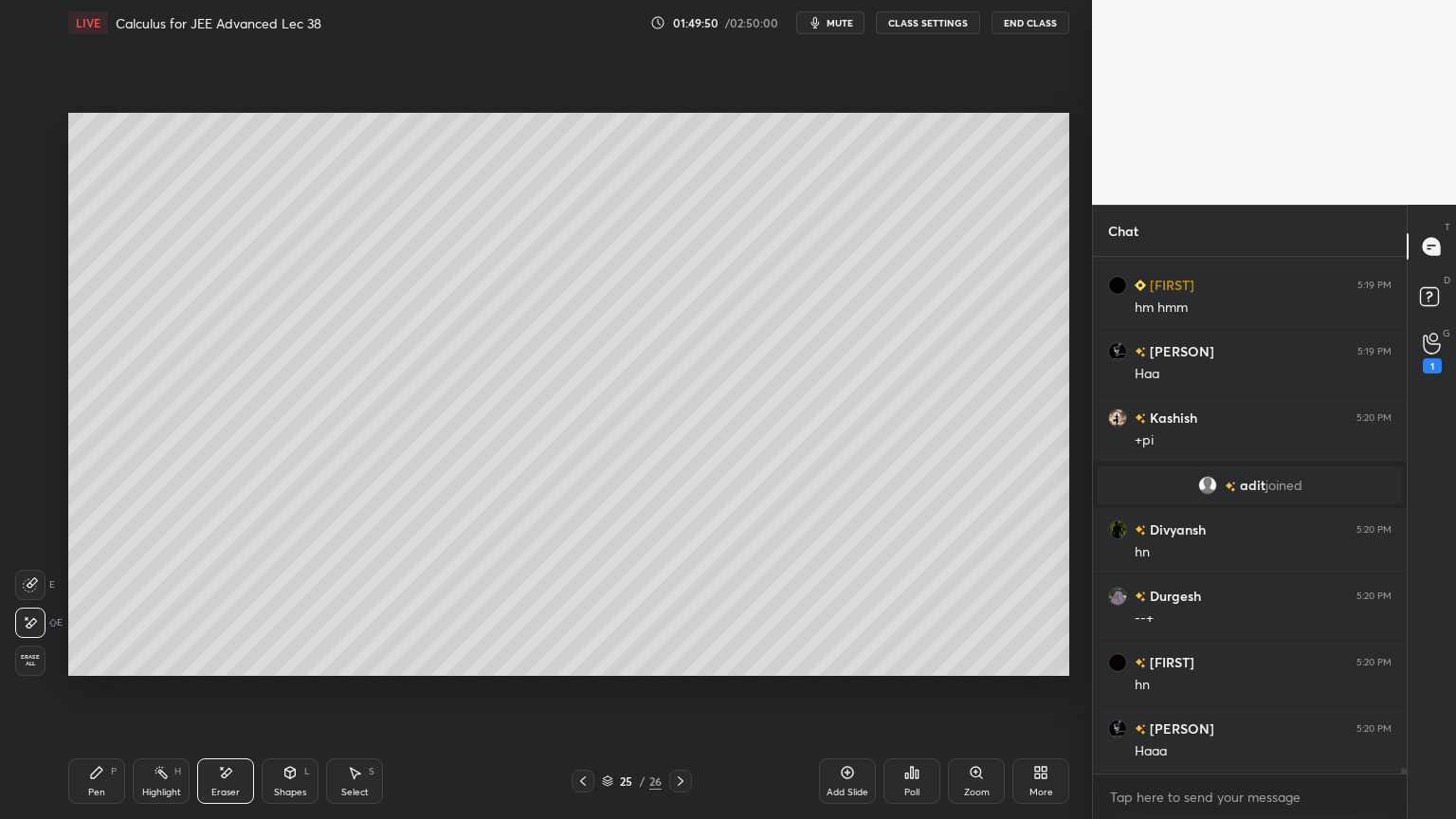 click on "Pen" at bounding box center (97, 792) 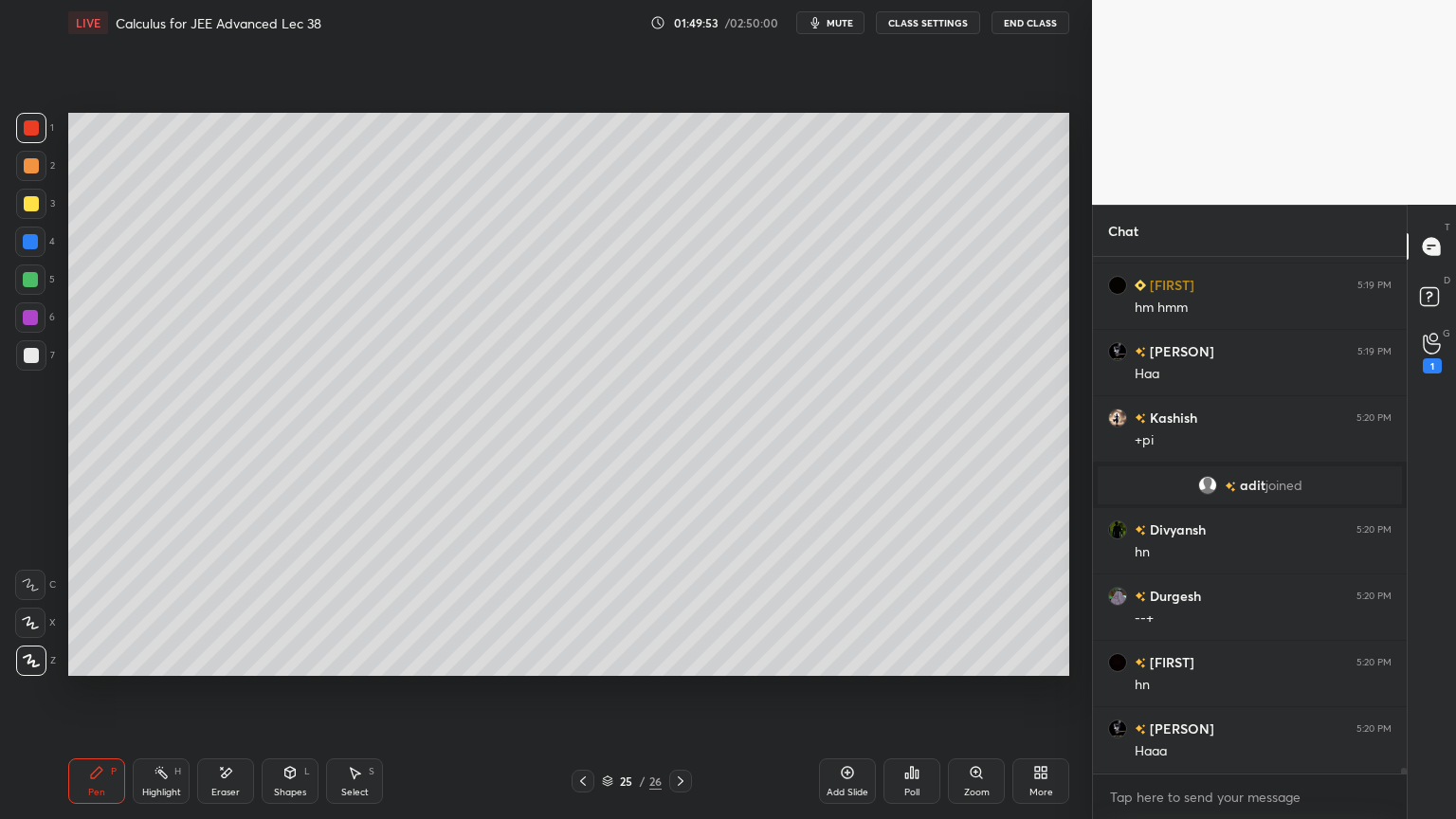click on "Eraser" at bounding box center [226, 781] 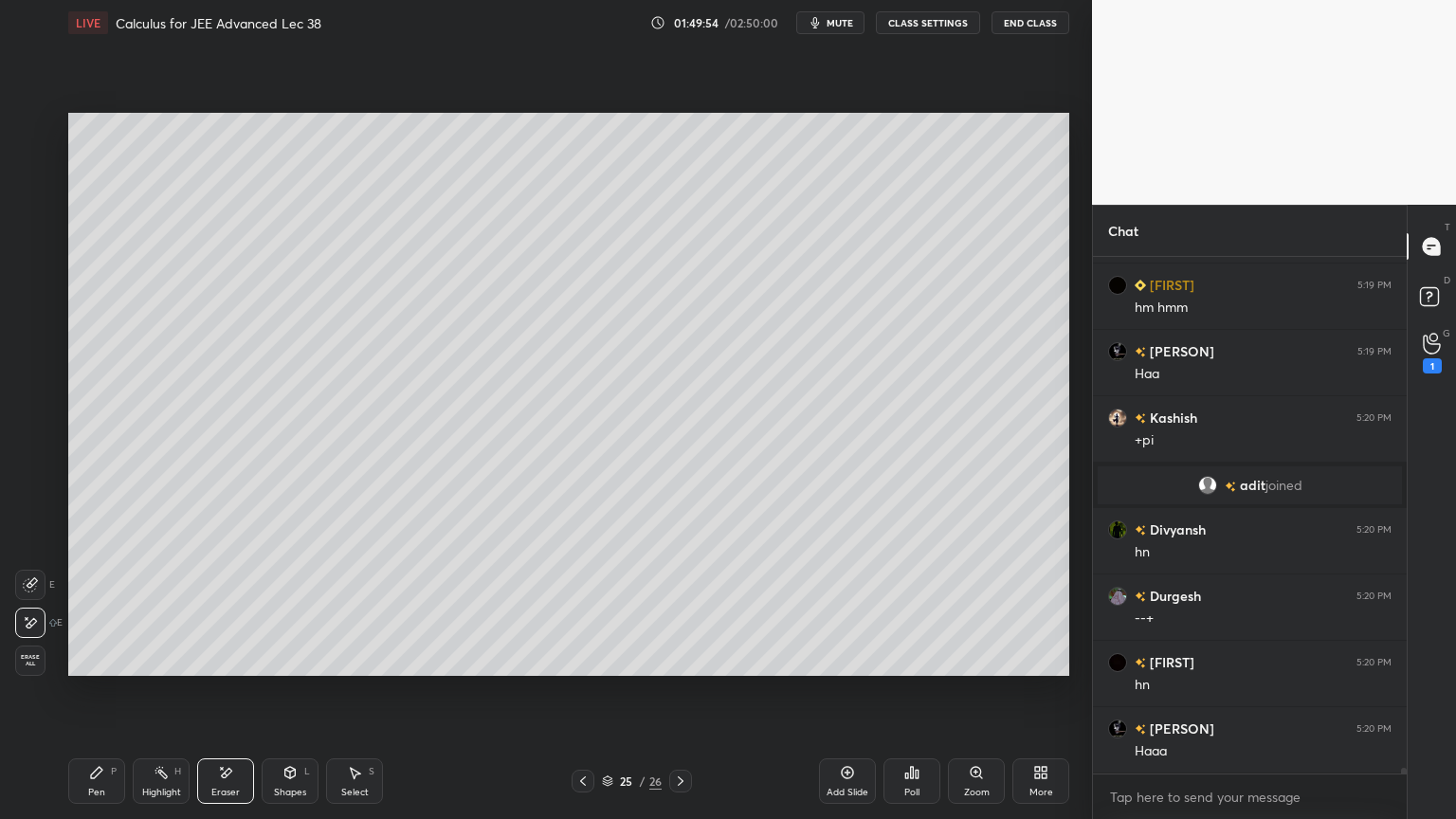 click on "Select S" at bounding box center (355, 781) 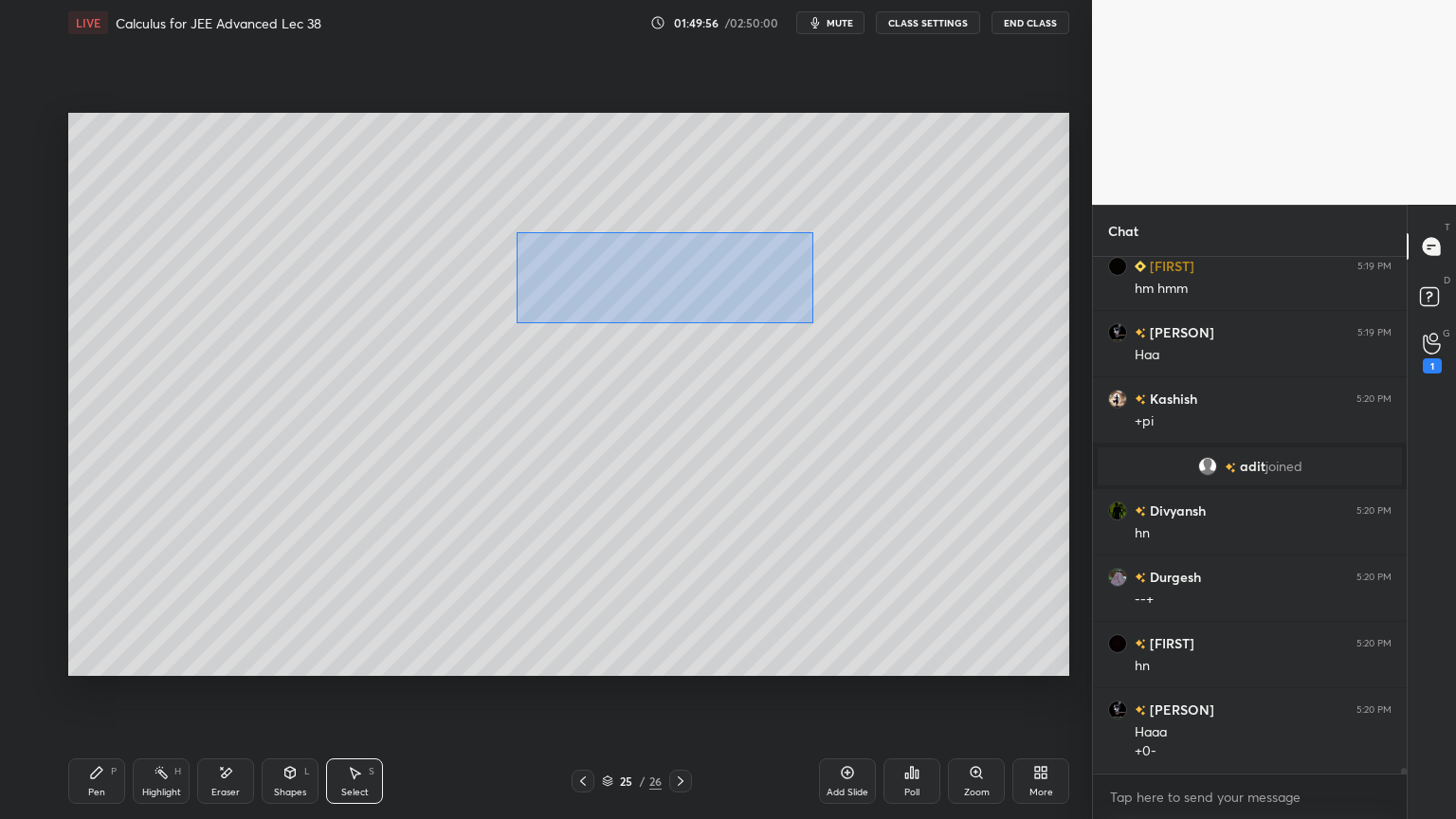 drag, startPoint x: 520, startPoint y: 240, endPoint x: 810, endPoint y: 322, distance: 301.3702 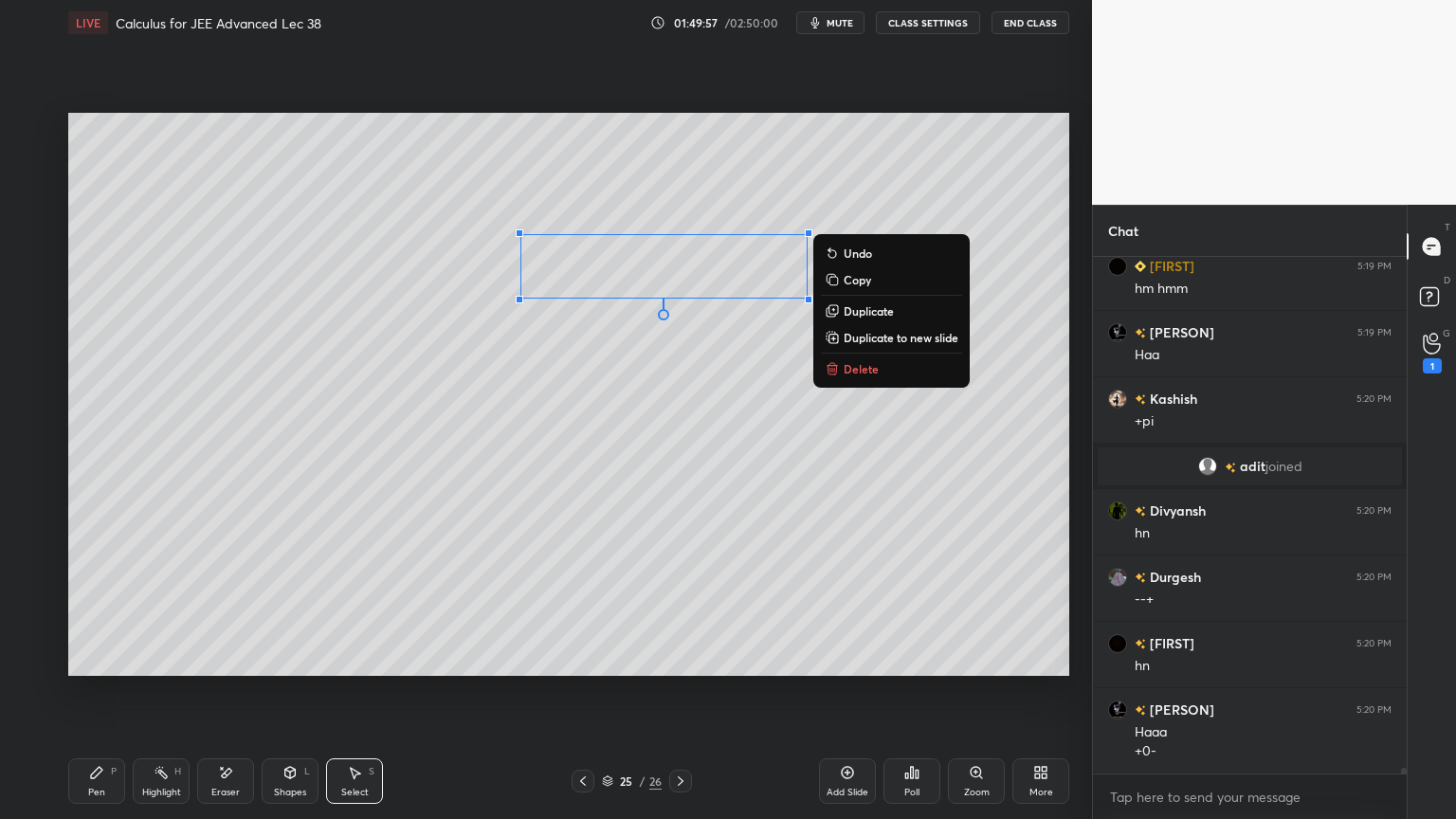 drag, startPoint x: 856, startPoint y: 311, endPoint x: 806, endPoint y: 317, distance: 50.358713 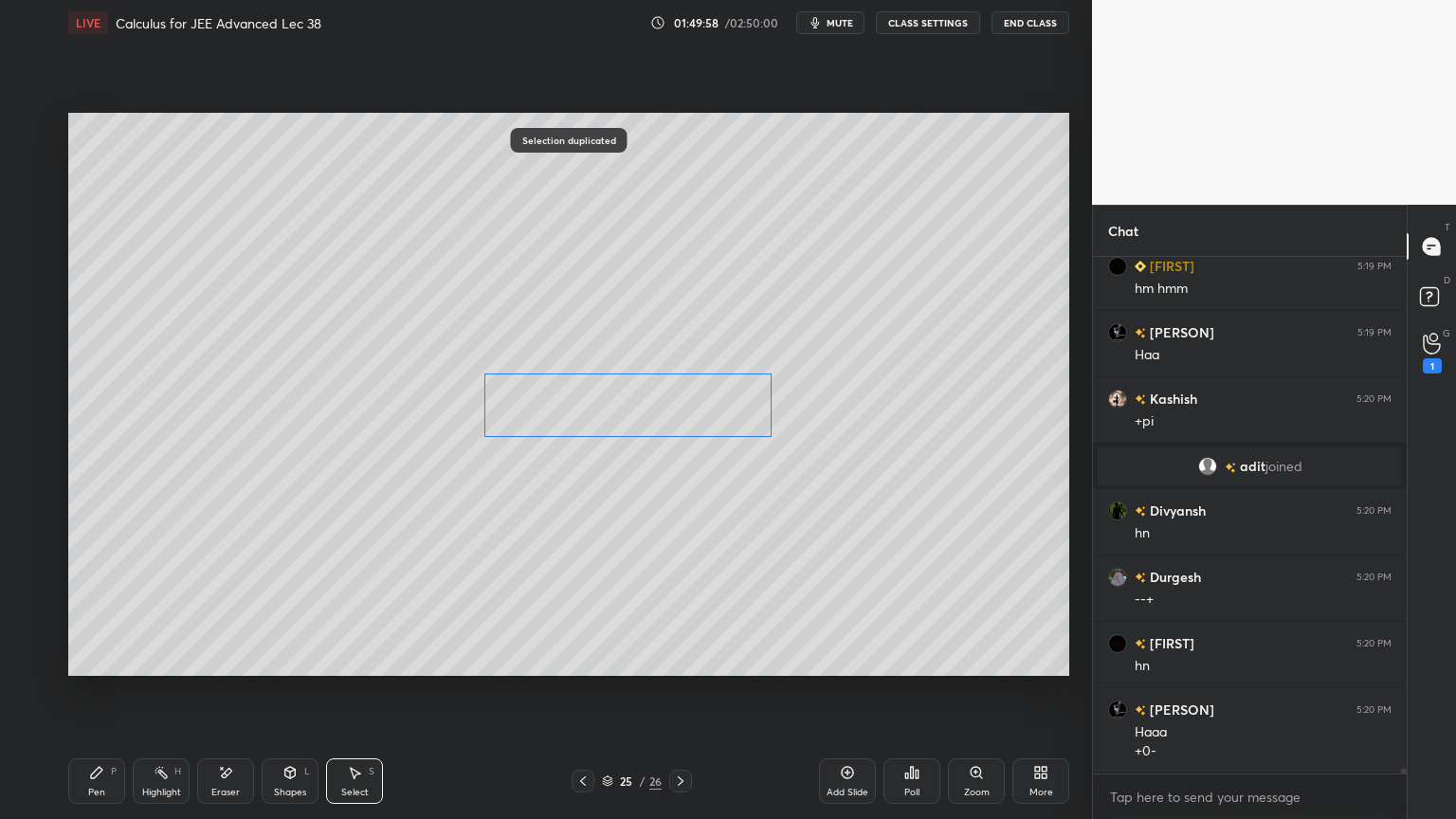 drag, startPoint x: 729, startPoint y: 326, endPoint x: 681, endPoint y: 433, distance: 117.27319 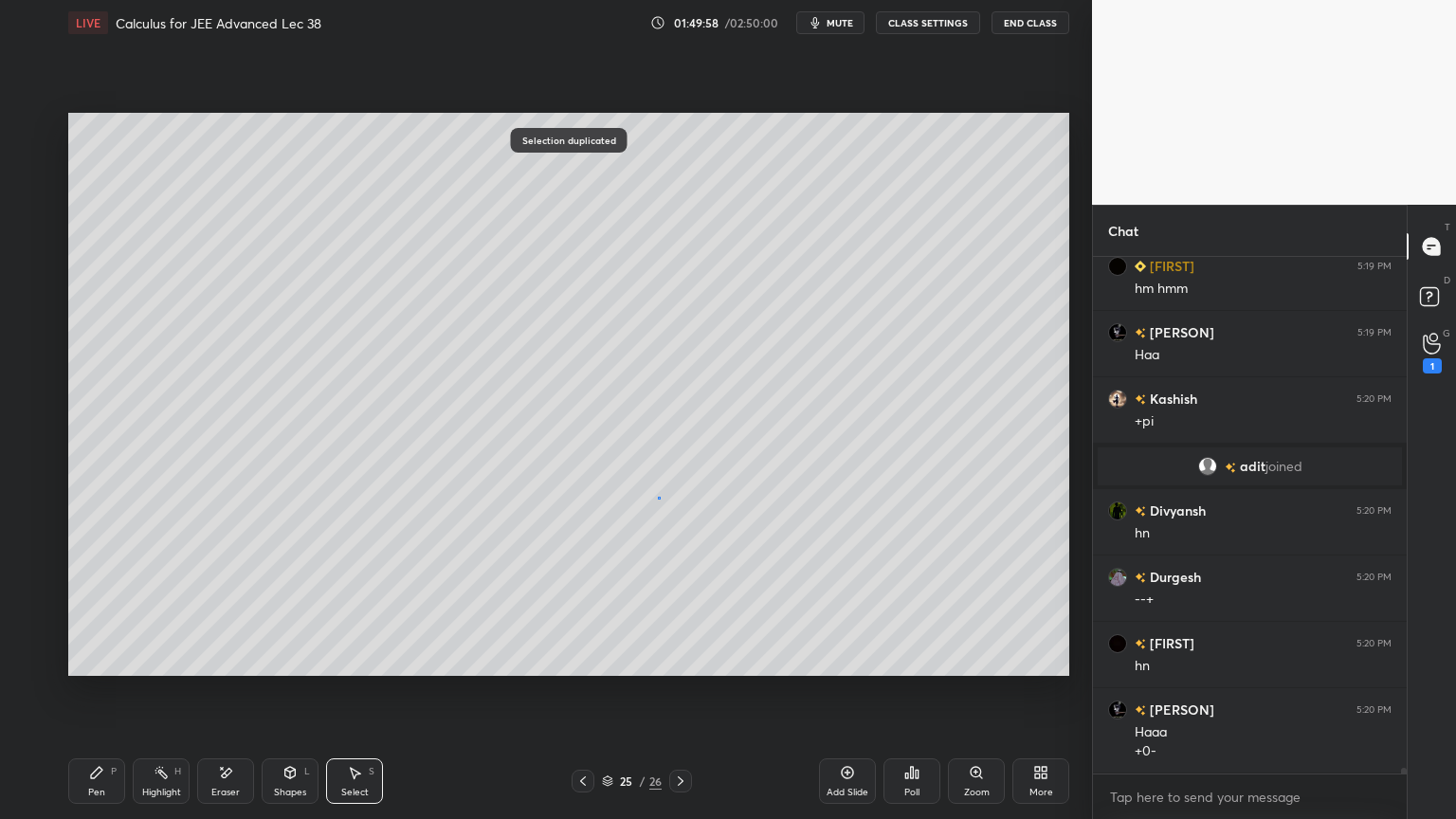 drag, startPoint x: 658, startPoint y: 499, endPoint x: 619, endPoint y: 523, distance: 45.793013 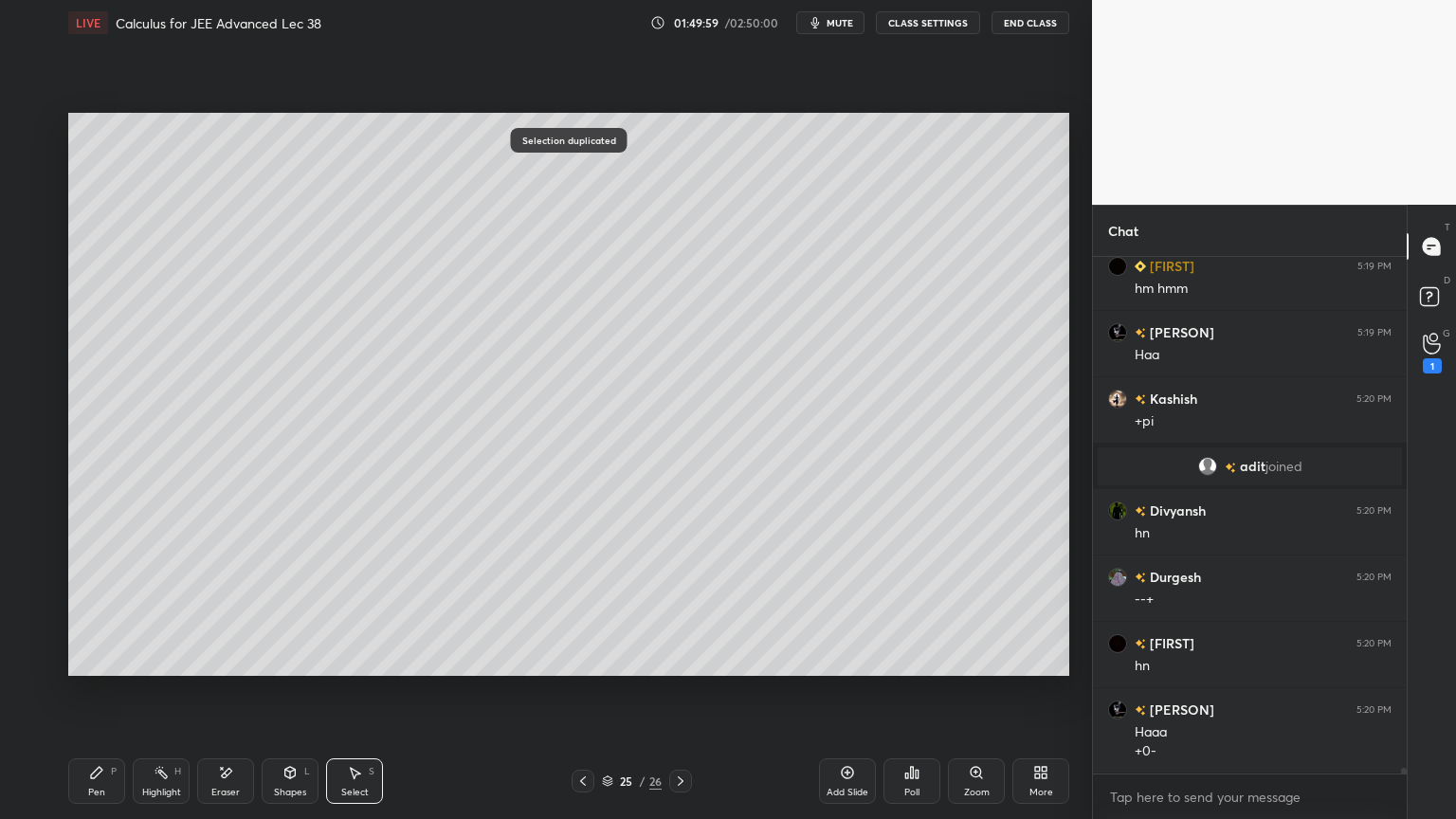 click on "Pen P" at bounding box center [97, 781] 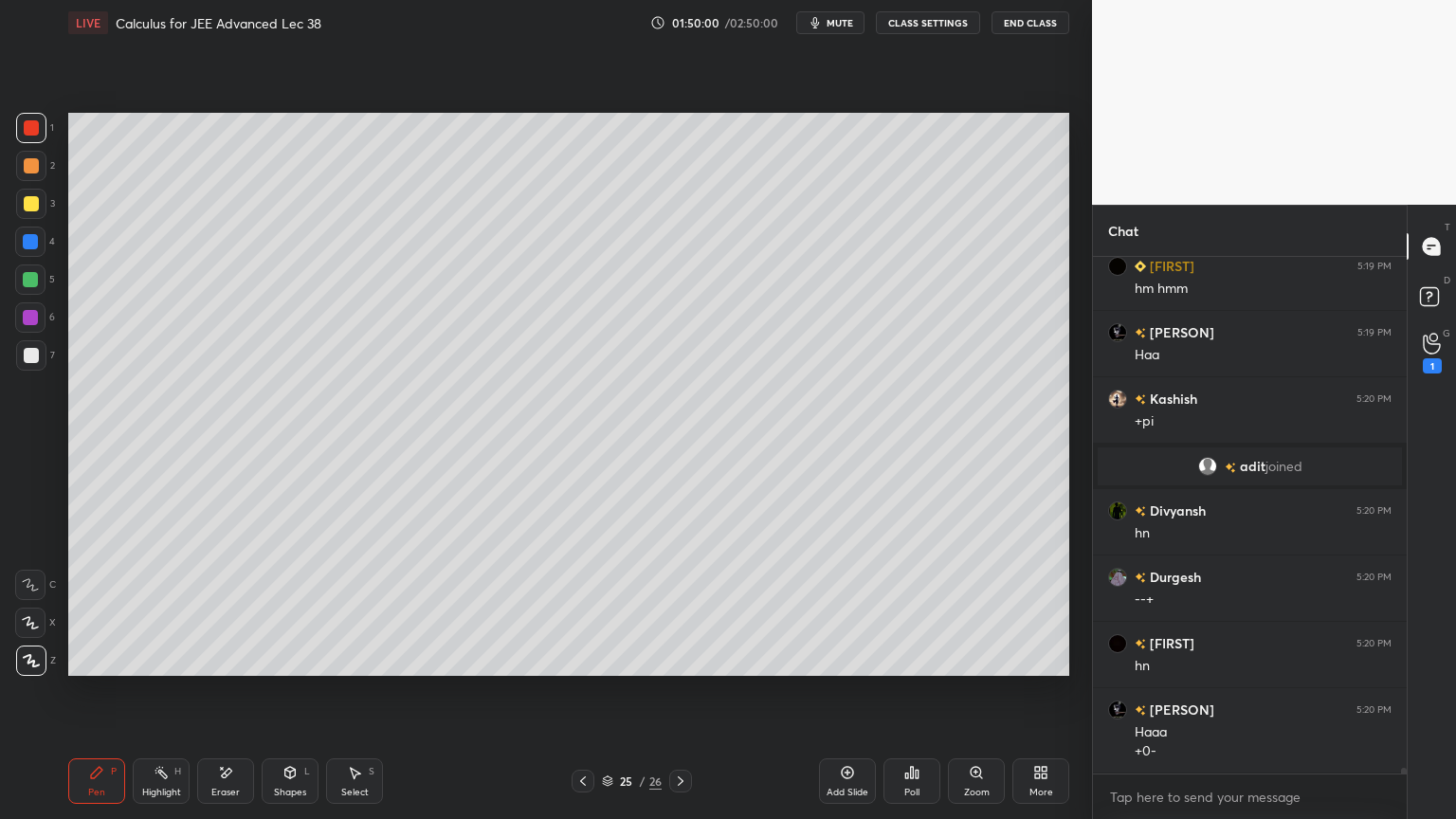 click at bounding box center [31, 355] 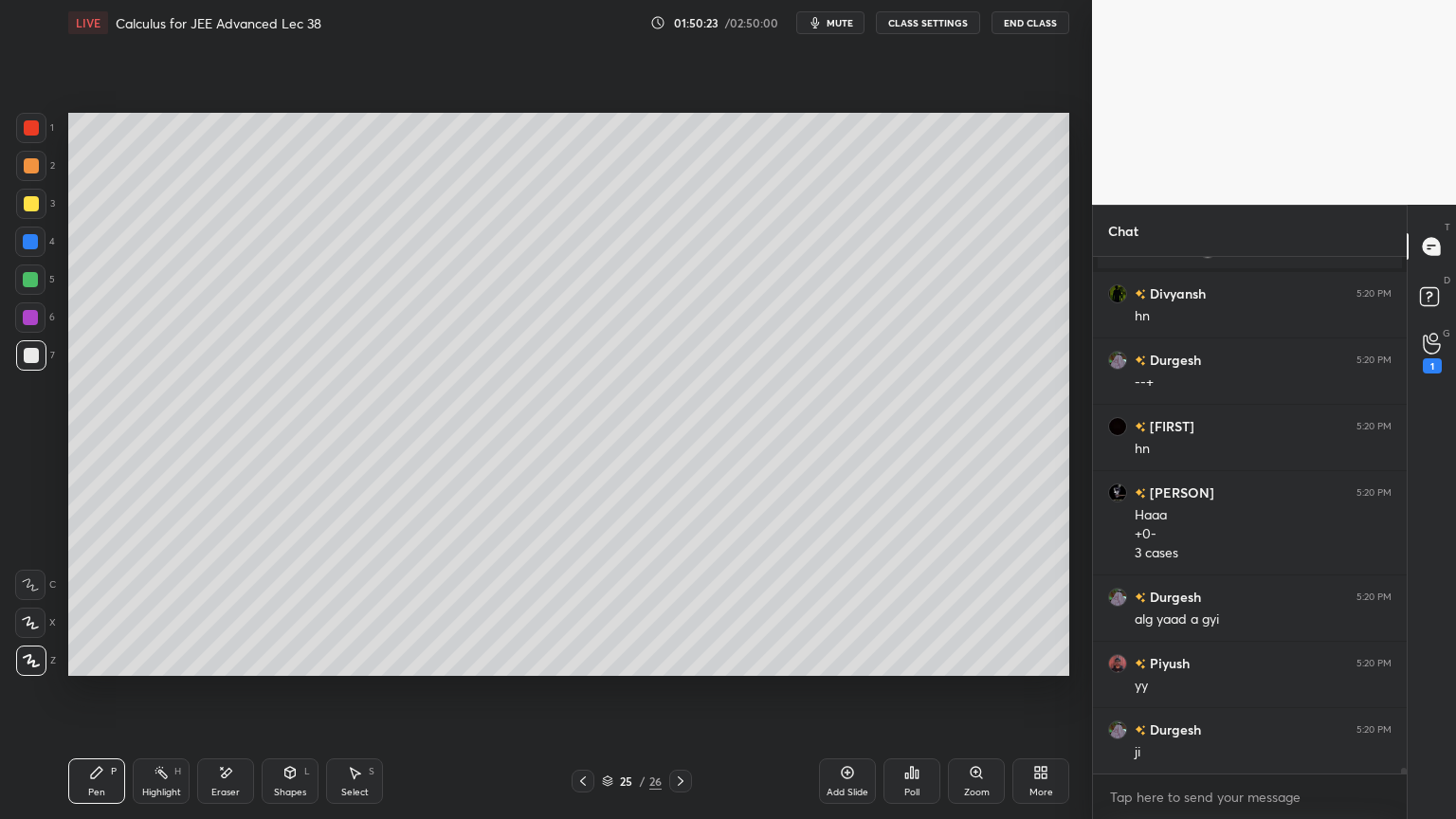 scroll, scrollTop: 49939, scrollLeft: 0, axis: vertical 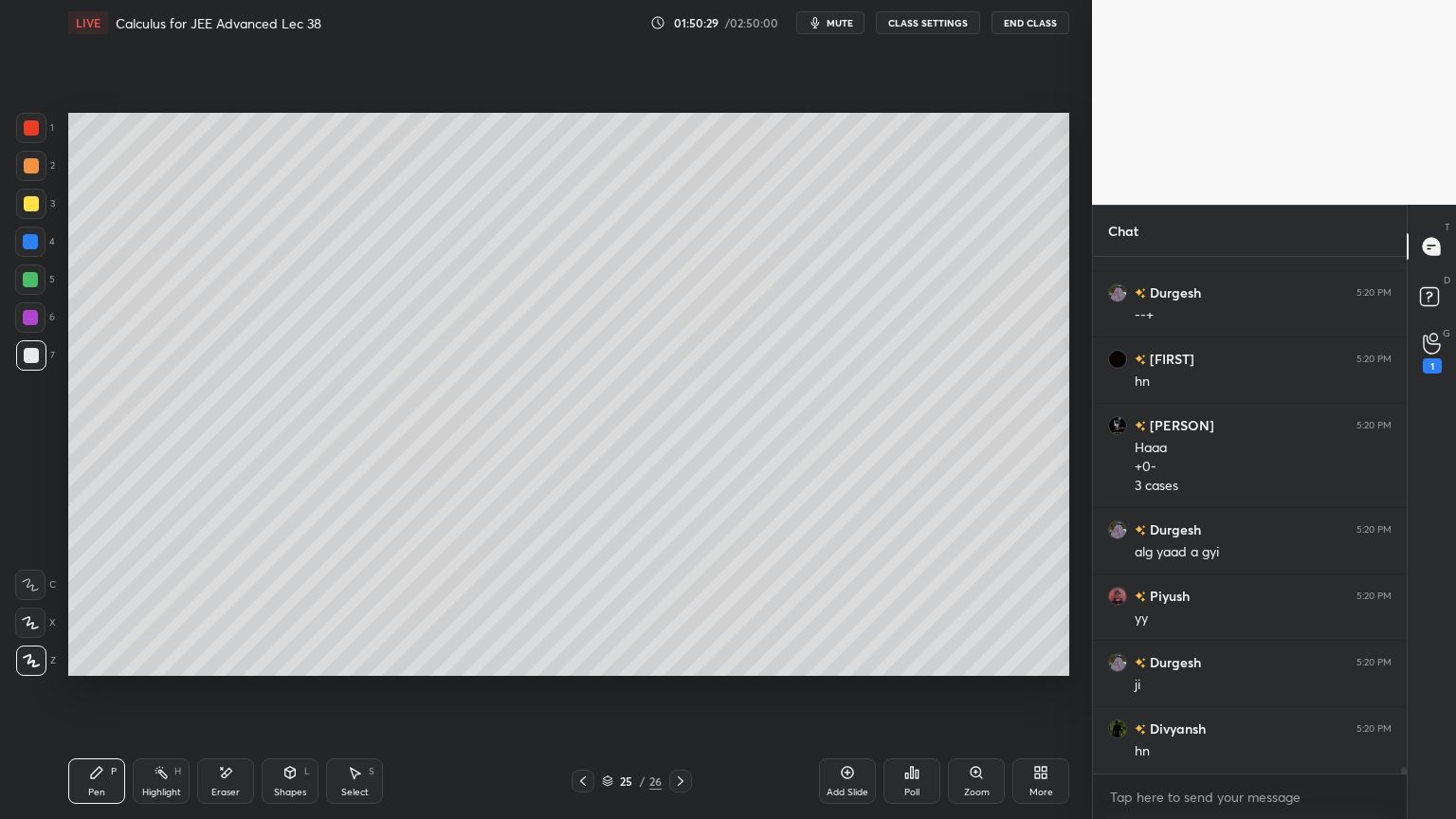 click on "Eraser" at bounding box center [226, 792] 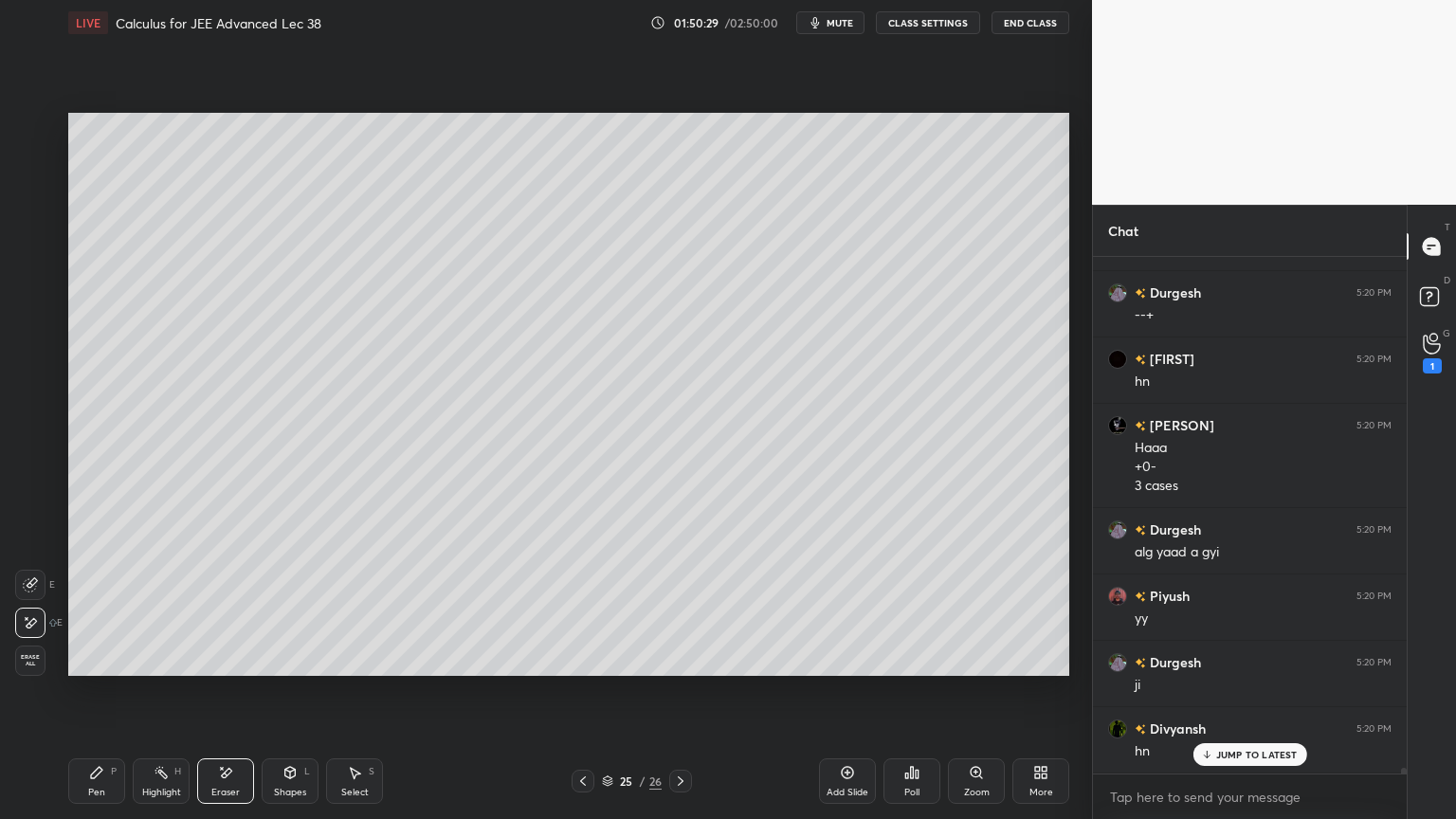 scroll, scrollTop: 50004, scrollLeft: 0, axis: vertical 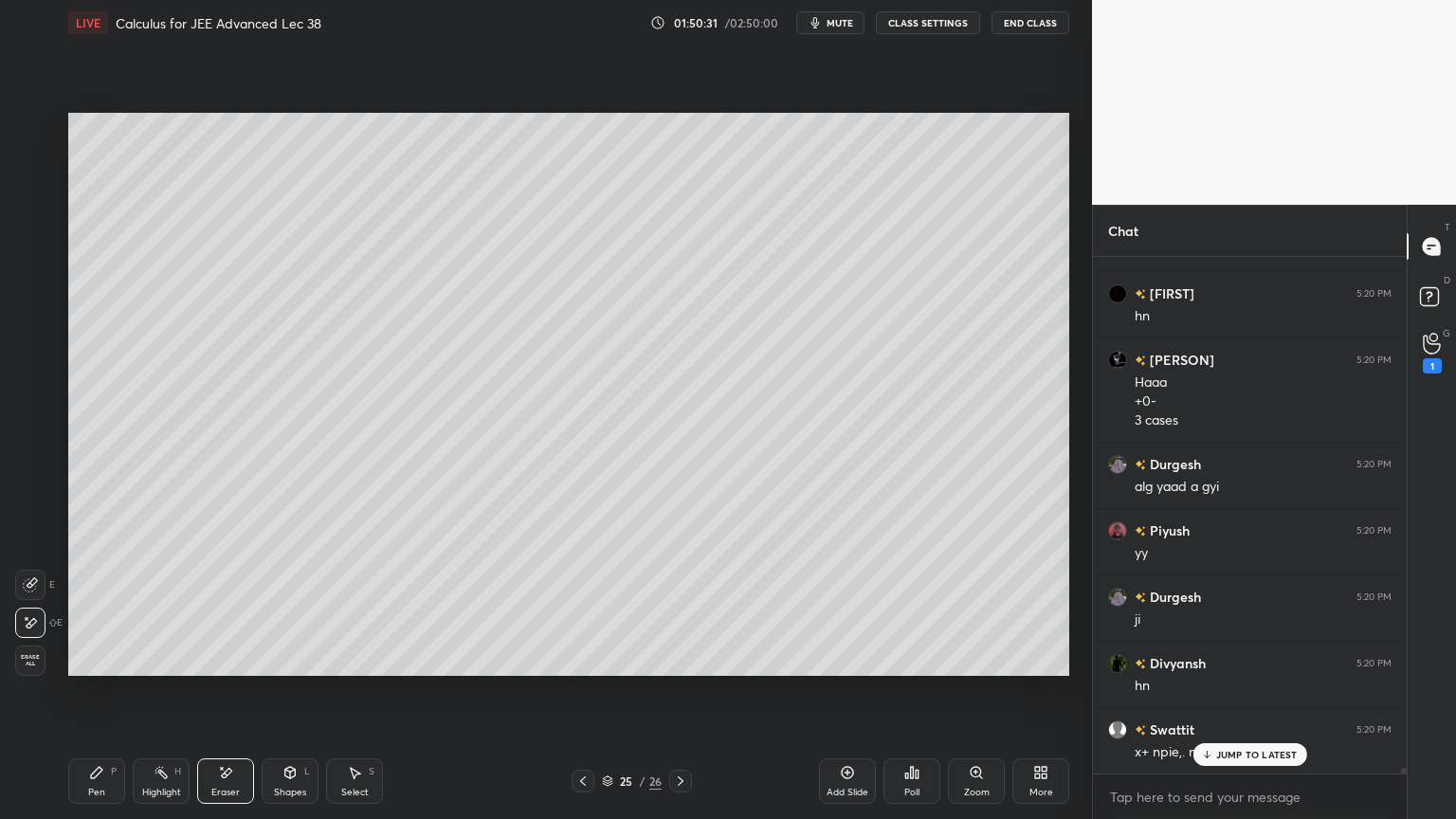 drag, startPoint x: 110, startPoint y: 779, endPoint x: 310, endPoint y: 678, distance: 224.0558 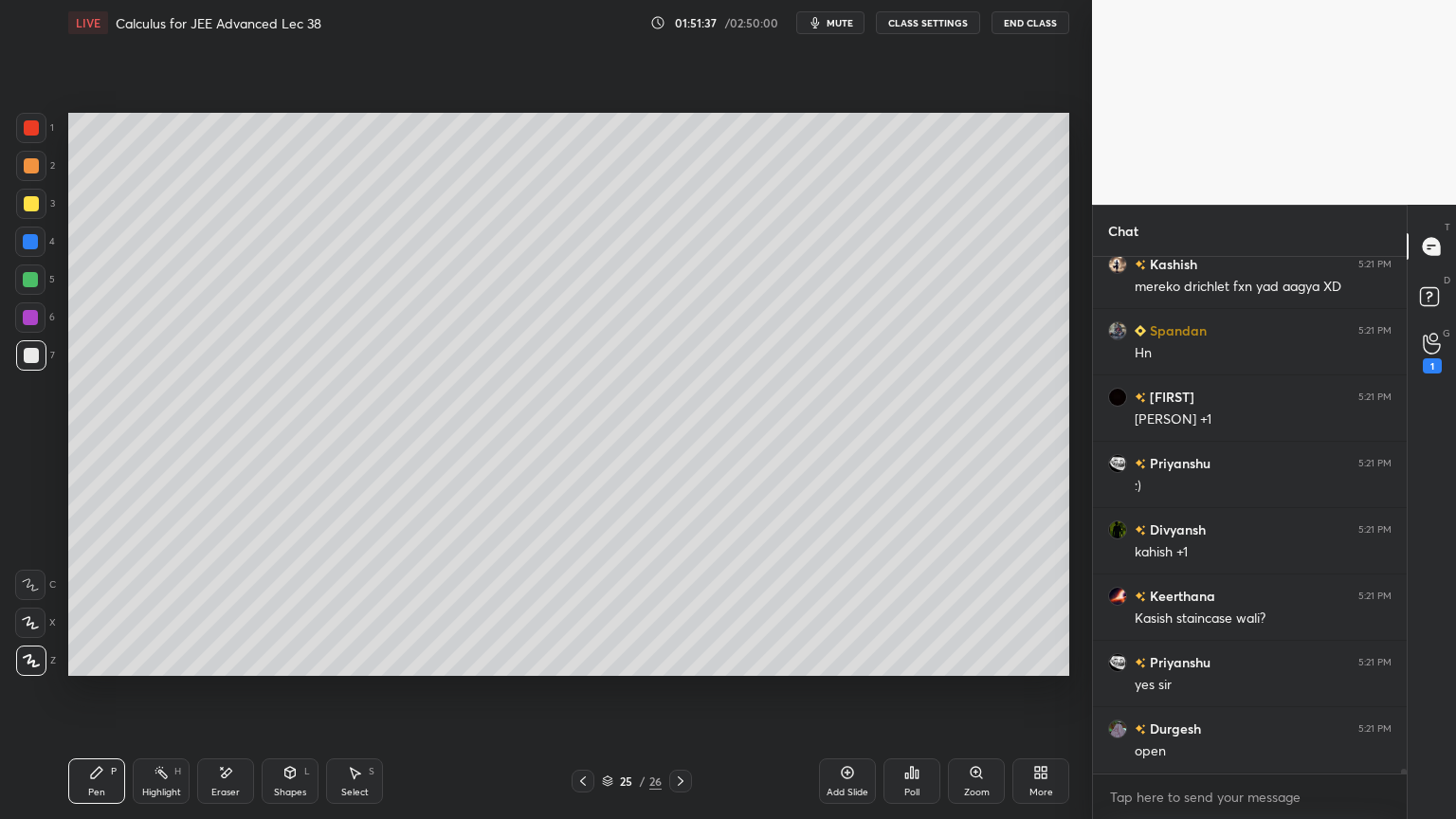 scroll, scrollTop: 50933, scrollLeft: 0, axis: vertical 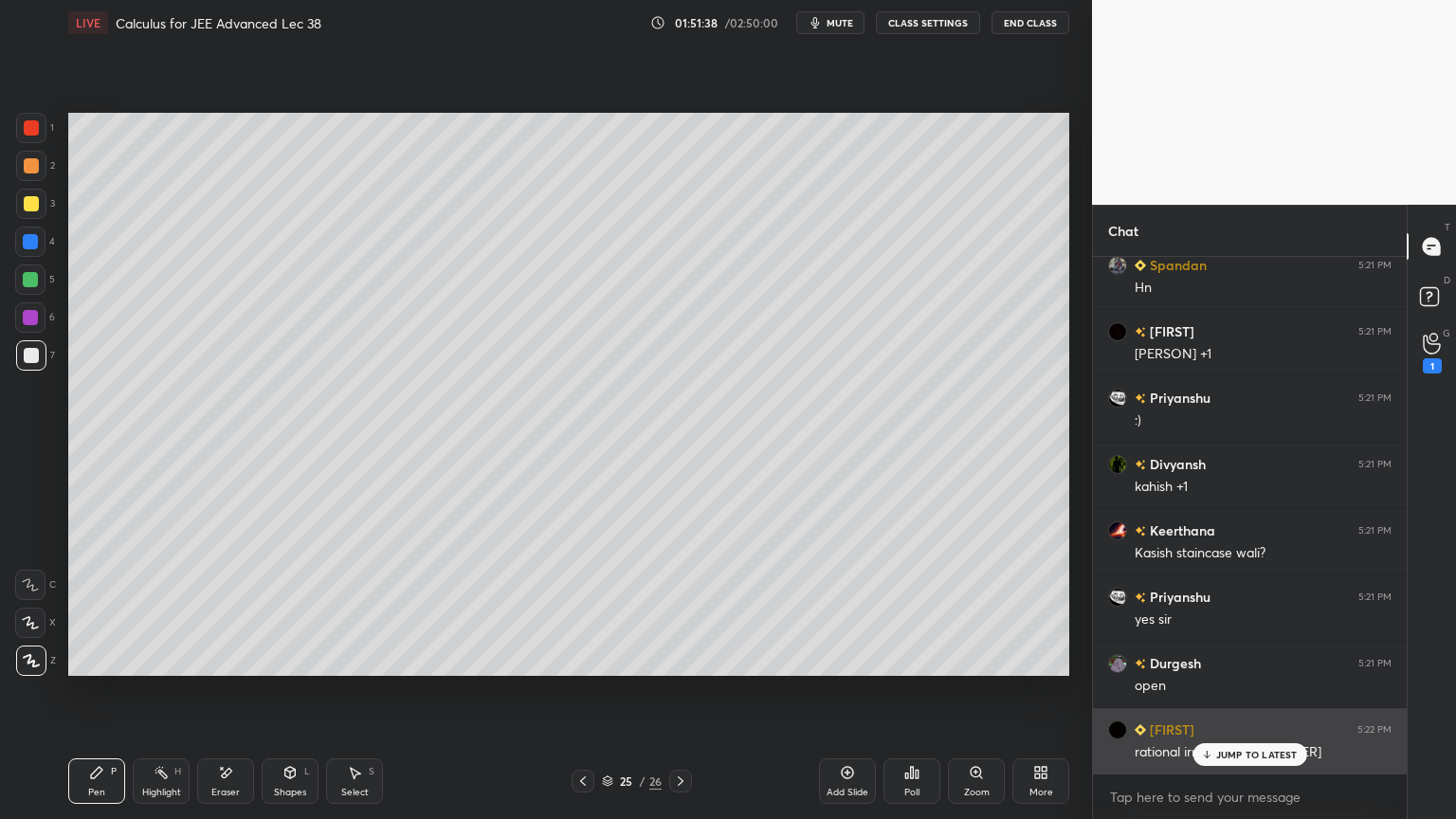click on "JUMP TO LATEST" at bounding box center [1257, 755] 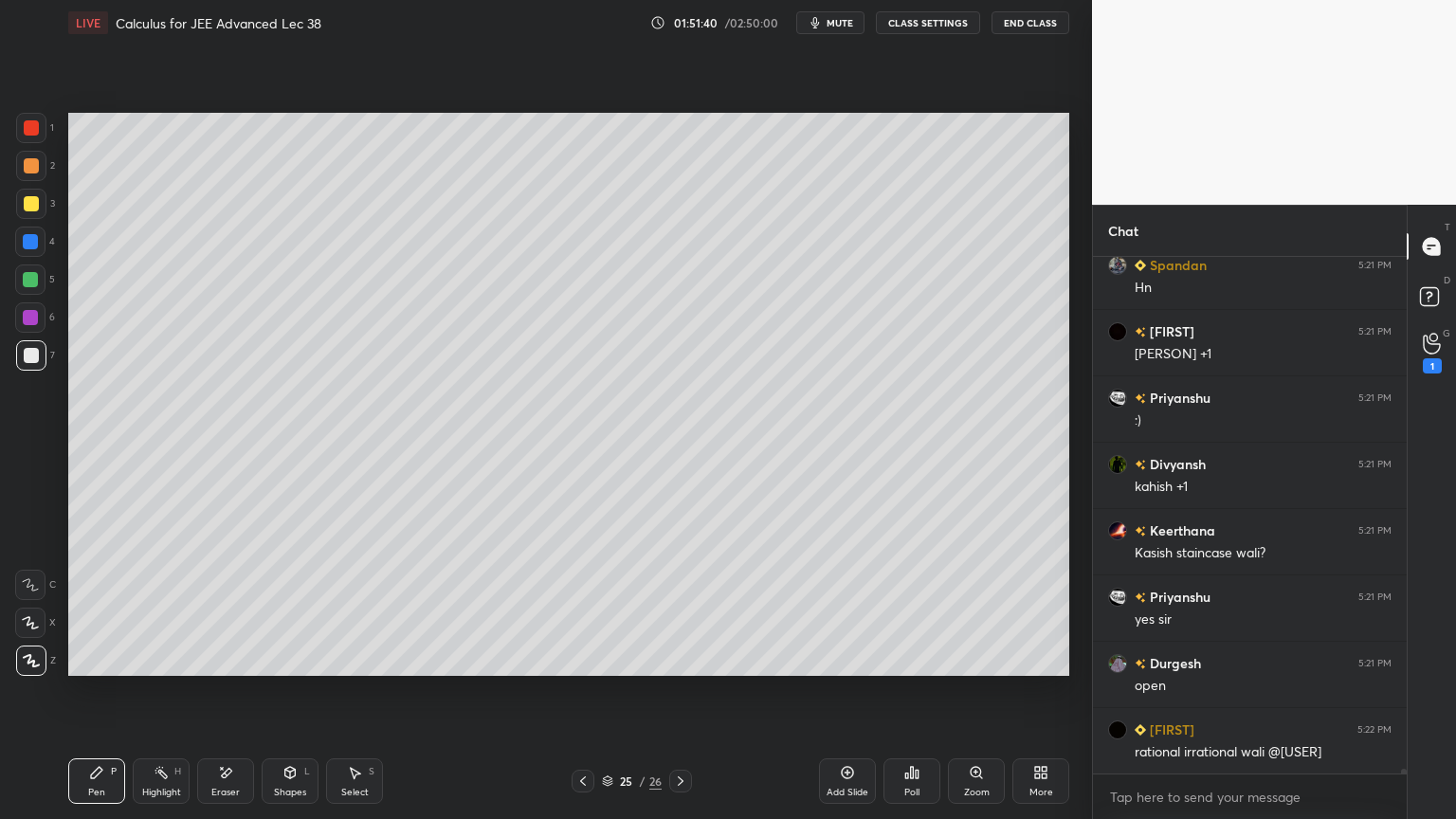 scroll, scrollTop: 51001, scrollLeft: 0, axis: vertical 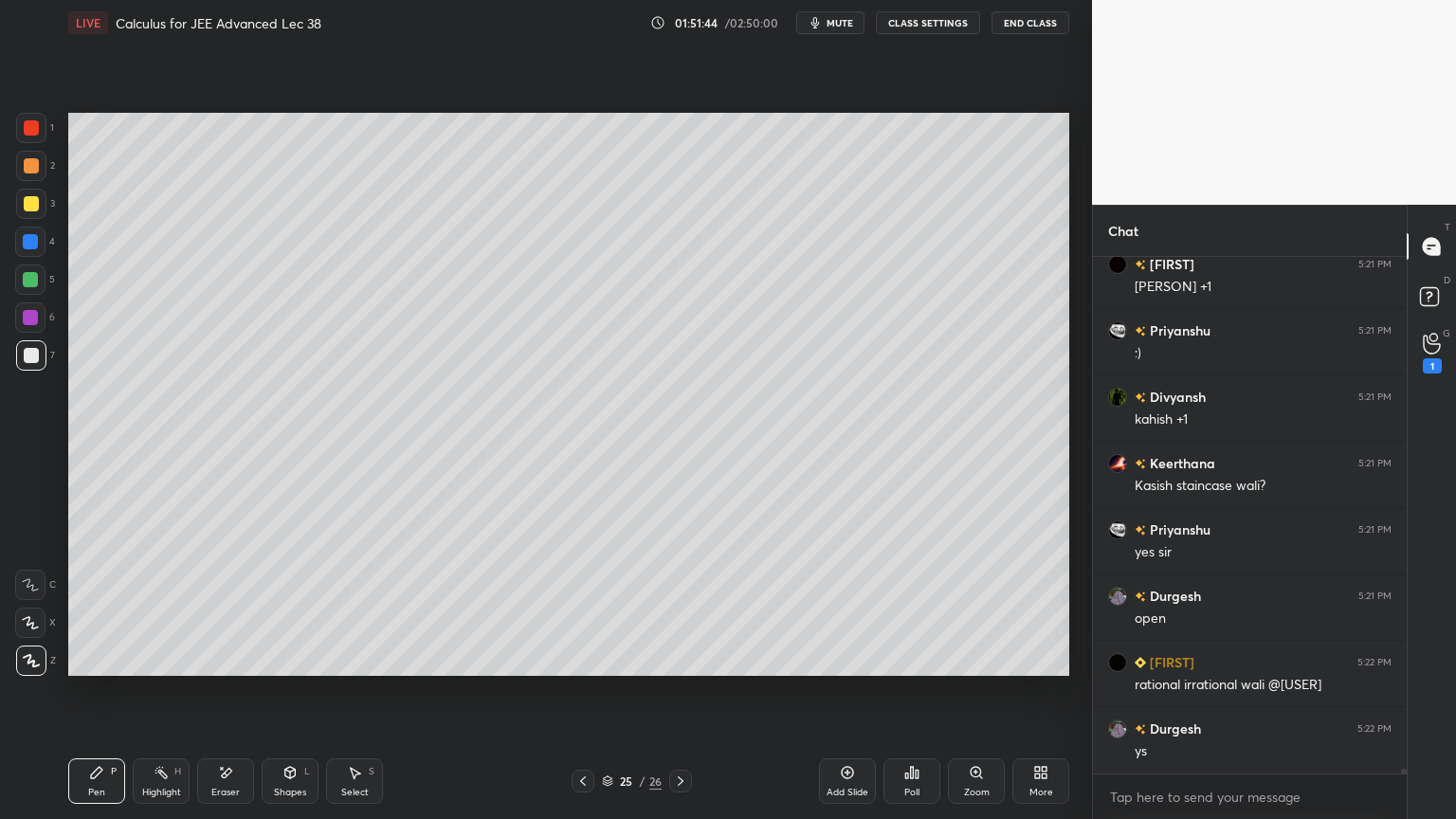 click on "Eraser" at bounding box center (226, 781) 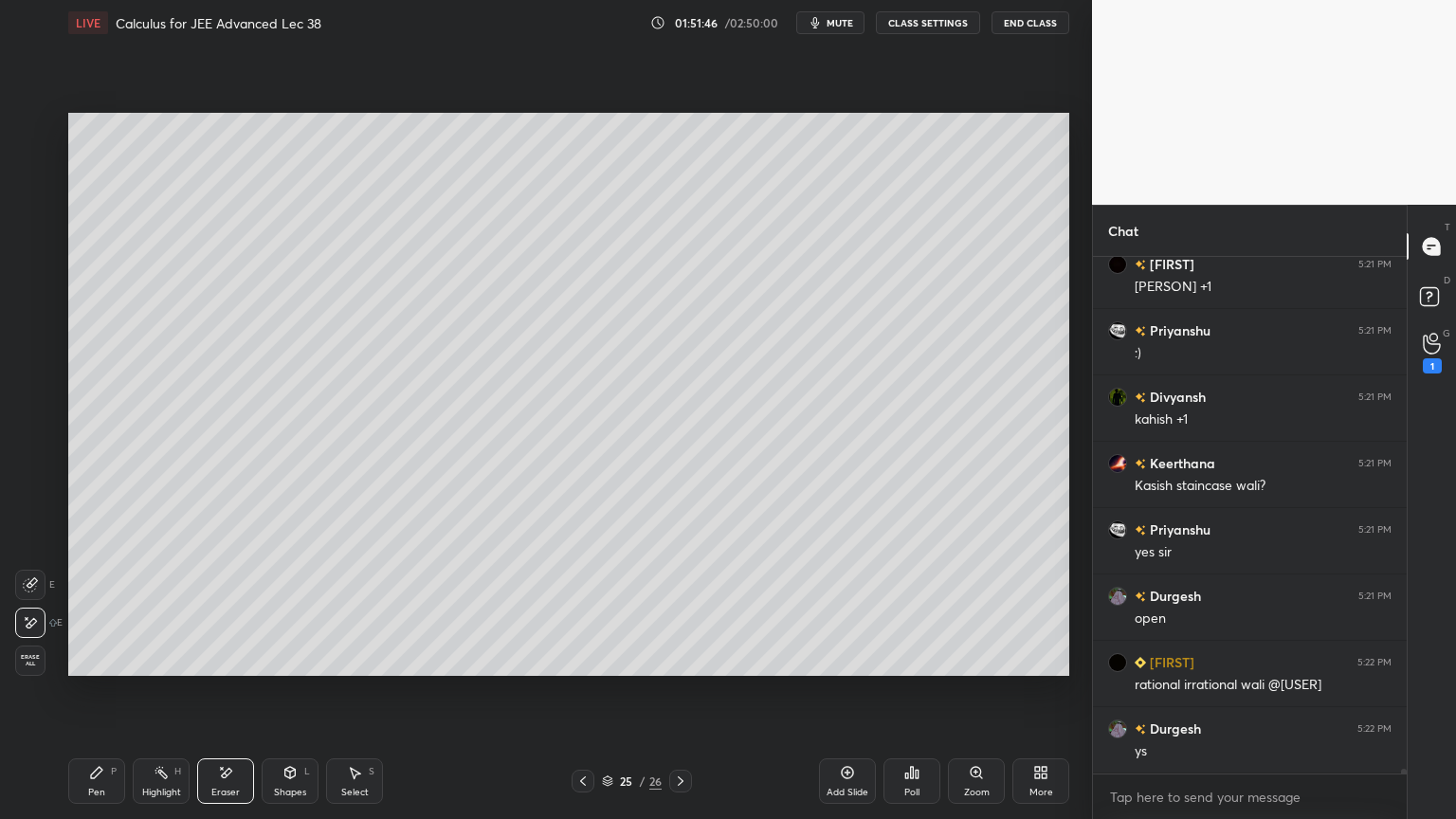 click 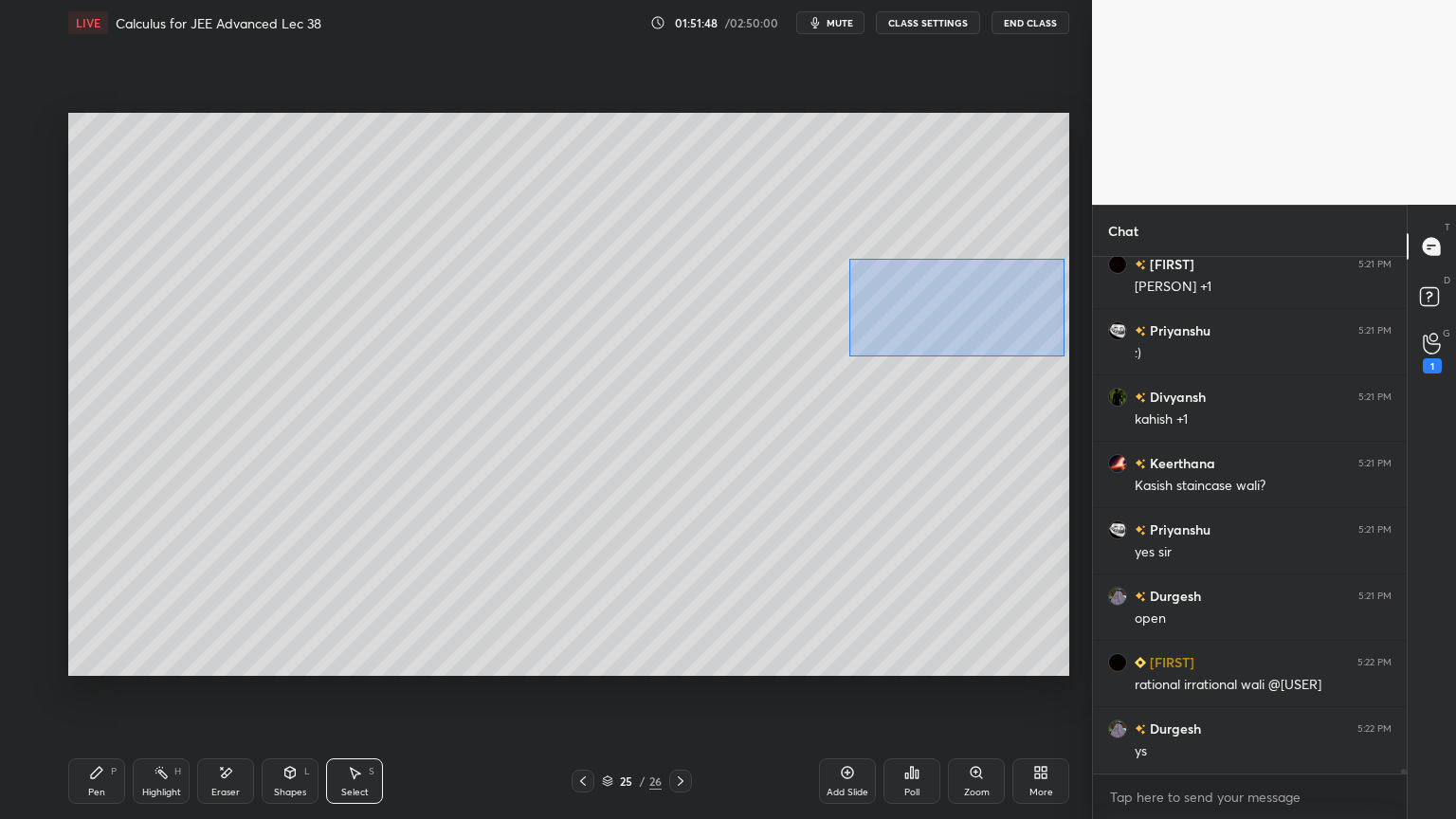 drag, startPoint x: 850, startPoint y: 259, endPoint x: 1037, endPoint y: 349, distance: 207.53072 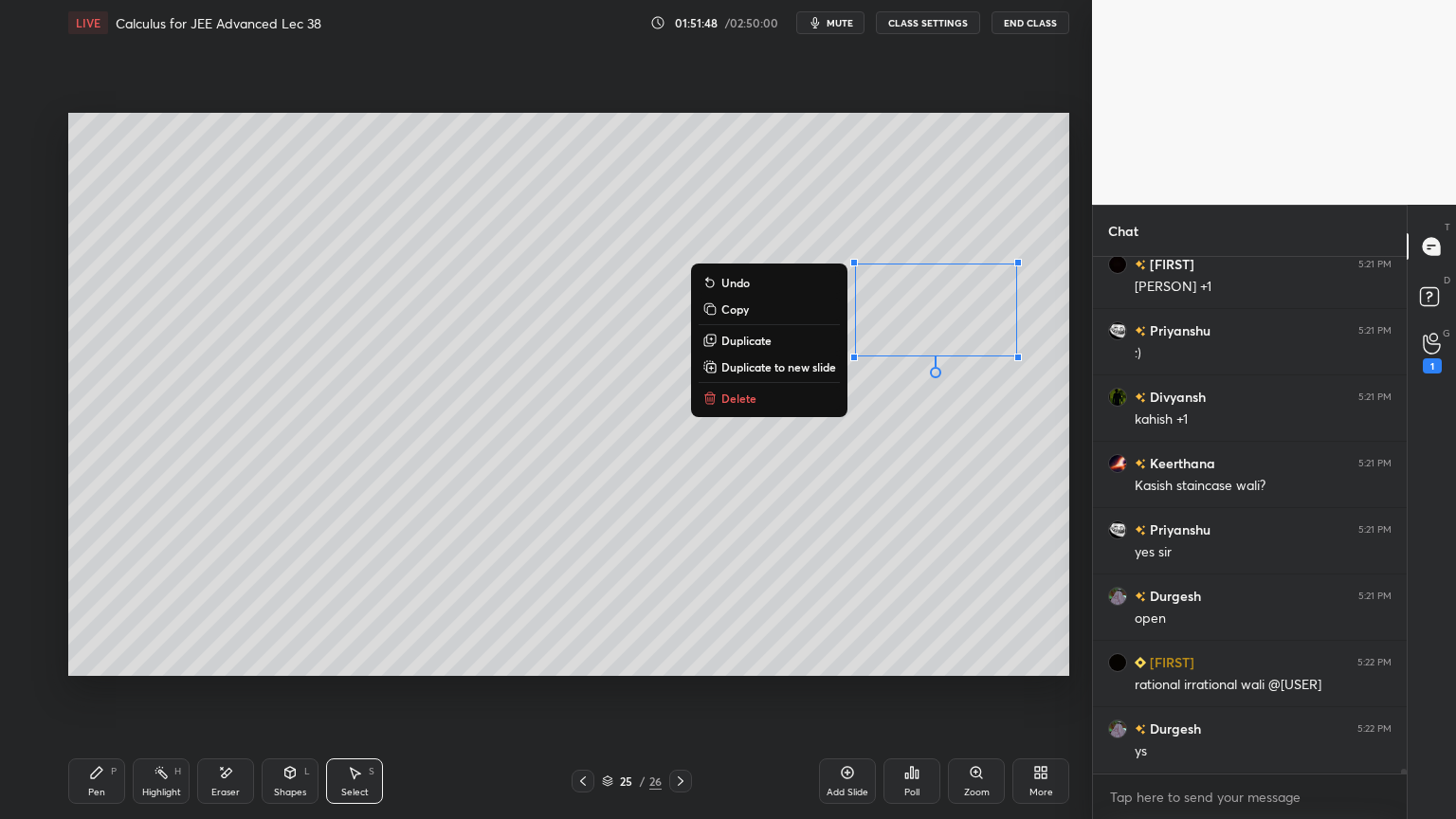 drag, startPoint x: 742, startPoint y: 339, endPoint x: 792, endPoint y: 361, distance: 54.626 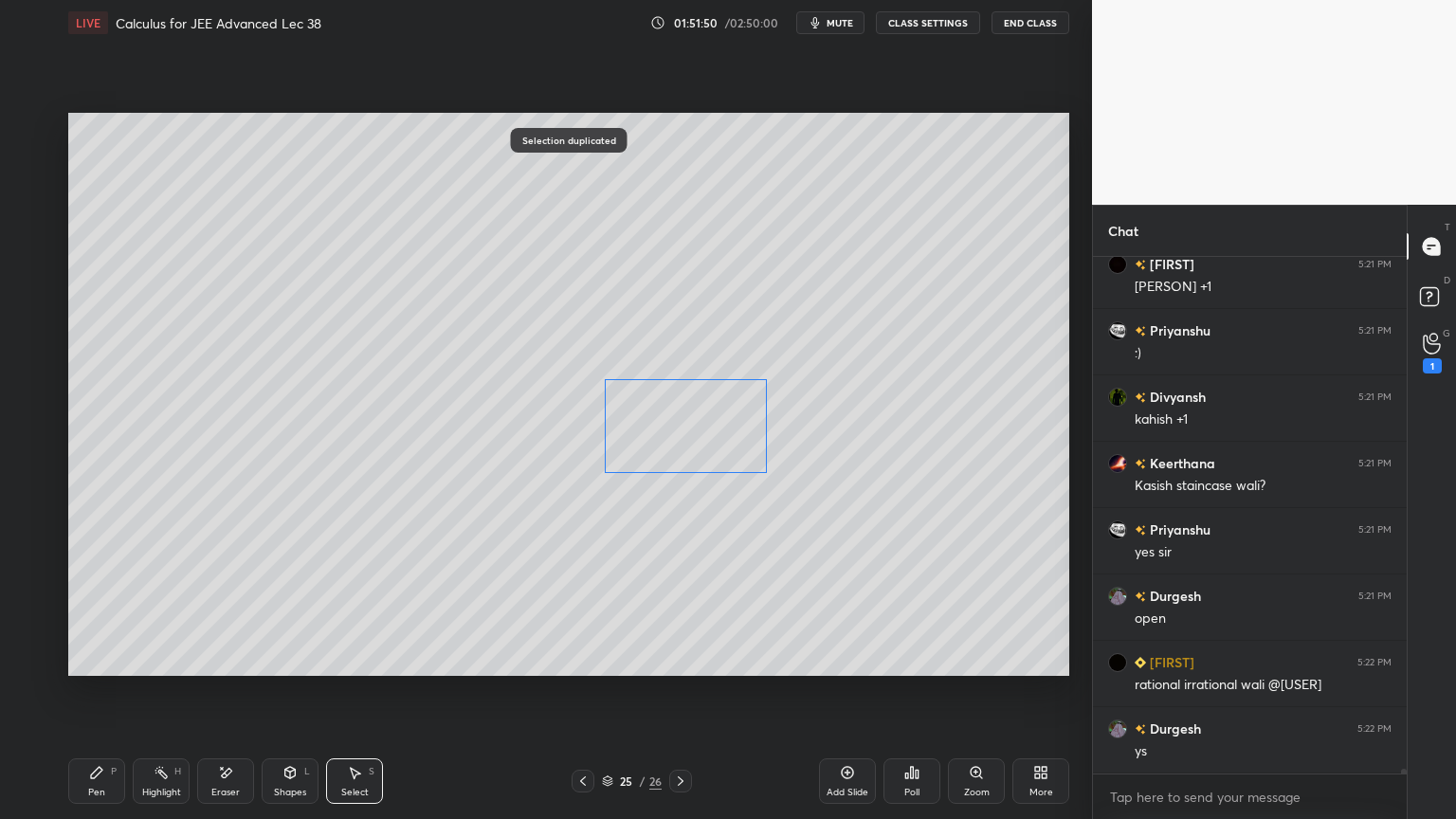 drag, startPoint x: 903, startPoint y: 367, endPoint x: 645, endPoint y: 514, distance: 296.9394 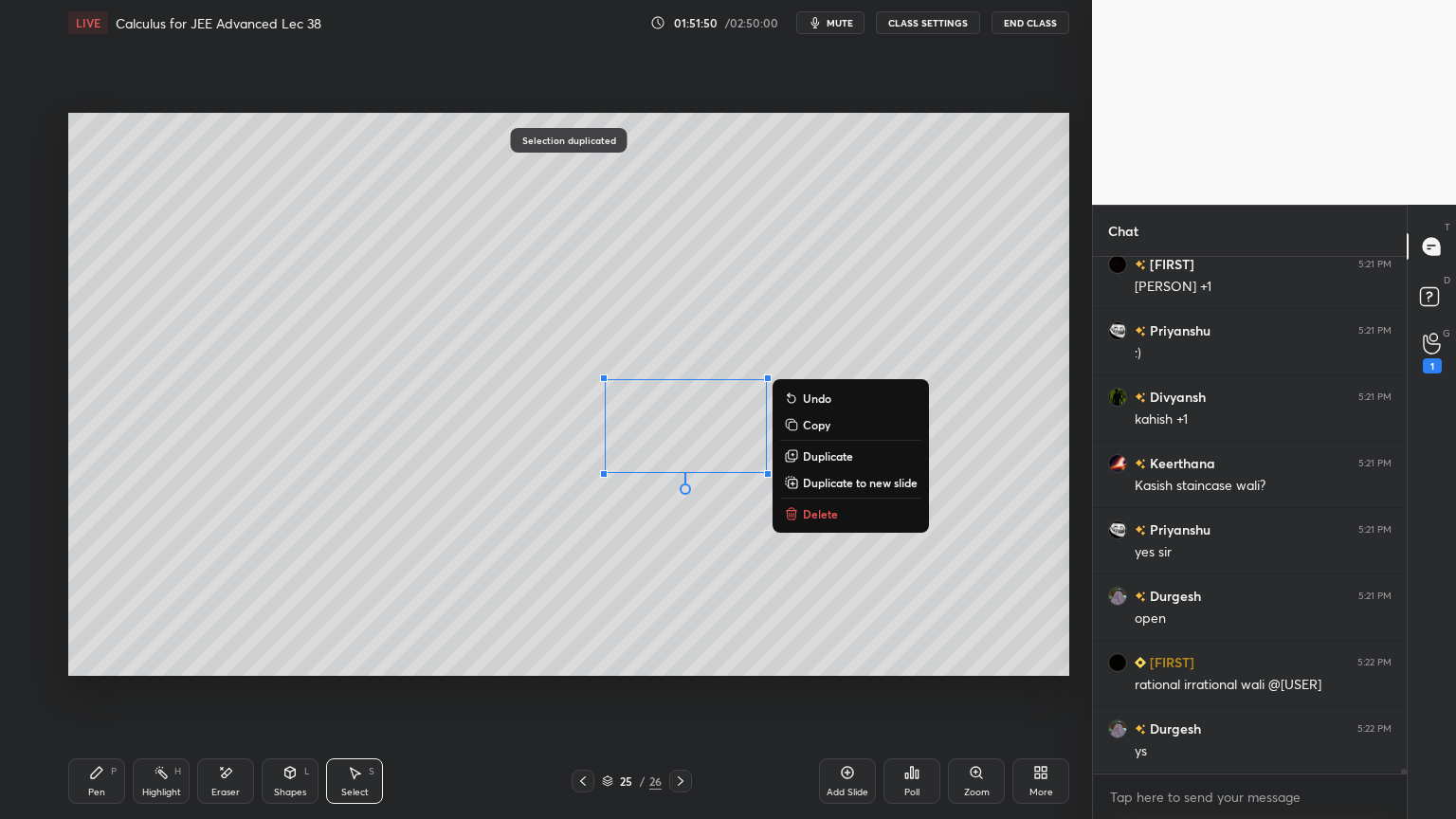 drag, startPoint x: 614, startPoint y: 547, endPoint x: 595, endPoint y: 559, distance: 22.472205 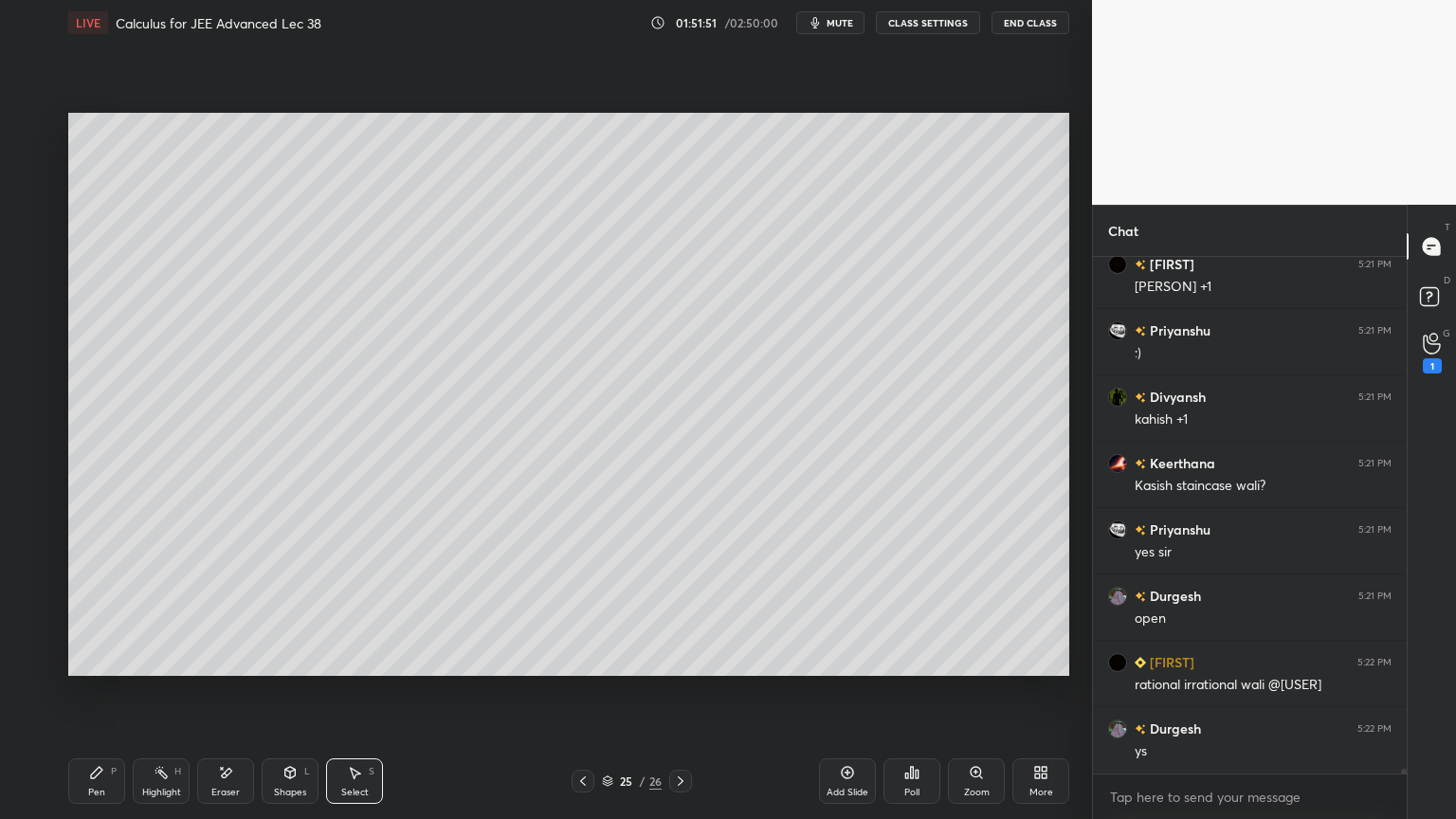click on "Pen P" at bounding box center (97, 781) 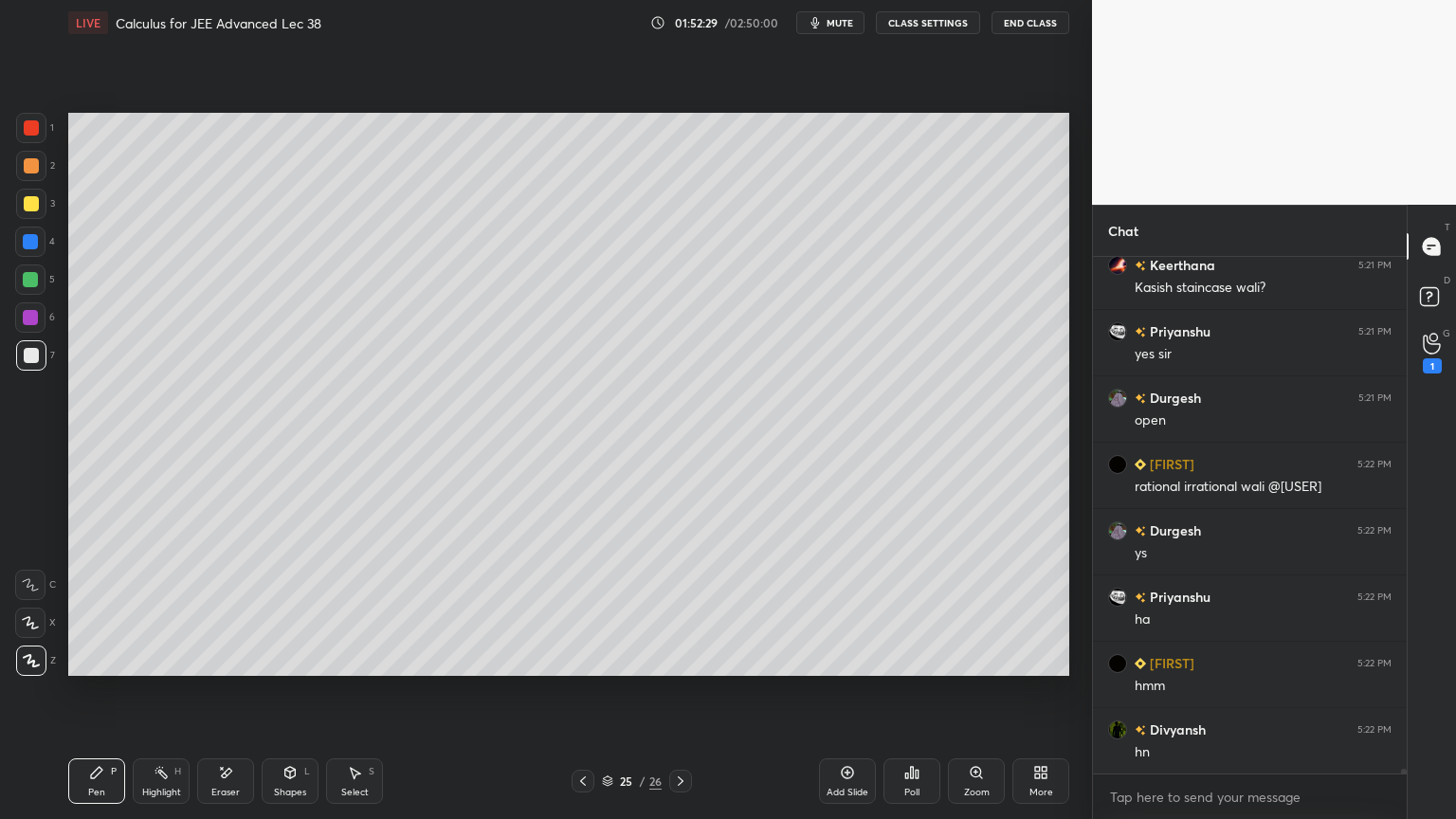 scroll, scrollTop: 51266, scrollLeft: 0, axis: vertical 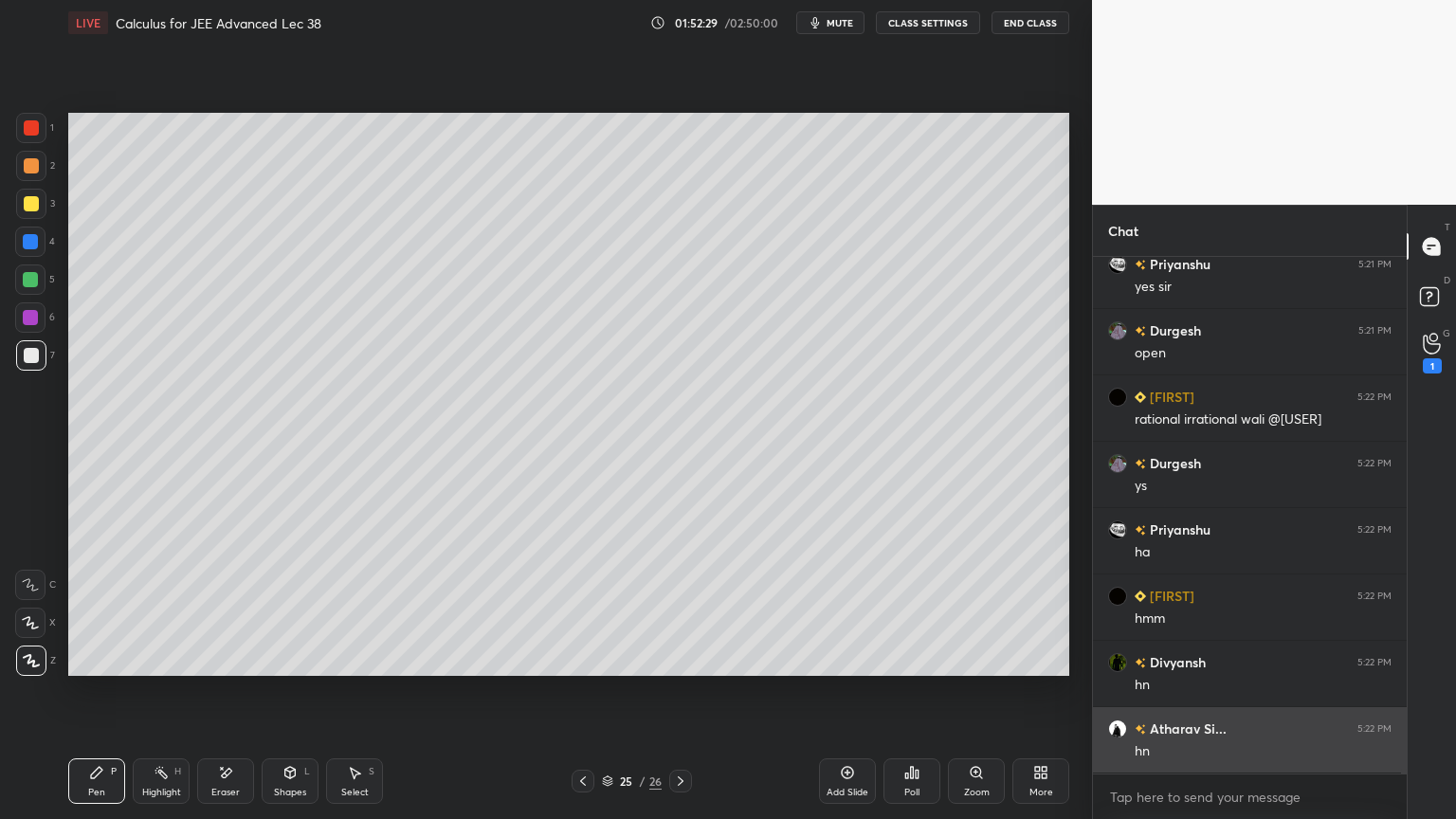 click on "hn" at bounding box center (1263, 752) 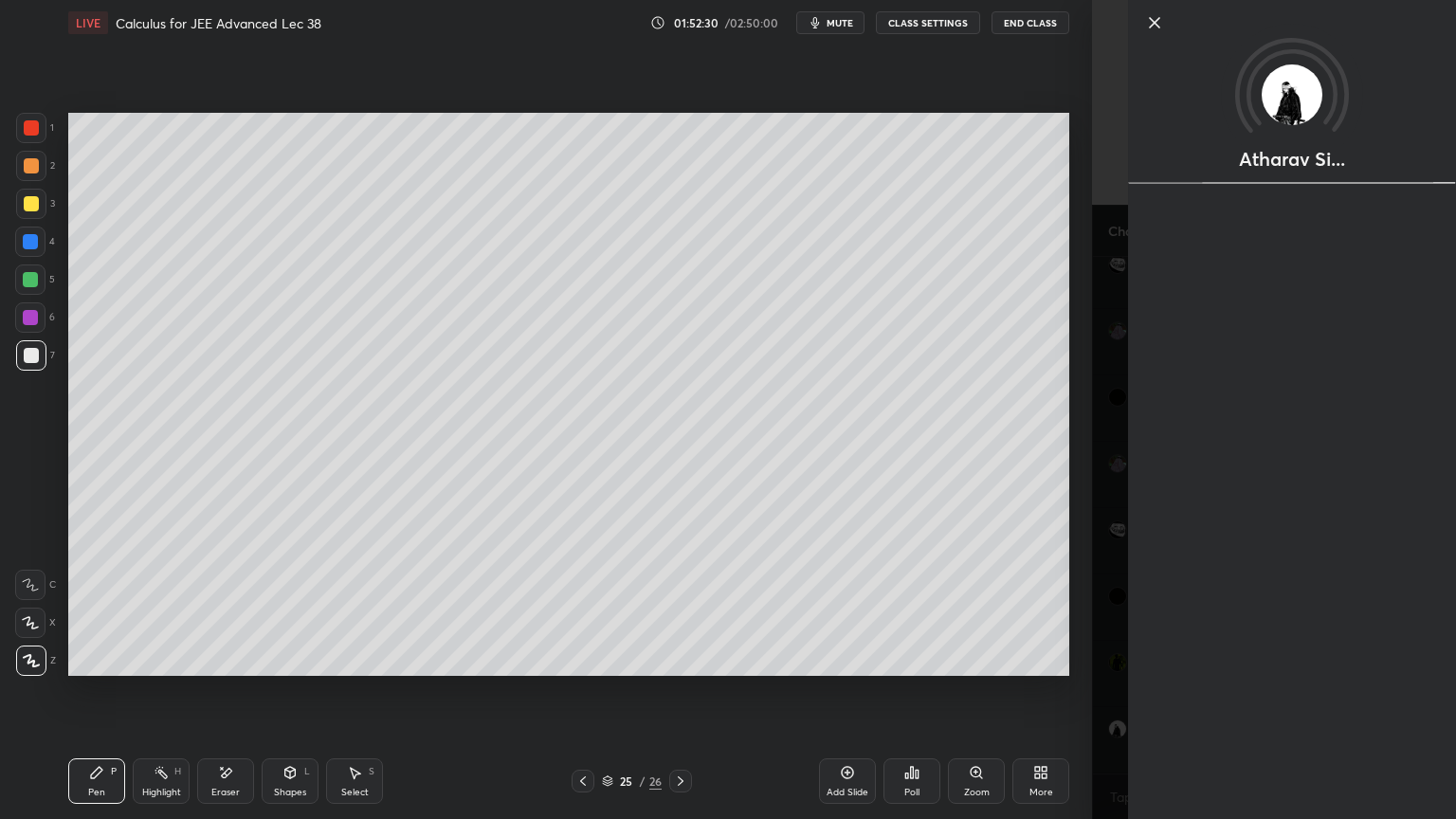 click on "Atharav Si..." at bounding box center (1274, 410) 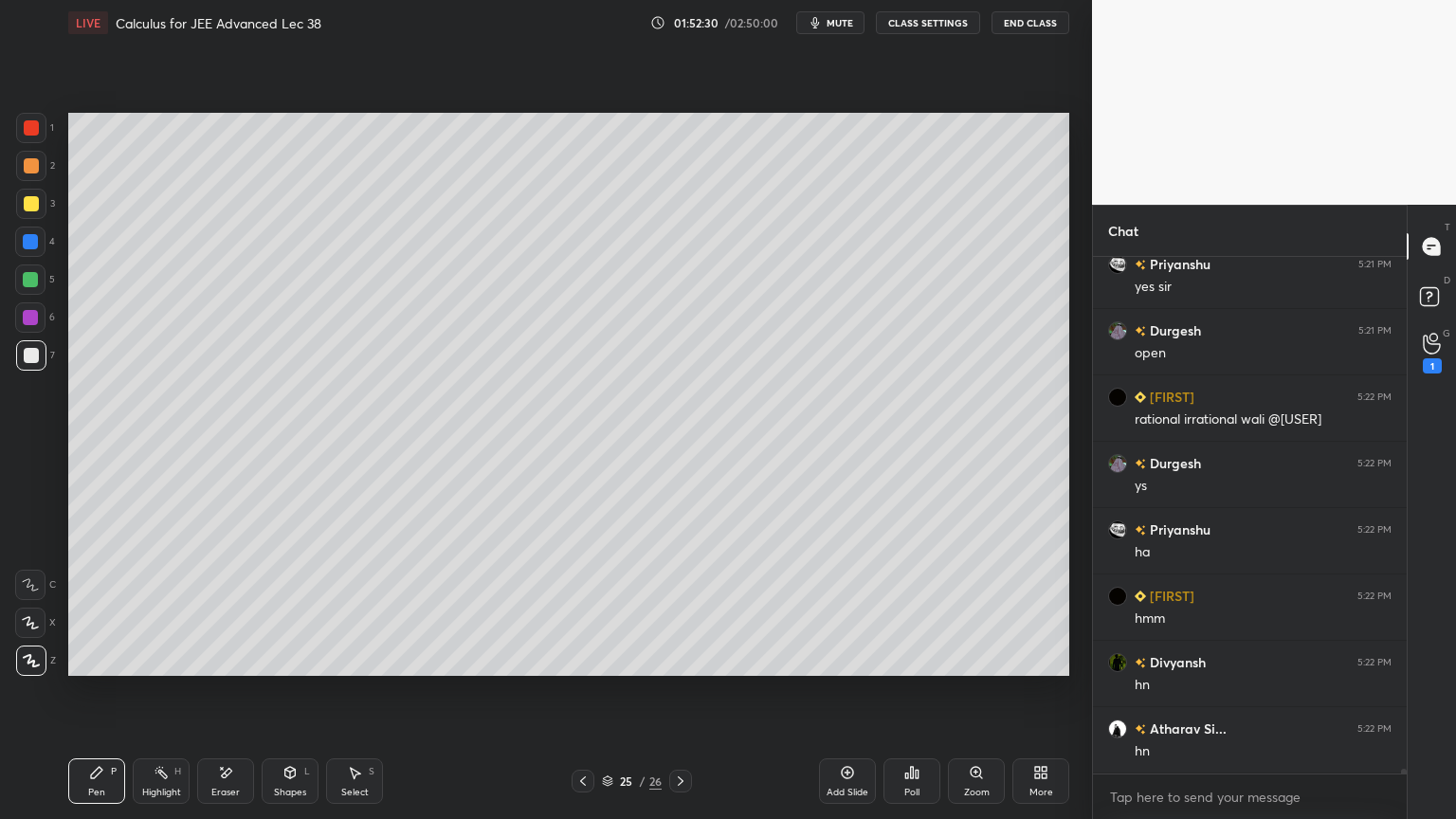 scroll, scrollTop: 51332, scrollLeft: 0, axis: vertical 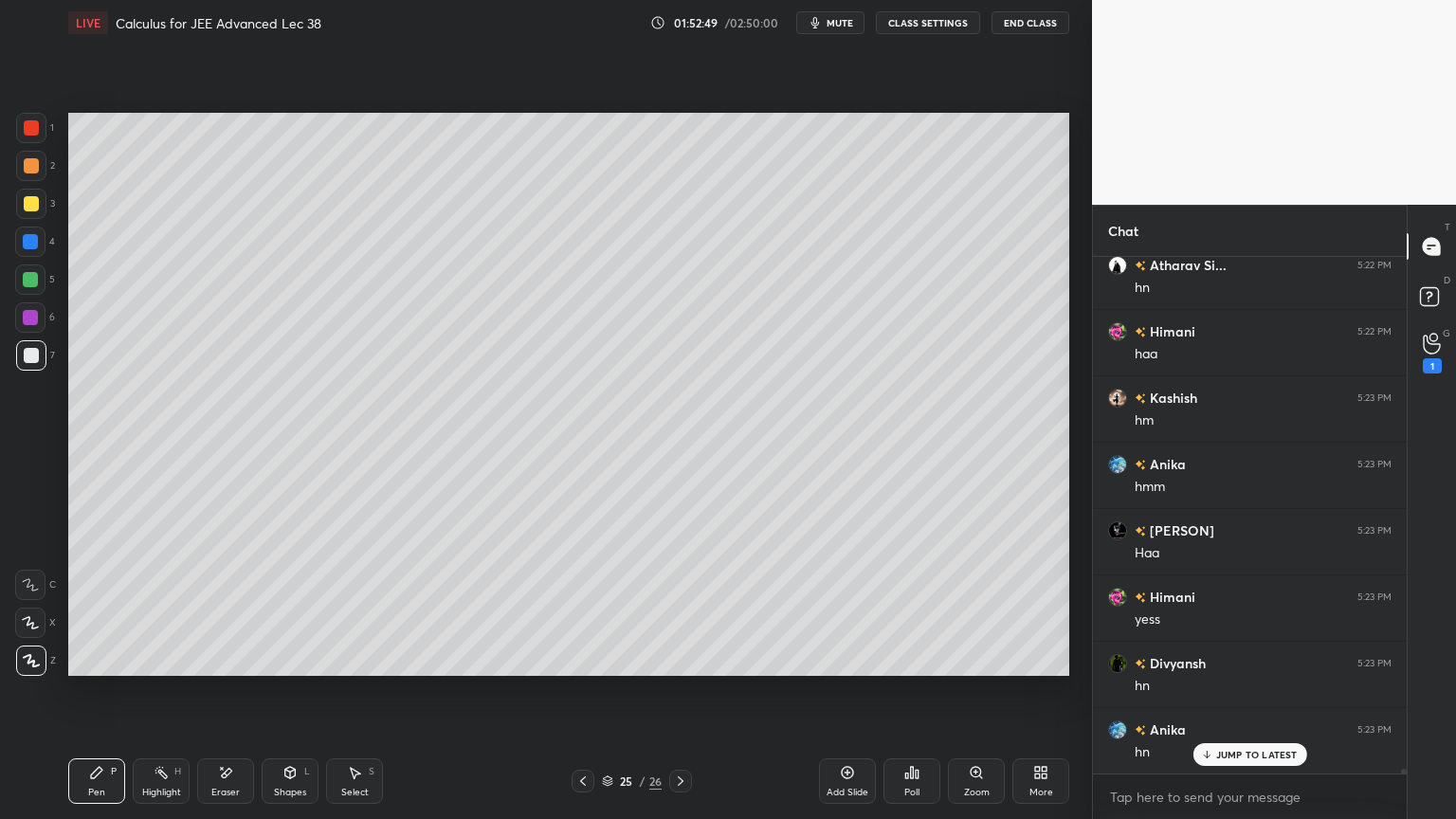 click 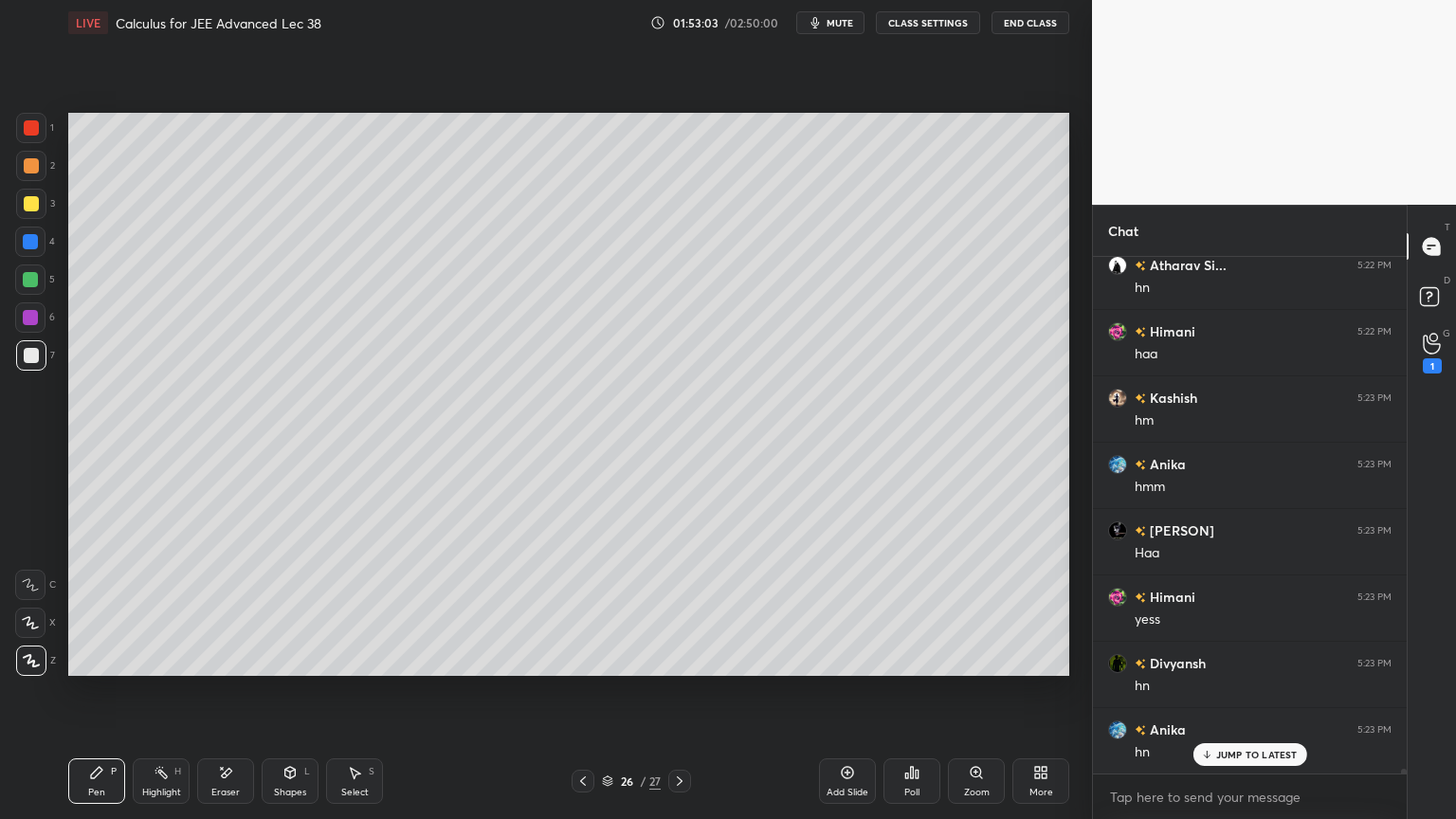 click on "Eraser" at bounding box center (226, 781) 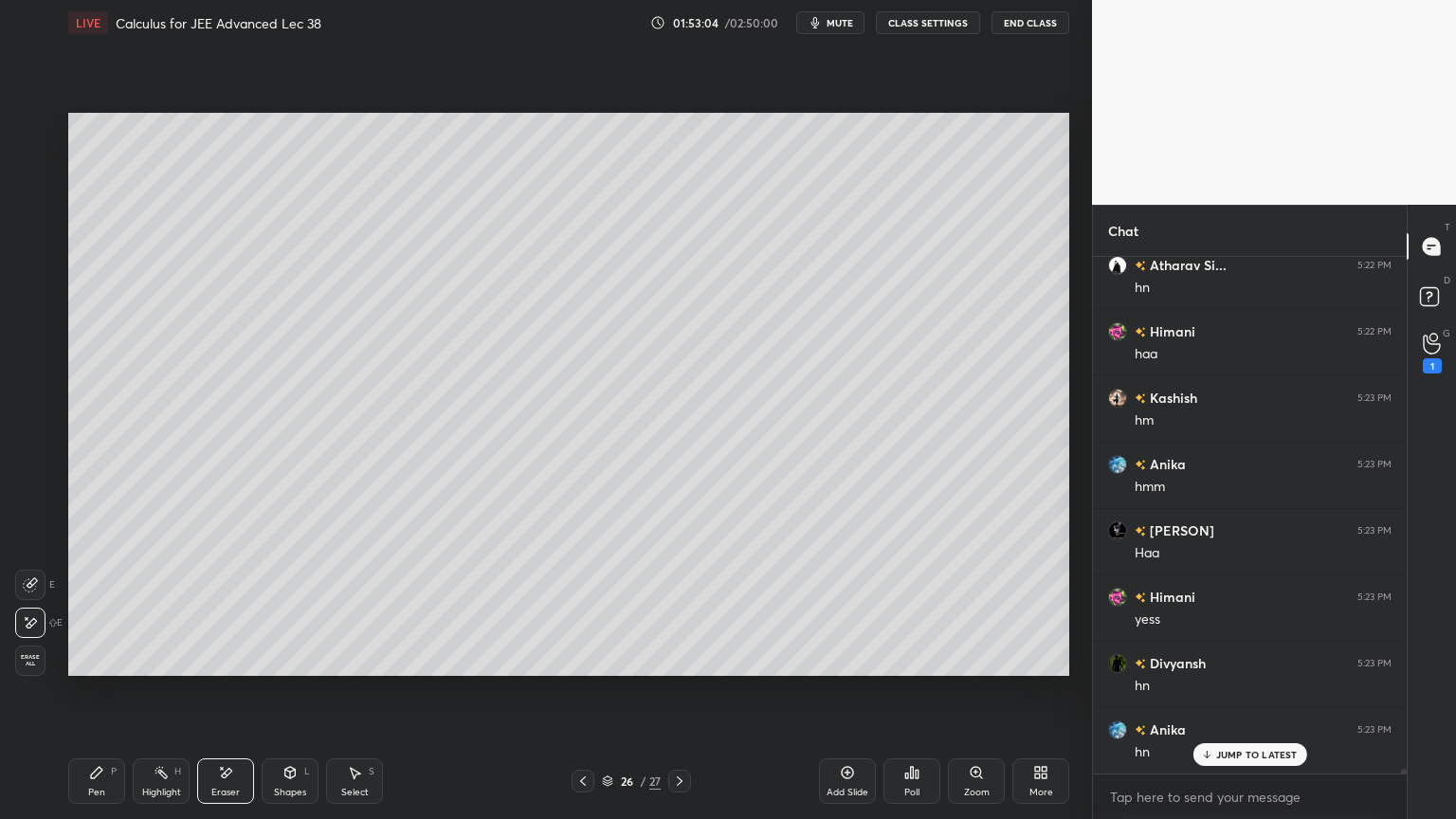 drag, startPoint x: 586, startPoint y: 779, endPoint x: 652, endPoint y: 751, distance: 71.69379 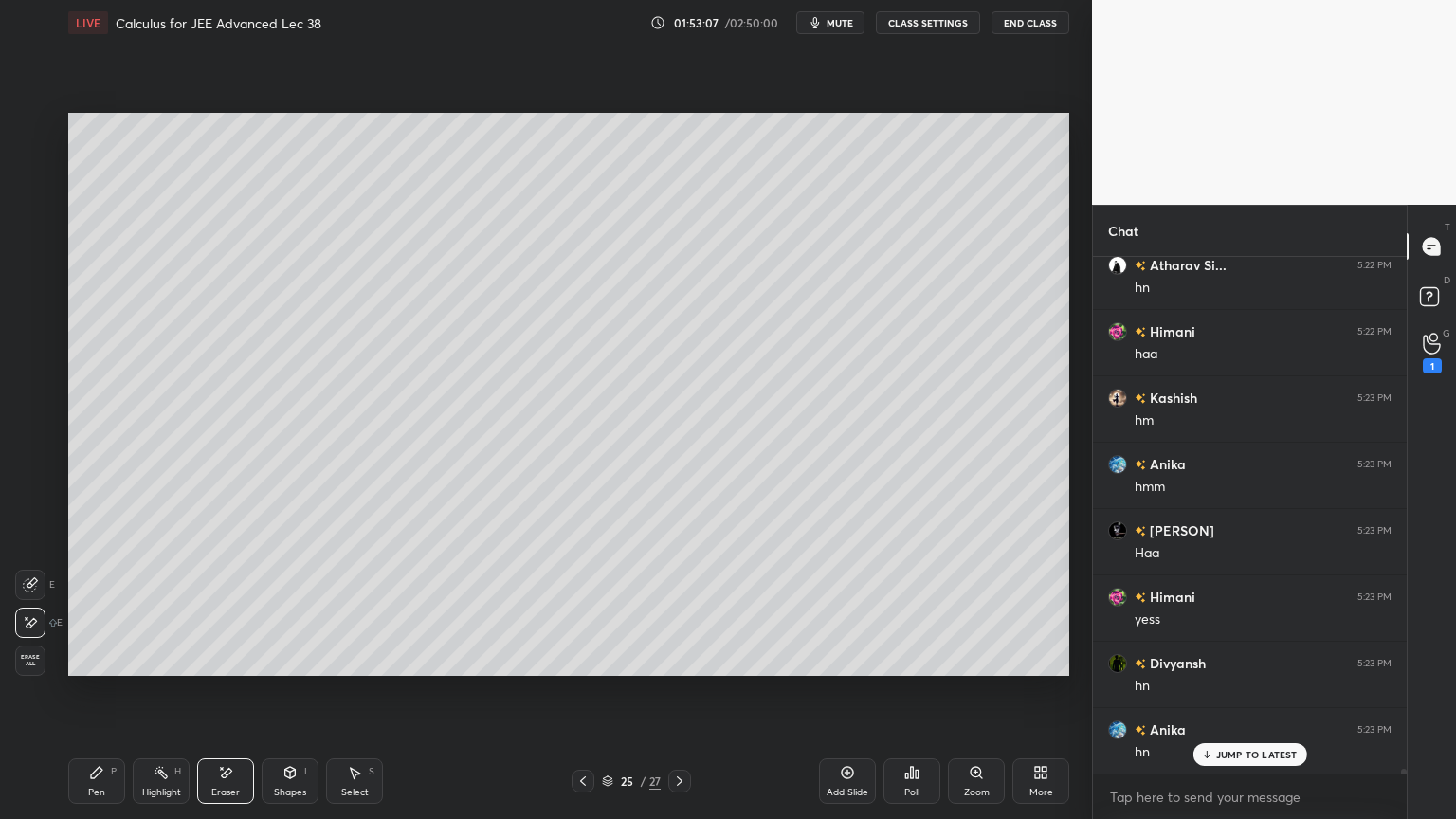 click on "Pen" at bounding box center [97, 792] 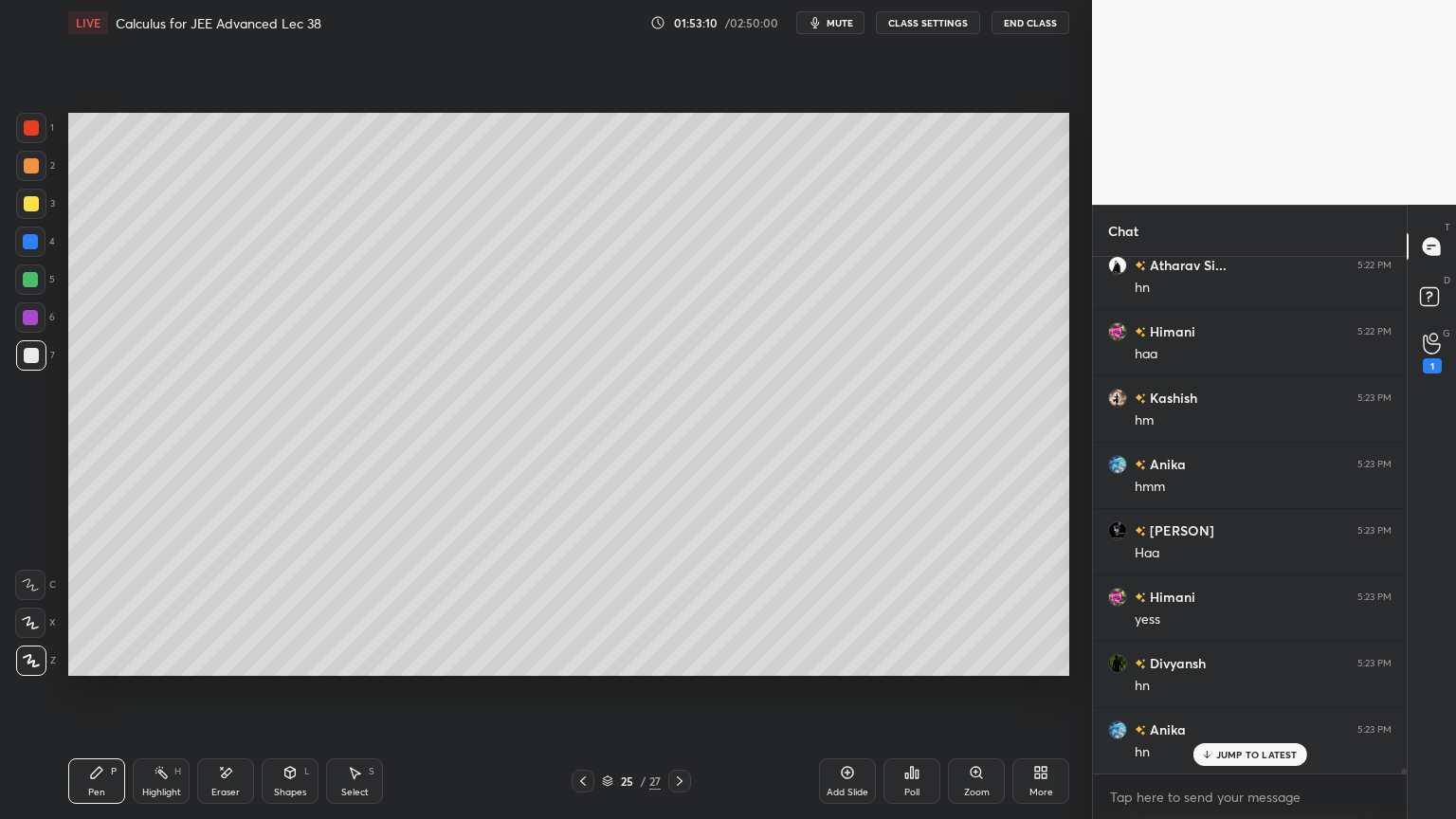 scroll, scrollTop: 51797, scrollLeft: 0, axis: vertical 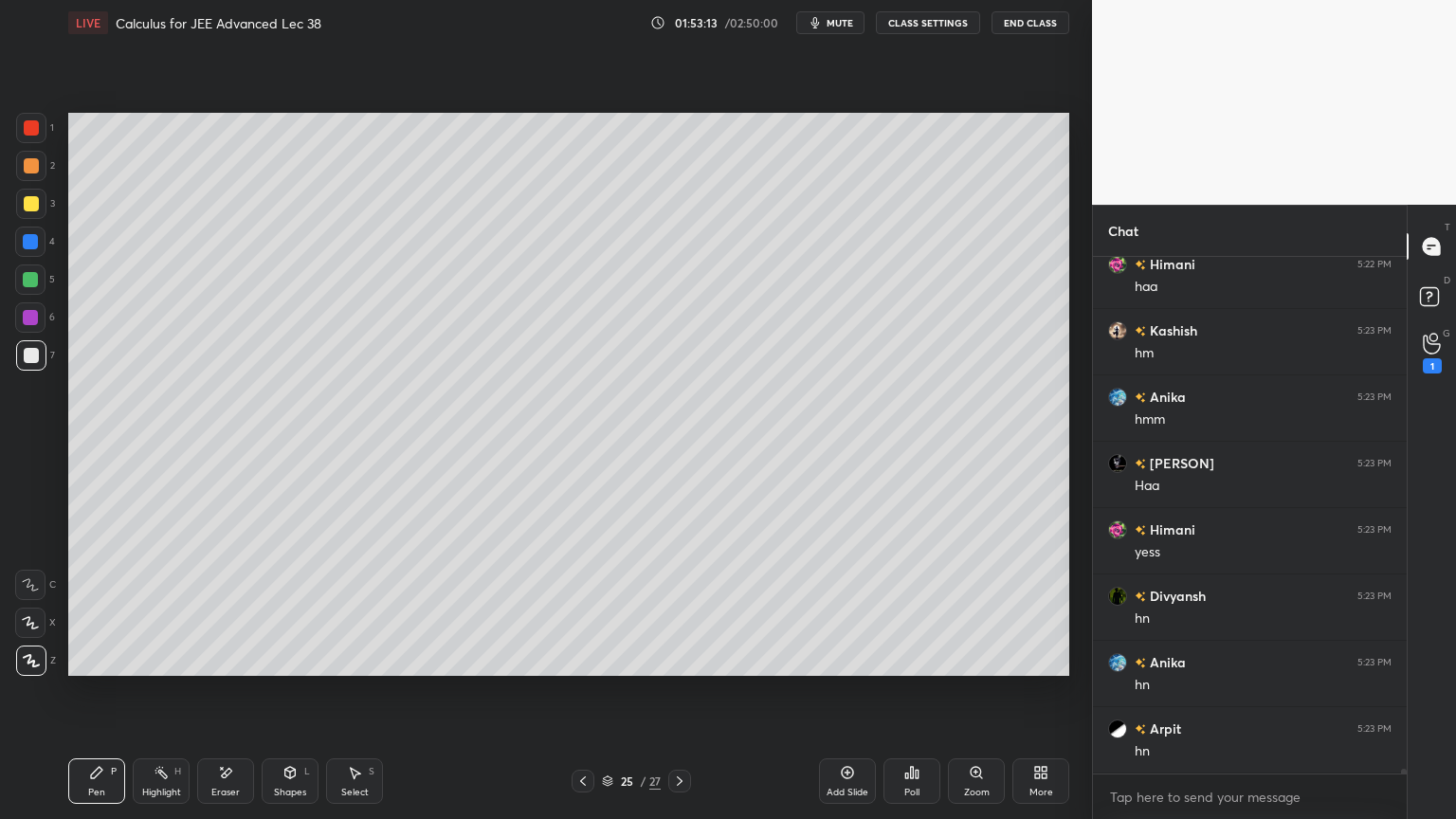 click 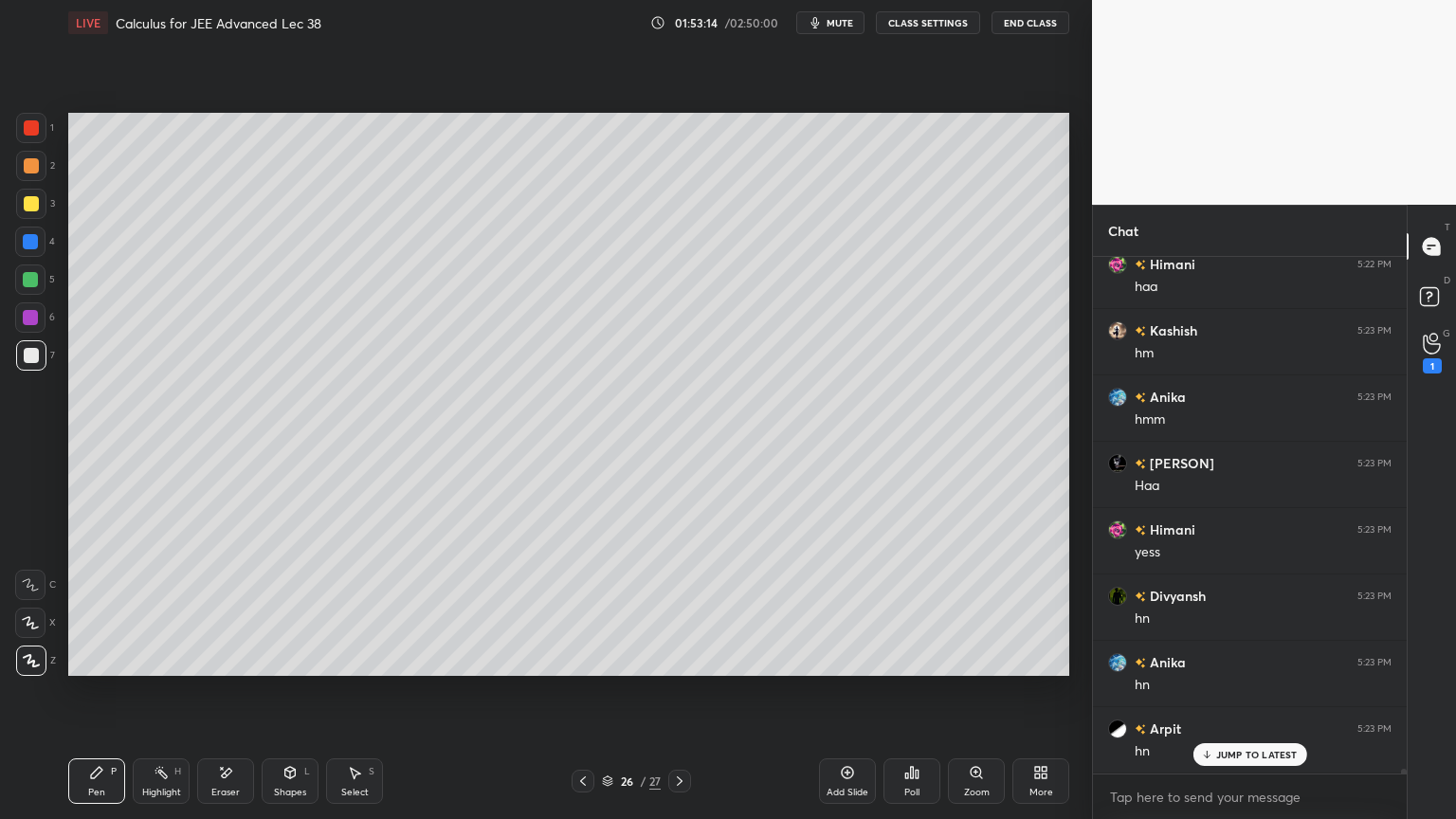 scroll, scrollTop: 51862, scrollLeft: 0, axis: vertical 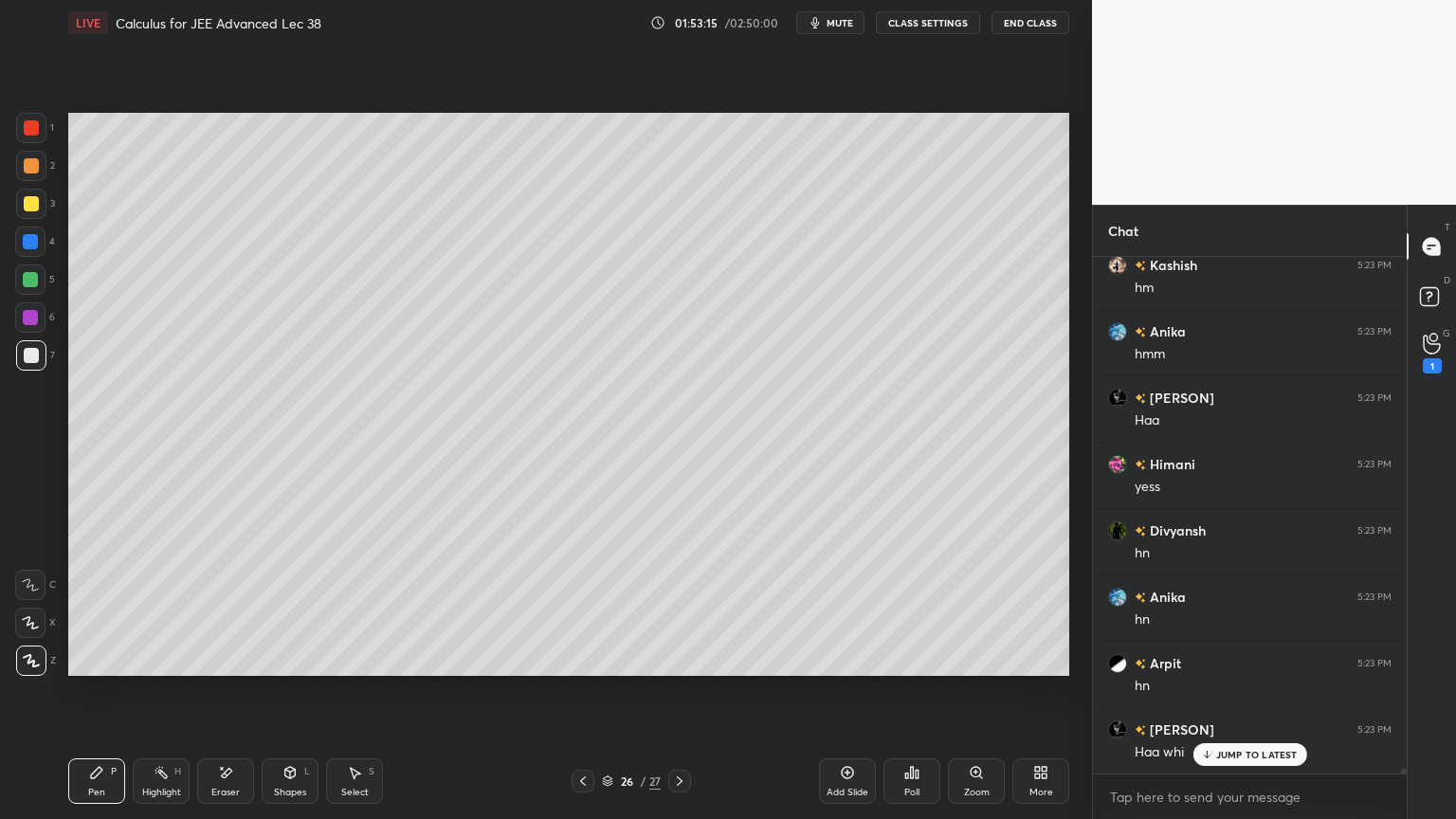 click on "Eraser" at bounding box center [226, 792] 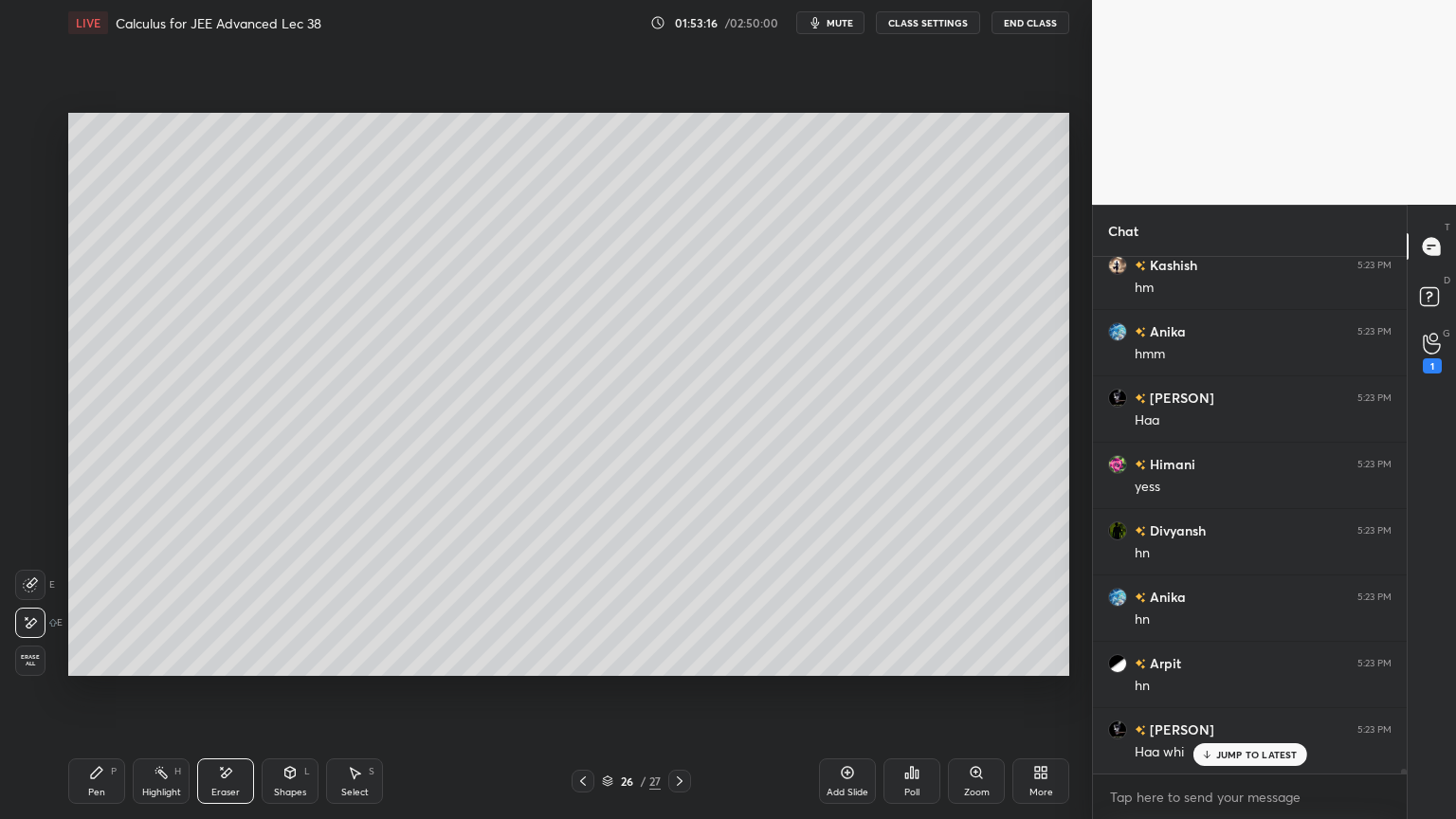 scroll, scrollTop: 51930, scrollLeft: 0, axis: vertical 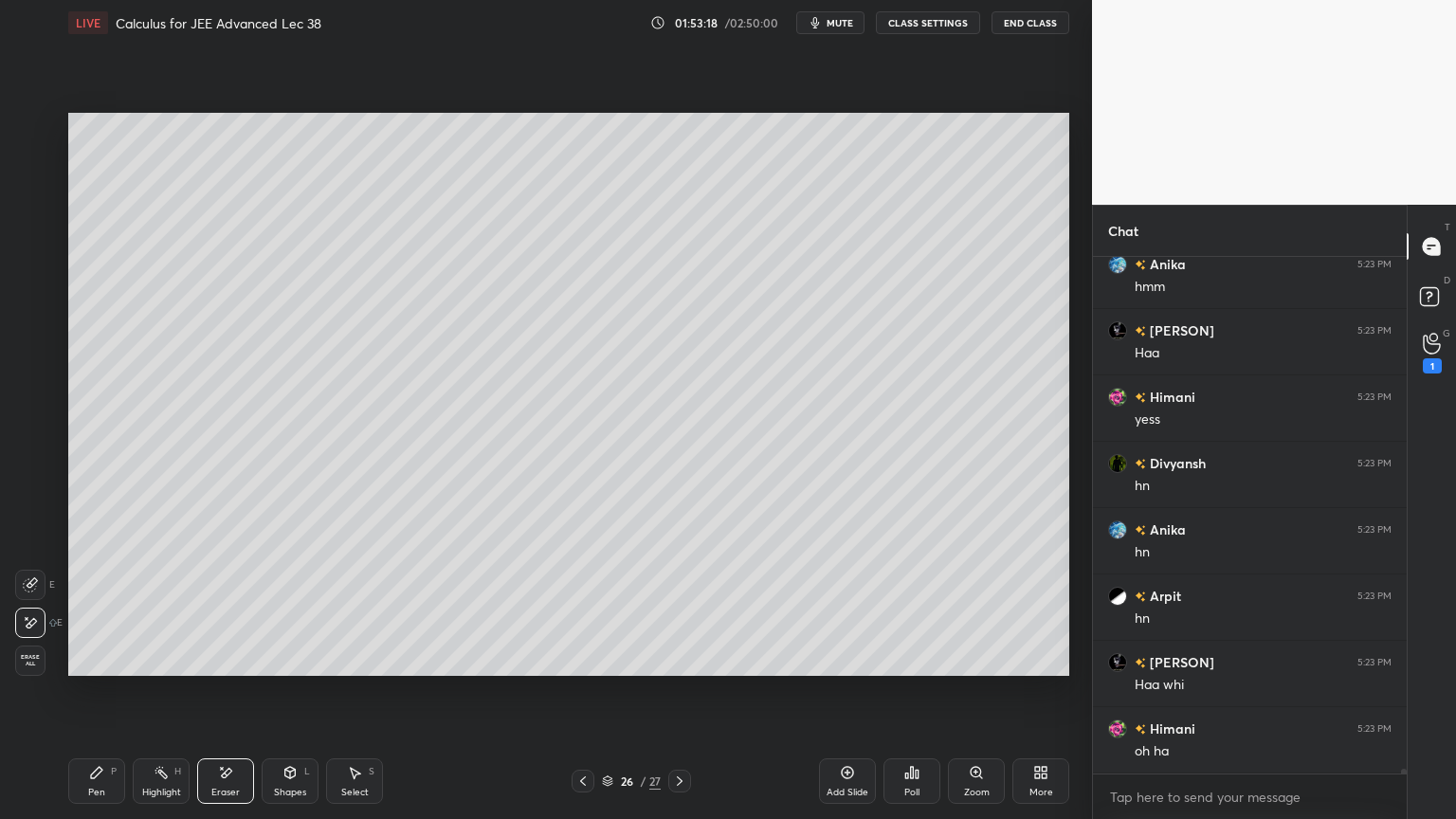 click 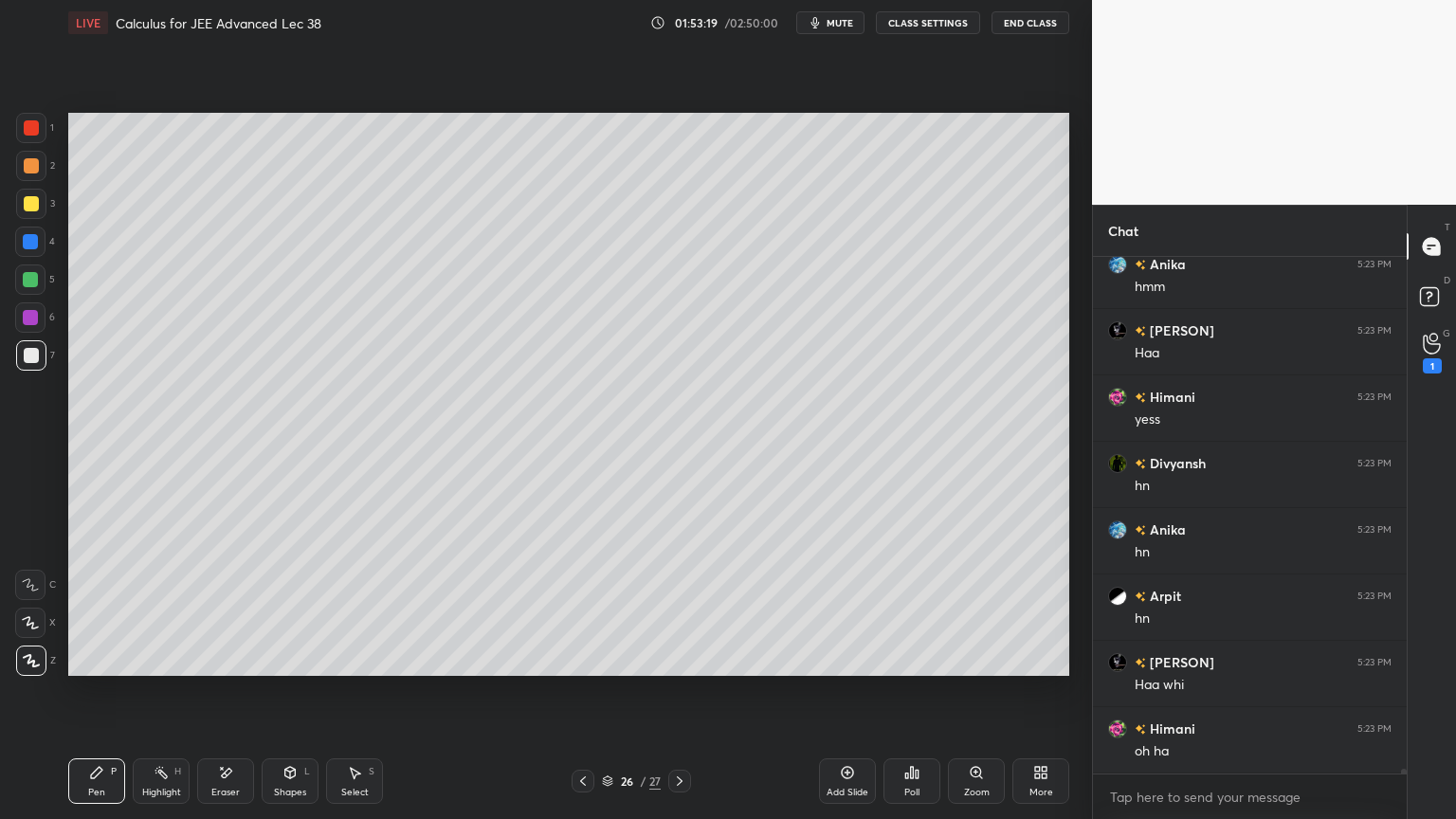 click 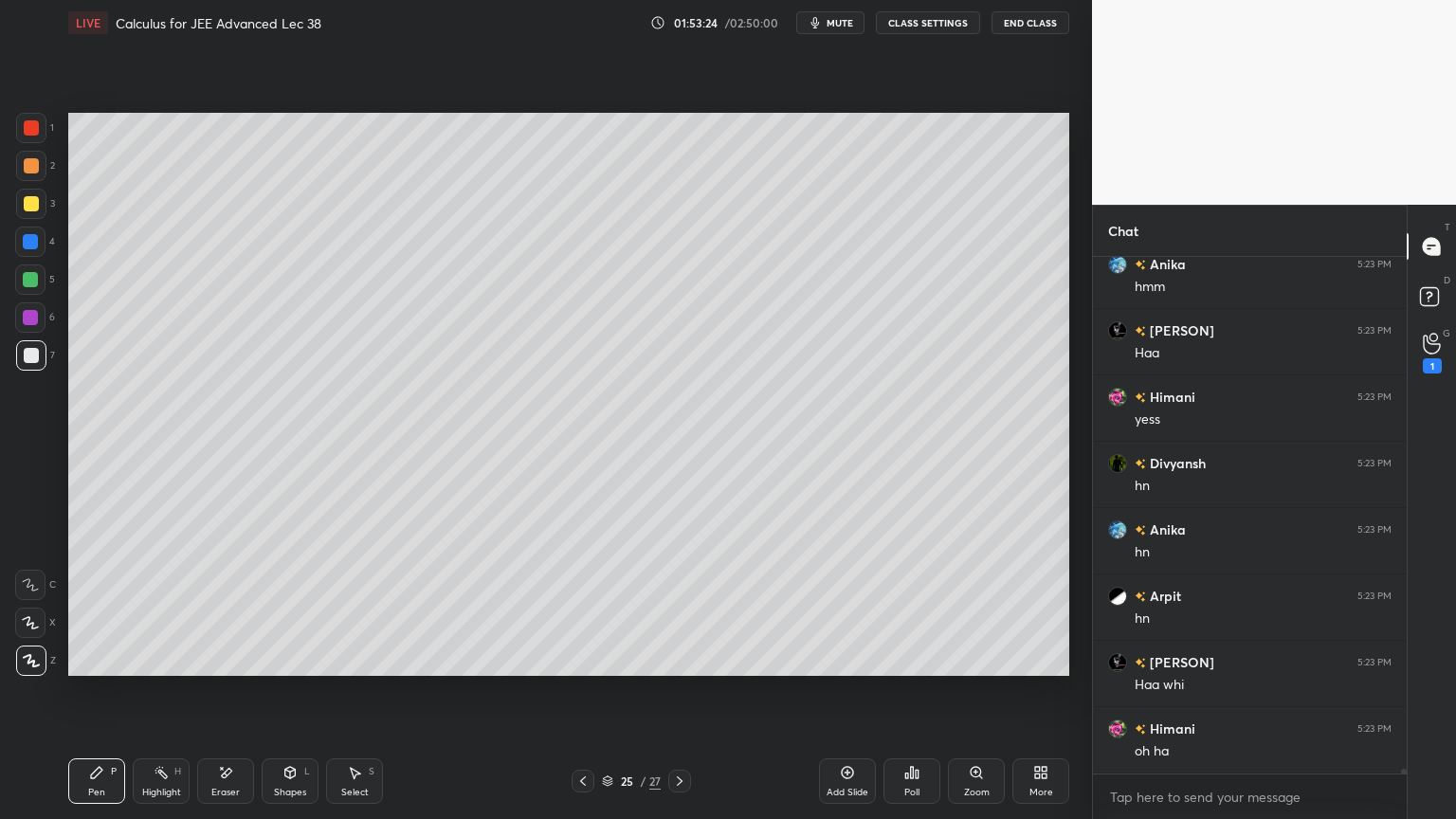 scroll, scrollTop: 51995, scrollLeft: 0, axis: vertical 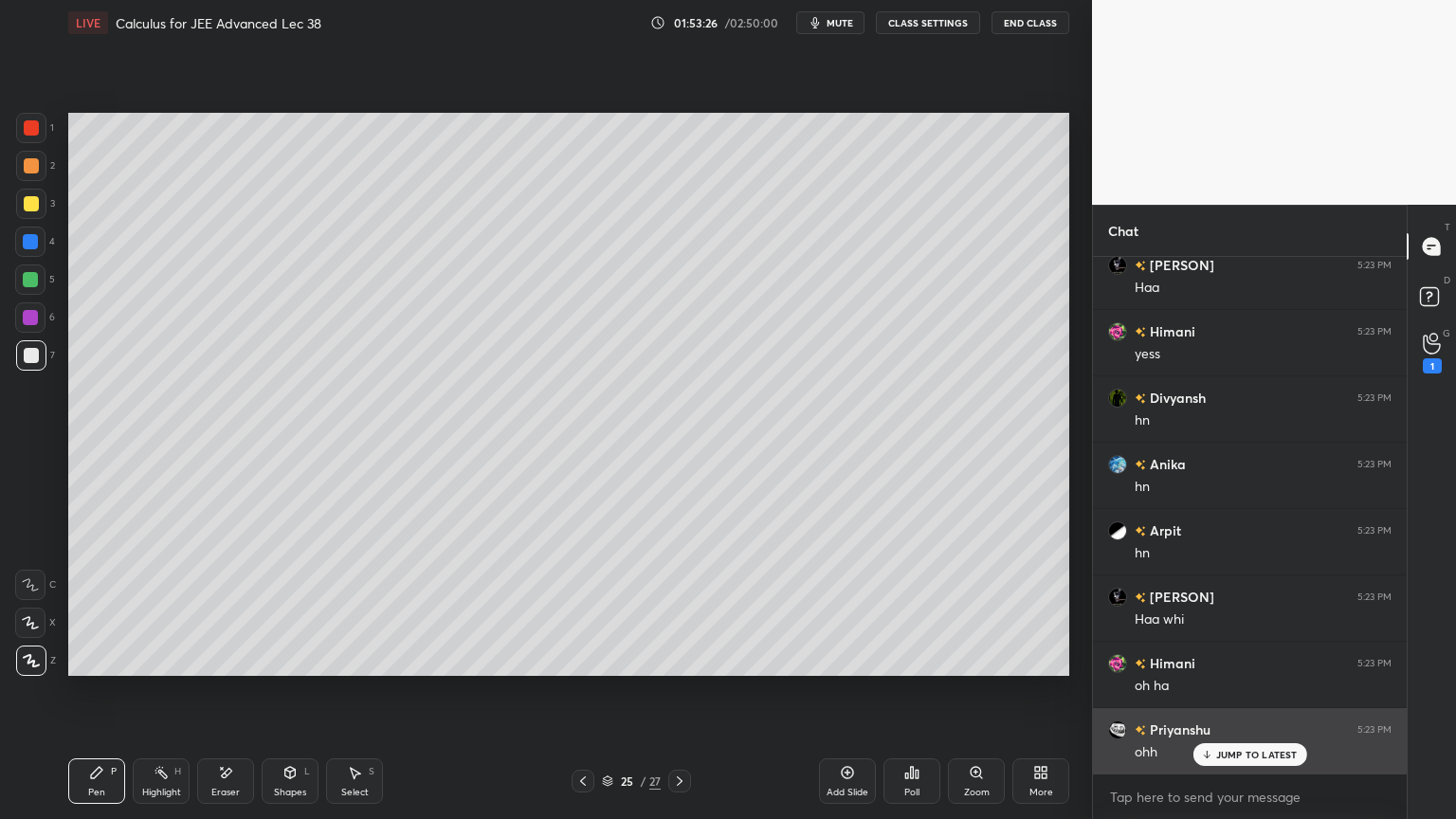 click 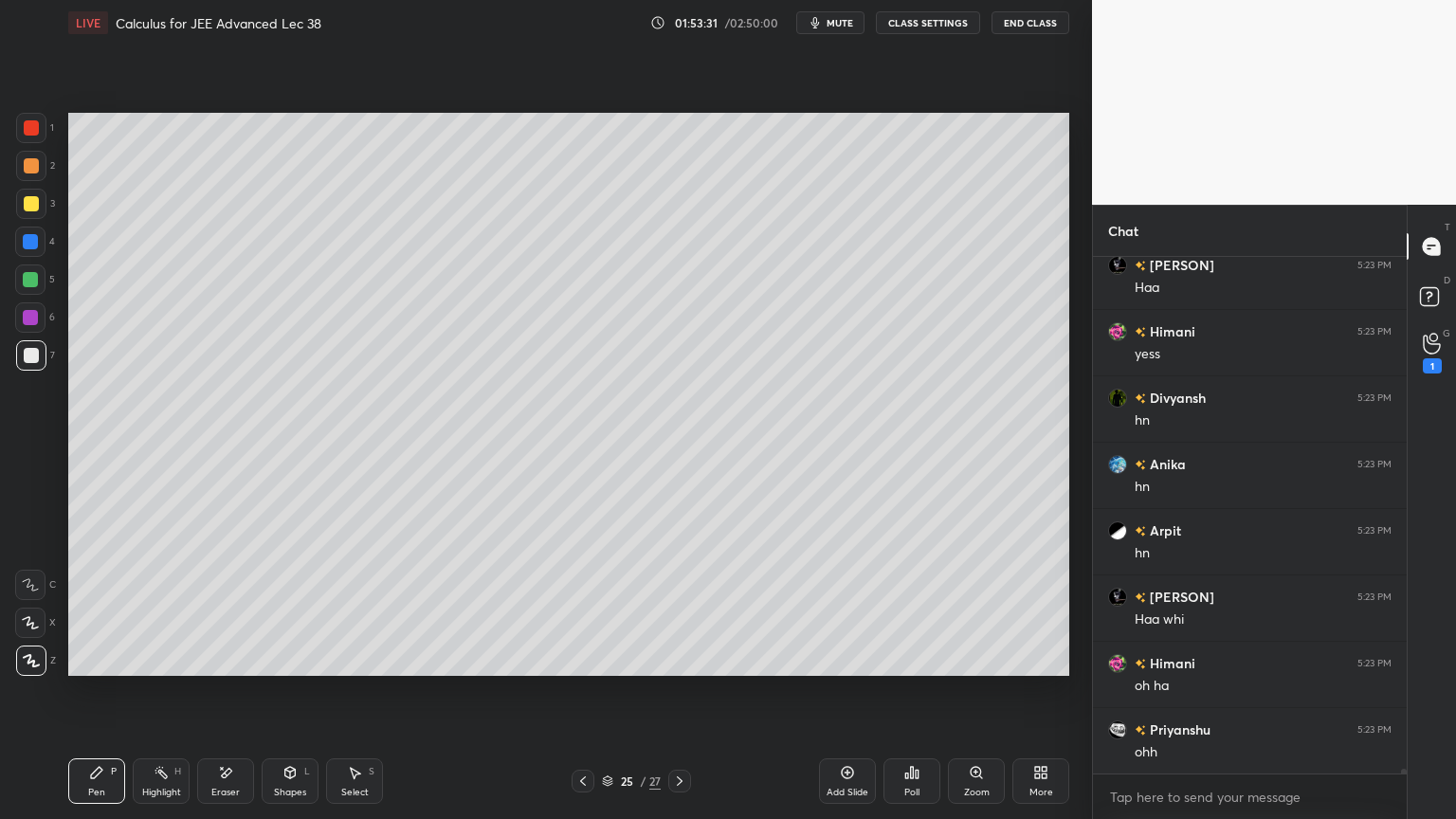 scroll, scrollTop: 52062, scrollLeft: 0, axis: vertical 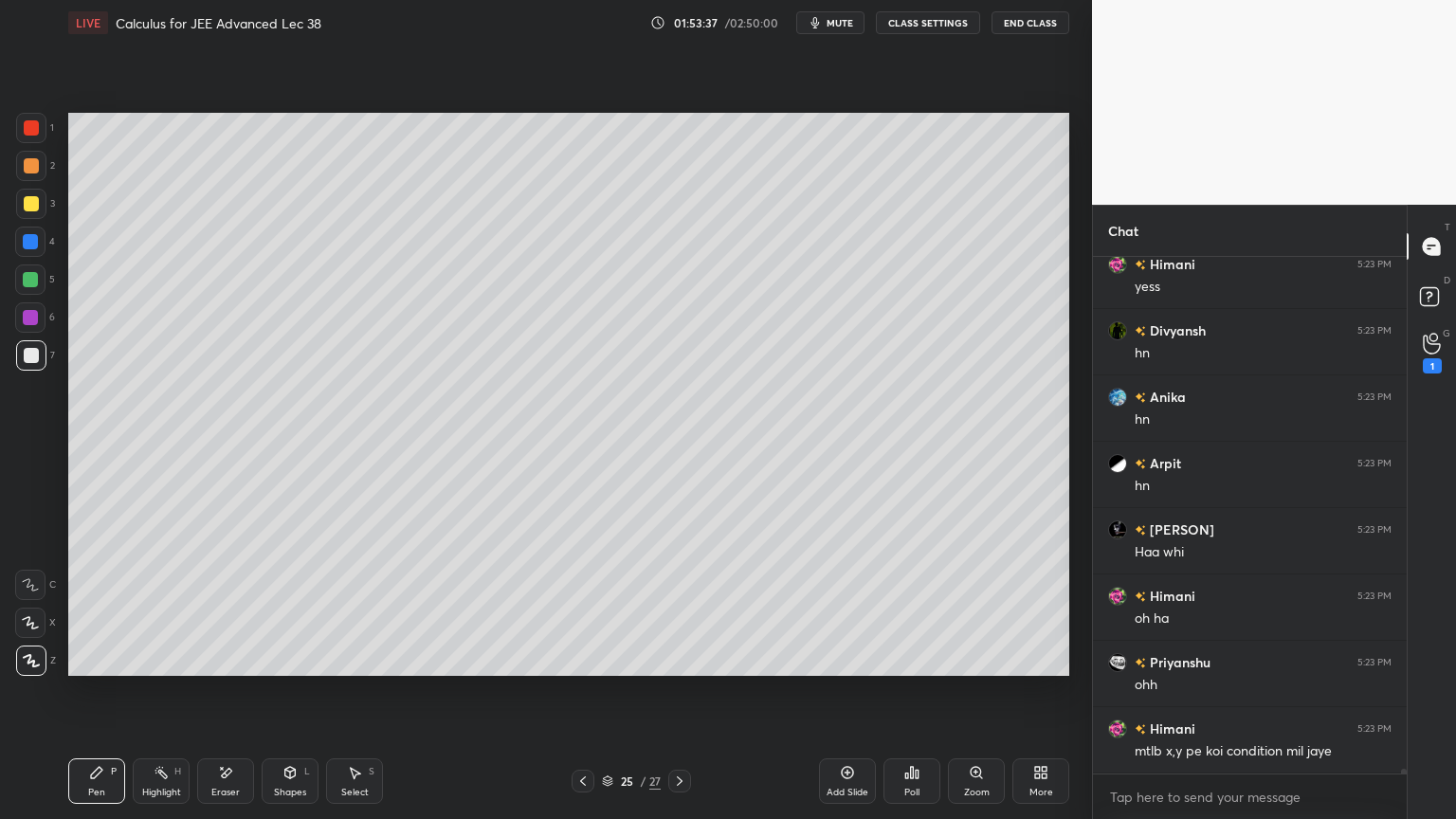 click on "Setting up your live class Poll for   secs No correct answer Start poll" at bounding box center (569, 394) 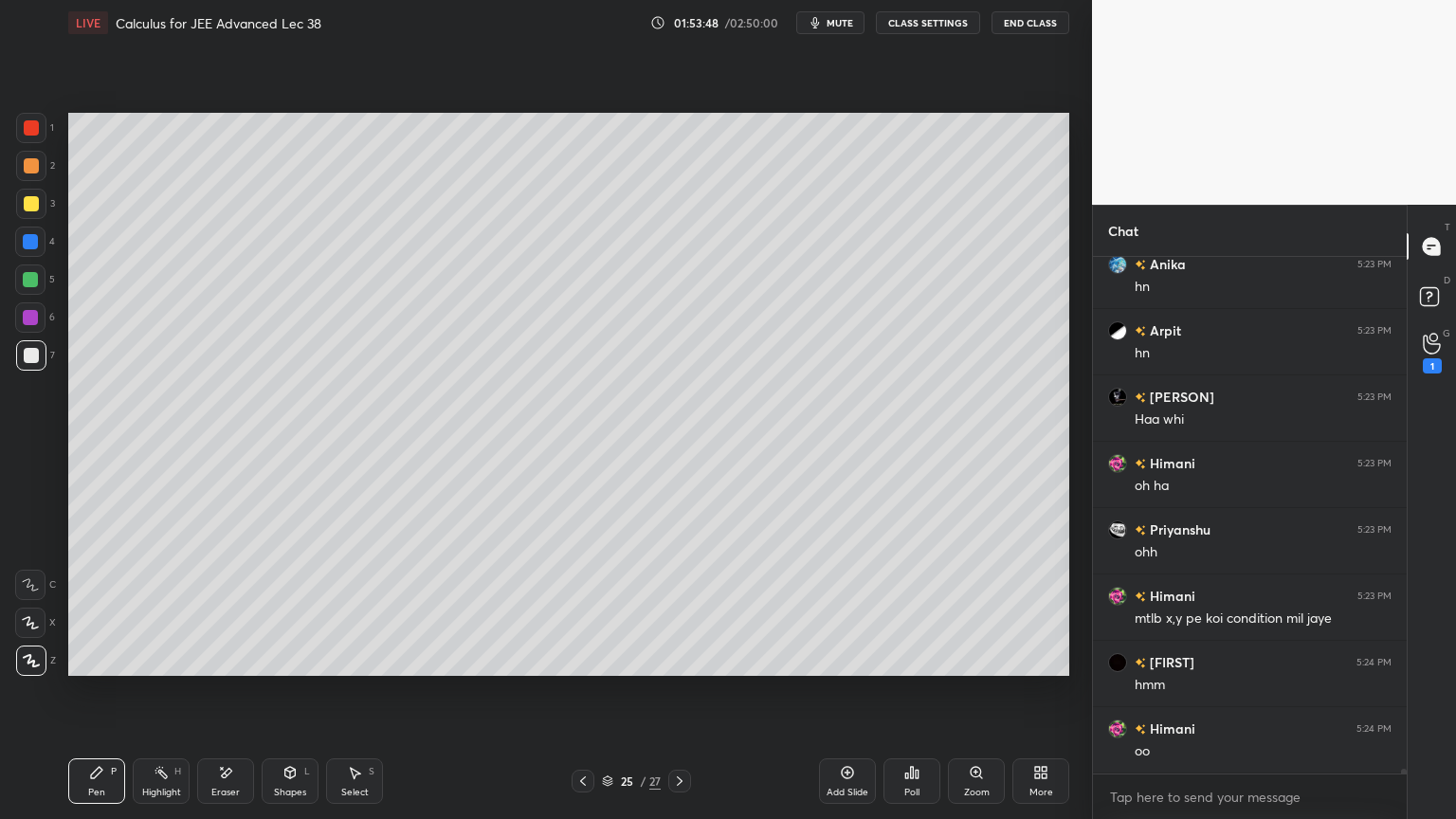 scroll, scrollTop: 52261, scrollLeft: 0, axis: vertical 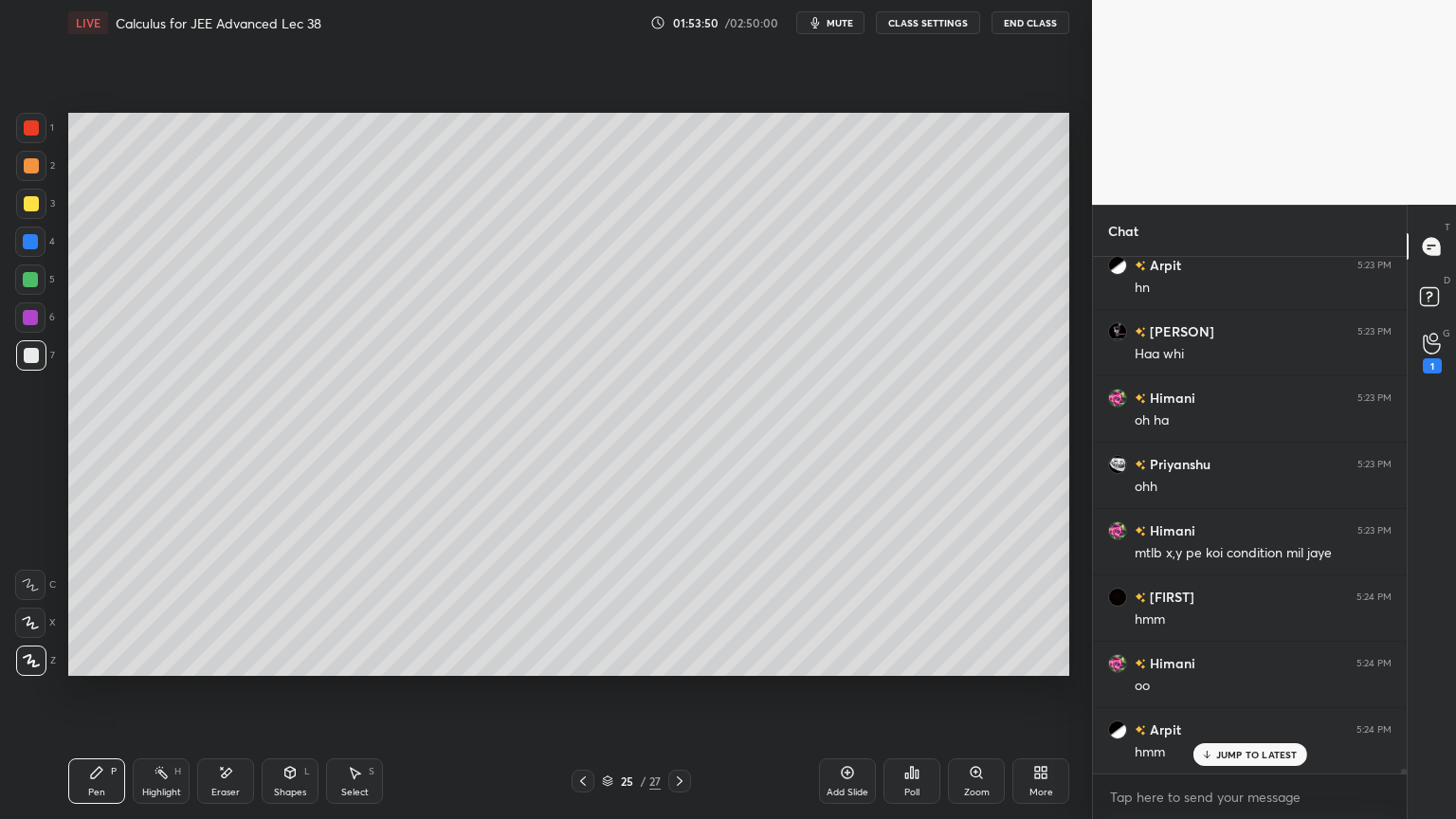 click on "Add Slide" at bounding box center (847, 781) 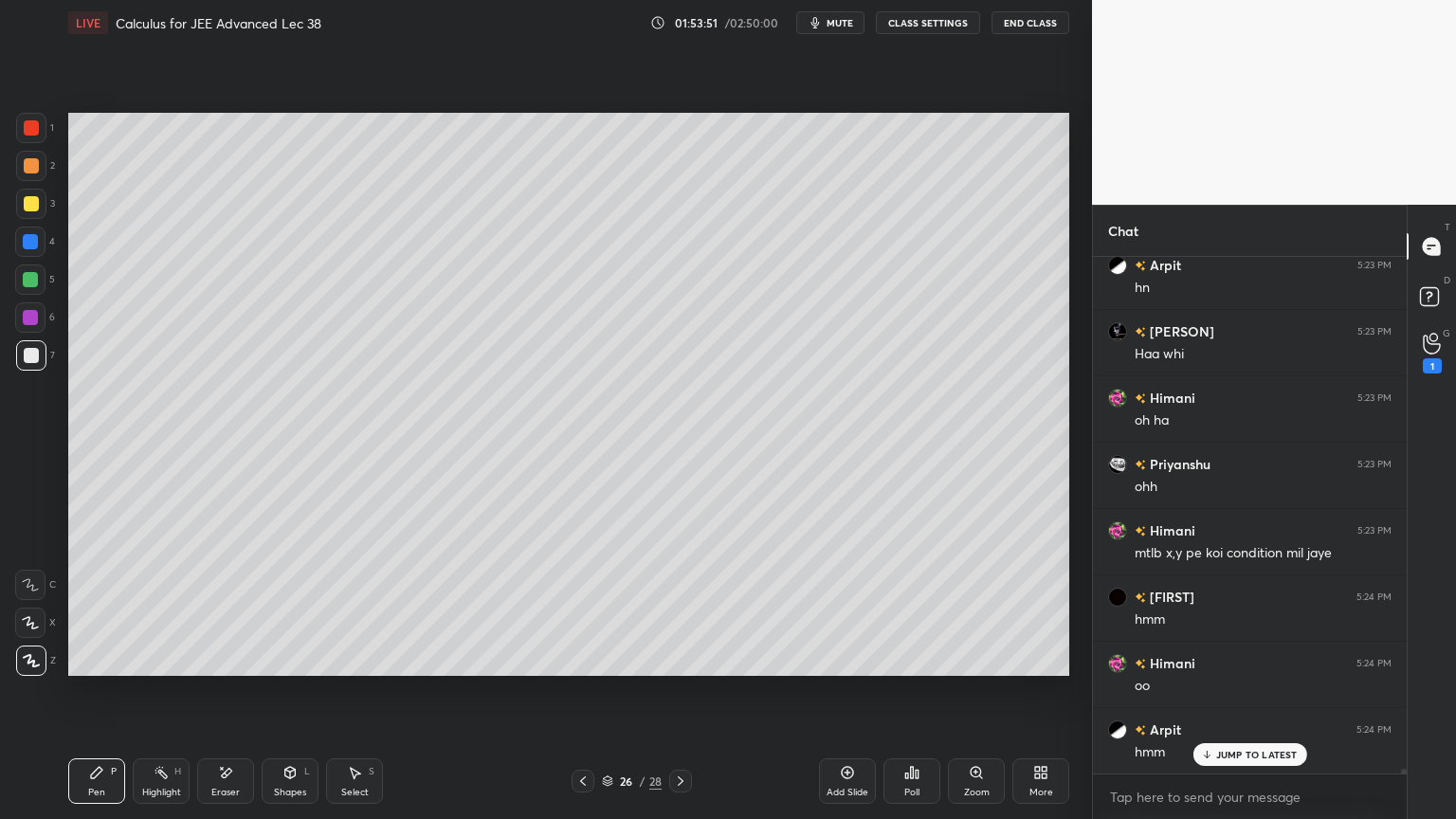 scroll, scrollTop: 52328, scrollLeft: 0, axis: vertical 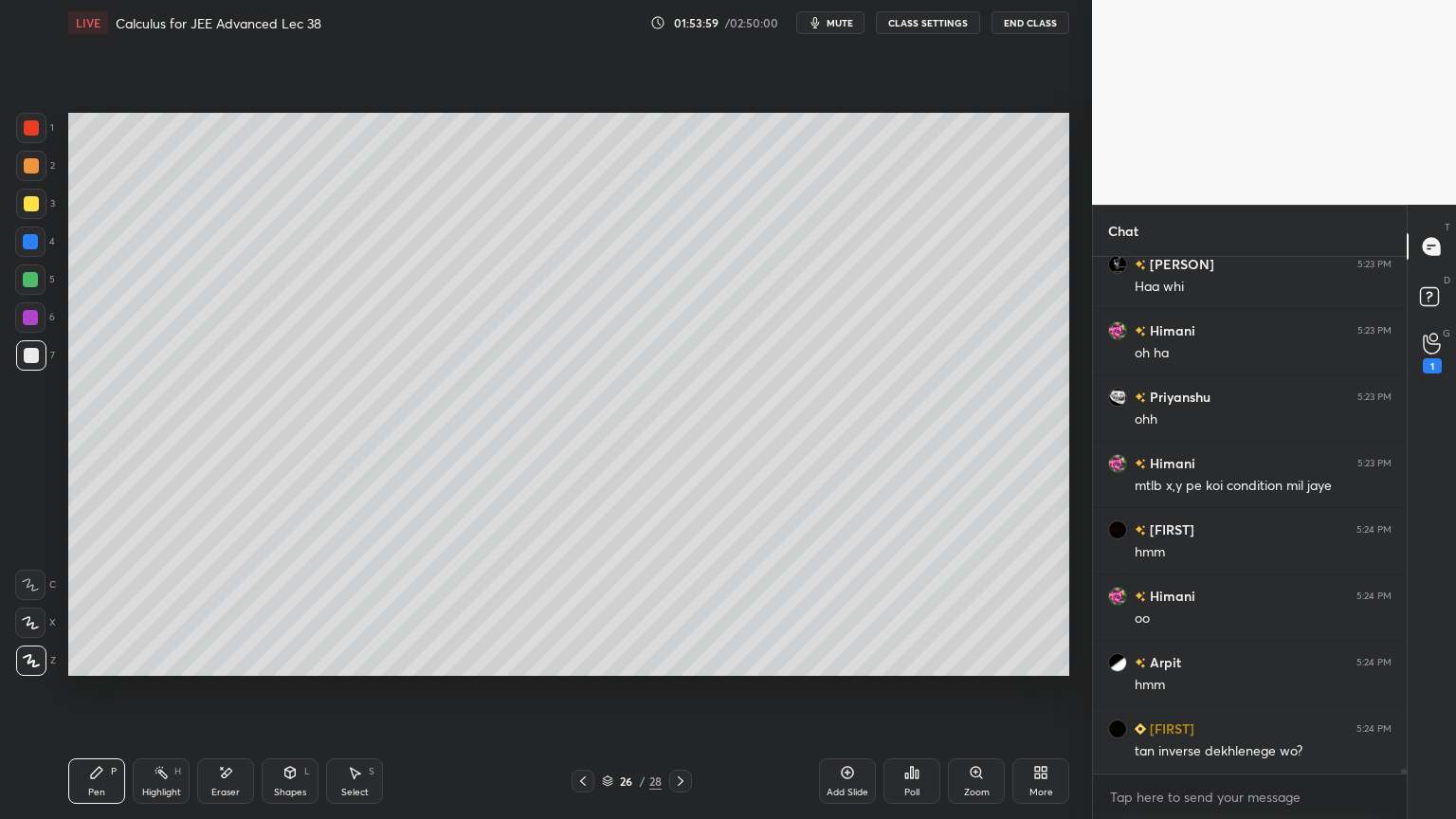 click 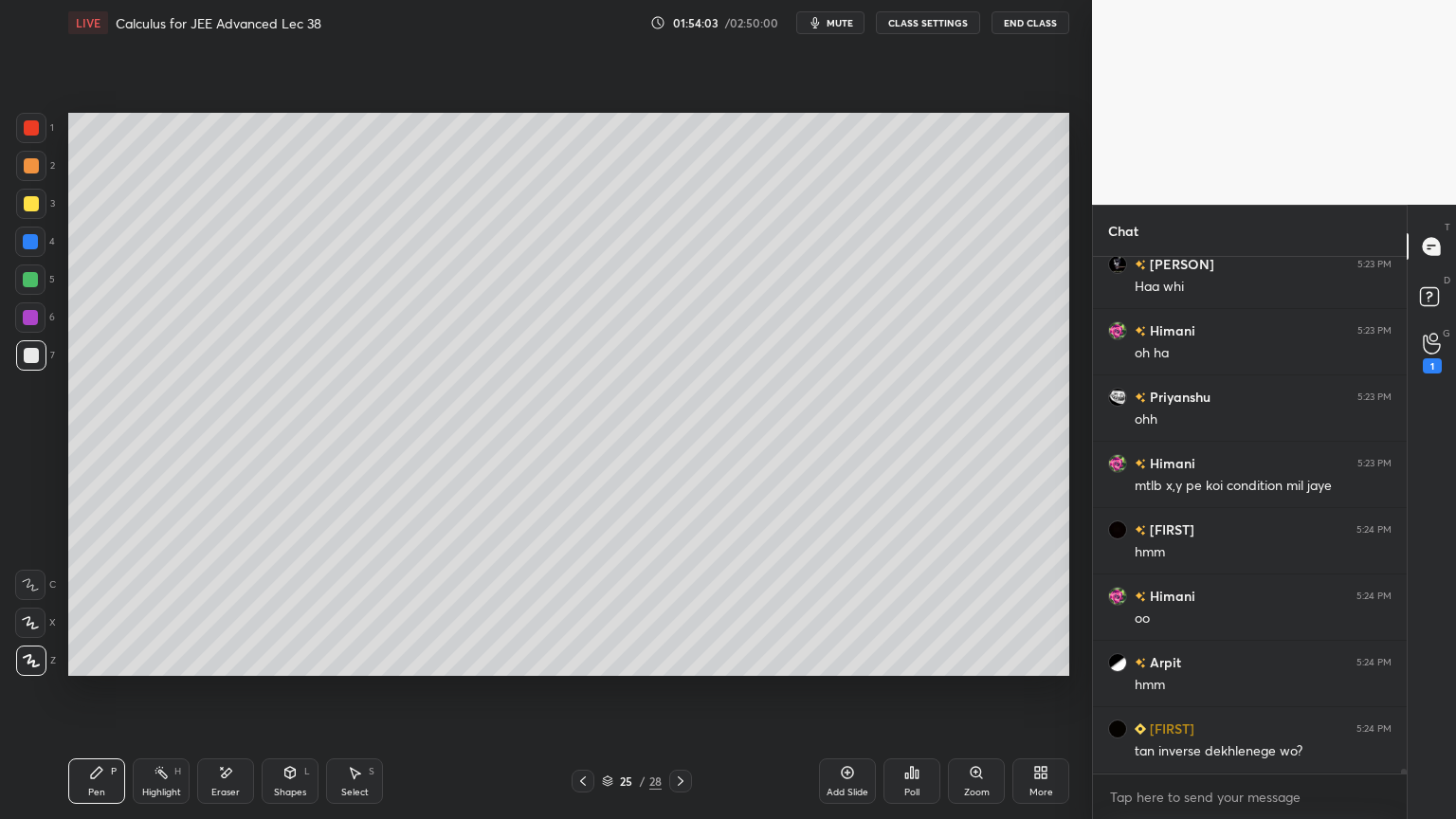 scroll, scrollTop: 52393, scrollLeft: 0, axis: vertical 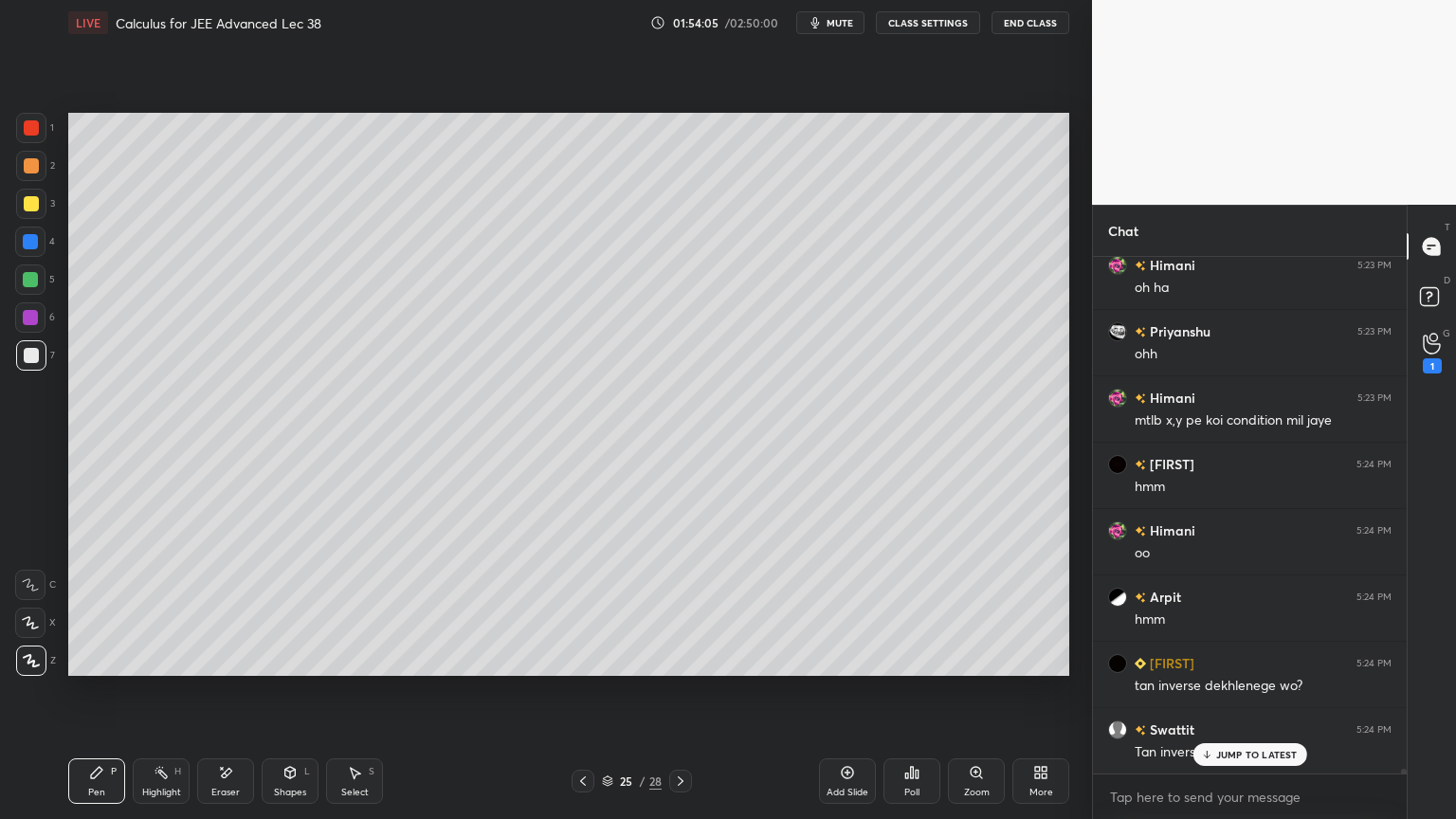 click on "JUMP TO LATEST" at bounding box center (1257, 755) 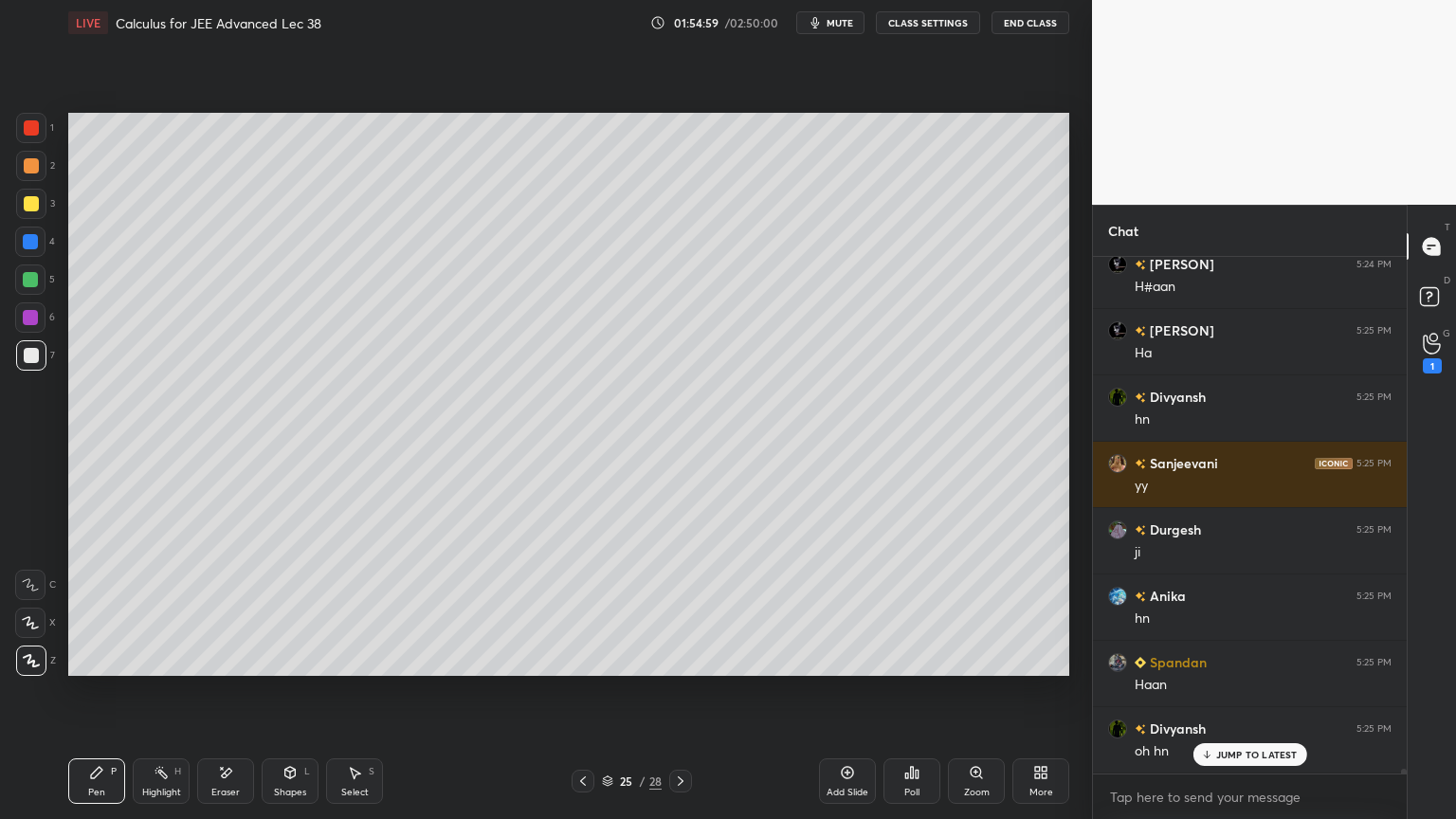 scroll, scrollTop: 53322, scrollLeft: 0, axis: vertical 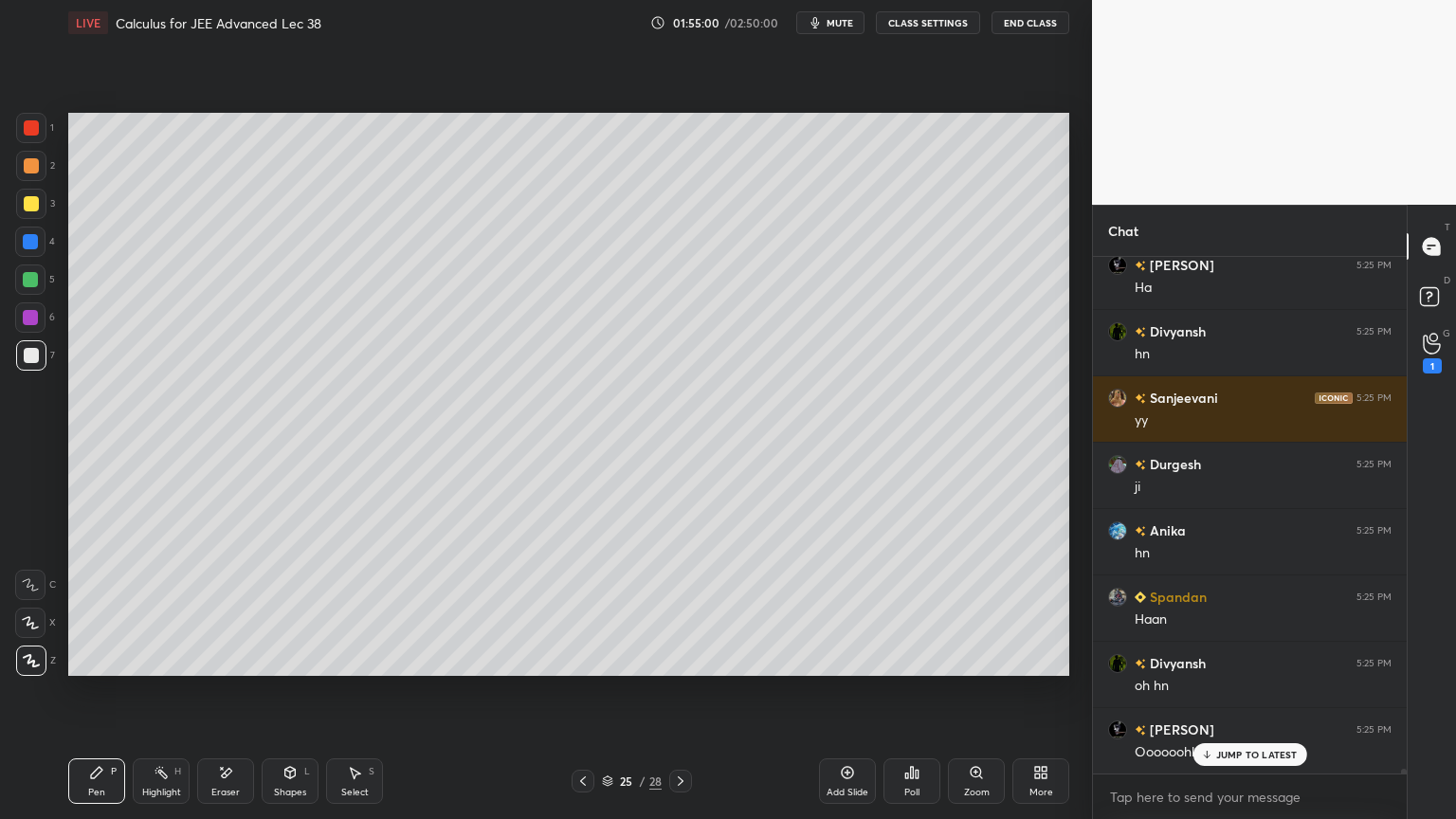 click on "Highlight" at bounding box center [161, 792] 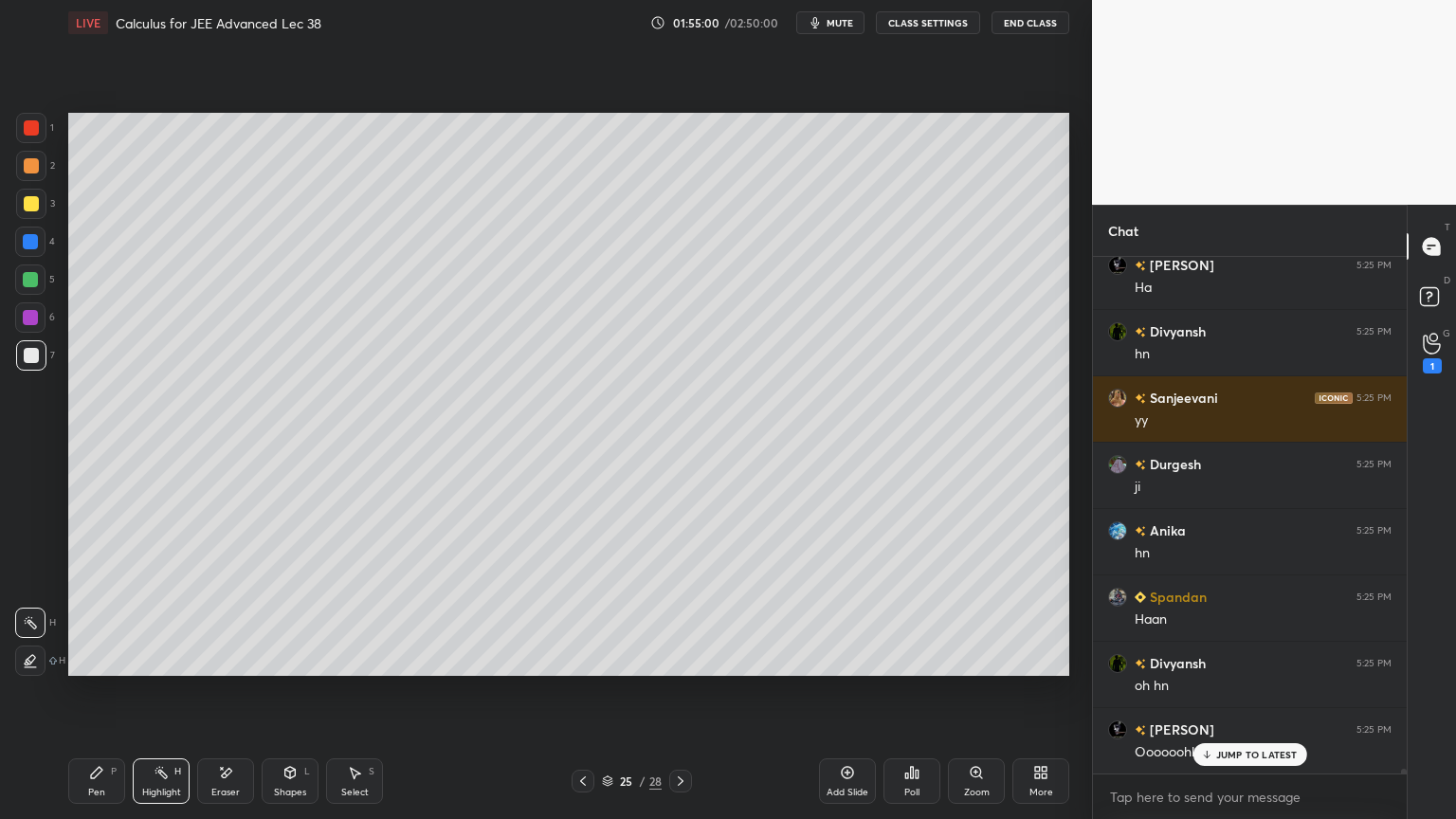 drag, startPoint x: 100, startPoint y: 788, endPoint x: 205, endPoint y: 781, distance: 105.2331 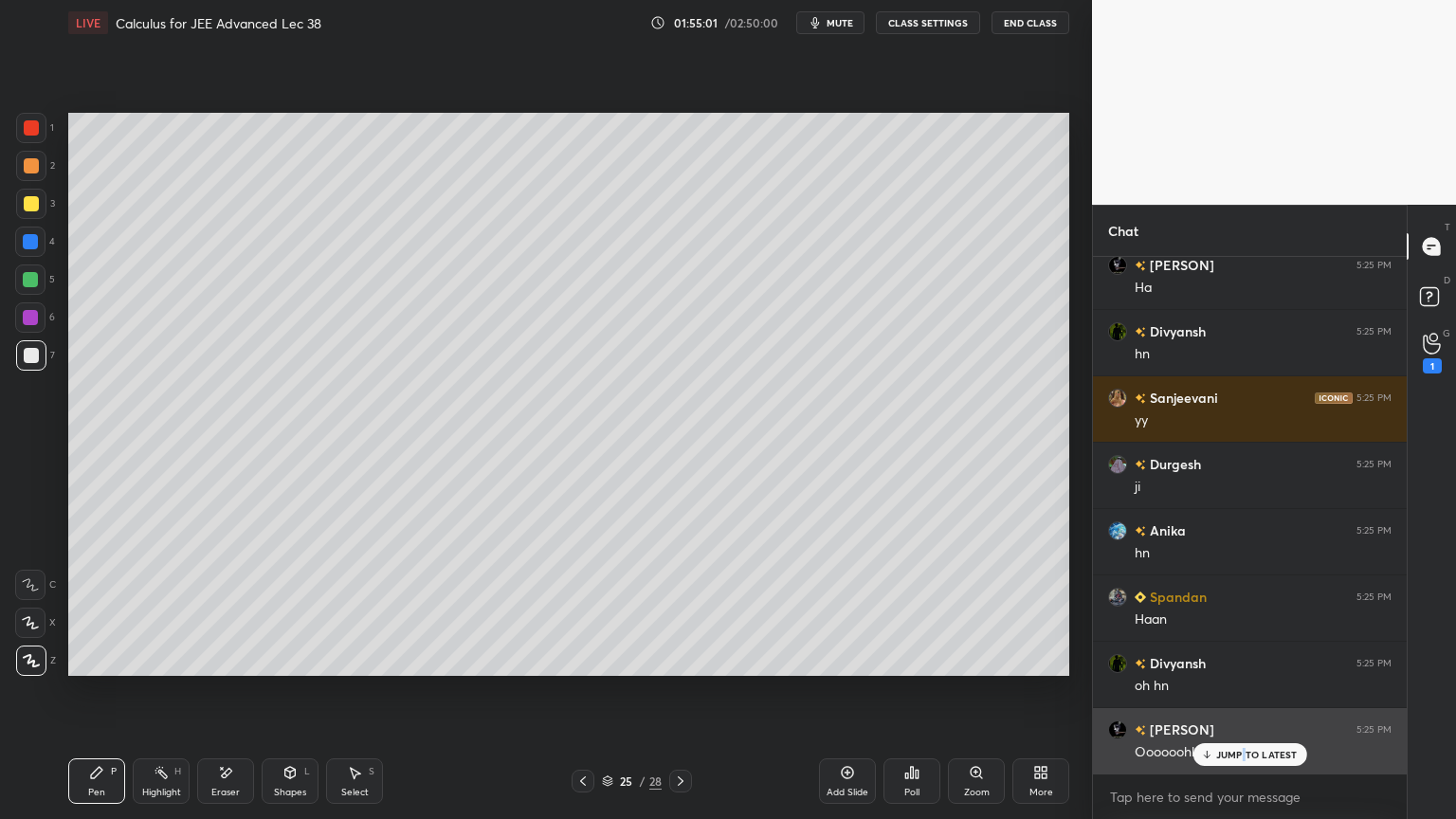 click on "JUMP TO LATEST" at bounding box center [1257, 755] 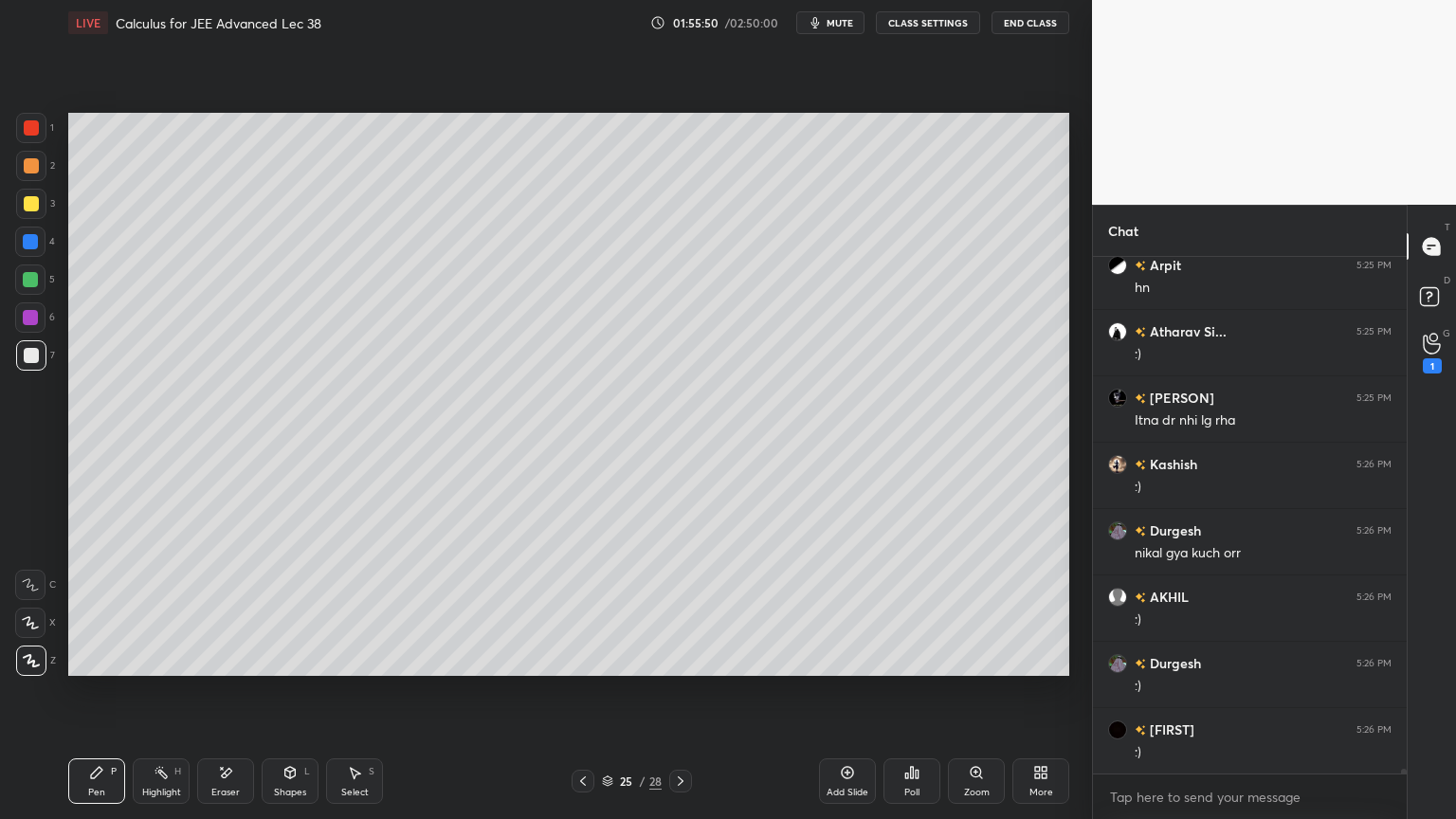 scroll, scrollTop: 54451, scrollLeft: 0, axis: vertical 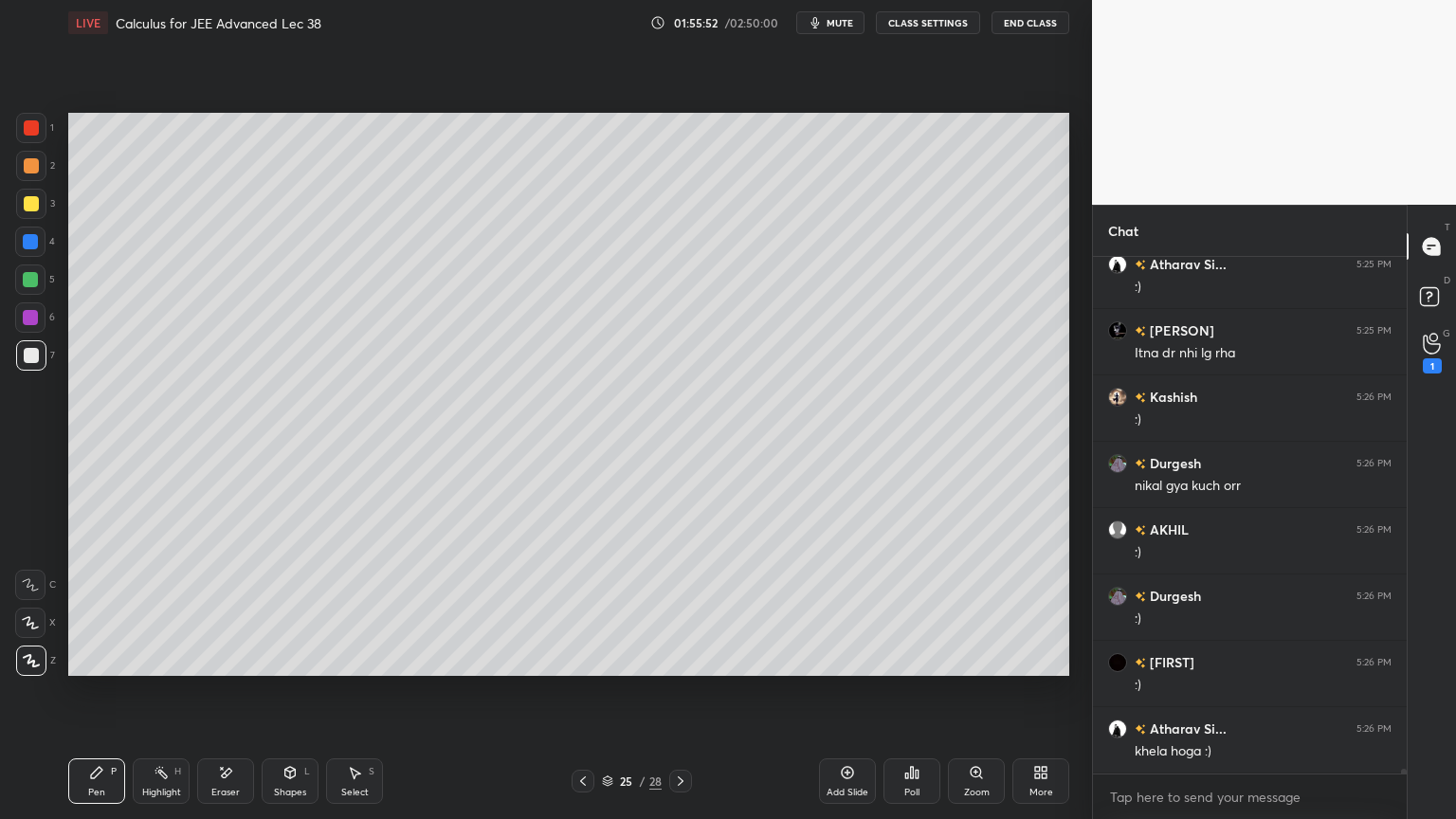 drag, startPoint x: 151, startPoint y: 784, endPoint x: 107, endPoint y: 789, distance: 44.28318 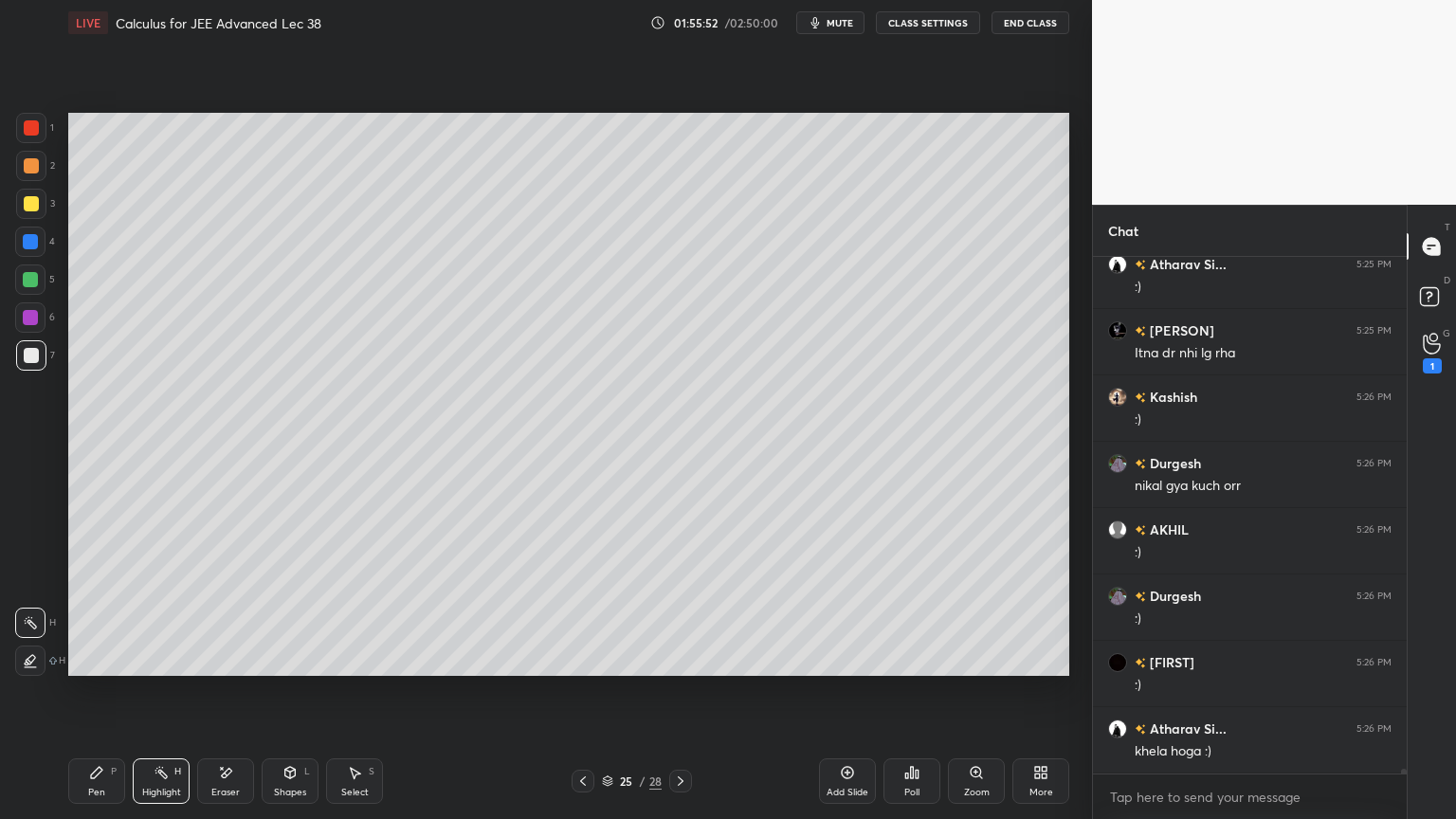 drag, startPoint x: 97, startPoint y: 790, endPoint x: 126, endPoint y: 798, distance: 30.083218 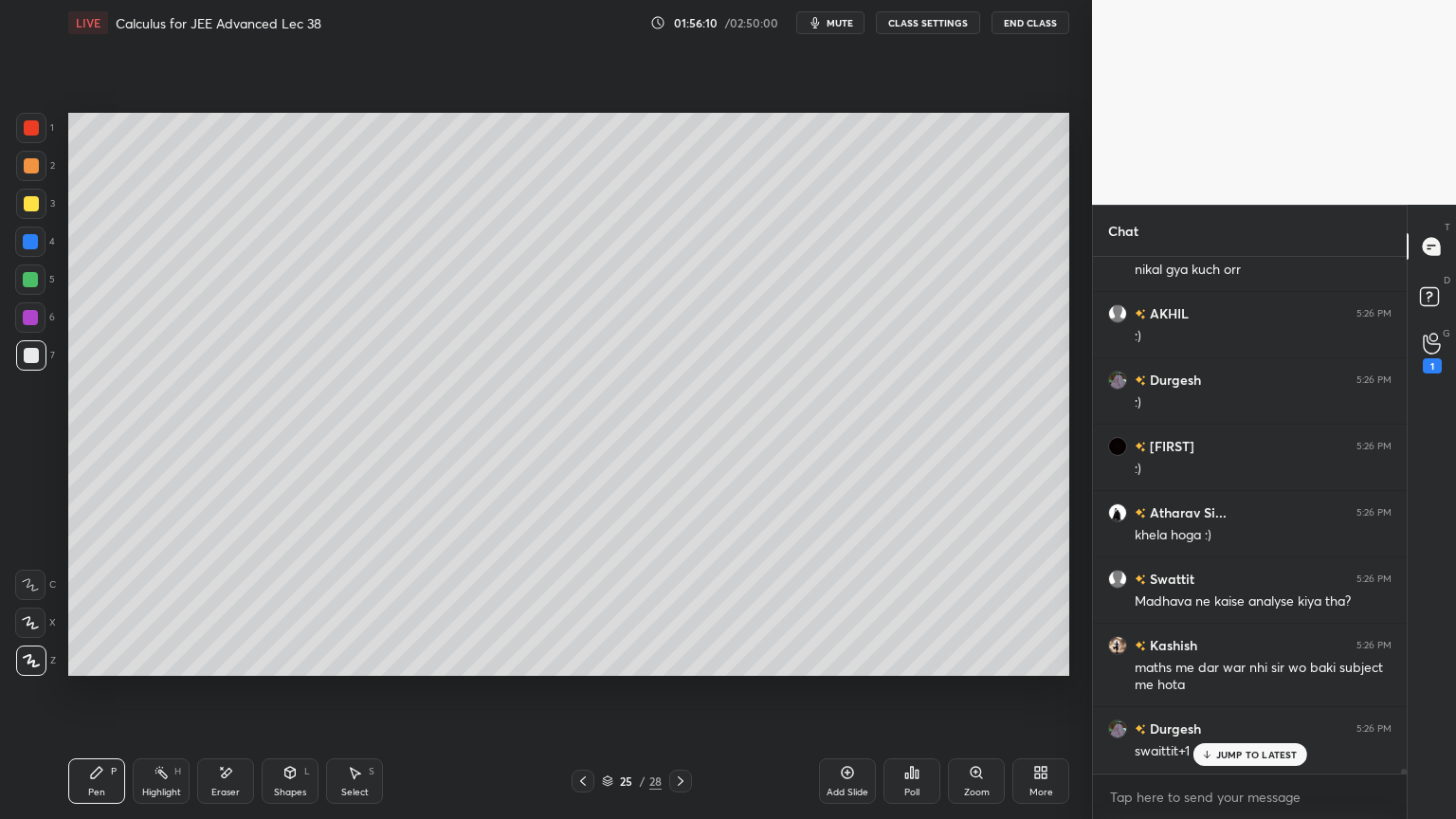 scroll, scrollTop: 54733, scrollLeft: 0, axis: vertical 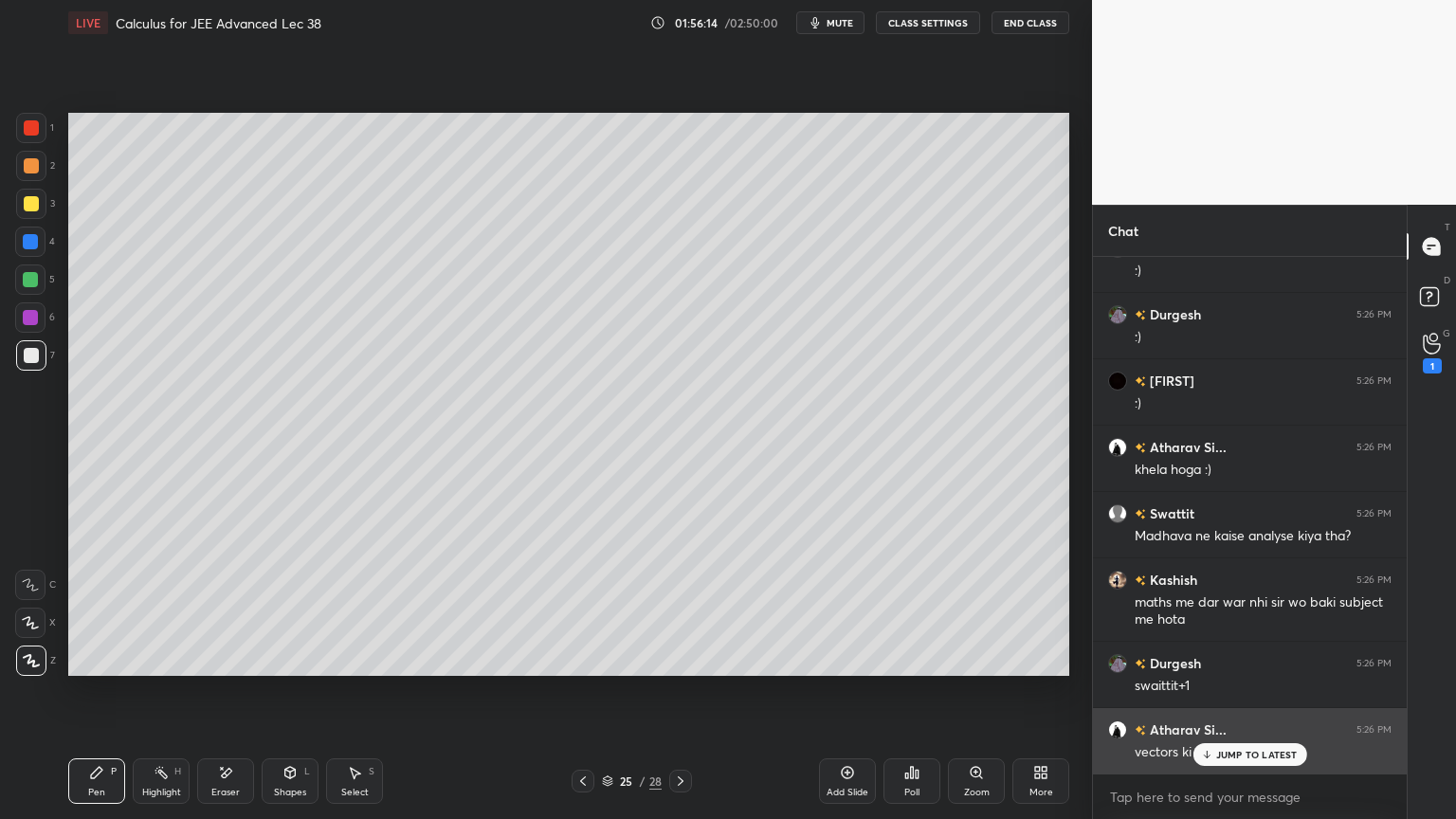 click on "JUMP TO LATEST" at bounding box center [1257, 755] 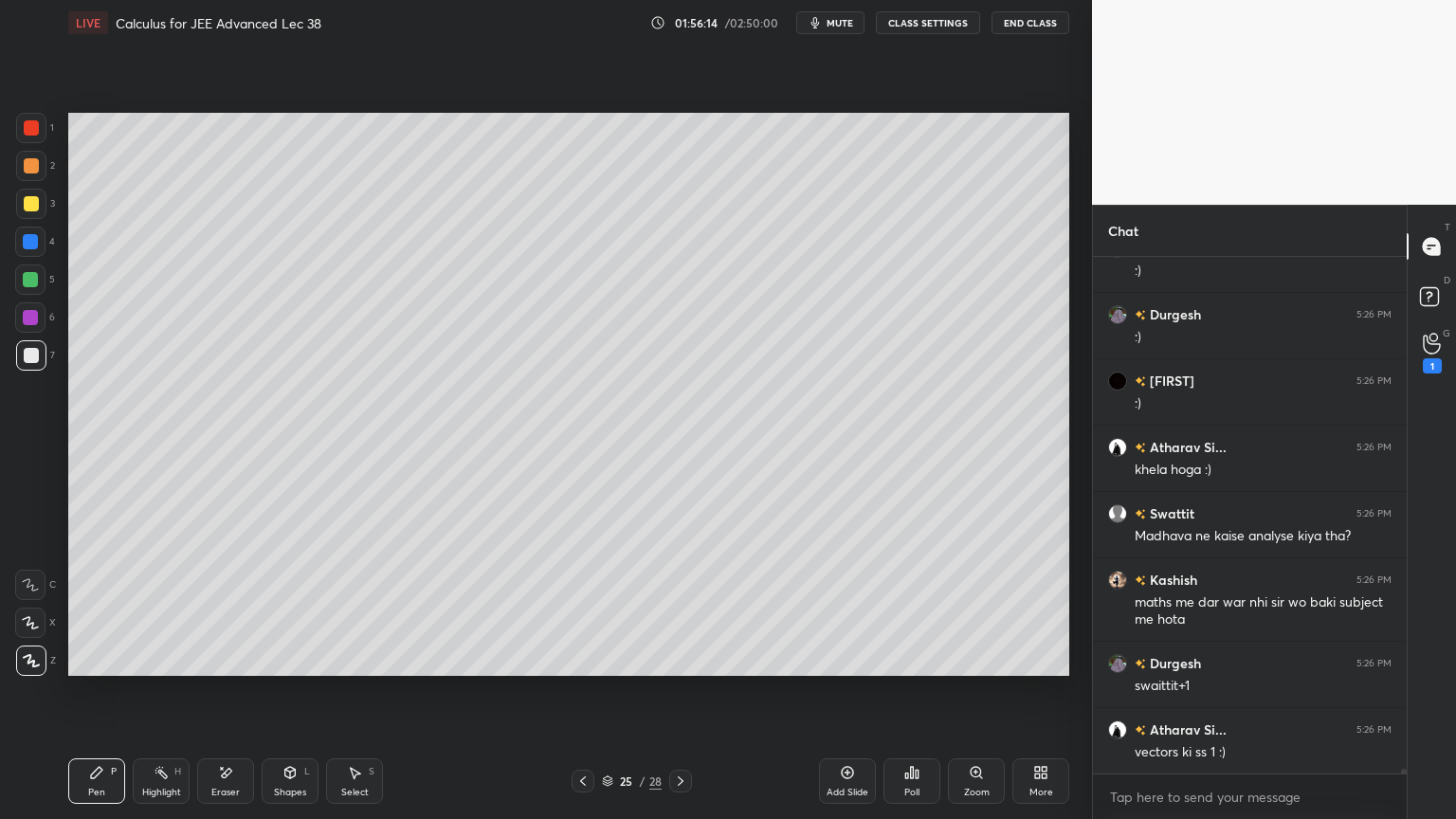 scroll, scrollTop: 54800, scrollLeft: 0, axis: vertical 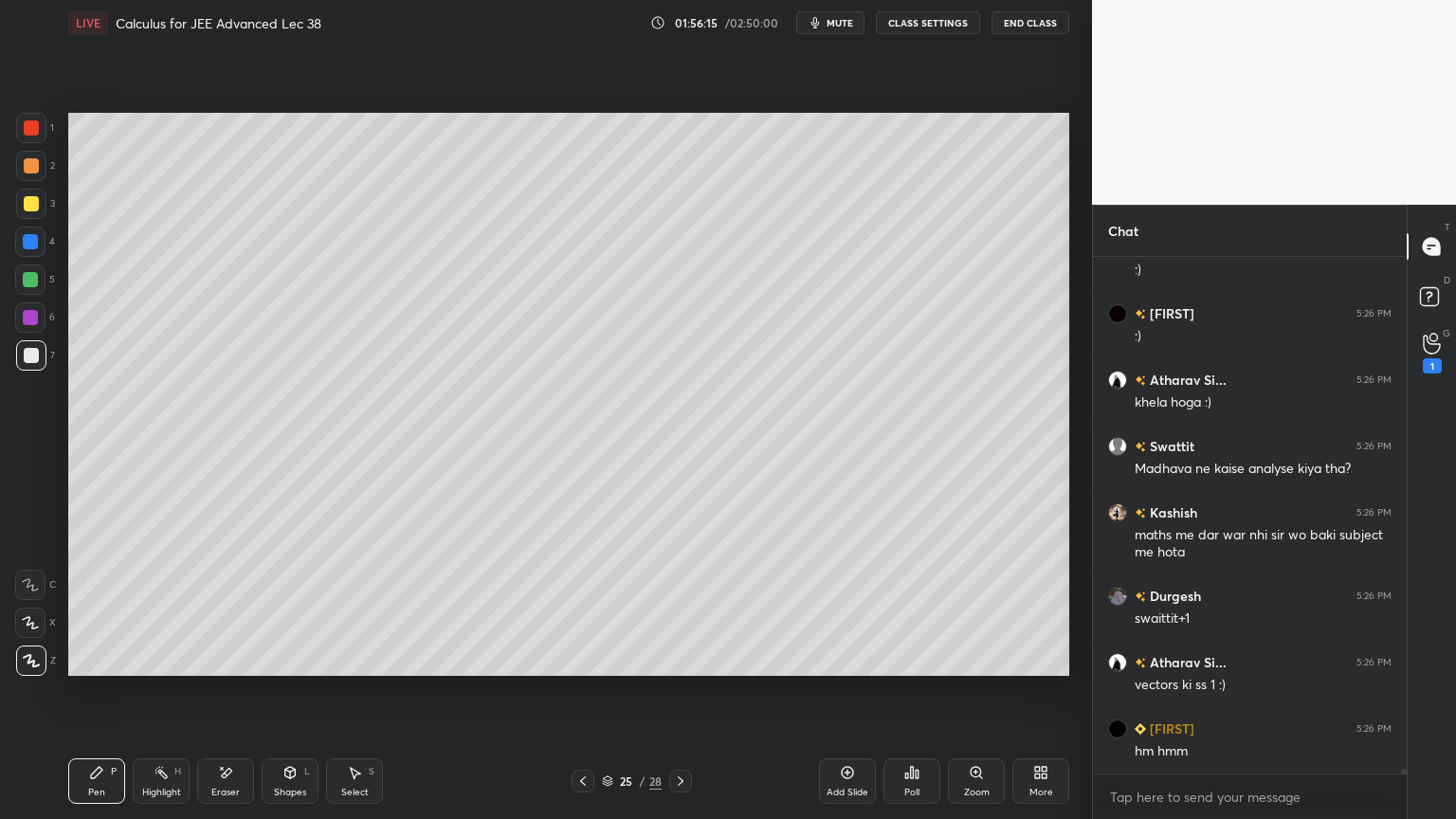 click on "Add Slide" at bounding box center (847, 781) 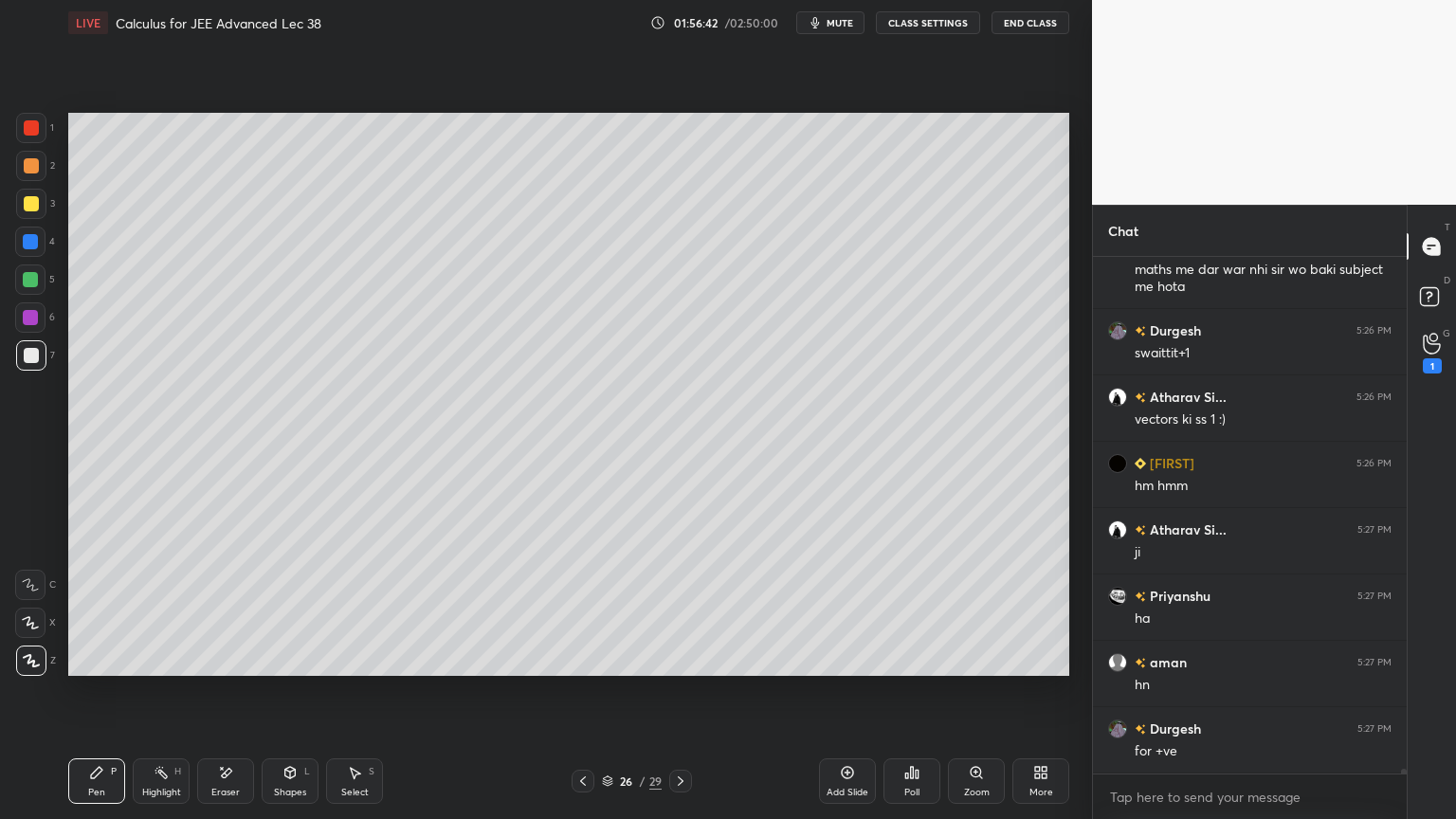 scroll, scrollTop: 55131, scrollLeft: 0, axis: vertical 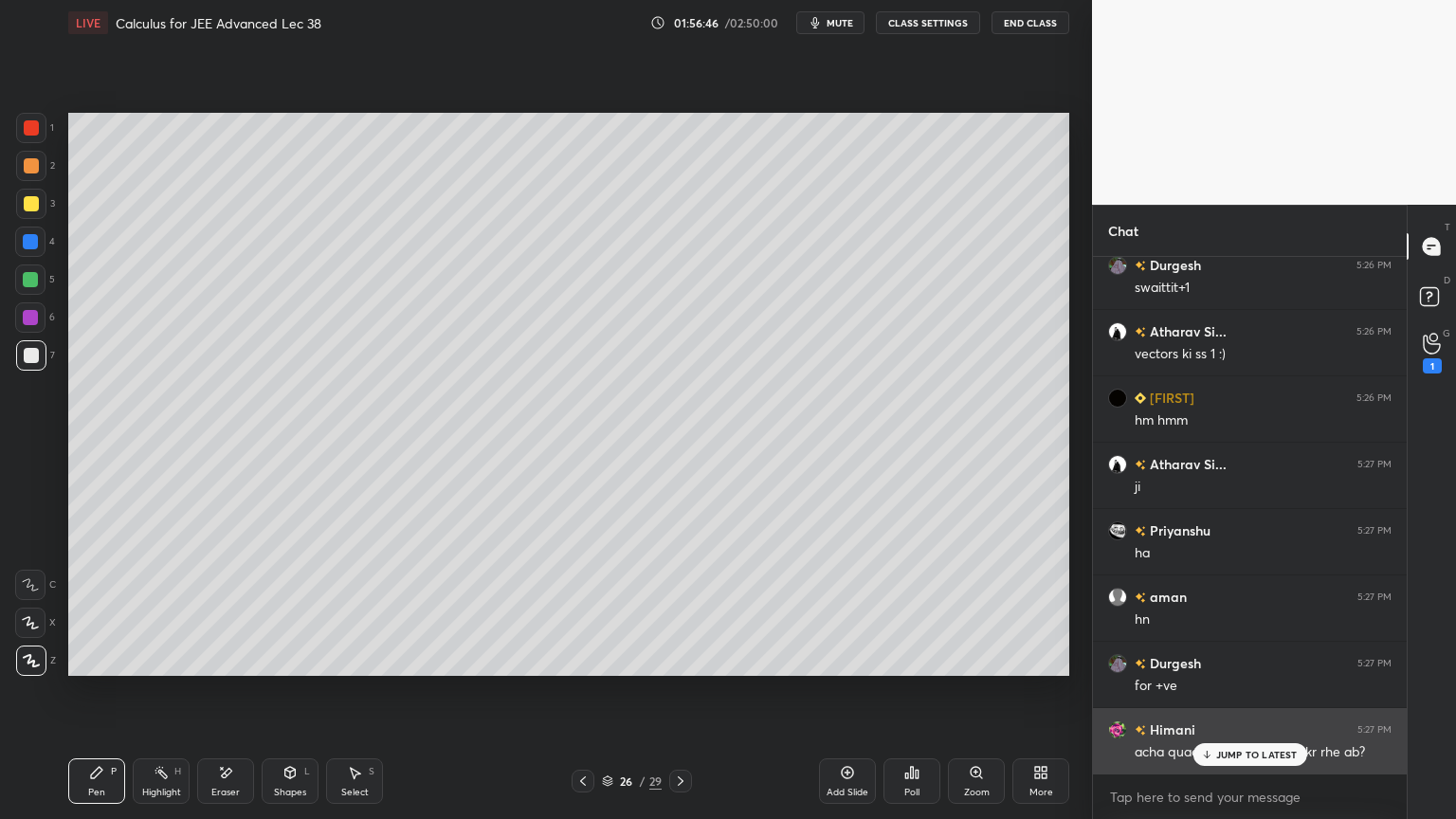 click on "JUMP TO LATEST" at bounding box center (1249, 755) 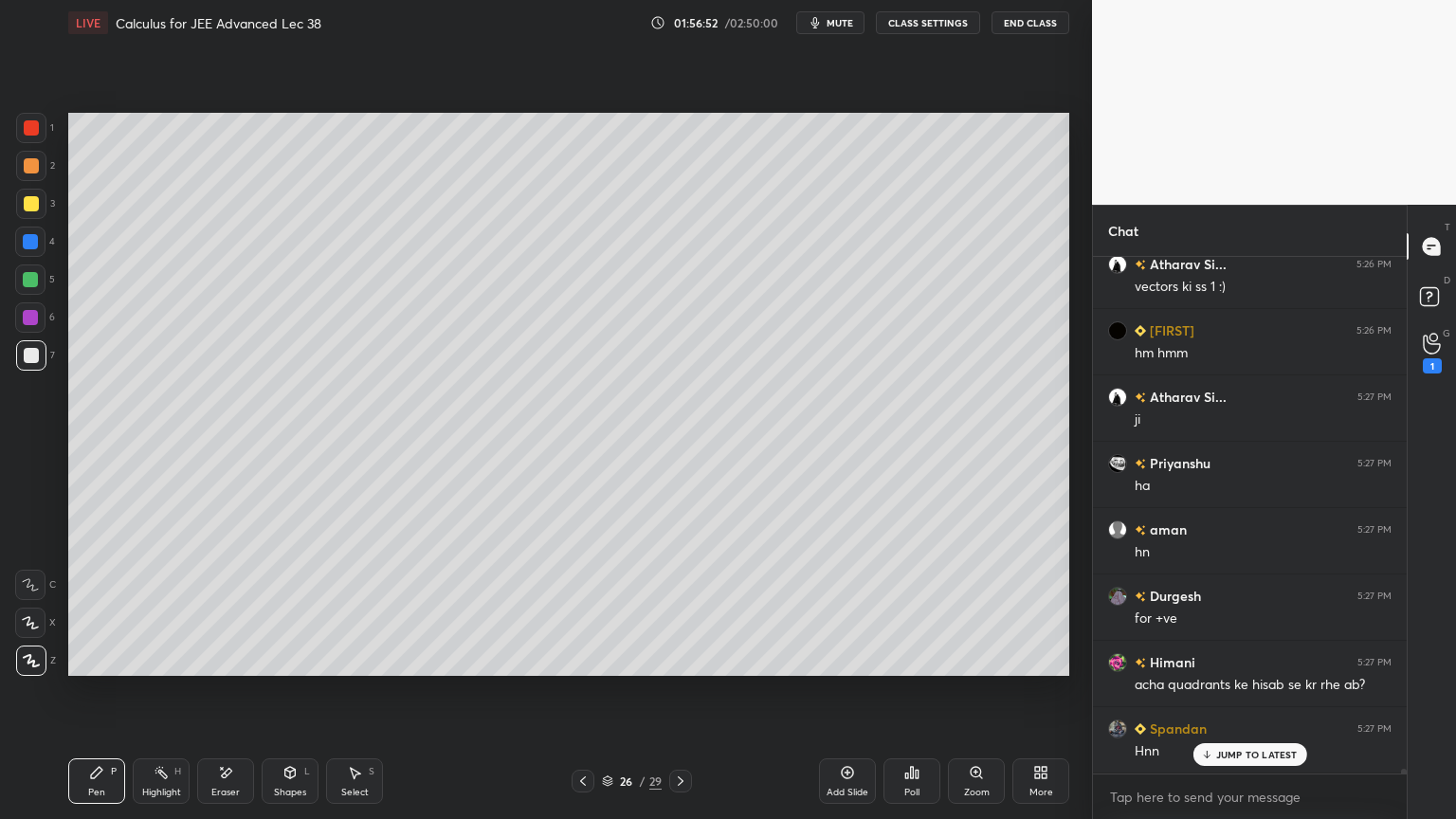 scroll, scrollTop: 55264, scrollLeft: 0, axis: vertical 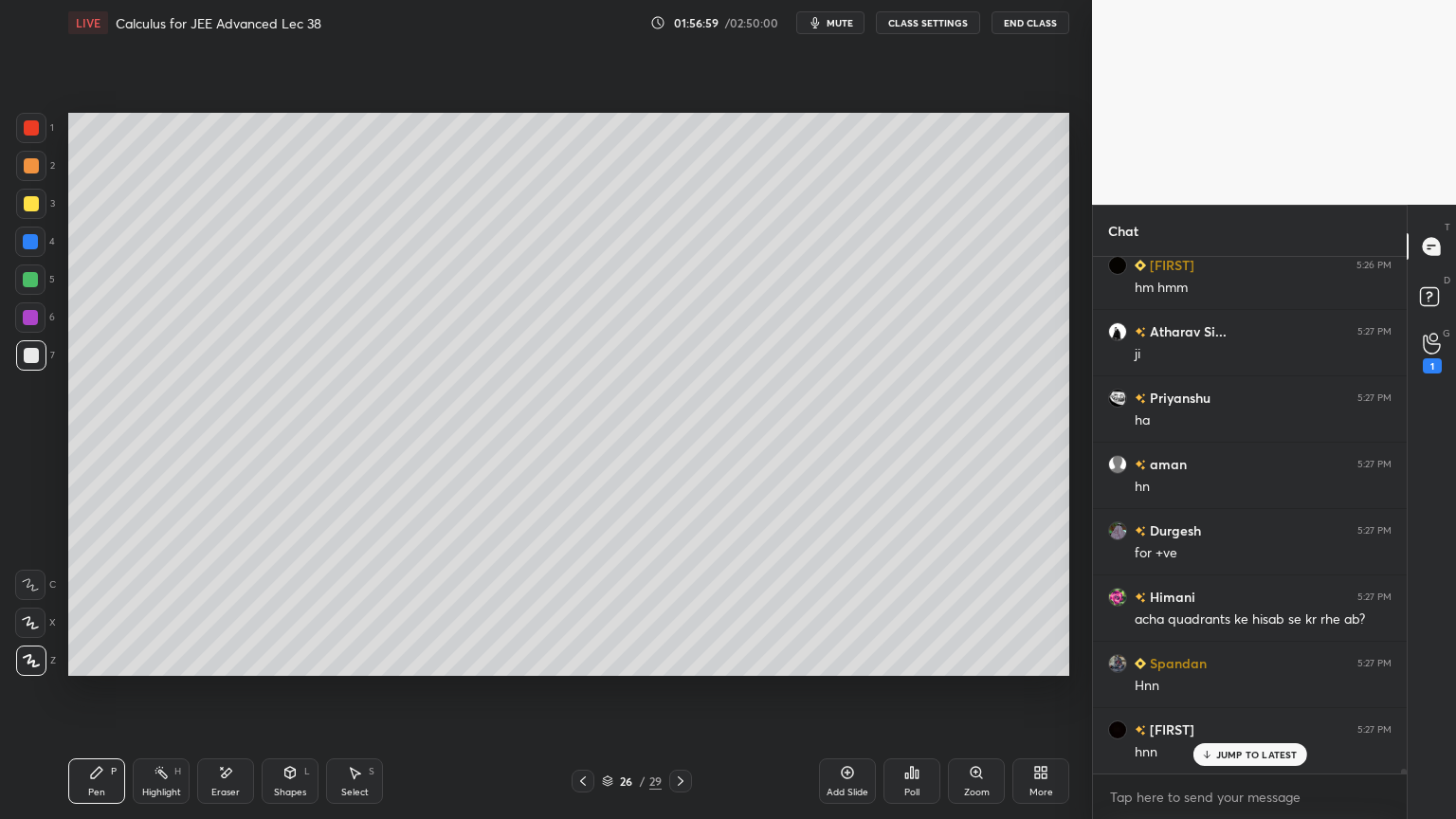click on "Eraser" at bounding box center (226, 792) 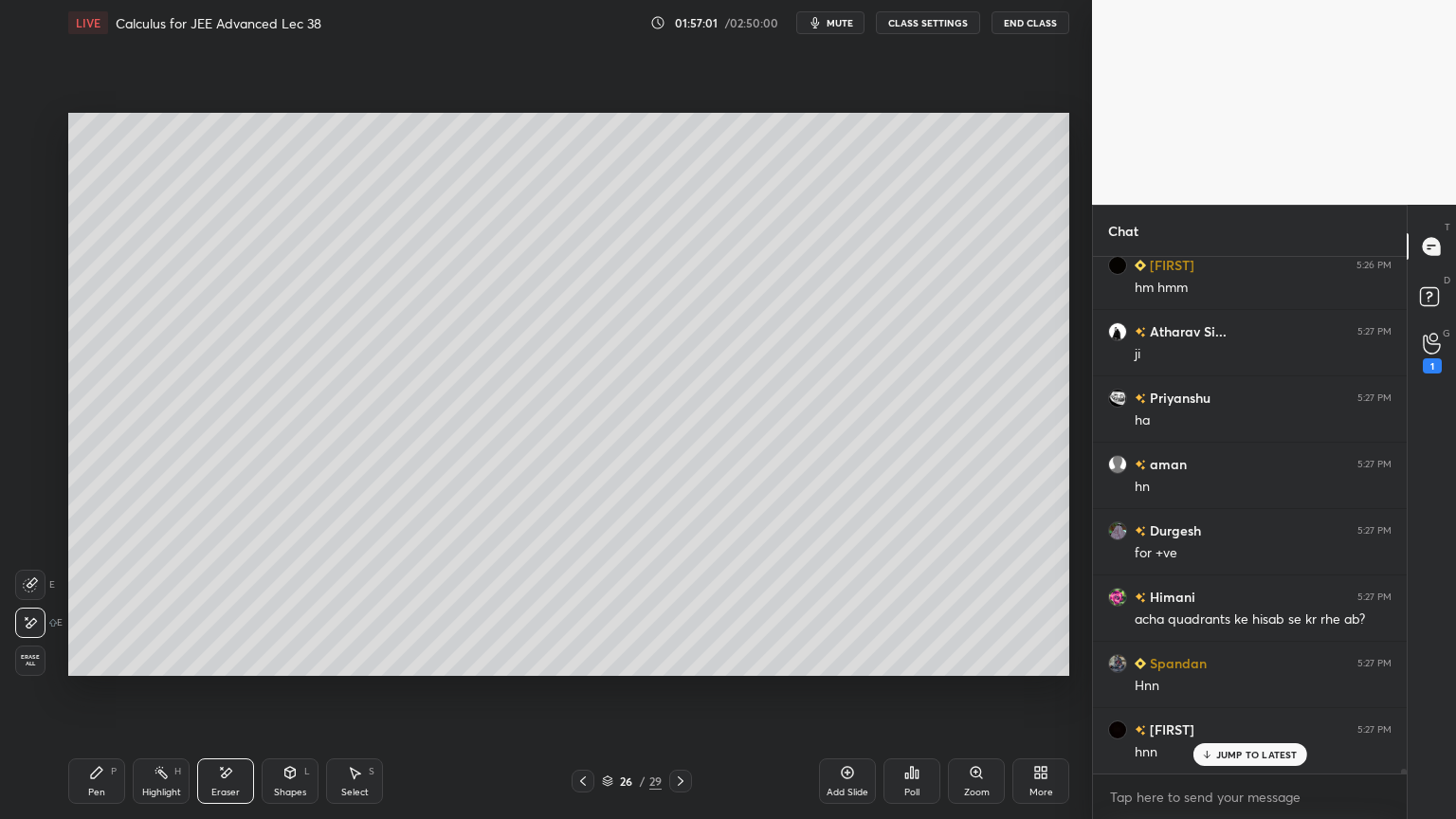 click on "Pen P" at bounding box center (97, 781) 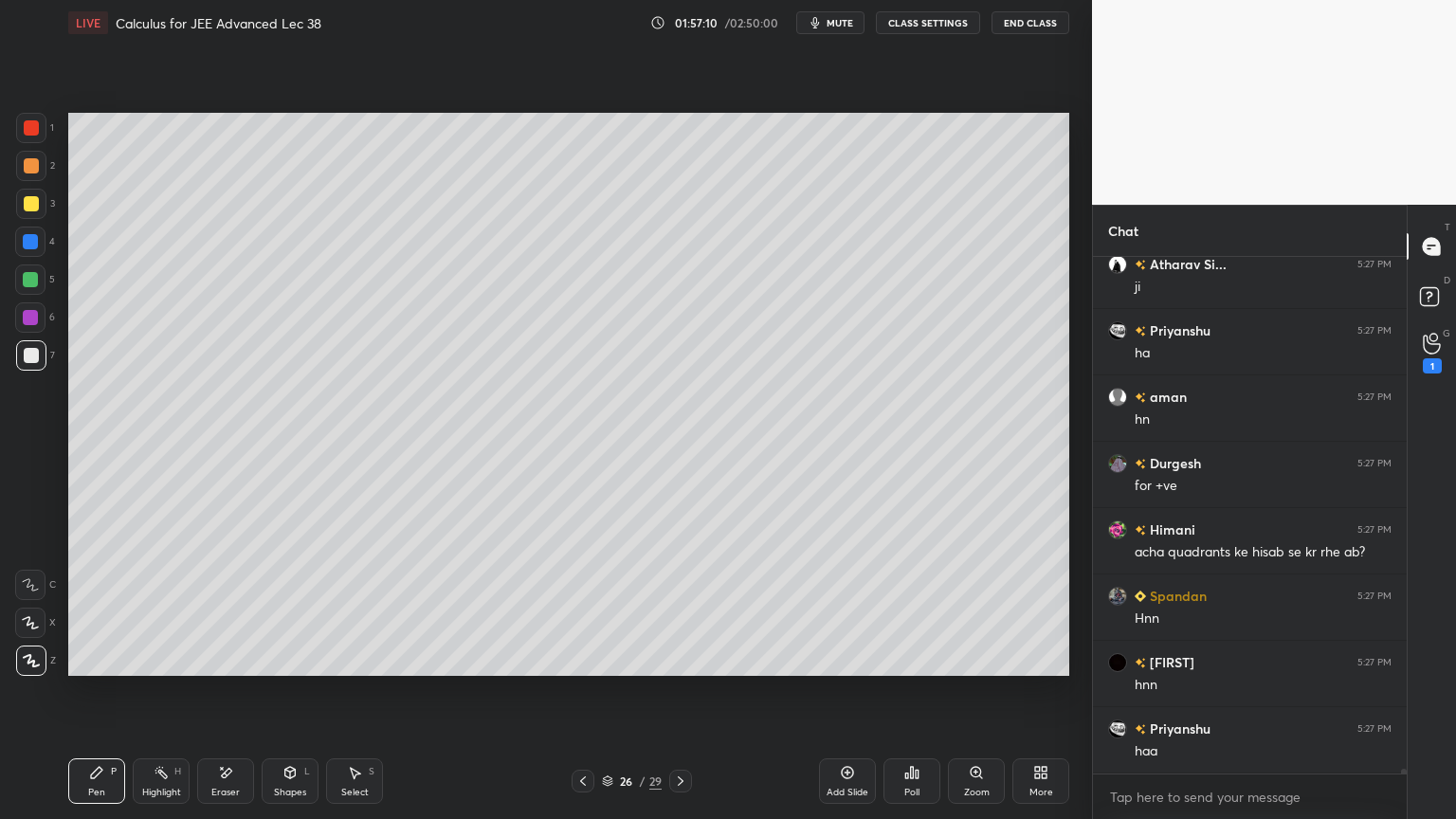 scroll, scrollTop: 55396, scrollLeft: 0, axis: vertical 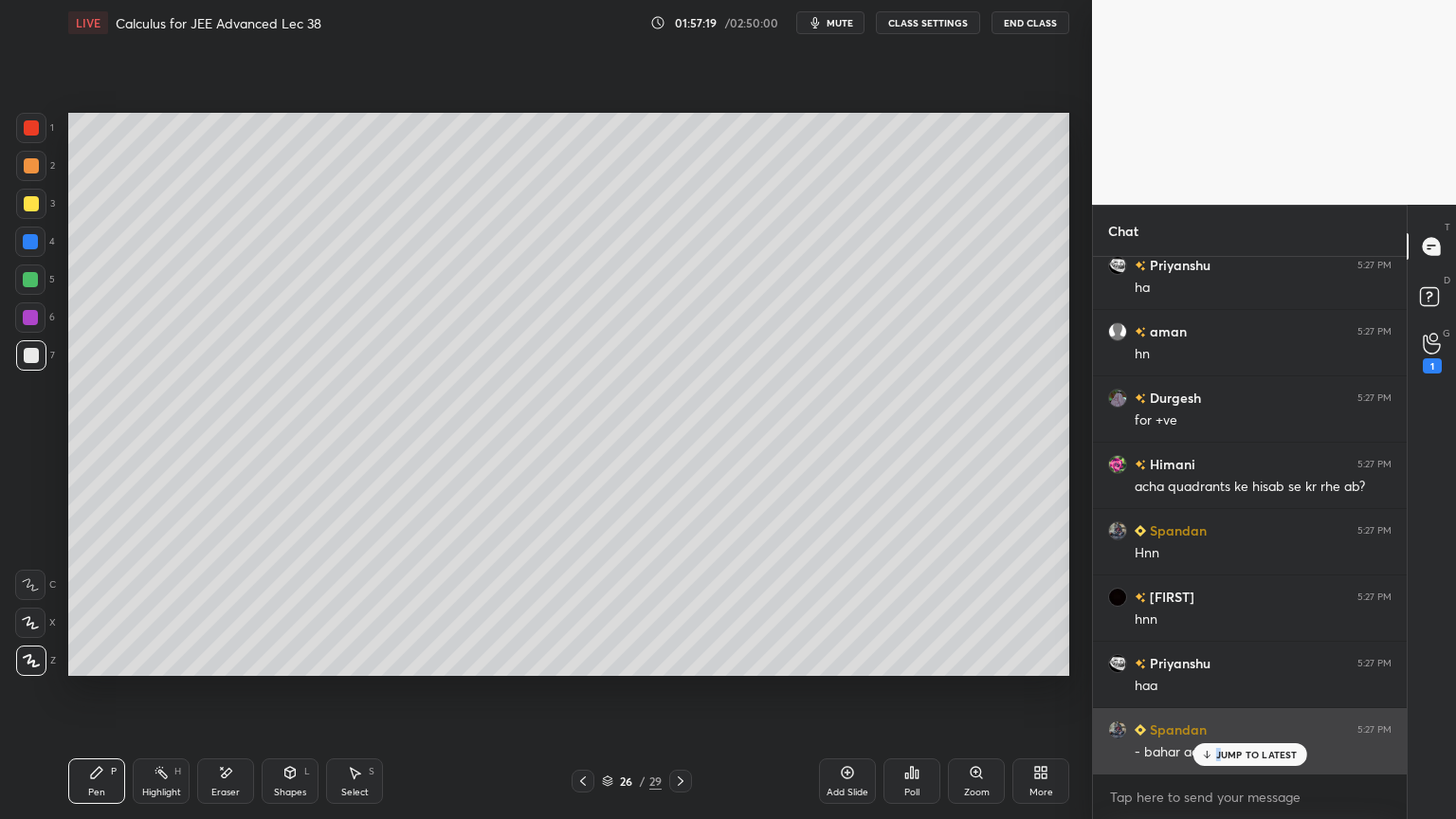 click on "JUMP TO LATEST" at bounding box center [1257, 755] 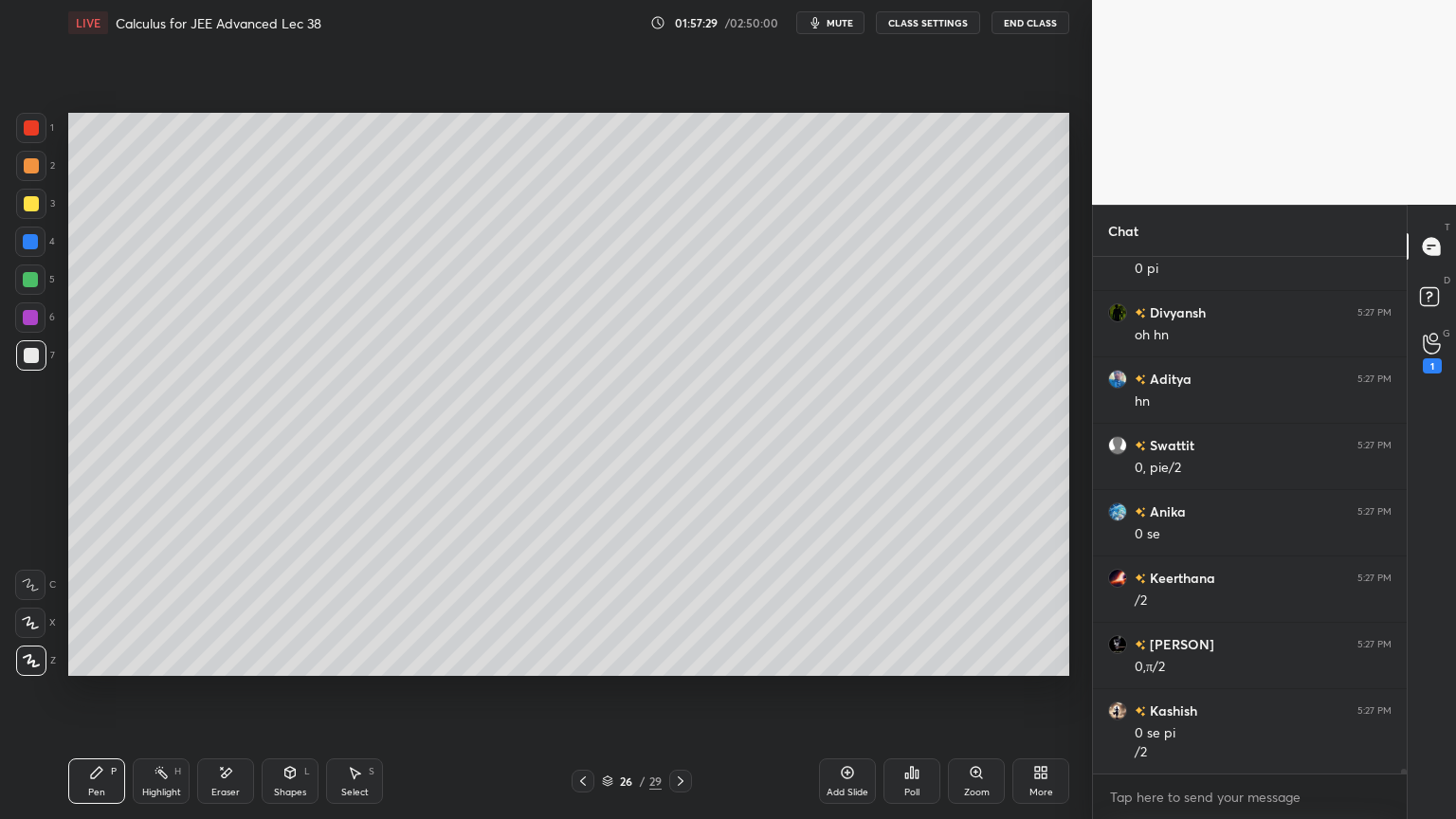 scroll, scrollTop: 55965, scrollLeft: 0, axis: vertical 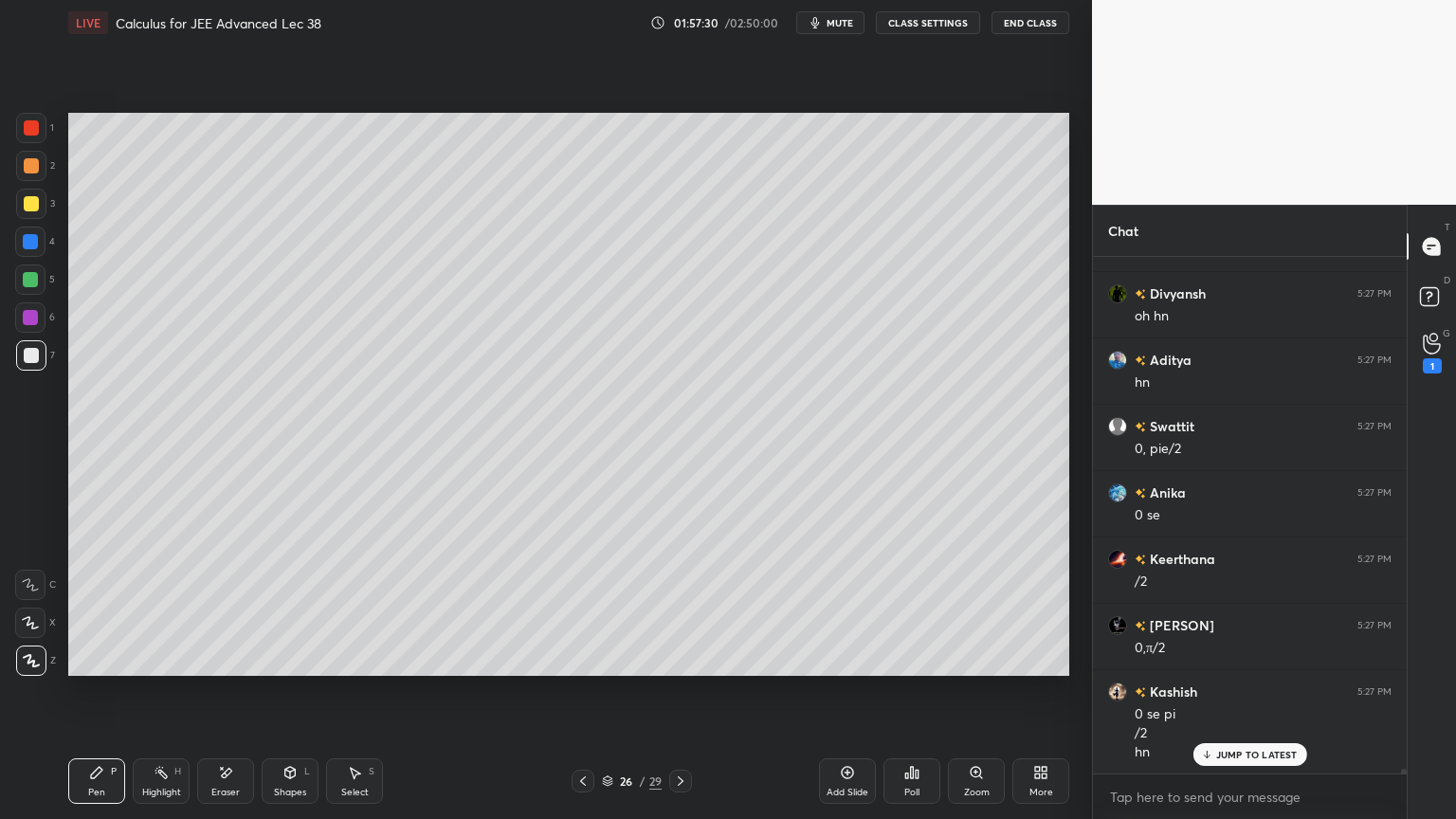 drag, startPoint x: 575, startPoint y: 781, endPoint x: 556, endPoint y: 771, distance: 21.470911 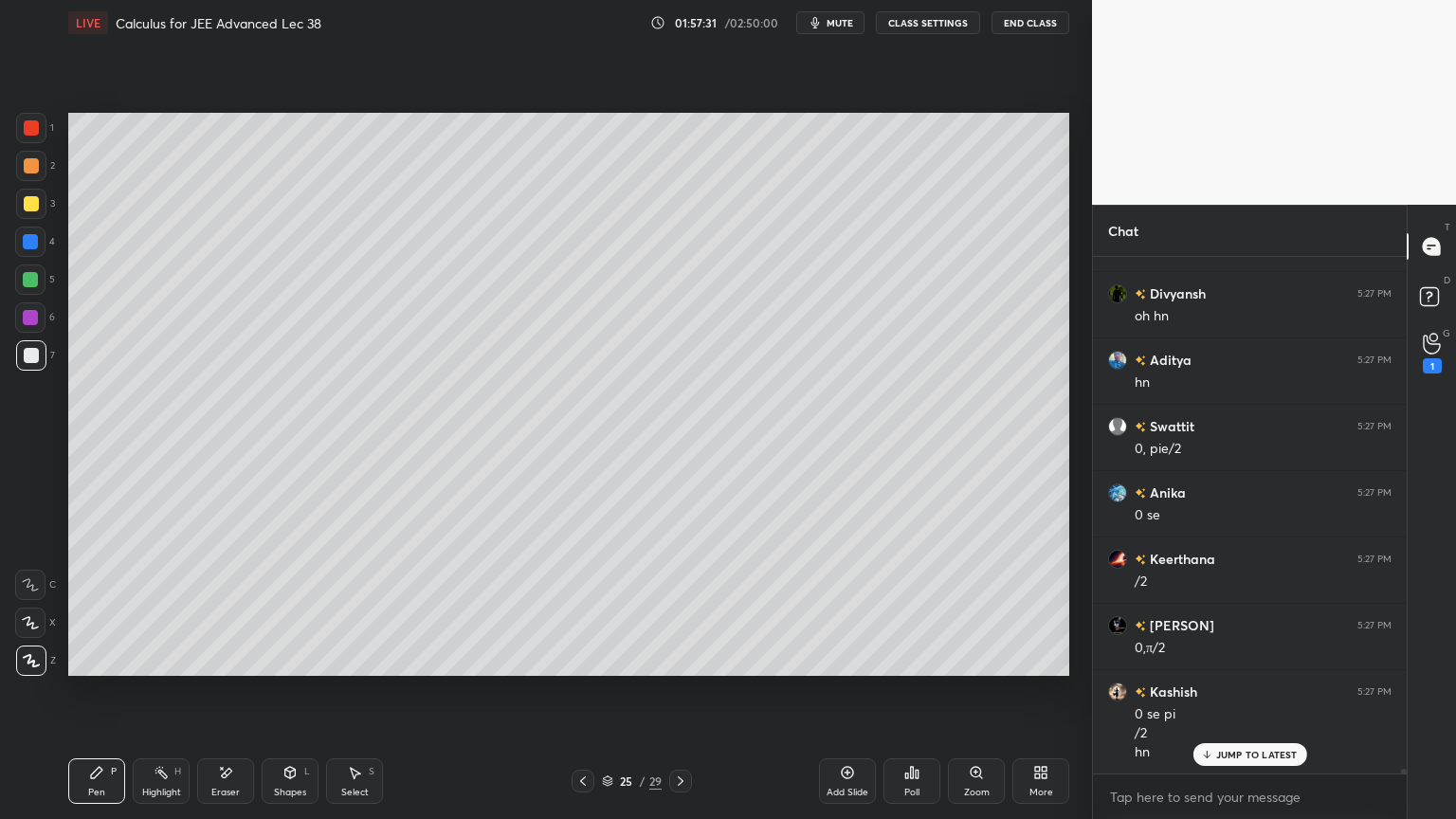 drag, startPoint x: 685, startPoint y: 781, endPoint x: 709, endPoint y: 741, distance: 46.6476 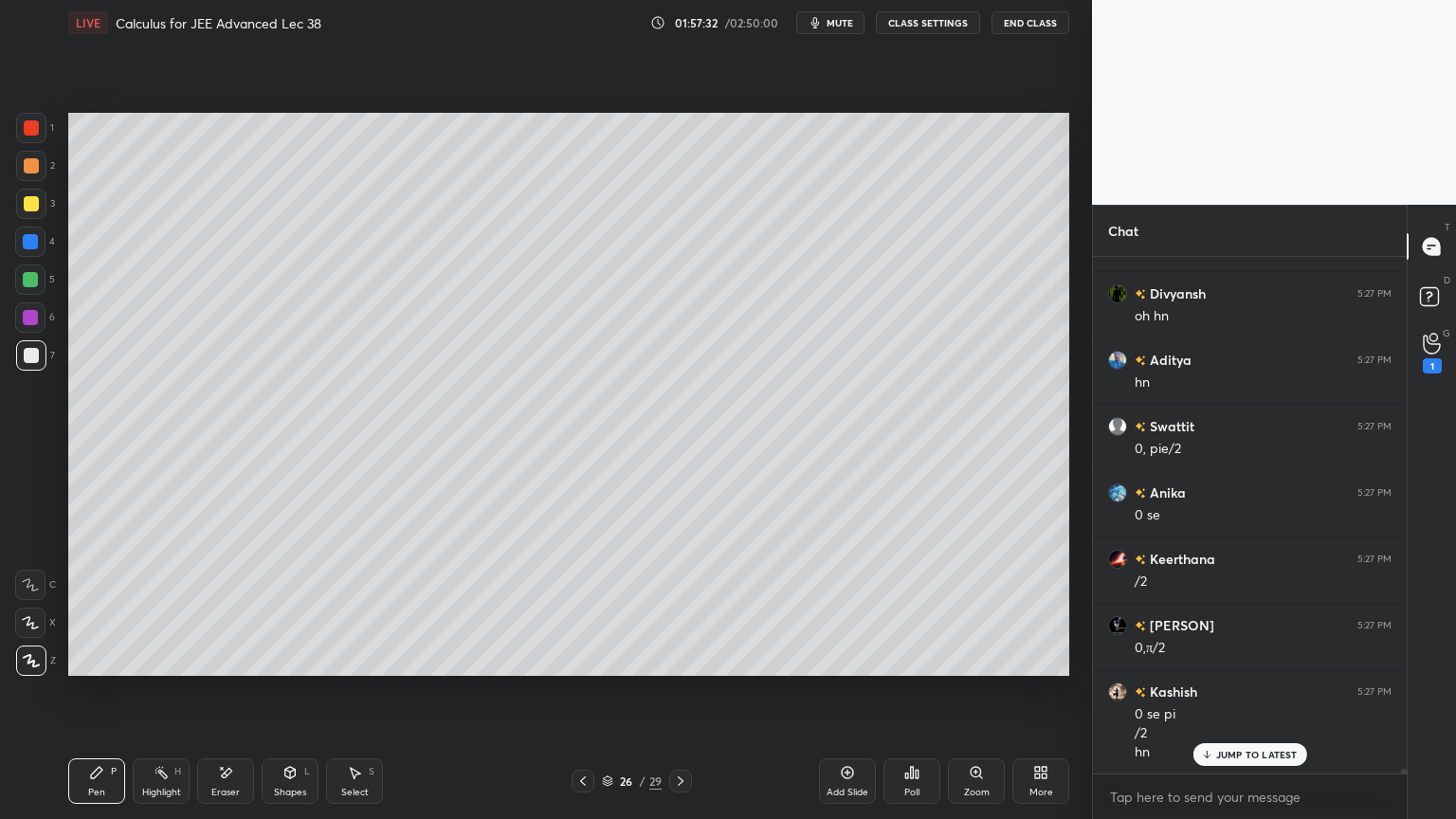 scroll, scrollTop: 56032, scrollLeft: 0, axis: vertical 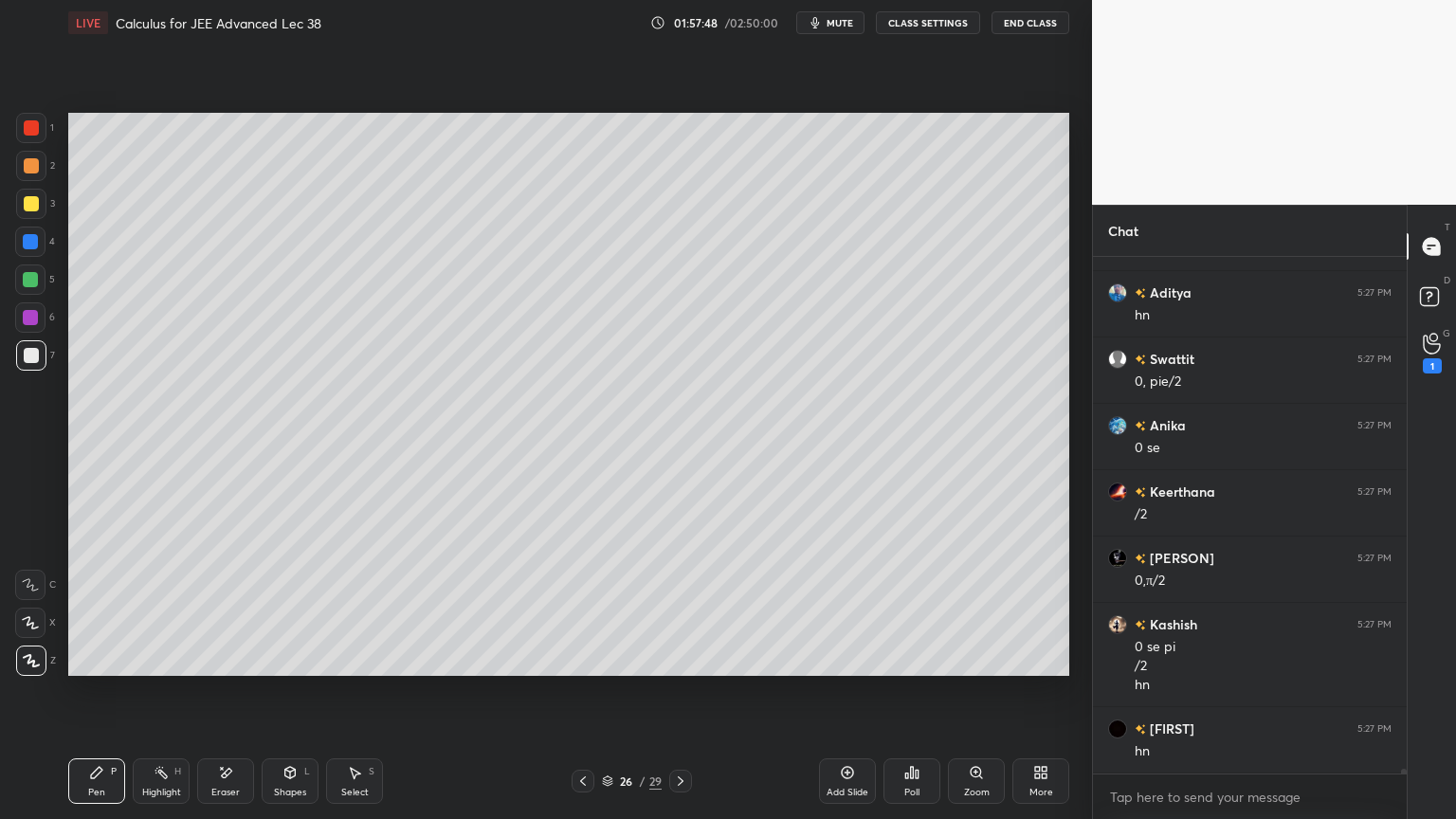 click on "Eraser" at bounding box center (226, 781) 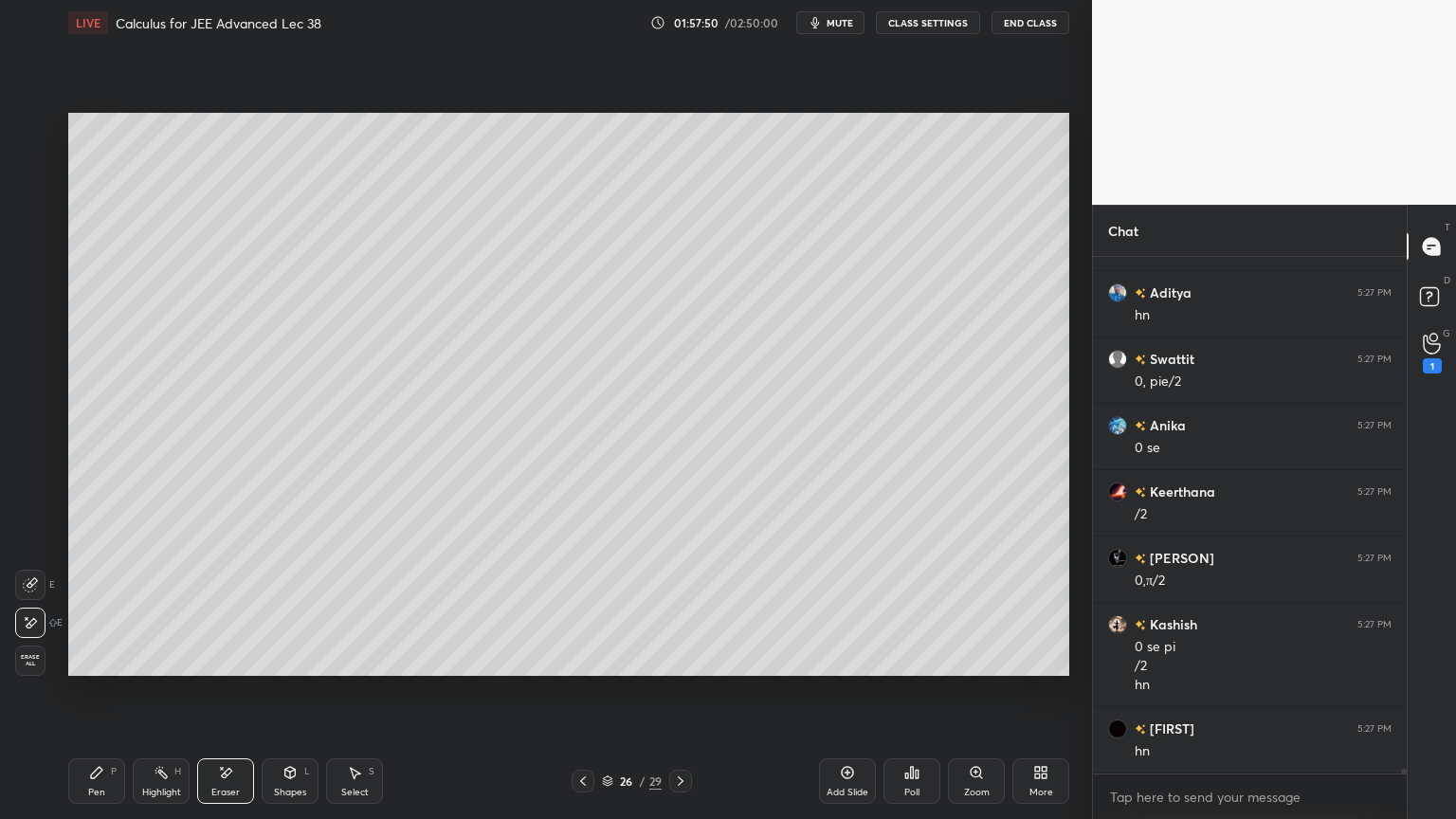 drag, startPoint x: 91, startPoint y: 756, endPoint x: 111, endPoint y: 705, distance: 54.781384 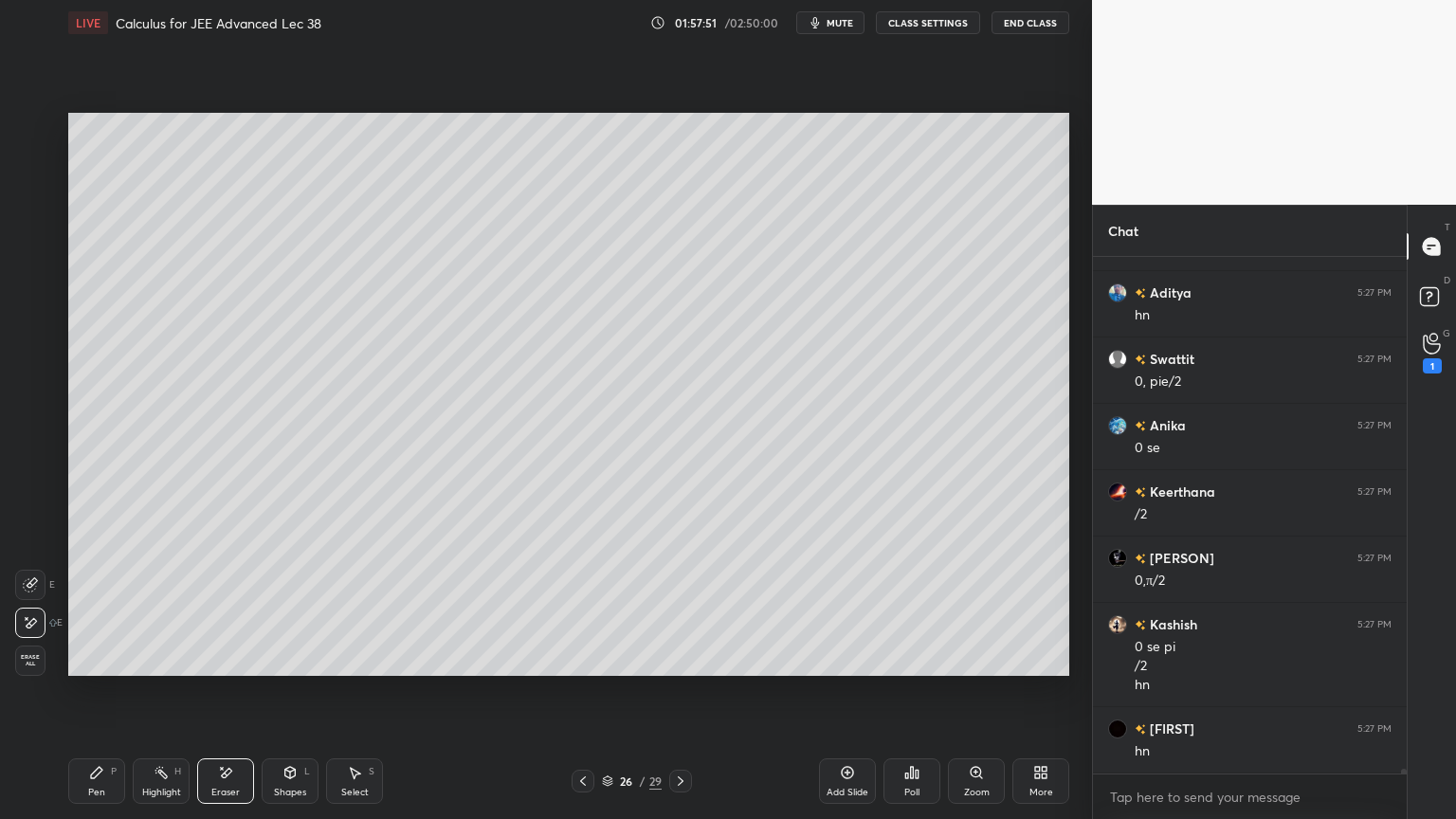 click 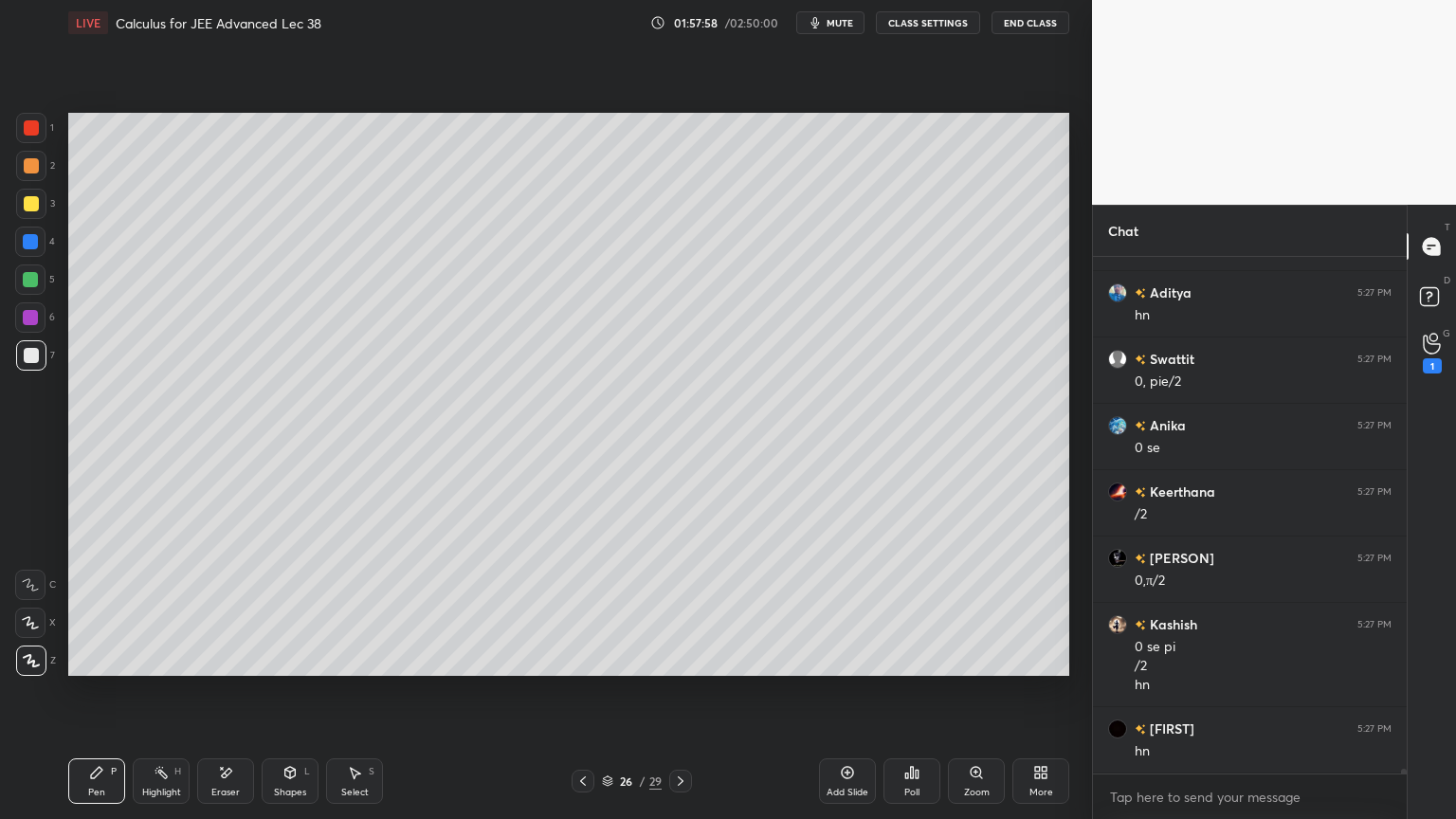 drag, startPoint x: 236, startPoint y: 781, endPoint x: 223, endPoint y: 737, distance: 45.8803 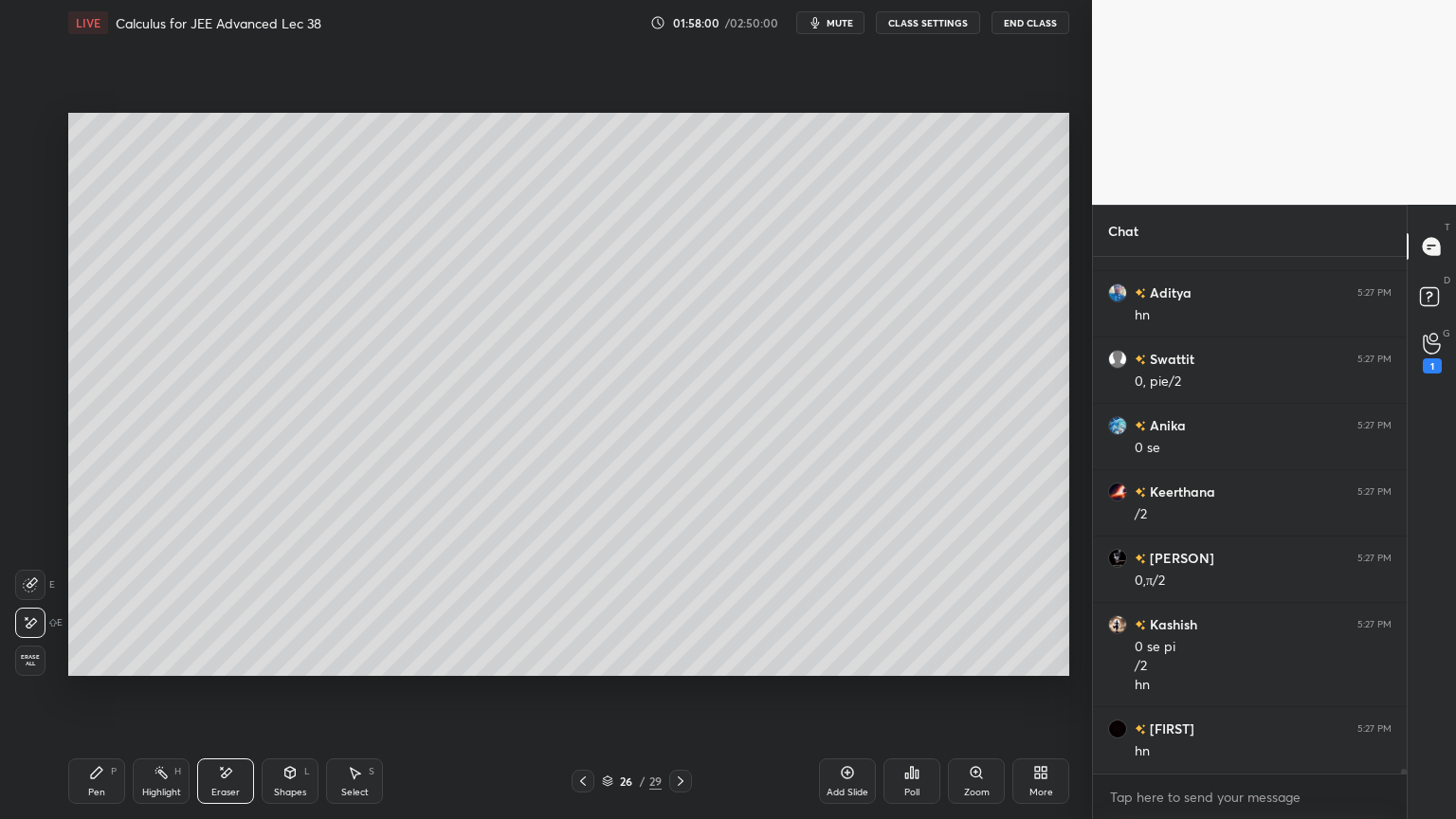 drag, startPoint x: 79, startPoint y: 773, endPoint x: 71, endPoint y: 699, distance: 74.43118 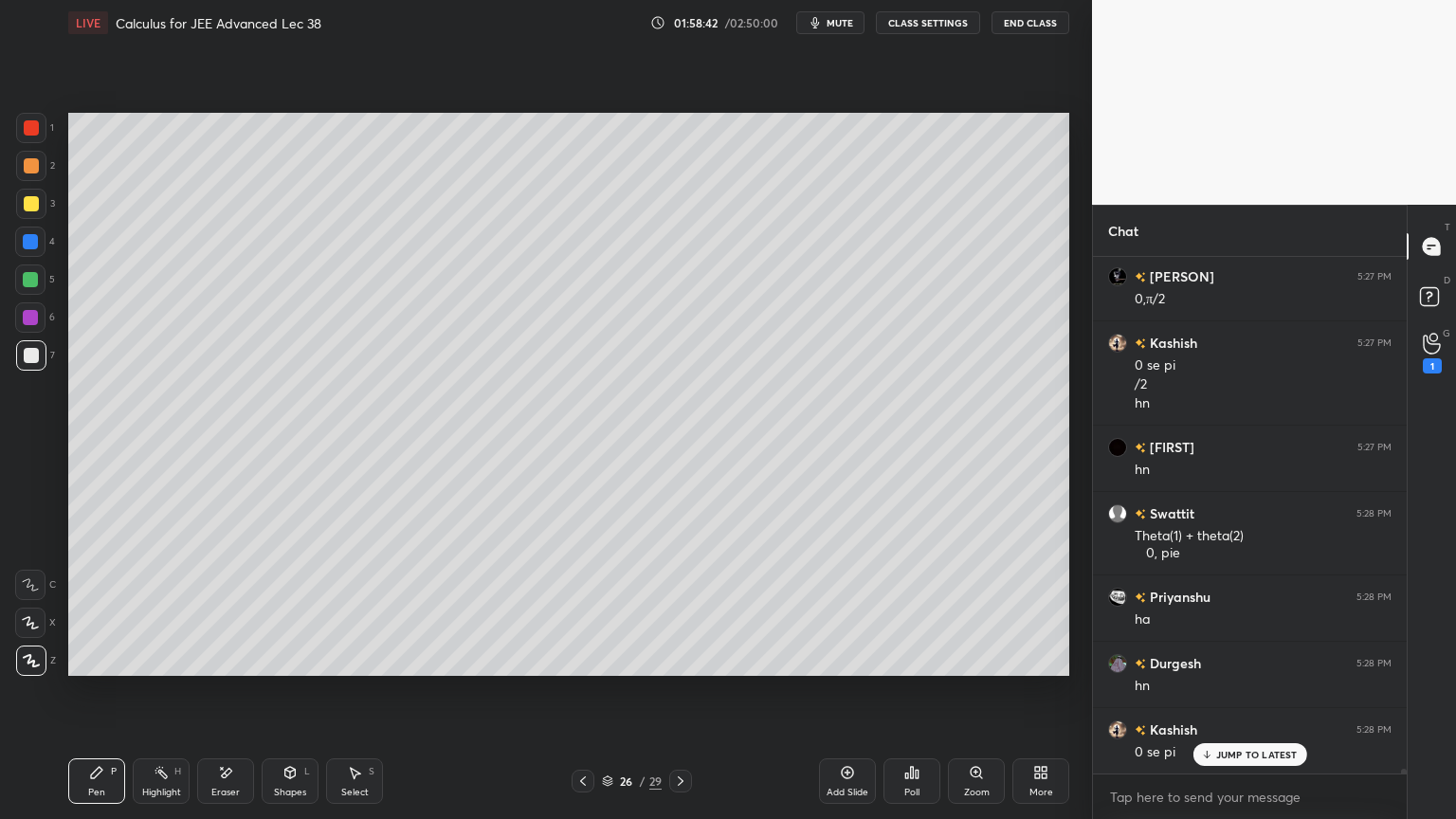scroll, scrollTop: 56381, scrollLeft: 0, axis: vertical 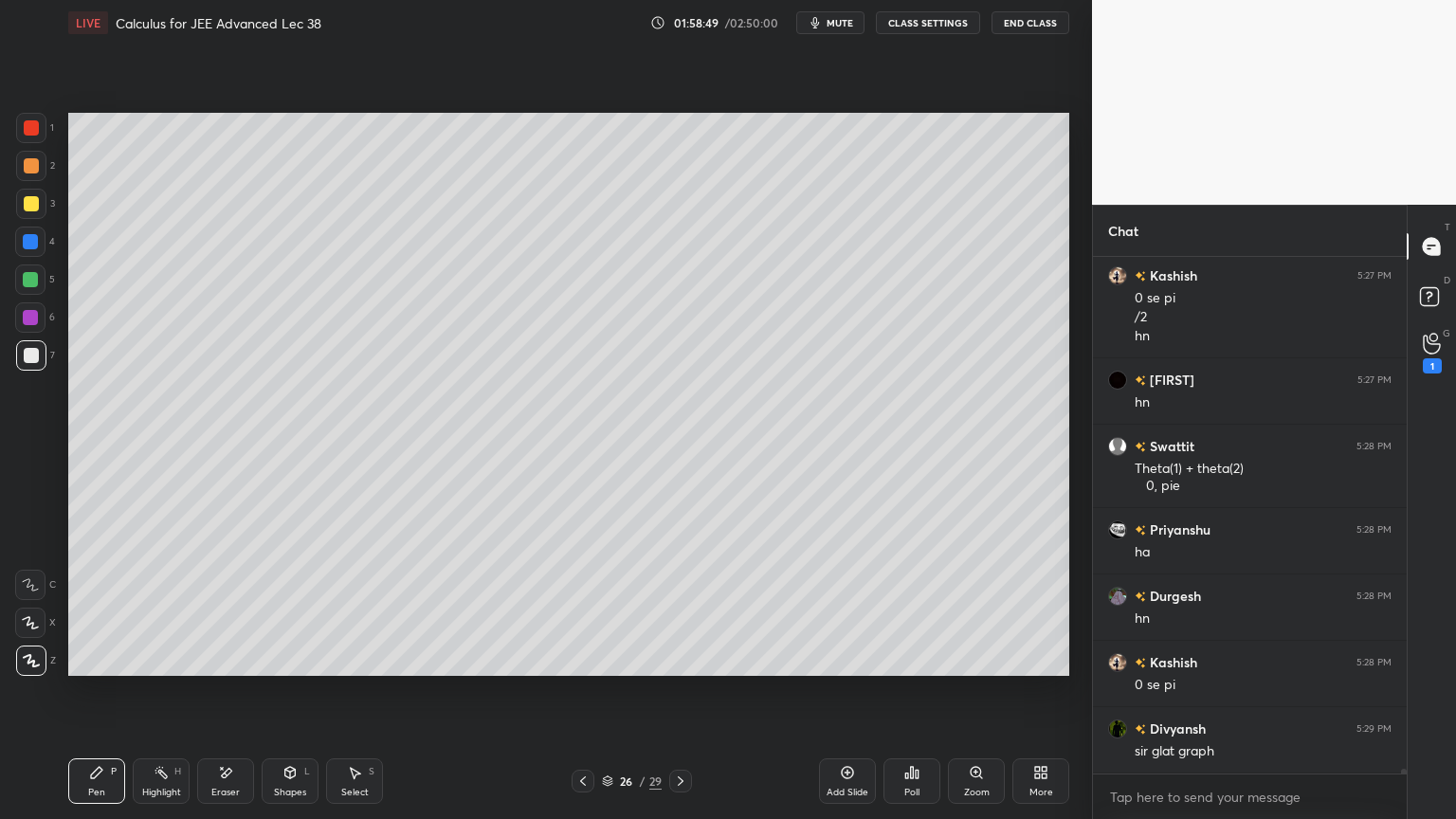 drag, startPoint x: 234, startPoint y: 769, endPoint x: 396, endPoint y: 698, distance: 176.8757 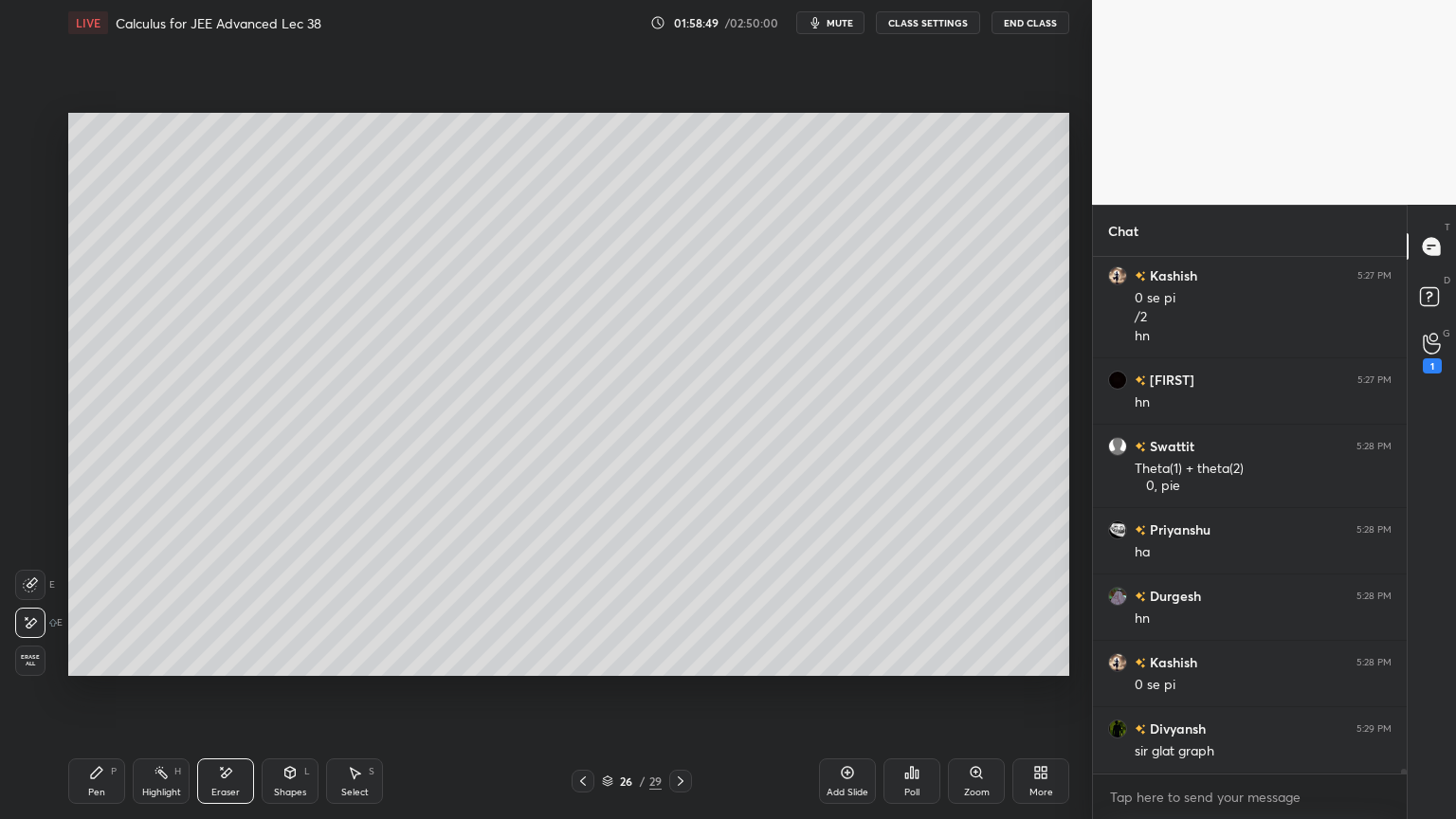 scroll, scrollTop: 56447, scrollLeft: 0, axis: vertical 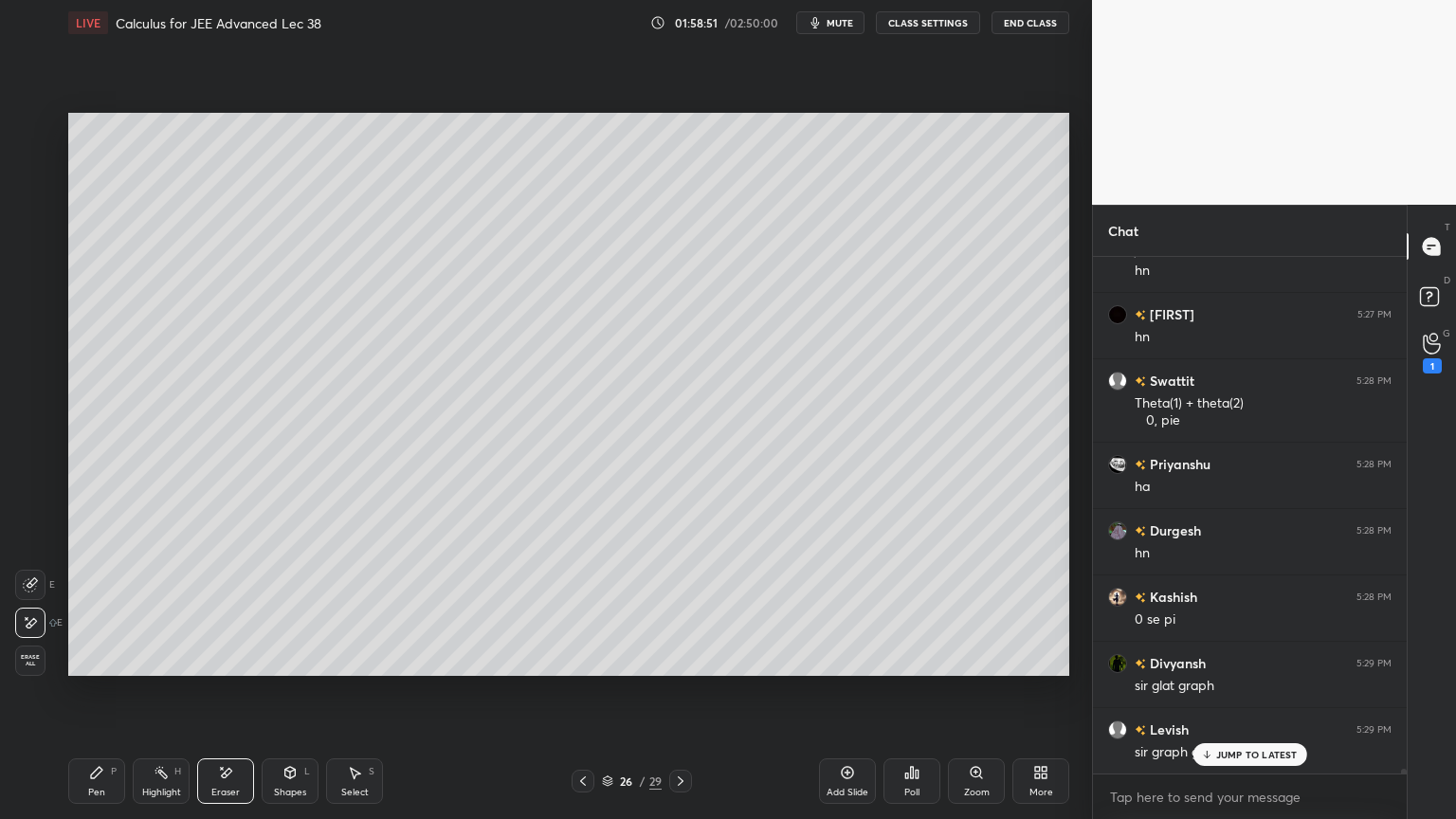drag, startPoint x: 114, startPoint y: 780, endPoint x: 295, endPoint y: 712, distance: 193.35201 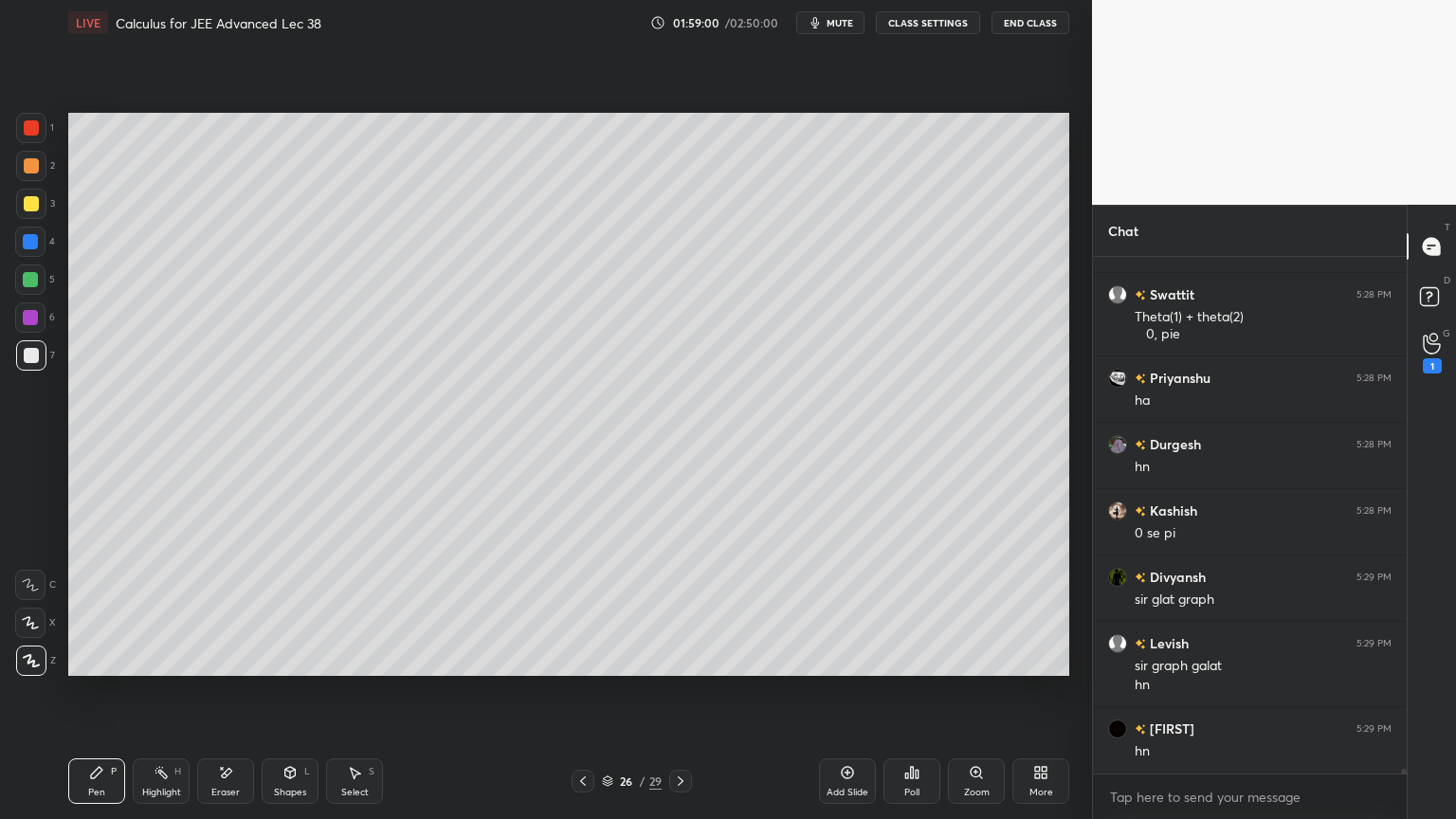 scroll, scrollTop: 56598, scrollLeft: 0, axis: vertical 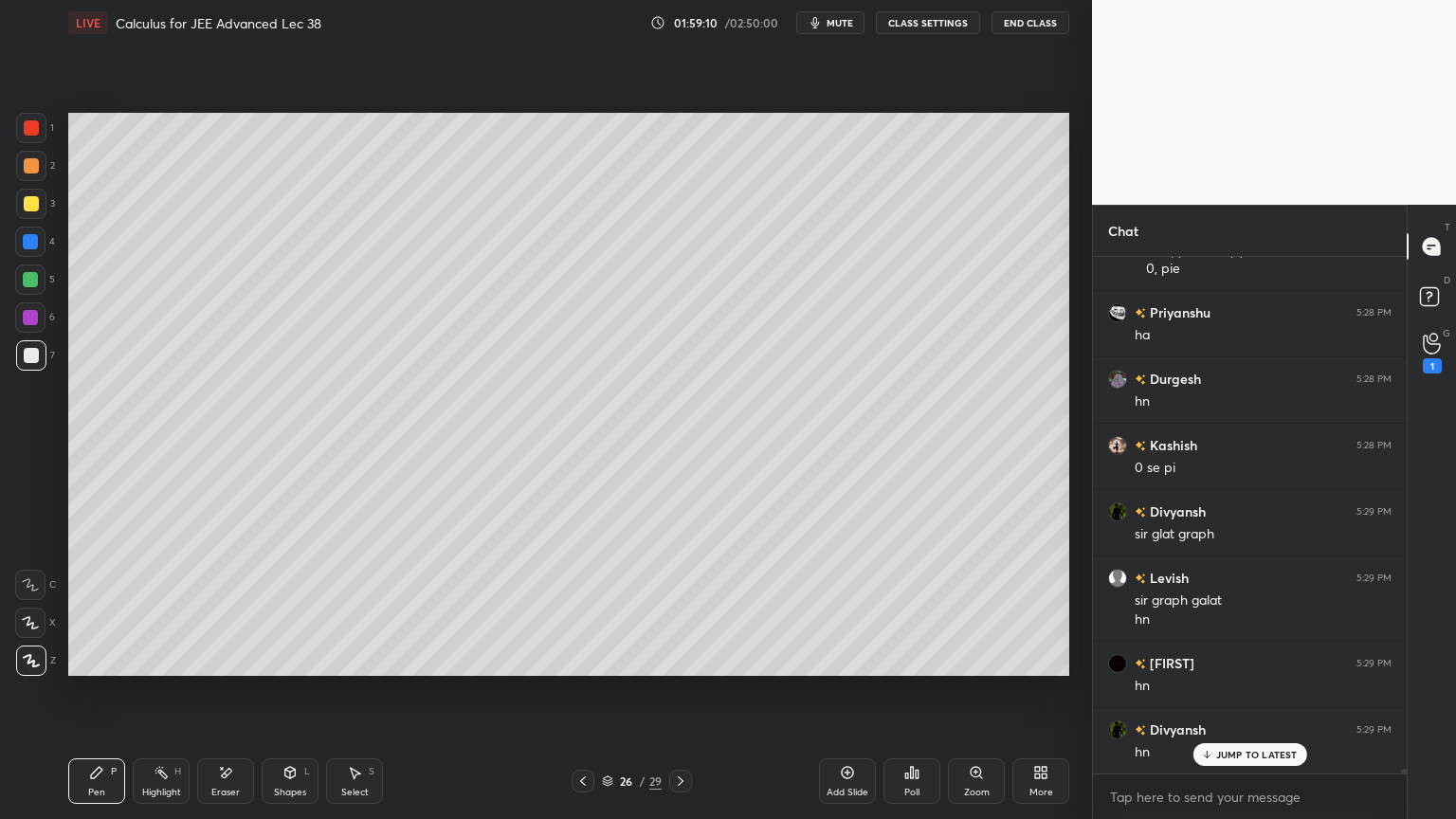 click on "Eraser" at bounding box center (226, 792) 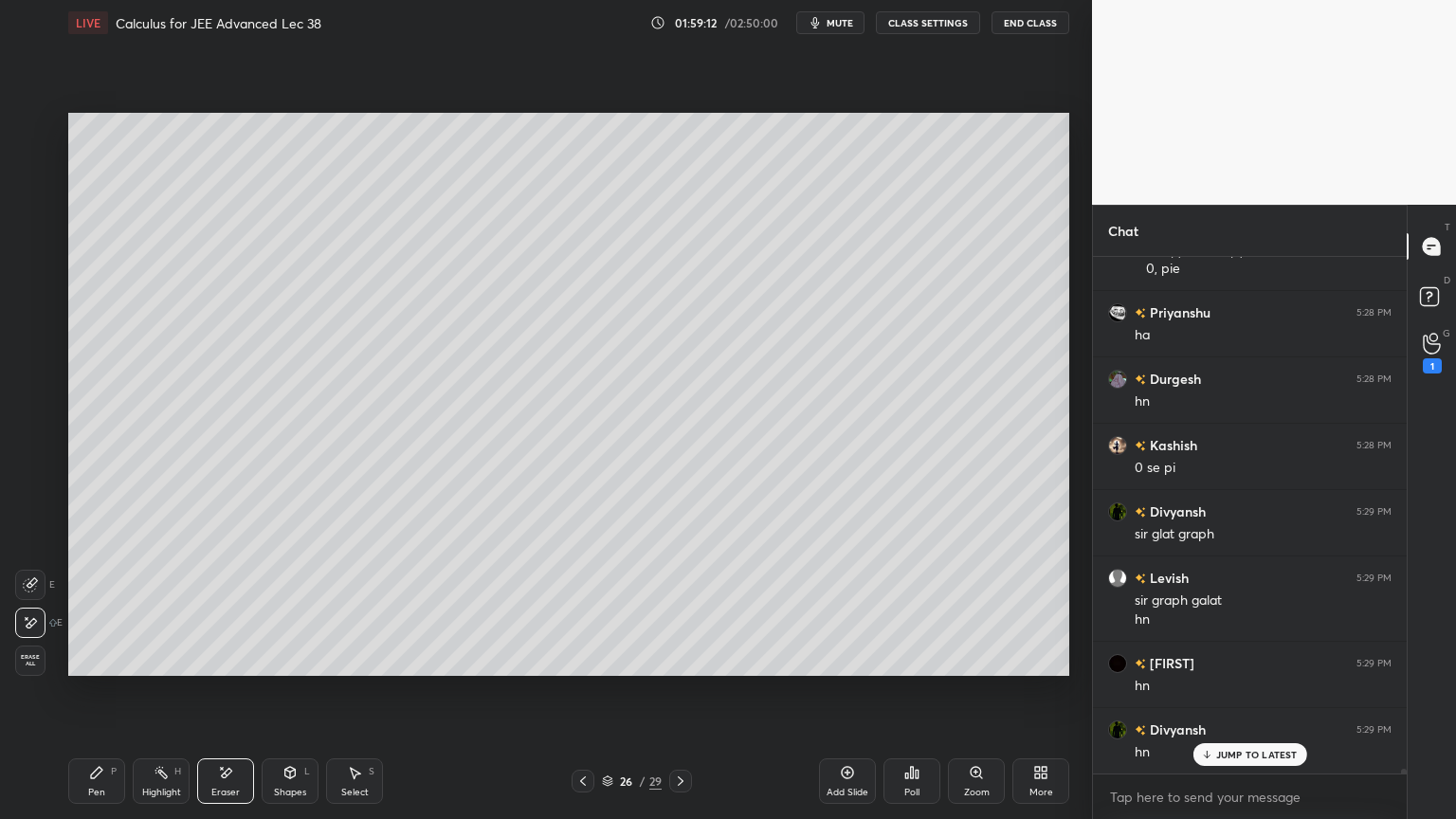 drag, startPoint x: 112, startPoint y: 785, endPoint x: 368, endPoint y: 697, distance: 270.70279 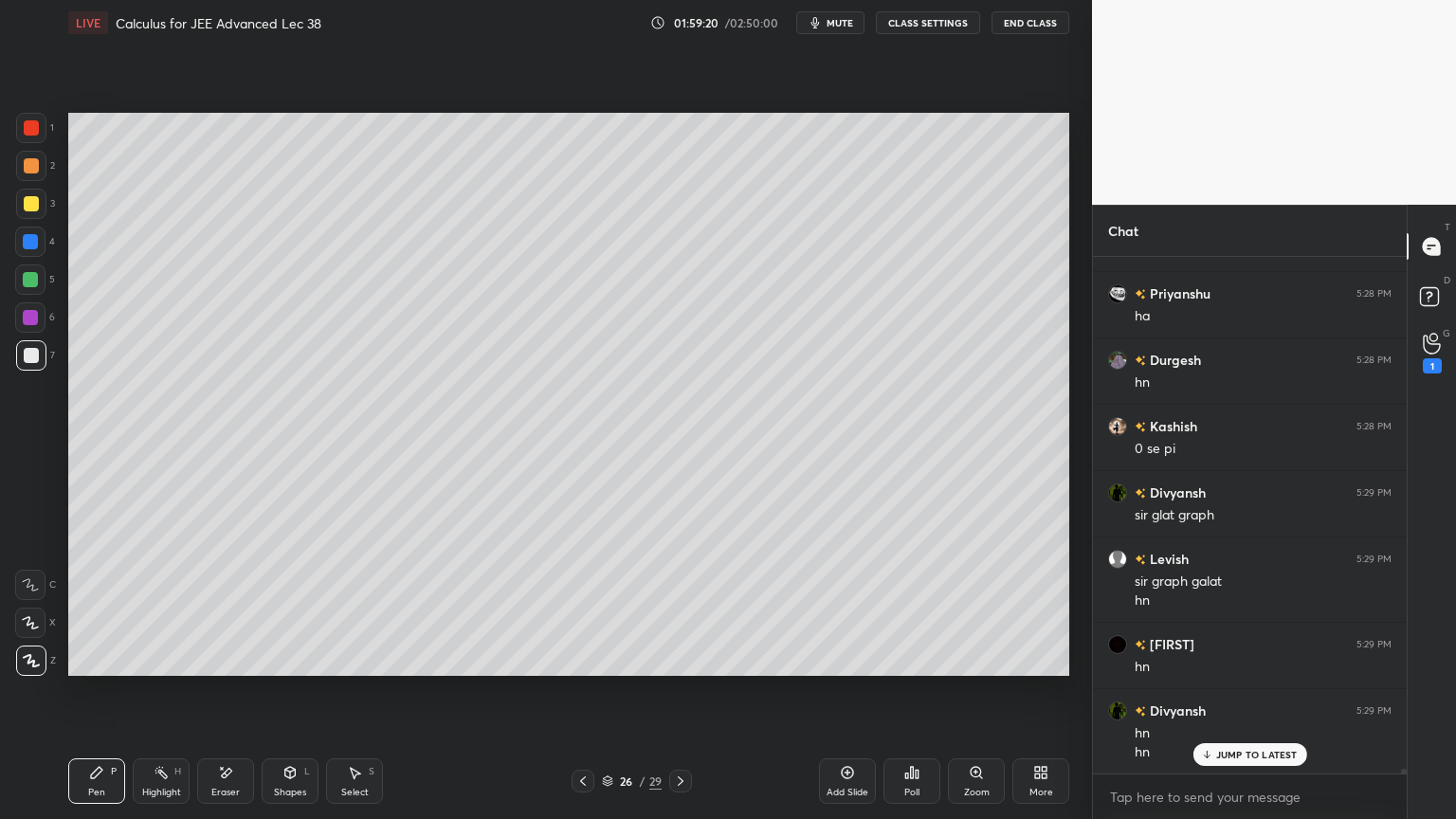 scroll, scrollTop: 56684, scrollLeft: 0, axis: vertical 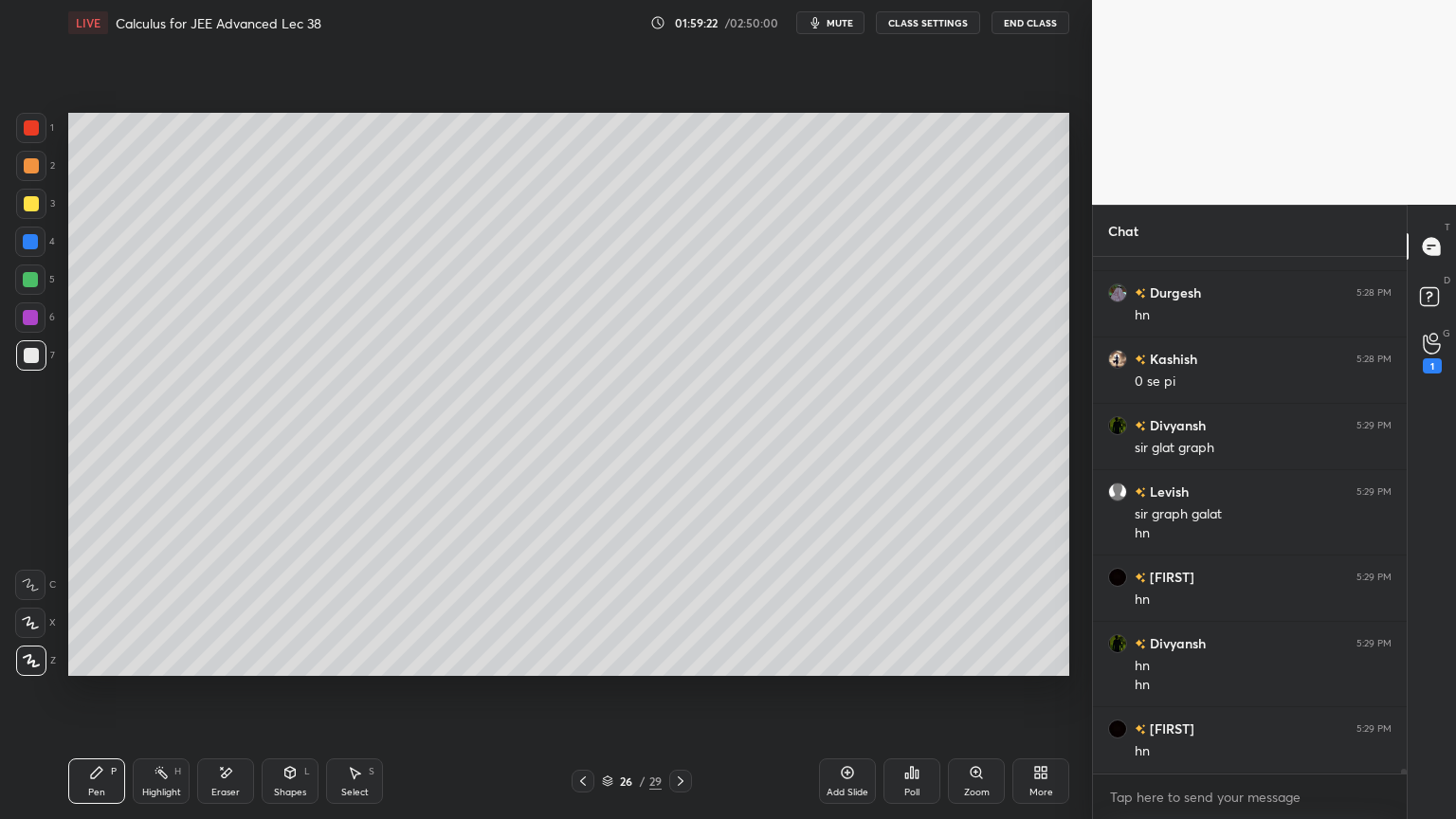 click at bounding box center (31, 128) 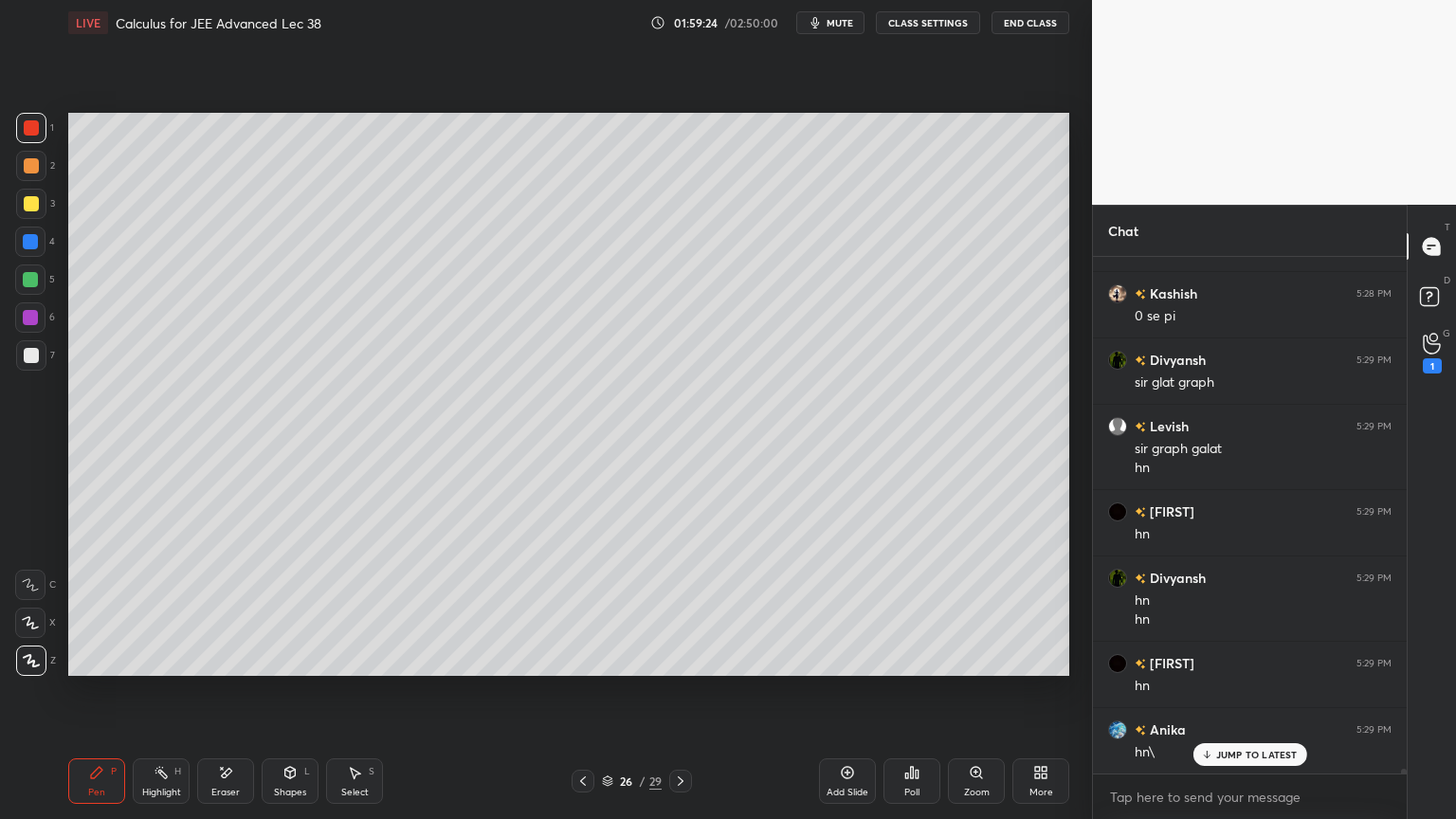 scroll, scrollTop: 56817, scrollLeft: 0, axis: vertical 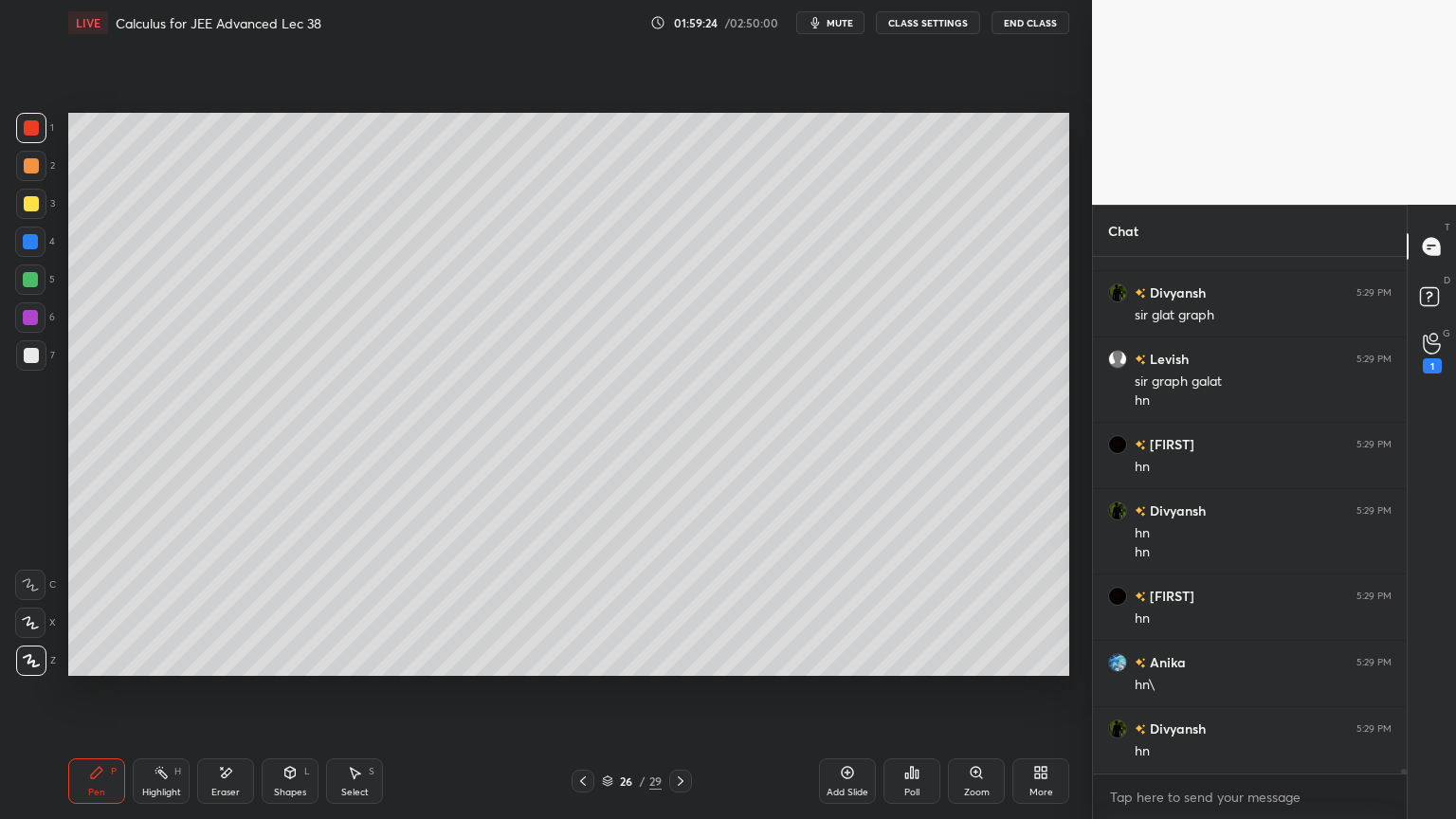 drag, startPoint x: 155, startPoint y: 778, endPoint x: 111, endPoint y: 780, distance: 44.045431 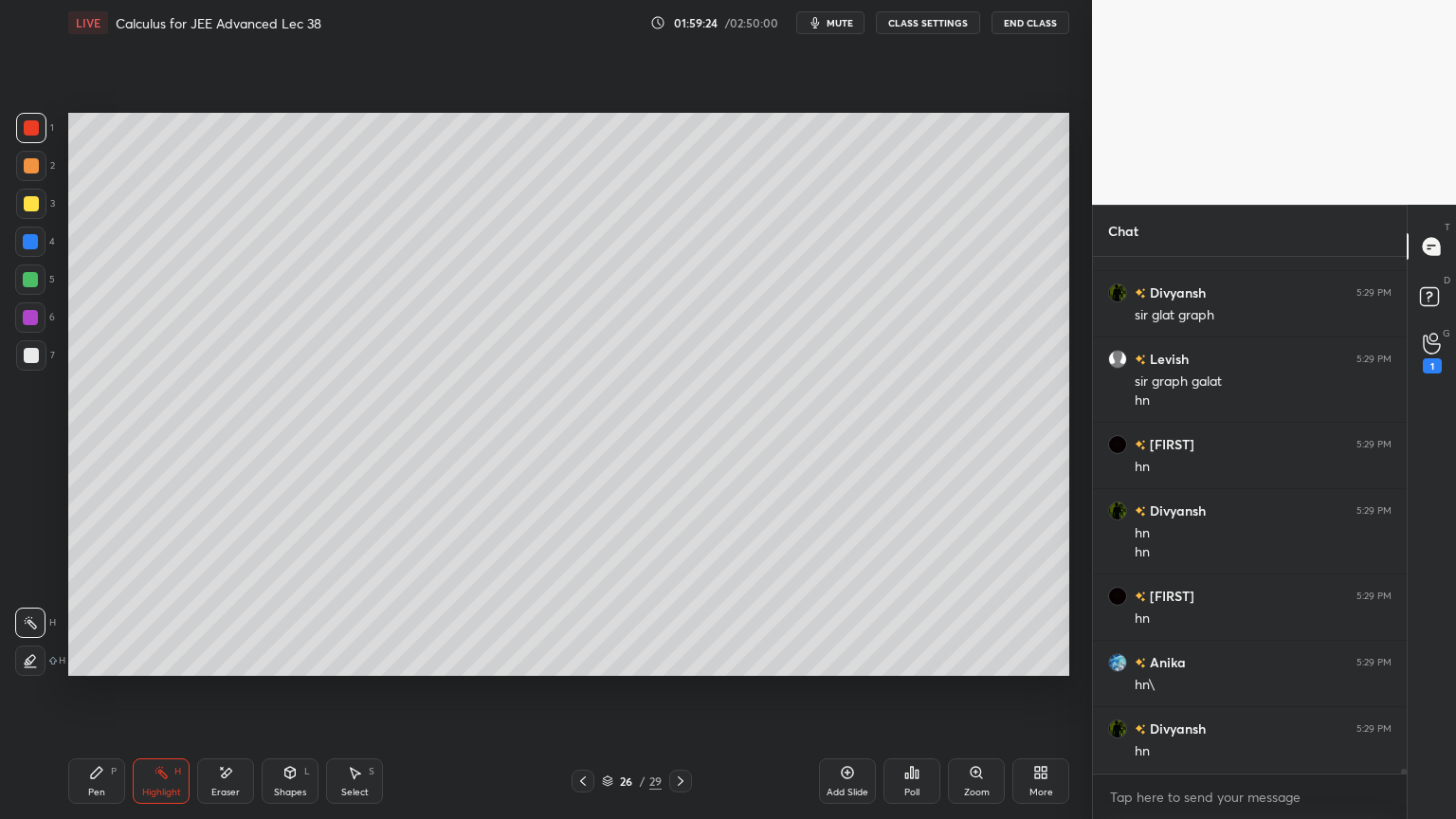 drag, startPoint x: 111, startPoint y: 780, endPoint x: 137, endPoint y: 766, distance: 29.529646 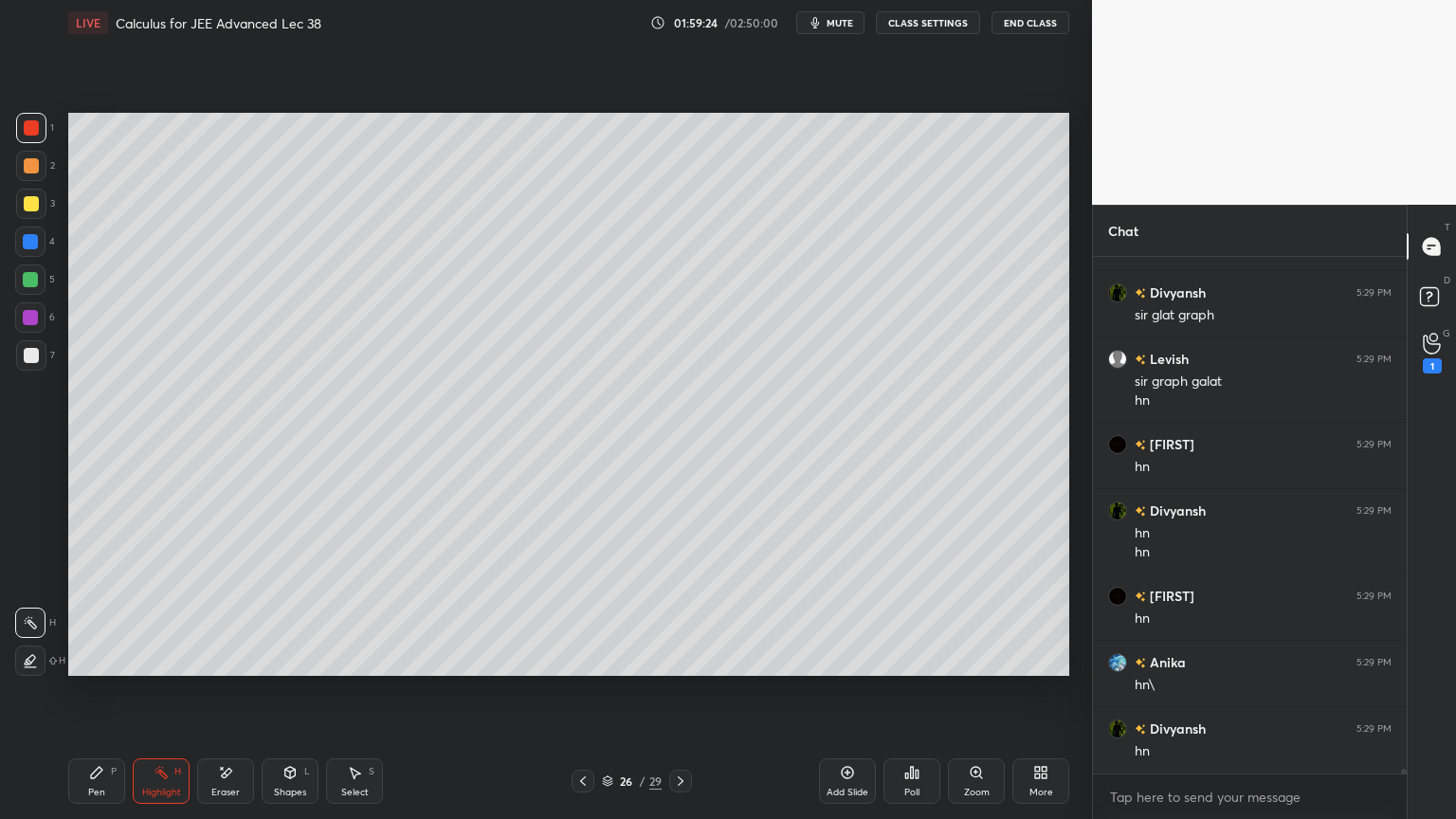 click on "Pen P" at bounding box center (97, 781) 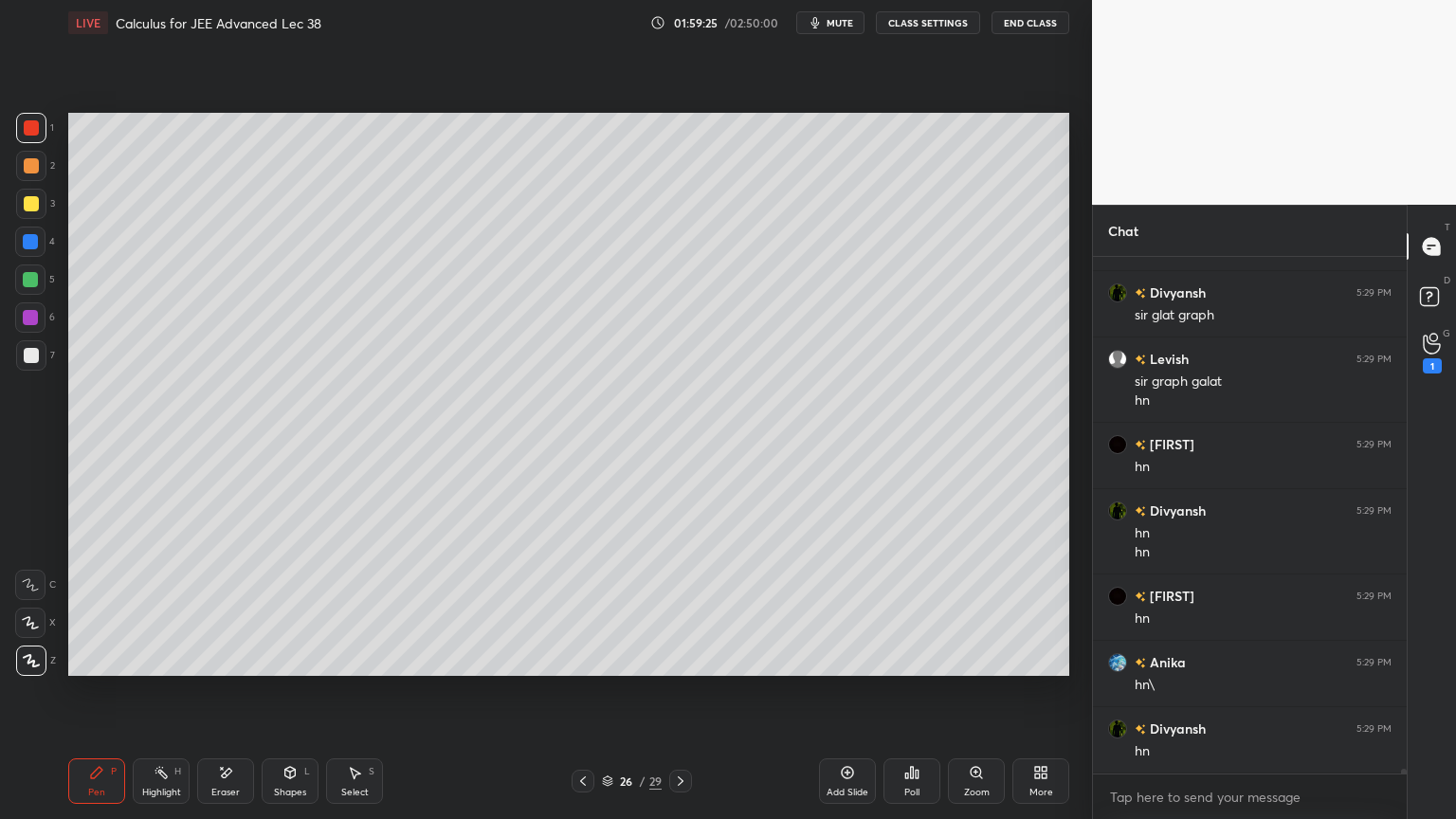click at bounding box center (31, 355) 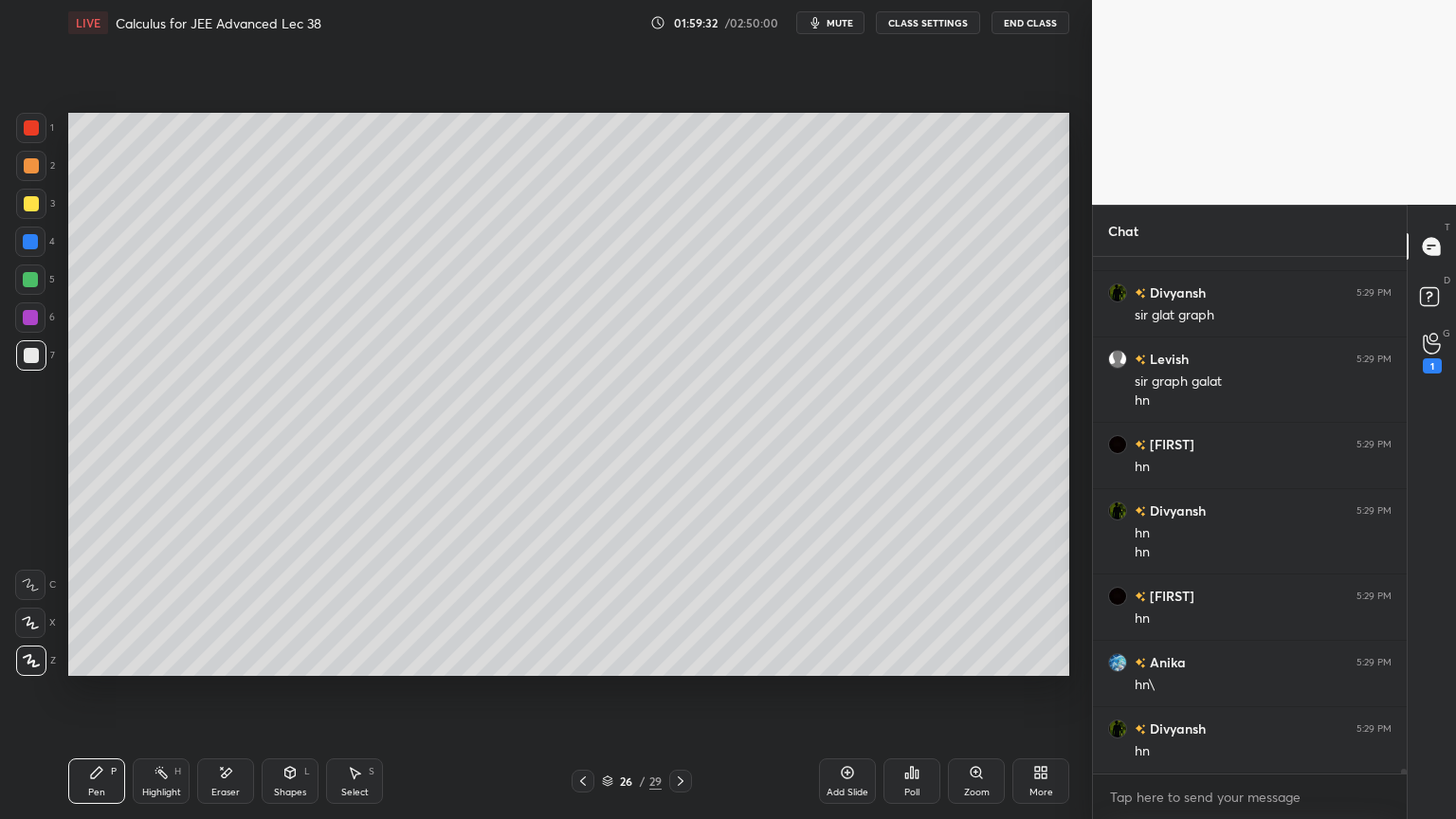 click on "Select S" at bounding box center (355, 781) 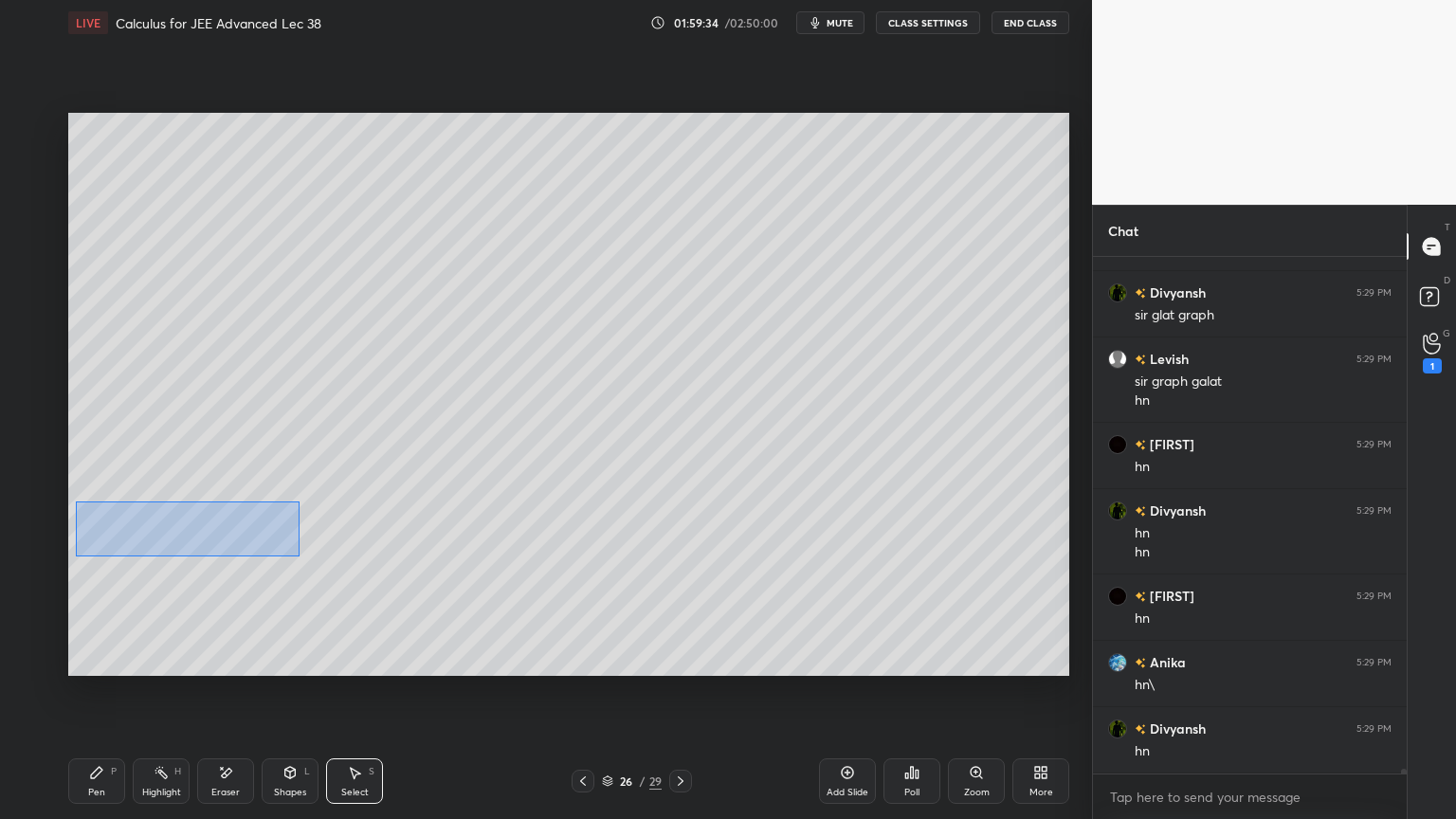 drag, startPoint x: 75, startPoint y: 500, endPoint x: 301, endPoint y: 555, distance: 232.59622 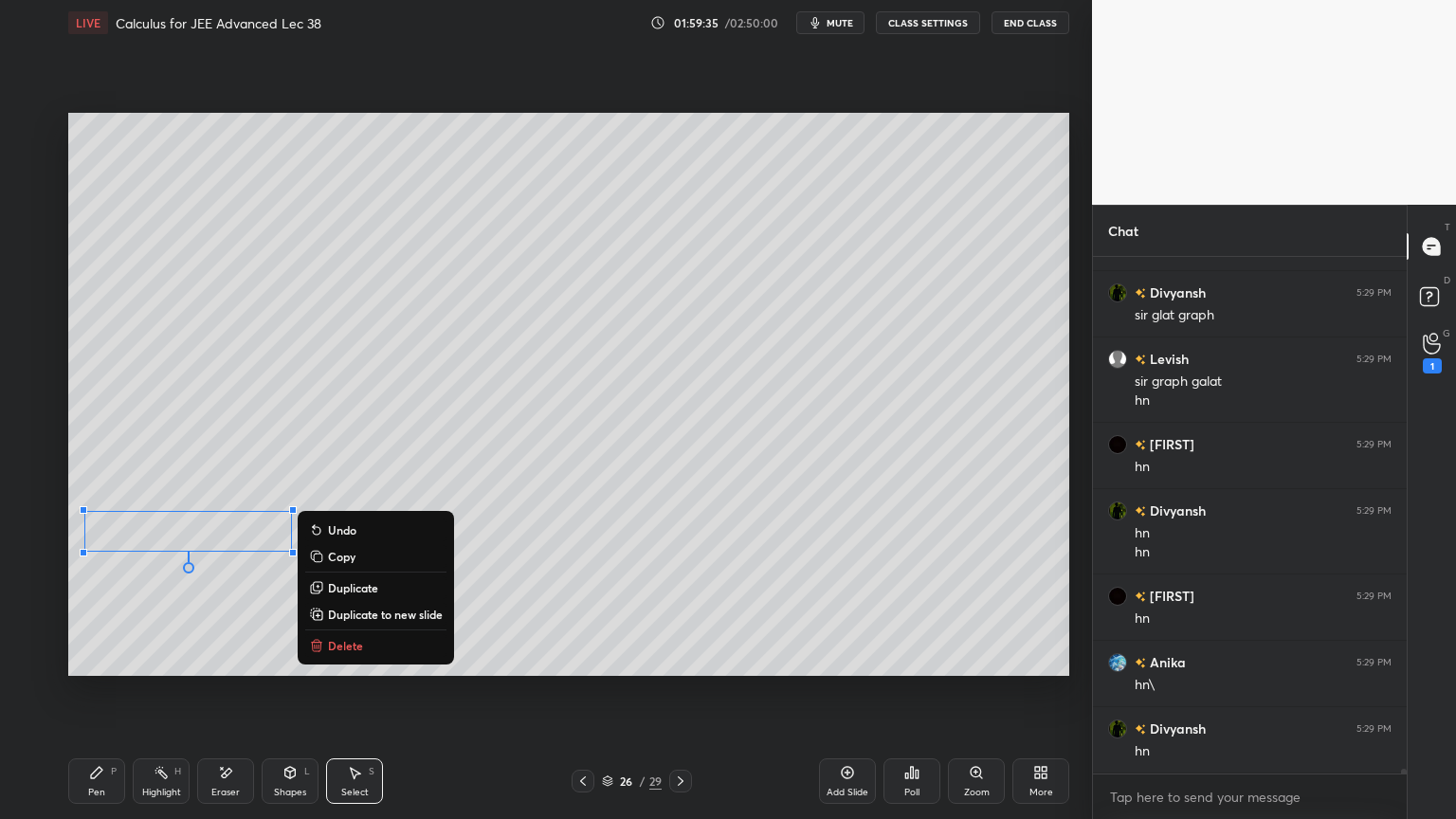 click on "Duplicate" at bounding box center (353, 588) 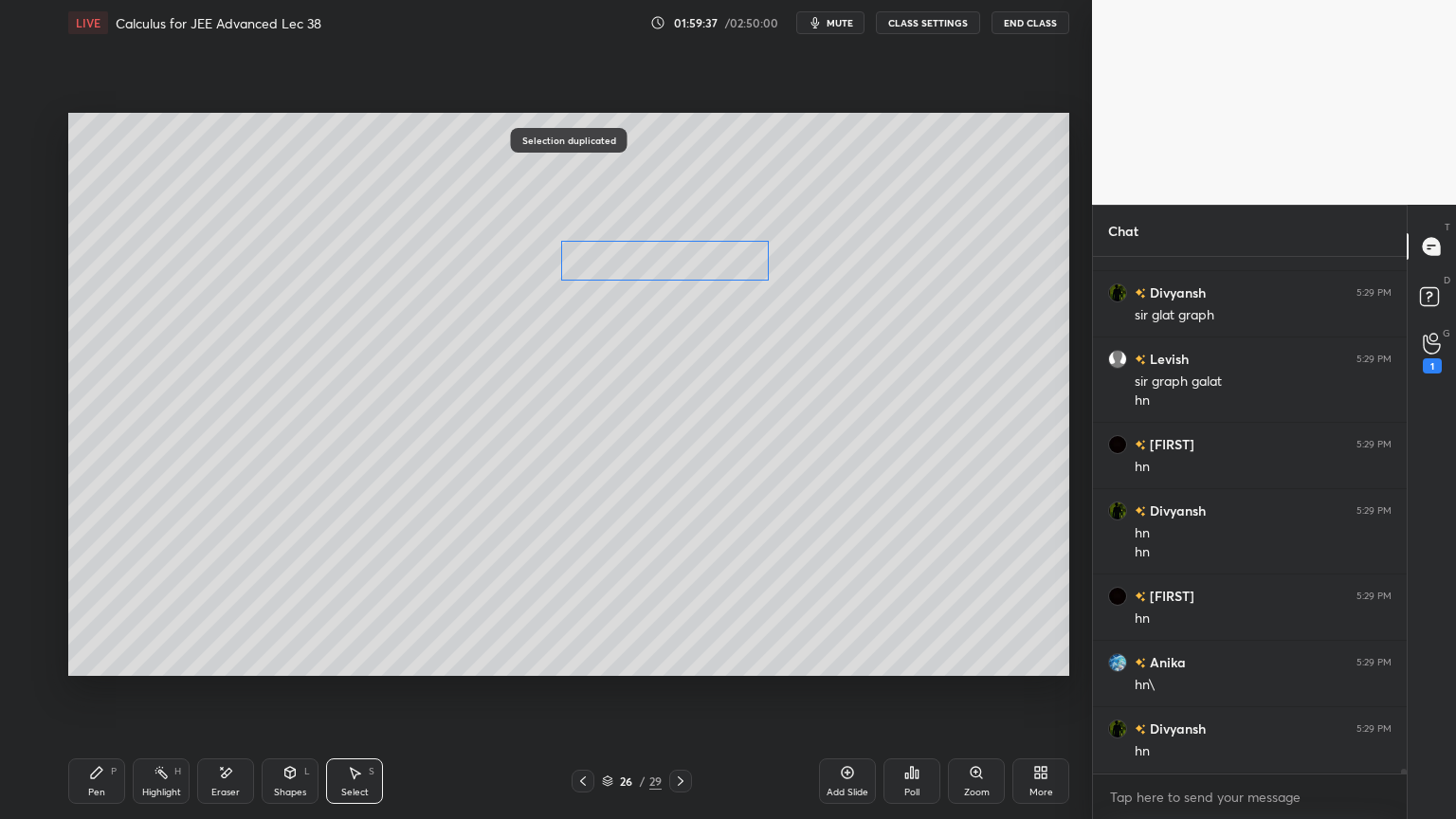 drag, startPoint x: 275, startPoint y: 552, endPoint x: 723, endPoint y: 264, distance: 532.5861 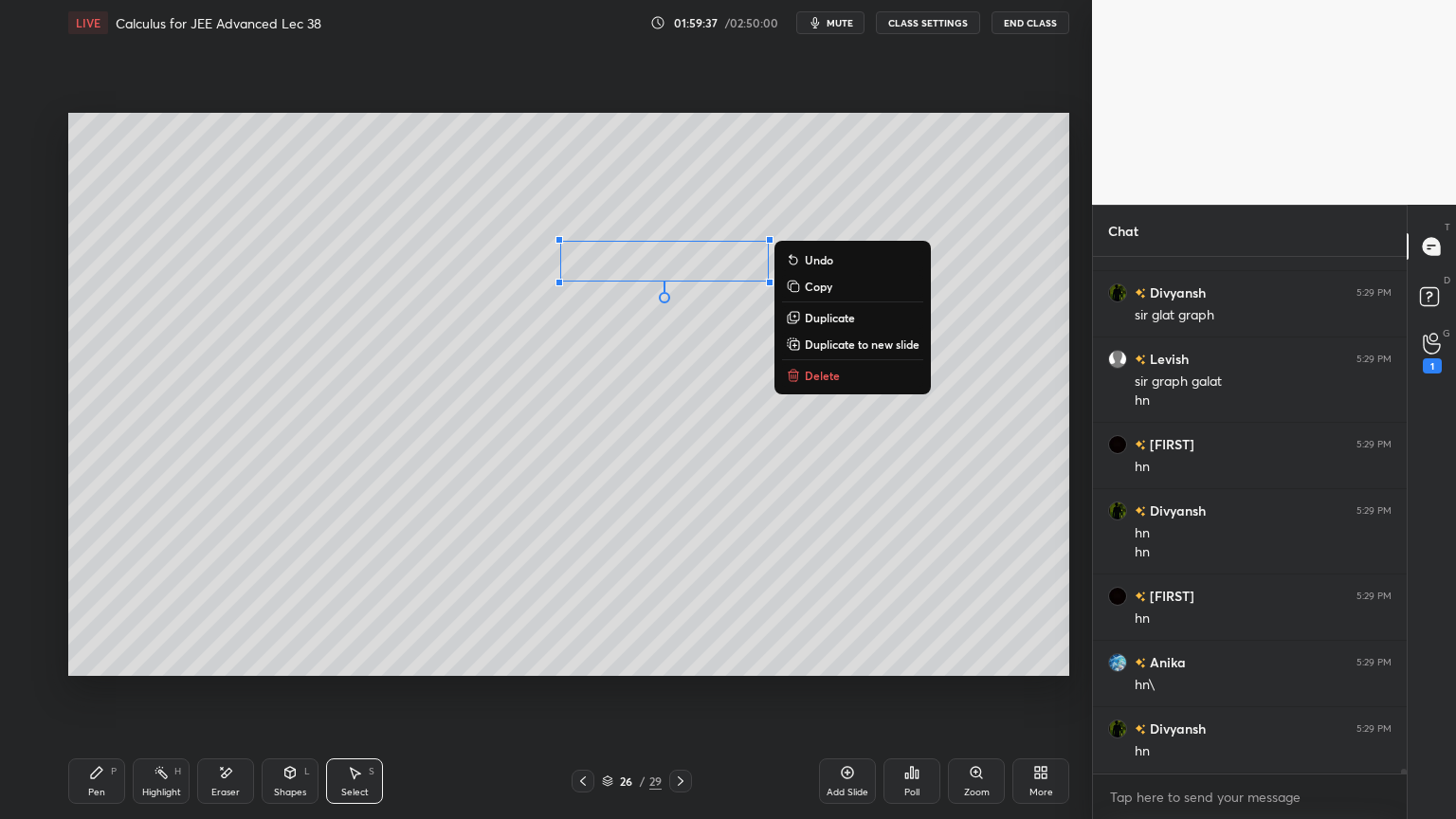 click on "0 ° Undo Copy Duplicate Duplicate to new slide Delete" at bounding box center (569, 394) 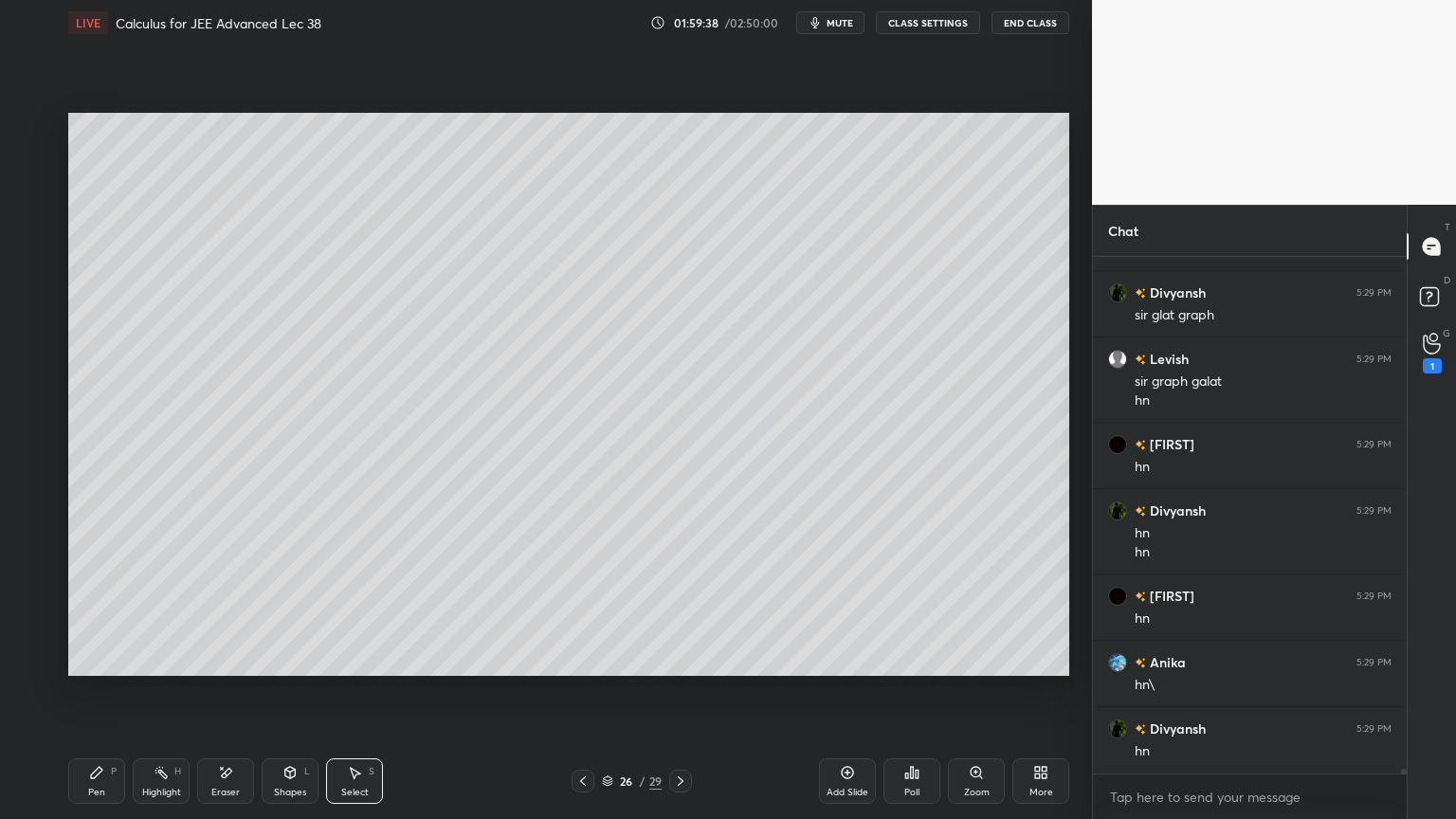 click 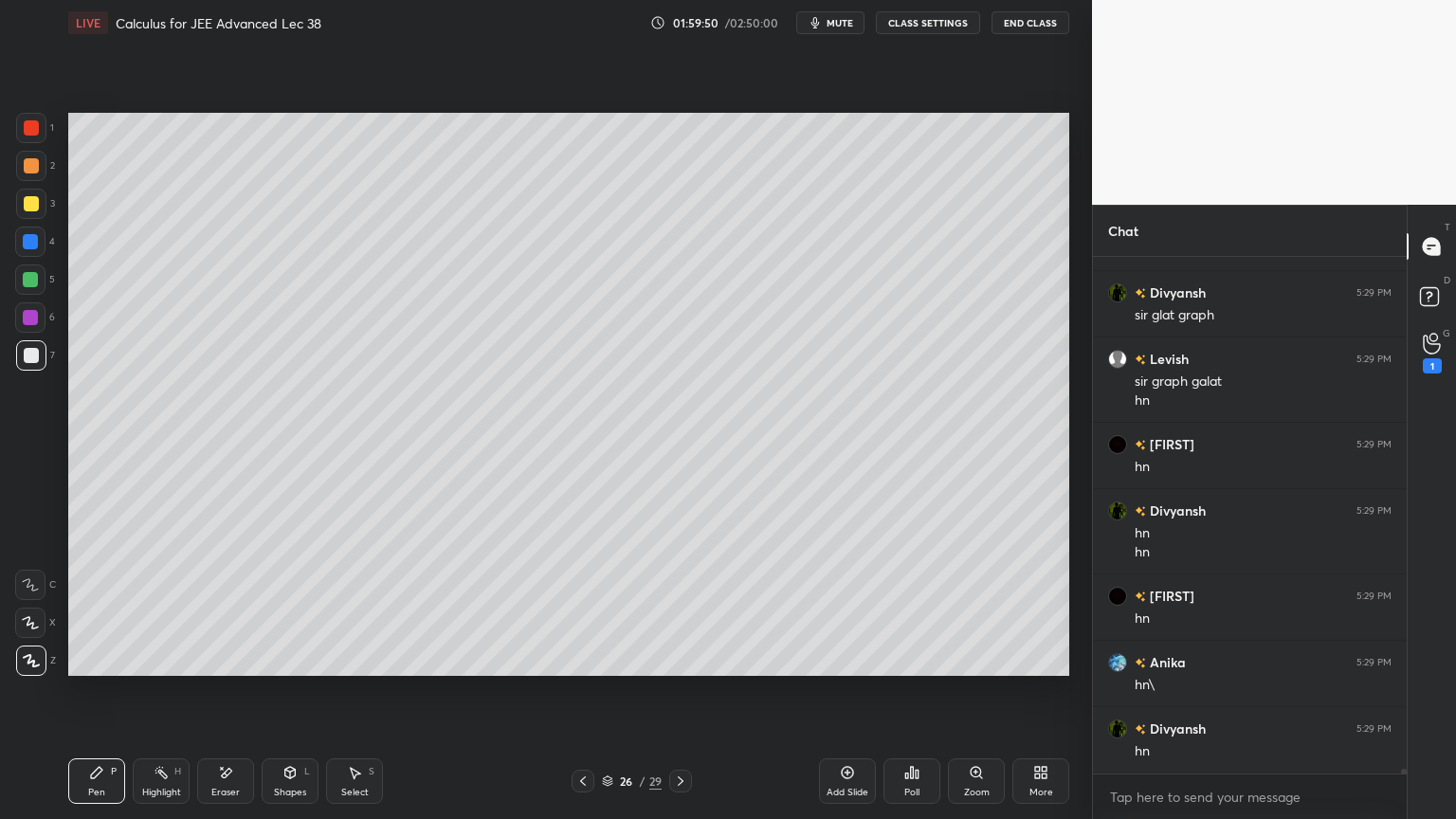 click 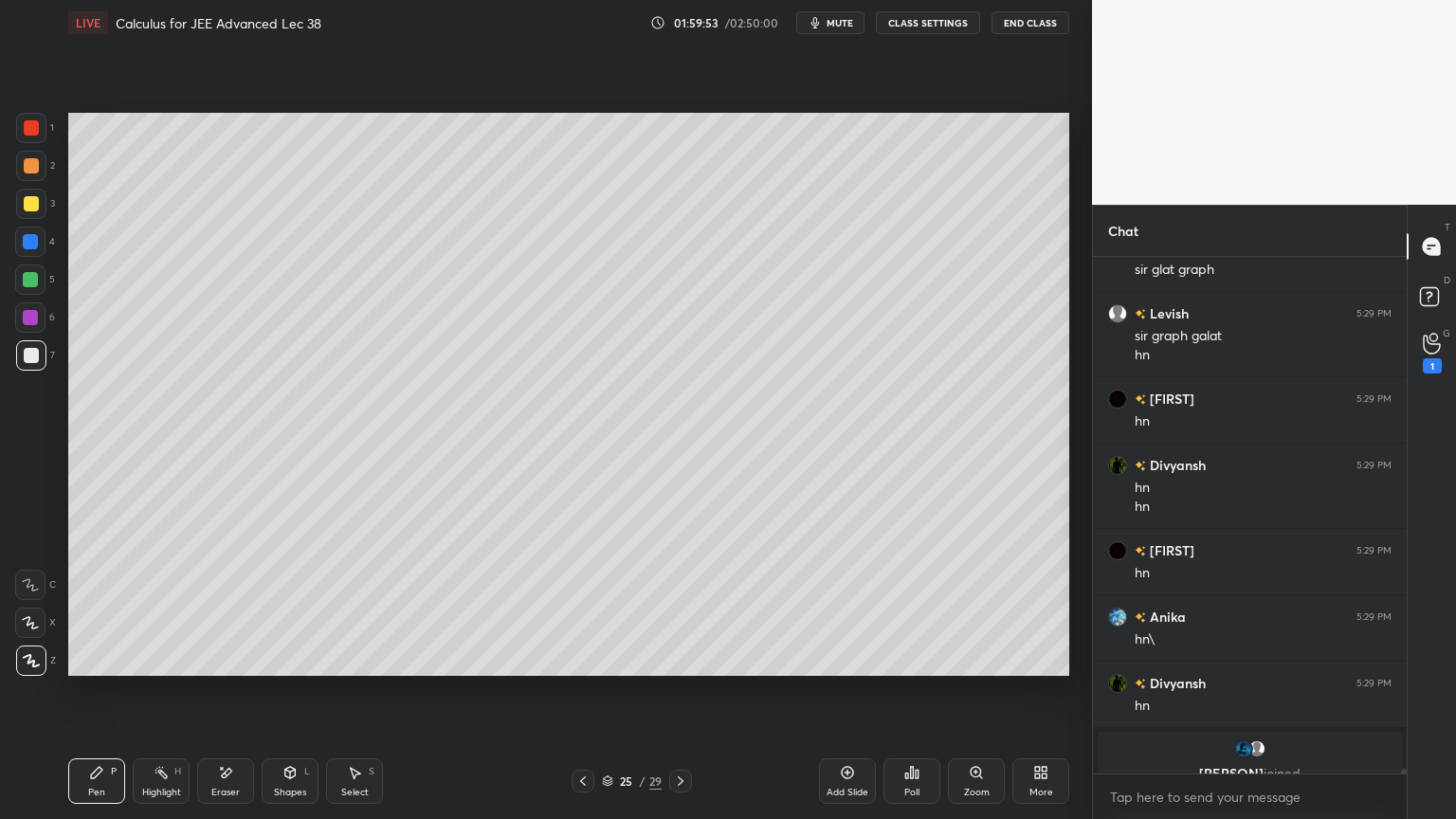 scroll, scrollTop: 56885, scrollLeft: 0, axis: vertical 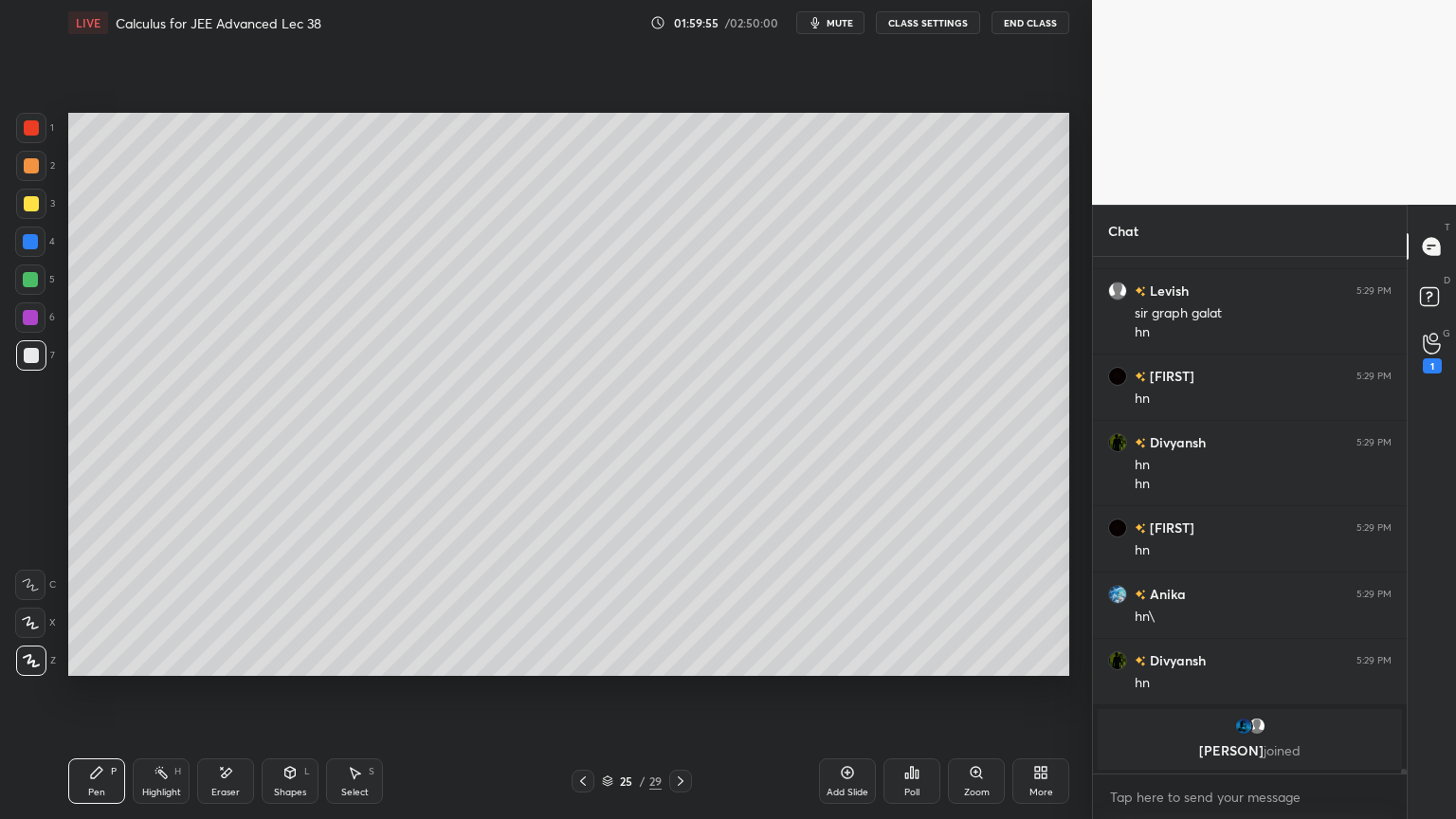 click 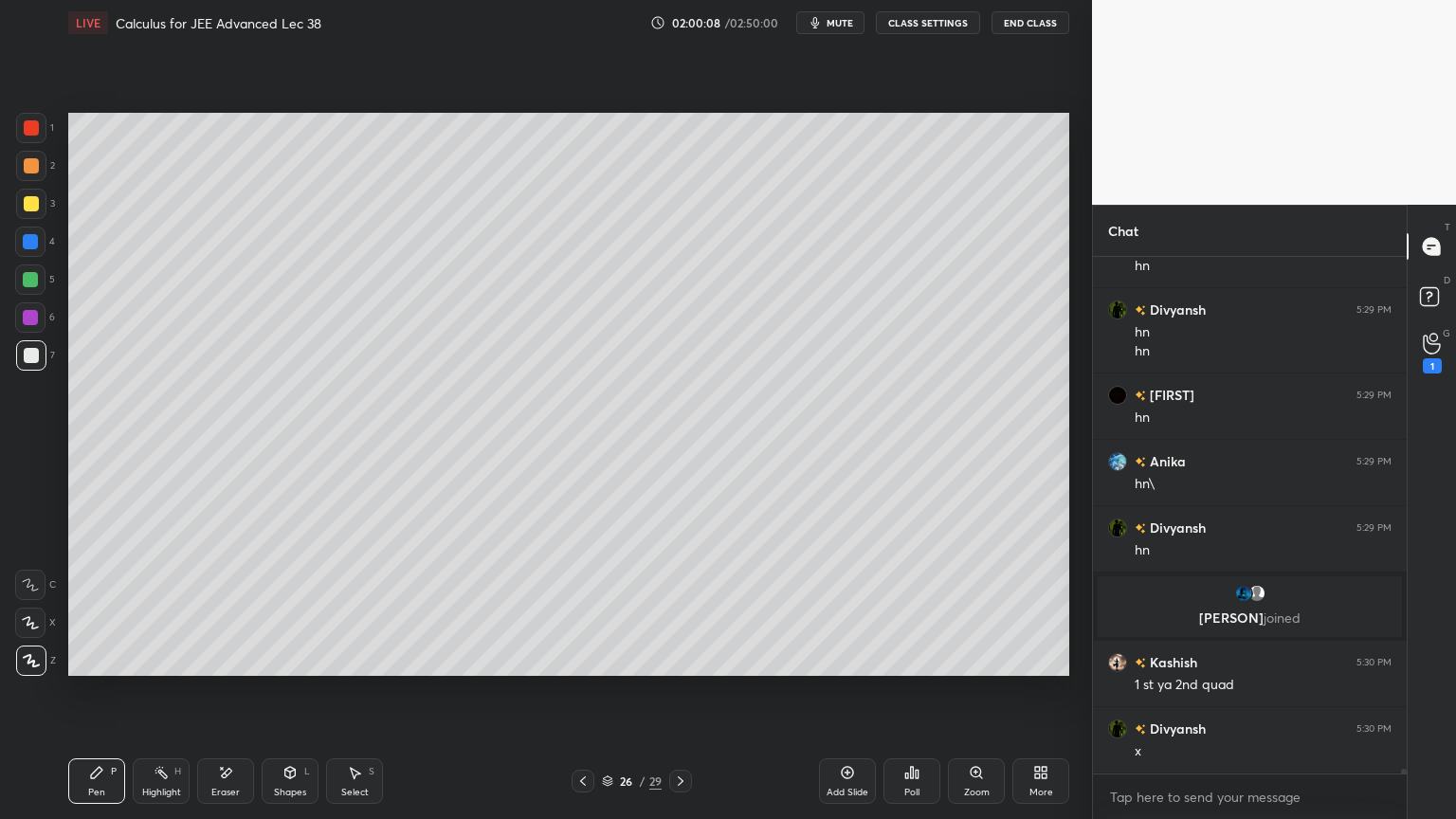 scroll, scrollTop: 54944, scrollLeft: 0, axis: vertical 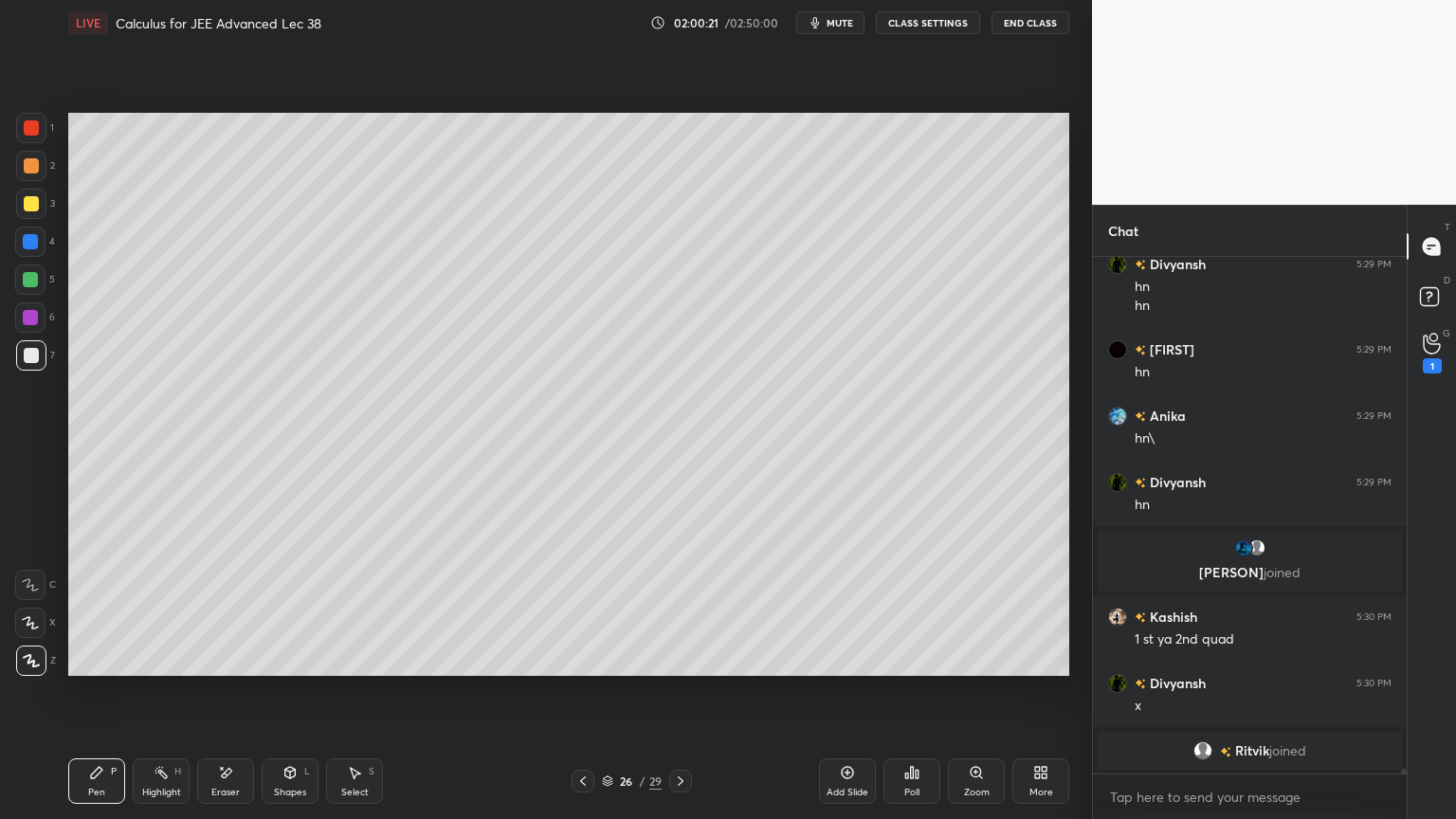 click on "2" at bounding box center (35, 166) 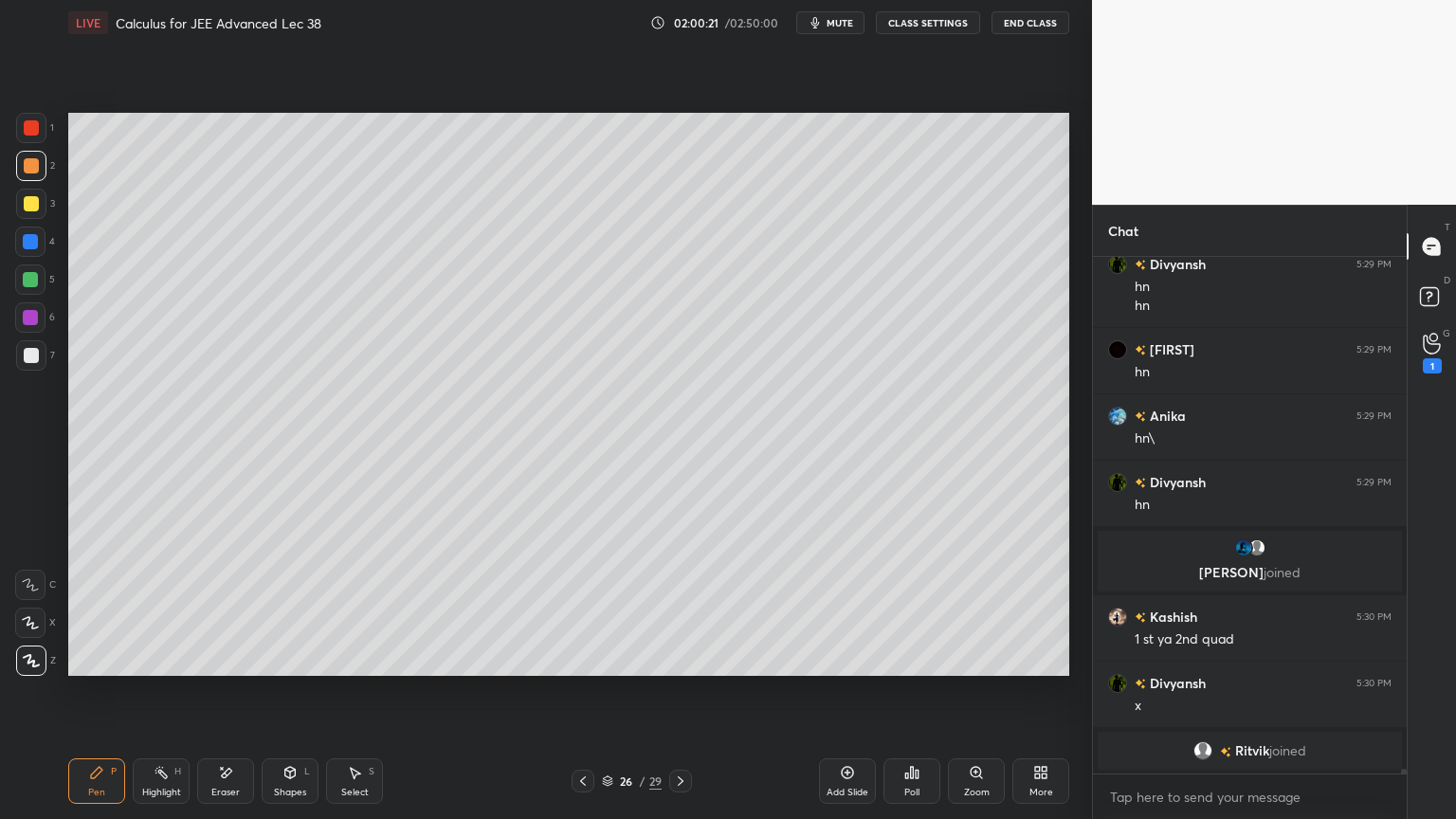 click at bounding box center [31, 128] 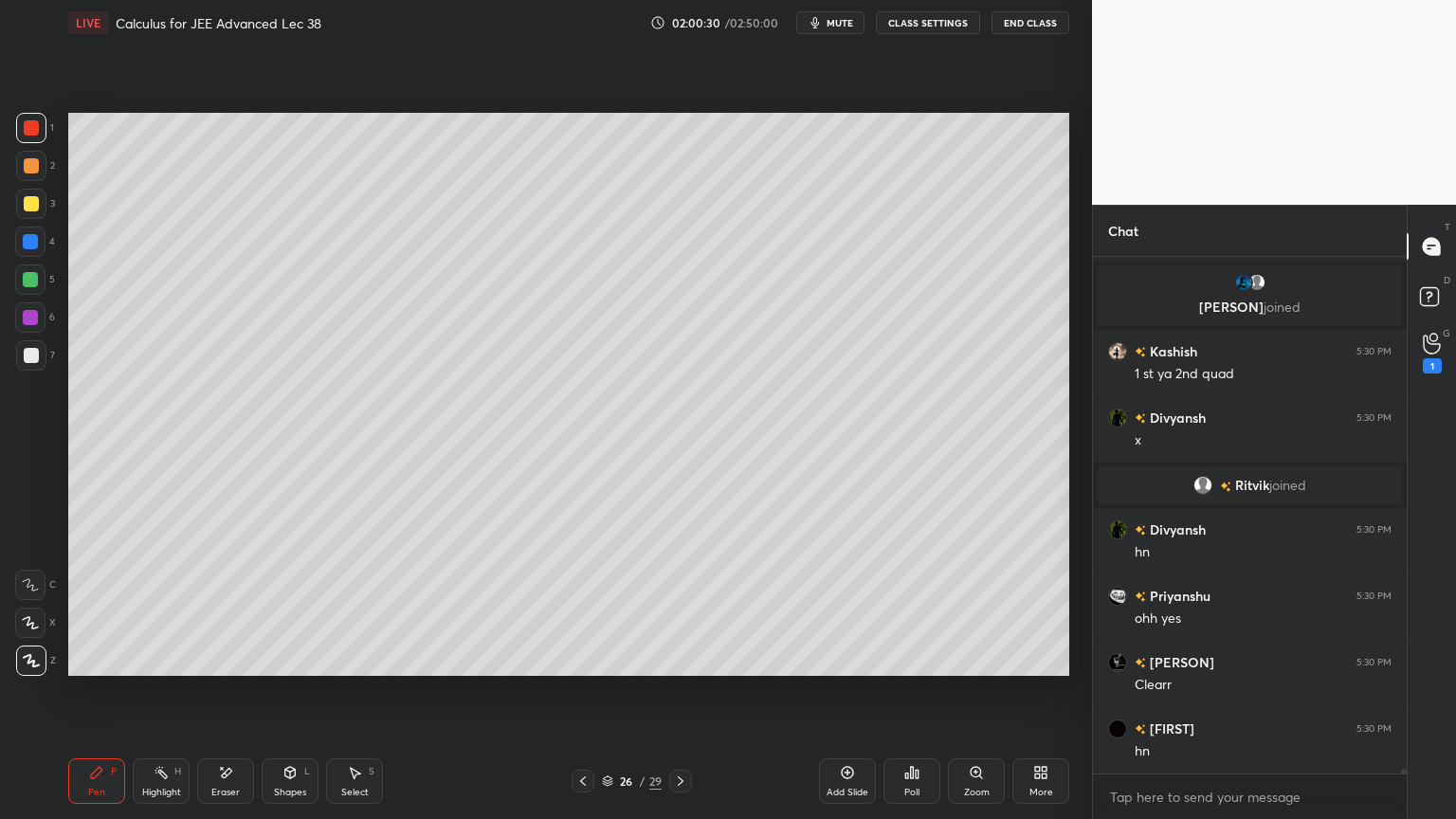 scroll, scrollTop: 55218, scrollLeft: 0, axis: vertical 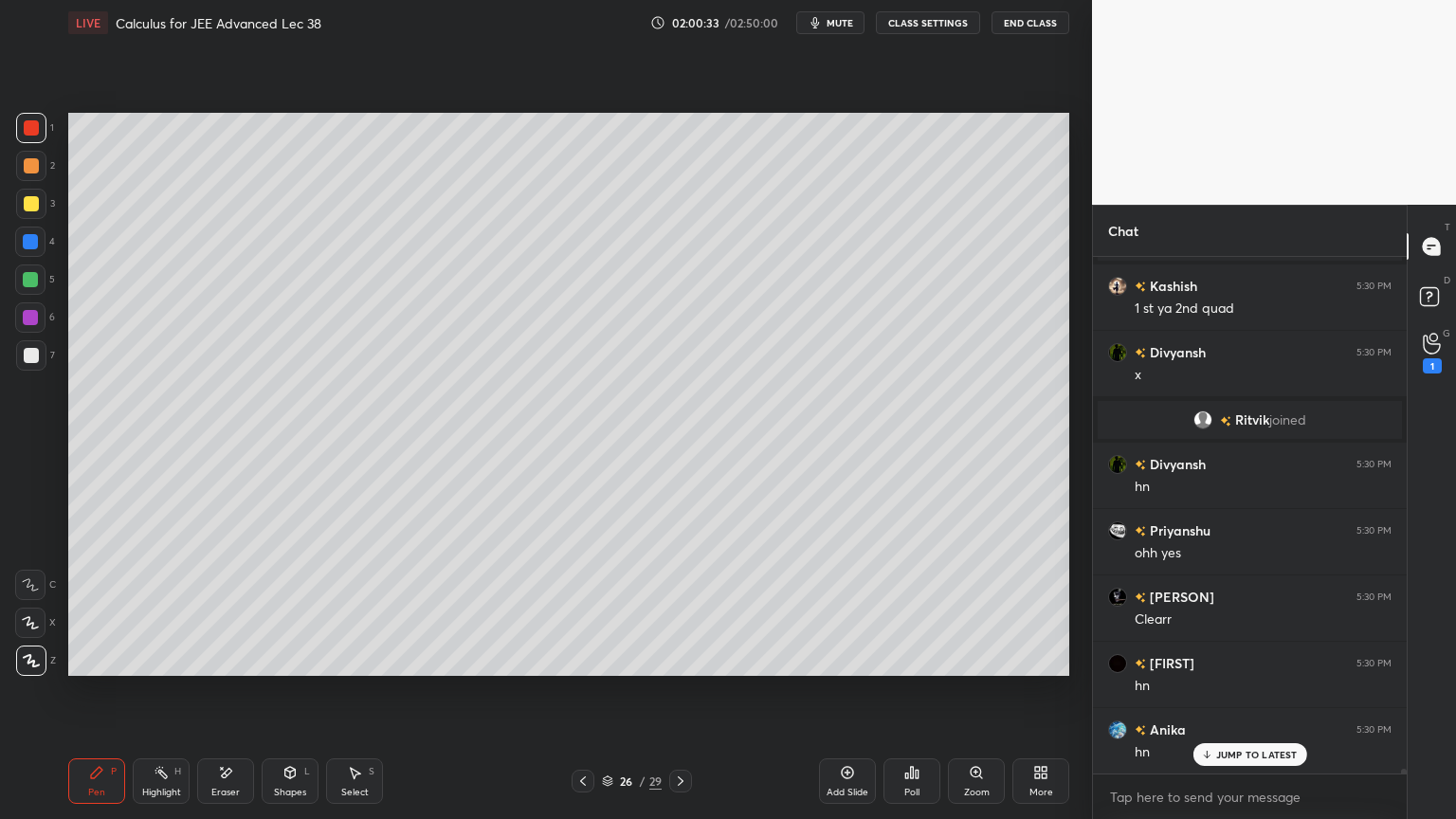 click on "Eraser" at bounding box center [226, 781] 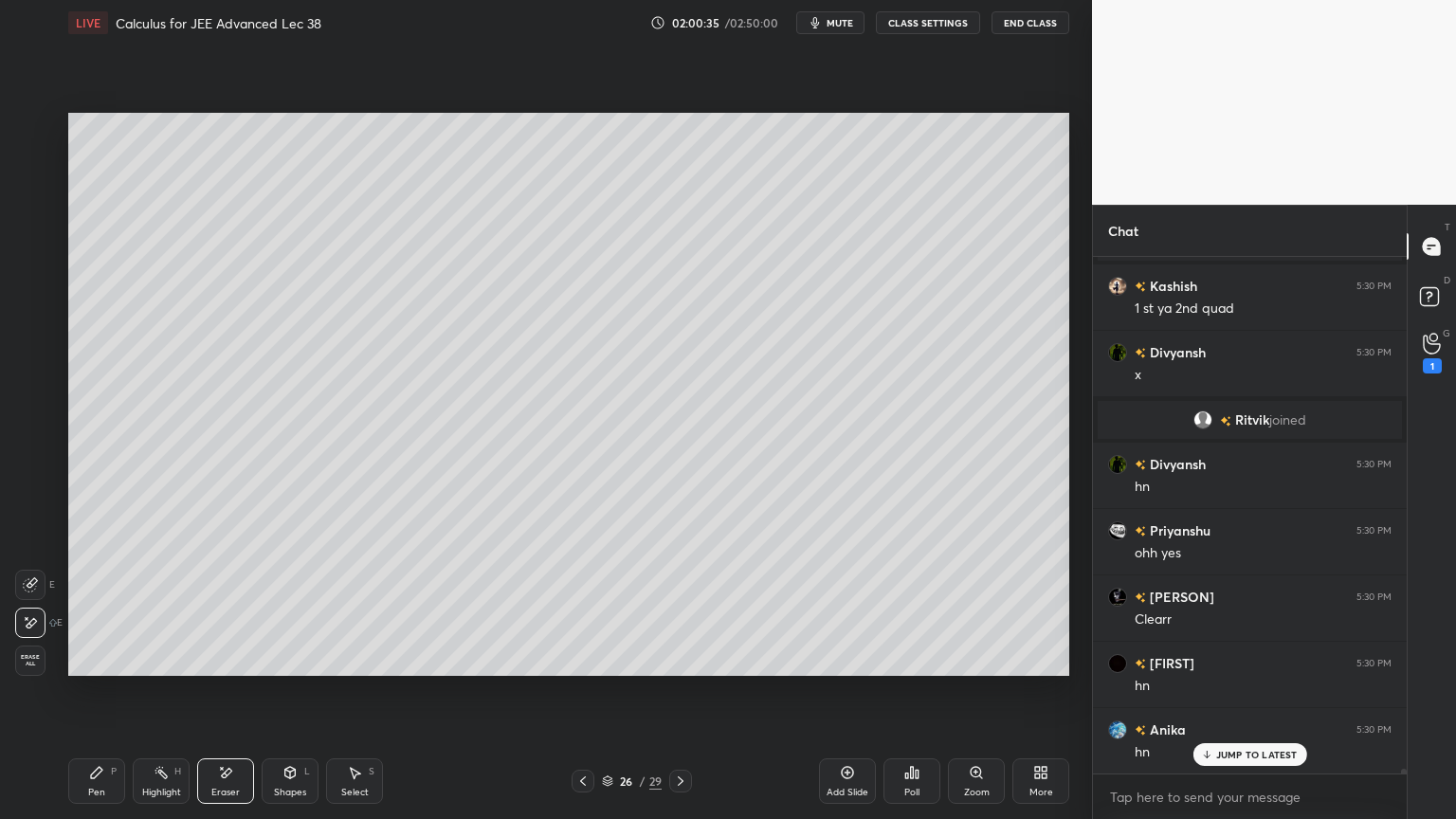 click on "Select" at bounding box center [355, 792] 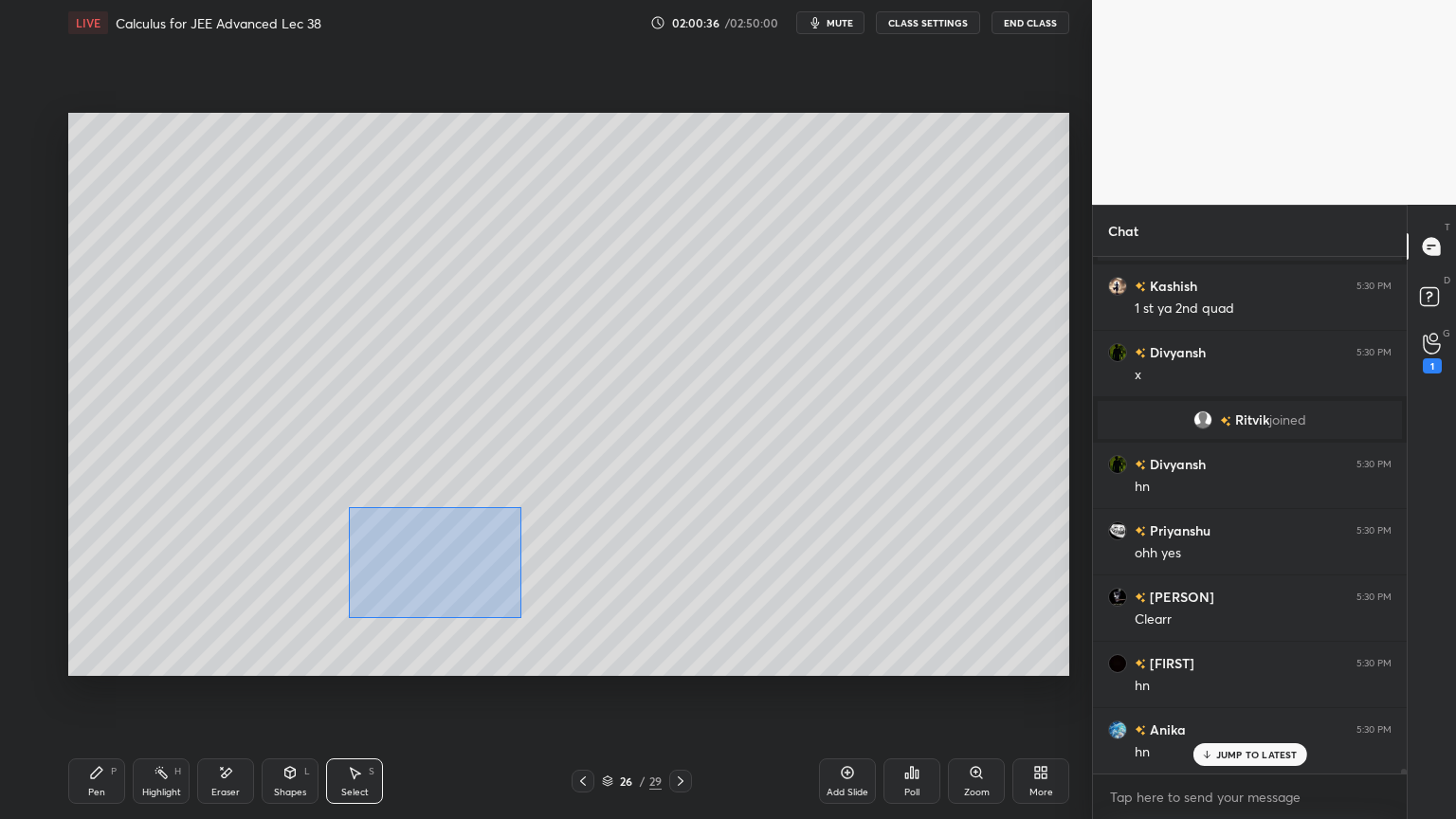 drag, startPoint x: 346, startPoint y: 506, endPoint x: 537, endPoint y: 620, distance: 222.43426 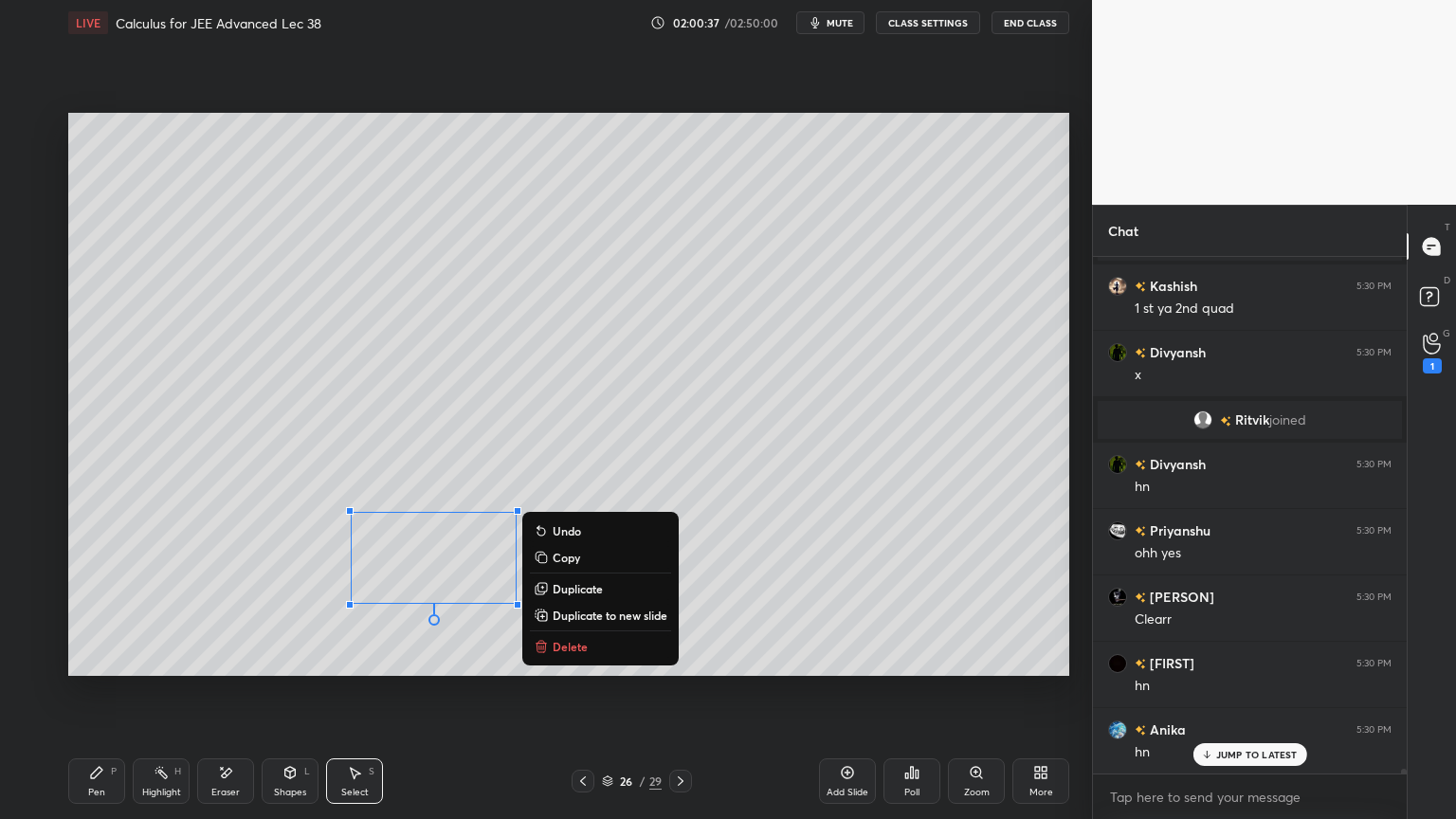 click on "Duplicate" at bounding box center (577, 589) 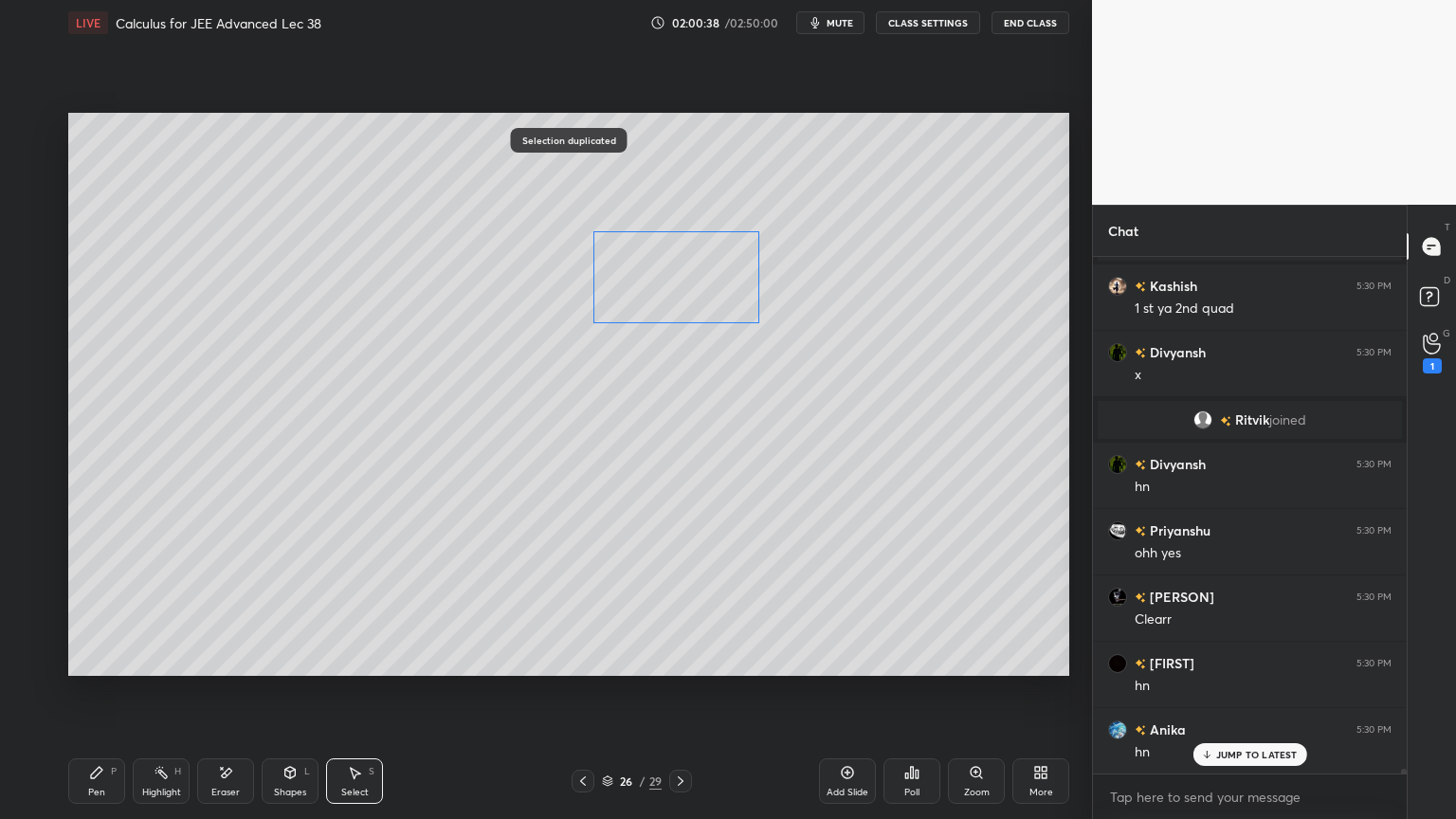 drag, startPoint x: 474, startPoint y: 576, endPoint x: 693, endPoint y: 274, distance: 373.04825 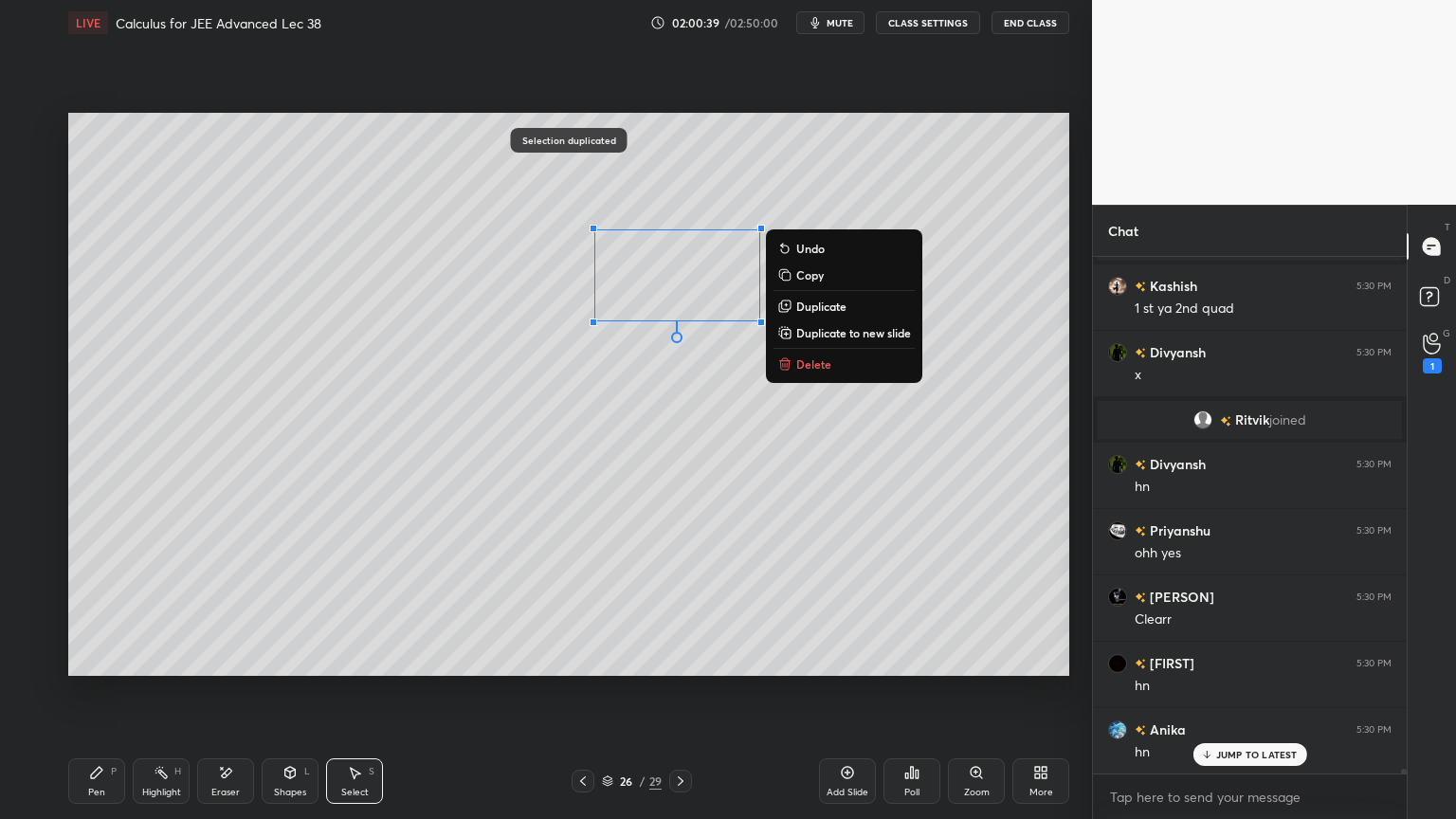 drag, startPoint x: 555, startPoint y: 385, endPoint x: 574, endPoint y: 436, distance: 54.42426 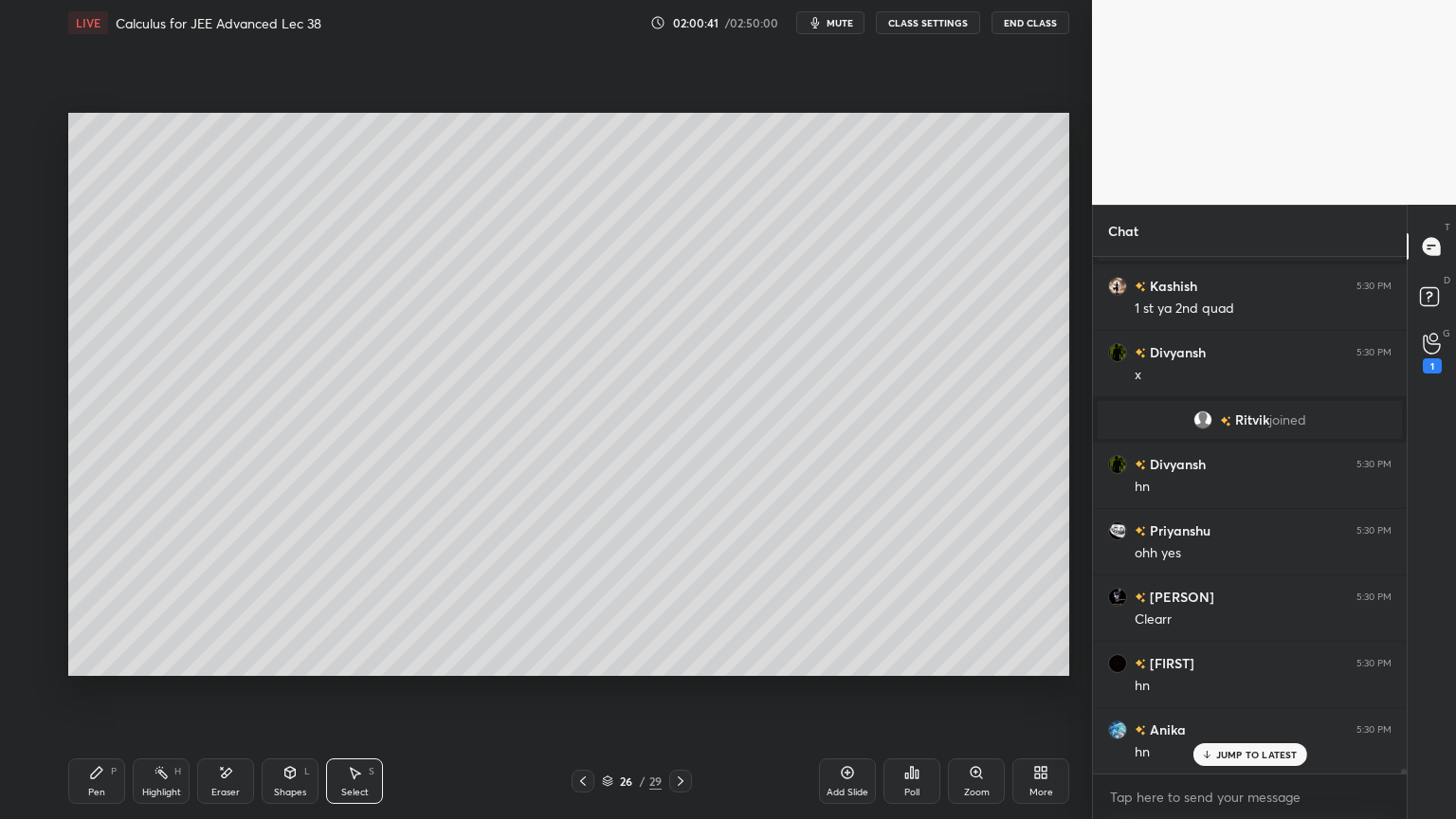 click on "Select S" at bounding box center (355, 781) 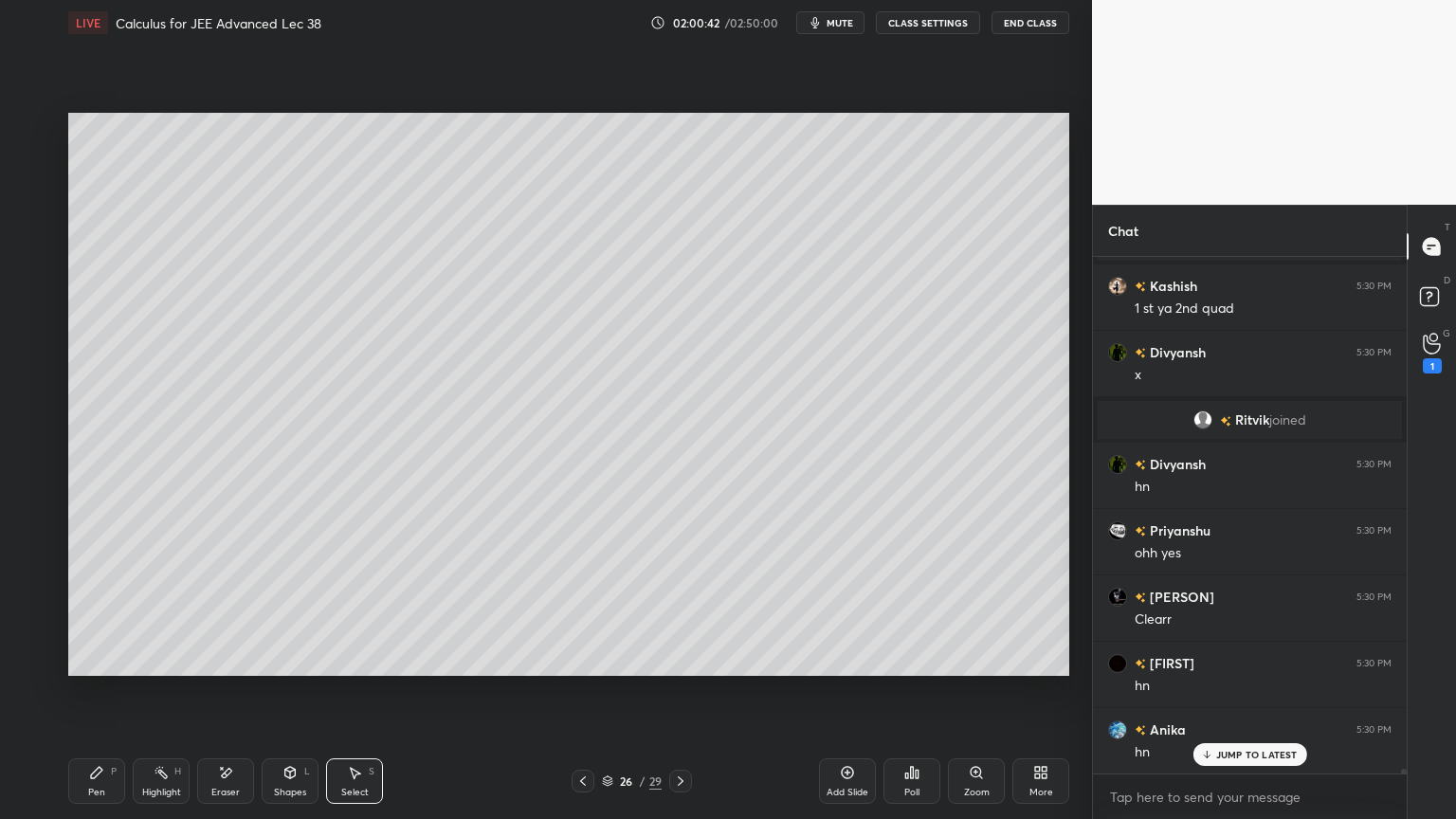 click on "Eraser" at bounding box center [226, 792] 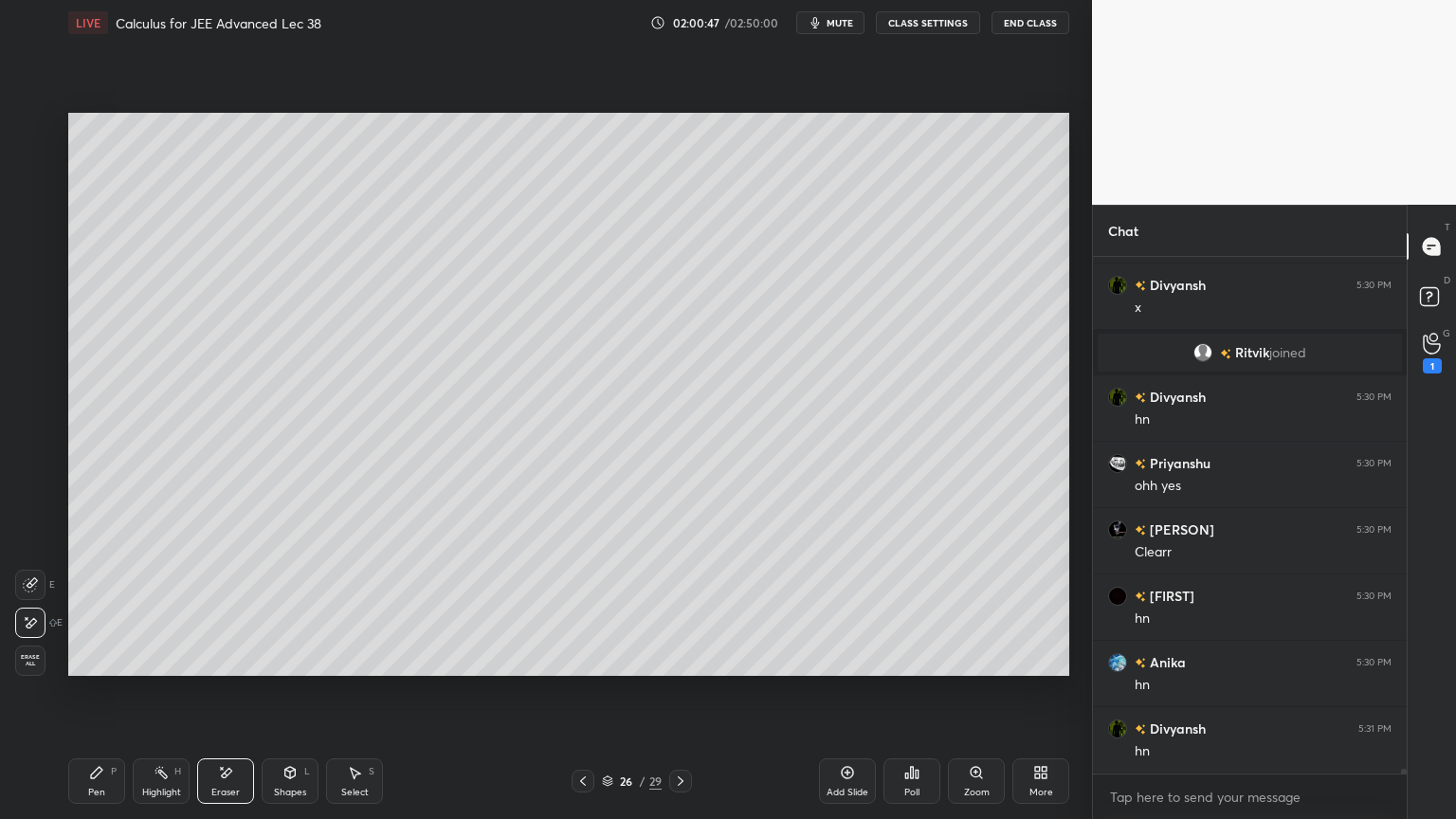 drag, startPoint x: 111, startPoint y: 777, endPoint x: 173, endPoint y: 756, distance: 65.459911 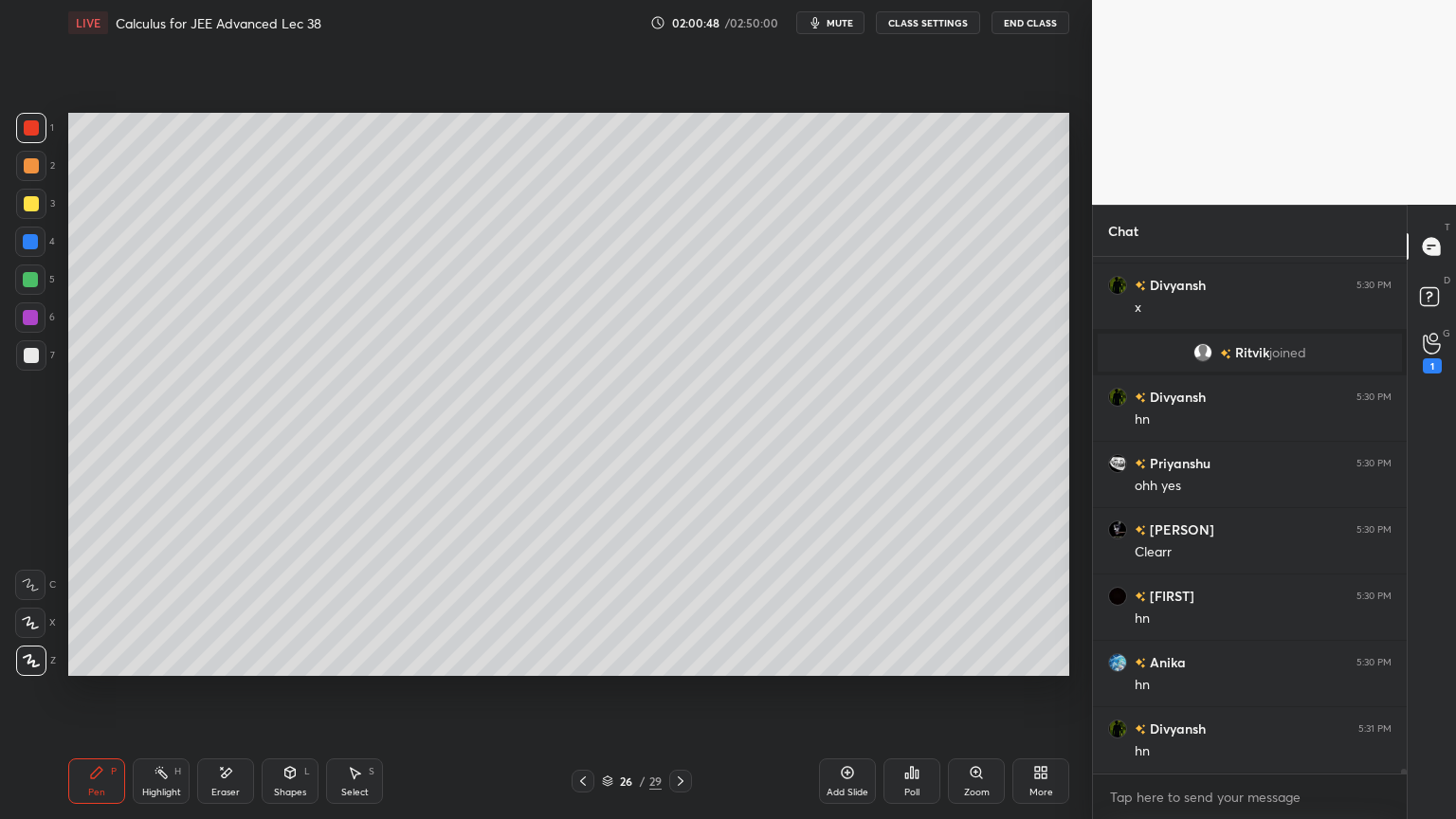 scroll, scrollTop: 55351, scrollLeft: 0, axis: vertical 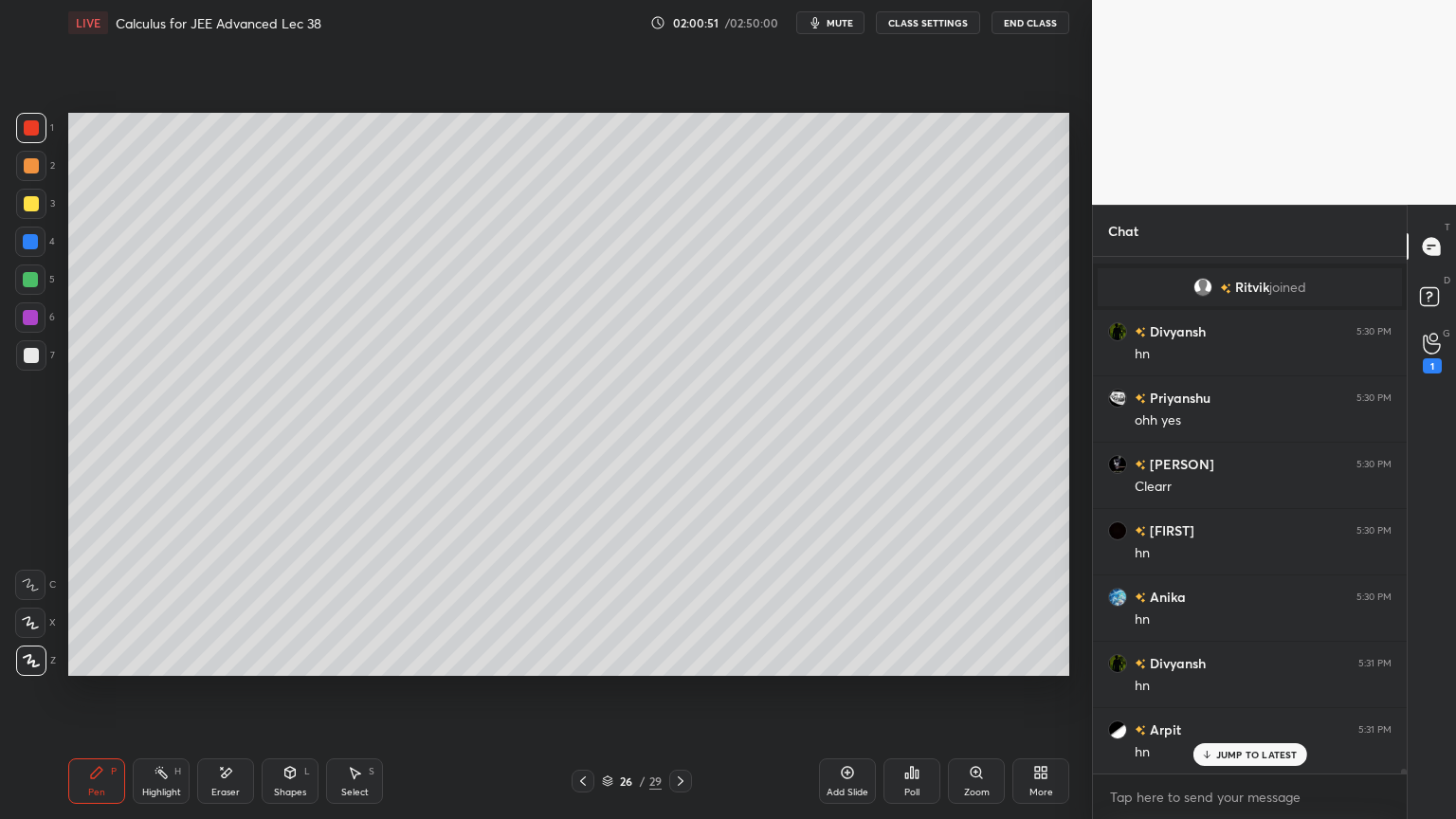 click on "Select S" at bounding box center [355, 781] 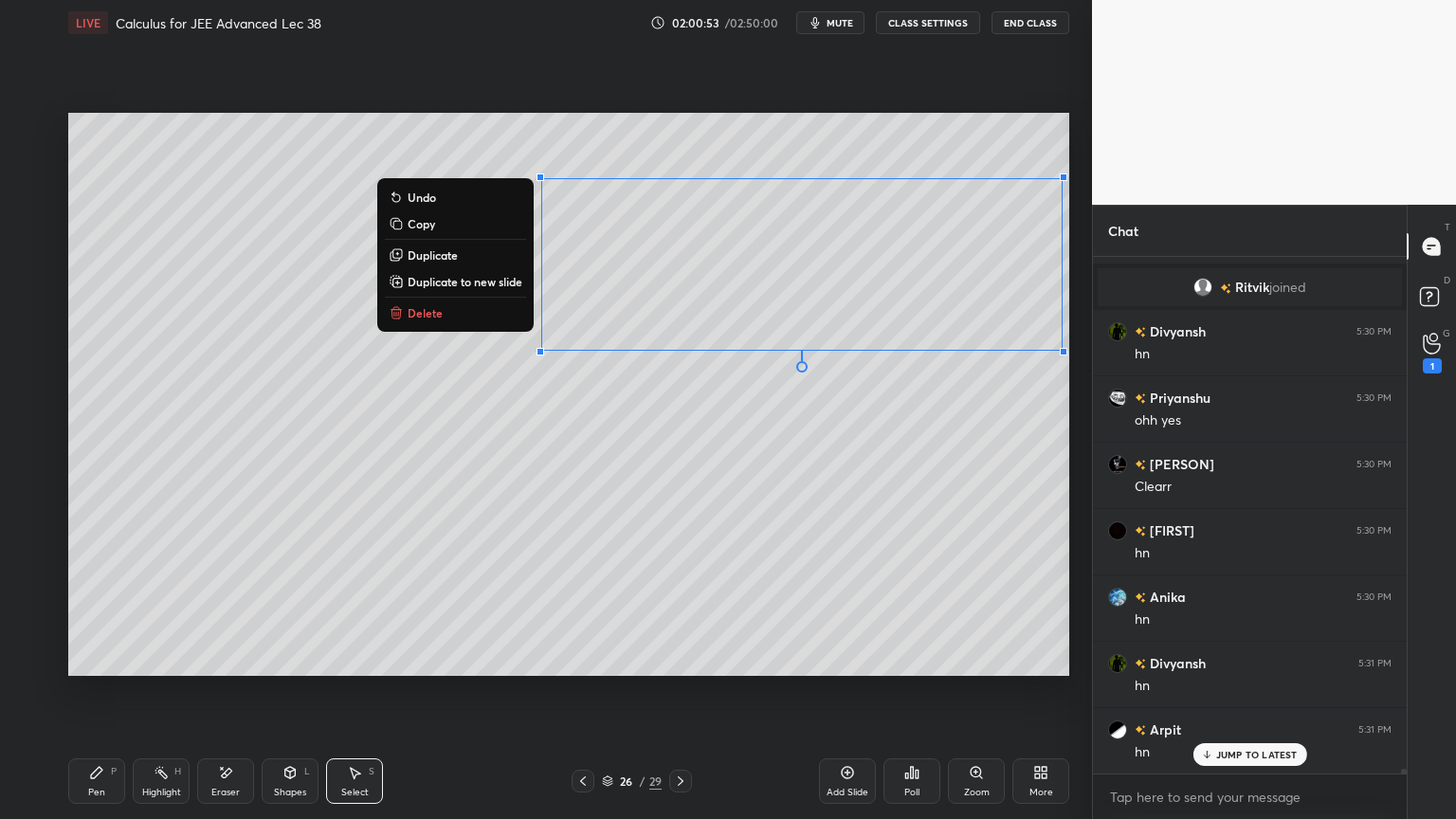 drag, startPoint x: 584, startPoint y: 213, endPoint x: 978, endPoint y: 404, distance: 437.855 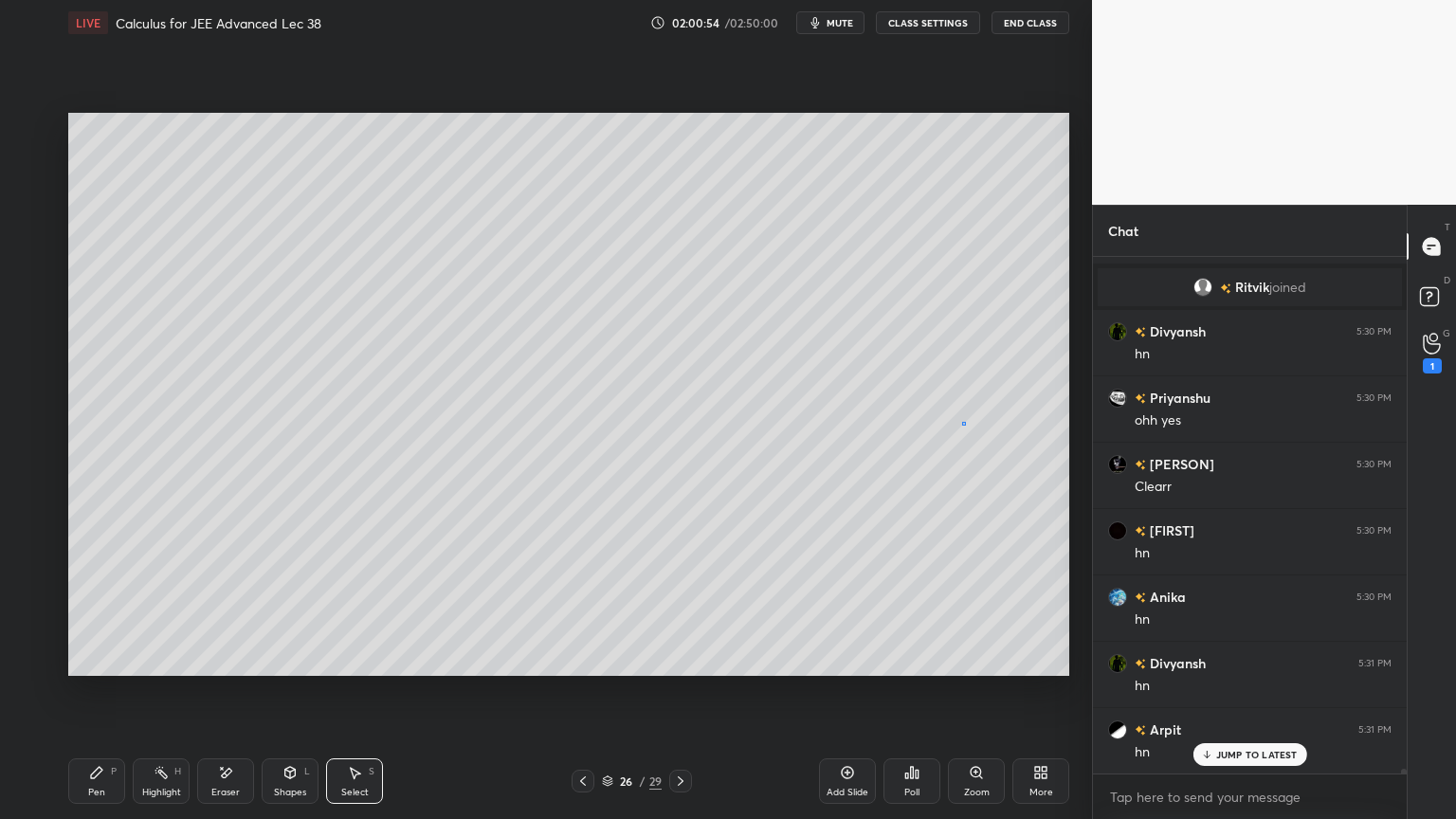 click on "0 ° Undo Copy Duplicate Duplicate to new slide Delete" at bounding box center (569, 394) 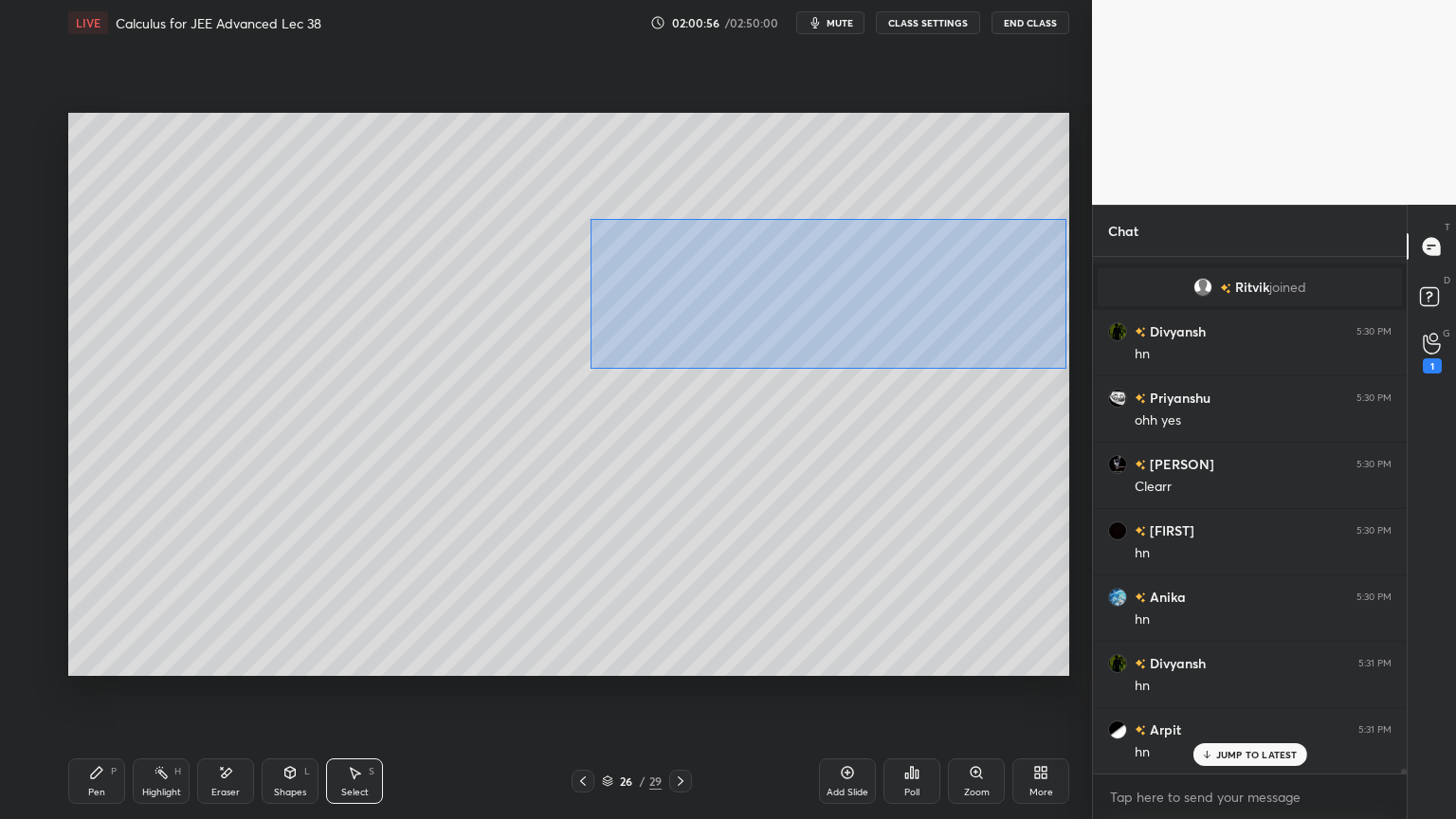 drag, startPoint x: 592, startPoint y: 219, endPoint x: 1030, endPoint y: 365, distance: 461.69254 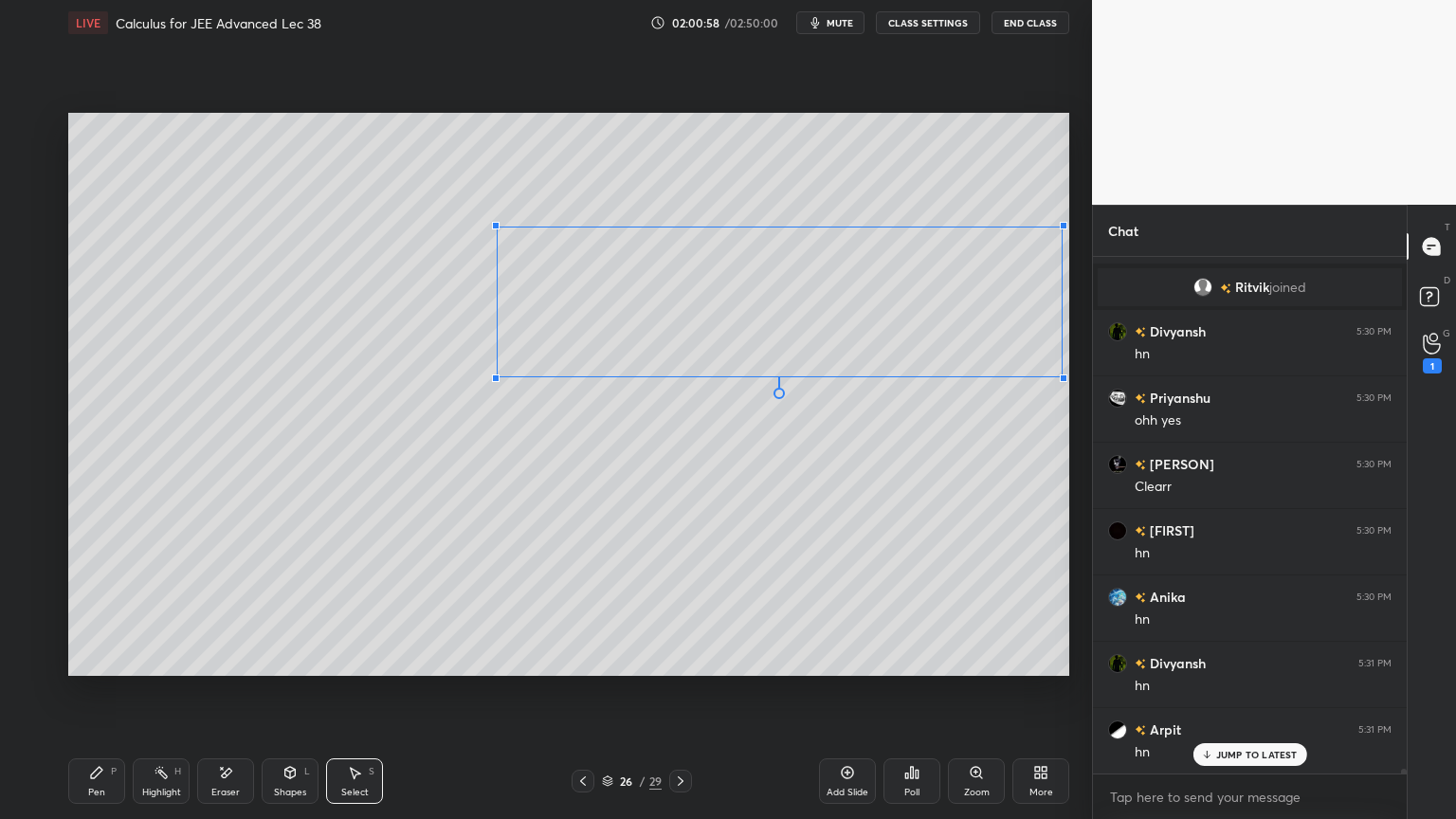 drag, startPoint x: 594, startPoint y: 353, endPoint x: 557, endPoint y: 436, distance: 90.87354 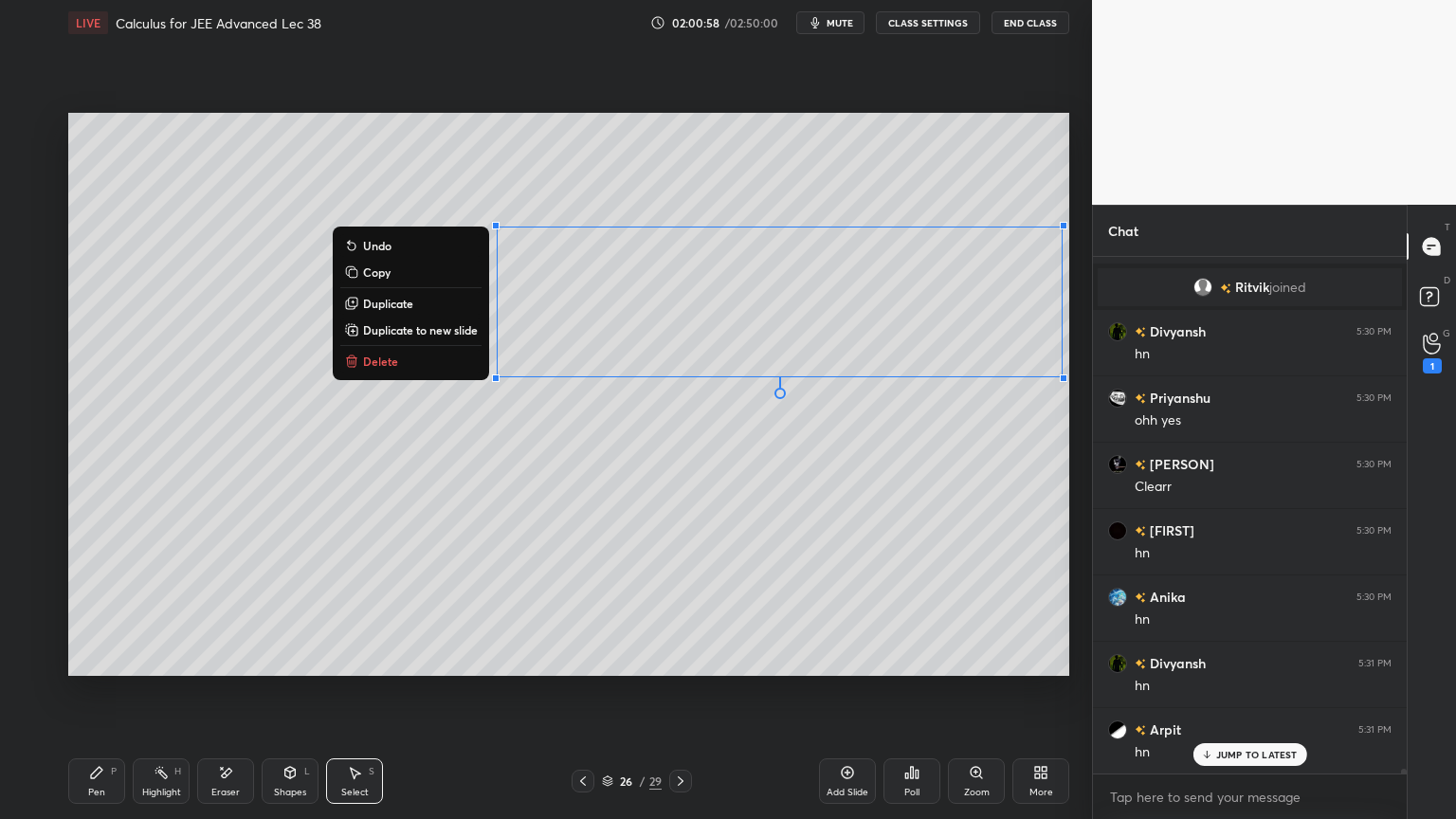 click on "0 ° Undo Copy Duplicate Duplicate to new slide Delete" at bounding box center [569, 394] 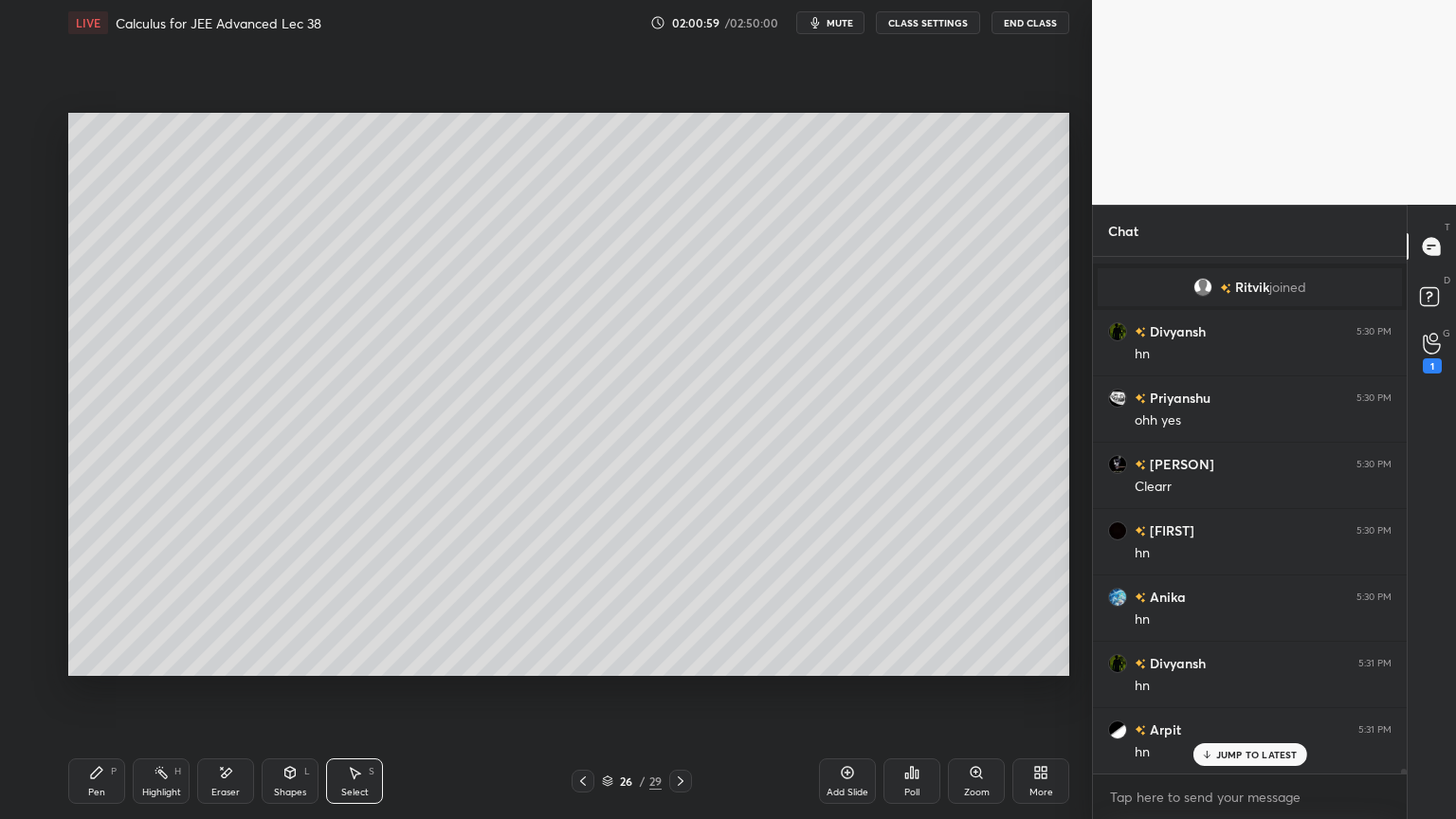 click on "Pen P" at bounding box center (97, 781) 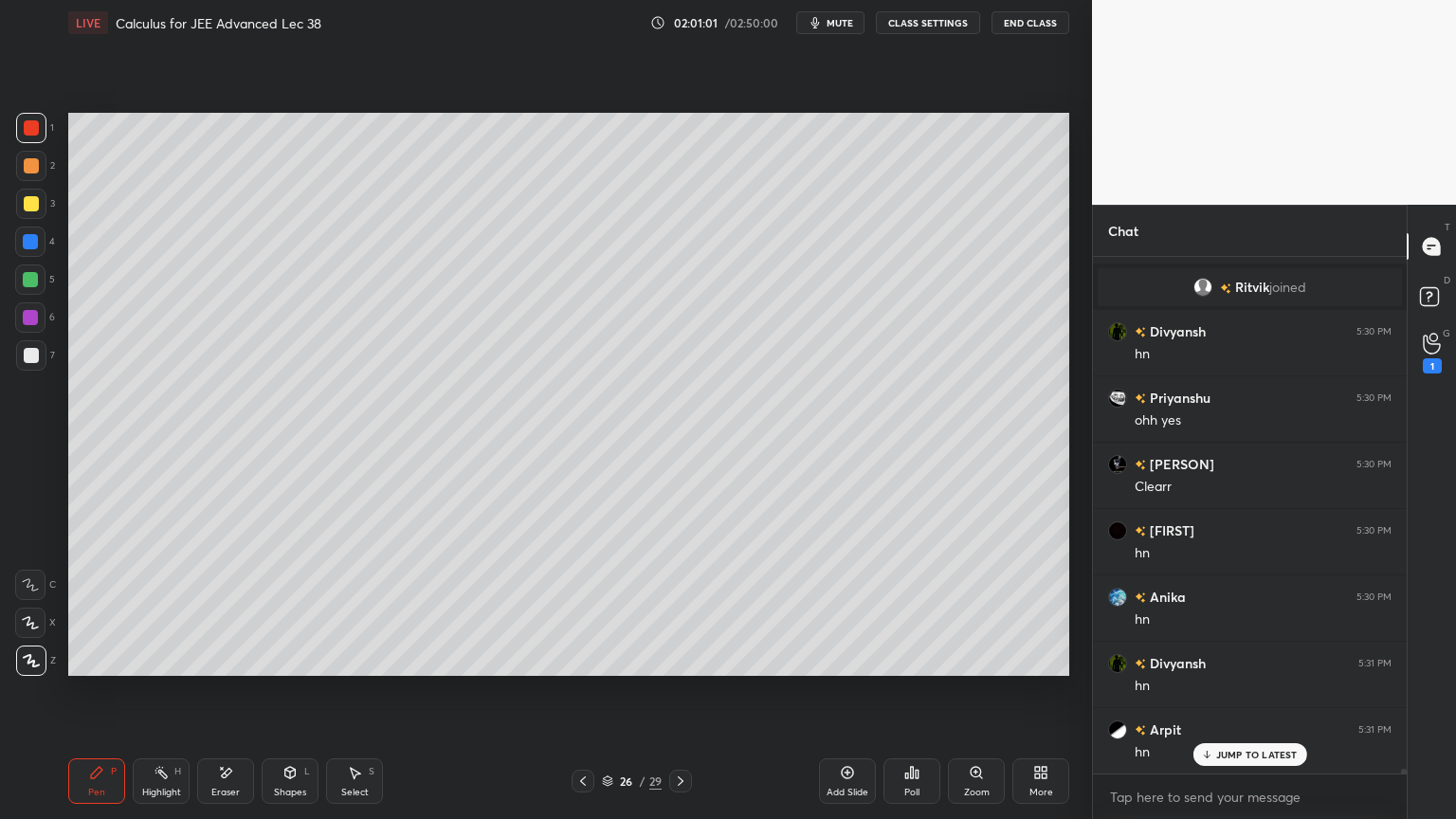 click at bounding box center (31, 355) 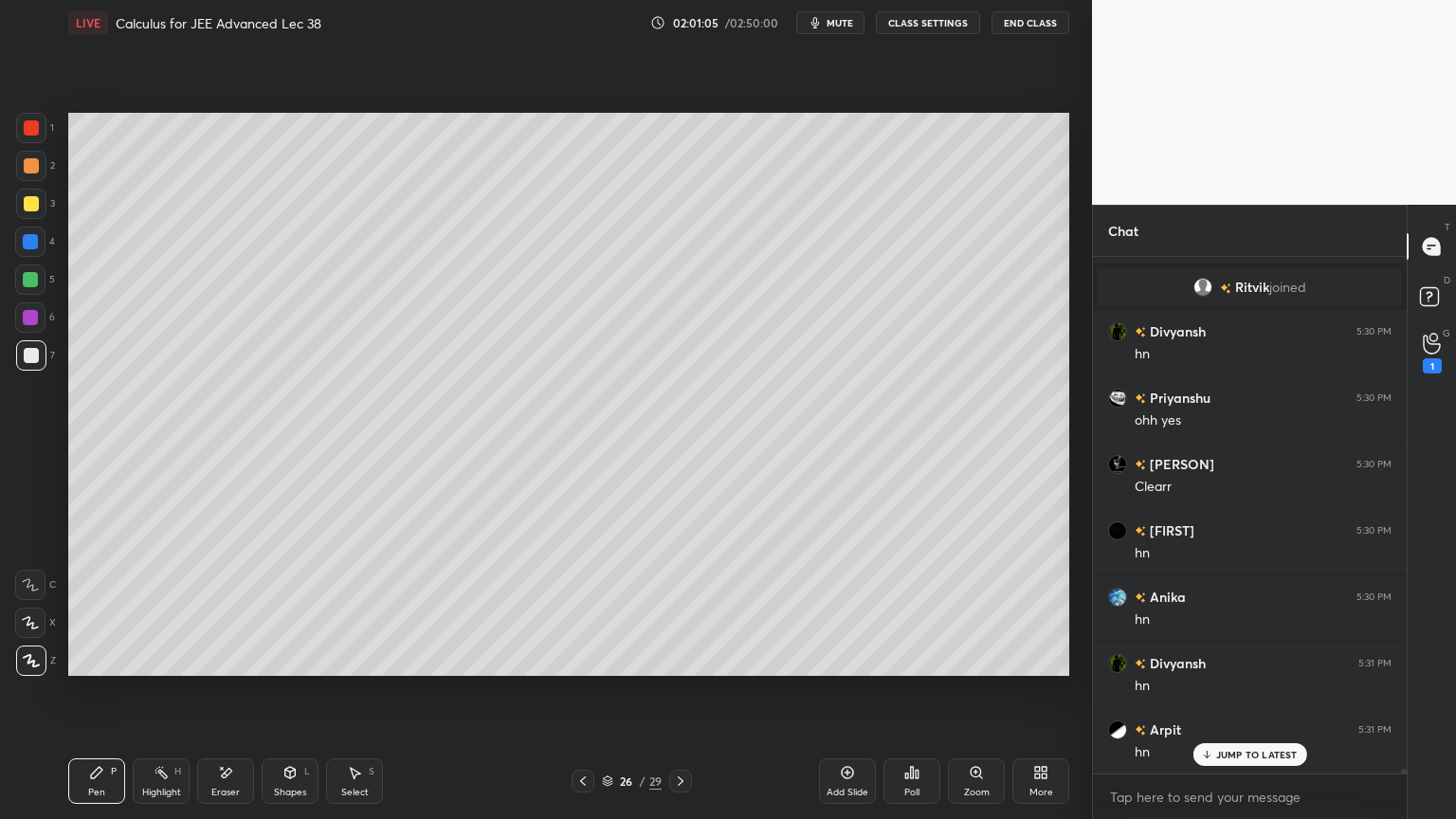 click 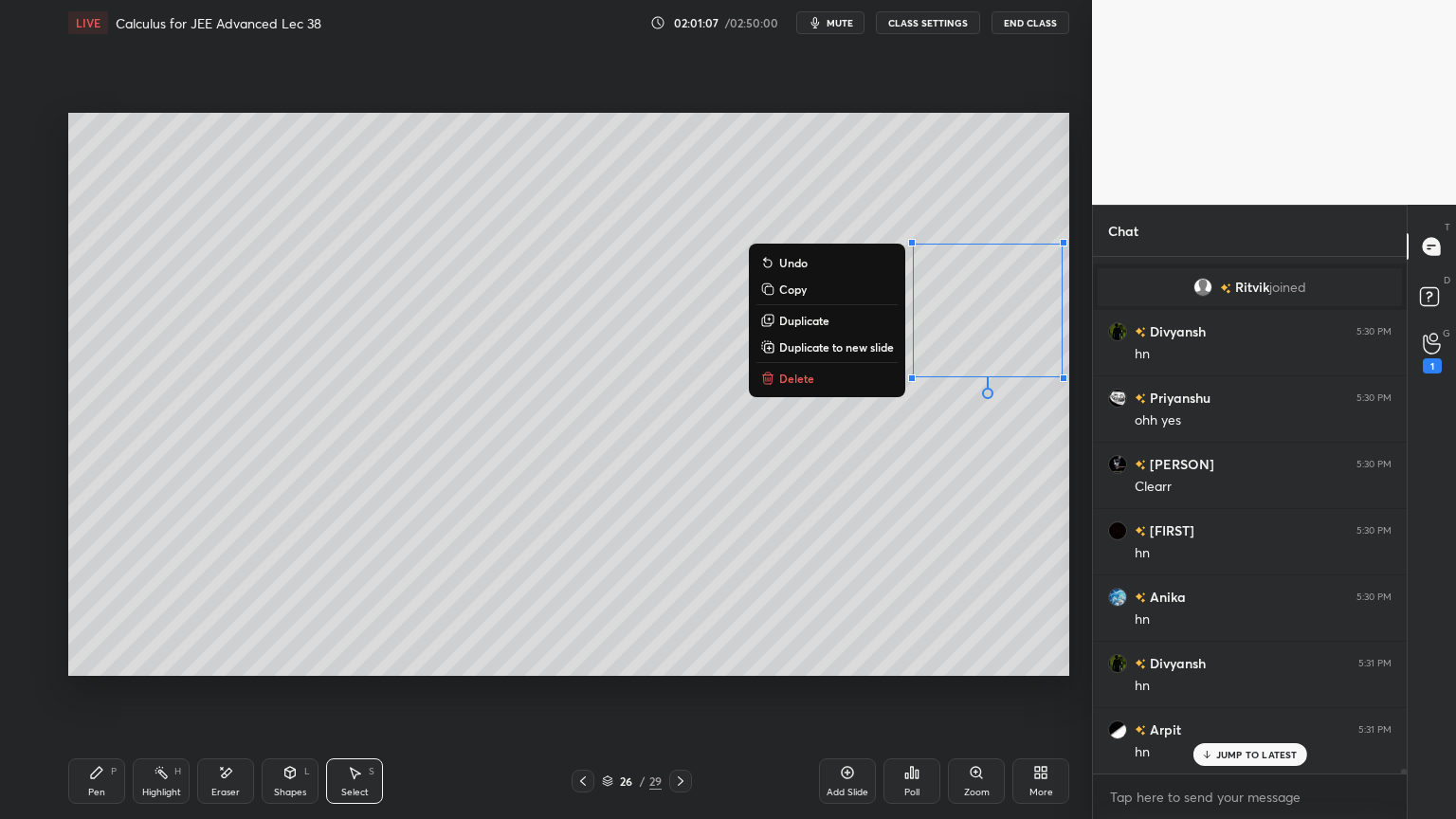drag, startPoint x: 905, startPoint y: 236, endPoint x: 987, endPoint y: 367, distance: 154.5477 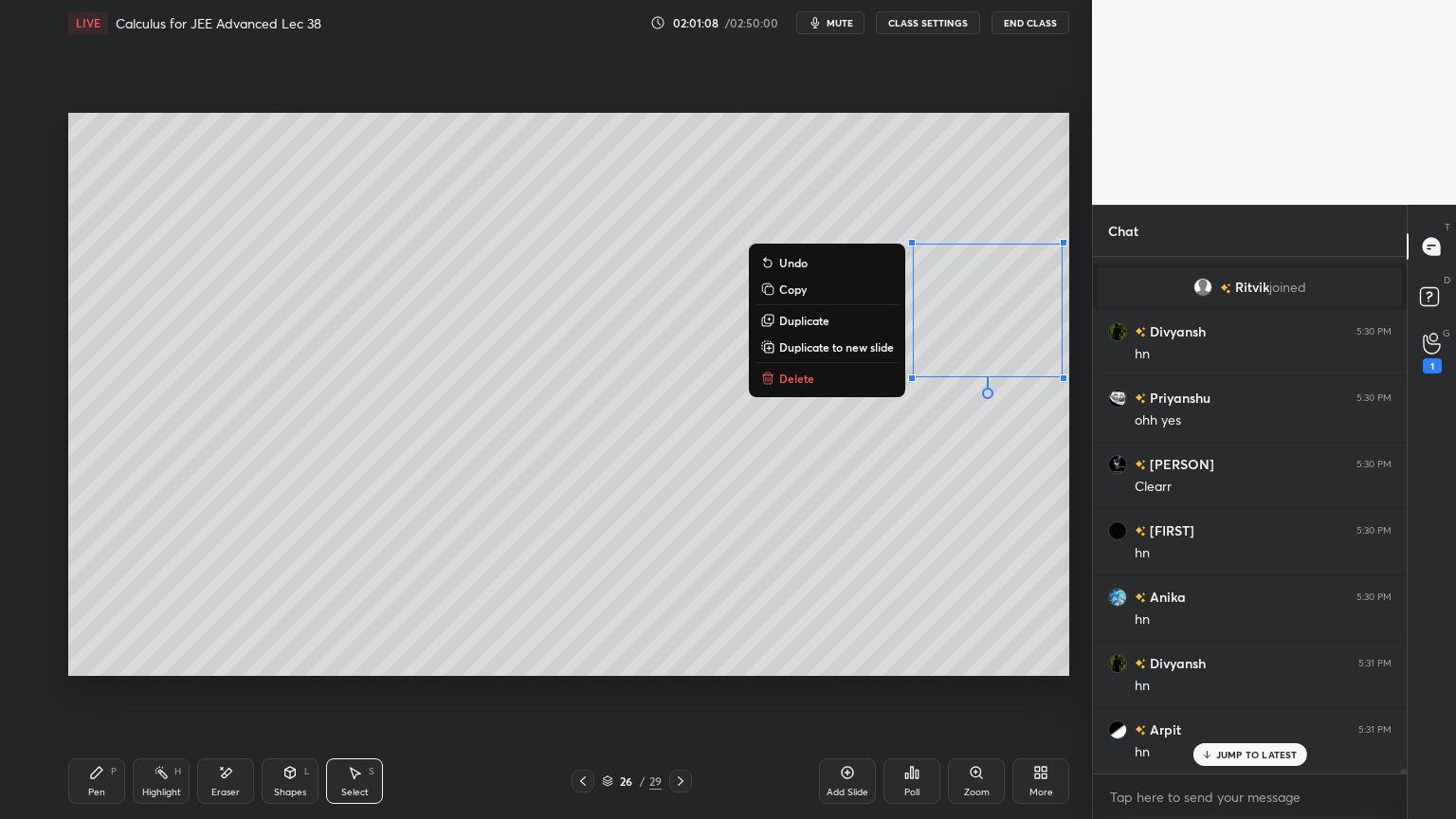 click on "Duplicate" at bounding box center (804, 320) 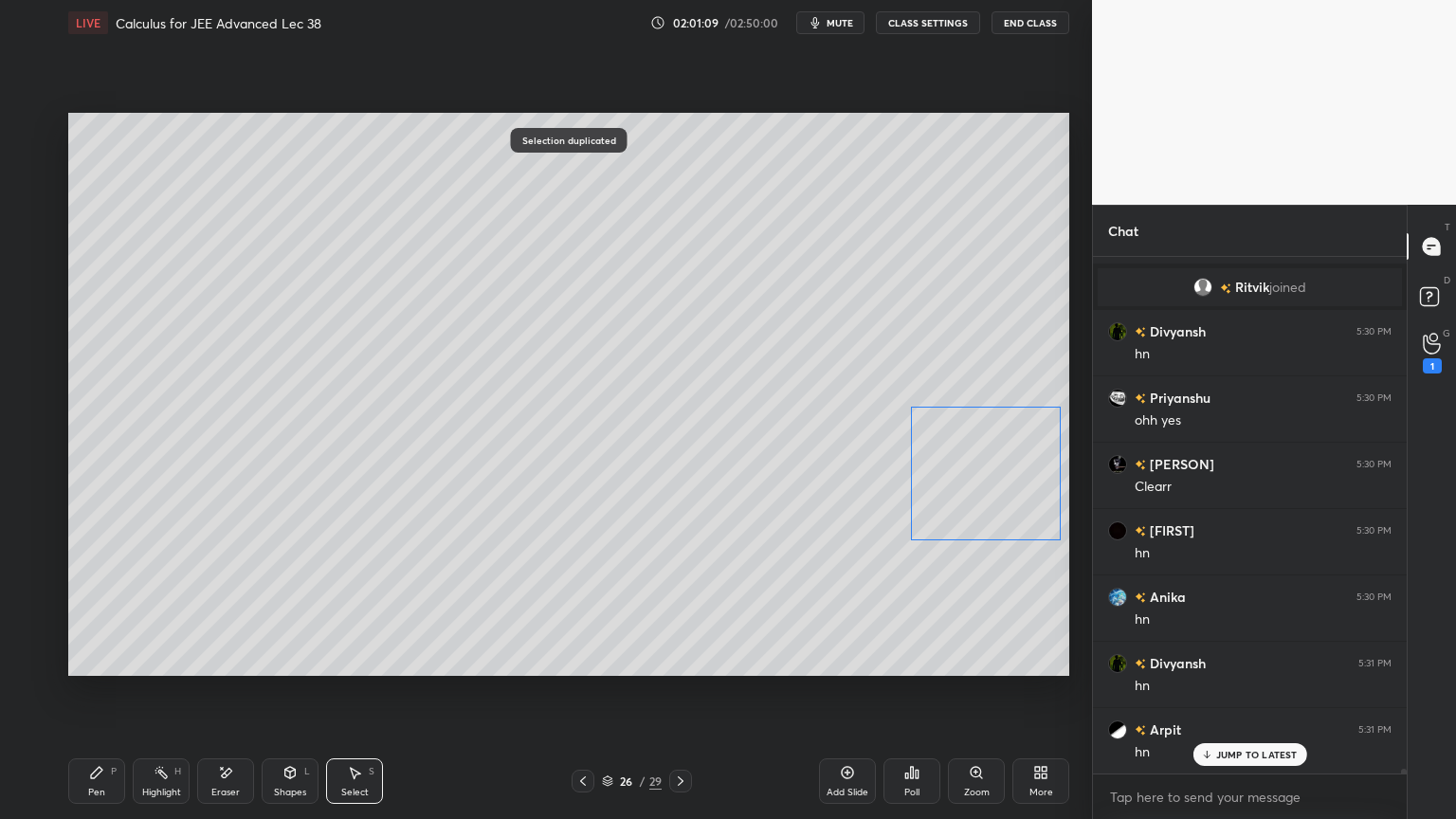 drag, startPoint x: 1013, startPoint y: 349, endPoint x: 986, endPoint y: 489, distance: 142.5798 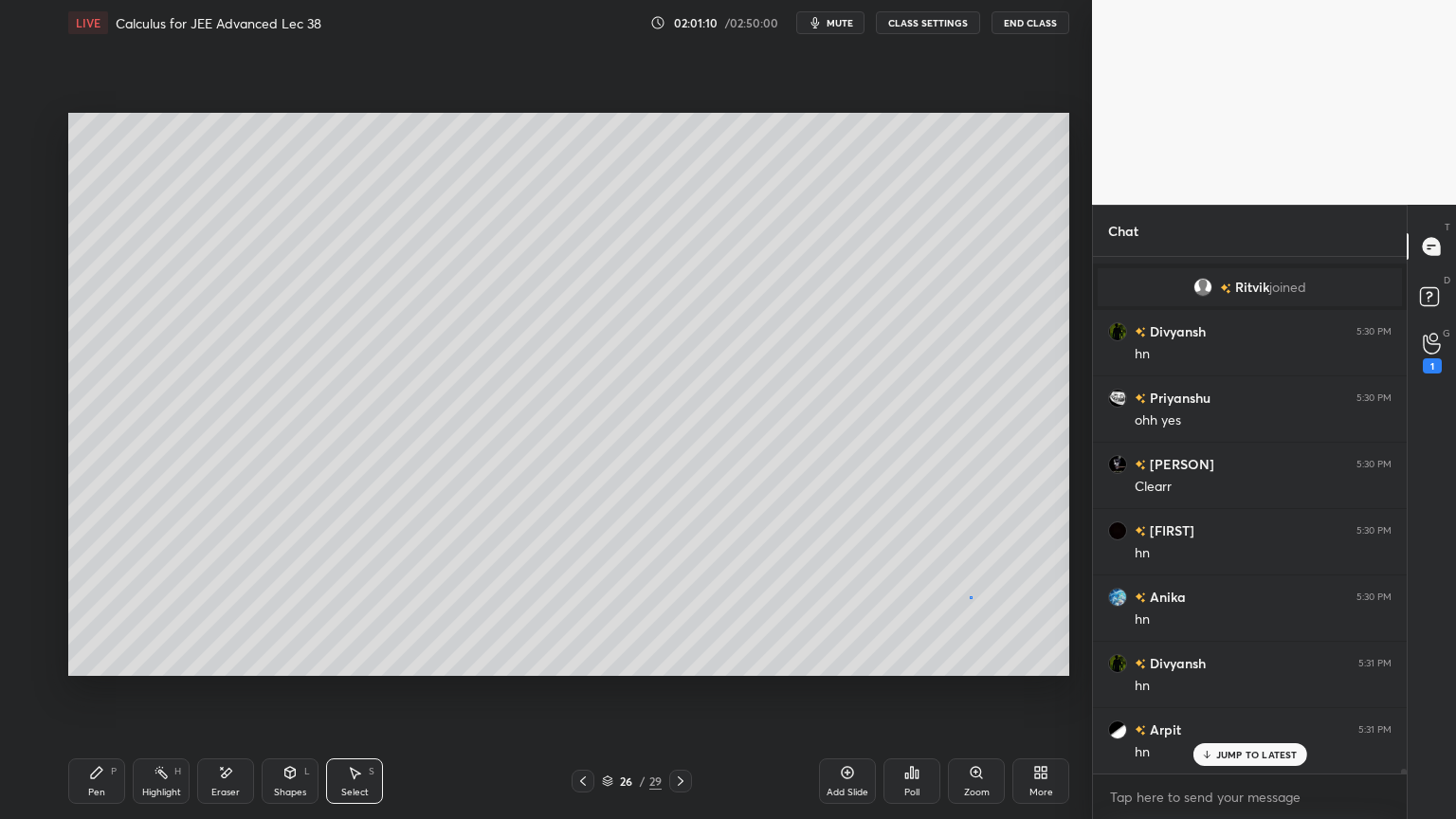 click on "0 ° Undo Copy Duplicate Duplicate to new slide Delete" at bounding box center (569, 394) 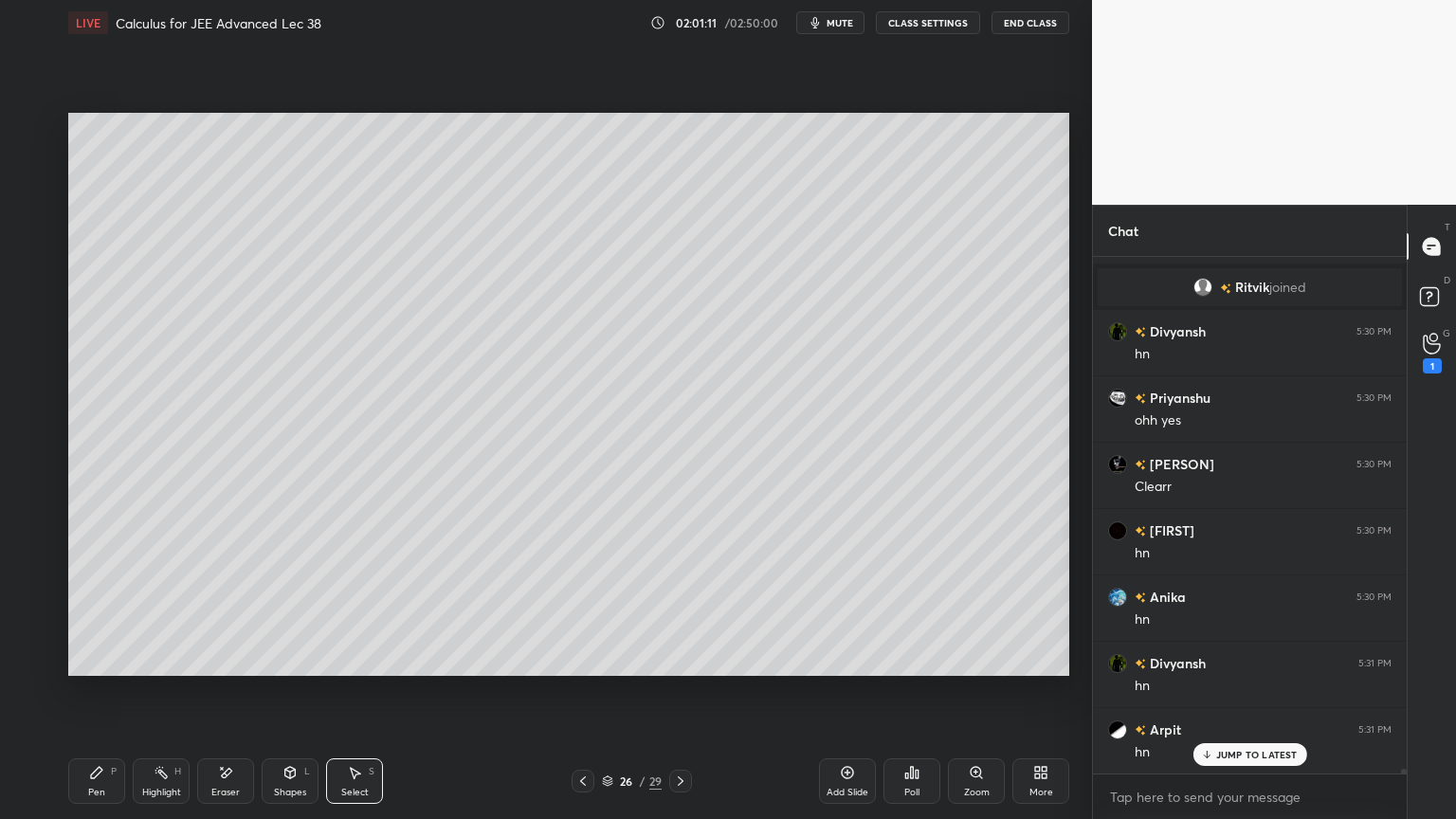 click on "Pen P" at bounding box center (97, 781) 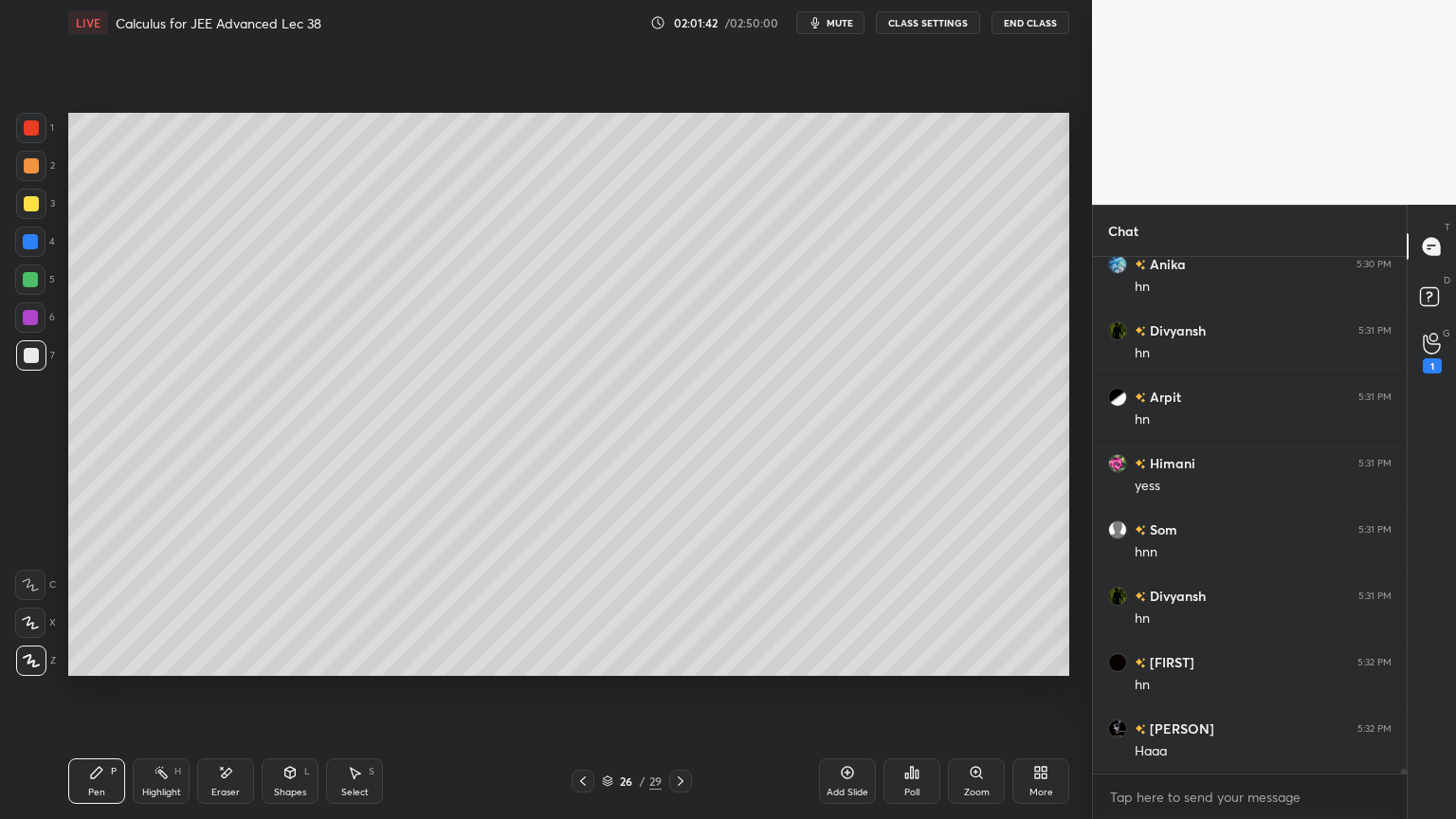 scroll, scrollTop: 55749, scrollLeft: 0, axis: vertical 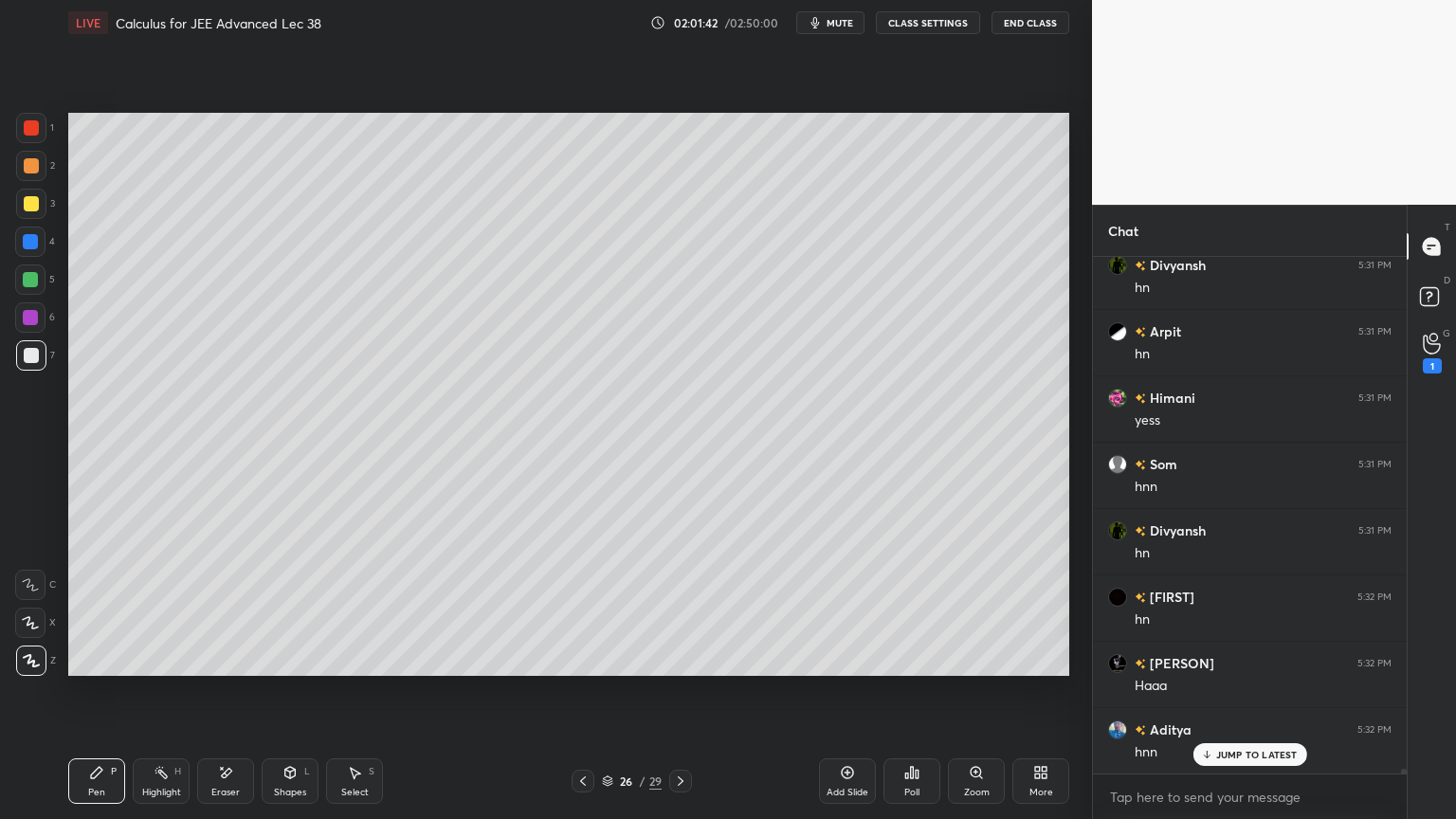 click 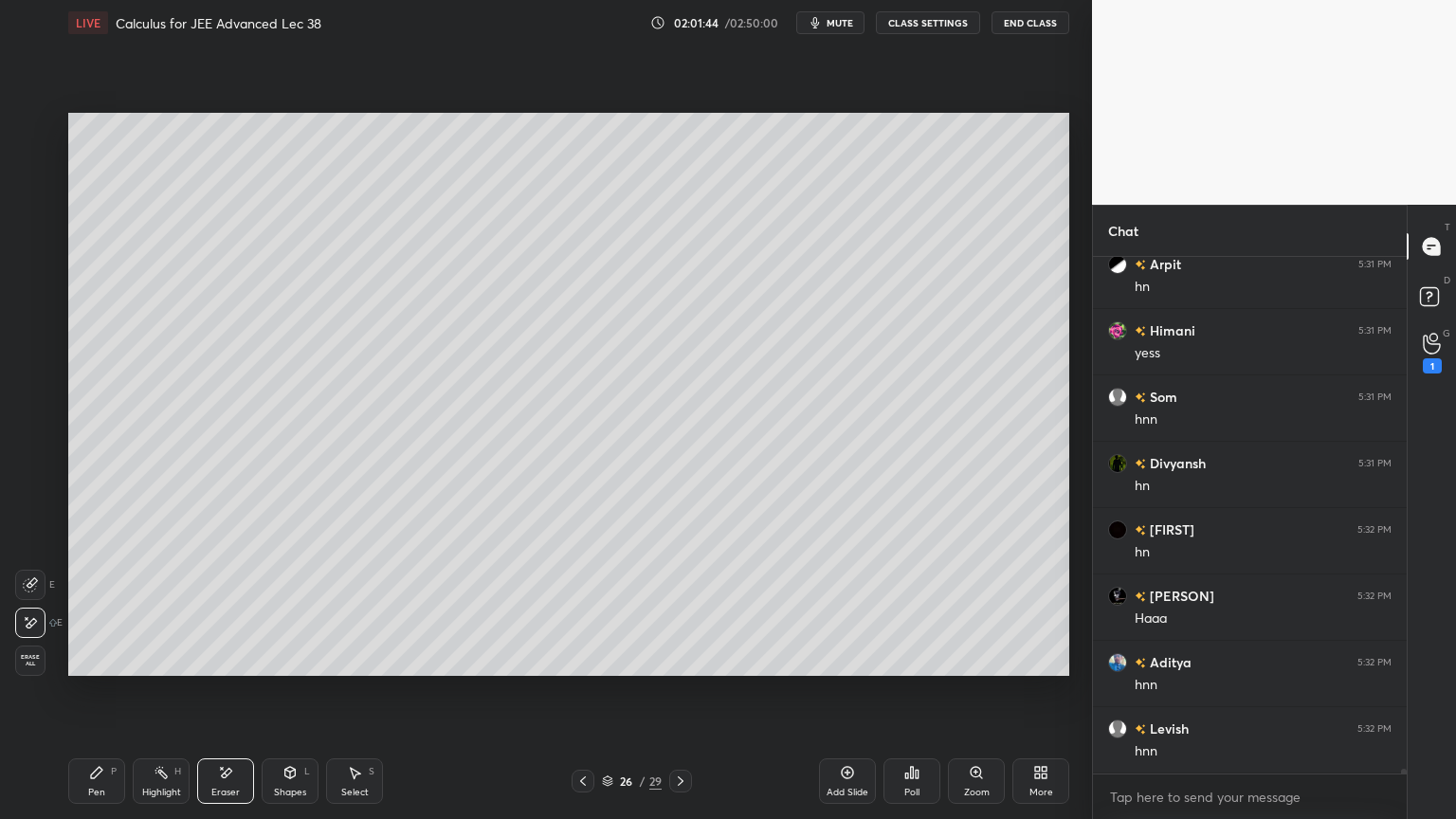 scroll, scrollTop: 55882, scrollLeft: 0, axis: vertical 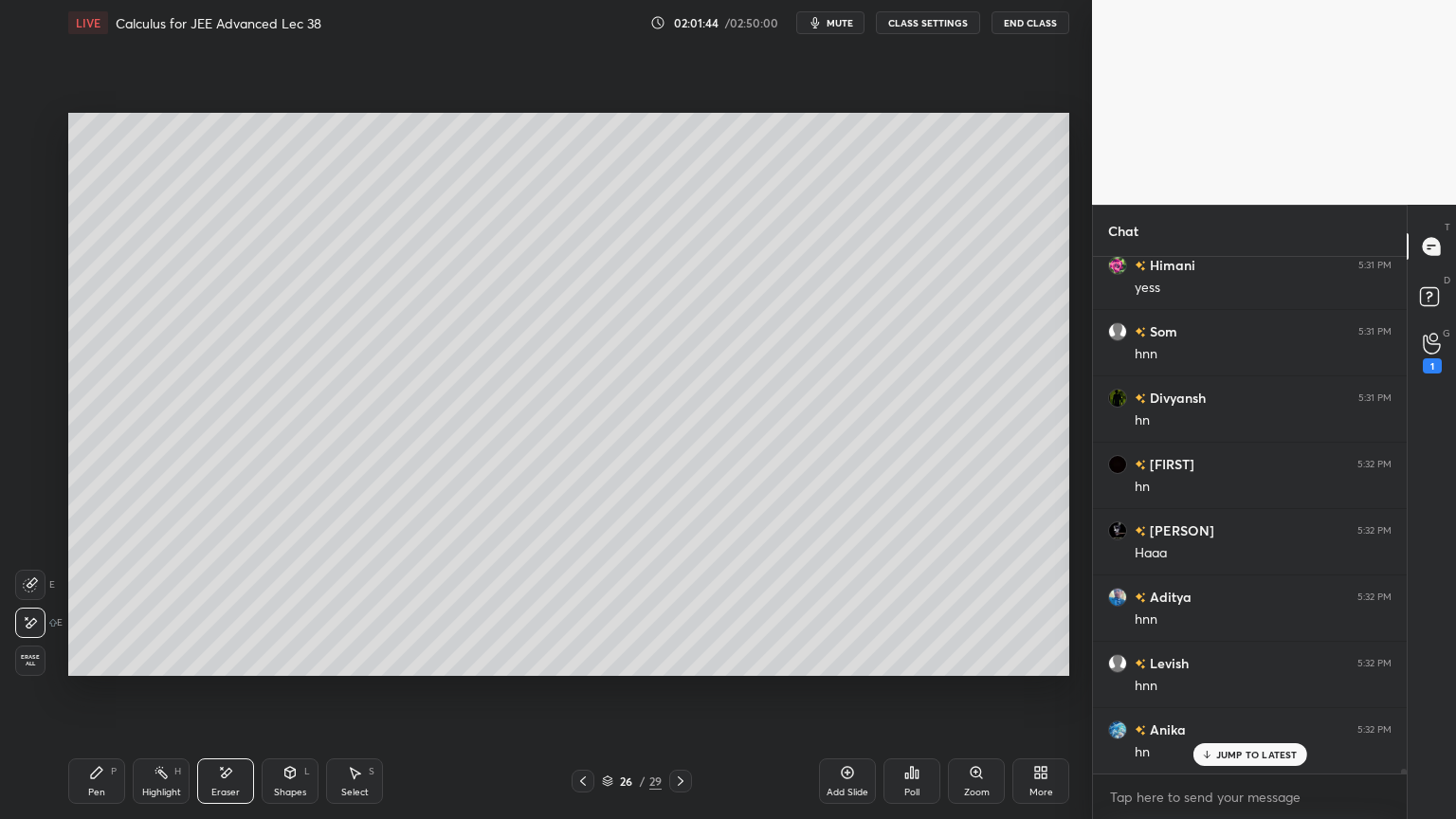 click on "Pen P" at bounding box center (97, 781) 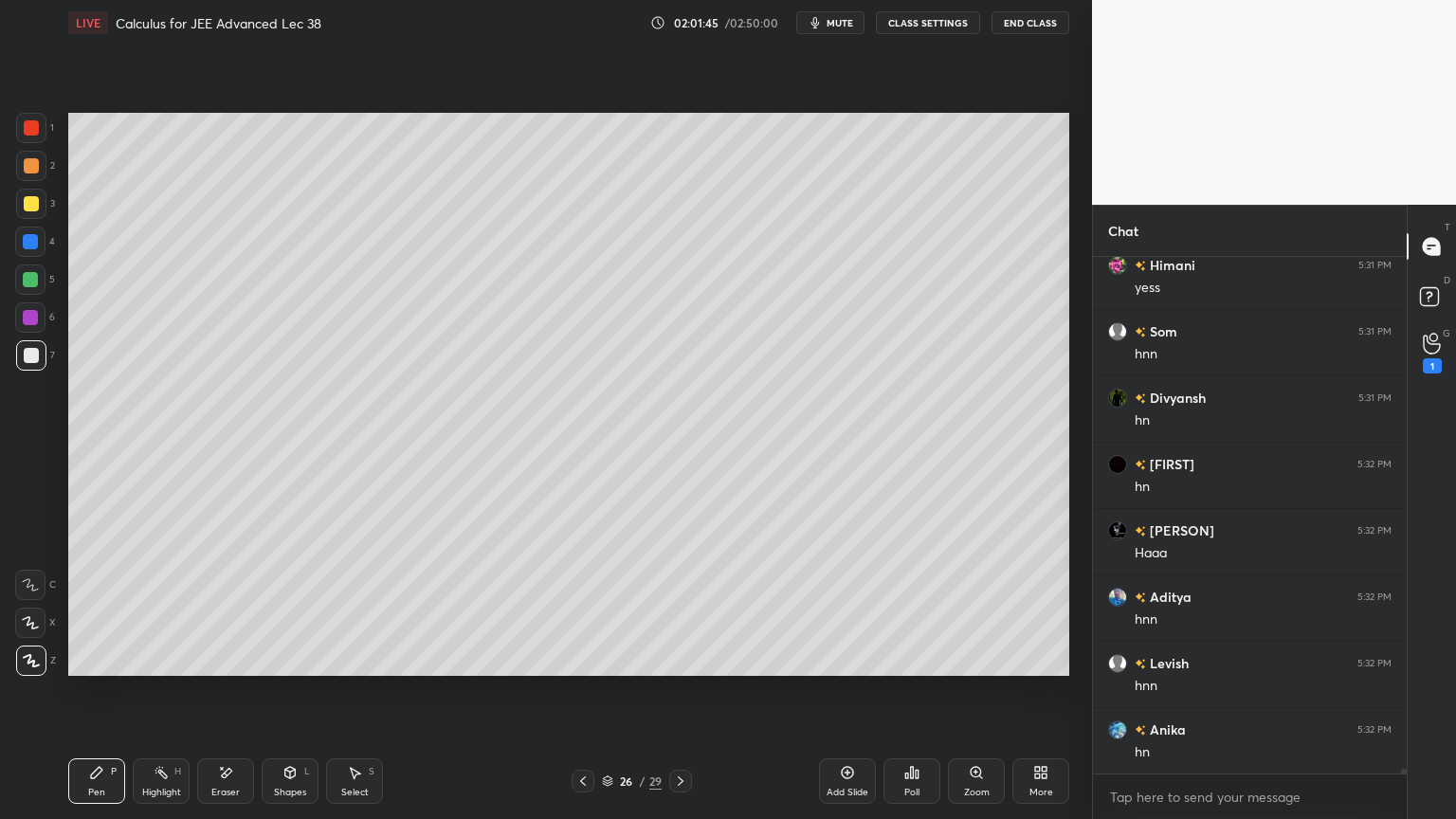 scroll, scrollTop: 55949, scrollLeft: 0, axis: vertical 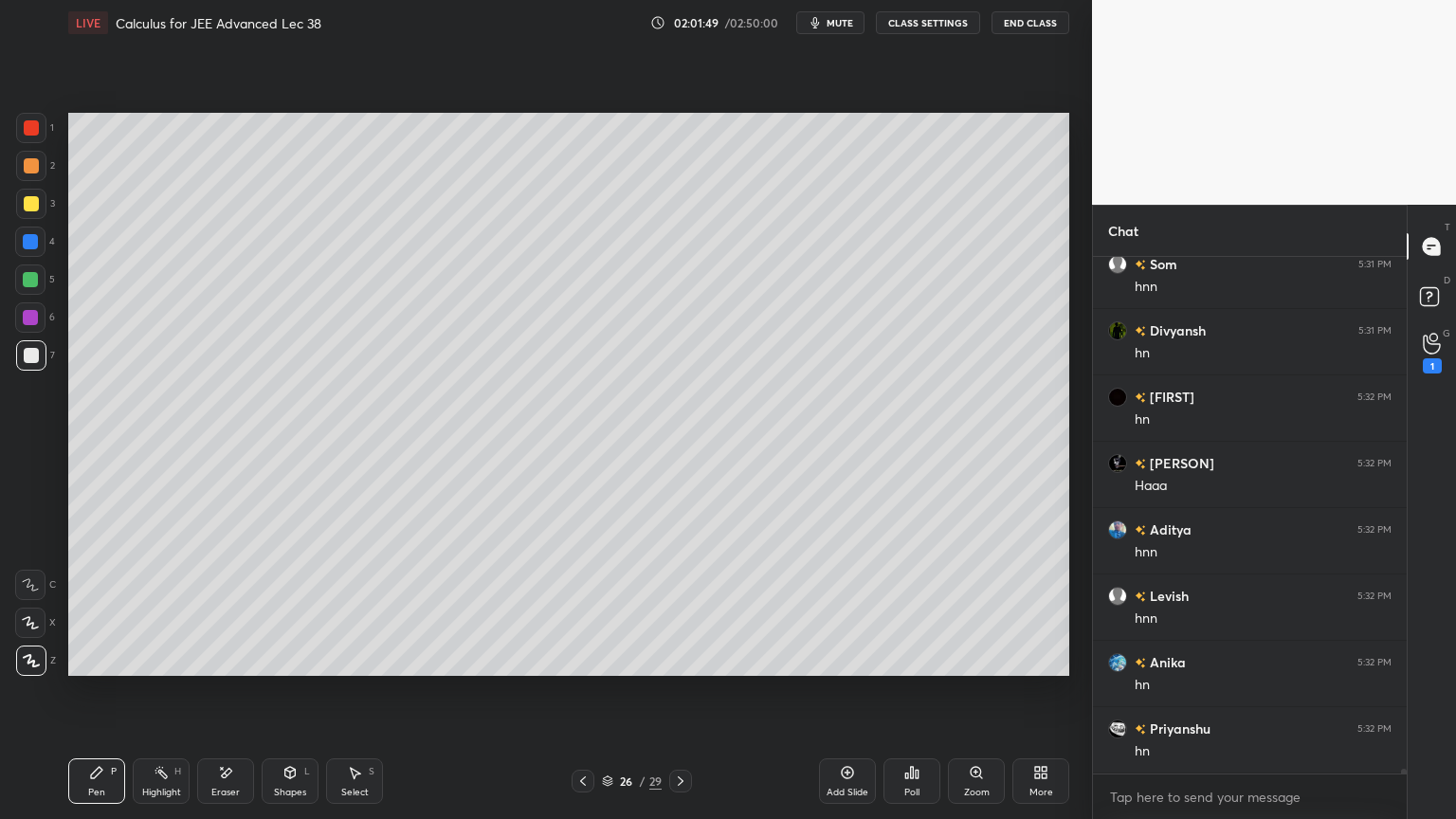 drag, startPoint x: 230, startPoint y: 775, endPoint x: 289, endPoint y: 699, distance: 96.2133 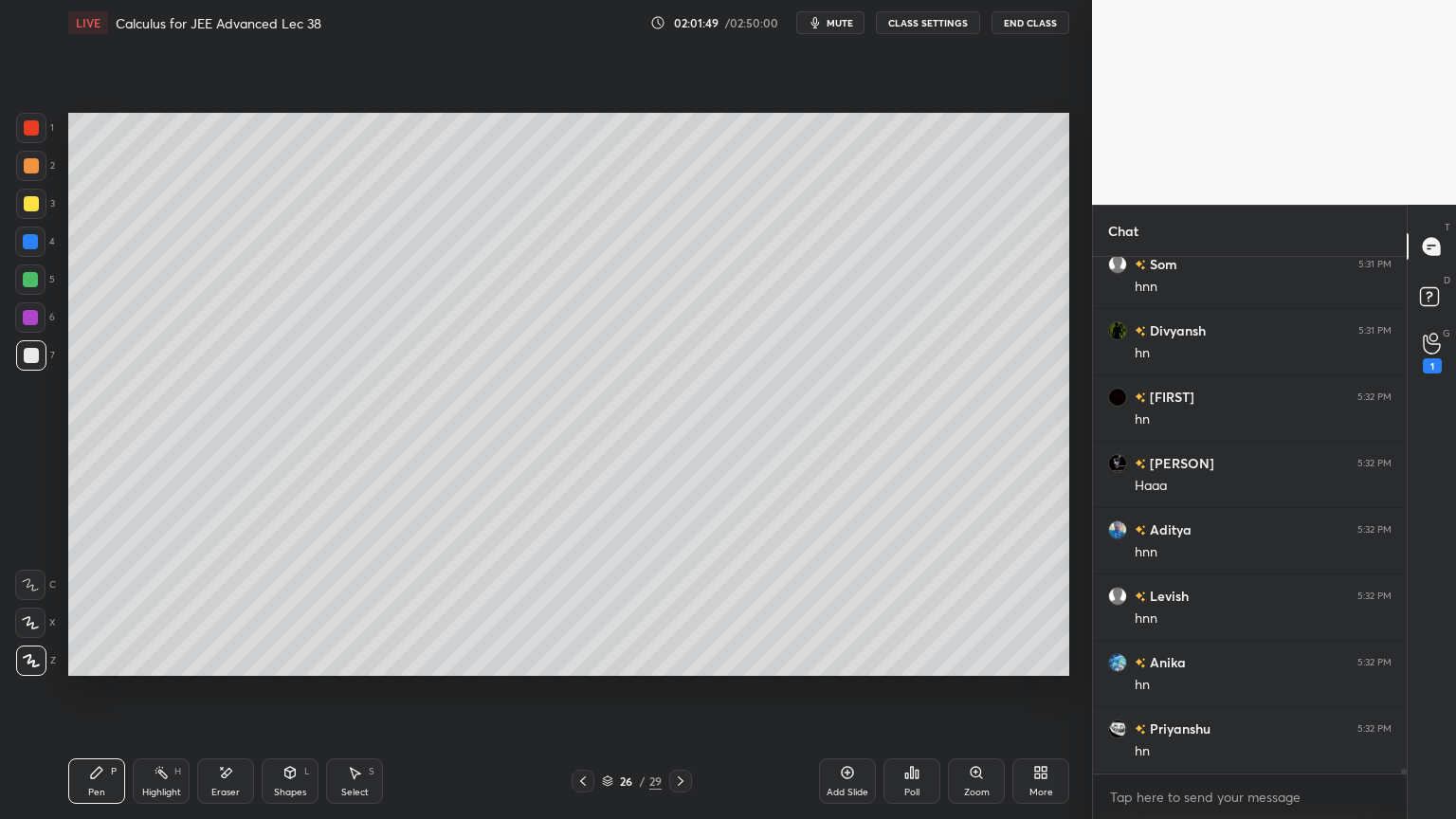 click 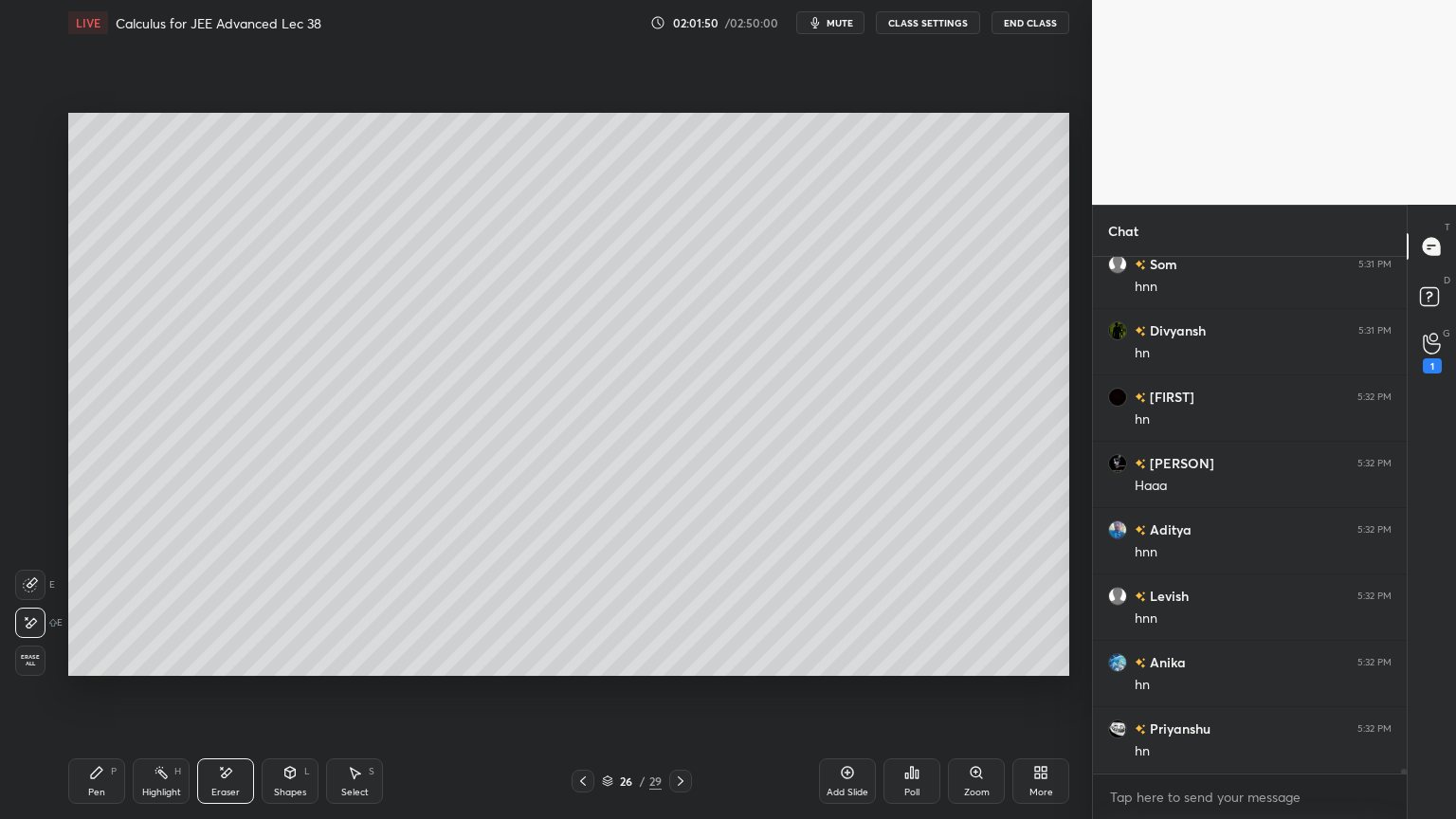 click on "Pen P" at bounding box center (97, 781) 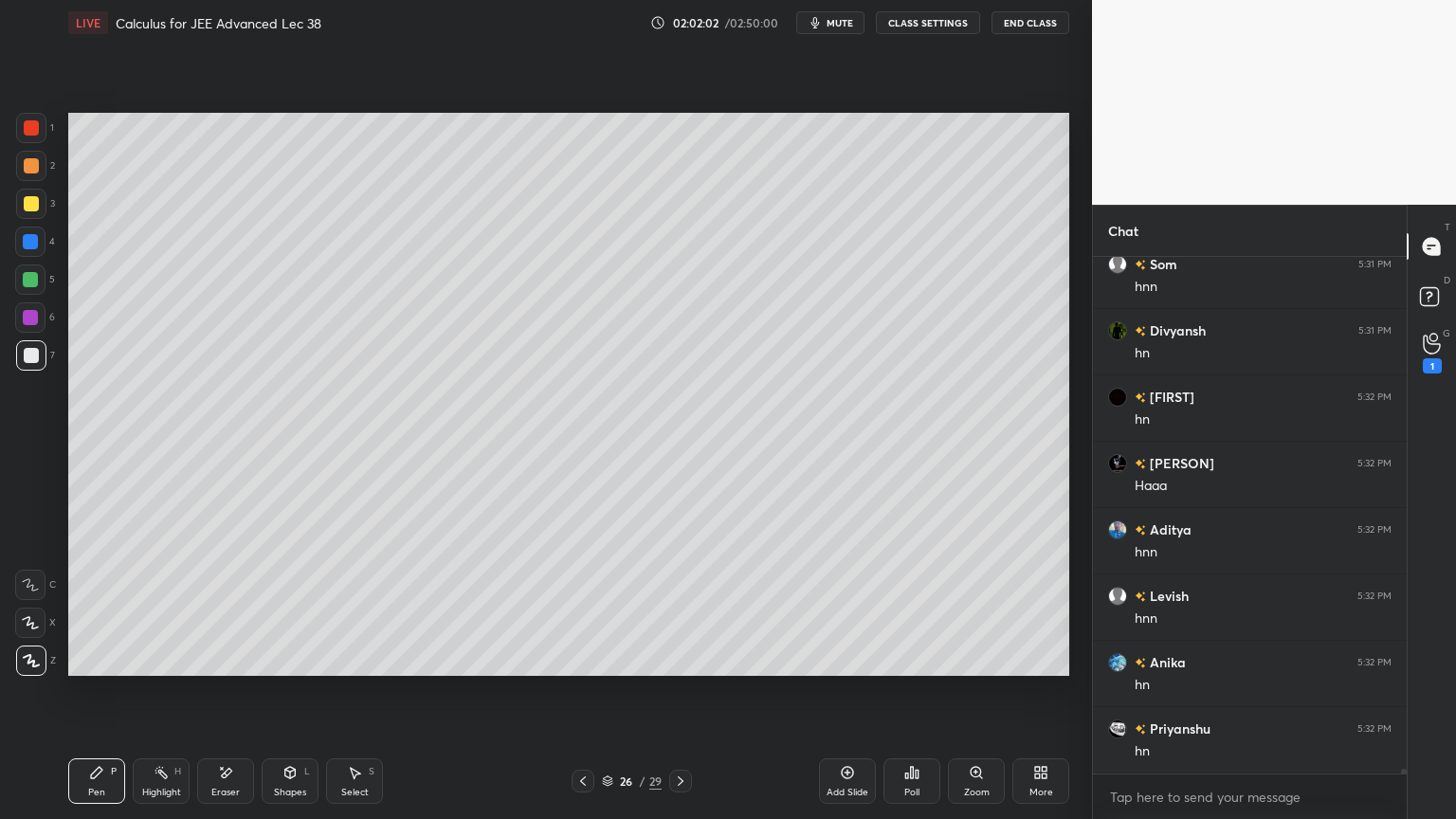 drag, startPoint x: 363, startPoint y: 791, endPoint x: 340, endPoint y: 681, distance: 112.37882 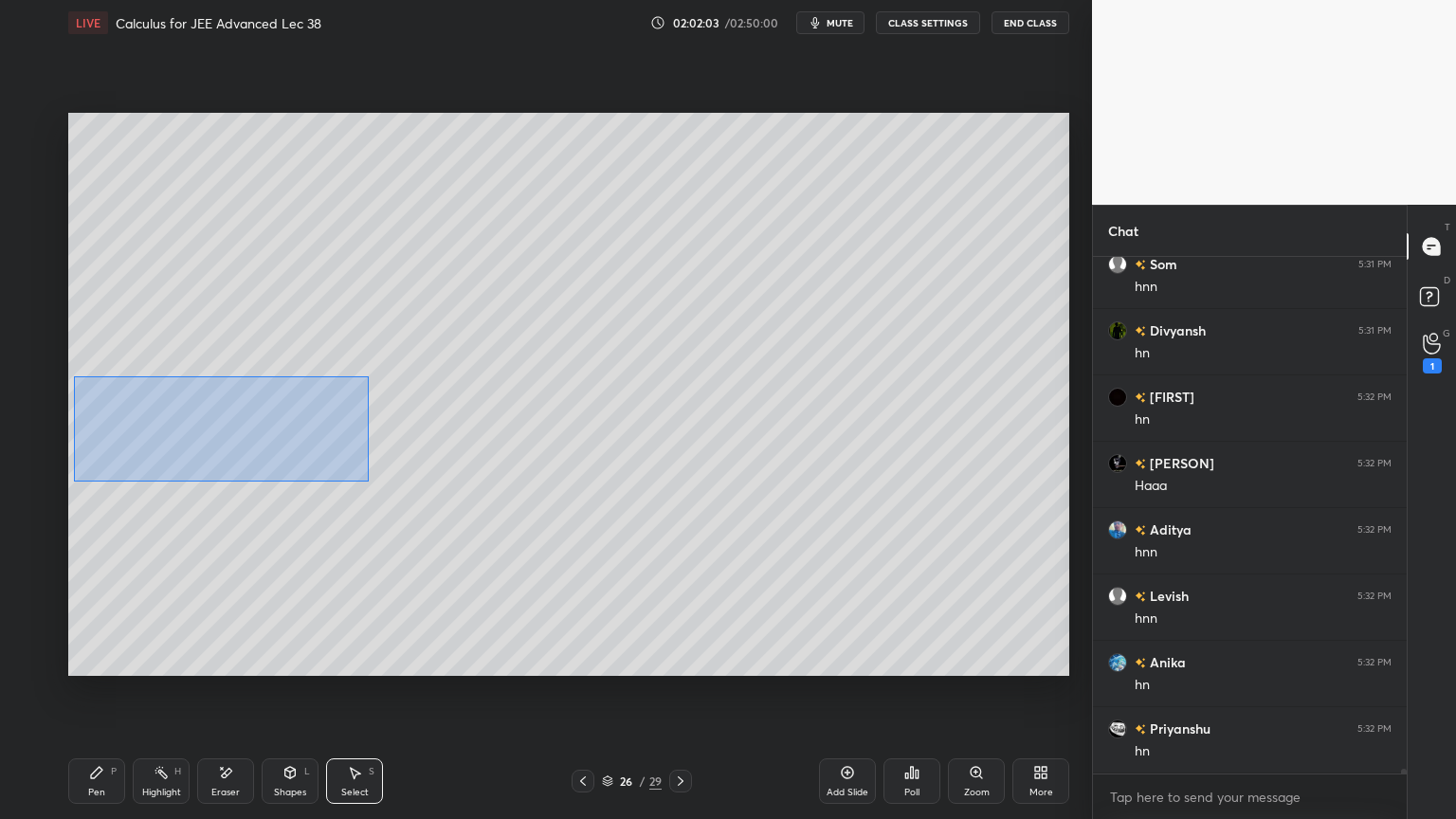 drag, startPoint x: 369, startPoint y: 375, endPoint x: 77, endPoint y: 481, distance: 310.6445 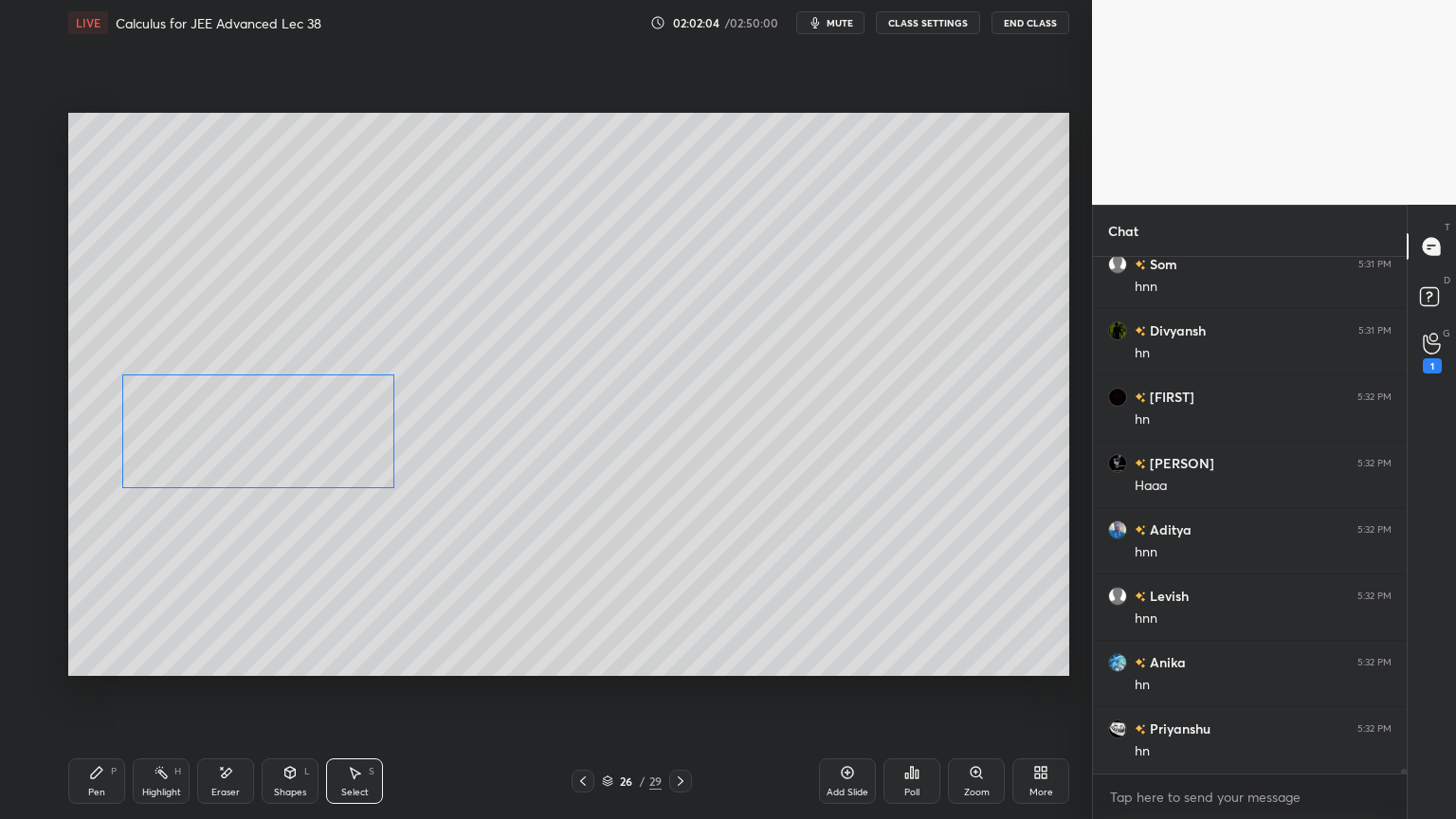 drag, startPoint x: 208, startPoint y: 446, endPoint x: 250, endPoint y: 466, distance: 46.51881 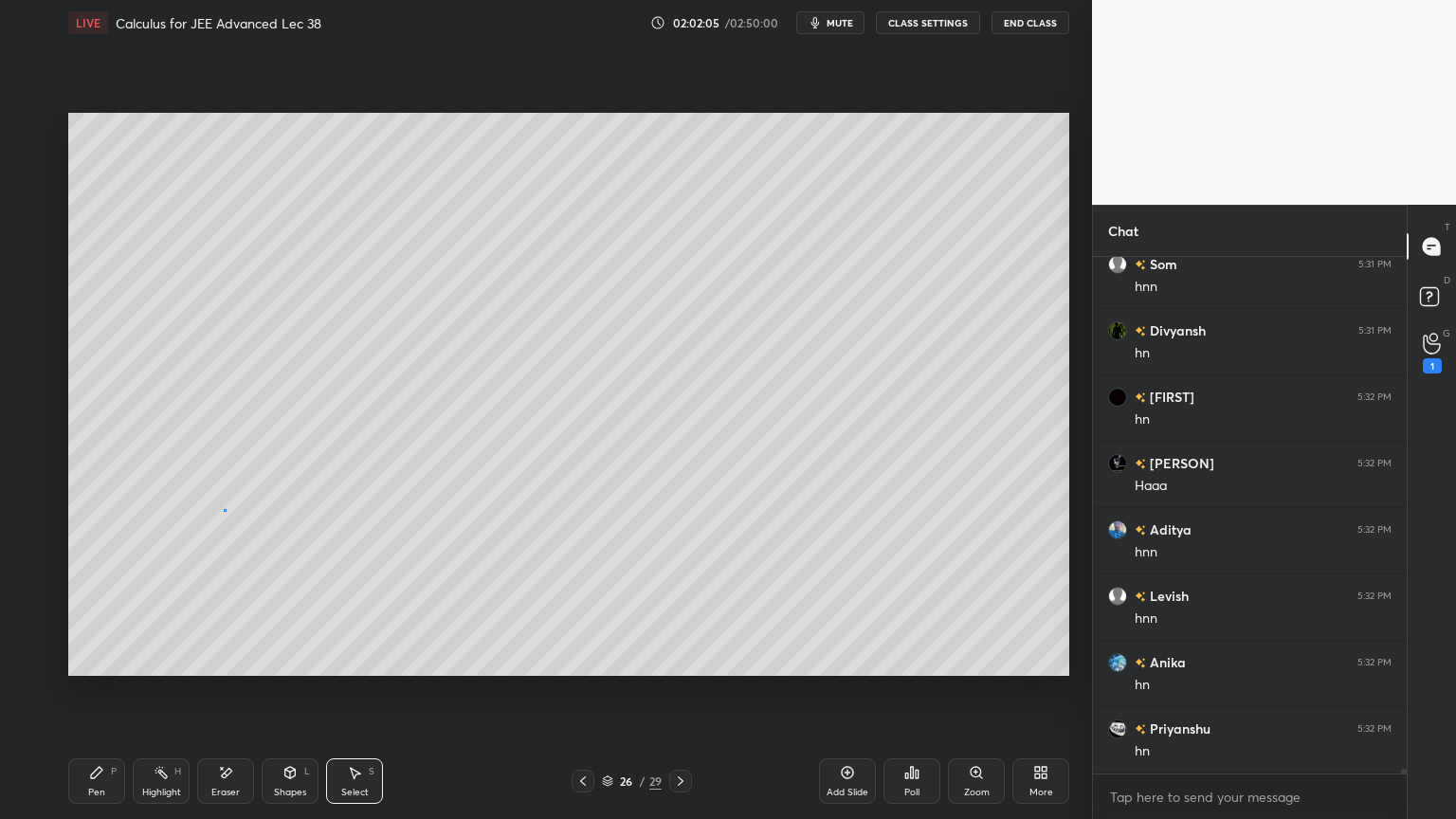 drag, startPoint x: 225, startPoint y: 509, endPoint x: 224, endPoint y: 519, distance: 10.049876 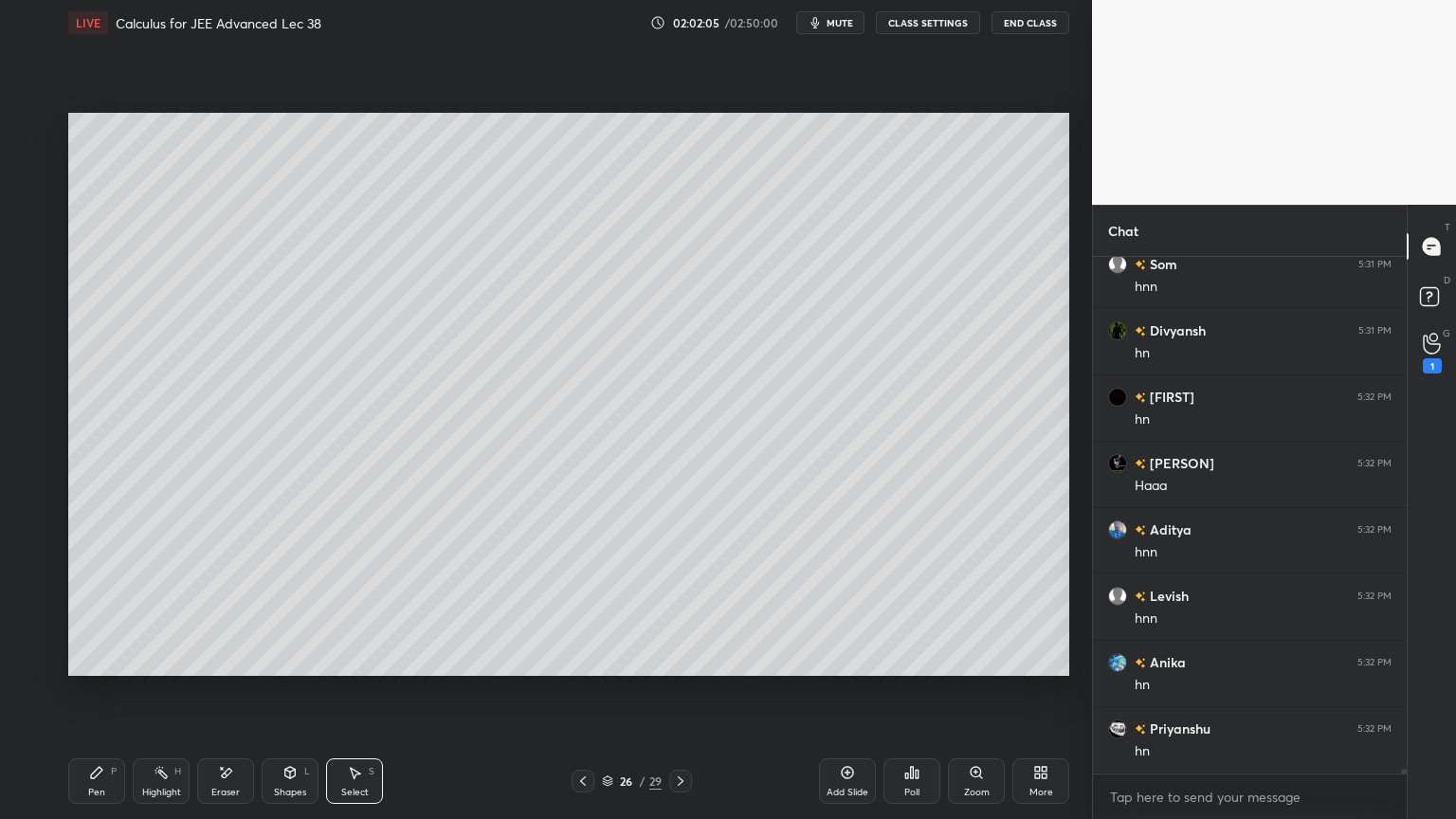 drag, startPoint x: 90, startPoint y: 785, endPoint x: 118, endPoint y: 693, distance: 96.16652 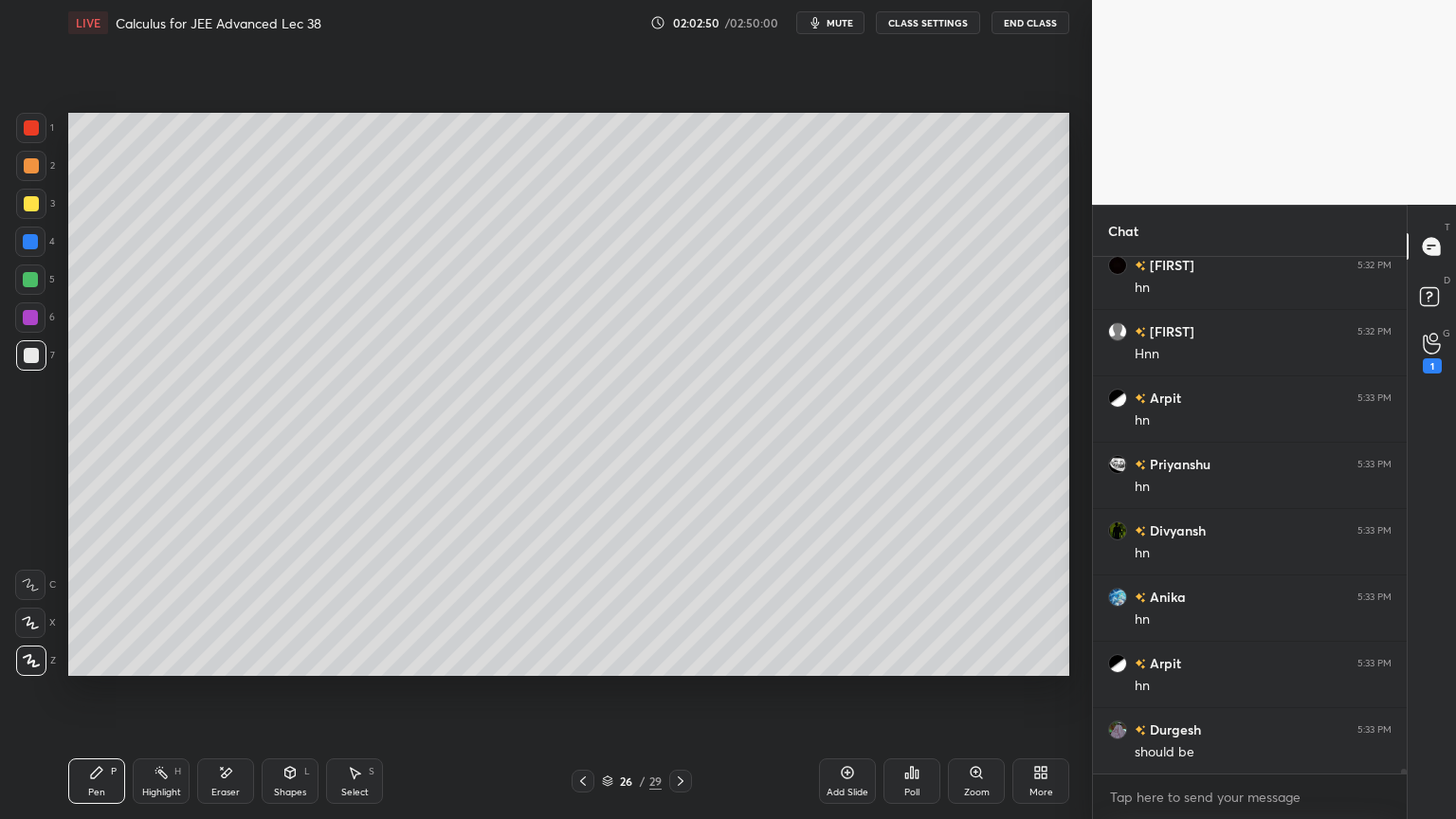 scroll, scrollTop: 56745, scrollLeft: 0, axis: vertical 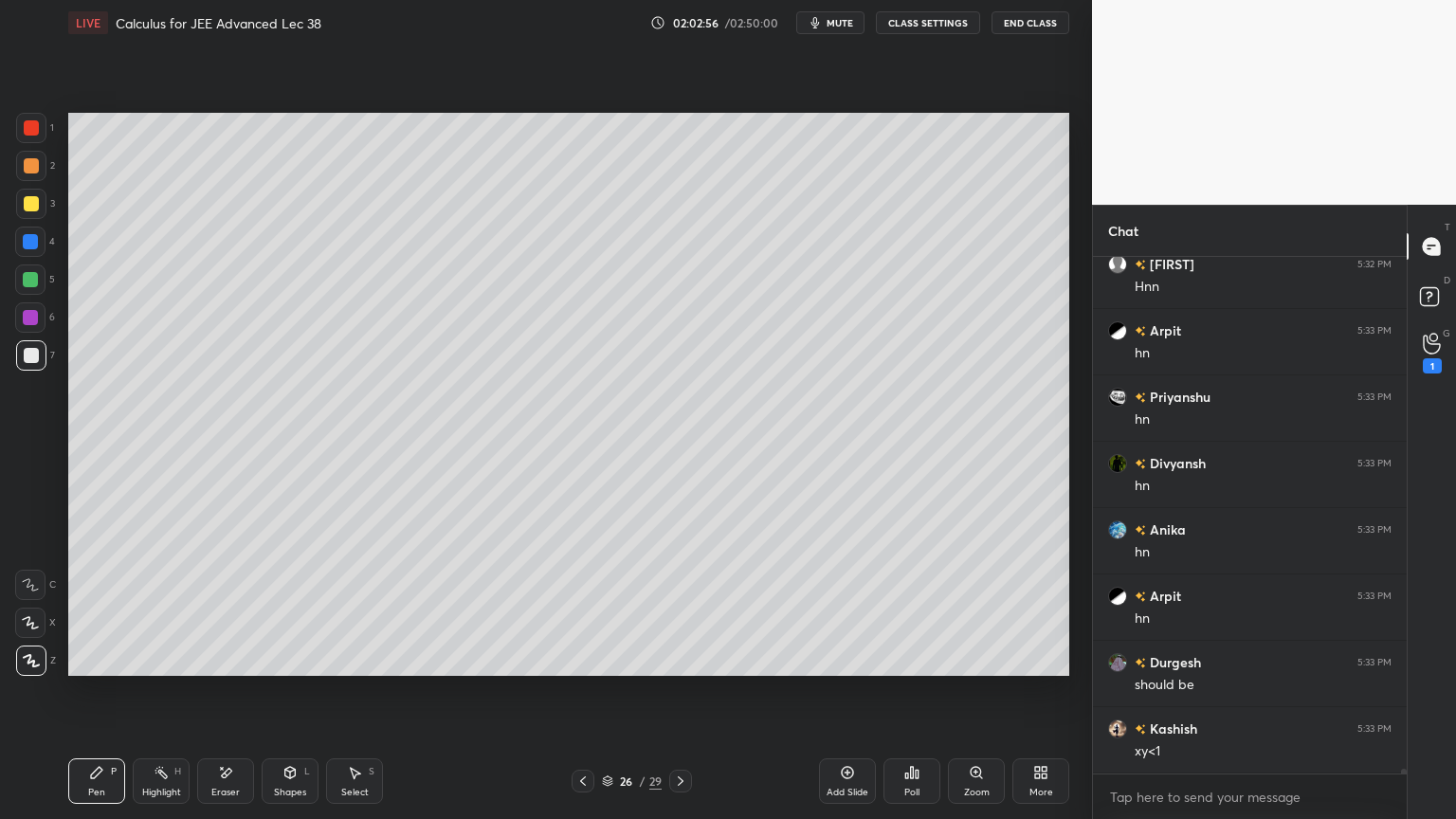 click 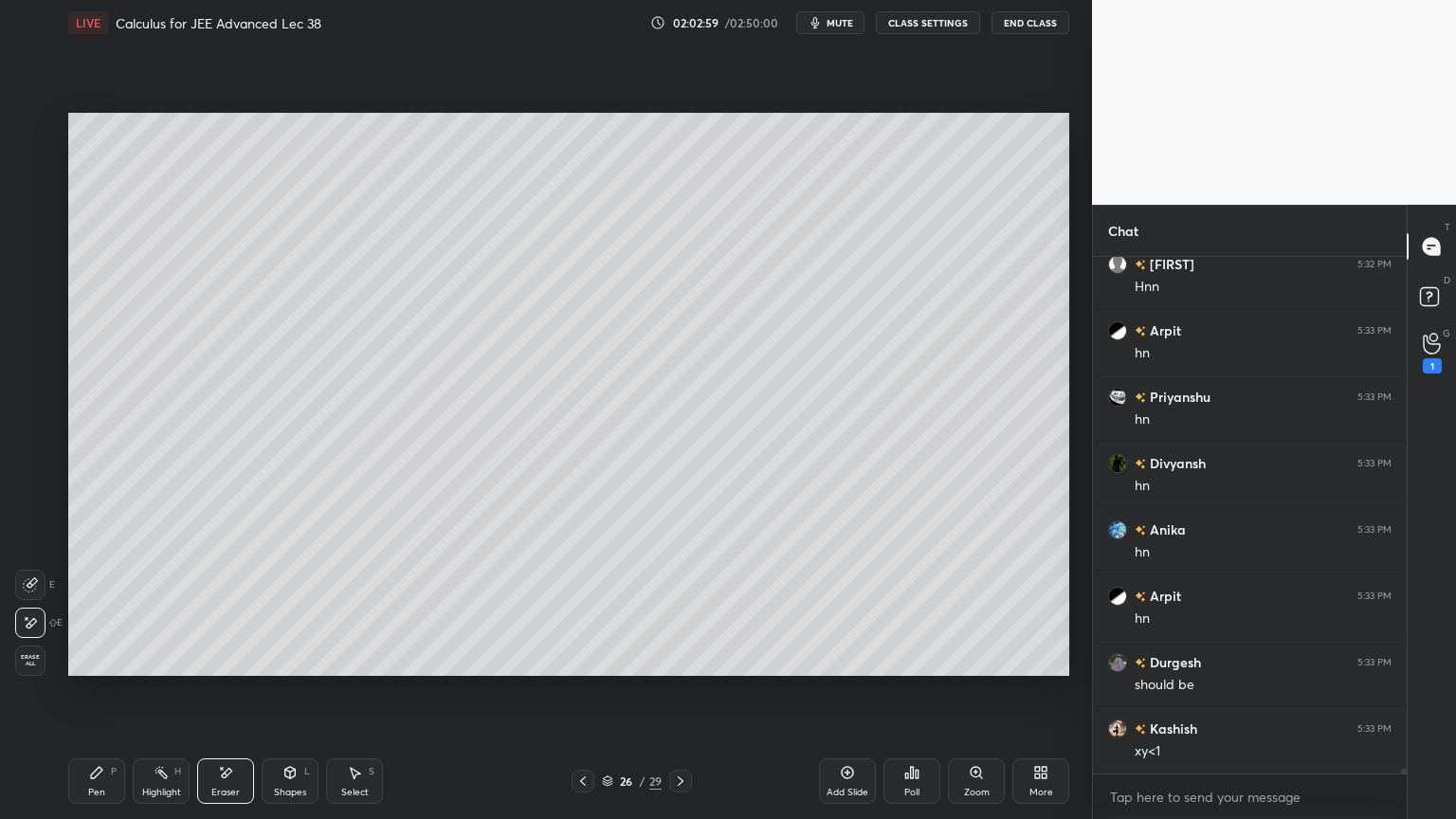 drag, startPoint x: 104, startPoint y: 772, endPoint x: 277, endPoint y: 680, distance: 195.9413 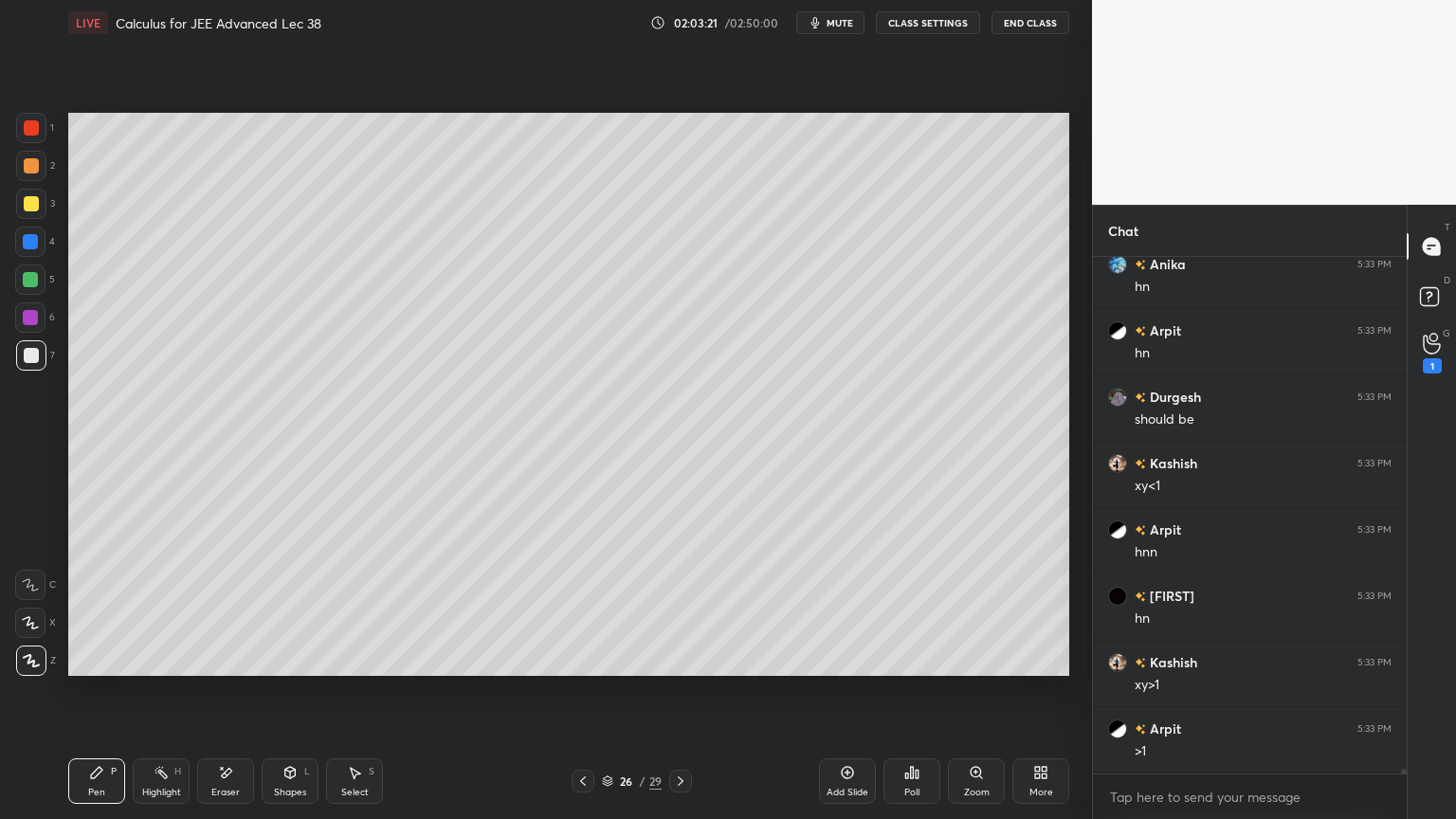 scroll, scrollTop: 57076, scrollLeft: 0, axis: vertical 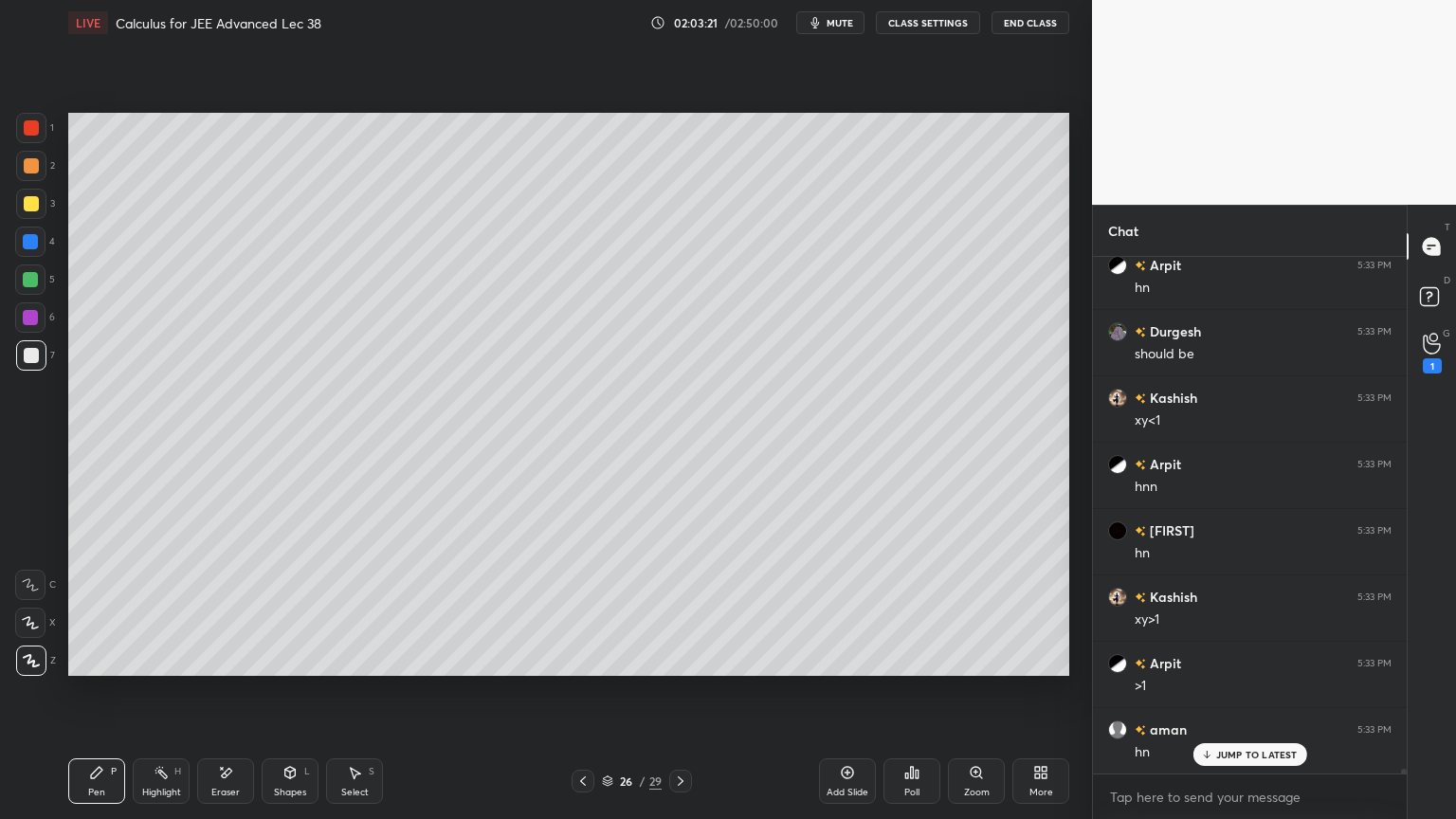 drag, startPoint x: 236, startPoint y: 771, endPoint x: 448, endPoint y: 686, distance: 228.40534 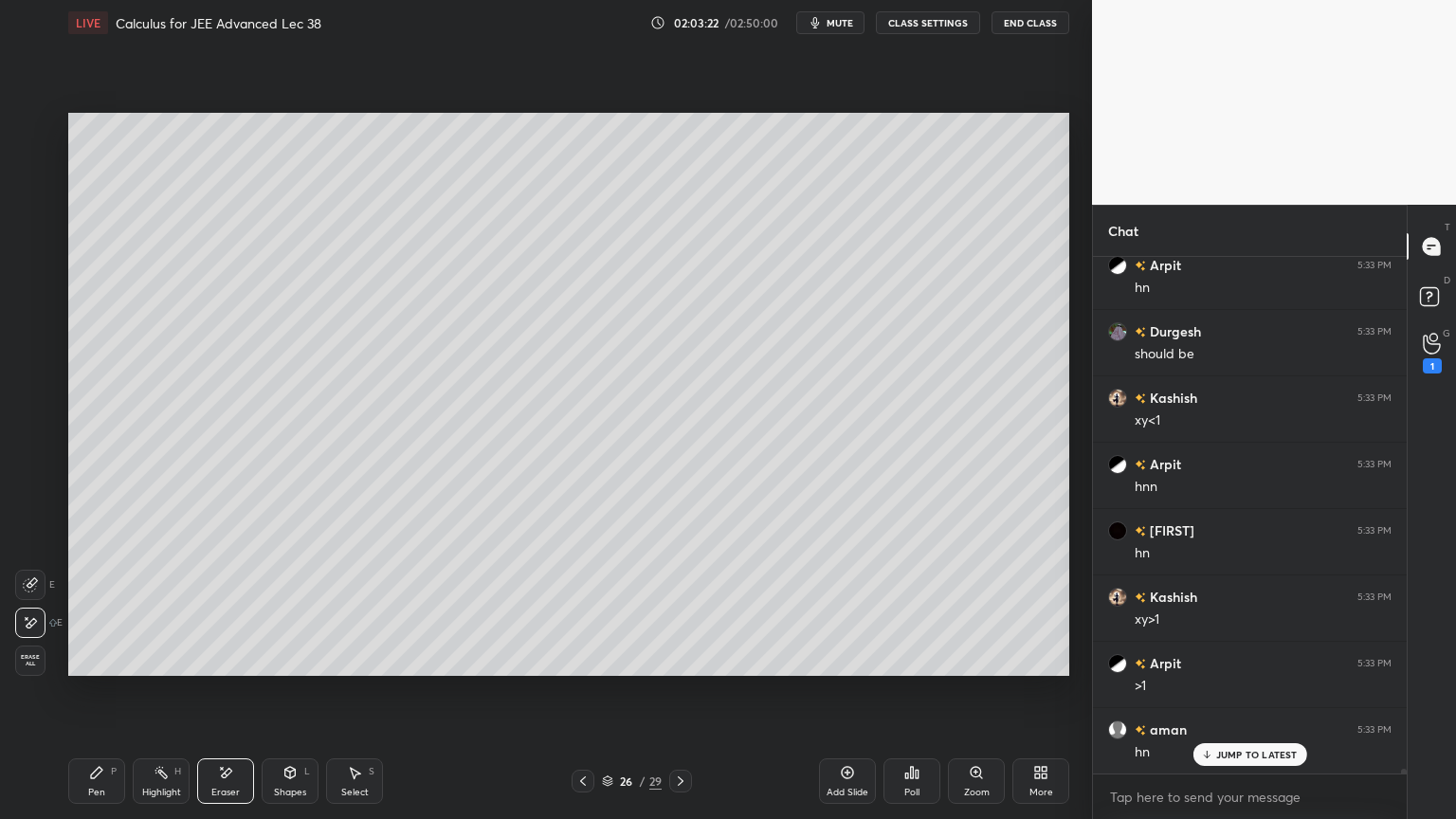 scroll, scrollTop: 57143, scrollLeft: 0, axis: vertical 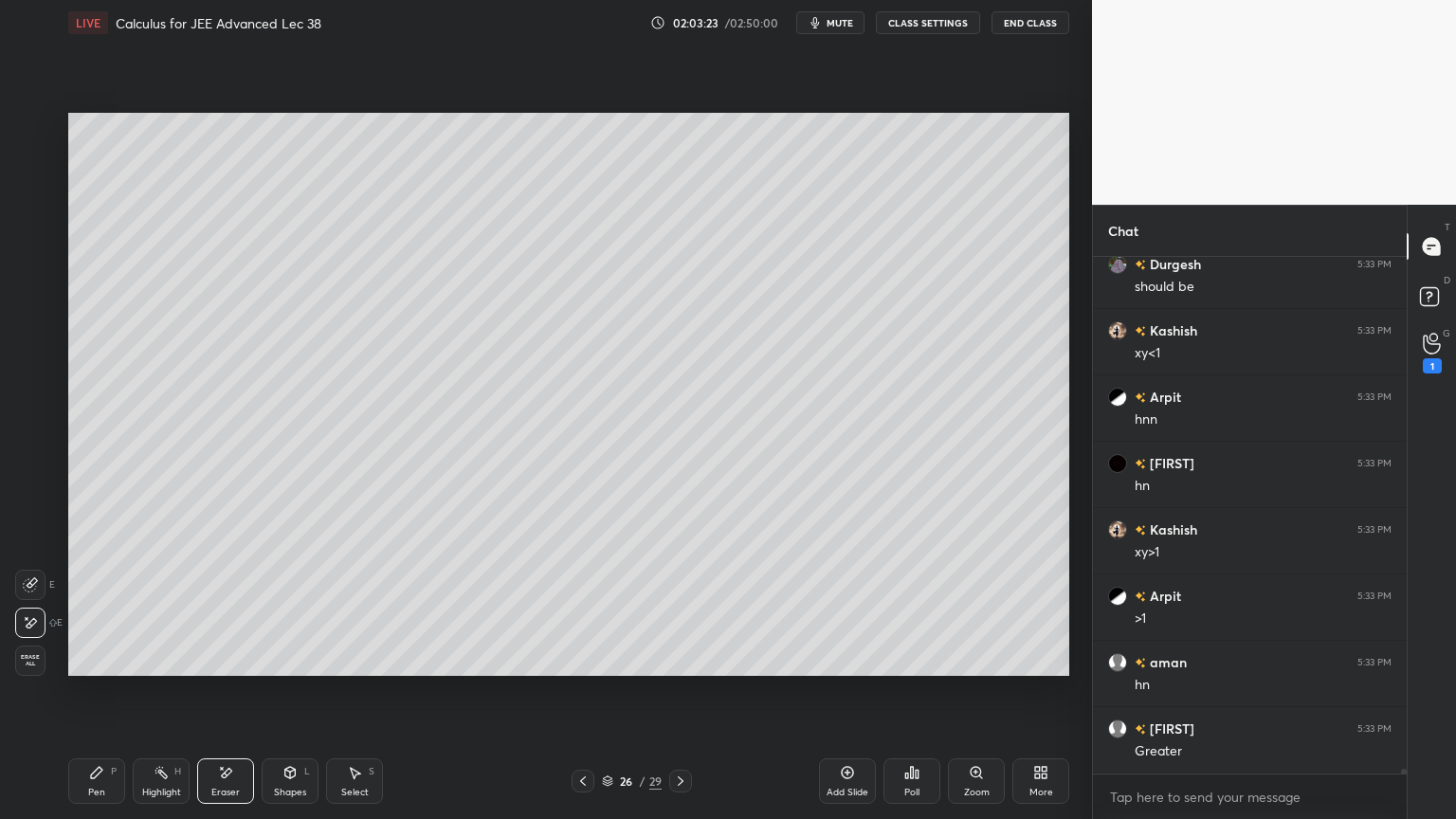 click on "Pen" at bounding box center [97, 792] 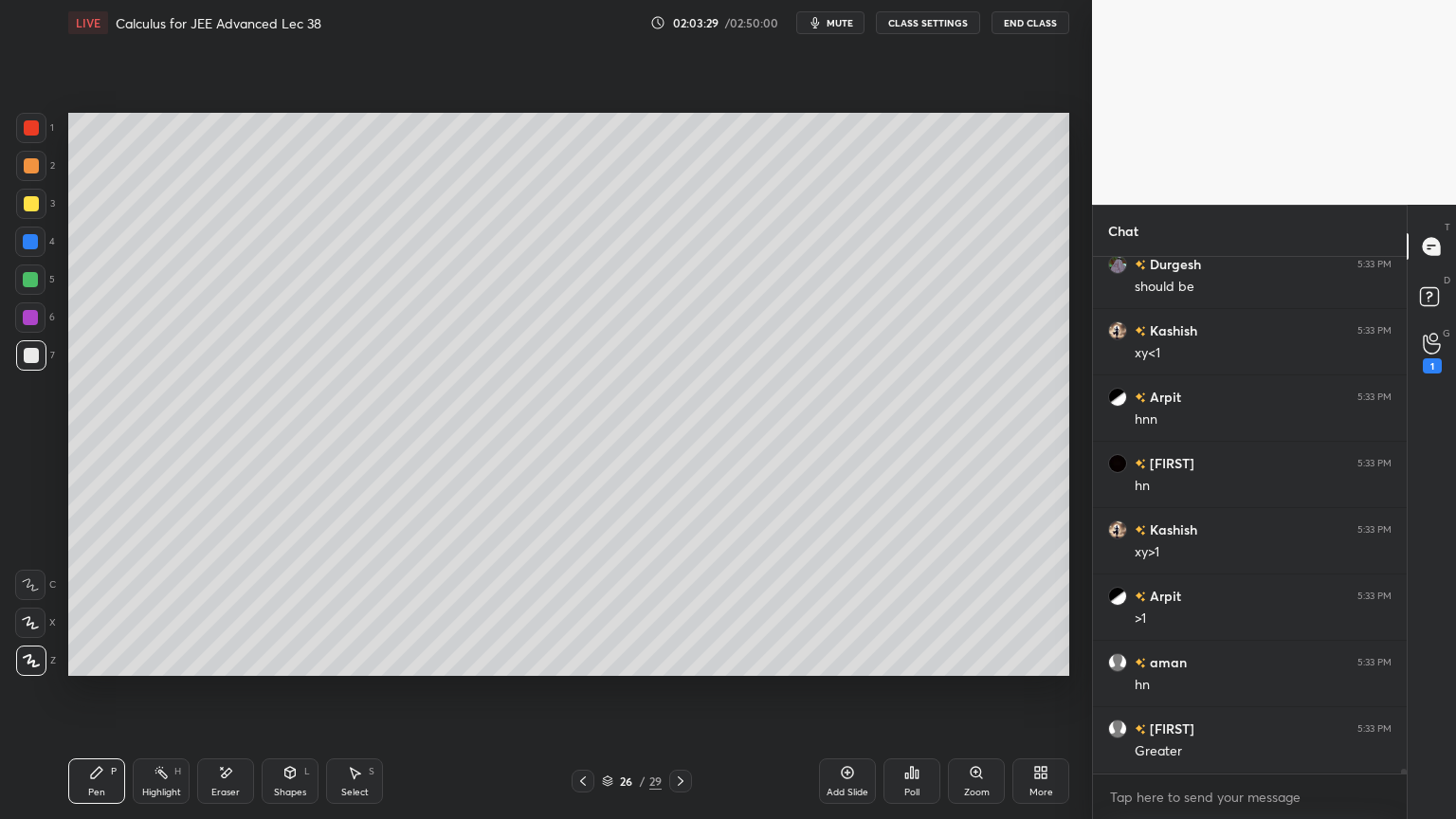 drag, startPoint x: 23, startPoint y: 232, endPoint x: 47, endPoint y: 264, distance: 40 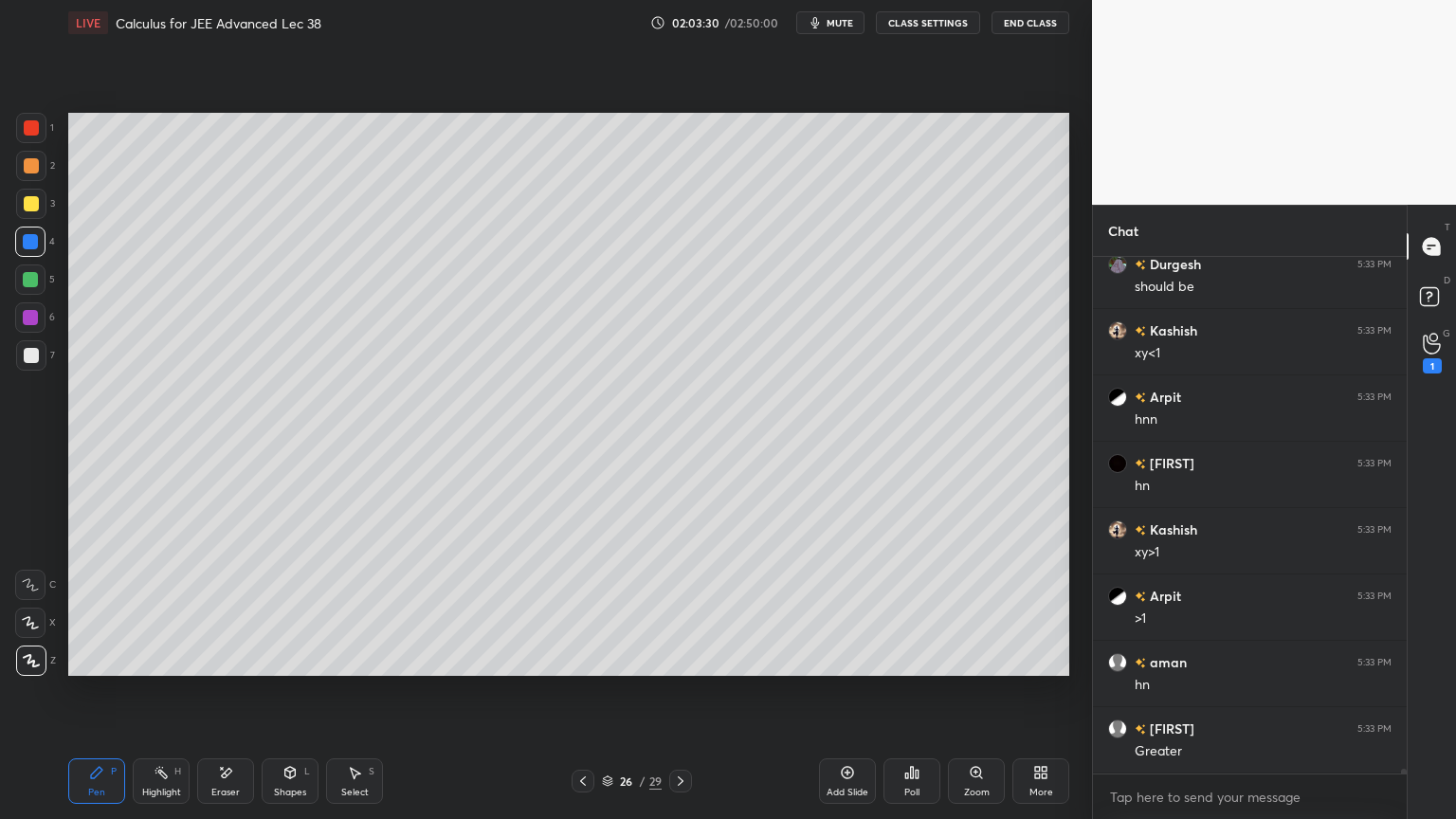 click 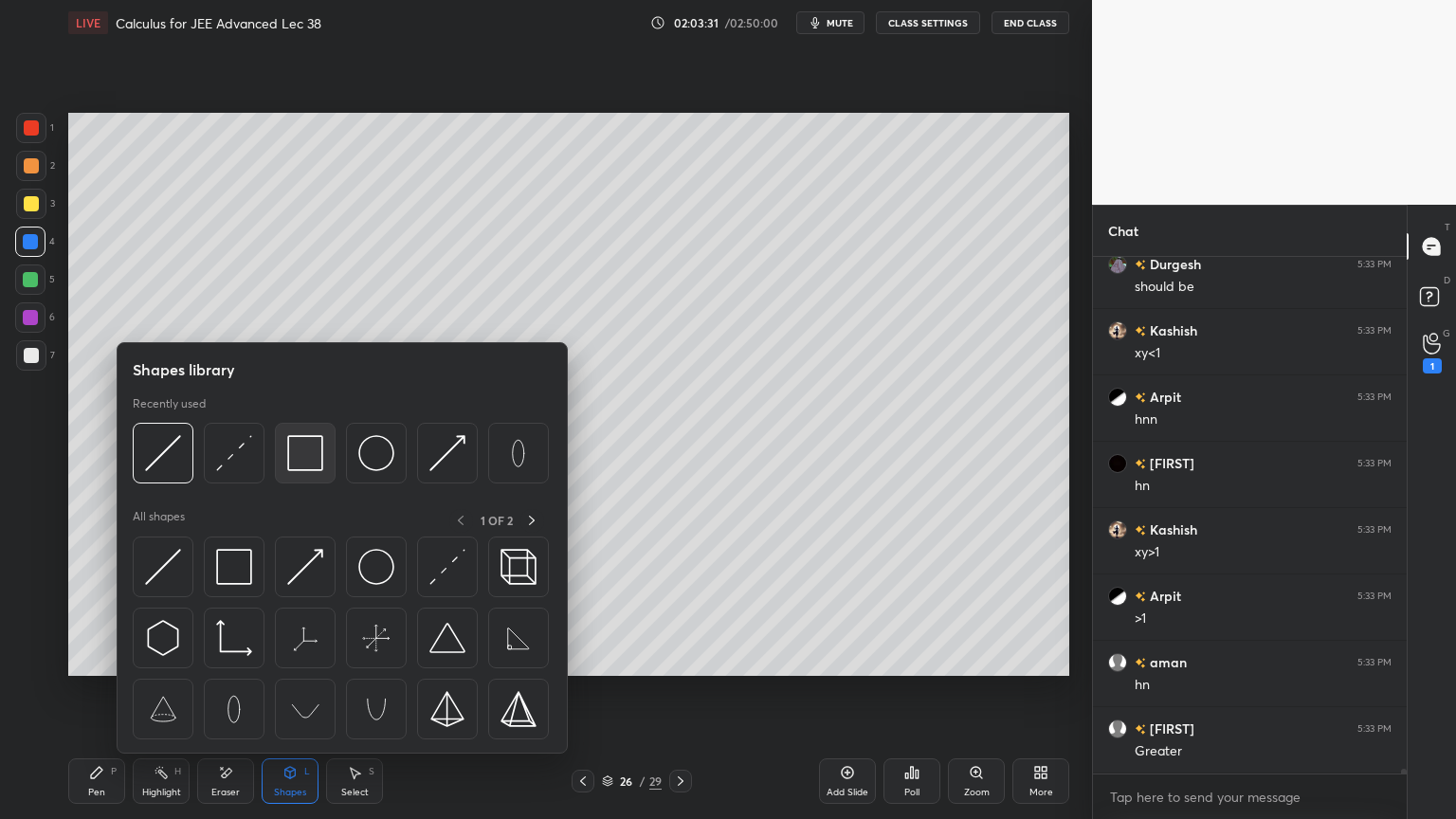 click at bounding box center [305, 453] 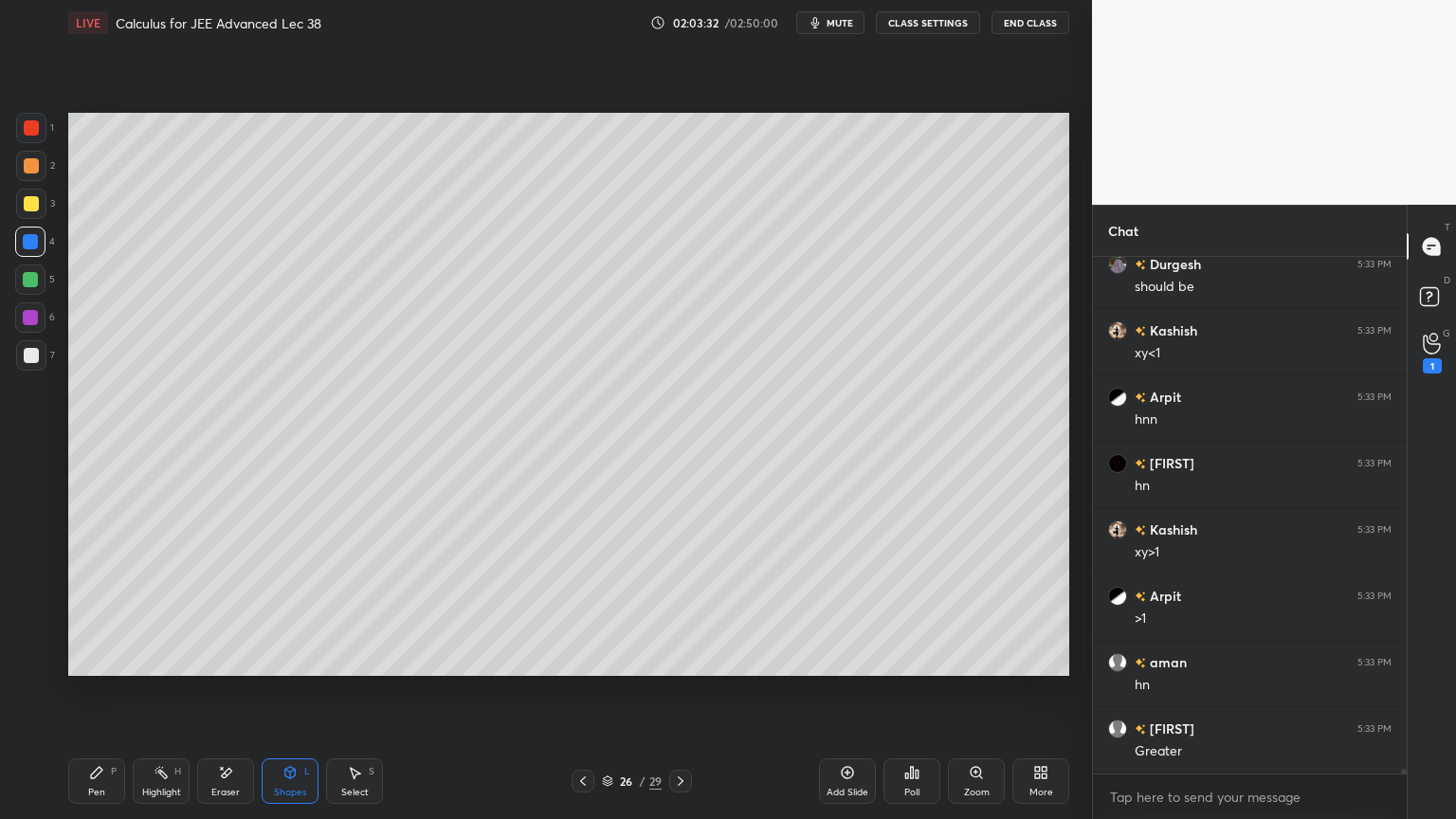 drag, startPoint x: 226, startPoint y: 775, endPoint x: 249, endPoint y: 736, distance: 45.2769 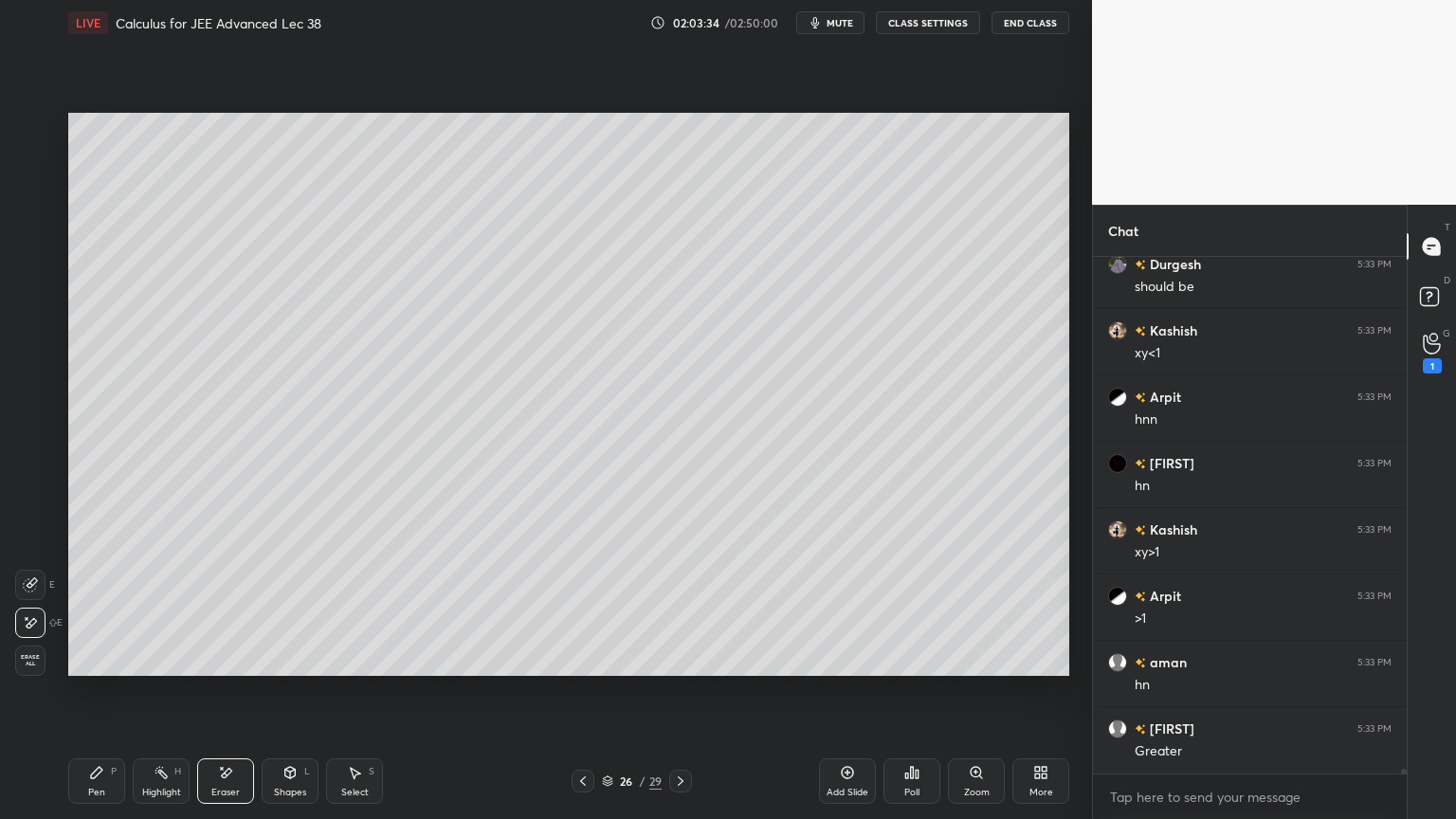 click on "Shapes L" at bounding box center (290, 781) 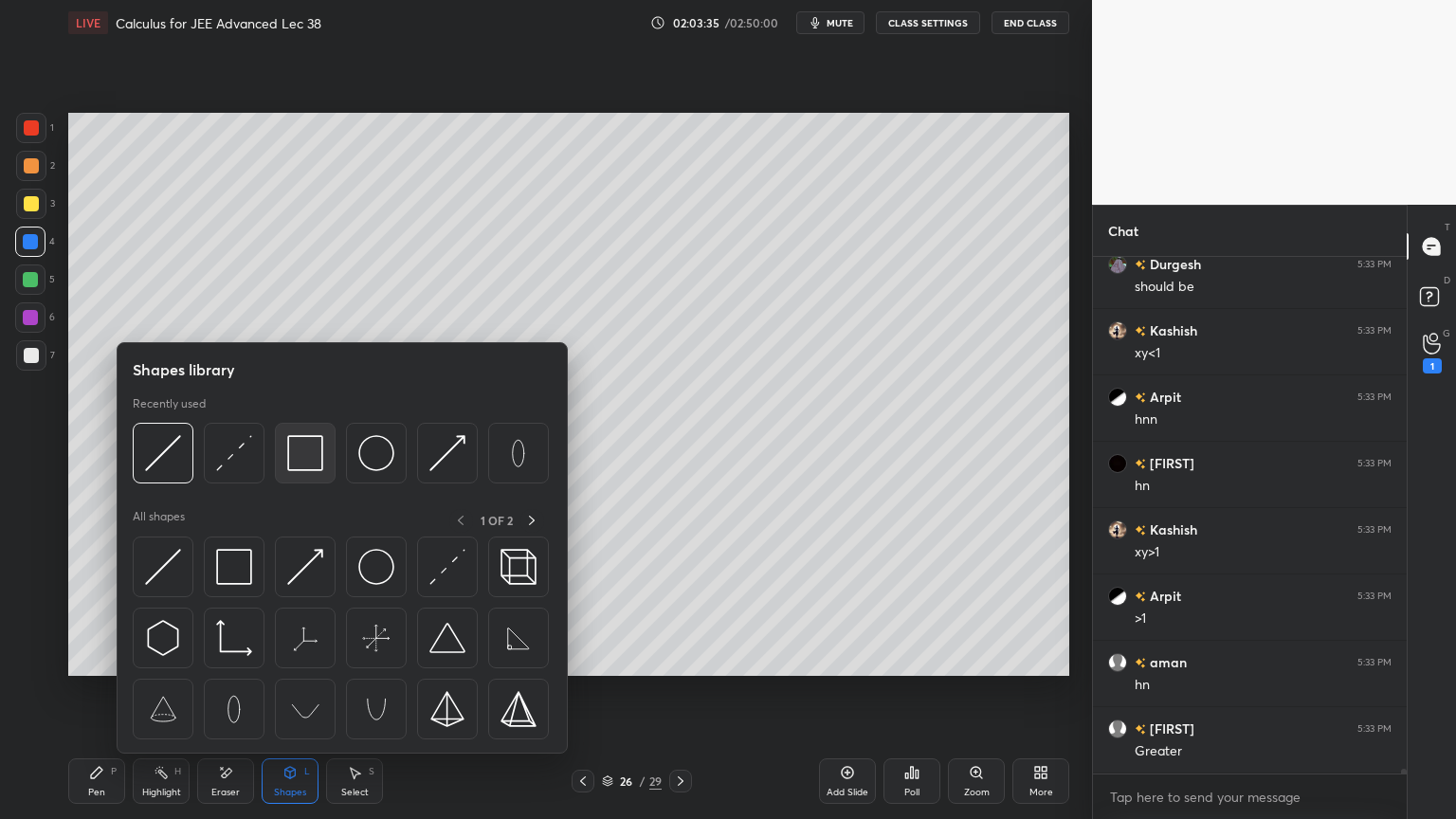 click at bounding box center [305, 453] 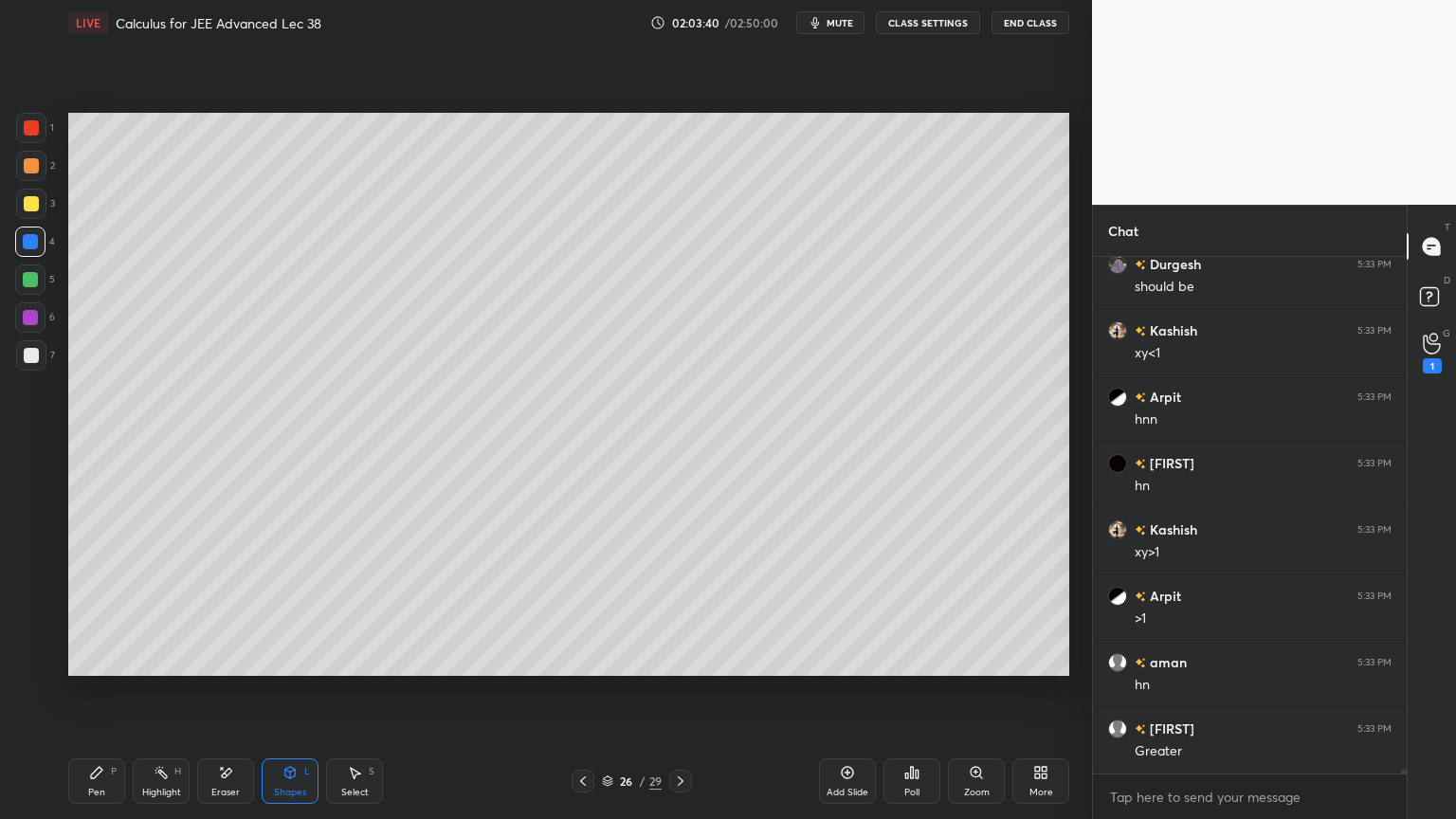click on "P" at bounding box center (114, 772) 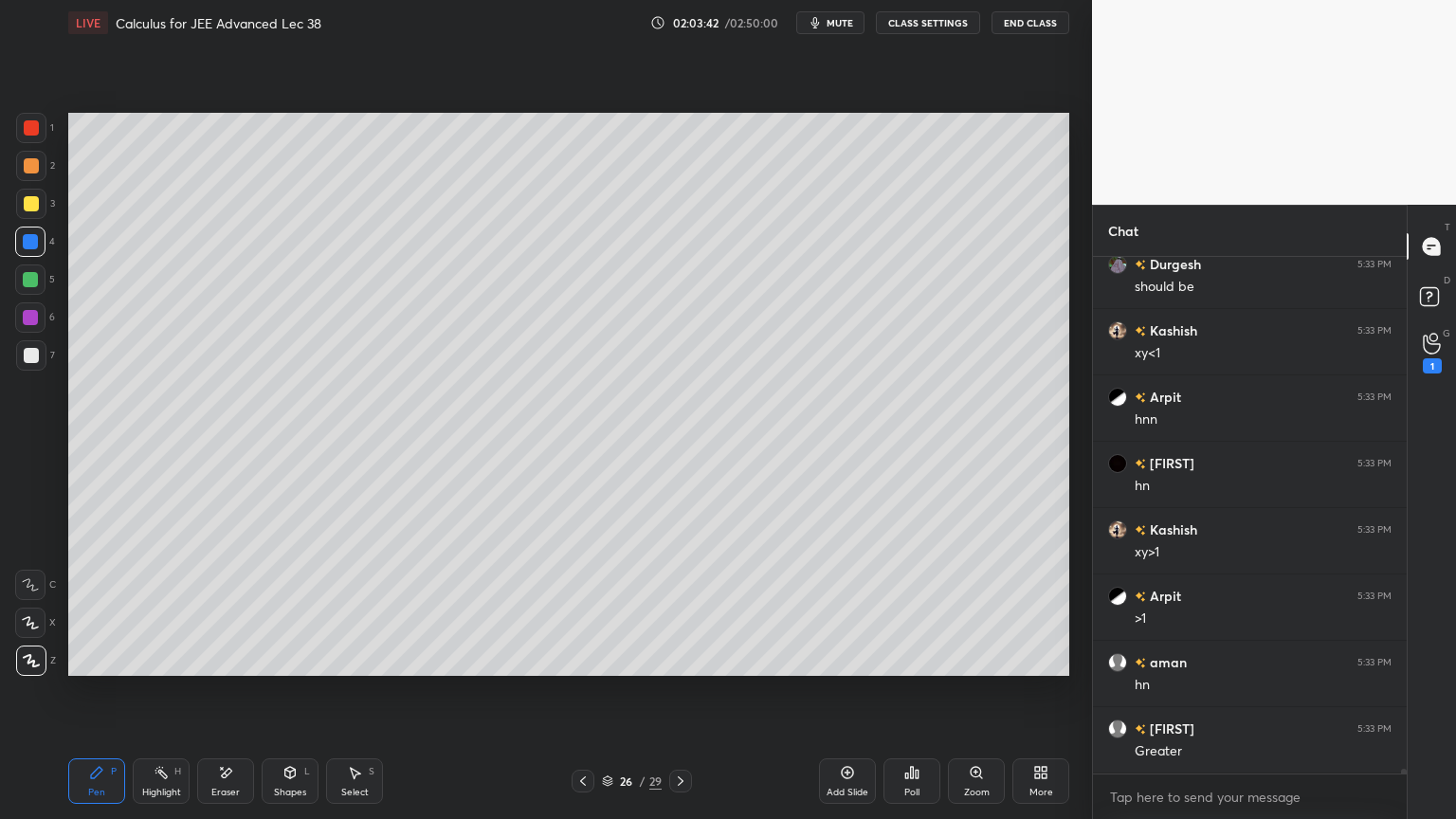 click at bounding box center (31, 355) 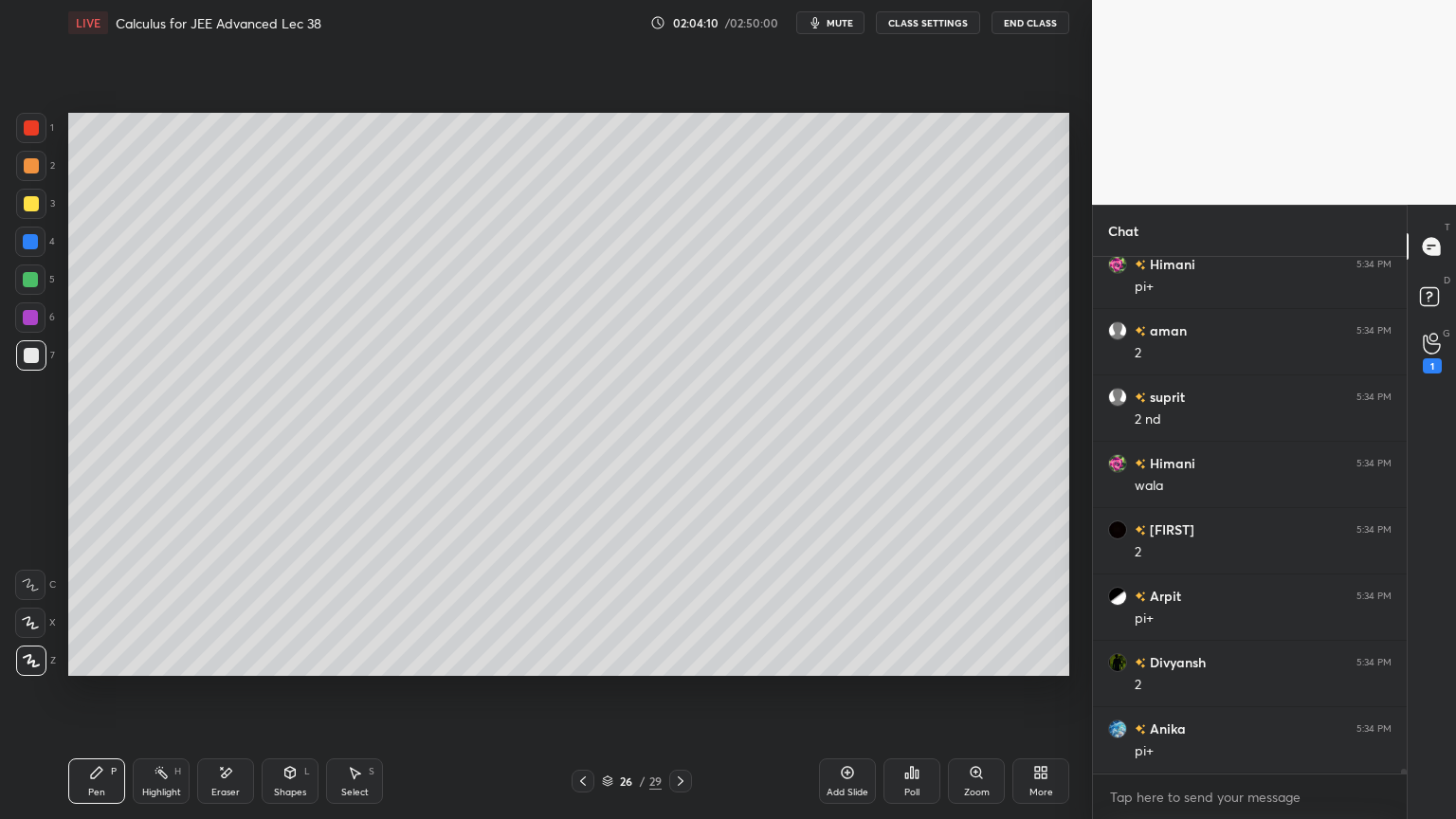 scroll, scrollTop: 57872, scrollLeft: 0, axis: vertical 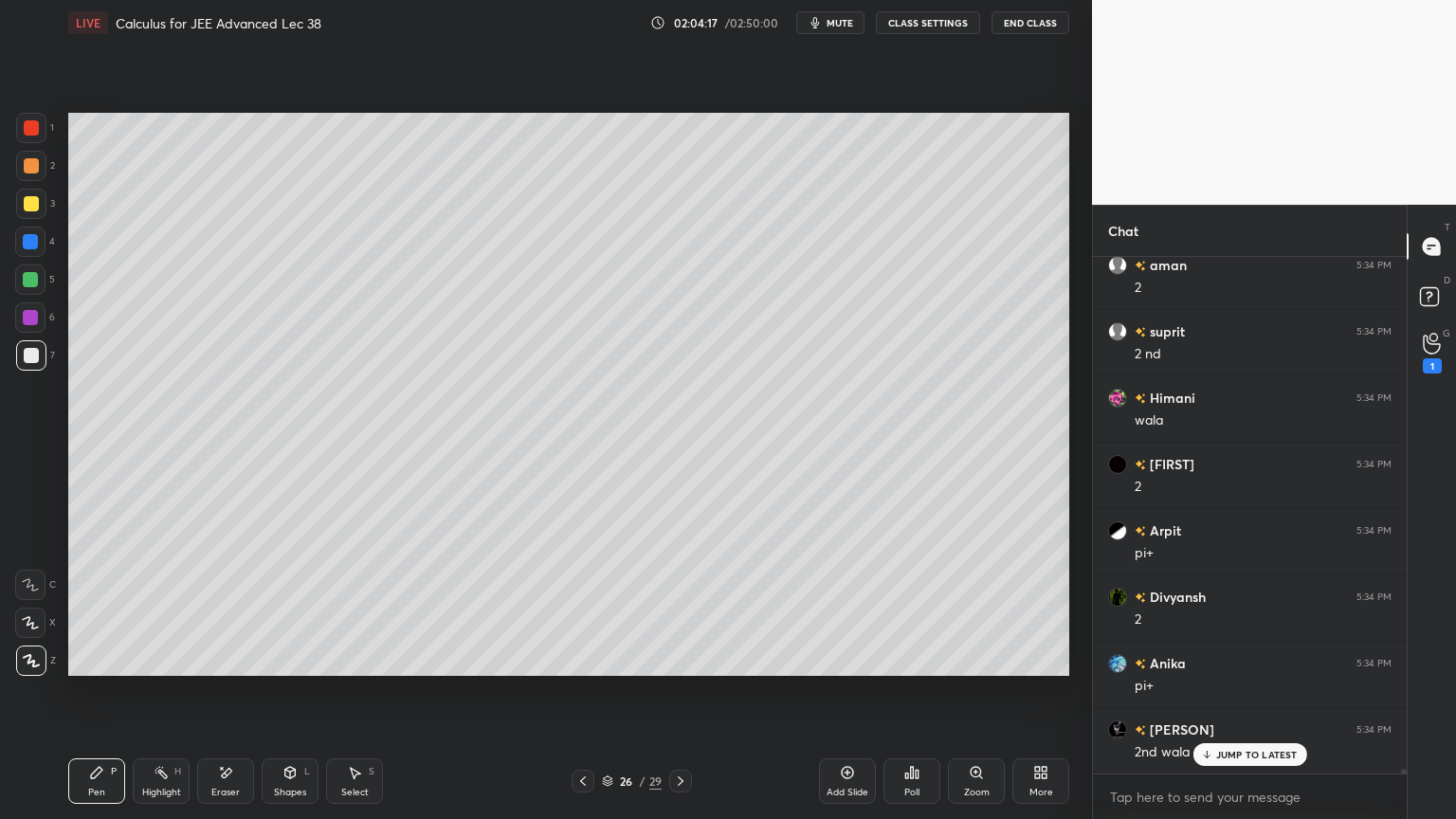 drag, startPoint x: 243, startPoint y: 779, endPoint x: 325, endPoint y: 766, distance: 83.02409 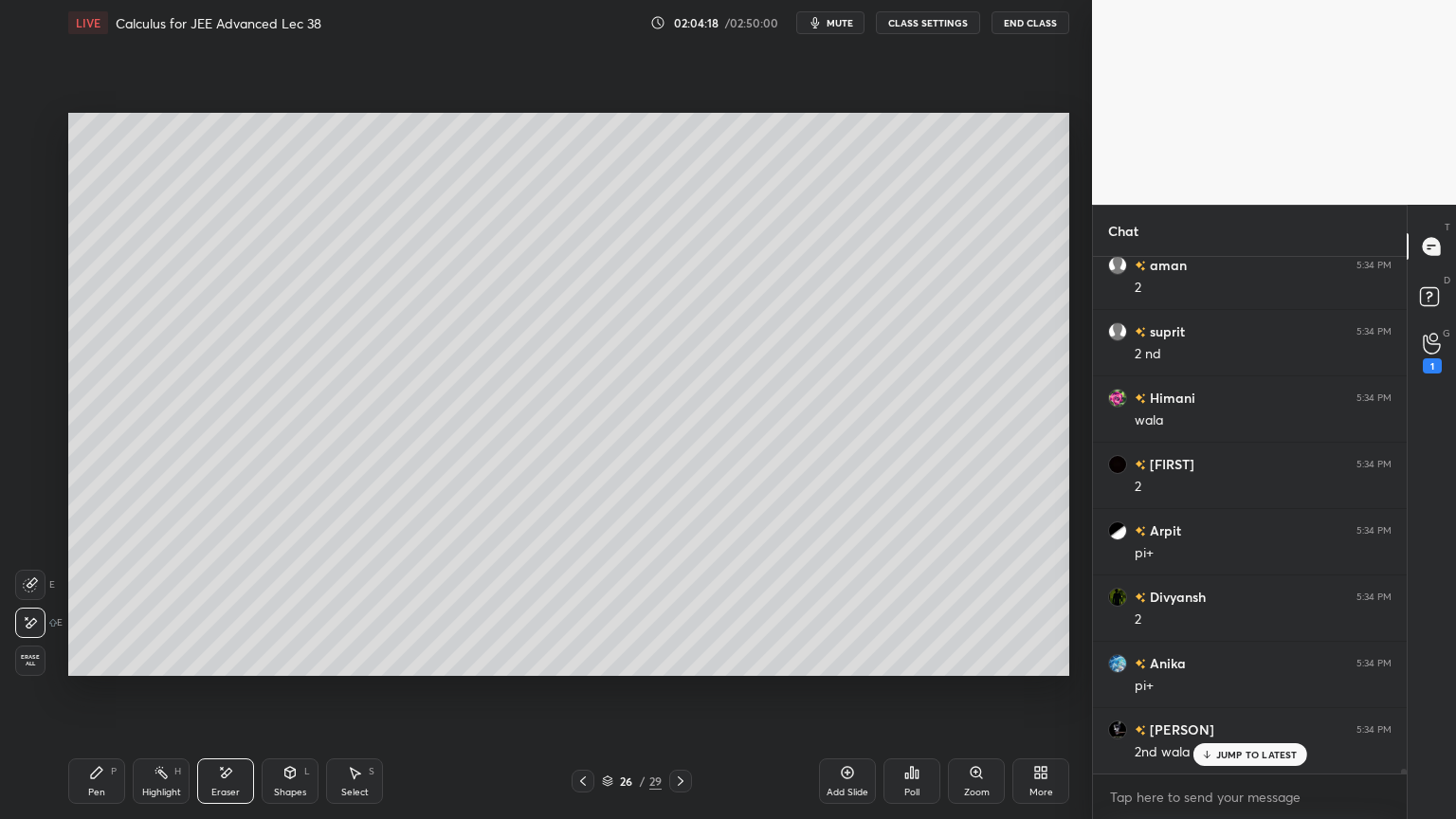 scroll, scrollTop: 57956, scrollLeft: 0, axis: vertical 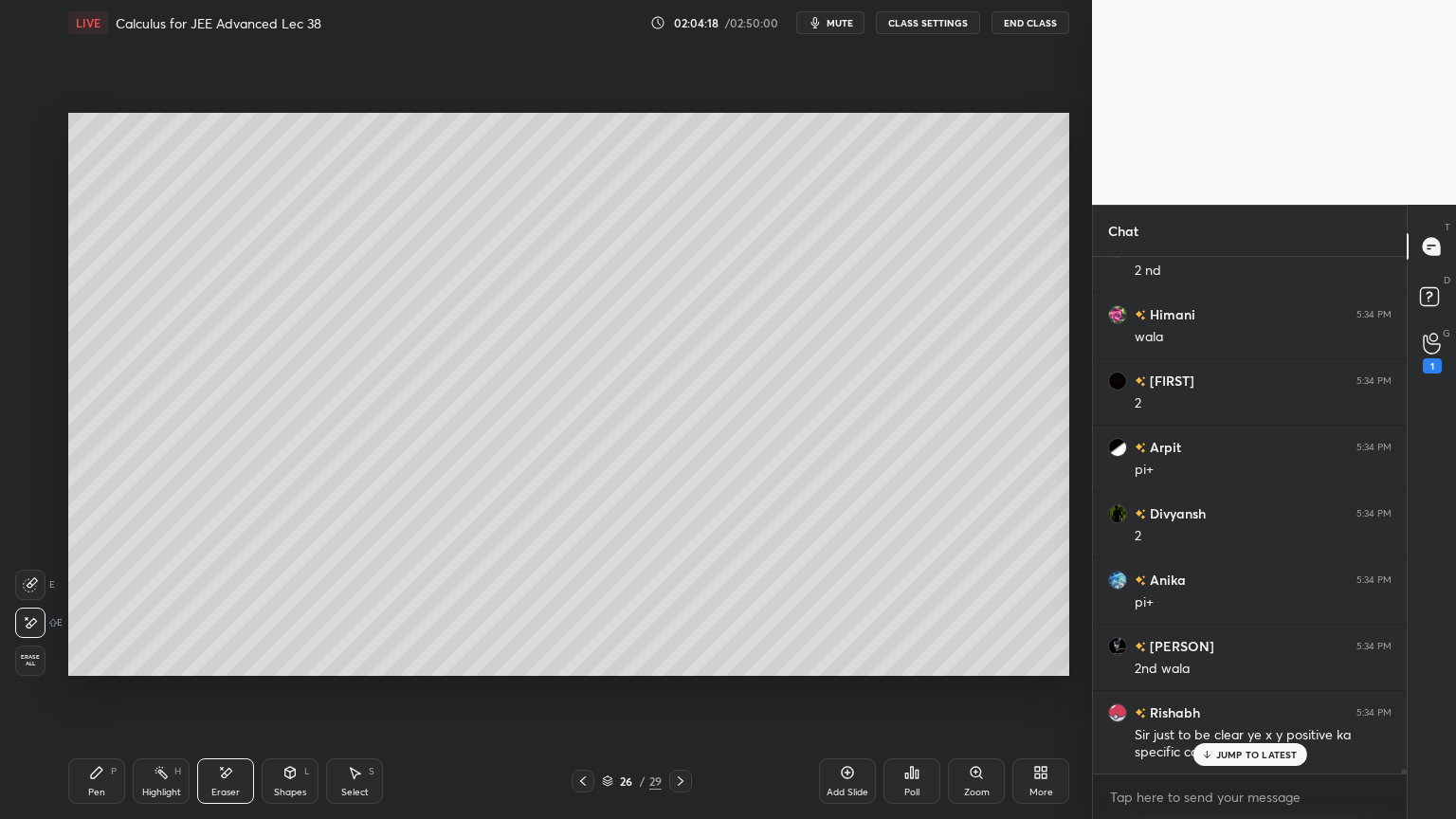 drag, startPoint x: 113, startPoint y: 778, endPoint x: 282, endPoint y: 749, distance: 171.47011 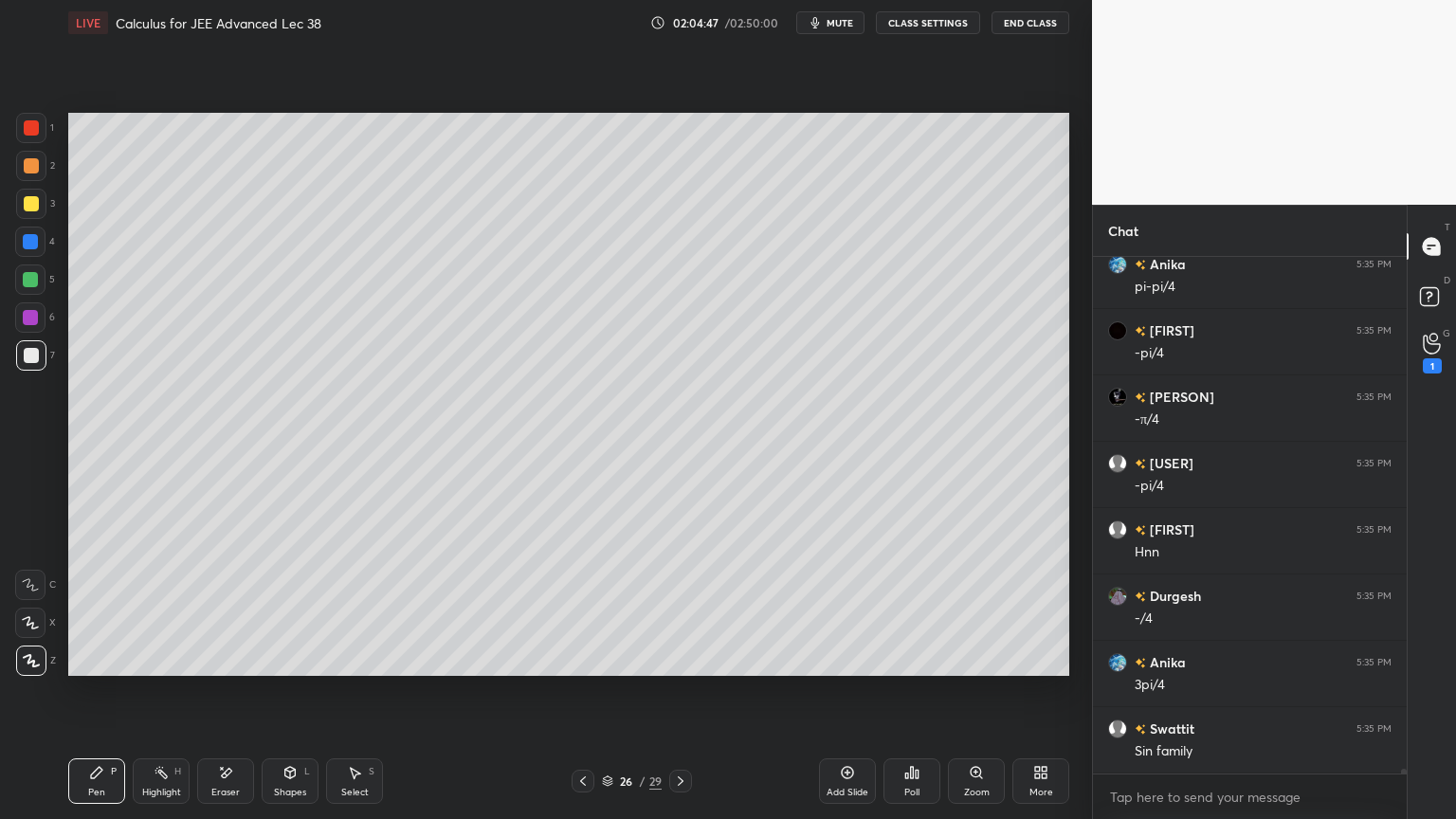 scroll, scrollTop: 59283, scrollLeft: 0, axis: vertical 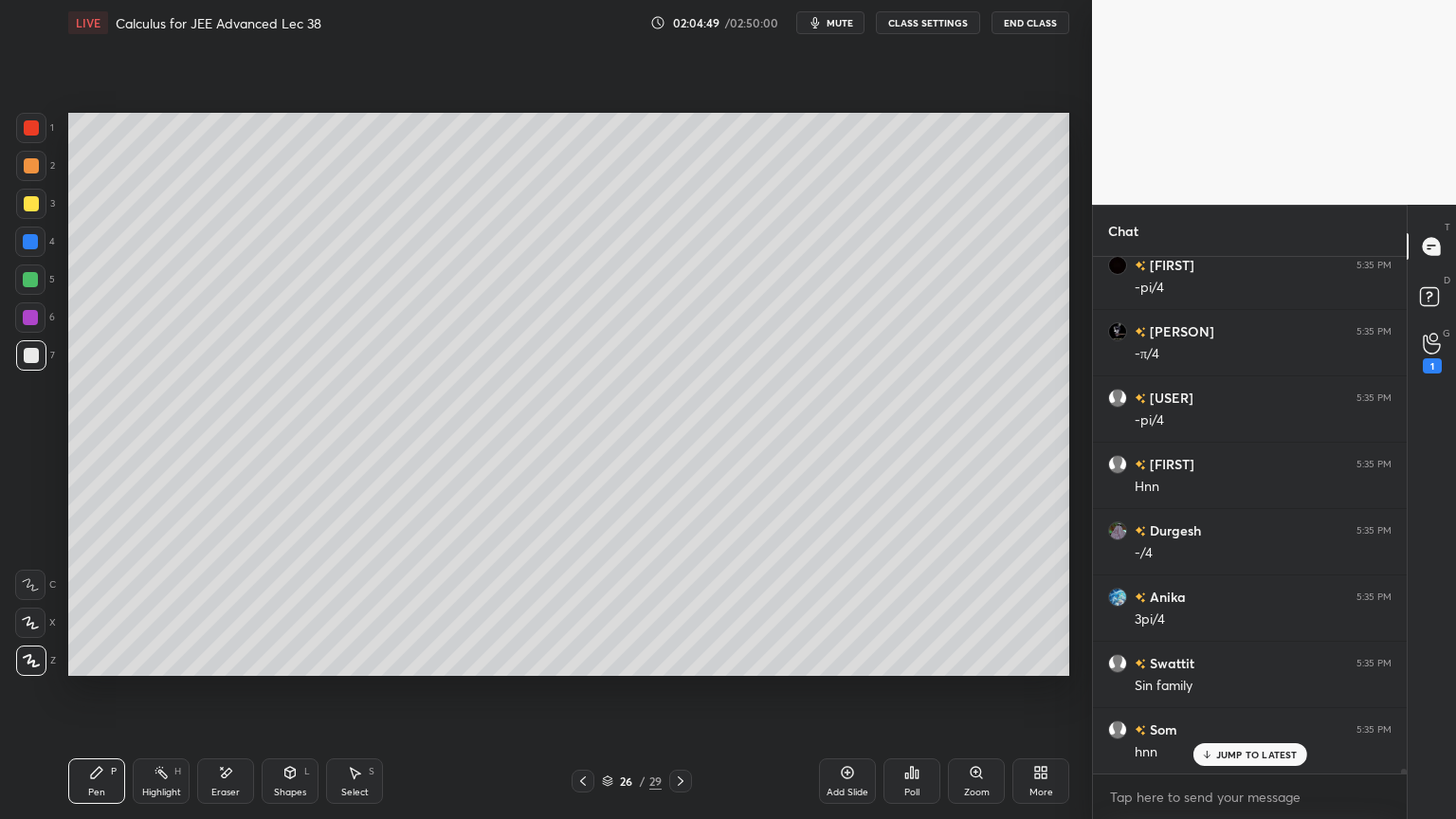 drag, startPoint x: 228, startPoint y: 792, endPoint x: 267, endPoint y: 774, distance: 42.953463 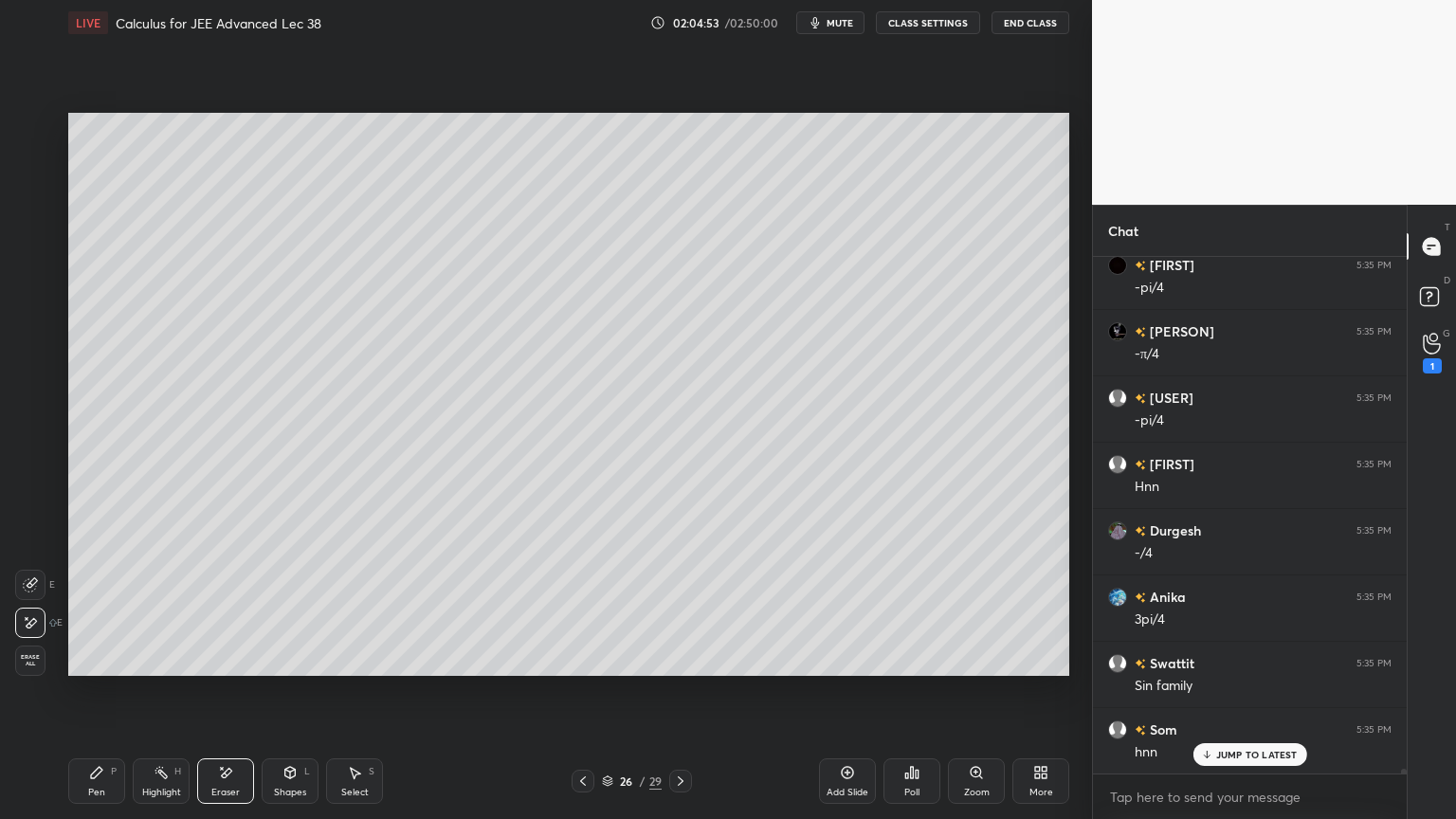 click on "Pen P" at bounding box center [97, 781] 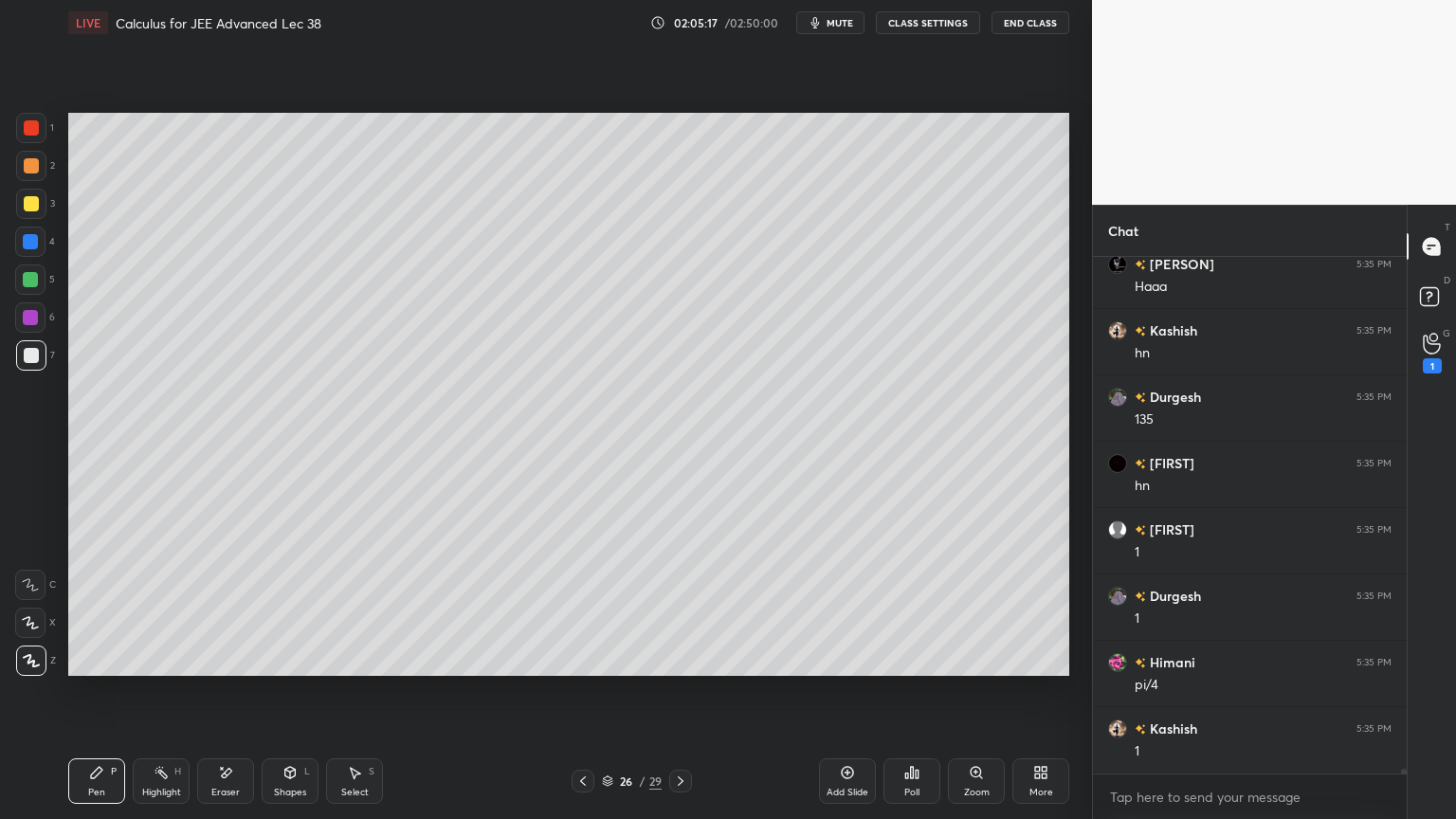 scroll, scrollTop: 60079, scrollLeft: 0, axis: vertical 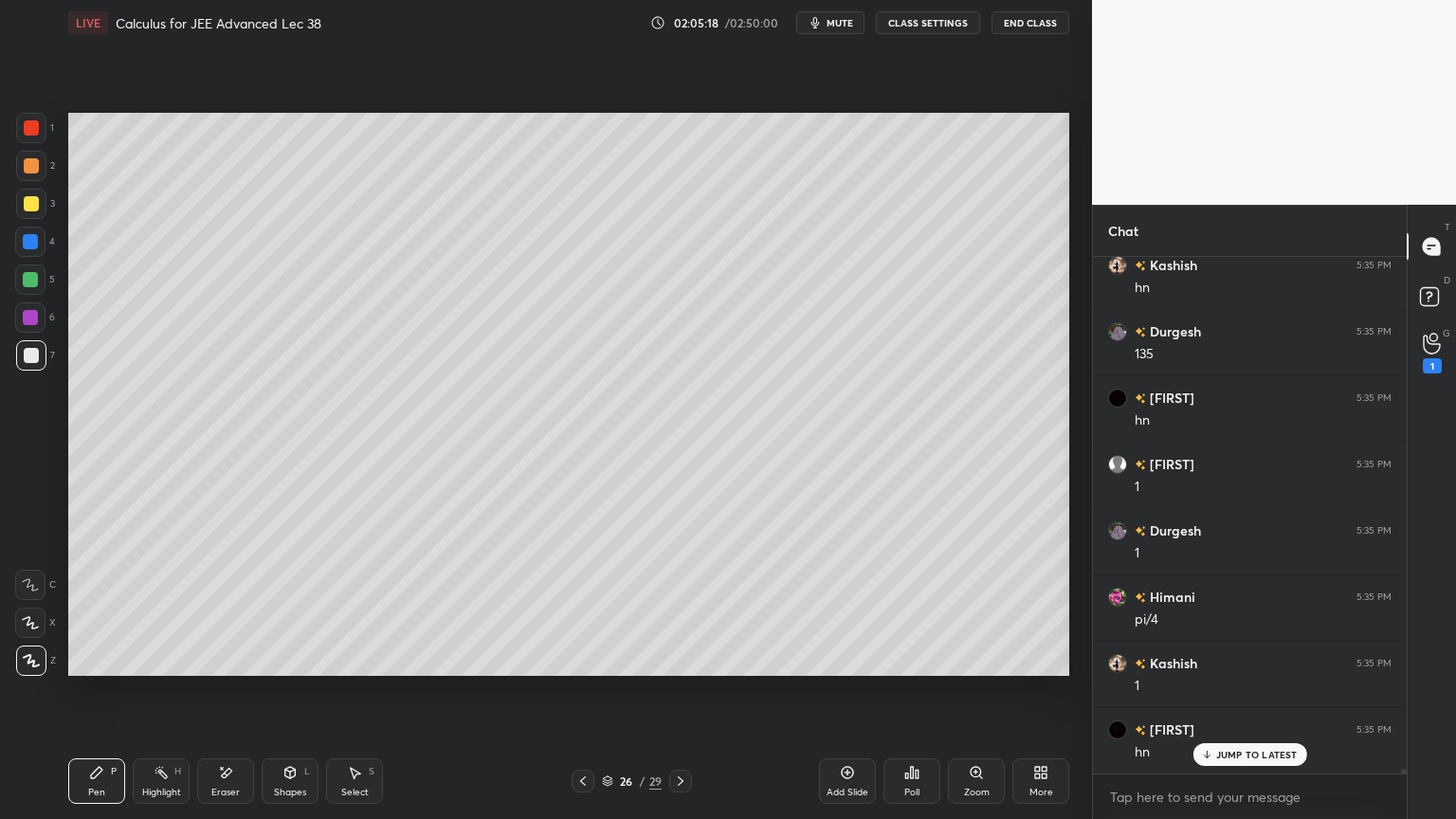click on "Highlight" at bounding box center [161, 792] 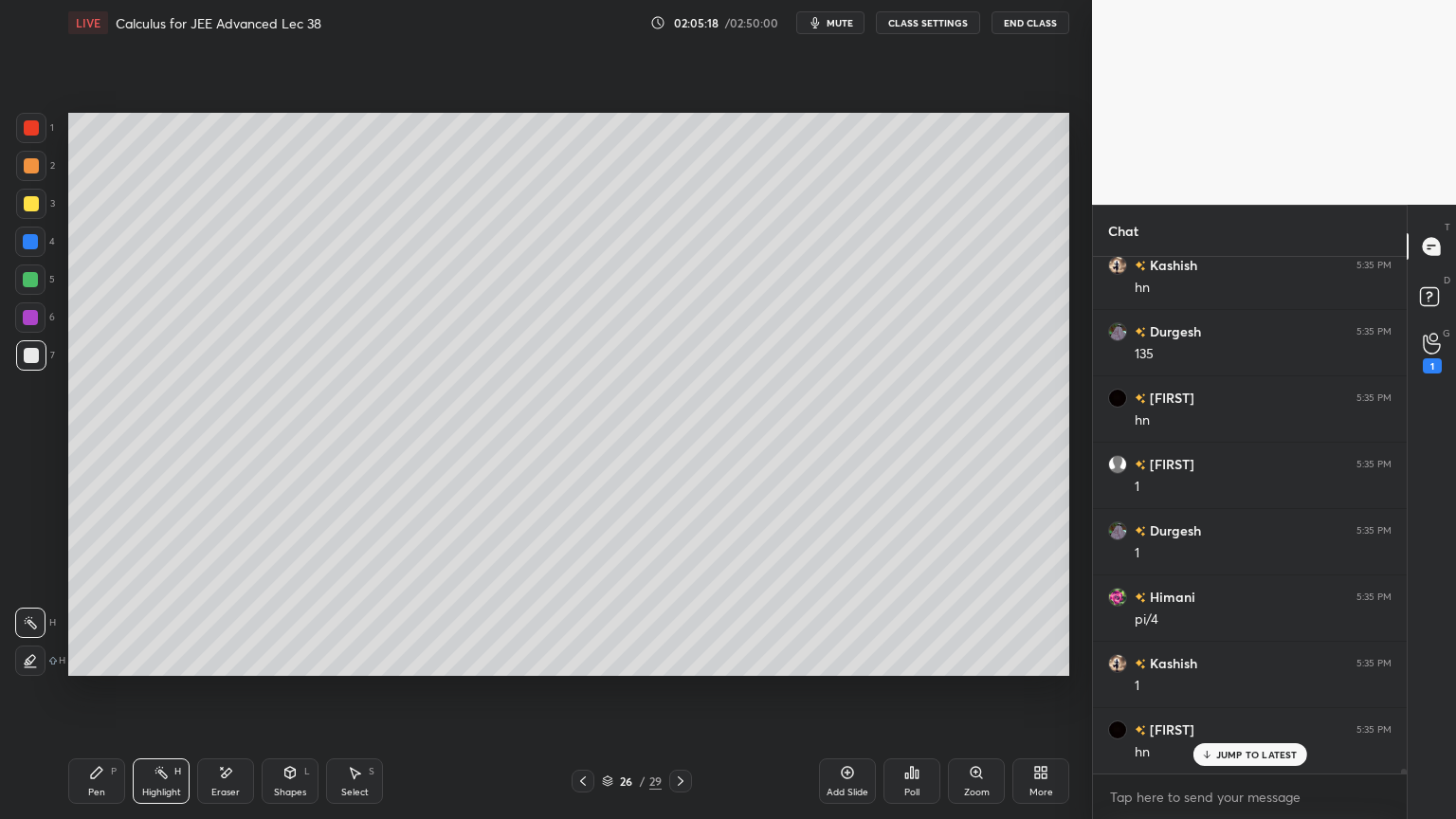 click on "Pen P" at bounding box center (97, 781) 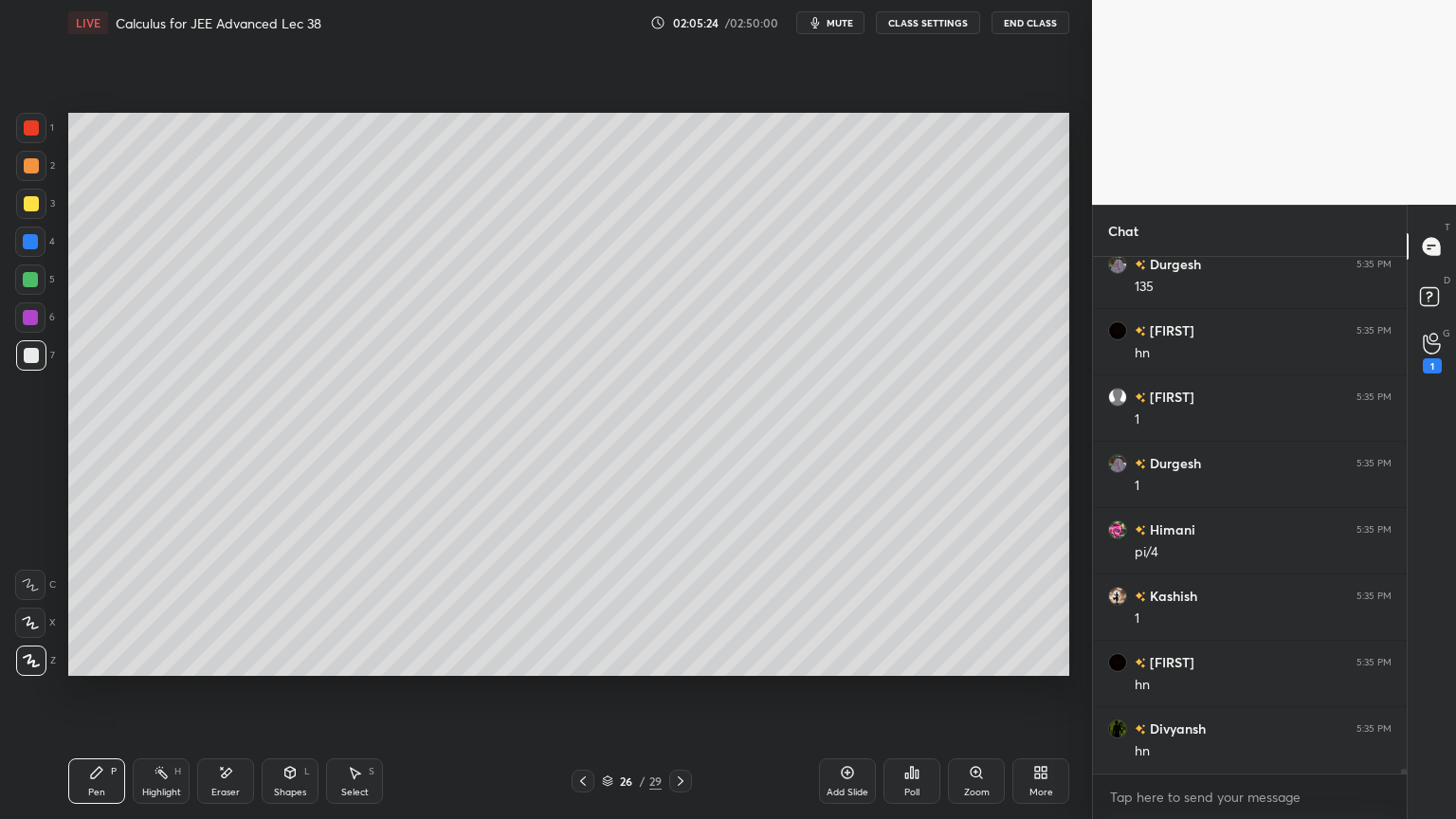 drag, startPoint x: 837, startPoint y: 781, endPoint x: 762, endPoint y: 770, distance: 75.8024 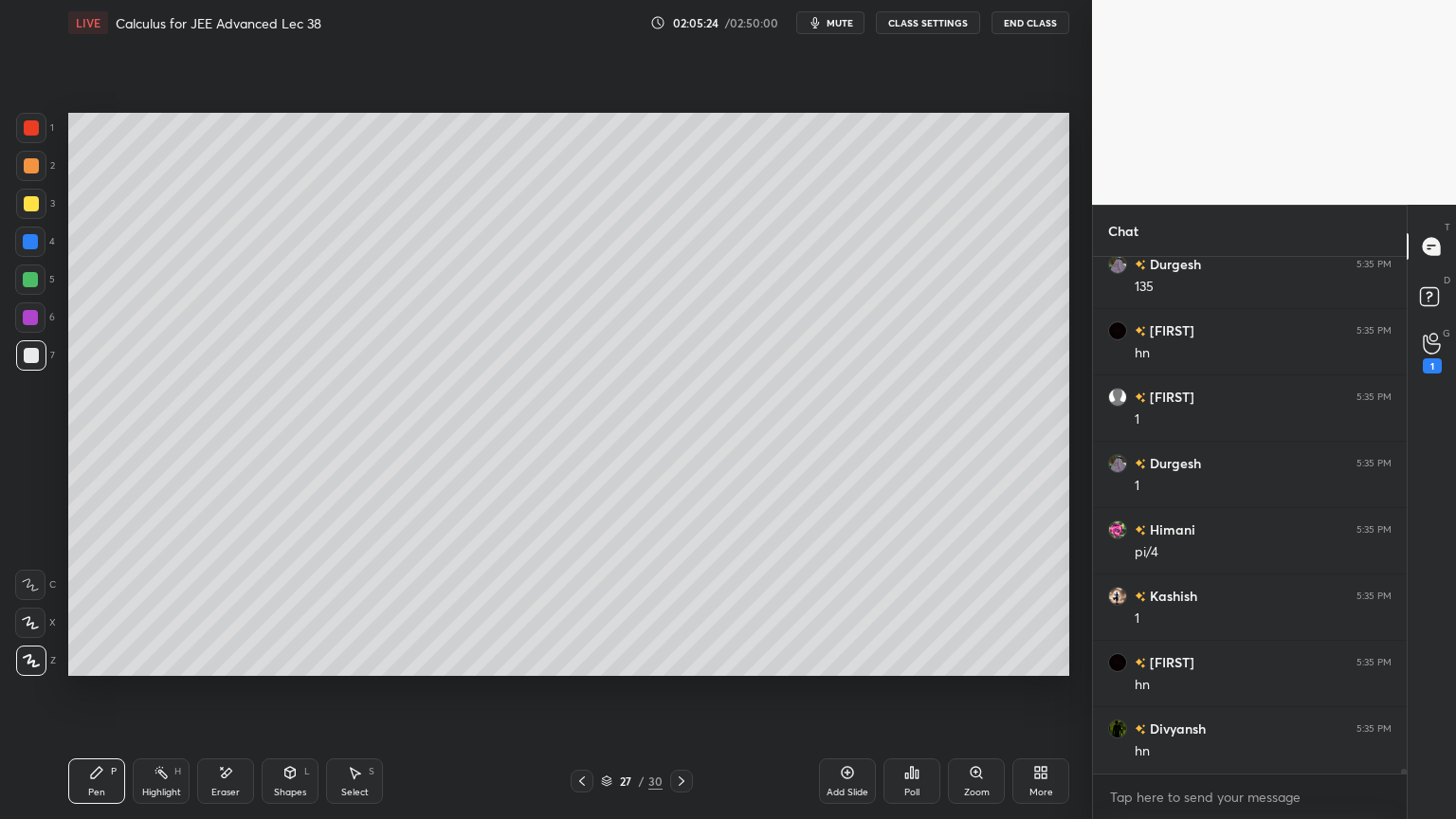 scroll, scrollTop: 60212, scrollLeft: 0, axis: vertical 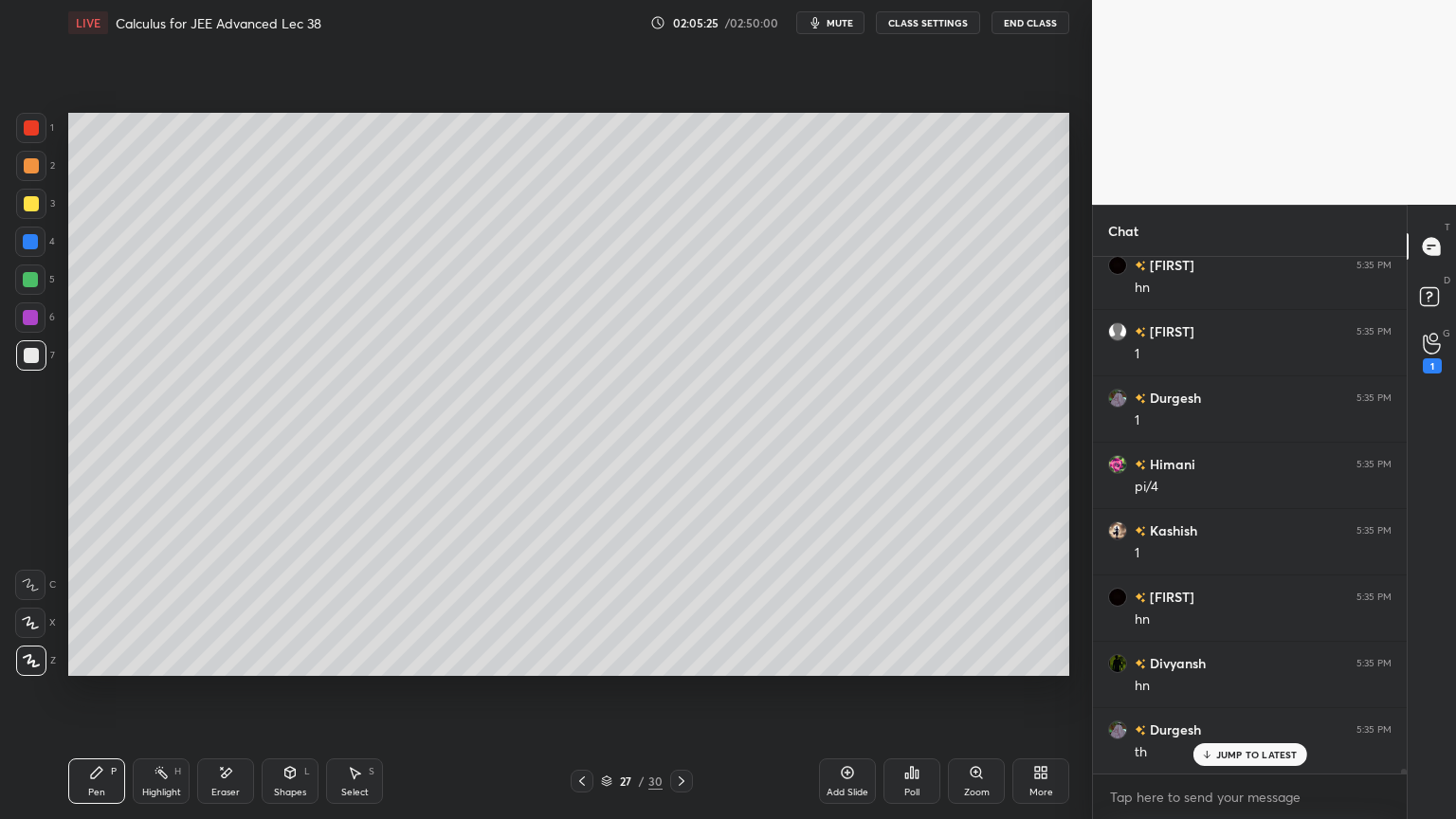 click on "1 2 3 4 5 6 7" at bounding box center [35, 246] 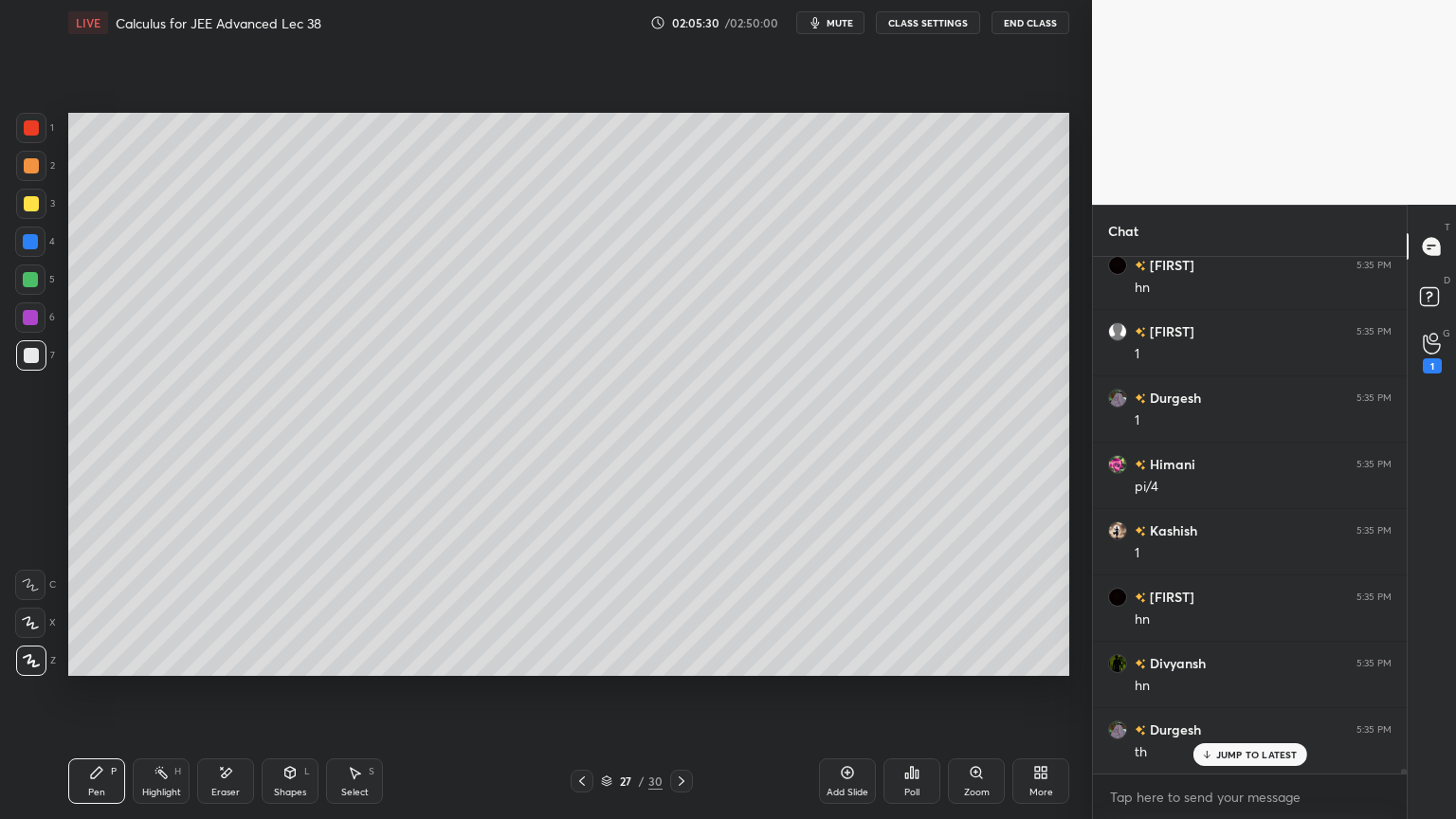 scroll, scrollTop: 60279, scrollLeft: 0, axis: vertical 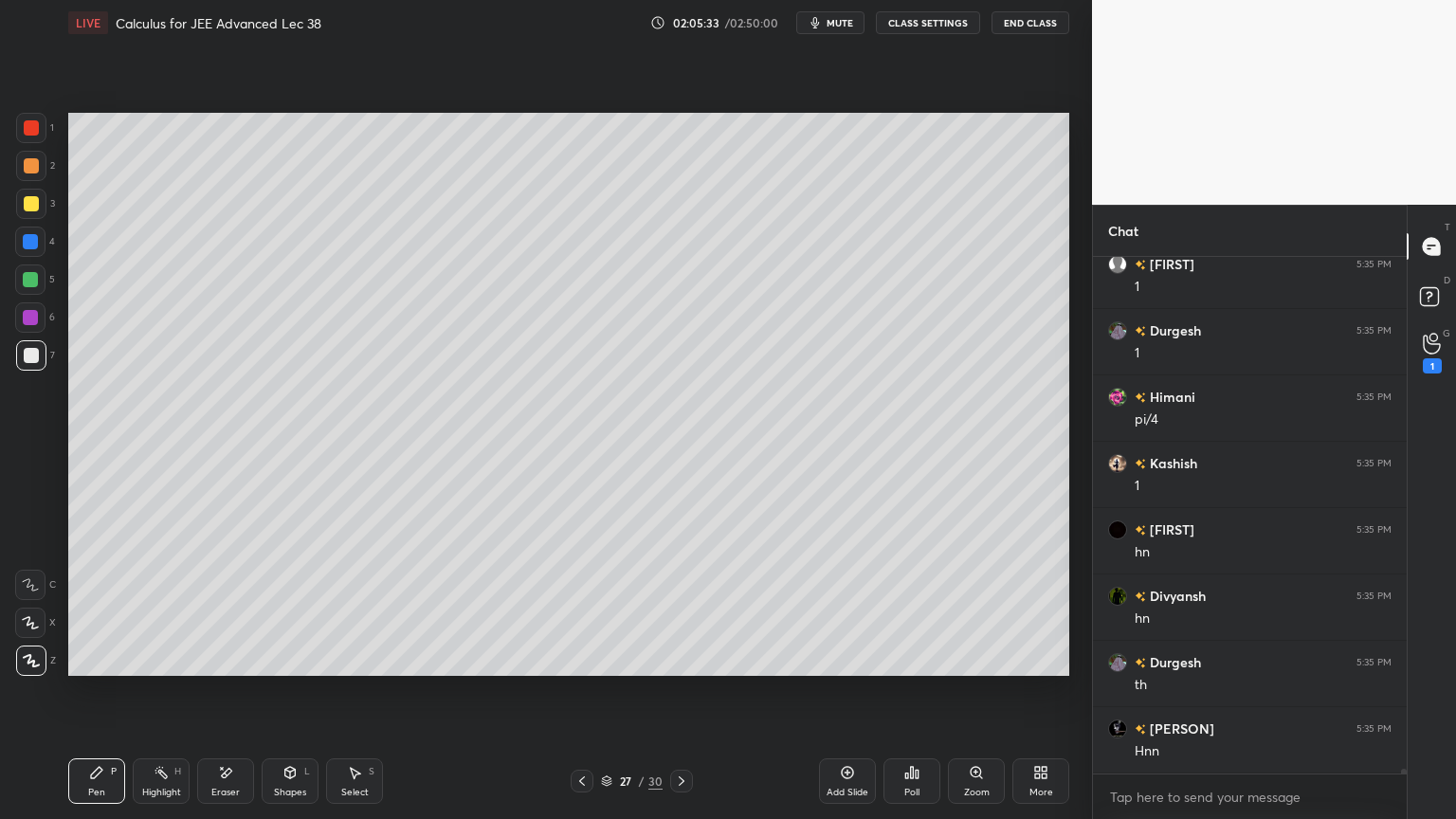 click on "Eraser" at bounding box center [226, 792] 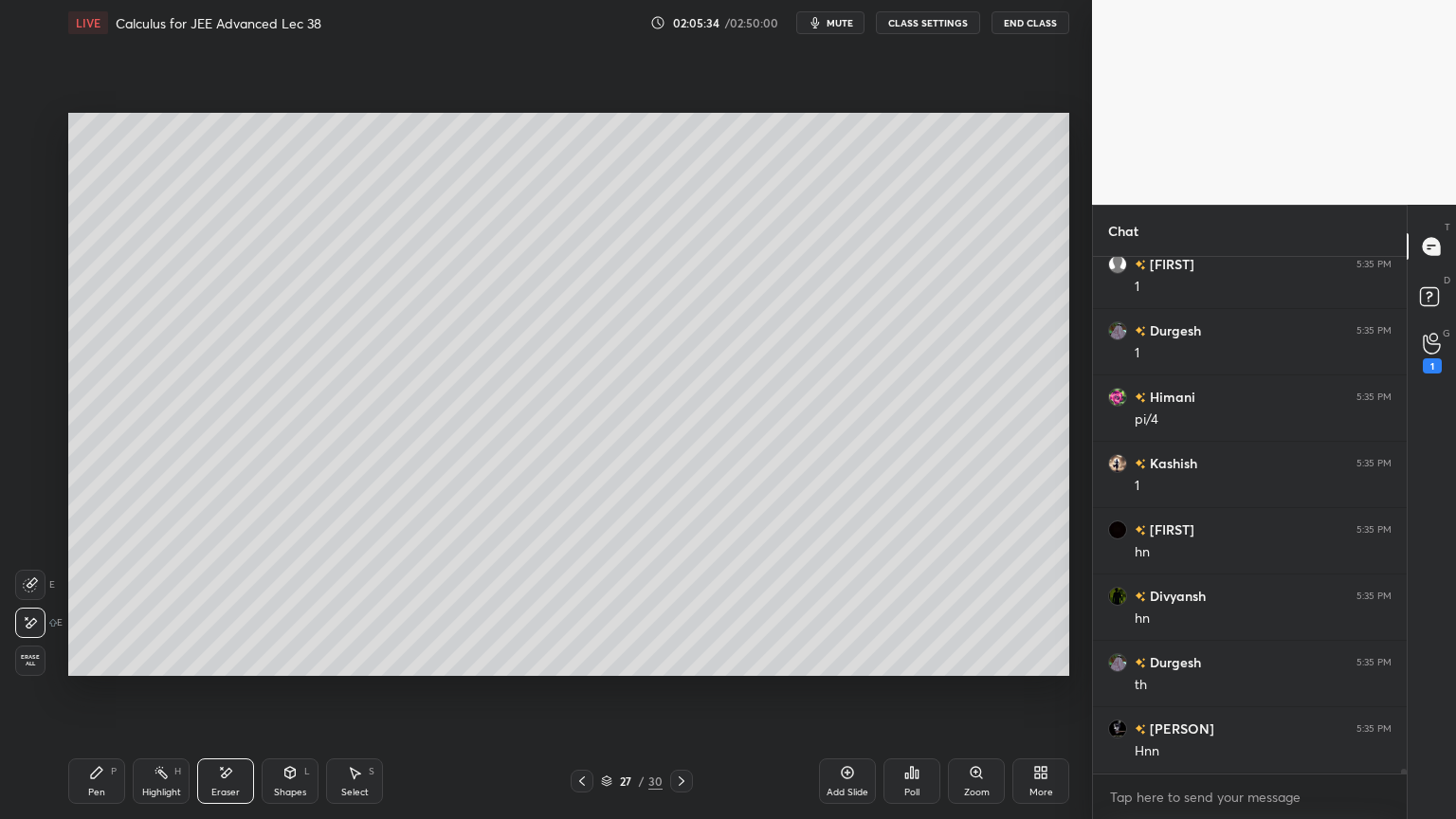 click on "P" at bounding box center [114, 772] 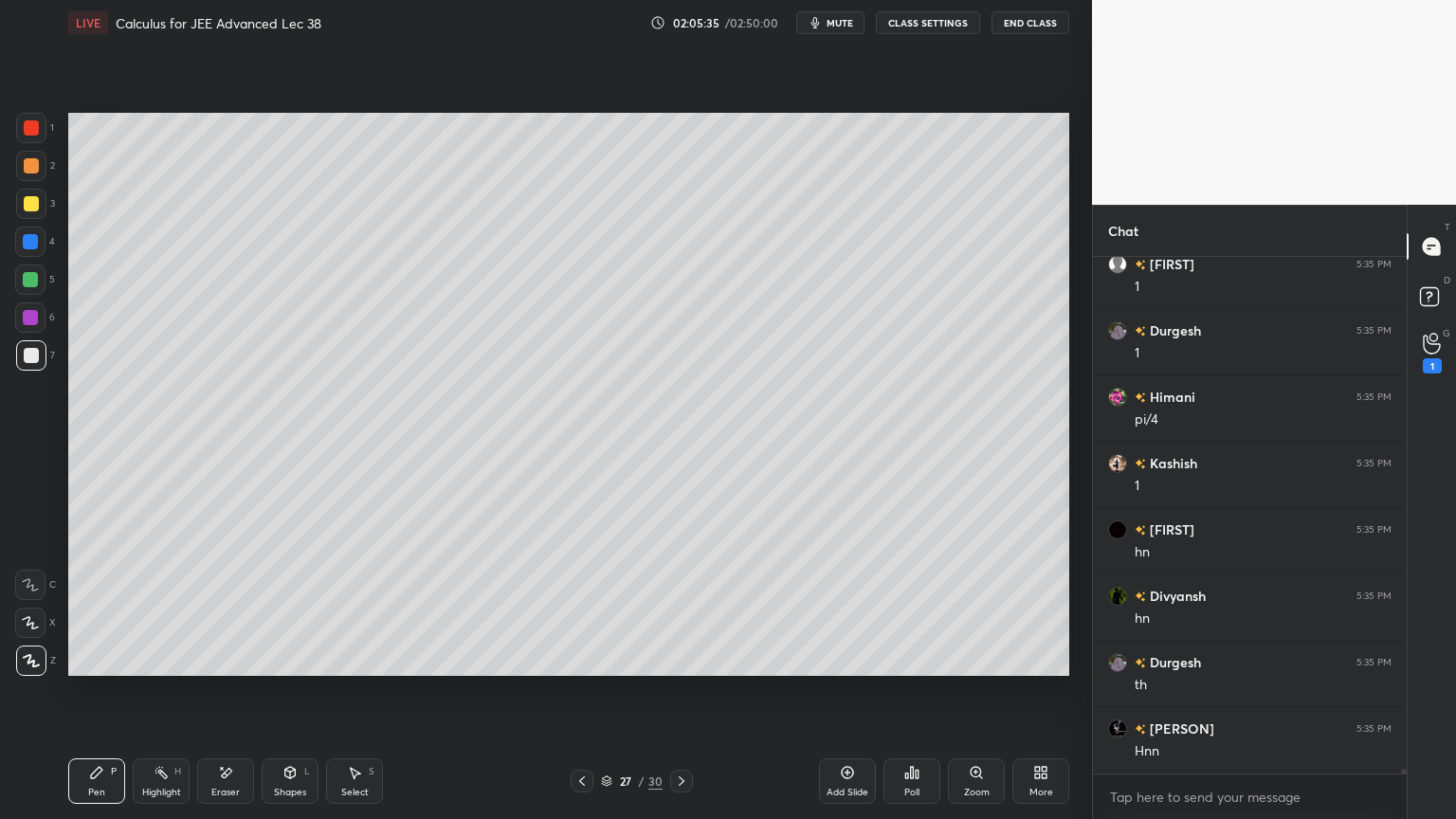 scroll, scrollTop: 60344, scrollLeft: 0, axis: vertical 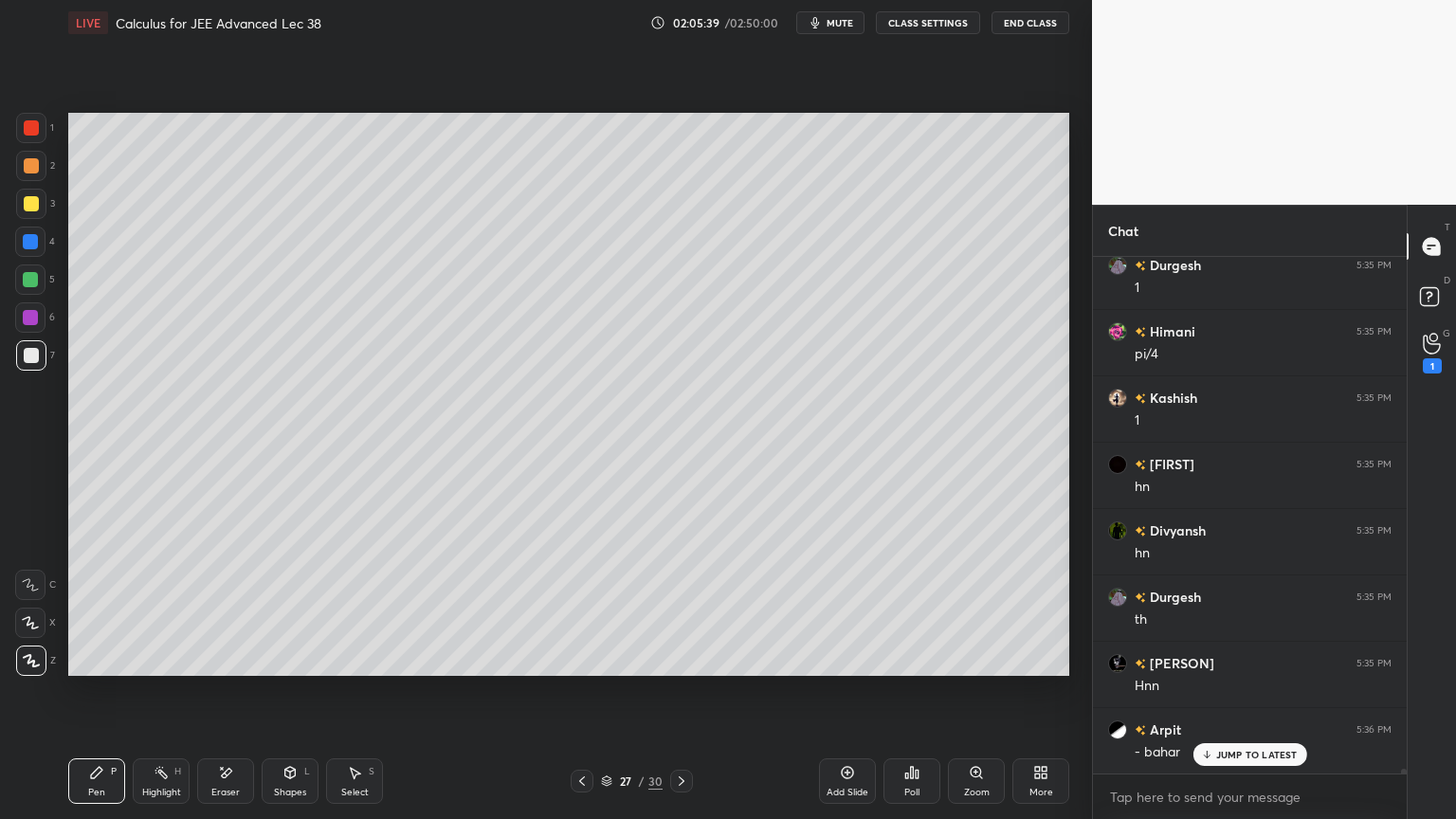 click 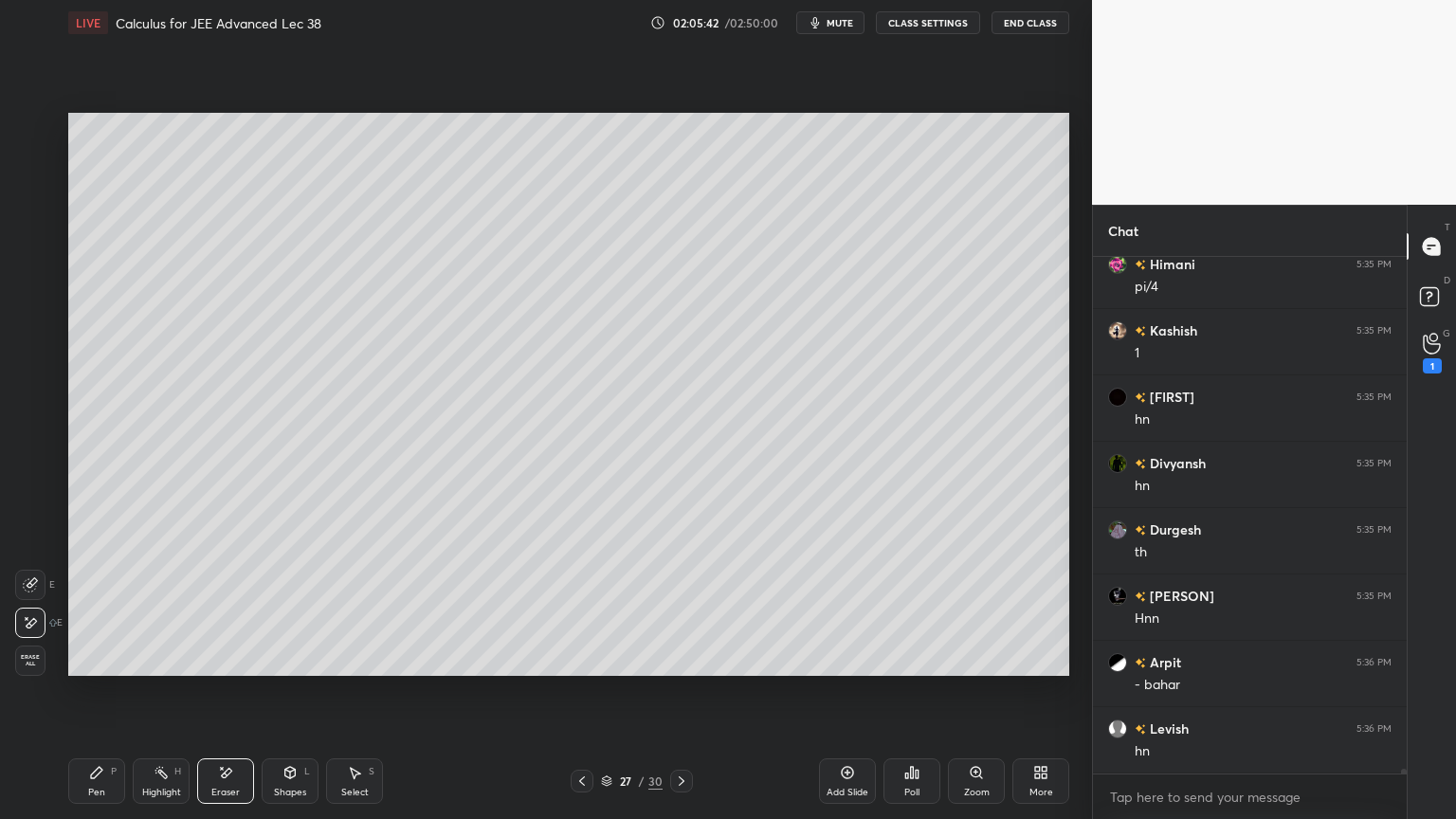scroll, scrollTop: 60477, scrollLeft: 0, axis: vertical 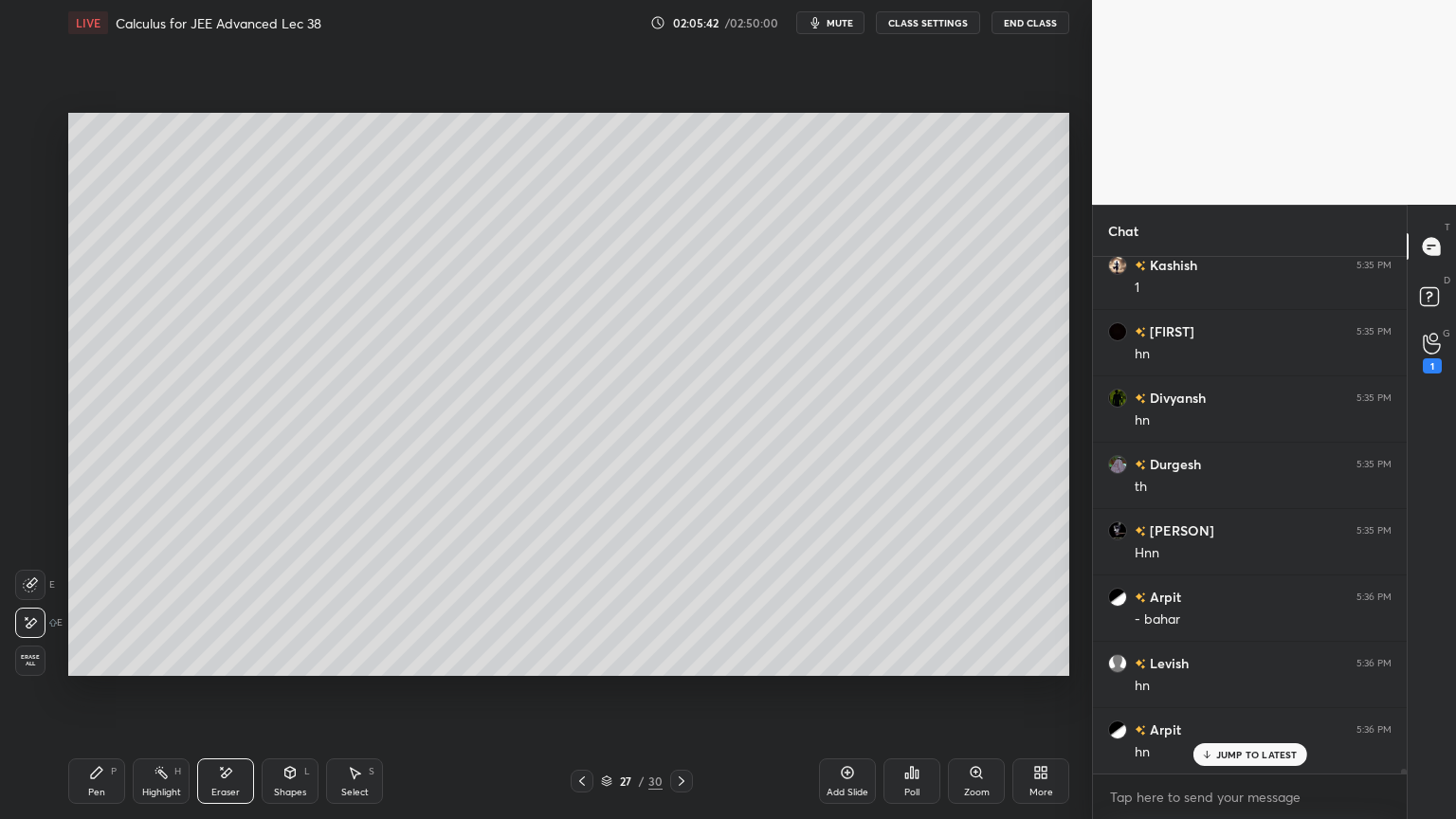 drag, startPoint x: 99, startPoint y: 779, endPoint x: 155, endPoint y: 682, distance: 112.00446 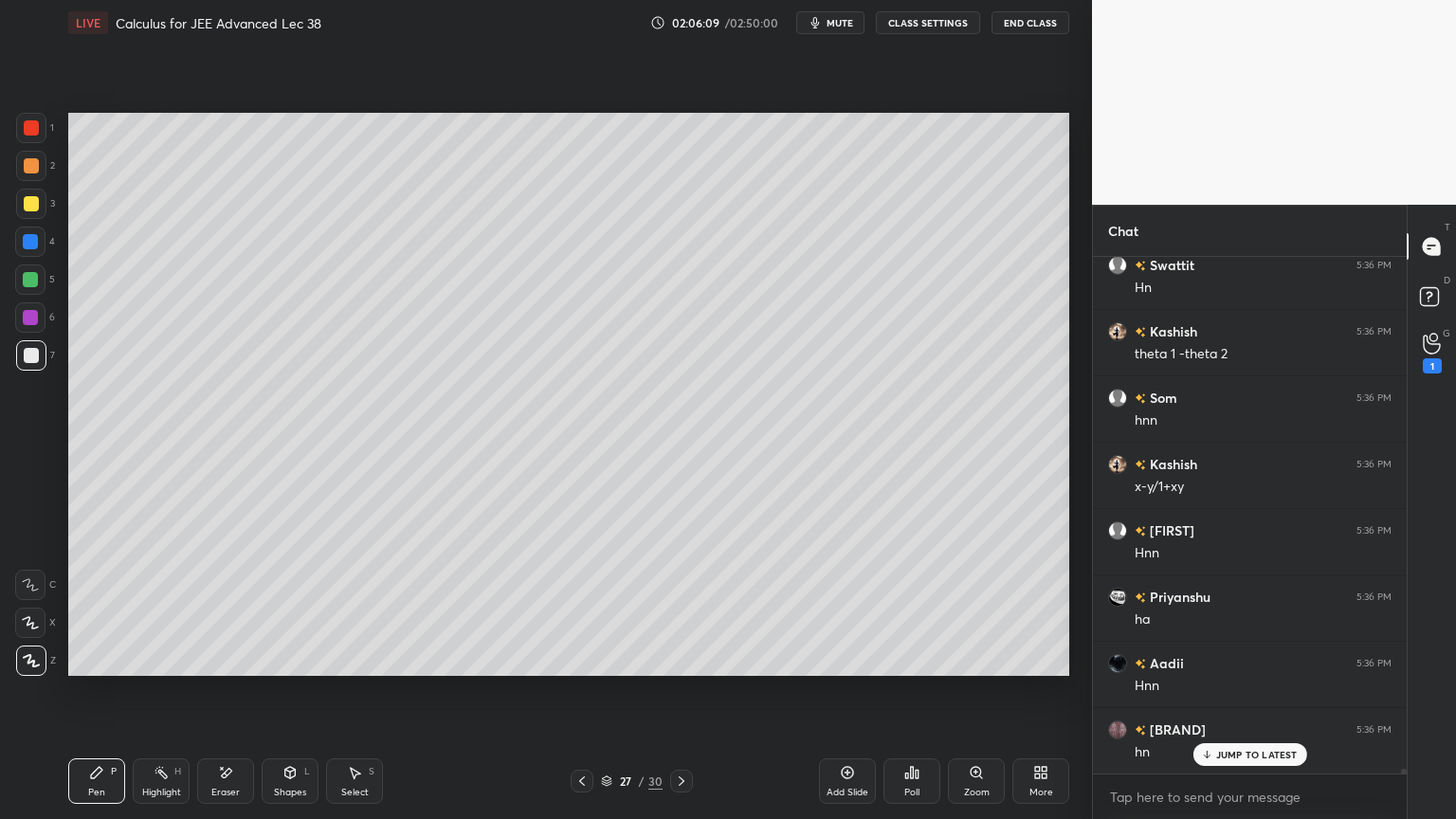 scroll, scrollTop: 61341, scrollLeft: 0, axis: vertical 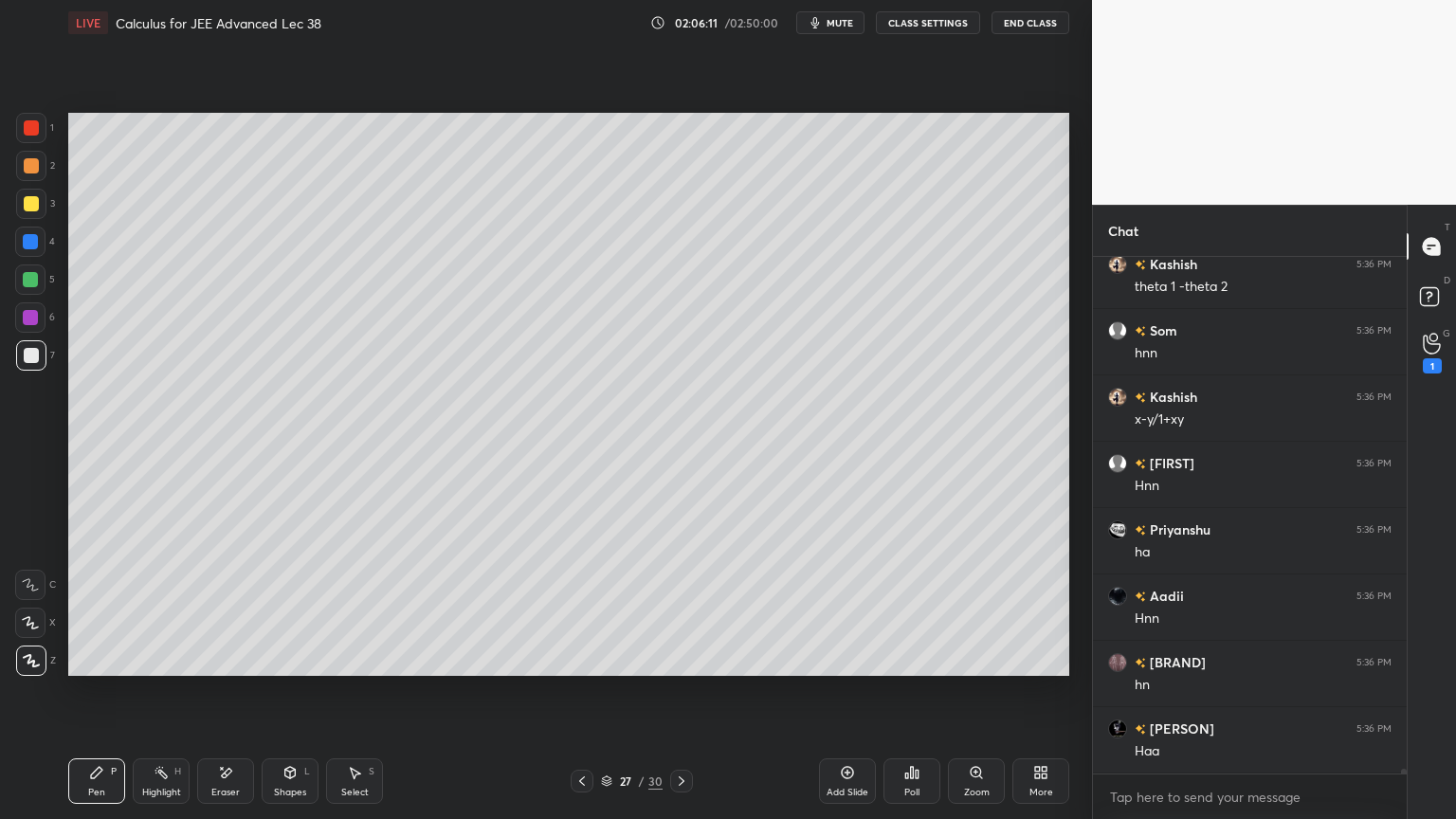 drag, startPoint x: 360, startPoint y: 773, endPoint x: 365, endPoint y: 734, distance: 39.319207 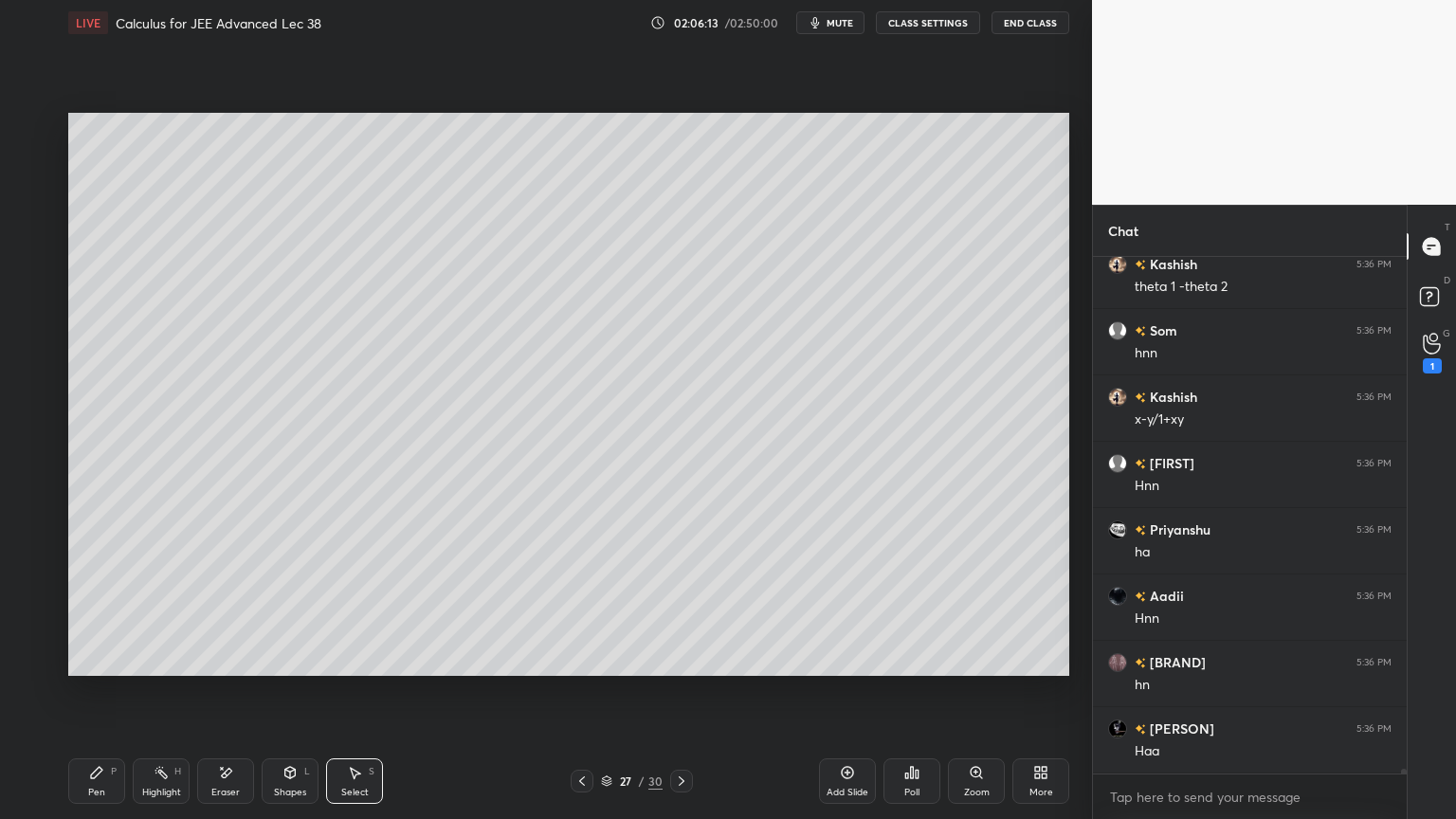 drag, startPoint x: 584, startPoint y: 774, endPoint x: 591, endPoint y: 766, distance: 10.630146 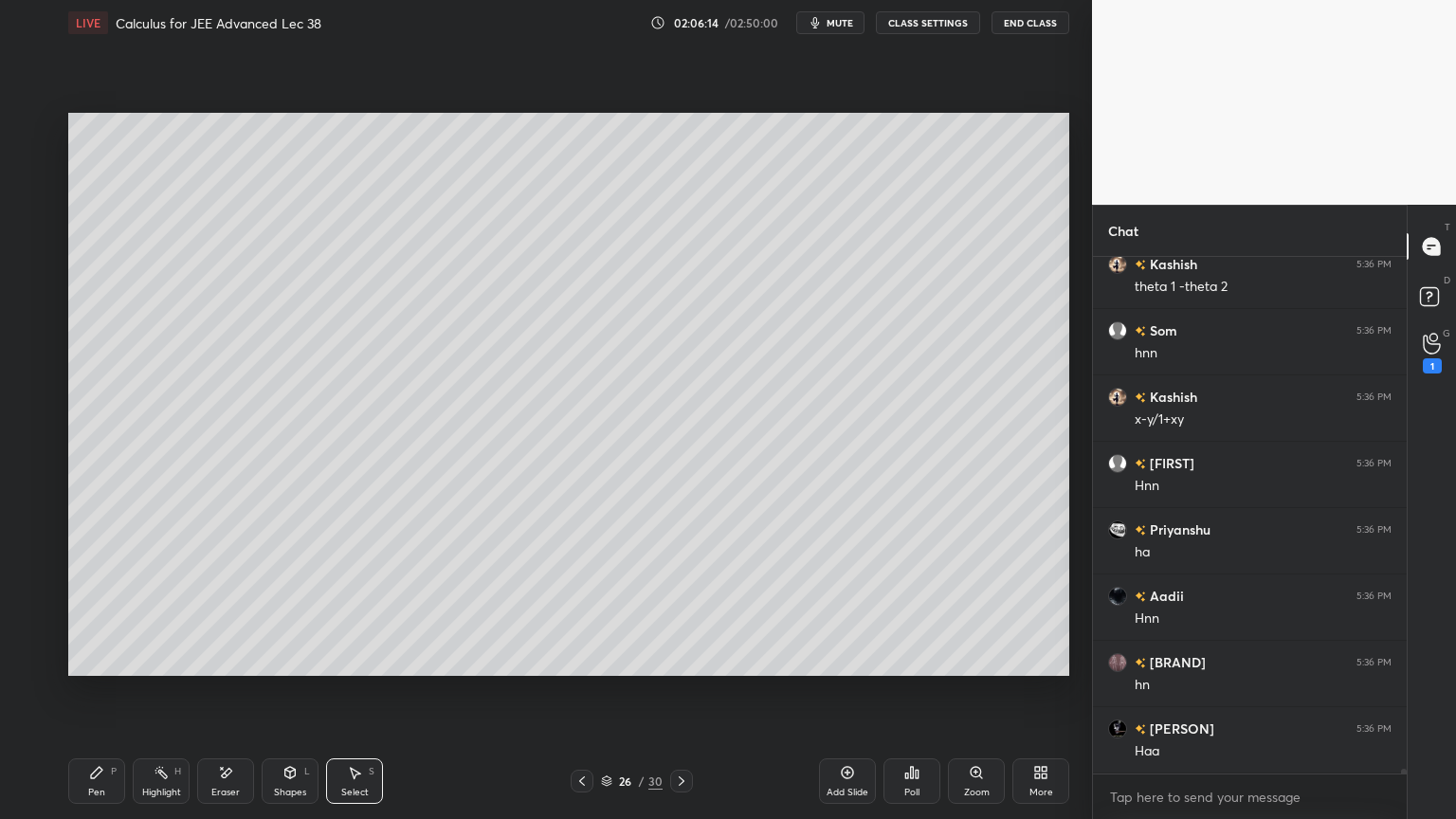 drag, startPoint x: 99, startPoint y: 774, endPoint x: 170, endPoint y: 717, distance: 91.04944 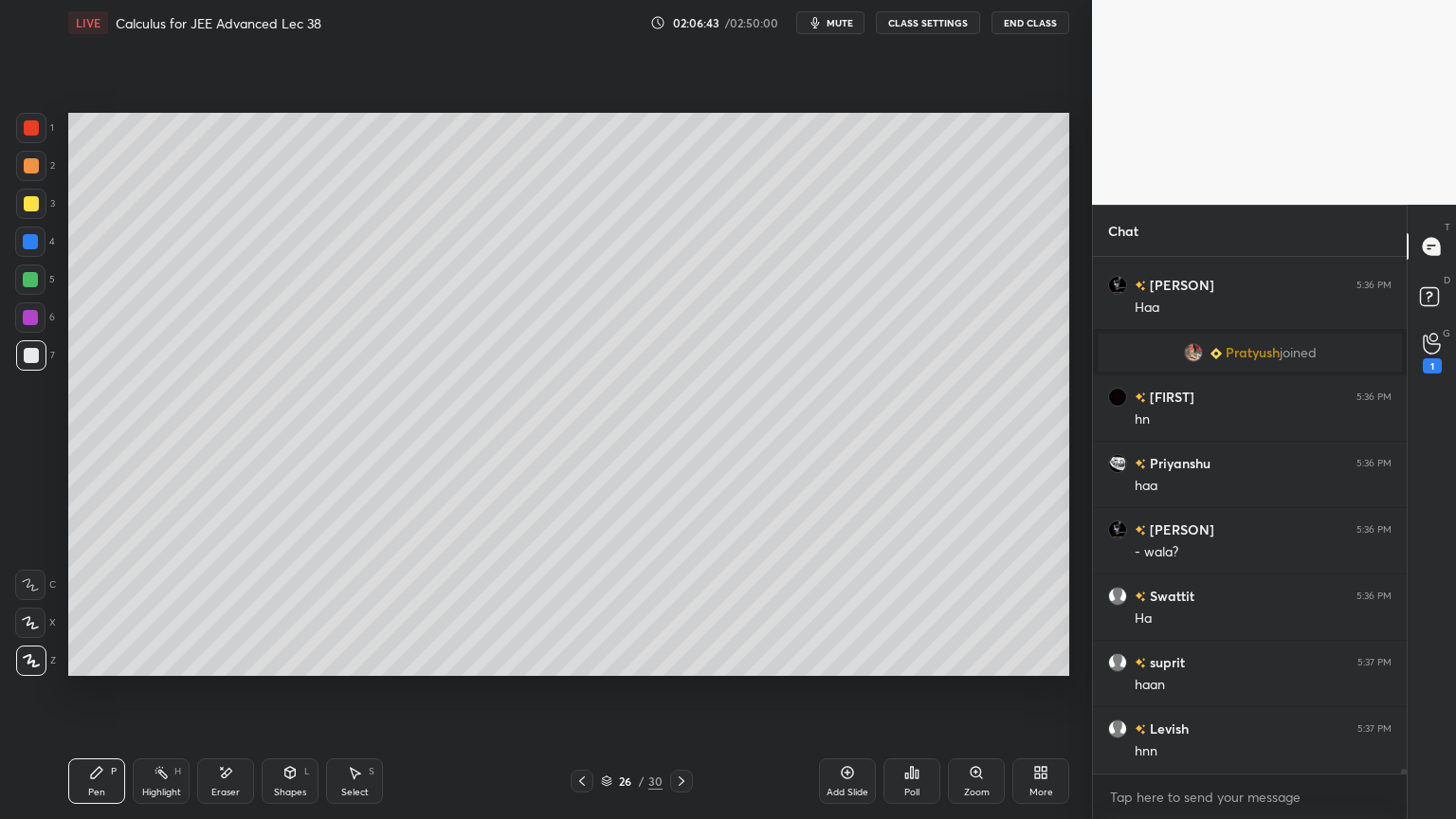 scroll, scrollTop: 59901, scrollLeft: 0, axis: vertical 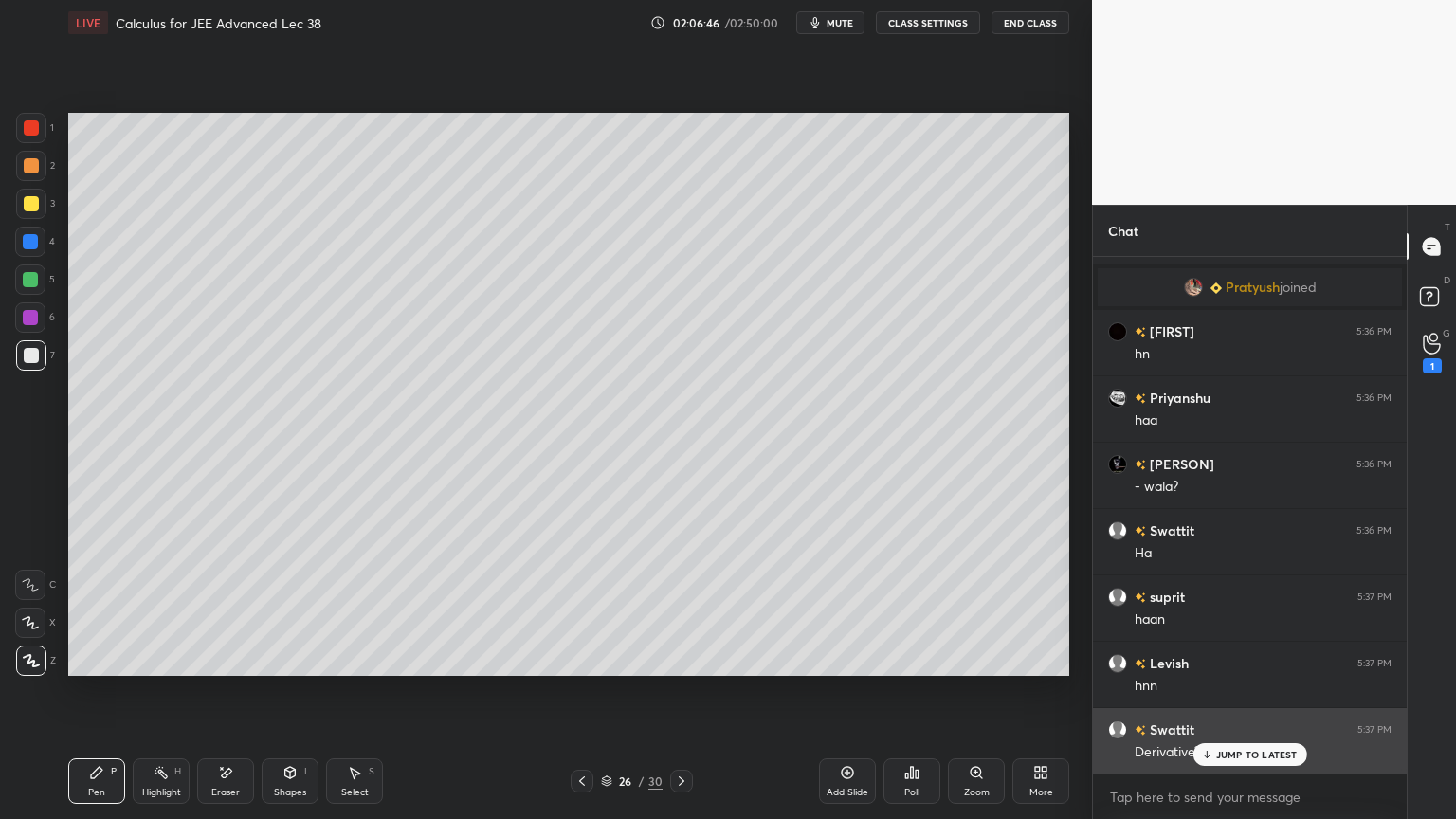 click on "JUMP TO LATEST" at bounding box center [1257, 755] 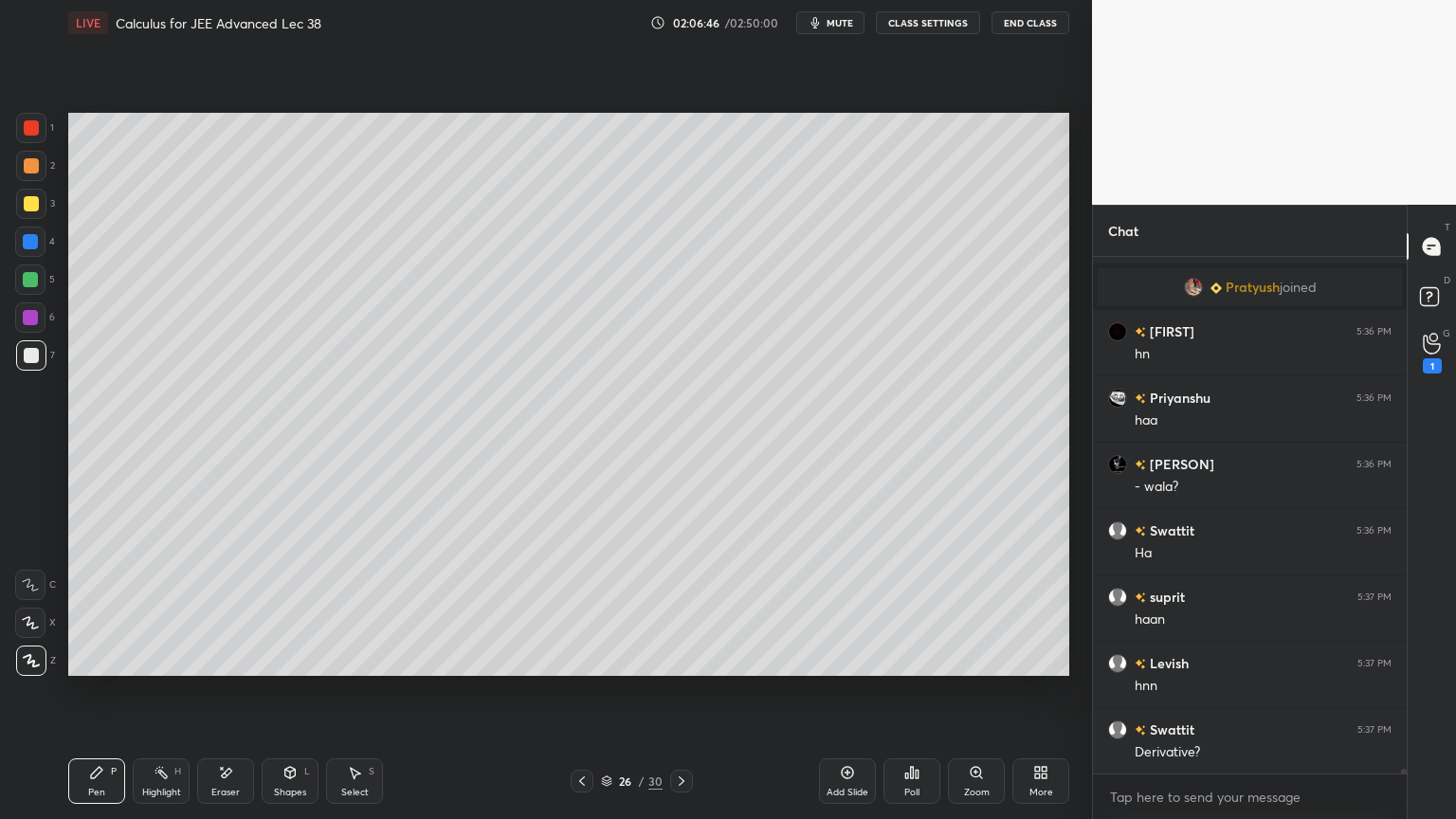 scroll, scrollTop: 59968, scrollLeft: 0, axis: vertical 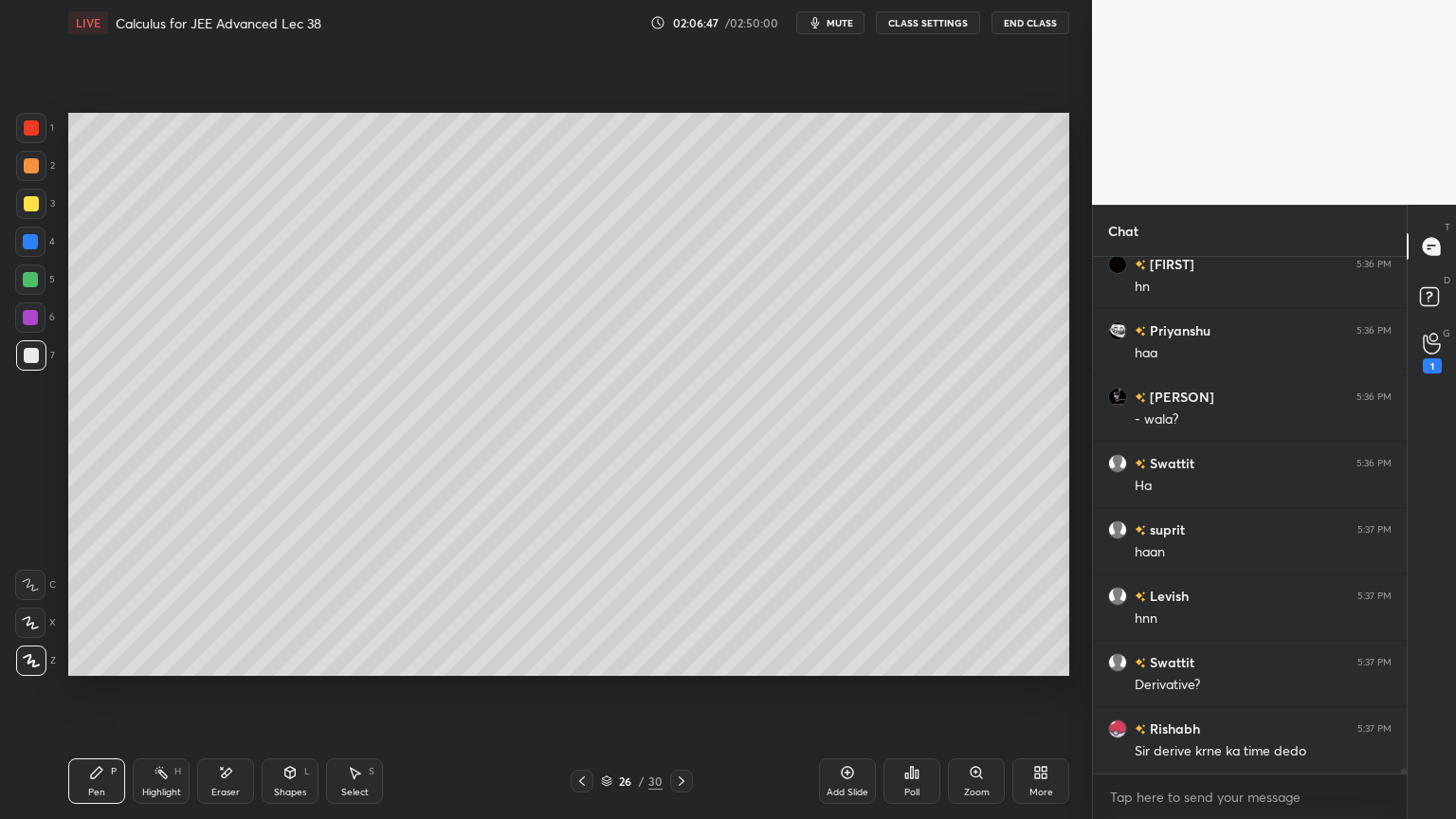 click 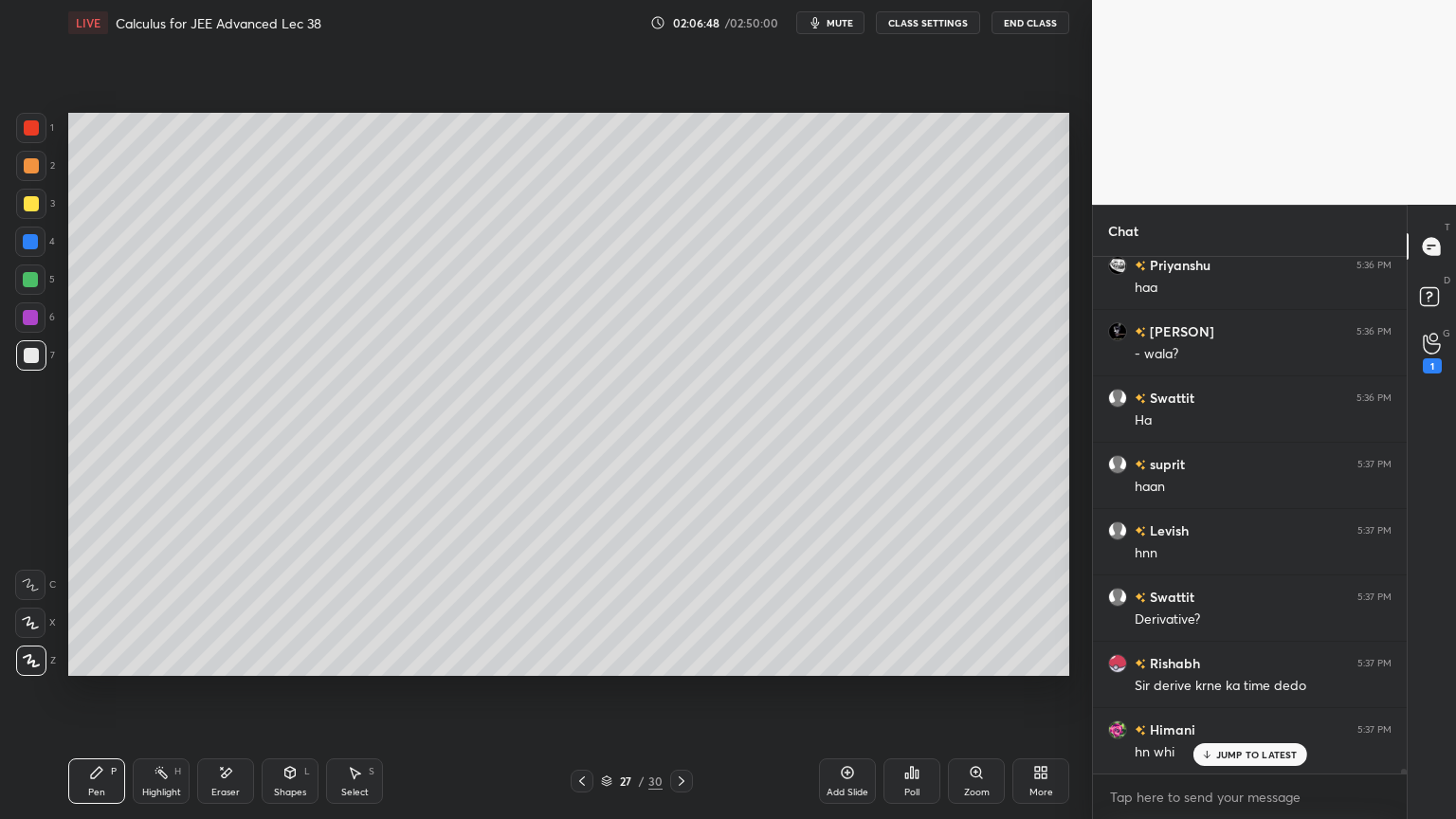 scroll, scrollTop: 60101, scrollLeft: 0, axis: vertical 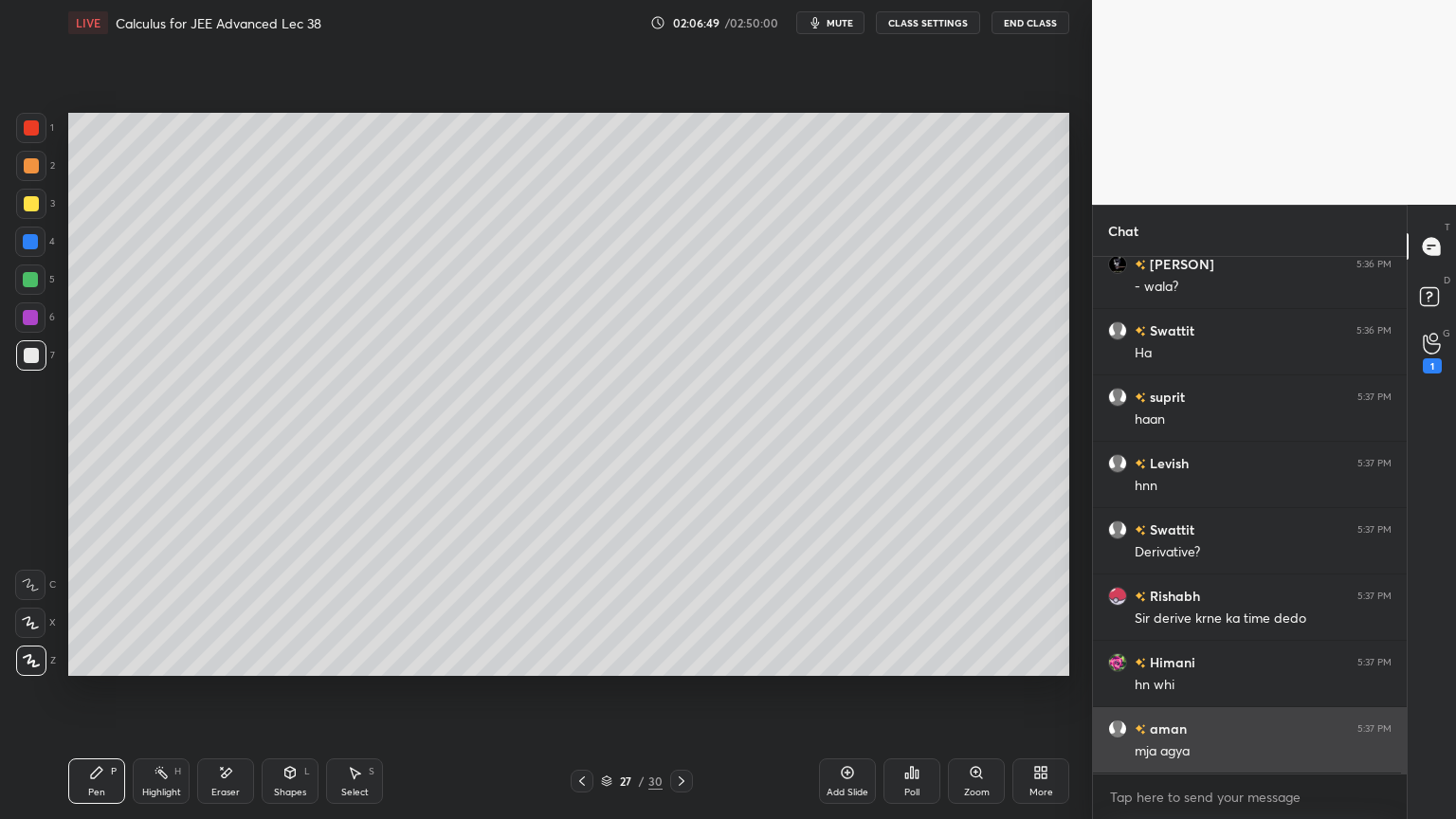 click on "mja agya" at bounding box center [1263, 752] 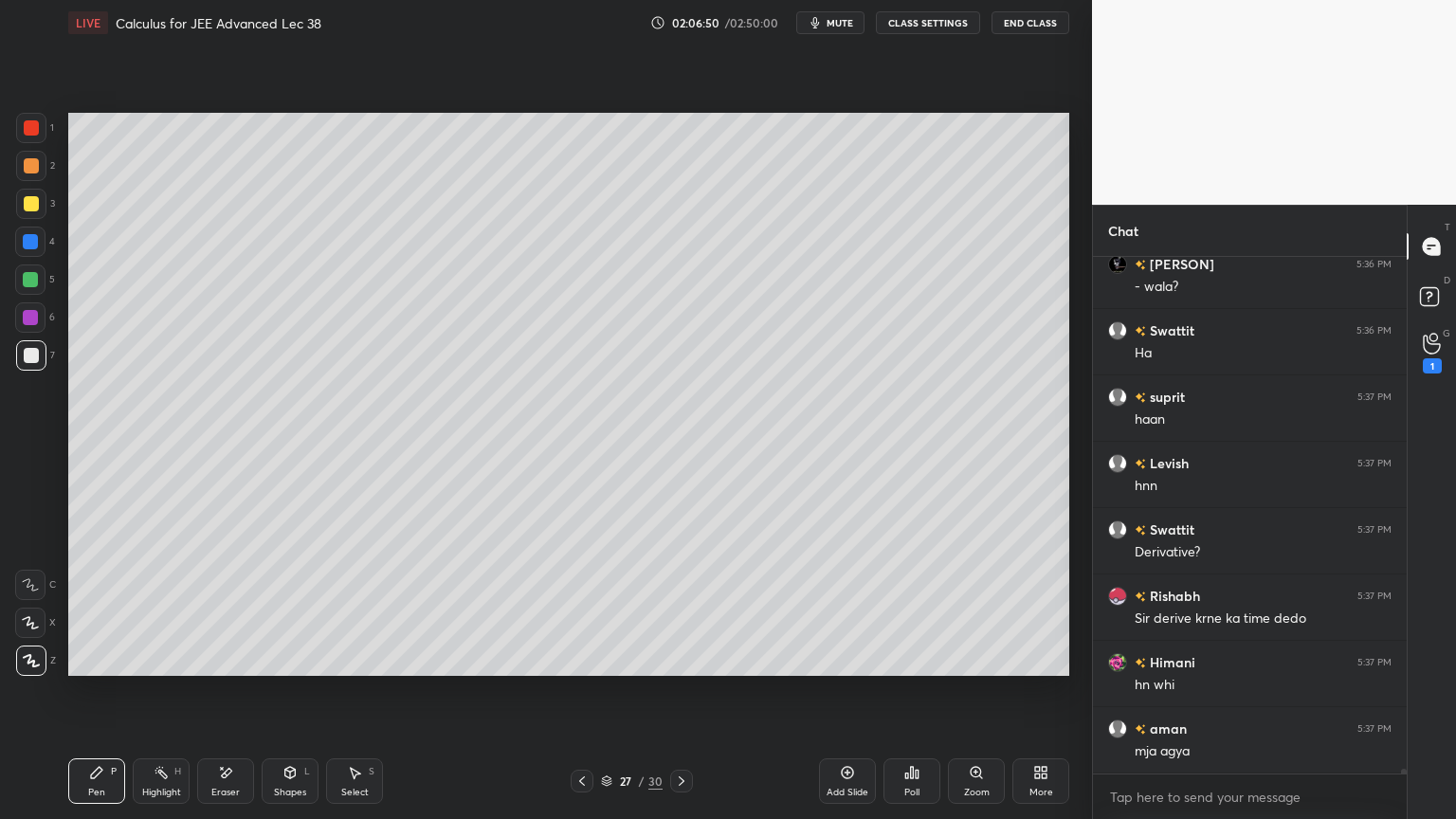 click on "Shapes L" at bounding box center [290, 781] 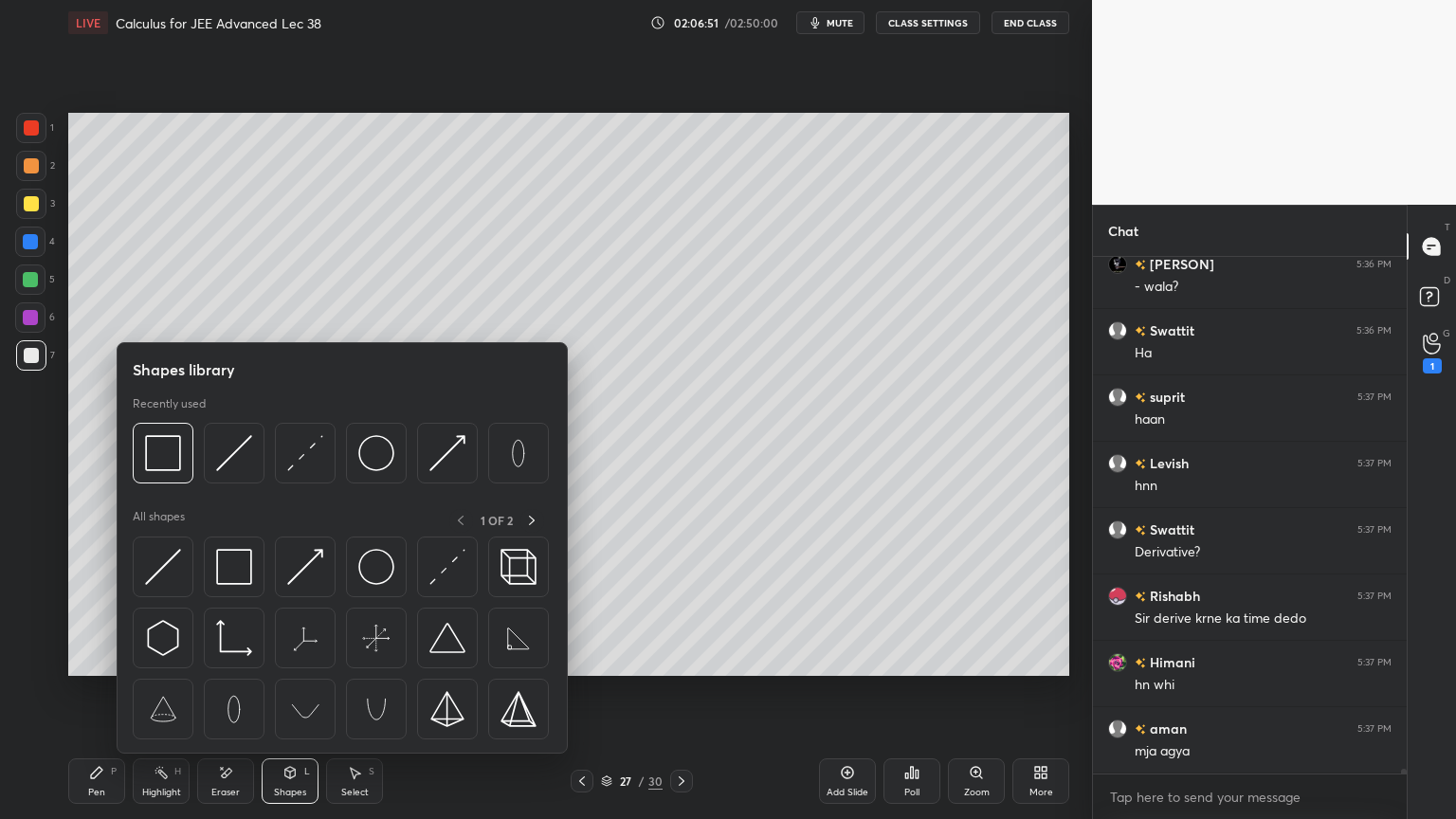 click on "Eraser" at bounding box center [226, 781] 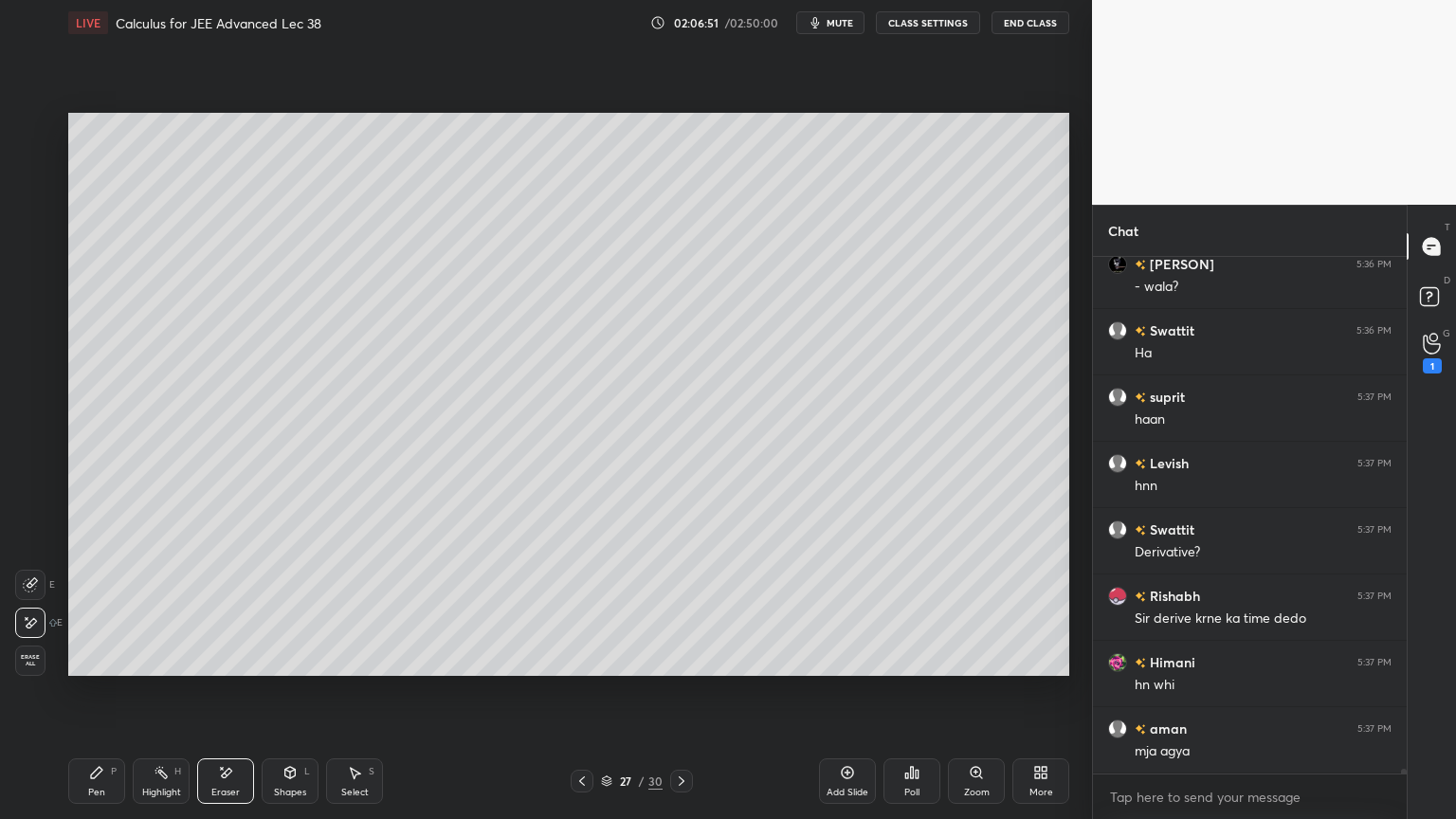 click on "Select S" at bounding box center [355, 781] 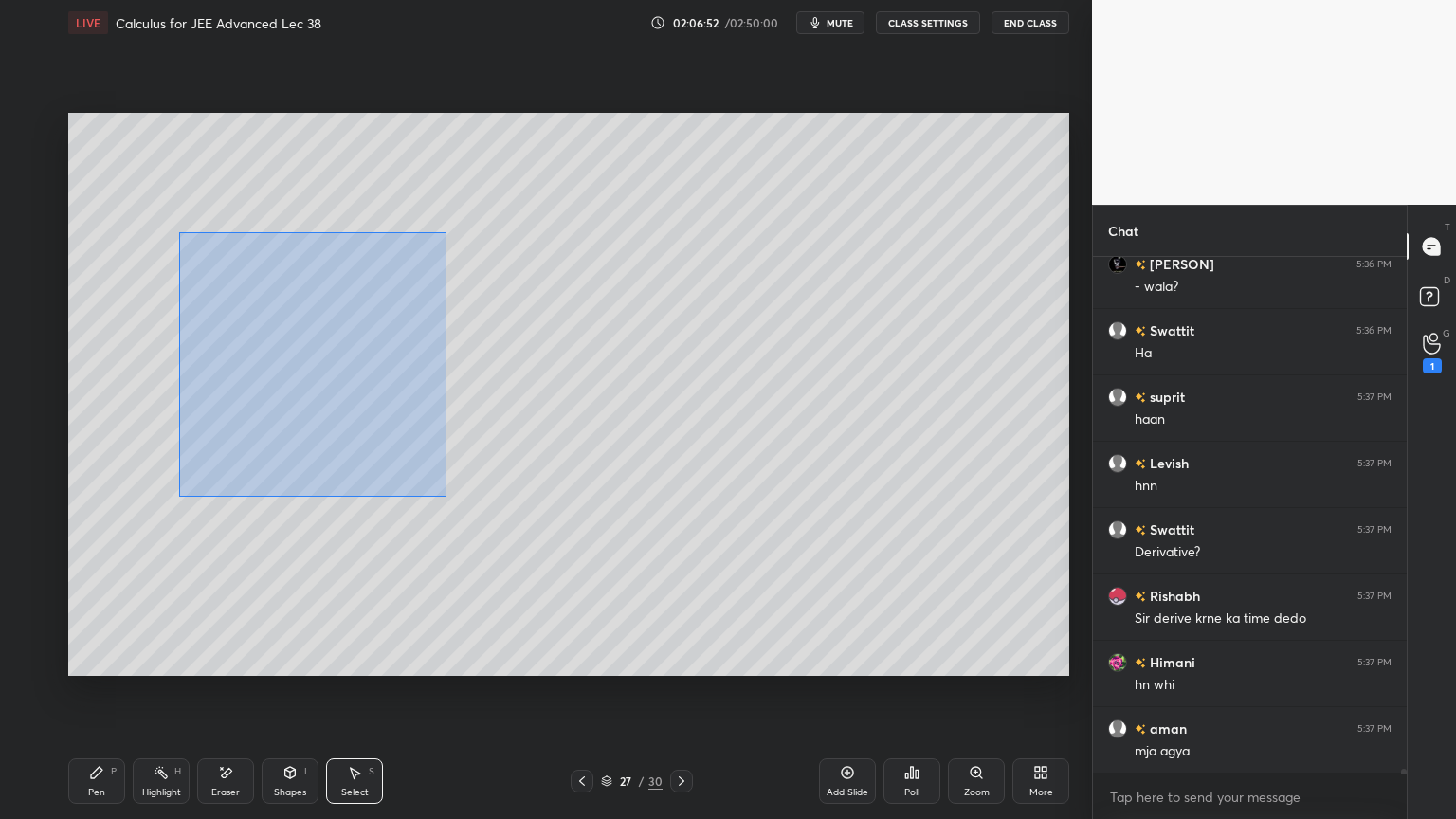 drag, startPoint x: 178, startPoint y: 232, endPoint x: 614, endPoint y: 556, distance: 543.205 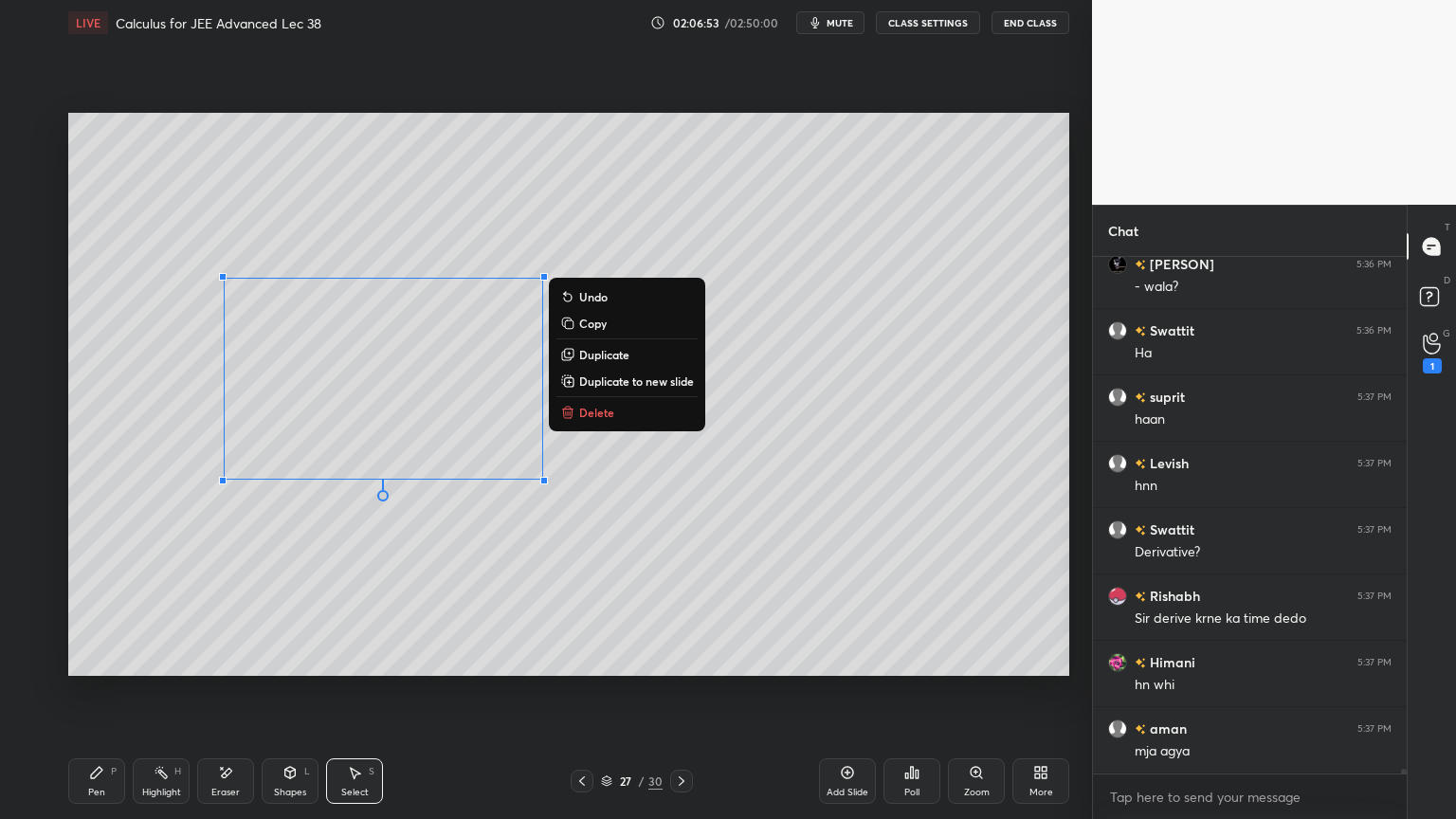 click on "Delete" at bounding box center [596, 412] 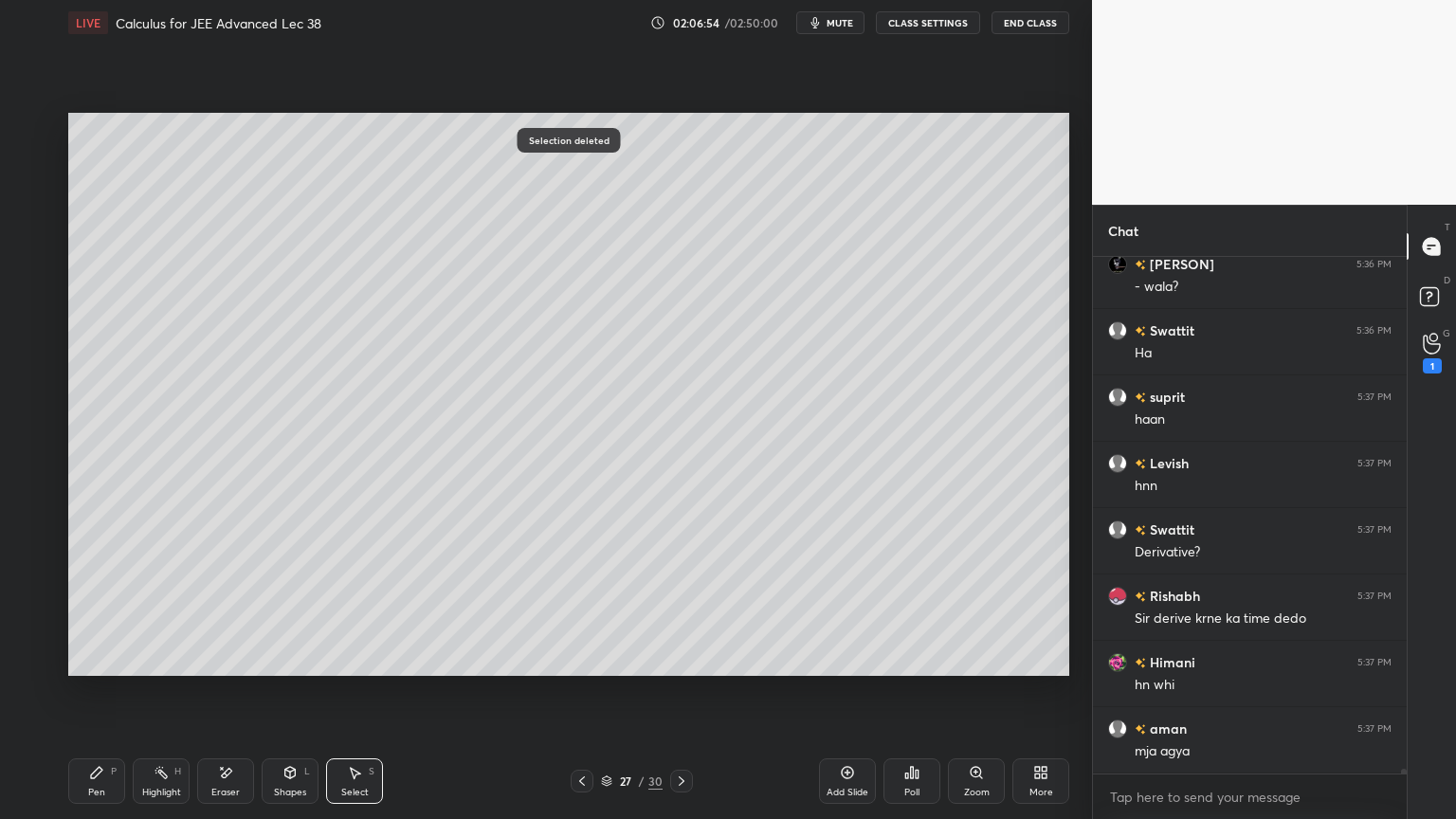 click on "Pen" at bounding box center (97, 792) 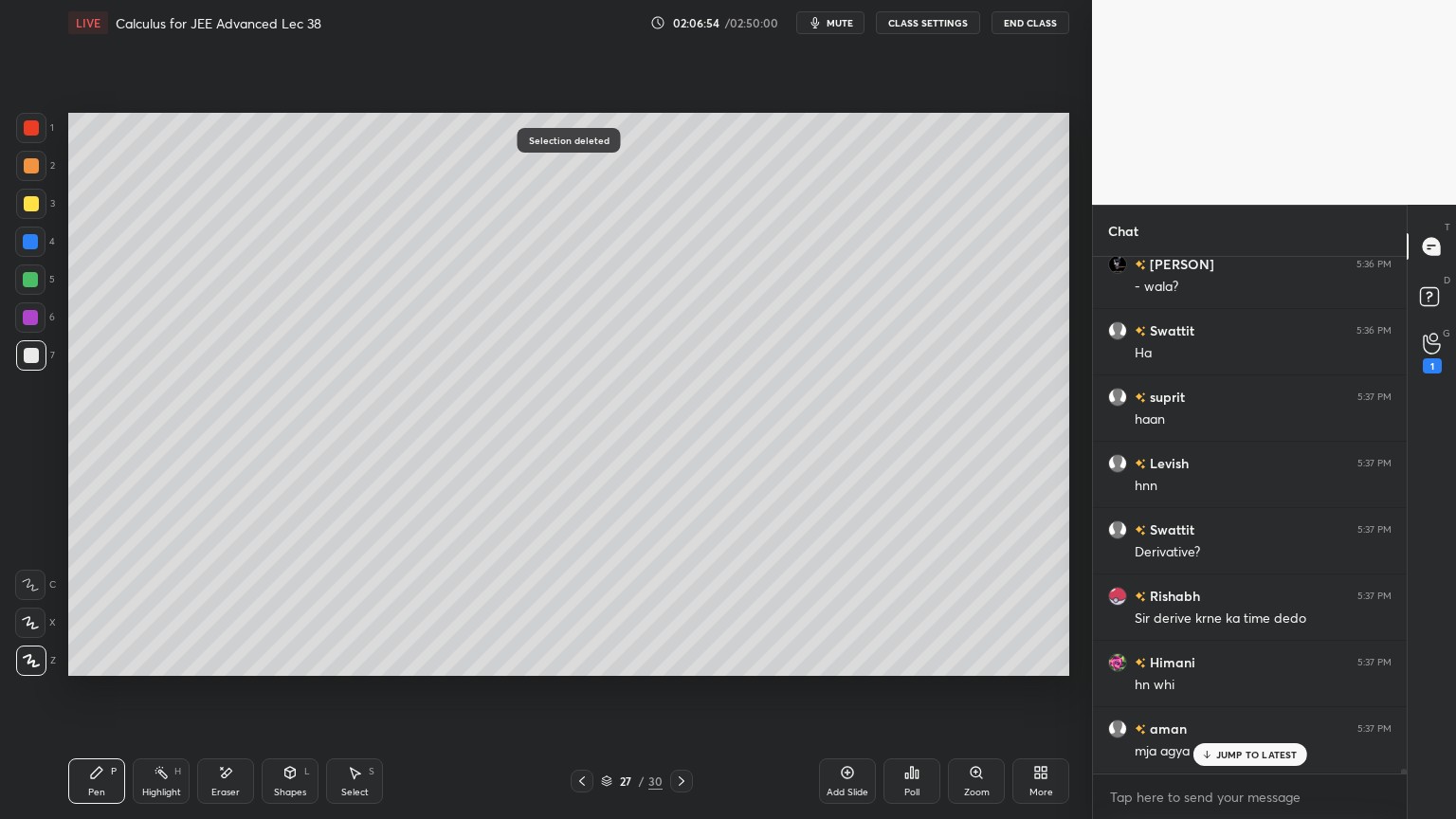 scroll, scrollTop: 60200, scrollLeft: 0, axis: vertical 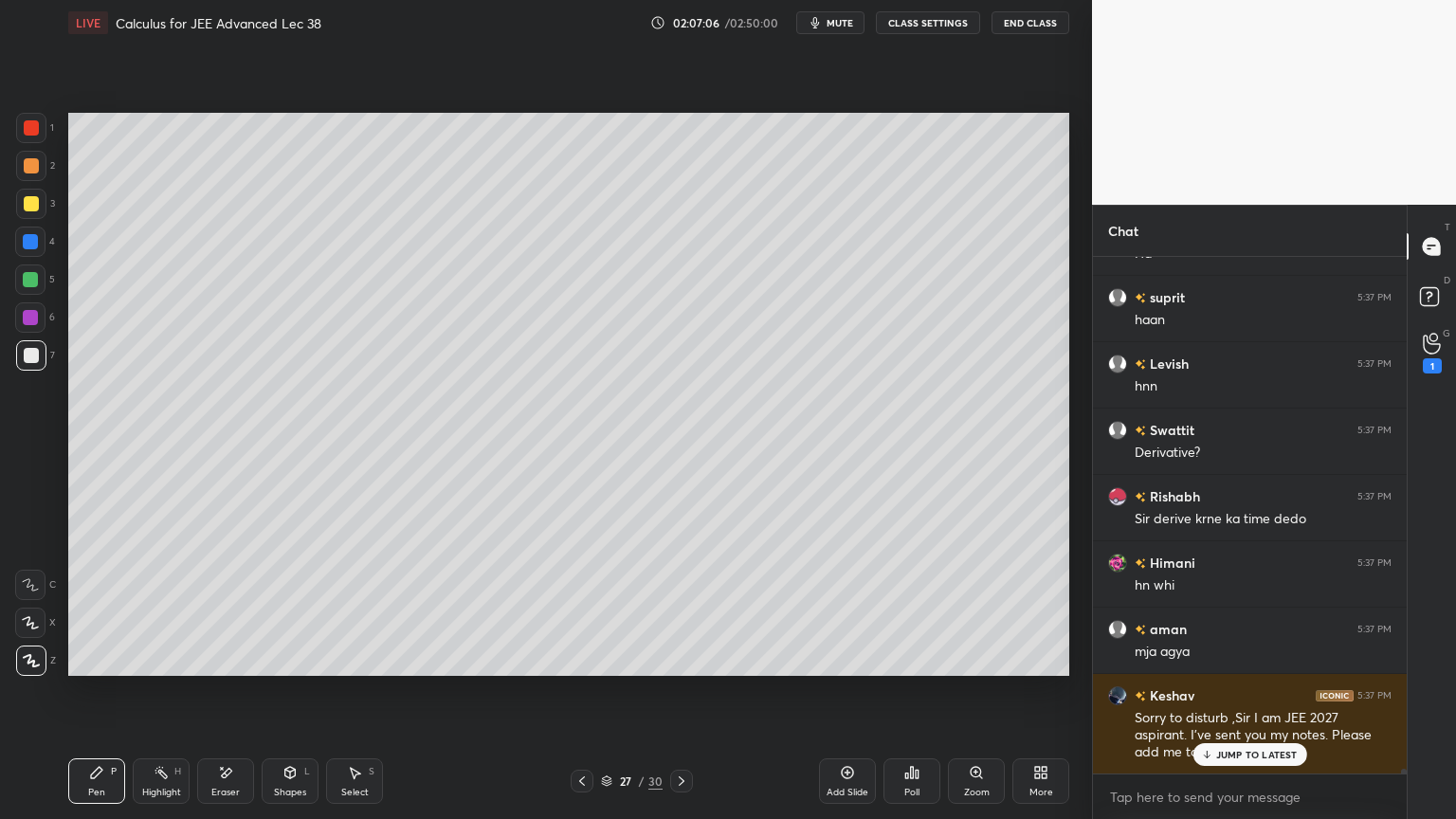 click 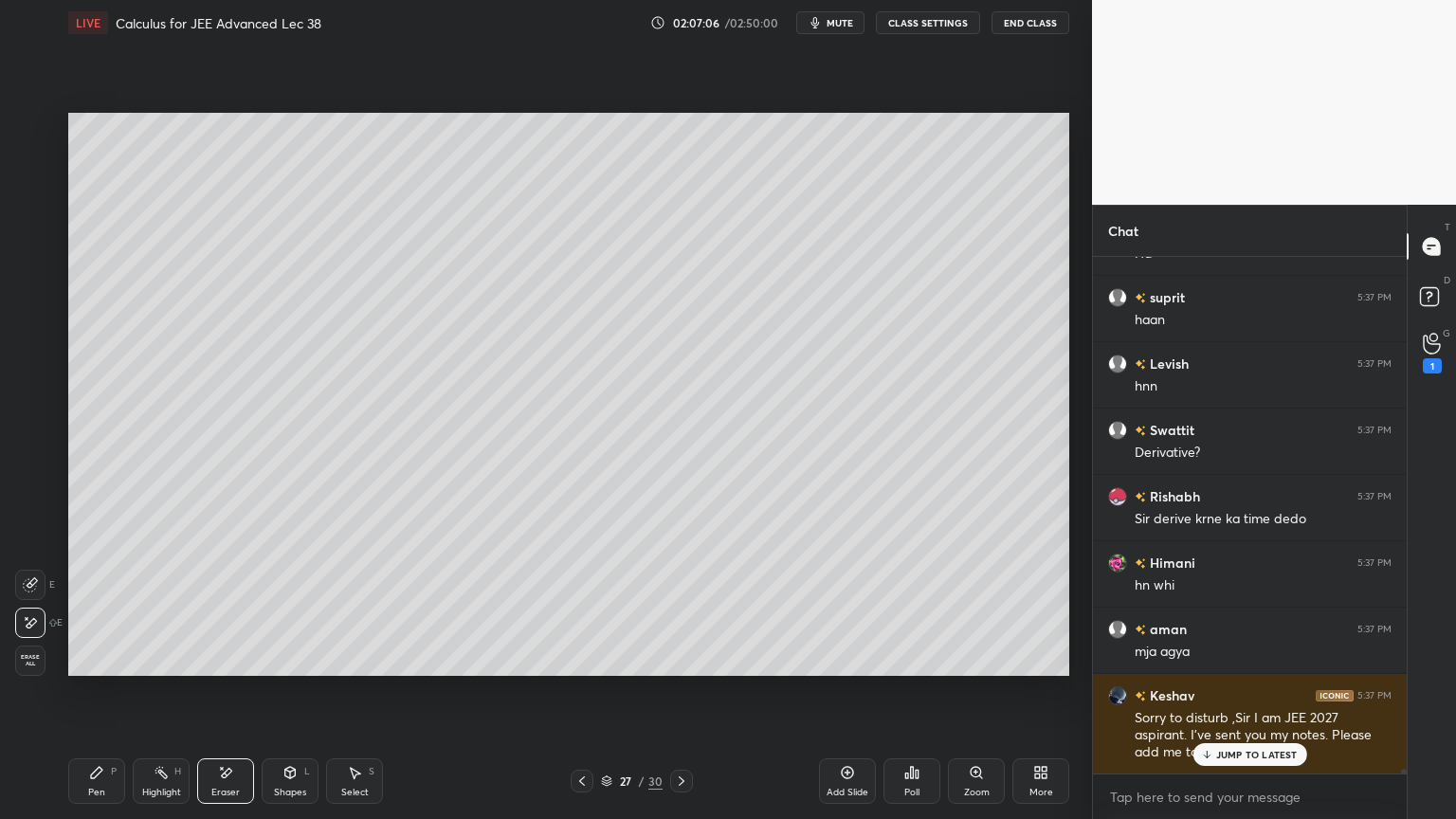 scroll, scrollTop: 60268, scrollLeft: 0, axis: vertical 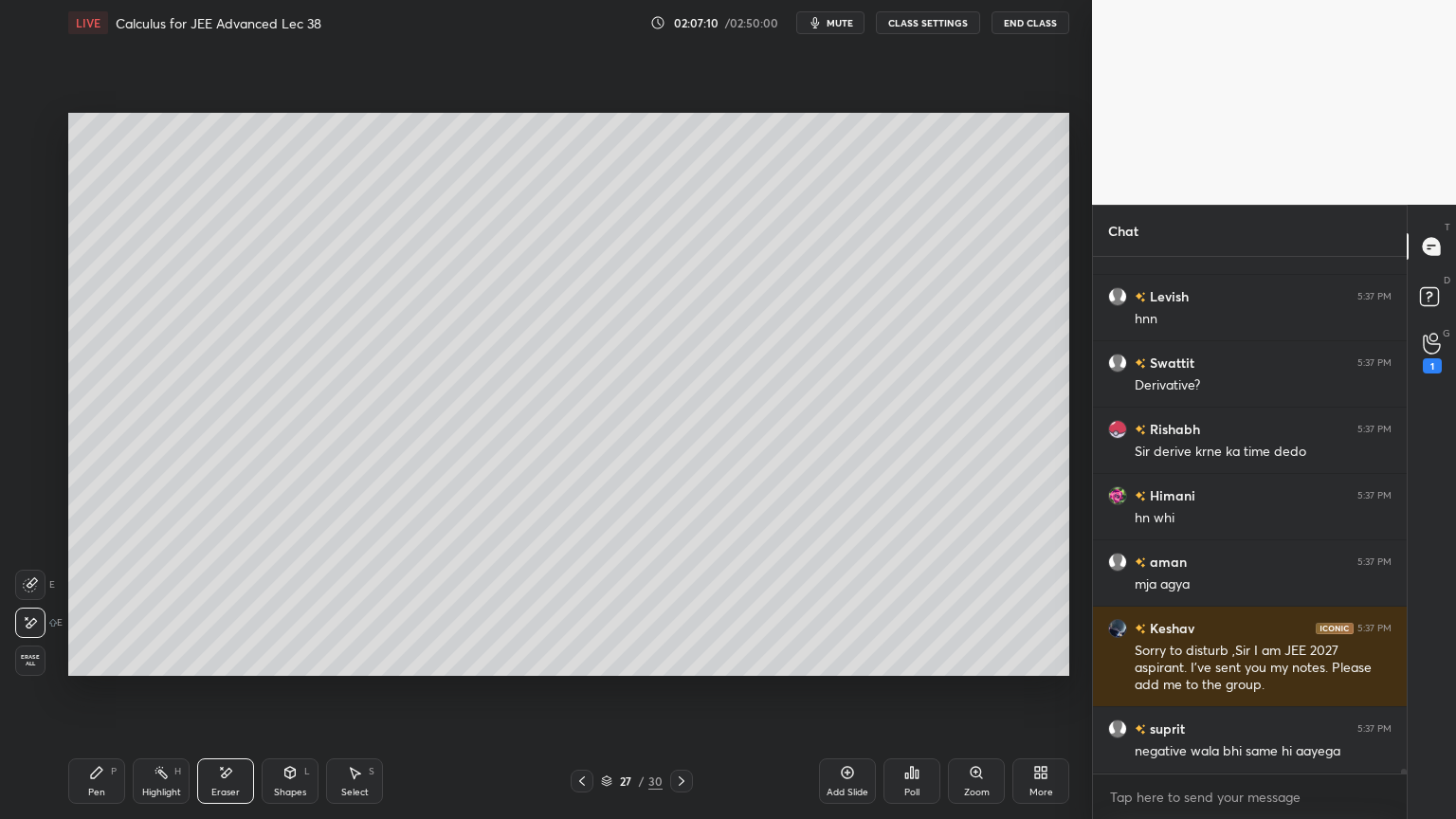 click on "Pen P" at bounding box center (97, 781) 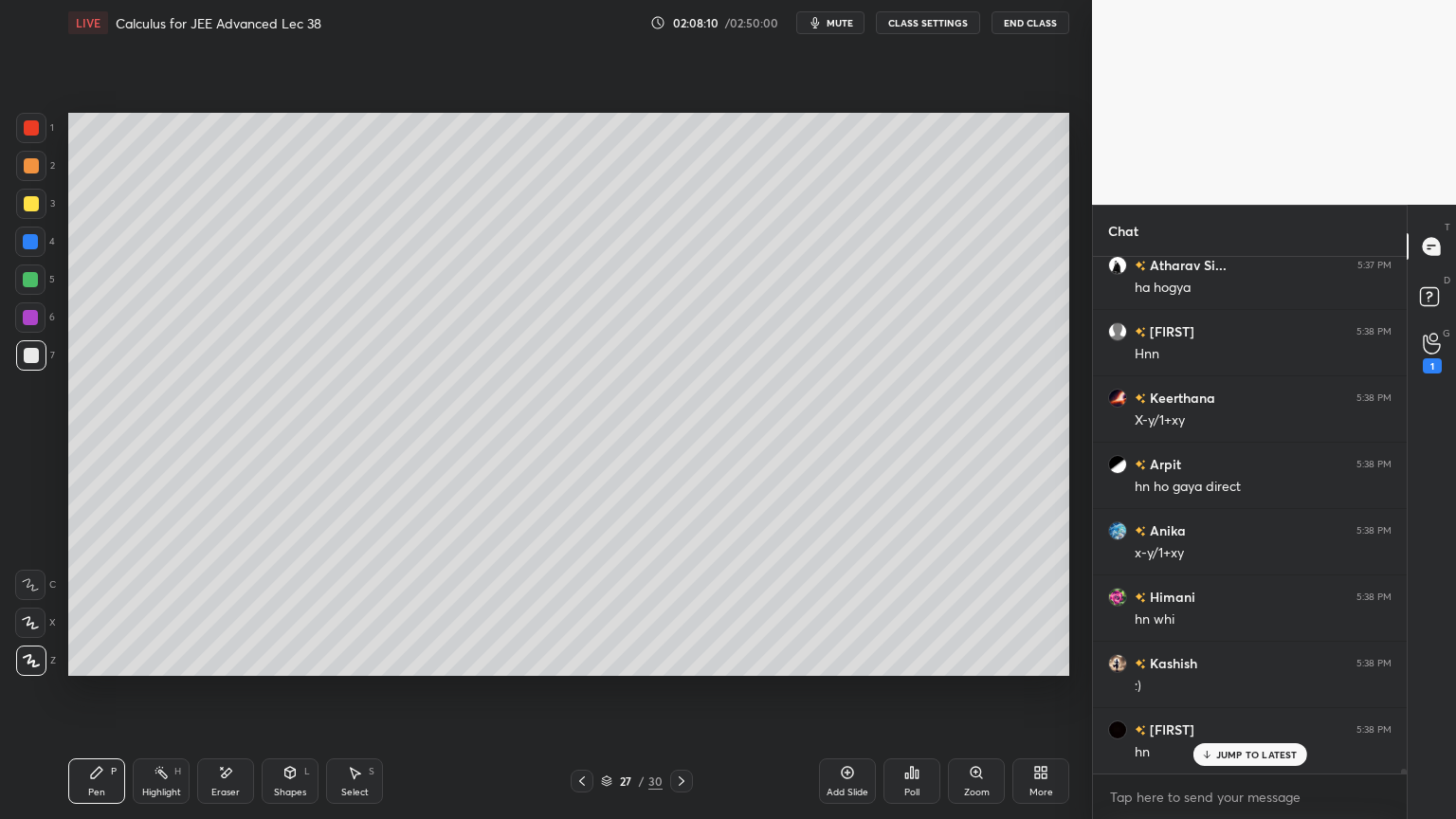 scroll, scrollTop: 61064, scrollLeft: 0, axis: vertical 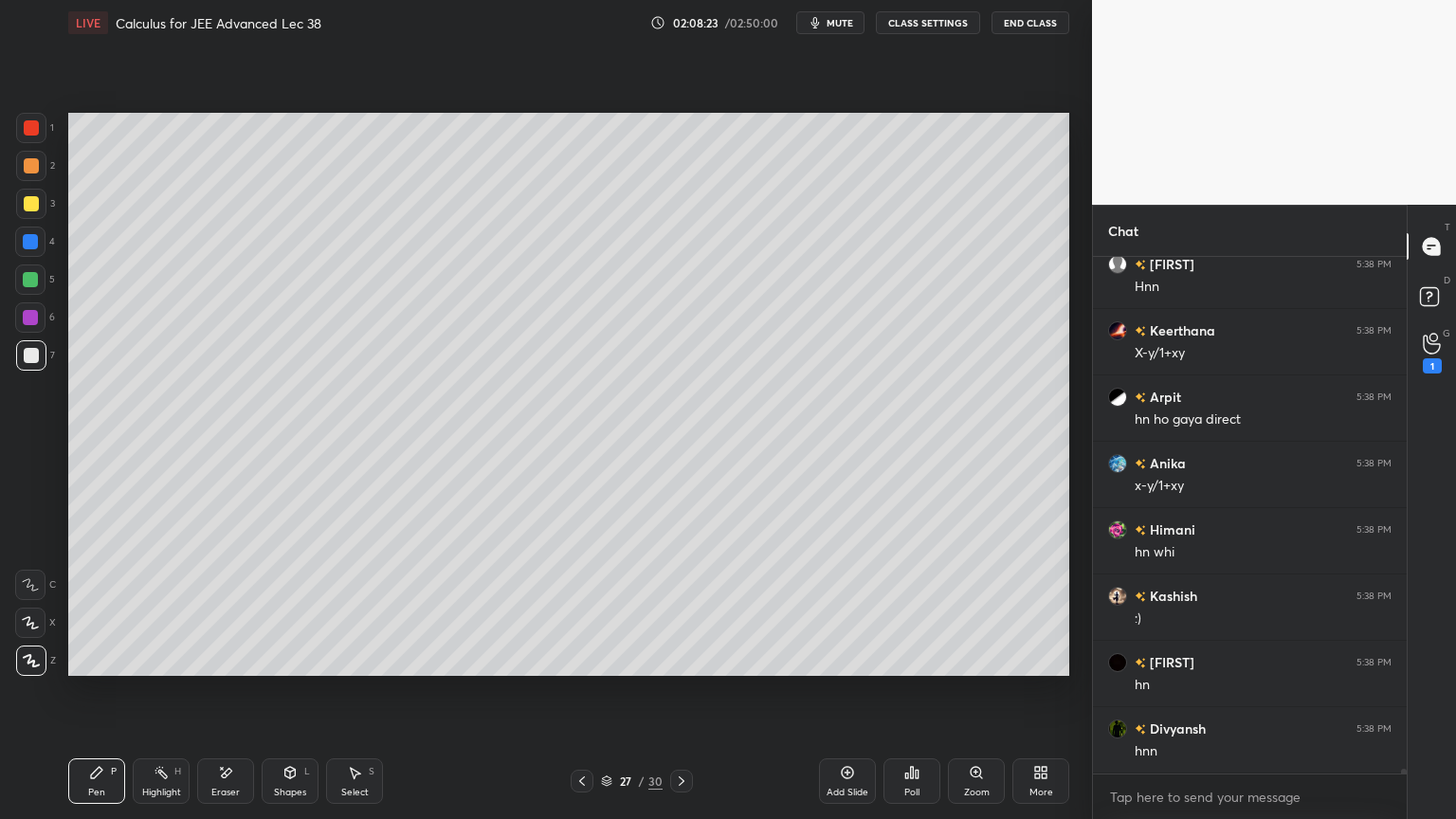 click 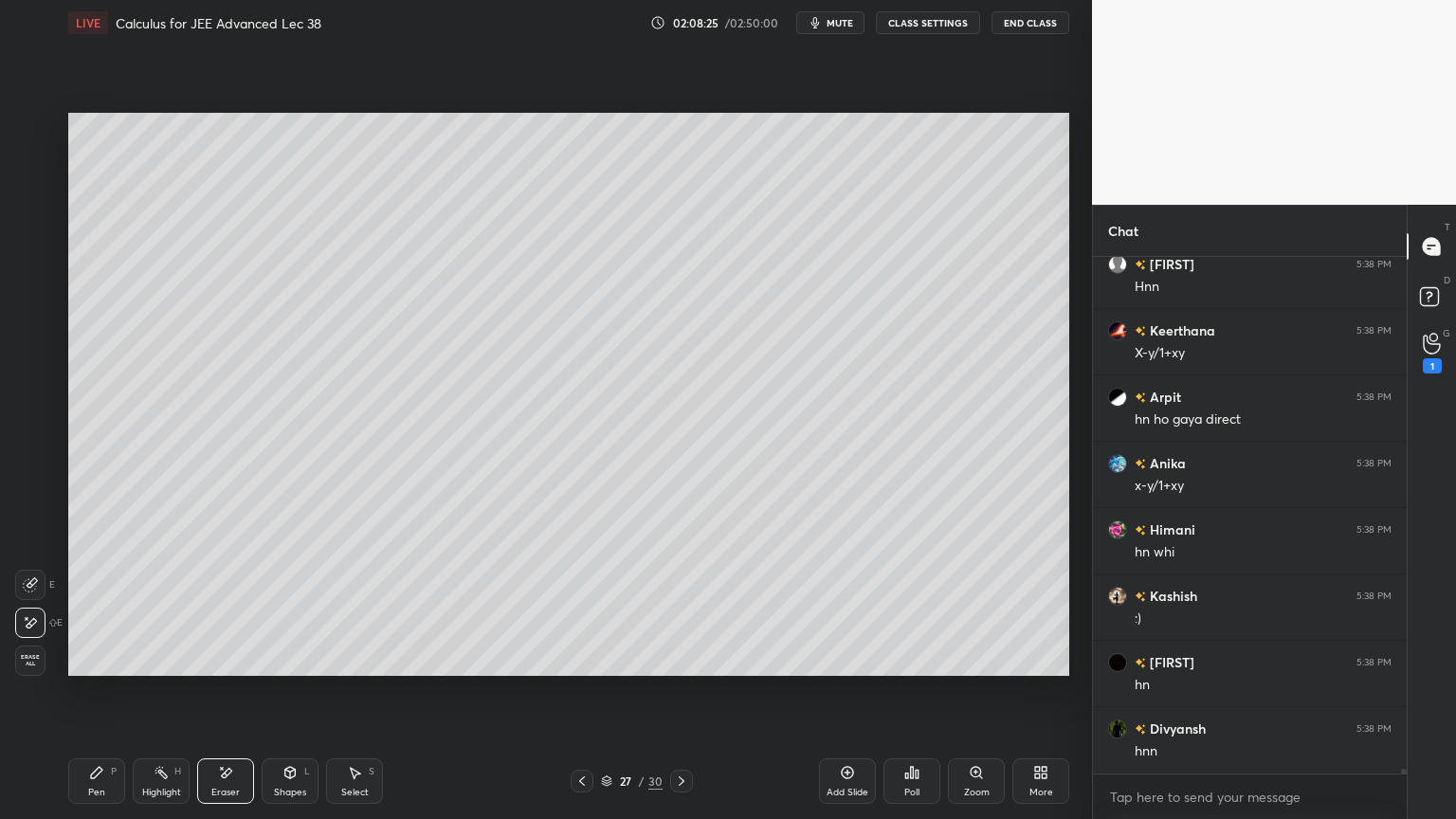 click on "Pen P" at bounding box center [97, 781] 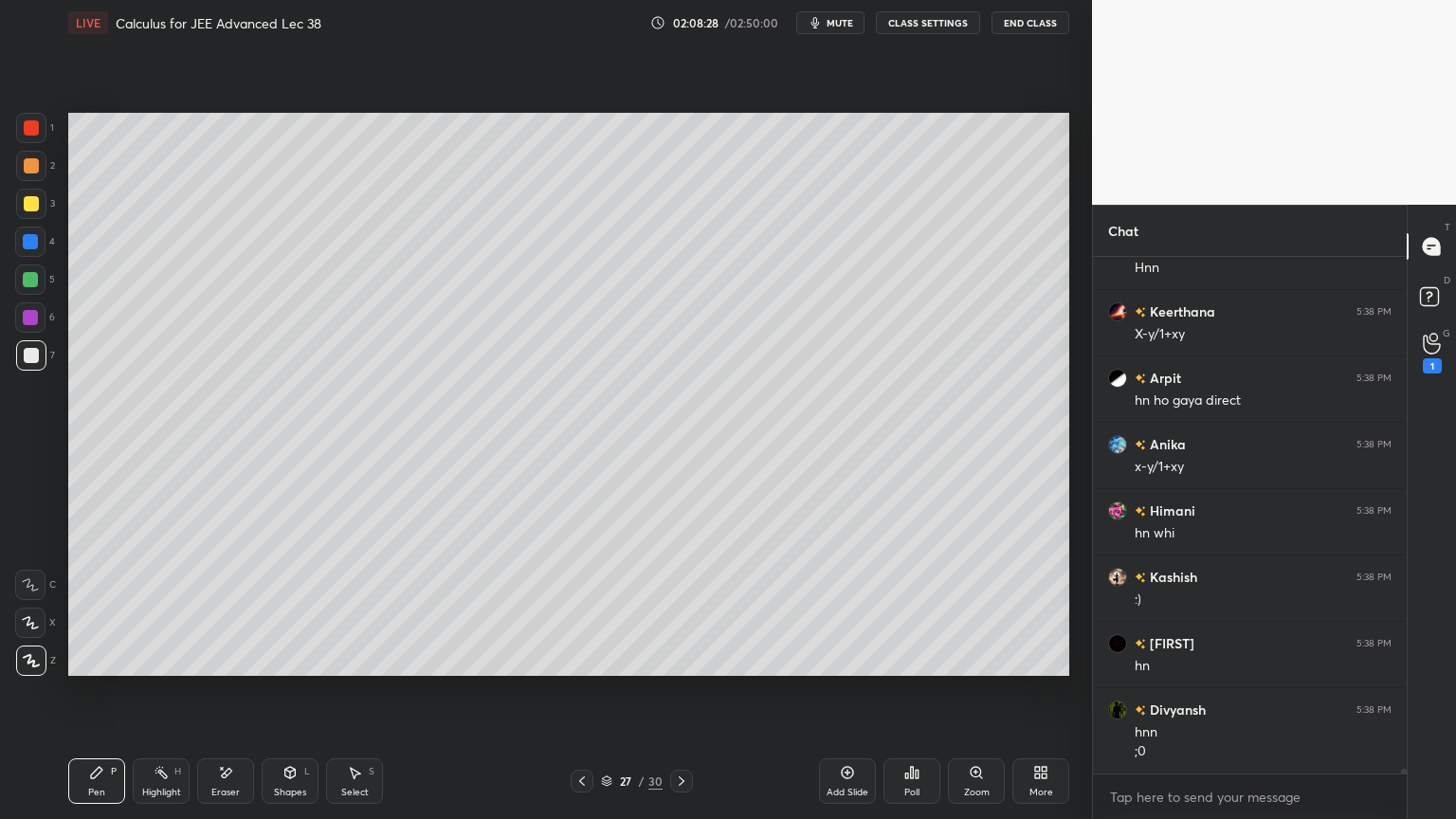 scroll, scrollTop: 61216, scrollLeft: 0, axis: vertical 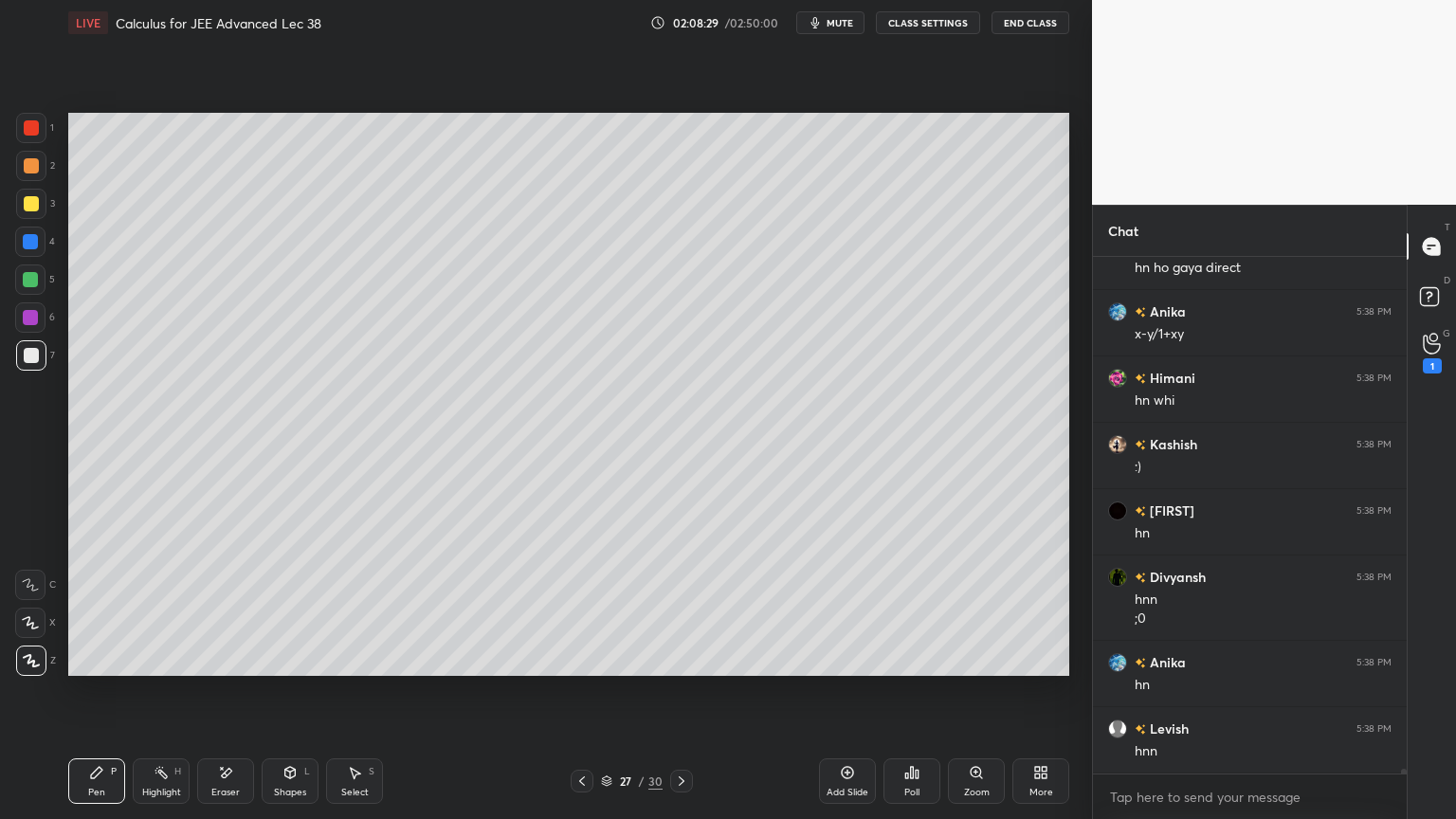 drag, startPoint x: 231, startPoint y: 777, endPoint x: 254, endPoint y: 774, distance: 23.19483 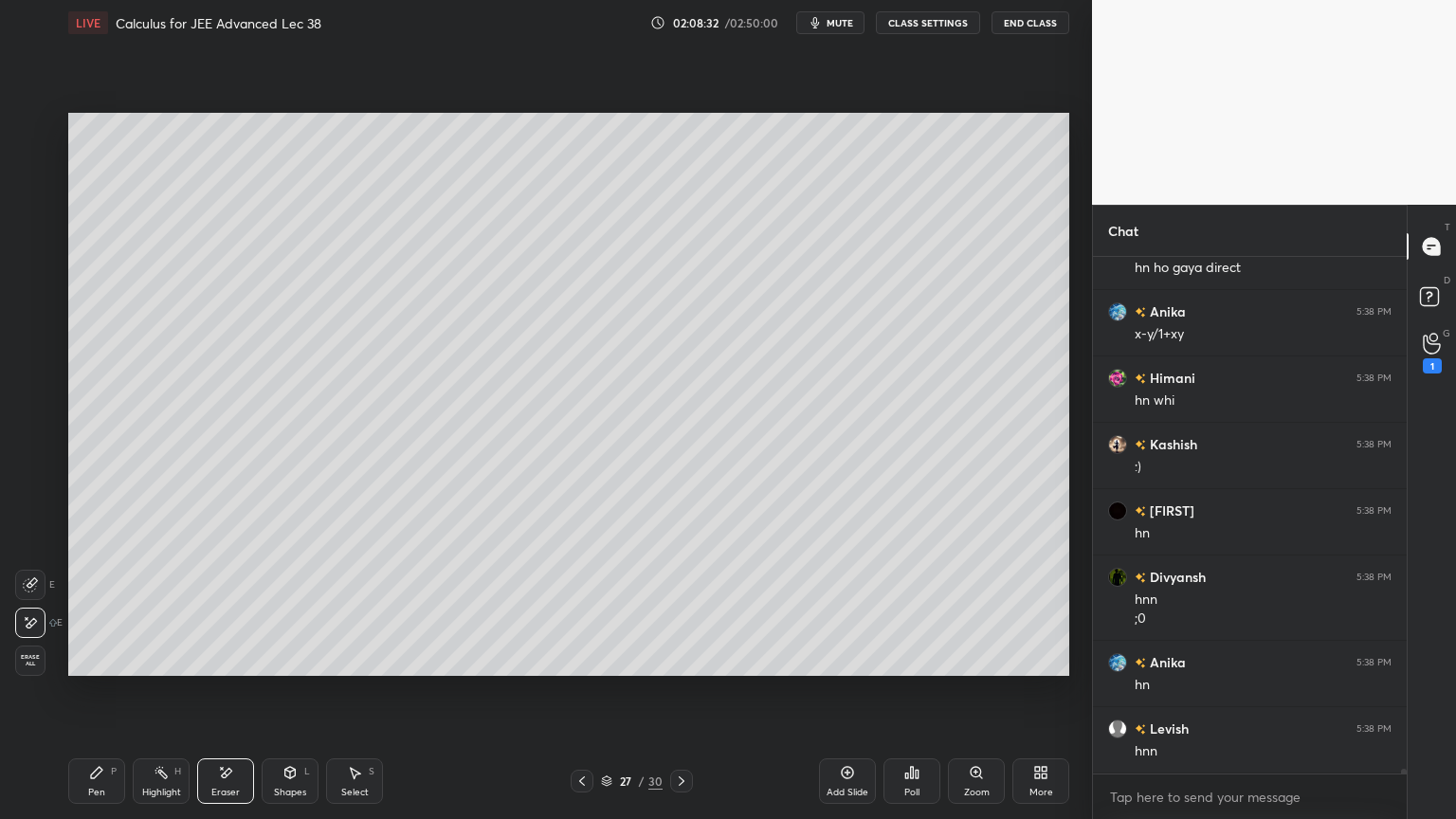 drag, startPoint x: 85, startPoint y: 776, endPoint x: 174, endPoint y: 701, distance: 116.3873 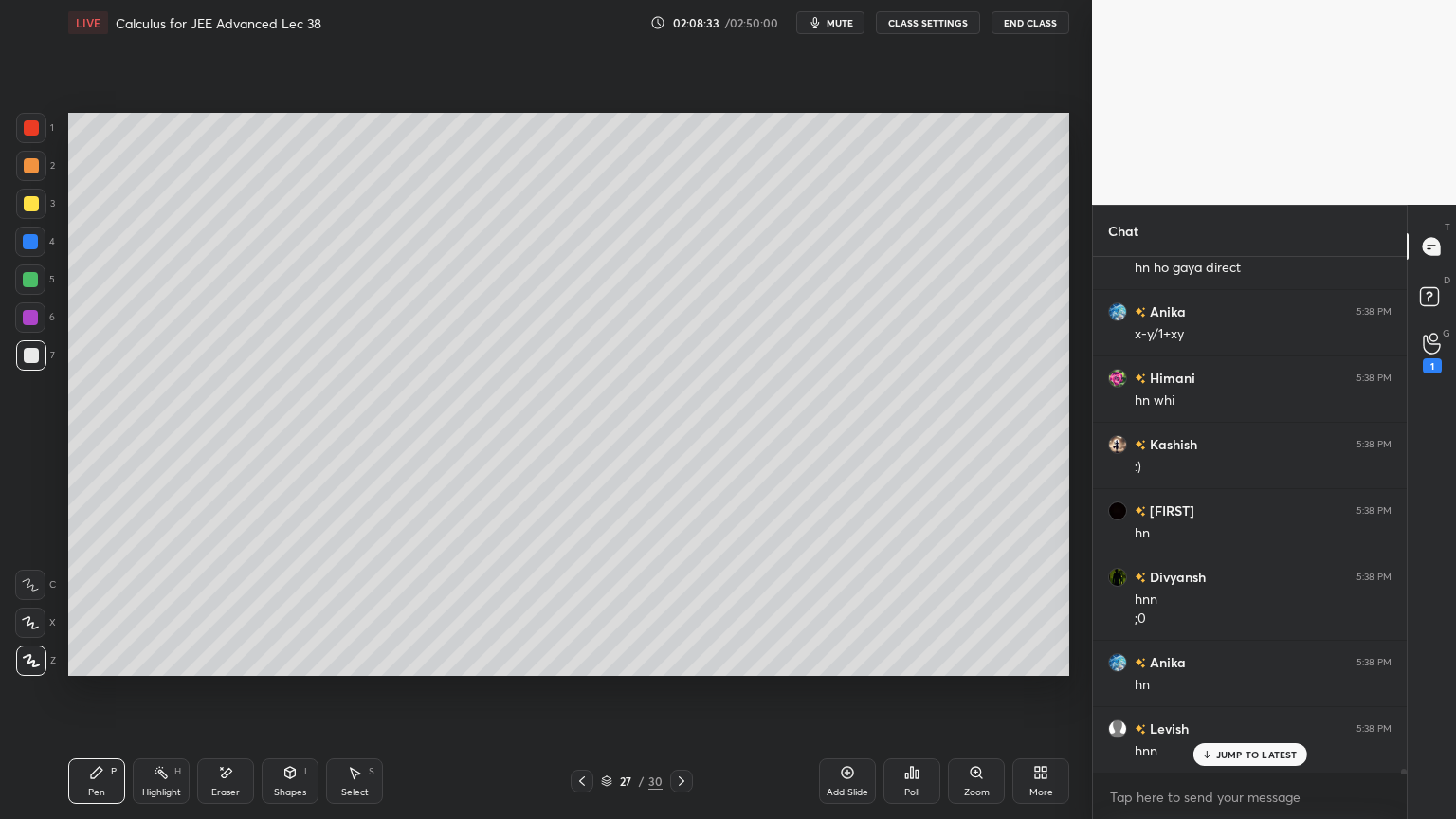scroll, scrollTop: 61281, scrollLeft: 0, axis: vertical 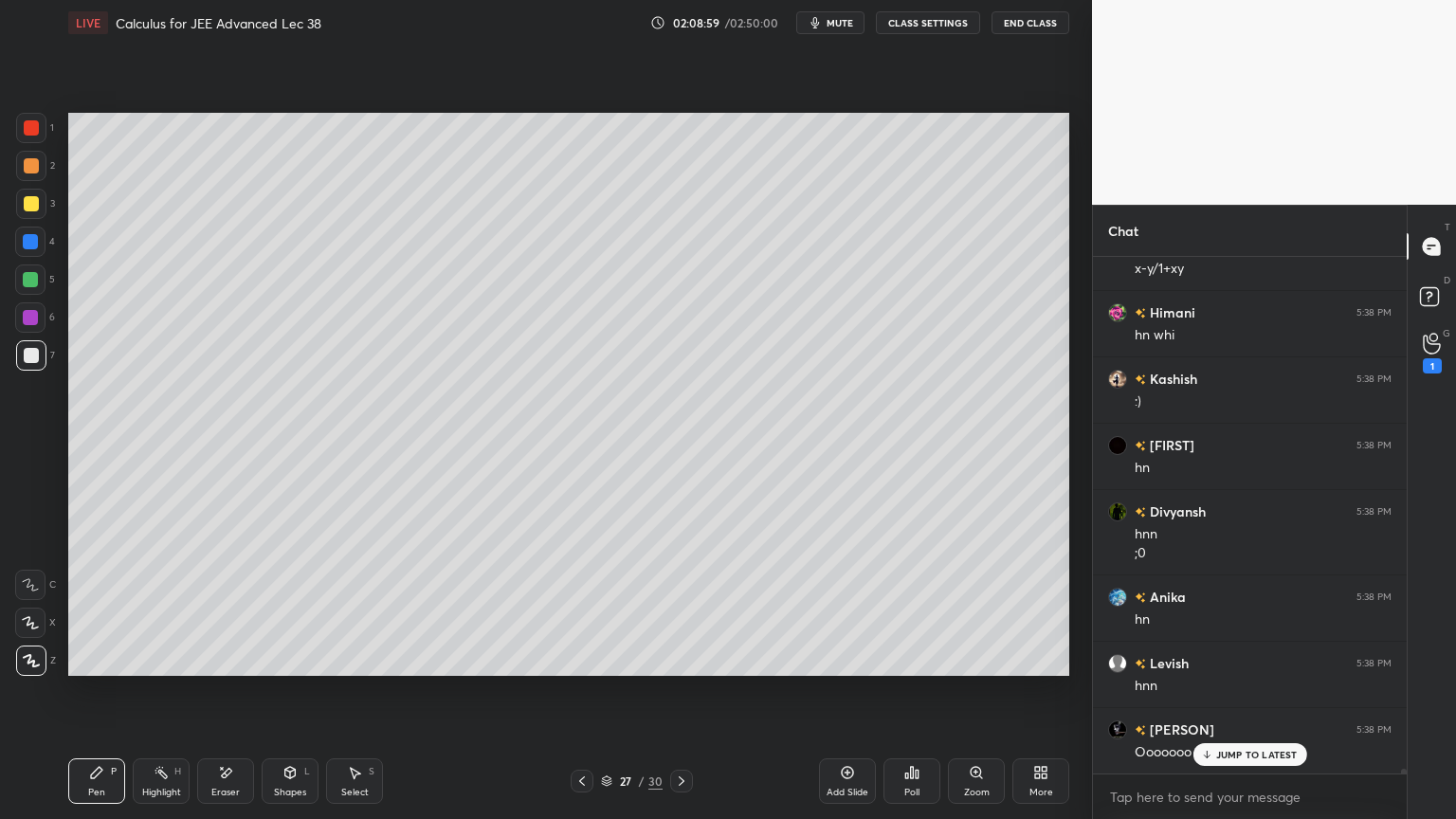 click on "Select" at bounding box center (355, 792) 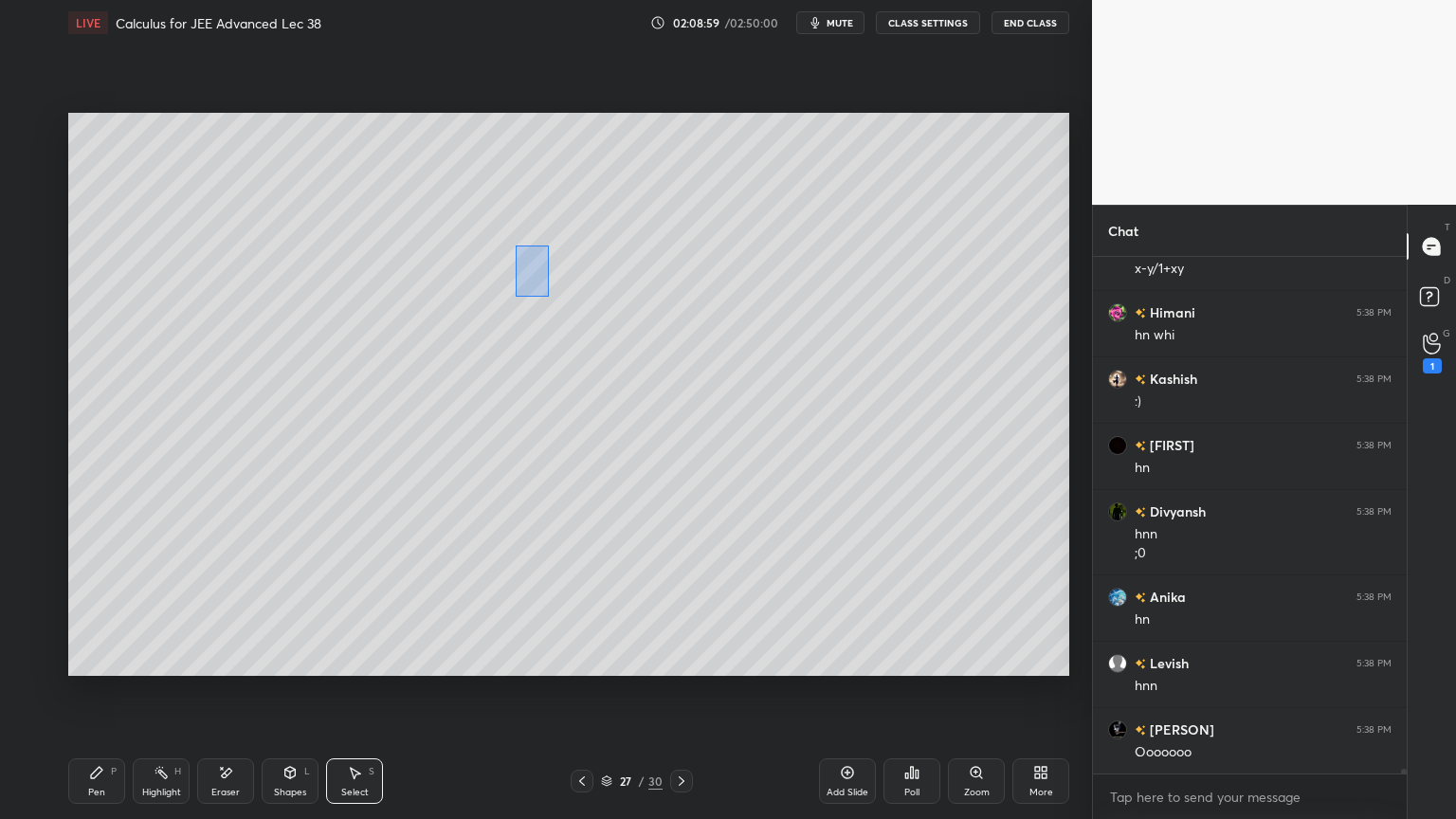 scroll, scrollTop: 61348, scrollLeft: 0, axis: vertical 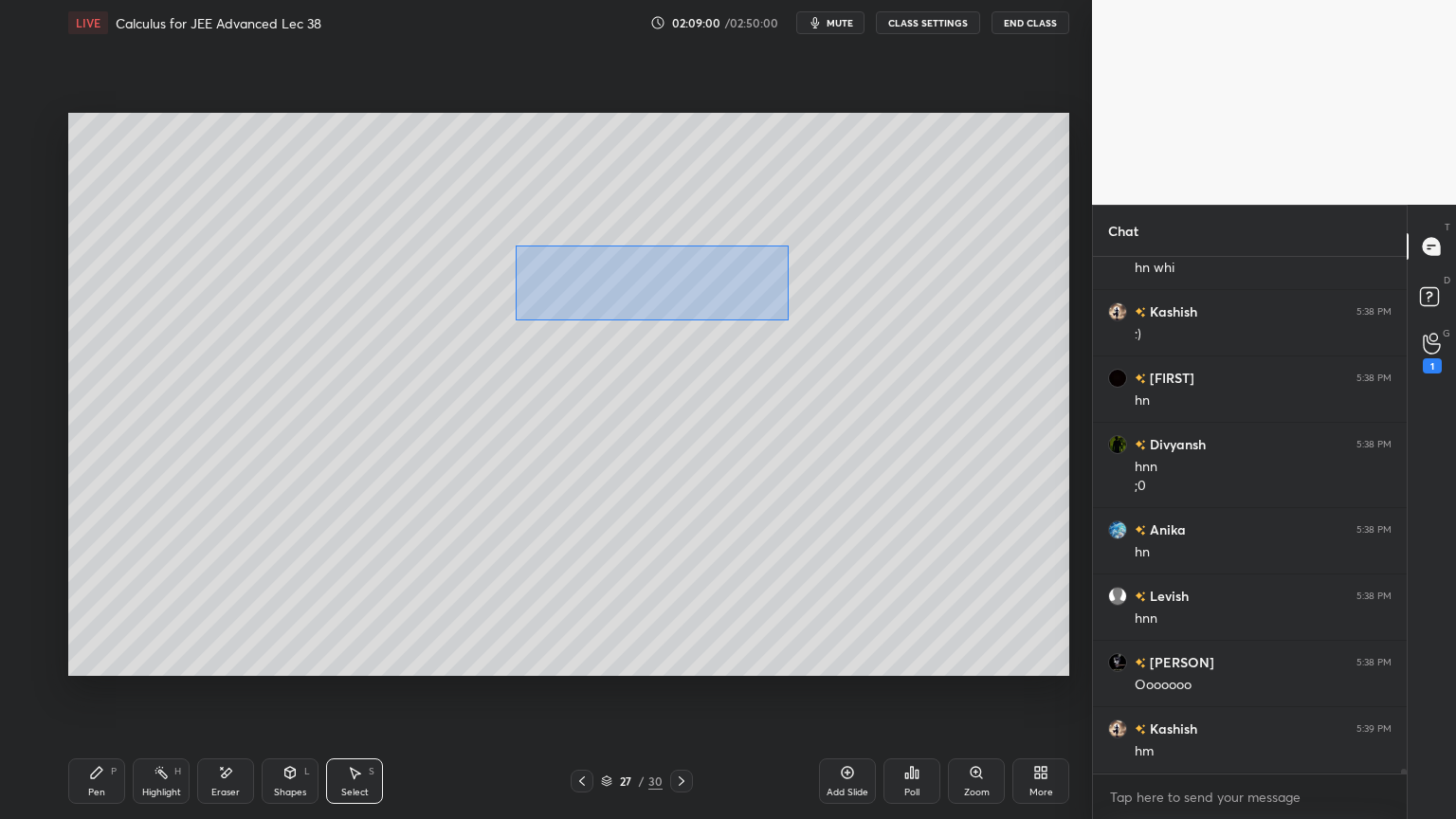 drag, startPoint x: 513, startPoint y: 264, endPoint x: 783, endPoint y: 315, distance: 274.77445 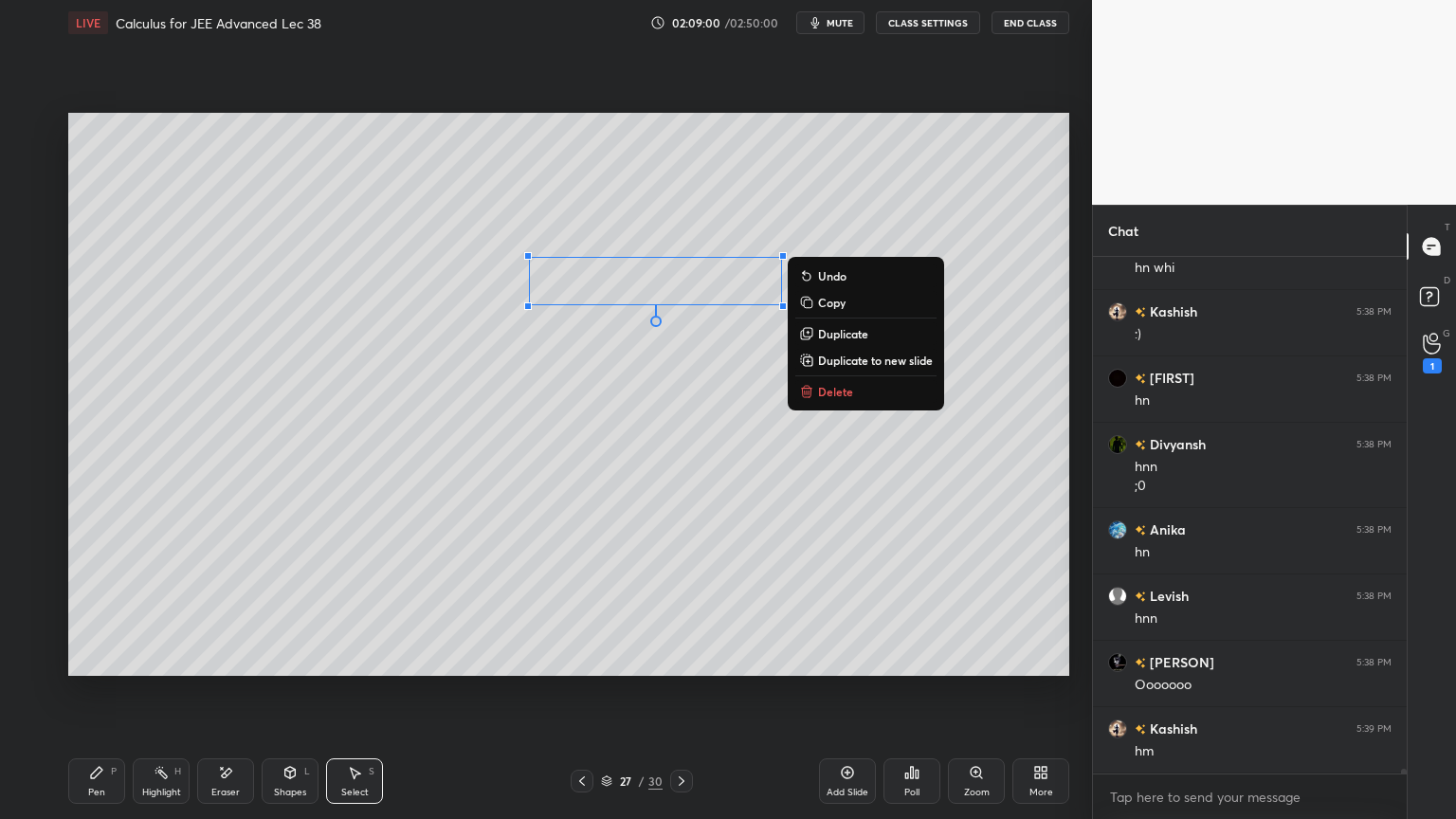 drag, startPoint x: 828, startPoint y: 330, endPoint x: 769, endPoint y: 311, distance: 61.98387 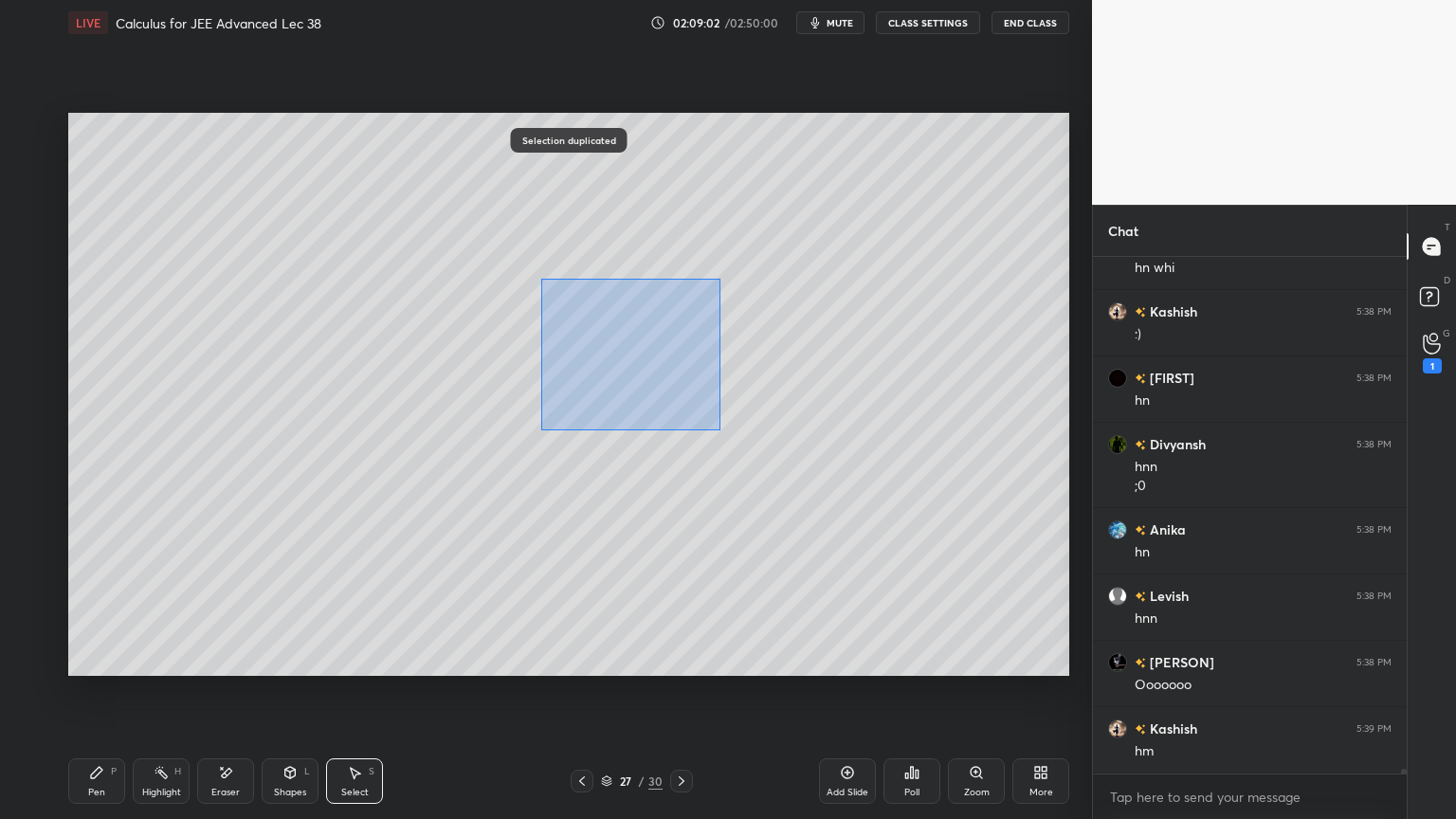 drag, startPoint x: 718, startPoint y: 283, endPoint x: 532, endPoint y: 433, distance: 238.94769 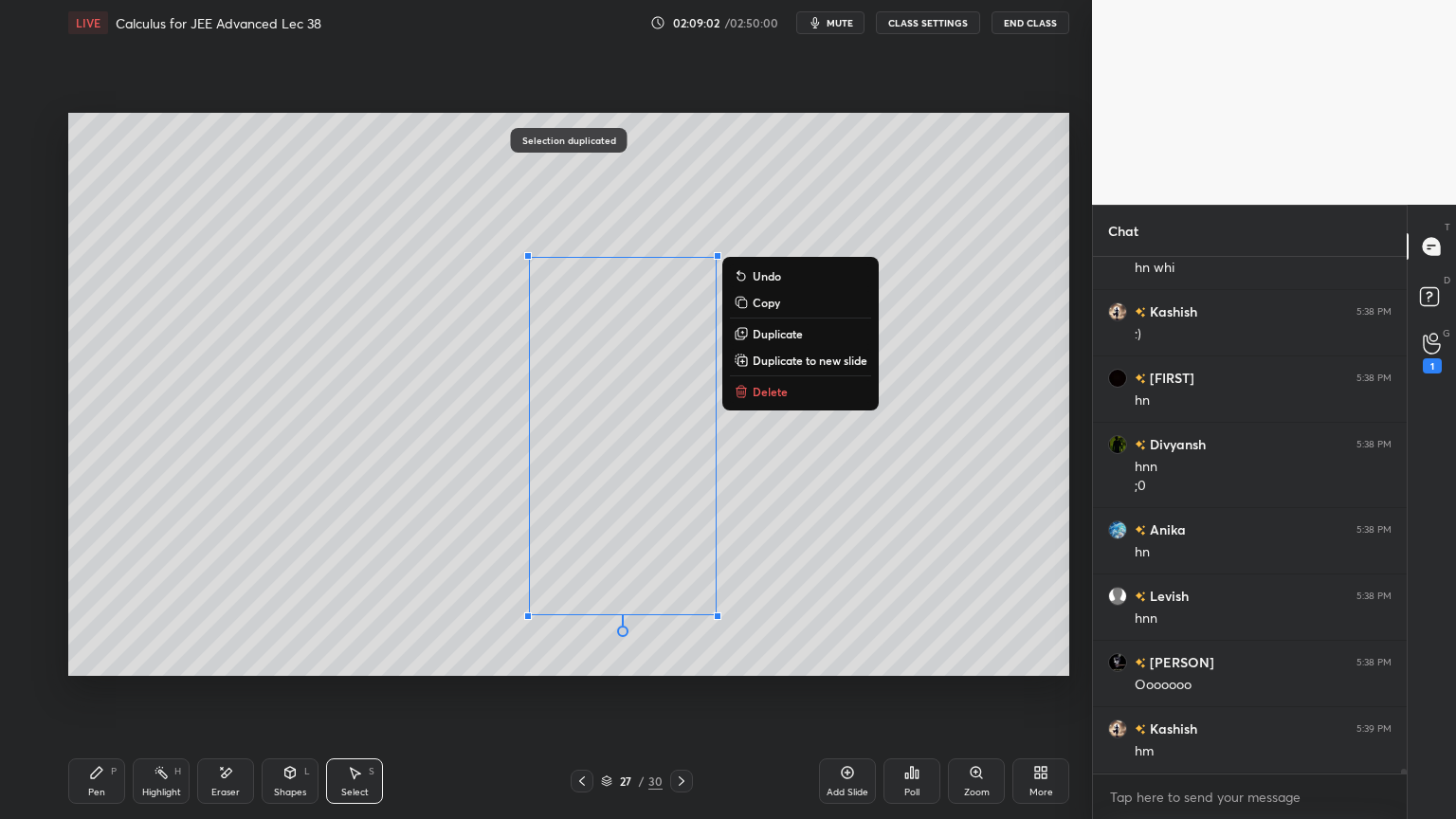drag, startPoint x: 609, startPoint y: 358, endPoint x: 620, endPoint y: 373, distance: 19 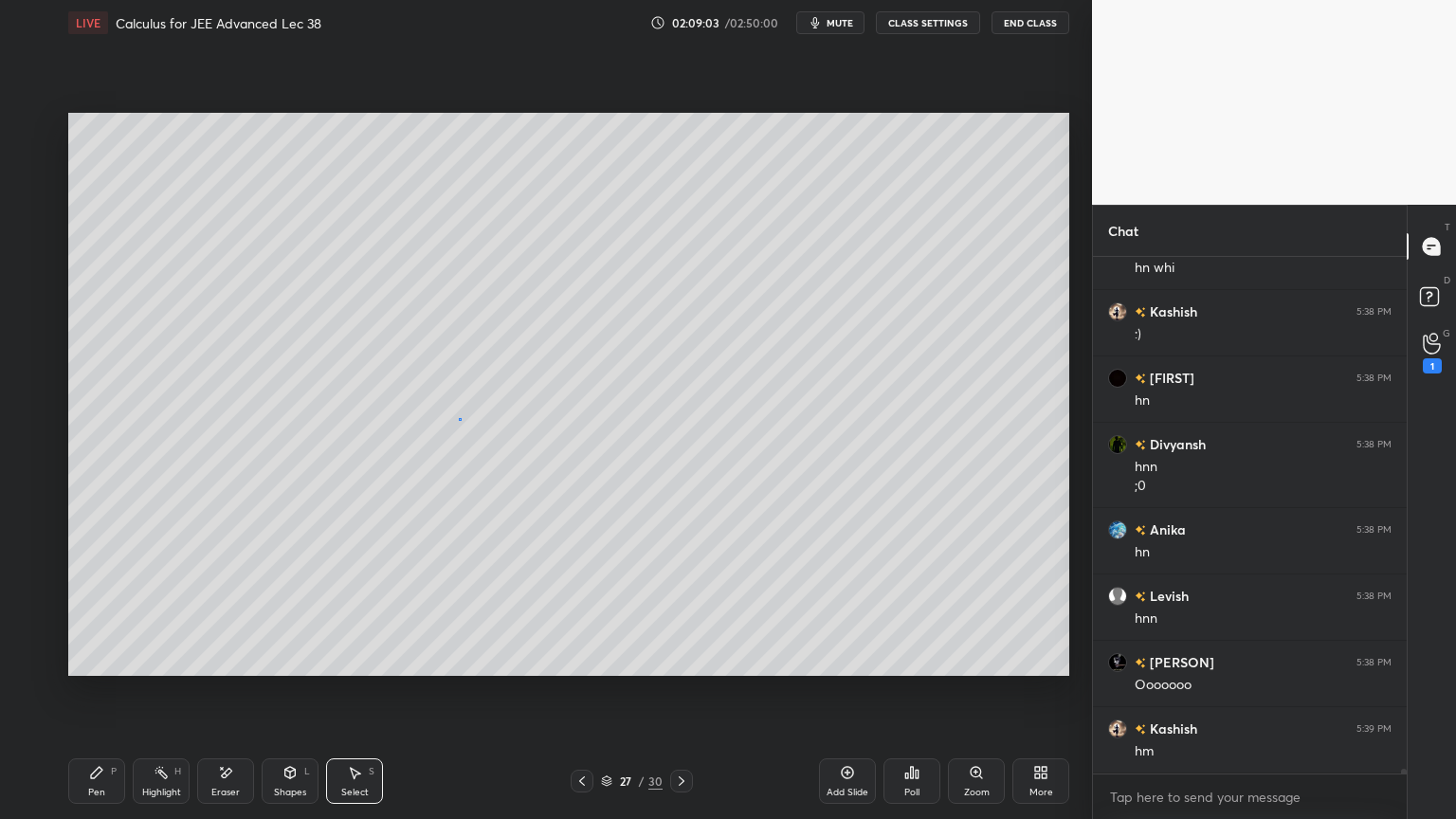 click on "0 ° Undo Copy Duplicate Duplicate to new slide Delete" at bounding box center (569, 394) 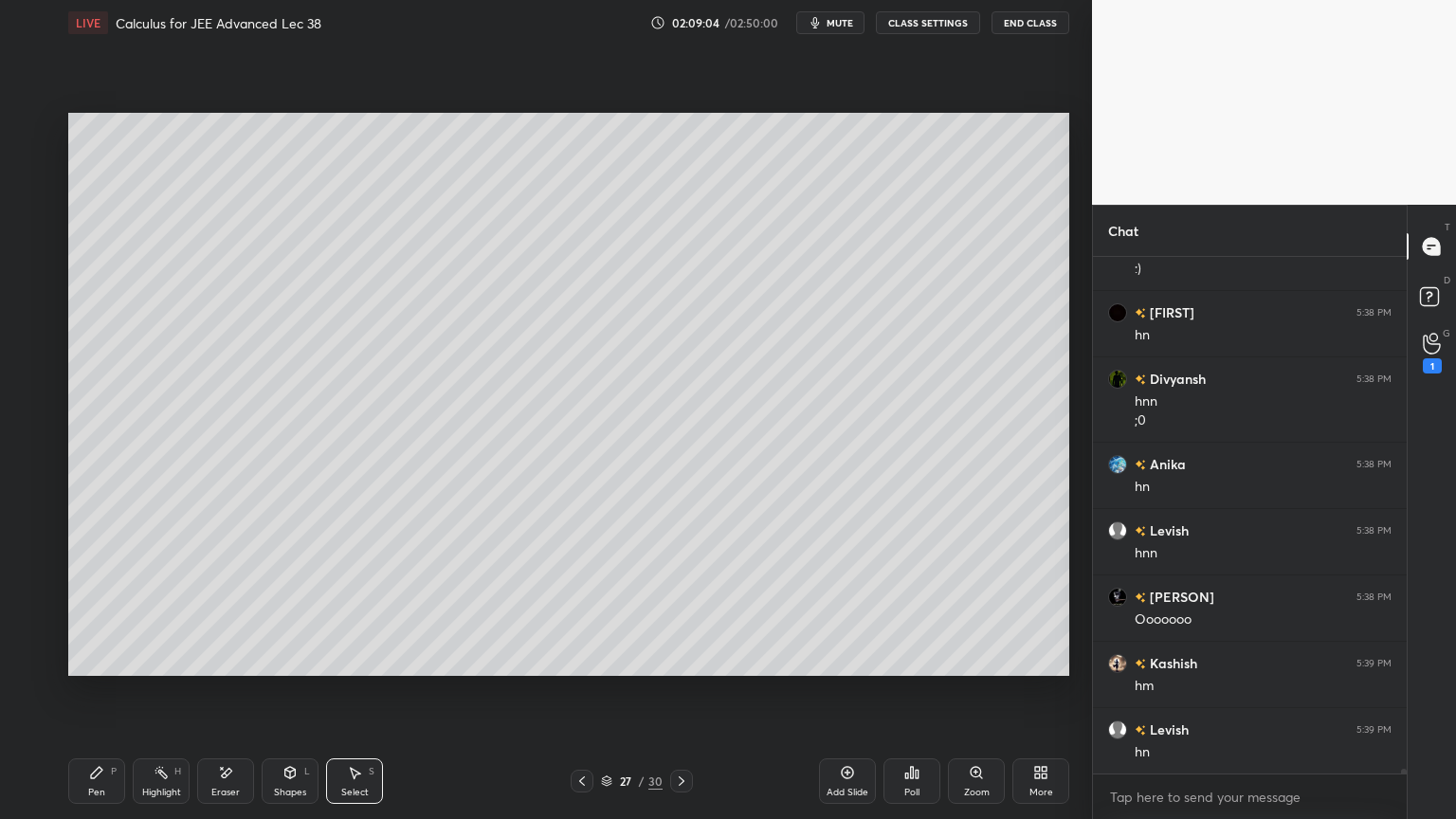 scroll, scrollTop: 61481, scrollLeft: 0, axis: vertical 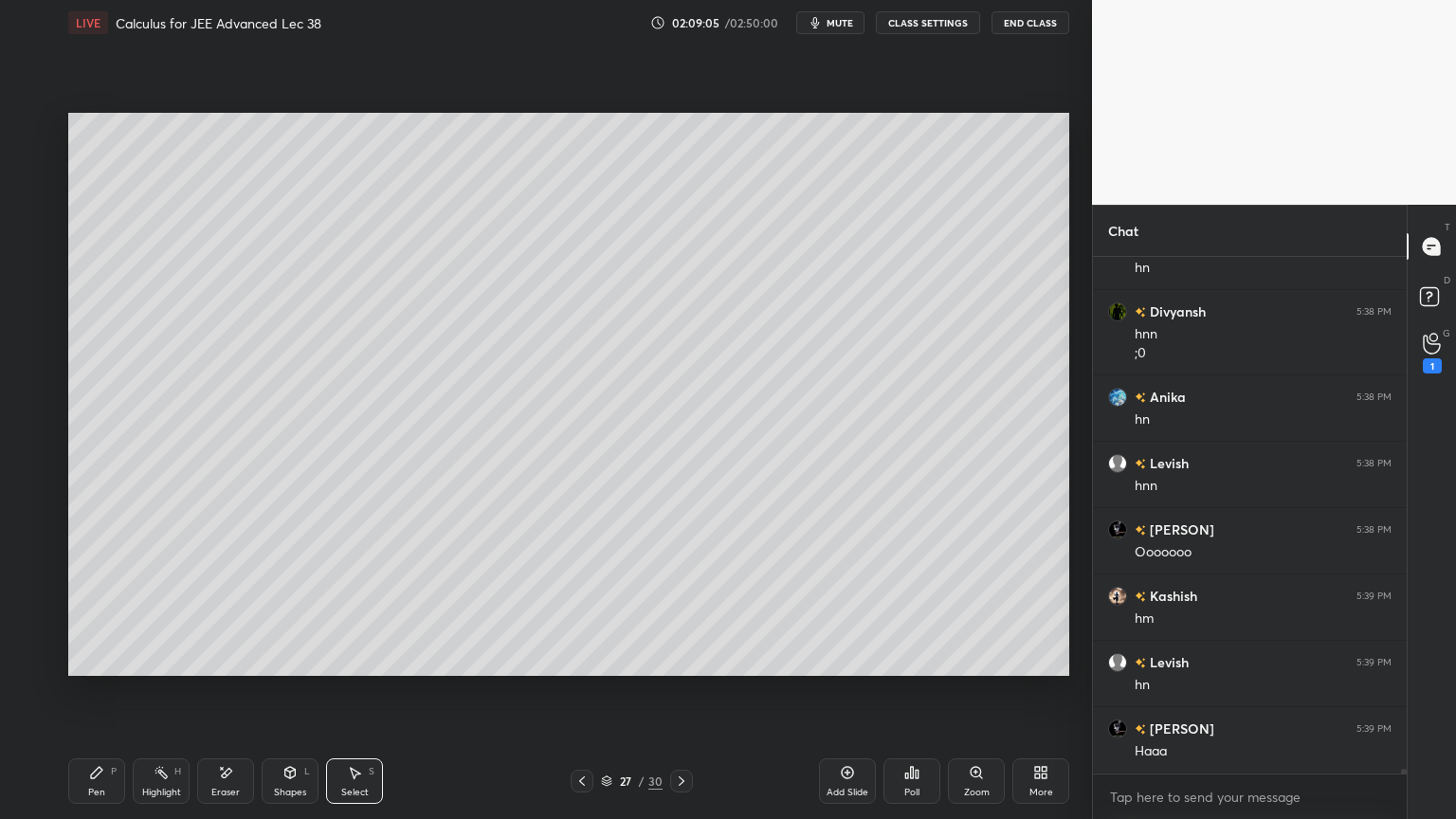 drag, startPoint x: 223, startPoint y: 767, endPoint x: 264, endPoint y: 698, distance: 80.262071 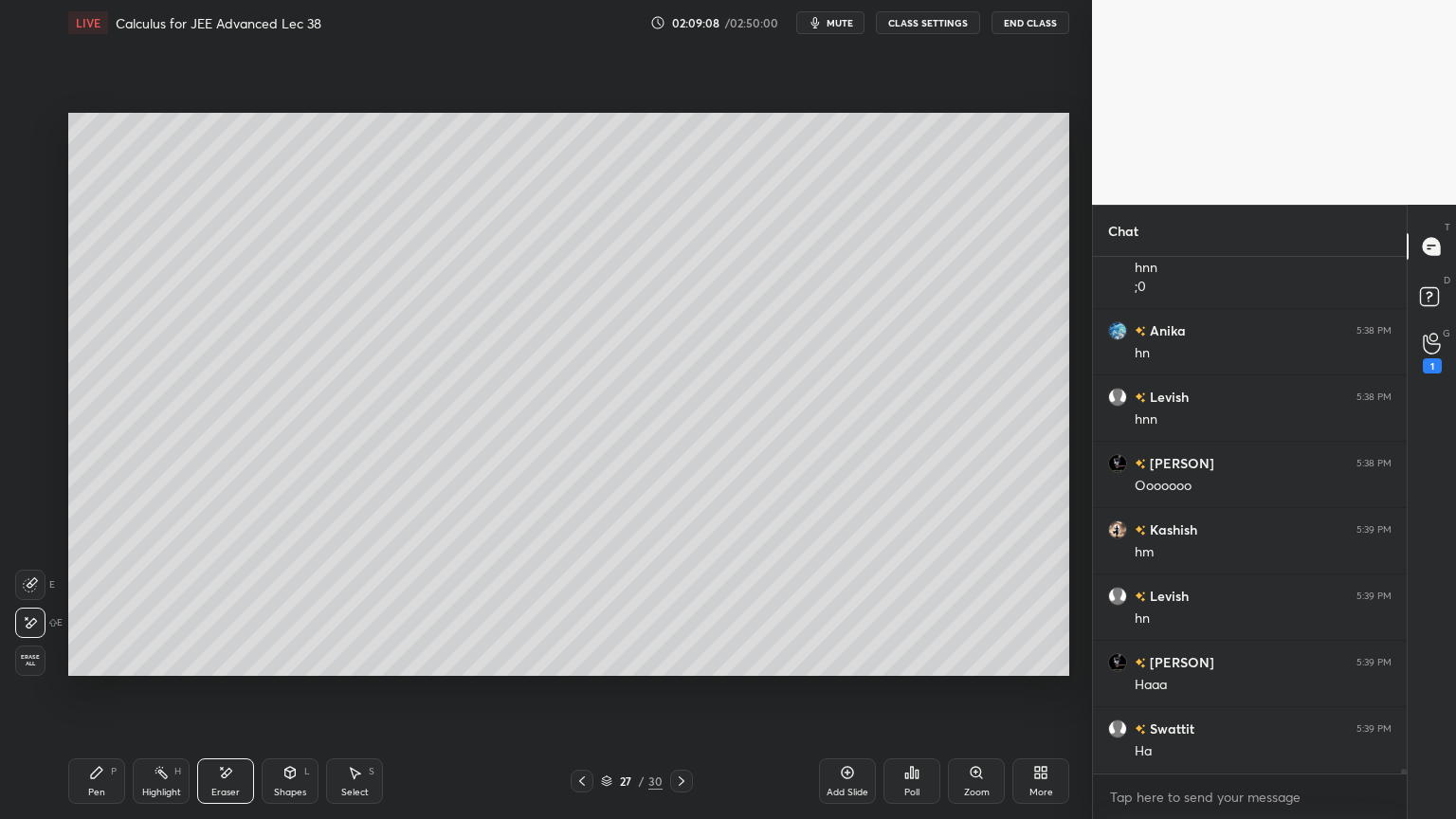 scroll, scrollTop: 61065, scrollLeft: 0, axis: vertical 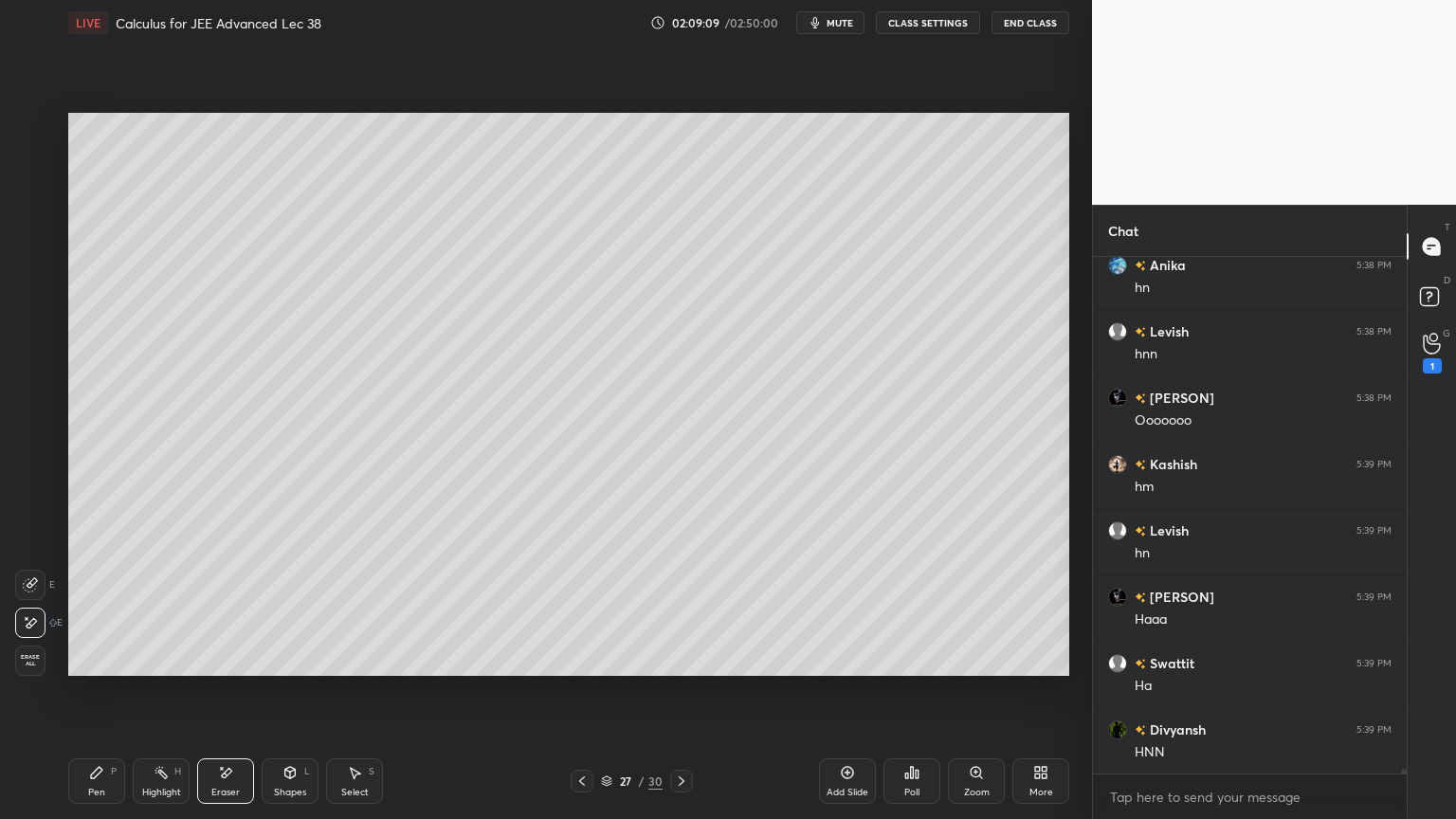 click on "Select S" at bounding box center [355, 781] 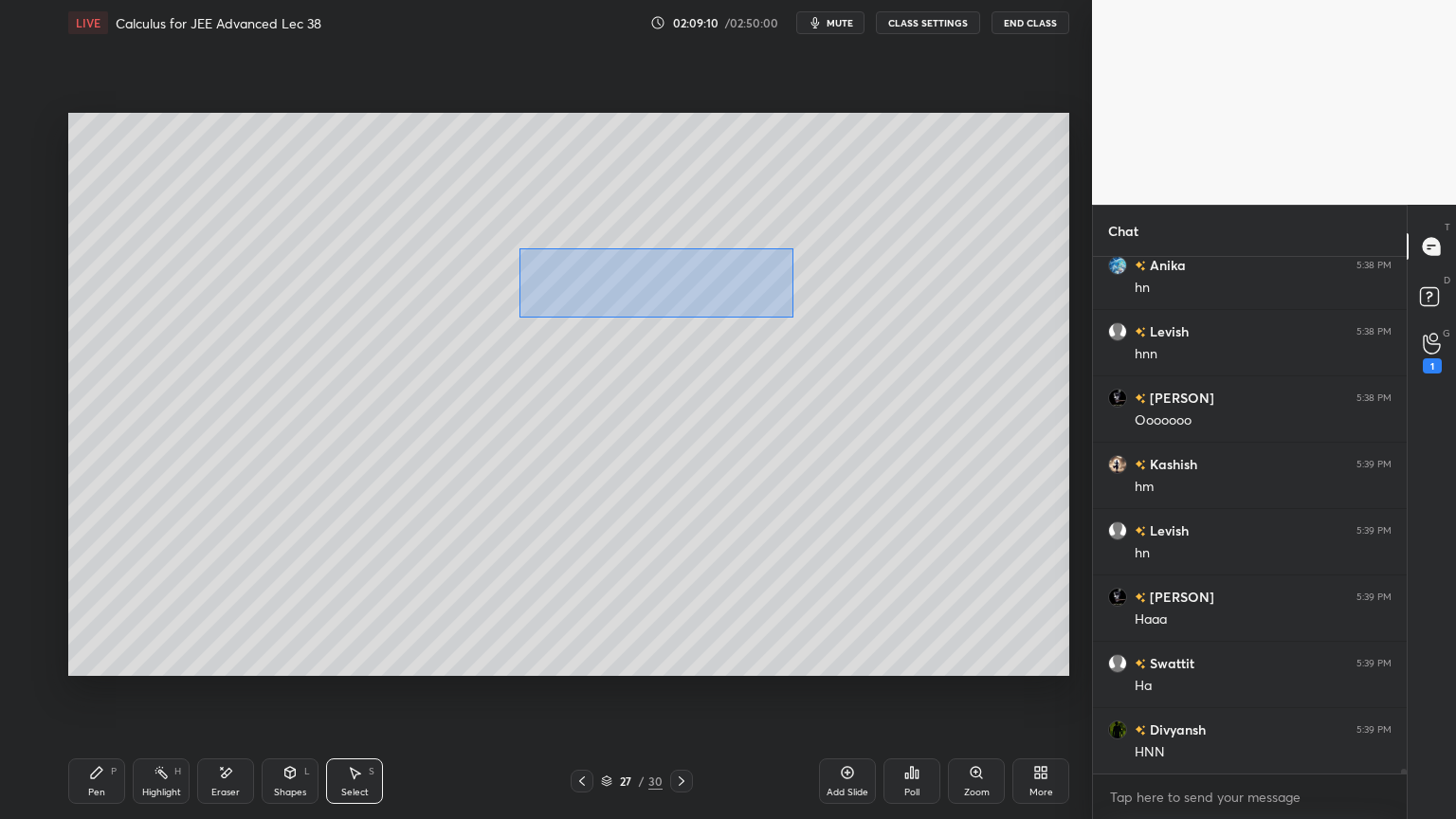 drag, startPoint x: 519, startPoint y: 252, endPoint x: 807, endPoint y: 309, distance: 293.58644 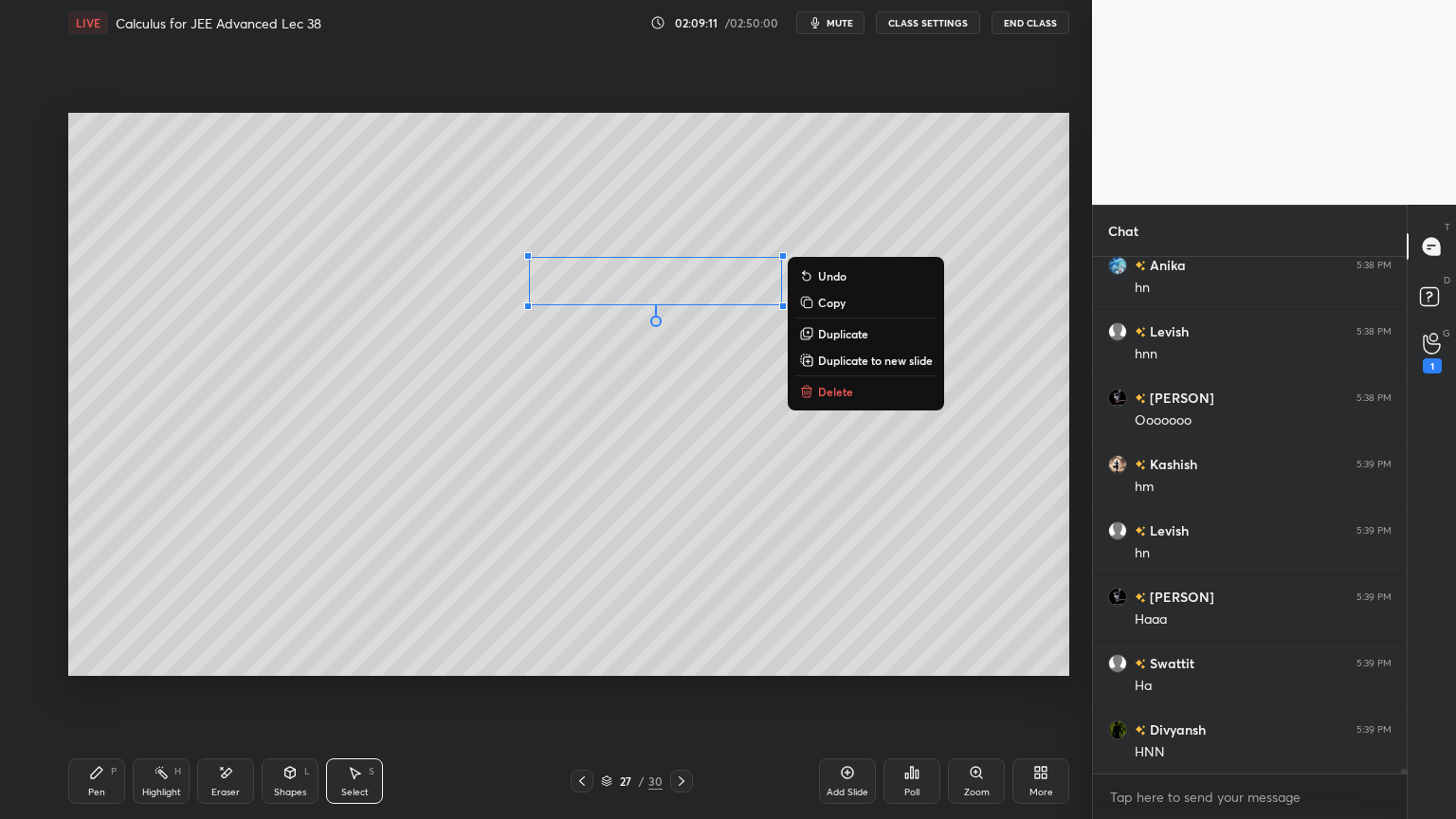 drag, startPoint x: 830, startPoint y: 332, endPoint x: 749, endPoint y: 299, distance: 87.46428 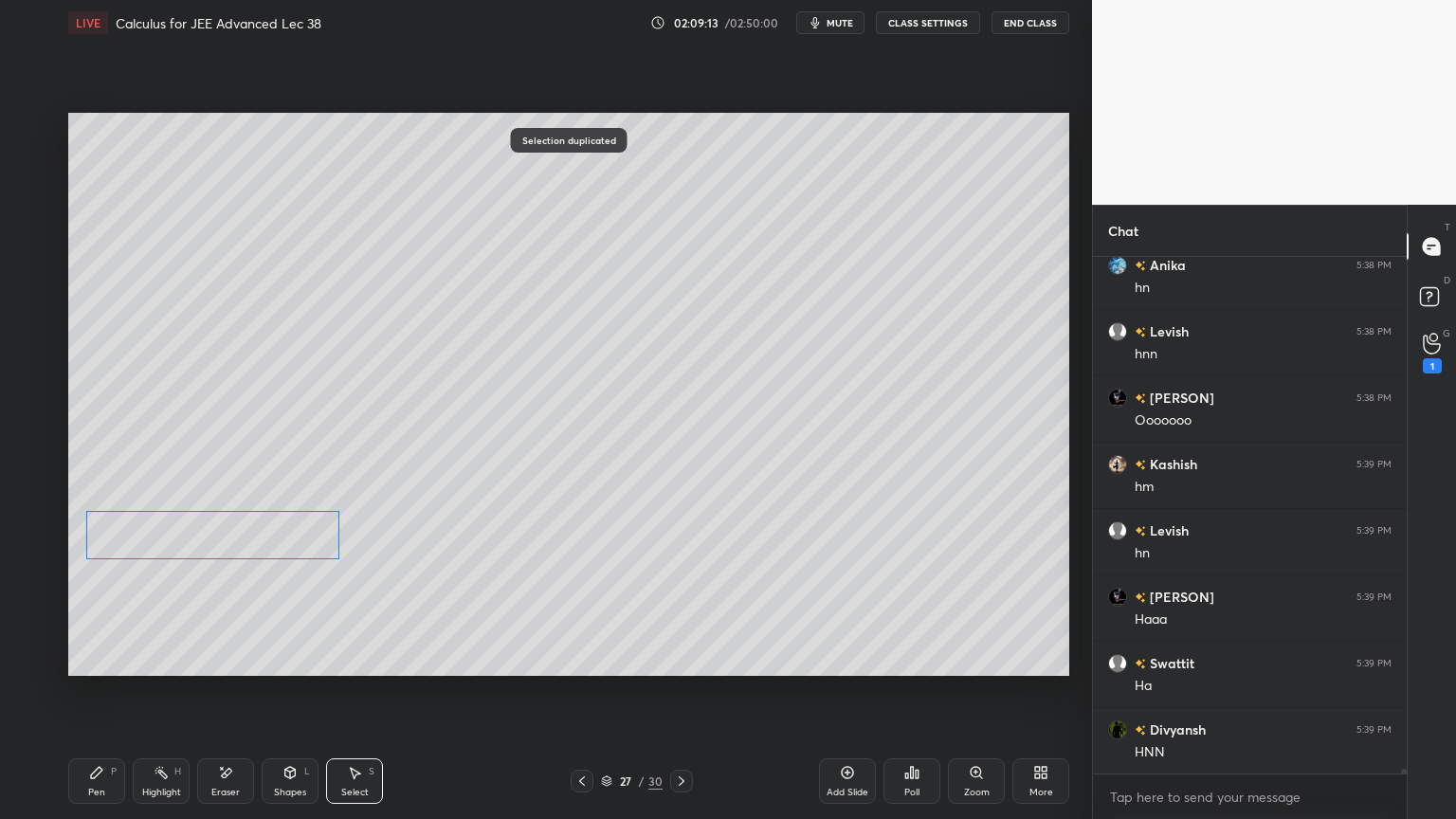 drag, startPoint x: 686, startPoint y: 337, endPoint x: 282, endPoint y: 486, distance: 430.60074 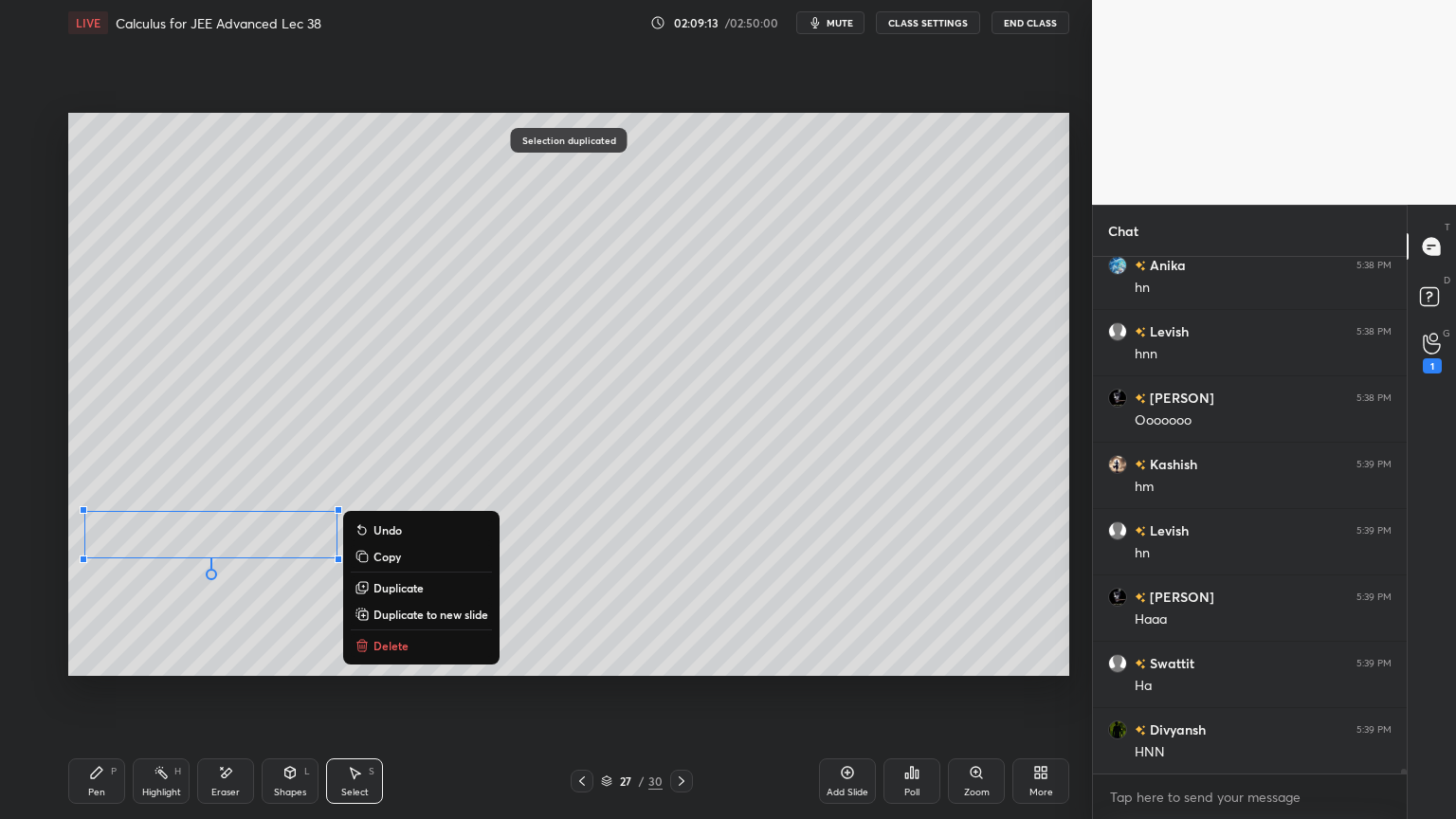 drag, startPoint x: 284, startPoint y: 468, endPoint x: 278, endPoint y: 545, distance: 77.2334 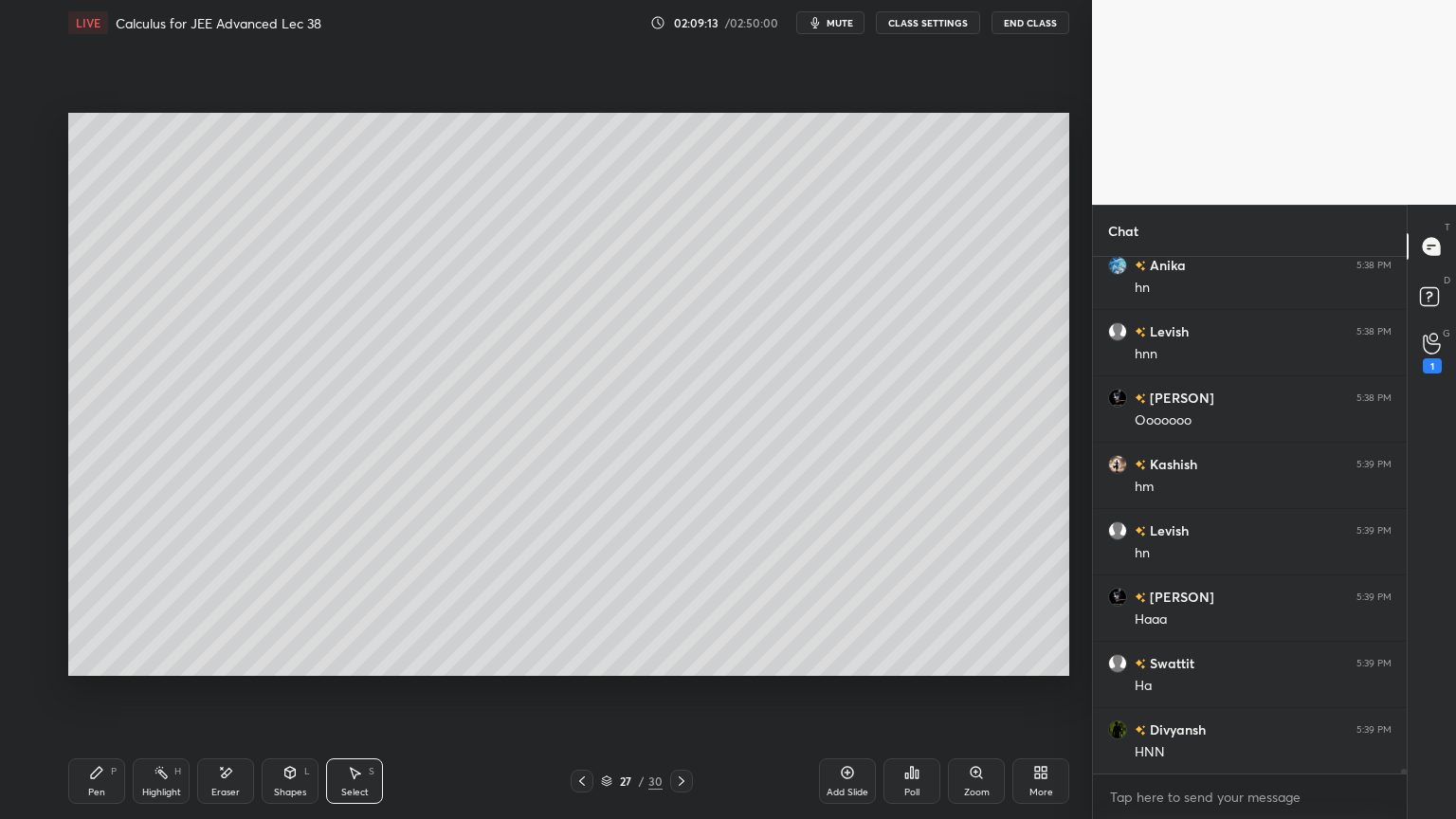 click 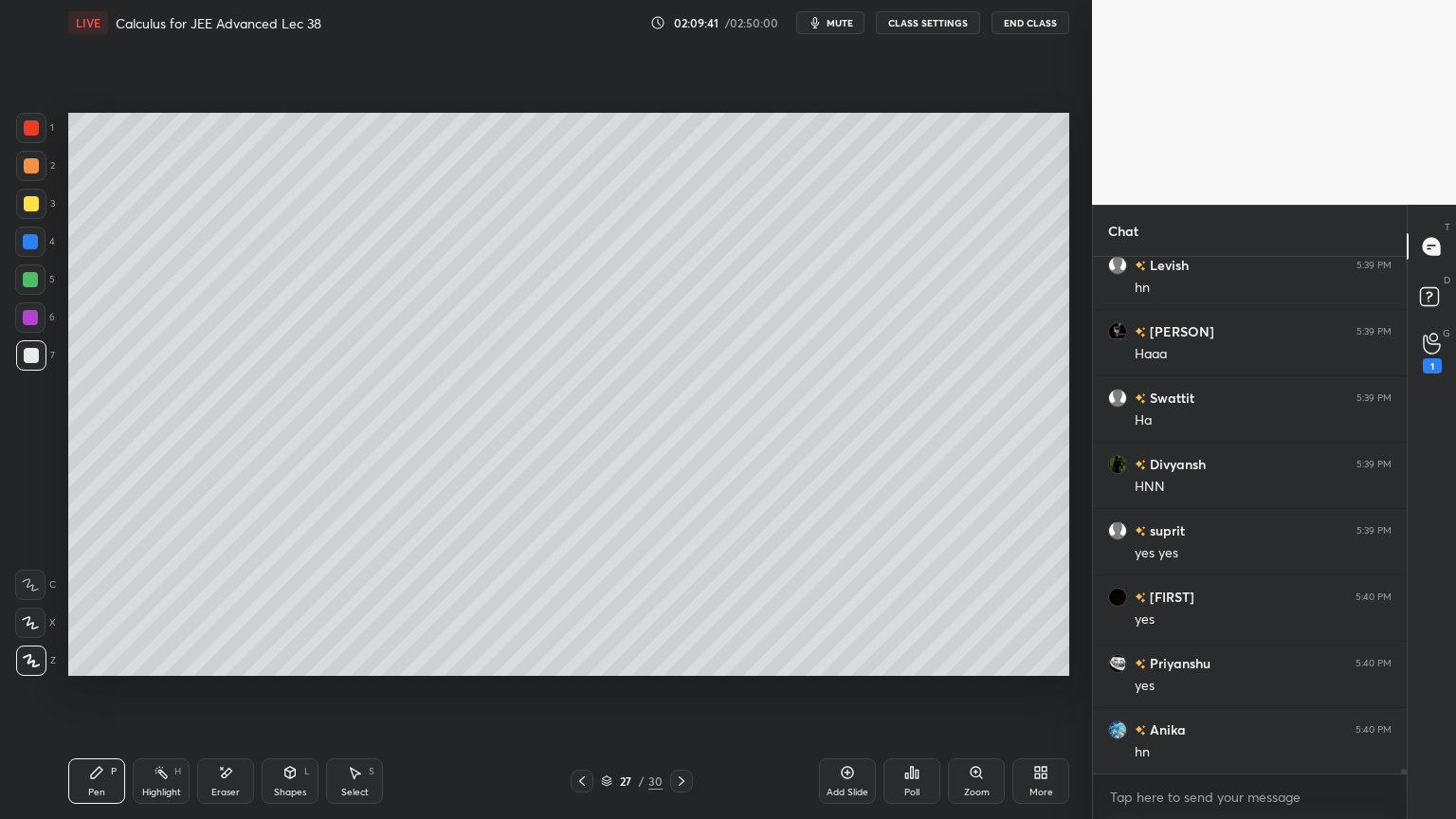 scroll, scrollTop: 61398, scrollLeft: 0, axis: vertical 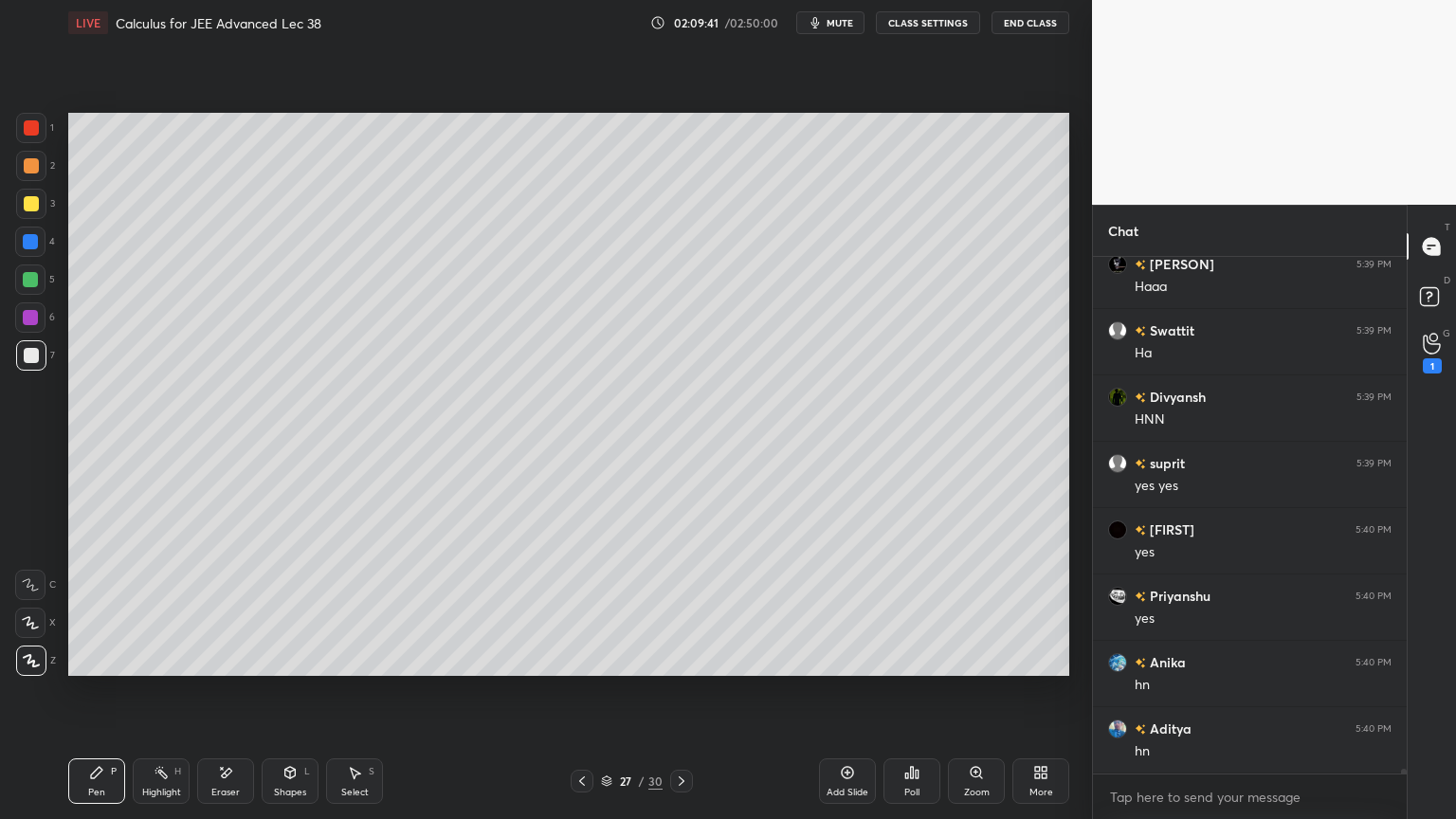 click on "Add Slide" at bounding box center [847, 781] 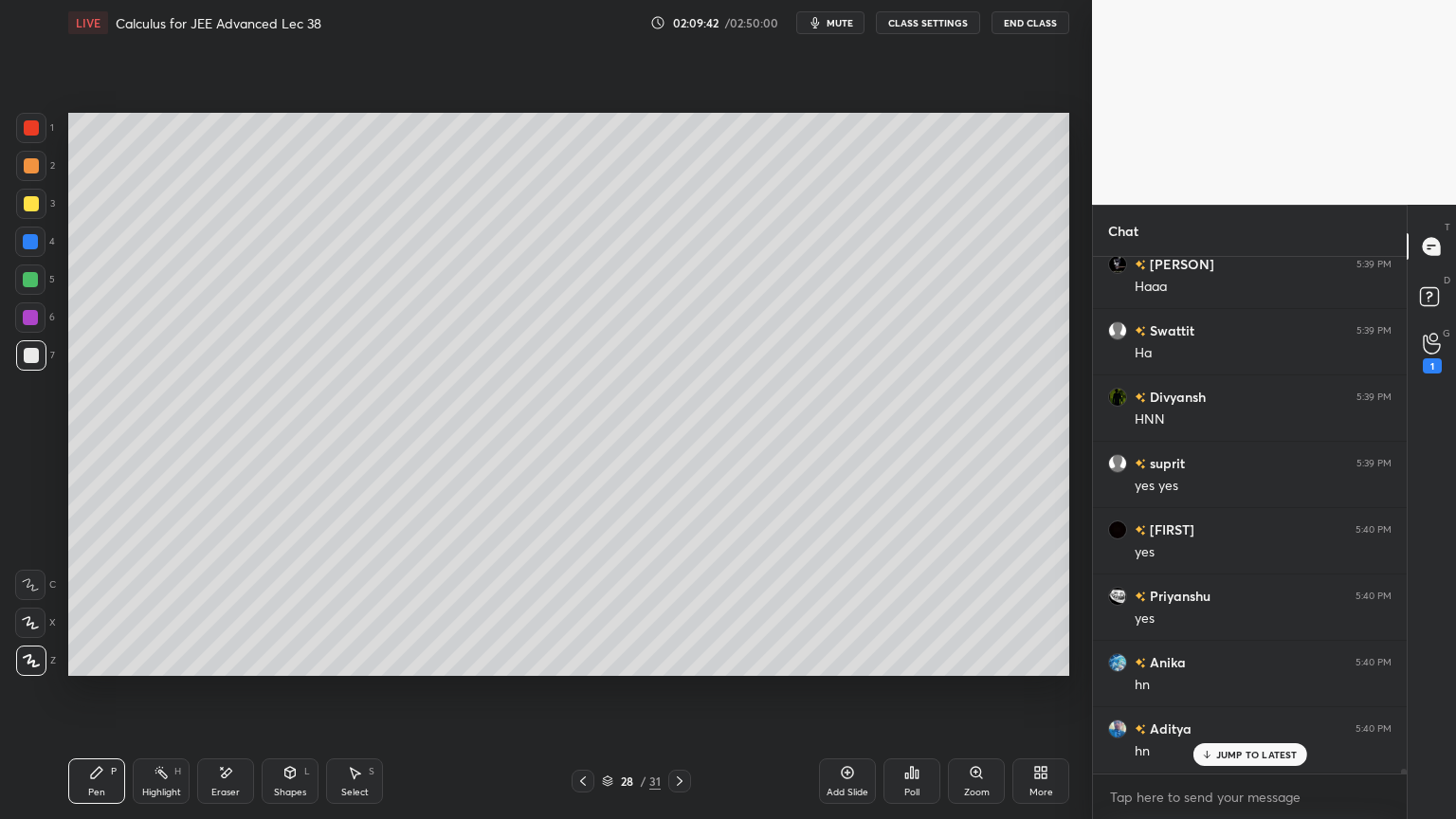 scroll, scrollTop: 61463, scrollLeft: 0, axis: vertical 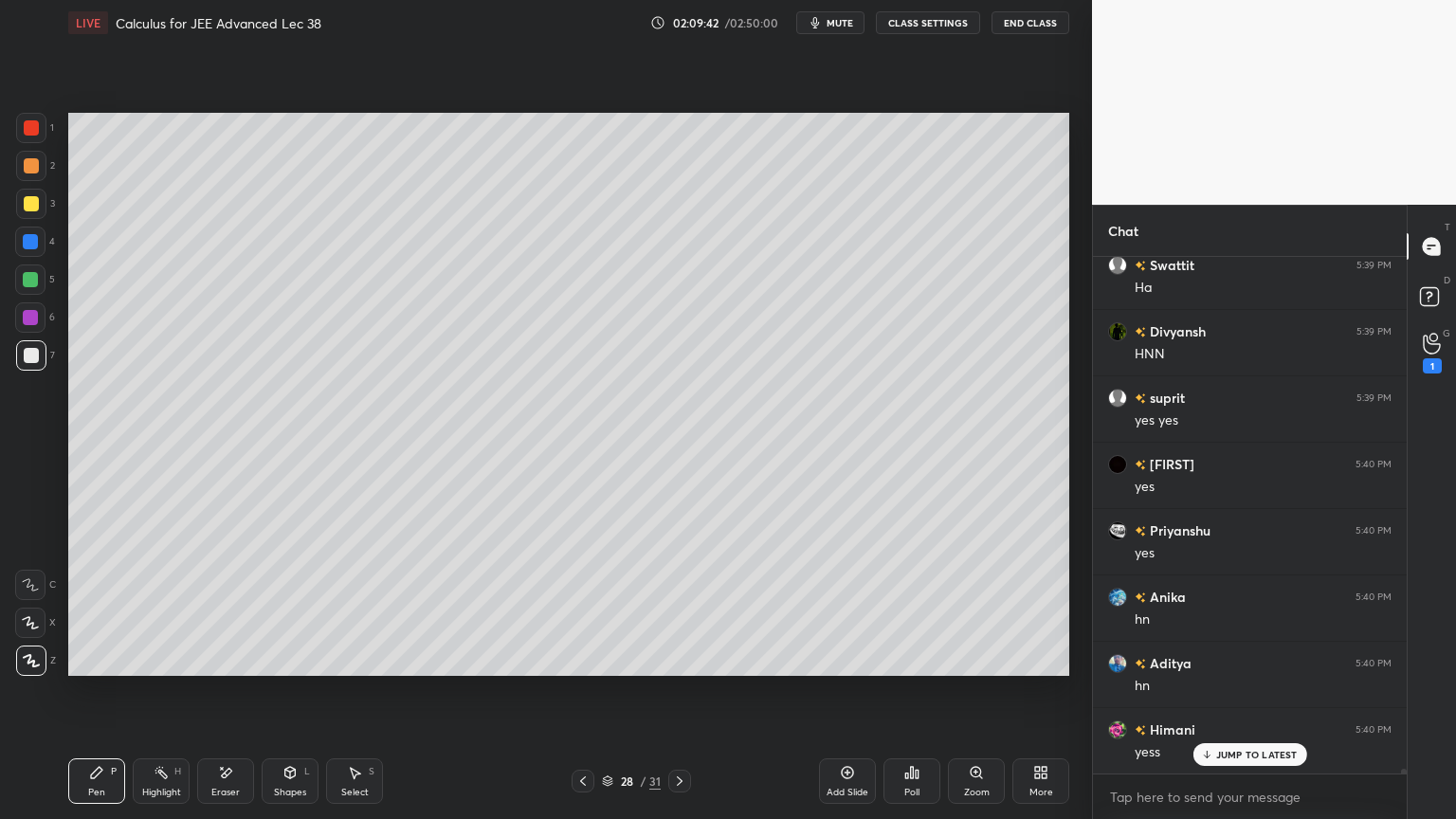 click at bounding box center [31, 204] 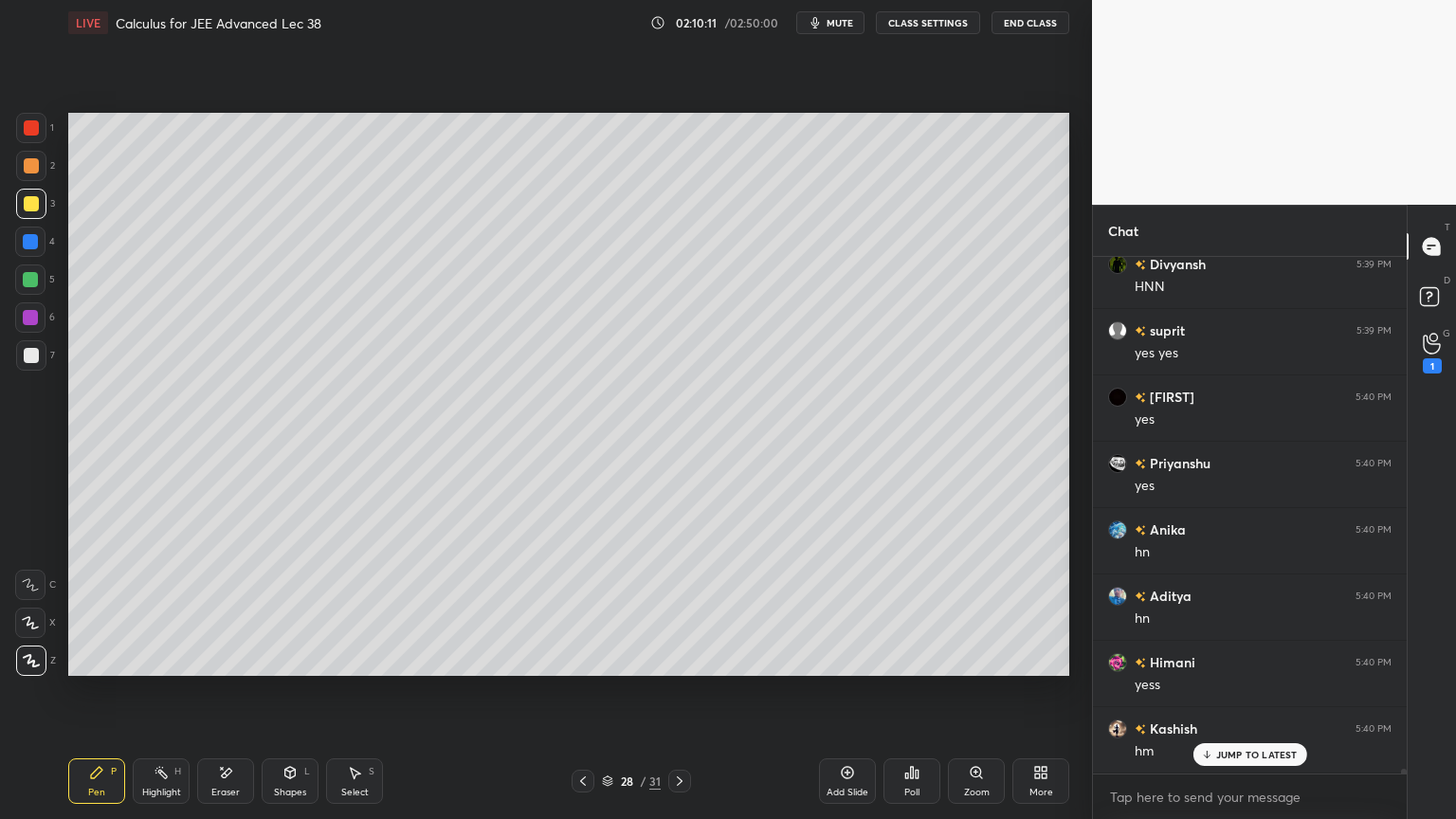scroll, scrollTop: 61596, scrollLeft: 0, axis: vertical 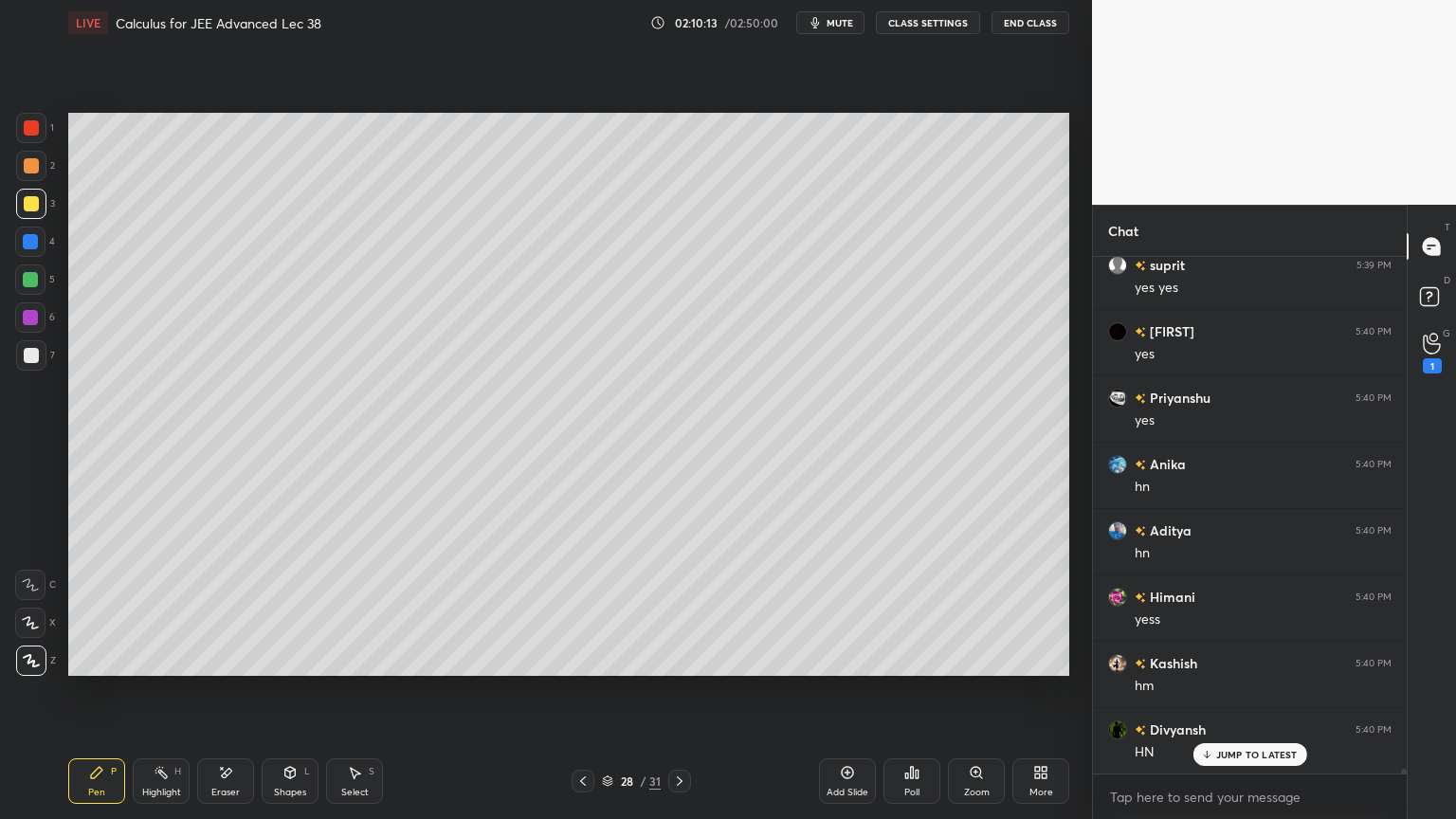drag, startPoint x: 231, startPoint y: 792, endPoint x: 250, endPoint y: 705, distance: 89.05055 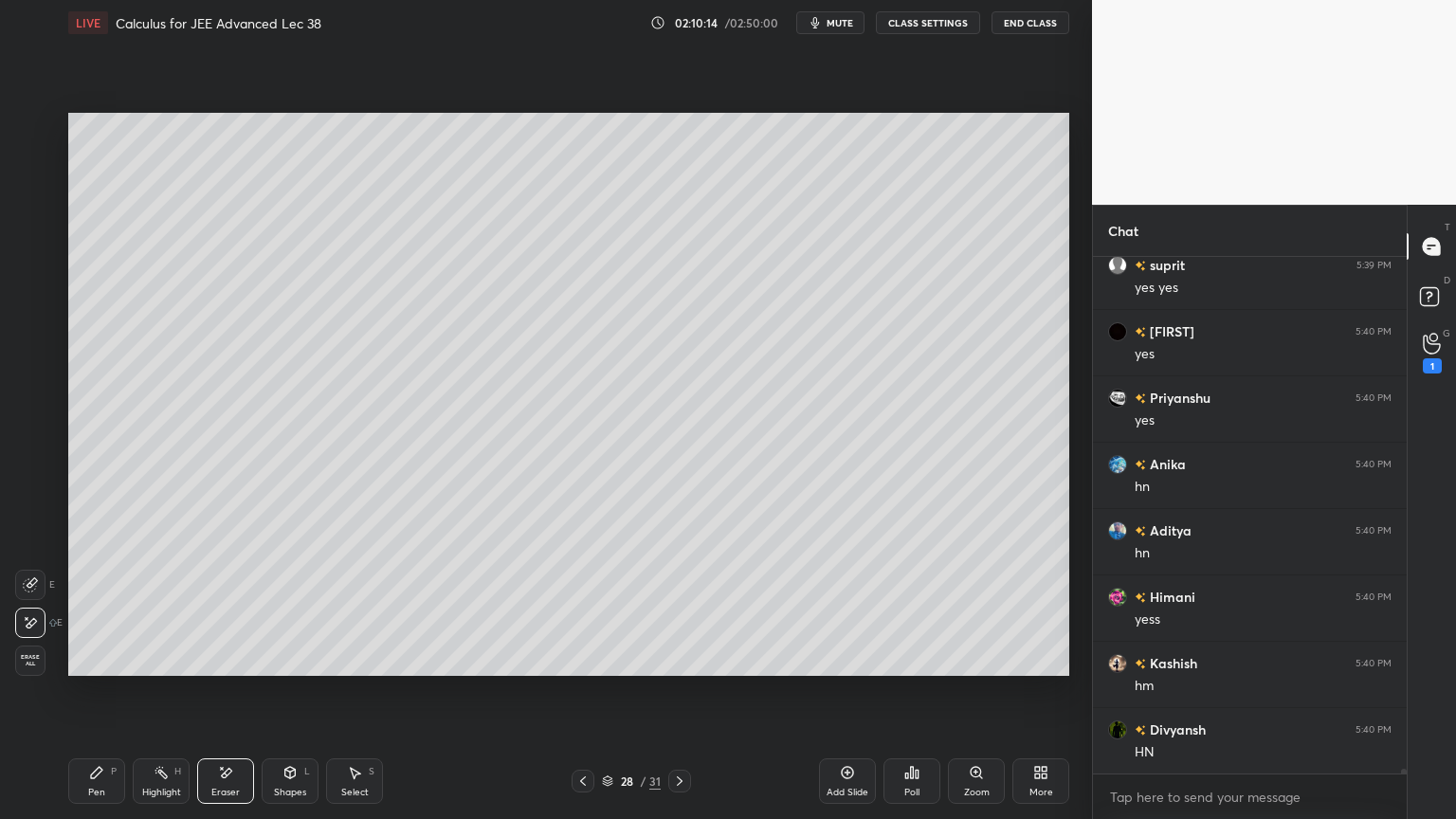 scroll, scrollTop: 61663, scrollLeft: 0, axis: vertical 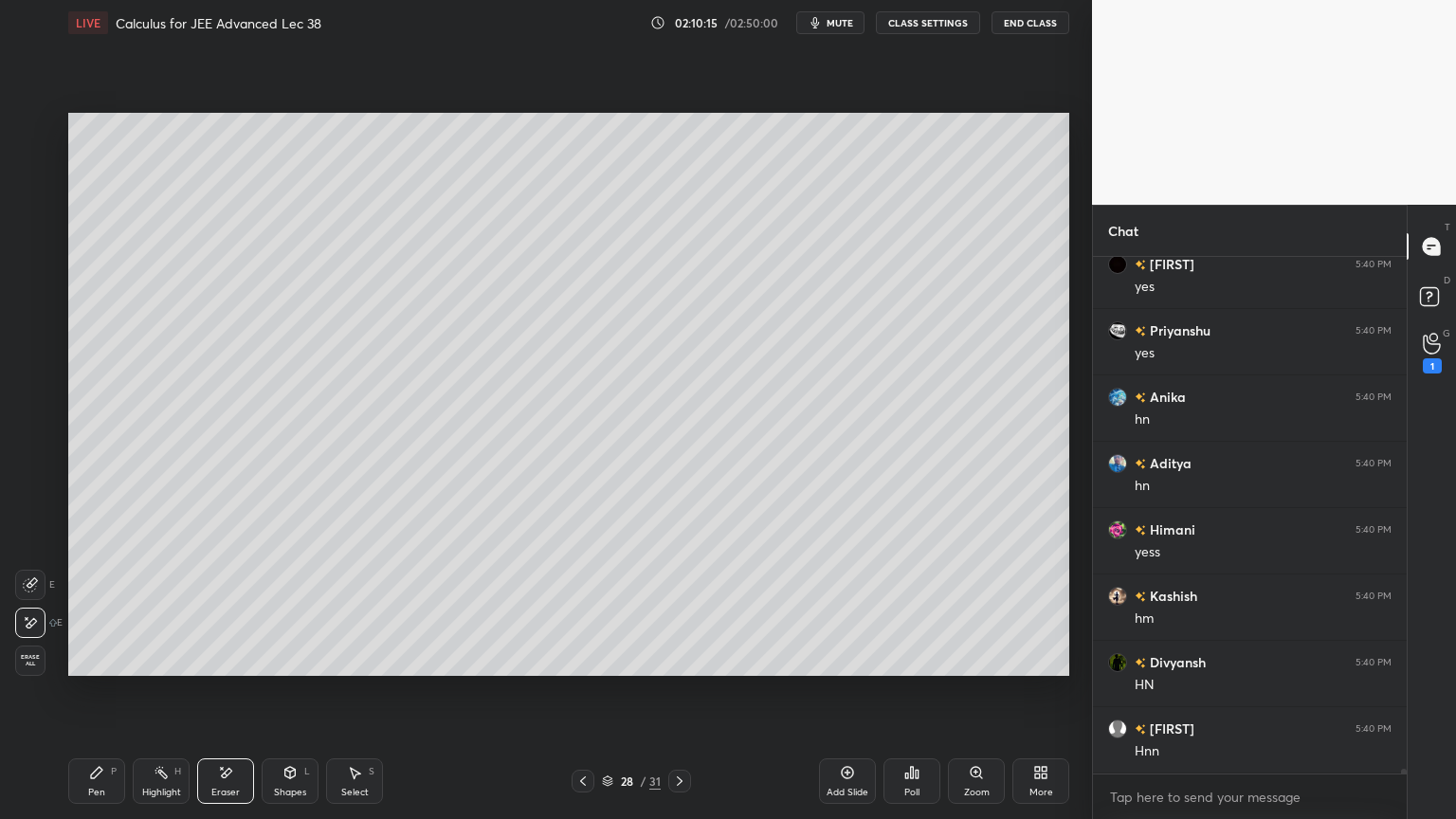 drag, startPoint x: 105, startPoint y: 785, endPoint x: 219, endPoint y: 698, distance: 143.40502 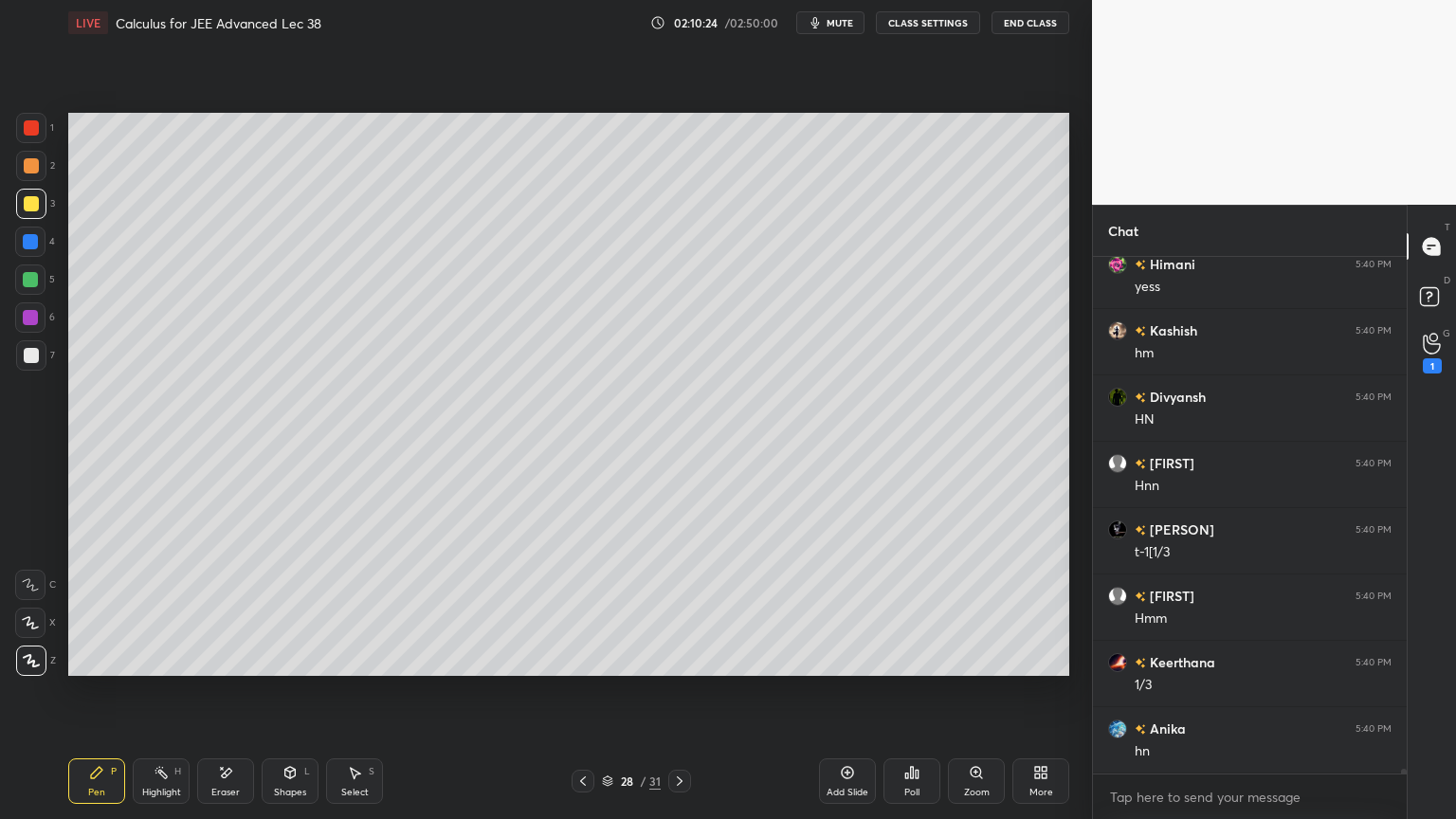 scroll, scrollTop: 62126, scrollLeft: 0, axis: vertical 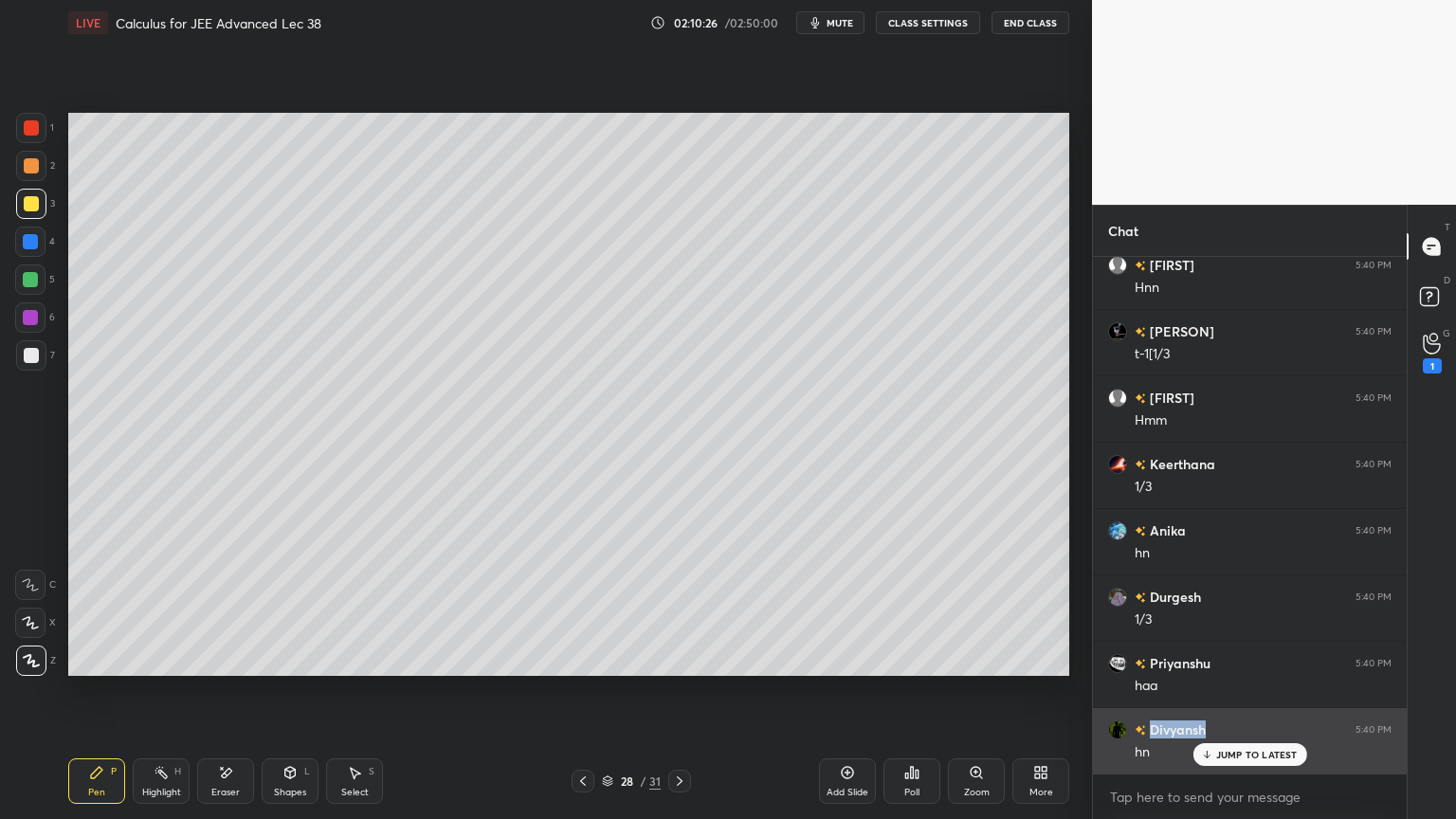 drag, startPoint x: 1215, startPoint y: 722, endPoint x: 1220, endPoint y: 739, distance: 17.720045 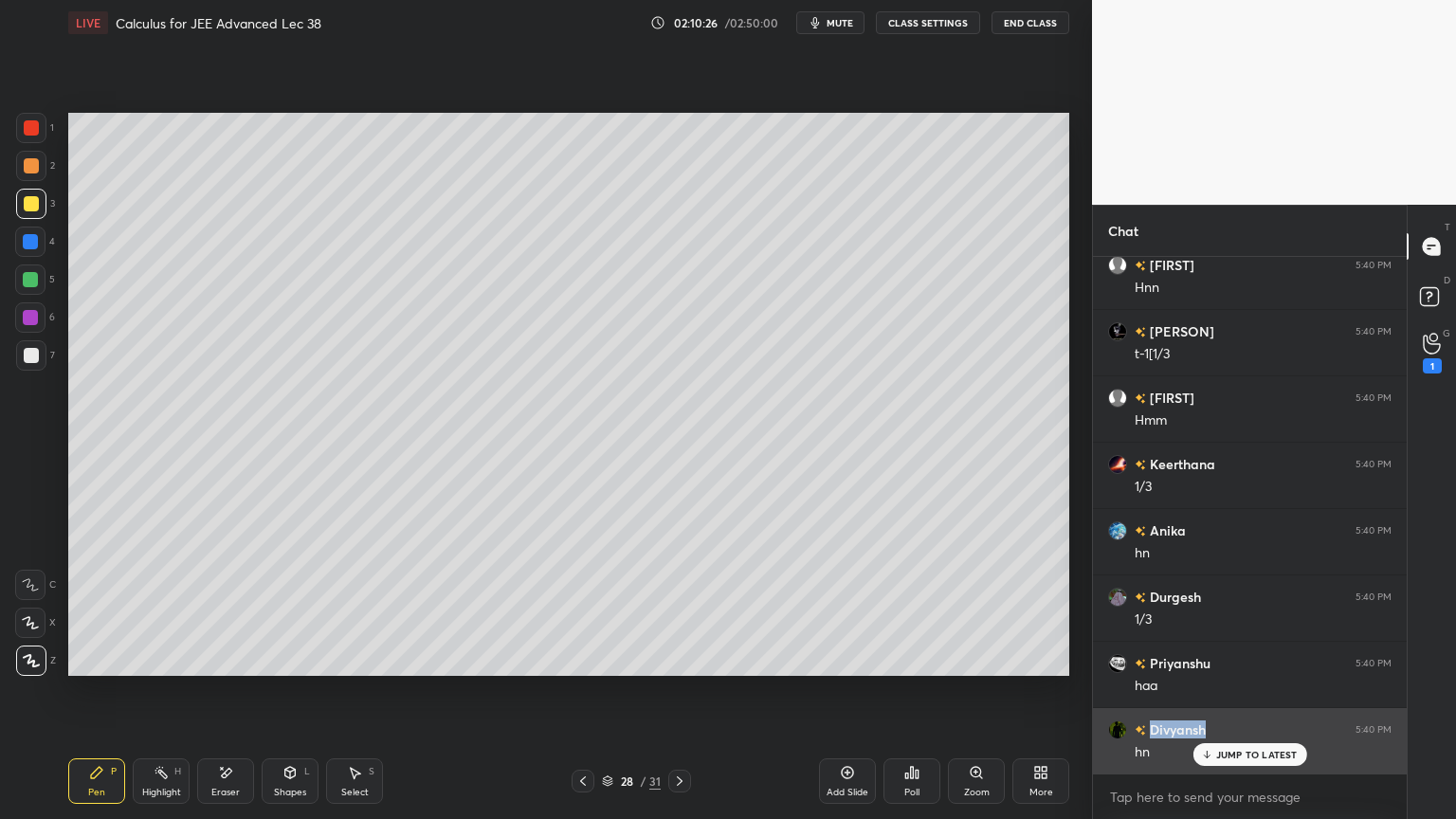 click on "[PERSON] 5:40 PM" at bounding box center (1249, 729) 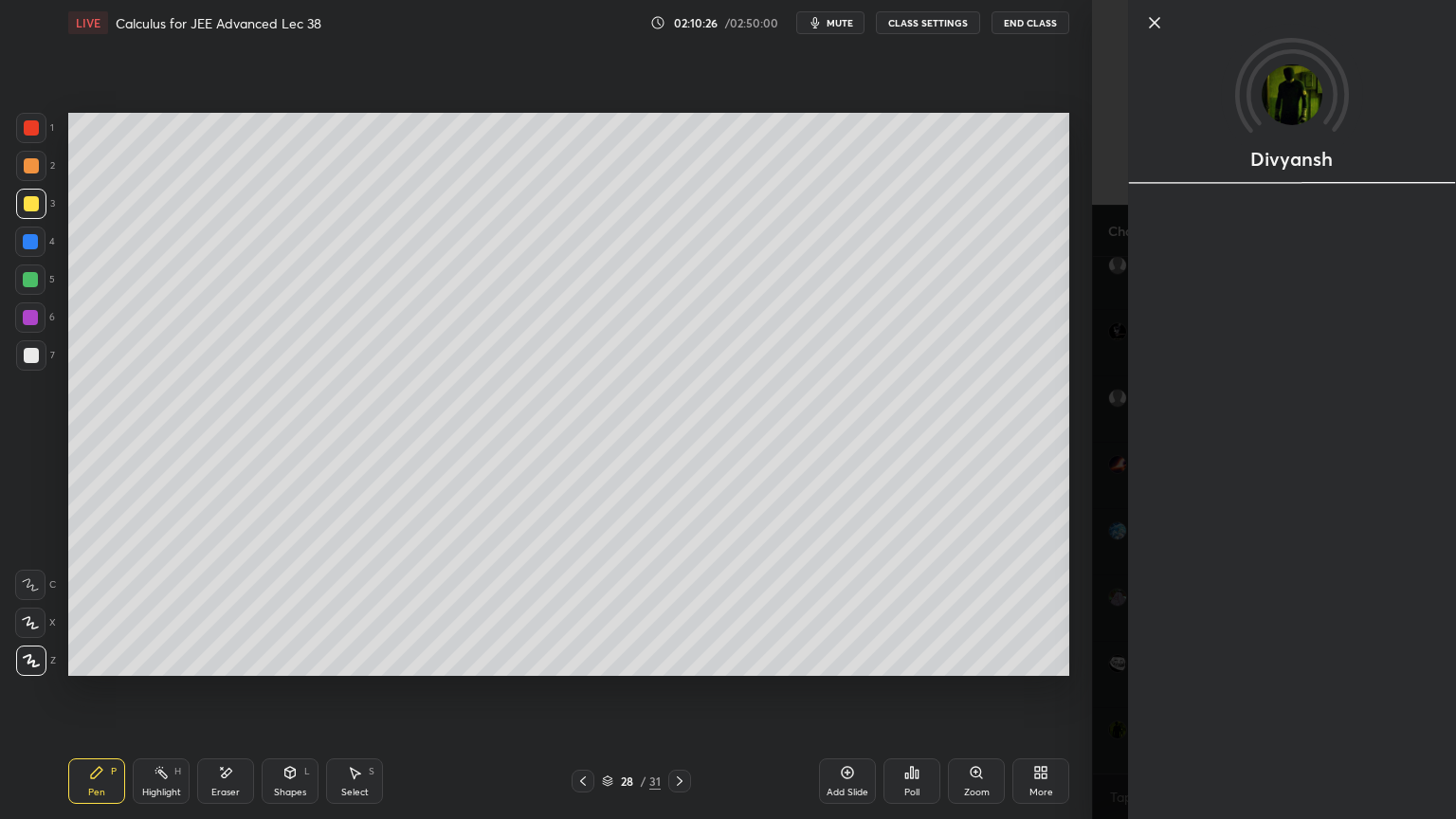click on "Divyansh" at bounding box center (1292, 410) 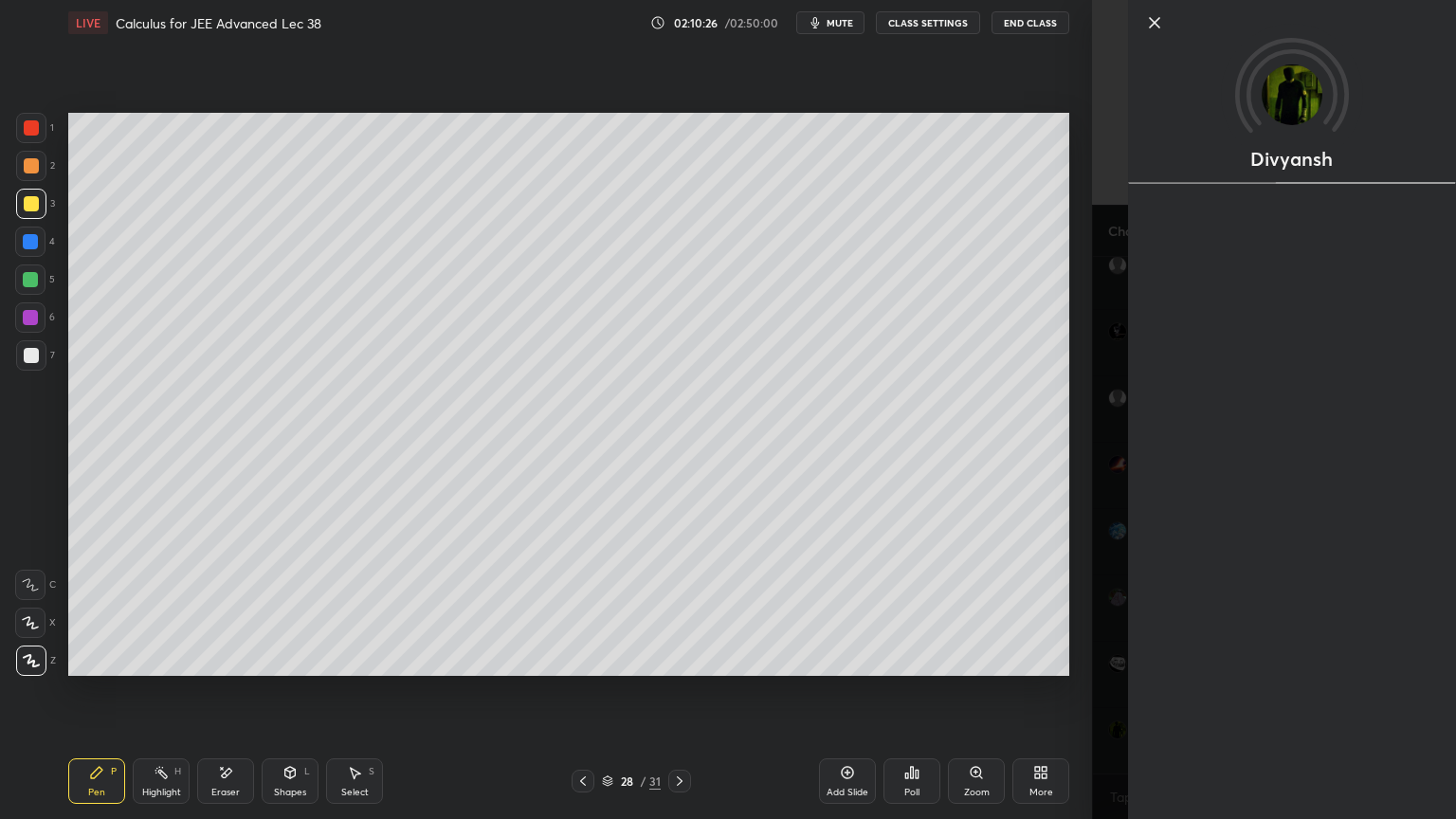click on "Divyansh" at bounding box center [1274, 410] 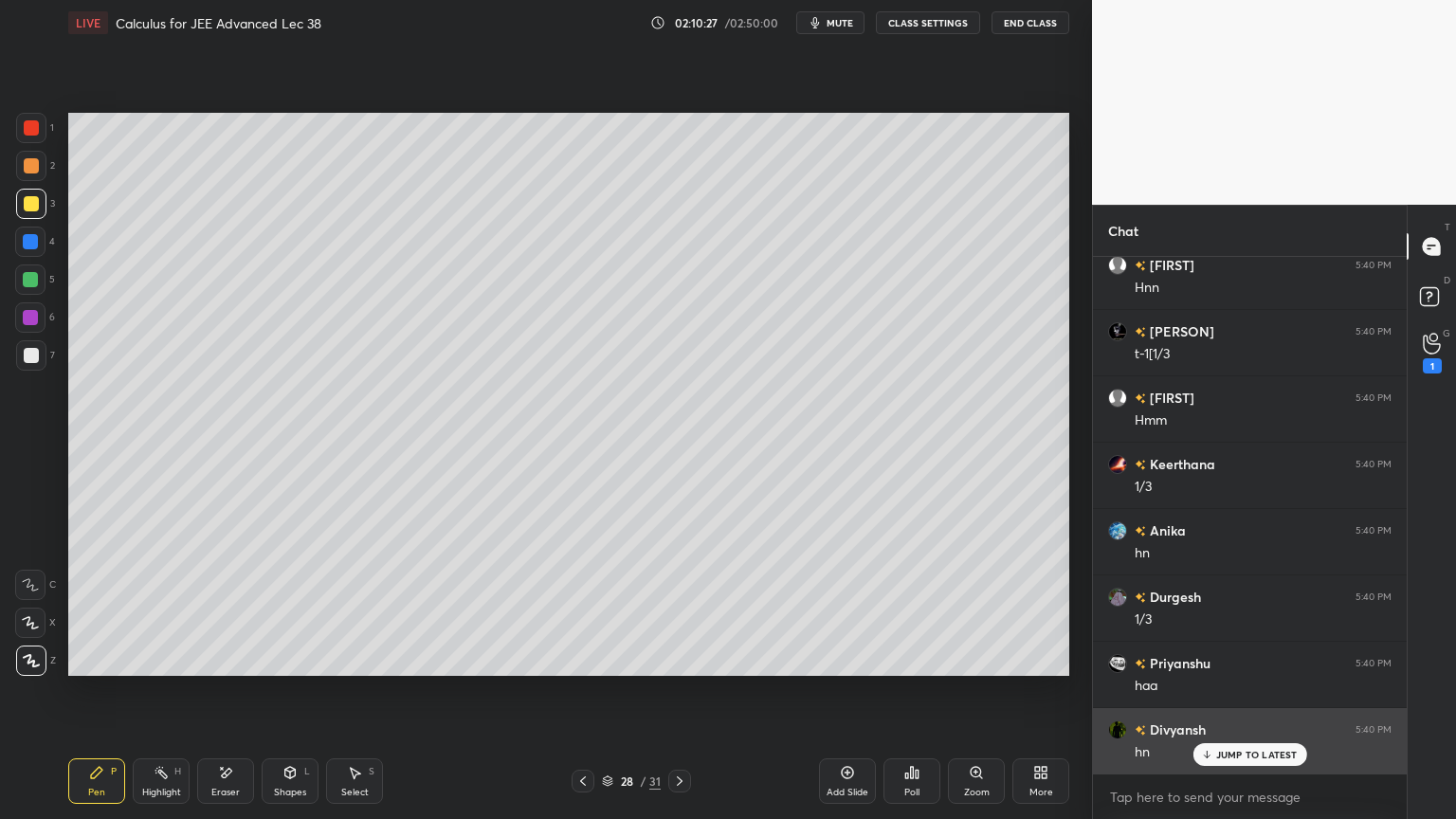 click on "JUMP TO LATEST" at bounding box center (1257, 755) 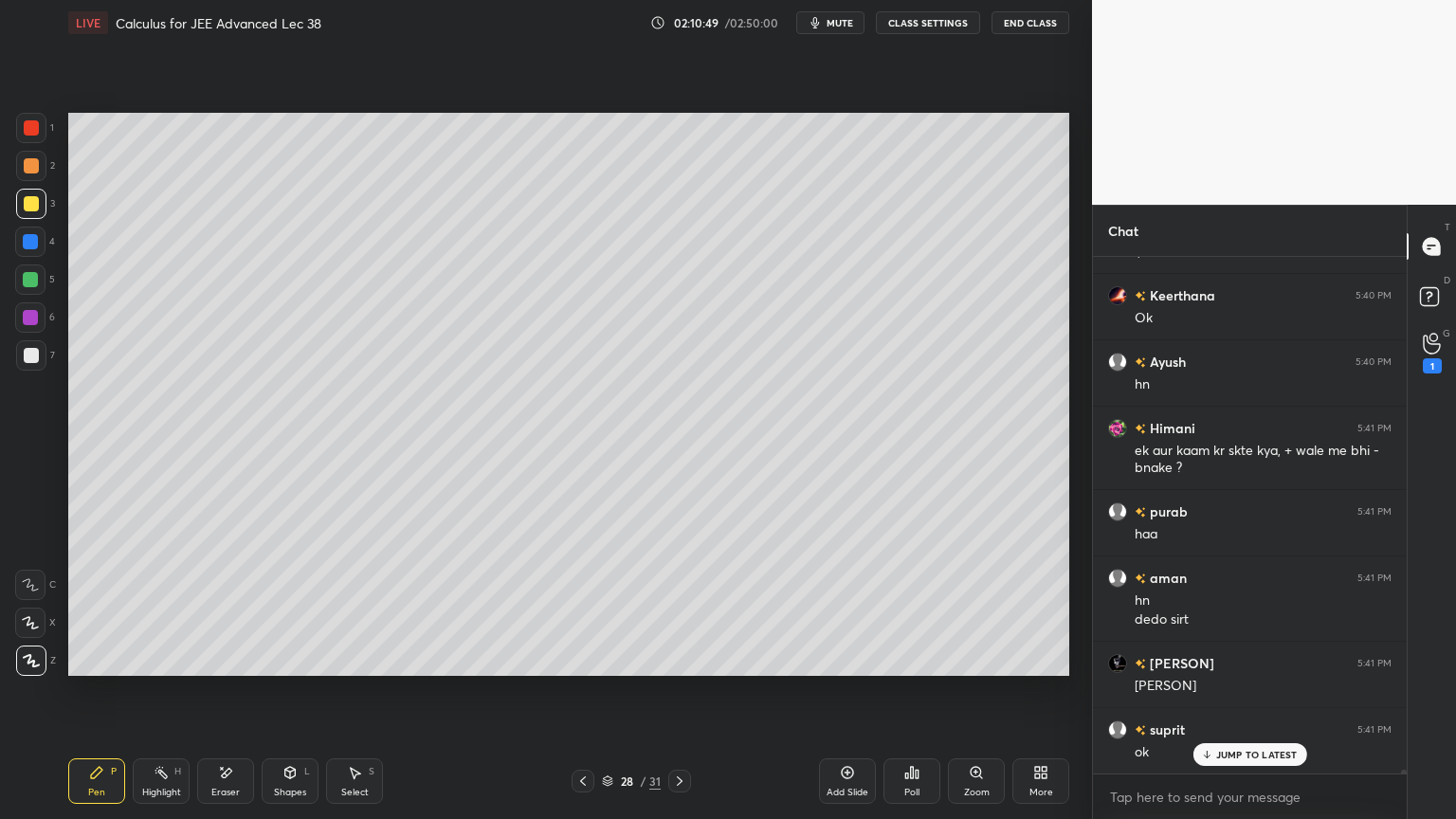 scroll, scrollTop: 63374, scrollLeft: 0, axis: vertical 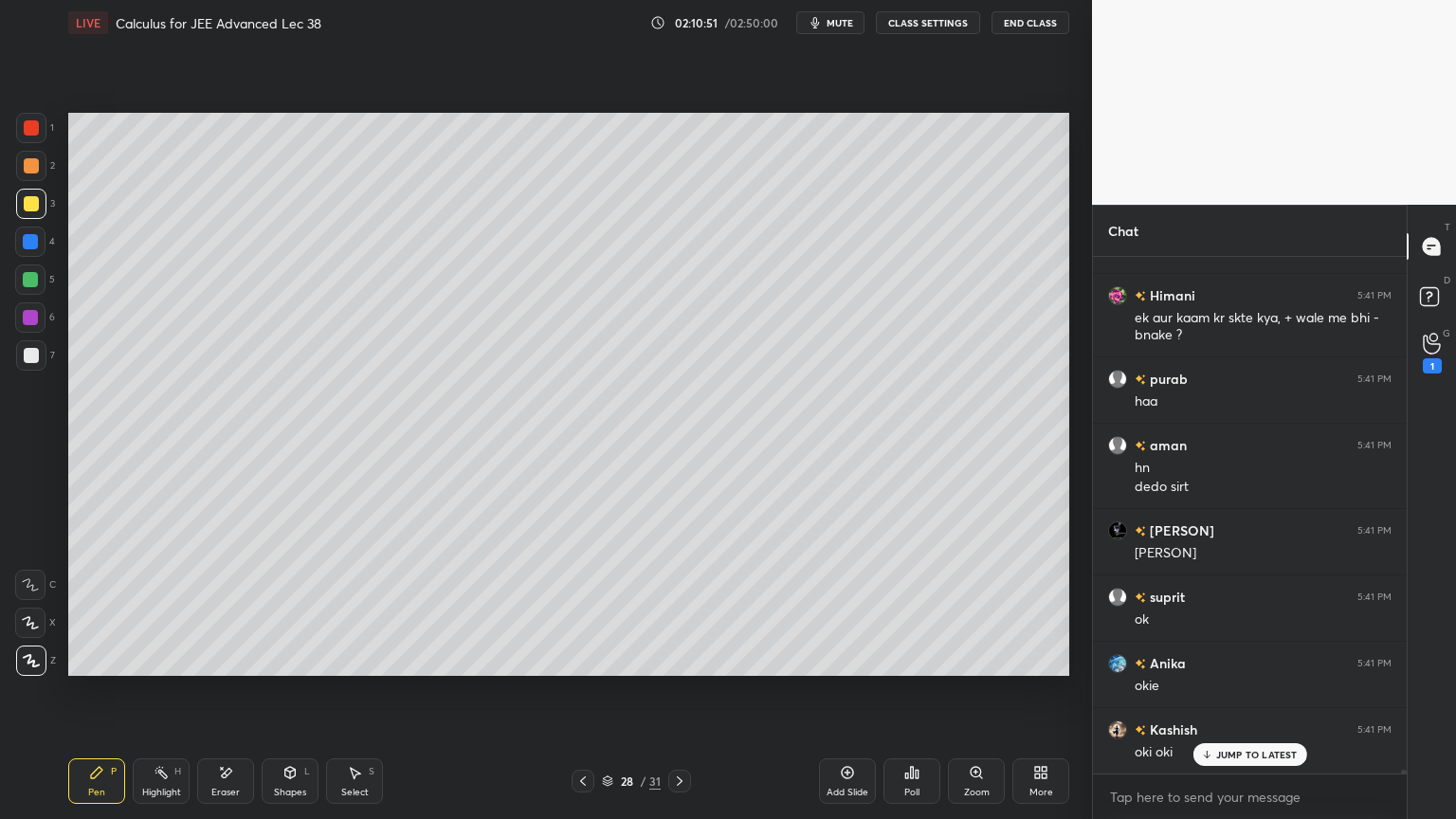 click 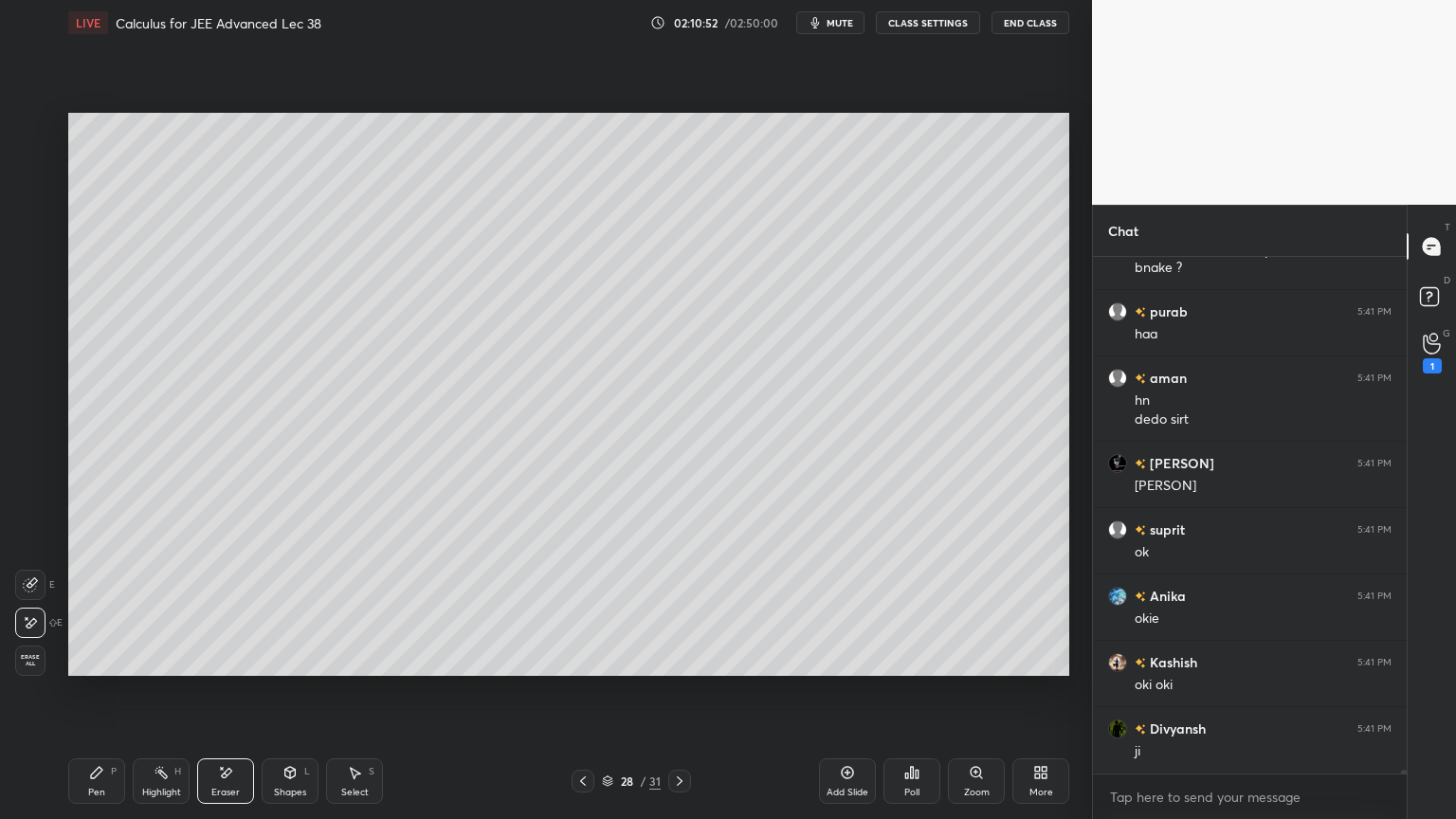 scroll, scrollTop: 63525, scrollLeft: 0, axis: vertical 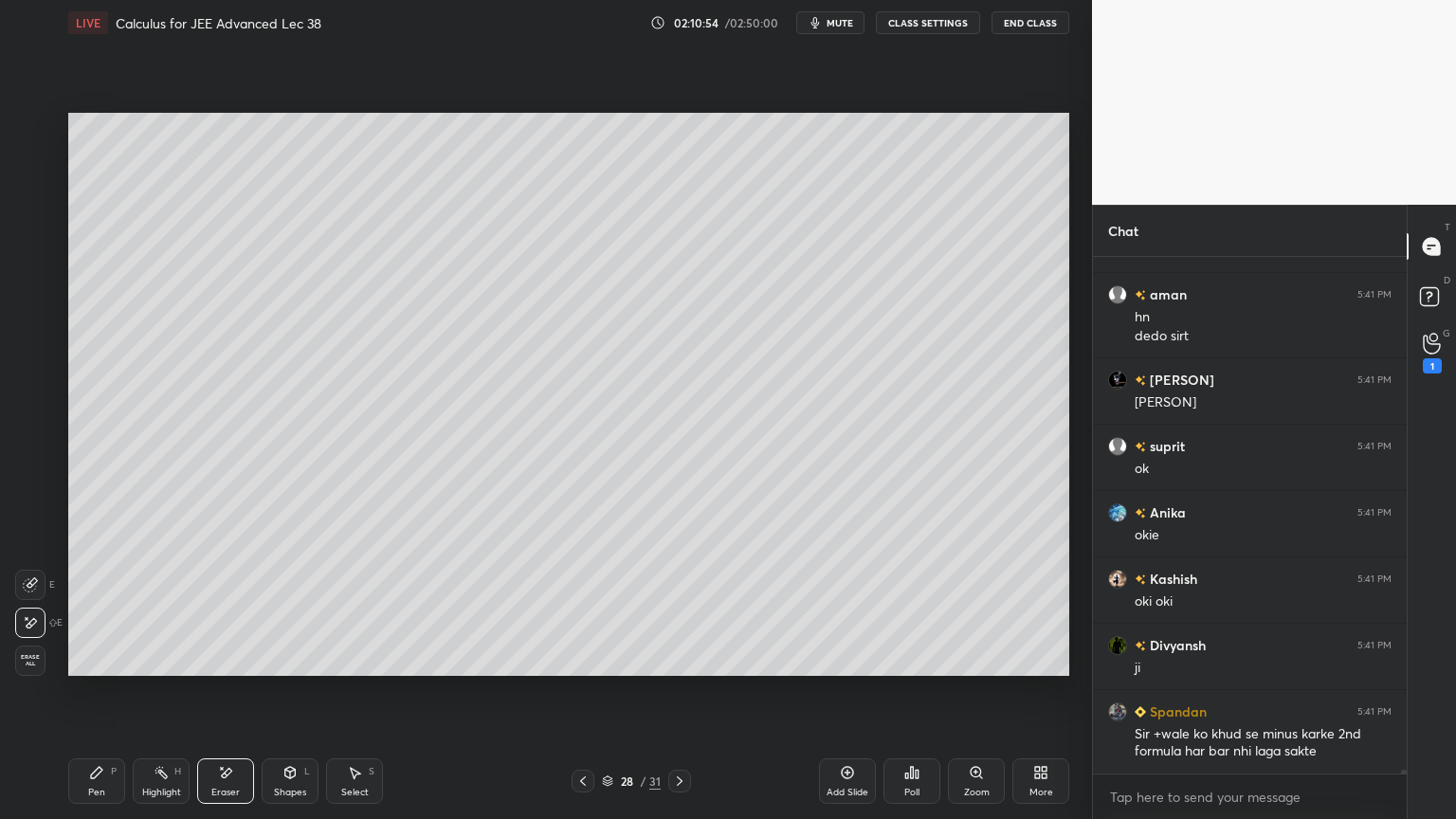 click on "Pen P" at bounding box center [97, 781] 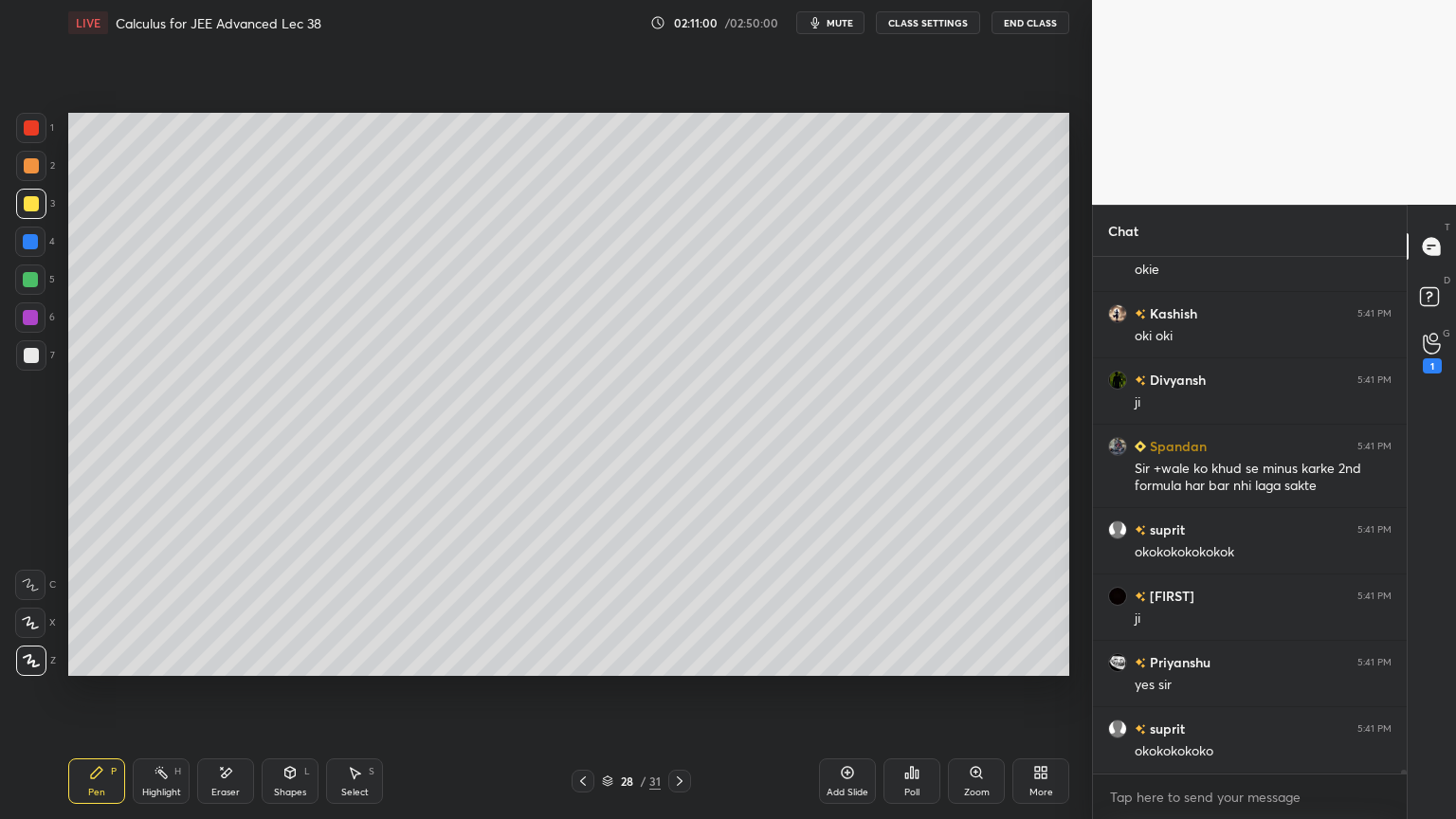 scroll, scrollTop: 63855, scrollLeft: 0, axis: vertical 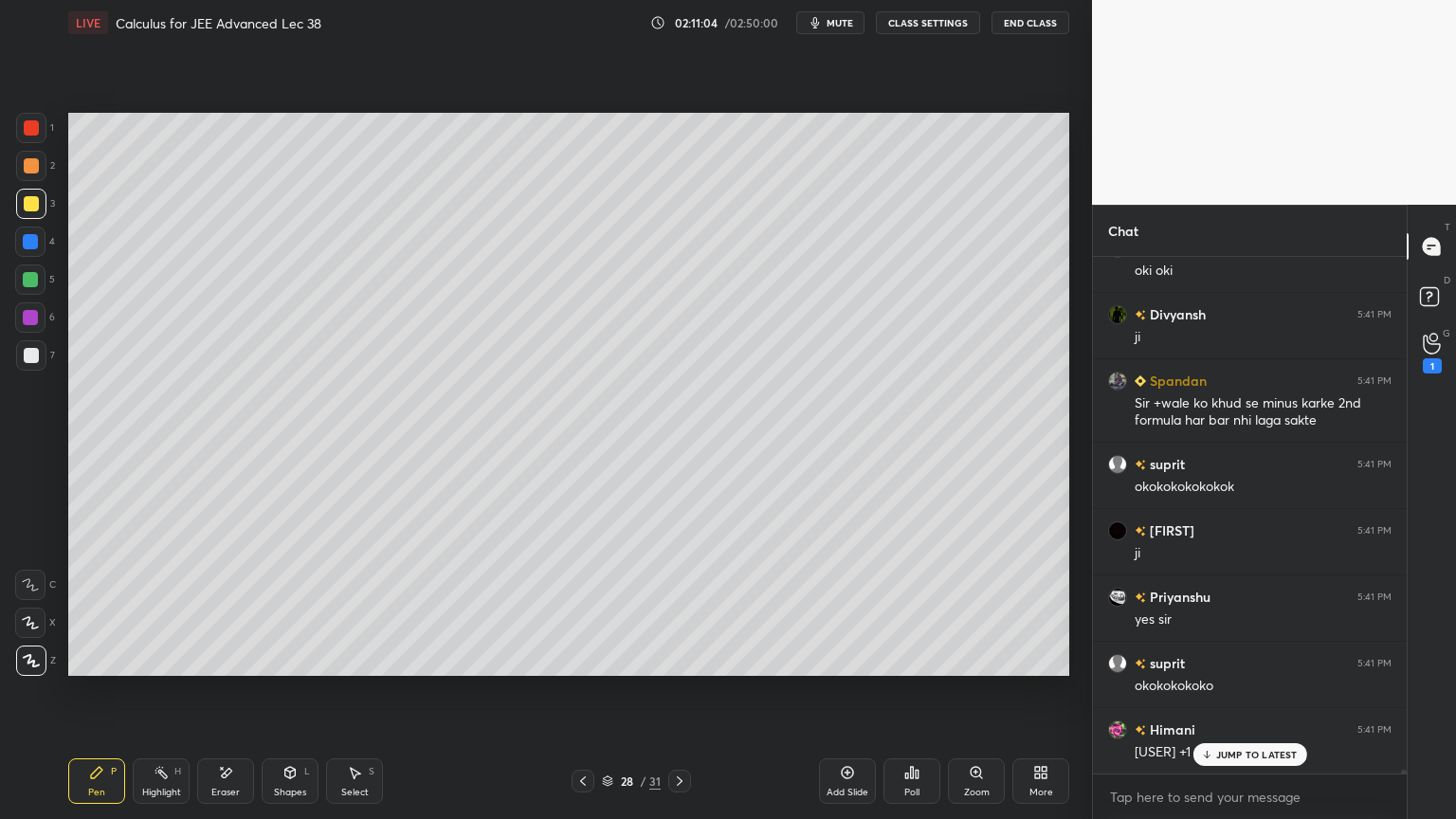 drag, startPoint x: 234, startPoint y: 785, endPoint x: 327, endPoint y: 699, distance: 126.66886 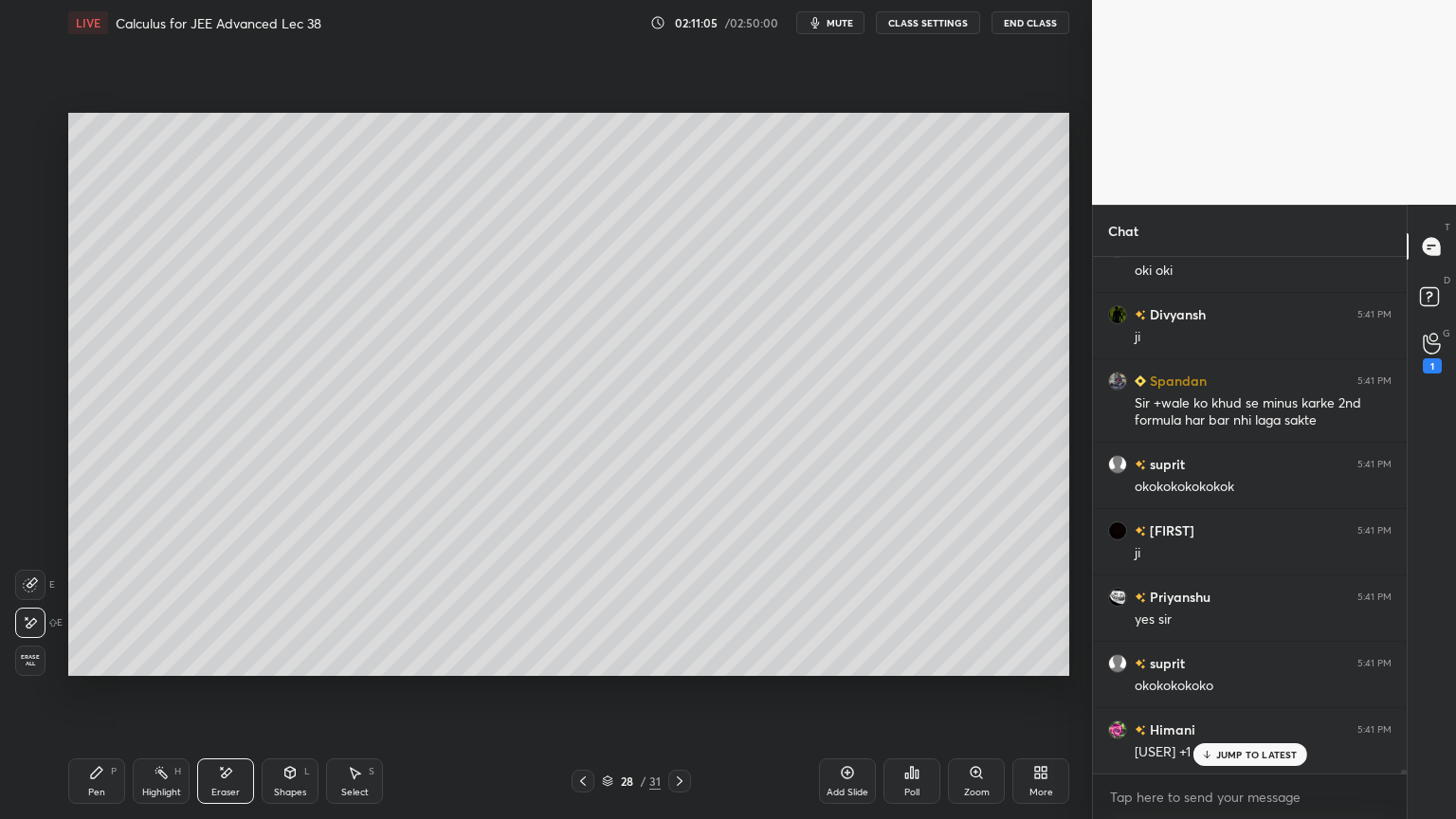 scroll, scrollTop: 63923, scrollLeft: 0, axis: vertical 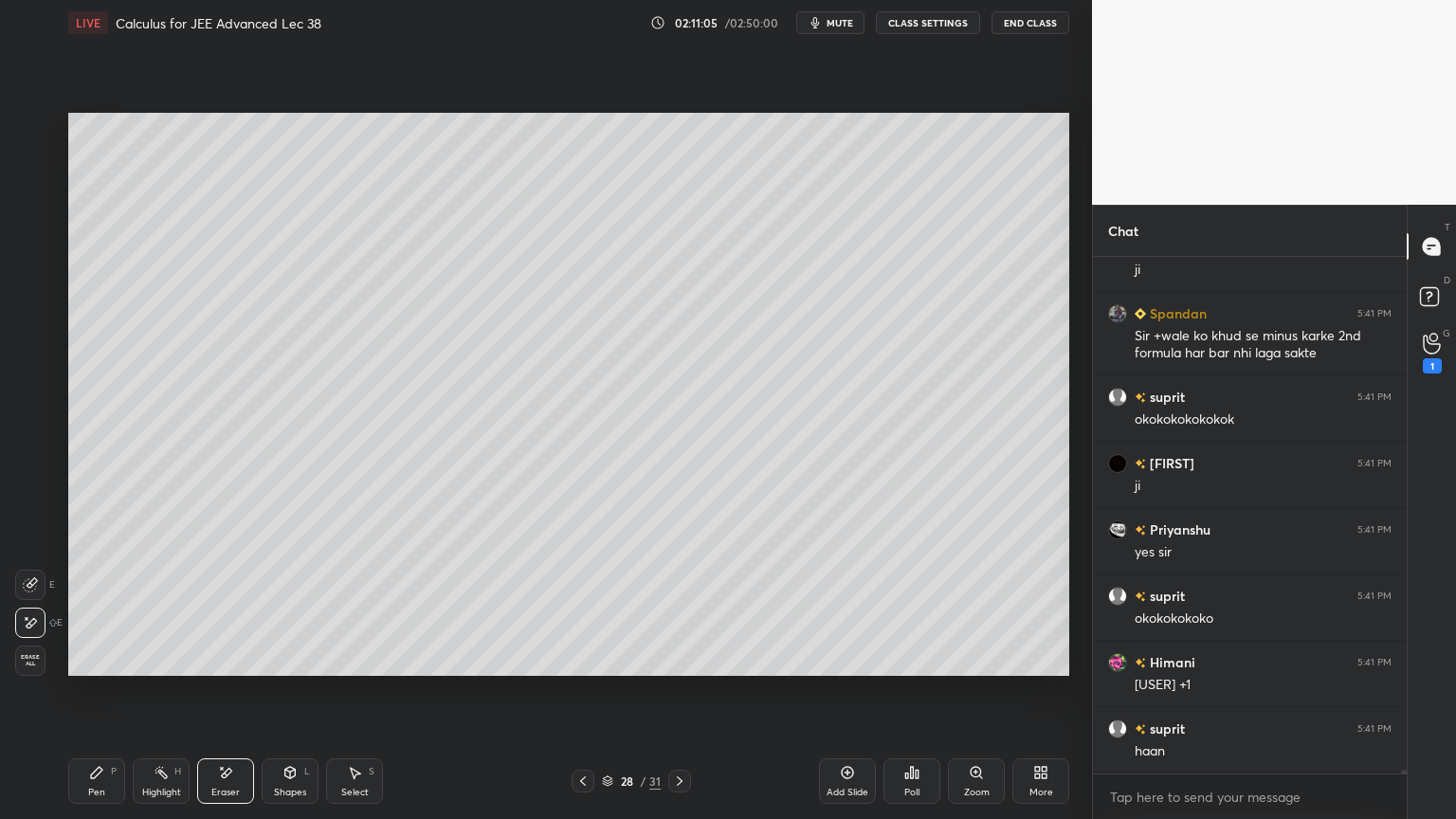 click 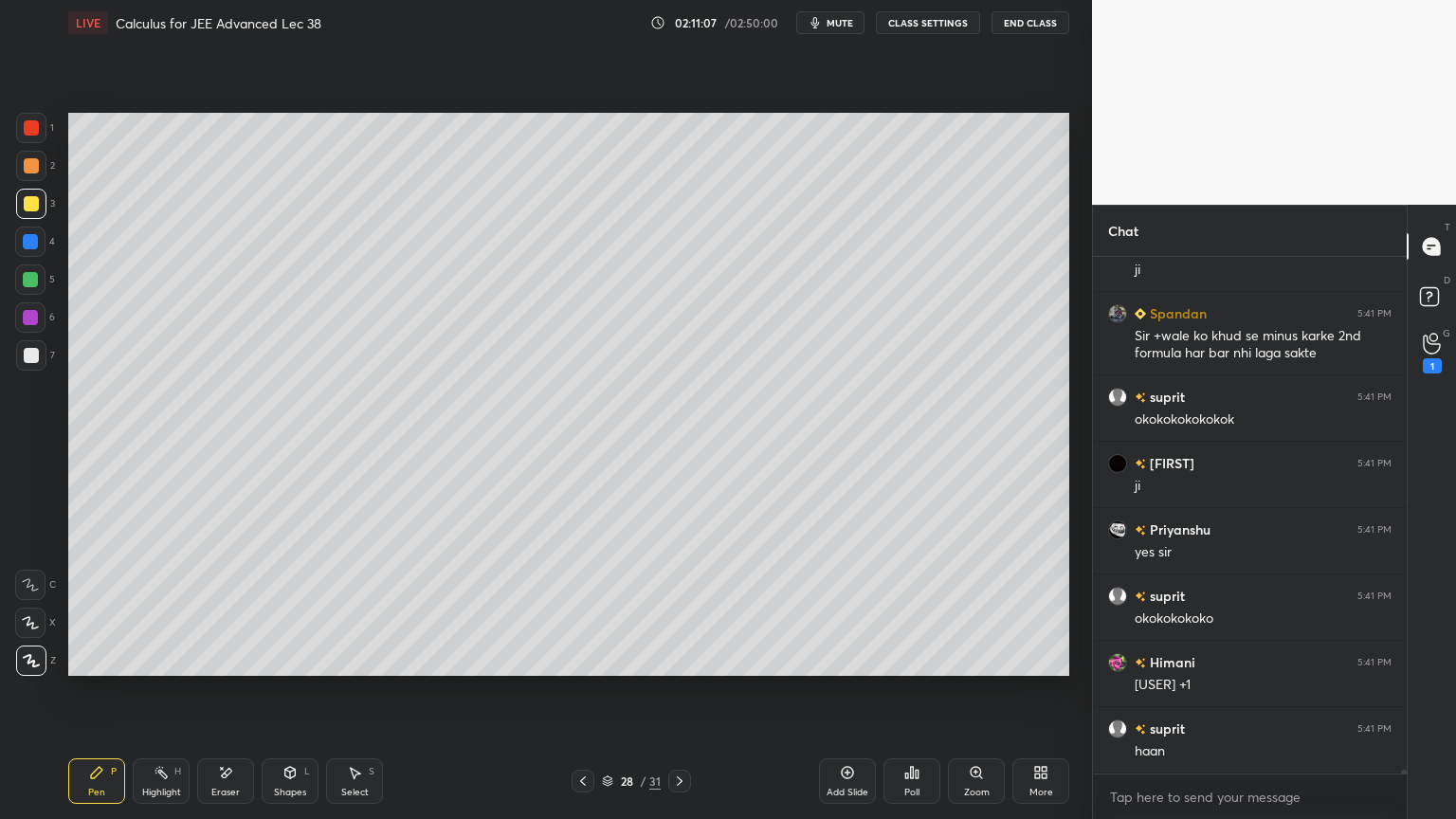 click on "Highlight H" at bounding box center [161, 781] 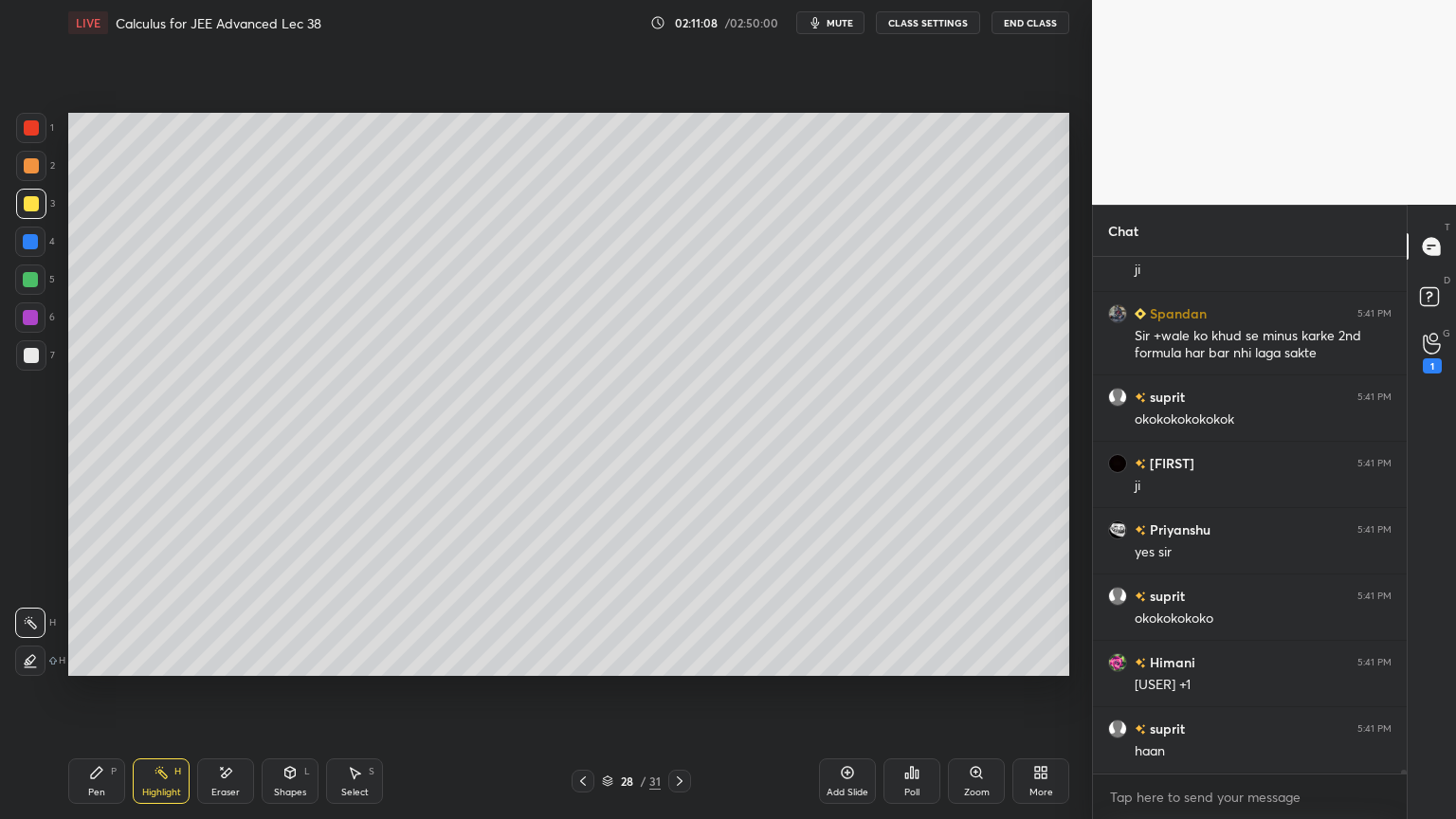 drag, startPoint x: 92, startPoint y: 782, endPoint x: 239, endPoint y: 755, distance: 149.45902 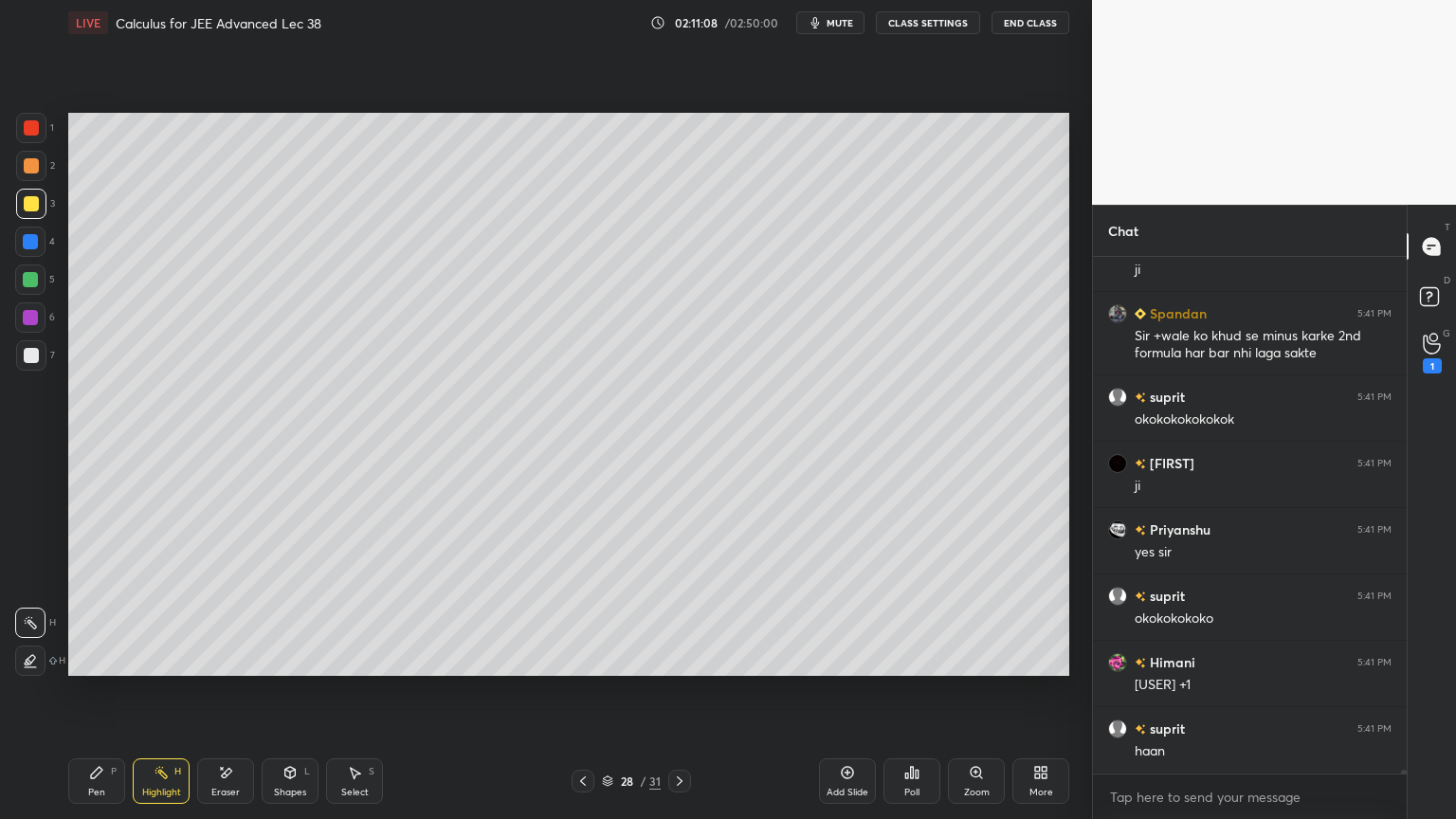 click on "Pen P" at bounding box center [97, 781] 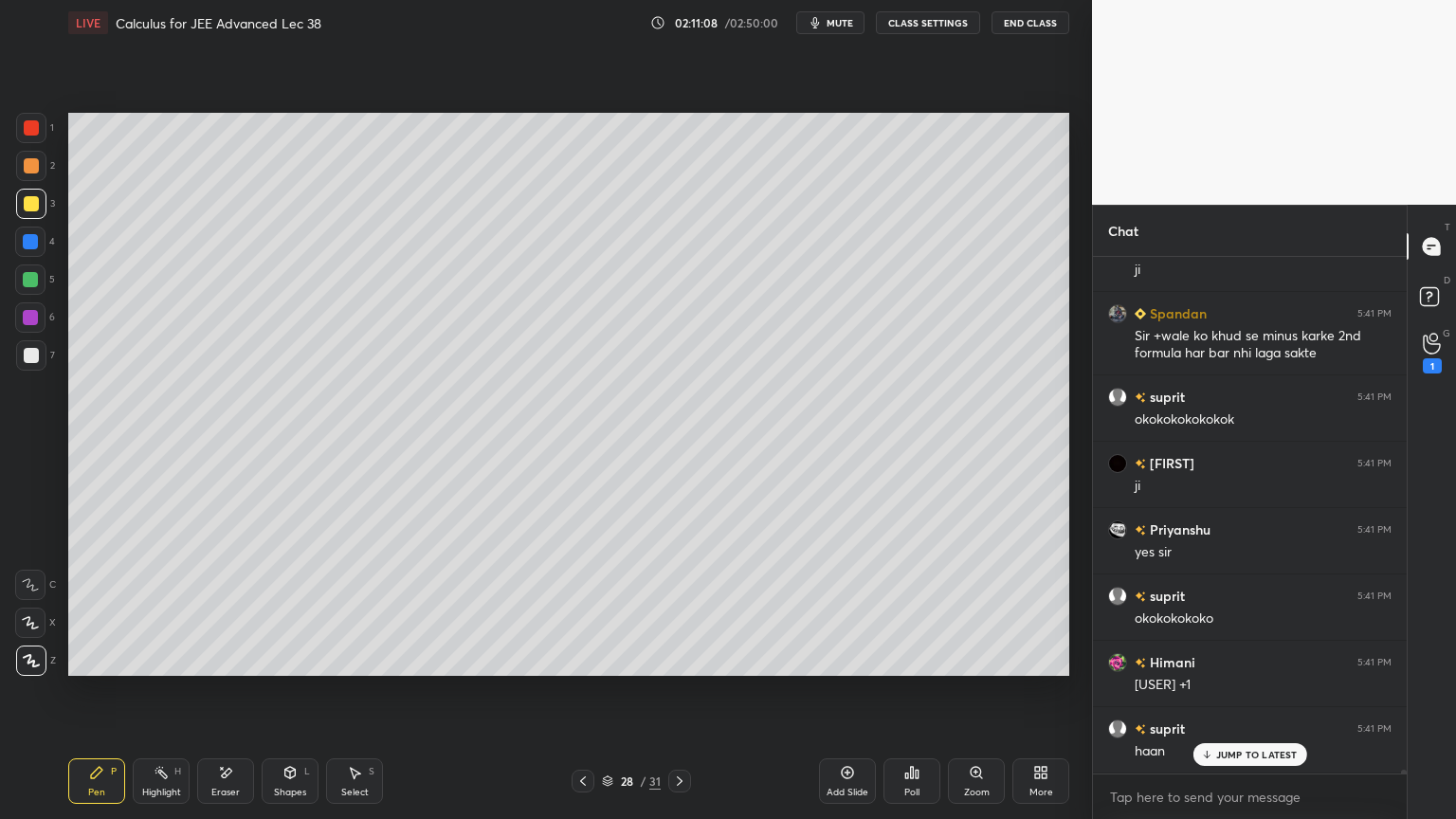 scroll, scrollTop: 63988, scrollLeft: 0, axis: vertical 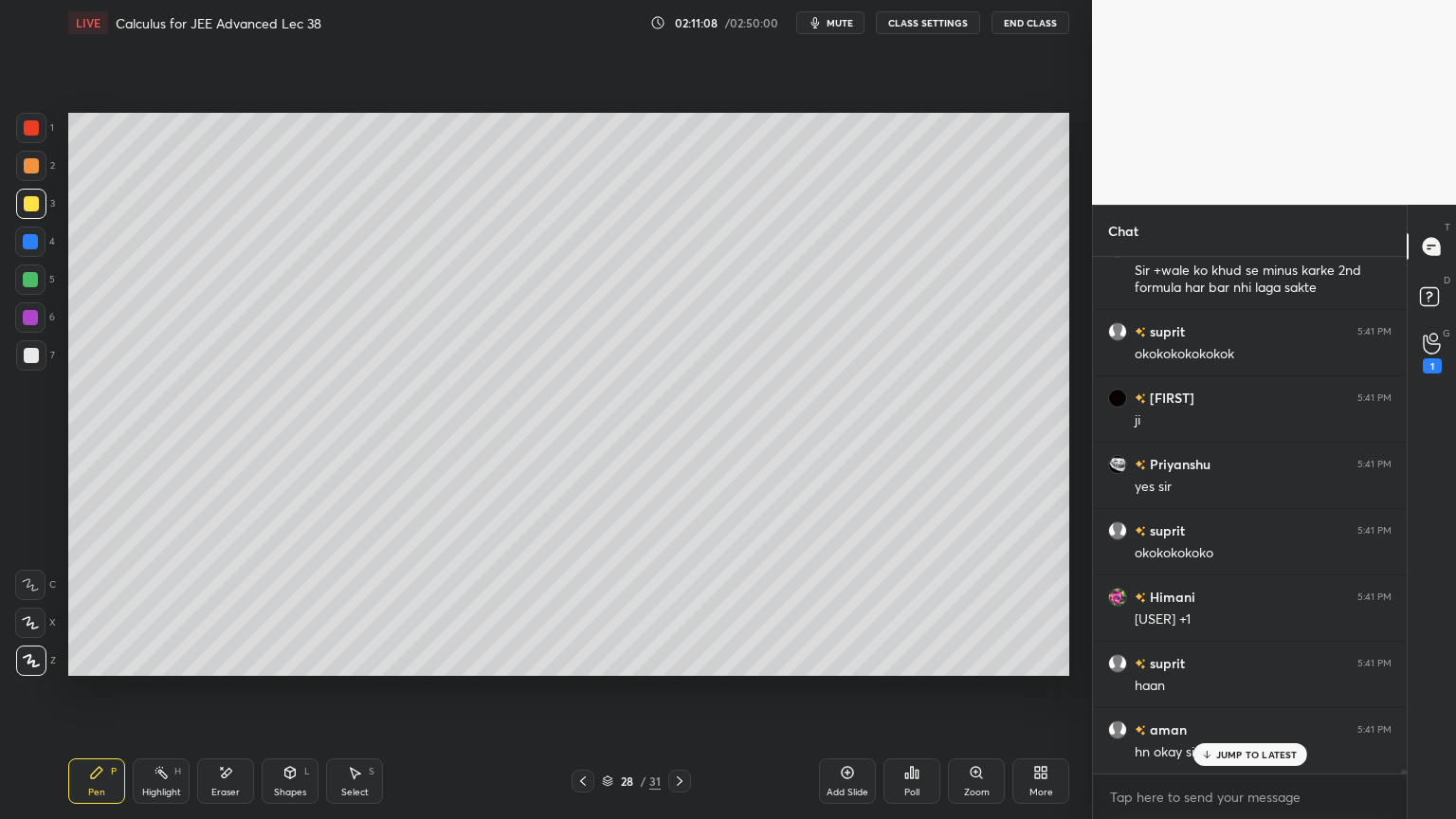 click 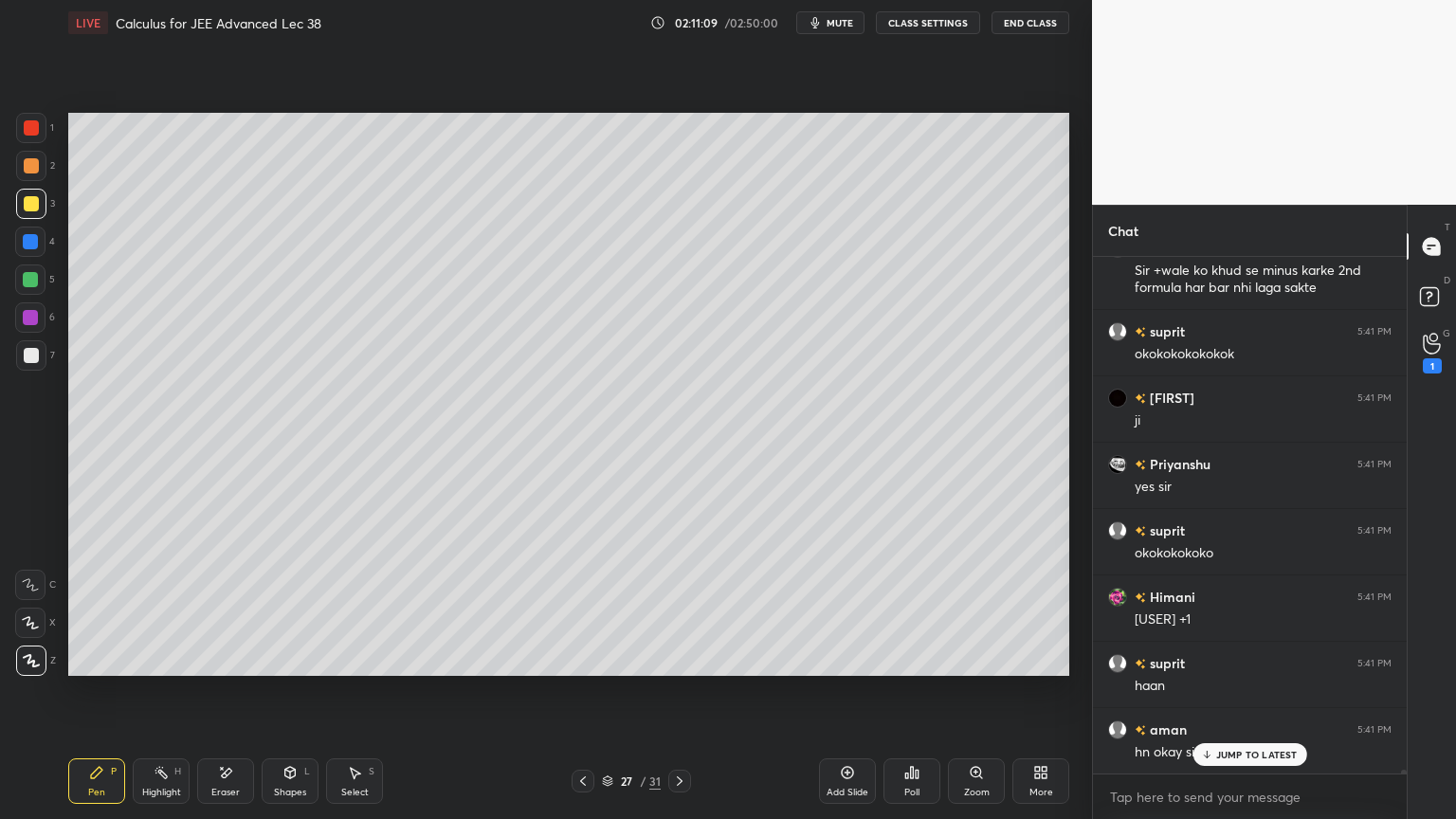 click 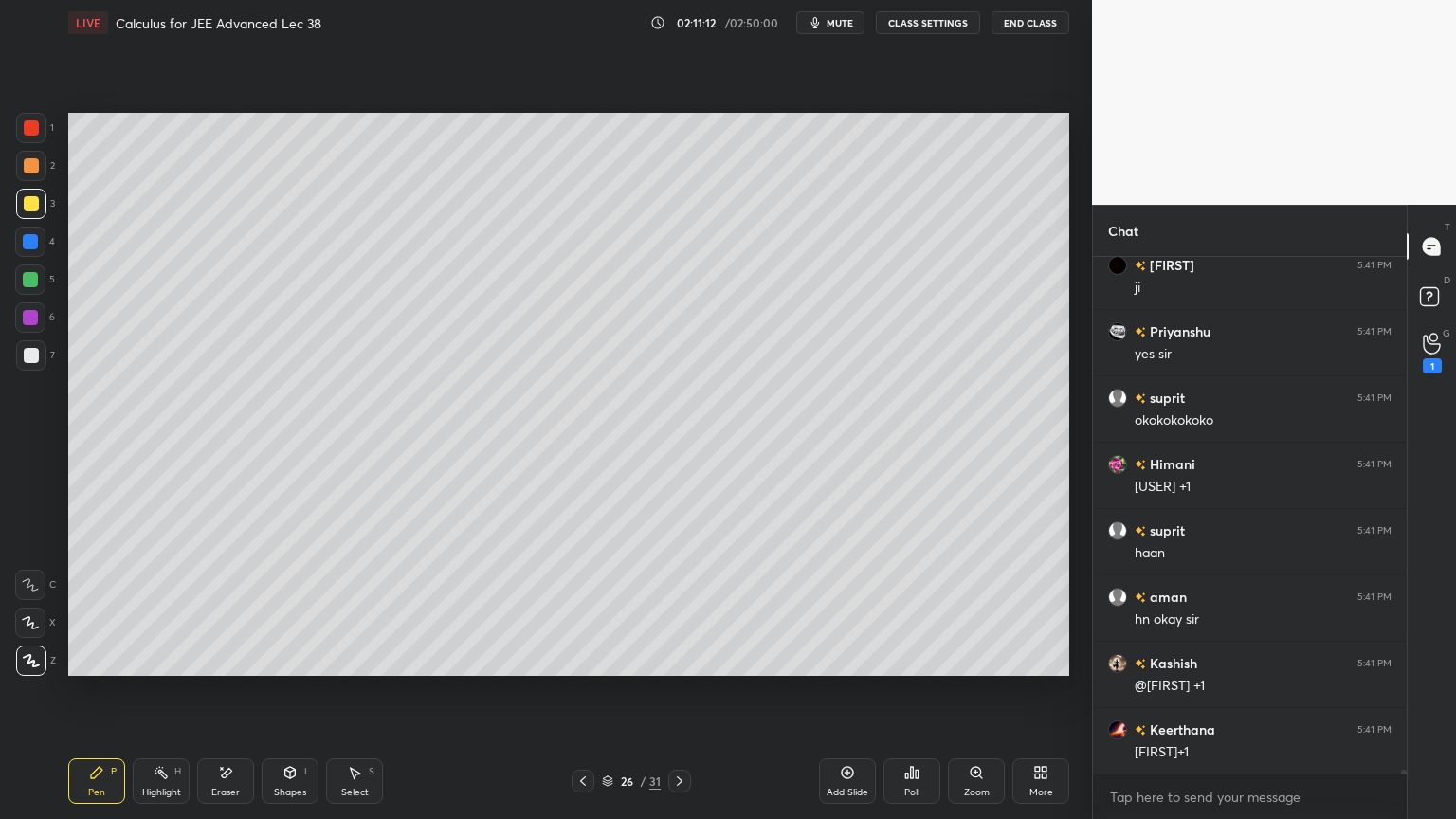 scroll, scrollTop: 64188, scrollLeft: 0, axis: vertical 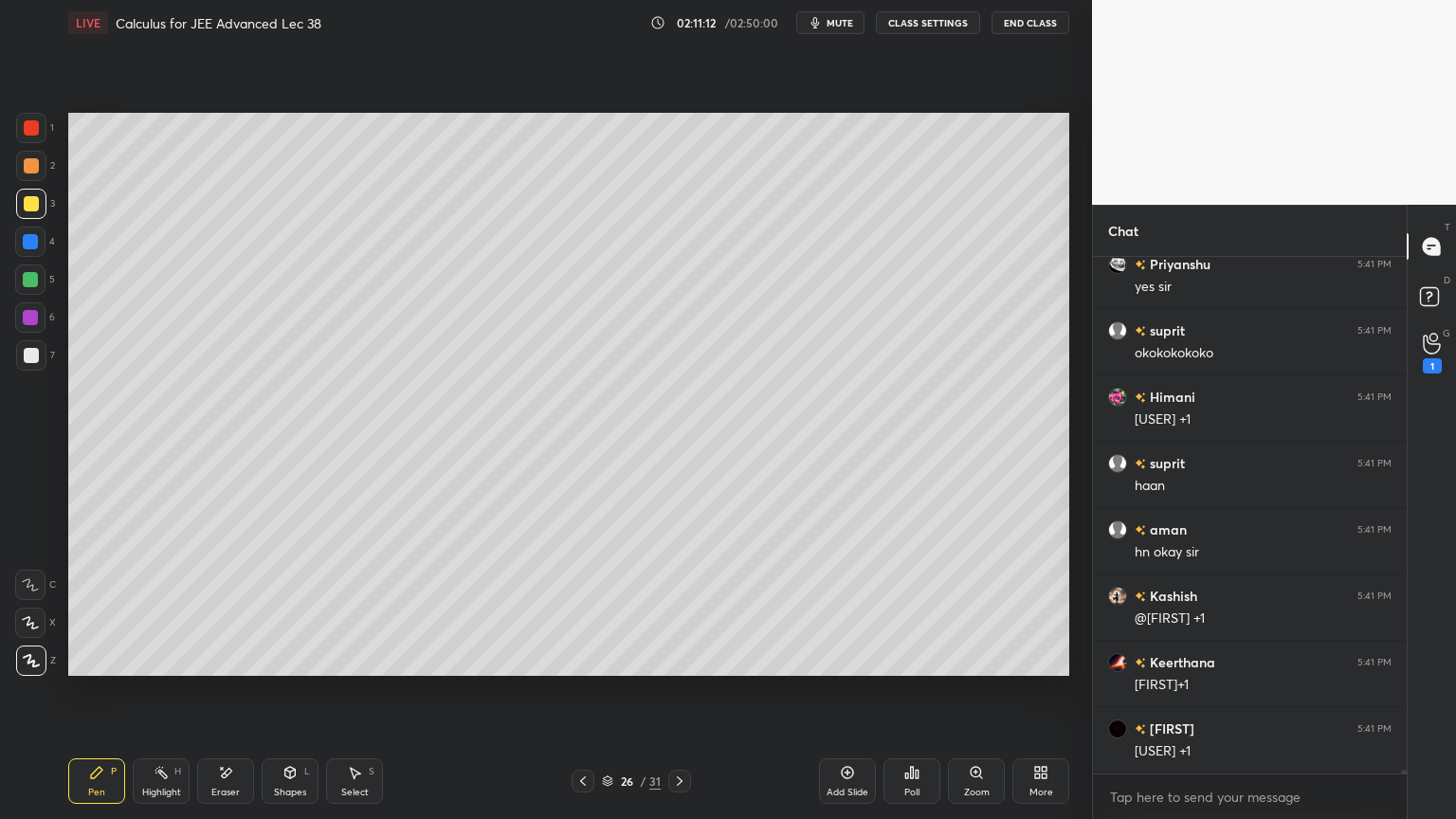click 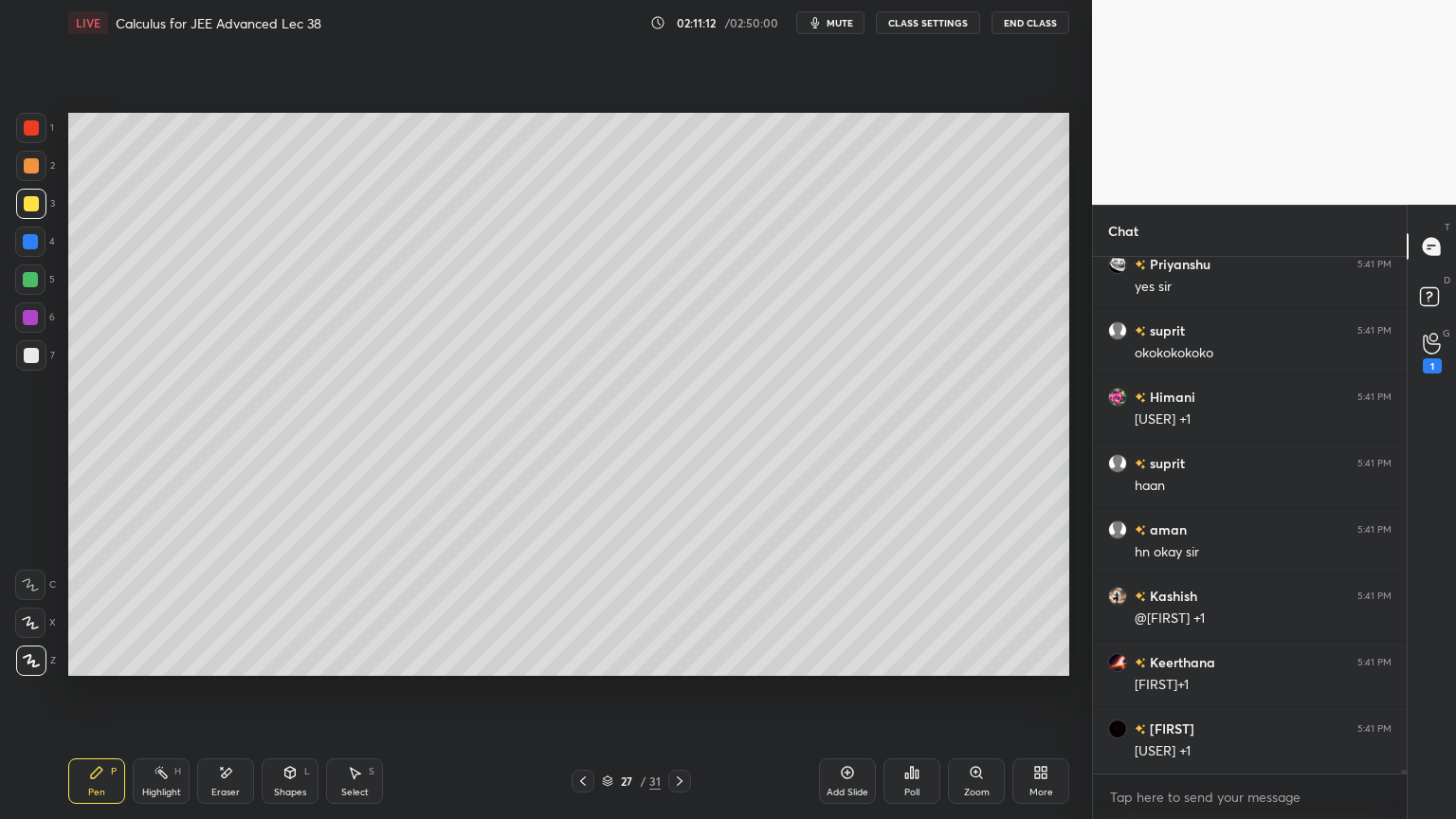 click 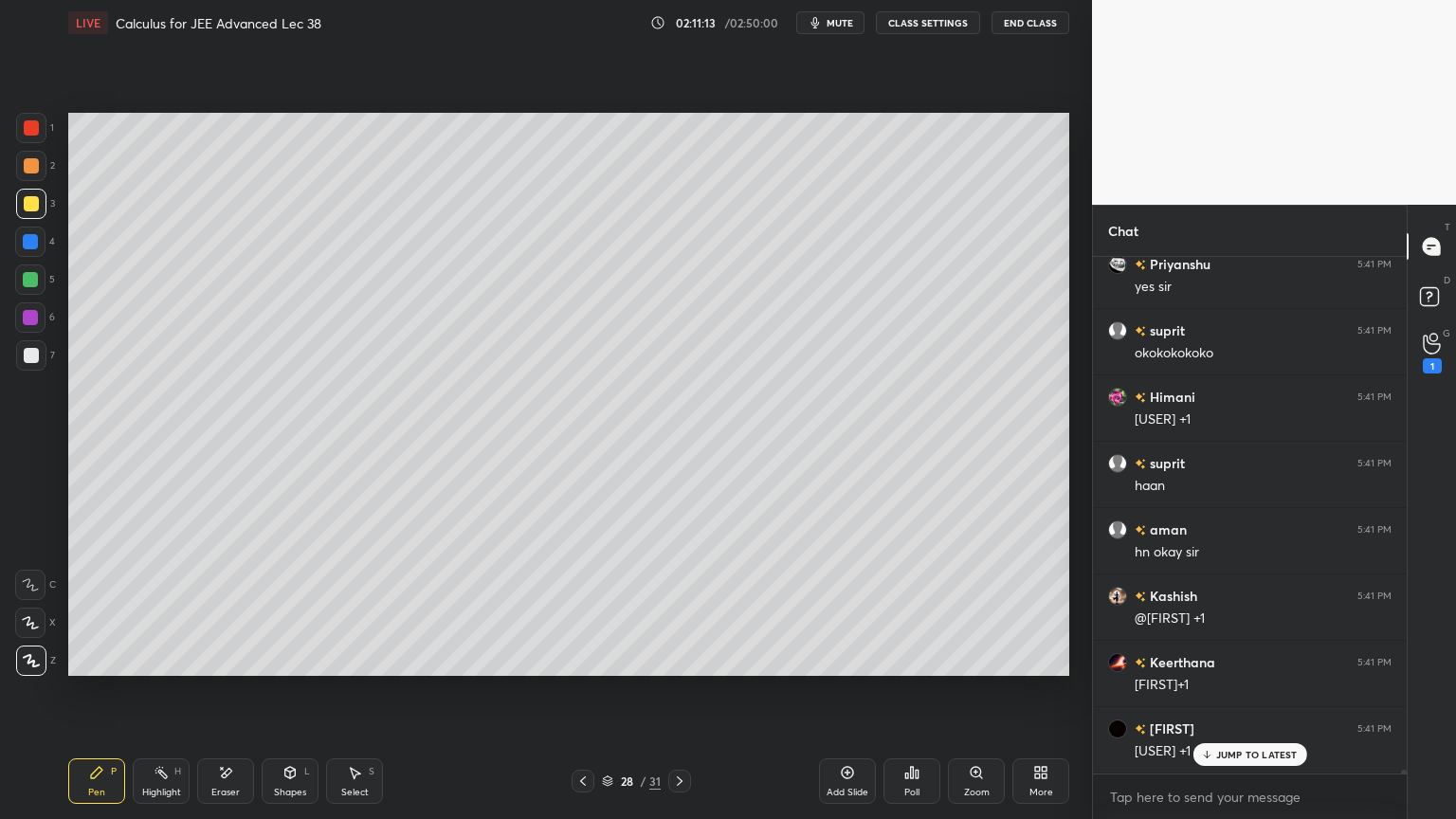 scroll, scrollTop: 64254, scrollLeft: 0, axis: vertical 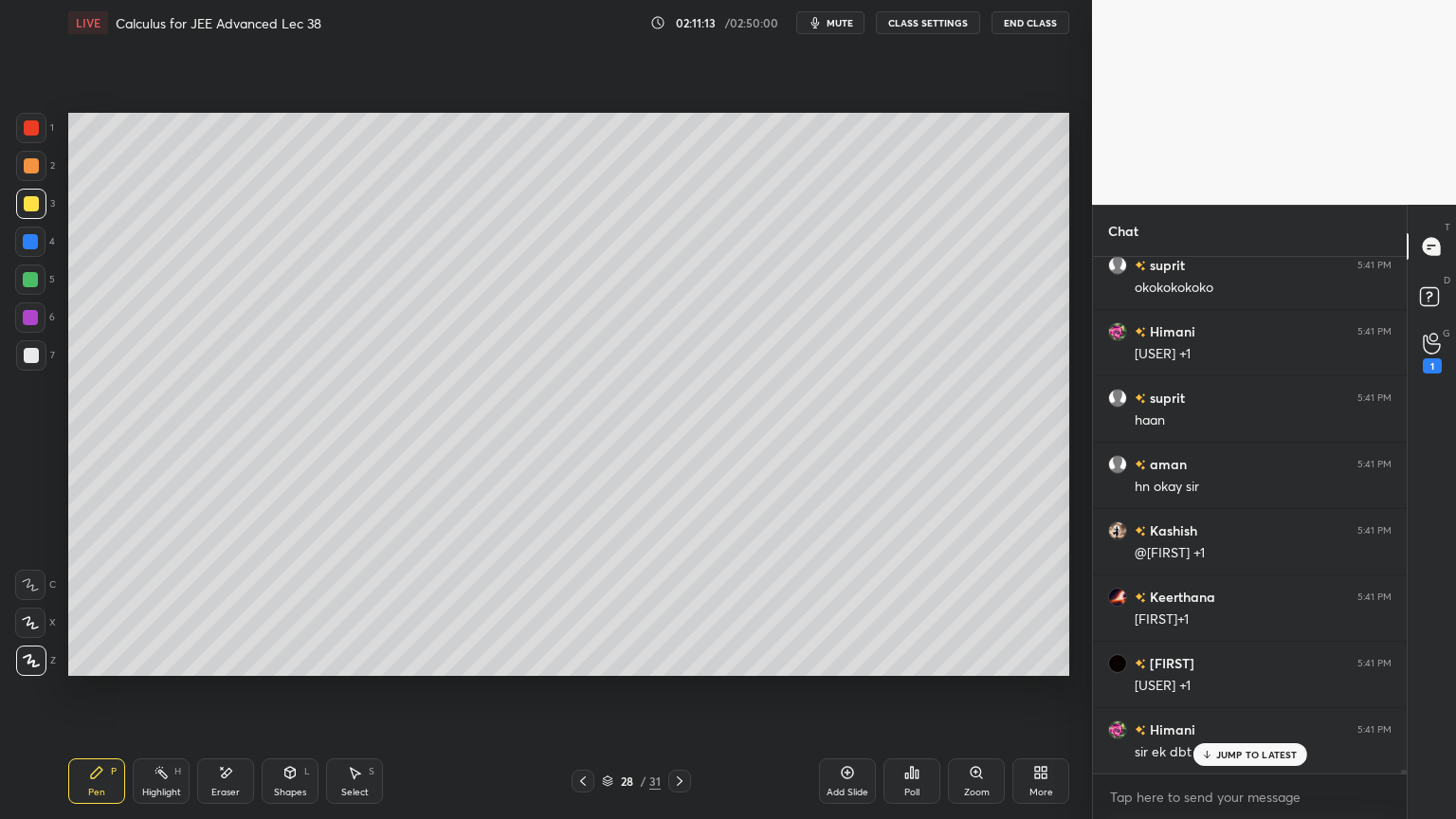 click 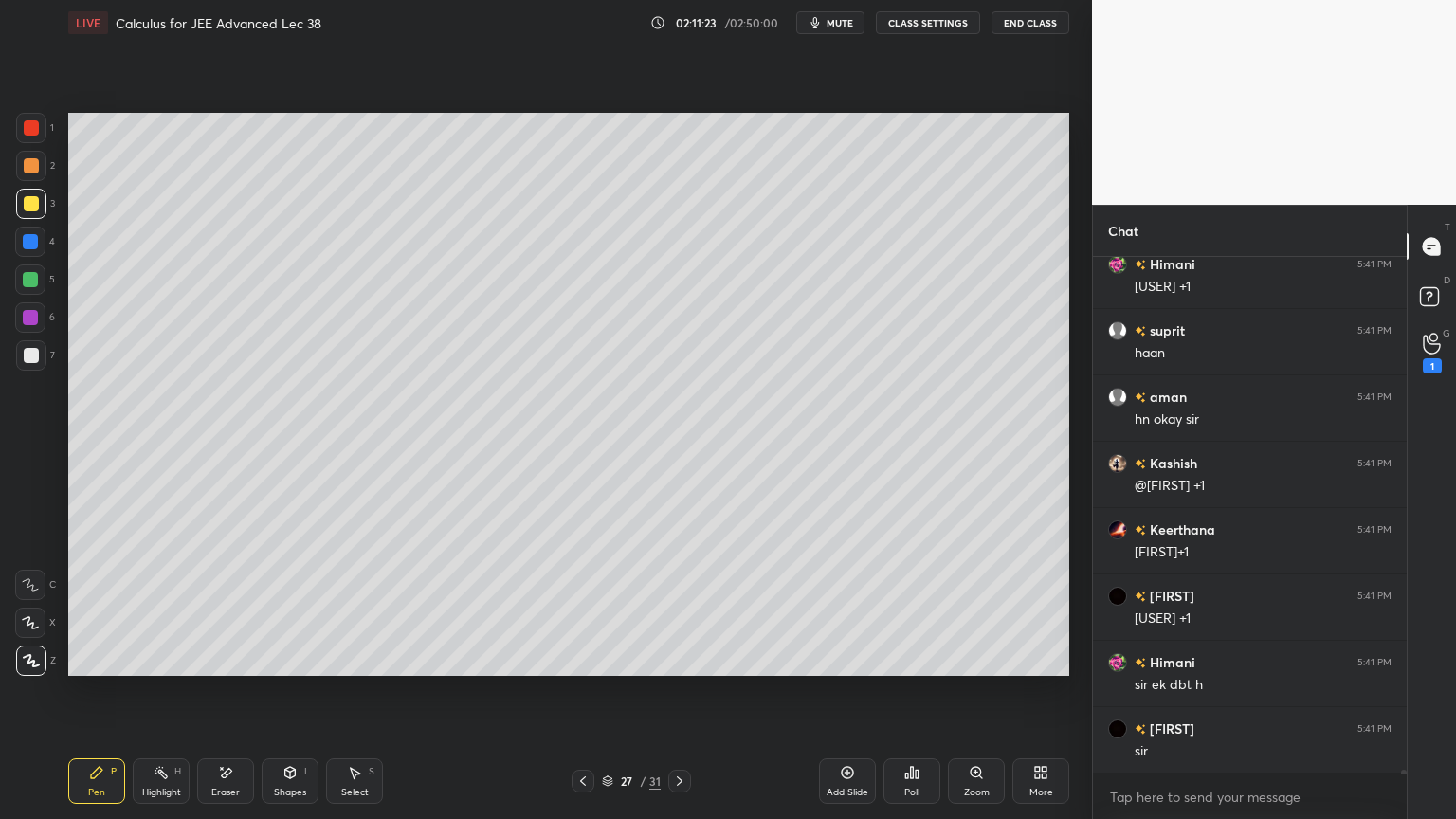 scroll, scrollTop: 64386, scrollLeft: 0, axis: vertical 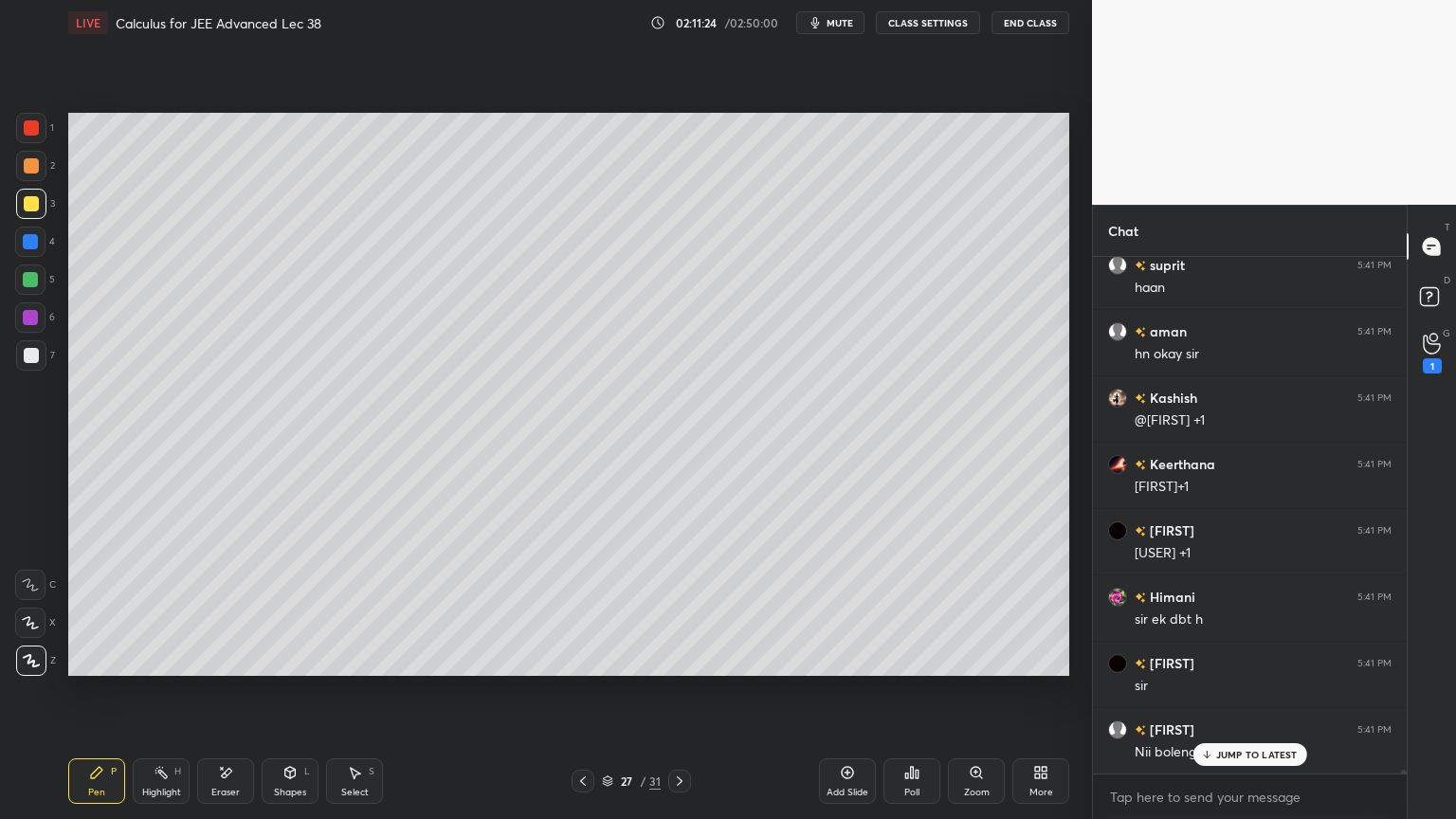 click on "JUMP TO LATEST" at bounding box center [1257, 755] 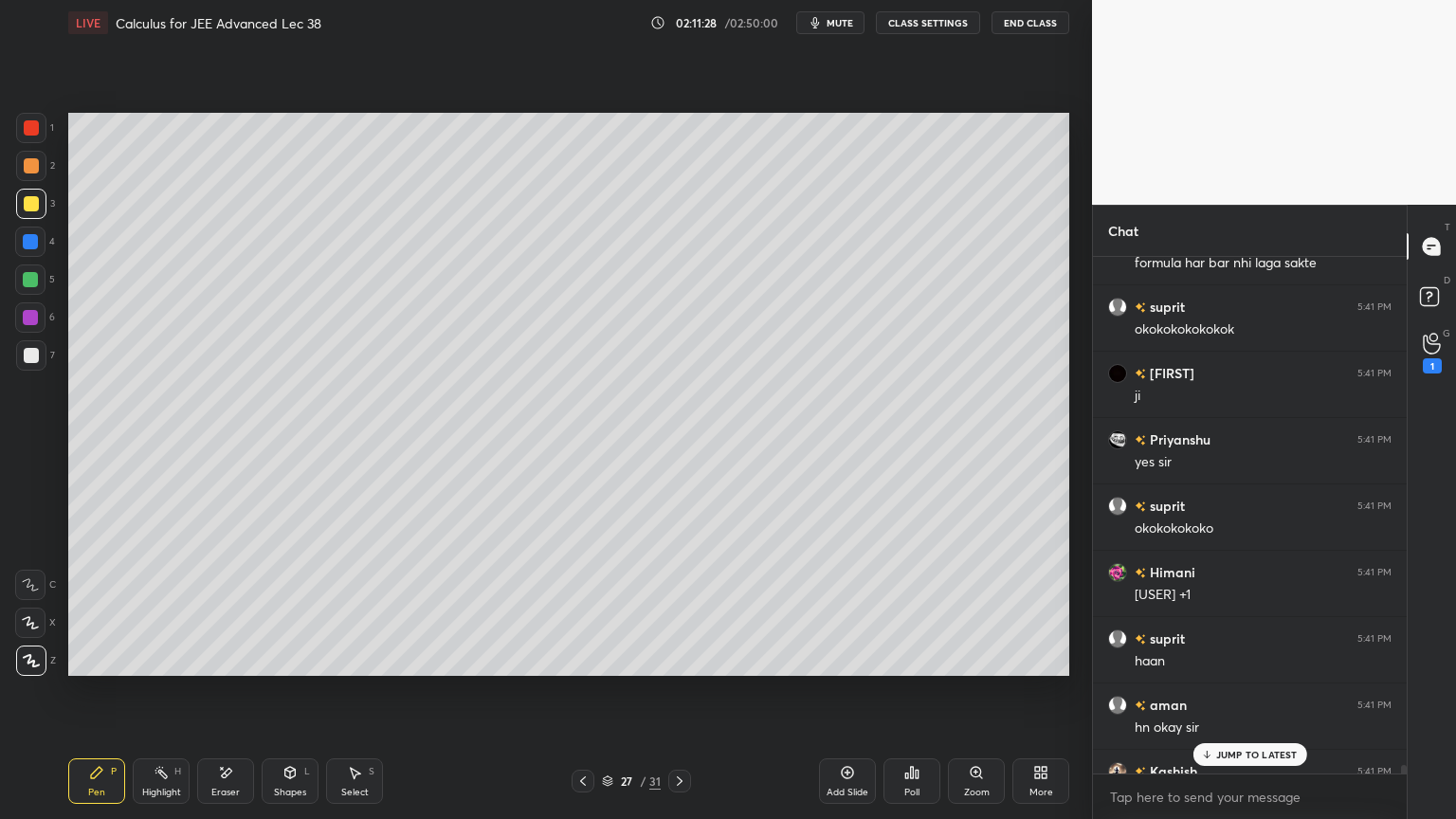 scroll, scrollTop: 63873, scrollLeft: 0, axis: vertical 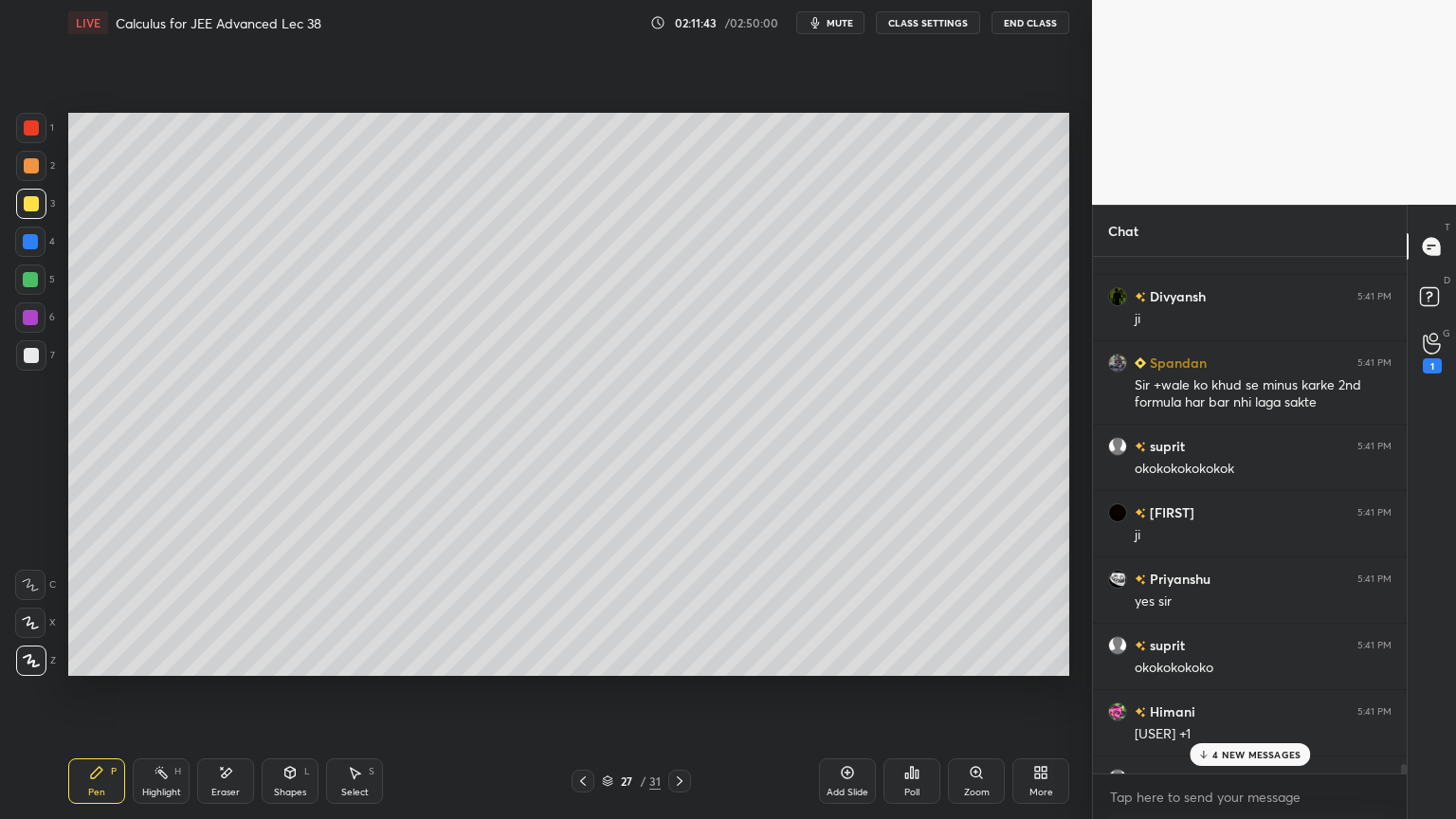 click on "4 NEW MESSAGES" at bounding box center (1256, 755) 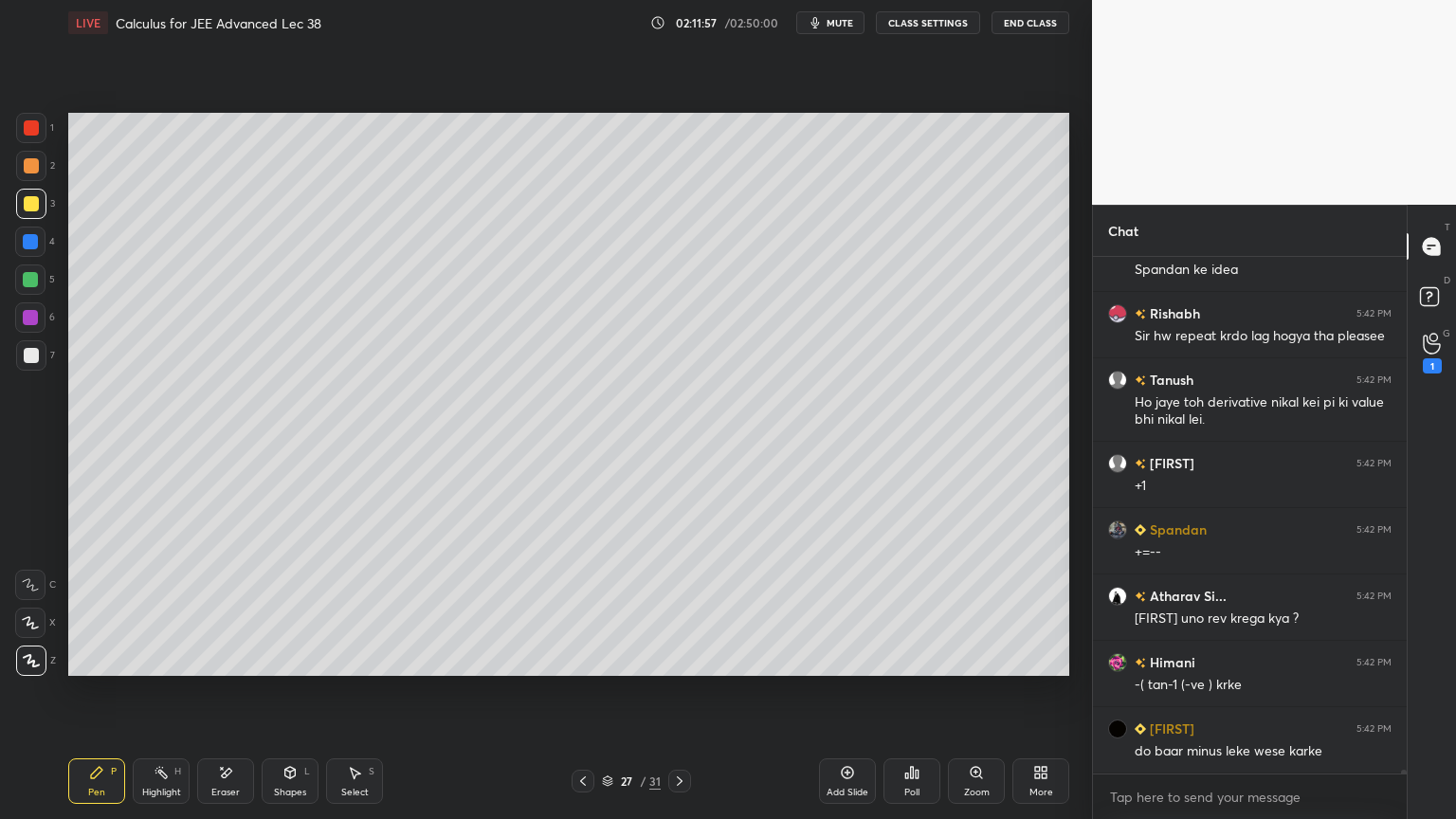 scroll, scrollTop: 65133, scrollLeft: 0, axis: vertical 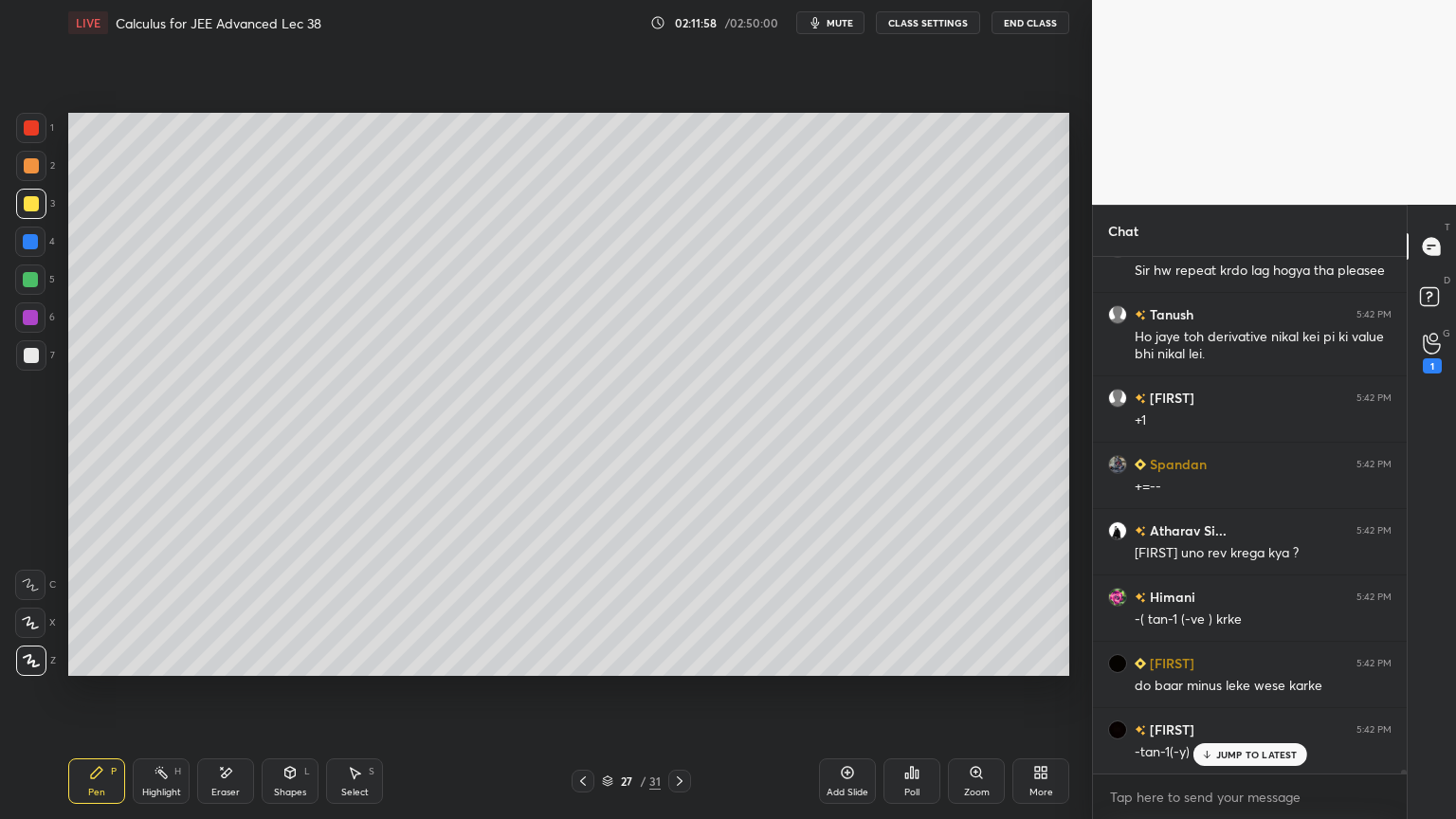 click on "JUMP TO LATEST" at bounding box center [1257, 755] 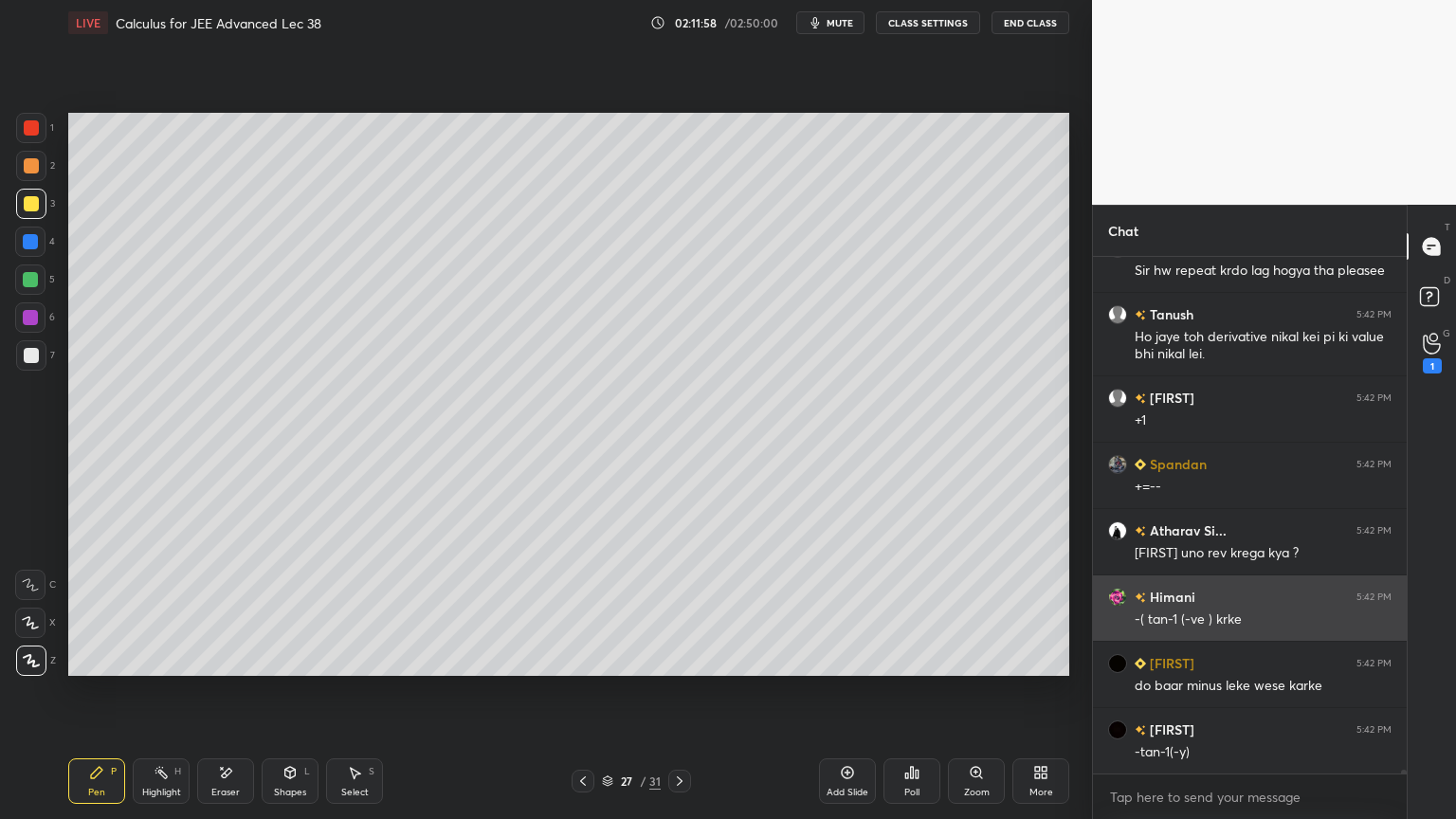 scroll, scrollTop: 65134, scrollLeft: 0, axis: vertical 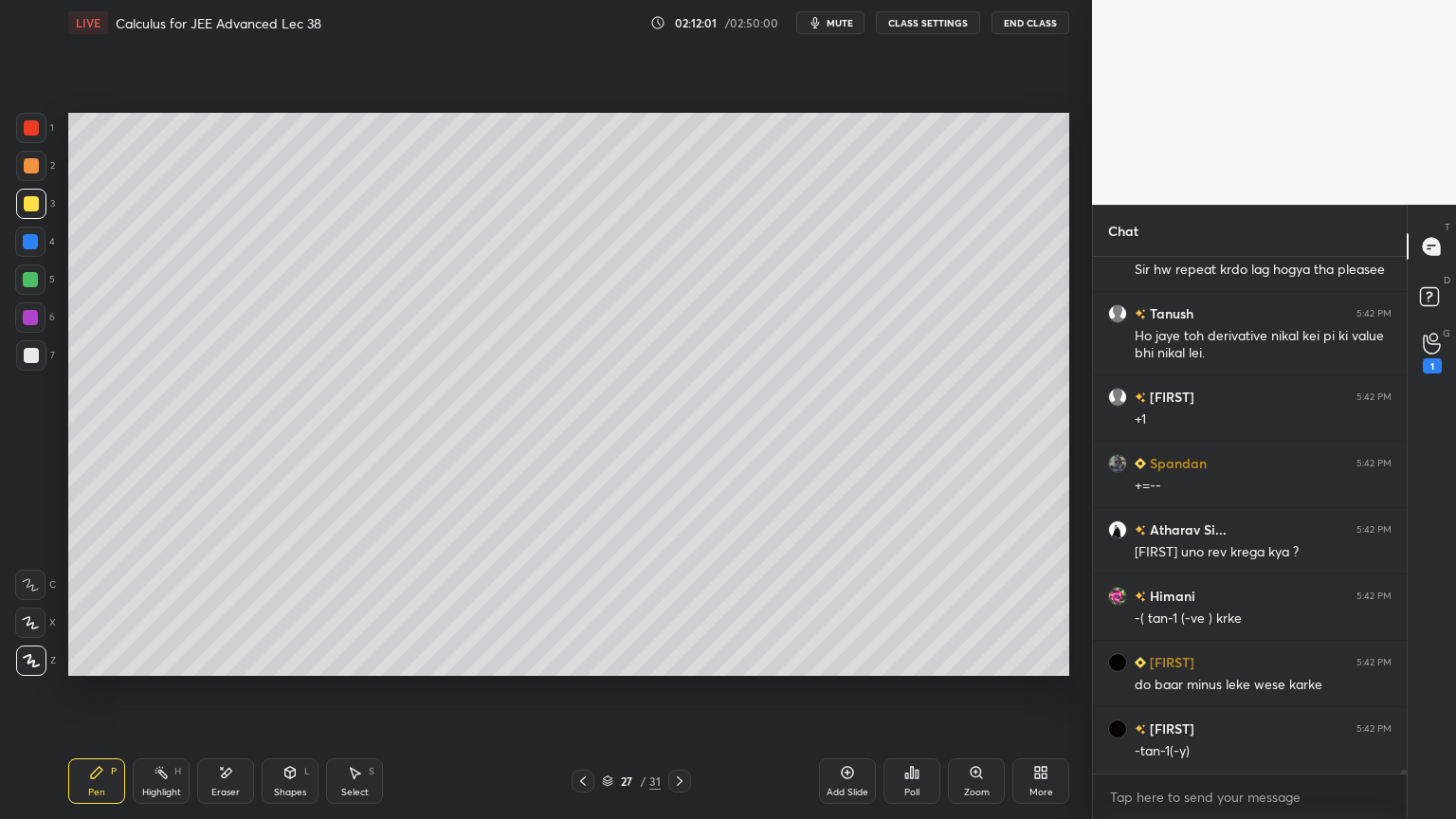 click 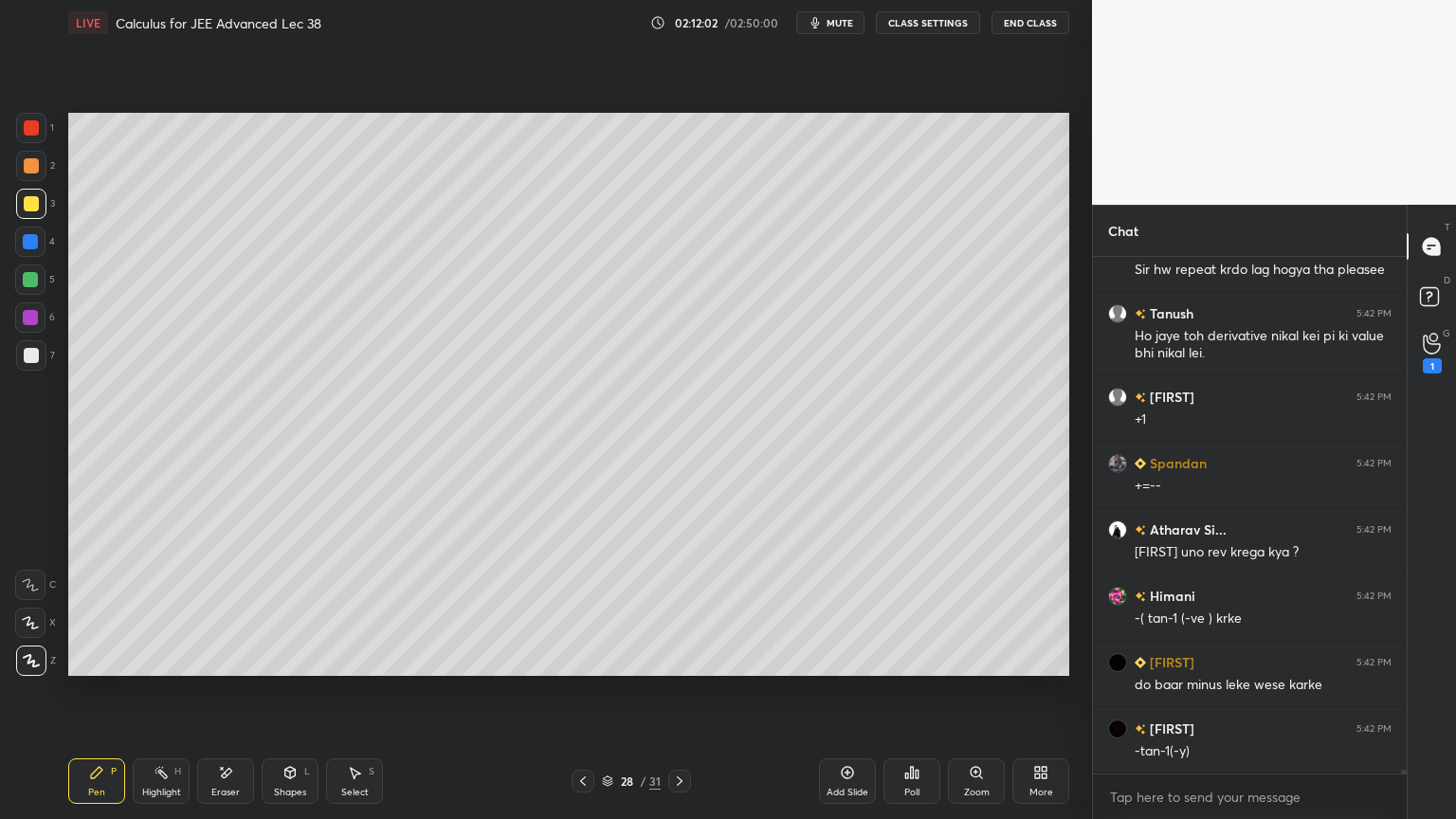 scroll, scrollTop: 65201, scrollLeft: 0, axis: vertical 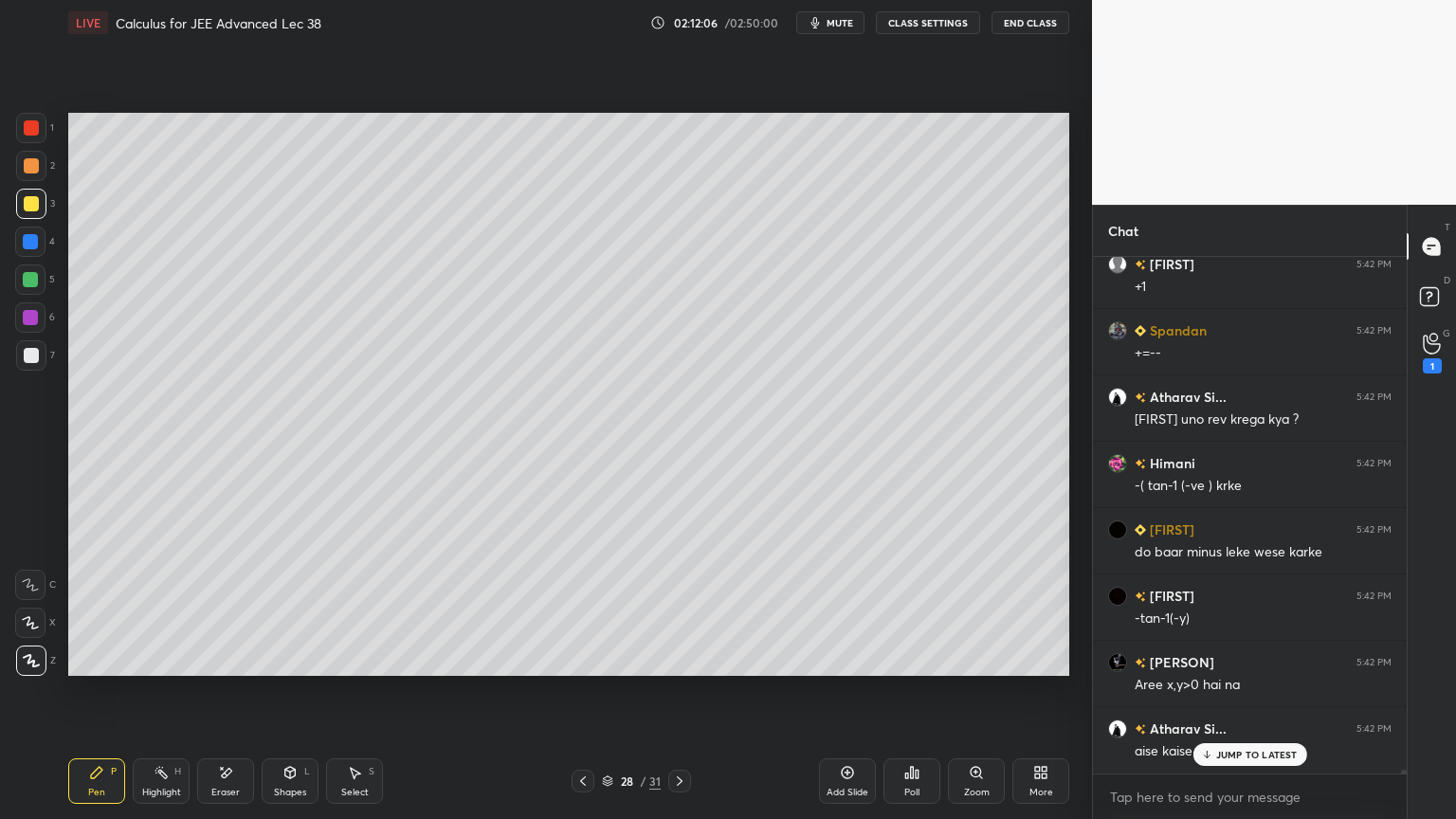 click 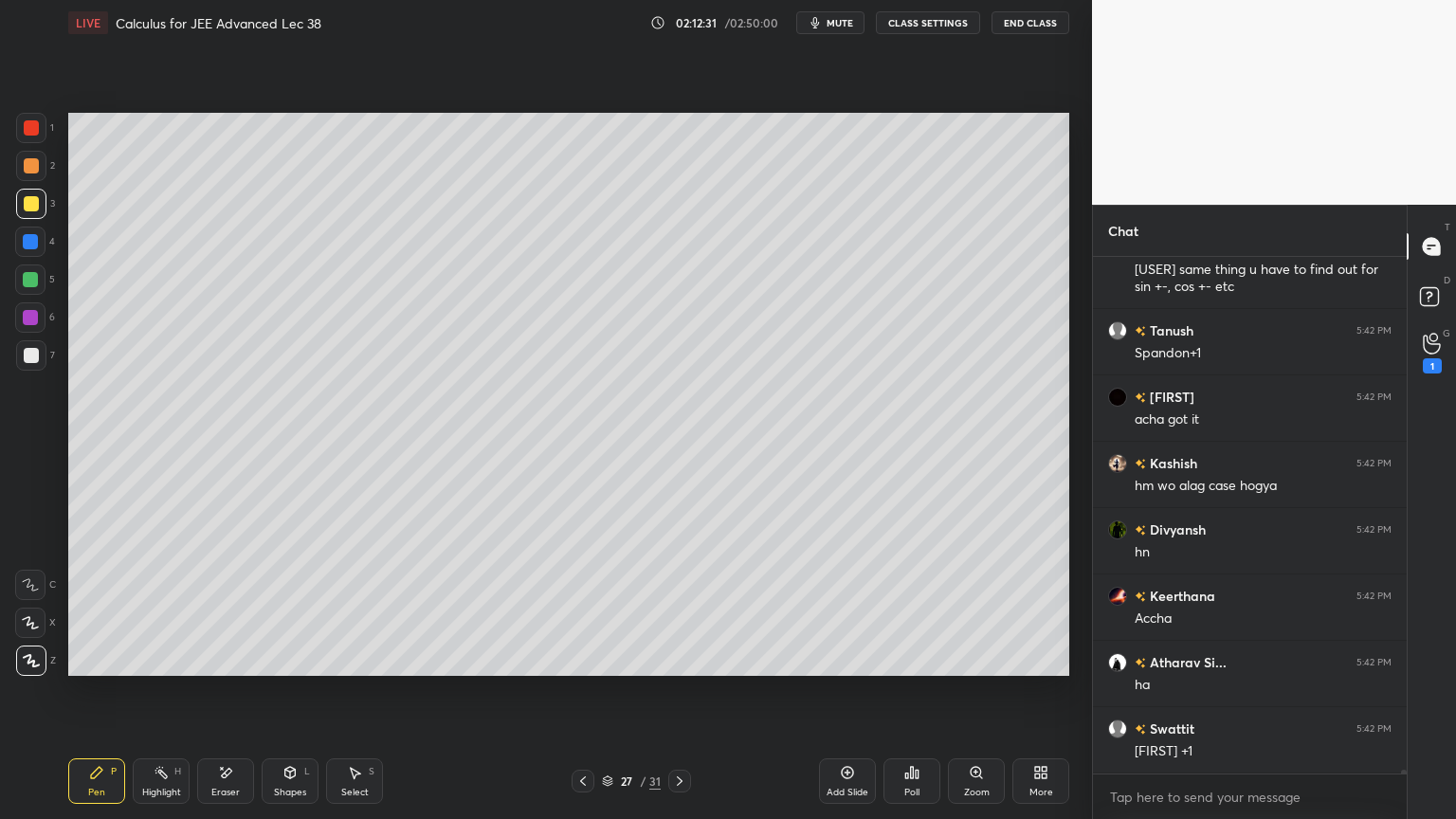 scroll, scrollTop: 66146, scrollLeft: 0, axis: vertical 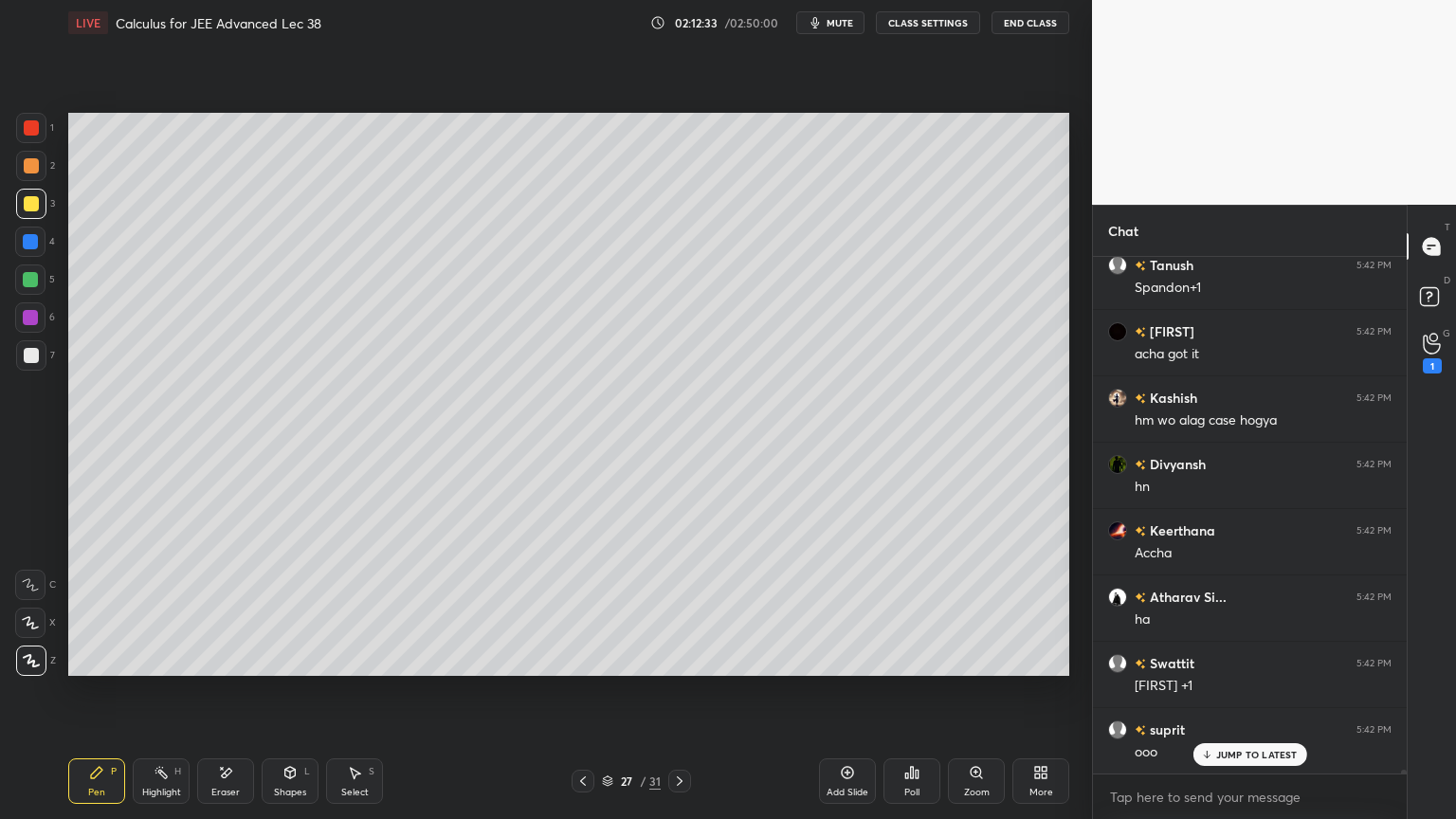 click on "JUMP TO LATEST" at bounding box center [1257, 755] 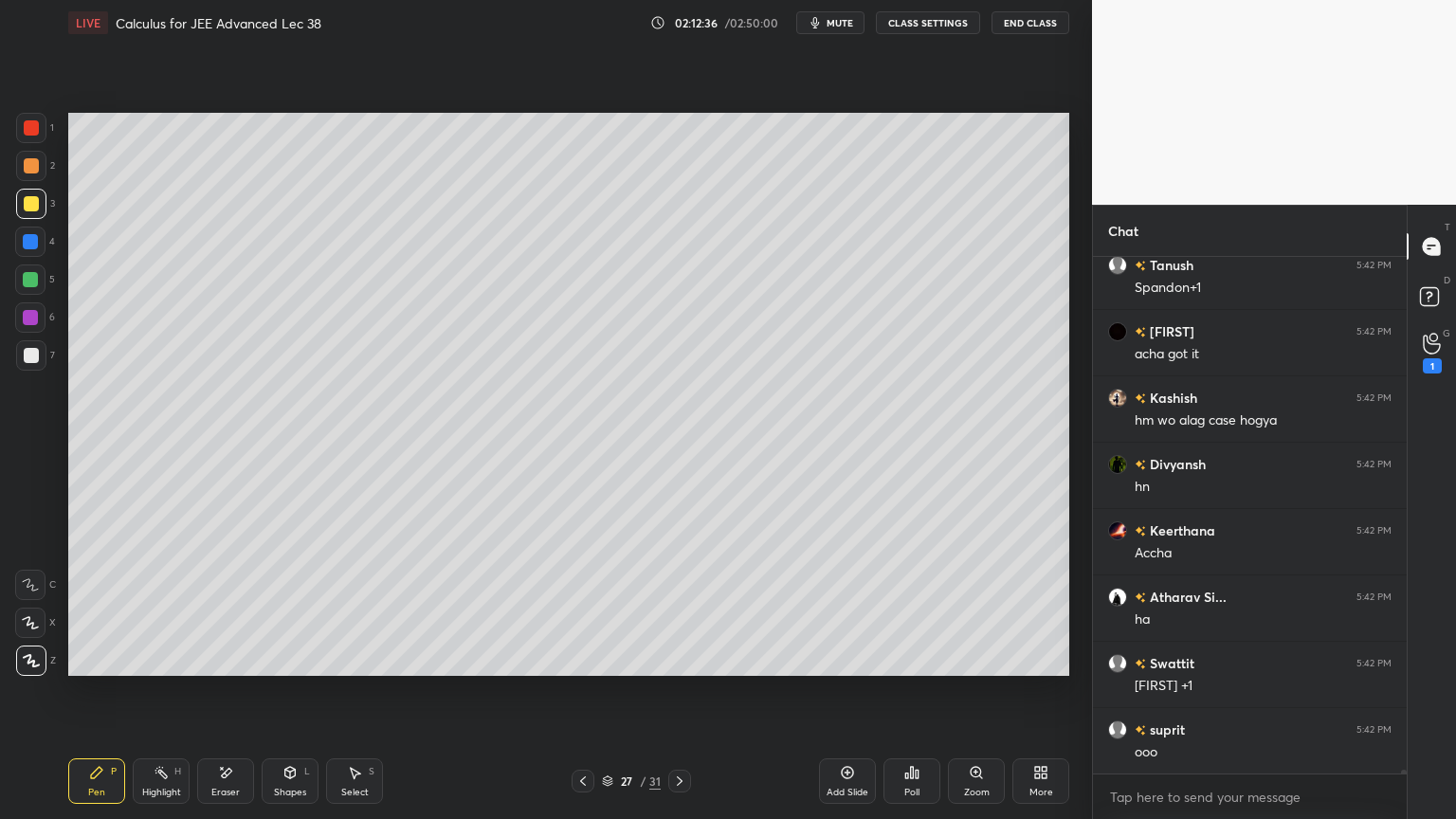 scroll, scrollTop: 66213, scrollLeft: 0, axis: vertical 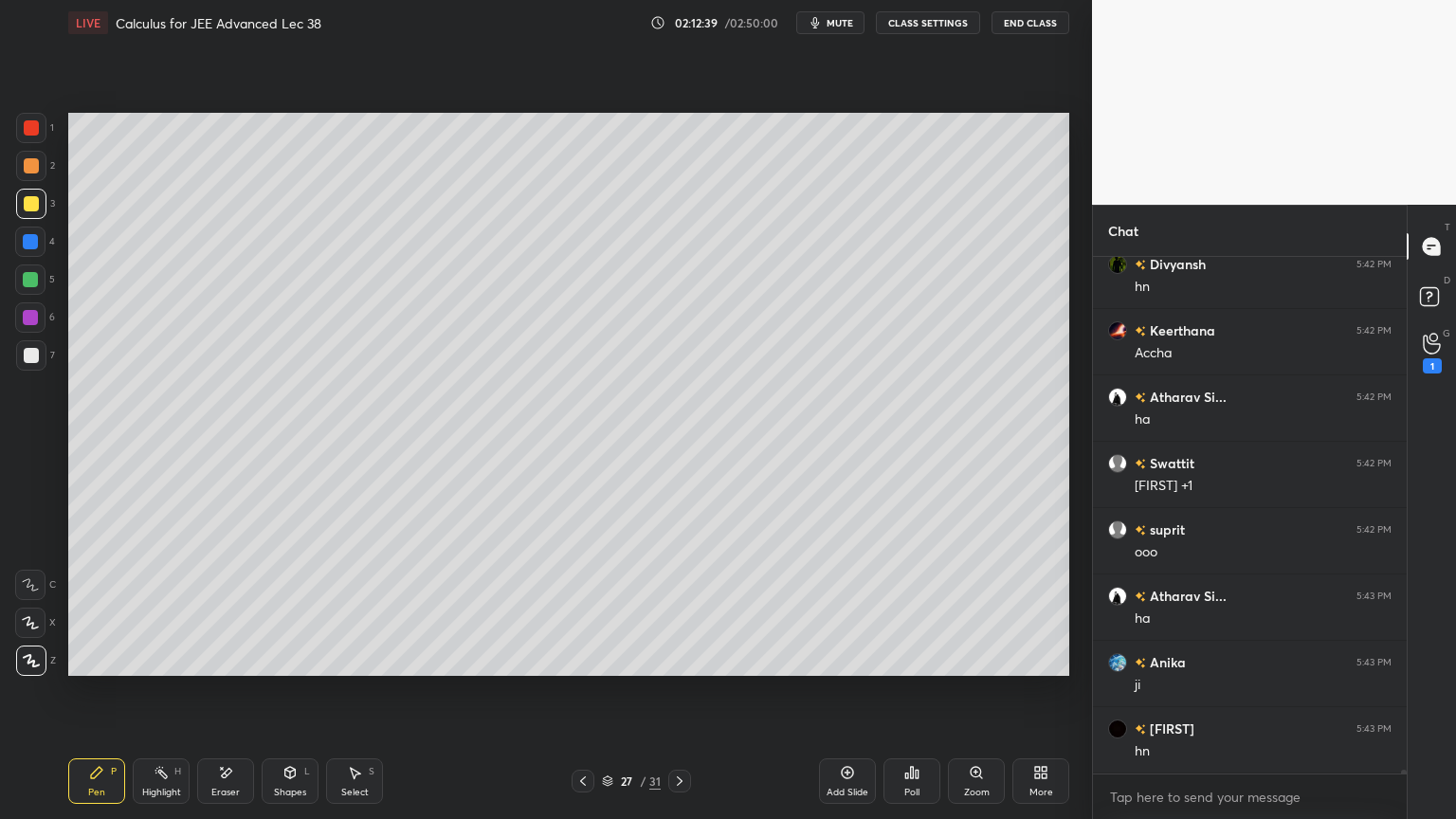 click on "[USER] 5:42 PM hm wo alag case hogya [USER] 5:42 PM hn [USER] 5:42 PM Accha [USER] 5:42 PM ha [USER] 5:42 PM Himani +1 [USER] 5:42 PM ooo [USER] 5:43 PM ha [USER] 5:43 PM ji [USER] 5:43 PM hn" at bounding box center (1249, 515) 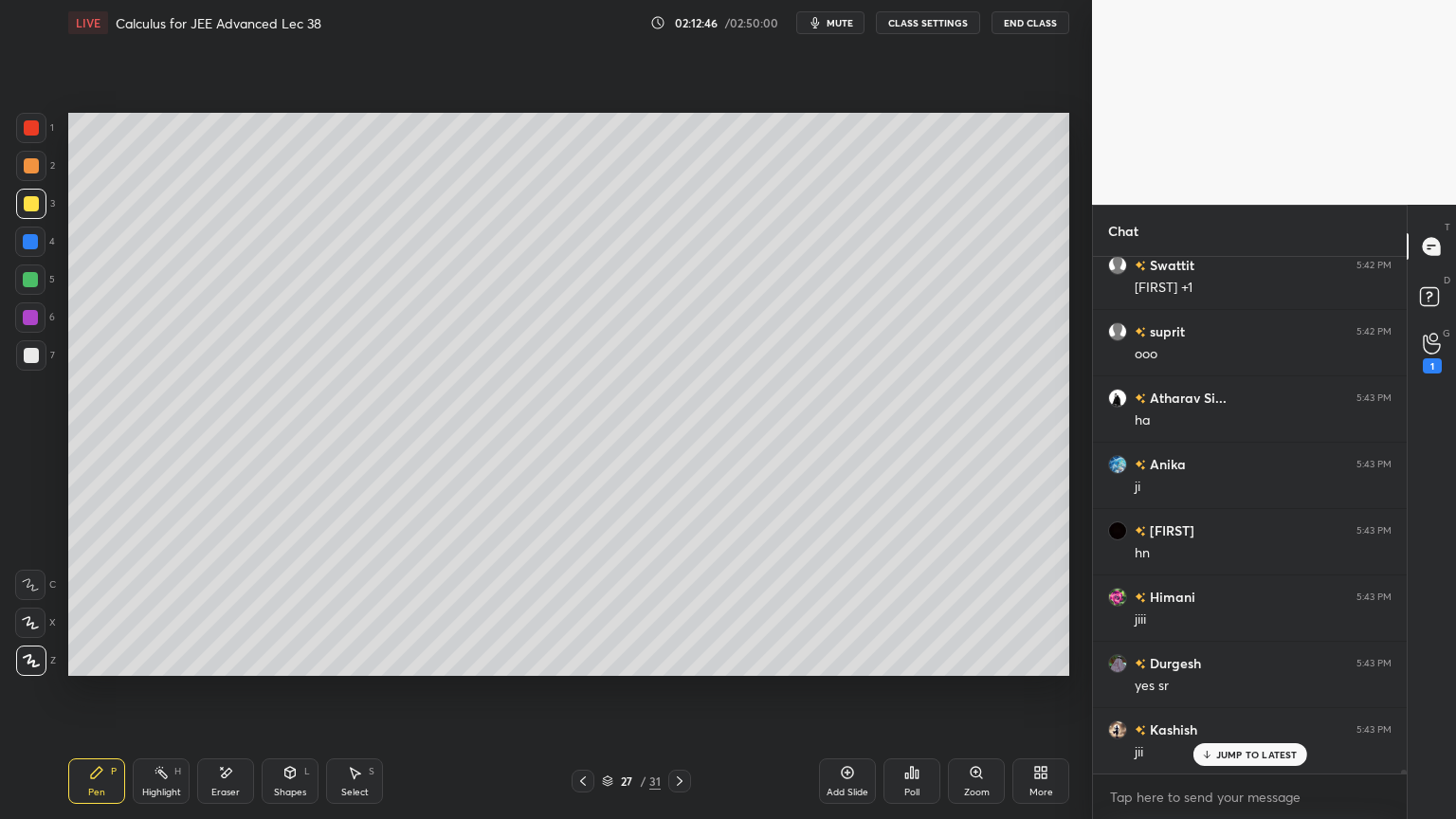 scroll, scrollTop: 66589, scrollLeft: 0, axis: vertical 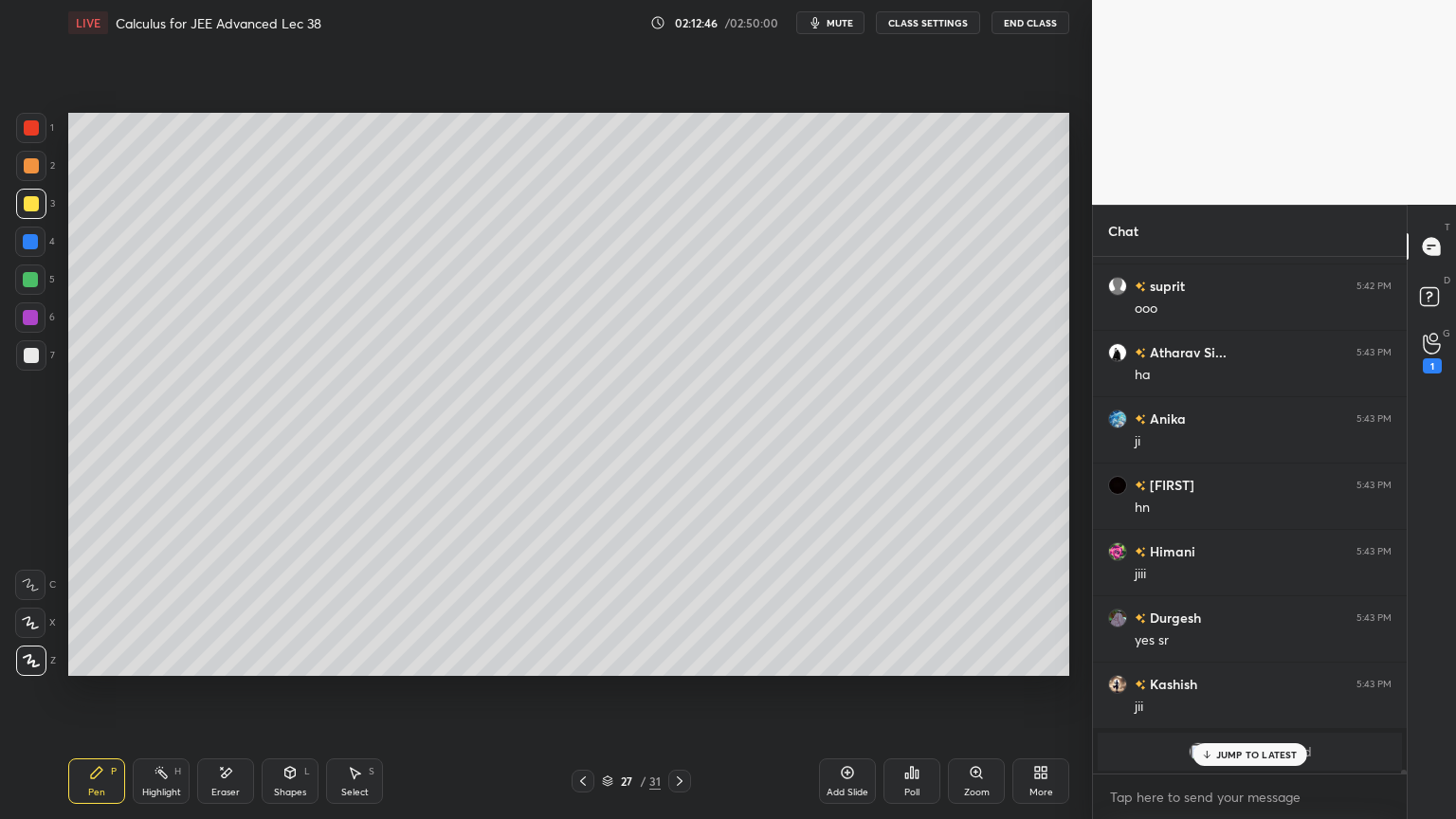 click on "Add Slide" at bounding box center [847, 781] 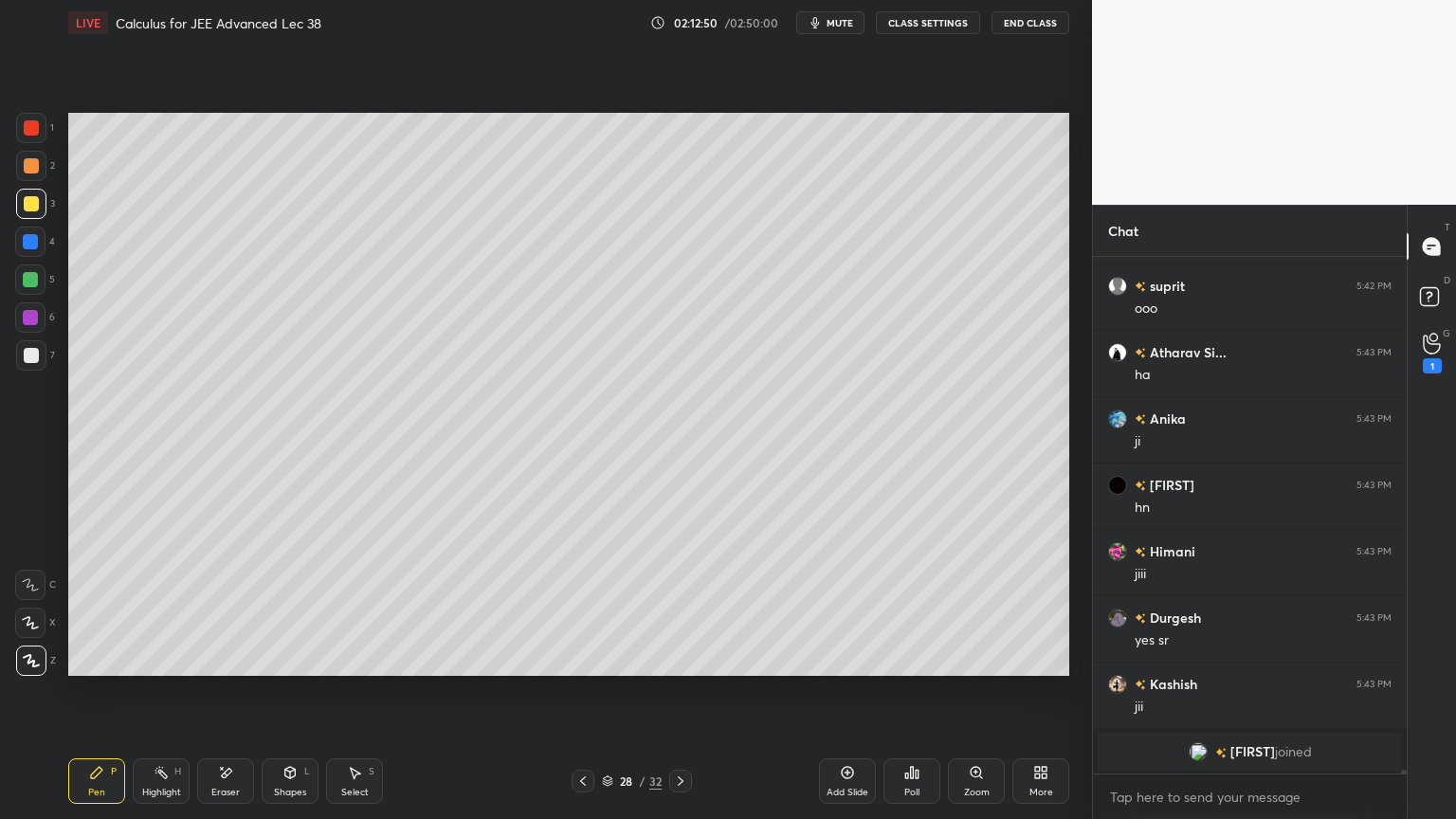 scroll, scrollTop: 66657, scrollLeft: 0, axis: vertical 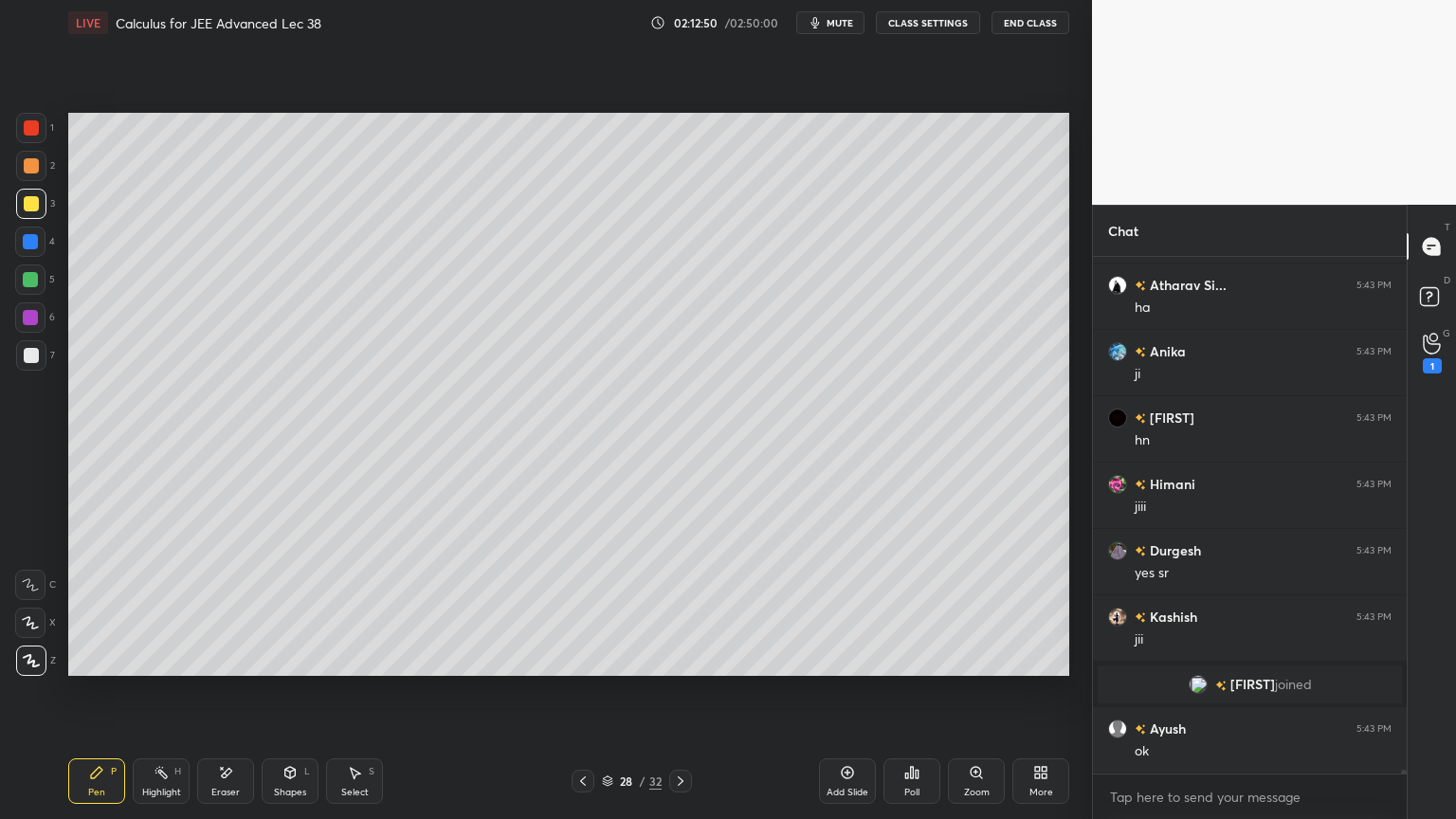 click at bounding box center [31, 355] 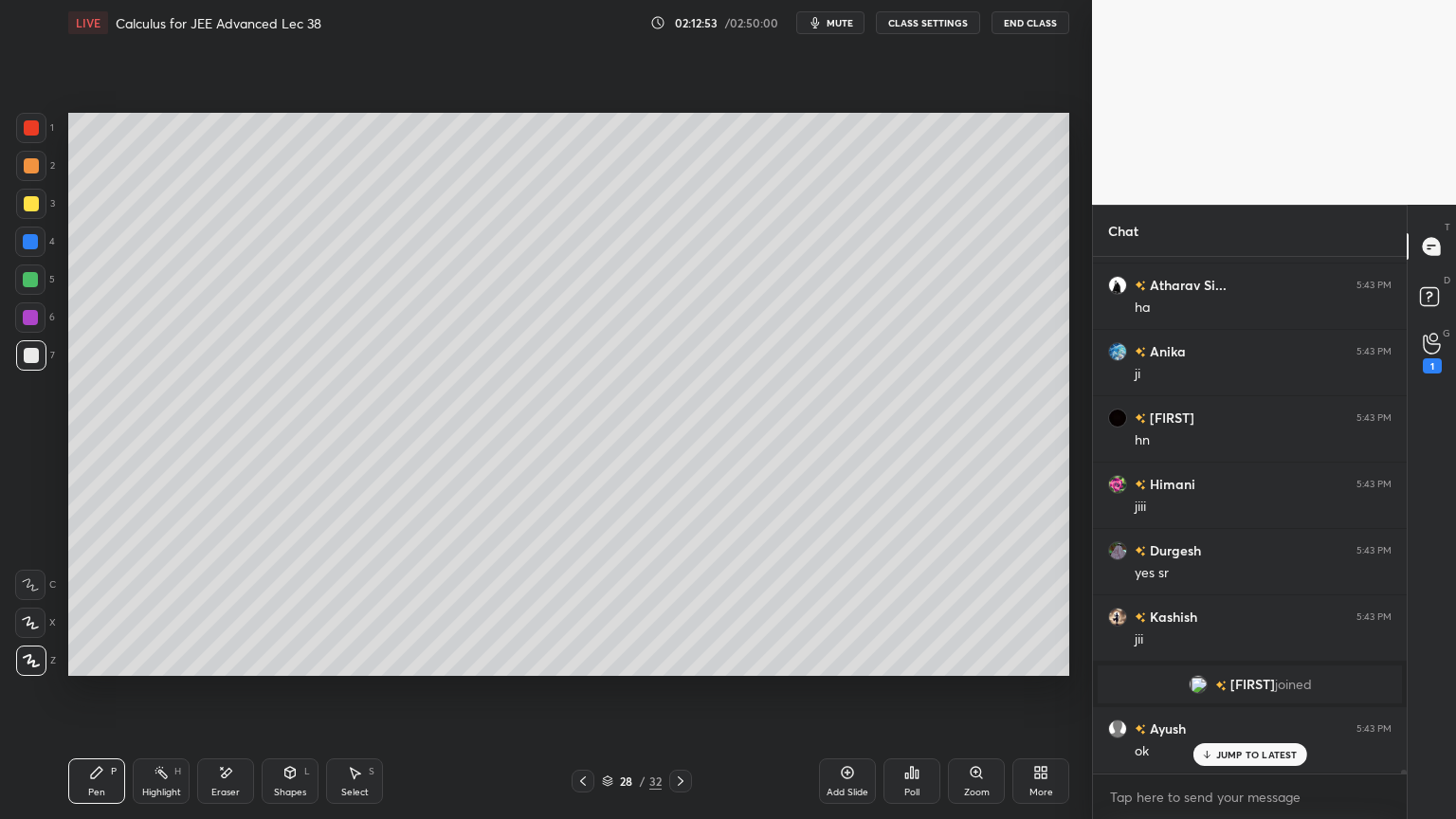 scroll, scrollTop: 66722, scrollLeft: 0, axis: vertical 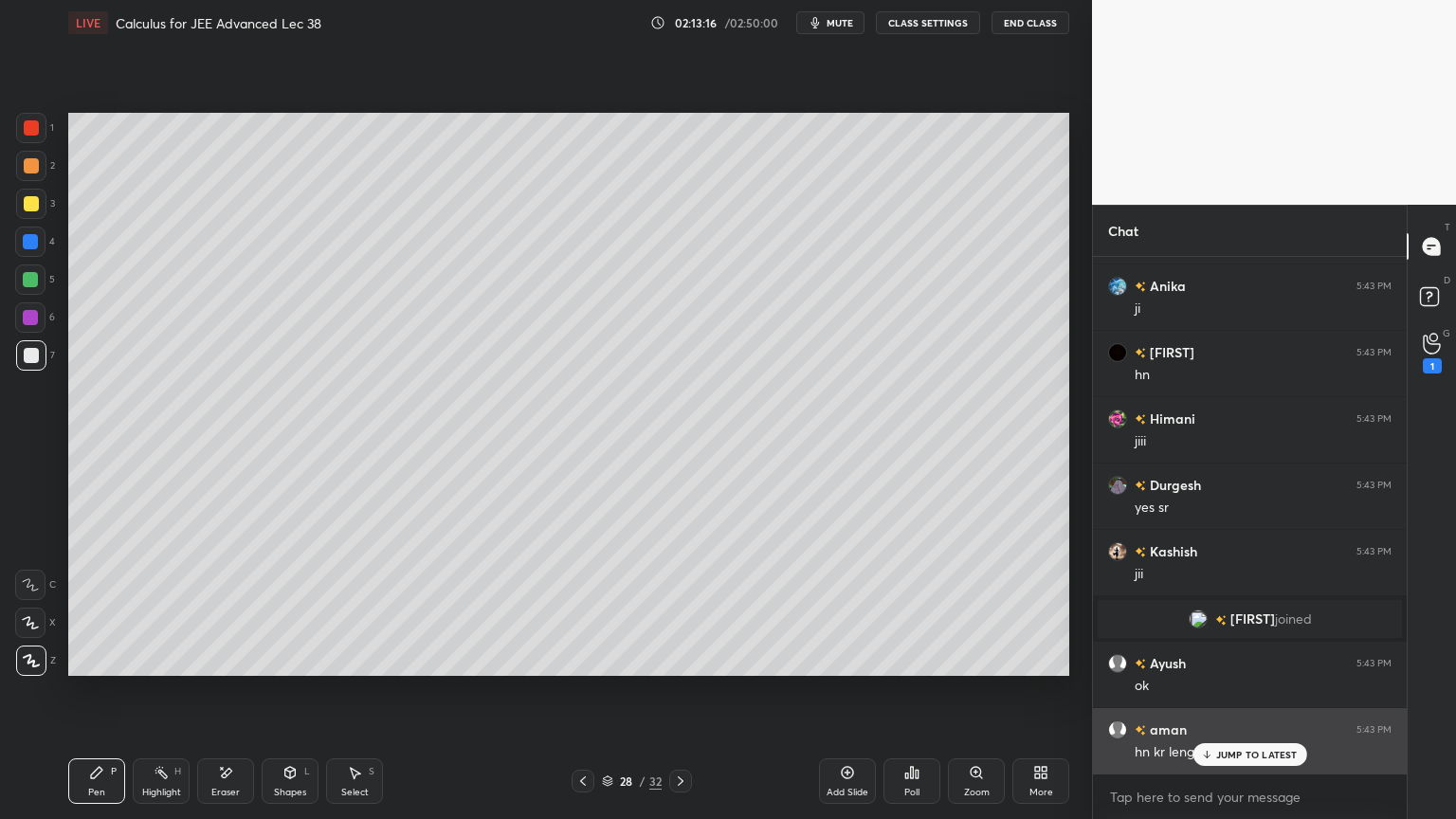 click on "JUMP TO LATEST" at bounding box center (1257, 755) 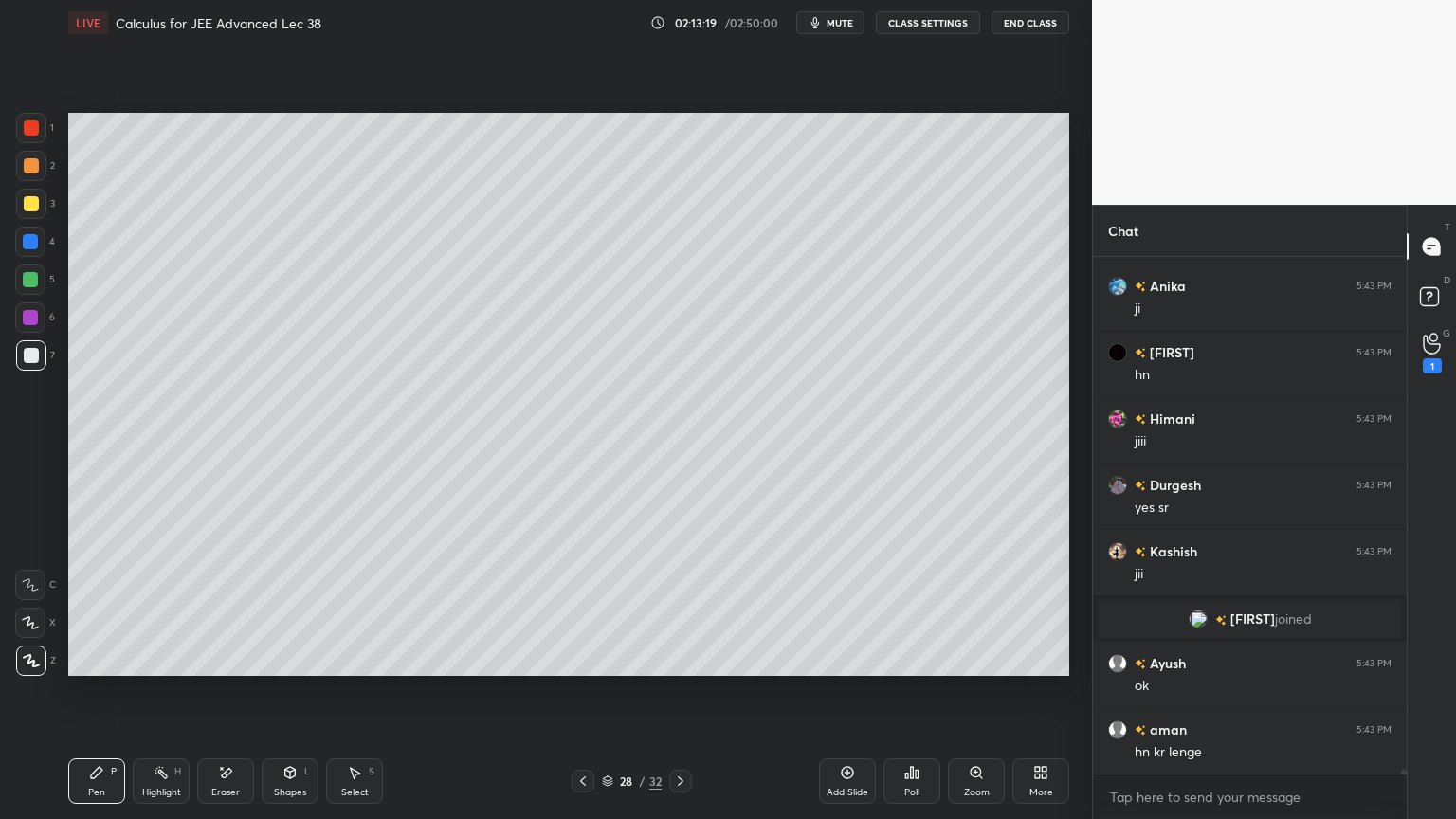 drag, startPoint x: 235, startPoint y: 770, endPoint x: 246, endPoint y: 752, distance: 21.095023 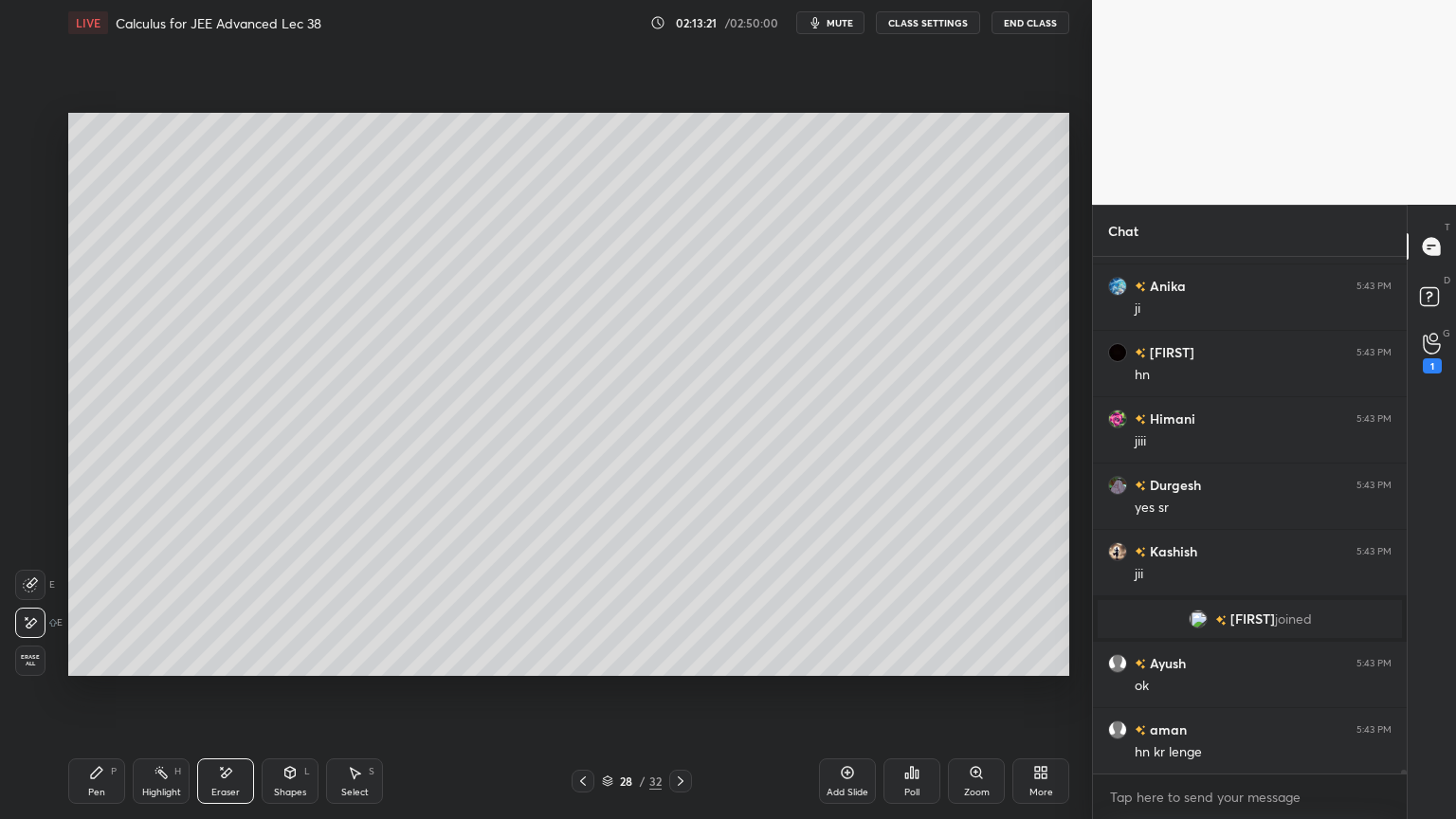 click on "Pen P" at bounding box center (97, 781) 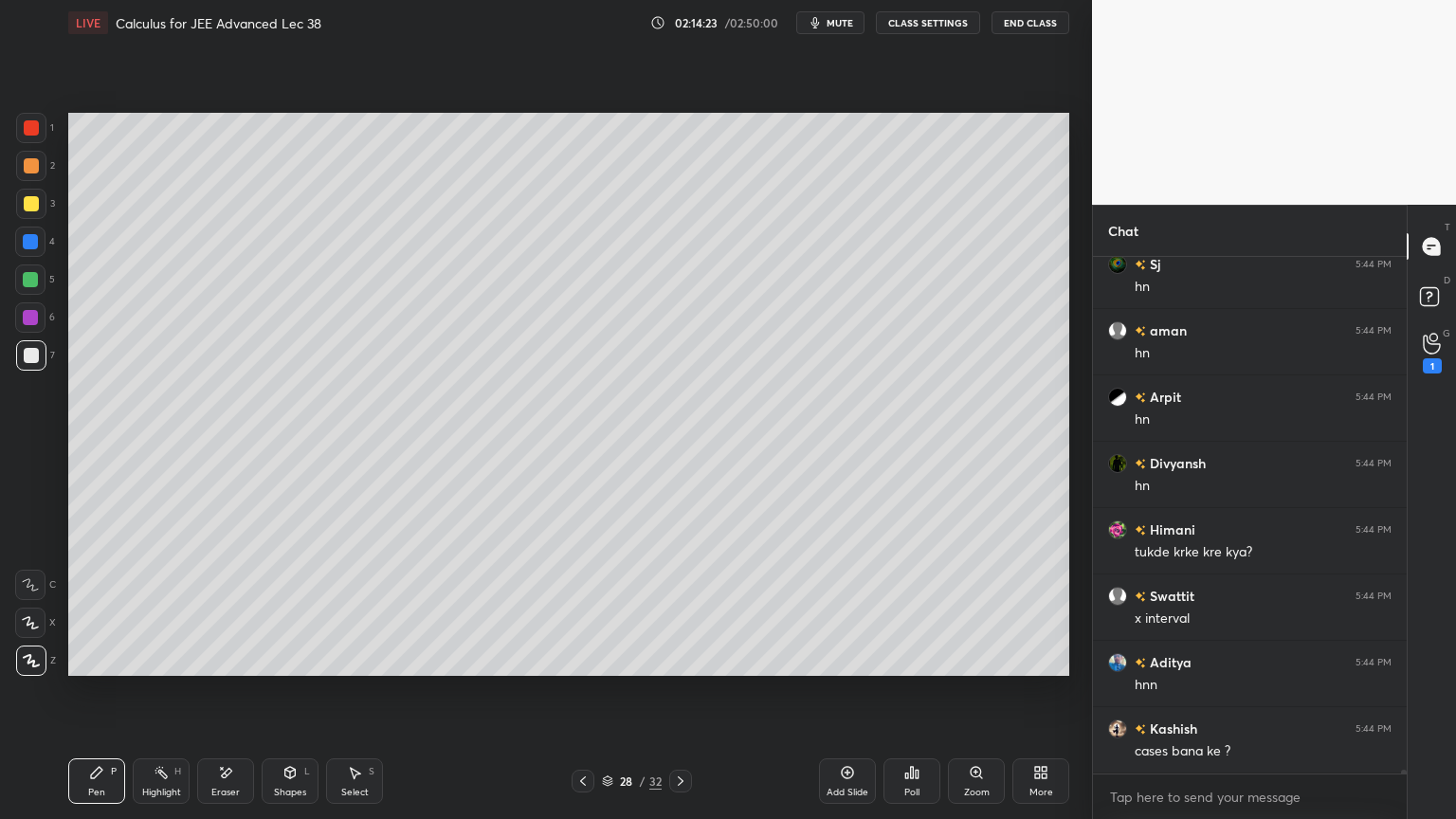 scroll, scrollTop: 66498, scrollLeft: 0, axis: vertical 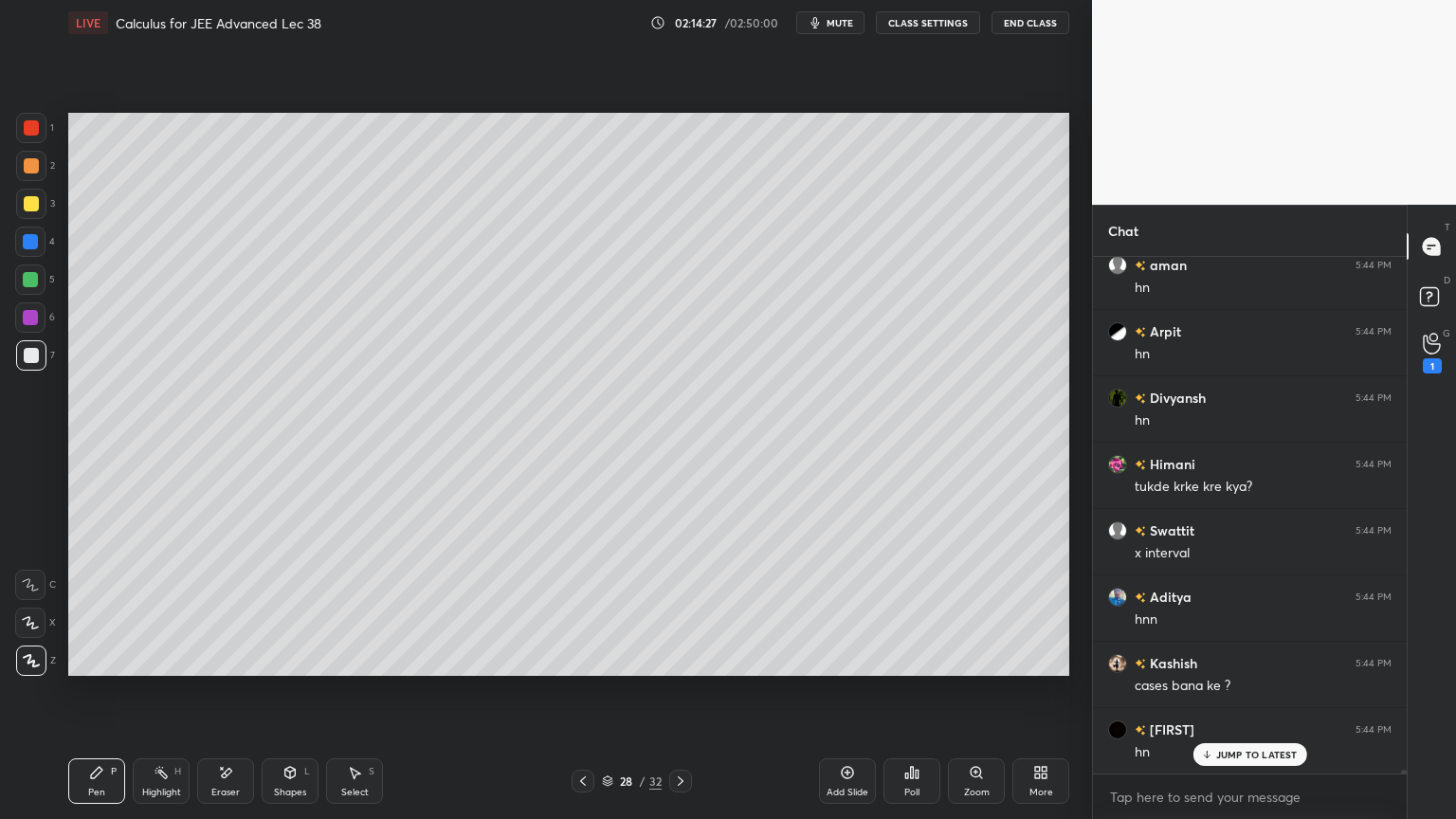 click 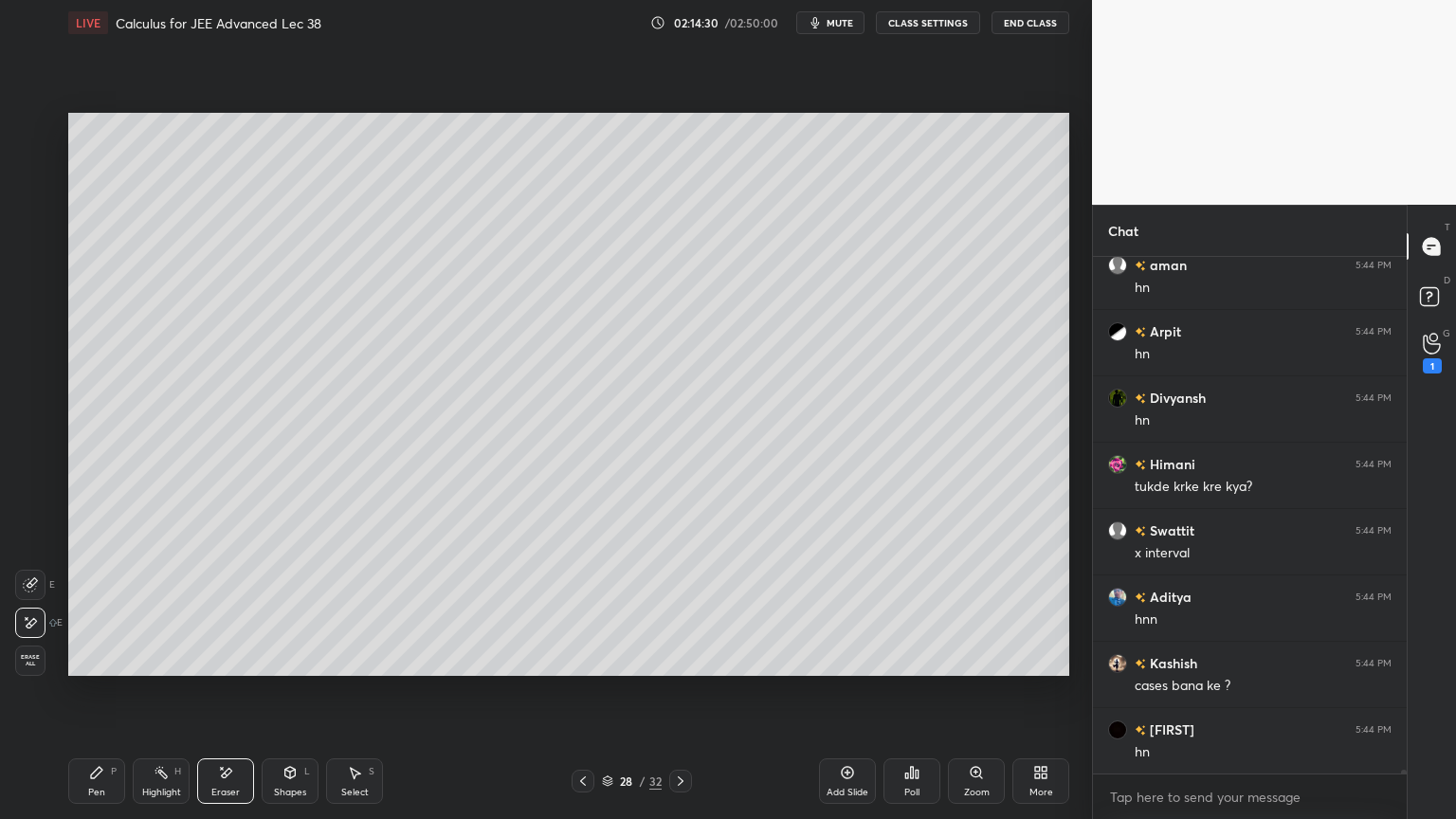 scroll, scrollTop: 66566, scrollLeft: 0, axis: vertical 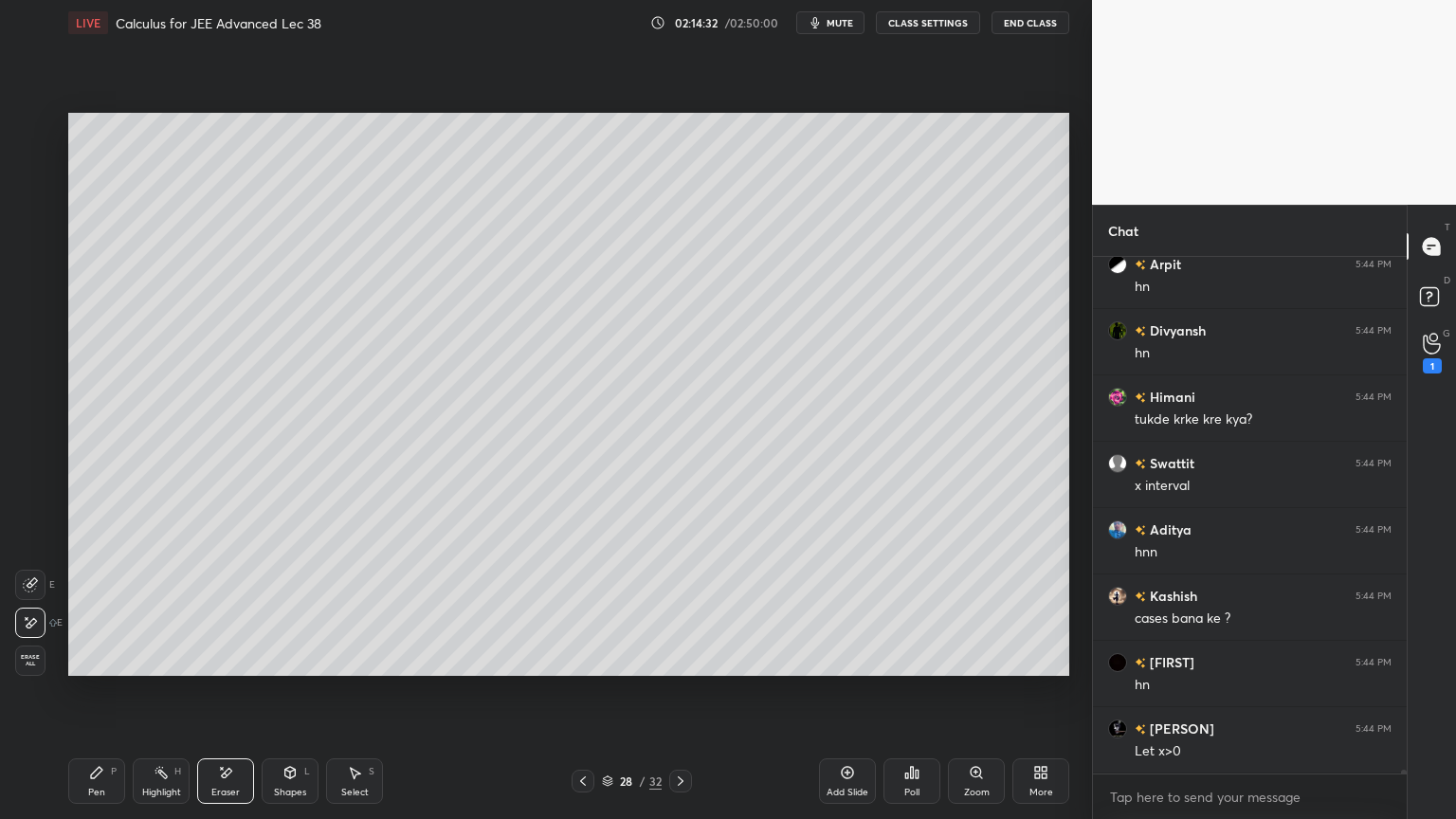 click on "Pen" at bounding box center [97, 792] 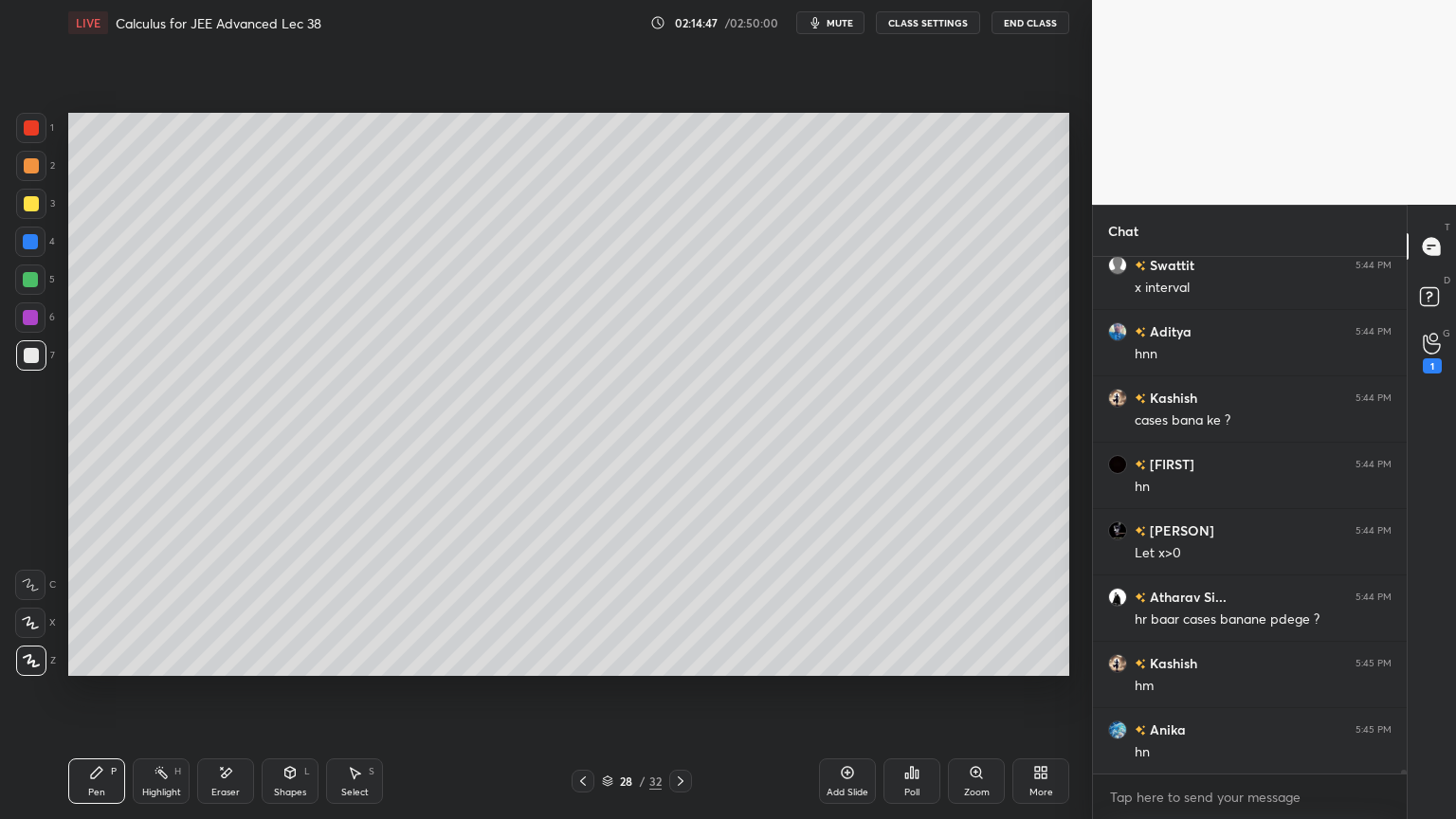 scroll, scrollTop: 66831, scrollLeft: 0, axis: vertical 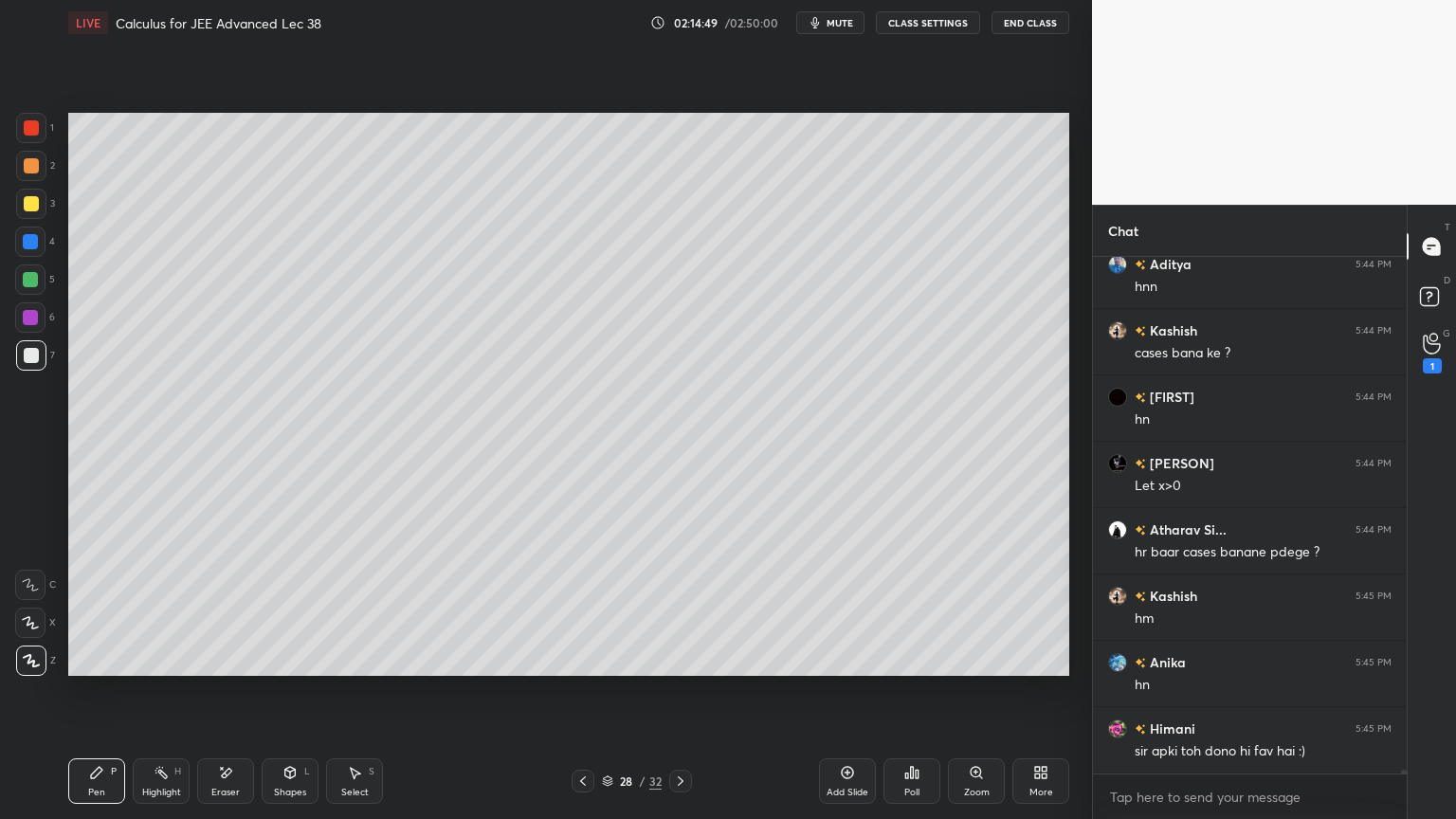 drag, startPoint x: 218, startPoint y: 785, endPoint x: 303, endPoint y: 711, distance: 112.698713 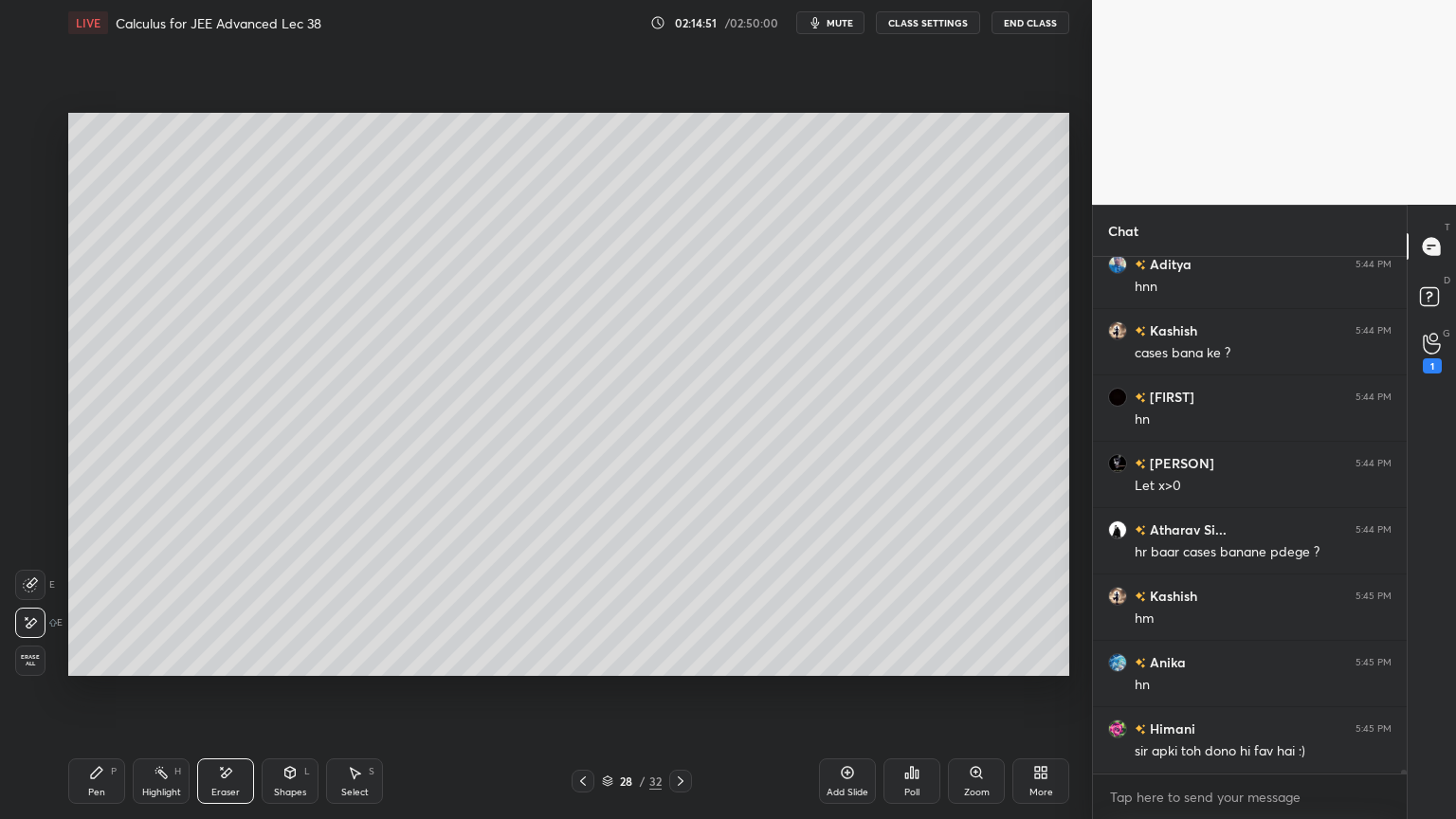 drag, startPoint x: 101, startPoint y: 783, endPoint x: 204, endPoint y: 692, distance: 137.4409 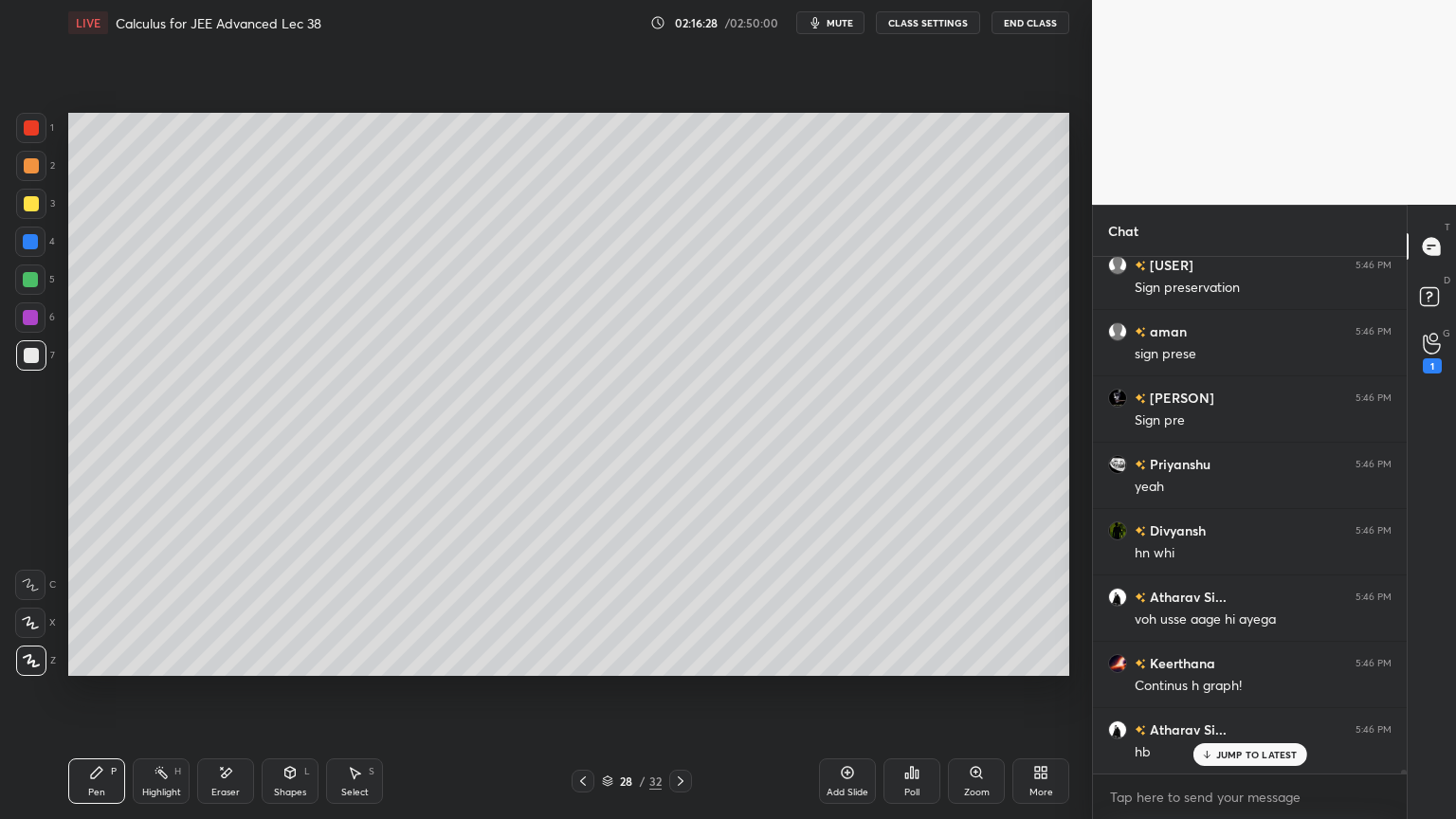 scroll, scrollTop: 68394, scrollLeft: 0, axis: vertical 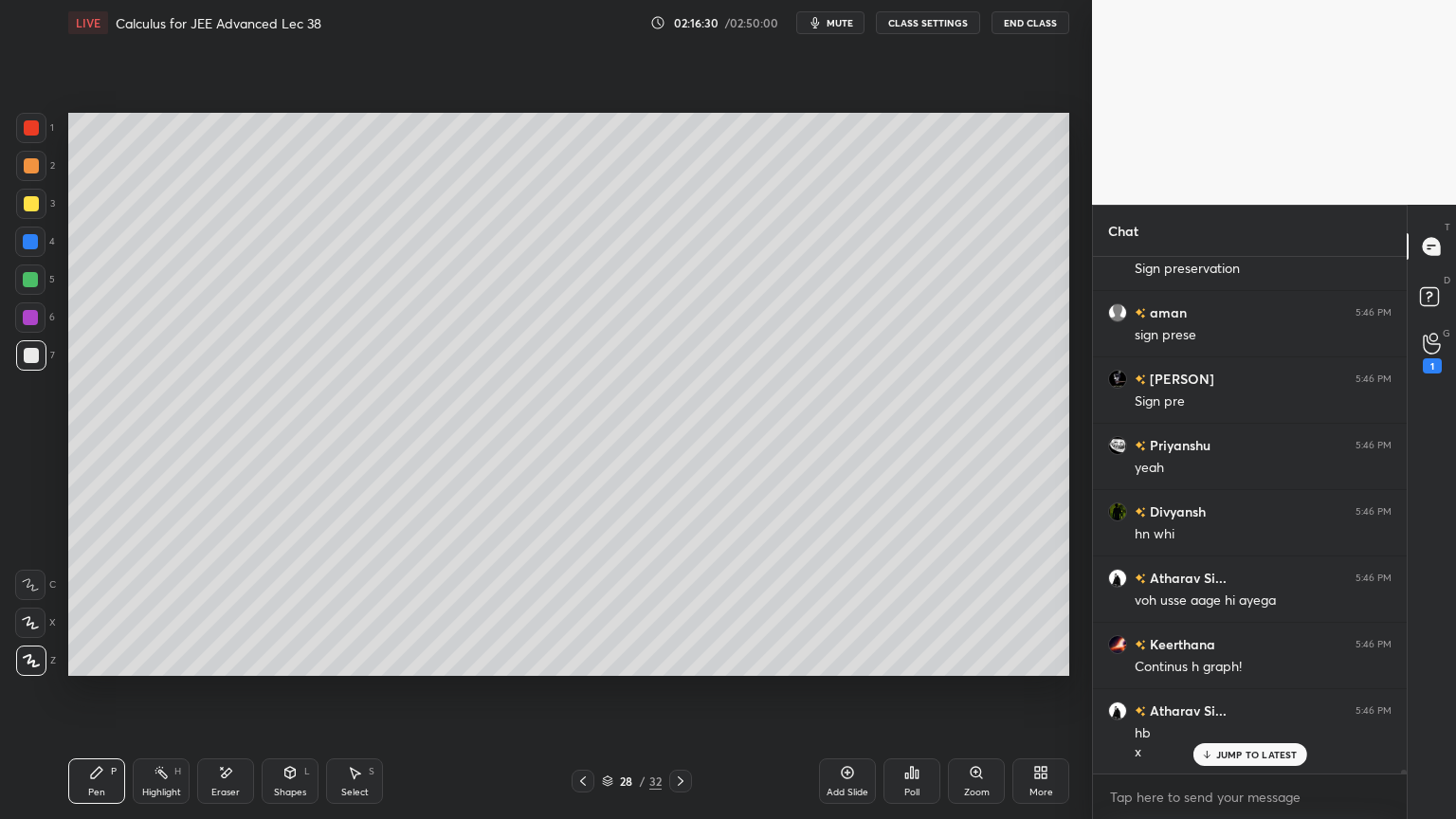 drag, startPoint x: 235, startPoint y: 772, endPoint x: 278, endPoint y: 707, distance: 77.9359 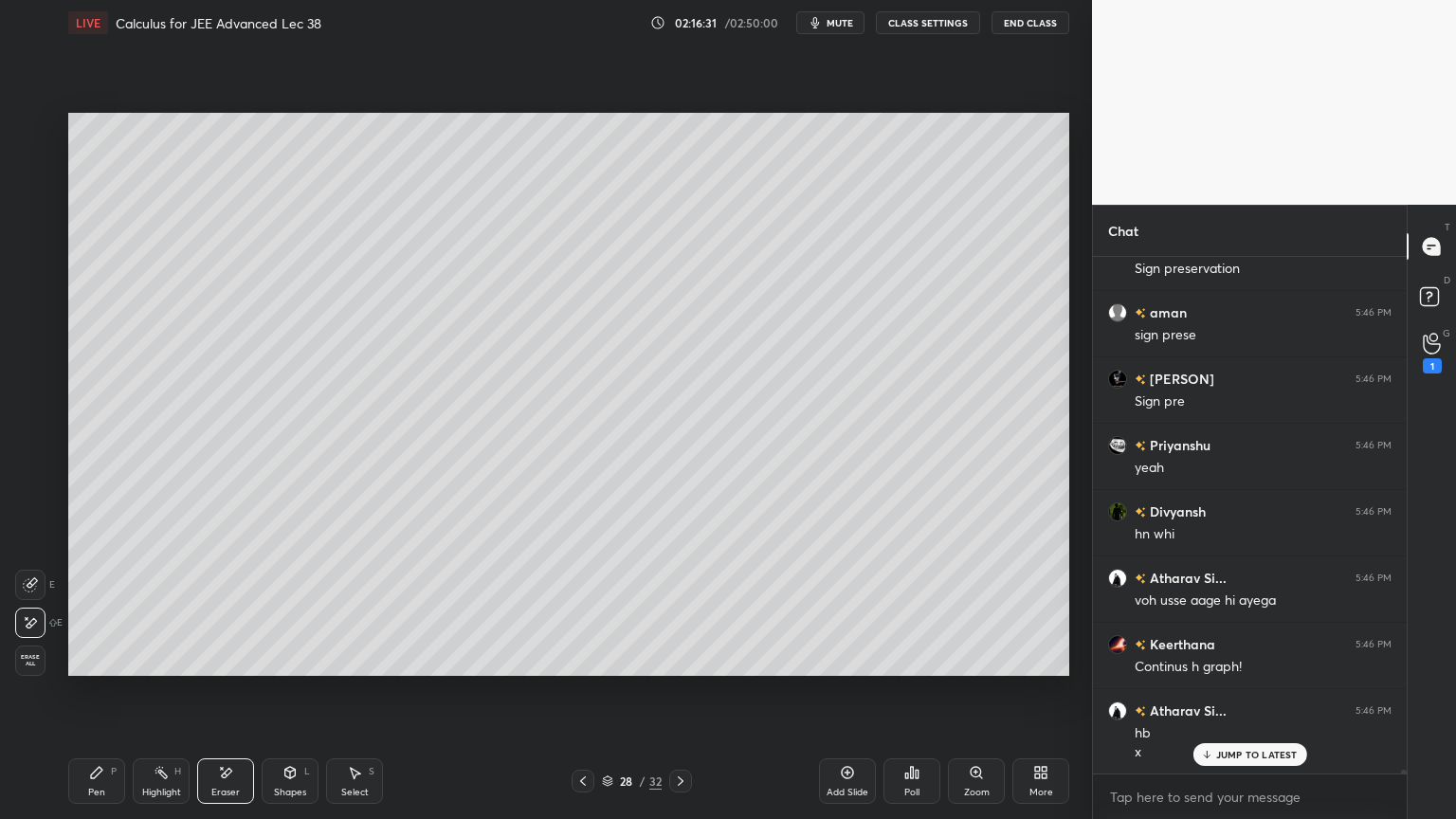 scroll, scrollTop: 68461, scrollLeft: 0, axis: vertical 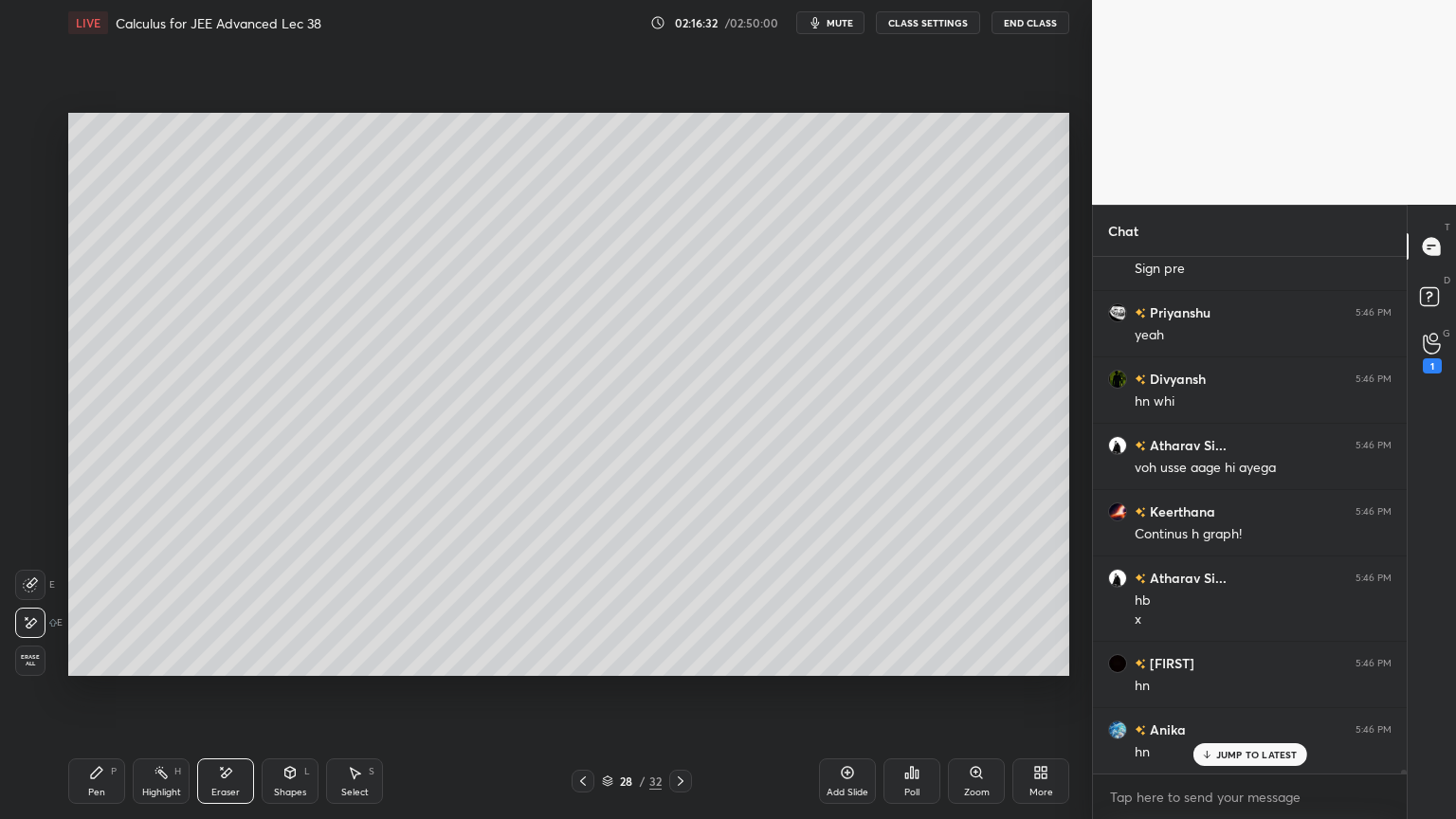 click 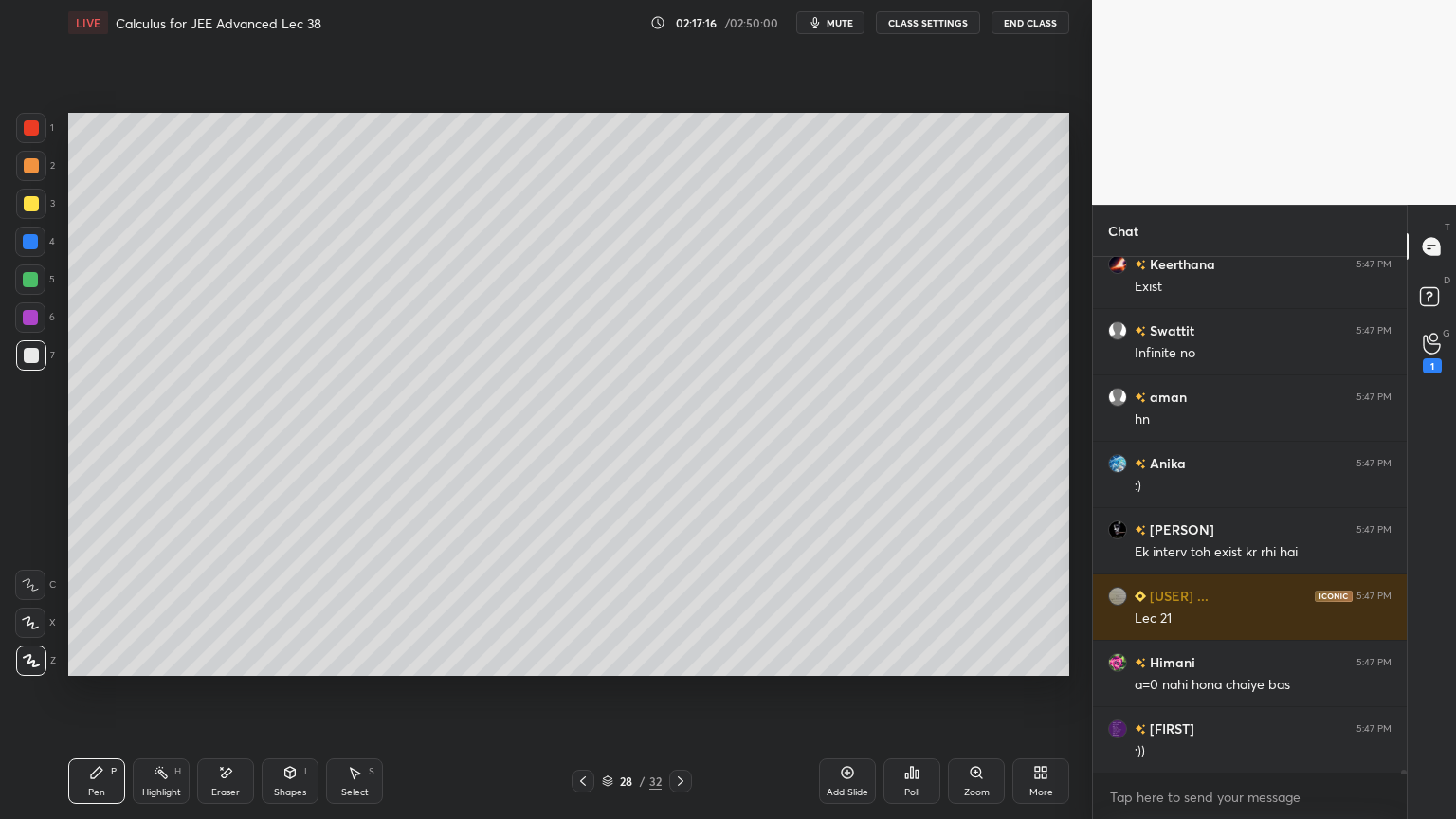 scroll, scrollTop: 69580, scrollLeft: 0, axis: vertical 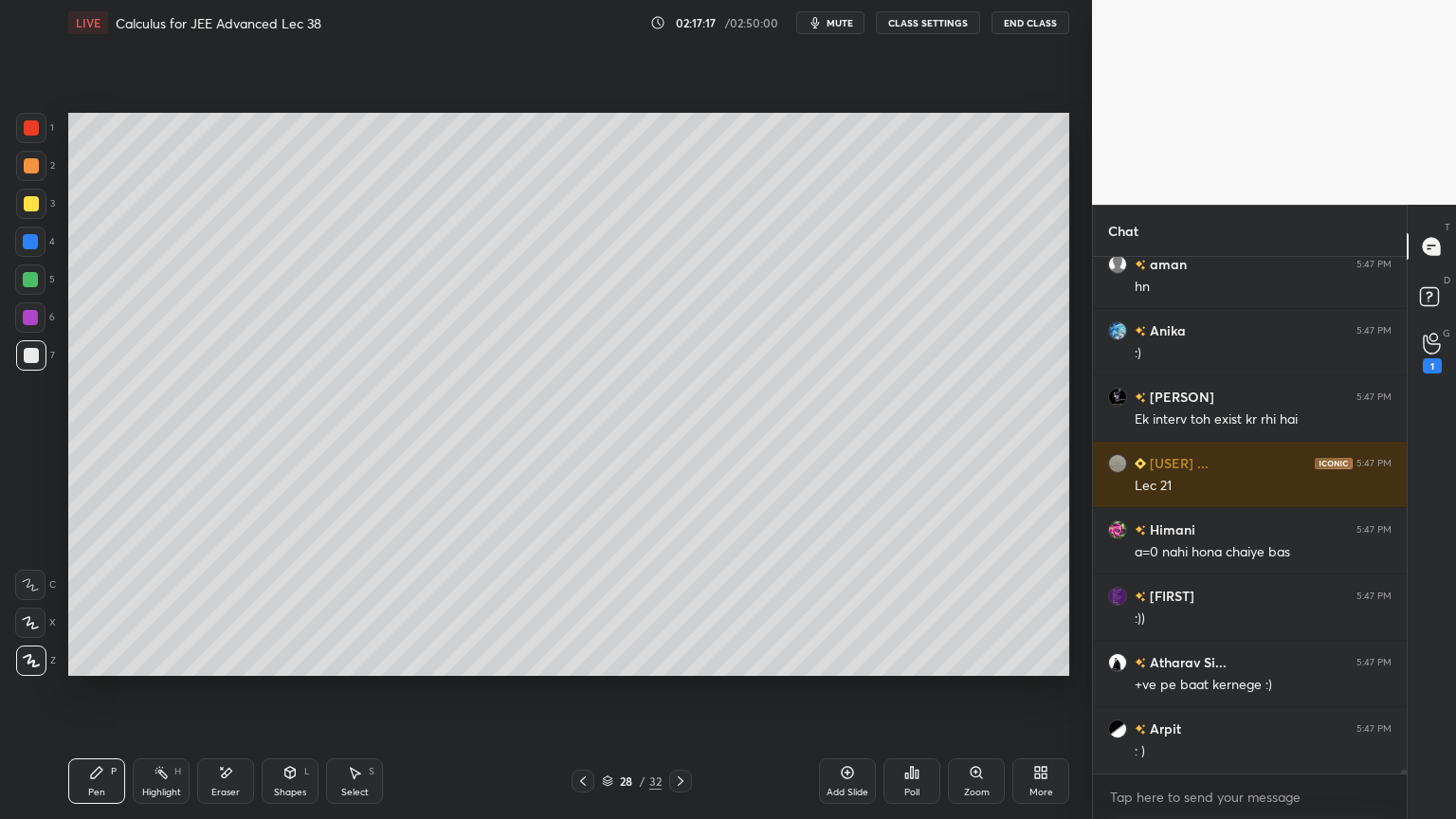 click 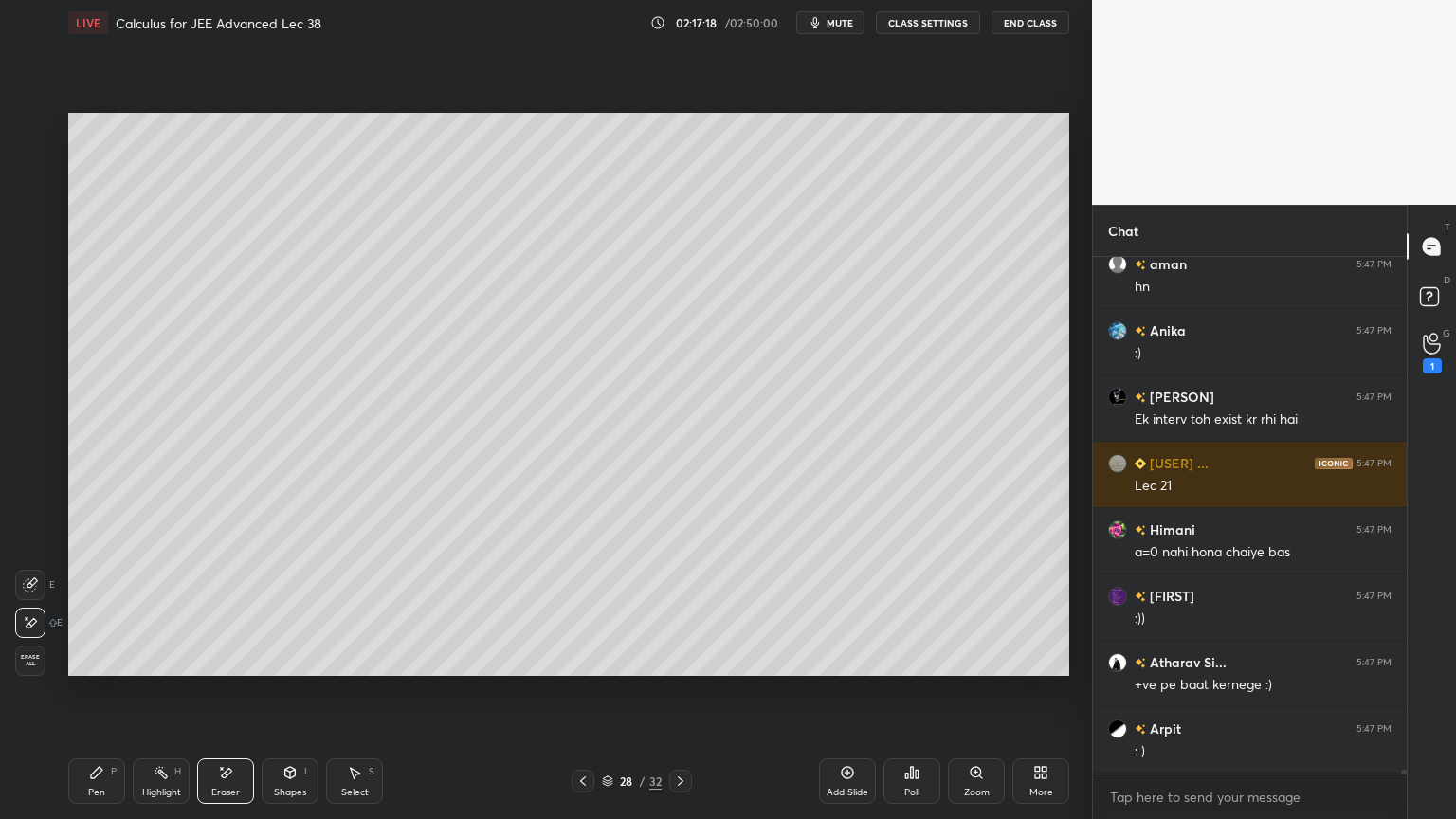 scroll, scrollTop: 69645, scrollLeft: 0, axis: vertical 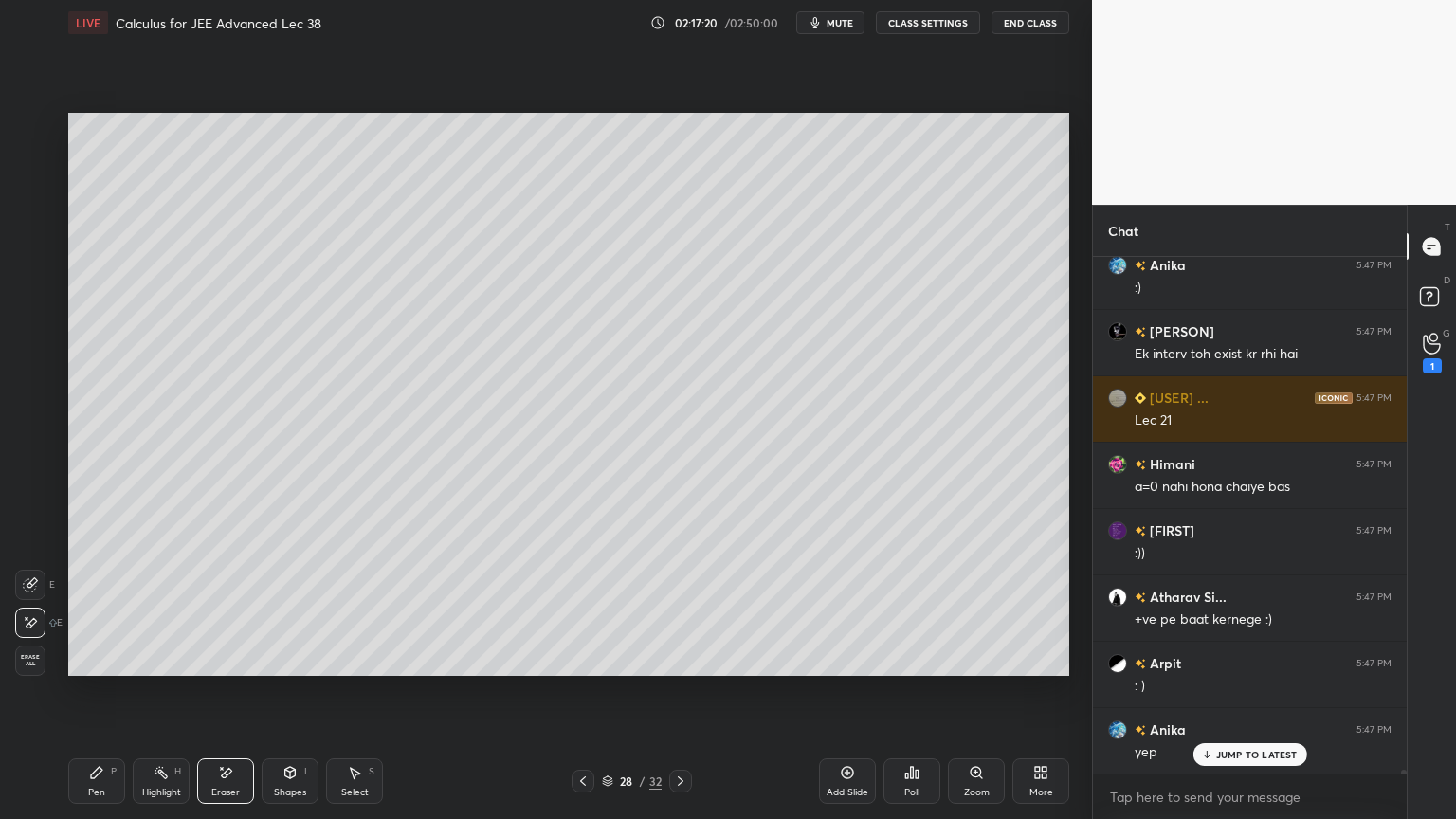 click on "Pen P Highlight H Eraser Shapes L Select S" at bounding box center (256, 781) 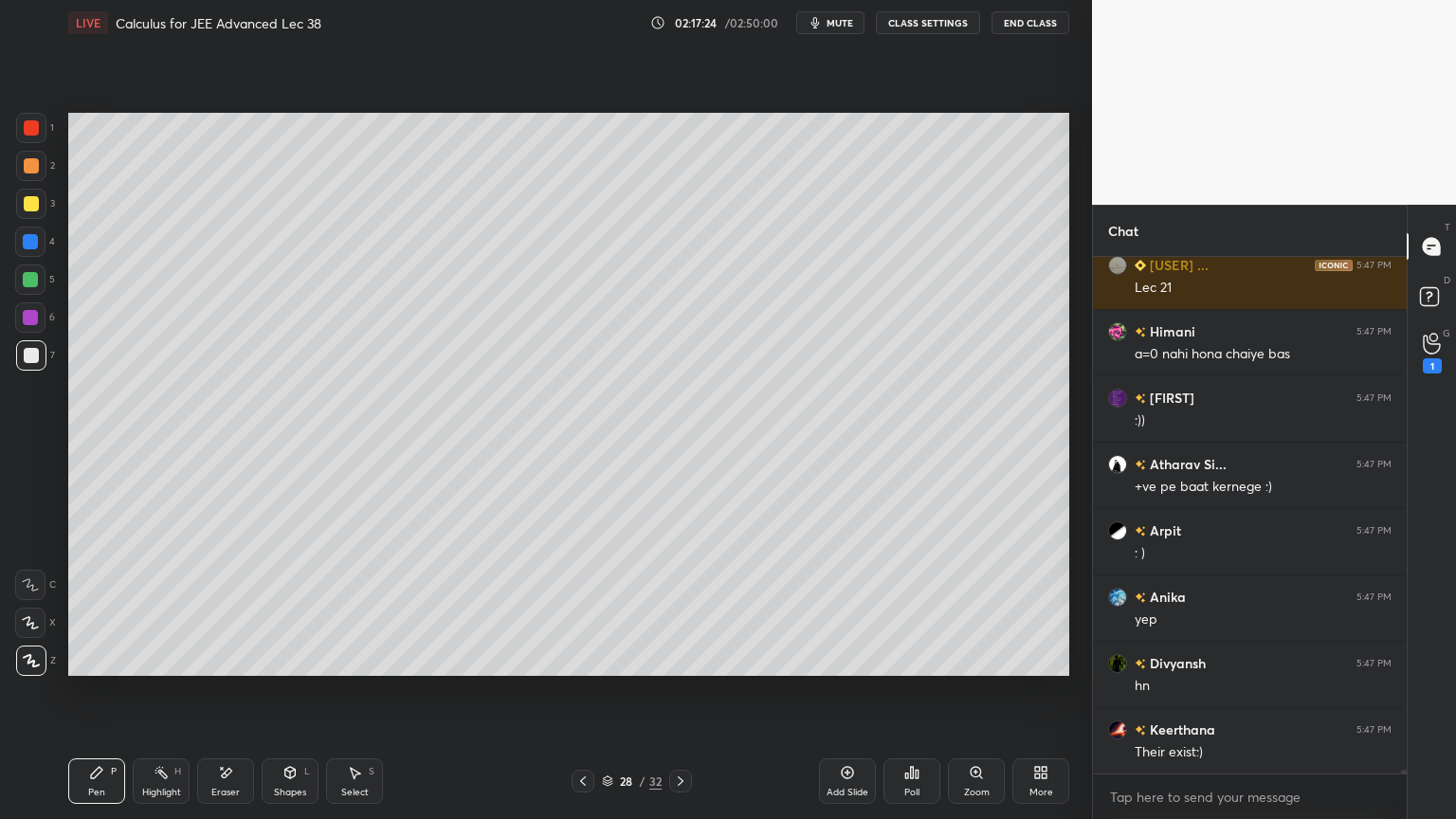 scroll, scrollTop: 69845, scrollLeft: 0, axis: vertical 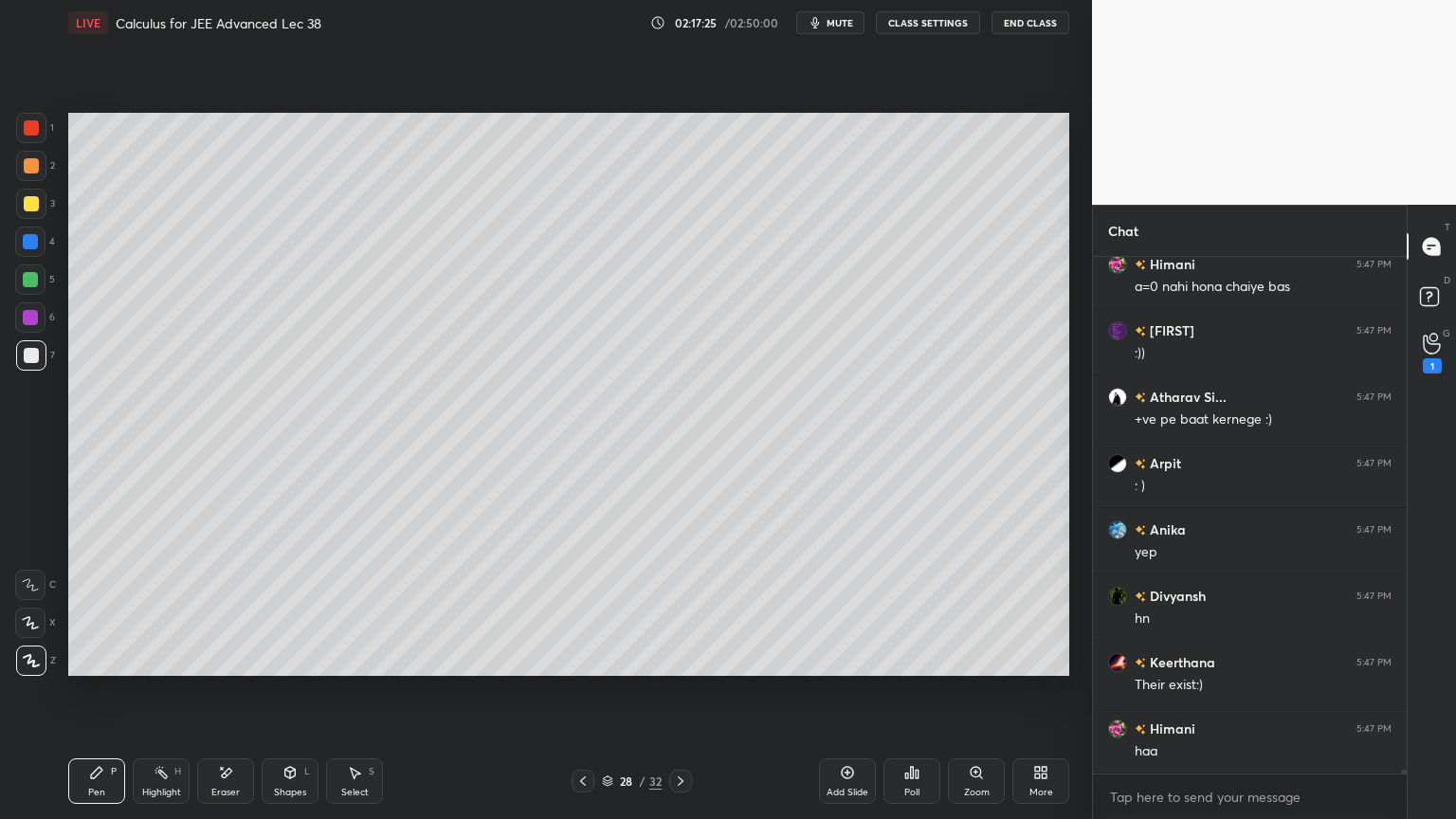 click on "Eraser" at bounding box center [226, 781] 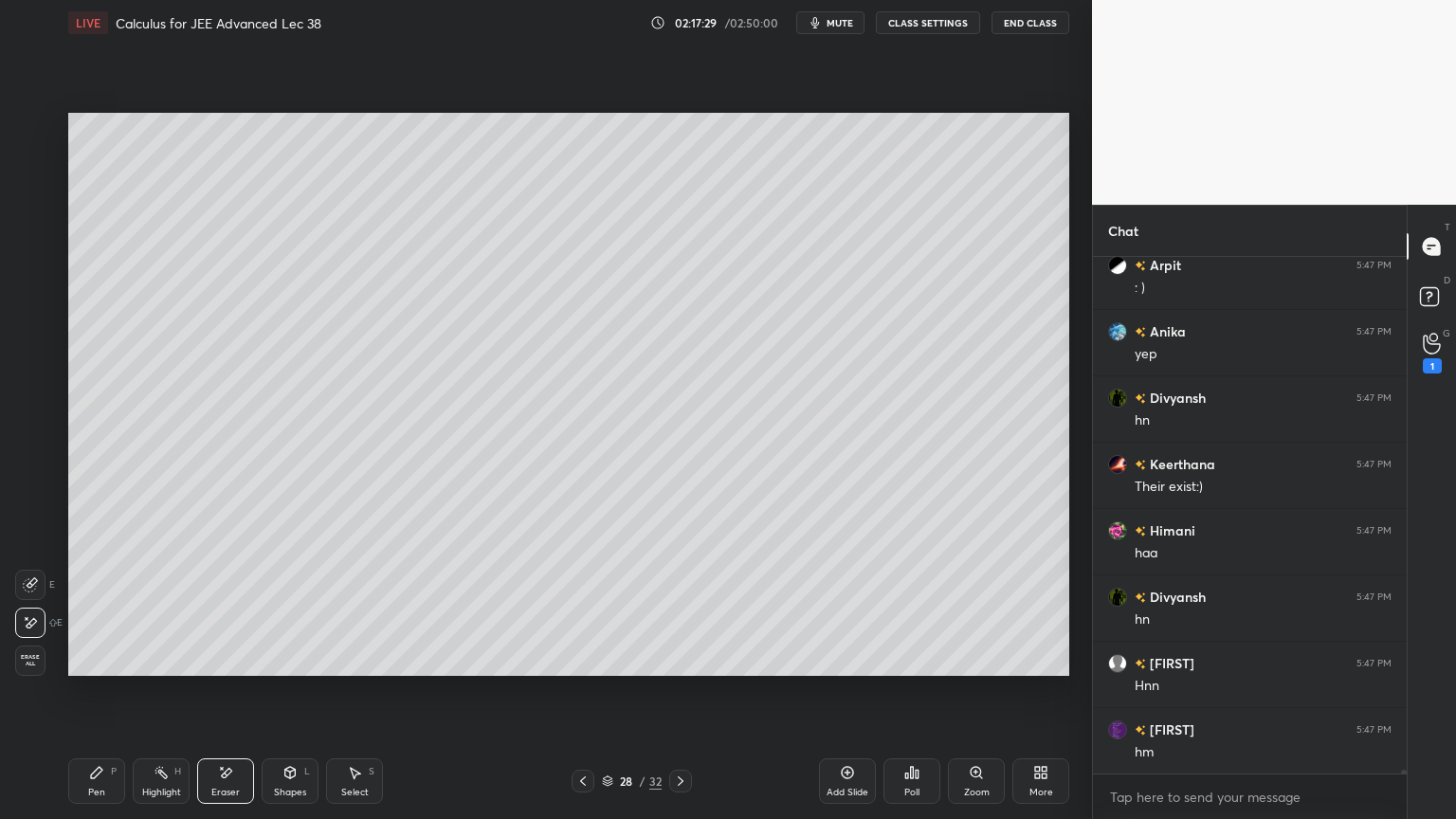 click on "Pen P" at bounding box center [97, 781] 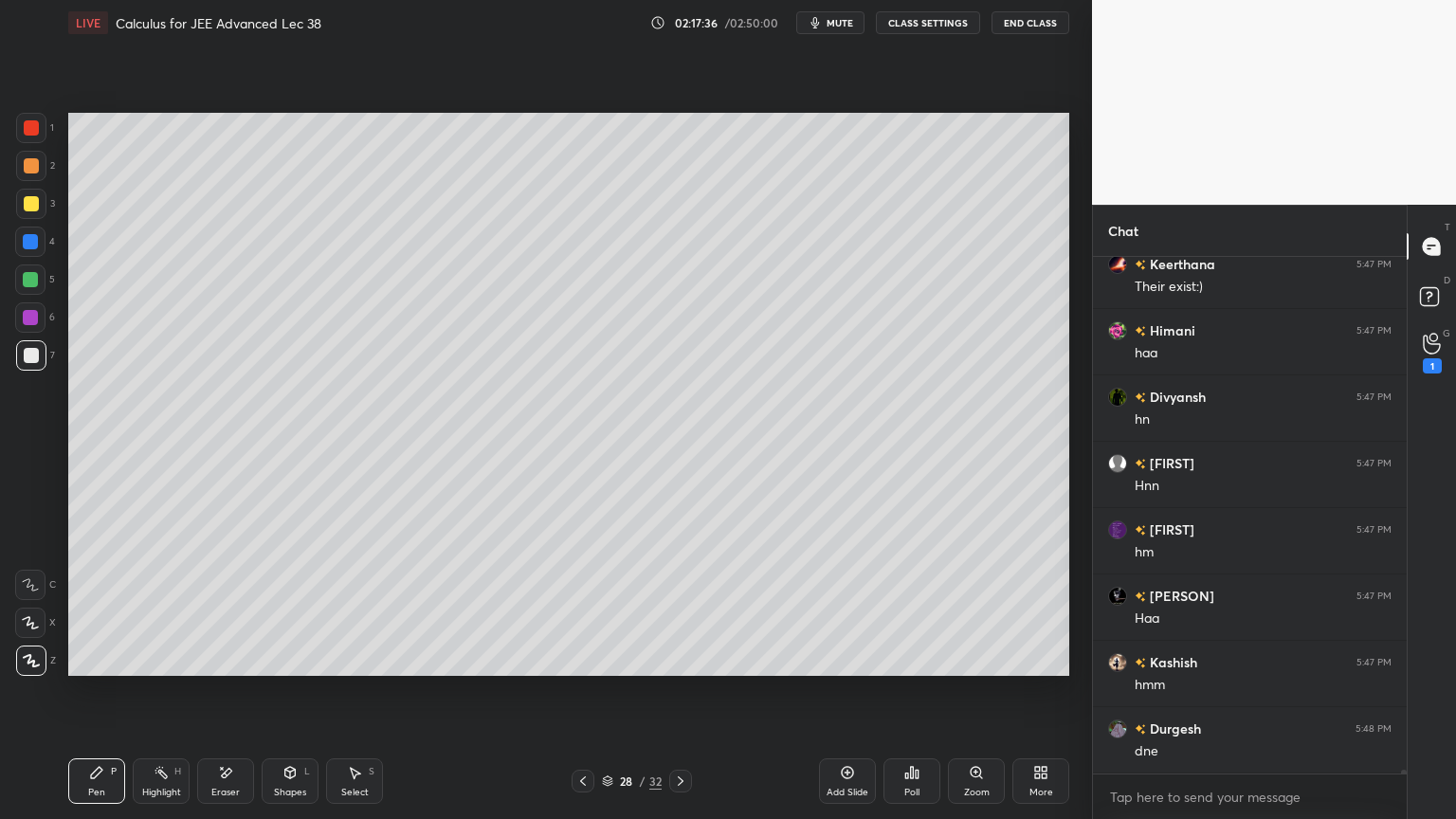 drag, startPoint x: 231, startPoint y: 781, endPoint x: 303, endPoint y: 736, distance: 84.90583 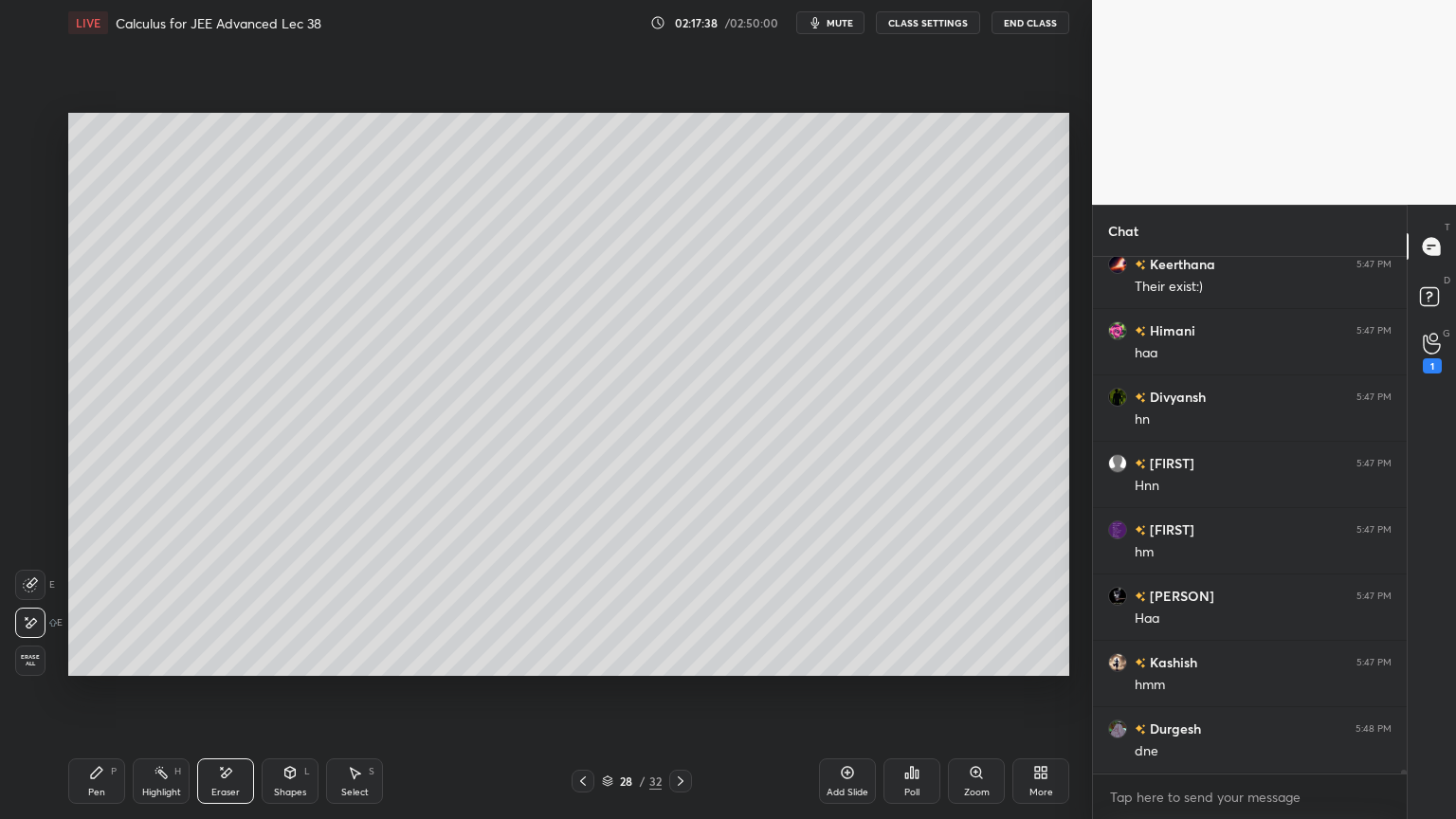 drag, startPoint x: 106, startPoint y: 766, endPoint x: 239, endPoint y: 689, distance: 153.68149 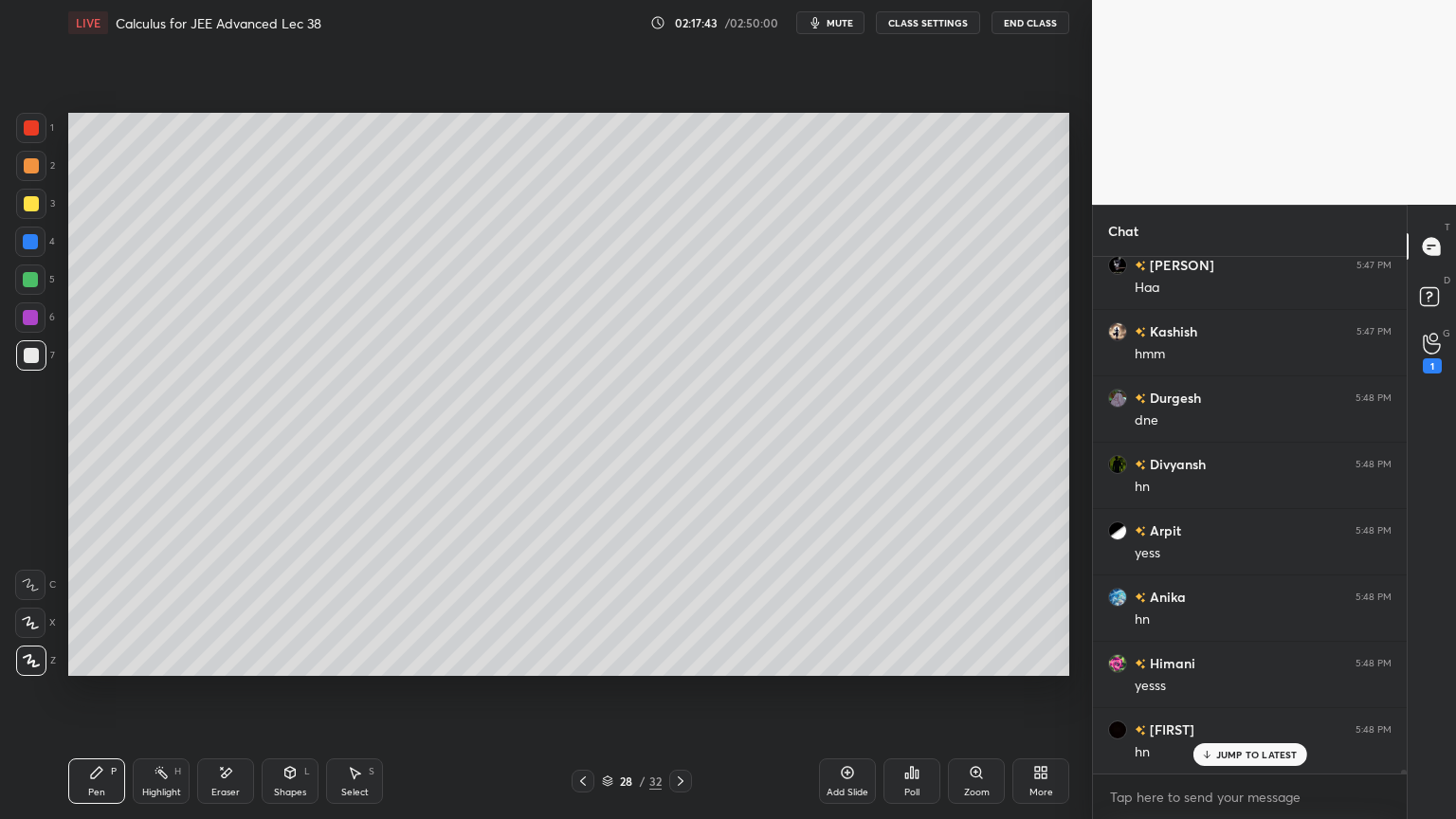 scroll, scrollTop: 70642, scrollLeft: 0, axis: vertical 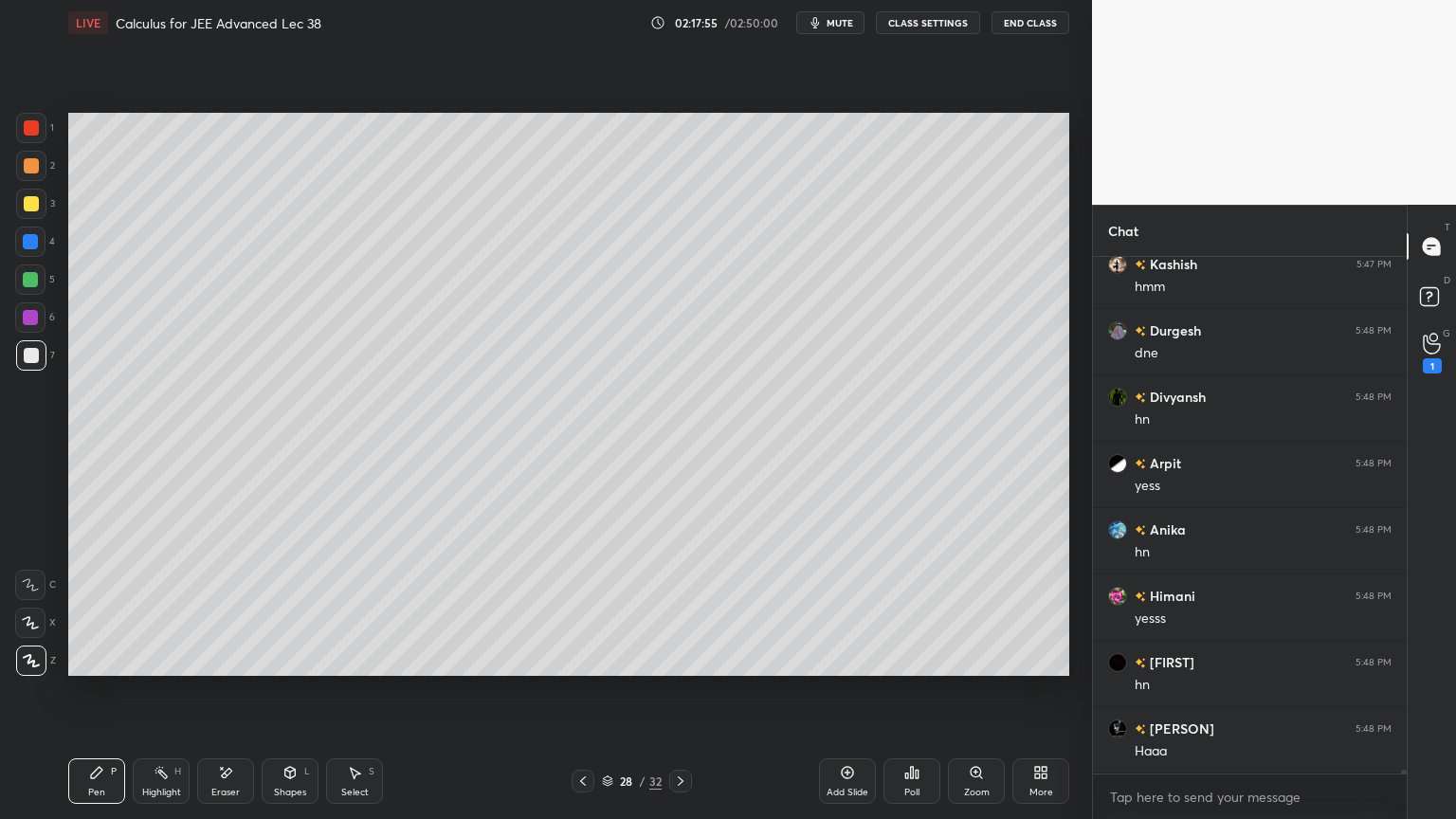drag, startPoint x: 253, startPoint y: 765, endPoint x: 377, endPoint y: 717, distance: 132.96616 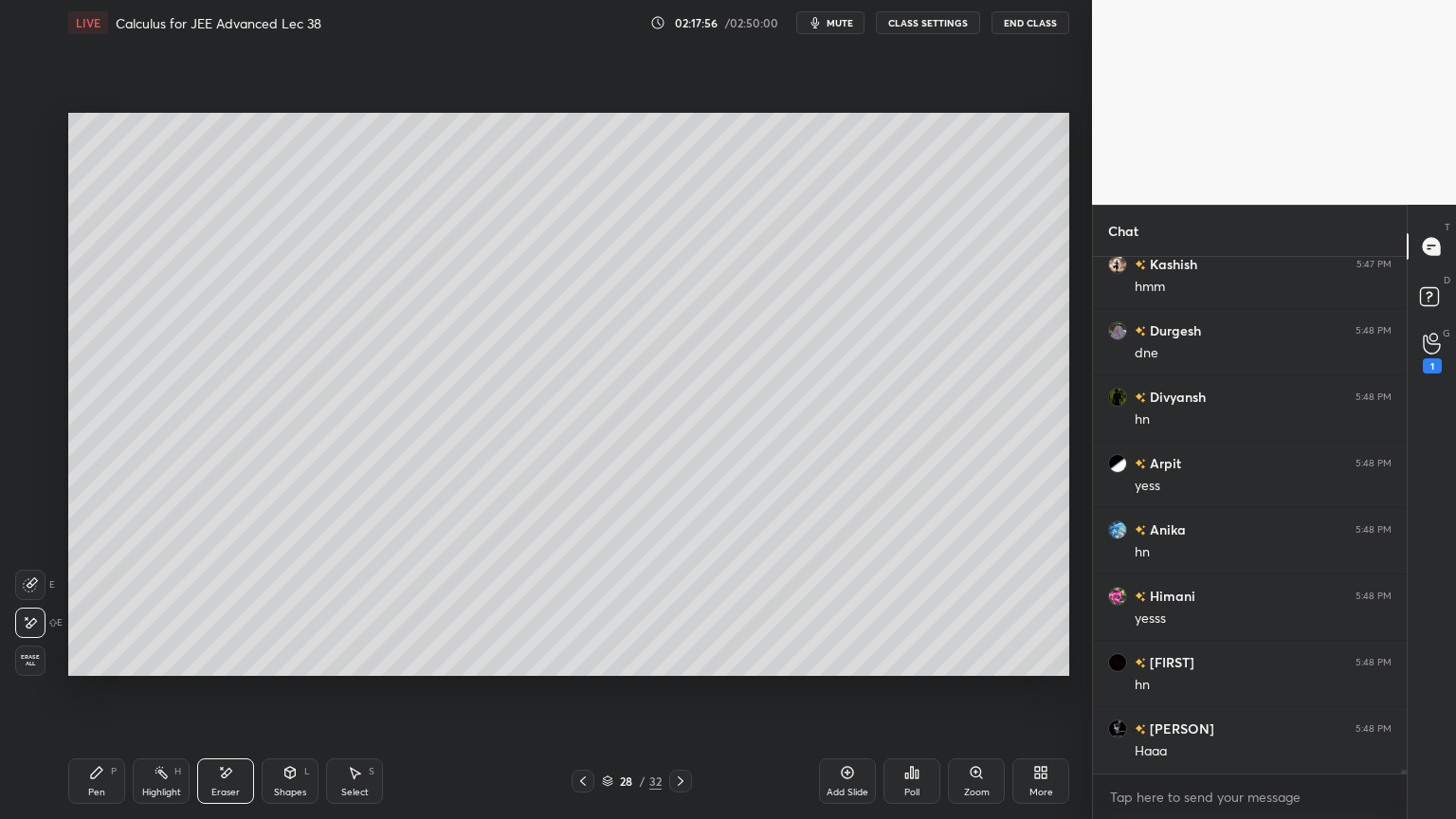 drag, startPoint x: 113, startPoint y: 775, endPoint x: 281, endPoint y: 698, distance: 184.8053 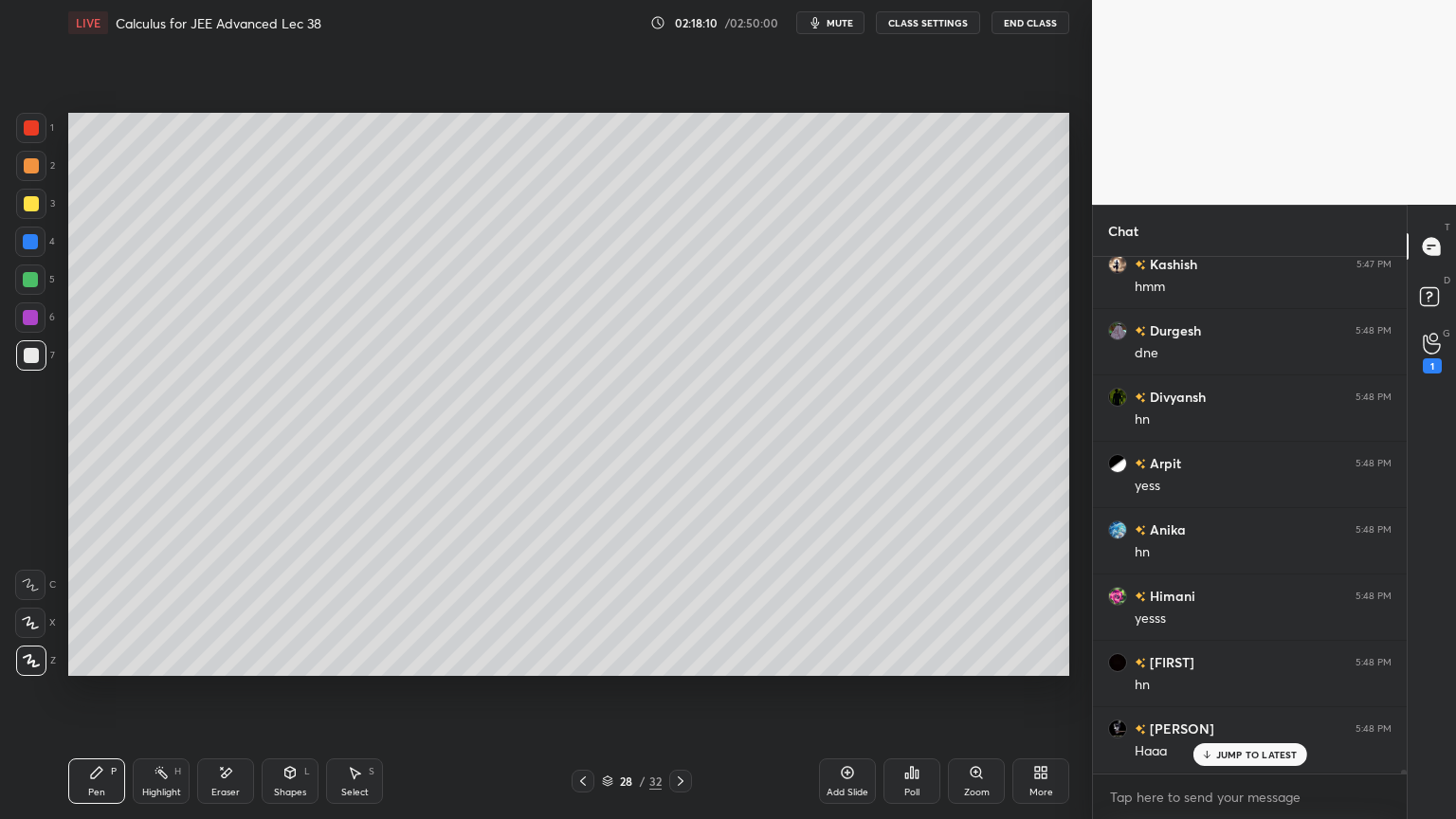 scroll, scrollTop: 70707, scrollLeft: 0, axis: vertical 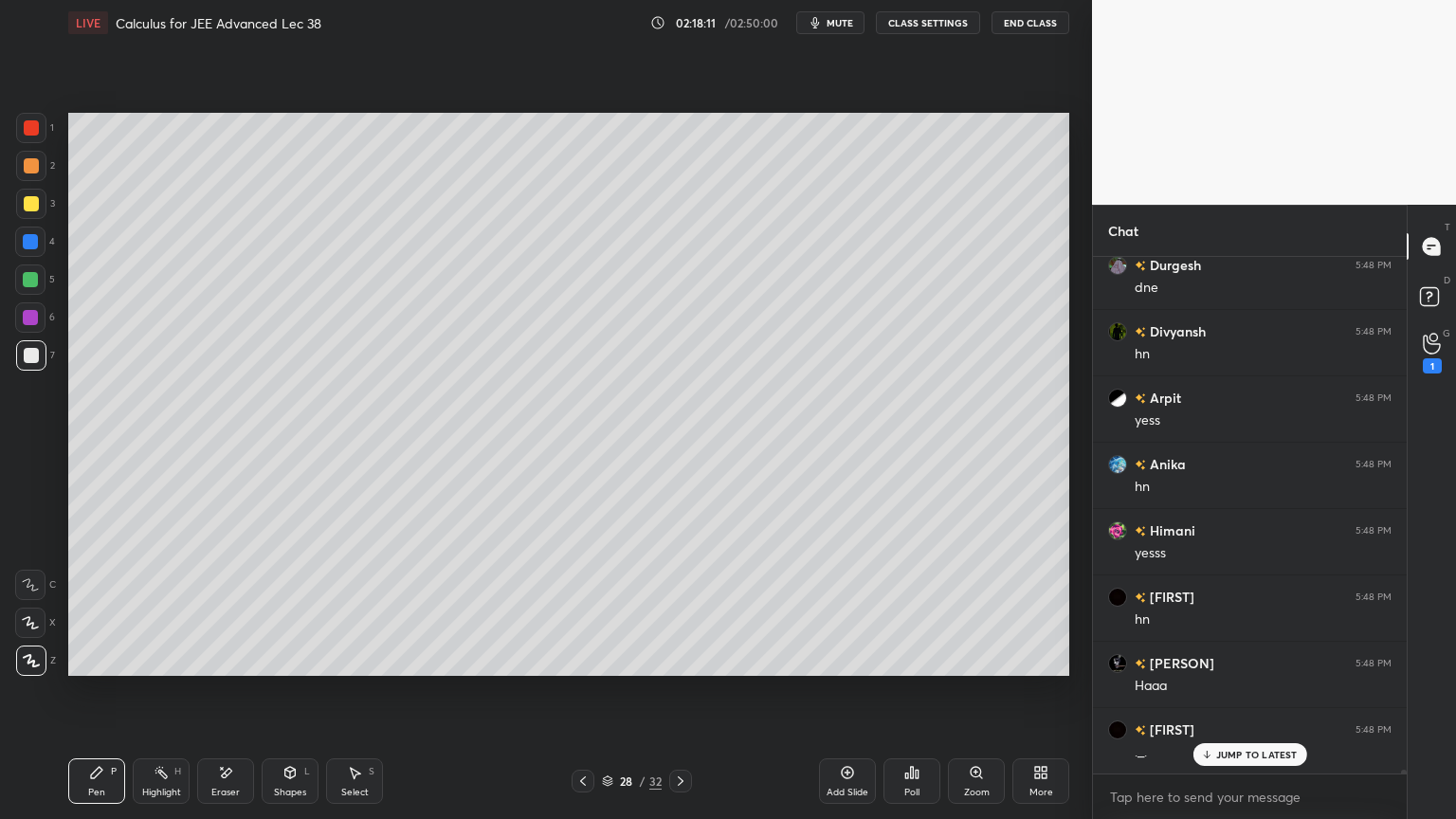 click 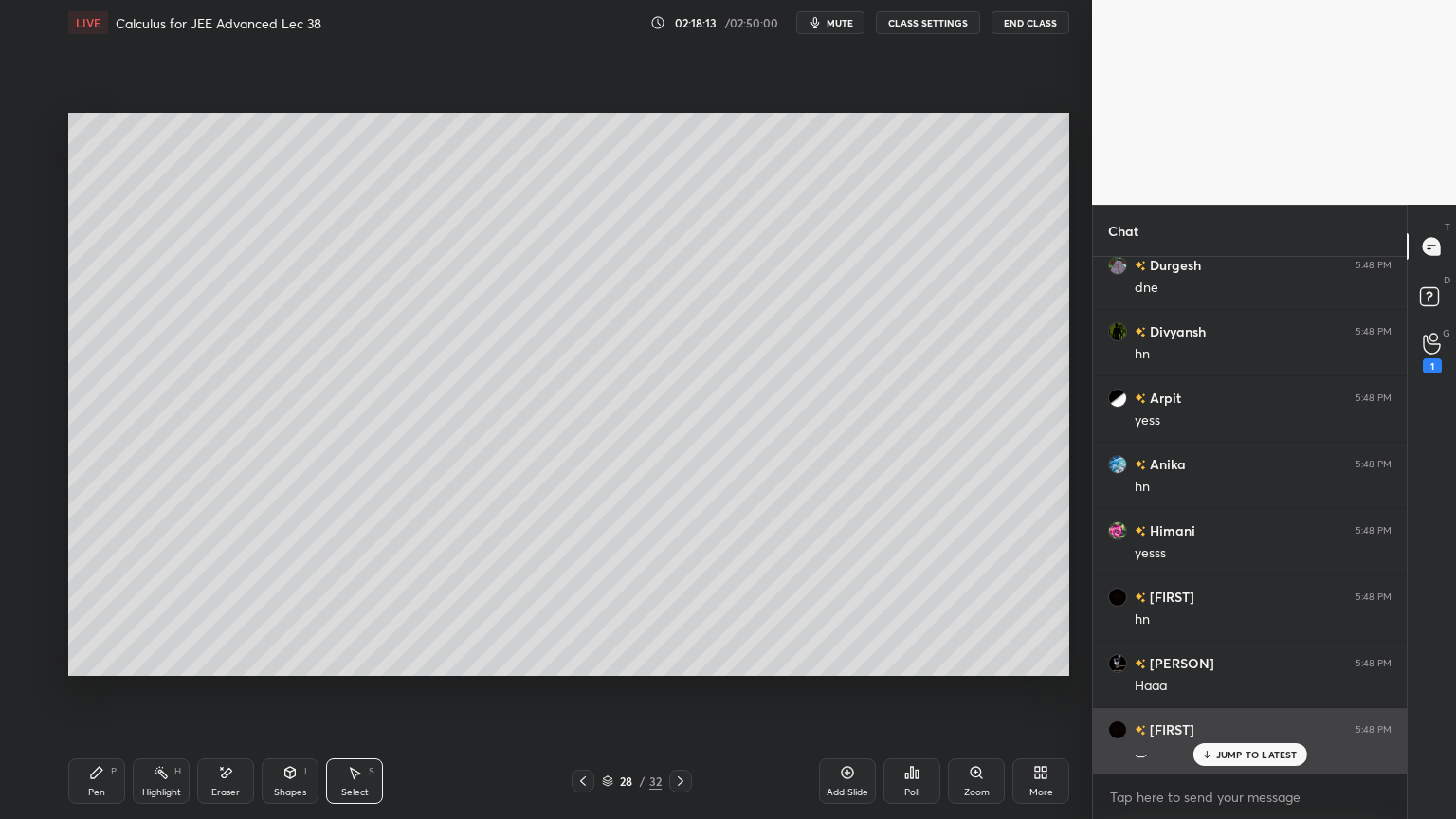 click on "JUMP TO LATEST" at bounding box center [1257, 755] 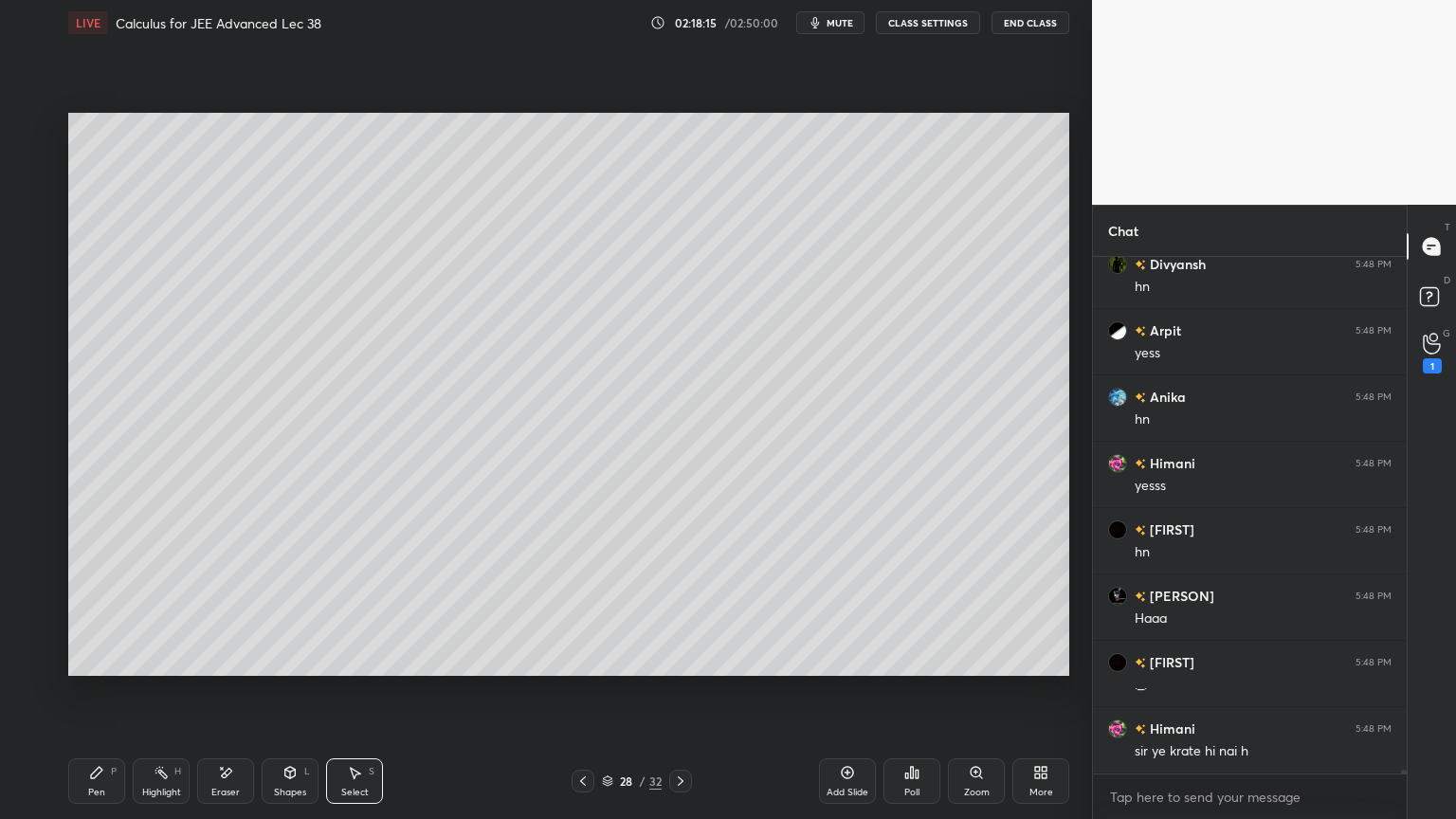 scroll, scrollTop: 70840, scrollLeft: 0, axis: vertical 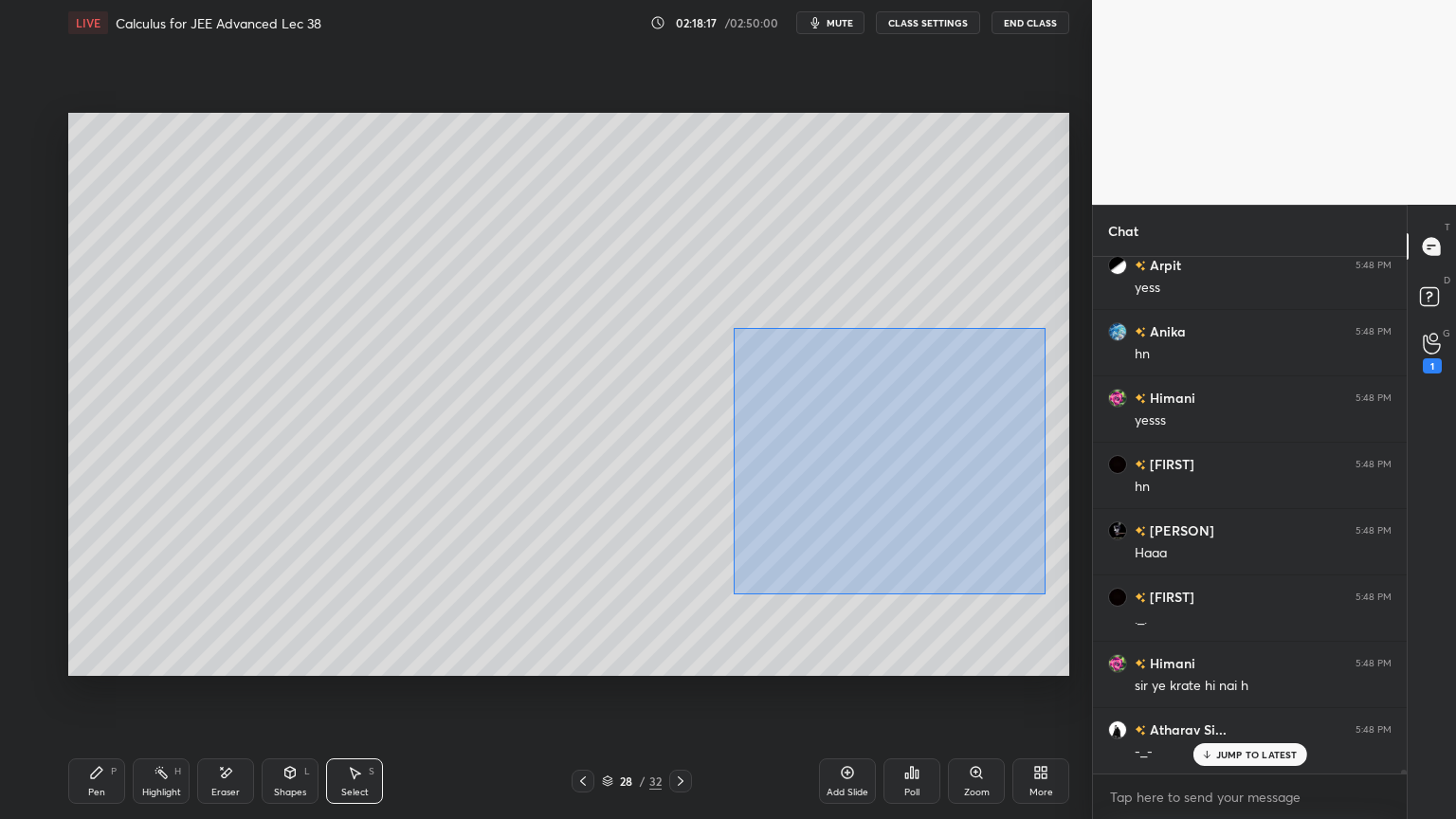 drag, startPoint x: 746, startPoint y: 408, endPoint x: 1057, endPoint y: 591, distance: 360.8462 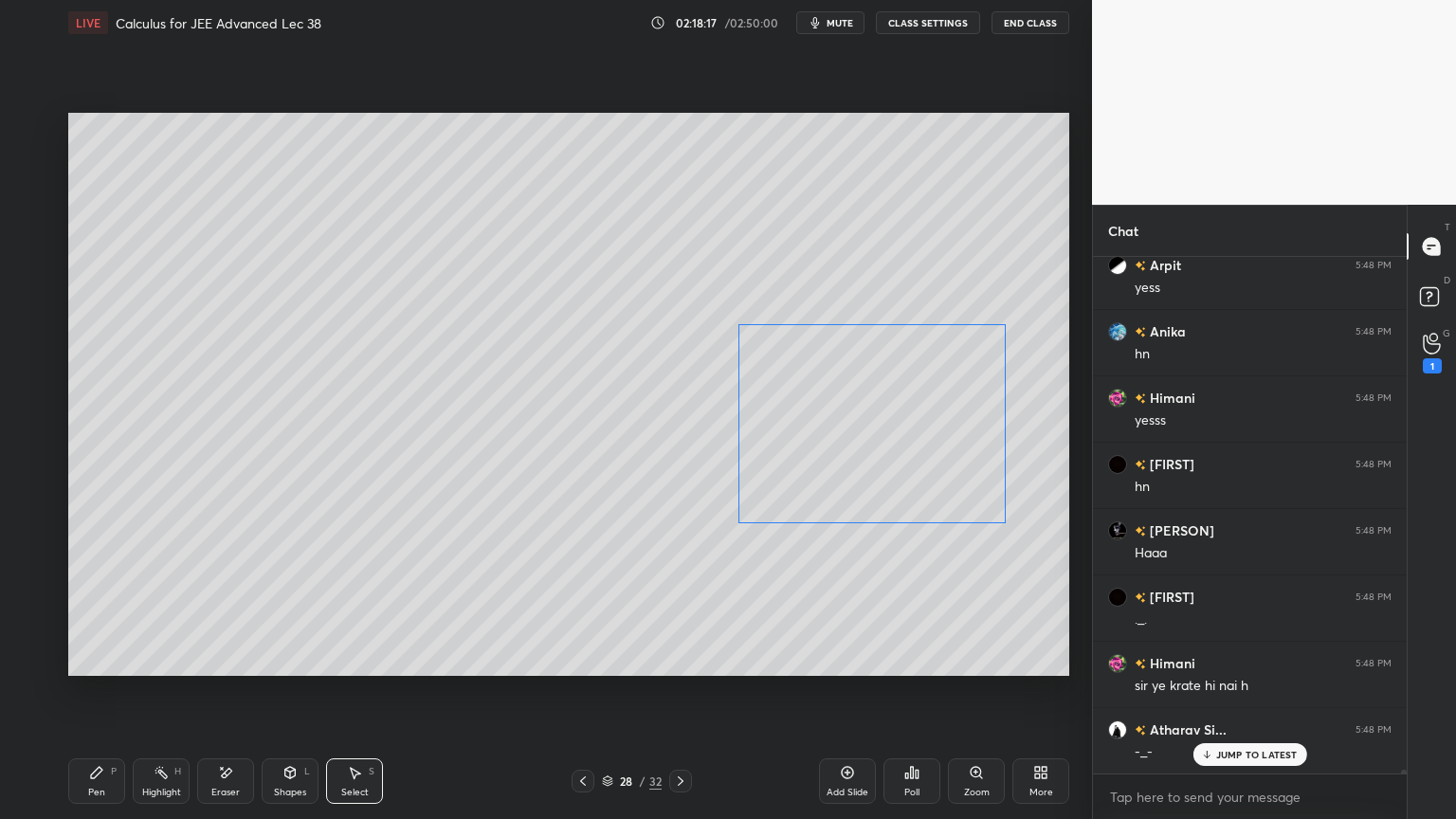 scroll, scrollTop: 70907, scrollLeft: 0, axis: vertical 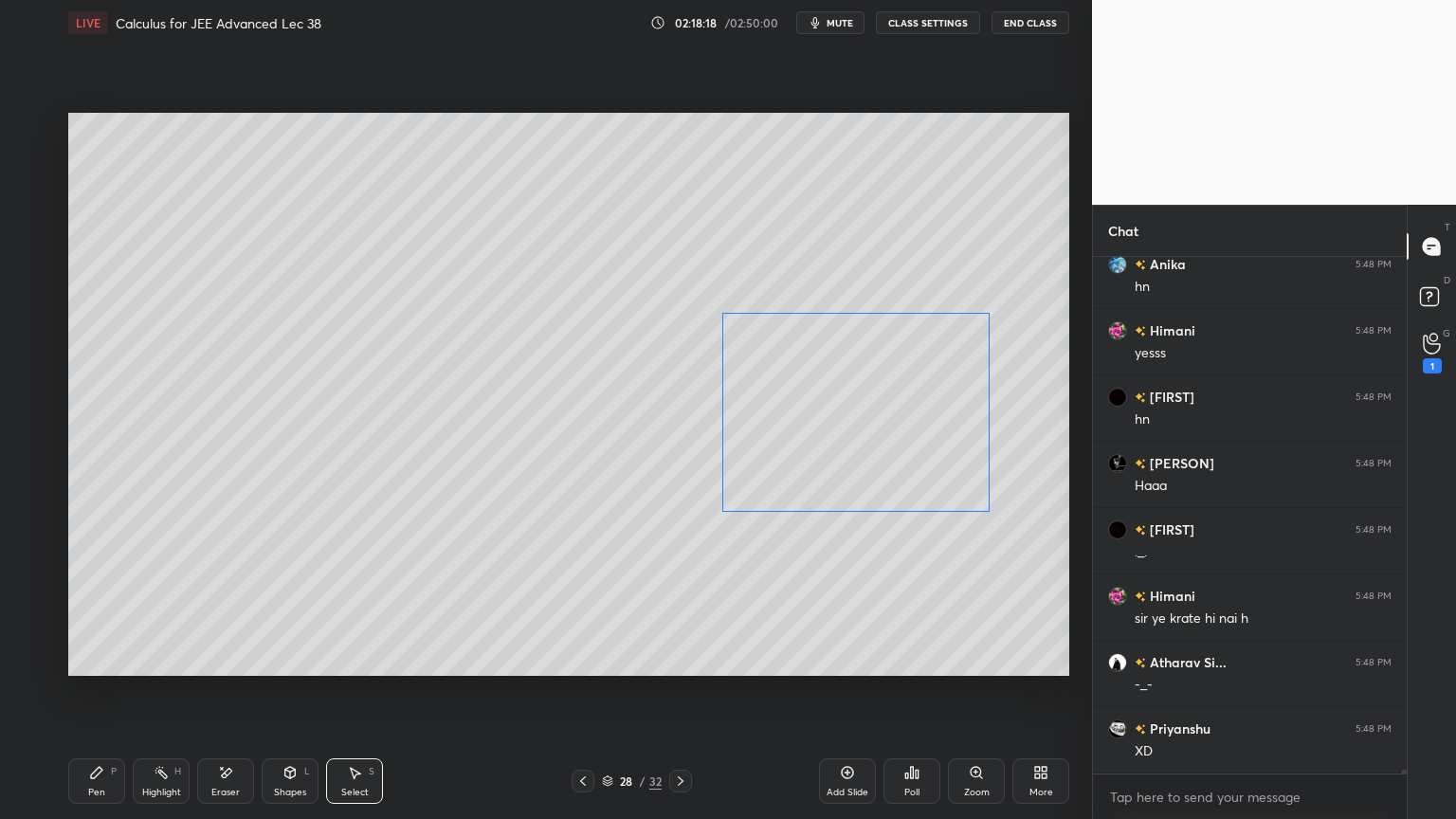 drag, startPoint x: 936, startPoint y: 457, endPoint x: 923, endPoint y: 492, distance: 37.336309 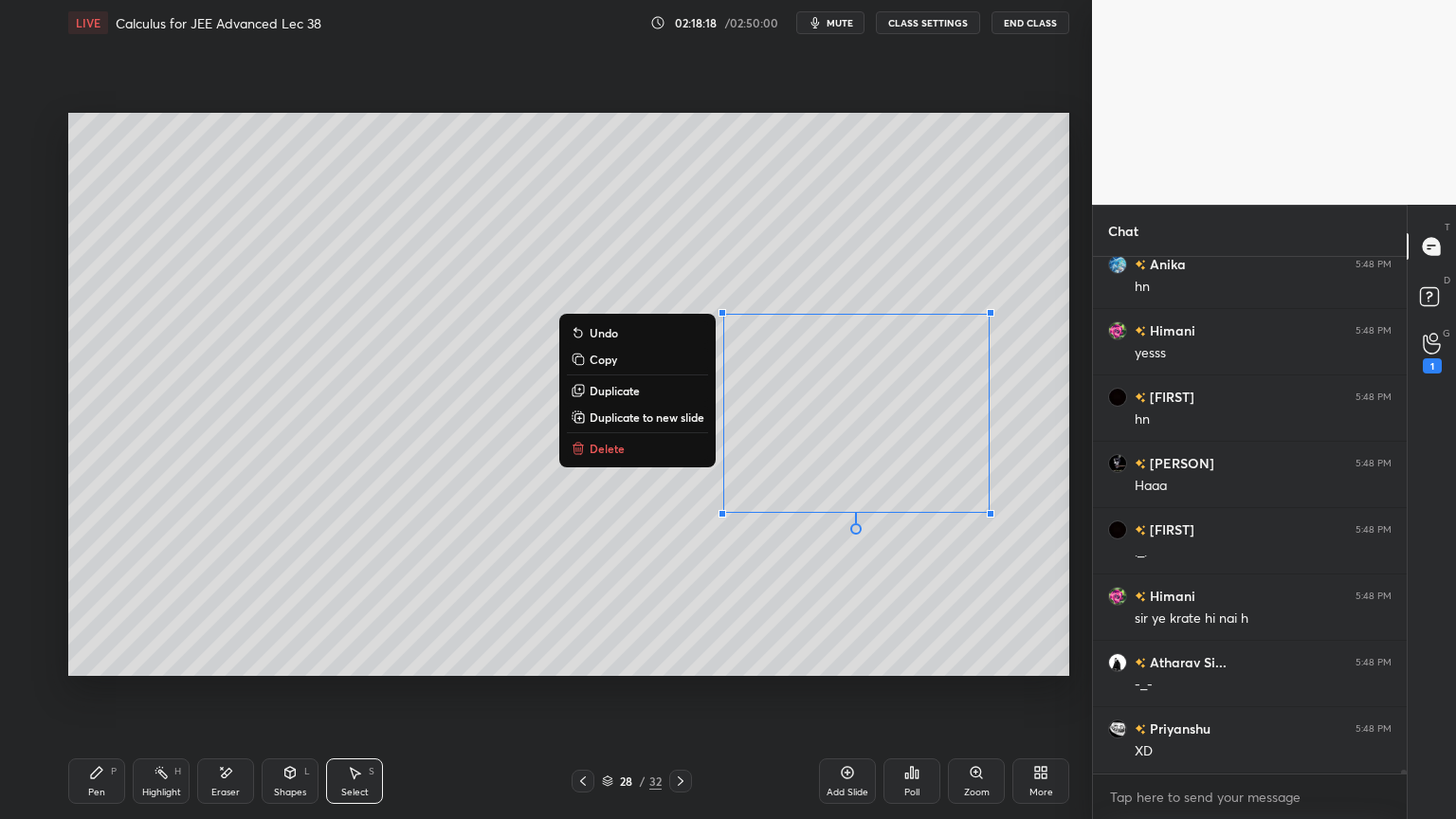 scroll, scrollTop: 71105, scrollLeft: 0, axis: vertical 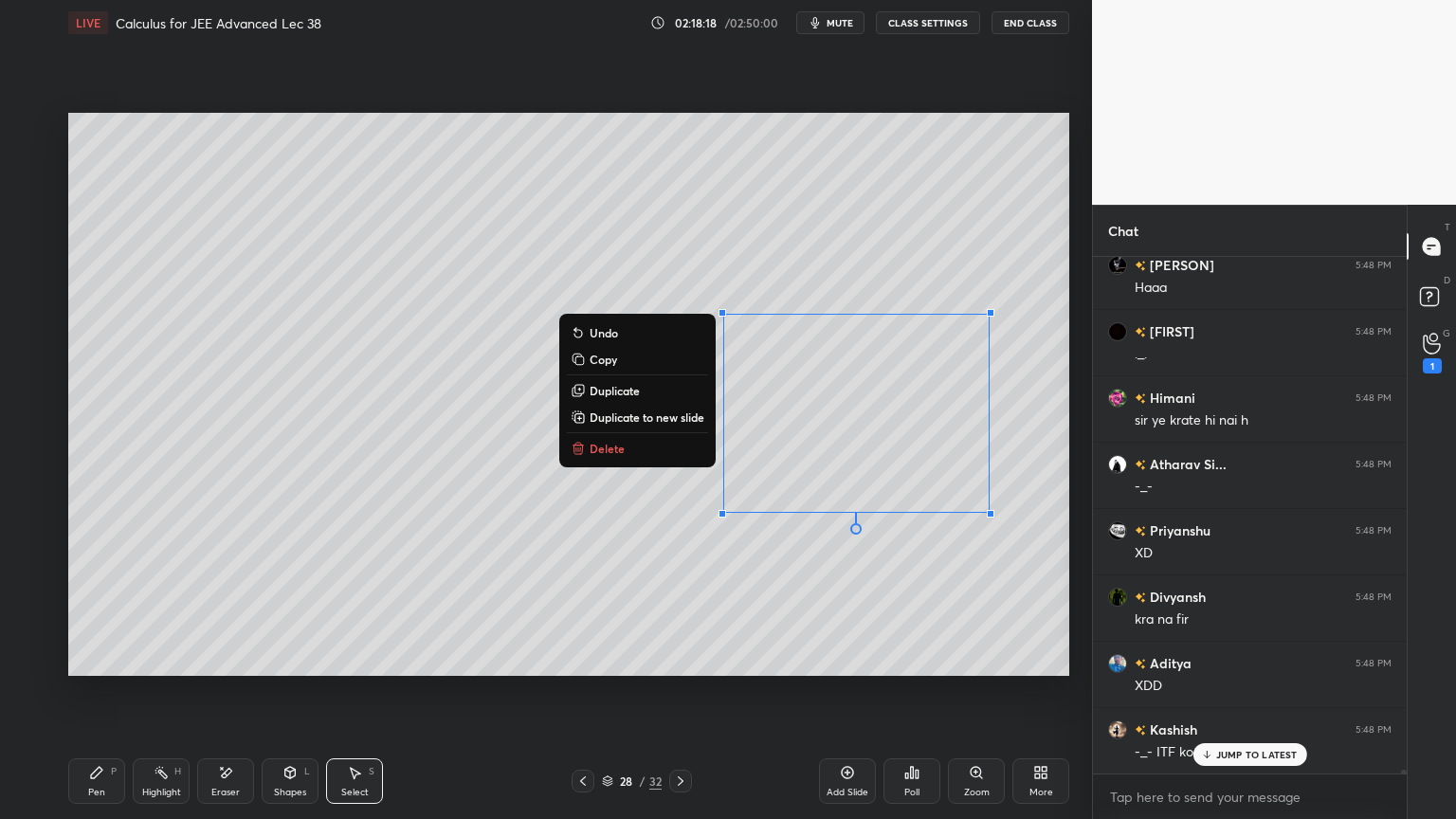 drag, startPoint x: 917, startPoint y: 583, endPoint x: 819, endPoint y: 619, distance: 104.403065 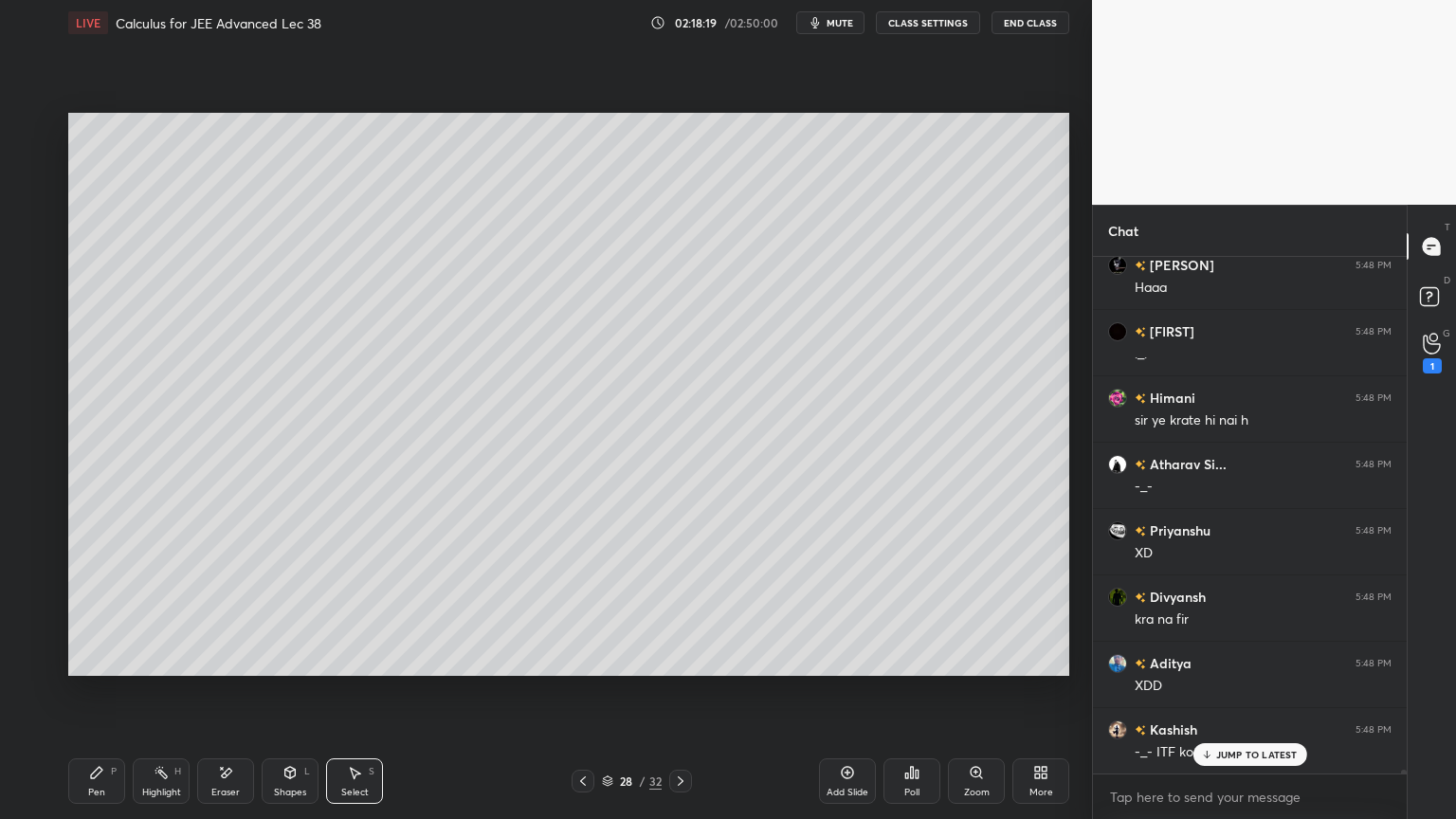 drag, startPoint x: 109, startPoint y: 776, endPoint x: 223, endPoint y: 739, distance: 119.854078 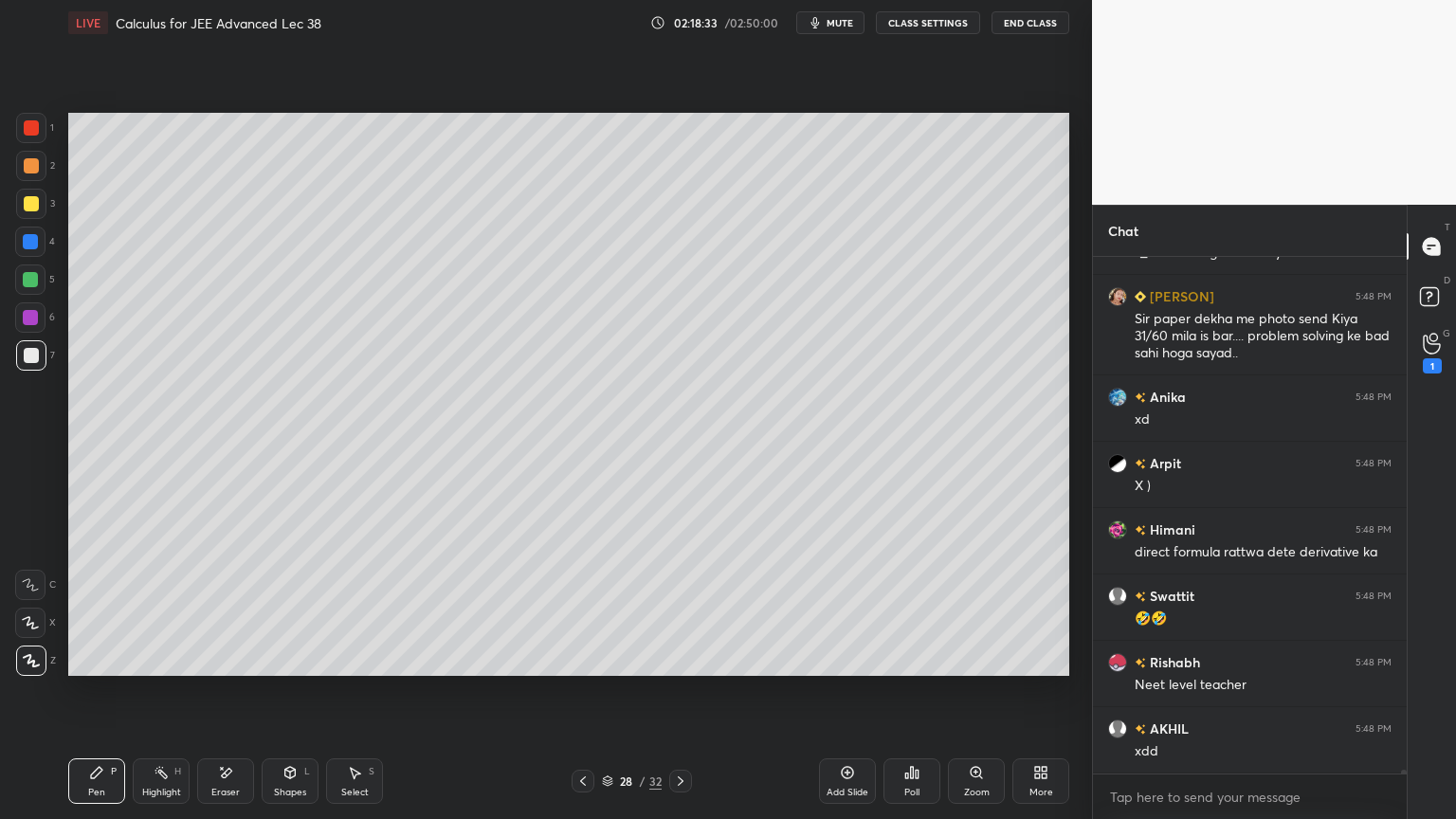 scroll, scrollTop: 71688, scrollLeft: 0, axis: vertical 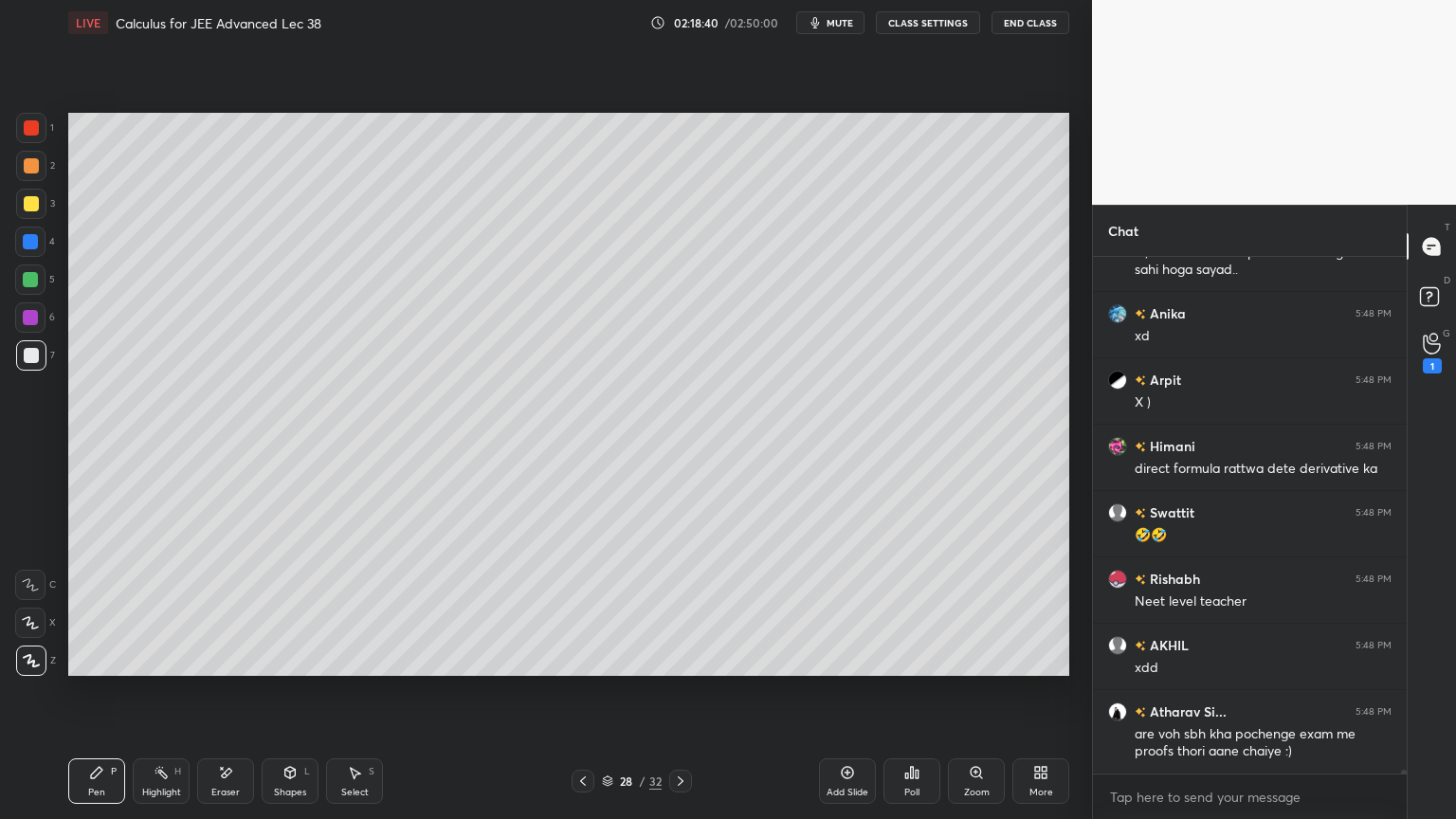 drag, startPoint x: 228, startPoint y: 788, endPoint x: 294, endPoint y: 718, distance: 96.20811 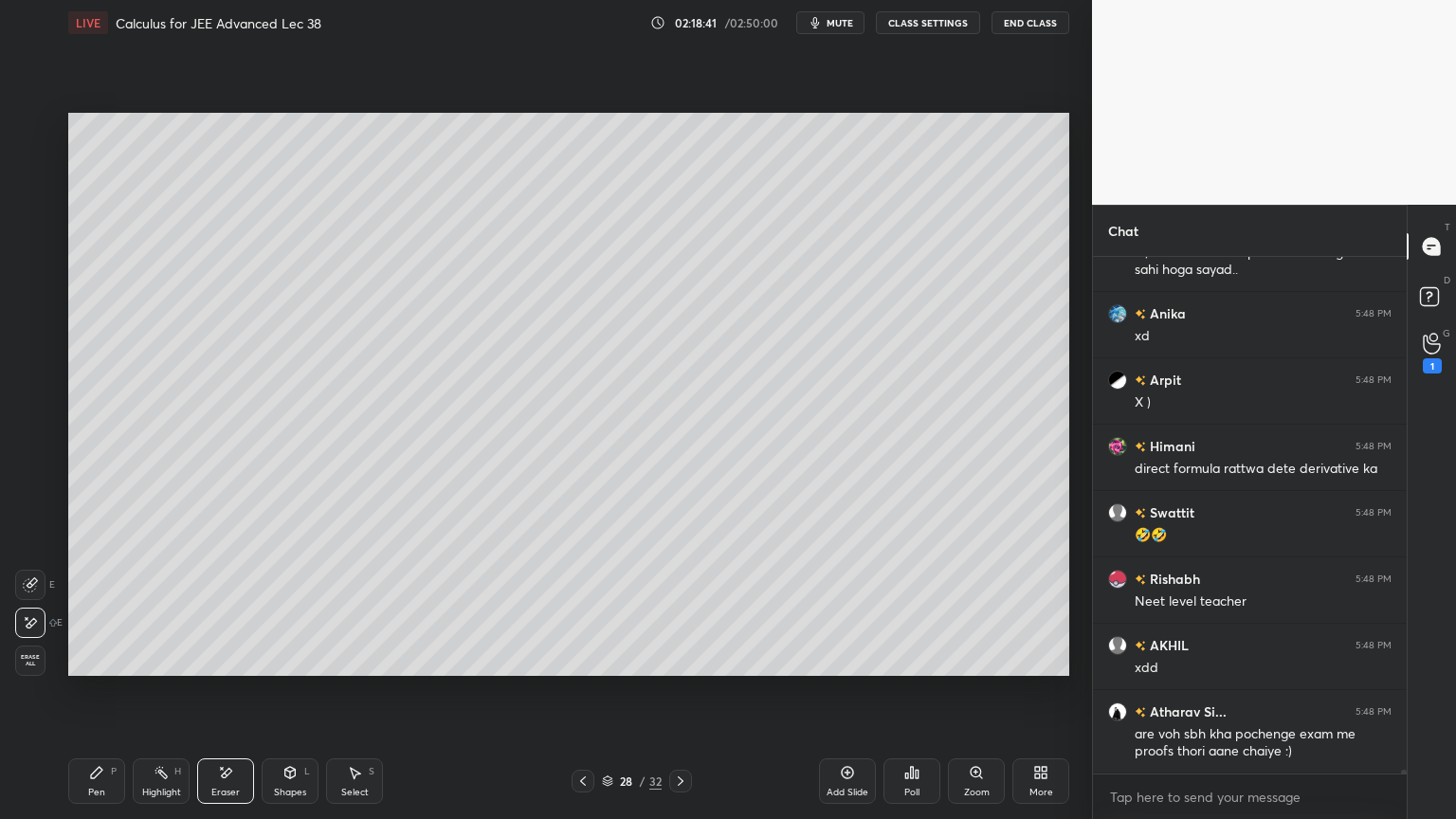 drag, startPoint x: 90, startPoint y: 781, endPoint x: 121, endPoint y: 774, distance: 31.780497 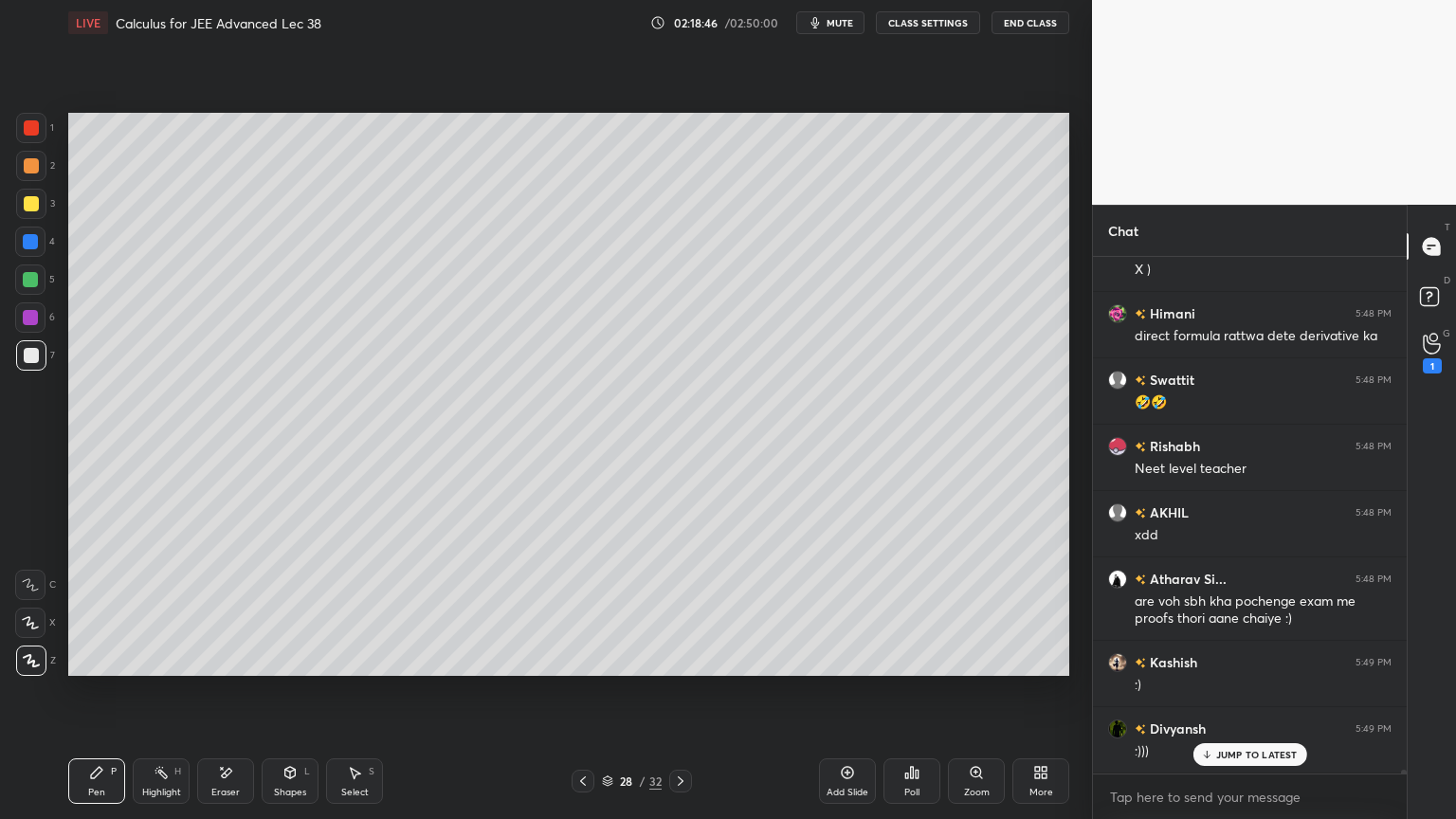 scroll, scrollTop: 71886, scrollLeft: 0, axis: vertical 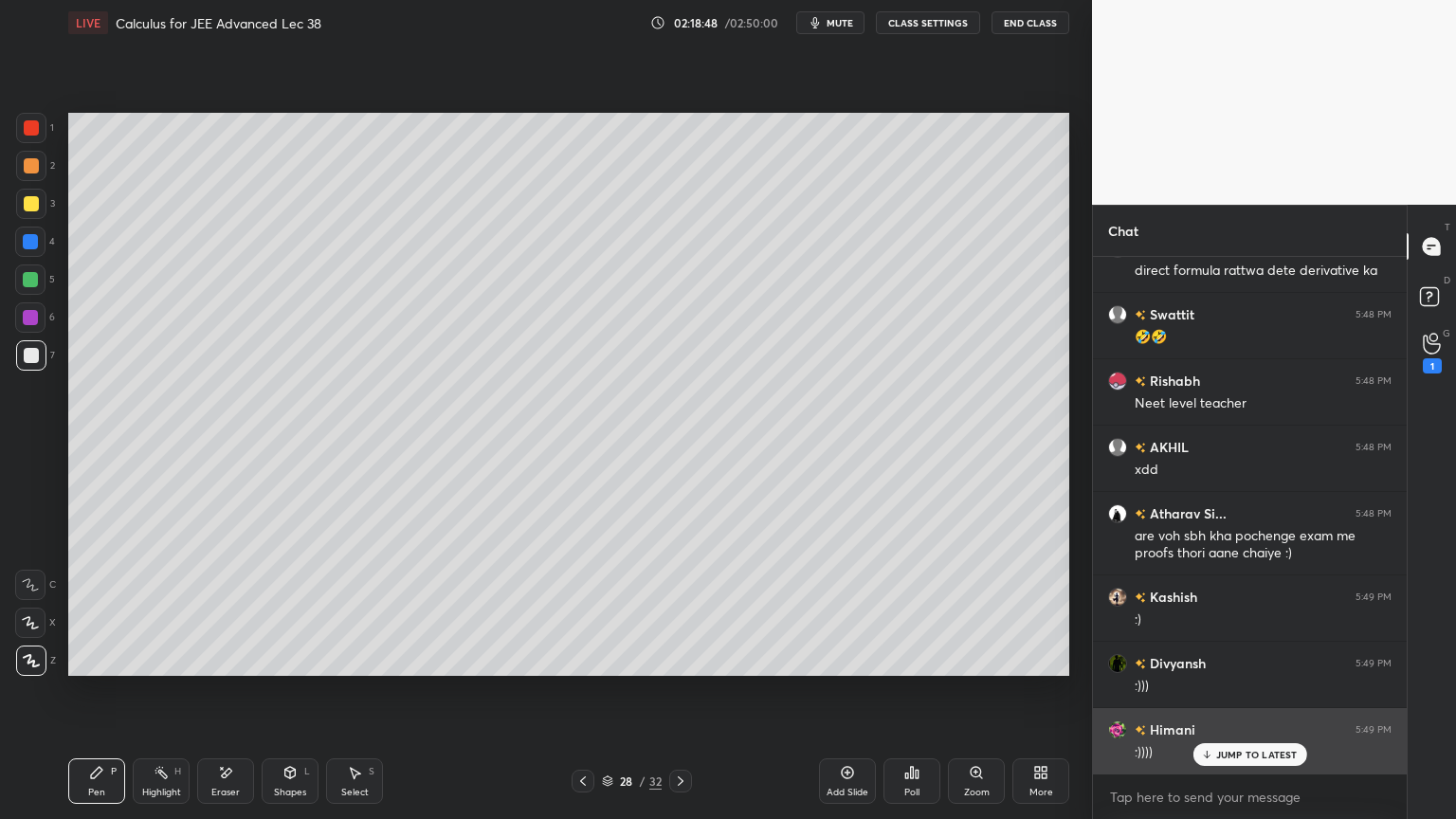 drag, startPoint x: 1250, startPoint y: 754, endPoint x: 1251, endPoint y: 737, distance: 17.029386 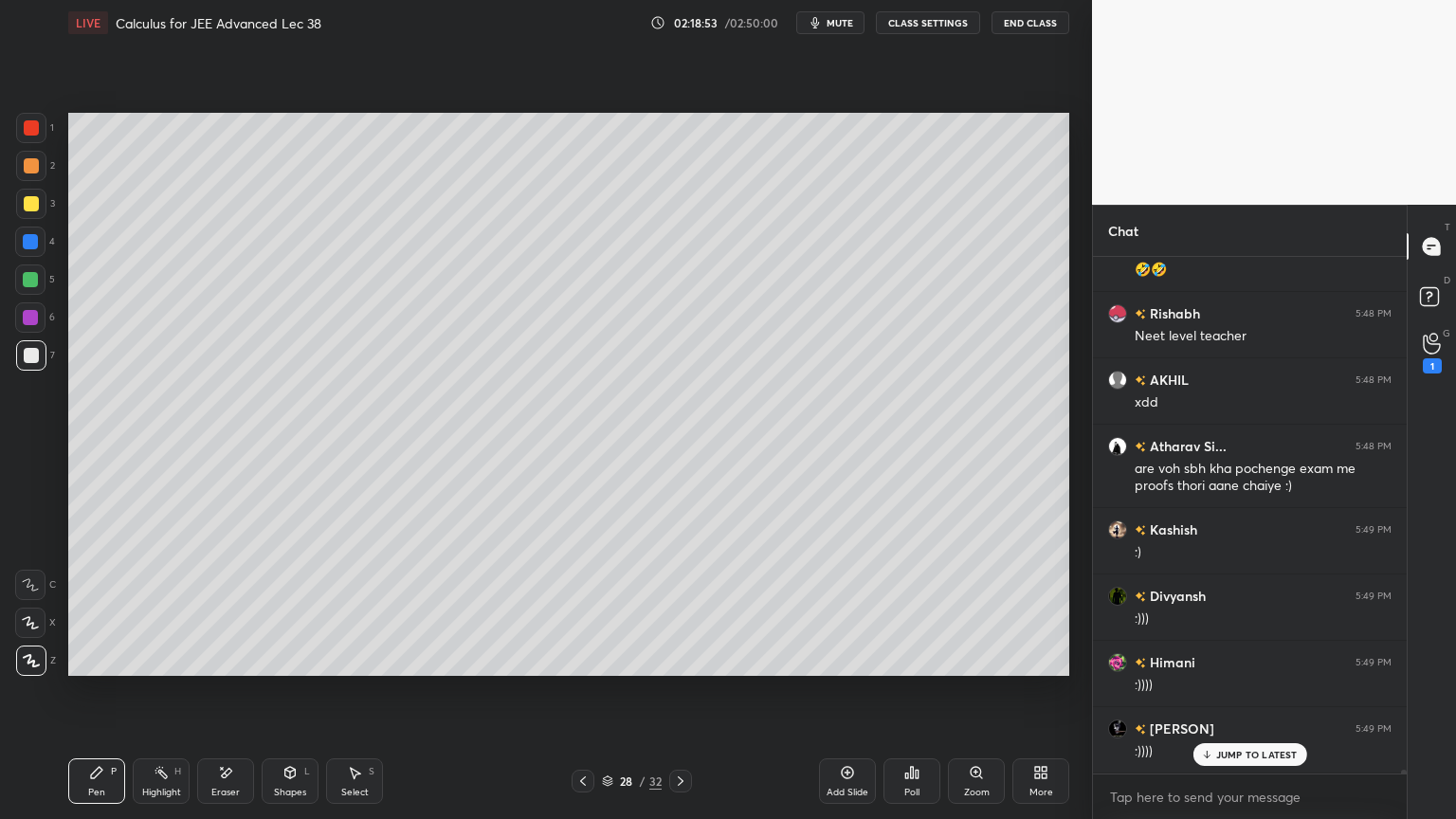 scroll, scrollTop: 72019, scrollLeft: 0, axis: vertical 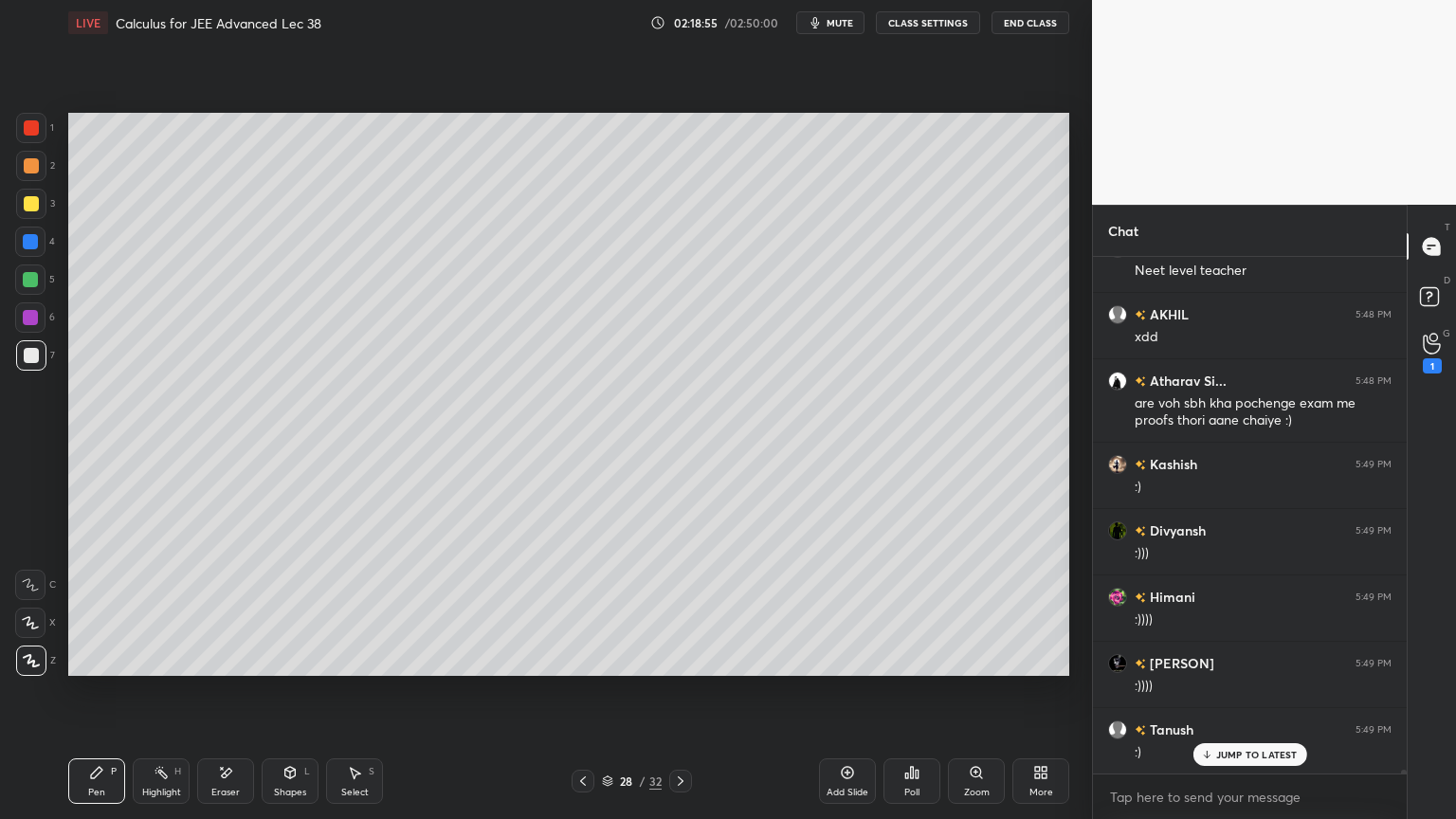 drag, startPoint x: 223, startPoint y: 781, endPoint x: 245, endPoint y: 776, distance: 22.561028 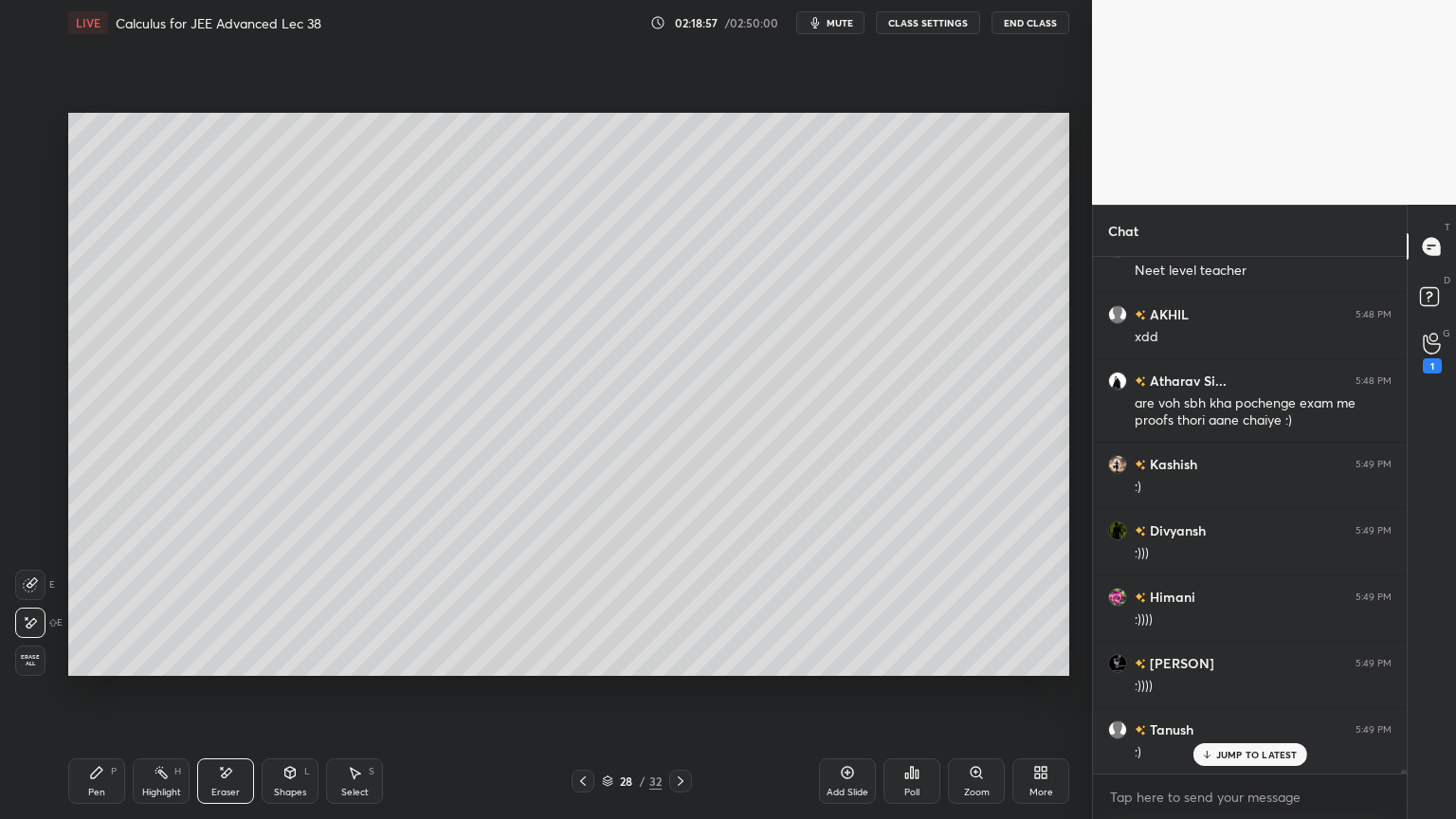 click on "Pen P" at bounding box center [97, 781] 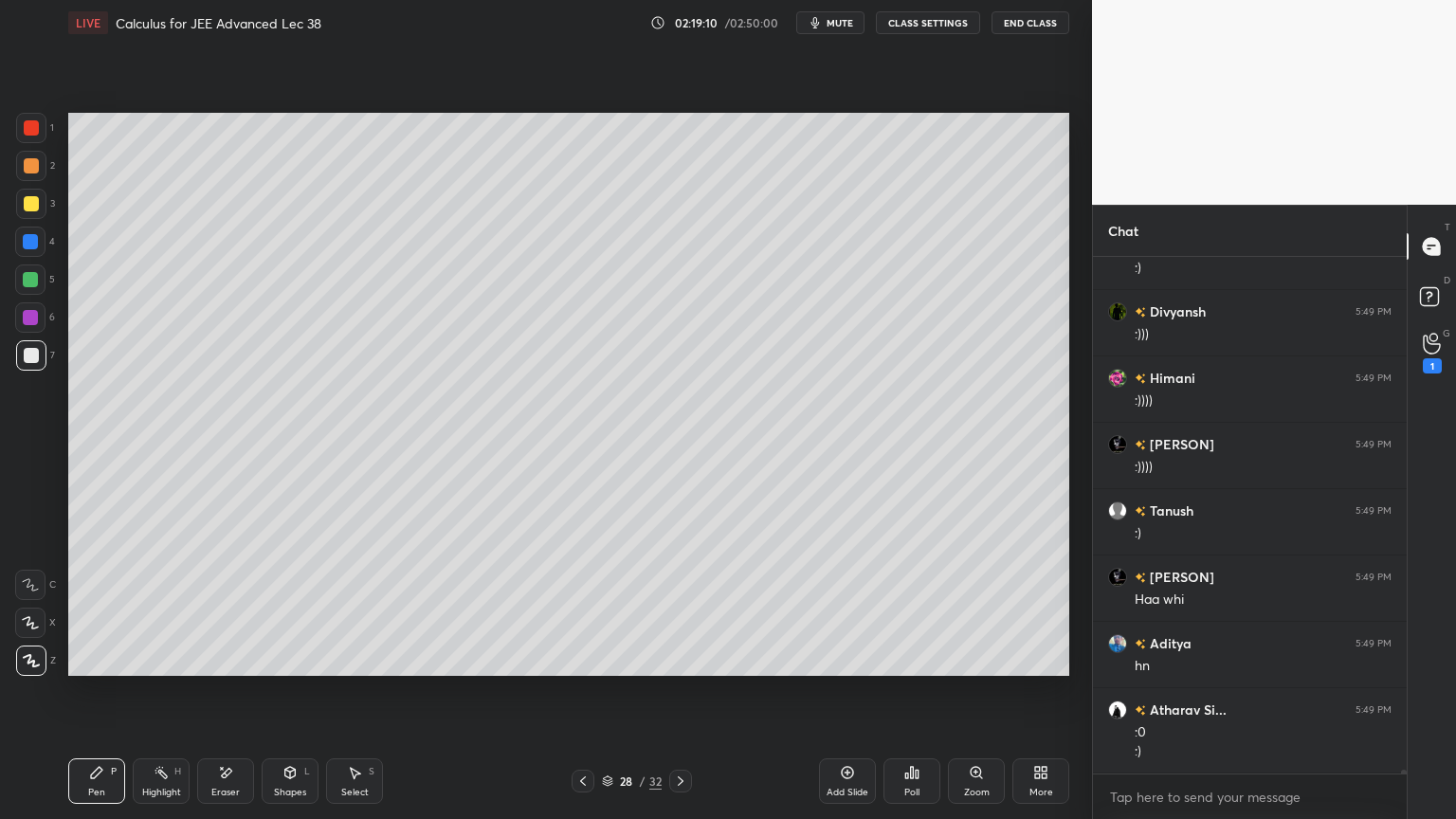scroll, scrollTop: 72303, scrollLeft: 0, axis: vertical 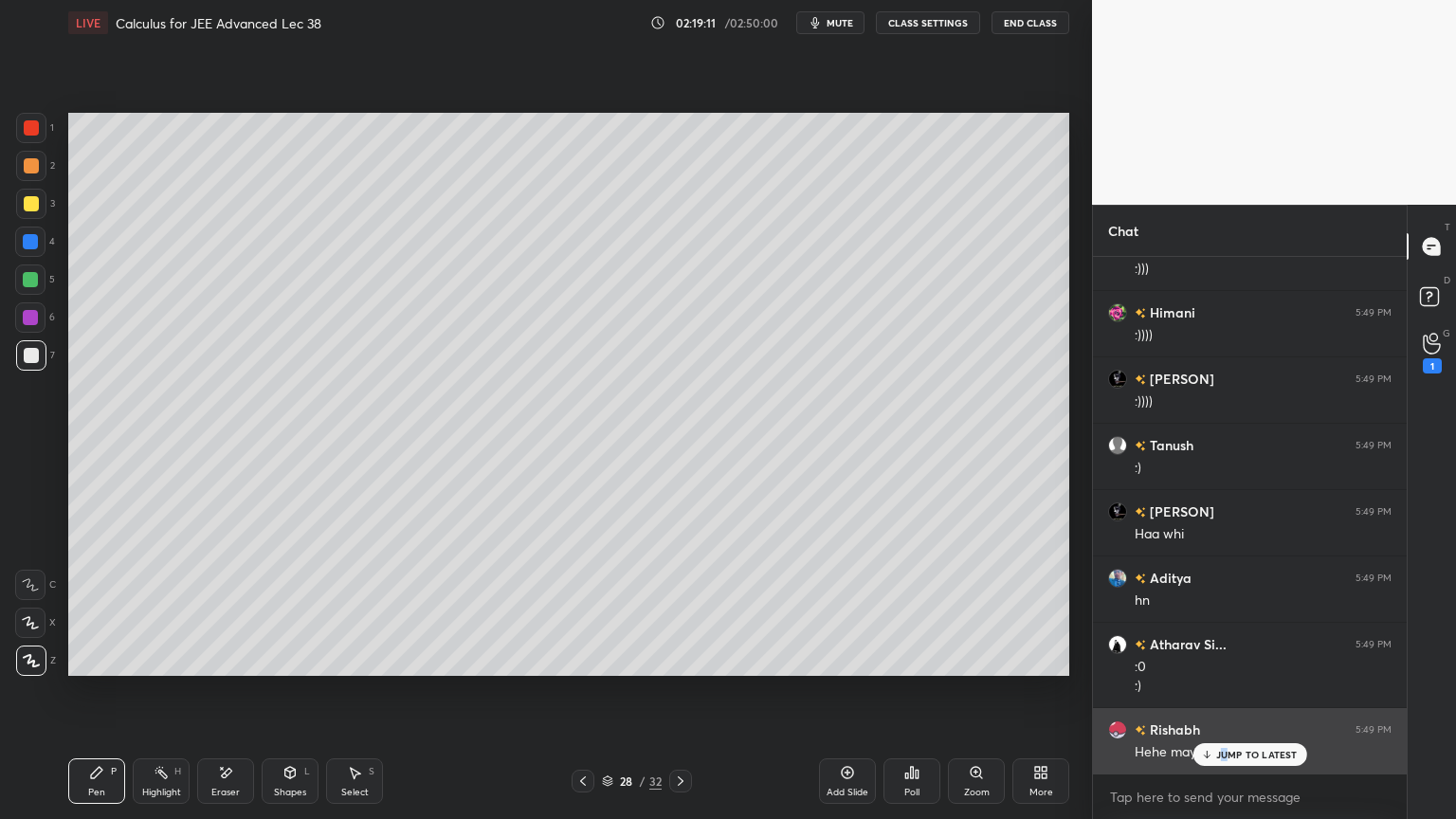 click on "JUMP TO LATEST" at bounding box center [1257, 755] 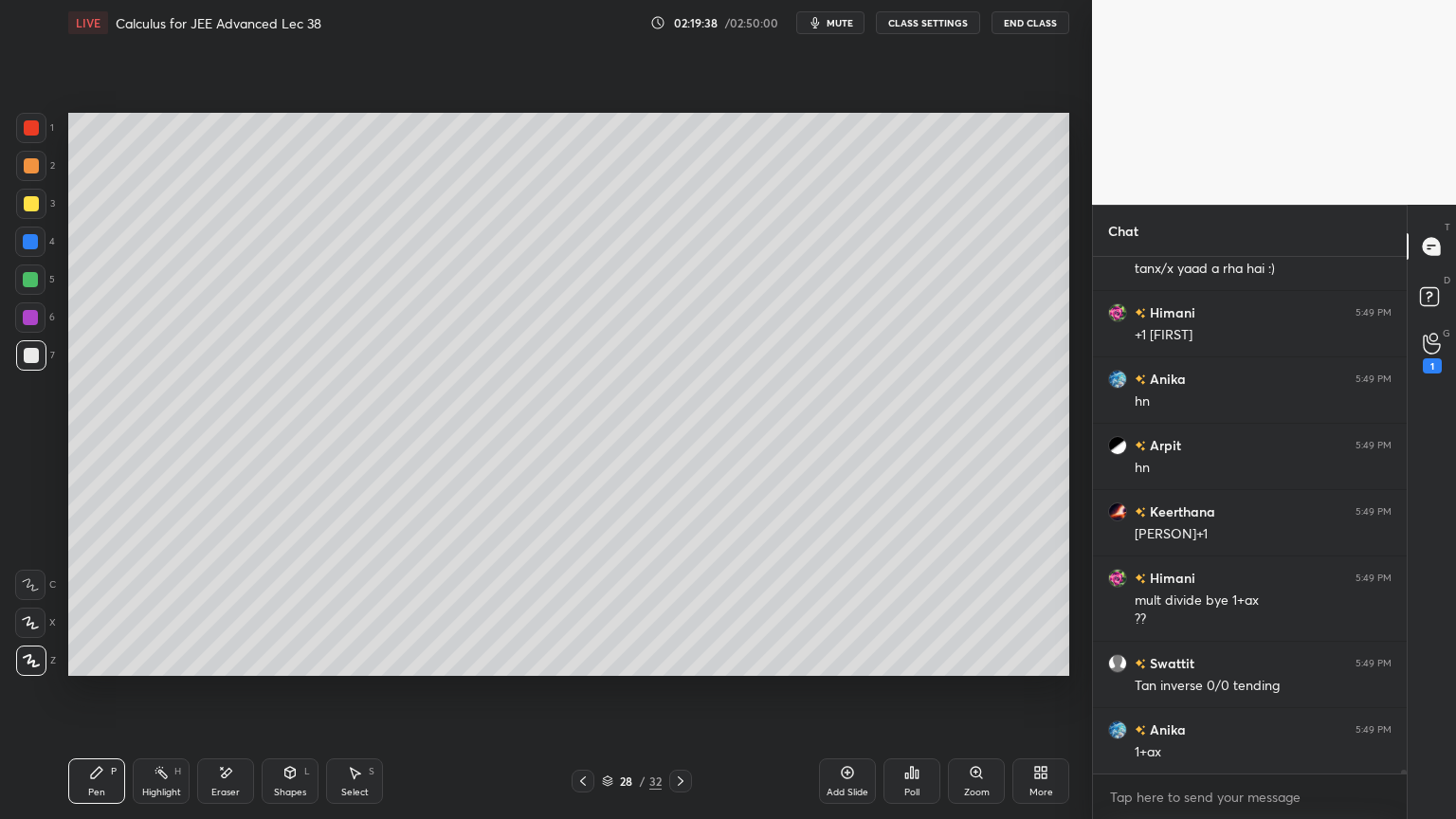 scroll, scrollTop: 73053, scrollLeft: 0, axis: vertical 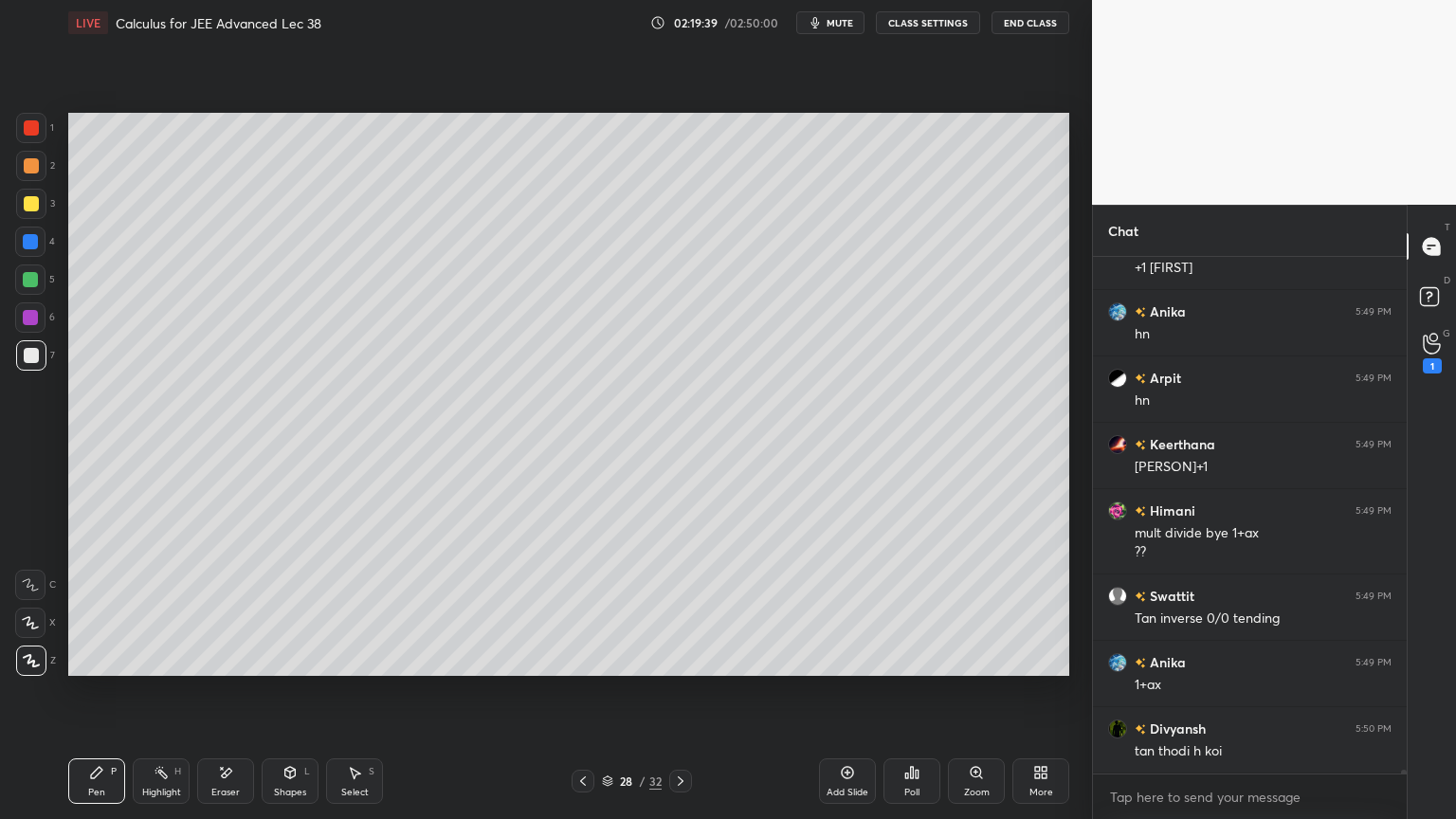 click on "Add Slide" at bounding box center (847, 781) 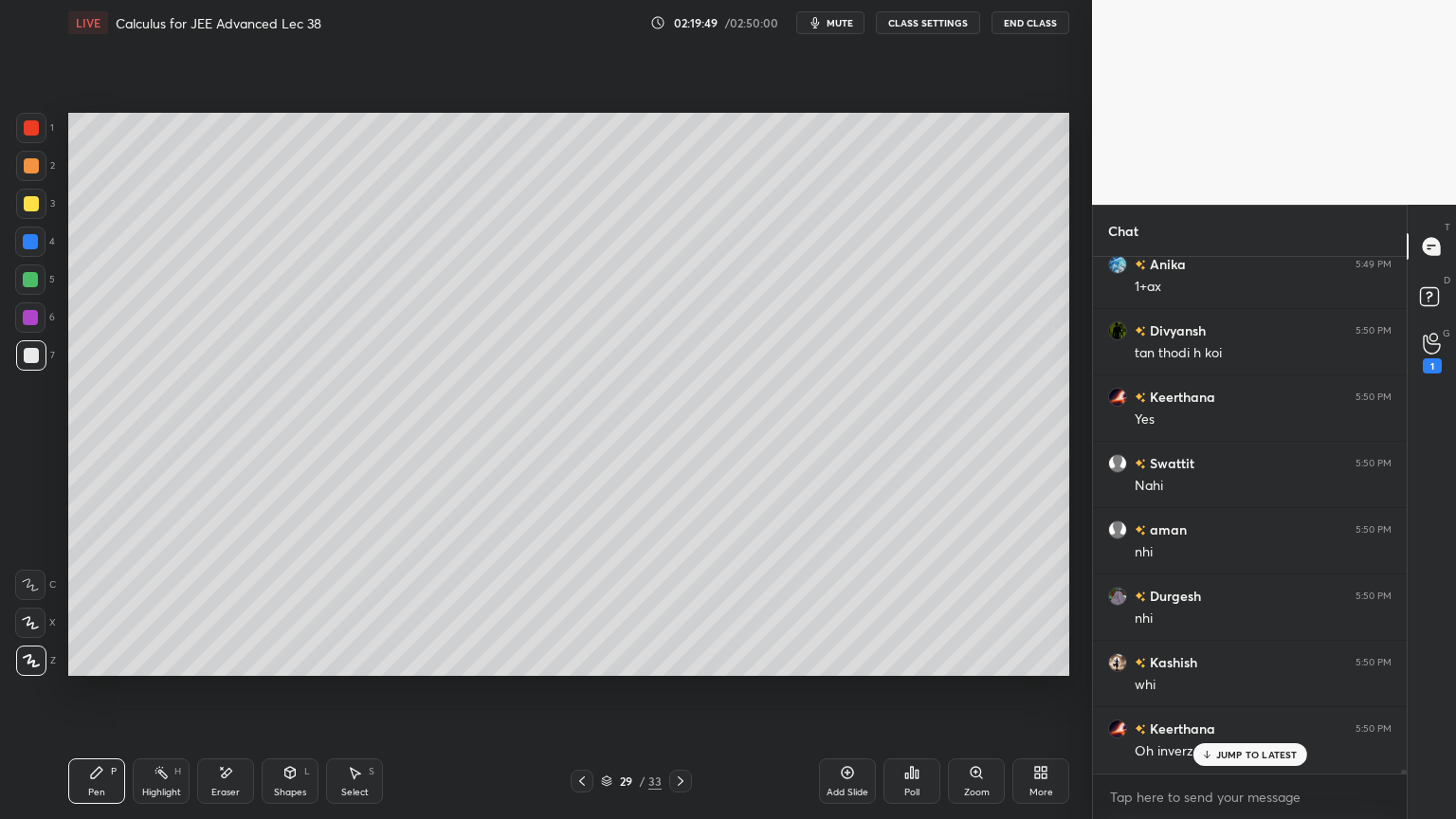 scroll, scrollTop: 73517, scrollLeft: 0, axis: vertical 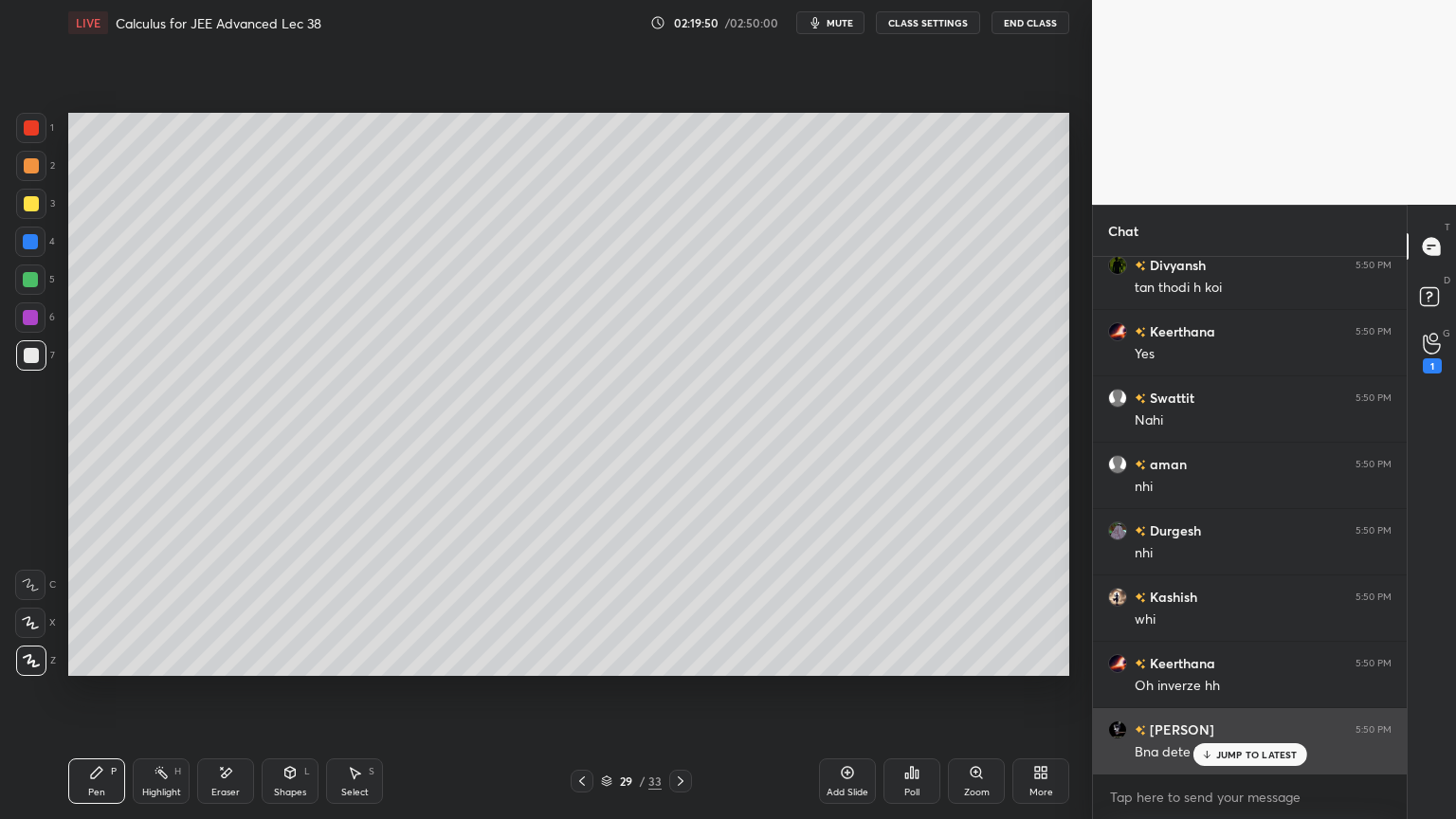 click on "JUMP TO LATEST" at bounding box center (1257, 755) 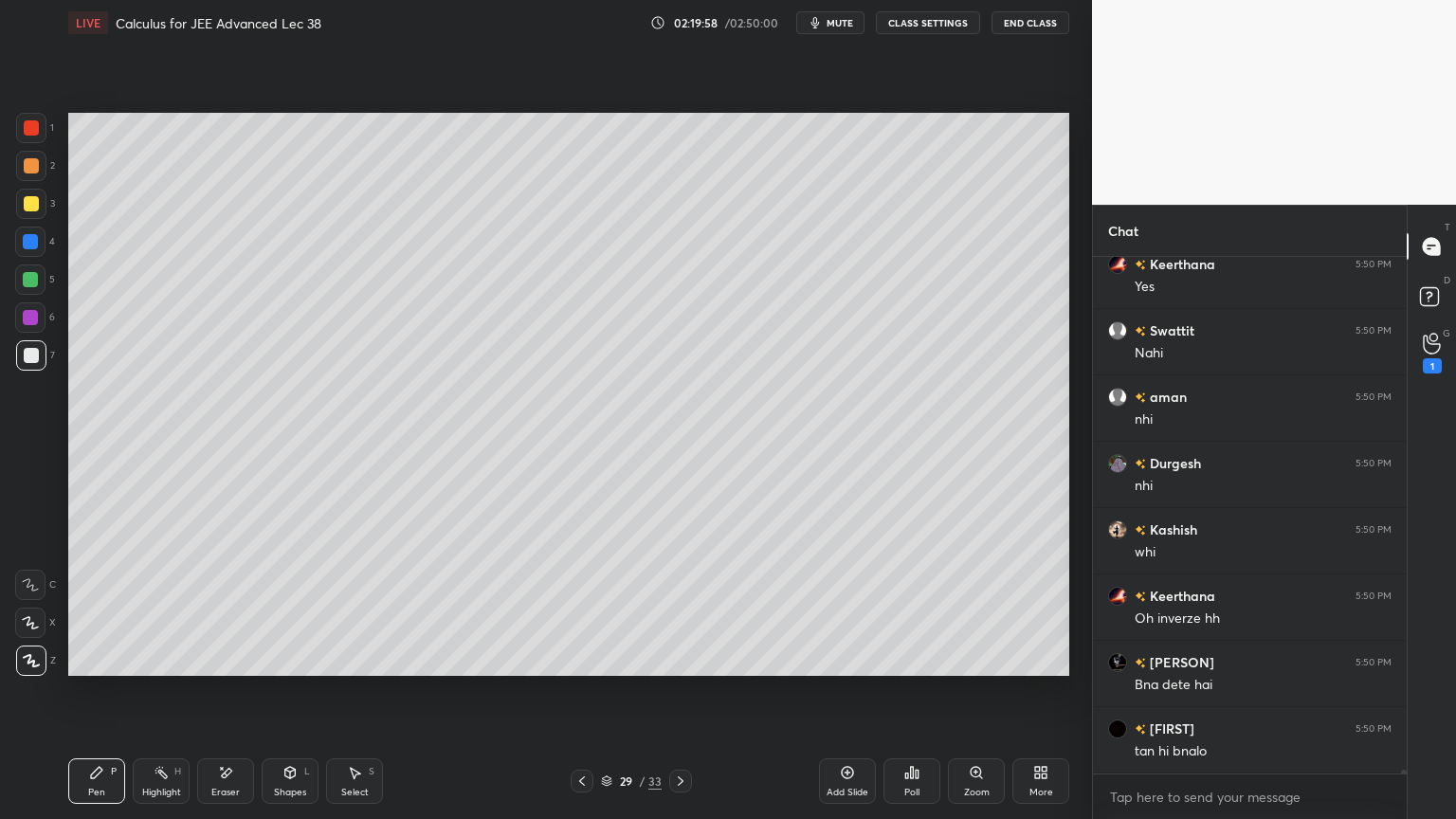 scroll, scrollTop: 73649, scrollLeft: 0, axis: vertical 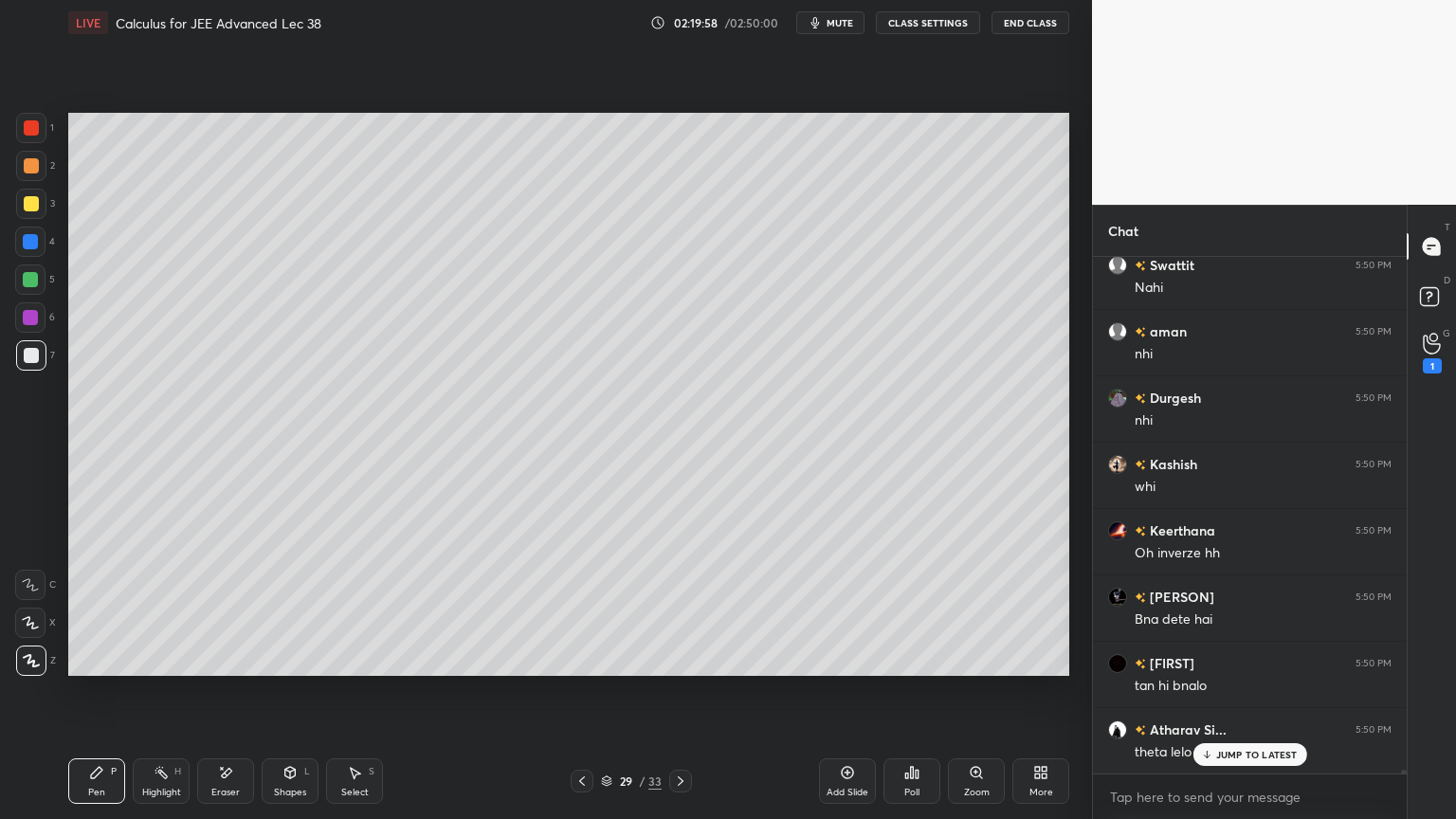 click on "Eraser" at bounding box center (226, 781) 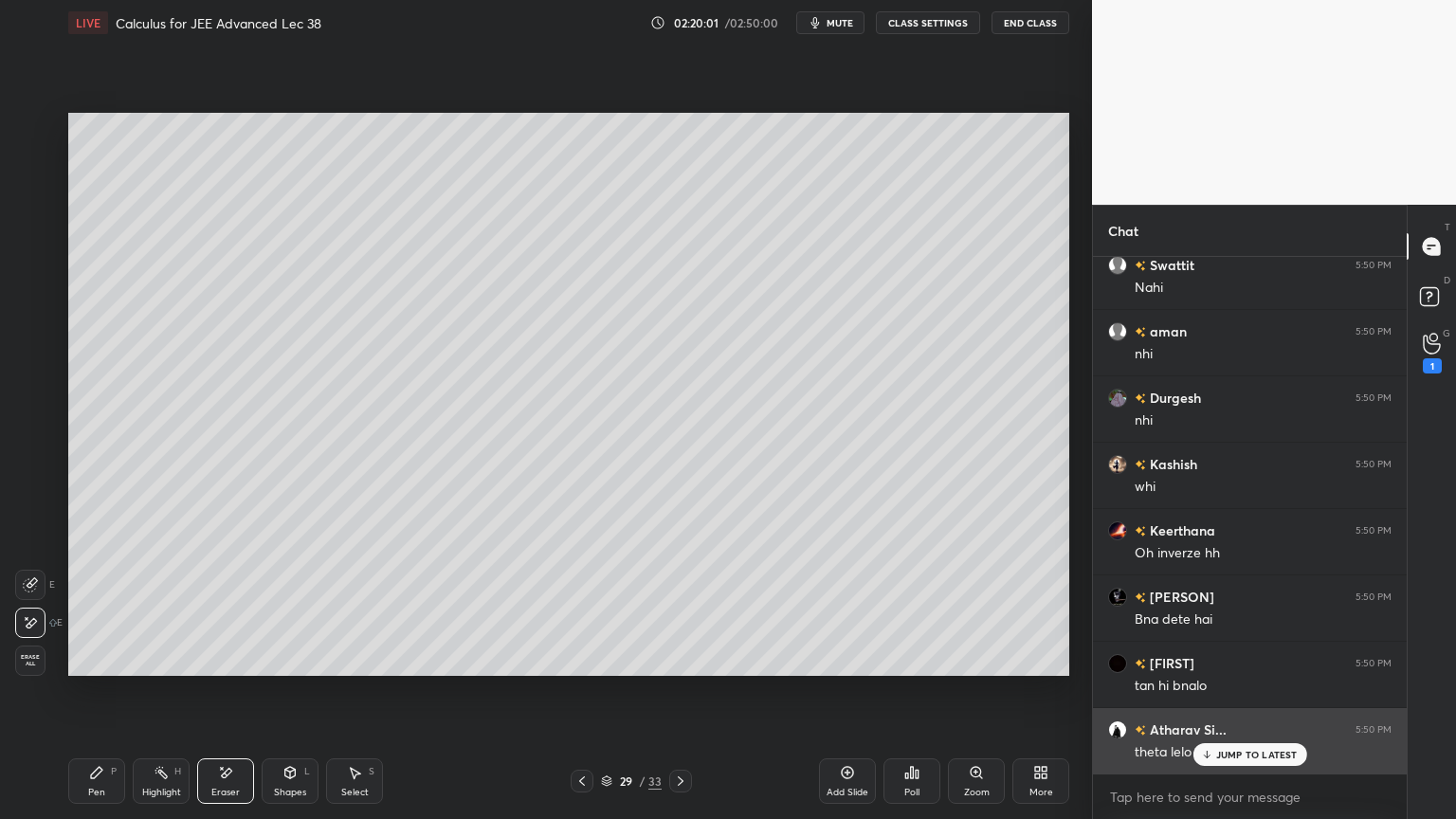 click on "JUMP TO LATEST" at bounding box center (1249, 755) 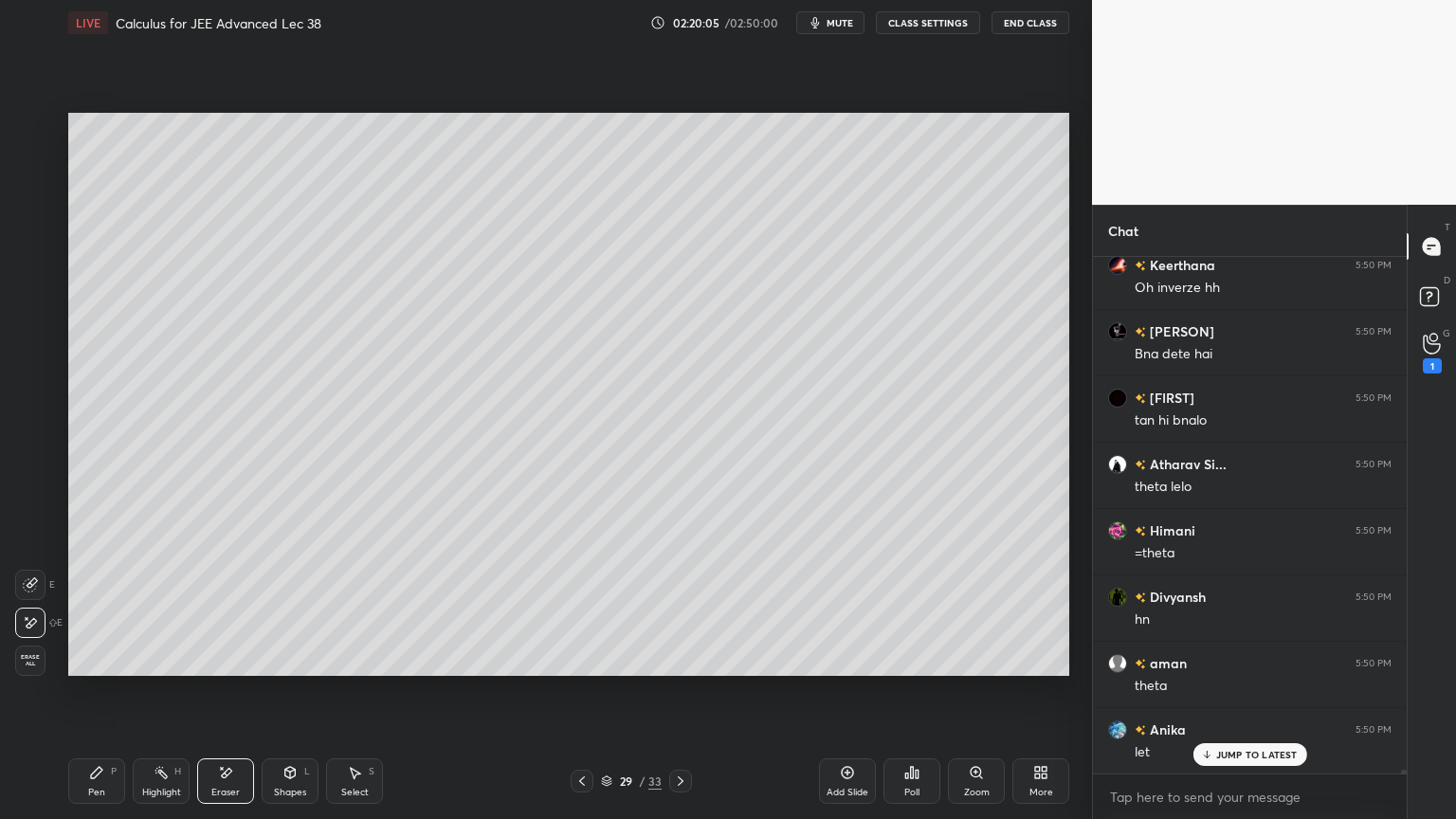 scroll, scrollTop: 73982, scrollLeft: 0, axis: vertical 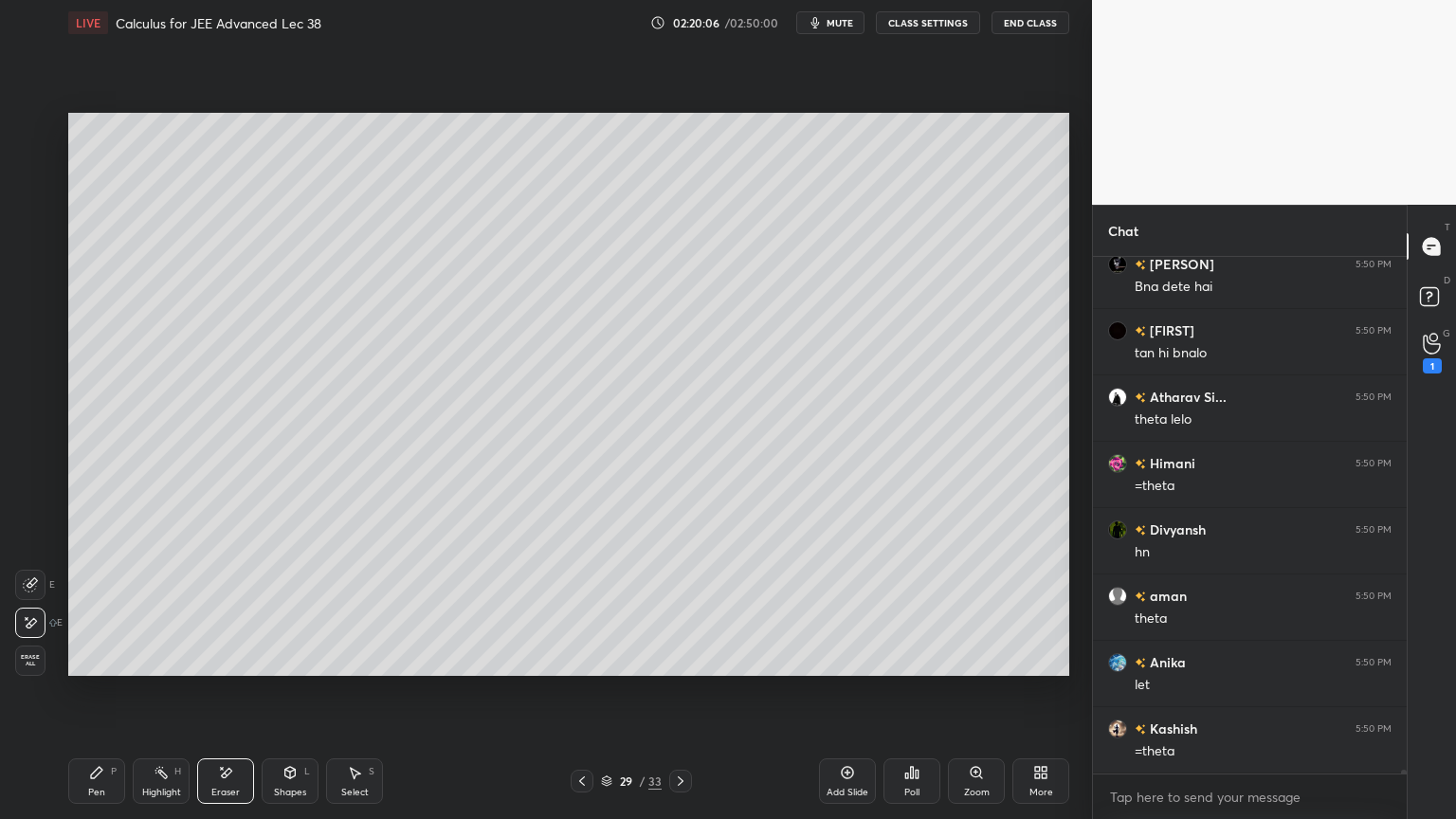 click on "Pen P" at bounding box center (97, 781) 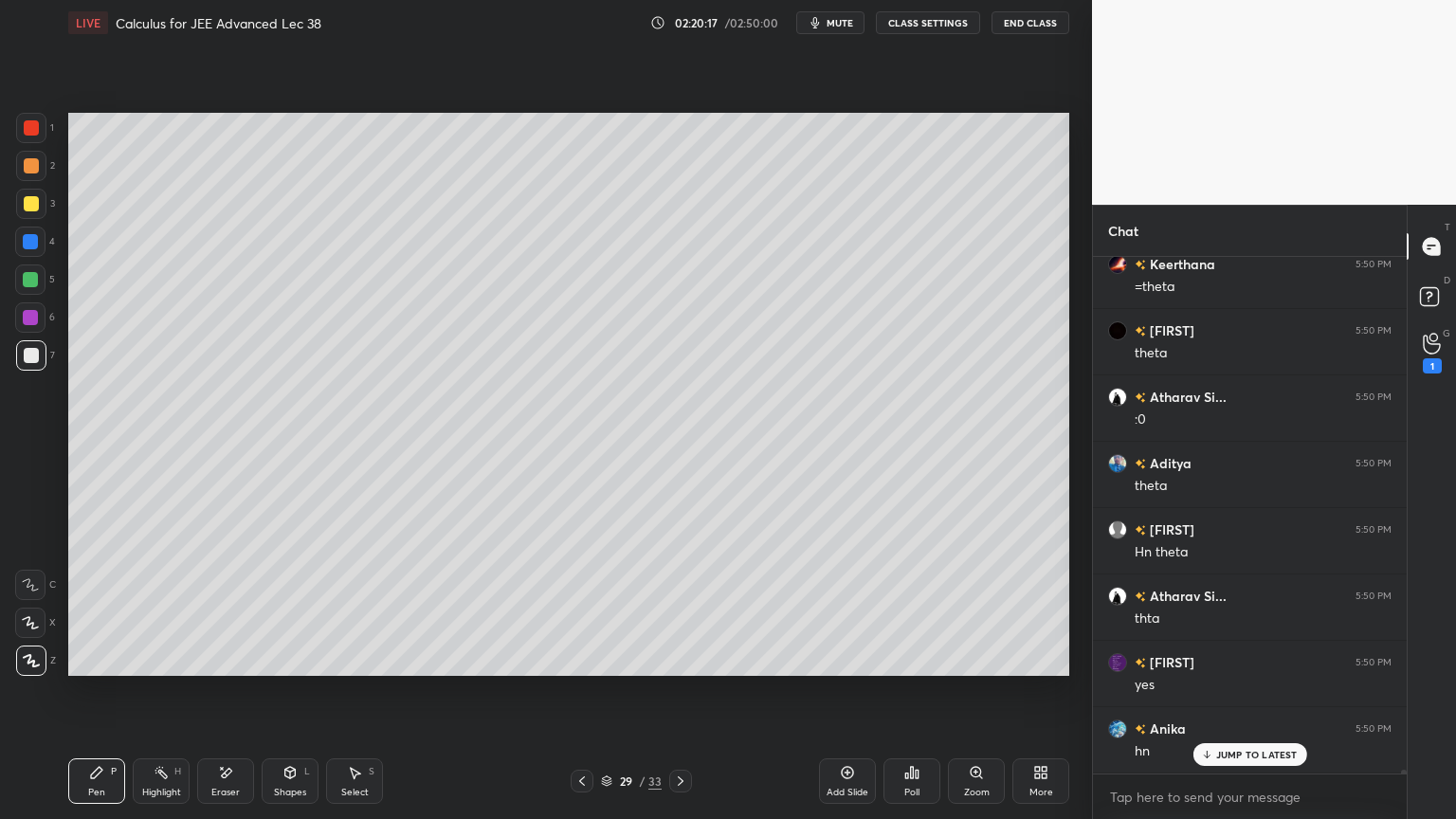 scroll, scrollTop: 74844, scrollLeft: 0, axis: vertical 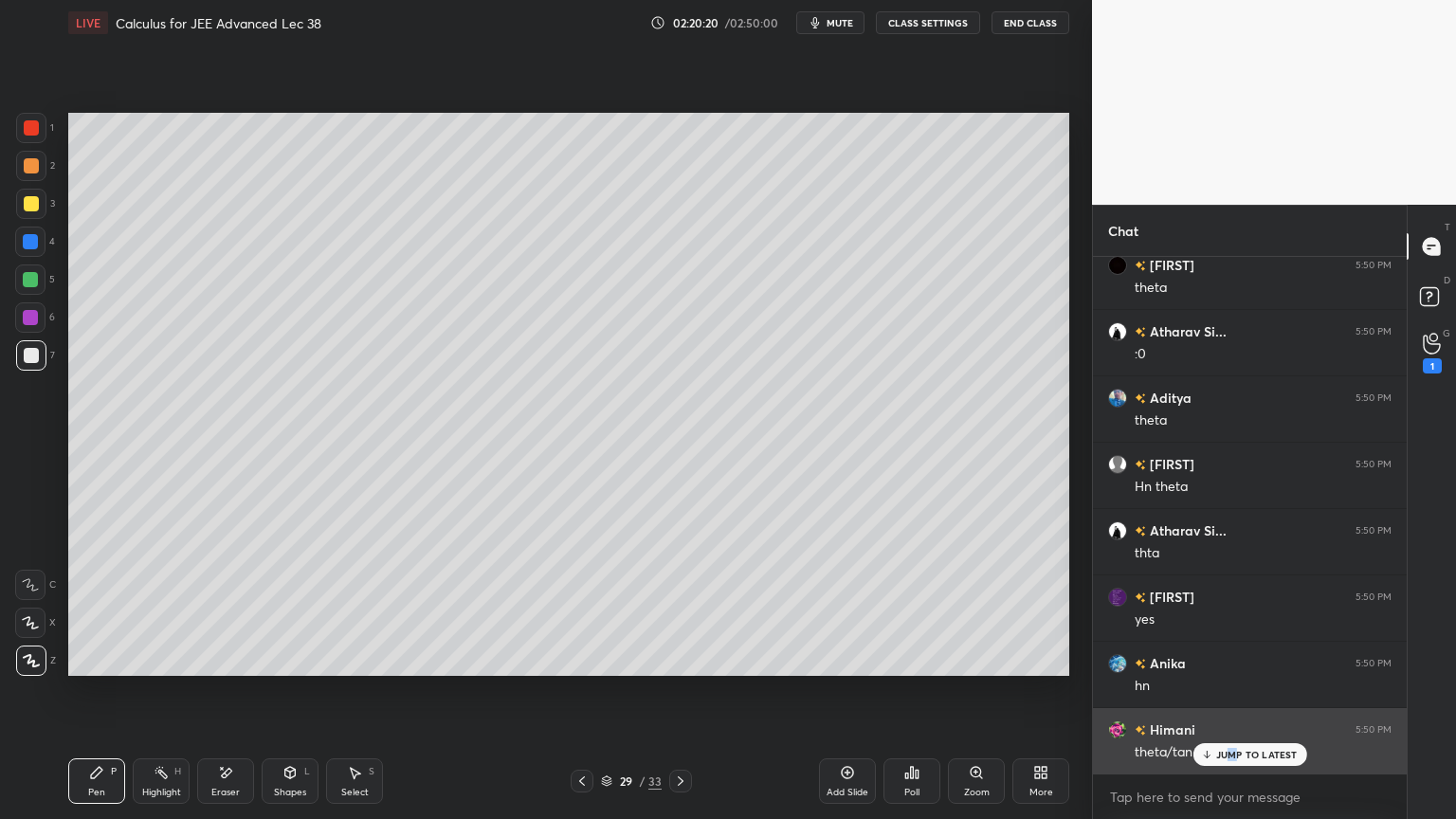 click on "JUMP TO LATEST" at bounding box center (1257, 755) 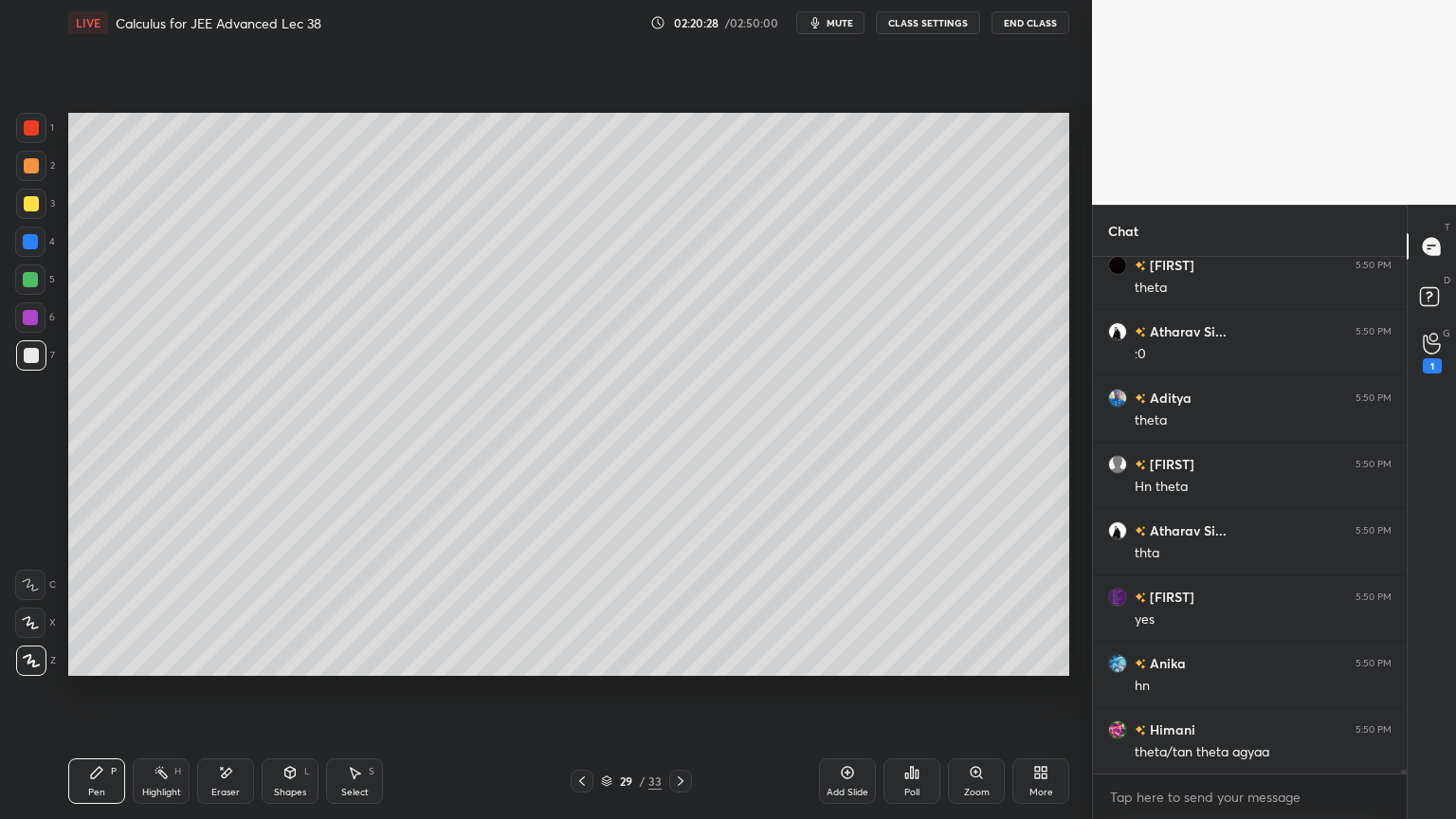 click on "Eraser" at bounding box center [226, 781] 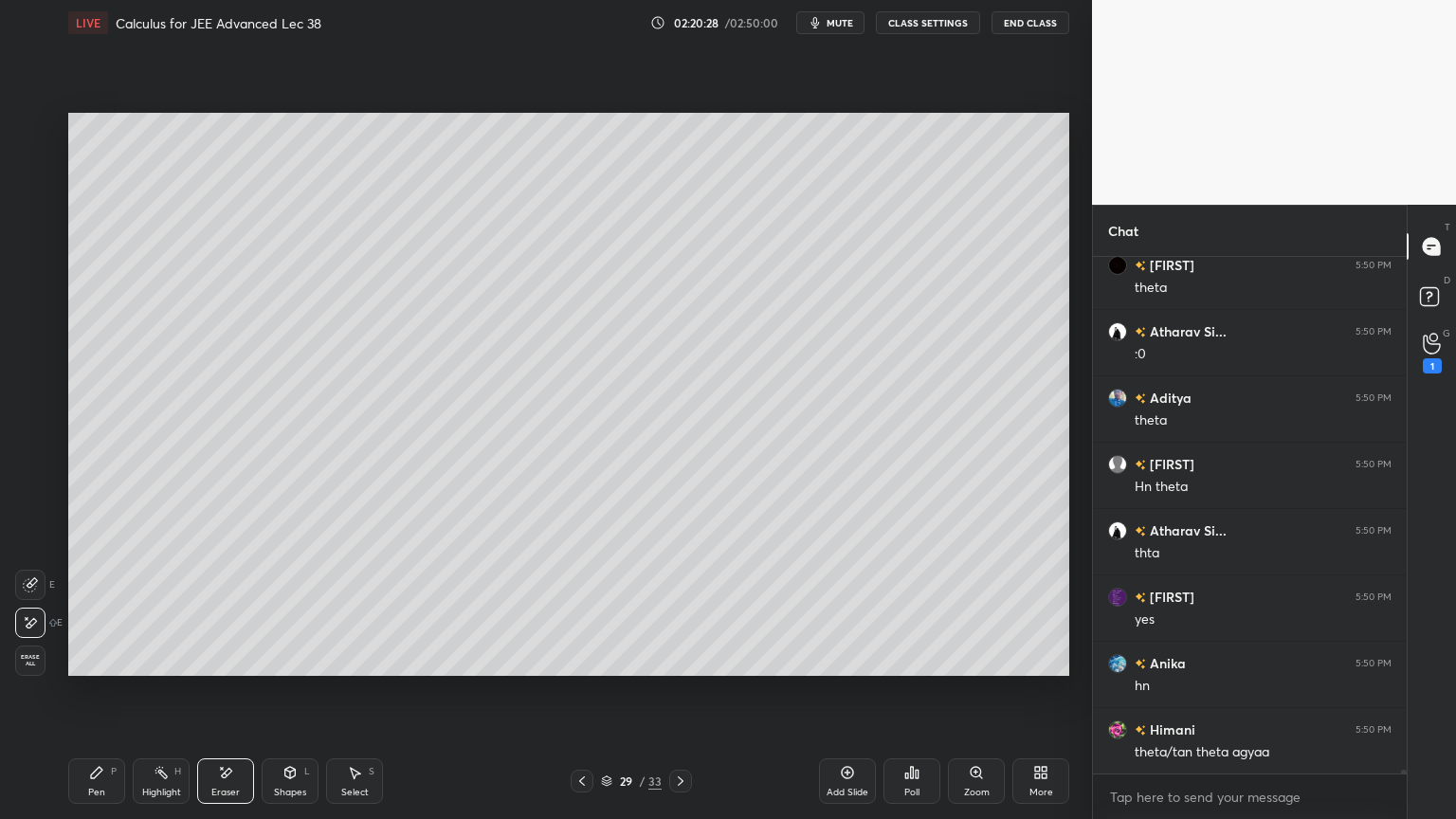 scroll, scrollTop: 74911, scrollLeft: 0, axis: vertical 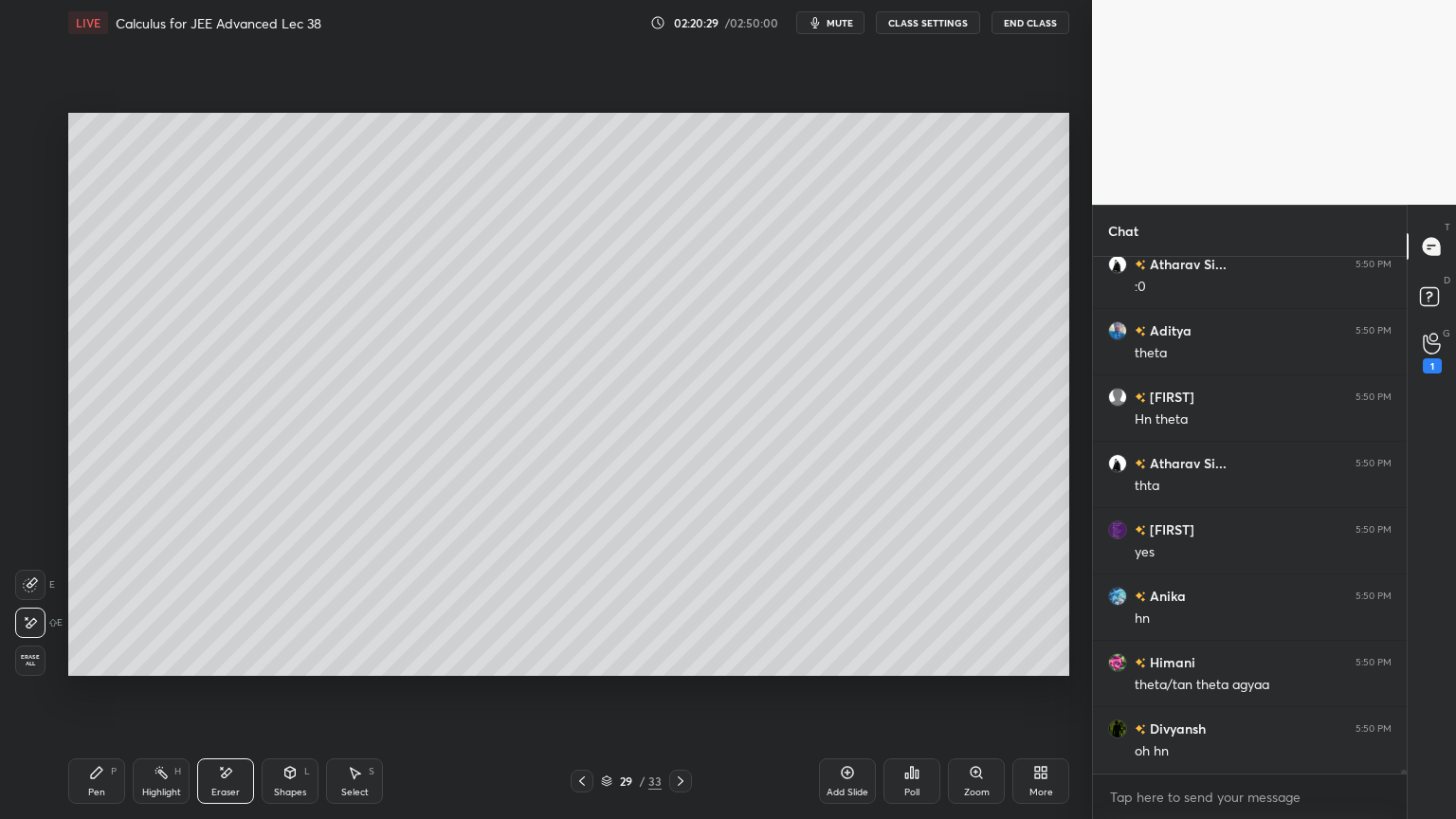 click on "Pen P" at bounding box center (97, 781) 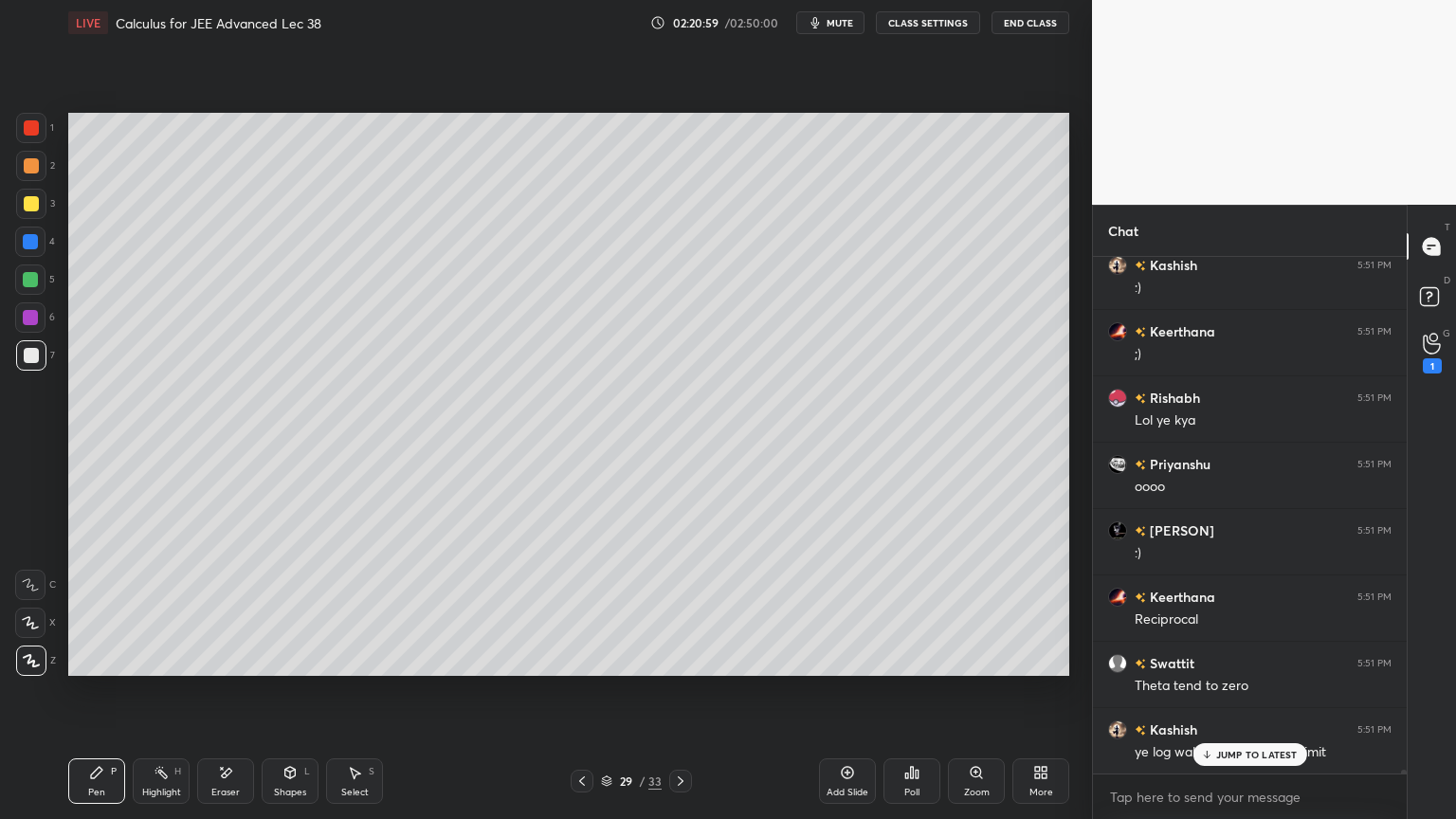 scroll, scrollTop: 75840, scrollLeft: 0, axis: vertical 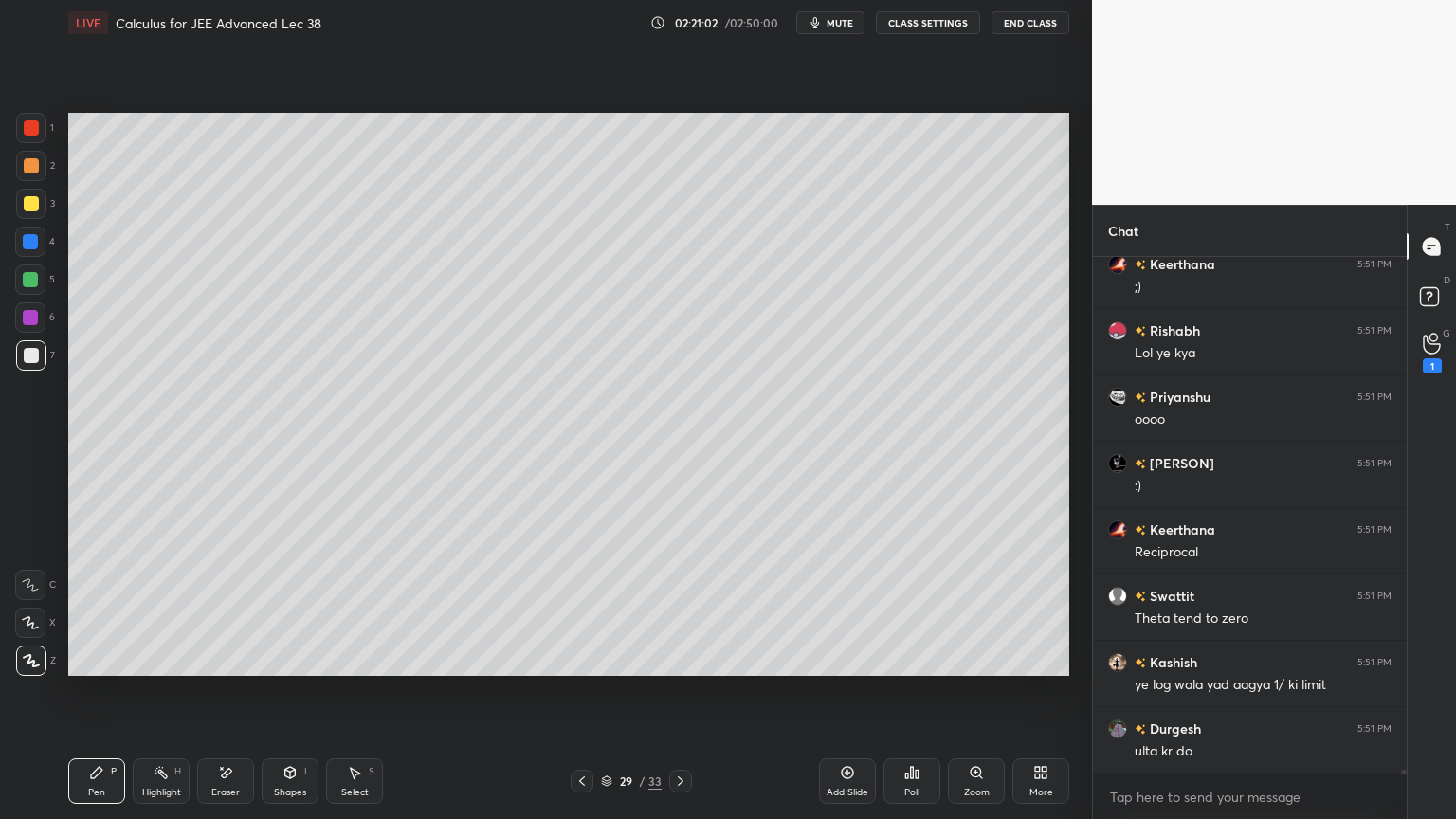 click on "Eraser" at bounding box center (226, 781) 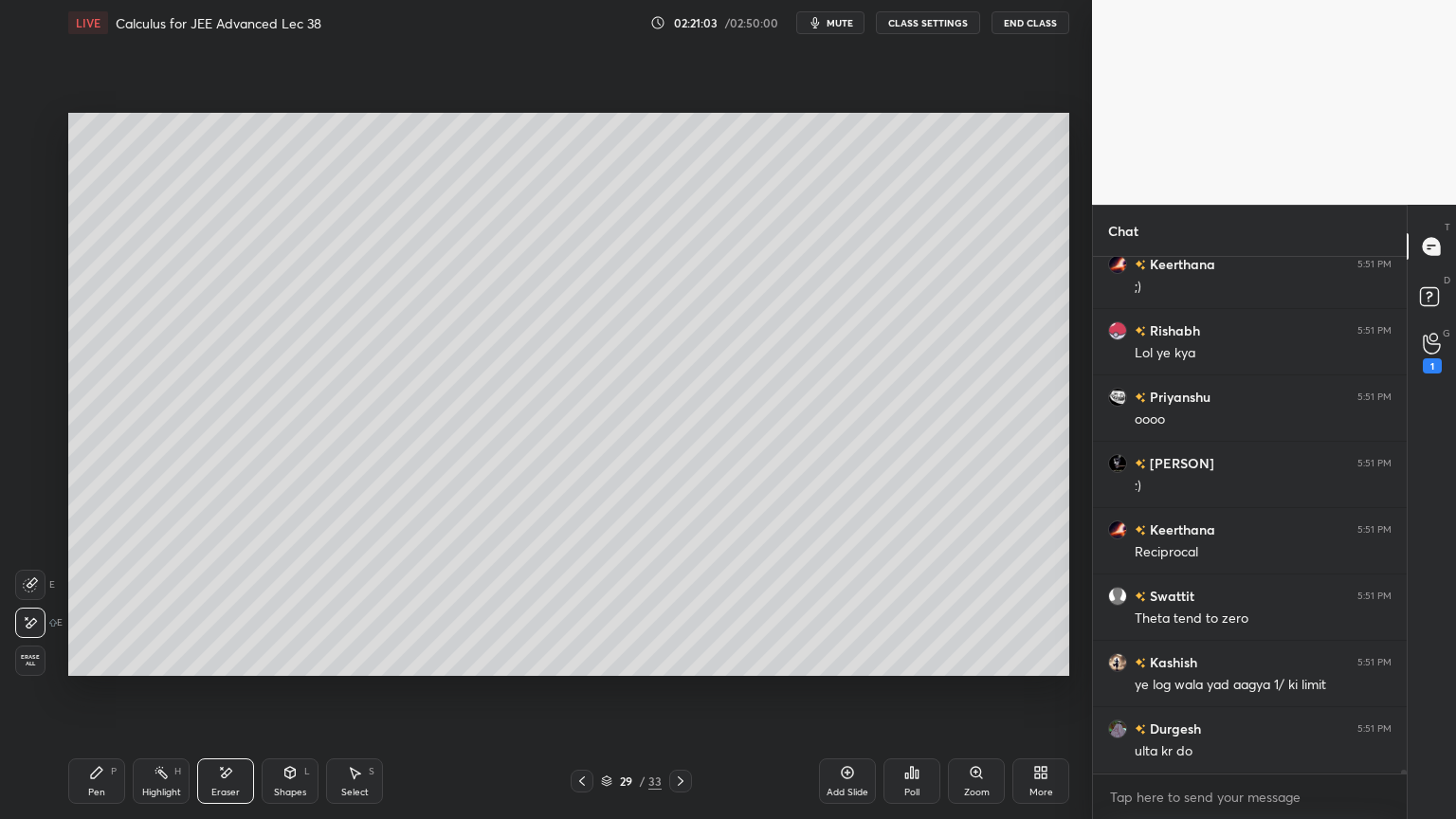 drag, startPoint x: 104, startPoint y: 764, endPoint x: 160, endPoint y: 700, distance: 85.04117 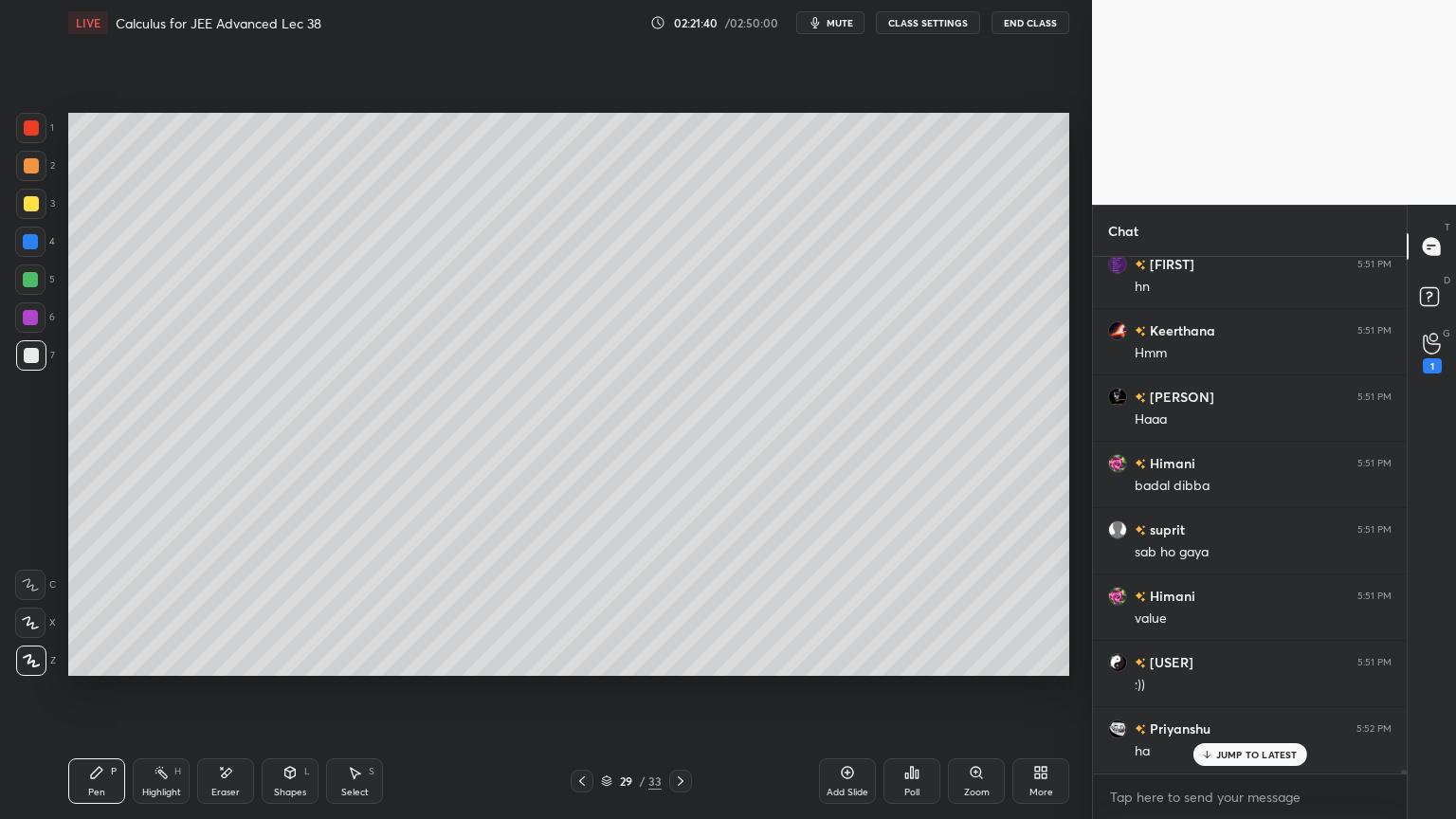 scroll, scrollTop: 77498, scrollLeft: 0, axis: vertical 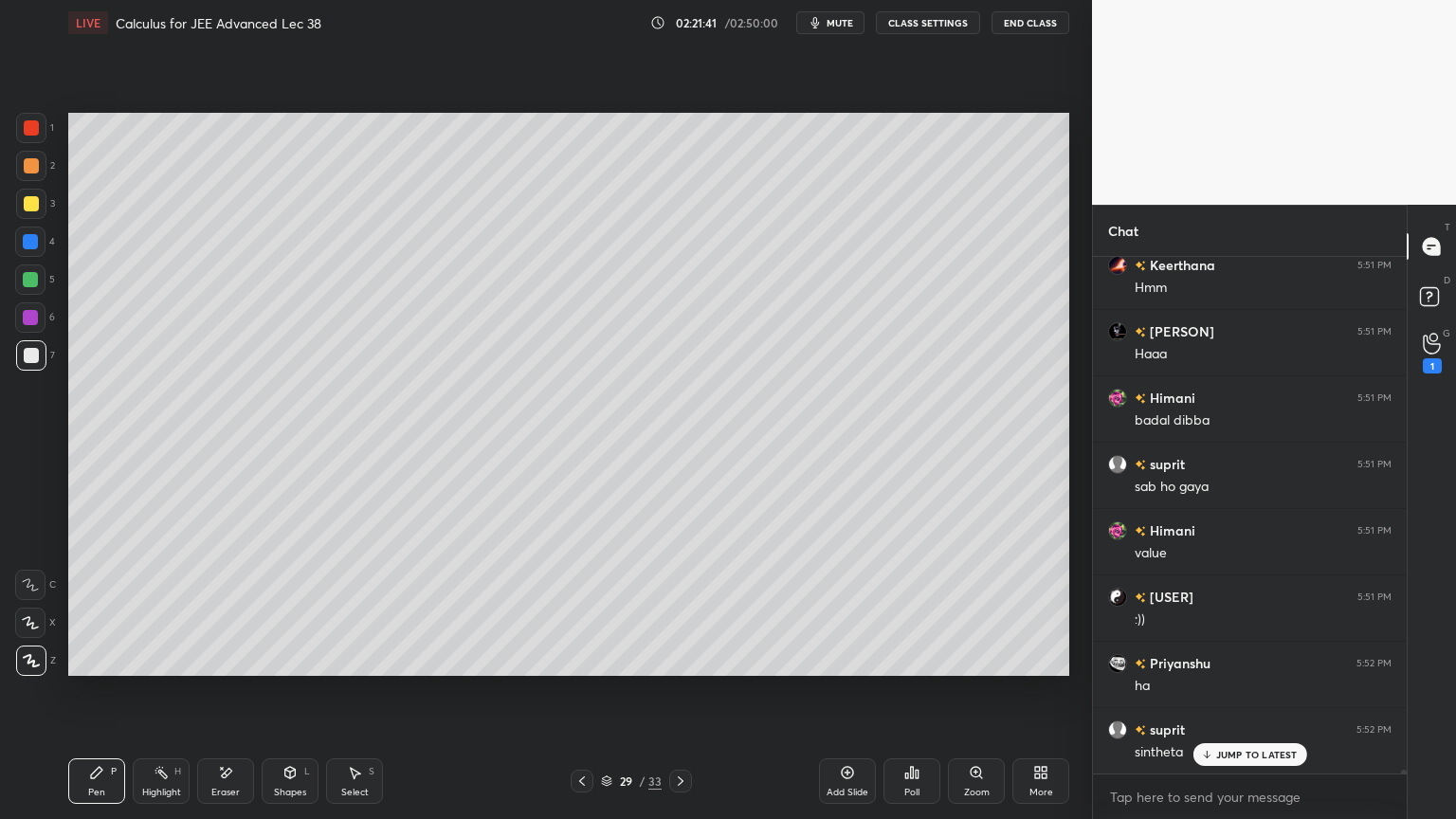 drag, startPoint x: 27, startPoint y: 317, endPoint x: 61, endPoint y: 335, distance: 38.470768 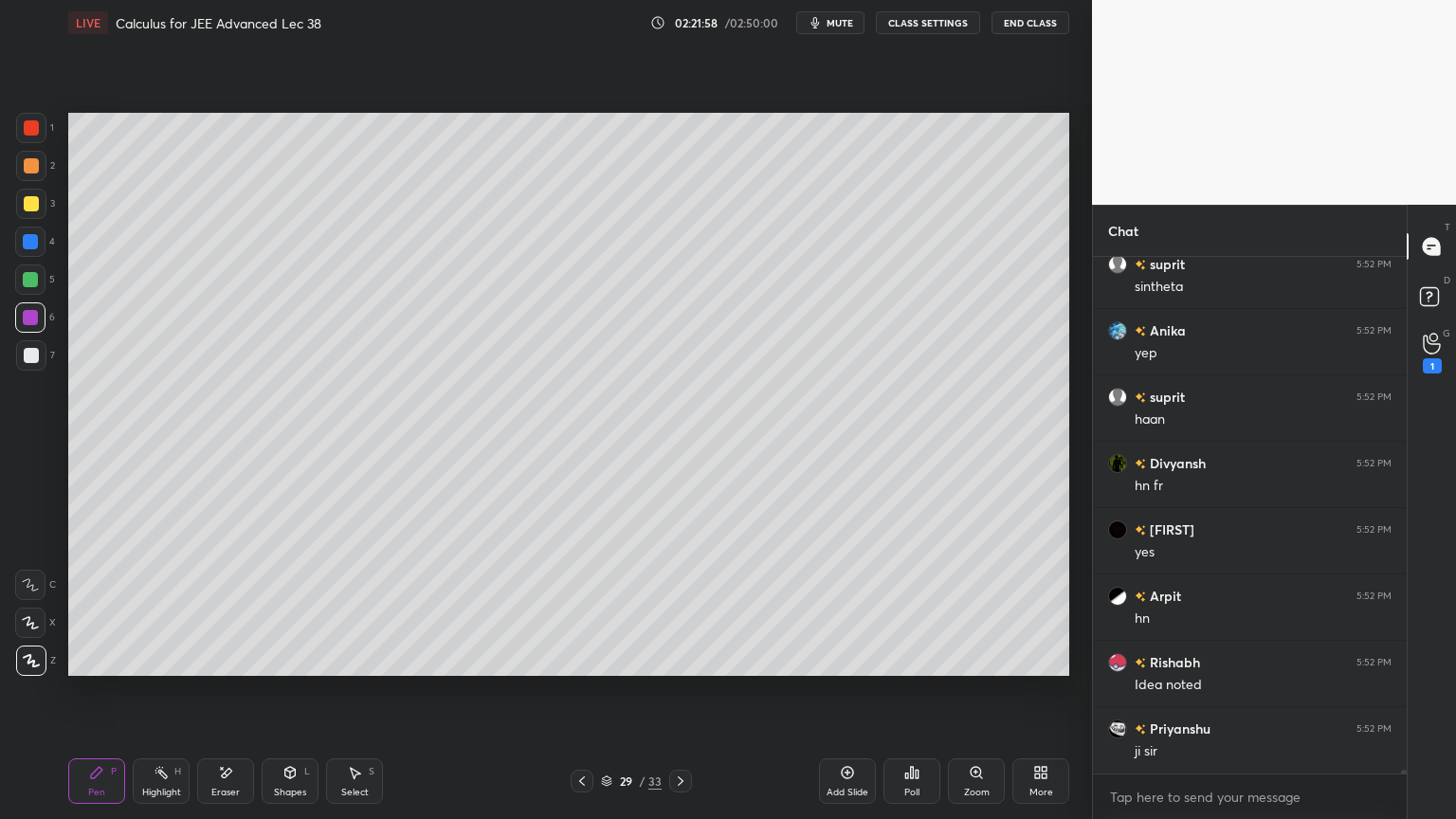 scroll, scrollTop: 78029, scrollLeft: 0, axis: vertical 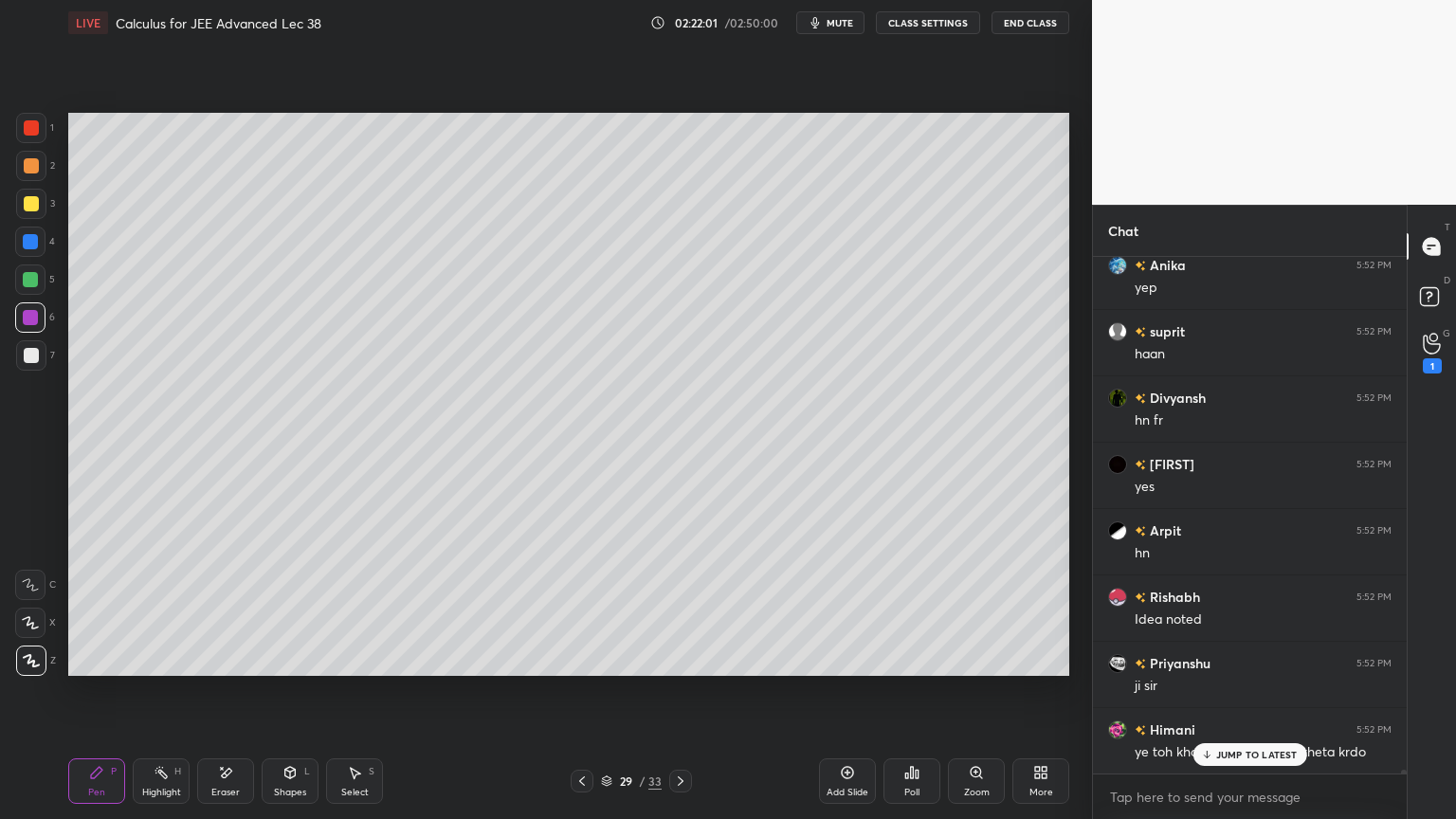 click on "JUMP TO LATEST" at bounding box center [1257, 755] 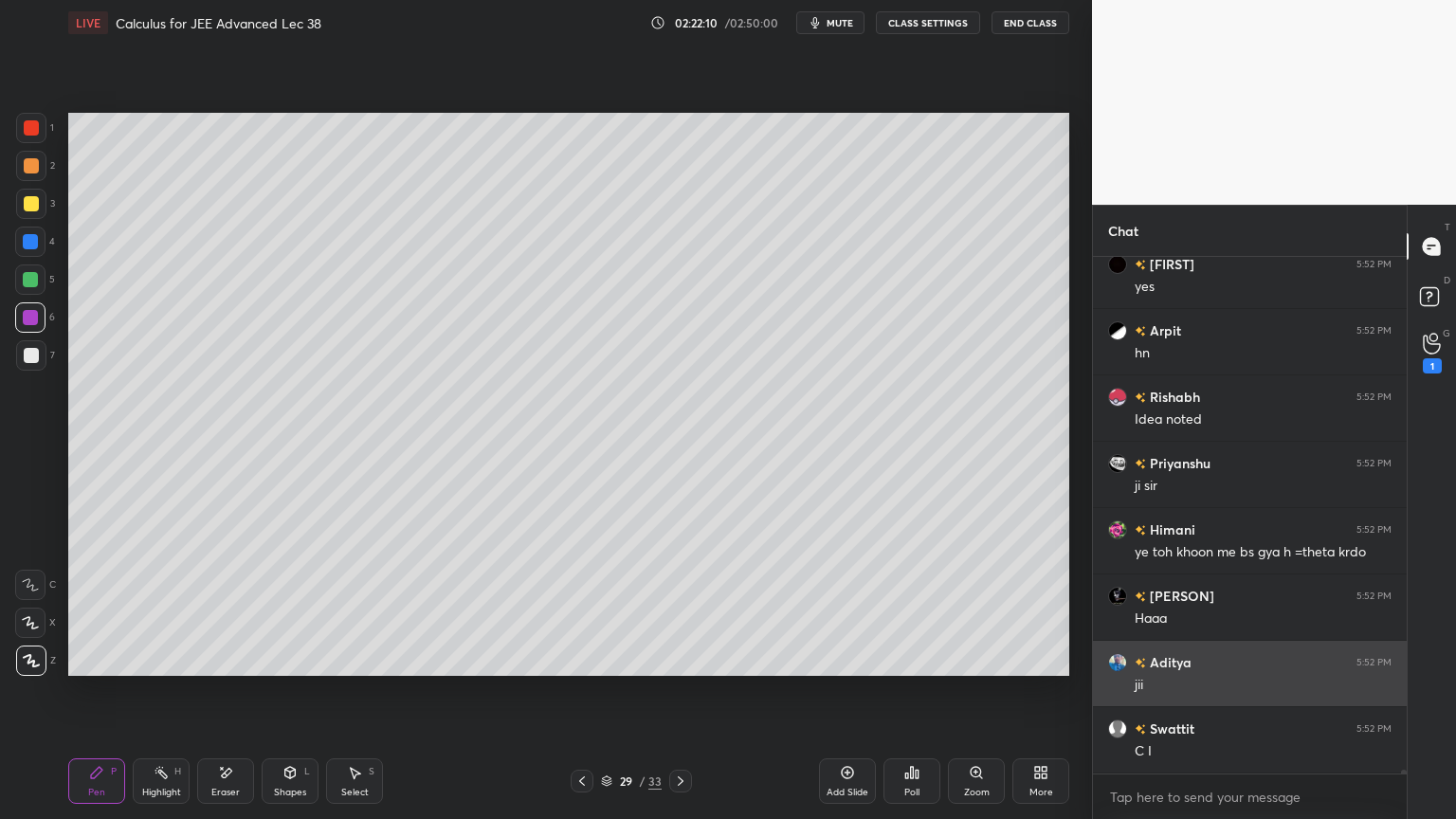 scroll, scrollTop: 78294, scrollLeft: 0, axis: vertical 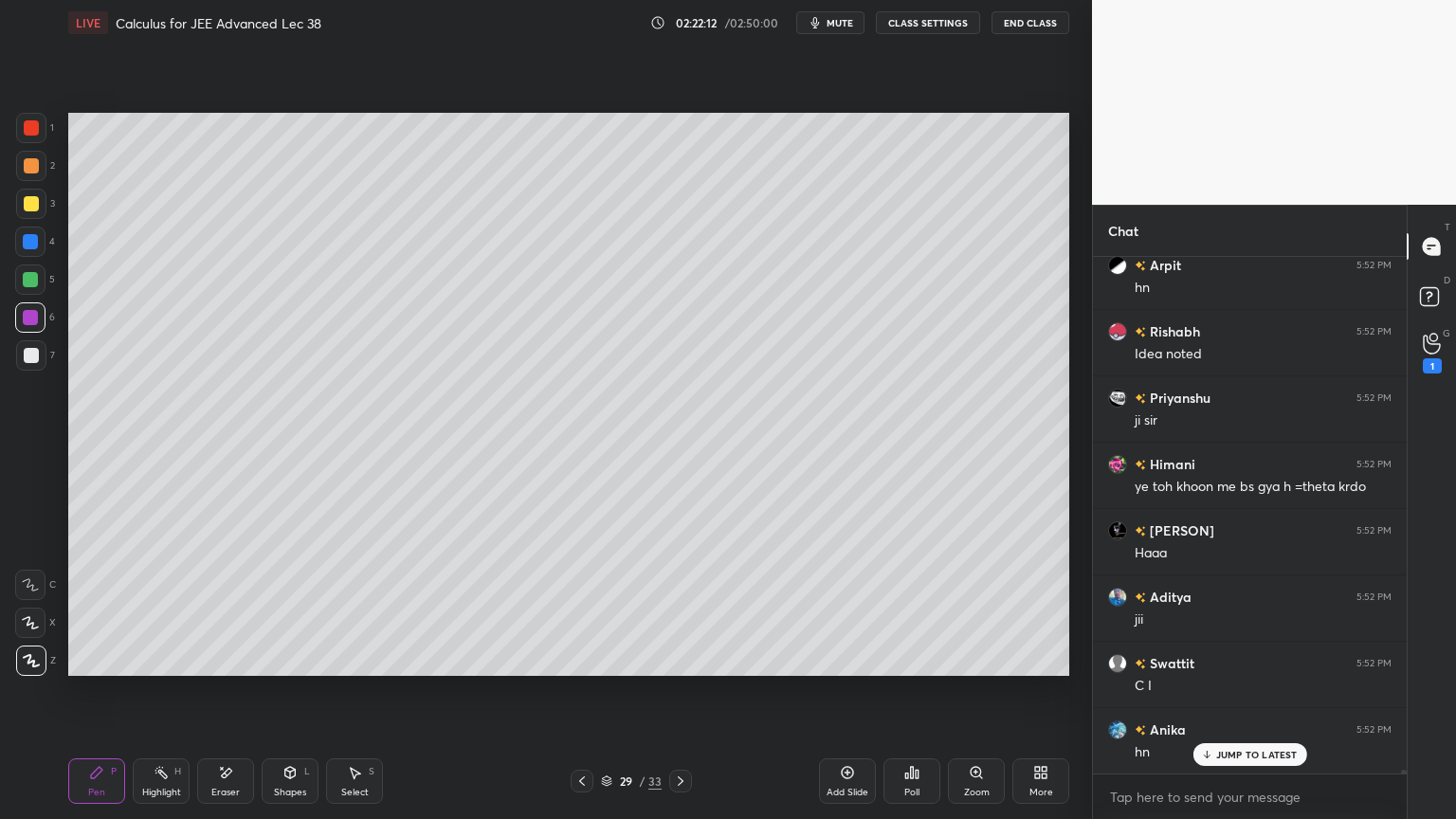 click on "JUMP TO LATEST" at bounding box center (1249, 755) 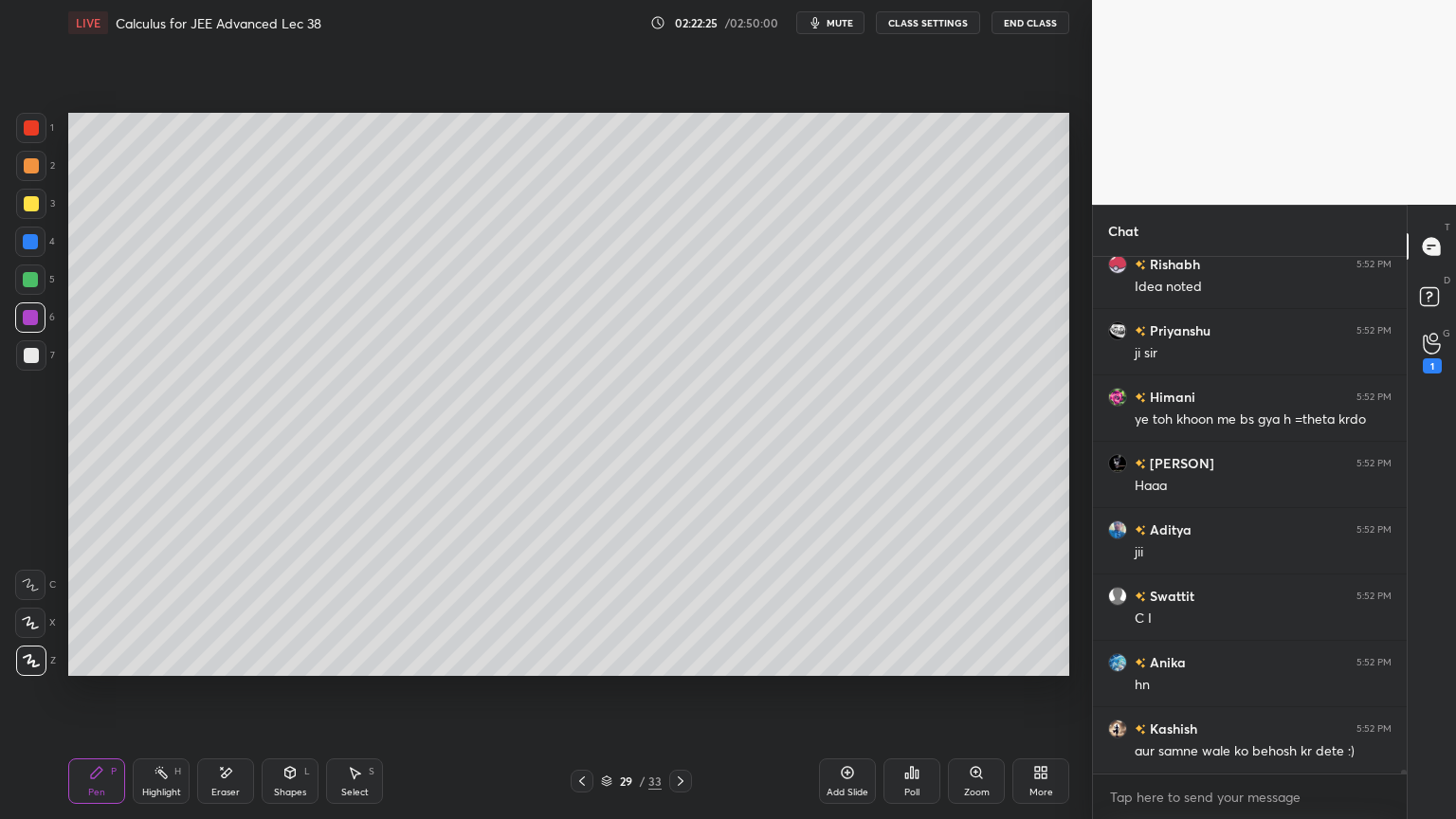 scroll, scrollTop: 78427, scrollLeft: 0, axis: vertical 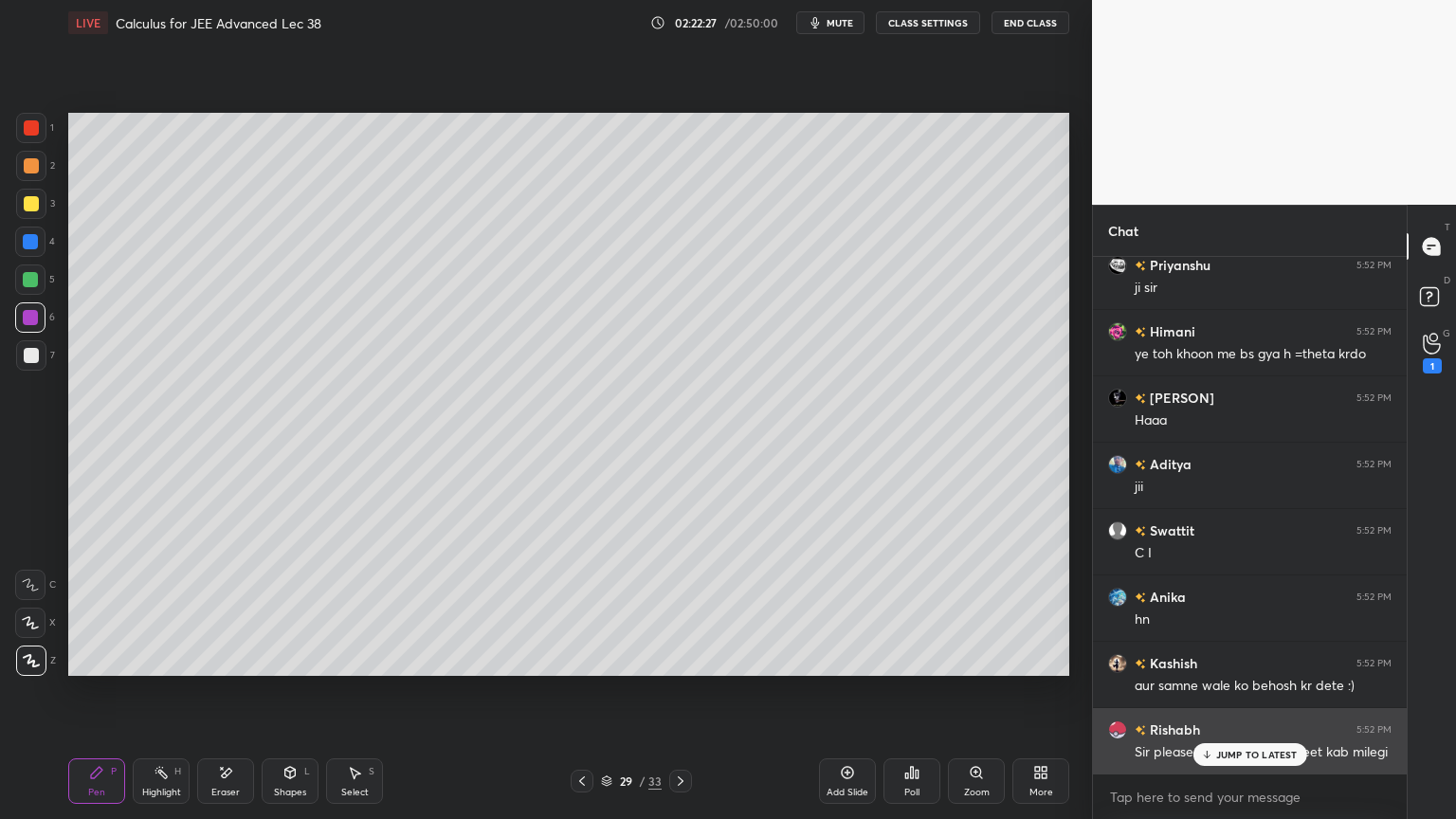 click on "JUMP TO LATEST" at bounding box center (1257, 755) 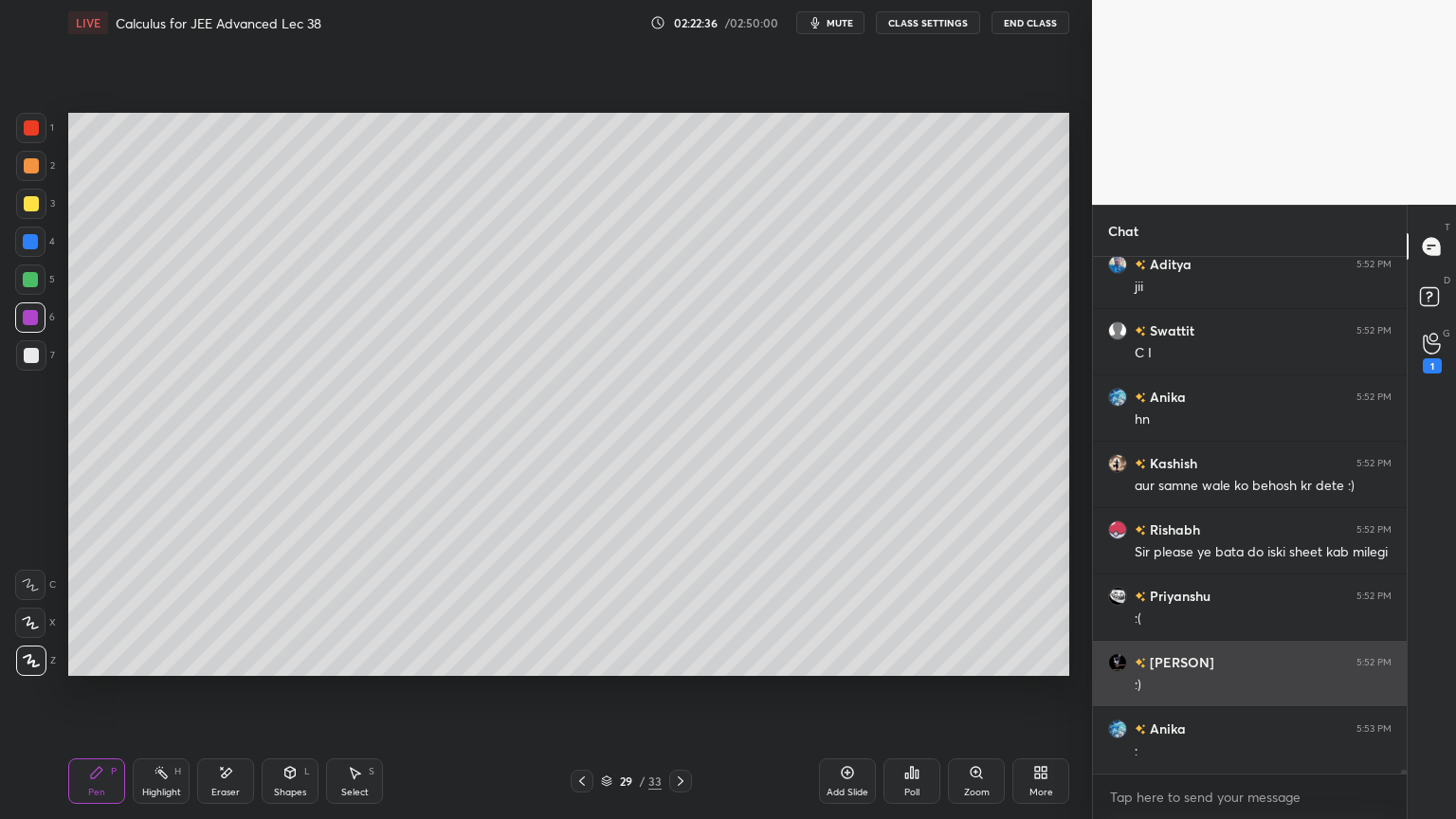 scroll, scrollTop: 78692, scrollLeft: 0, axis: vertical 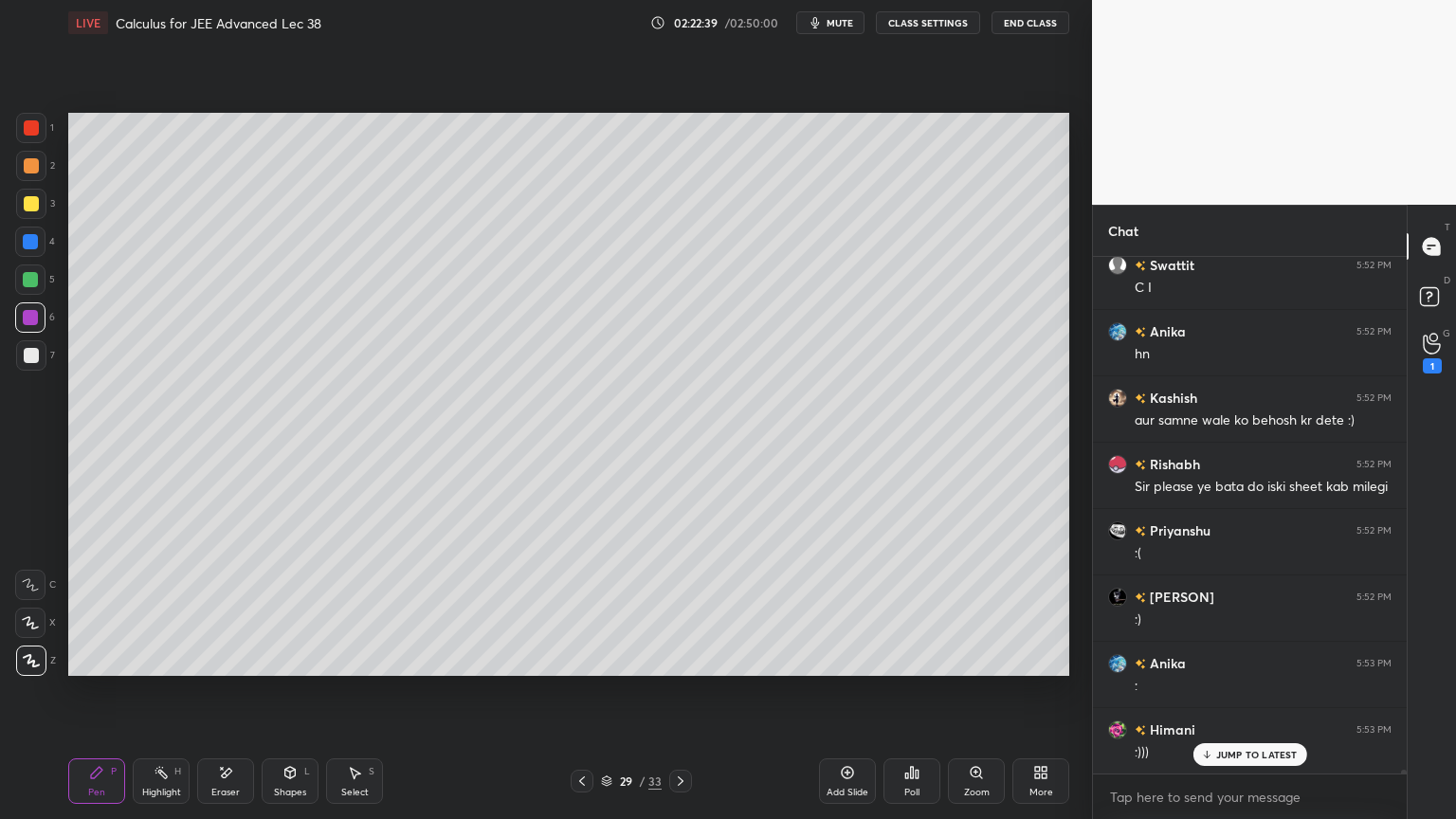 click on "JUMP TO LATEST" at bounding box center (1257, 755) 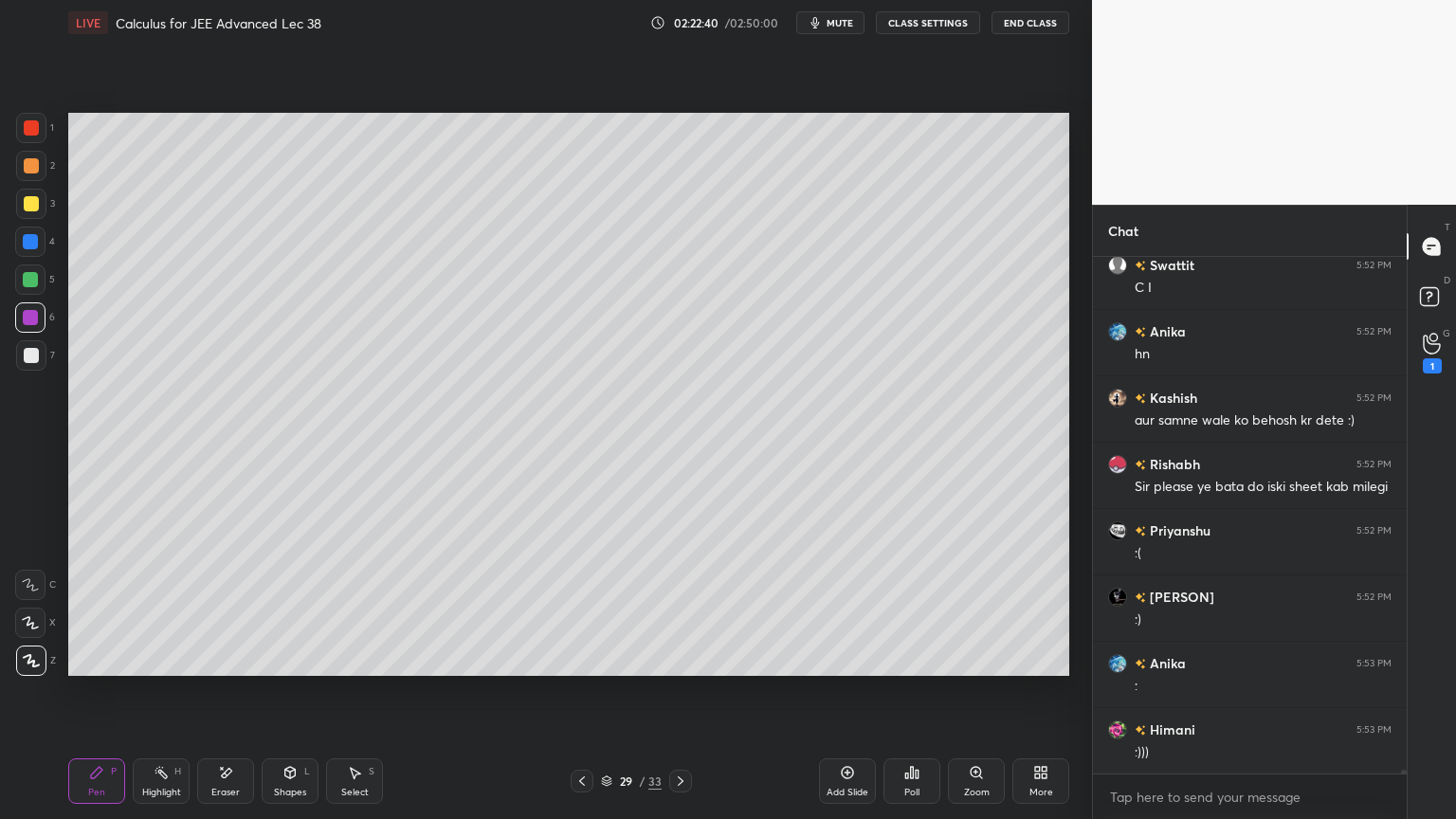 click 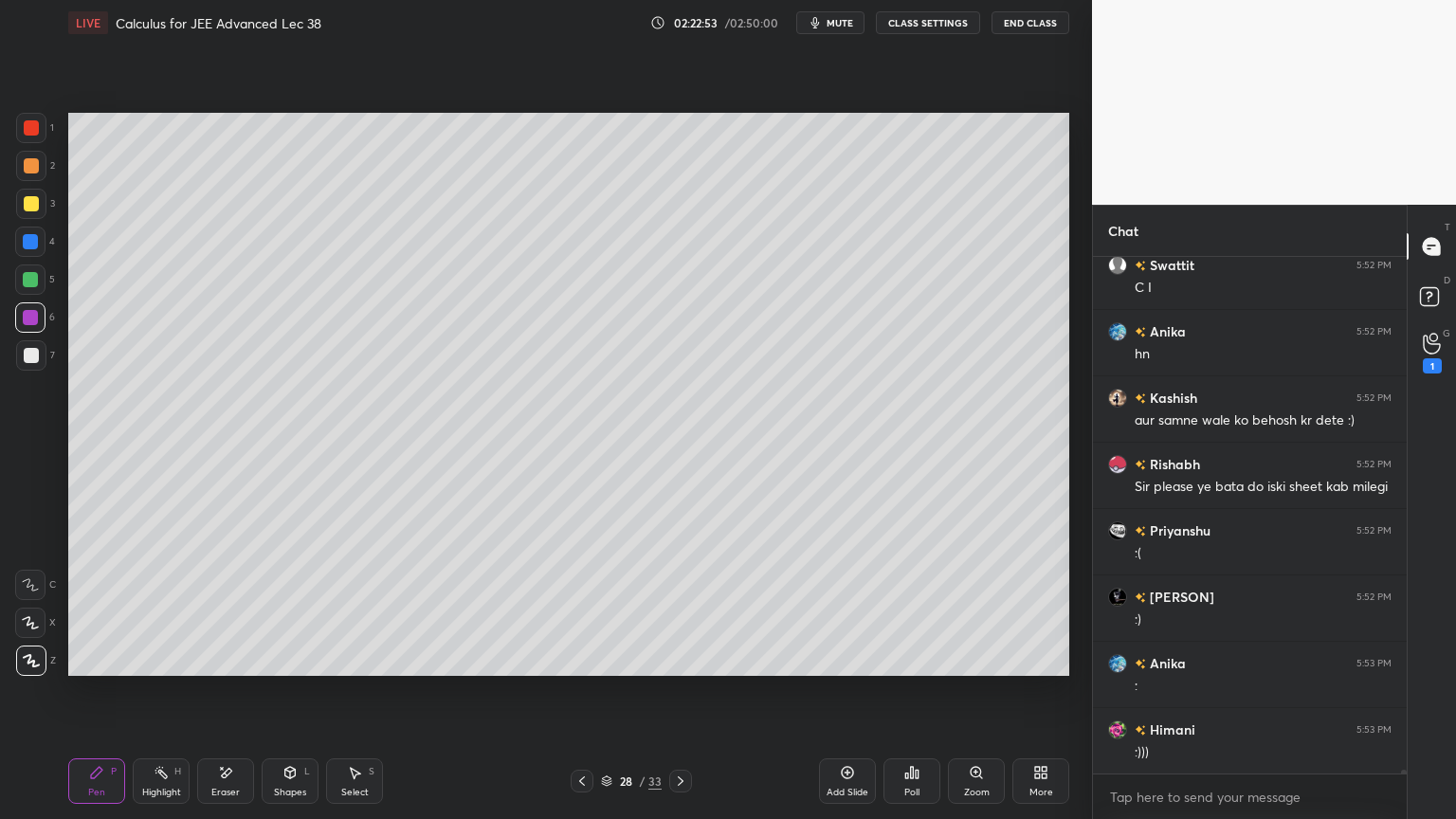 drag, startPoint x: 27, startPoint y: 362, endPoint x: 64, endPoint y: 361, distance: 37.013511 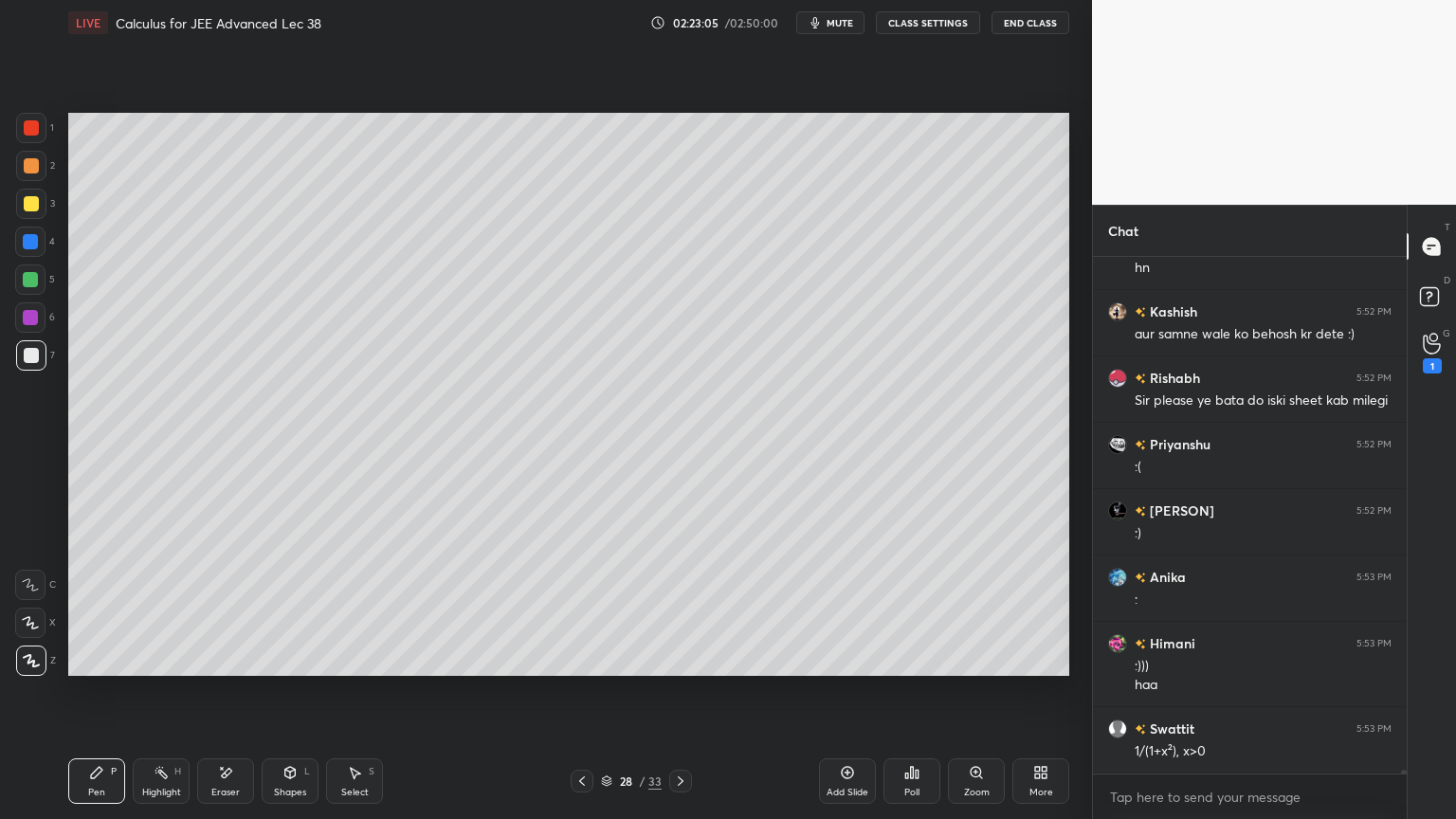 scroll, scrollTop: 78844, scrollLeft: 0, axis: vertical 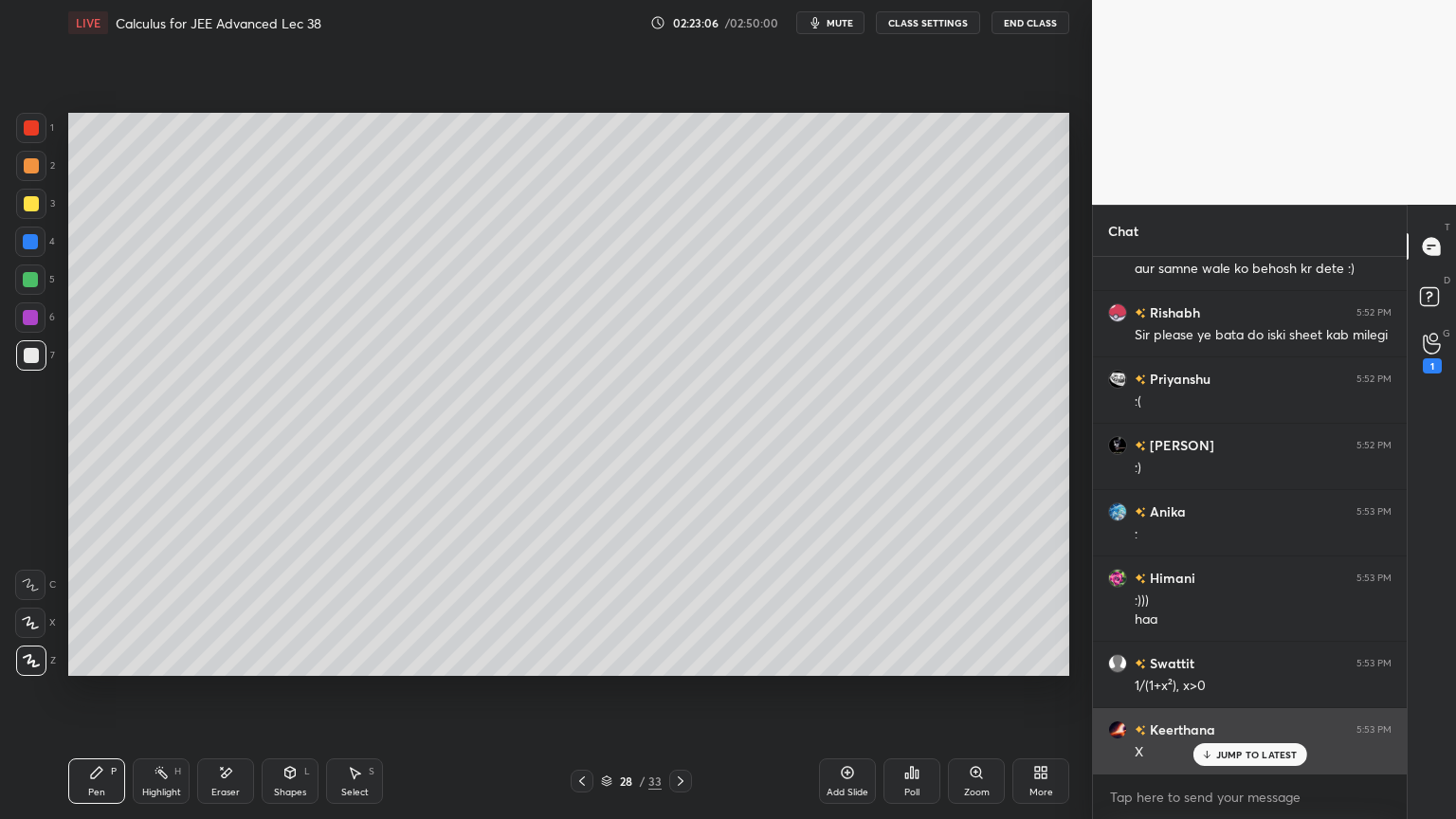 click on "JUMP TO LATEST" at bounding box center (1257, 755) 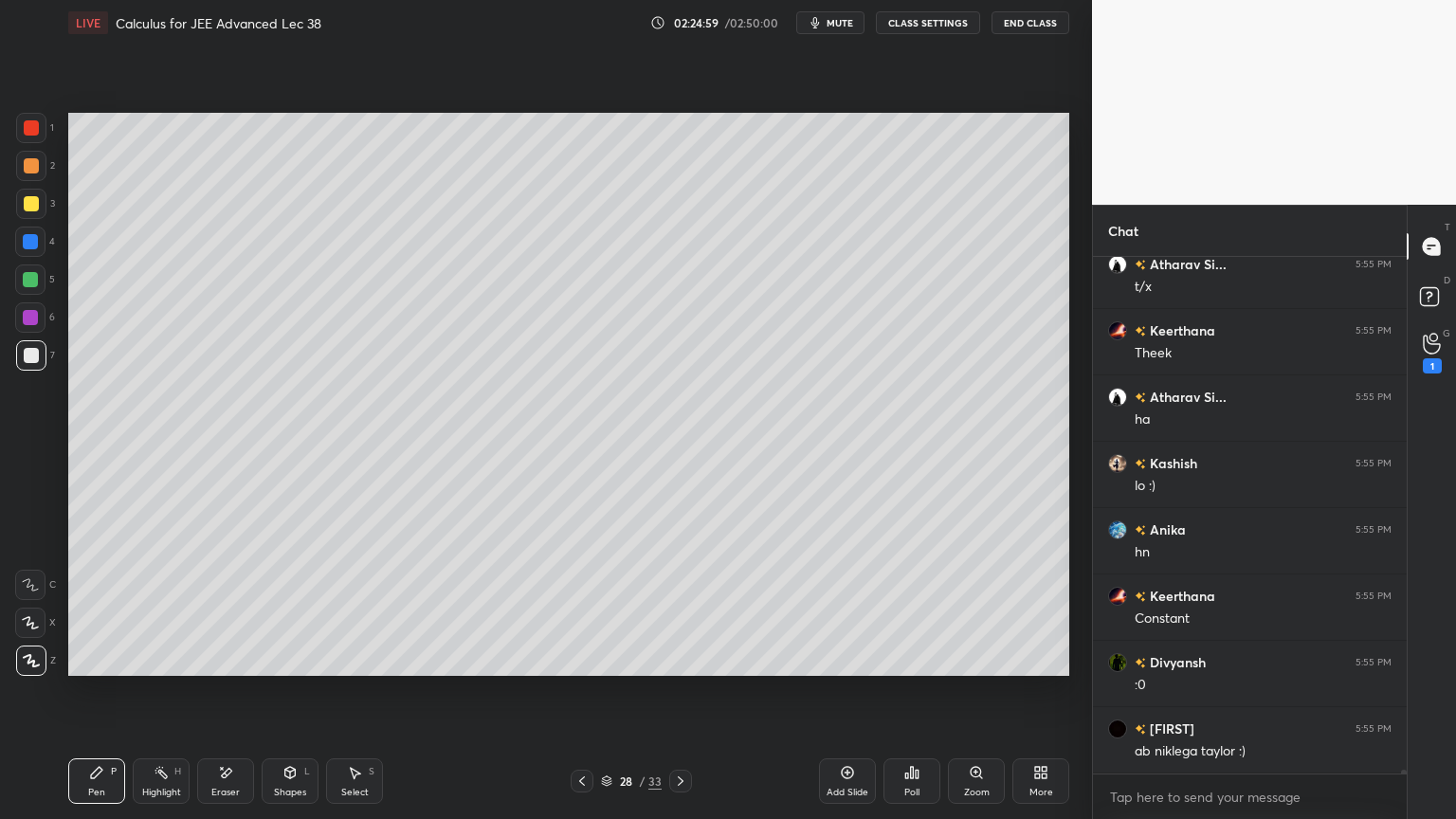 scroll, scrollTop: 78252, scrollLeft: 0, axis: vertical 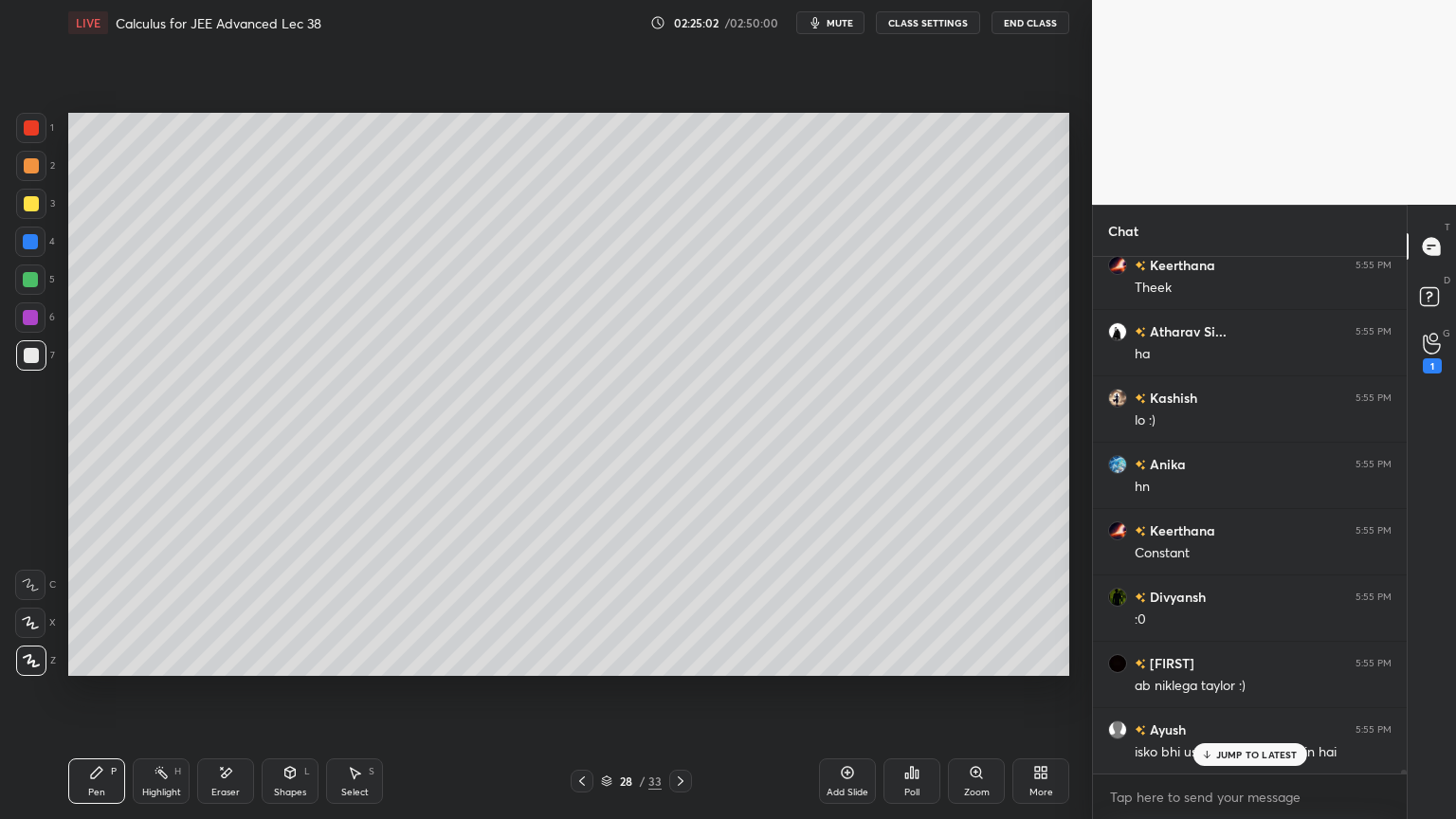click on "JUMP TO LATEST" at bounding box center (1249, 755) 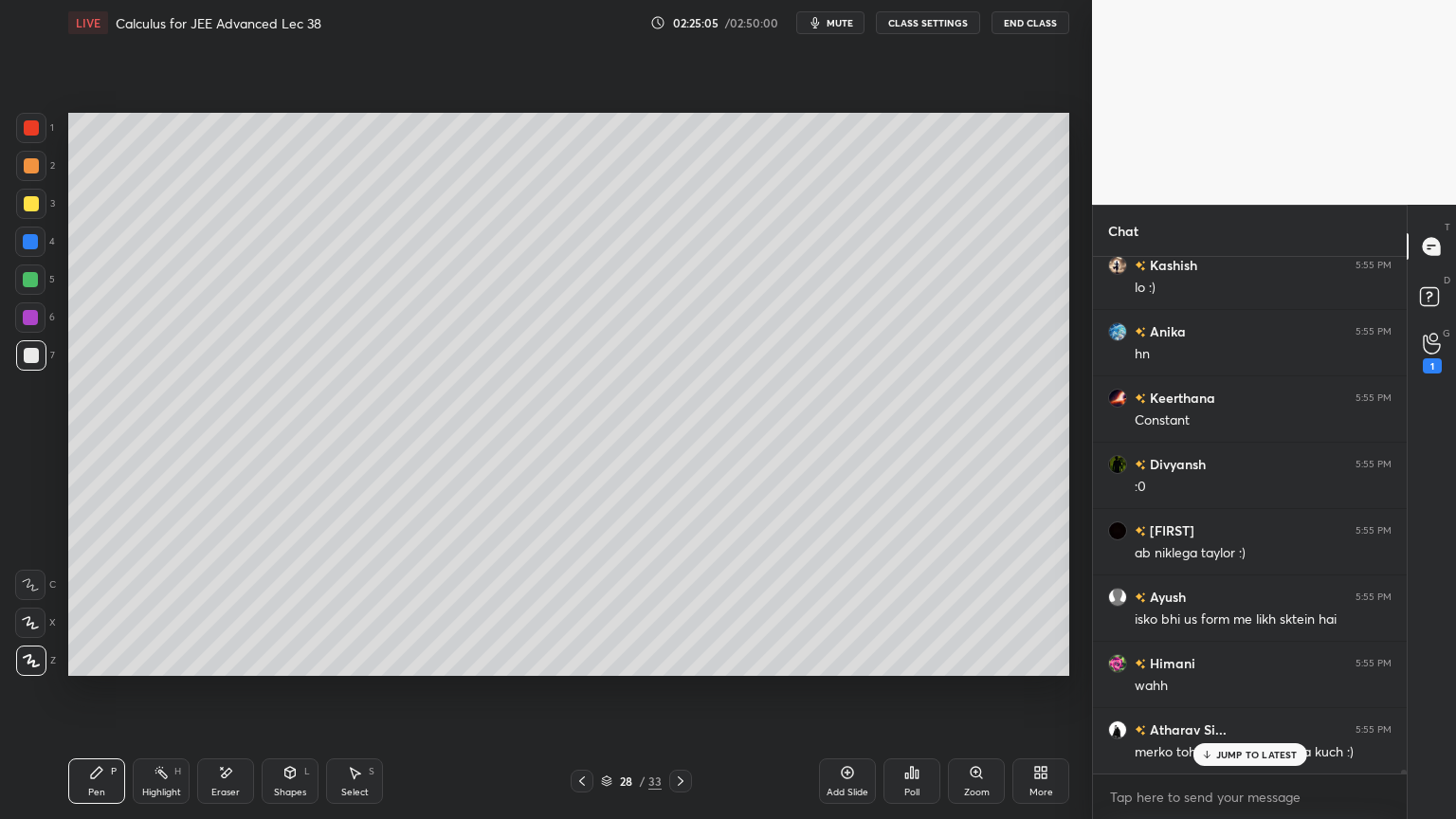 scroll, scrollTop: 78452, scrollLeft: 0, axis: vertical 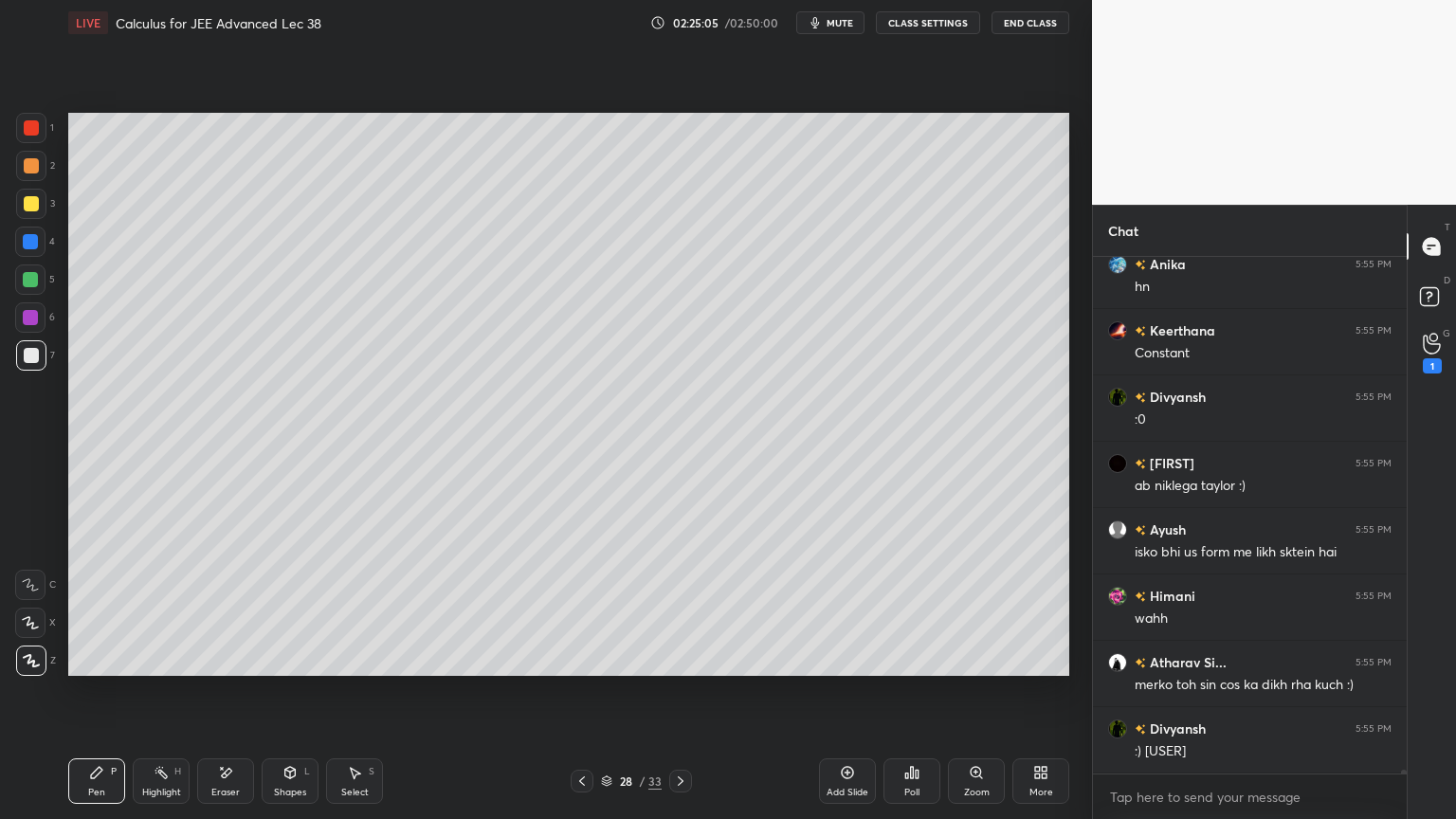 click on "Shapes L" at bounding box center (290, 781) 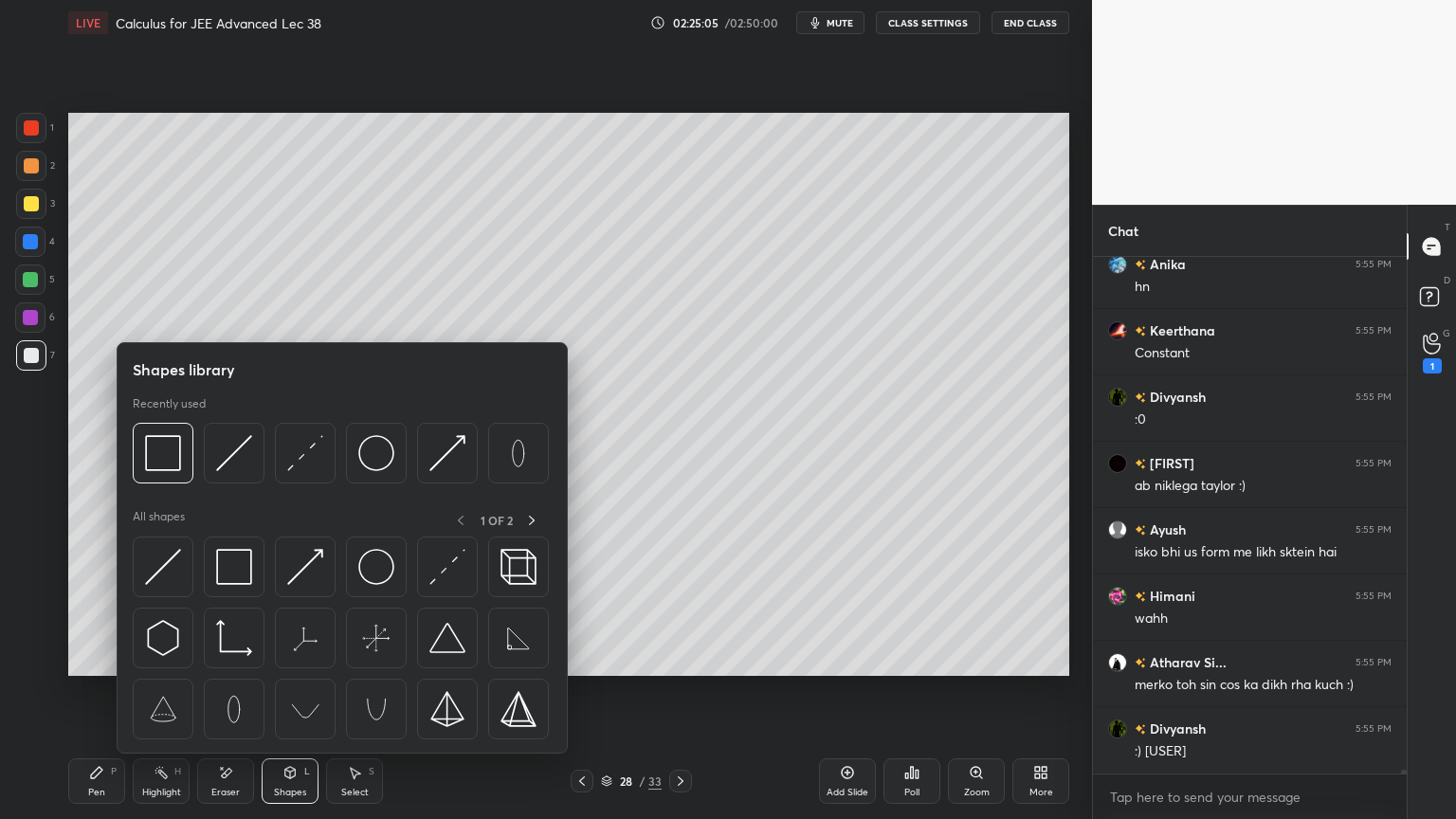 click on "Eraser" at bounding box center [226, 781] 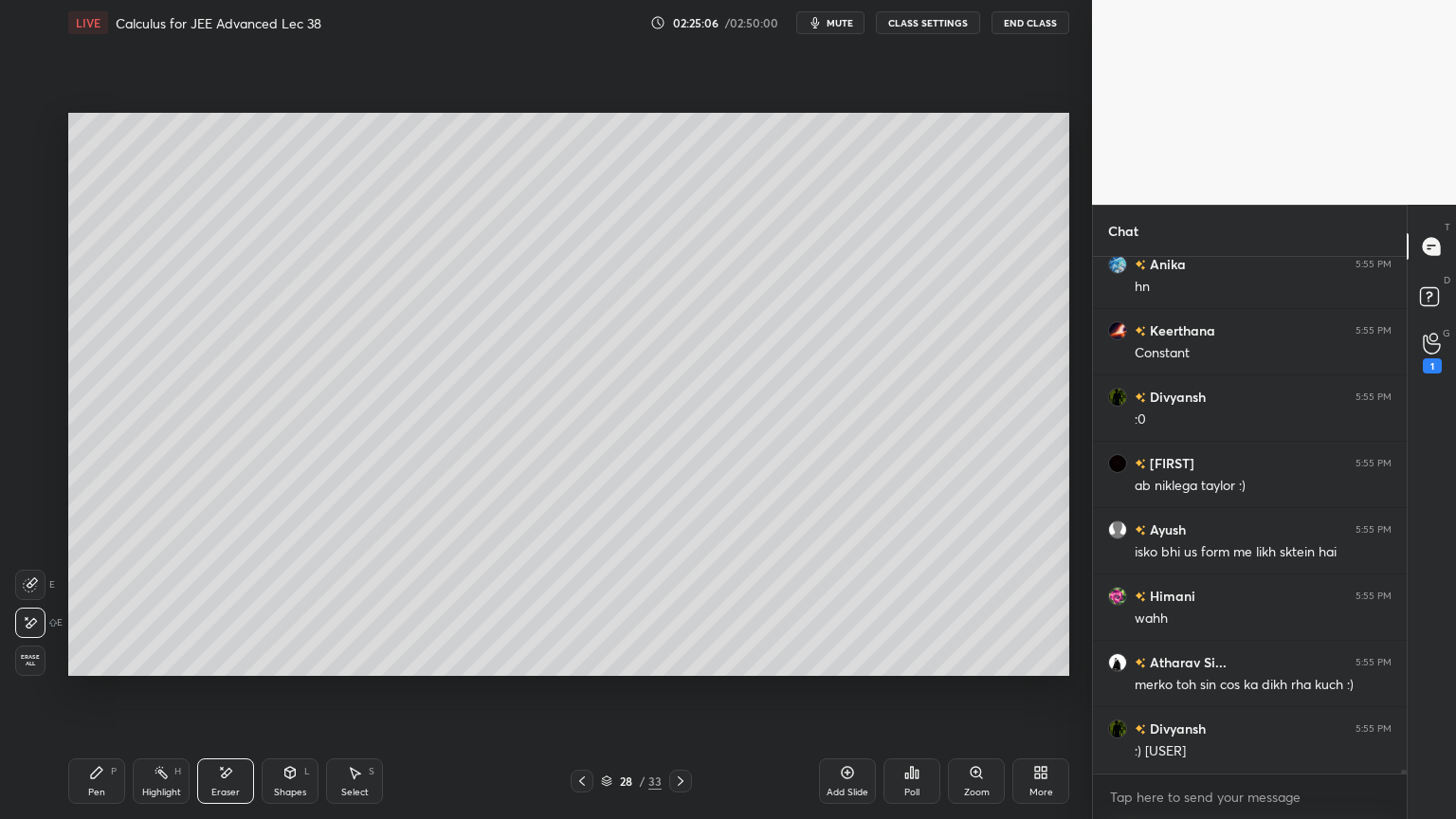 drag, startPoint x: 102, startPoint y: 797, endPoint x: 152, endPoint y: 756, distance: 64.66065 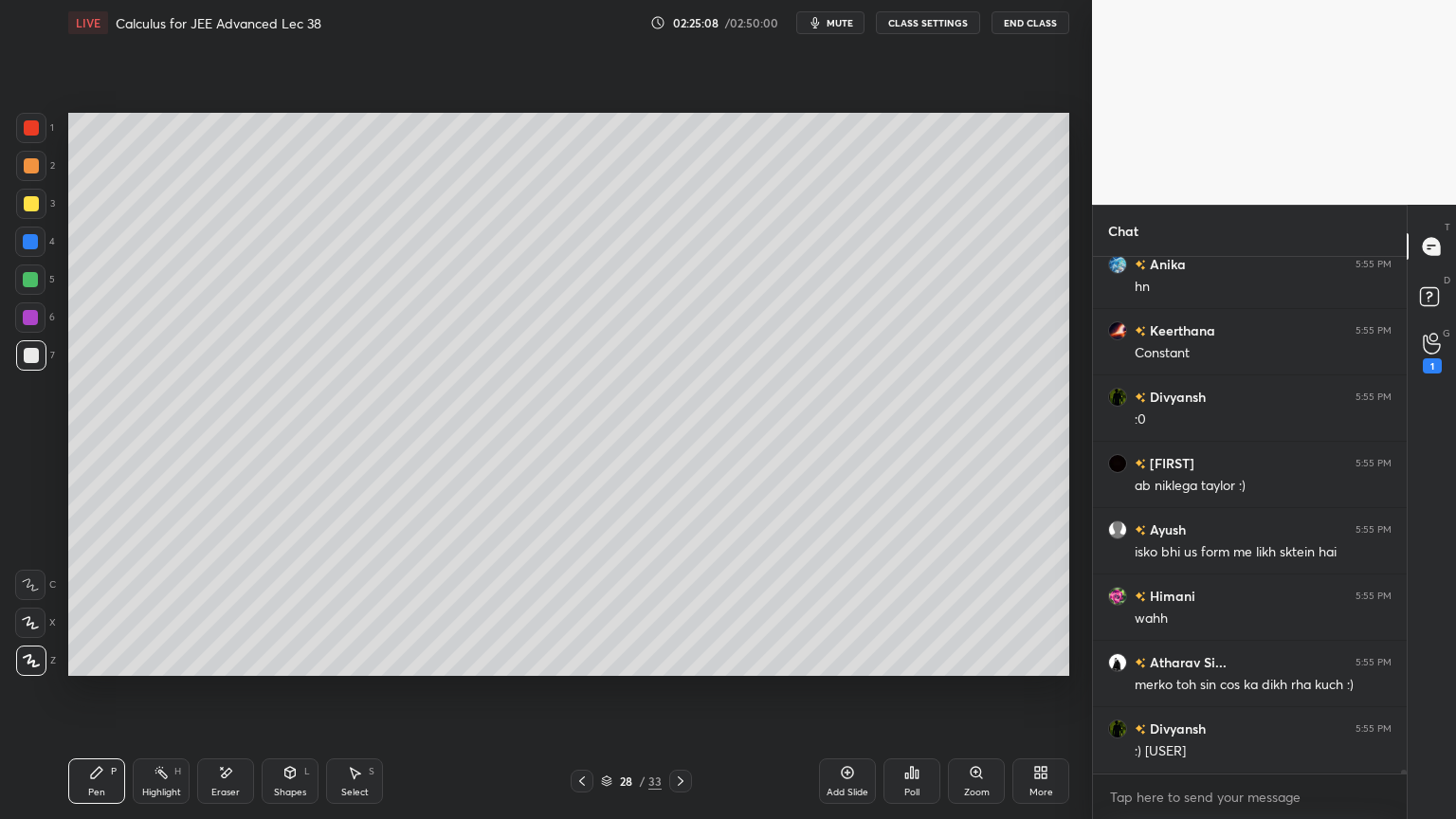 scroll, scrollTop: 78518, scrollLeft: 0, axis: vertical 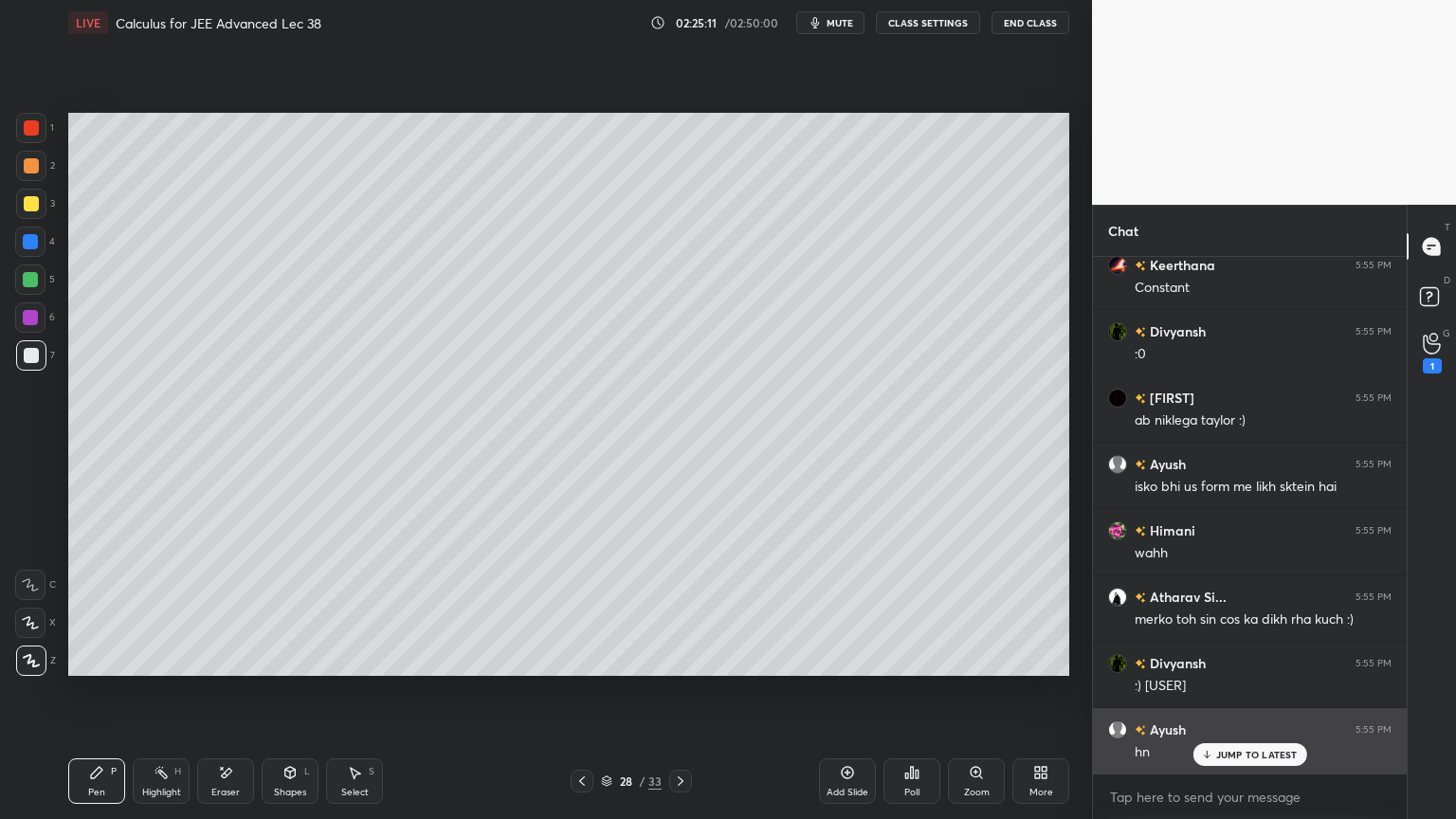 click on "JUMP TO LATEST" at bounding box center (1257, 755) 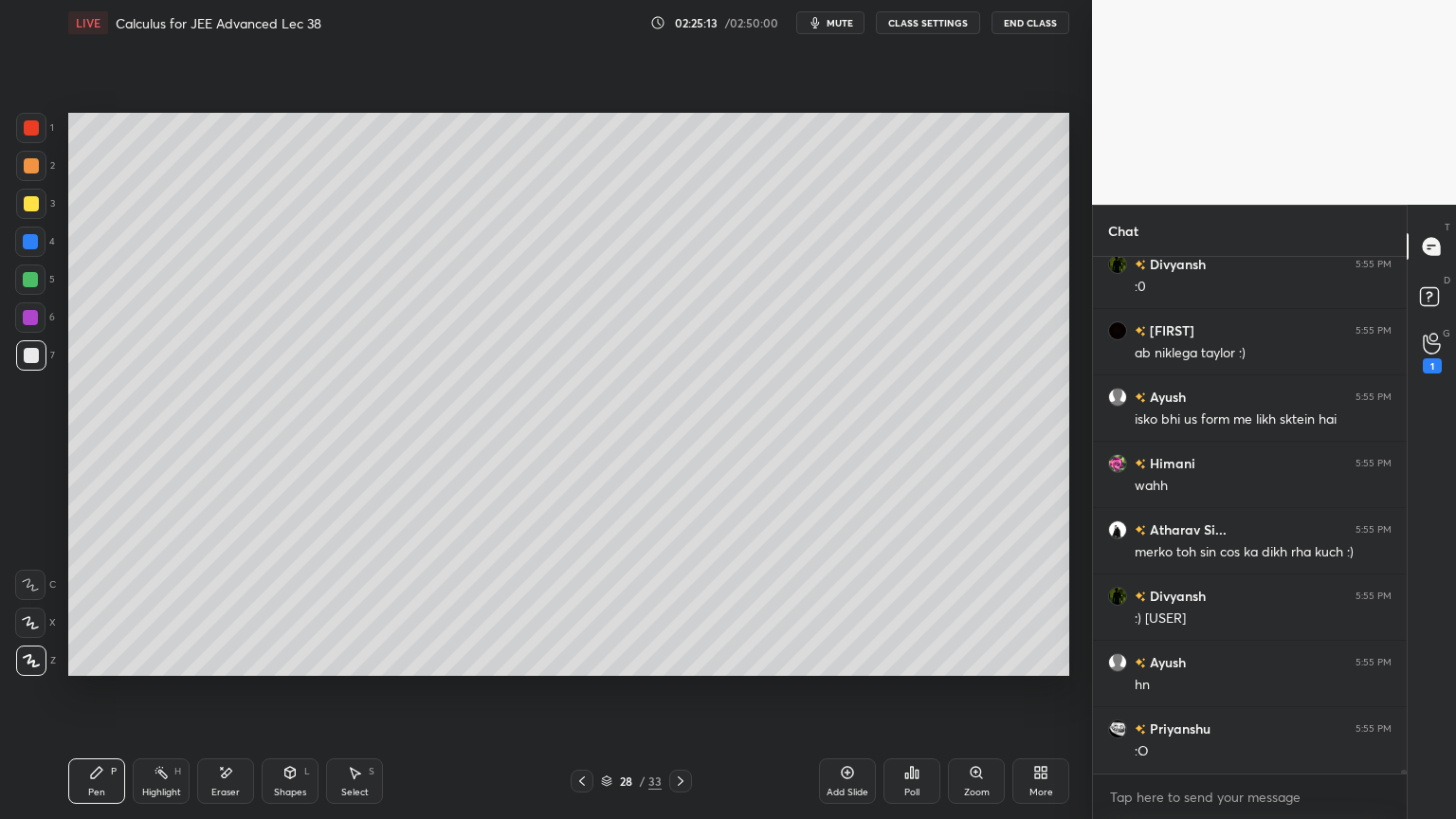 scroll, scrollTop: 78783, scrollLeft: 0, axis: vertical 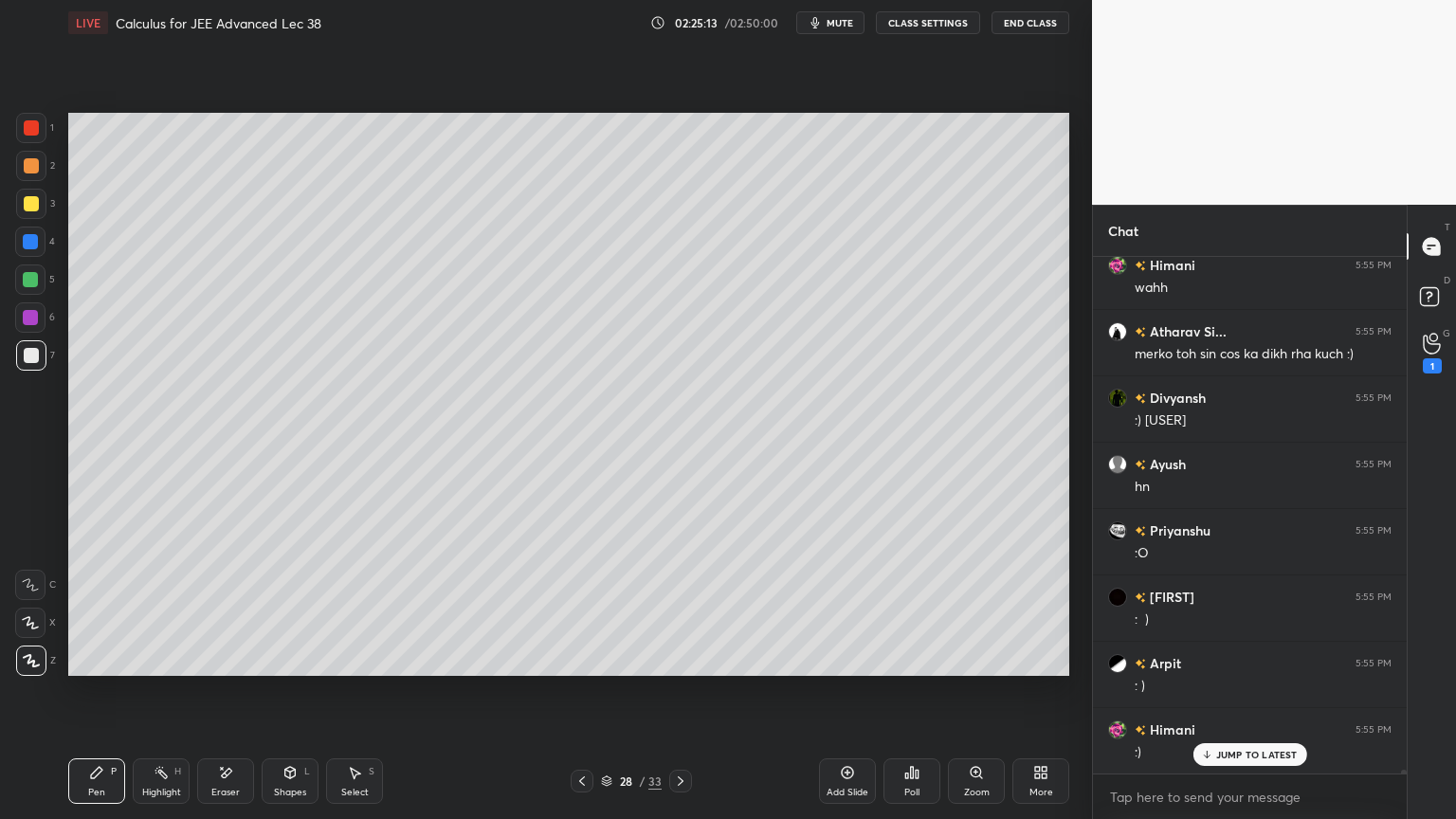 click on "Add Slide" at bounding box center (847, 781) 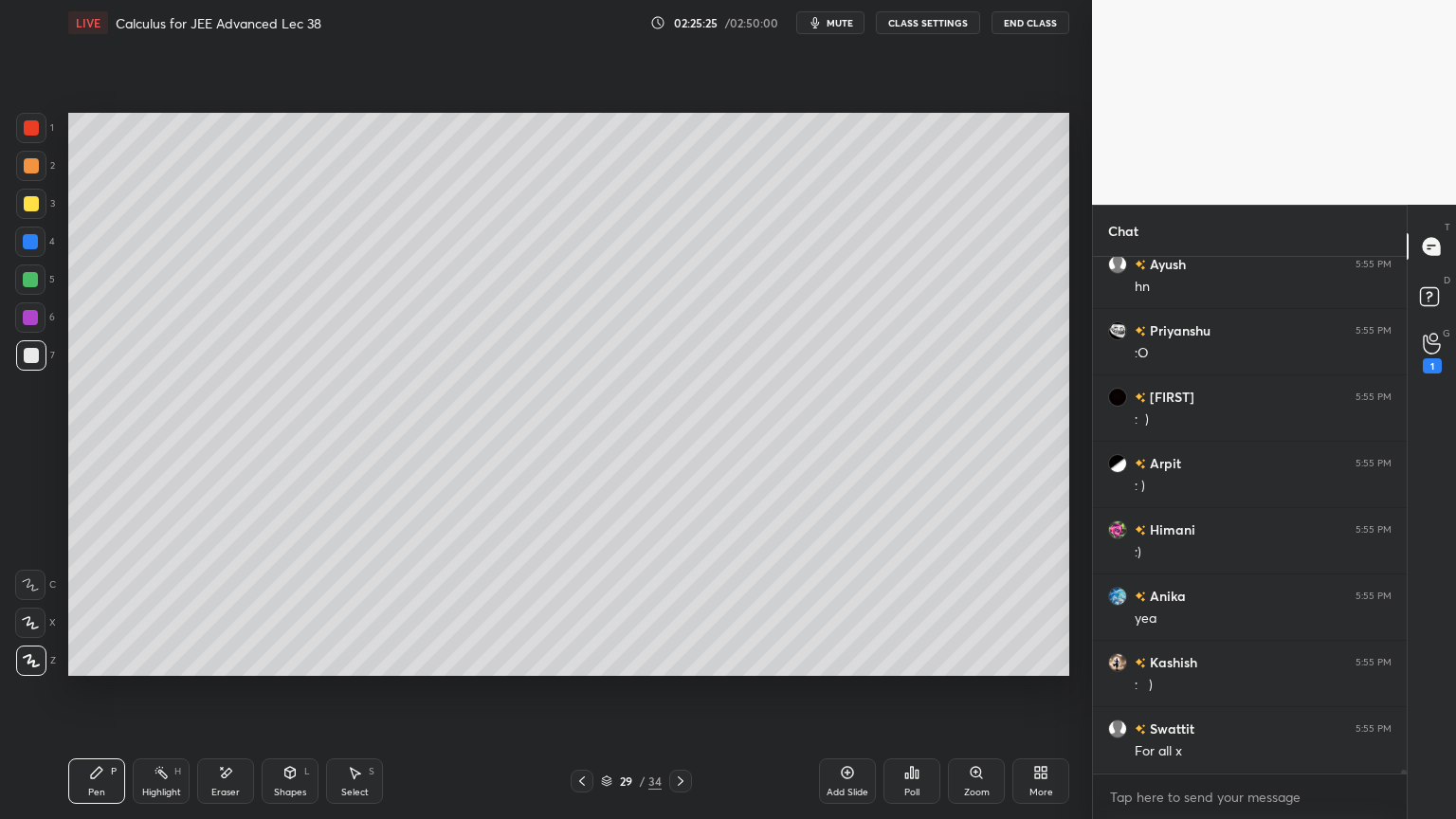 scroll, scrollTop: 79049, scrollLeft: 0, axis: vertical 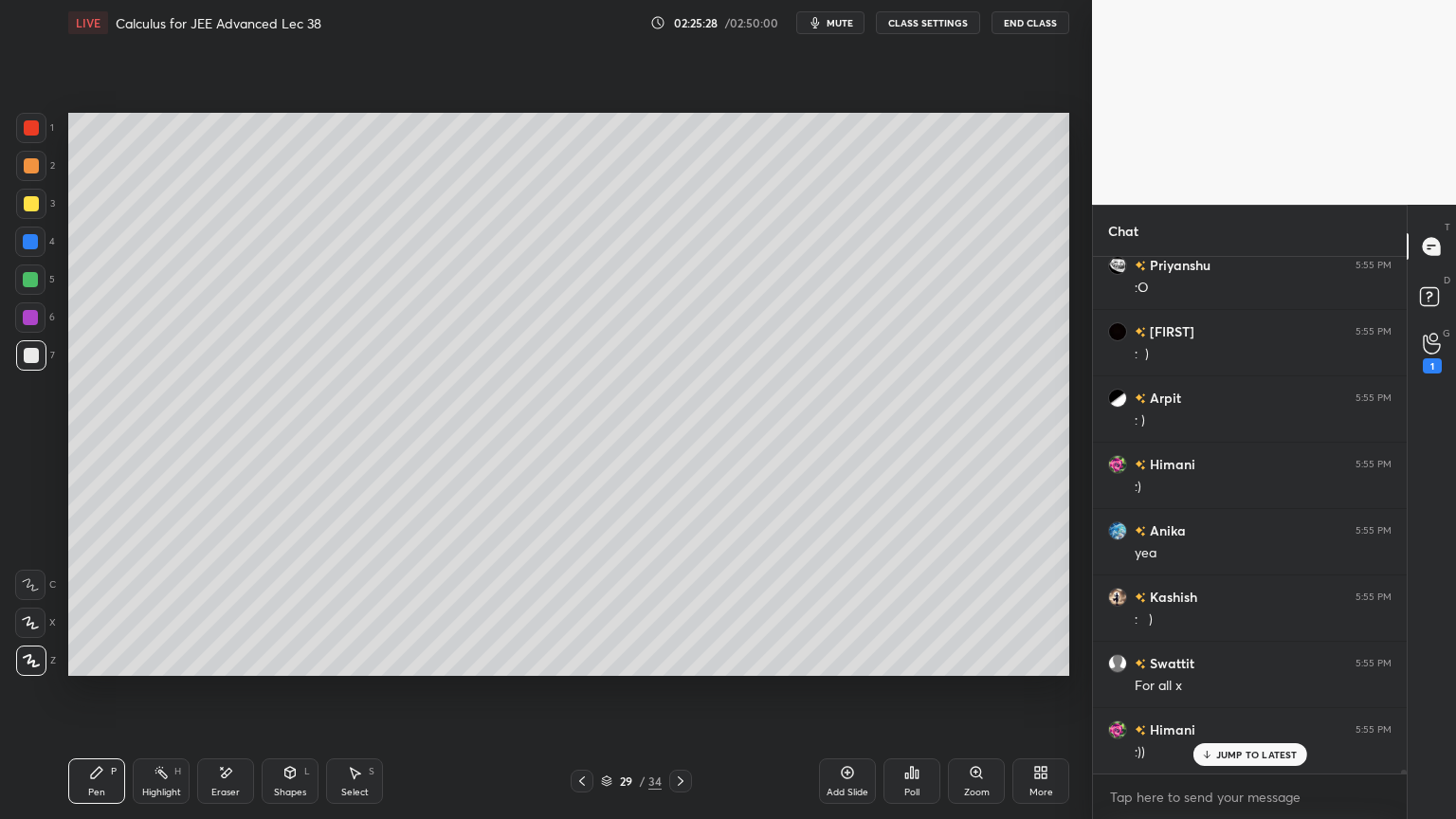 drag, startPoint x: 356, startPoint y: 774, endPoint x: 393, endPoint y: 711, distance: 73.06162 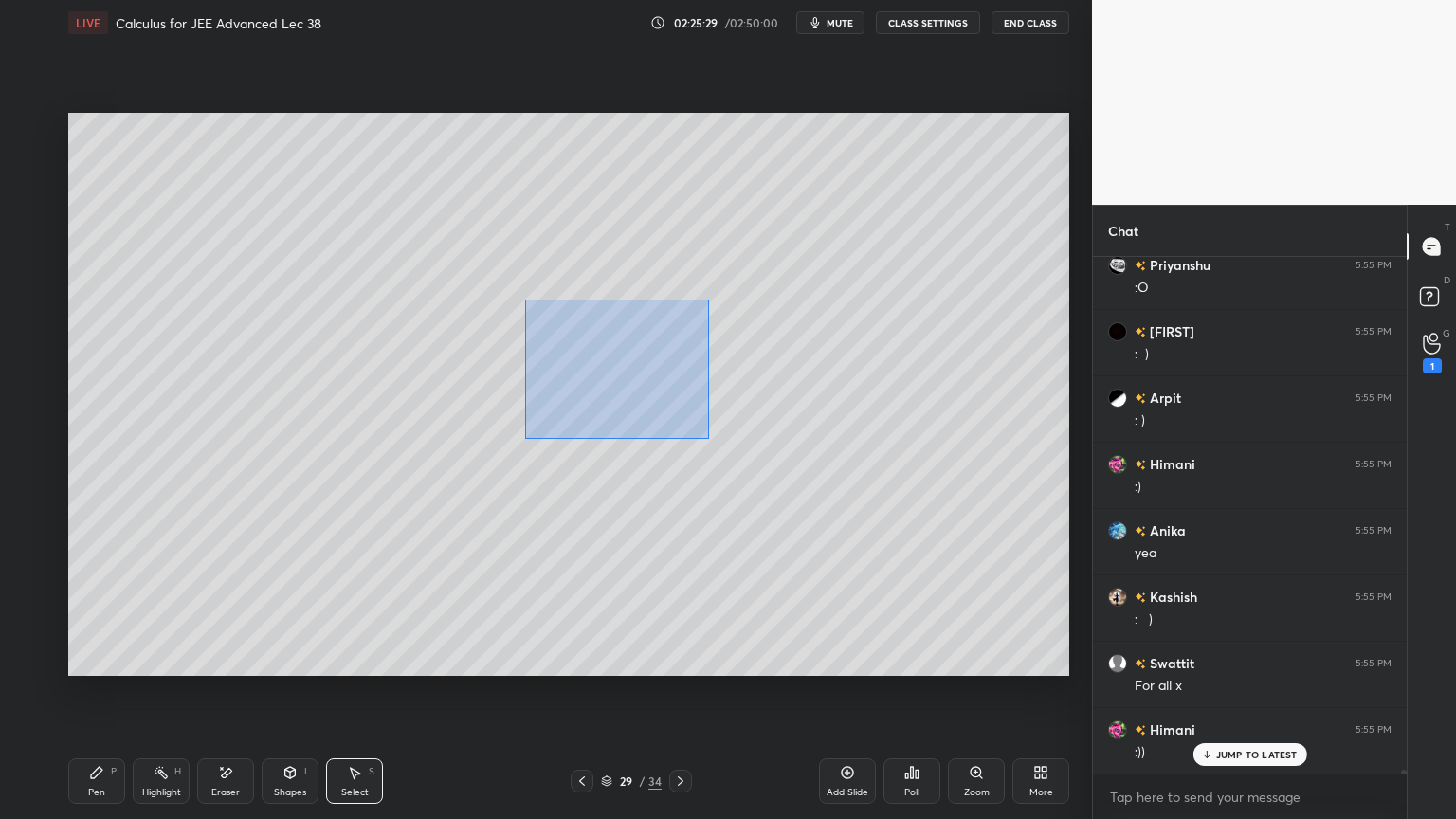 drag, startPoint x: 525, startPoint y: 299, endPoint x: 669, endPoint y: 416, distance: 185.5398 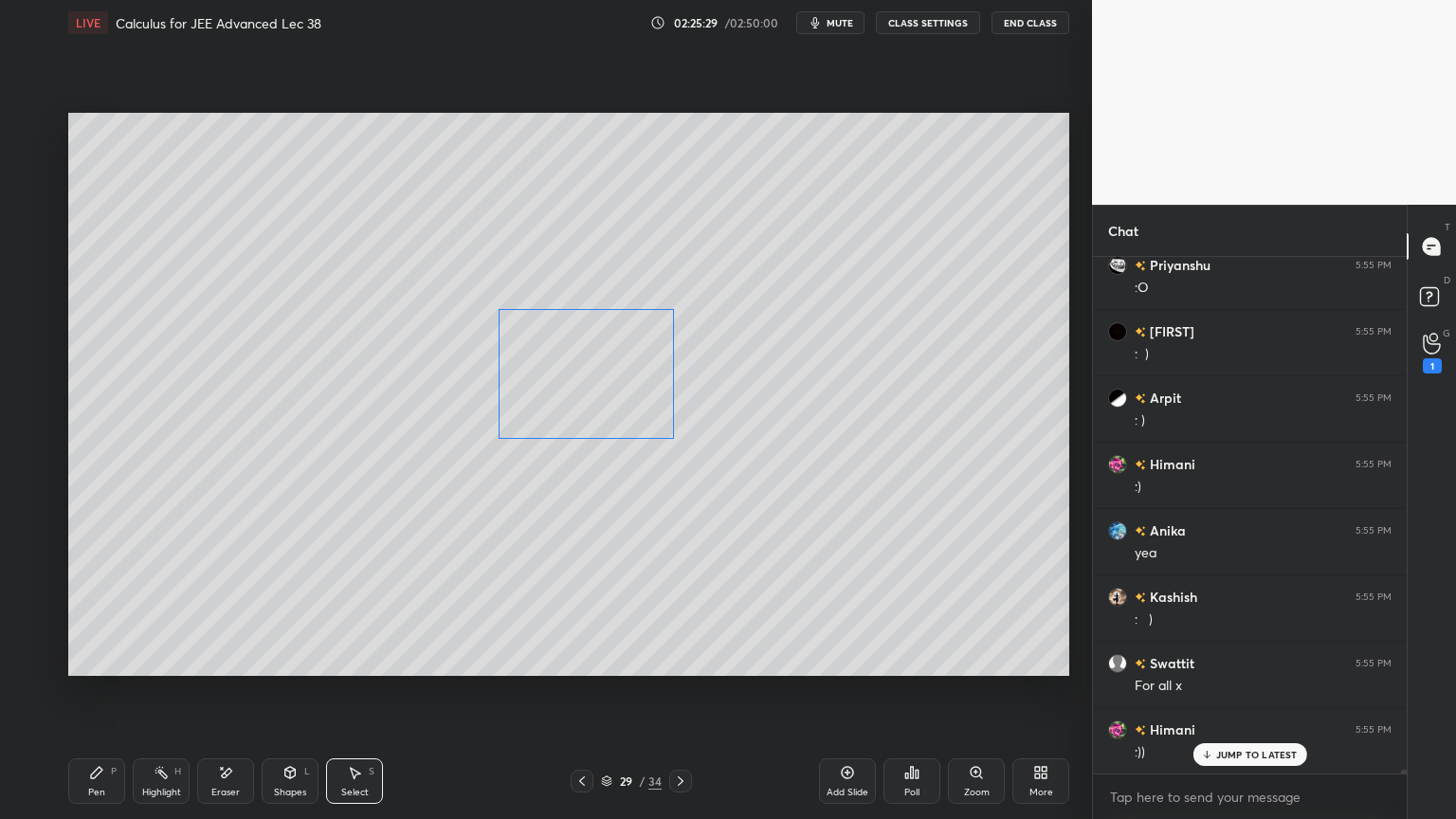drag, startPoint x: 627, startPoint y: 402, endPoint x: 575, endPoint y: 424, distance: 56.462377 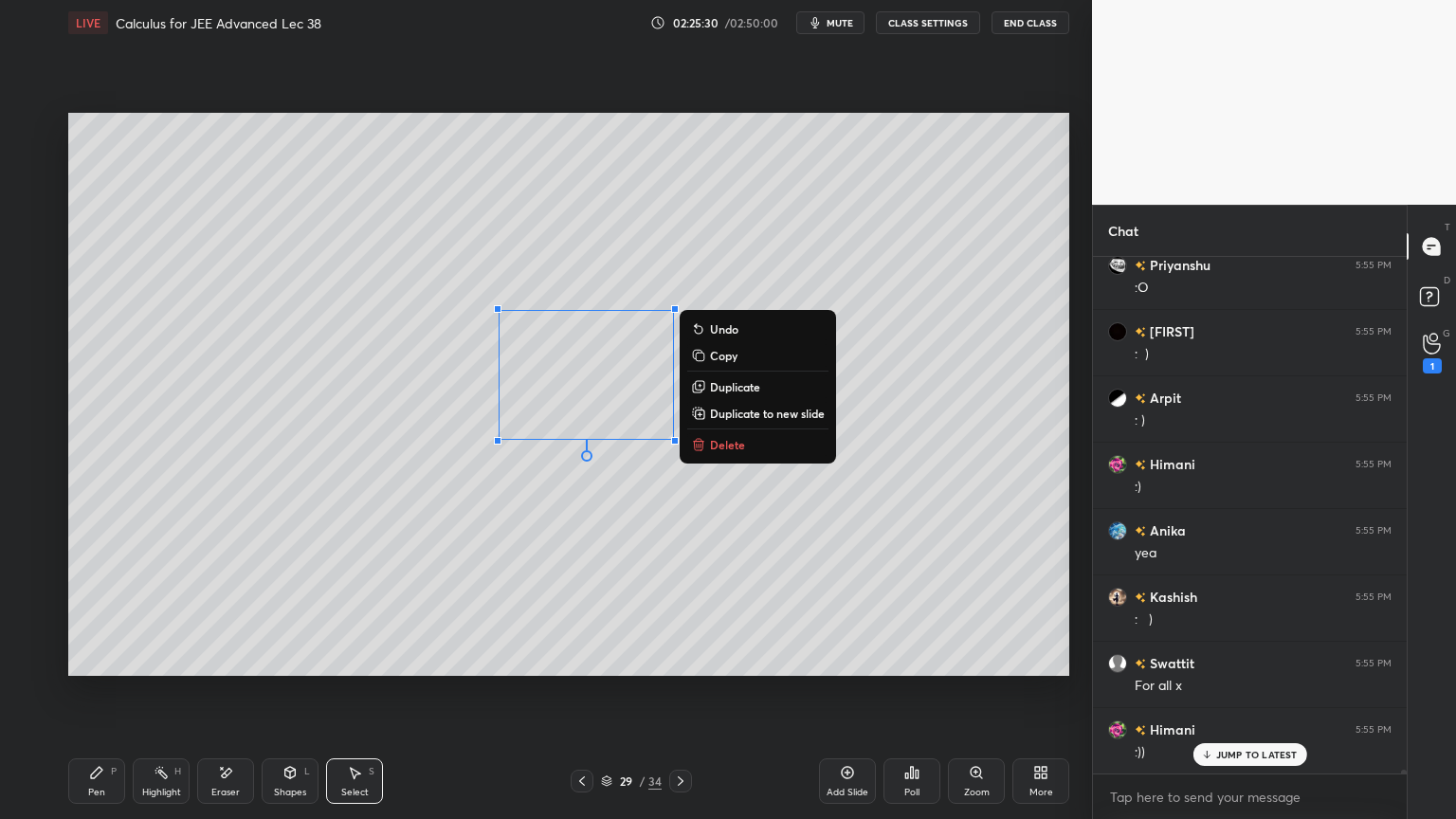 click on "0 ° Undo Copy Duplicate Duplicate to new slide Delete" at bounding box center (569, 394) 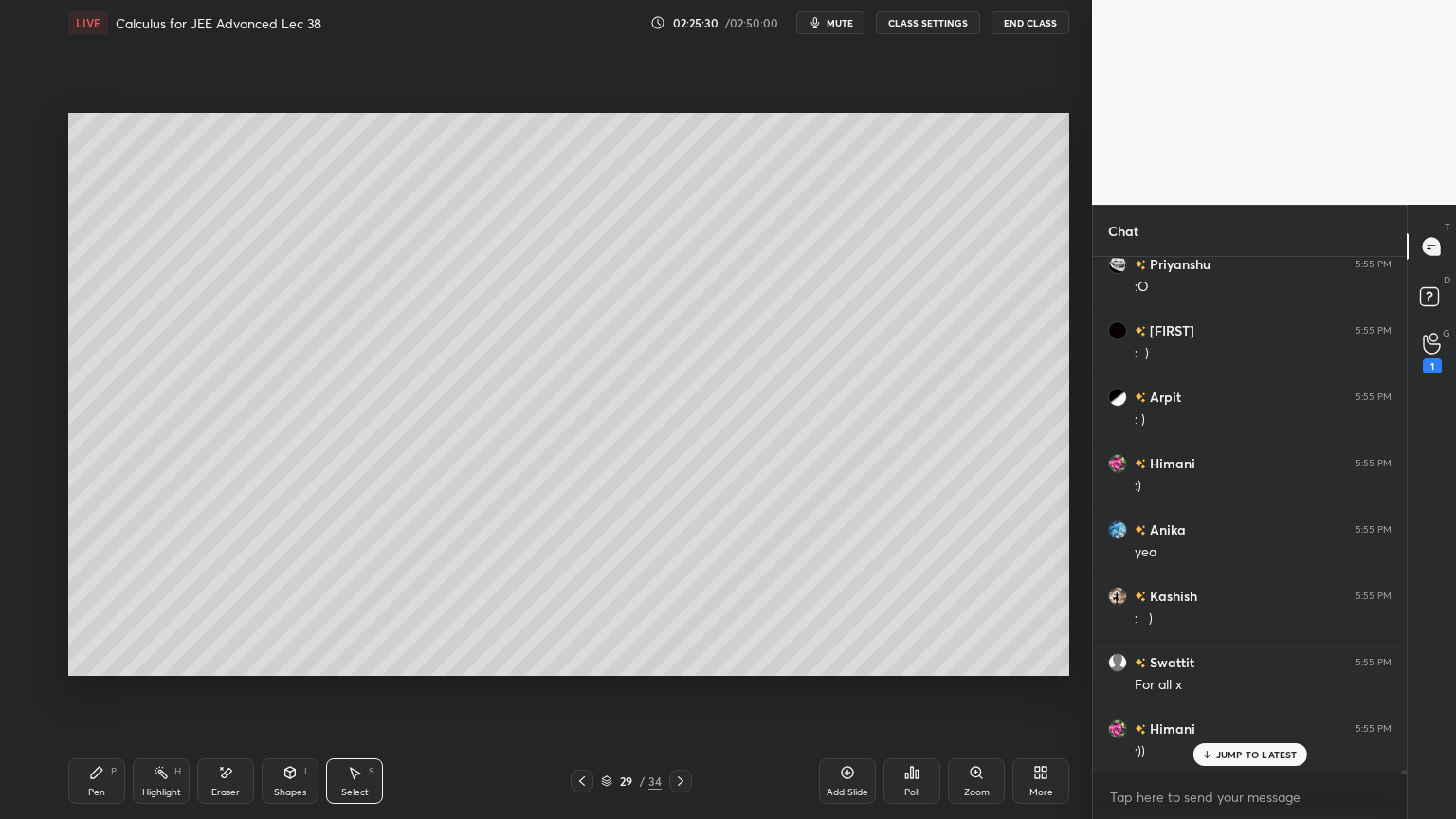 drag, startPoint x: 100, startPoint y: 781, endPoint x: 125, endPoint y: 696, distance: 88.60023 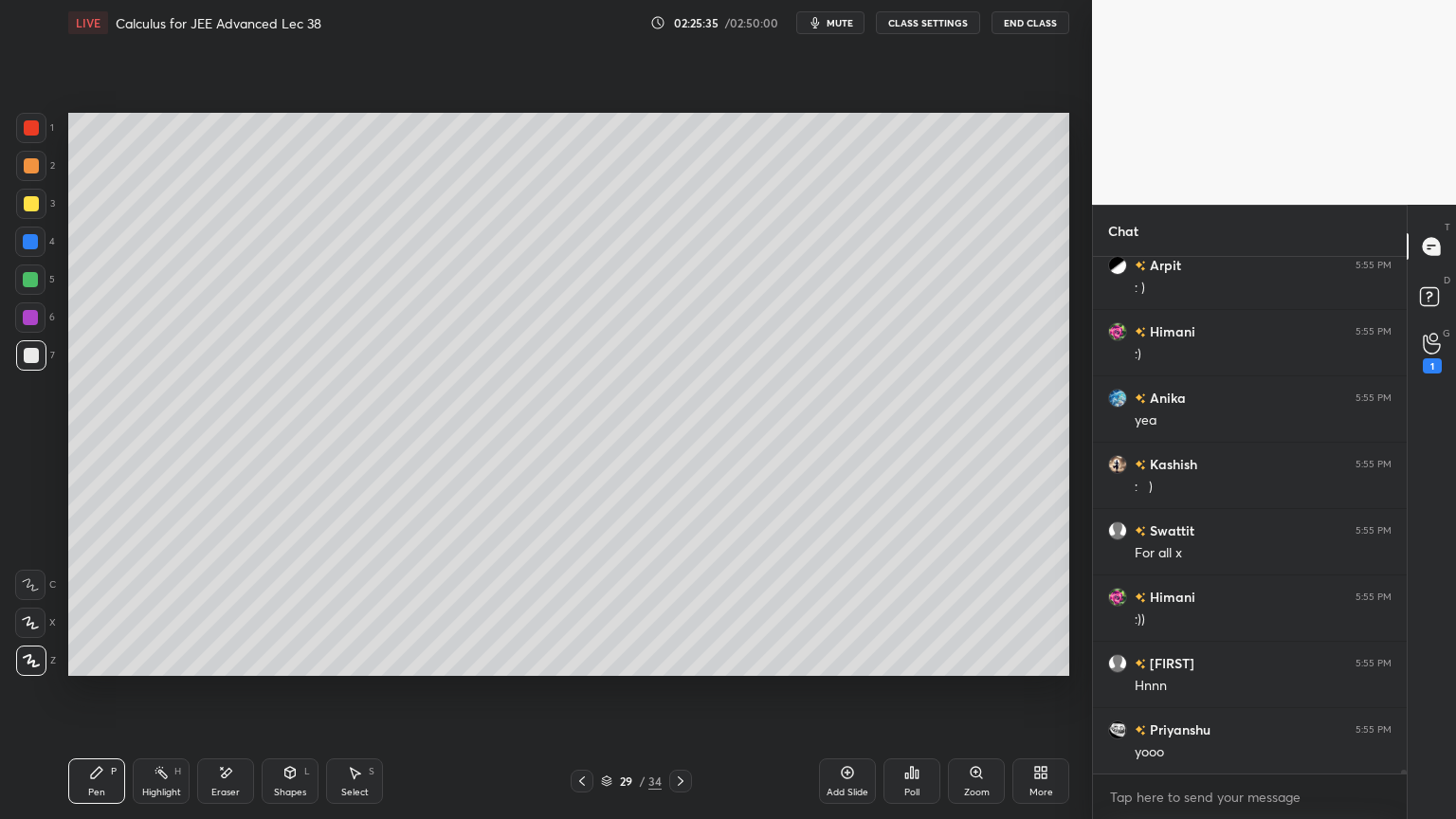 scroll, scrollTop: 79249, scrollLeft: 0, axis: vertical 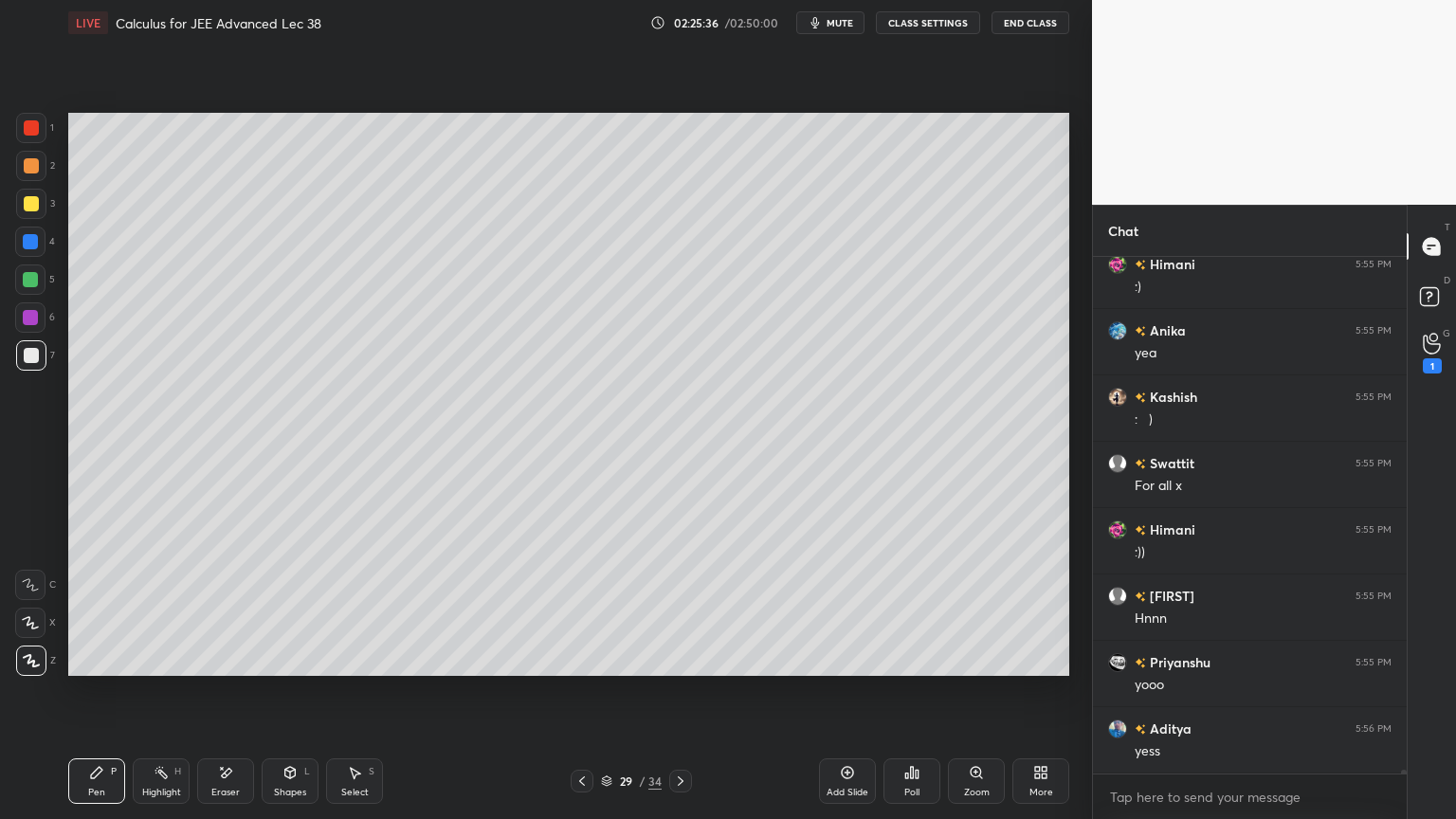 click on "Eraser" at bounding box center [226, 792] 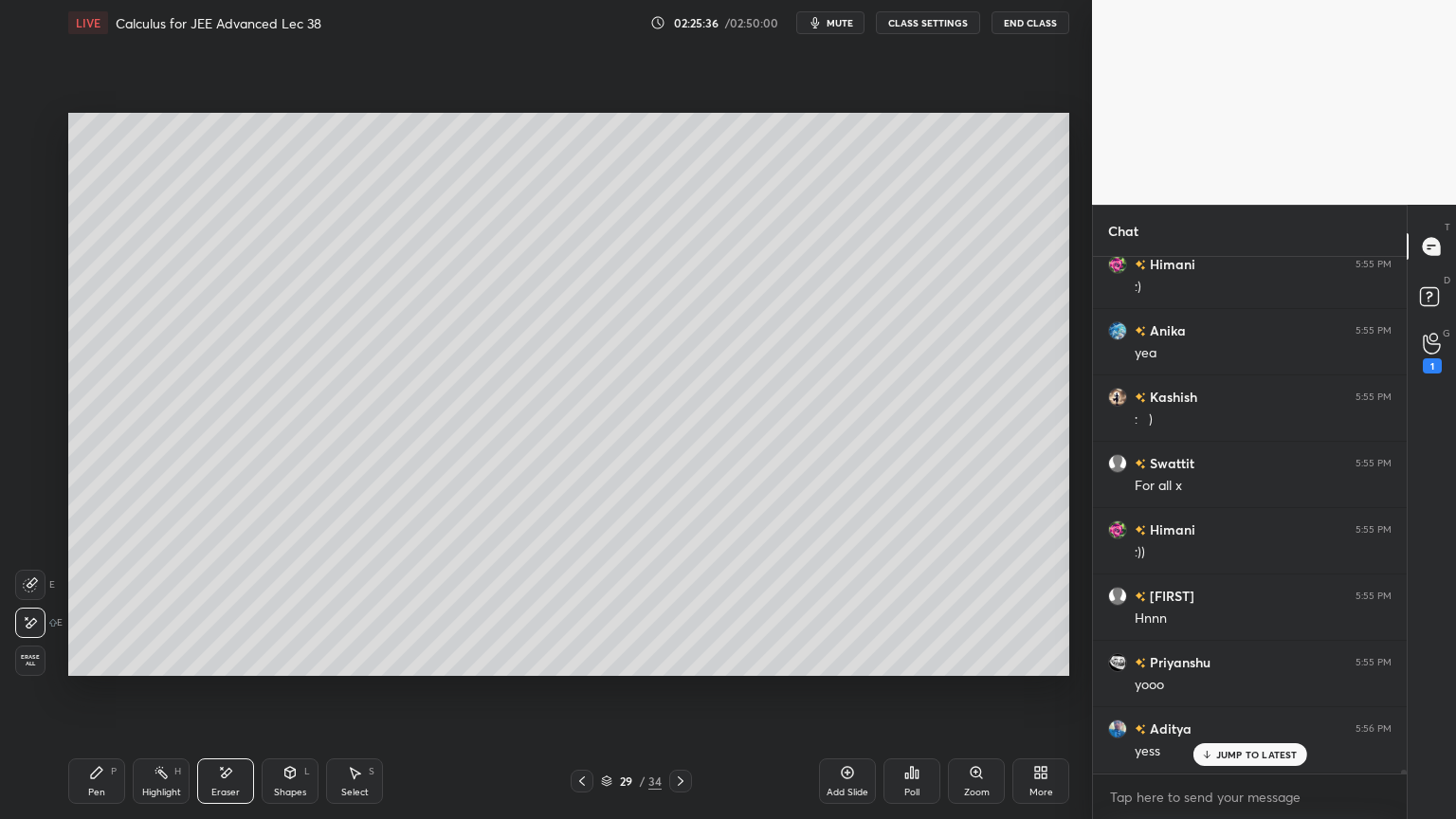 scroll, scrollTop: 79314, scrollLeft: 0, axis: vertical 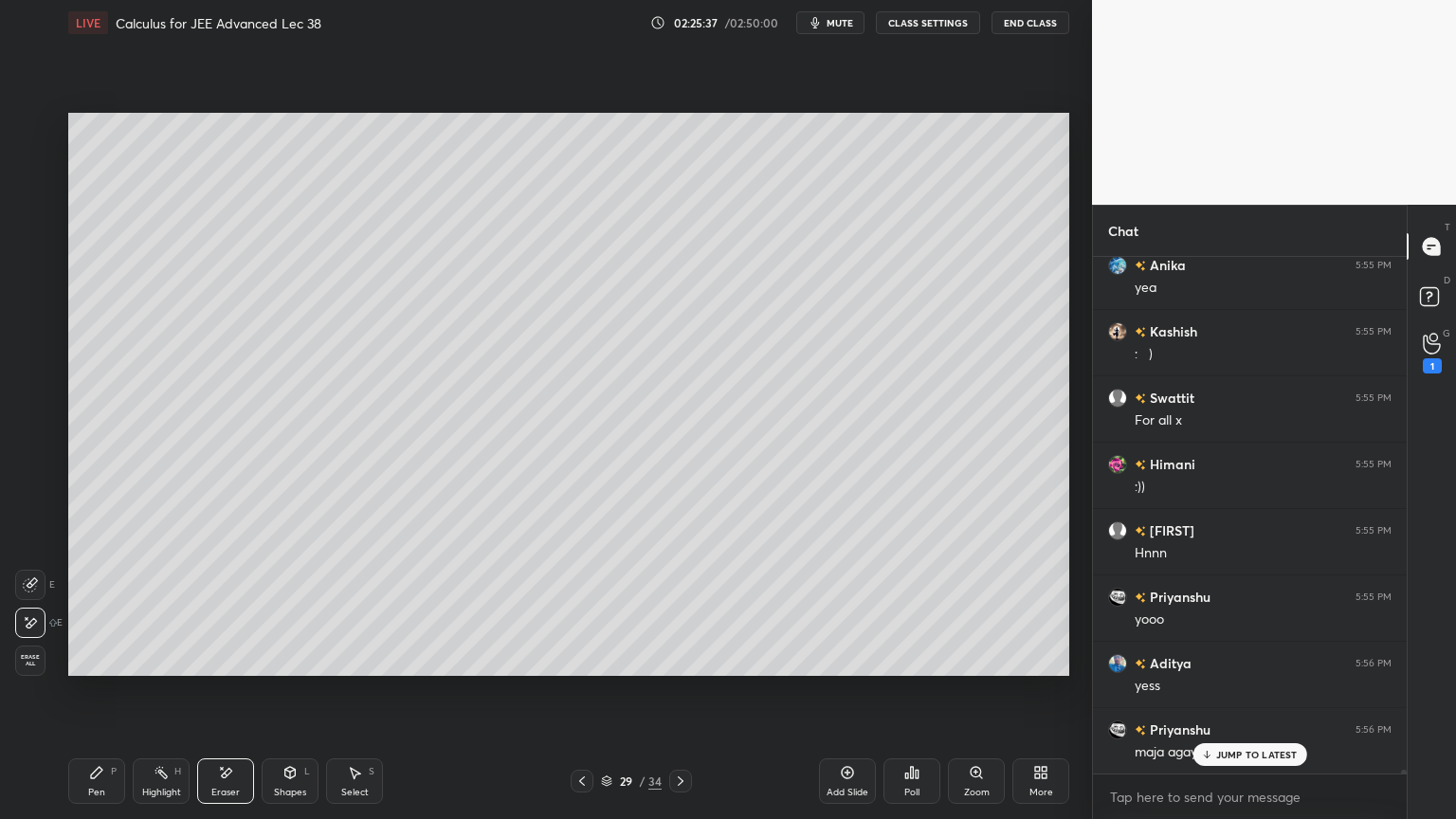 click on "Select S" at bounding box center (355, 781) 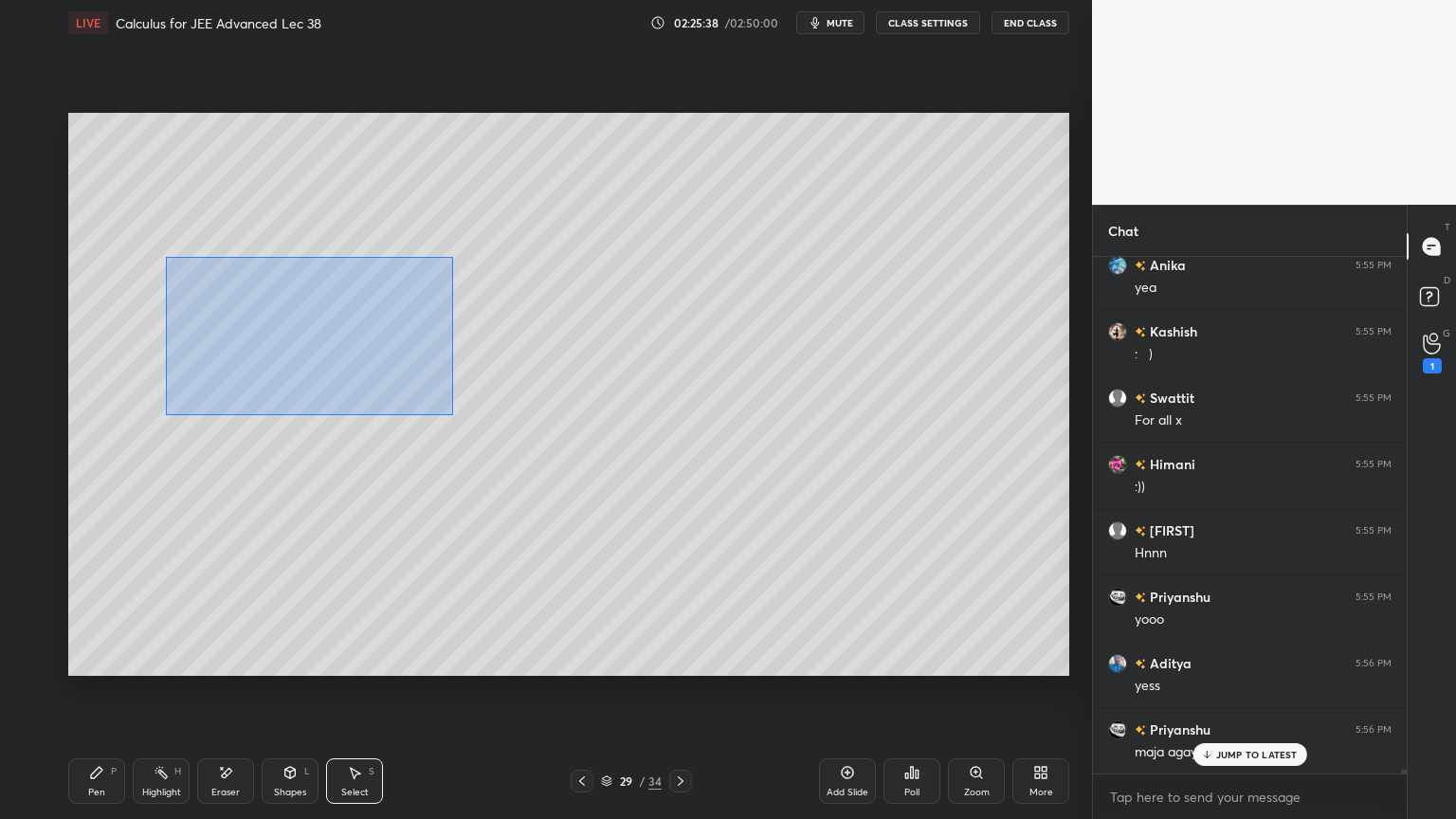 drag, startPoint x: 165, startPoint y: 256, endPoint x: 739, endPoint y: 499, distance: 623.31774 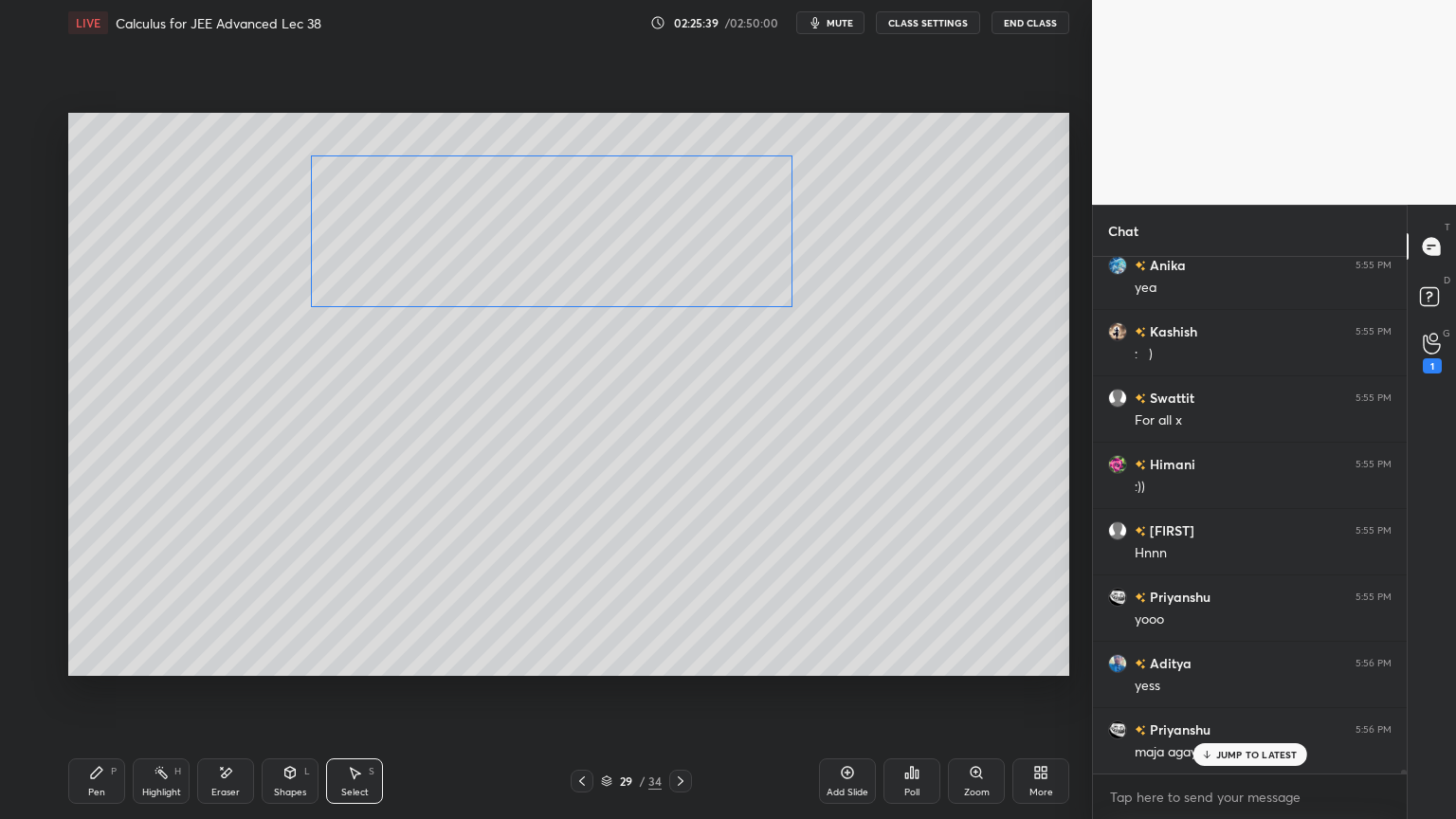 drag, startPoint x: 582, startPoint y: 402, endPoint x: 659, endPoint y: 375, distance: 81.59657 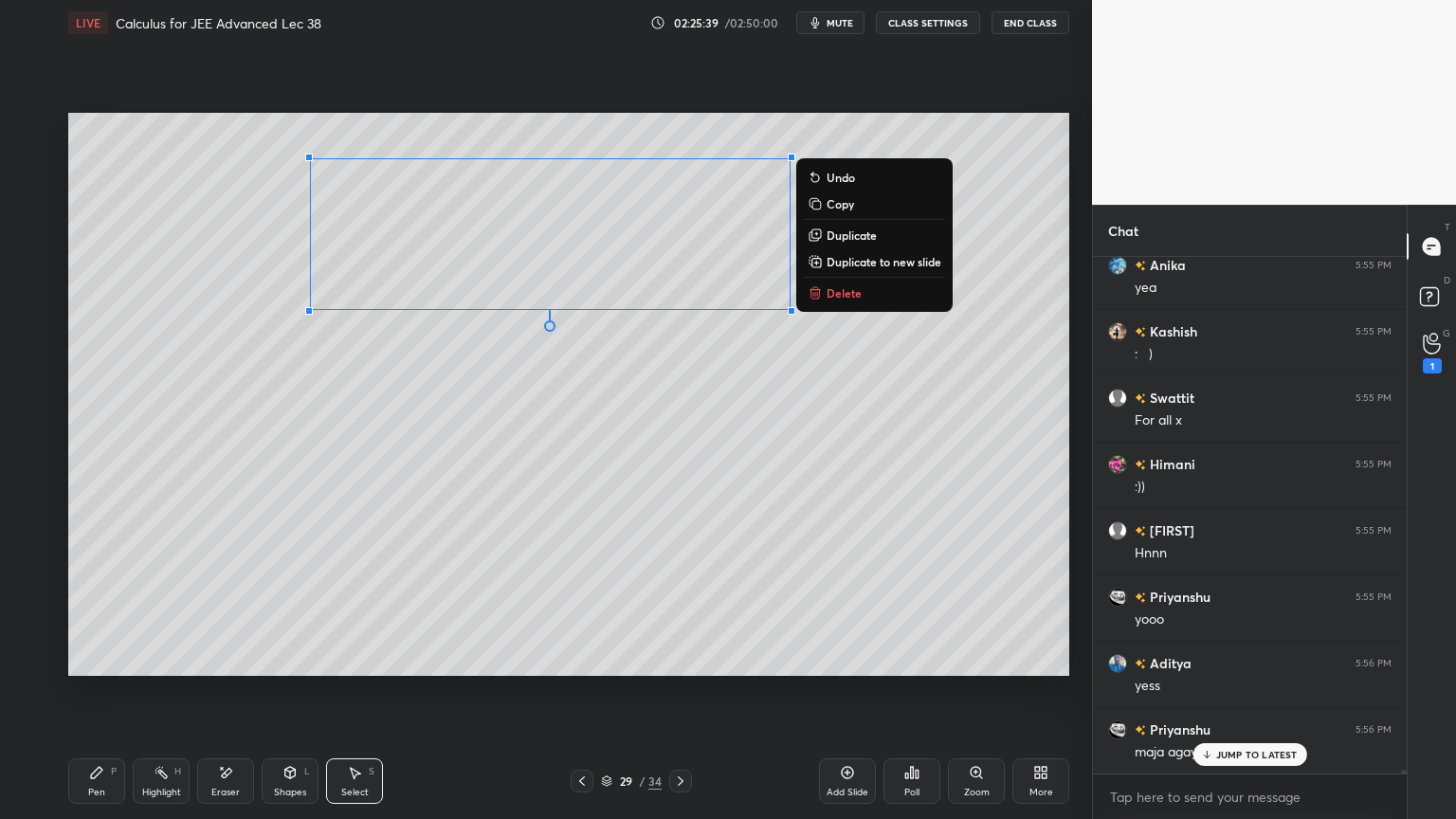 drag, startPoint x: 654, startPoint y: 424, endPoint x: 615, endPoint y: 465, distance: 56.5862 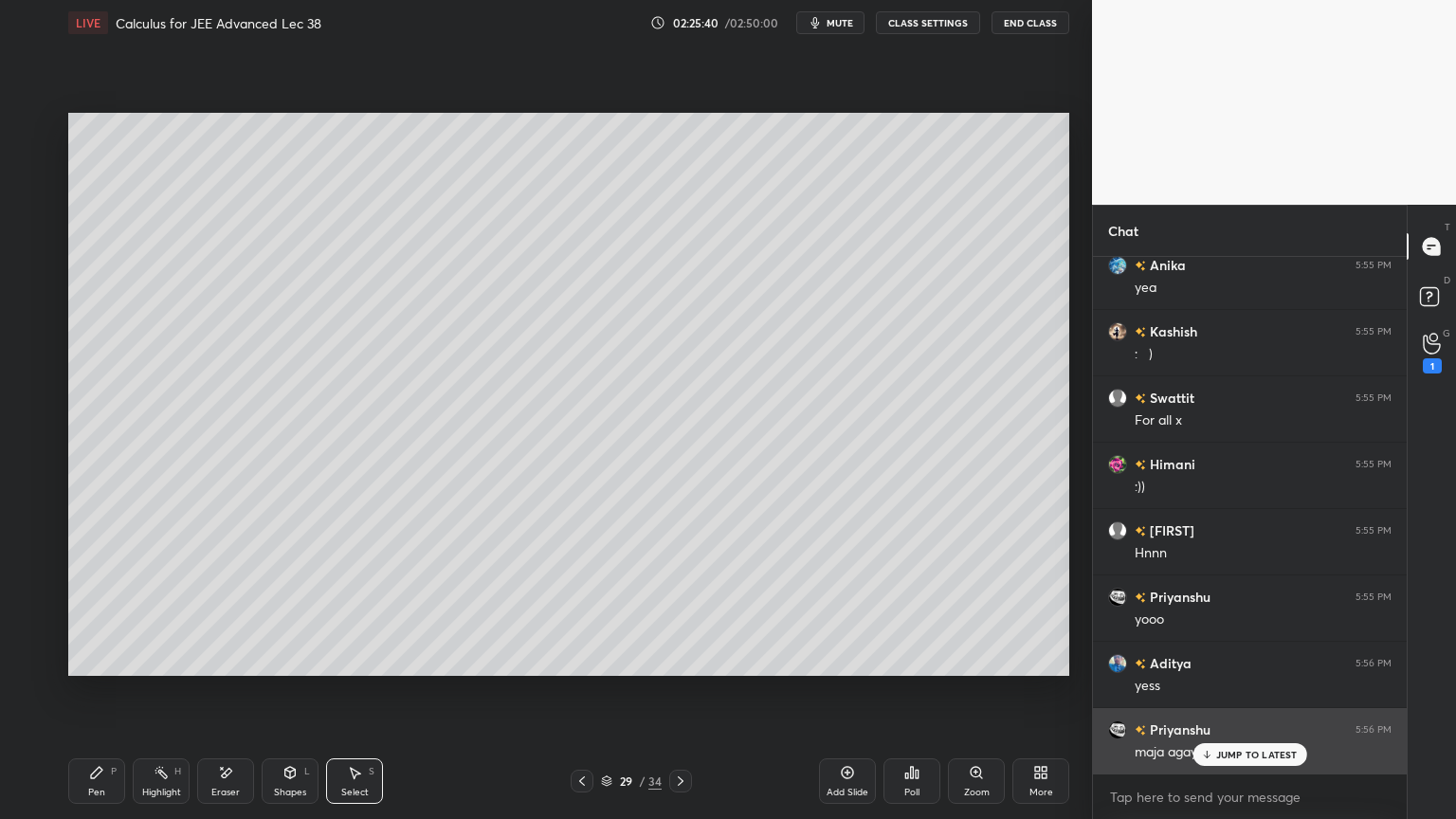 scroll, scrollTop: 79398, scrollLeft: 0, axis: vertical 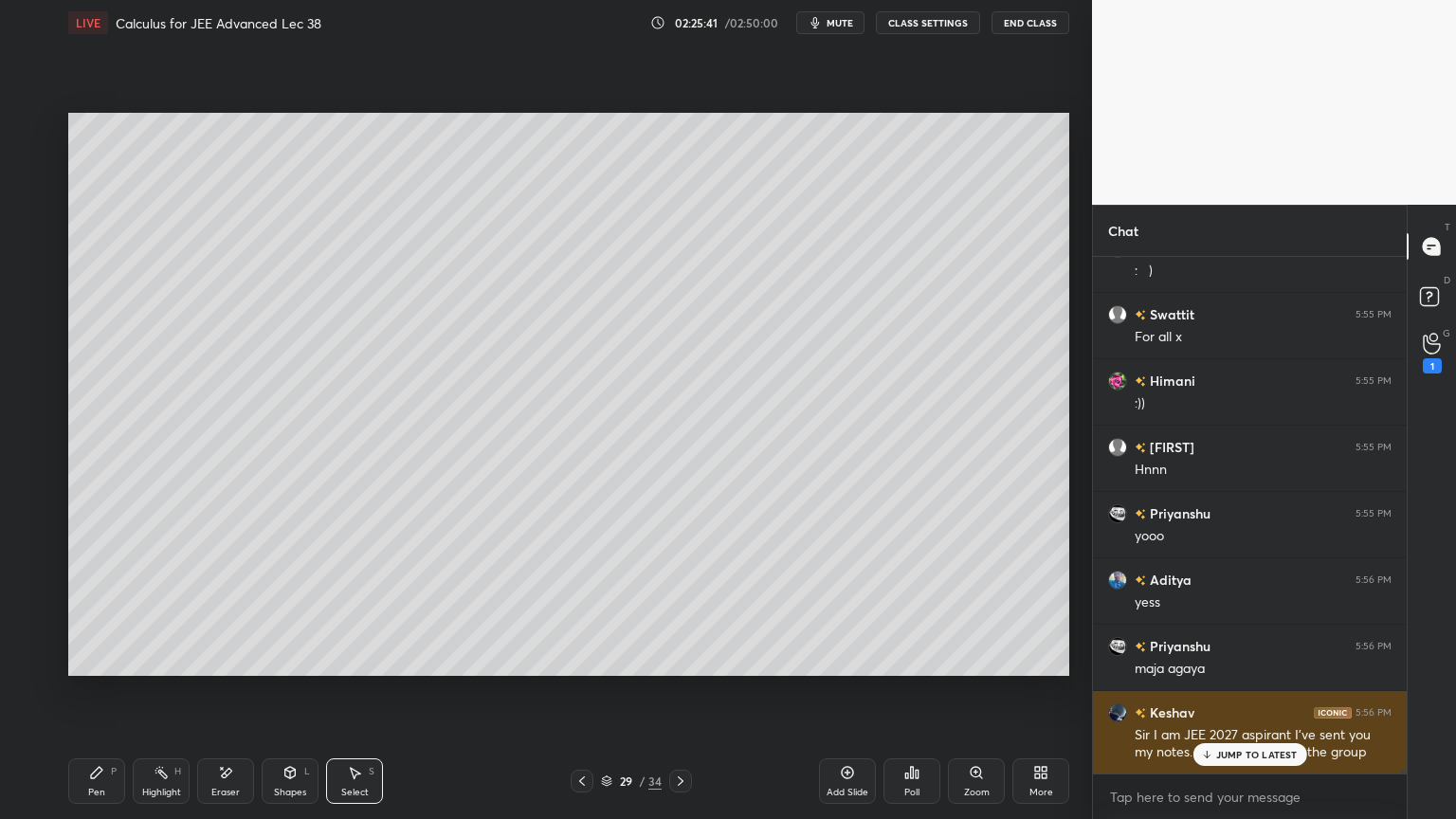 click on "JUMP TO LATEST" at bounding box center [1257, 755] 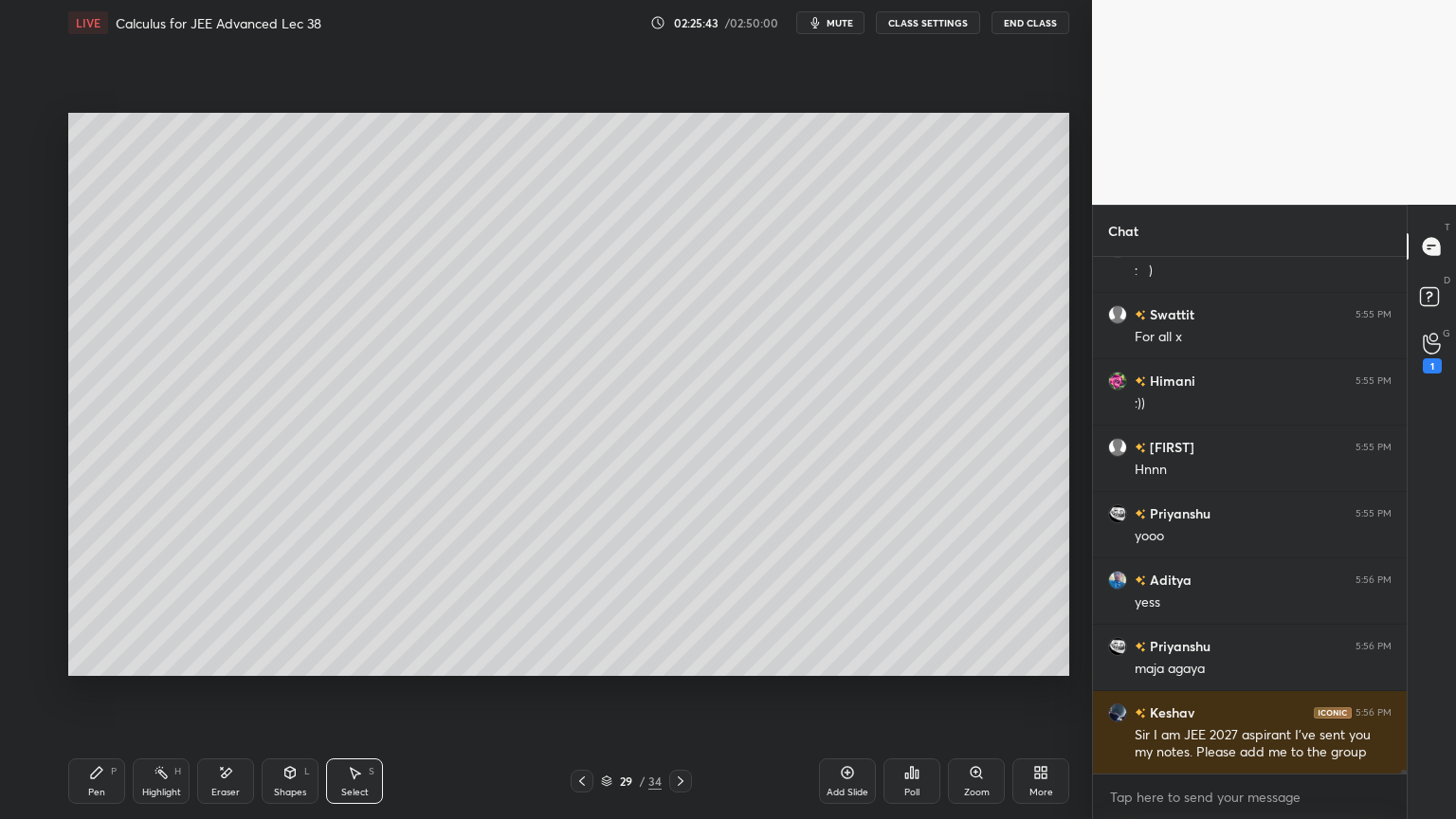 drag, startPoint x: 100, startPoint y: 775, endPoint x: 247, endPoint y: 708, distance: 161.54875 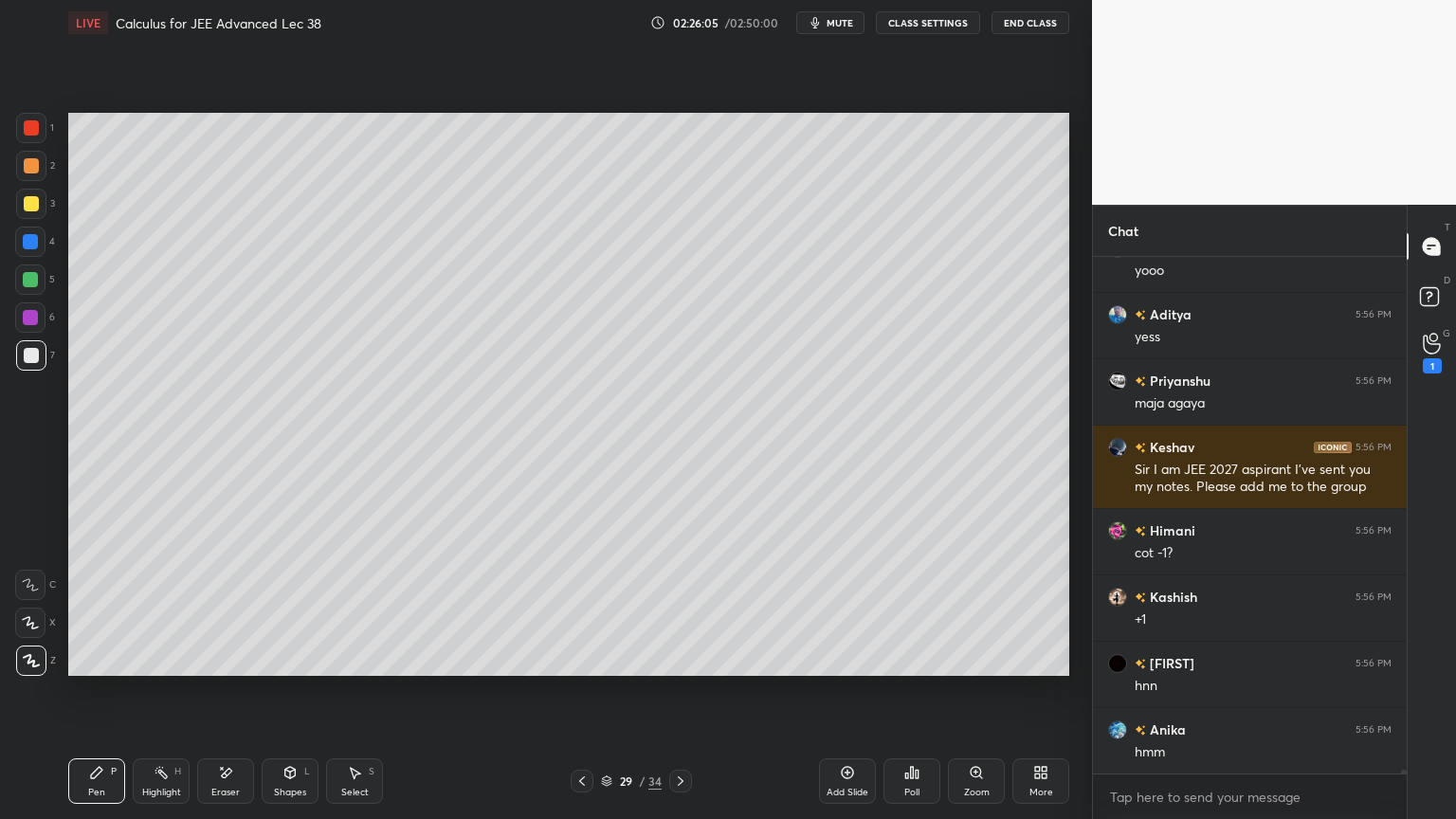 scroll, scrollTop: 79730, scrollLeft: 0, axis: vertical 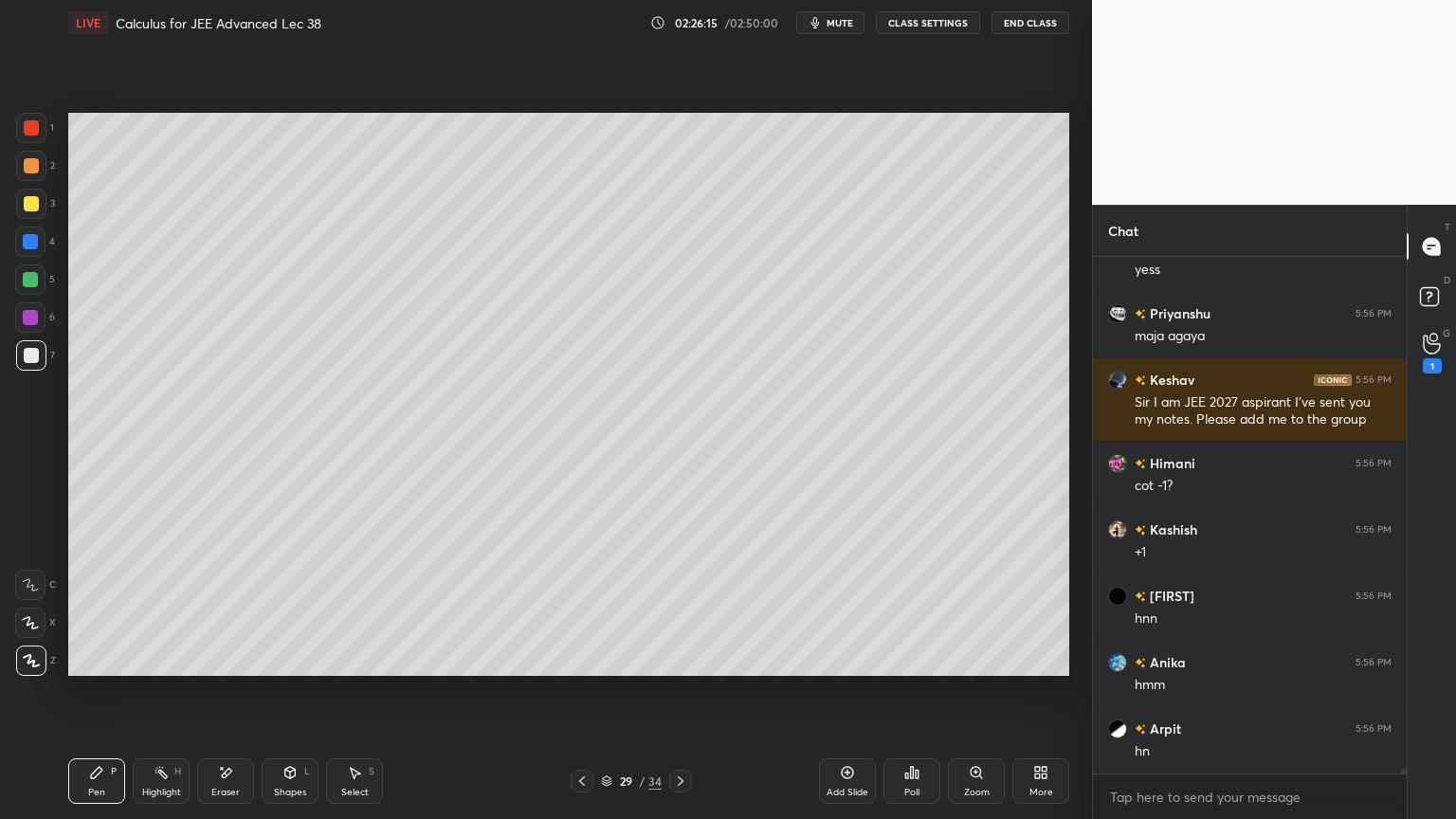 drag, startPoint x: 234, startPoint y: 785, endPoint x: 317, endPoint y: 715, distance: 108.57716 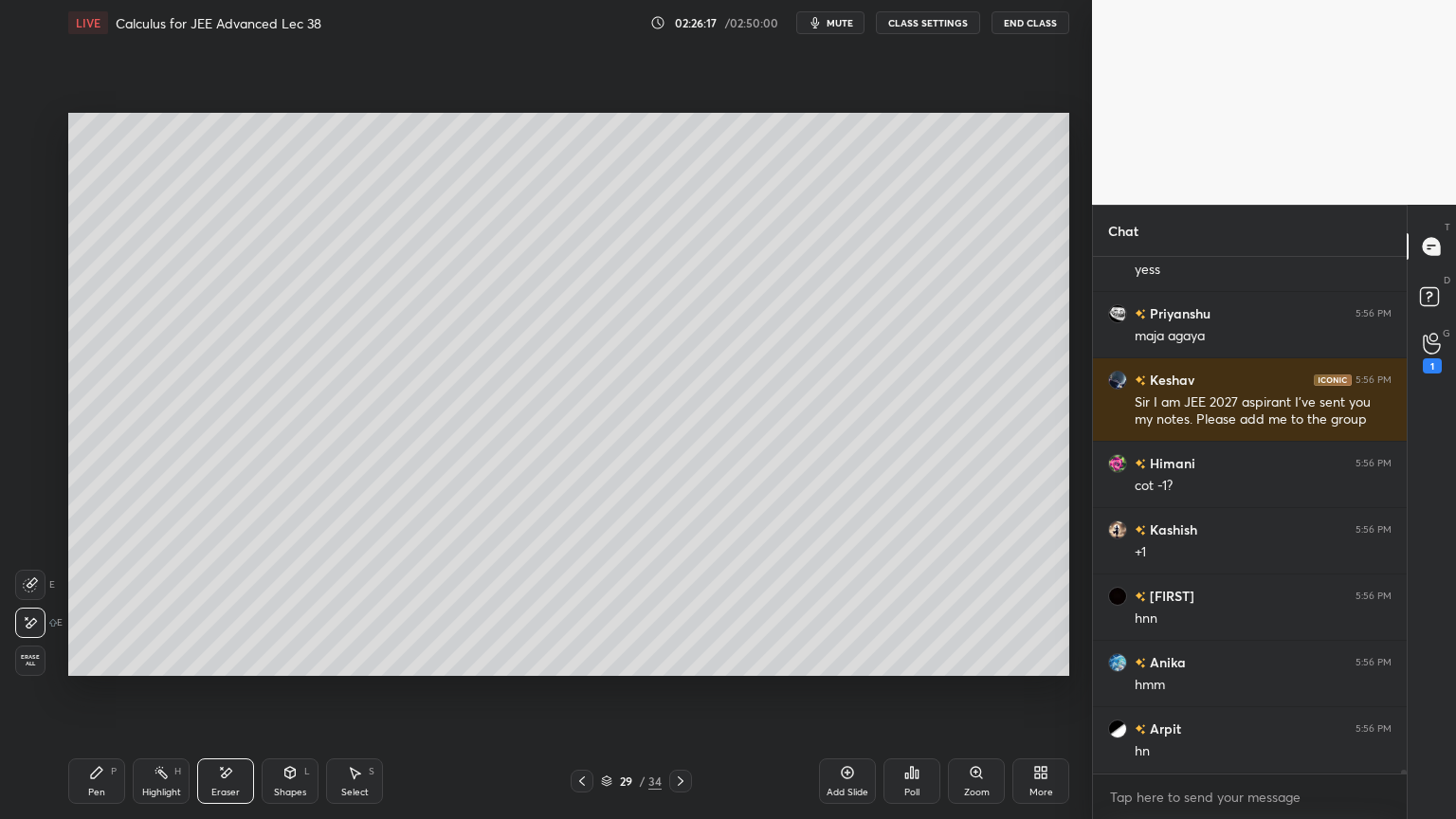 click on "Pen P" at bounding box center (97, 781) 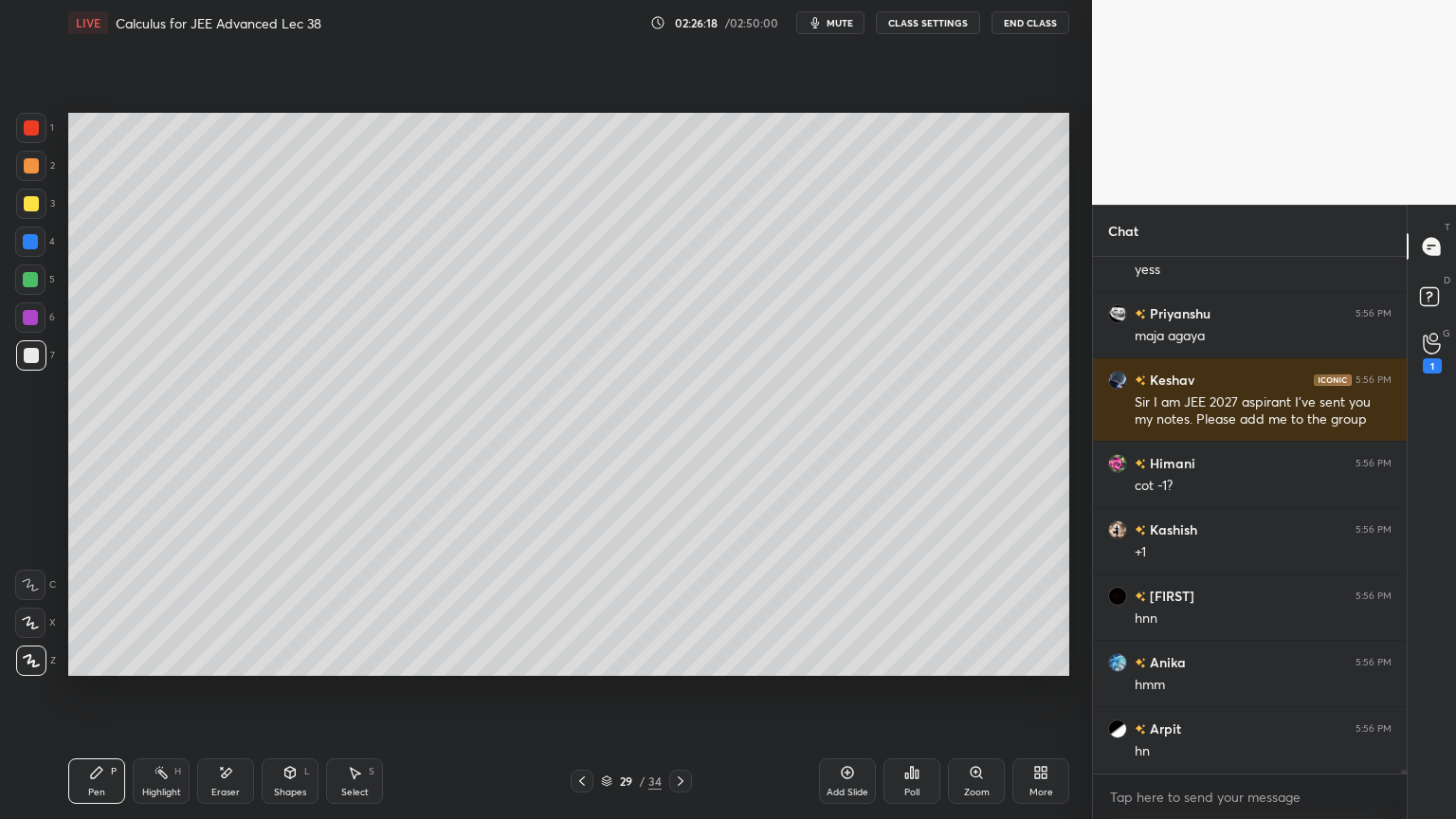 drag, startPoint x: 148, startPoint y: 777, endPoint x: 121, endPoint y: 769, distance: 28.160256 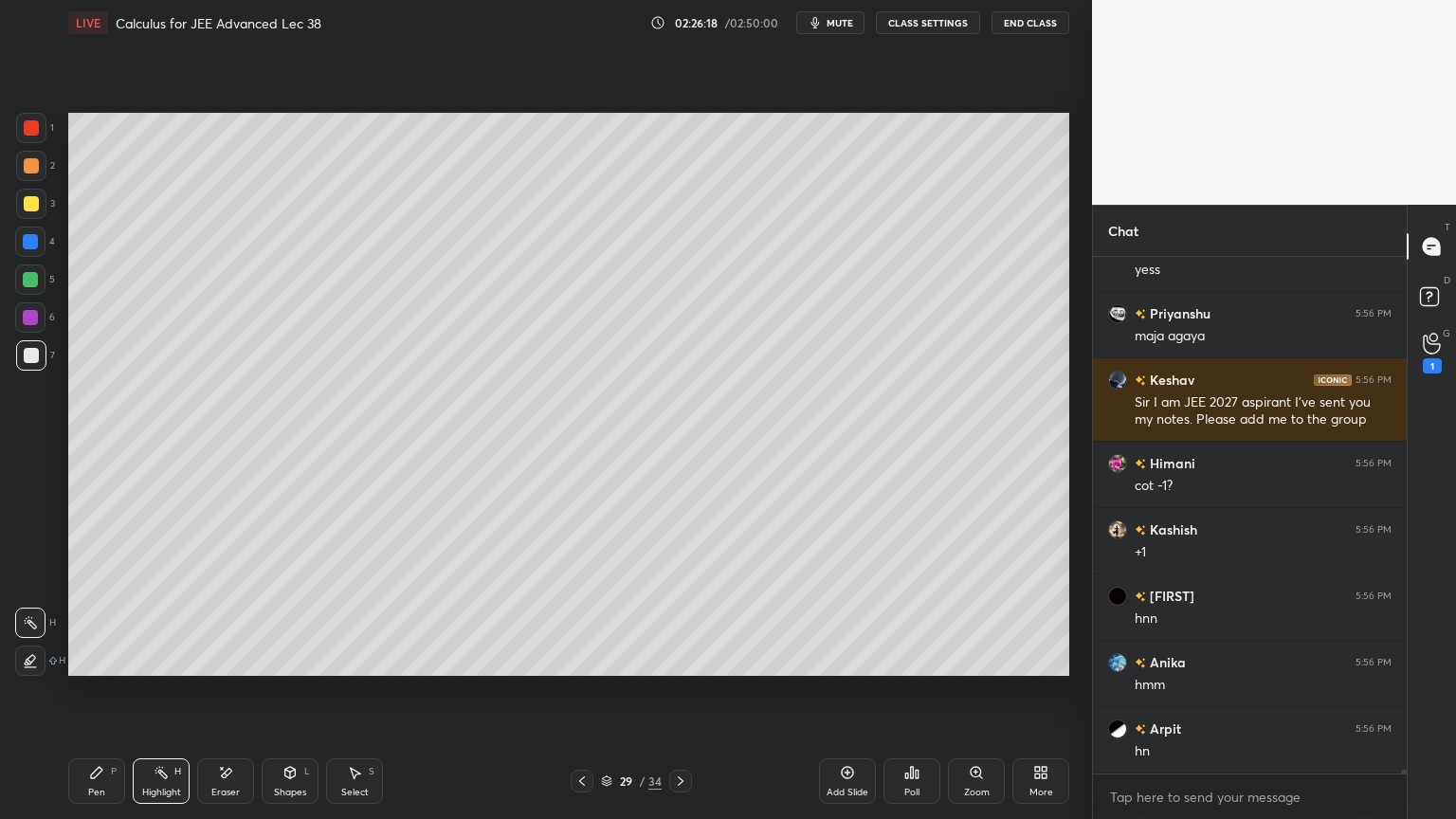 drag, startPoint x: 108, startPoint y: 775, endPoint x: 152, endPoint y: 755, distance: 48.332184 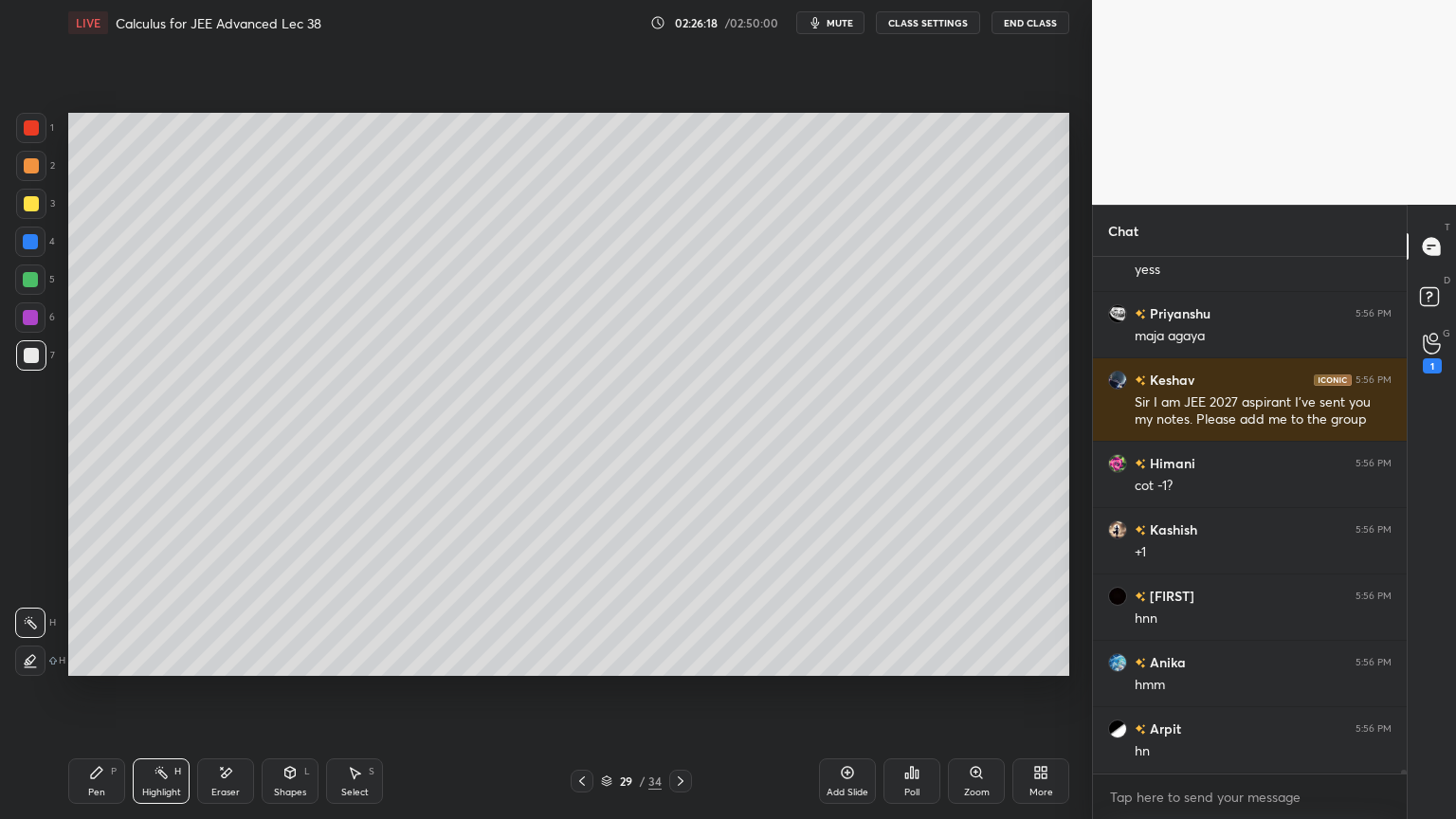 click on "Pen P" at bounding box center [97, 781] 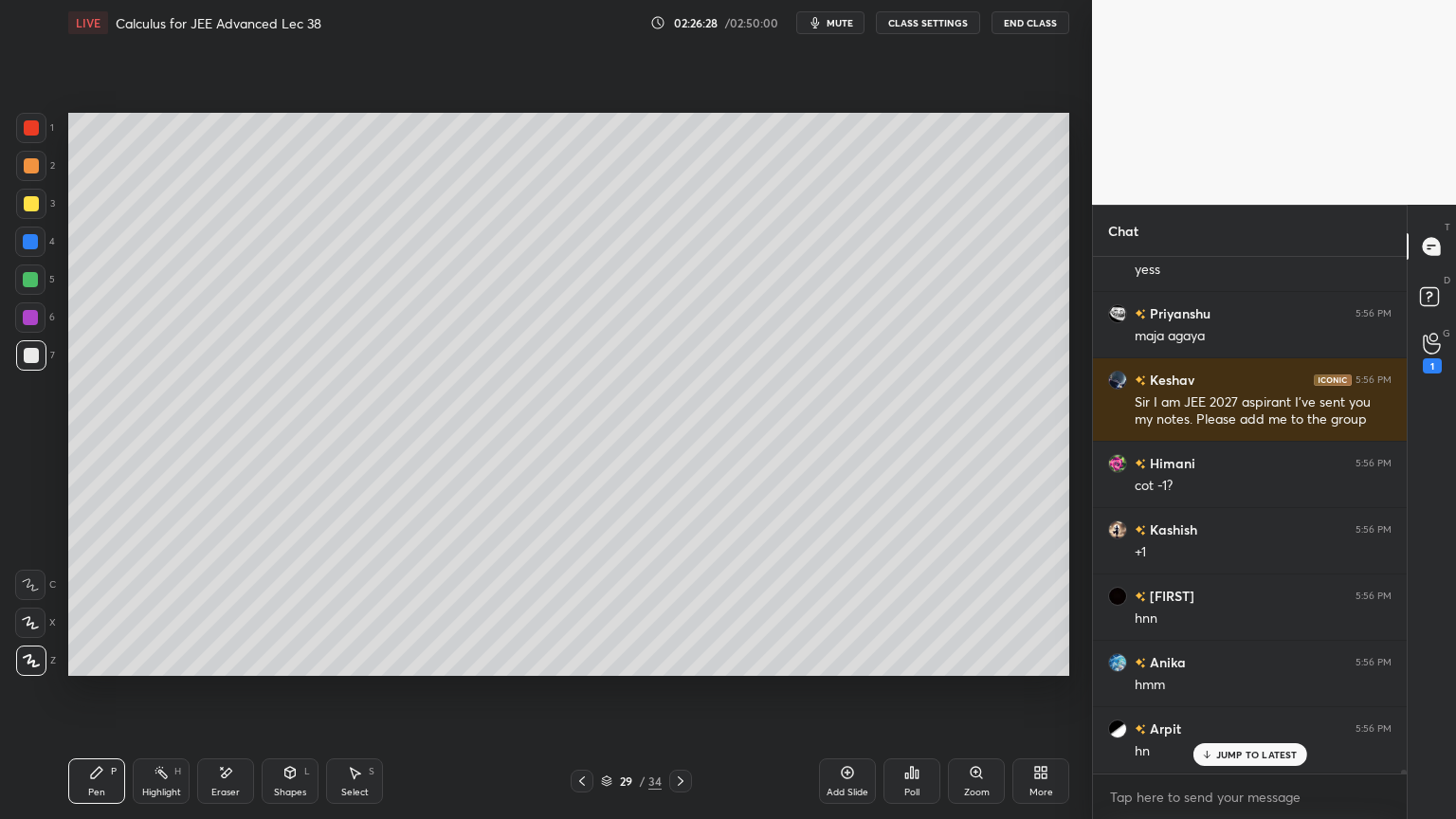 scroll, scrollTop: 79796, scrollLeft: 0, axis: vertical 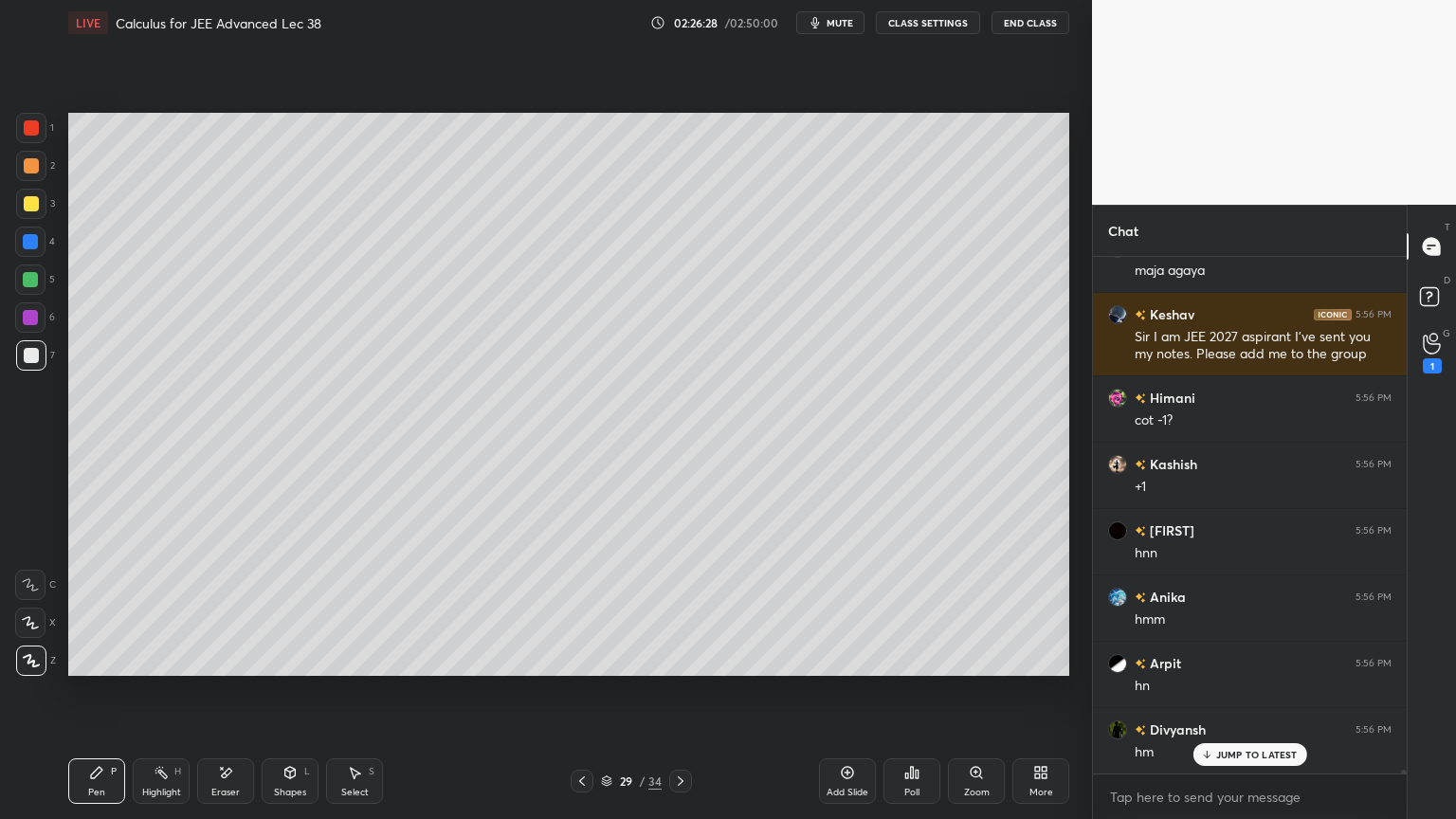 drag, startPoint x: 230, startPoint y: 775, endPoint x: 232, endPoint y: 762, distance: 13.152946 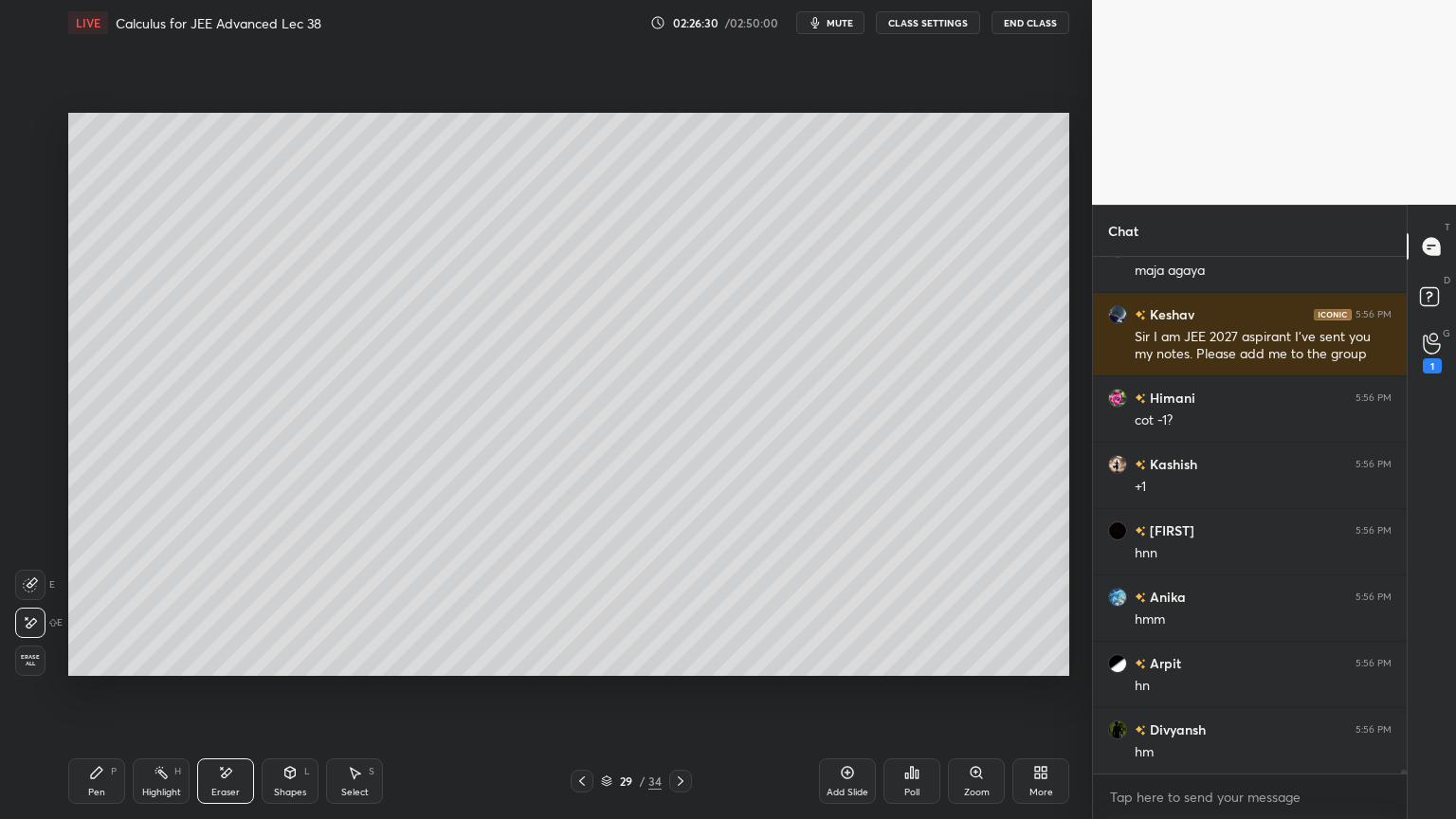 scroll, scrollTop: 79863, scrollLeft: 0, axis: vertical 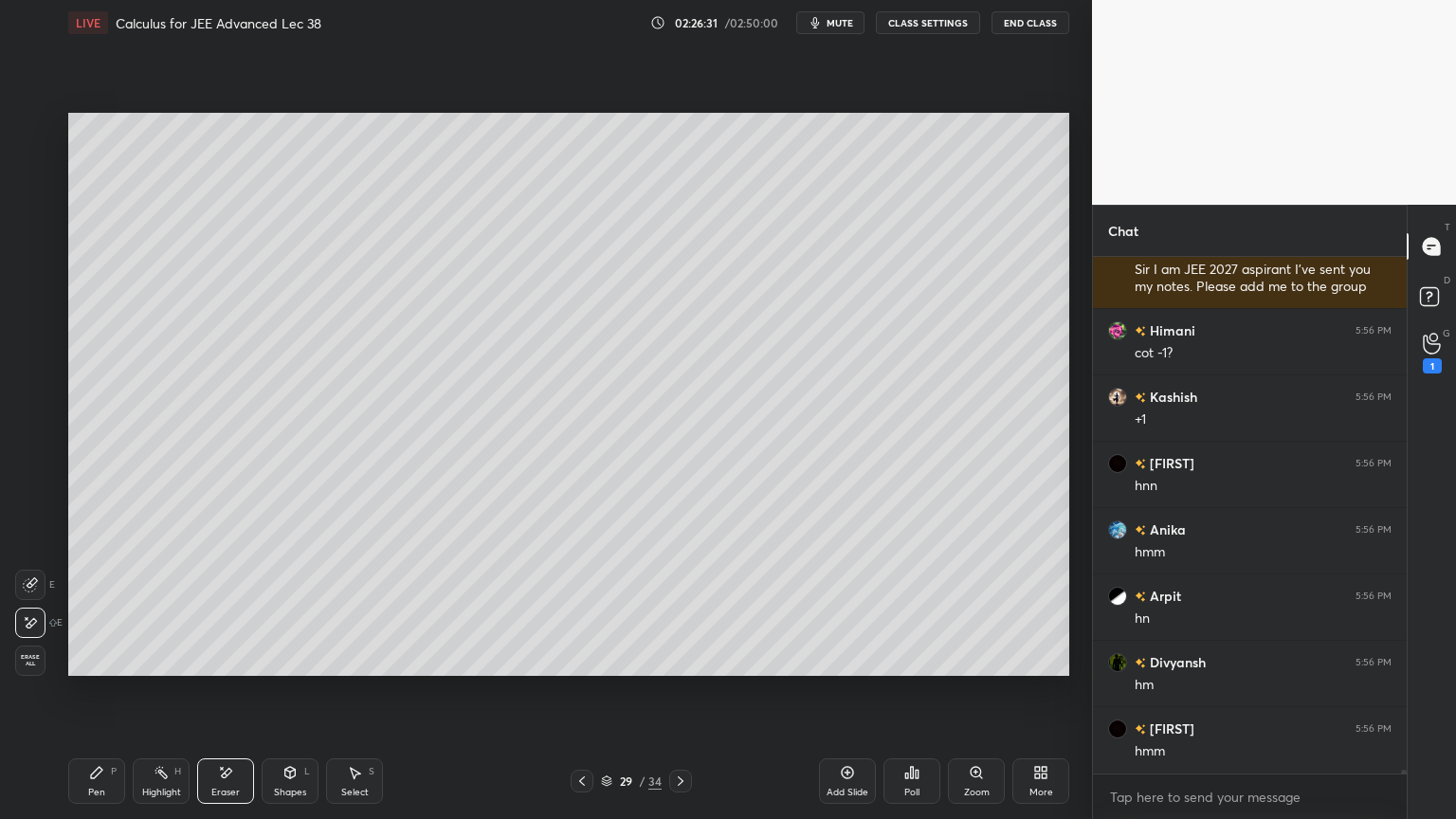 click on "Pen P" at bounding box center (97, 781) 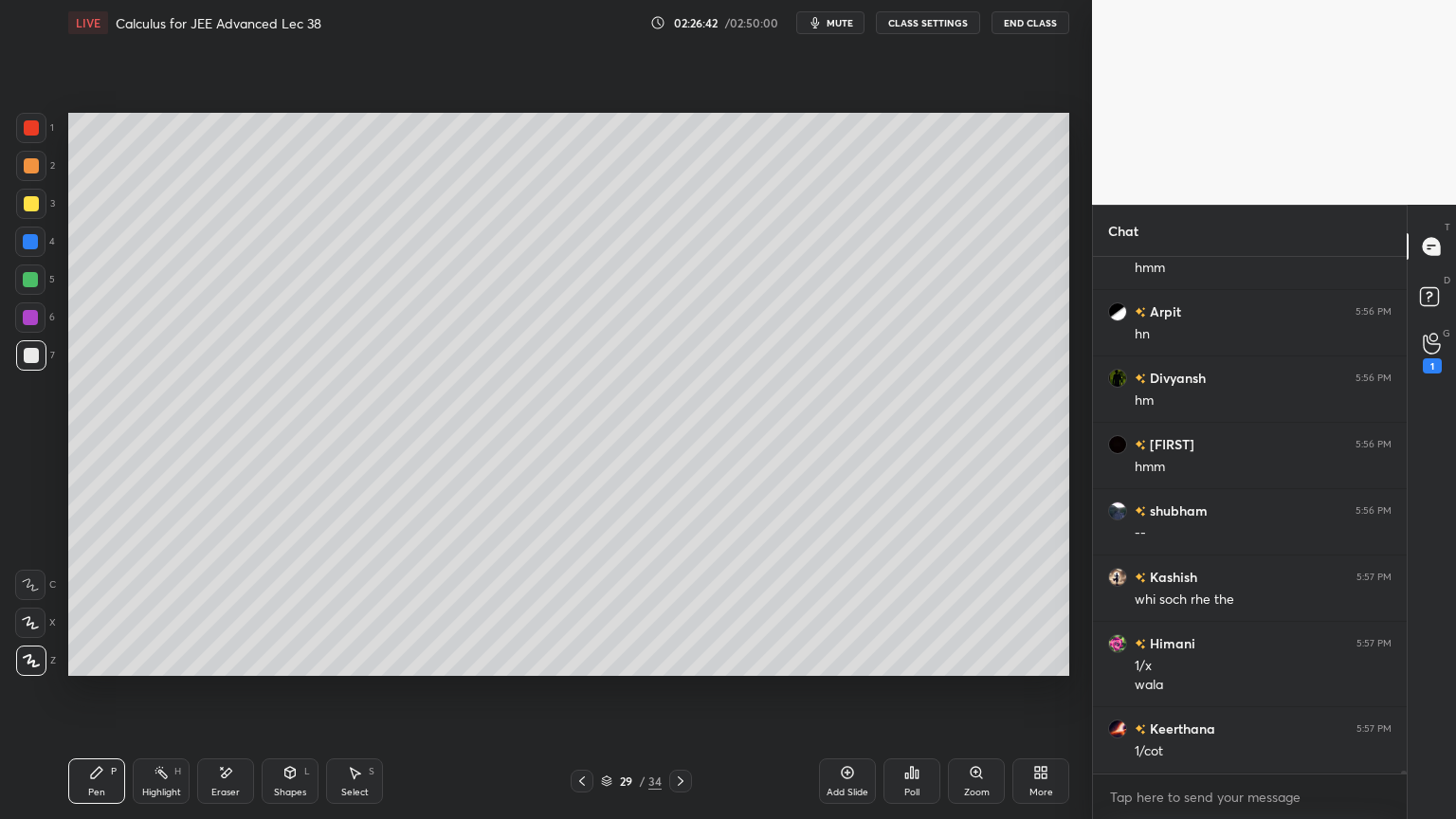 scroll, scrollTop: 80213, scrollLeft: 0, axis: vertical 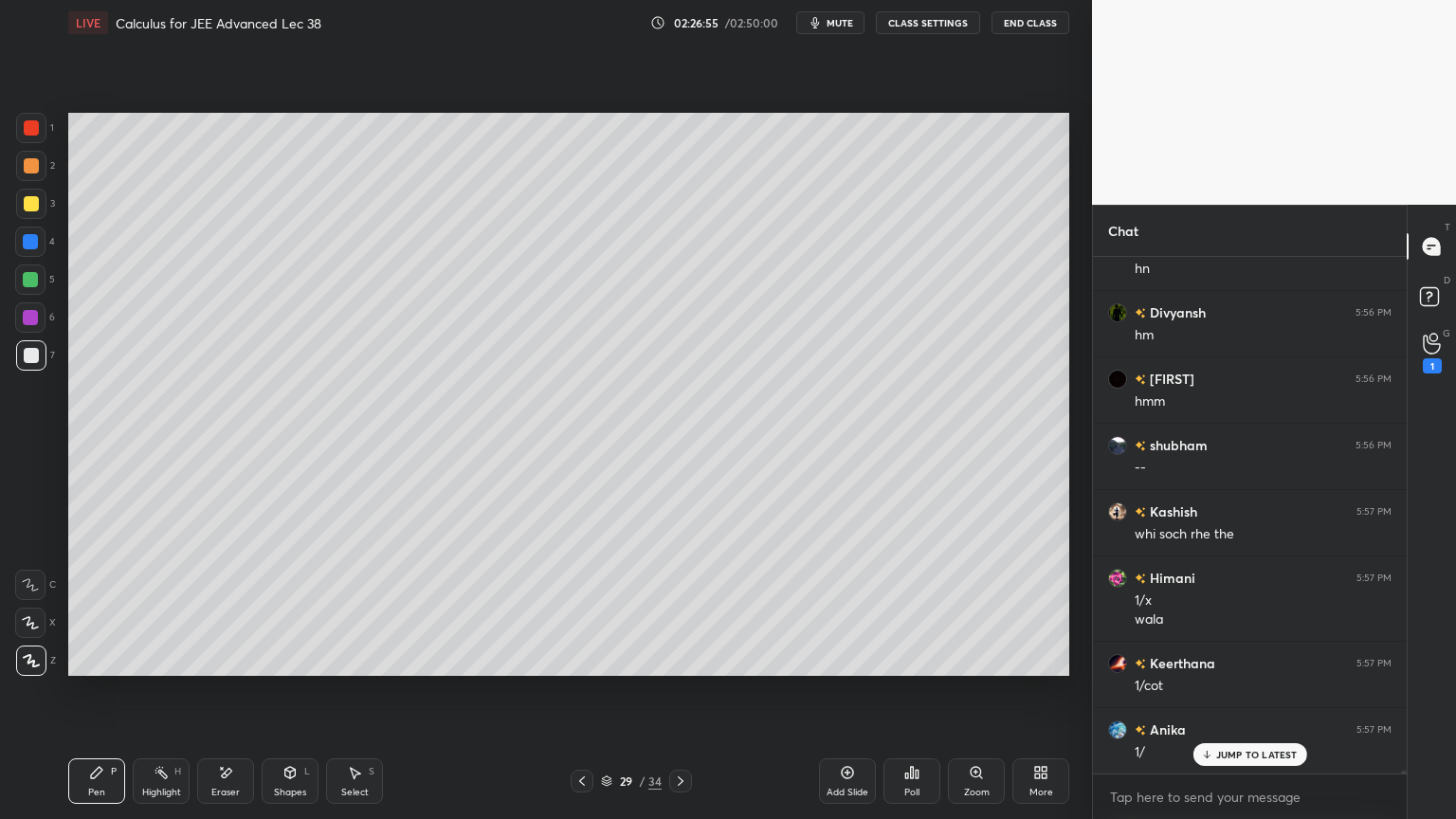 click on "Eraser" at bounding box center (226, 781) 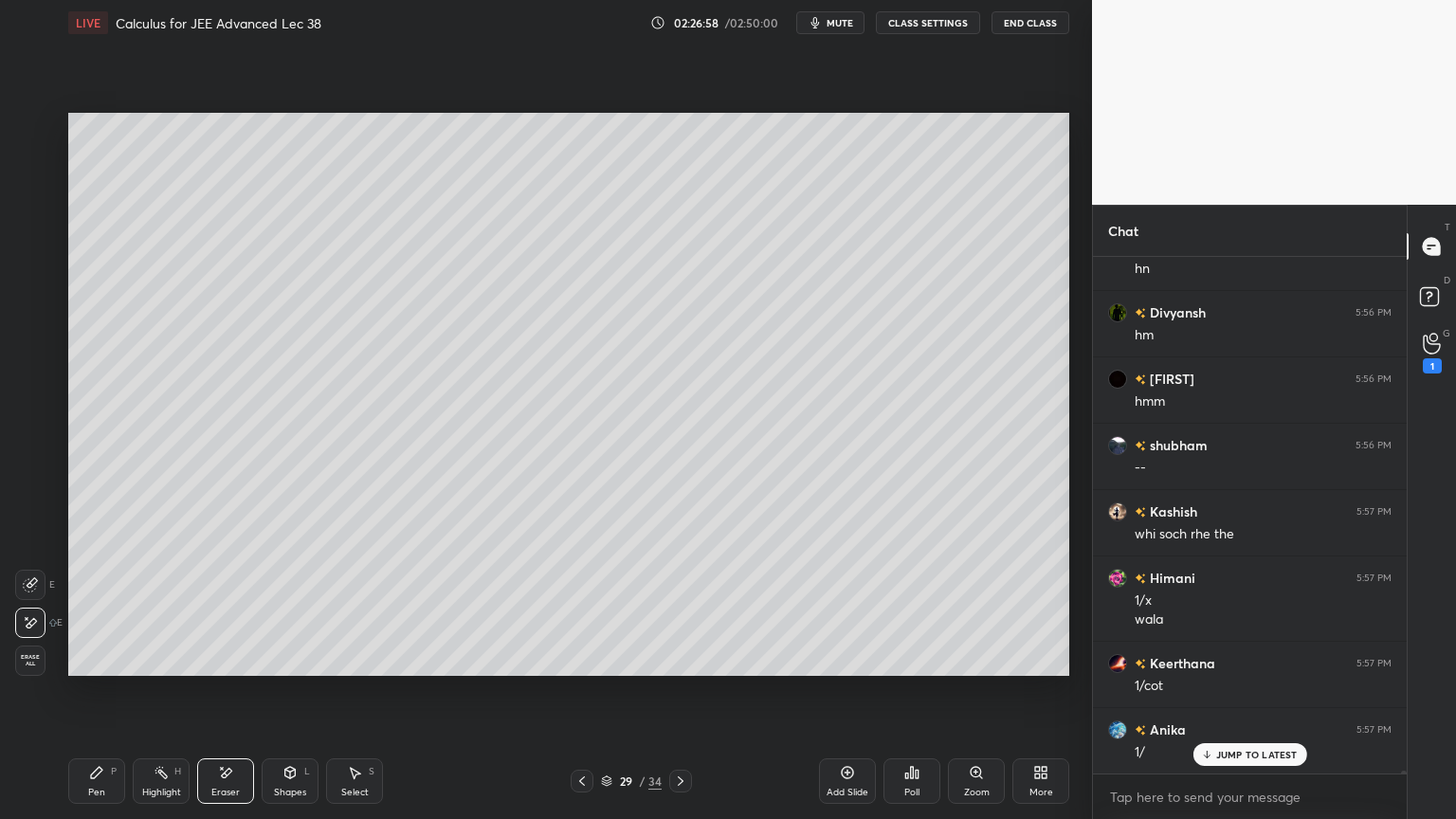 drag, startPoint x: 99, startPoint y: 776, endPoint x: 140, endPoint y: 792, distance: 44.011362 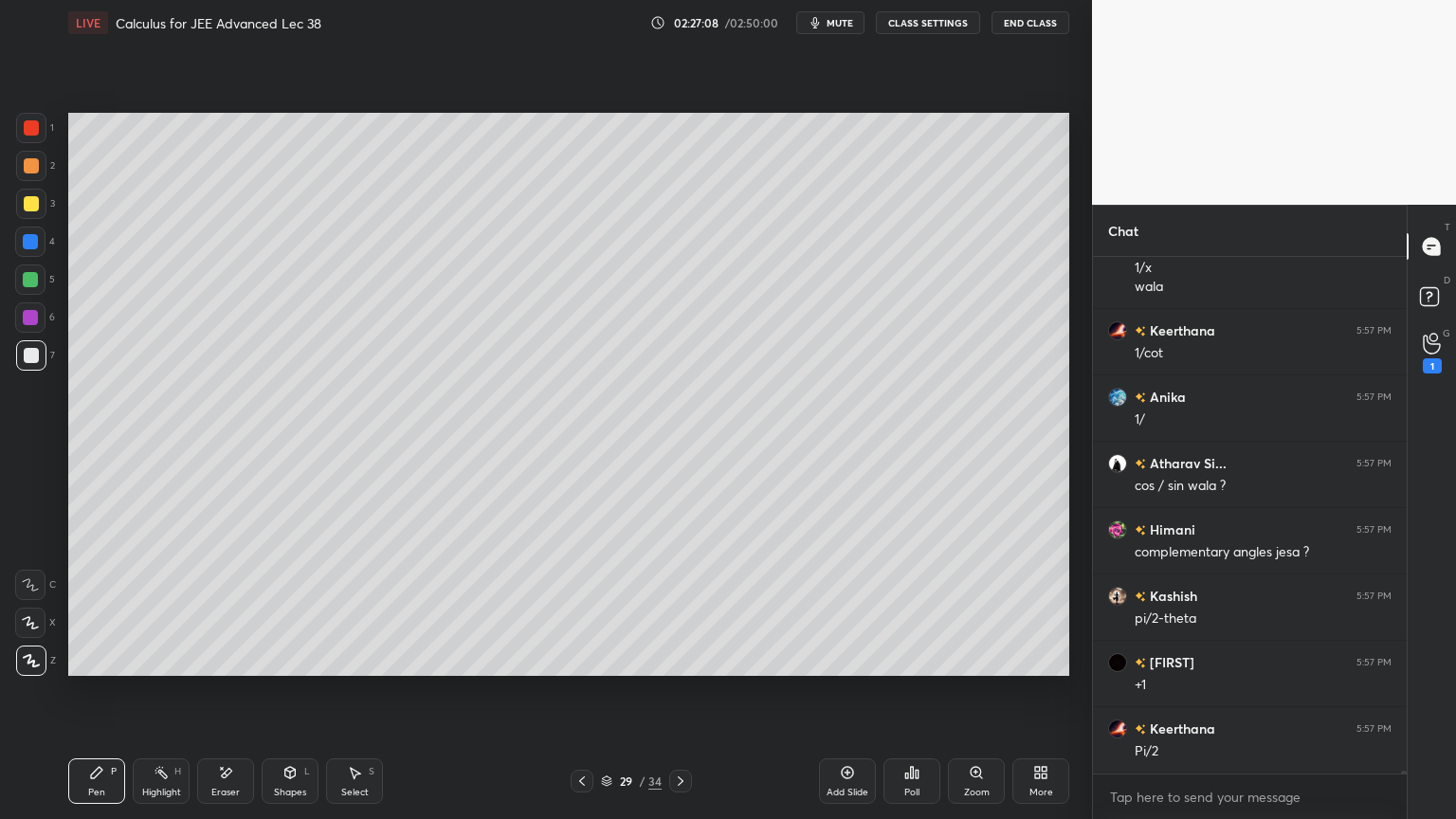 scroll, scrollTop: 80611, scrollLeft: 0, axis: vertical 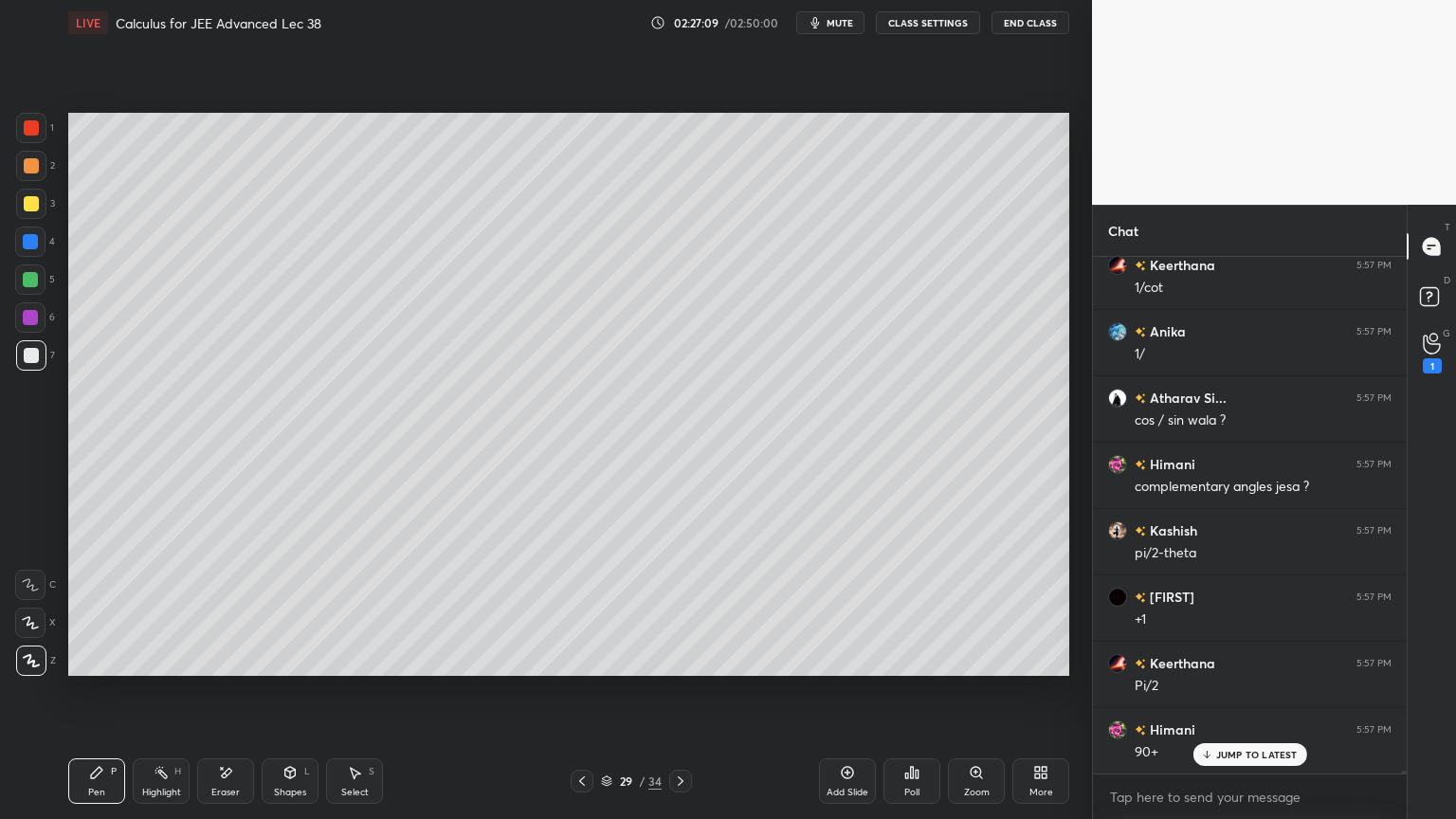 click on "Eraser" at bounding box center (226, 781) 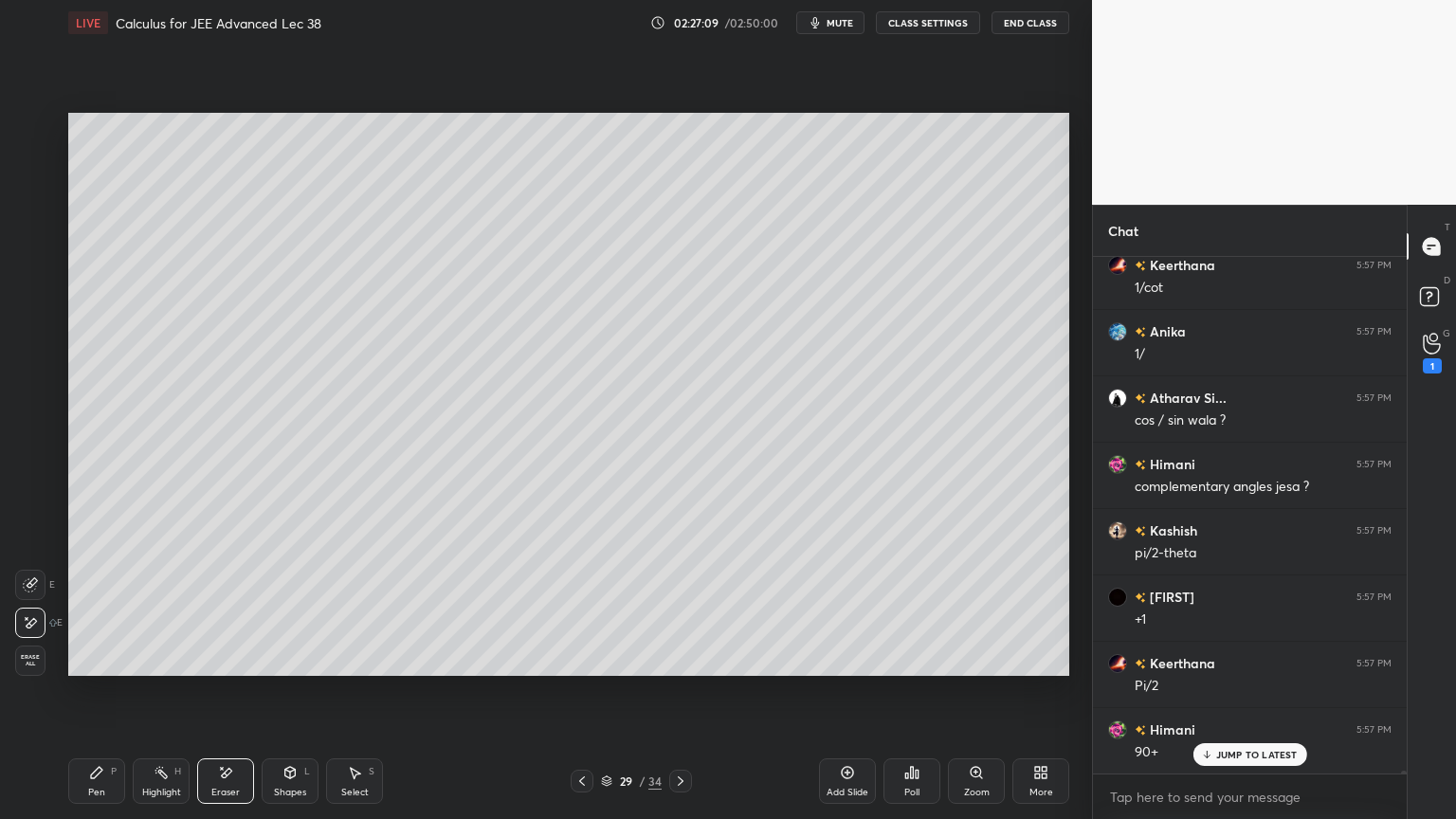 click 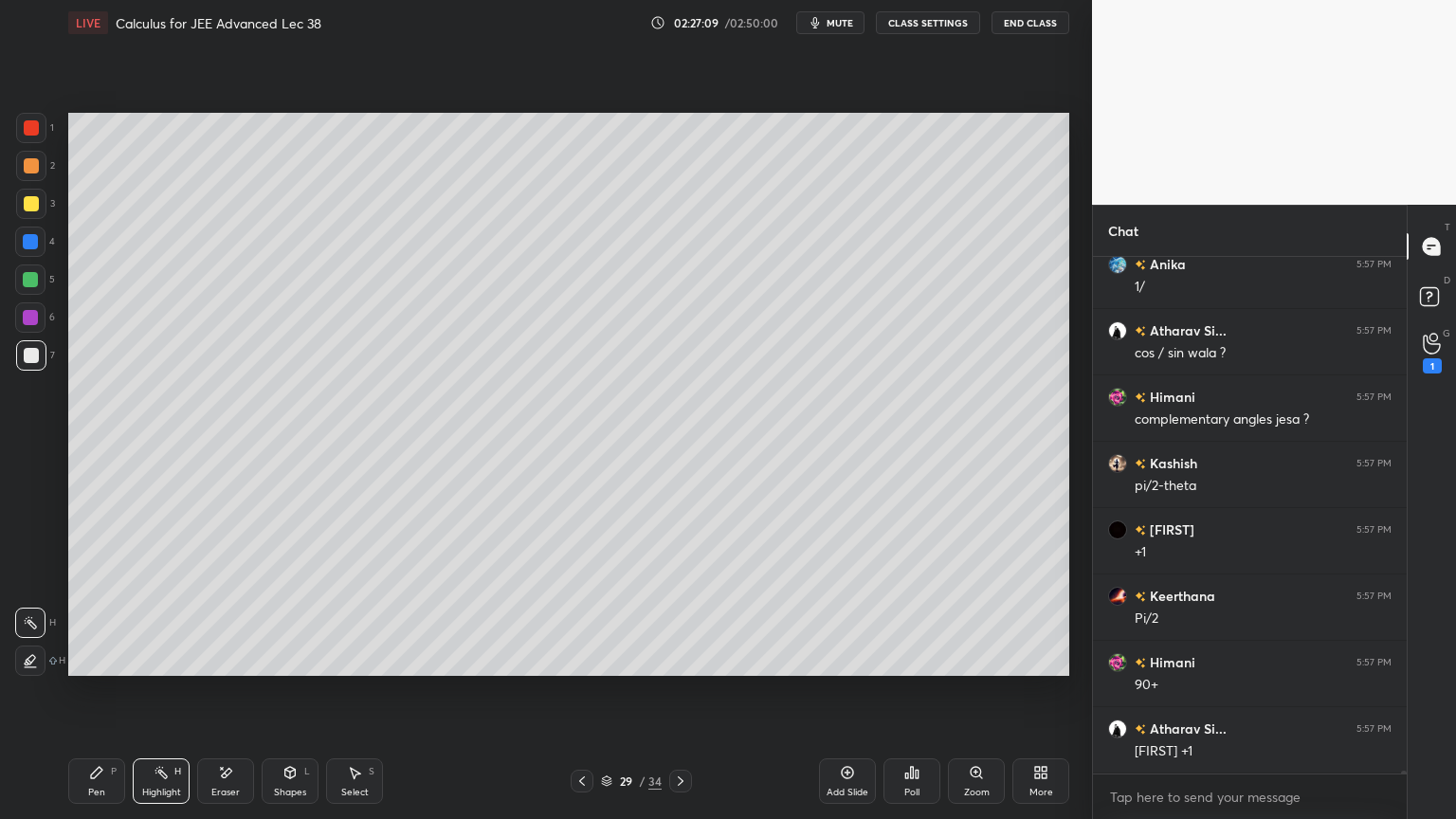 click on "Pen P" at bounding box center (97, 781) 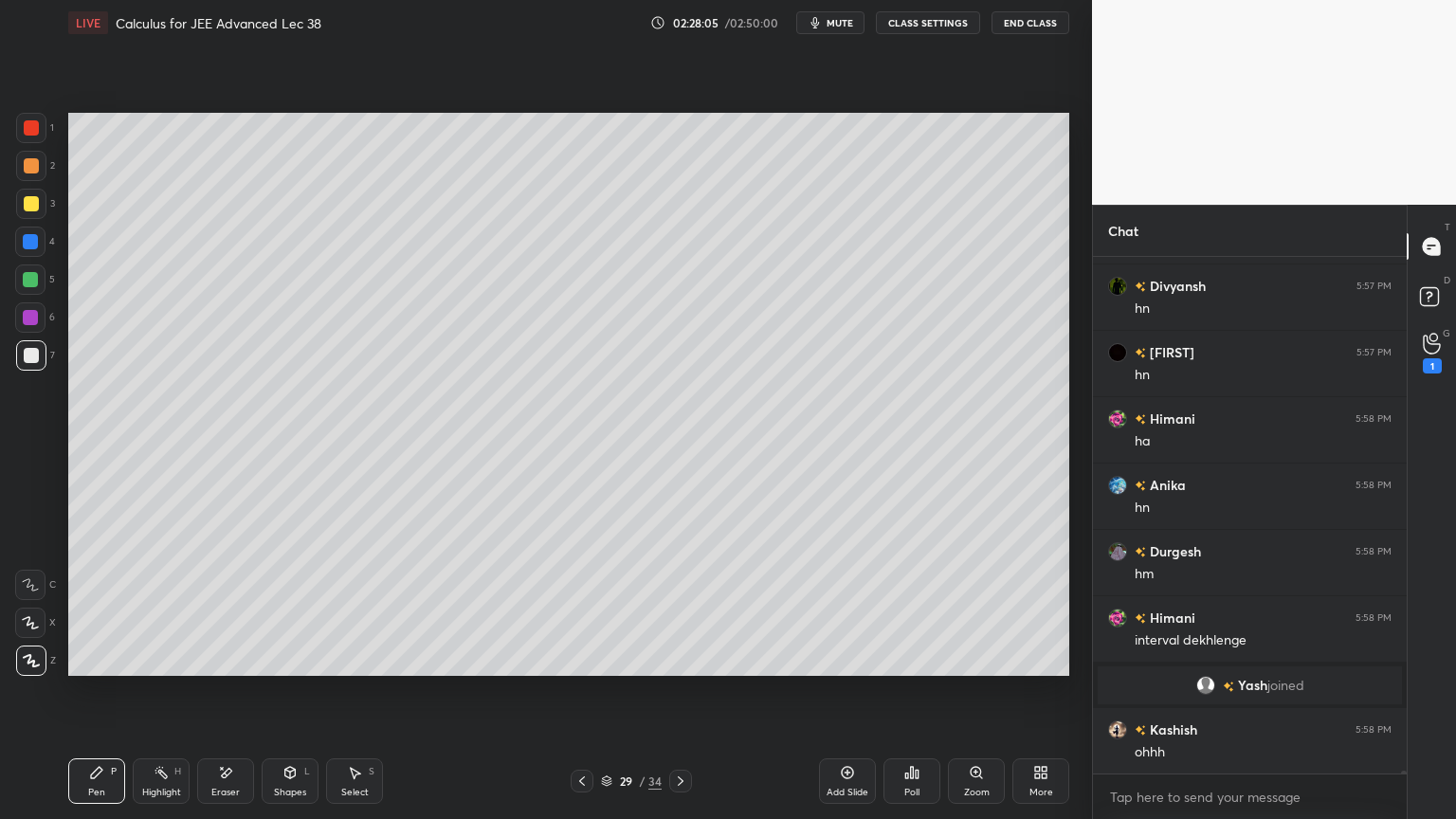 scroll, scrollTop: 80519, scrollLeft: 0, axis: vertical 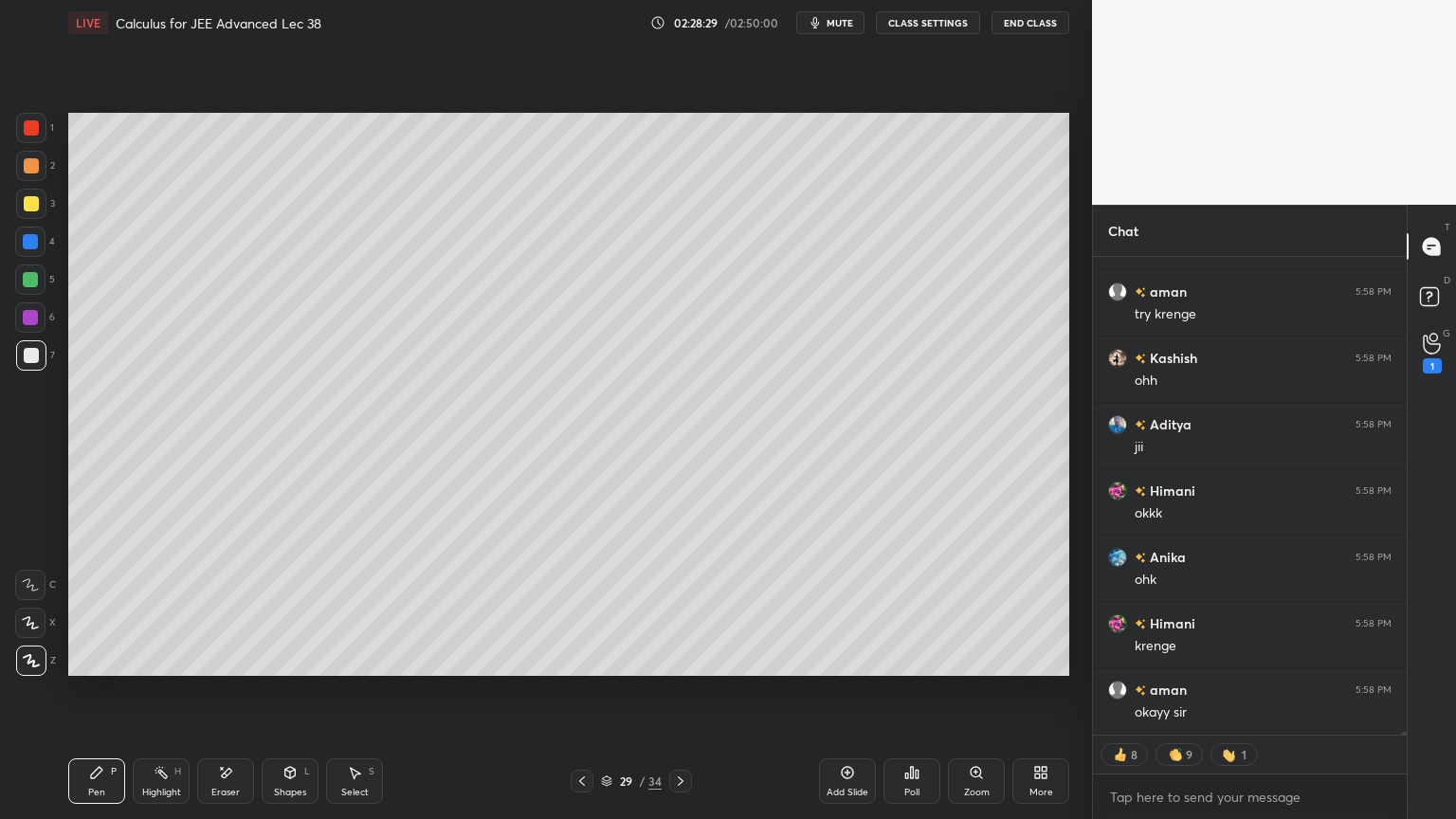 click on "Highlight H" at bounding box center (161, 781) 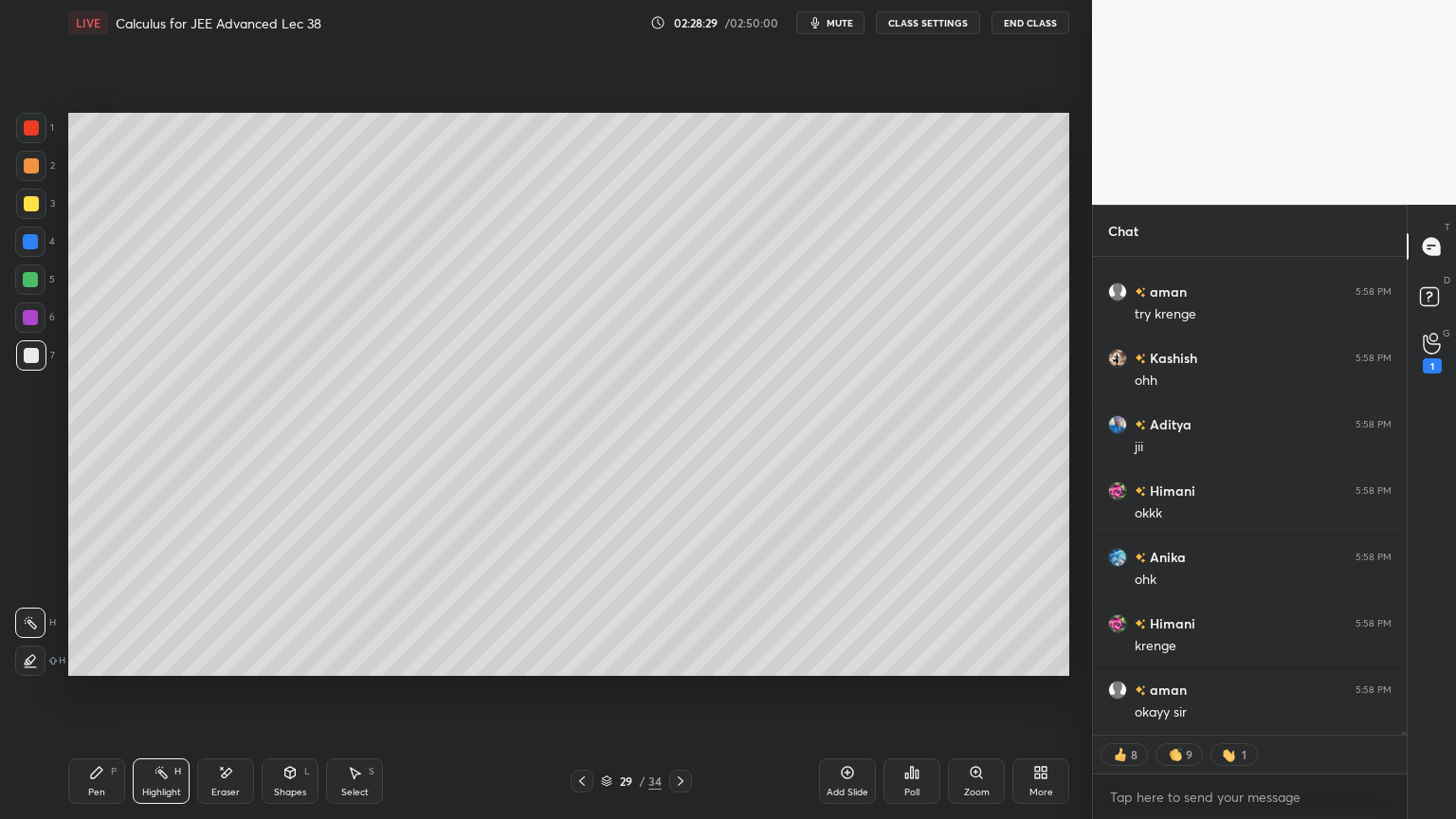 click on "Pen P" at bounding box center [97, 781] 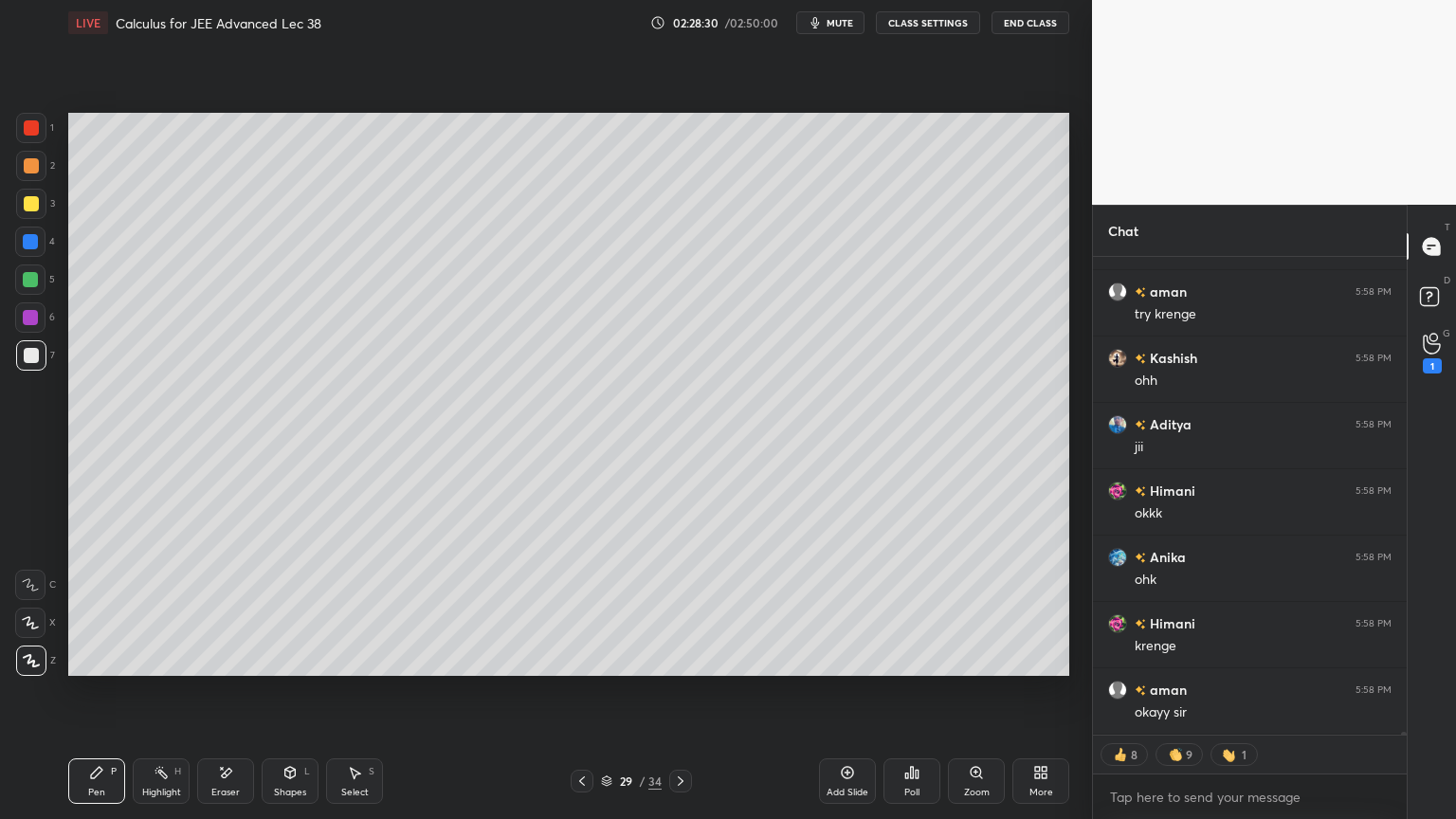scroll, scrollTop: 81420, scrollLeft: 0, axis: vertical 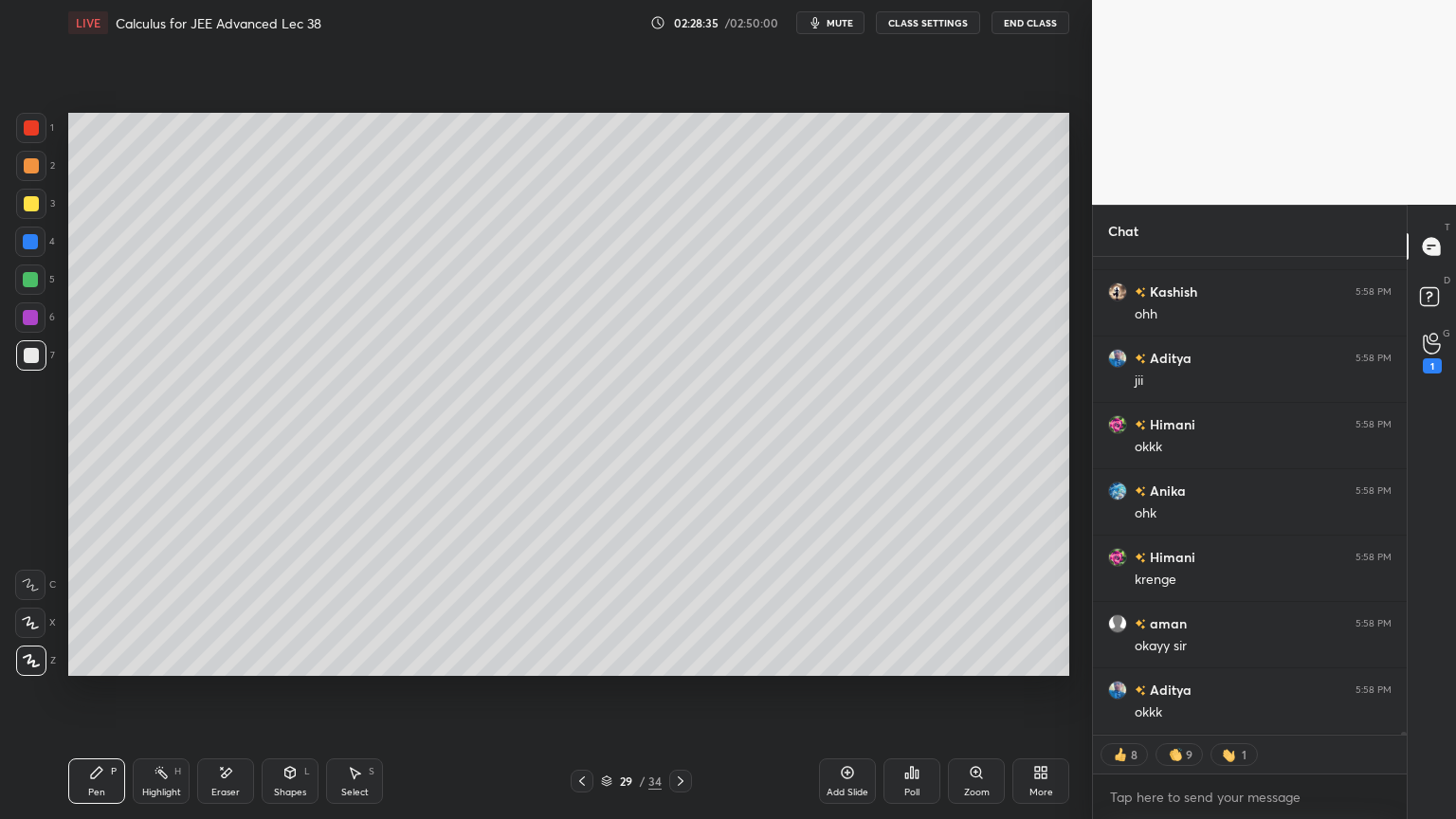 click on "Eraser" at bounding box center [226, 781] 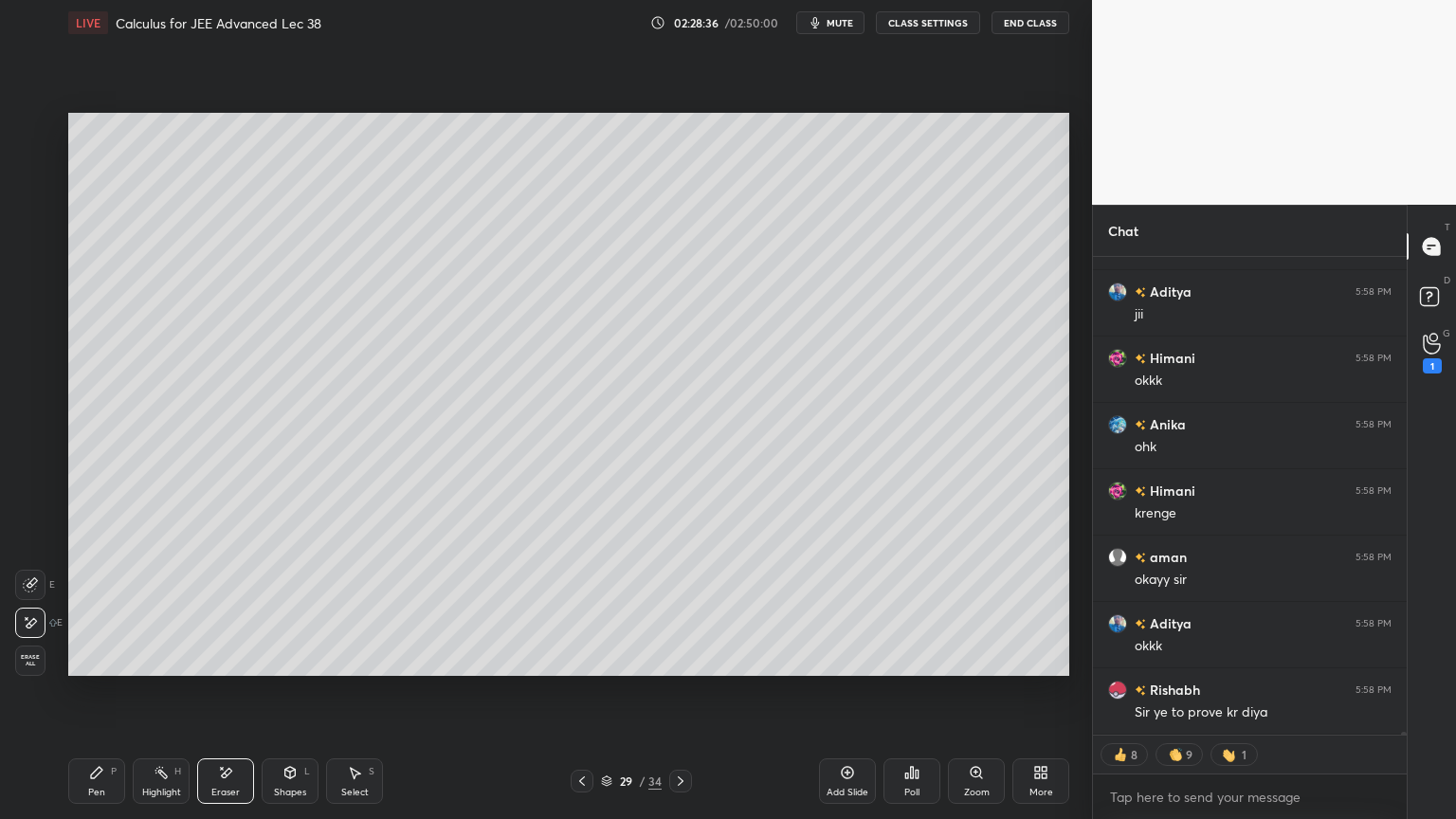 scroll, scrollTop: 81553, scrollLeft: 0, axis: vertical 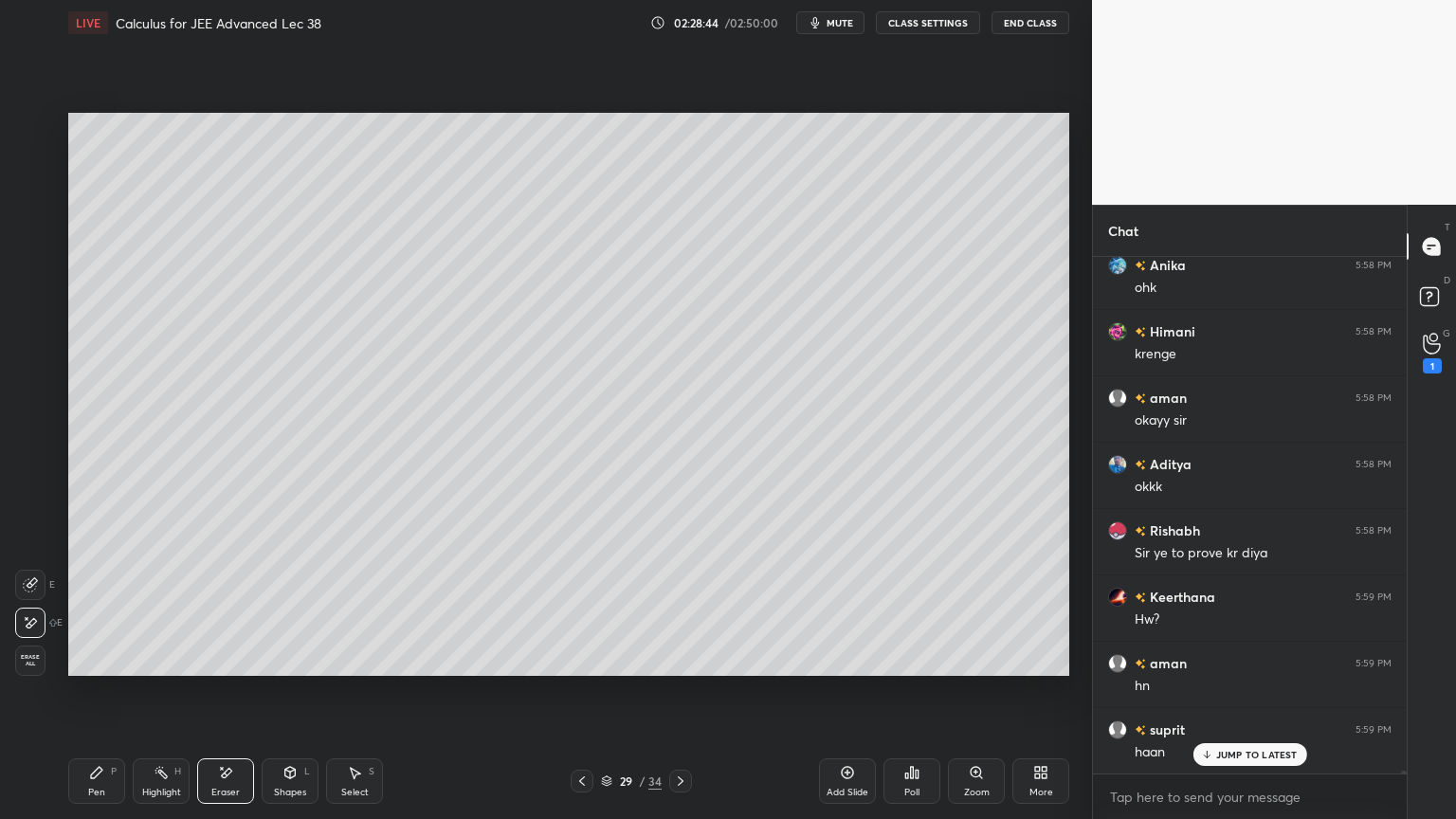 drag, startPoint x: 91, startPoint y: 780, endPoint x: 111, endPoint y: 777, distance: 20.223748 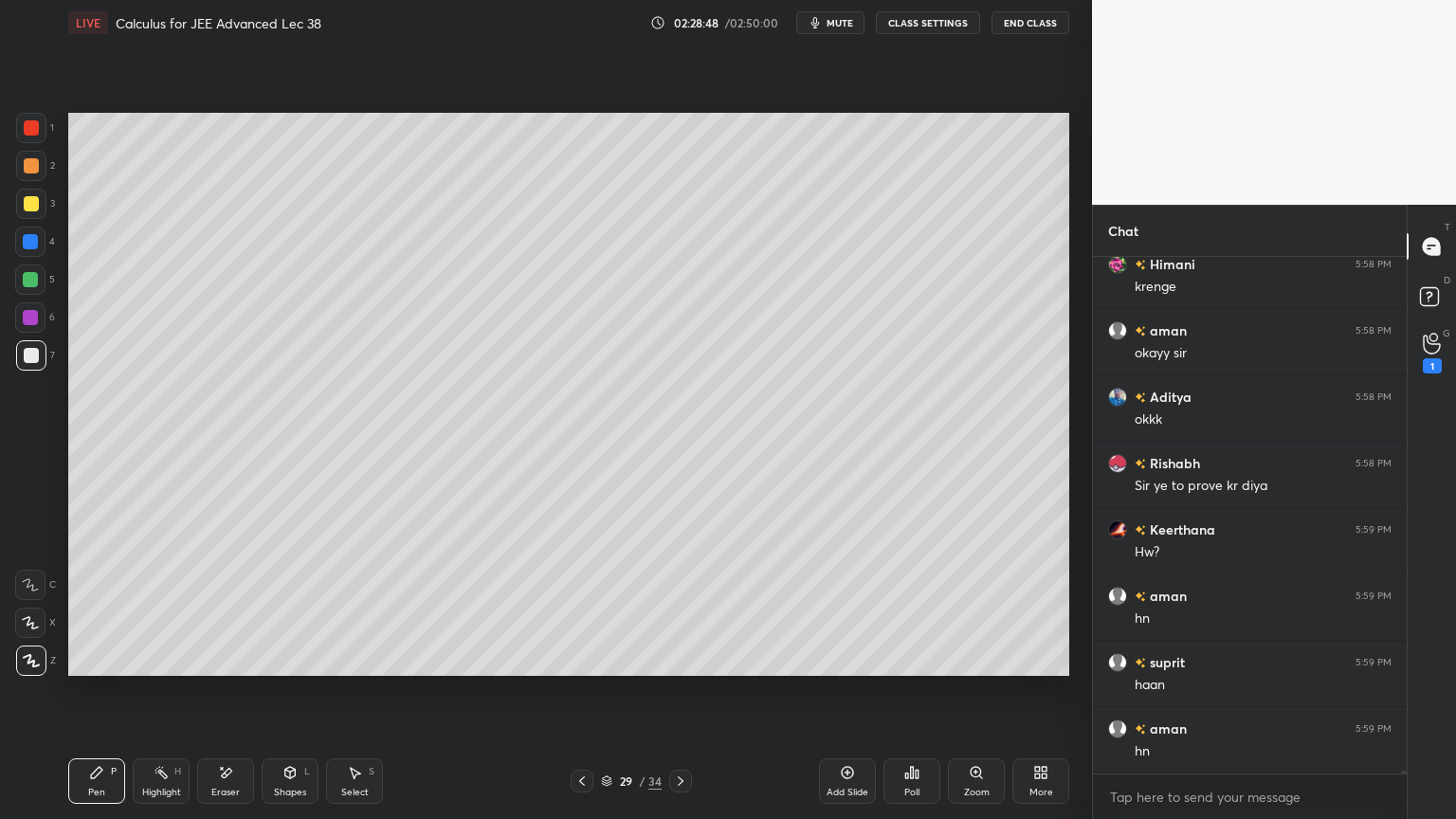 scroll, scrollTop: 81779, scrollLeft: 0, axis: vertical 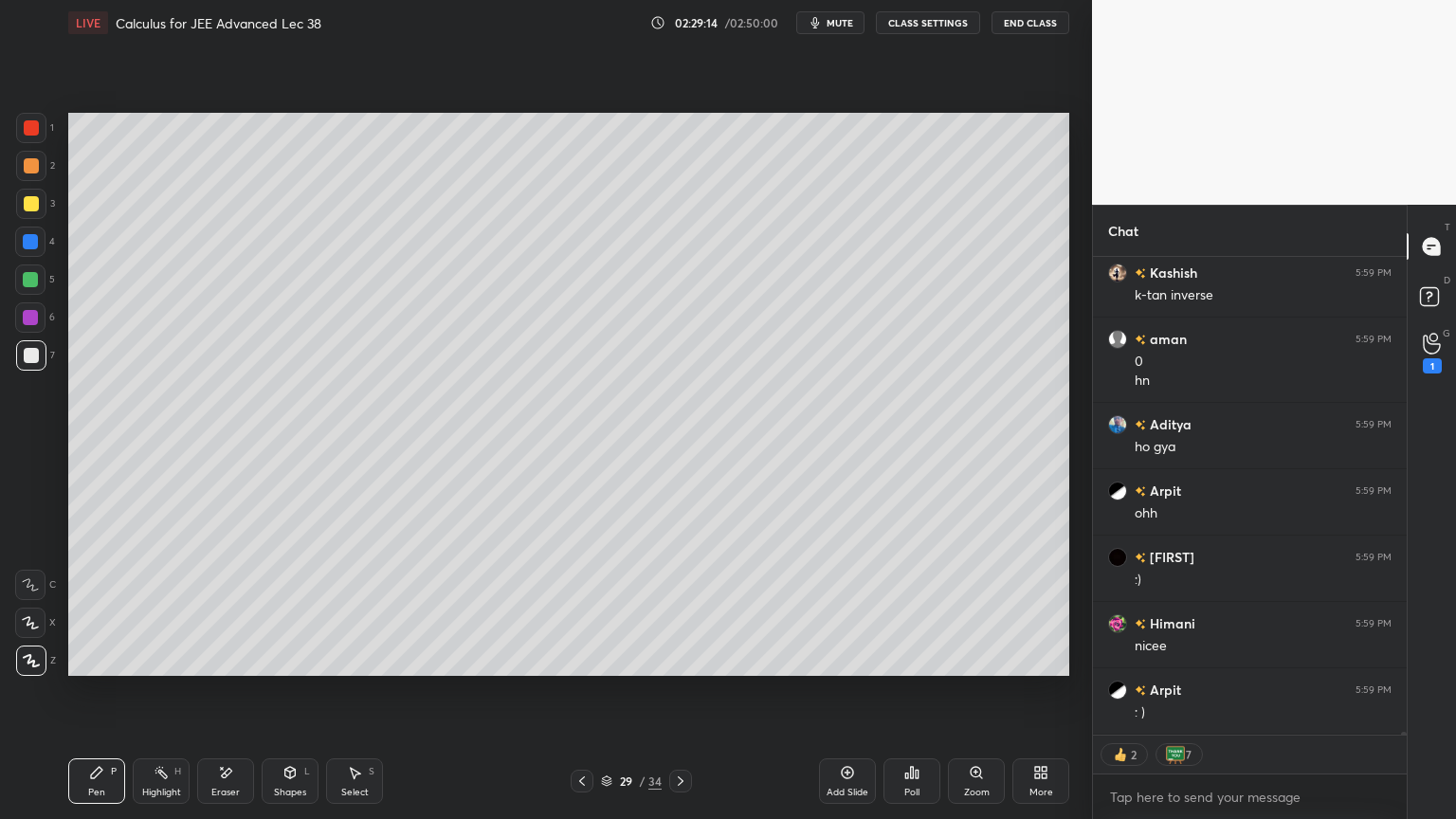 click 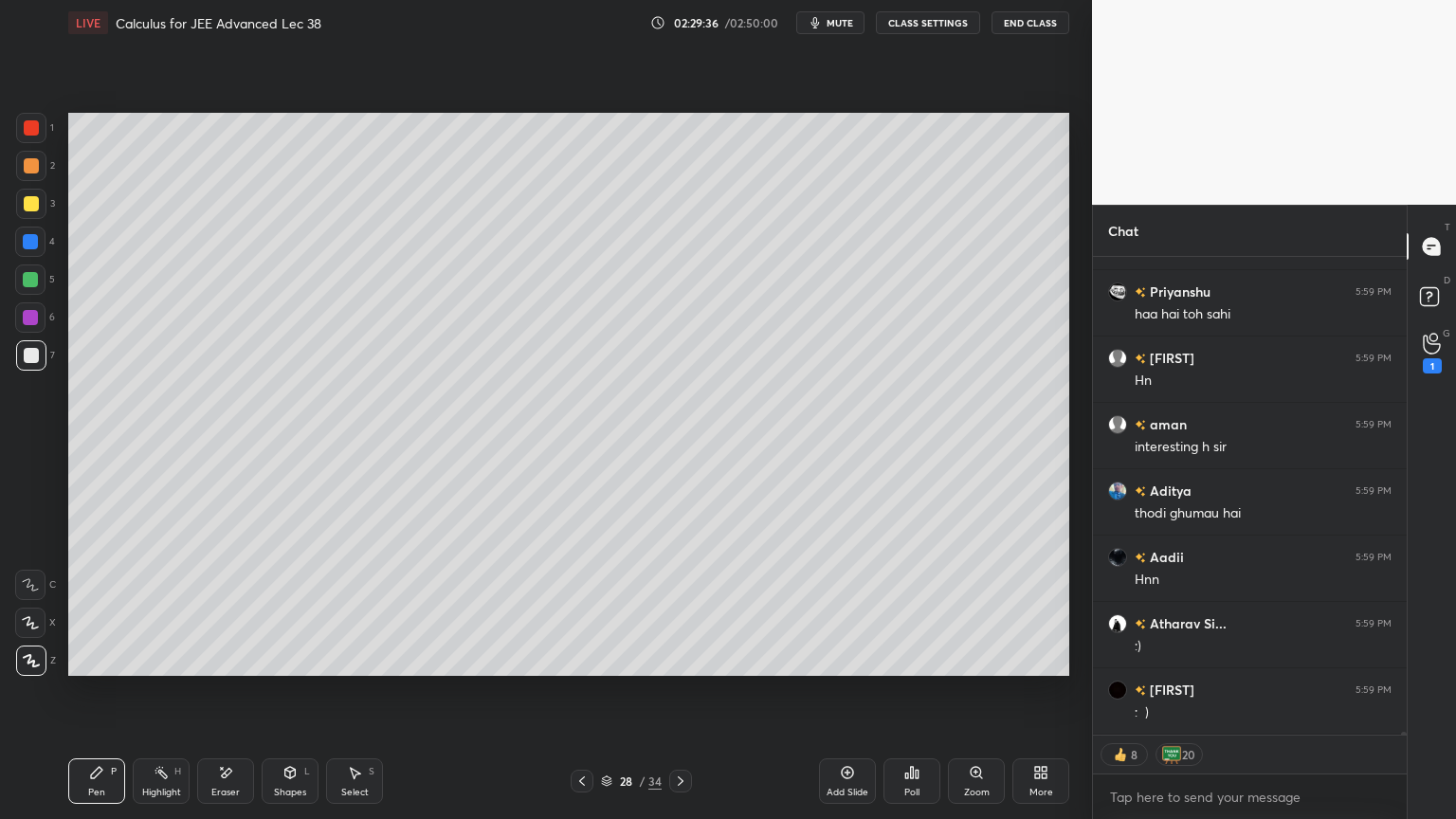 scroll, scrollTop: 83165, scrollLeft: 0, axis: vertical 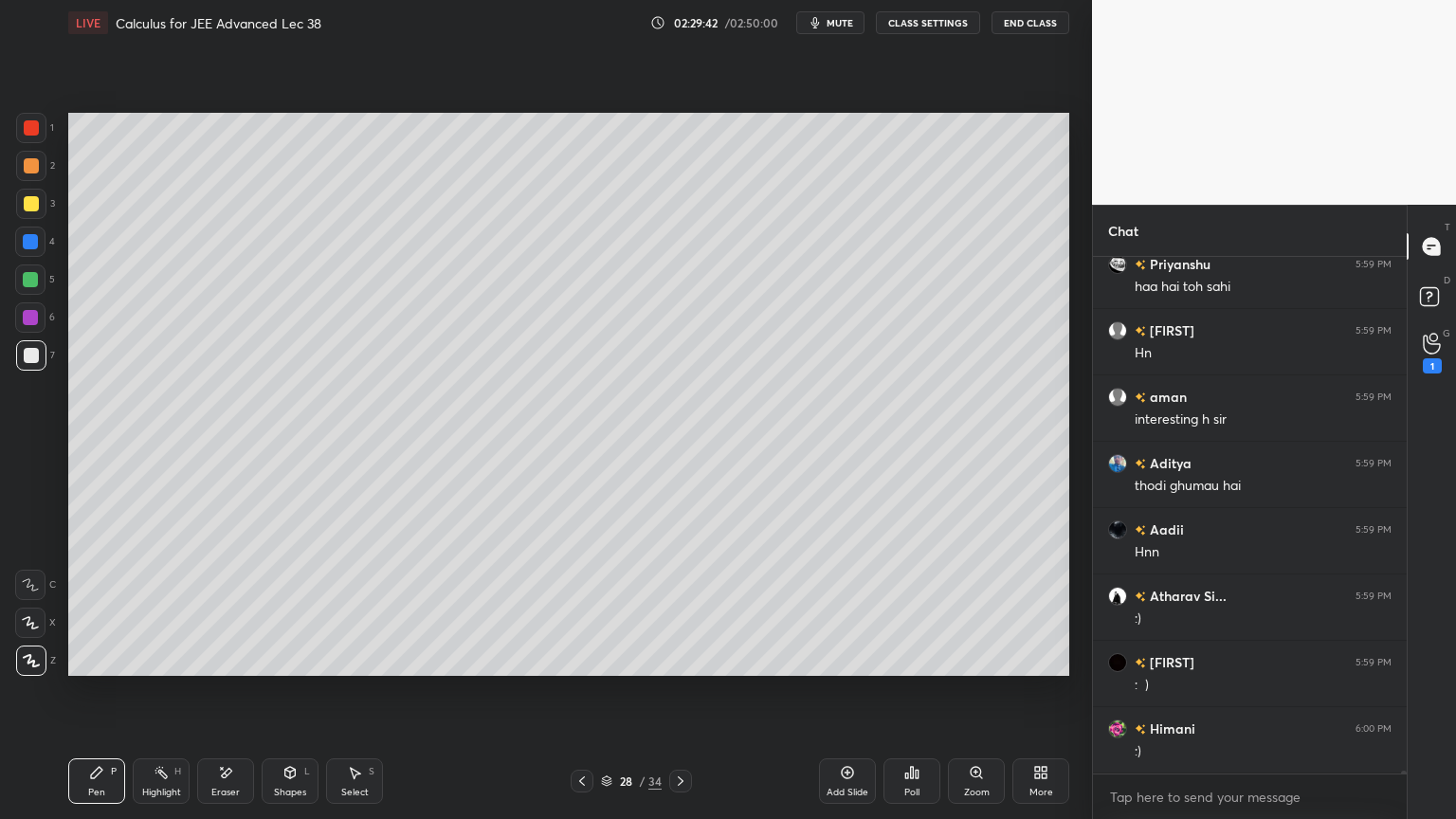 click 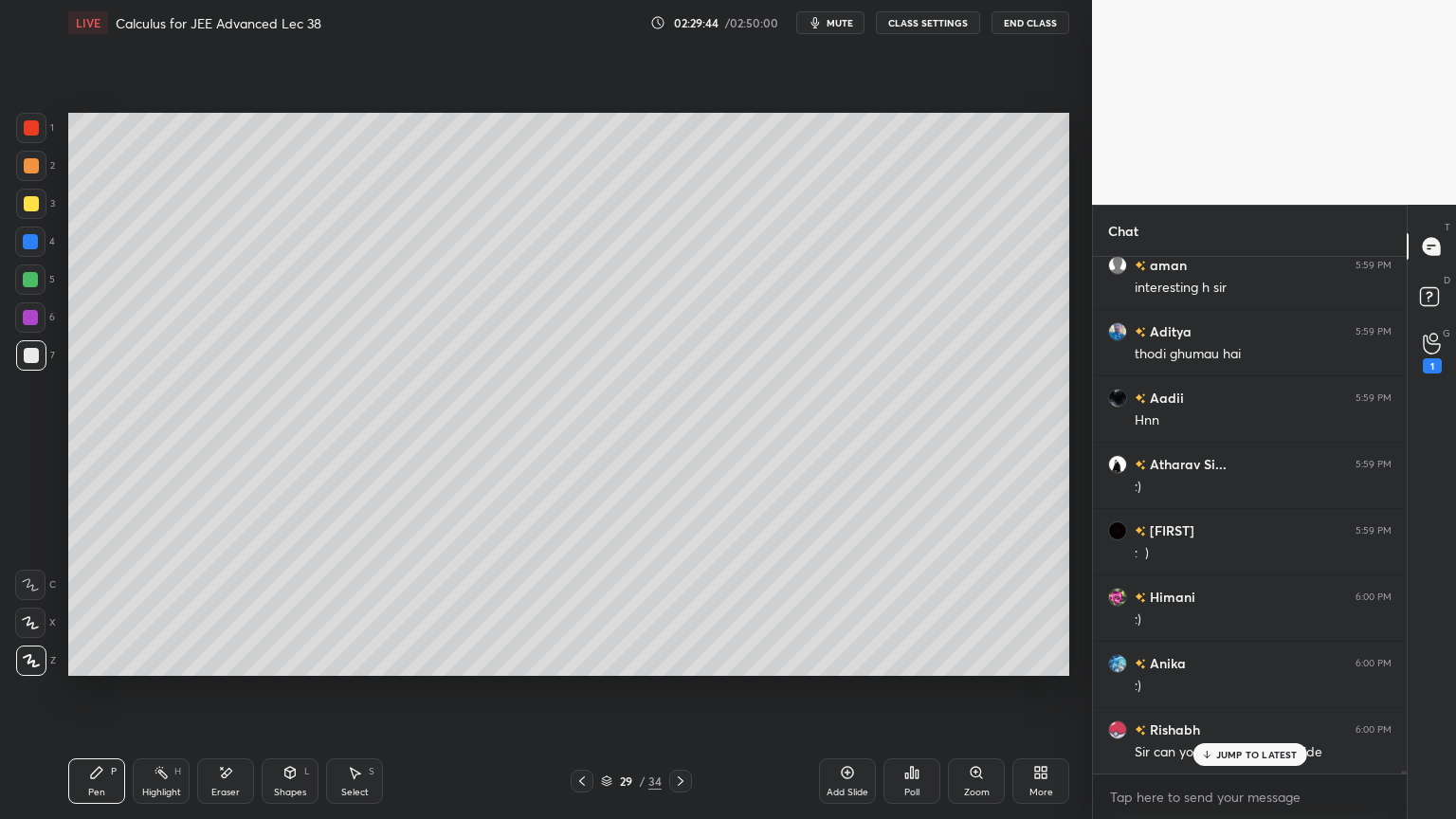 click on "JUMP TO LATEST" at bounding box center [1257, 755] 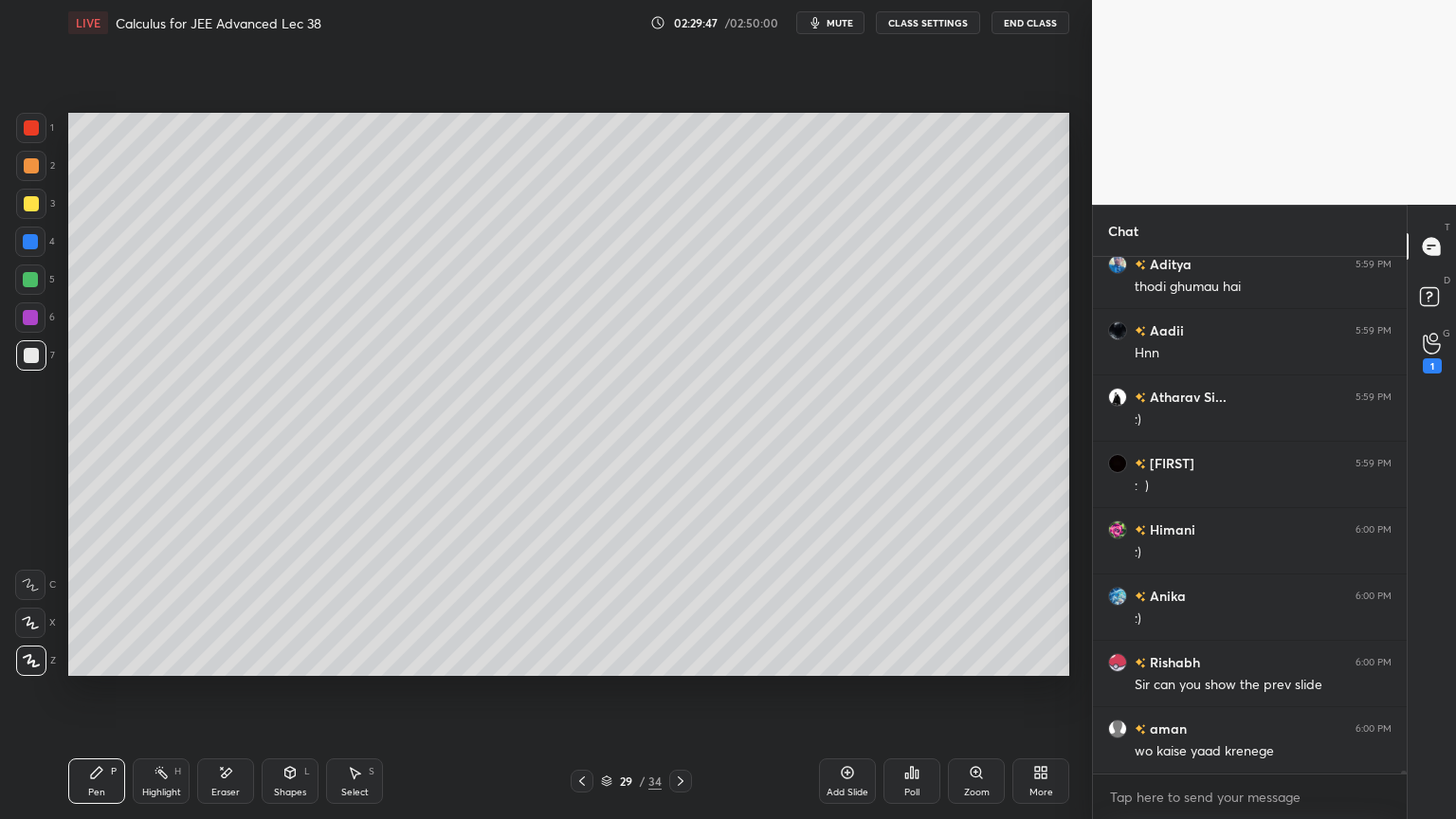 click 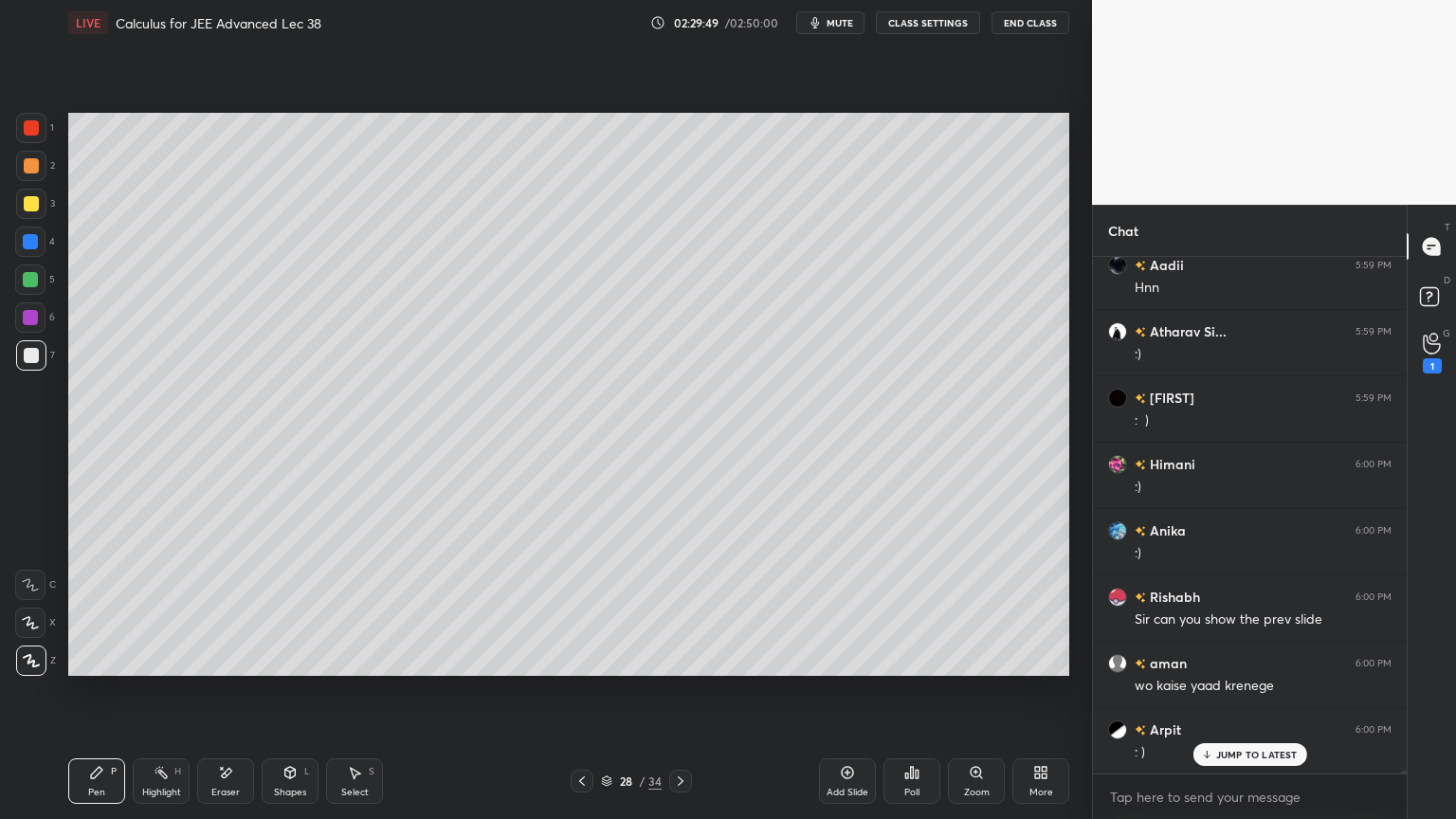 click on "JUMP TO LATEST" at bounding box center [1257, 755] 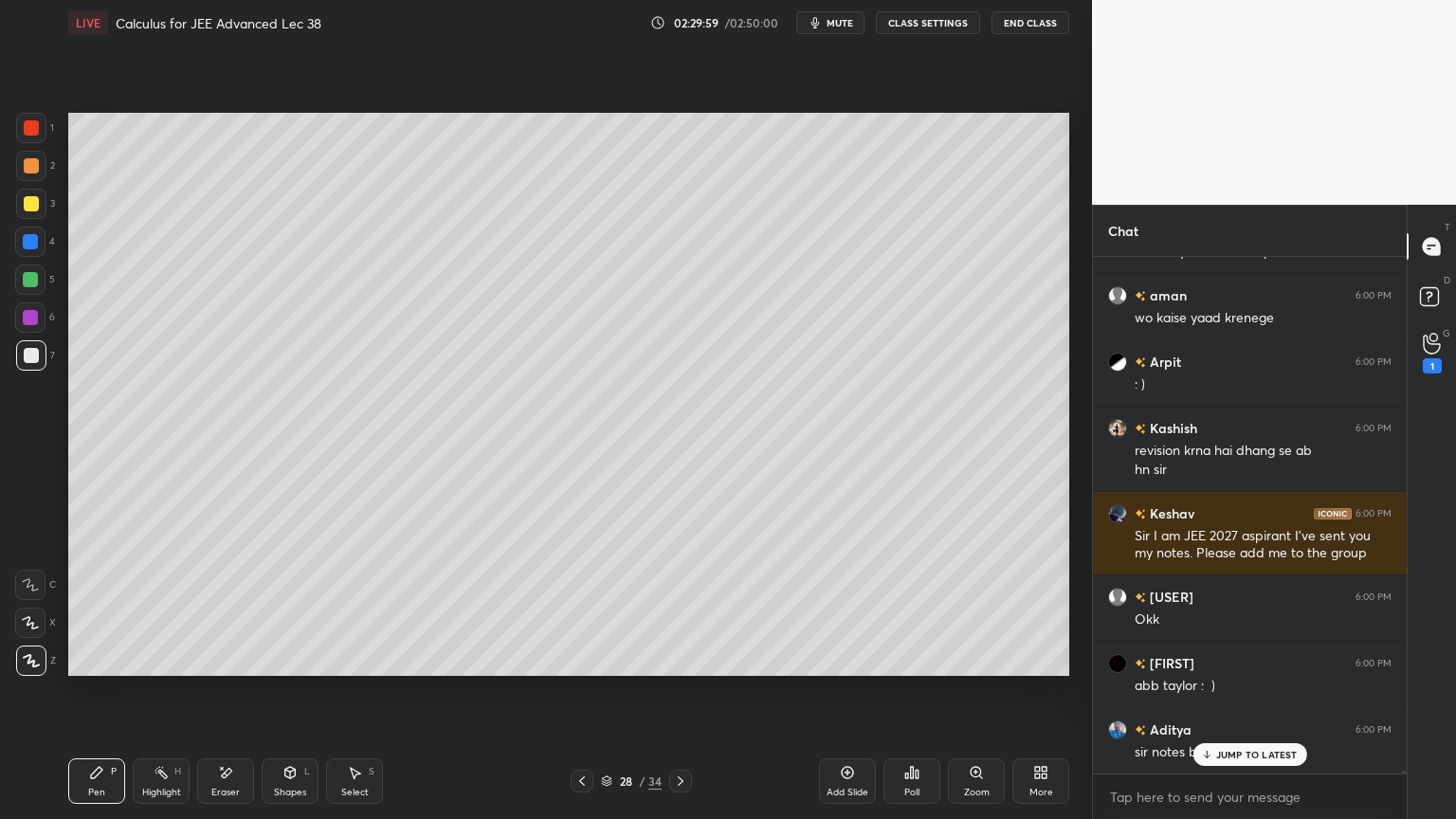 click on "JUMP TO LATEST" at bounding box center [1257, 755] 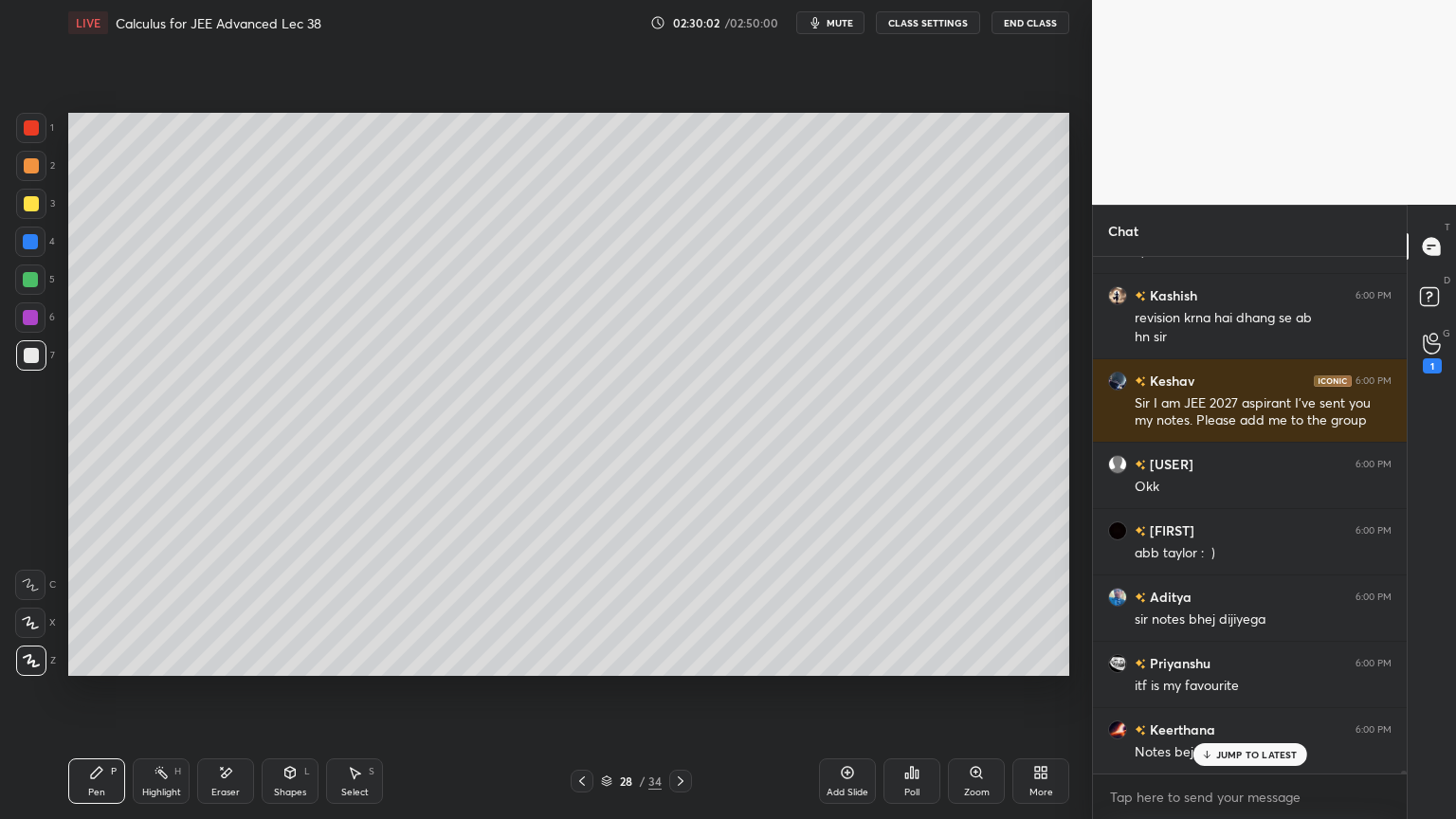 click on "JUMP TO LATEST" at bounding box center (1257, 755) 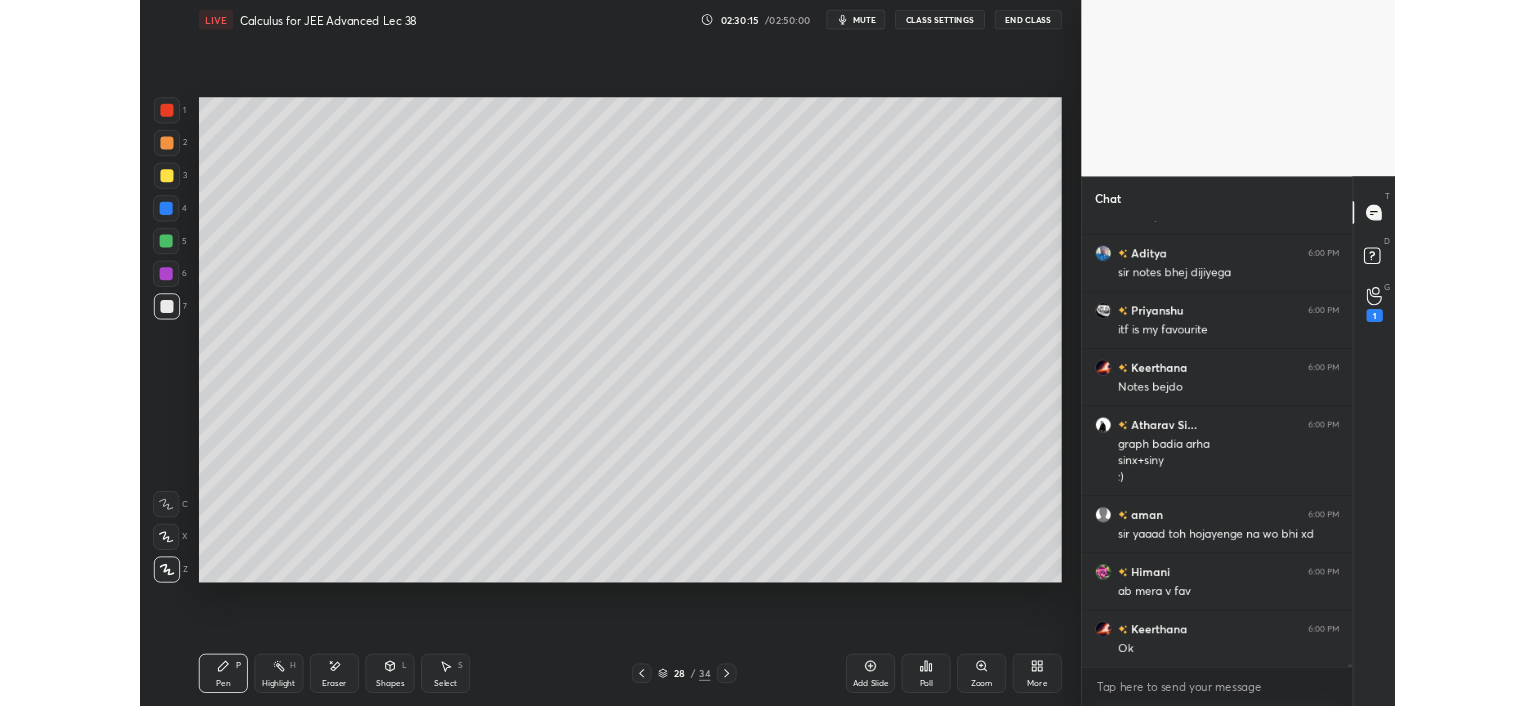 scroll, scrollTop: 88891, scrollLeft: 0, axis: vertical 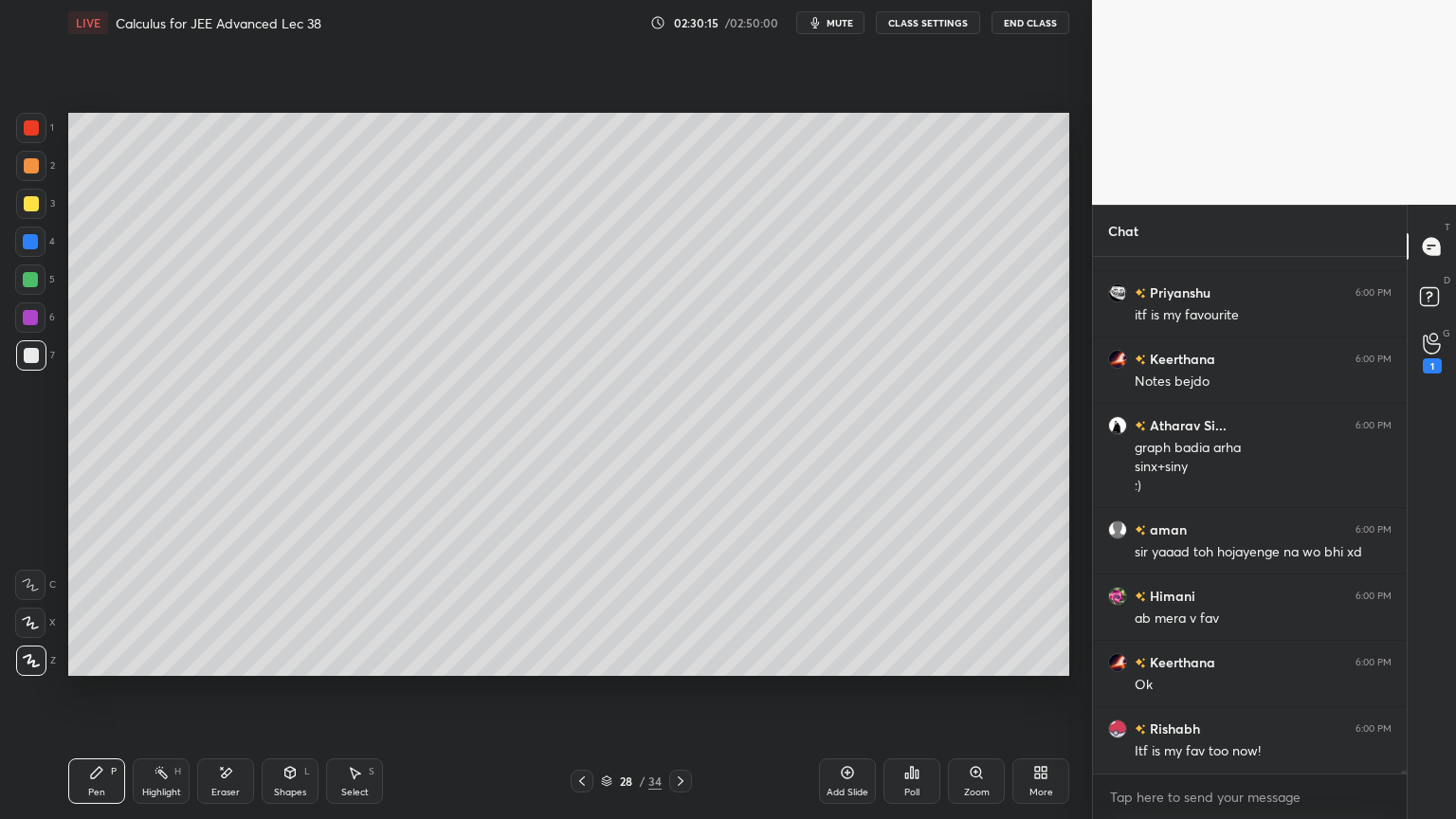 click on "[FIRST] [TIME] [NAME] :  ) [FIRST] [TIME] sir notes bhej dijiyega [FIRST] [TIME] itf is my favourite [FIRST] [TIME] Notes bejdo [FIRST] [TIME] graph badia arha sinx+siny :) [FIRST] [TIME] sir yaaad toh hojayenge na wo bhi xd [FIRST] [TIME] ab mera v fav [FIRST] [TIME] Ok [FIRST] [TIME] Itf is my fav too now!" at bounding box center [1249, 515] 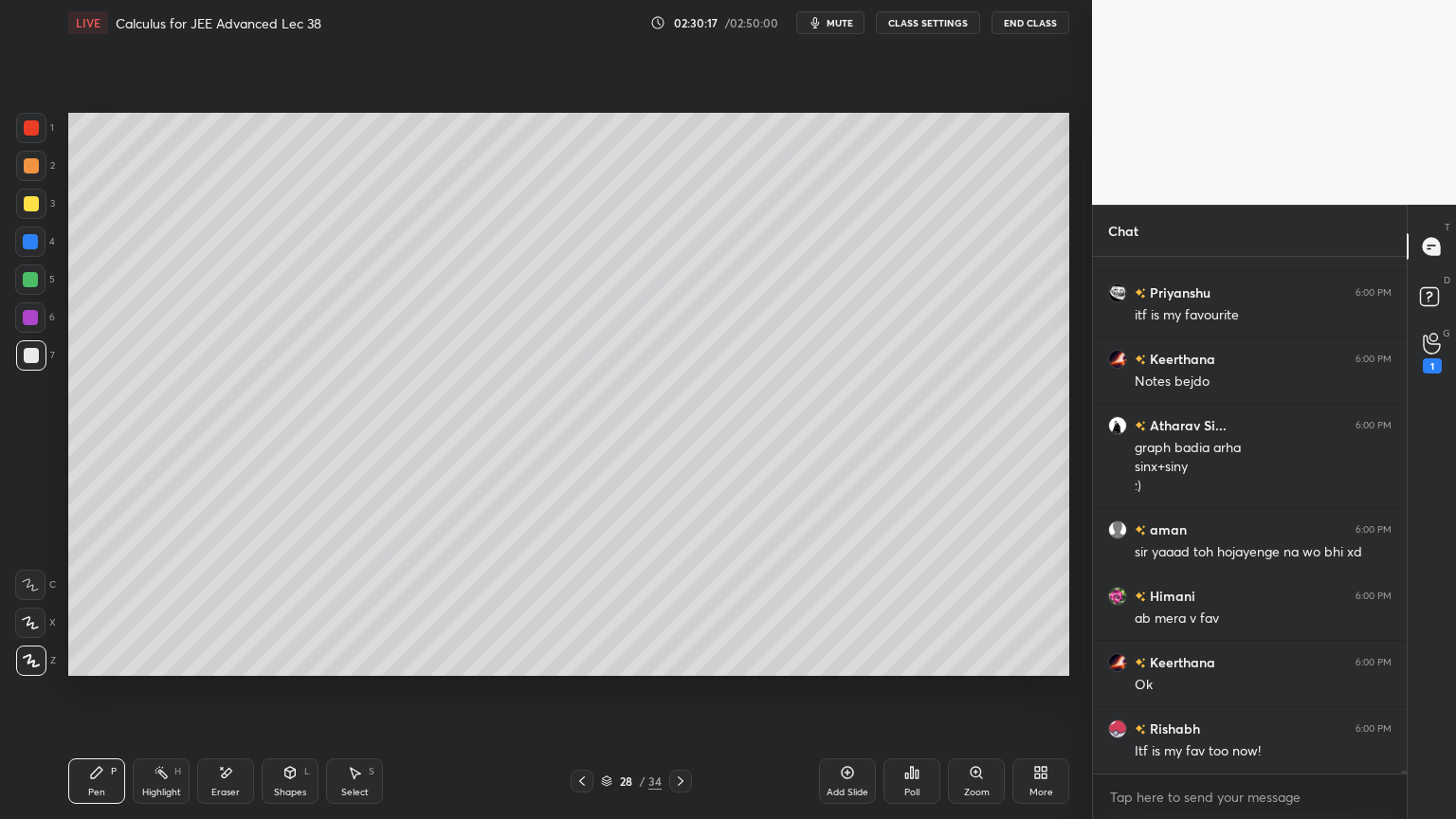 click 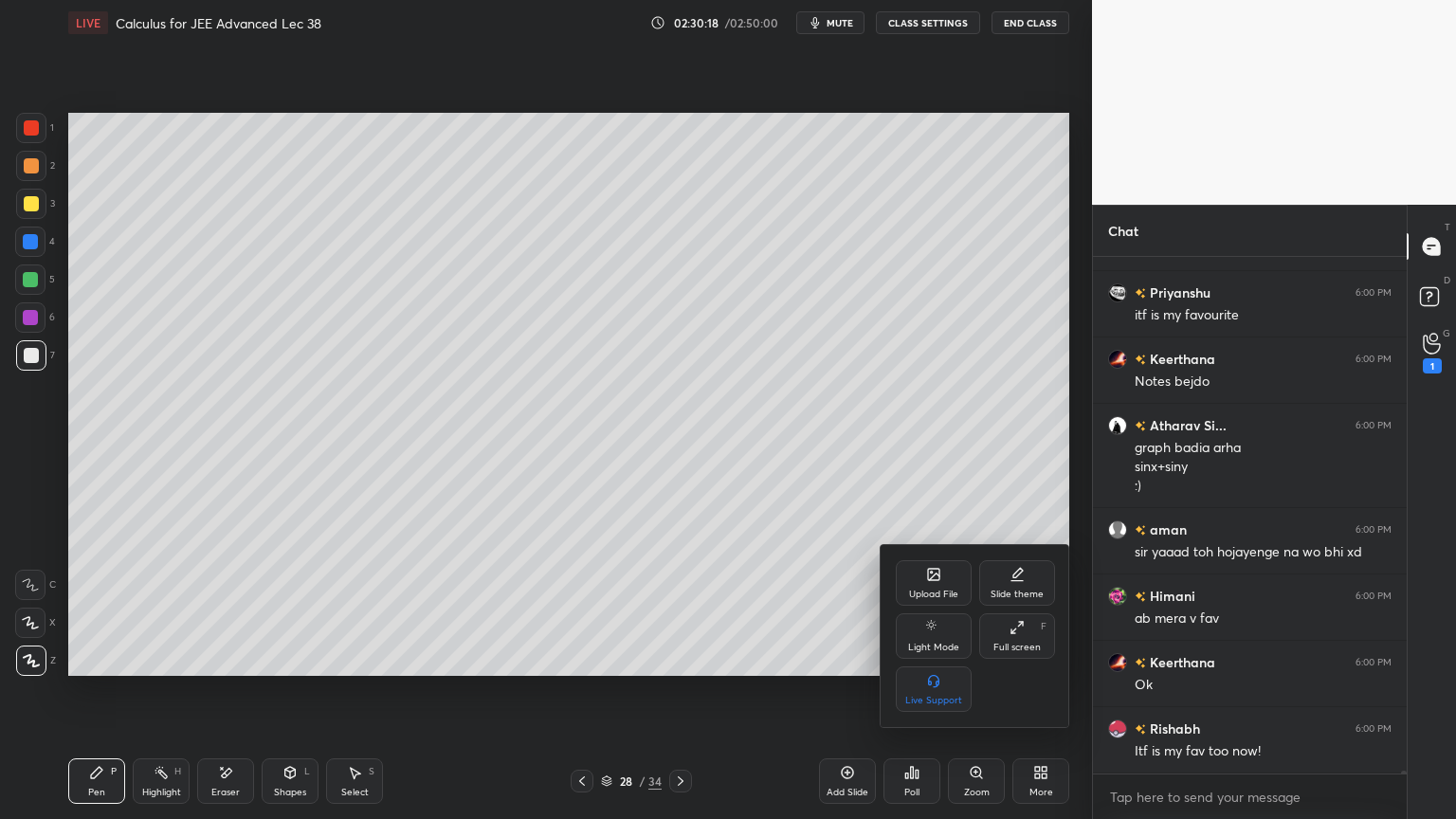 click on "Full screen" at bounding box center (1017, 647) 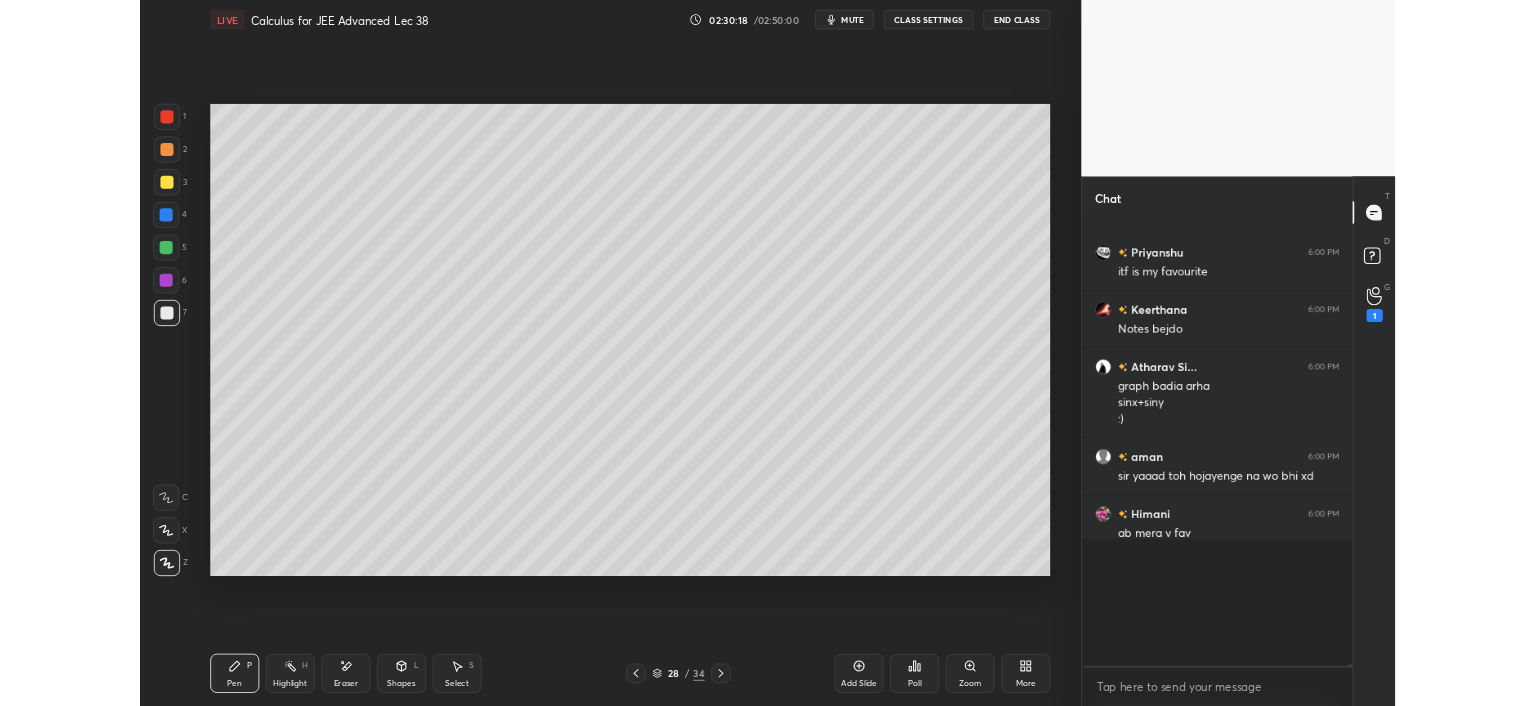 scroll, scrollTop: 578, scrollLeft: 1072, axis: both 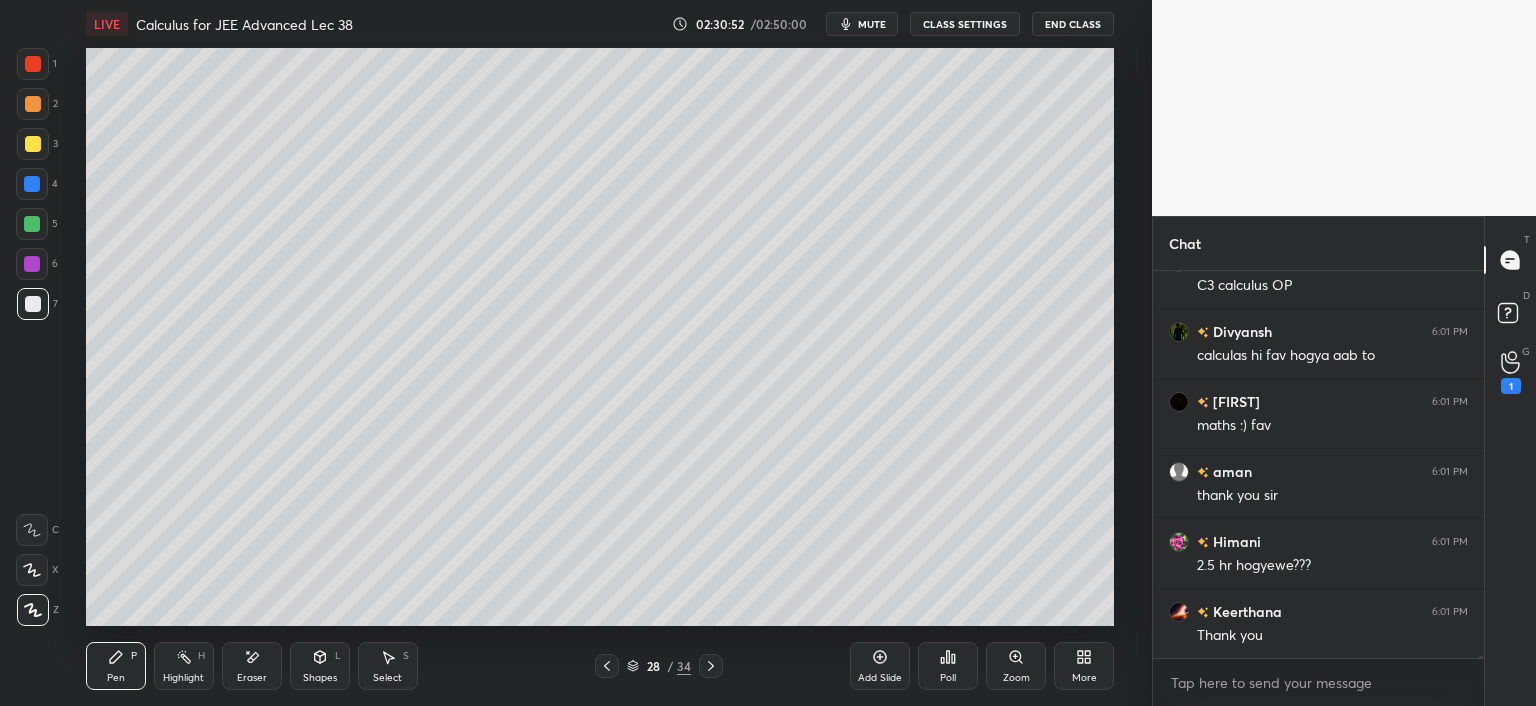 click 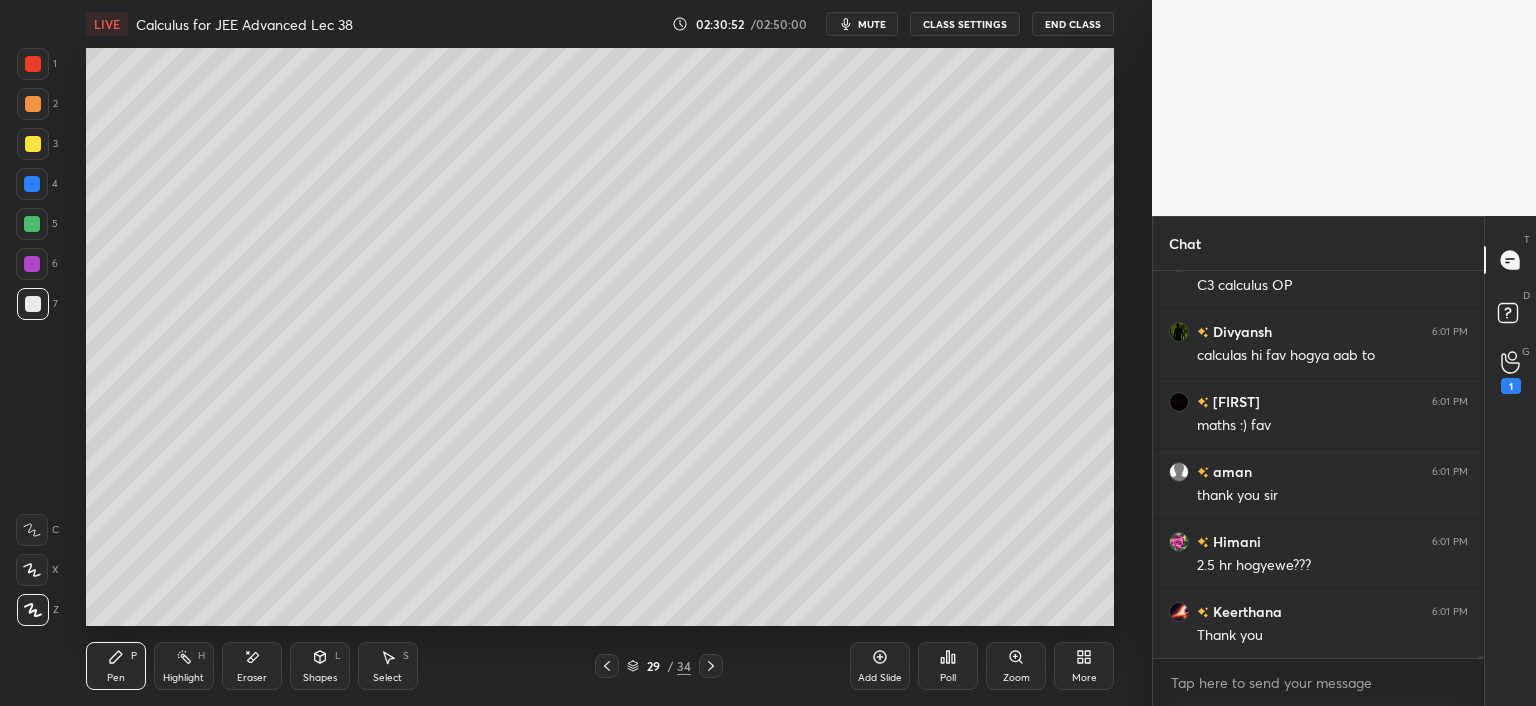 click 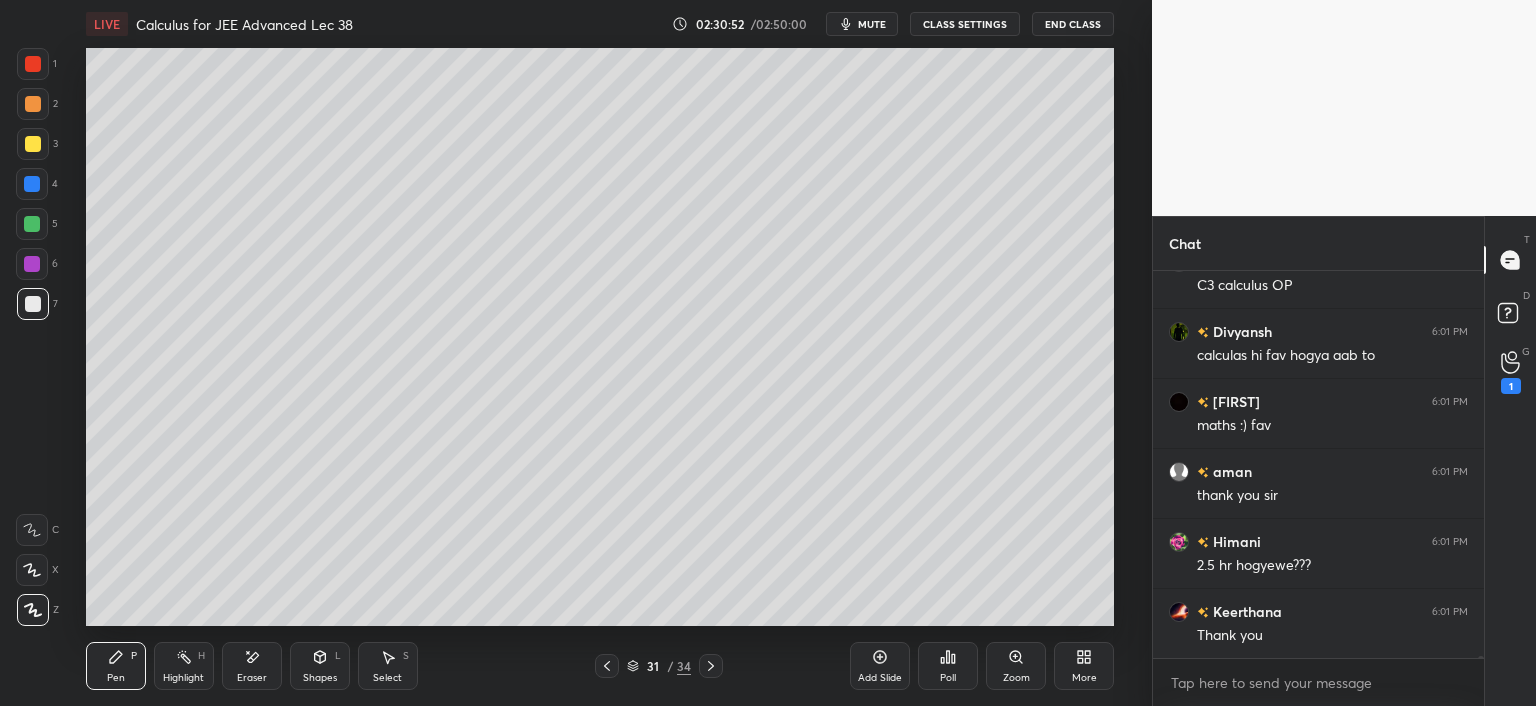 click 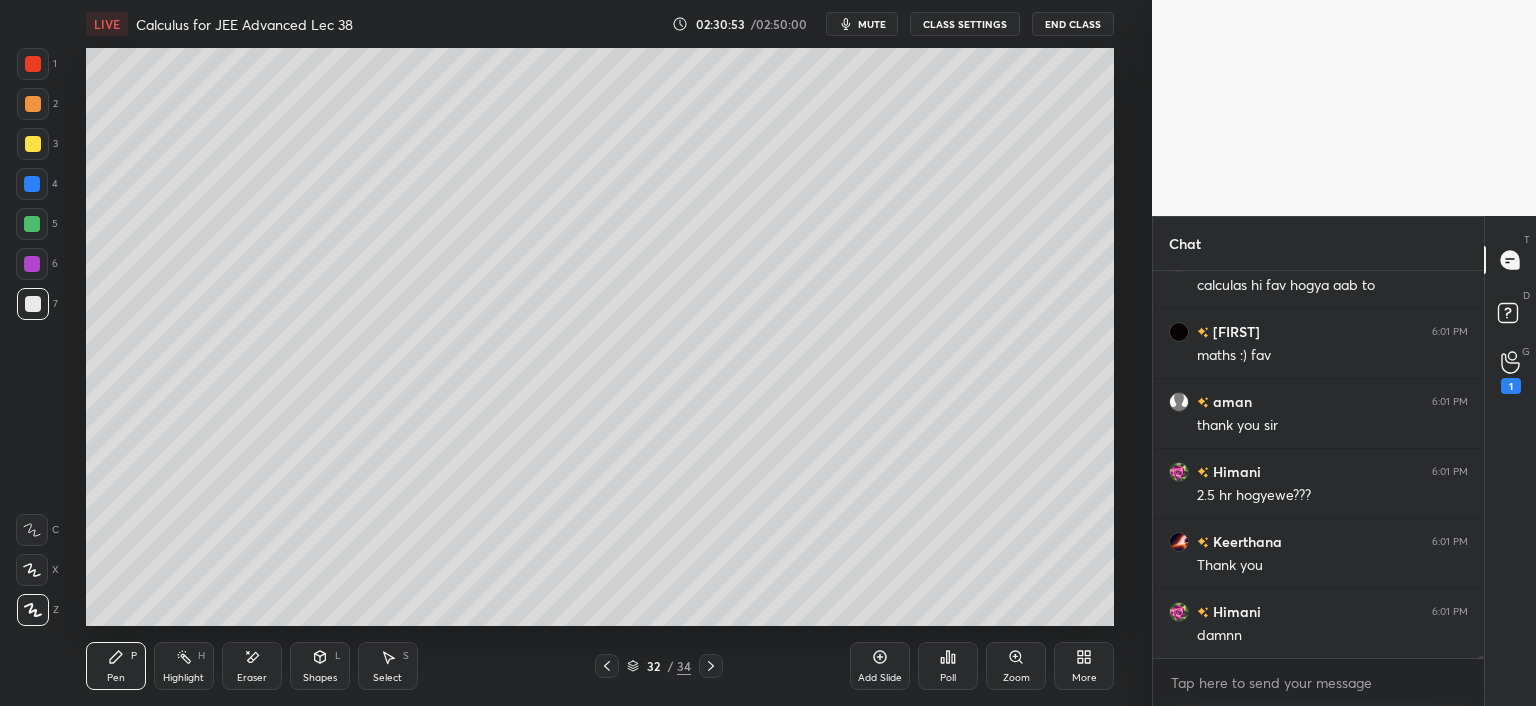 click 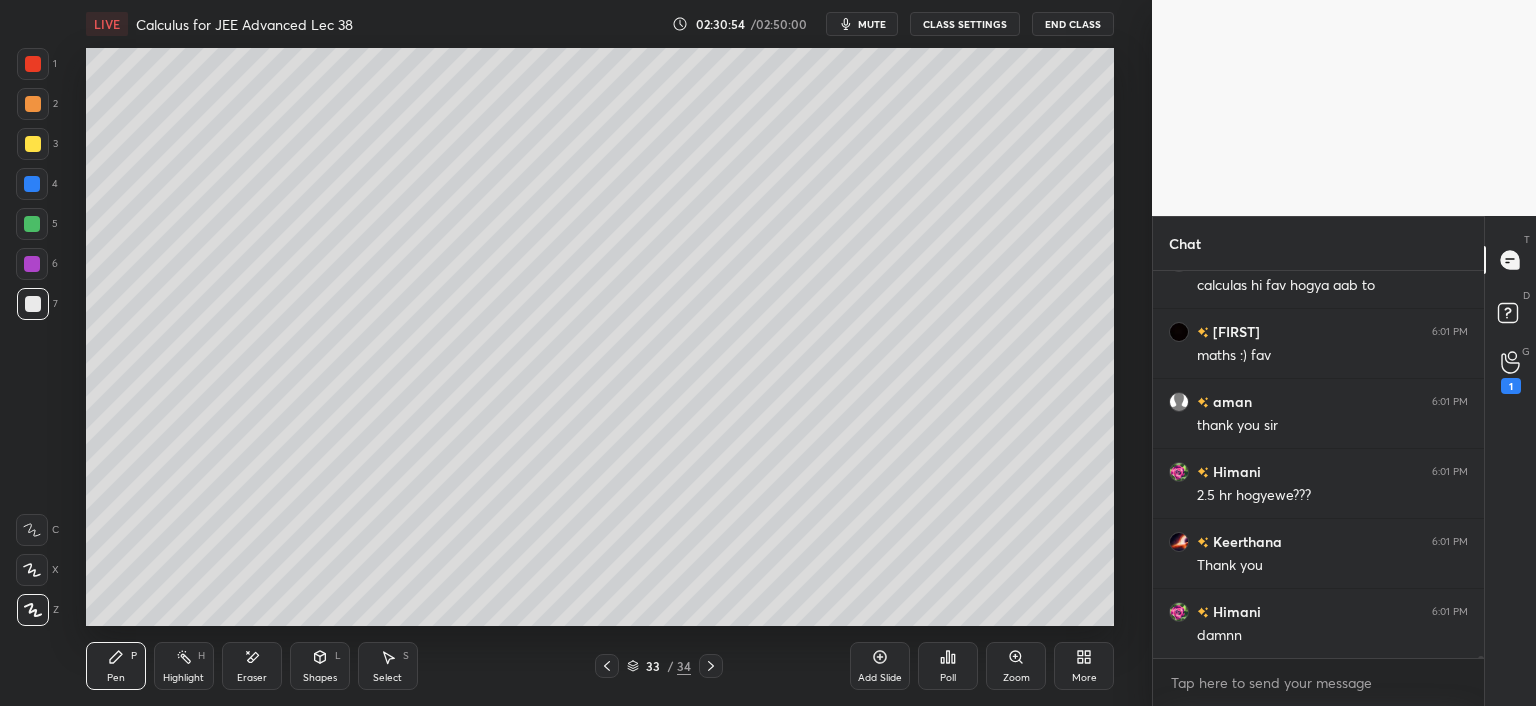 click 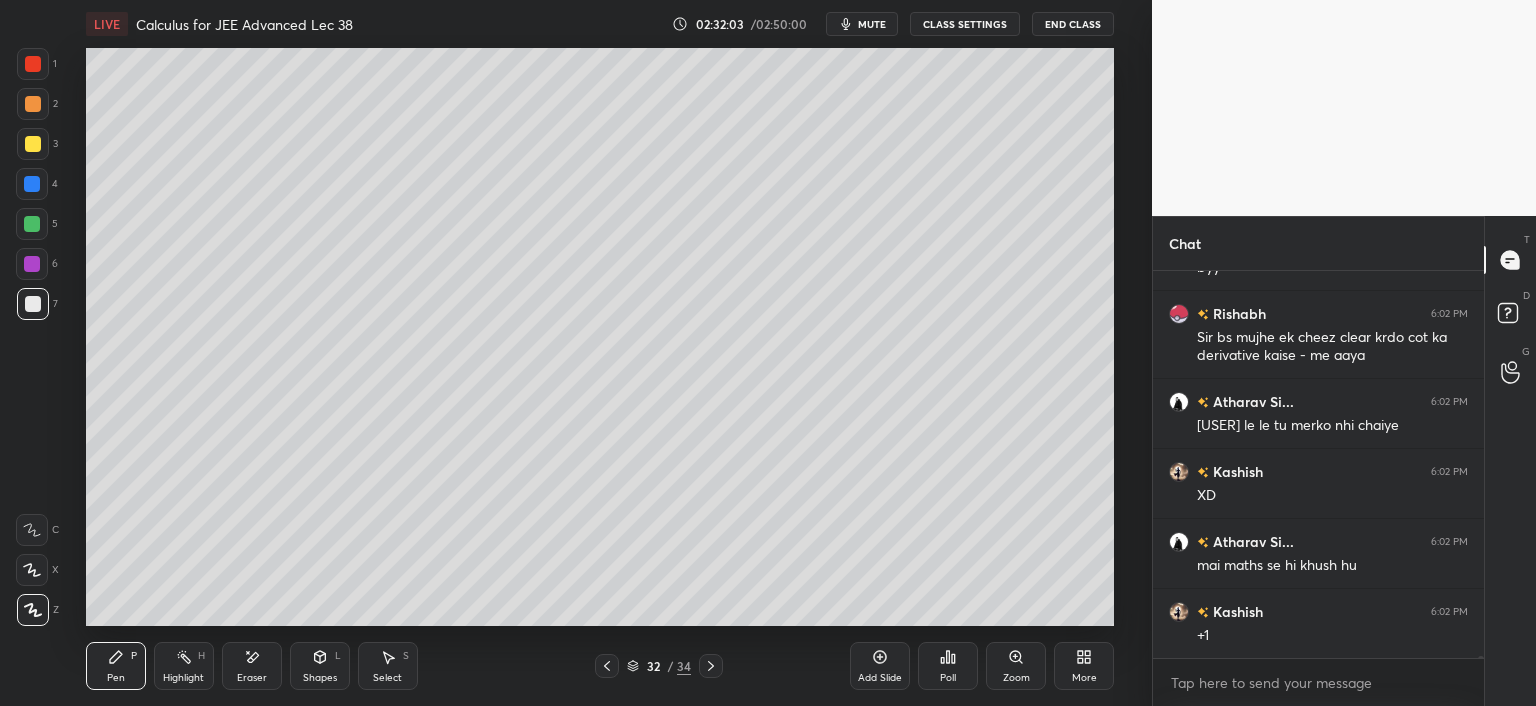 scroll, scrollTop: 91476, scrollLeft: 0, axis: vertical 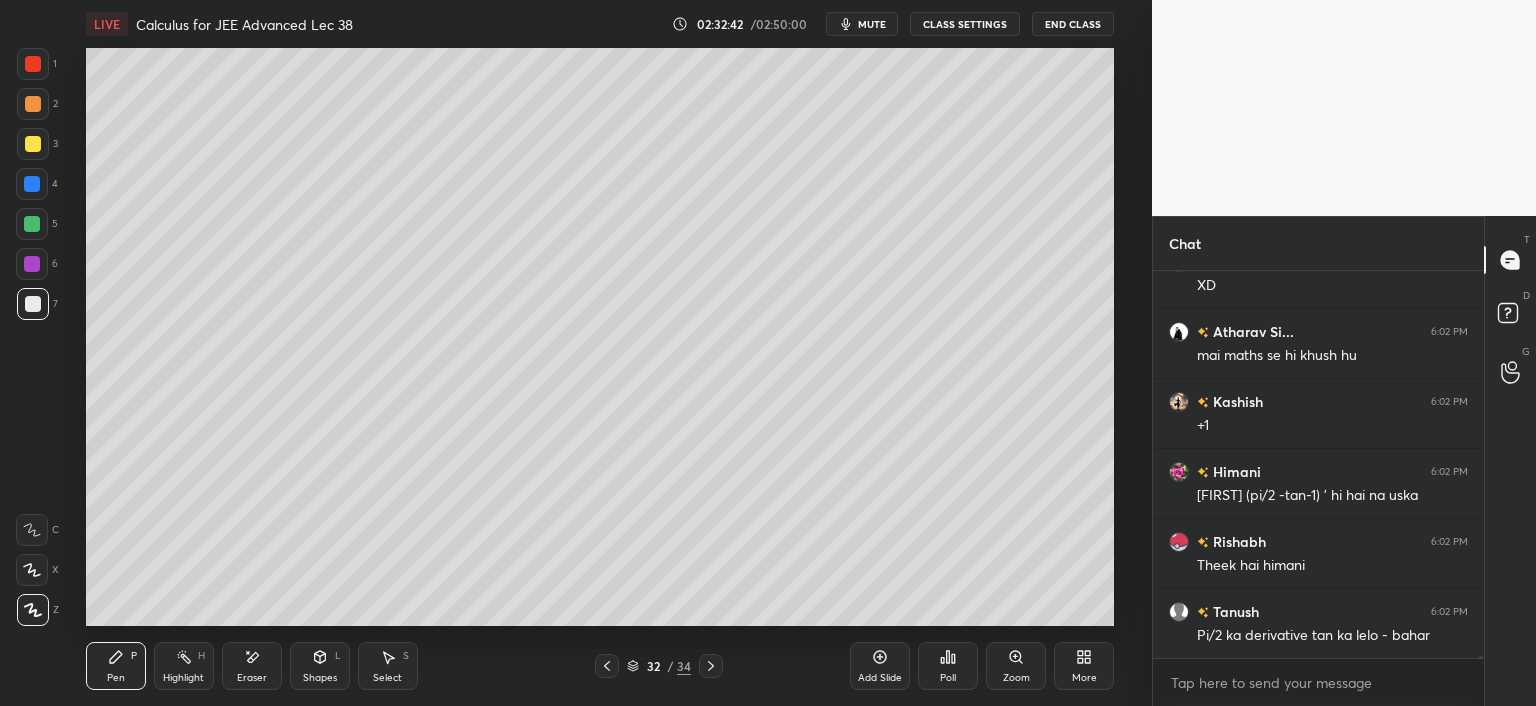 click on "End Class" at bounding box center [1073, 24] 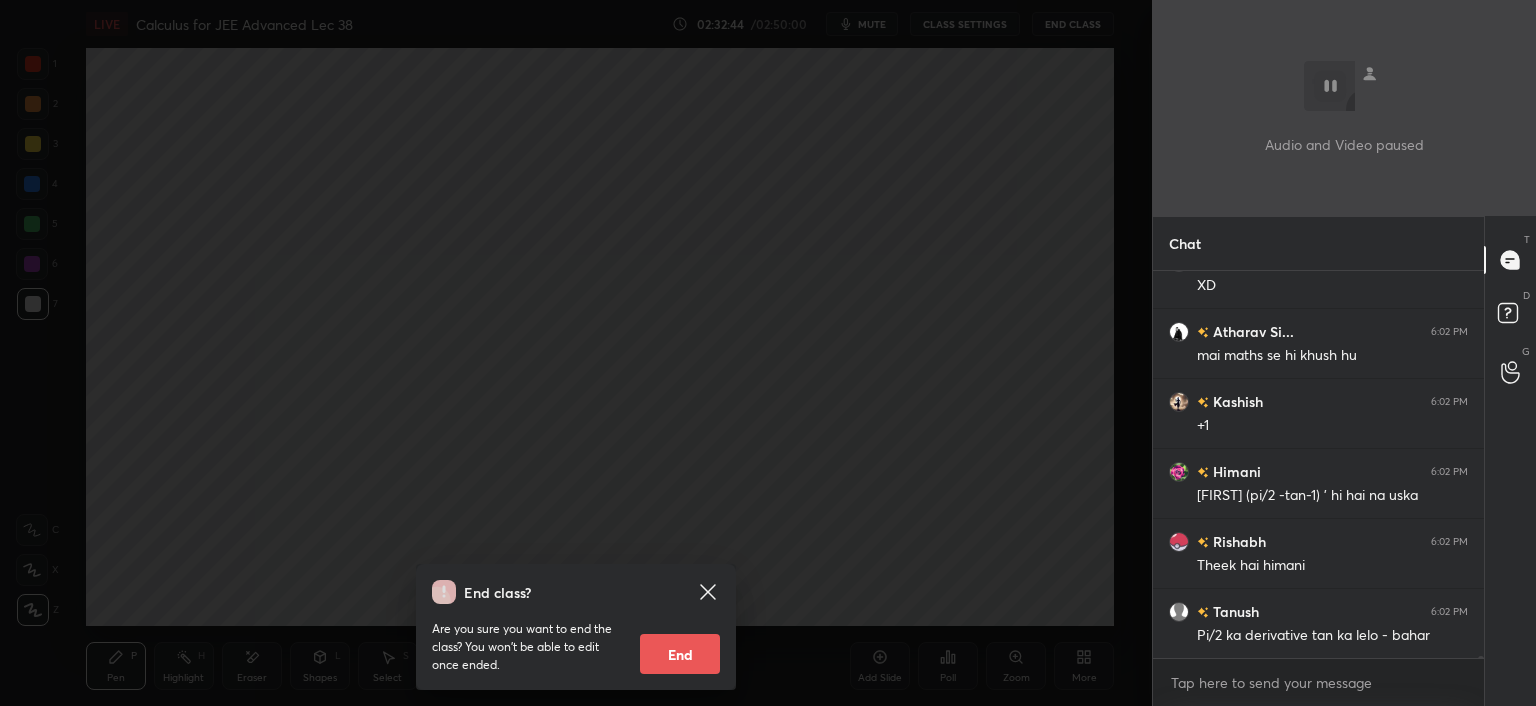 click on "End" at bounding box center (680, 654) 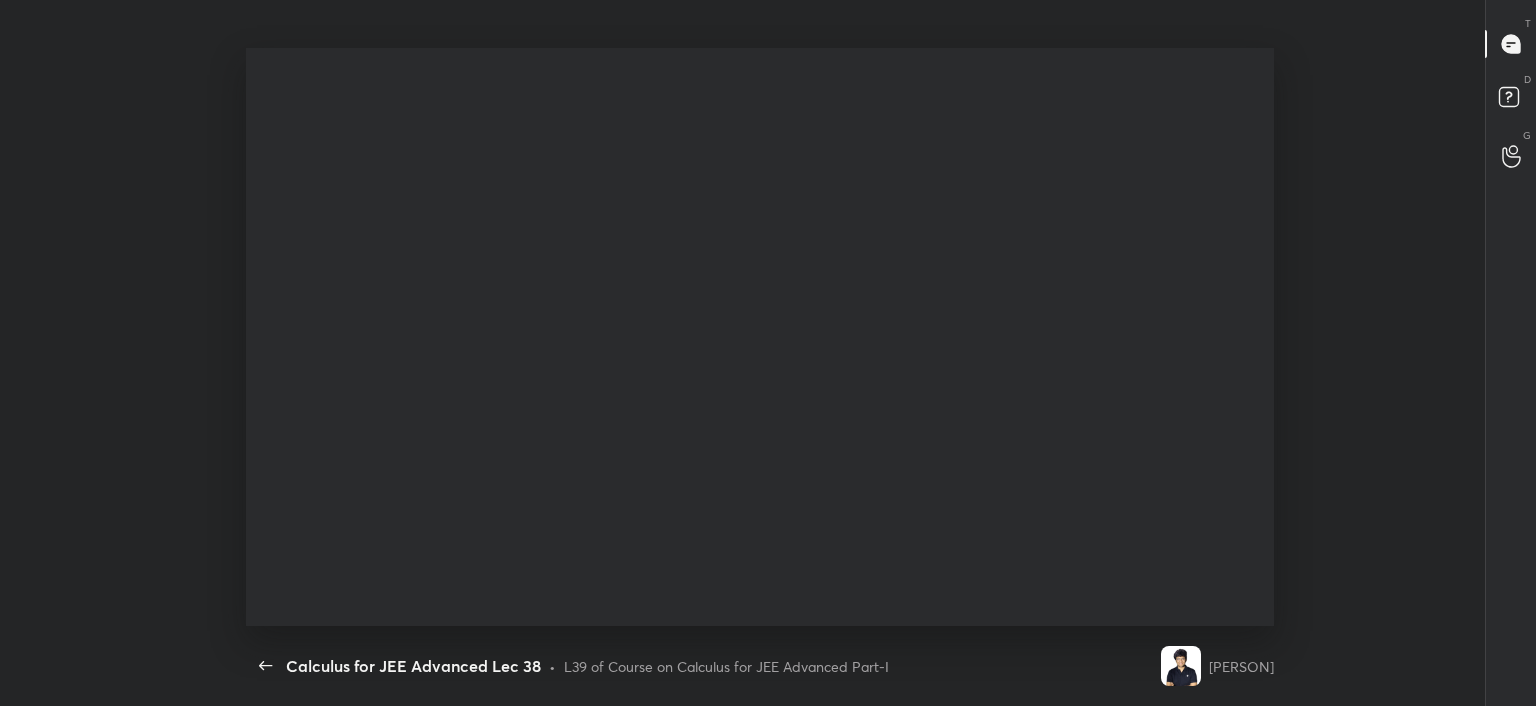 scroll, scrollTop: 99421, scrollLeft: 98782, axis: both 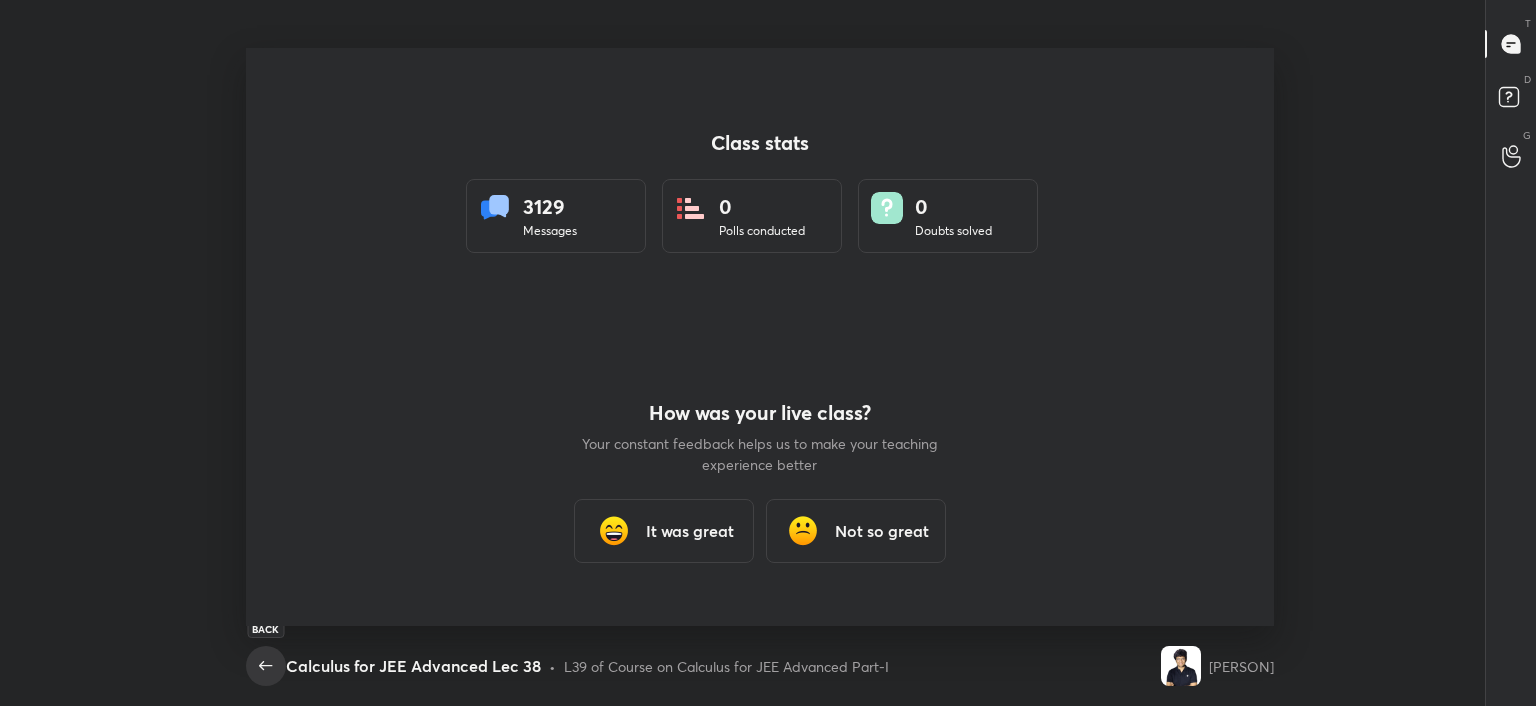 click 